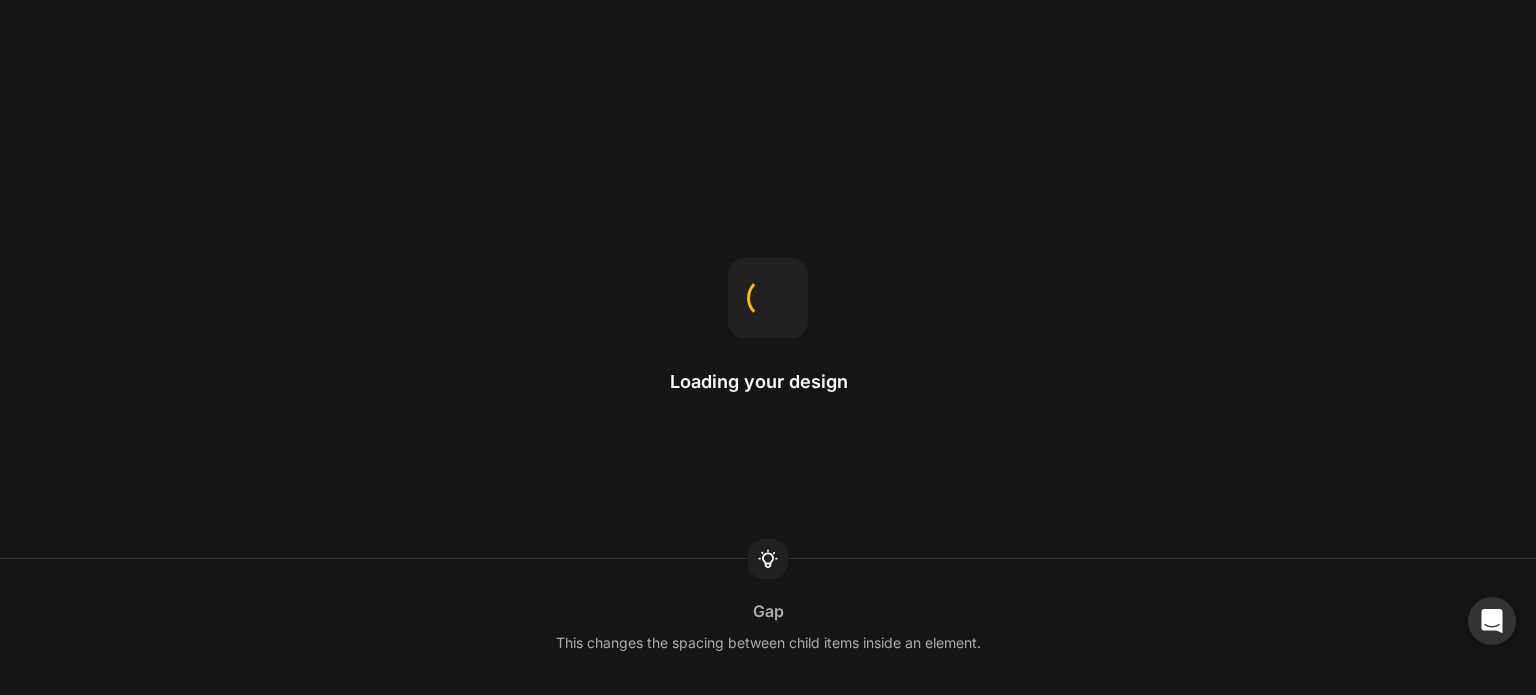 scroll, scrollTop: 0, scrollLeft: 0, axis: both 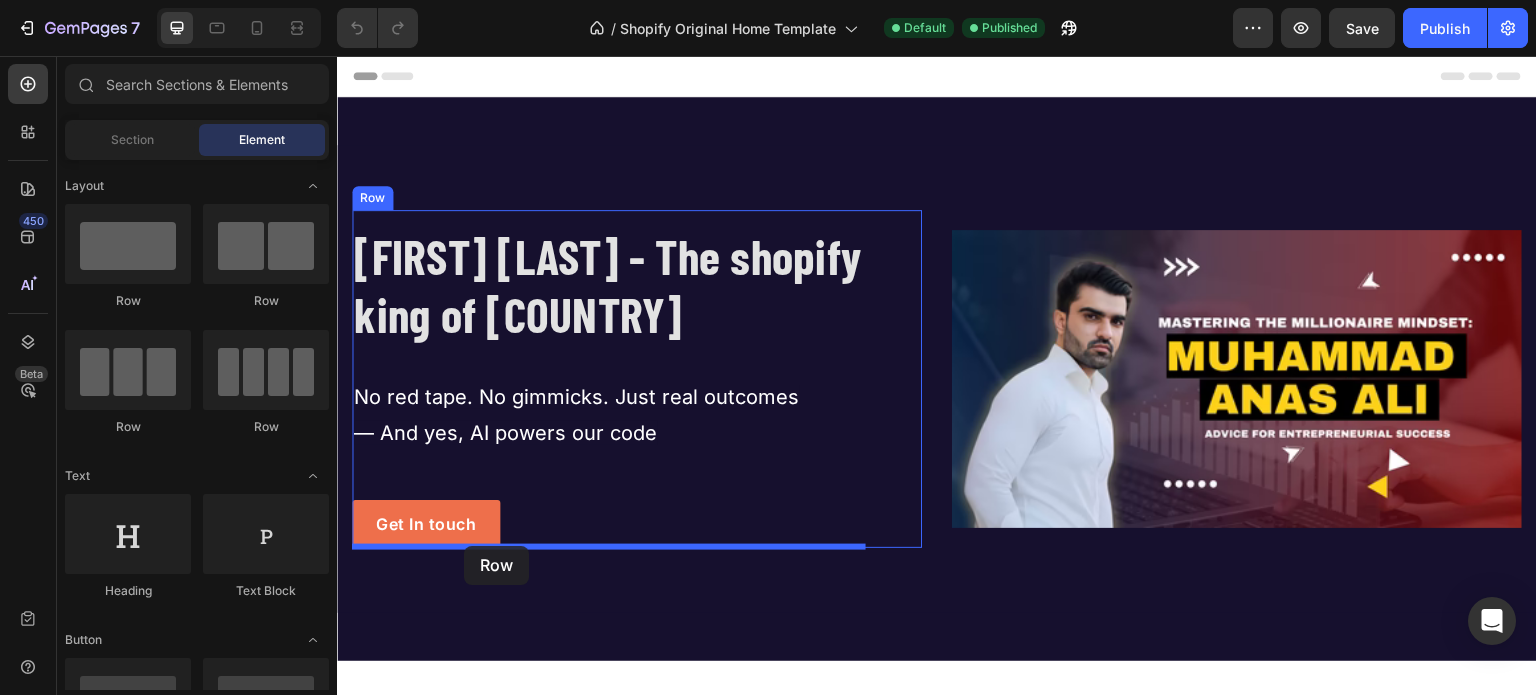 drag, startPoint x: 477, startPoint y: 431, endPoint x: 464, endPoint y: 546, distance: 115.73245 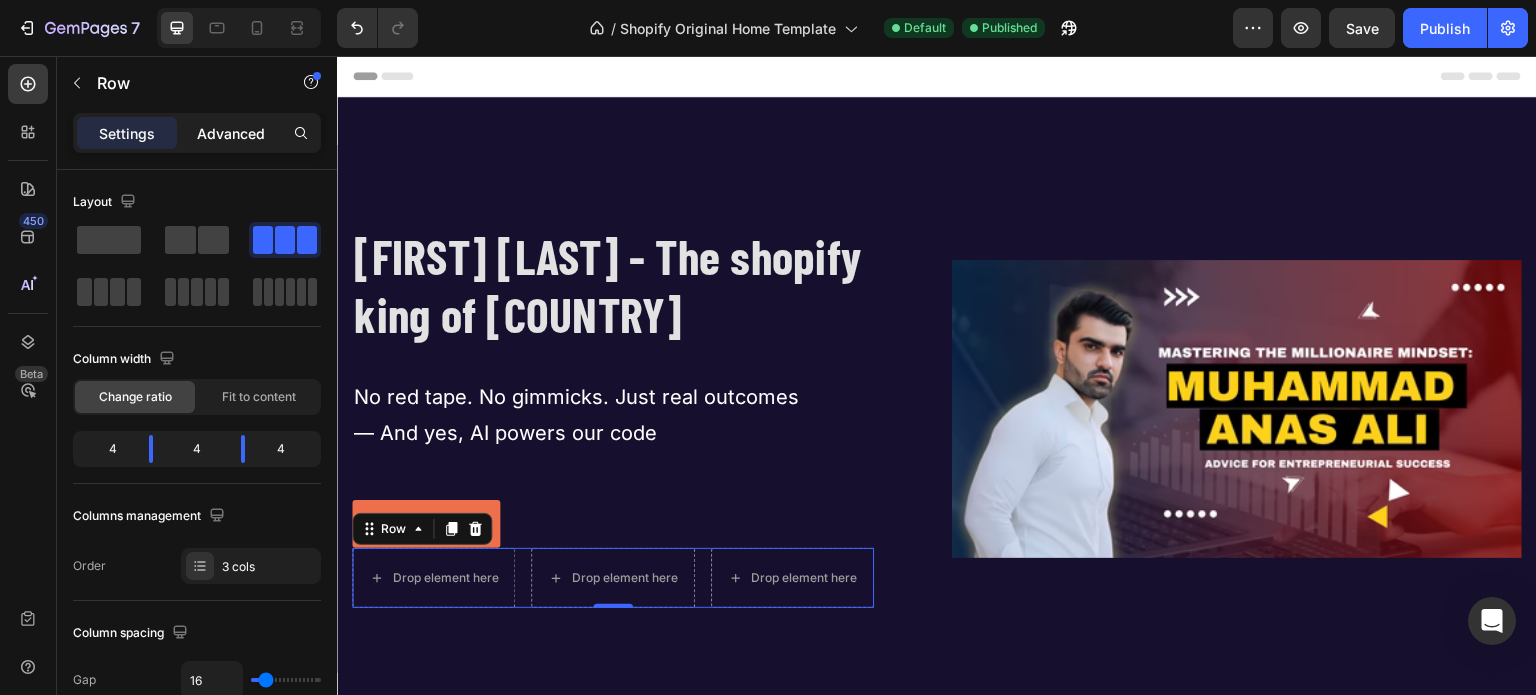 click on "Advanced" at bounding box center [231, 133] 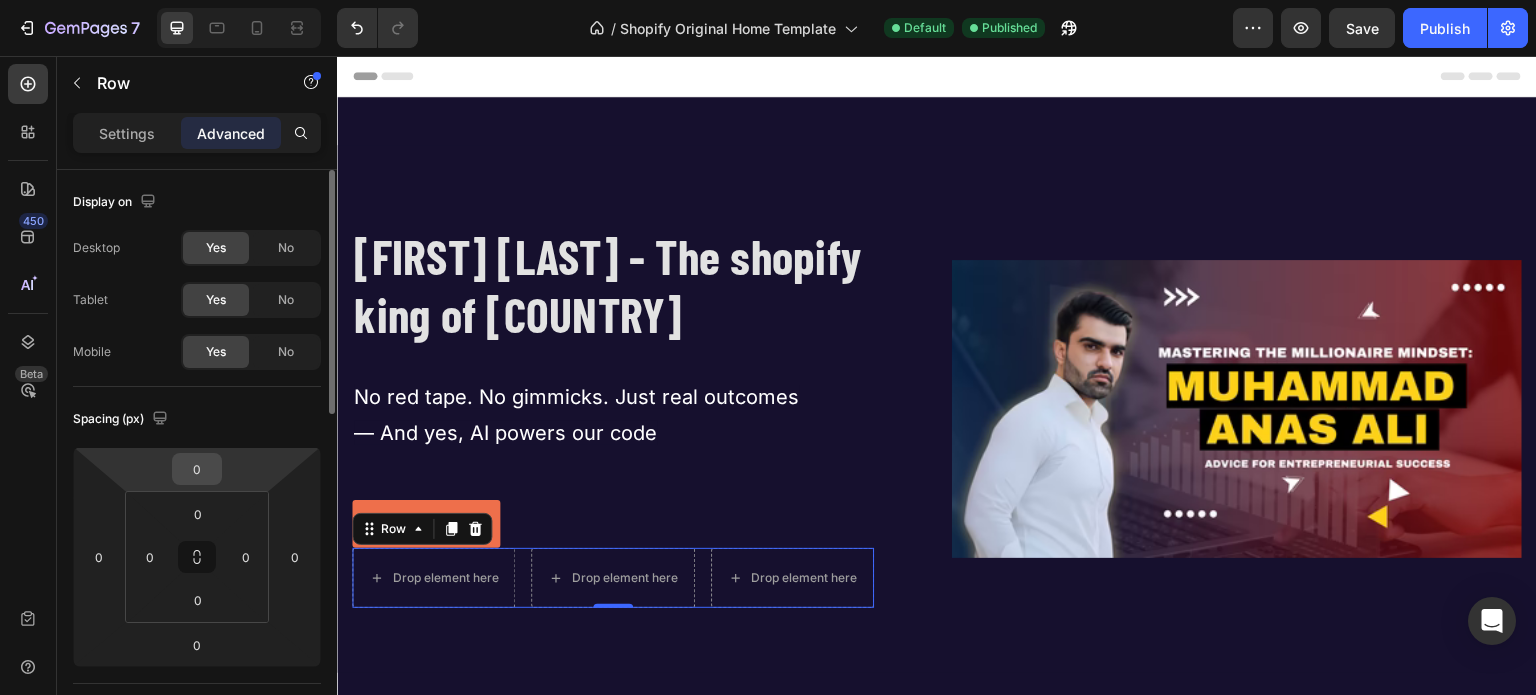 click on "0" at bounding box center (197, 469) 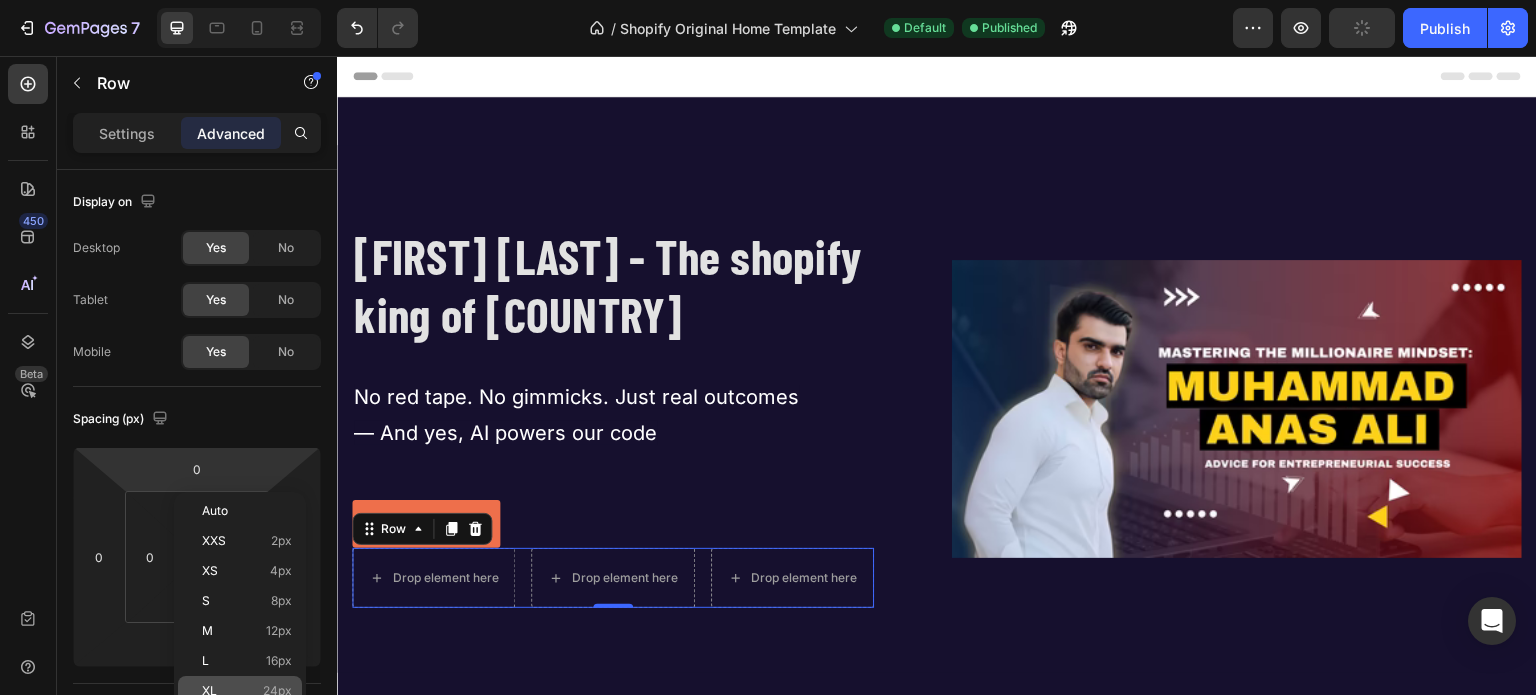 click on "XL 24px" 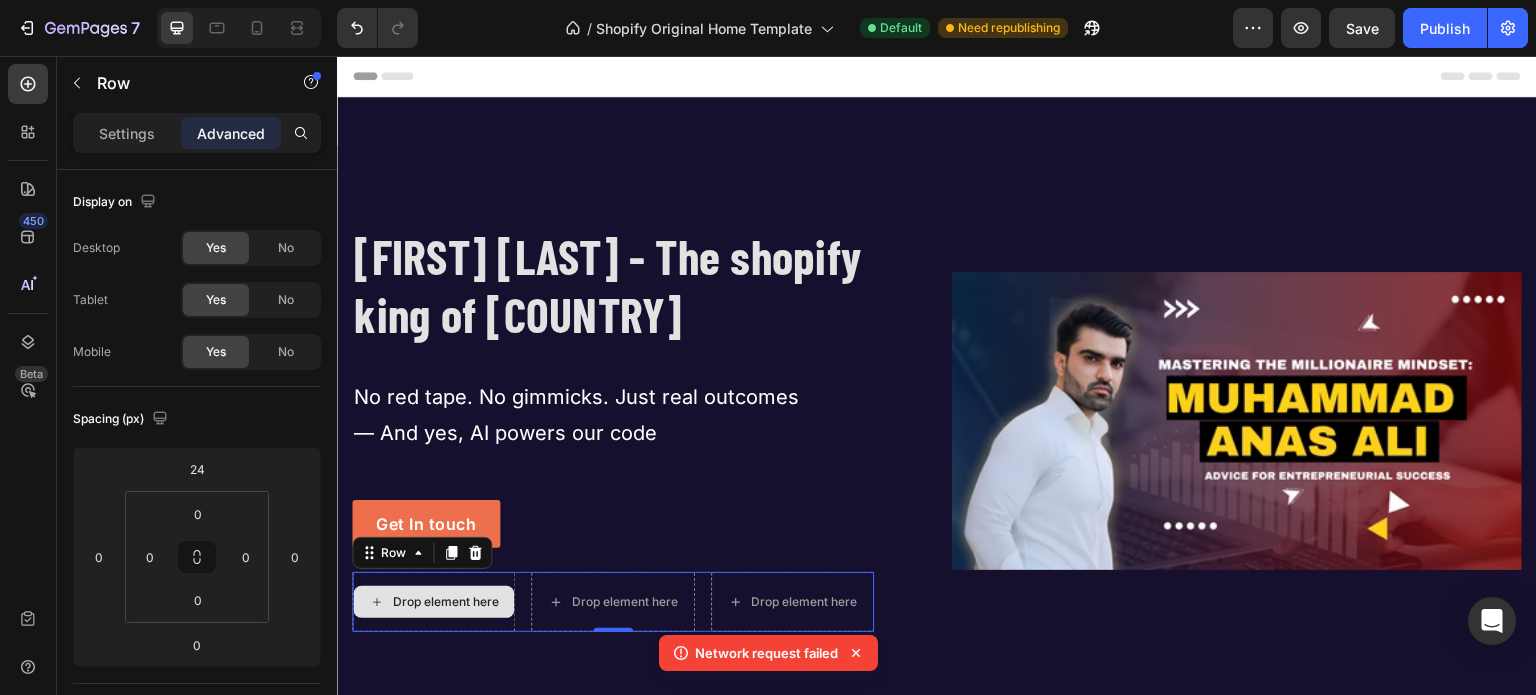 click on "Drop element here" at bounding box center [445, 602] 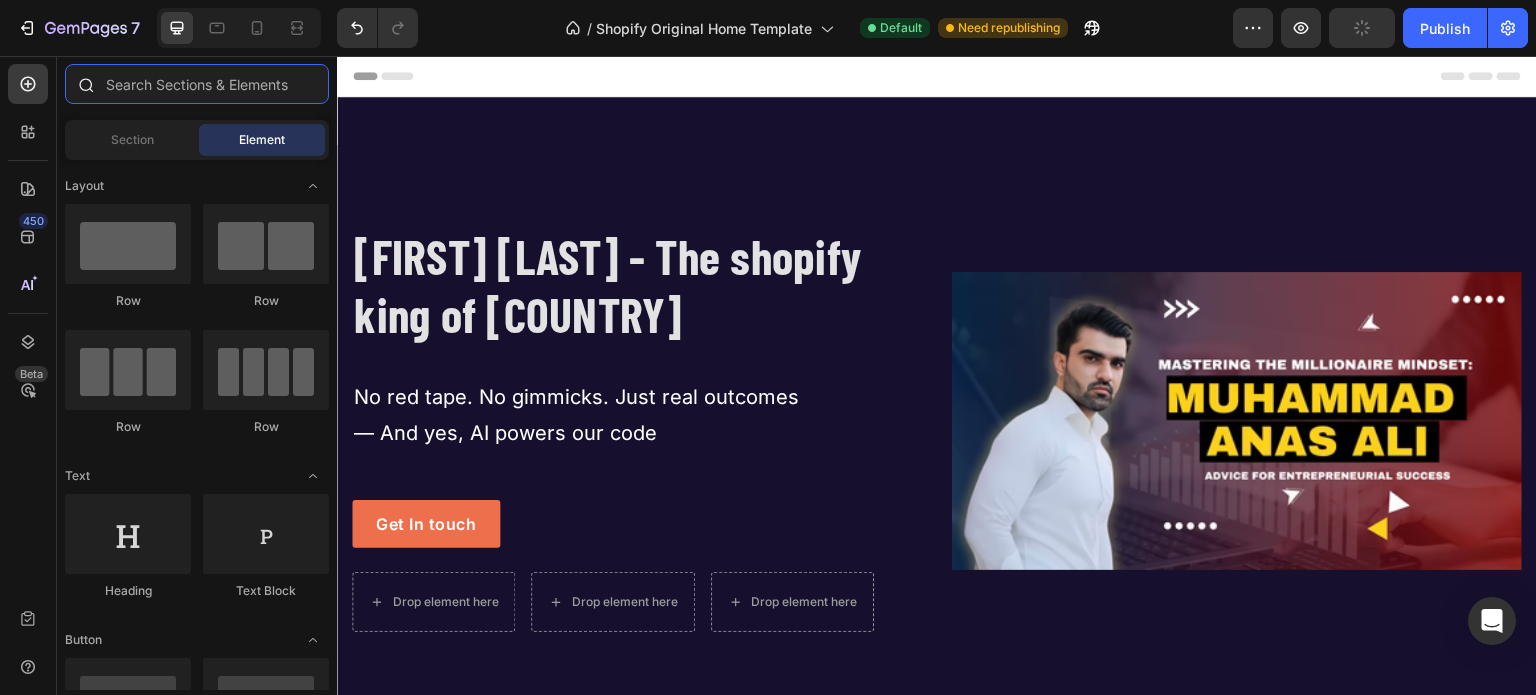 click at bounding box center [197, 84] 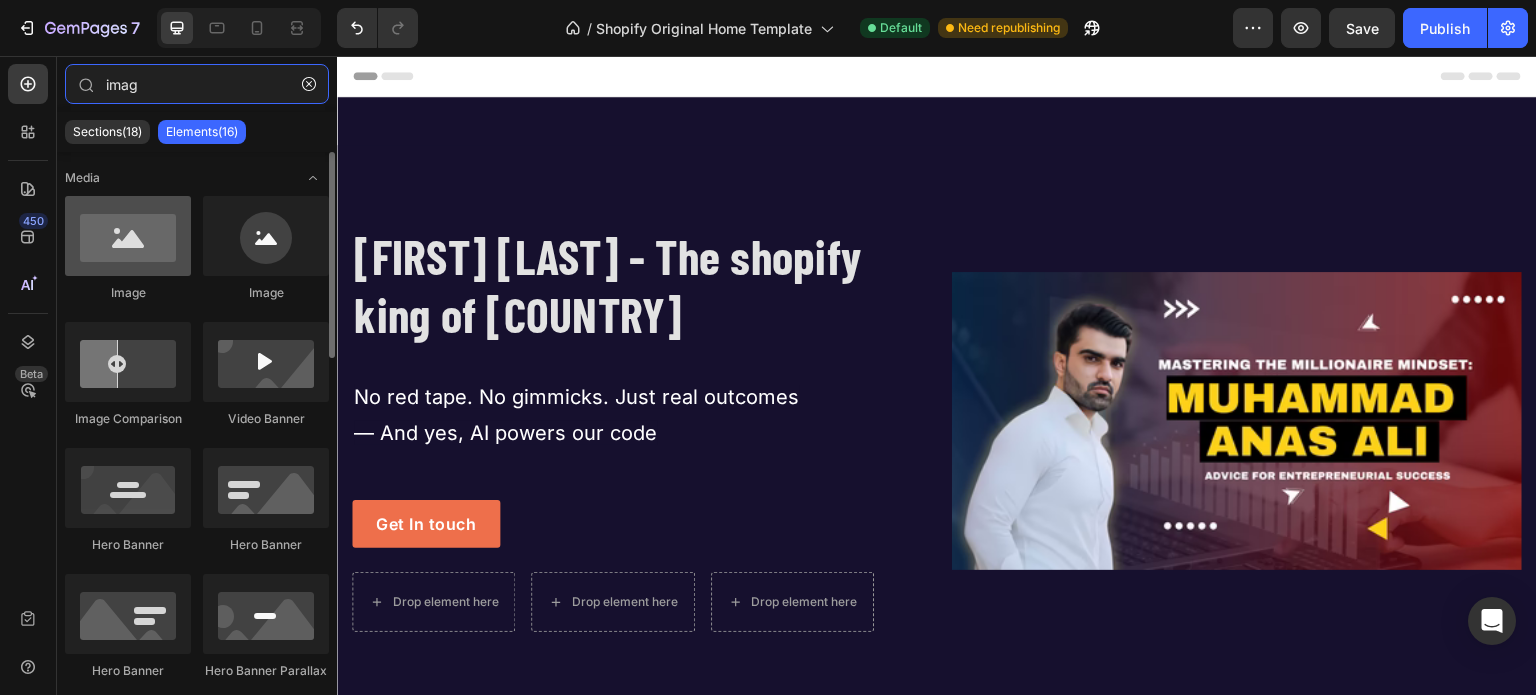 type on "imag" 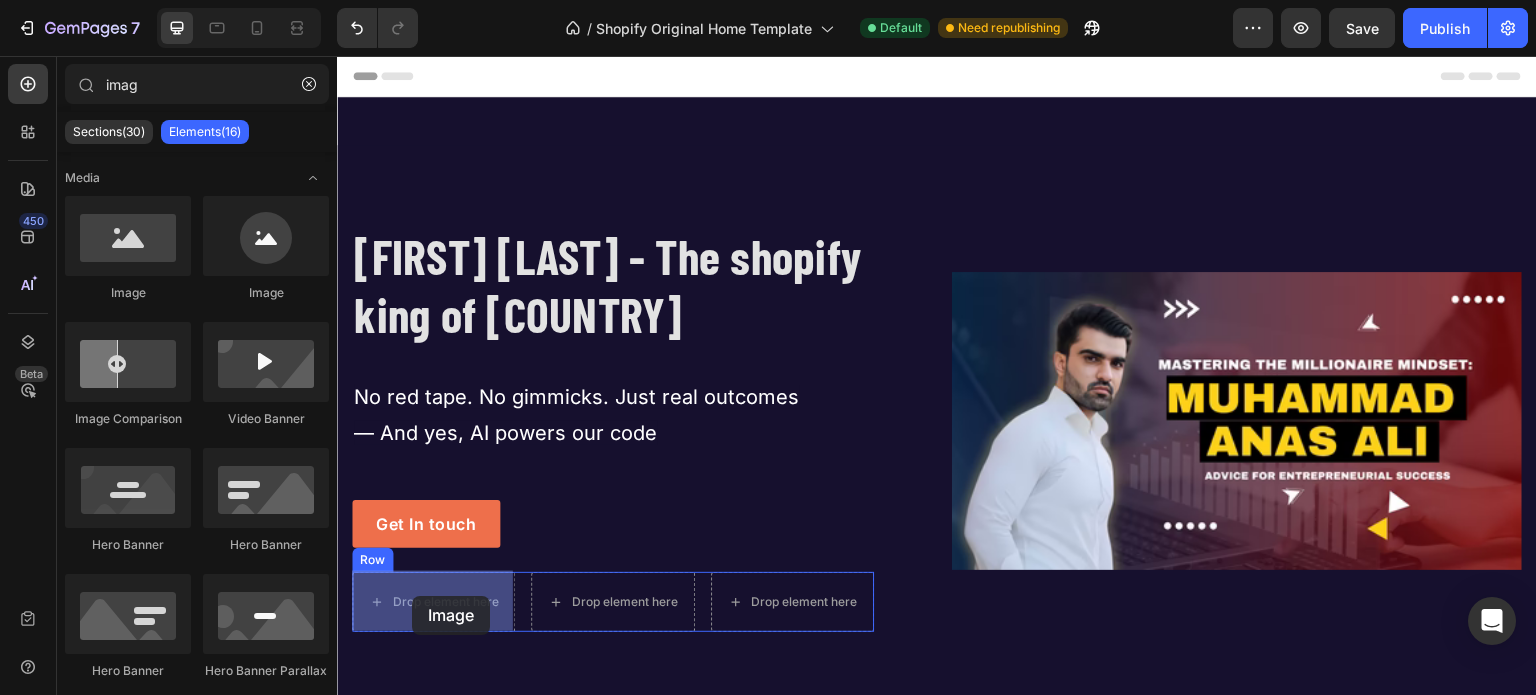 drag, startPoint x: 469, startPoint y: 298, endPoint x: 412, endPoint y: 594, distance: 301.43823 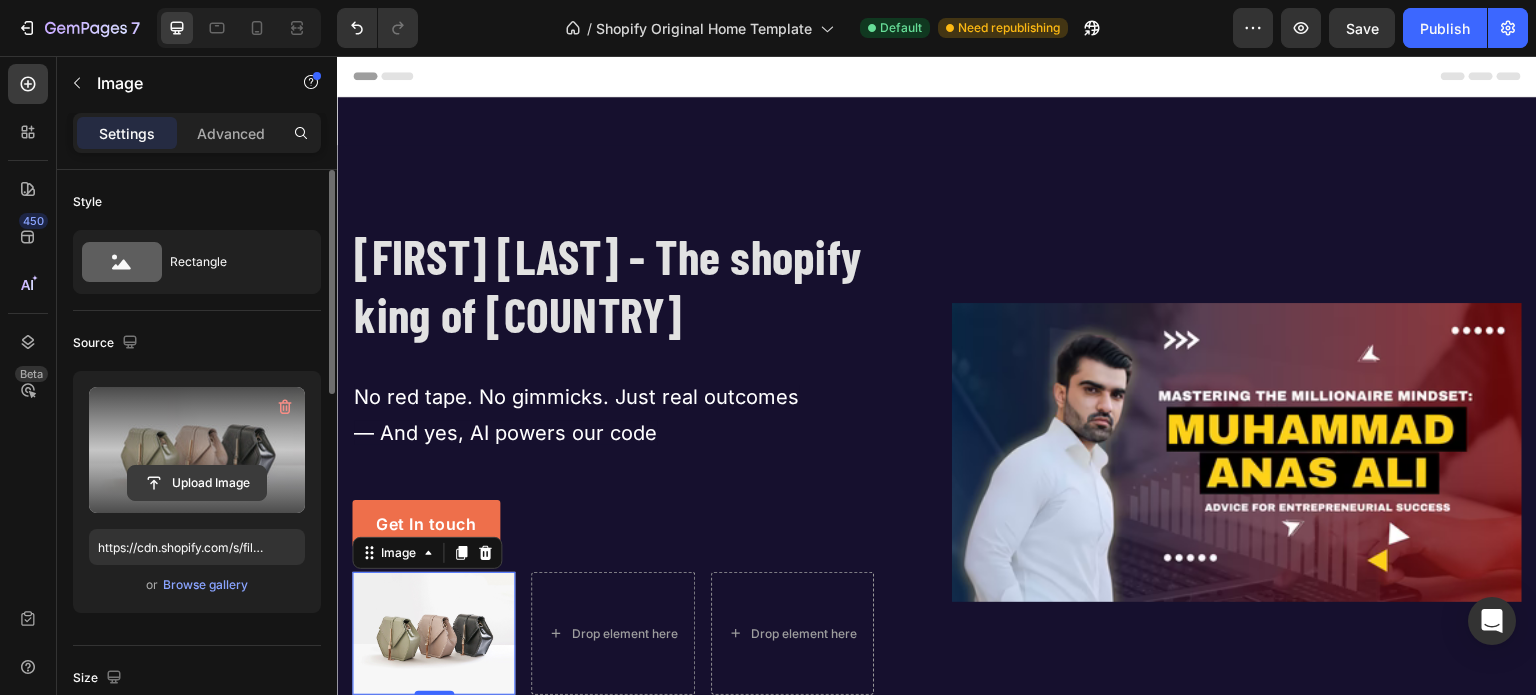 click 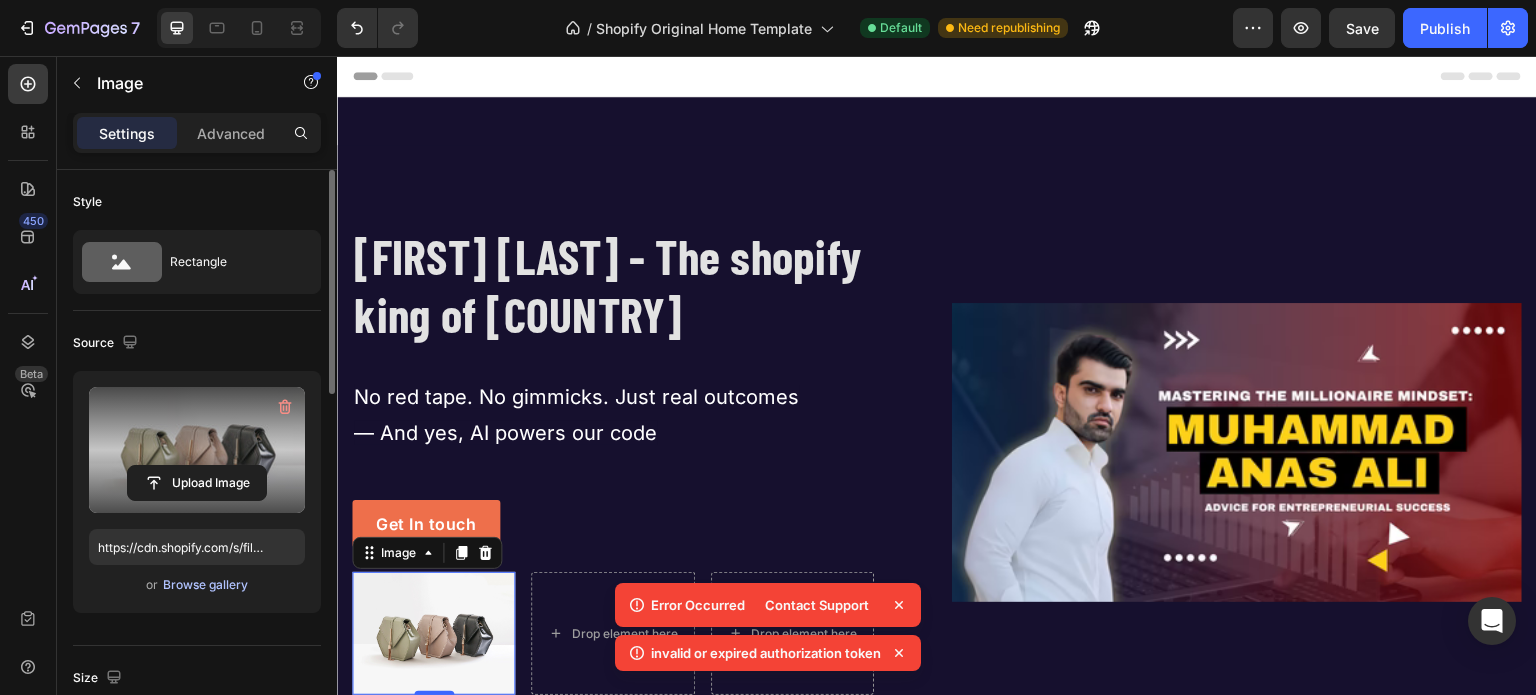 click on "Browse gallery" at bounding box center (205, 585) 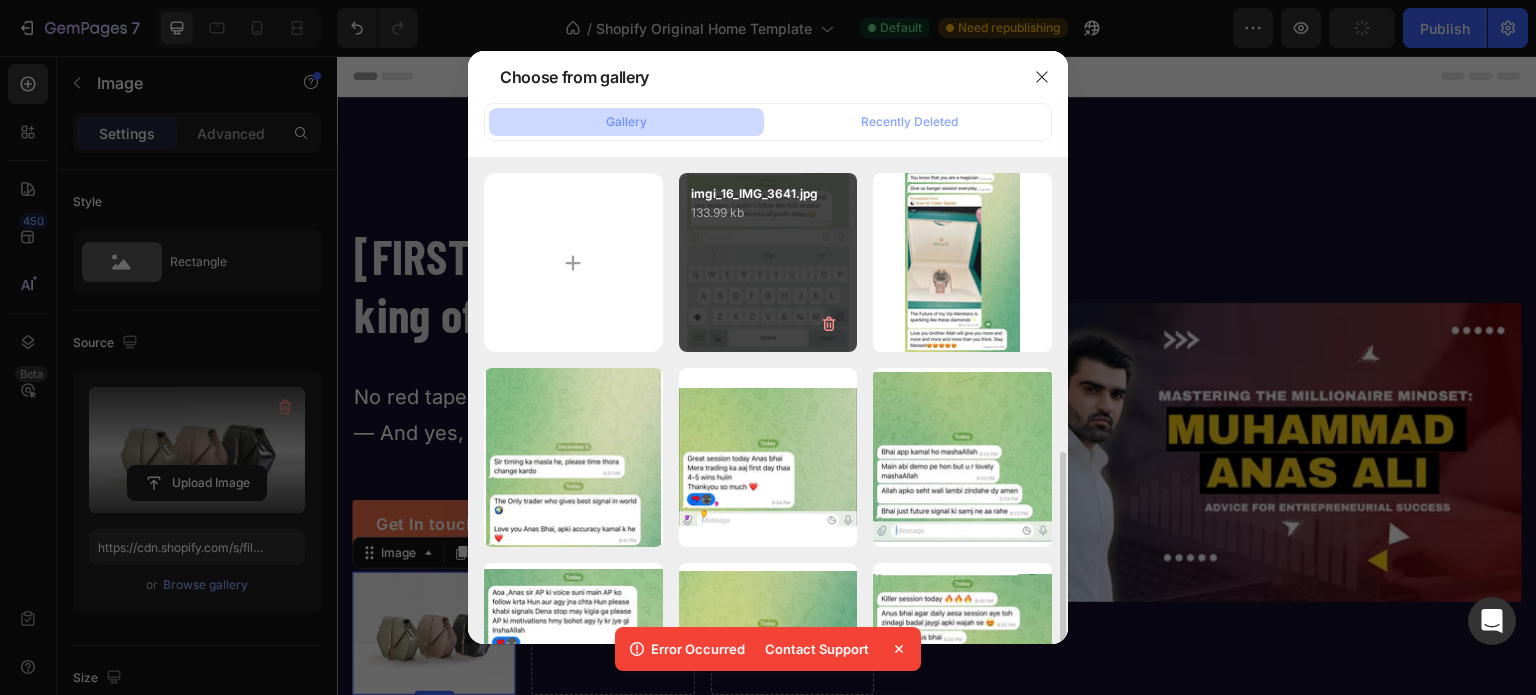 scroll, scrollTop: 504, scrollLeft: 0, axis: vertical 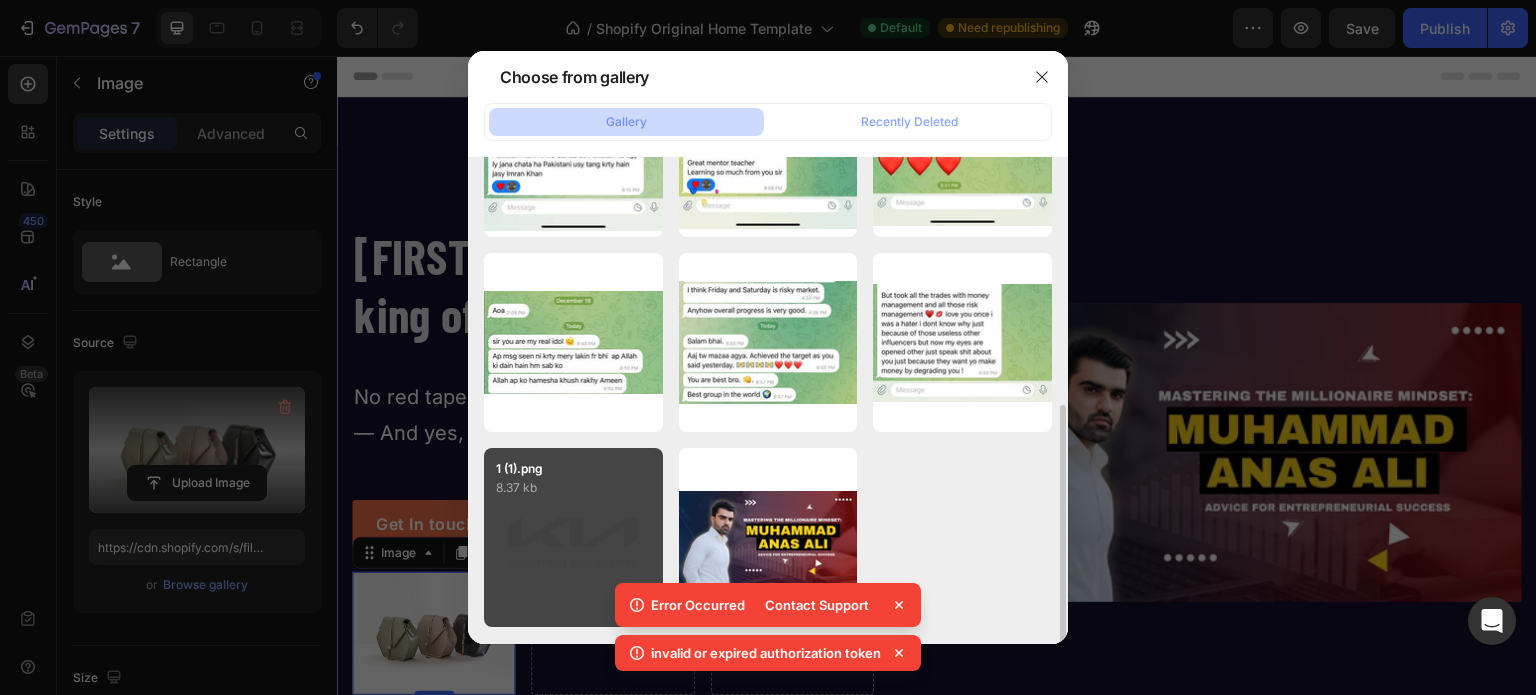 click on "1 (1).png 8.37 kb" at bounding box center [573, 537] 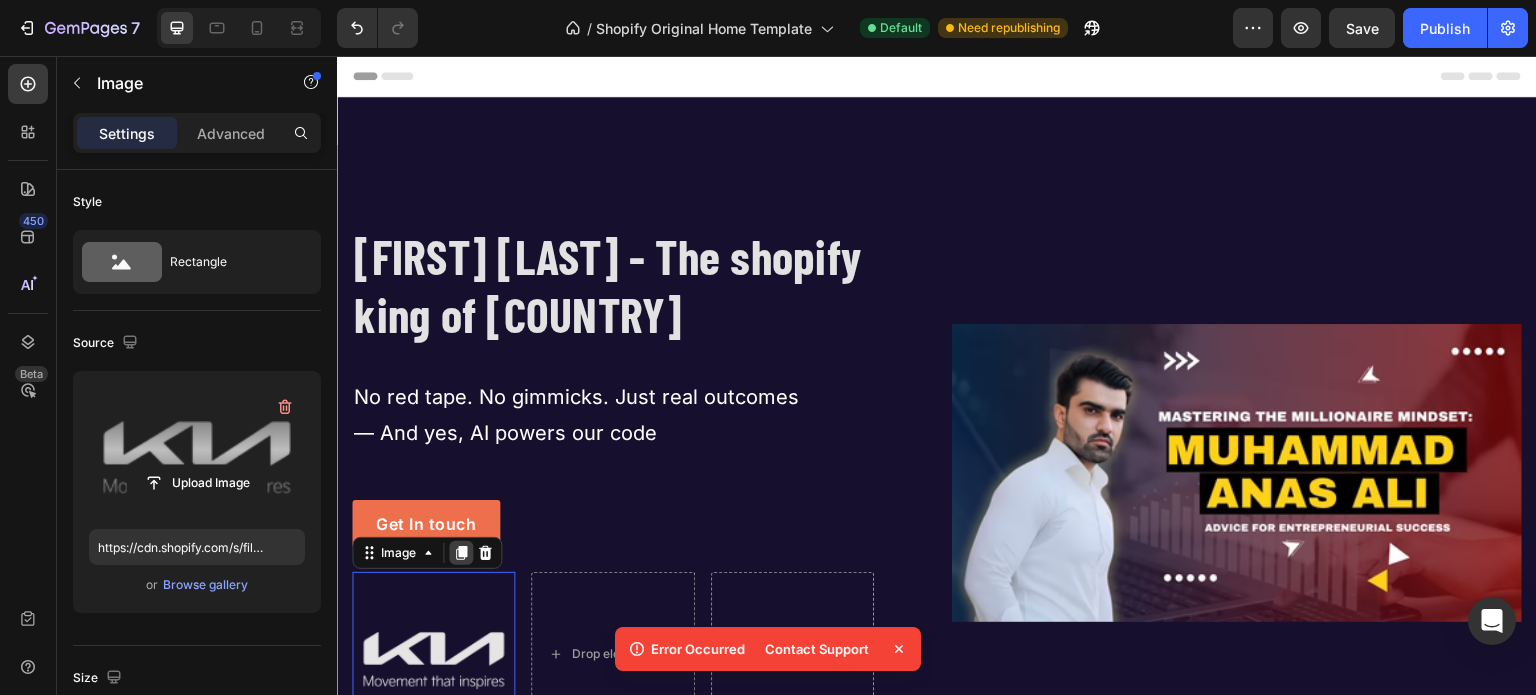 click 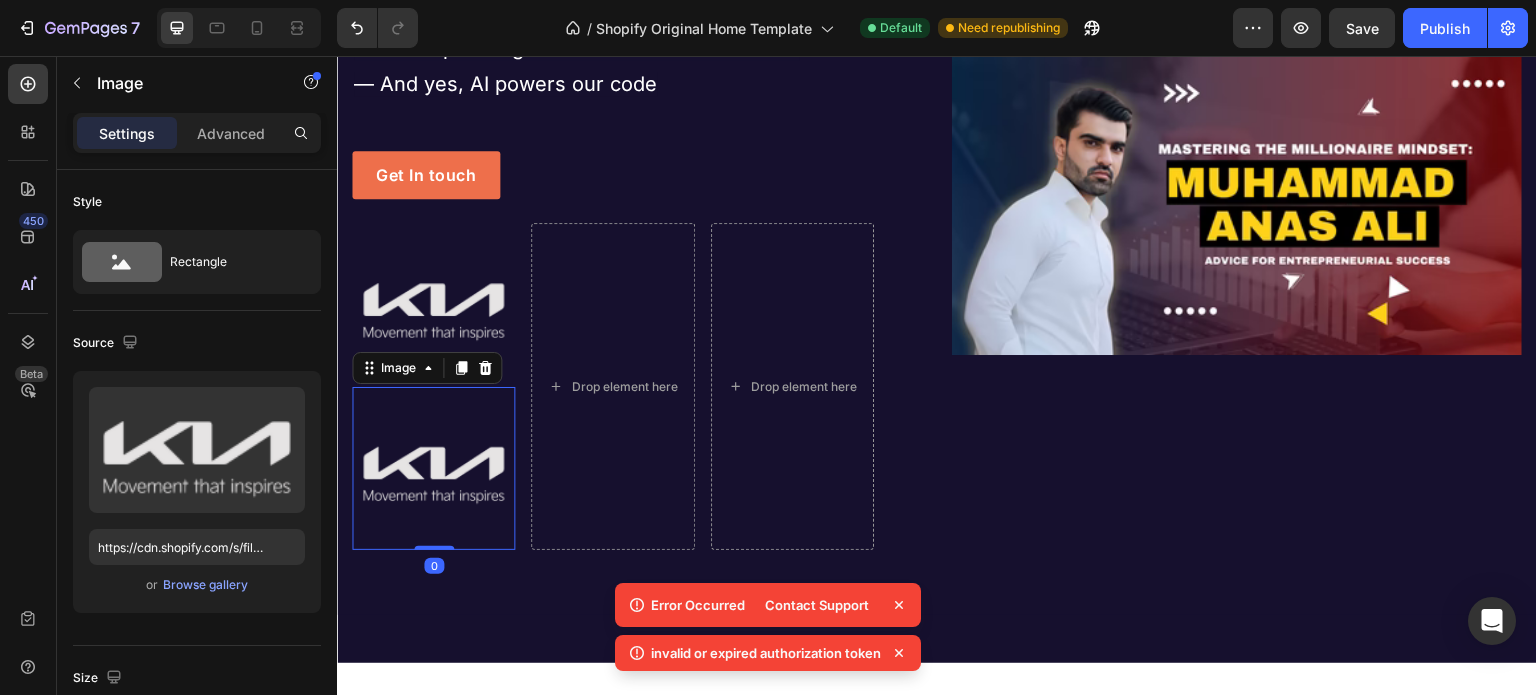 scroll, scrollTop: 606, scrollLeft: 0, axis: vertical 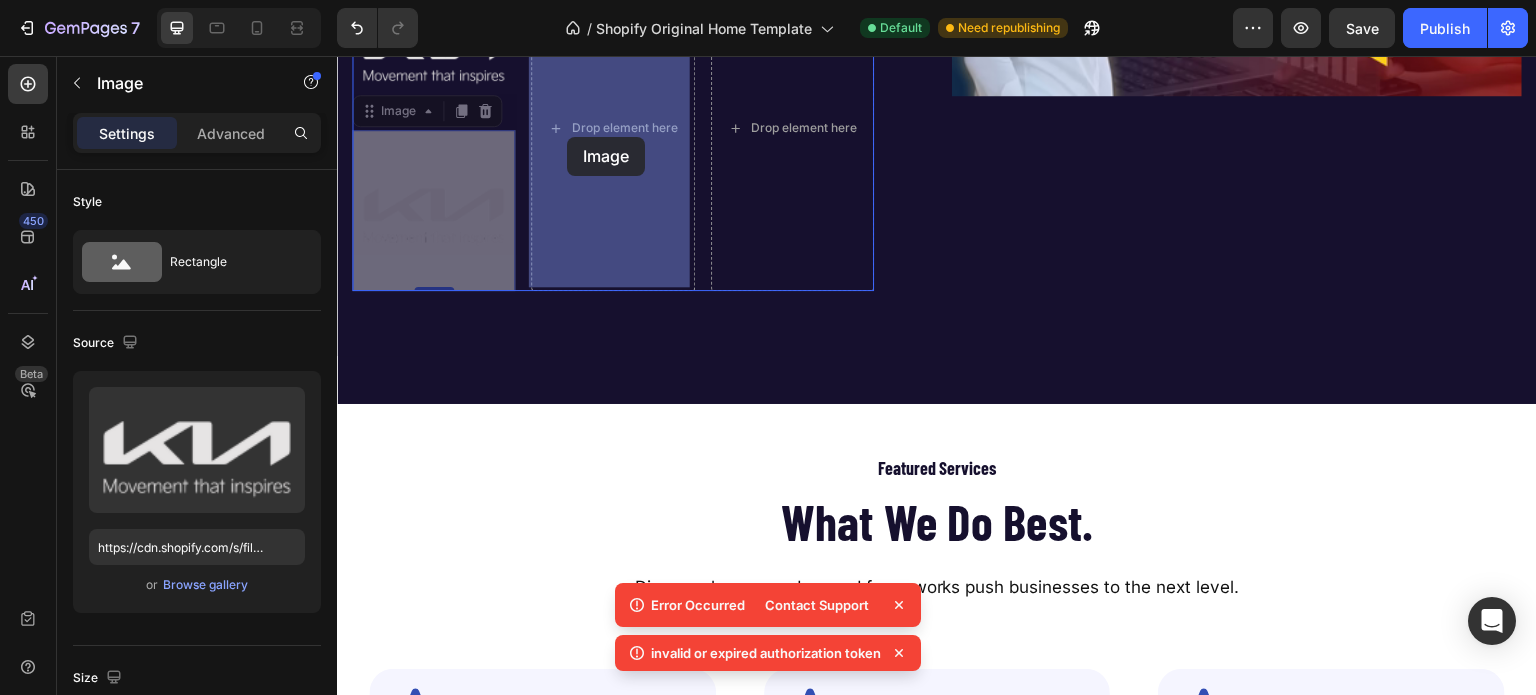 drag, startPoint x: 399, startPoint y: 107, endPoint x: 569, endPoint y: 137, distance: 172.62677 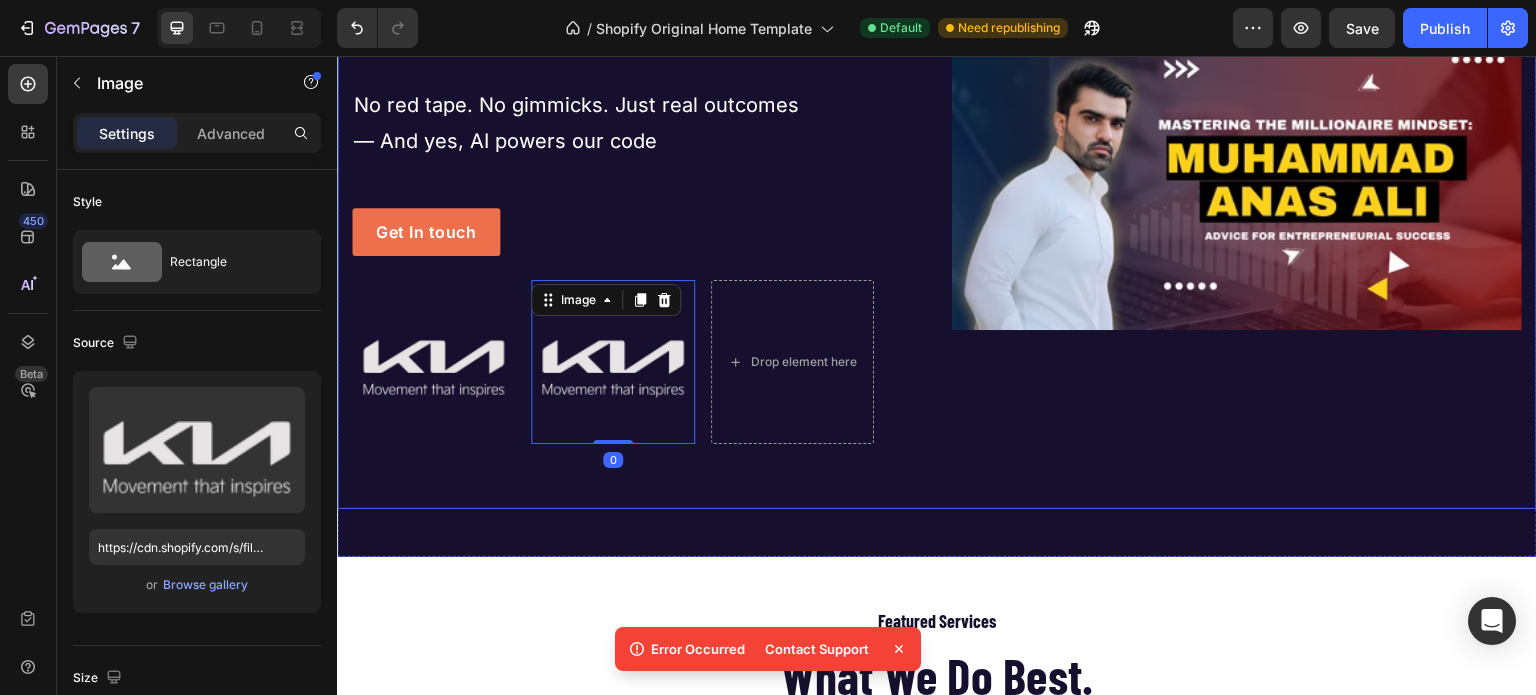 scroll, scrollTop: 291, scrollLeft: 0, axis: vertical 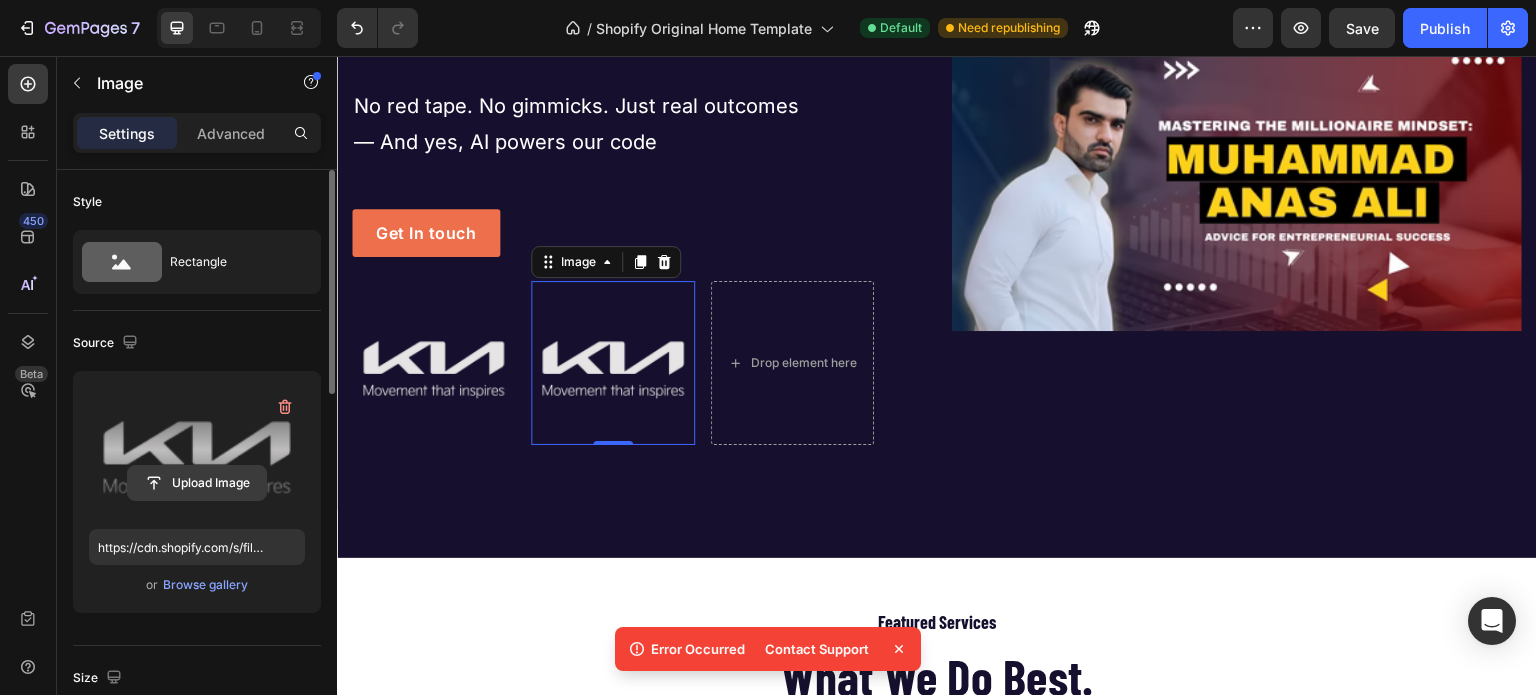 click 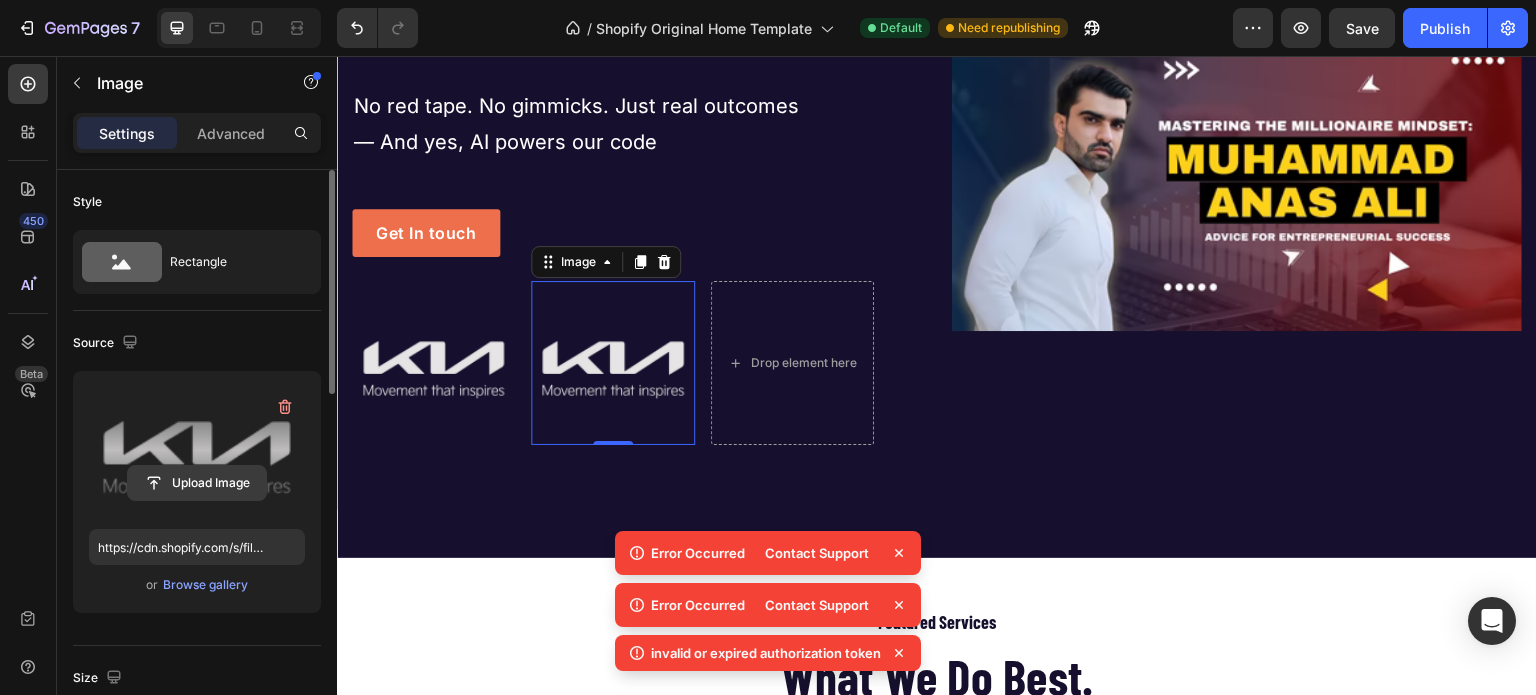 click 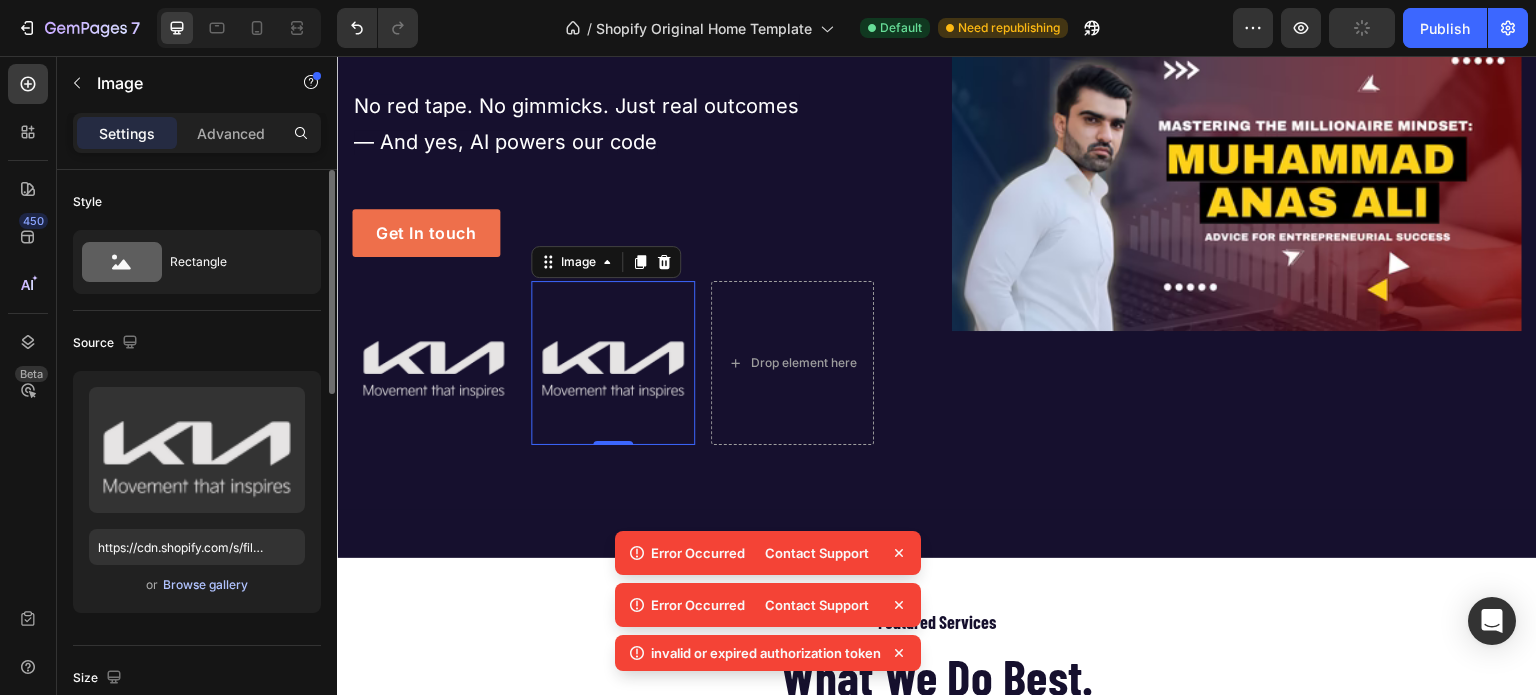 click on "Browse gallery" at bounding box center (205, 585) 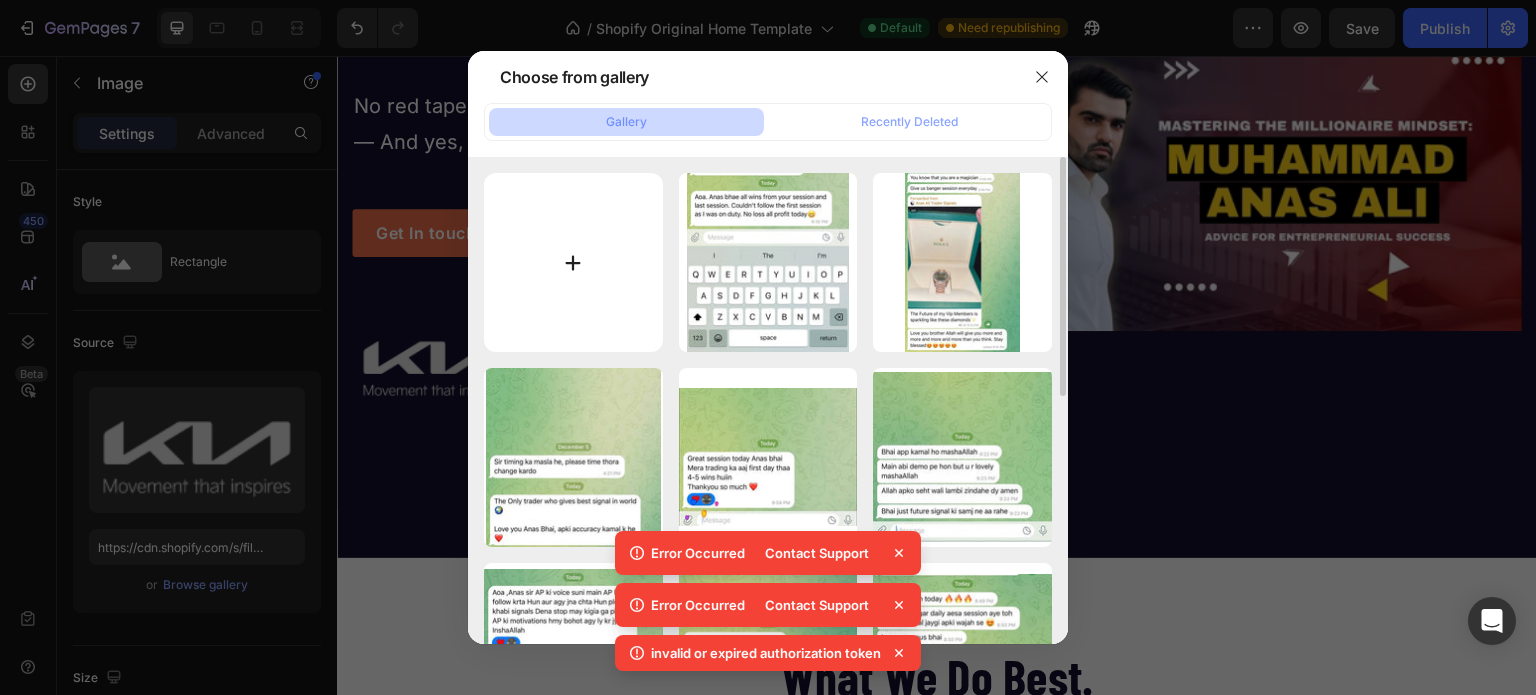 click at bounding box center [573, 262] 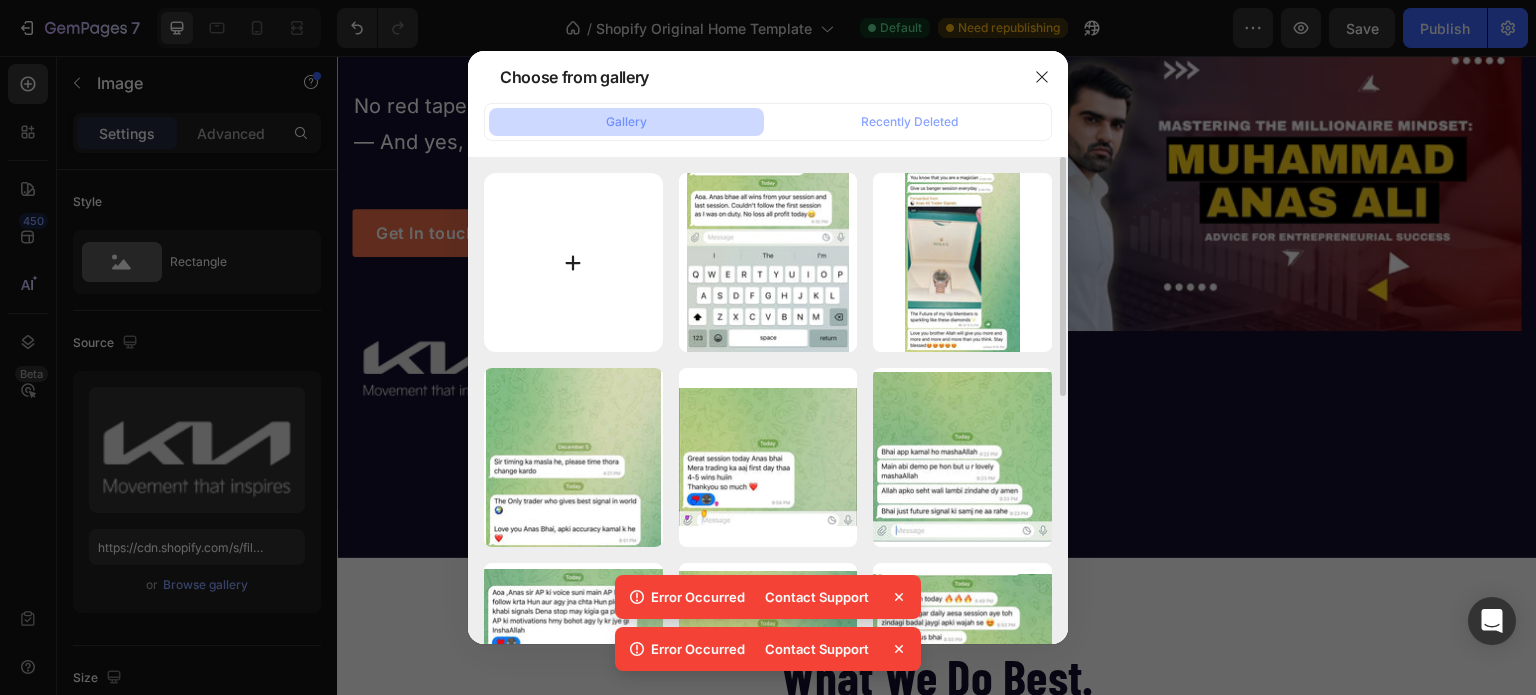 type on "C:\fakepath\3.png" 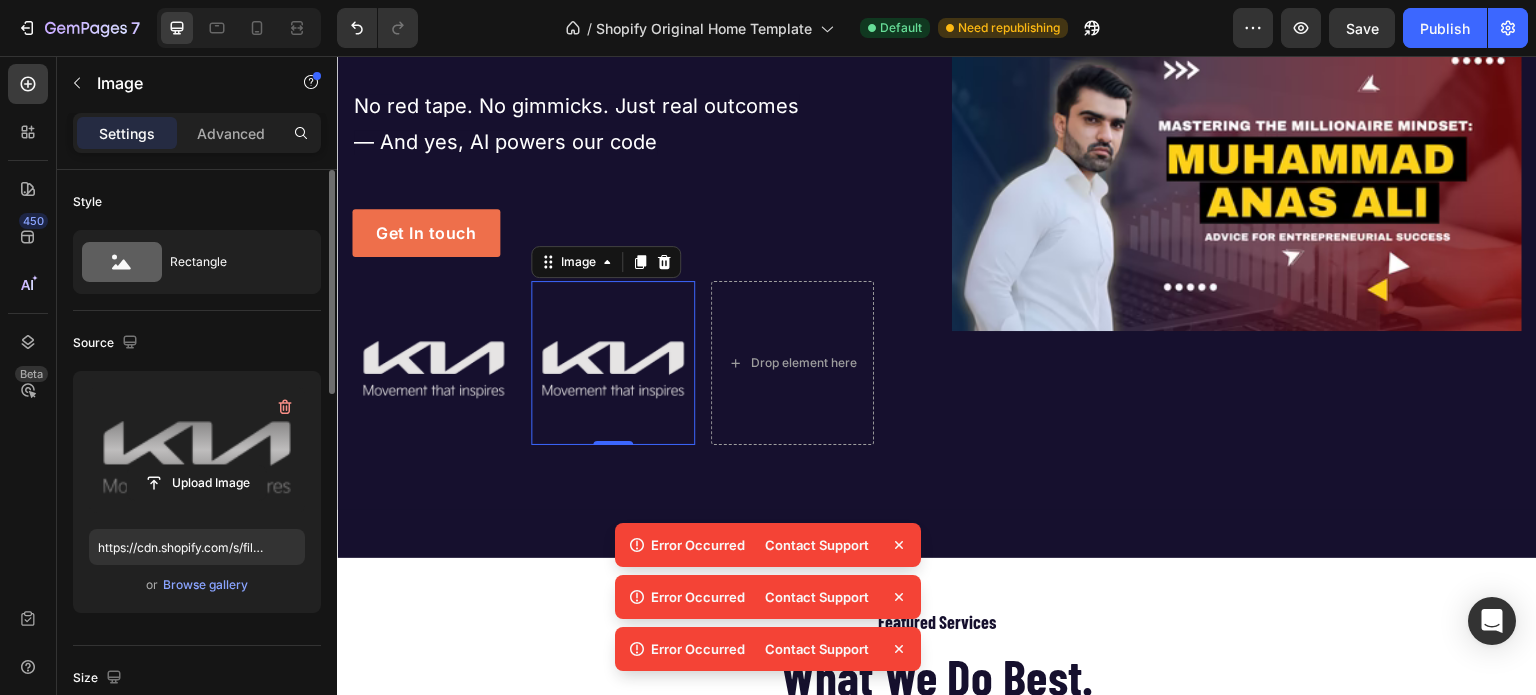 click at bounding box center [197, 450] 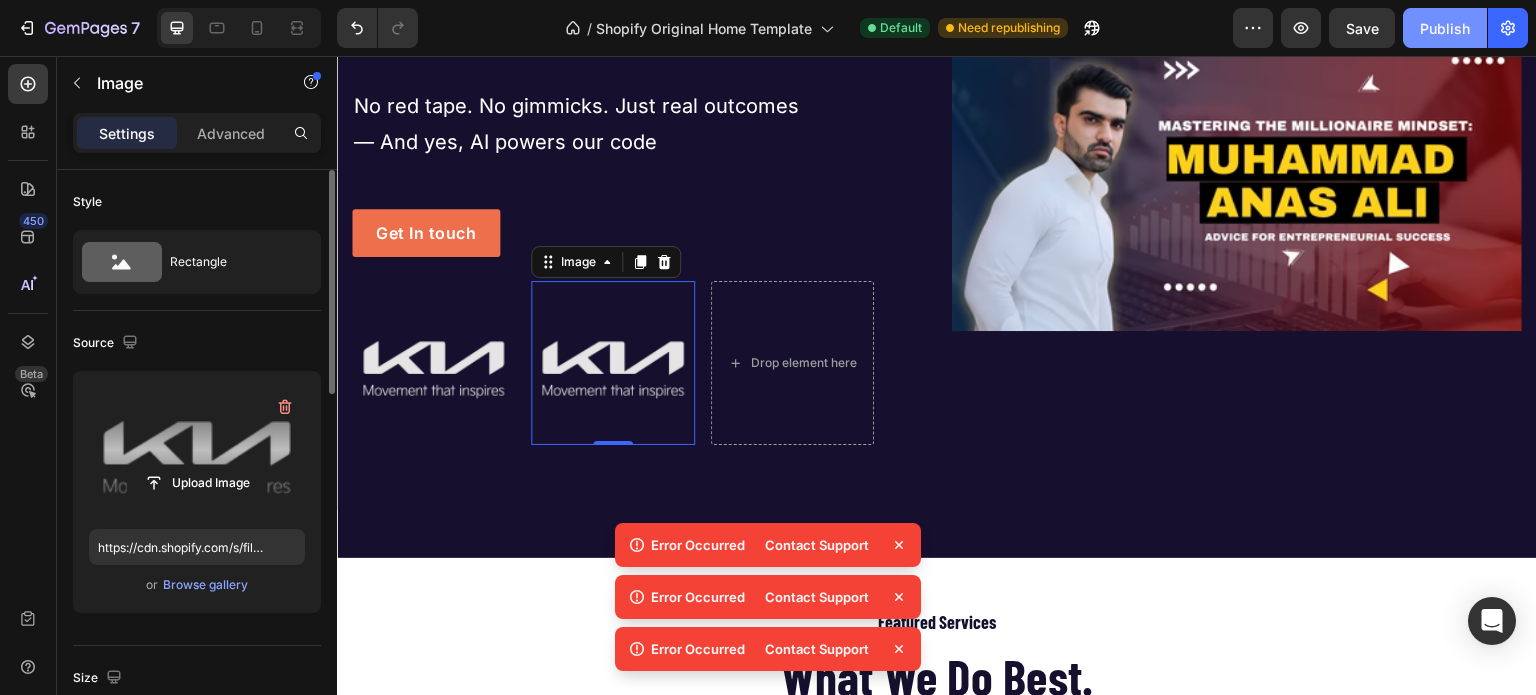 click on "Publish" at bounding box center [1445, 28] 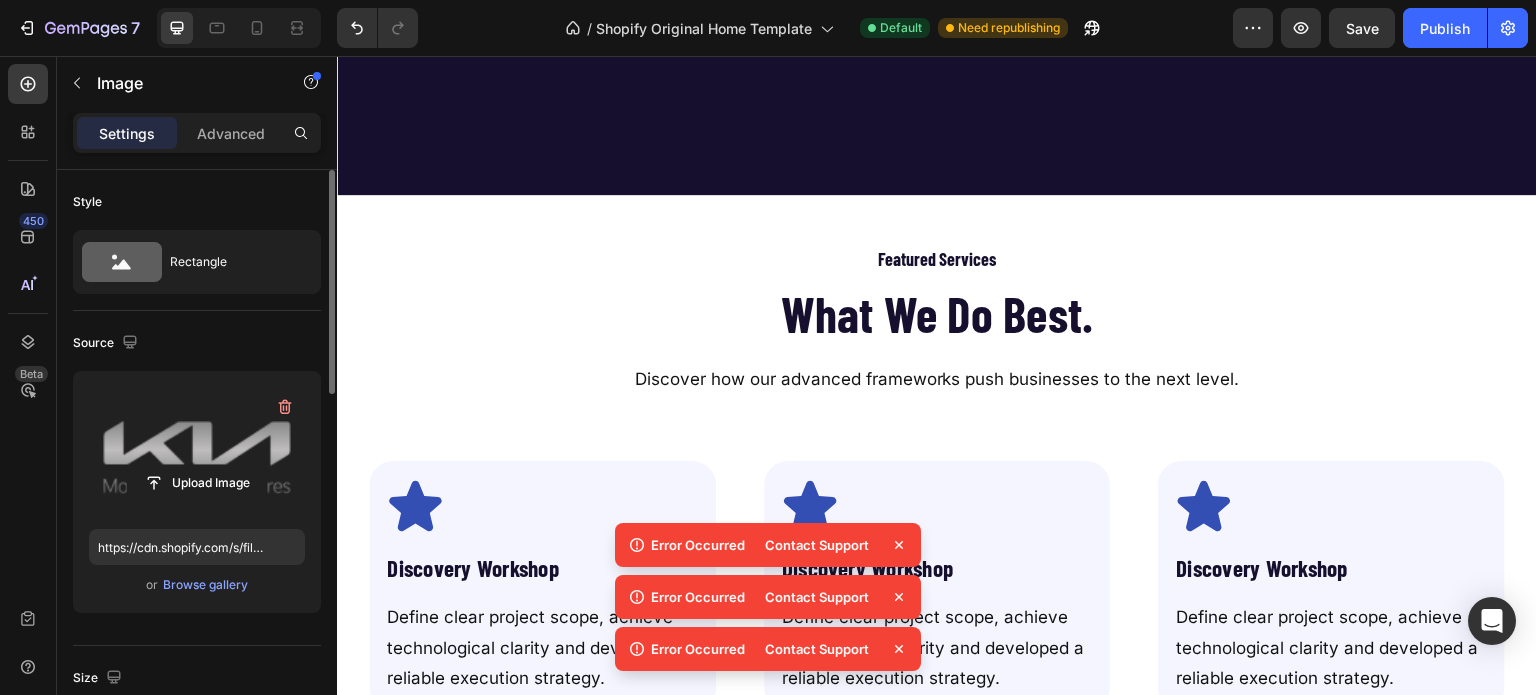scroll, scrollTop: 855, scrollLeft: 0, axis: vertical 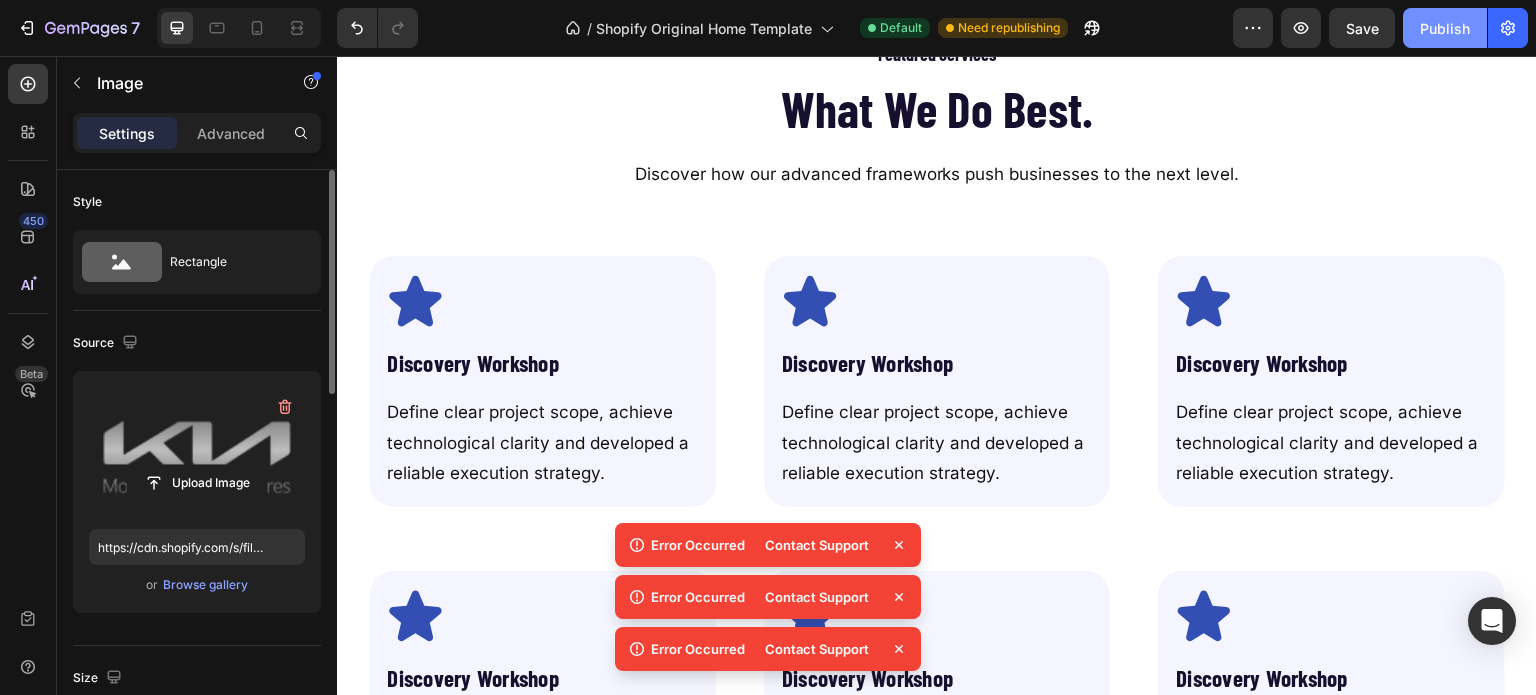 click on "Publish" at bounding box center (1445, 28) 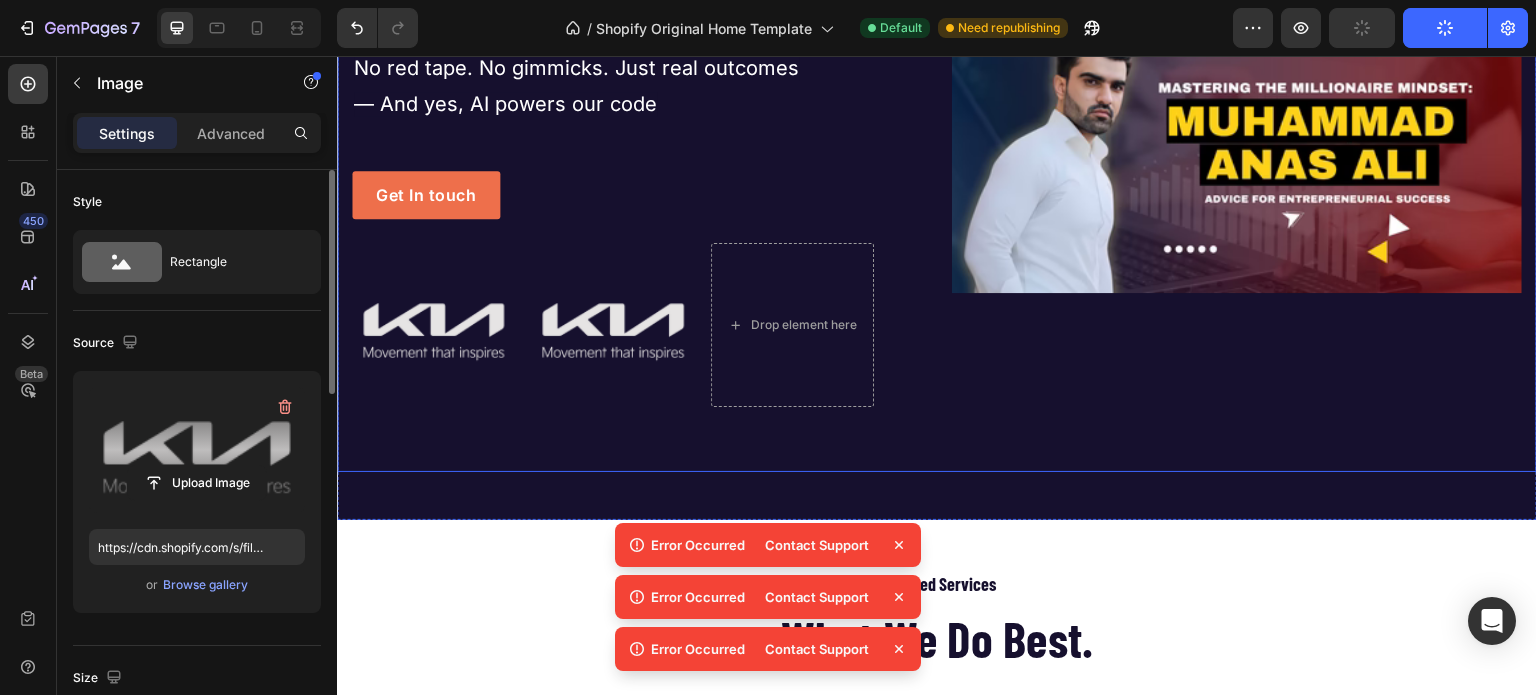 scroll, scrollTop: 322, scrollLeft: 0, axis: vertical 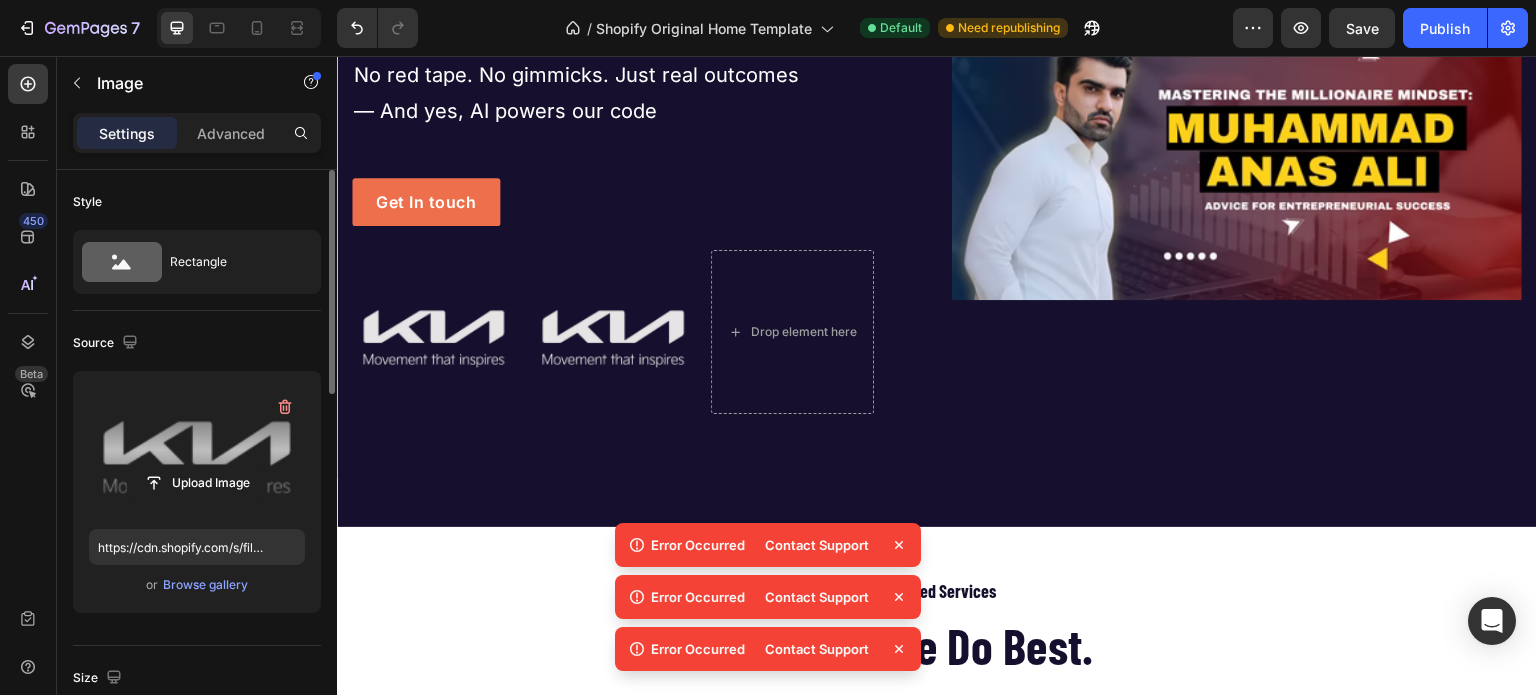 click 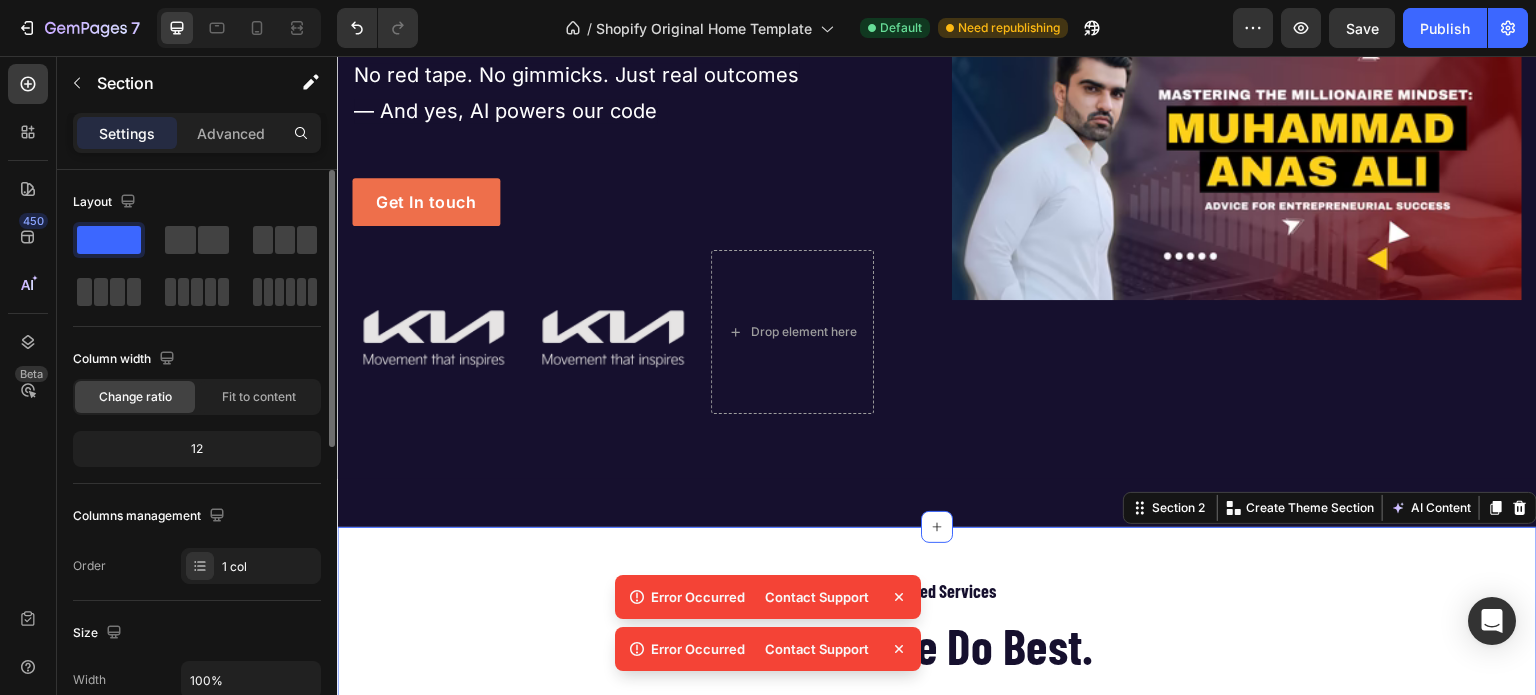click on "Featured Services Heading What We Do Best. Heading Discover how our advanced frameworks push businesses to the next level. Text Block Section 2   You can create reusable sections Create Theme Section AI Content Write with GemAI What would you like to describe here? Tone and Voice Persuasive Product Getting products... Show more Generate" at bounding box center [937, 643] 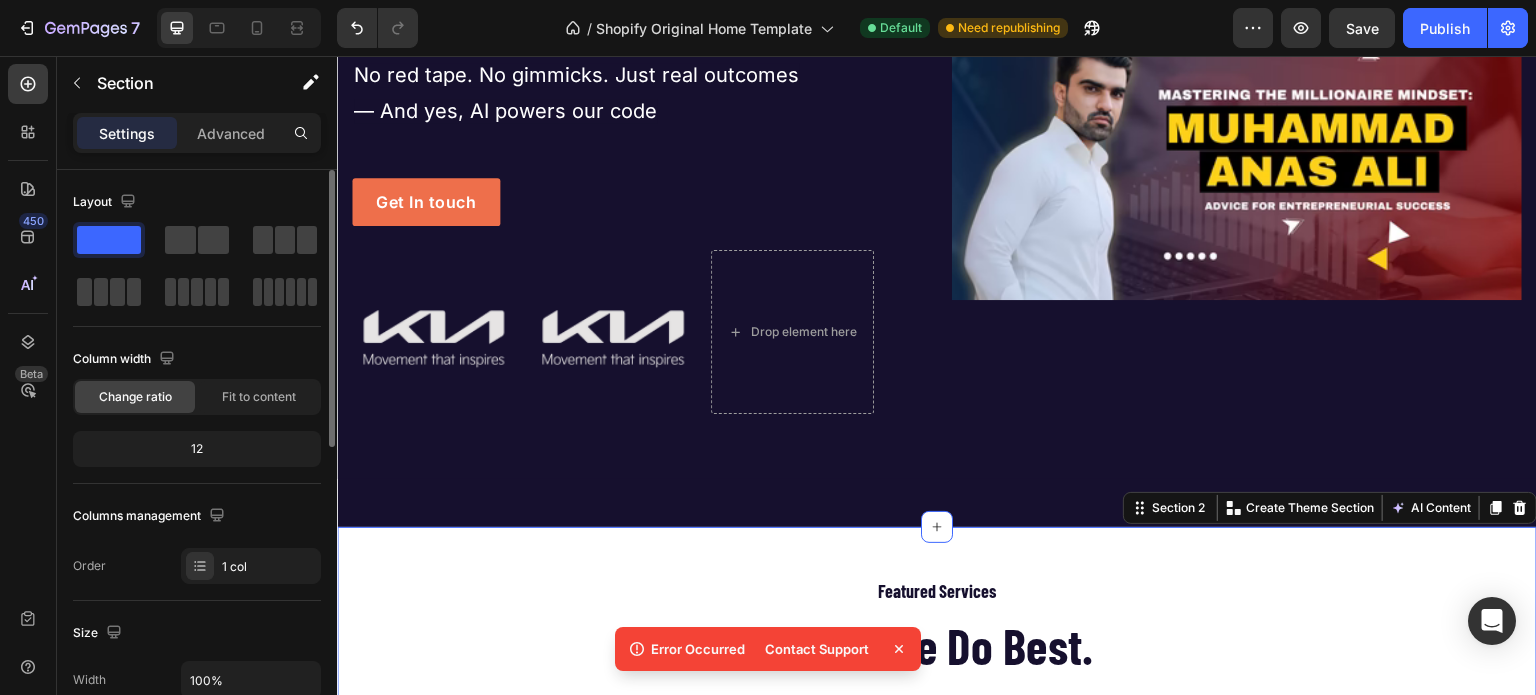 click 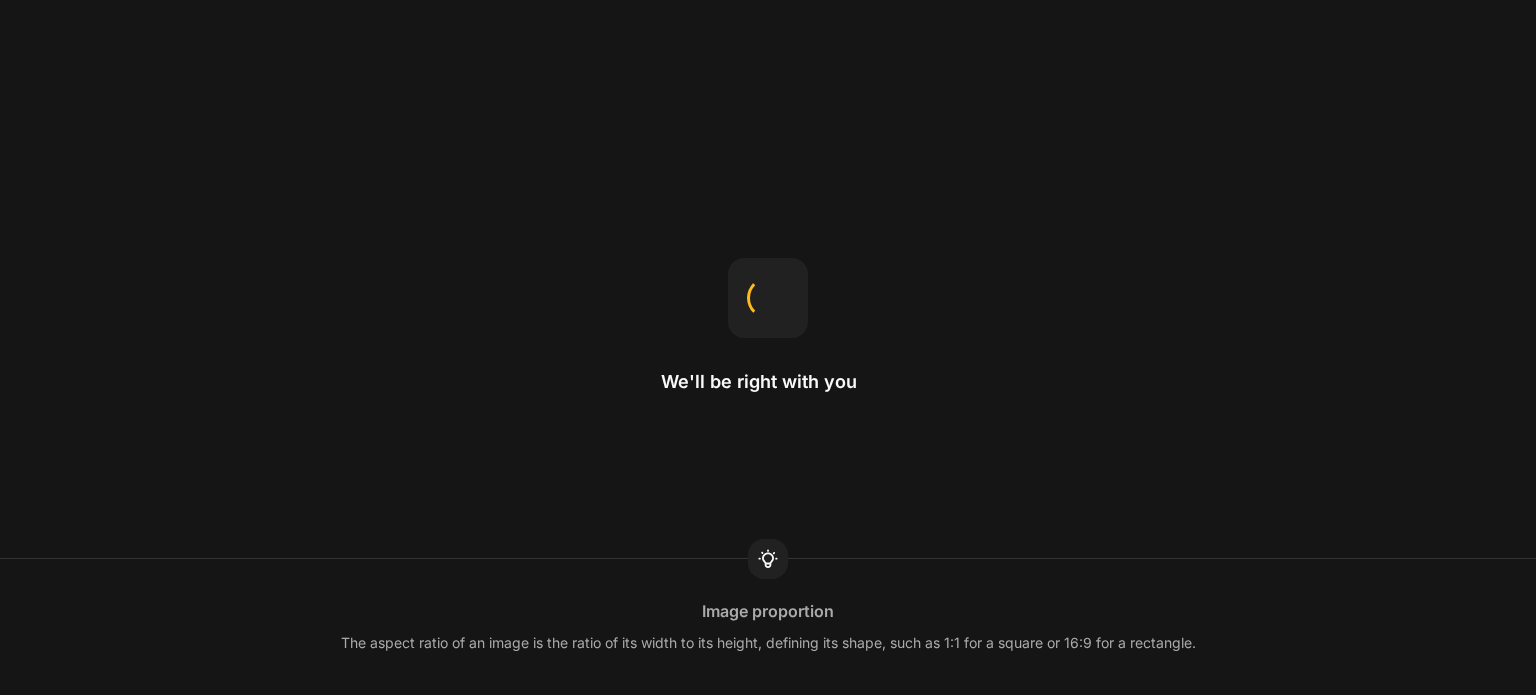 scroll, scrollTop: 0, scrollLeft: 0, axis: both 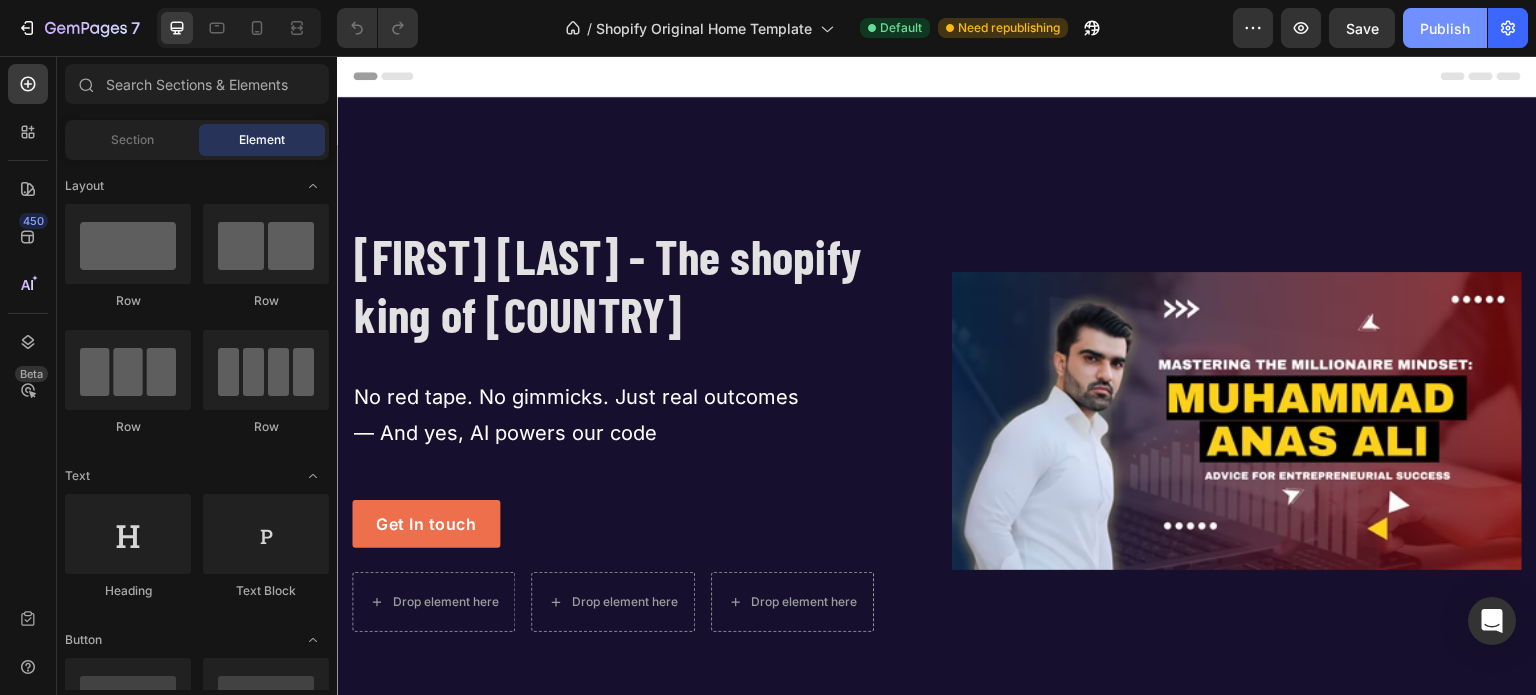 click on "Publish" 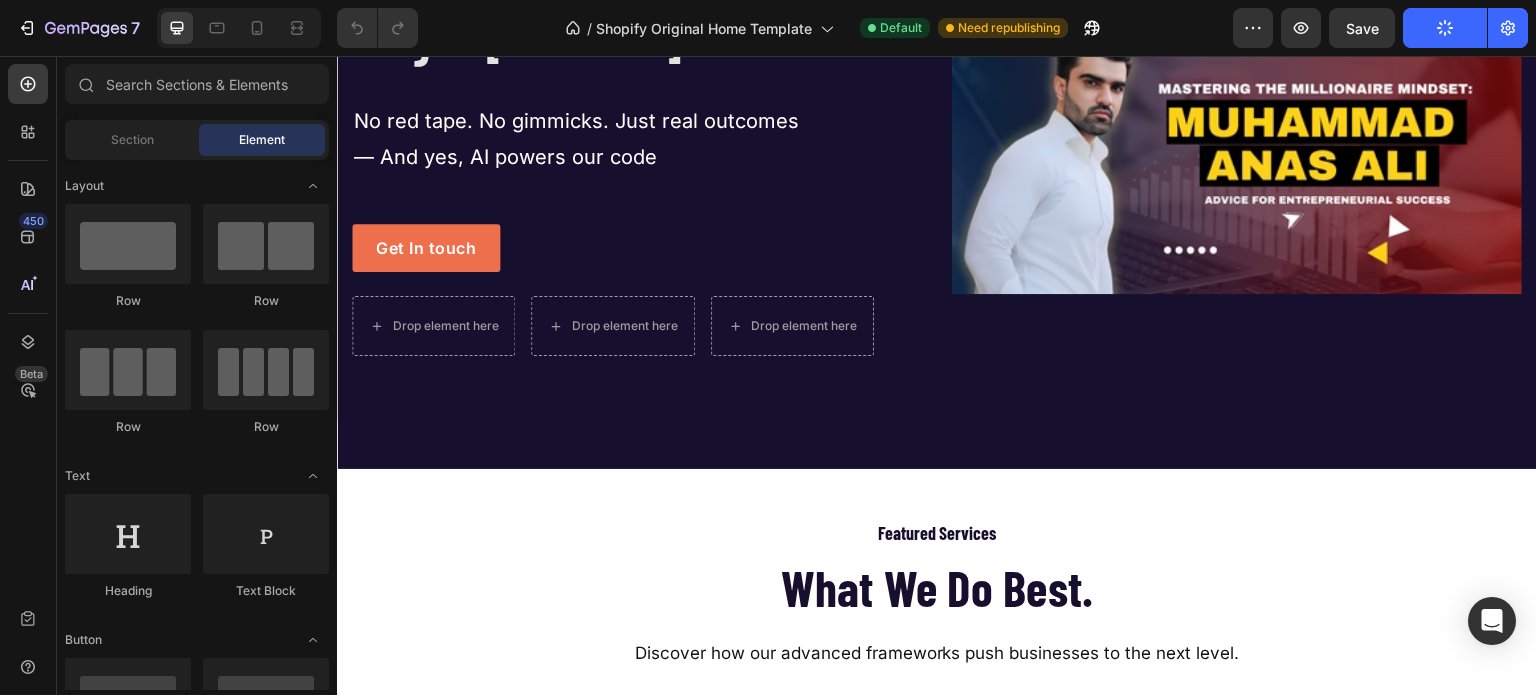 scroll, scrollTop: 0, scrollLeft: 0, axis: both 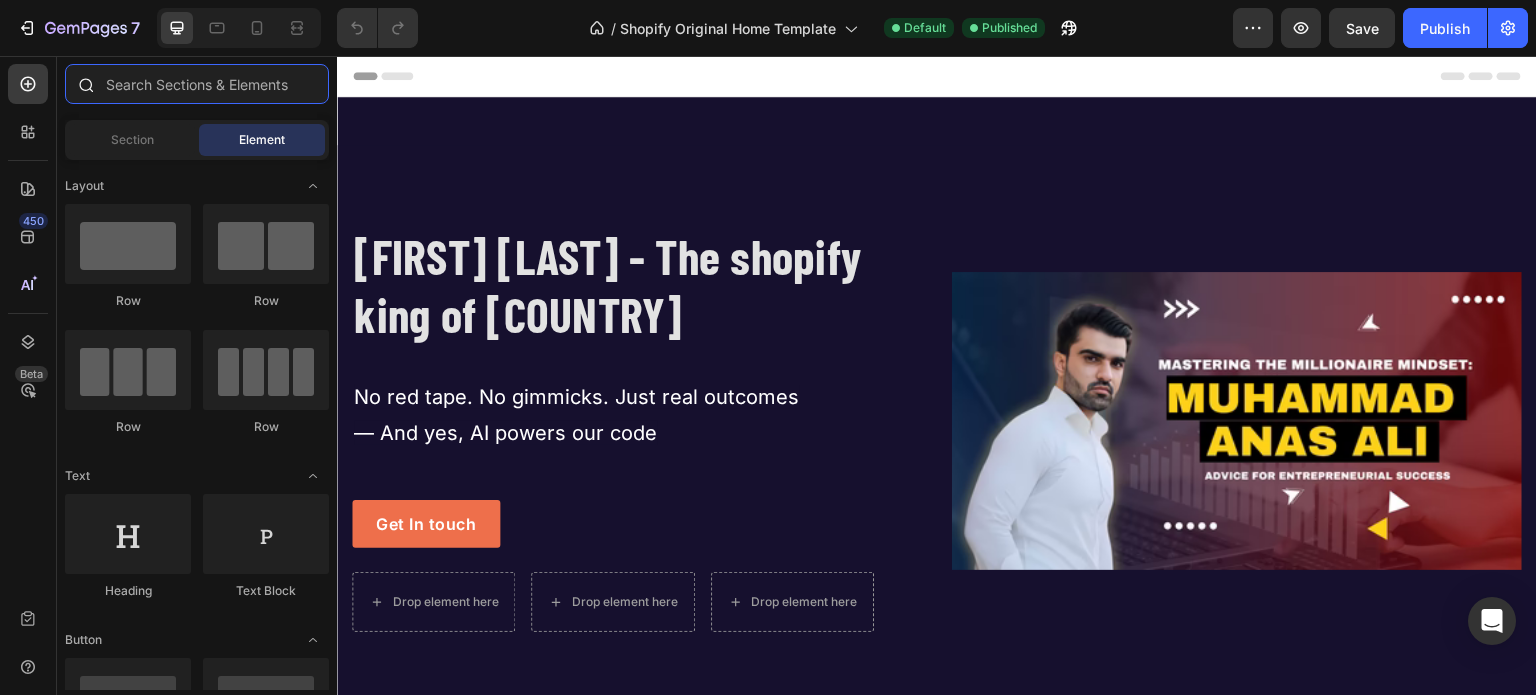 click at bounding box center [197, 84] 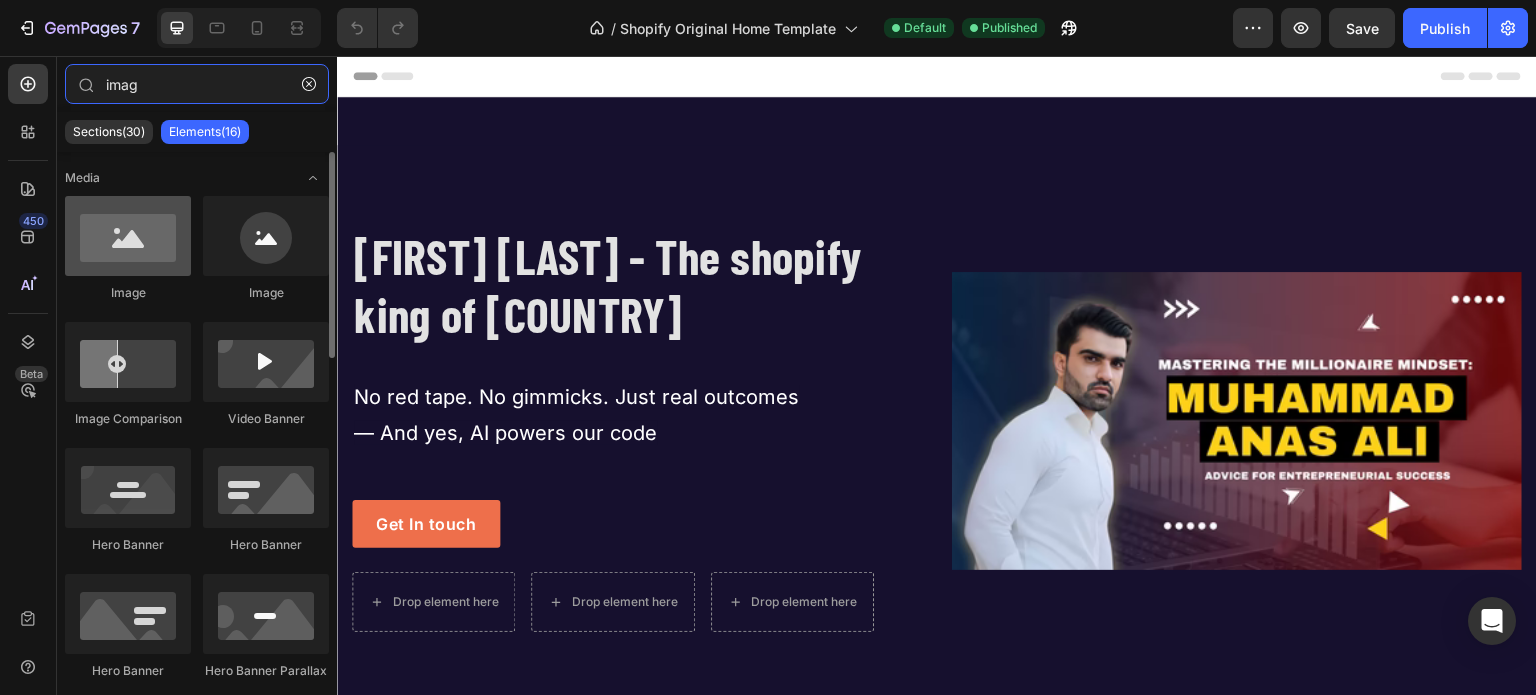 type on "imag" 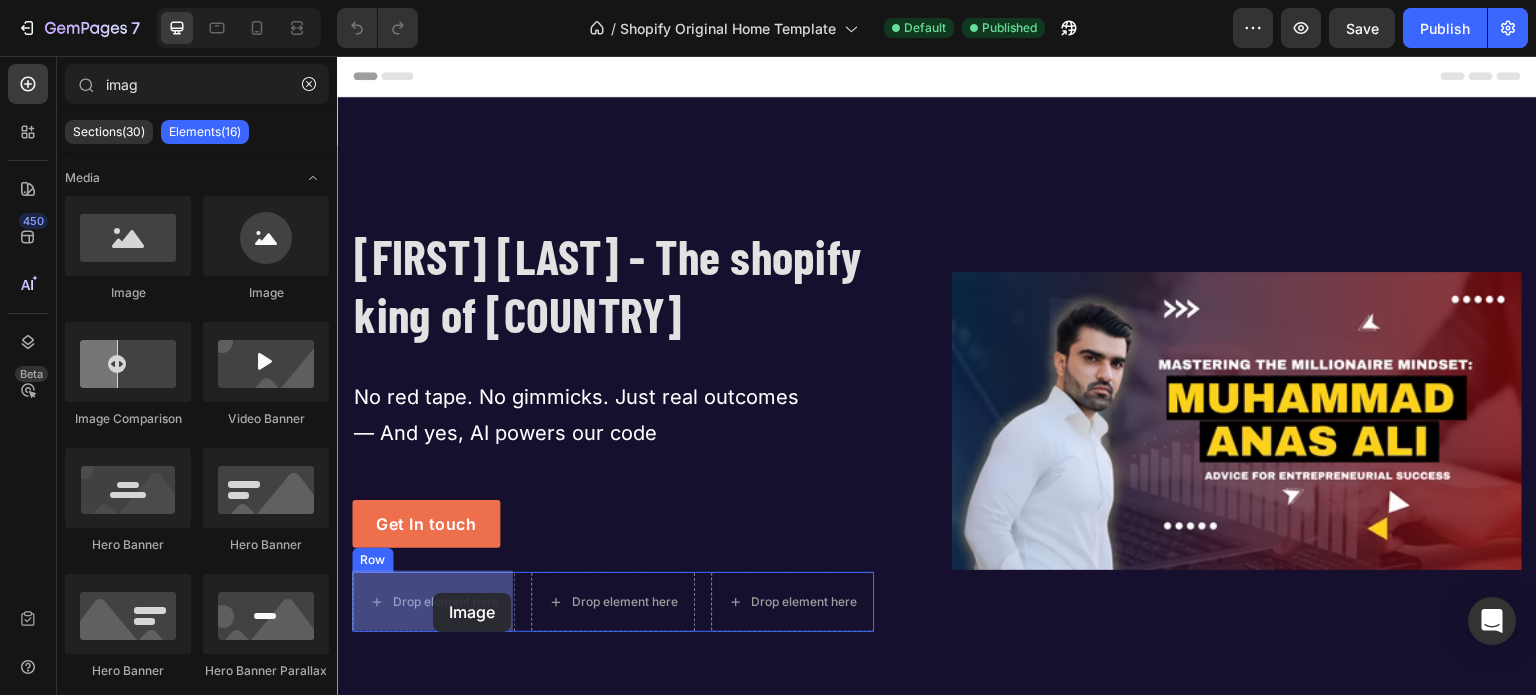 drag, startPoint x: 484, startPoint y: 311, endPoint x: 433, endPoint y: 593, distance: 286.5746 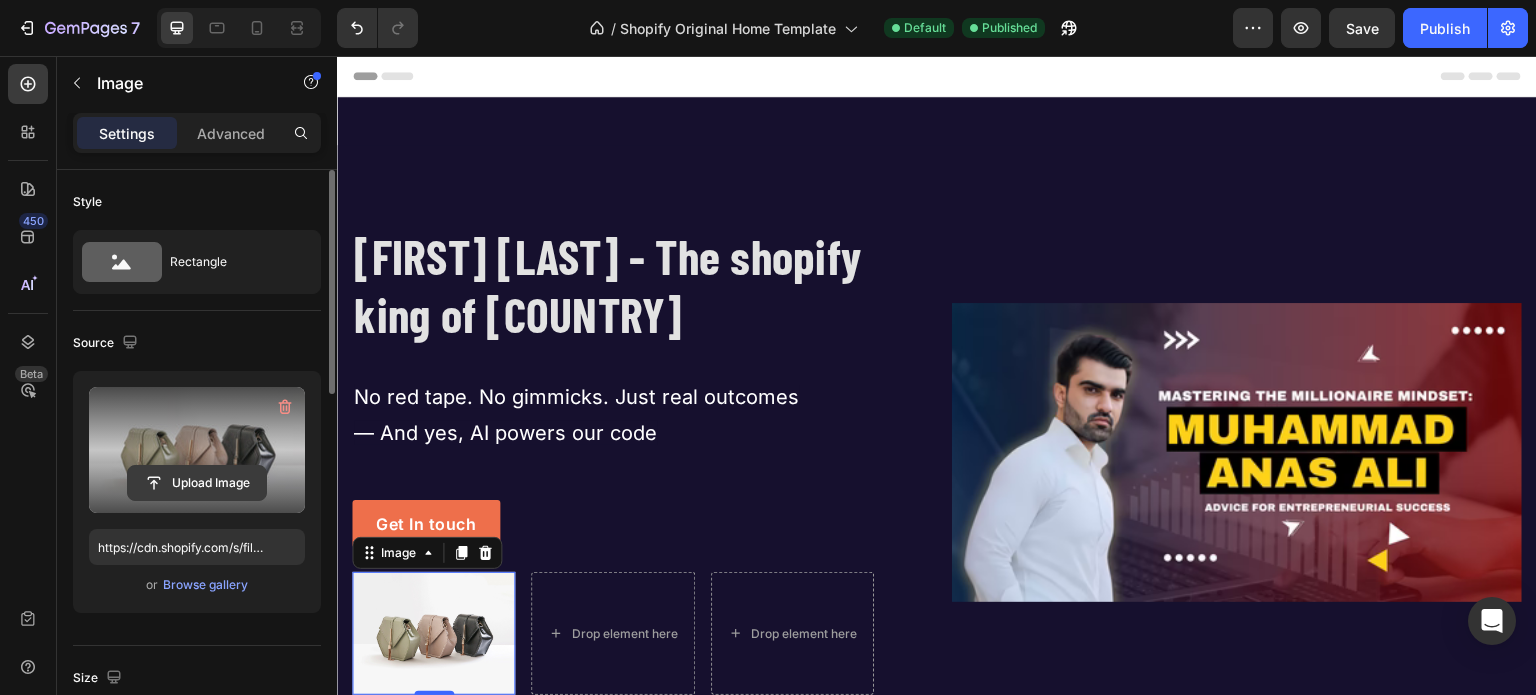 click 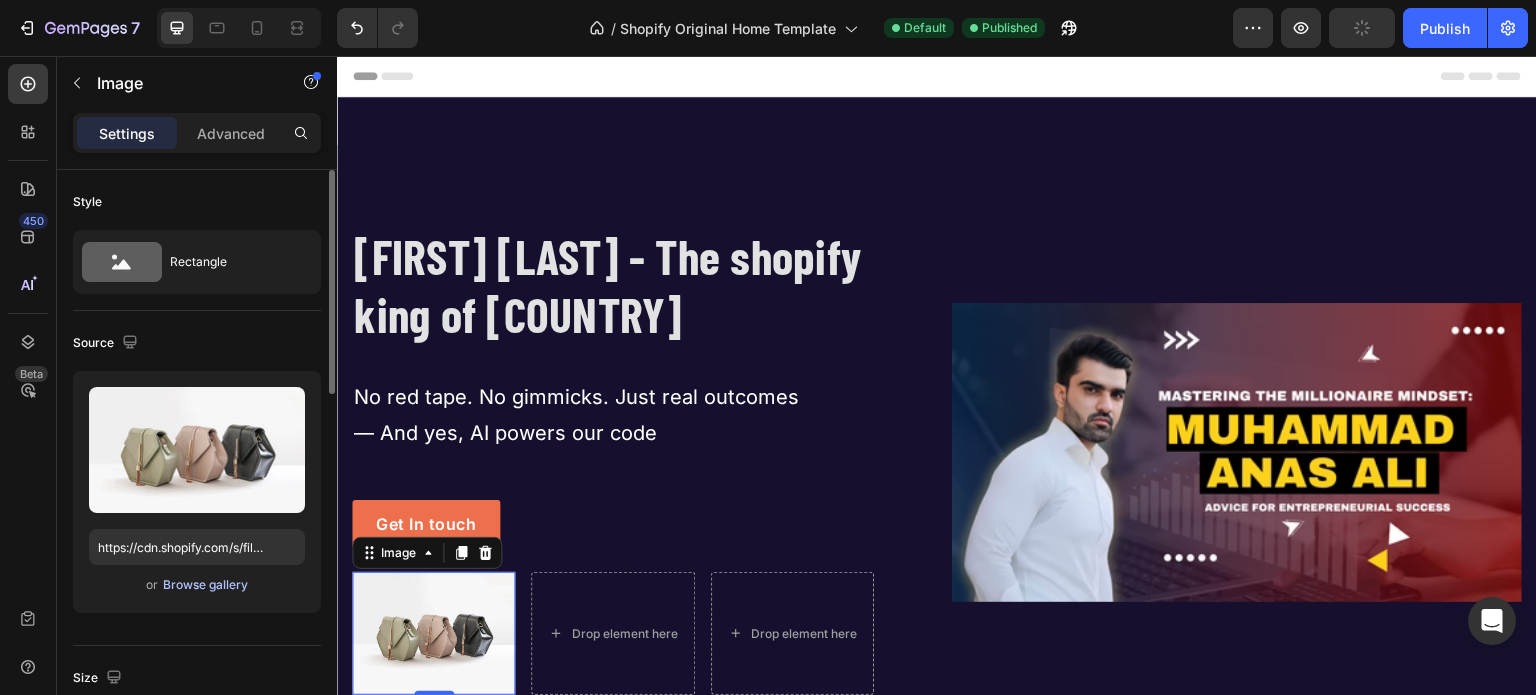 click on "Browse gallery" at bounding box center (205, 585) 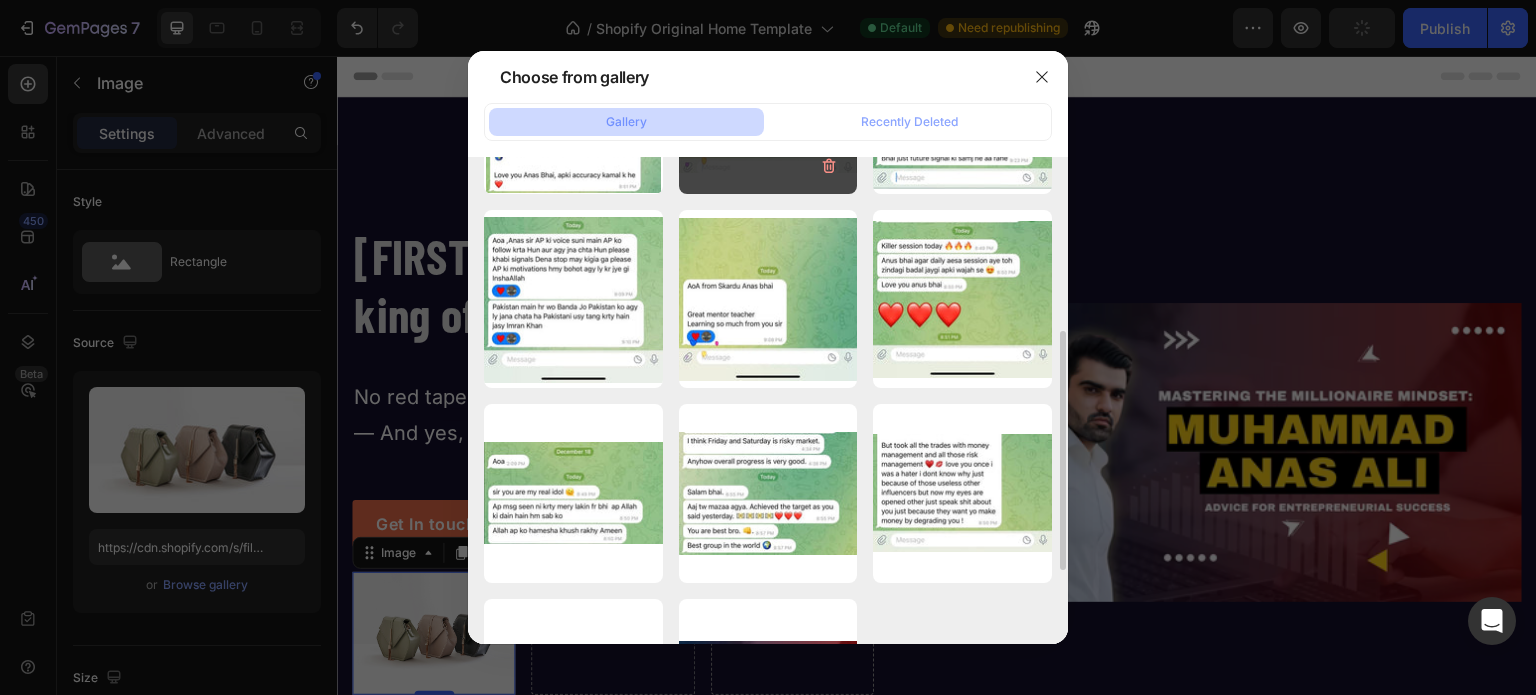 scroll, scrollTop: 504, scrollLeft: 0, axis: vertical 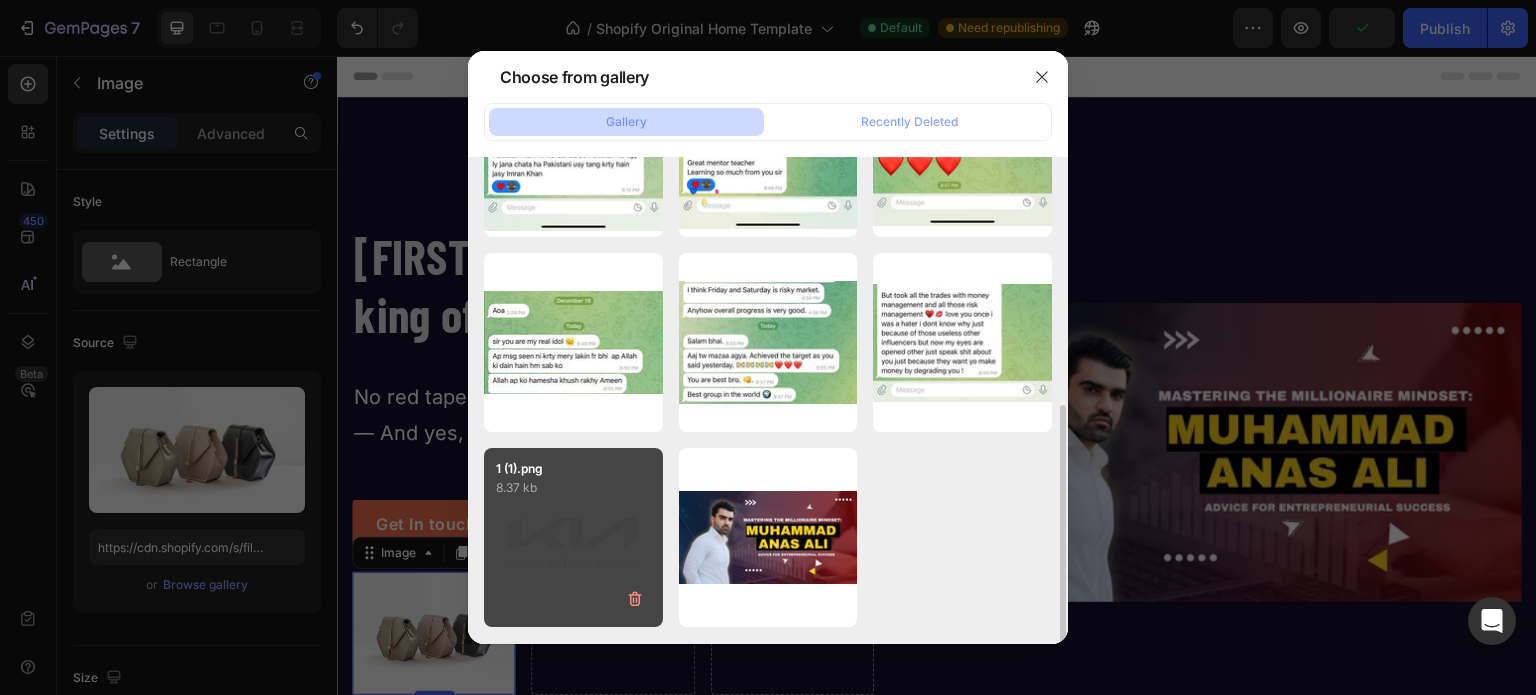 click on "1 (1).png 8.37 kb" at bounding box center [573, 537] 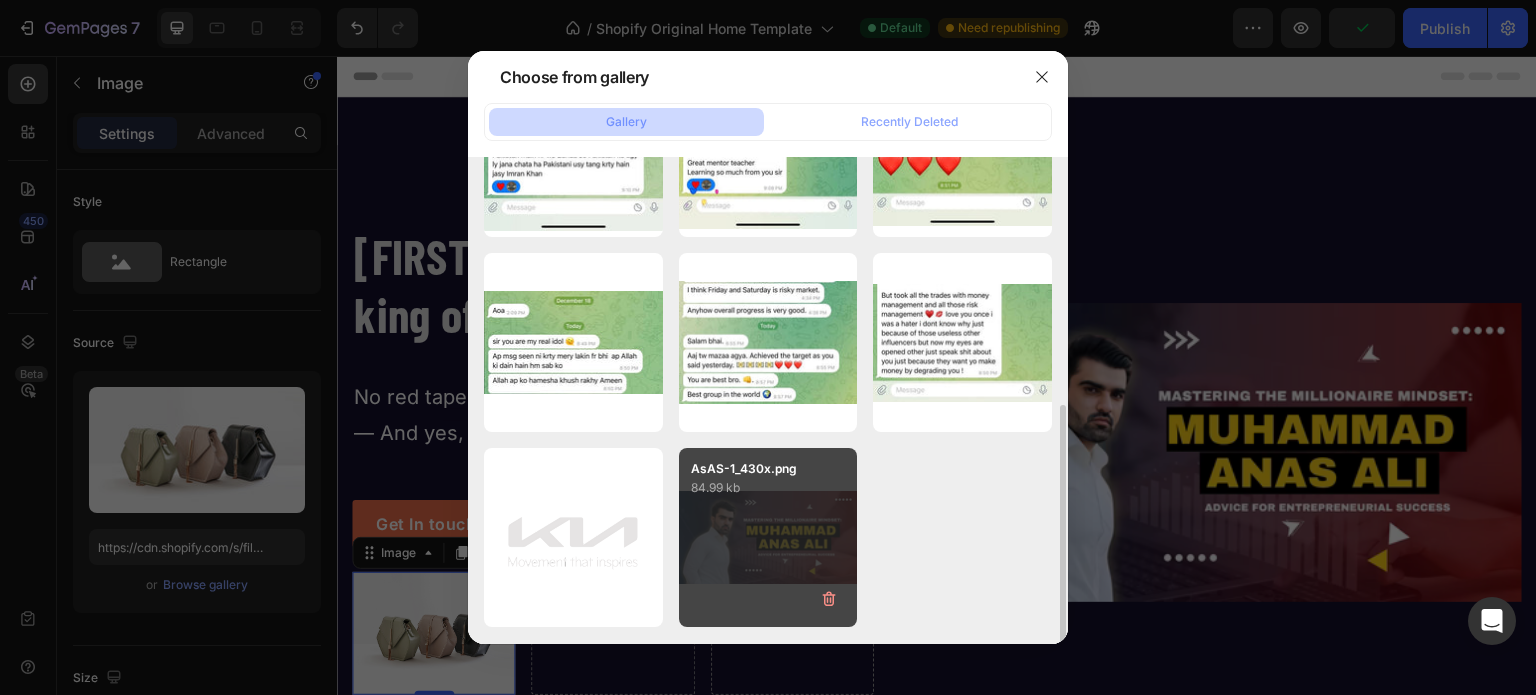 type on "https://cdn.shopify.com/s/files/1/0671/8904/7483/files/gempages_578045541112349458-c32d3c03-0ace-4cf9-bf5f-567973b342f7.png" 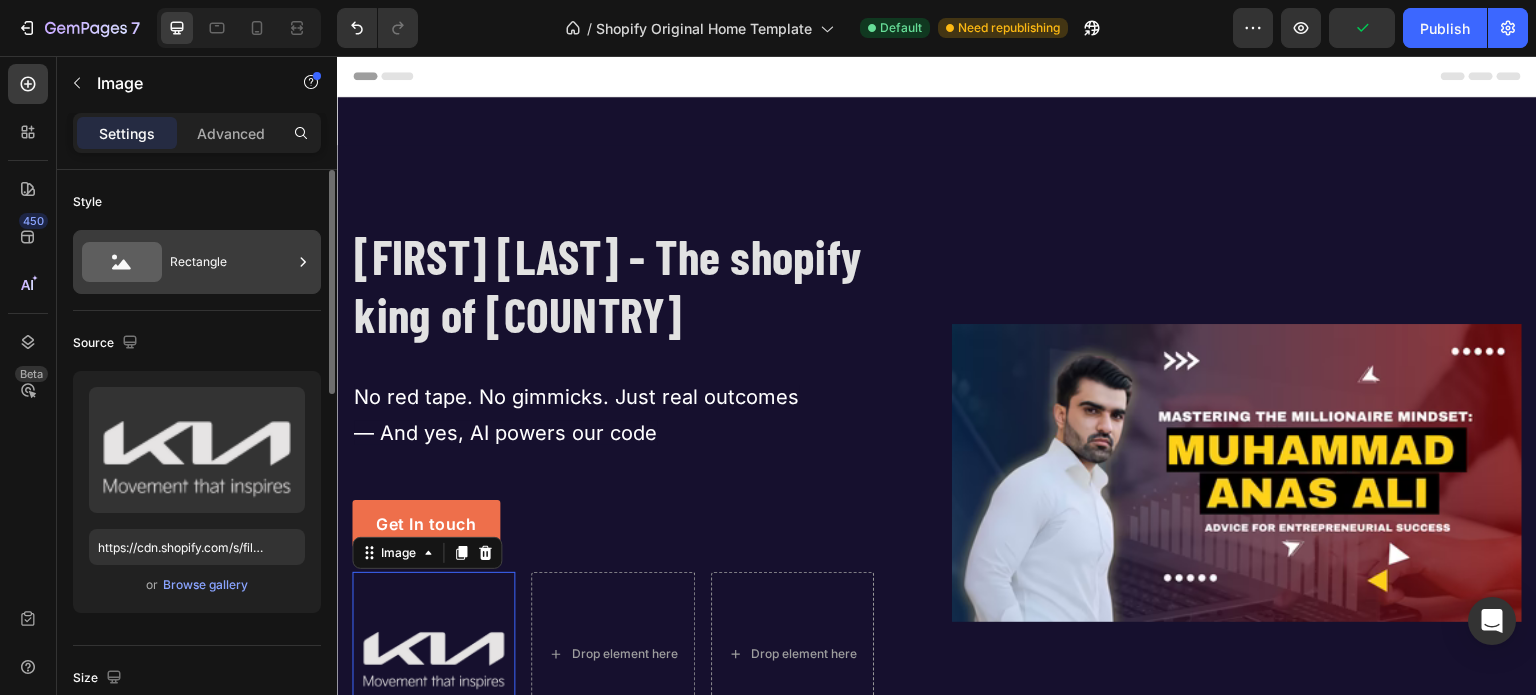 click on "Rectangle" at bounding box center [231, 262] 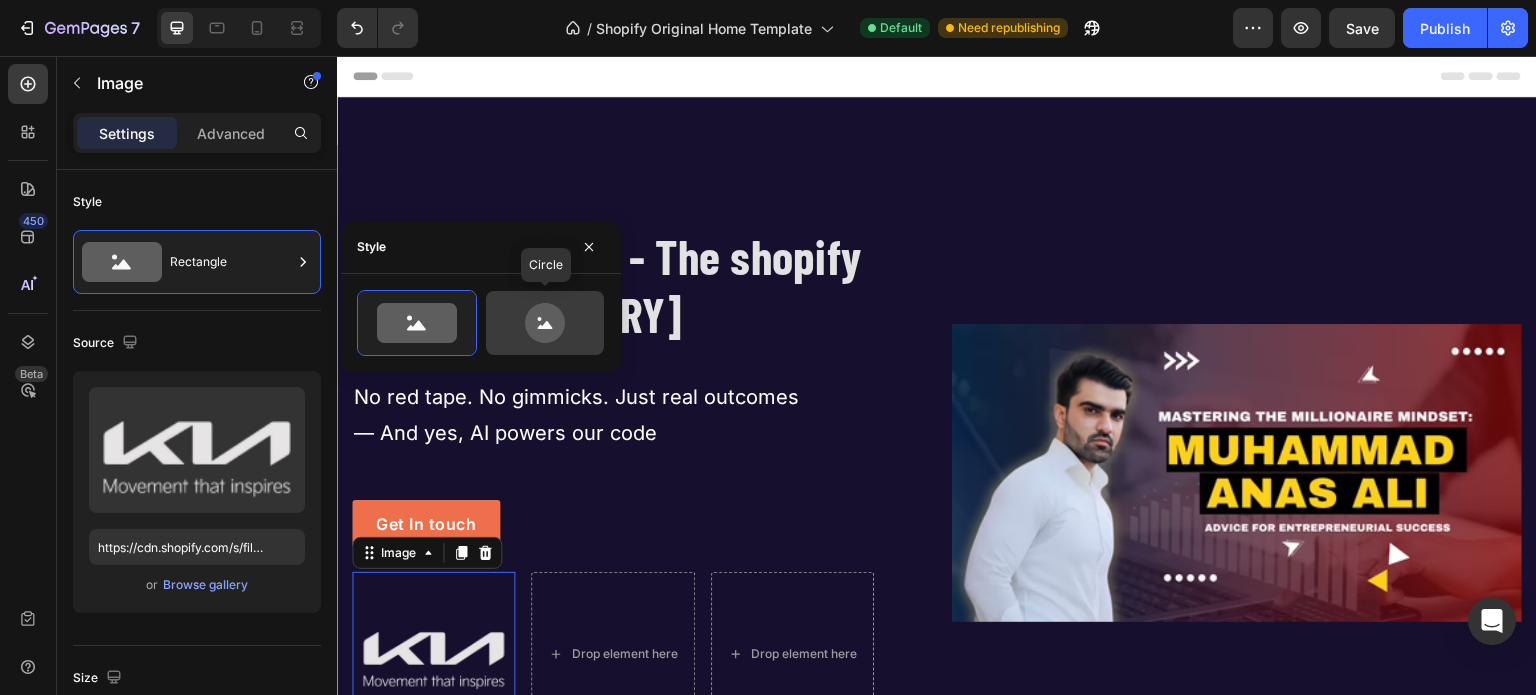click 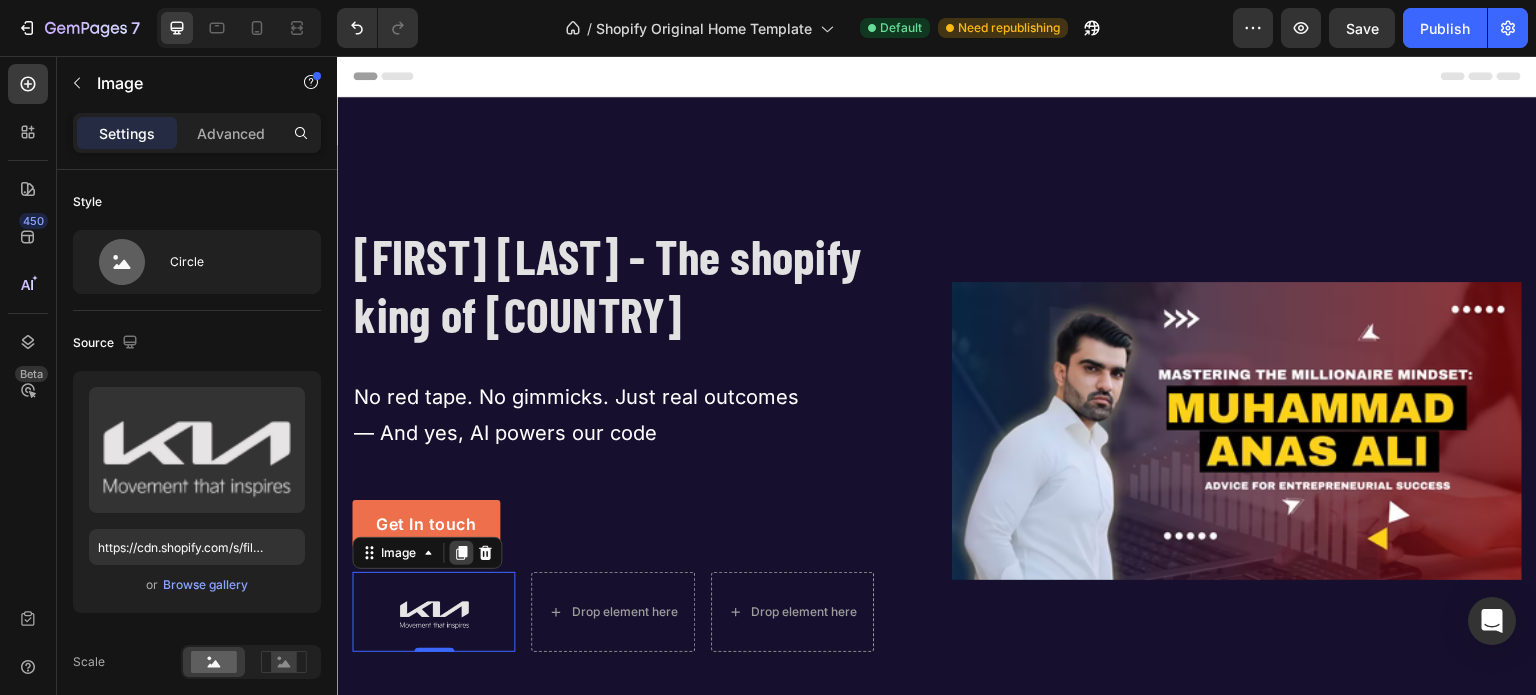 click 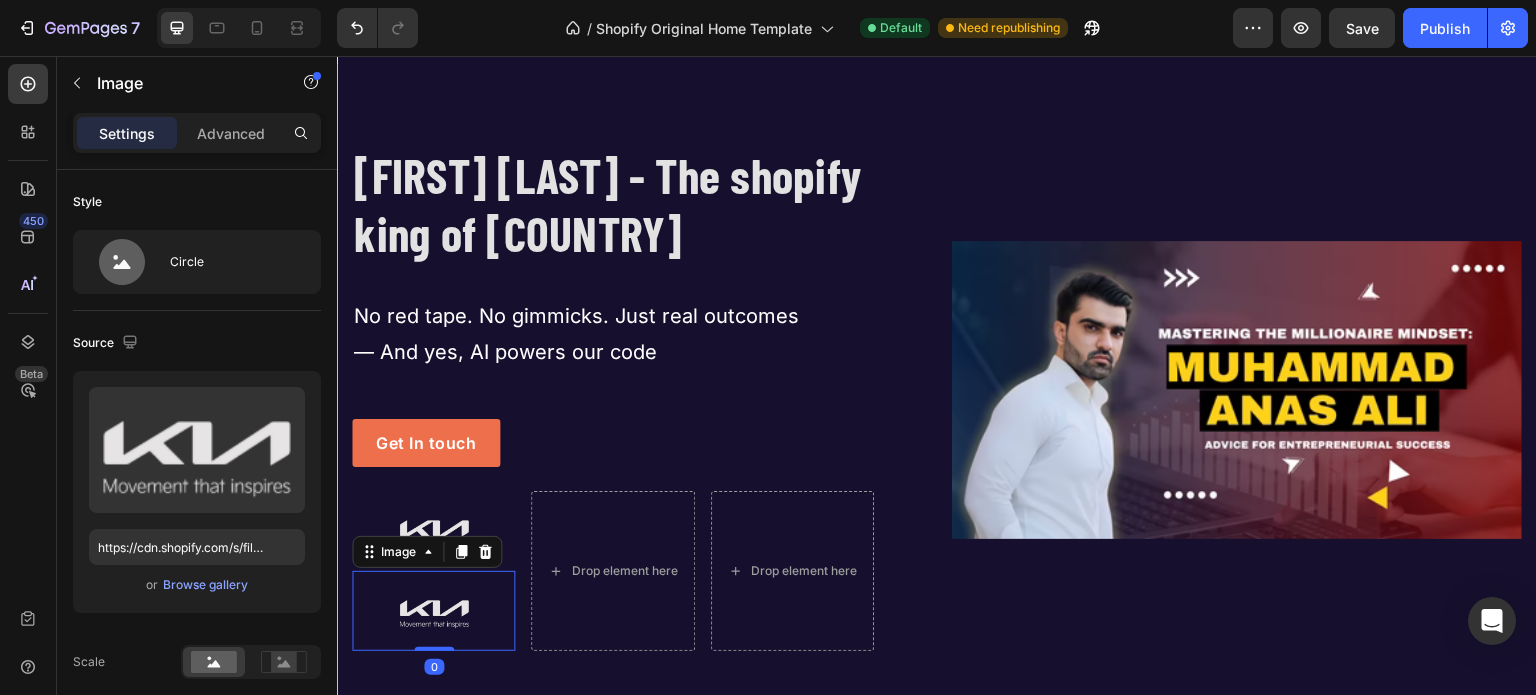 scroll, scrollTop: 525, scrollLeft: 0, axis: vertical 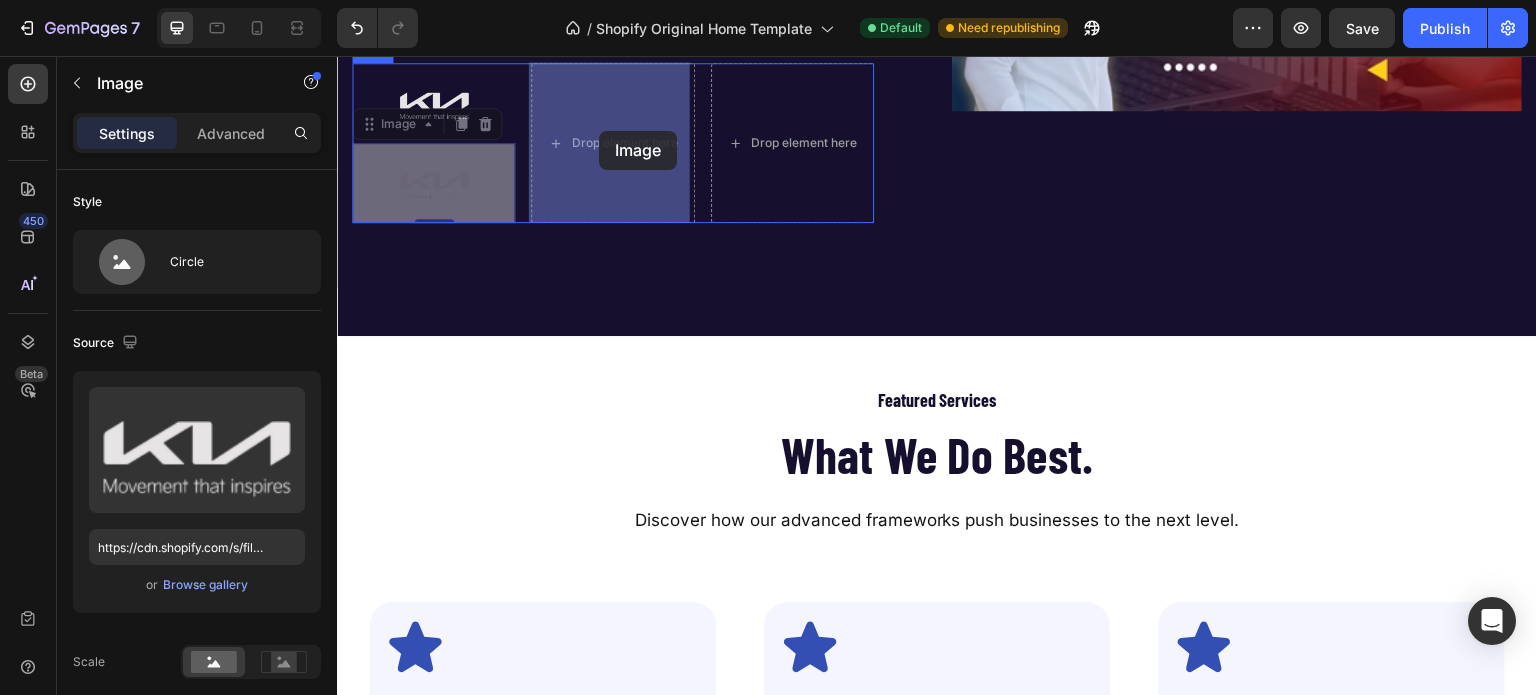 drag, startPoint x: 392, startPoint y: 107, endPoint x: 599, endPoint y: 128, distance: 208.06248 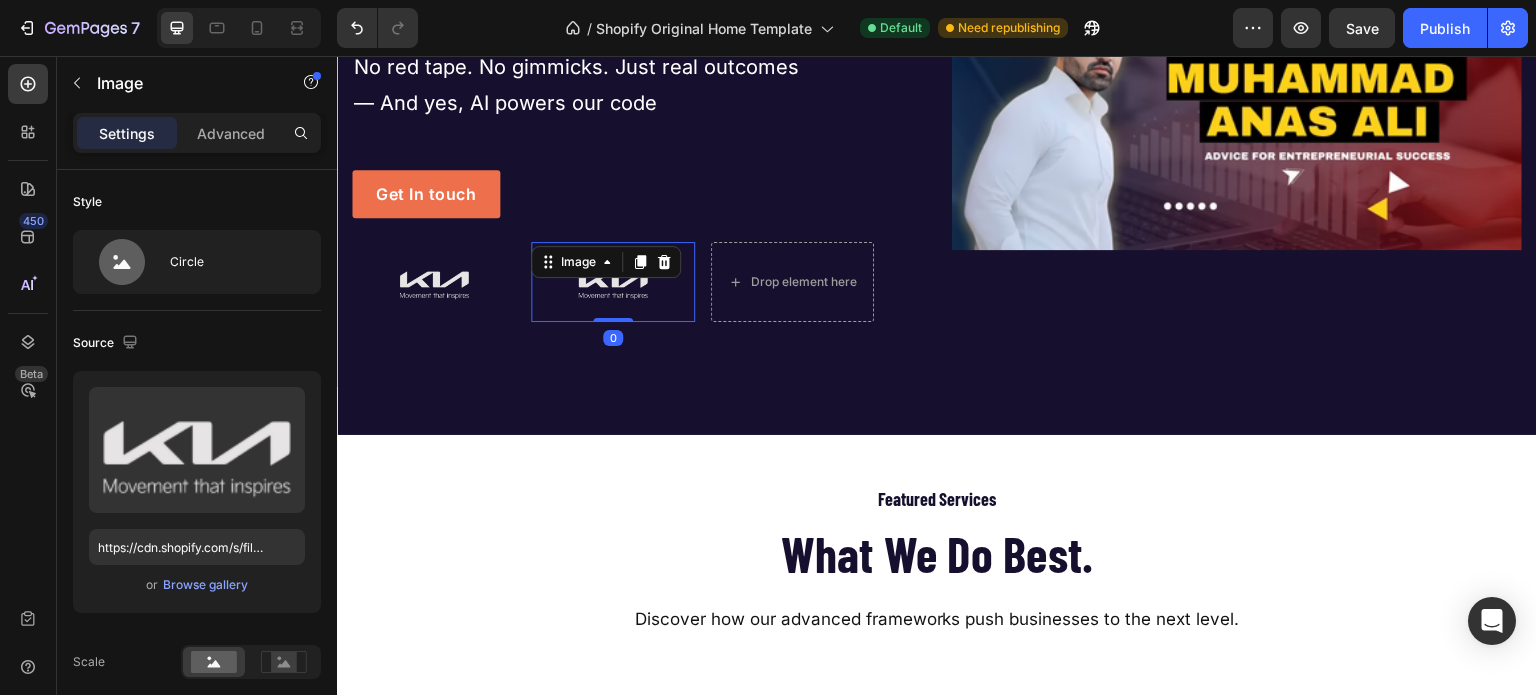 scroll, scrollTop: 328, scrollLeft: 0, axis: vertical 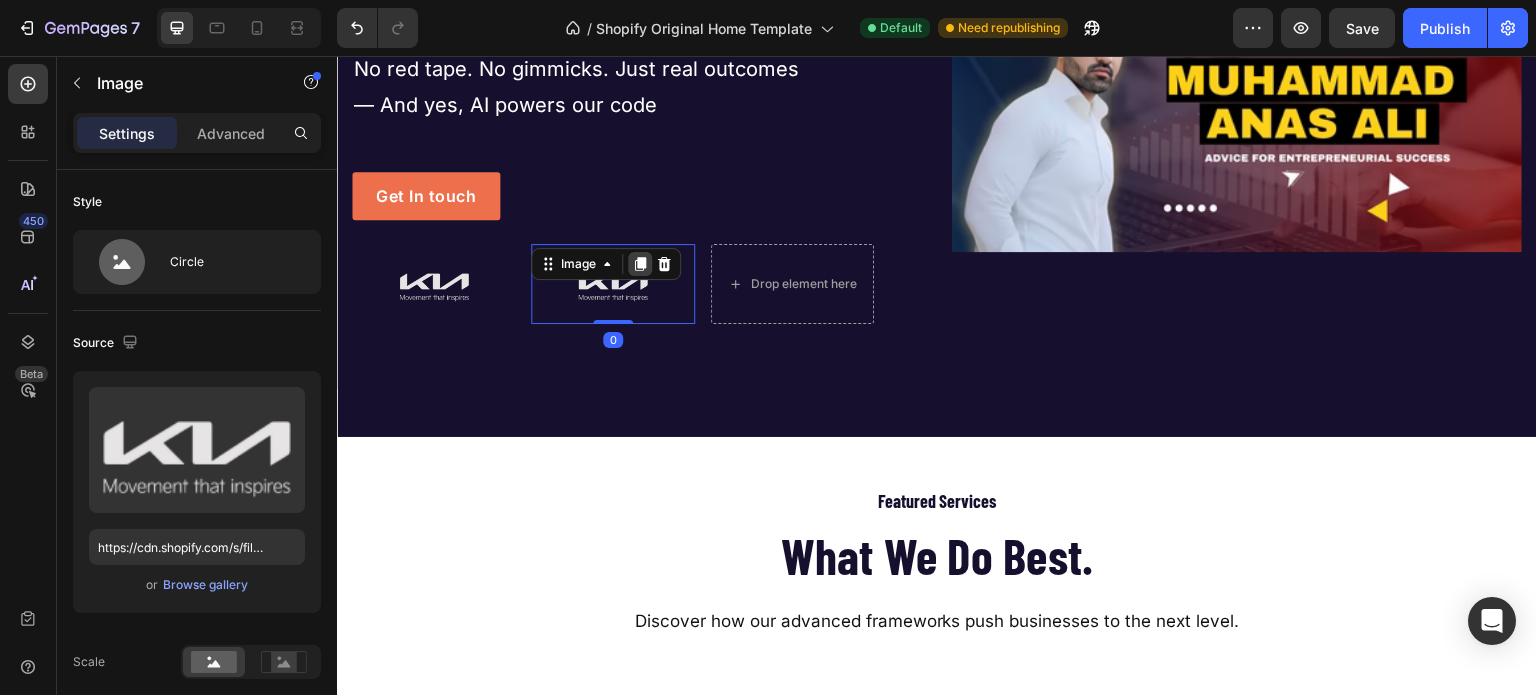 click 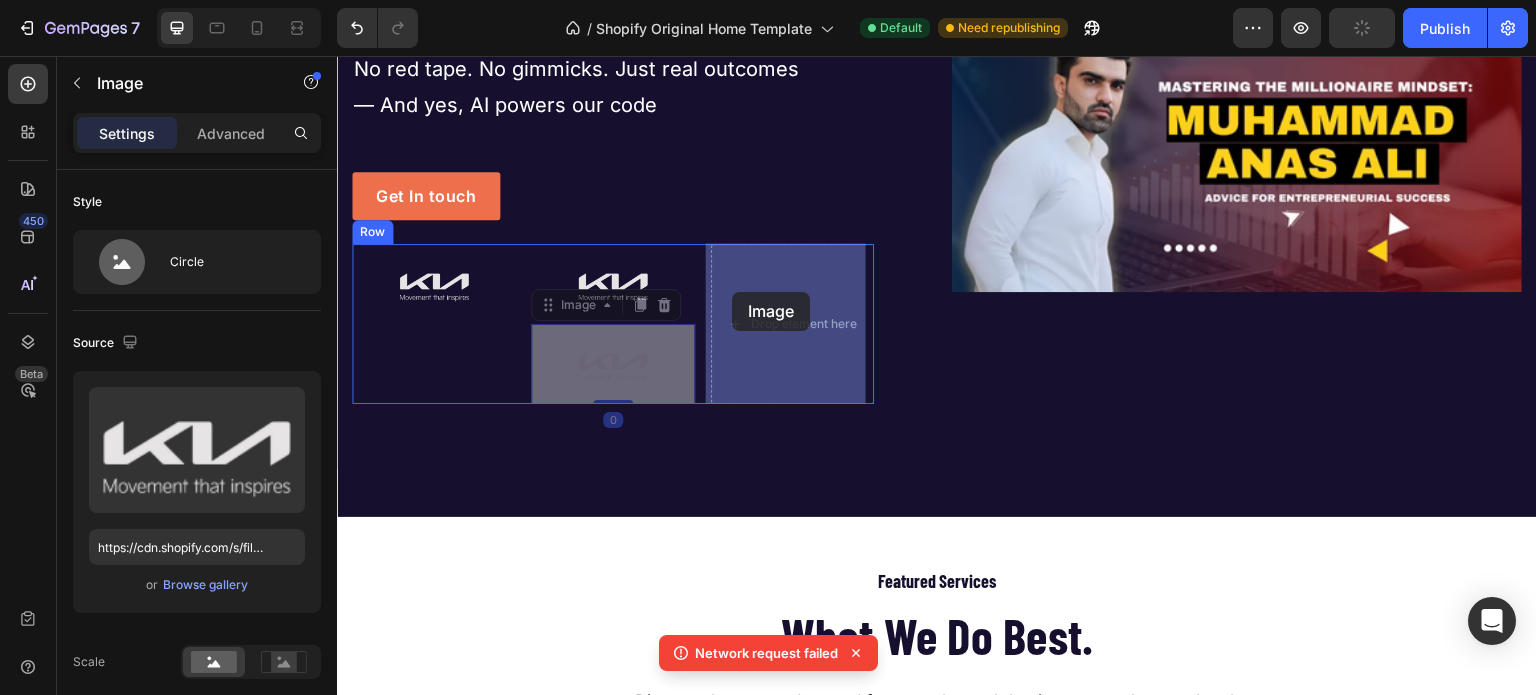 drag, startPoint x: 567, startPoint y: 307, endPoint x: 732, endPoint y: 292, distance: 165.68042 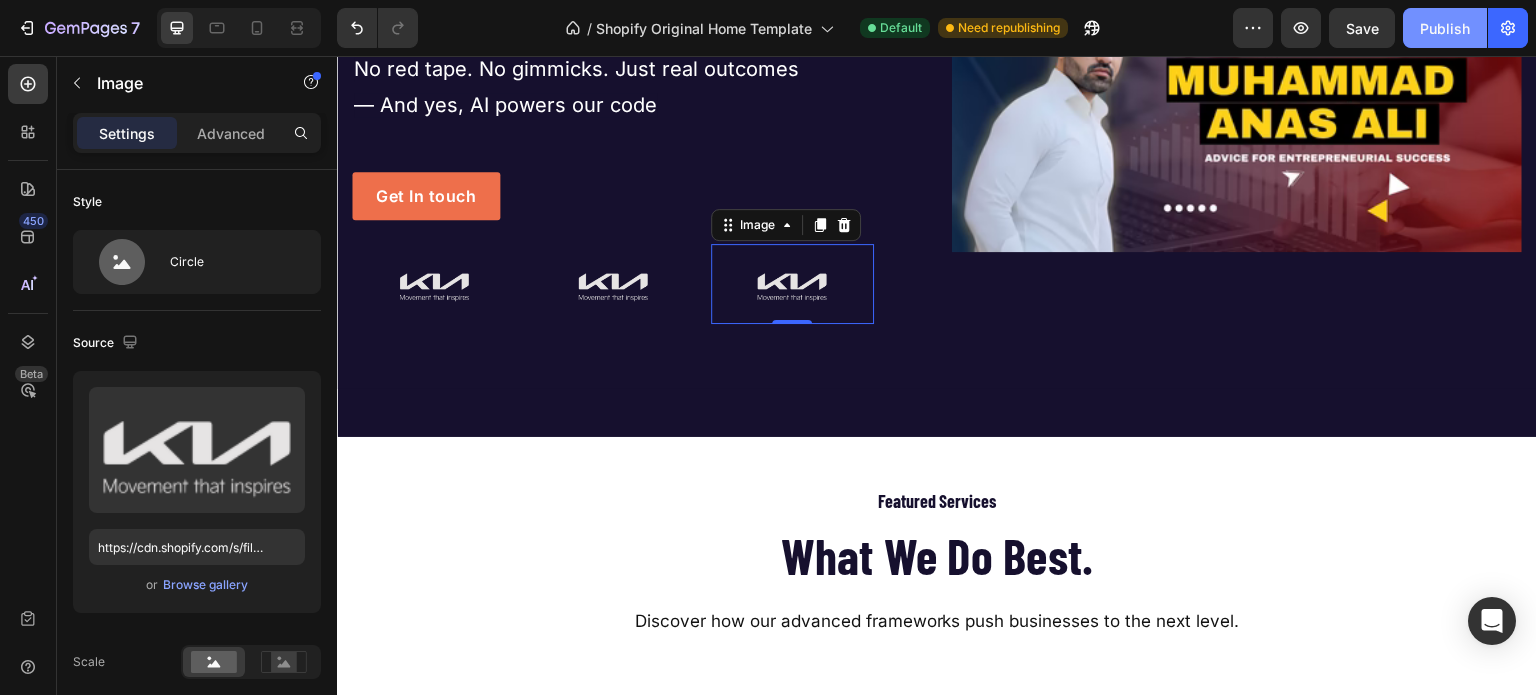 click on "Publish" at bounding box center [1445, 28] 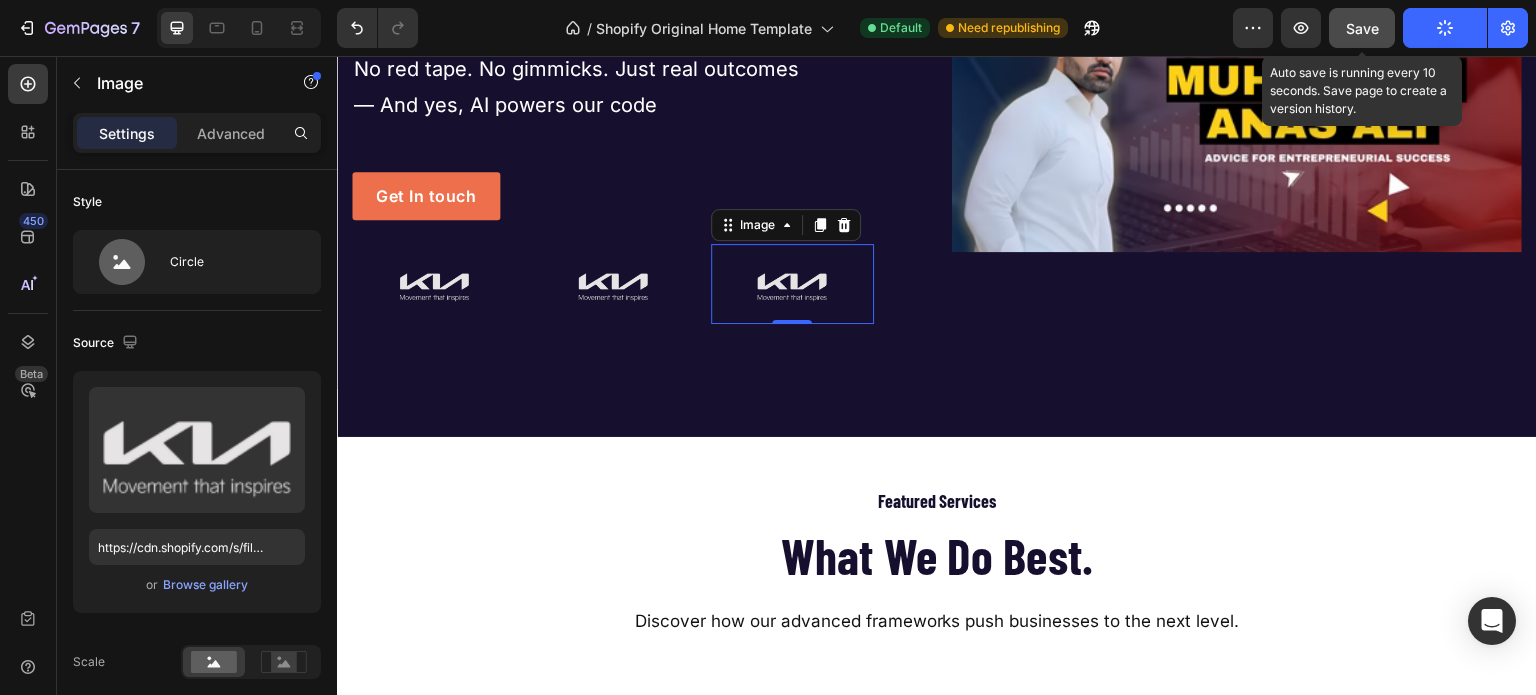 click on "Save" 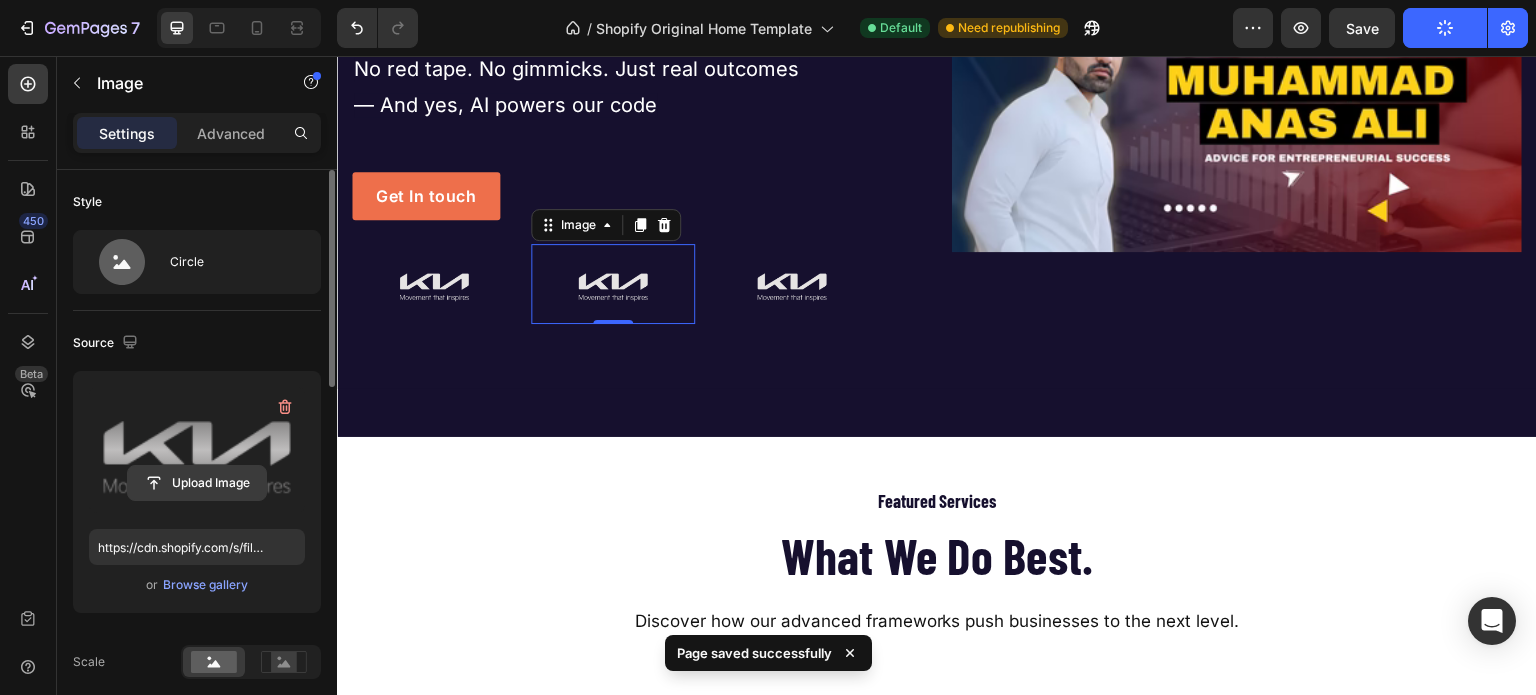 click 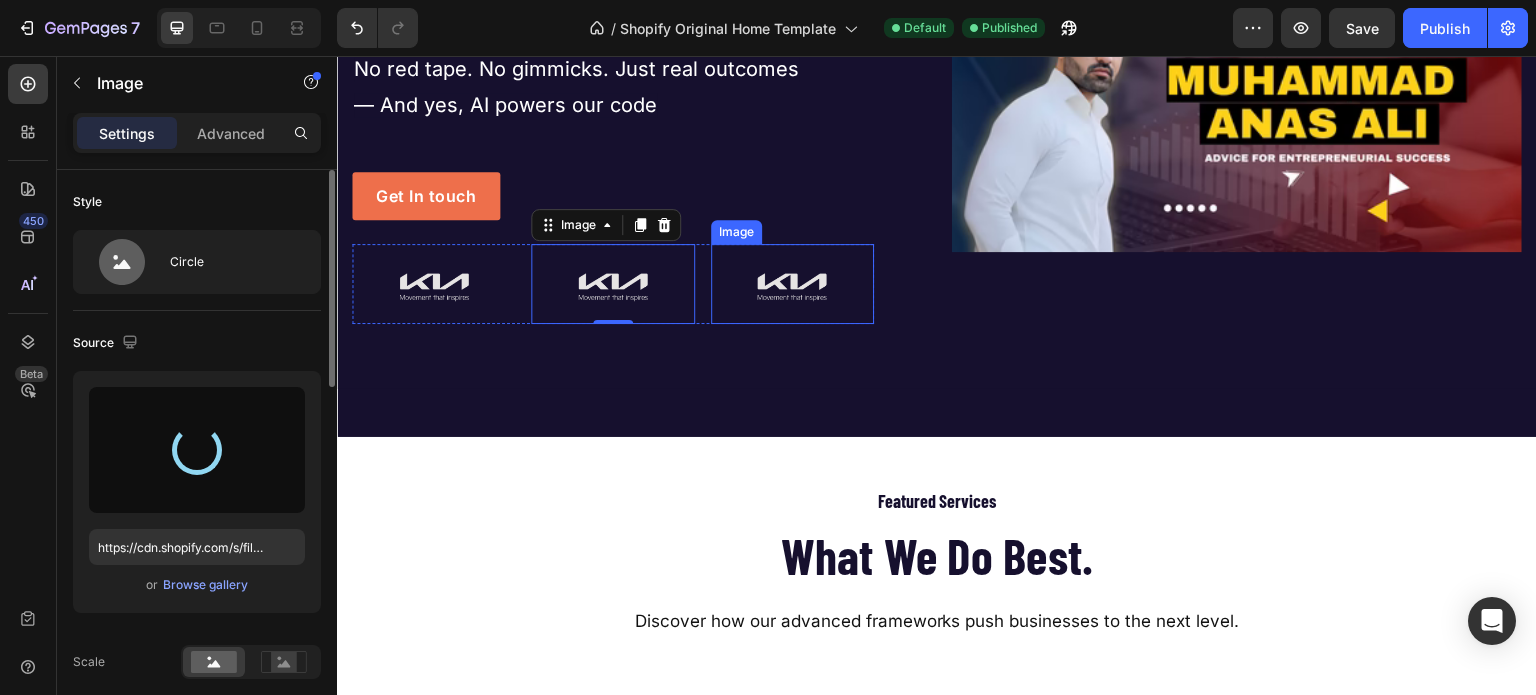 type on "https://cdn.shopify.com/s/files/1/0671/8904/7483/files/gempages_578045541112349458-70e975aa-1355-4678-8427-51094fb9f906.png" 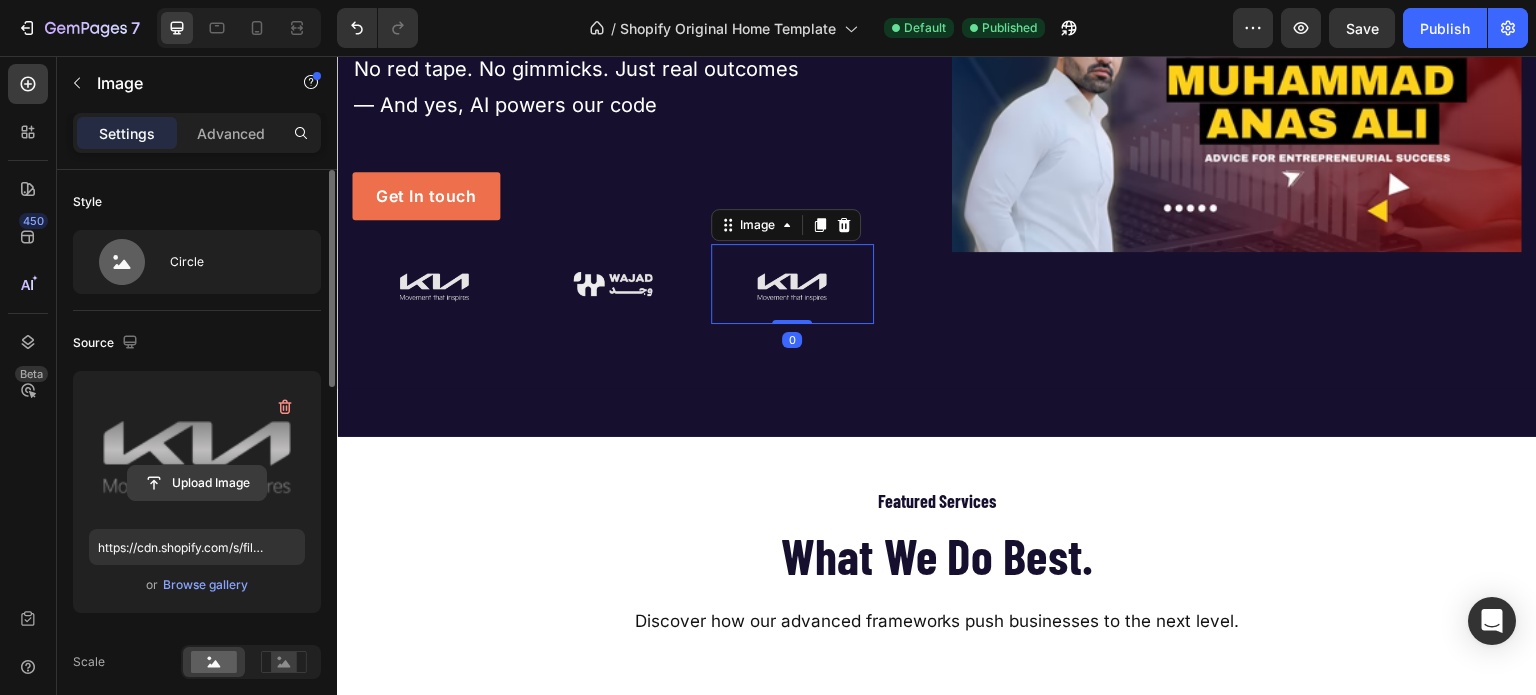 click 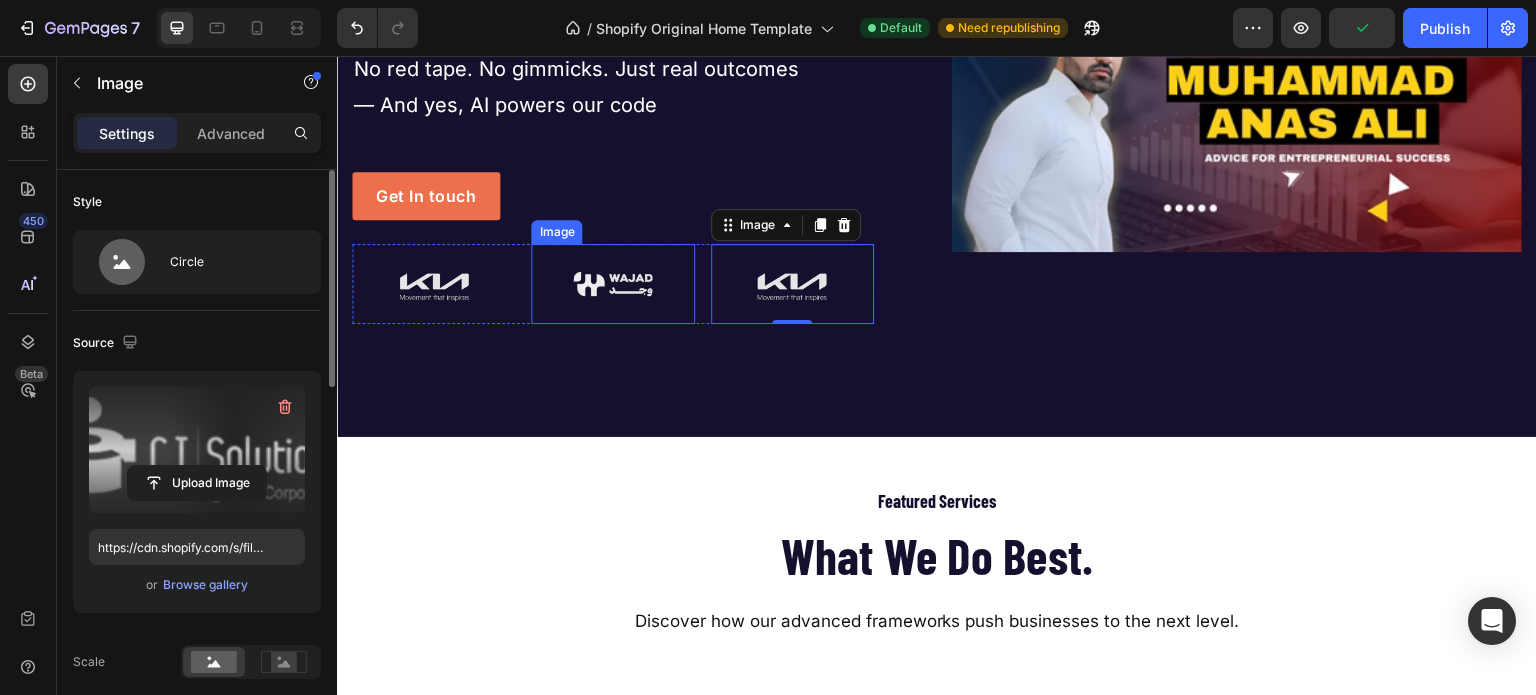 type on "https://cdn.shopify.com/s/files/1/0671/8904/7483/files/gempages_578045541112349458-87b932bd-0696-444f-bf00-4ba06334d005.png" 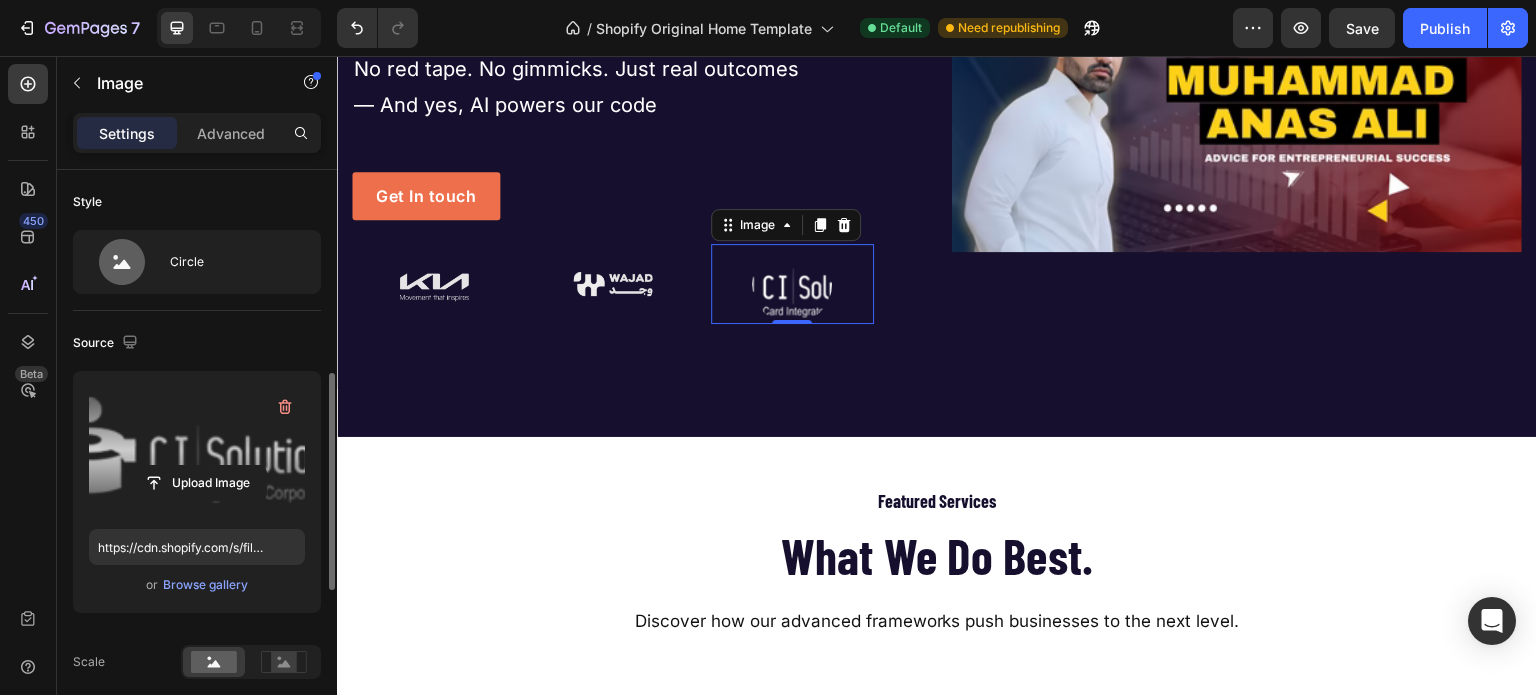 scroll, scrollTop: 150, scrollLeft: 0, axis: vertical 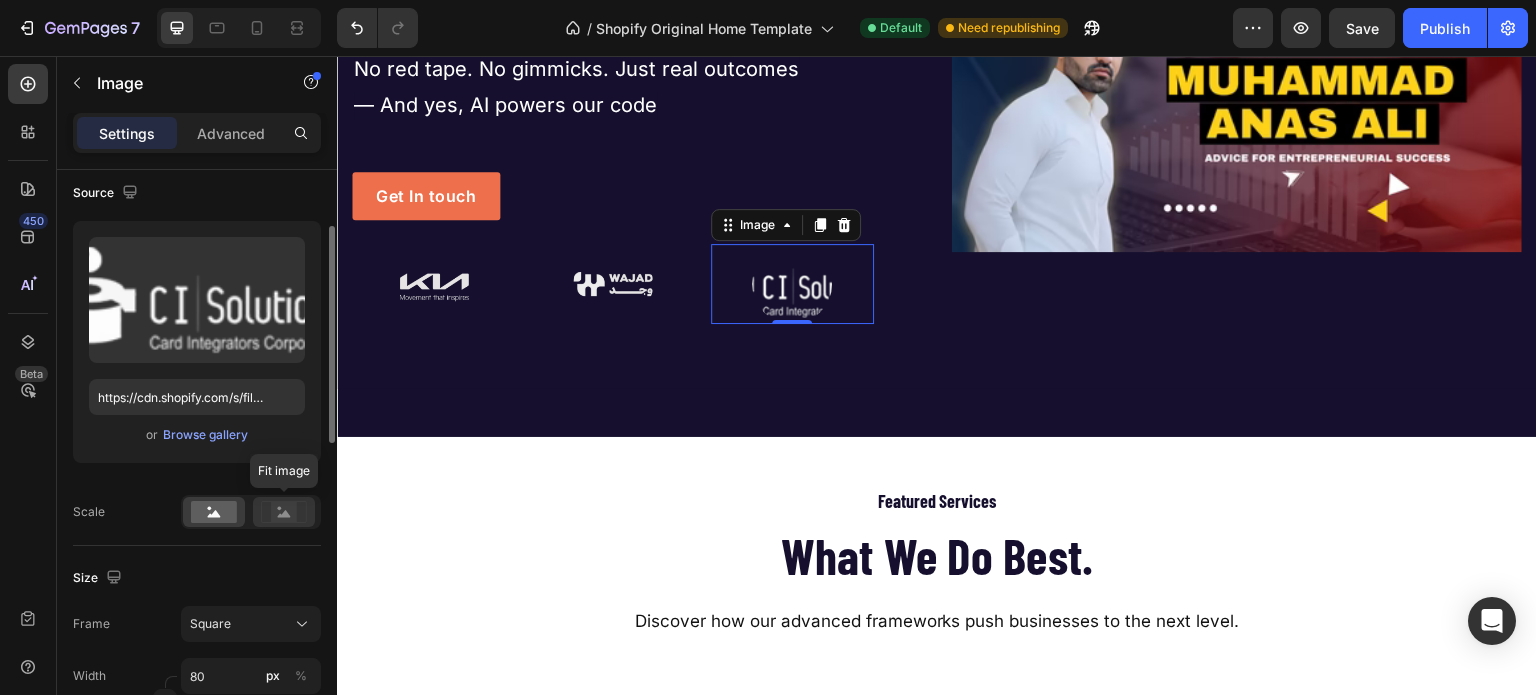 click 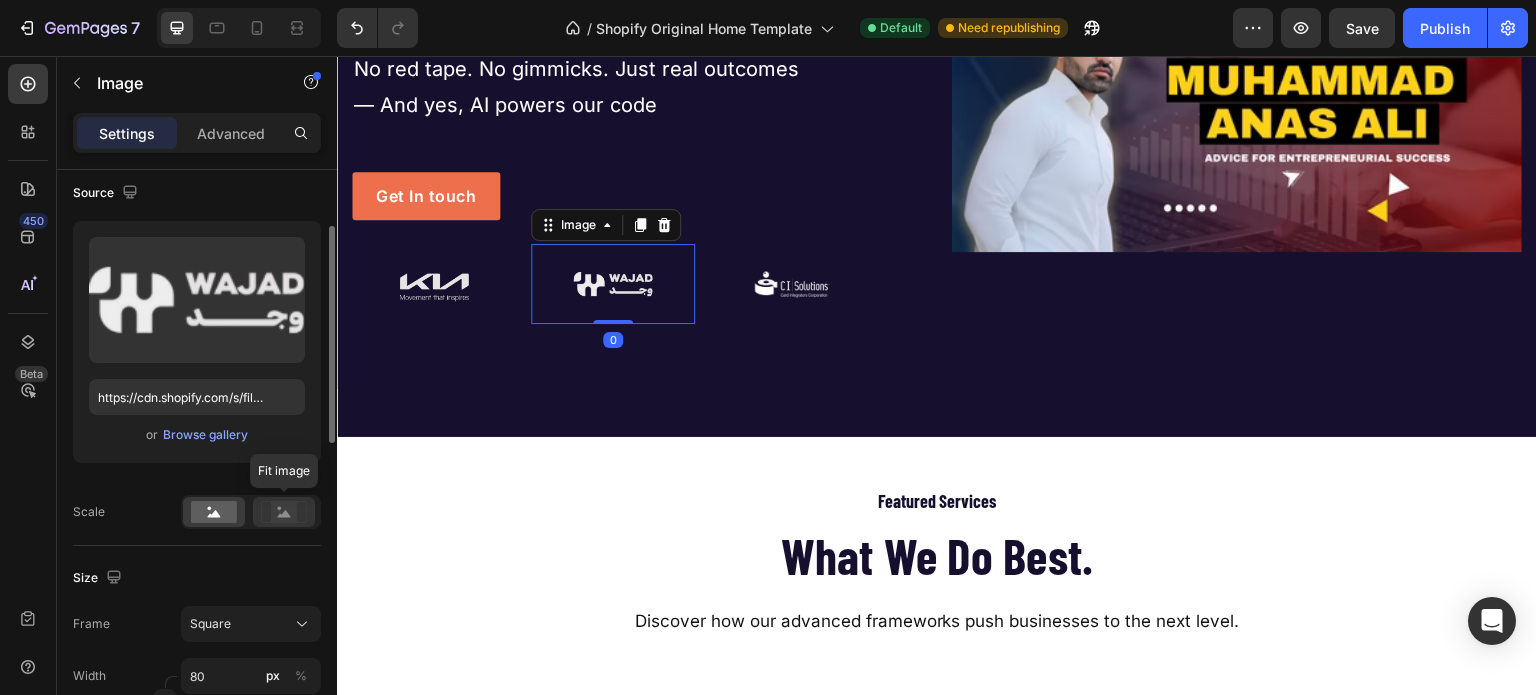 click 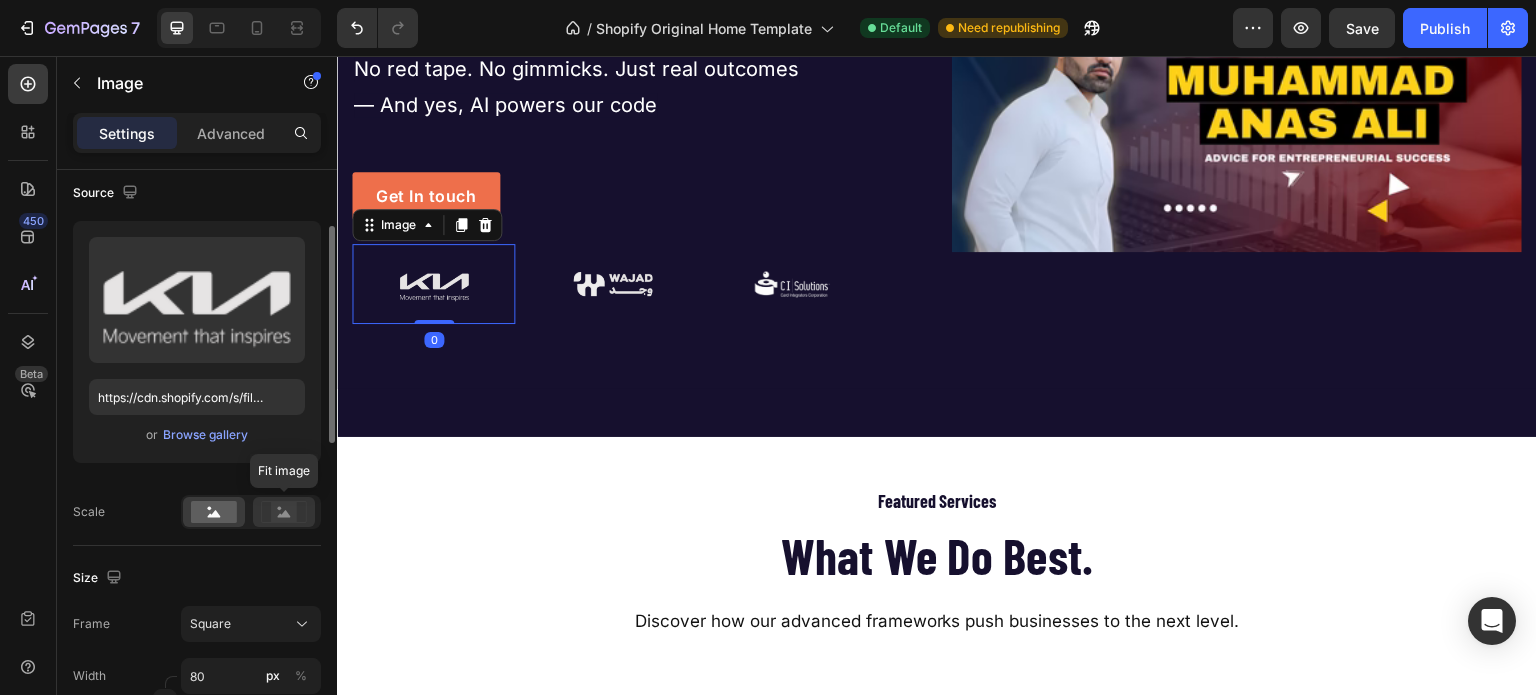 click 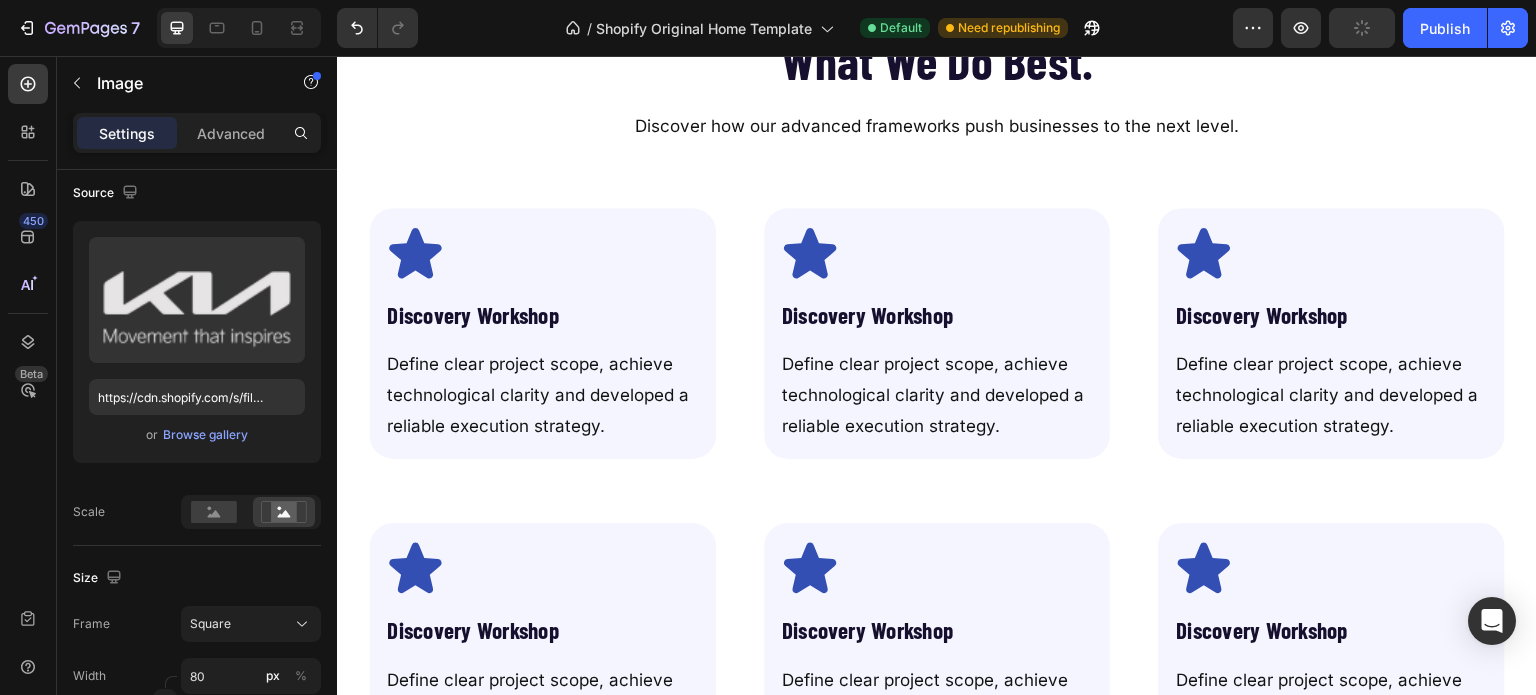 scroll, scrollTop: 816, scrollLeft: 0, axis: vertical 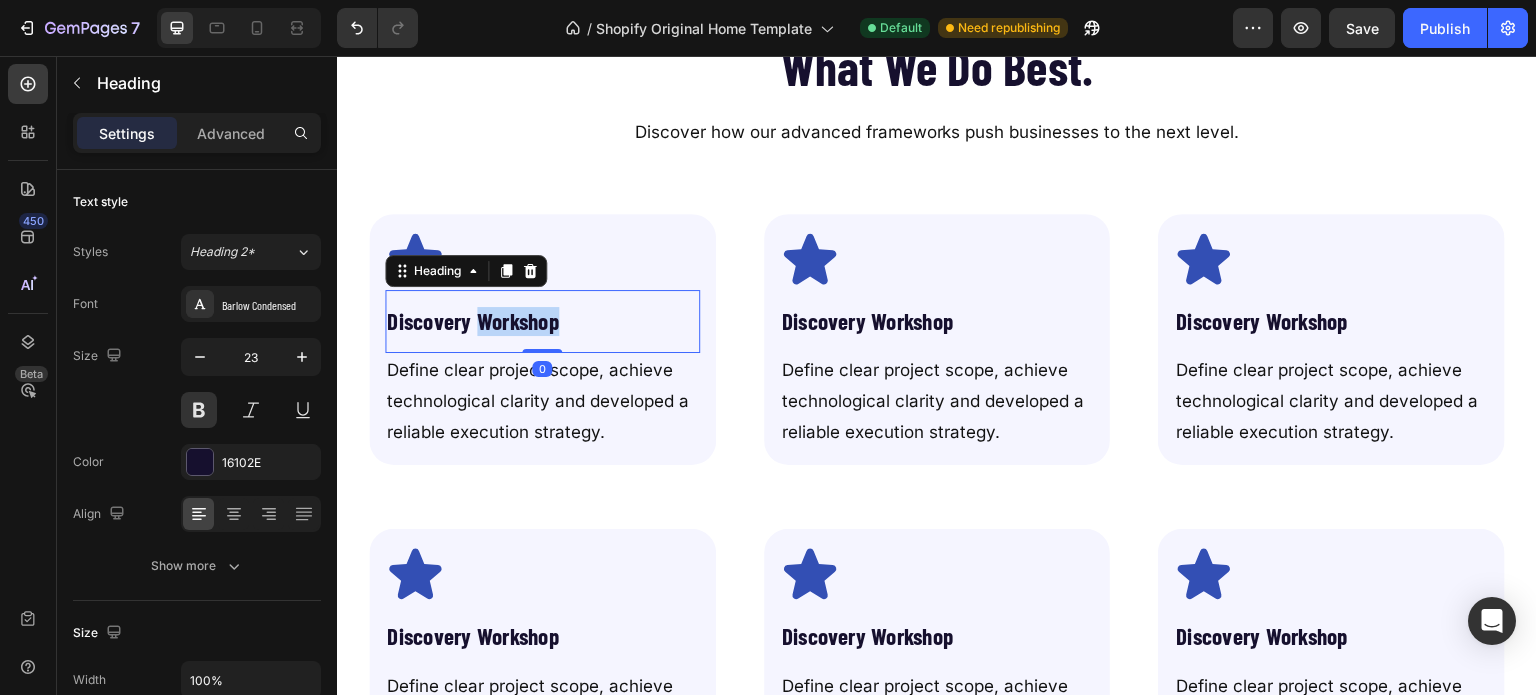click on "Discovery Workshop" at bounding box center [473, 321] 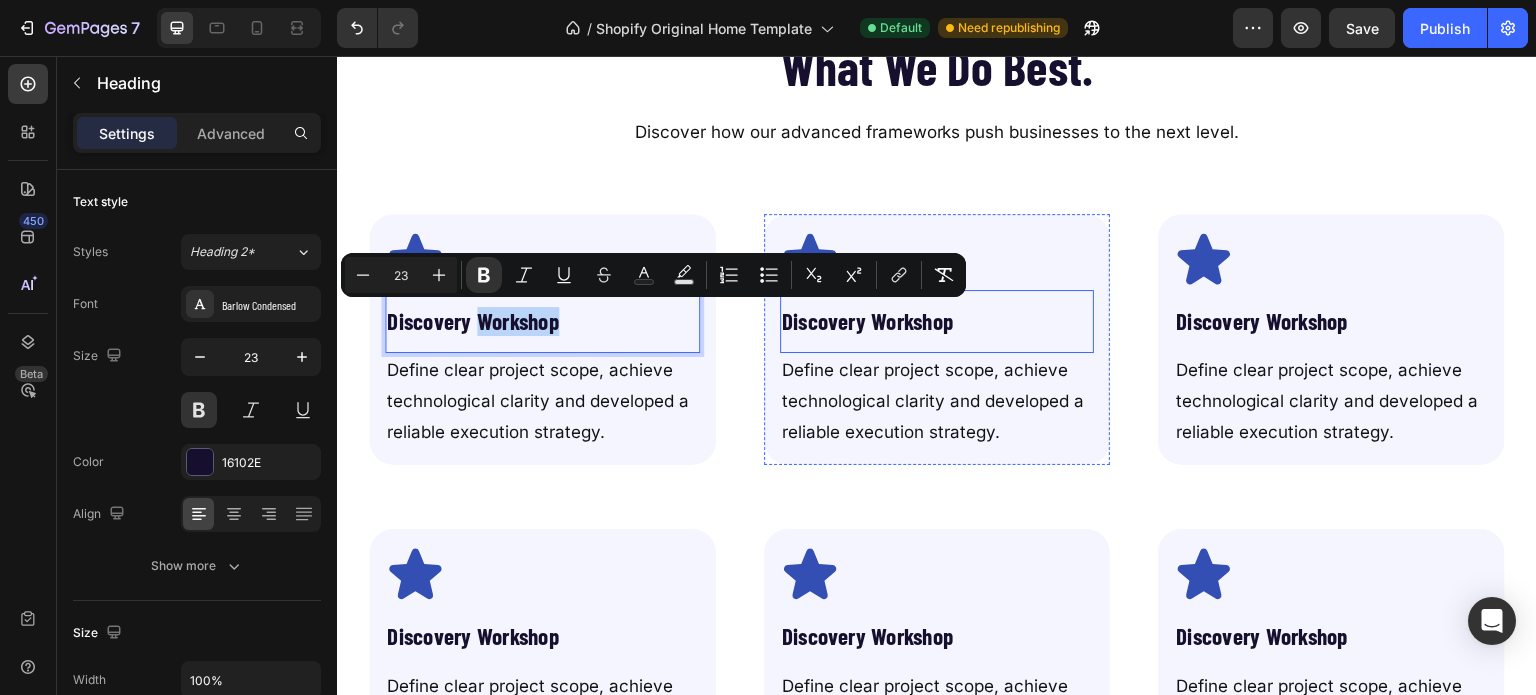 click on "Discovery Workshop" at bounding box center [868, 321] 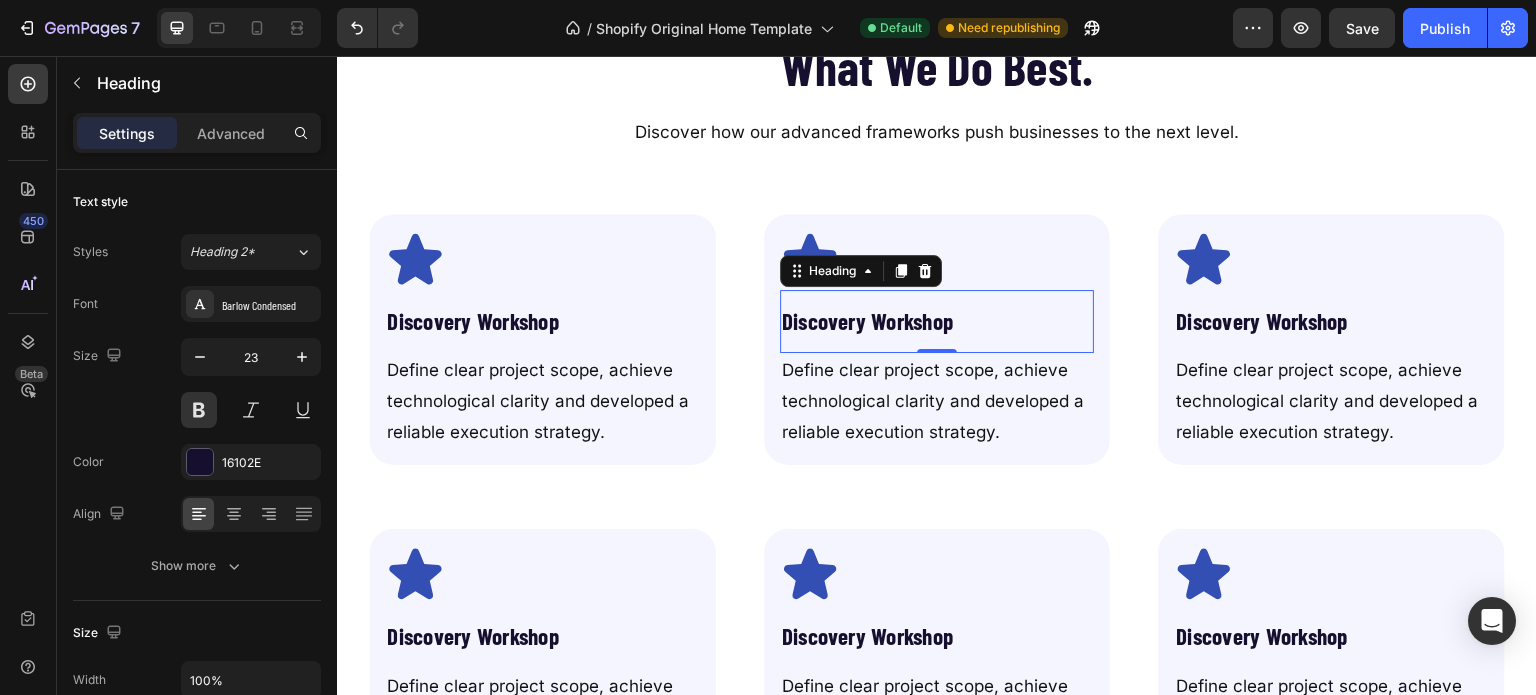 click on "Discovery Workshop Heading   0" at bounding box center (937, 322) 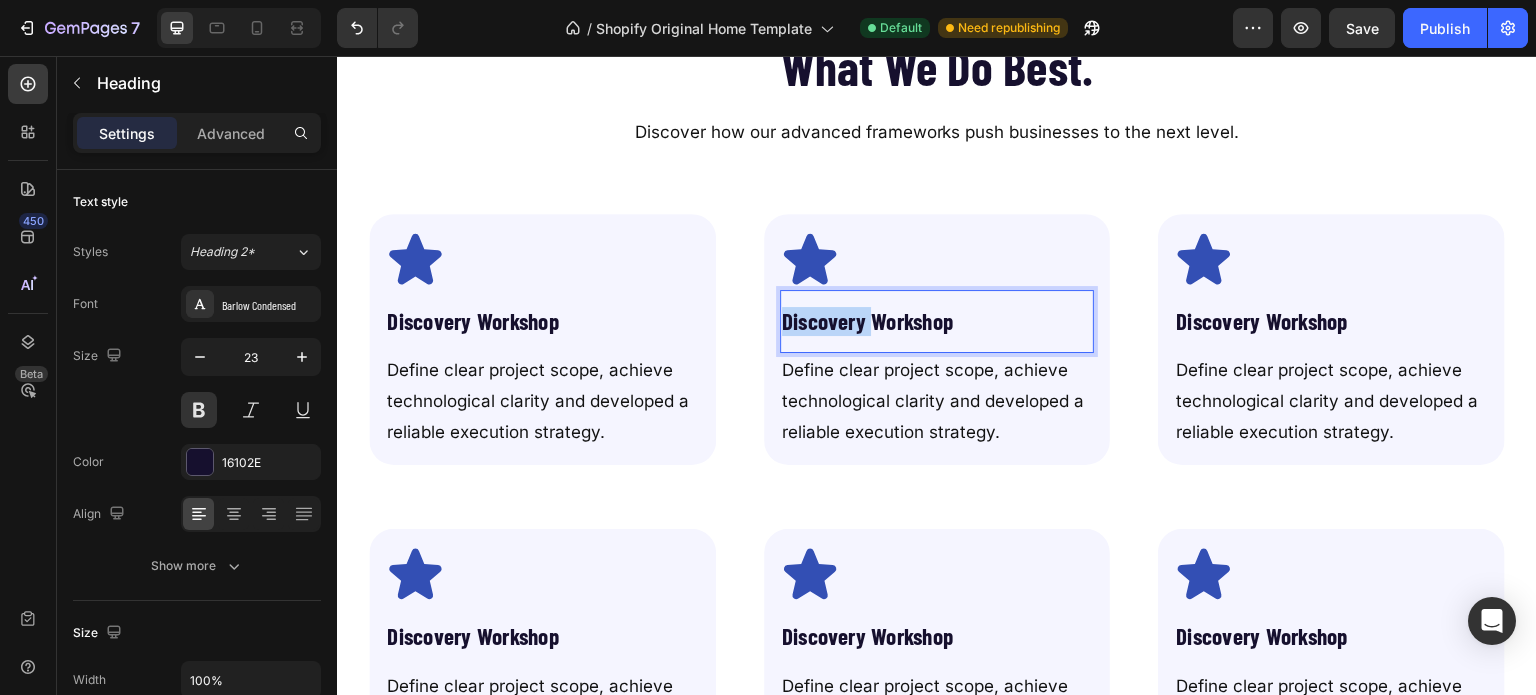 click on "Discovery Workshop" at bounding box center (868, 321) 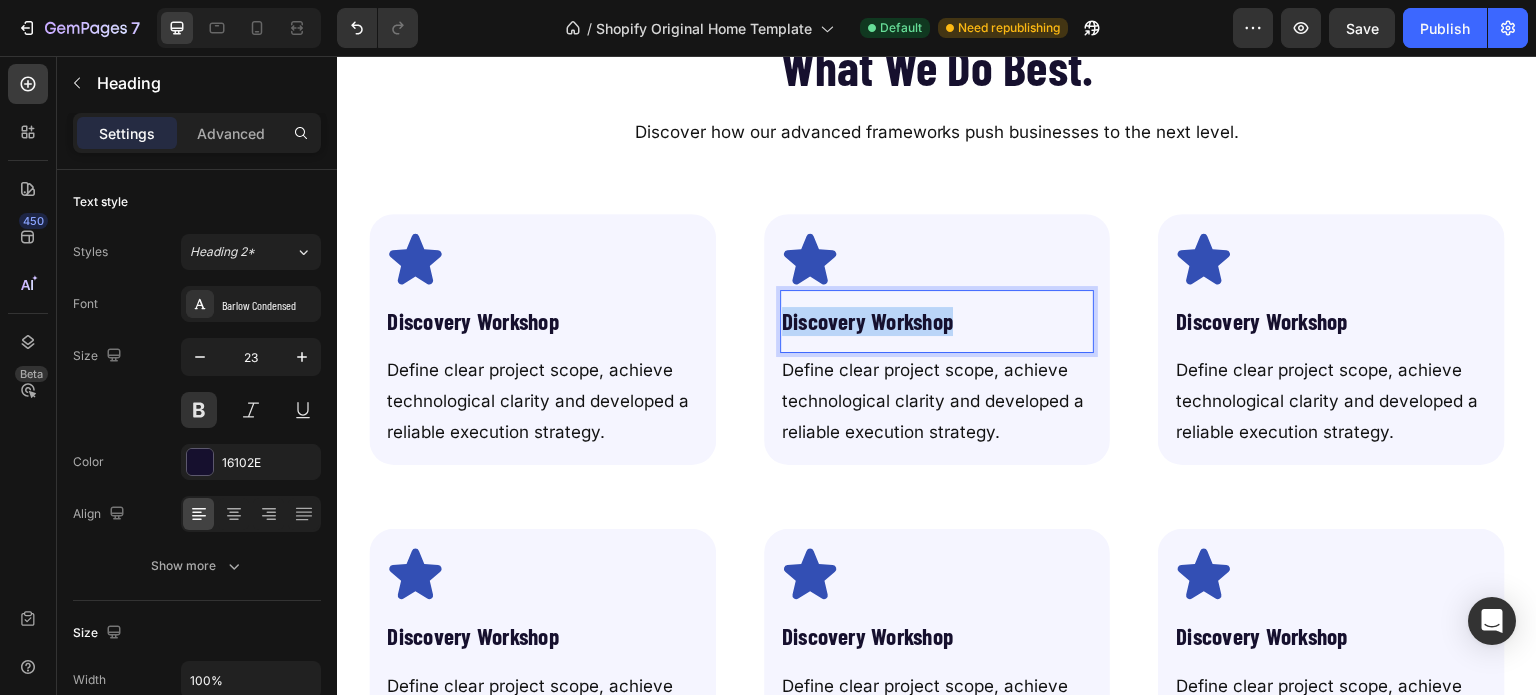 click on "Discovery Workshop" at bounding box center [868, 321] 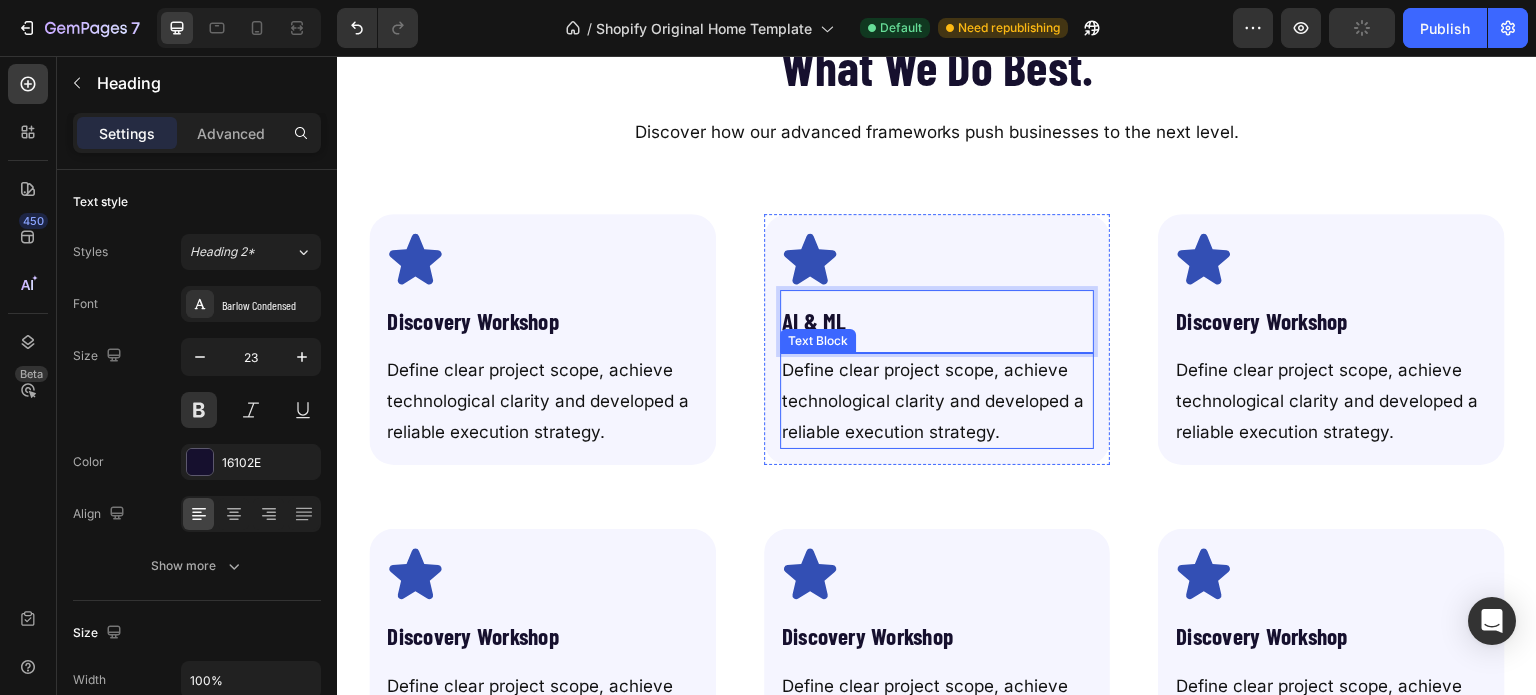 click on "Define clear project scope, achieve technological clarity and developed a reliable execution strategy." at bounding box center [937, 401] 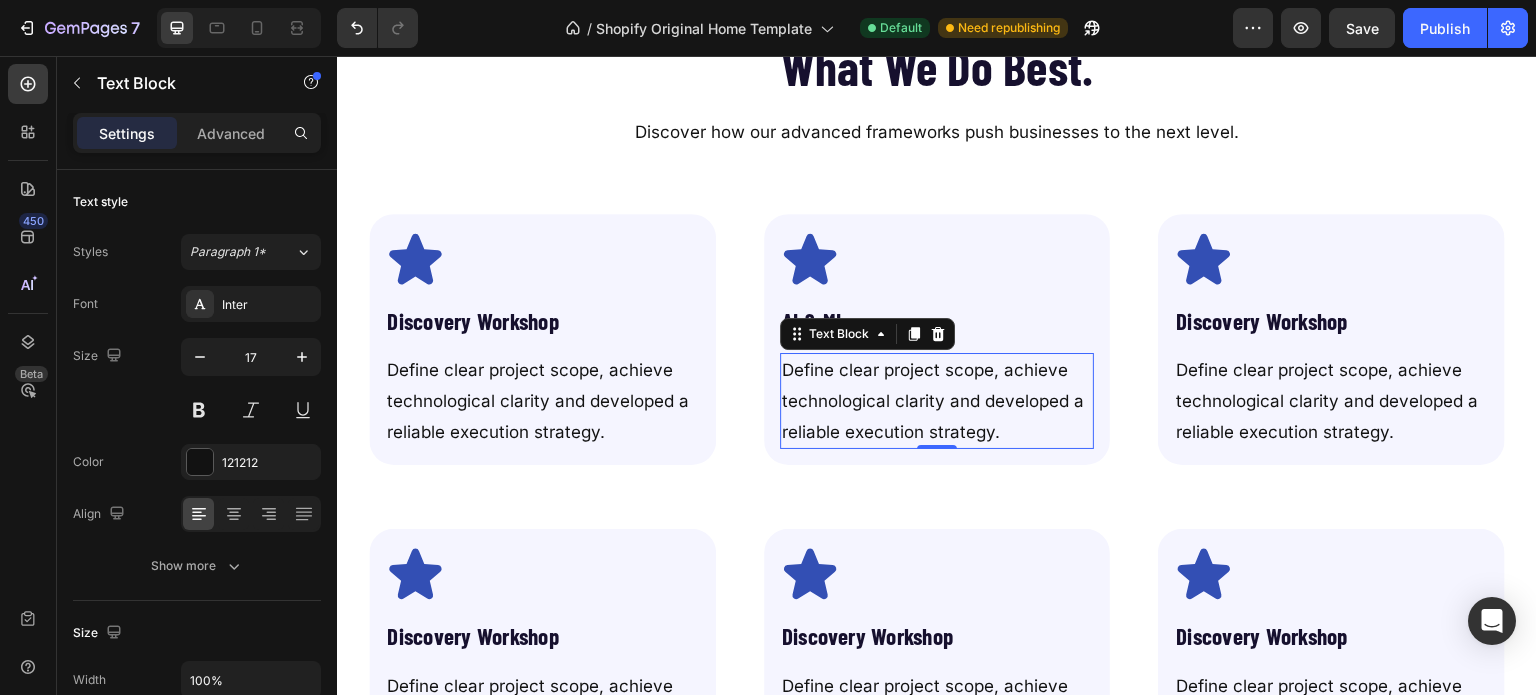 click on "Define clear project scope, achieve technological clarity and developed a reliable execution strategy." at bounding box center [937, 401] 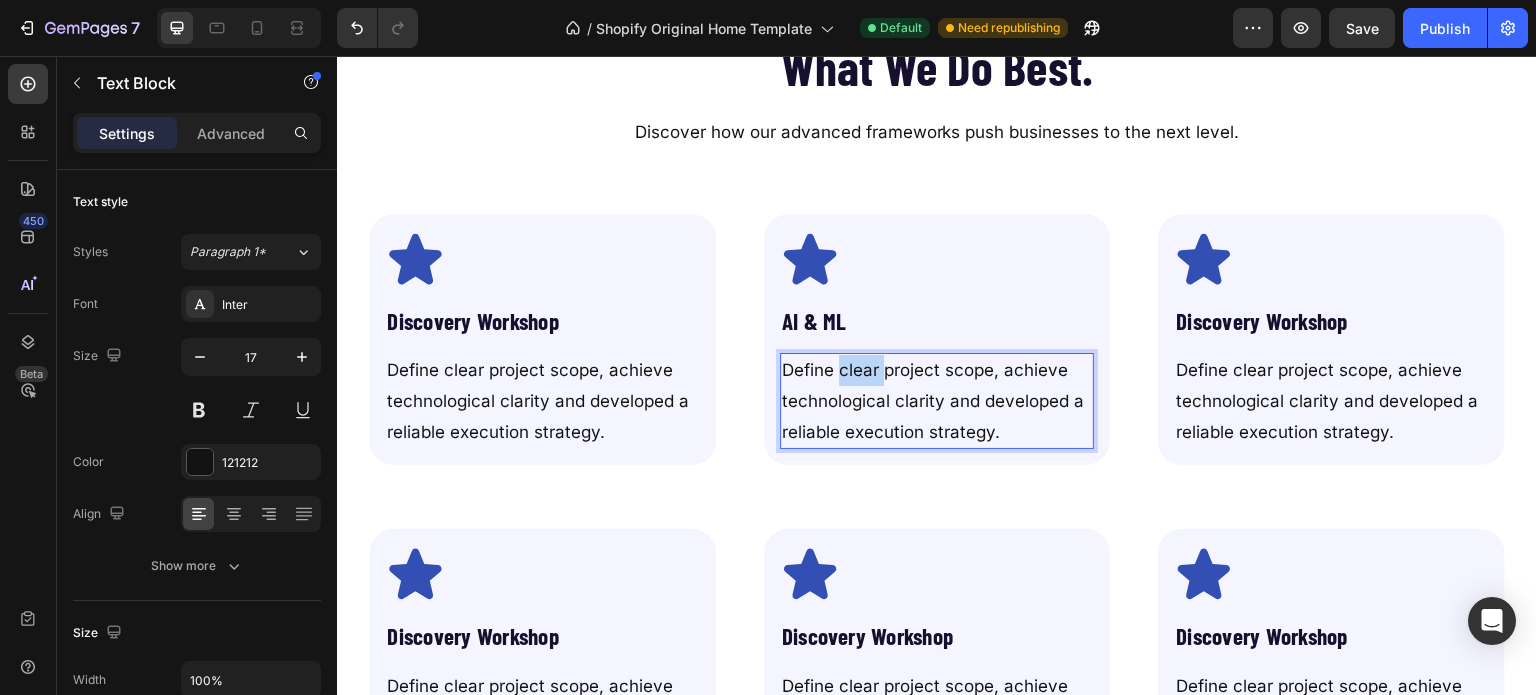 click on "Define clear project scope, achieve technological clarity and developed a reliable execution strategy." at bounding box center [937, 401] 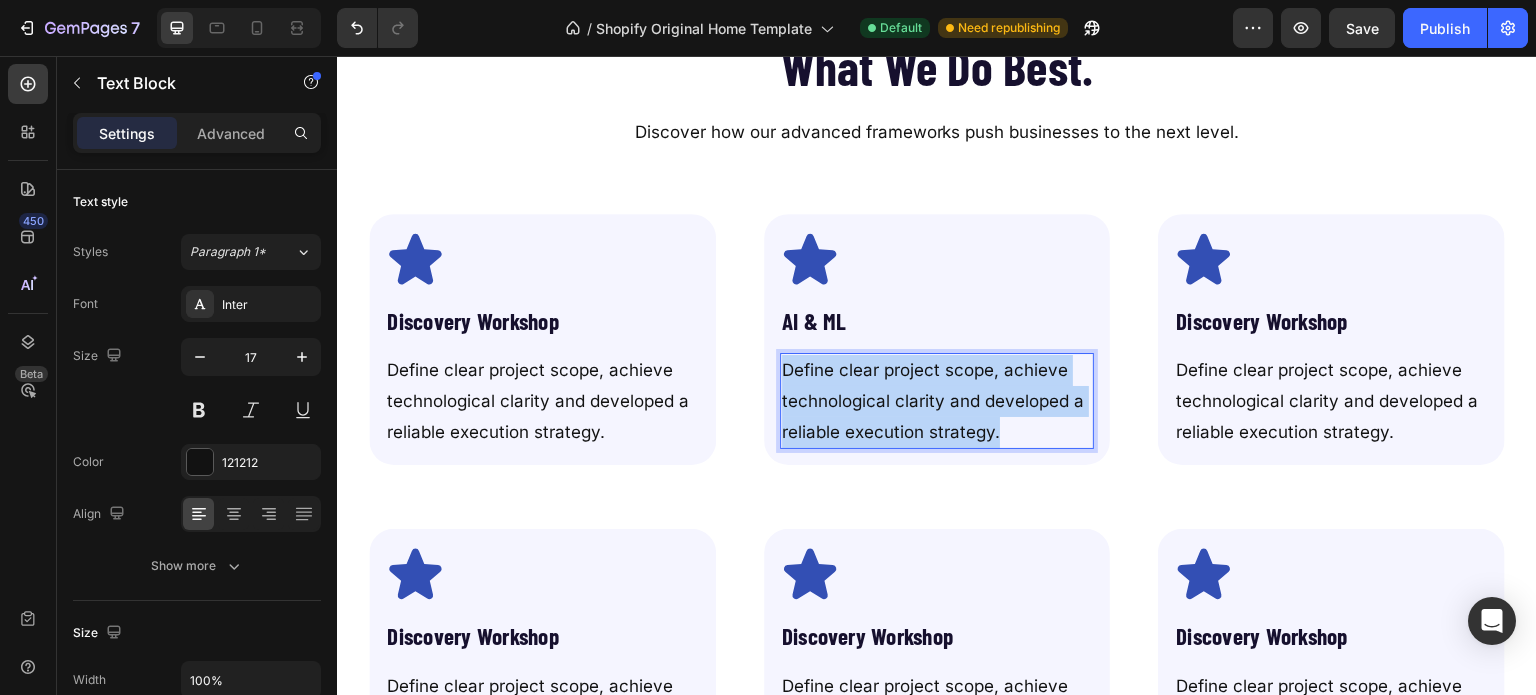 click on "Define clear project scope, achieve technological clarity and developed a reliable execution strategy." at bounding box center (937, 401) 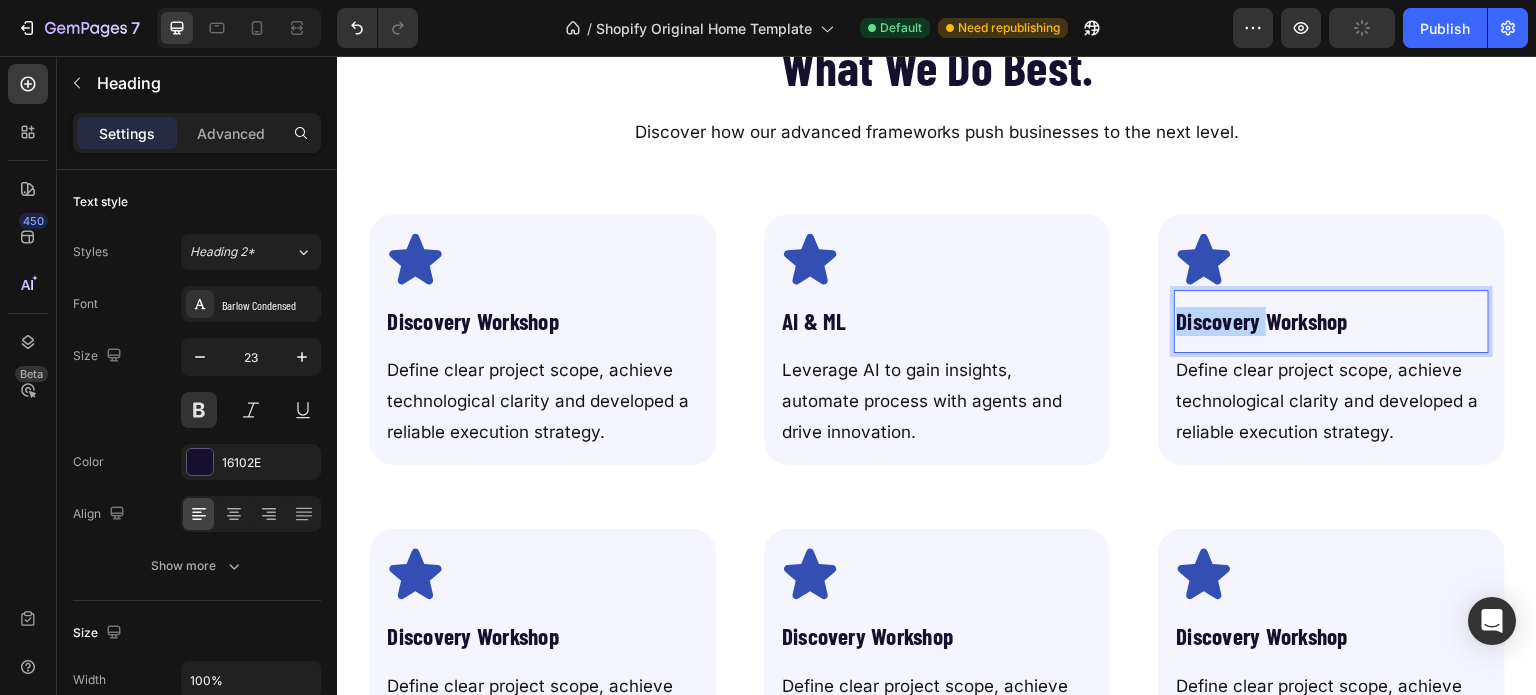 click on "Discovery Workshop" at bounding box center (1262, 321) 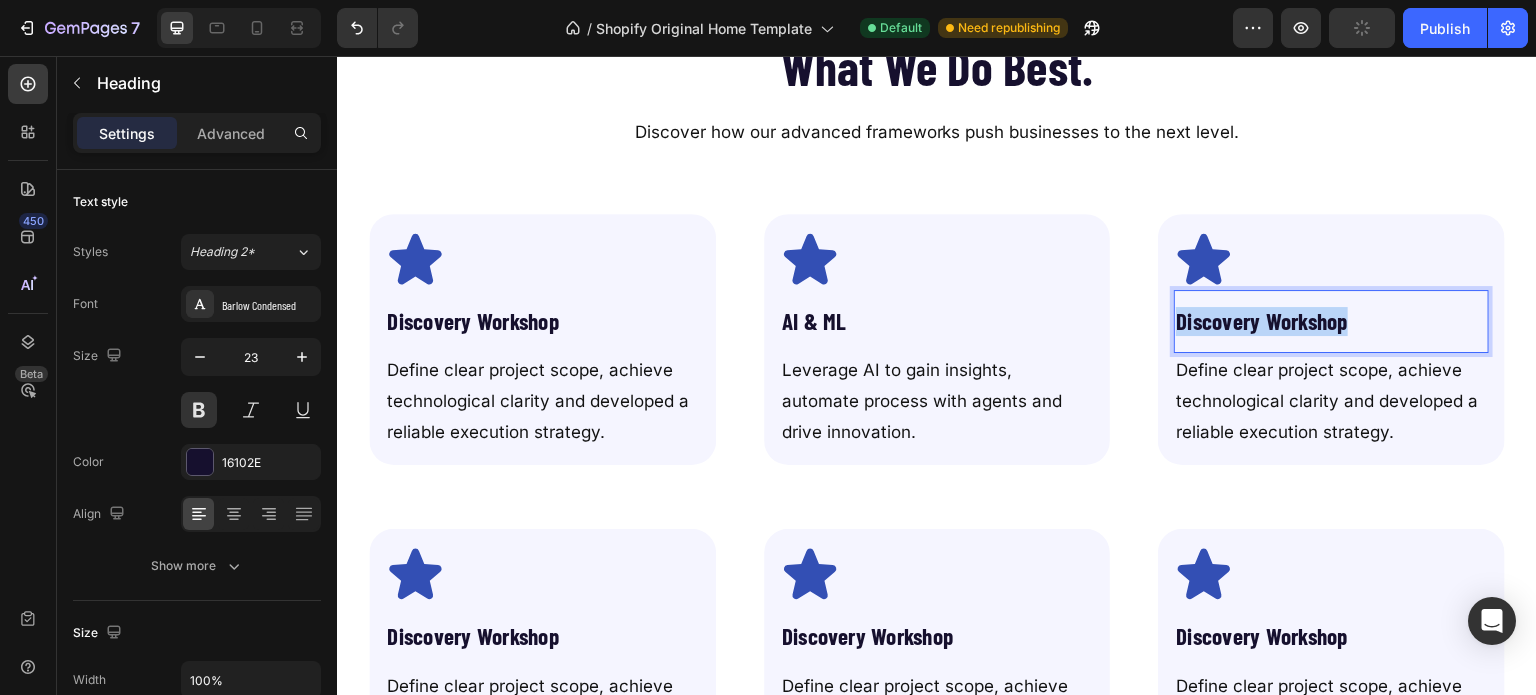 click on "Discovery Workshop" at bounding box center [1262, 321] 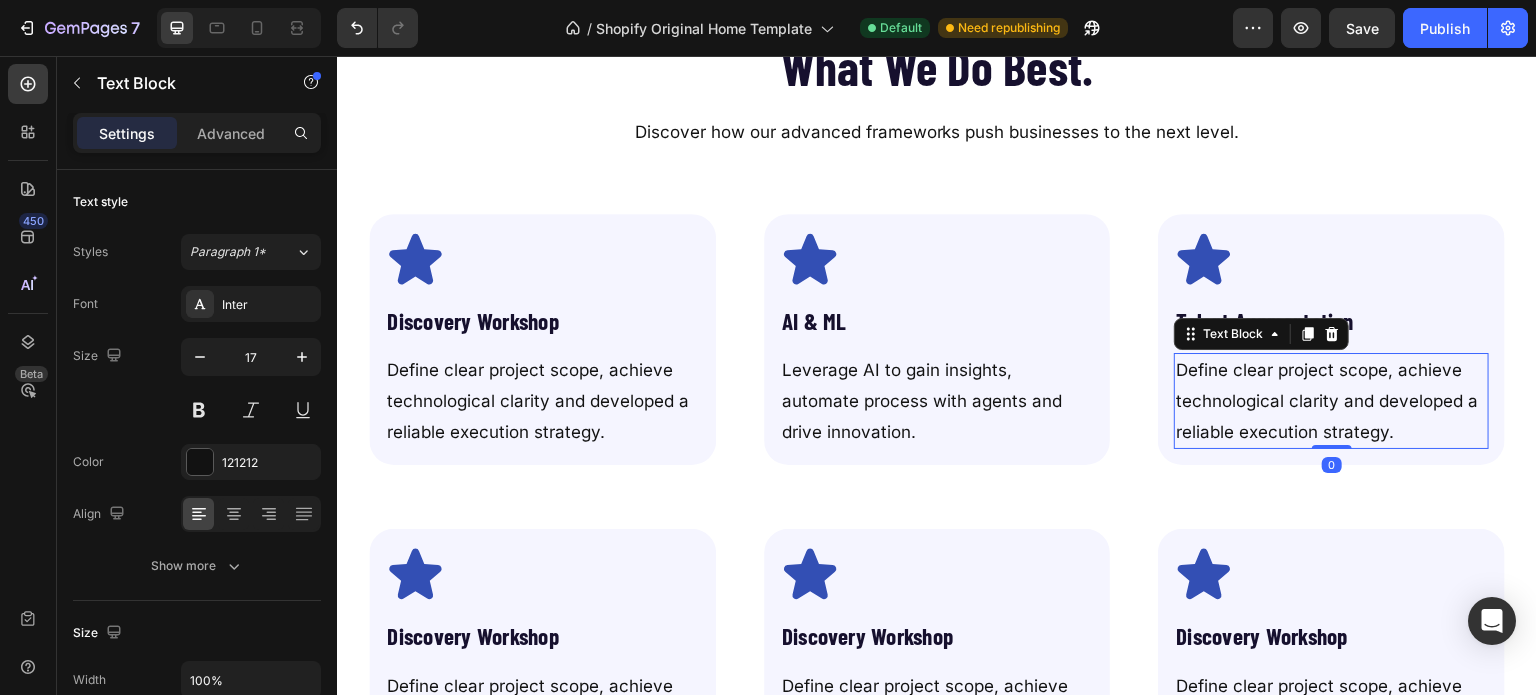 click on "Define clear project scope, achieve technological clarity and developed a reliable execution strategy." at bounding box center [1331, 401] 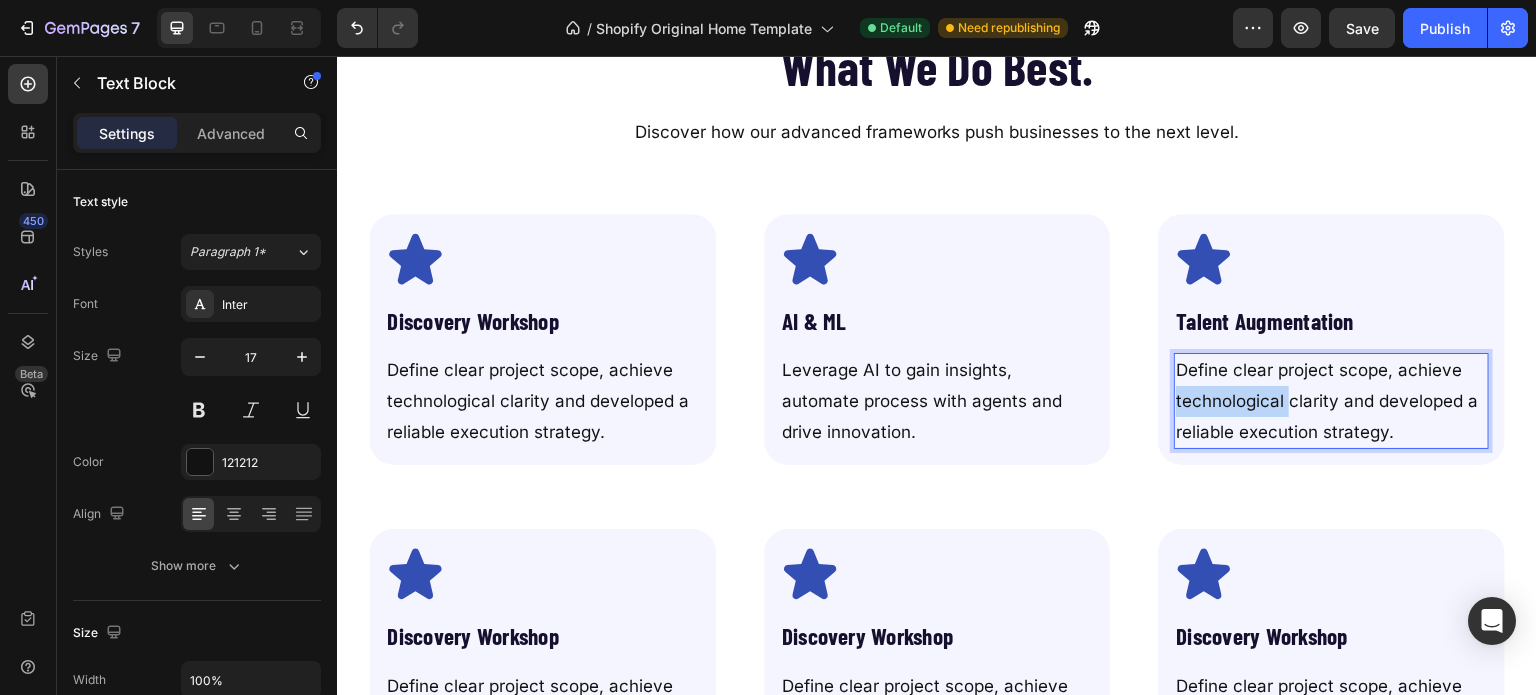 click on "Define clear project scope, achieve technological clarity and developed a reliable execution strategy." at bounding box center [1331, 401] 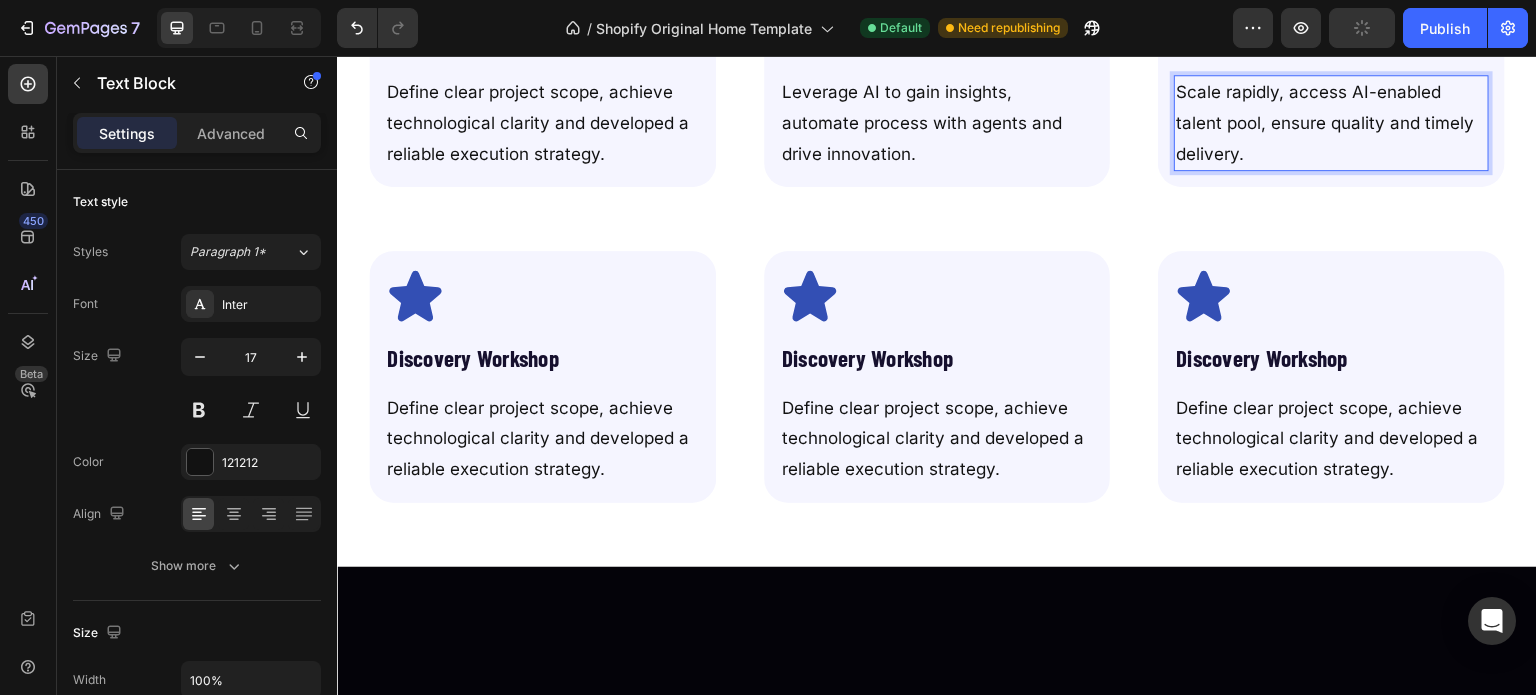 scroll, scrollTop: 1096, scrollLeft: 0, axis: vertical 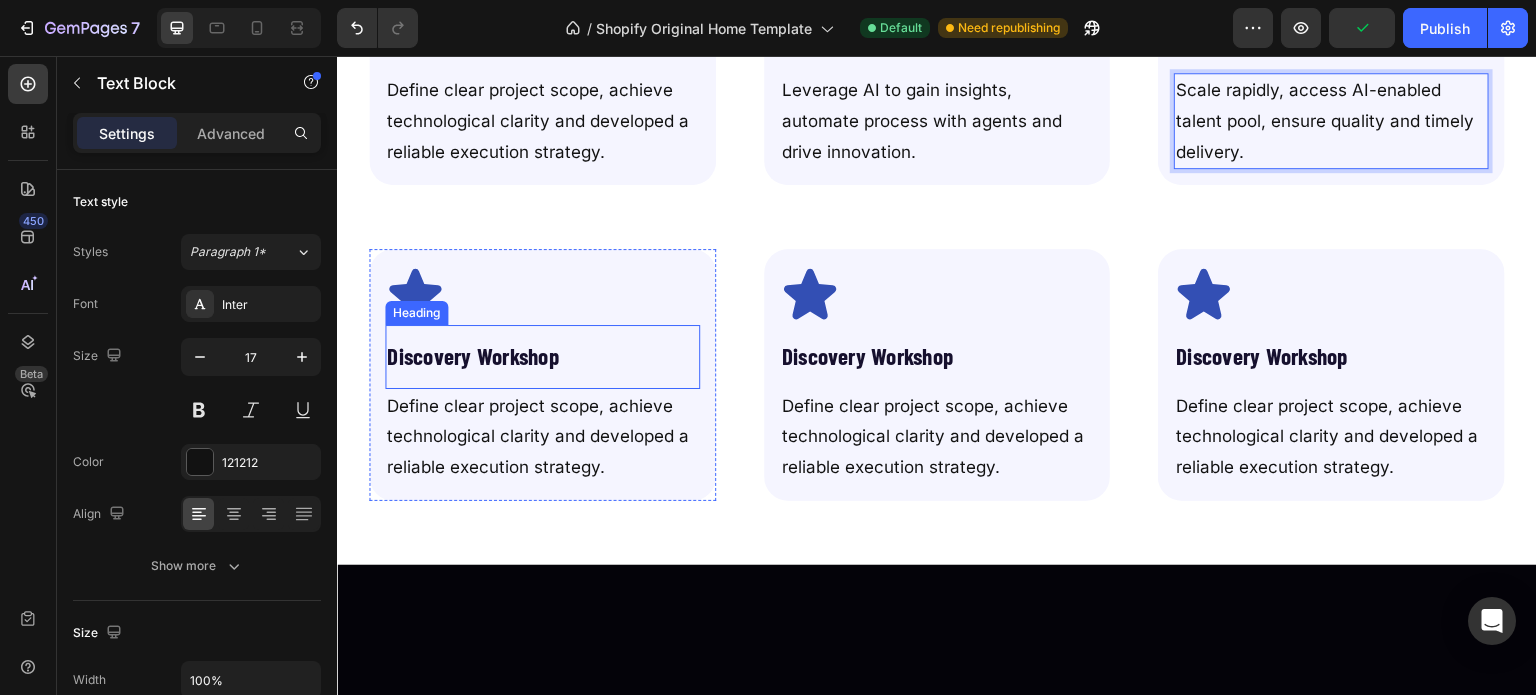 click on "Discovery Workshop" at bounding box center [473, 356] 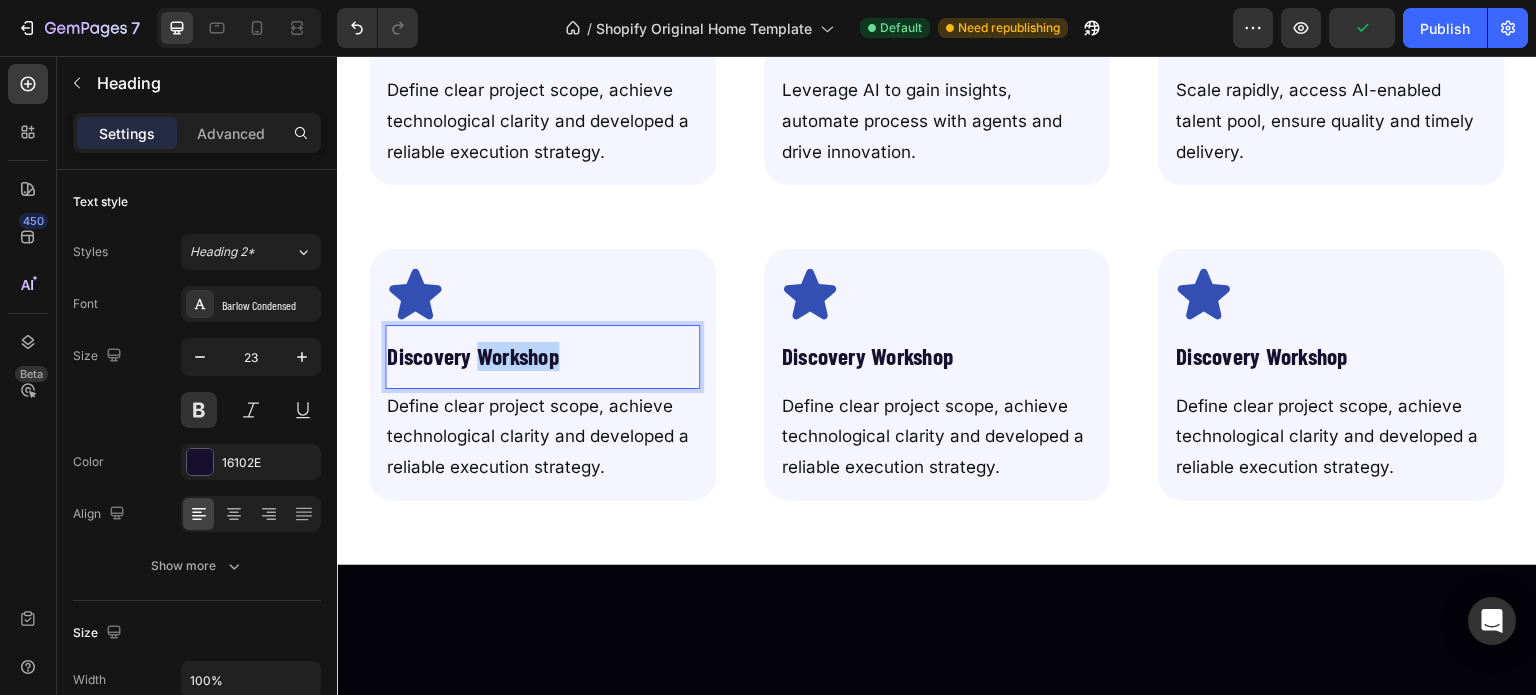 click on "Discovery Workshop" at bounding box center (473, 356) 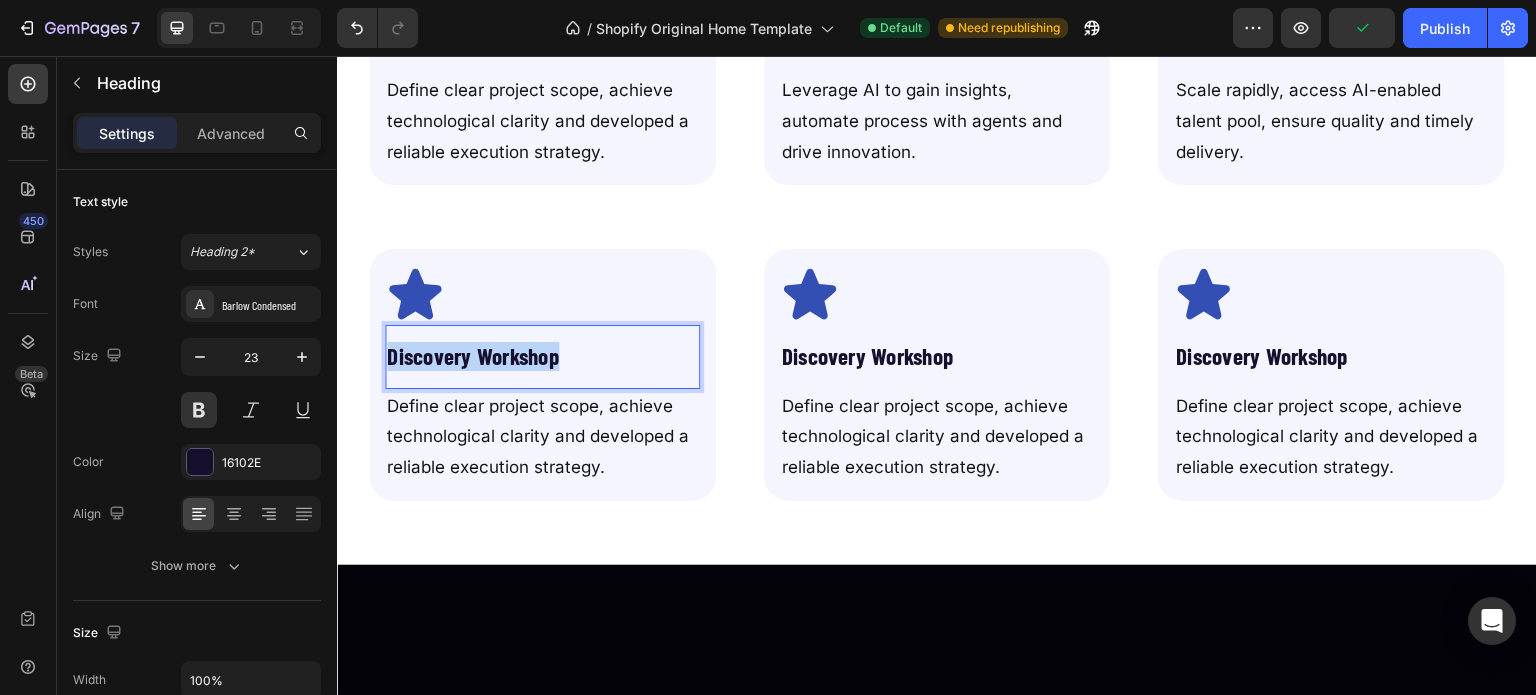 click on "Discovery Workshop" at bounding box center [473, 356] 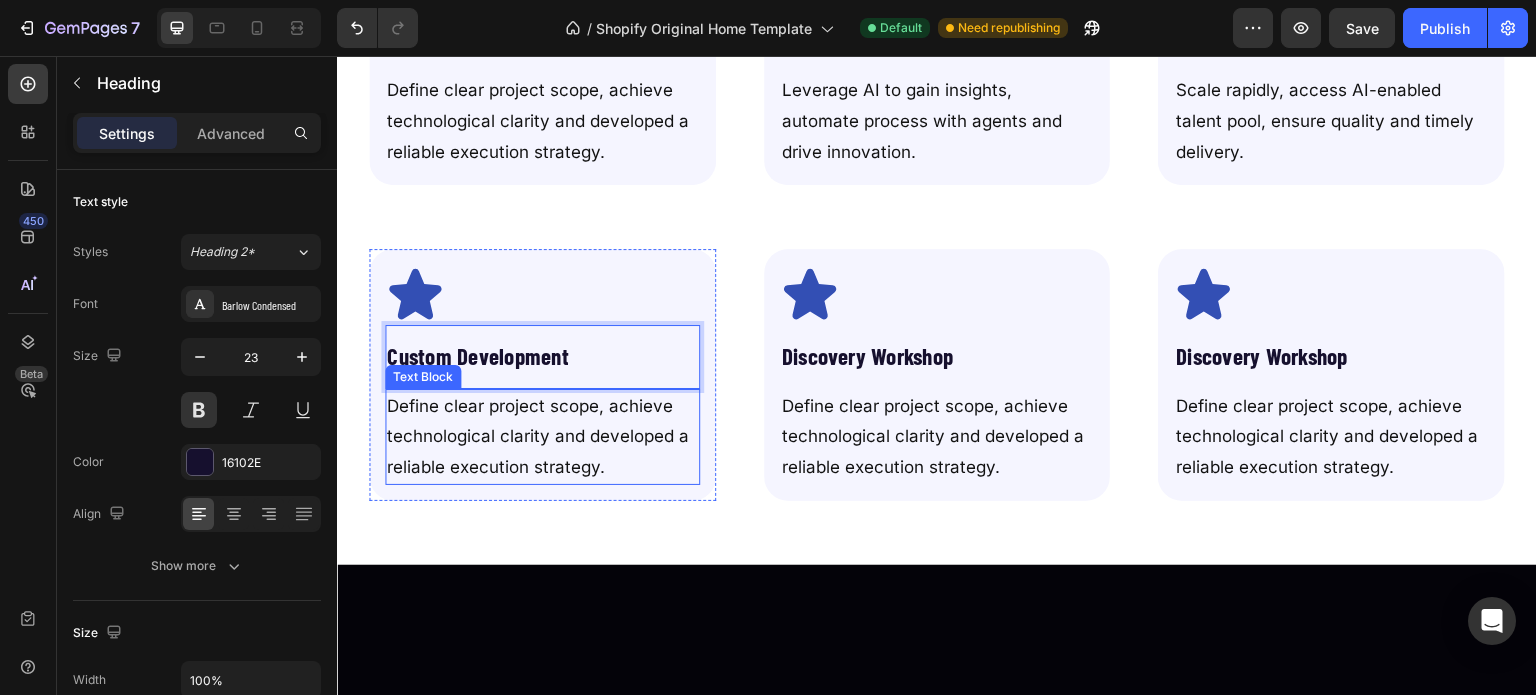 click on "Define clear project scope, achieve technological clarity and developed a reliable execution strategy." at bounding box center (542, 437) 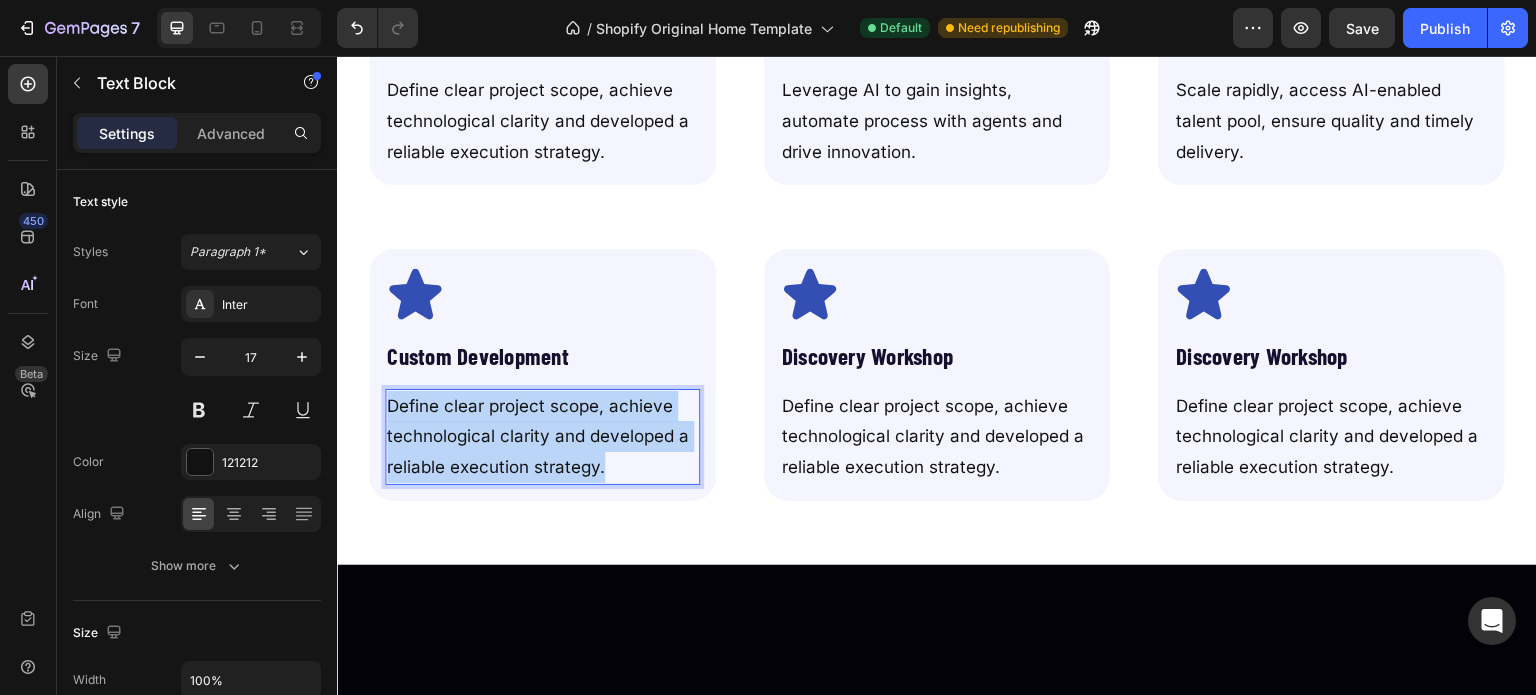 click on "Define clear project scope, achieve technological clarity and developed a reliable execution strategy." at bounding box center [542, 437] 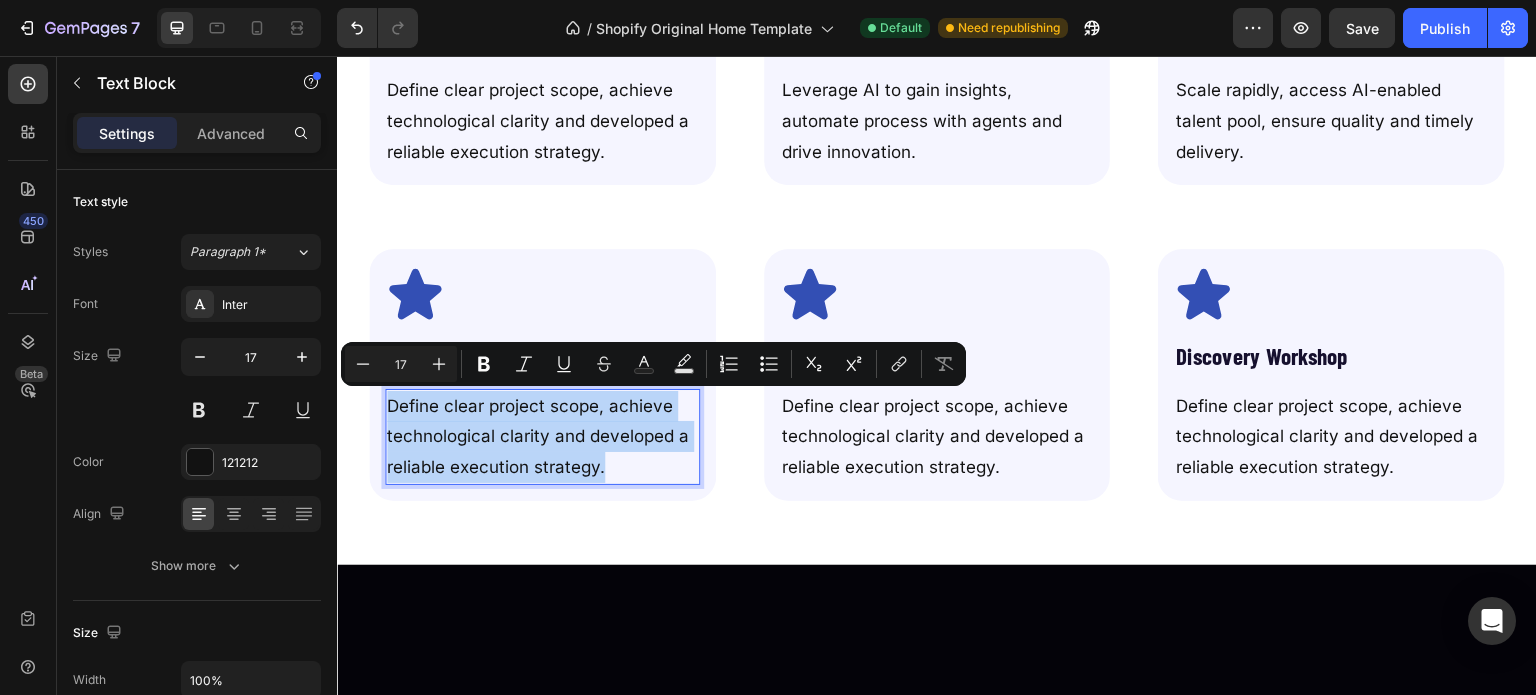 click on "Define clear project scope, achieve technological clarity and developed a reliable execution strategy." at bounding box center [542, 437] 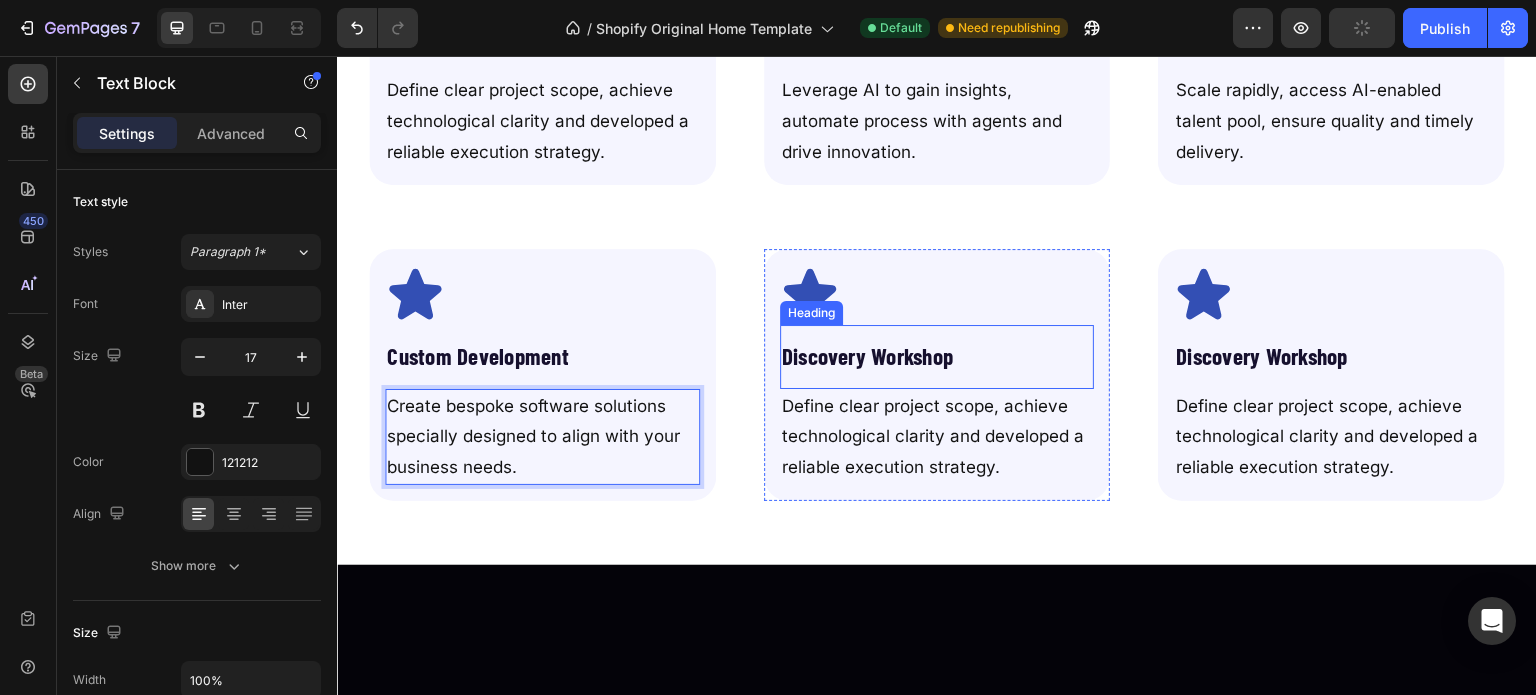 click on "Discovery Workshop" at bounding box center (868, 356) 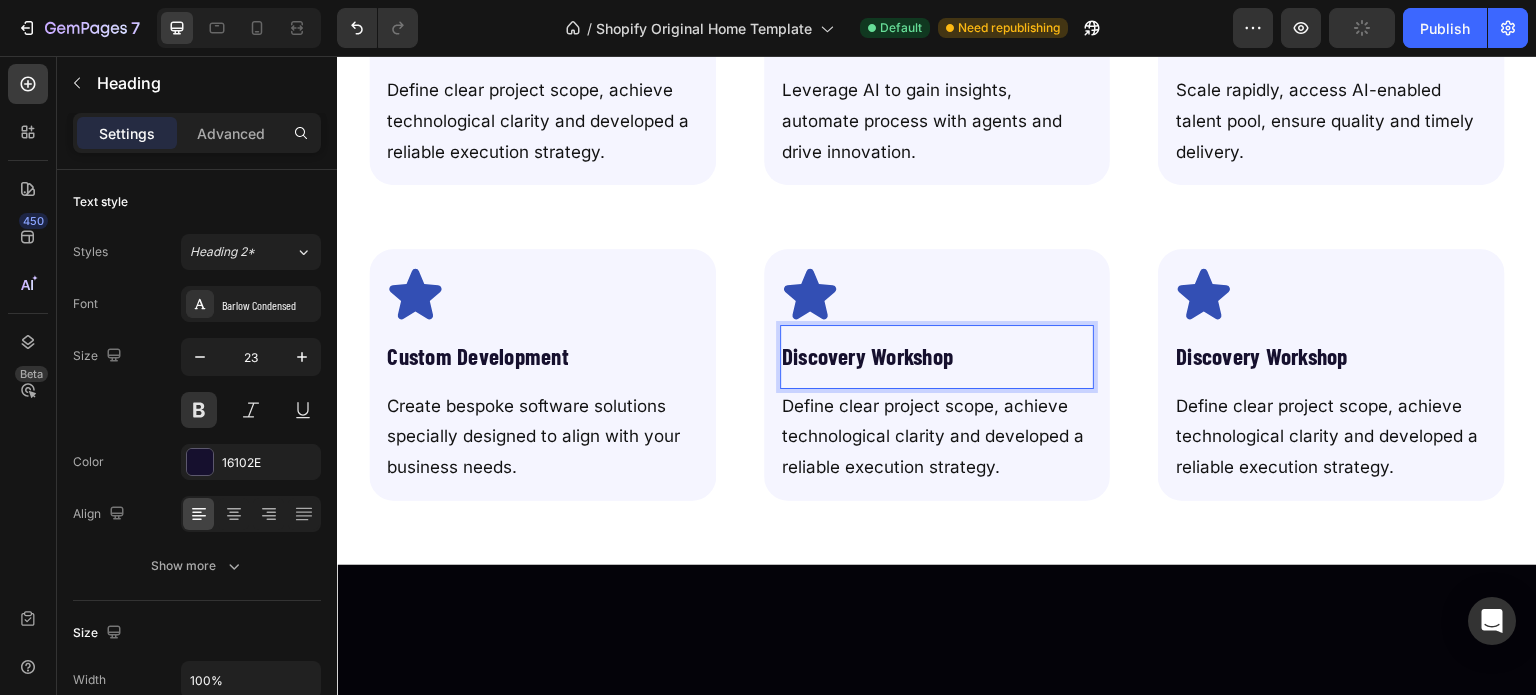 click on "Discovery Workshop" at bounding box center [868, 356] 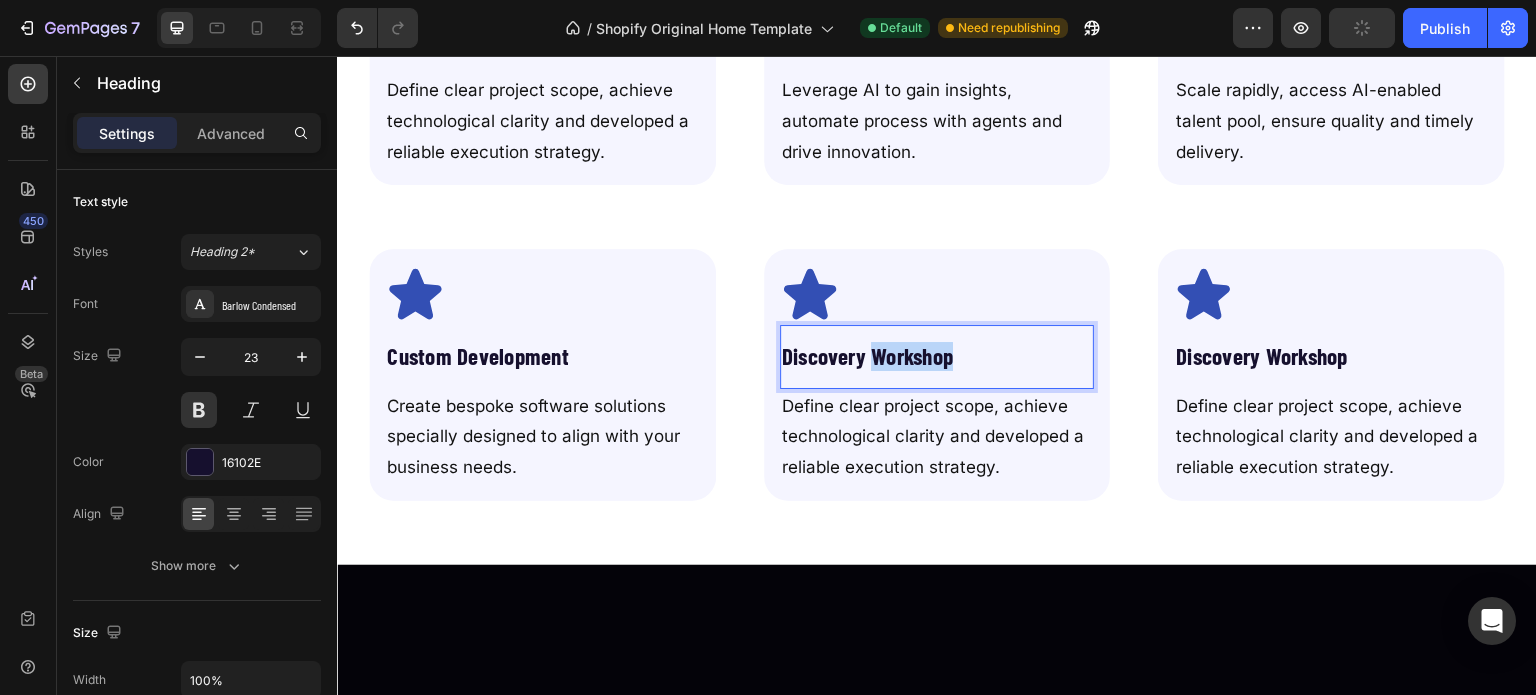 click on "Discovery Workshop" at bounding box center (868, 356) 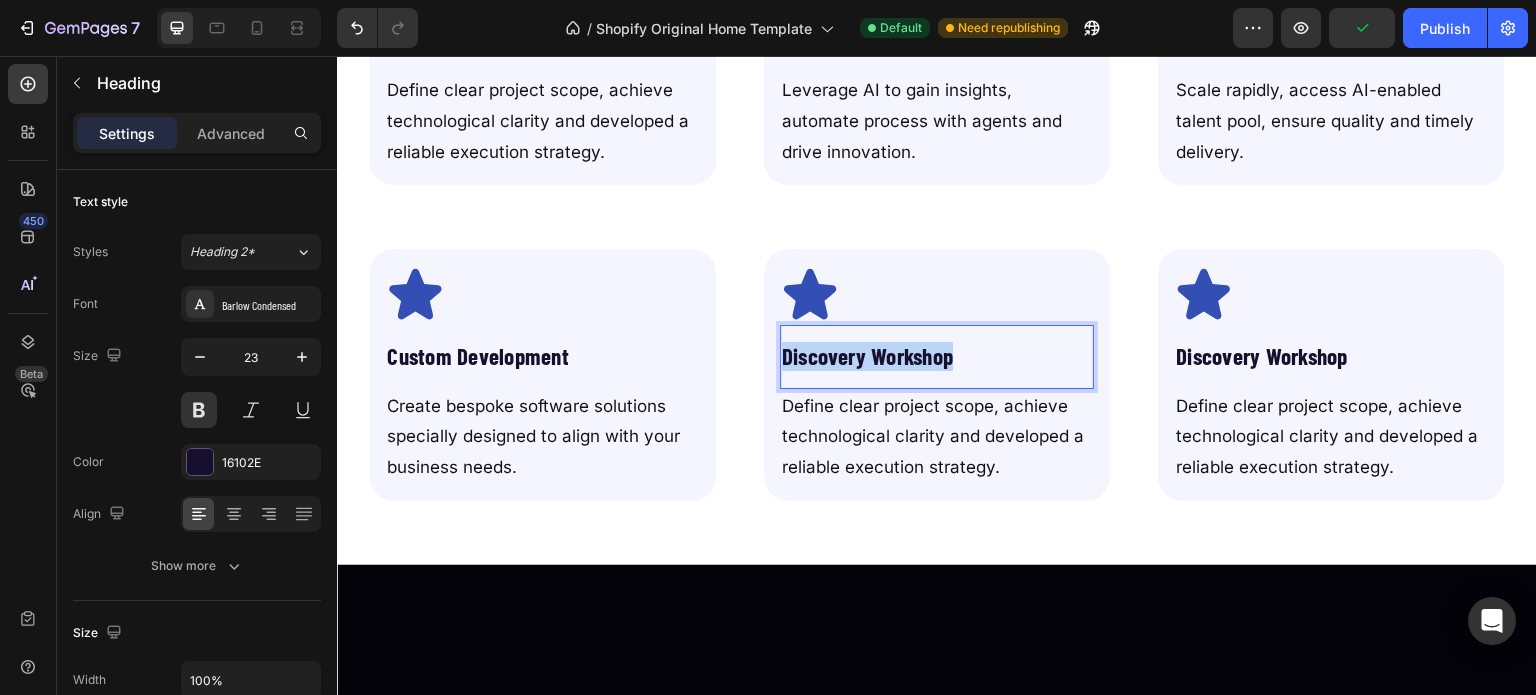 click on "Discovery Workshop" at bounding box center [868, 356] 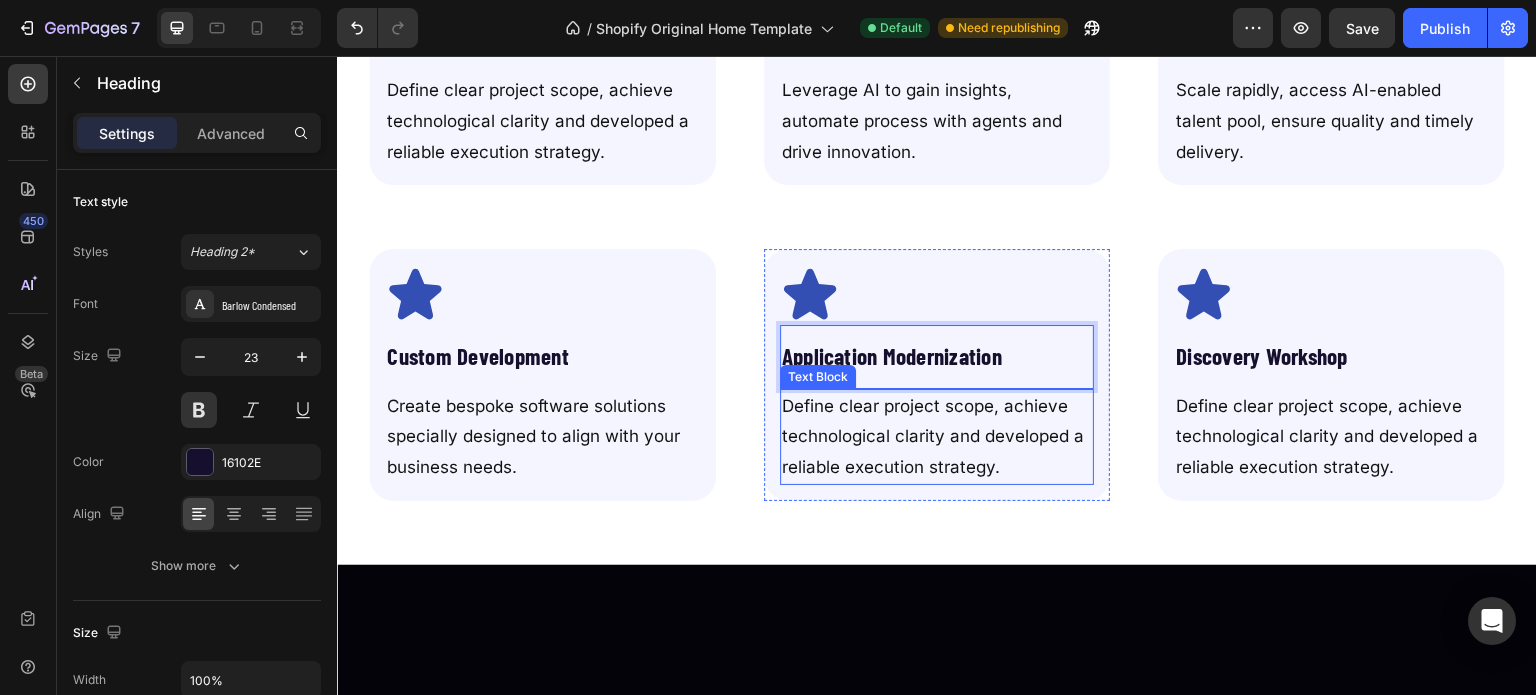 click on "Define clear project scope, achieve technological clarity and developed a reliable execution strategy." at bounding box center (937, 437) 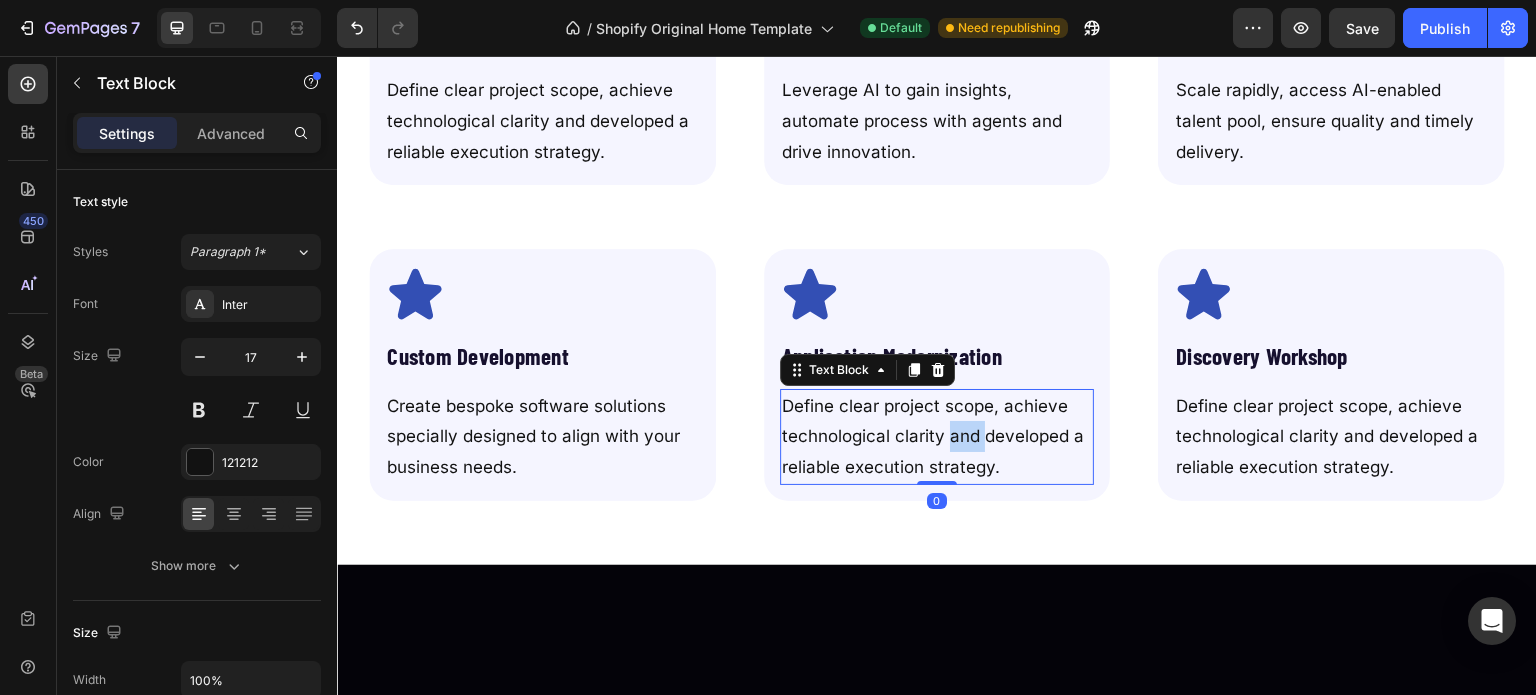 click on "Define clear project scope, achieve technological clarity and developed a reliable execution strategy." at bounding box center [937, 437] 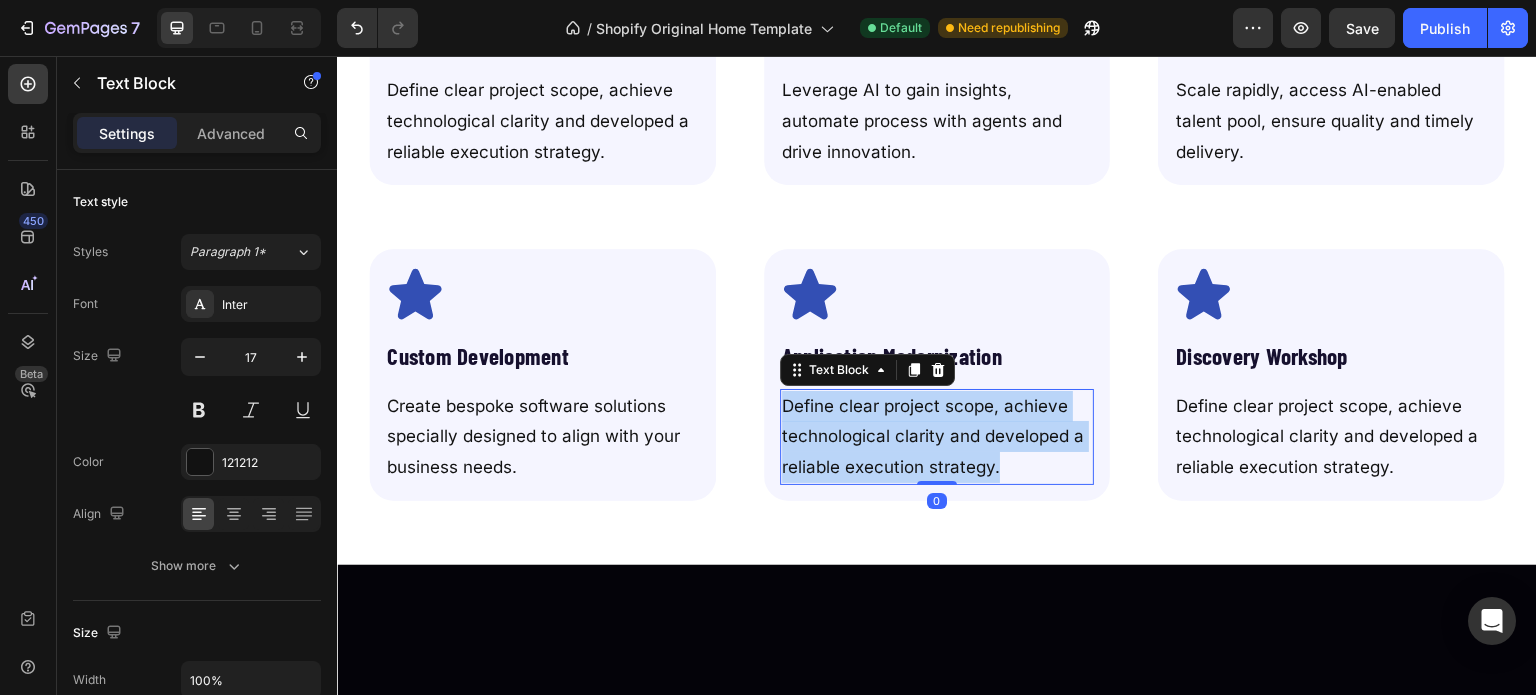 click on "Define clear project scope, achieve technological clarity and developed a reliable execution strategy." at bounding box center [937, 437] 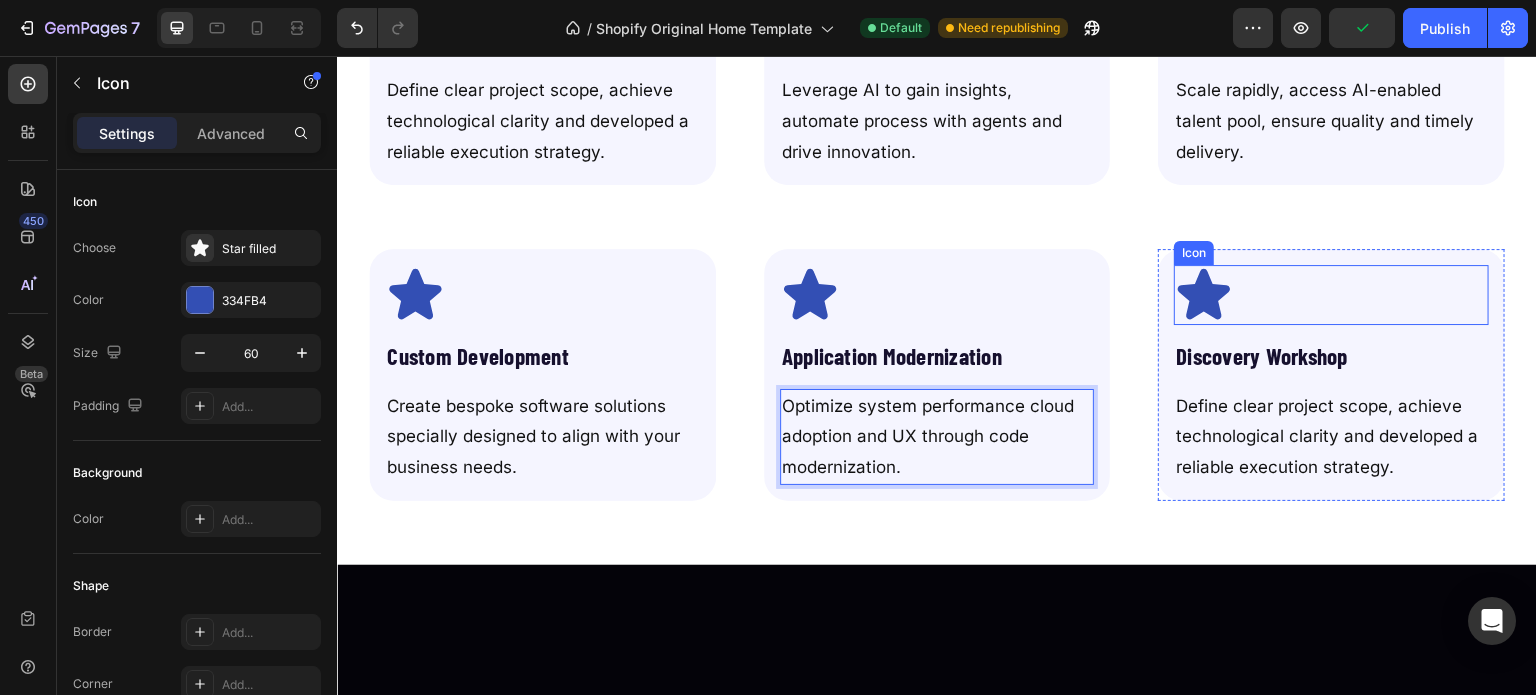 click on "Icon" at bounding box center [1331, 295] 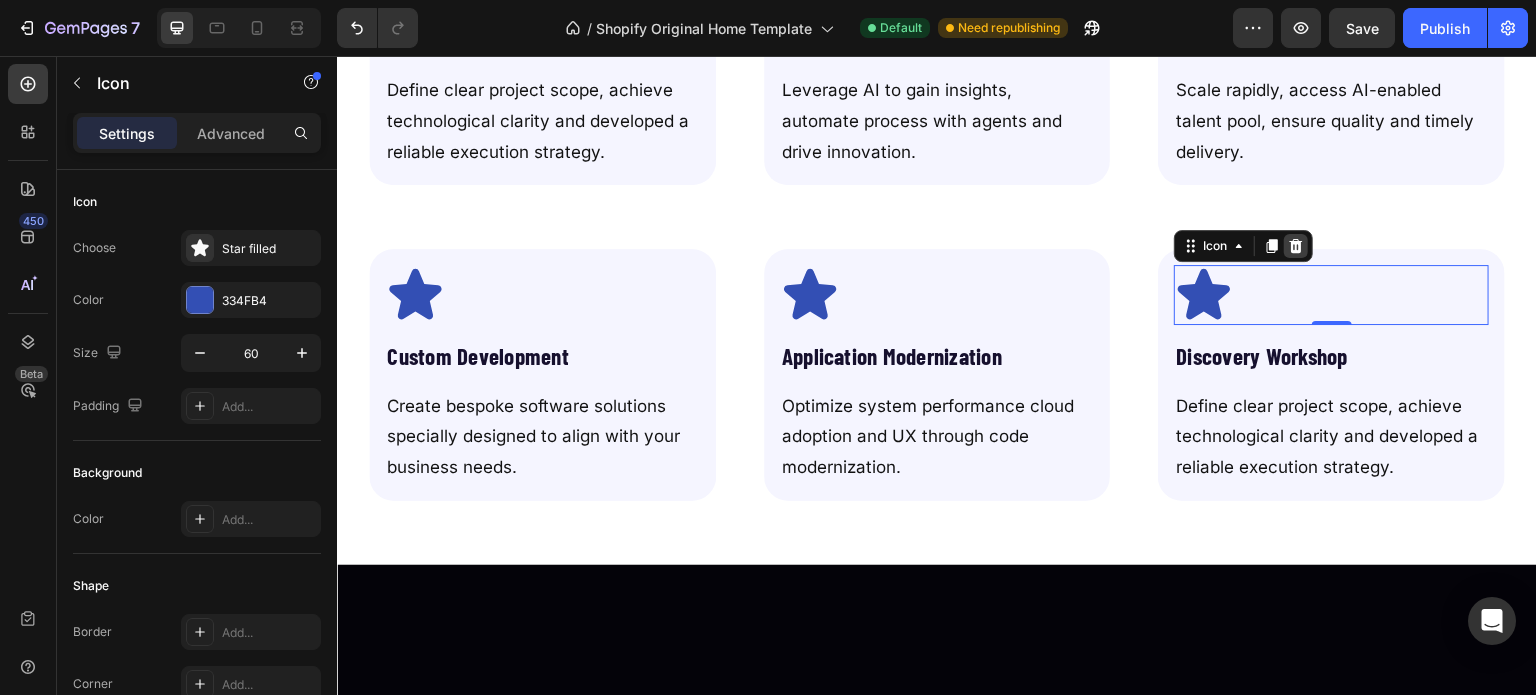 click 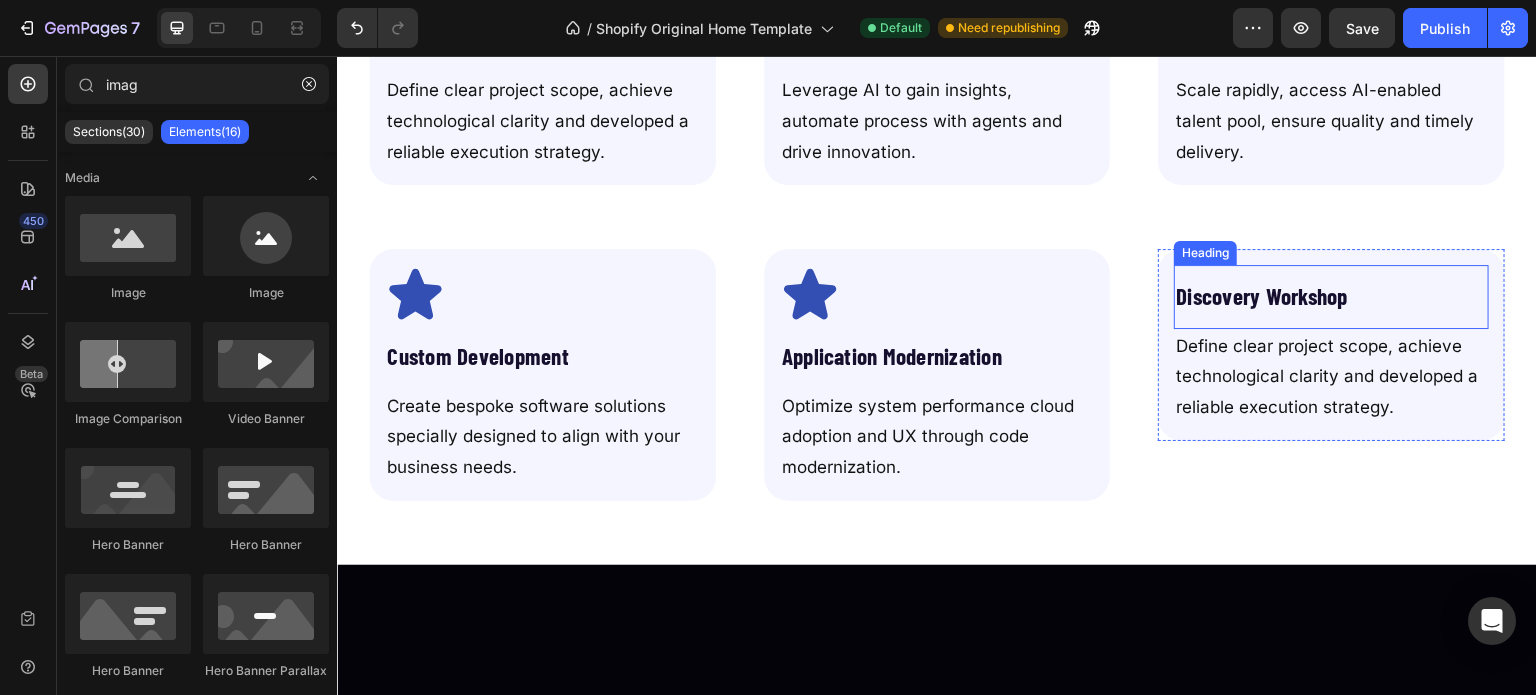 click on "Discovery Workshop" at bounding box center [1331, 297] 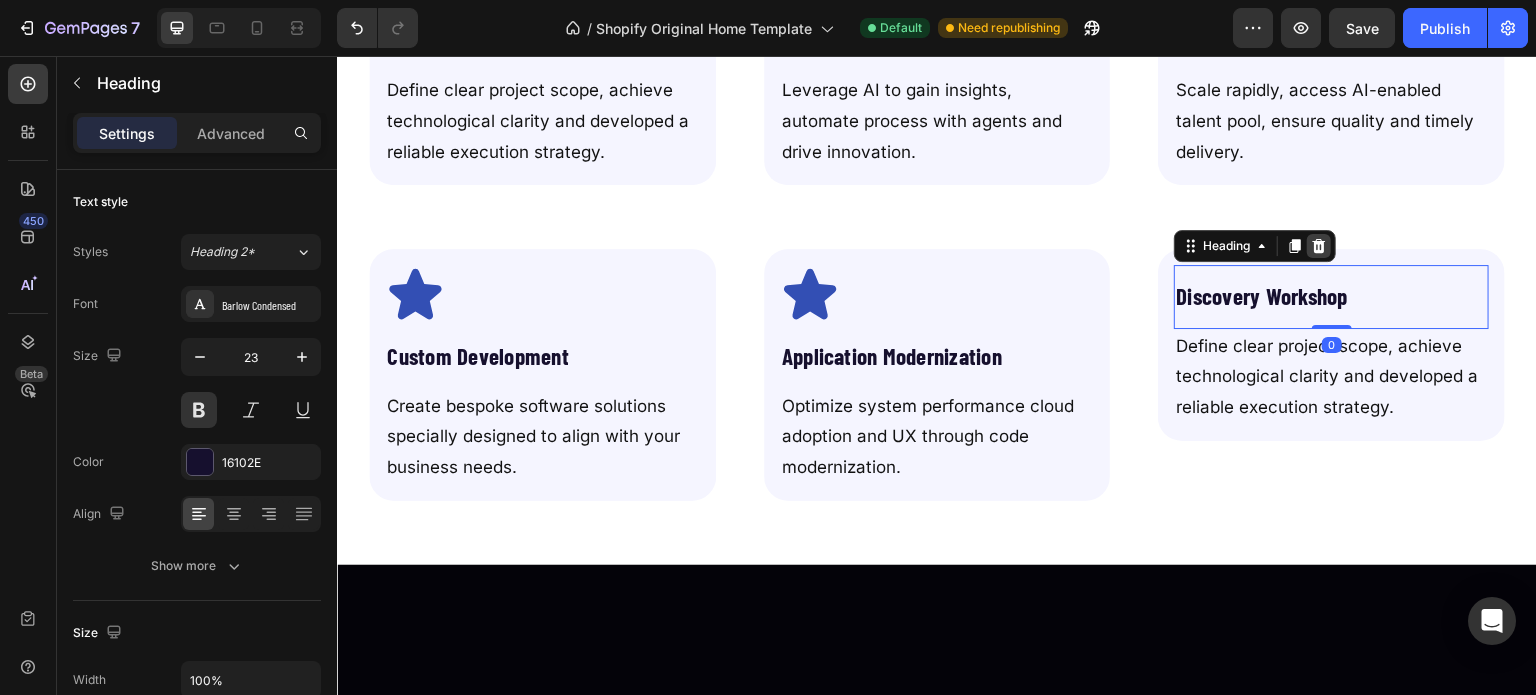 click at bounding box center [1319, 246] 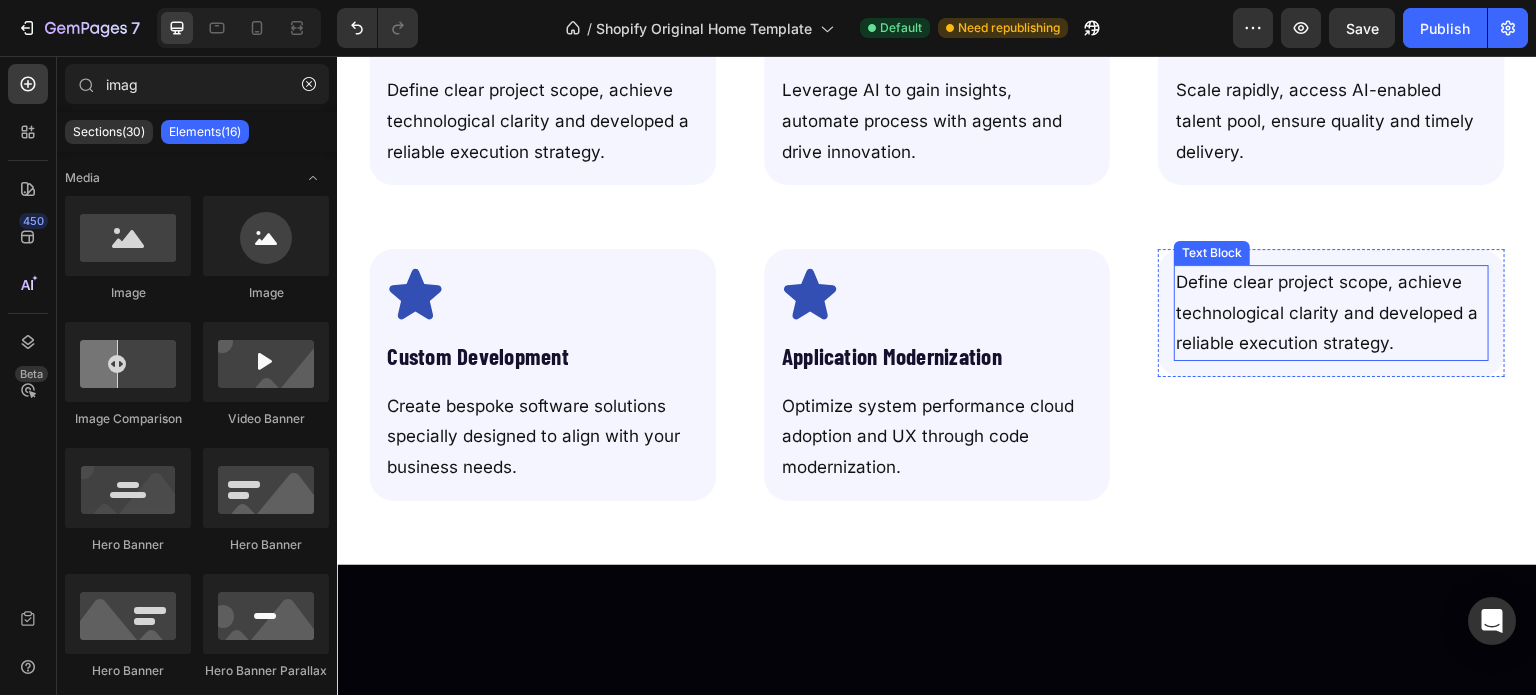 click on "Define clear project scope, achieve technological clarity and developed a reliable execution strategy." at bounding box center [1331, 313] 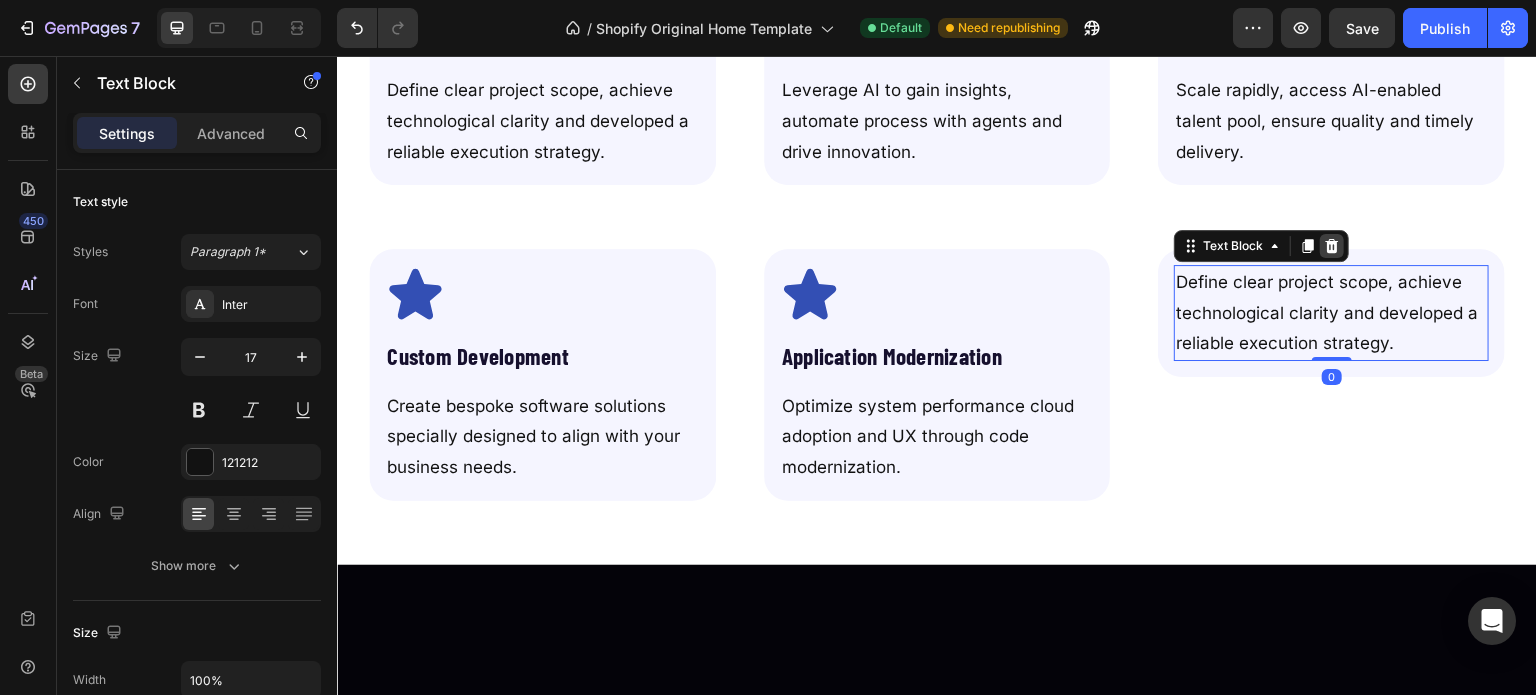 click at bounding box center [1332, 246] 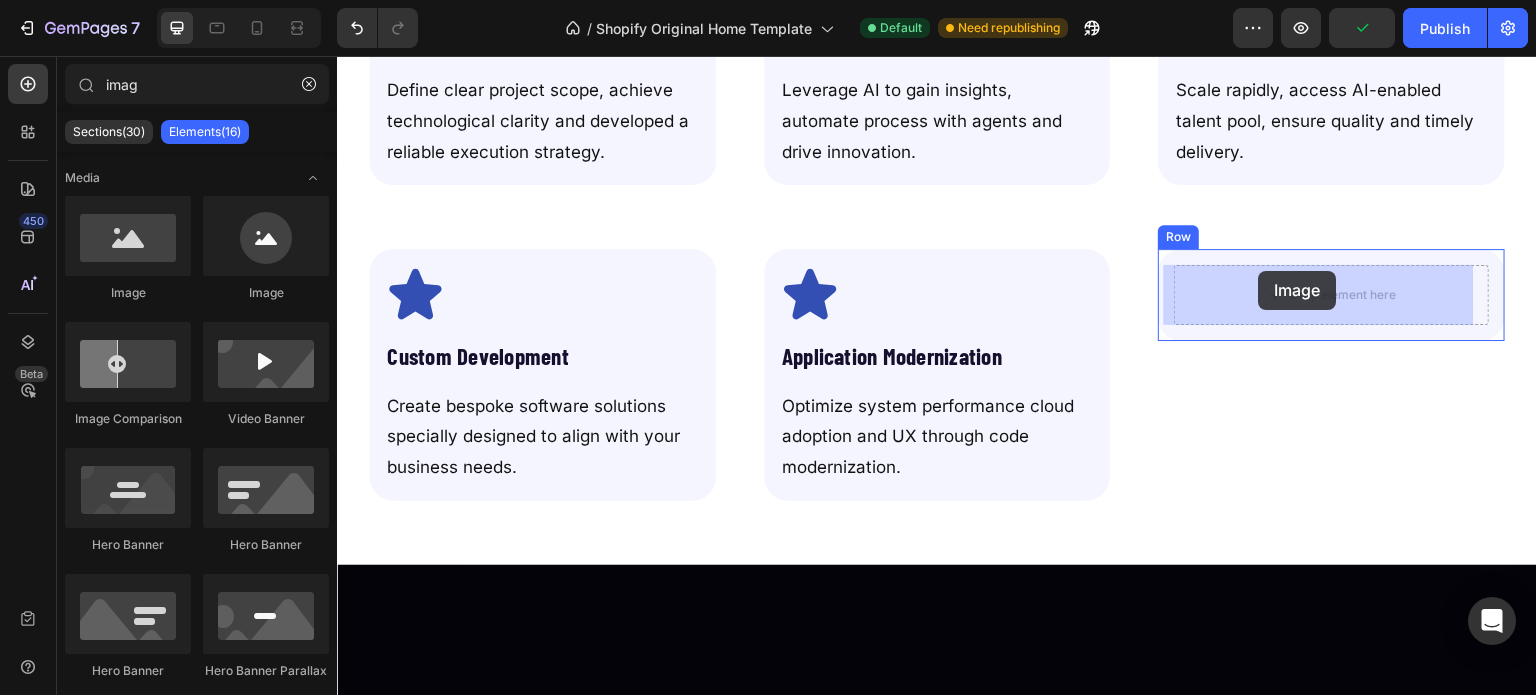 drag, startPoint x: 485, startPoint y: 294, endPoint x: 1259, endPoint y: 271, distance: 774.3417 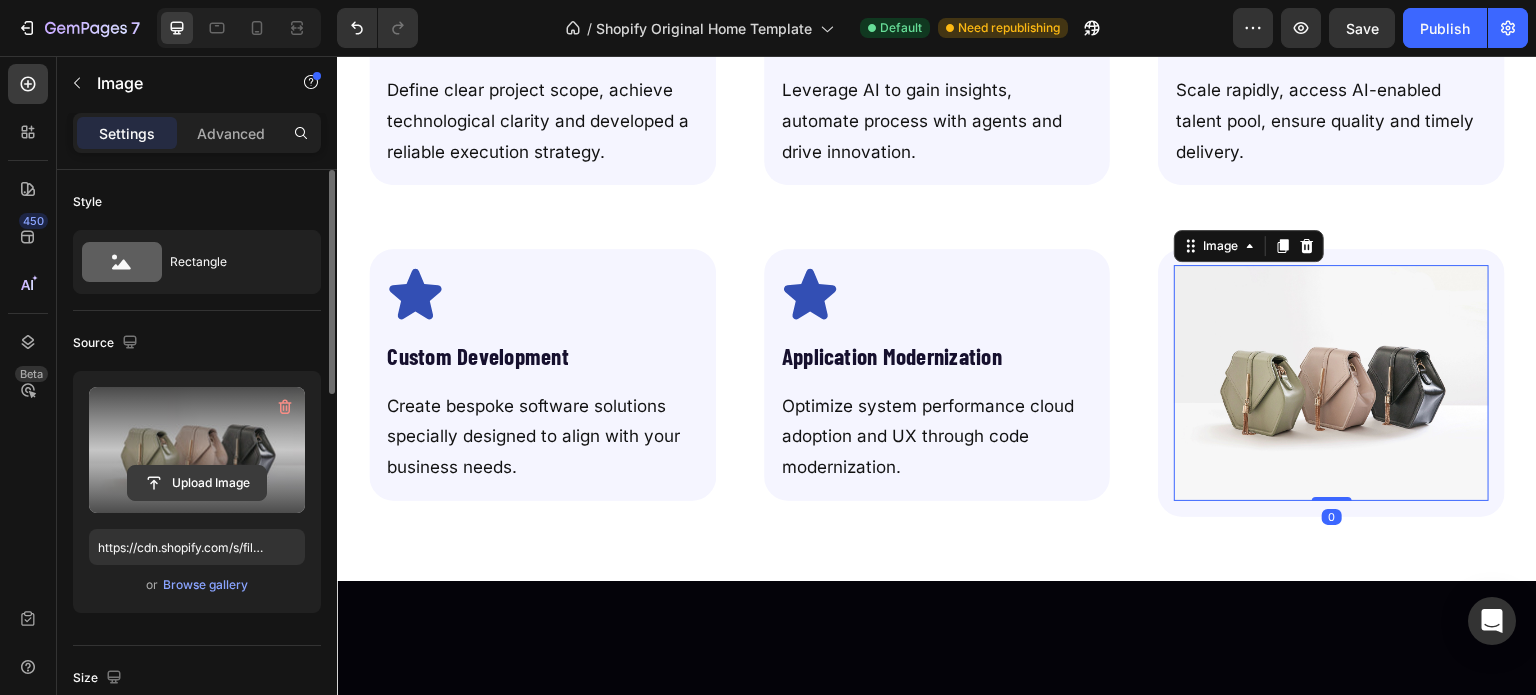 click 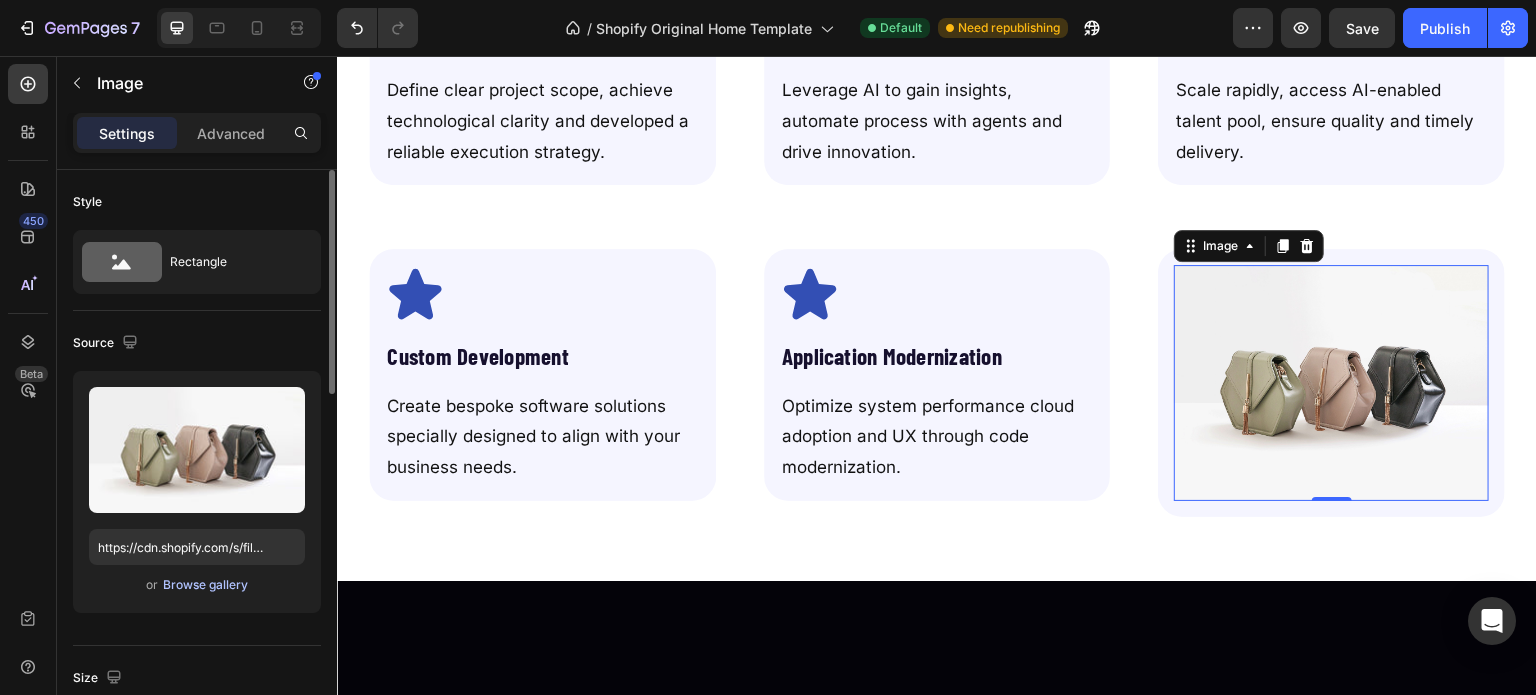 click on "Browse gallery" at bounding box center [205, 585] 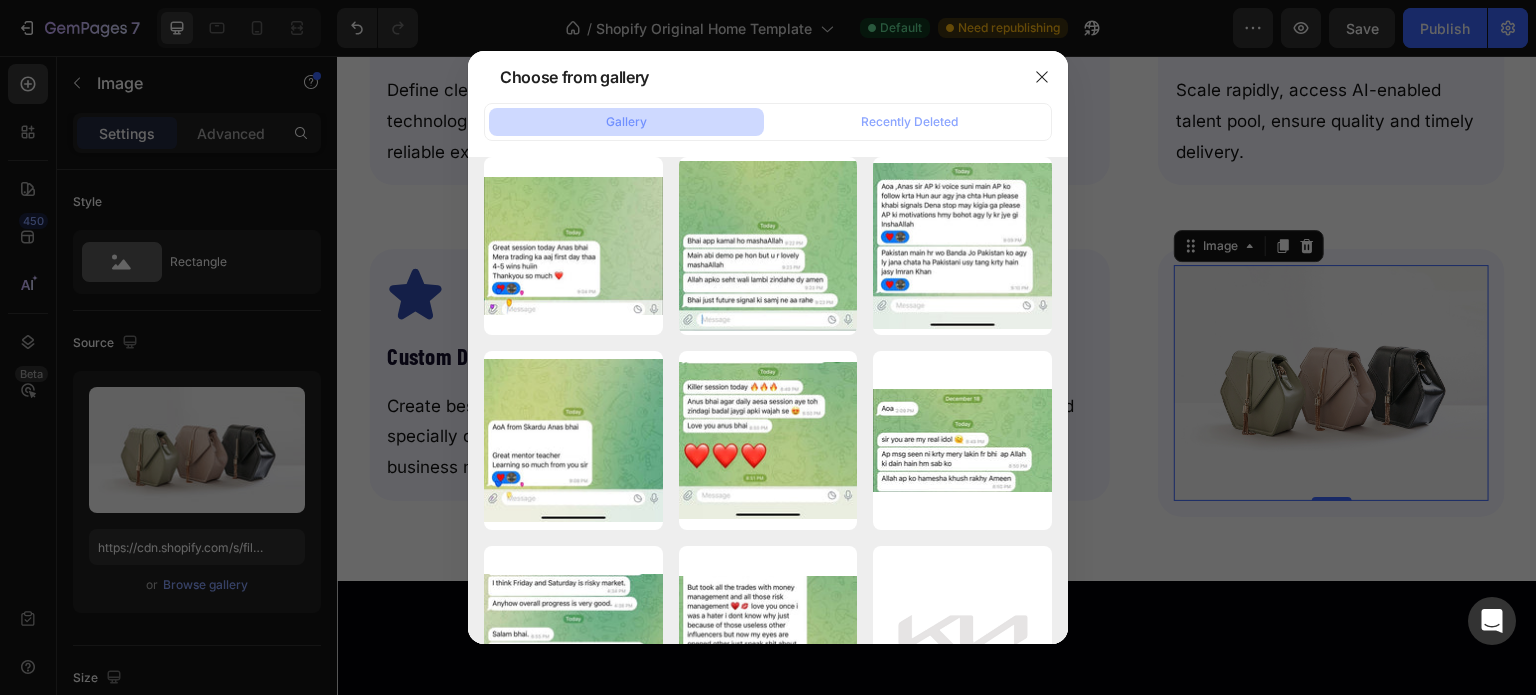 scroll, scrollTop: 697, scrollLeft: 0, axis: vertical 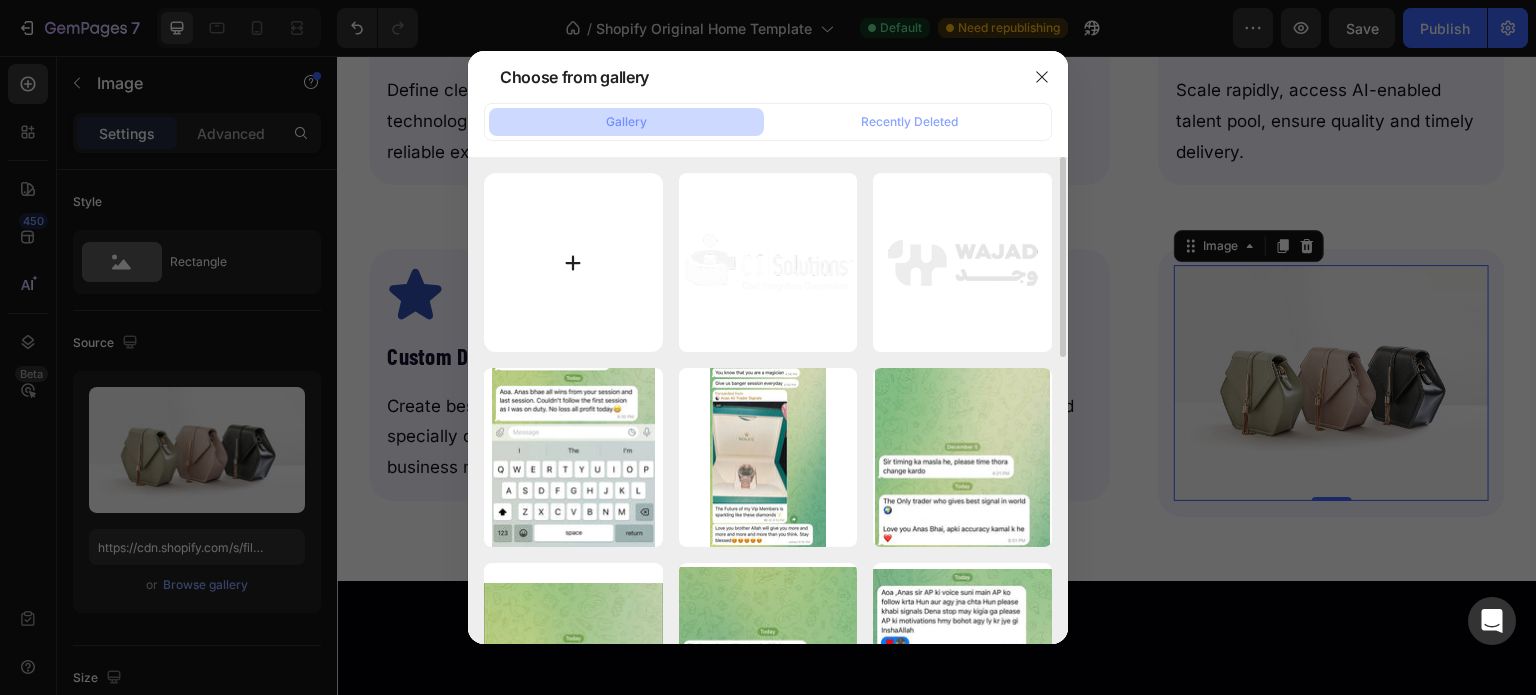 click at bounding box center [573, 262] 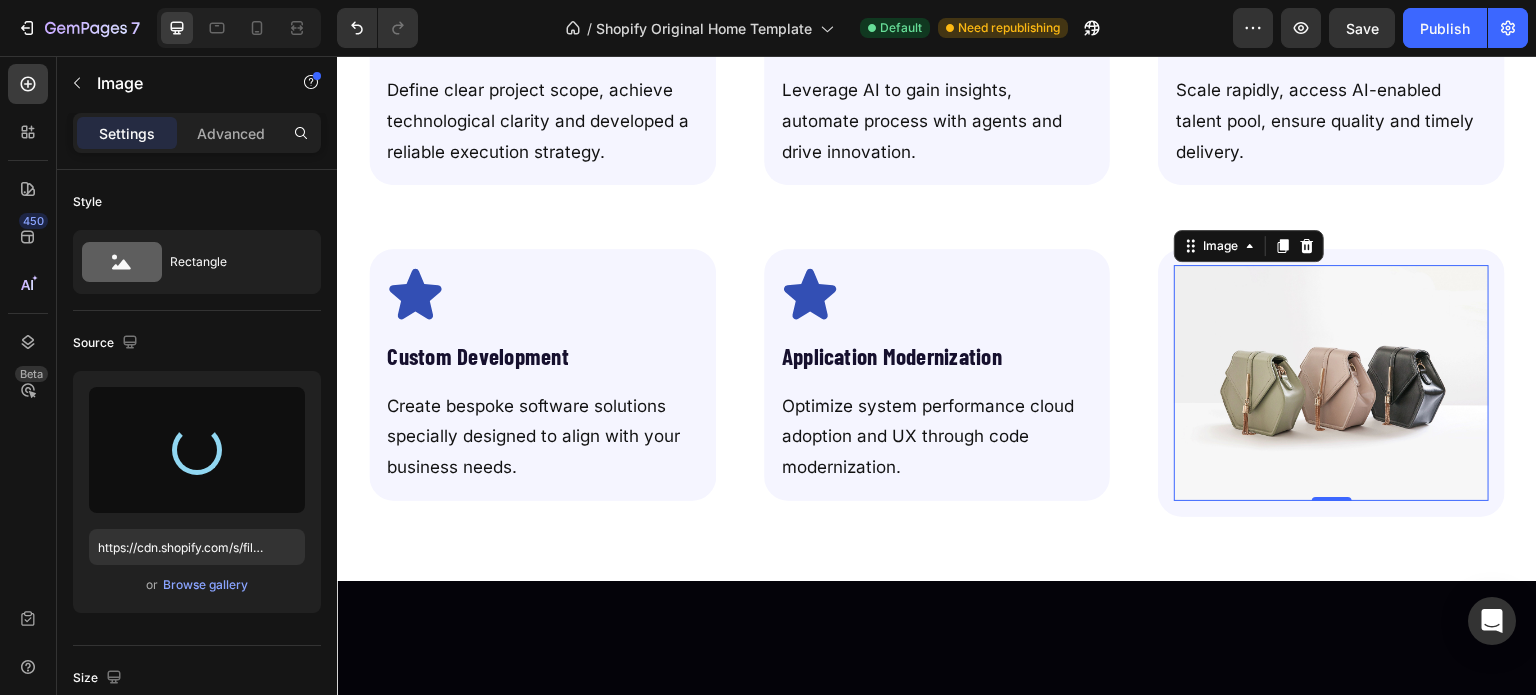 type on "https://cdn.shopify.com/s/files/1/0671/8904/7483/files/gempages_578045541112349458-85991a36-4fda-44d8-9818-c0489d051166.png" 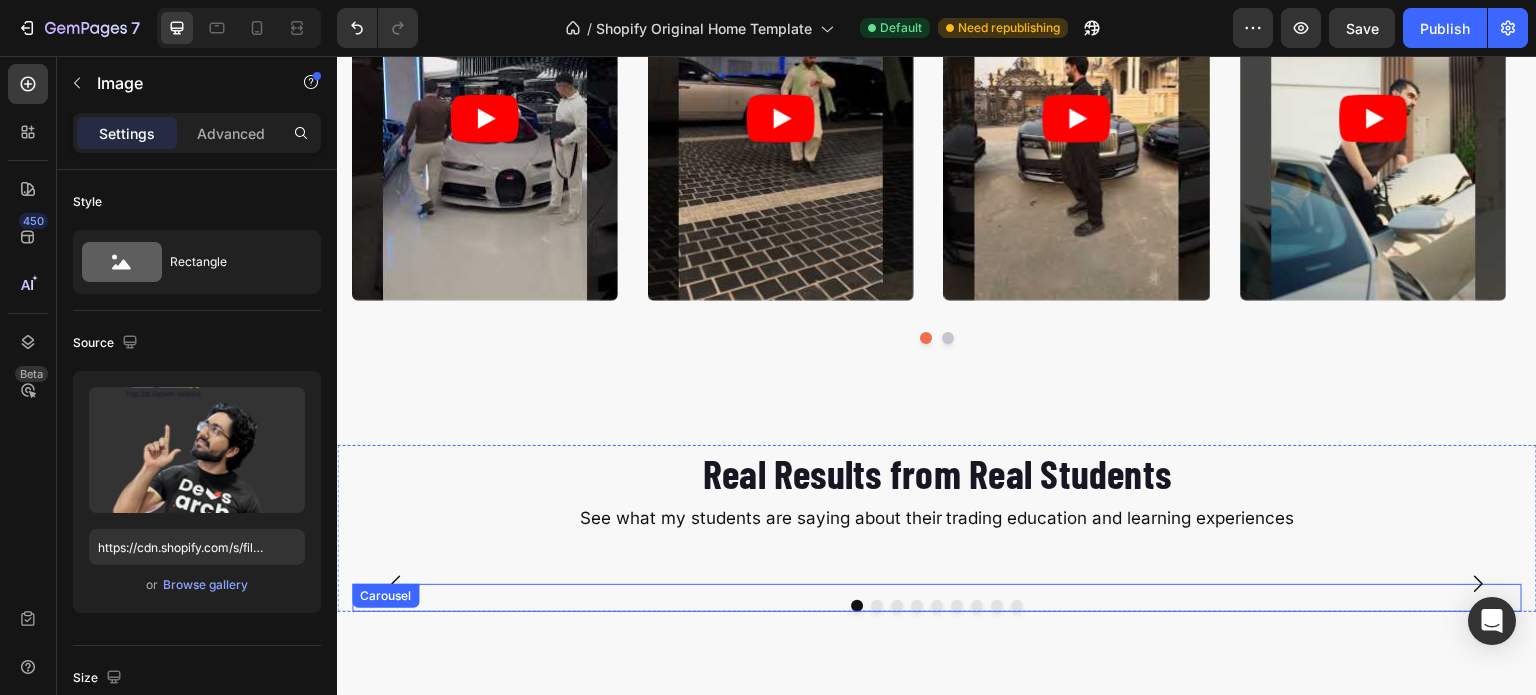 scroll, scrollTop: 2664, scrollLeft: 0, axis: vertical 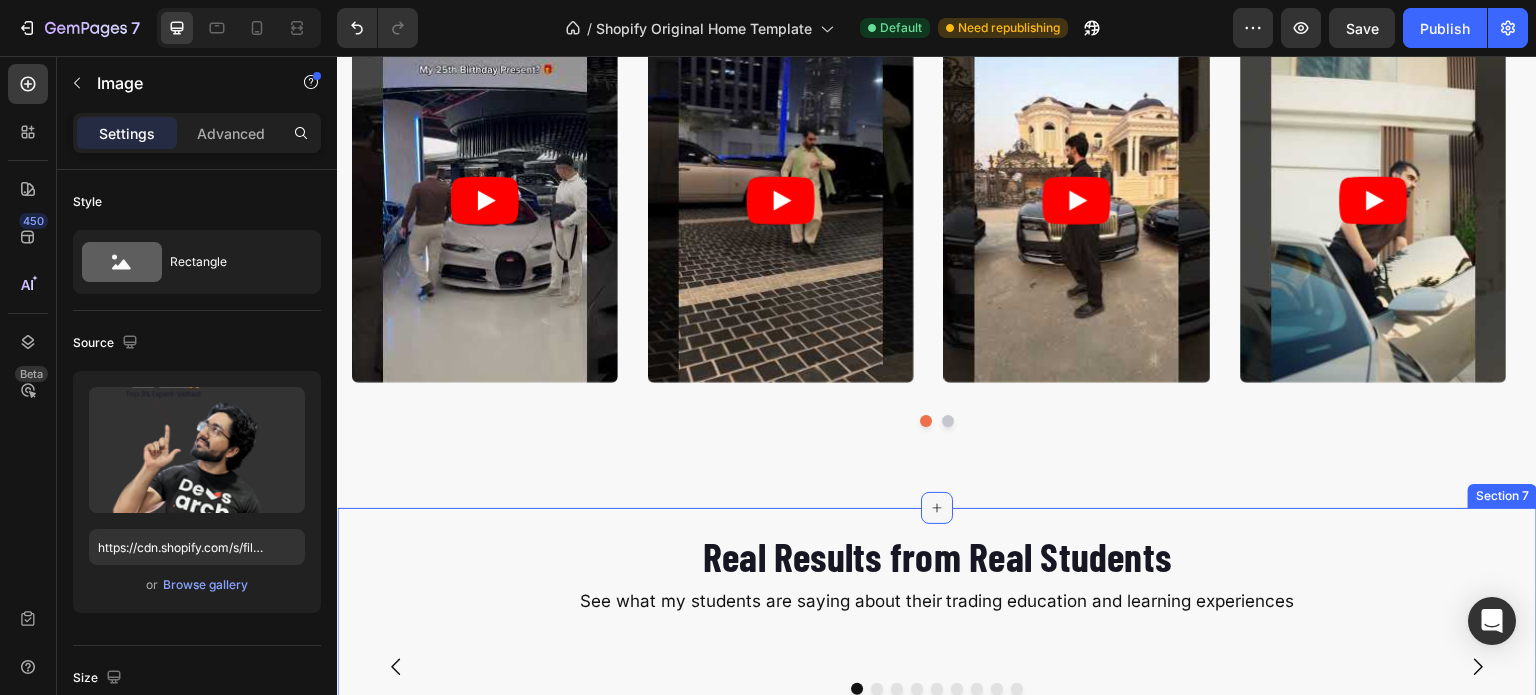 click 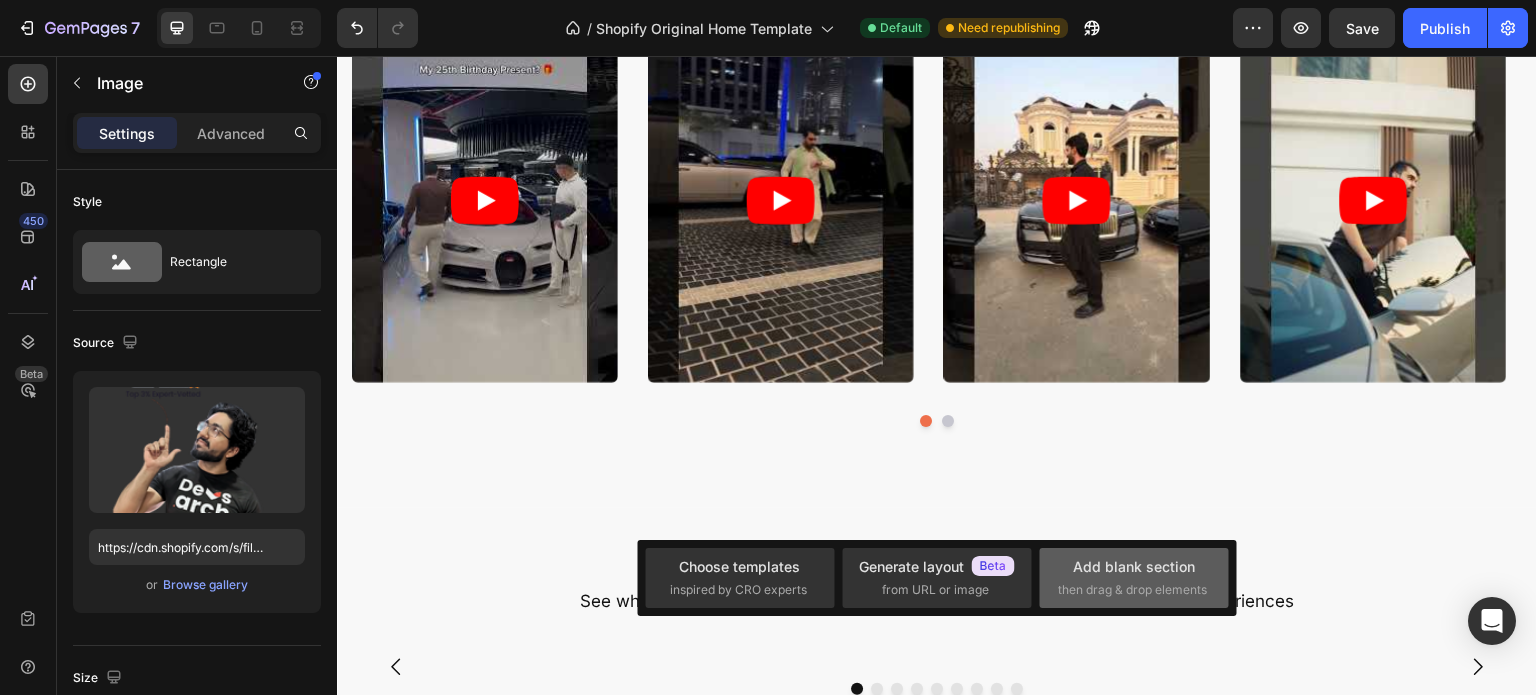 click on "Add blank section" at bounding box center (1134, 566) 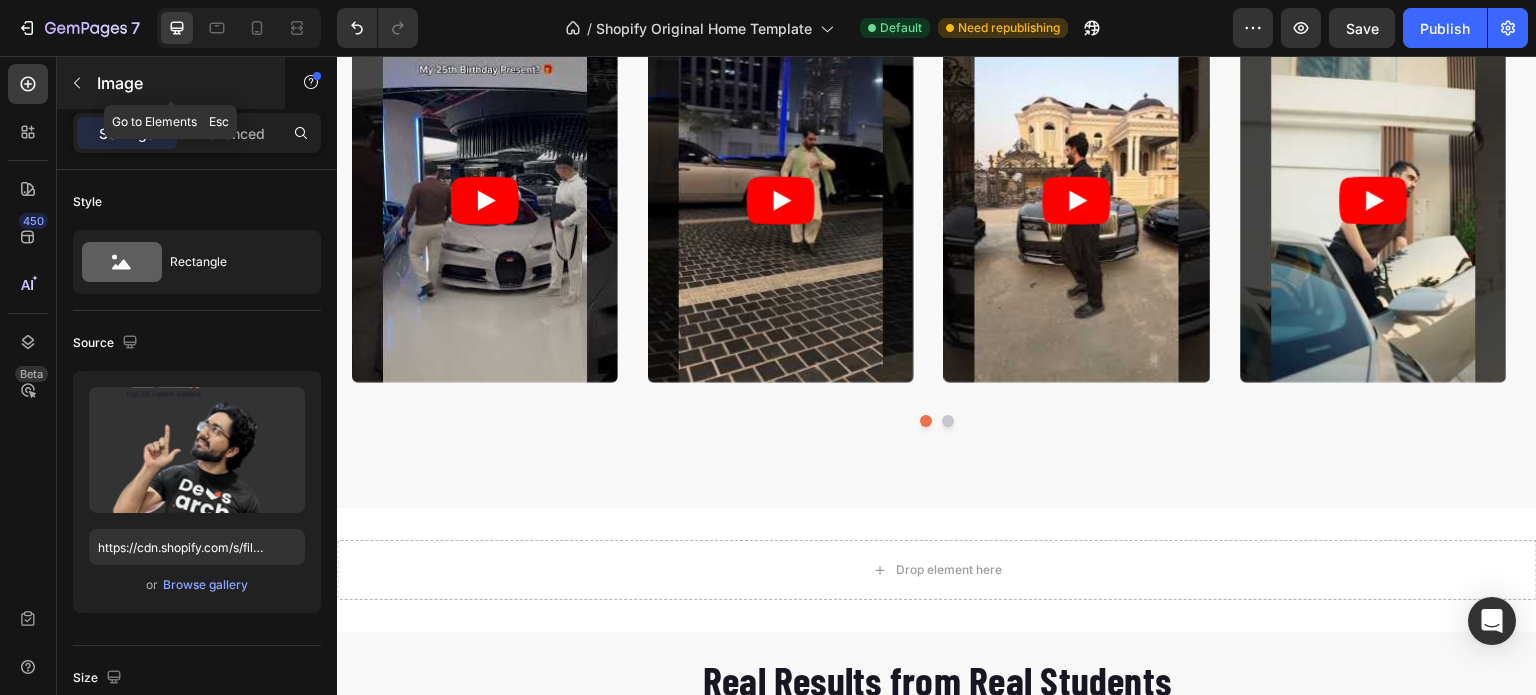 click 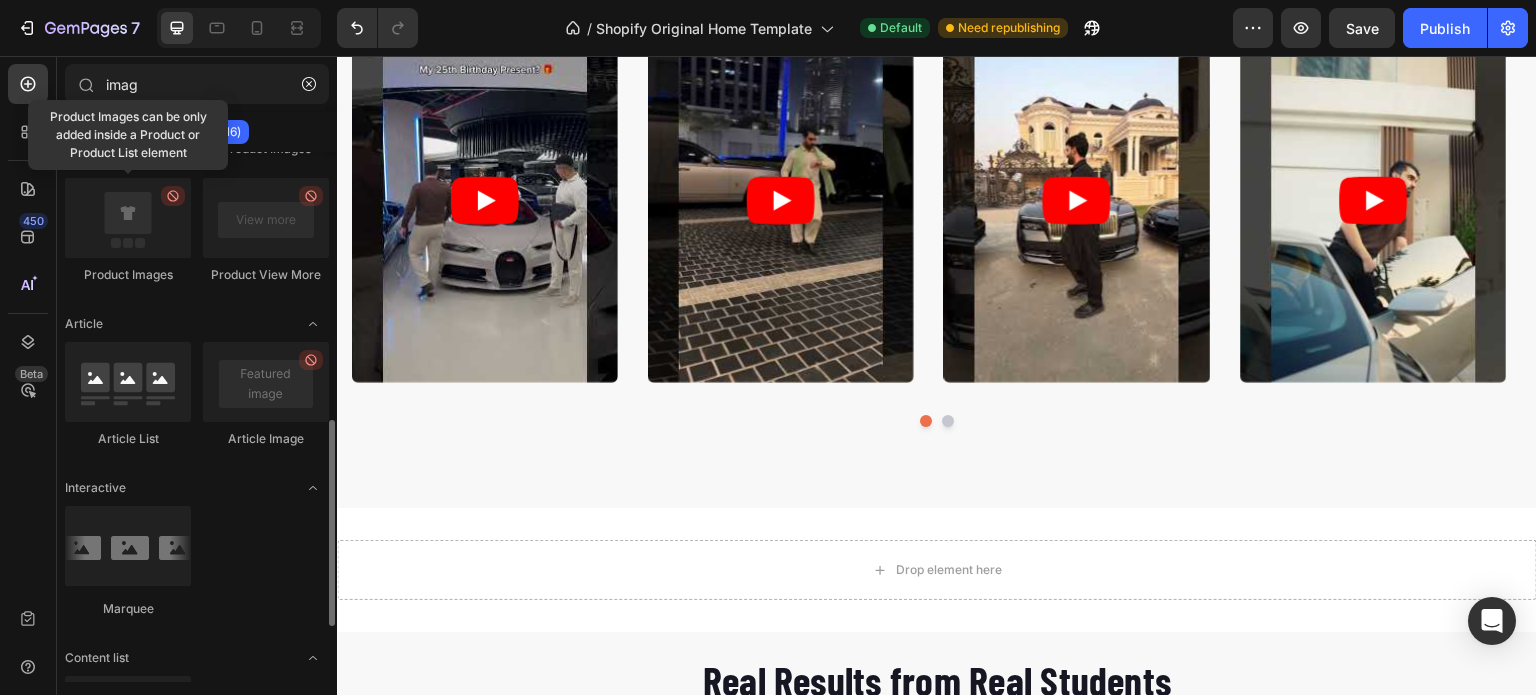 scroll, scrollTop: 828, scrollLeft: 0, axis: vertical 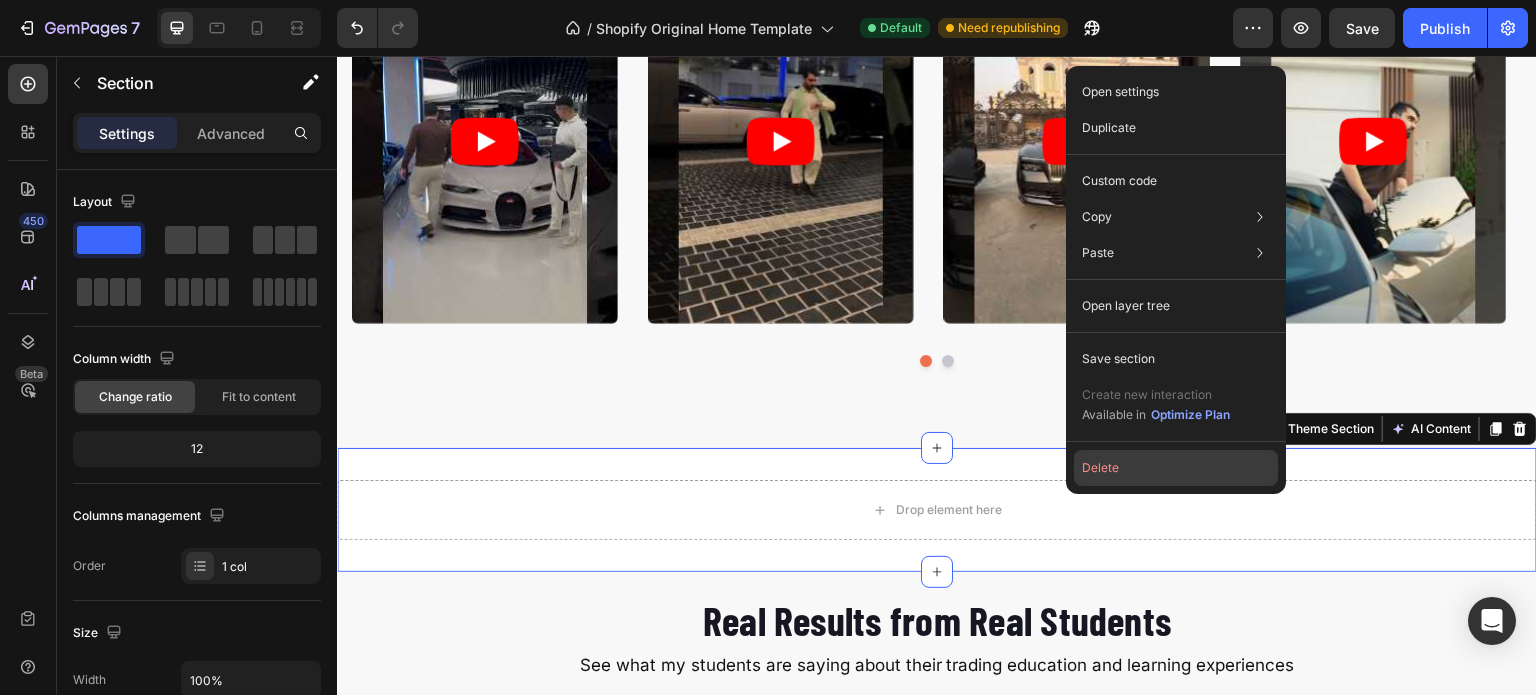 click on "Delete" 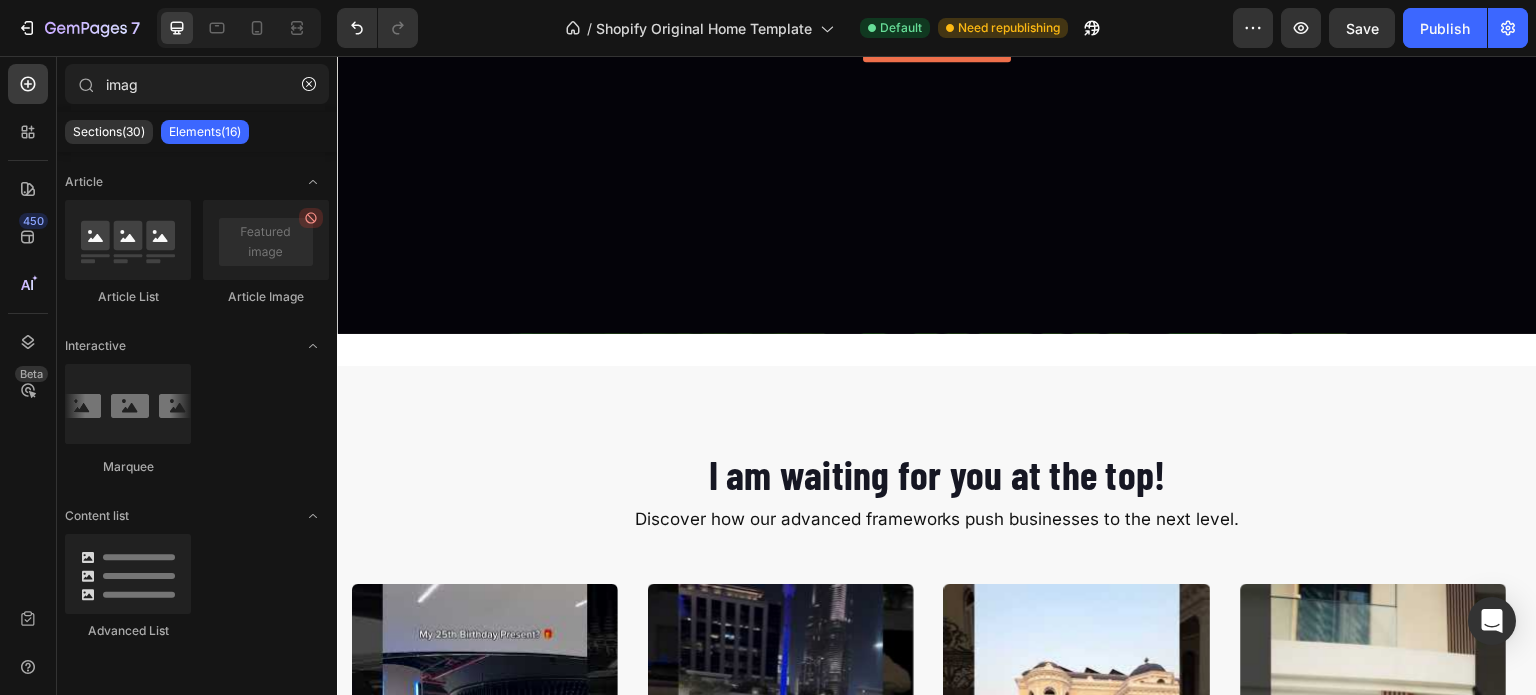 scroll, scrollTop: 2118, scrollLeft: 0, axis: vertical 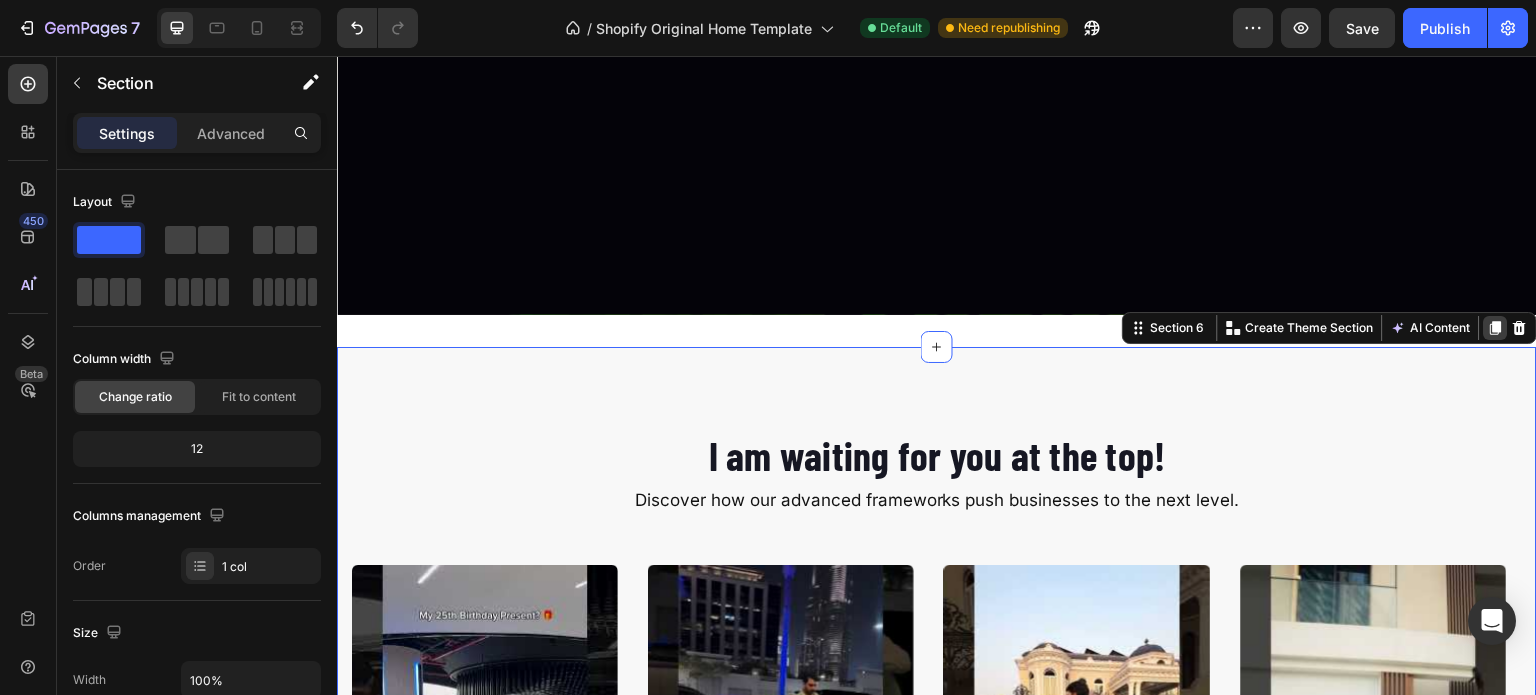 click 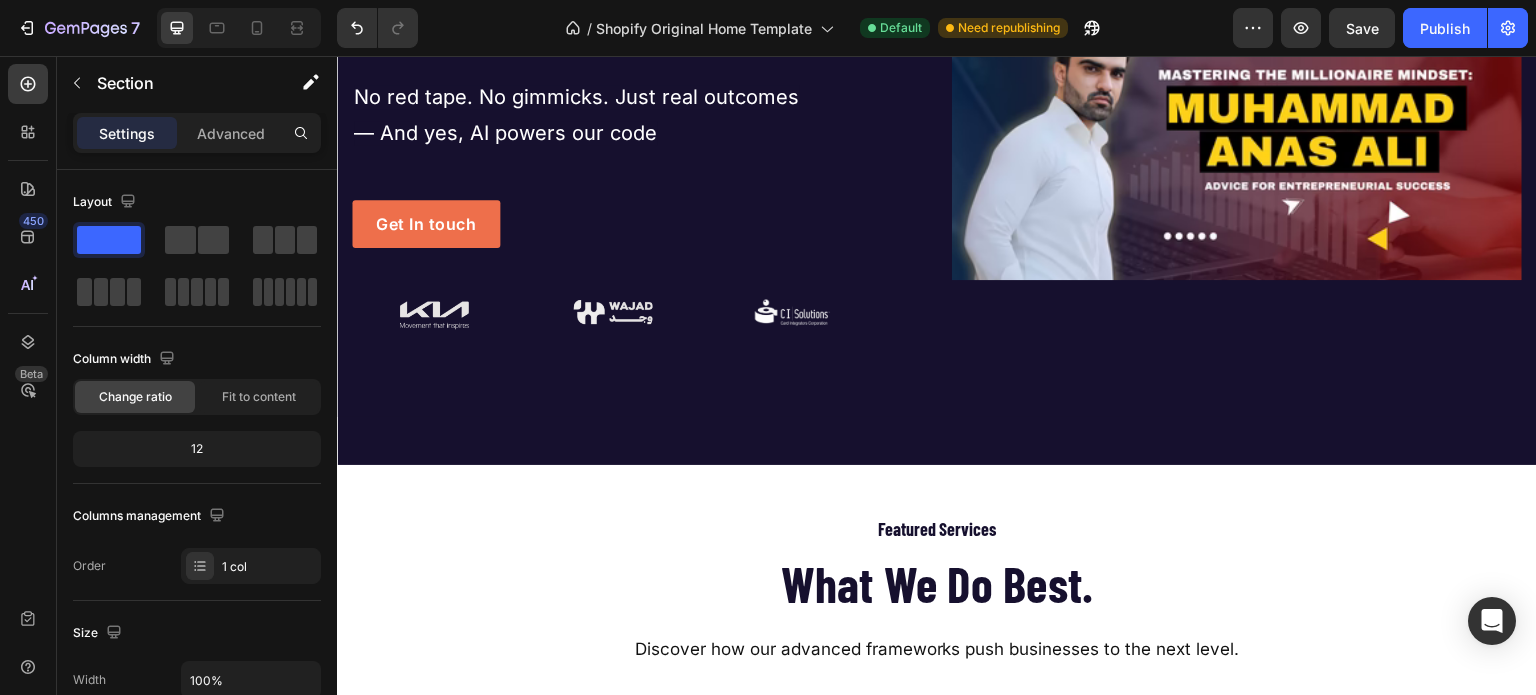 scroll, scrollTop: 299, scrollLeft: 0, axis: vertical 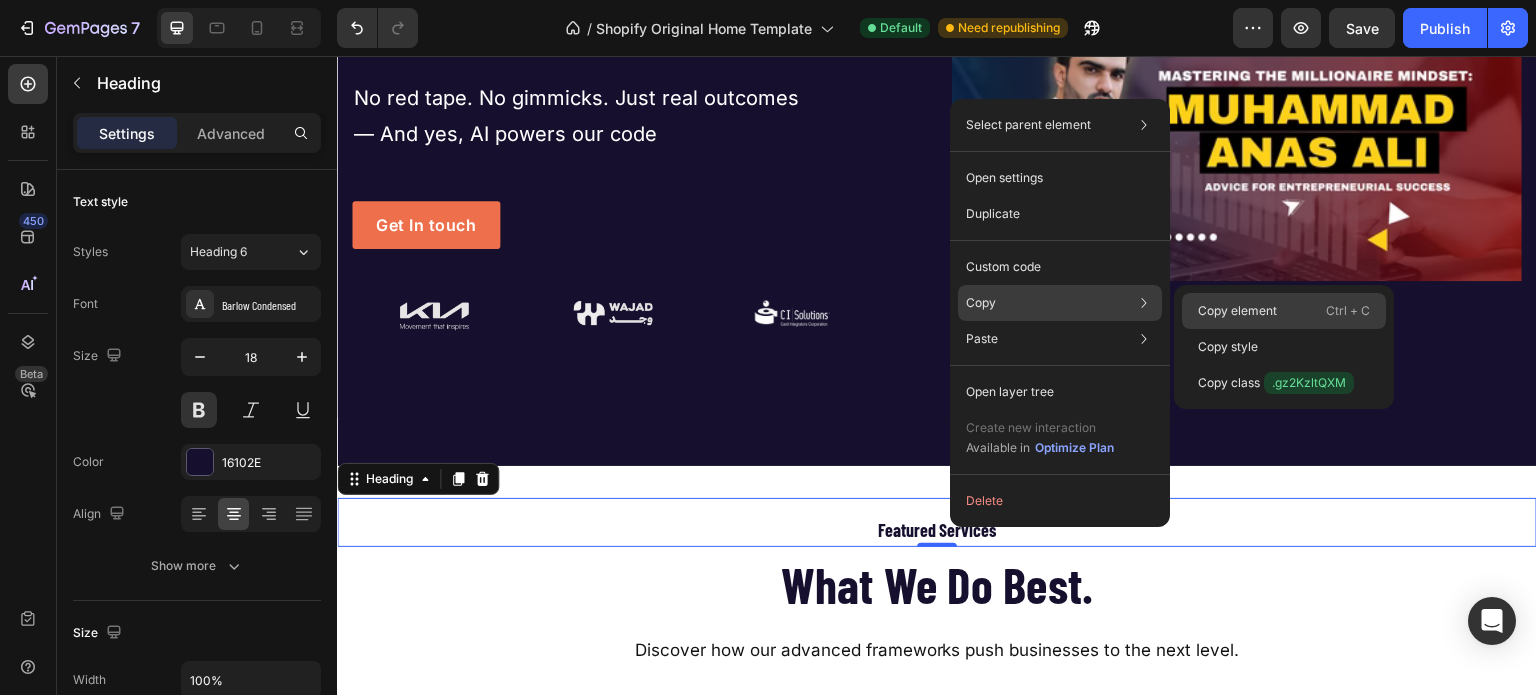 click on "Copy element" at bounding box center [1237, 311] 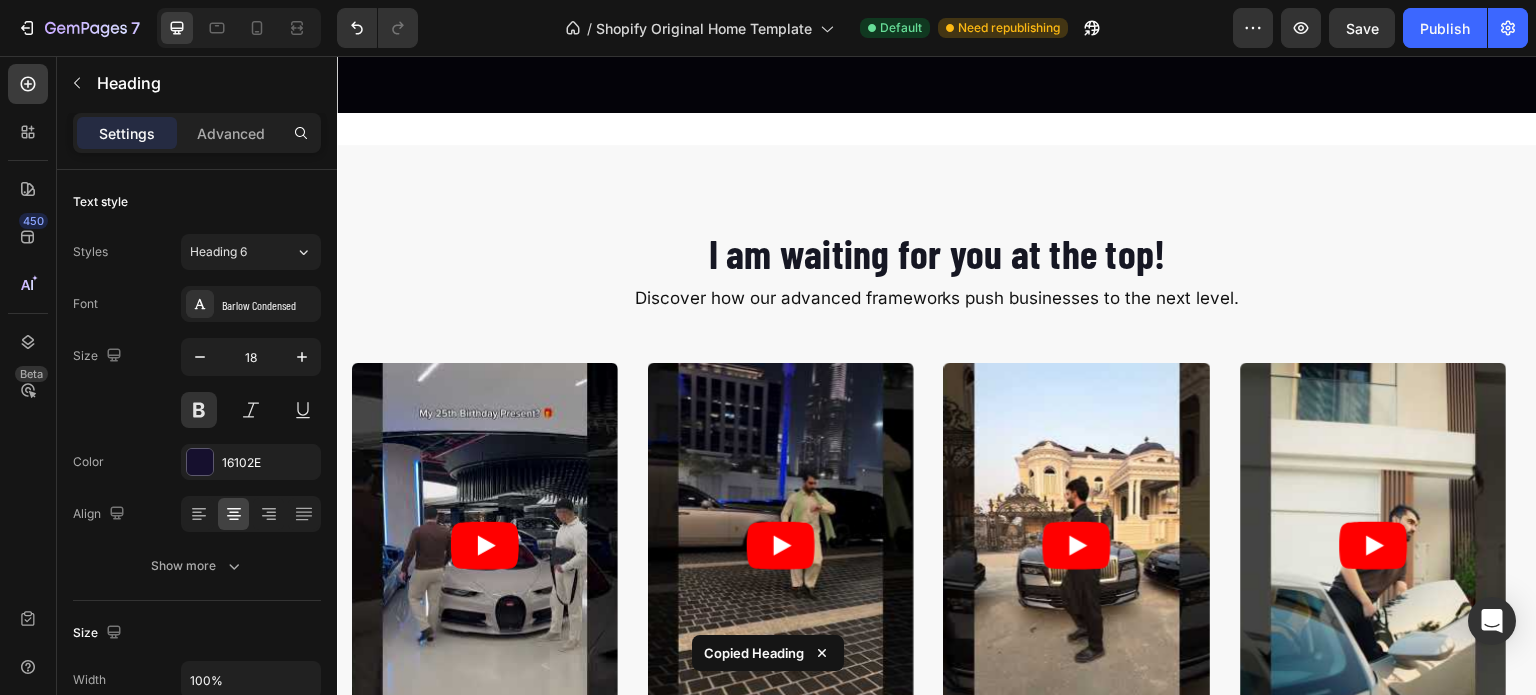 scroll, scrollTop: 2352, scrollLeft: 0, axis: vertical 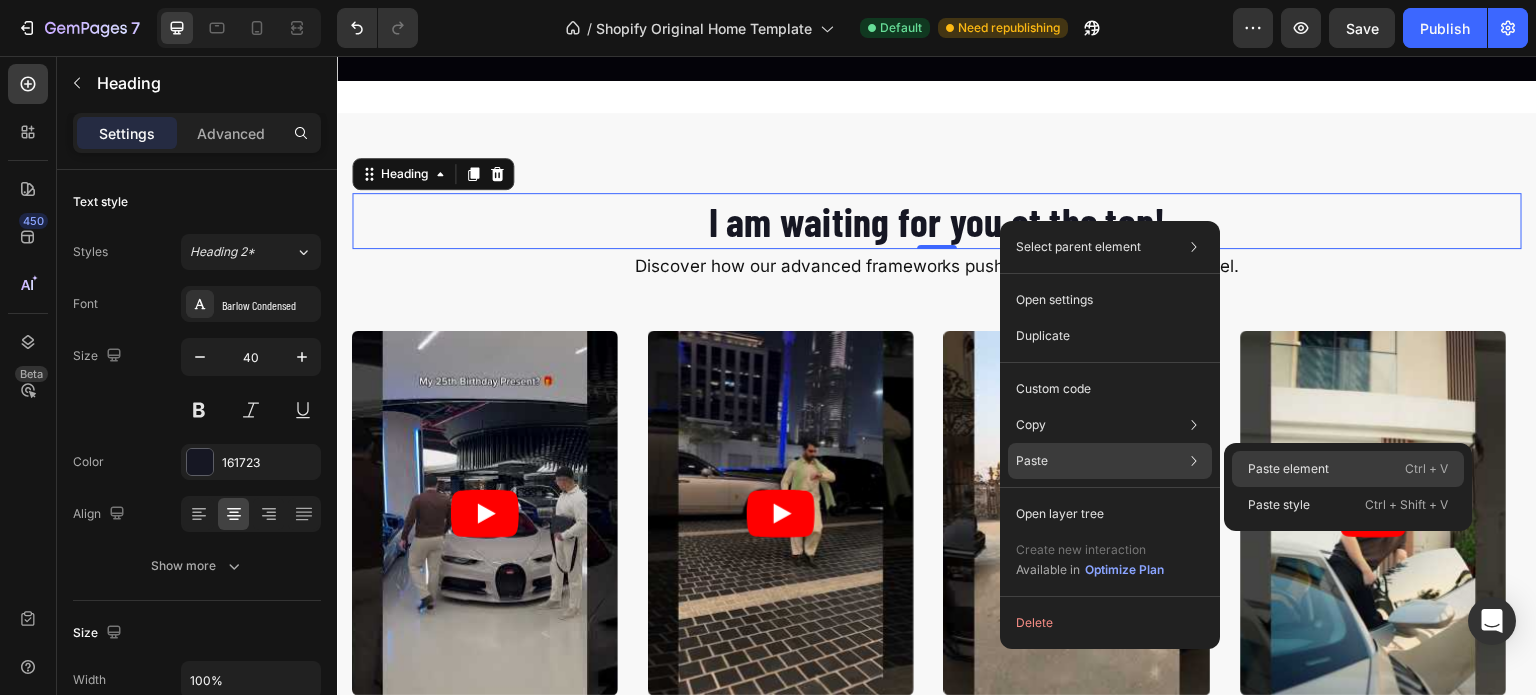 click on "Paste element" at bounding box center (1288, 469) 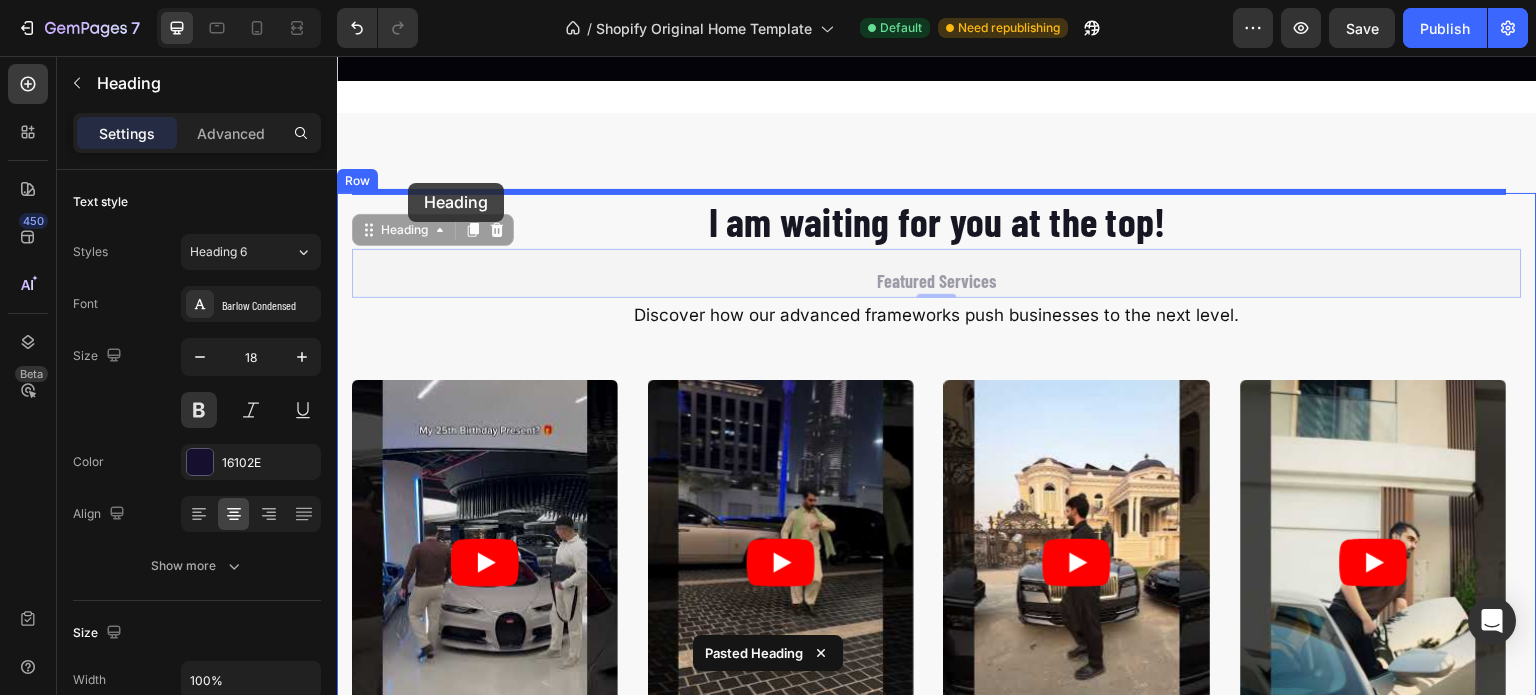 drag, startPoint x: 400, startPoint y: 222, endPoint x: 408, endPoint y: 183, distance: 39.812057 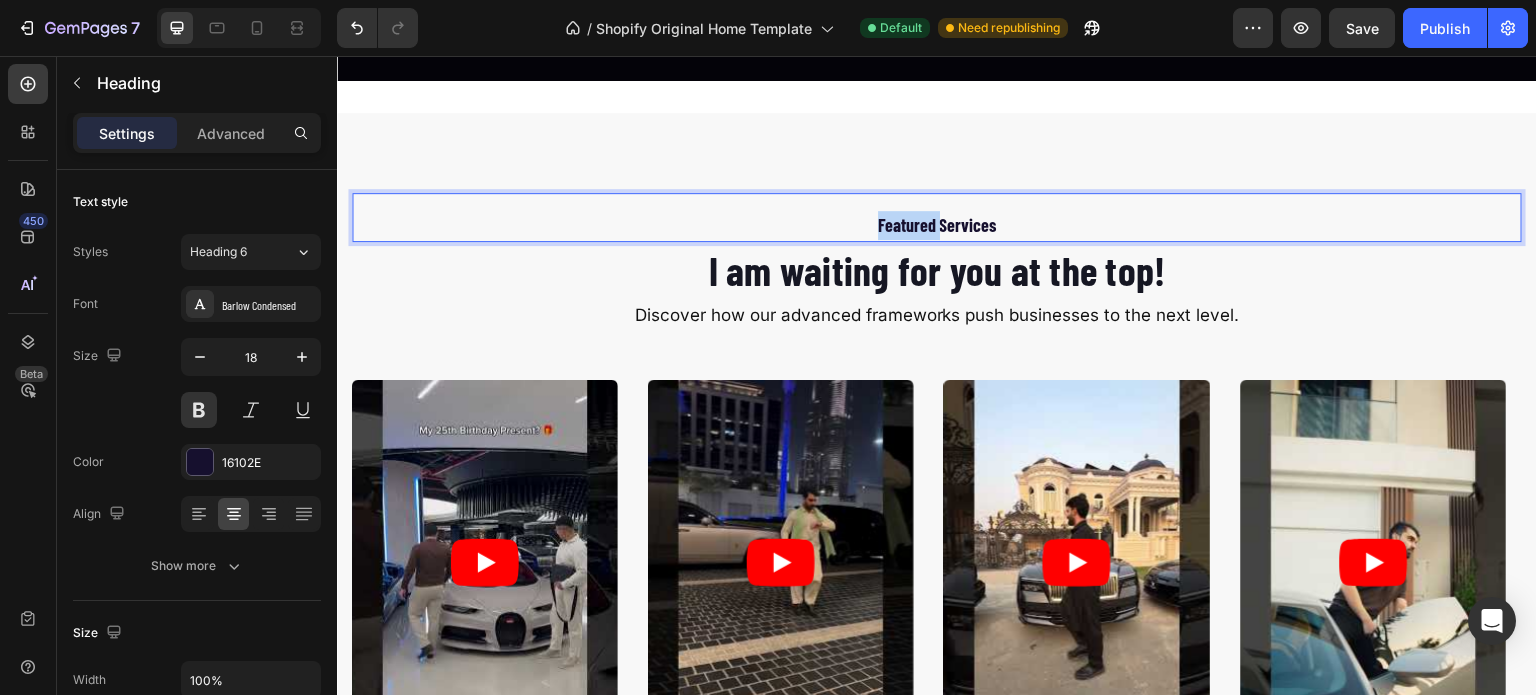 click on "Featured Services" at bounding box center [937, 225] 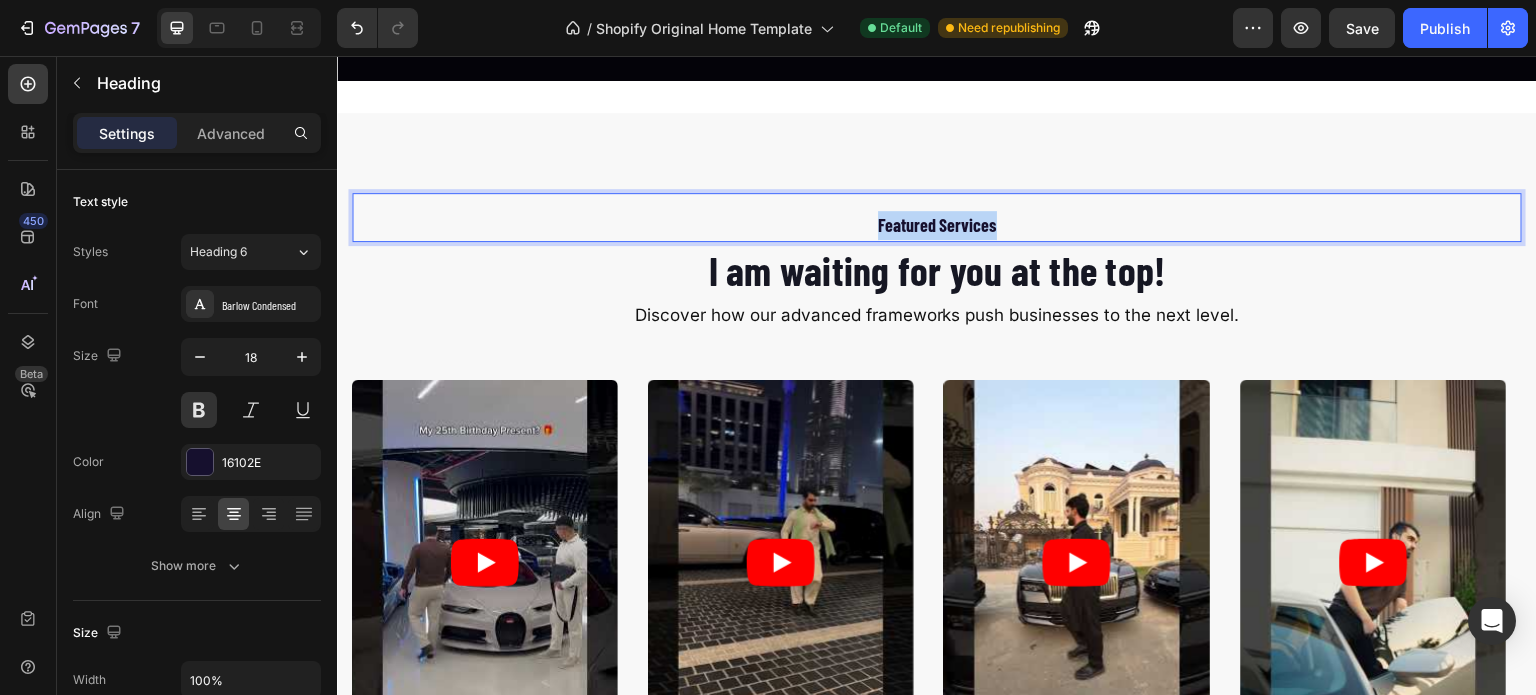 click on "Featured Services" at bounding box center (937, 225) 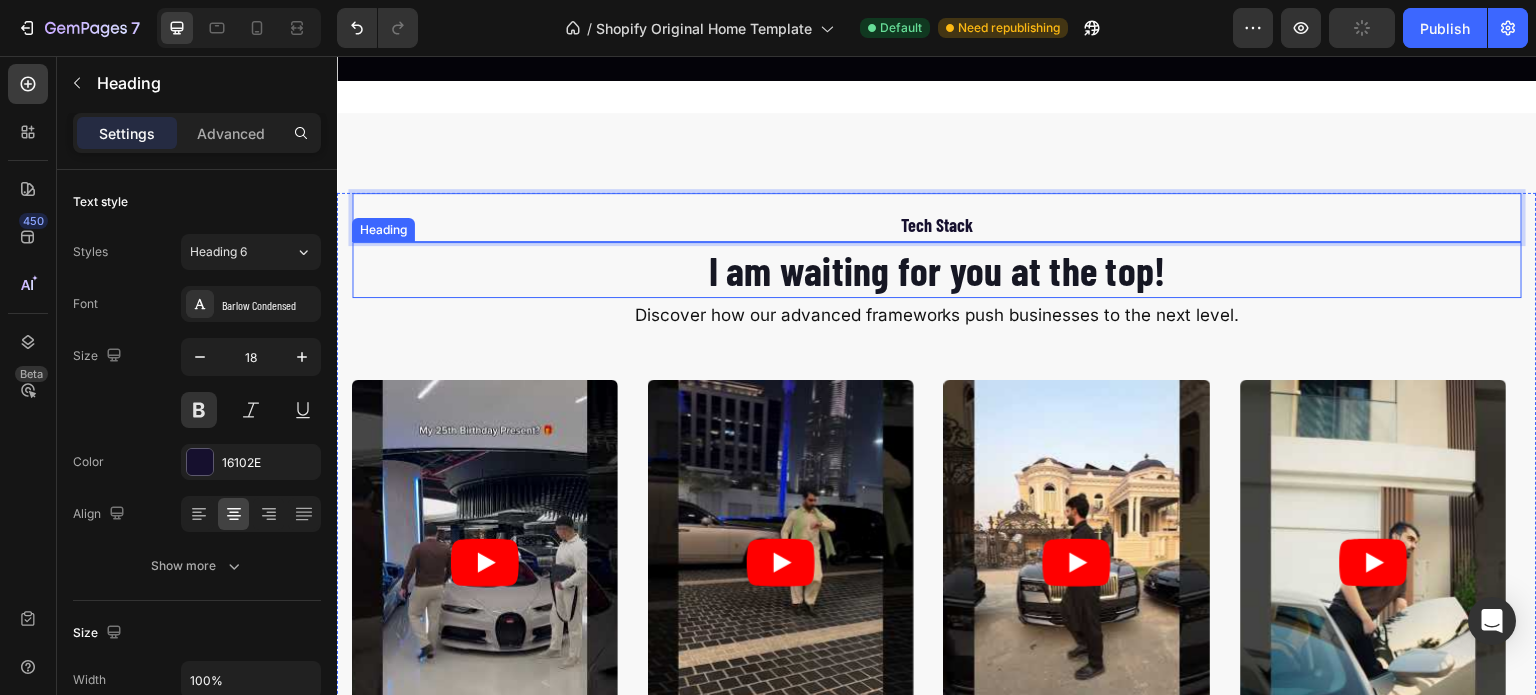 click on "I am waiting for you at the top!" at bounding box center (937, 270) 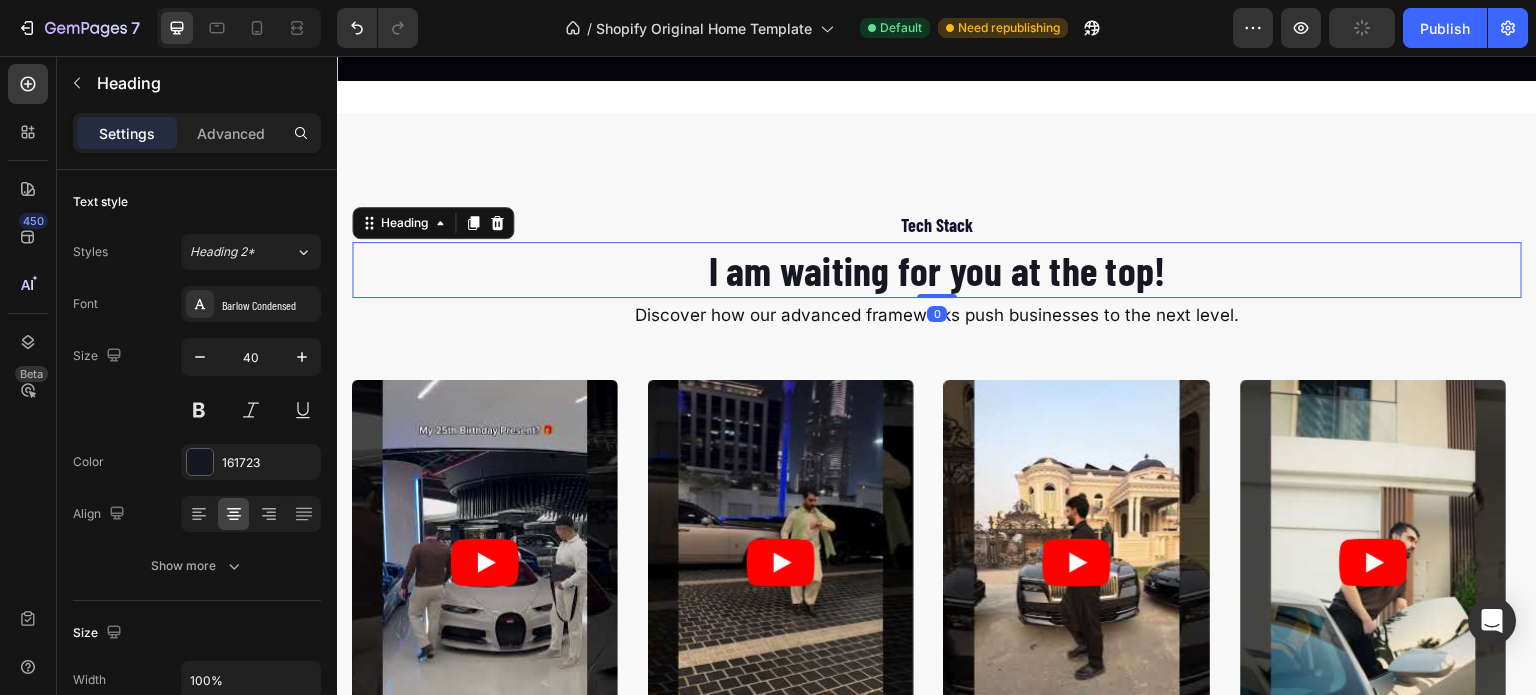 click on "I am waiting for you at the top!" at bounding box center [937, 270] 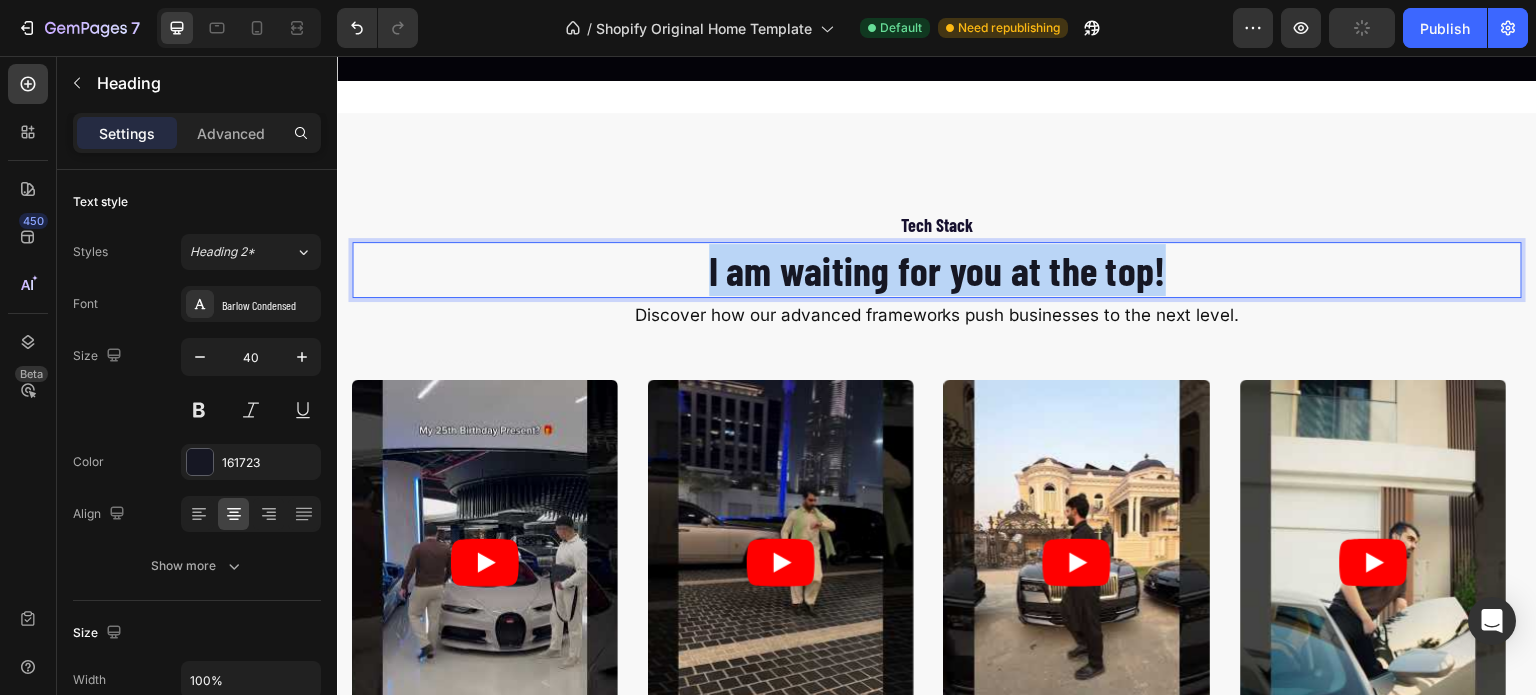 click on "I am waiting for you at the top!" at bounding box center [937, 270] 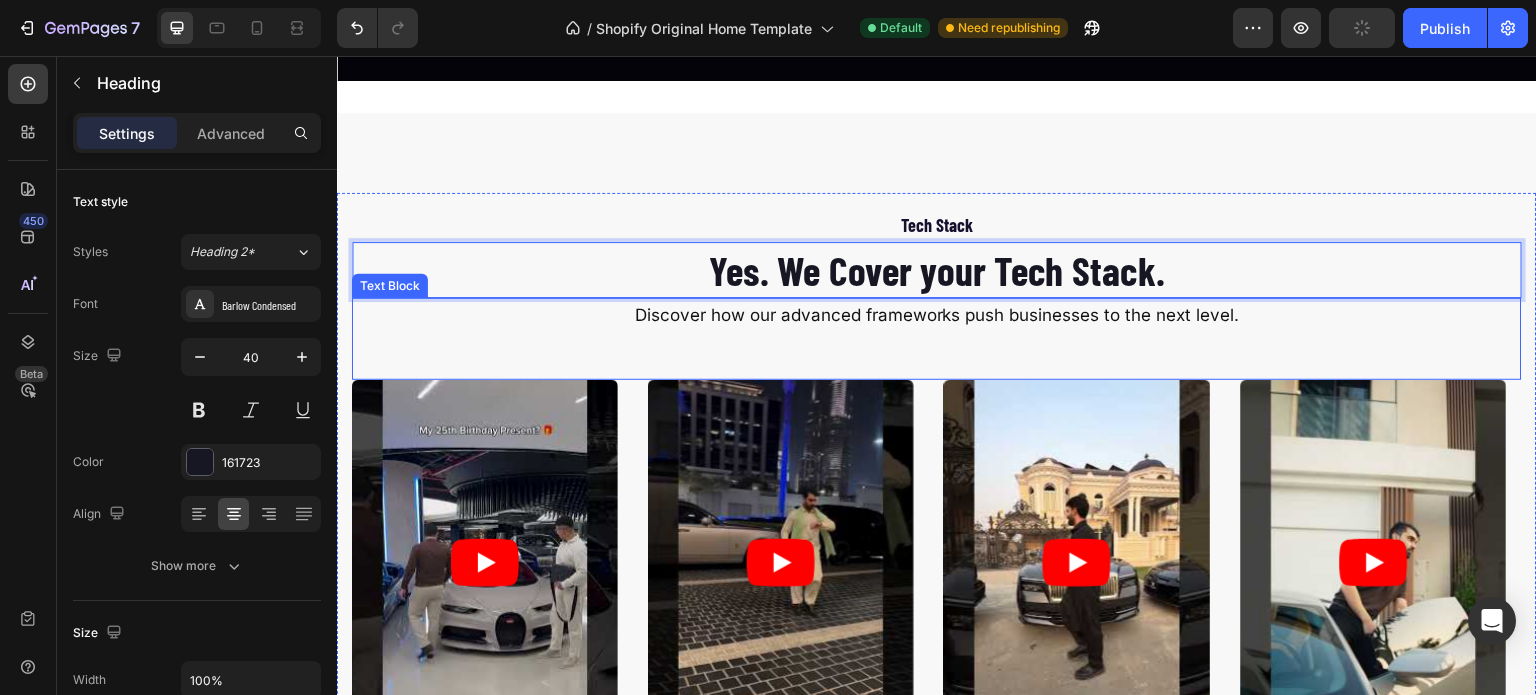 click on "Discover how our advanced frameworks push businesses to the next level." at bounding box center [937, 315] 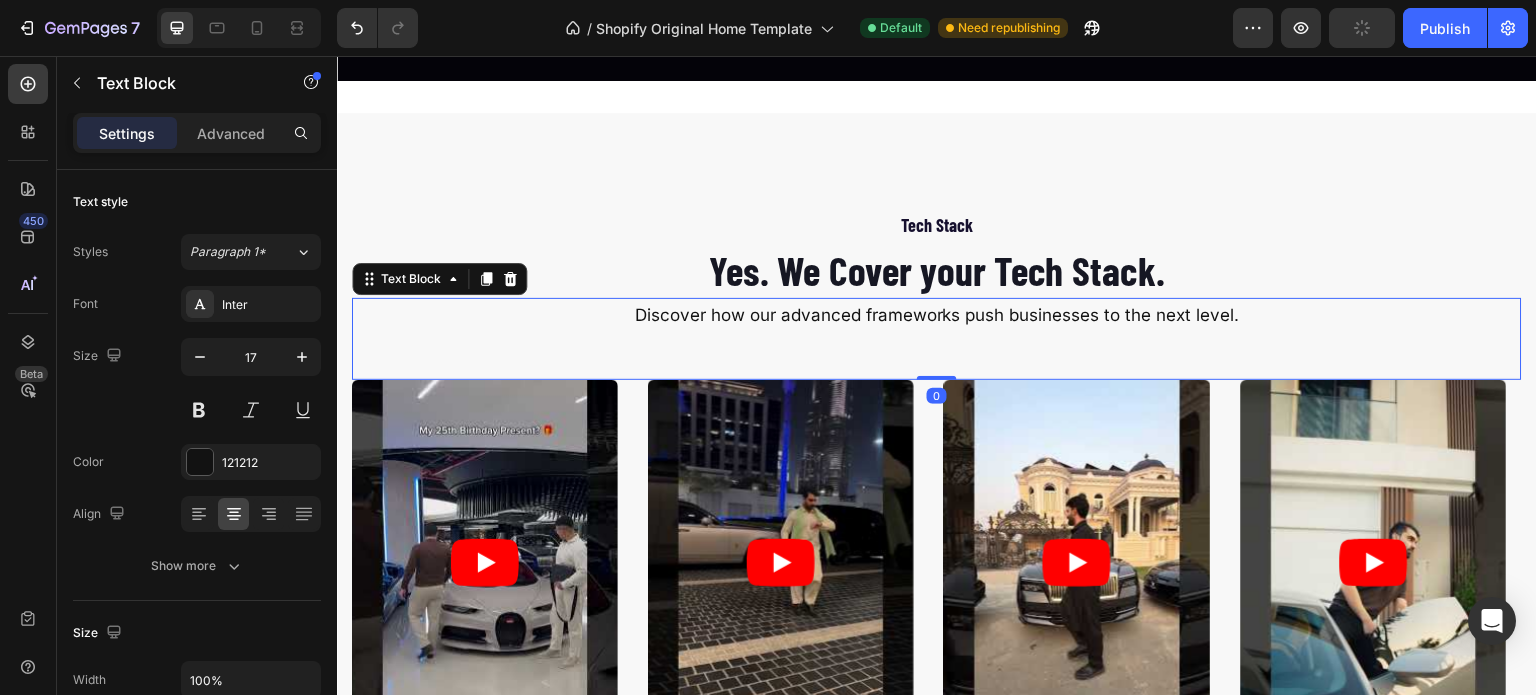 click on "Discover how our advanced frameworks push businesses to the next level." at bounding box center (937, 315) 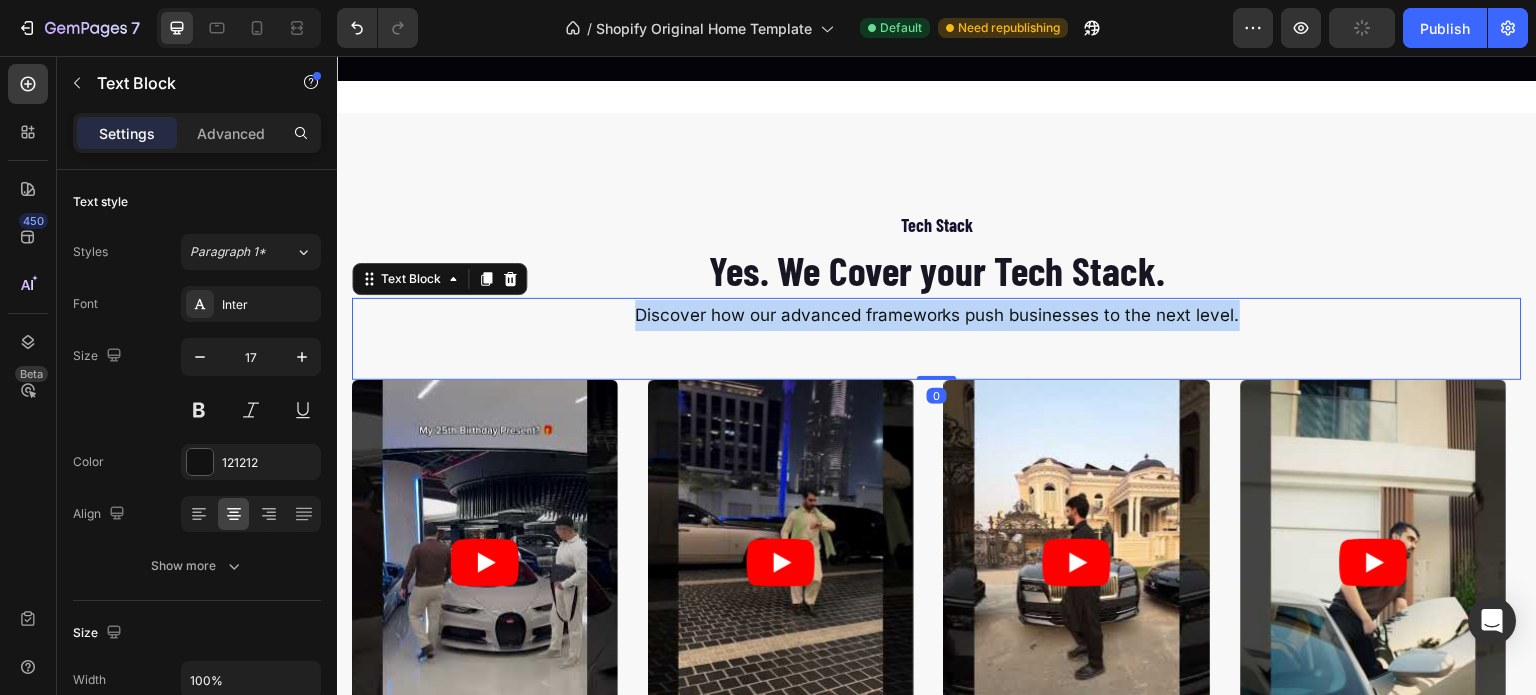 click on "Discover how our advanced frameworks push businesses to the next level." at bounding box center (937, 315) 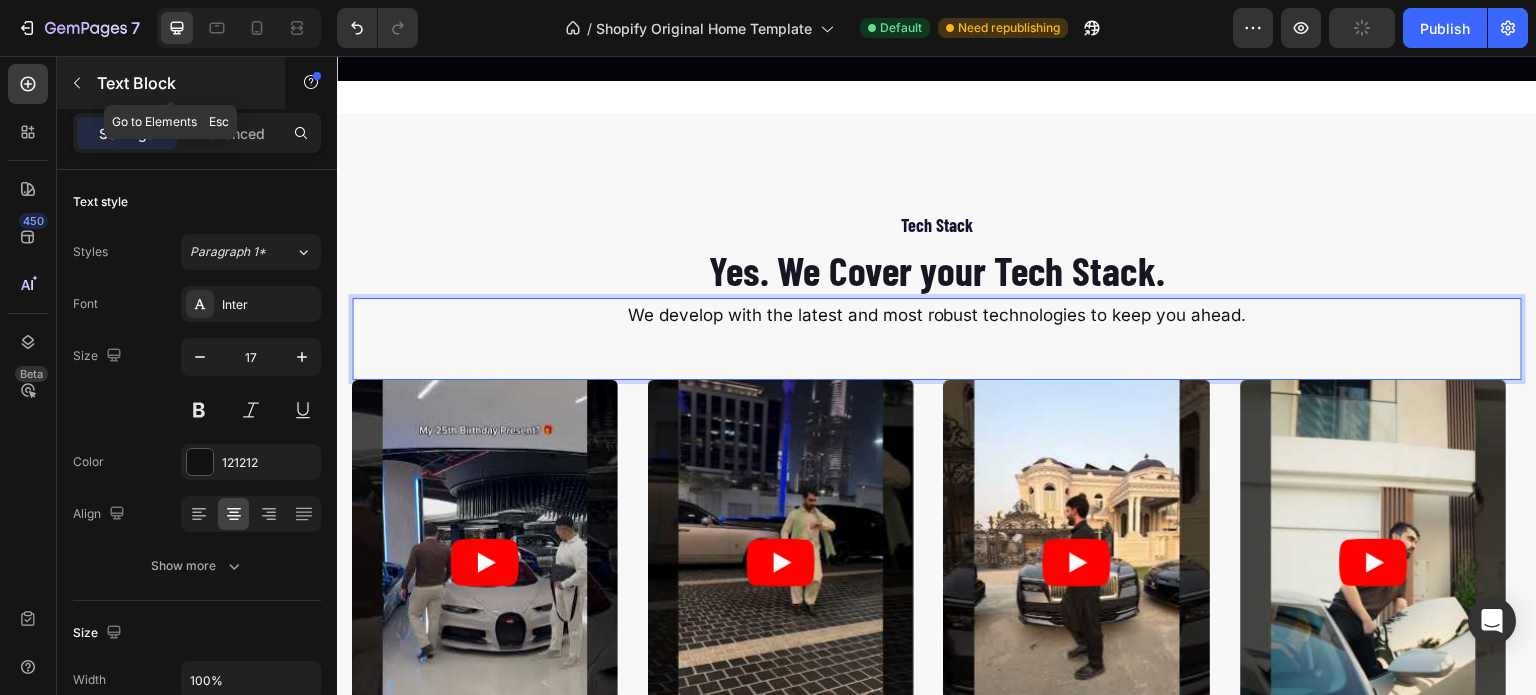 click 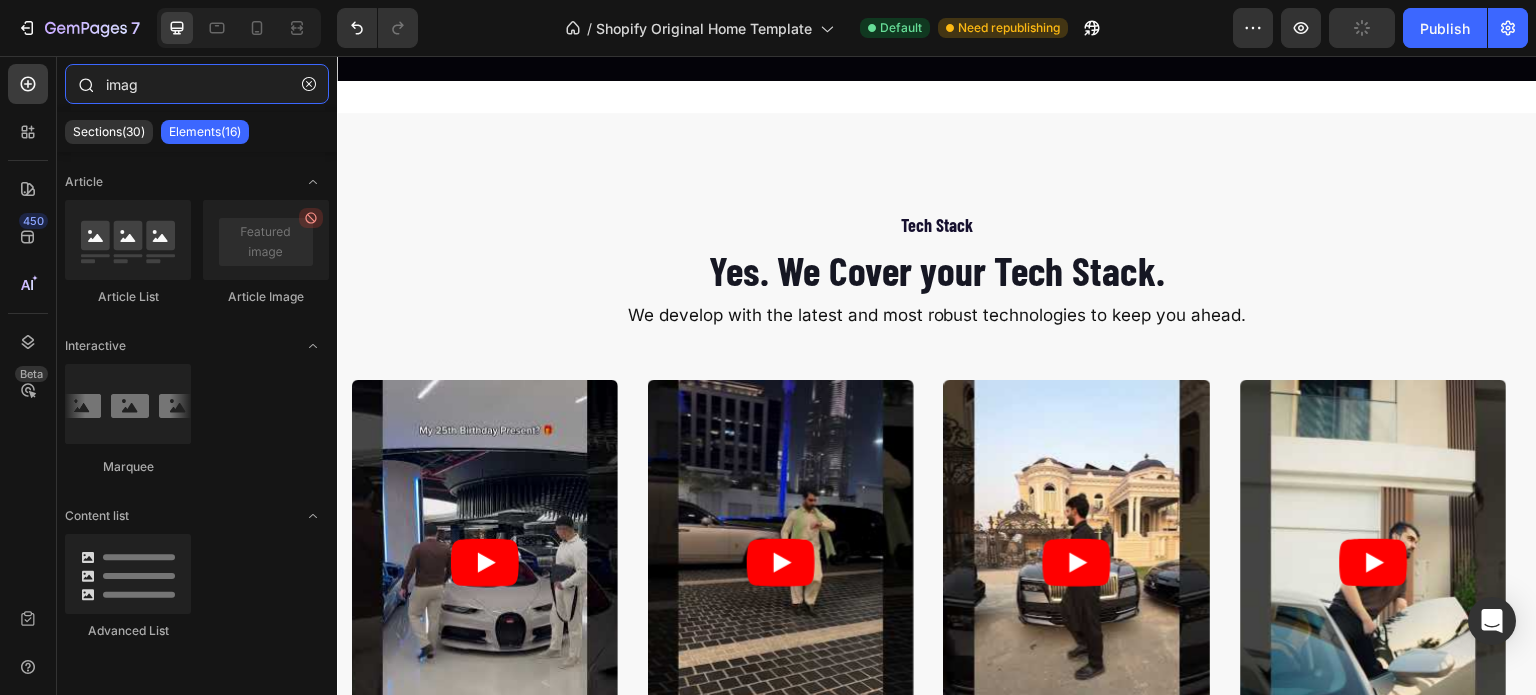 click on "imag" at bounding box center [197, 84] 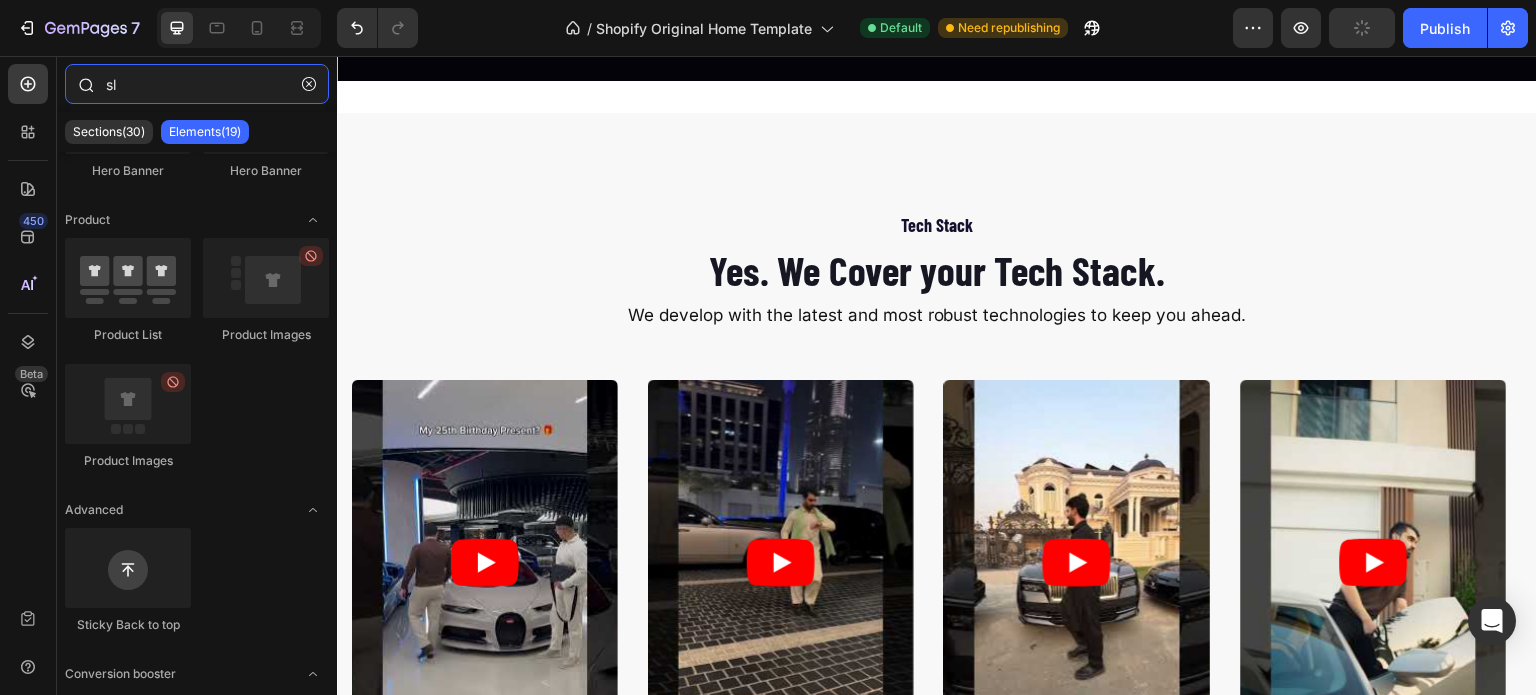 scroll, scrollTop: 0, scrollLeft: 0, axis: both 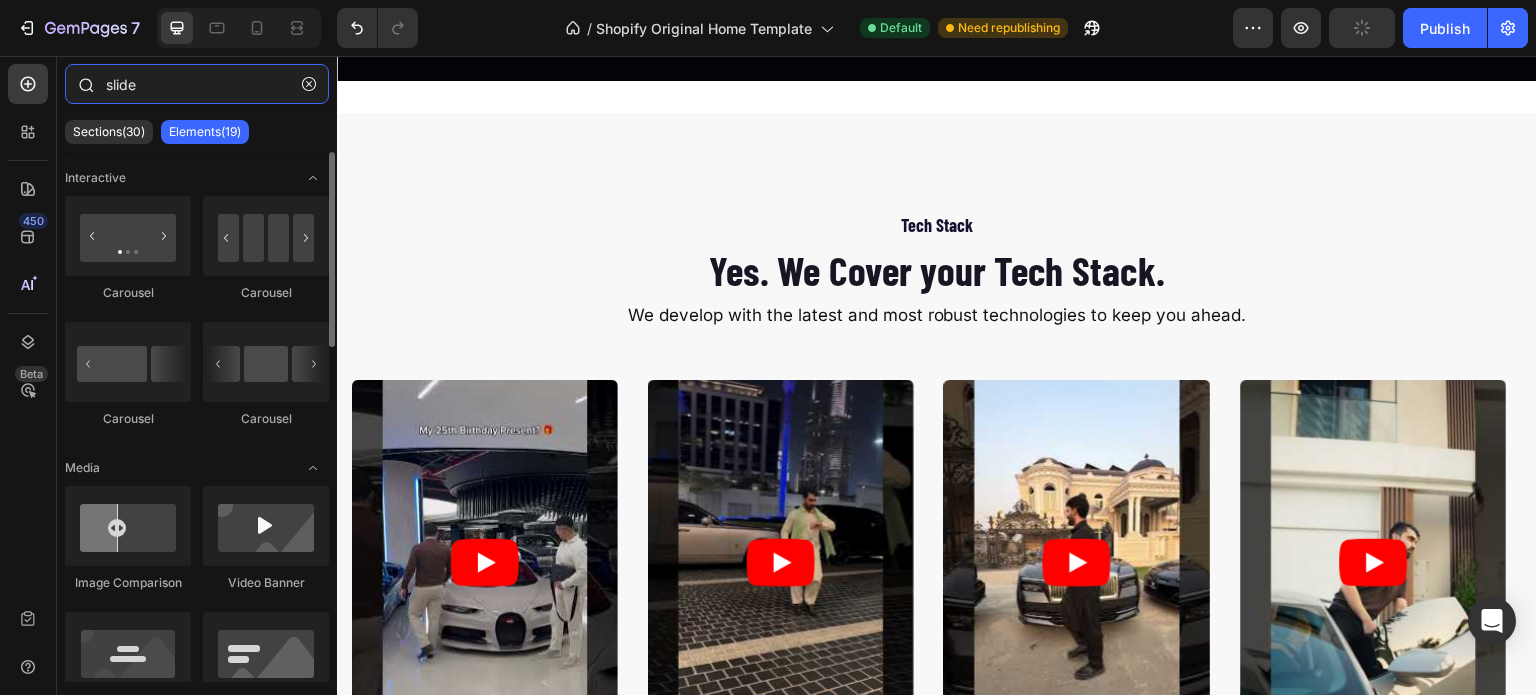 type on "slided" 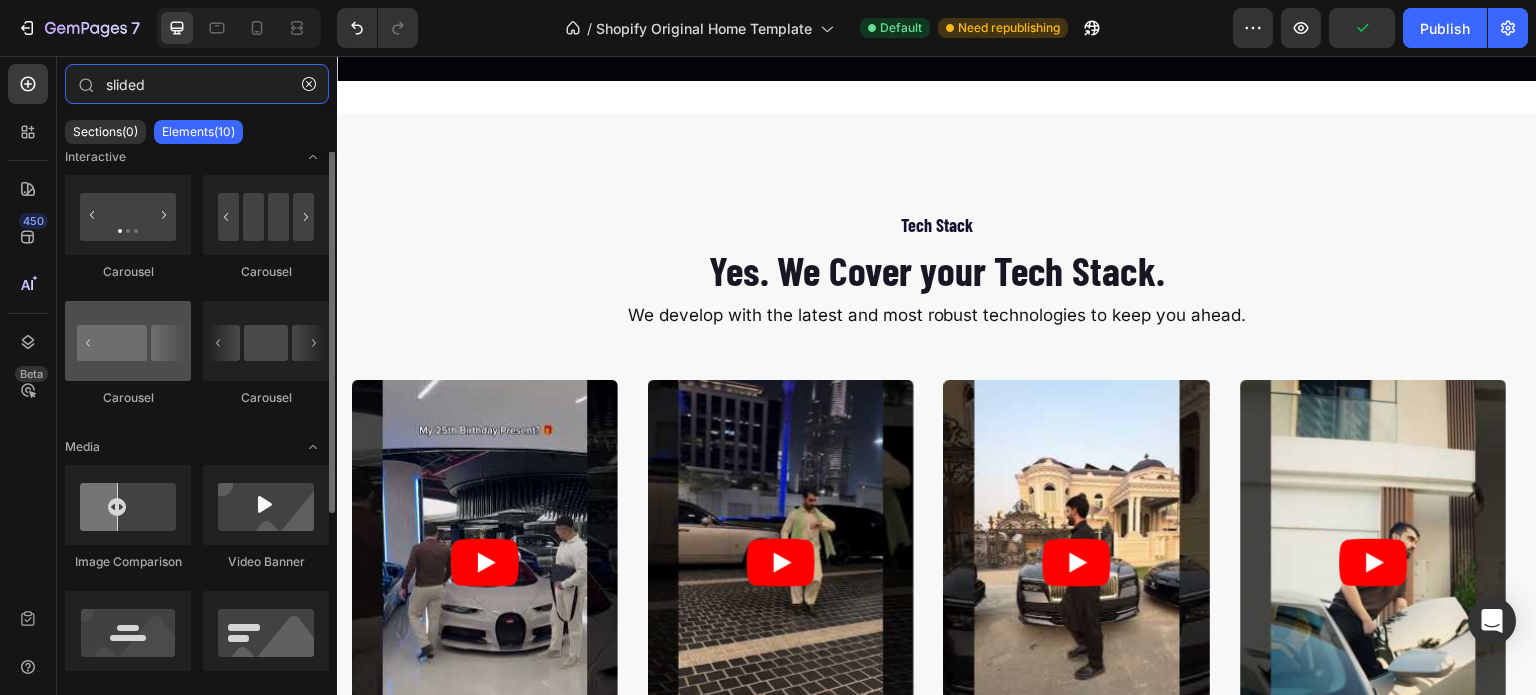 scroll, scrollTop: 0, scrollLeft: 0, axis: both 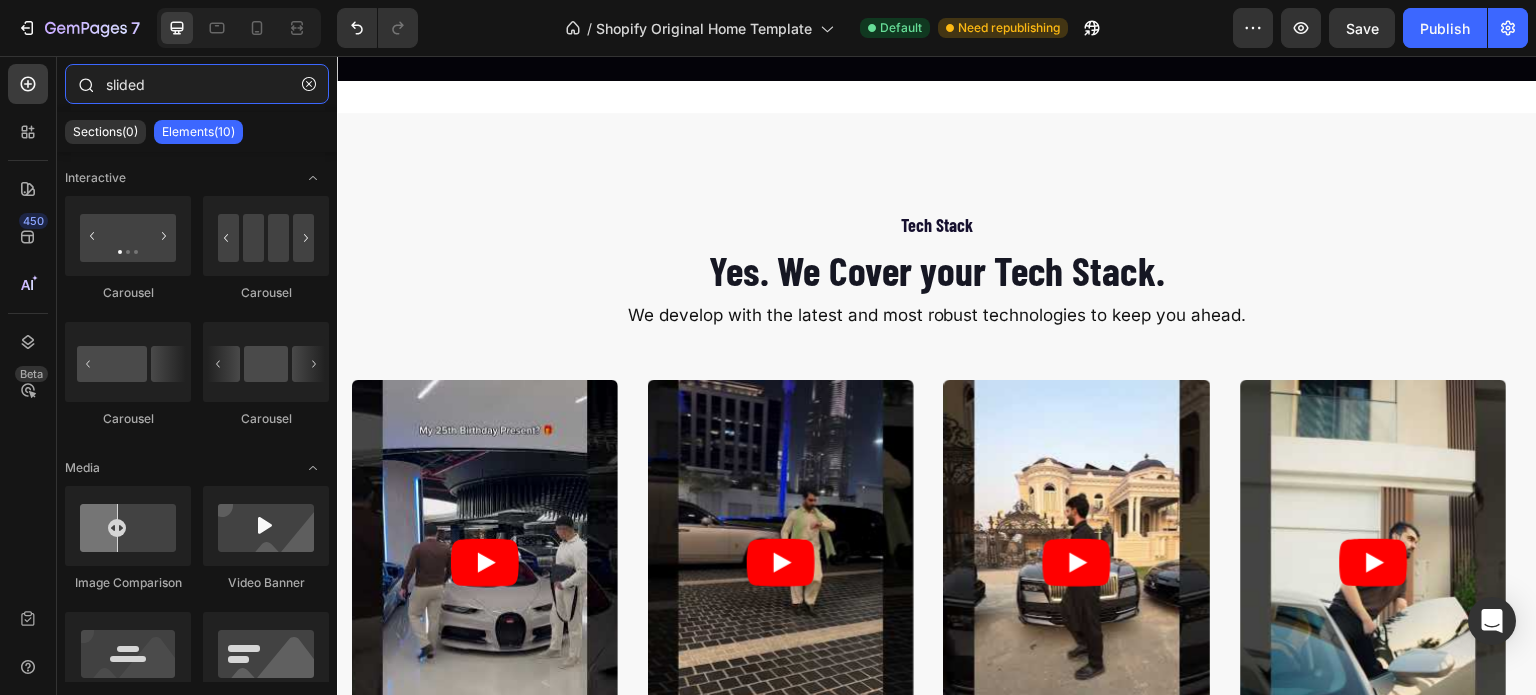 click on "slided" at bounding box center [197, 84] 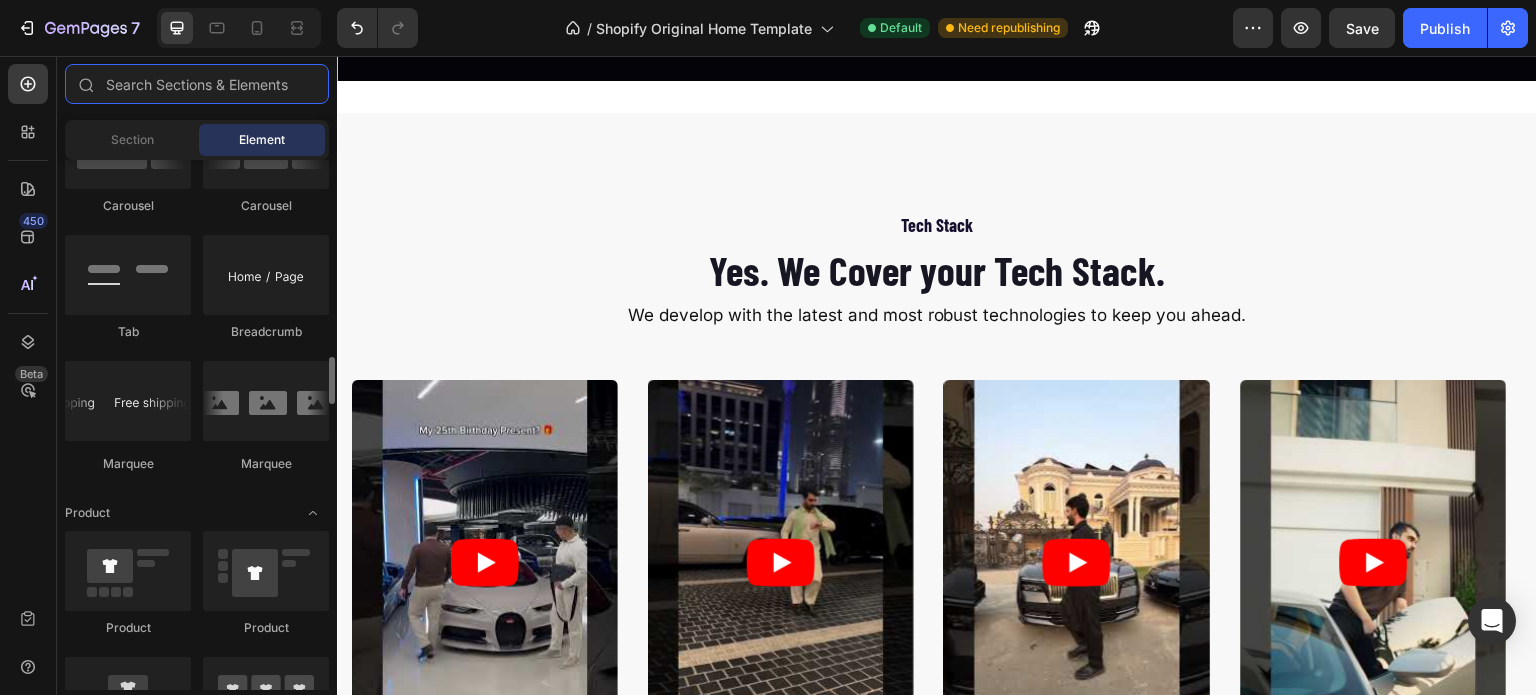 scroll, scrollTop: 2218, scrollLeft: 0, axis: vertical 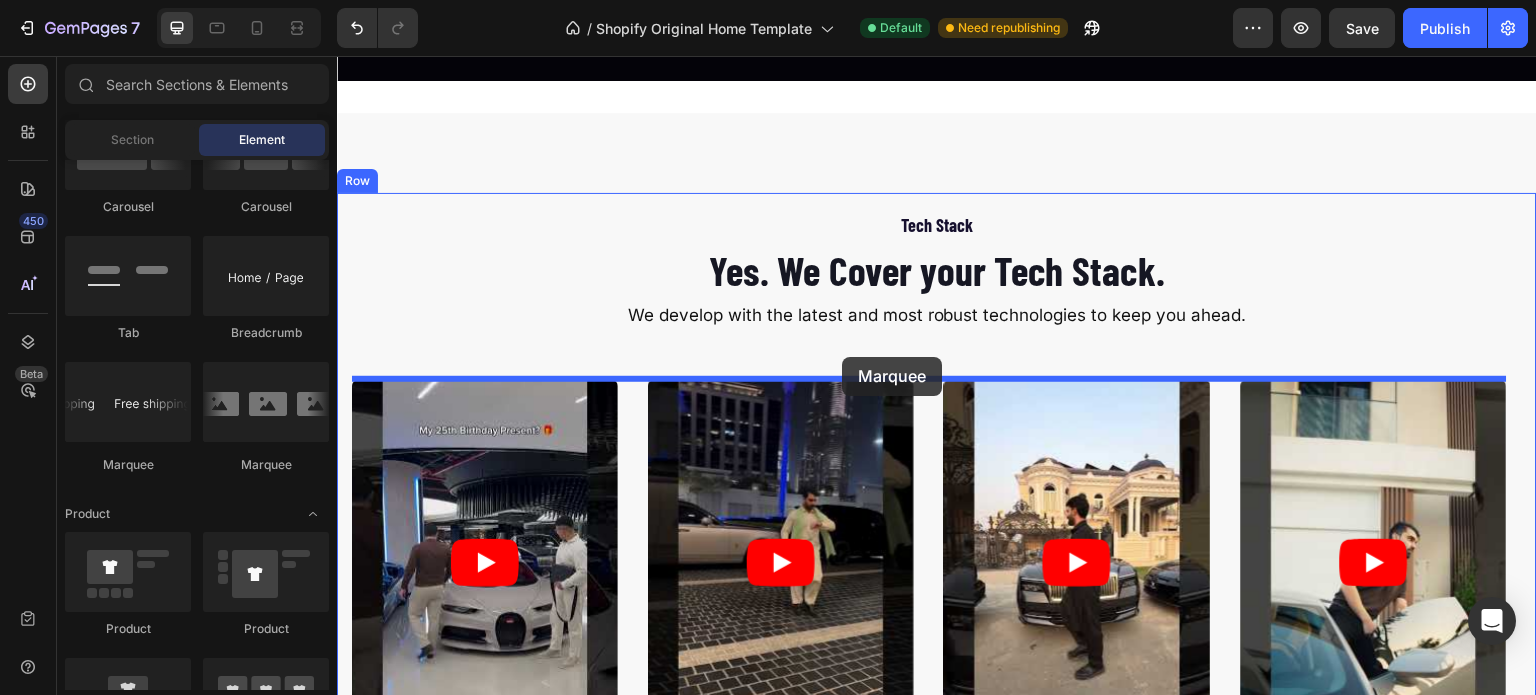 drag, startPoint x: 440, startPoint y: 480, endPoint x: 842, endPoint y: 357, distance: 420.39624 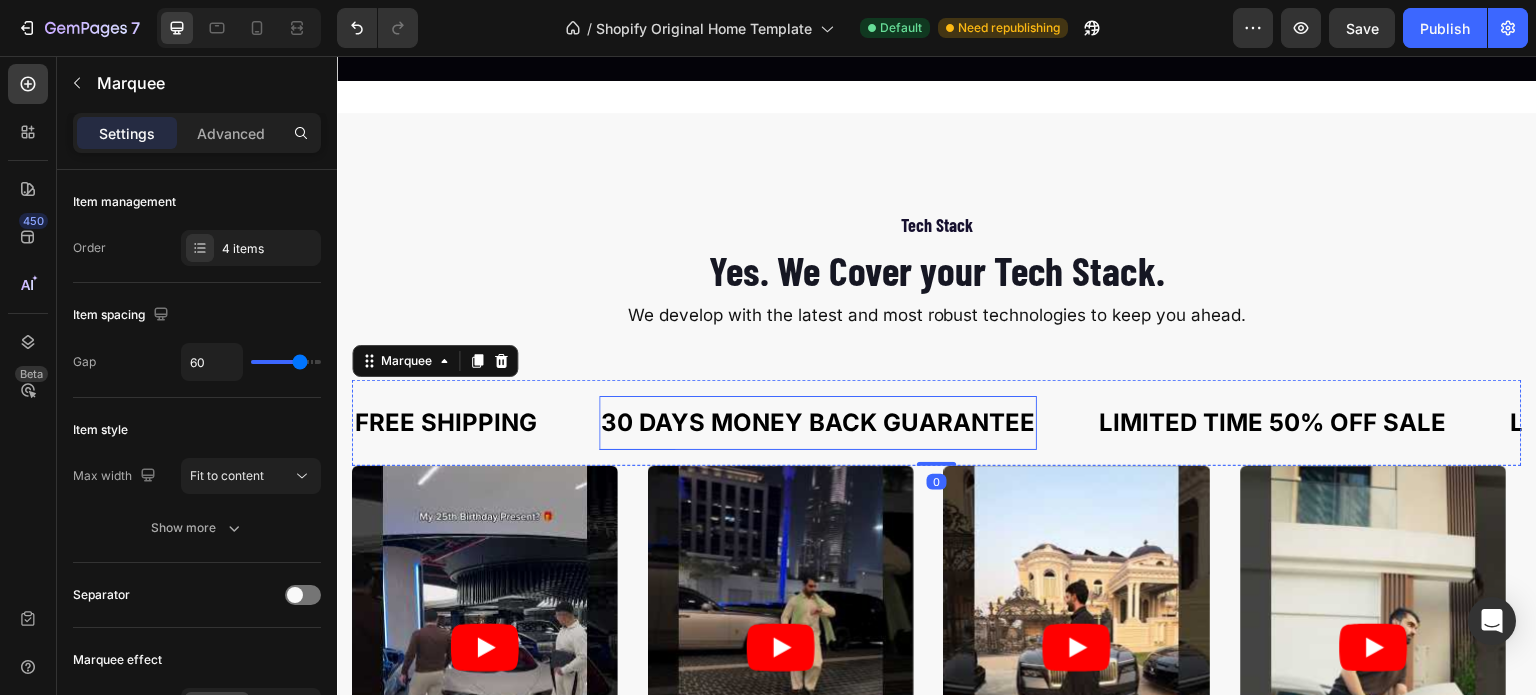 click on "30 DAYS MONEY BACK GUARANTEE" at bounding box center [818, 423] 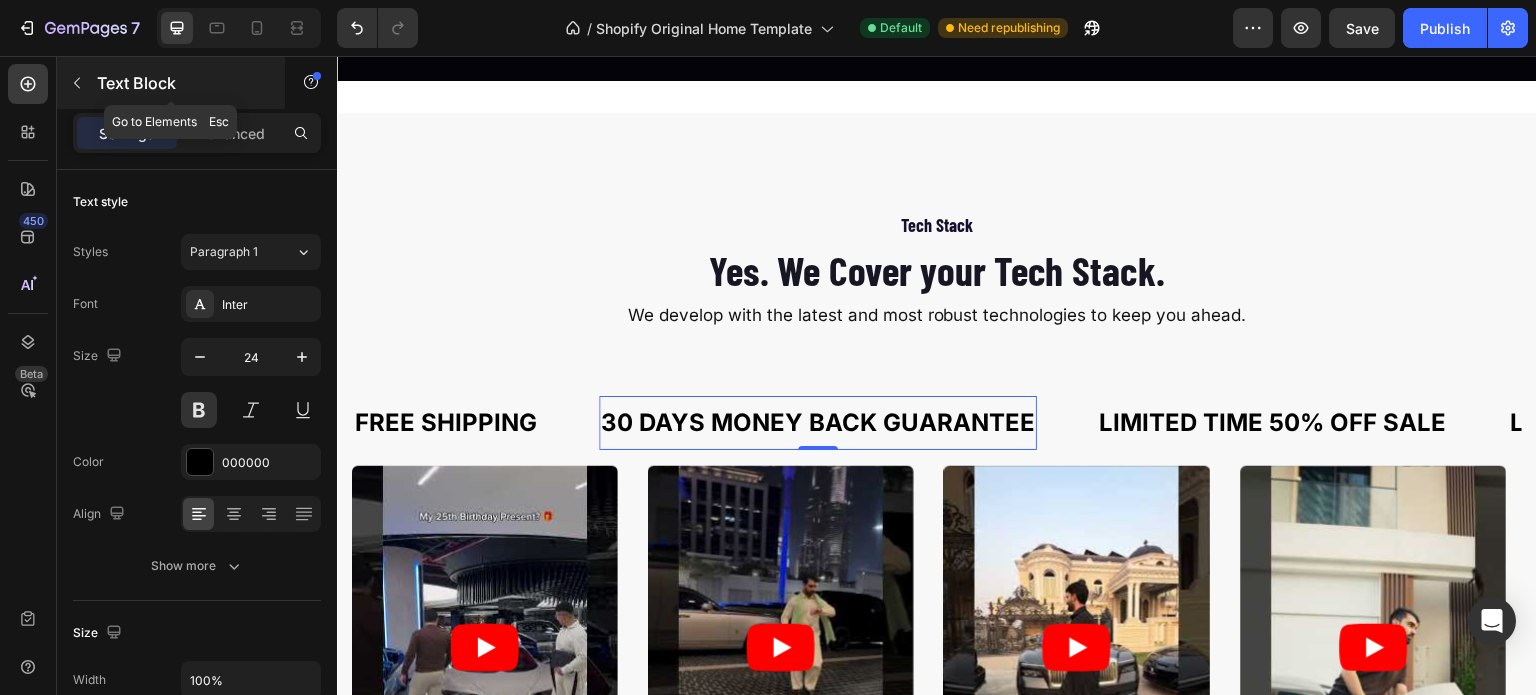 click 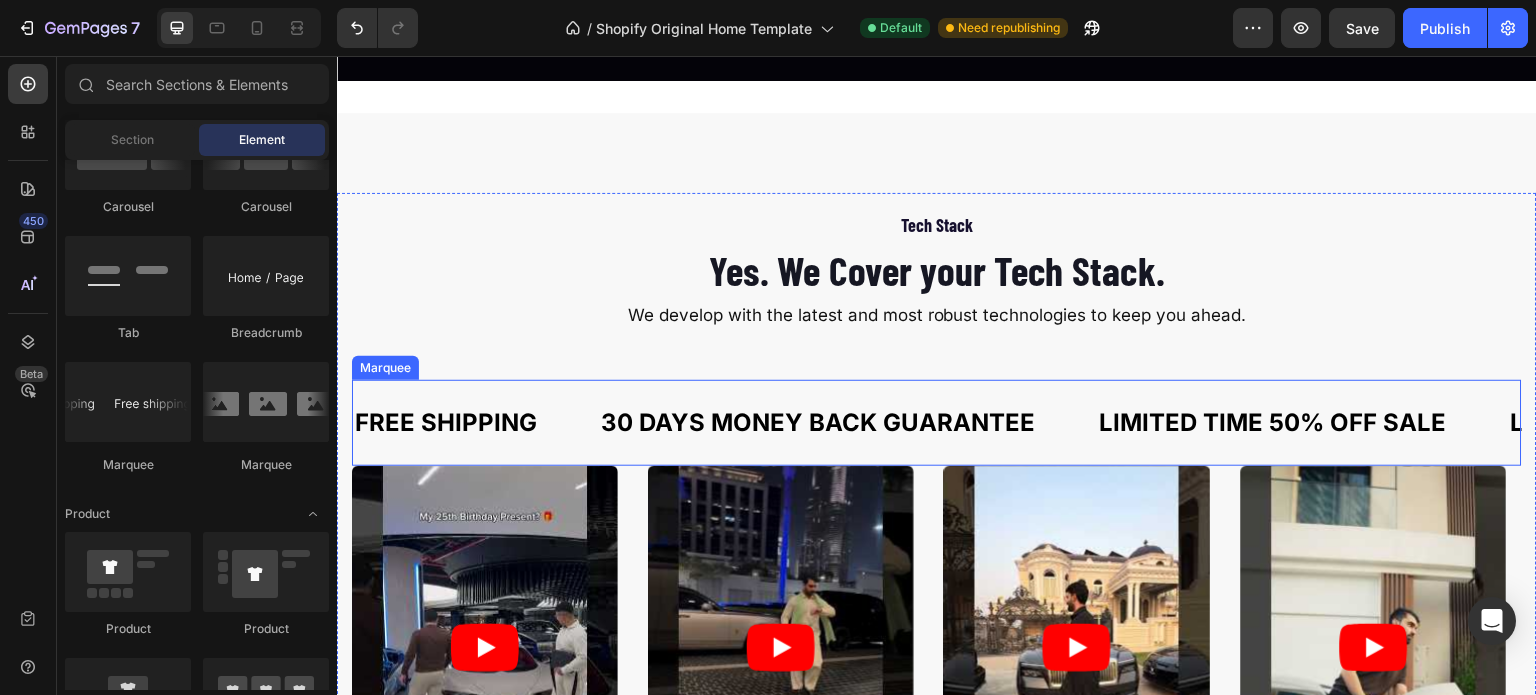 click on "FREE SHIPPING Text Block" at bounding box center [476, 423] 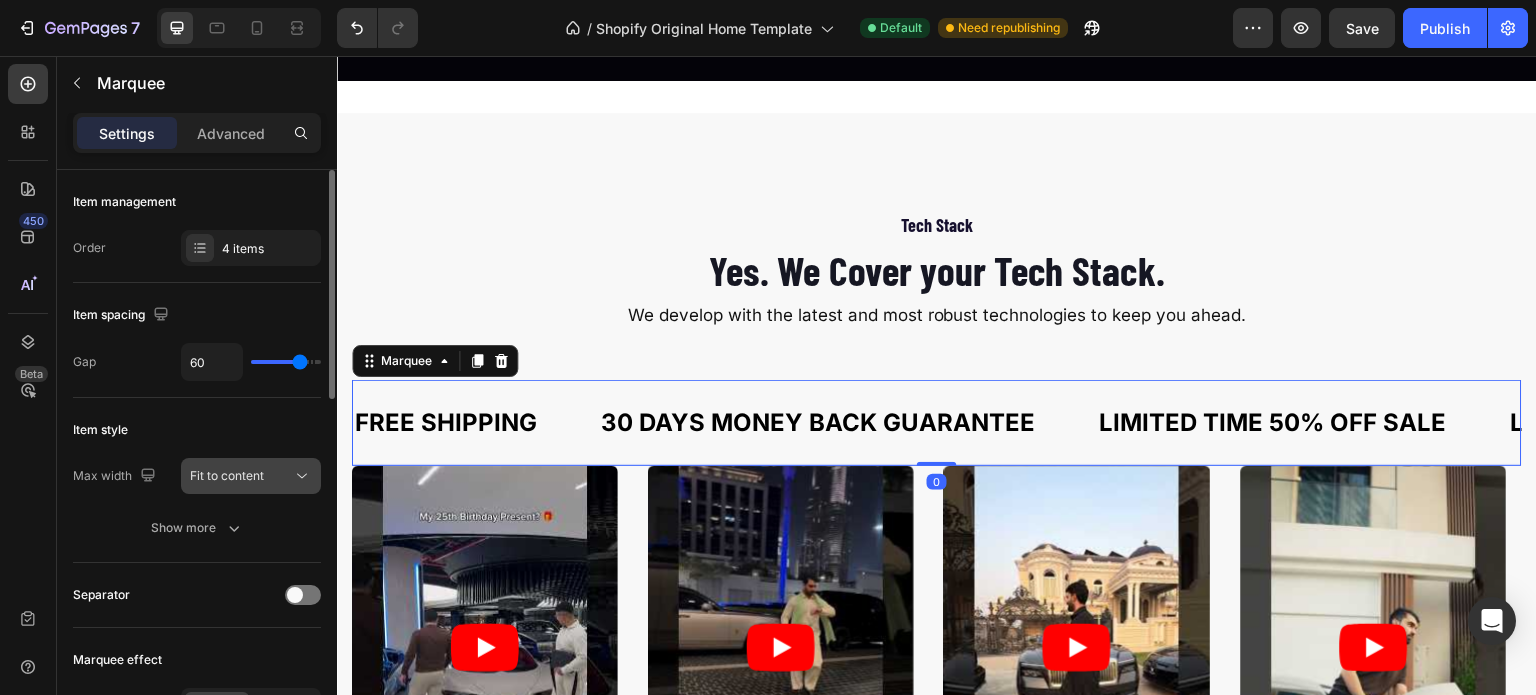 scroll, scrollTop: 64, scrollLeft: 0, axis: vertical 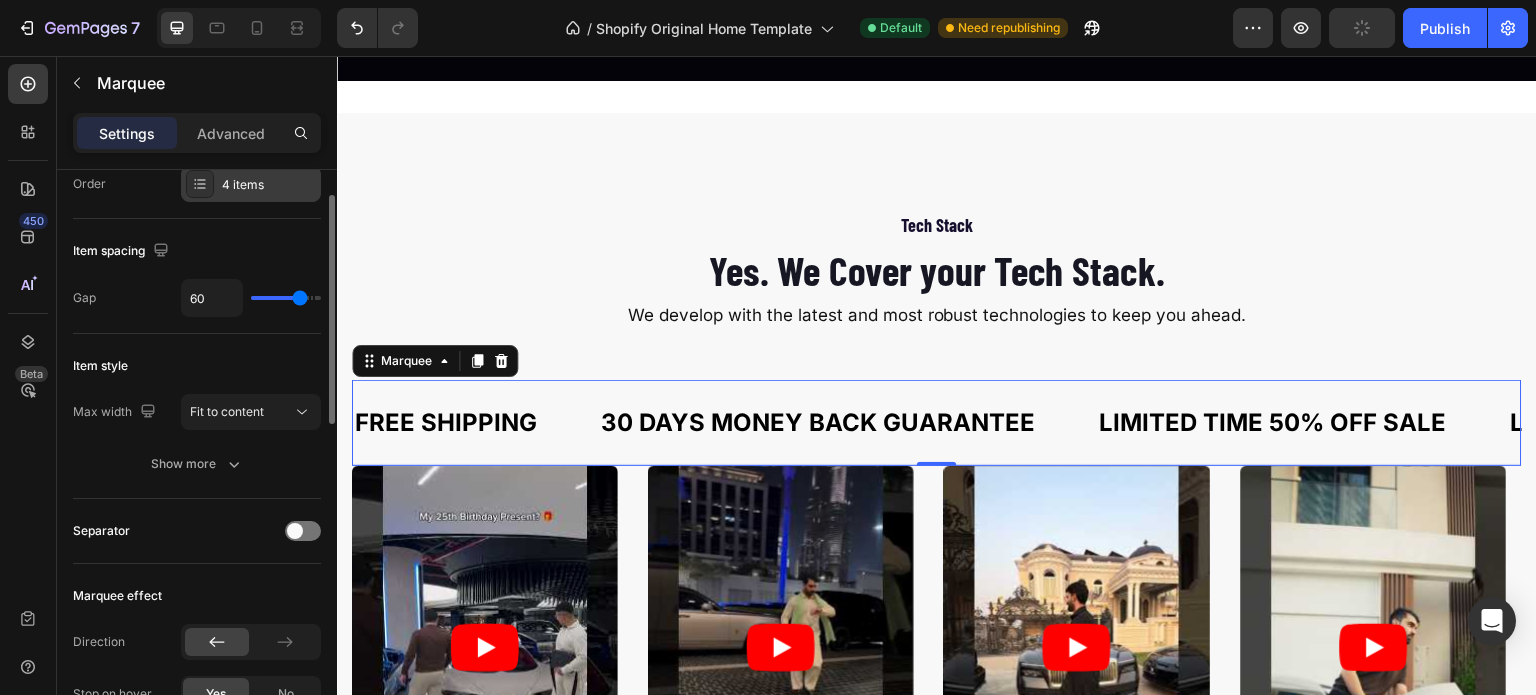 click on "4 items" at bounding box center (269, 185) 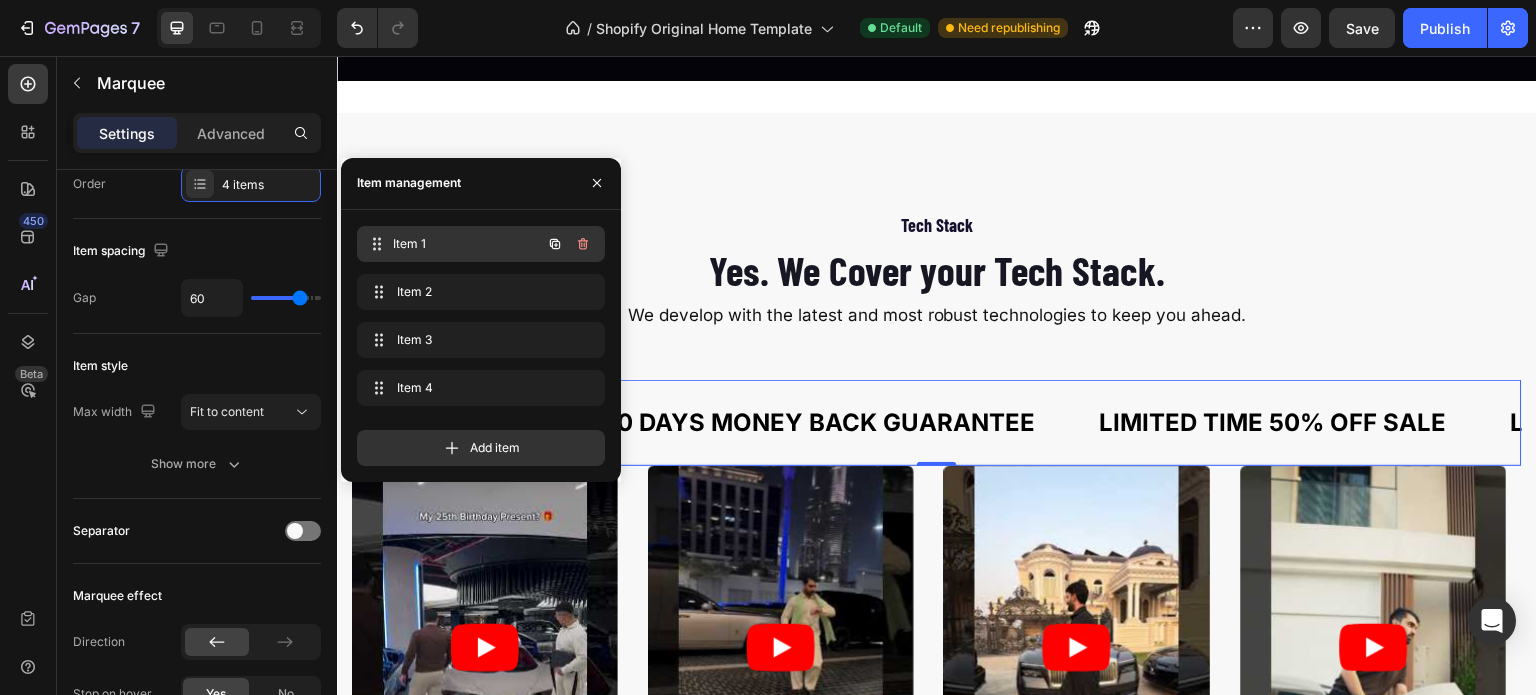 click on "Item 1" at bounding box center (467, 244) 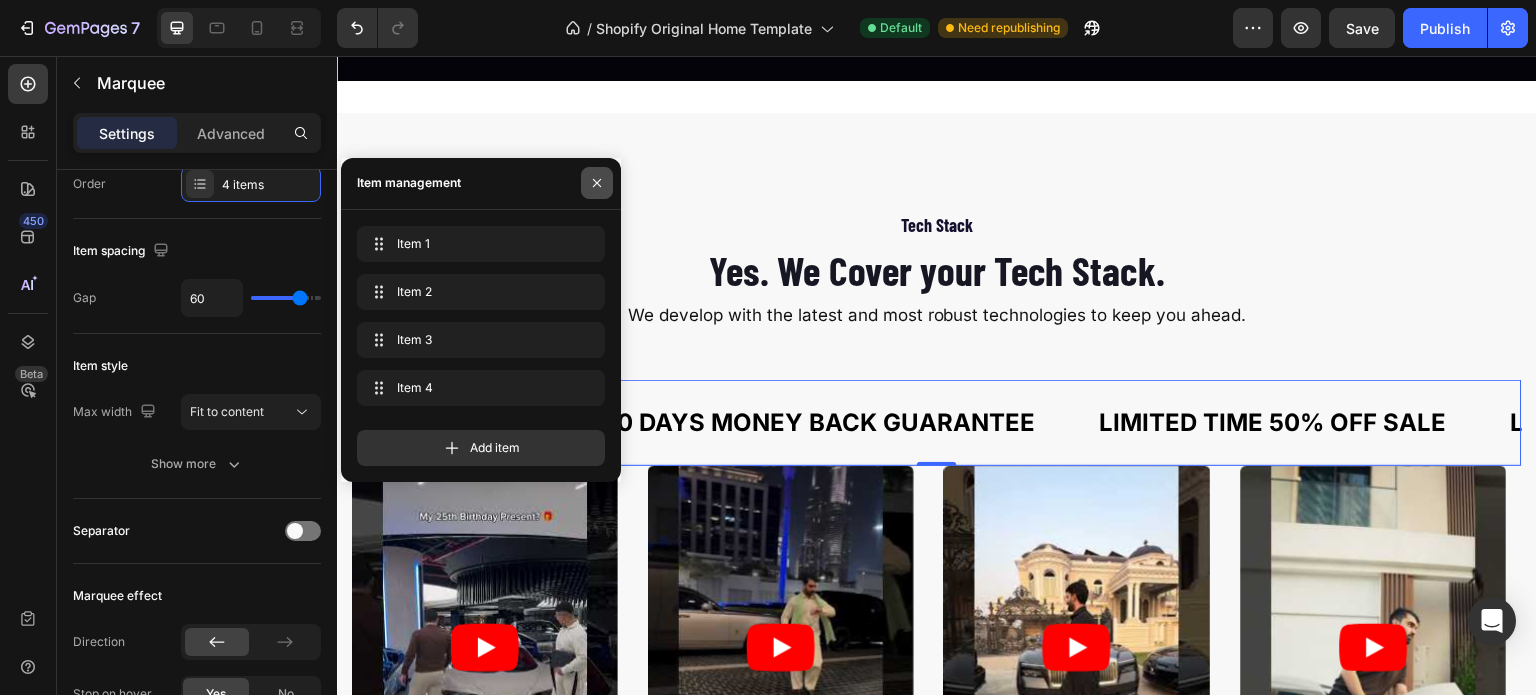 click 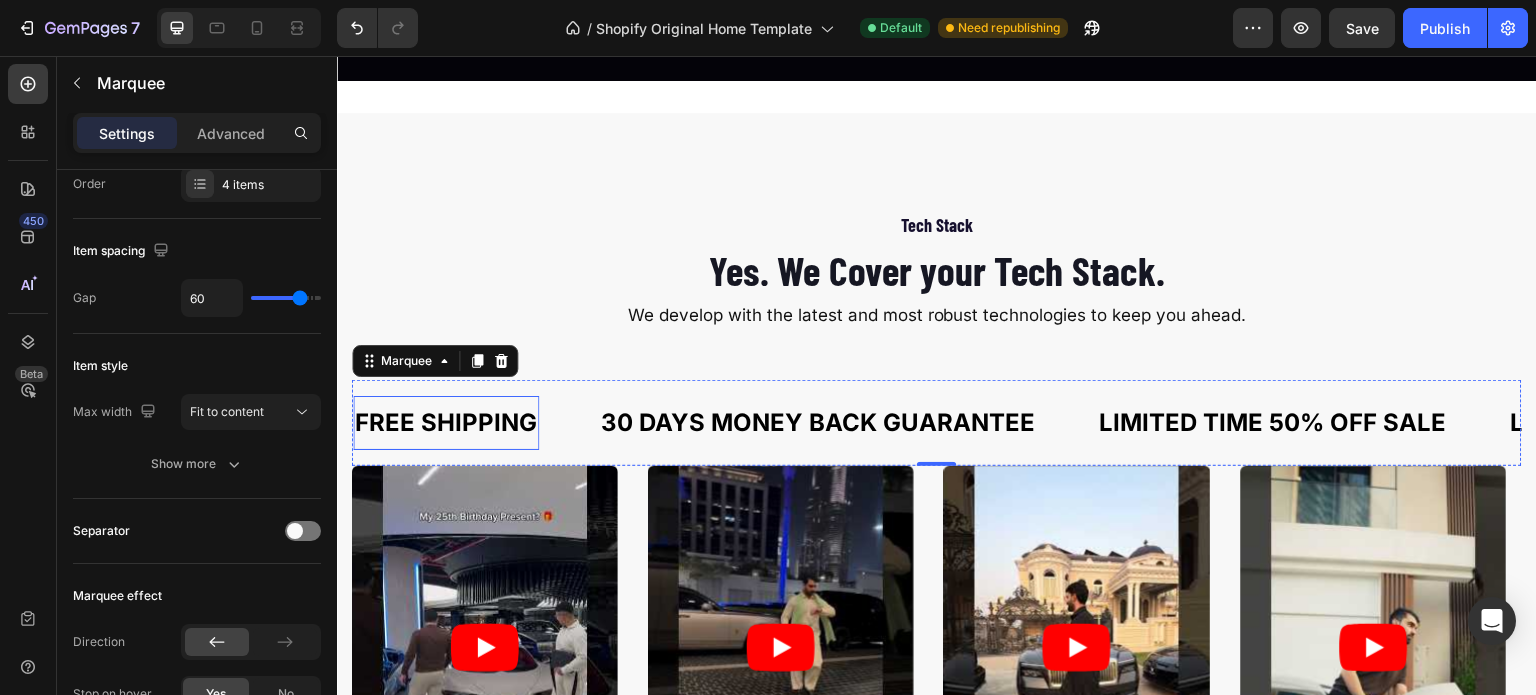 click on "FREE SHIPPING" at bounding box center [446, 423] 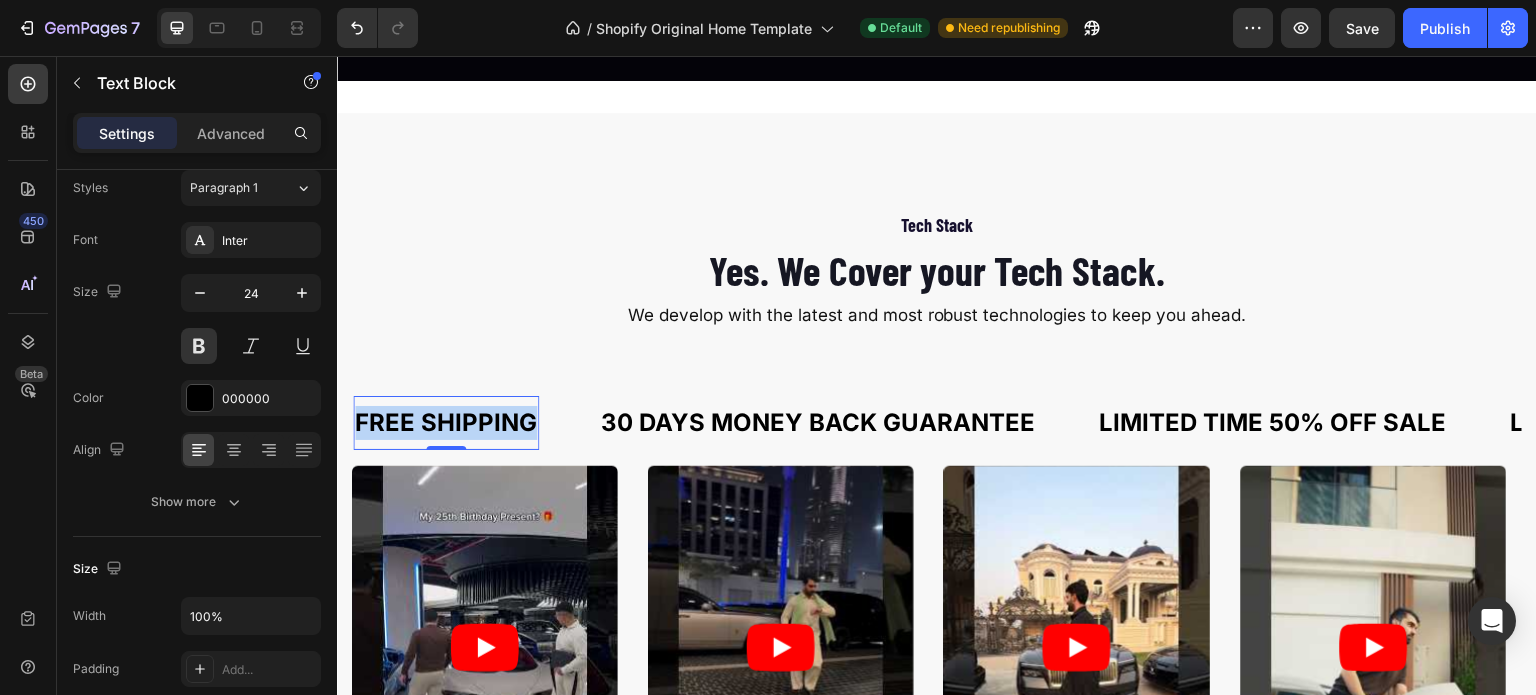 click on "FREE SHIPPING" at bounding box center [446, 423] 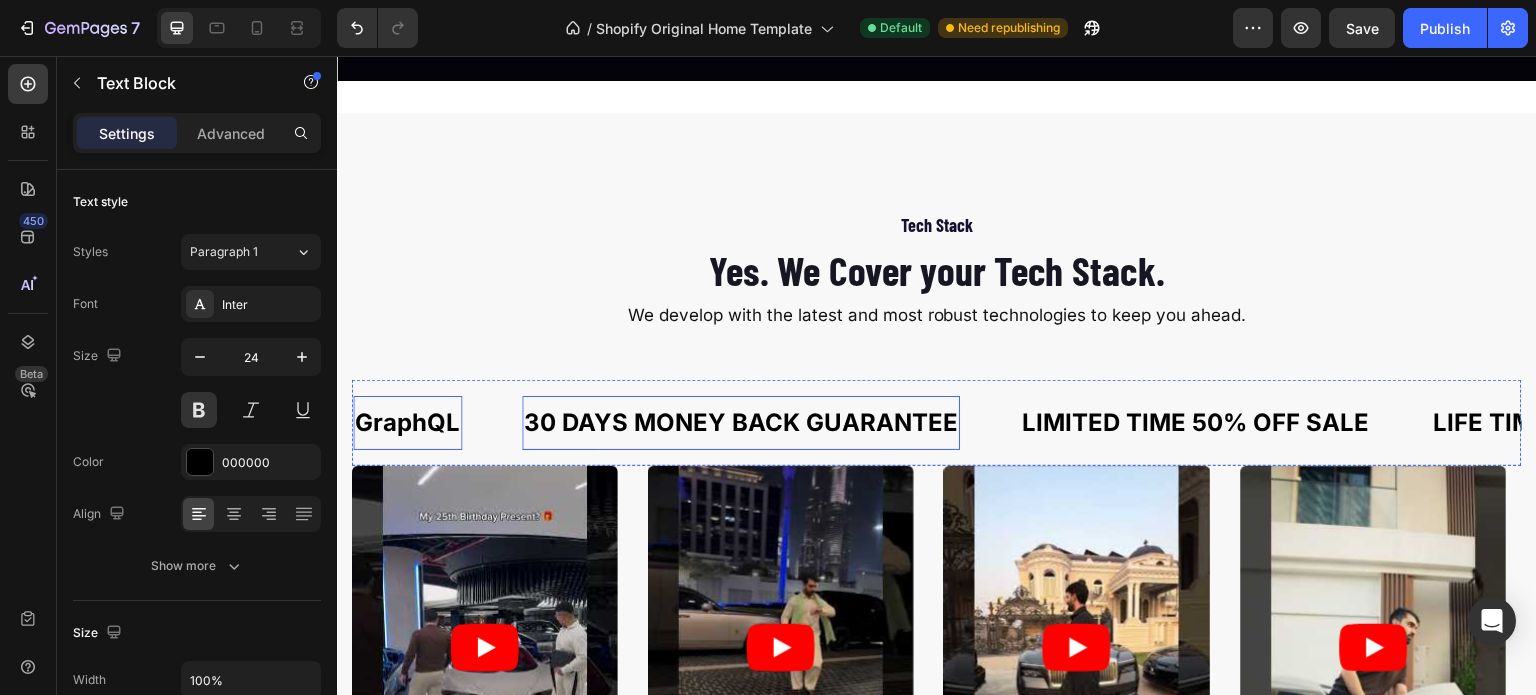click on "30 DAYS MONEY BACK GUARANTEE" at bounding box center (741, 423) 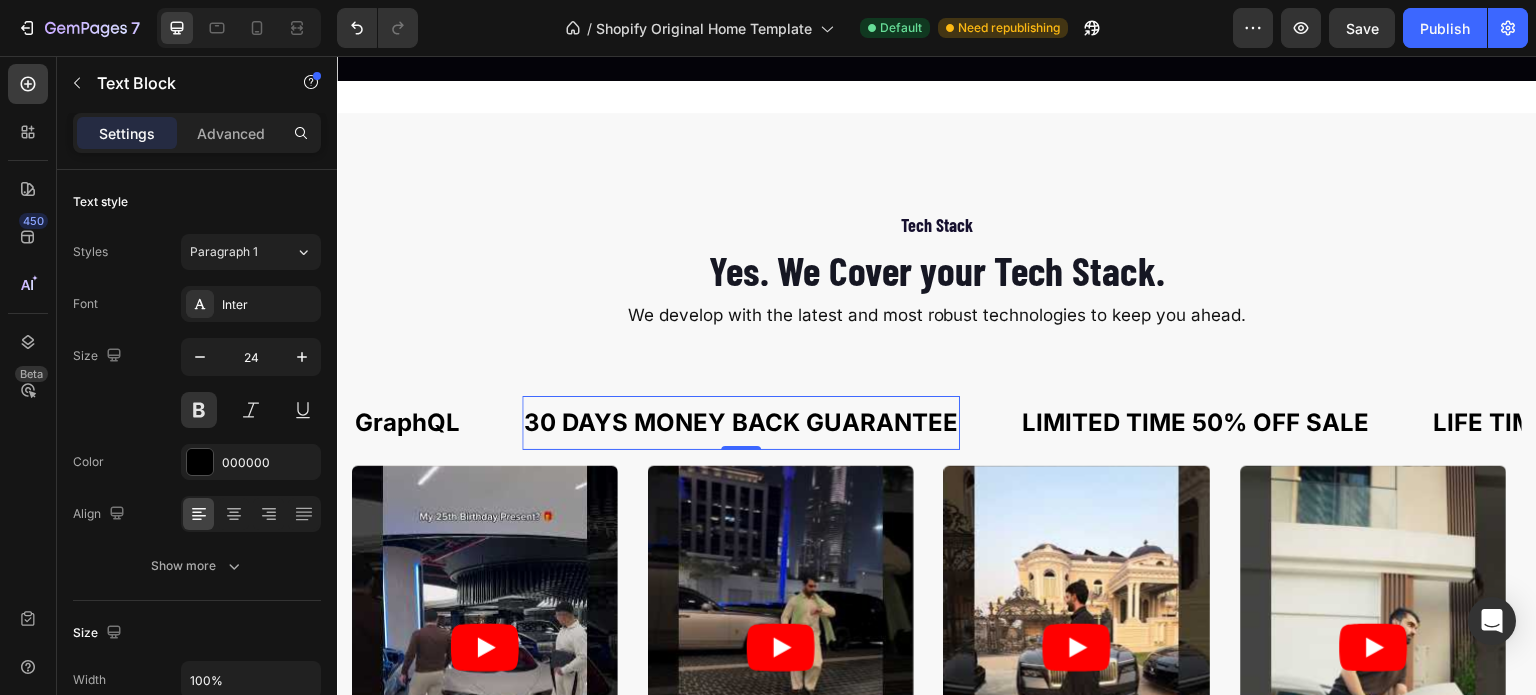 click on "30 DAYS MONEY BACK GUARANTEE" at bounding box center [741, 423] 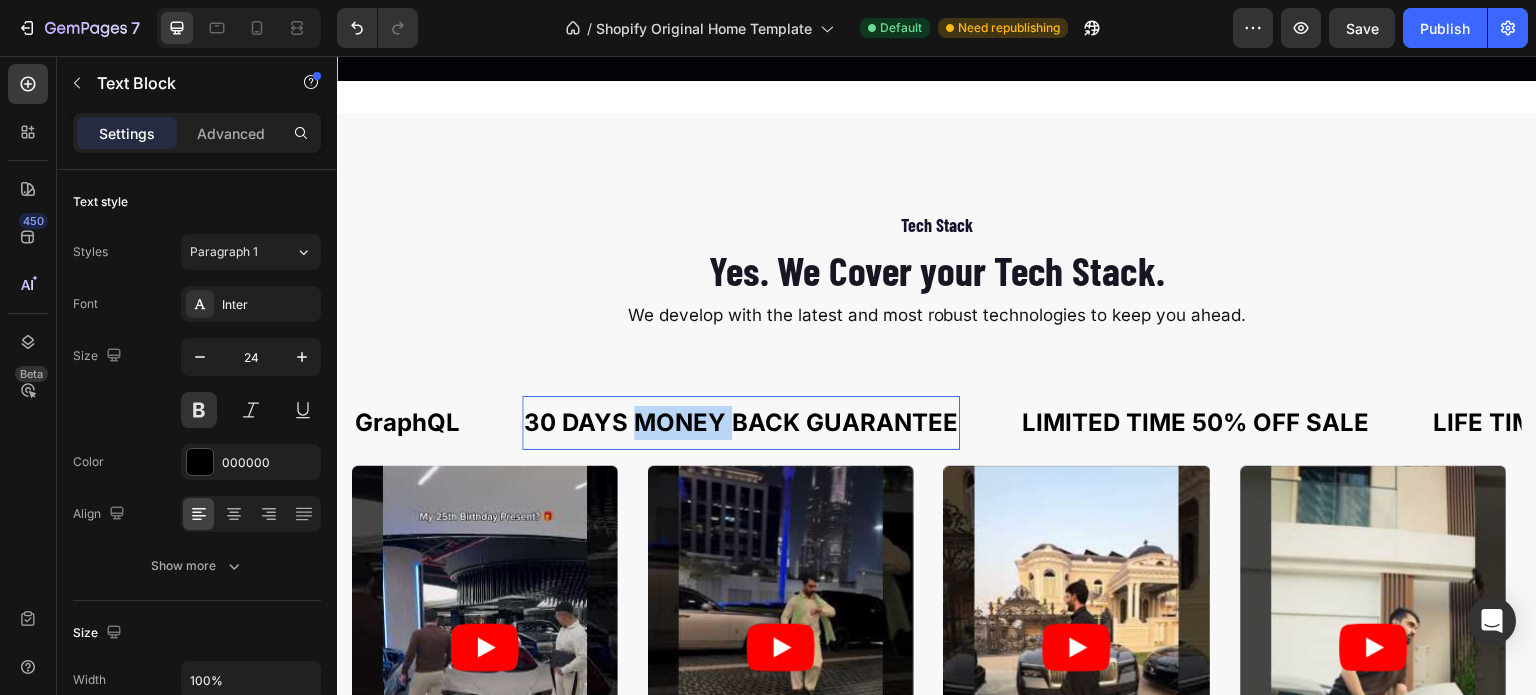 click on "30 DAYS MONEY BACK GUARANTEE" at bounding box center (741, 423) 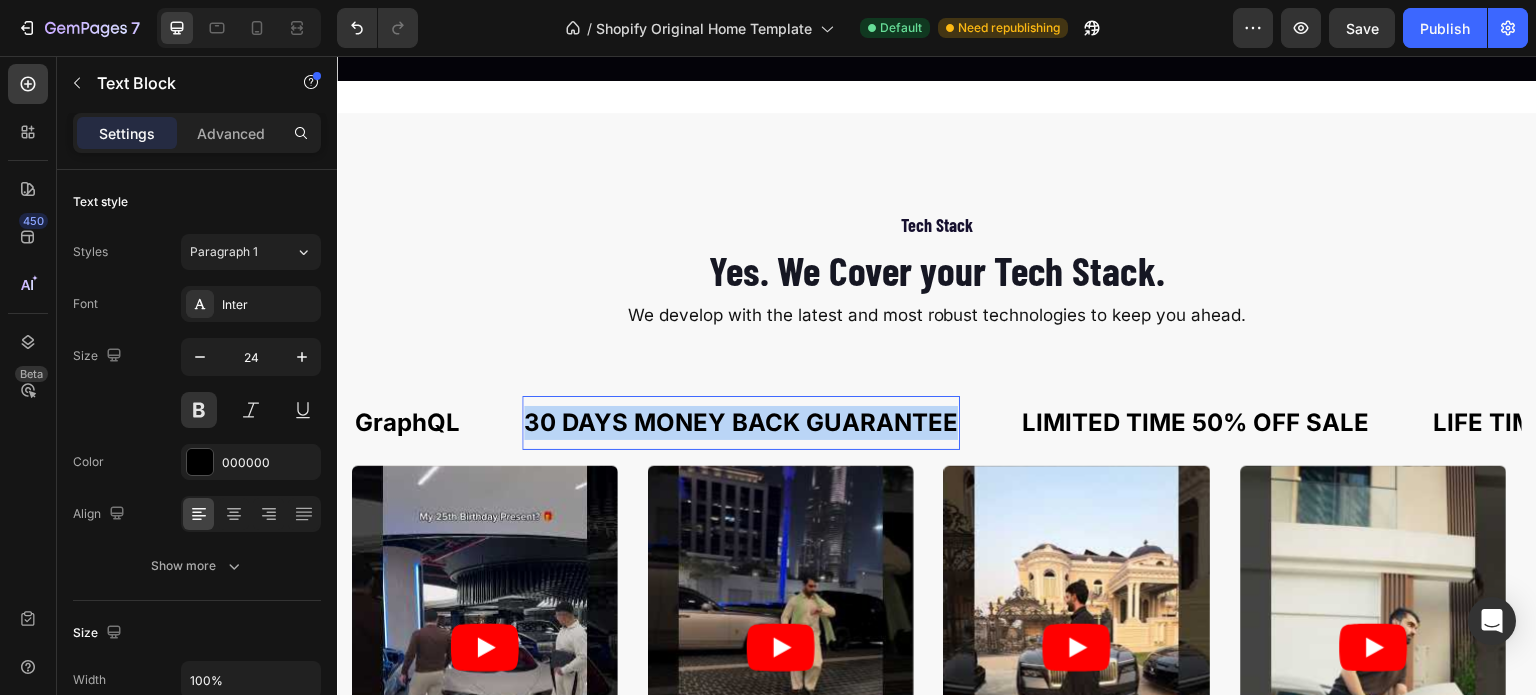 click on "30 DAYS MONEY BACK GUARANTEE" at bounding box center (741, 423) 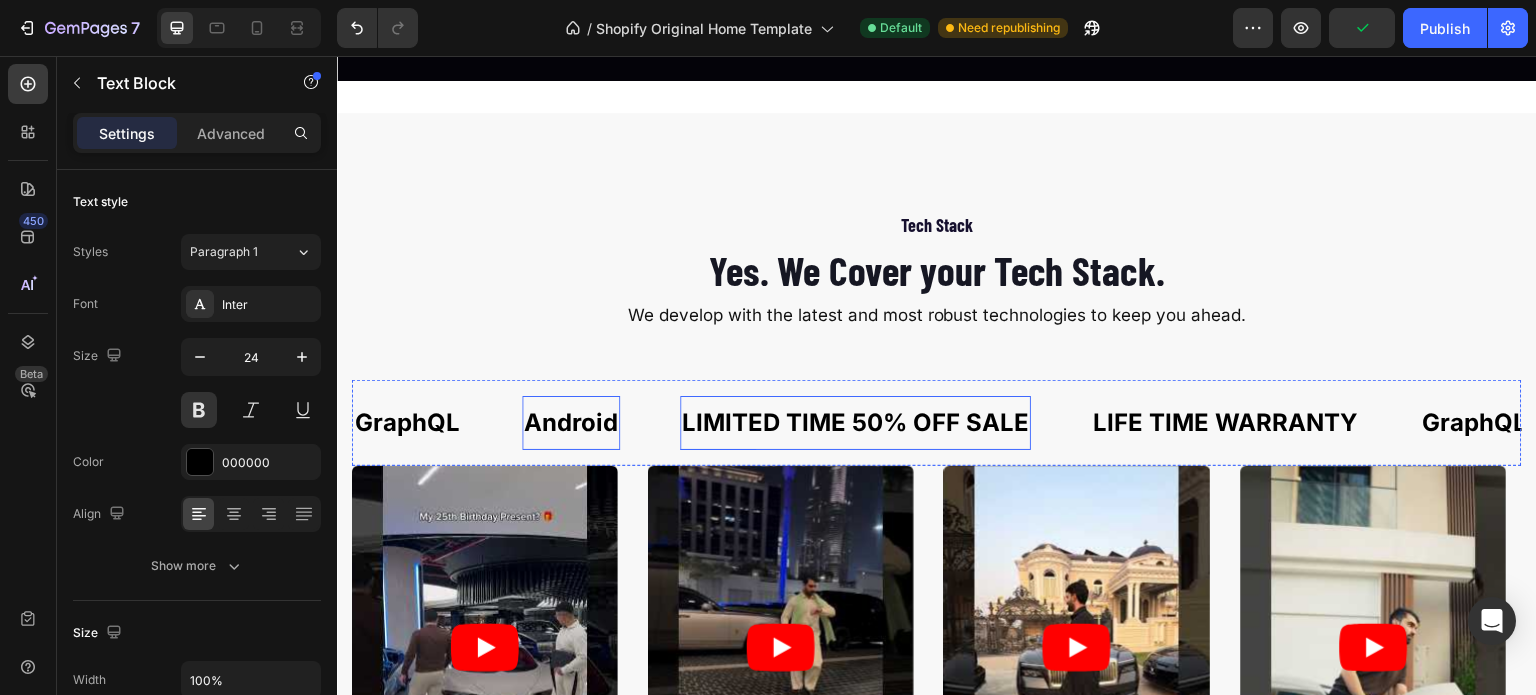 click on "LIMITED TIME 50% OFF SALE Text Block" at bounding box center (855, 423) 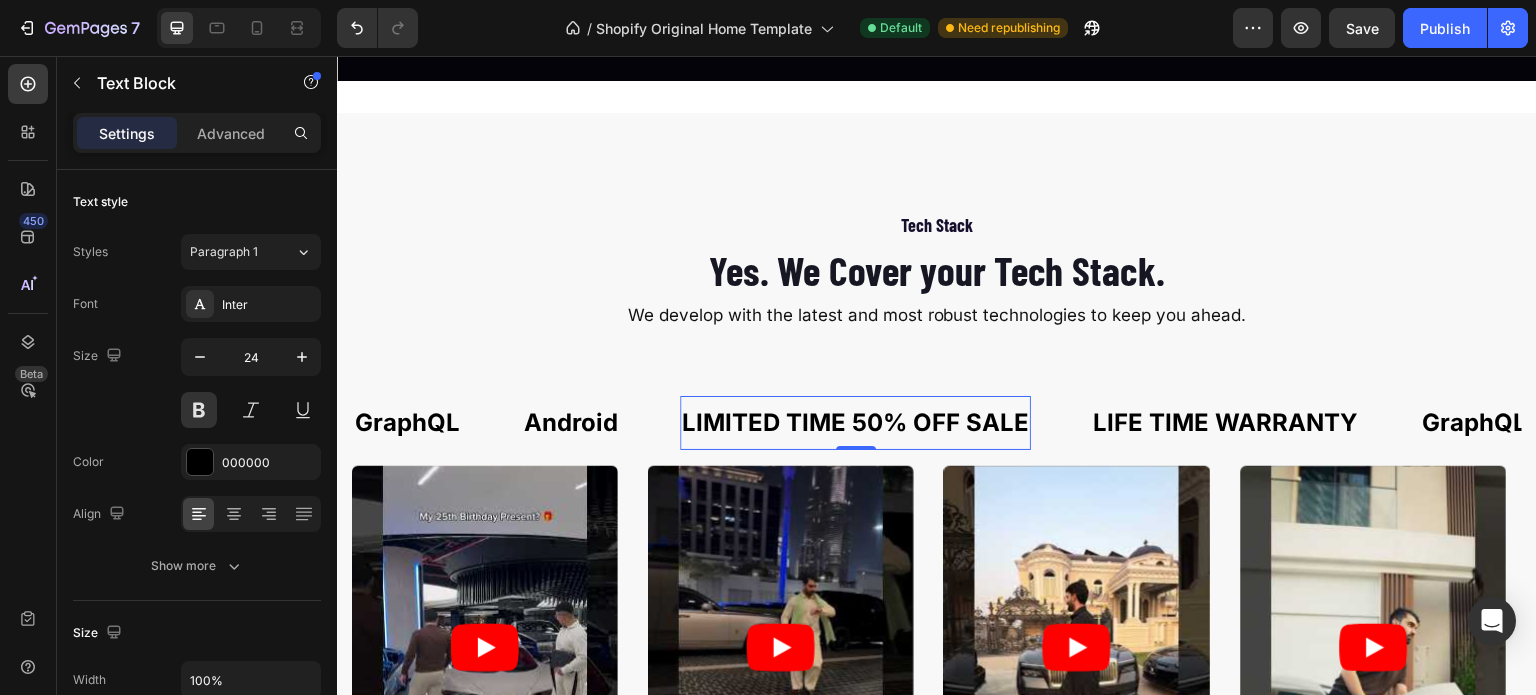 click on "LIMITED TIME 50% OFF SALE" at bounding box center [855, 423] 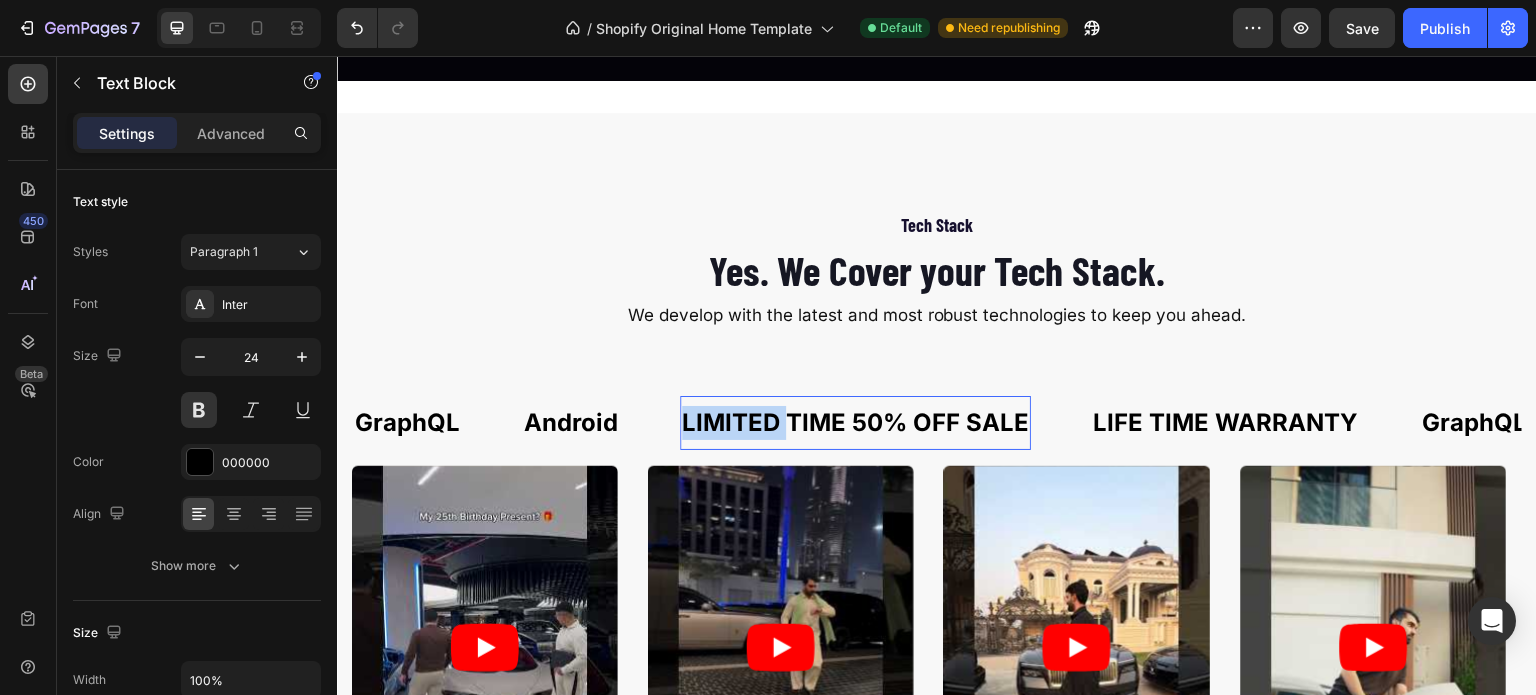 click on "LIMITED TIME 50% OFF SALE" at bounding box center (855, 423) 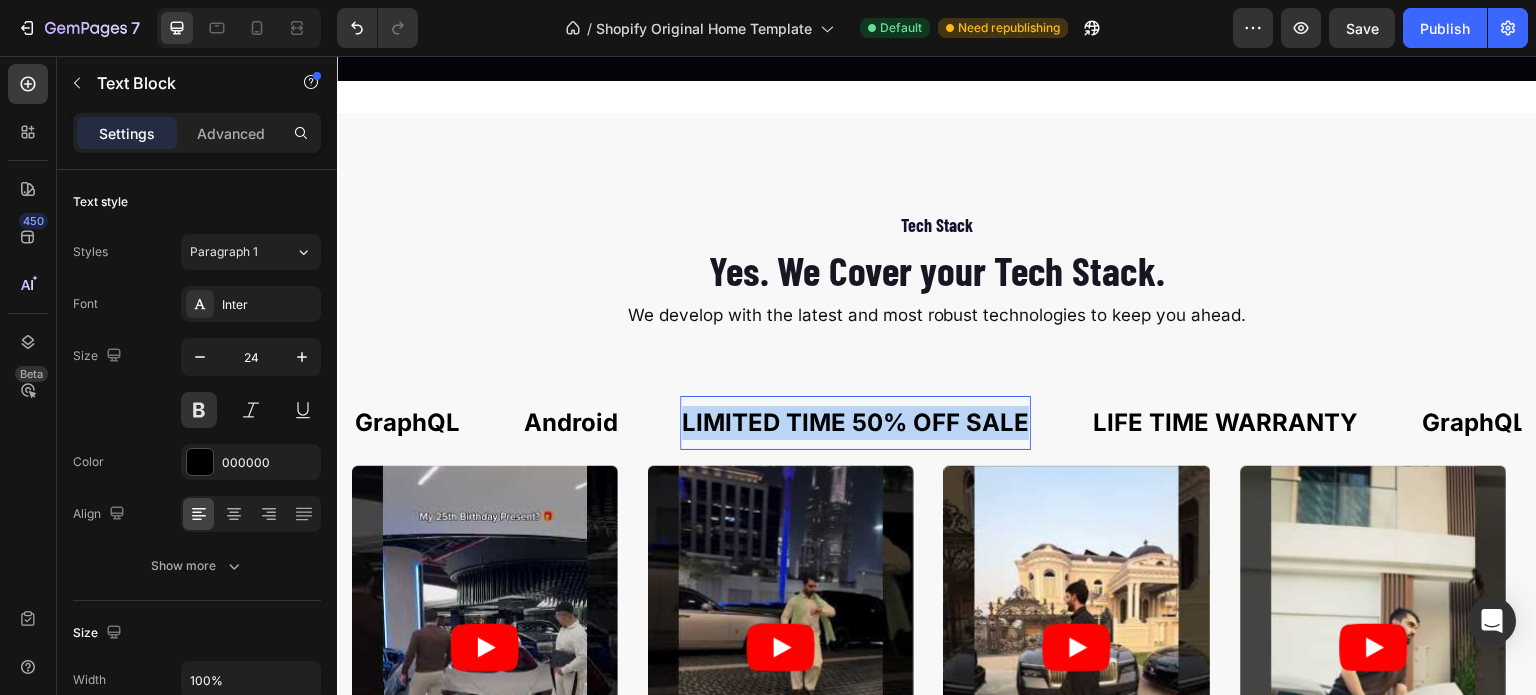 click on "LIMITED TIME 50% OFF SALE" at bounding box center [855, 423] 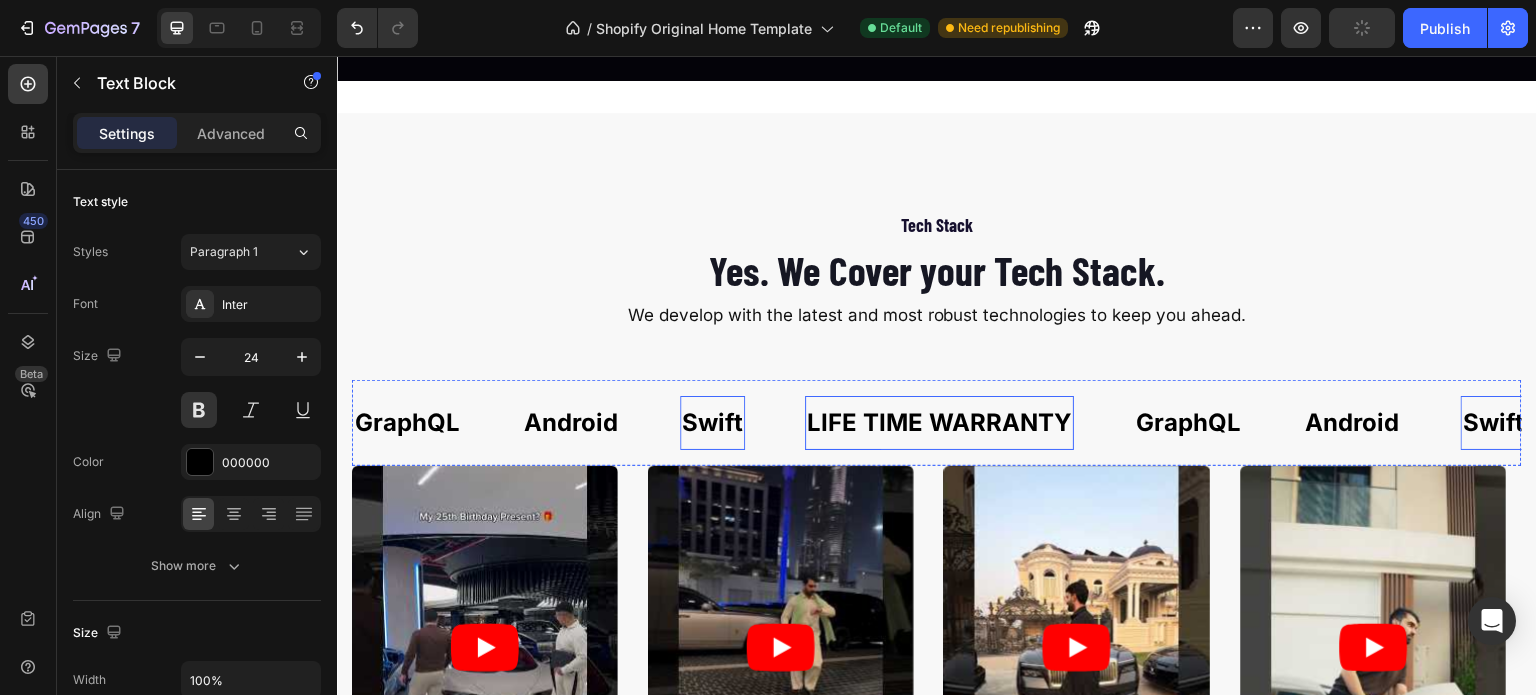 click on "LIFE TIME WARRANTY" at bounding box center (939, 423) 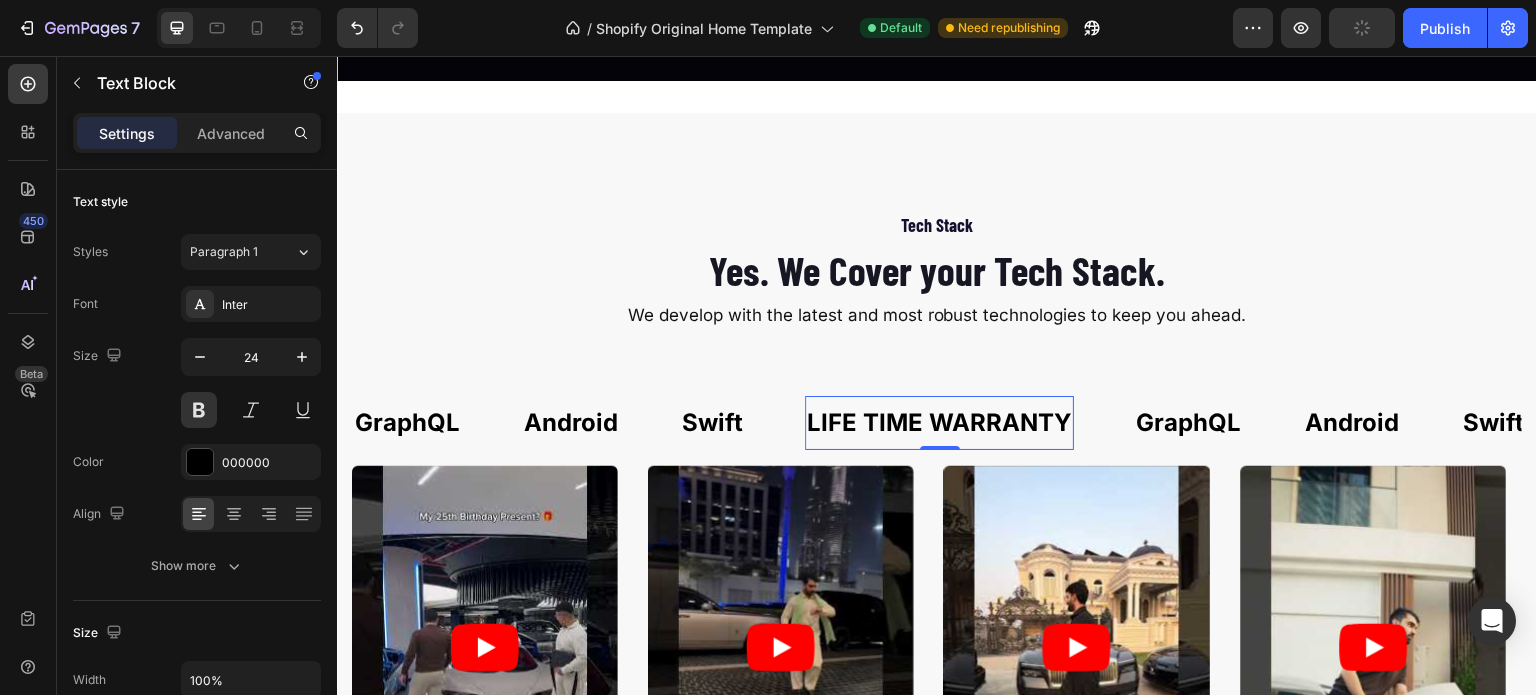 click on "LIFE TIME WARRANTY" at bounding box center [939, 423] 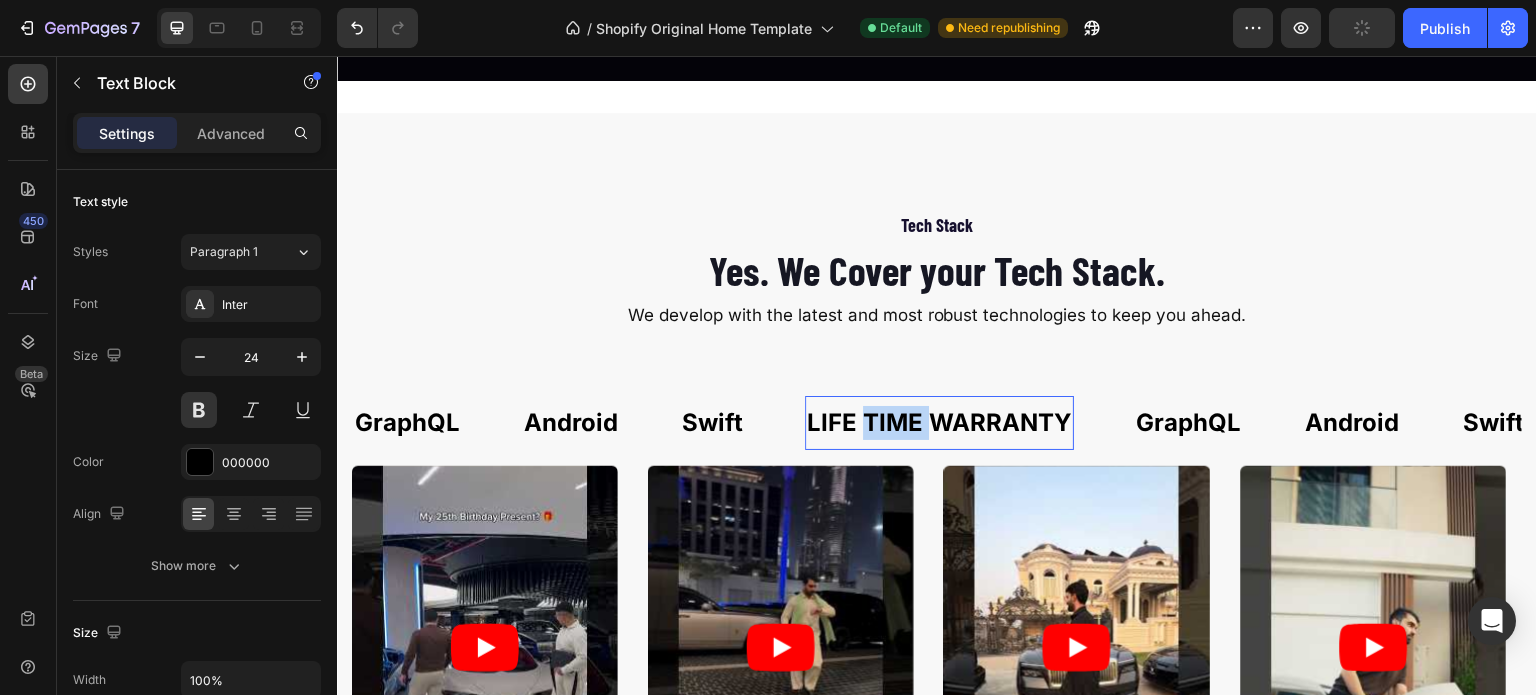click on "LIFE TIME WARRANTY" at bounding box center [939, 423] 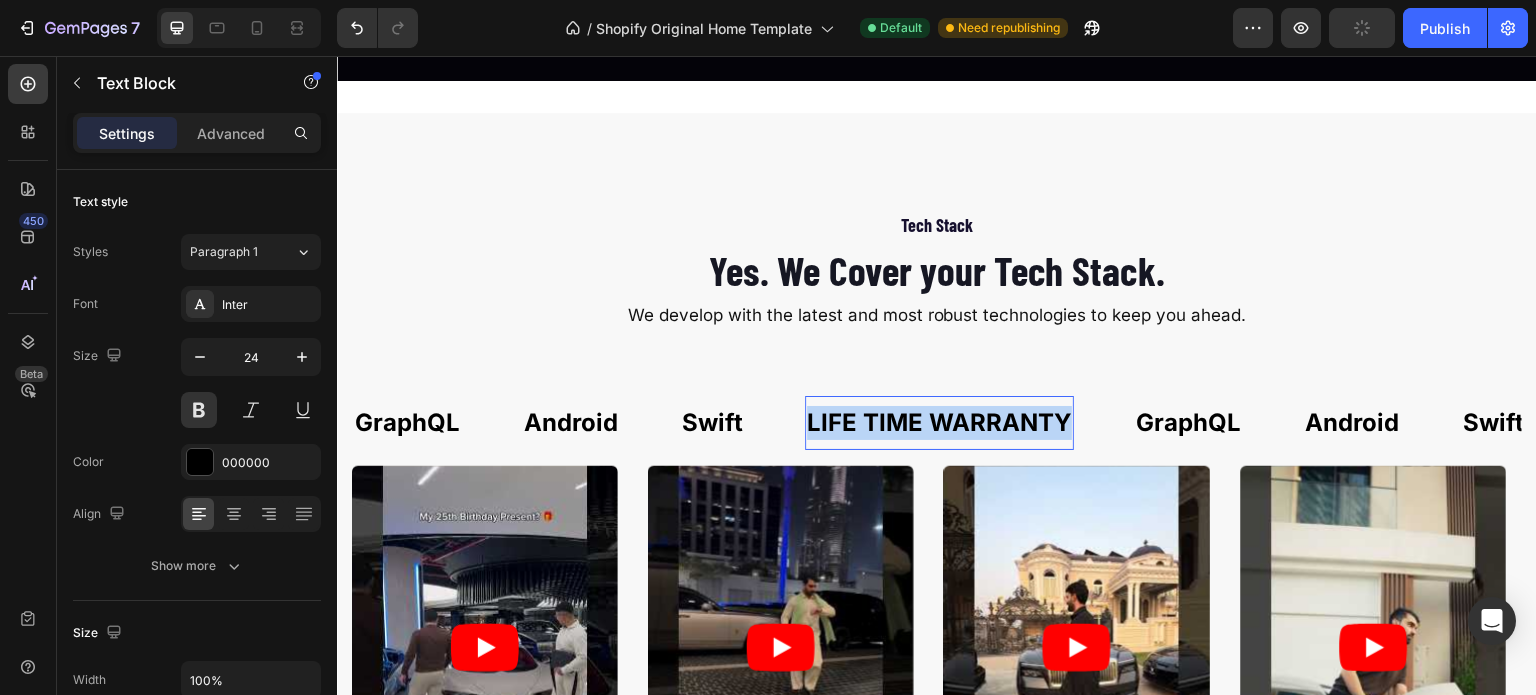 click on "LIFE TIME WARRANTY" at bounding box center [939, 423] 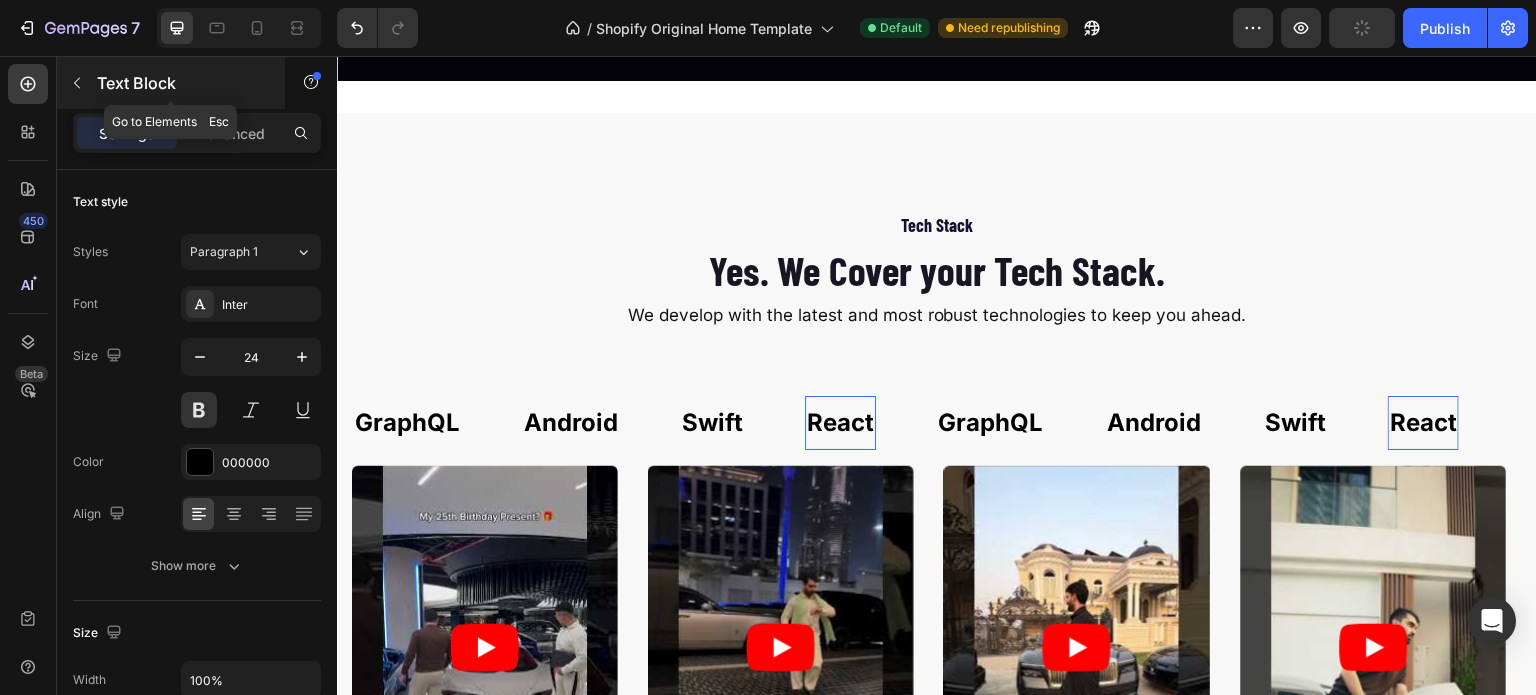 click 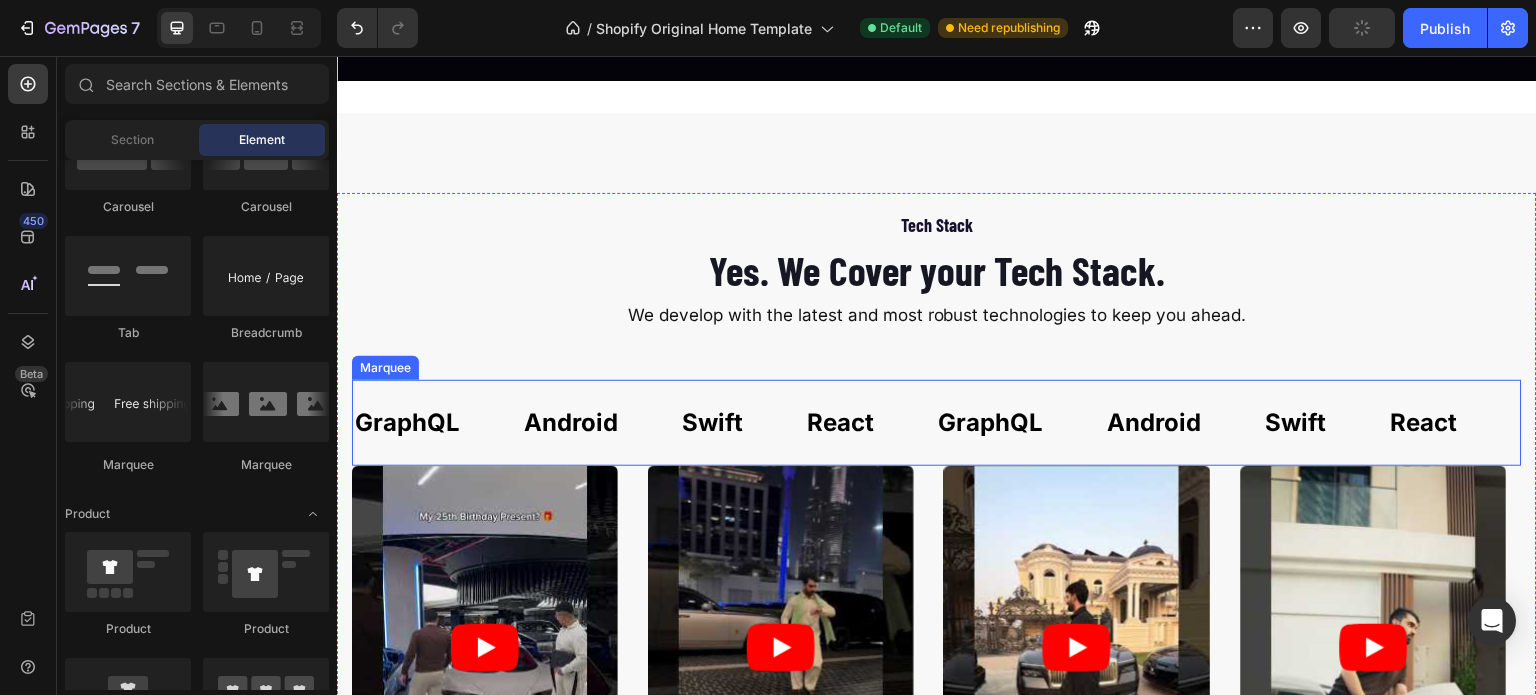 click on "GraphQL Text Block Android Text Block Swift Text Block React Text Block GraphQL Text Block Android Text Block Swift Text Block React Text Block GraphQL Text Block Android Text Block Swift Text Block React Text Block GraphQL Text Block Android Text Block Swift Text Block React Text Block GraphQL Text Block Android Text Block Swift Text Block React Text Block GraphQL Text Block Android Text Block Swift Text Block React Text Block Marquee" at bounding box center (937, 423) 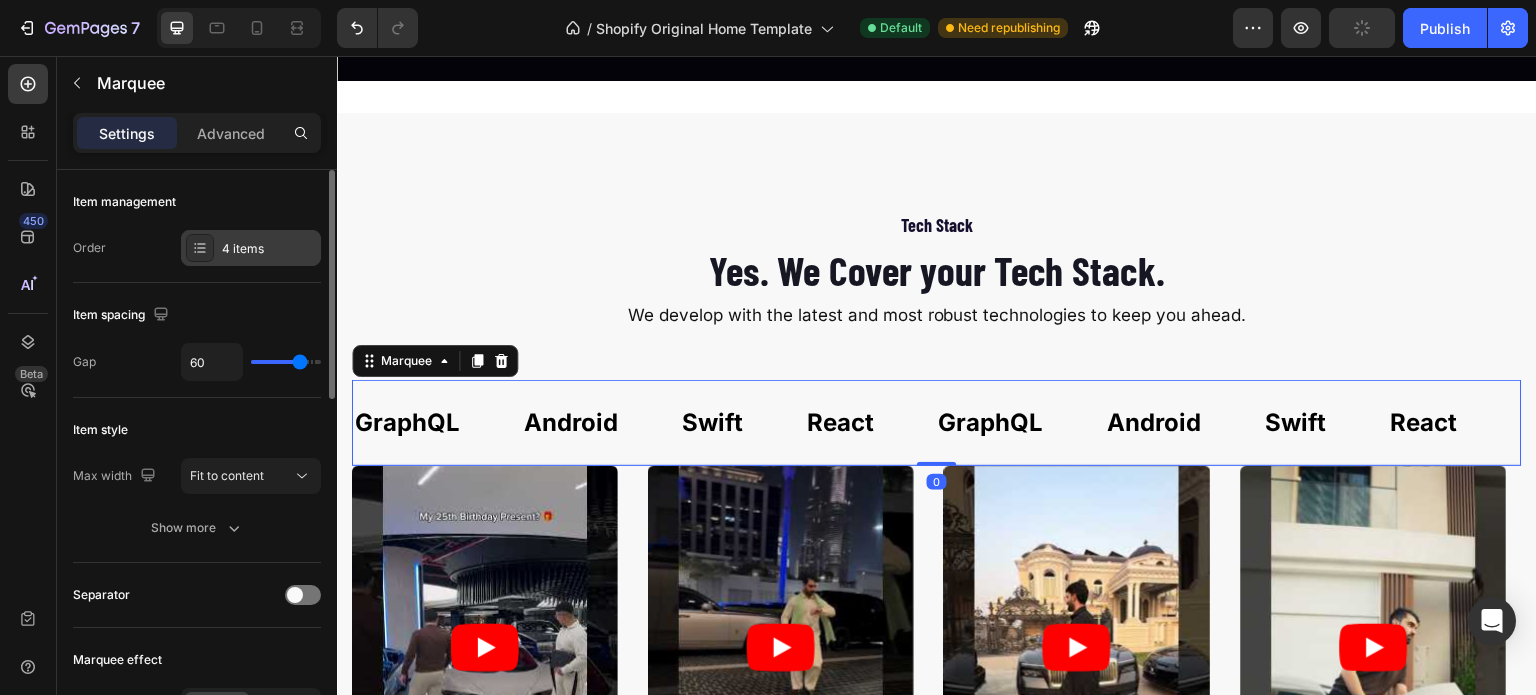 click on "4 items" at bounding box center (269, 249) 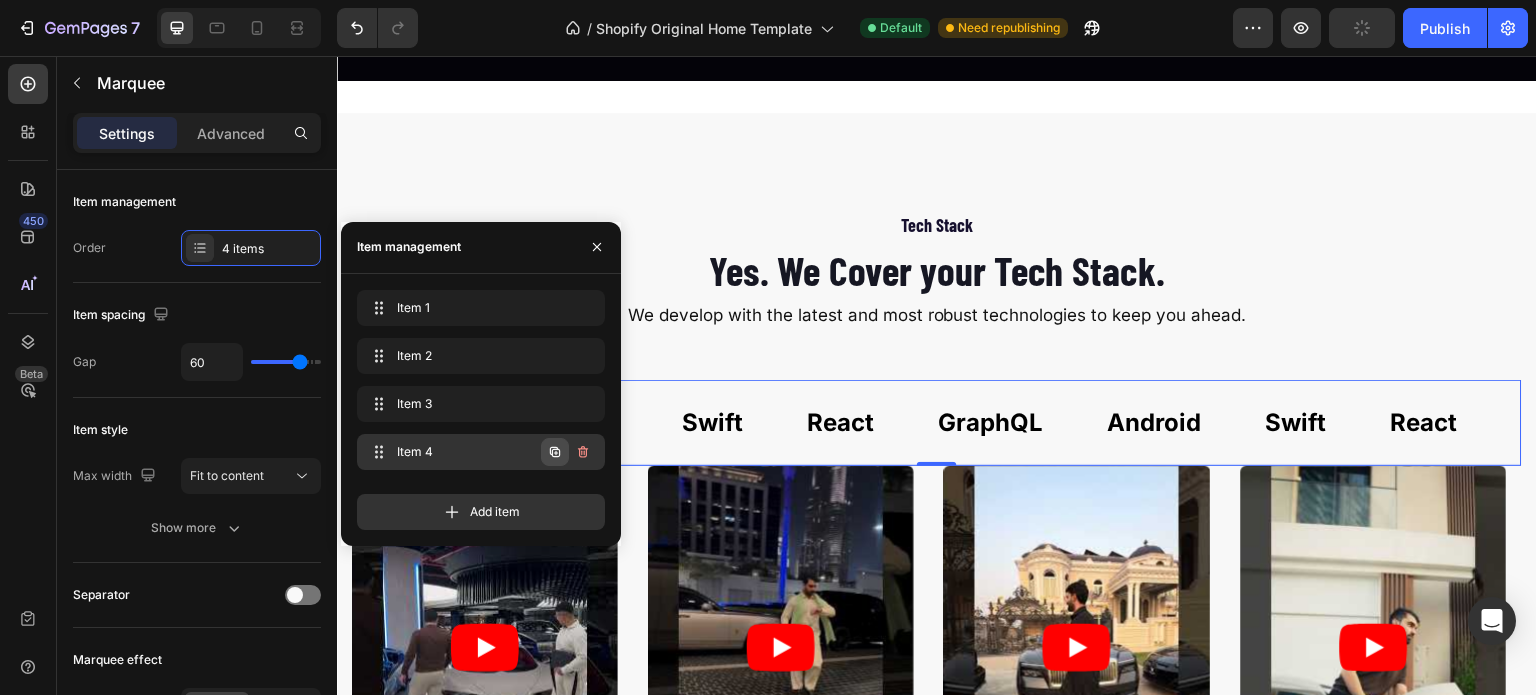 click 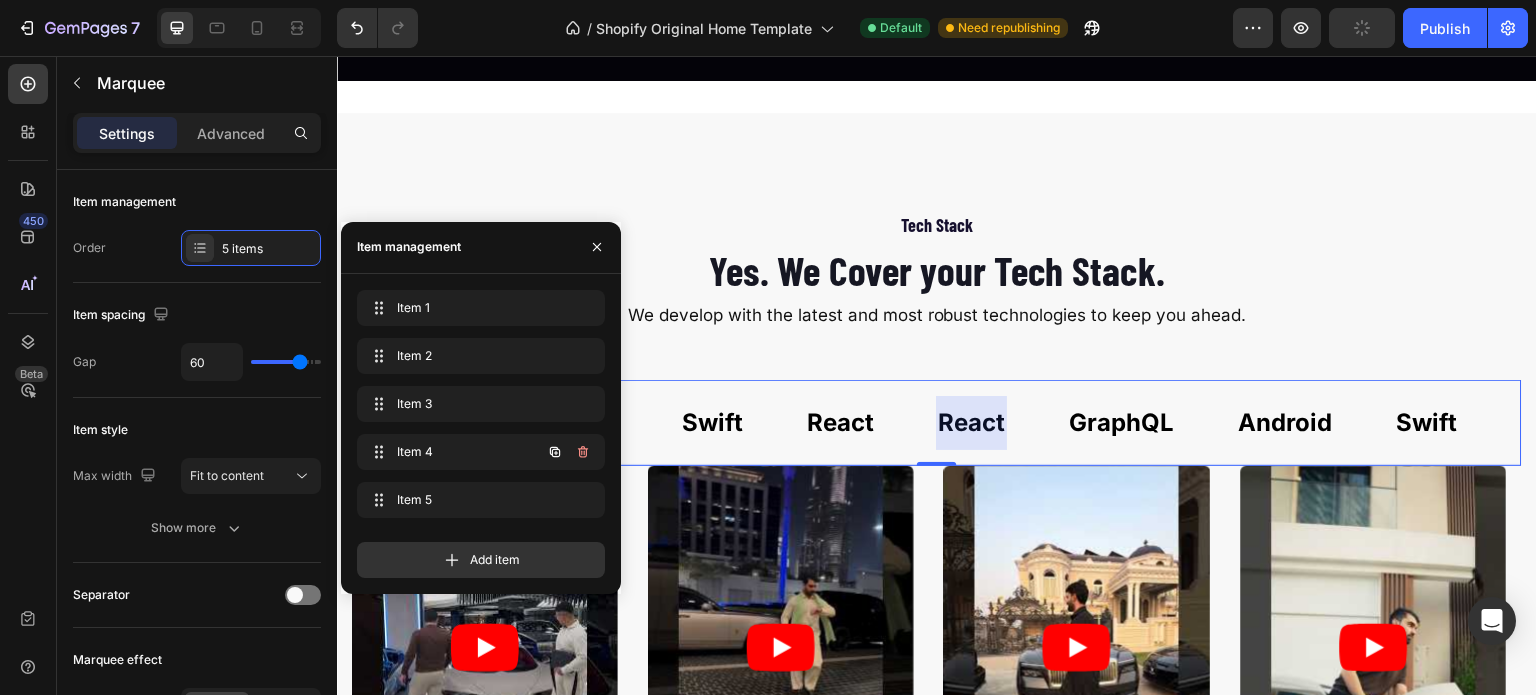scroll, scrollTop: 0, scrollLeft: 39, axis: horizontal 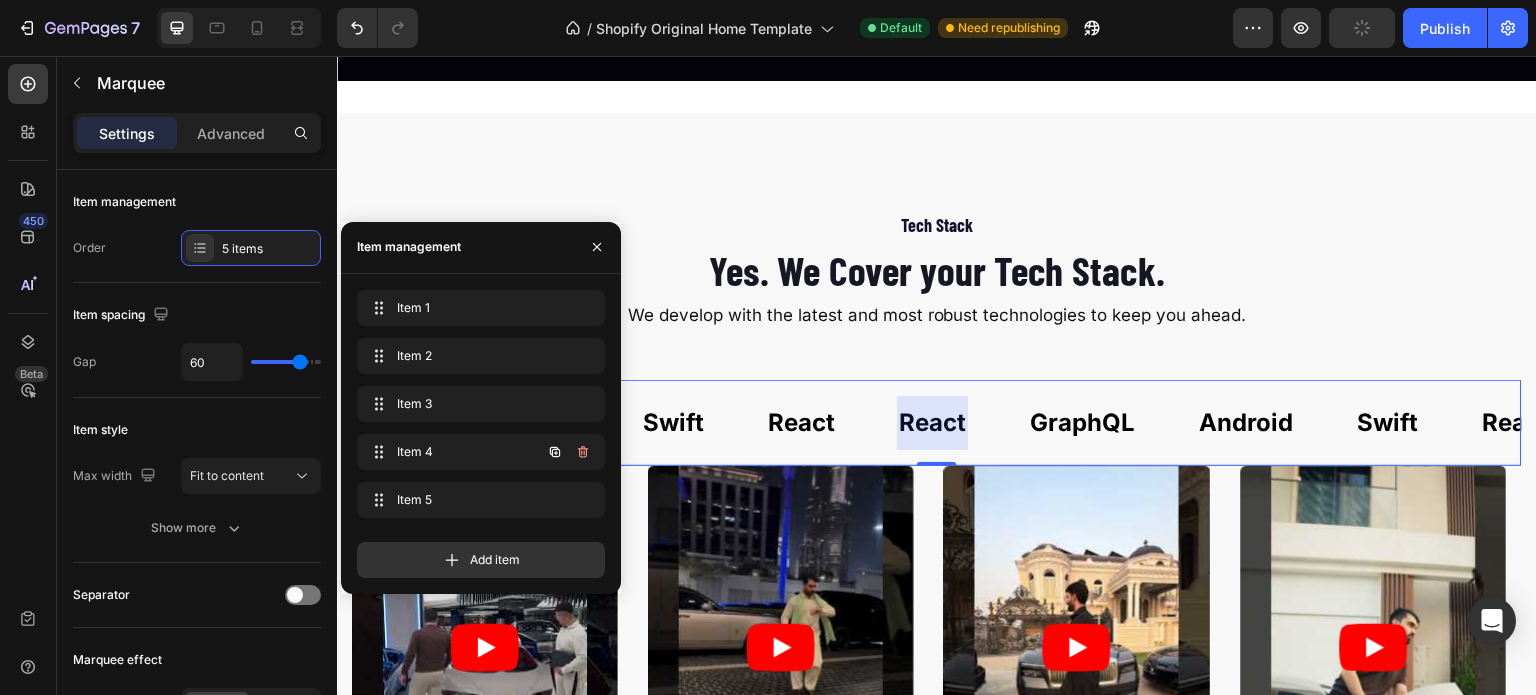 click 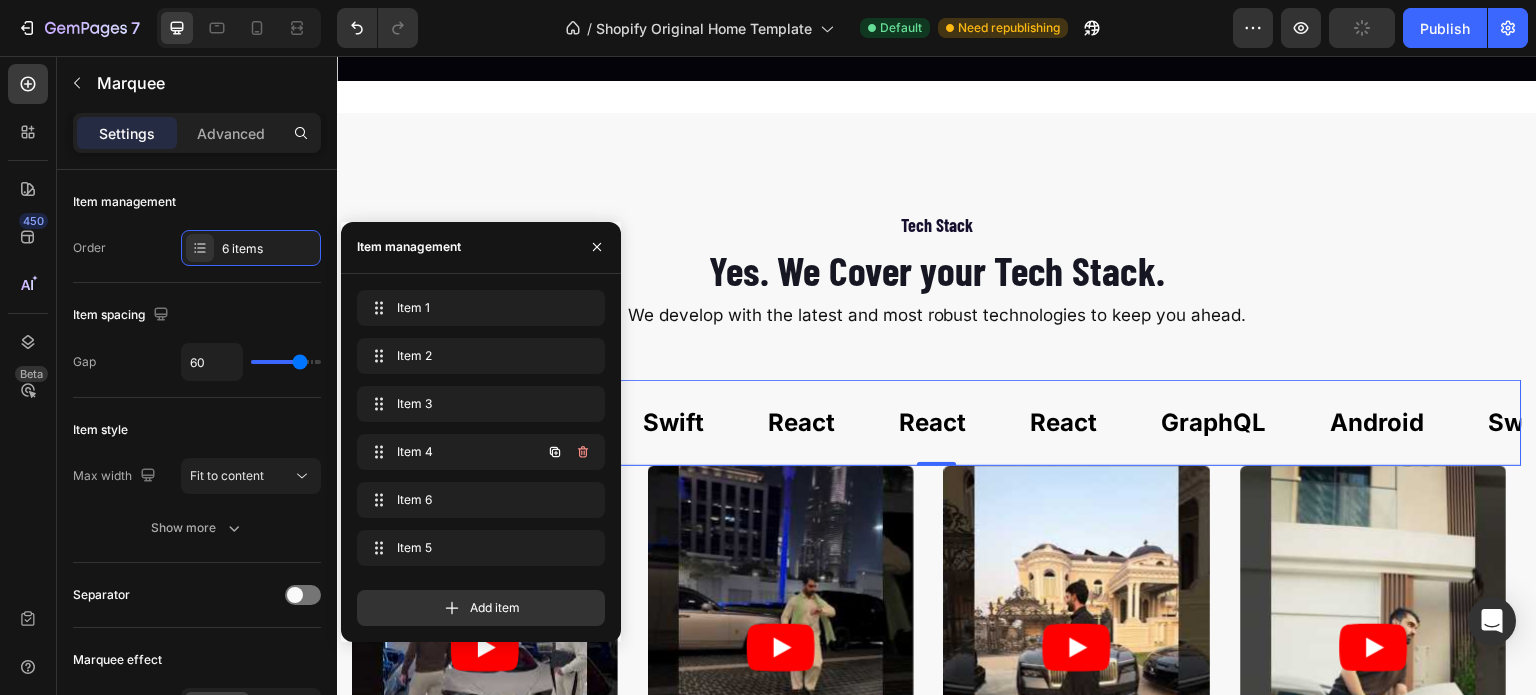 click 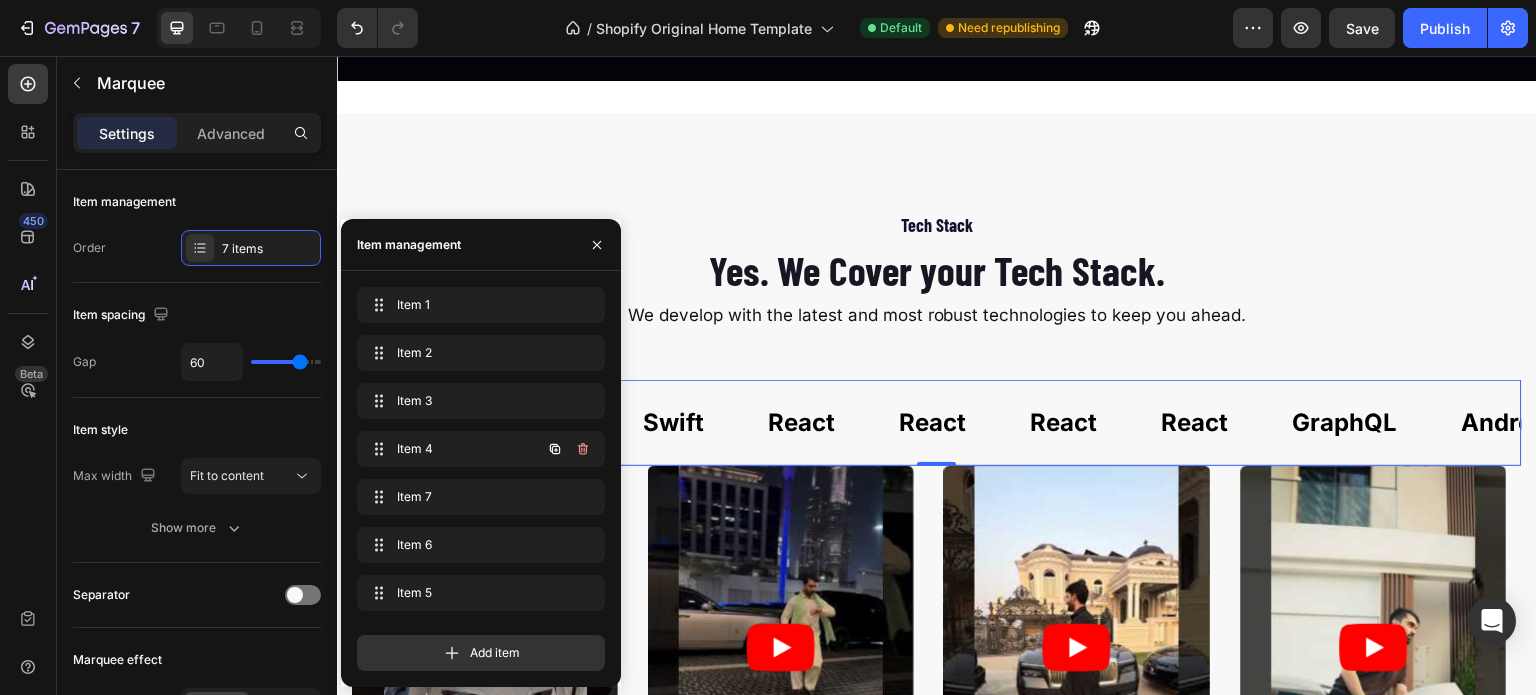 click 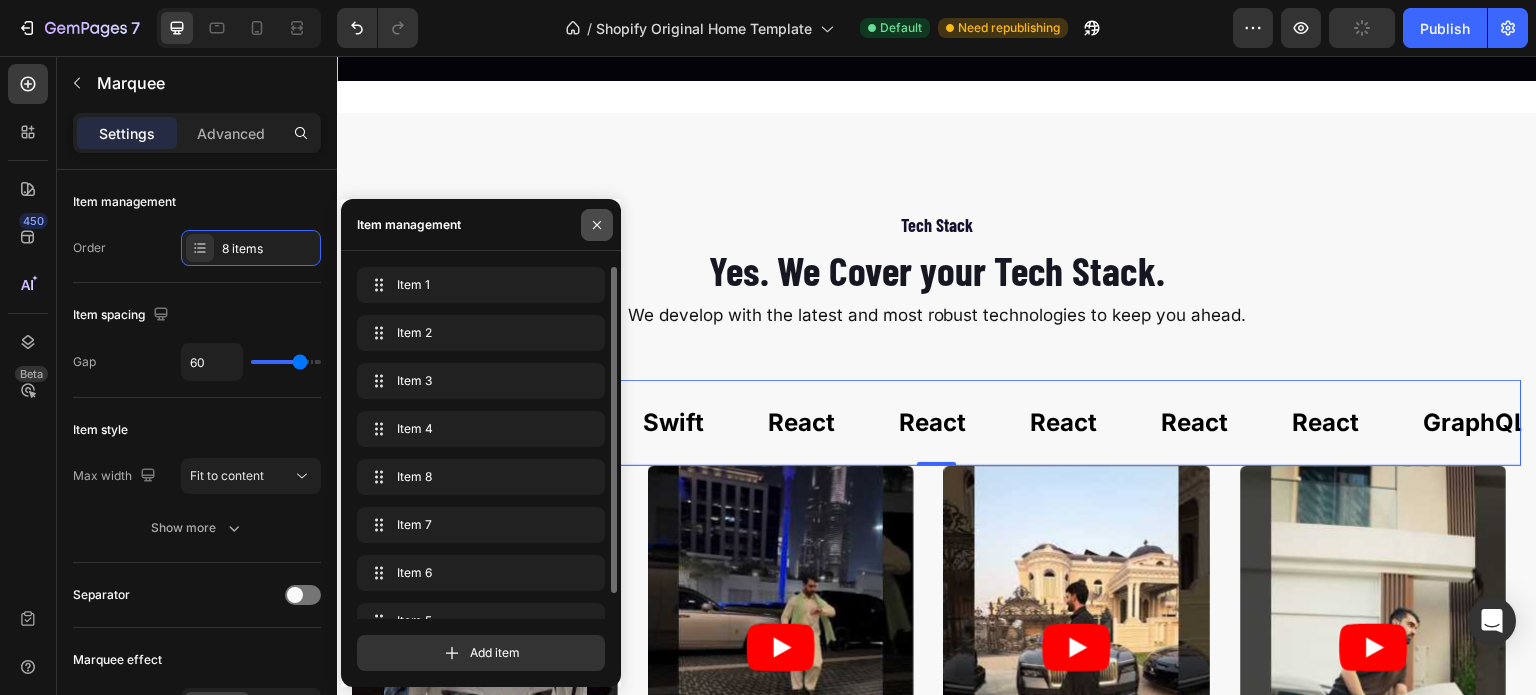 click 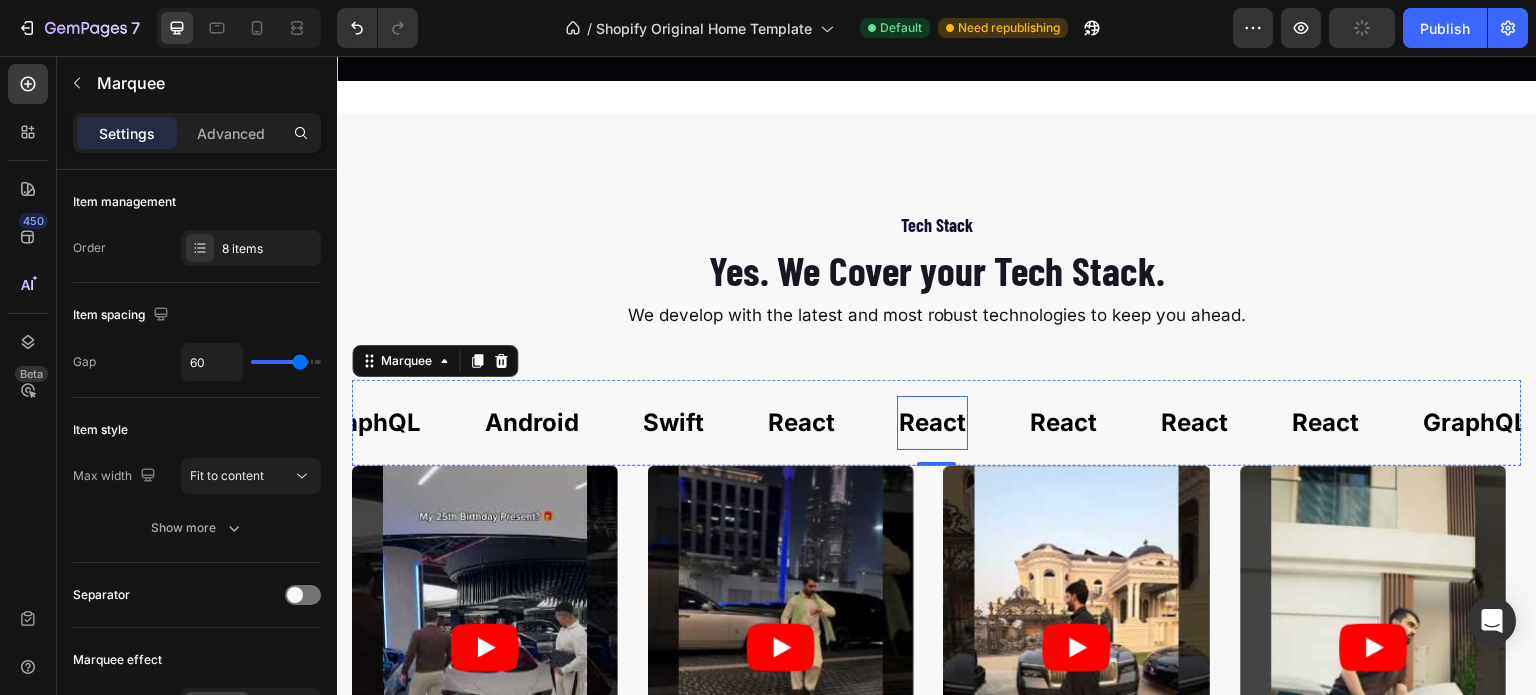 click on "React" at bounding box center (932, 423) 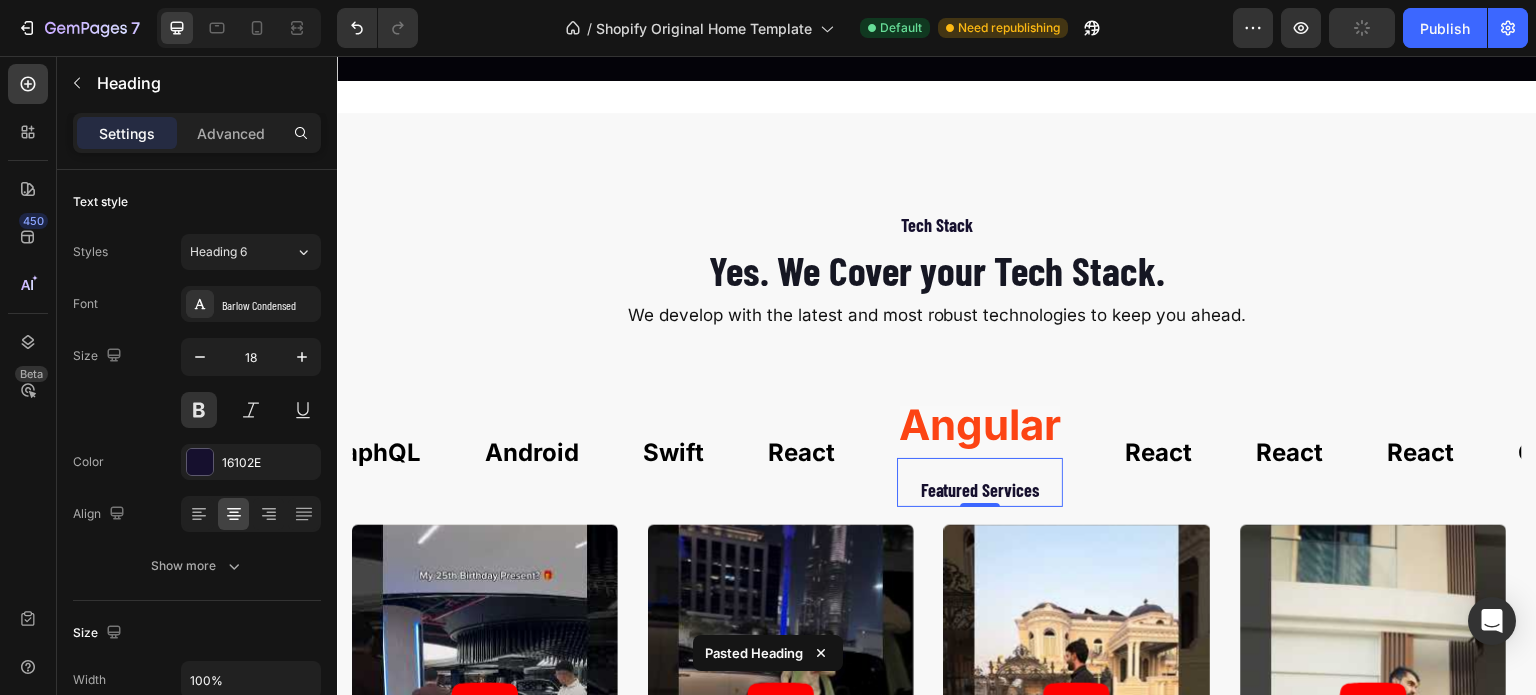 scroll, scrollTop: 2354, scrollLeft: 0, axis: vertical 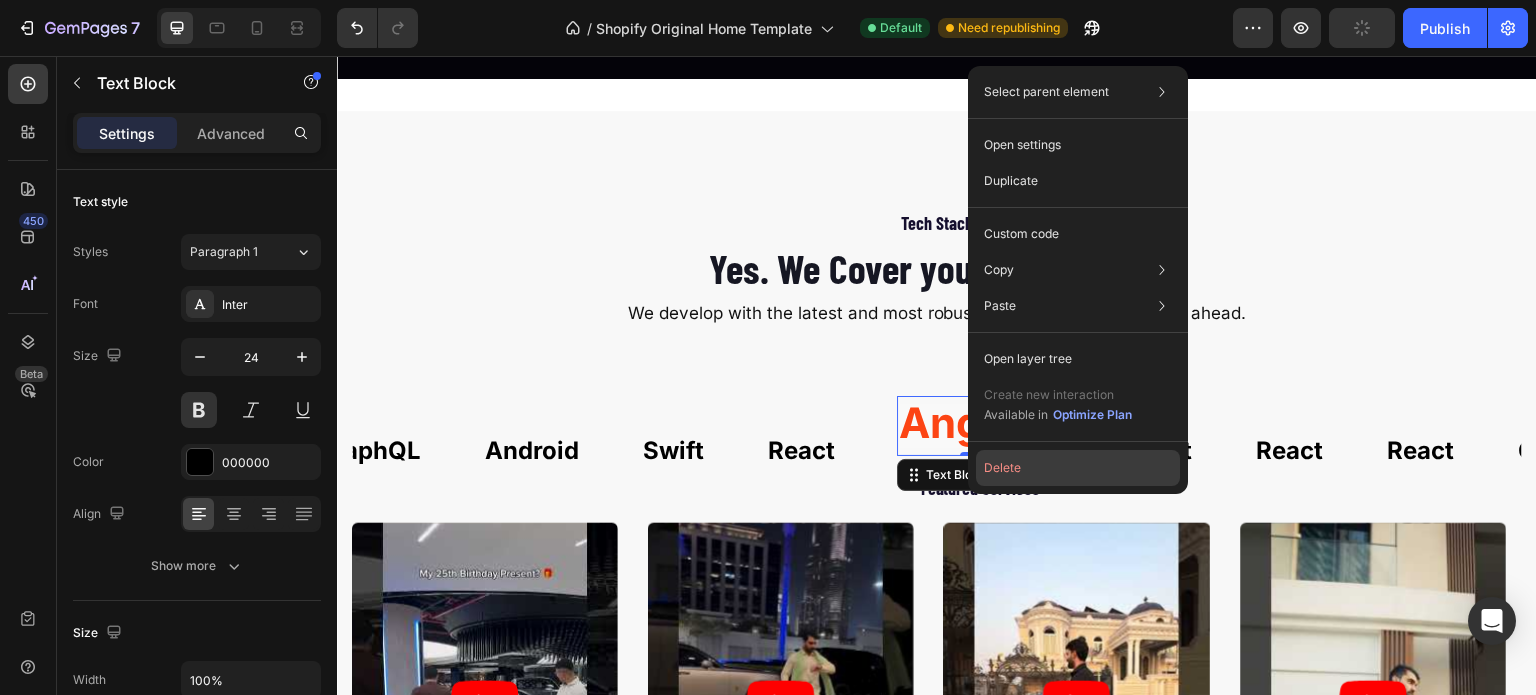 click on "Delete" 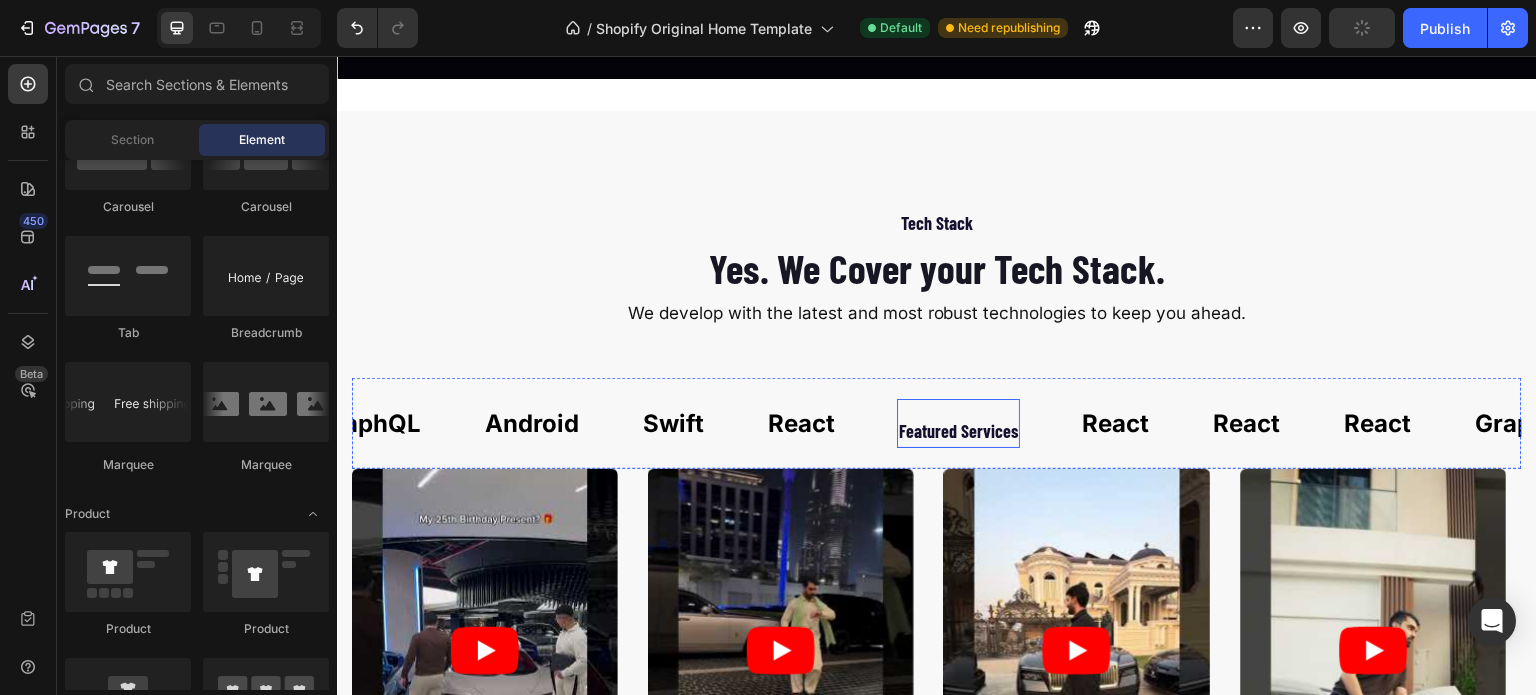 click on "Featured Services" at bounding box center (958, 431) 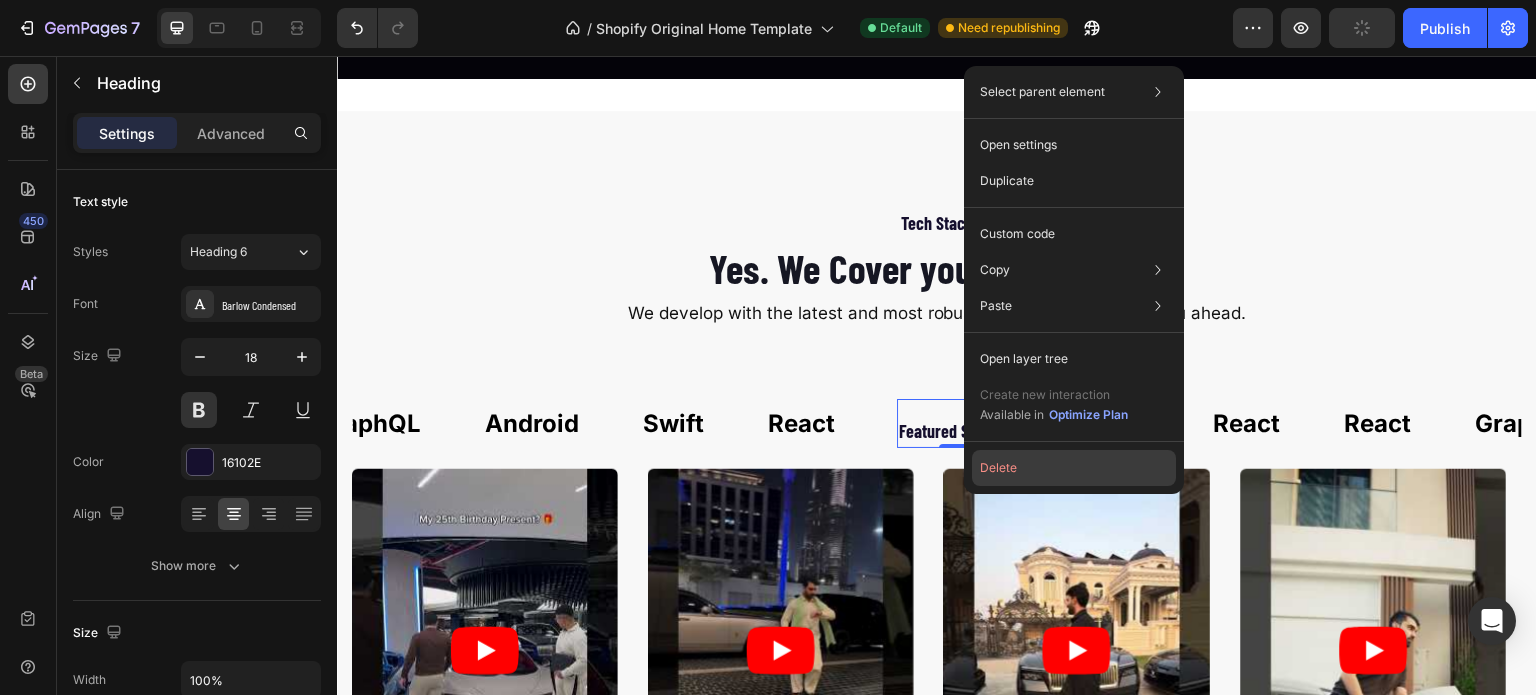 click on "Delete" 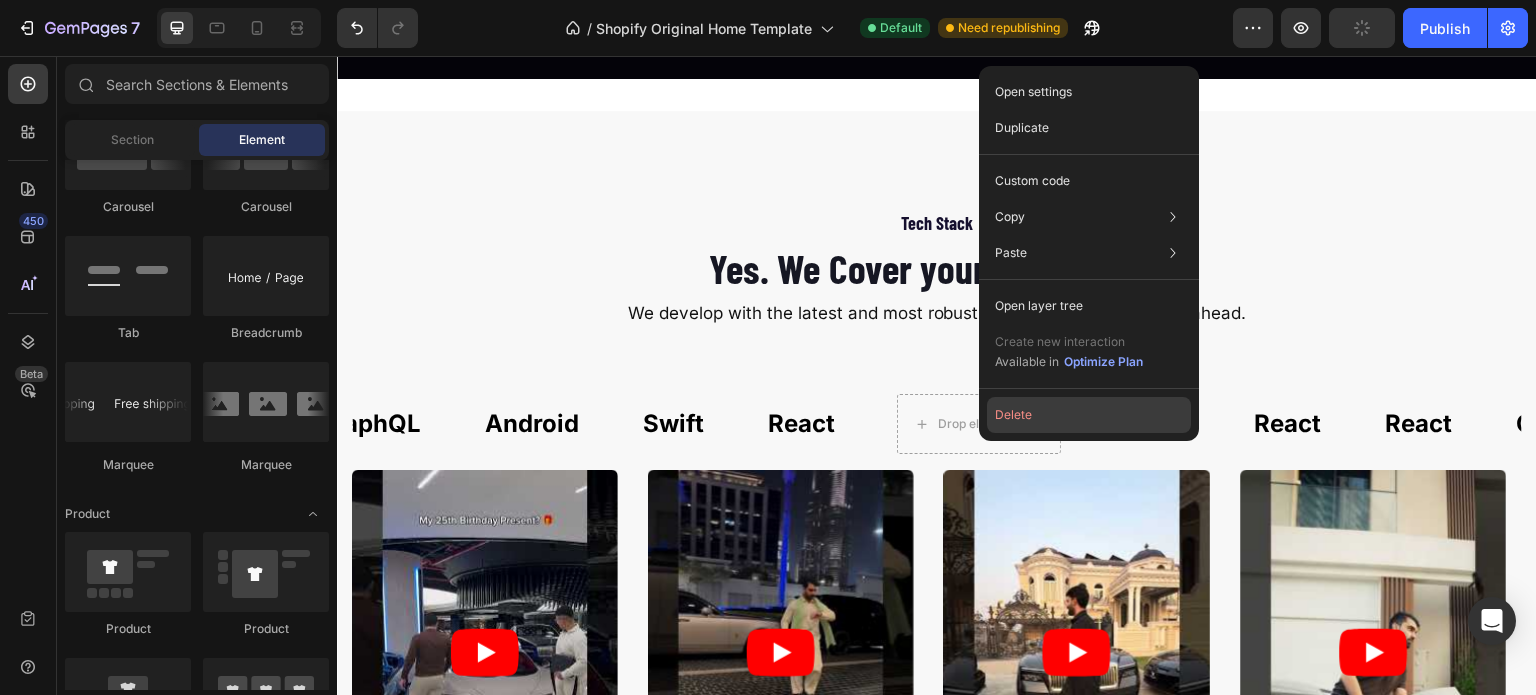 click on "Delete" 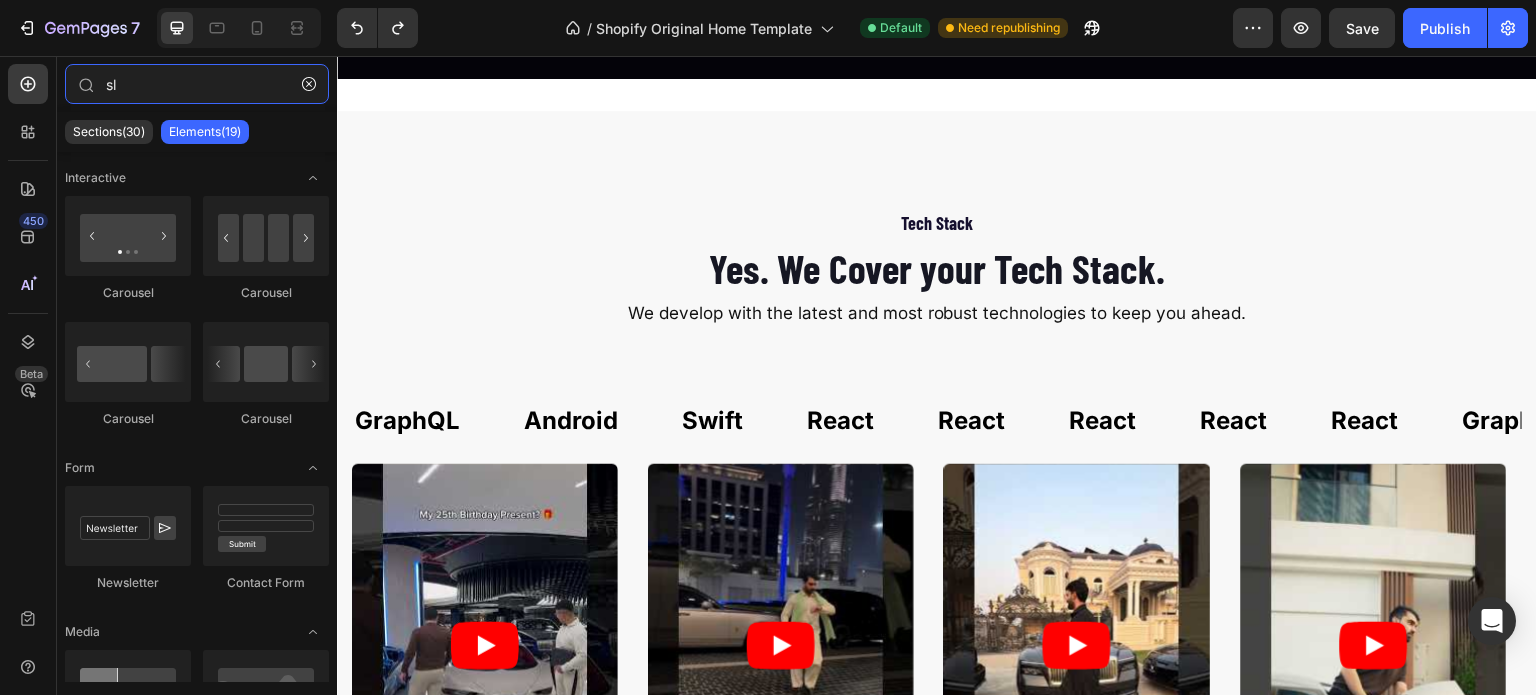 type on "sl" 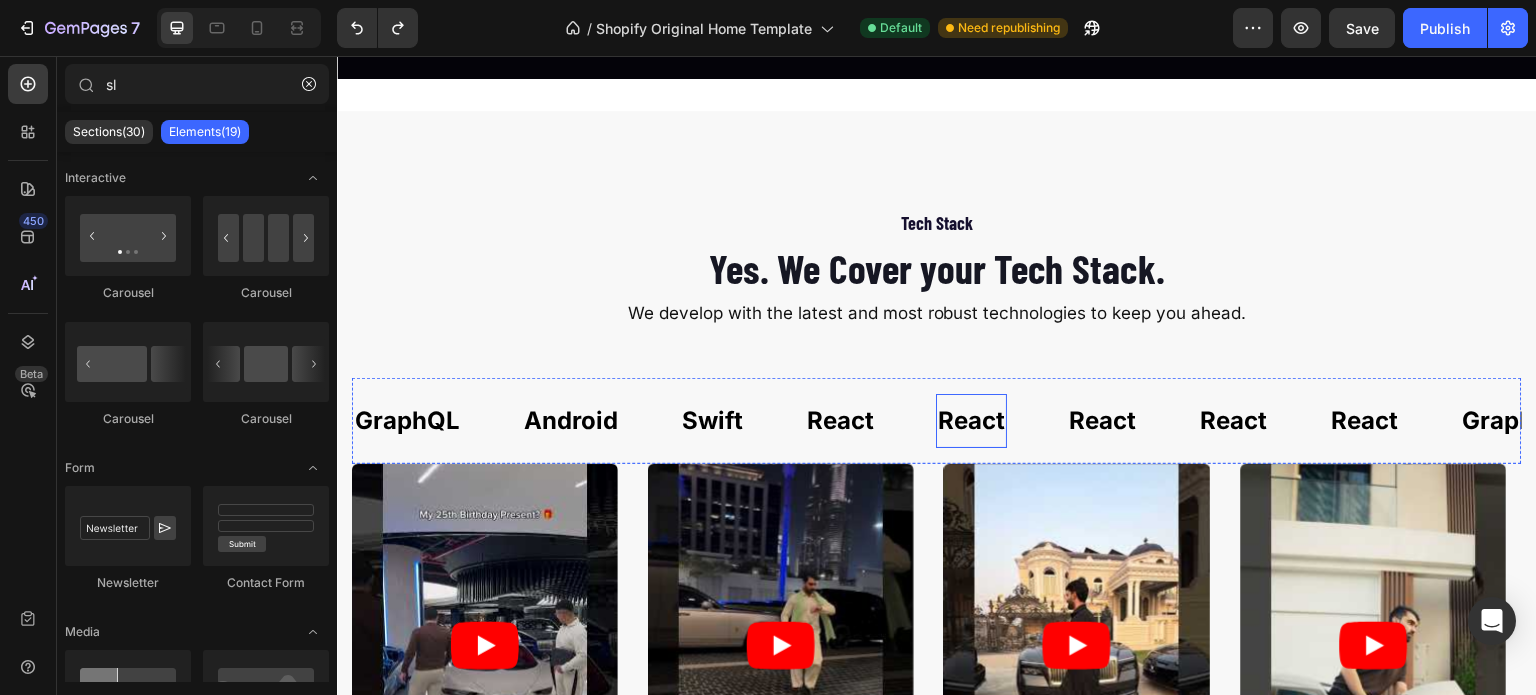 click on "React" at bounding box center [971, 421] 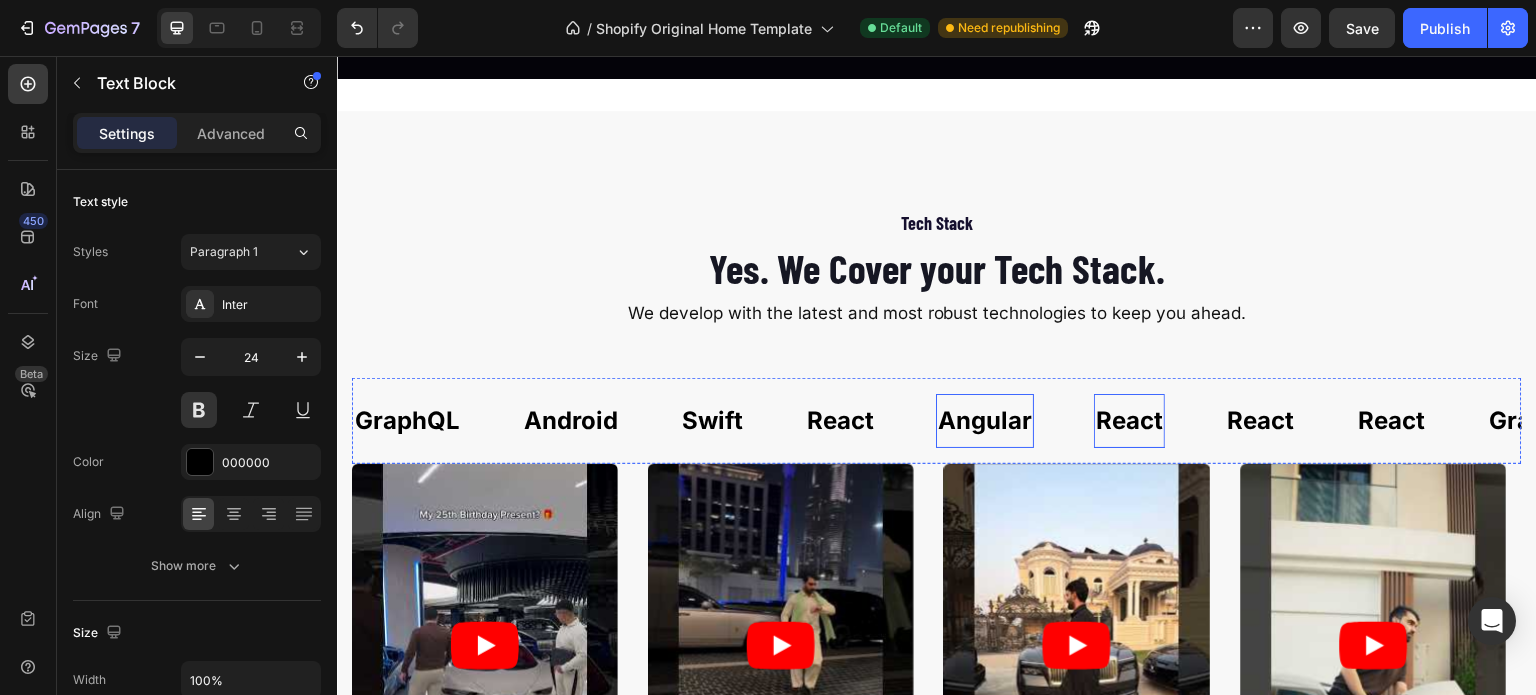 click on "React" at bounding box center [1129, 421] 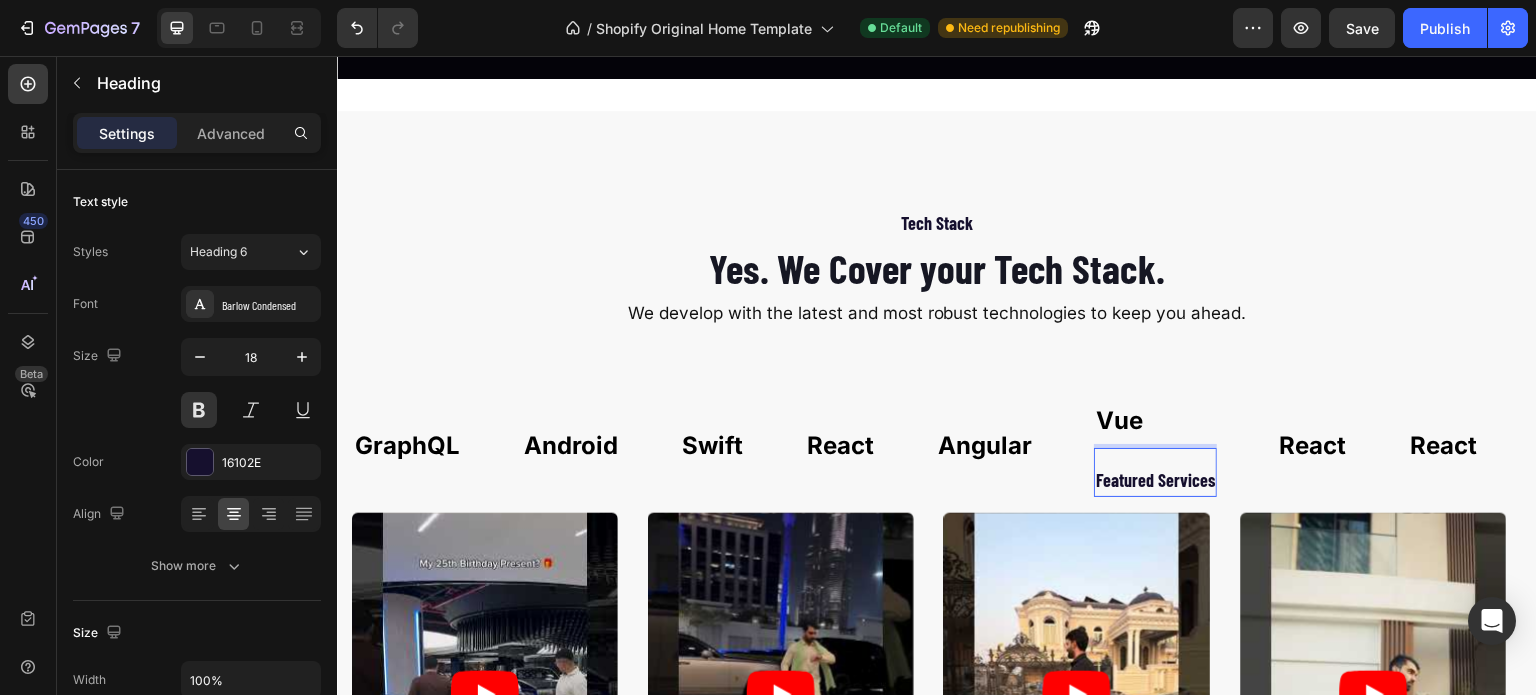 click on "Featured Services Heading   0" at bounding box center [1155, 472] 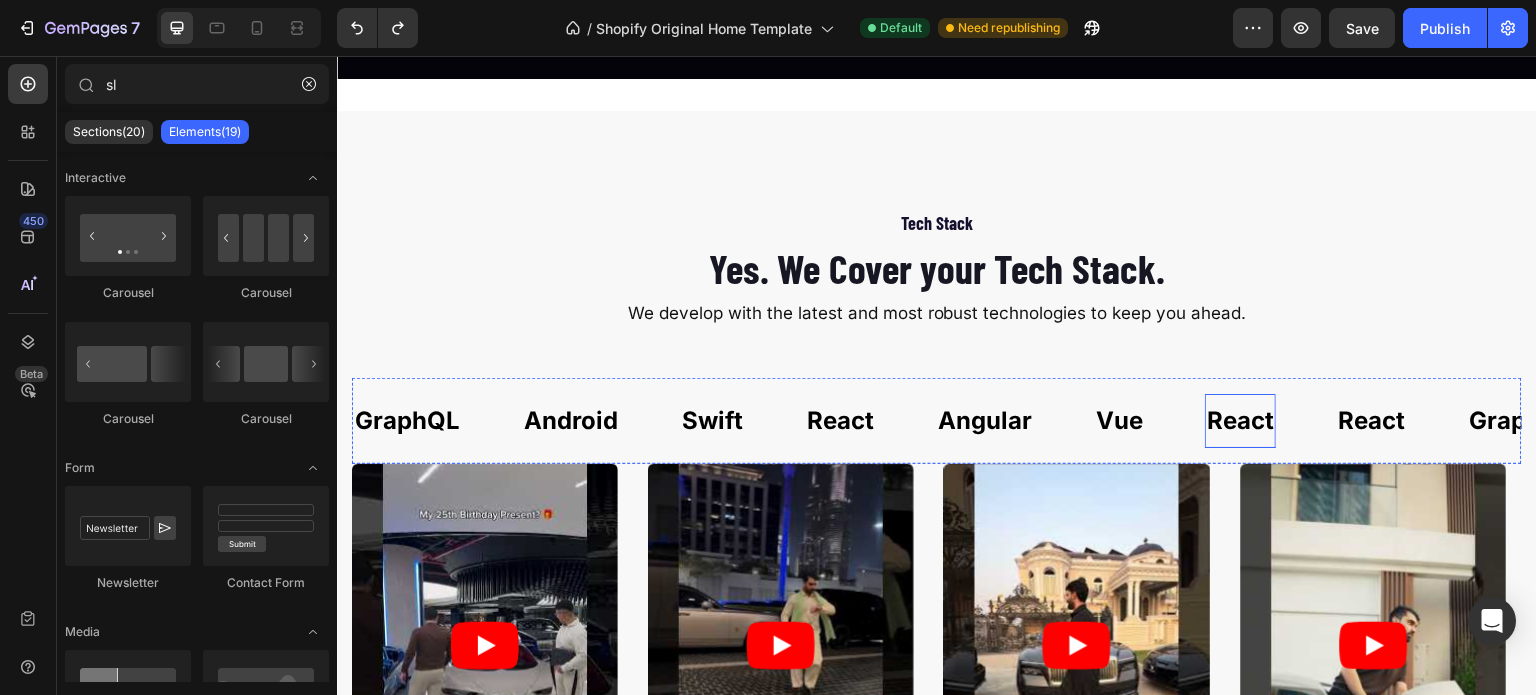 click on "React" at bounding box center (1240, 421) 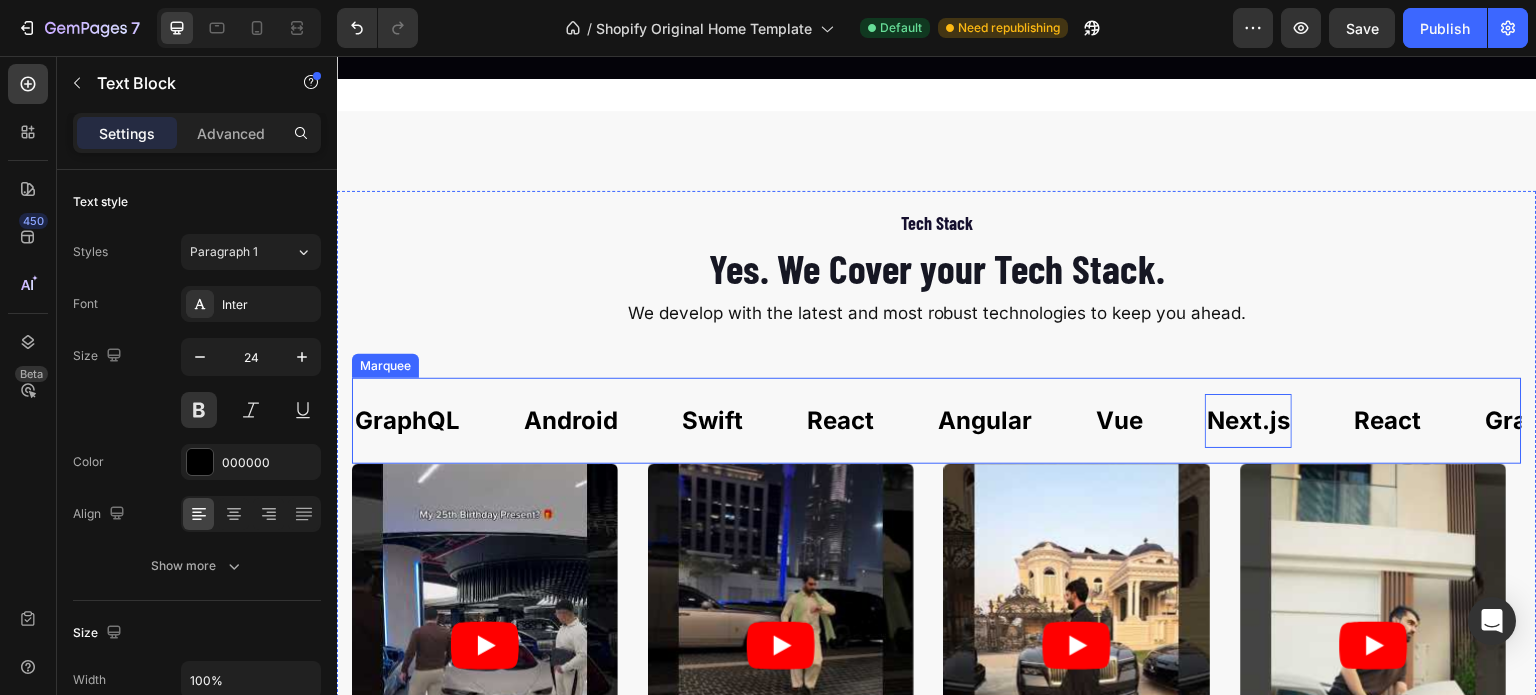 click on "GraphQL Text Block" at bounding box center [437, 421] 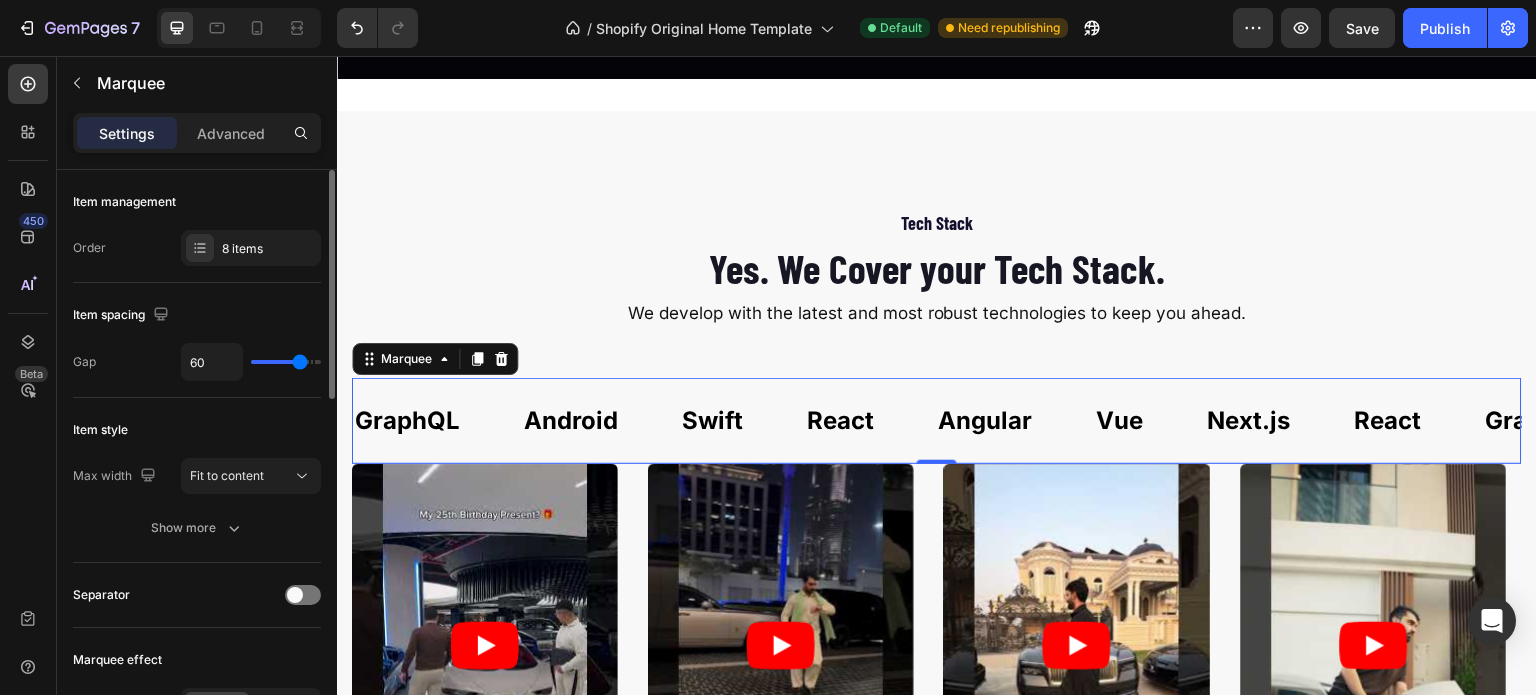 scroll, scrollTop: 0, scrollLeft: 0, axis: both 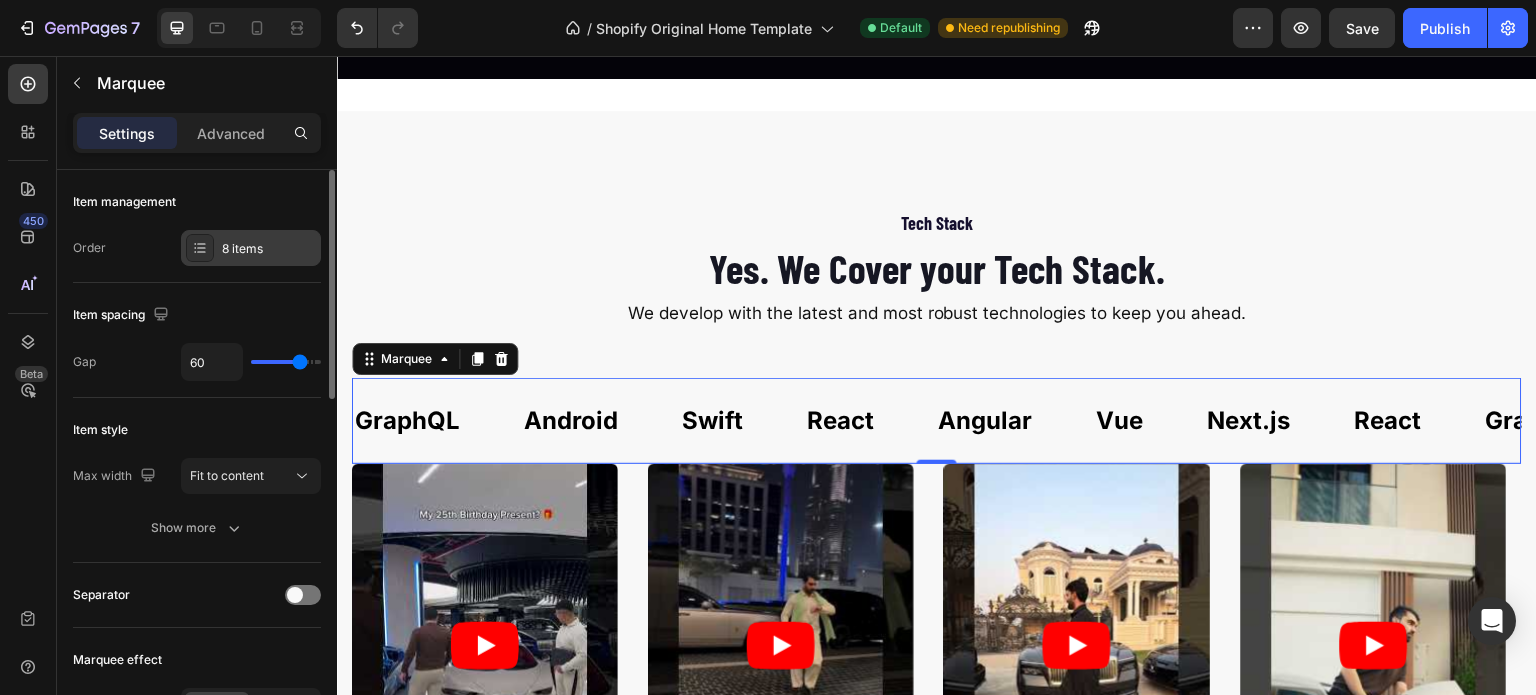 click on "8 items" at bounding box center (269, 249) 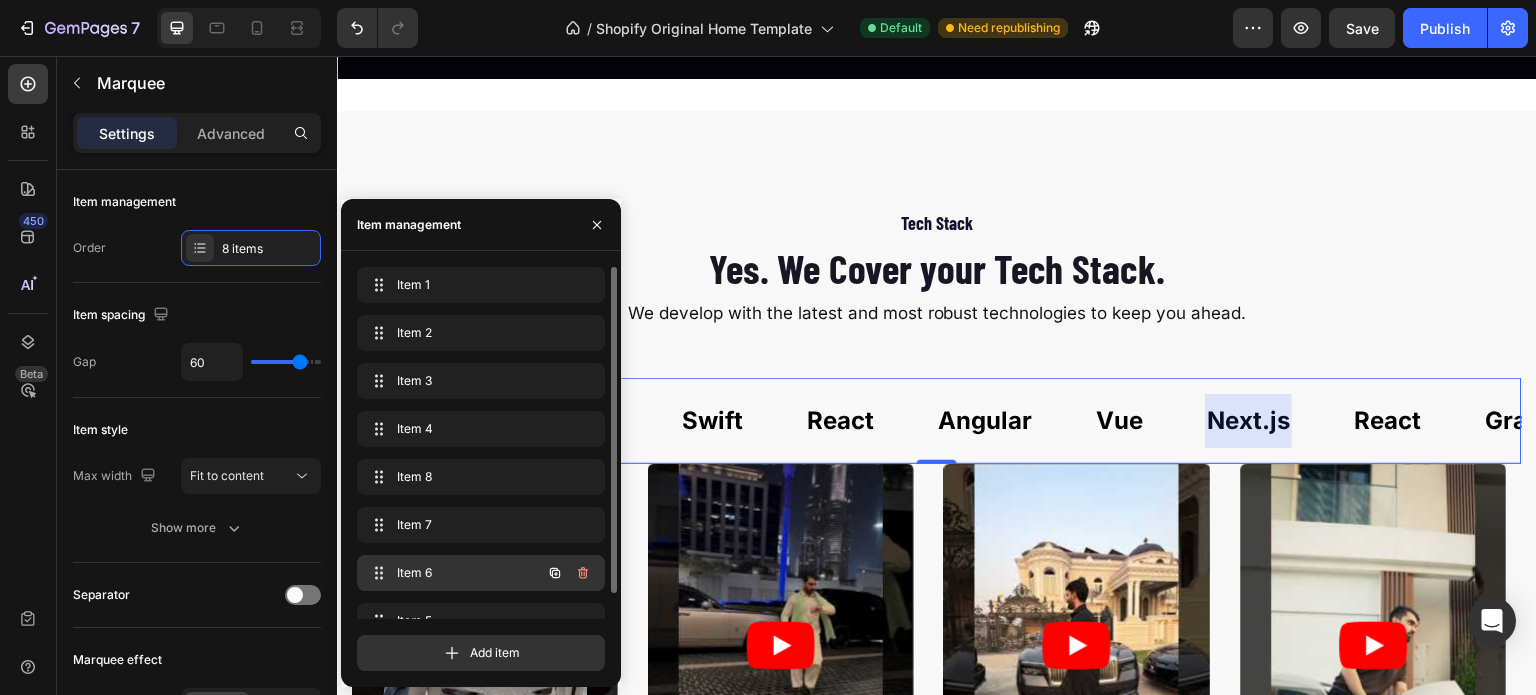scroll, scrollTop: 28, scrollLeft: 0, axis: vertical 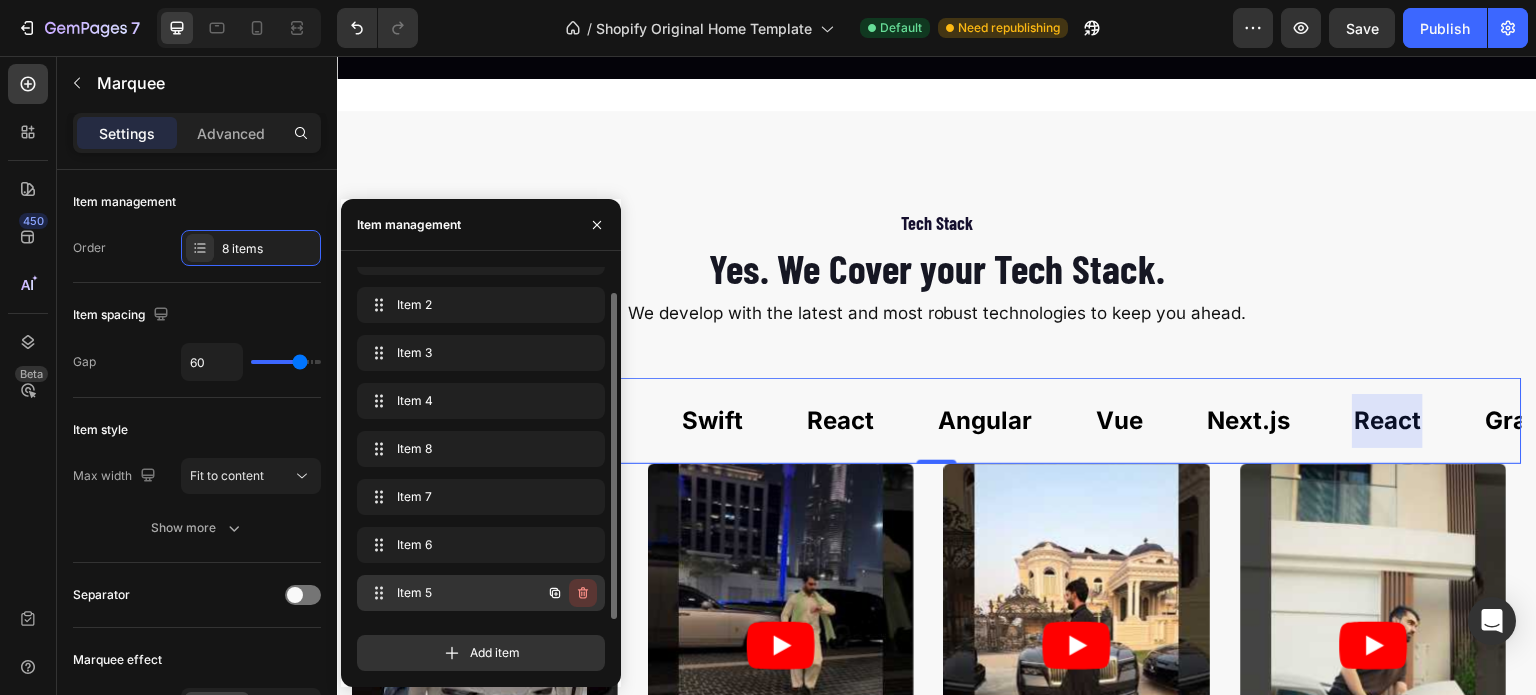click 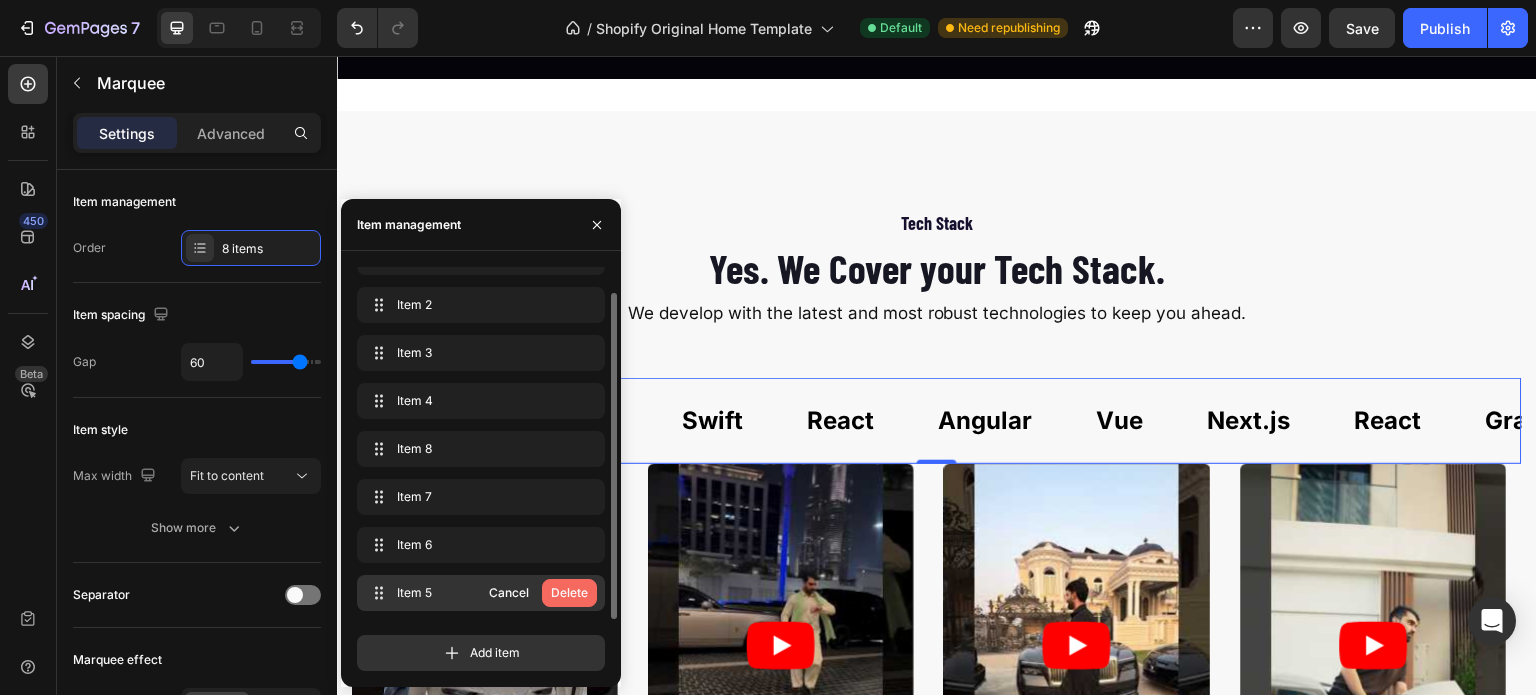 click on "Delete" at bounding box center (569, 593) 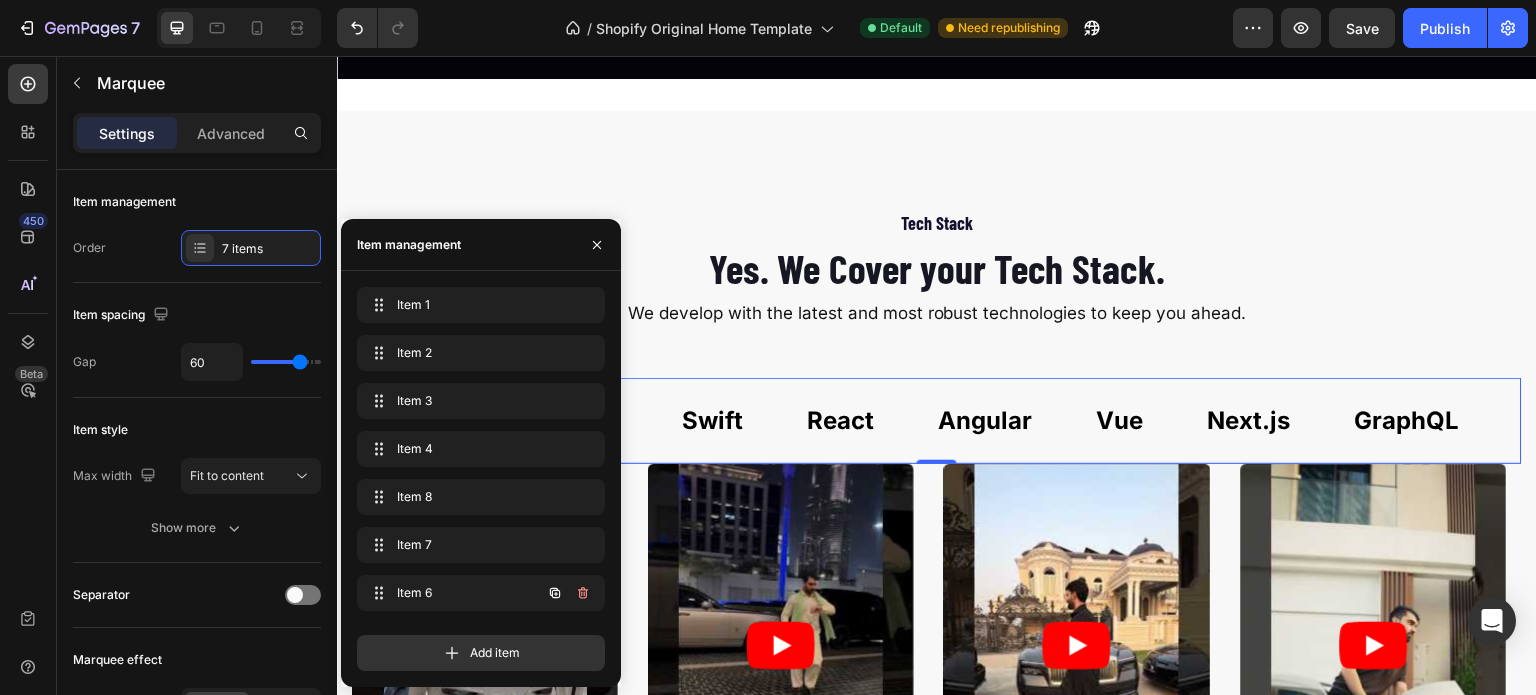 scroll, scrollTop: 0, scrollLeft: 0, axis: both 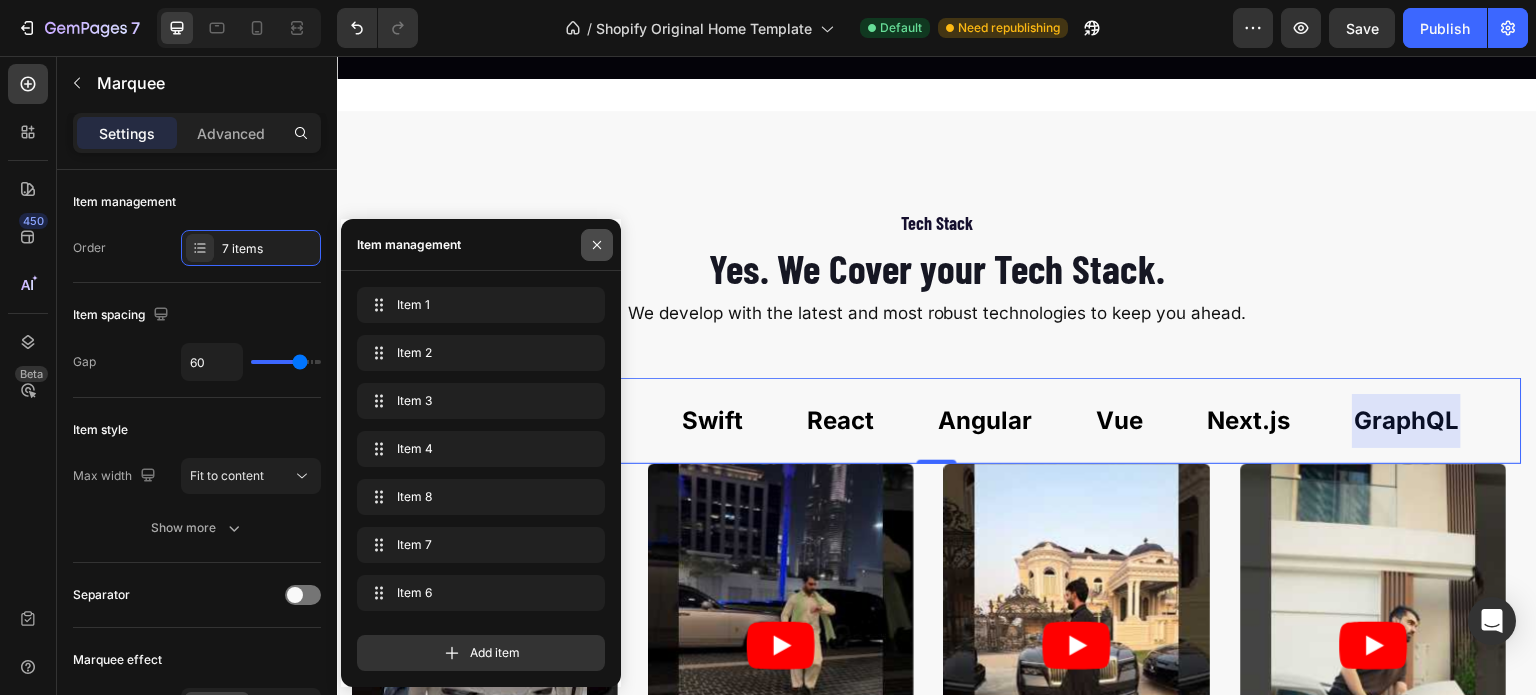 click 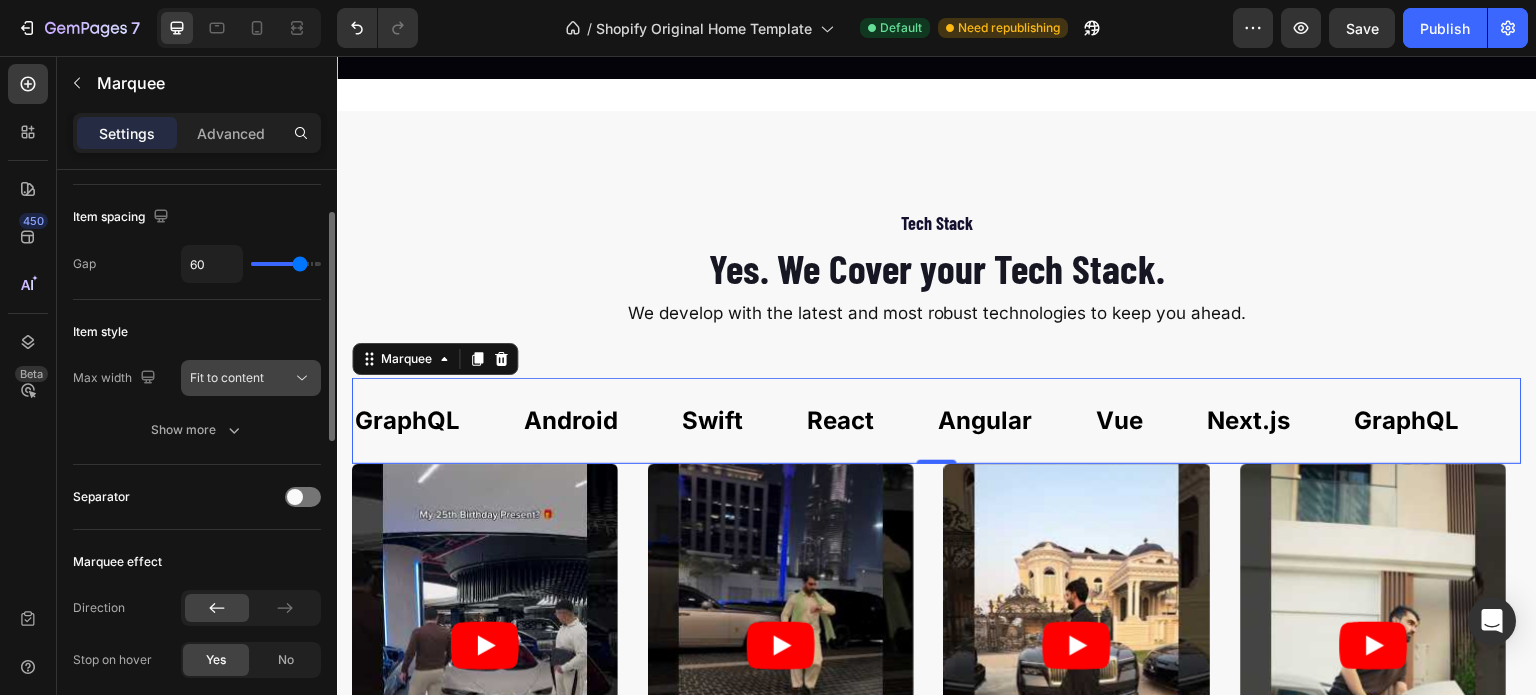 scroll, scrollTop: 100, scrollLeft: 0, axis: vertical 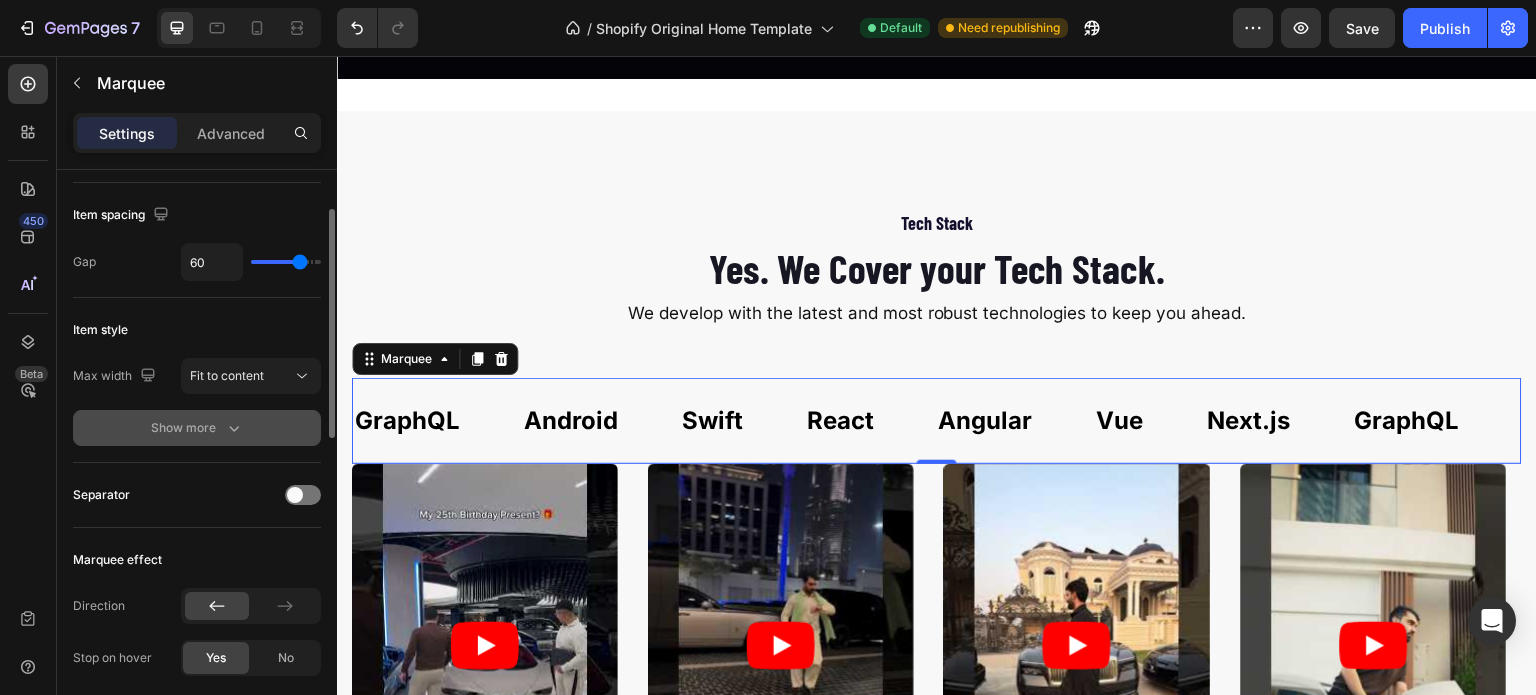 click on "Show more" at bounding box center [197, 428] 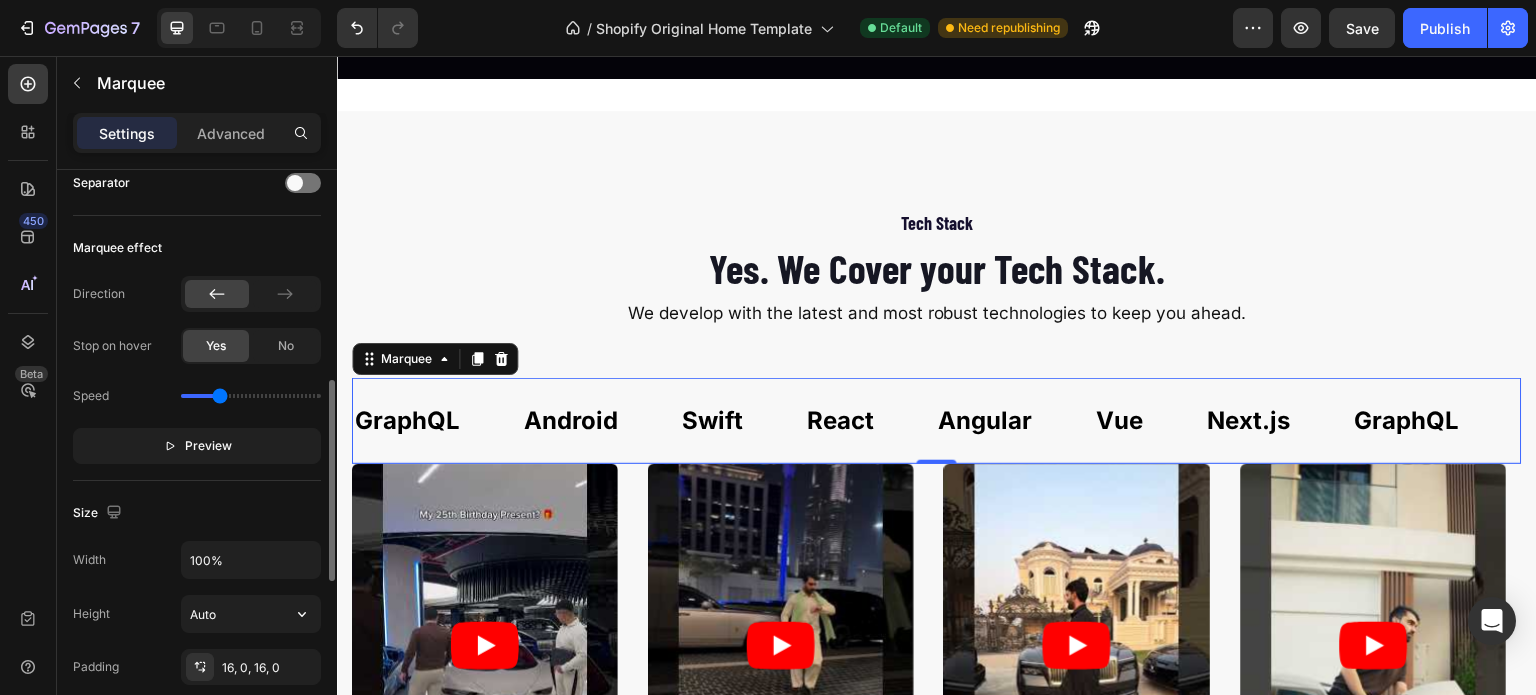 scroll, scrollTop: 617, scrollLeft: 0, axis: vertical 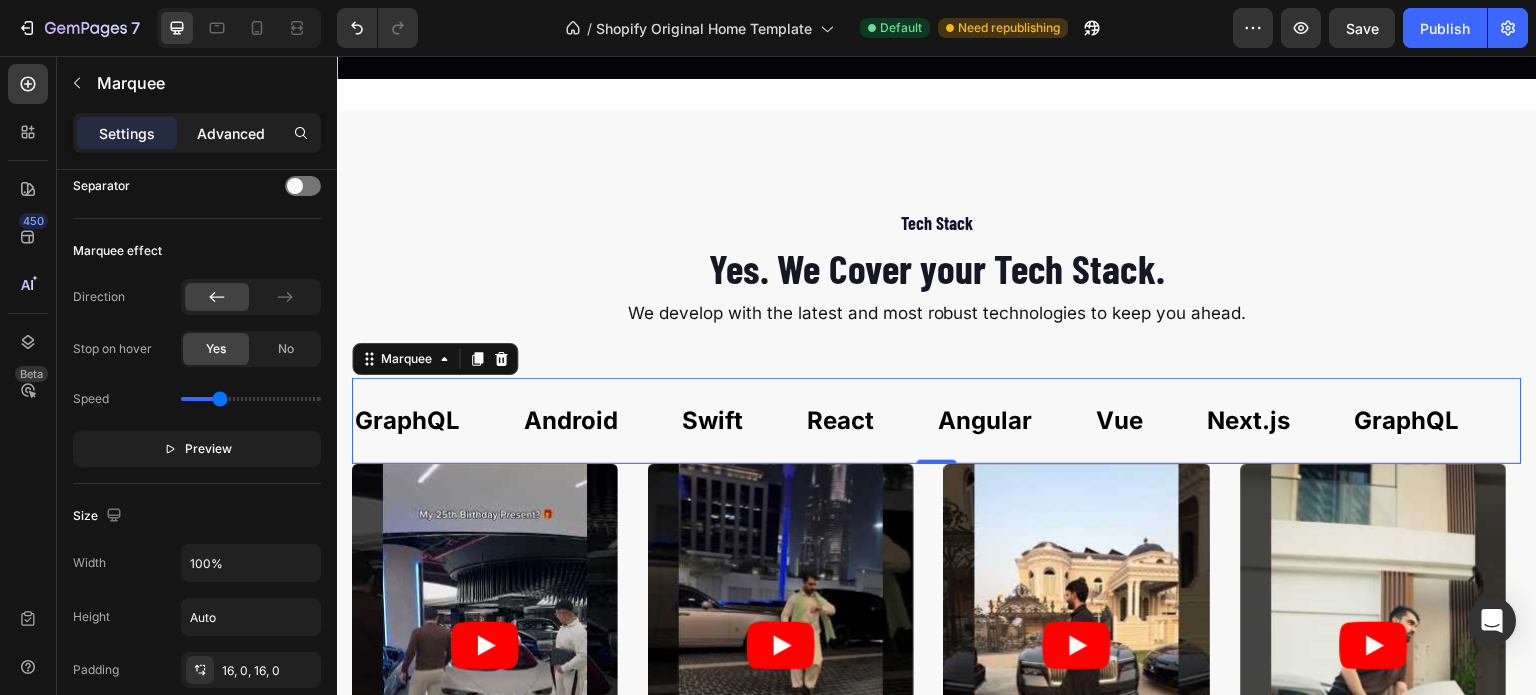 click on "Advanced" 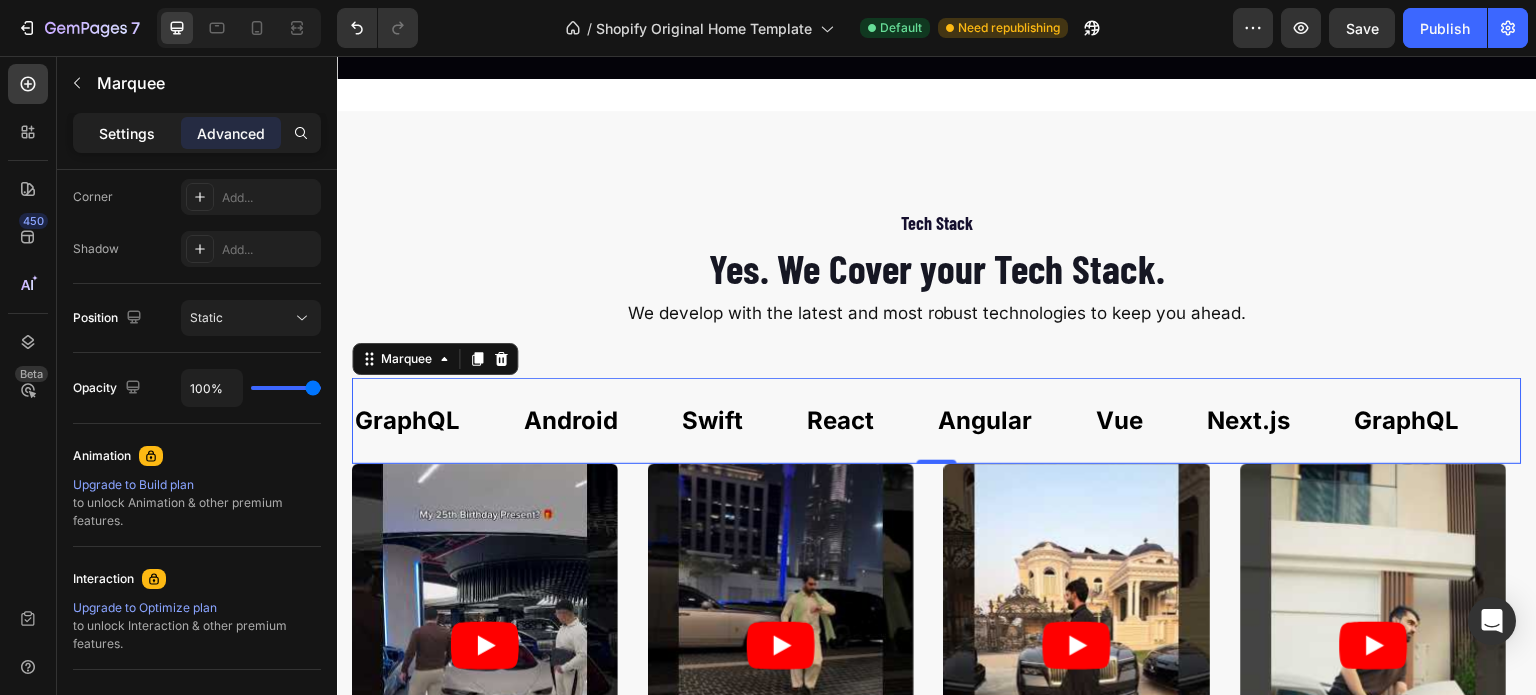 click on "Settings" at bounding box center (127, 133) 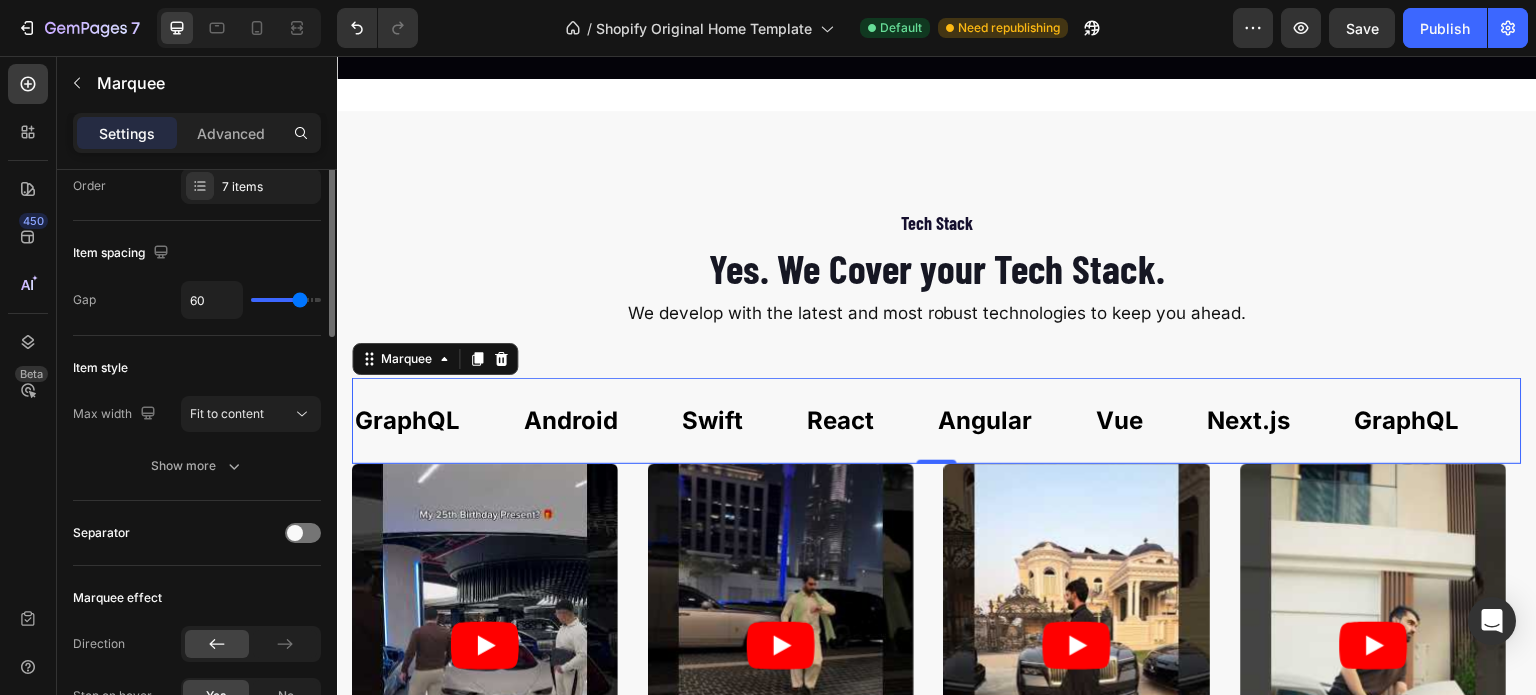 scroll, scrollTop: 0, scrollLeft: 0, axis: both 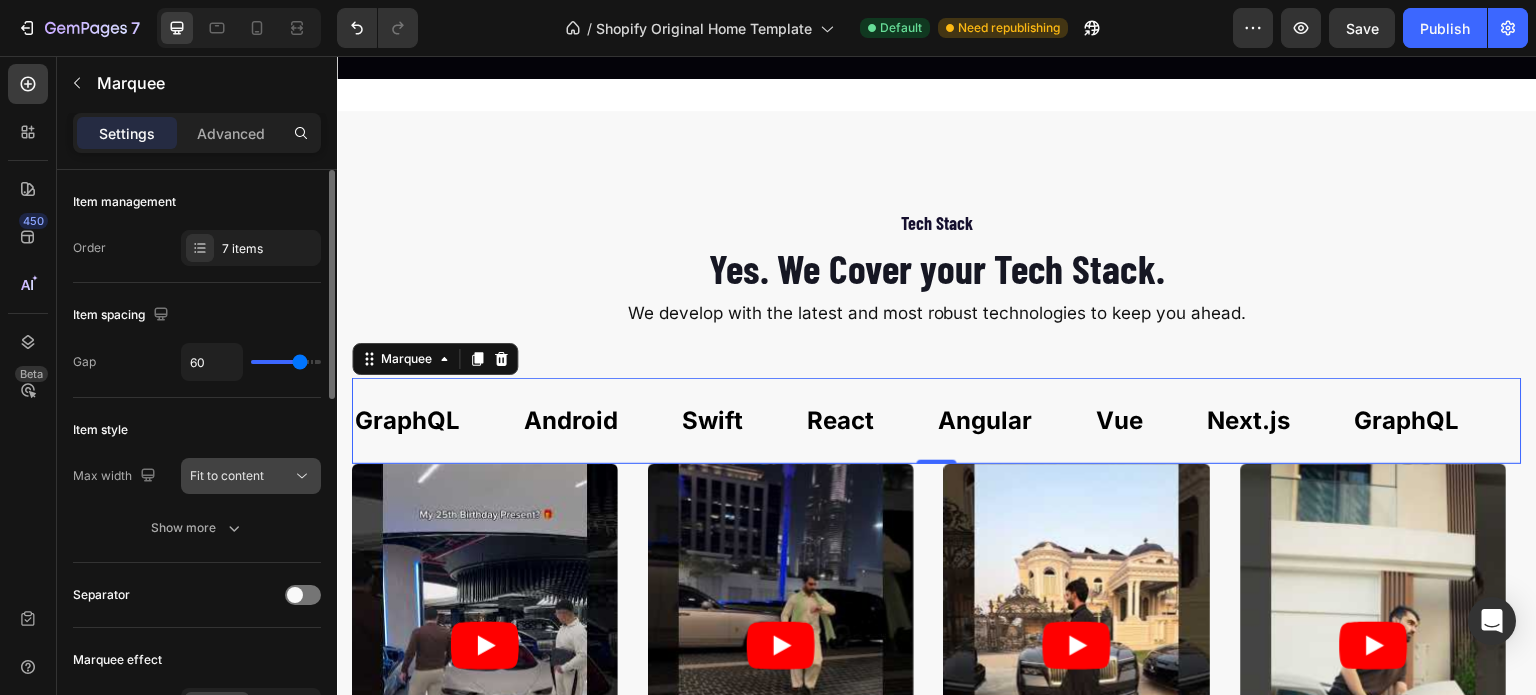 click on "Fit to content" at bounding box center [241, 476] 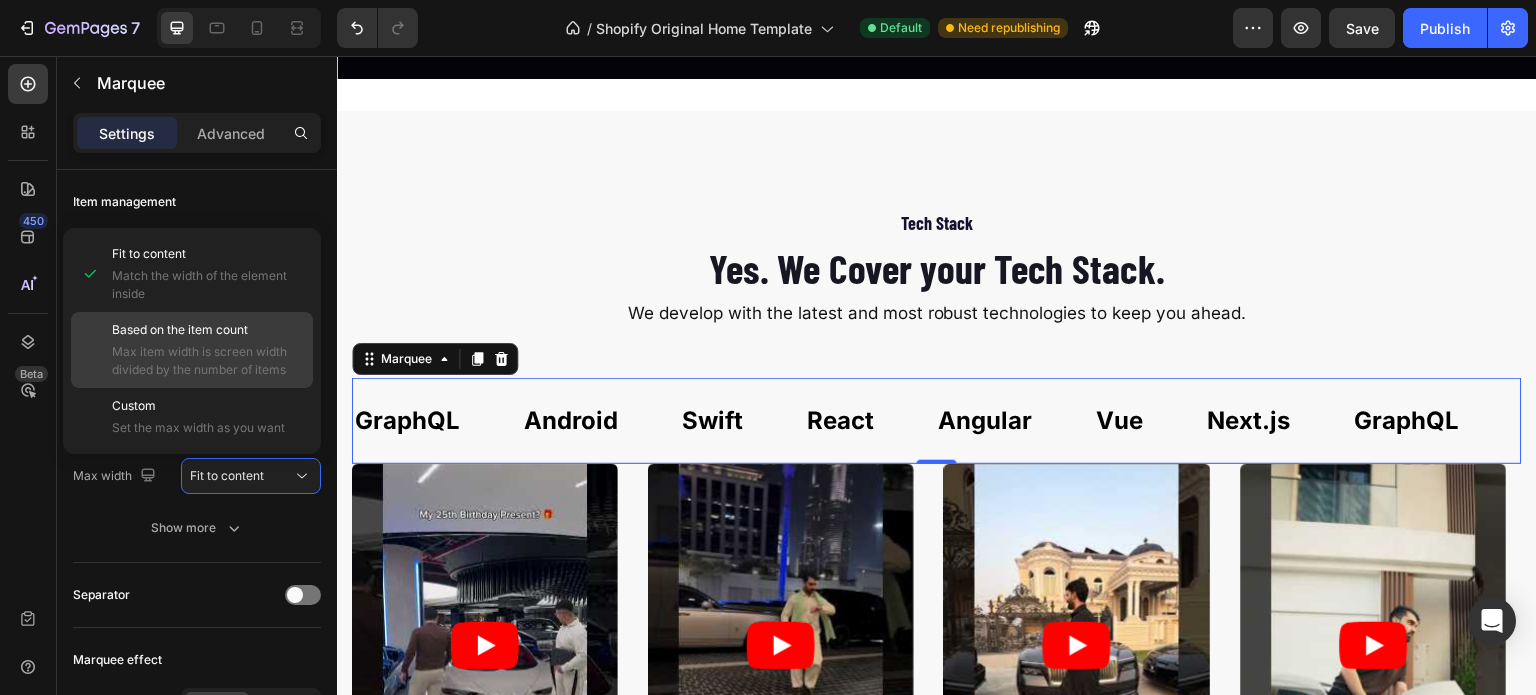 click on "Max item width is screen width divided by the number of items" at bounding box center (208, 361) 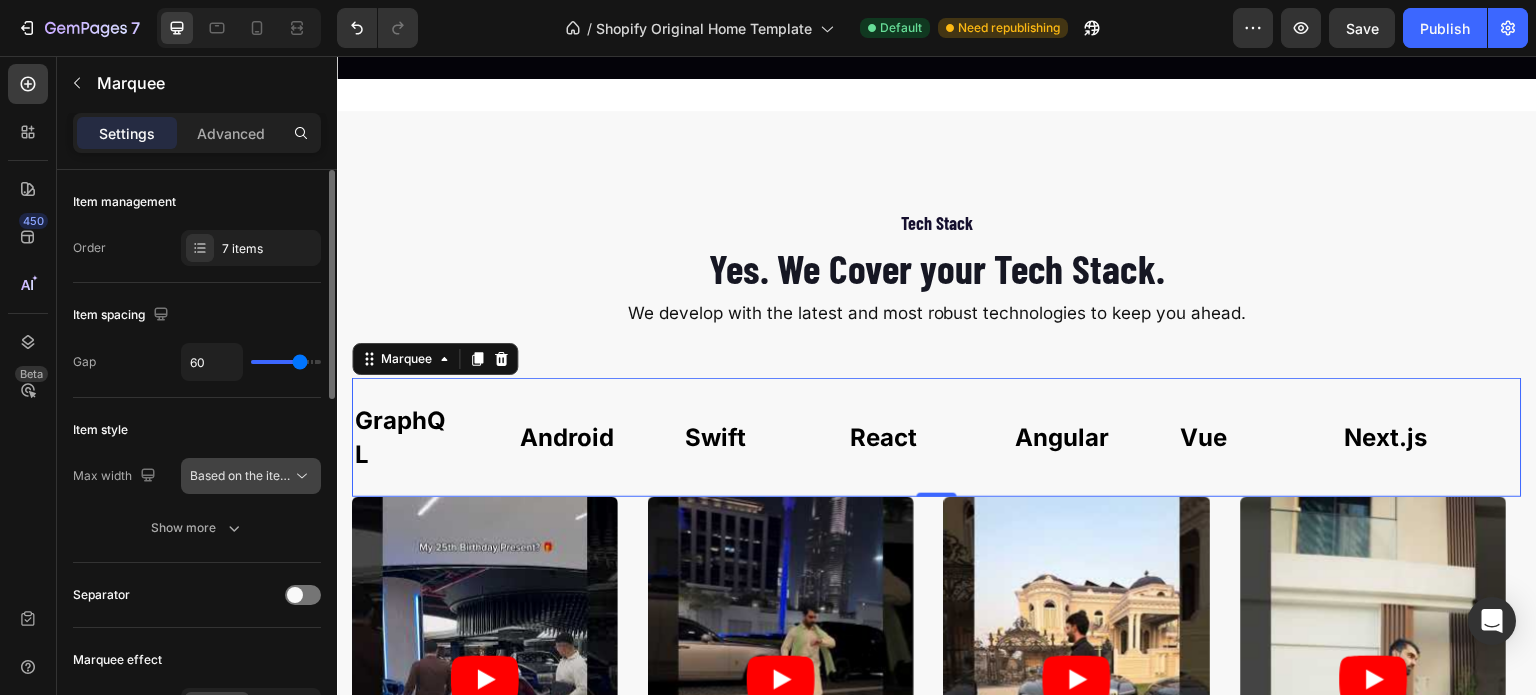 click on "Based on the item count" at bounding box center [258, 475] 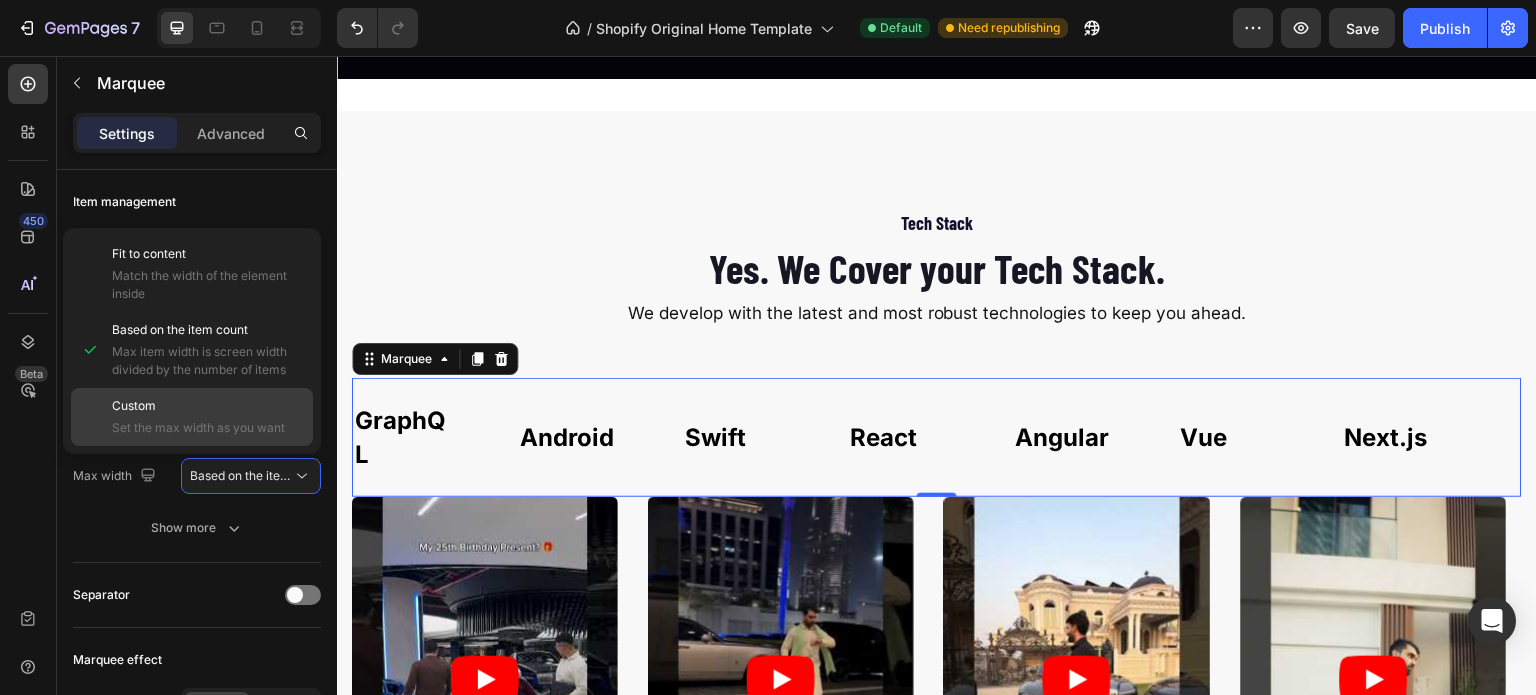 click on "Custom" at bounding box center [208, 406] 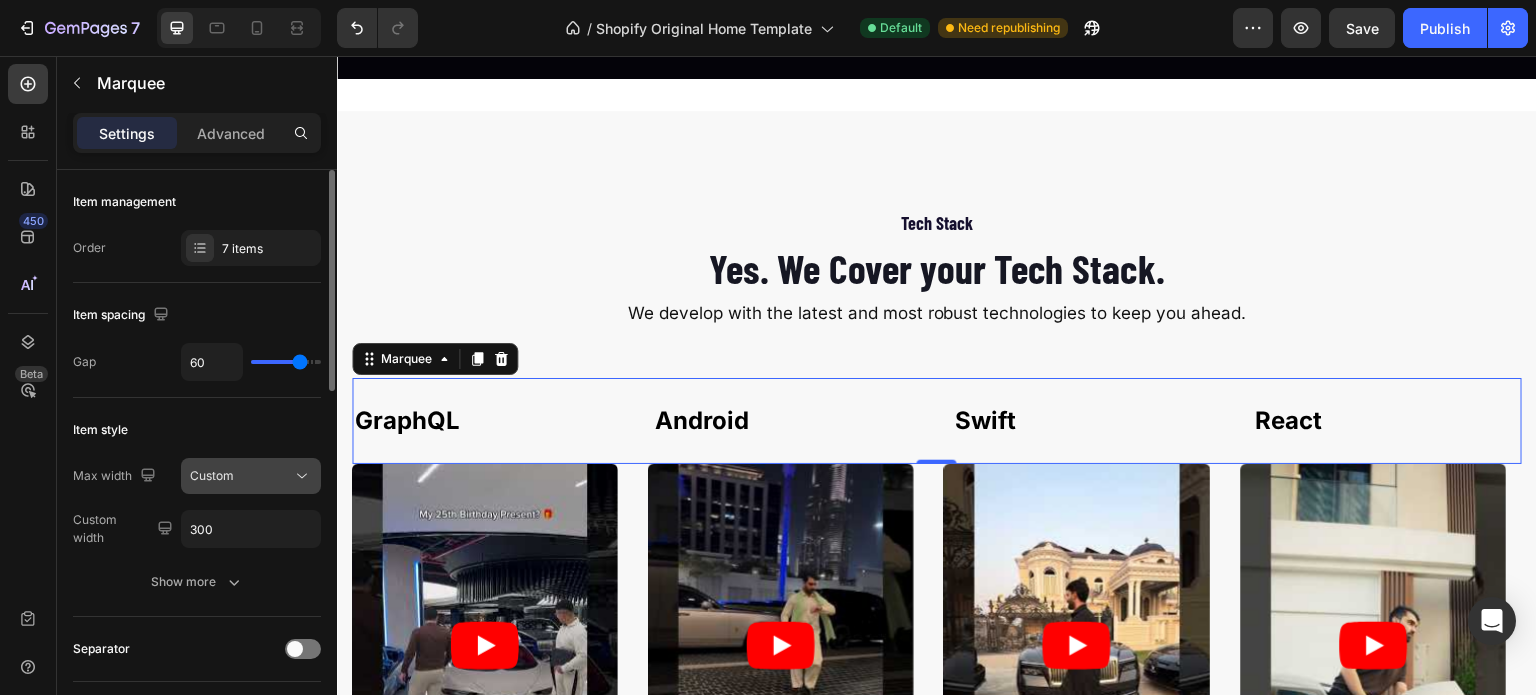 click on "Custom" at bounding box center (251, 476) 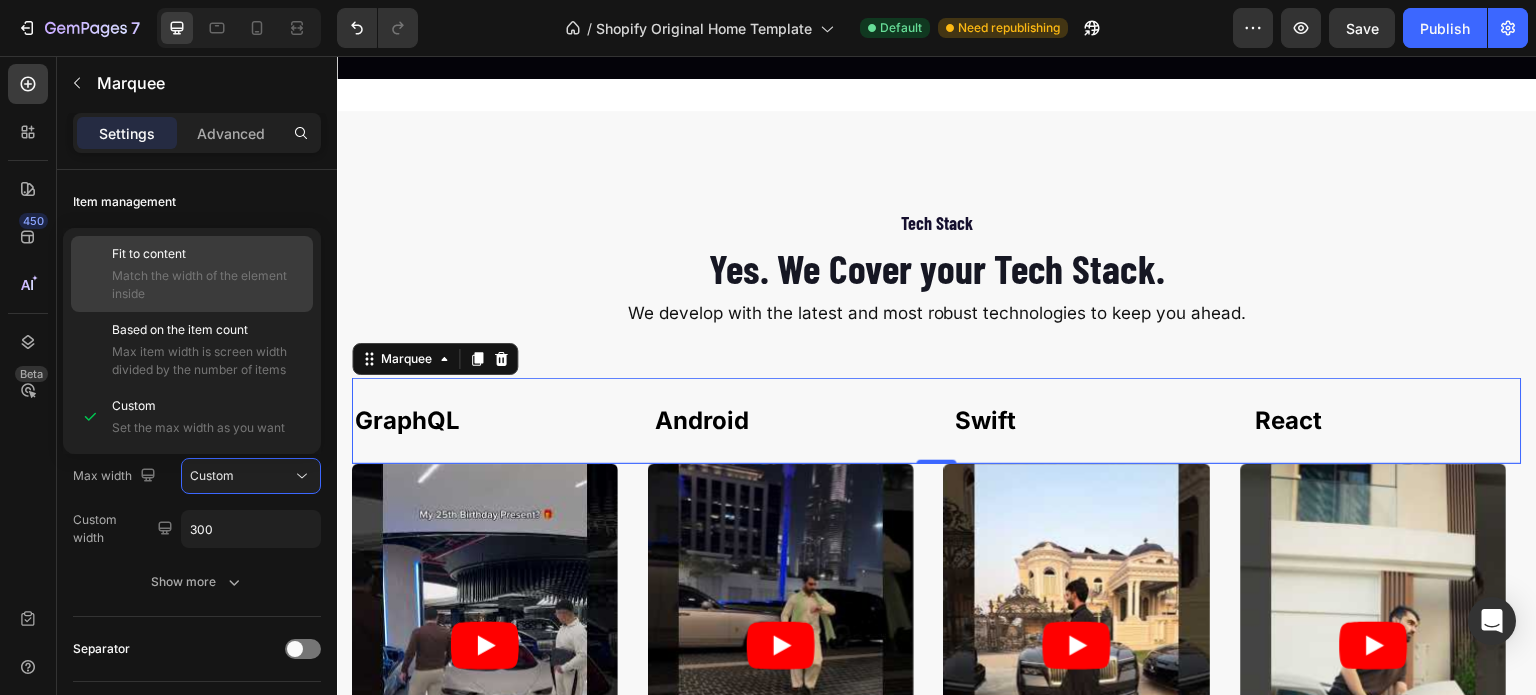 click on "Match the width of the element inside" at bounding box center [208, 285] 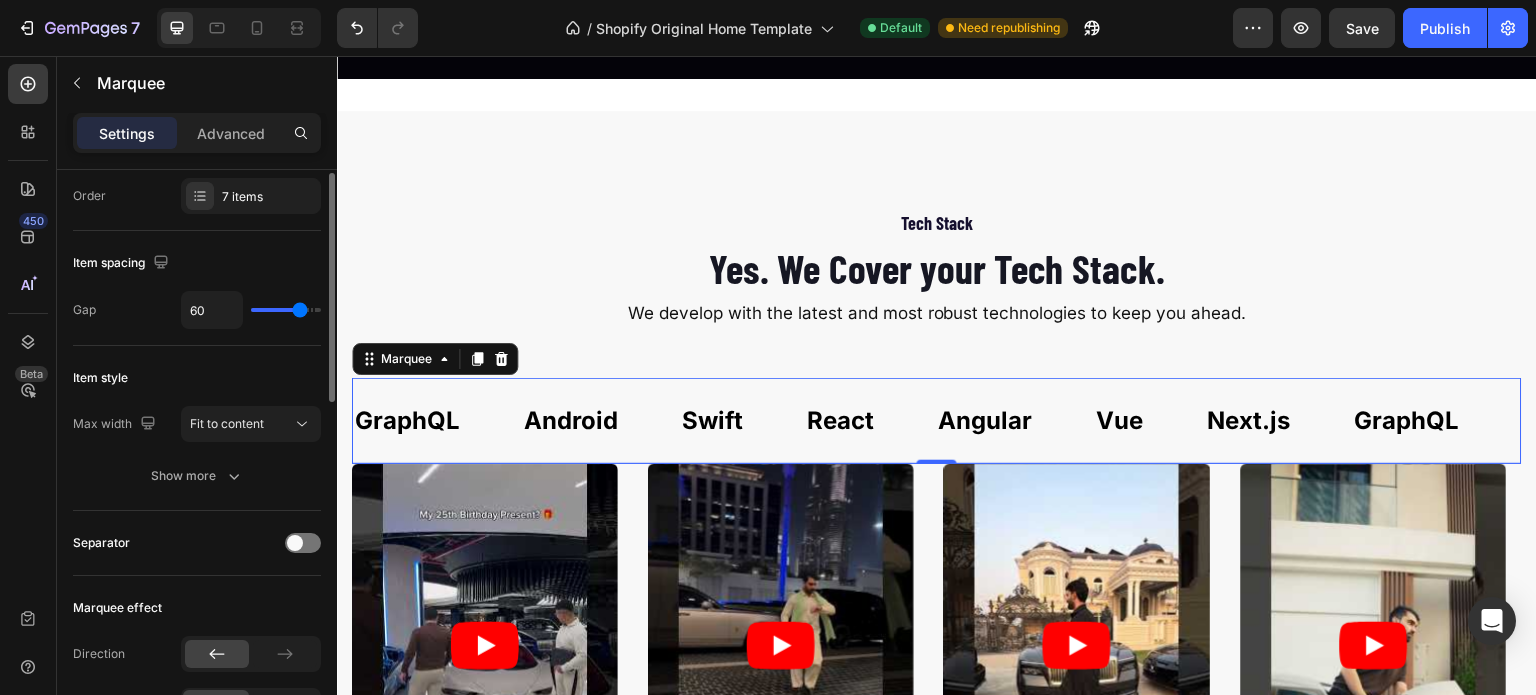 scroll, scrollTop: 52, scrollLeft: 0, axis: vertical 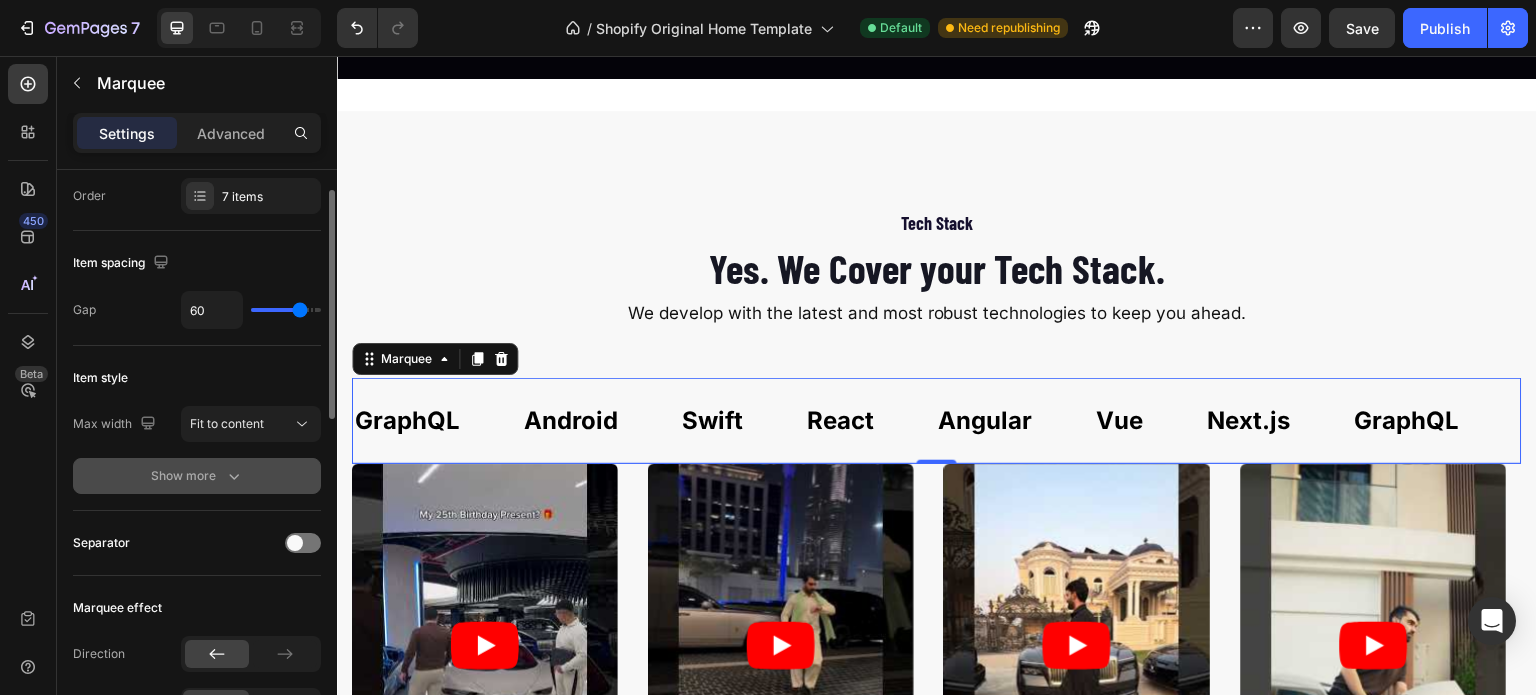 click on "Show more" at bounding box center (197, 476) 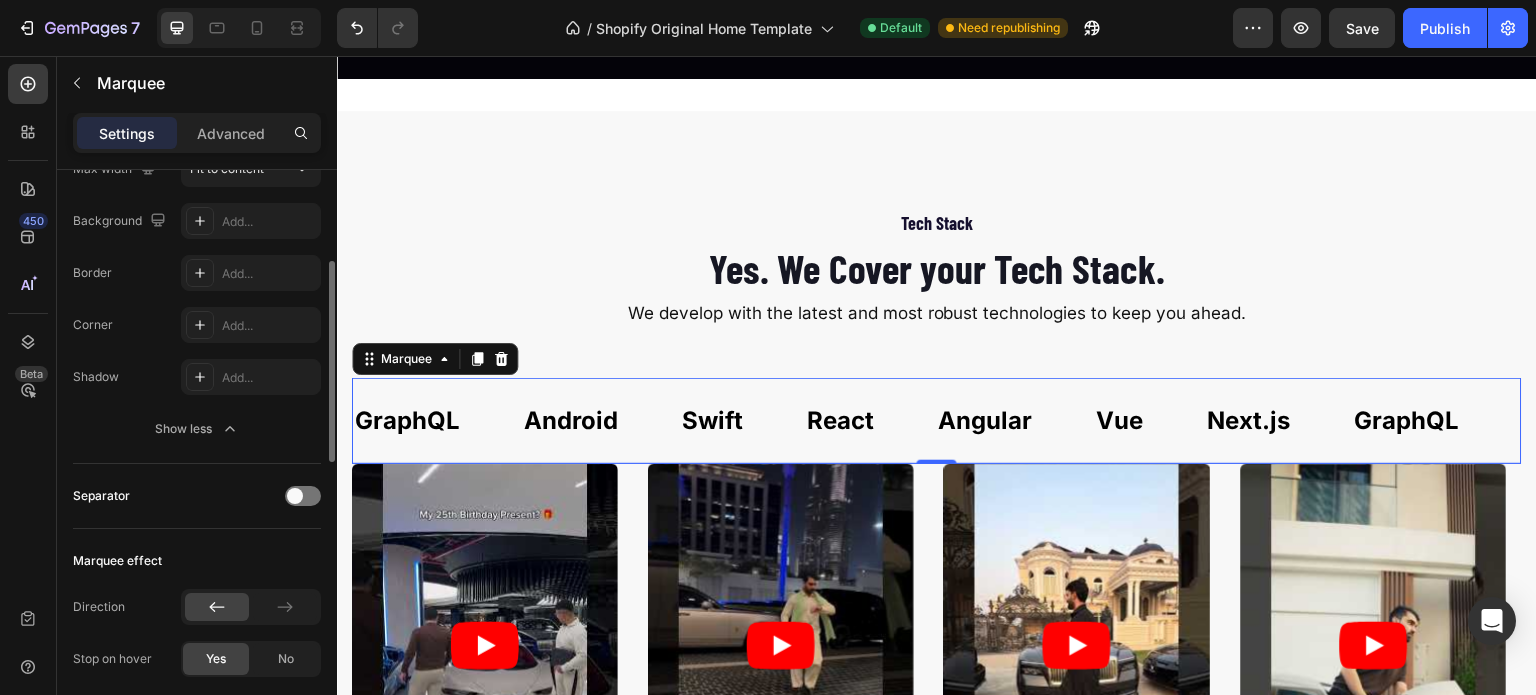 scroll, scrollTop: 308, scrollLeft: 0, axis: vertical 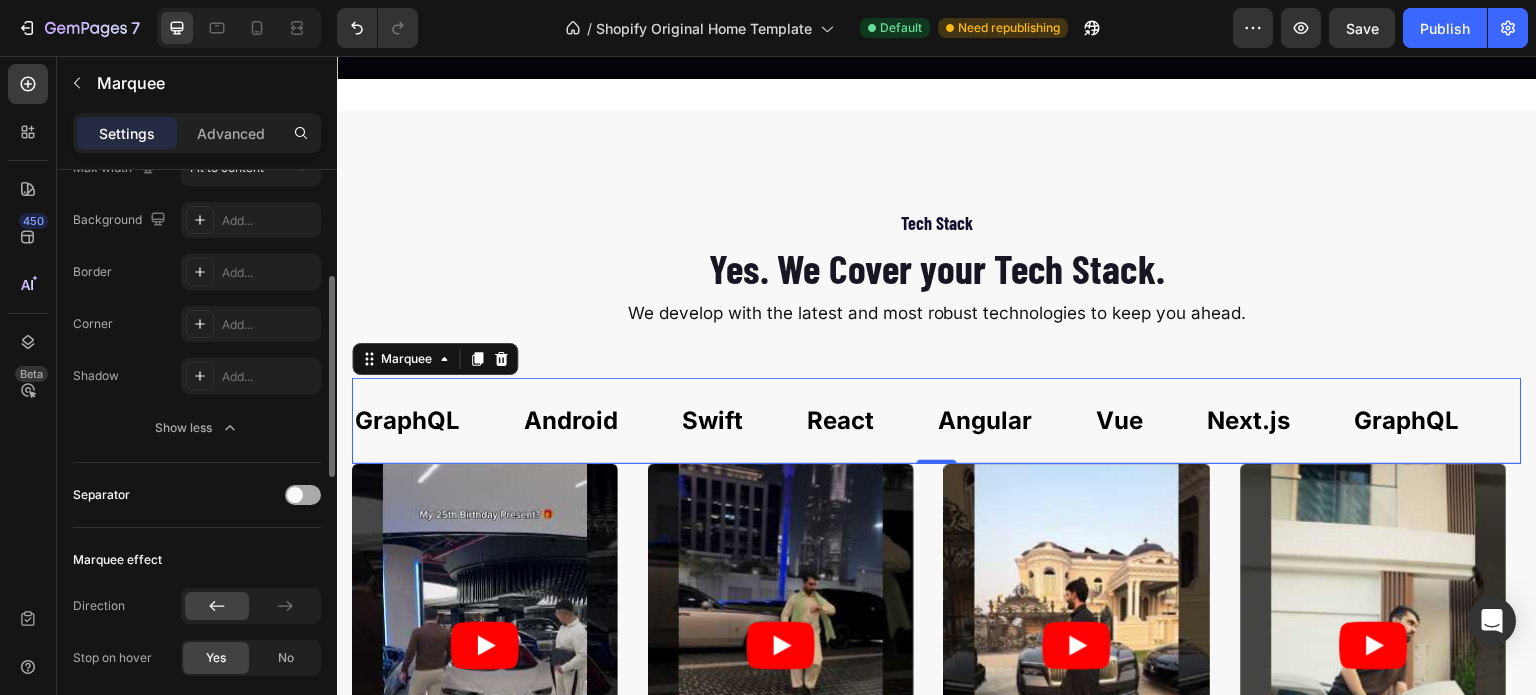 click at bounding box center [303, 495] 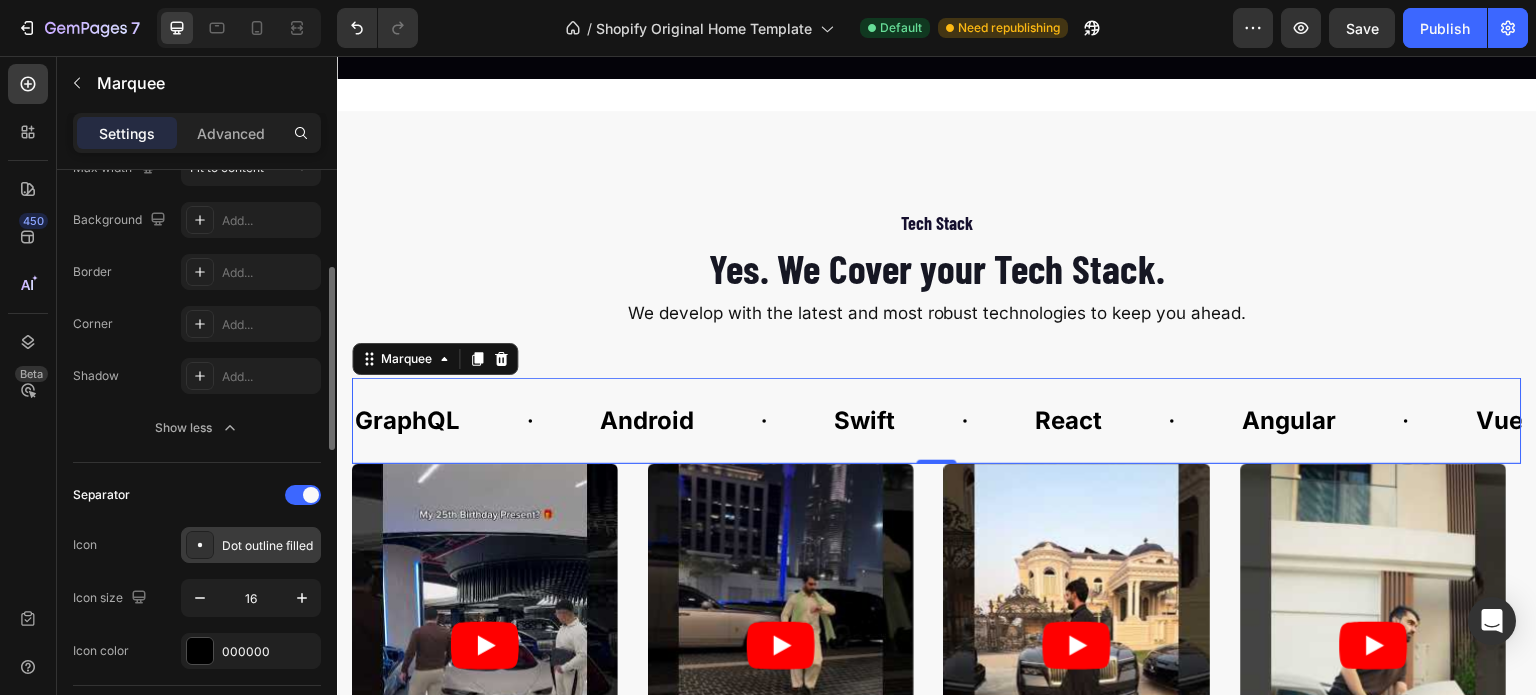 click on "Dot outline filled" at bounding box center [251, 545] 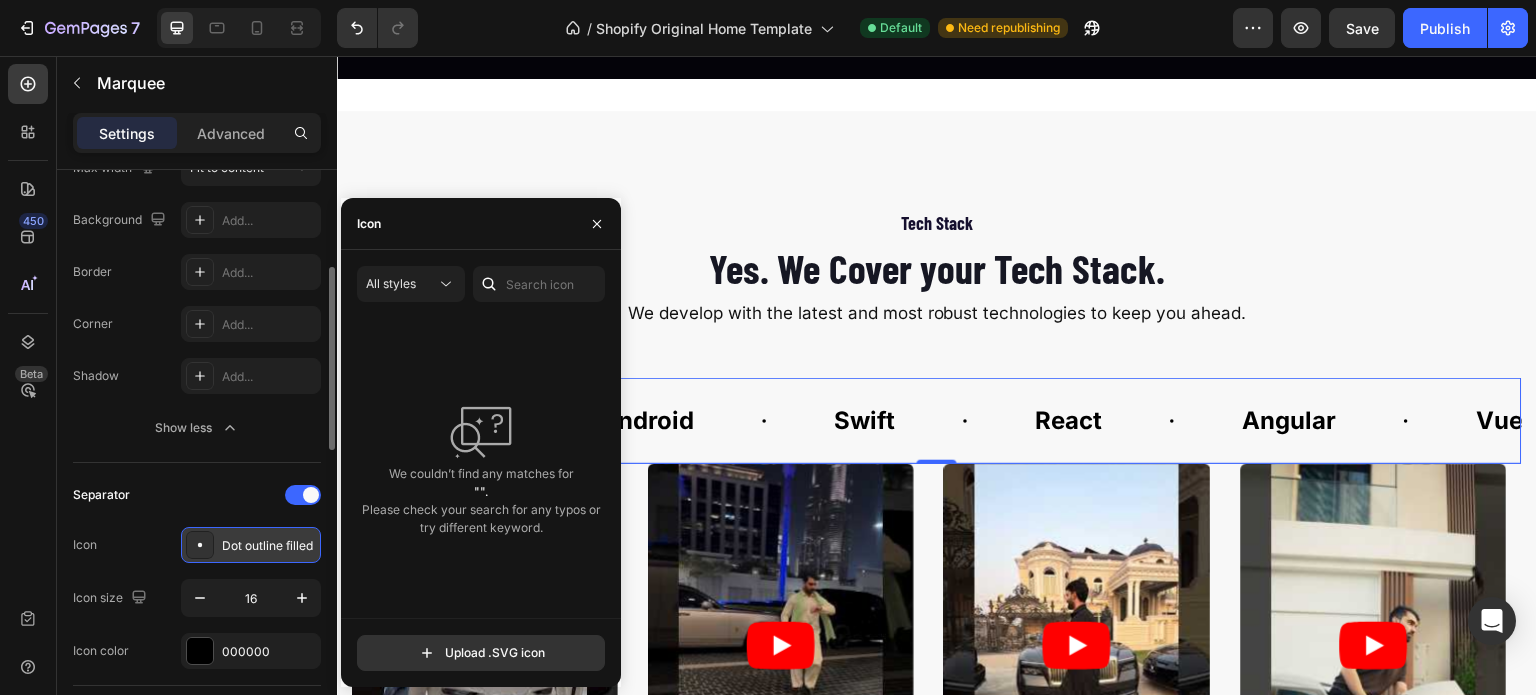 click 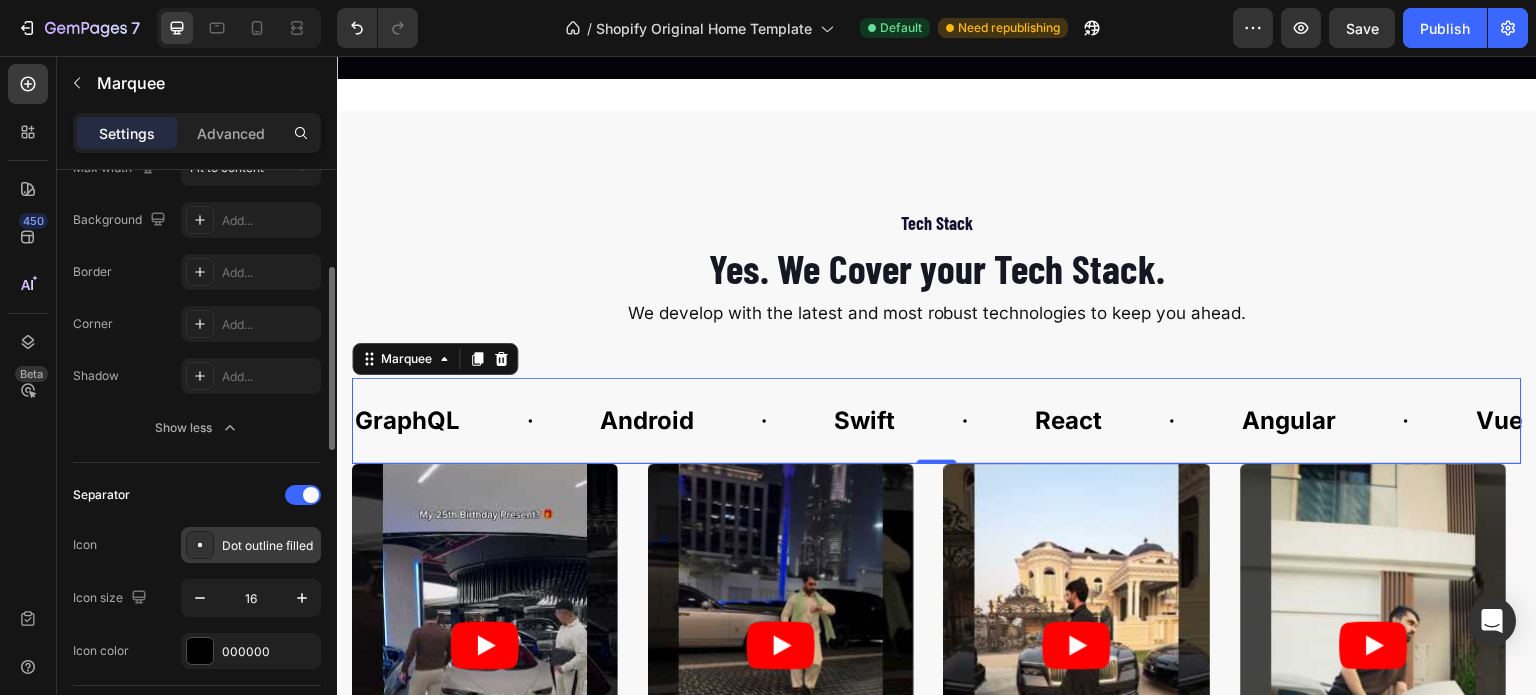 click 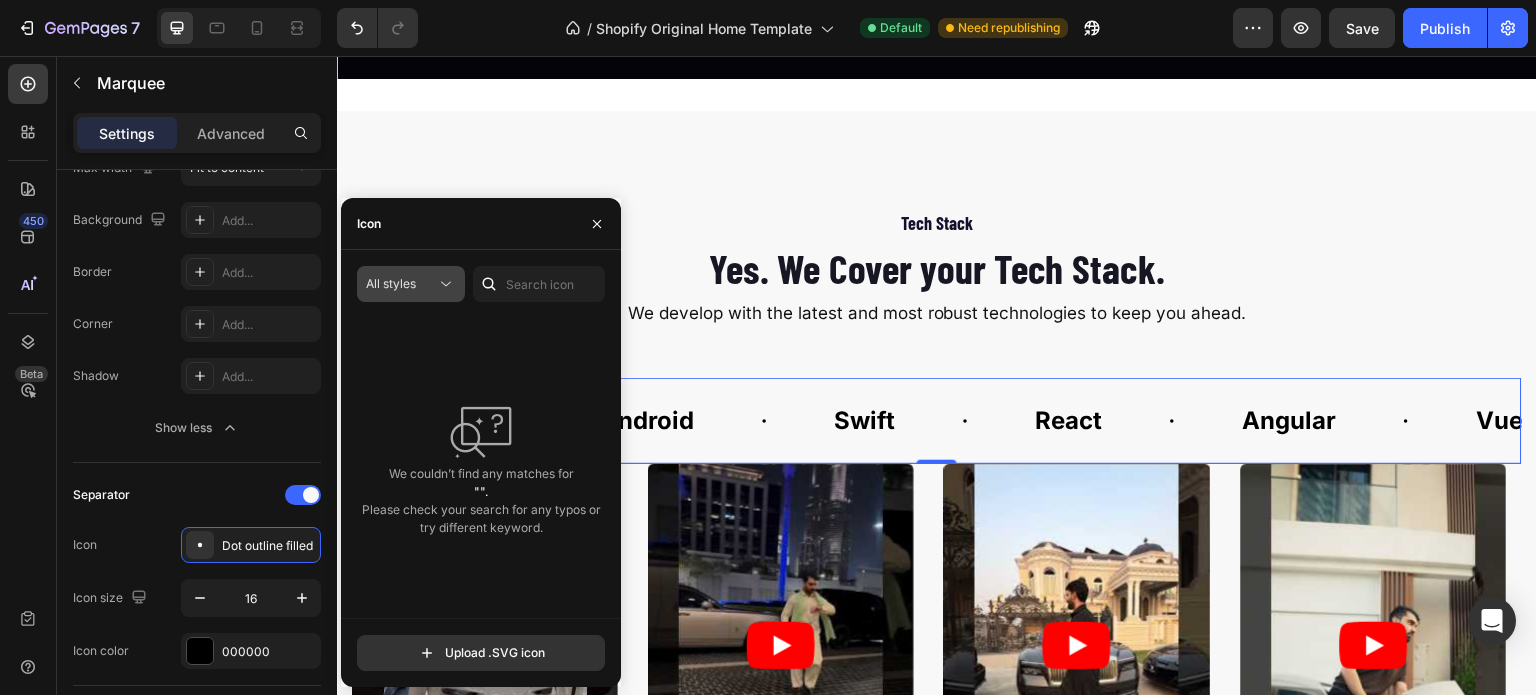 click on "All styles" at bounding box center (401, 284) 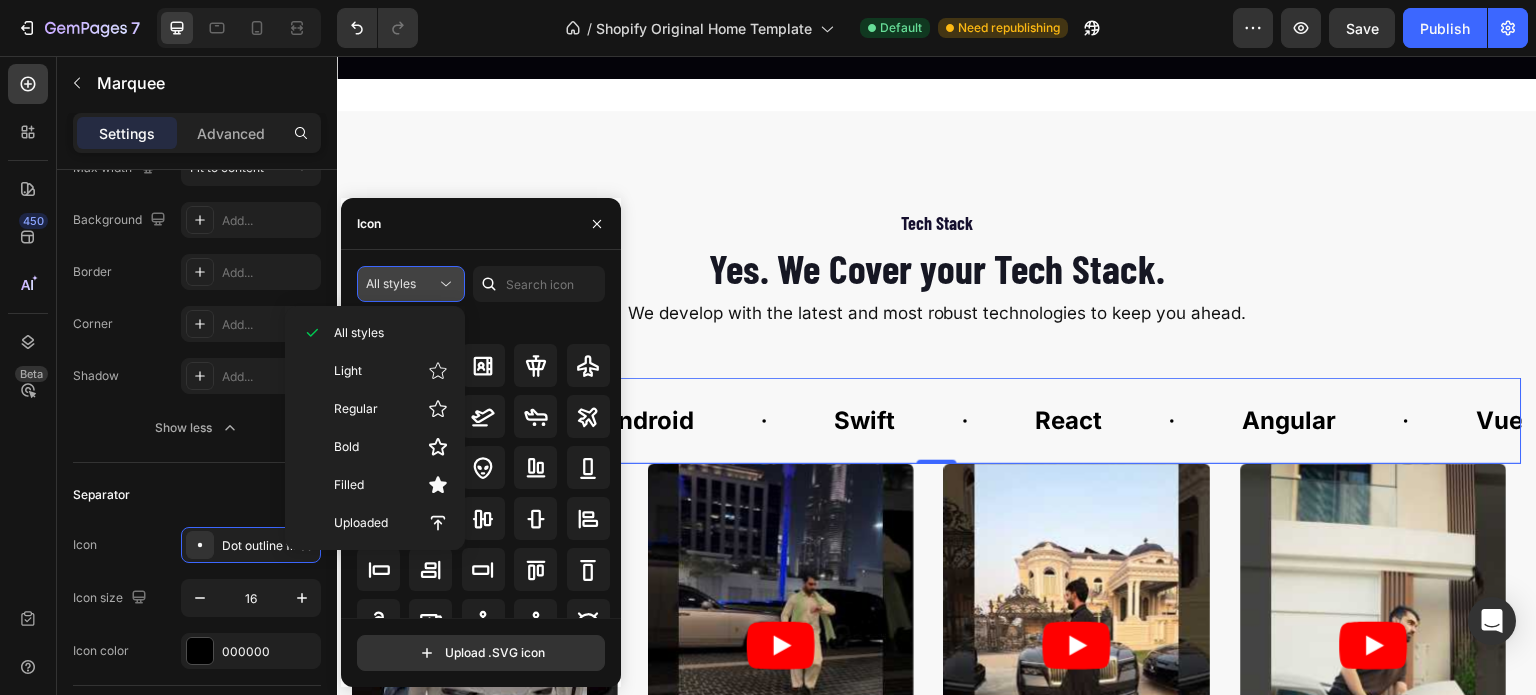 click on "All styles" at bounding box center (401, 284) 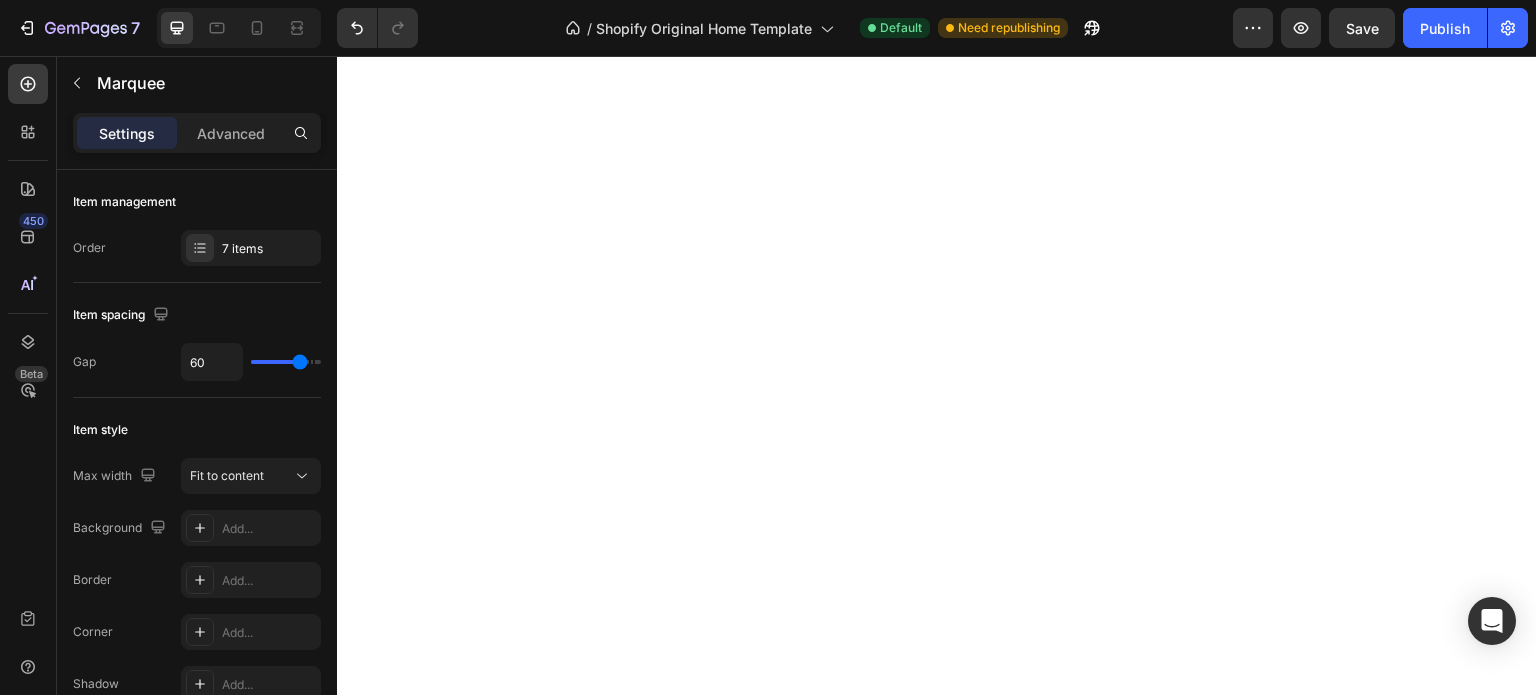 scroll, scrollTop: 0, scrollLeft: 0, axis: both 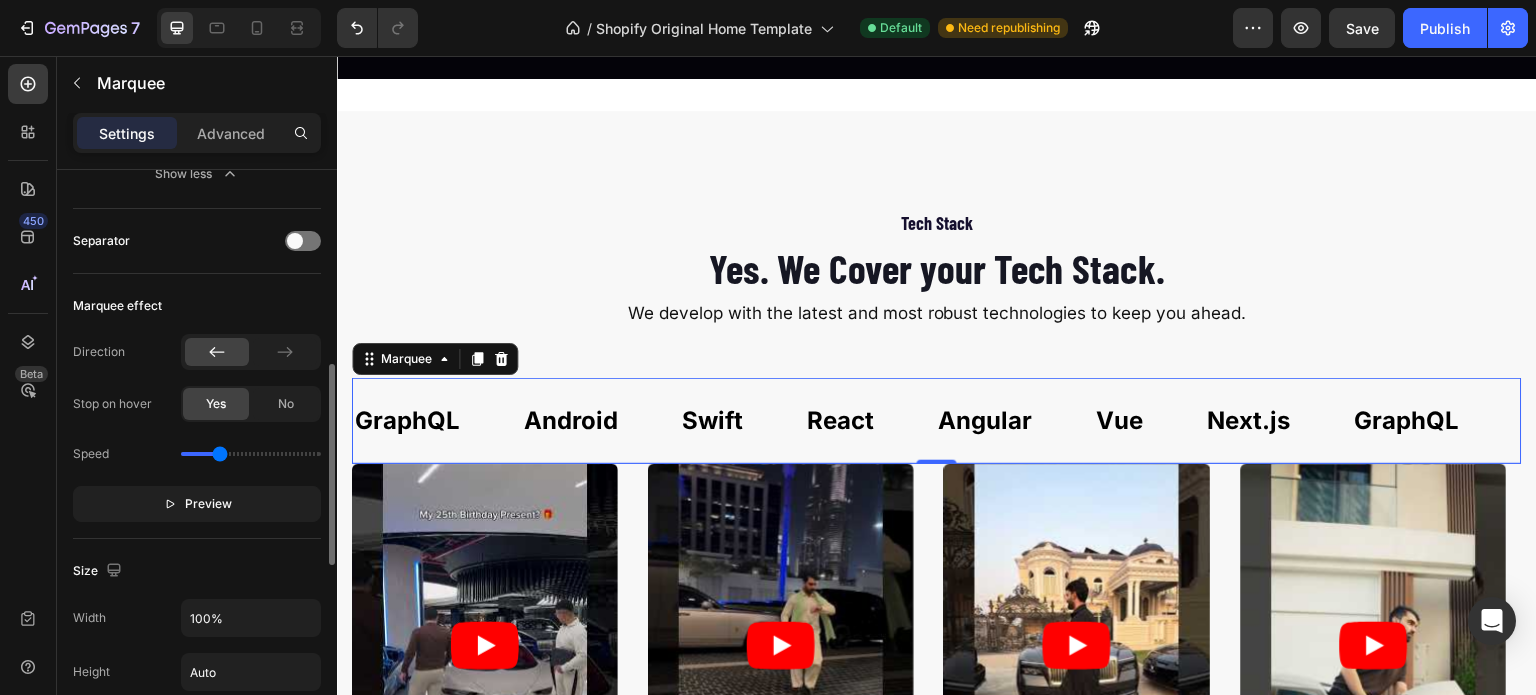 click on "Preview" at bounding box center [197, 504] 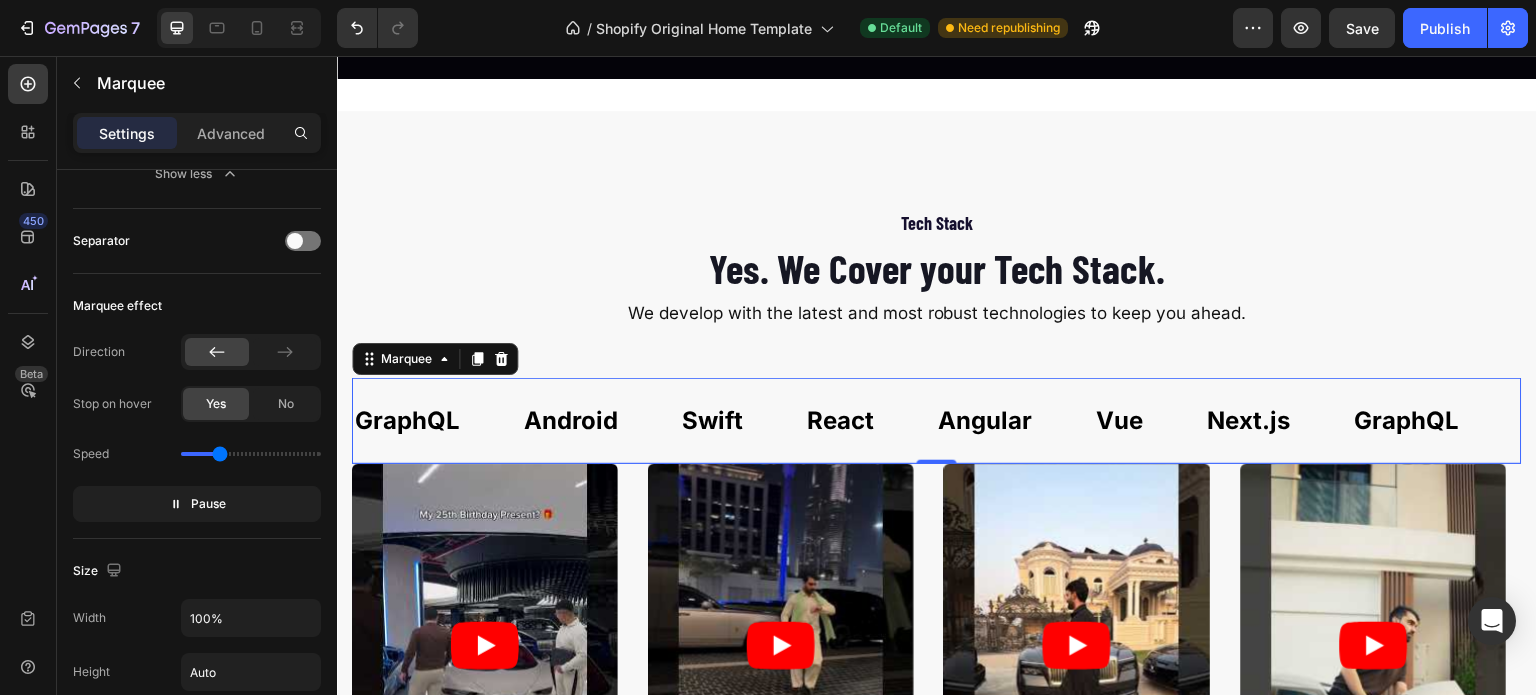 click on "Pause" at bounding box center (197, 504) 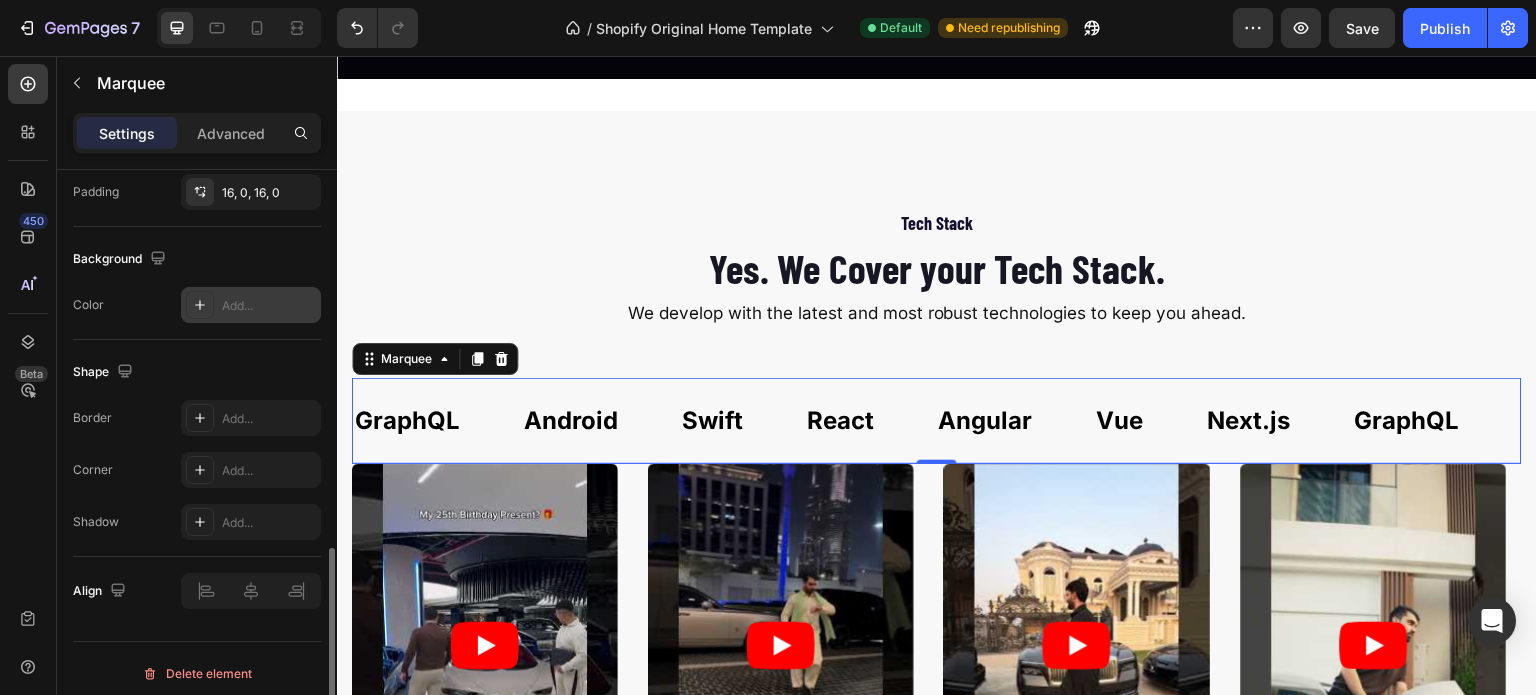 scroll, scrollTop: 1101, scrollLeft: 0, axis: vertical 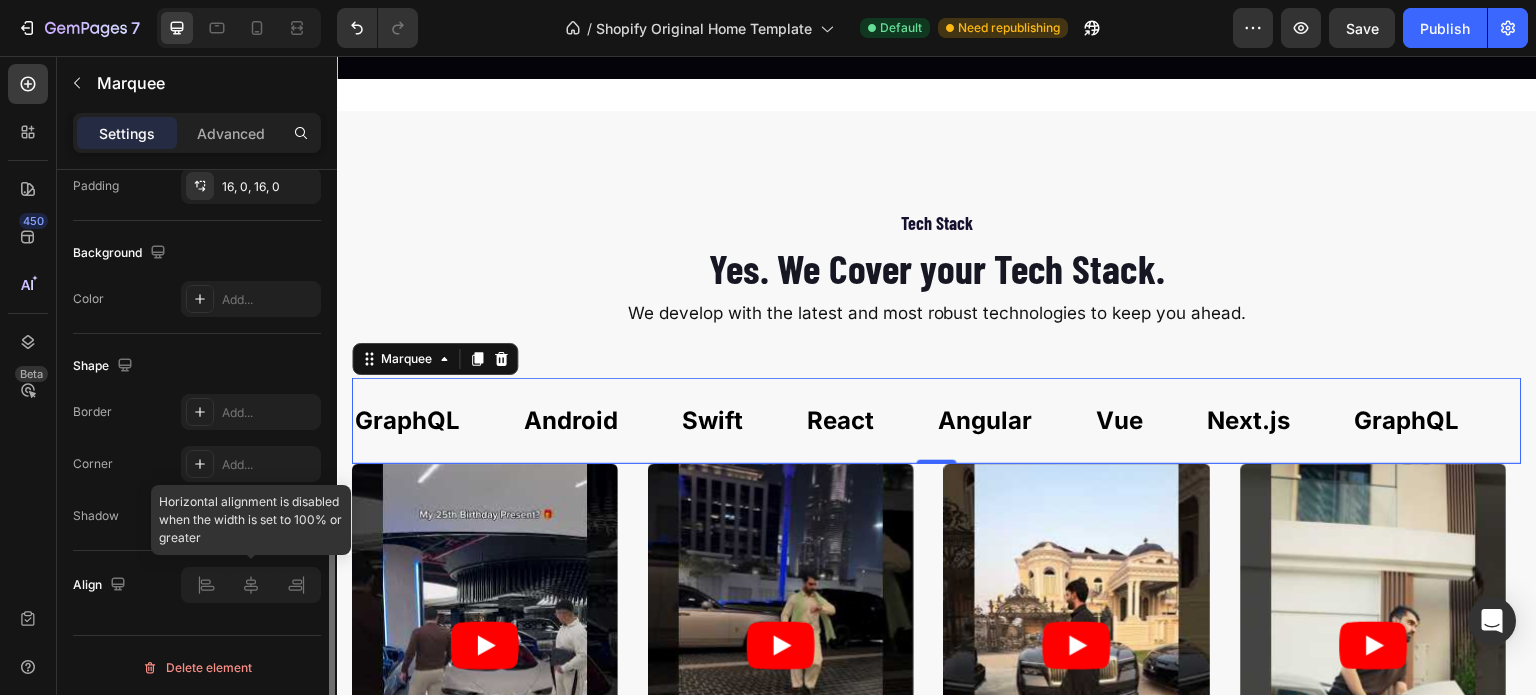 click 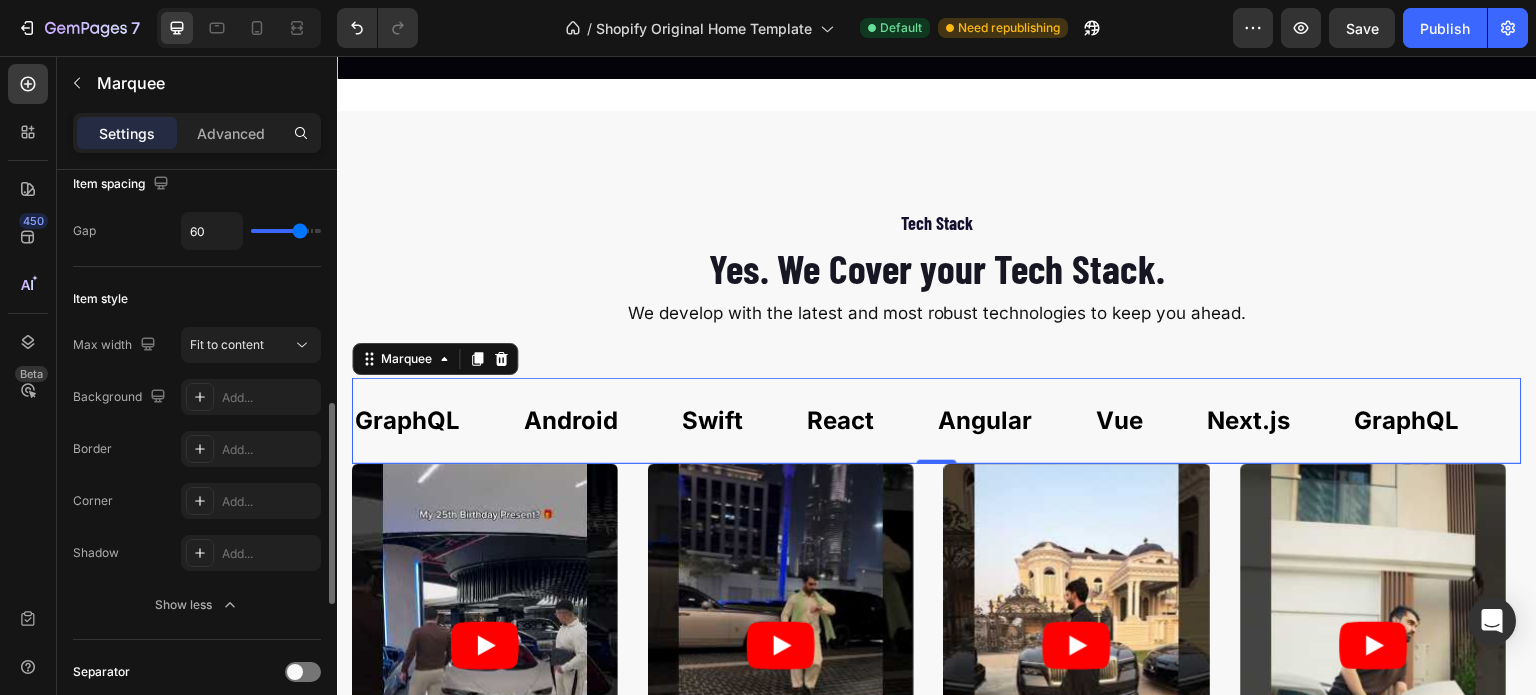 scroll, scrollTop: 0, scrollLeft: 0, axis: both 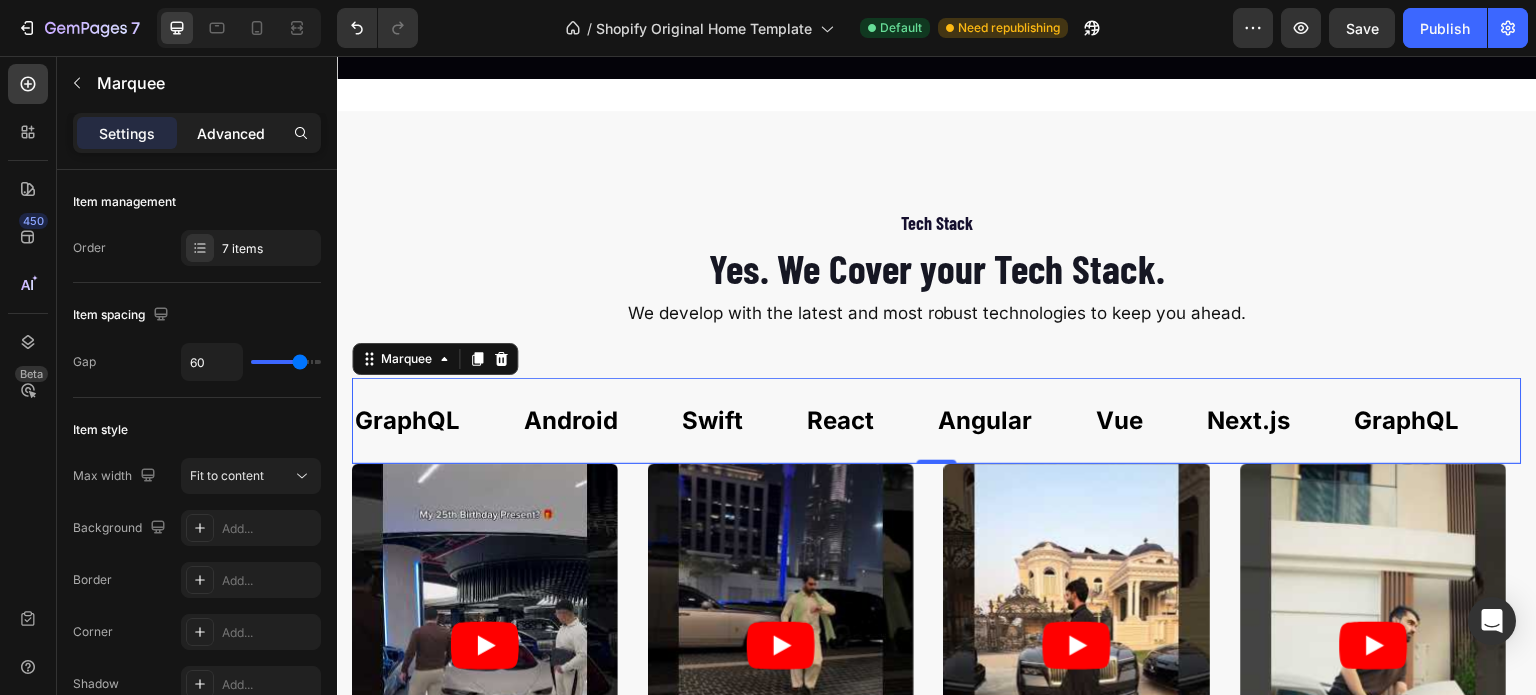 click on "Advanced" at bounding box center (231, 133) 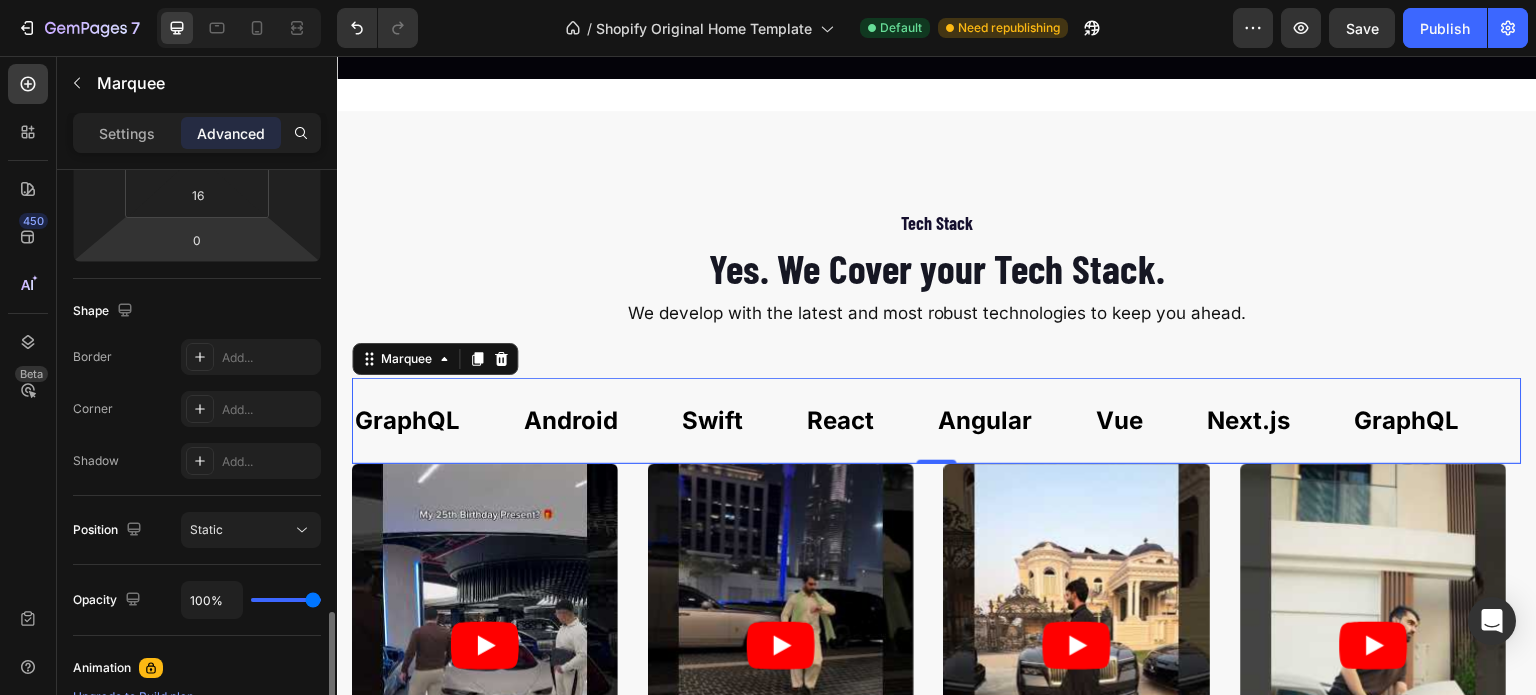 scroll, scrollTop: 609, scrollLeft: 0, axis: vertical 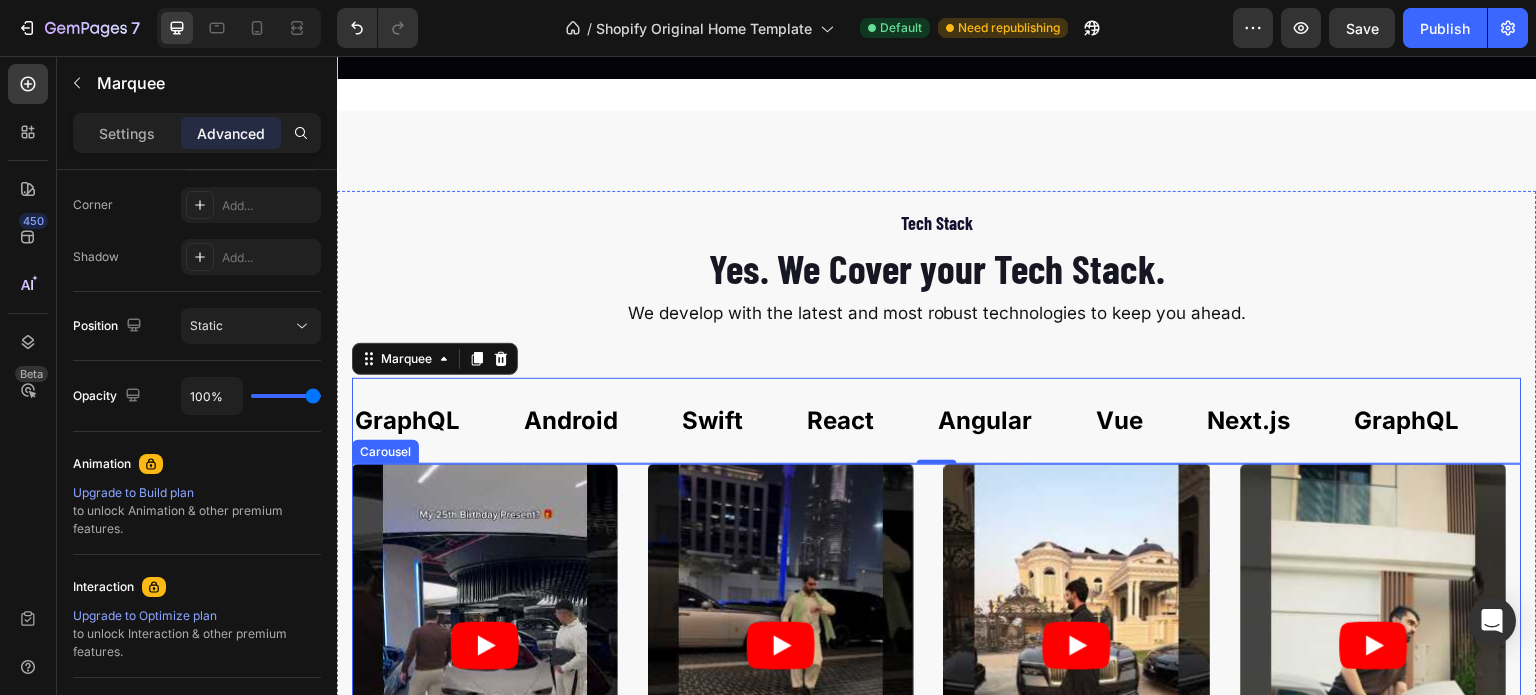click on "Video Video Video Video Video" at bounding box center [937, 646] 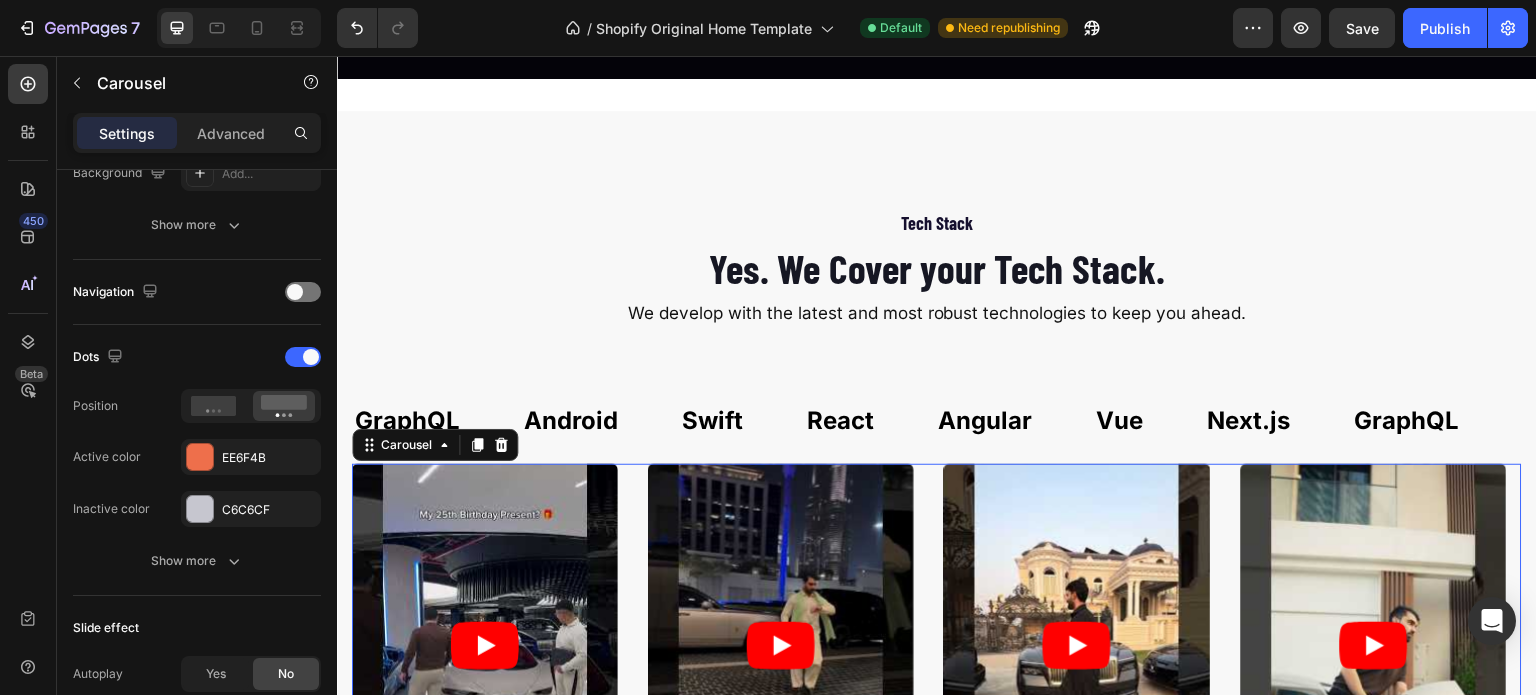 scroll, scrollTop: 0, scrollLeft: 0, axis: both 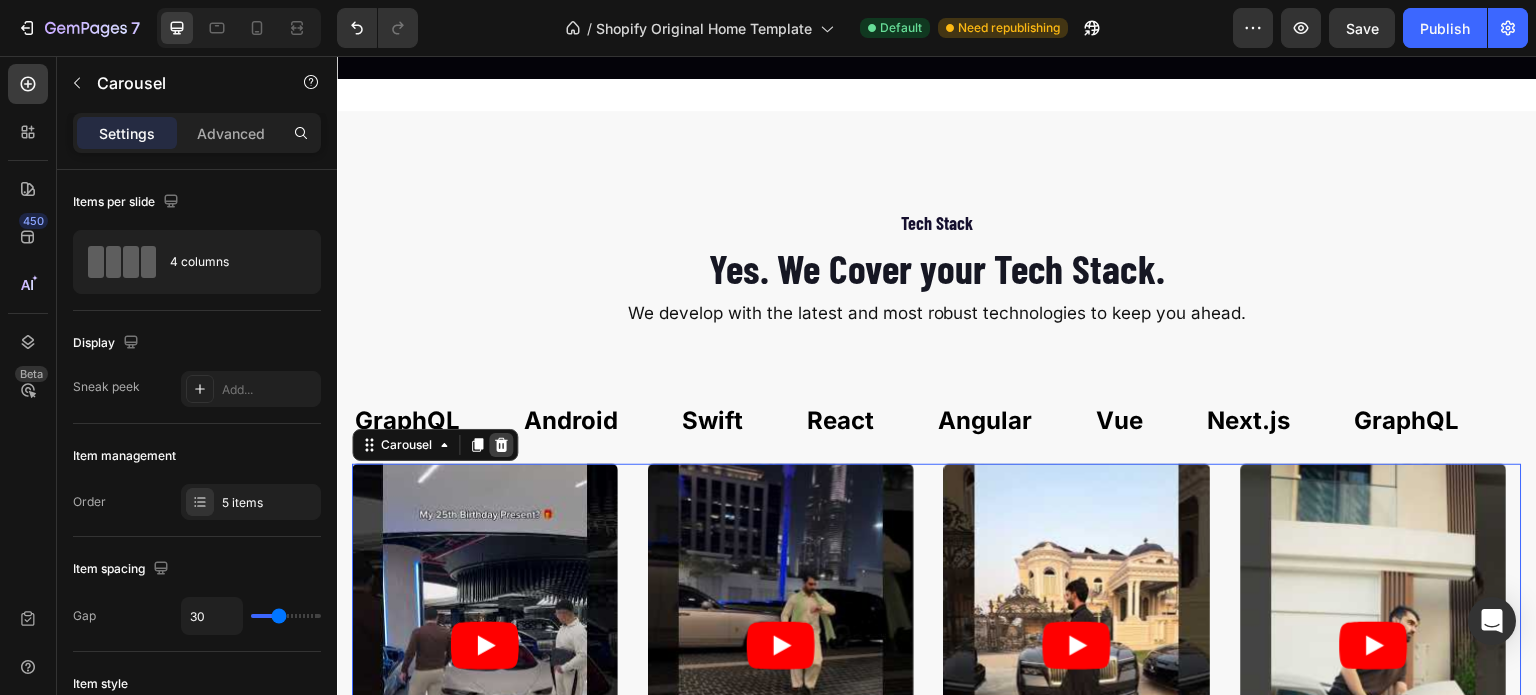 click 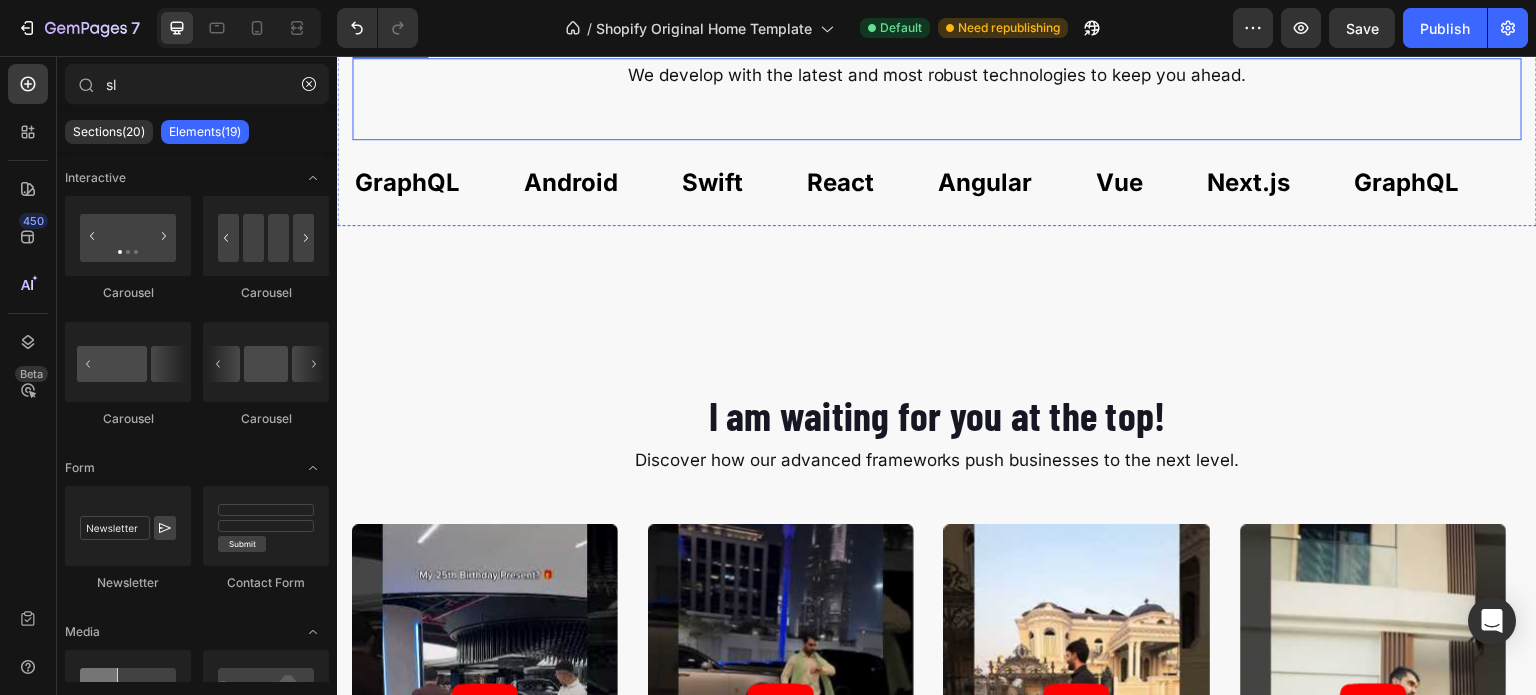 scroll, scrollTop: 2358, scrollLeft: 0, axis: vertical 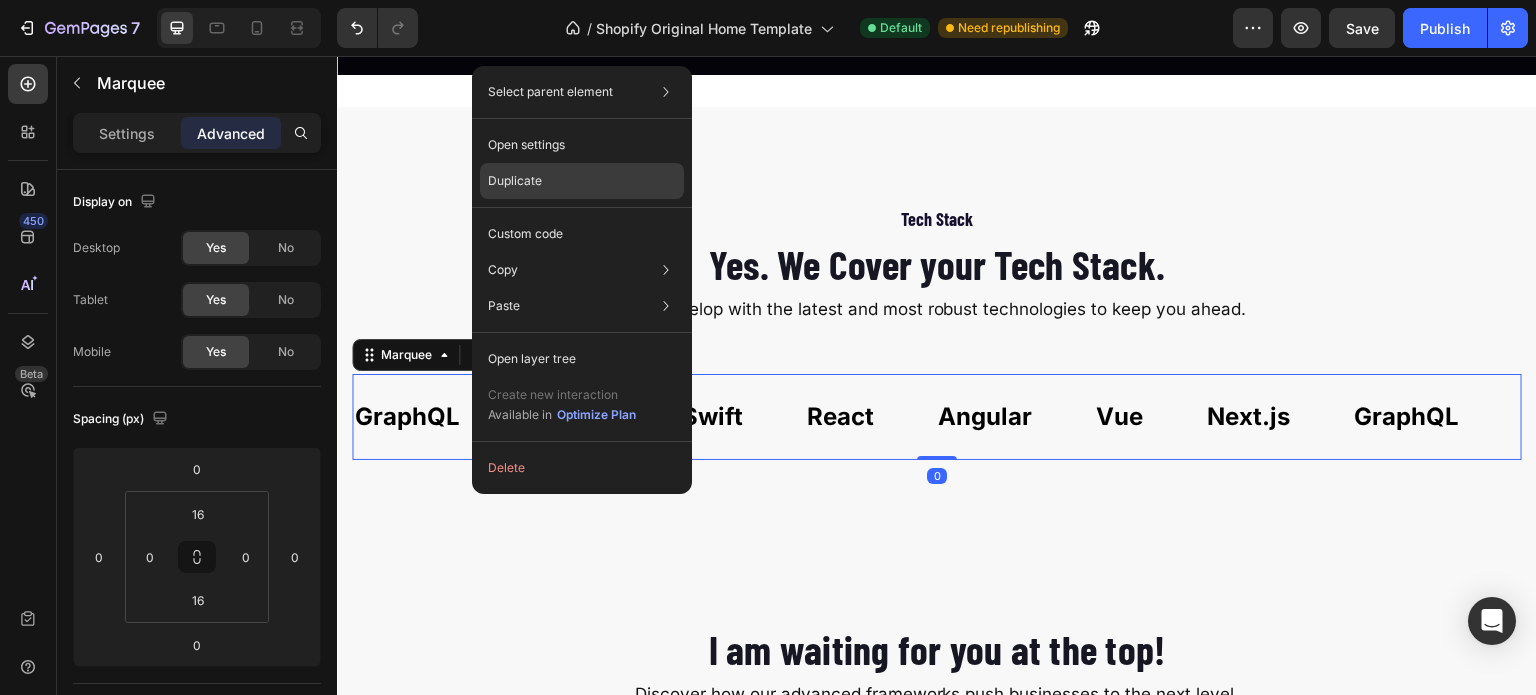click on "Duplicate" 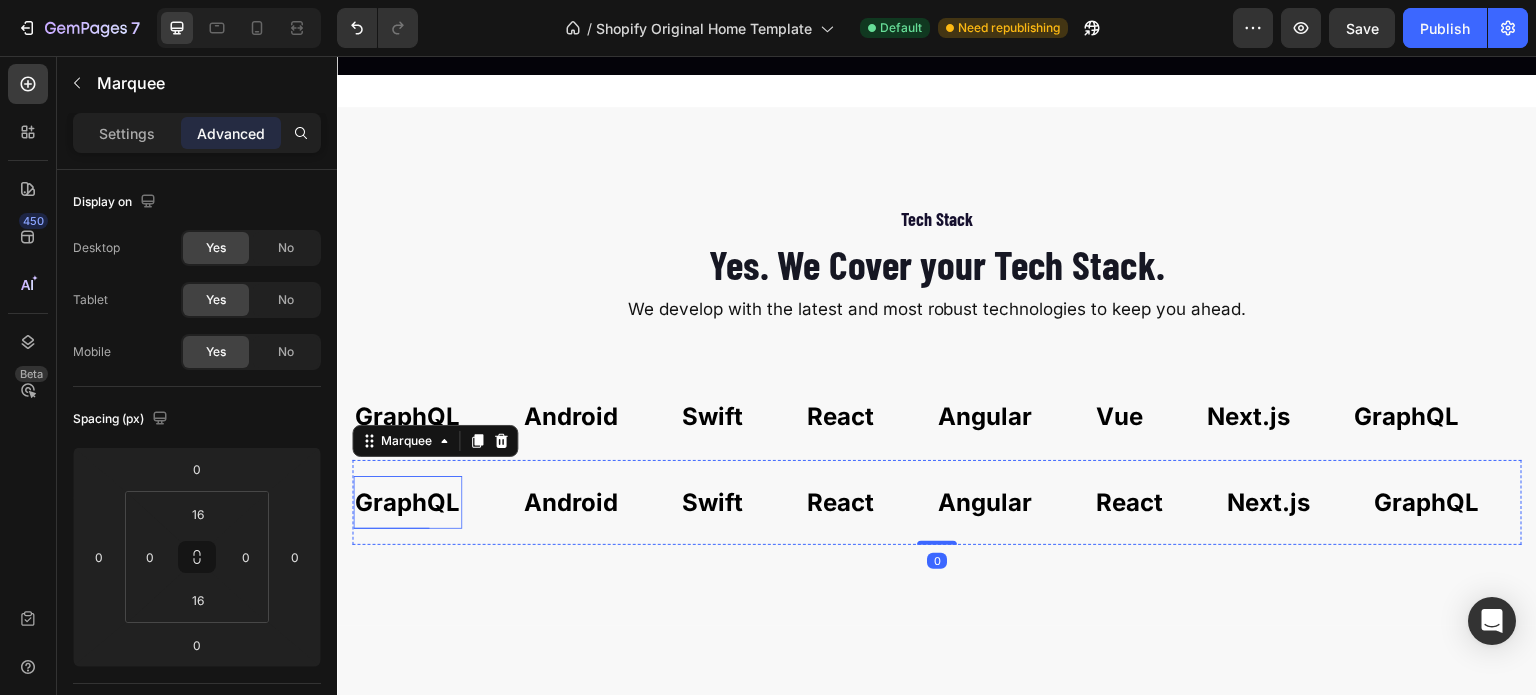 click on "GraphQL Text Block" at bounding box center (407, 503) 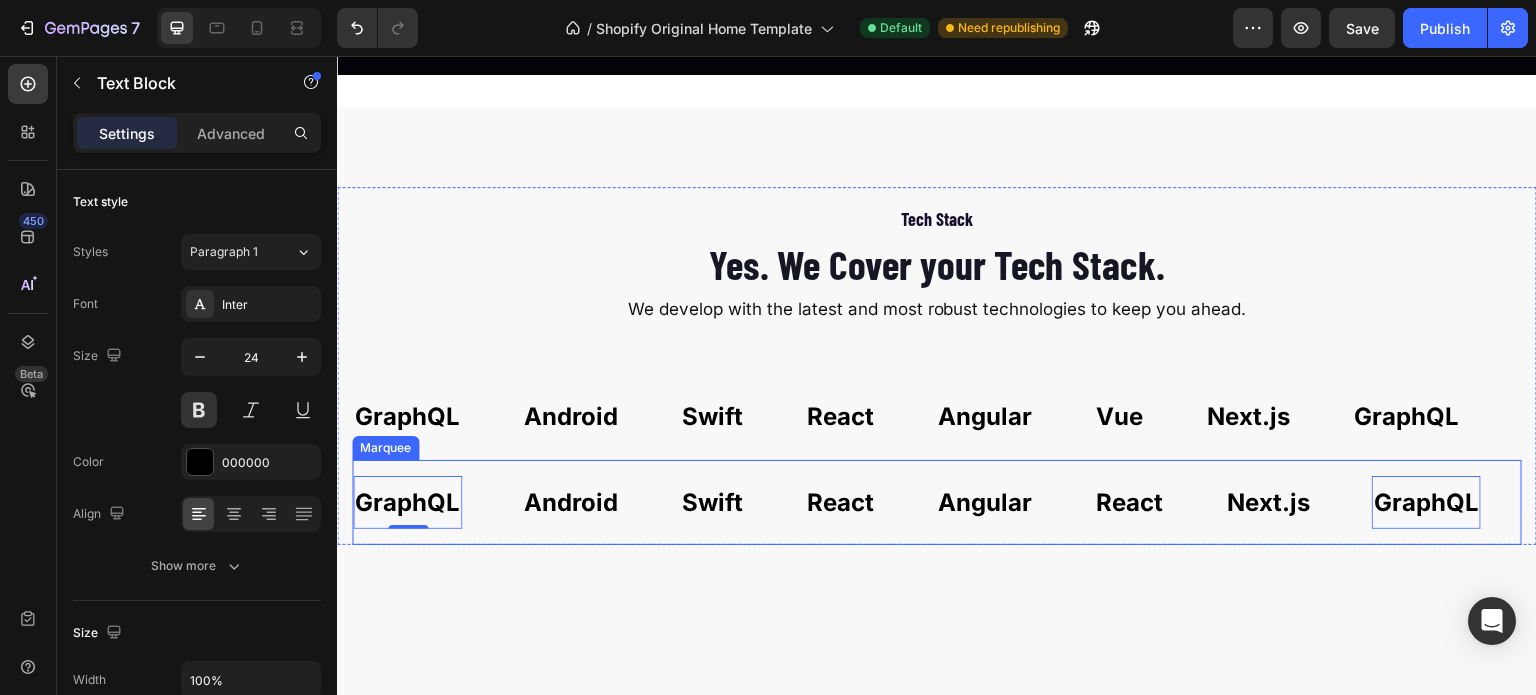 click on "GraphQL Text Block   0 Android Text Block Swift Text Block React Text Block Angular Text Block React Text Block Next.js Text Block GraphQL Text Block   0 Android Text Block Swift Text Block React Text Block Angular Text Block React Text Block Next.js Text Block GraphQL Text Block   0 Android Text Block Swift Text Block React Text Block Angular Text Block React Text Block Next.js Text Block GraphQL Text Block   0 Android Text Block Swift Text Block React Text Block Angular Text Block React Text Block Next.js Text Block GraphQL Text Block   0 Android Text Block Swift Text Block React Text Block Angular Text Block React Text Block Next.js Text Block GraphQL Text Block   0 Android Text Block Swift Text Block React Text Block Angular Text Block React Text Block Next.js Text Block Marquee" at bounding box center [937, 503] 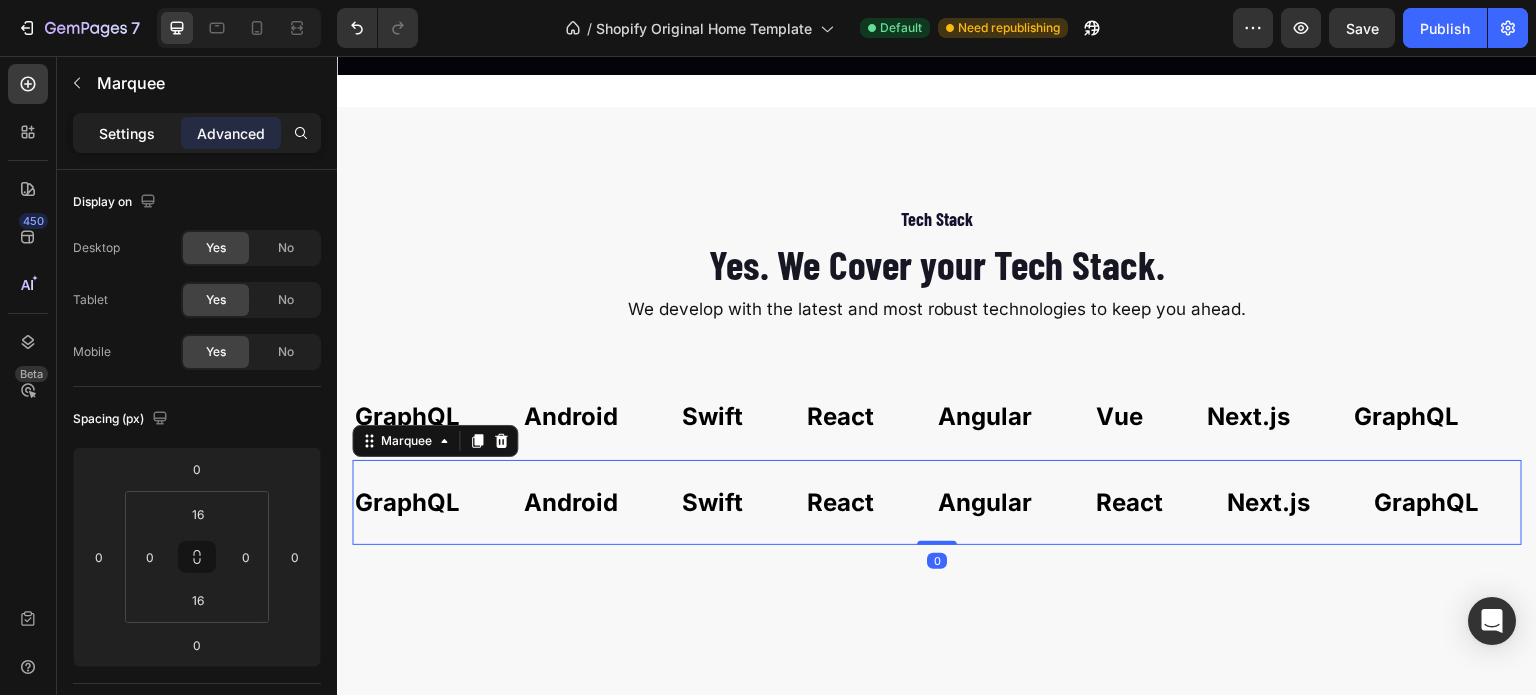 click on "Settings" 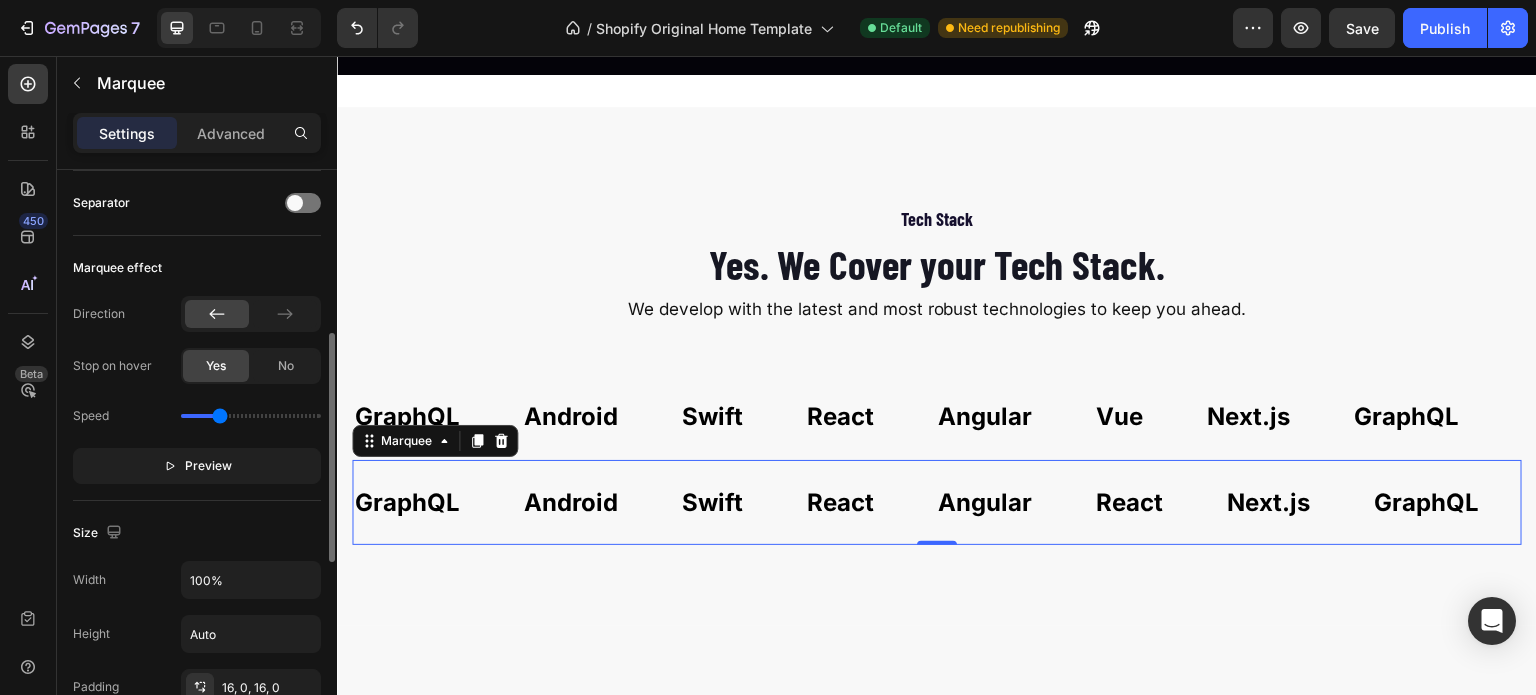 scroll, scrollTop: 388, scrollLeft: 0, axis: vertical 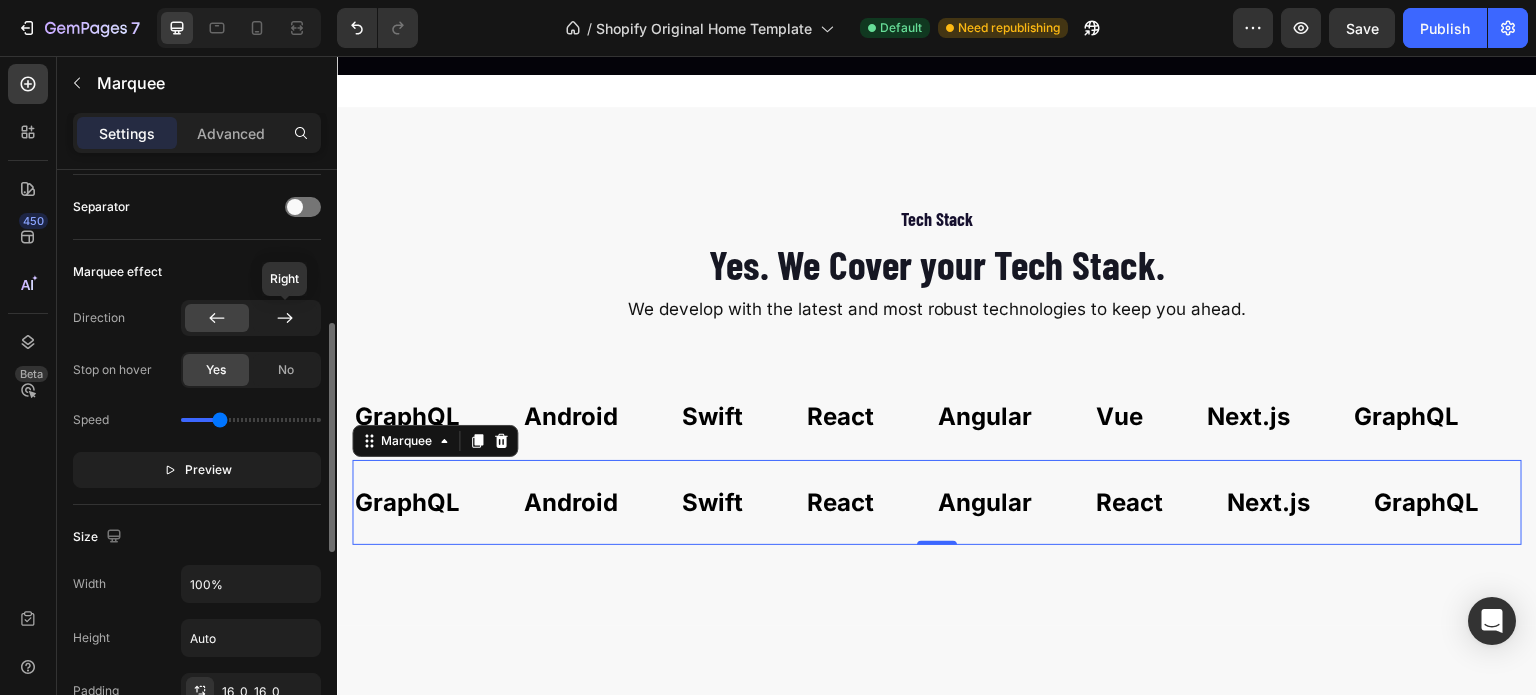 click 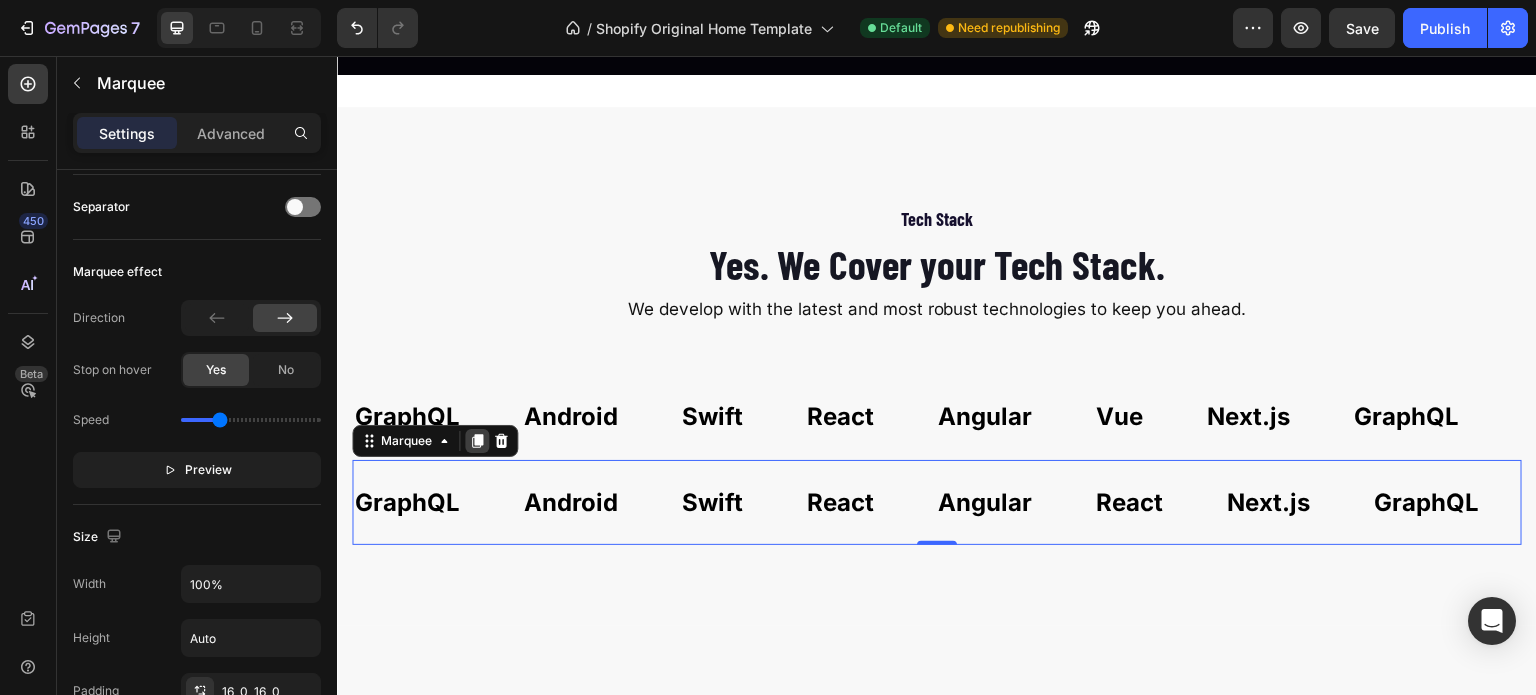 click 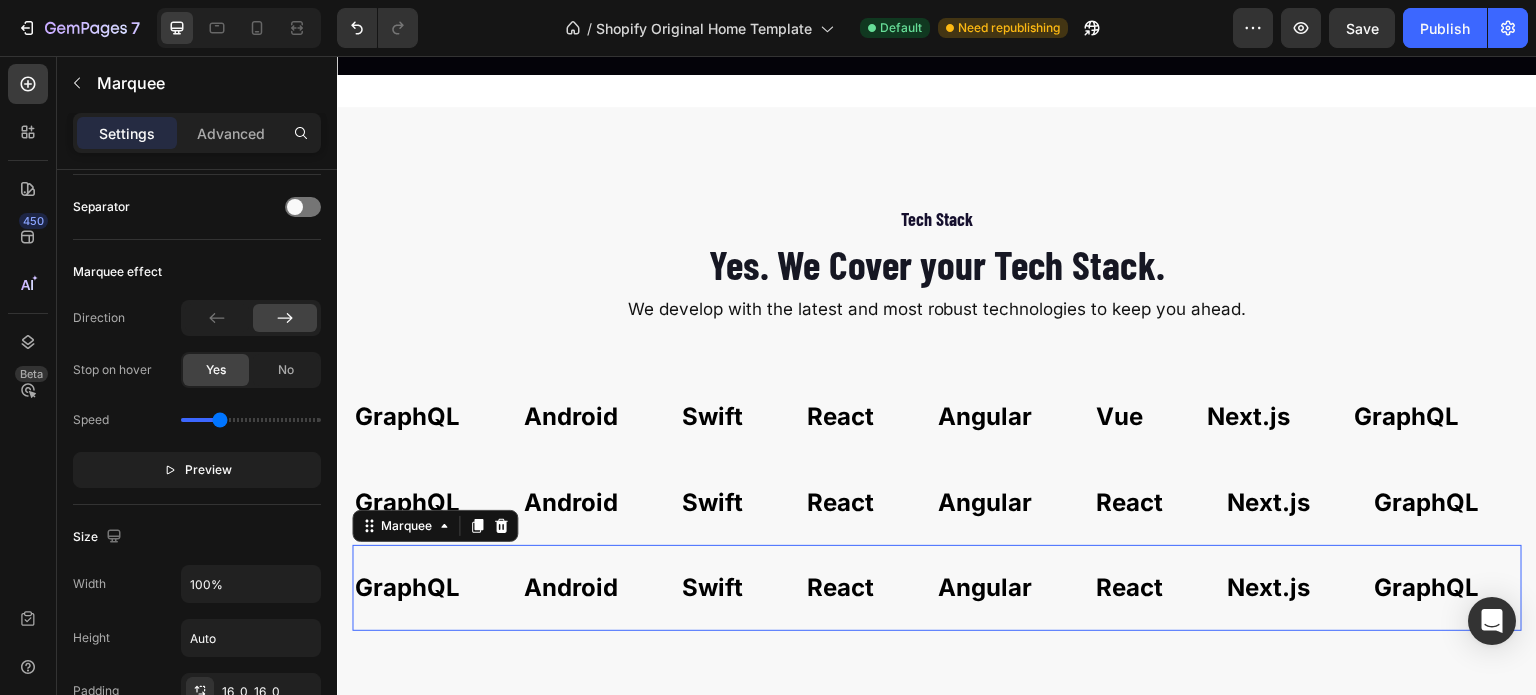 scroll, scrollTop: 388, scrollLeft: 0, axis: vertical 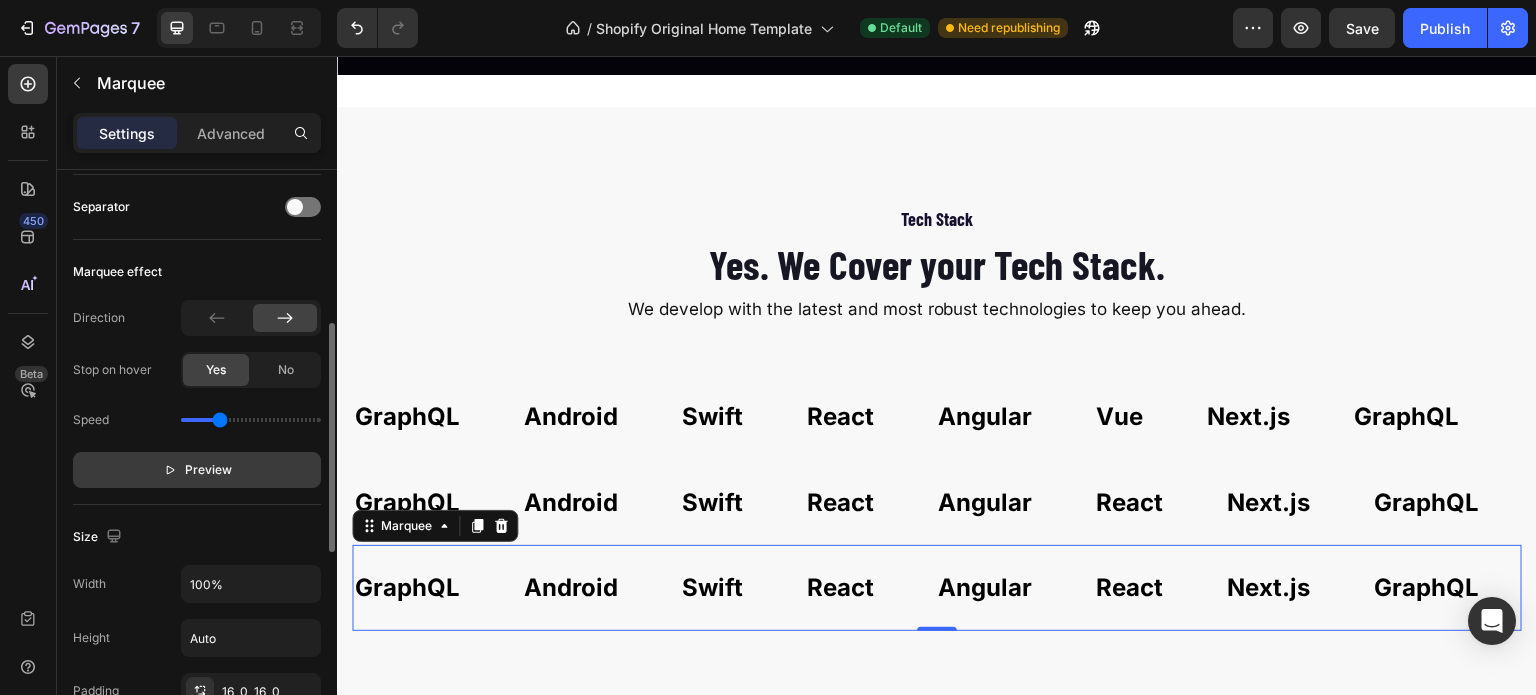 click 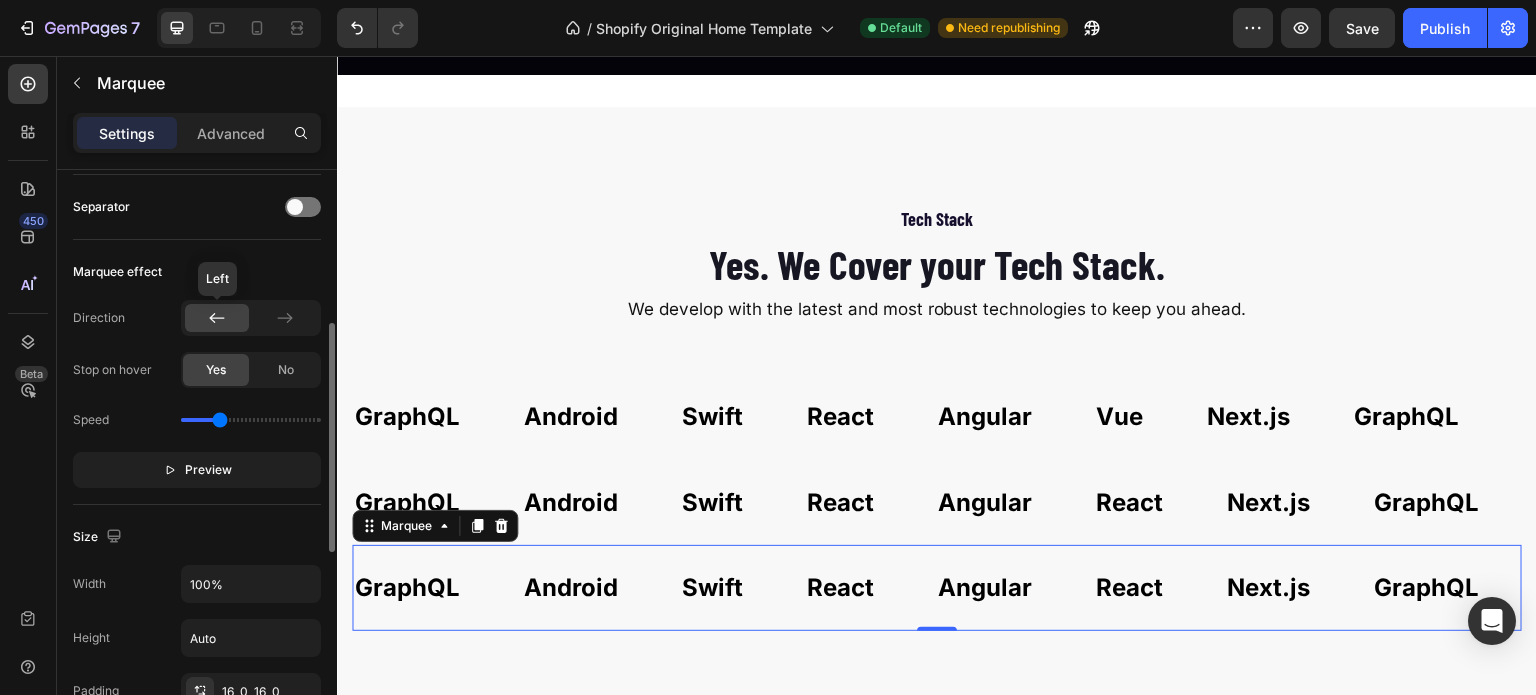 click 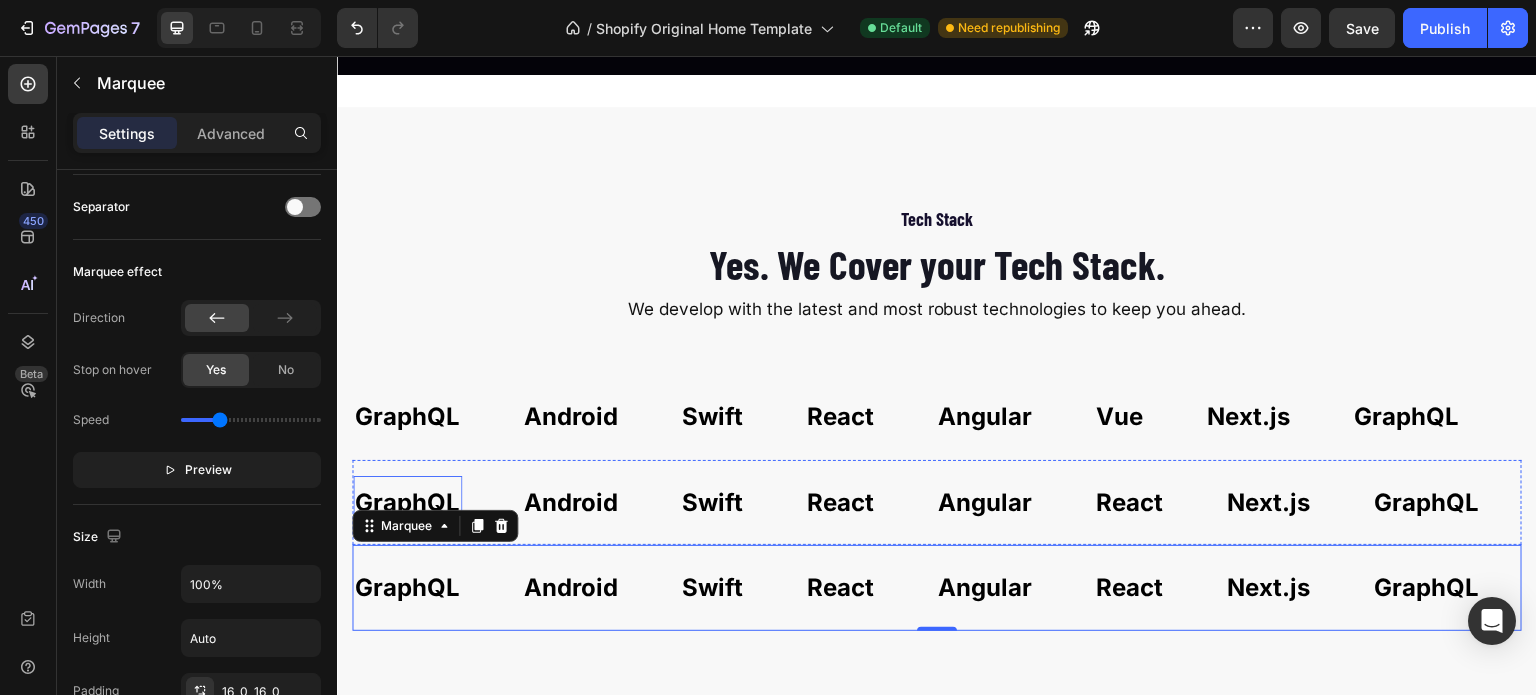 click on "GraphQL" at bounding box center (407, 503) 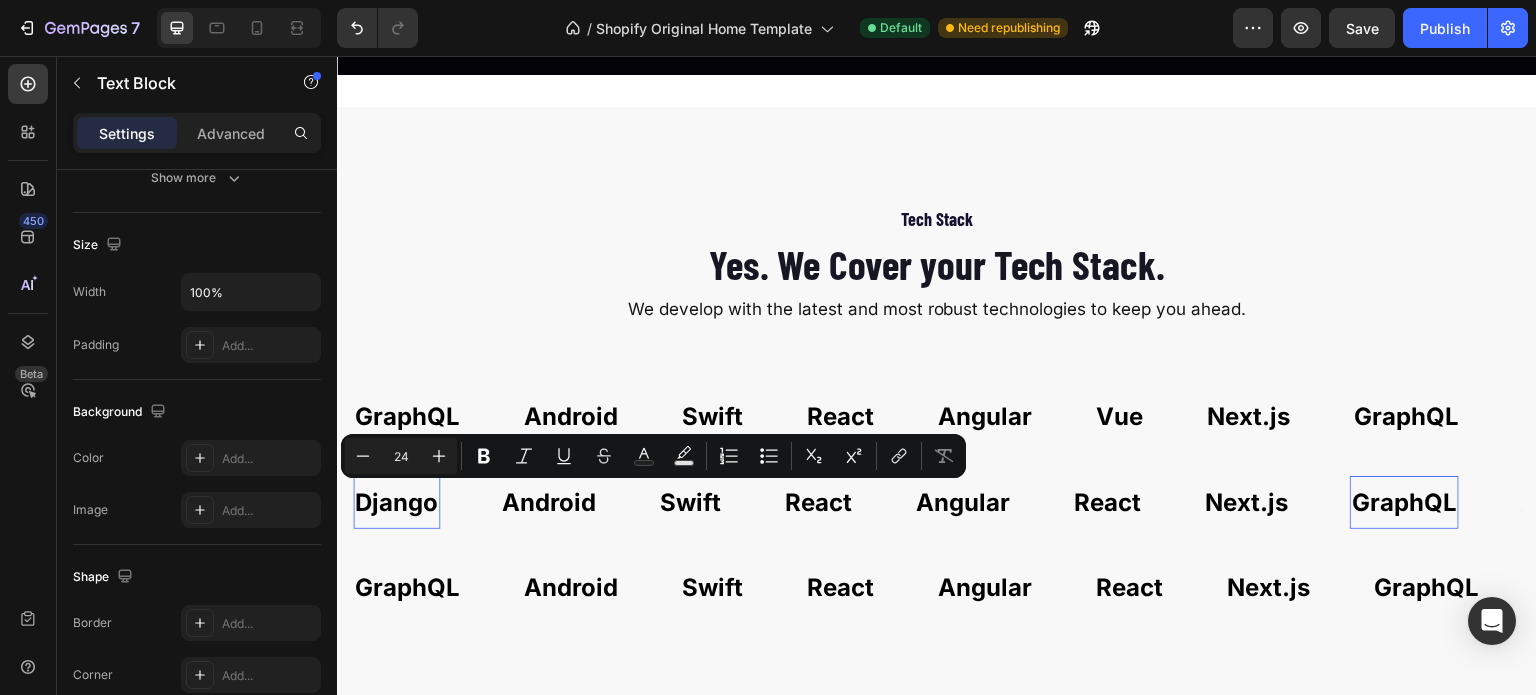 scroll, scrollTop: 0, scrollLeft: 0, axis: both 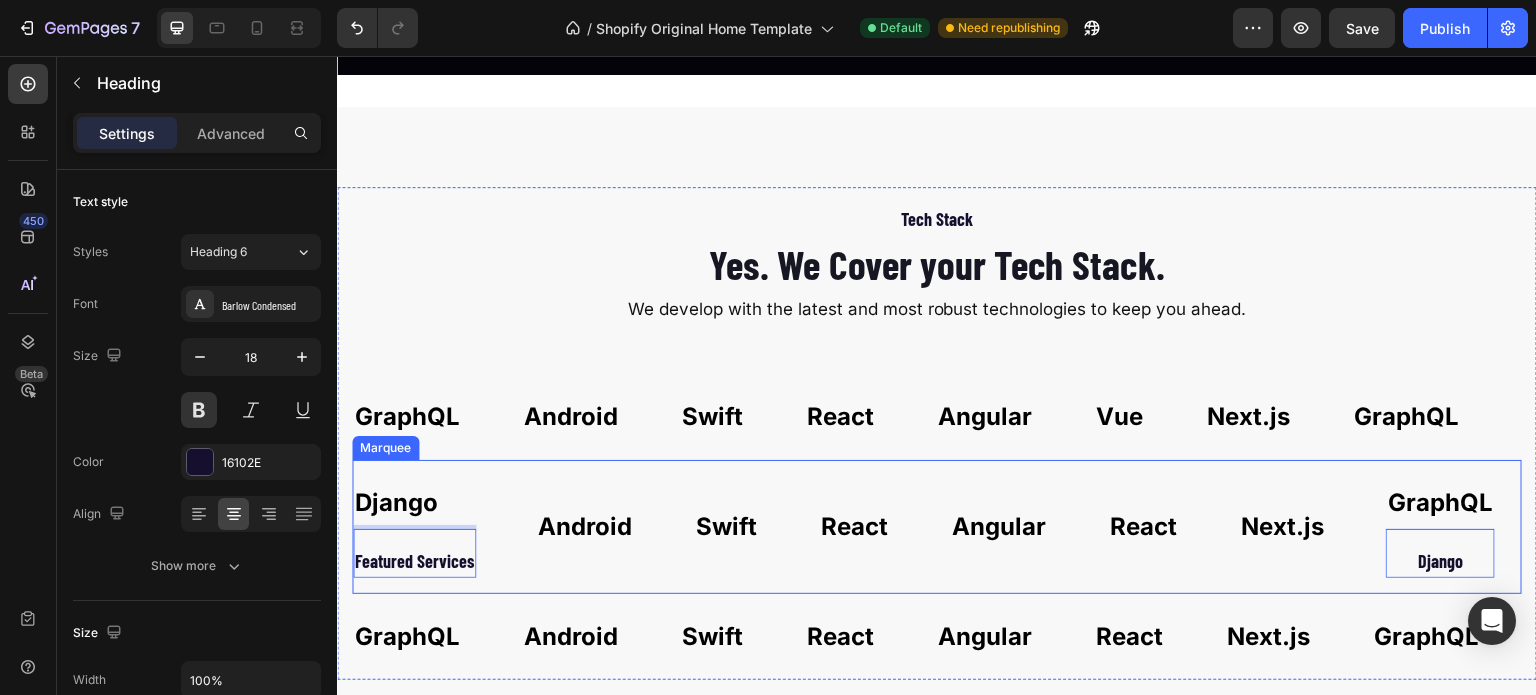 click on "Django Text Block Featured Services Heading   0" at bounding box center [444, 527] 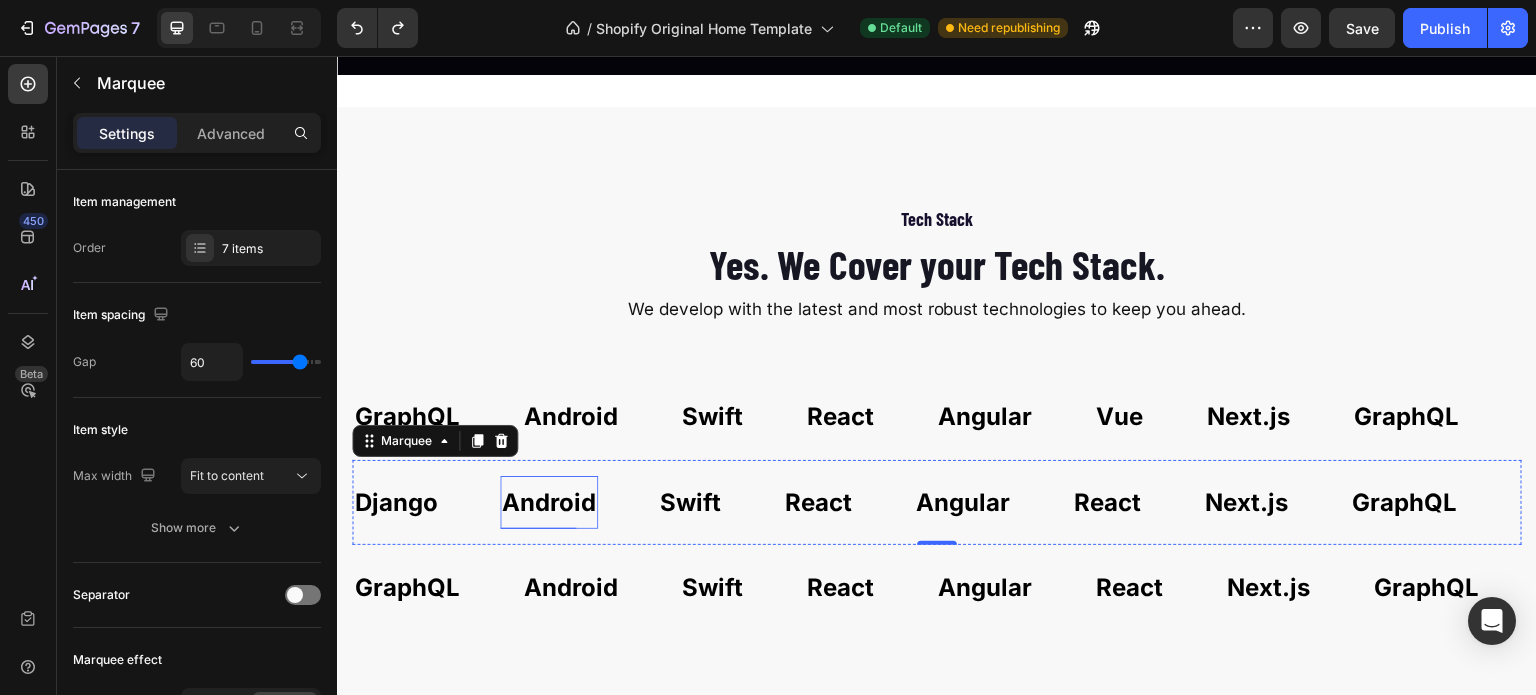 click on "Android" at bounding box center (549, 503) 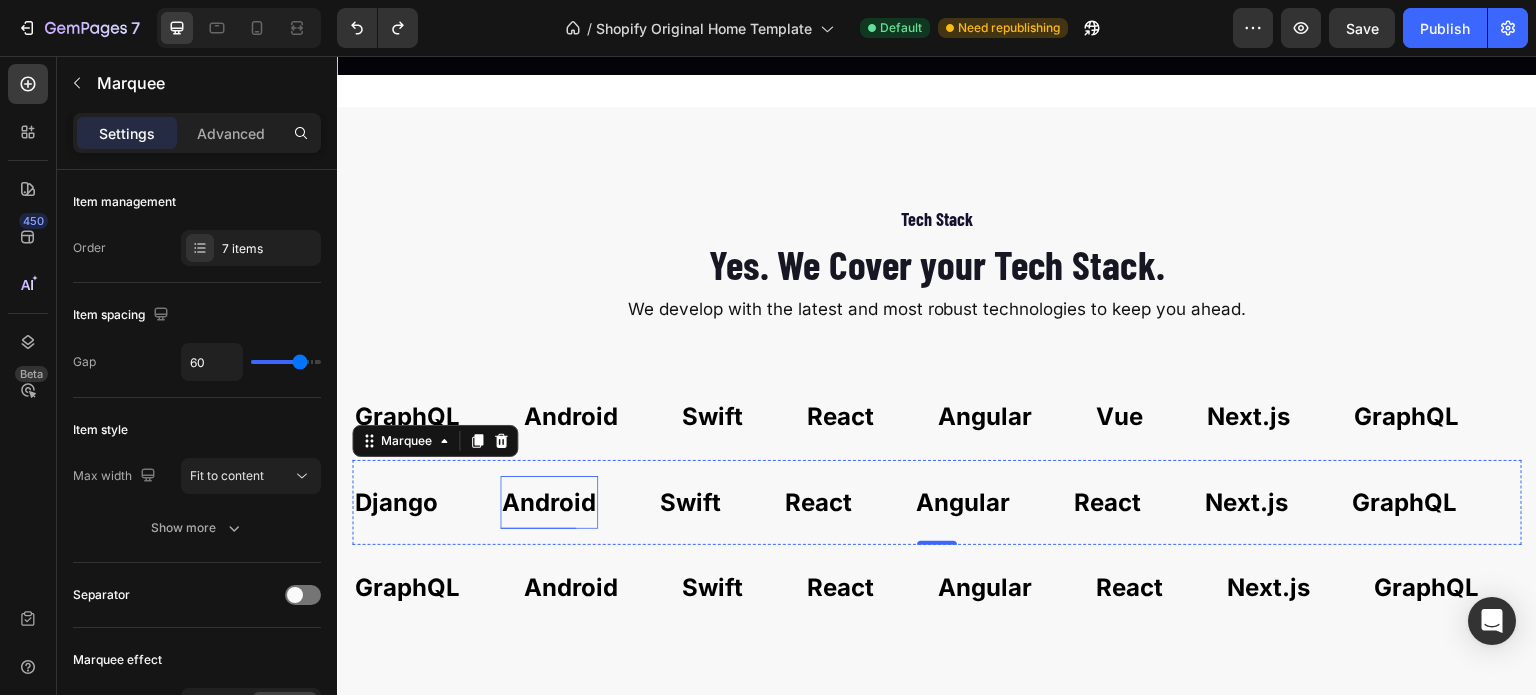 click on "Android" at bounding box center (549, 503) 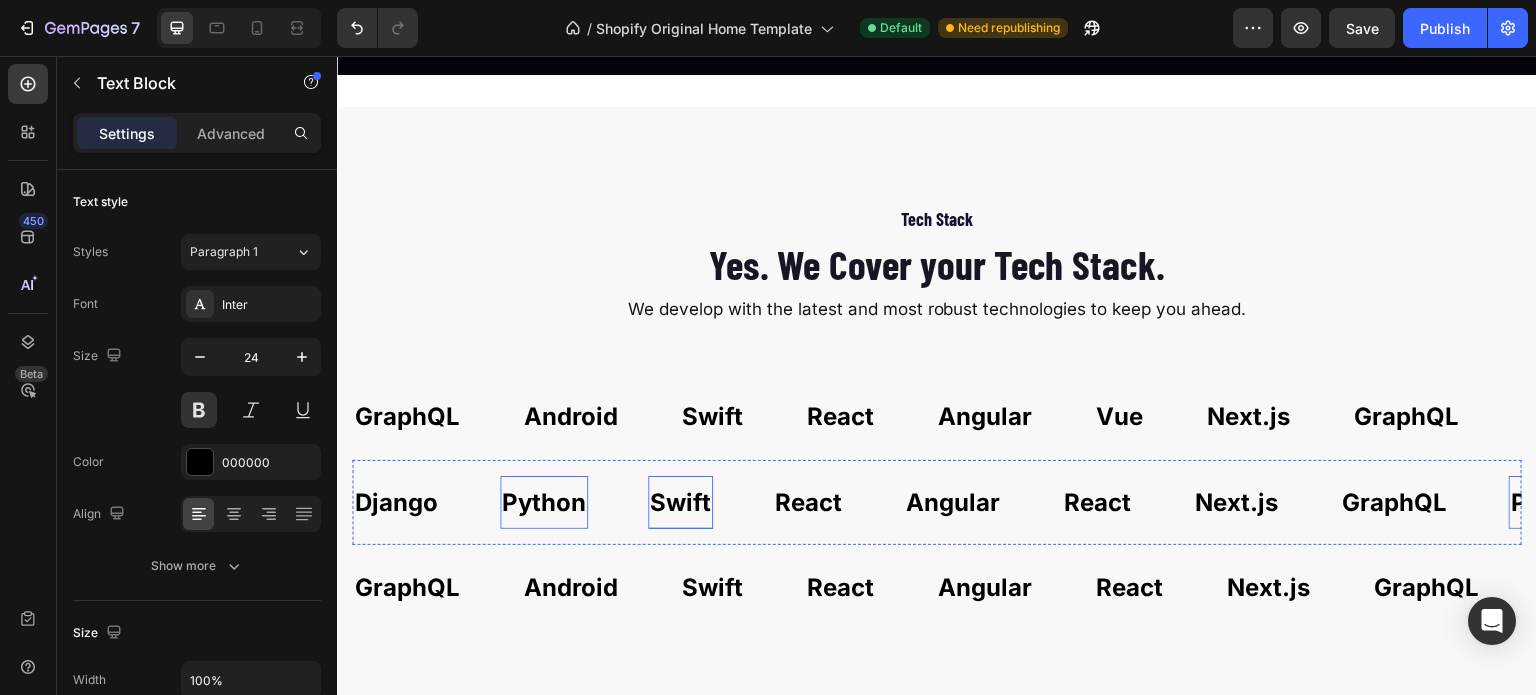 click on "Swift" at bounding box center [680, 503] 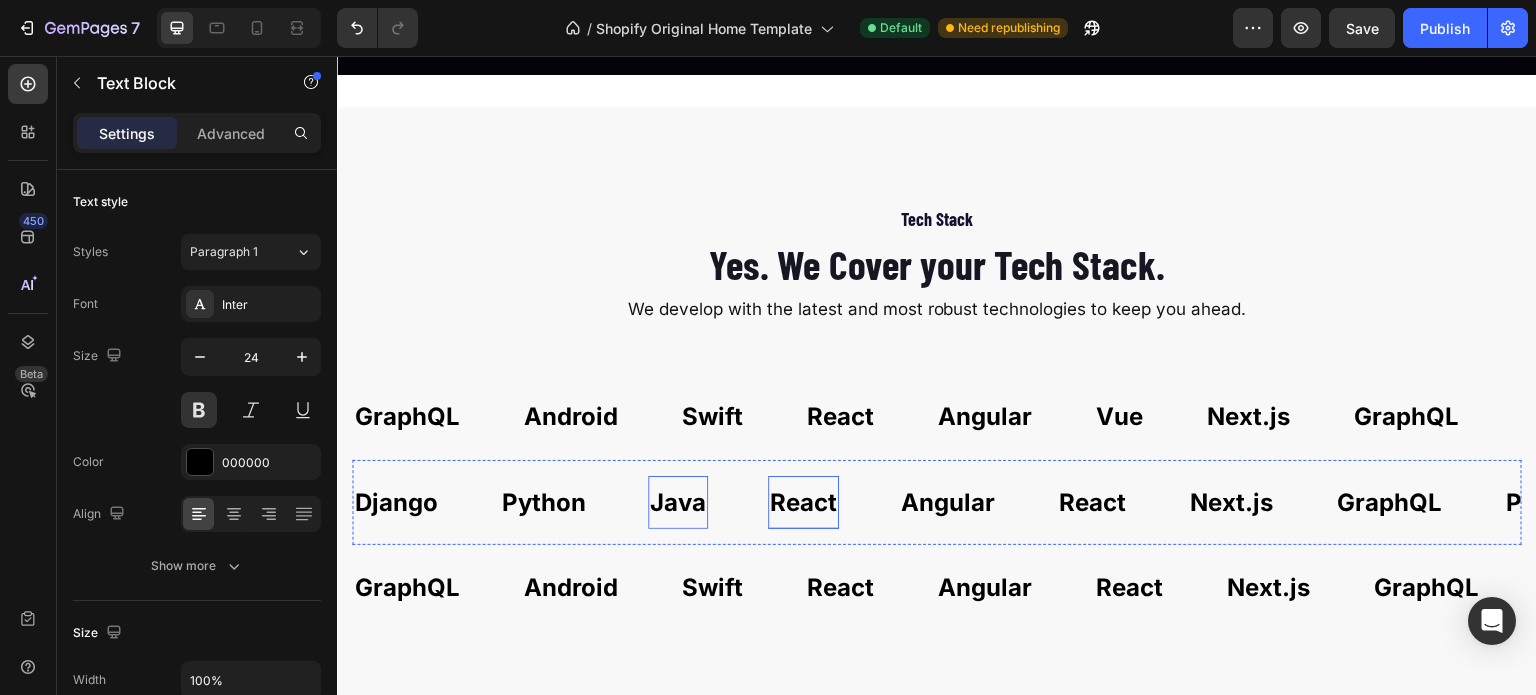 click on "React" at bounding box center (803, 503) 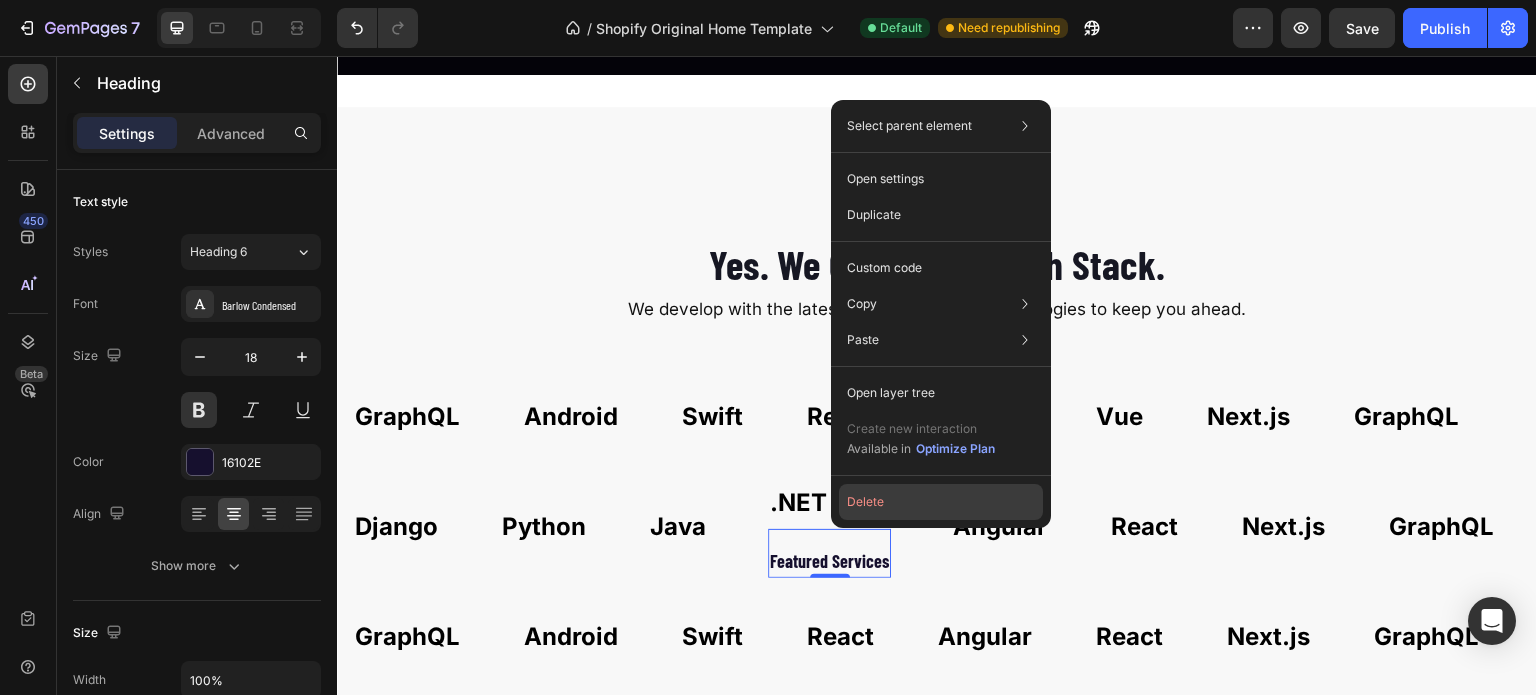 click on "Delete" 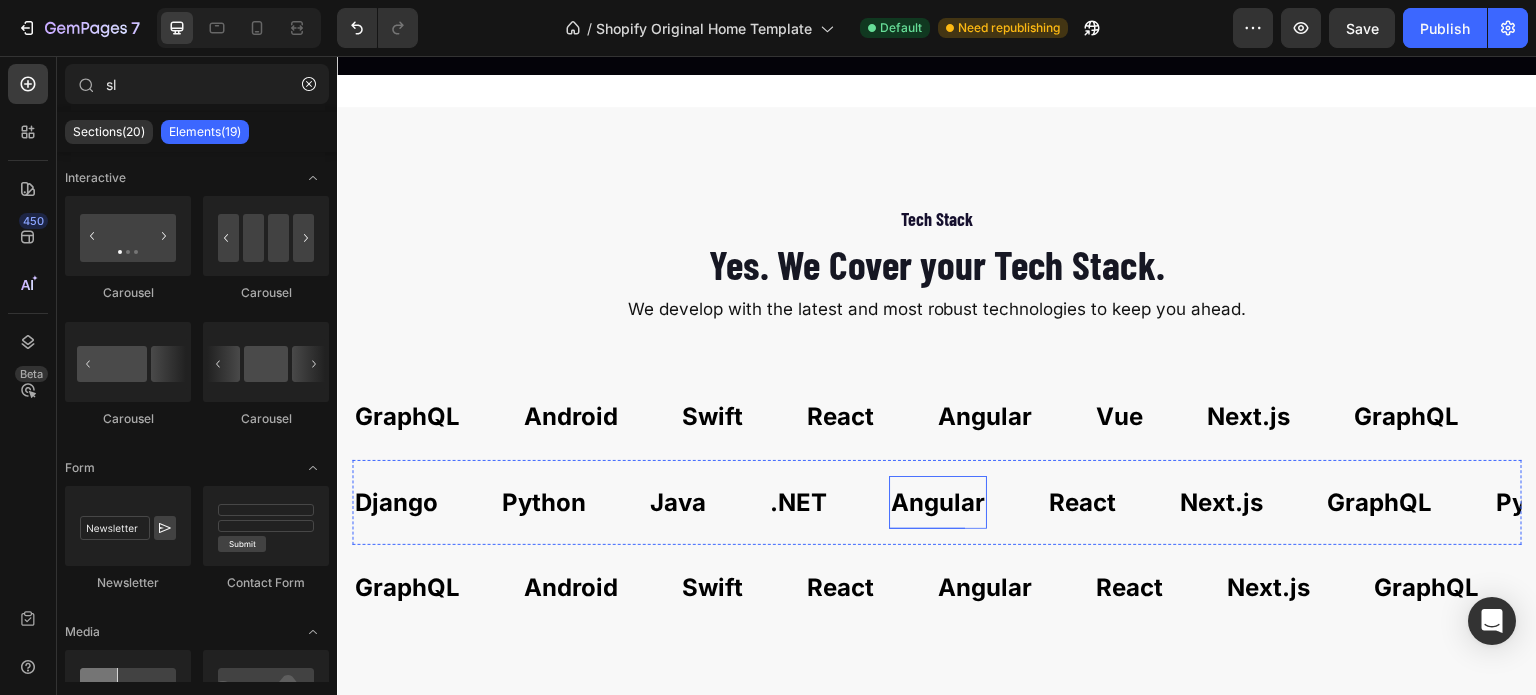click on "Angular" at bounding box center [938, 503] 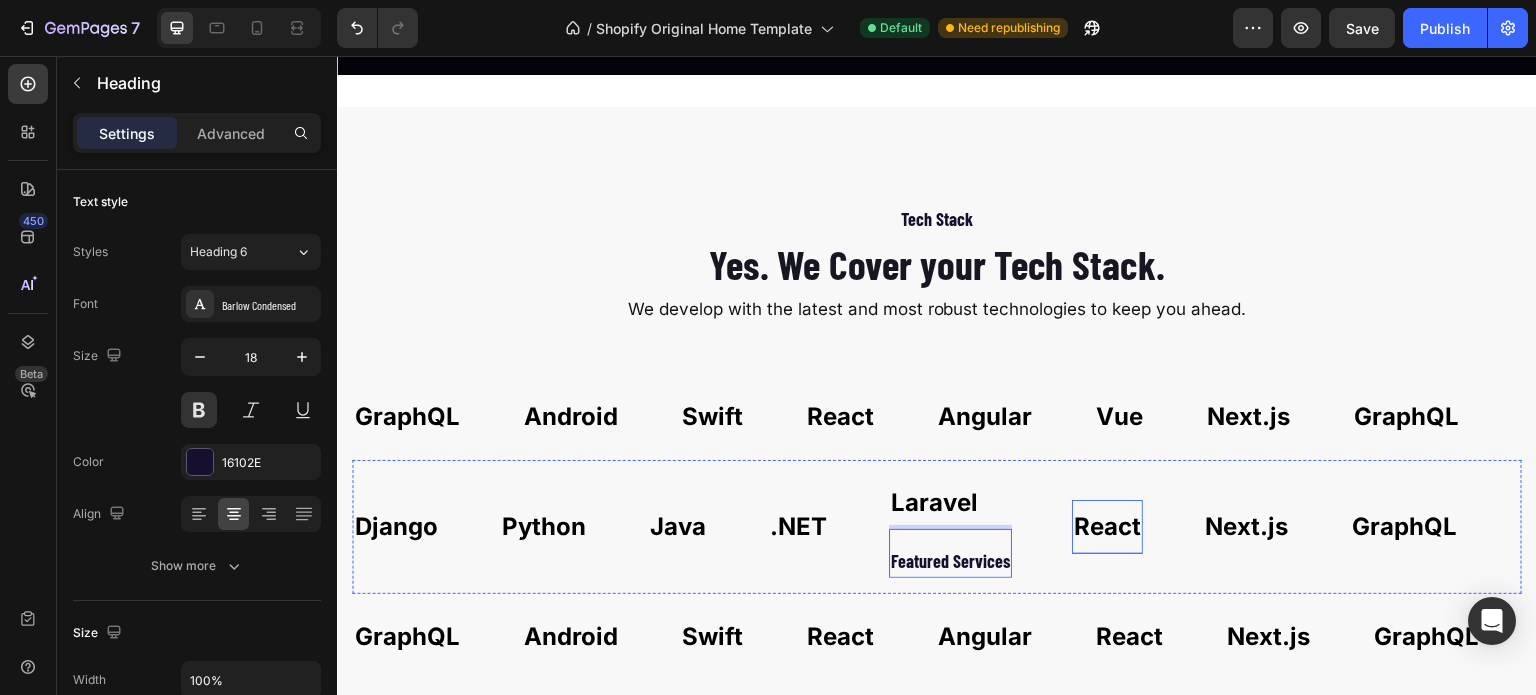 click on "React" at bounding box center (1107, 527) 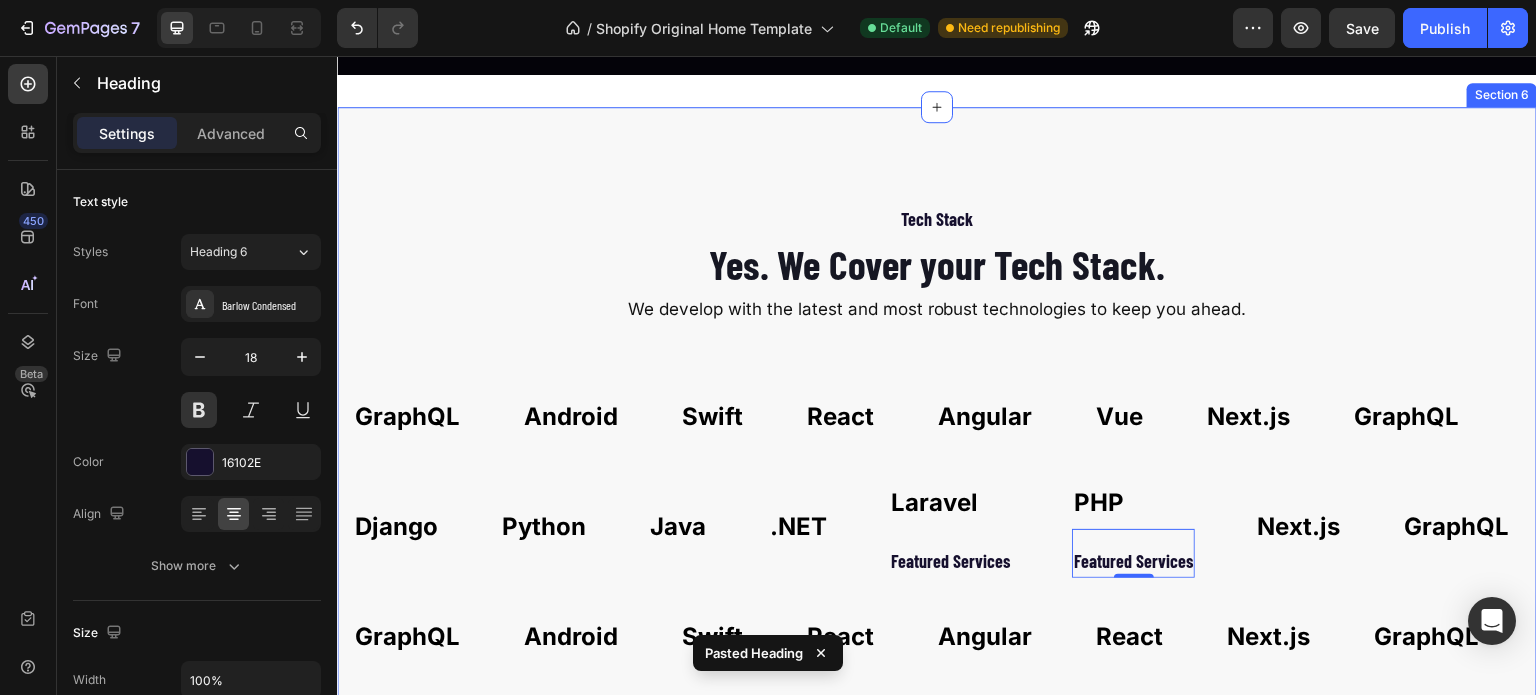 scroll, scrollTop: 2334, scrollLeft: 0, axis: vertical 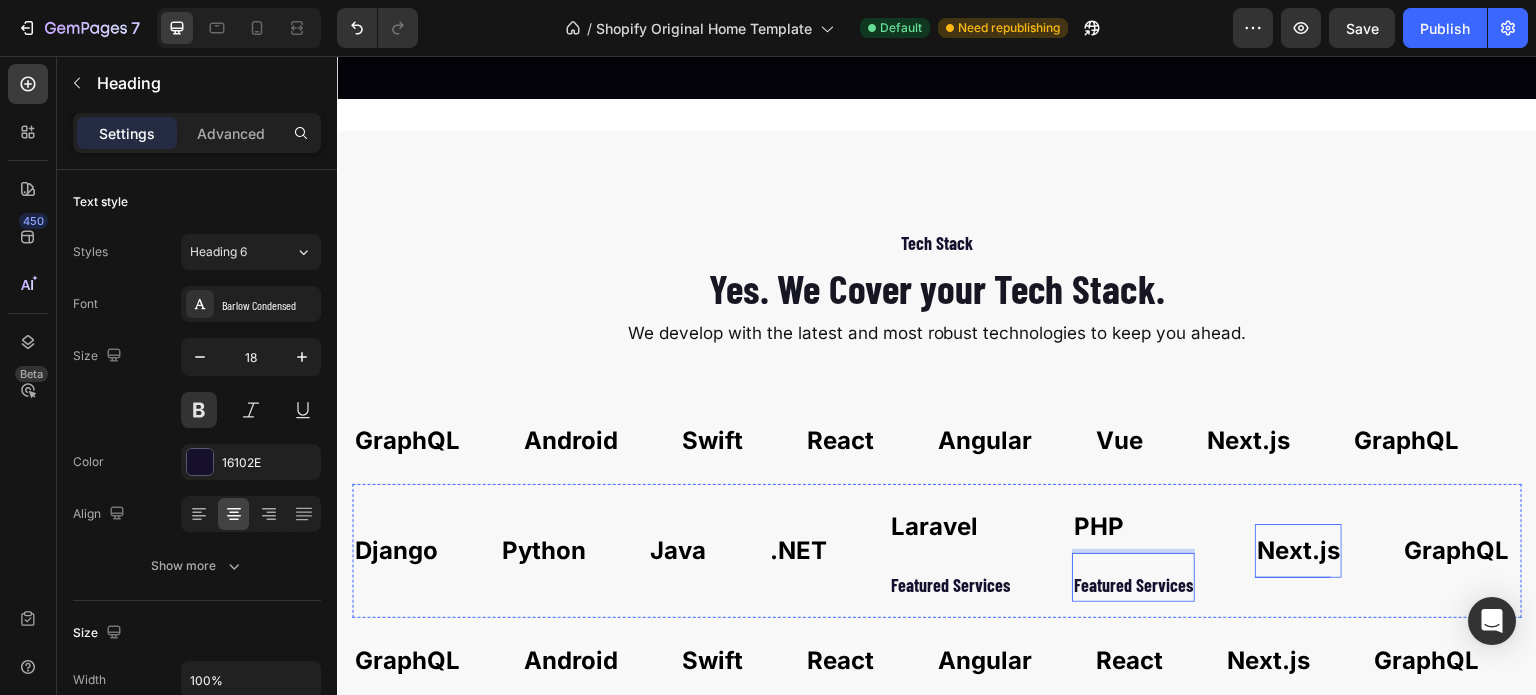 click on "Next.js" at bounding box center [1298, 551] 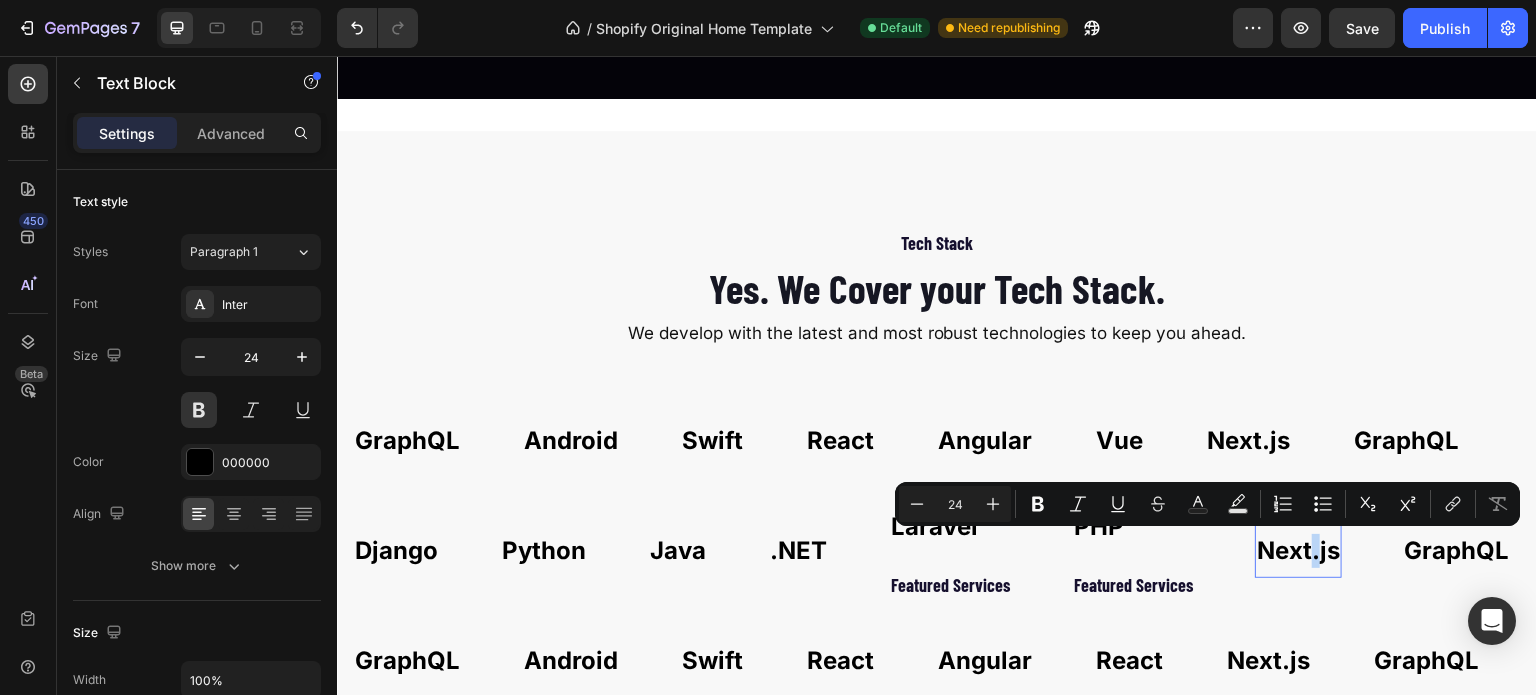 click on "Next.js" at bounding box center [1298, 551] 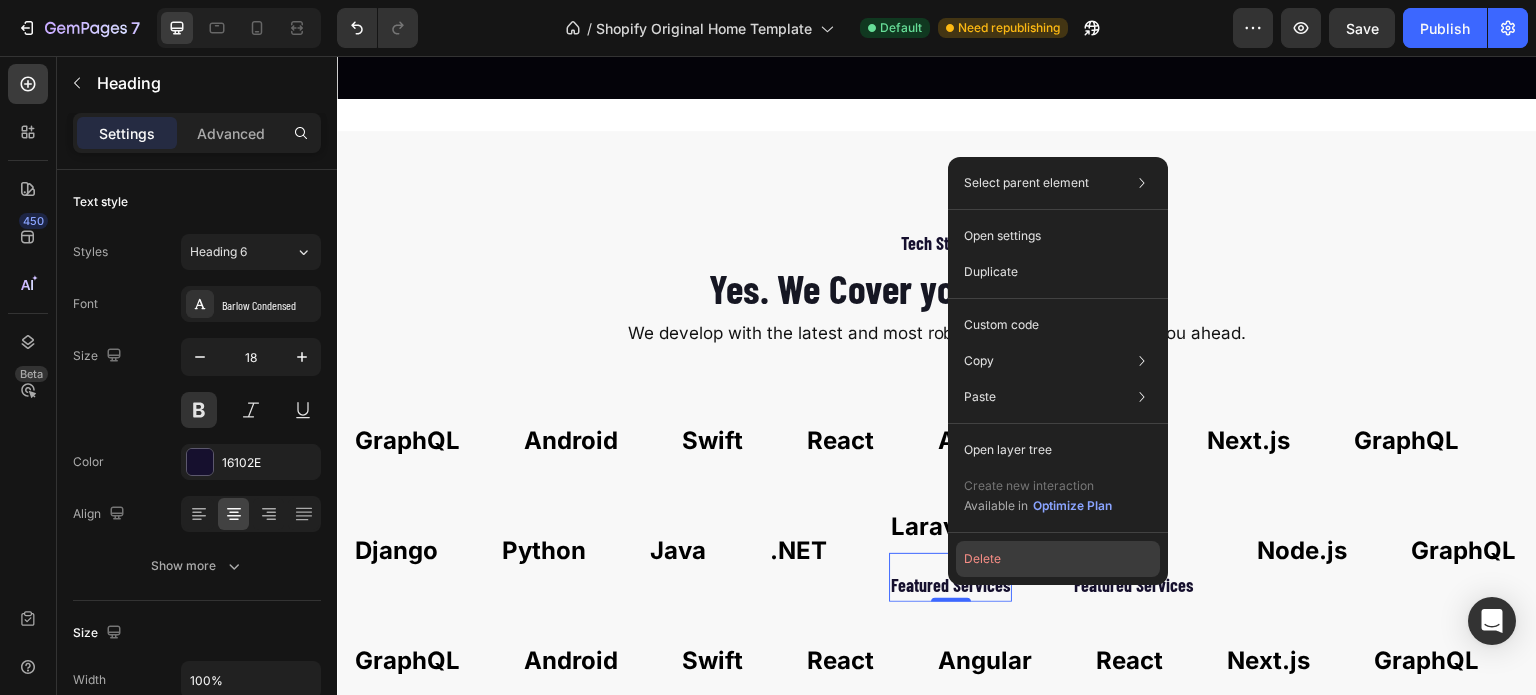 click on "Delete" 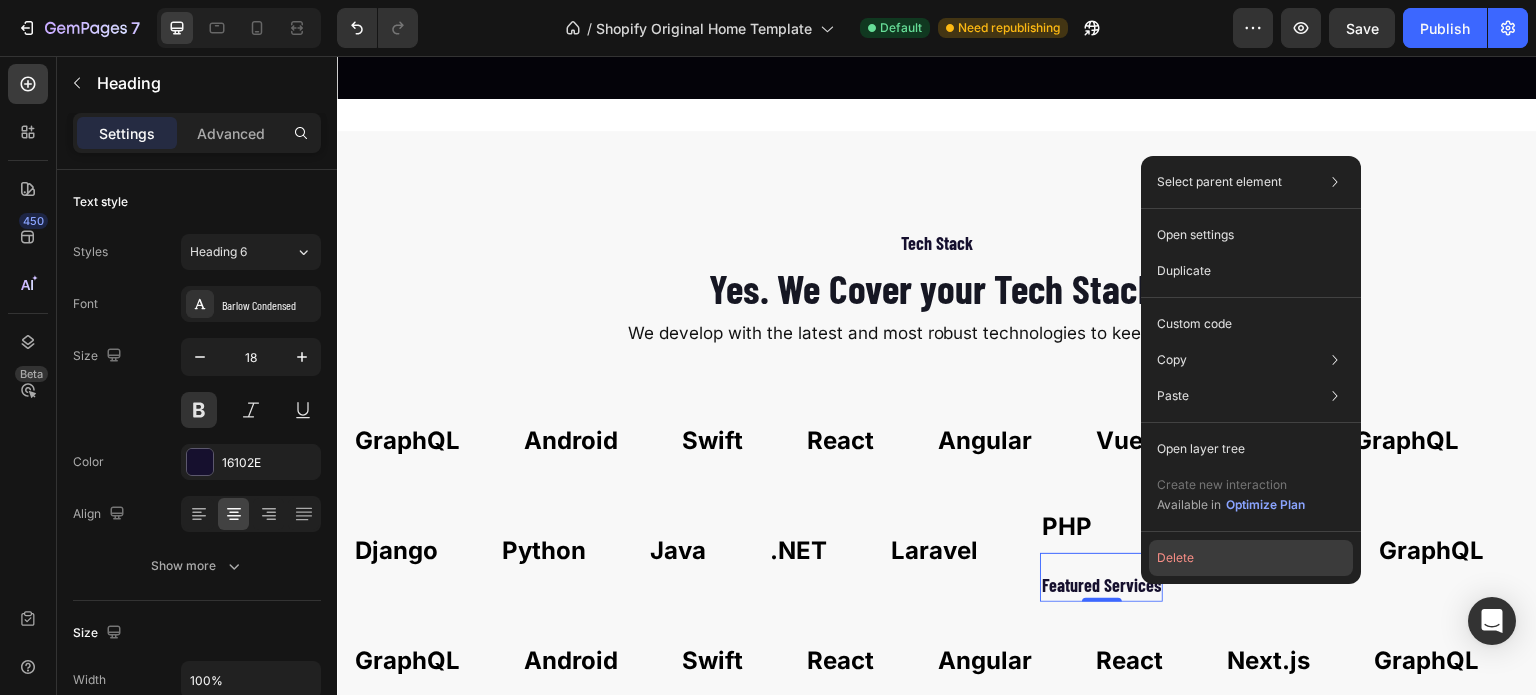 click on "Delete" 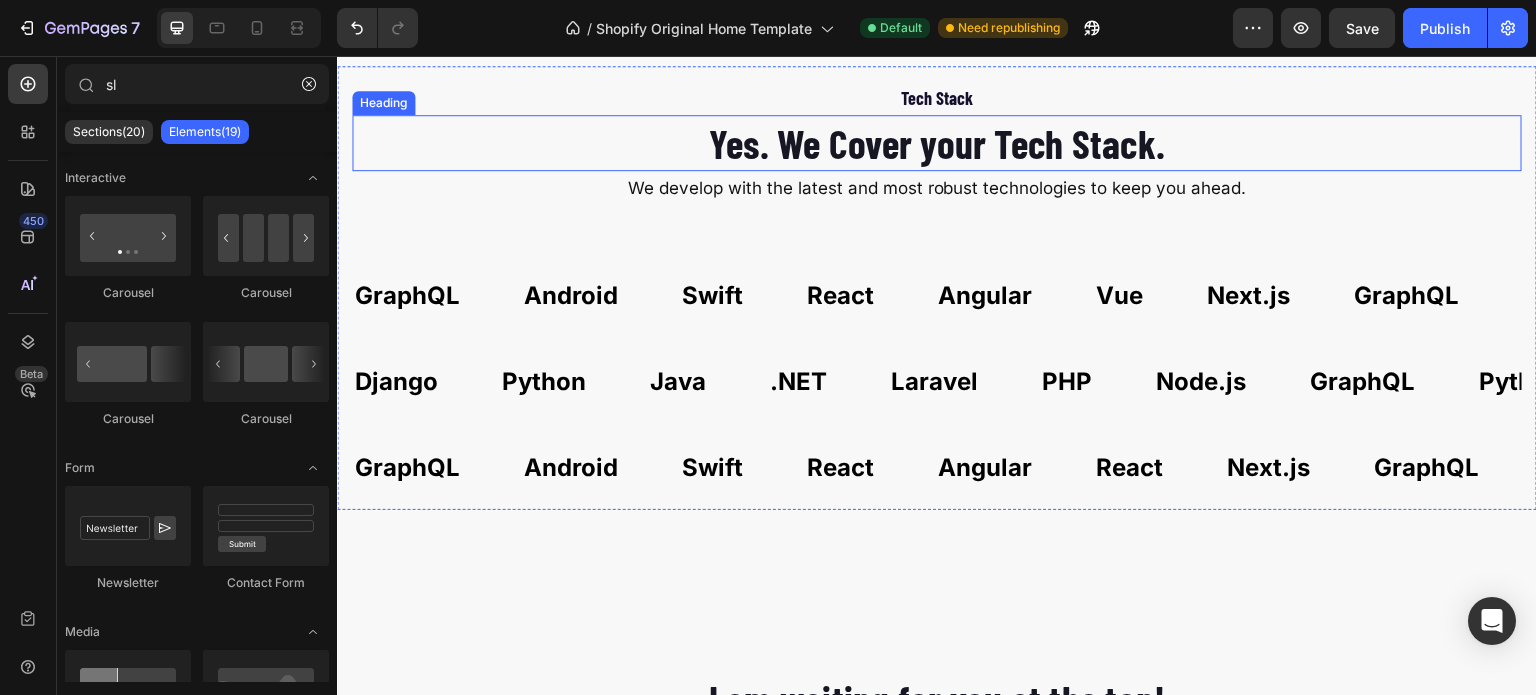 scroll, scrollTop: 2528, scrollLeft: 0, axis: vertical 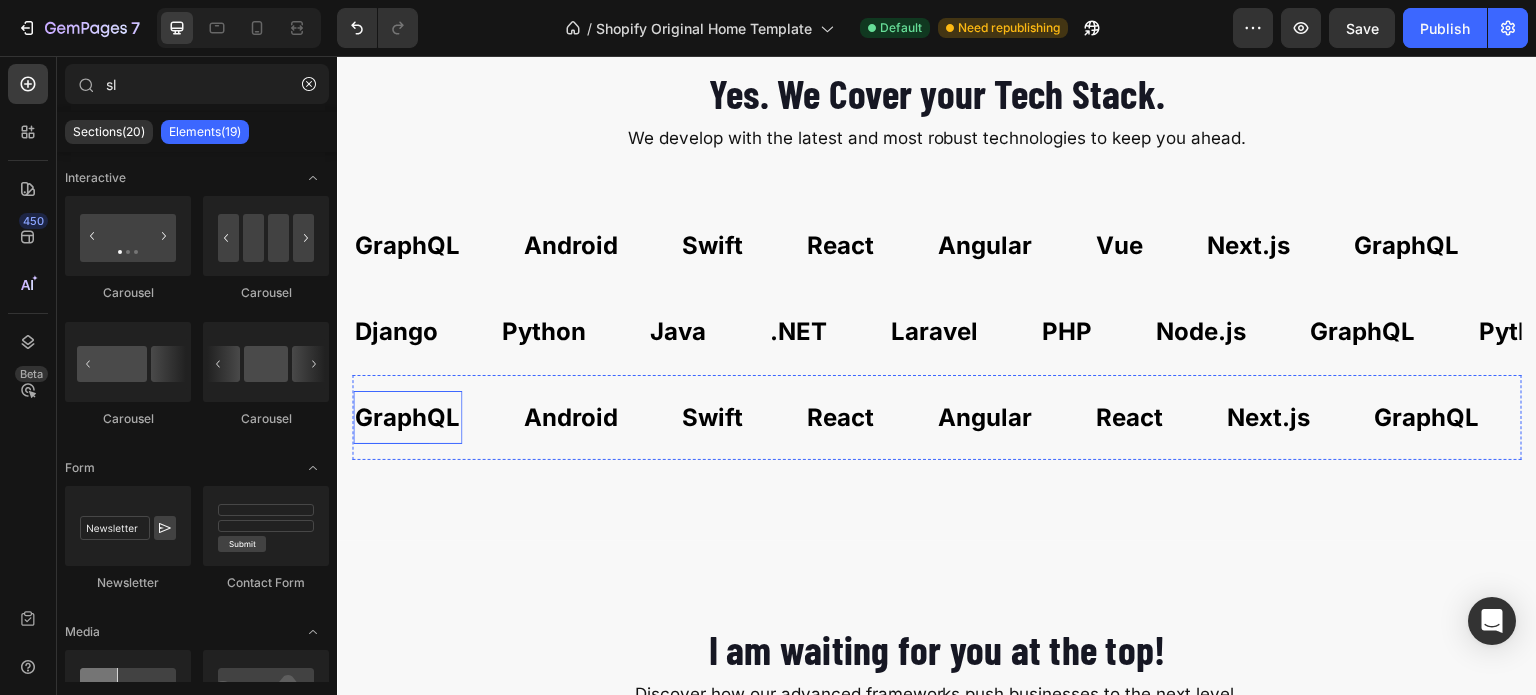 click on "GraphQL" at bounding box center [374, 418] 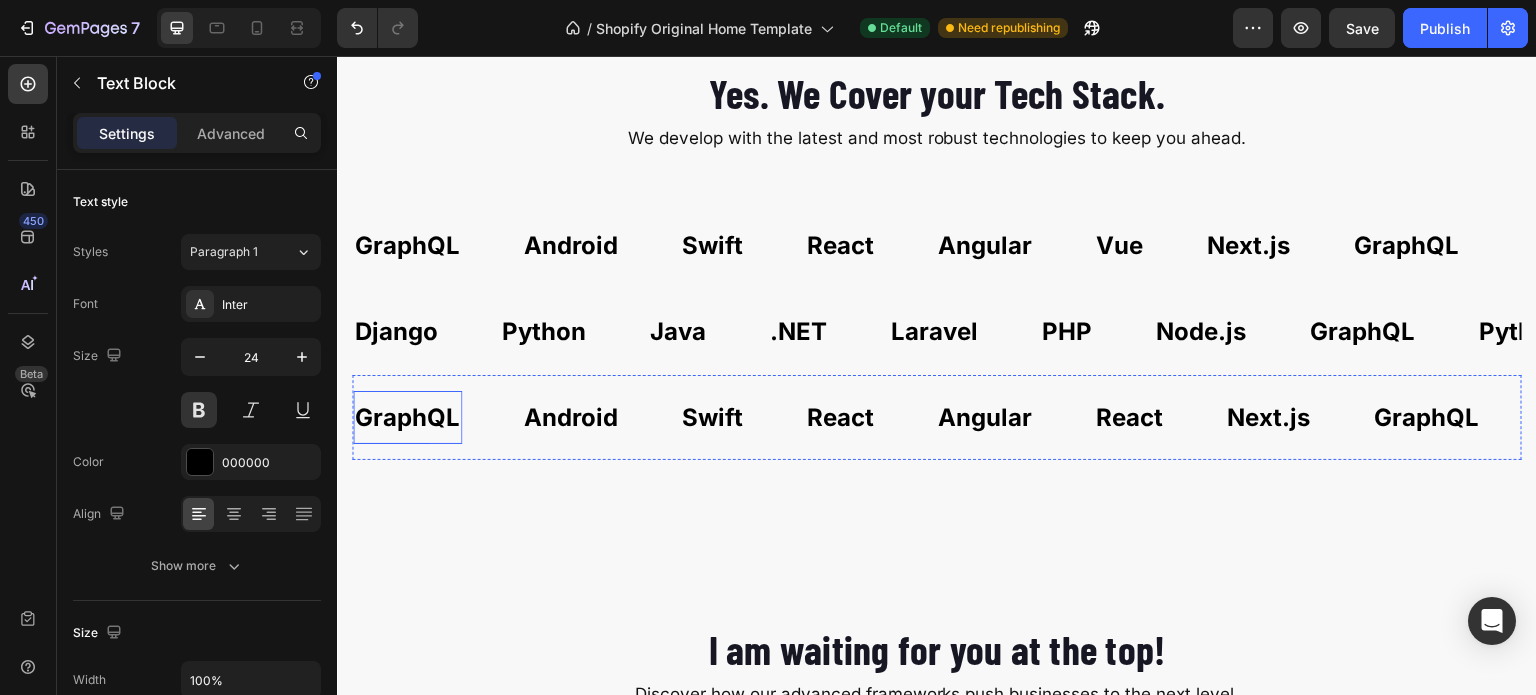 click on "GraphQL" at bounding box center (-56, 418) 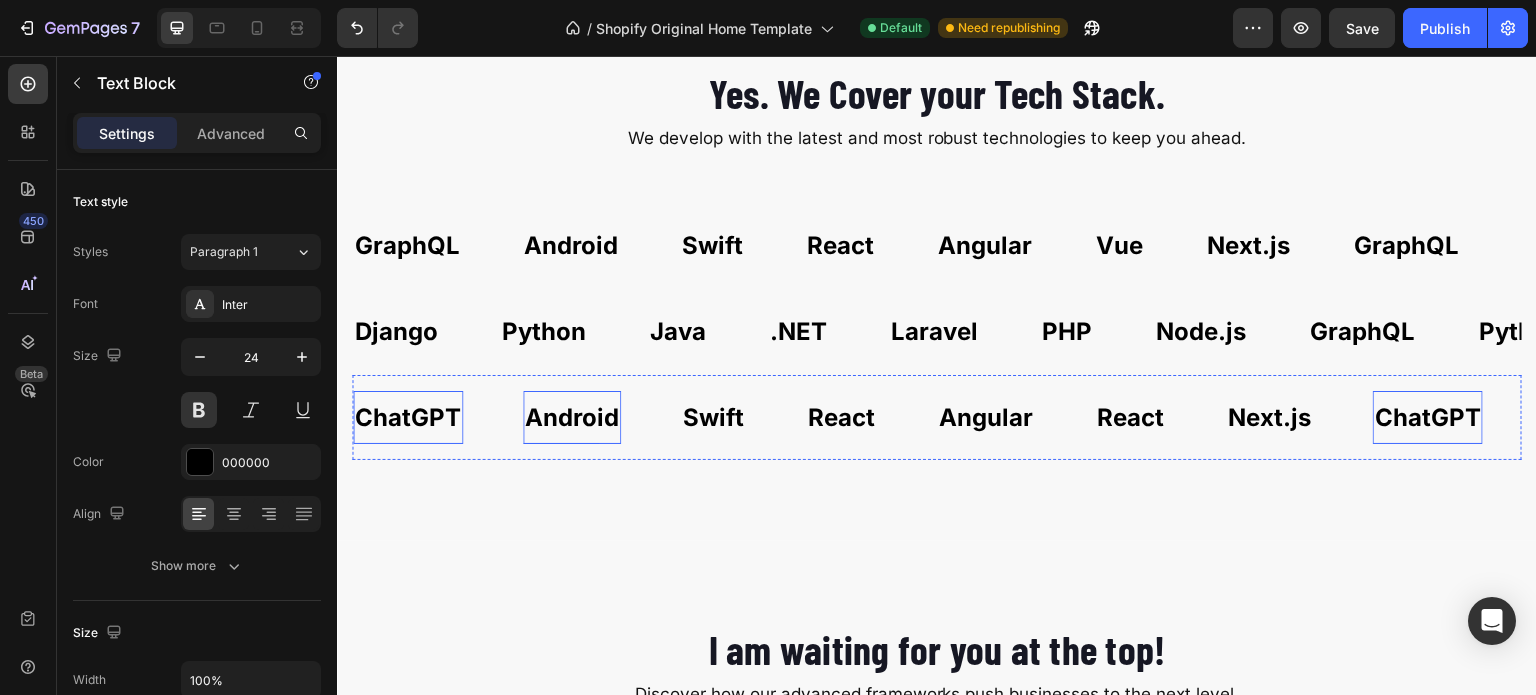 click on "Android" at bounding box center (562, 418) 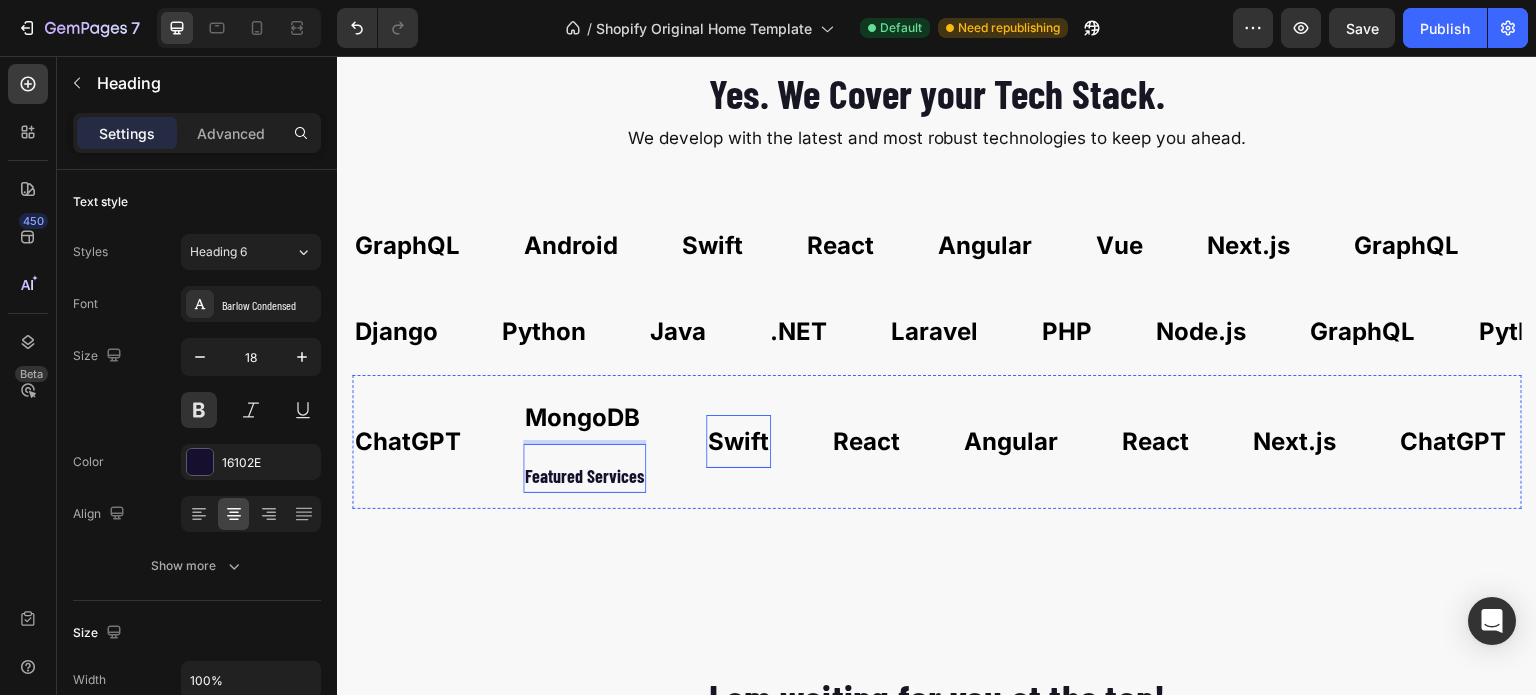 click on "Swift" at bounding box center (726, 442) 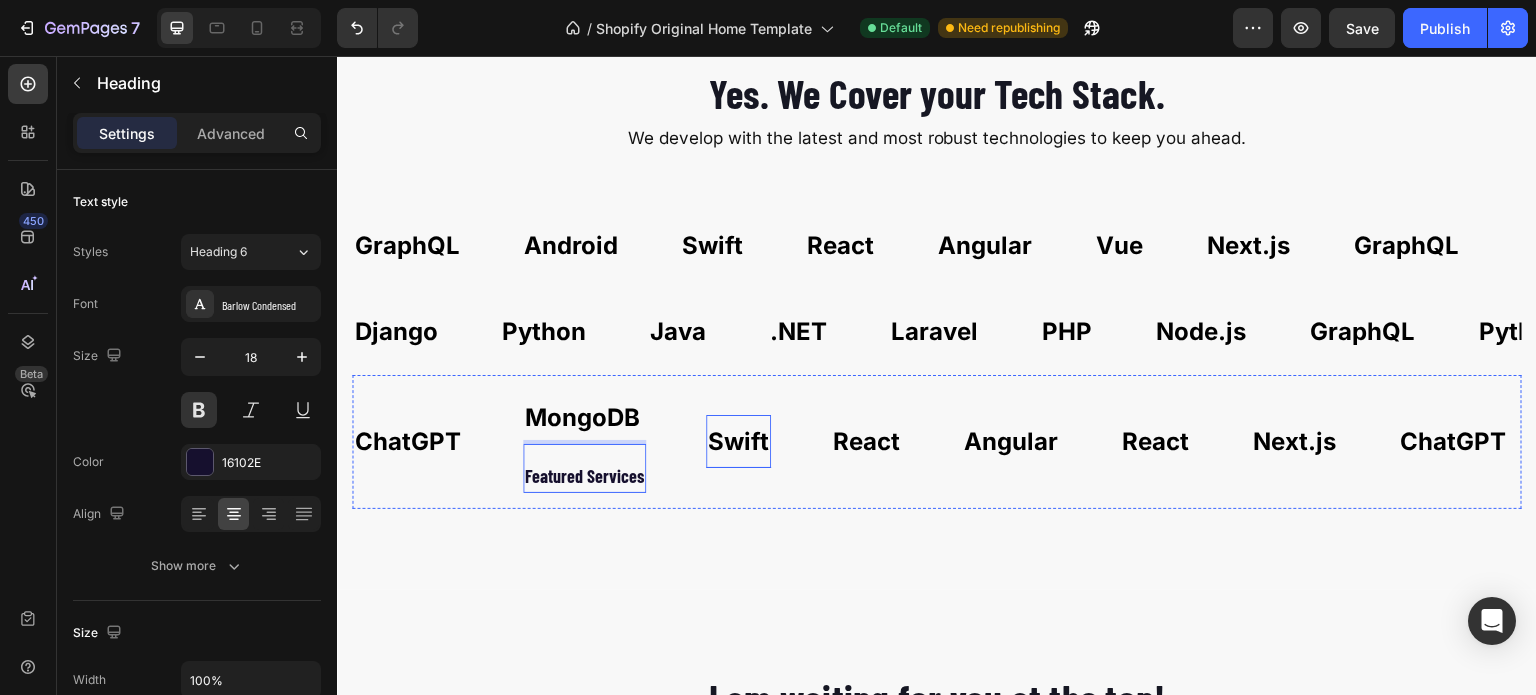 click on "Swift" at bounding box center [708, 442] 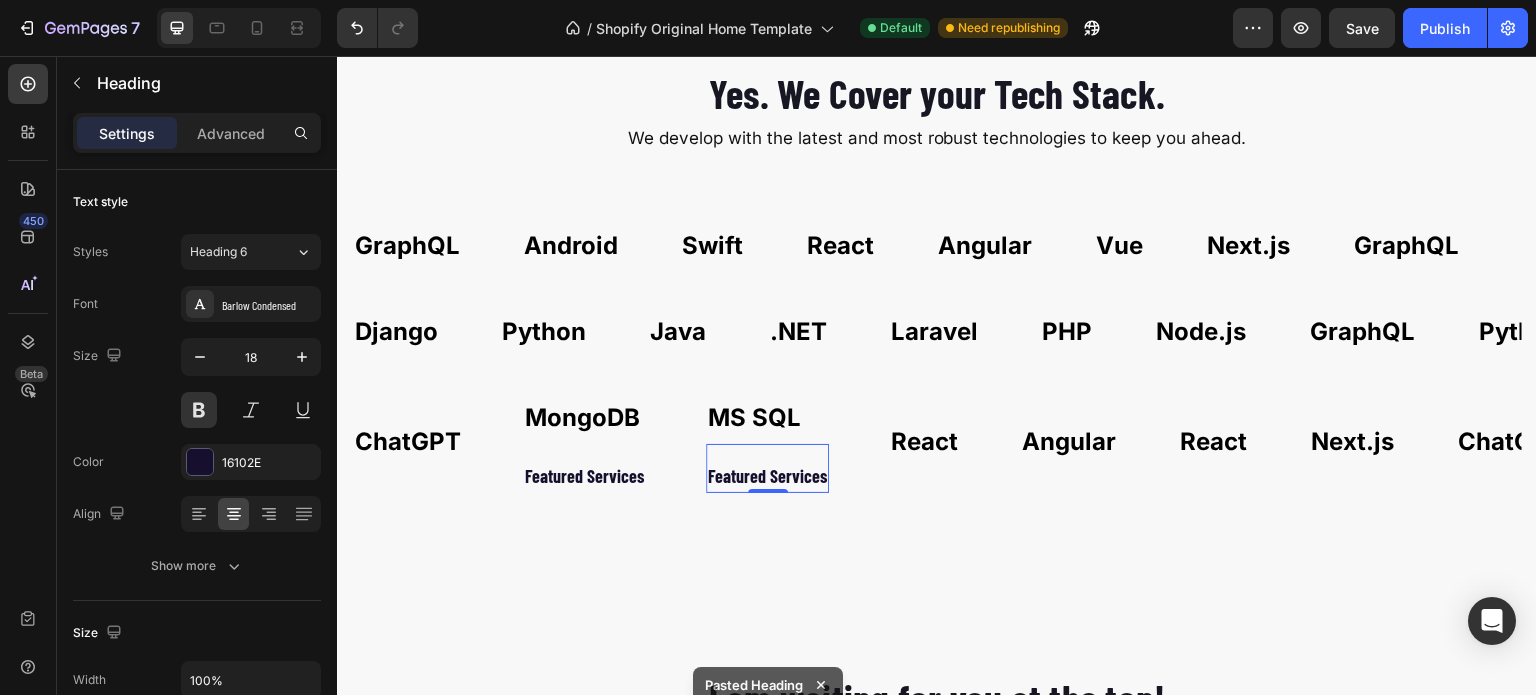 scroll, scrollTop: 2504, scrollLeft: 0, axis: vertical 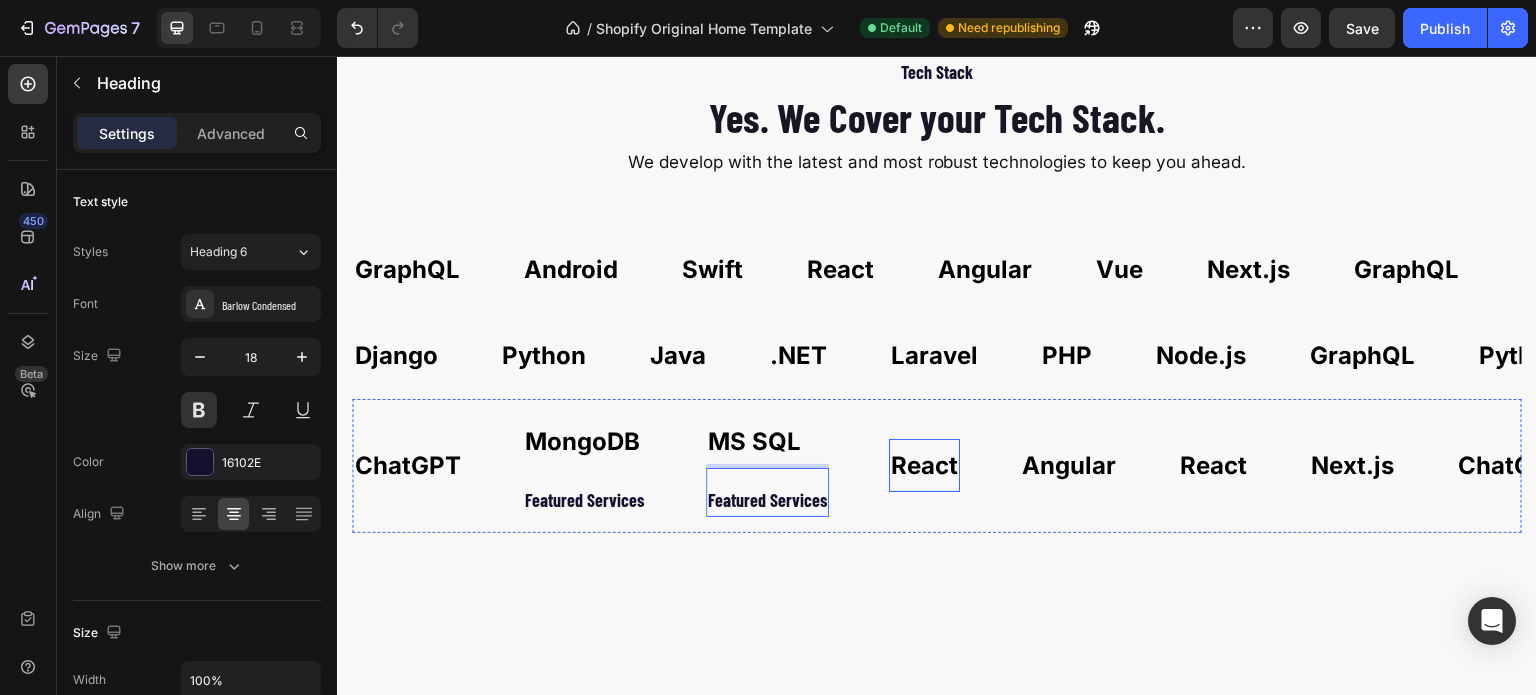 click on "React" at bounding box center [910, 466] 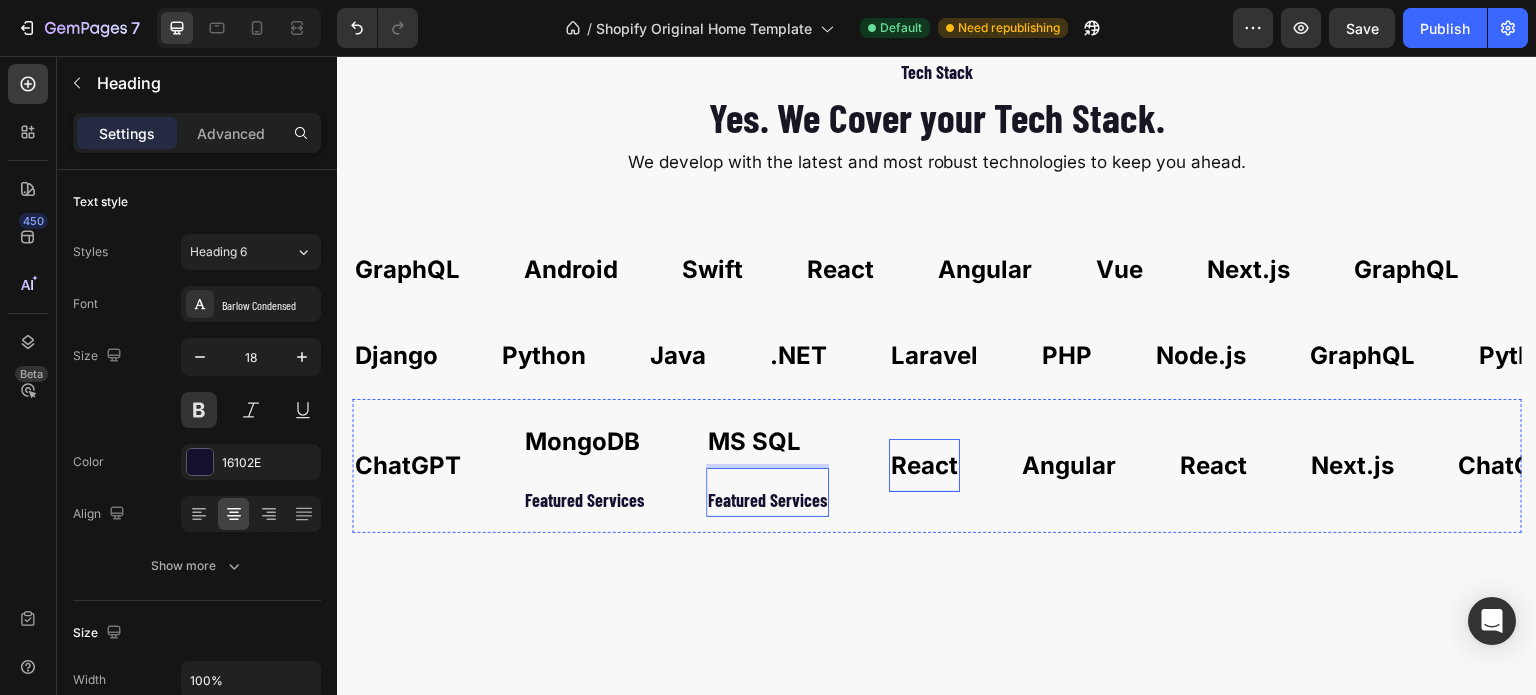 click on "React" at bounding box center (828, 466) 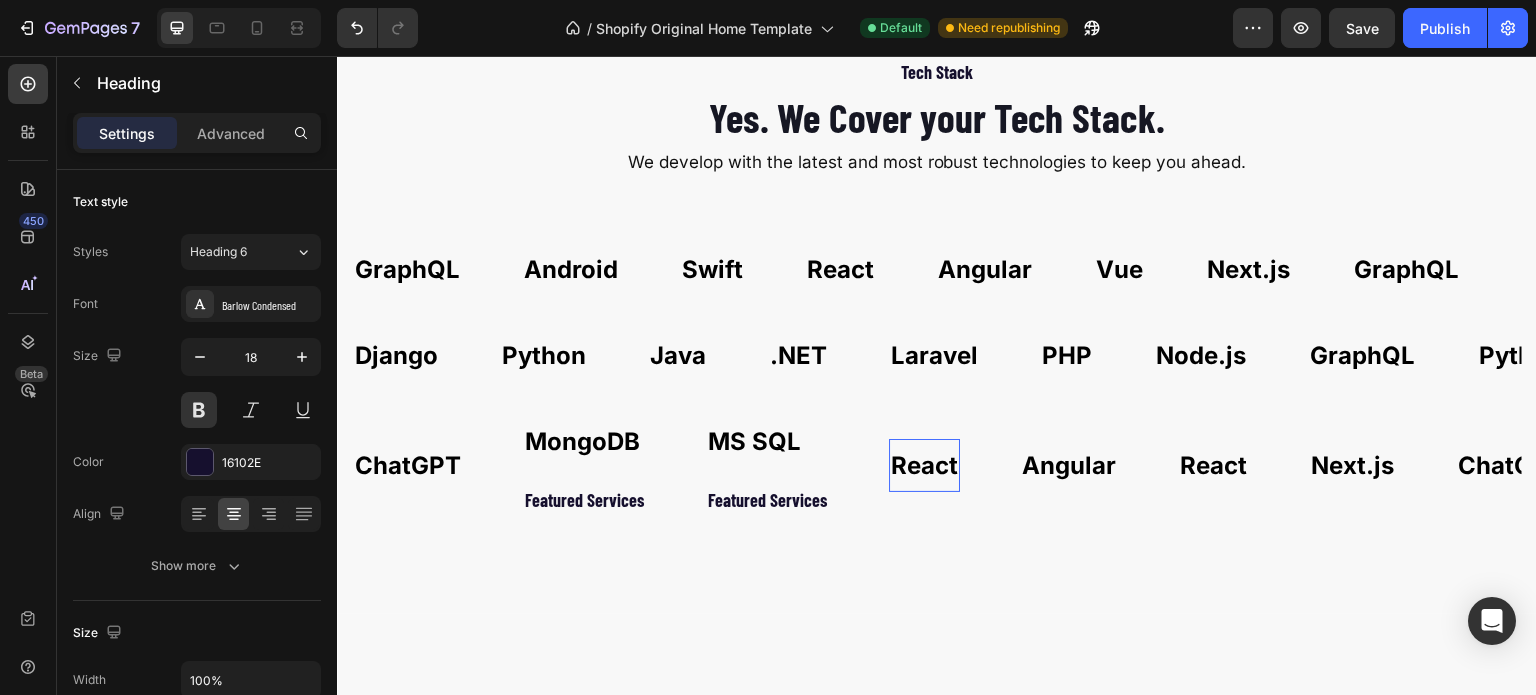 click on "React" at bounding box center (853, 466) 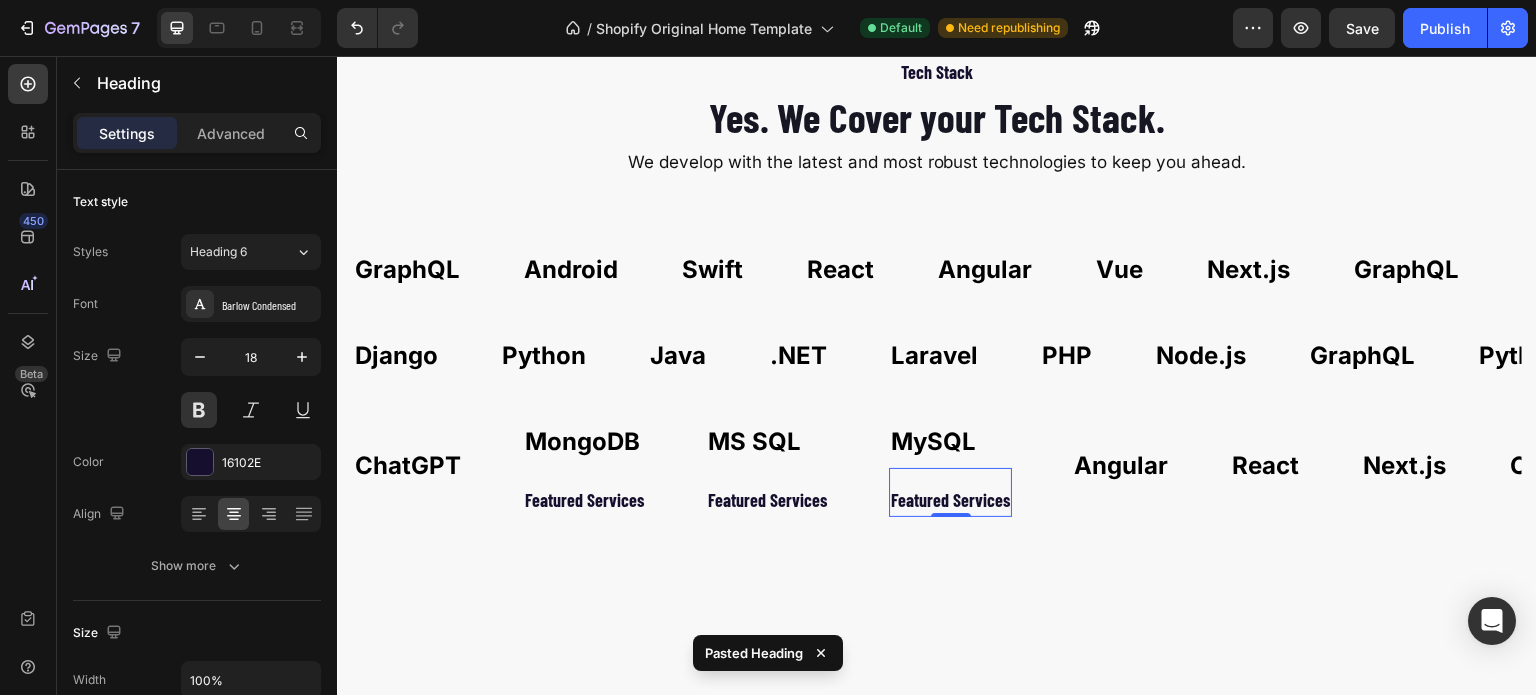 scroll, scrollTop: 2480, scrollLeft: 0, axis: vertical 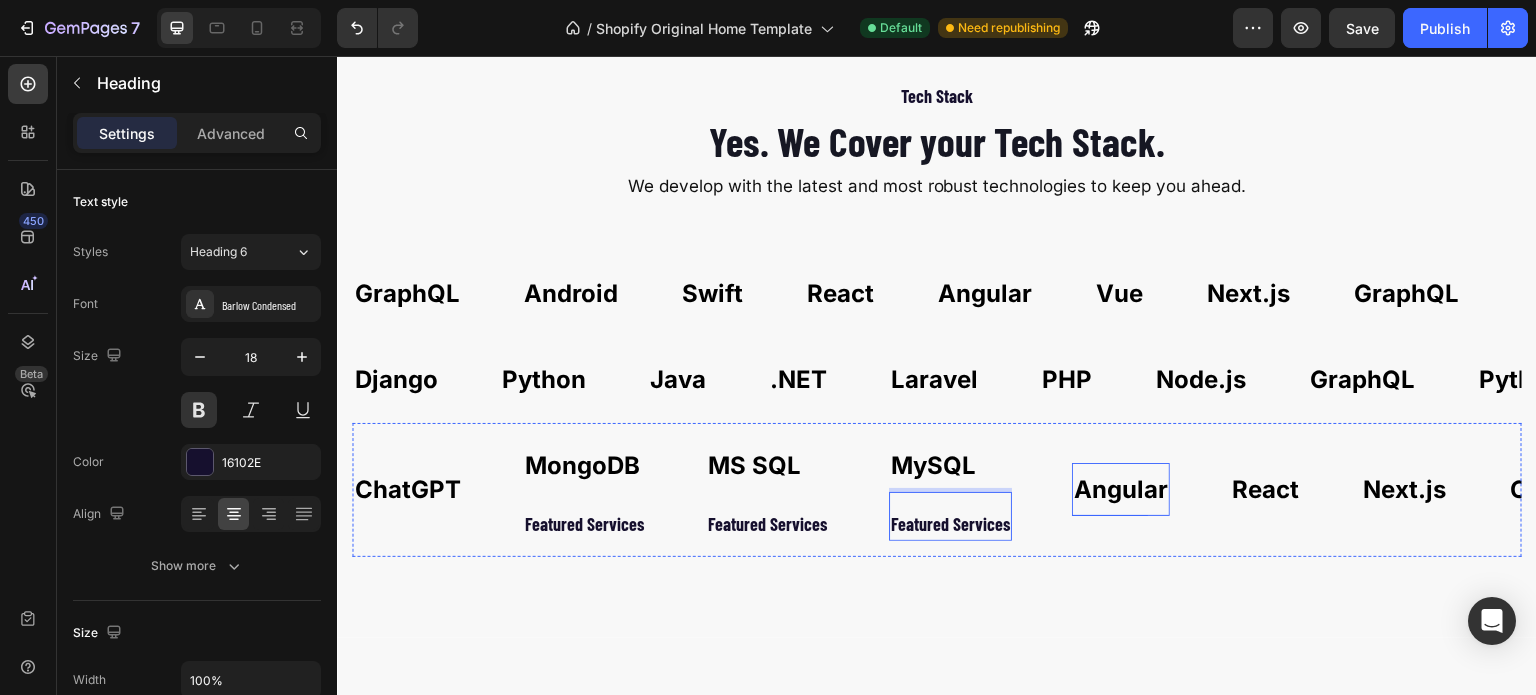click on "Angular" at bounding box center (1111, 490) 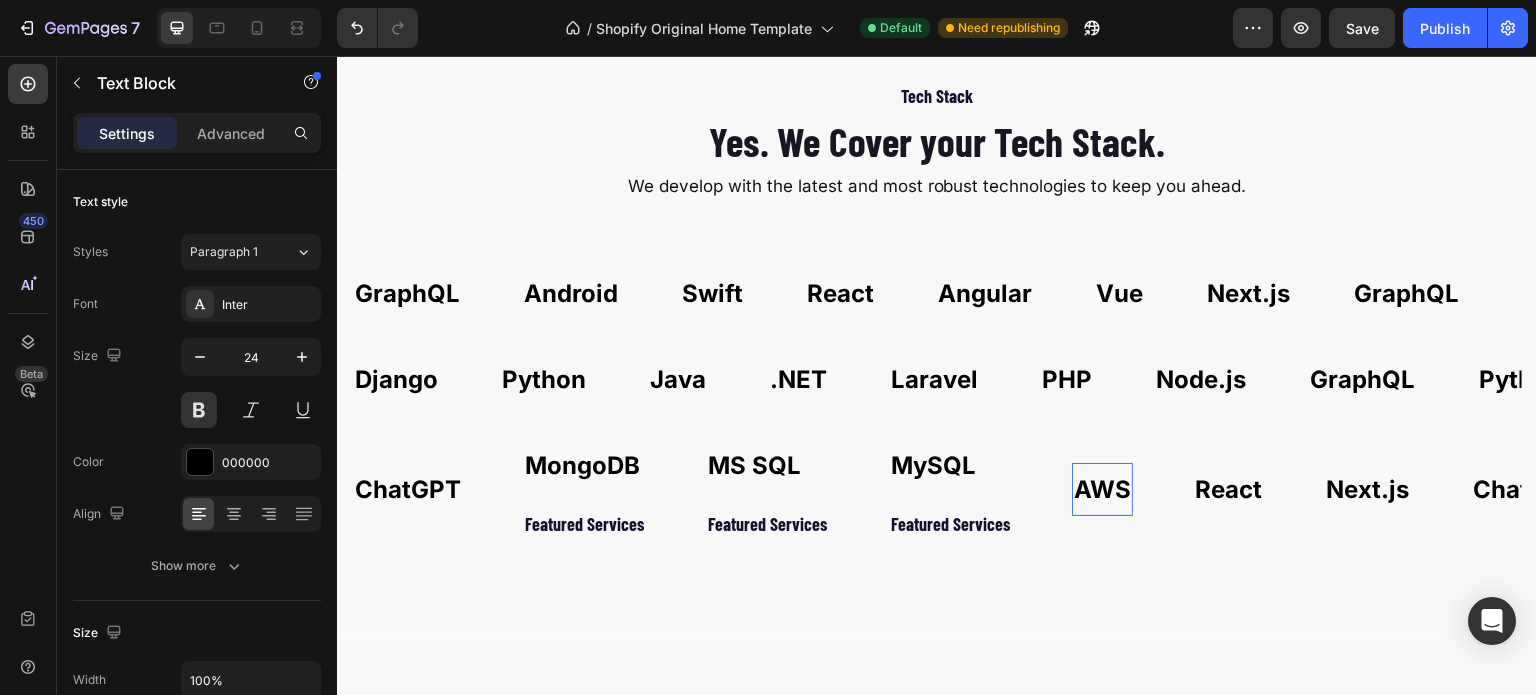 scroll, scrollTop: 2456, scrollLeft: 0, axis: vertical 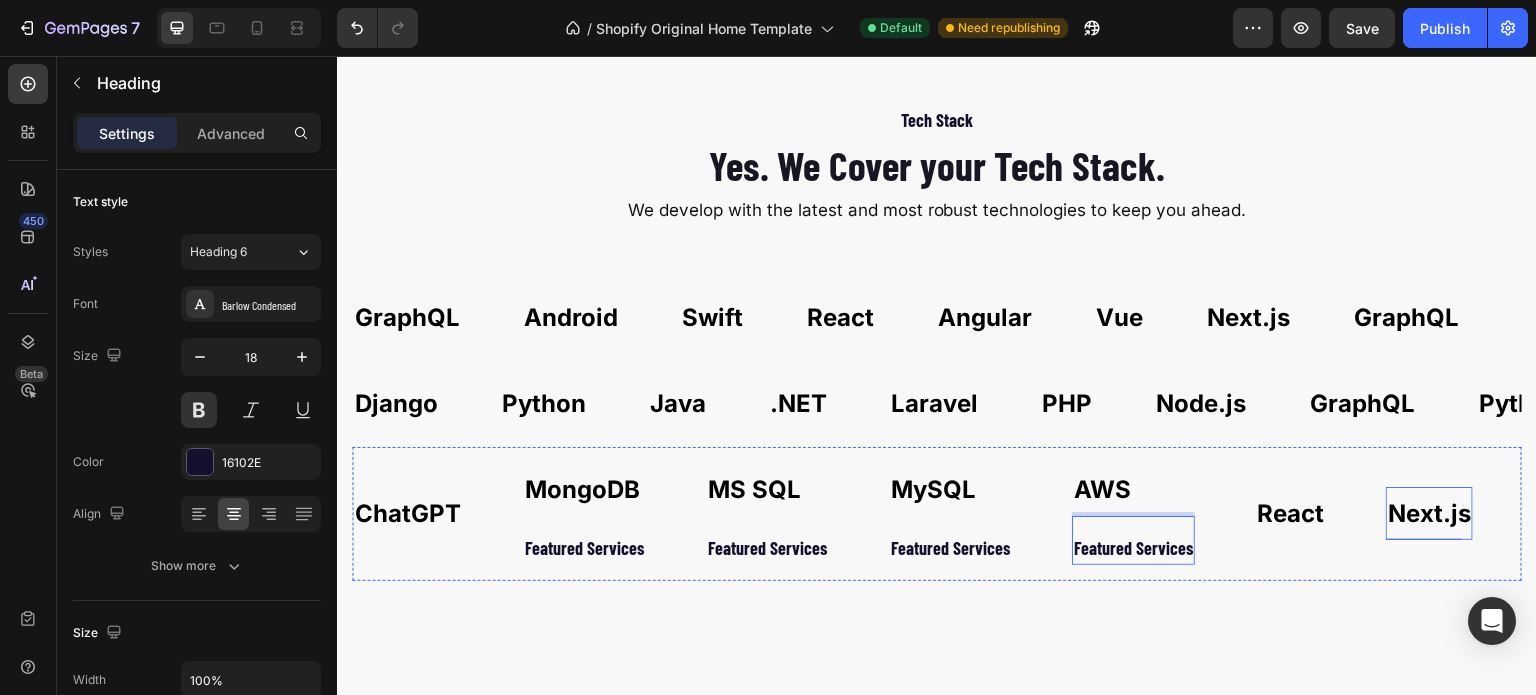 click on "Next.js Text Block" at bounding box center [1423, 514] 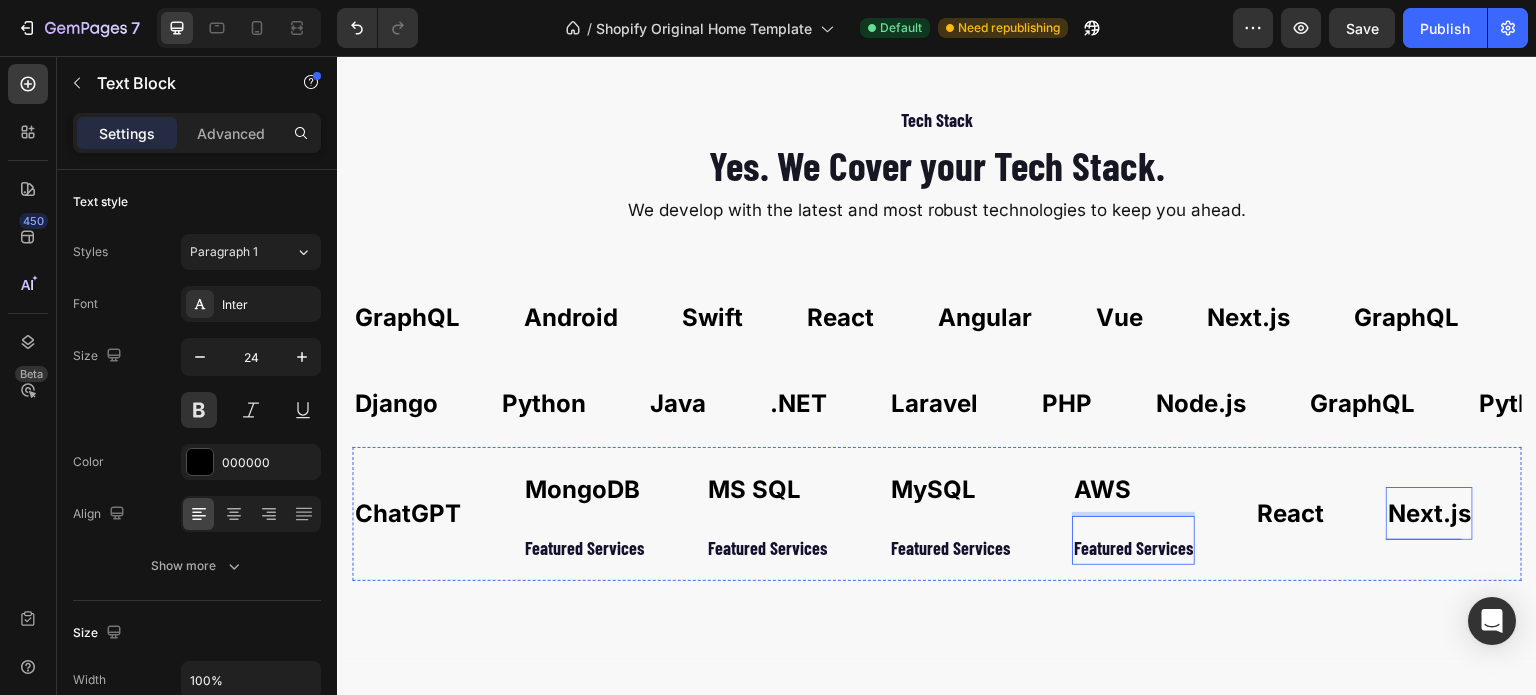 click on "Next.js Text Block" at bounding box center [1423, 514] 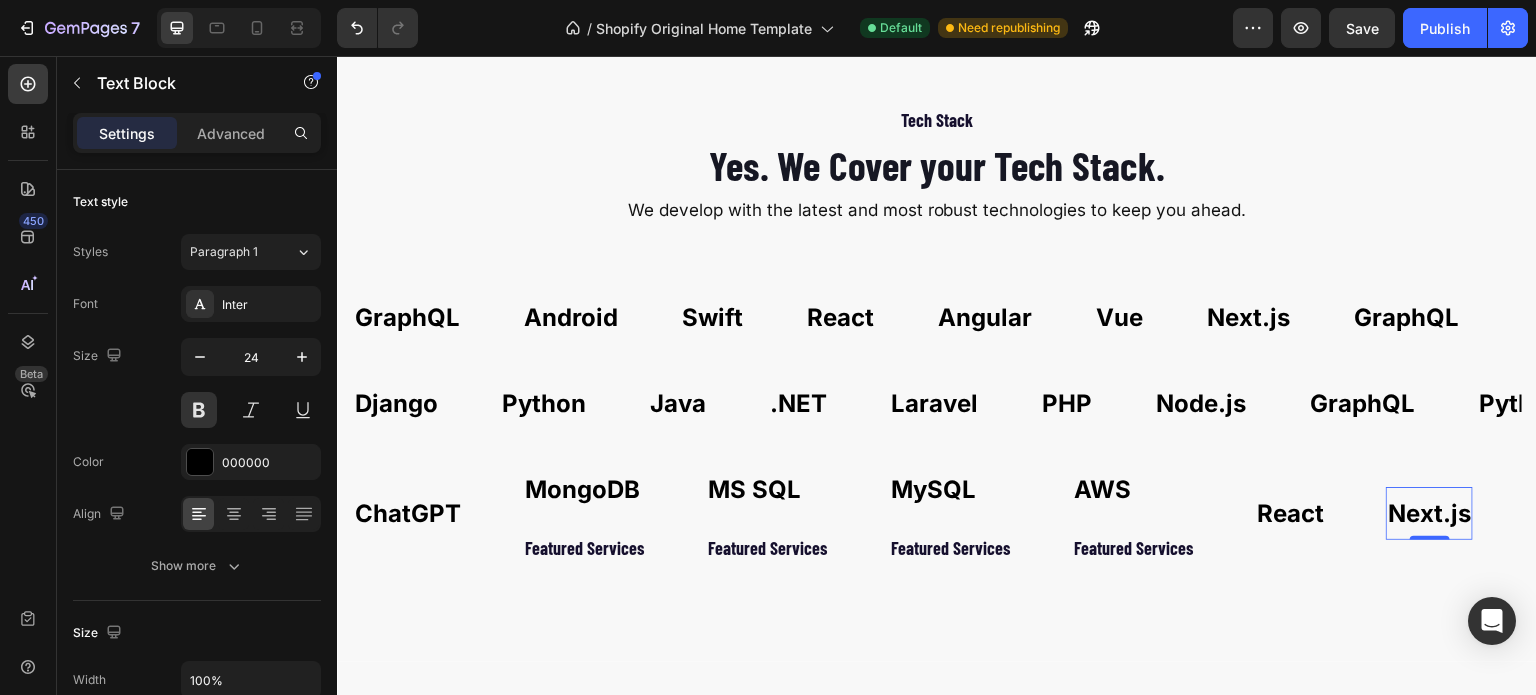 click on "Next.js Text Block   0" at bounding box center (1423, 514) 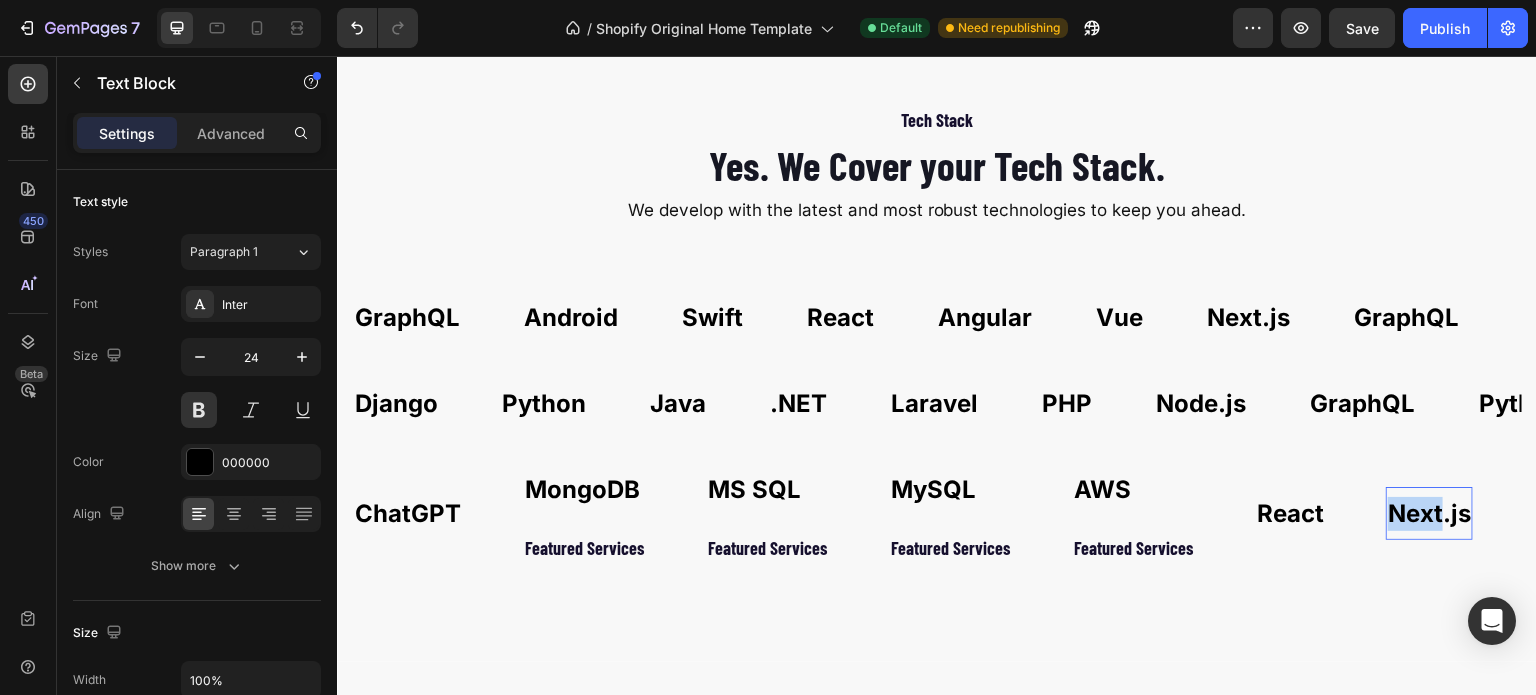 click on "Next.js" at bounding box center [1428, 514] 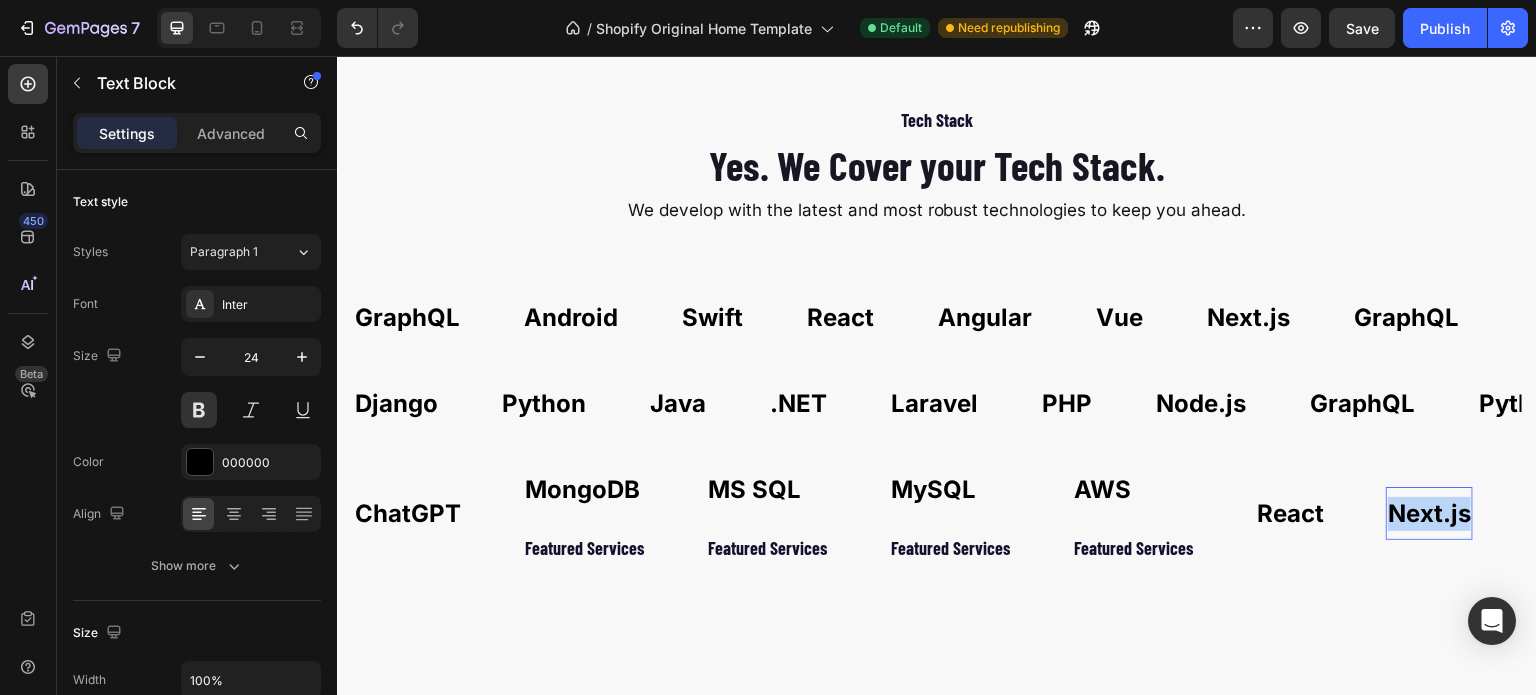 click on "Next.js" at bounding box center (1395, 514) 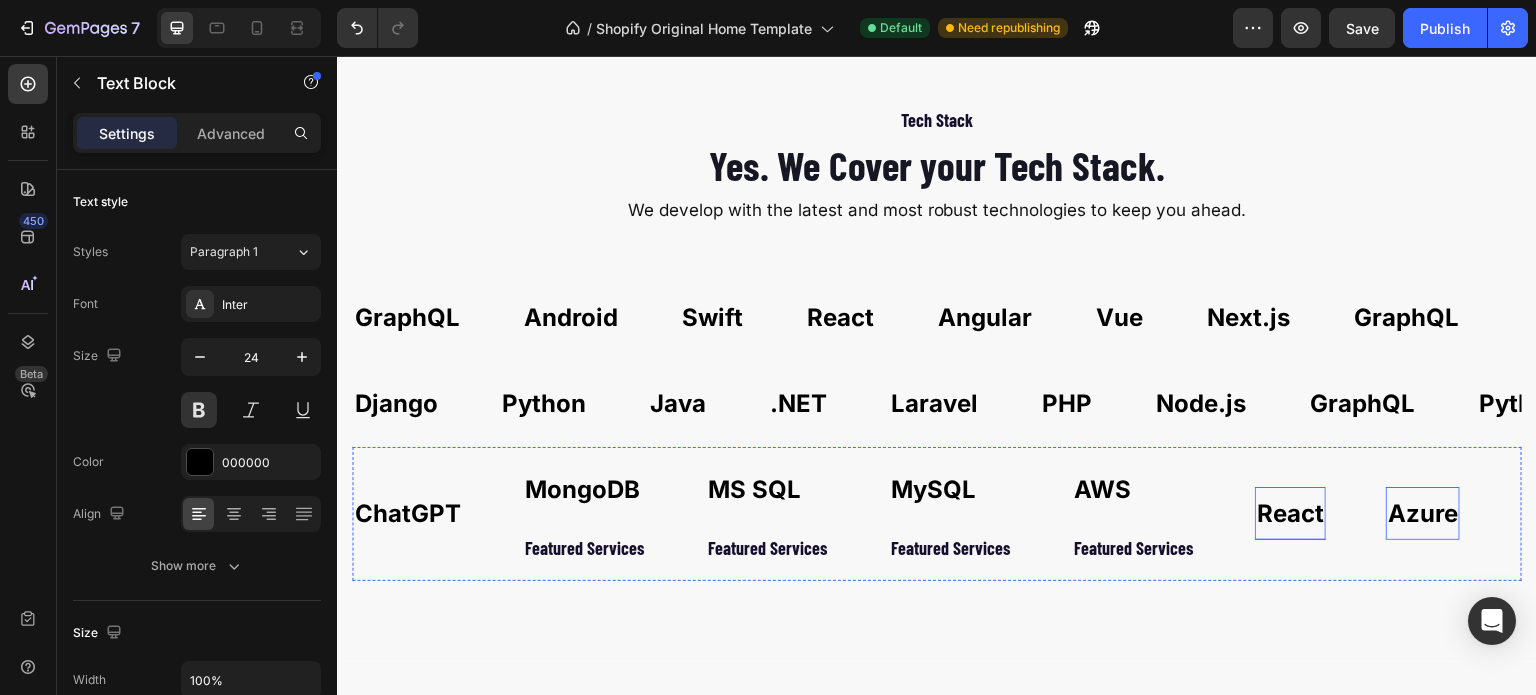 click on "React" at bounding box center [1260, 514] 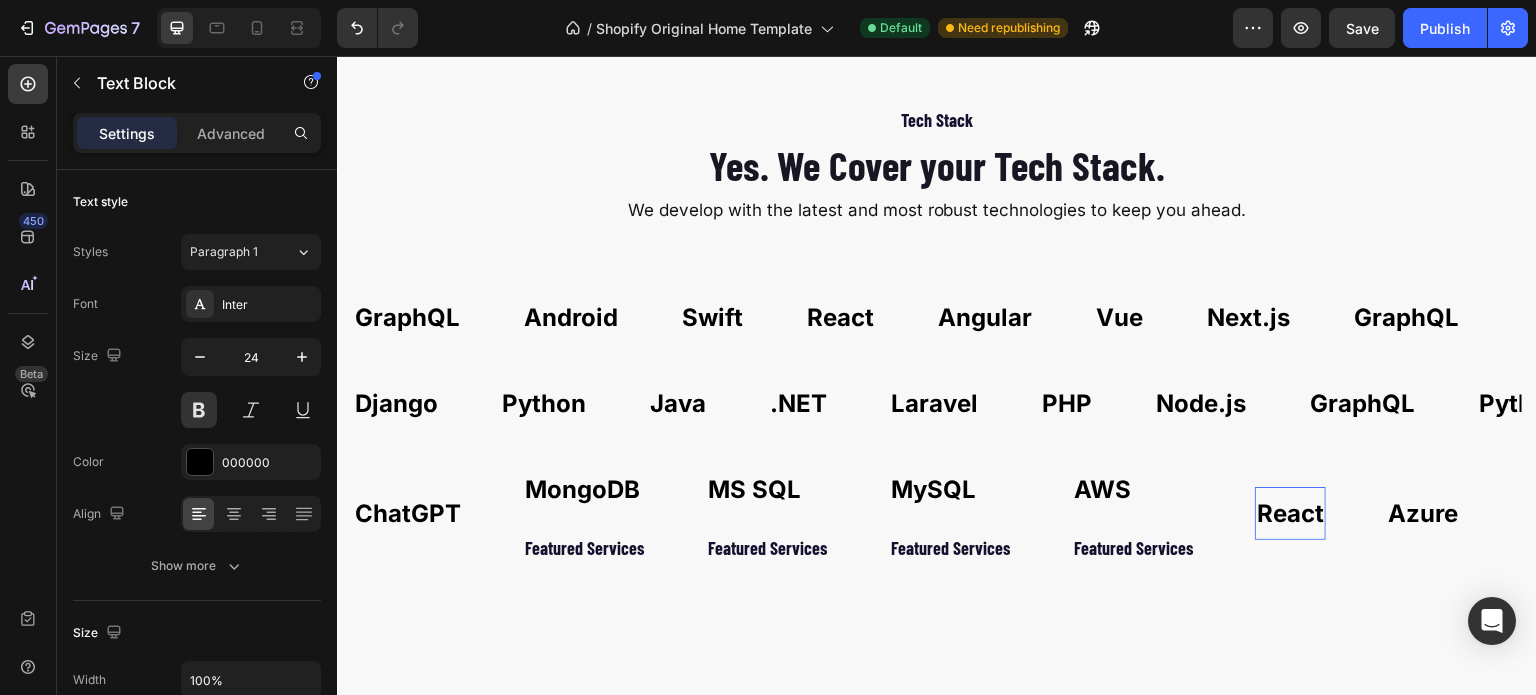 click on "React" at bounding box center (1288, 514) 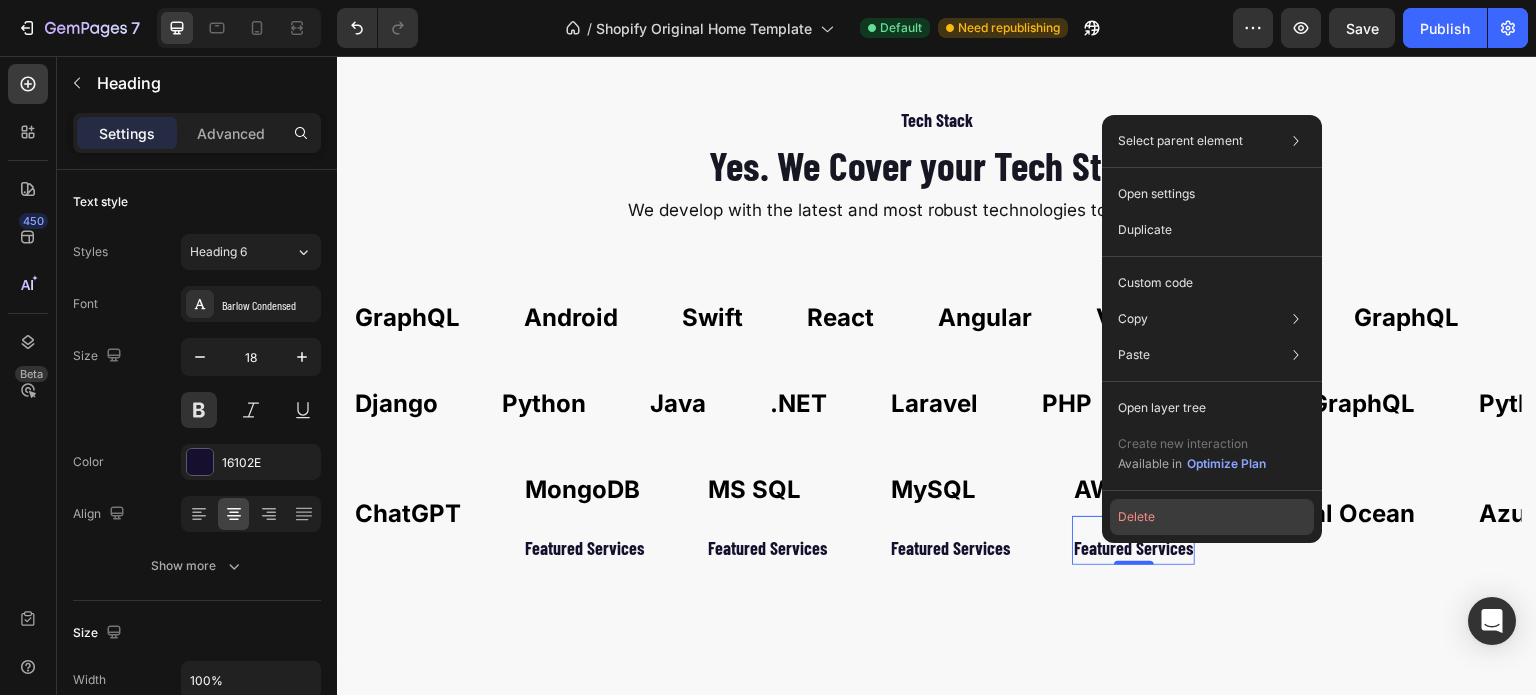 click on "Delete" 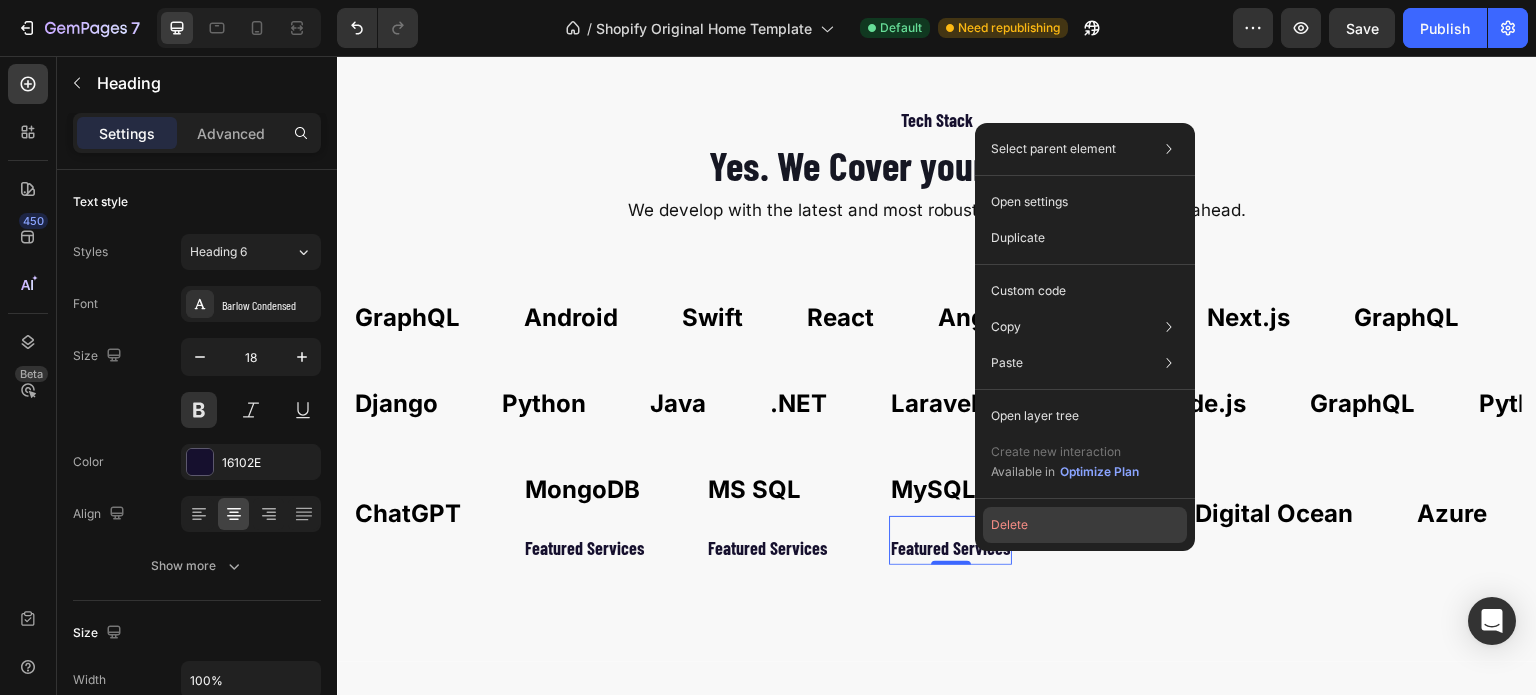 click on "Delete" 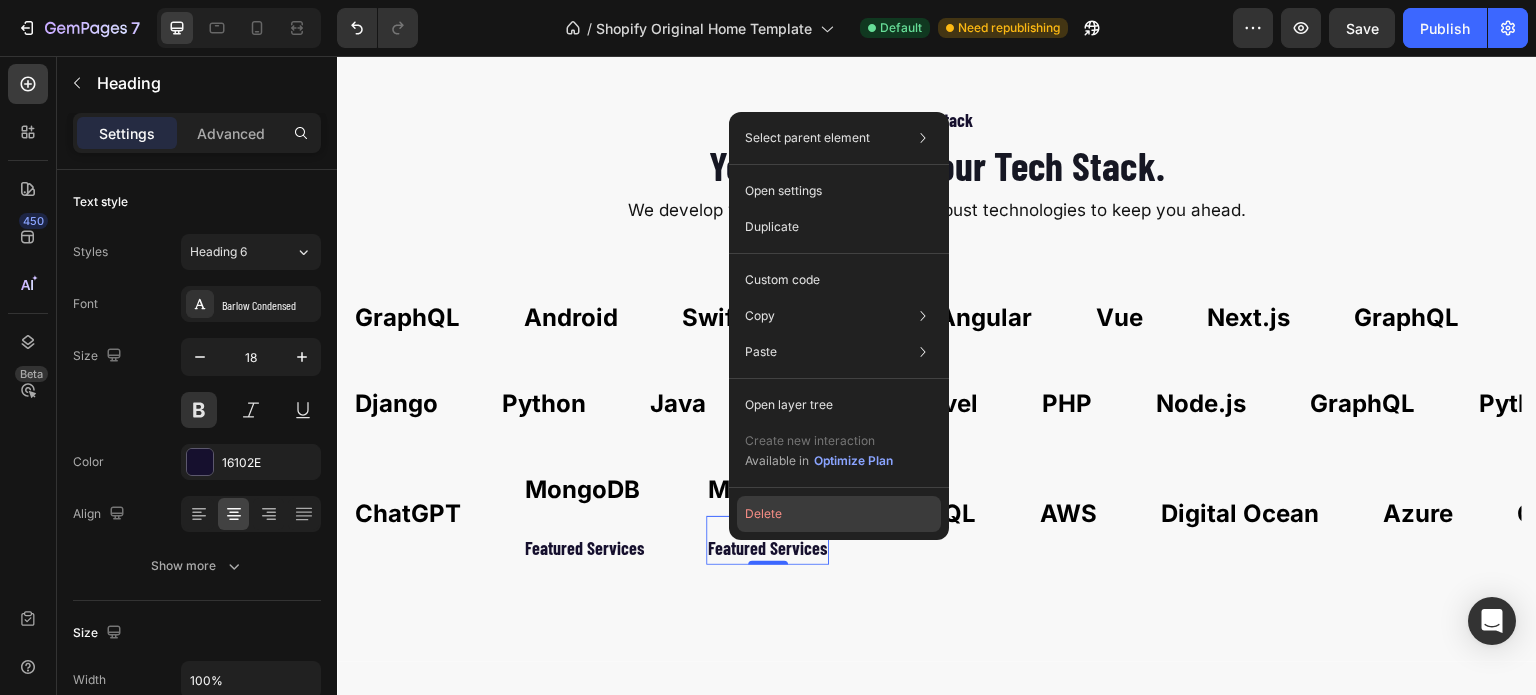 click on "Delete" 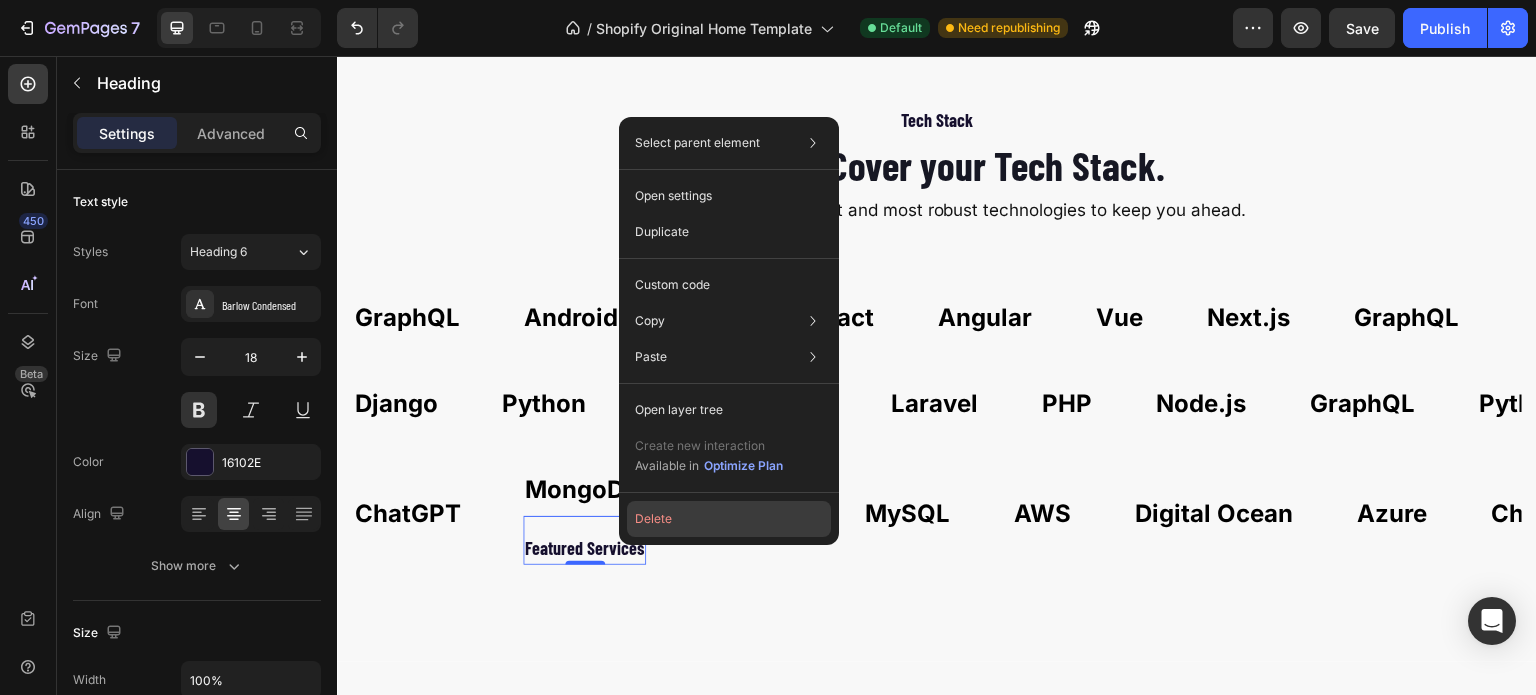 click on "Delete" 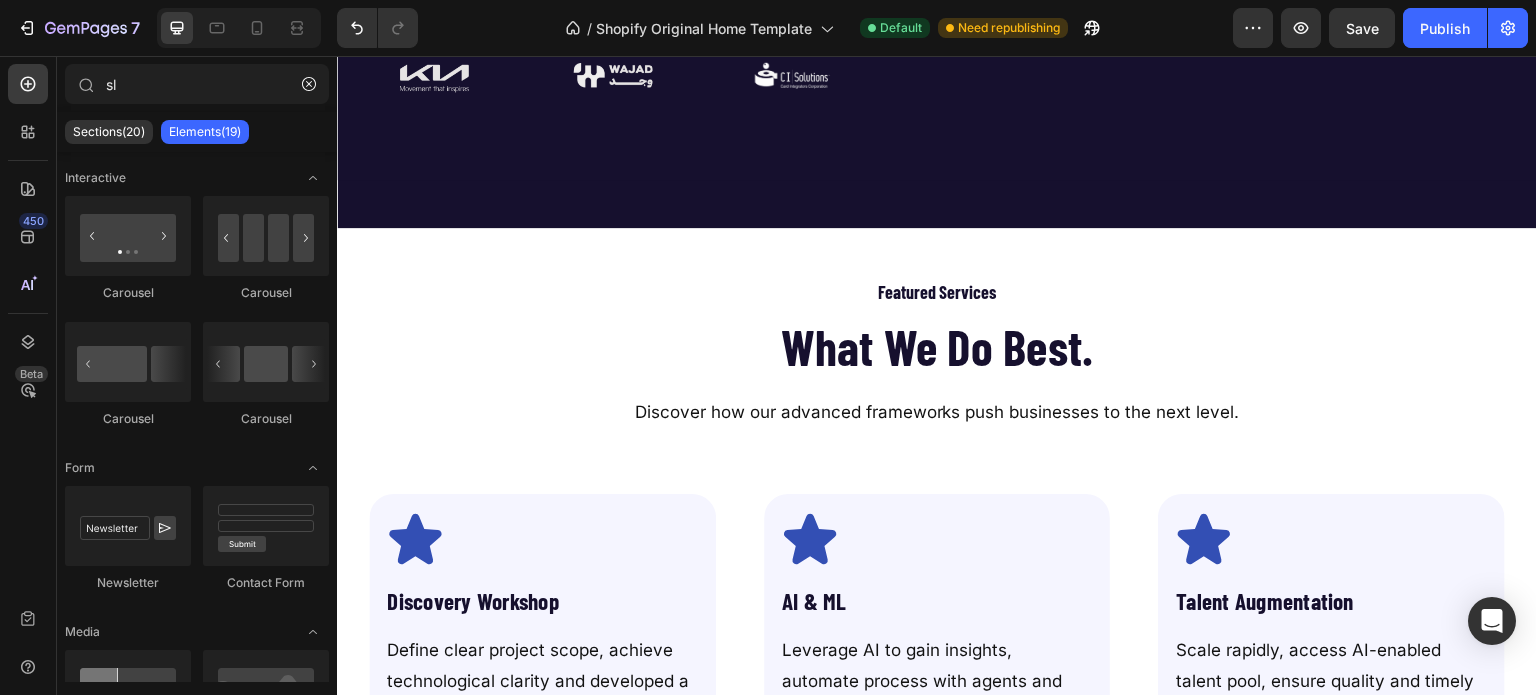 scroll, scrollTop: 709, scrollLeft: 0, axis: vertical 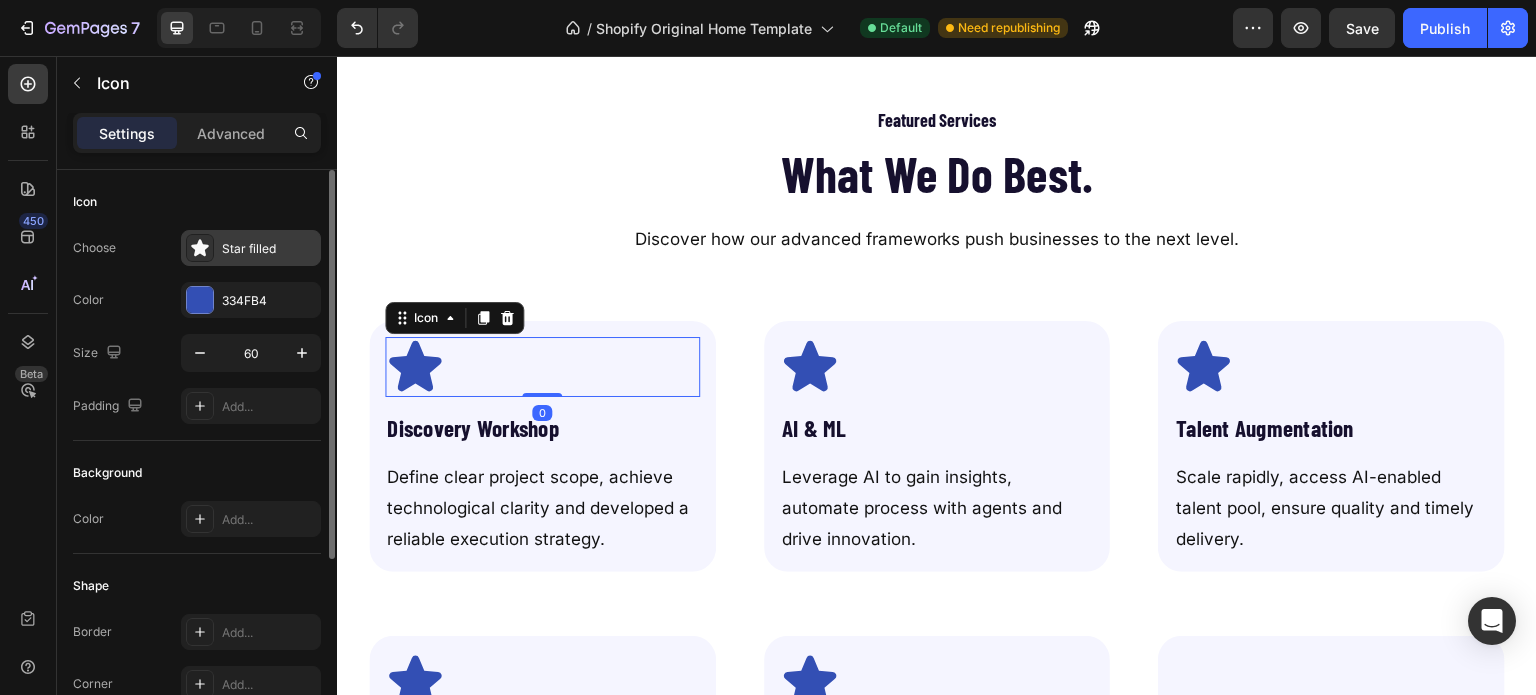 click 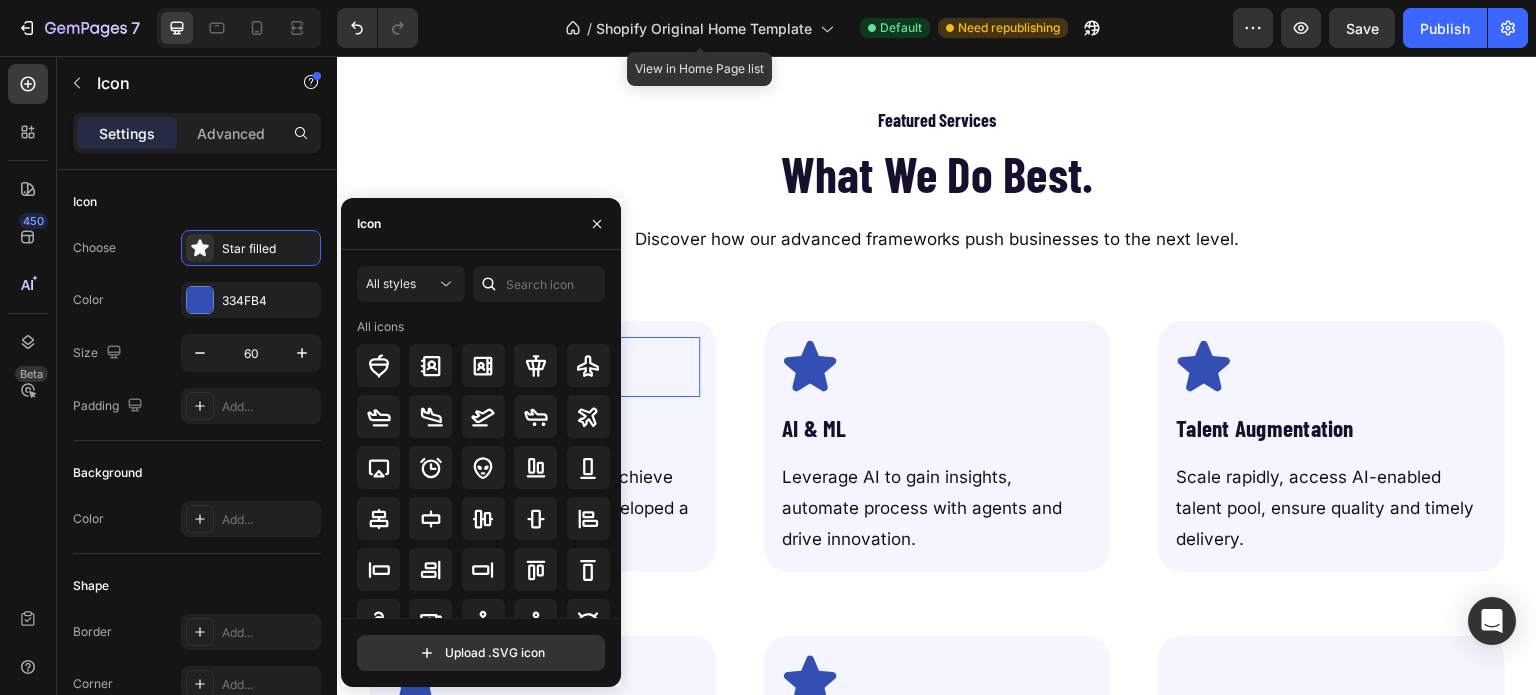 click at bounding box center (489, 284) 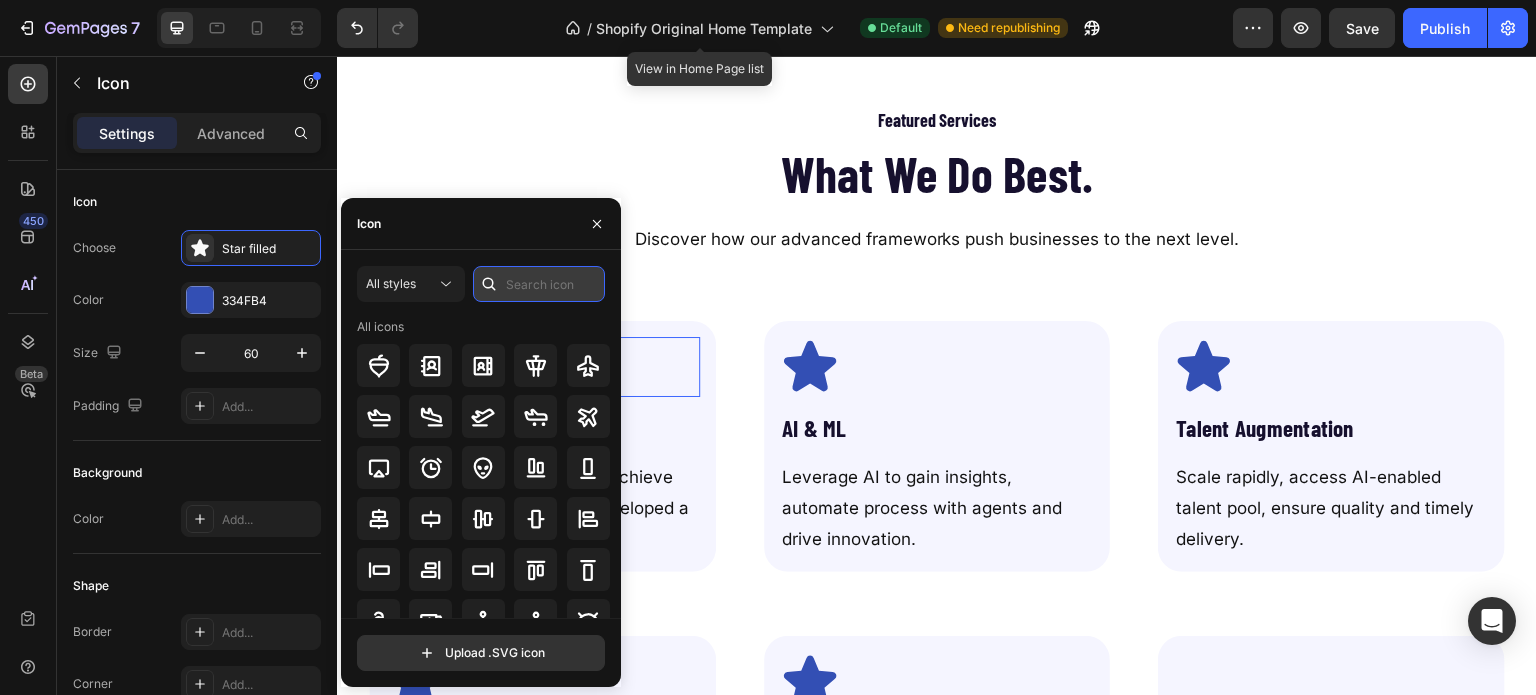click at bounding box center [539, 284] 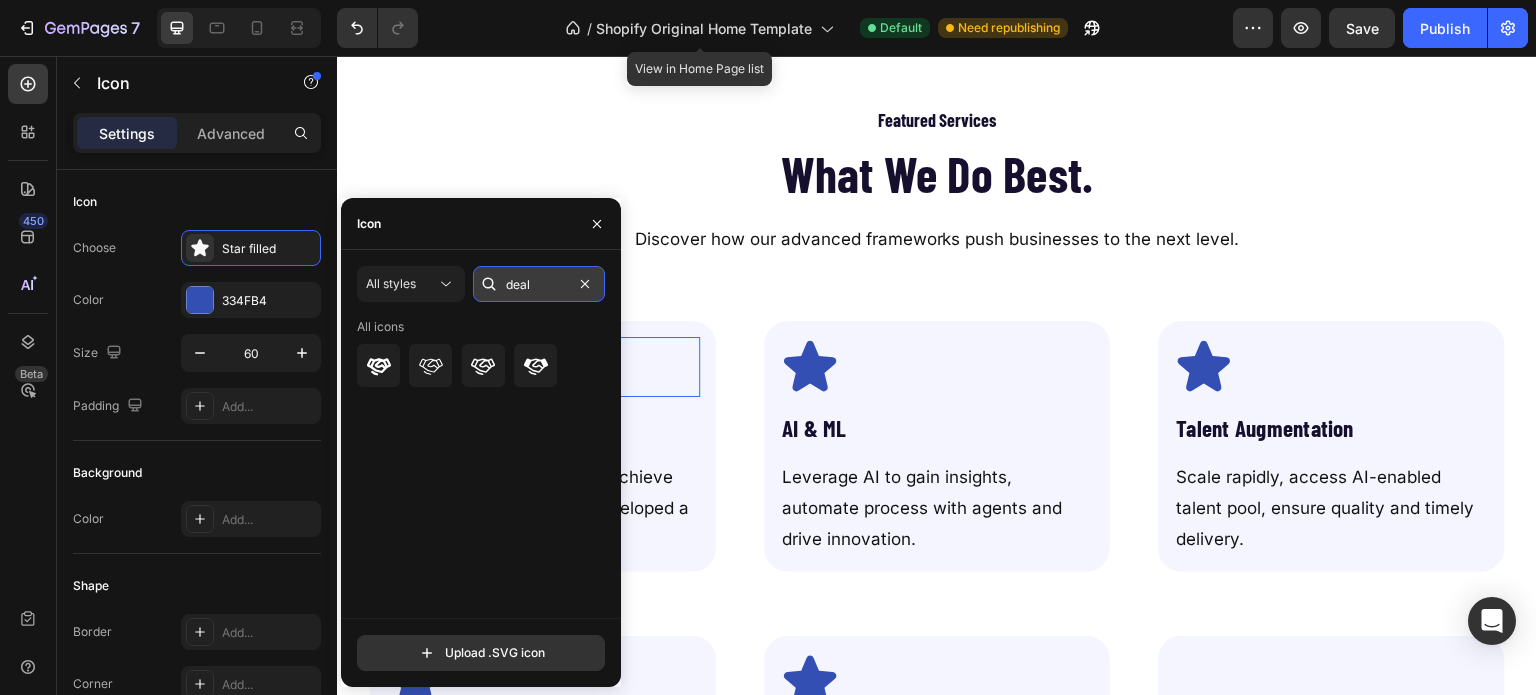 type on "deal" 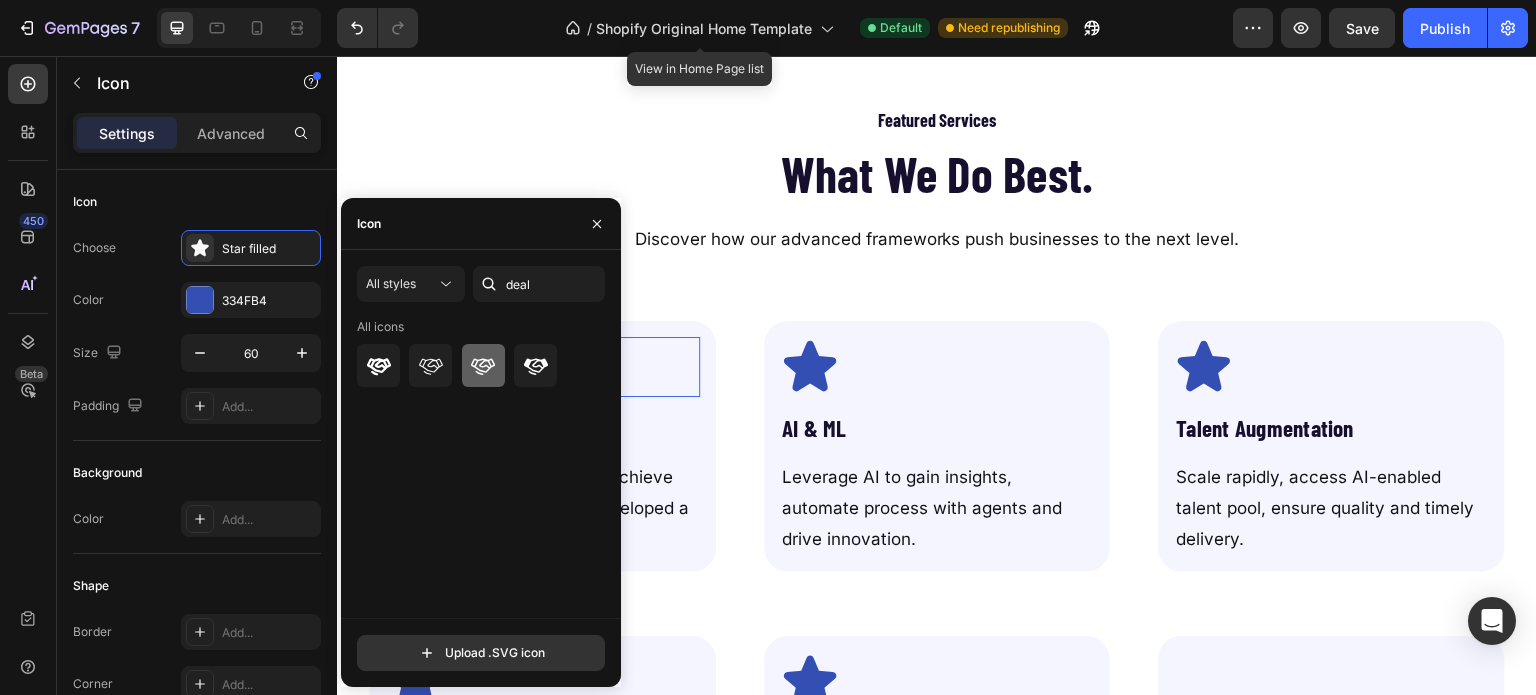 click 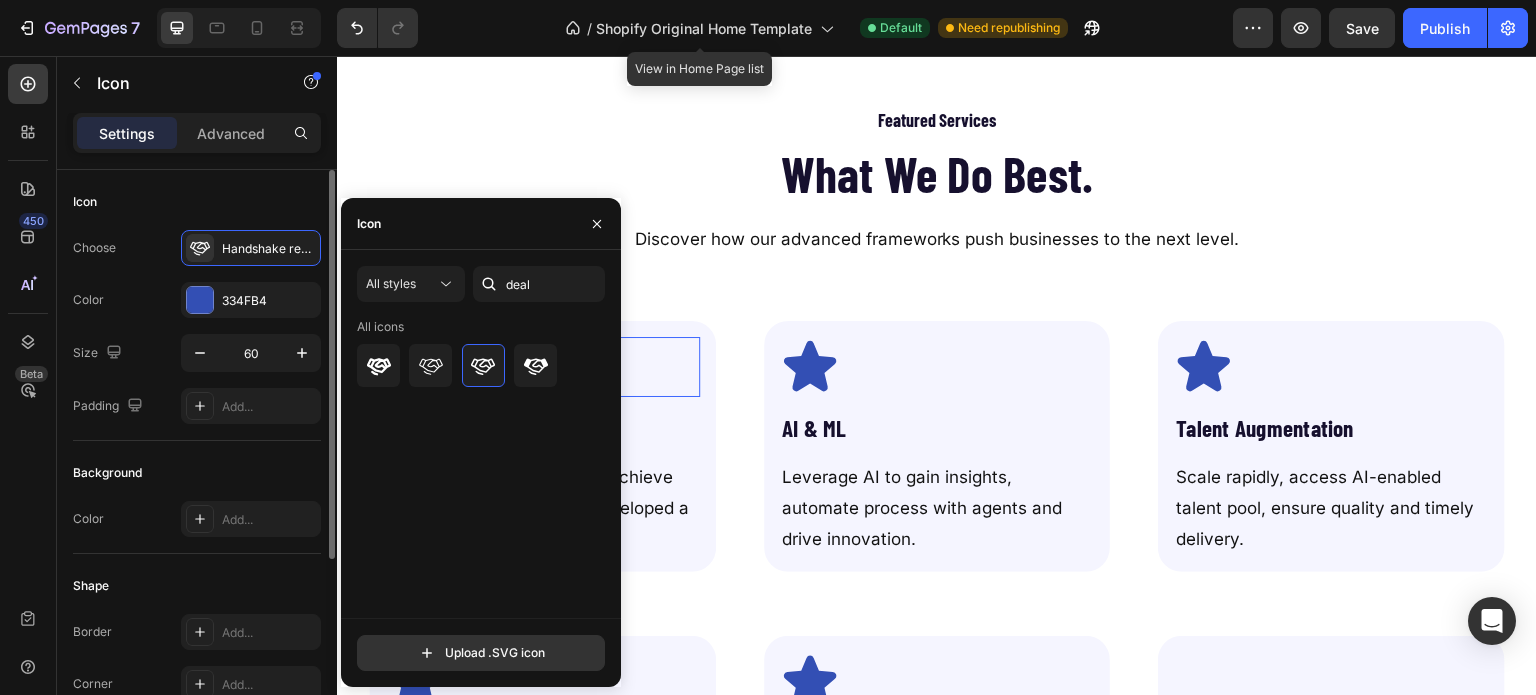 click on "Choose
Handshake regular Color 334FB4 Size 60 Padding Add..." at bounding box center (197, 327) 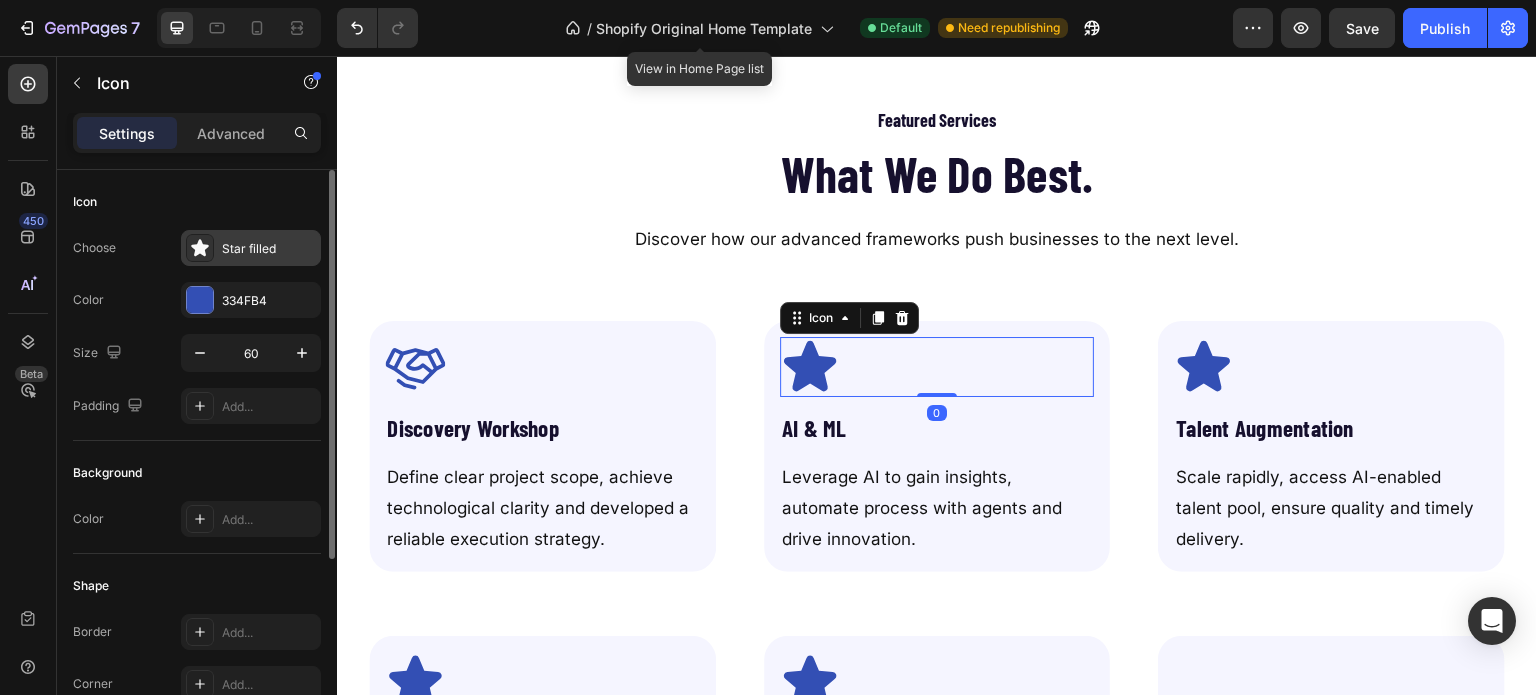 click 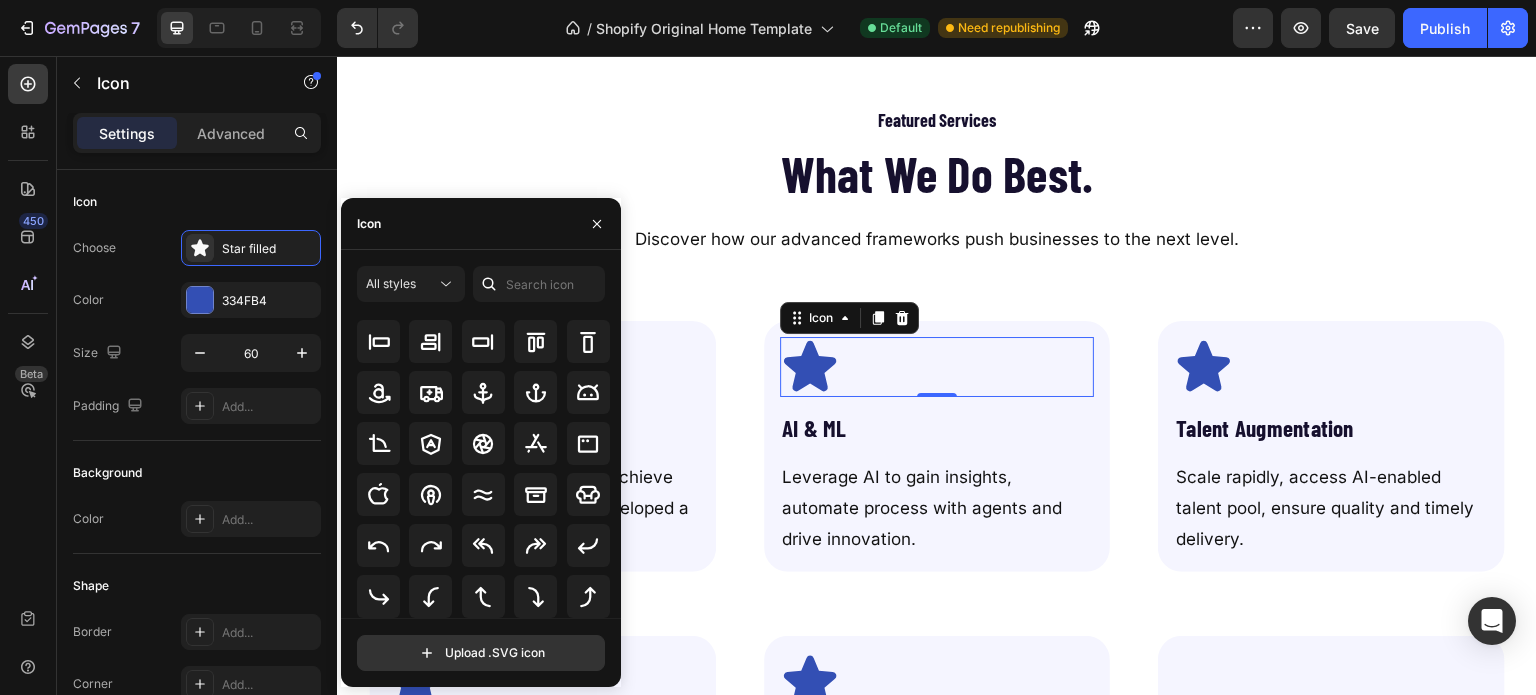 scroll, scrollTop: 0, scrollLeft: 0, axis: both 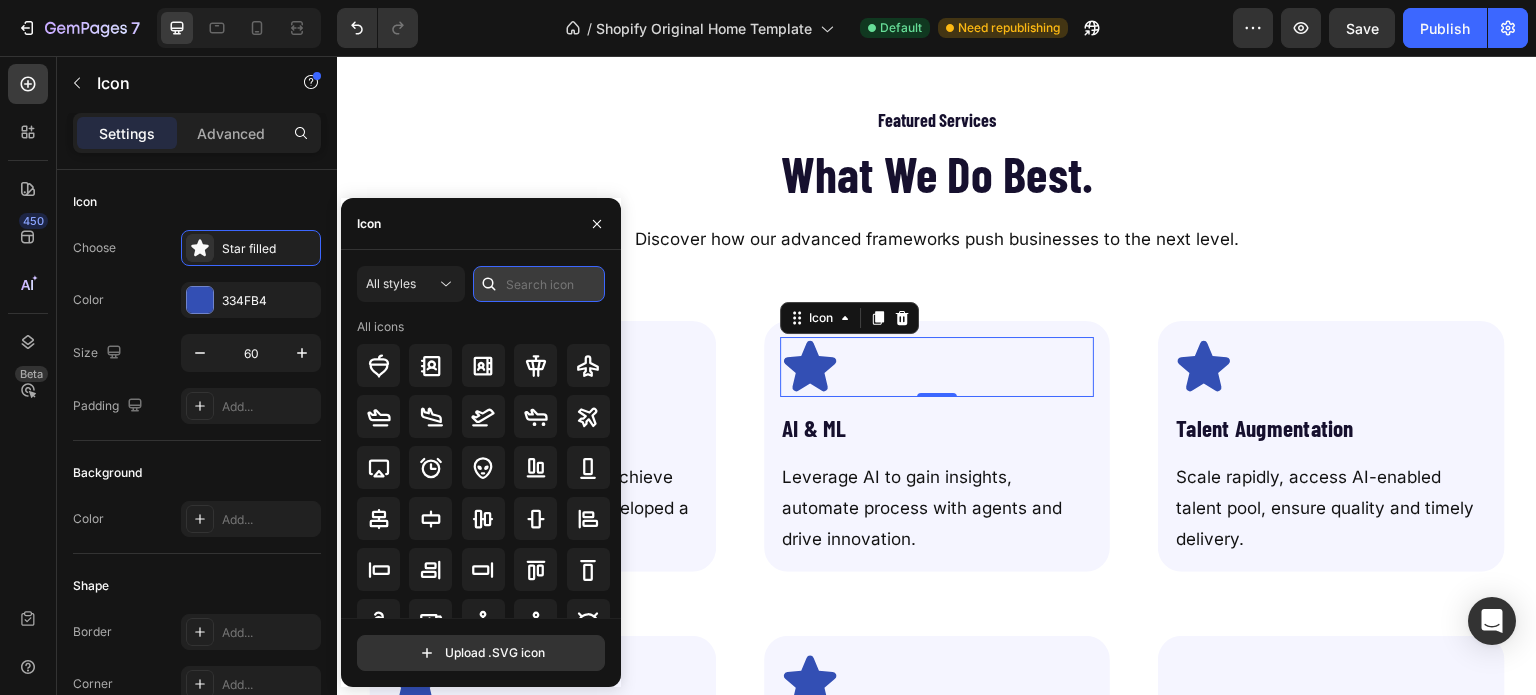 click at bounding box center [539, 284] 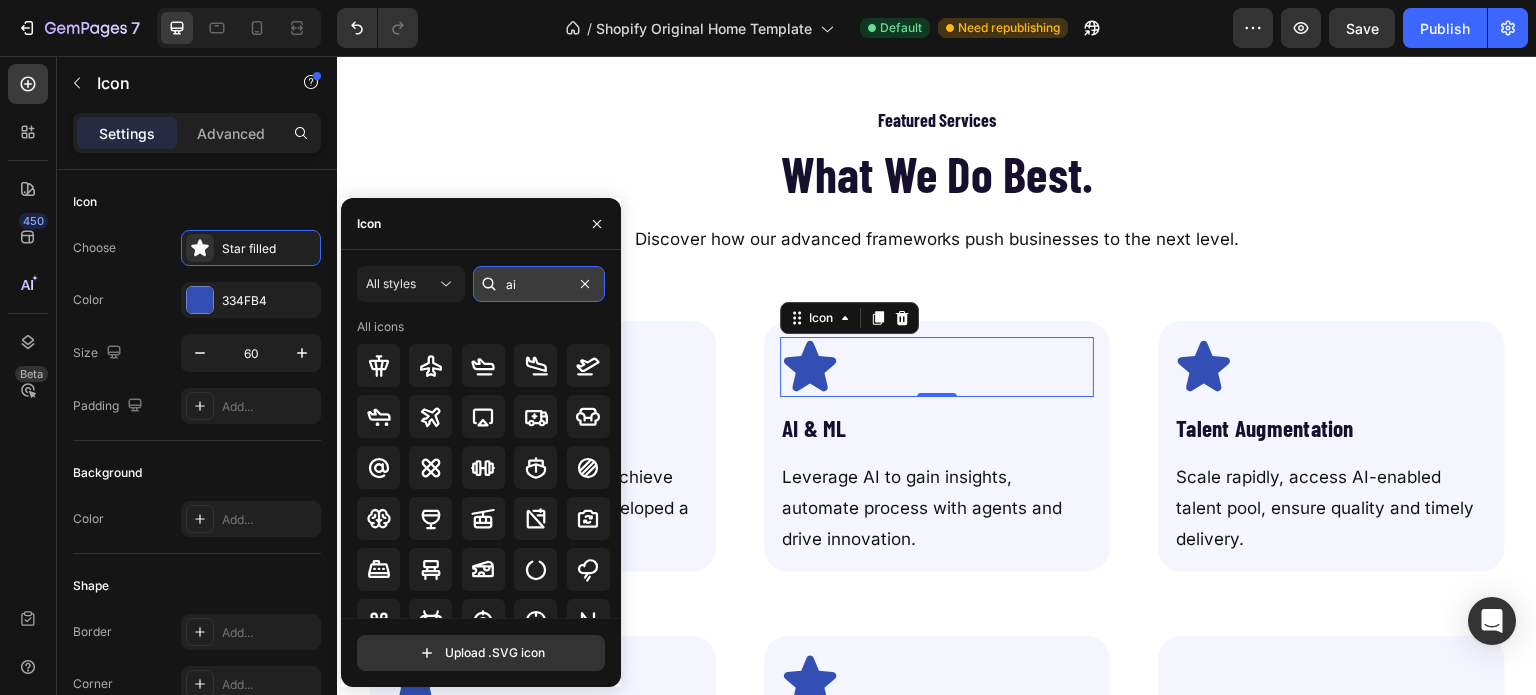 type on "a" 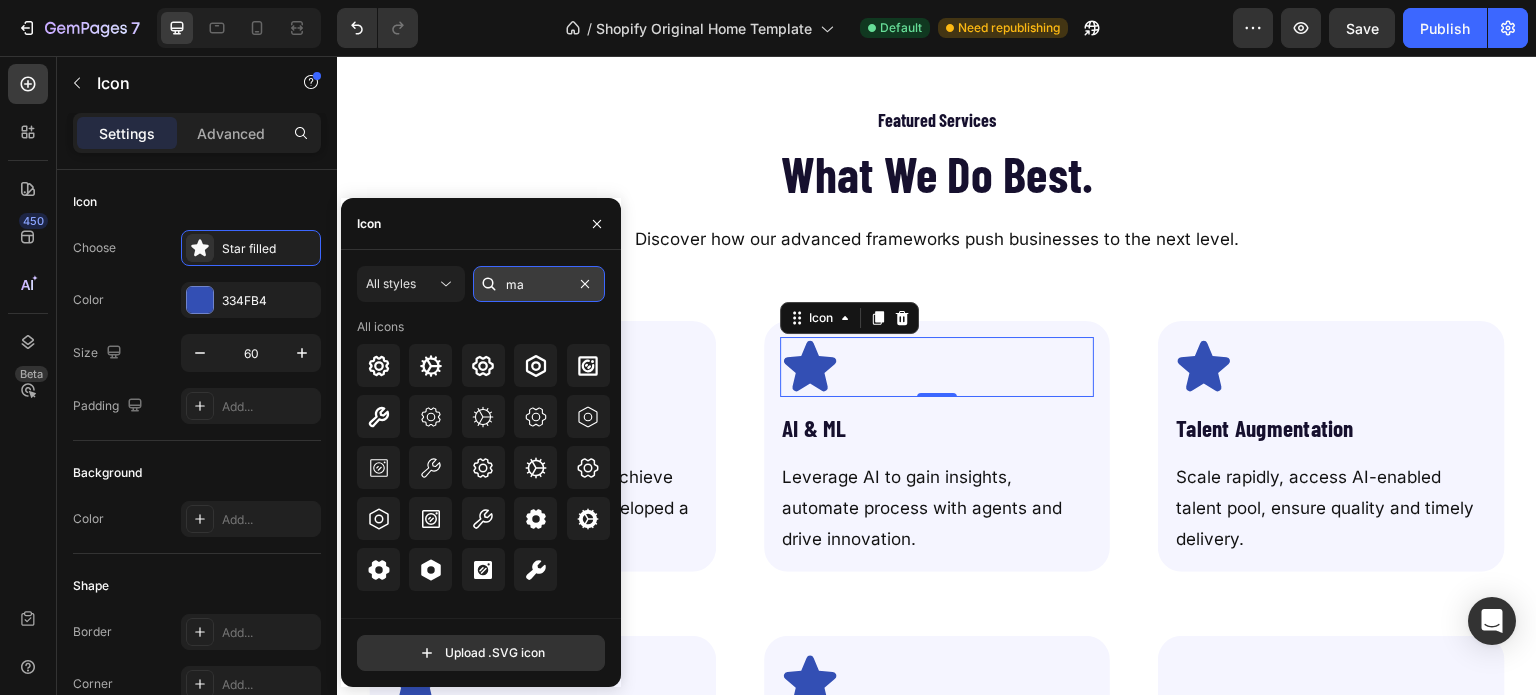 type on "m" 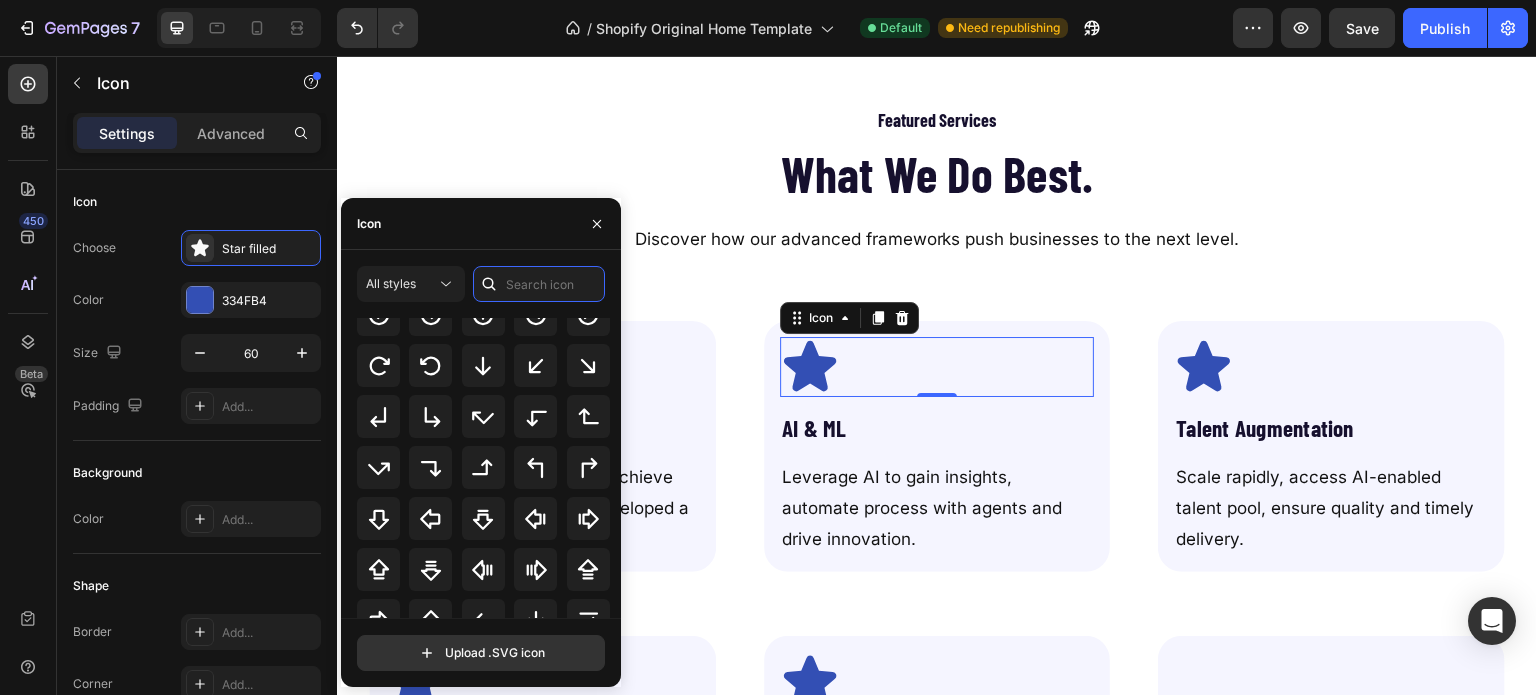scroll, scrollTop: 650, scrollLeft: 0, axis: vertical 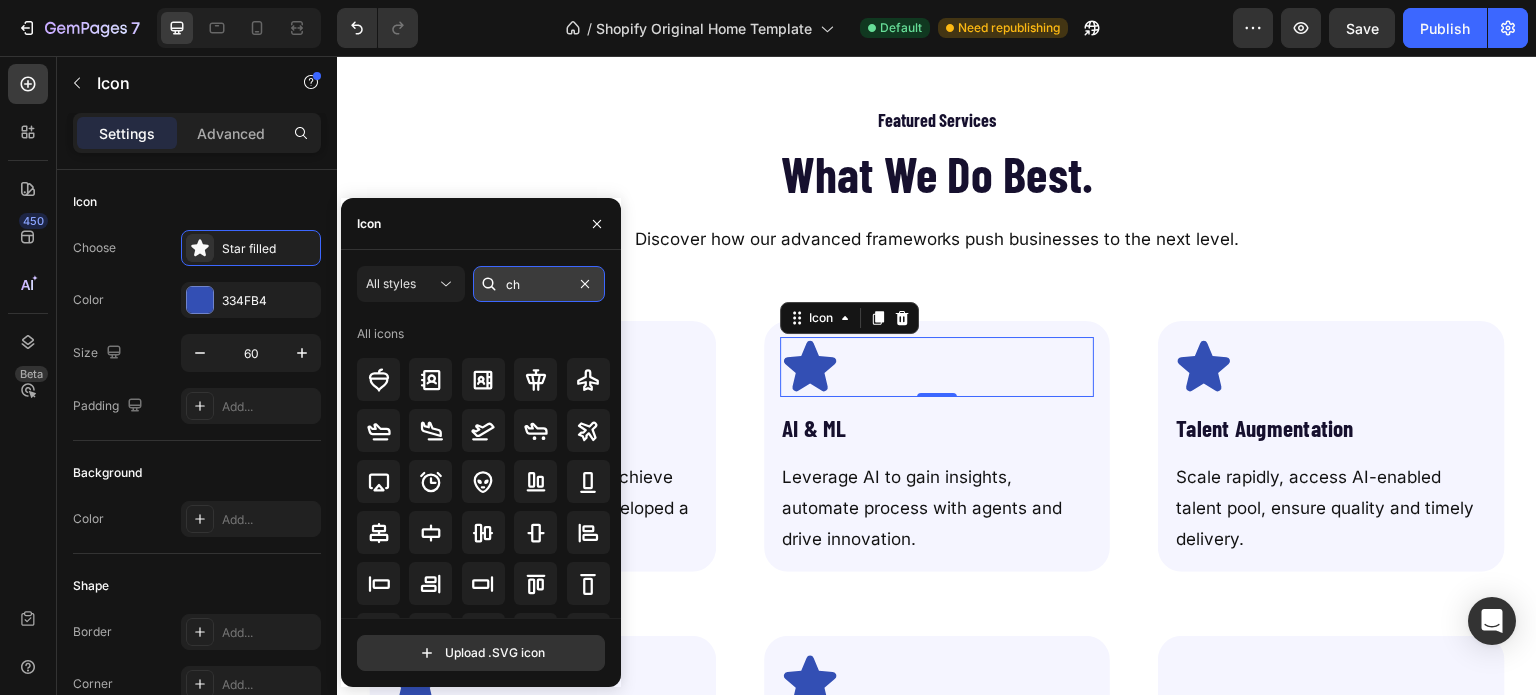 type on "c" 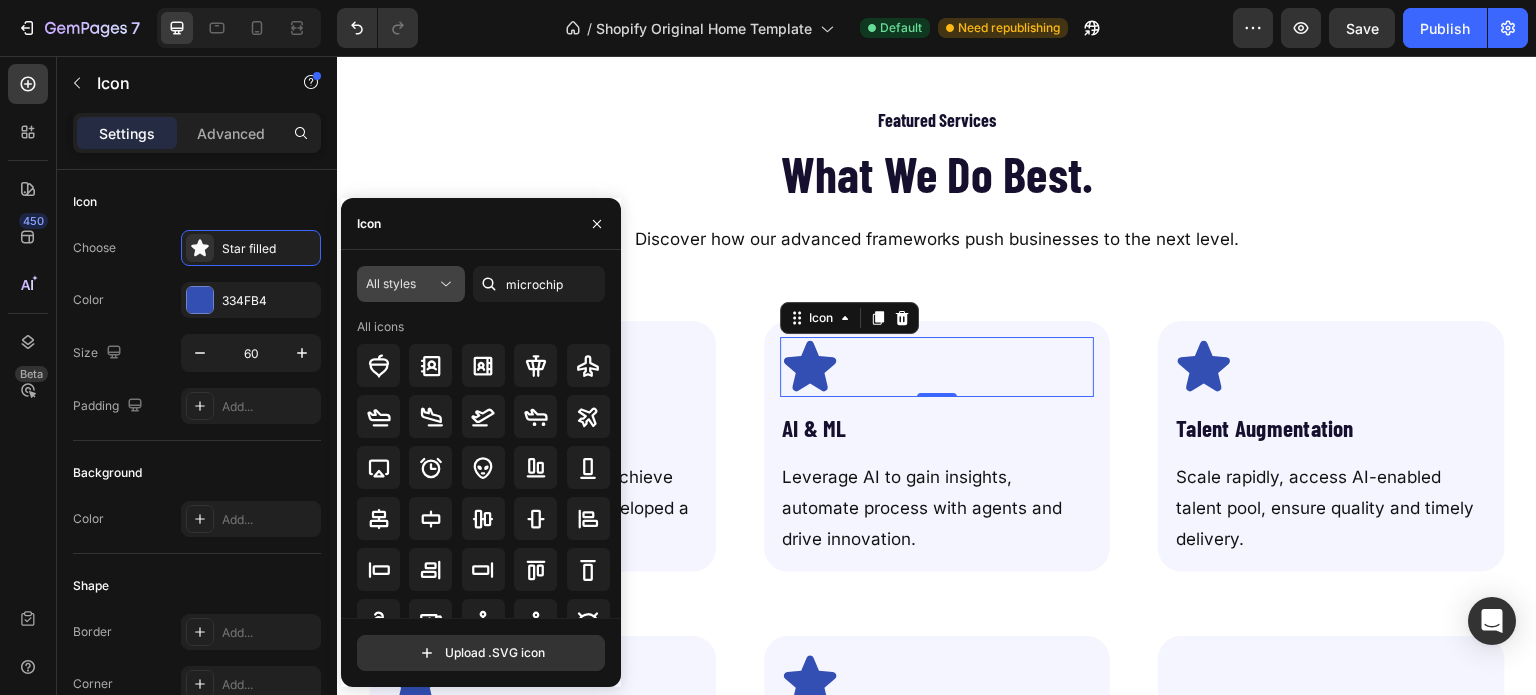 click on "All styles" 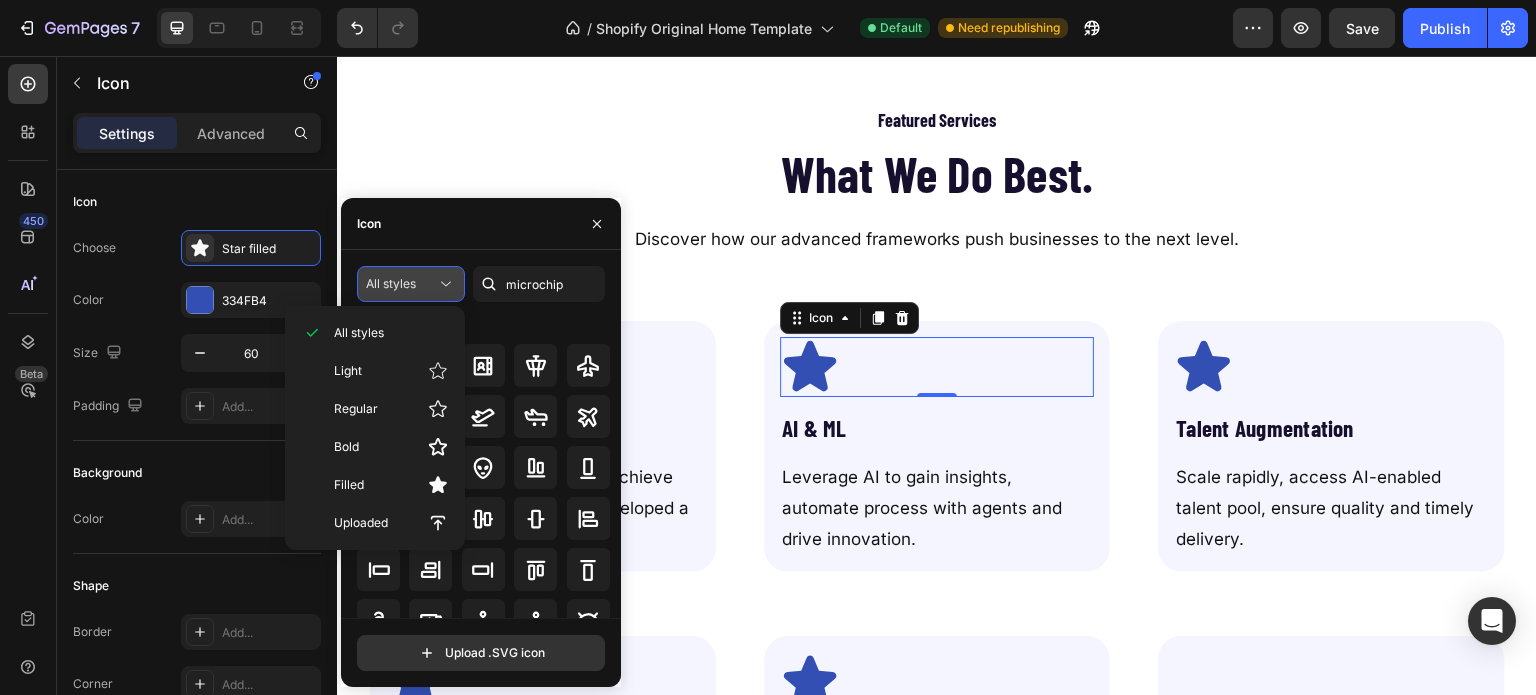 click on "All styles" 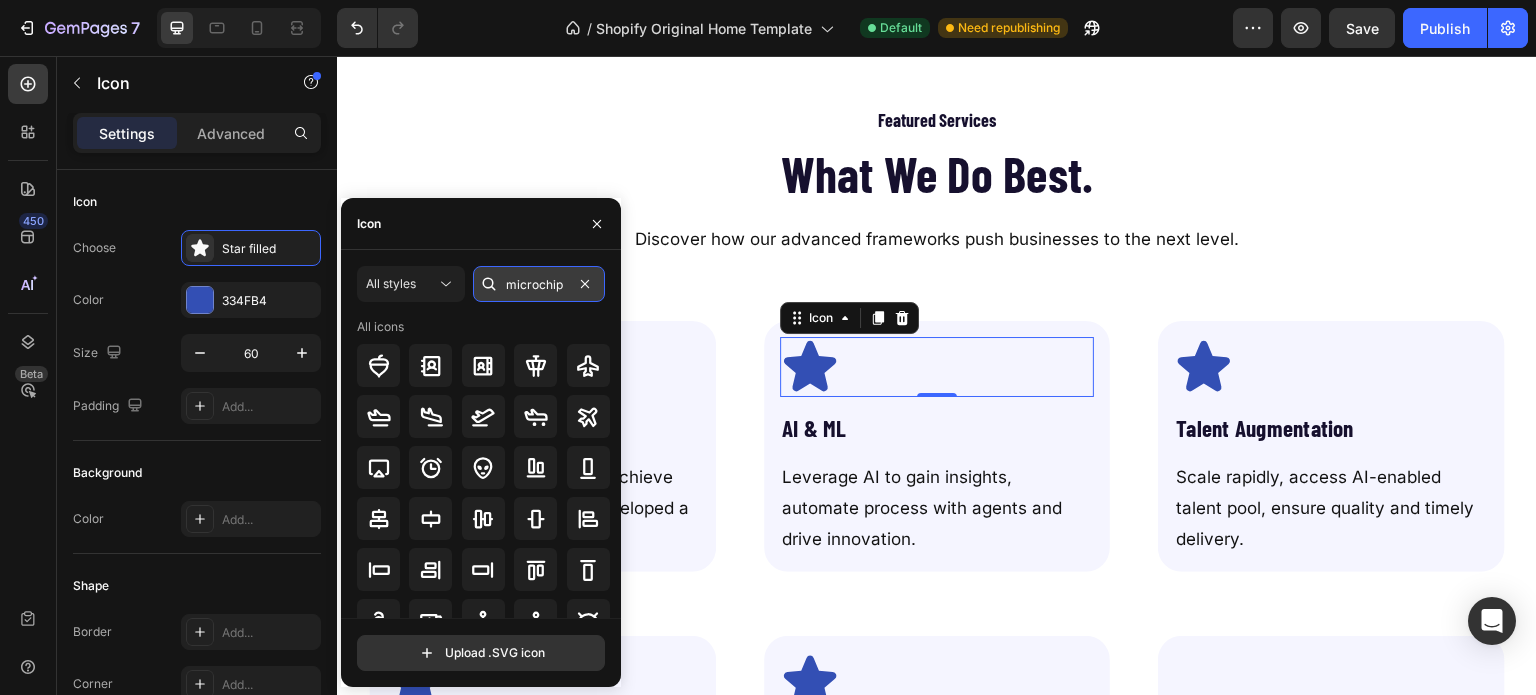 click on "microchip" at bounding box center (539, 284) 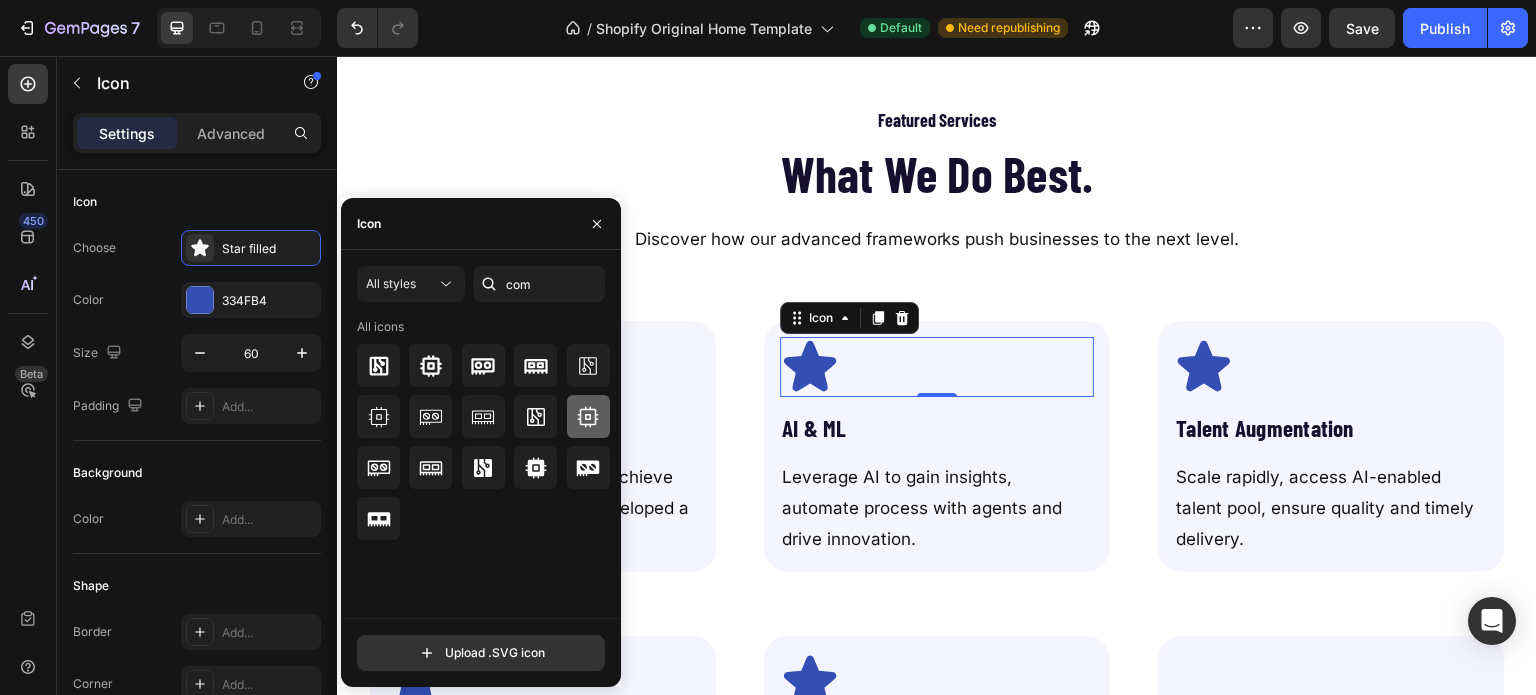 click 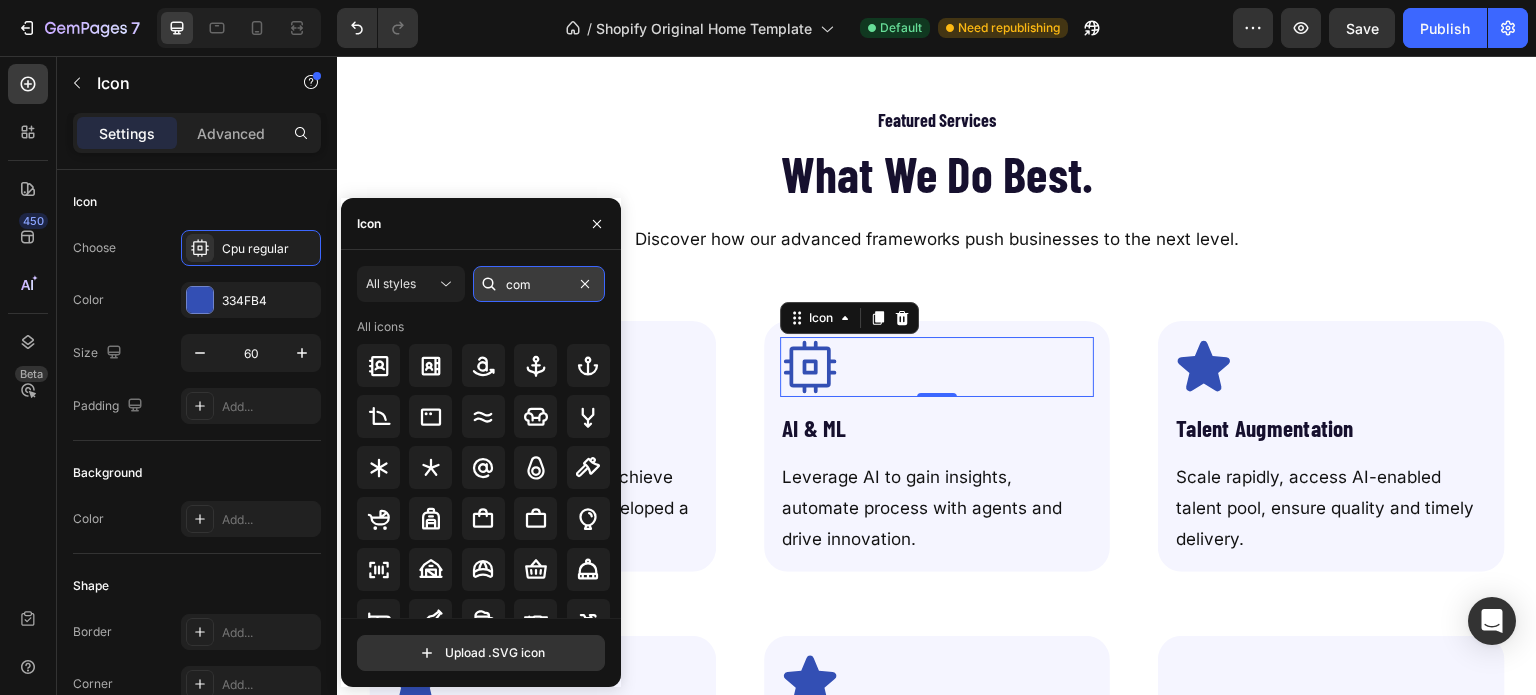 click on "com" at bounding box center (539, 284) 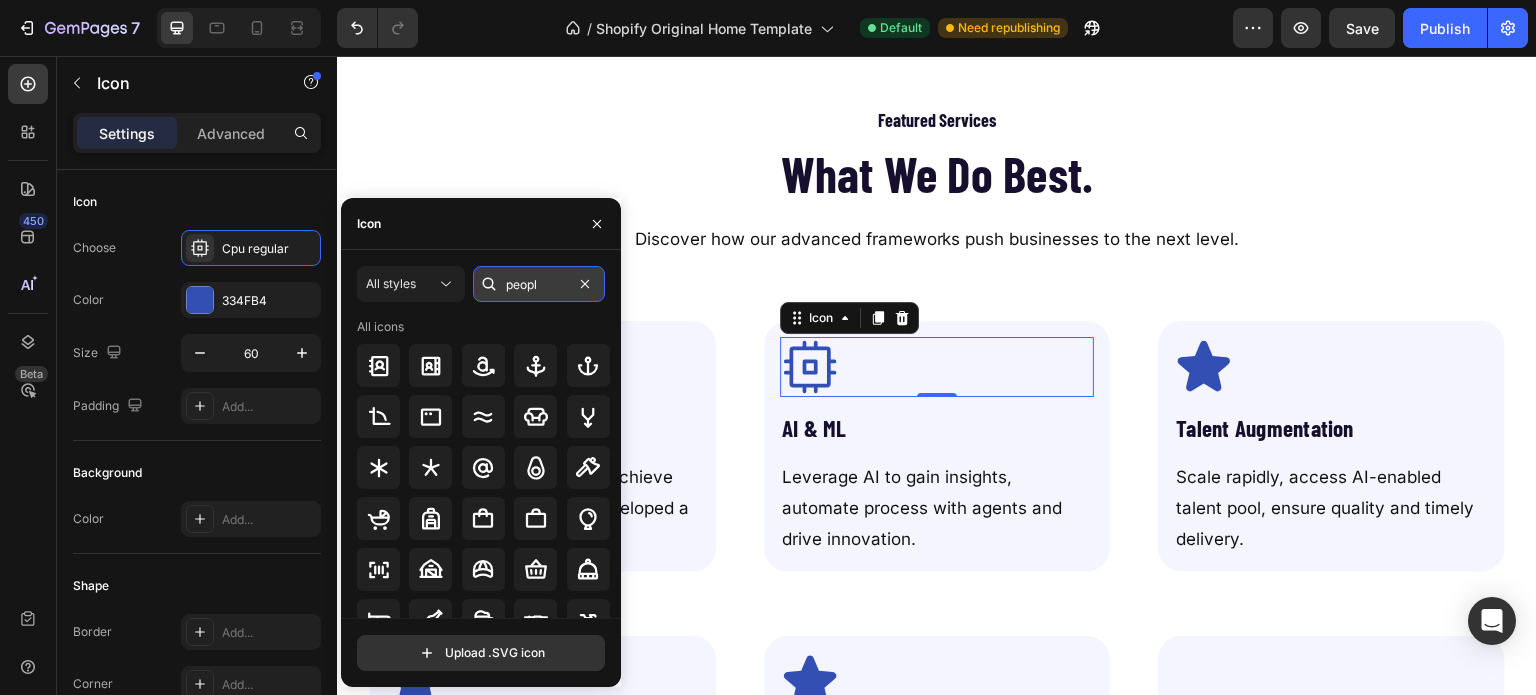 type on "people" 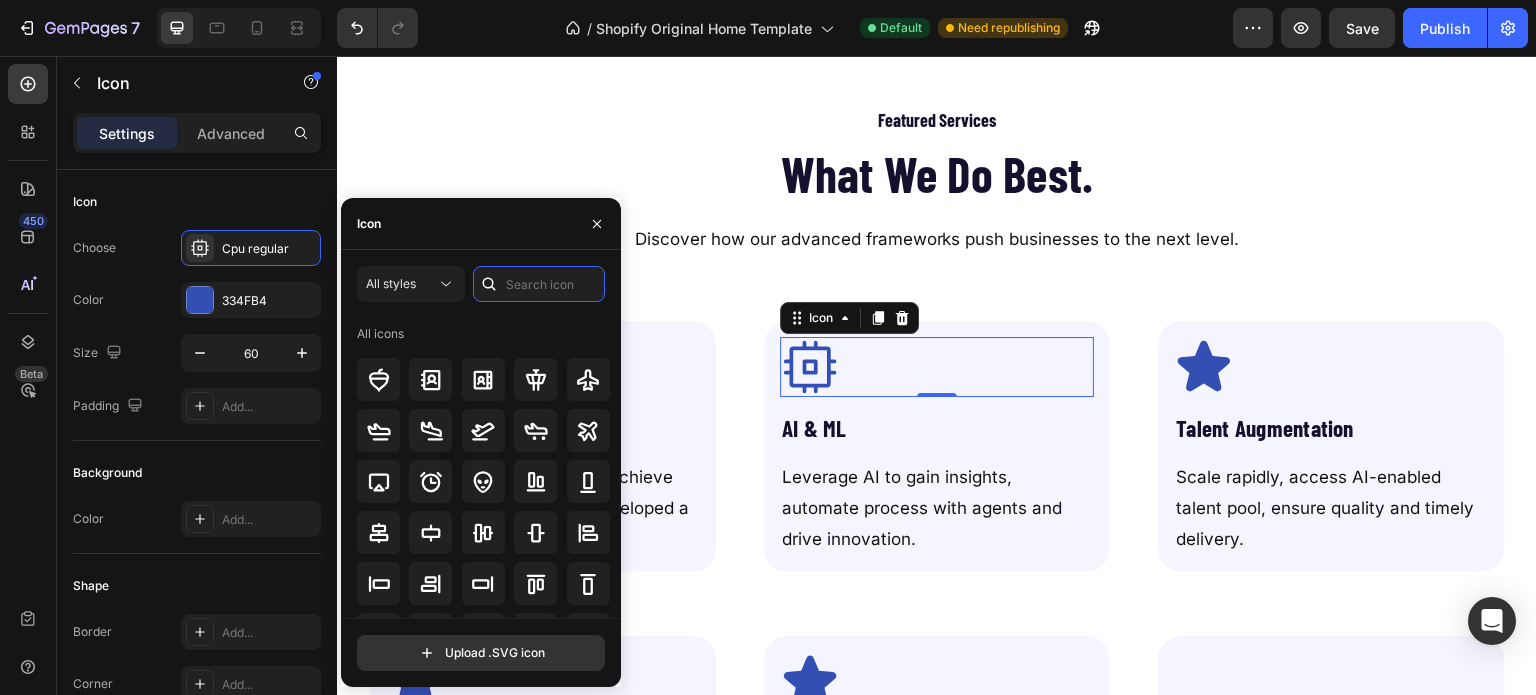 click at bounding box center (539, 284) 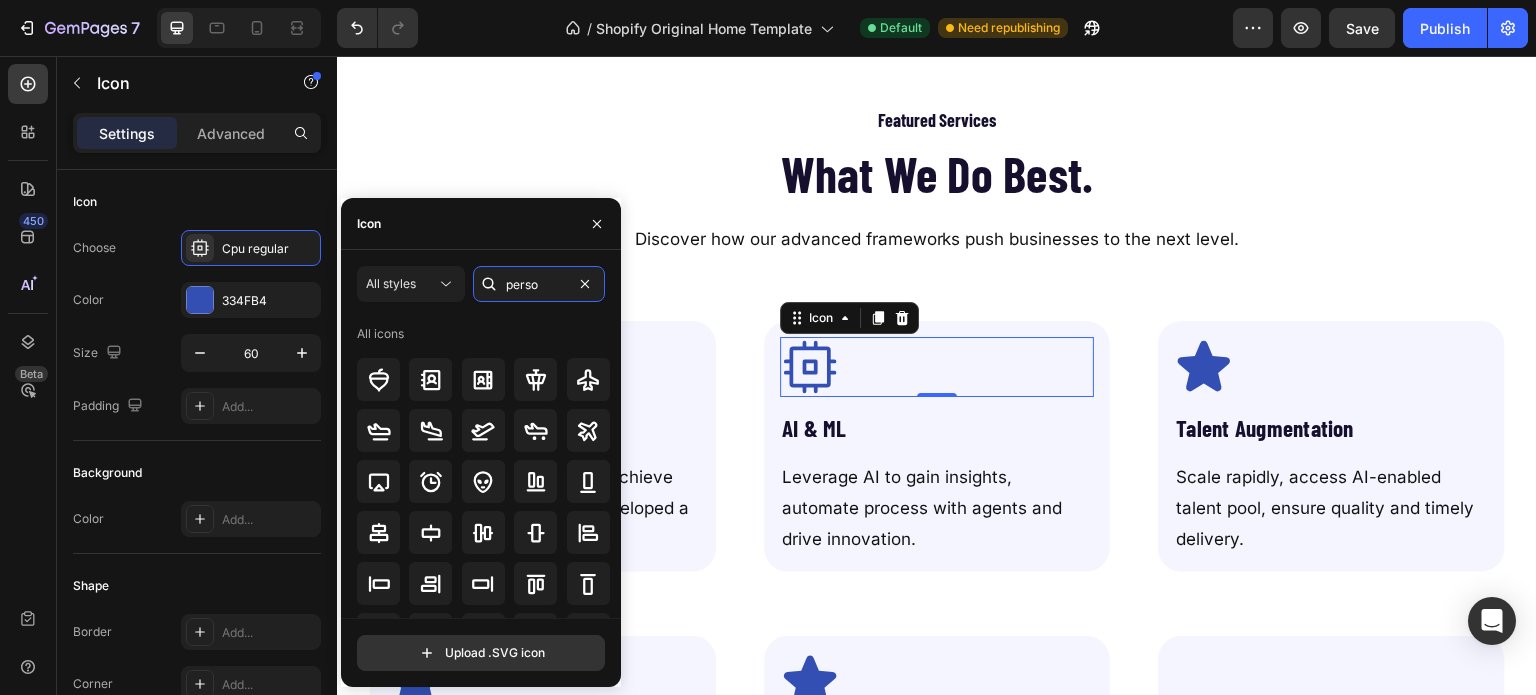 type on "person" 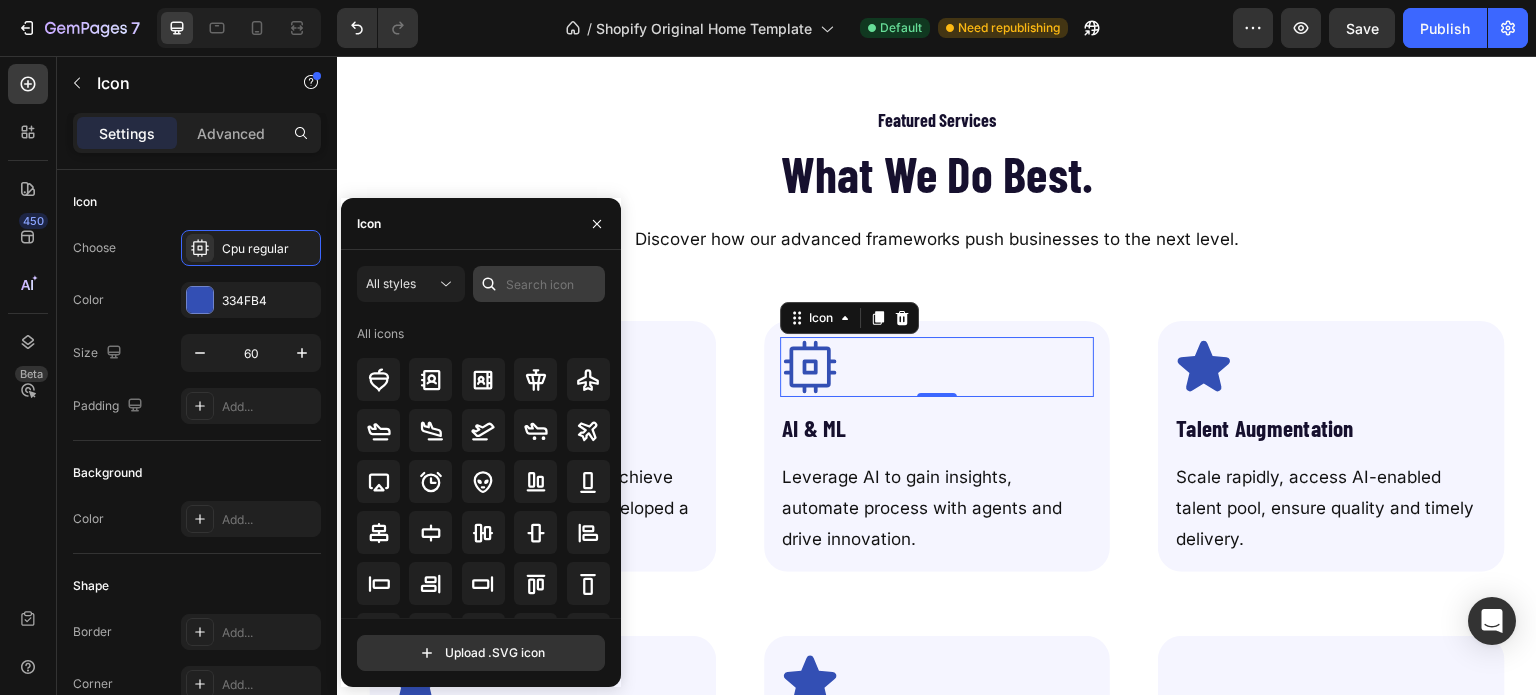 drag, startPoint x: 489, startPoint y: 294, endPoint x: 517, endPoint y: 285, distance: 29.410883 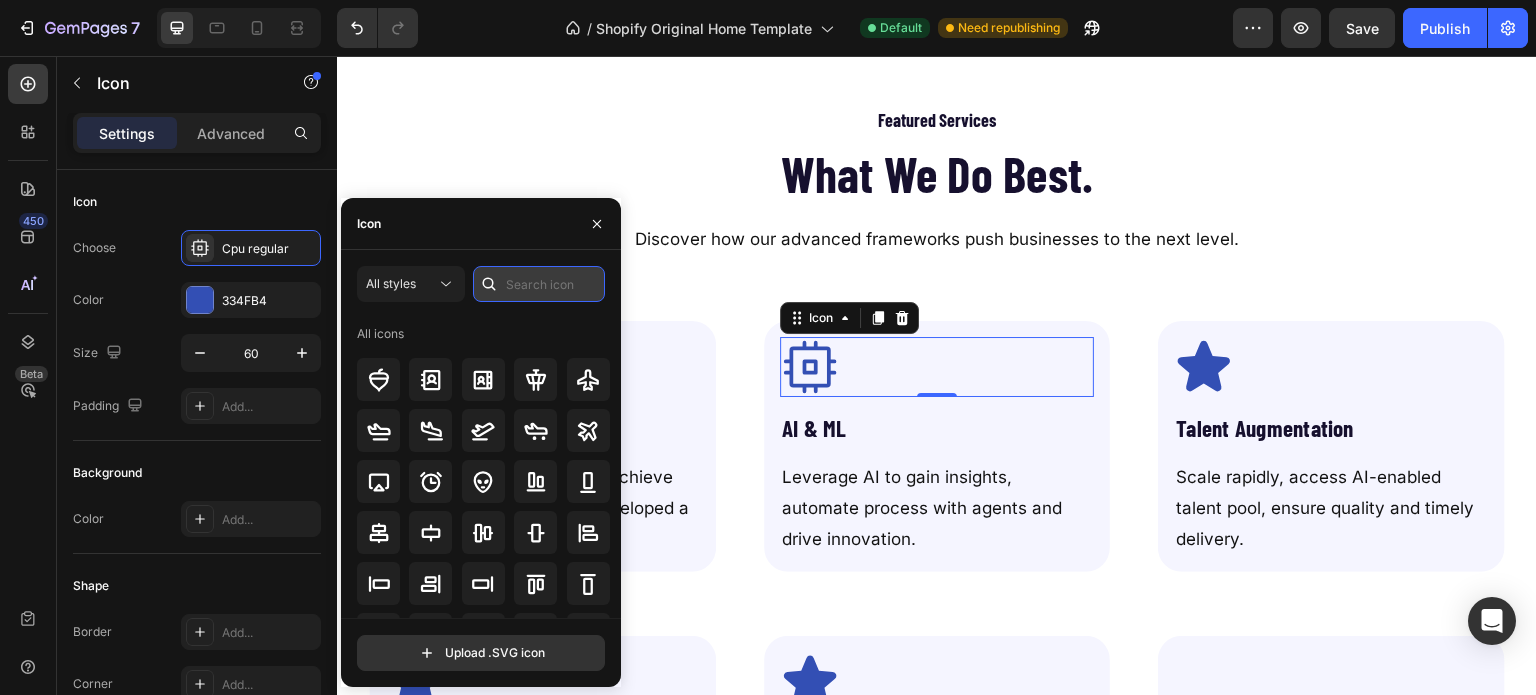 click at bounding box center (539, 284) 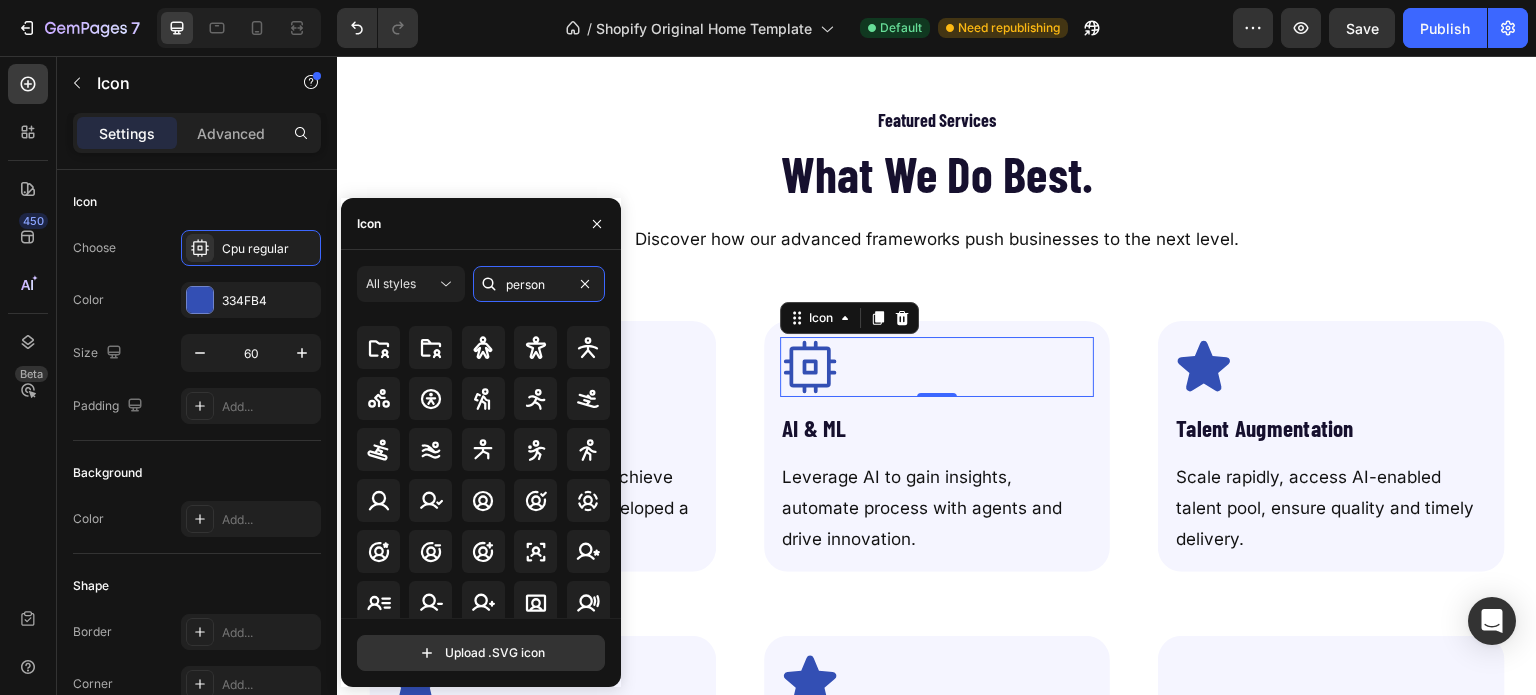 scroll, scrollTop: 11, scrollLeft: 0, axis: vertical 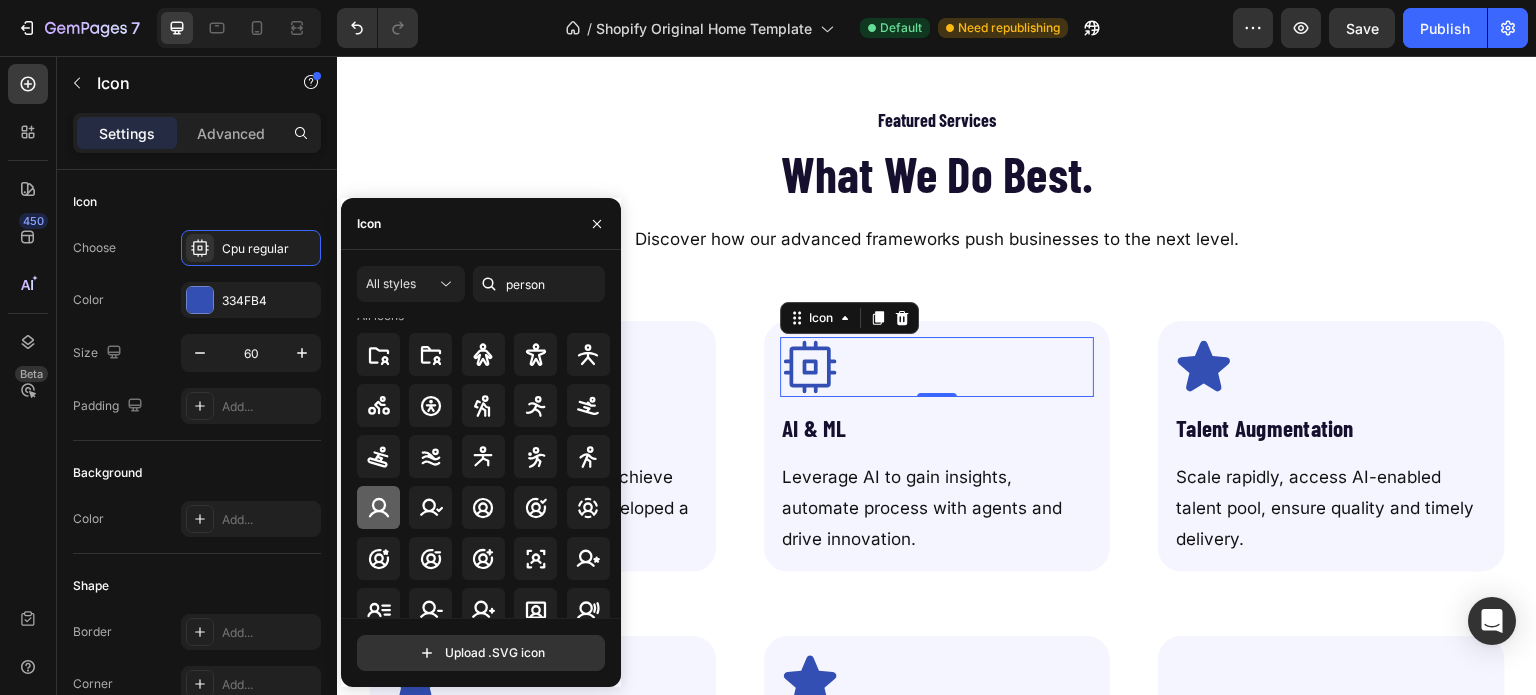 click 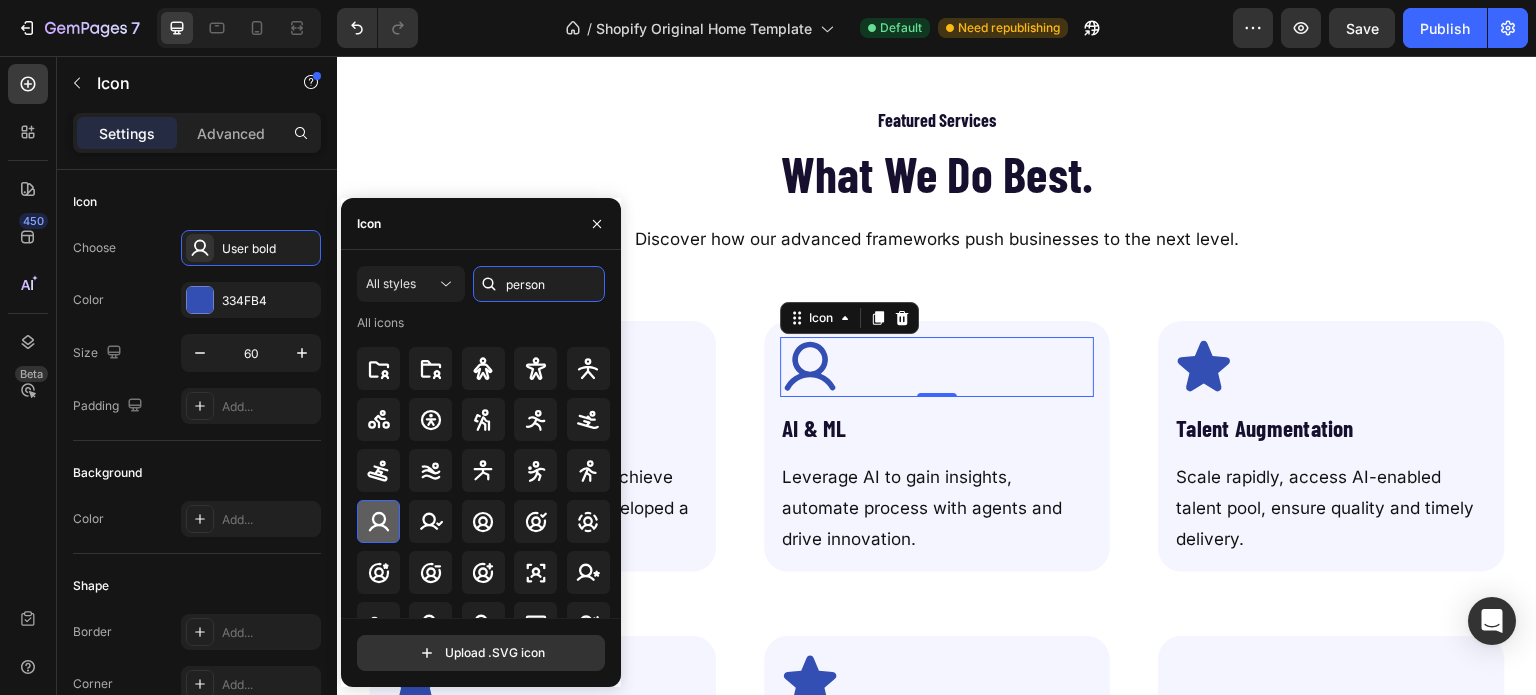 type on "p" 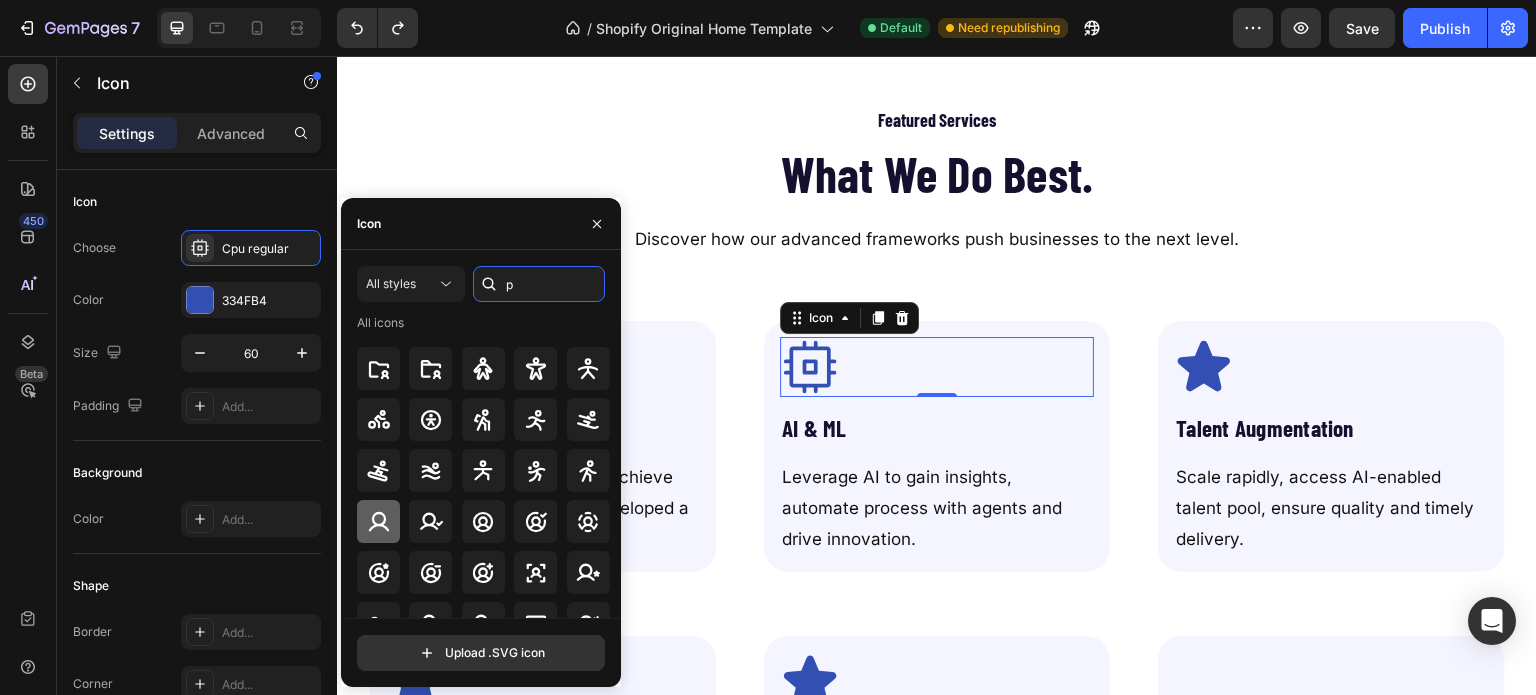 scroll, scrollTop: 0, scrollLeft: 0, axis: both 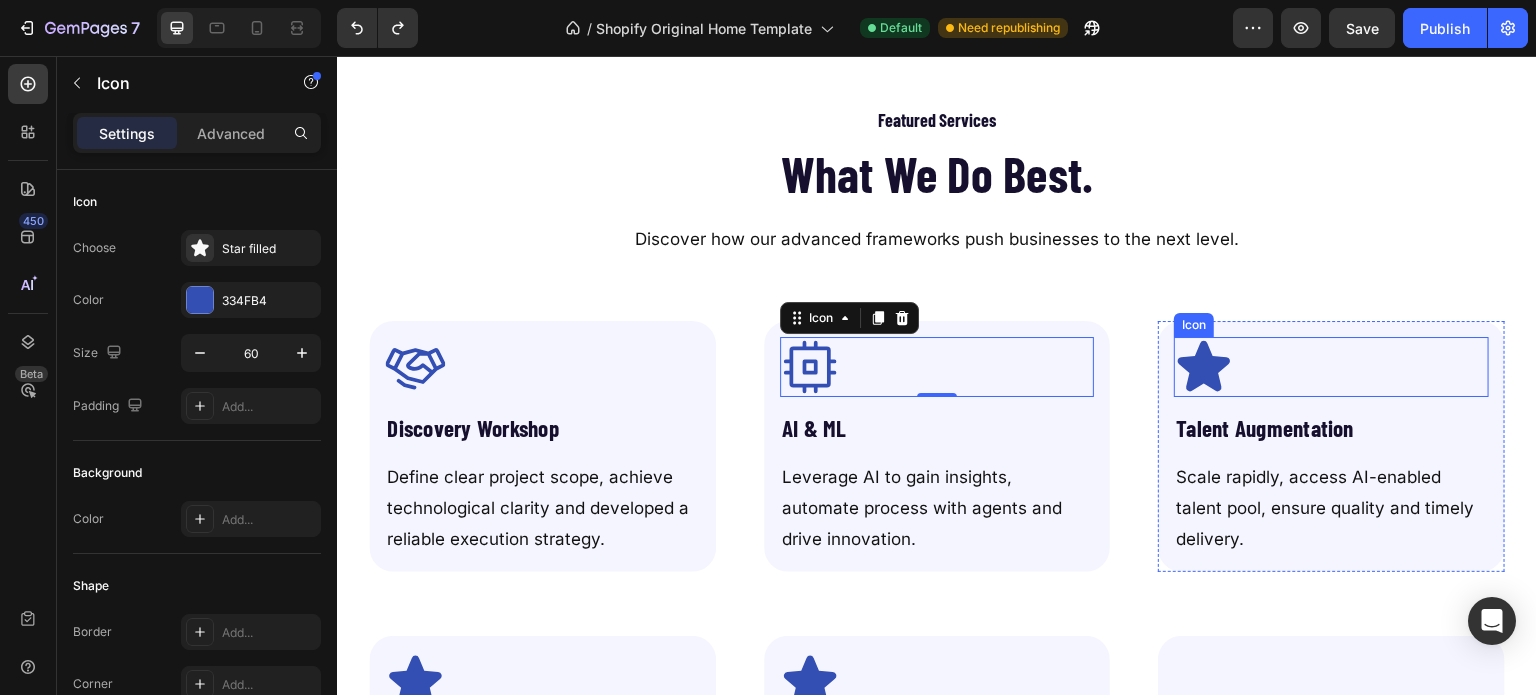 click 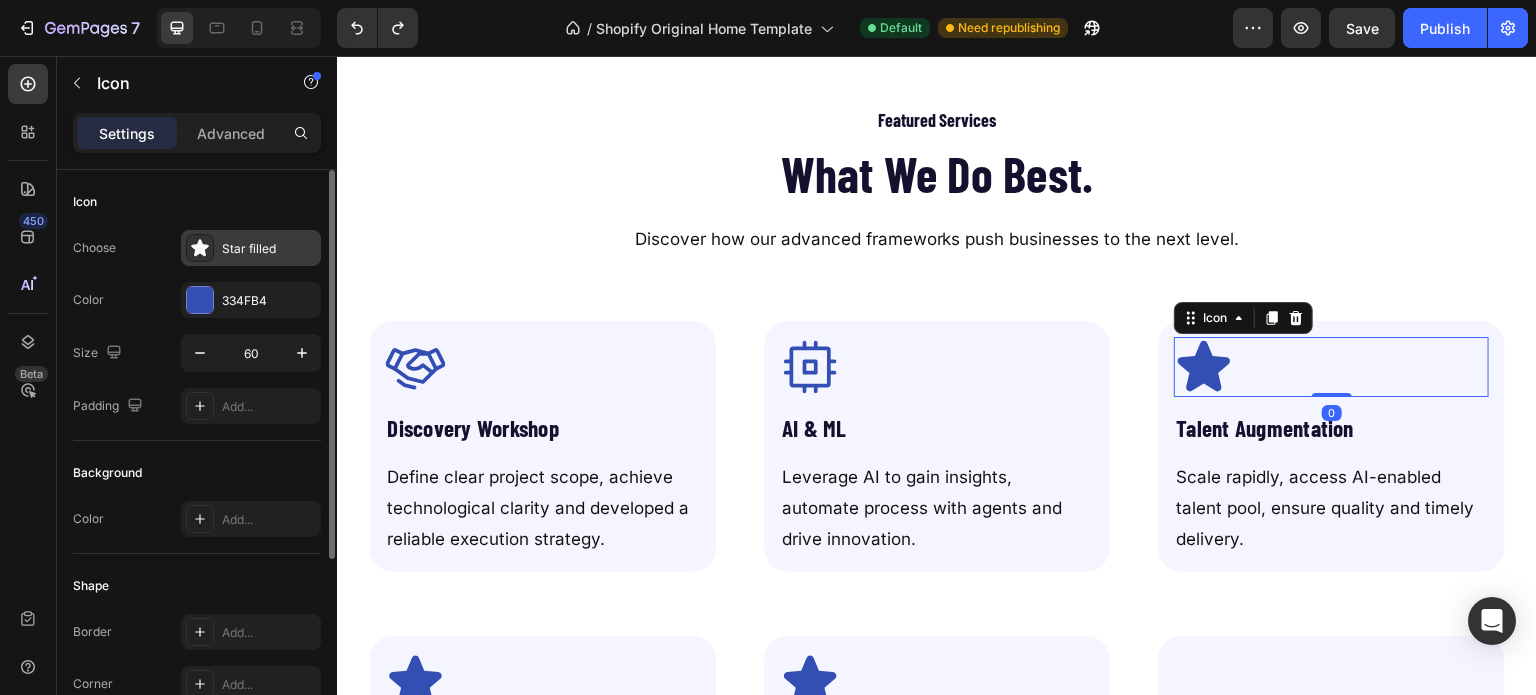 click on "Star filled" at bounding box center [251, 248] 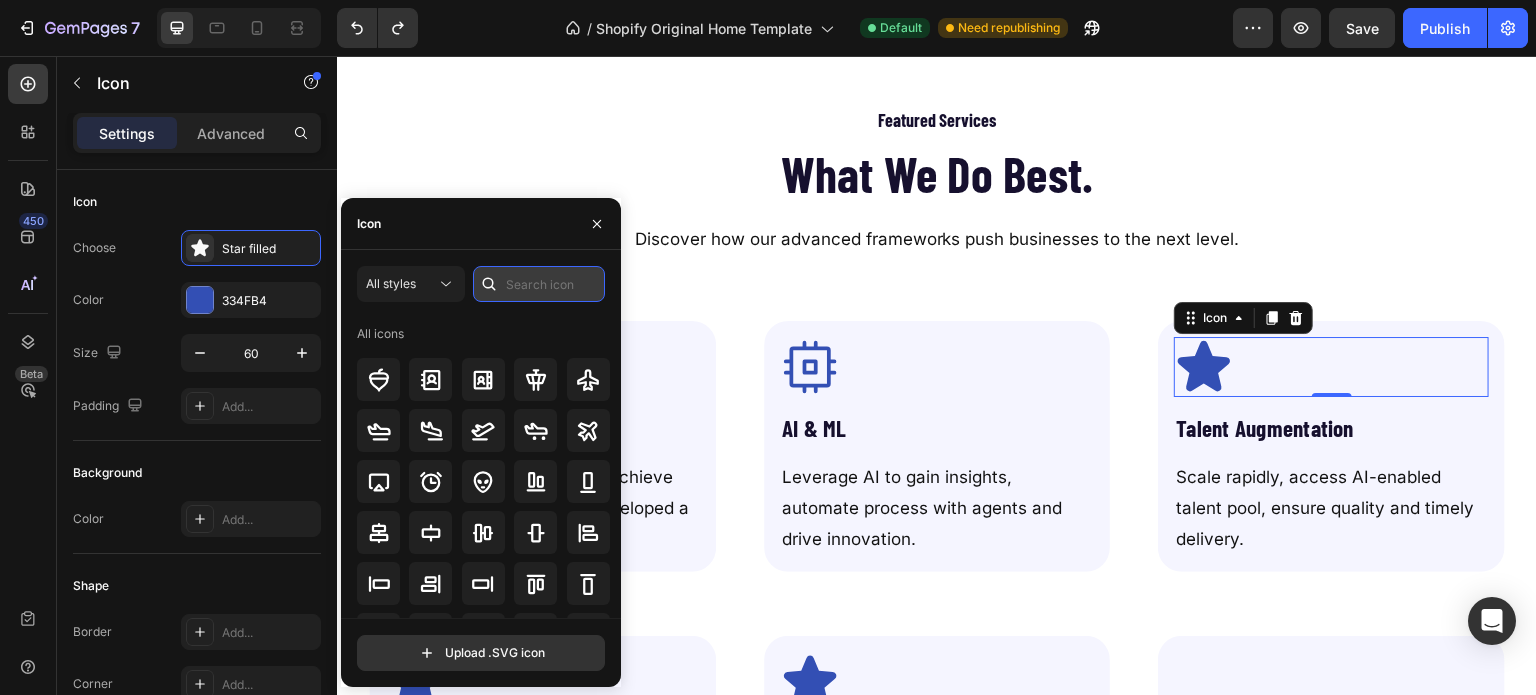 click at bounding box center [539, 284] 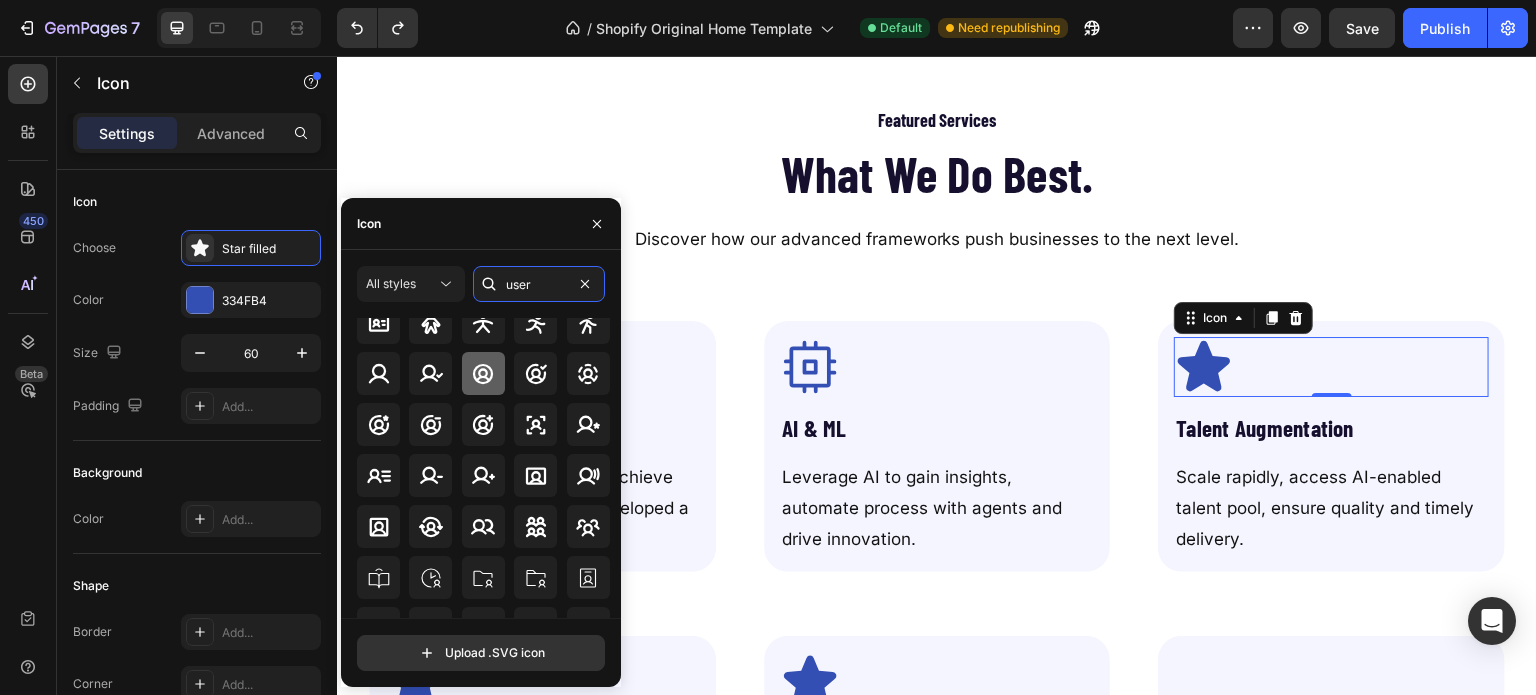 scroll, scrollTop: 95, scrollLeft: 0, axis: vertical 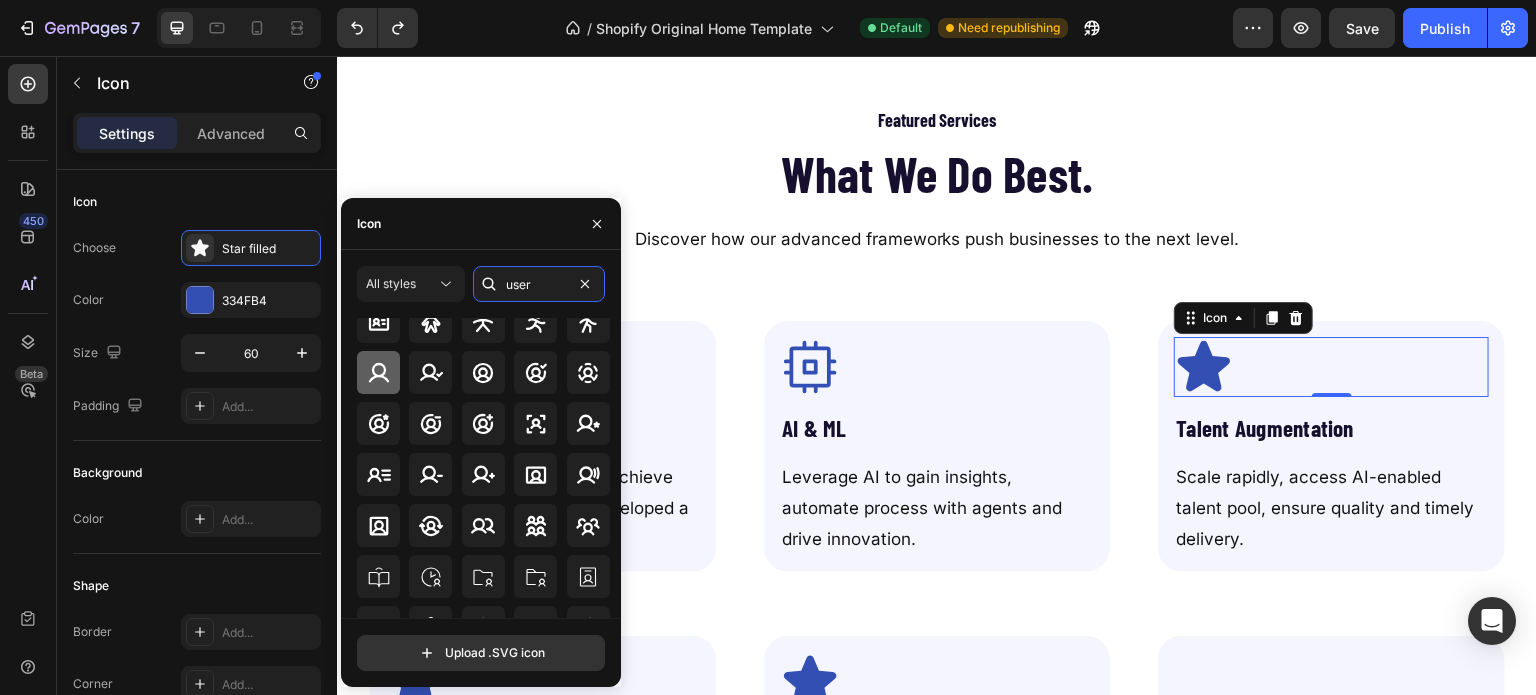 type on "user" 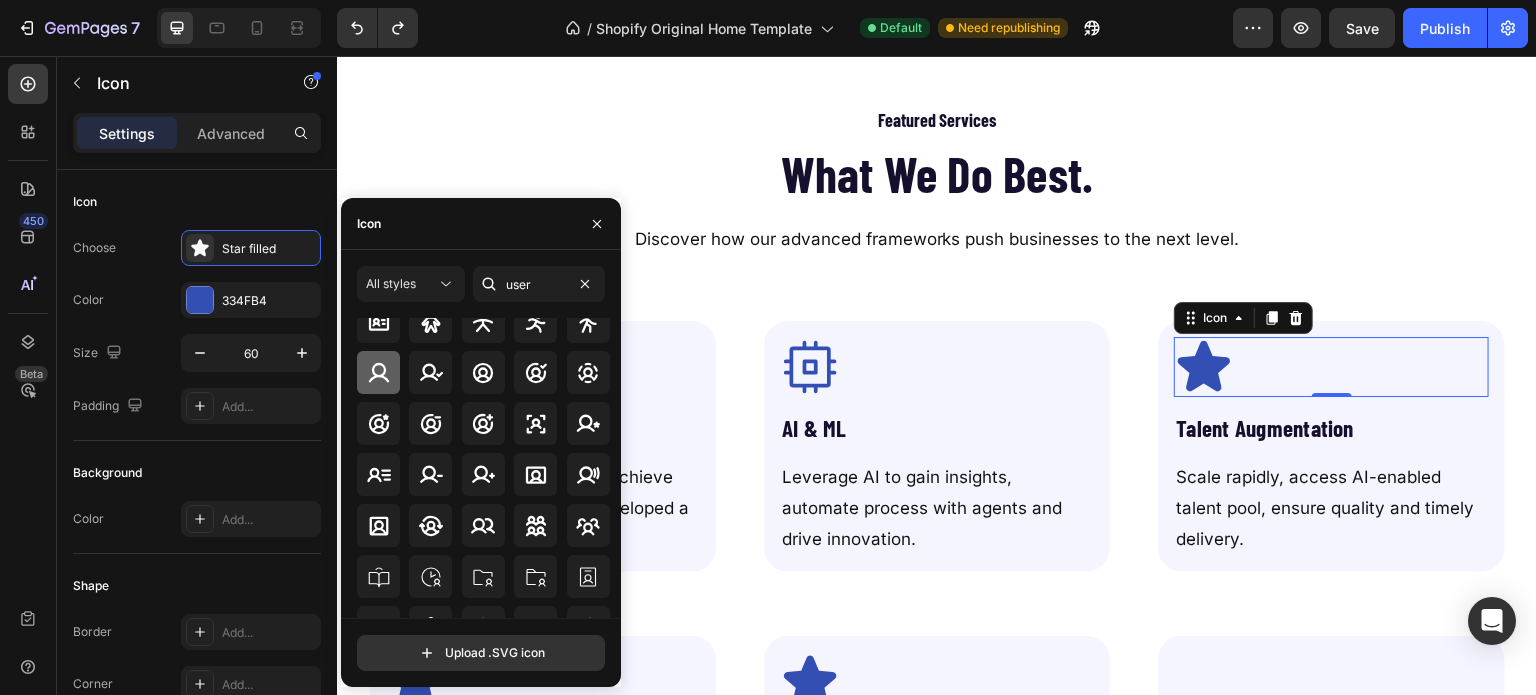 click 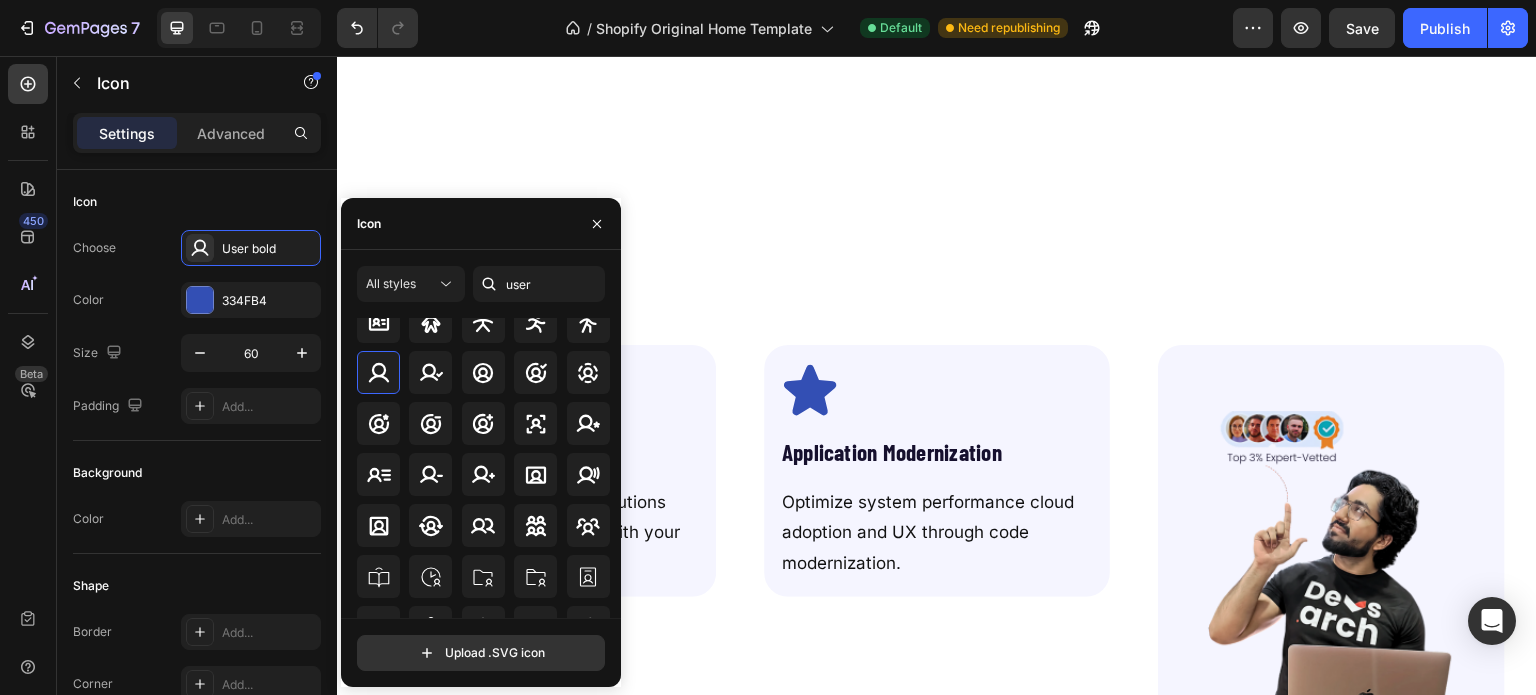scroll, scrollTop: 1304, scrollLeft: 0, axis: vertical 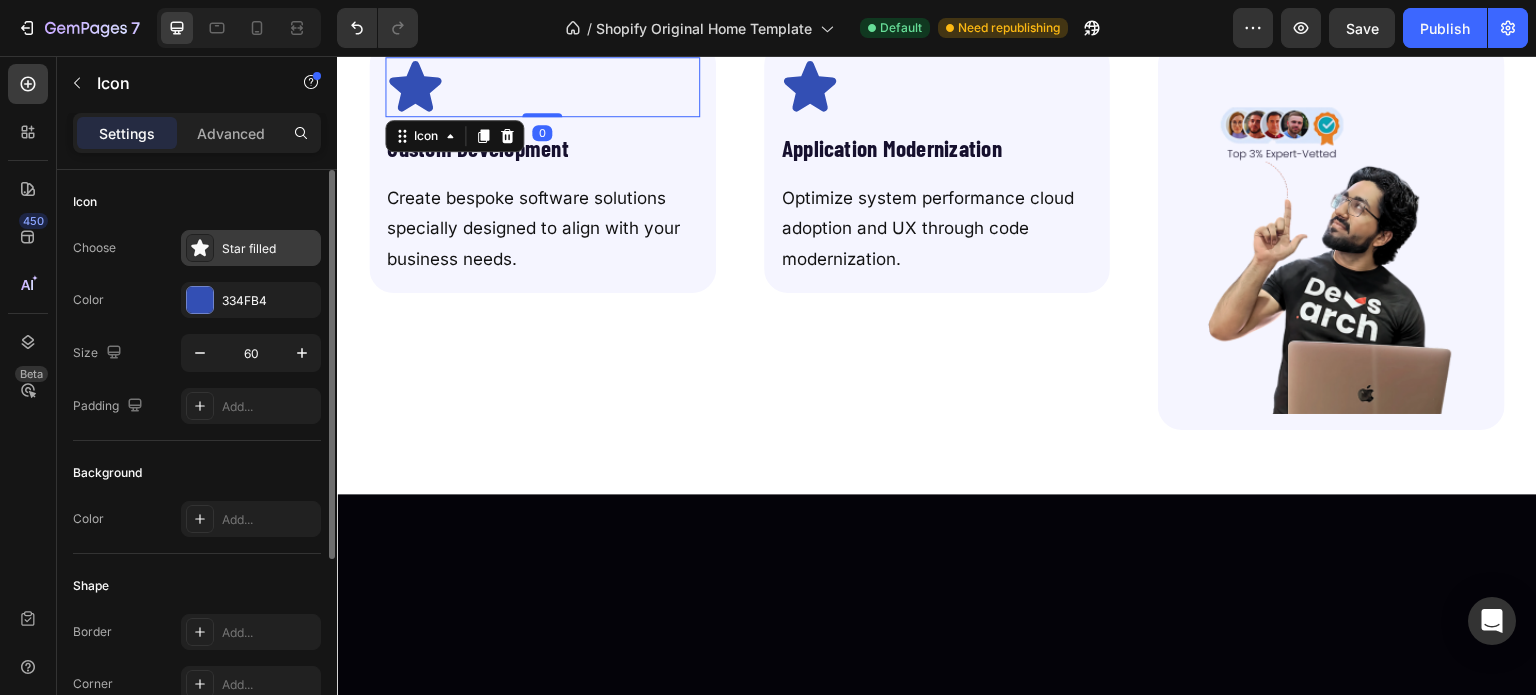 click on "Star filled" at bounding box center (251, 248) 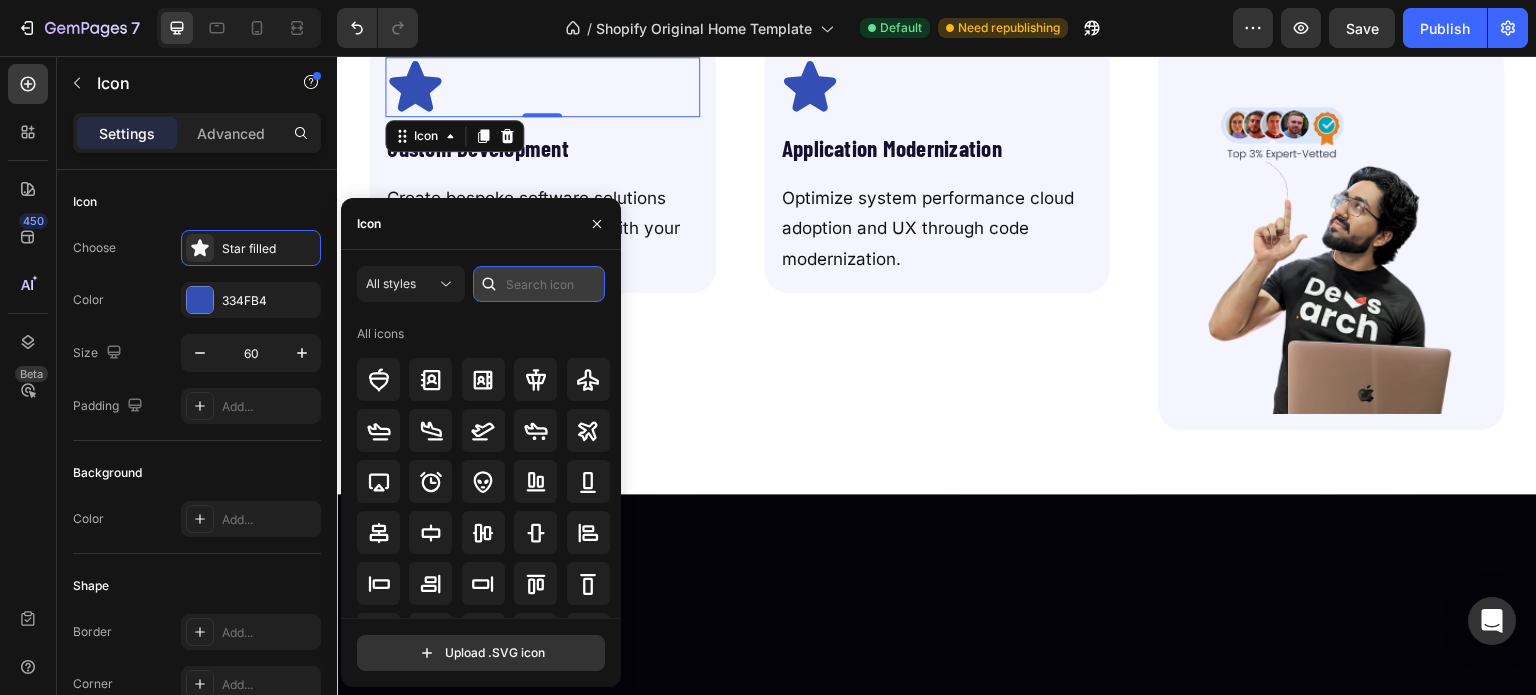click at bounding box center (539, 284) 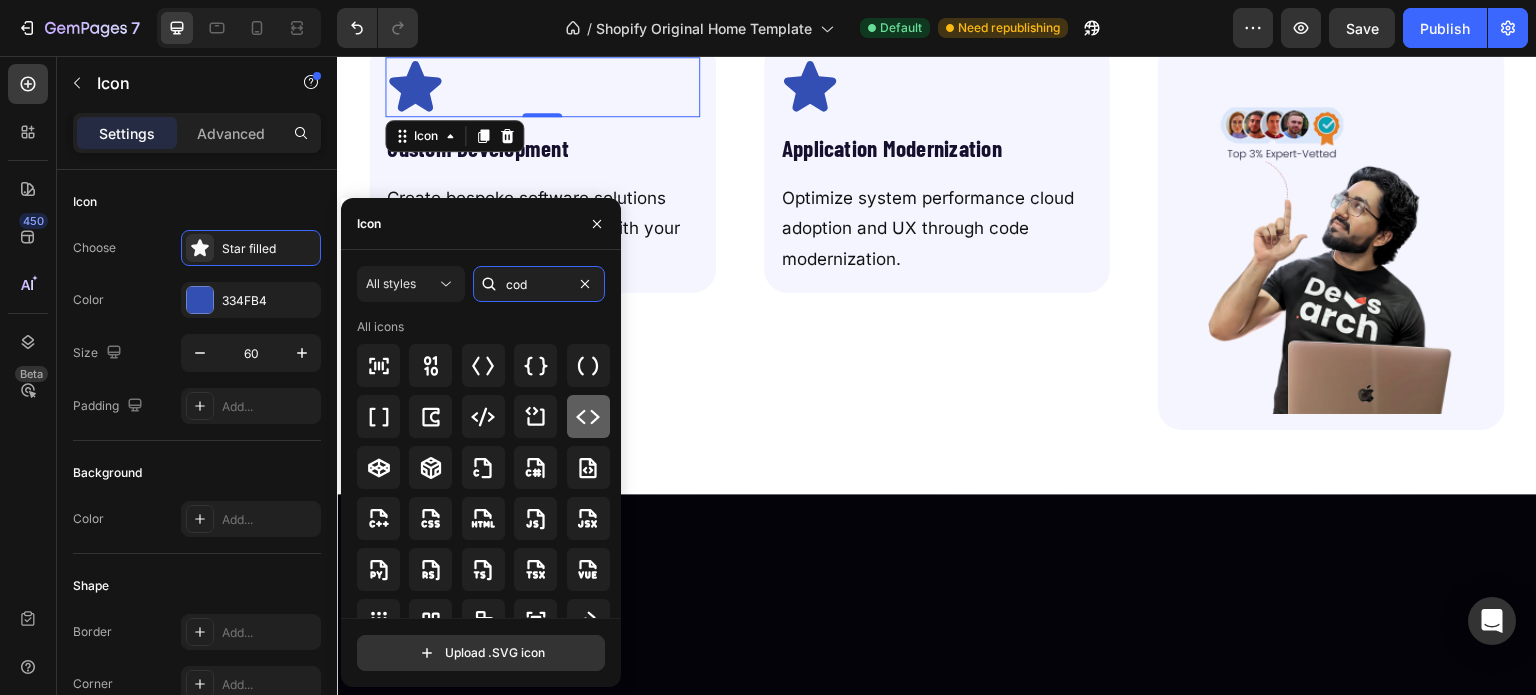 type on "cod" 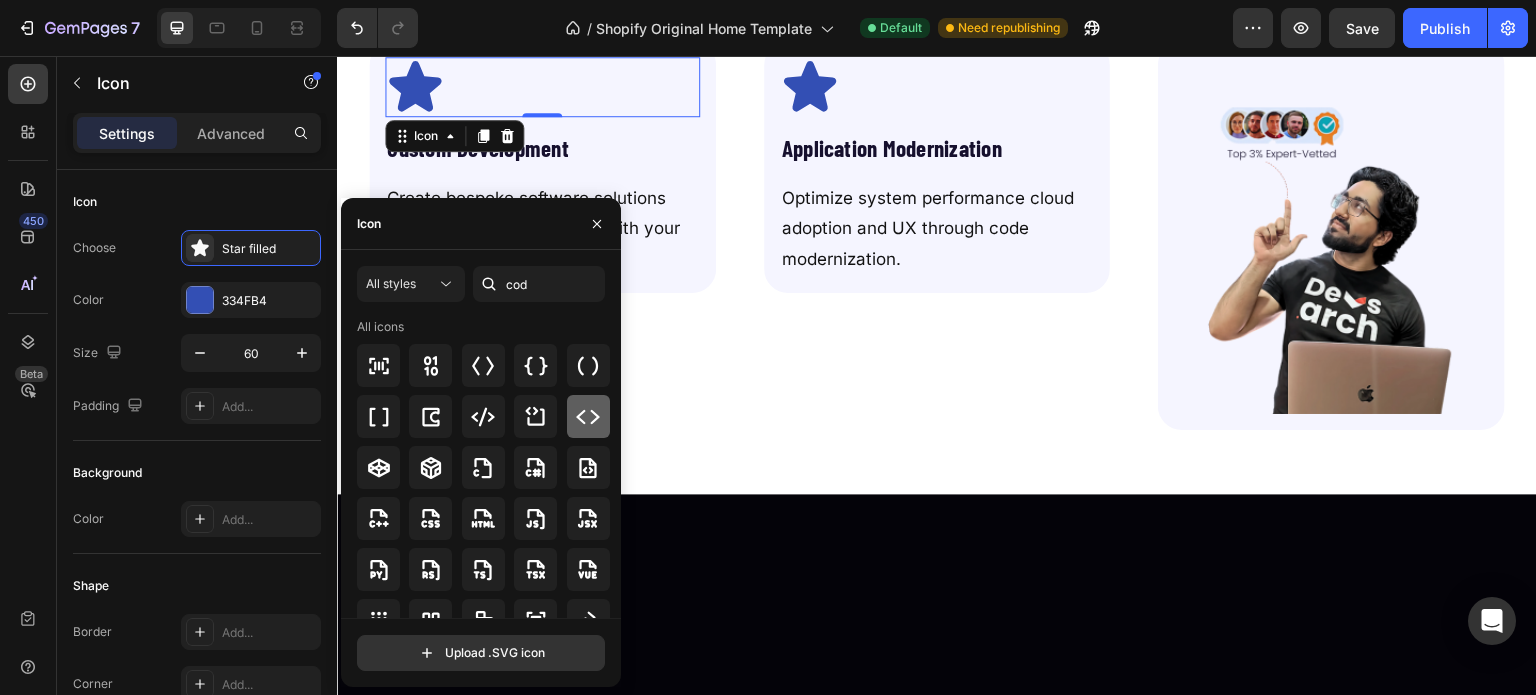 click 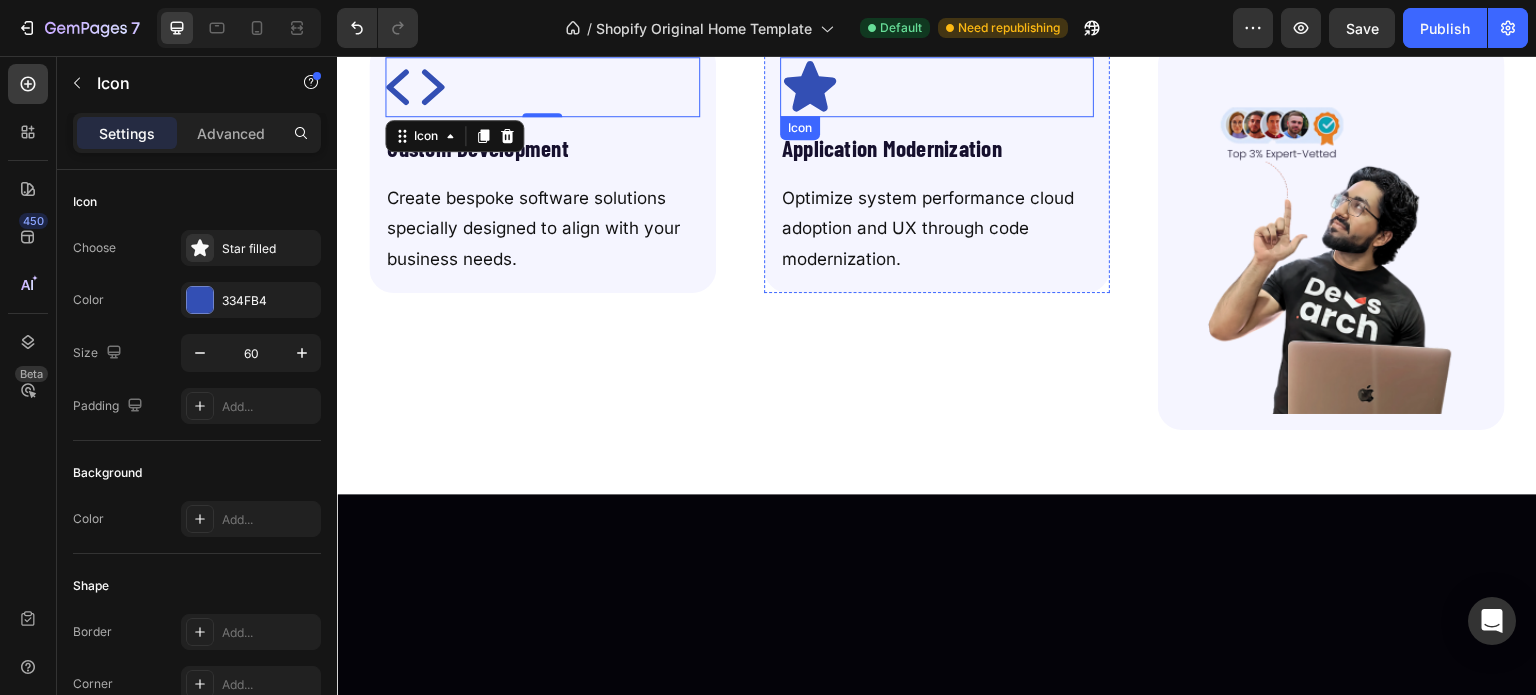 click on "Icon" at bounding box center [937, 87] 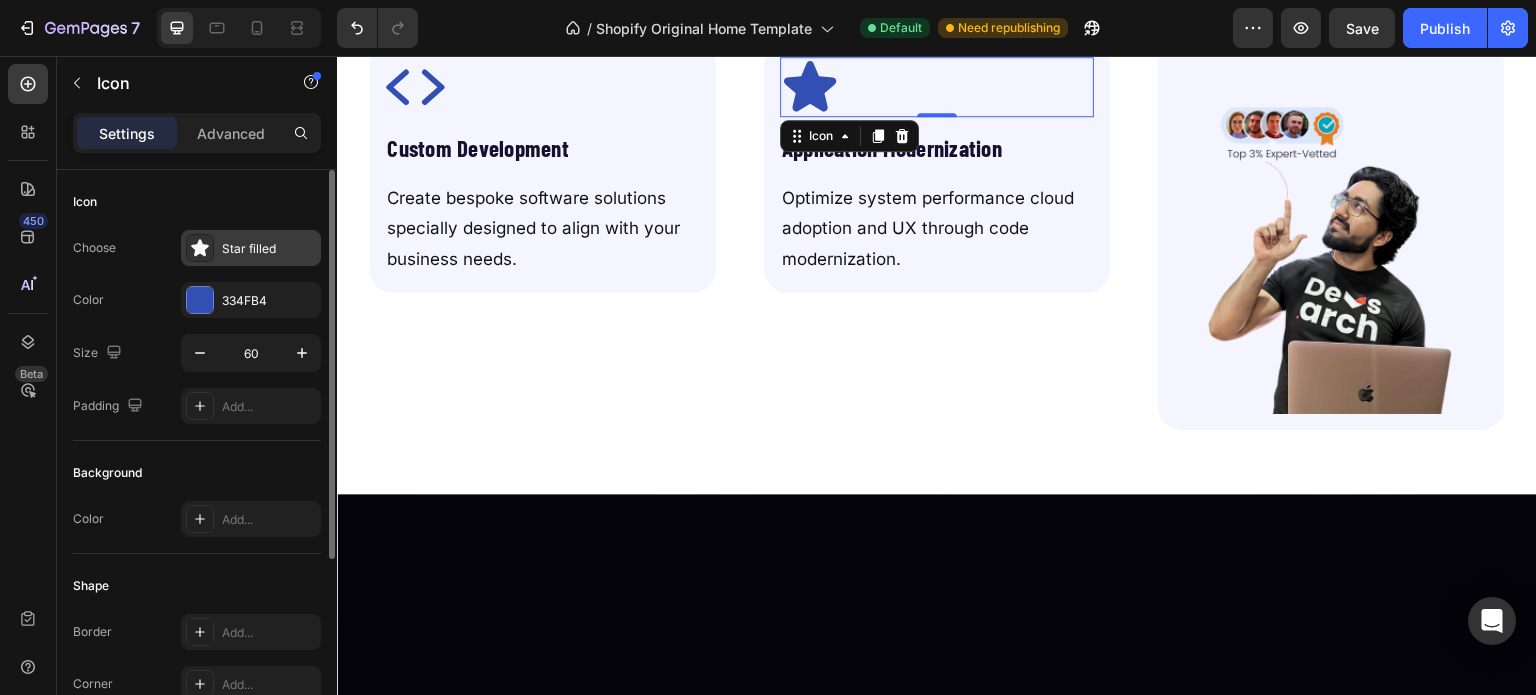 click 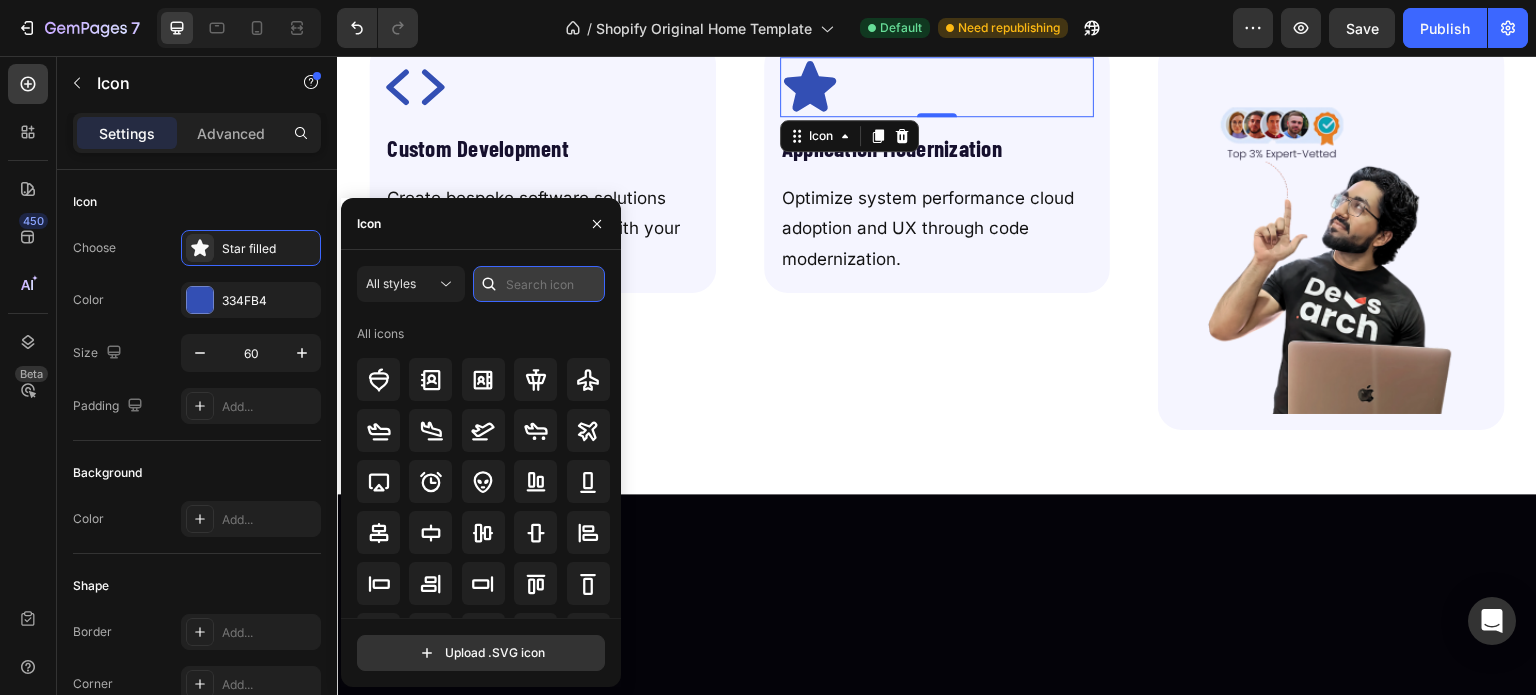 click at bounding box center [539, 284] 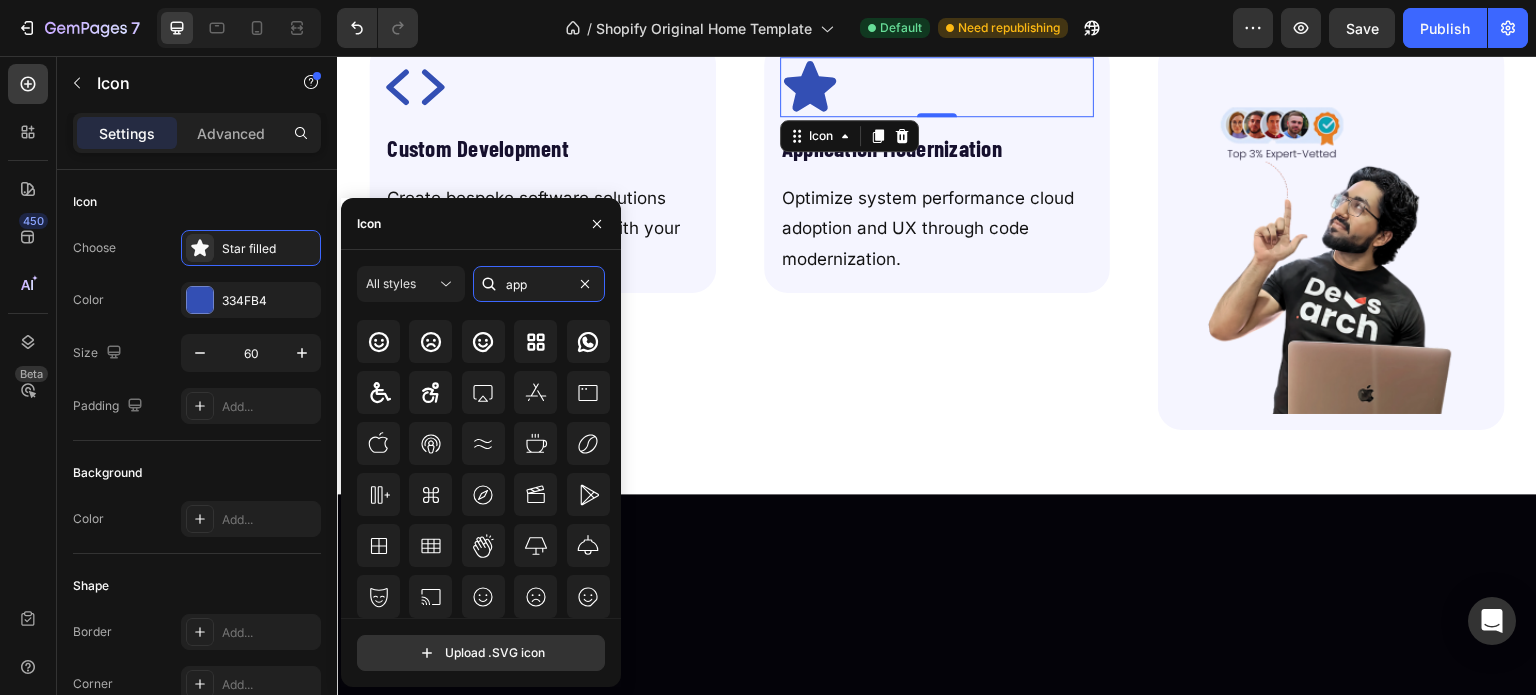 scroll, scrollTop: 0, scrollLeft: 0, axis: both 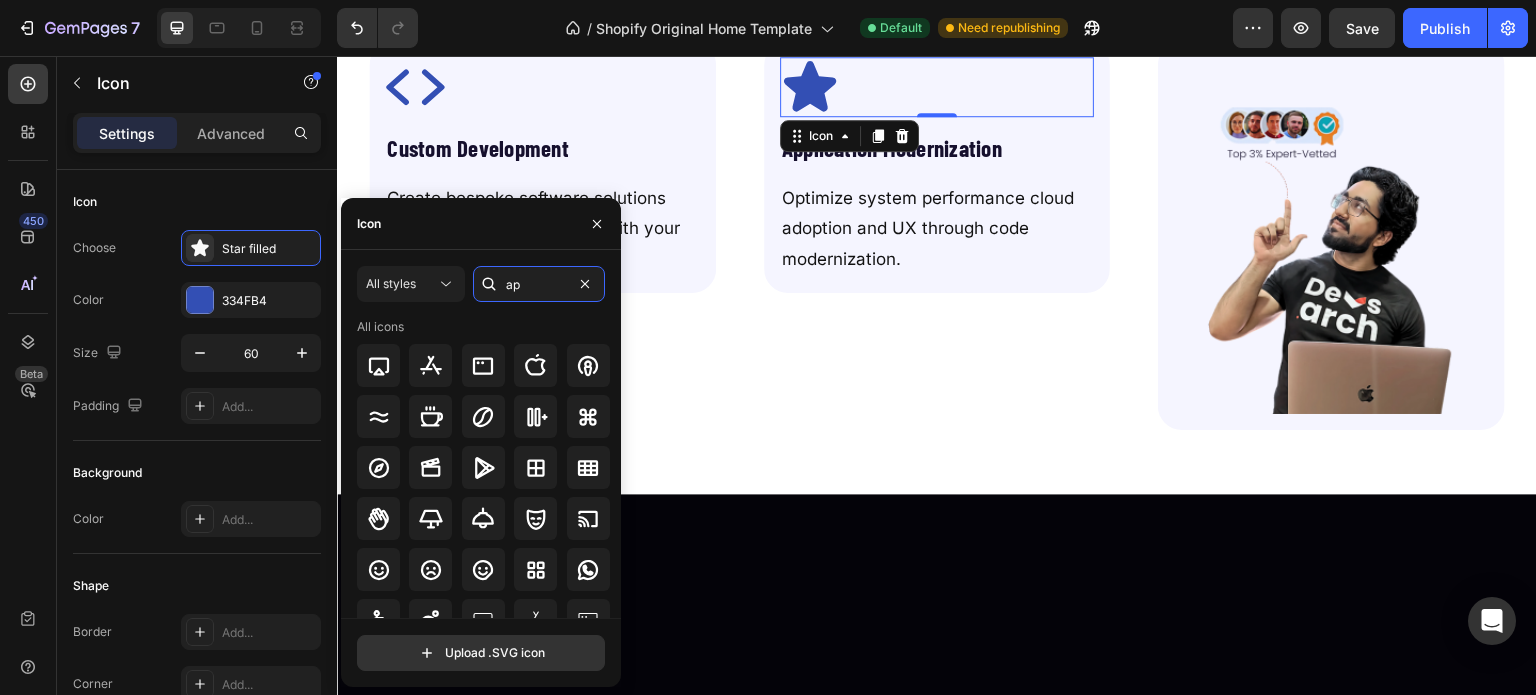 type on "a" 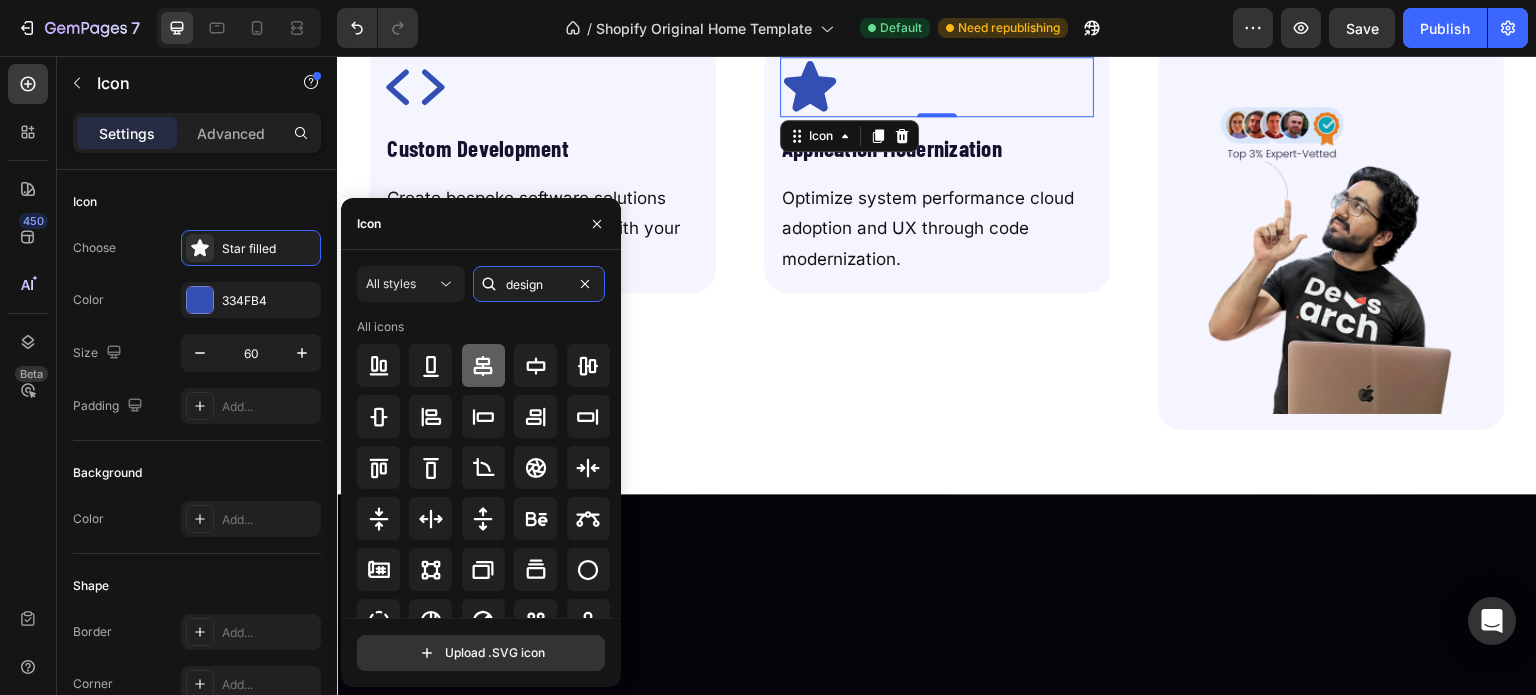 type on "design" 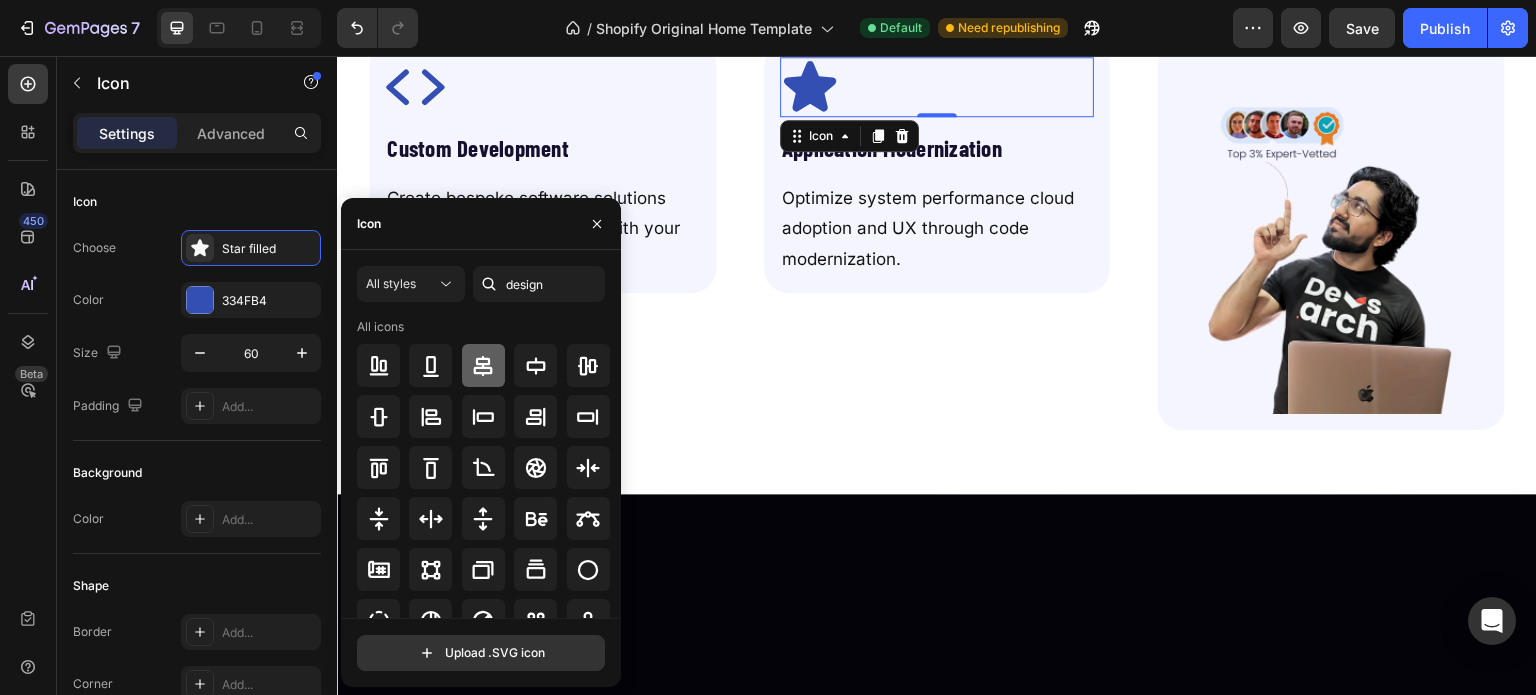 click 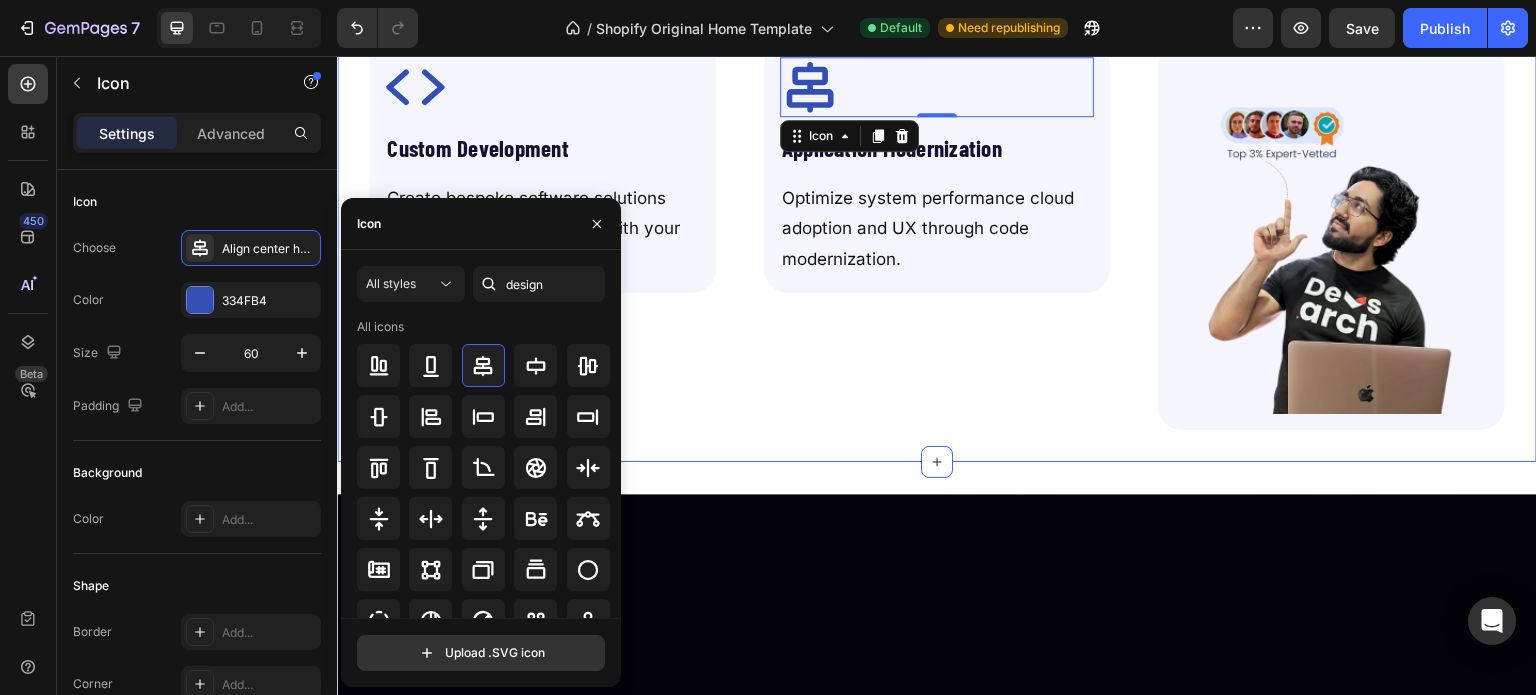 click on "Icon   0 Application Modernization Heading Optimize system performance cloud adoption and UX through code modernization. Text Block Row" at bounding box center [937, 235] 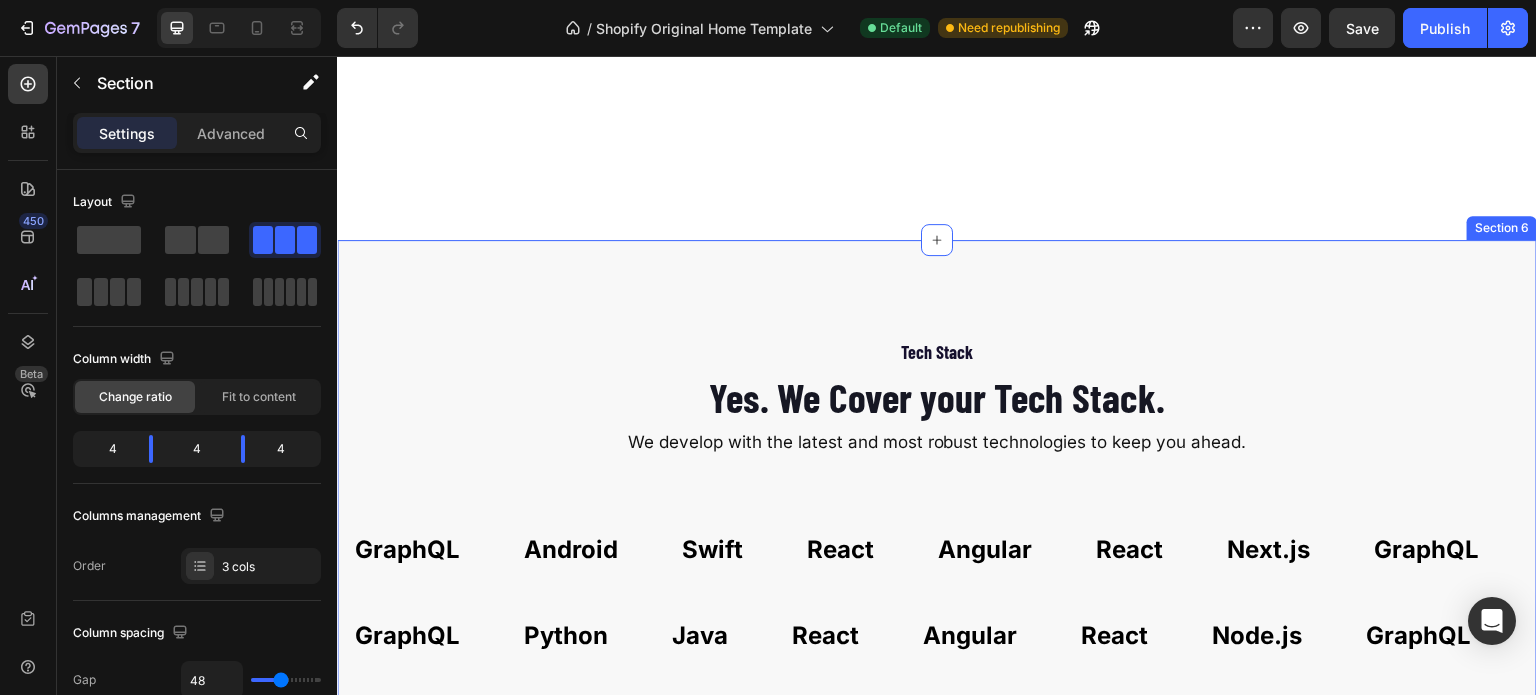 scroll, scrollTop: 2925, scrollLeft: 0, axis: vertical 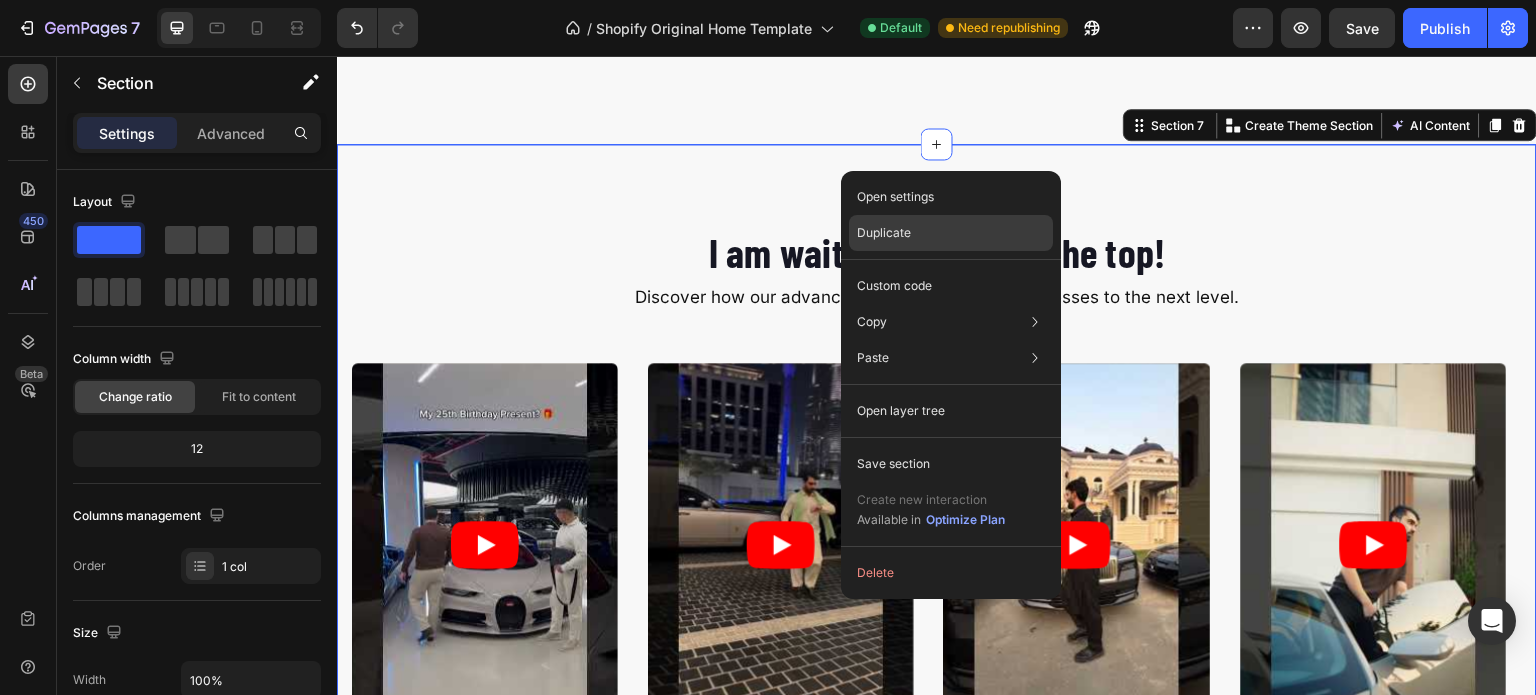 click on "Duplicate" at bounding box center [884, 233] 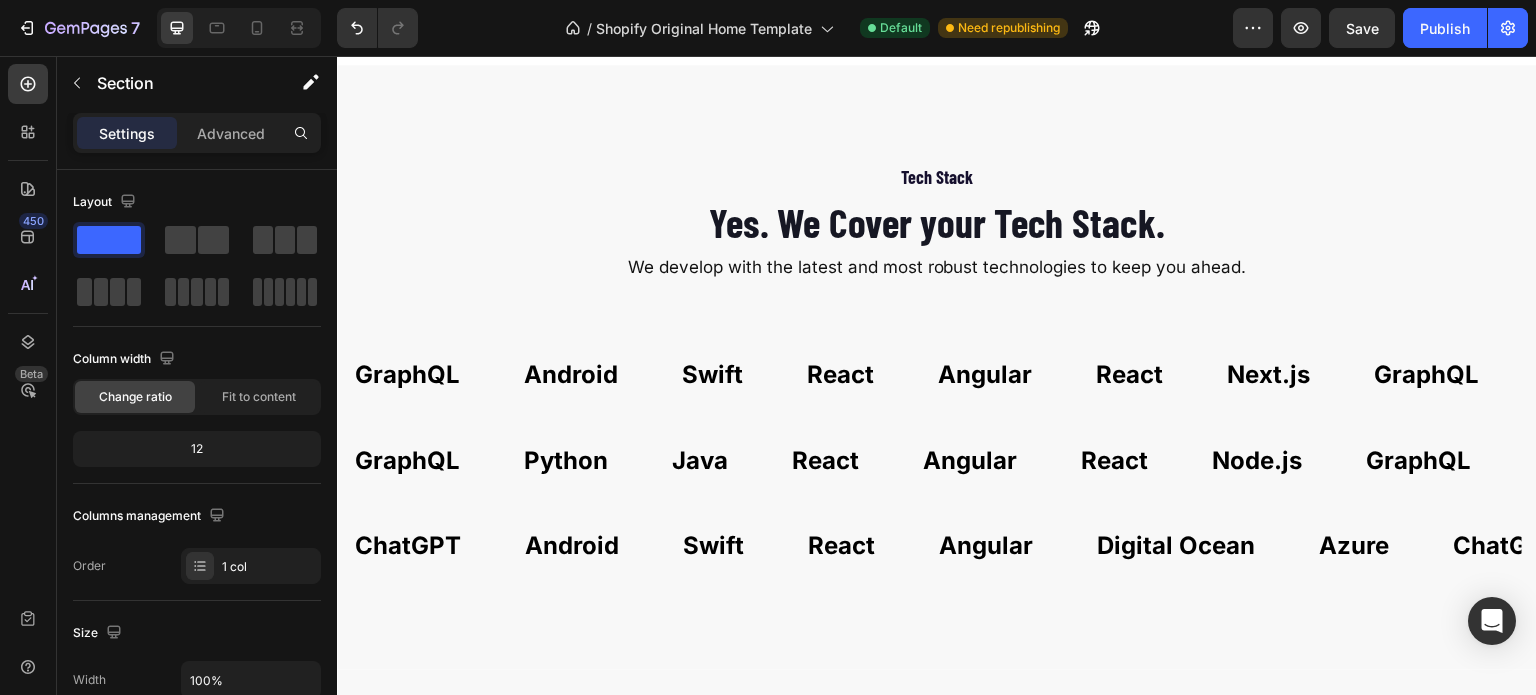 scroll, scrollTop: 2399, scrollLeft: 0, axis: vertical 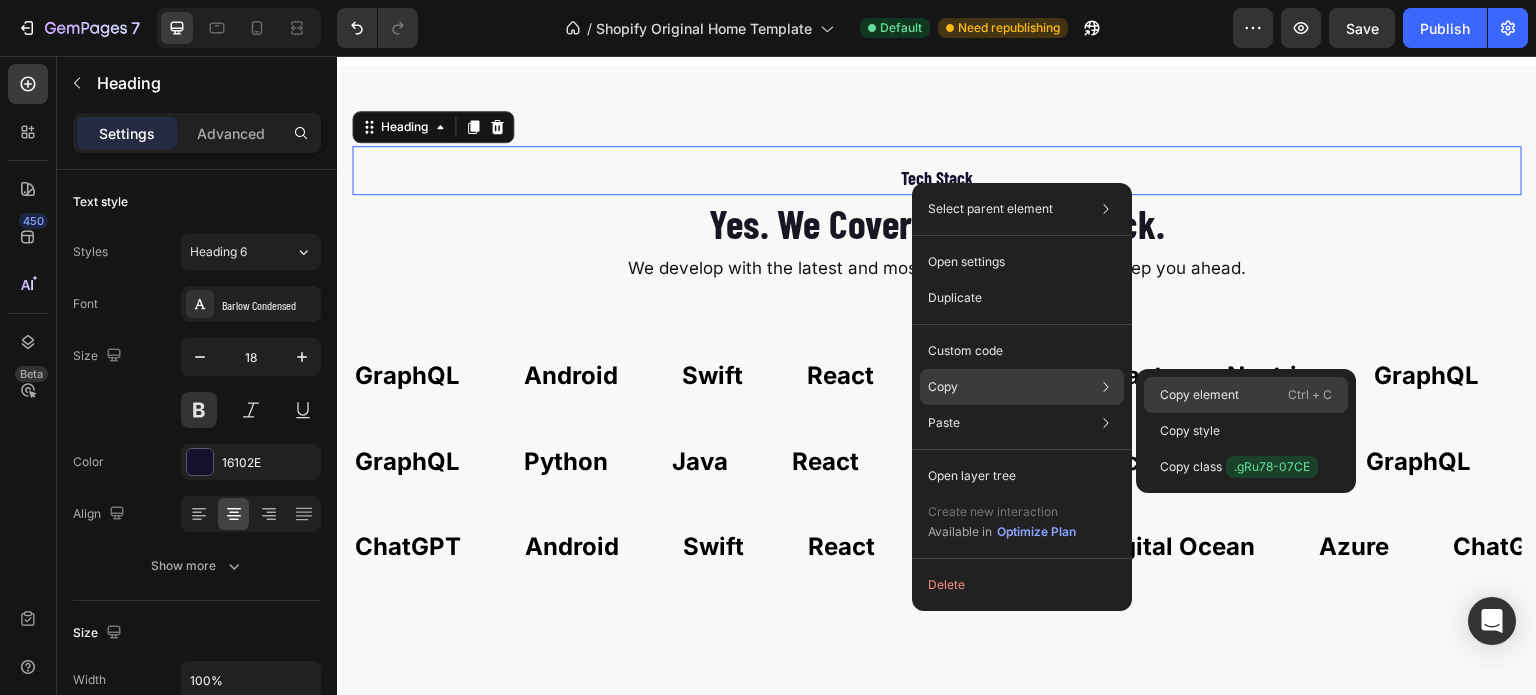 click on "Copy element  Ctrl + C" 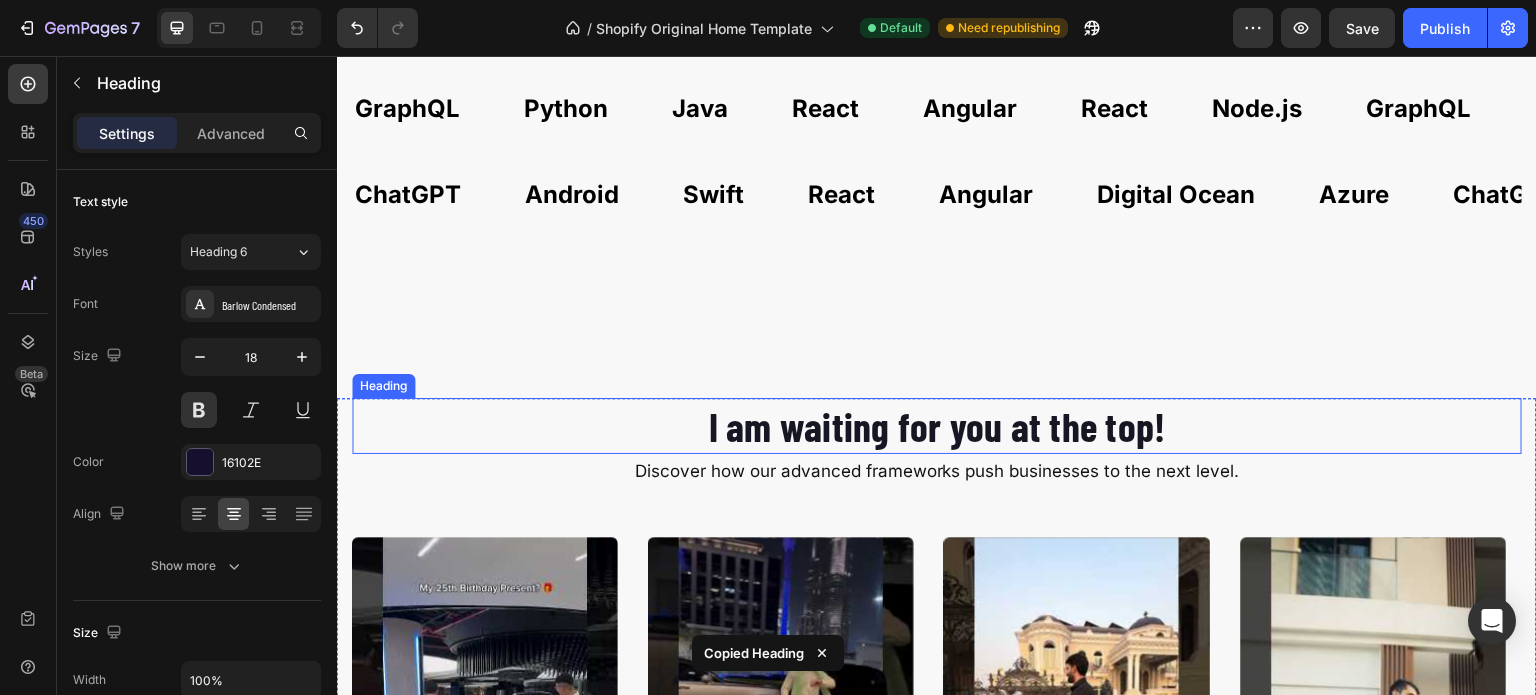 scroll, scrollTop: 2753, scrollLeft: 0, axis: vertical 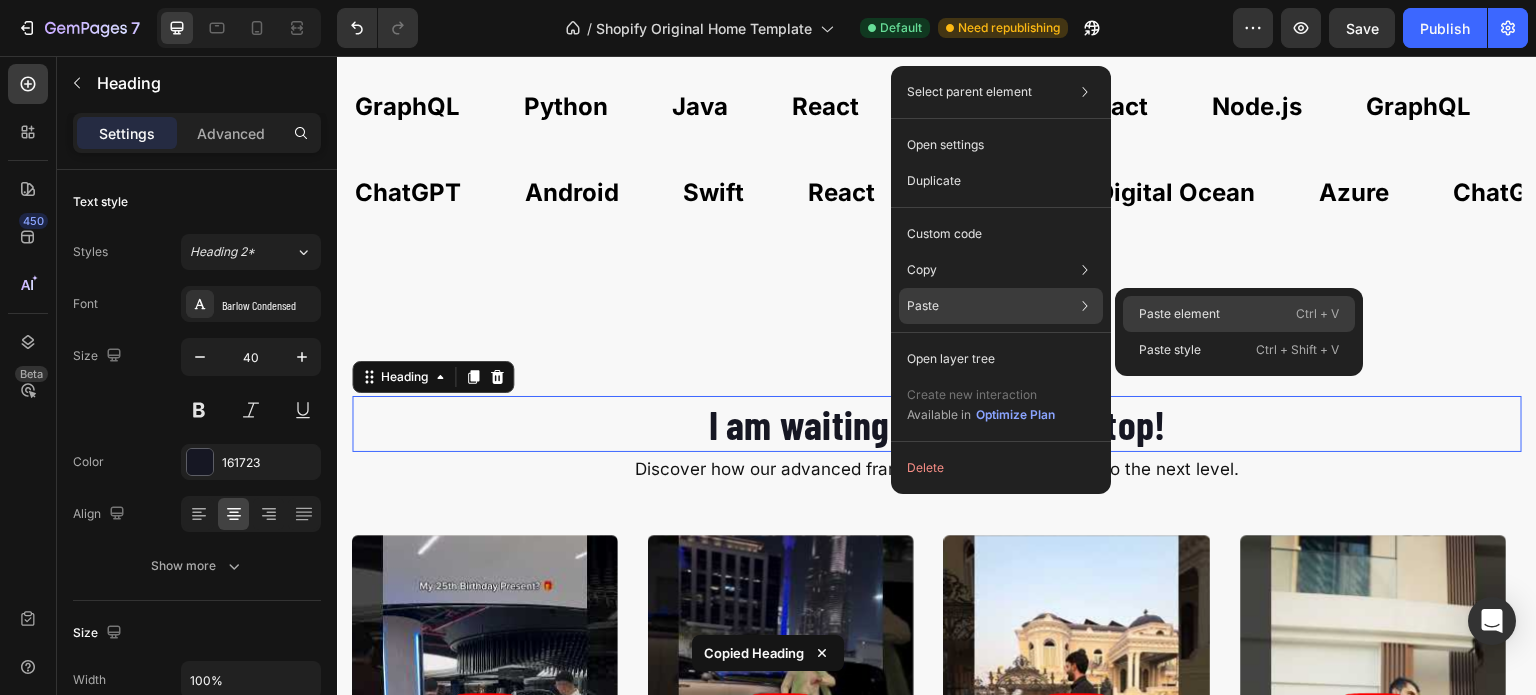click on "Paste element" at bounding box center [1179, 314] 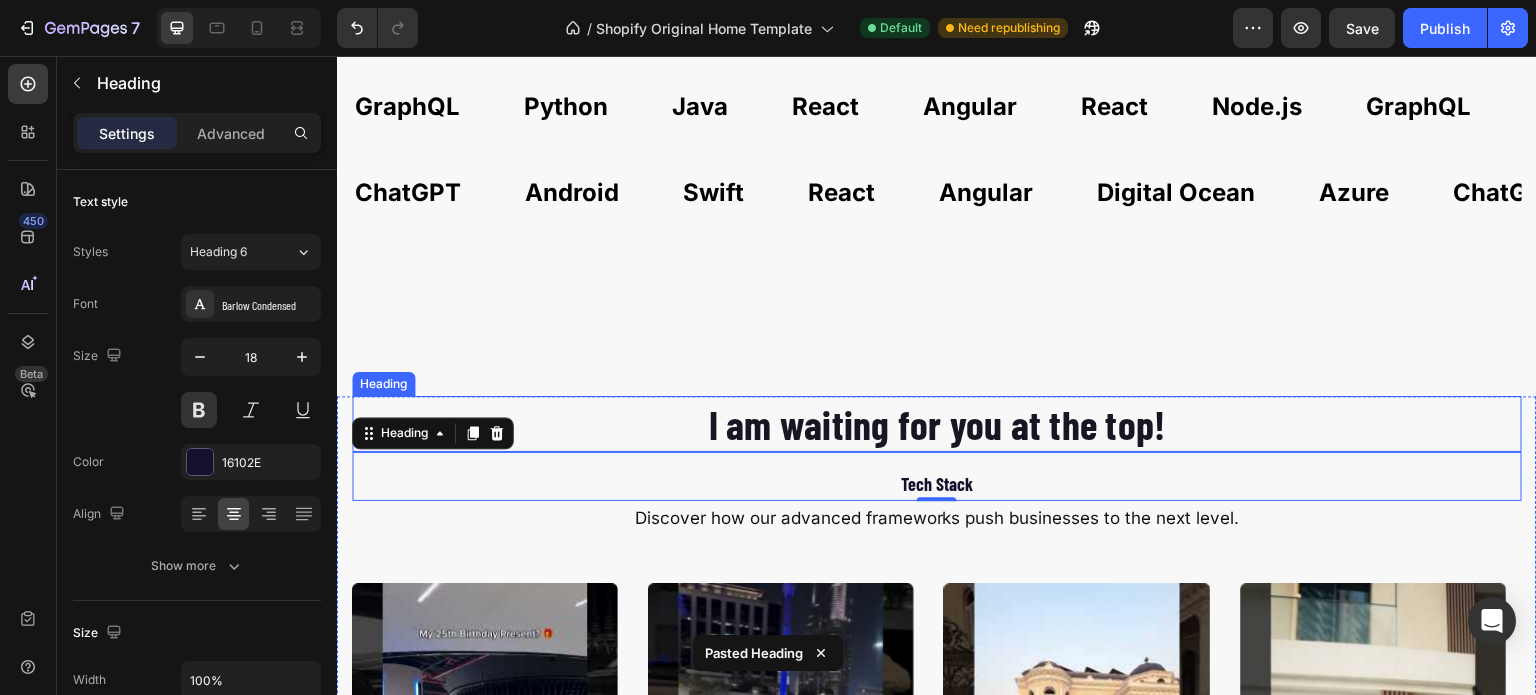 drag, startPoint x: 477, startPoint y: 435, endPoint x: 486, endPoint y: 399, distance: 37.107952 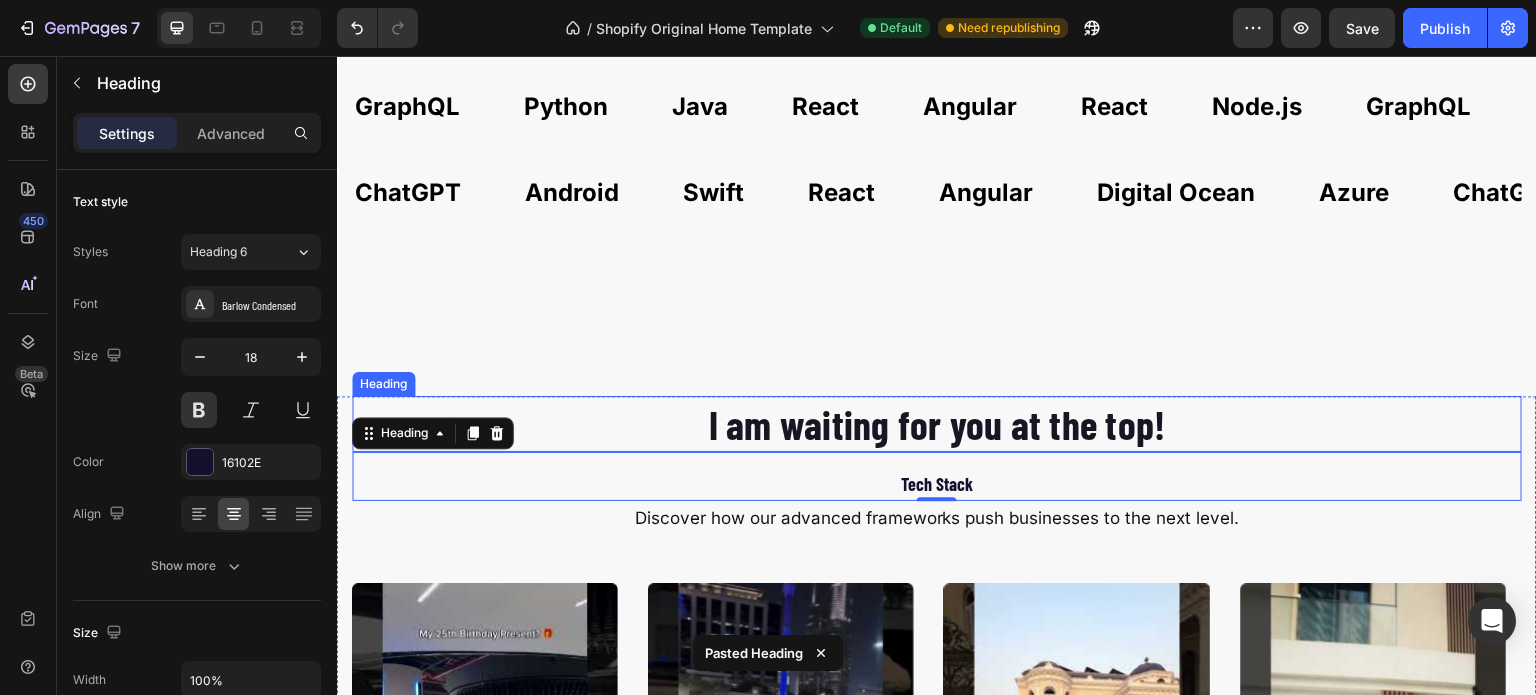 click on "I am waiting for you at the top! Heading Tech Stack Heading   0 Discover how our advanced frameworks push businesses to the next level. Text Block Video Video Video Video Video Carousel" at bounding box center (937, 694) 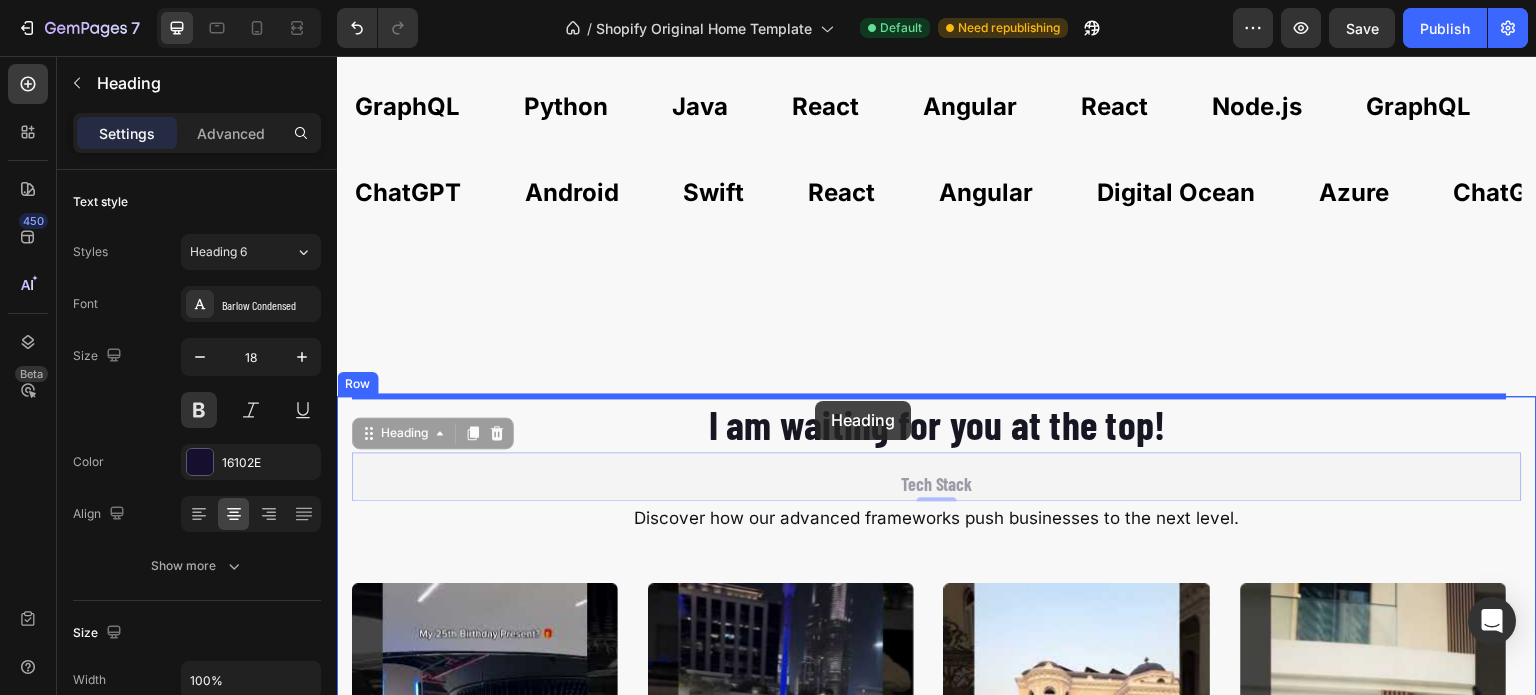 drag, startPoint x: 407, startPoint y: 432, endPoint x: 815, endPoint y: 401, distance: 409.176 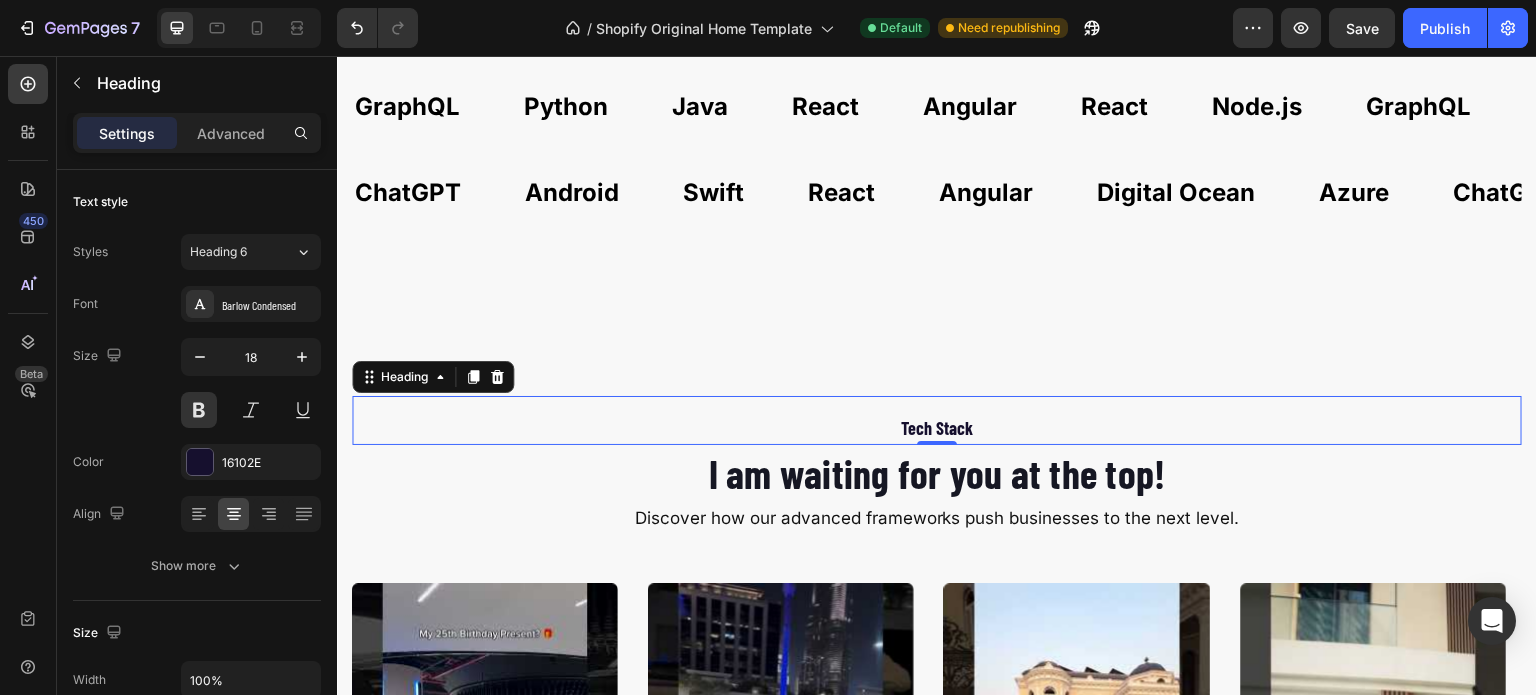 click on "Tech Stack" at bounding box center [937, 428] 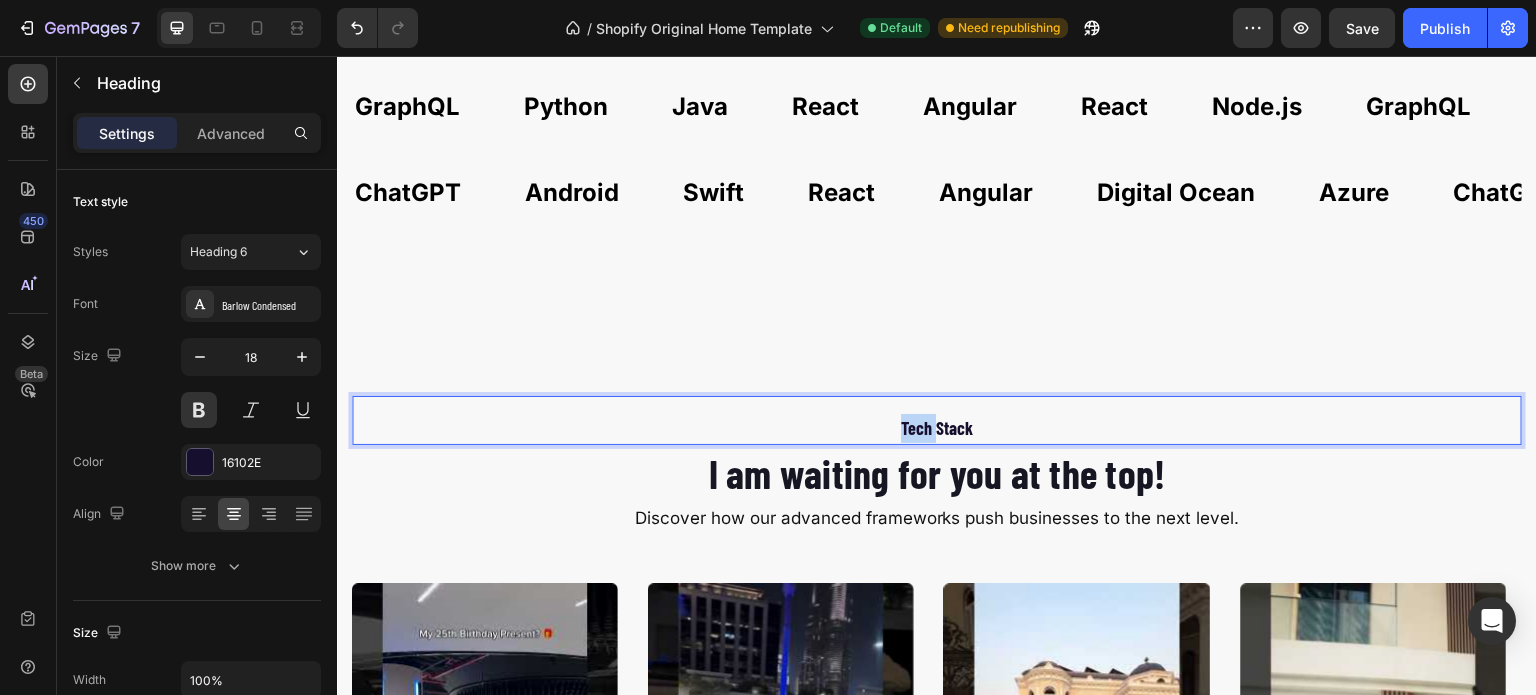 click on "Tech Stack" at bounding box center [937, 428] 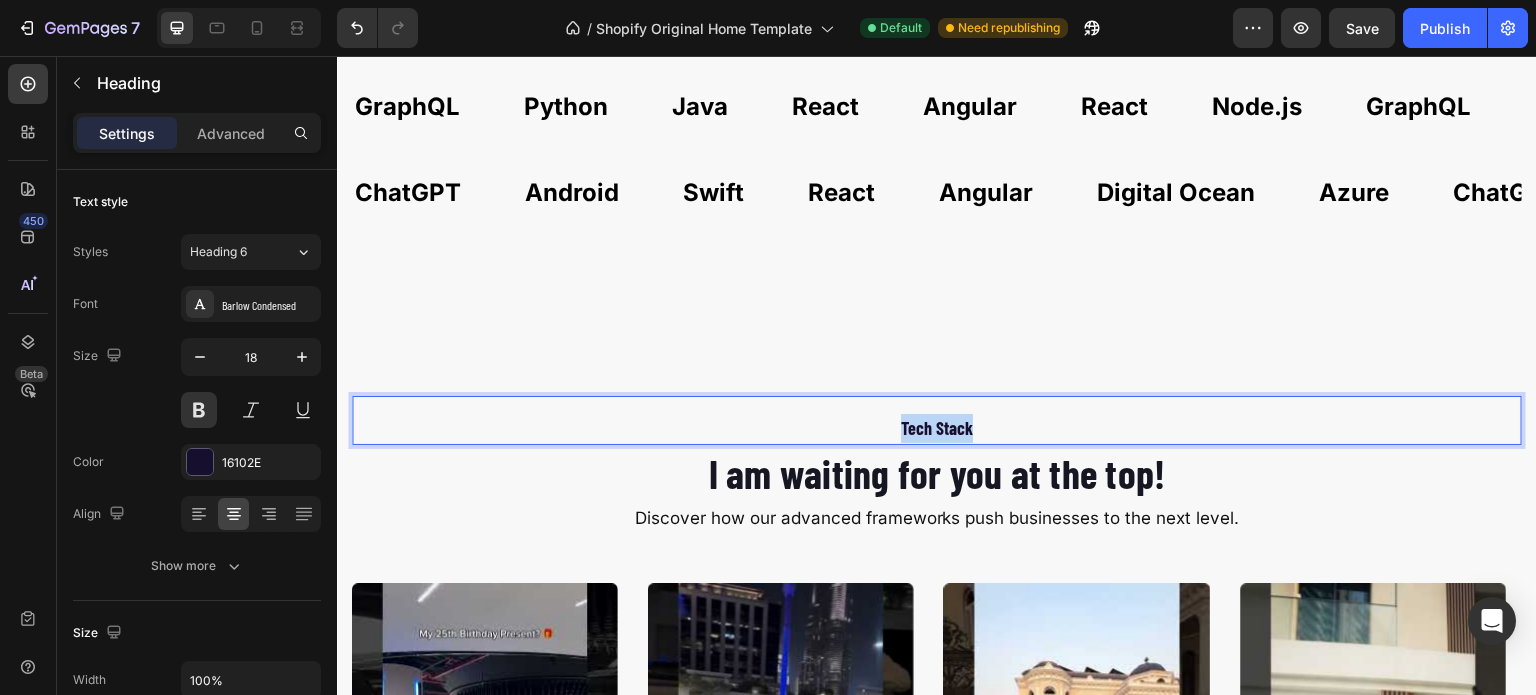 click on "Tech Stack" at bounding box center (937, 428) 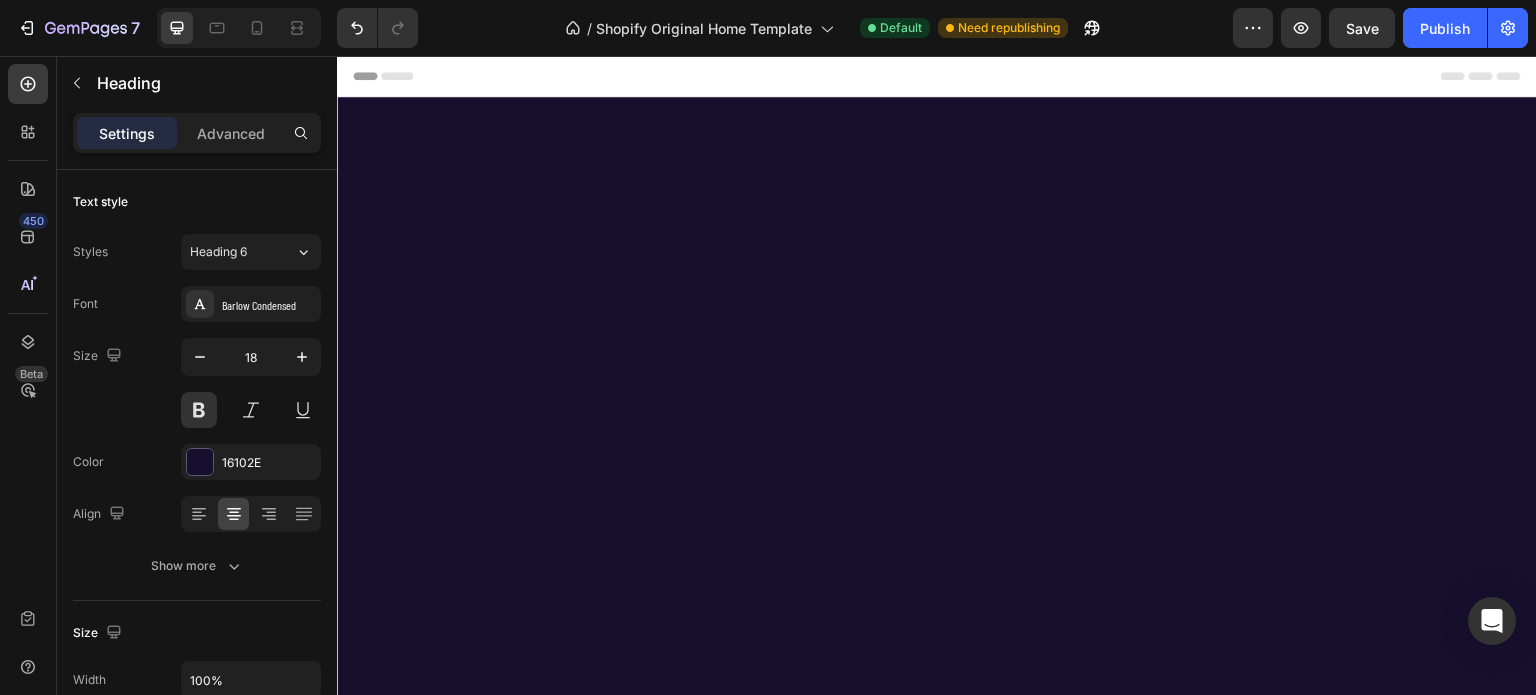 scroll, scrollTop: 0, scrollLeft: 0, axis: both 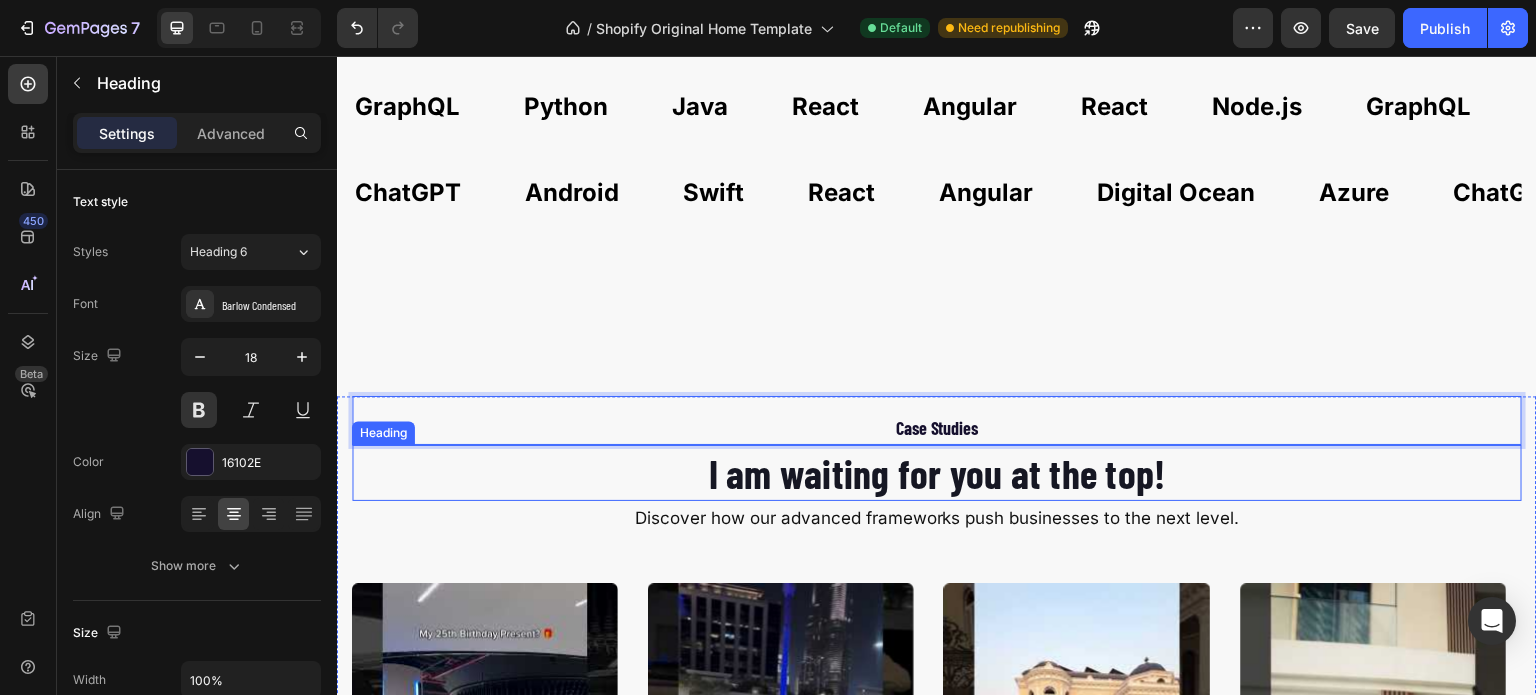 click on "I am waiting for you at the top!" at bounding box center (937, 473) 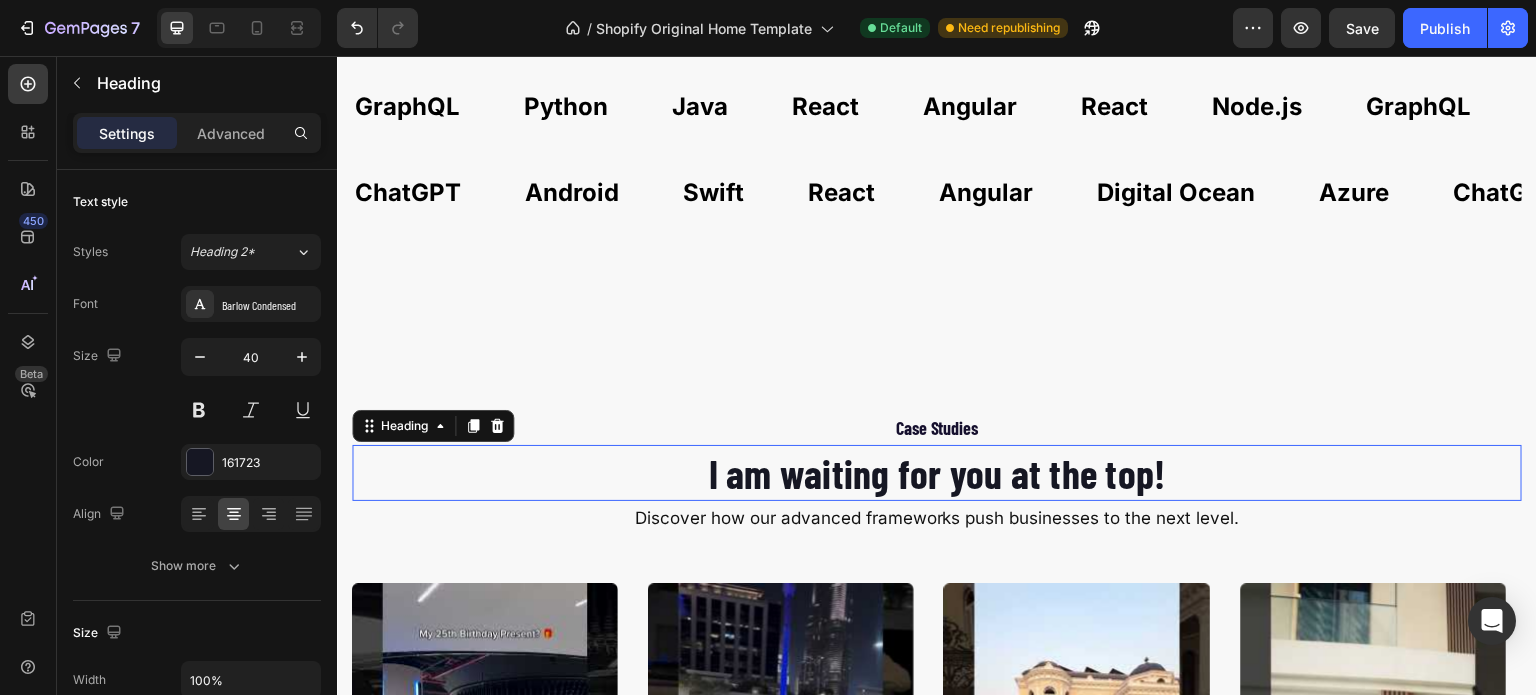 click on "I am waiting for you at the top!" at bounding box center [937, 473] 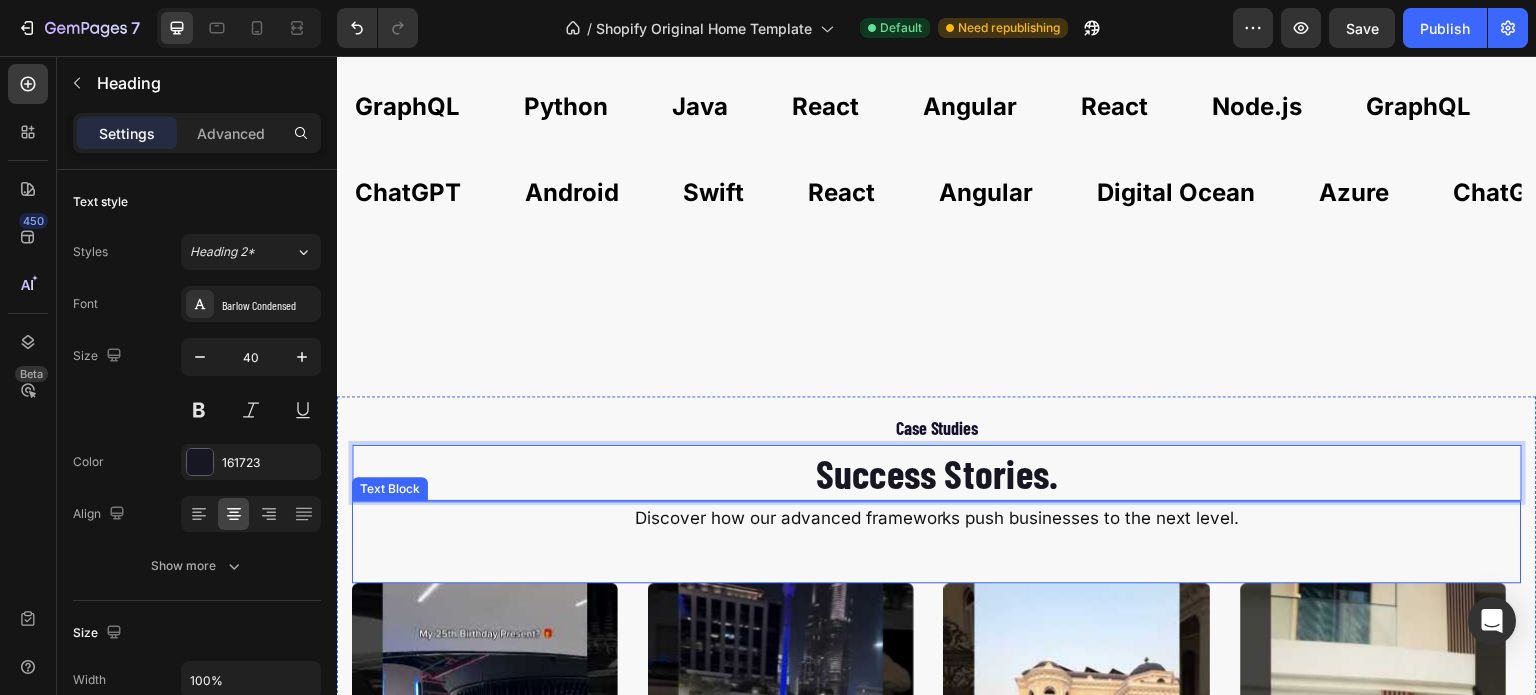 click on "Discover how our advanced frameworks push businesses to the next level." at bounding box center (937, 518) 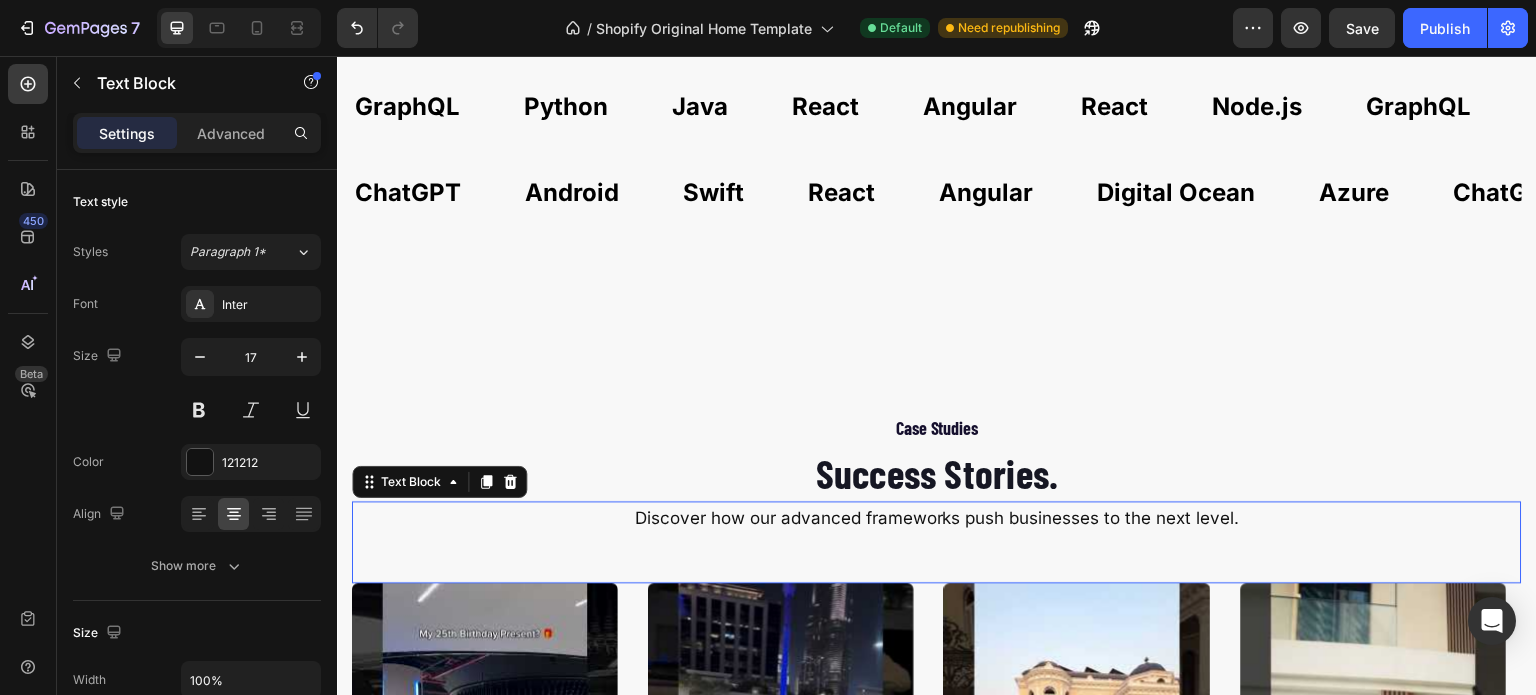 click on "Discover how our advanced frameworks push businesses to the next level." at bounding box center (937, 518) 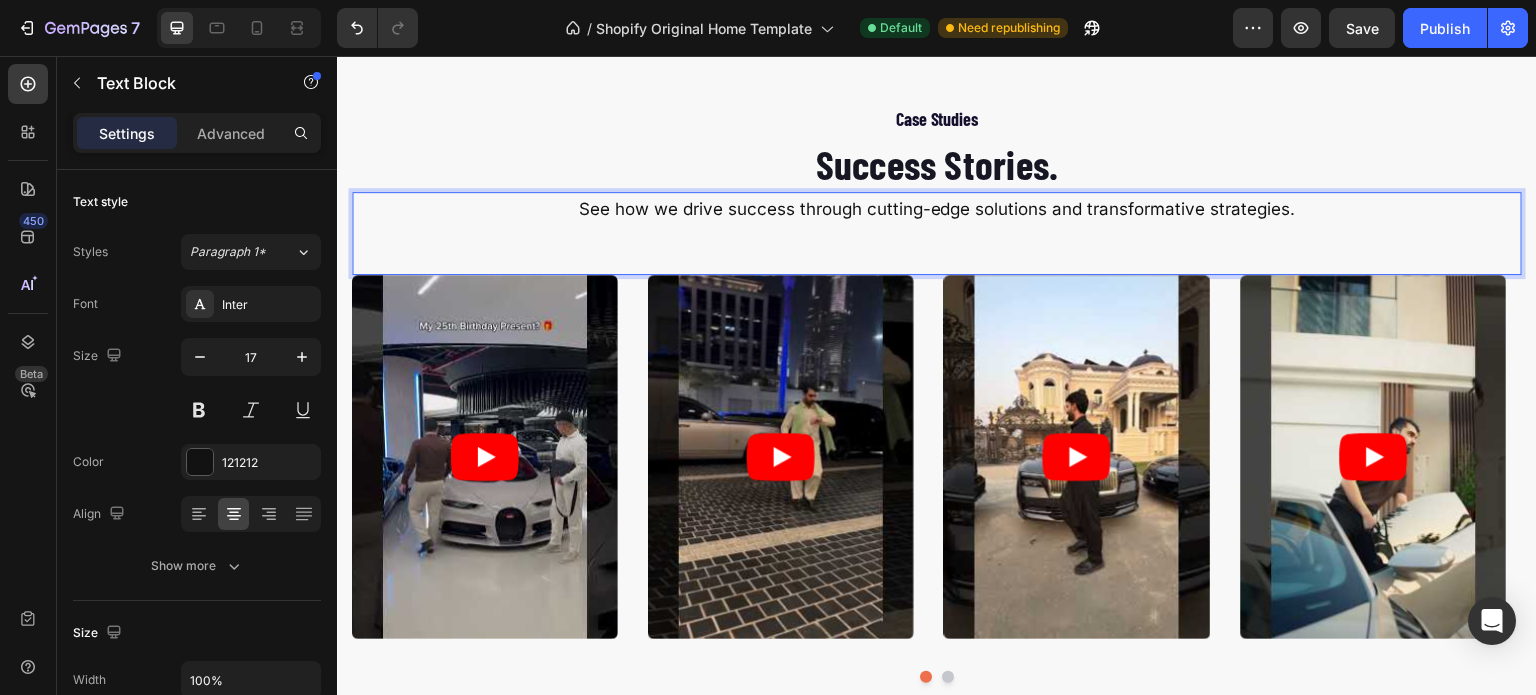 scroll, scrollTop: 3064, scrollLeft: 0, axis: vertical 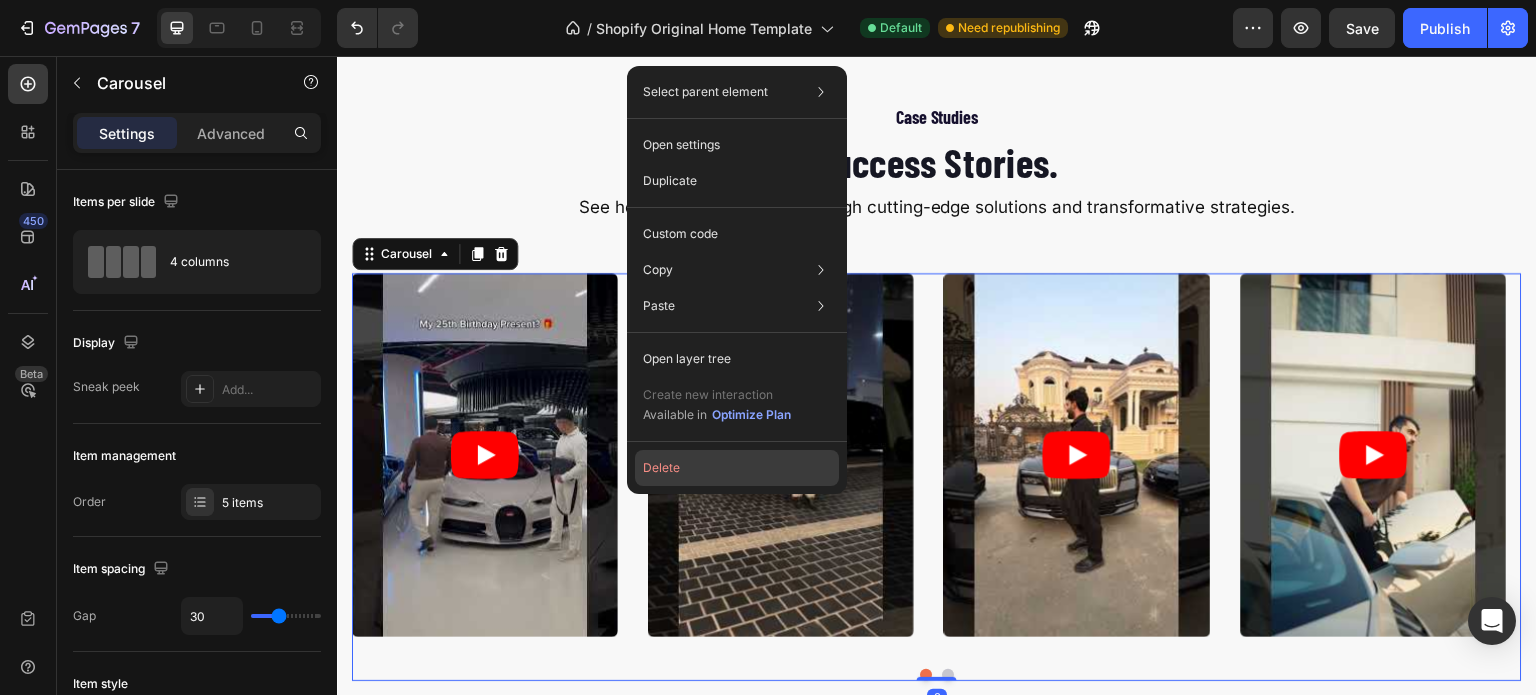 click on "Delete" 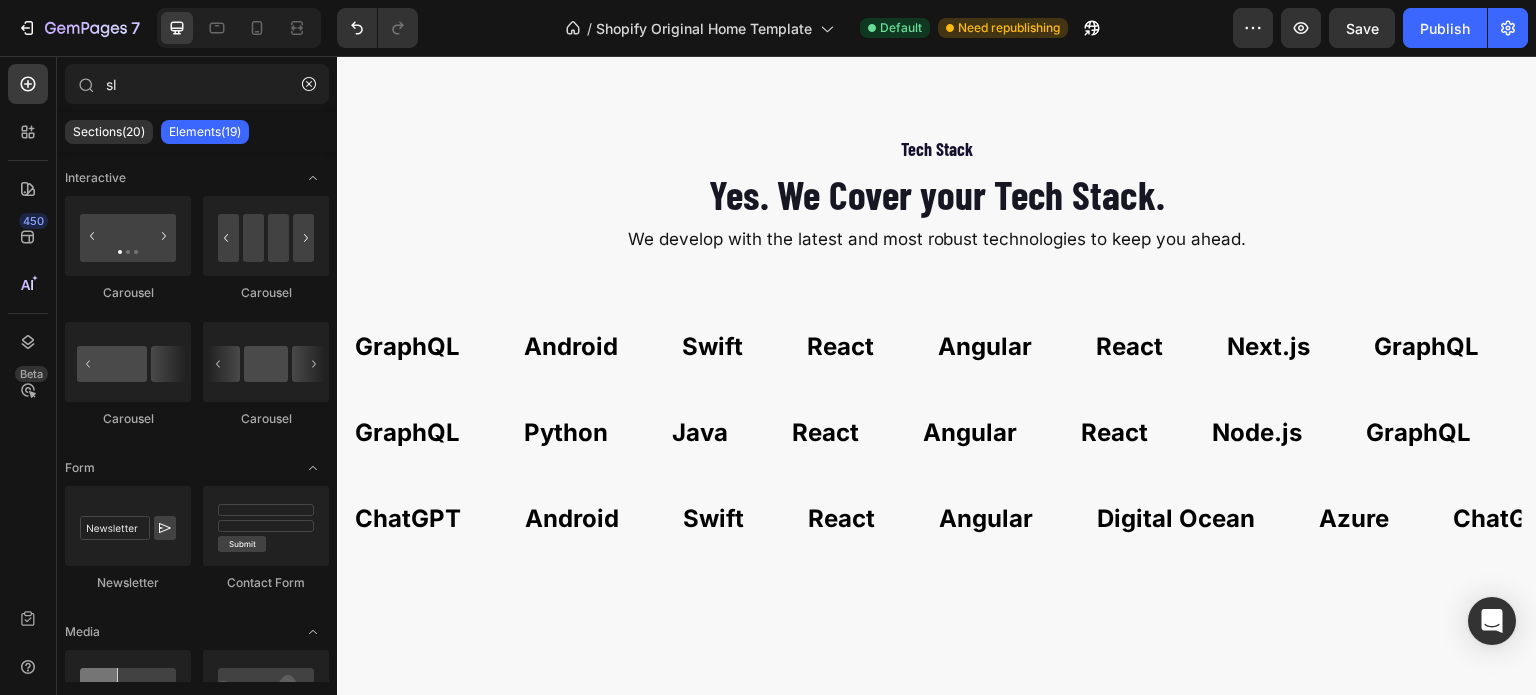 scroll, scrollTop: 2888, scrollLeft: 0, axis: vertical 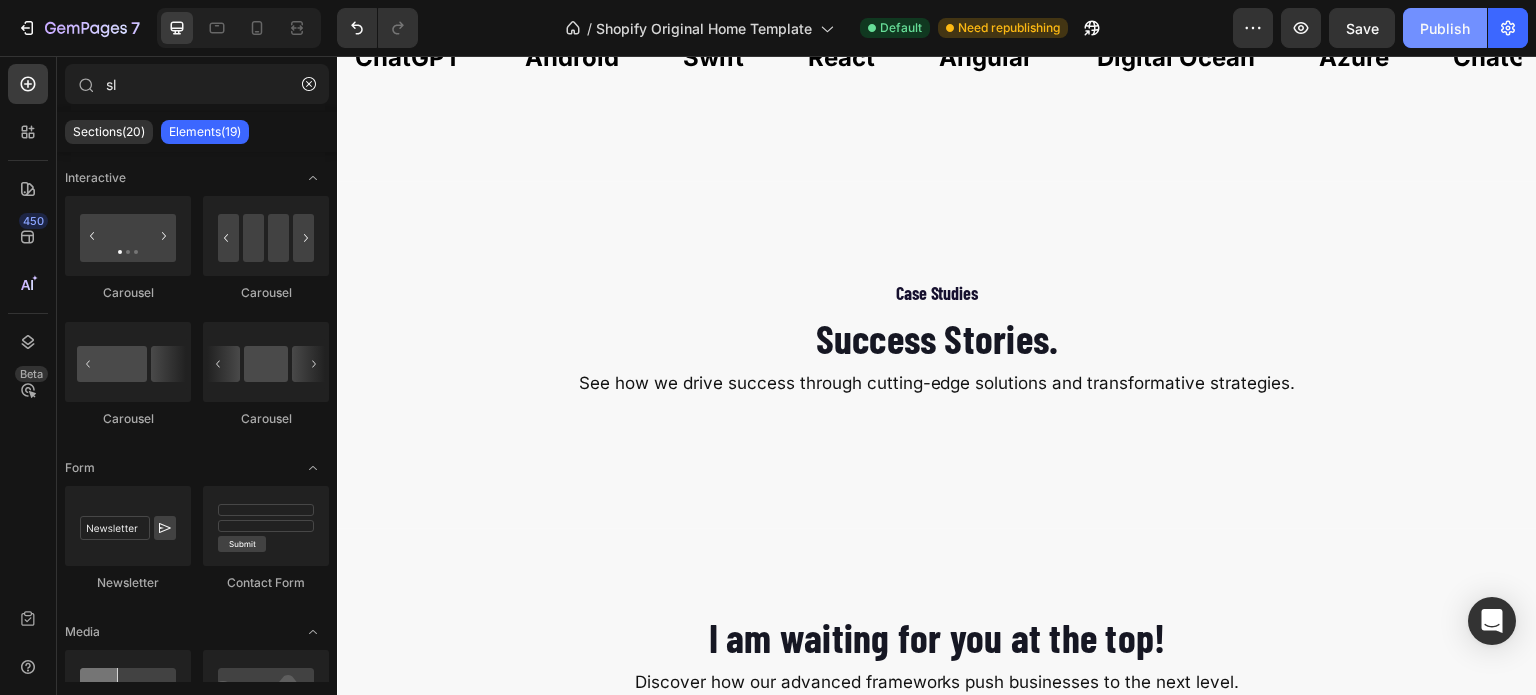 click on "Publish" at bounding box center [1445, 28] 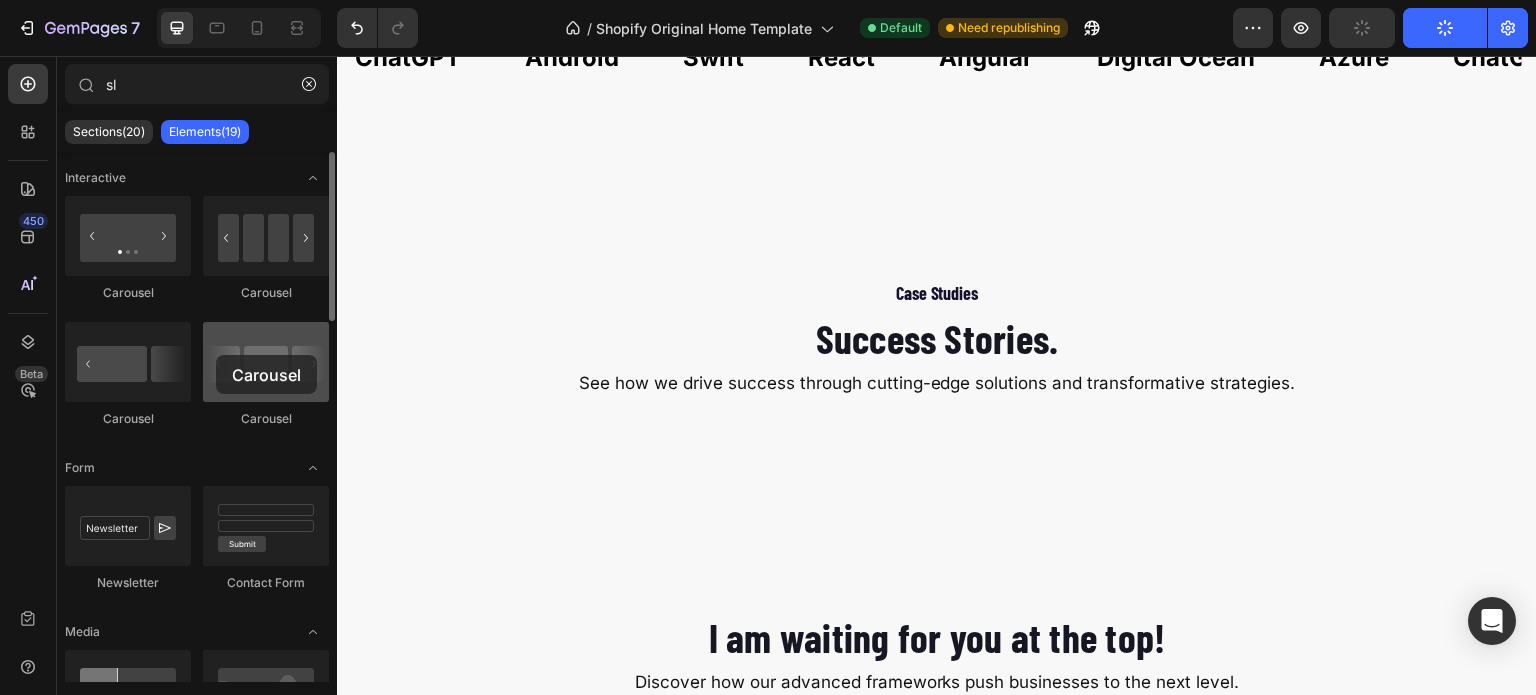 drag, startPoint x: 234, startPoint y: 357, endPoint x: 216, endPoint y: 355, distance: 18.110771 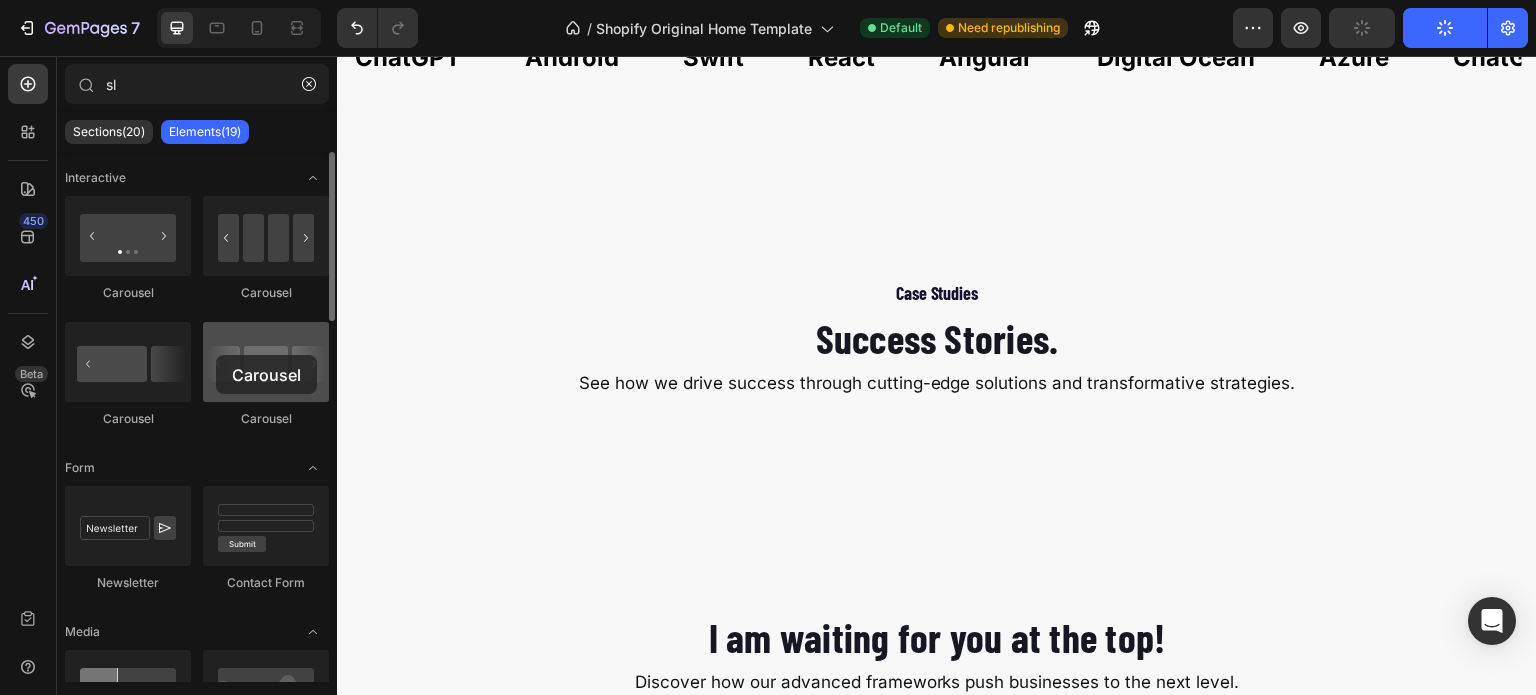 click at bounding box center [266, 362] 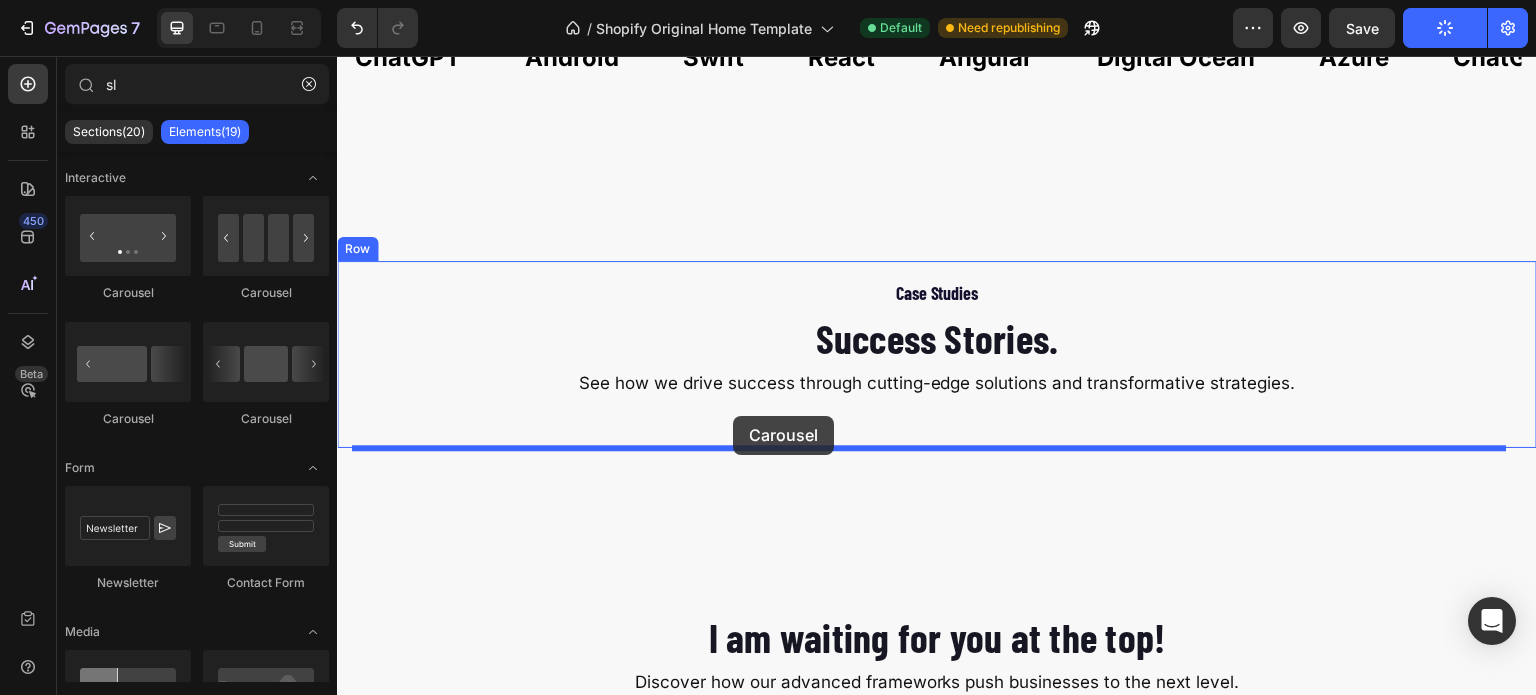 drag, startPoint x: 664, startPoint y: 332, endPoint x: 733, endPoint y: 416, distance: 108.706024 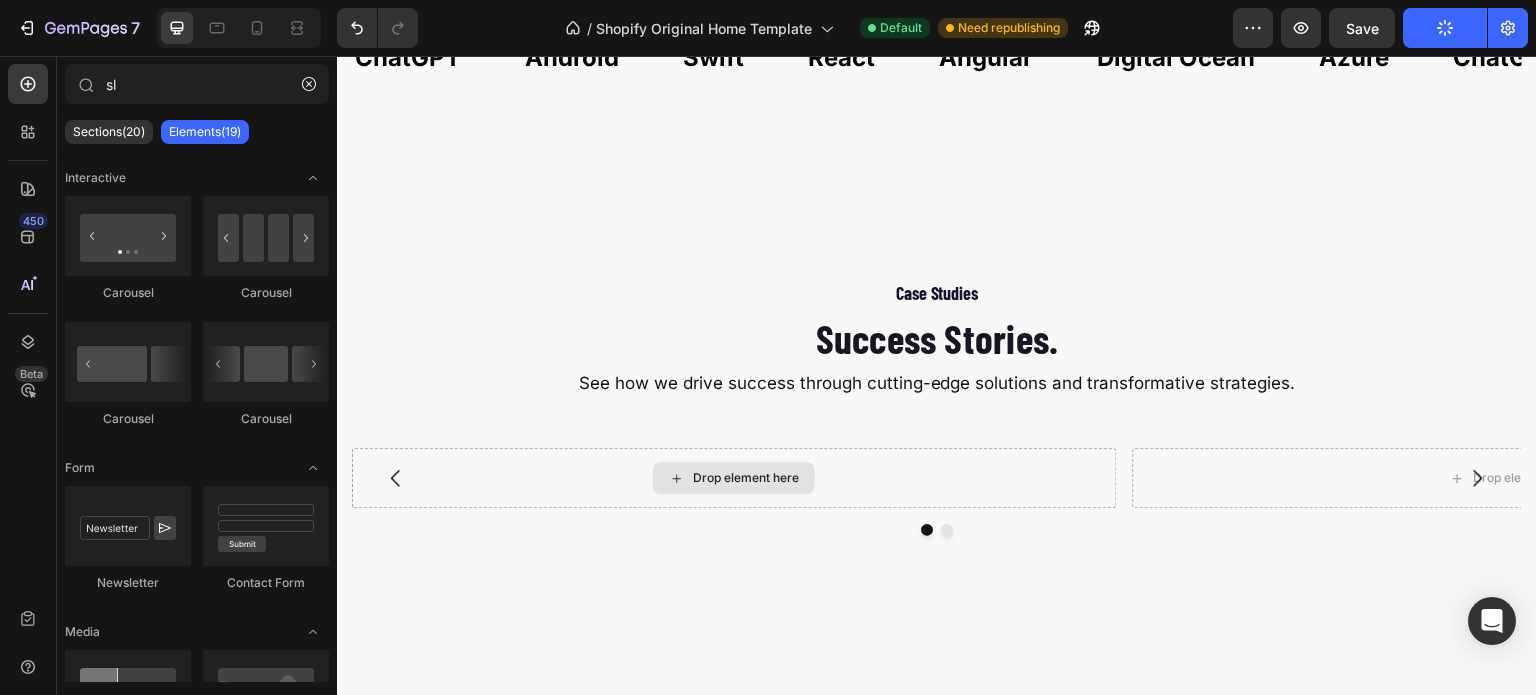 click on "Drop element here" at bounding box center [734, 478] 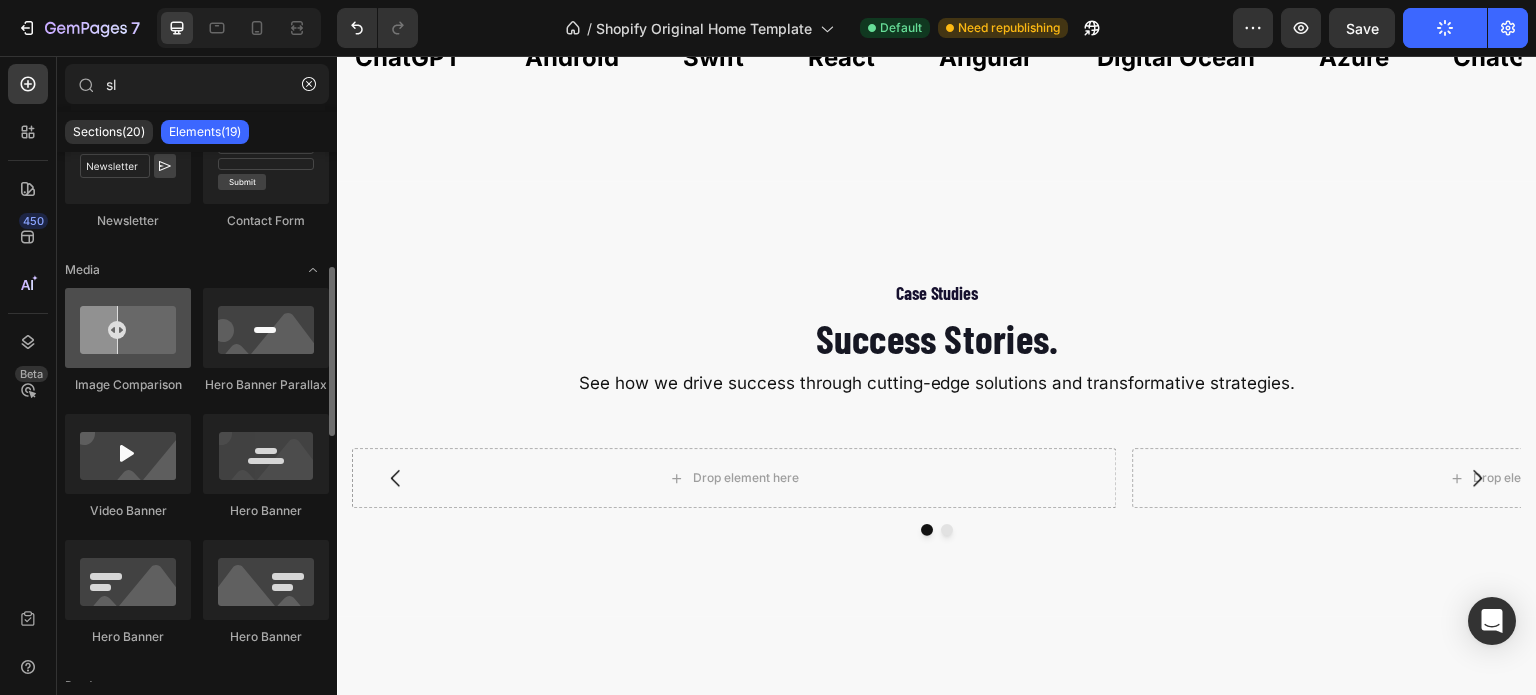 scroll, scrollTop: 0, scrollLeft: 0, axis: both 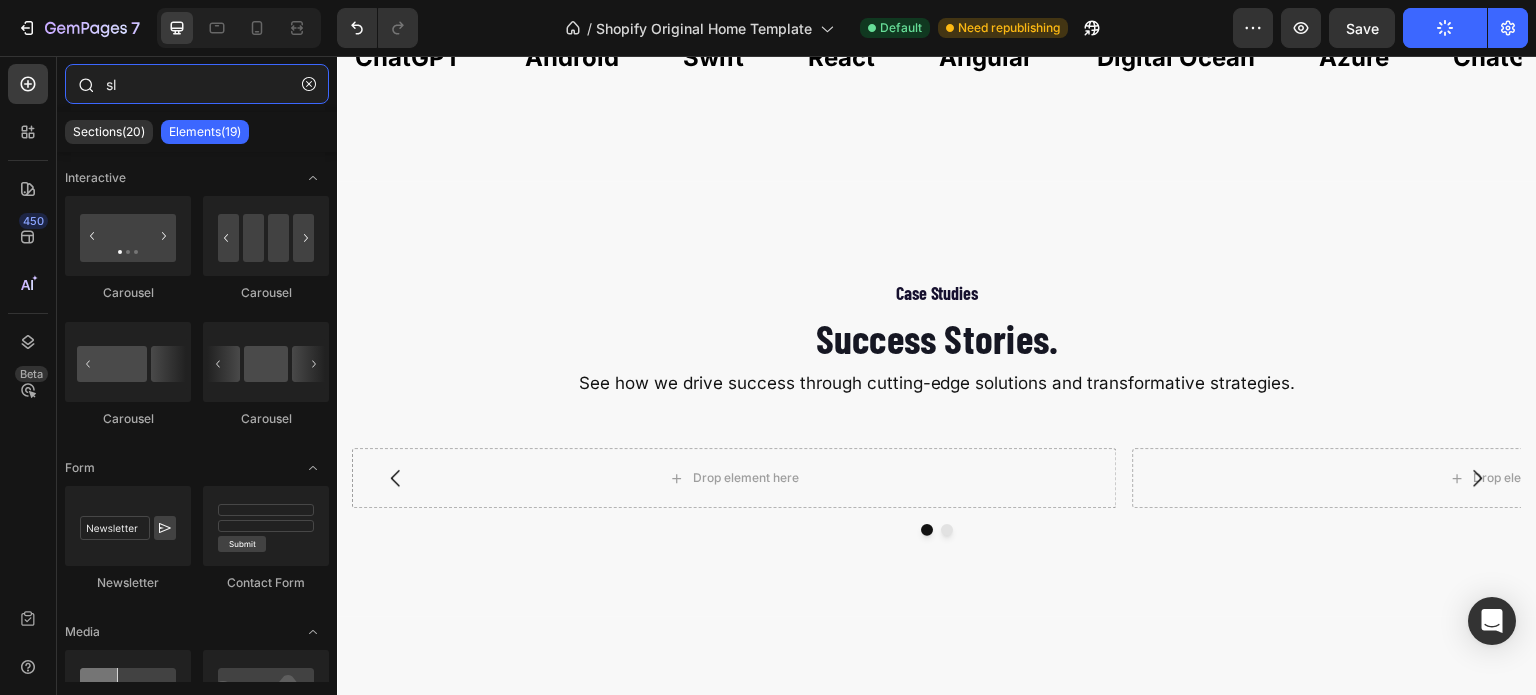 click on "sl" at bounding box center [197, 84] 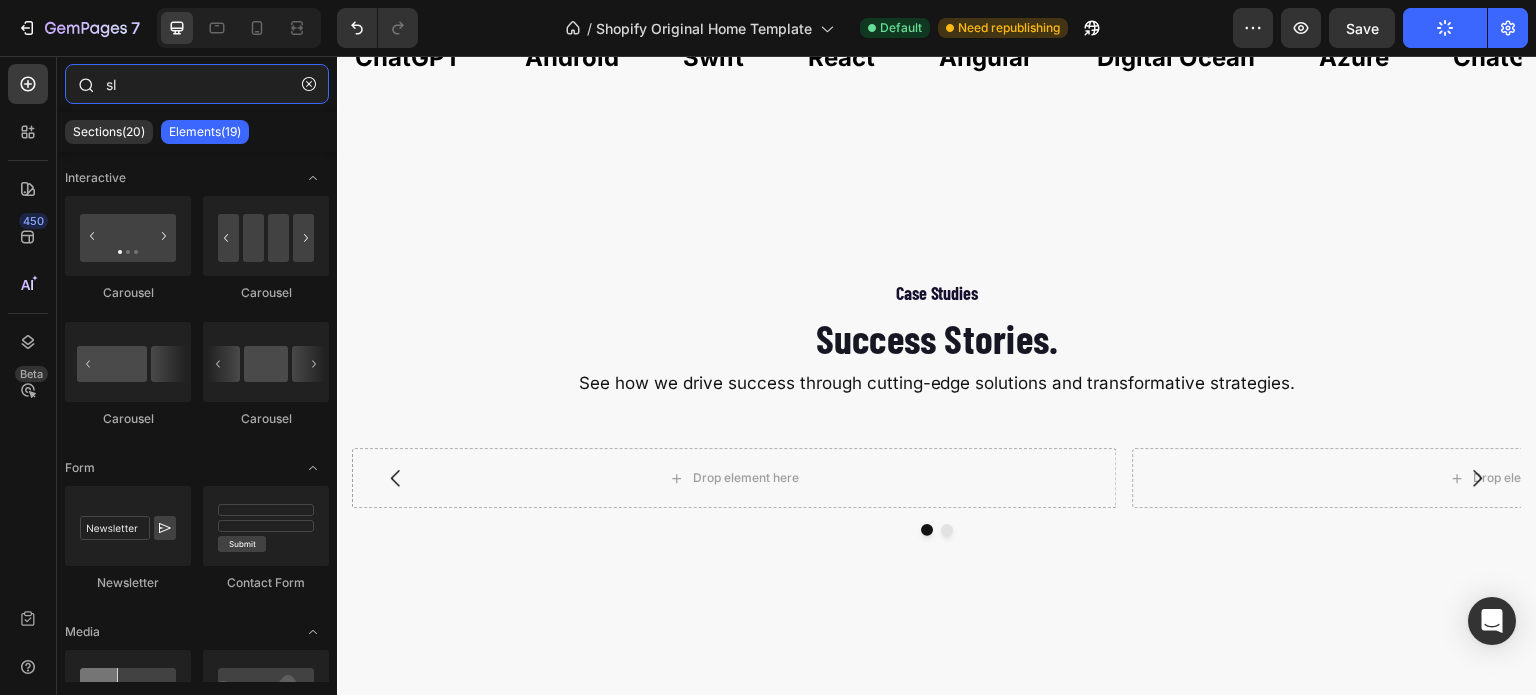 click on "sl" at bounding box center [197, 84] 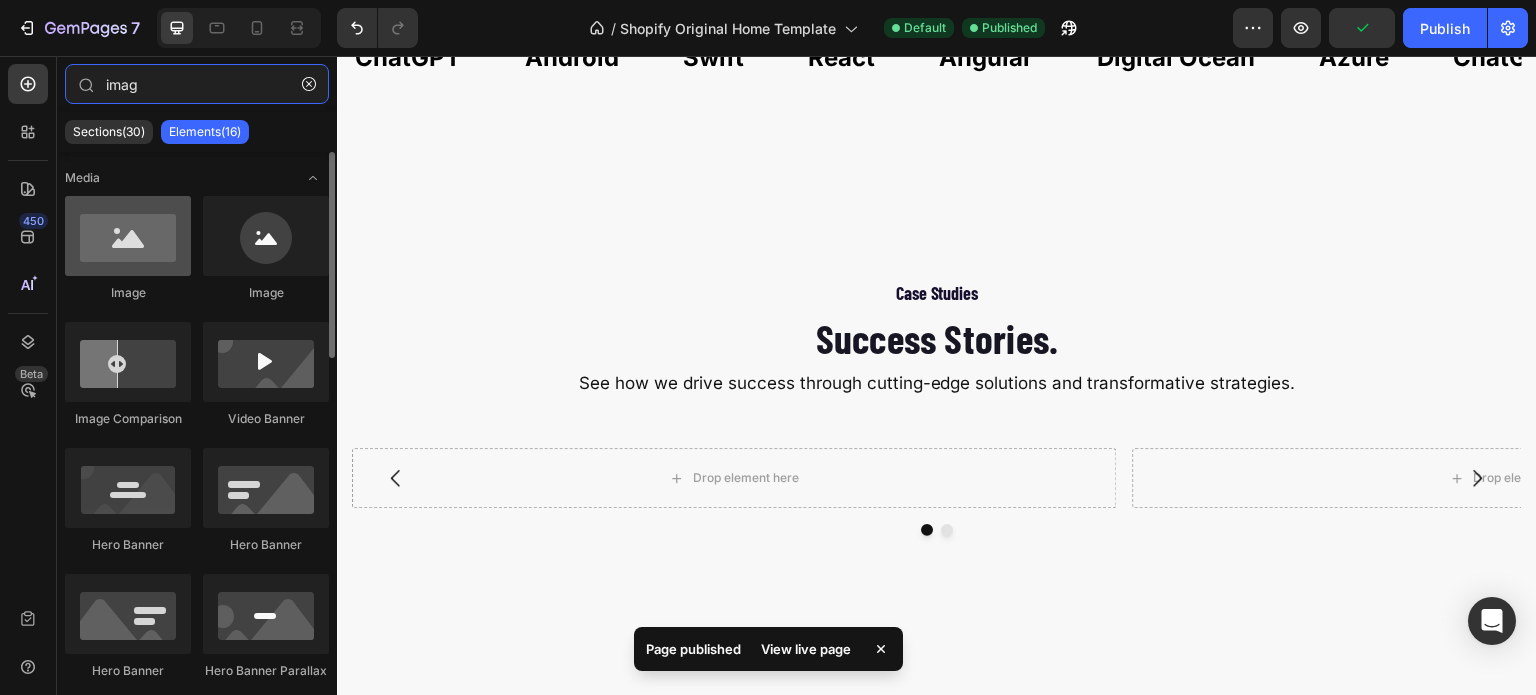 type on "imag" 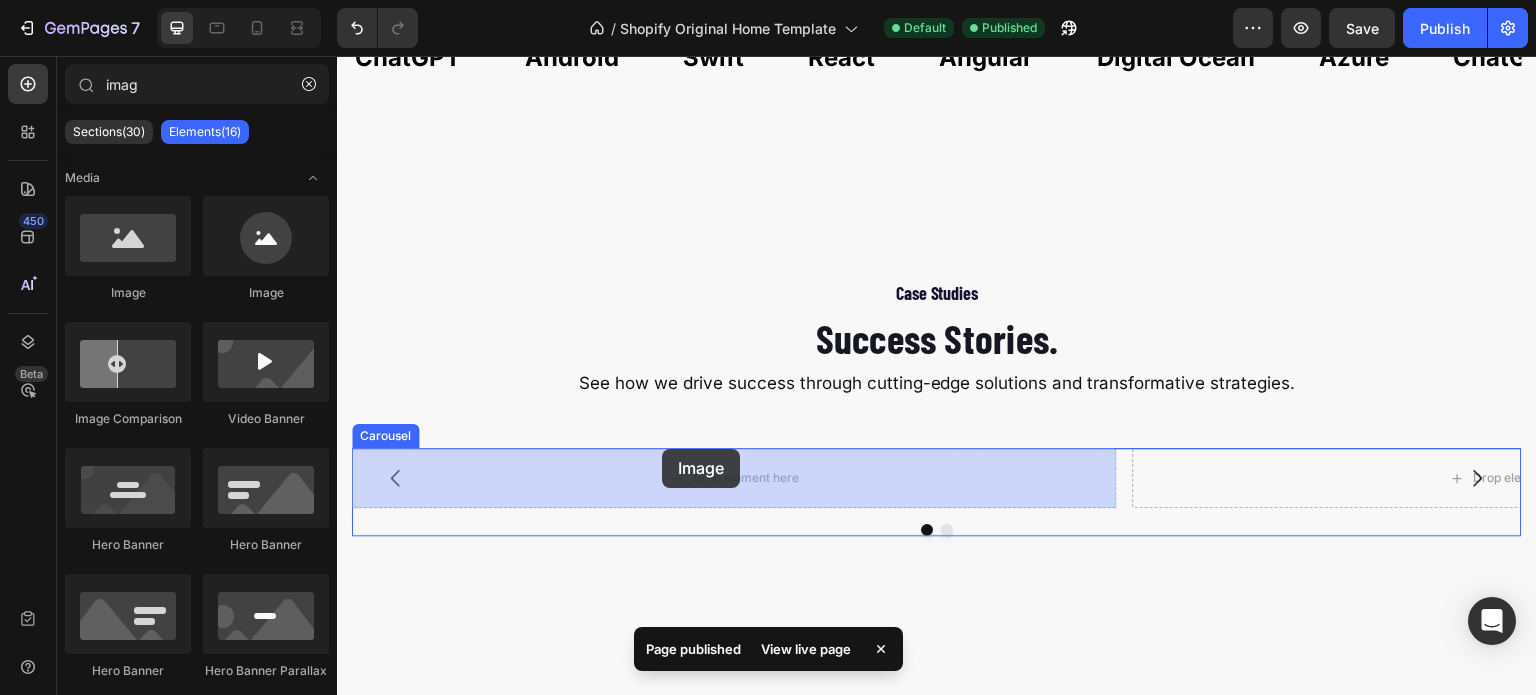 drag, startPoint x: 457, startPoint y: 275, endPoint x: 662, endPoint y: 449, distance: 268.88846 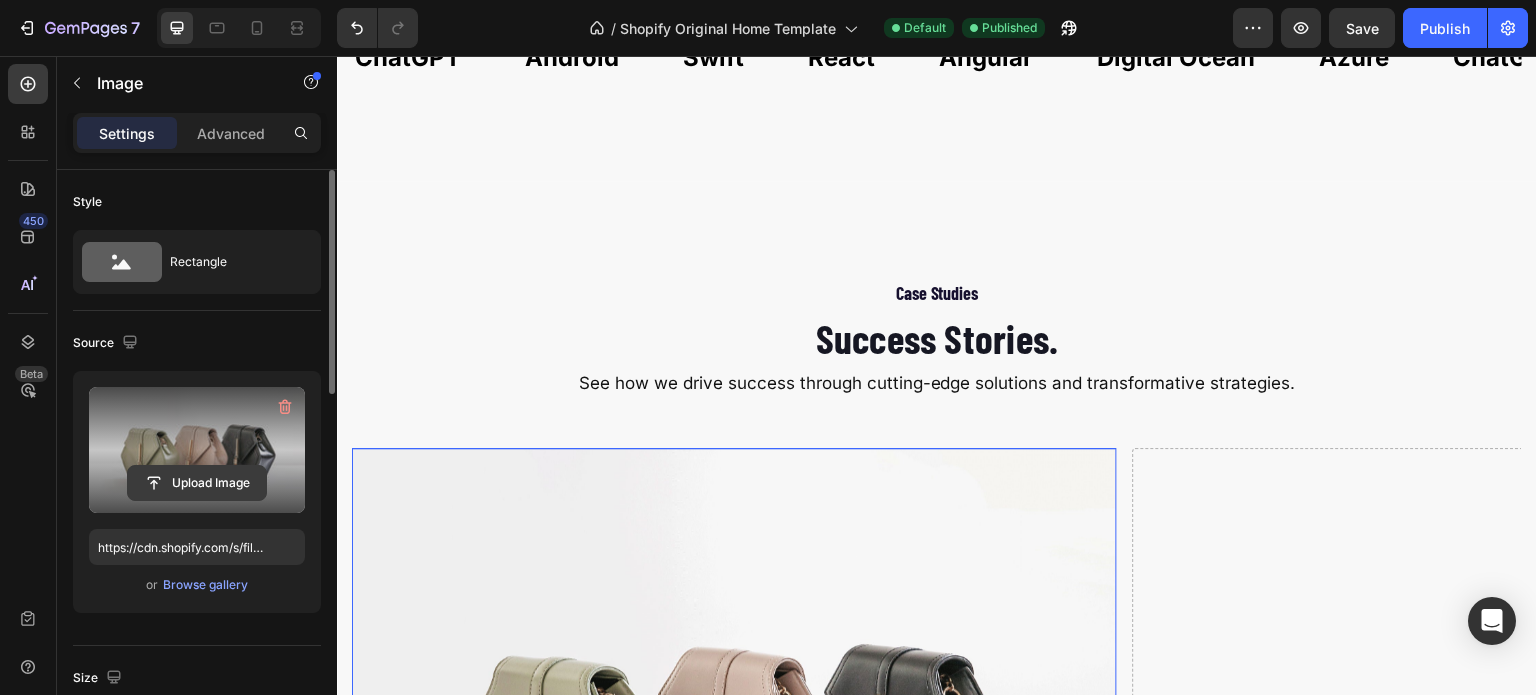 click 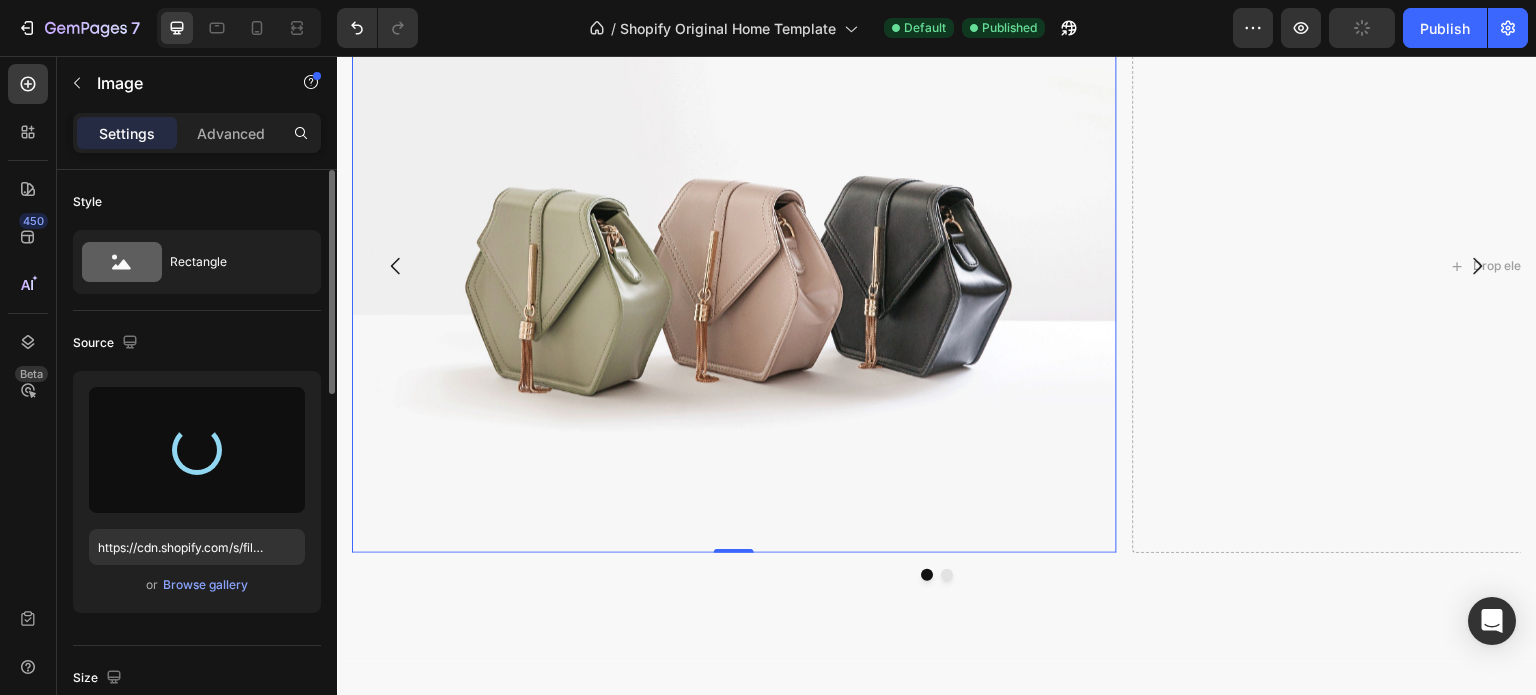 scroll, scrollTop: 3367, scrollLeft: 0, axis: vertical 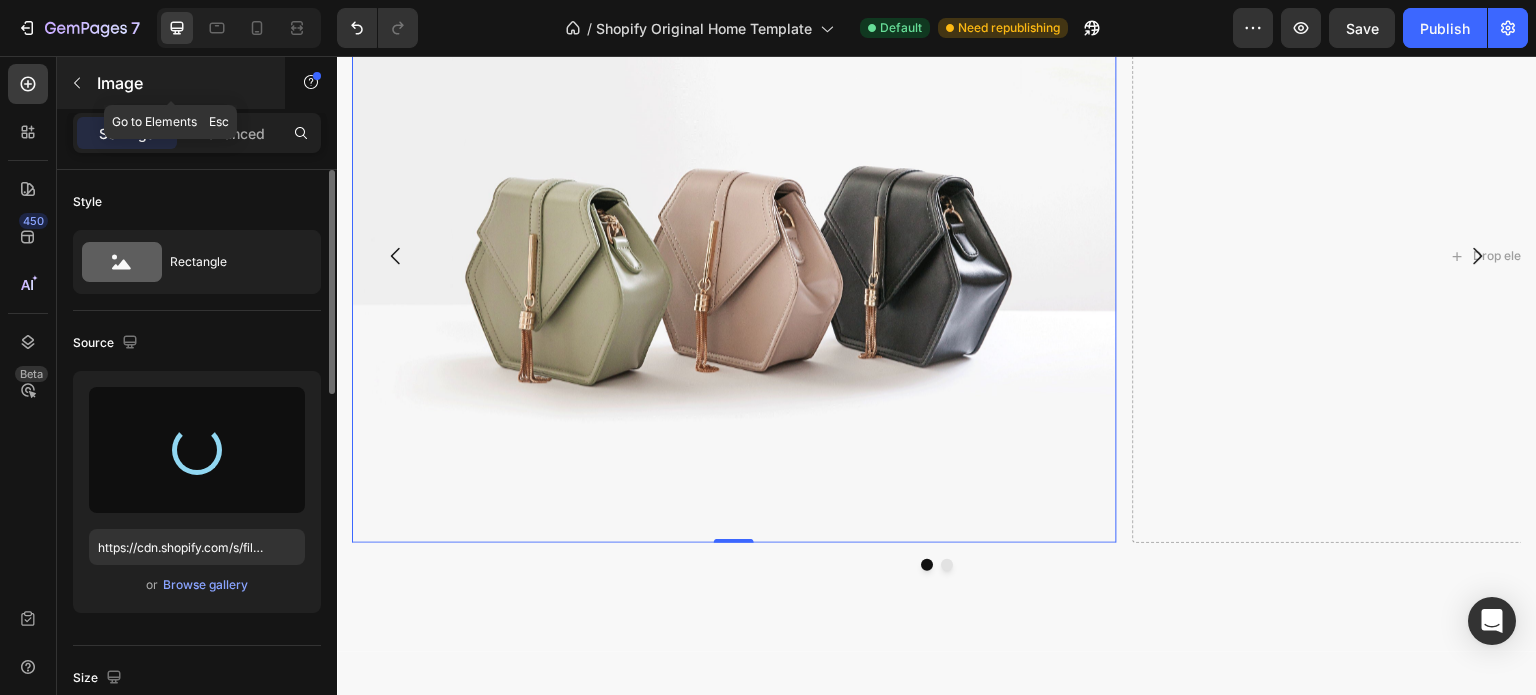 click 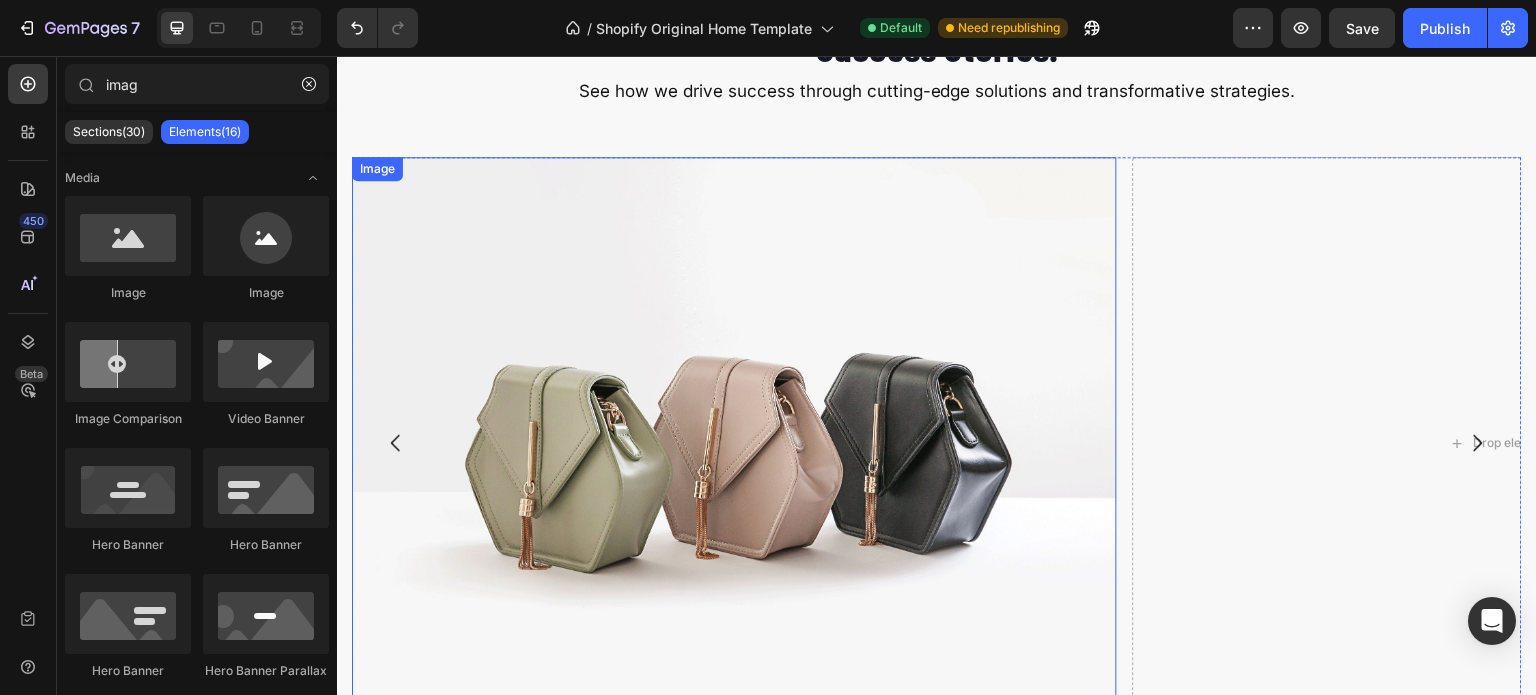 scroll, scrollTop: 3173, scrollLeft: 0, axis: vertical 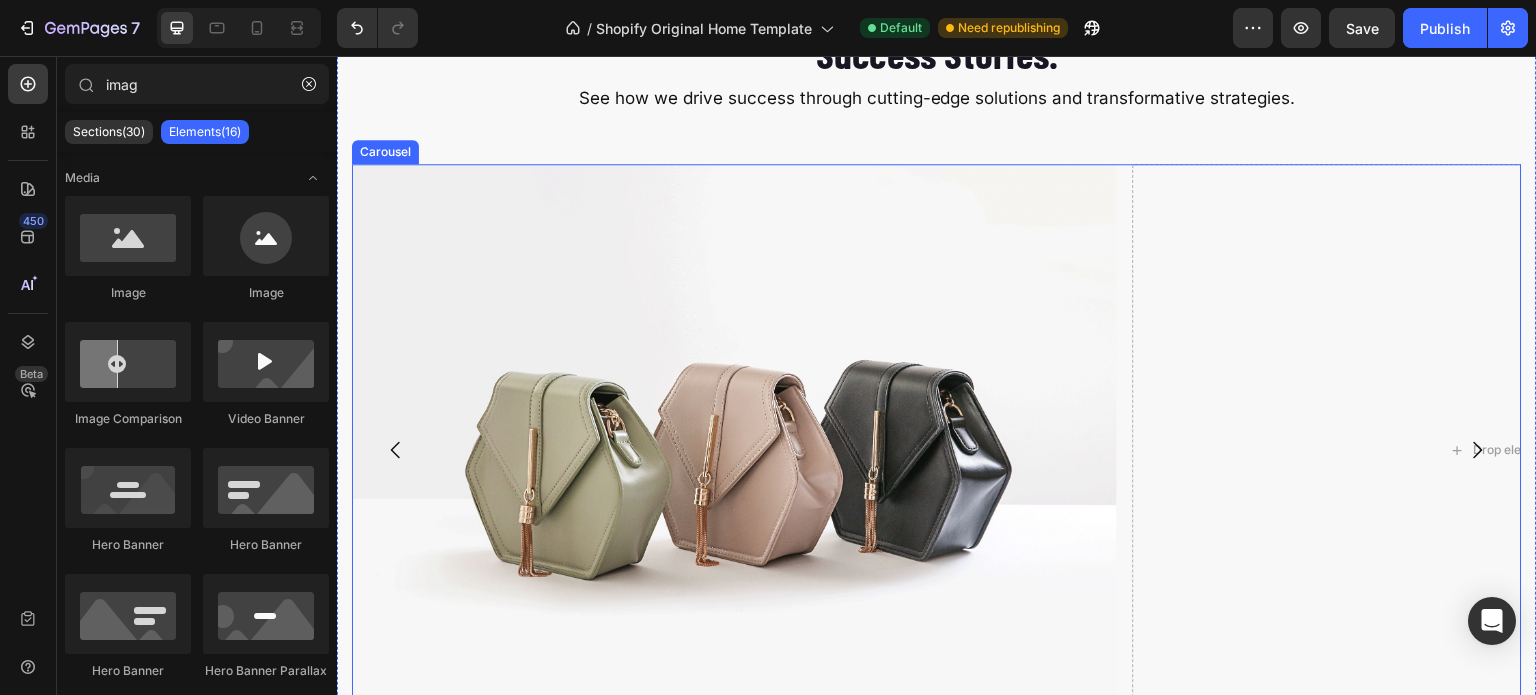 click on "Image
Drop element here" at bounding box center [937, 450] 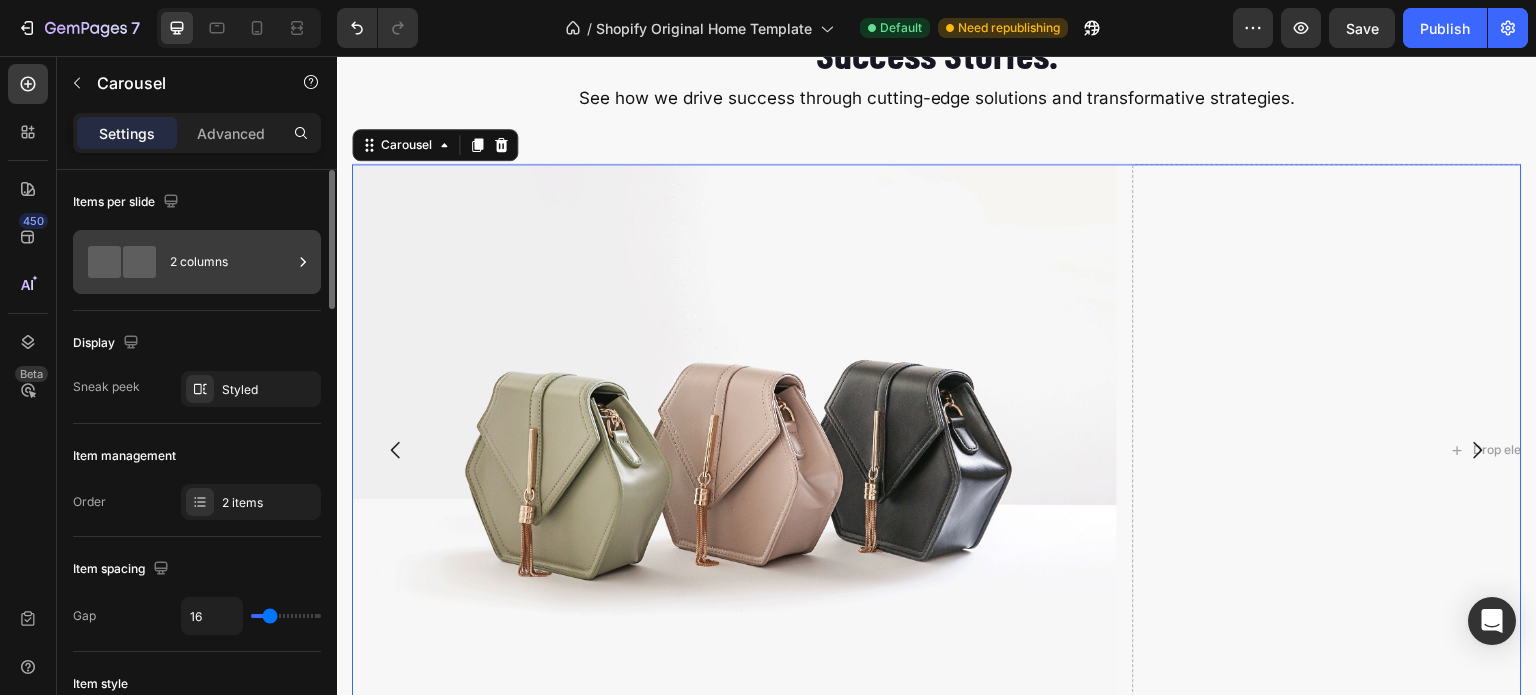 click on "2 columns" at bounding box center (231, 262) 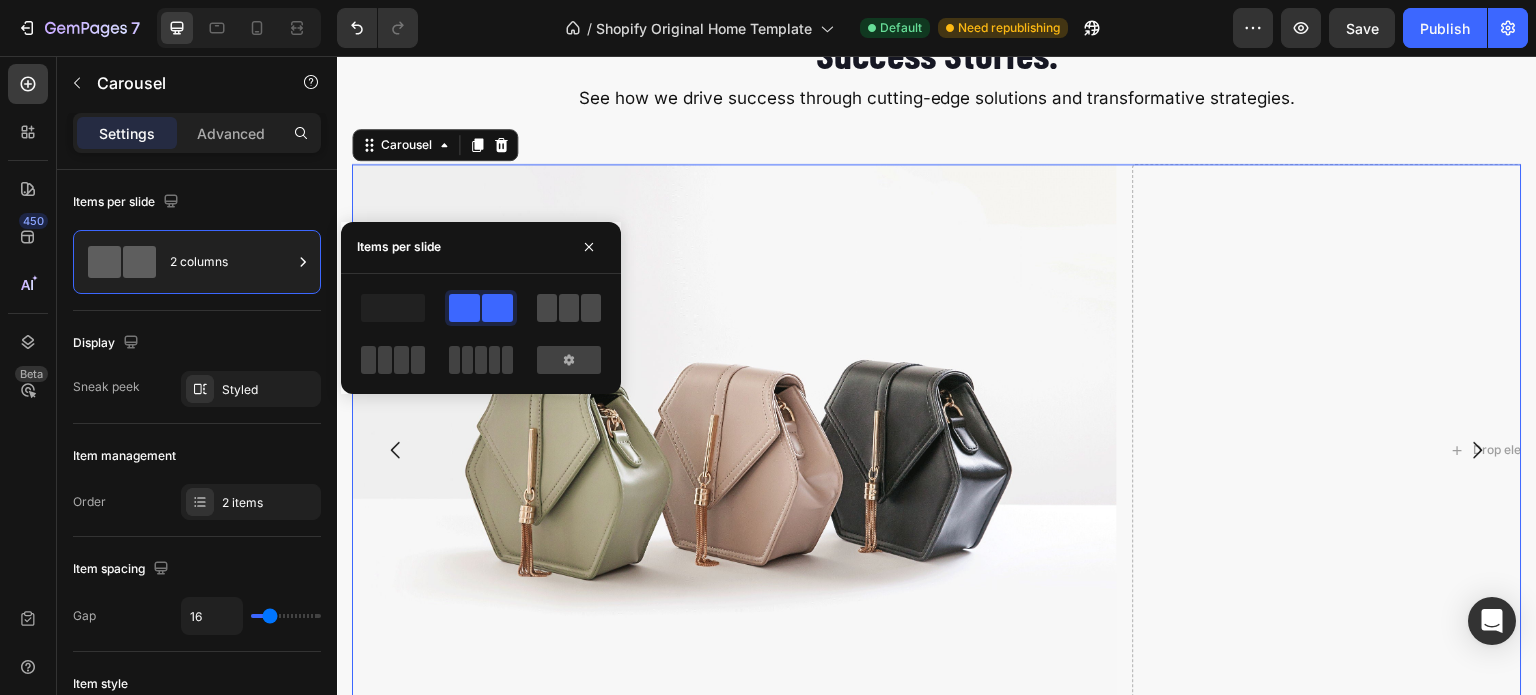 click 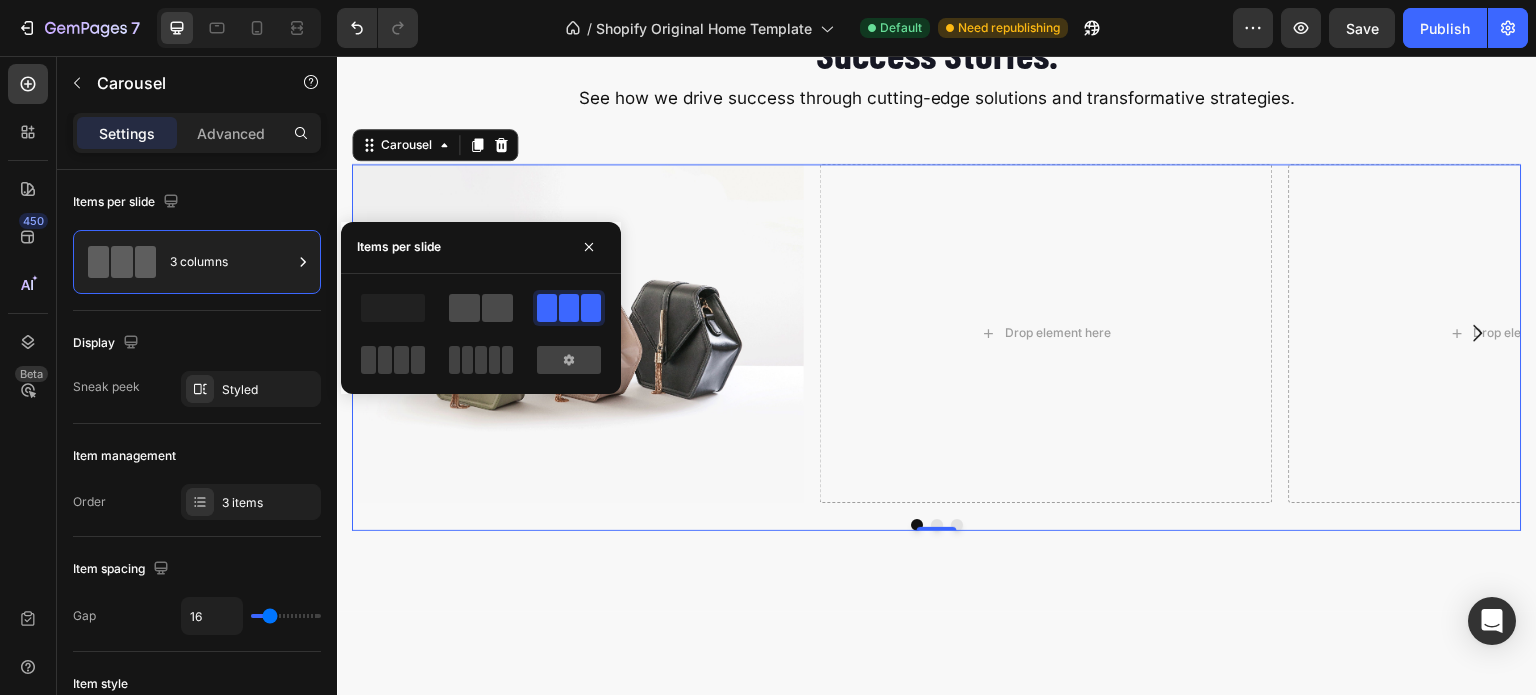 click 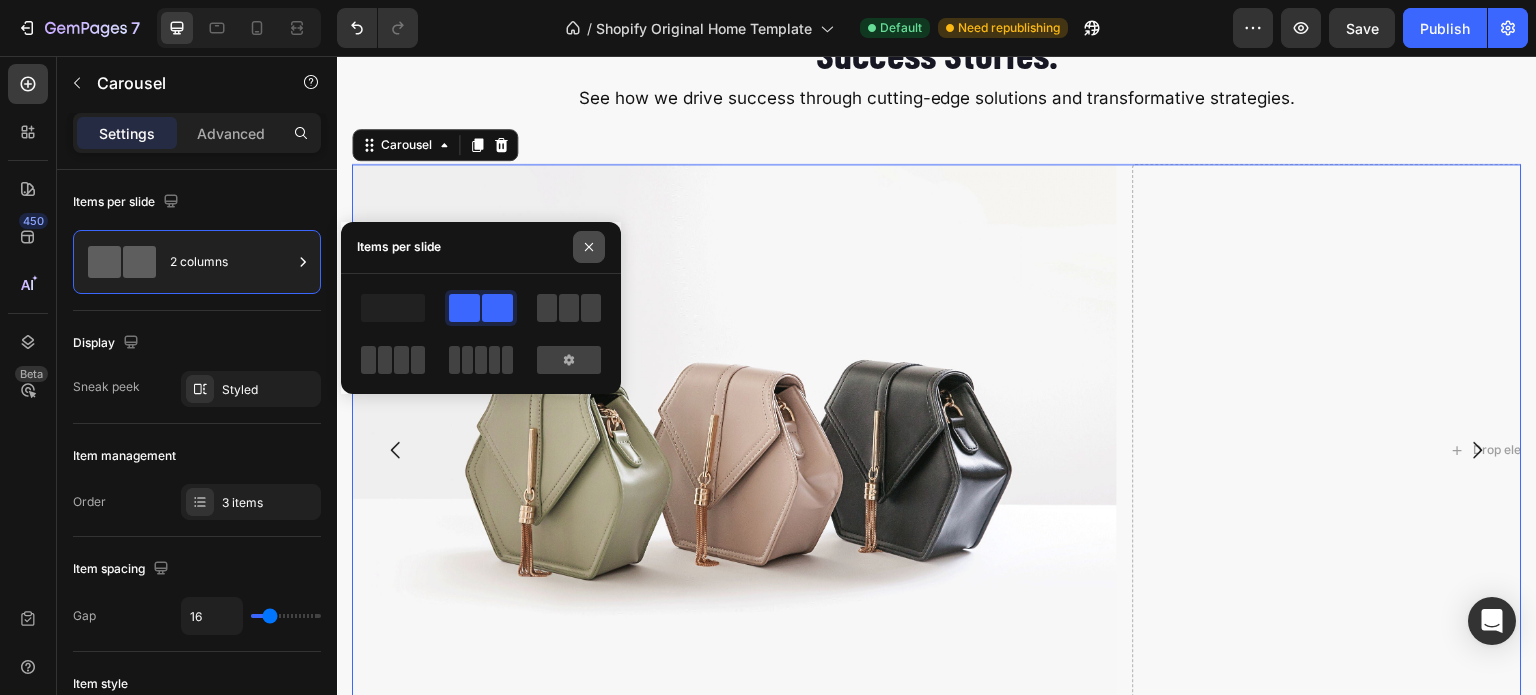 click 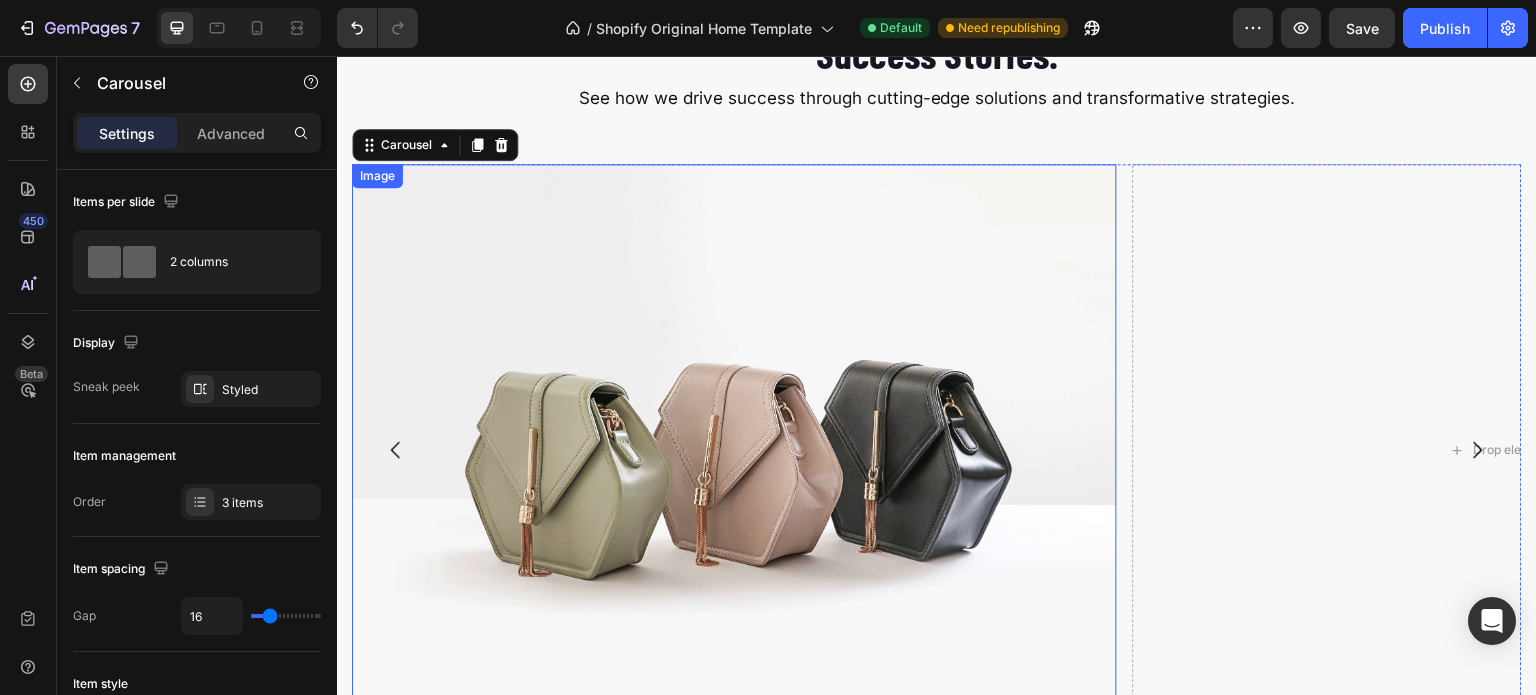 scroll, scrollTop: 3374, scrollLeft: 0, axis: vertical 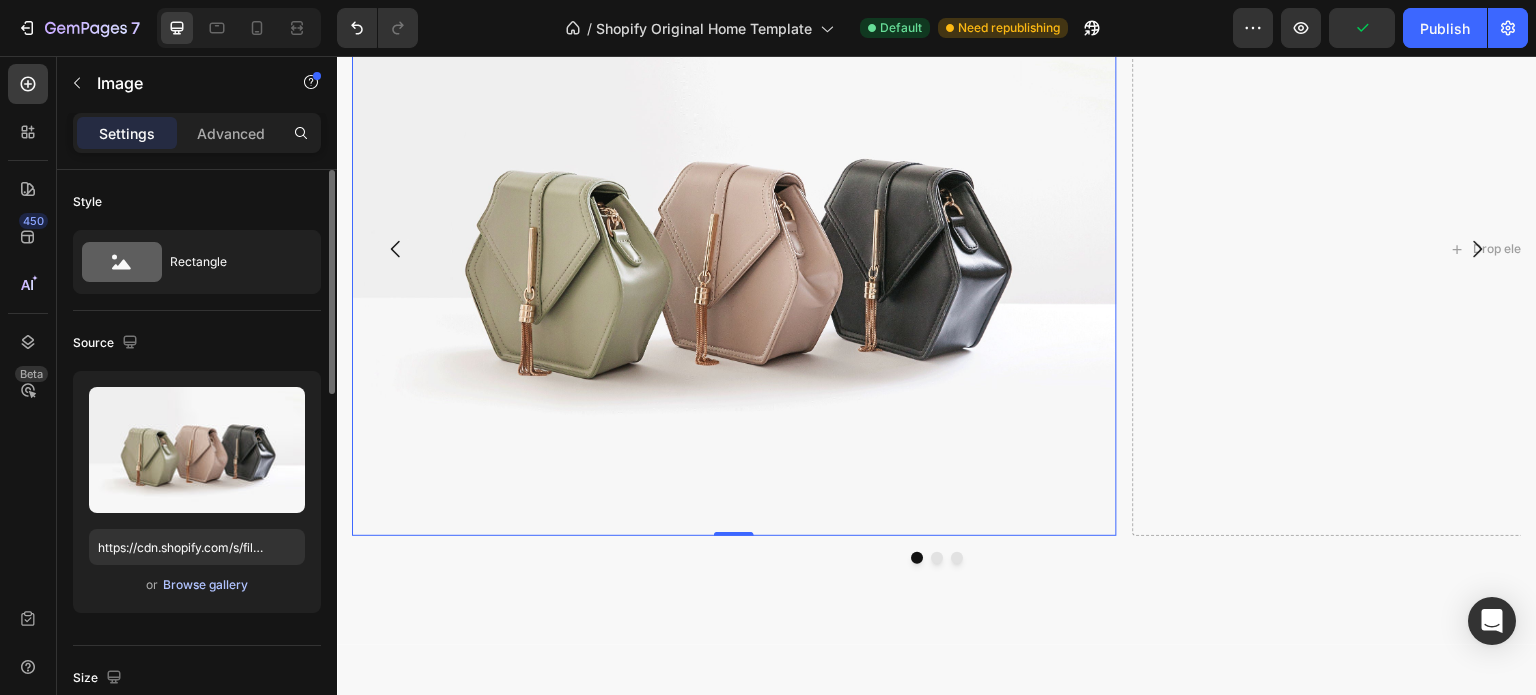 click on "Browse gallery" at bounding box center [205, 585] 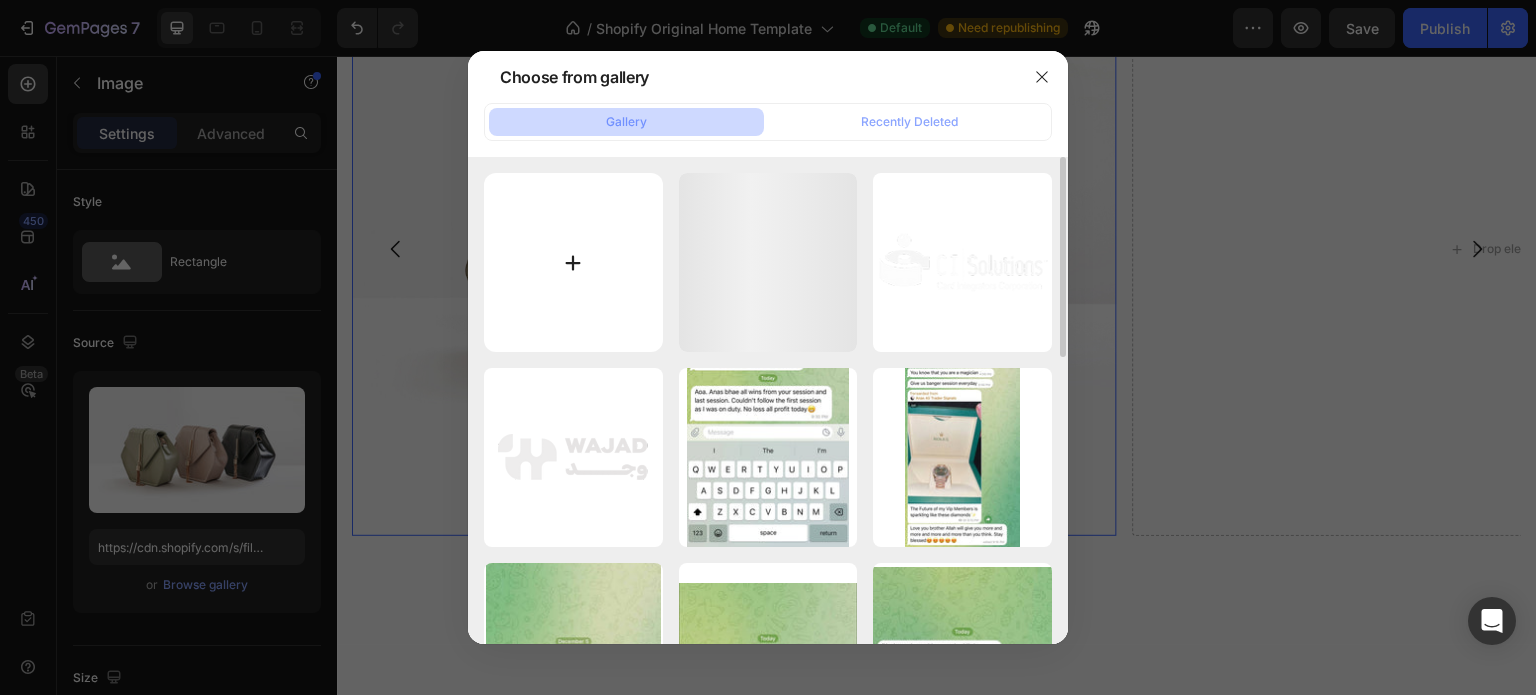 click at bounding box center (573, 262) 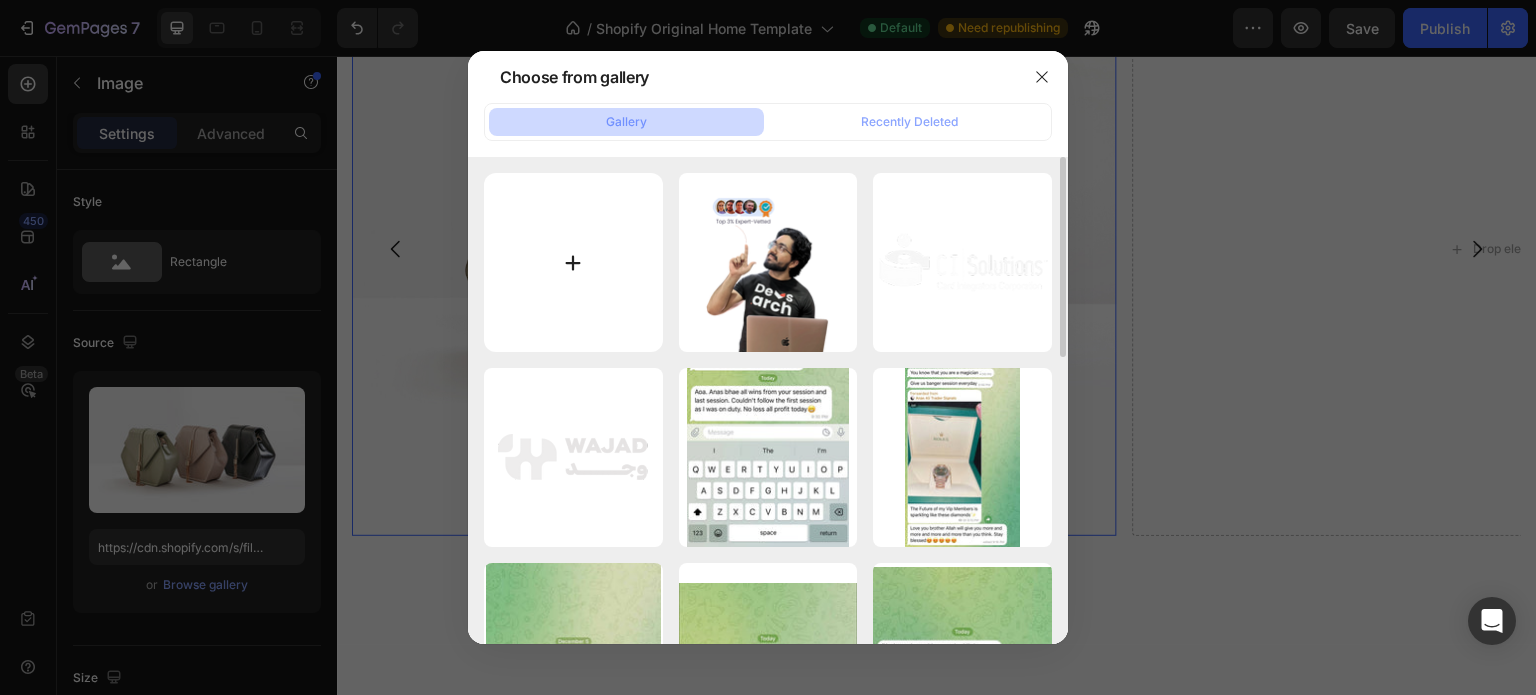 type on "C:\fakepath\Case-Study.svg" 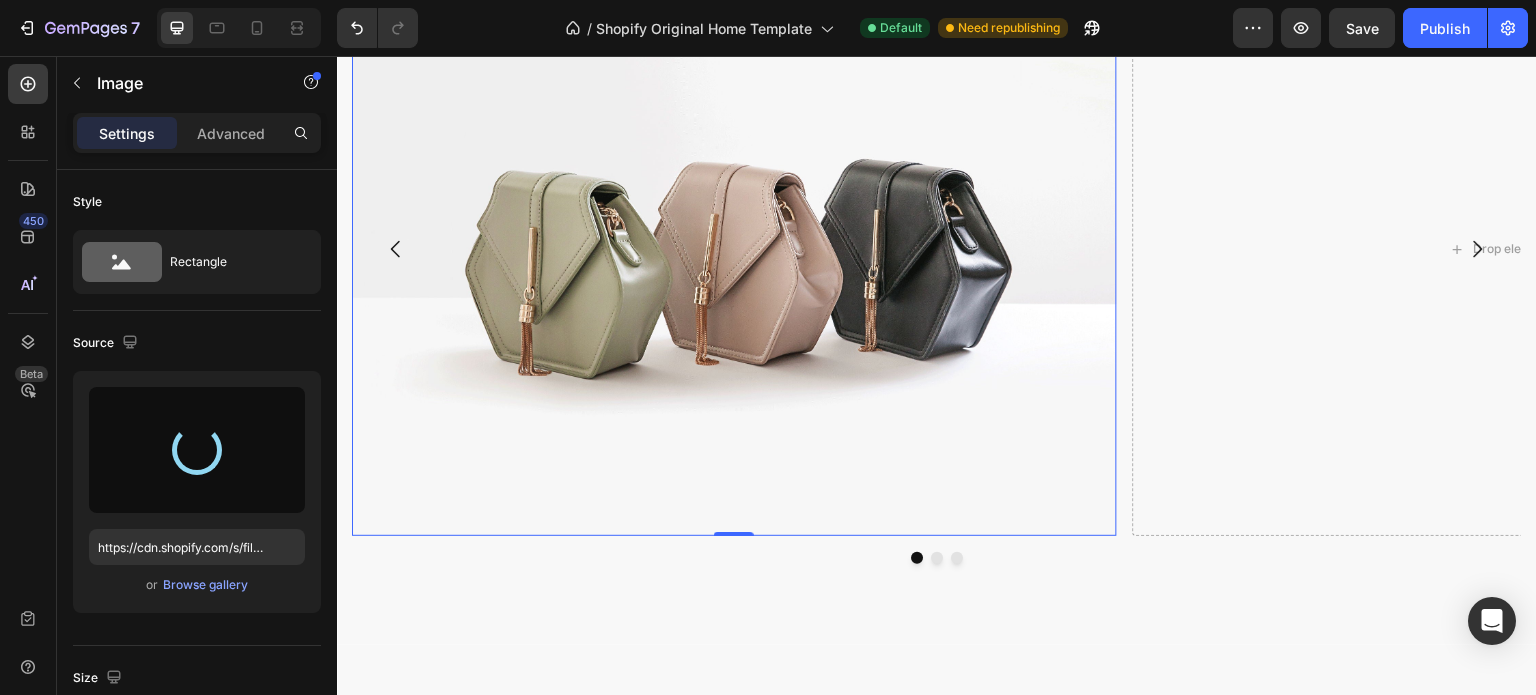 type on "https://files.gempages.net/gempages_578045541112349458-907dc677-1ebd-4bd3-9526-89bc08188121.svg" 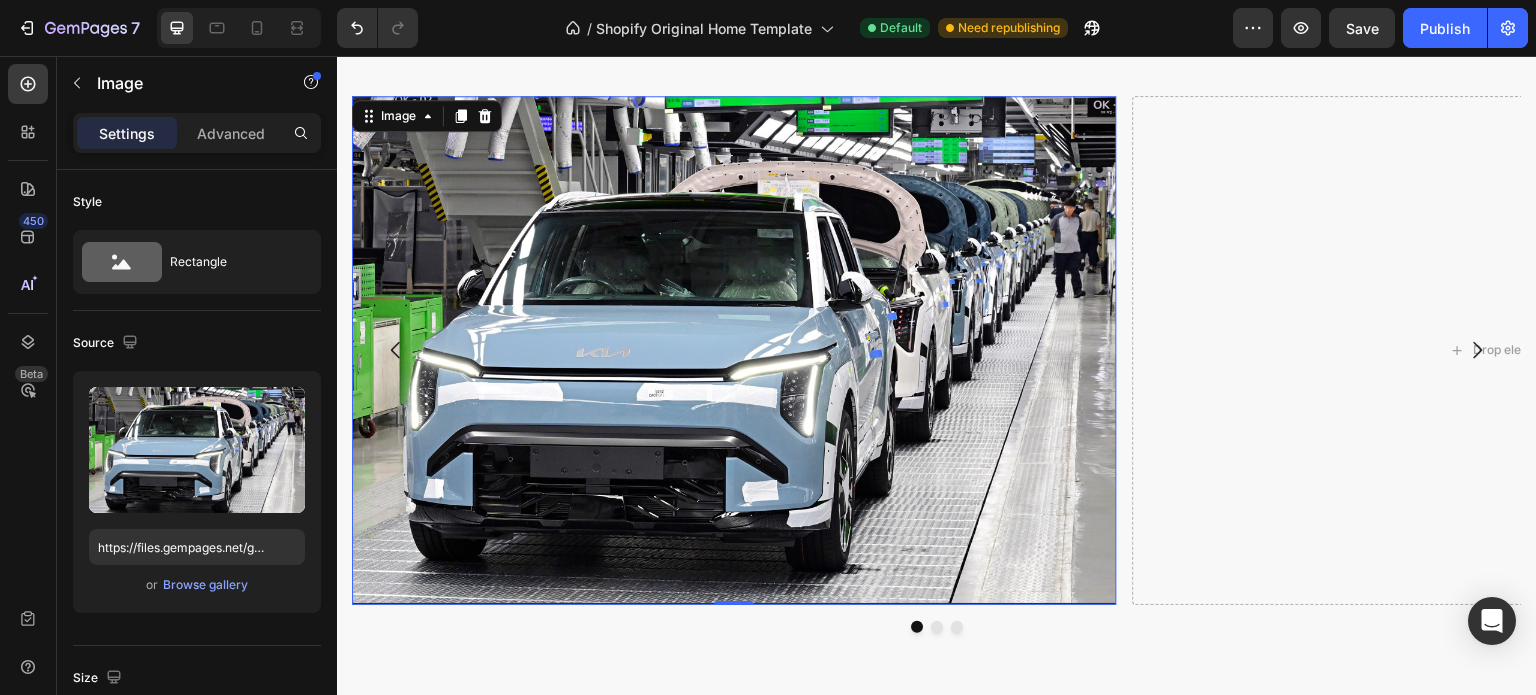 scroll, scrollTop: 3238, scrollLeft: 0, axis: vertical 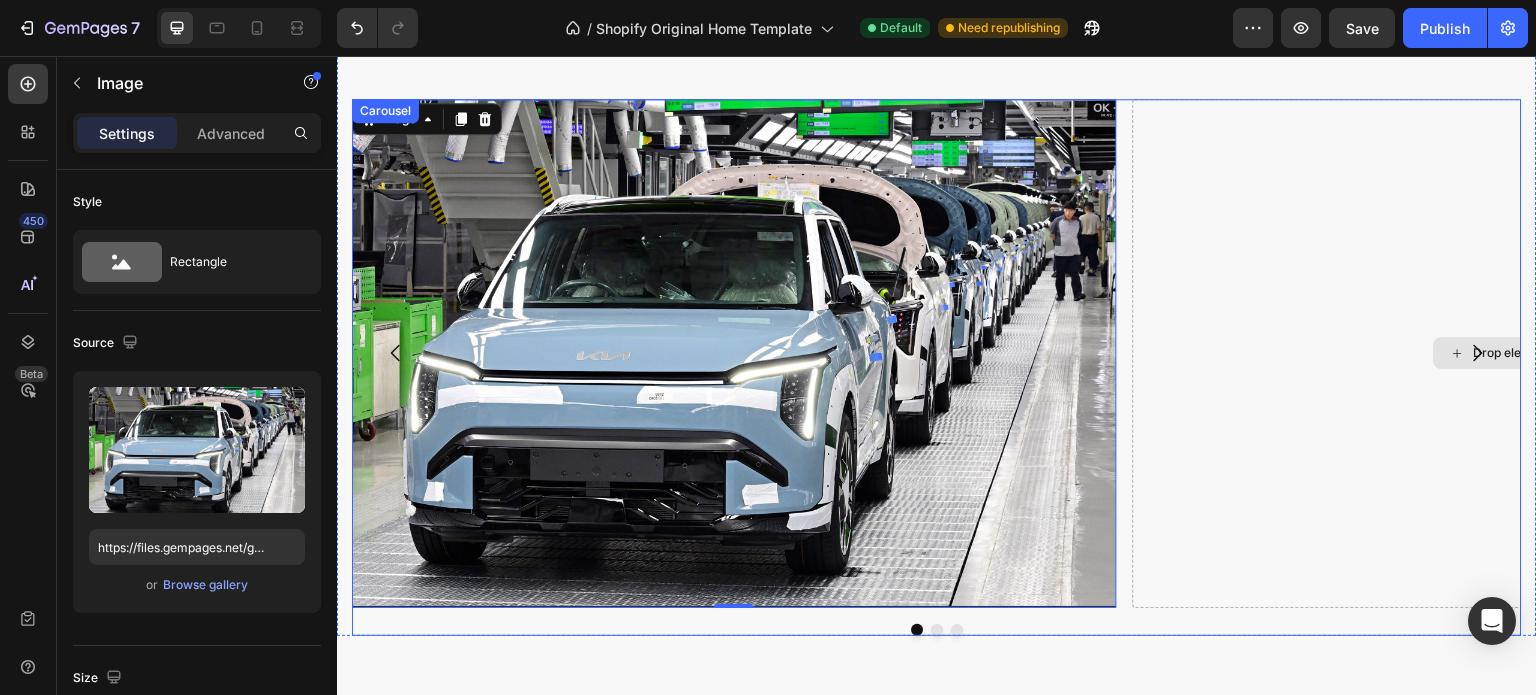 click on "Drop element here" at bounding box center (1515, 354) 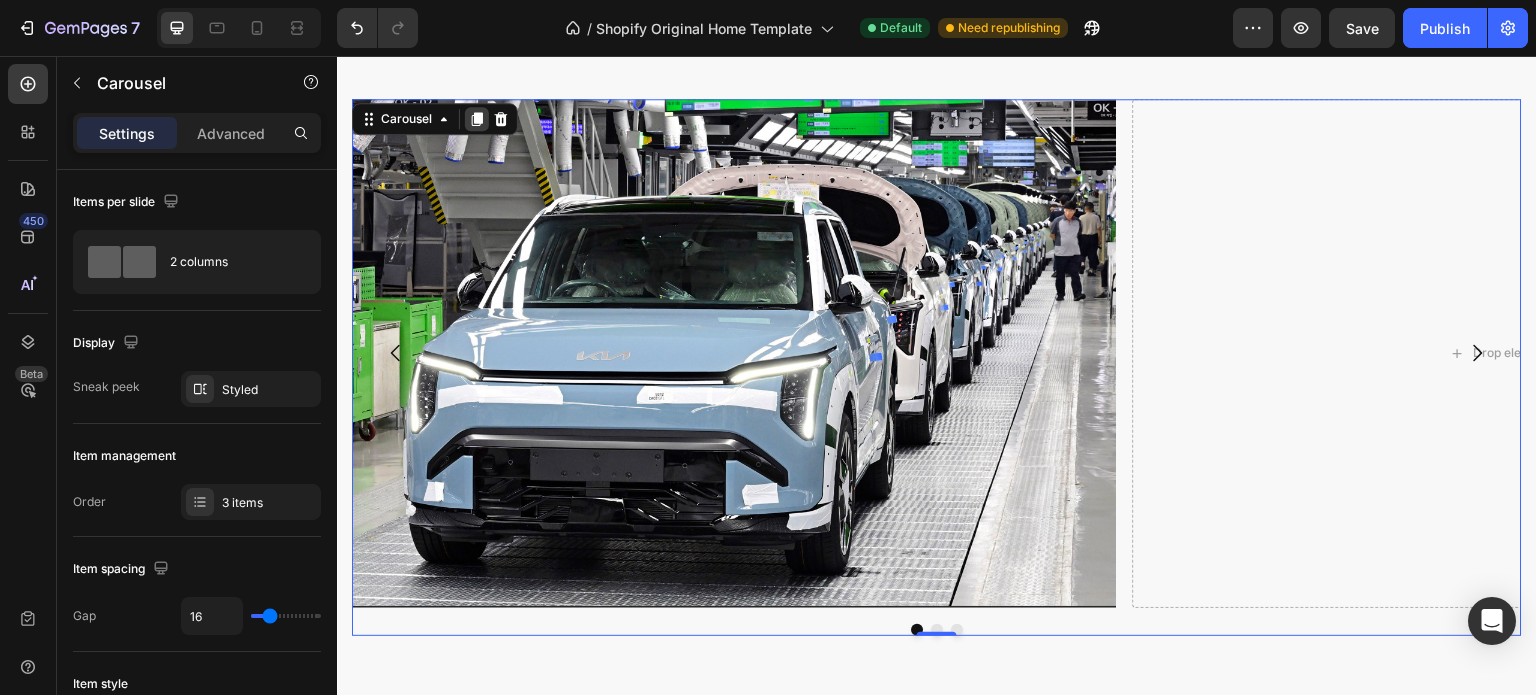 click 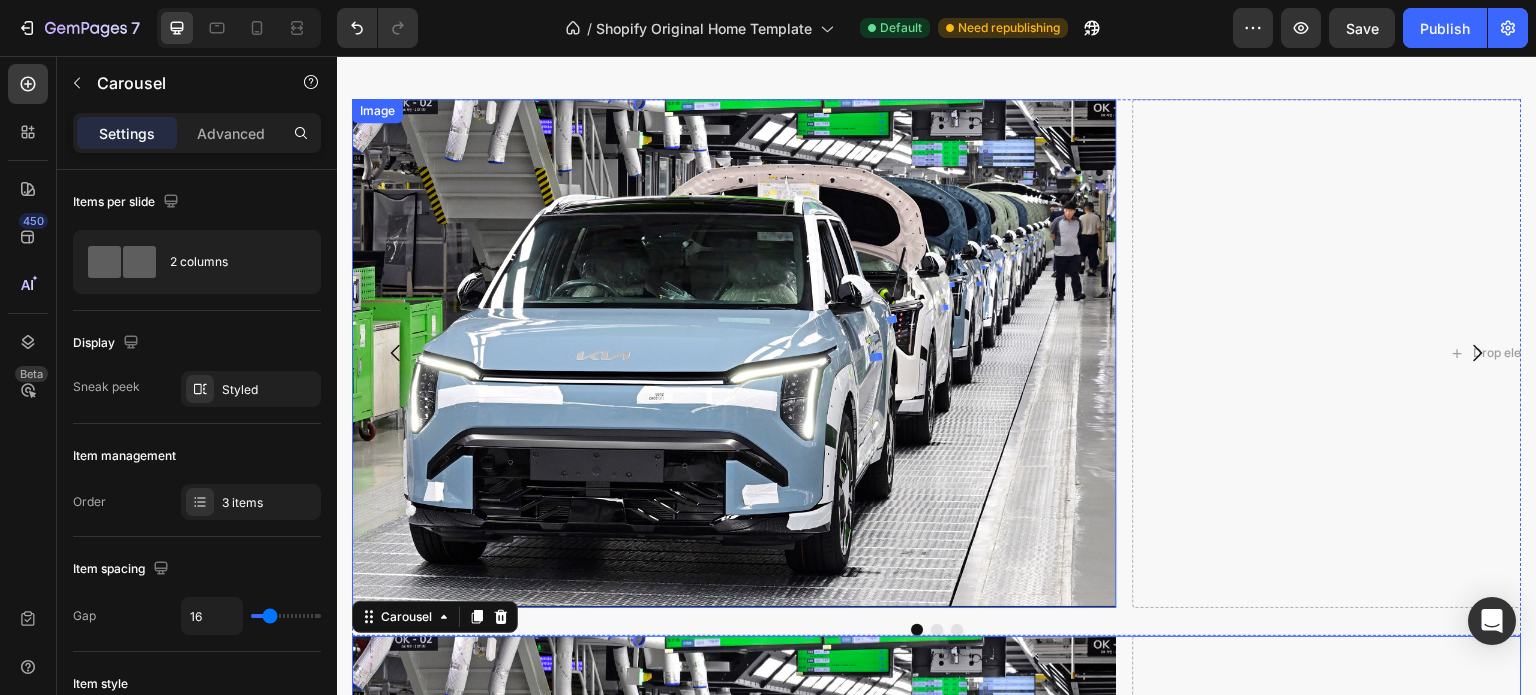 scroll, scrollTop: 3748, scrollLeft: 0, axis: vertical 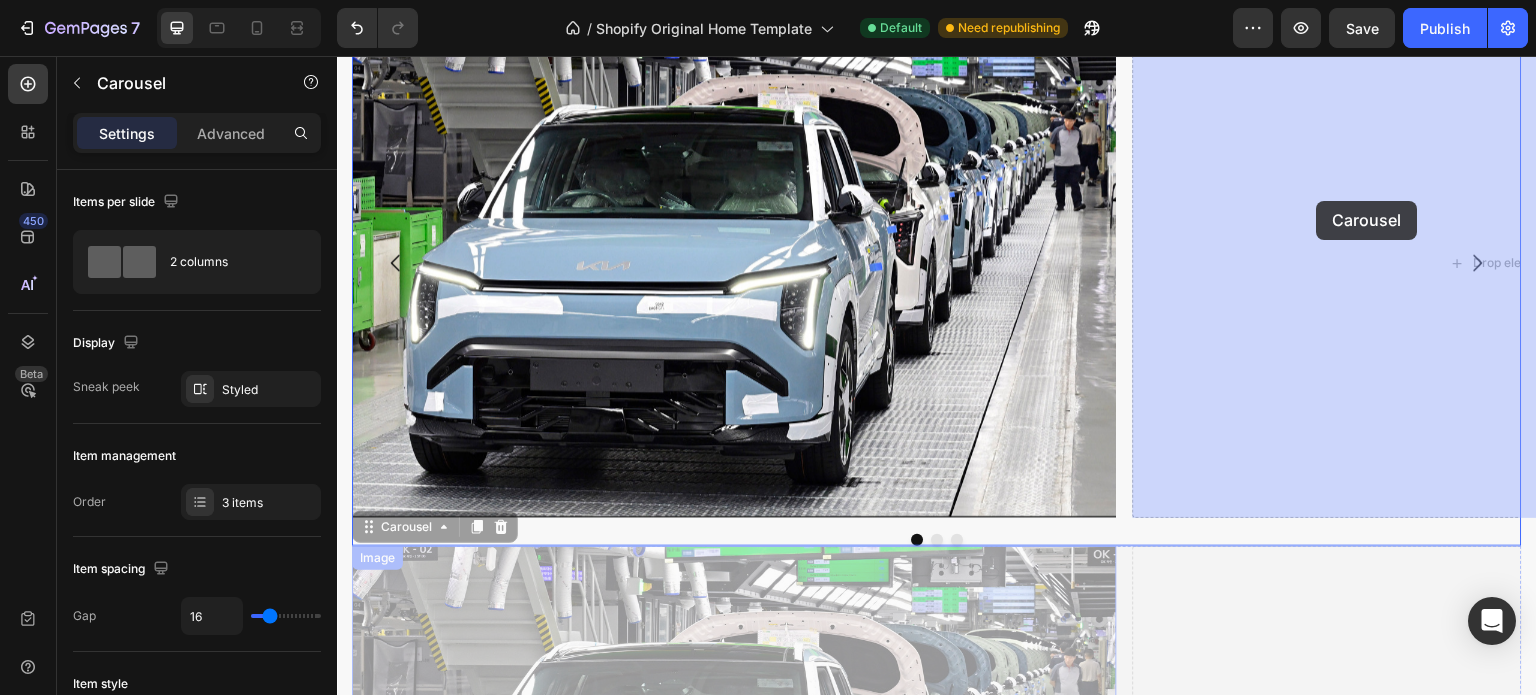 drag, startPoint x: 416, startPoint y: 110, endPoint x: 1317, endPoint y: 201, distance: 905.5838 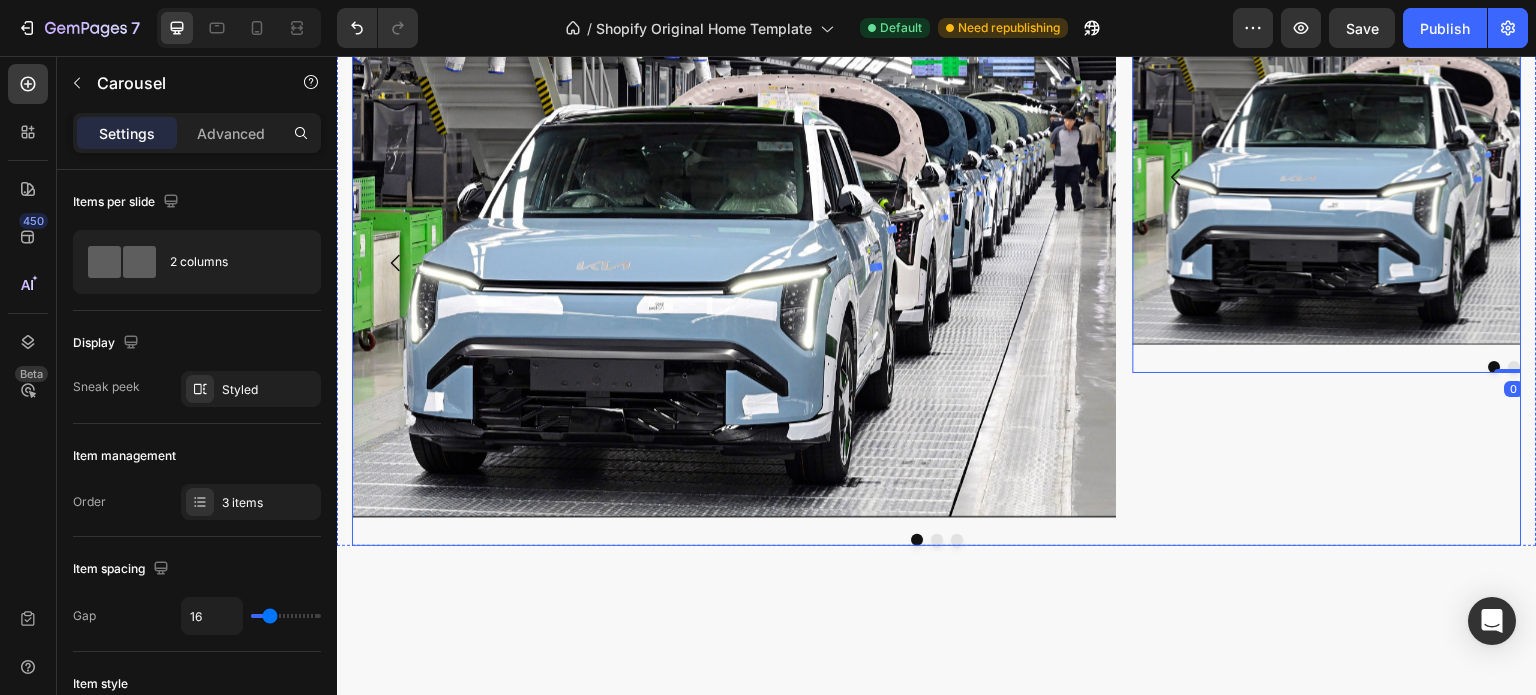 scroll, scrollTop: 3327, scrollLeft: 0, axis: vertical 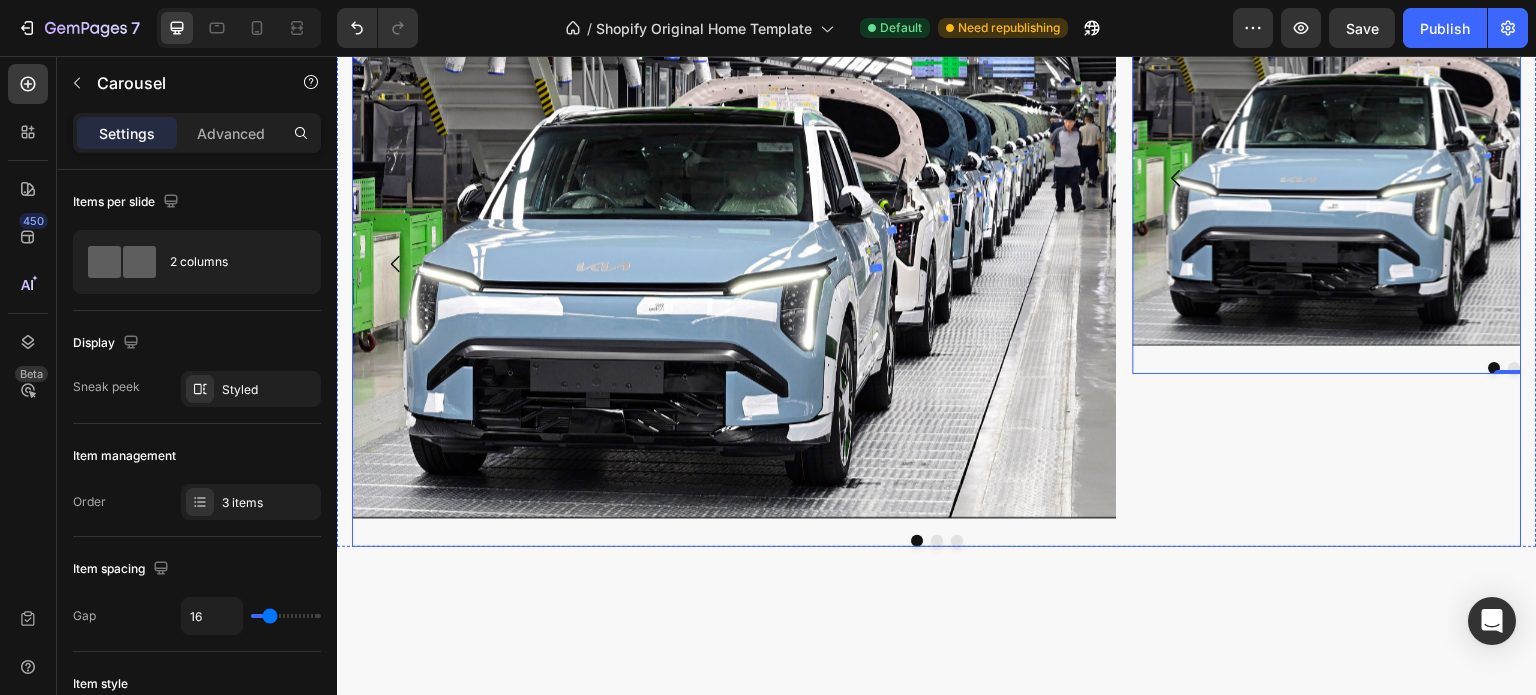 click at bounding box center [937, 541] 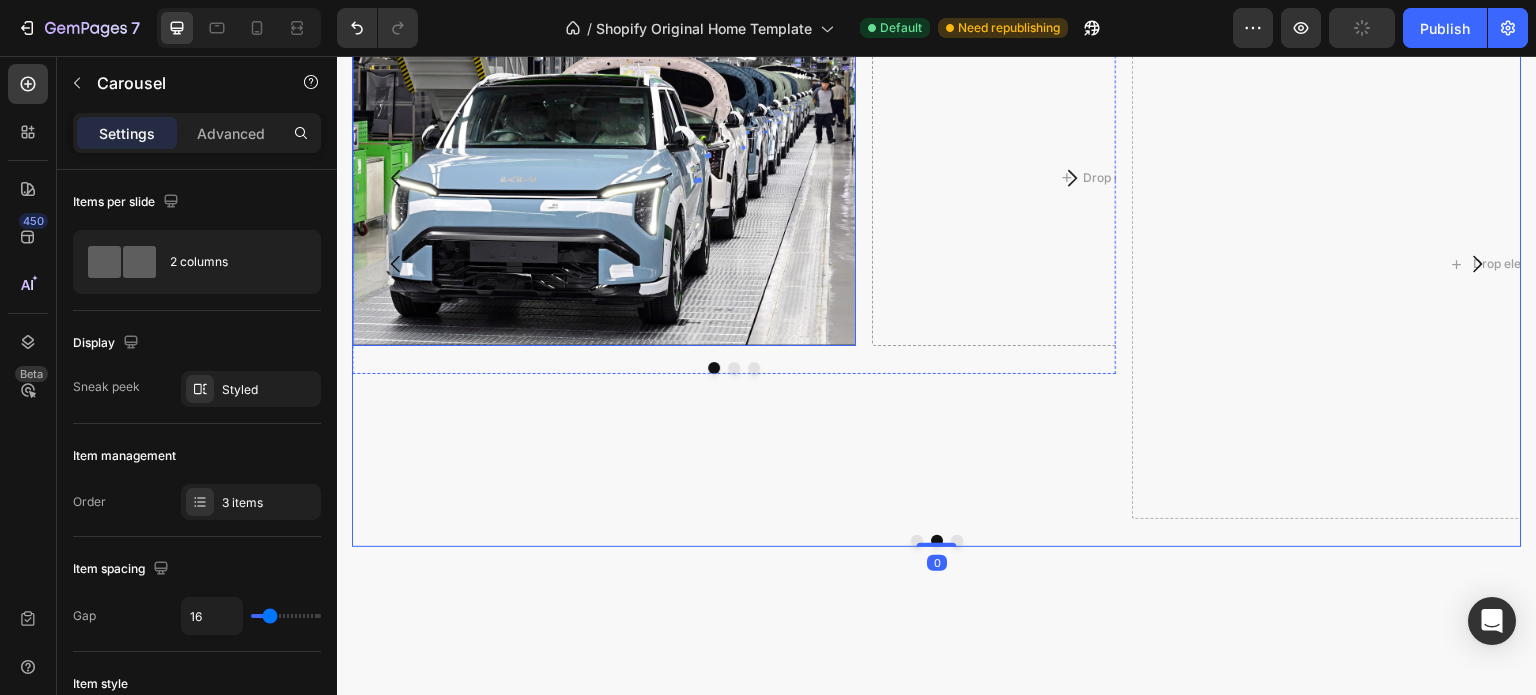 click at bounding box center (604, 178) 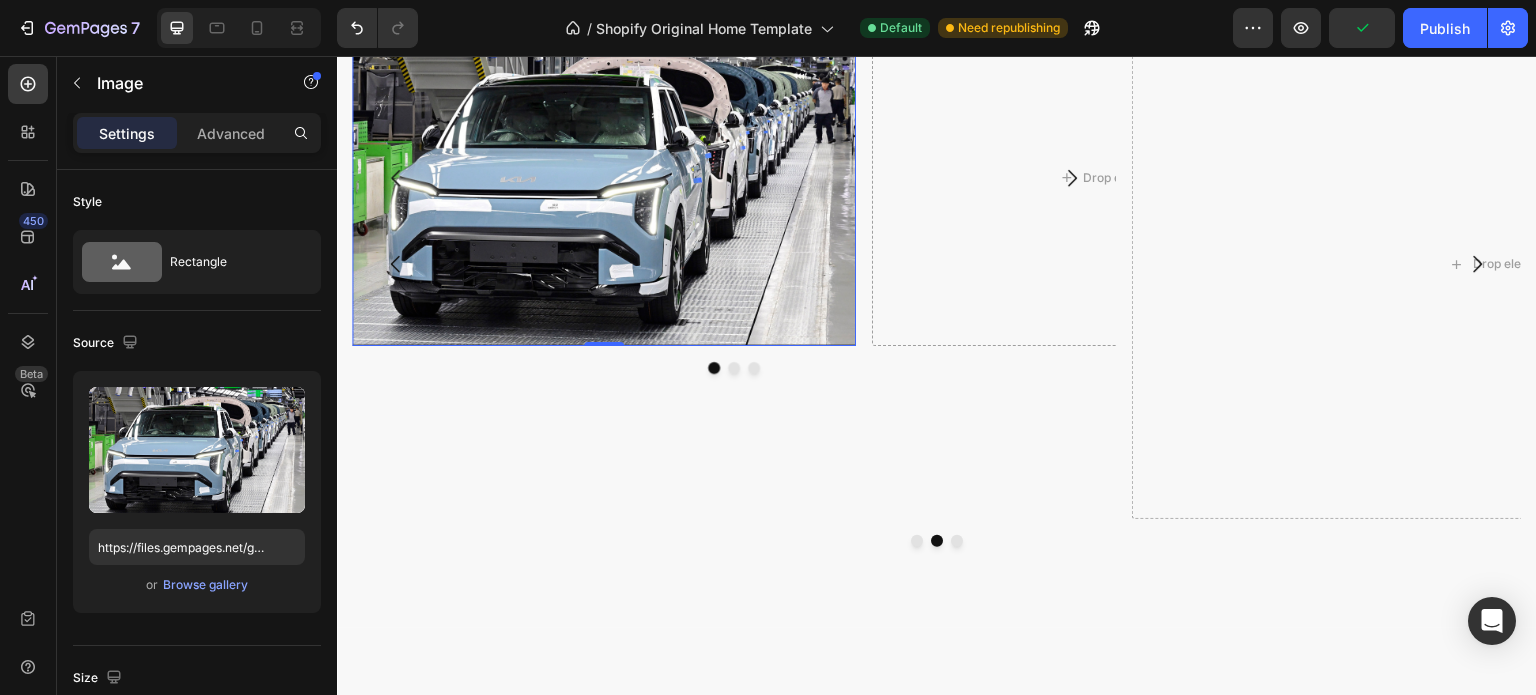 scroll, scrollTop: 3228, scrollLeft: 0, axis: vertical 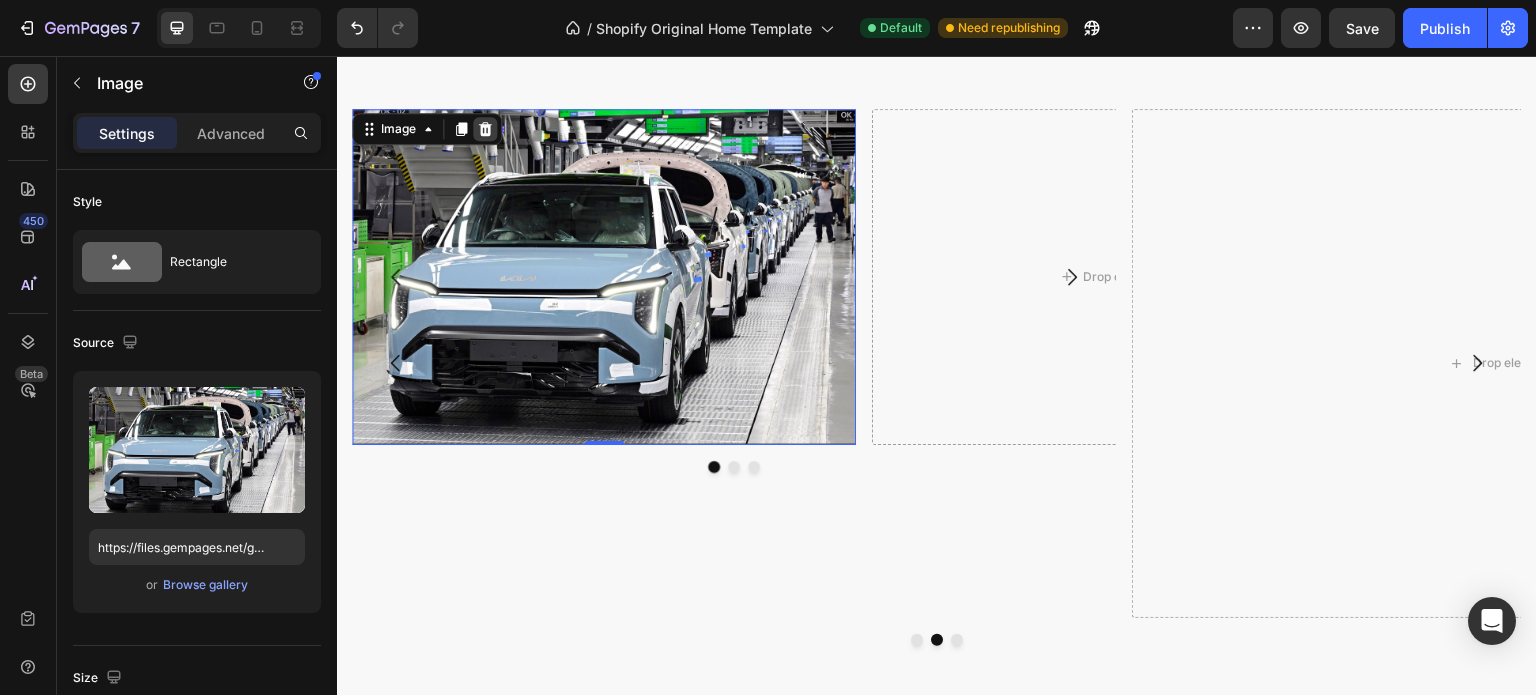 click 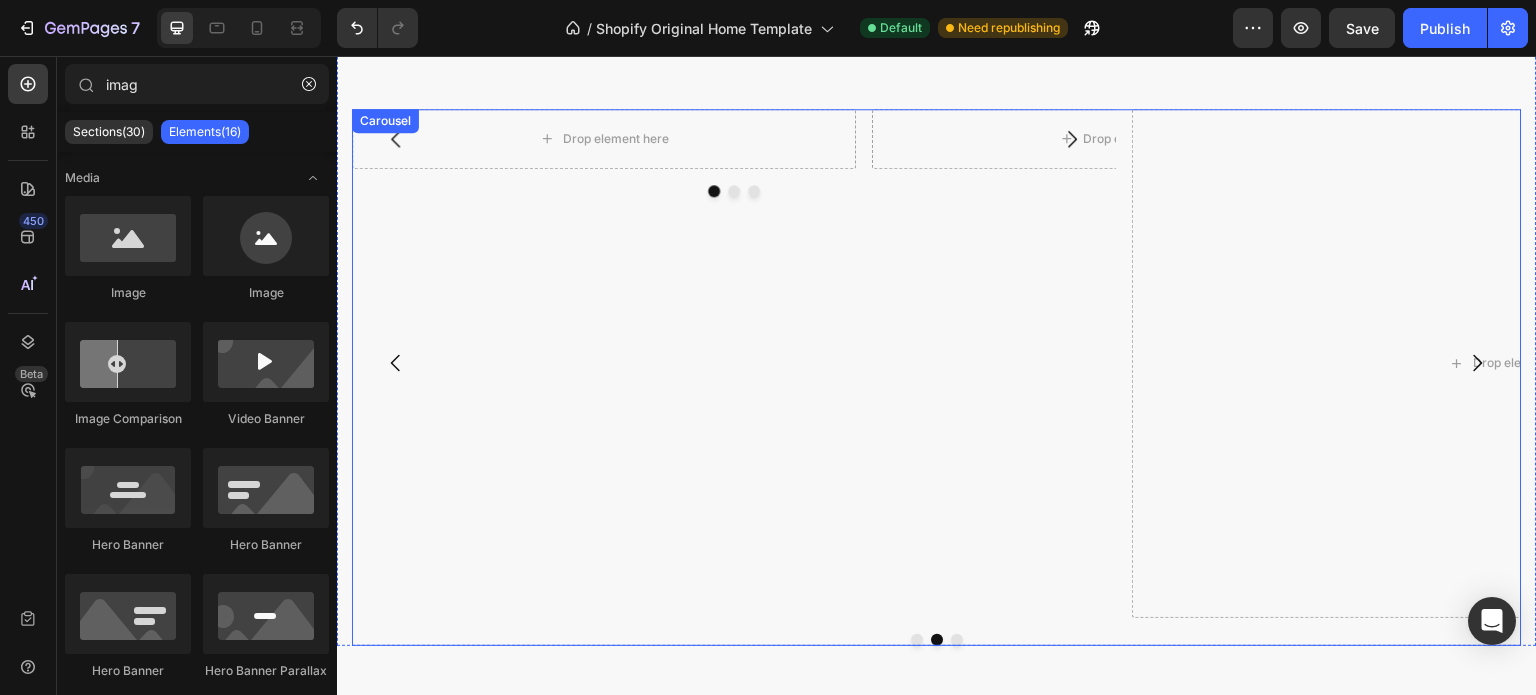scroll, scrollTop: 3119, scrollLeft: 0, axis: vertical 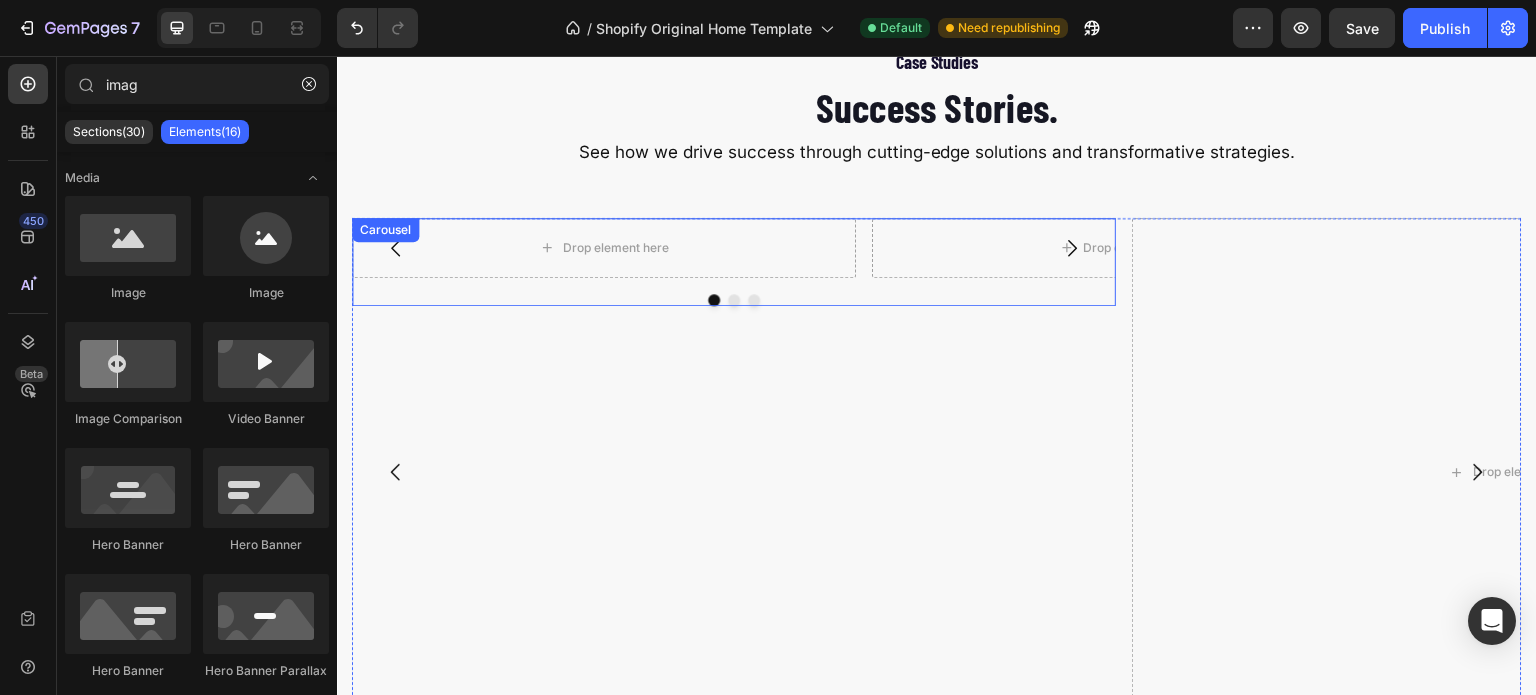 click at bounding box center (714, 300) 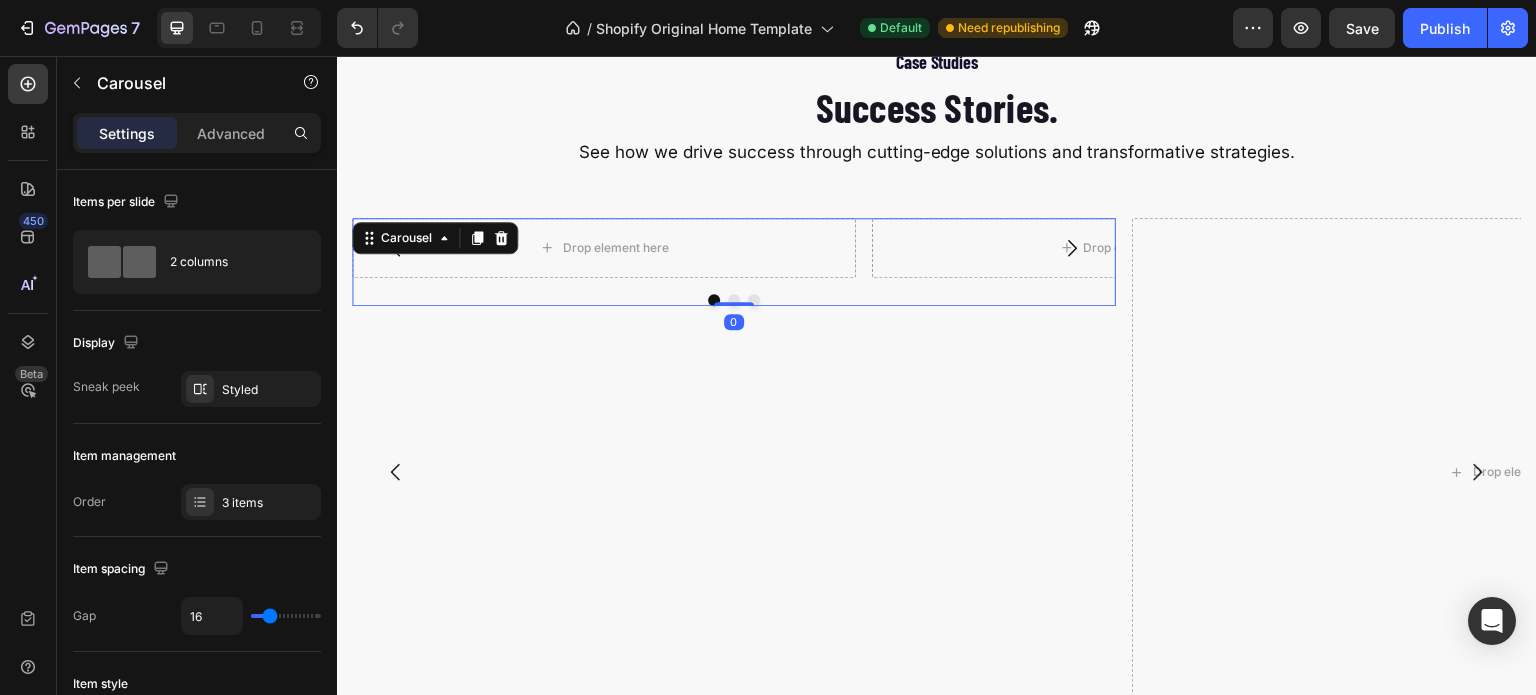 type 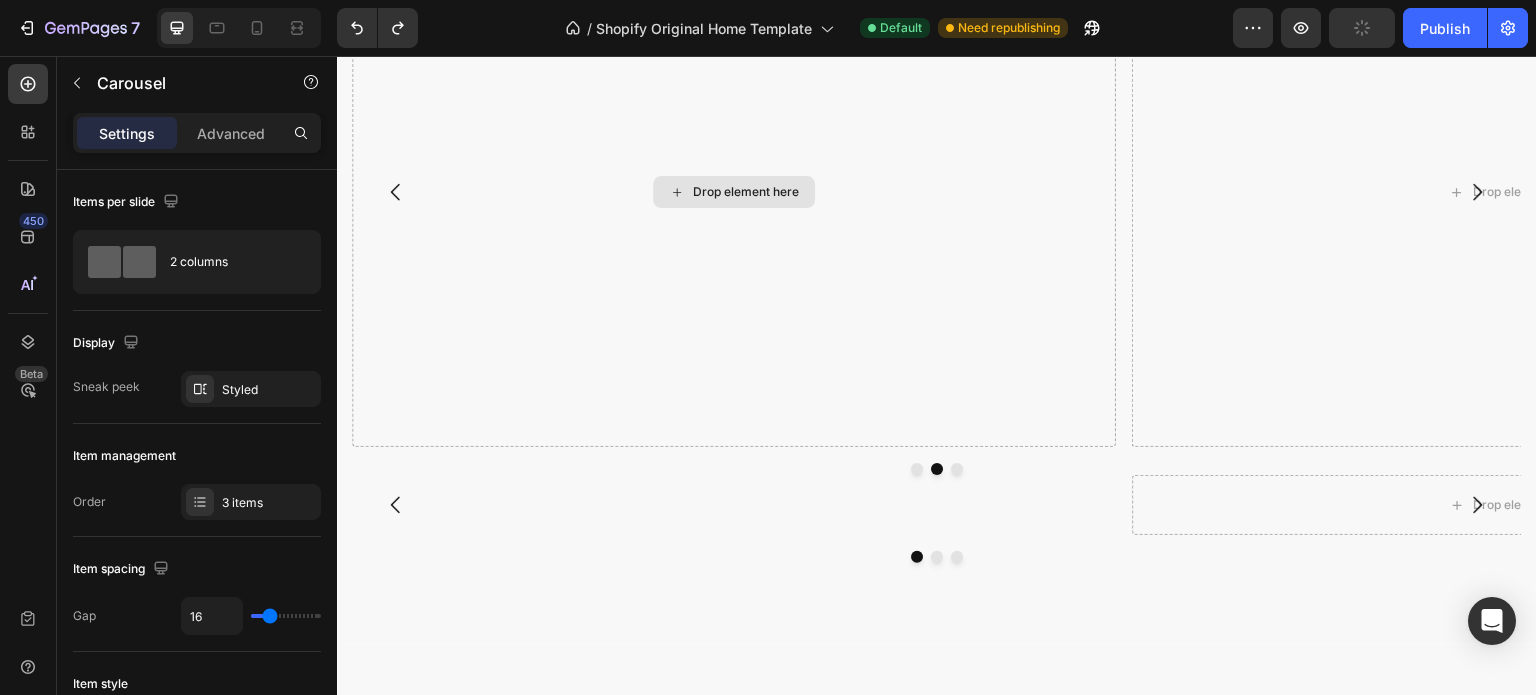 scroll, scrollTop: 3515, scrollLeft: 0, axis: vertical 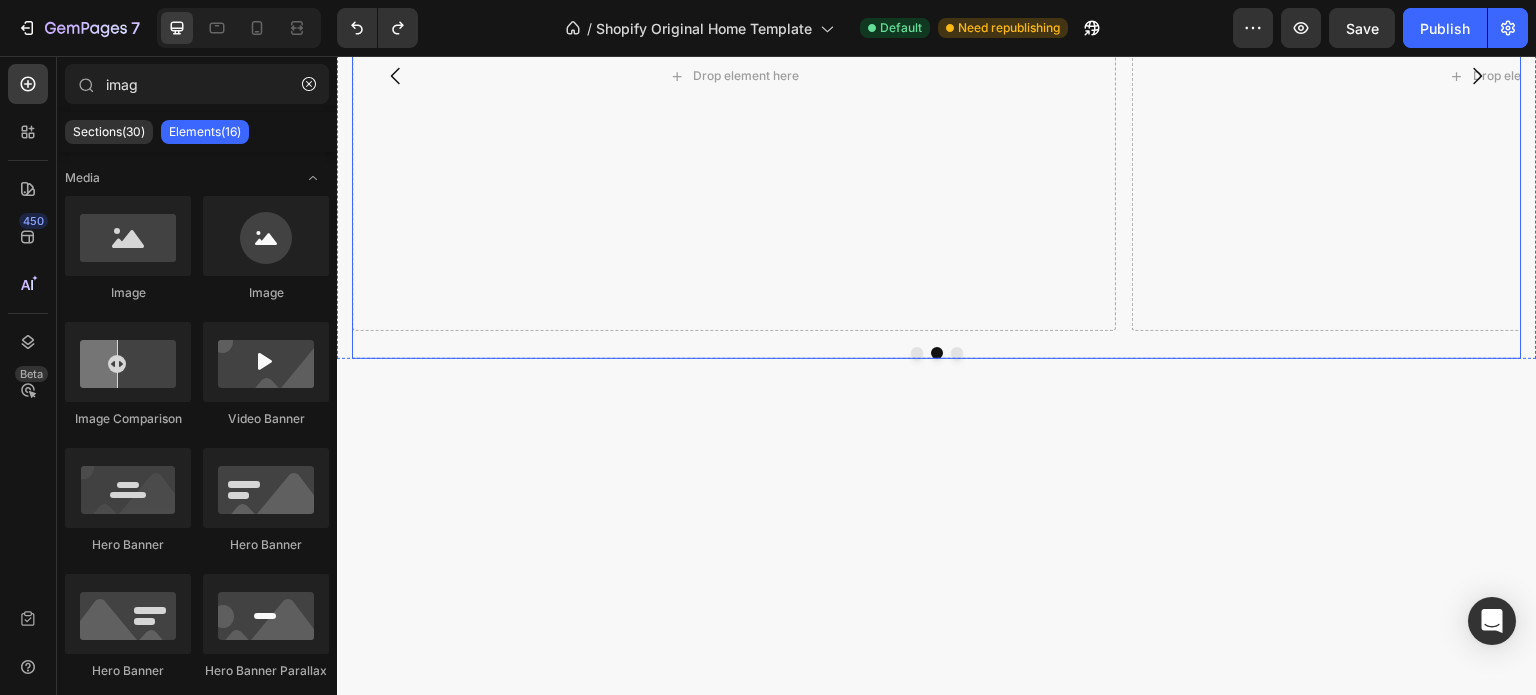 click at bounding box center [917, 353] 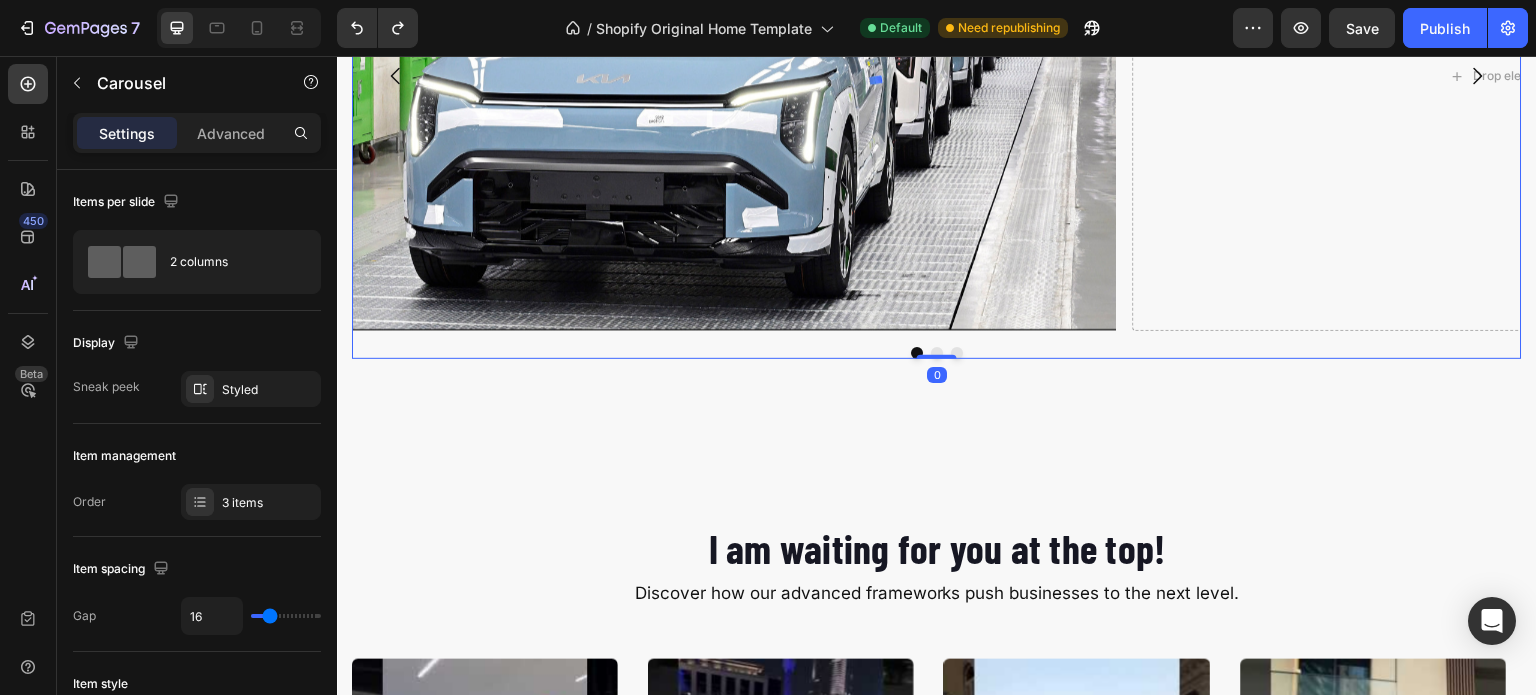 scroll, scrollTop: 3283, scrollLeft: 0, axis: vertical 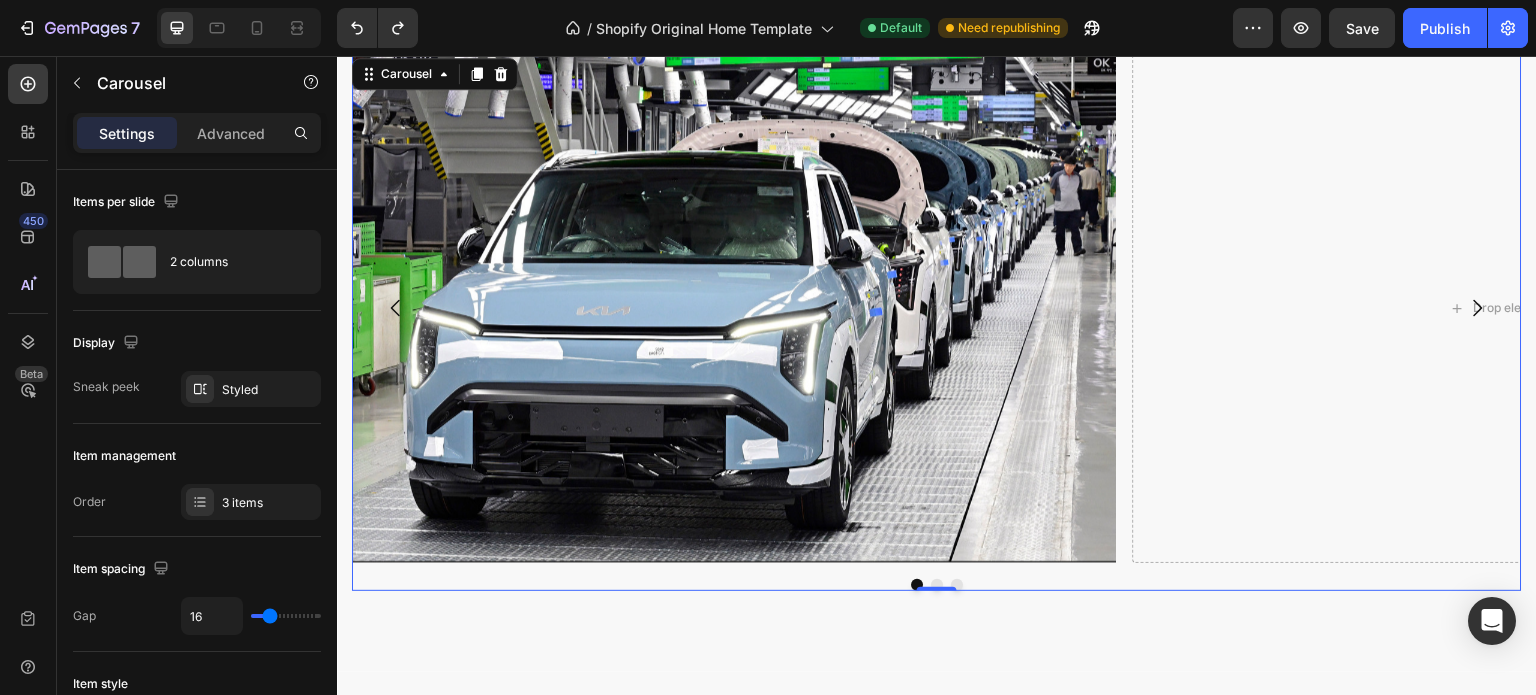 click at bounding box center (937, 585) 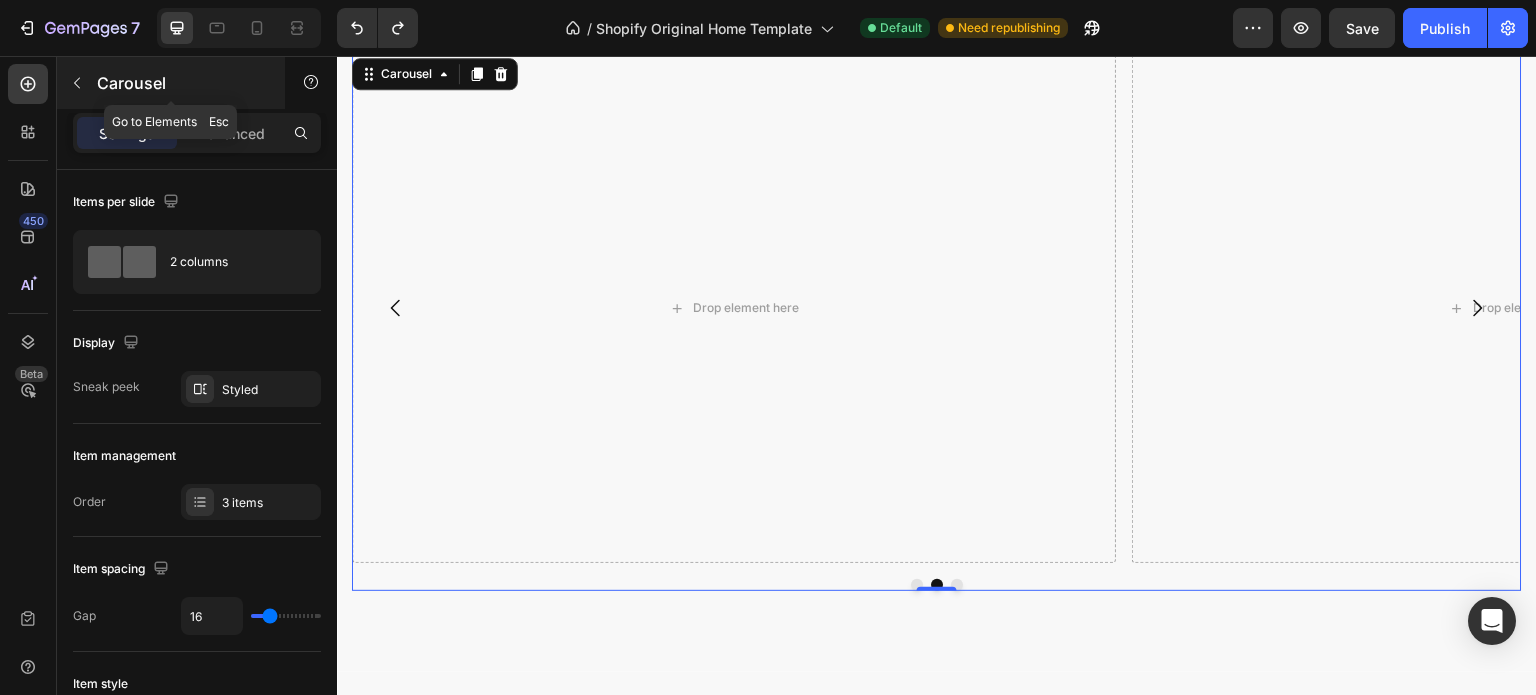 click at bounding box center (77, 83) 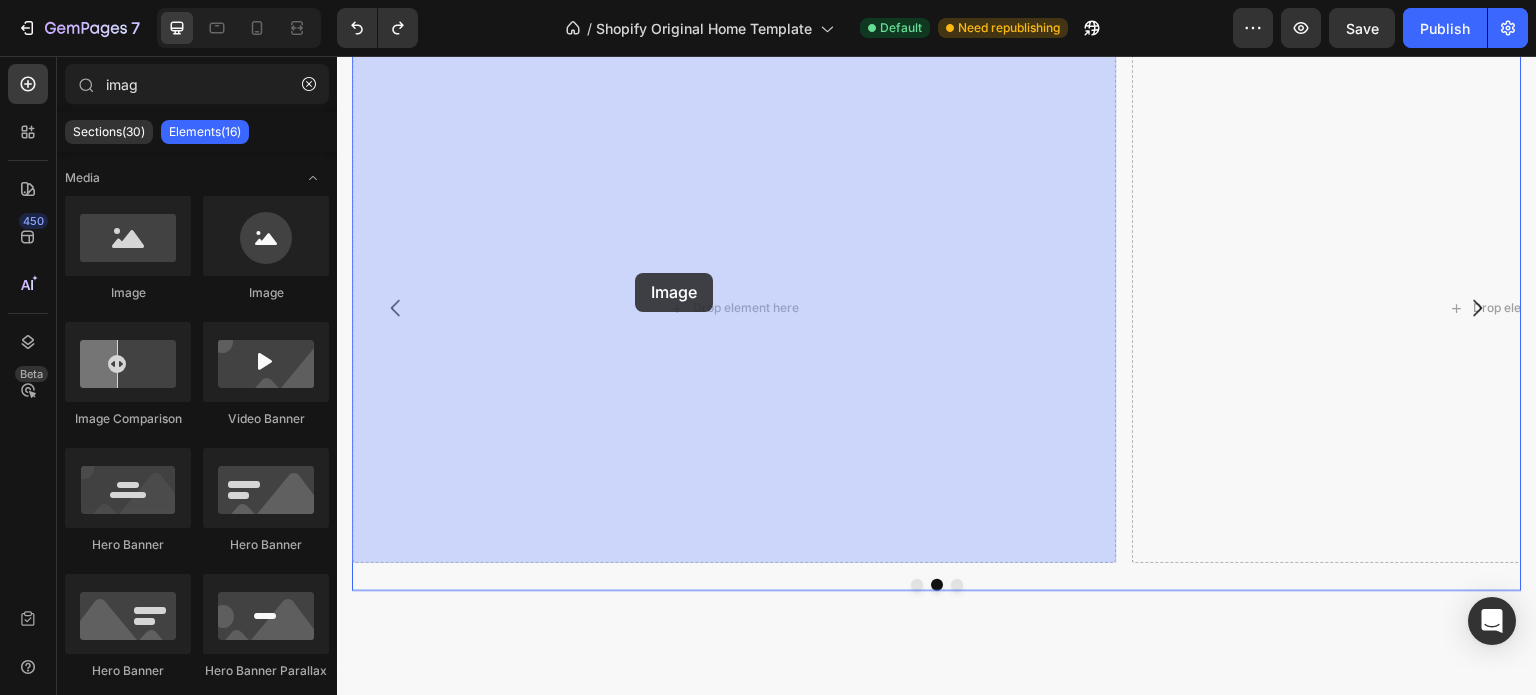 drag, startPoint x: 469, startPoint y: 310, endPoint x: 635, endPoint y: 274, distance: 169.85876 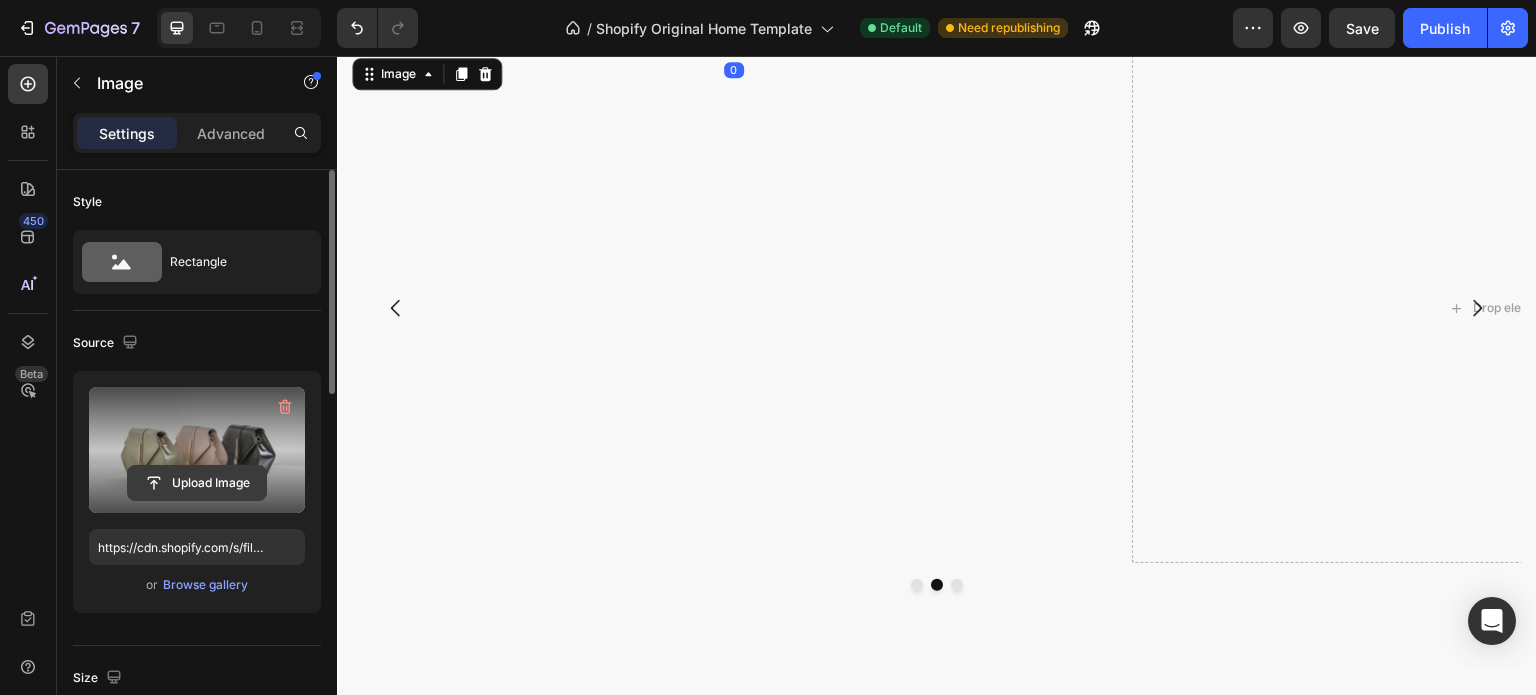 click 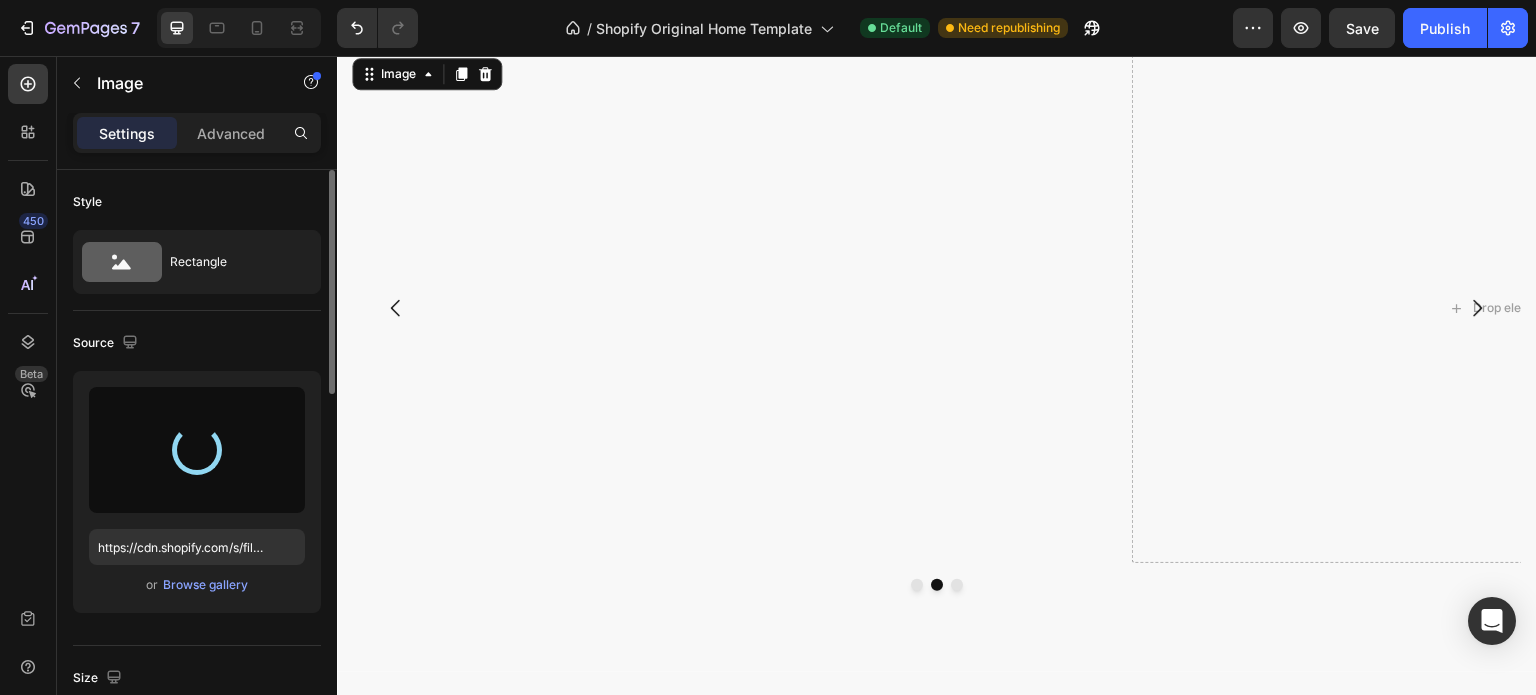 type on "https://files.gempages.net/gempages_578045541112349458-fcb3a0ab-81a6-46f4-be81-ee32400c87dc.svg" 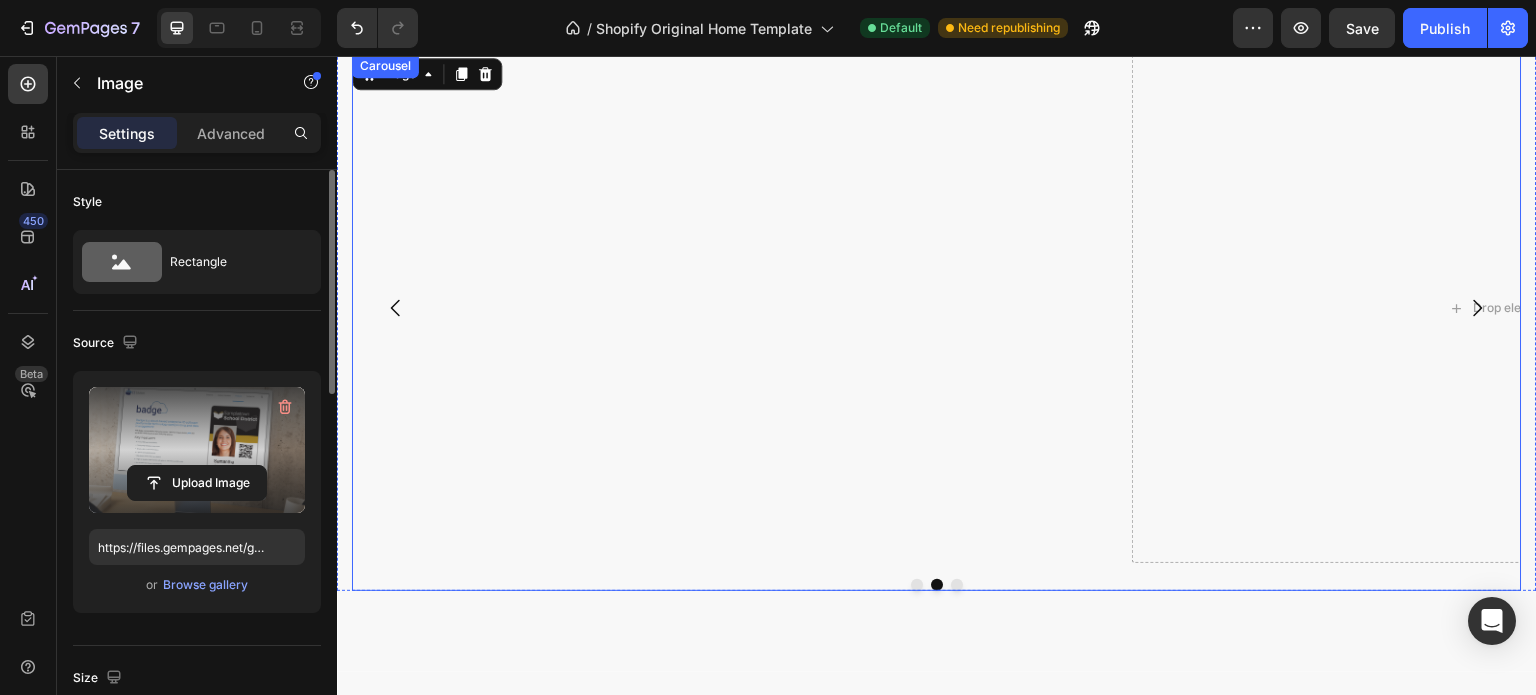 click at bounding box center (1478, 308) 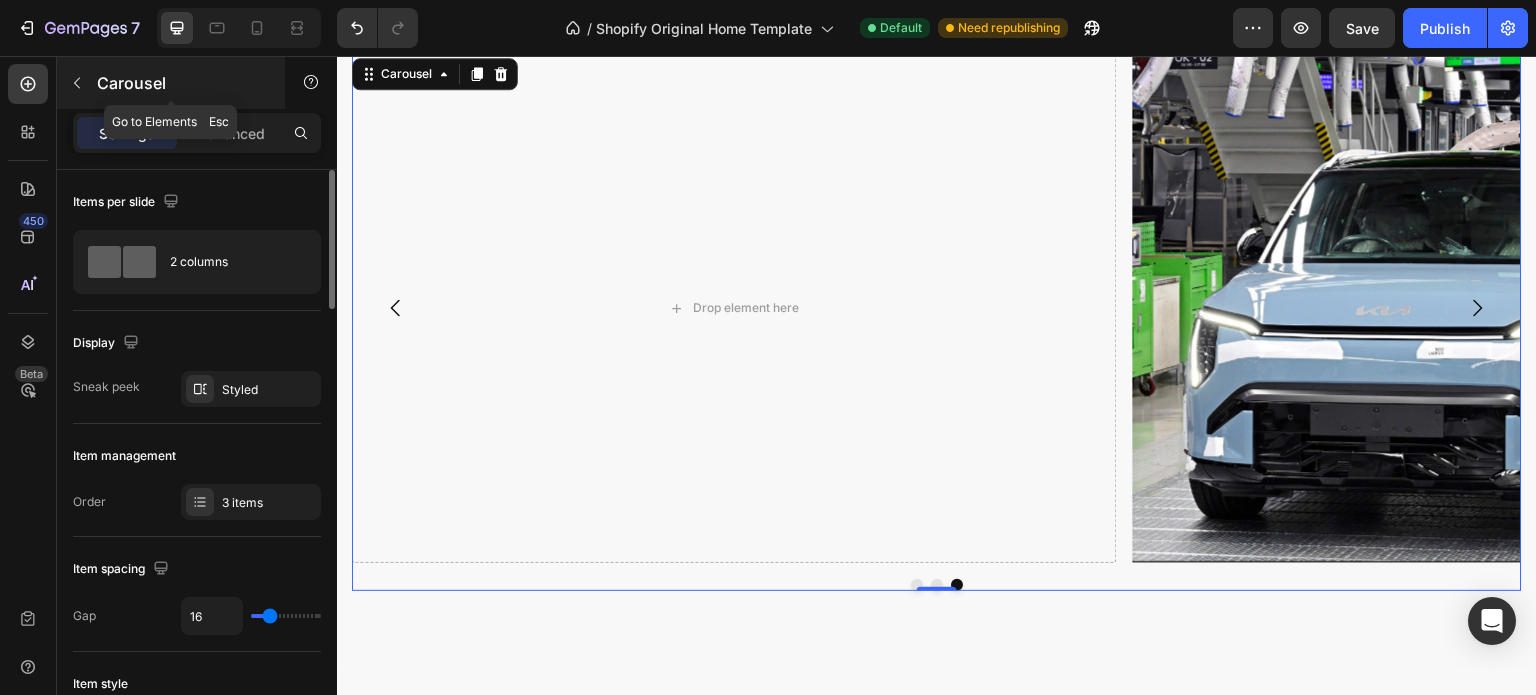 click 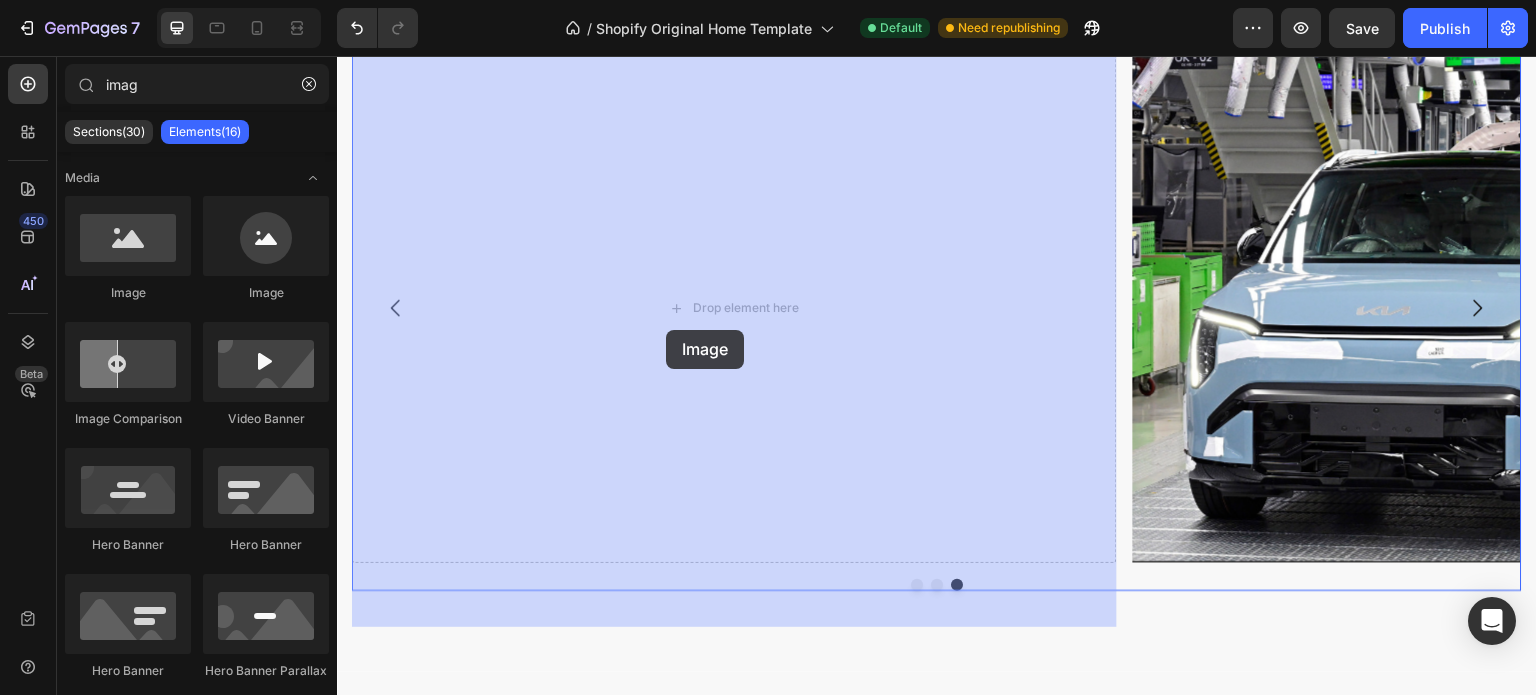 drag, startPoint x: 464, startPoint y: 303, endPoint x: 666, endPoint y: 330, distance: 203.79646 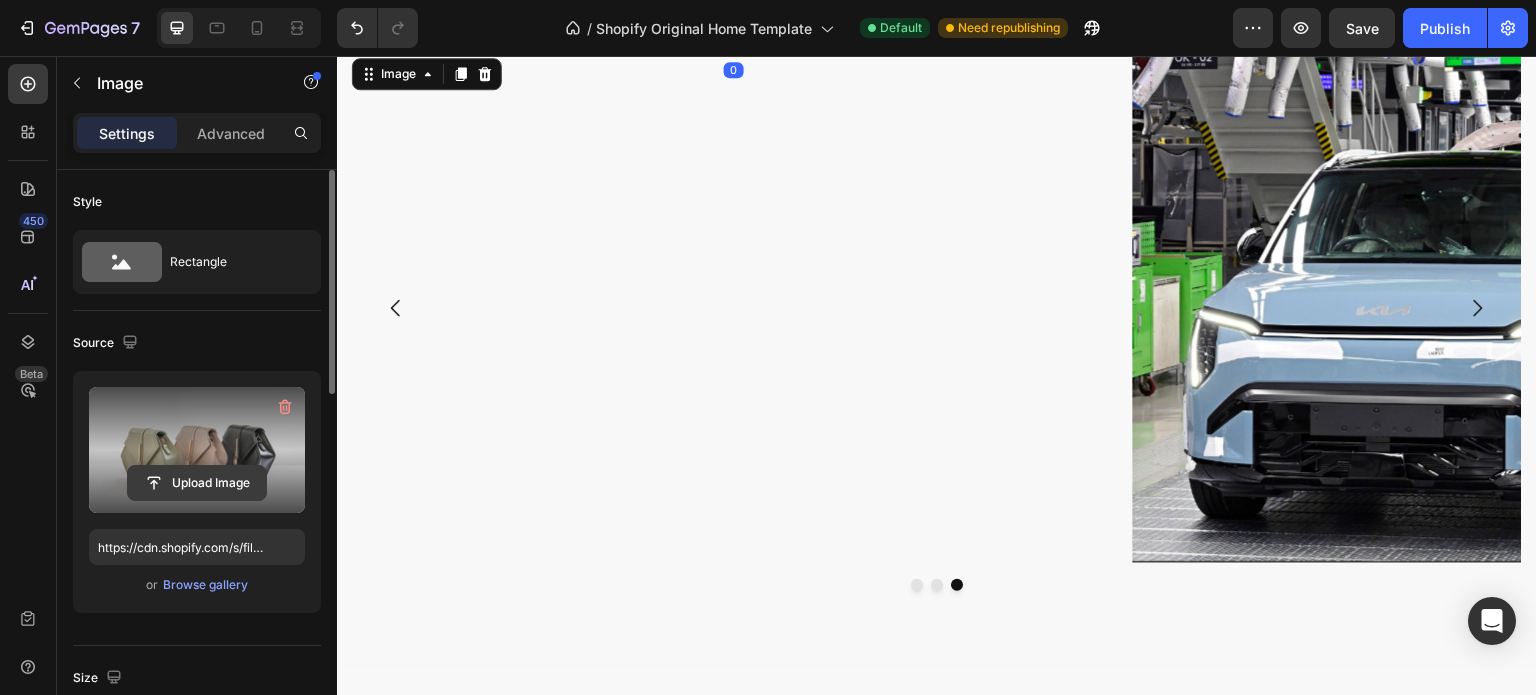 click 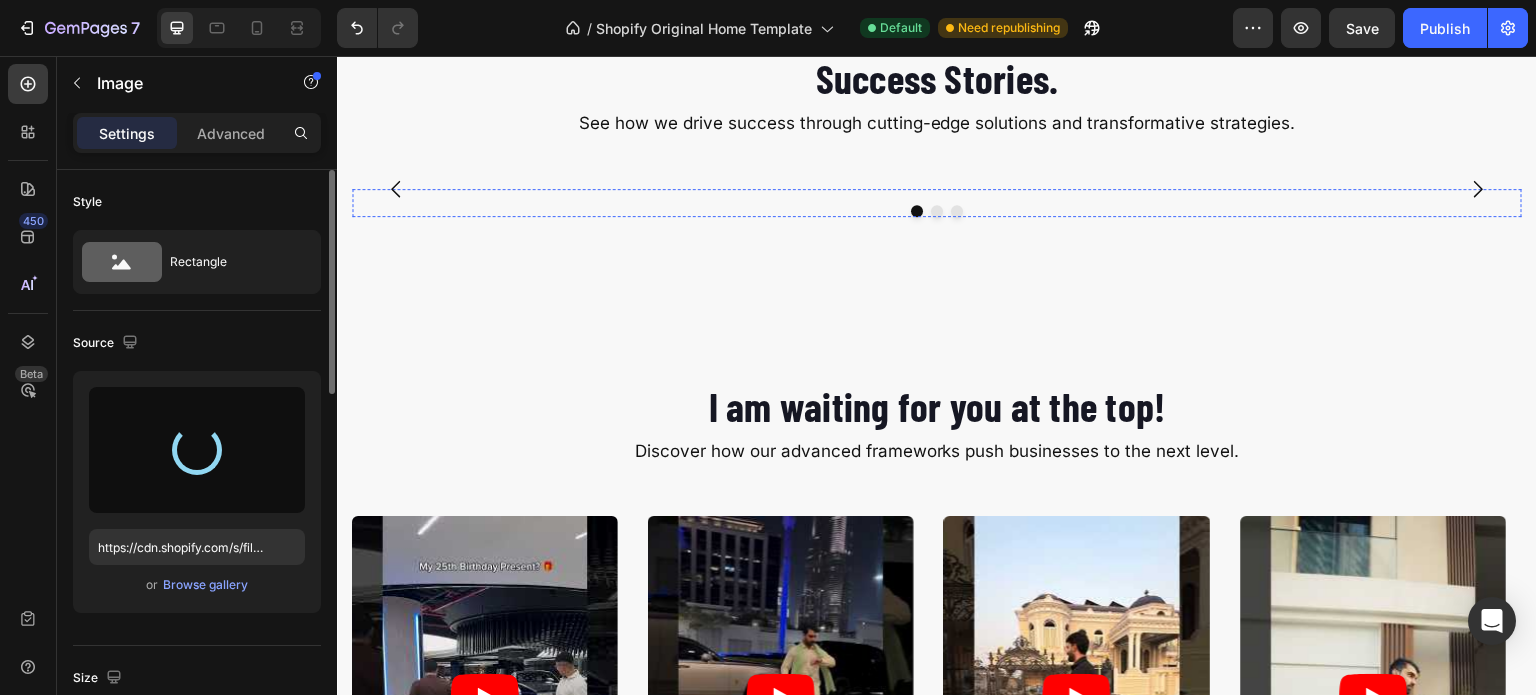 scroll, scrollTop: 3404, scrollLeft: 0, axis: vertical 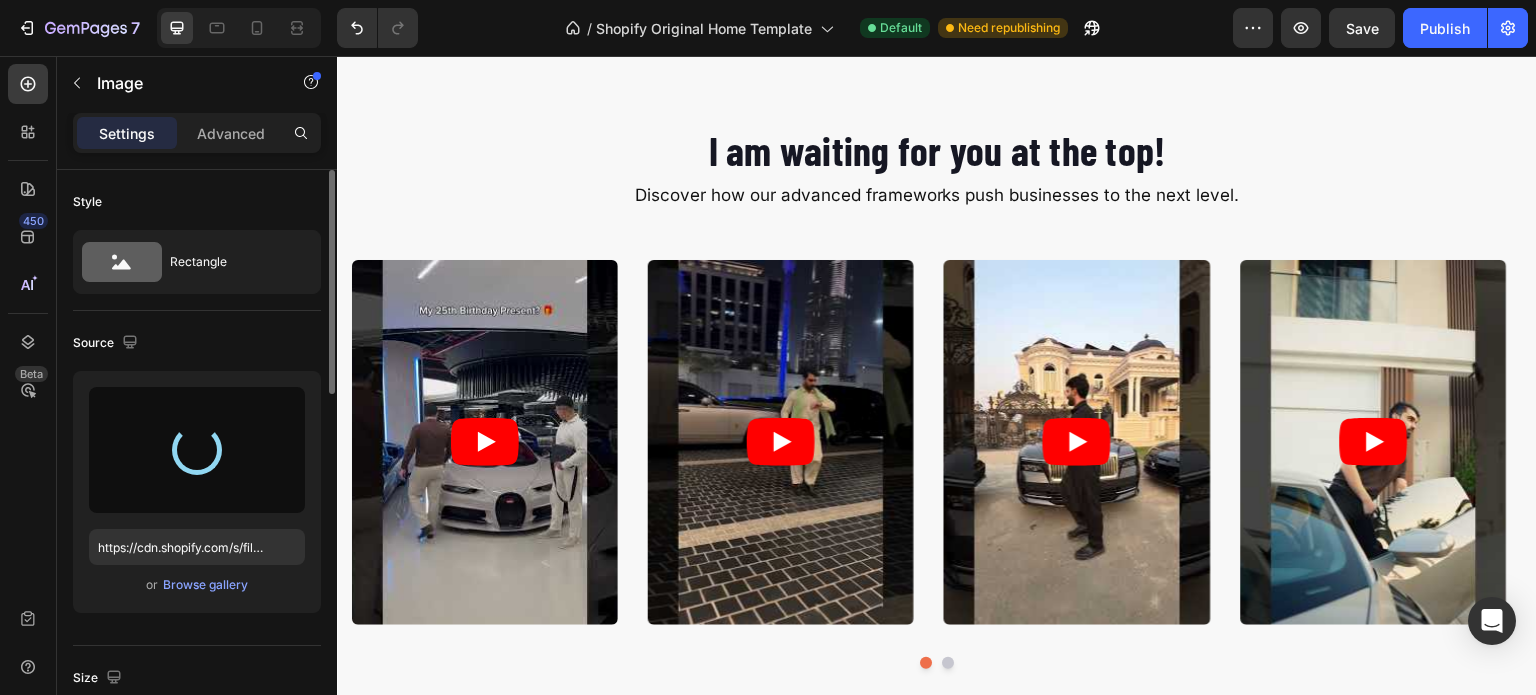 type on "https://cdn.shopify.com/s/files/1/0671/8904/7483/files/gempages_578045541112349458-17cca678-b0df-4257-a8eb-d0a57cb9da8a.png" 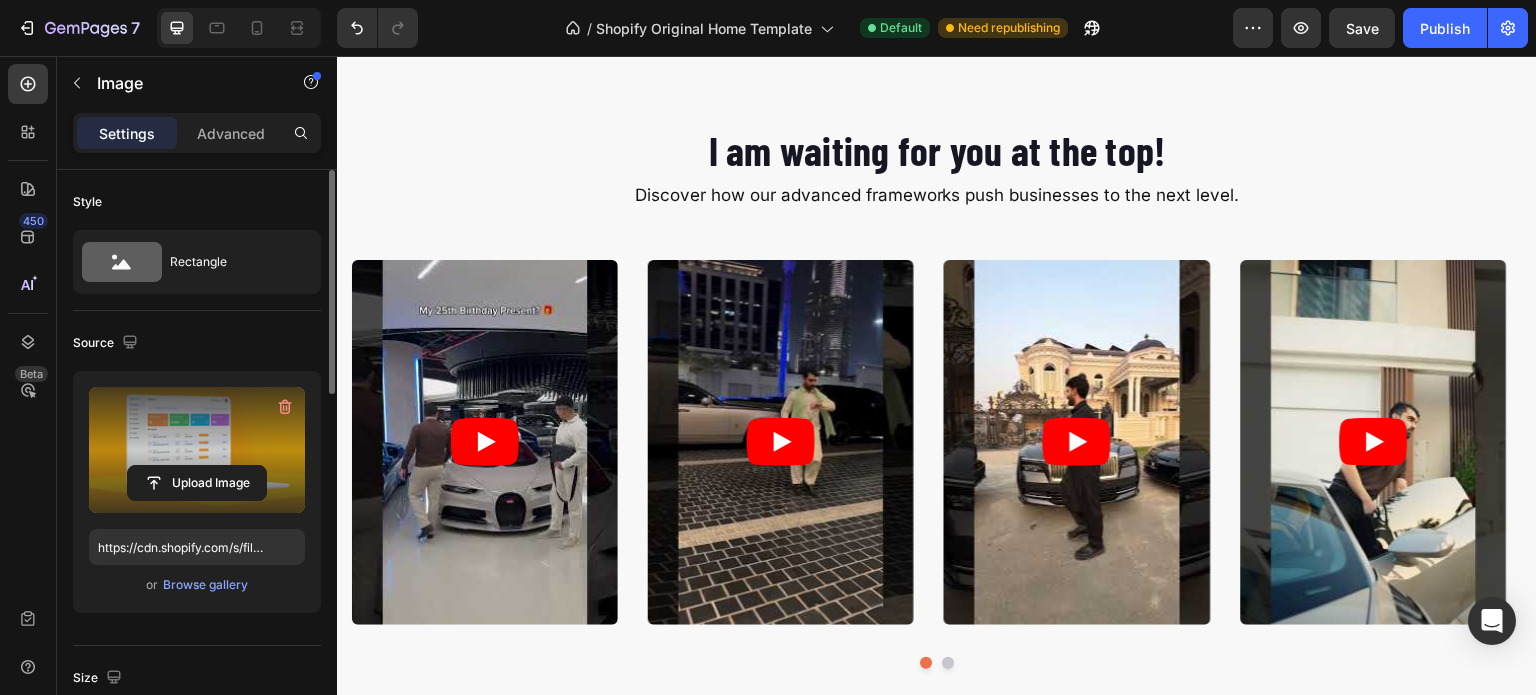 click at bounding box center (937, -45) 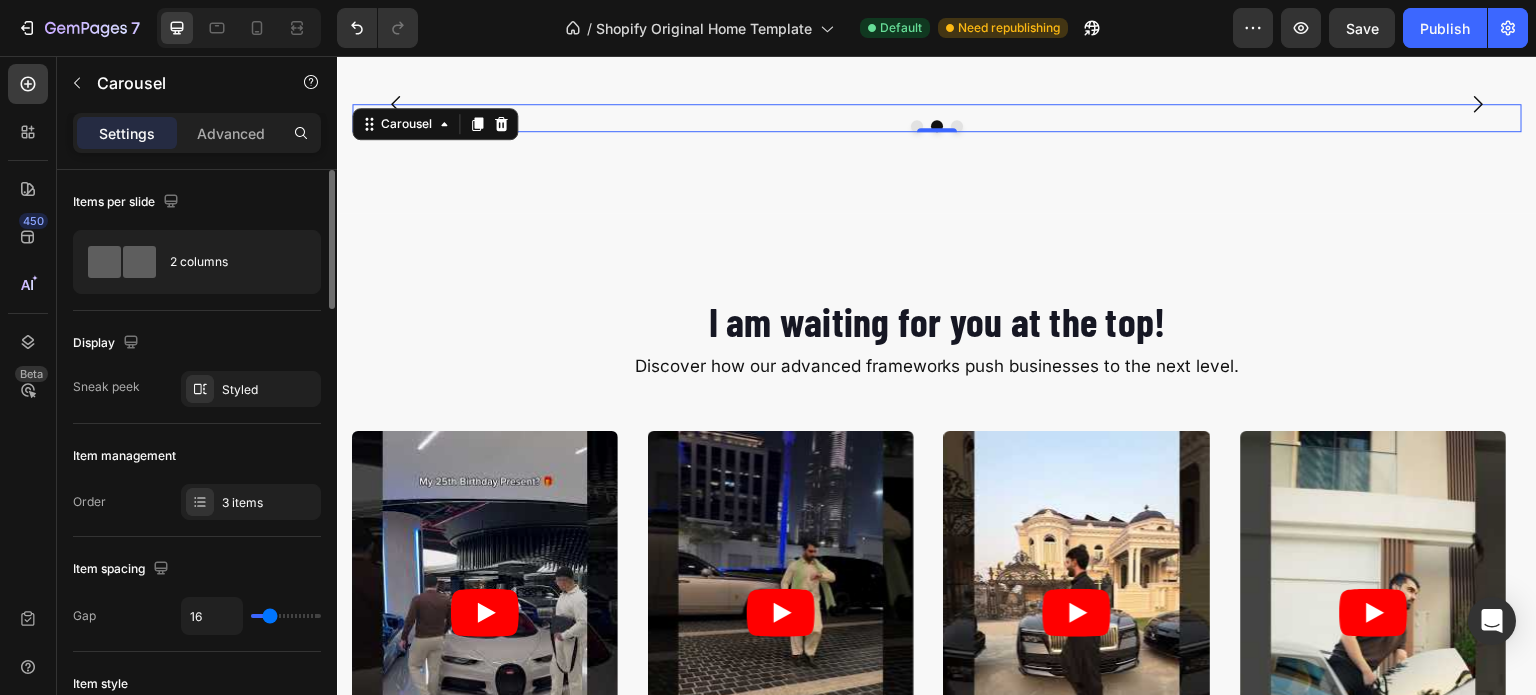 scroll, scrollTop: 3292, scrollLeft: 0, axis: vertical 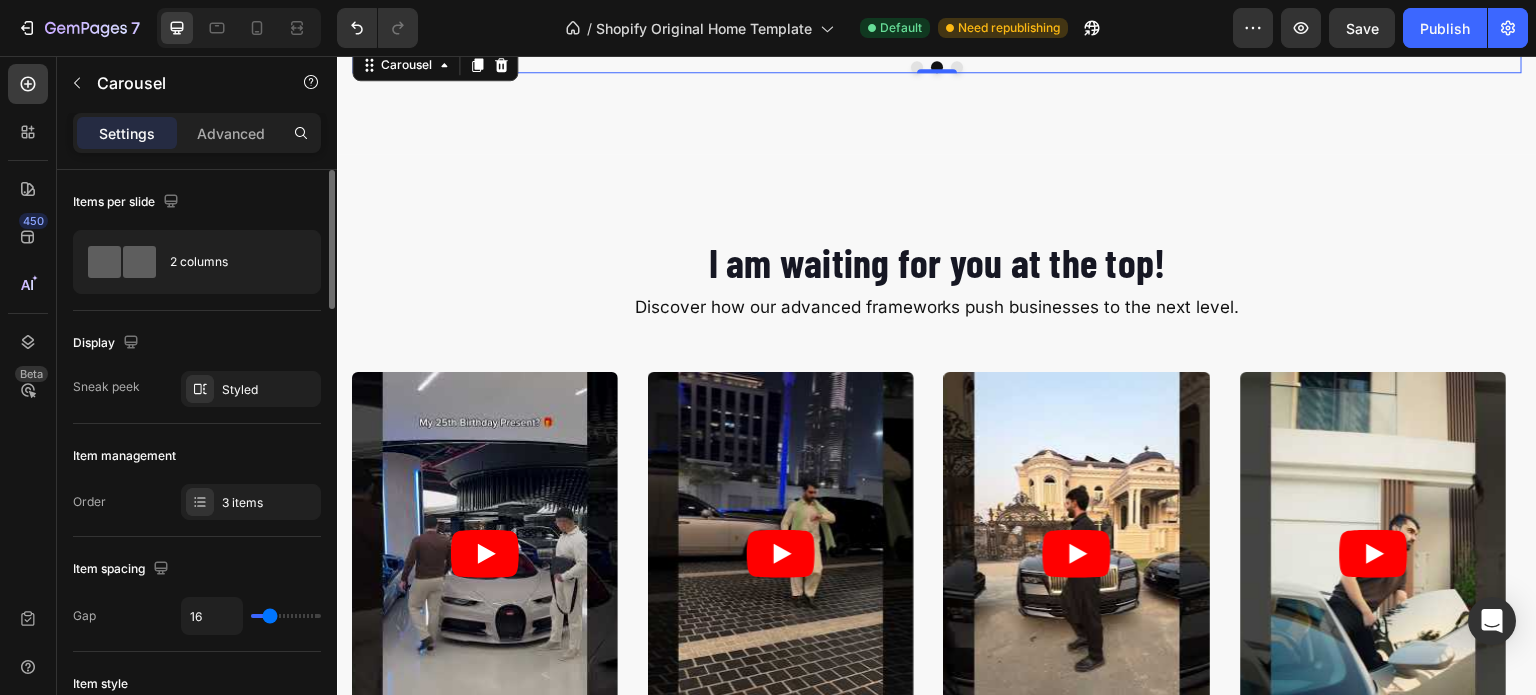 click on "Image" at bounding box center (734, 45) 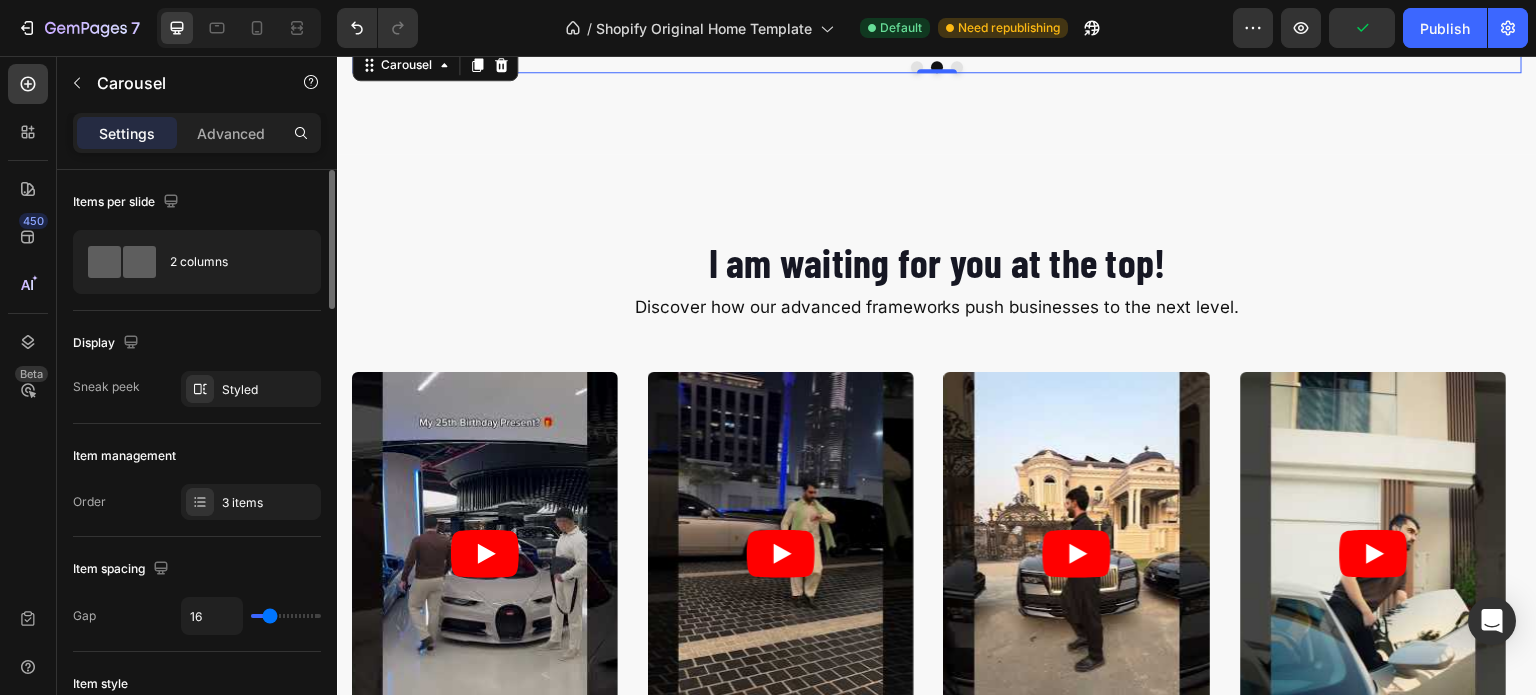 click at bounding box center (957, 67) 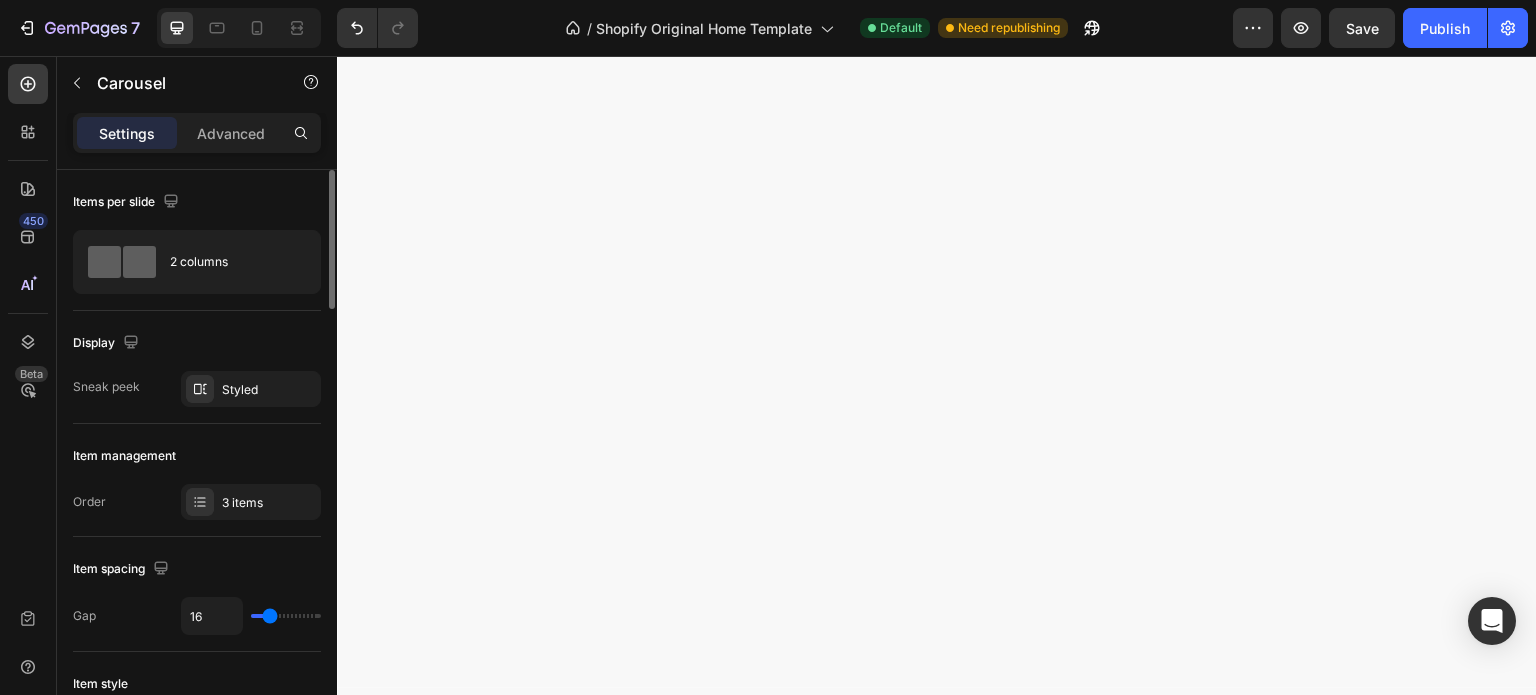 scroll, scrollTop: 2241, scrollLeft: 0, axis: vertical 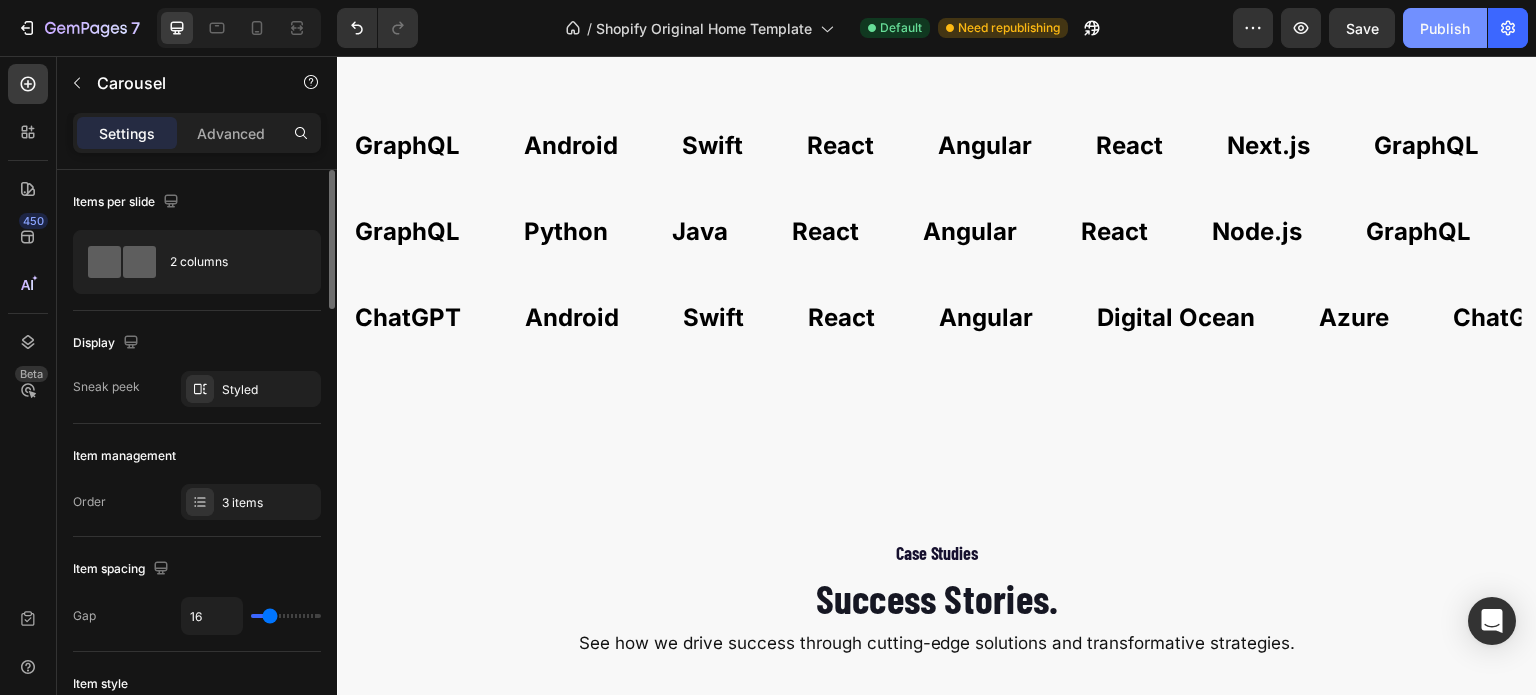 click on "Publish" 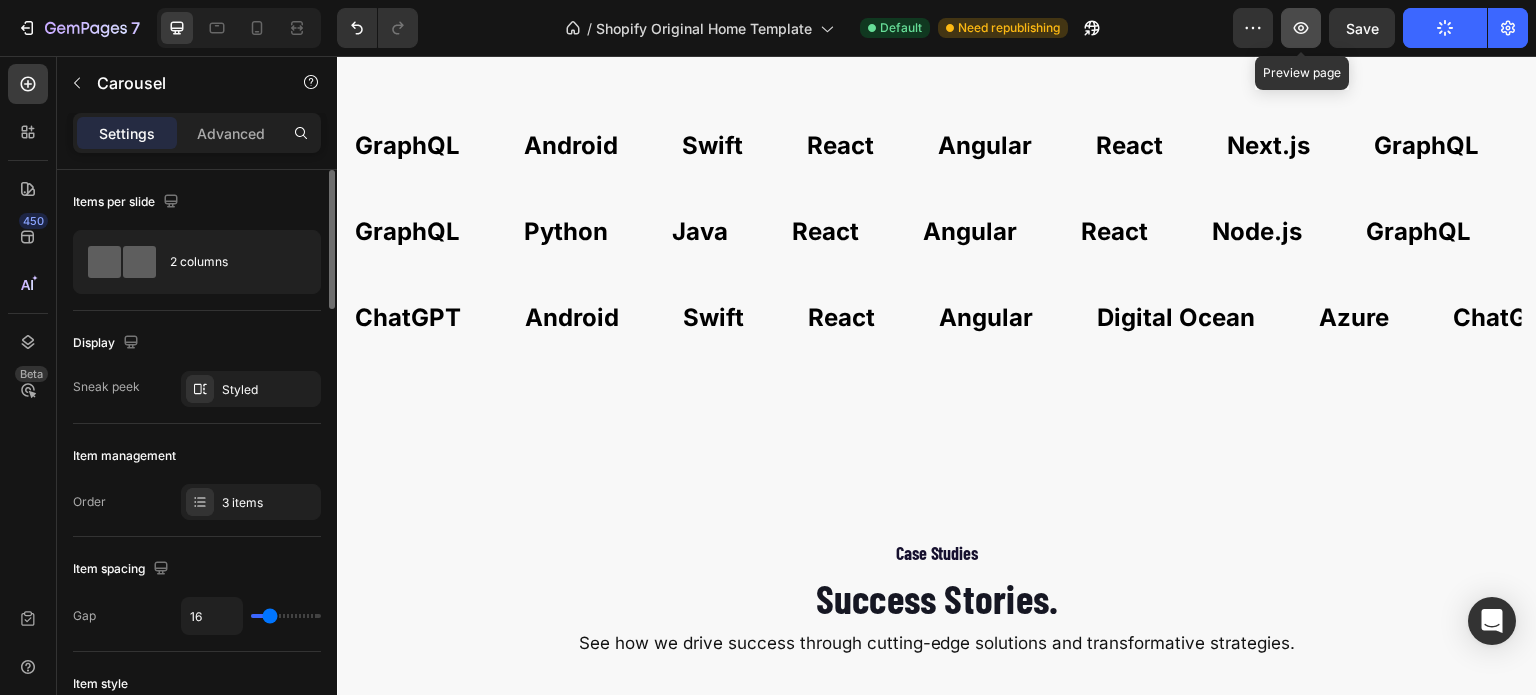 click 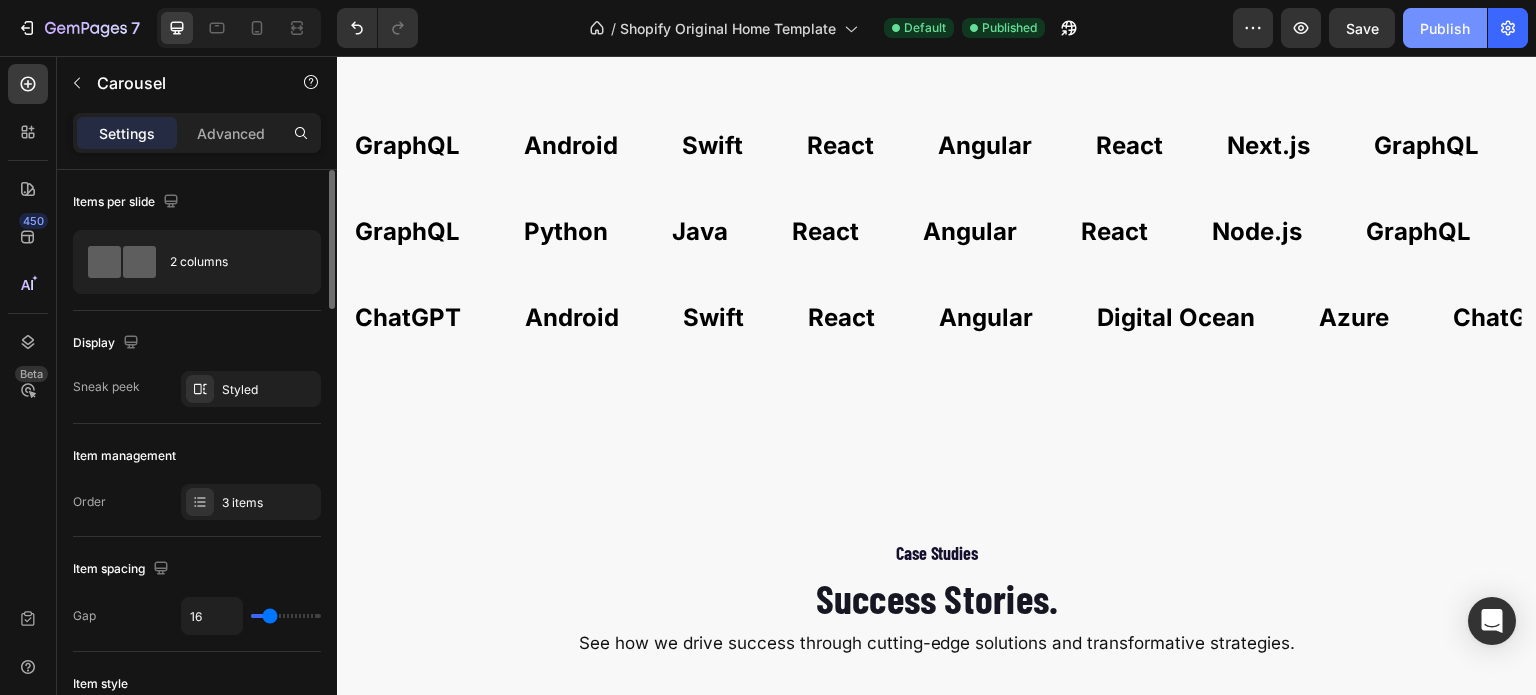 click on "Publish" 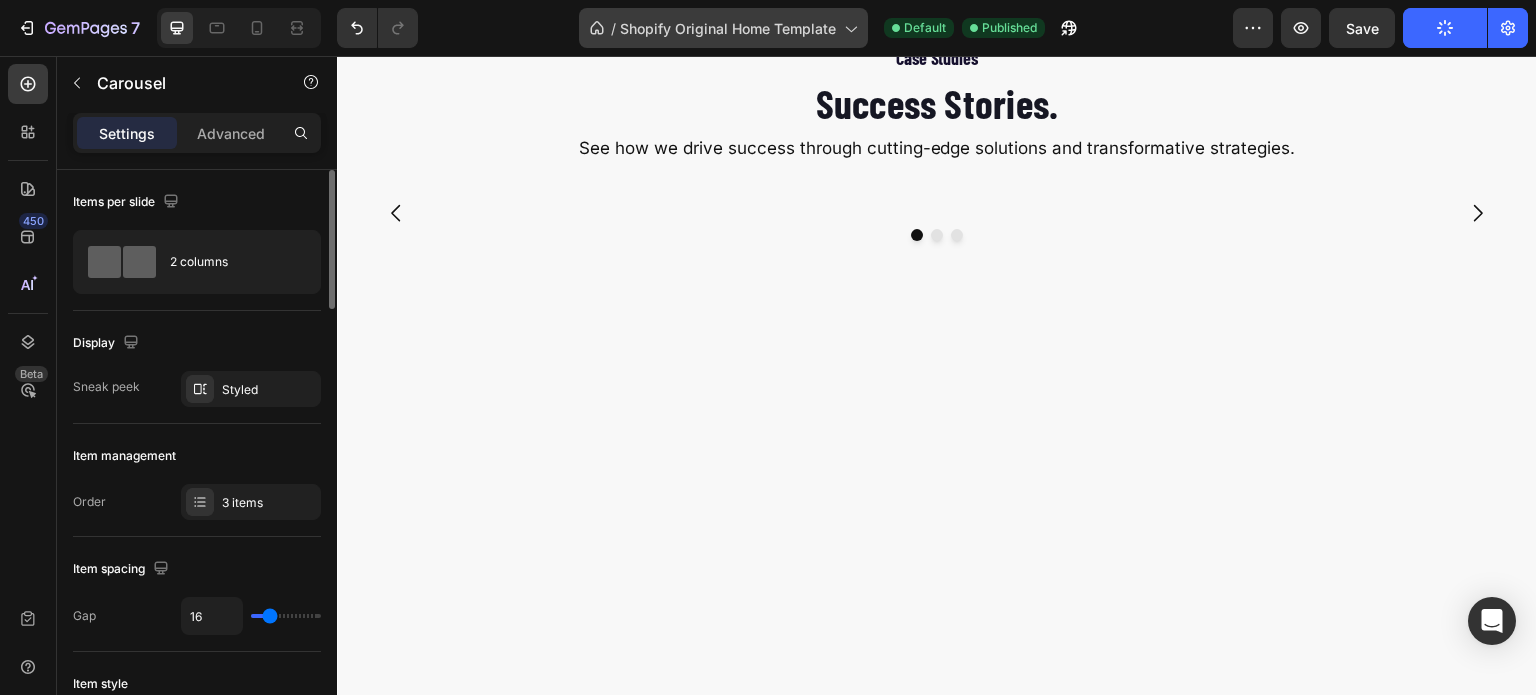 scroll, scrollTop: 2915, scrollLeft: 0, axis: vertical 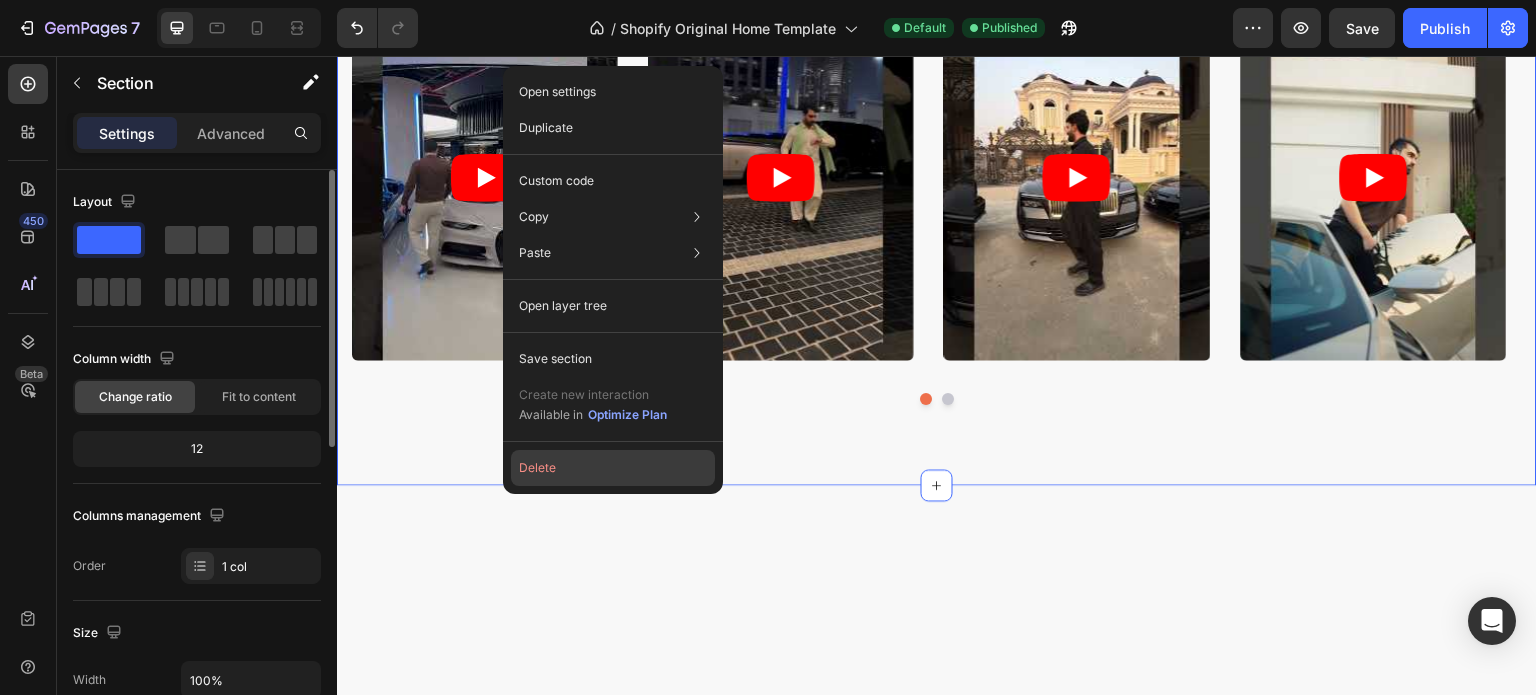 click on "Delete" 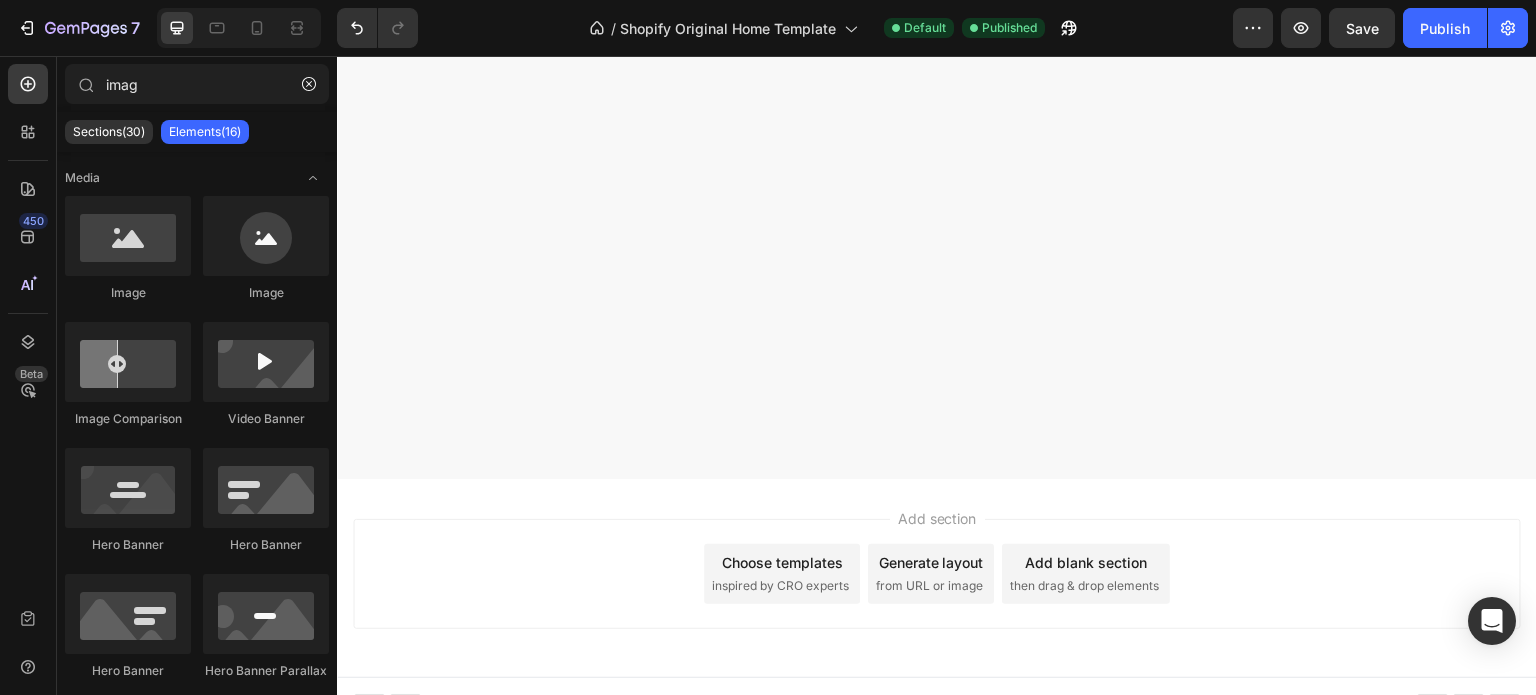 scroll, scrollTop: 3679, scrollLeft: 0, axis: vertical 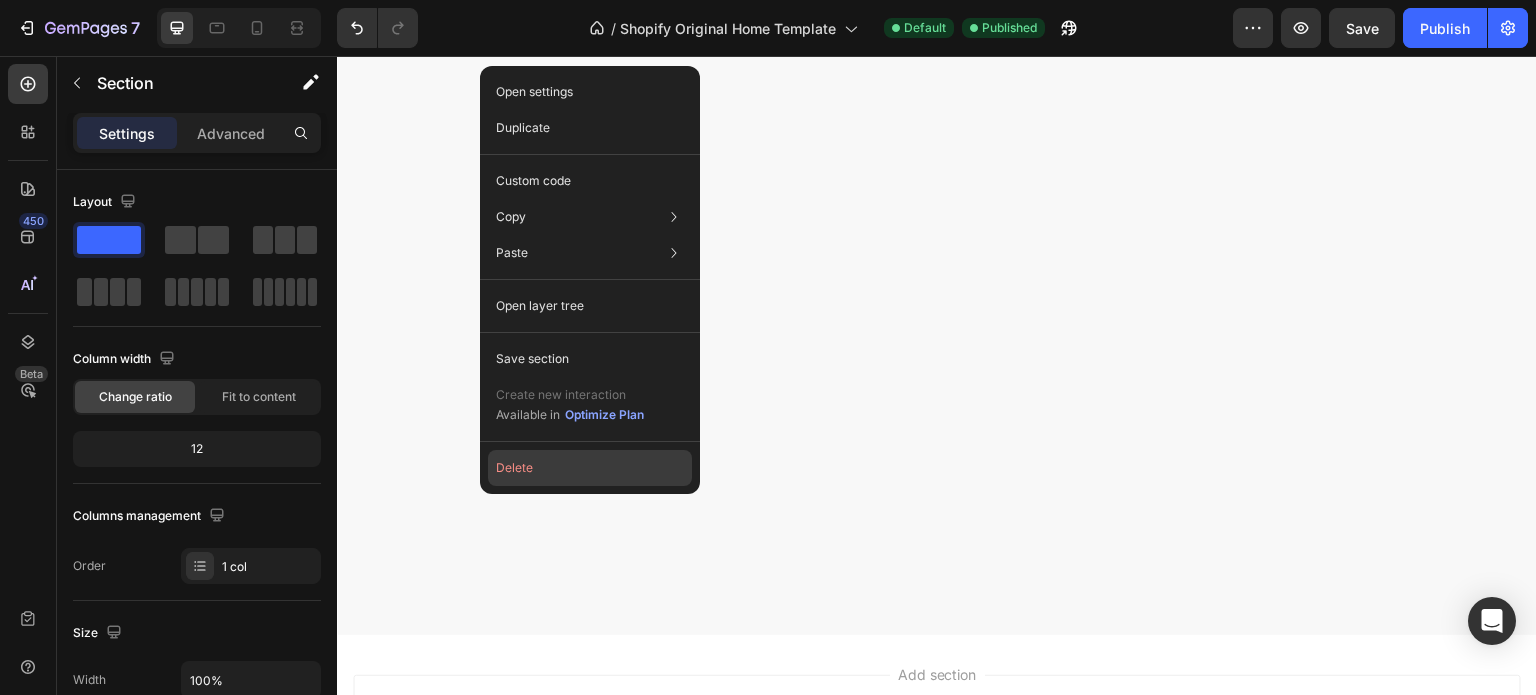 click on "Delete" 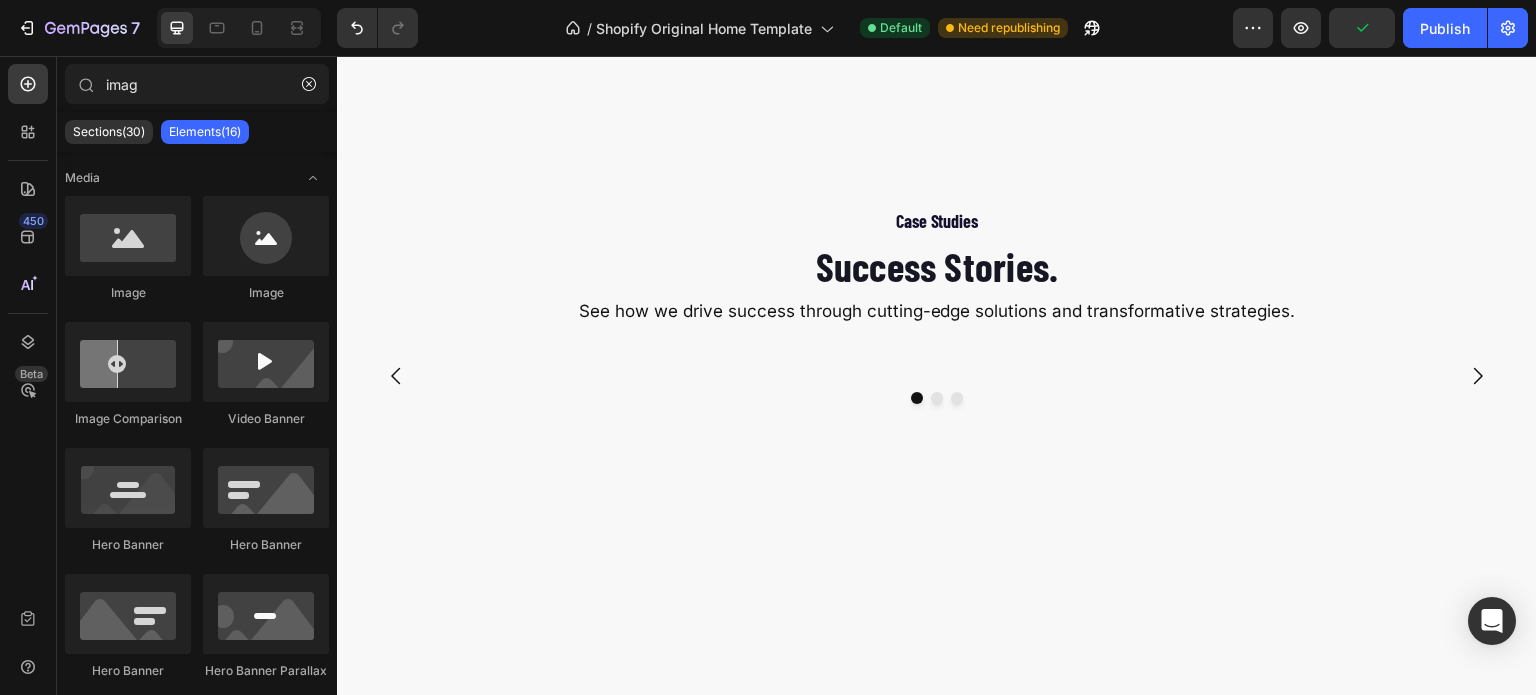 scroll, scrollTop: 2795, scrollLeft: 0, axis: vertical 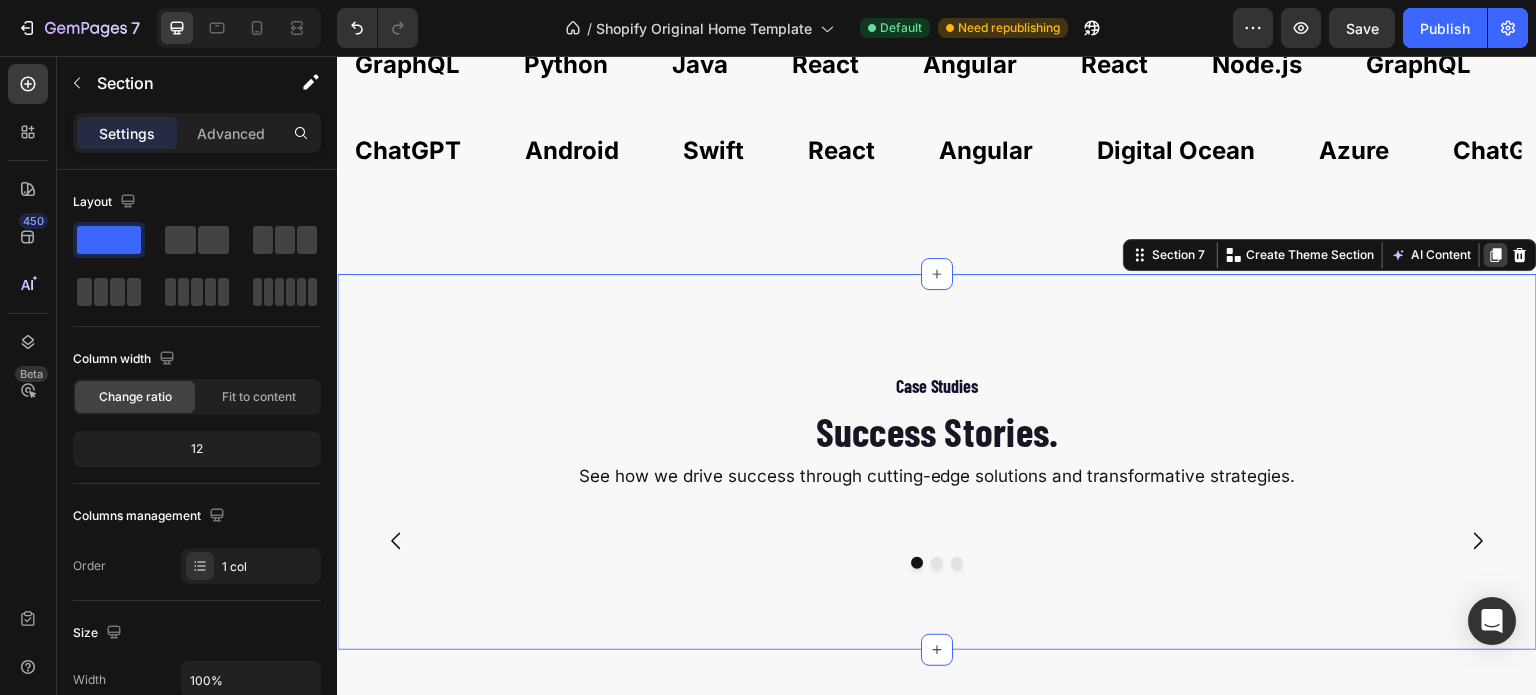 click 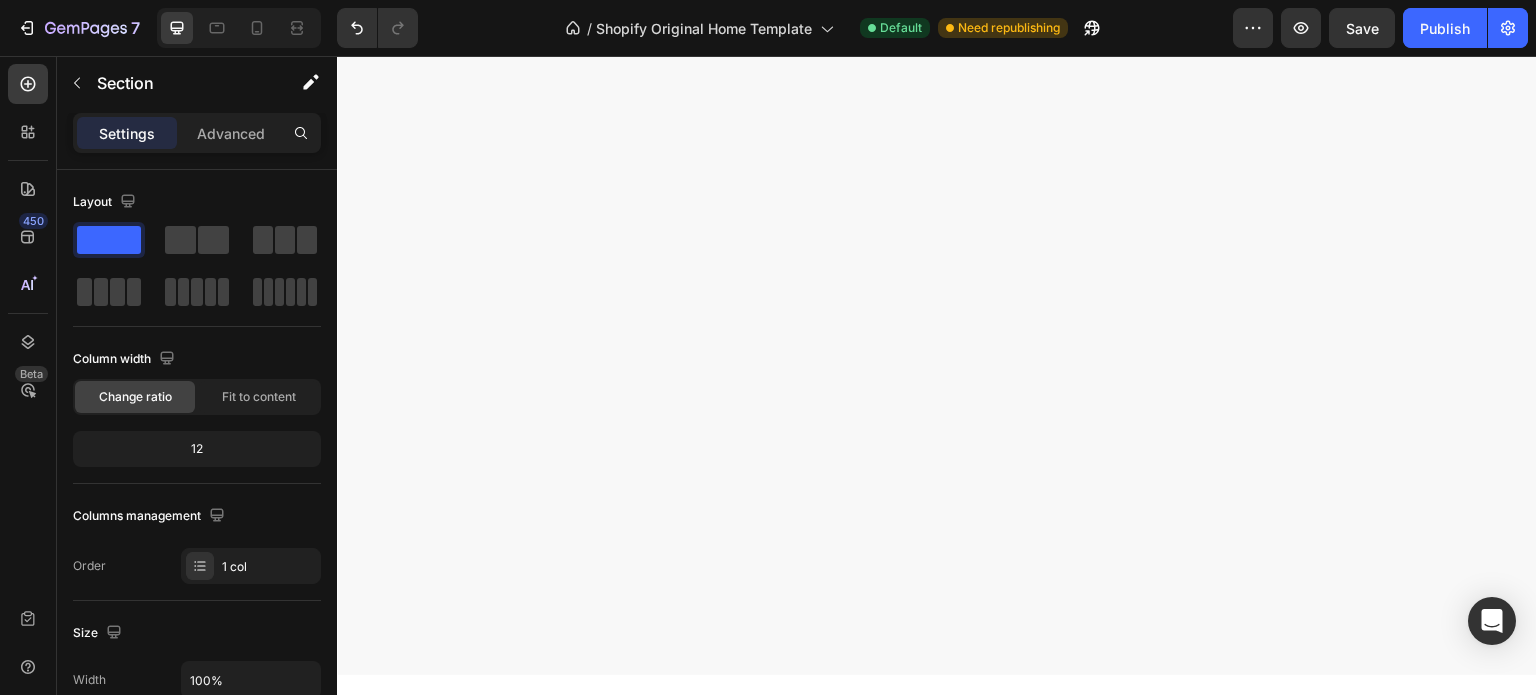 scroll, scrollTop: 3748, scrollLeft: 0, axis: vertical 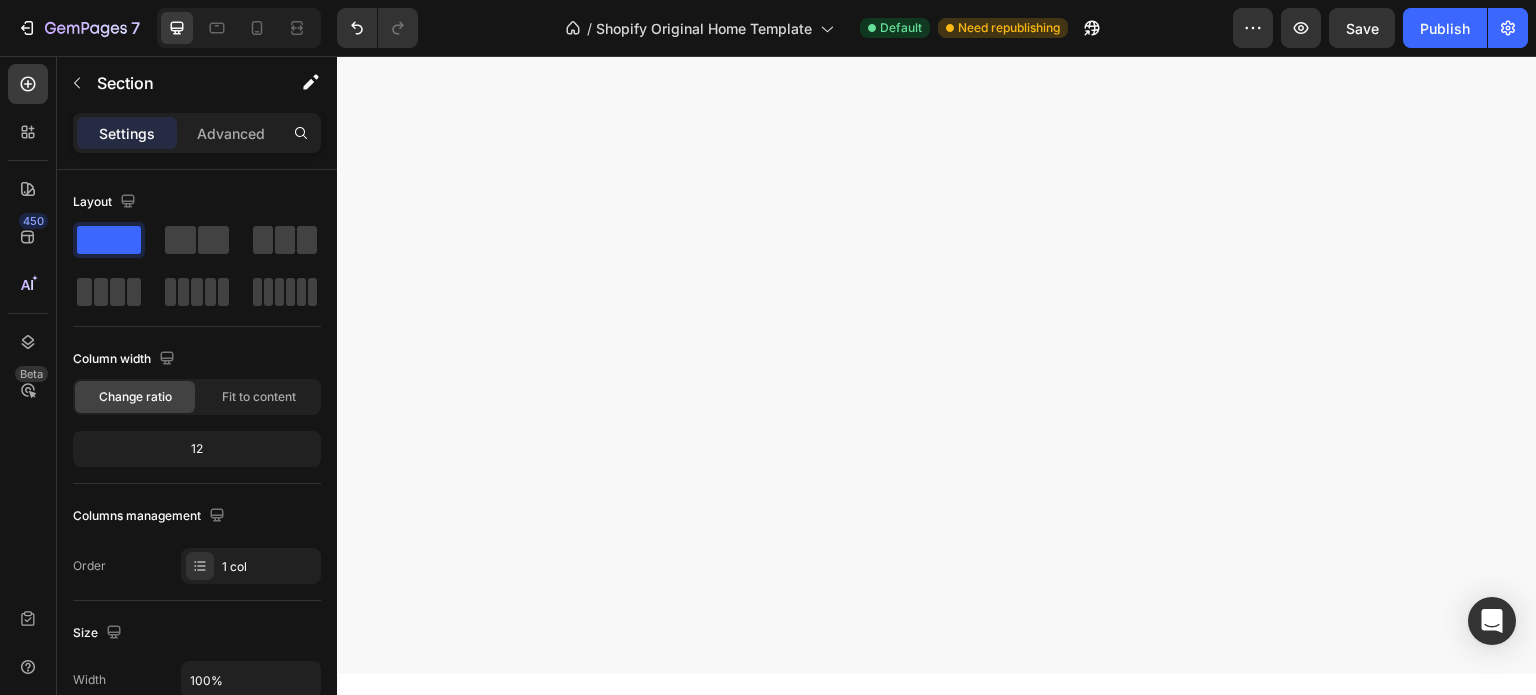 click on "Case Studies" at bounding box center [937, -190] 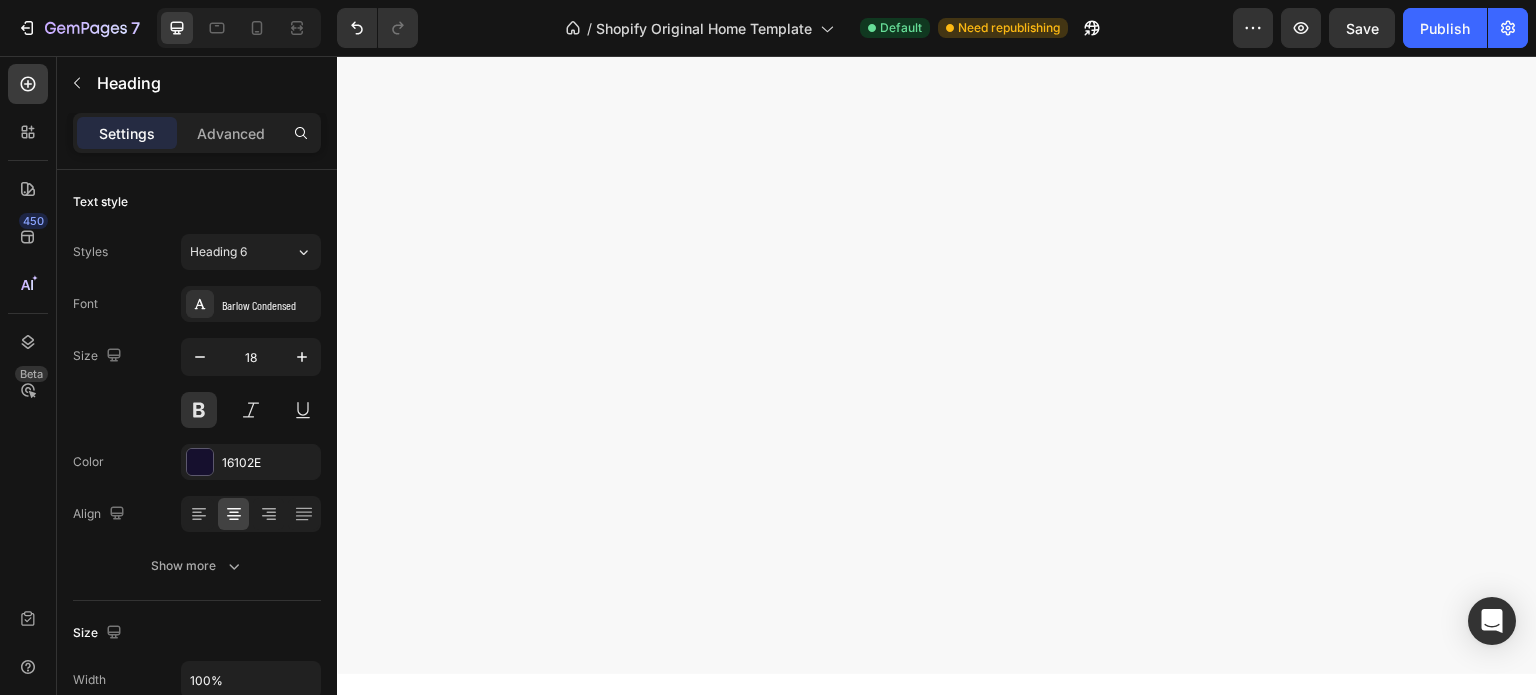 click on "Case Studies" at bounding box center (937, -190) 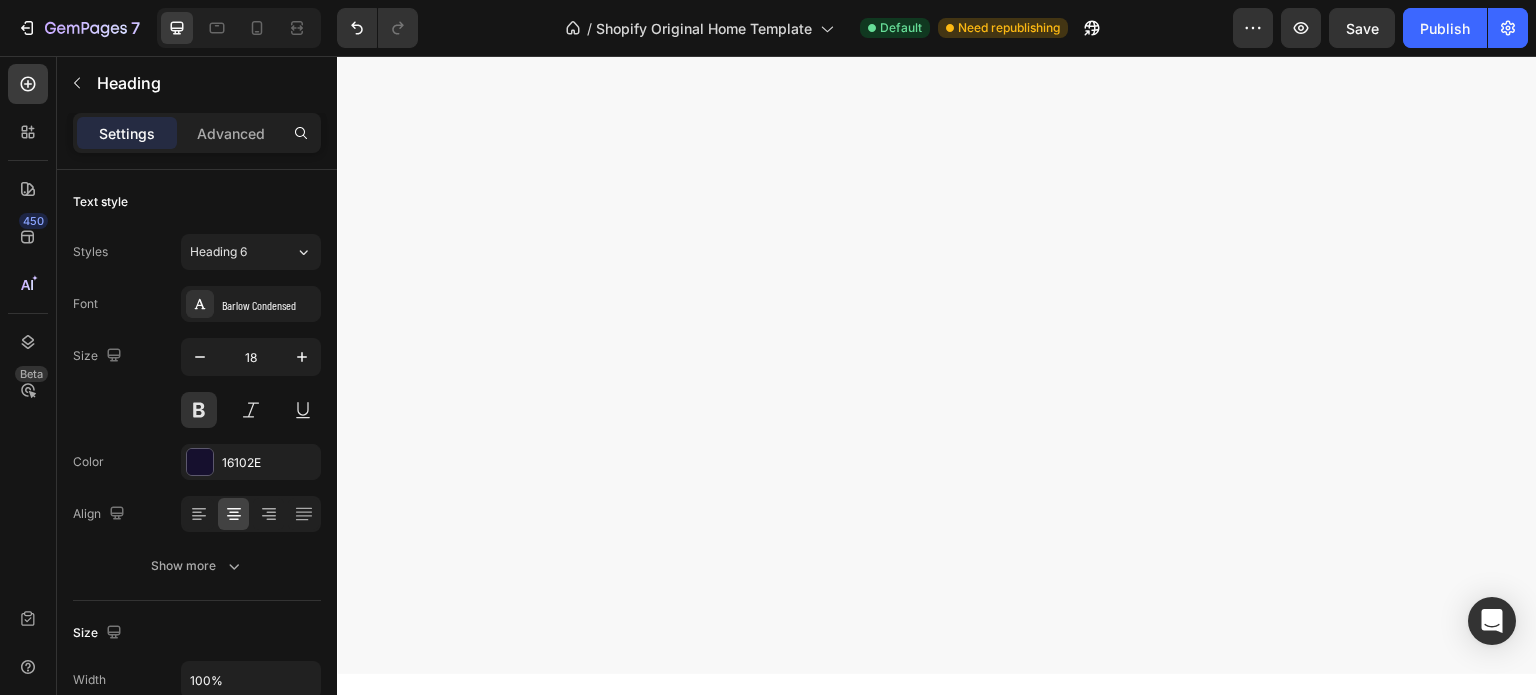 click on "Success Stories." at bounding box center [937, -146] 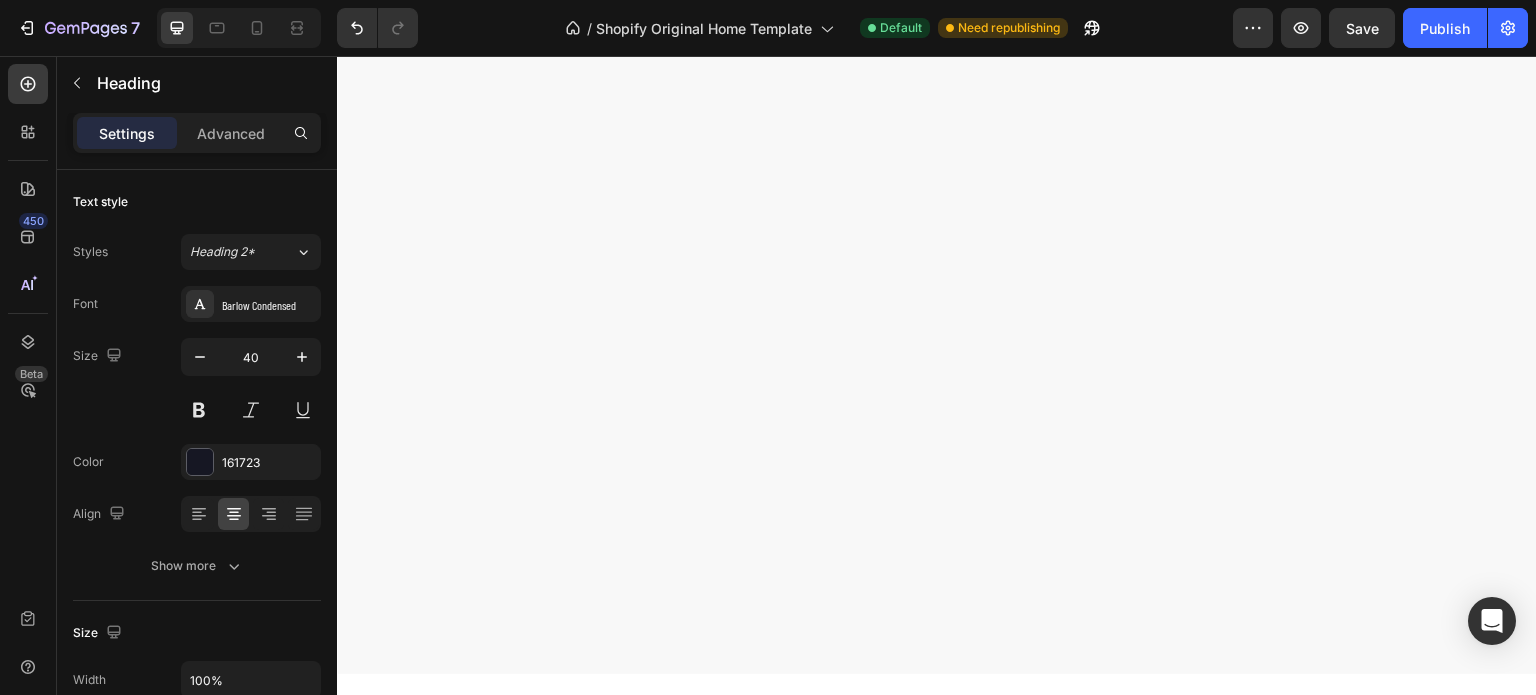 click on "Success Stories." at bounding box center [937, -146] 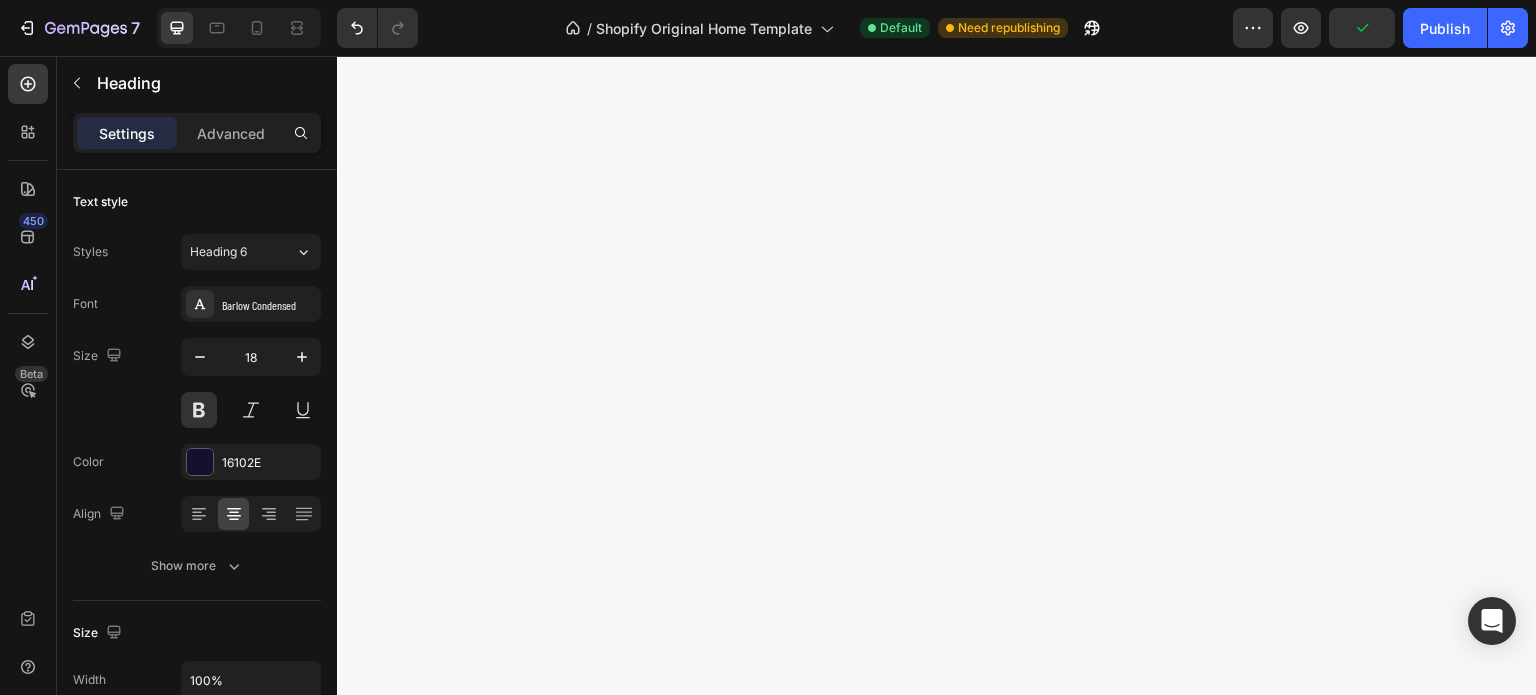 drag, startPoint x: 981, startPoint y: 414, endPoint x: 931, endPoint y: 422, distance: 50.635956 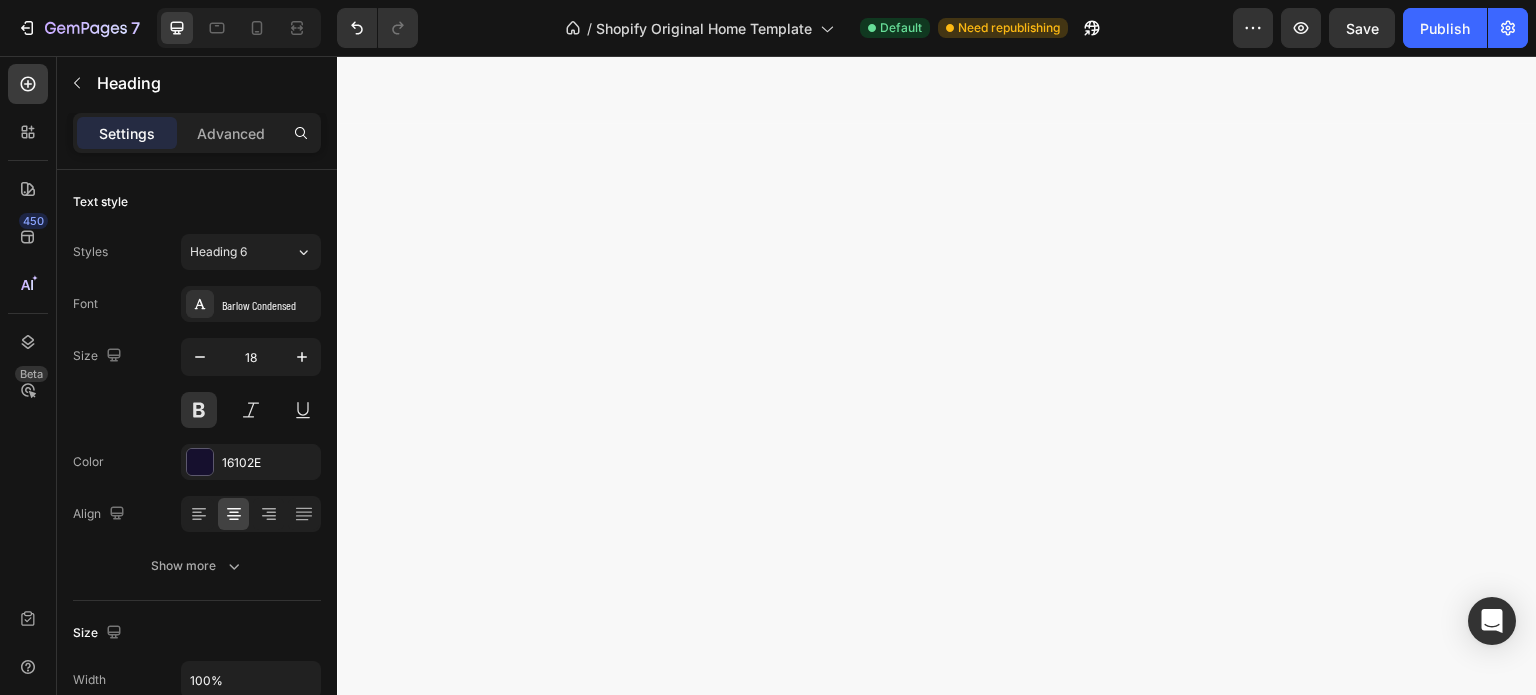 click on "They Call. We Deliver." at bounding box center (937, -146) 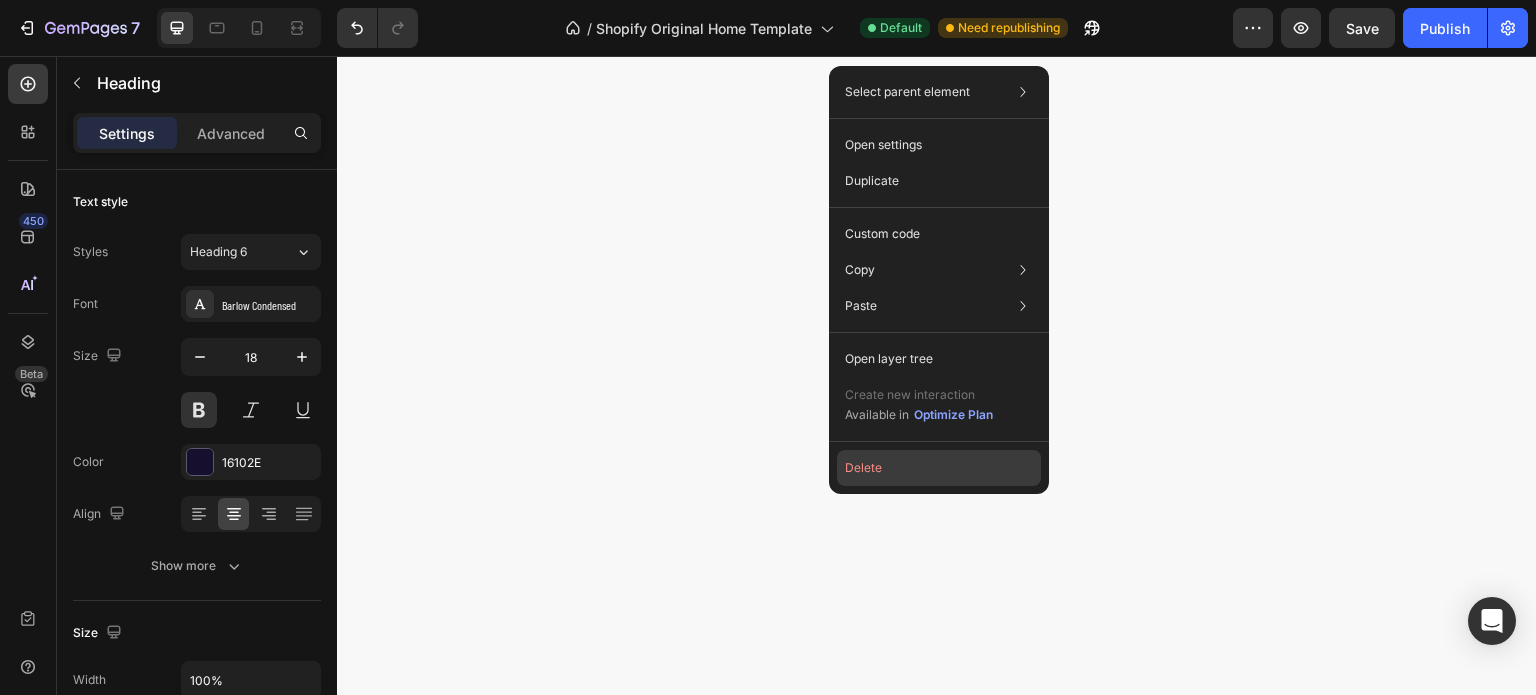 click on "Delete" 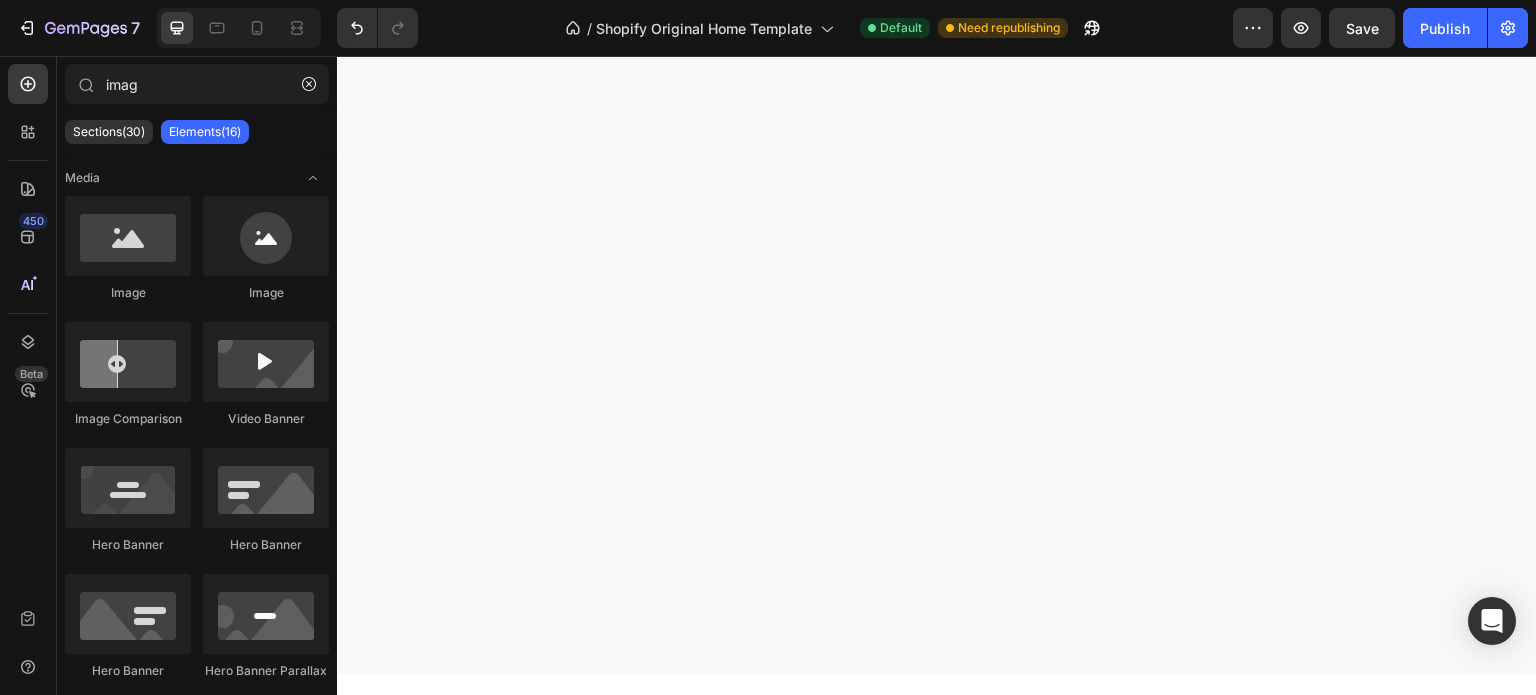 click on "See how we drive success through cutting-edge solutions and transformative strategies." at bounding box center [937, -101] 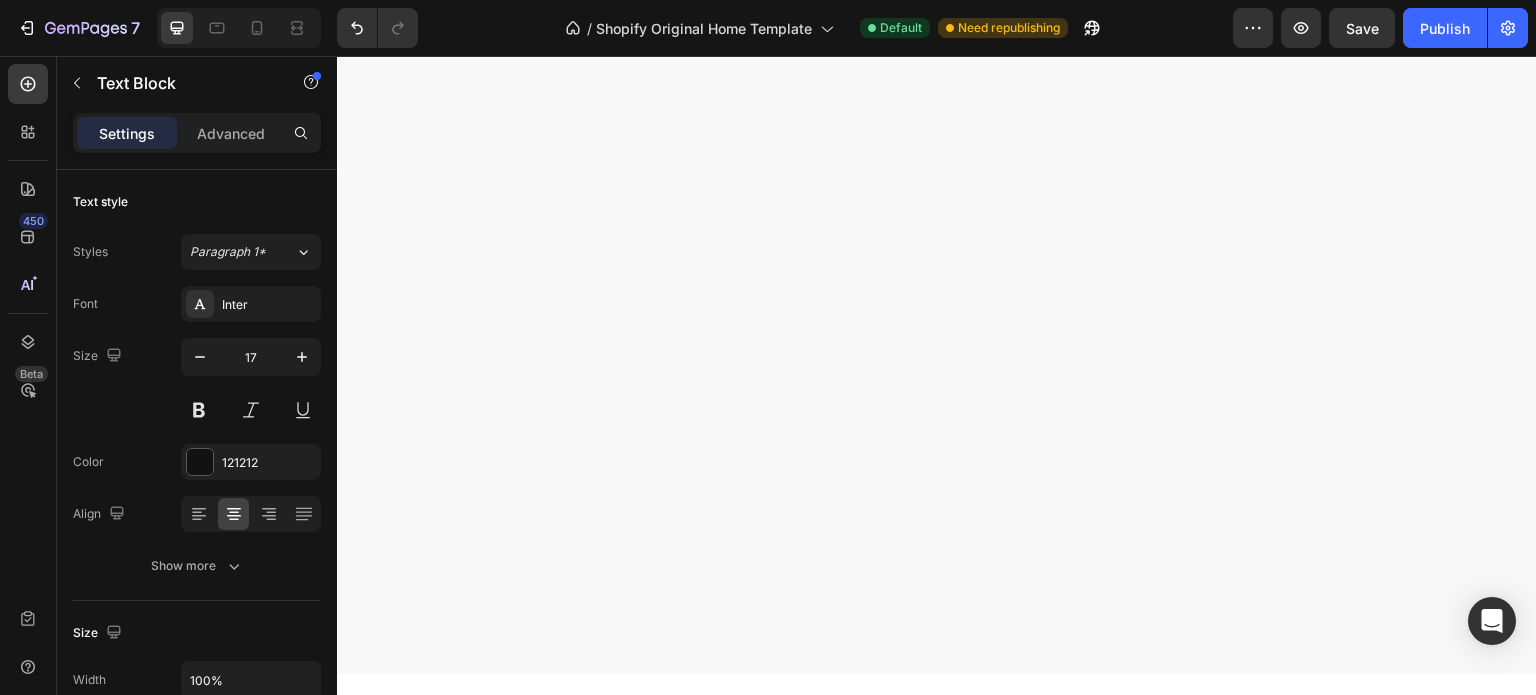 click on "See how we drive success through cutting-edge solutions and transformative strategies." at bounding box center (937, -101) 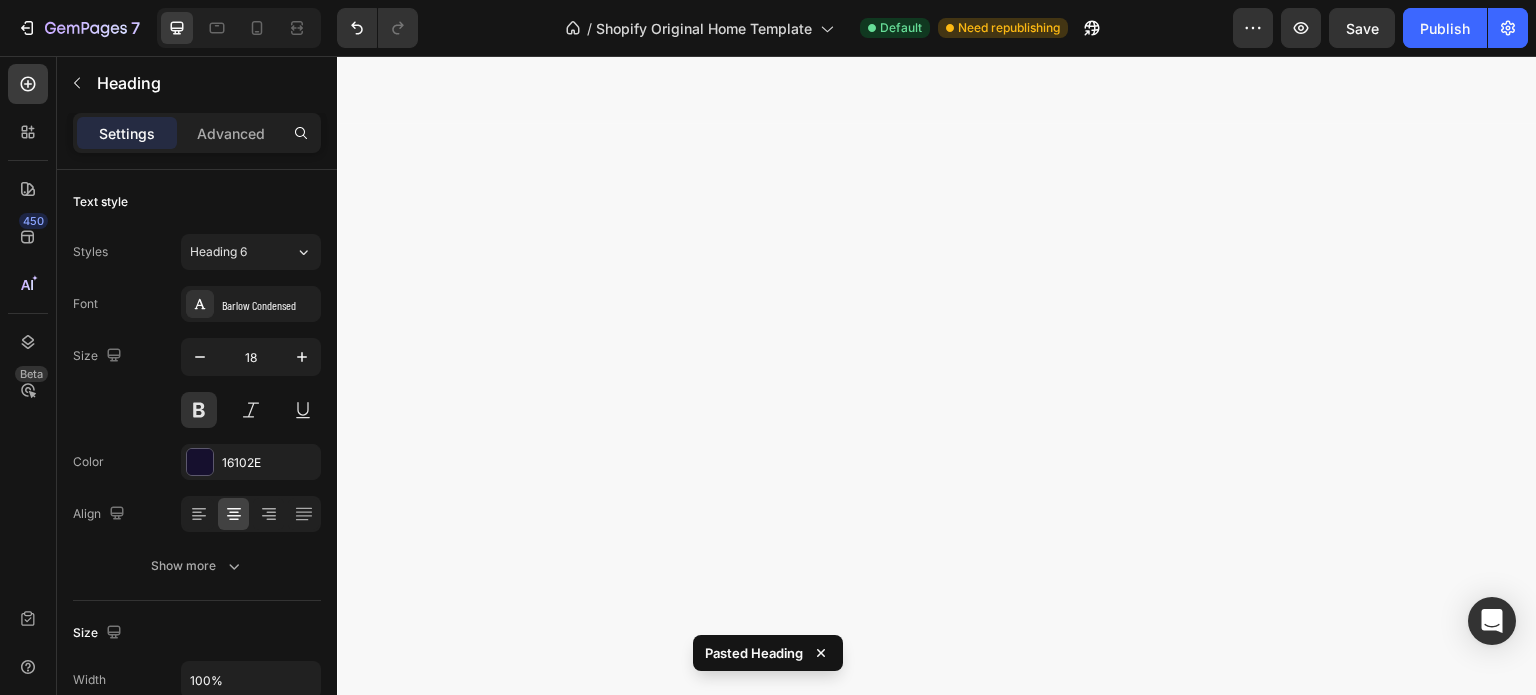 click on "Tech Stack Heading   0" at bounding box center (937, -11) 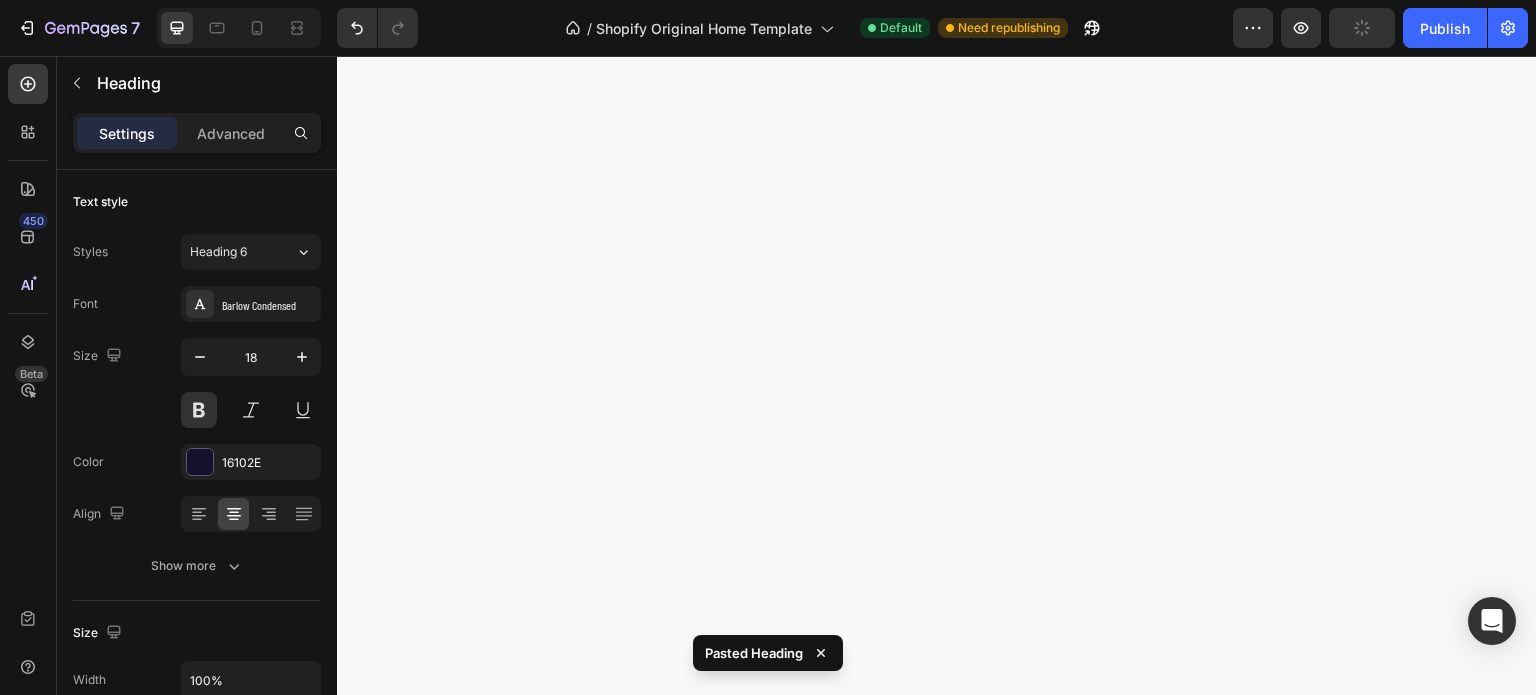 click on "Heading" at bounding box center [433, -54] 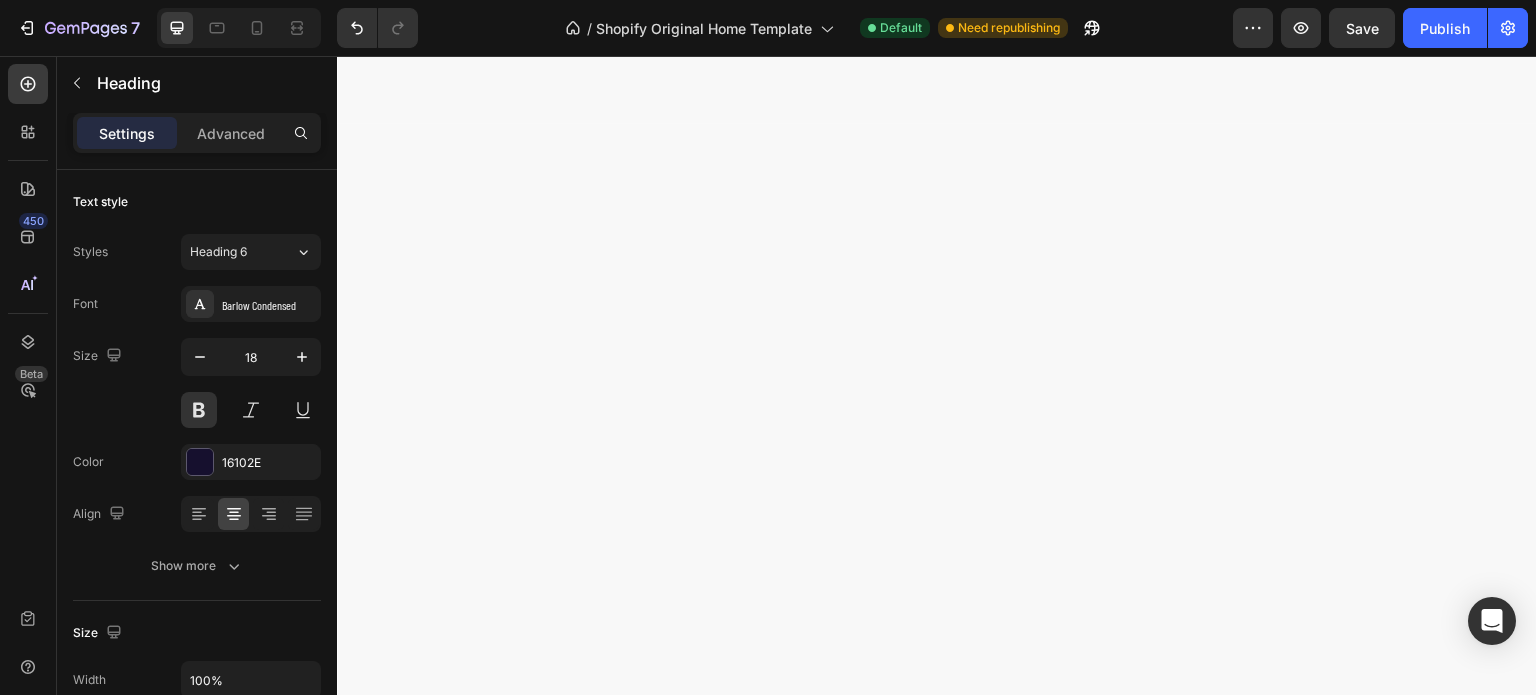 click 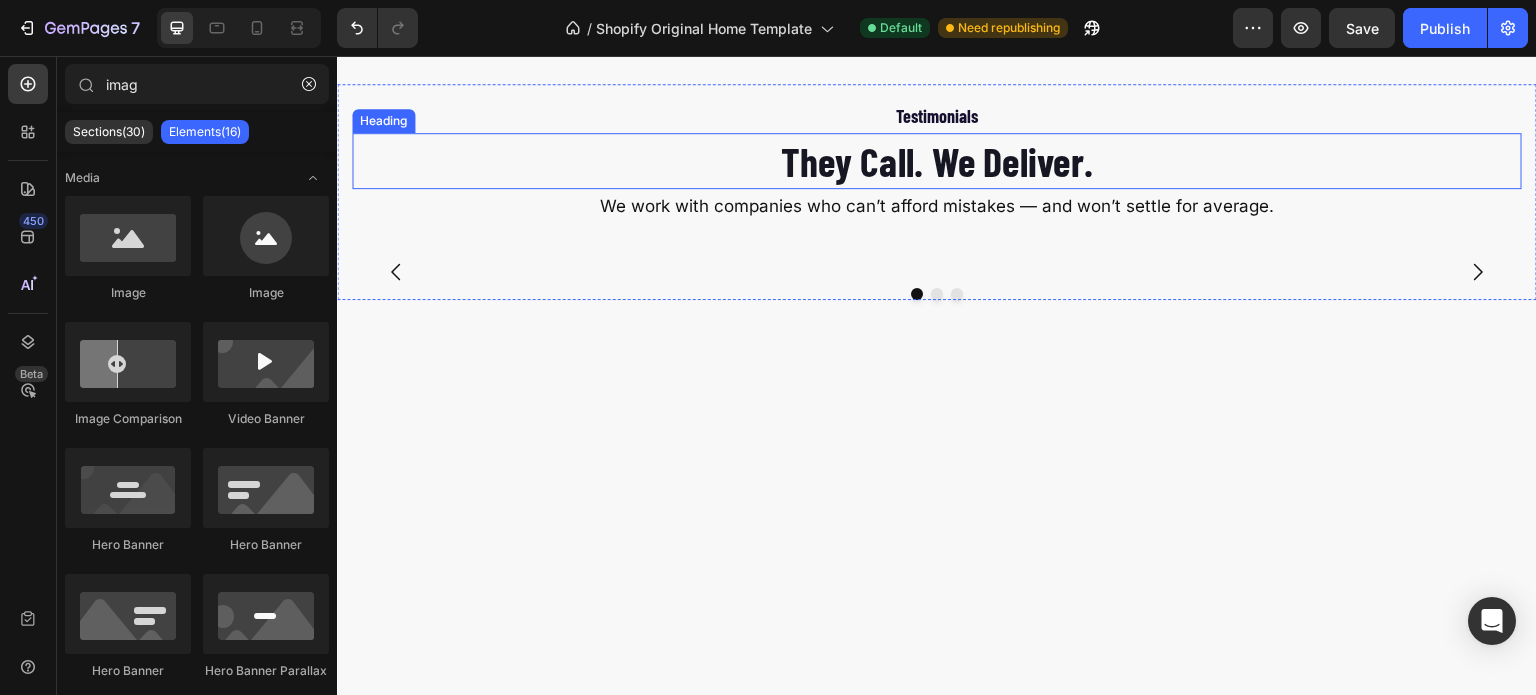scroll, scrollTop: 3976, scrollLeft: 0, axis: vertical 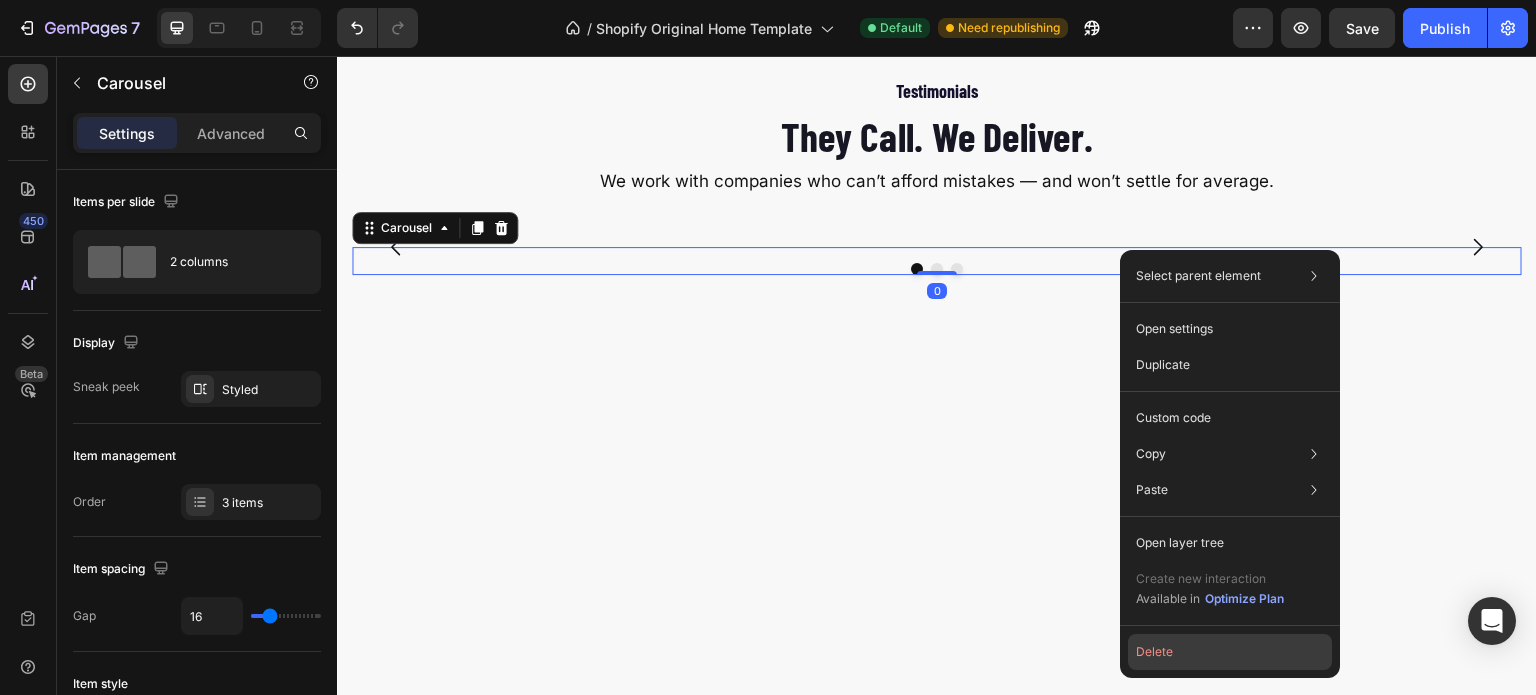 click on "Delete" 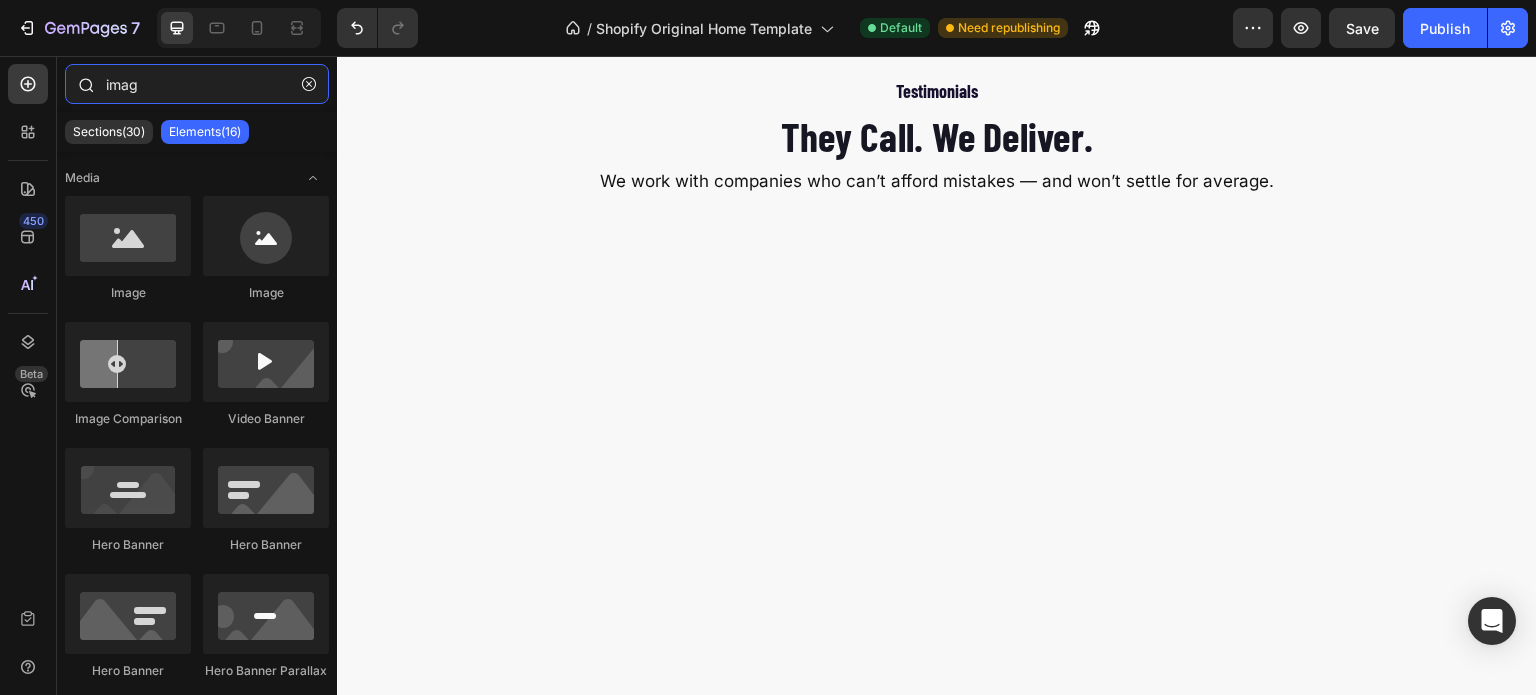 click on "imag" at bounding box center [197, 84] 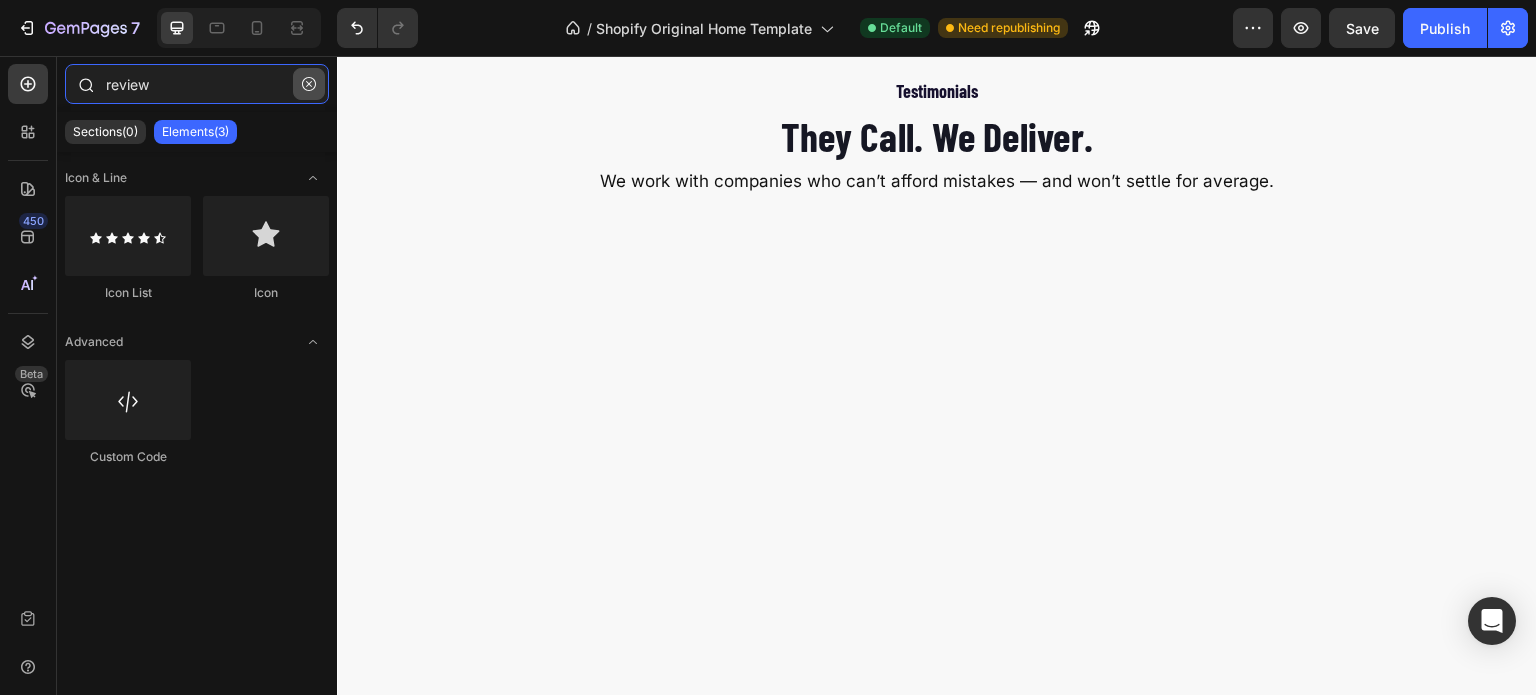 type on "review" 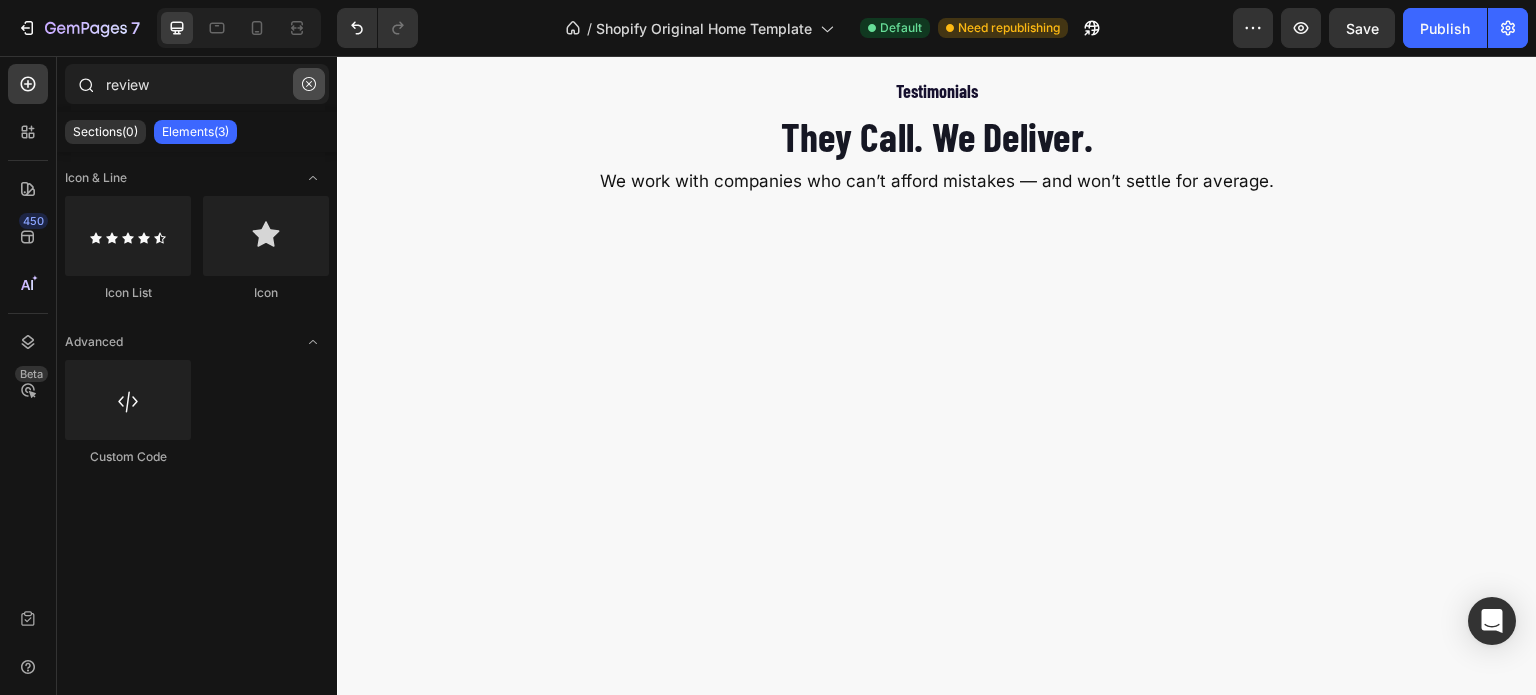 click 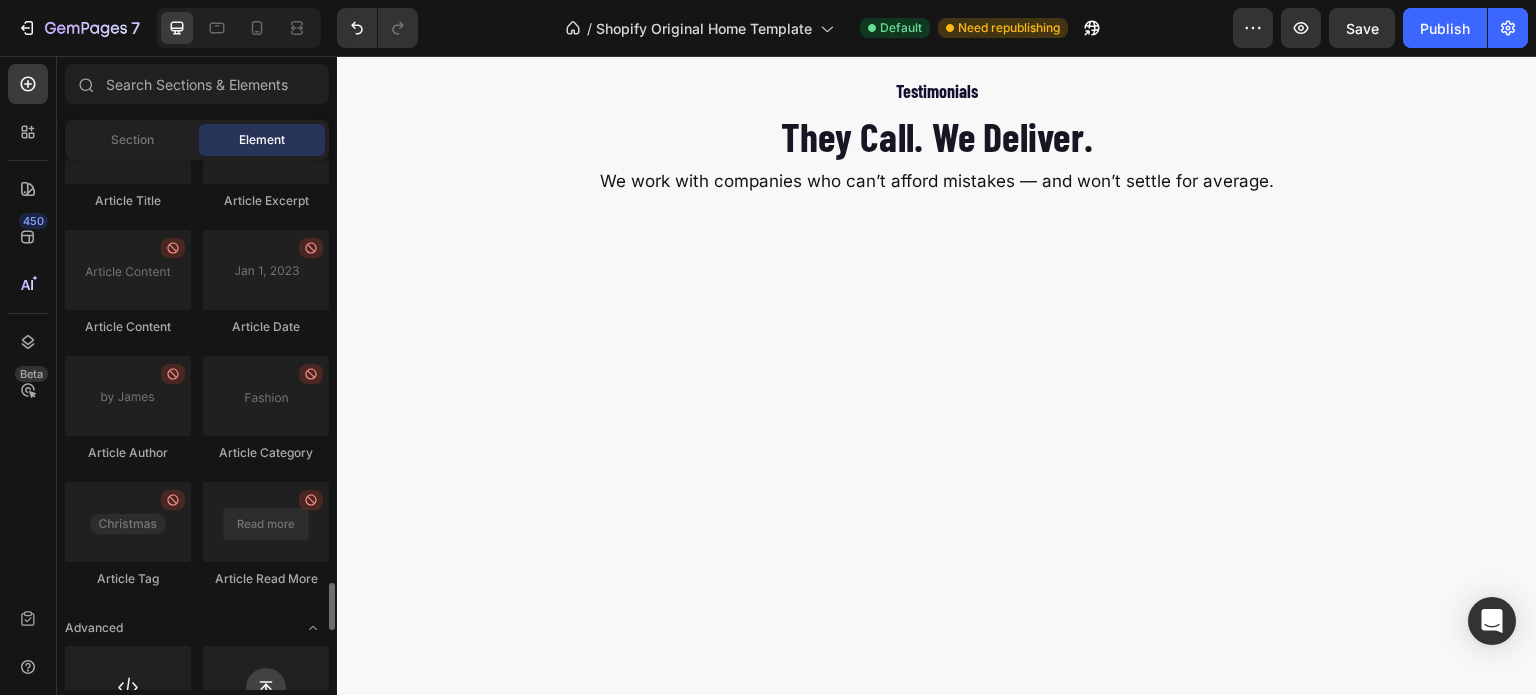scroll, scrollTop: 5396, scrollLeft: 0, axis: vertical 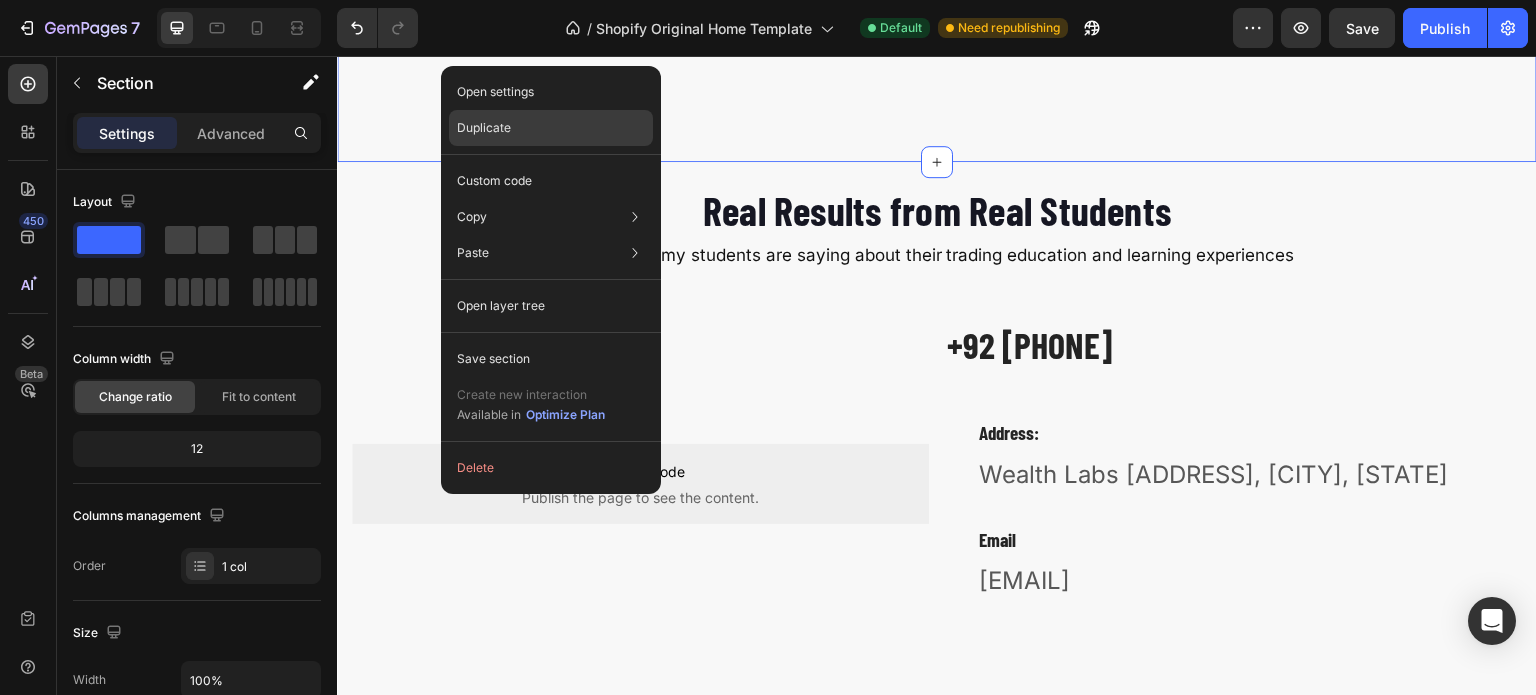 click on "Duplicate" at bounding box center [484, 128] 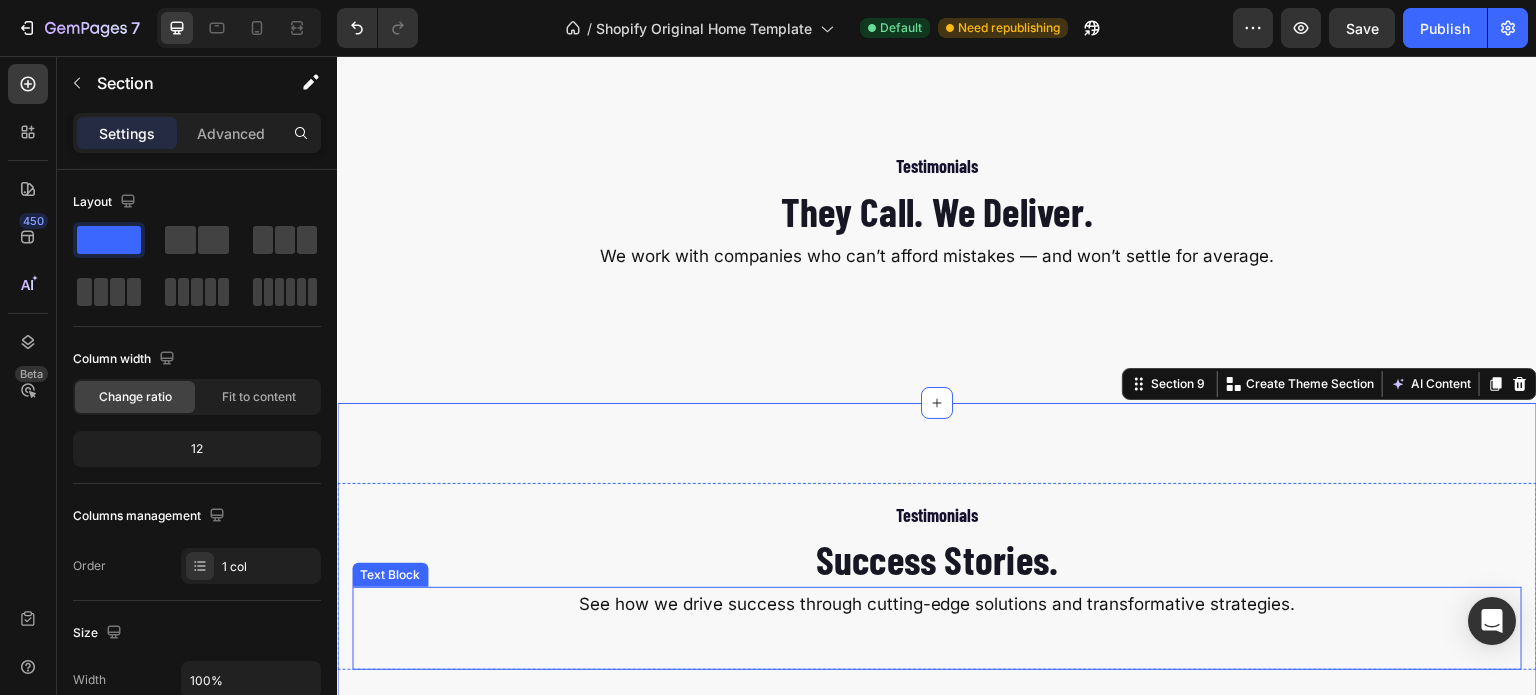 scroll, scrollTop: 3953, scrollLeft: 0, axis: vertical 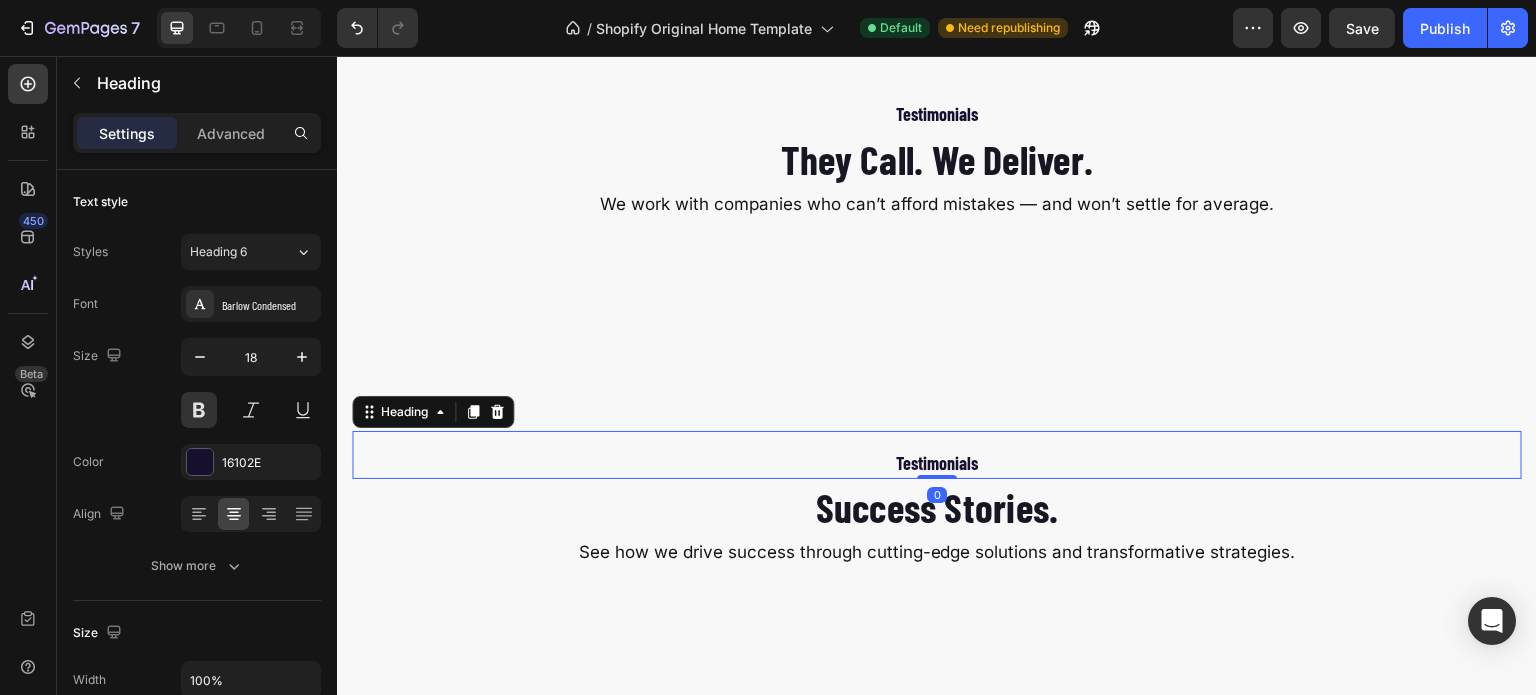 click on "Testimonials" at bounding box center [937, 463] 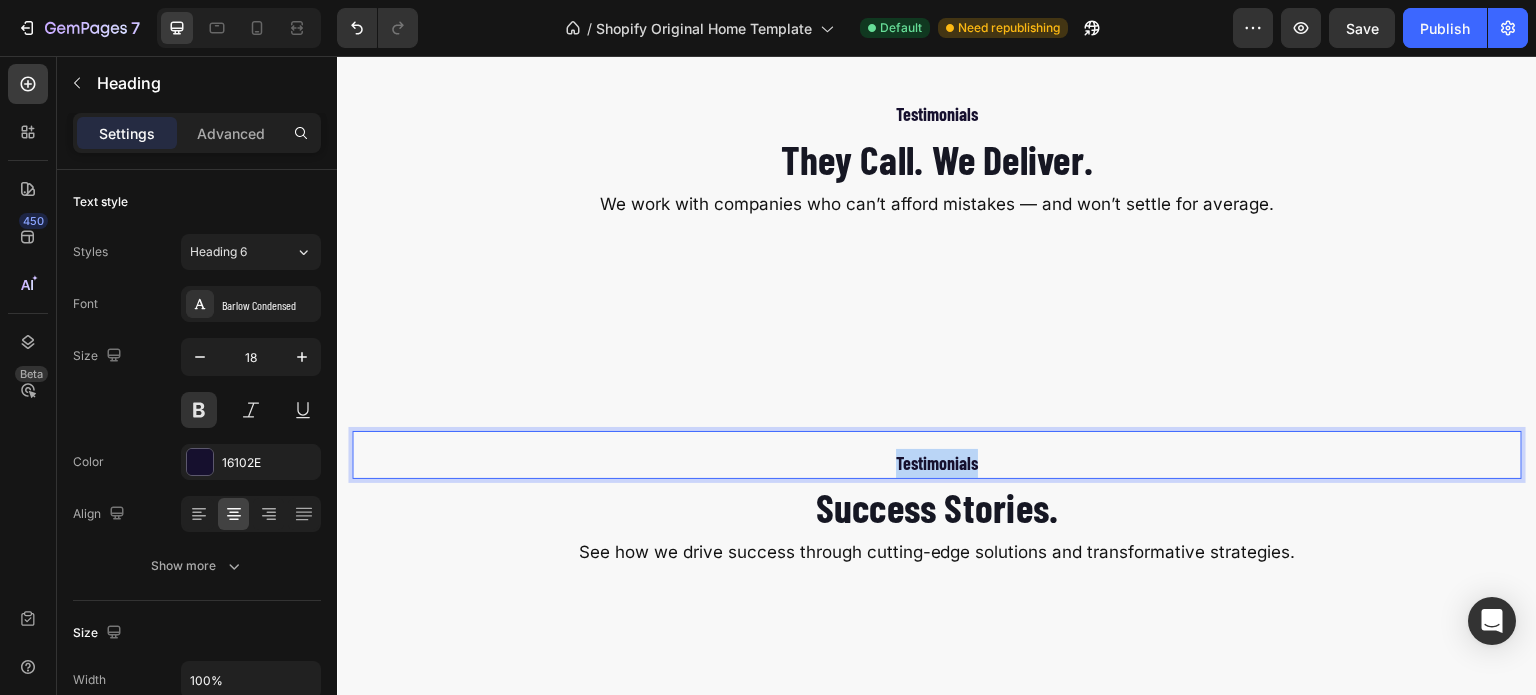 click on "Testimonials" at bounding box center (937, 463) 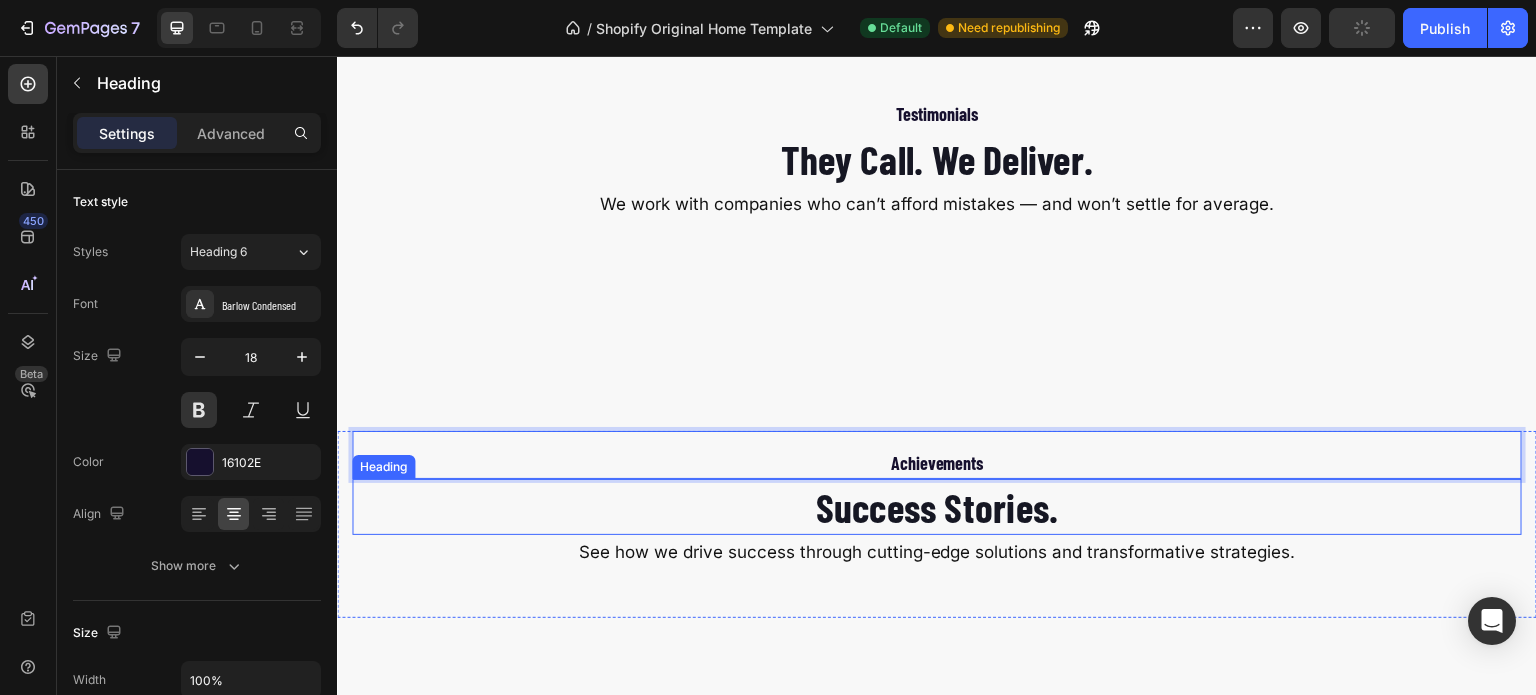 click on "Success Stories." at bounding box center [937, 507] 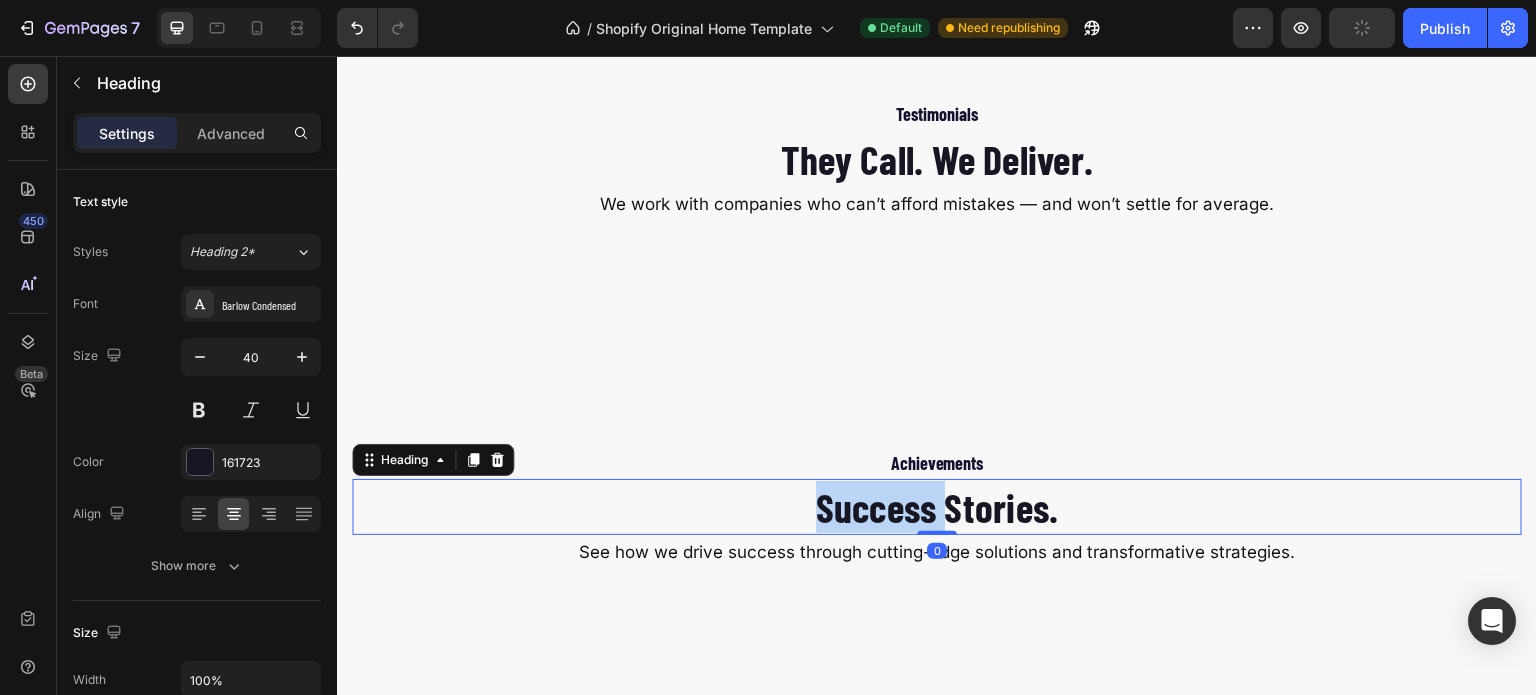 click on "Success Stories." at bounding box center (937, 507) 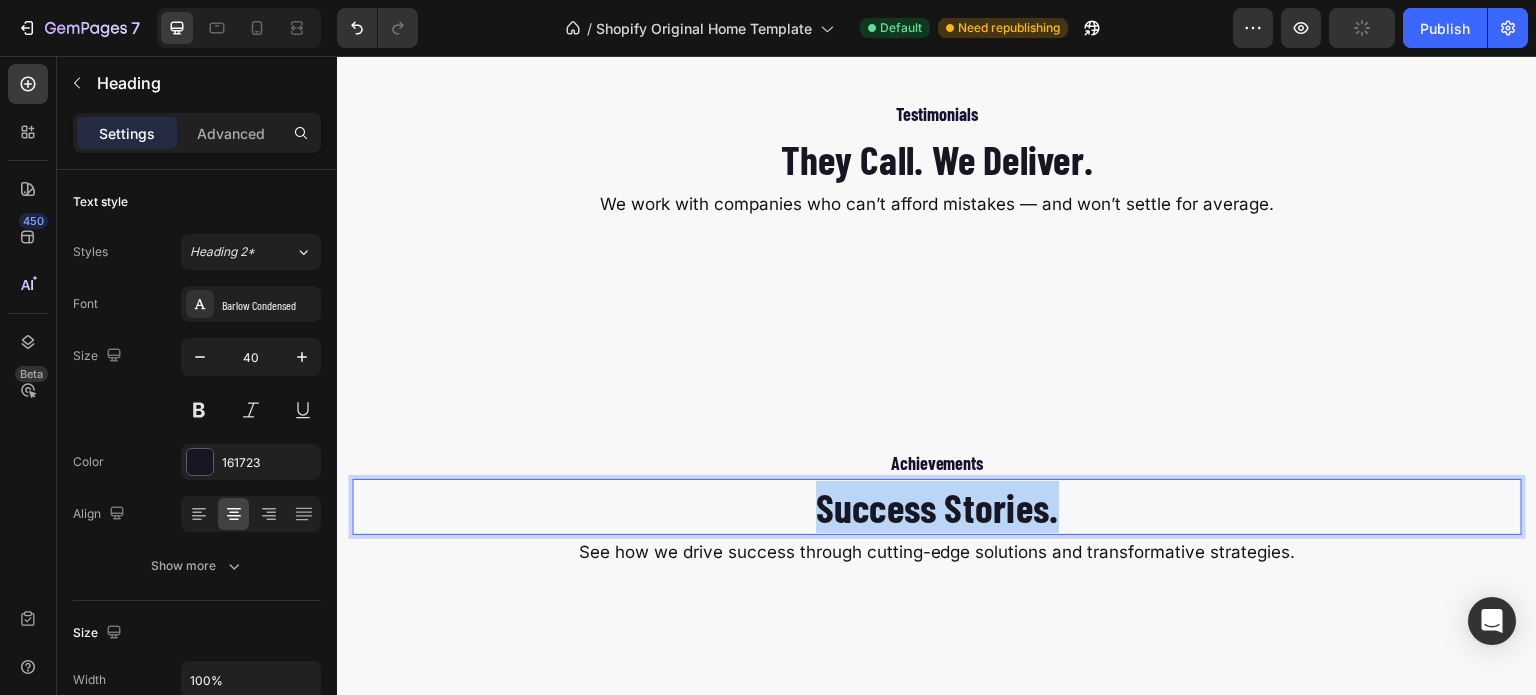 click on "Success Stories." at bounding box center [937, 507] 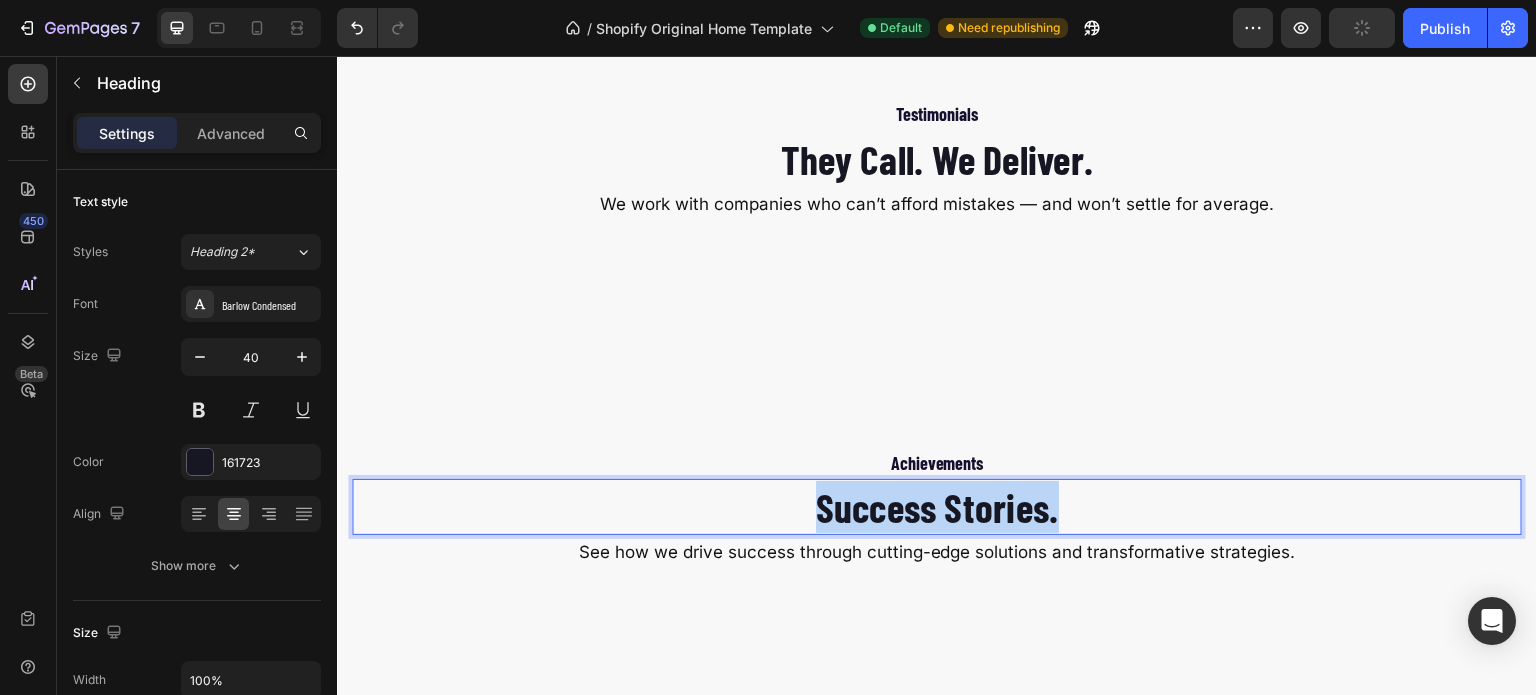 click on "Success Stories." at bounding box center (937, 507) 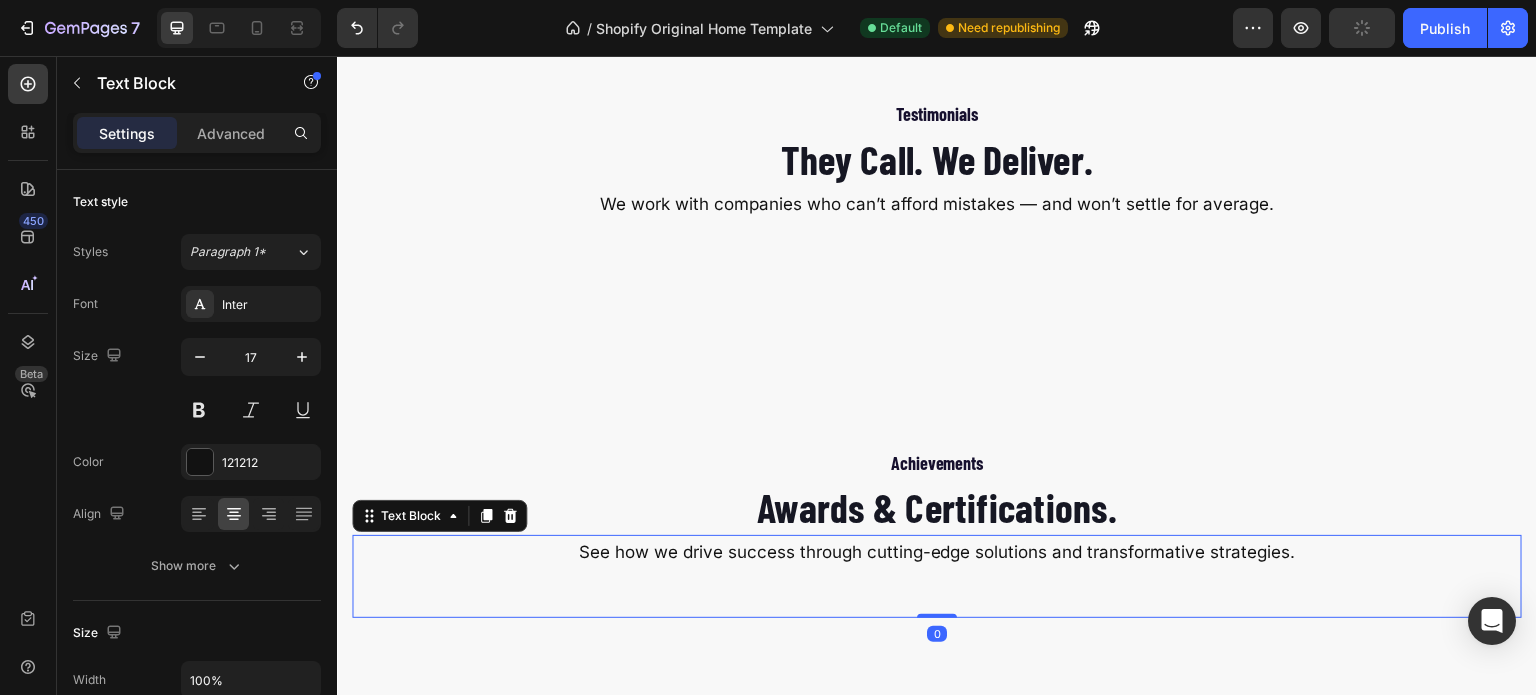 click on "See how we drive success through cutting-edge solutions and transformative strategies." at bounding box center (937, 552) 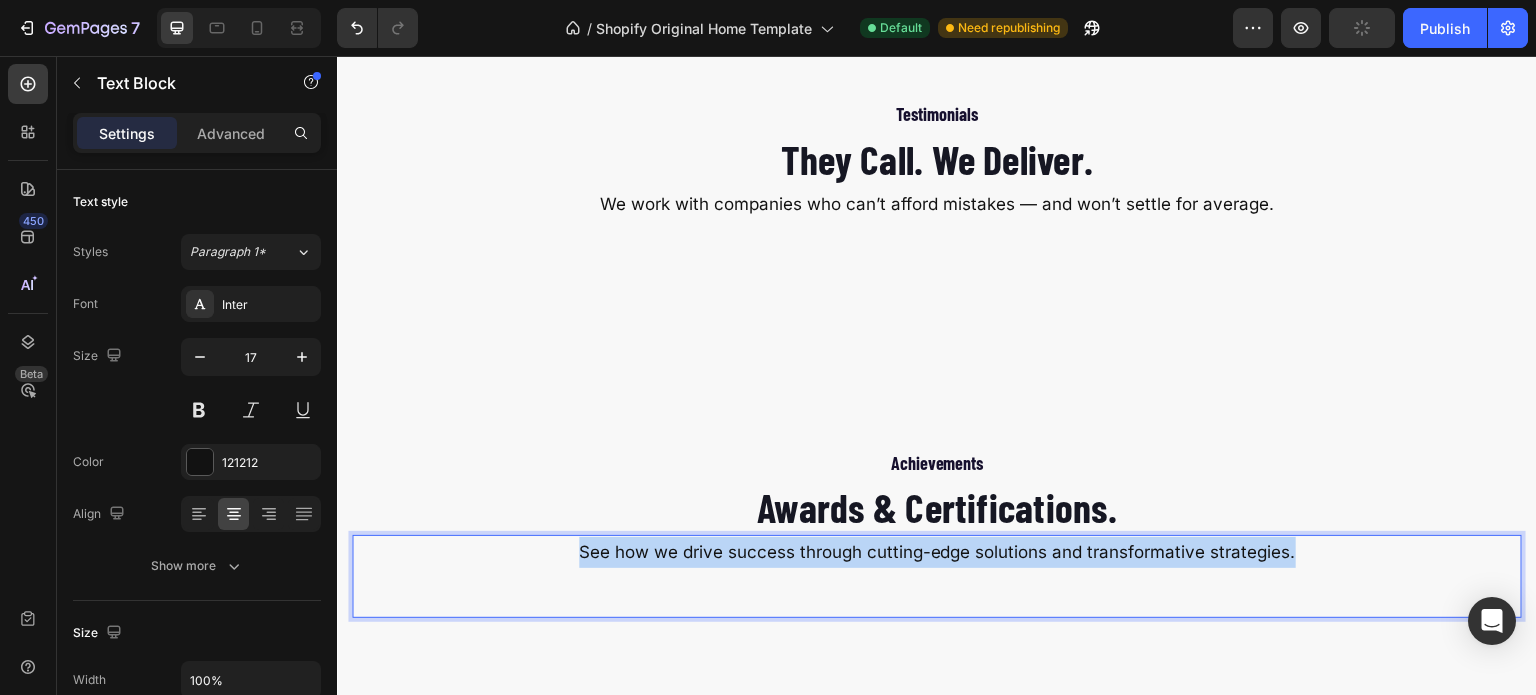 click on "See how we drive success through cutting-edge solutions and transformative strategies." at bounding box center [937, 552] 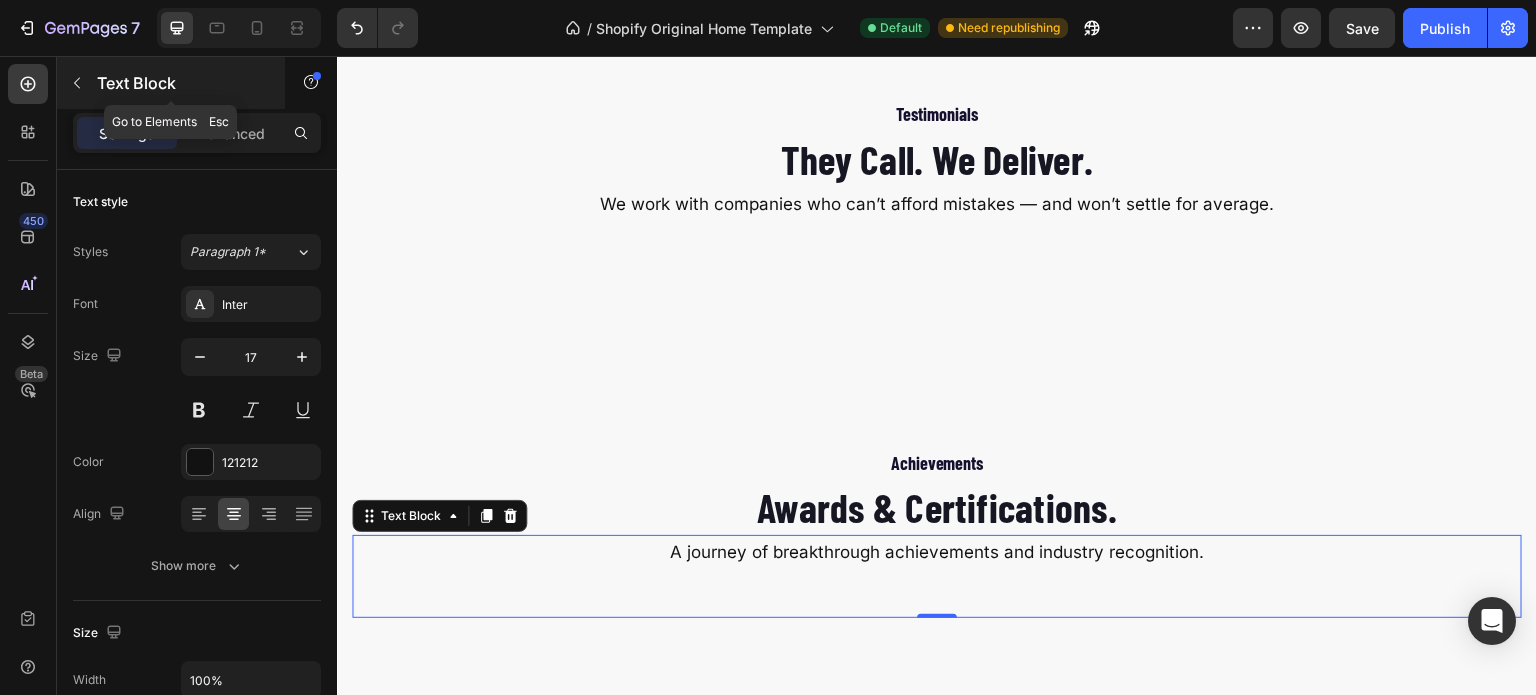 click 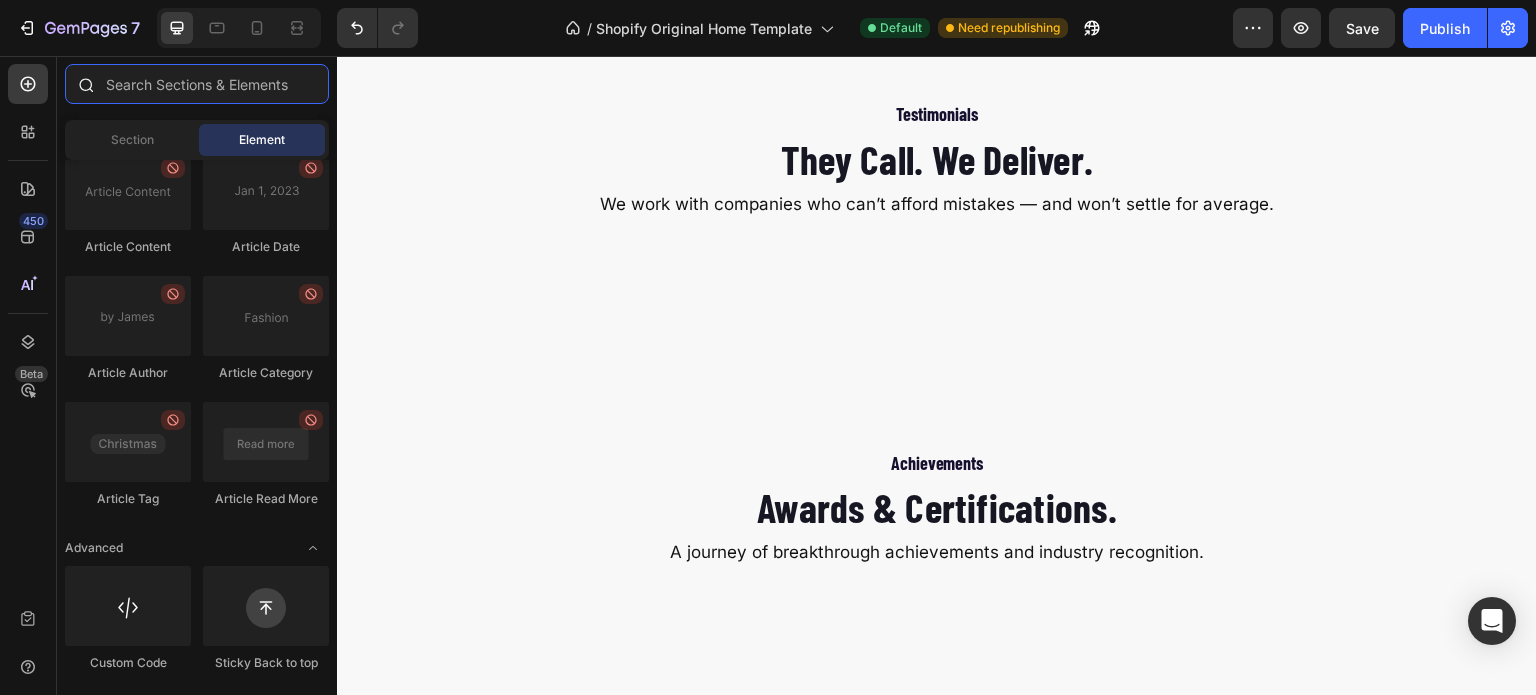 click at bounding box center (197, 84) 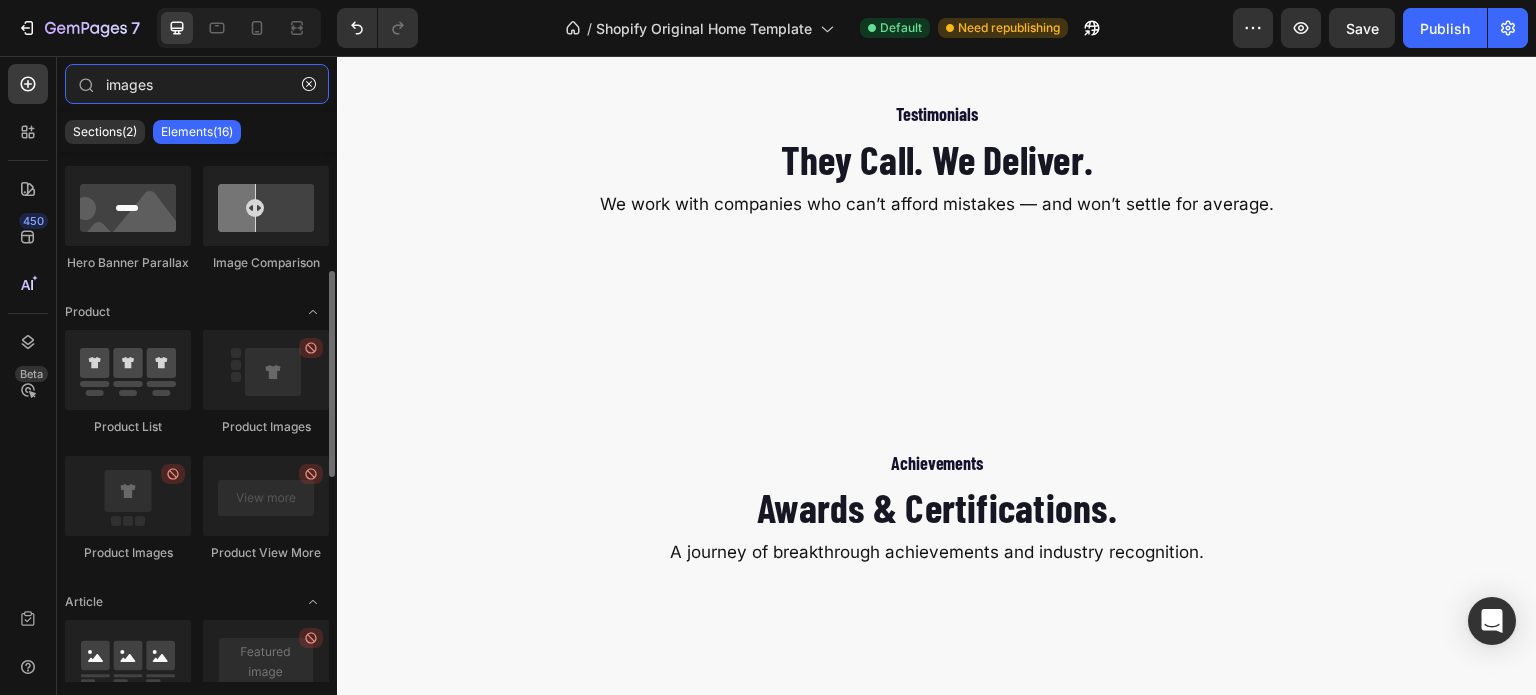 scroll, scrollTop: 0, scrollLeft: 0, axis: both 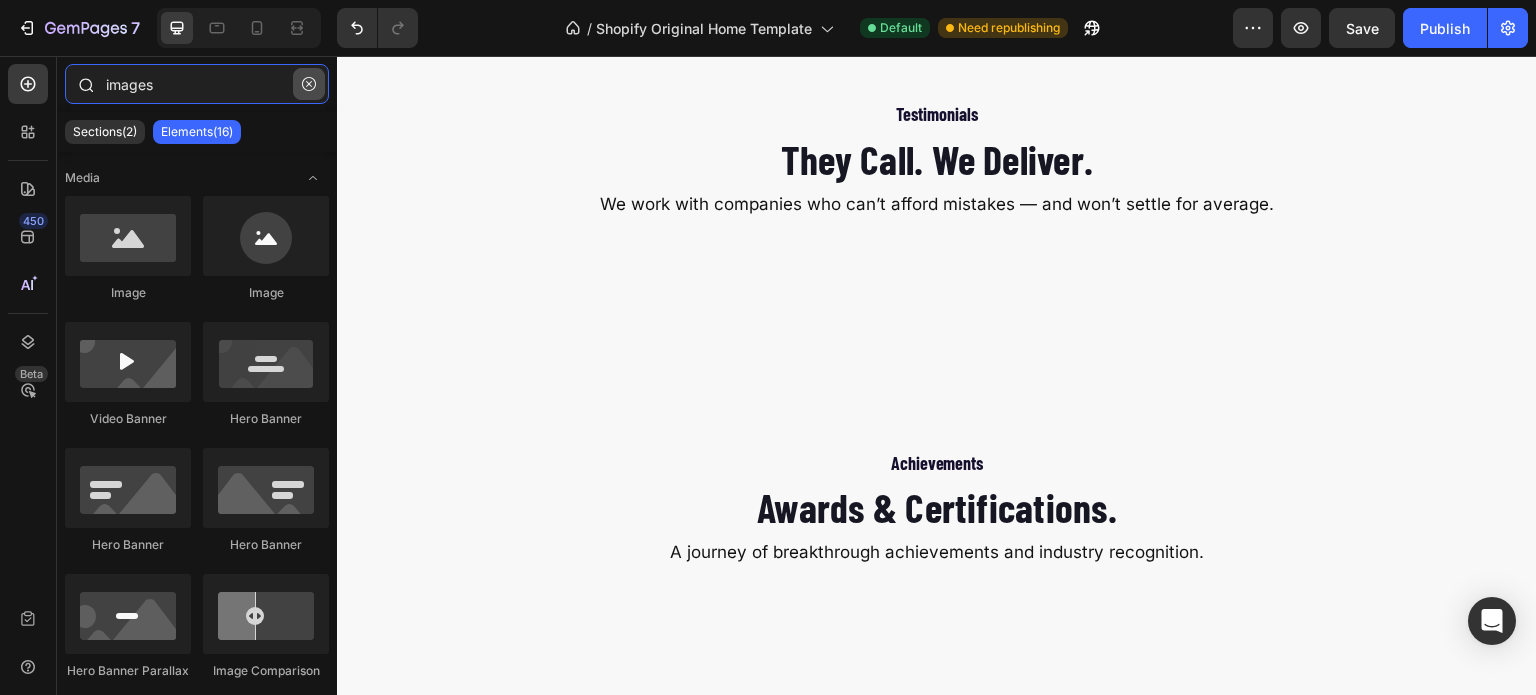 type on "images" 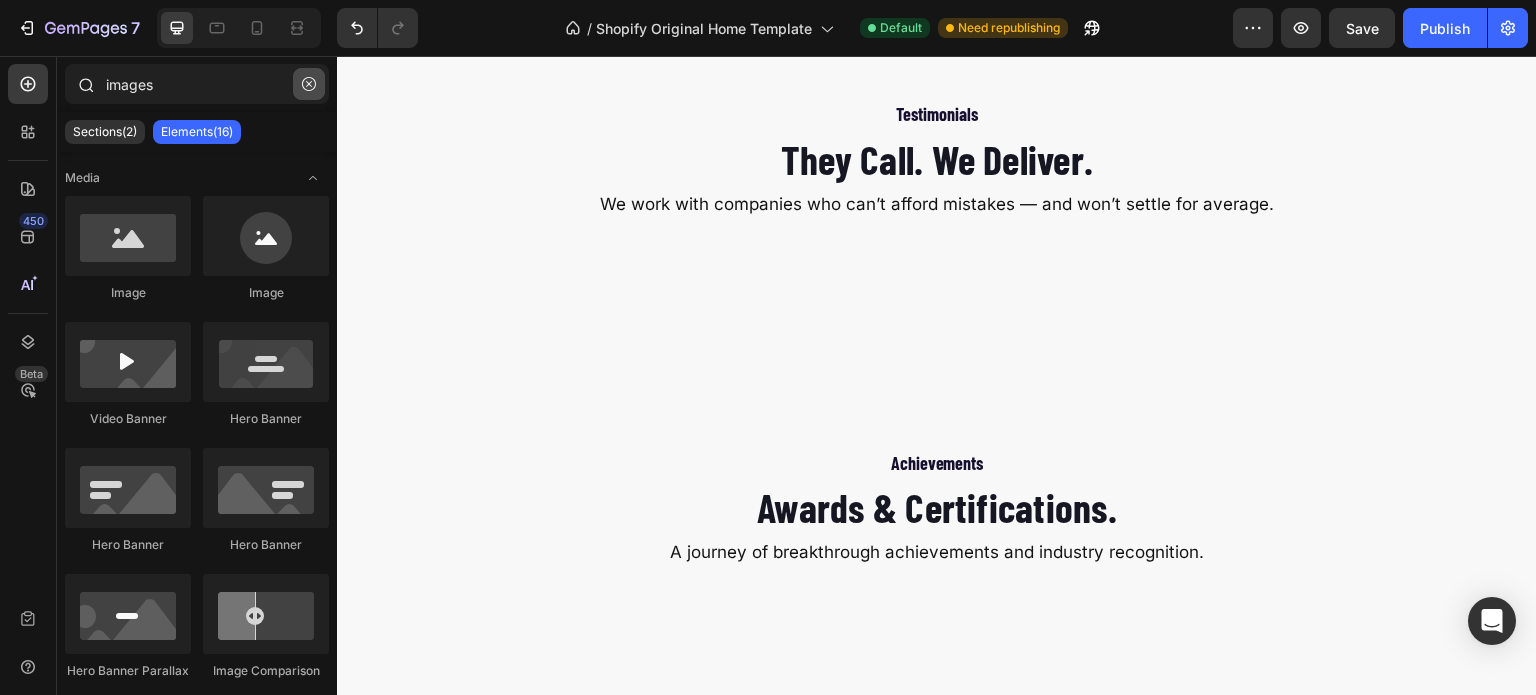 click at bounding box center [309, 84] 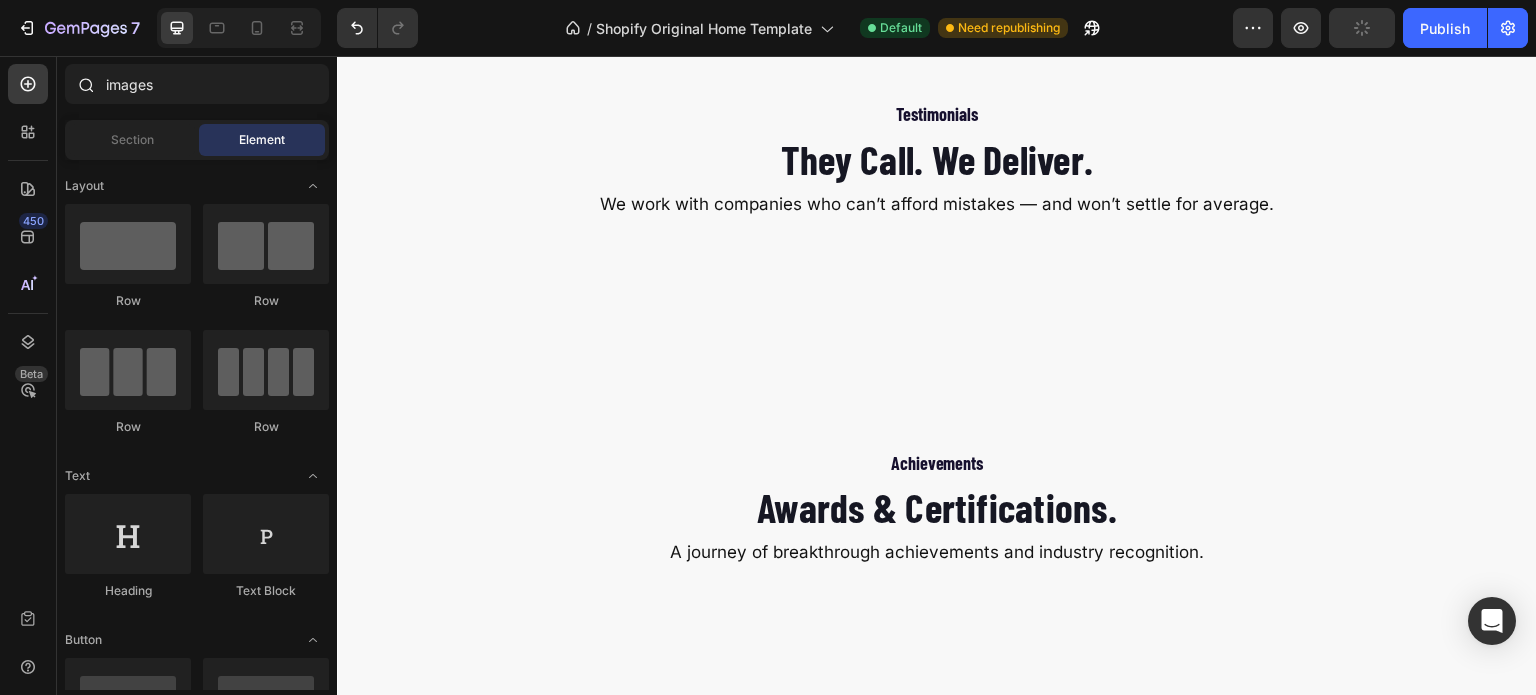 type 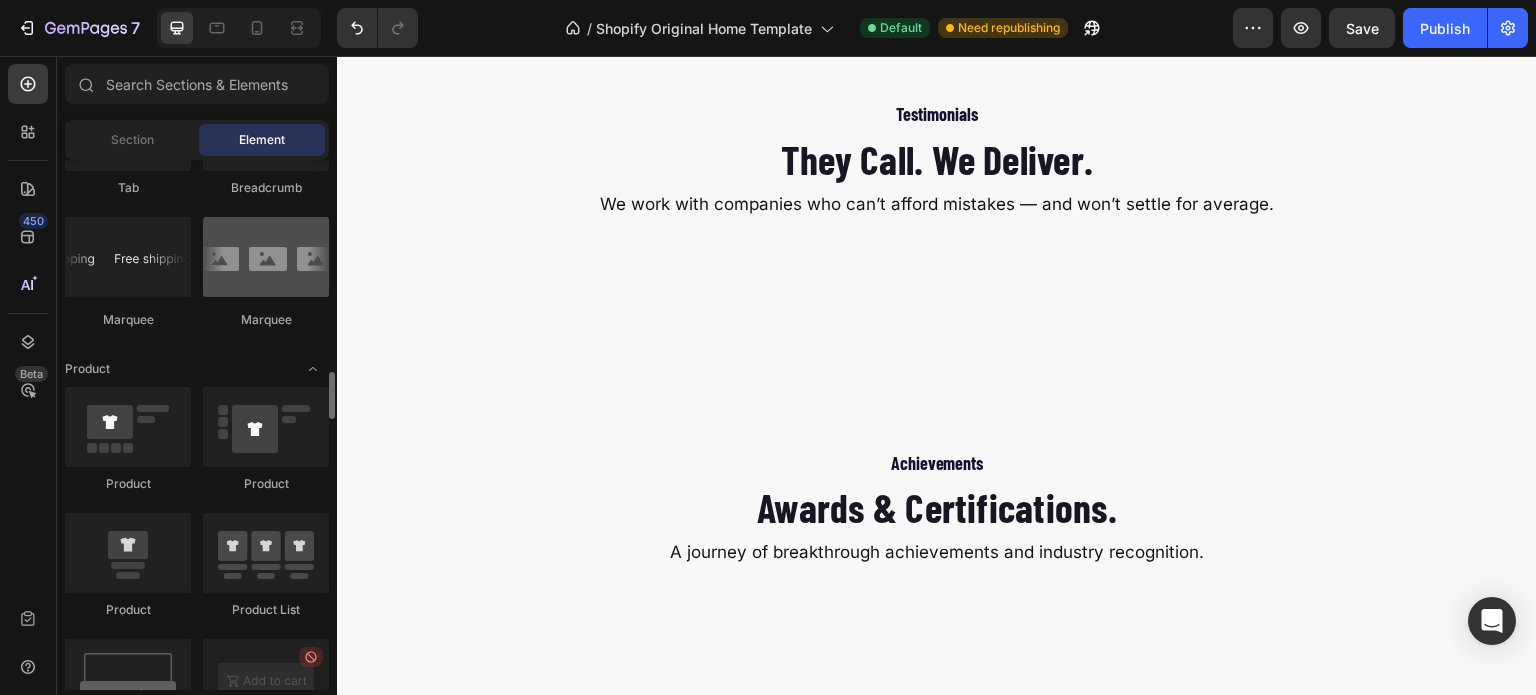 scroll, scrollTop: 2364, scrollLeft: 0, axis: vertical 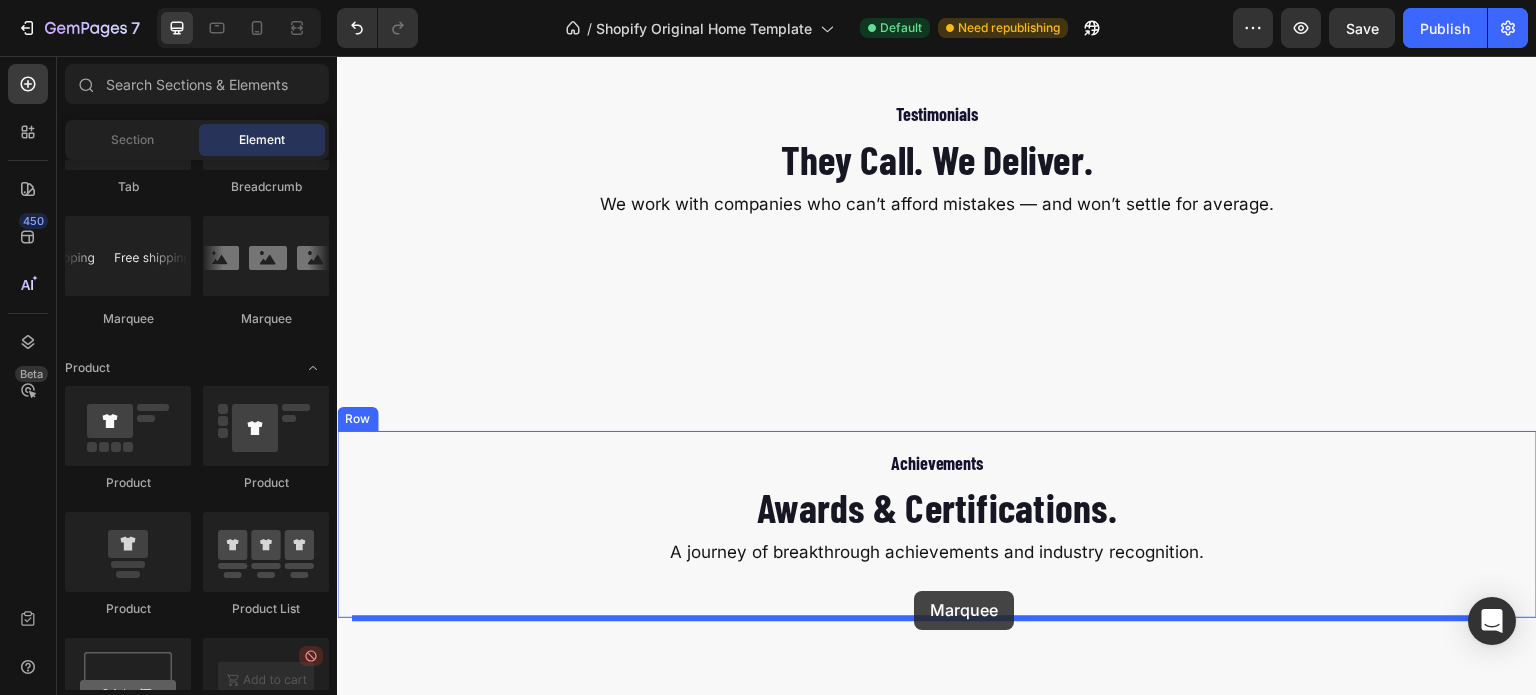 drag, startPoint x: 575, startPoint y: 313, endPoint x: 914, endPoint y: 591, distance: 438.4119 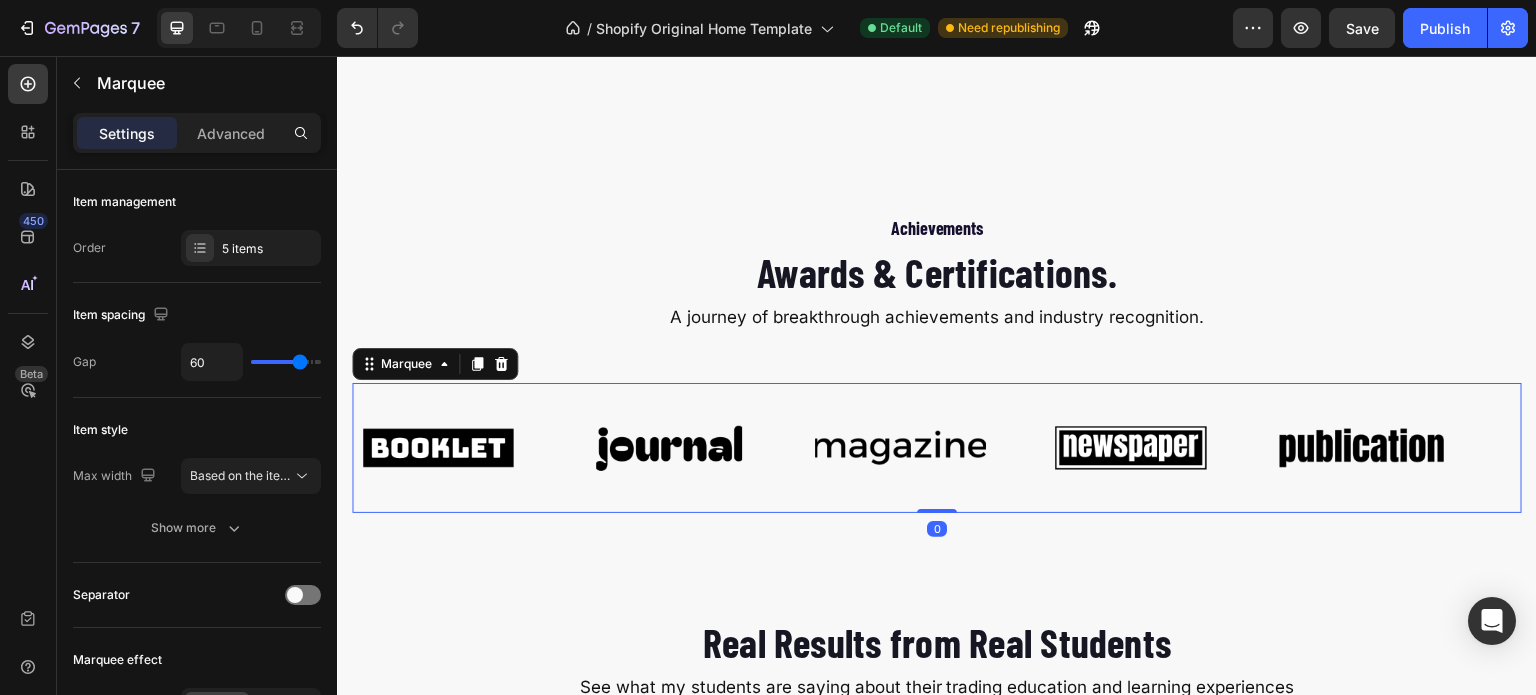 scroll, scrollTop: 4192, scrollLeft: 0, axis: vertical 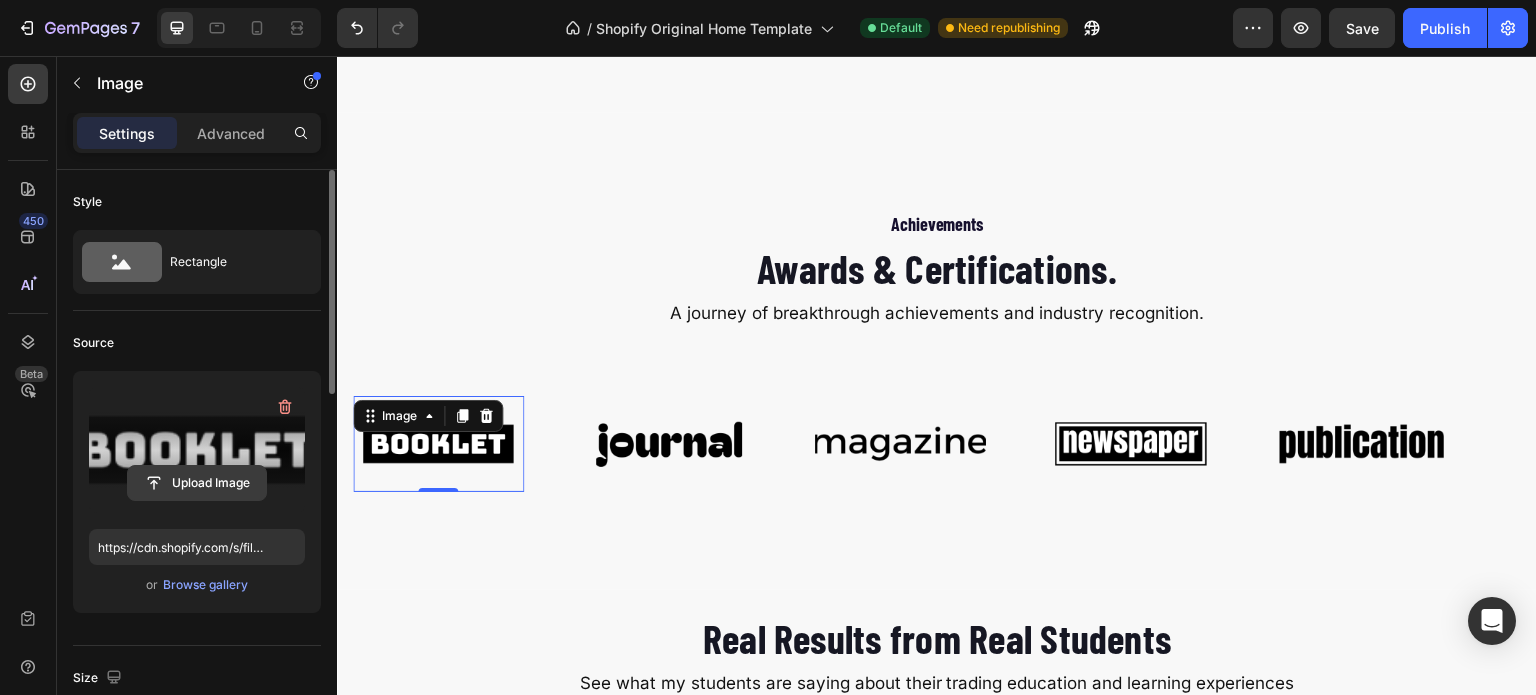 click 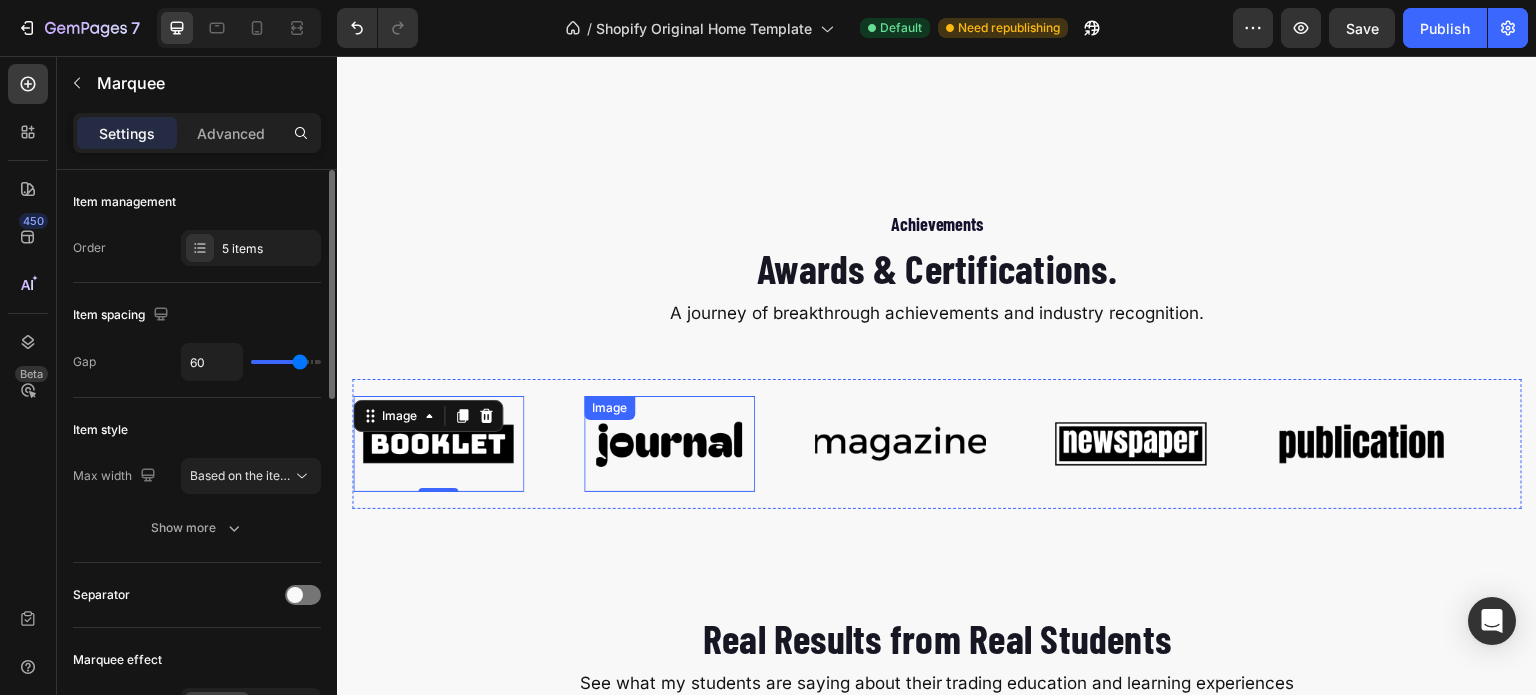 click on "Image   0 Image Image Image Image" at bounding box center (930, 444) 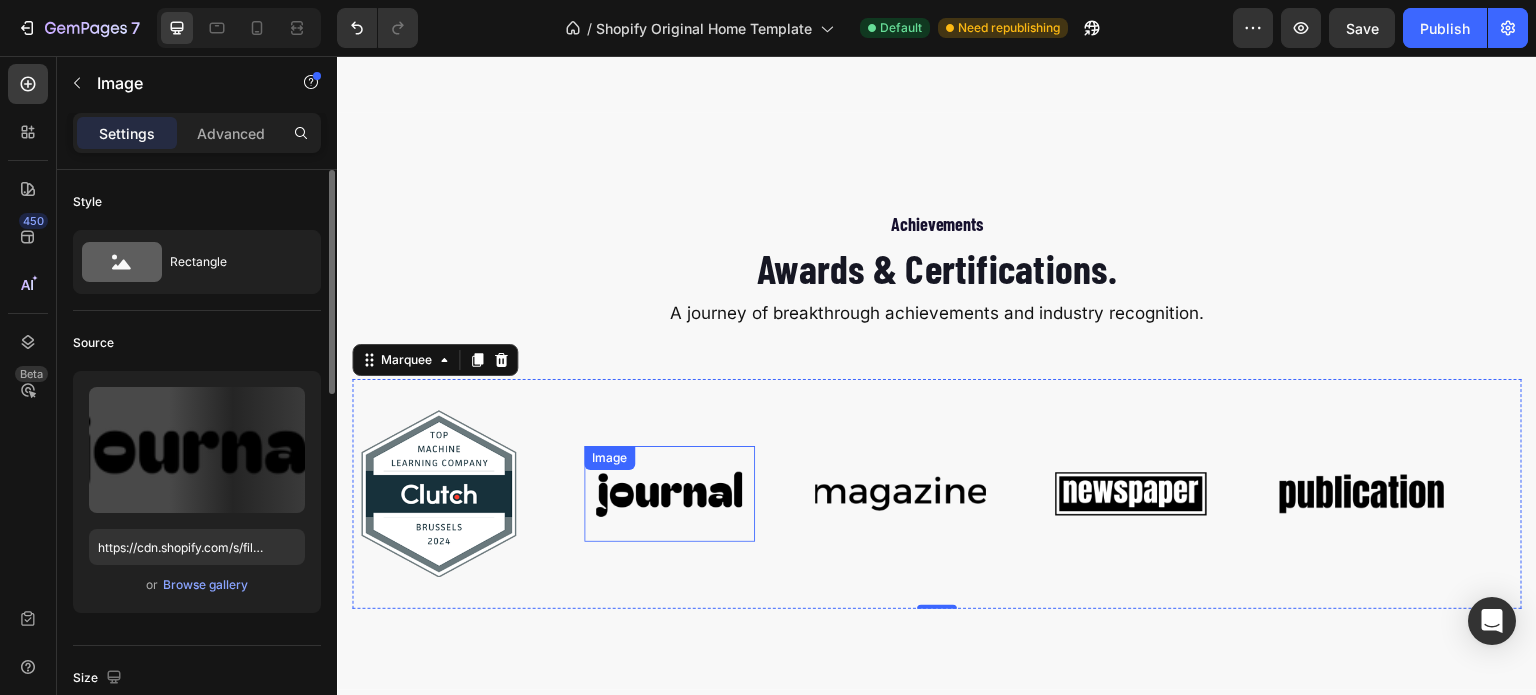 click at bounding box center [669, 494] 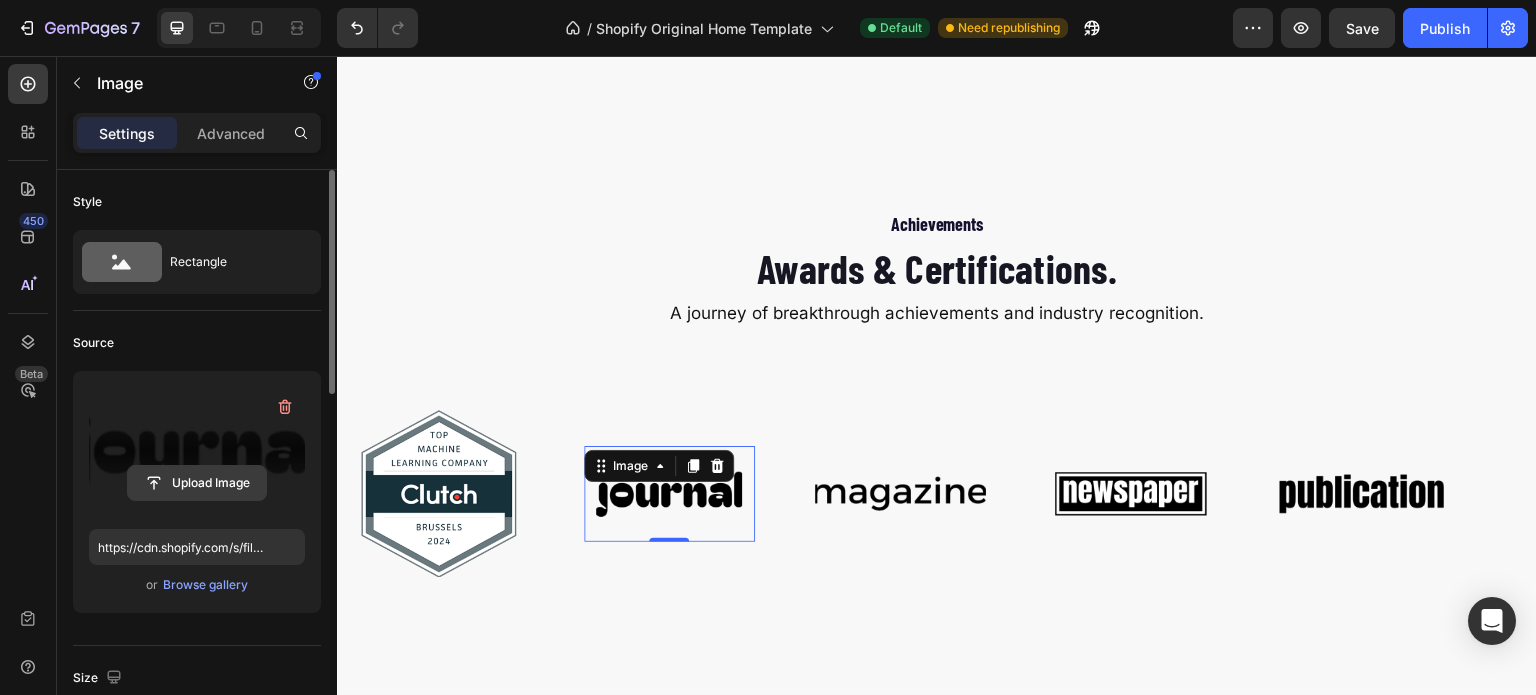 click 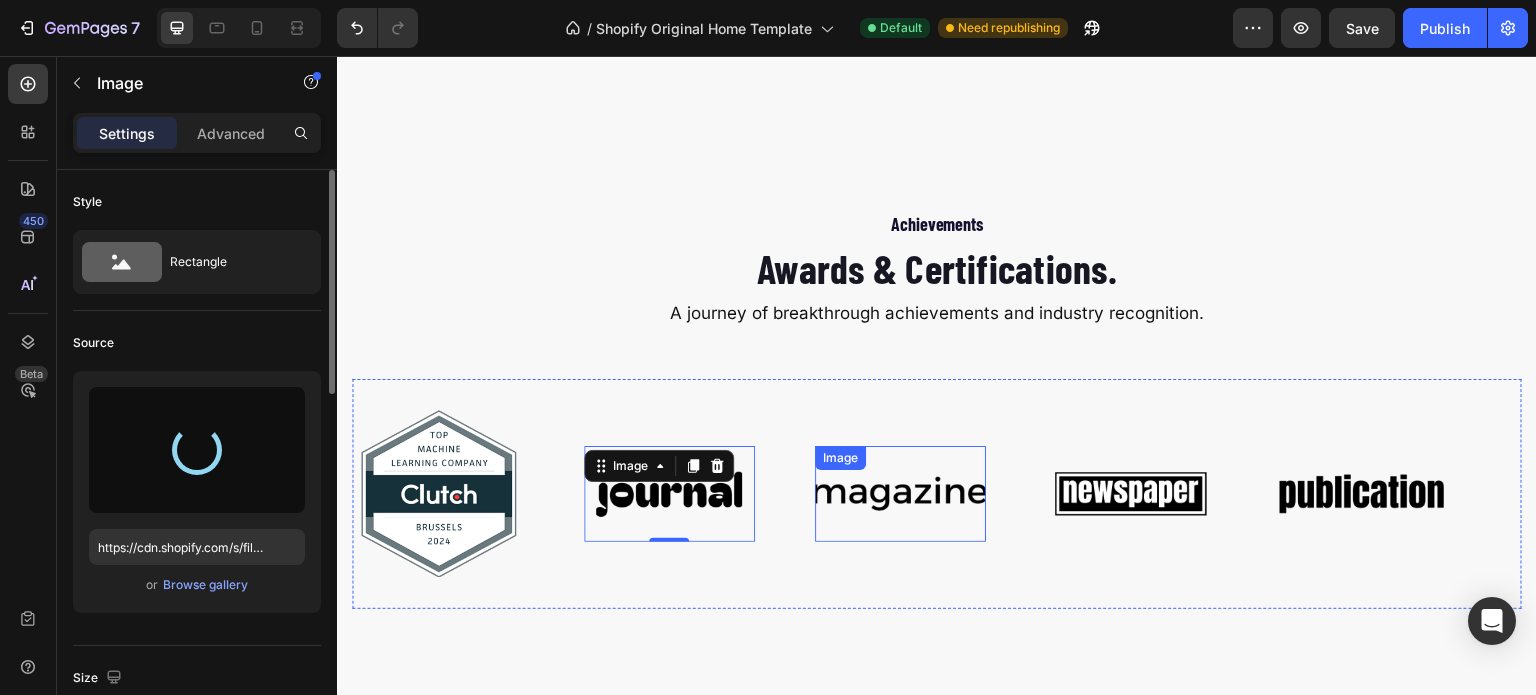 click at bounding box center (900, 494) 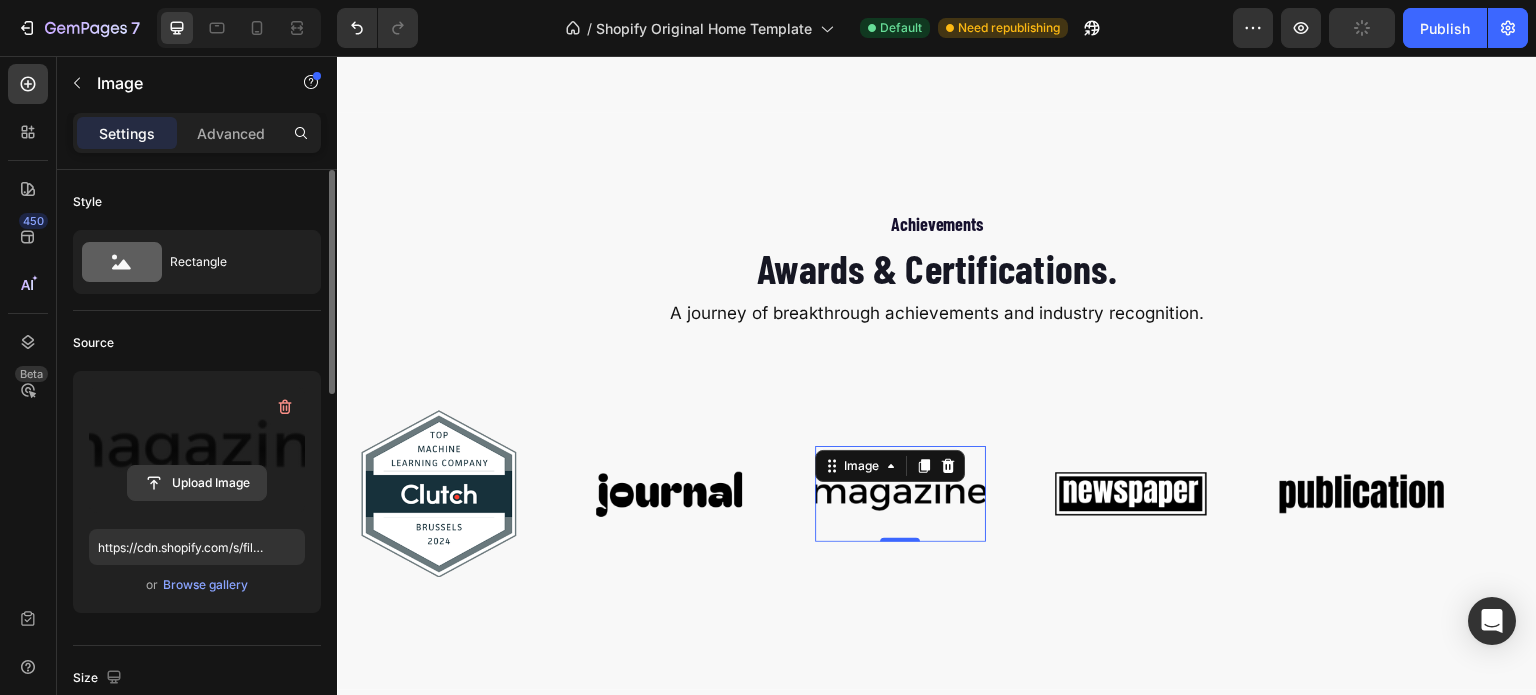 click 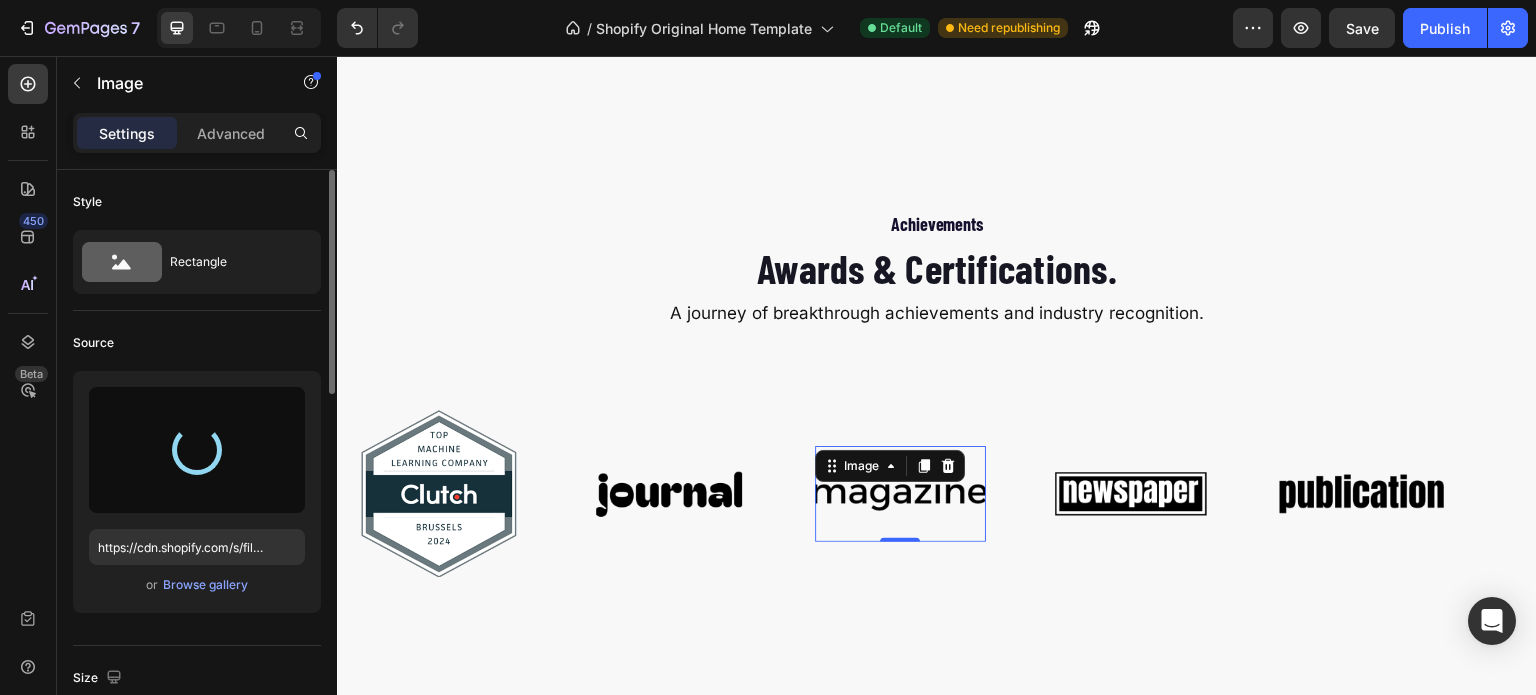 type on "https://cdn.shopify.com/s/files/1/0671/8904/7483/files/gempages_578045541112349458-7233b41c-af43-40b2-bd86-19f41f8b7371.png" 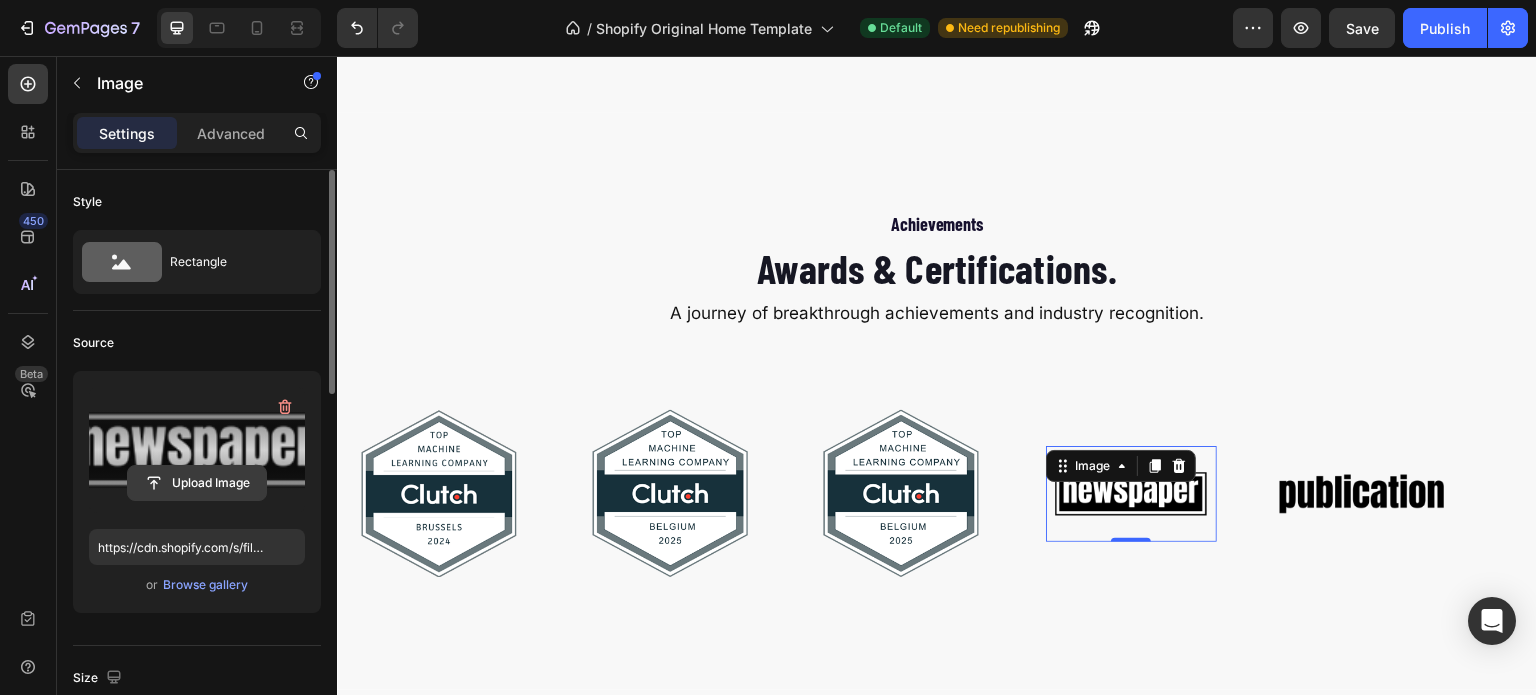 click 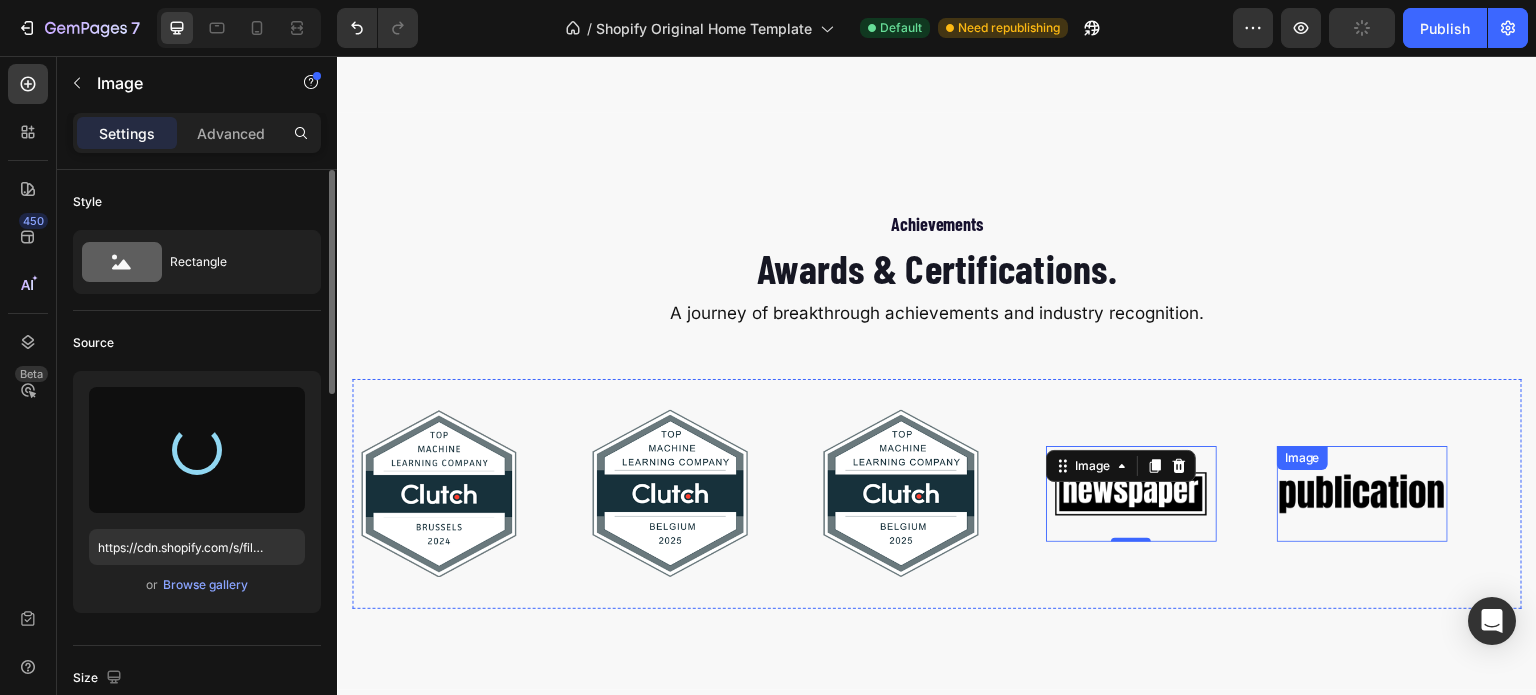 type on "https://cdn.shopify.com/s/files/1/0671/8904/7483/files/gempages_578045541112349458-538a7ca5-f992-4cfa-88d3-8852f2445650.png" 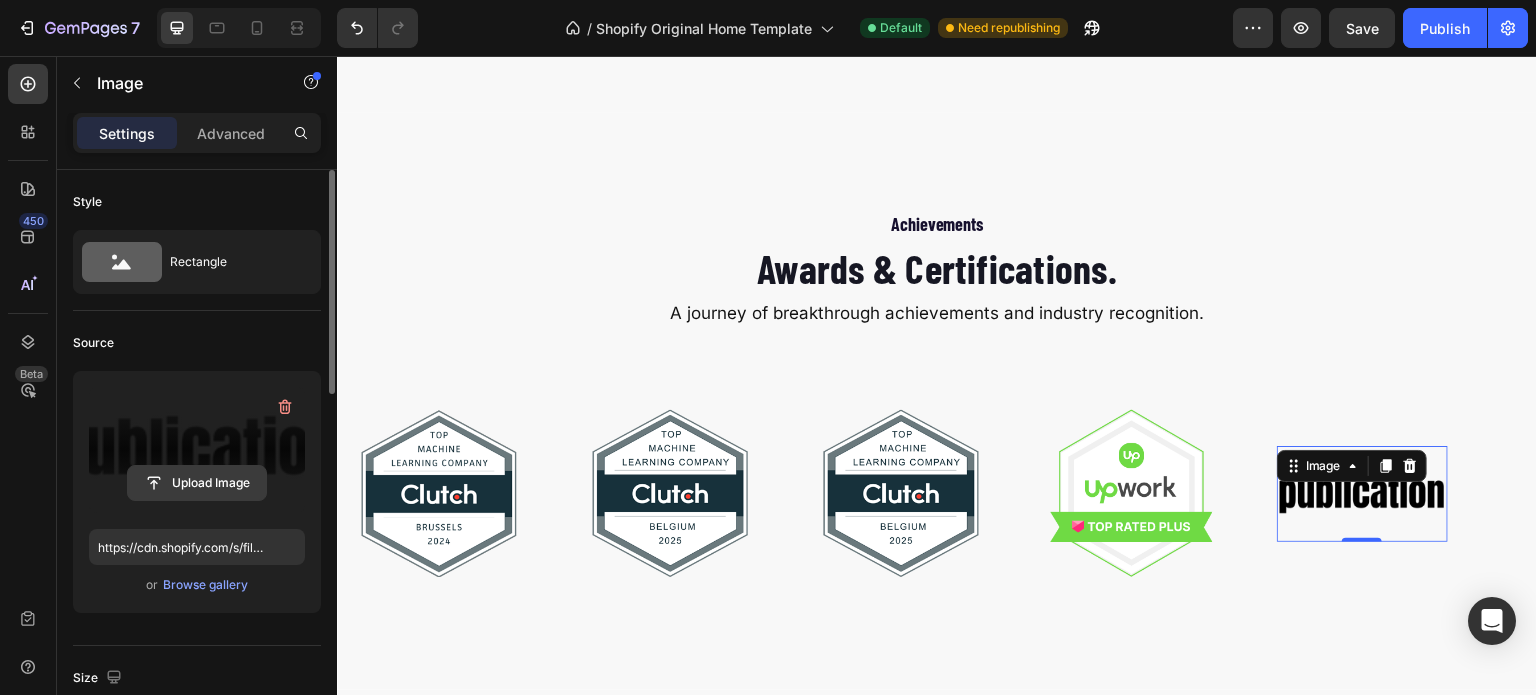 click 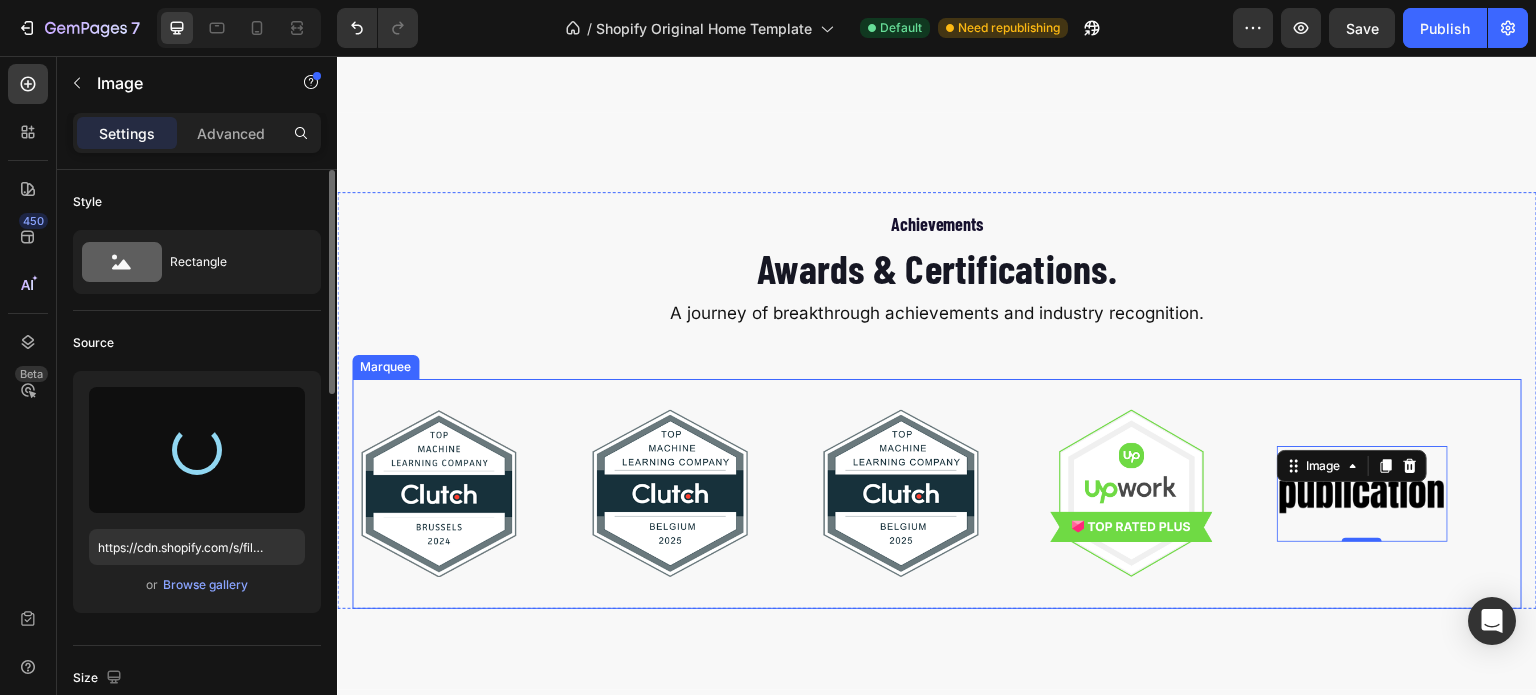 type on "https://cdn.shopify.com/s/files/1/0671/8904/7483/files/gempages_578045541112349458-f45c3a8f-56b1-4e06-92c2-27eaedb67263.png" 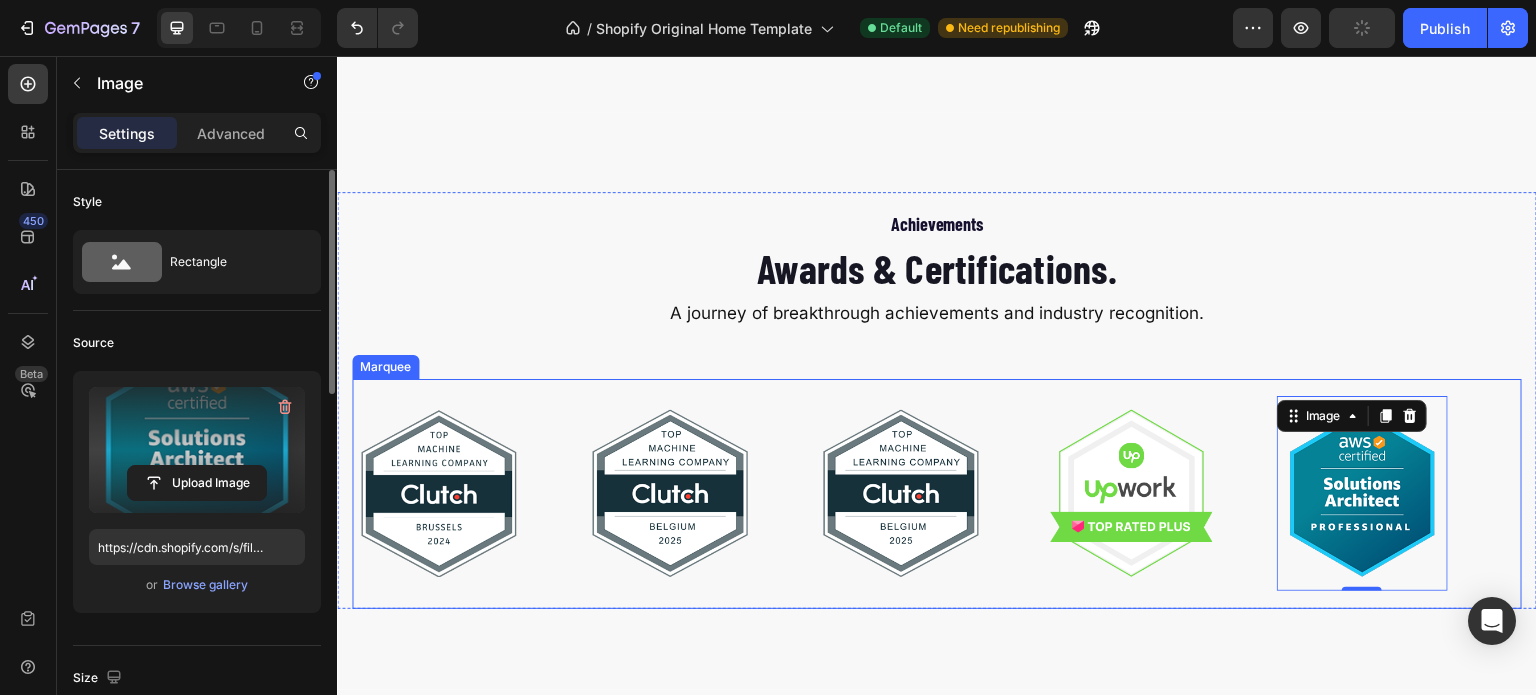 click on "Image Image Image Image Image   0 Image Image Image Image Image   0 Marquee" at bounding box center [937, 494] 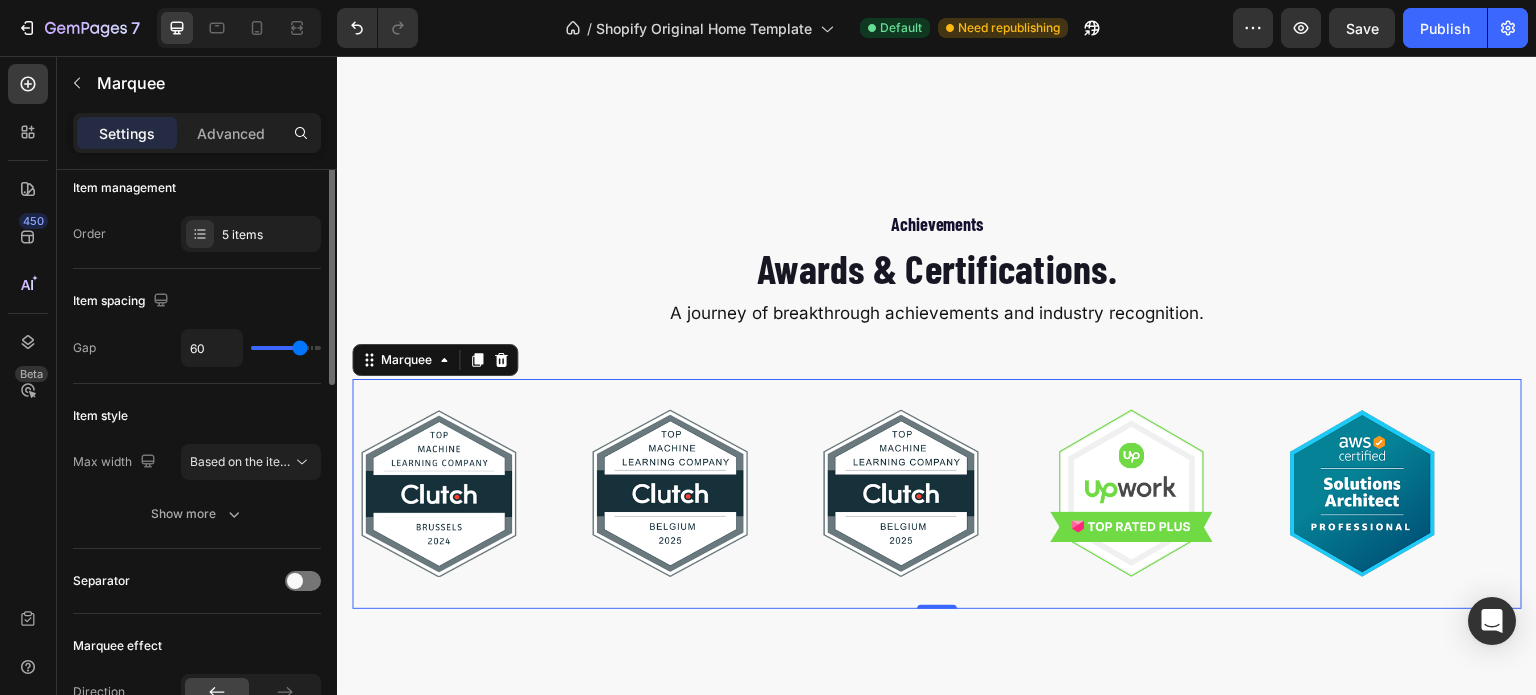 scroll, scrollTop: 0, scrollLeft: 0, axis: both 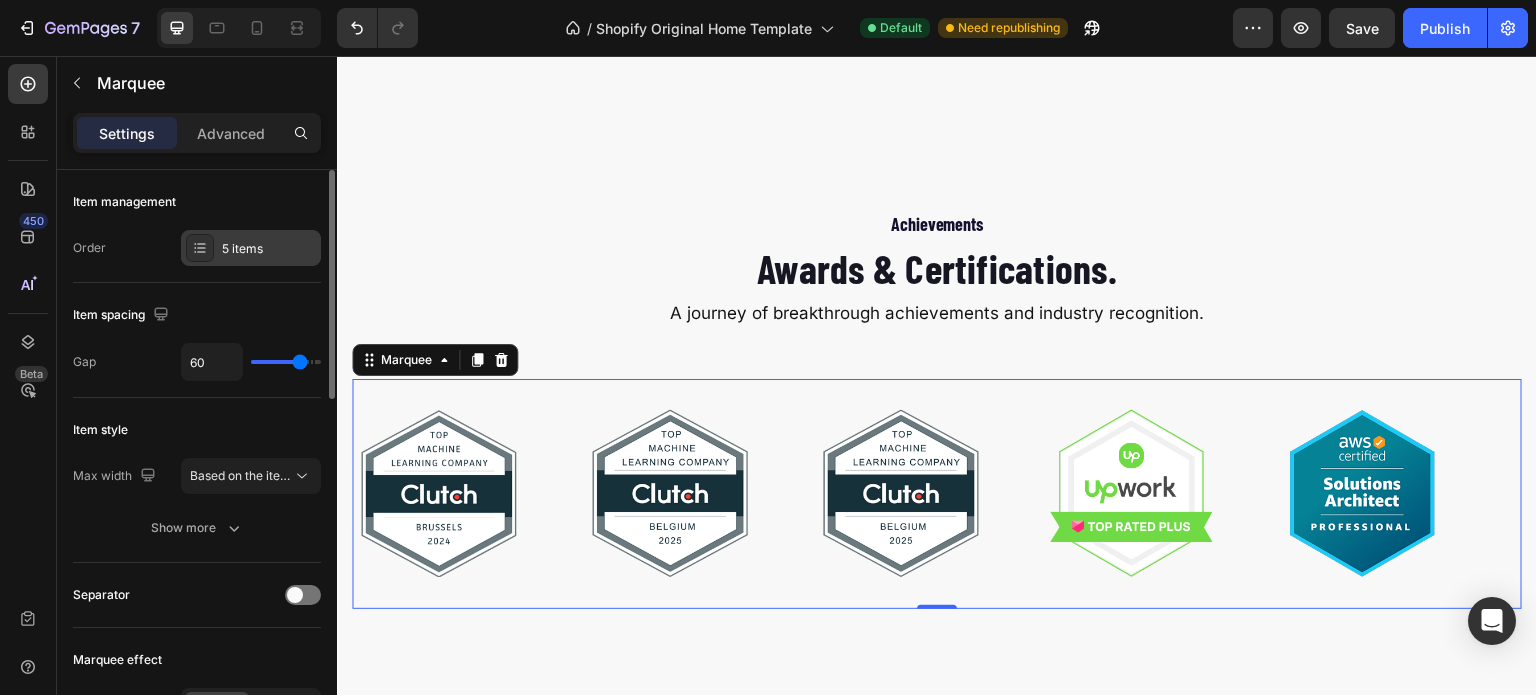 click on "5 items" at bounding box center (269, 249) 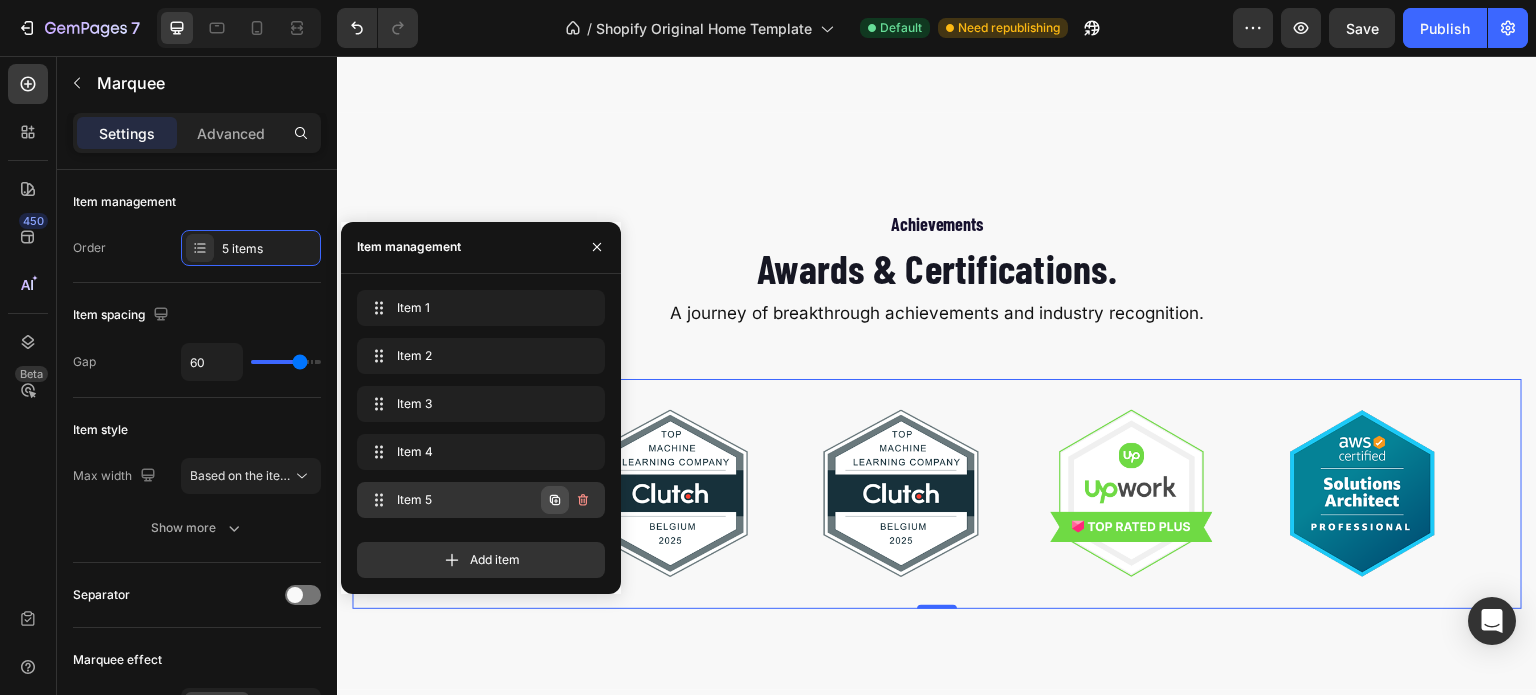 click 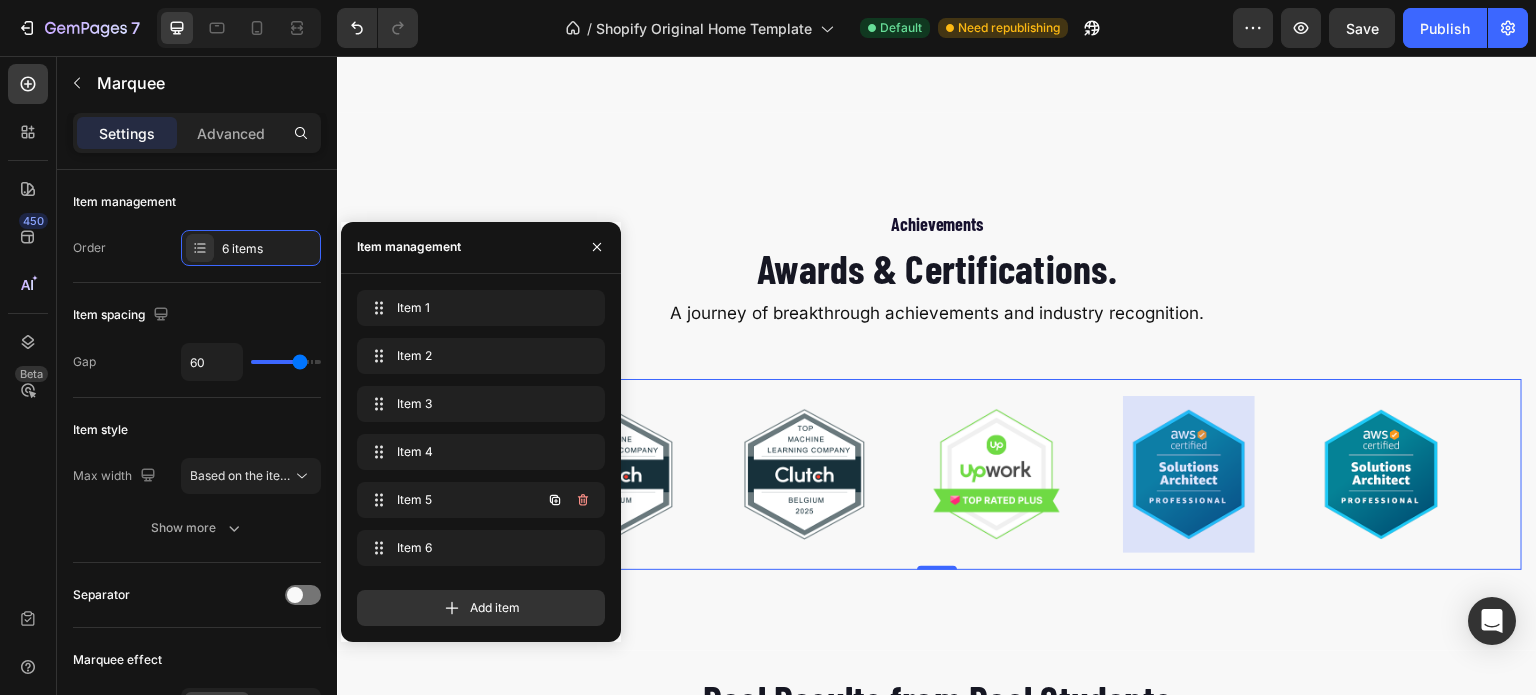 click 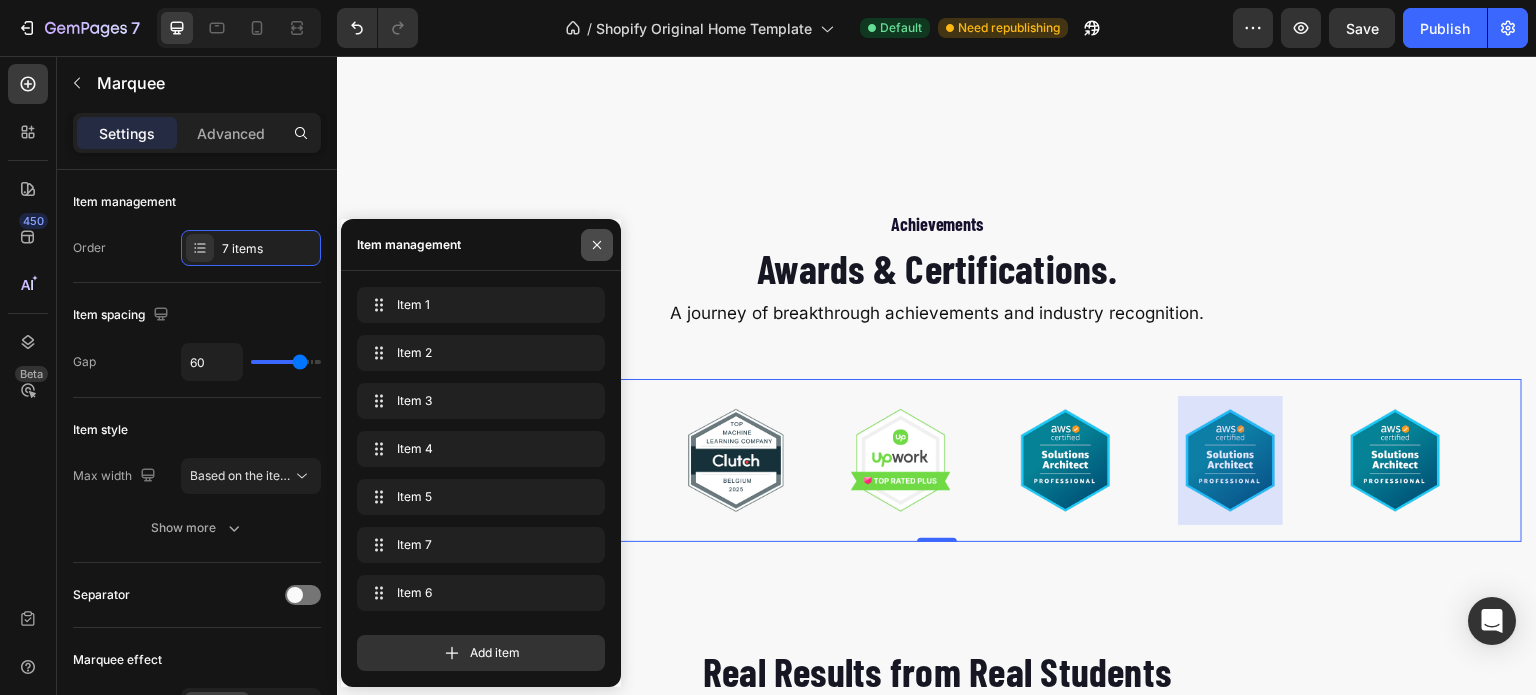 click 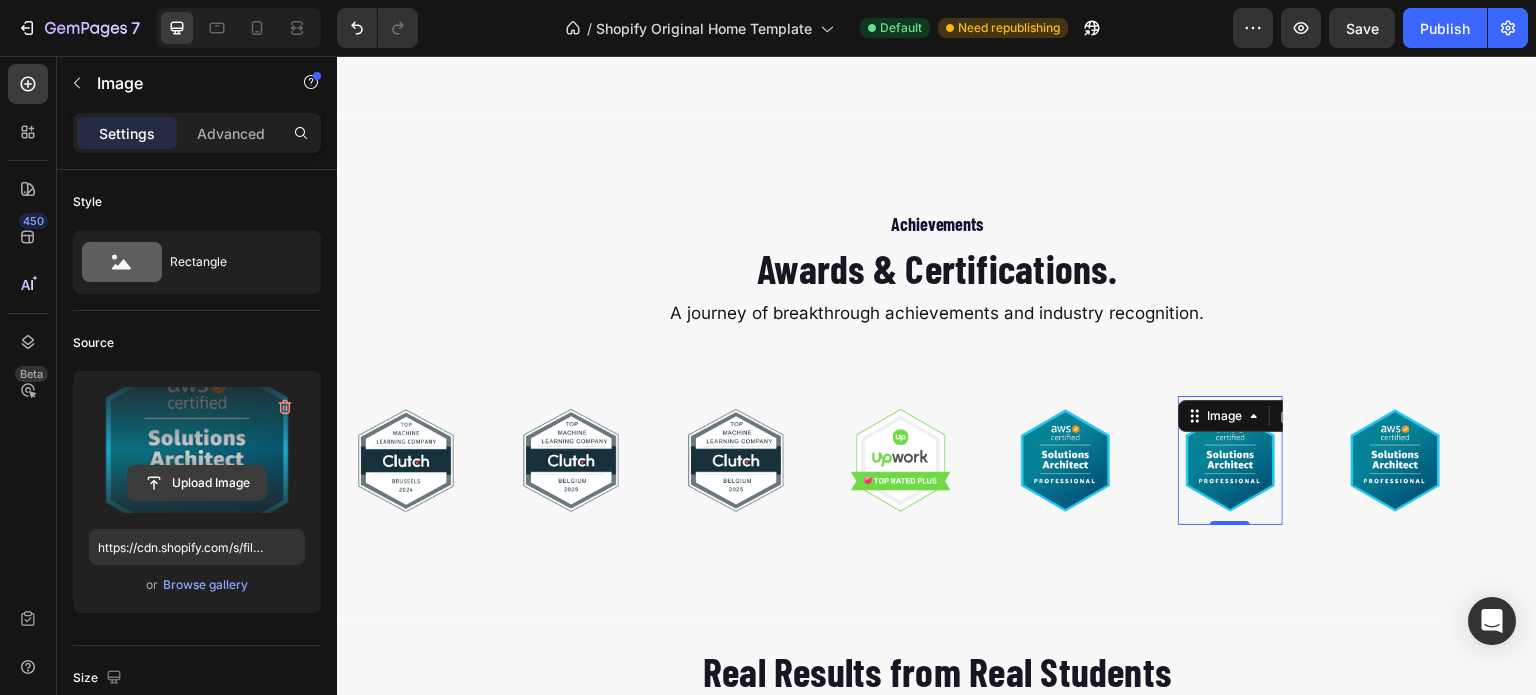 click 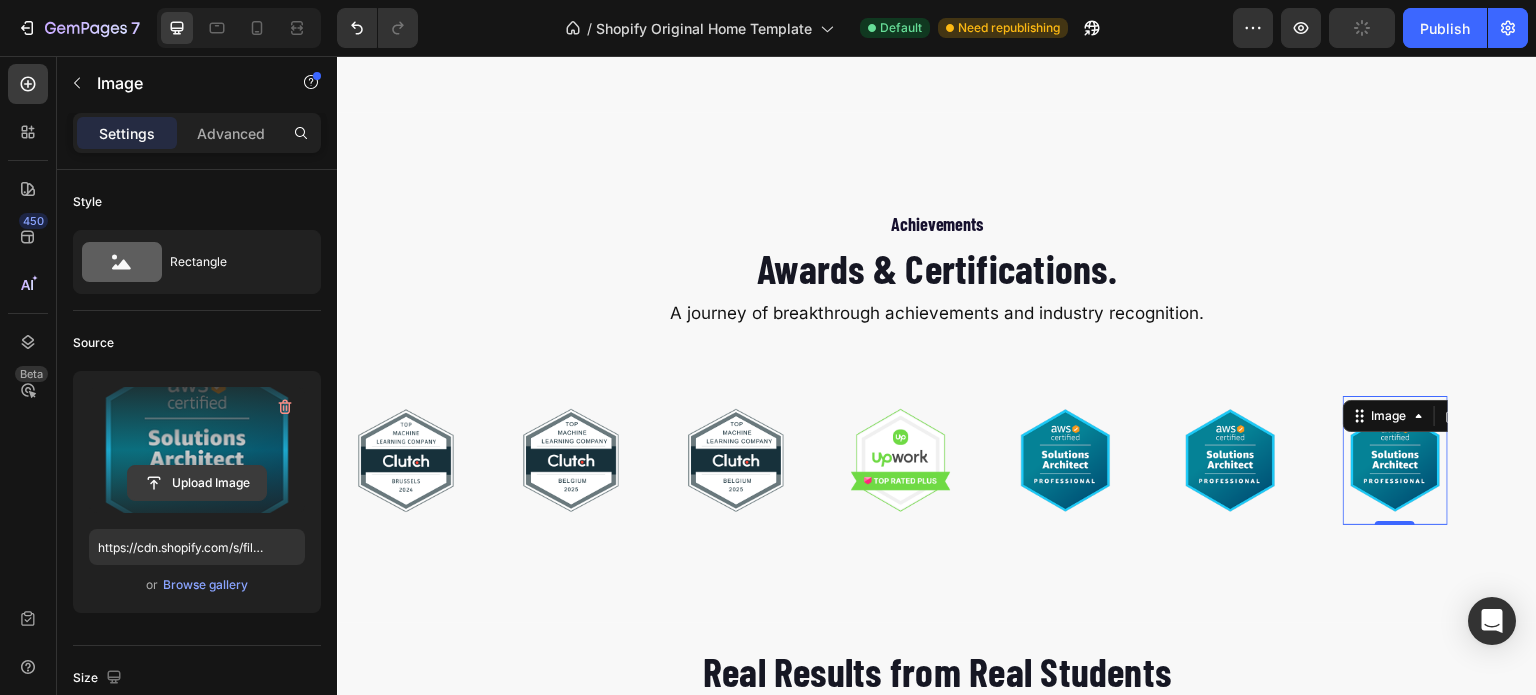 click 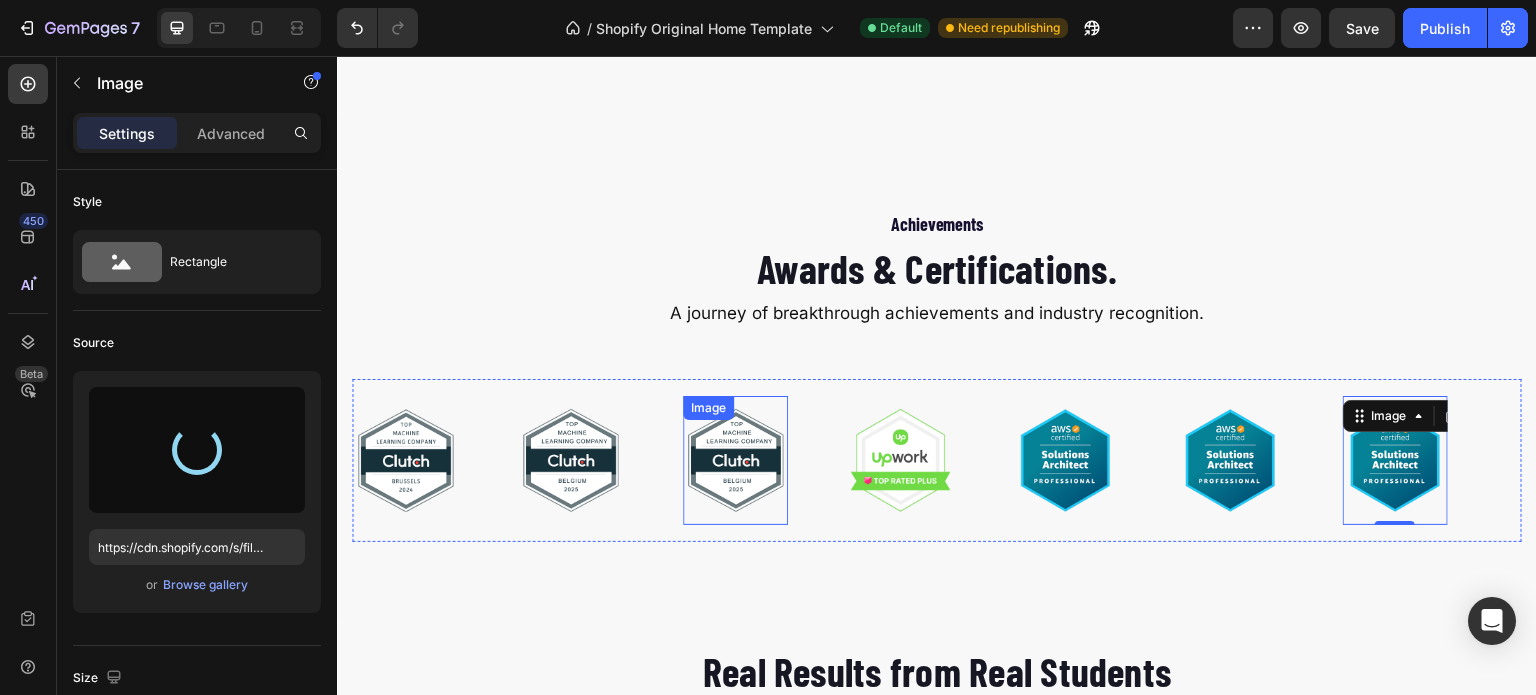 type on "https://cdn.shopify.com/s/files/1/0671/8904/7483/files/gempages_578045541112349458-4a7adaad-05d8-45e1-b92a-2acbb1048920.png" 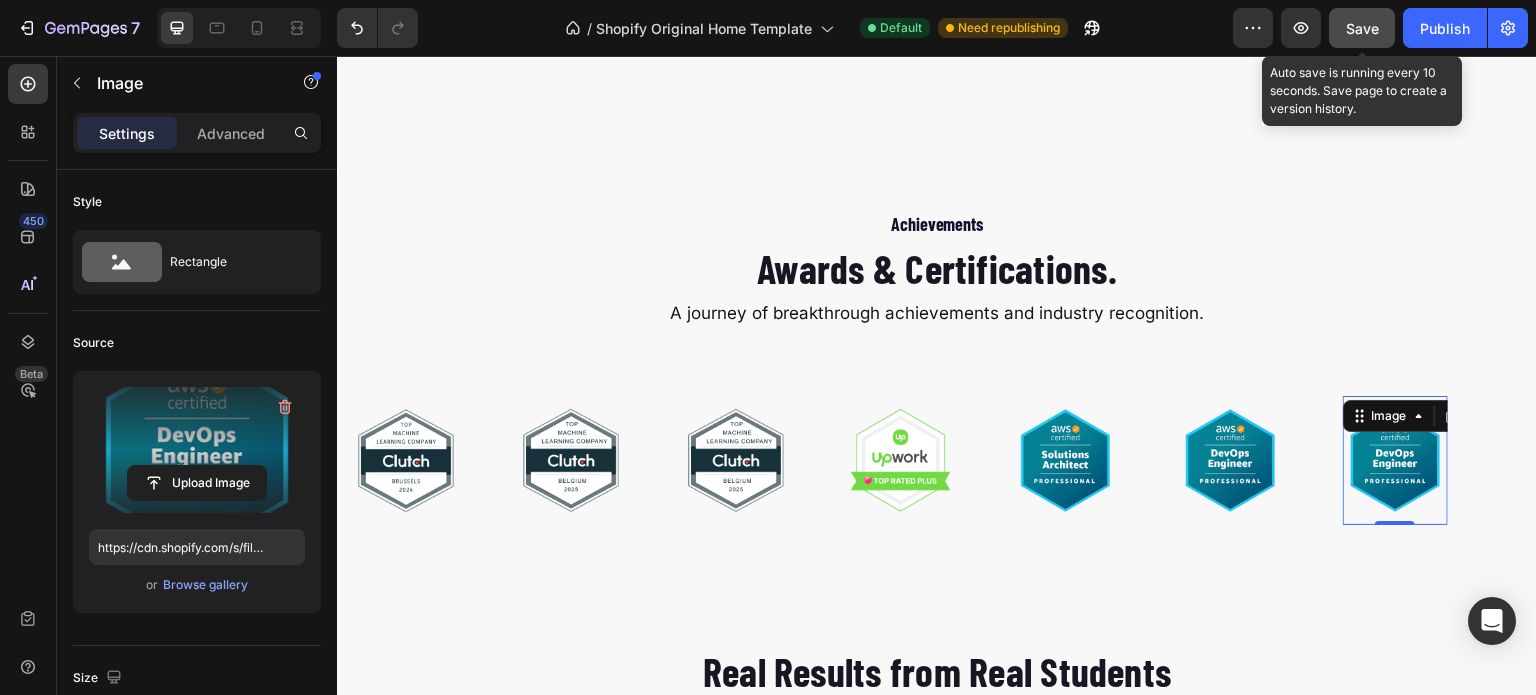 click on "Save" at bounding box center [1362, 28] 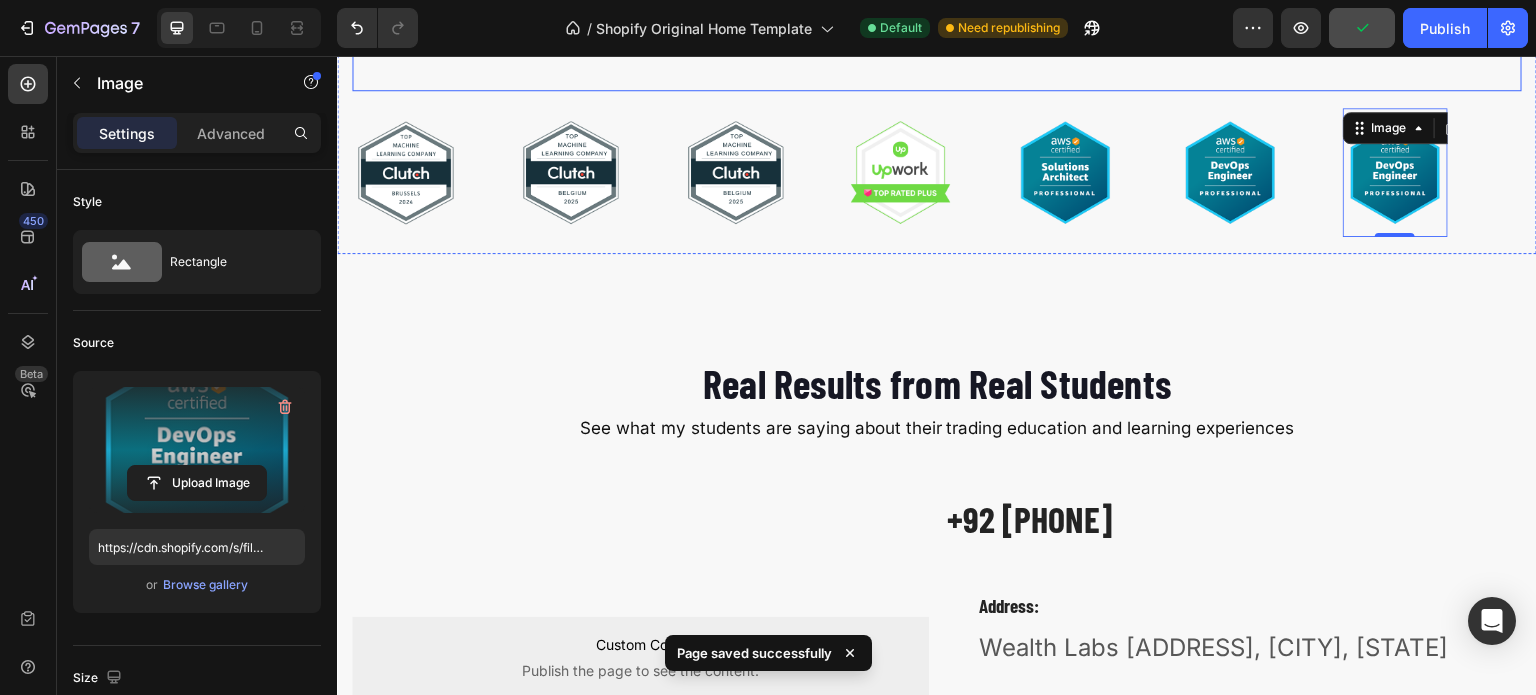 scroll, scrollTop: 4489, scrollLeft: 0, axis: vertical 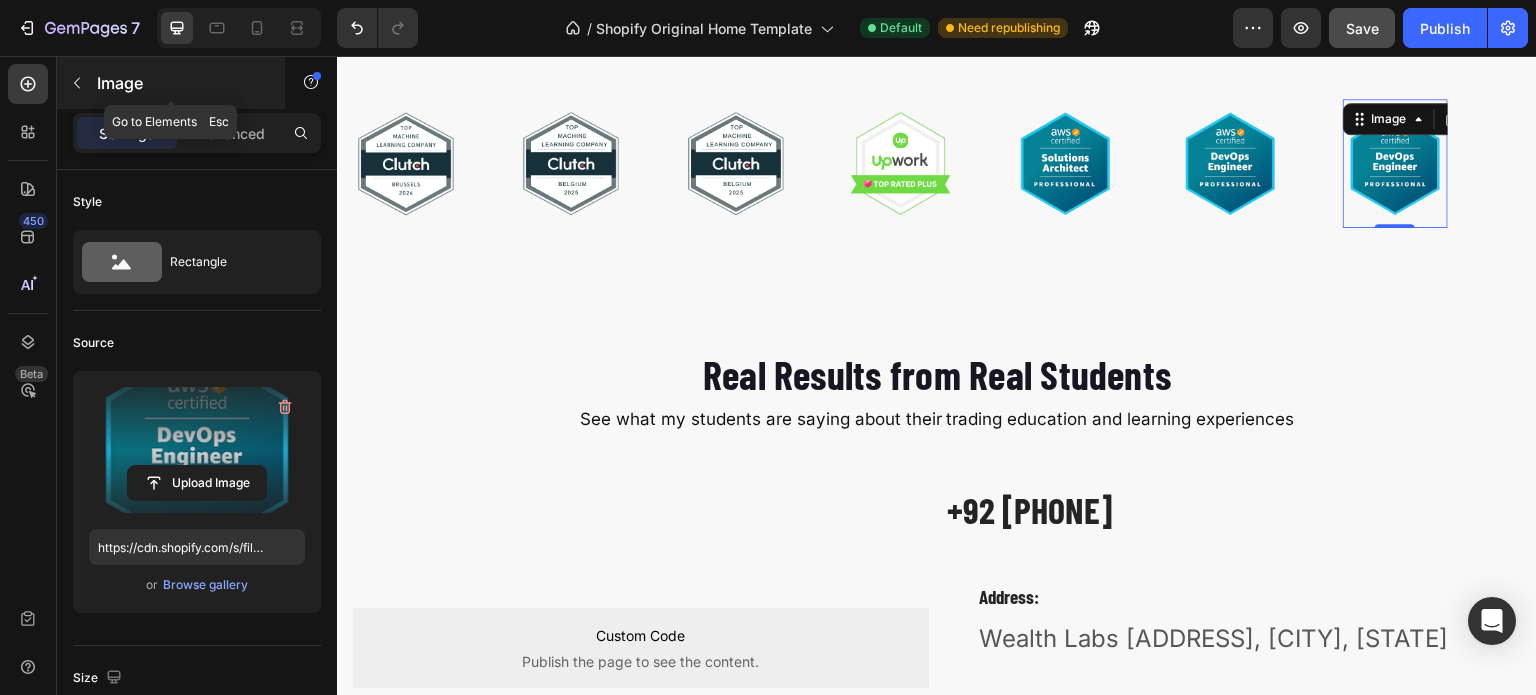 click 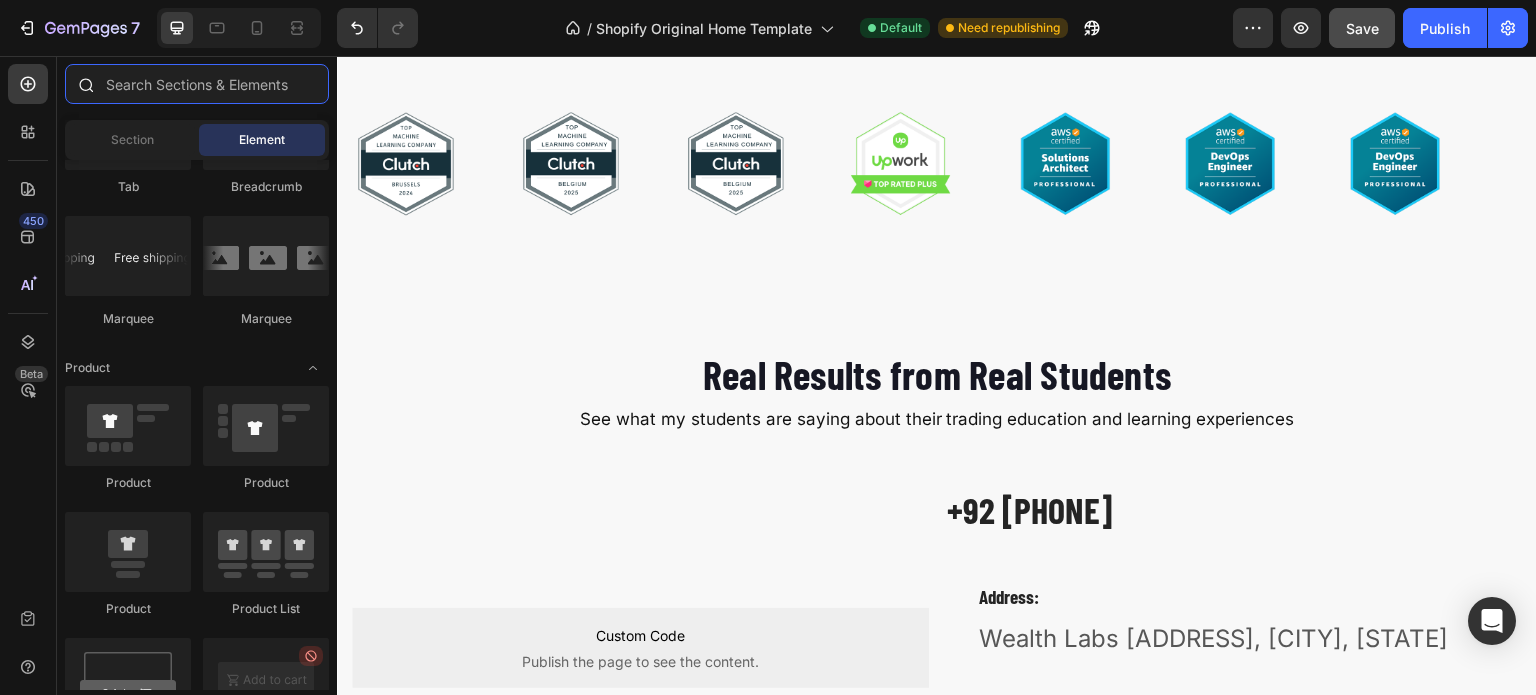 click at bounding box center [197, 84] 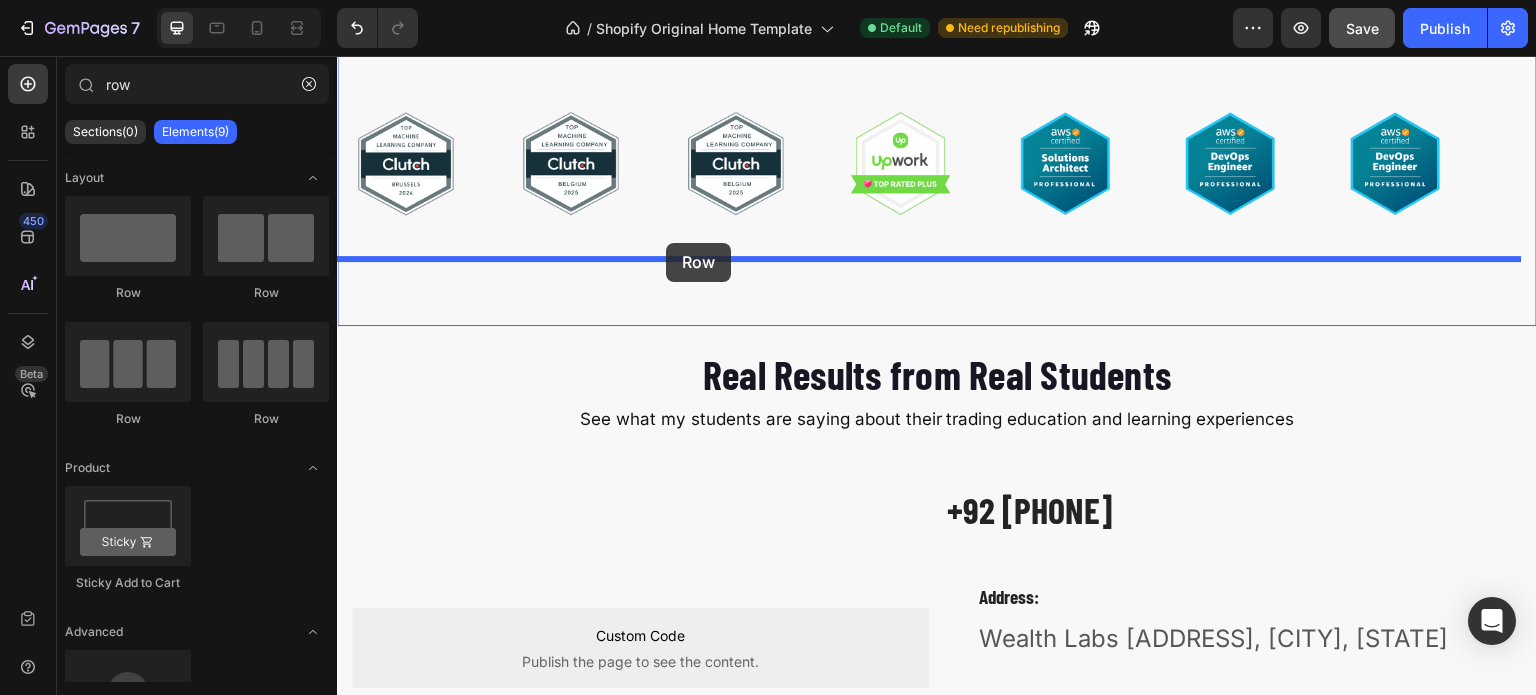 drag, startPoint x: 589, startPoint y: 431, endPoint x: 666, endPoint y: 243, distance: 203.15758 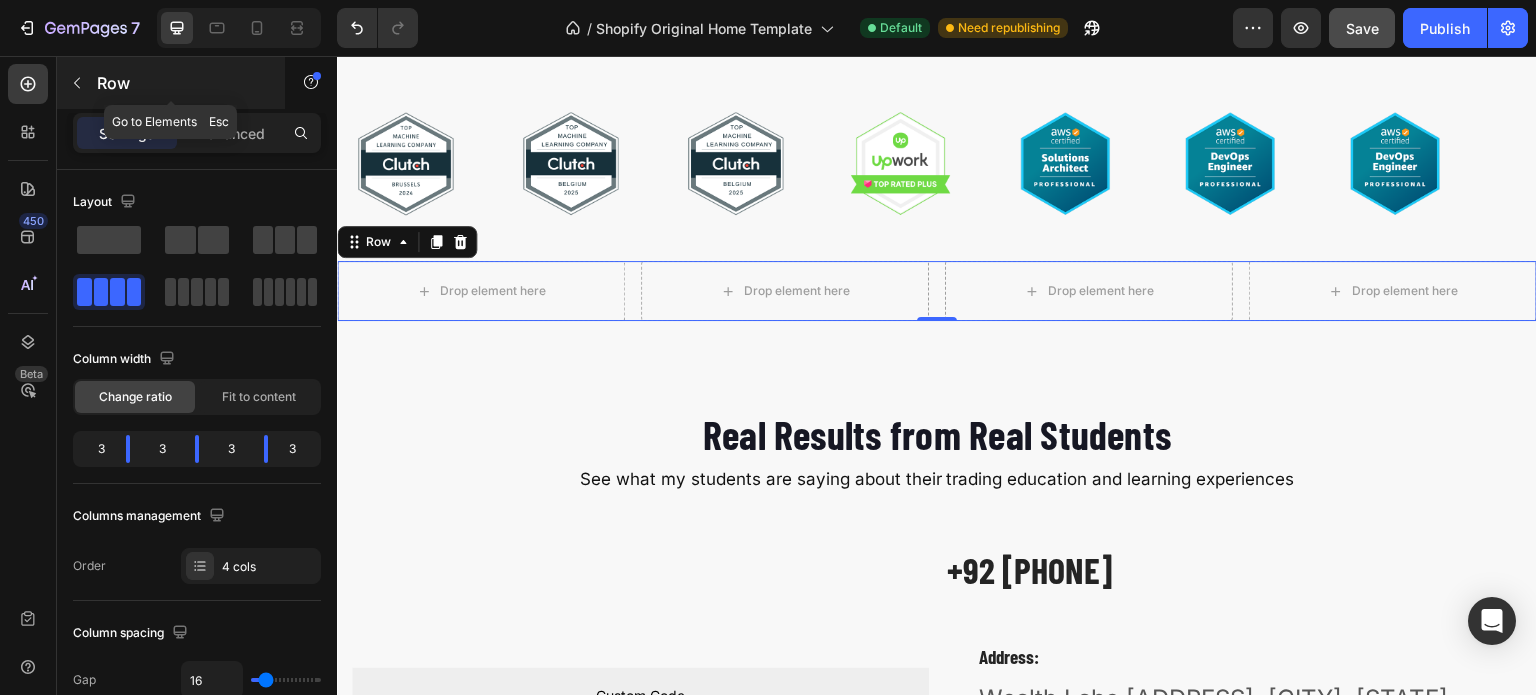 click 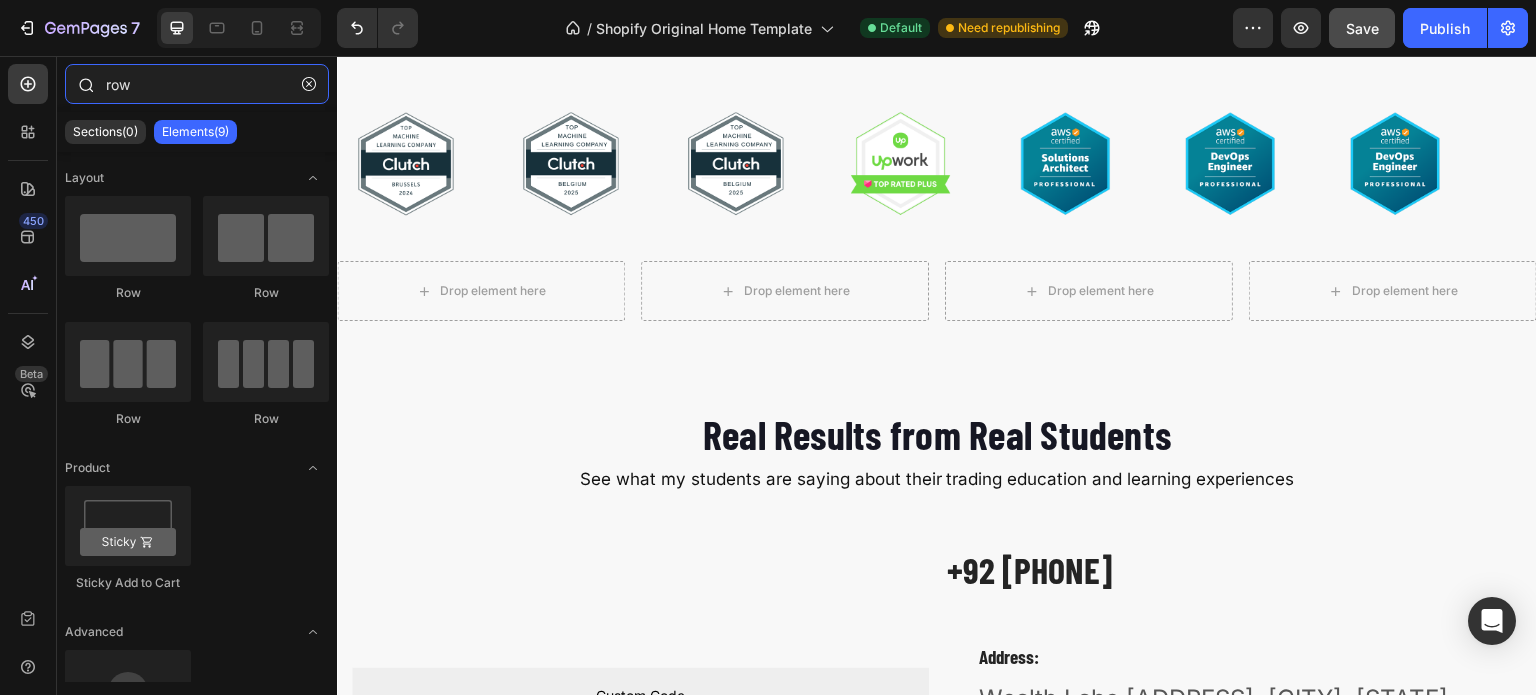 click on "row" at bounding box center (197, 84) 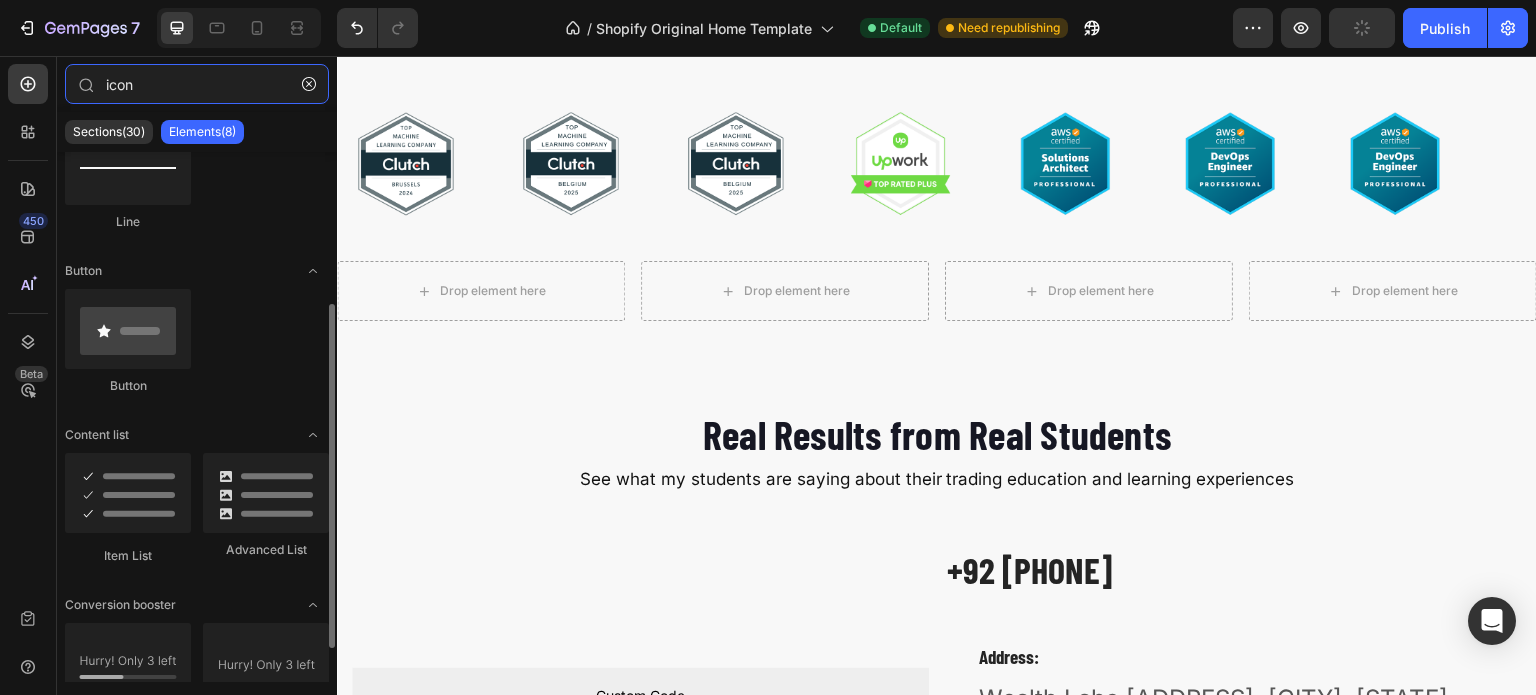 scroll, scrollTop: 286, scrollLeft: 0, axis: vertical 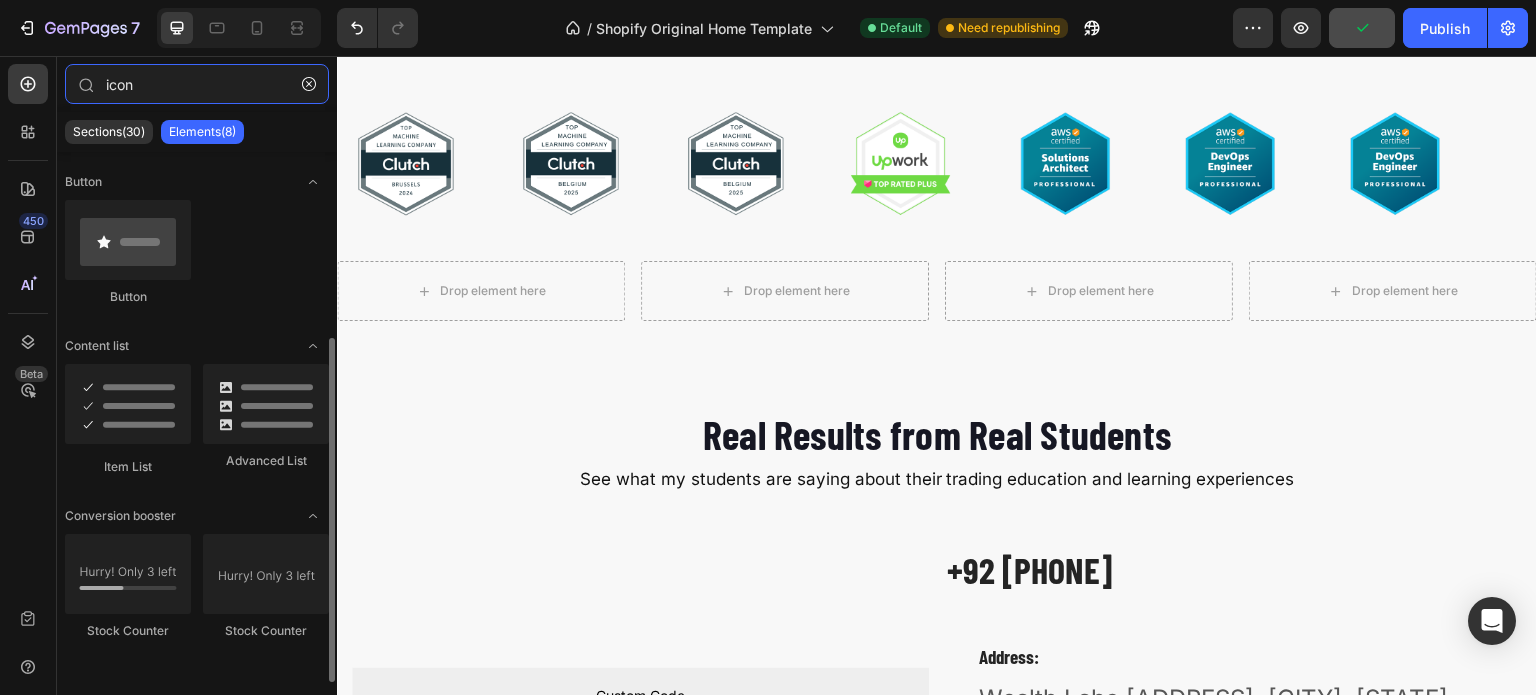 type on "icon" 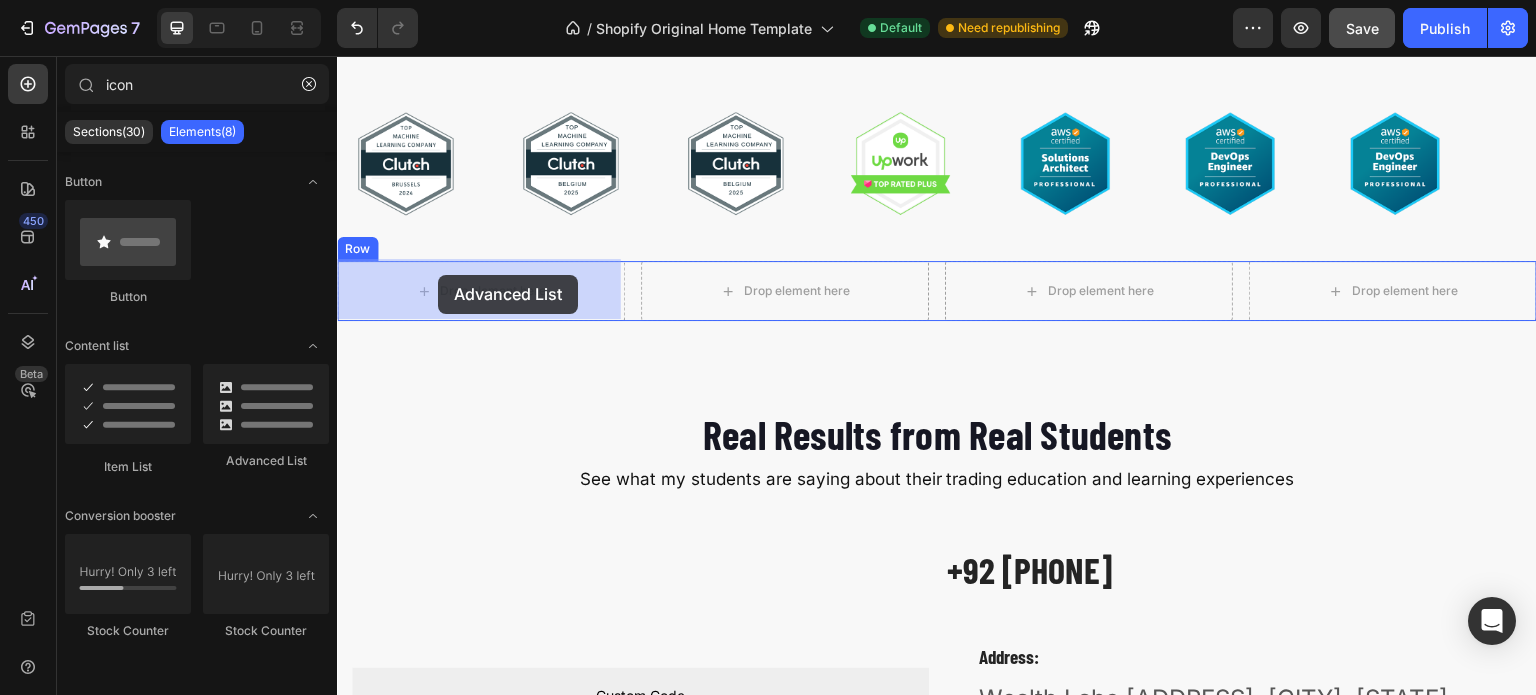 drag, startPoint x: 575, startPoint y: 443, endPoint x: 438, endPoint y: 275, distance: 216.77869 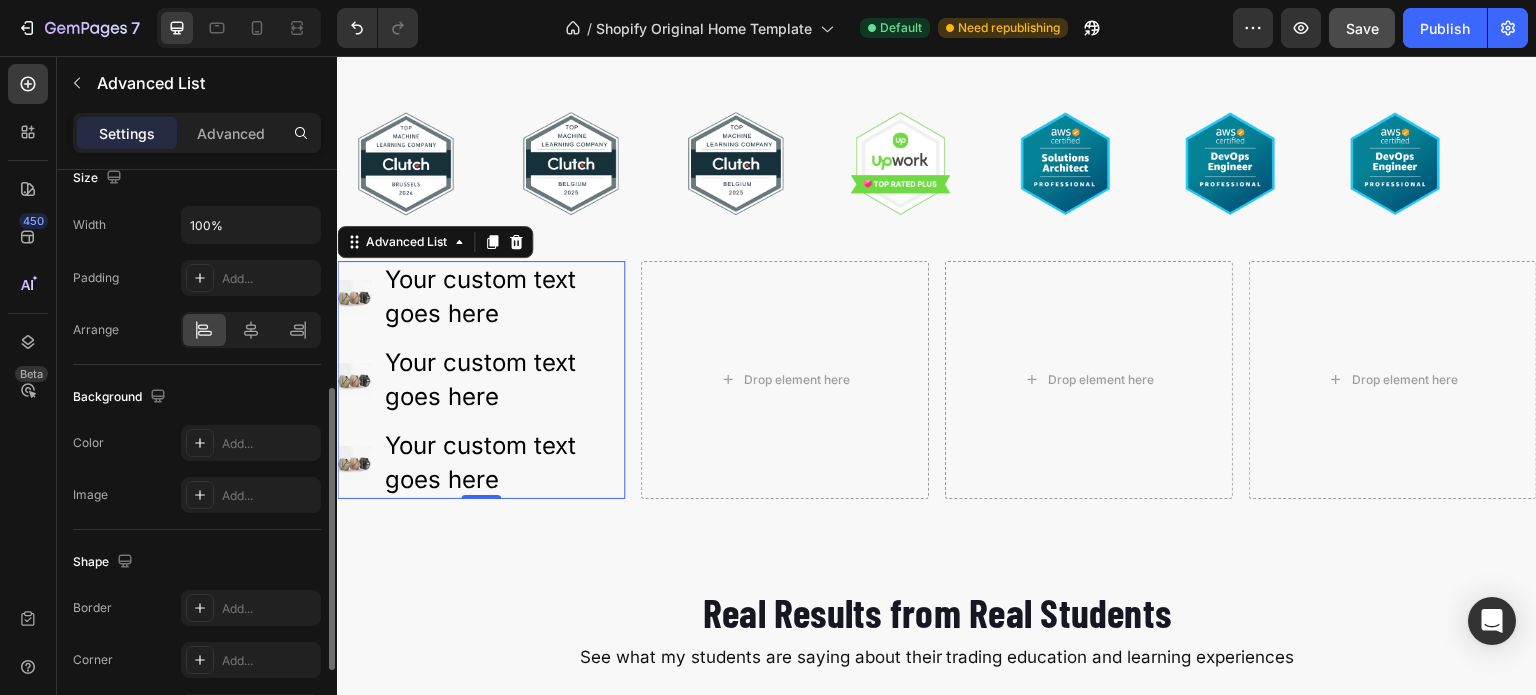 scroll, scrollTop: 433, scrollLeft: 0, axis: vertical 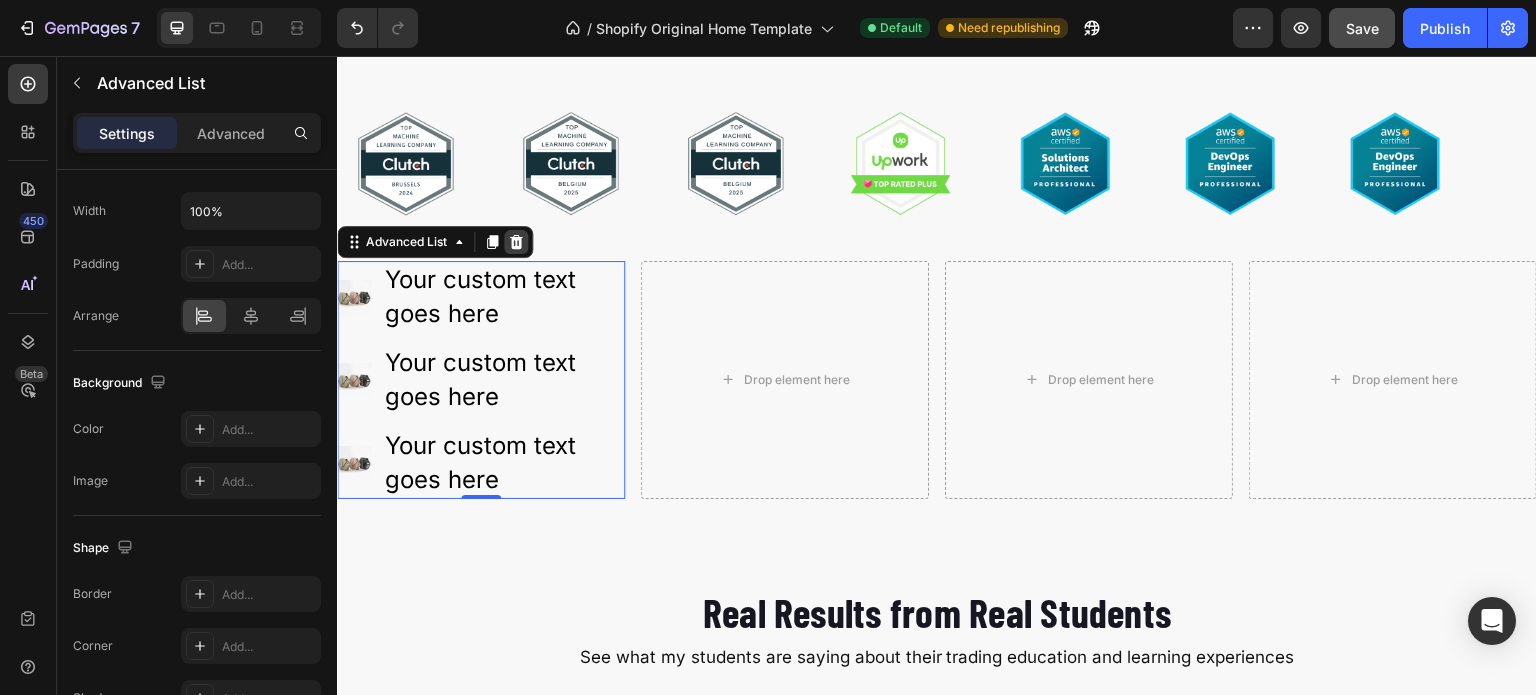 click 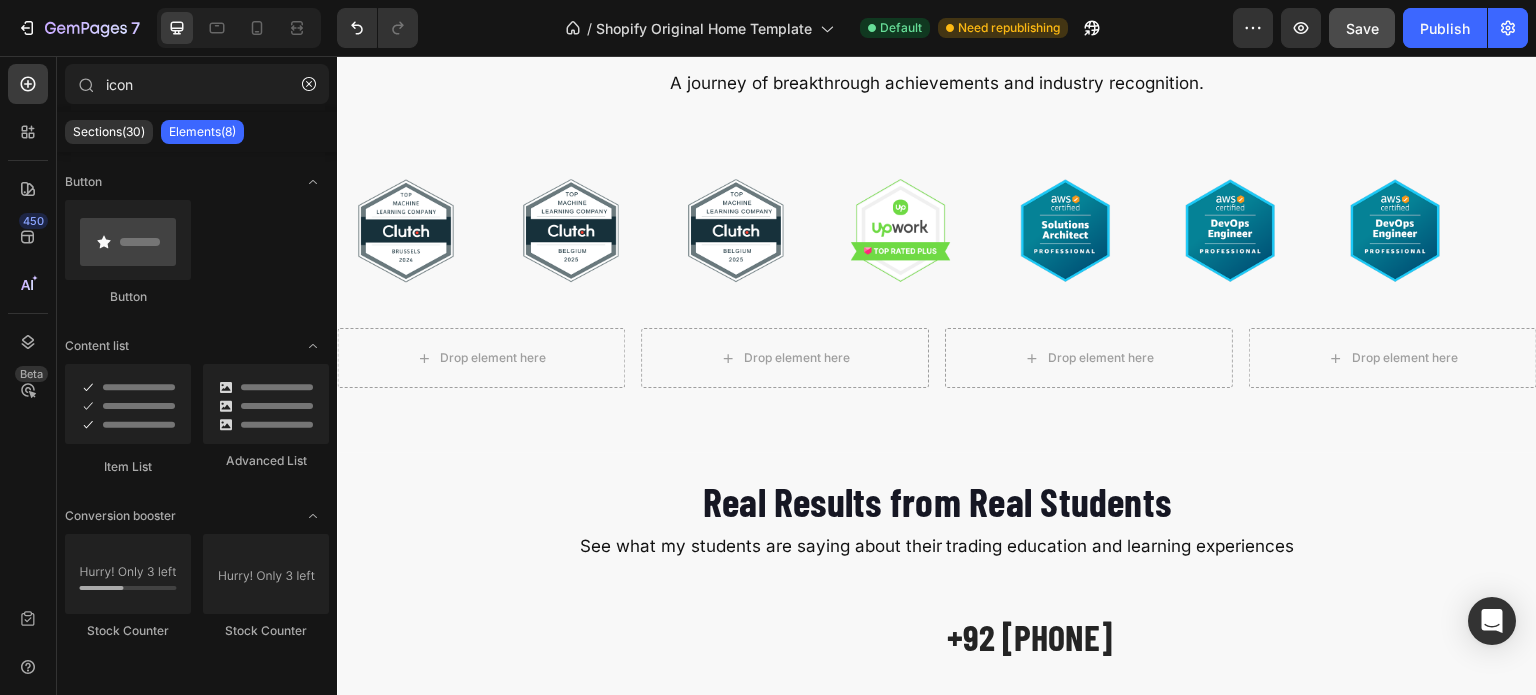 scroll, scrollTop: 4426, scrollLeft: 0, axis: vertical 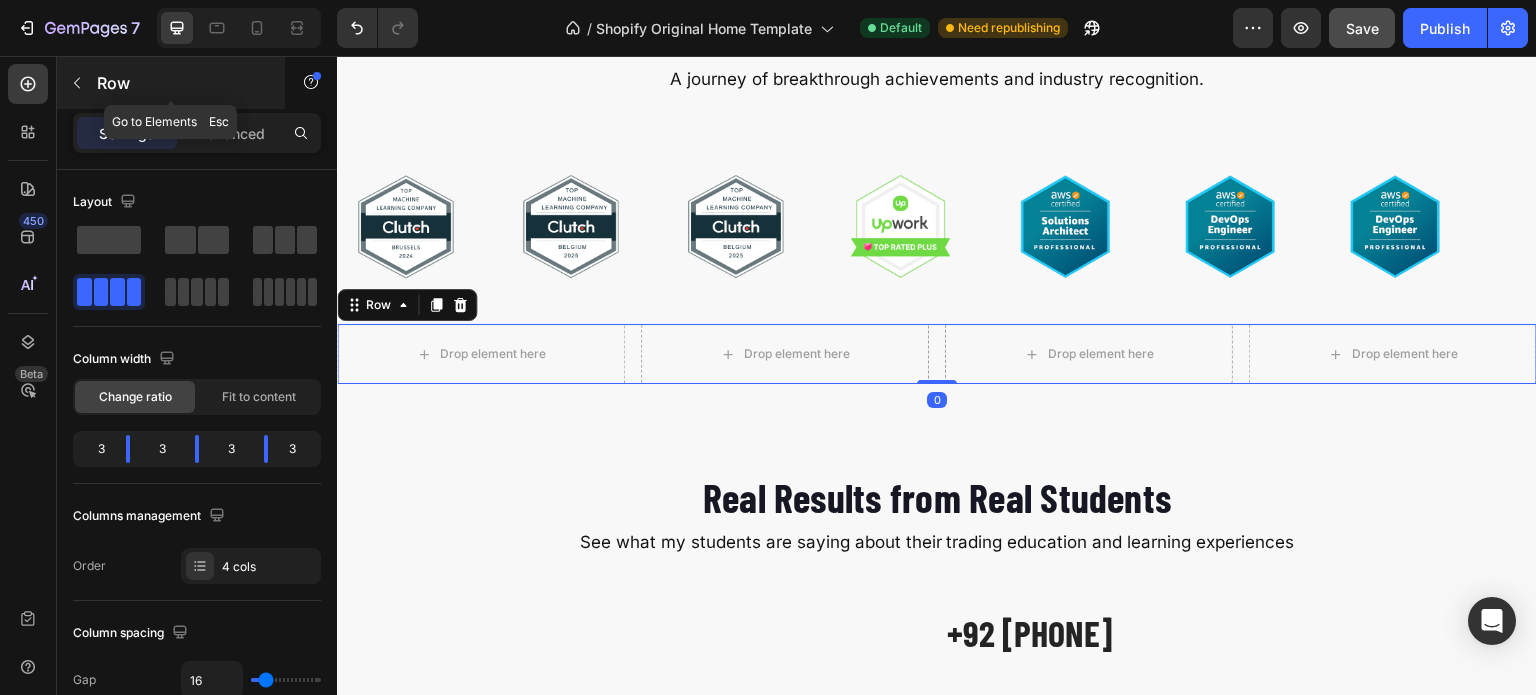 click 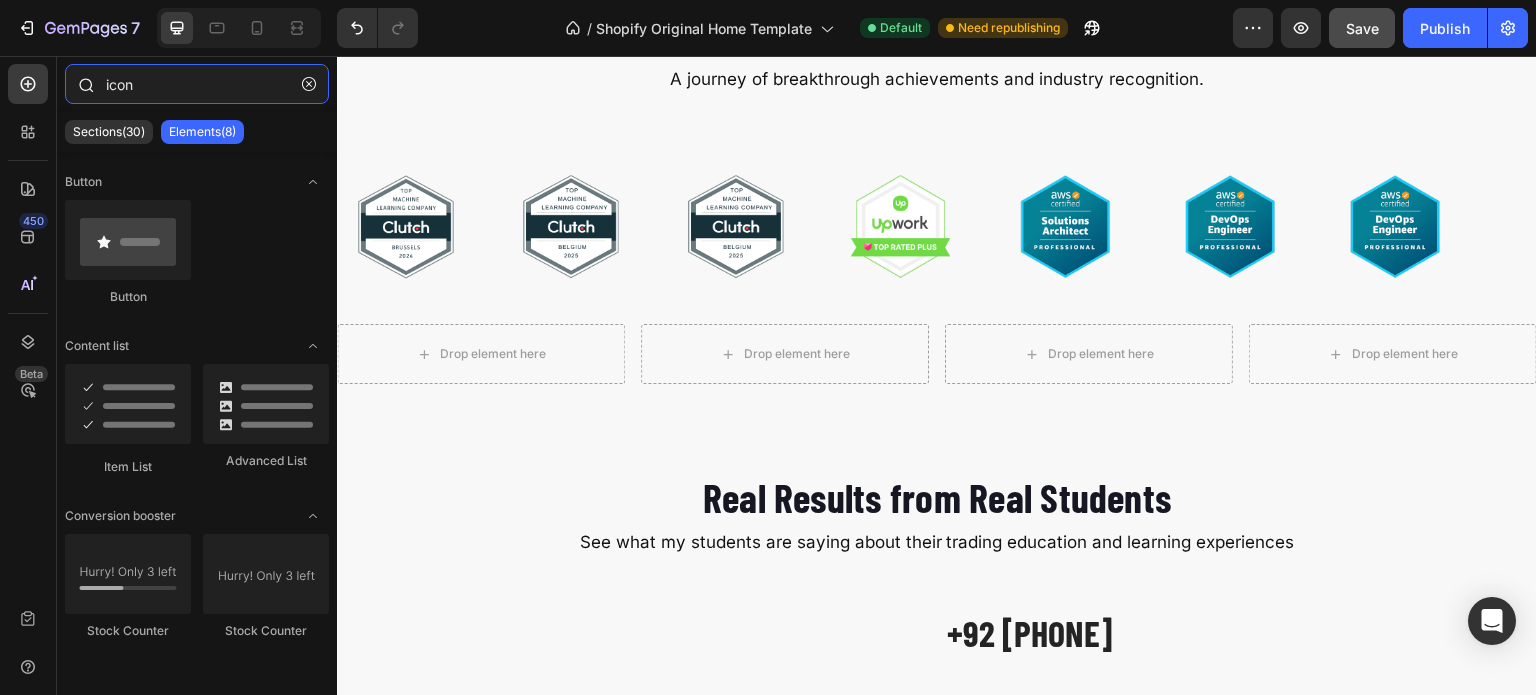 click on "icon" at bounding box center (197, 84) 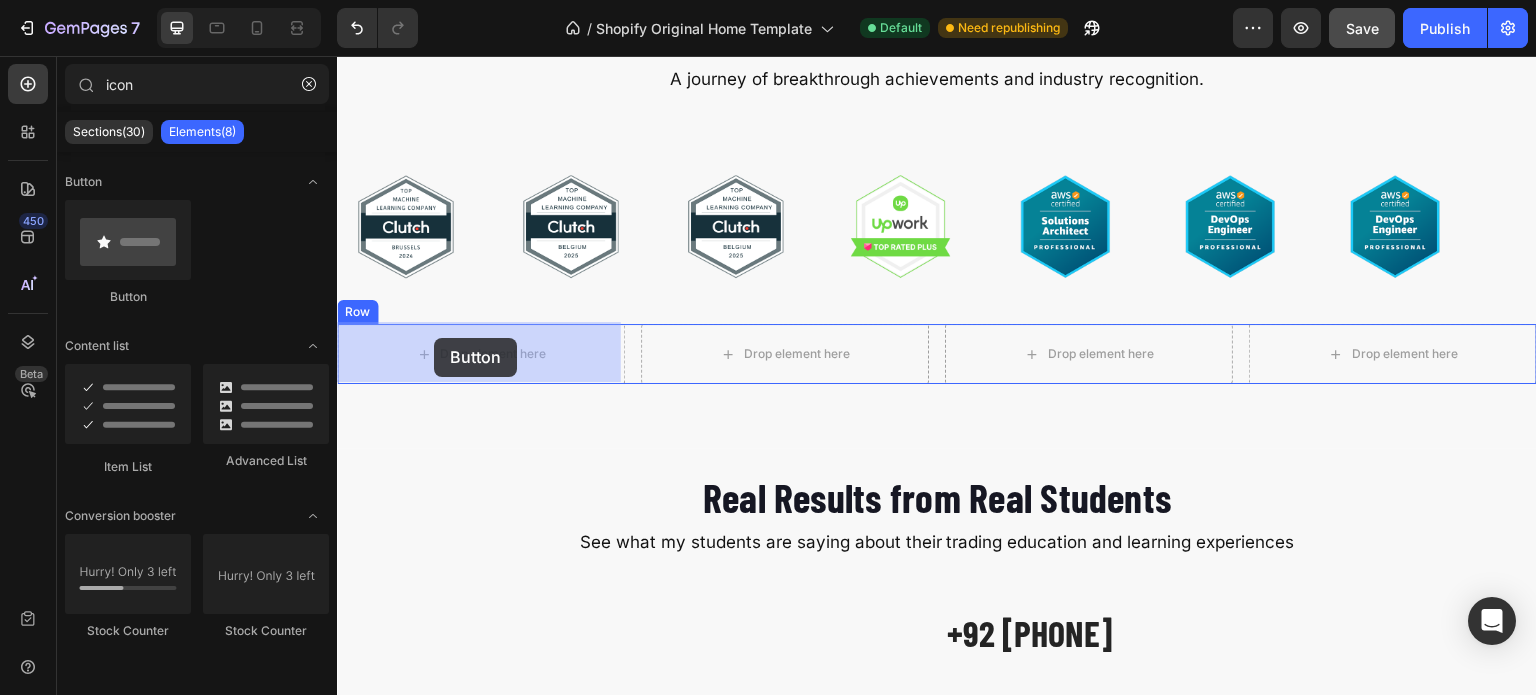 drag, startPoint x: 445, startPoint y: 301, endPoint x: 434, endPoint y: 338, distance: 38.600517 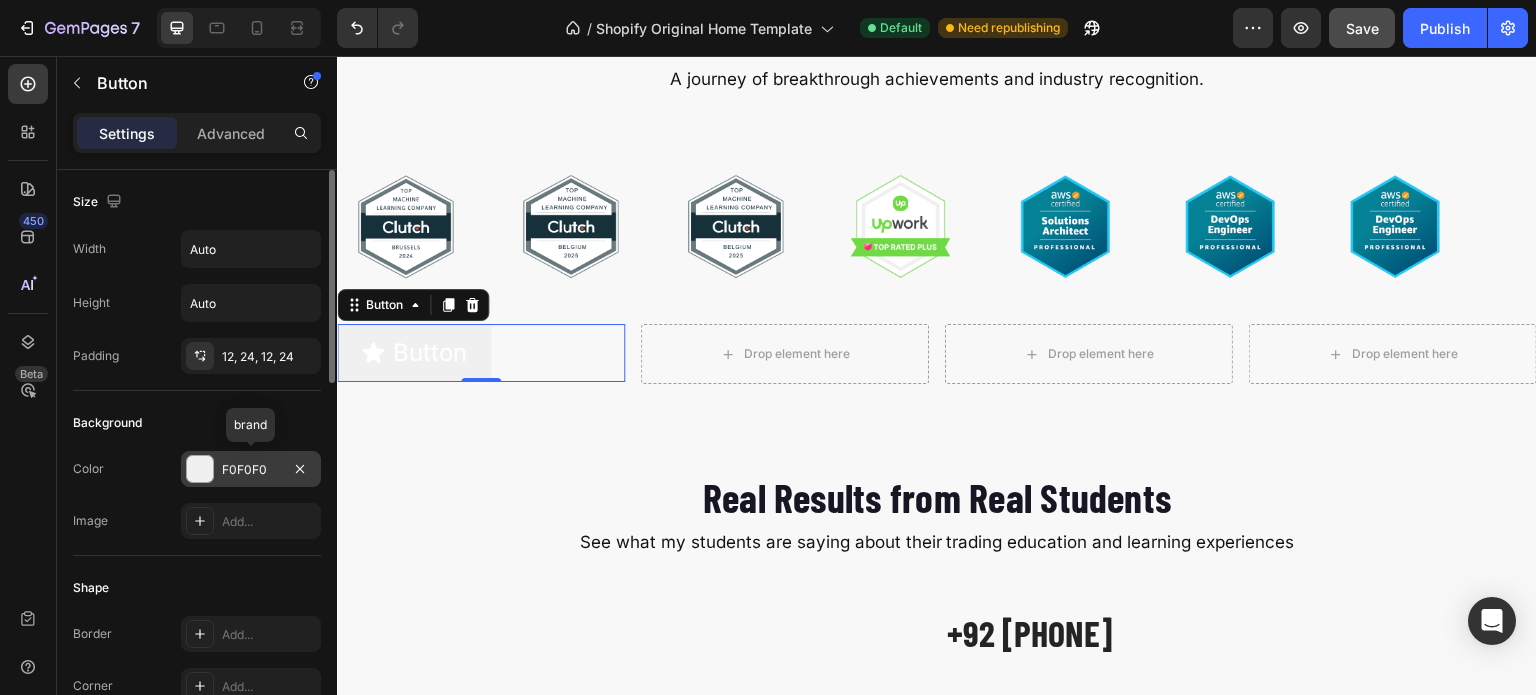 click on "F0F0F0" at bounding box center (251, 470) 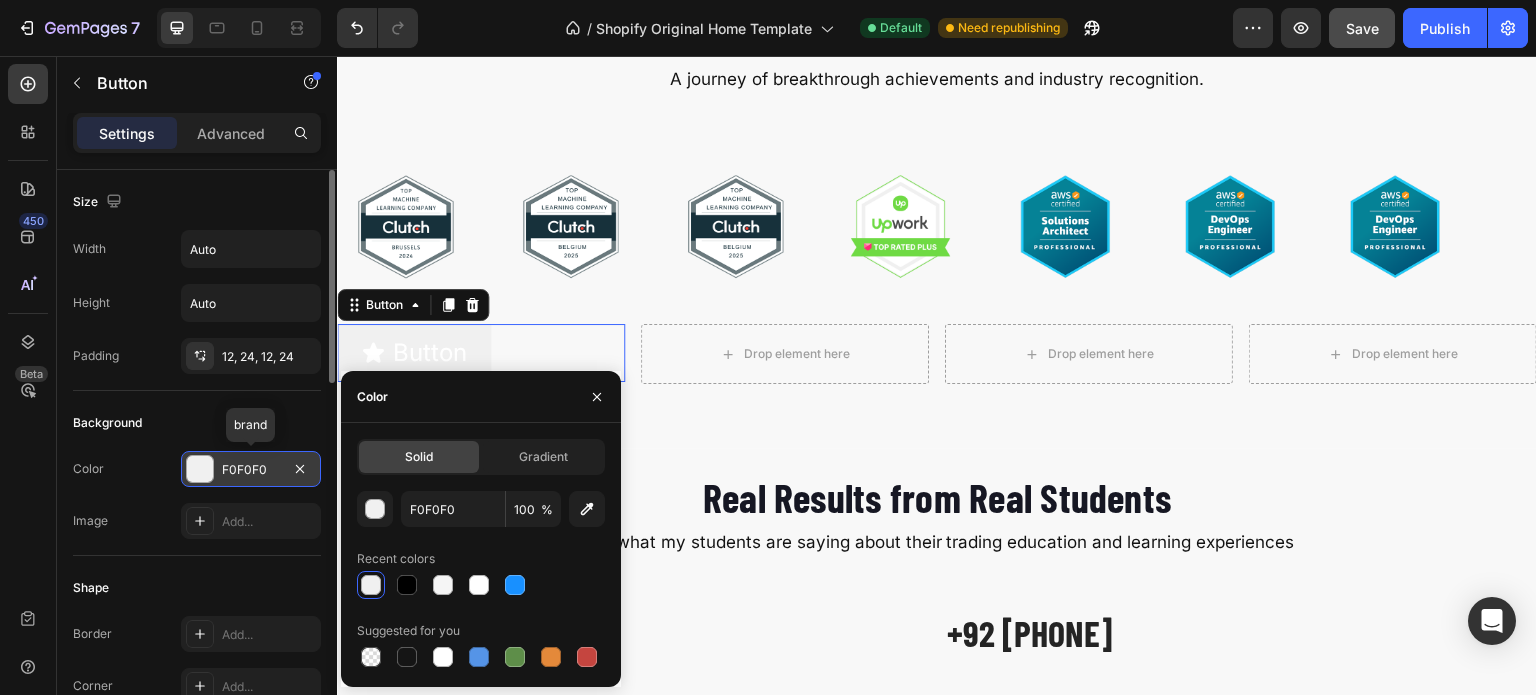 click on "F0F0F0" at bounding box center [251, 470] 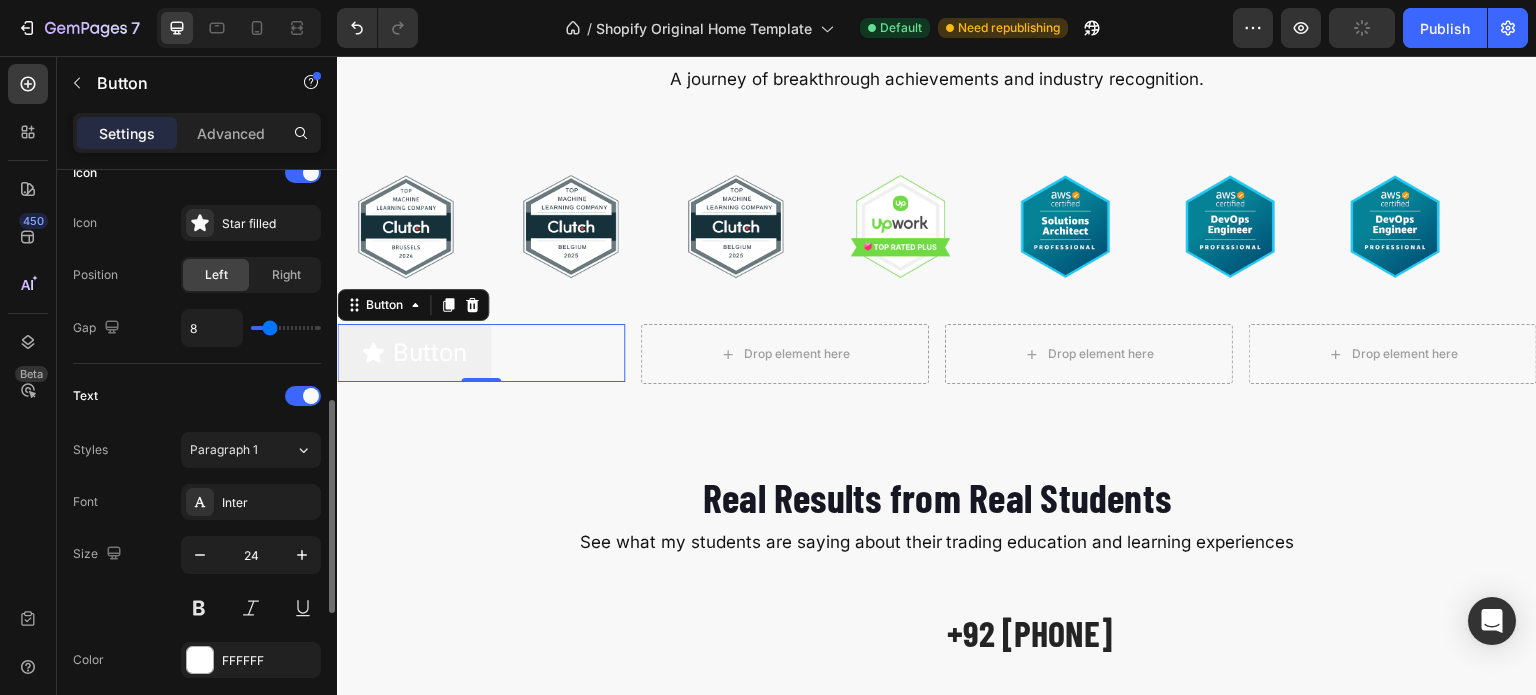 scroll, scrollTop: 632, scrollLeft: 0, axis: vertical 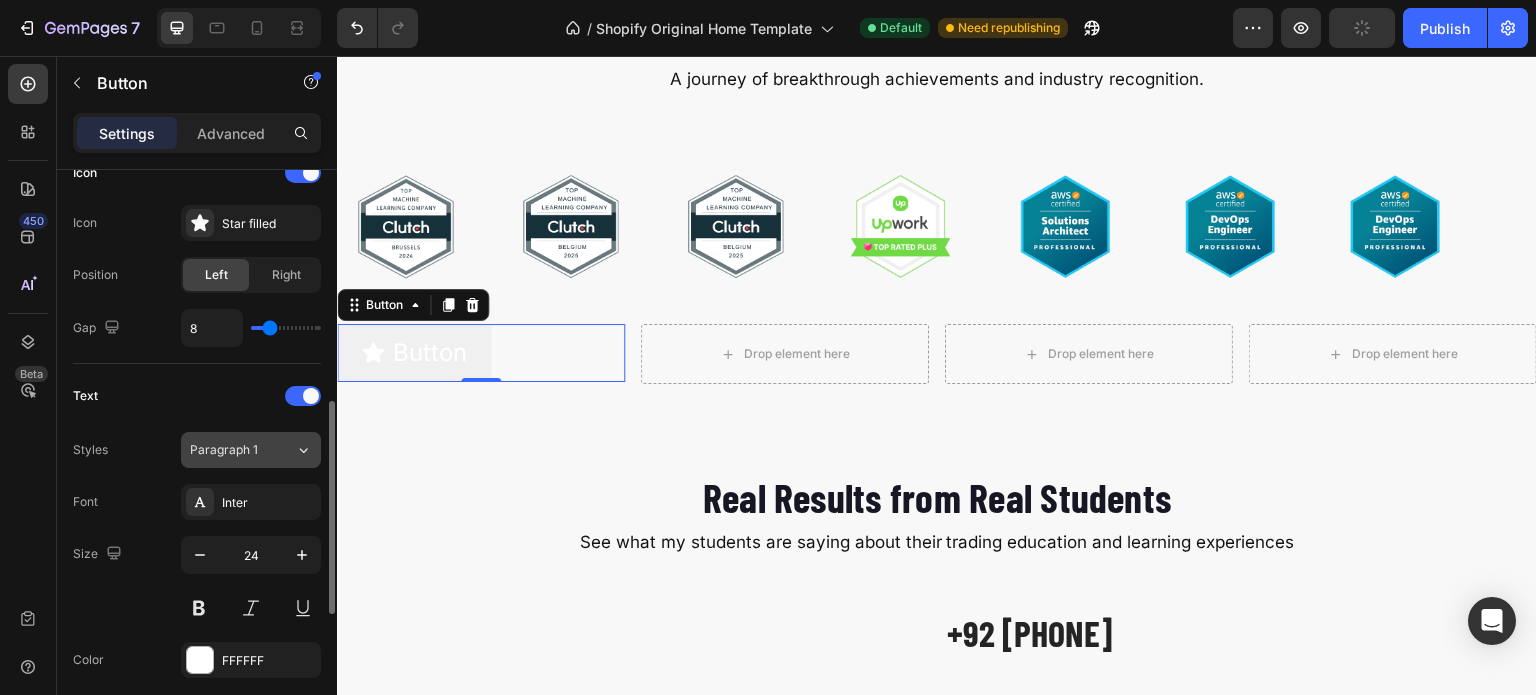 click on "Paragraph 1" at bounding box center [242, 450] 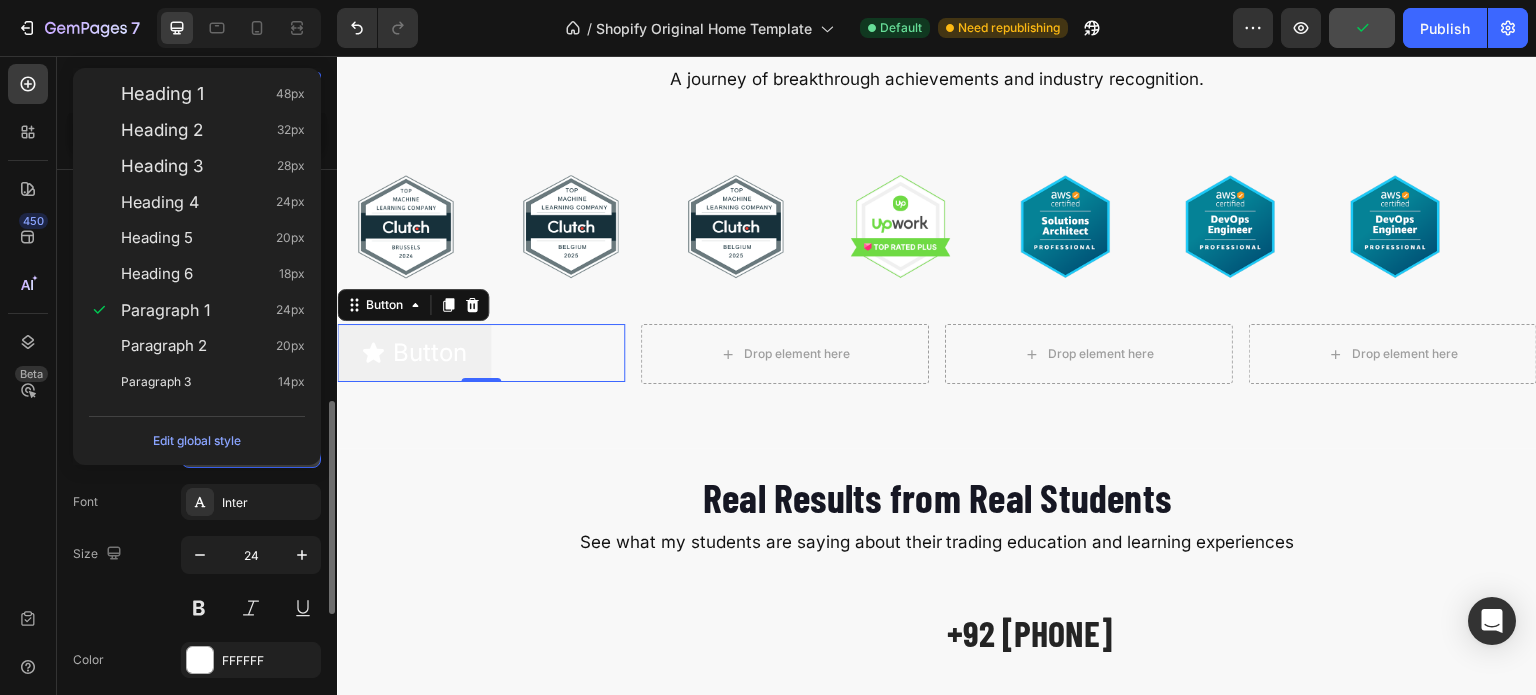click on "Edit global style" at bounding box center [197, 441] 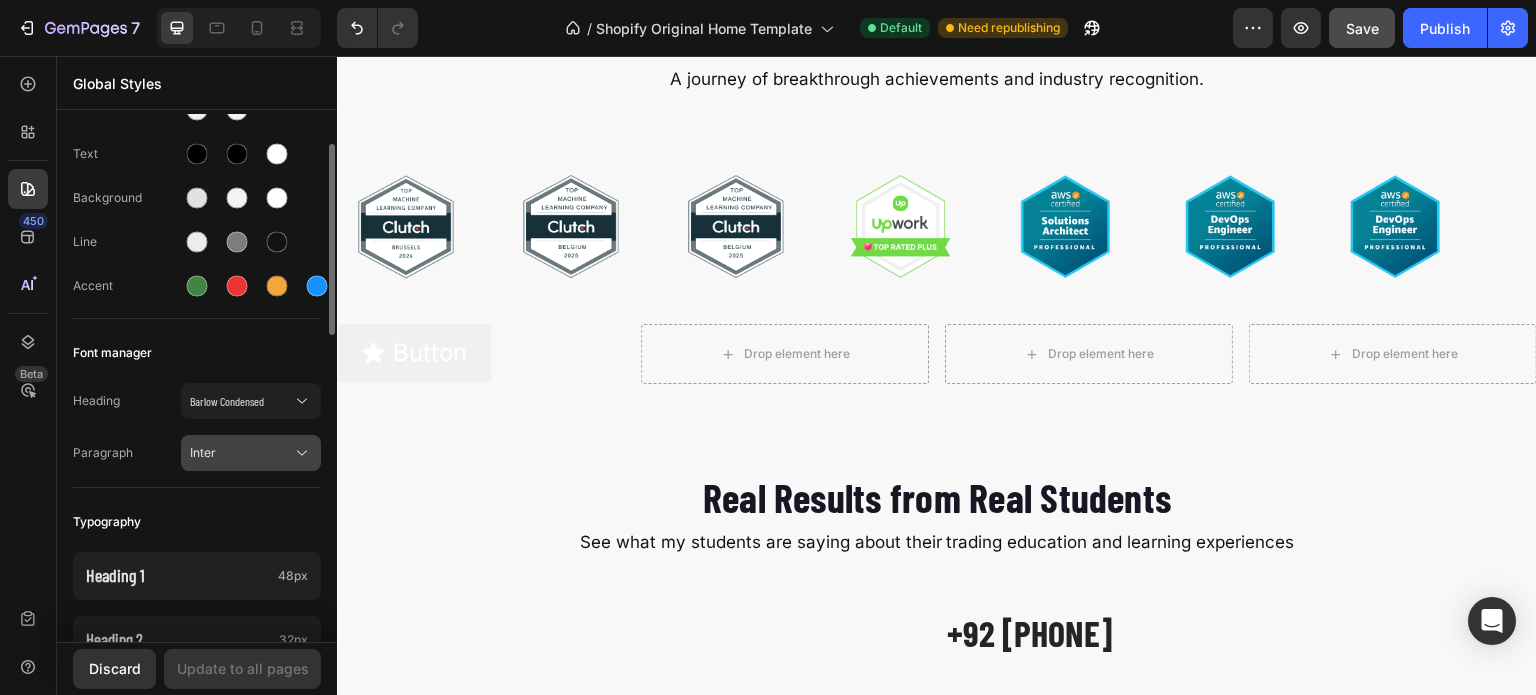 scroll, scrollTop: 0, scrollLeft: 0, axis: both 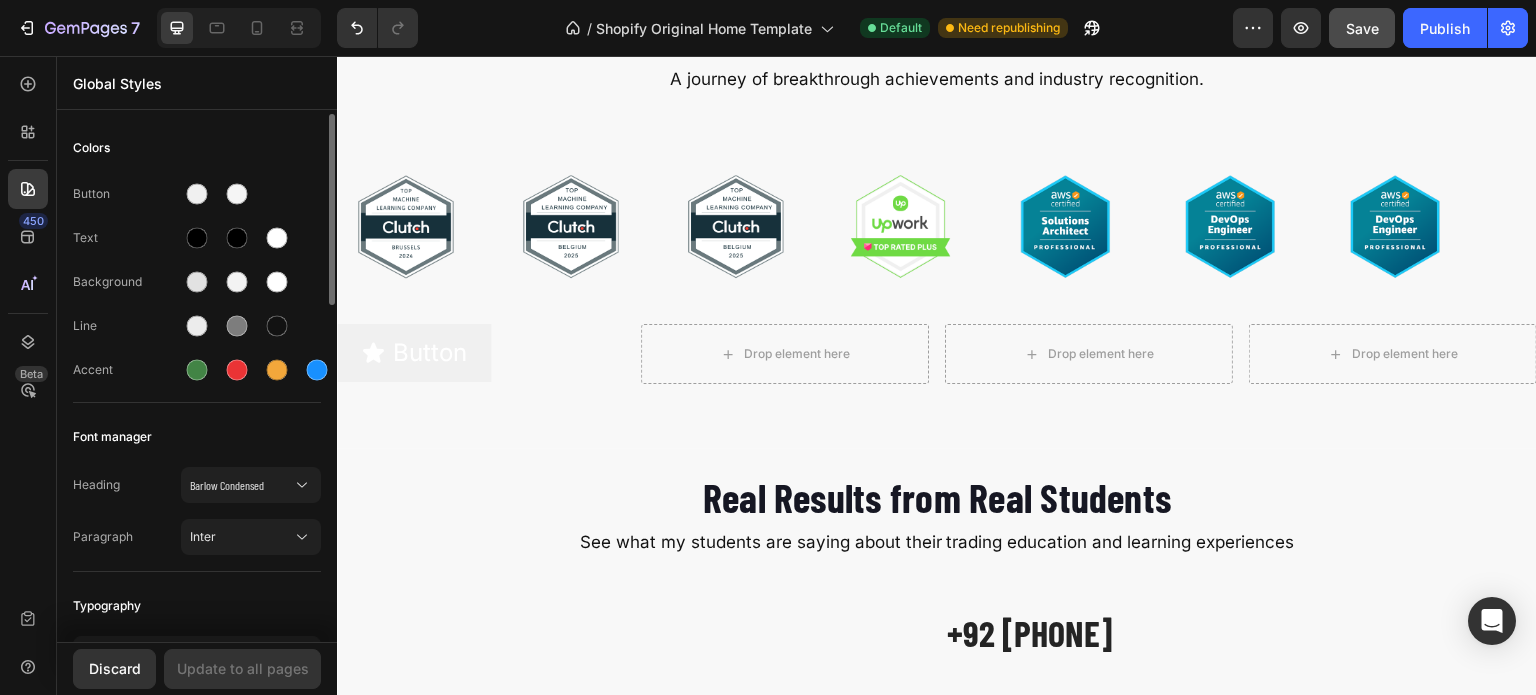 click on "Font manager" at bounding box center [112, 437] 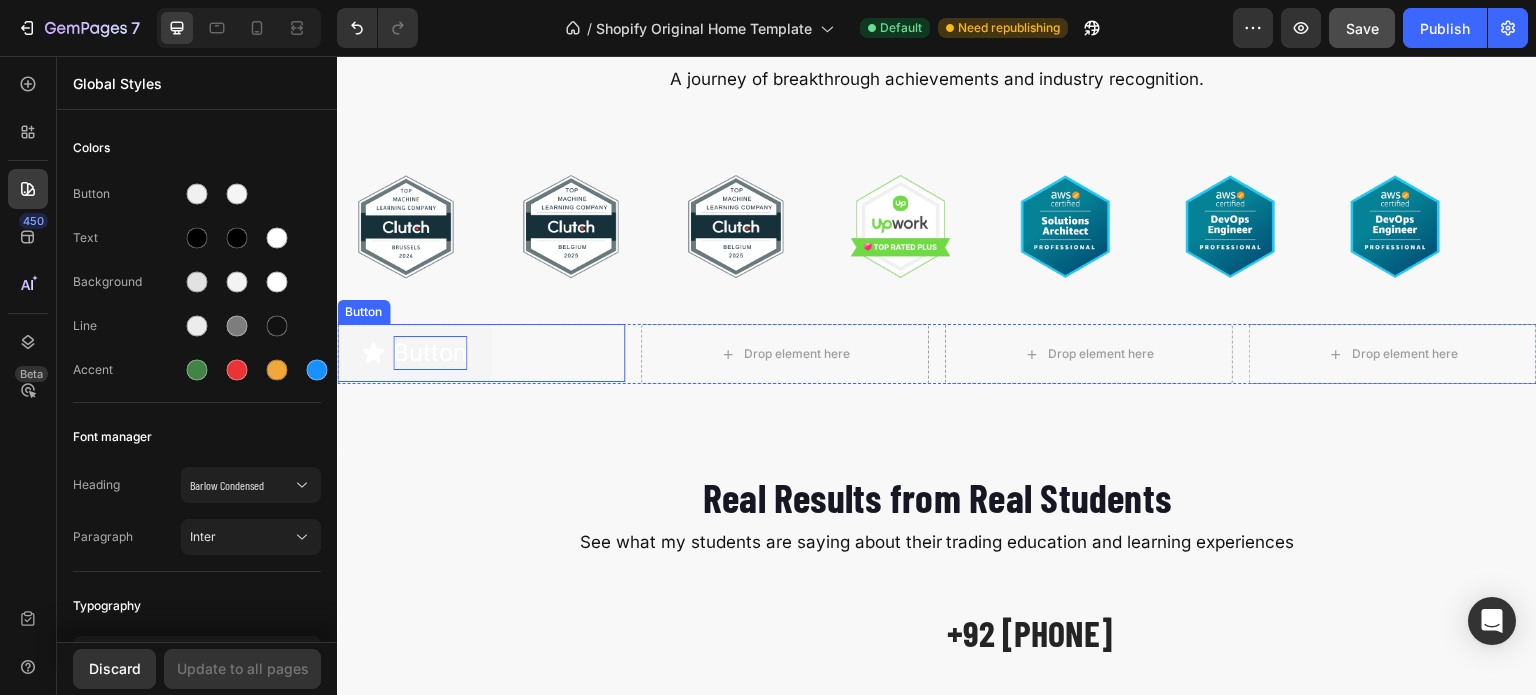 click on "Button" at bounding box center [430, 353] 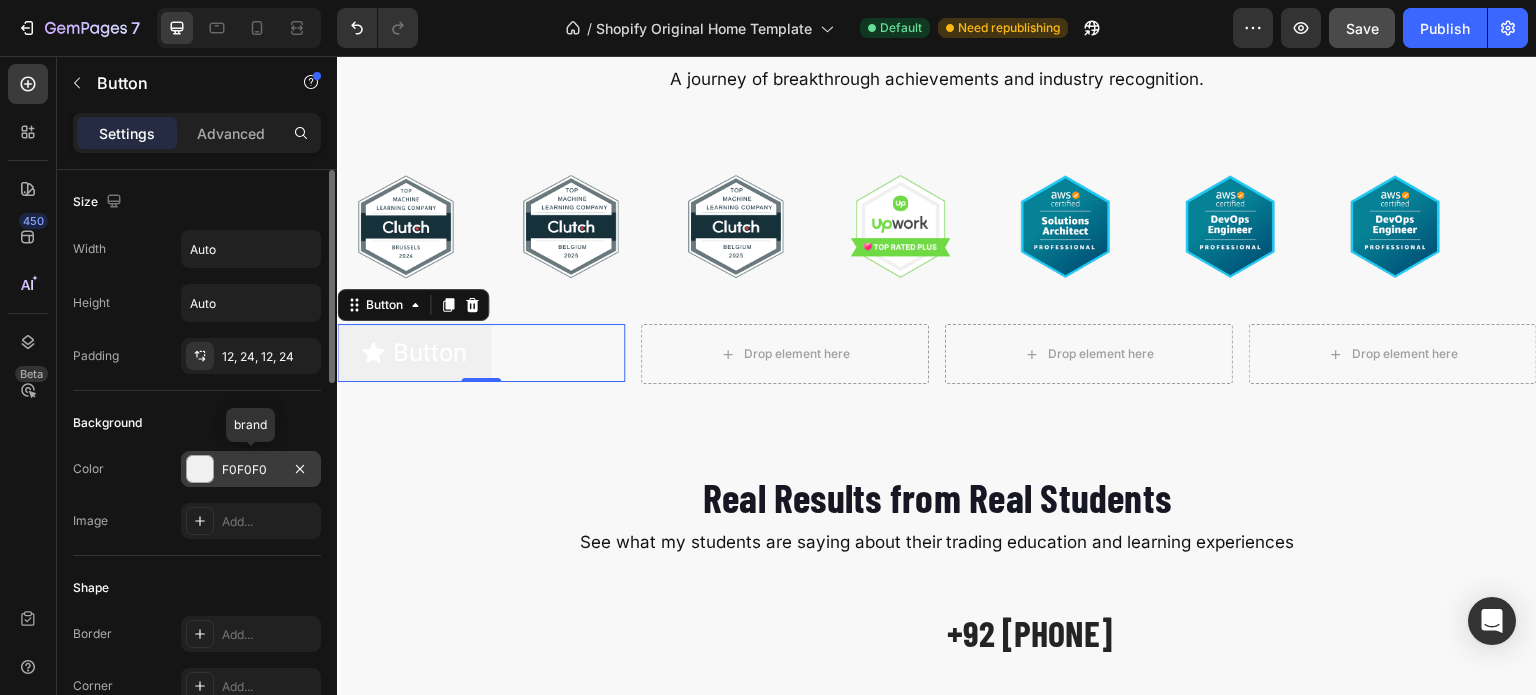 click at bounding box center [200, 469] 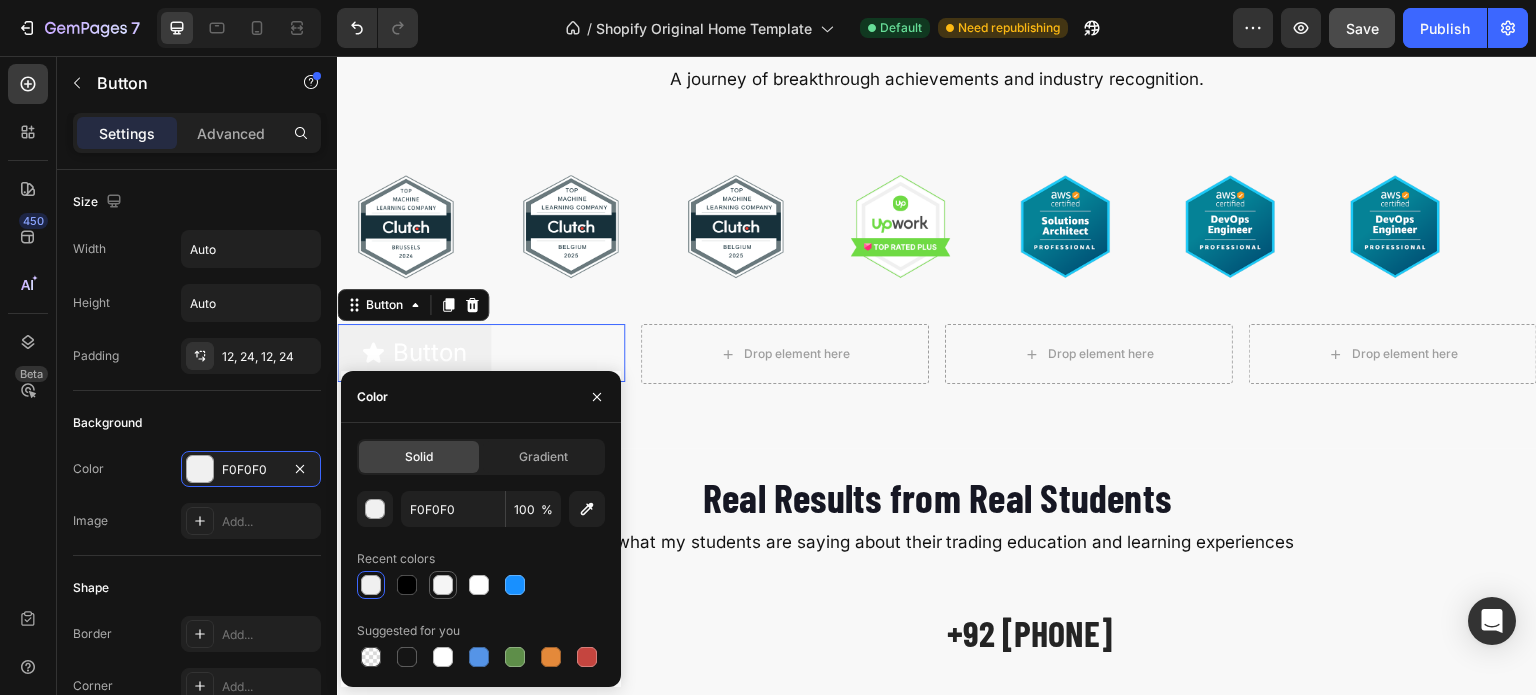 click at bounding box center (443, 585) 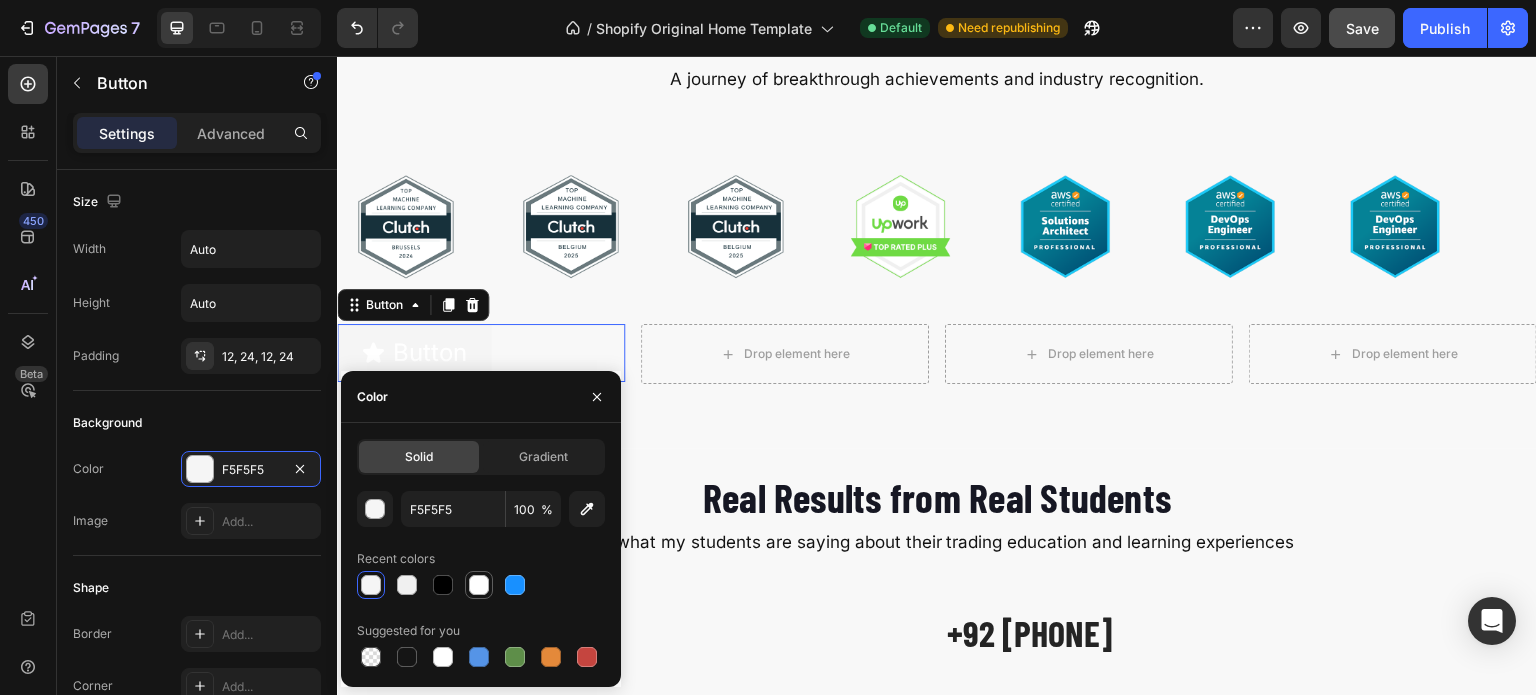 click at bounding box center (479, 585) 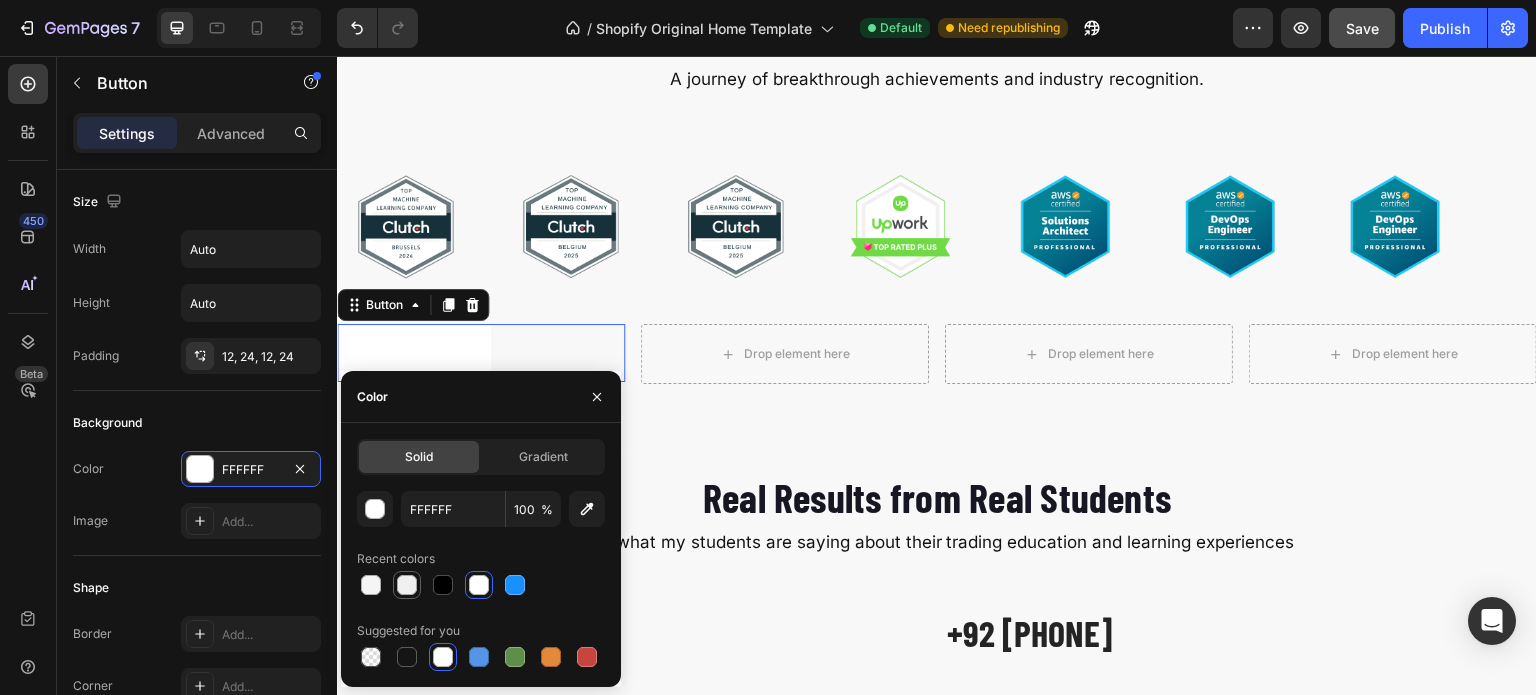 click at bounding box center [407, 585] 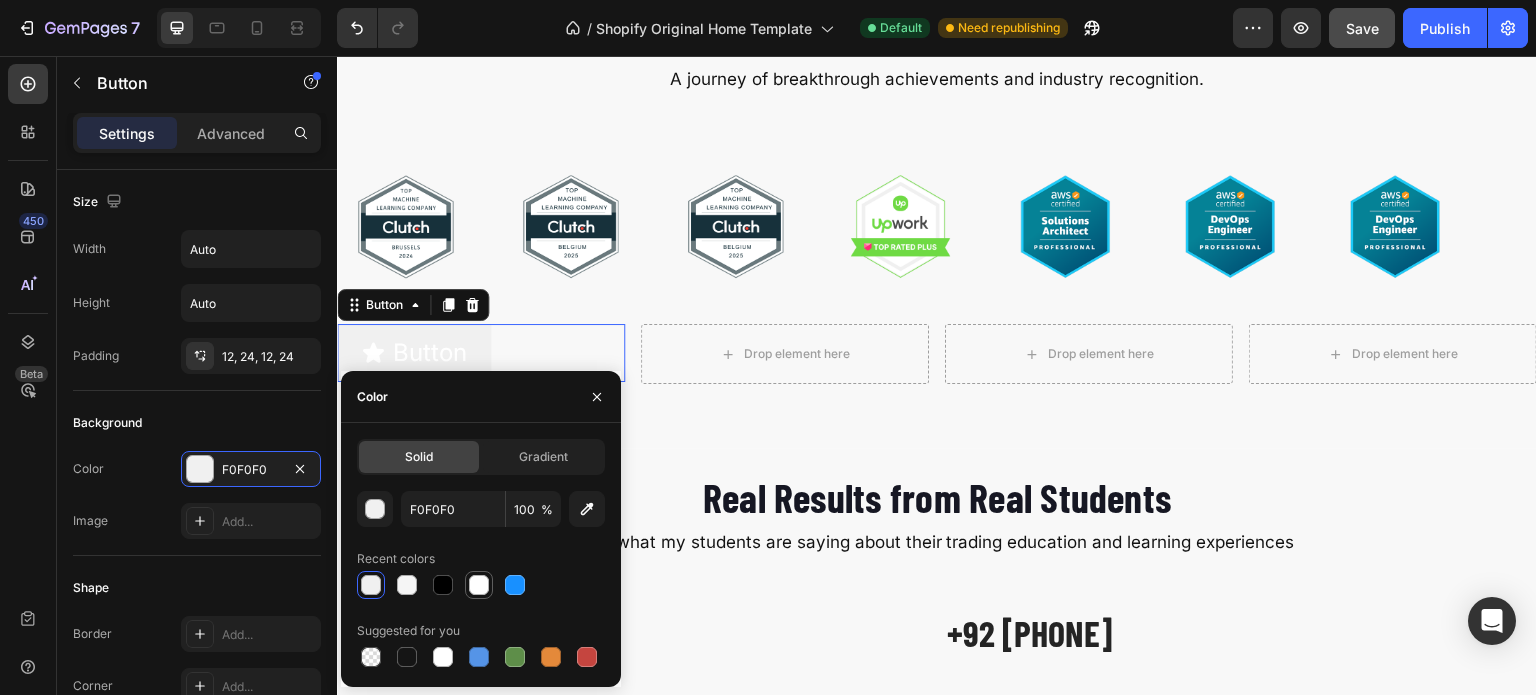 click at bounding box center (479, 585) 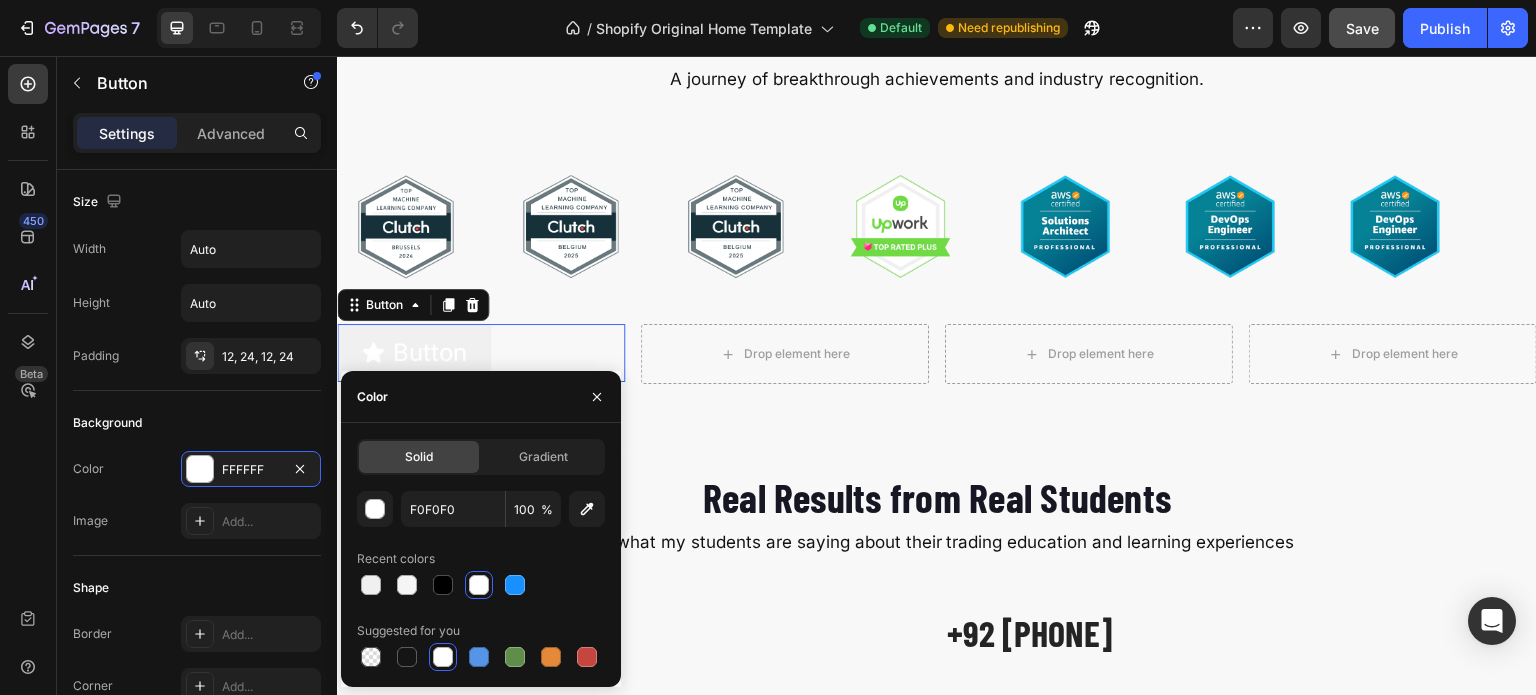 type on "FFFFFF" 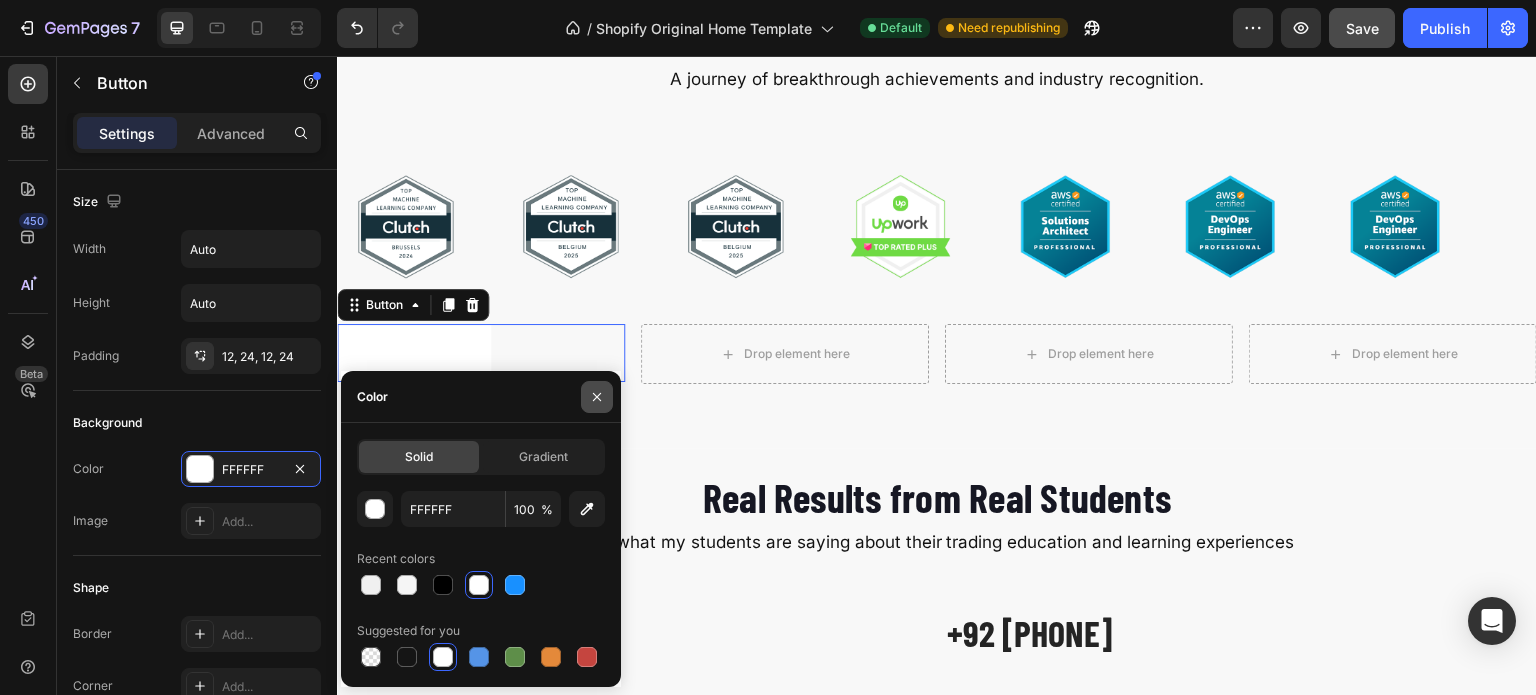 click 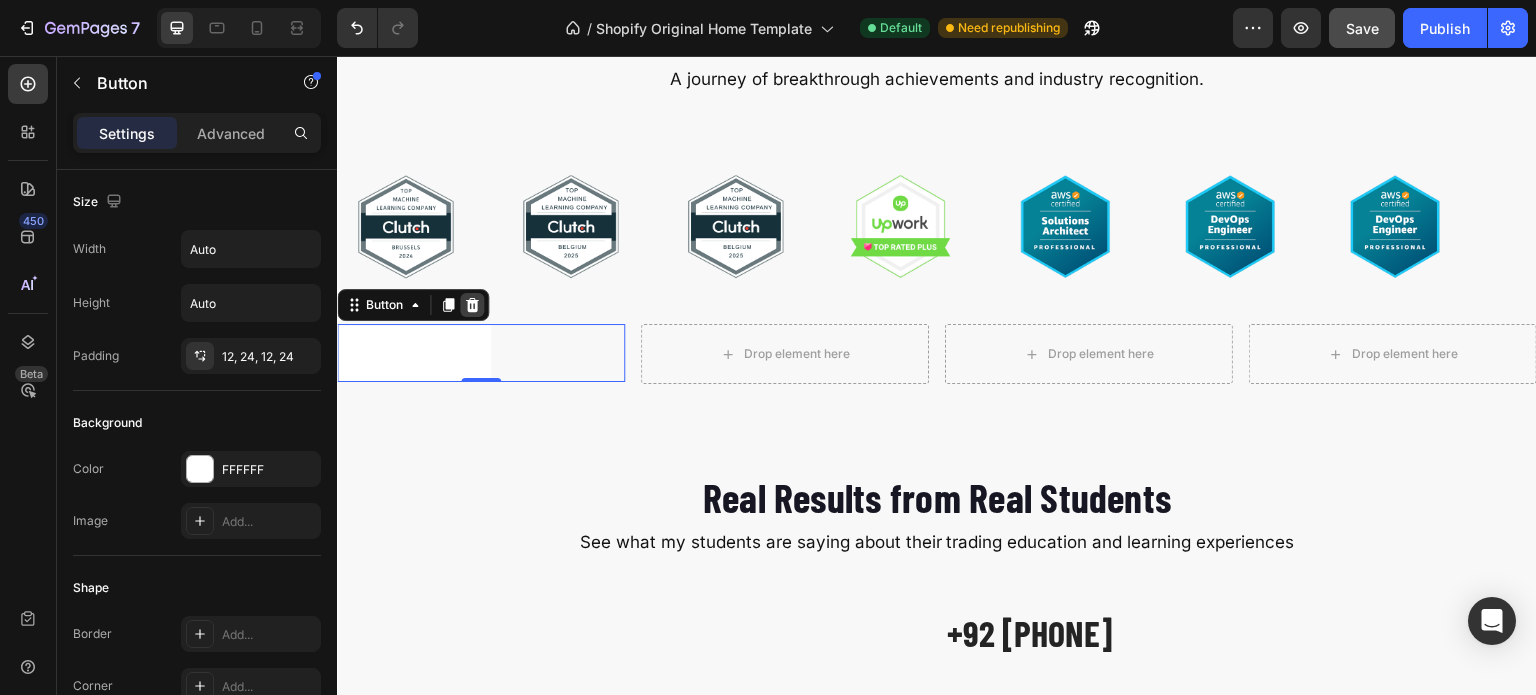 click 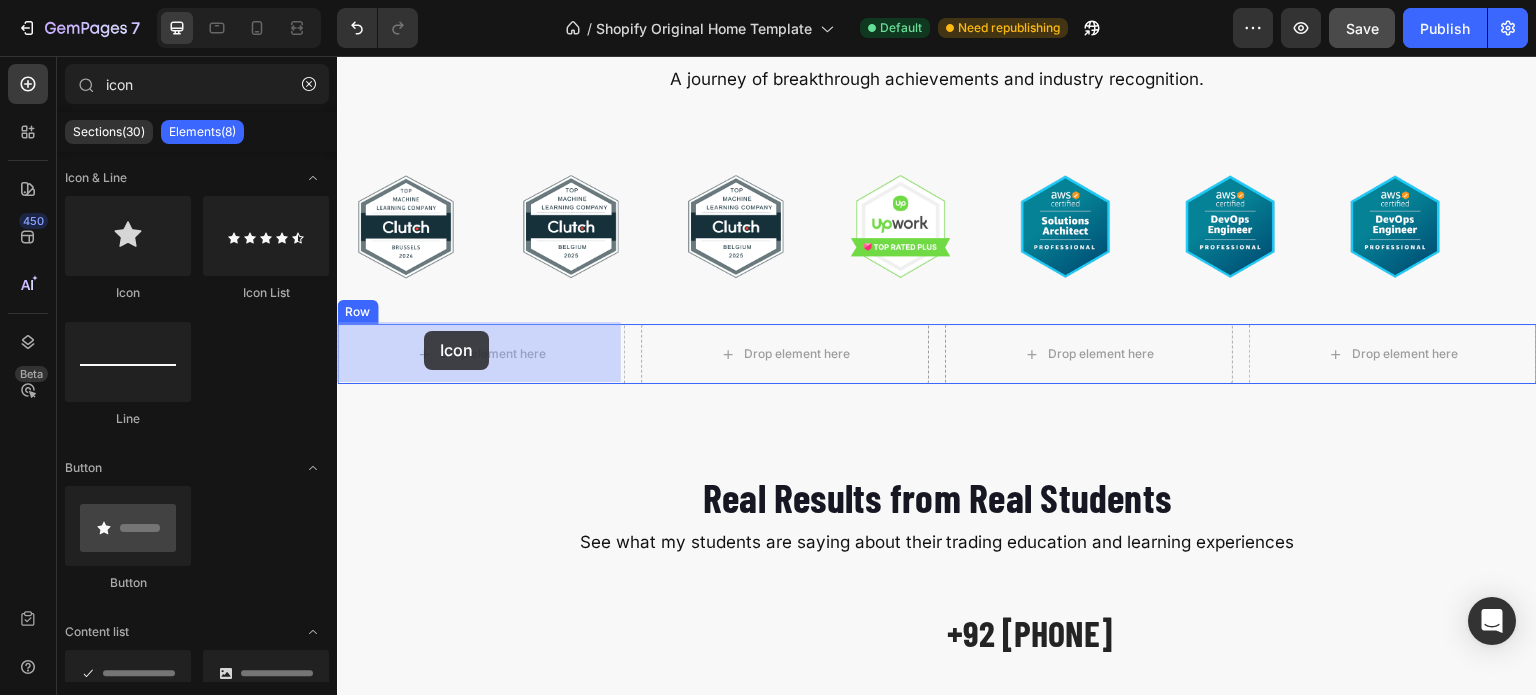 drag, startPoint x: 455, startPoint y: 287, endPoint x: 424, endPoint y: 331, distance: 53.823788 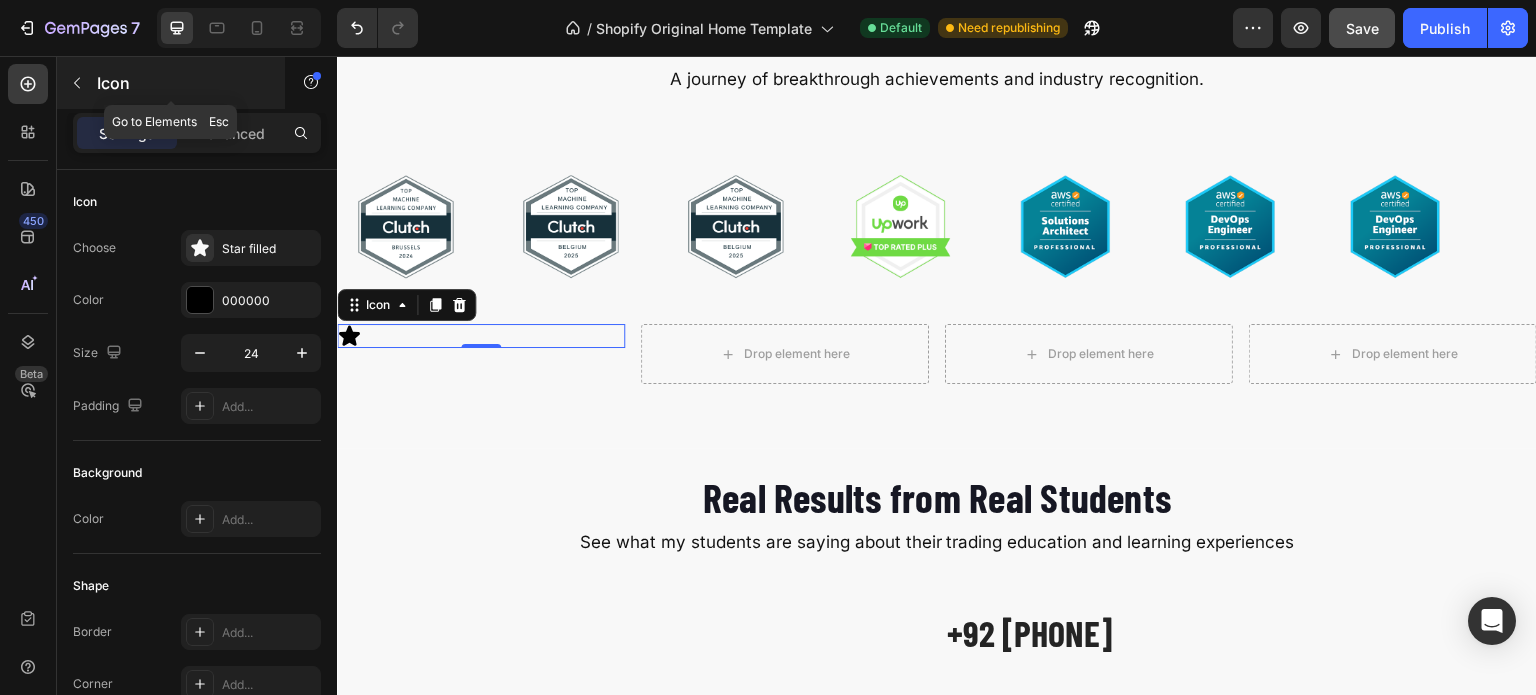 click 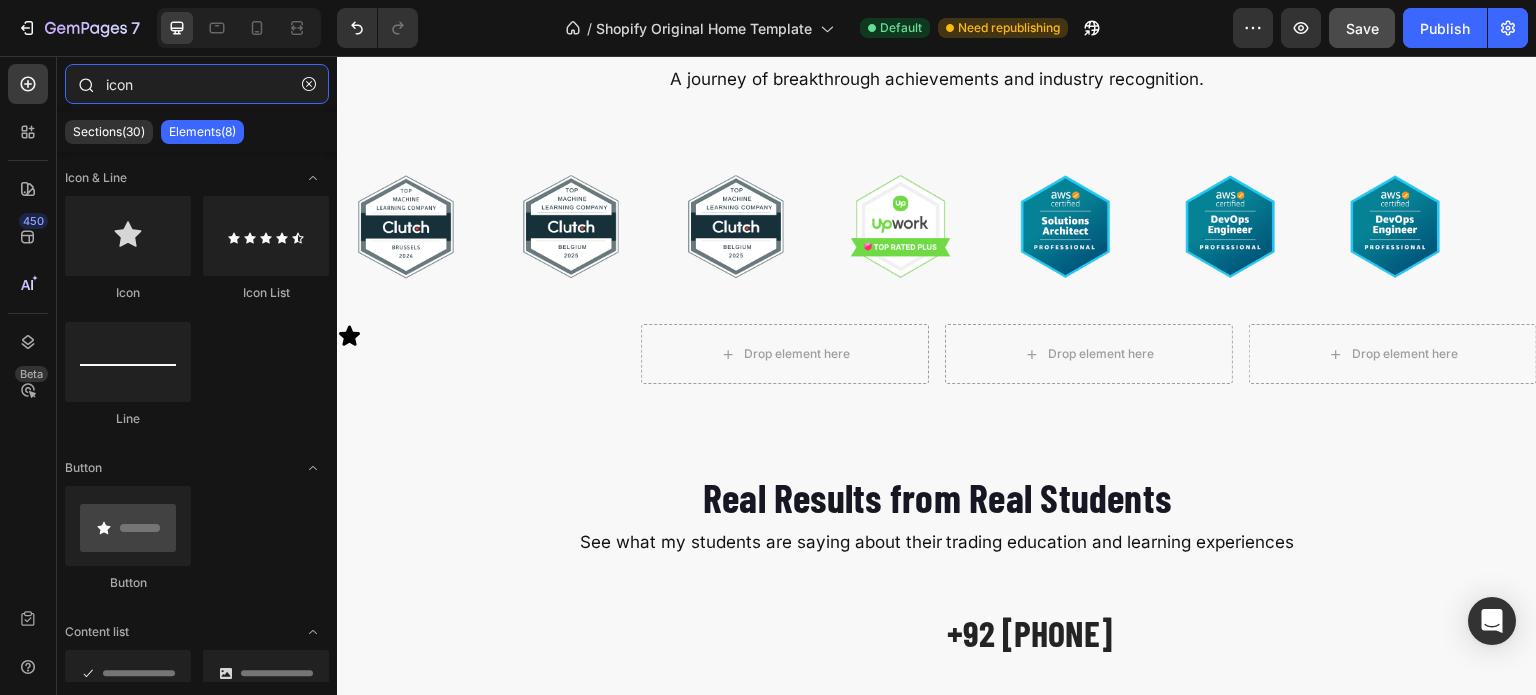 click on "icon" at bounding box center (197, 84) 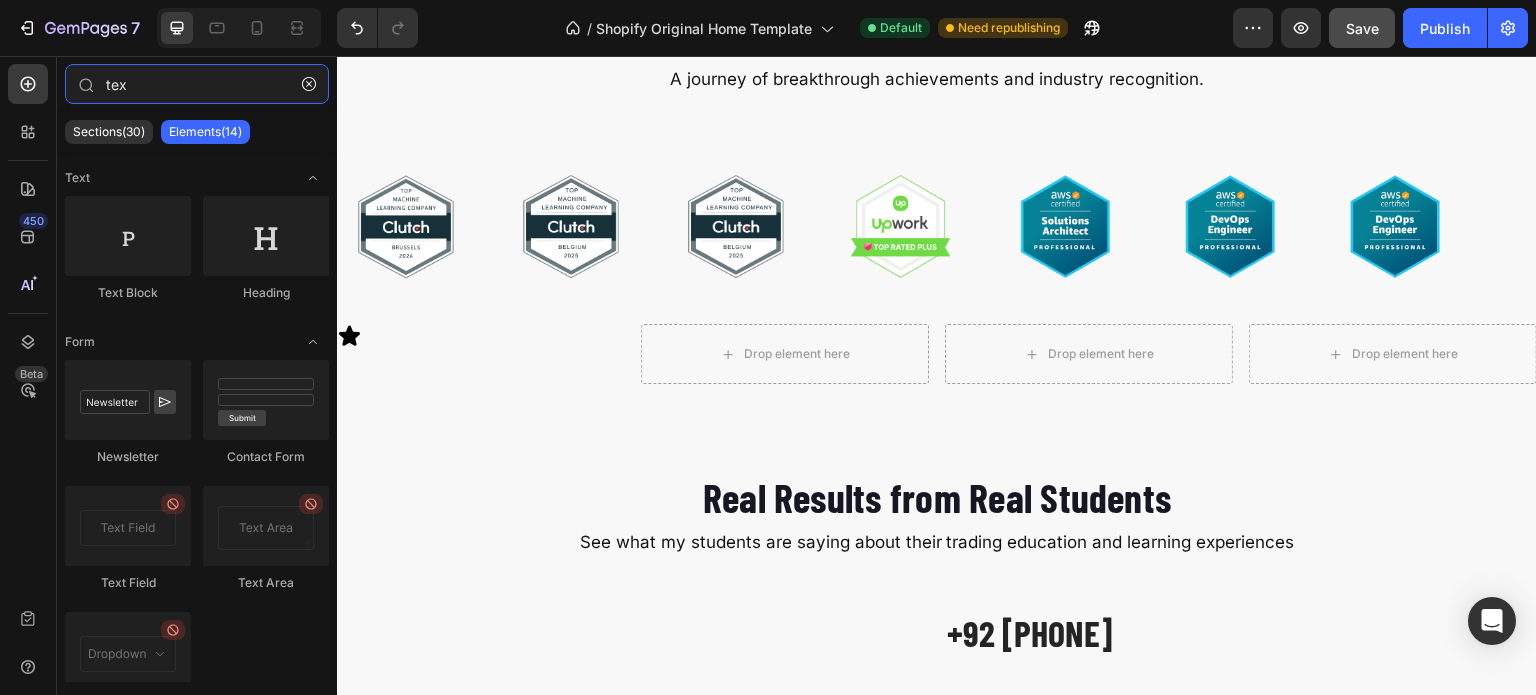 type on "tex" 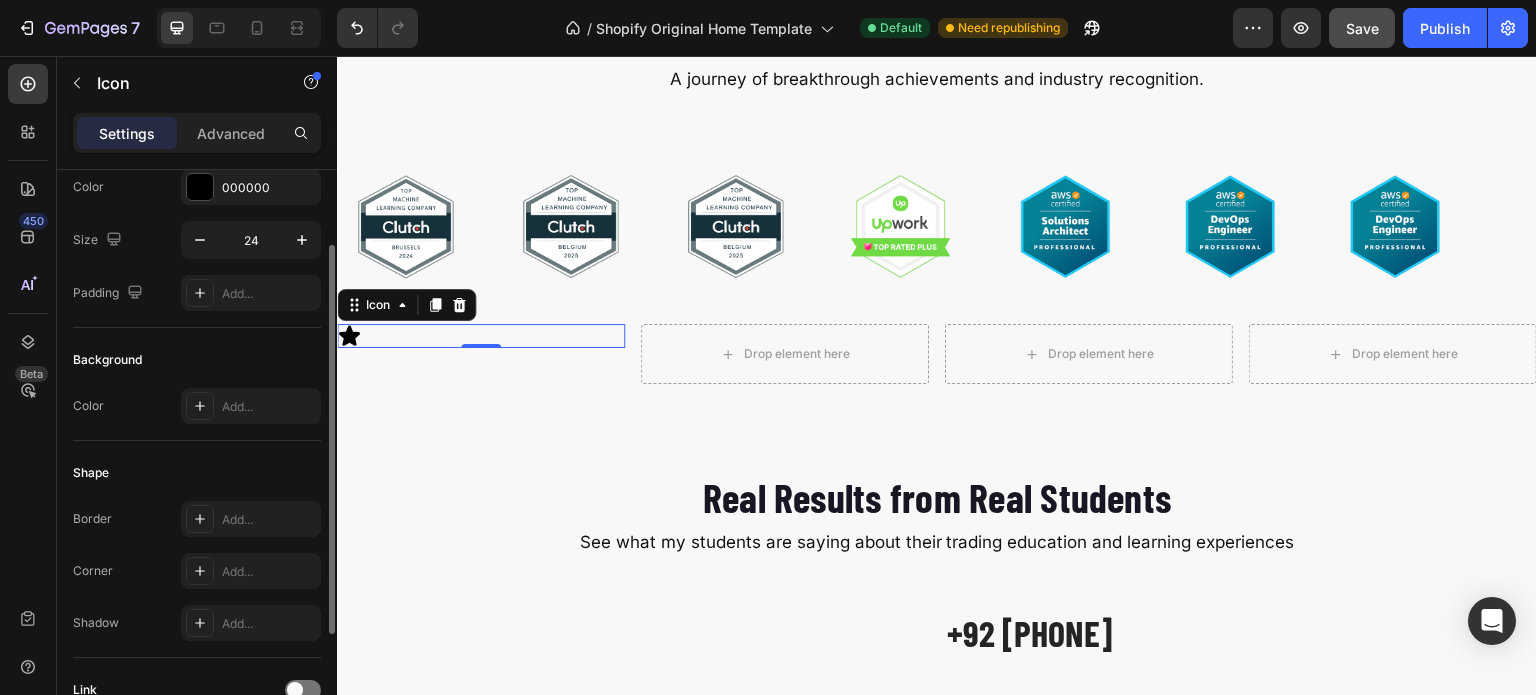 scroll, scrollTop: 0, scrollLeft: 0, axis: both 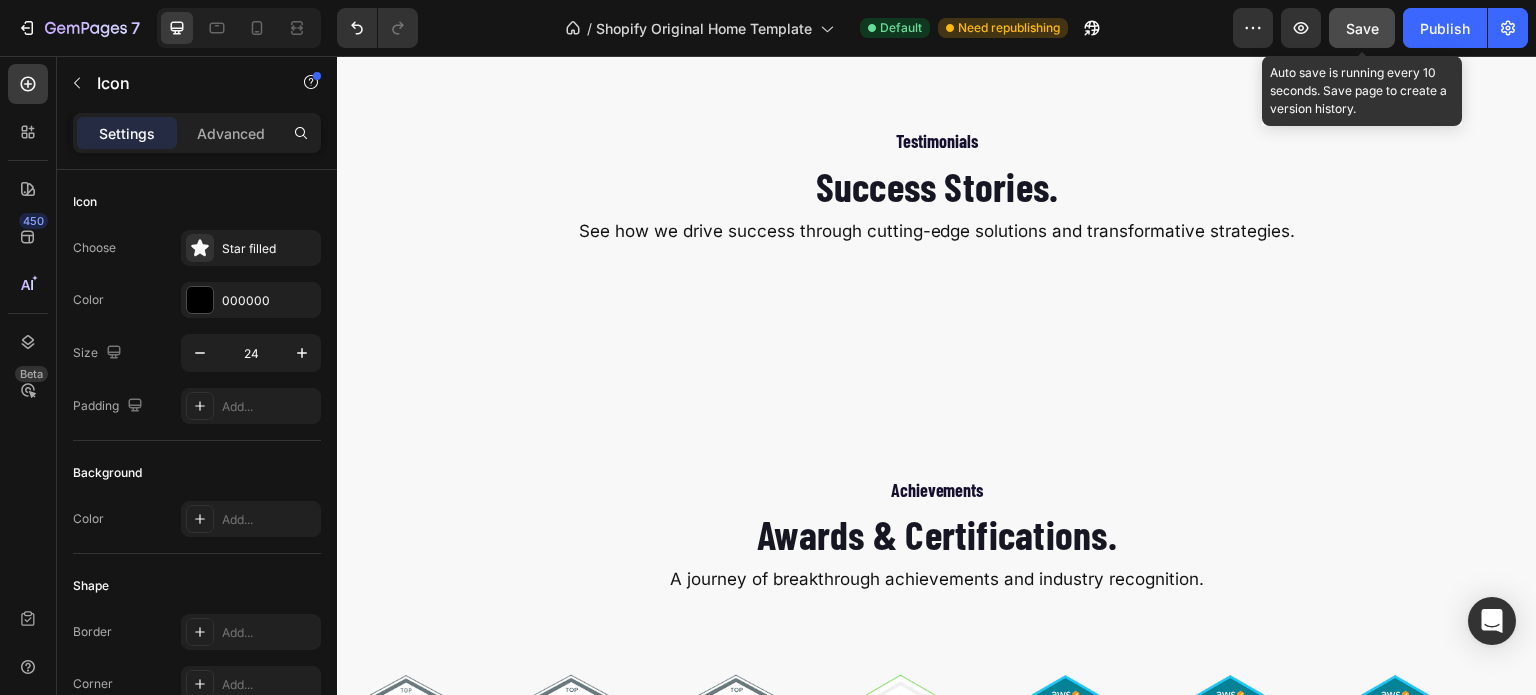 click on "Save" at bounding box center (1362, 28) 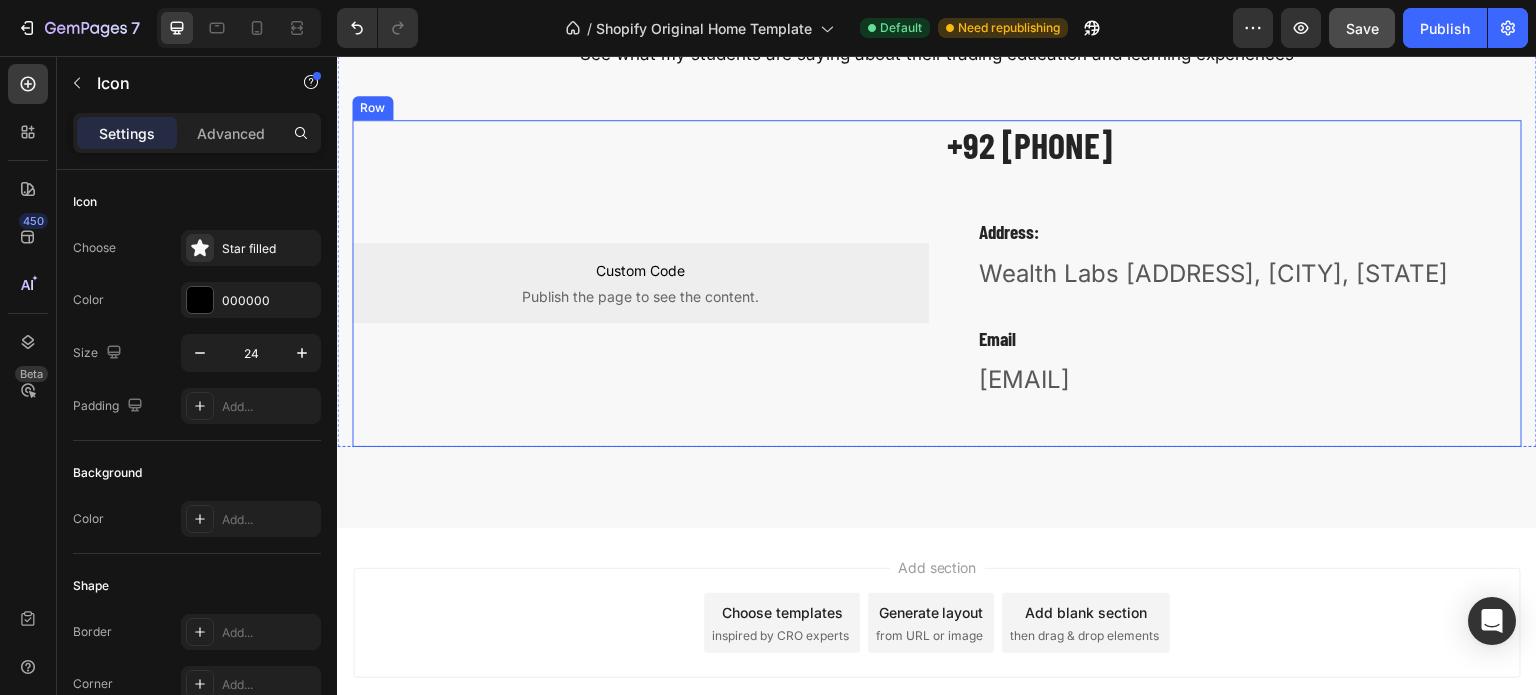 scroll, scrollTop: 4746, scrollLeft: 0, axis: vertical 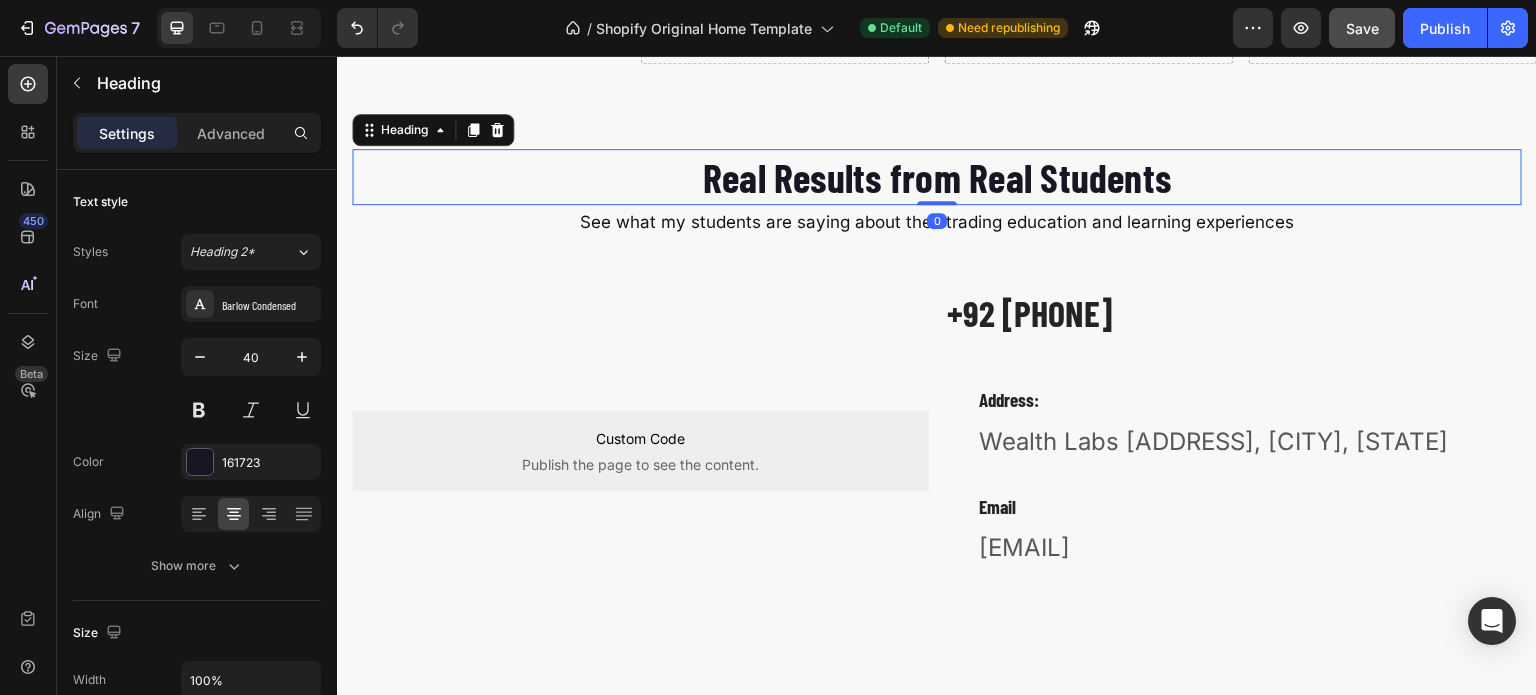 click on "Real Results from Real Students" at bounding box center (937, 177) 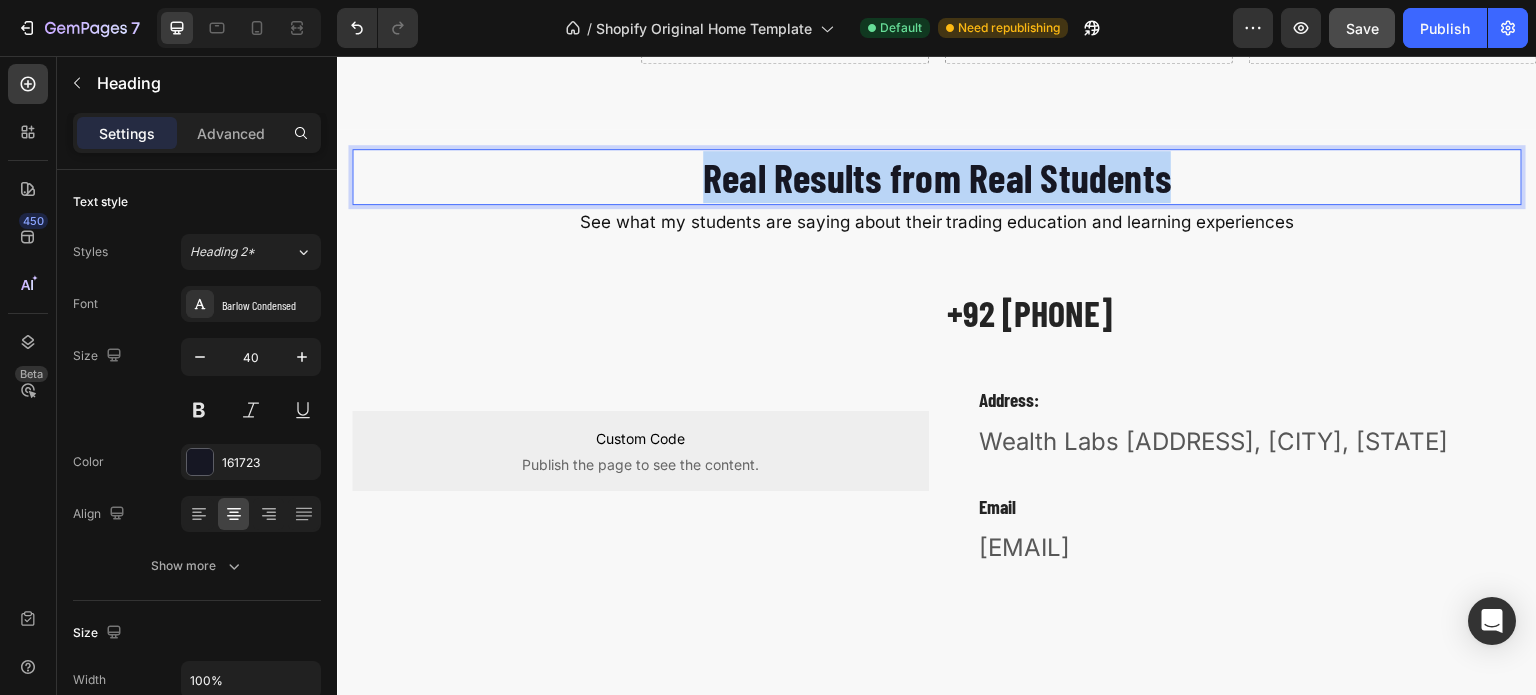 click on "Real Results from Real Students" at bounding box center (937, 177) 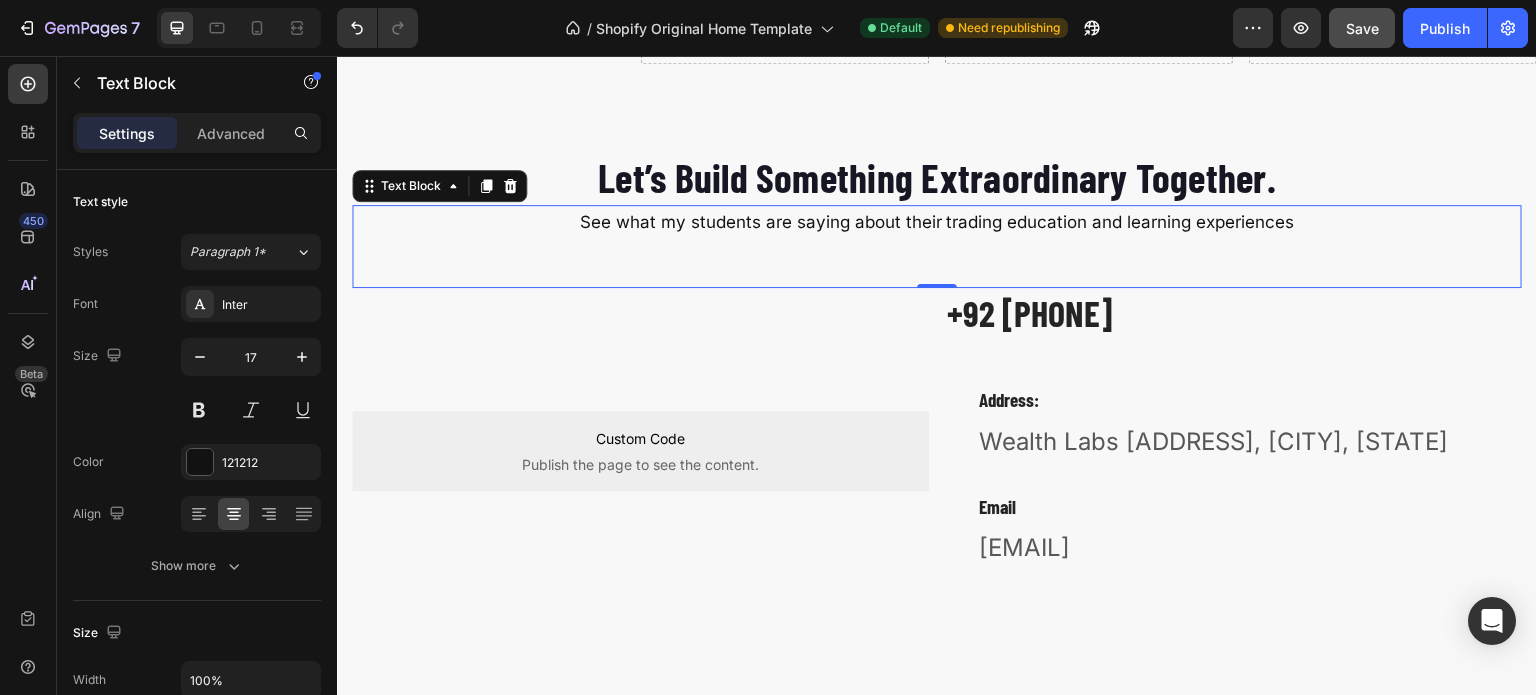 click on "See what my students are saying about their trading education and learning experiences" at bounding box center (937, 222) 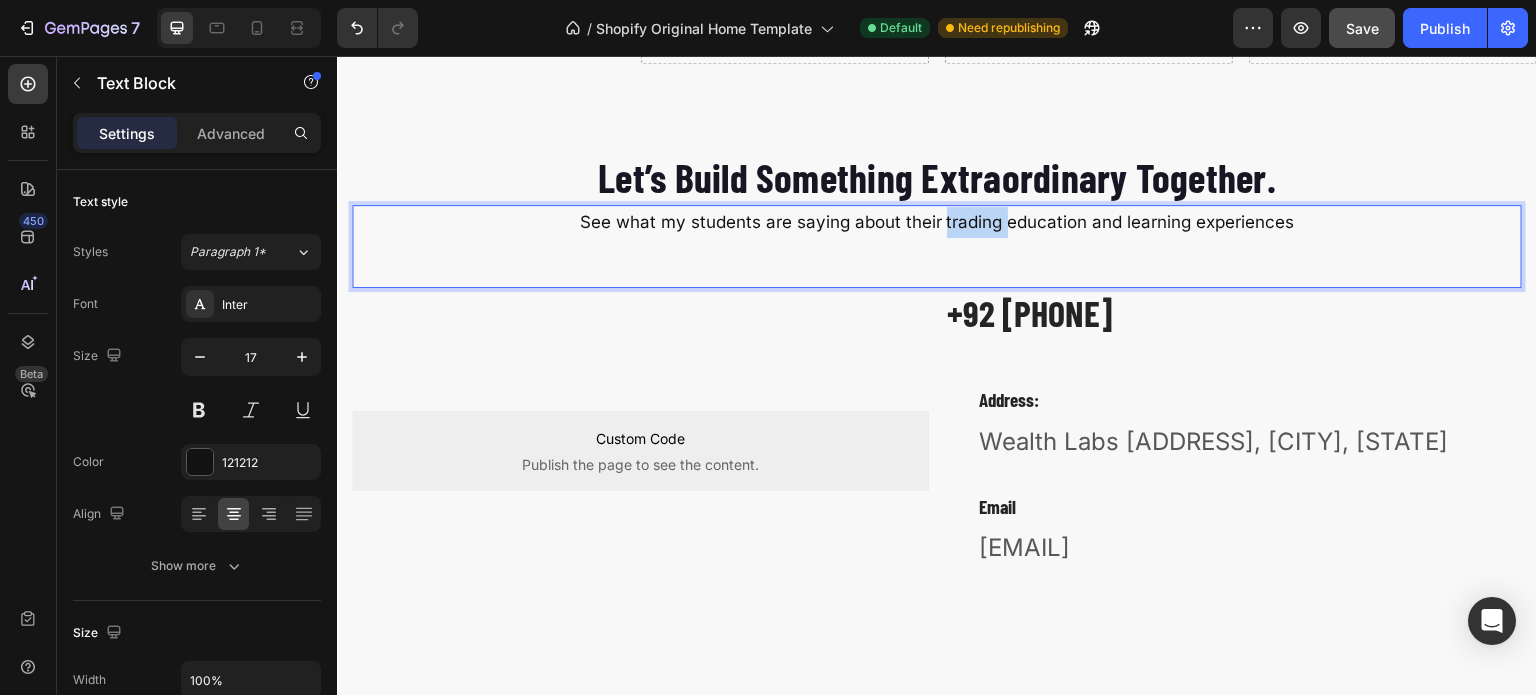 click on "See what my students are saying about their trading education and learning experiences" at bounding box center (937, 222) 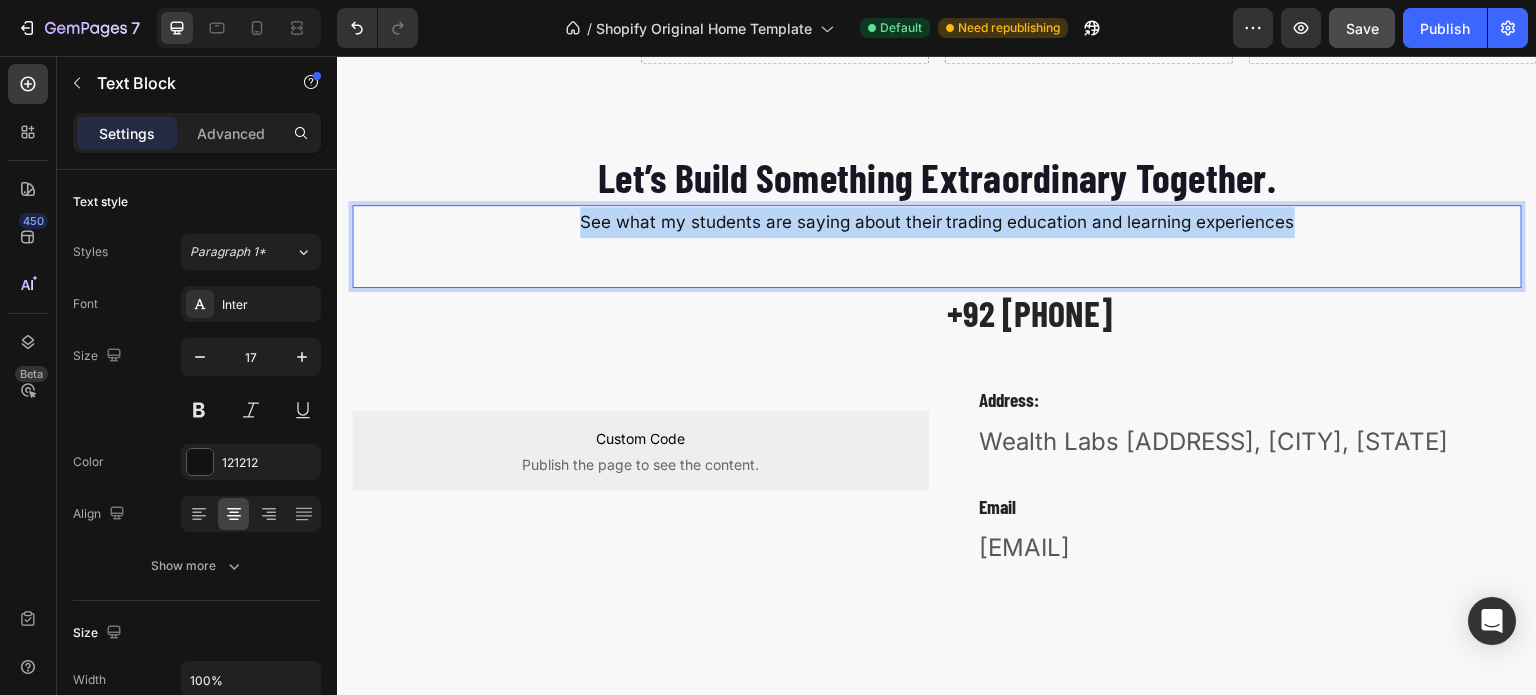 click on "See what my students are saying about their trading education and learning experiences" at bounding box center (937, 222) 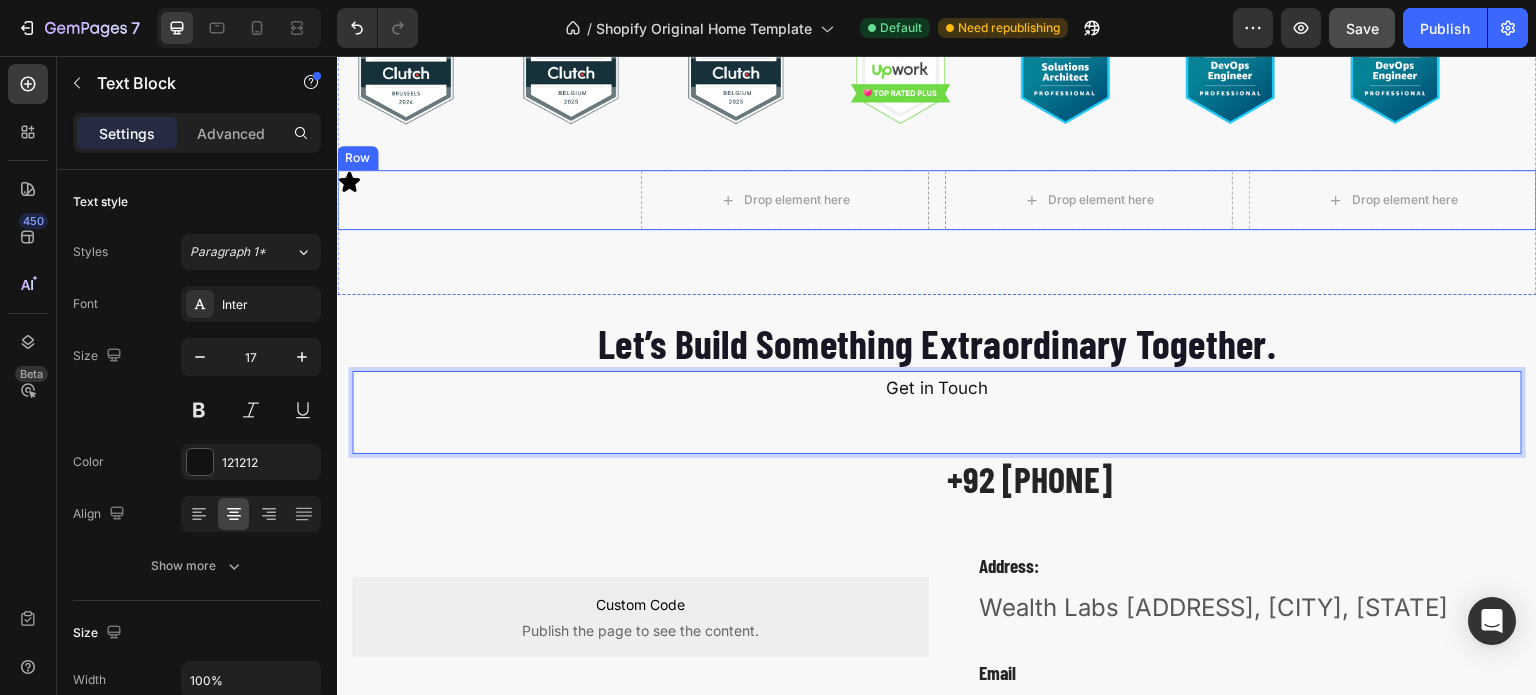 scroll, scrollTop: 4580, scrollLeft: 0, axis: vertical 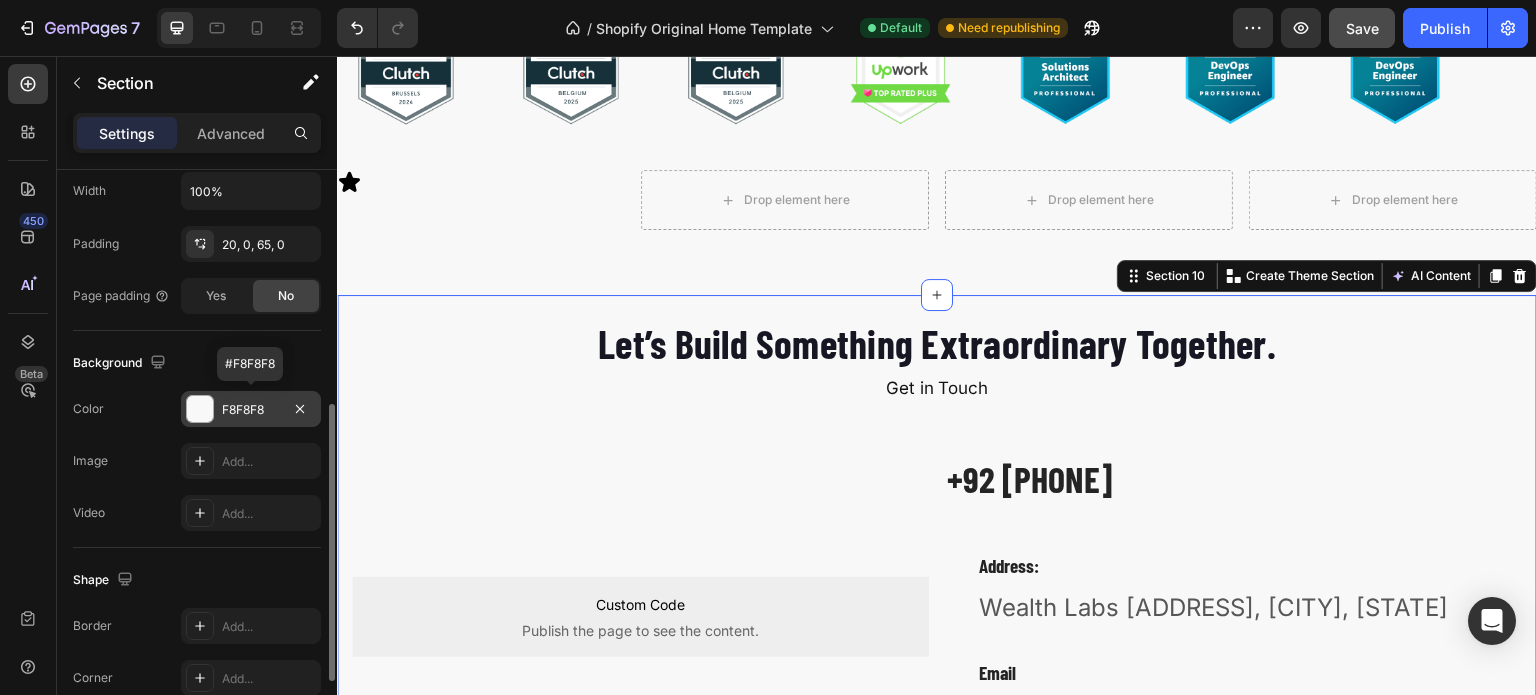 click on "F8F8F8" at bounding box center [251, 410] 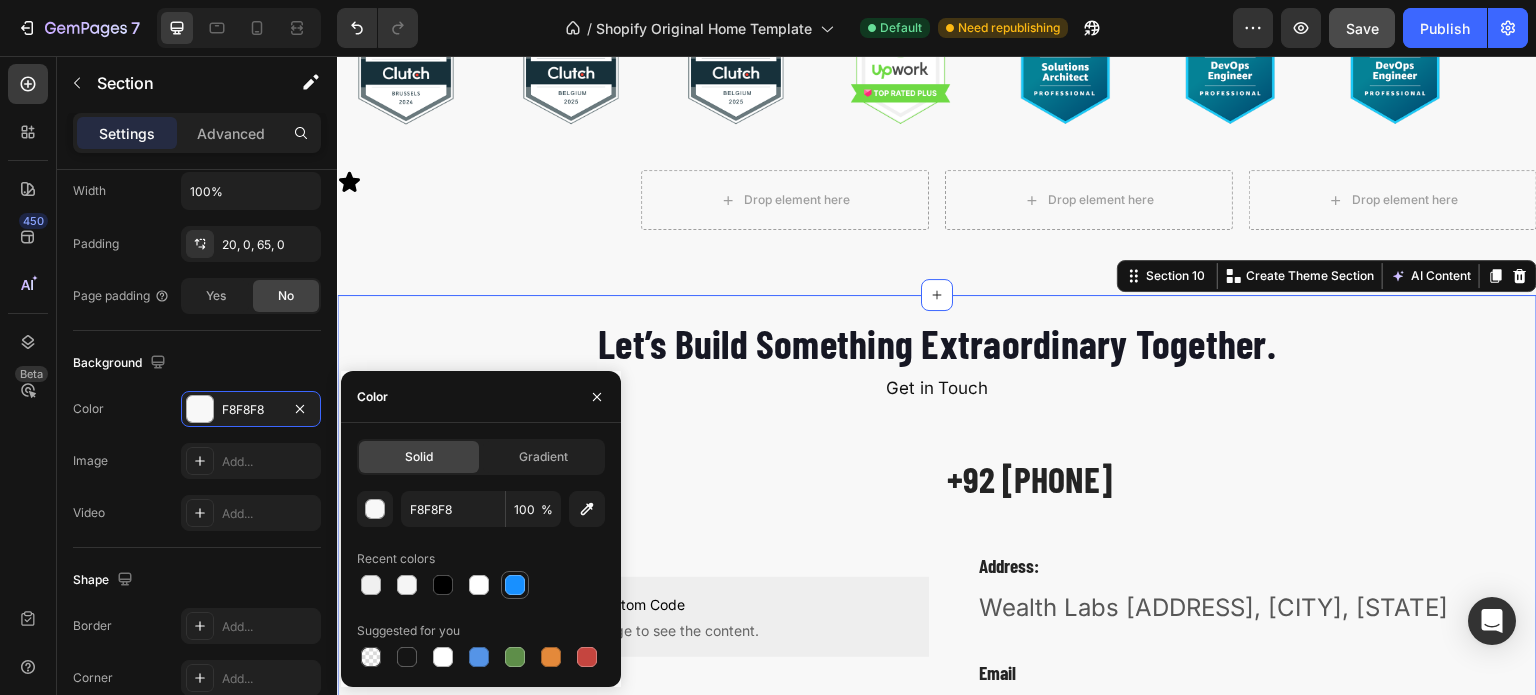 click at bounding box center [515, 585] 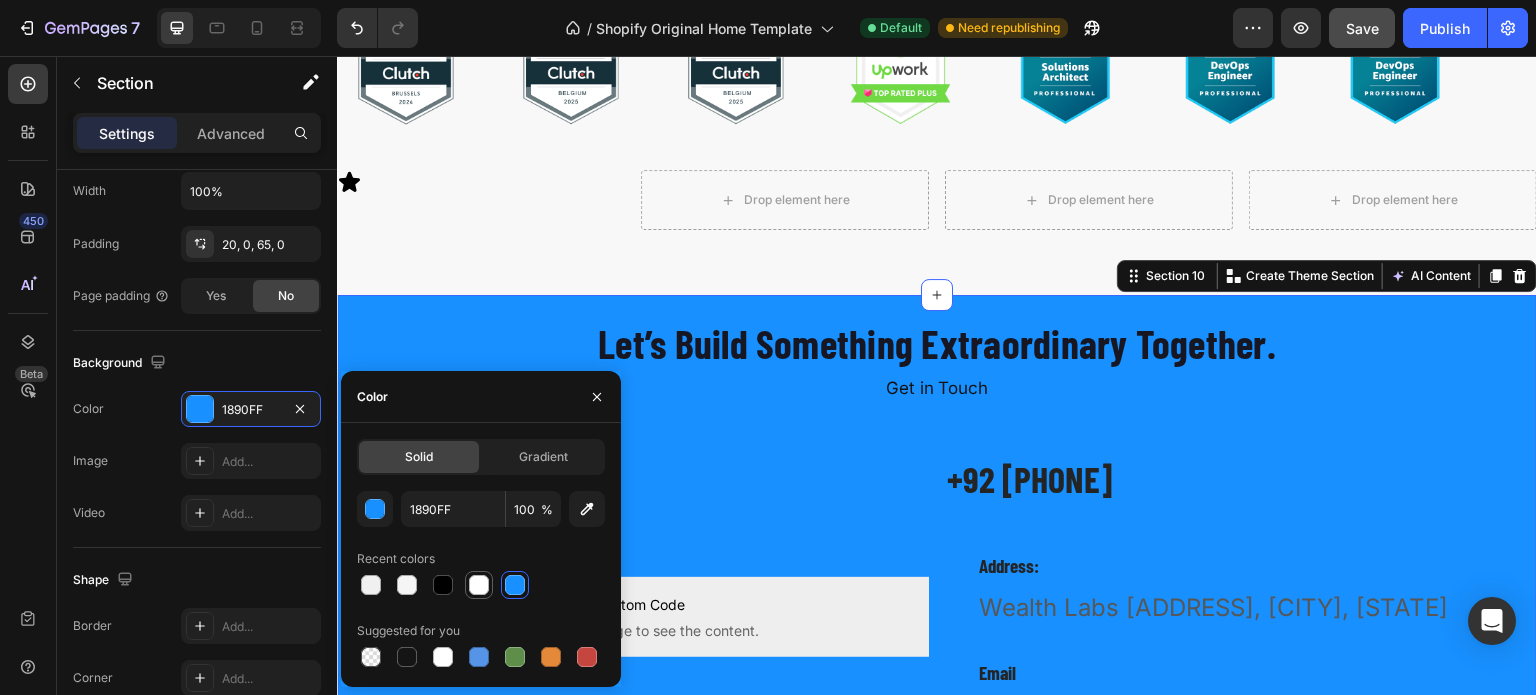 click at bounding box center [479, 585] 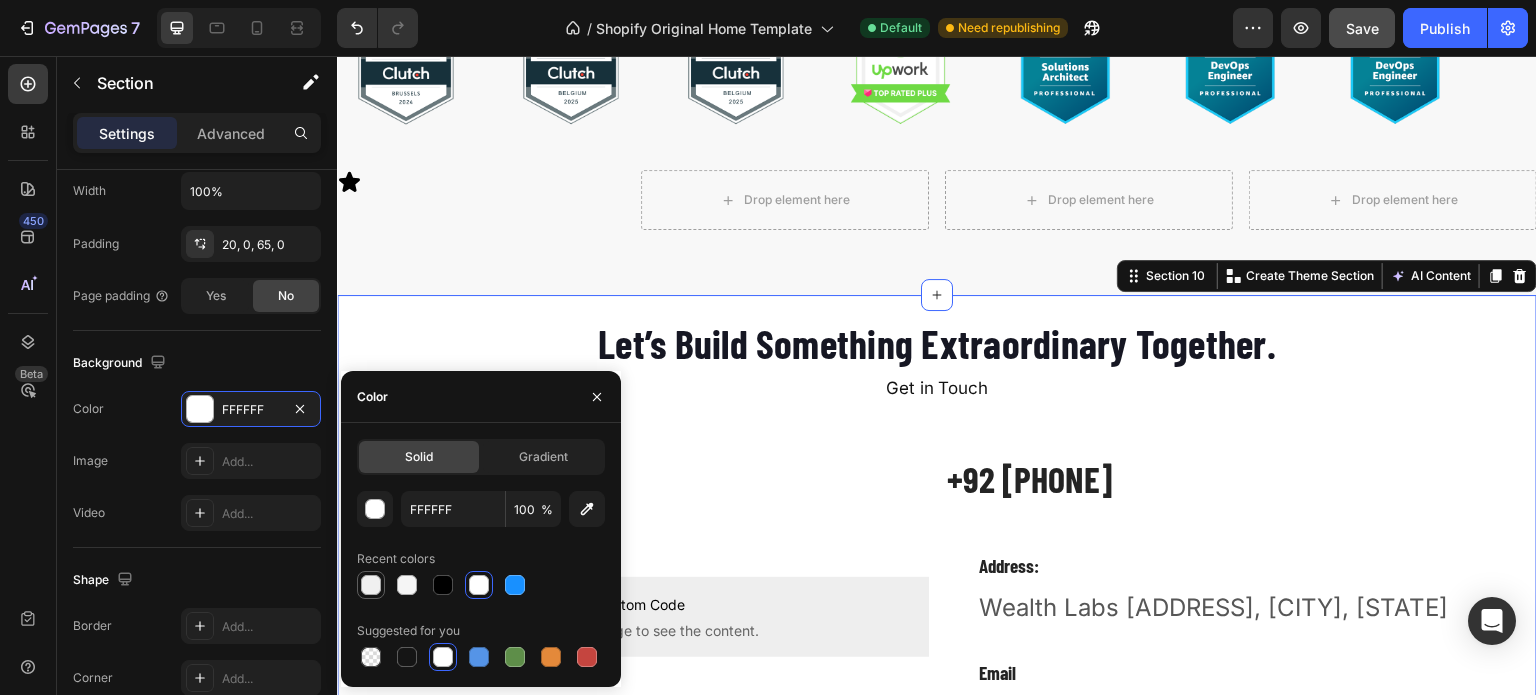 click at bounding box center (371, 585) 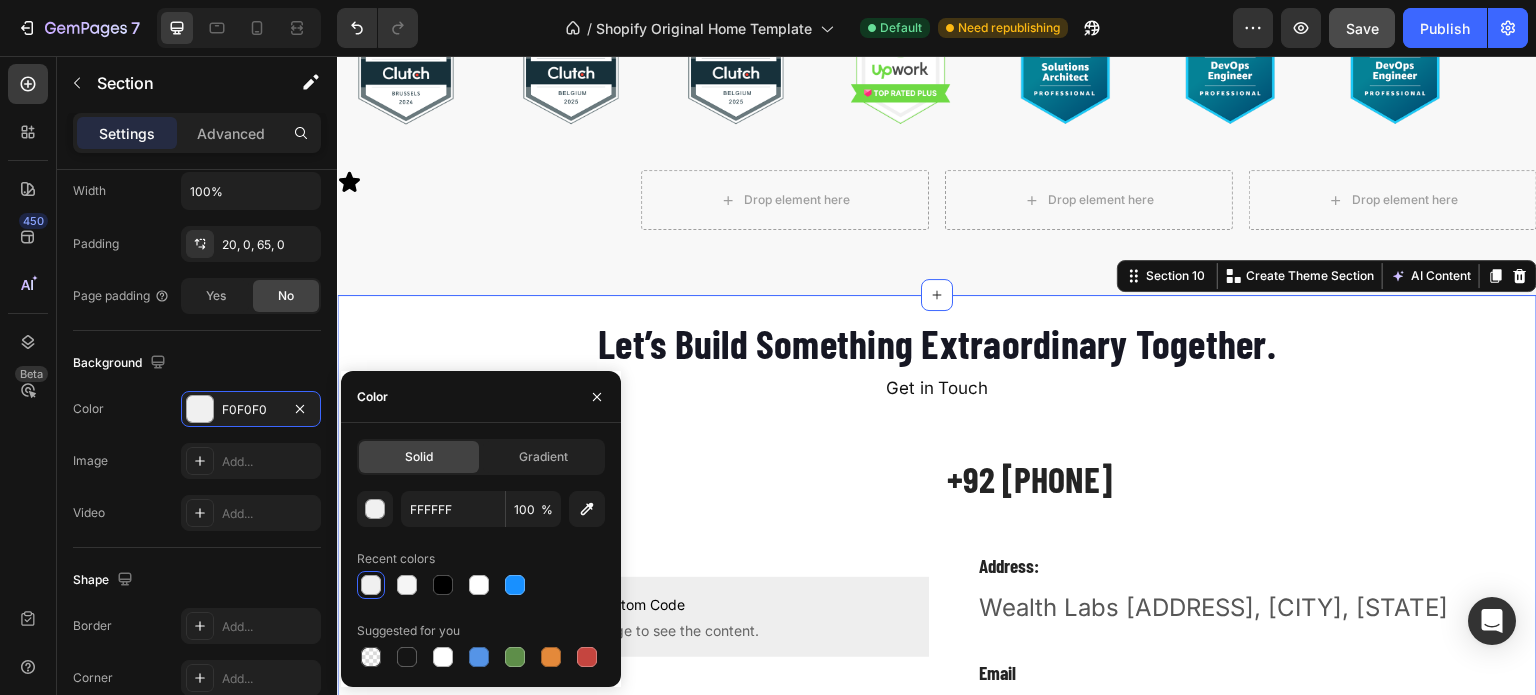 type on "F0F0F0" 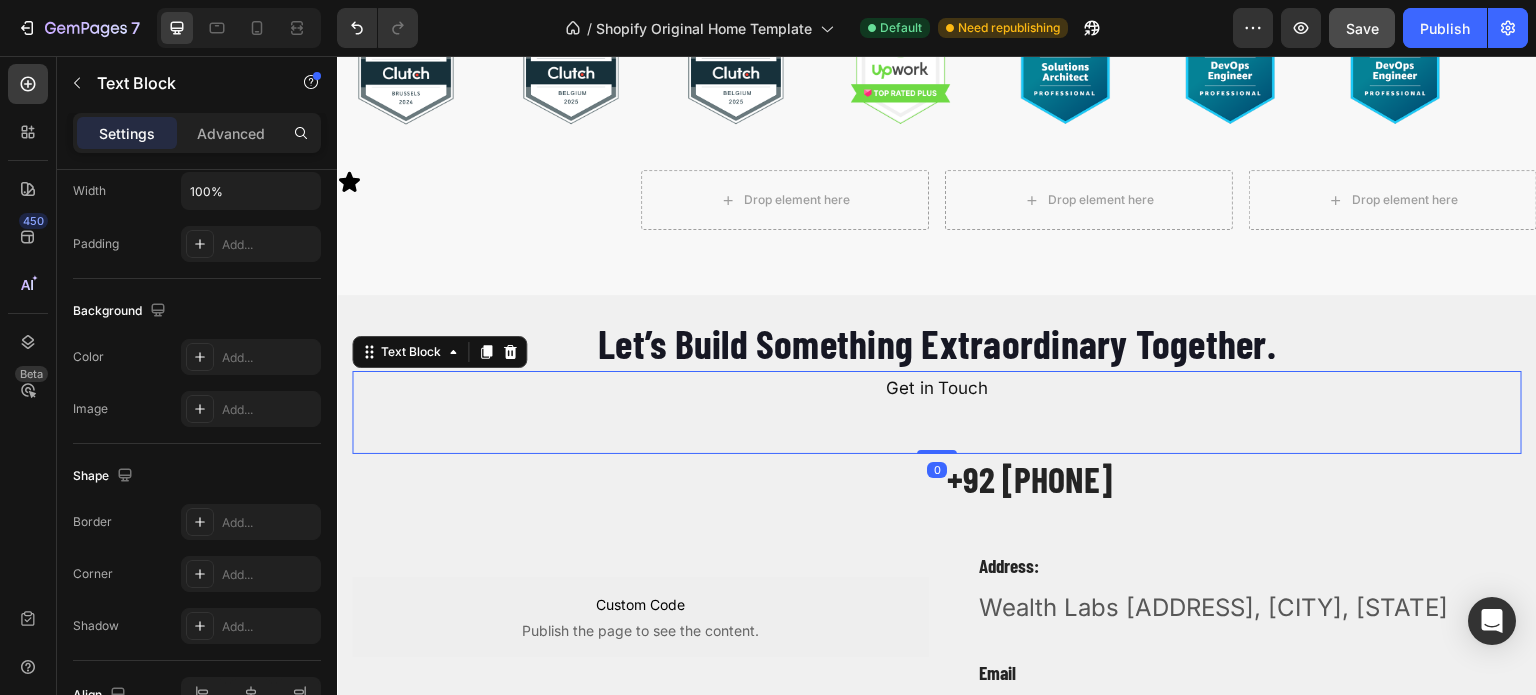 scroll, scrollTop: 0, scrollLeft: 0, axis: both 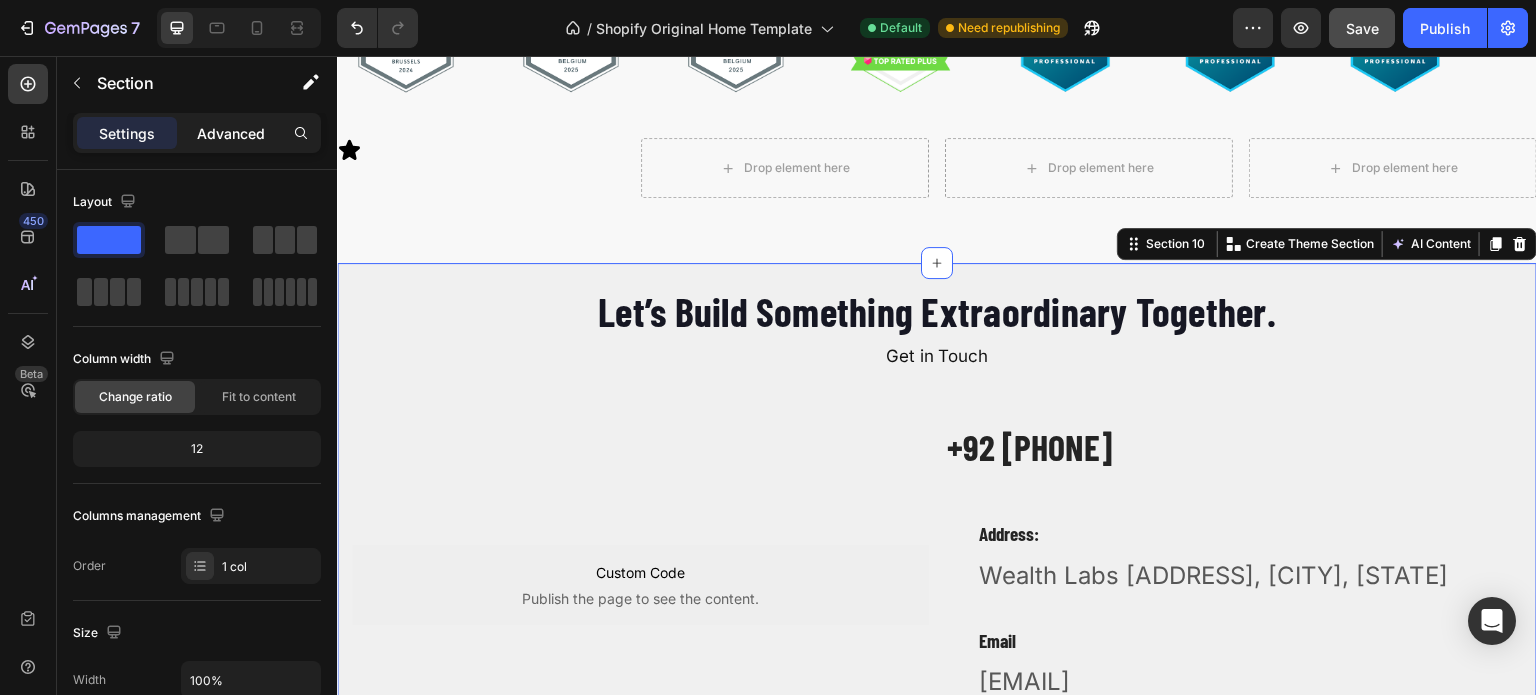 click on "Advanced" at bounding box center (231, 133) 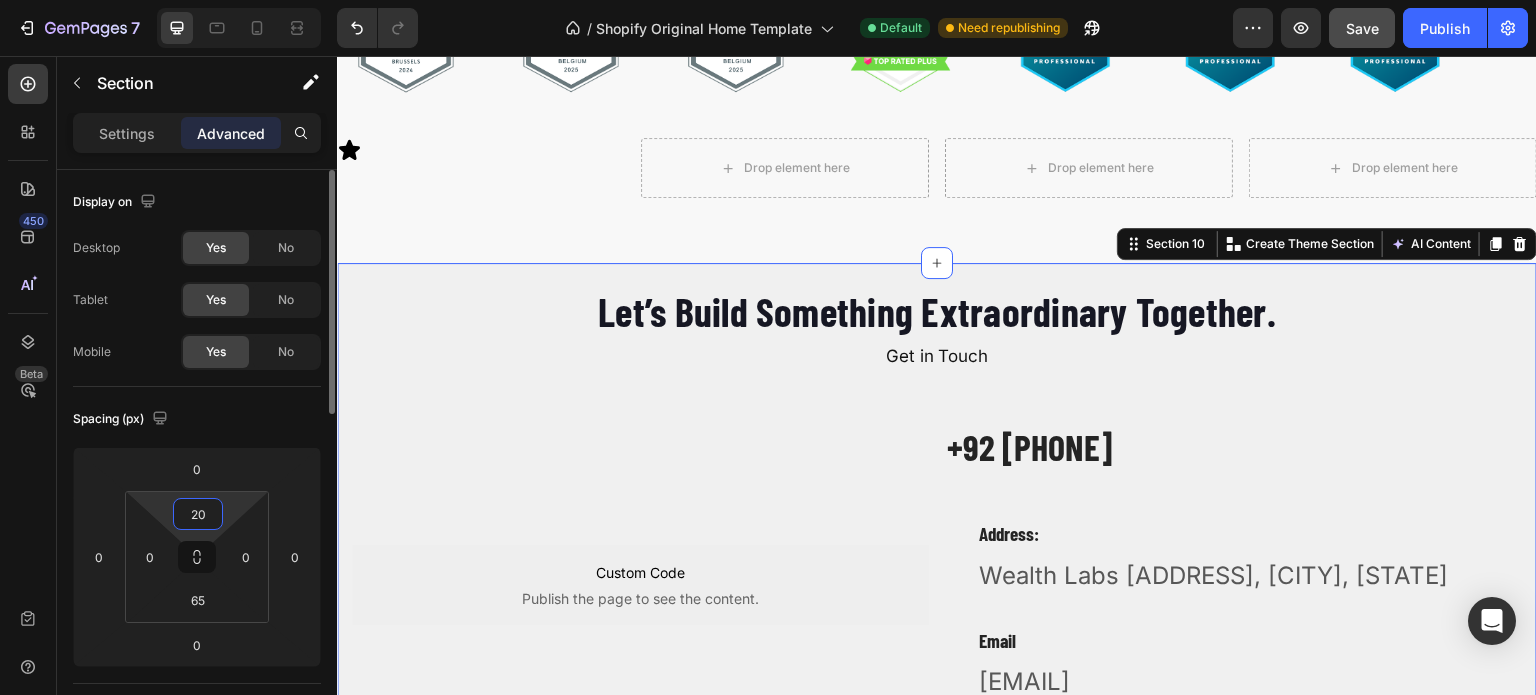 click on "20" at bounding box center (198, 514) 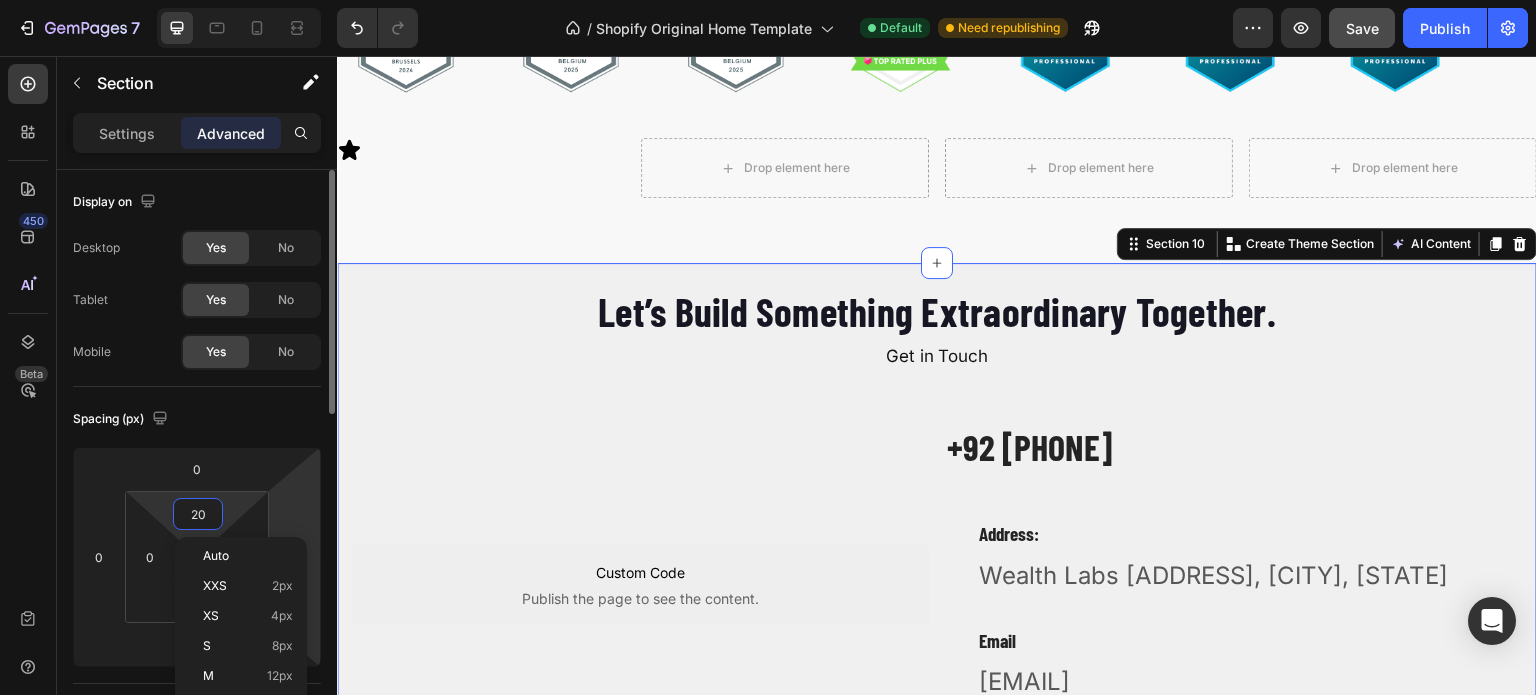 click on "7   /  Shopify Original Home Template Default Need republishing Preview  Save   Publish  450 Beta tex Sections(30) Elements(14) Text
Text Block
Heading Form
Newsletter
Contact Form
Text Field
Text Area
Dropdown Media
Video Banner
Hero Banner
Hero Banner" at bounding box center [768, 0] 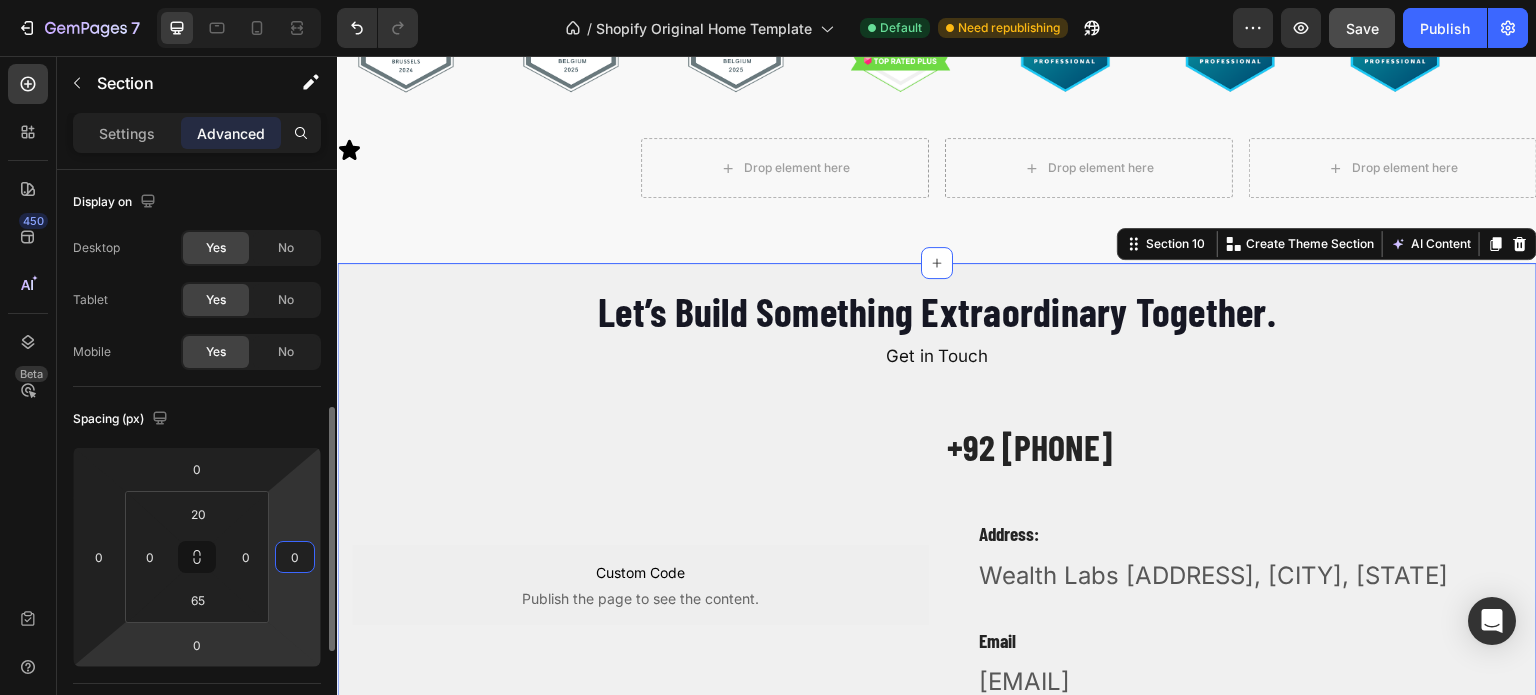 scroll, scrollTop: 176, scrollLeft: 0, axis: vertical 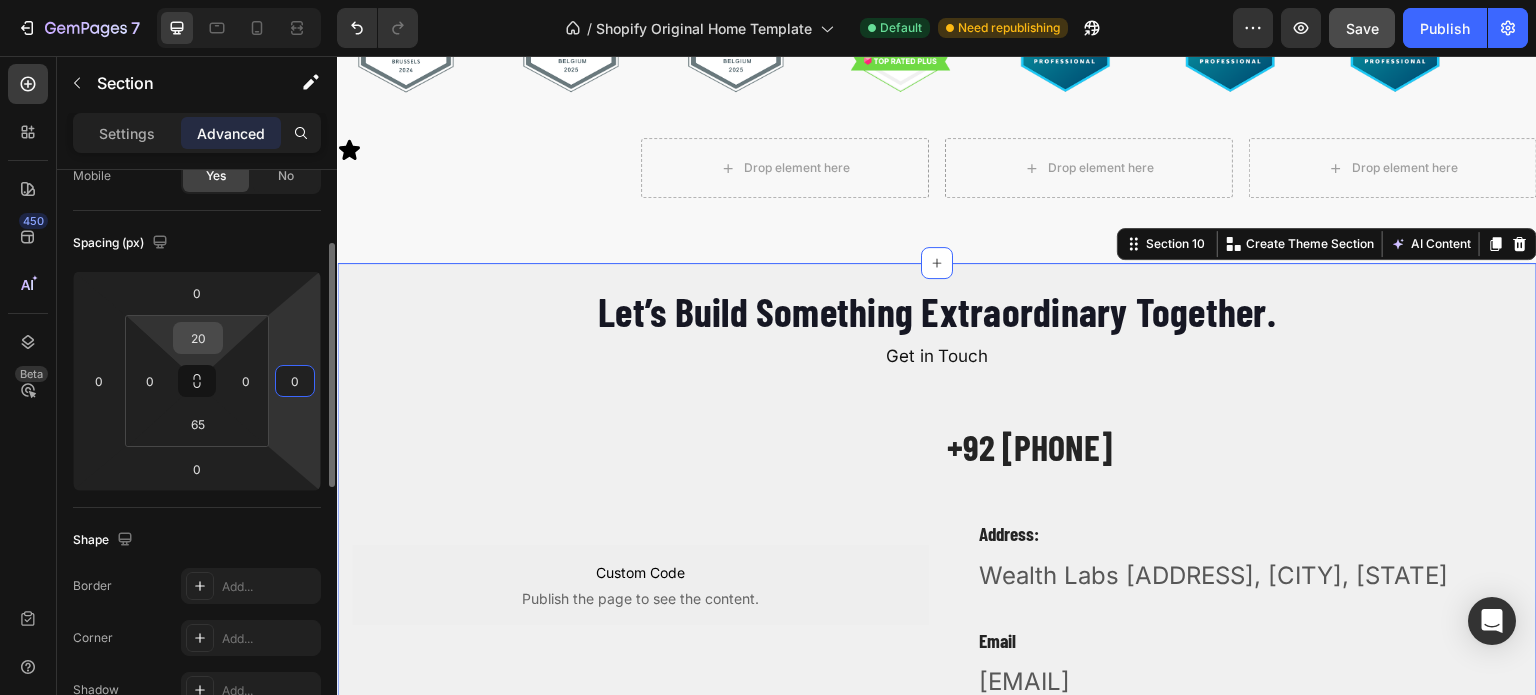 click on "20" at bounding box center (198, 338) 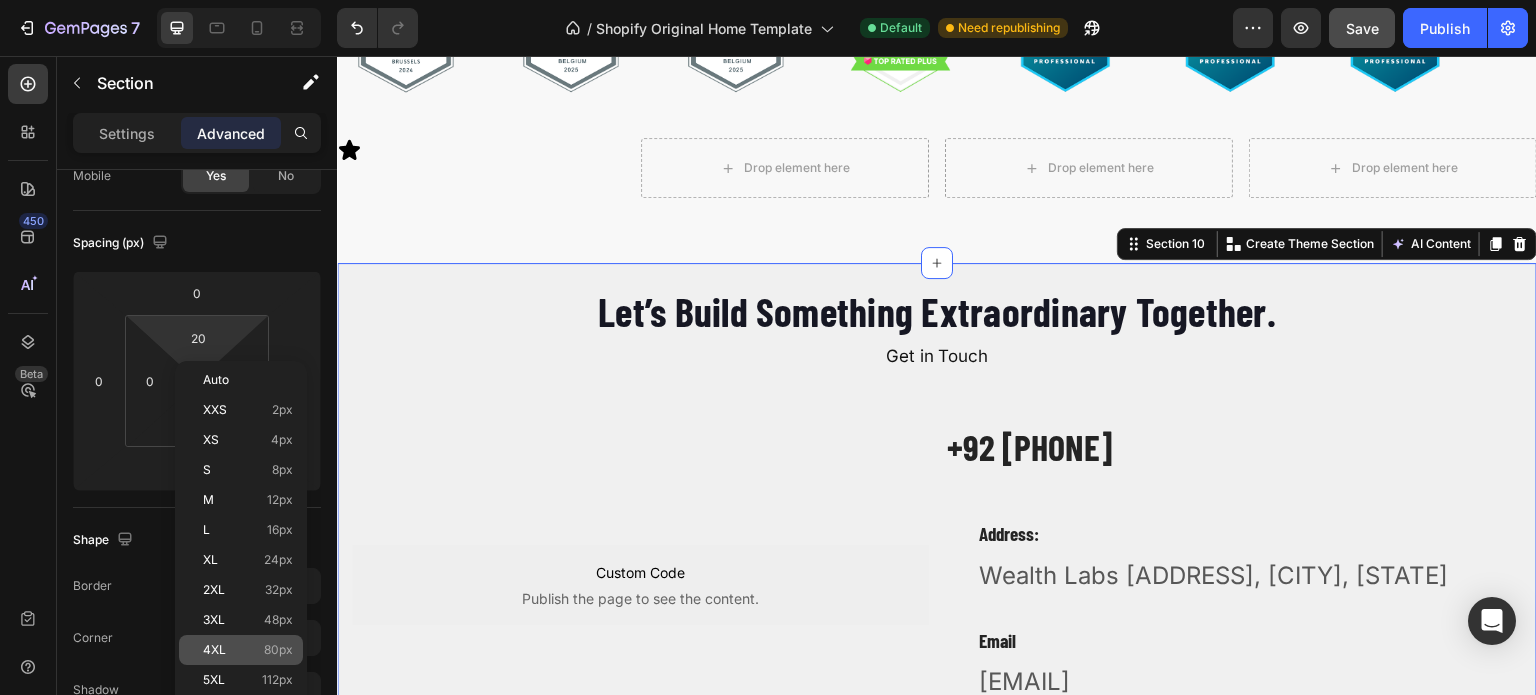 click on "4XL 80px" at bounding box center (248, 650) 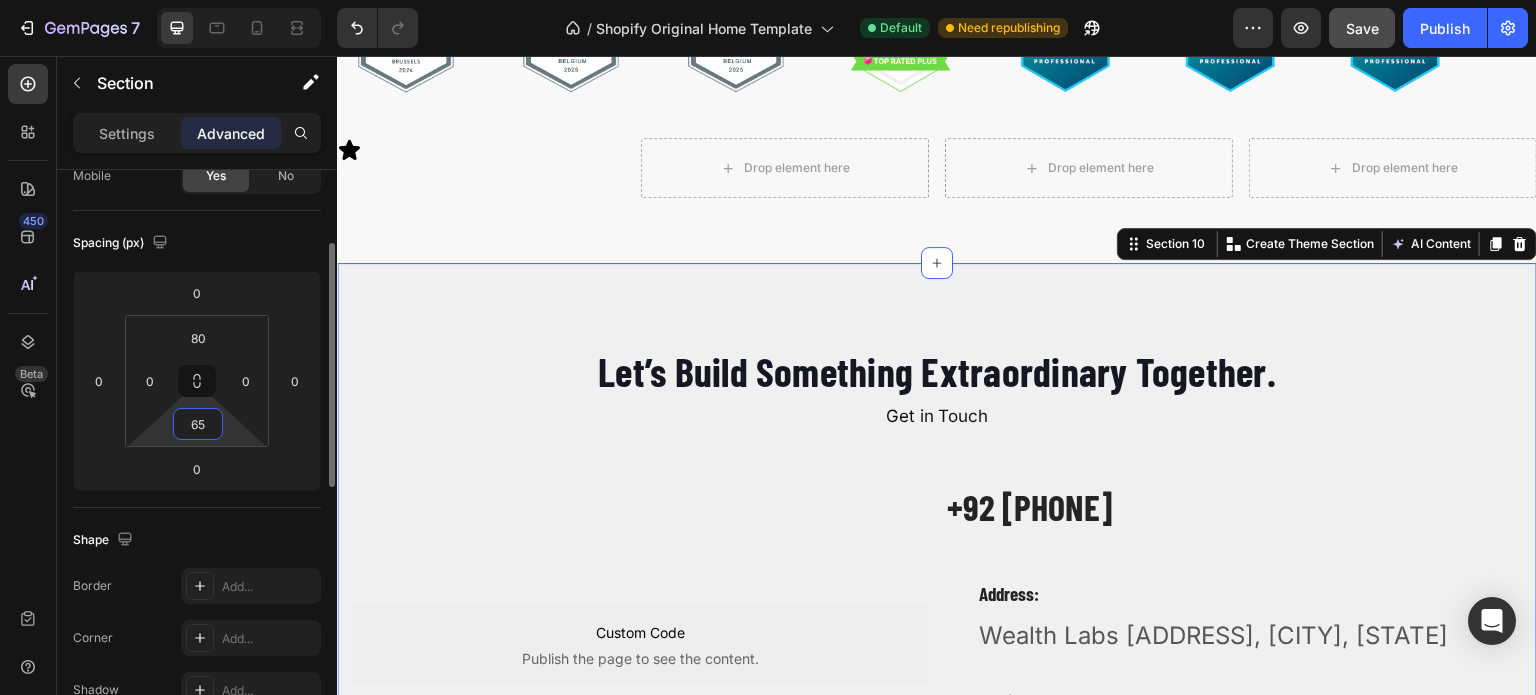 click on "65" at bounding box center [198, 424] 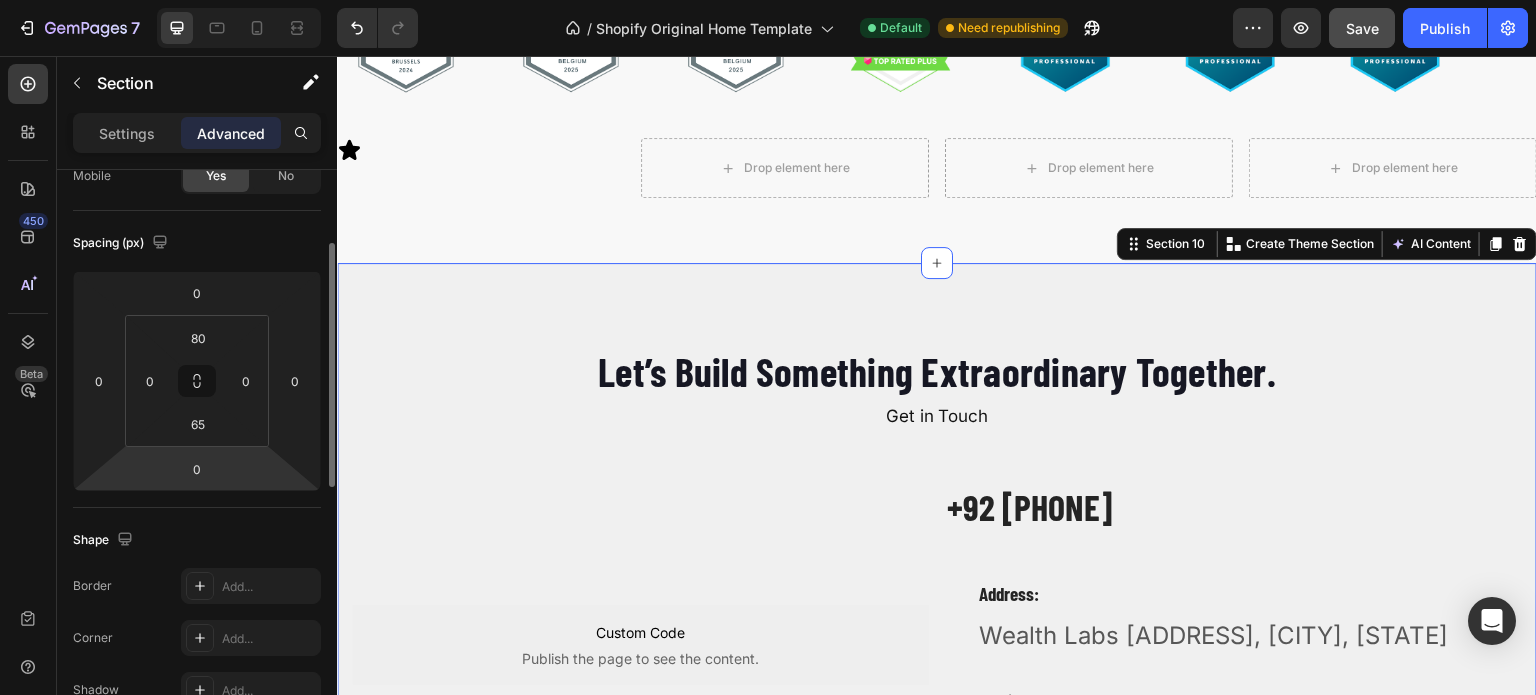 click on "7   /  Shopify Original Home Template Default Need republishing Preview  Save   Publish  450 Beta tex Sections(30) Elements(14) Text
Text Block
Heading Form
Newsletter
Contact Form
Text Field
Text Area
Dropdown Media
Video Banner
Hero Banner
Hero Banner" at bounding box center [768, 0] 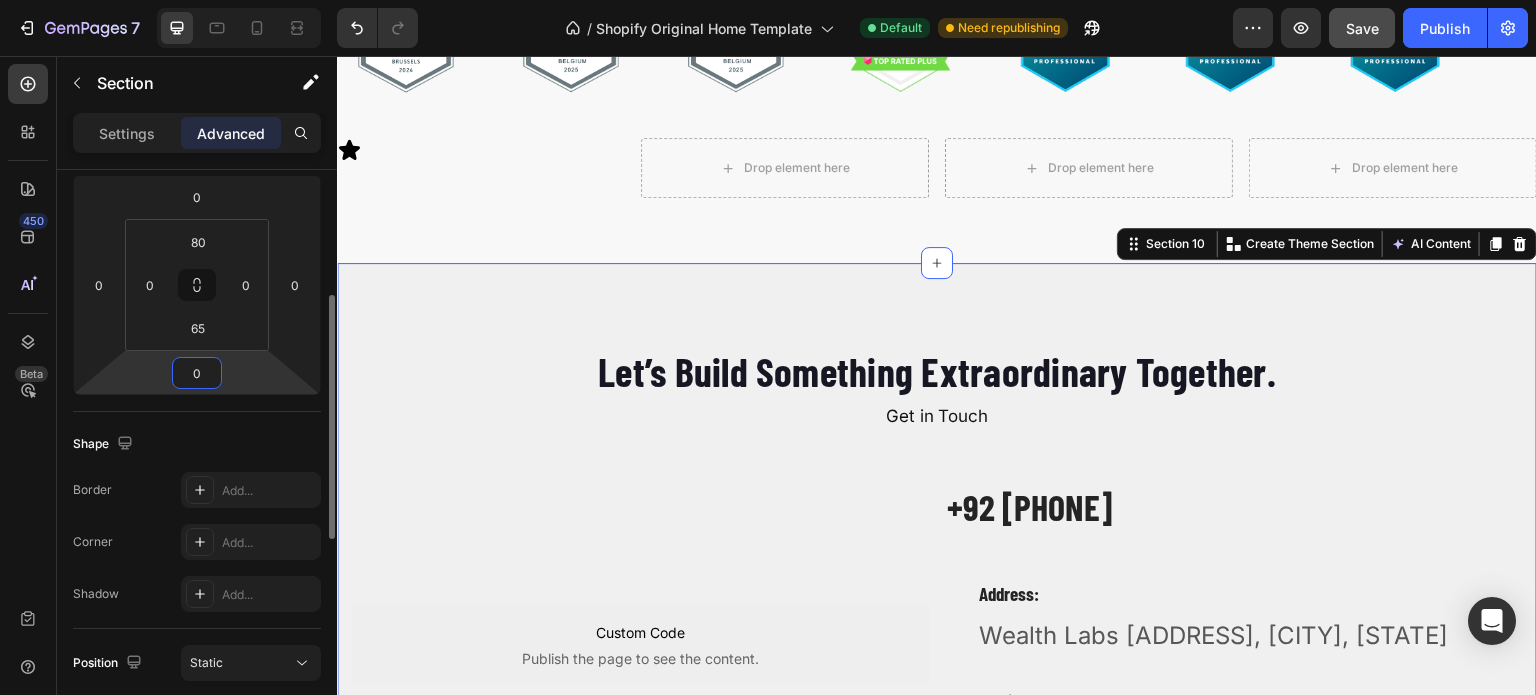 scroll, scrollTop: 280, scrollLeft: 0, axis: vertical 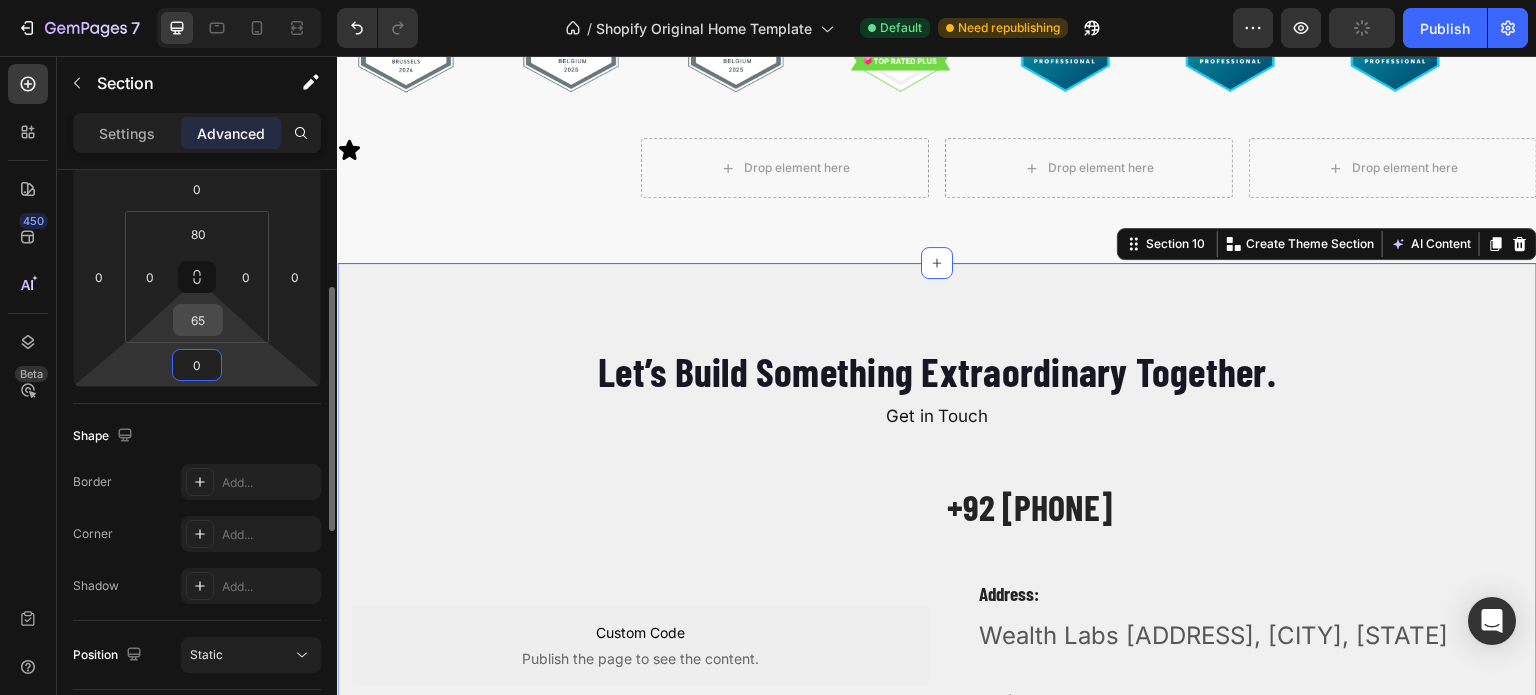 click on "65" at bounding box center (198, 320) 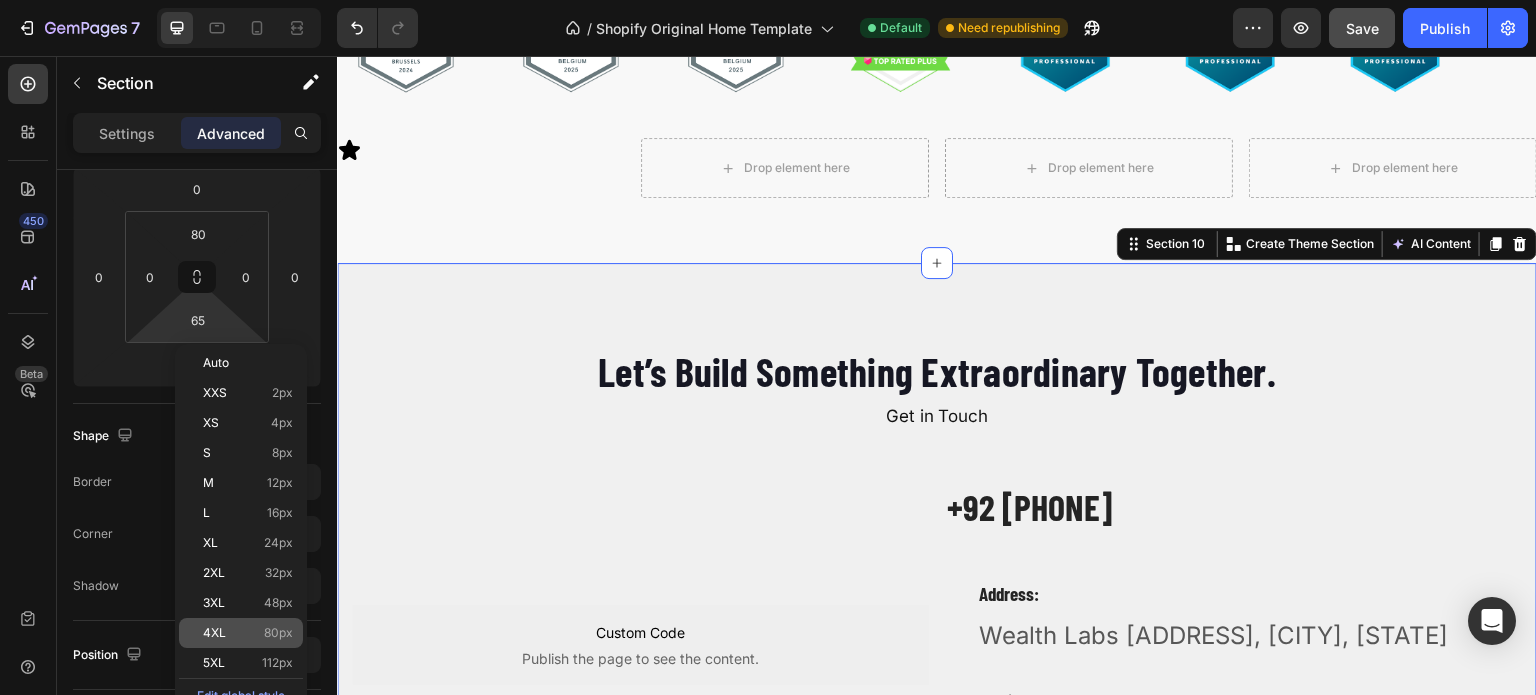 click on "4XL 80px" 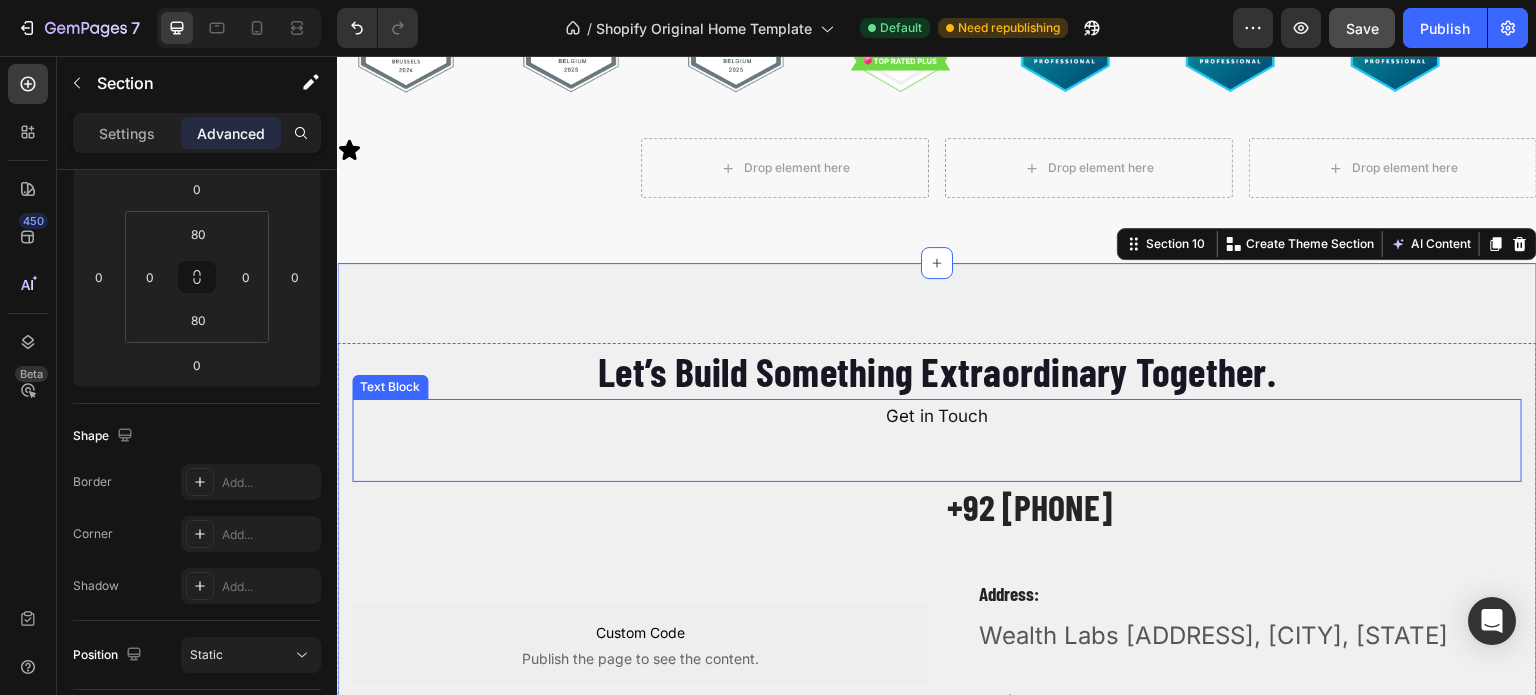 scroll, scrollTop: 4680, scrollLeft: 0, axis: vertical 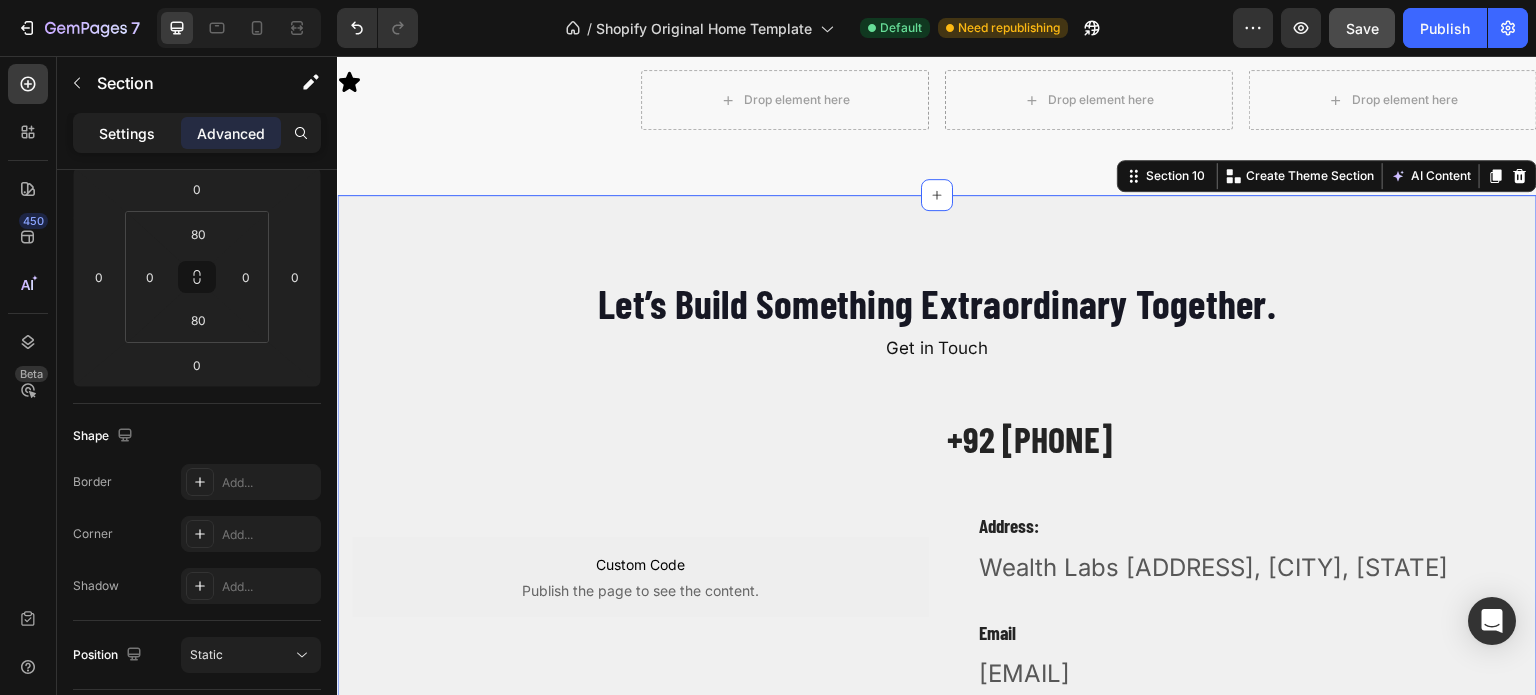 click on "Settings" 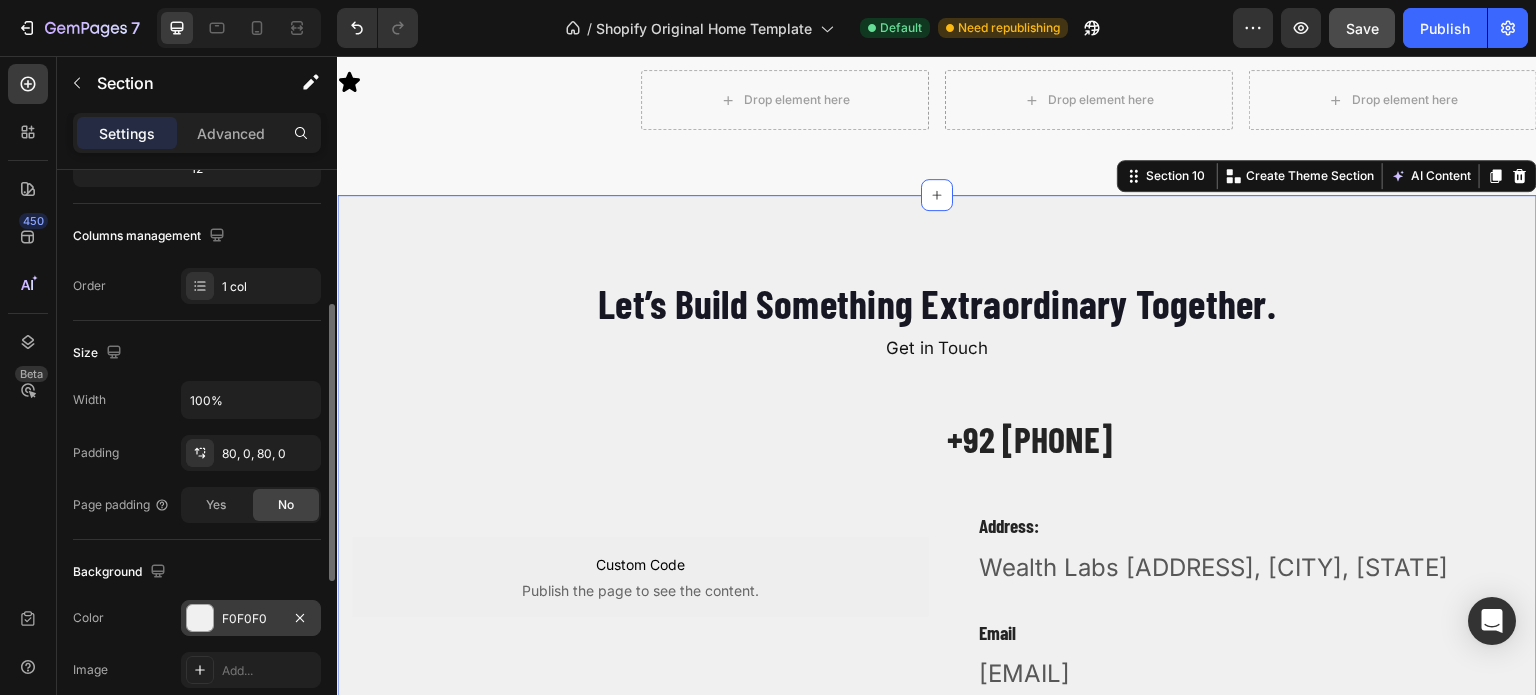 click at bounding box center [200, 618] 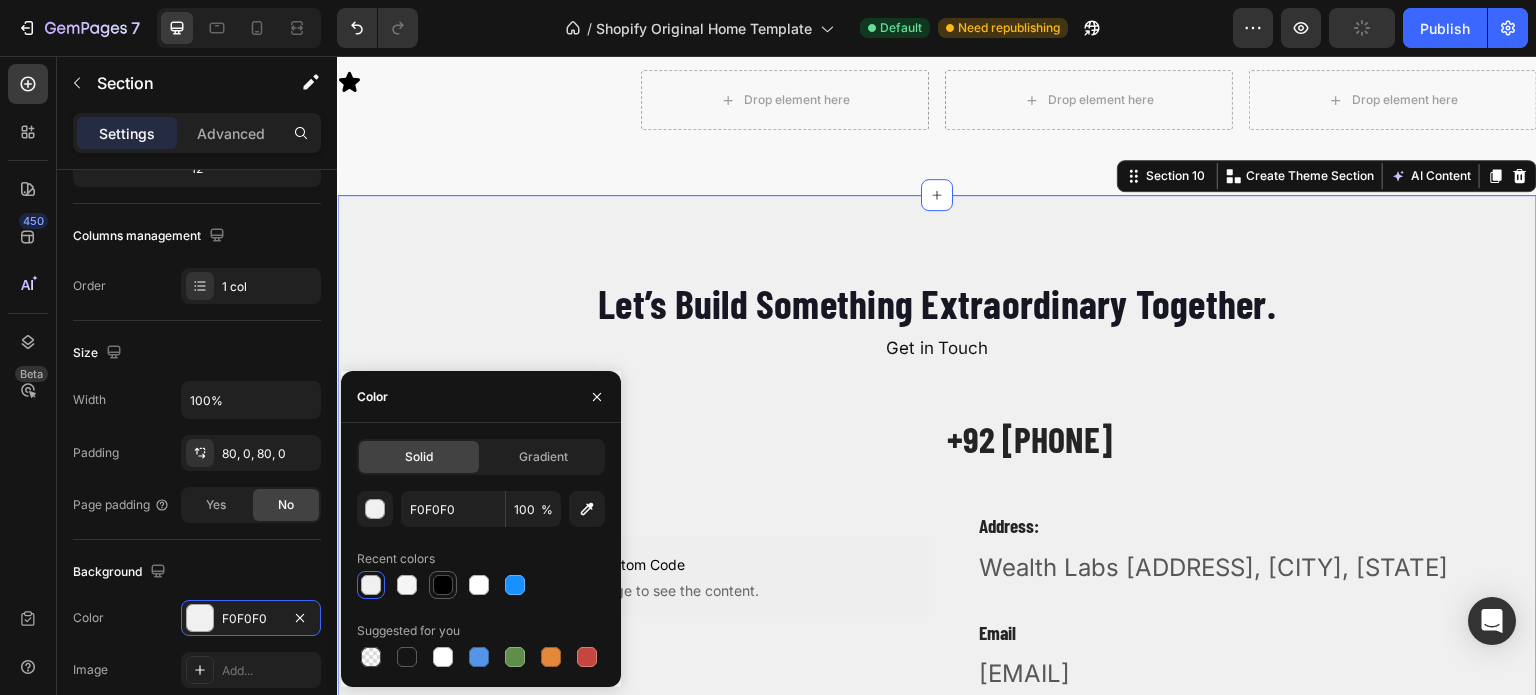 click at bounding box center (443, 585) 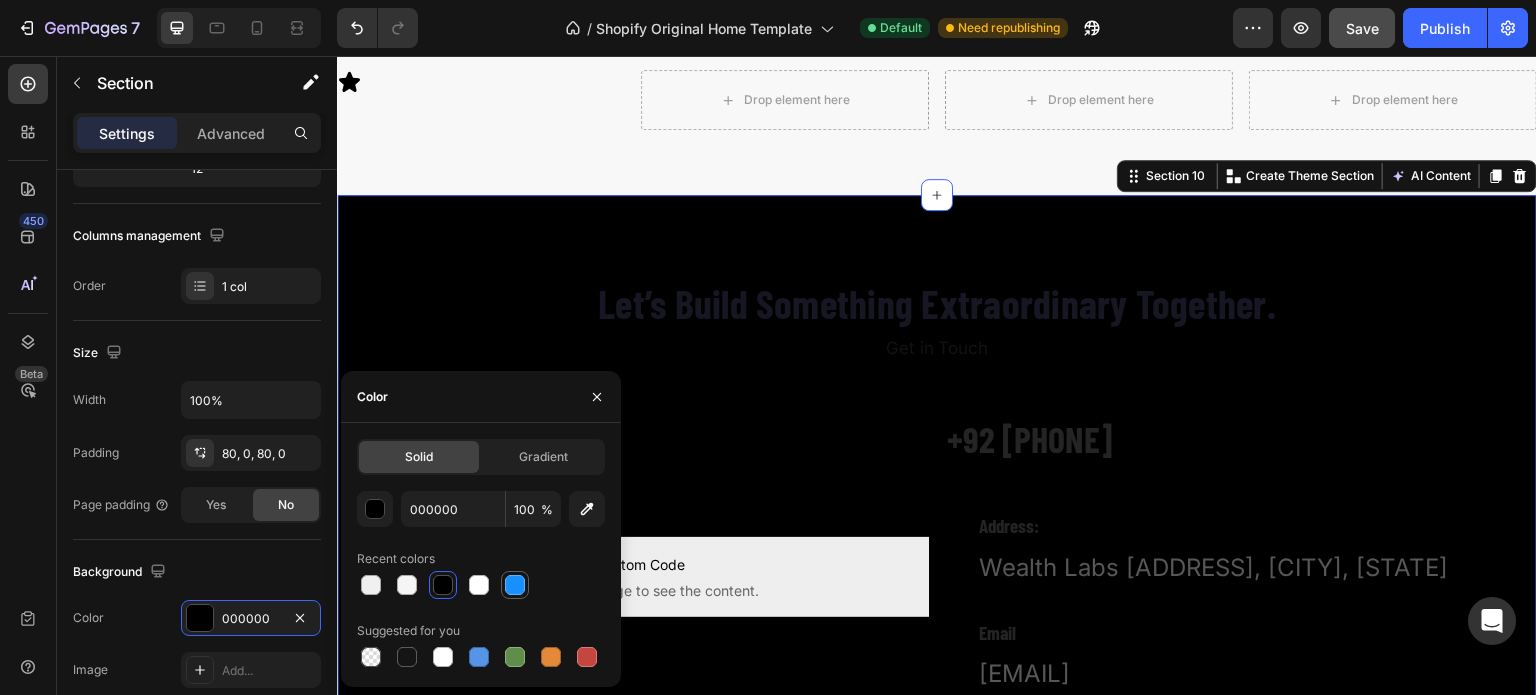 click at bounding box center (515, 585) 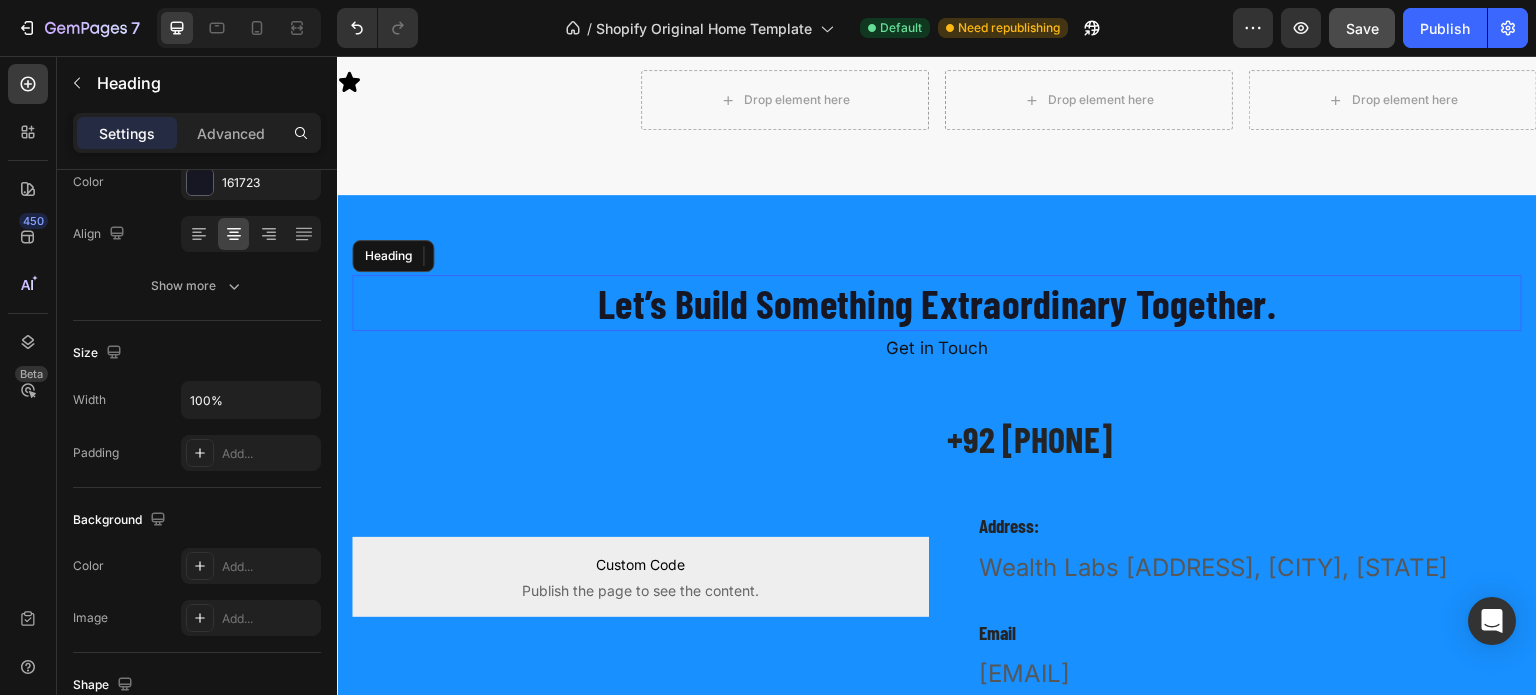 click on "Let’s Build Something Extraordinary Together." at bounding box center (937, 303) 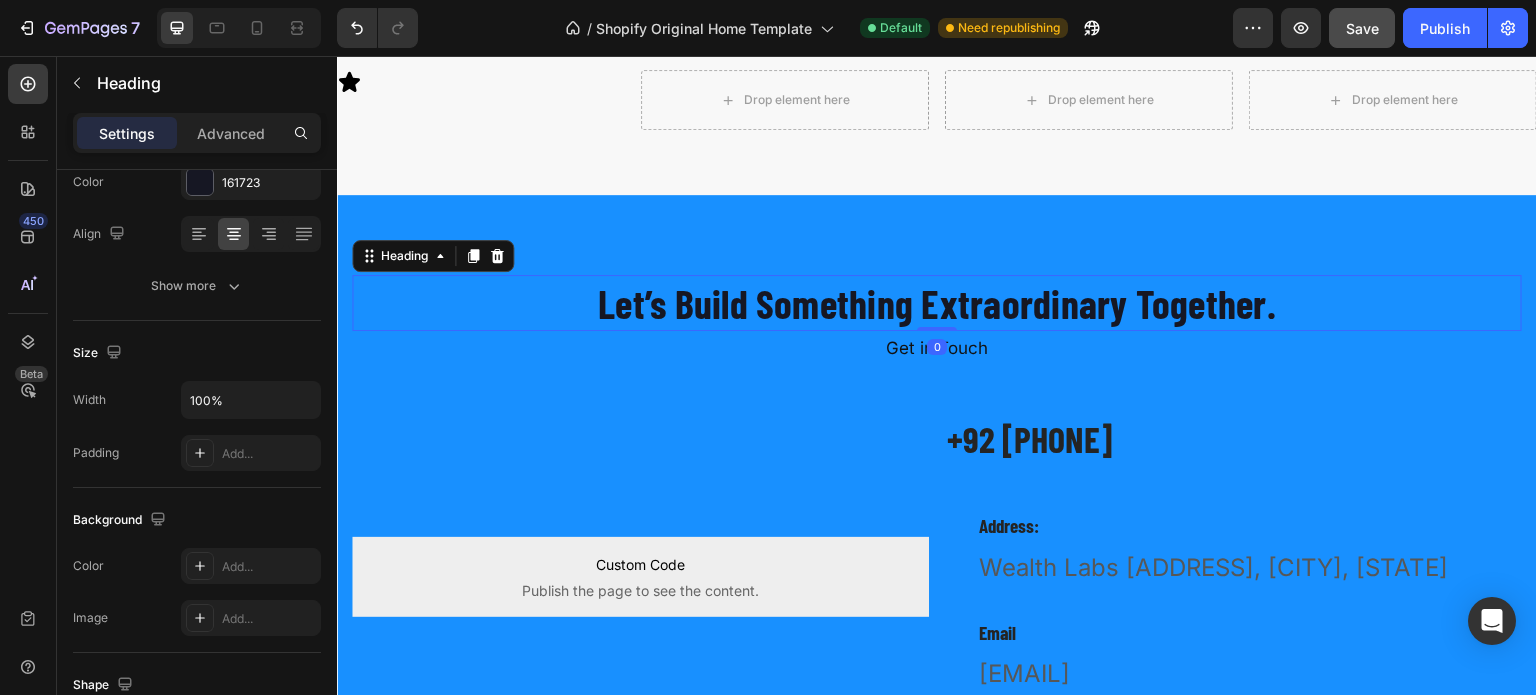 scroll, scrollTop: 0, scrollLeft: 0, axis: both 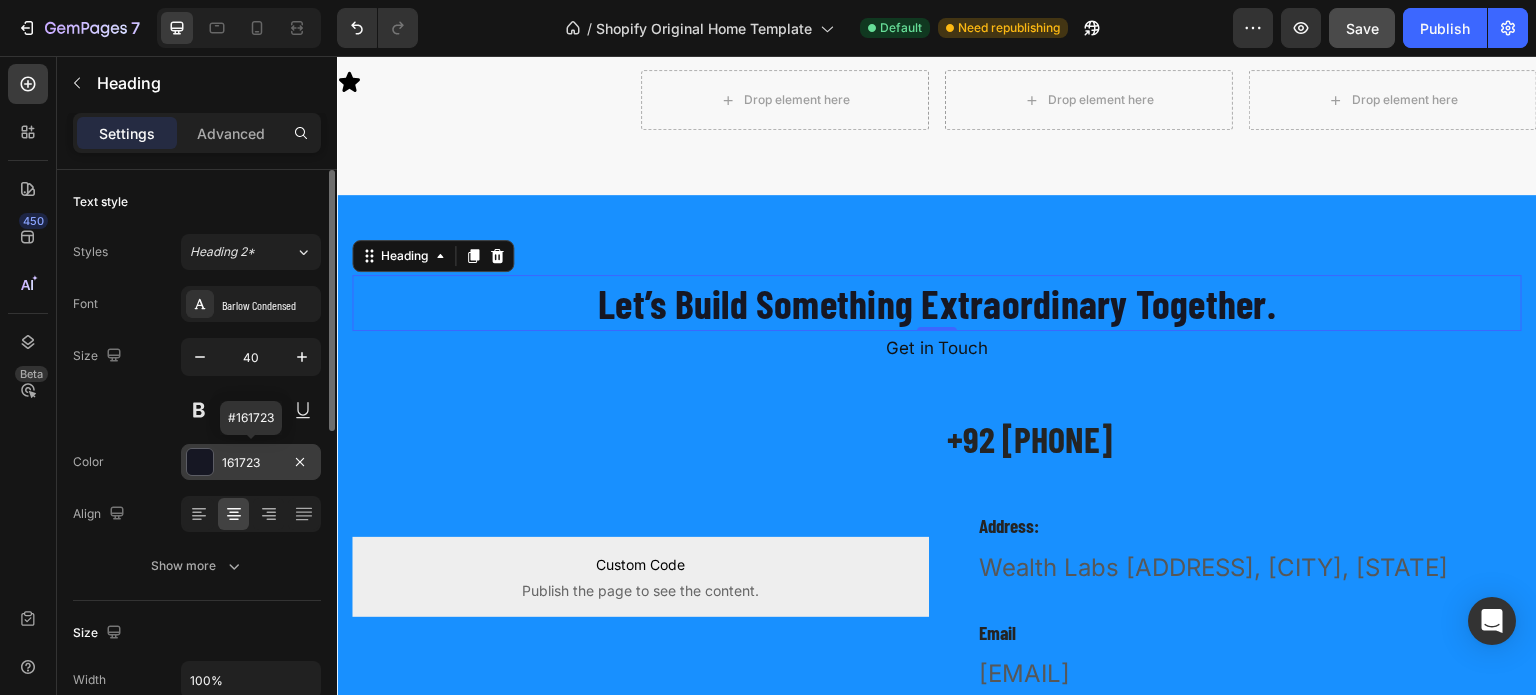 click on "161723" at bounding box center [251, 462] 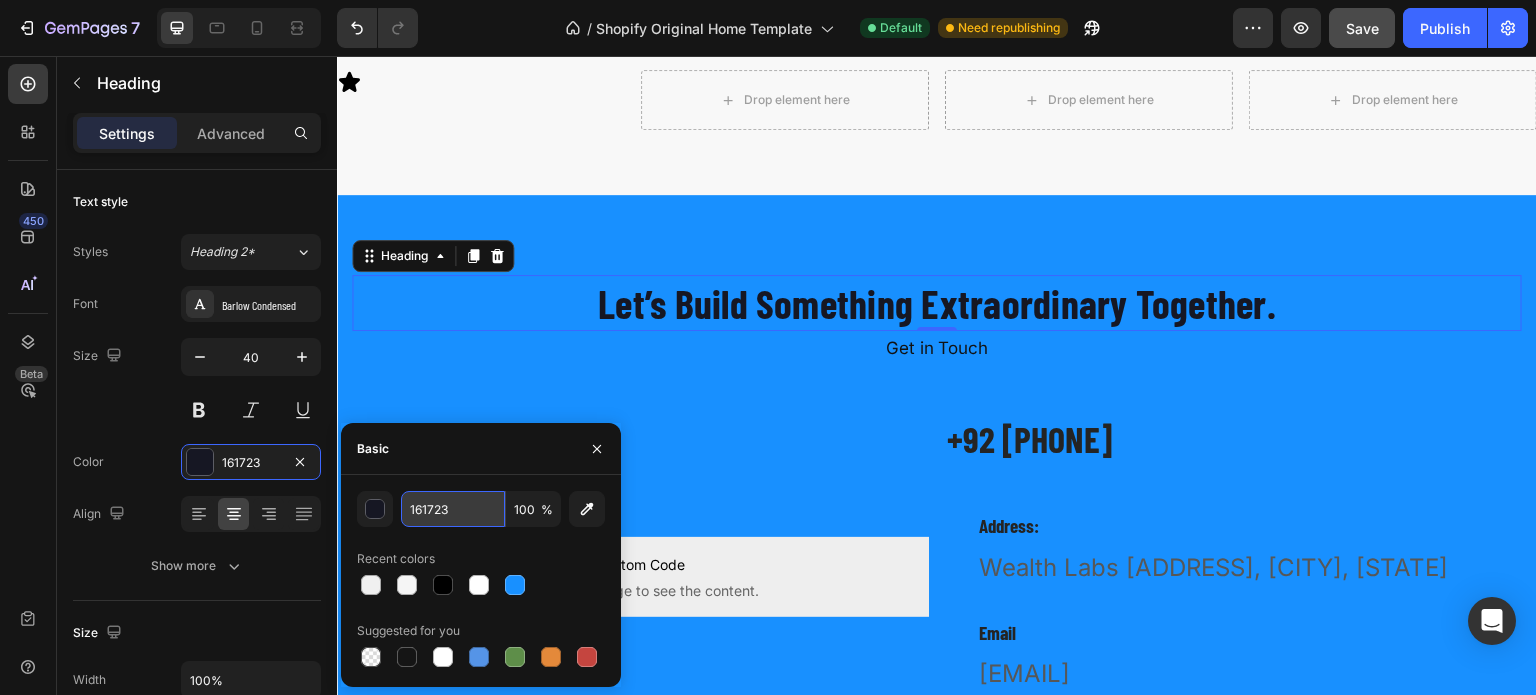 click on "161723" at bounding box center [453, 509] 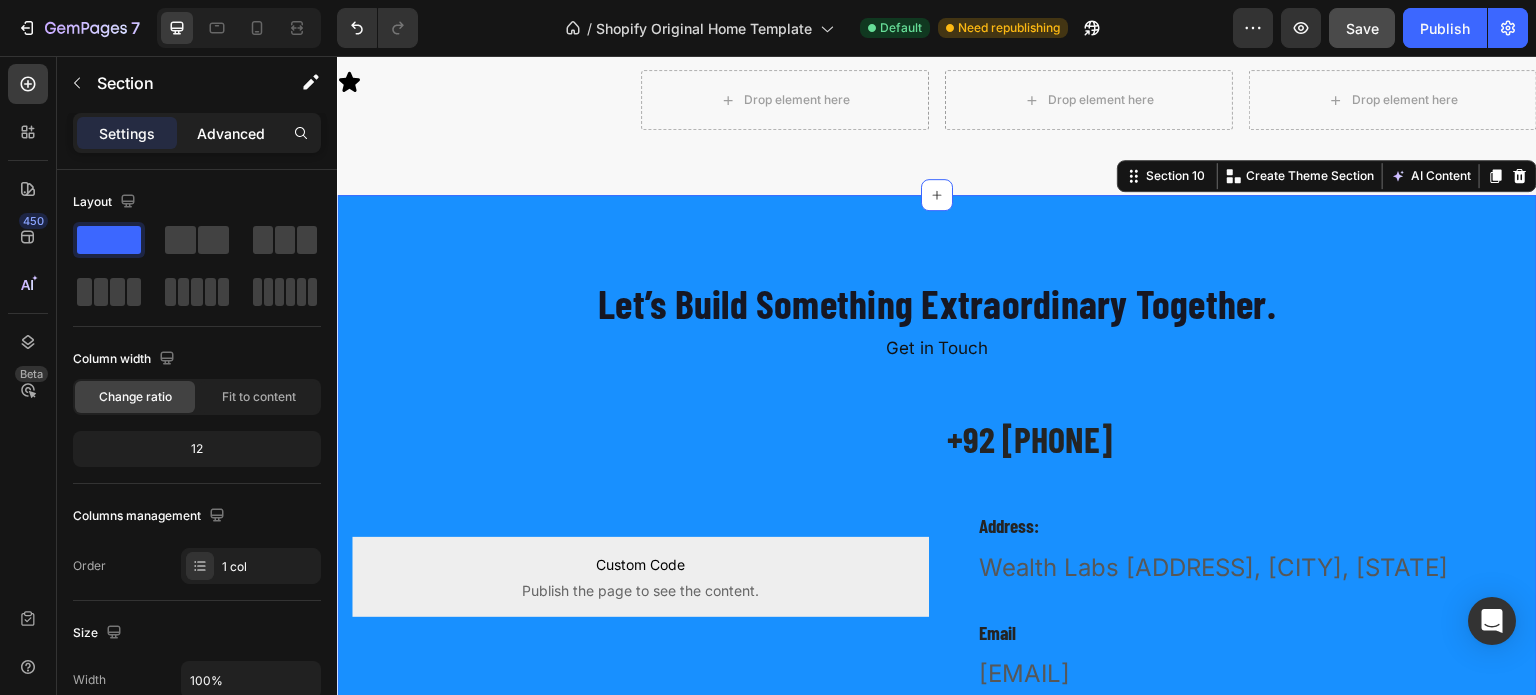 click on "Advanced" 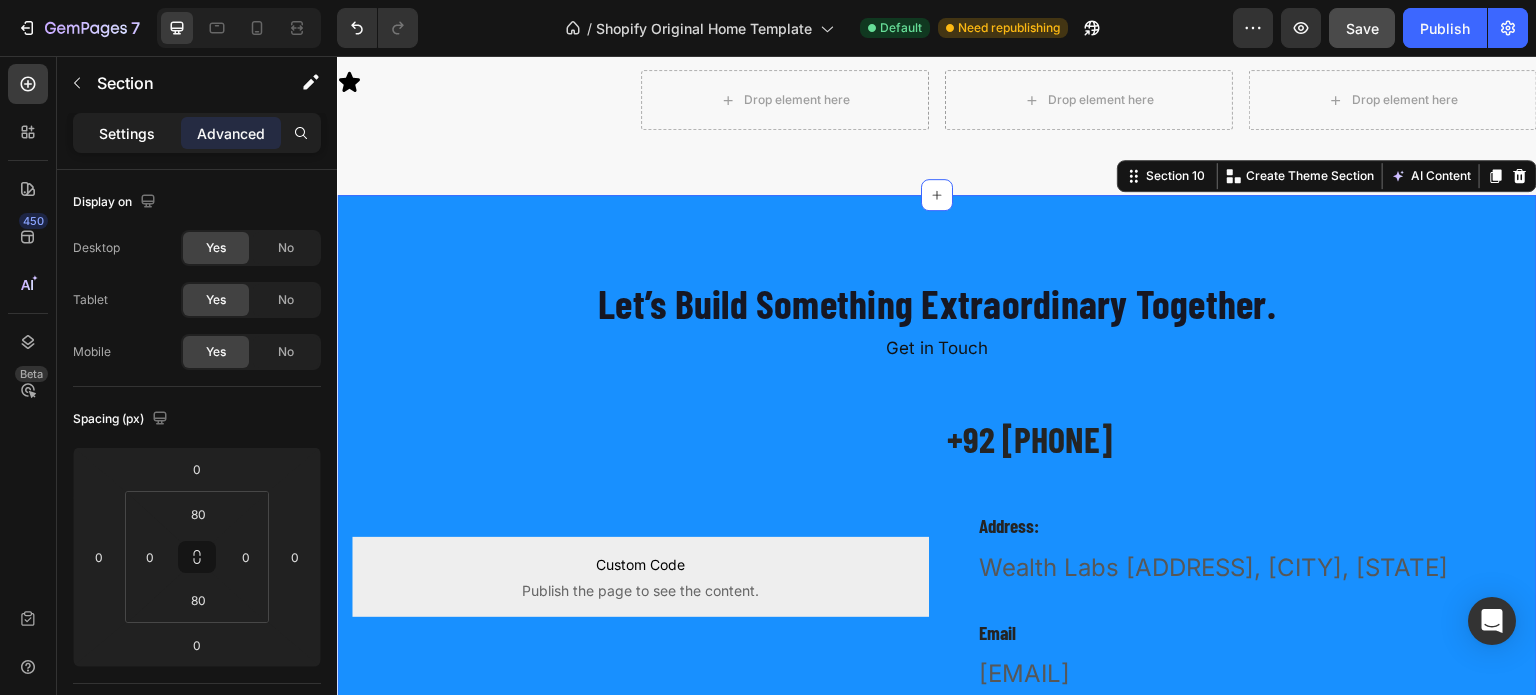 click on "Settings" at bounding box center [127, 133] 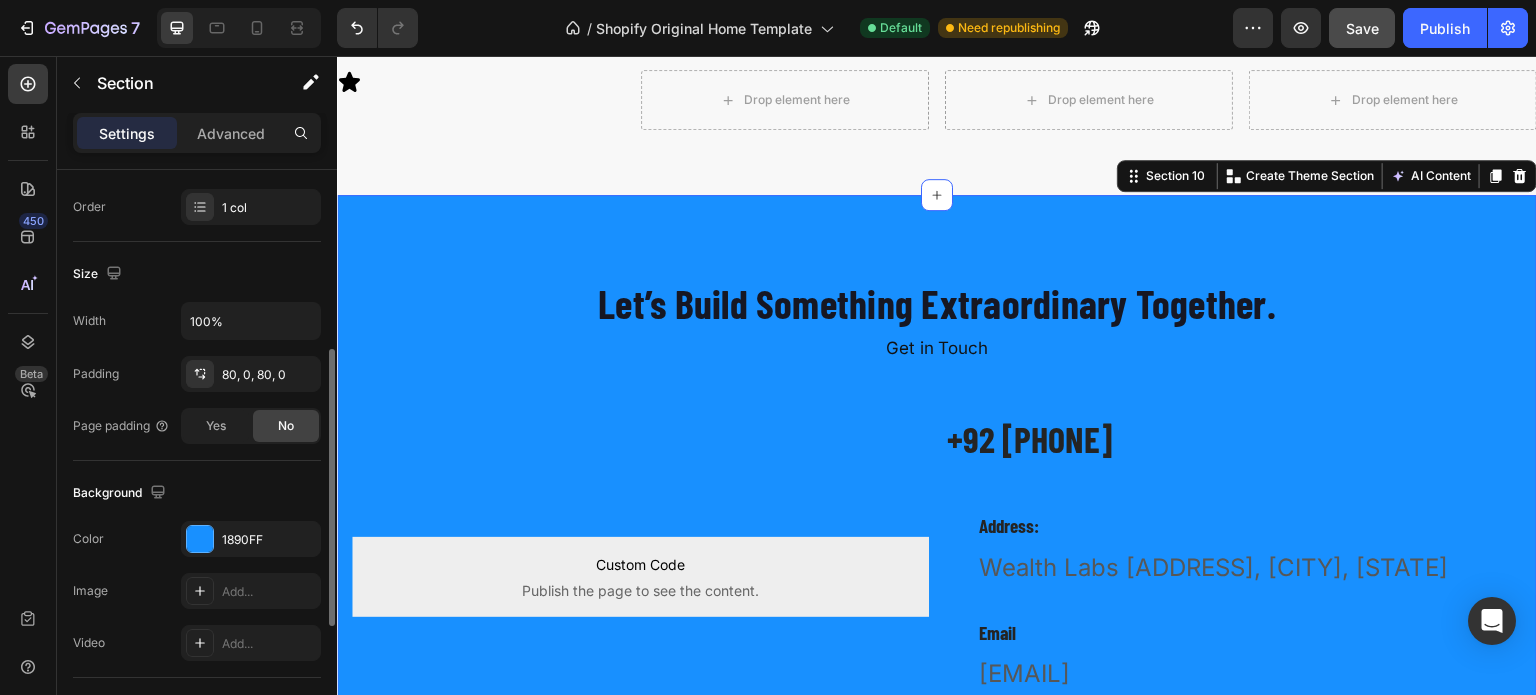 scroll, scrollTop: 364, scrollLeft: 0, axis: vertical 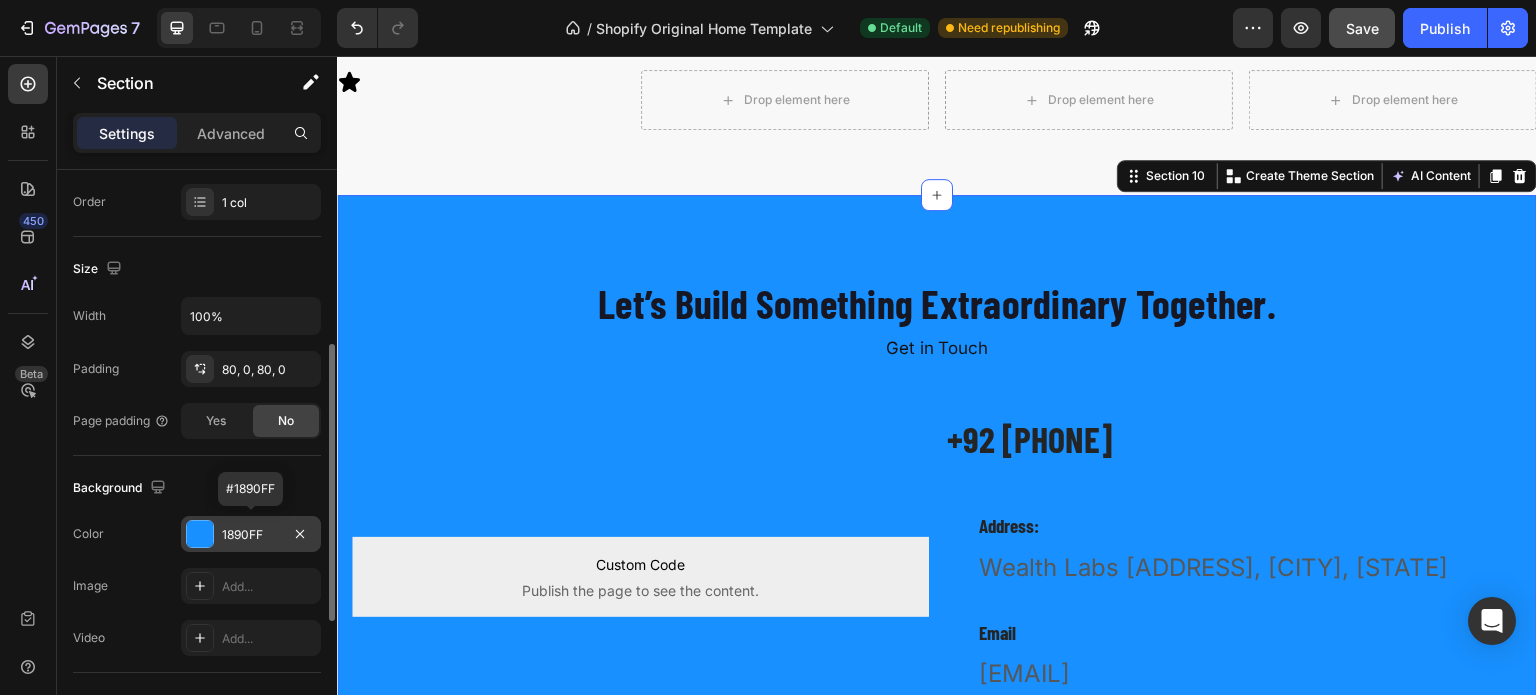 click on "1890FF" at bounding box center (251, 535) 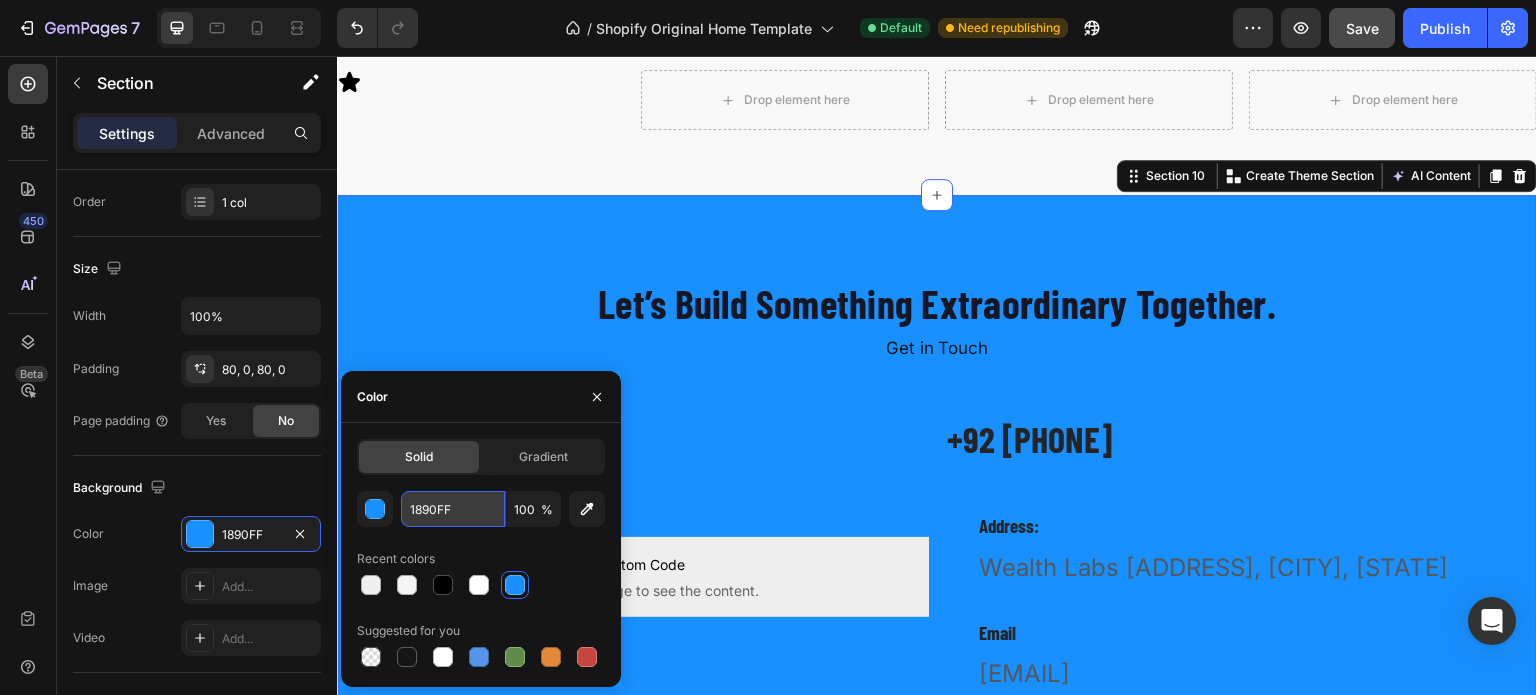 click on "1890FF" at bounding box center (453, 509) 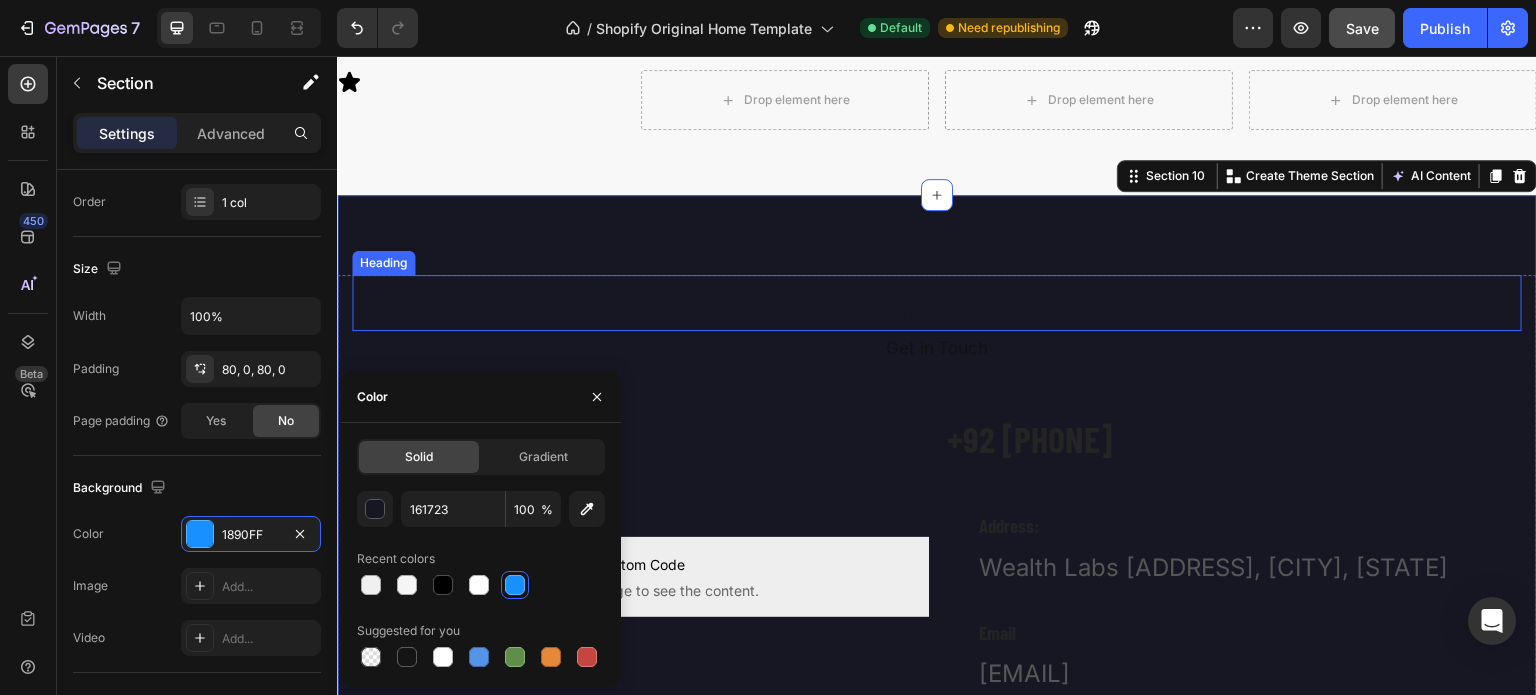click on "Let’s Build Something Extraordinary Together." at bounding box center (937, 303) 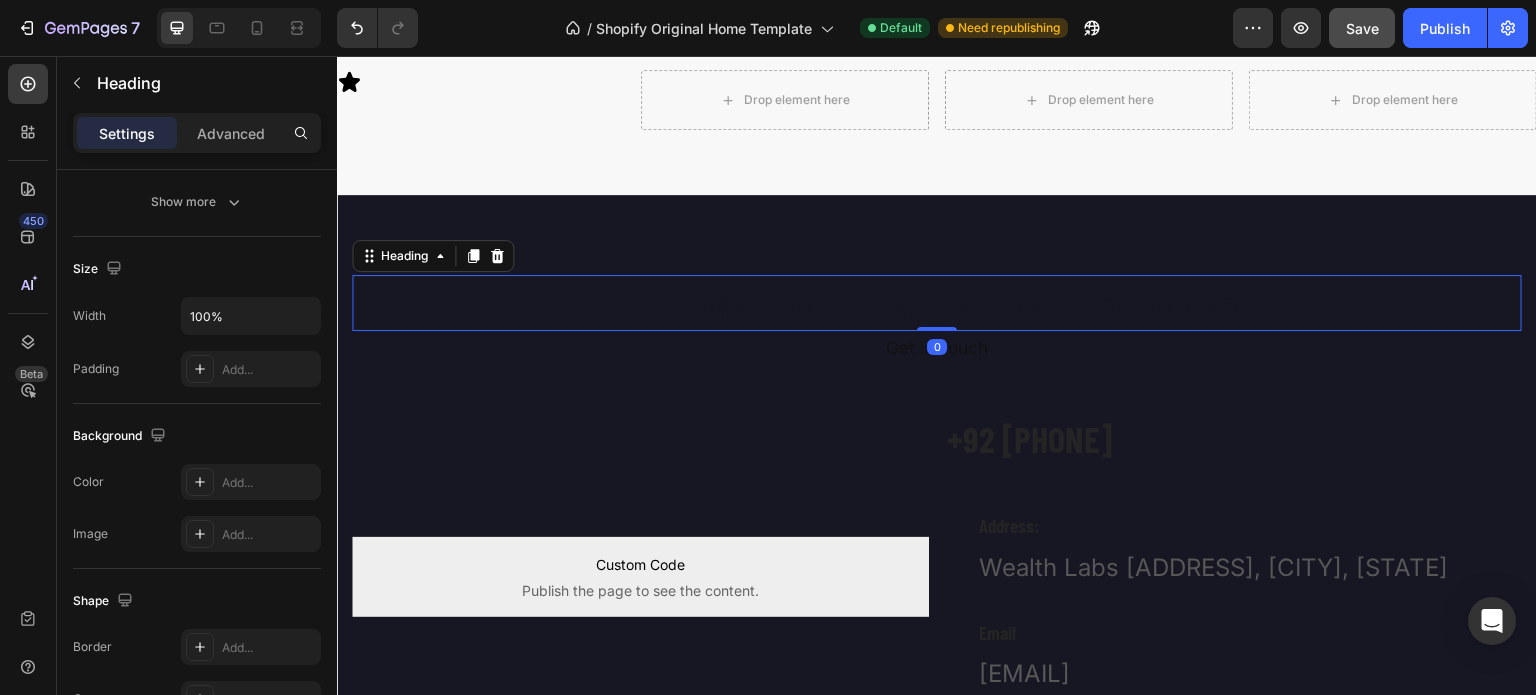 scroll, scrollTop: 0, scrollLeft: 0, axis: both 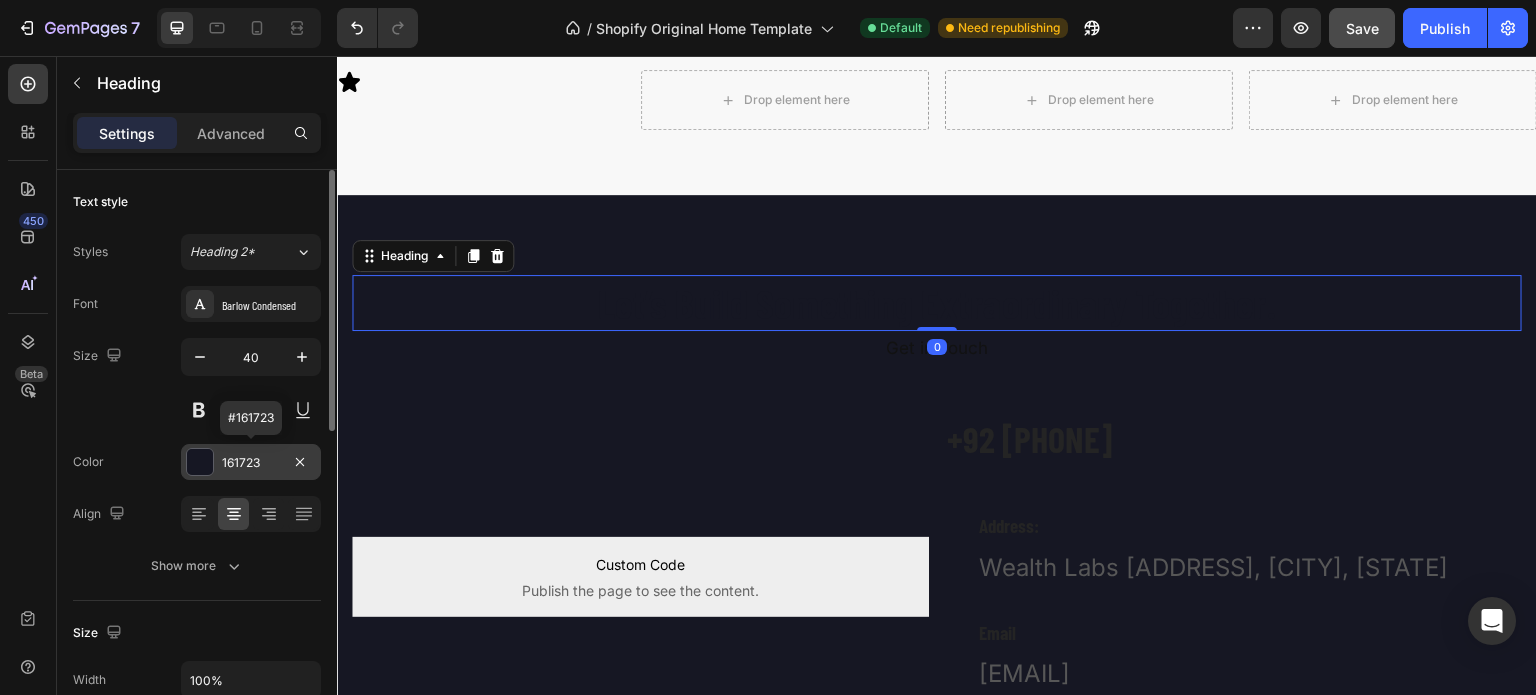 click on "161723" at bounding box center (251, 463) 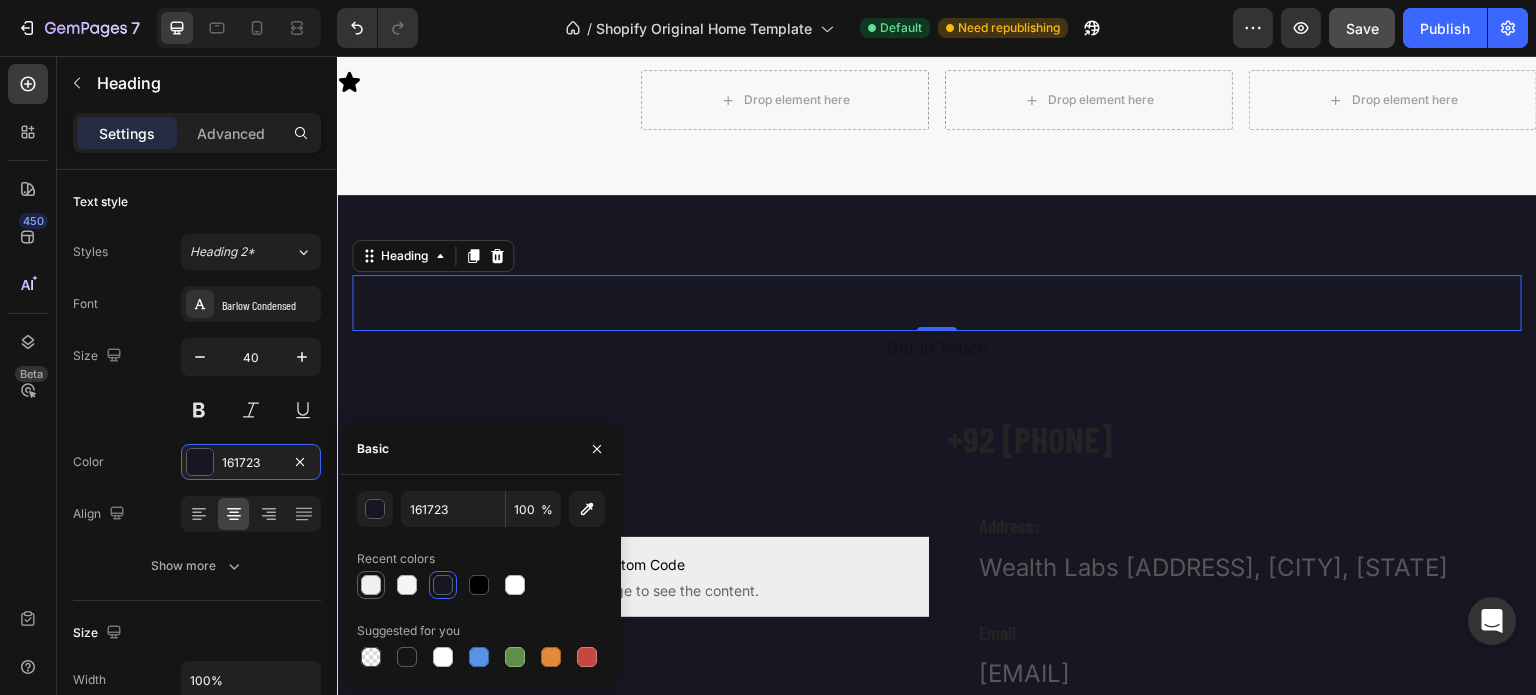 click at bounding box center [371, 585] 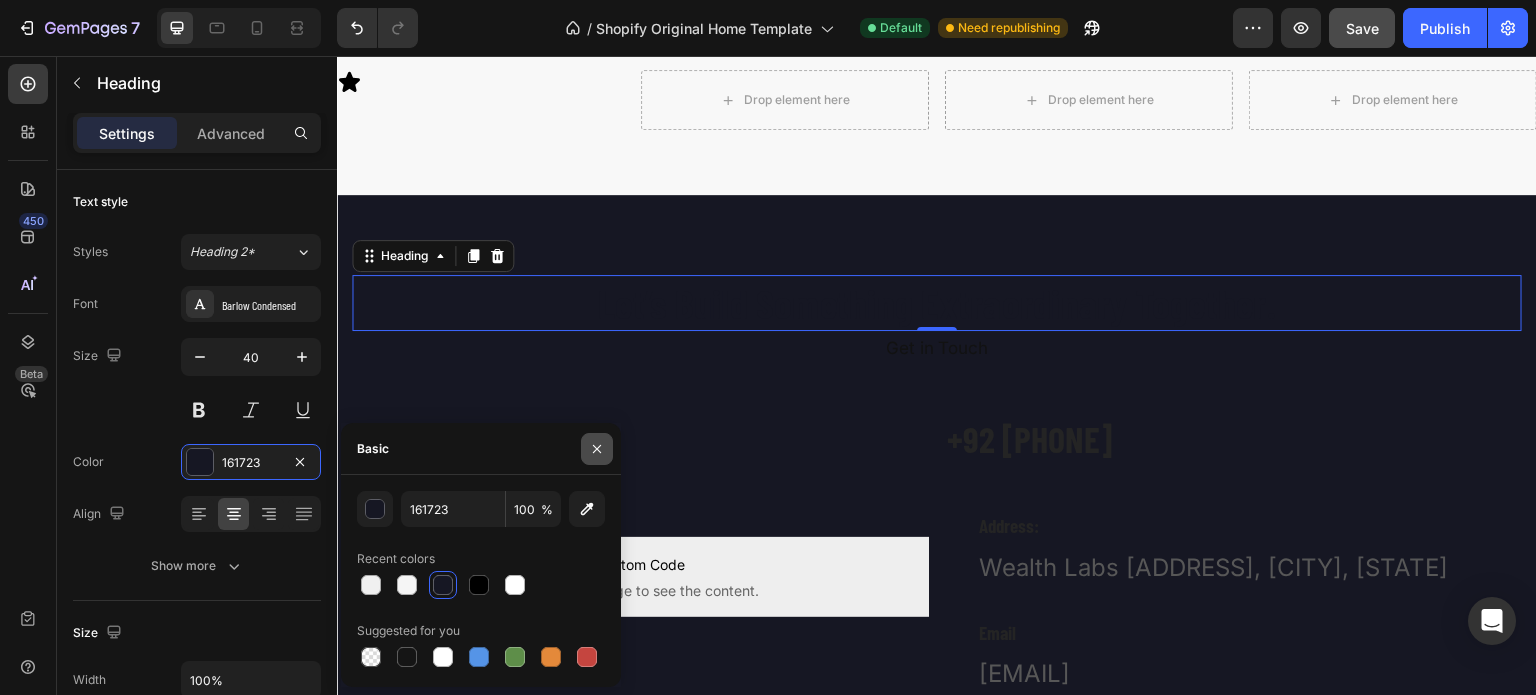 type on "F0F0F0" 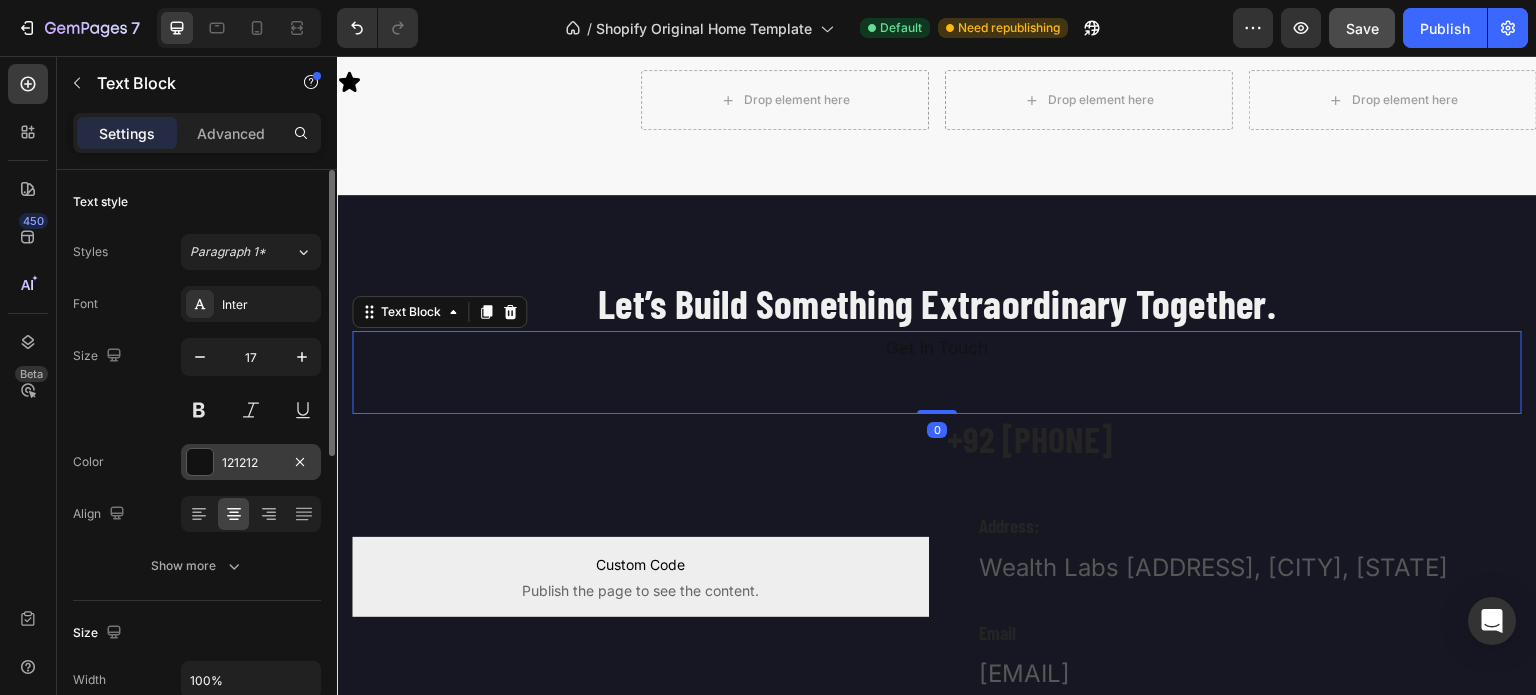 click at bounding box center [200, 462] 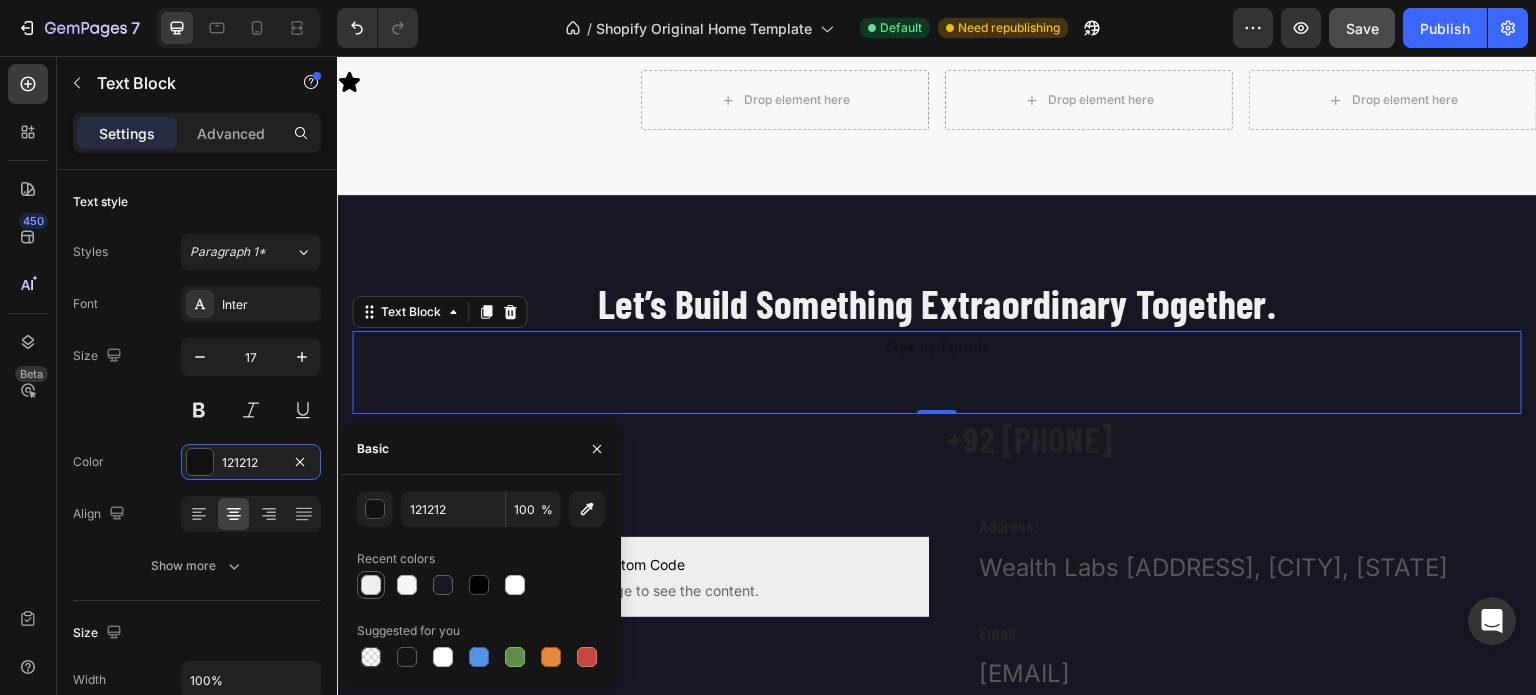 click at bounding box center [371, 585] 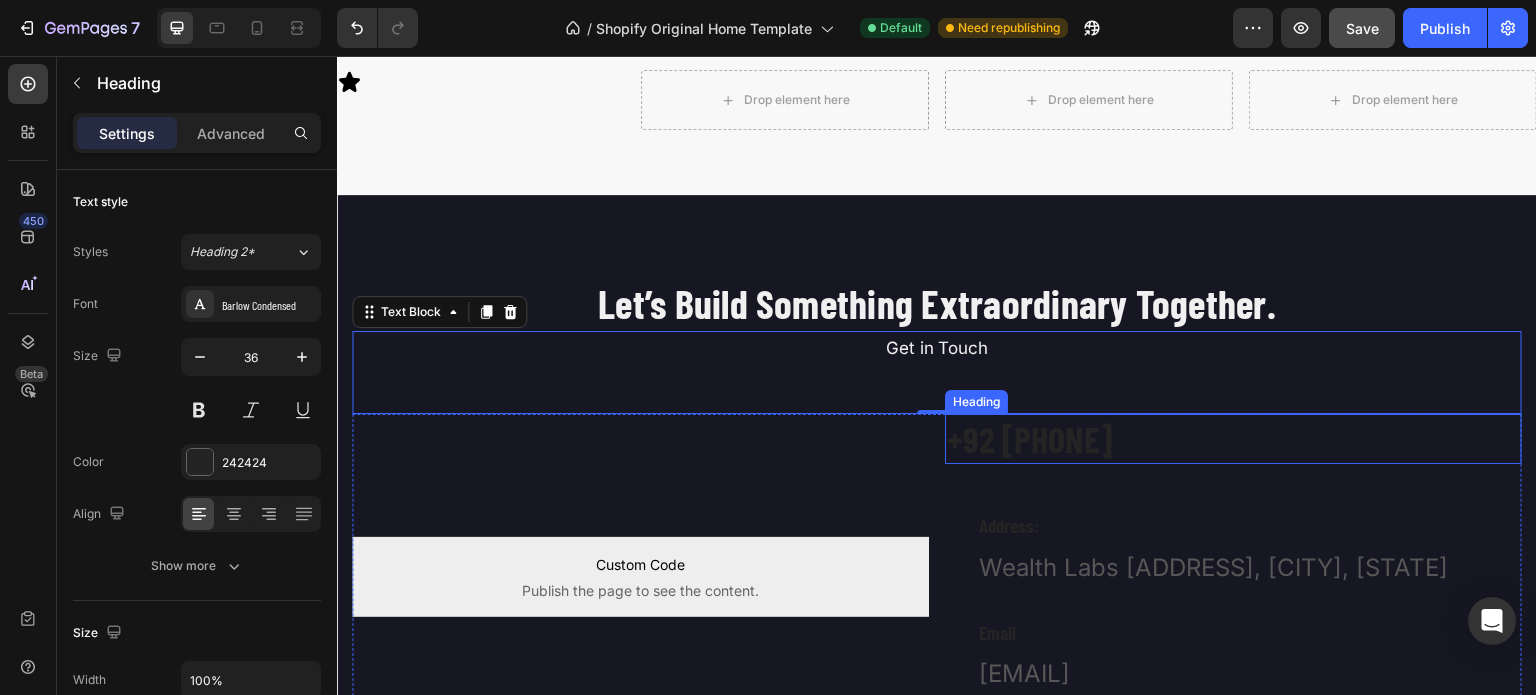 click on "+[COUNTRY] [PHONE]" at bounding box center (1233, 439) 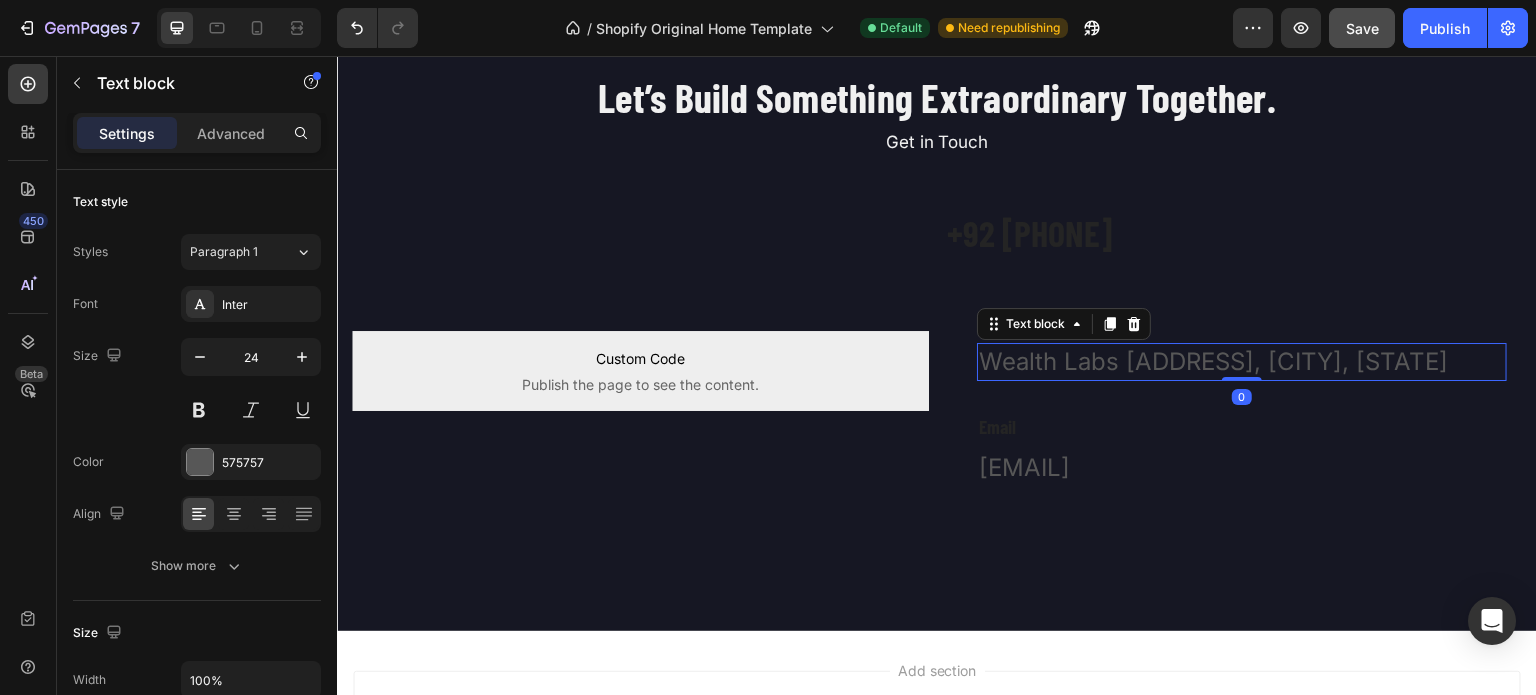 scroll, scrollTop: 4881, scrollLeft: 0, axis: vertical 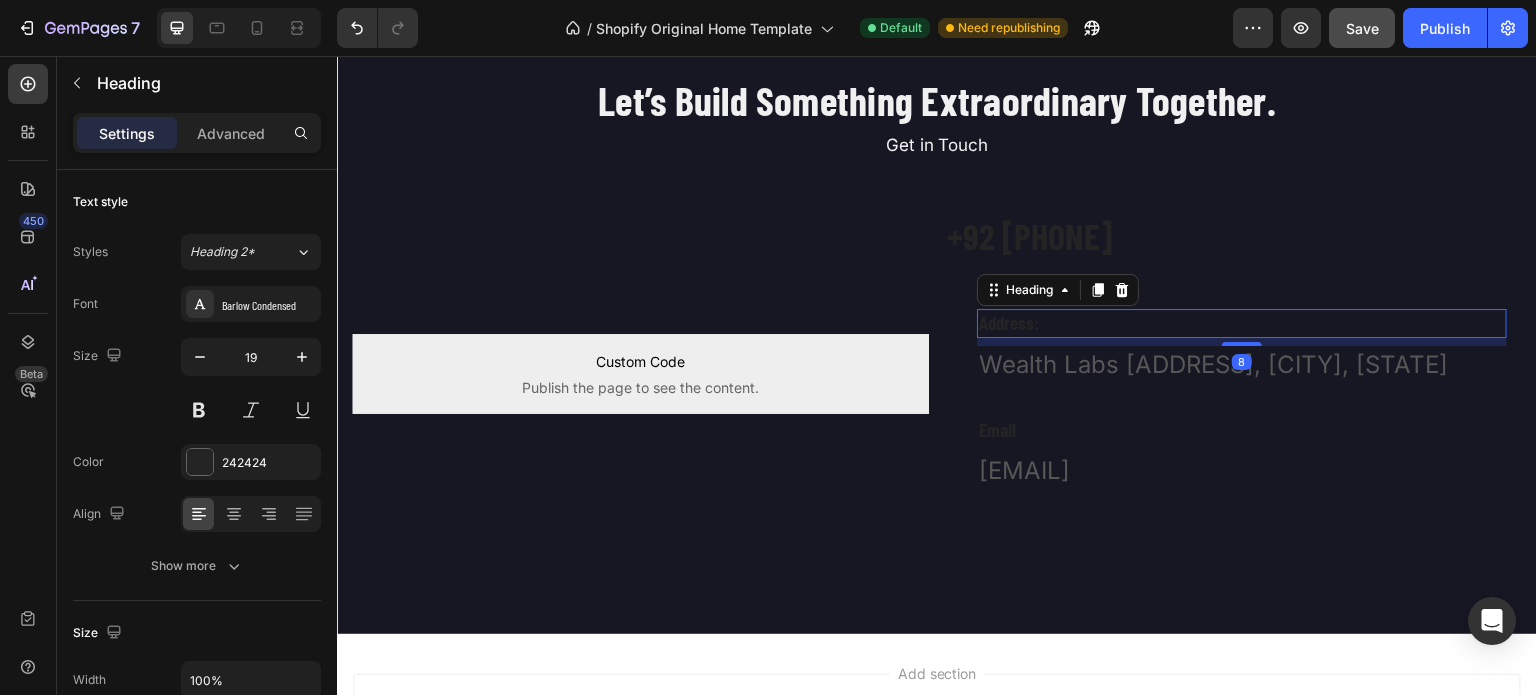 click on "Address:" at bounding box center (1242, 323) 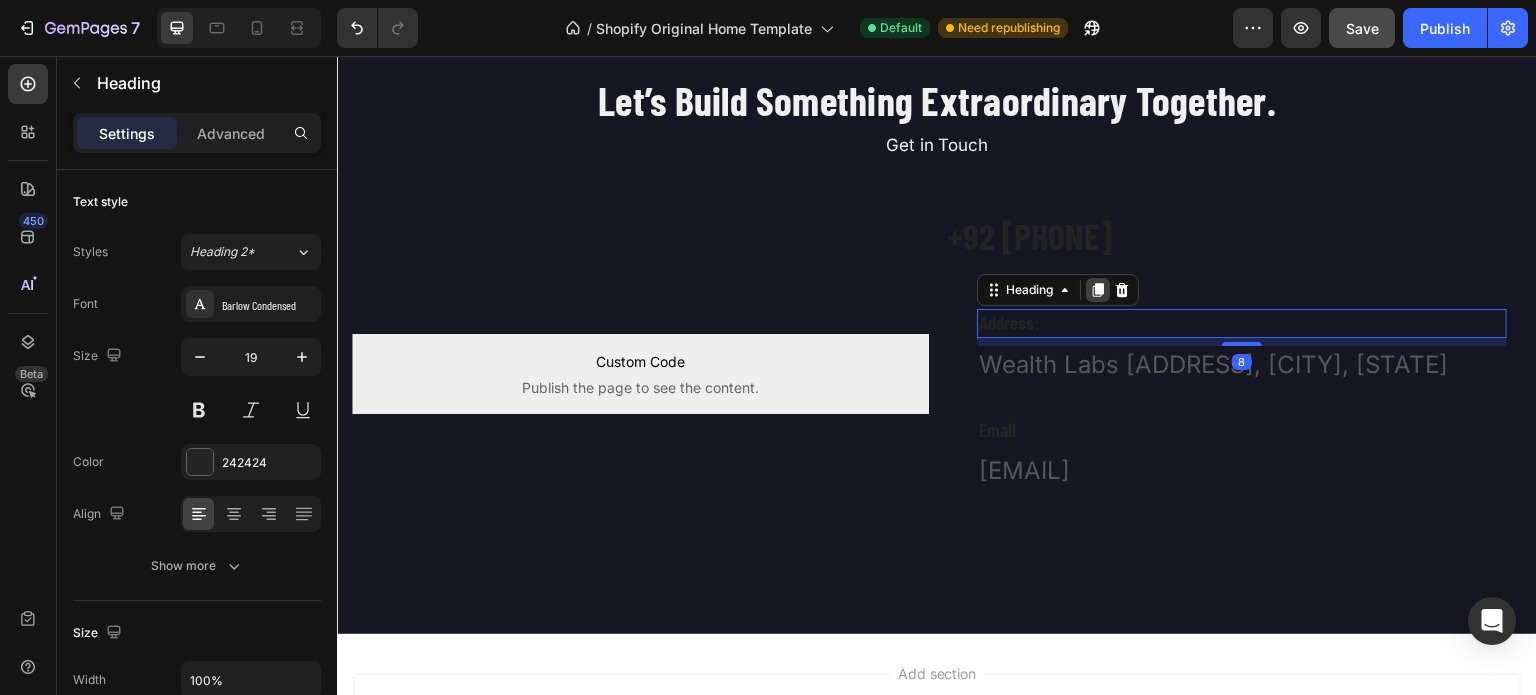 click 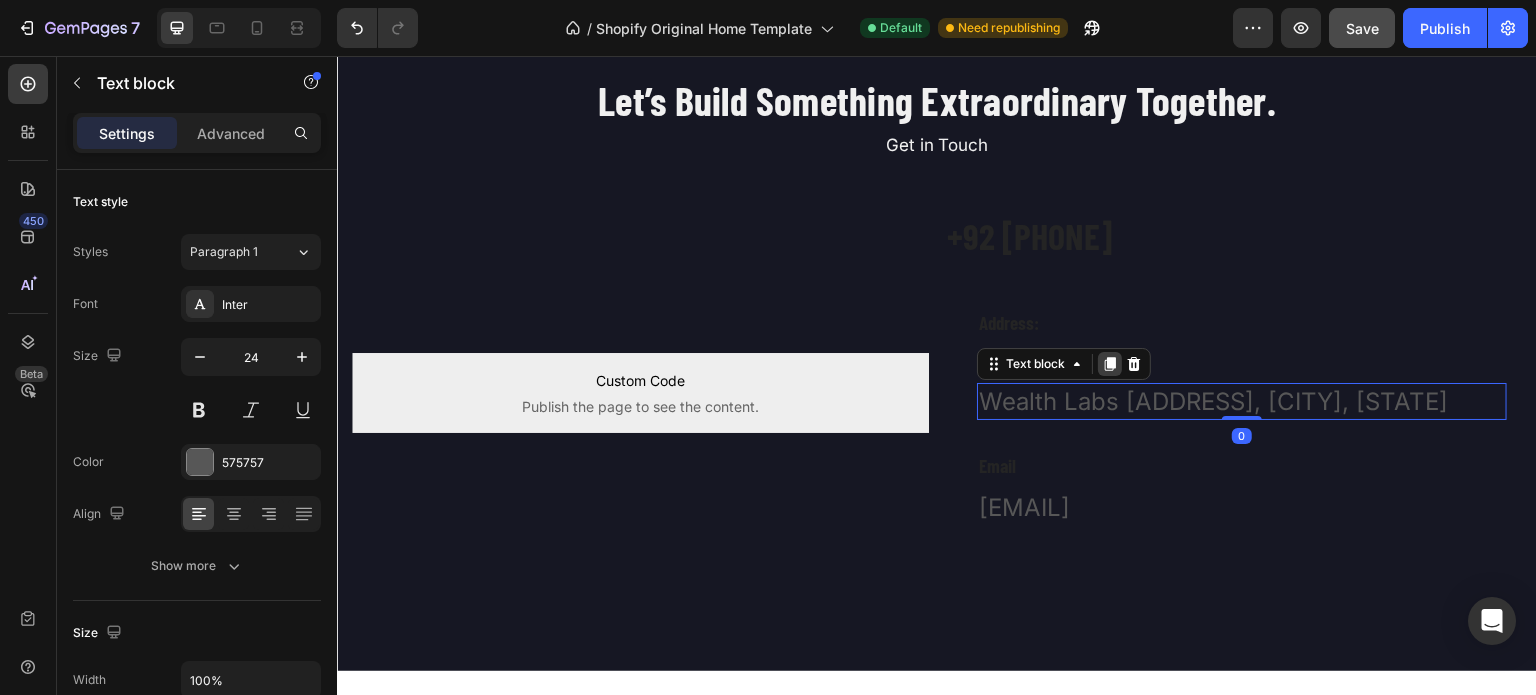 click 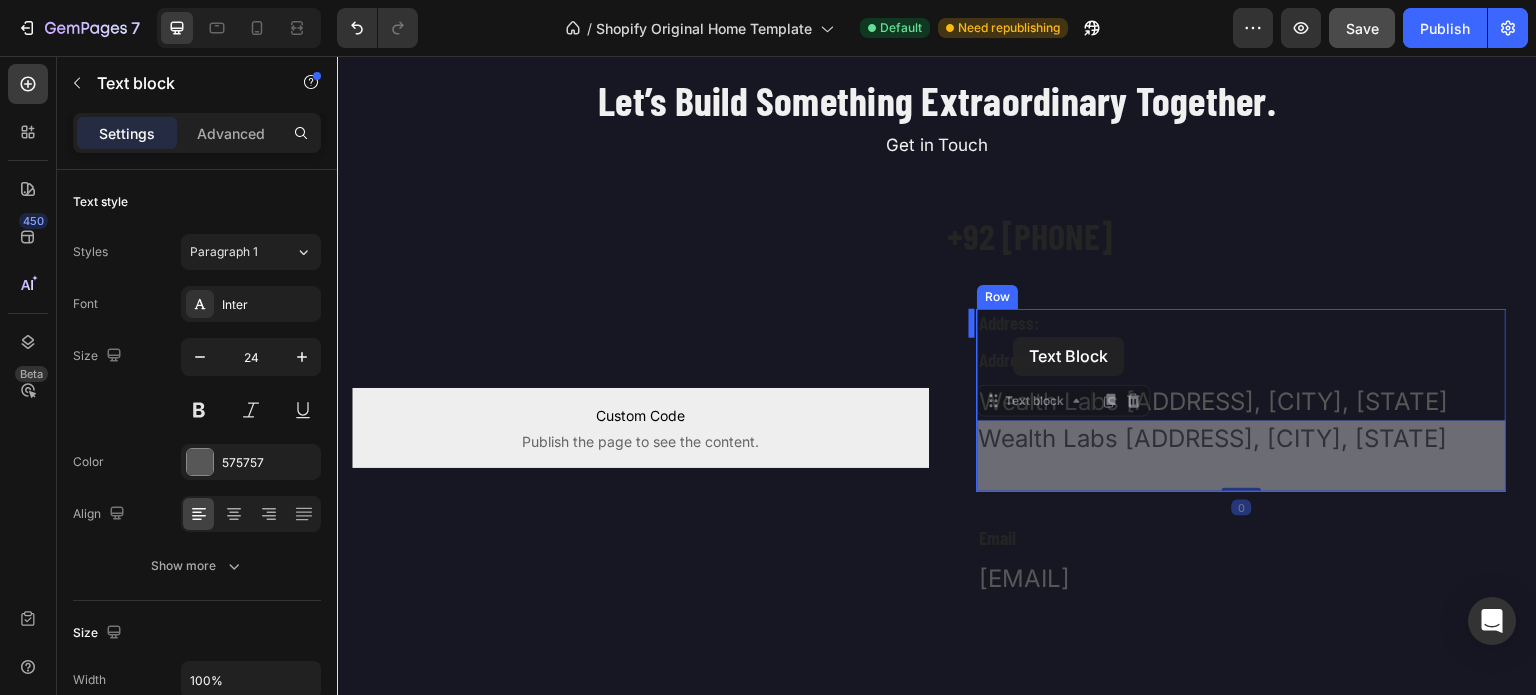 drag, startPoint x: 990, startPoint y: 432, endPoint x: 1014, endPoint y: 337, distance: 97.984695 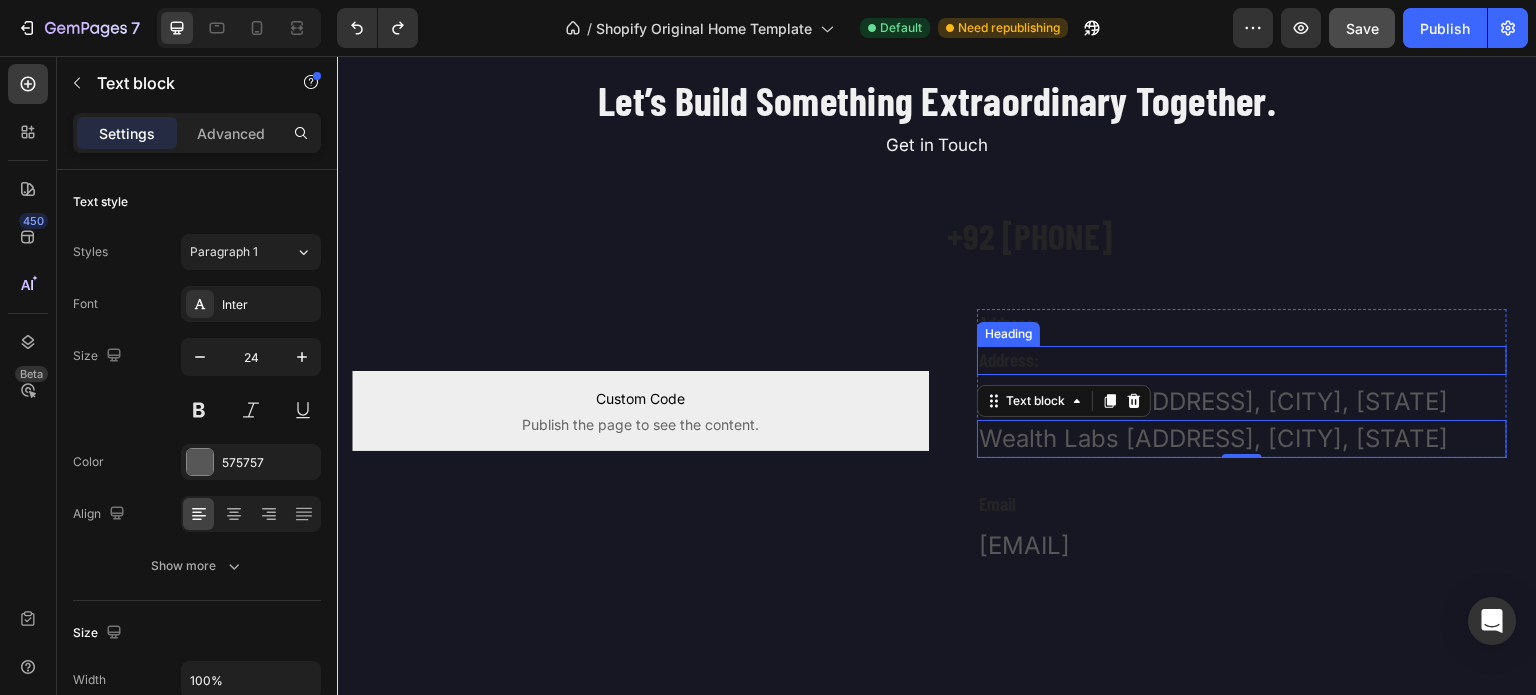 drag, startPoint x: 1030, startPoint y: 440, endPoint x: 1079, endPoint y: 372, distance: 83.81527 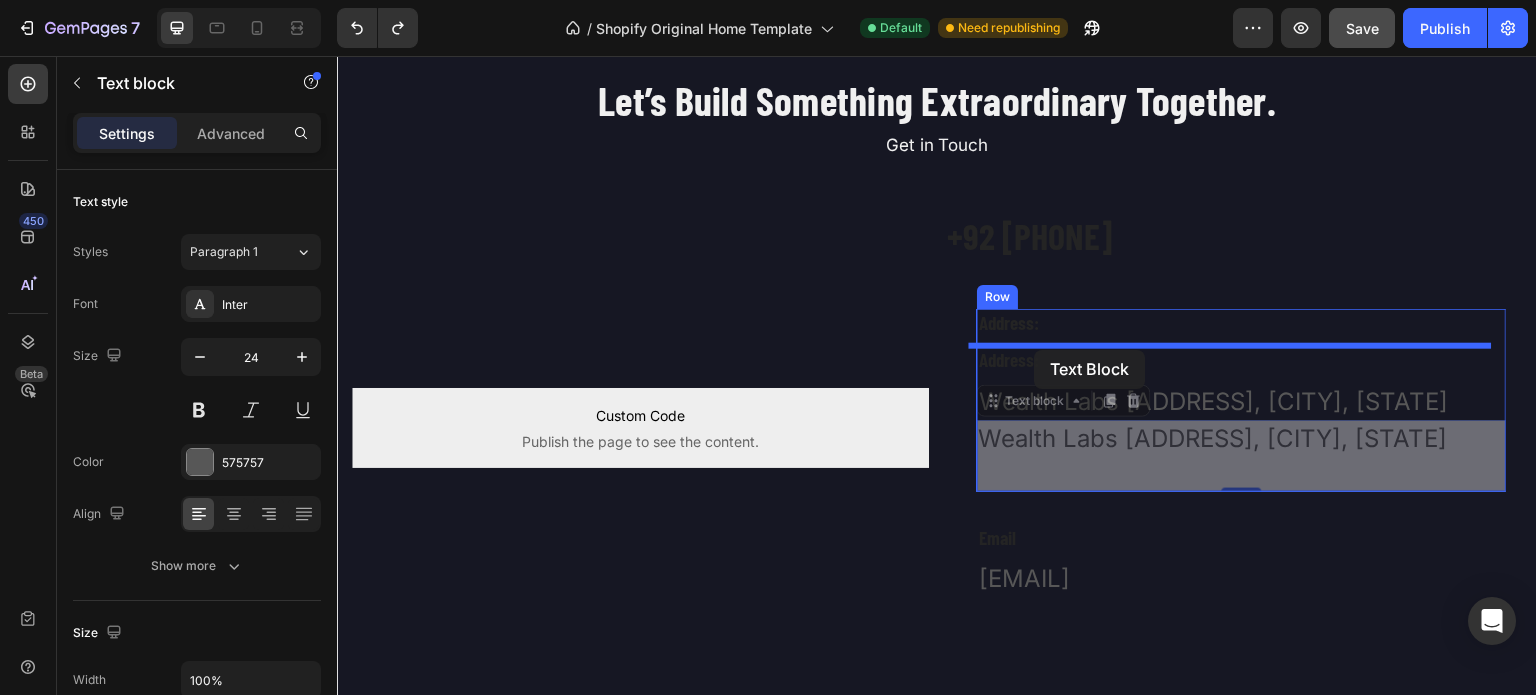 drag, startPoint x: 1010, startPoint y: 436, endPoint x: 1035, endPoint y: 350, distance: 89.560036 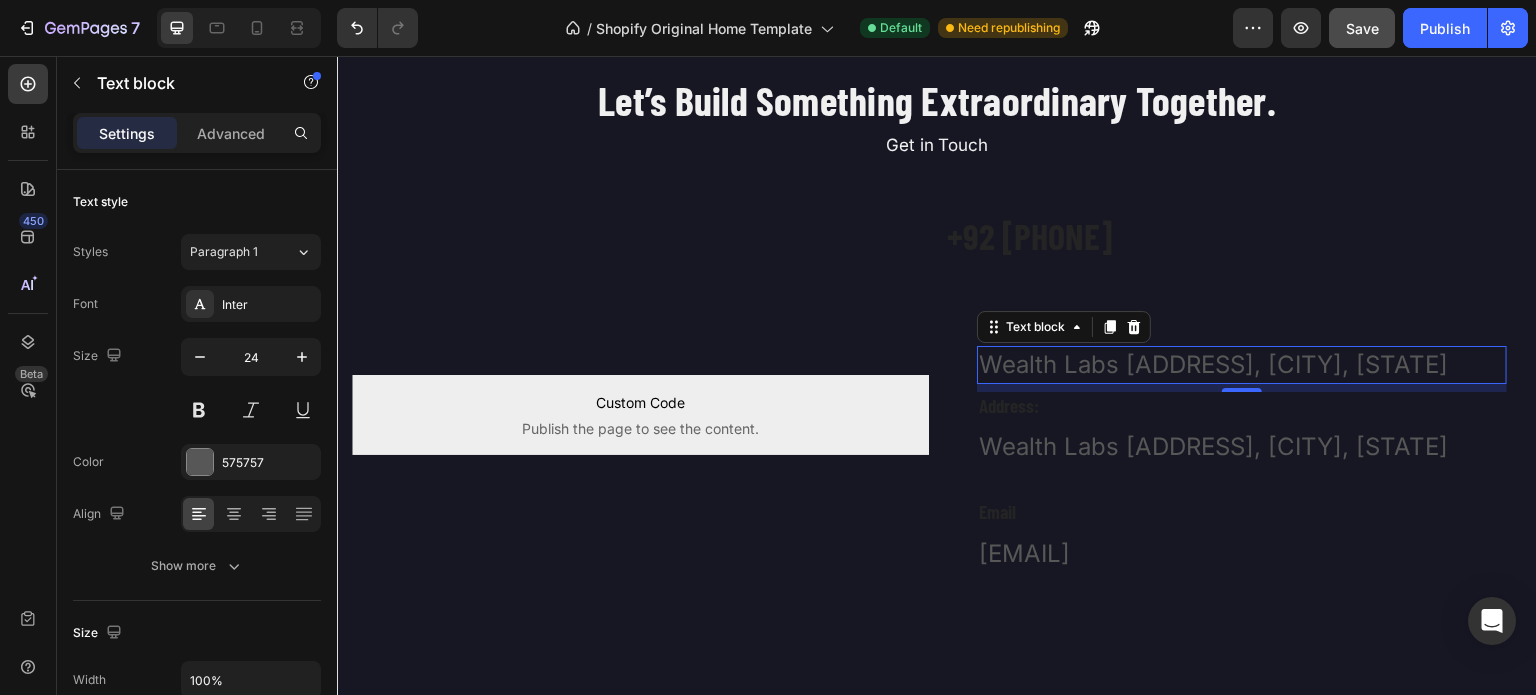 click on "8" at bounding box center (1242, 408) 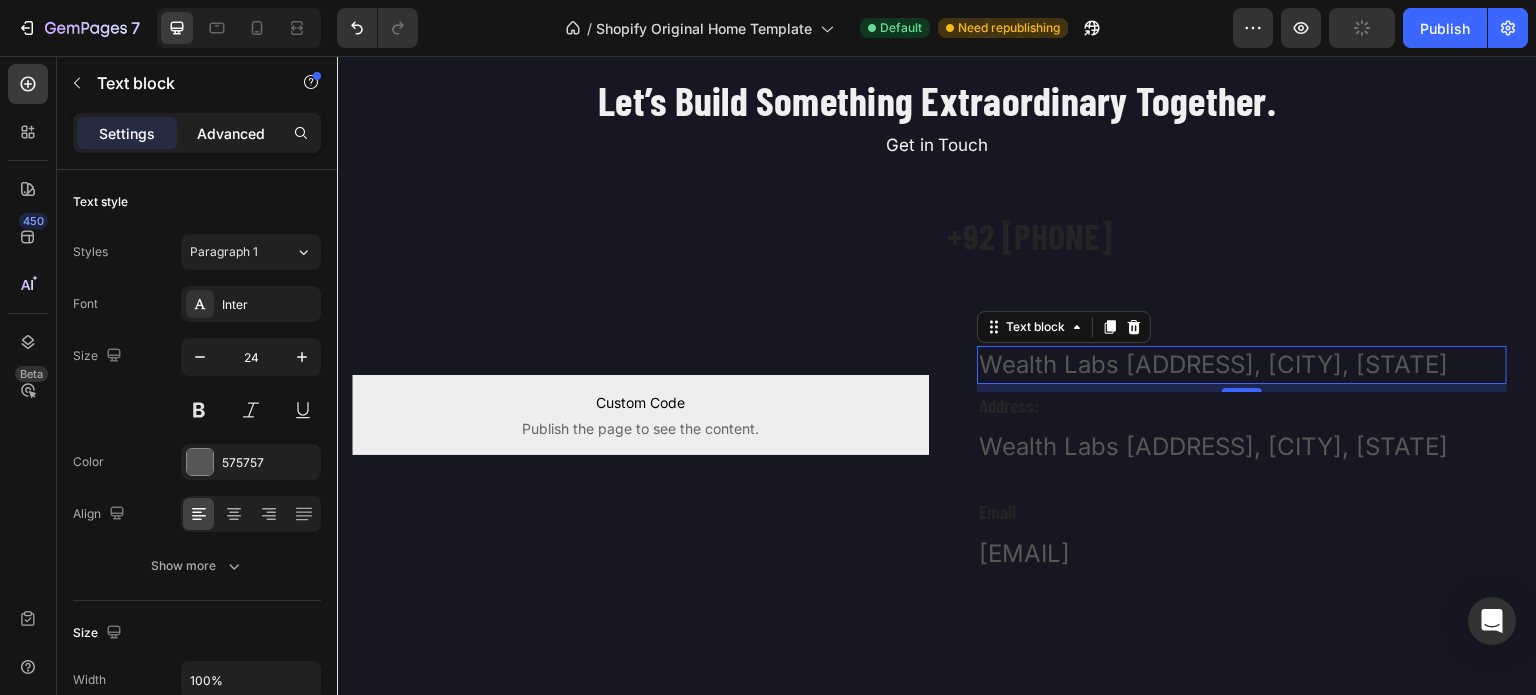 click on "Advanced" 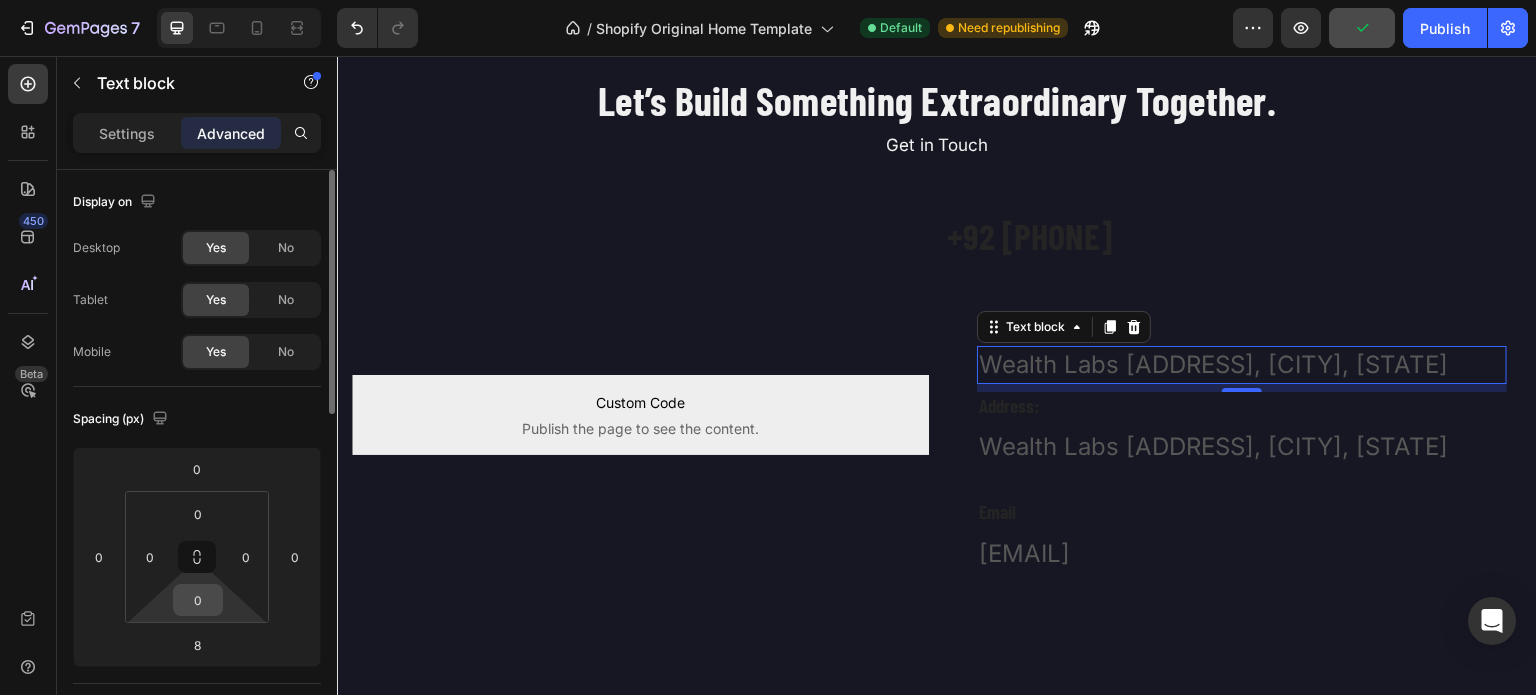 click on "0" at bounding box center (198, 600) 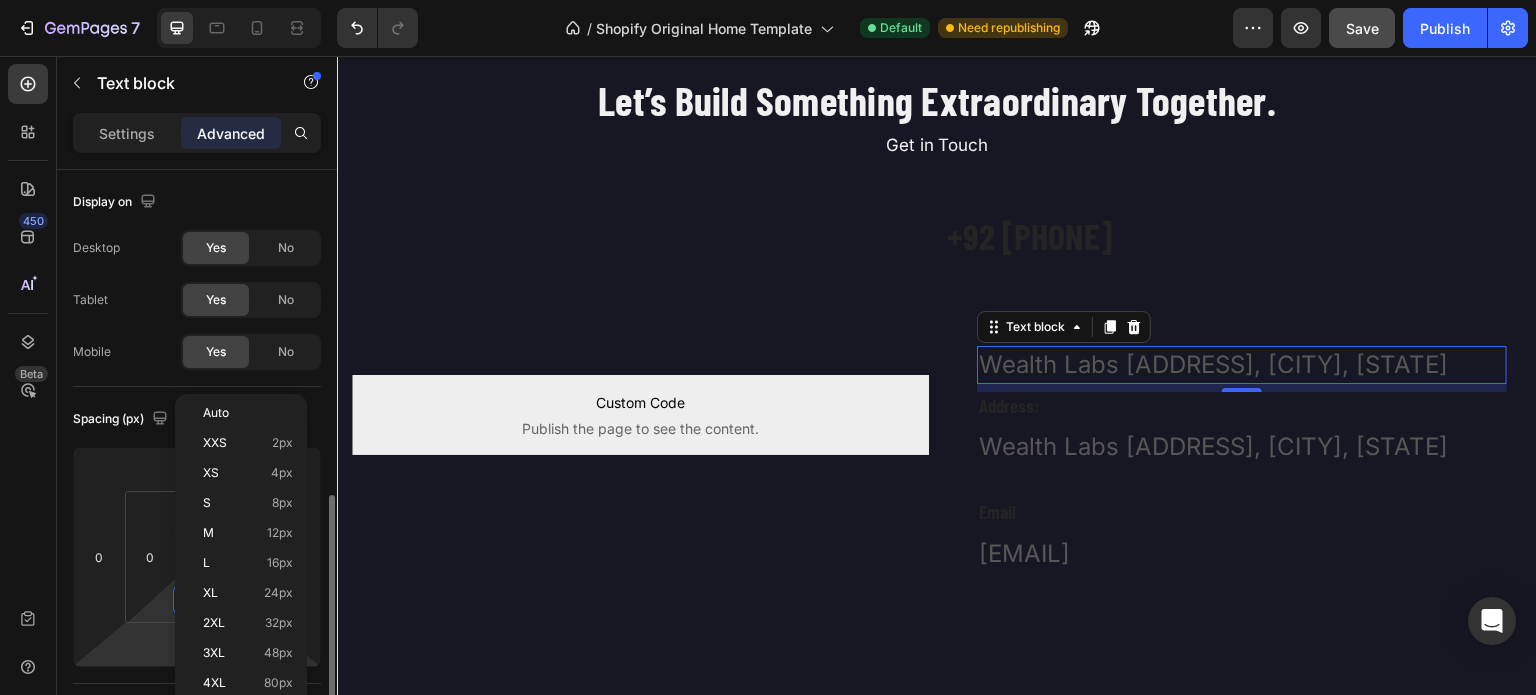 scroll, scrollTop: 229, scrollLeft: 0, axis: vertical 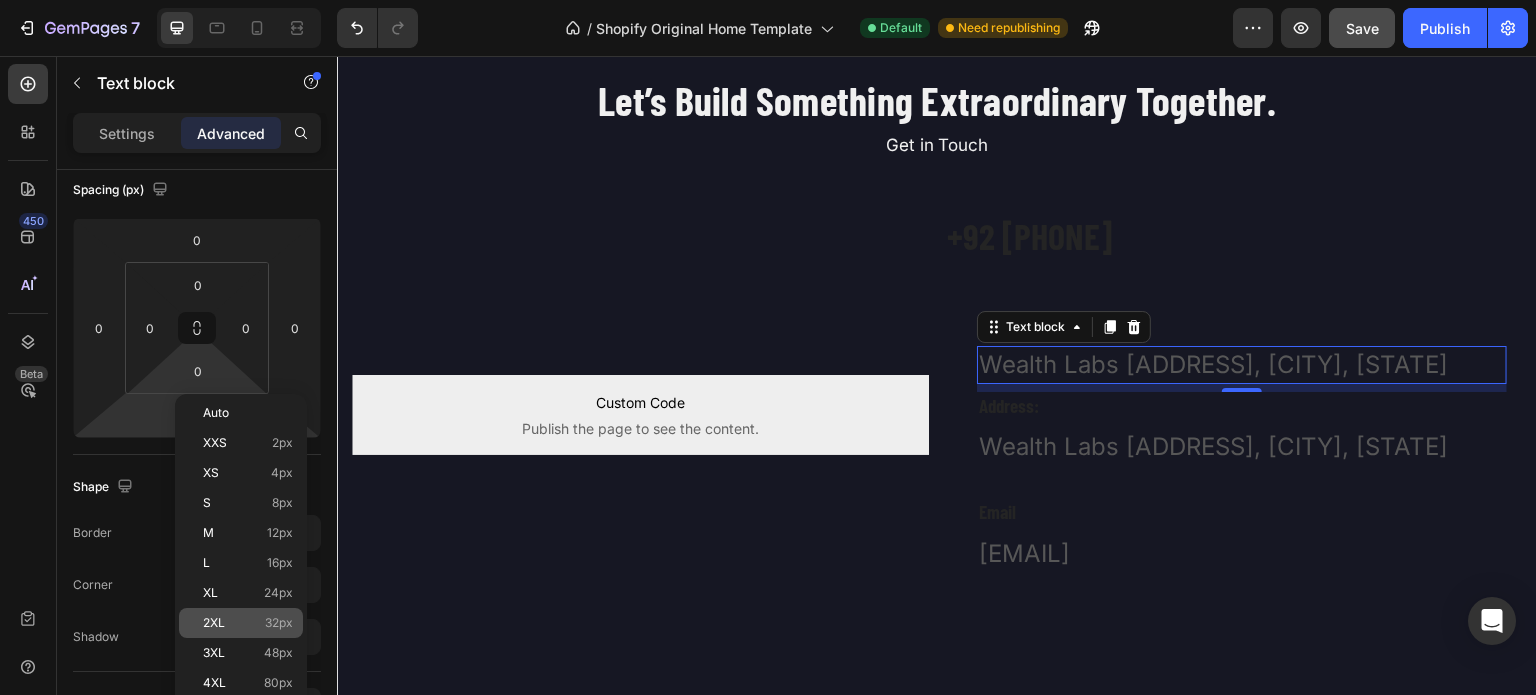 click on "2XL 32px" at bounding box center (248, 623) 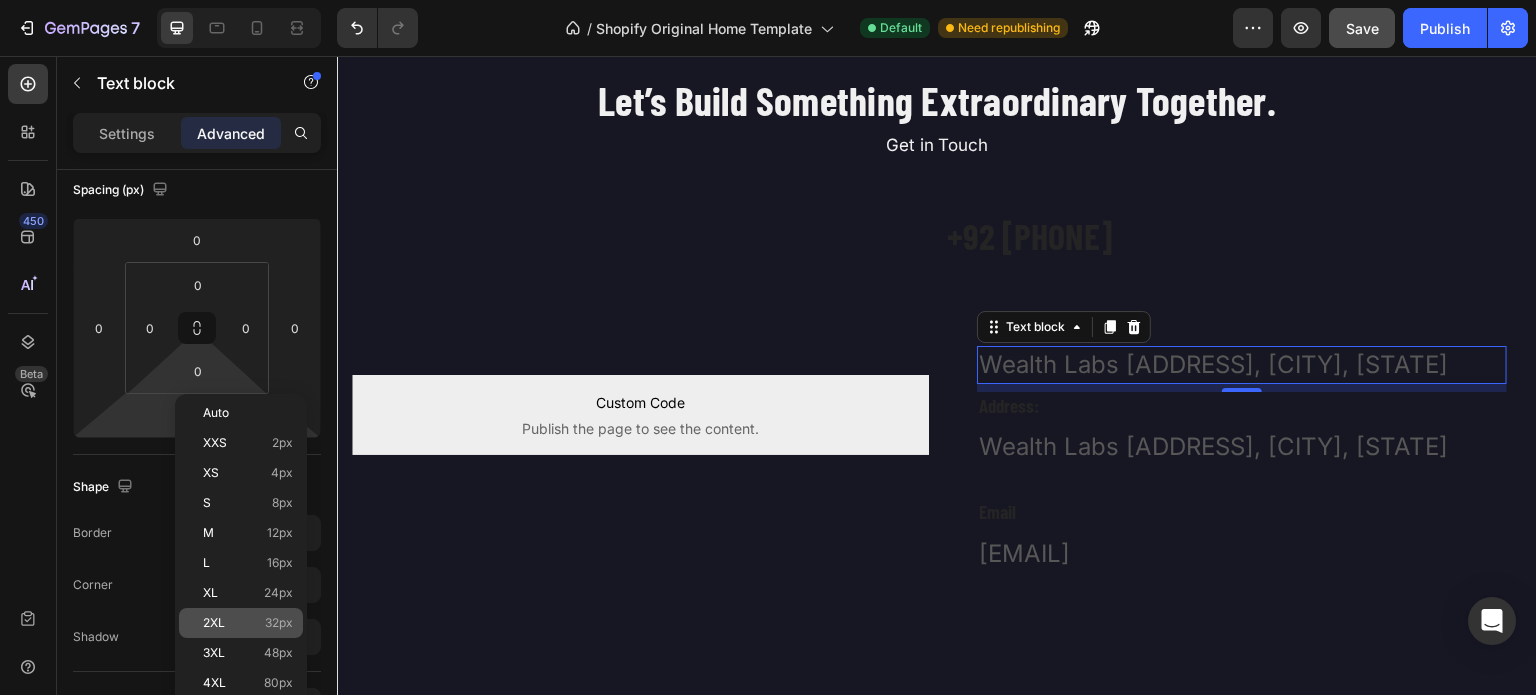 type on "32" 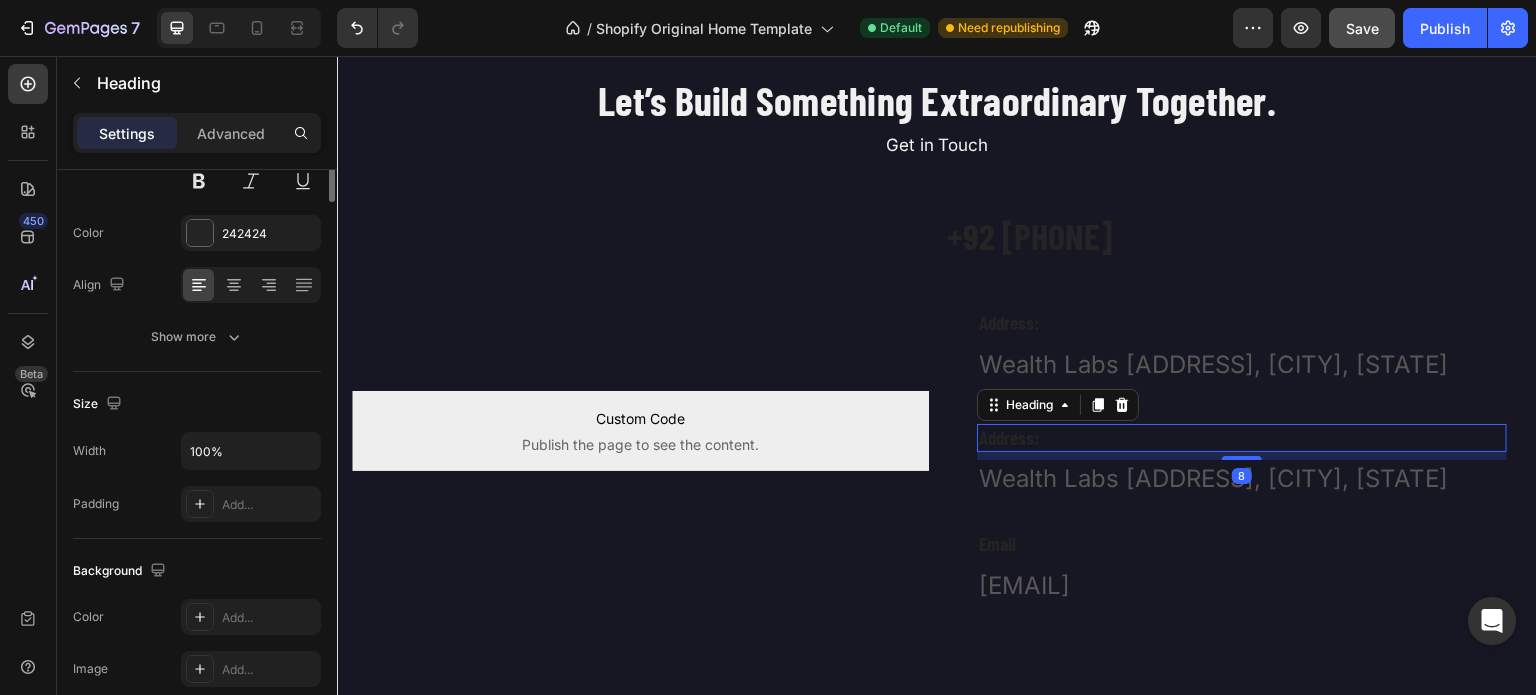 scroll, scrollTop: 0, scrollLeft: 0, axis: both 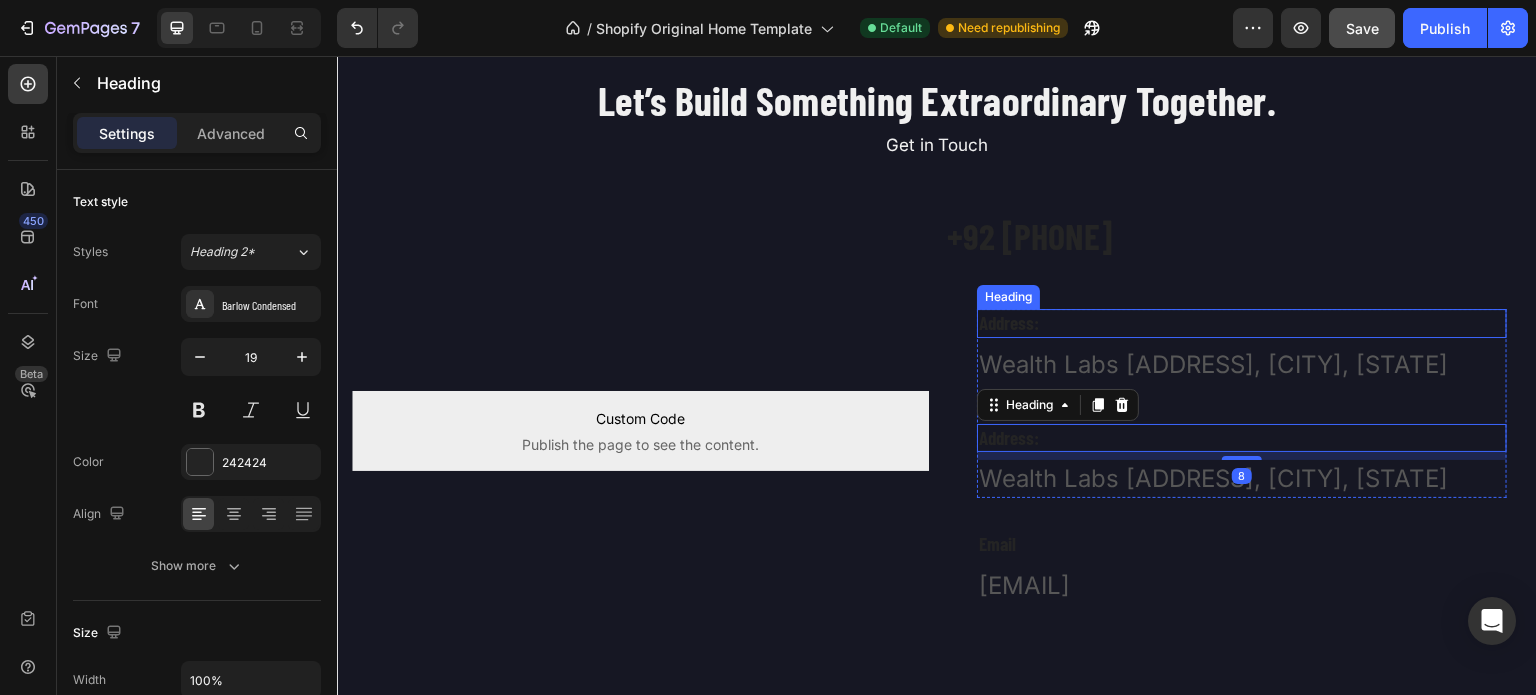 click on "Address:" at bounding box center (1242, 323) 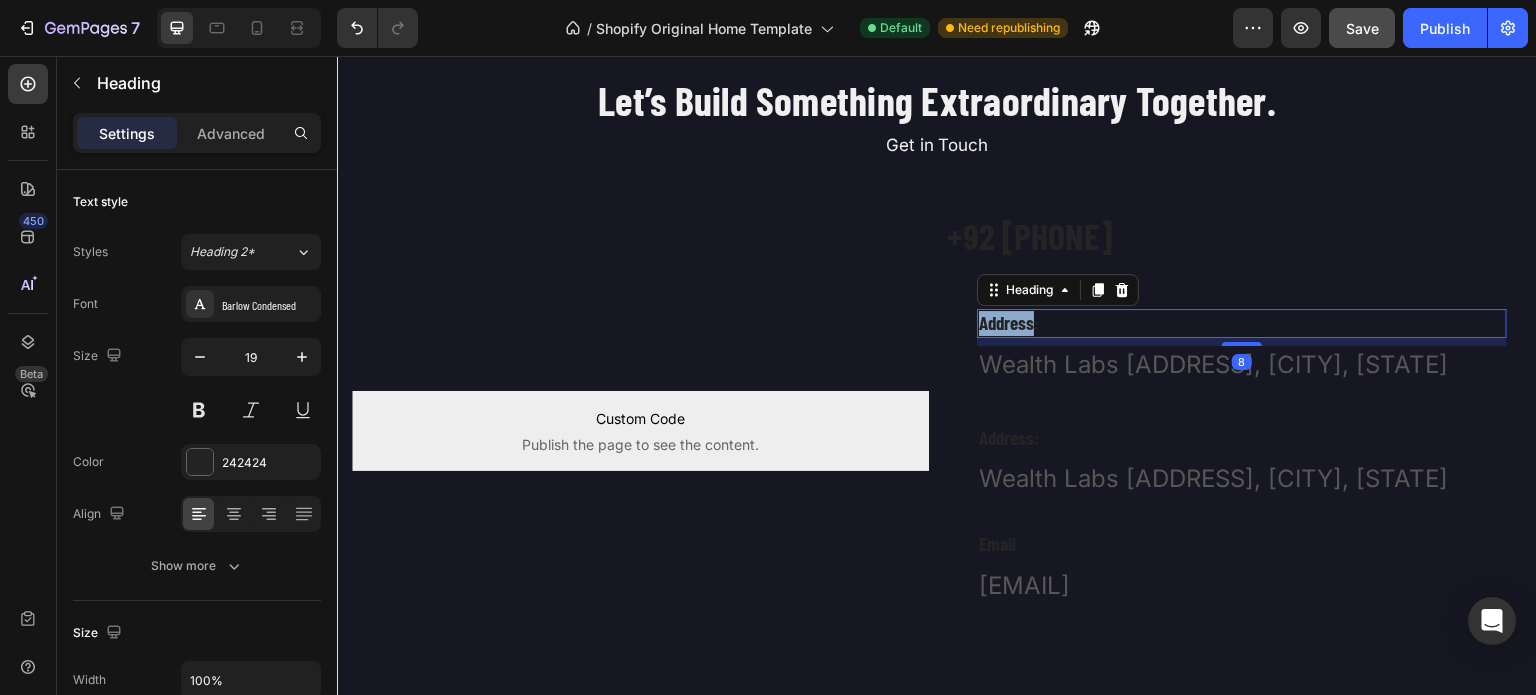 click on "Address:" at bounding box center (1242, 323) 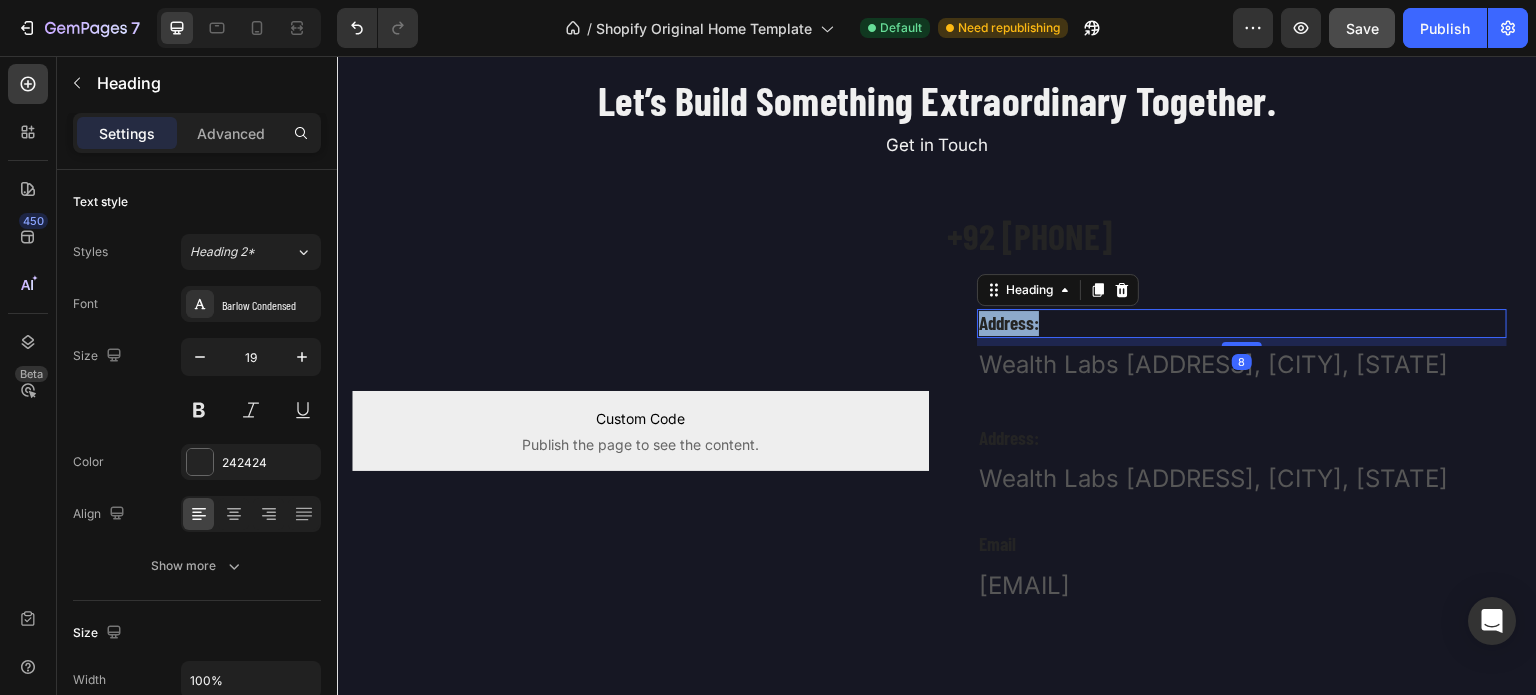 click on "Address:" at bounding box center (1242, 323) 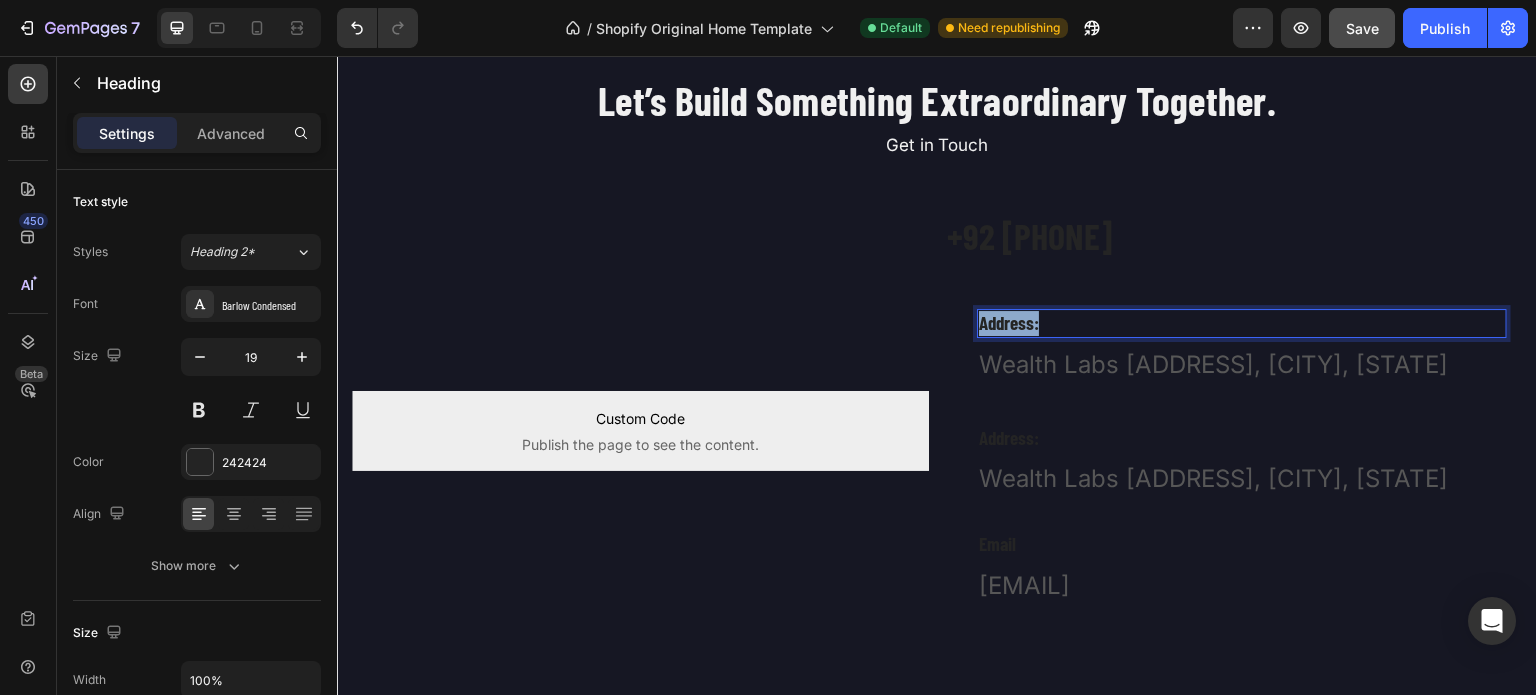 click on "Address:" at bounding box center (1242, 323) 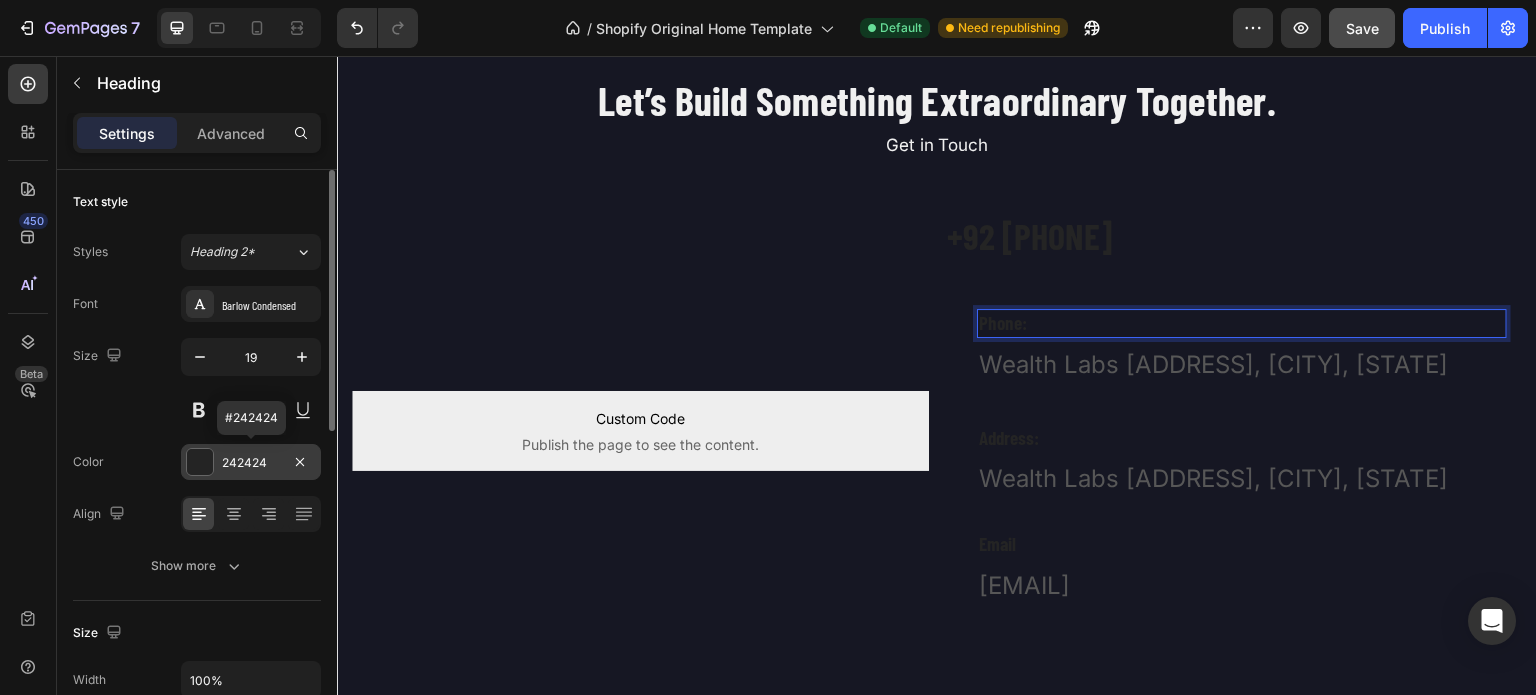 click on "242424" at bounding box center (251, 463) 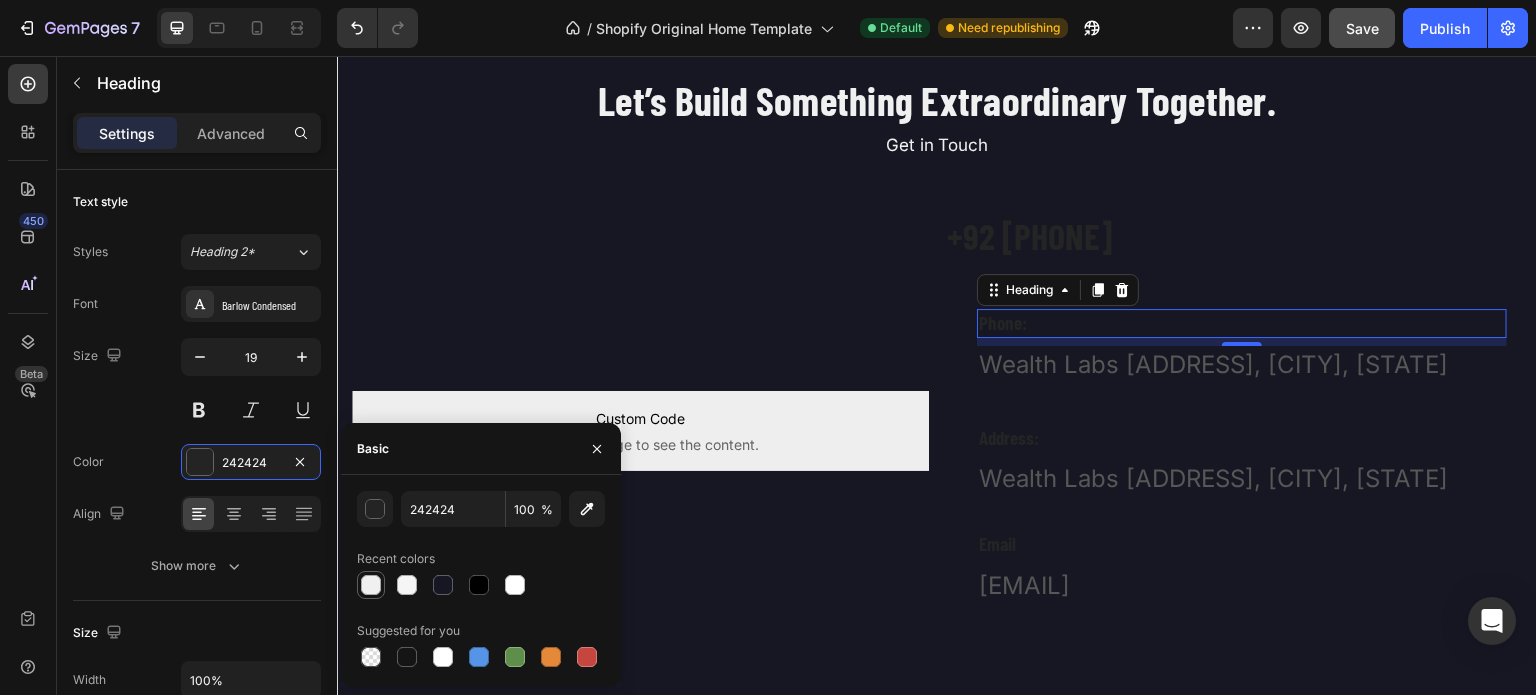 click at bounding box center [371, 585] 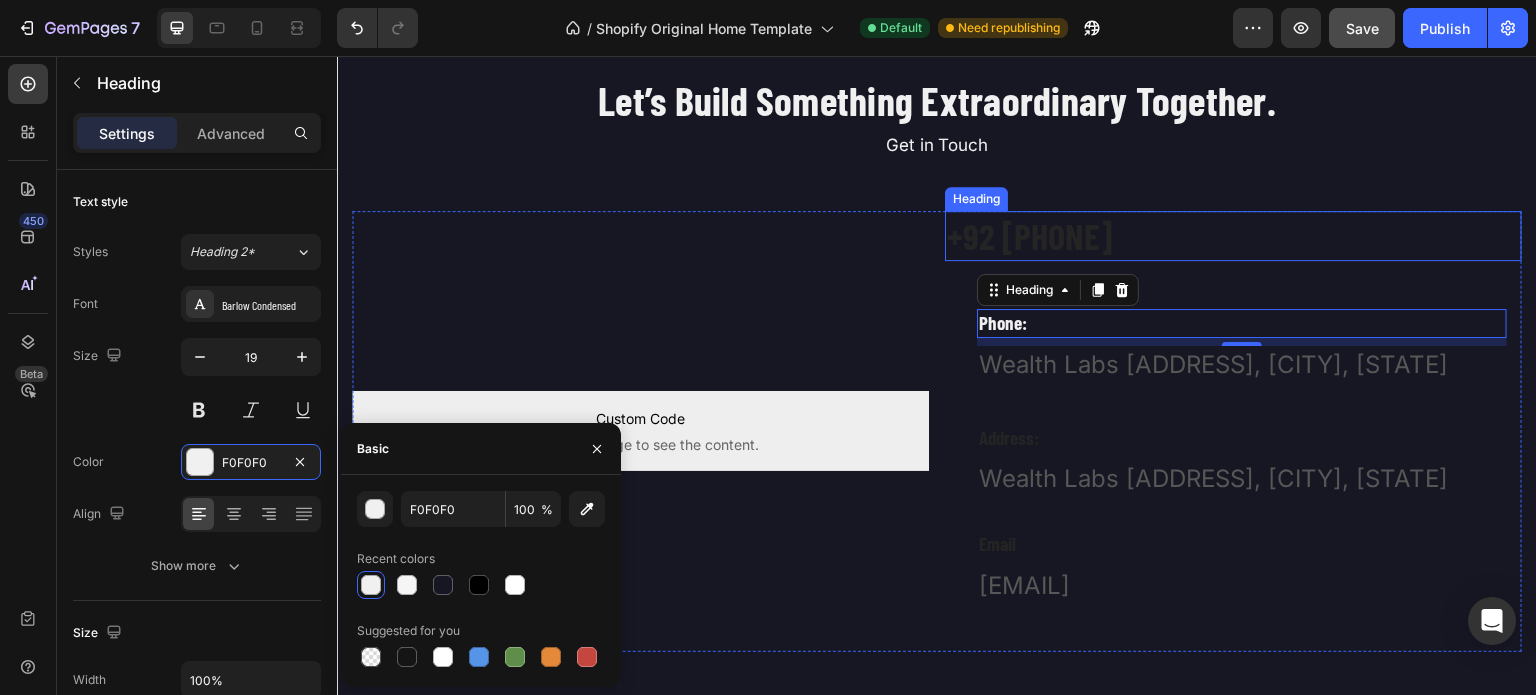 click on "+[COUNTRY] [PHONE]" at bounding box center [1233, 236] 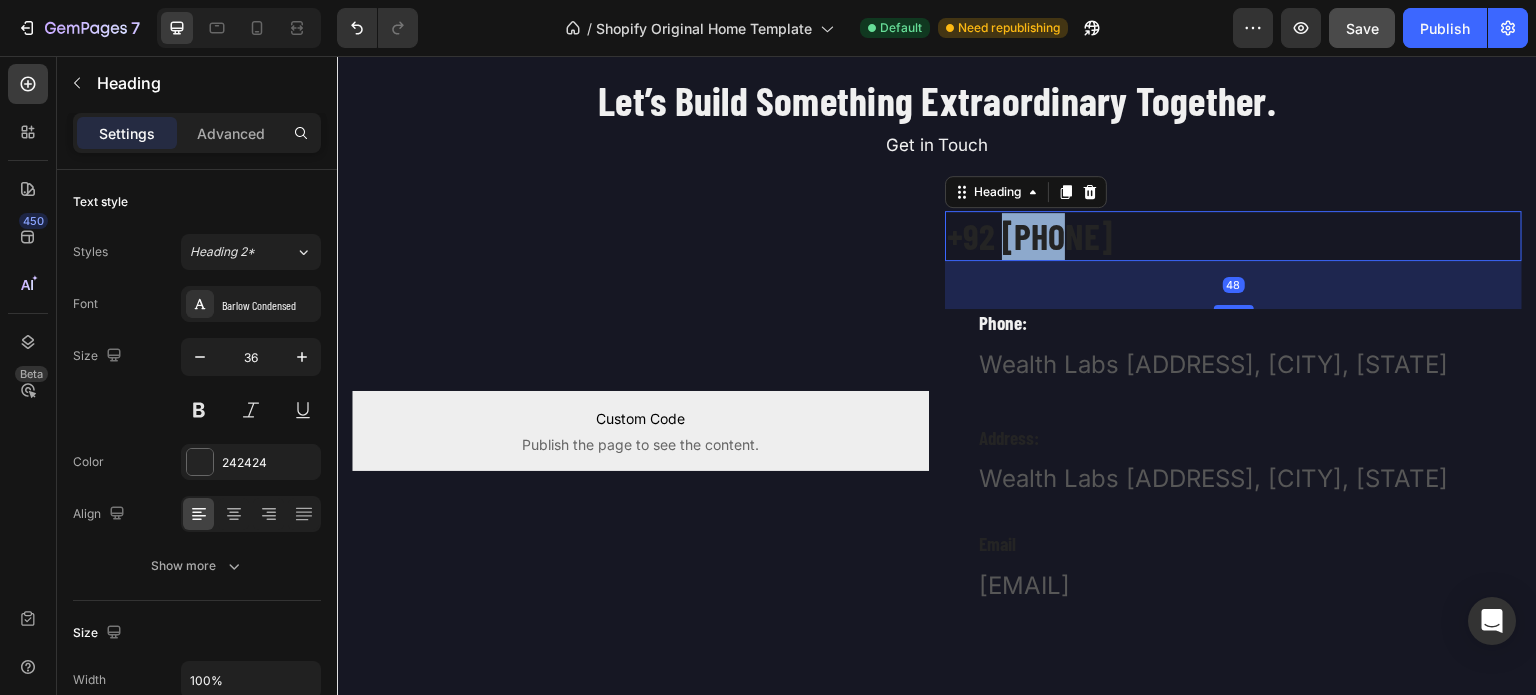 click on "+[COUNTRY] [PHONE]" at bounding box center [1233, 236] 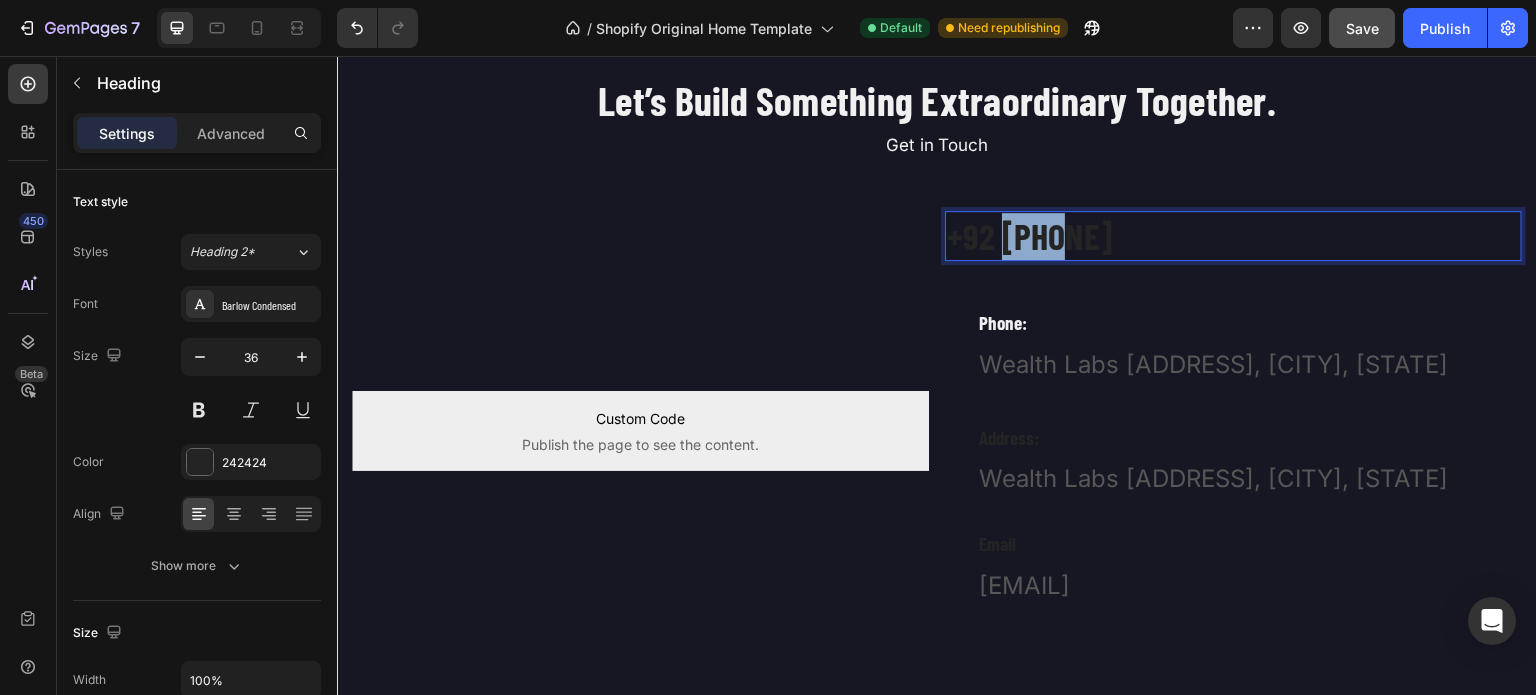 click on "+[COUNTRY] [PHONE]" at bounding box center [1233, 236] 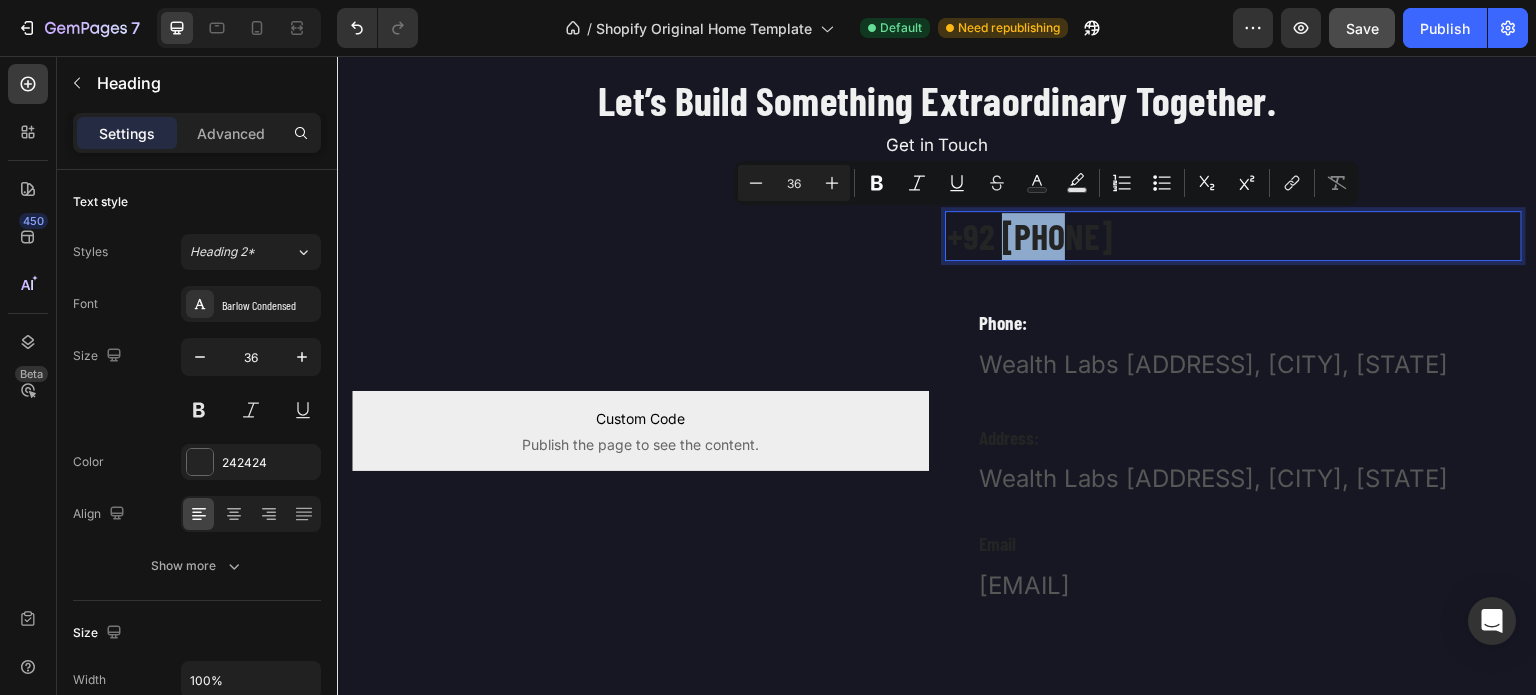 copy on "+[COUNTRY] [PHONE]" 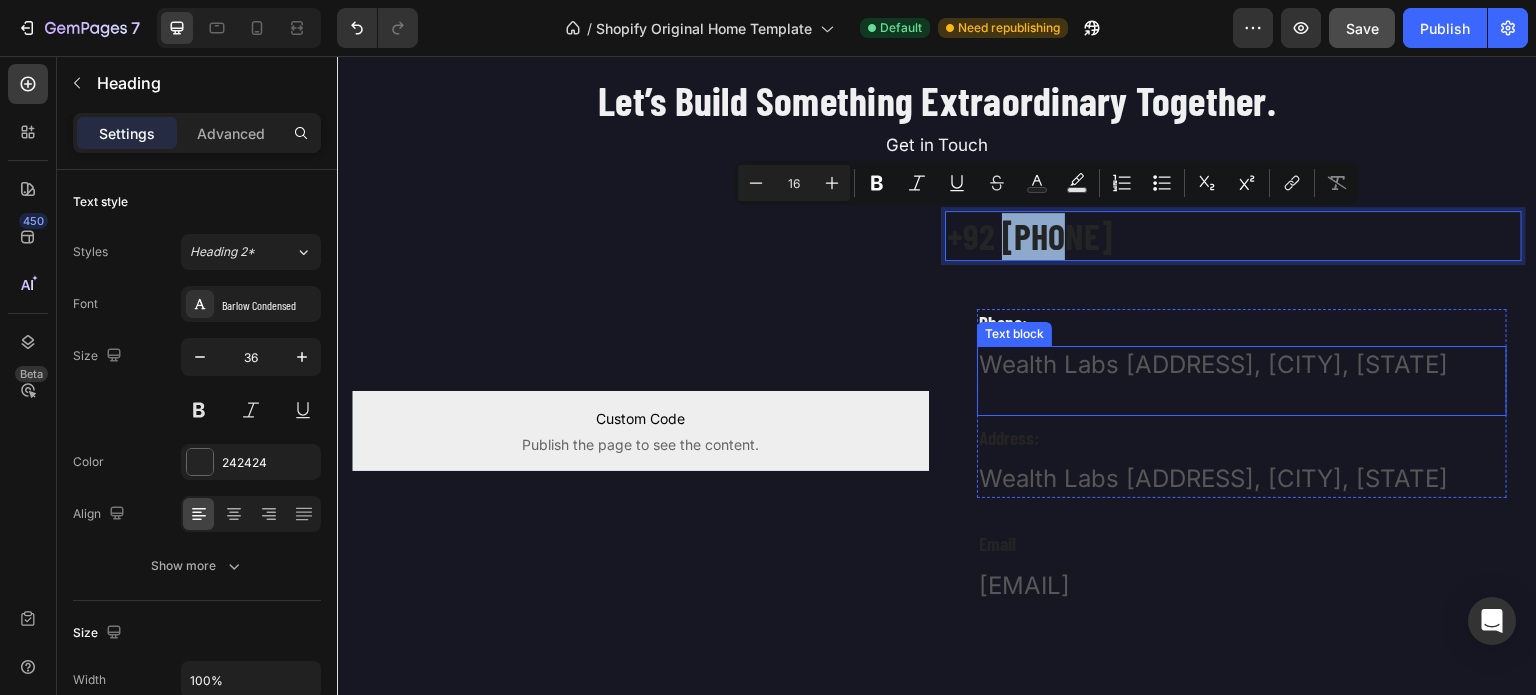 click on "Wealth Labs [ADDRESS] , [CITY]" at bounding box center (1242, 365) 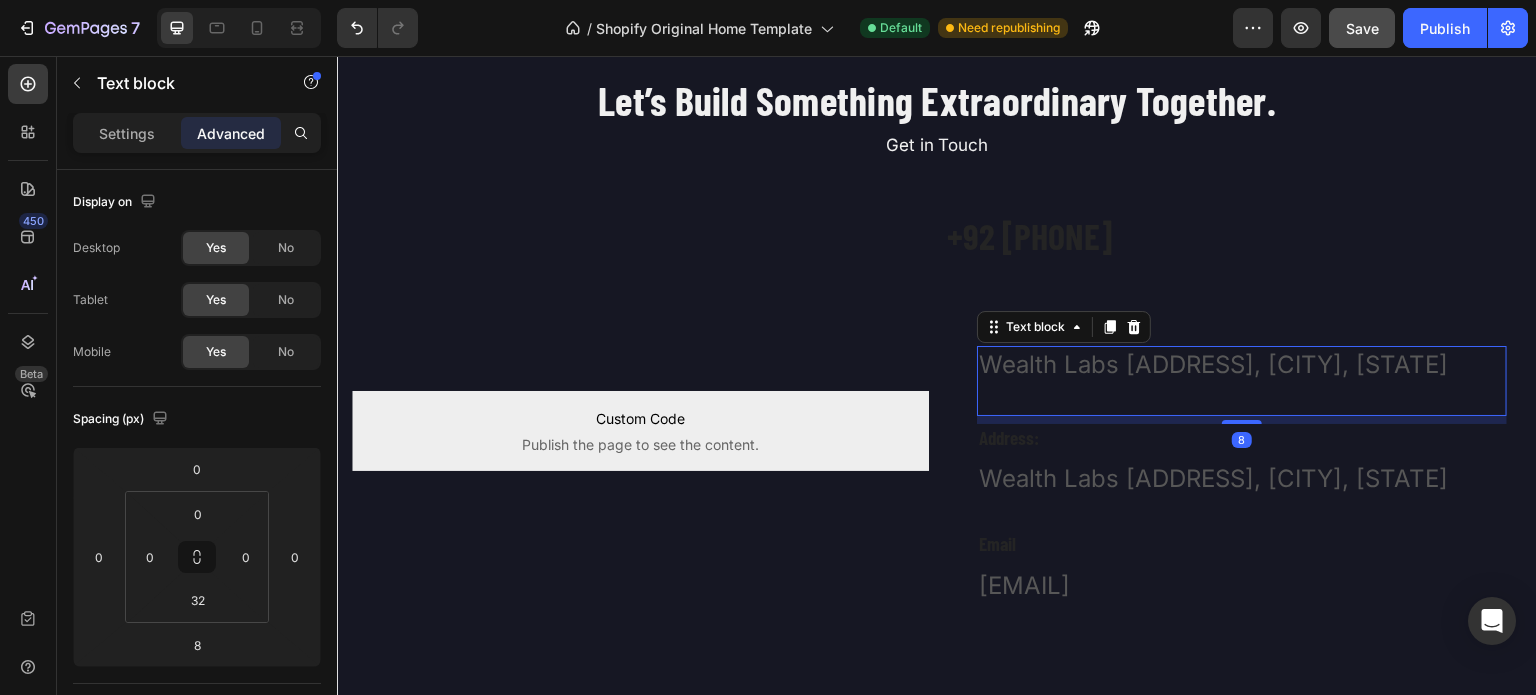 click on "Wealth Labs [ADDRESS] , [CITY]" at bounding box center [1242, 365] 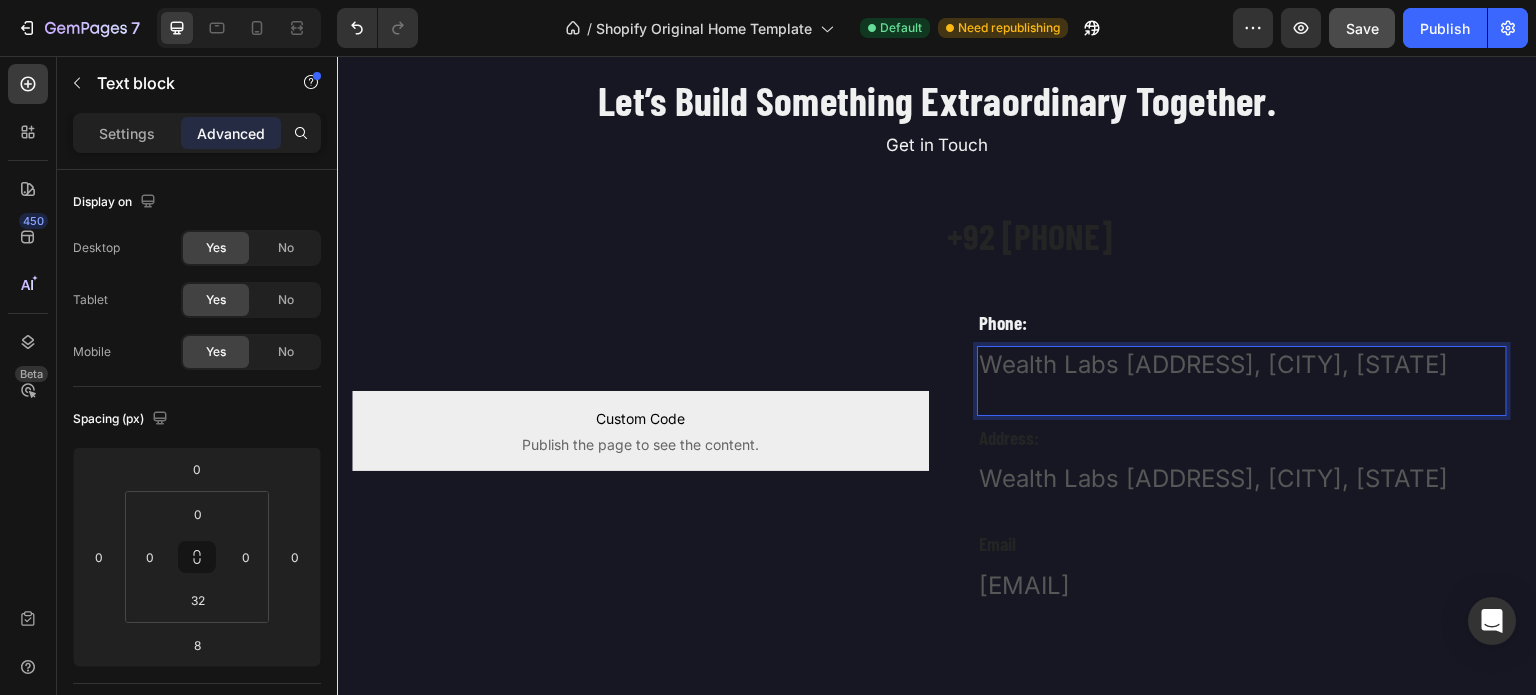 click on "Wealth Labs [ADDRESS] , [CITY]" at bounding box center [1242, 365] 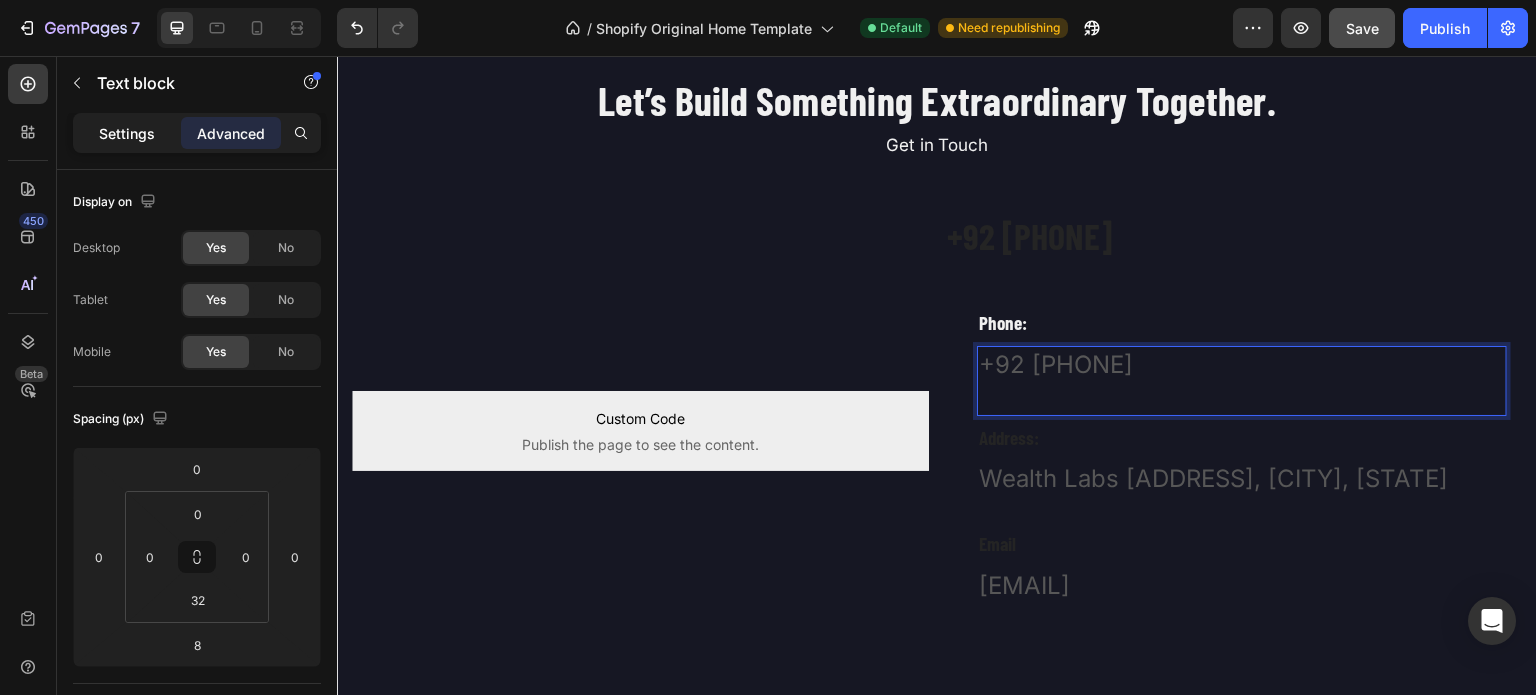 click on "Settings" at bounding box center (127, 133) 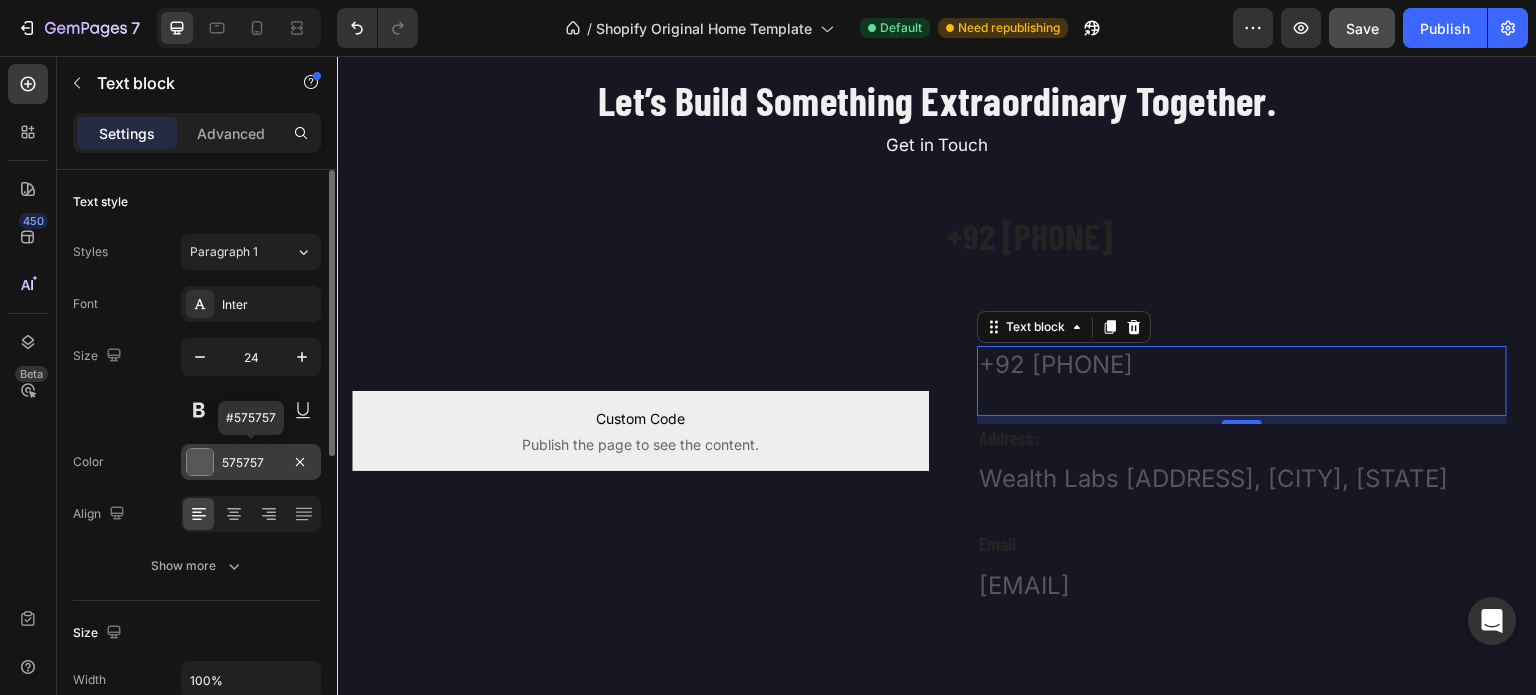 click at bounding box center (200, 462) 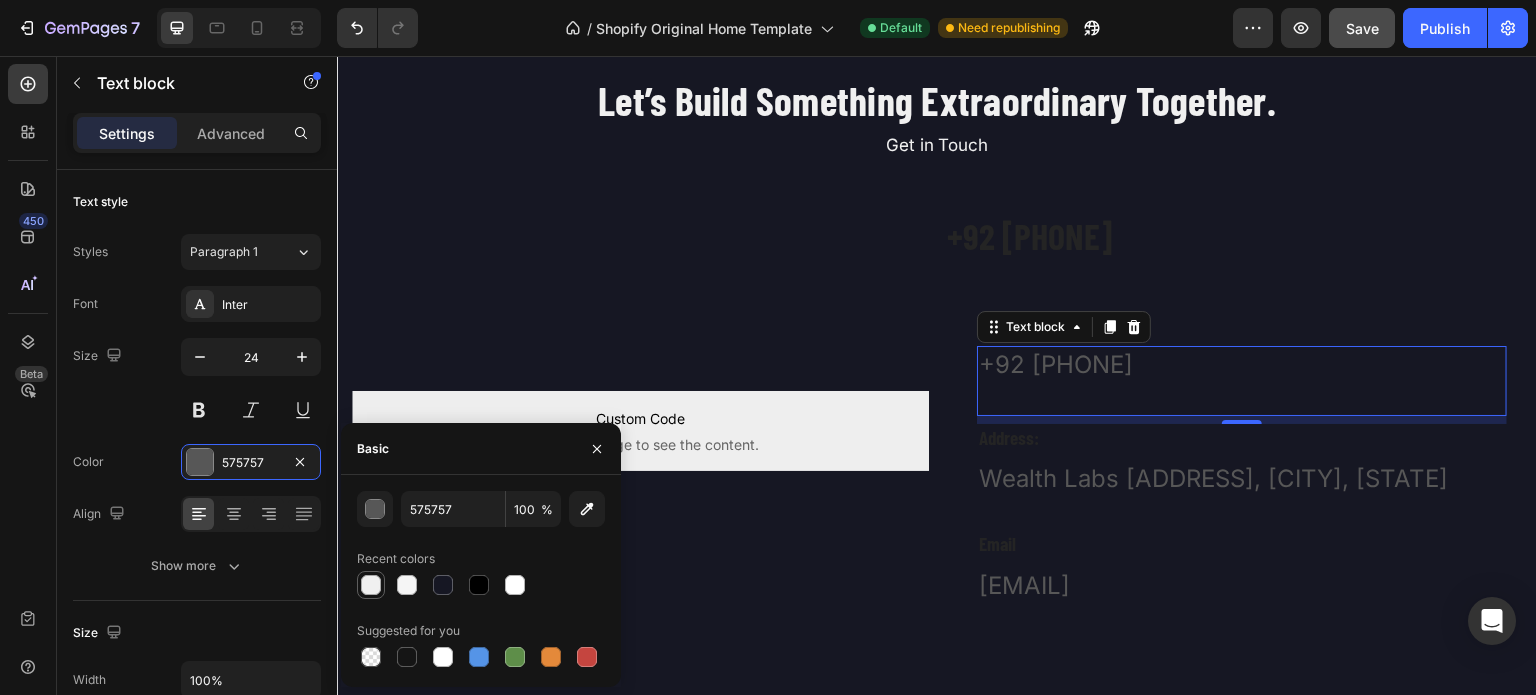 click at bounding box center [371, 585] 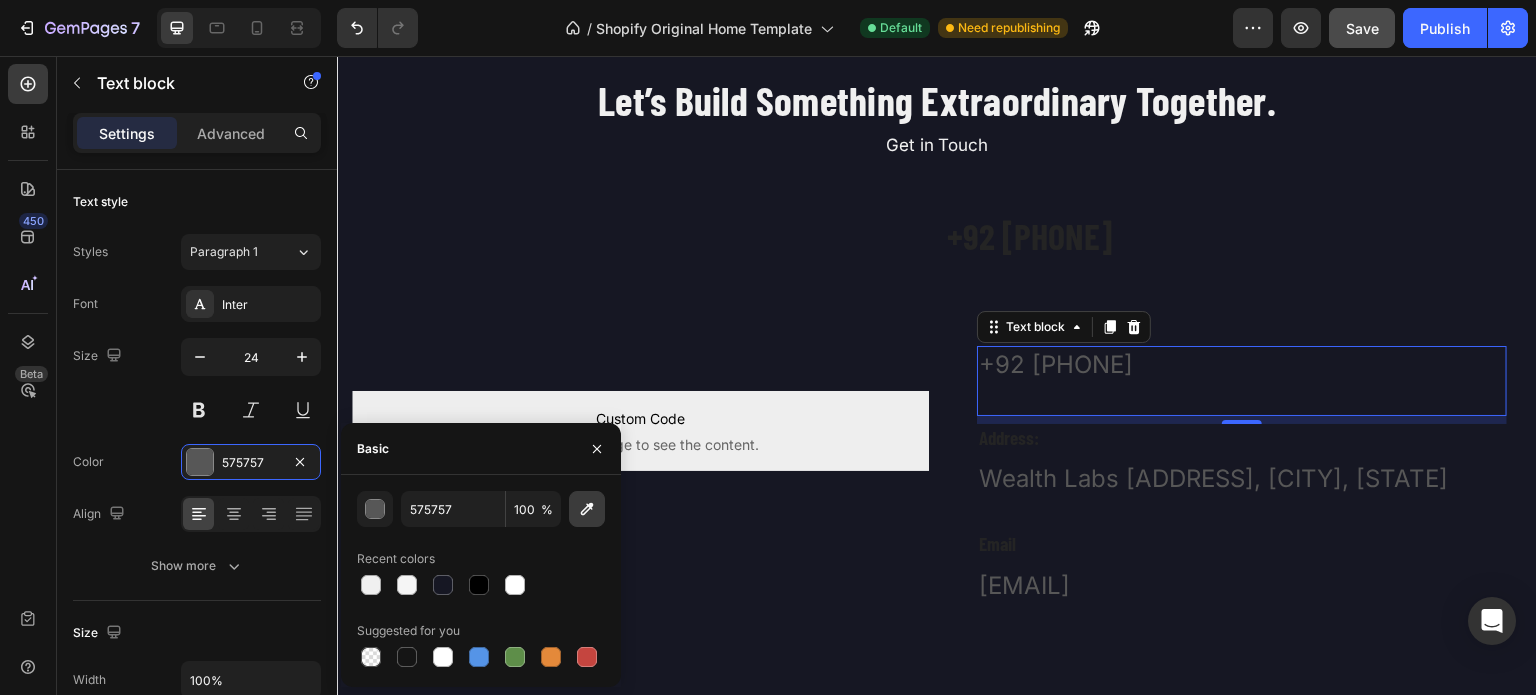 type on "F0F0F0" 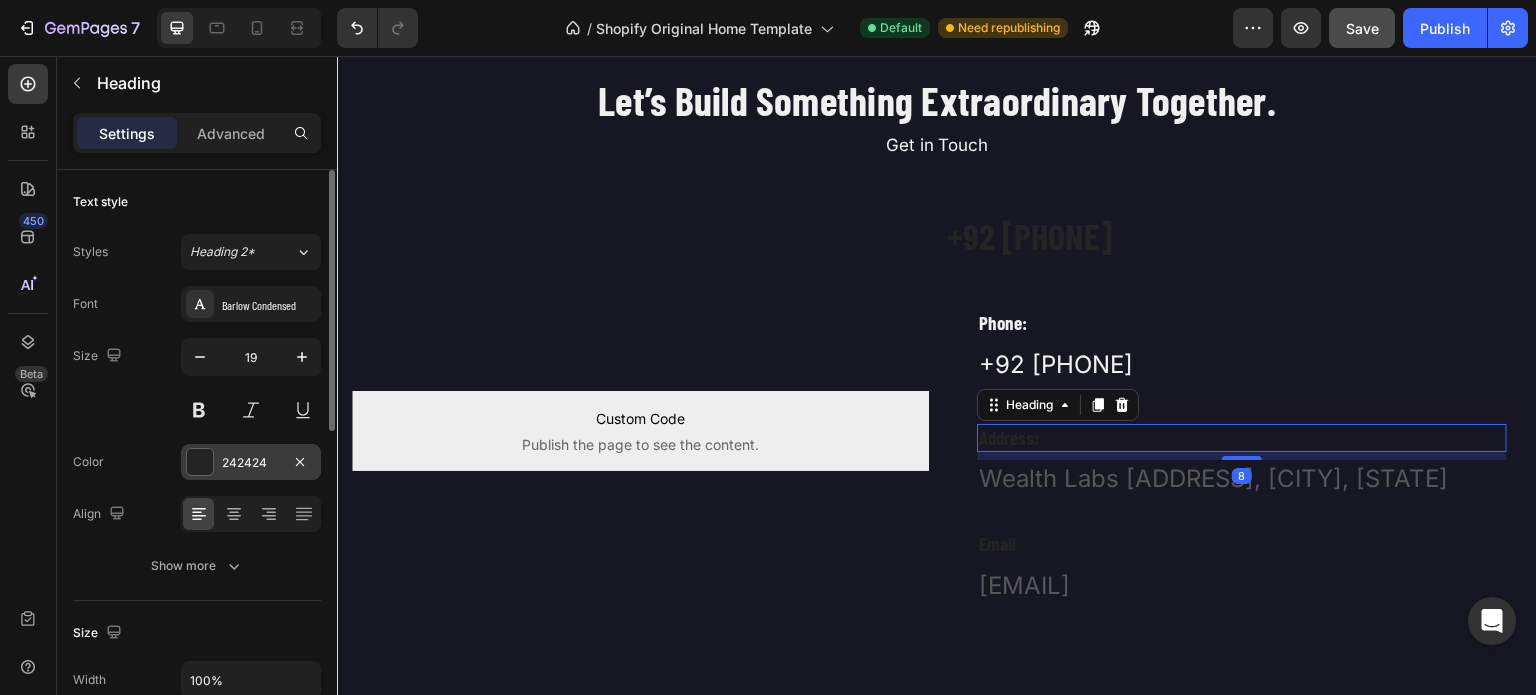 click at bounding box center (200, 462) 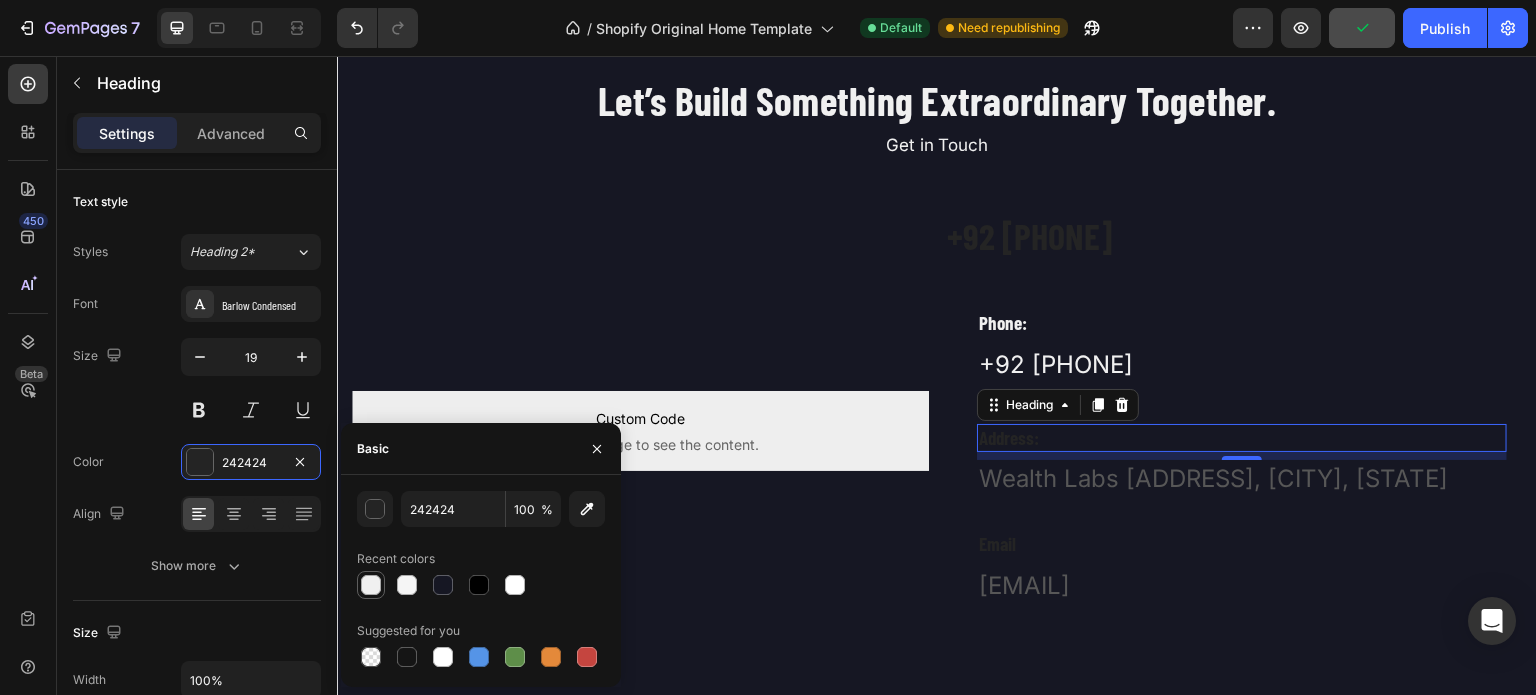 drag, startPoint x: 376, startPoint y: 587, endPoint x: 521, endPoint y: 477, distance: 182.00275 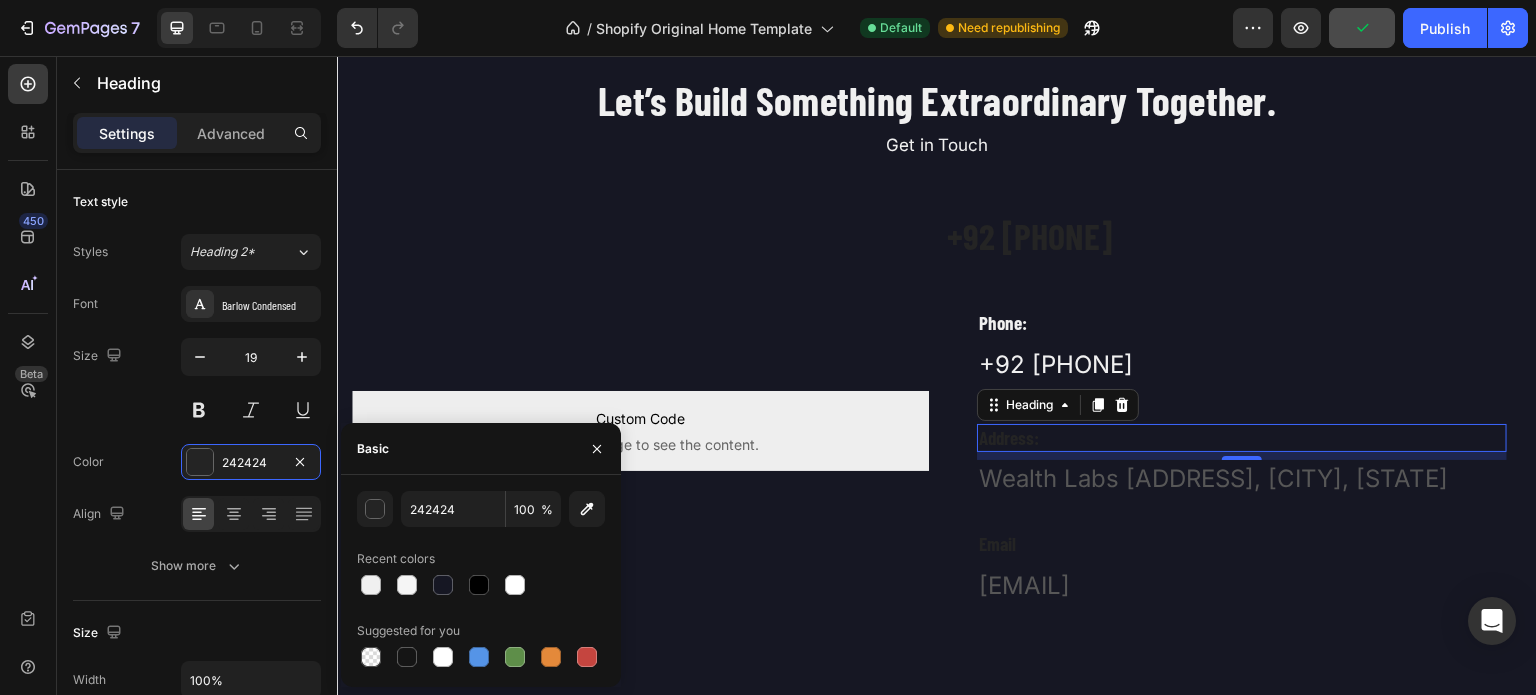 type on "F0F0F0" 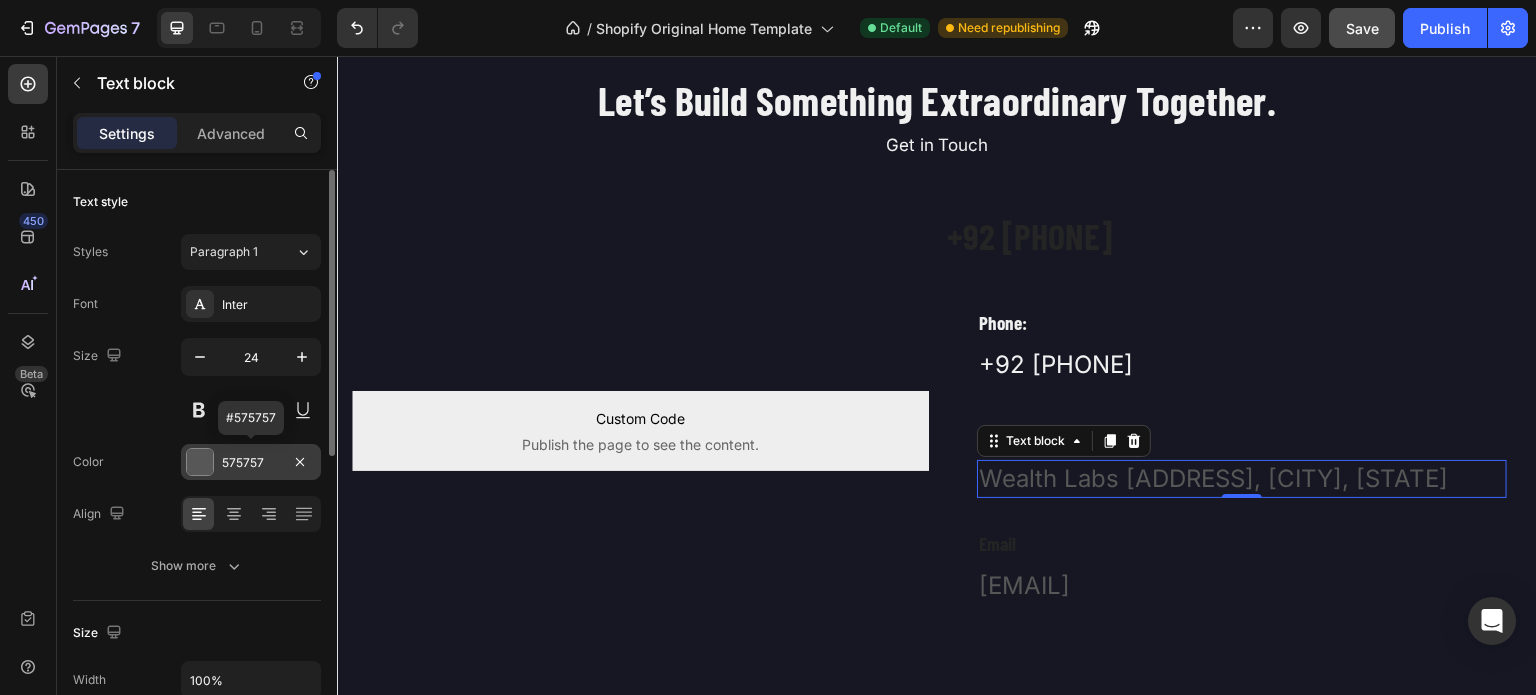 click at bounding box center (200, 462) 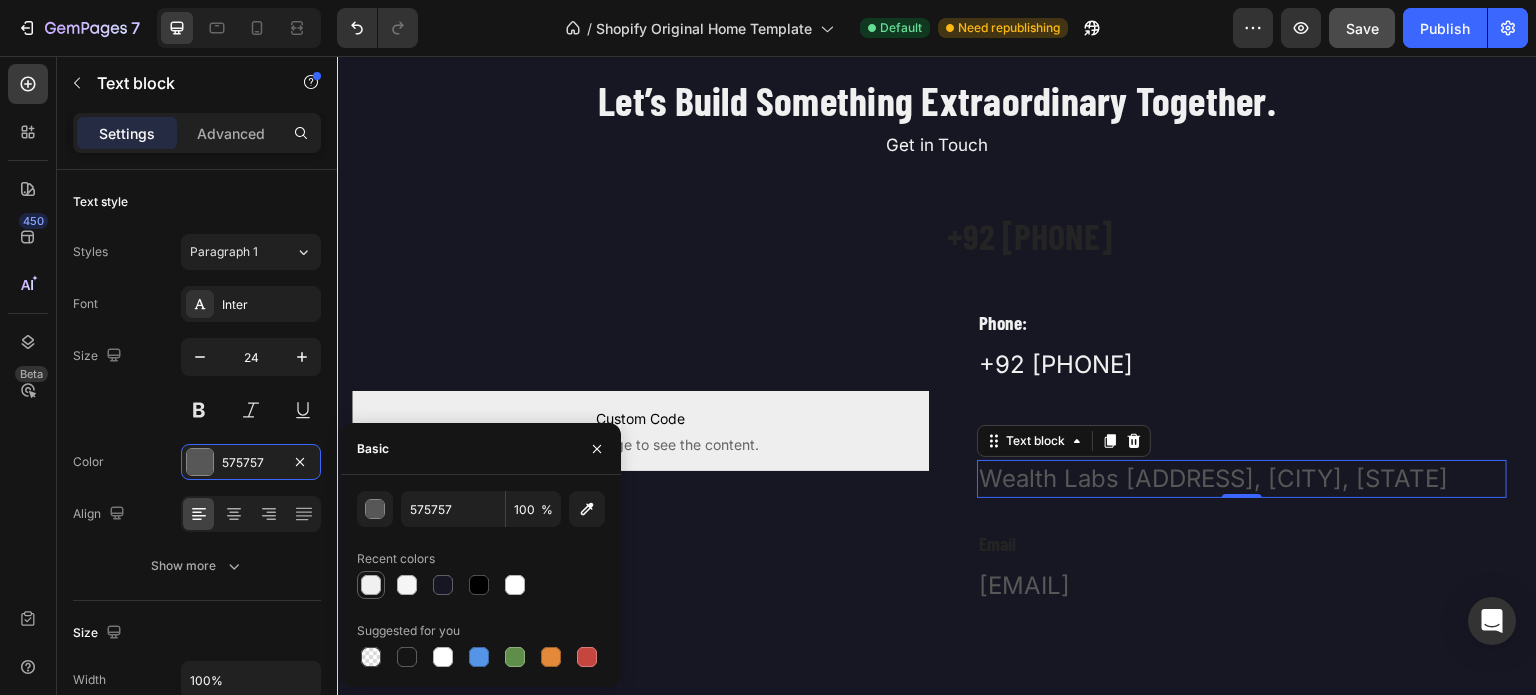 click at bounding box center (371, 585) 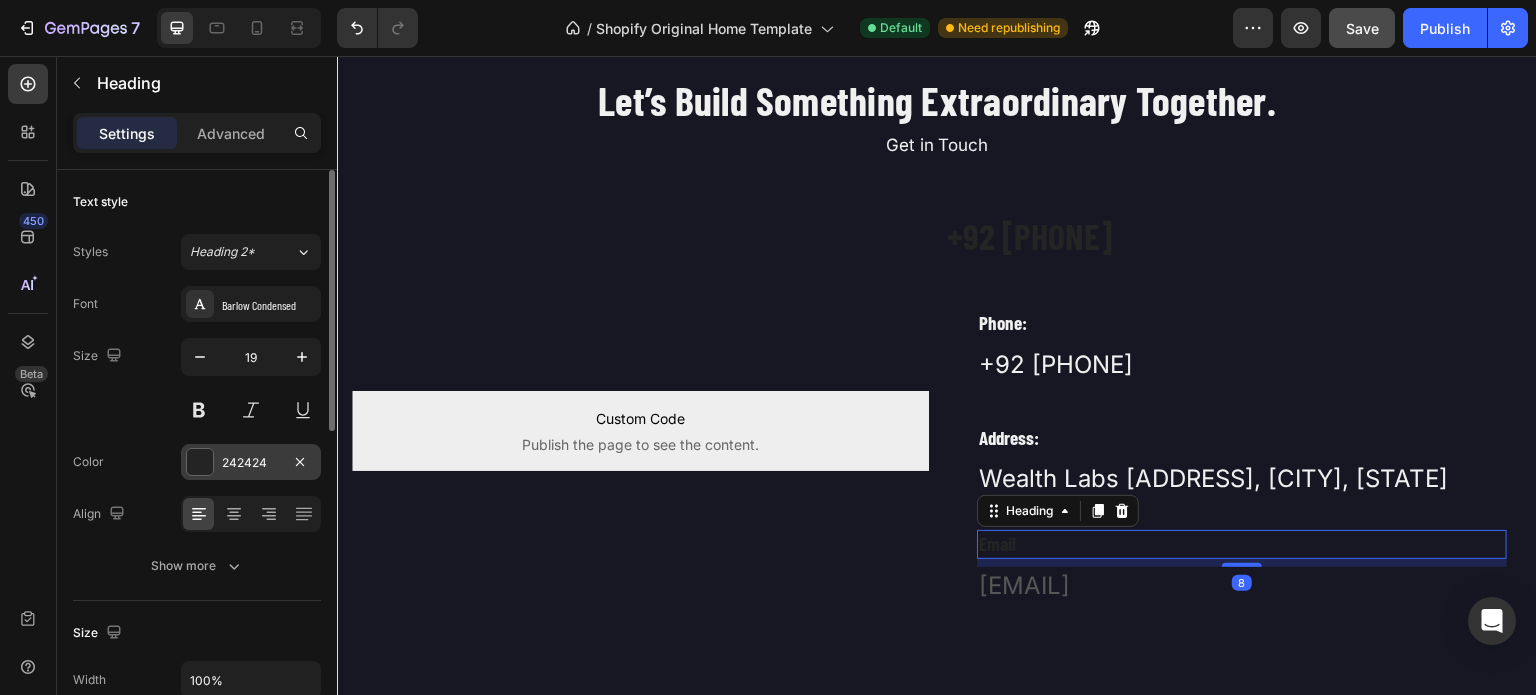 click on "242424" at bounding box center (251, 462) 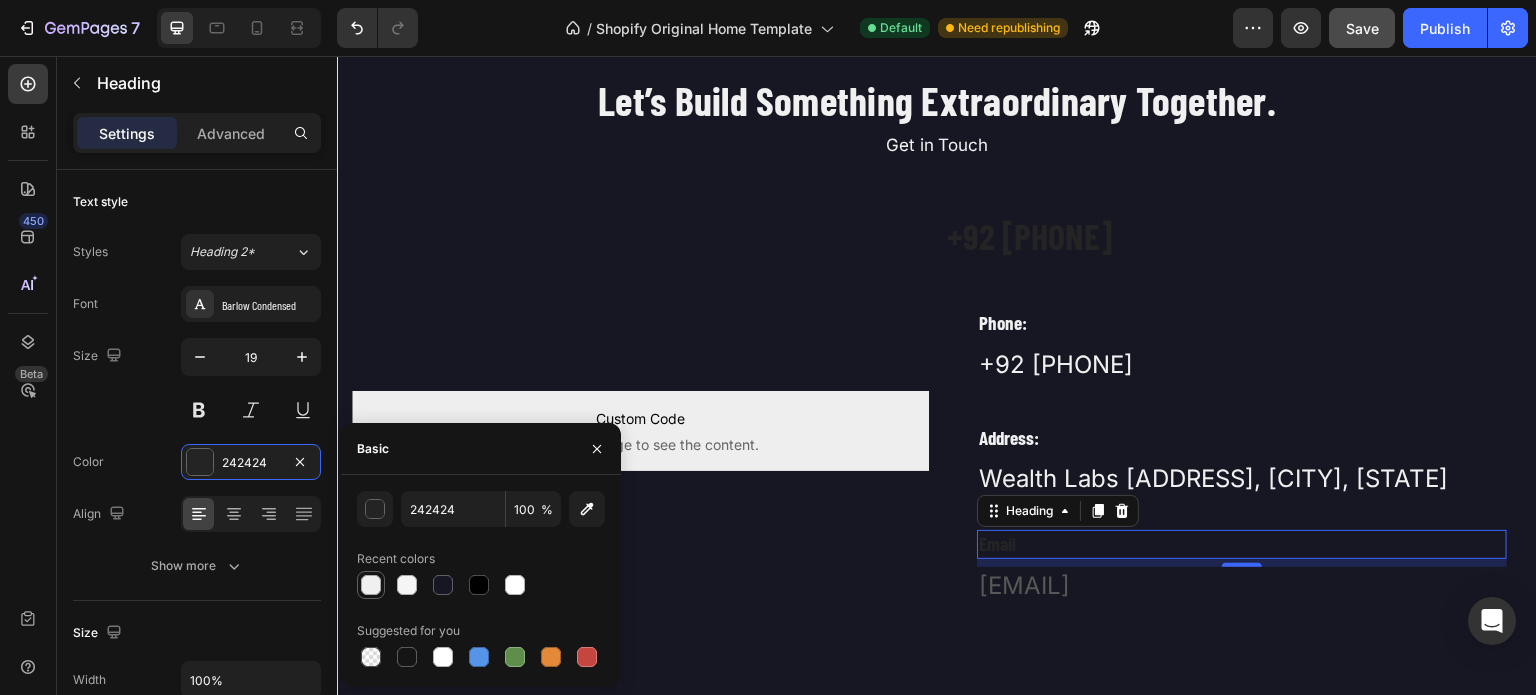 click at bounding box center (371, 585) 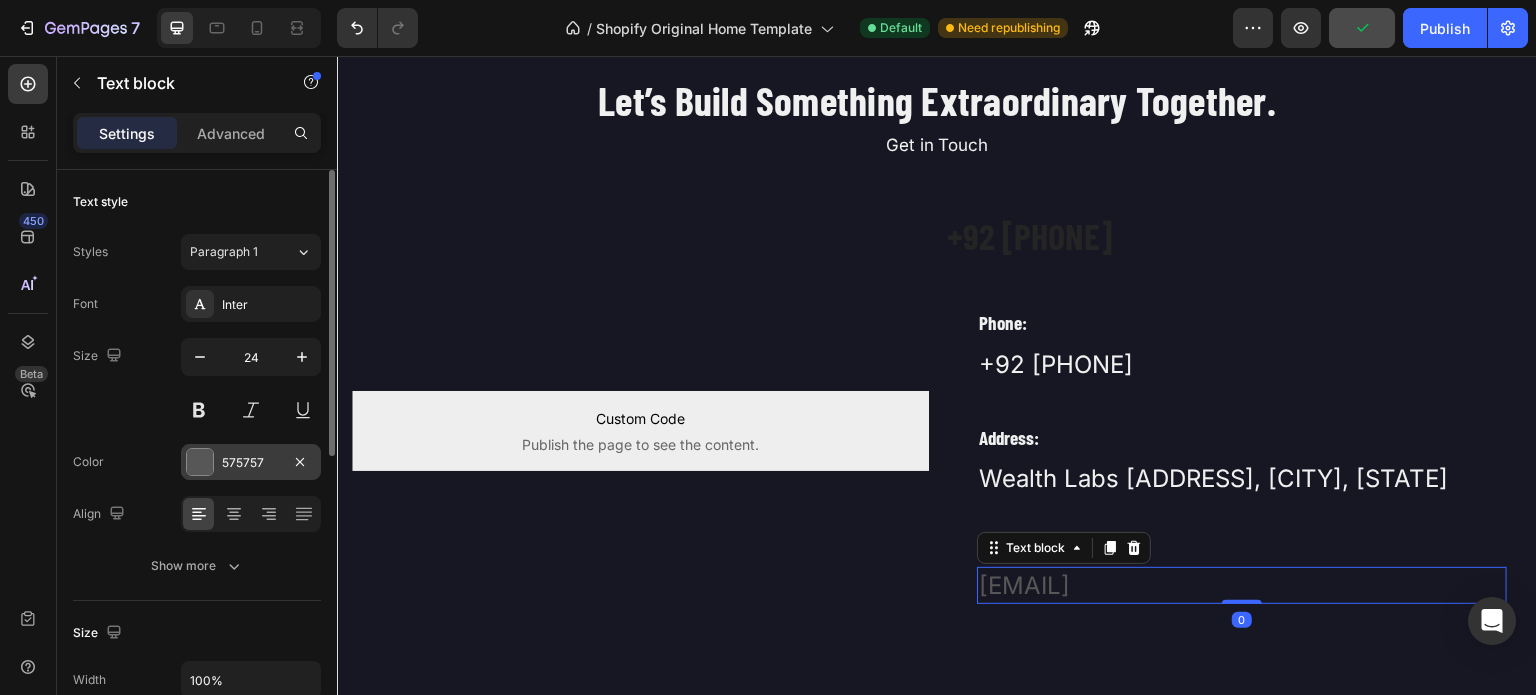 click at bounding box center [200, 462] 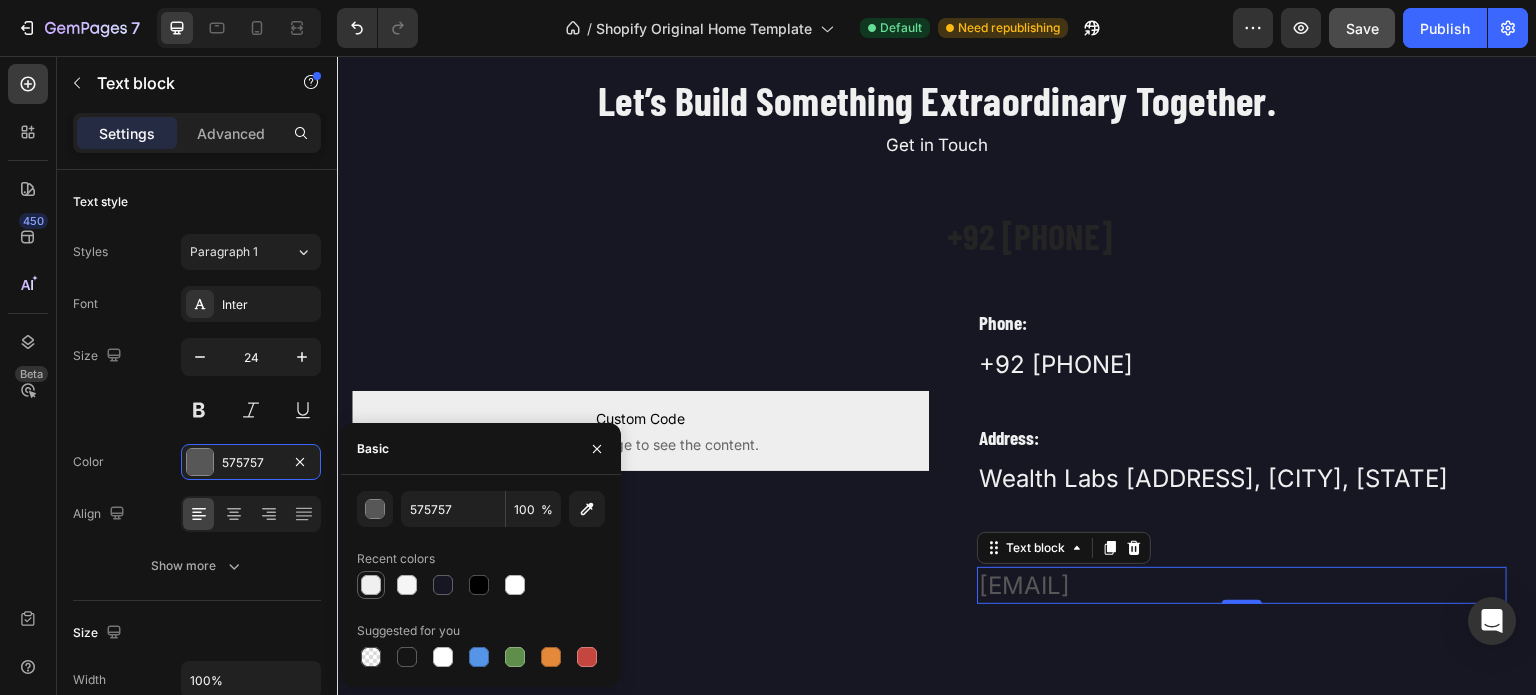 click at bounding box center (371, 585) 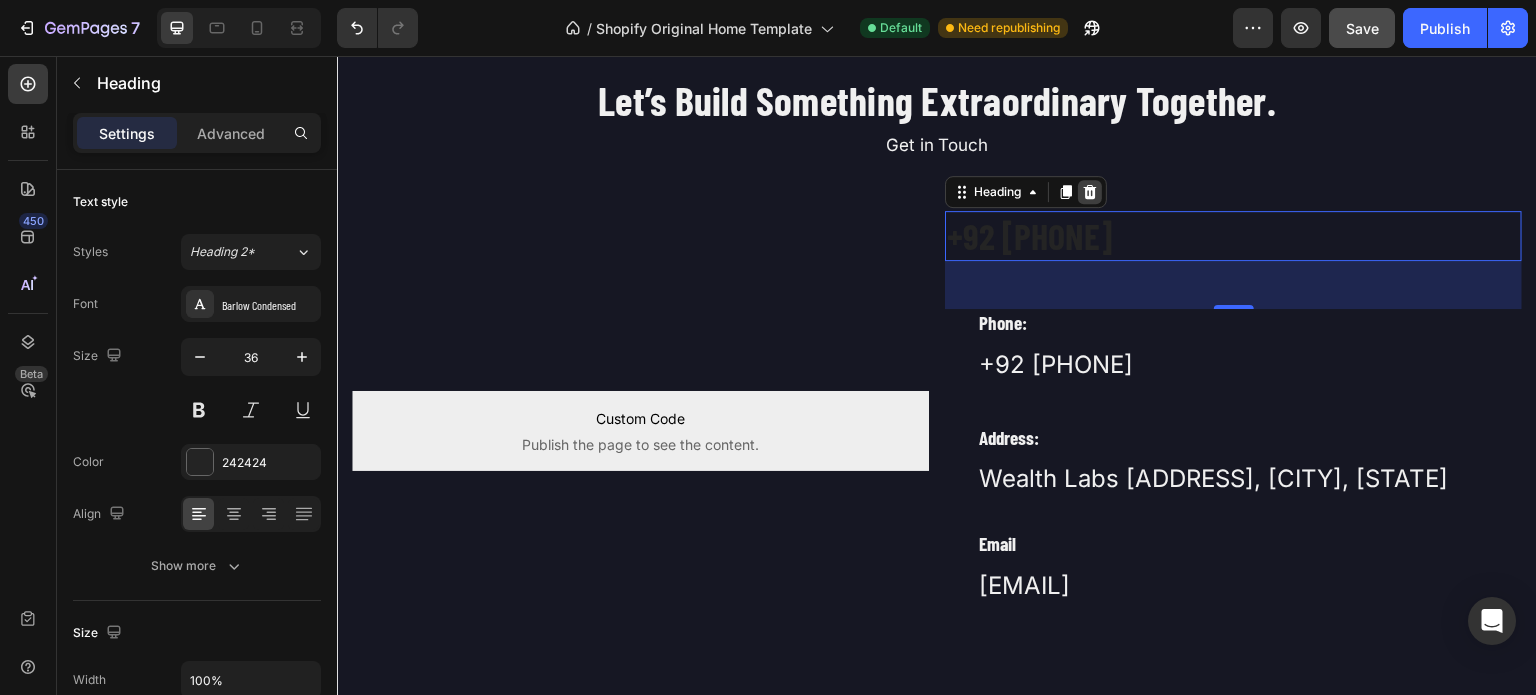 click 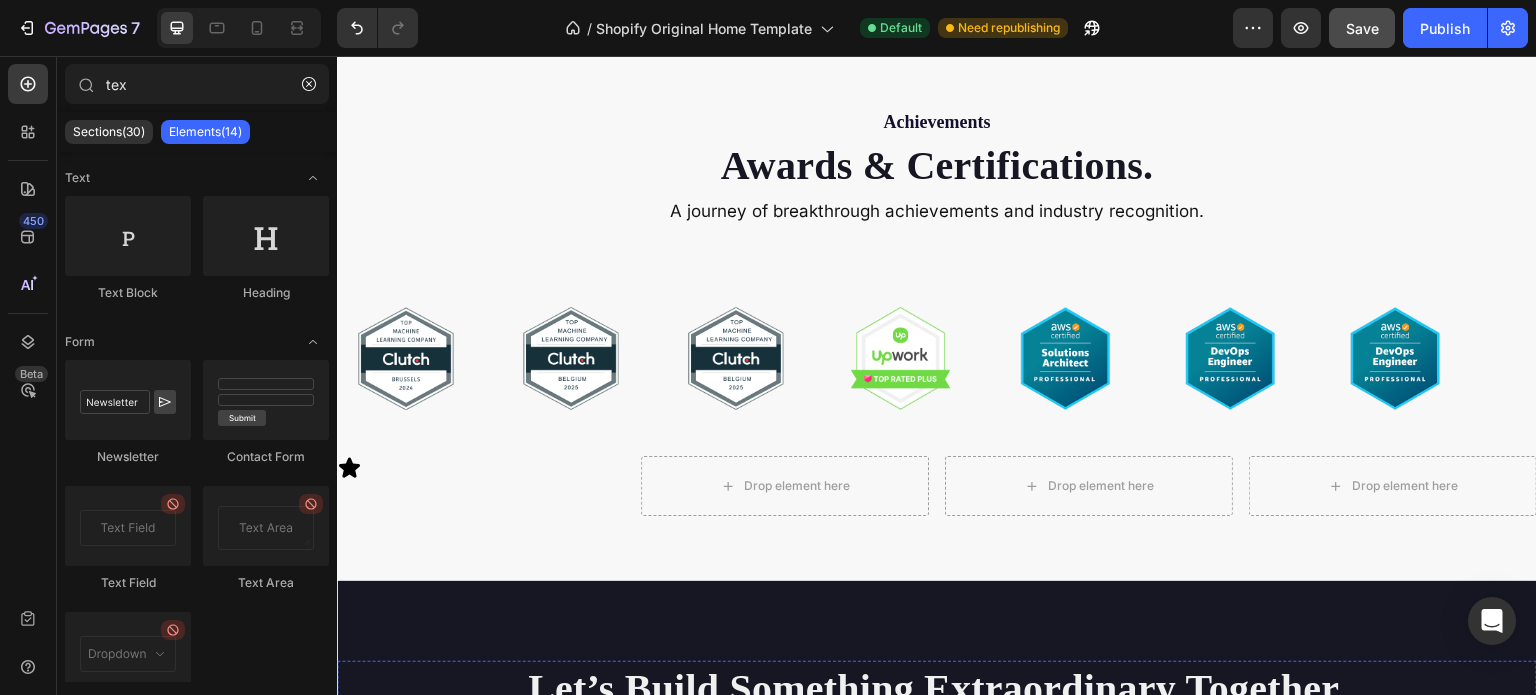 scroll, scrollTop: 4293, scrollLeft: 0, axis: vertical 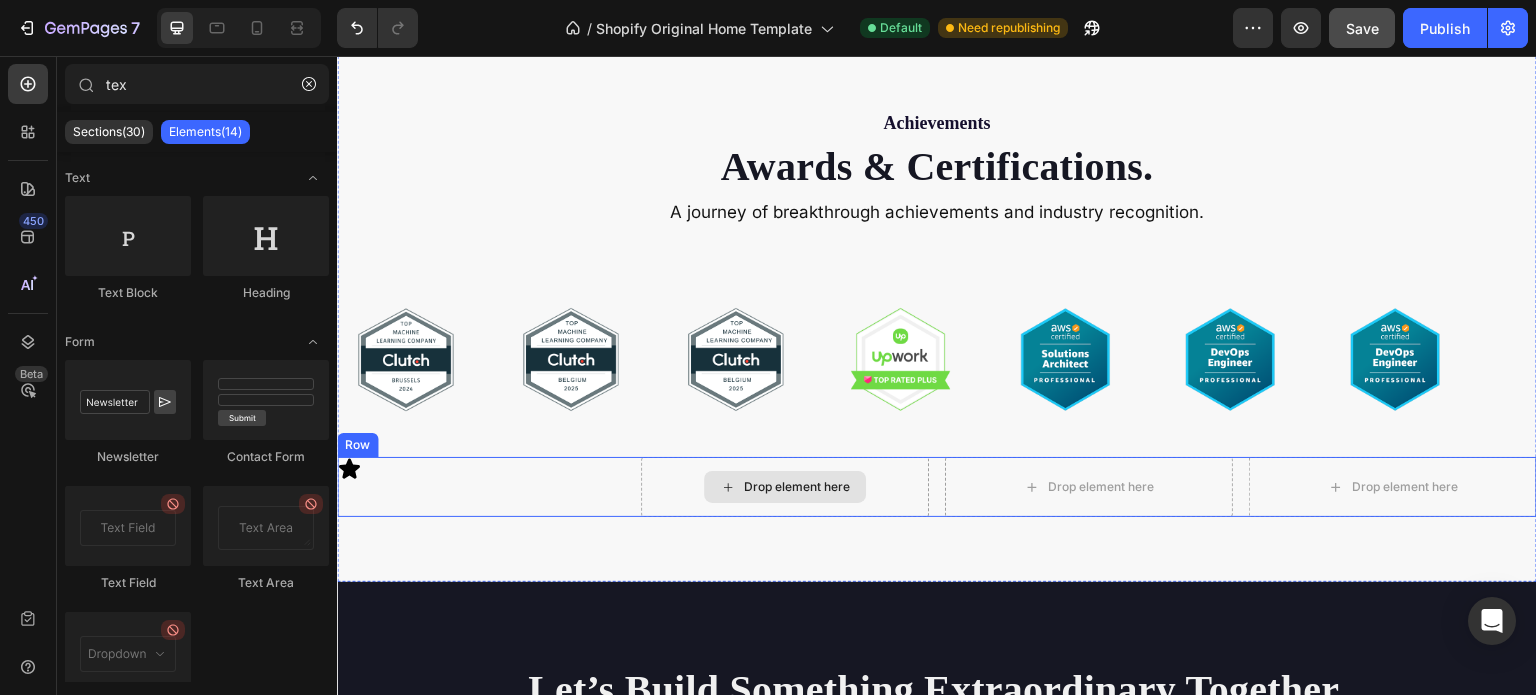 click on "Drop element here" at bounding box center (785, 487) 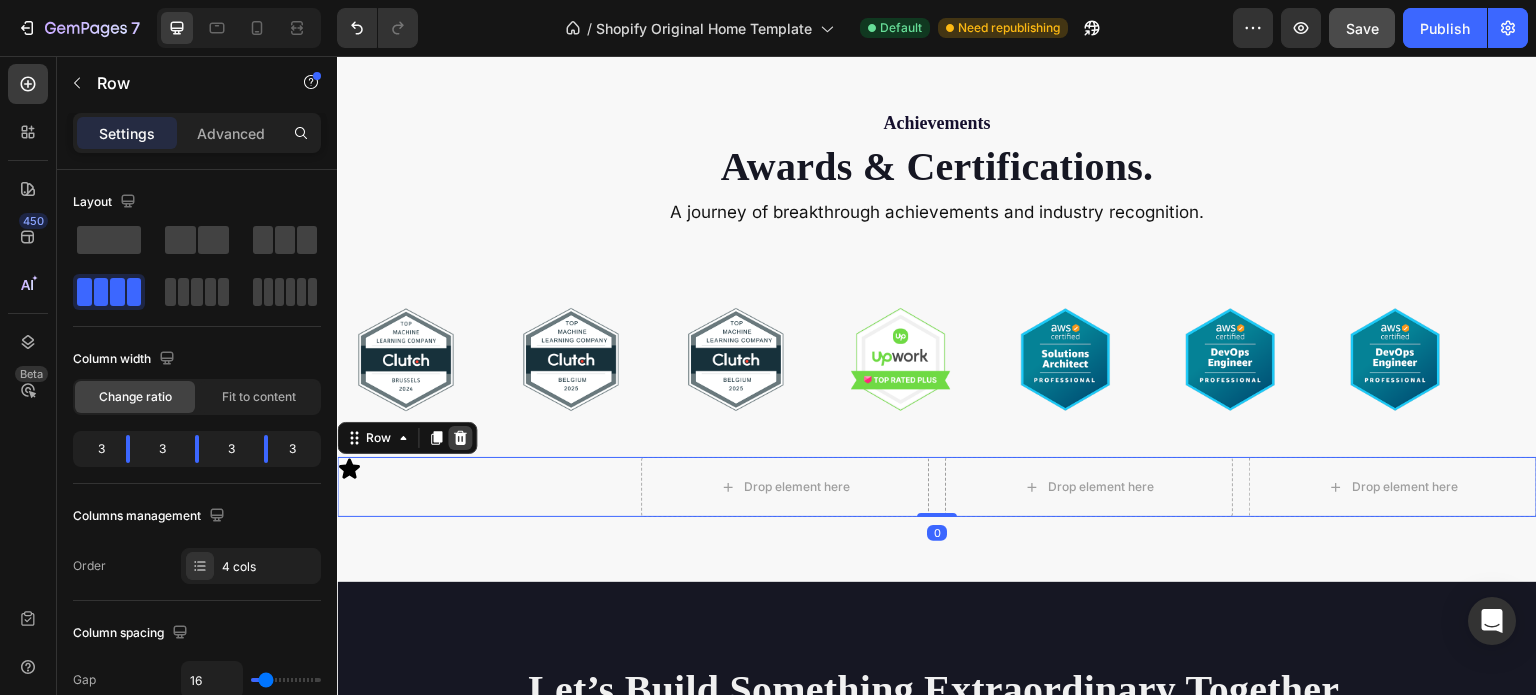 click 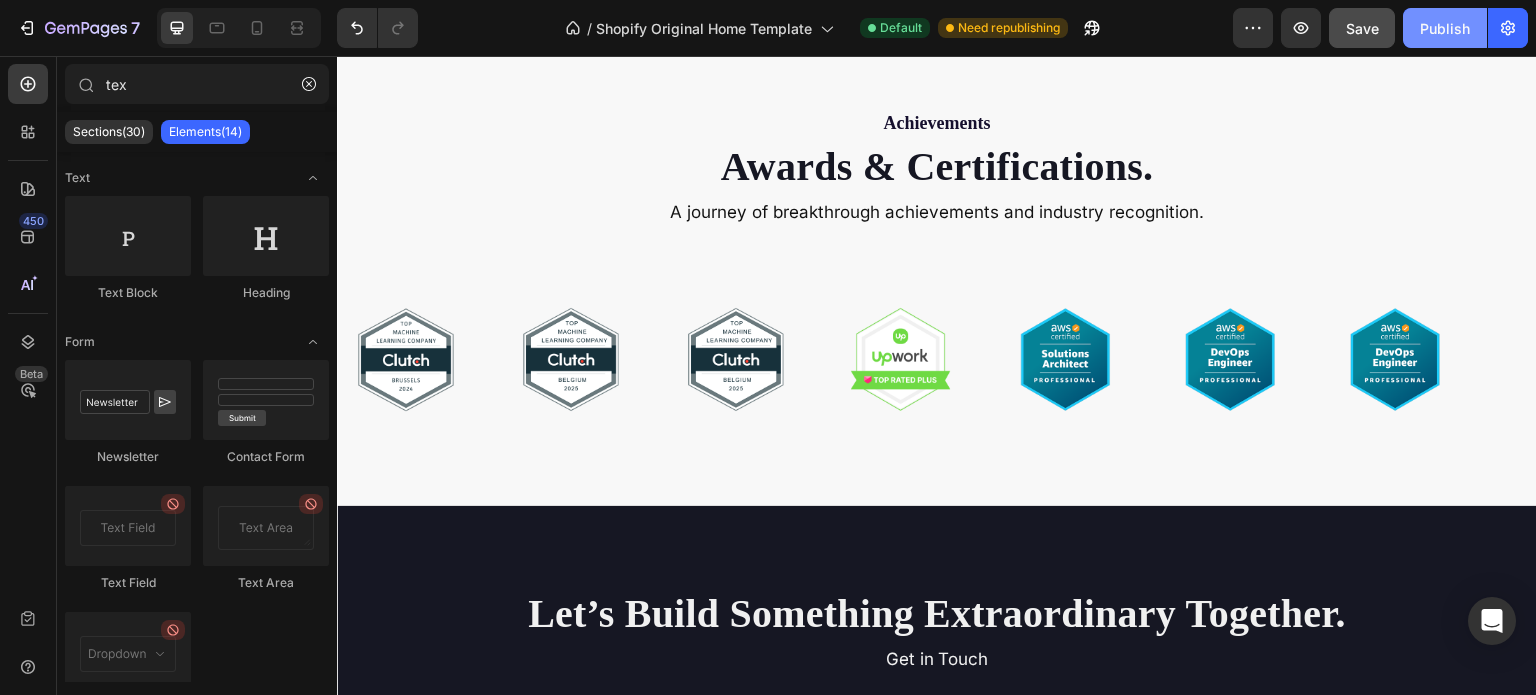 click on "Publish" at bounding box center [1445, 28] 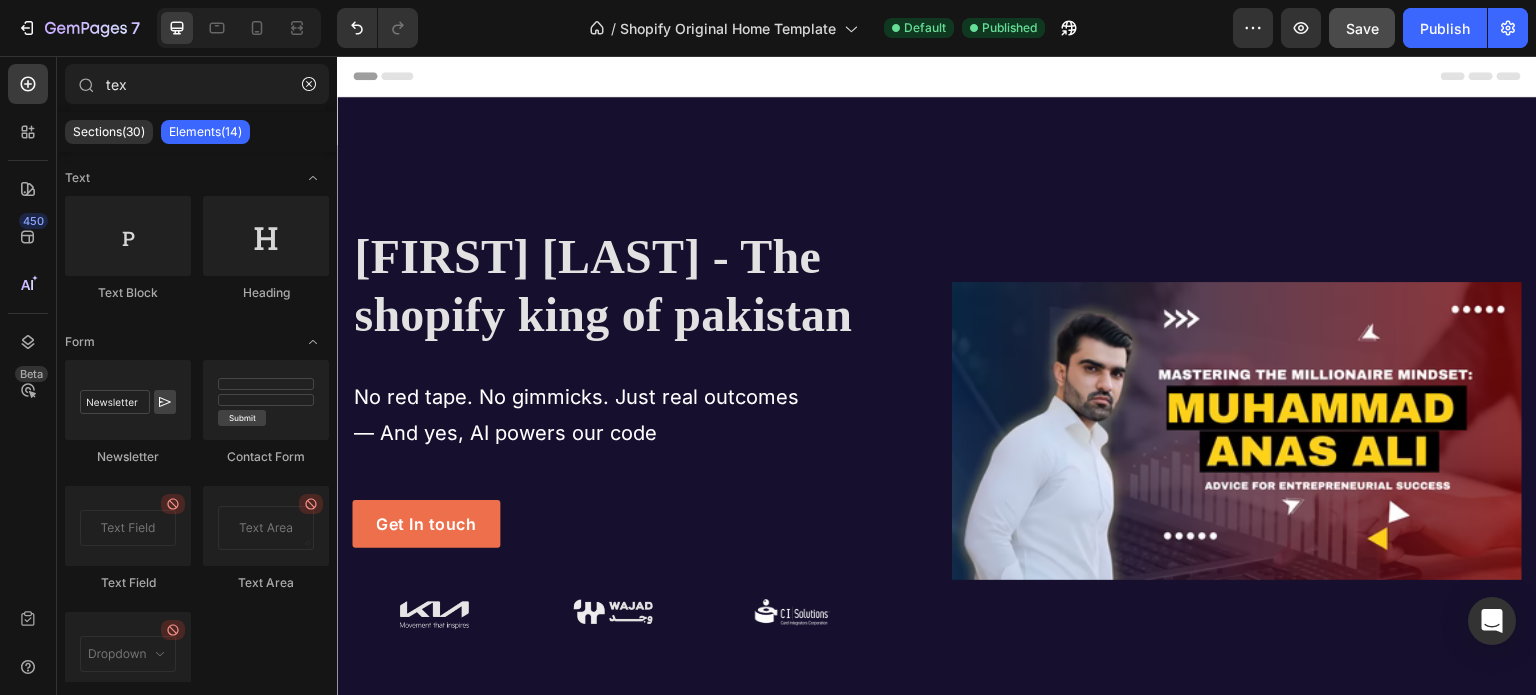scroll, scrollTop: 172, scrollLeft: 0, axis: vertical 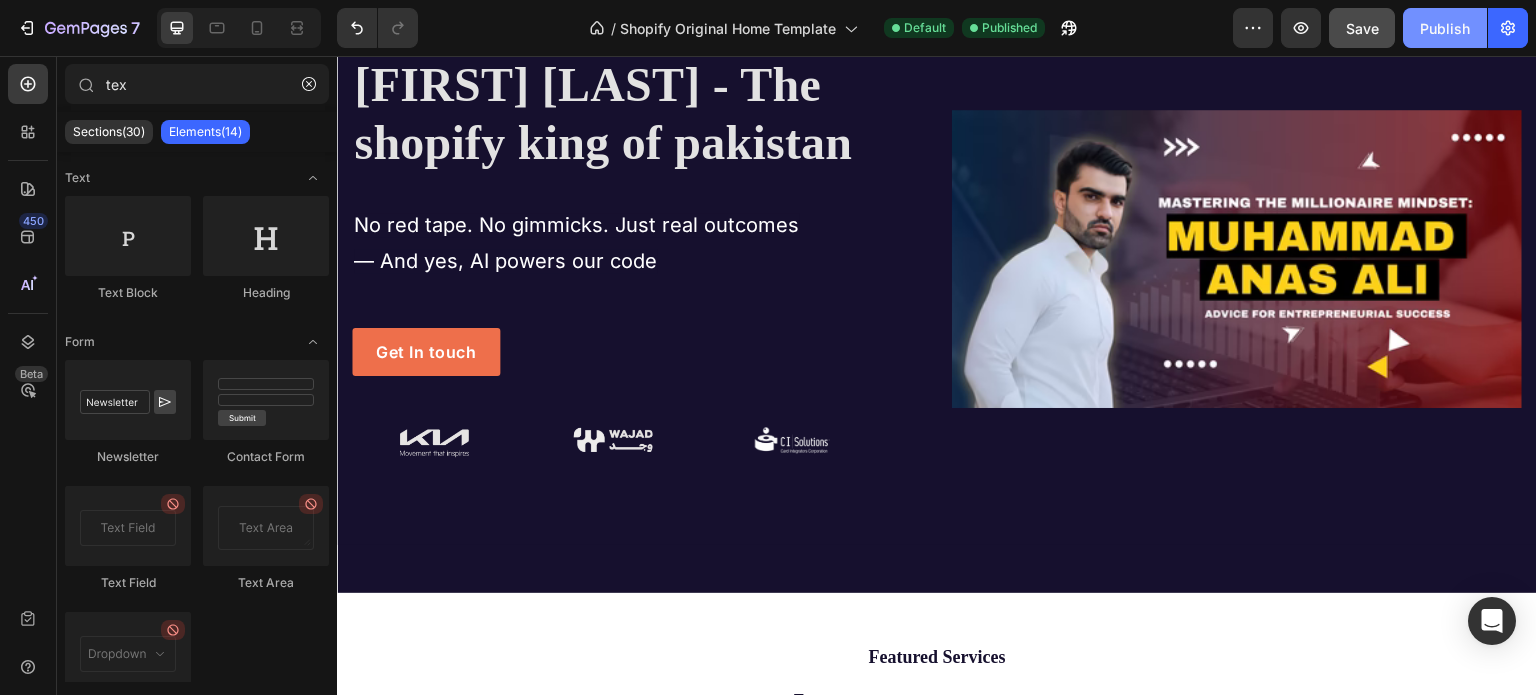 click on "Publish" 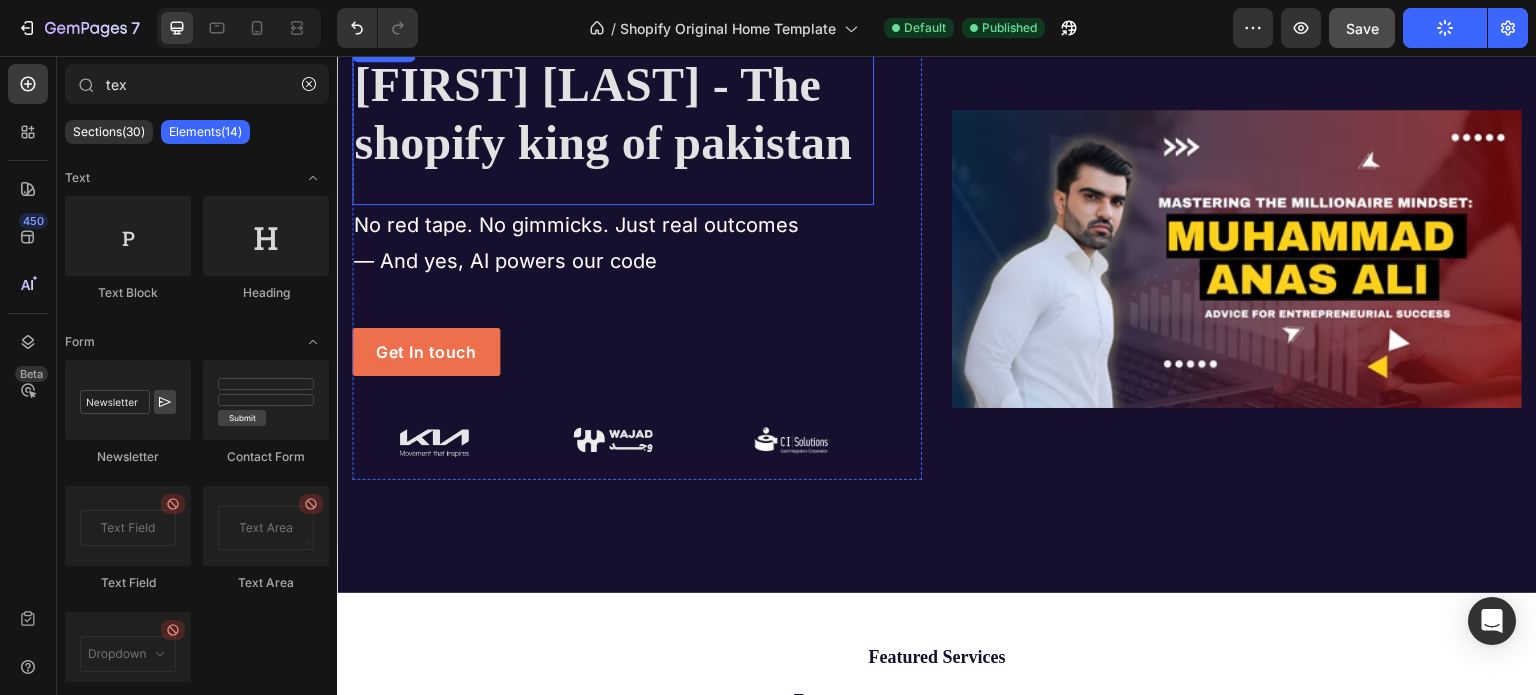 scroll, scrollTop: 0, scrollLeft: 0, axis: both 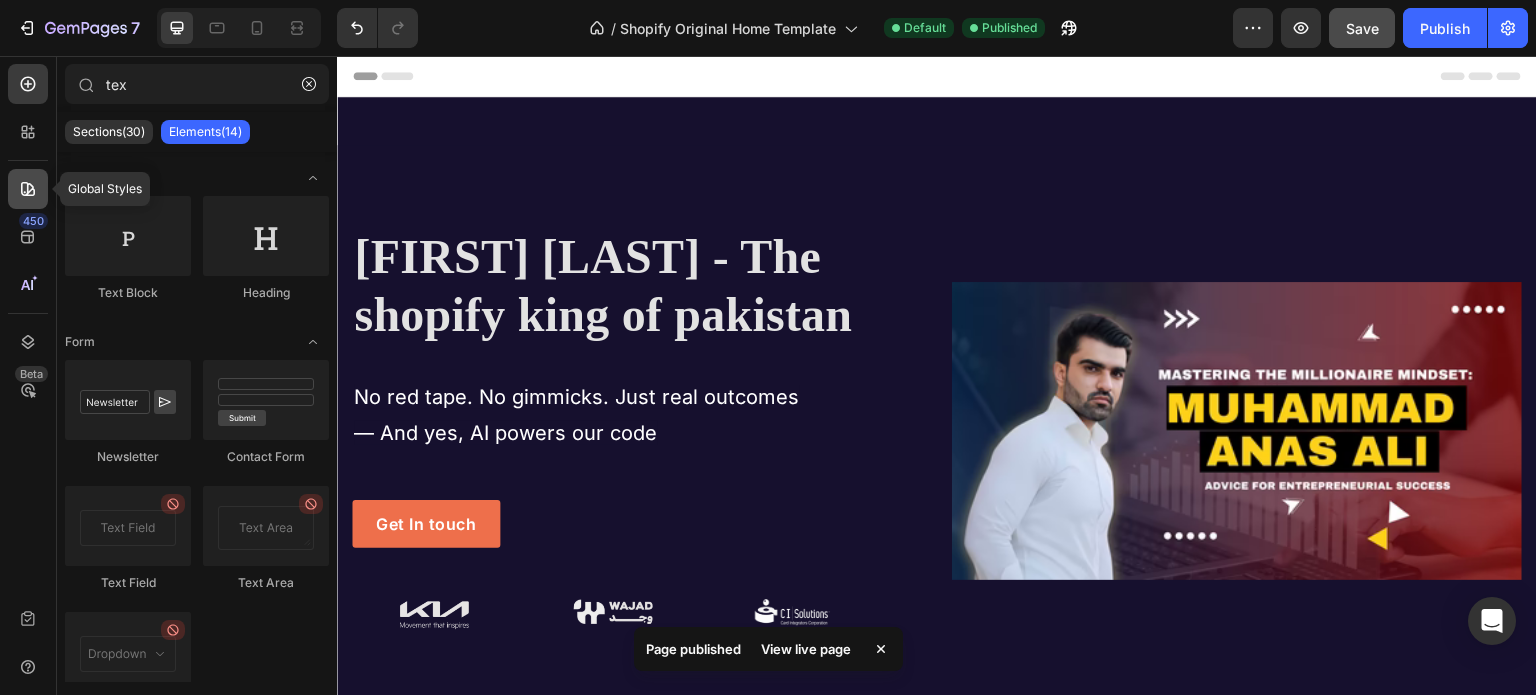click 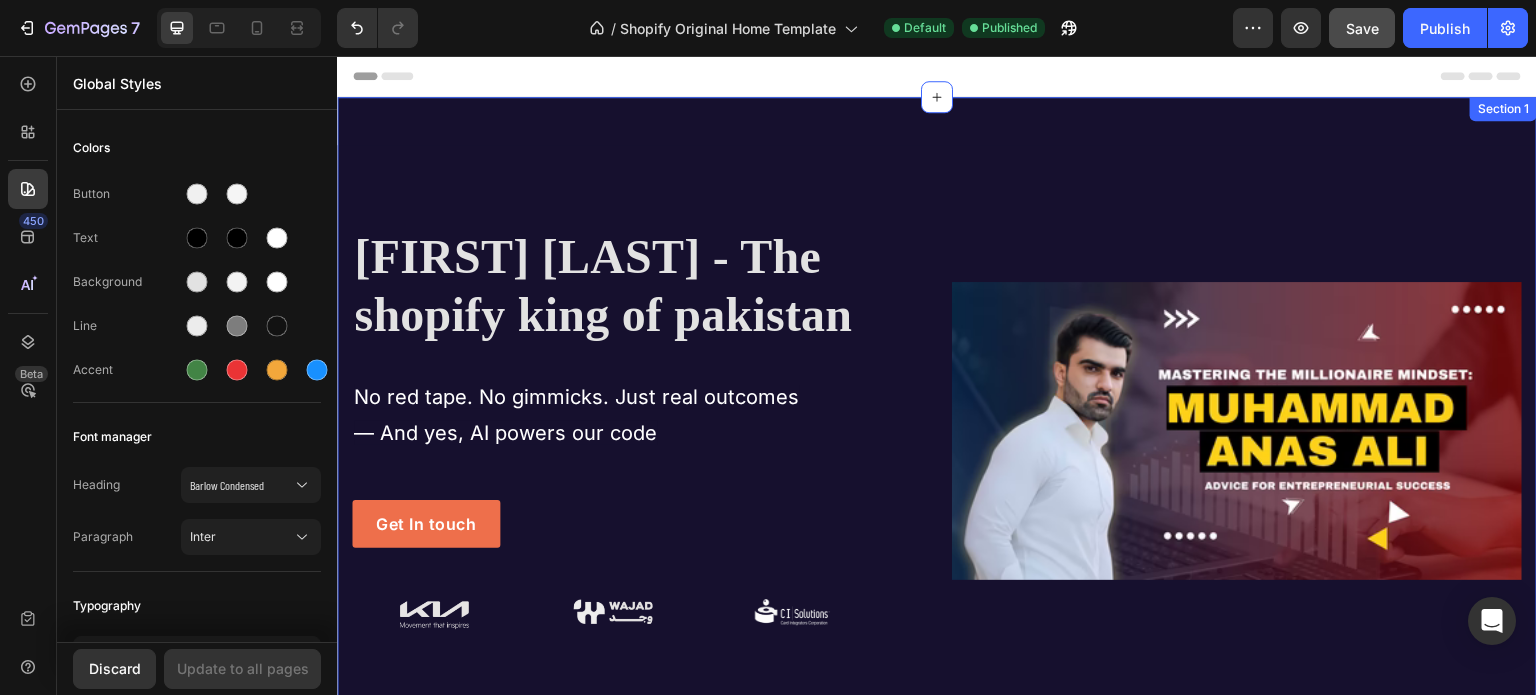 click on "Anas ALi - The shopify king of pakistan Heading No red tape. No gimmicks. Just real outcomes — And yes, AI powers our code Text Block Get In touch Button Image Image Image Row Row Image Row Row Section 1" at bounding box center [937, 431] 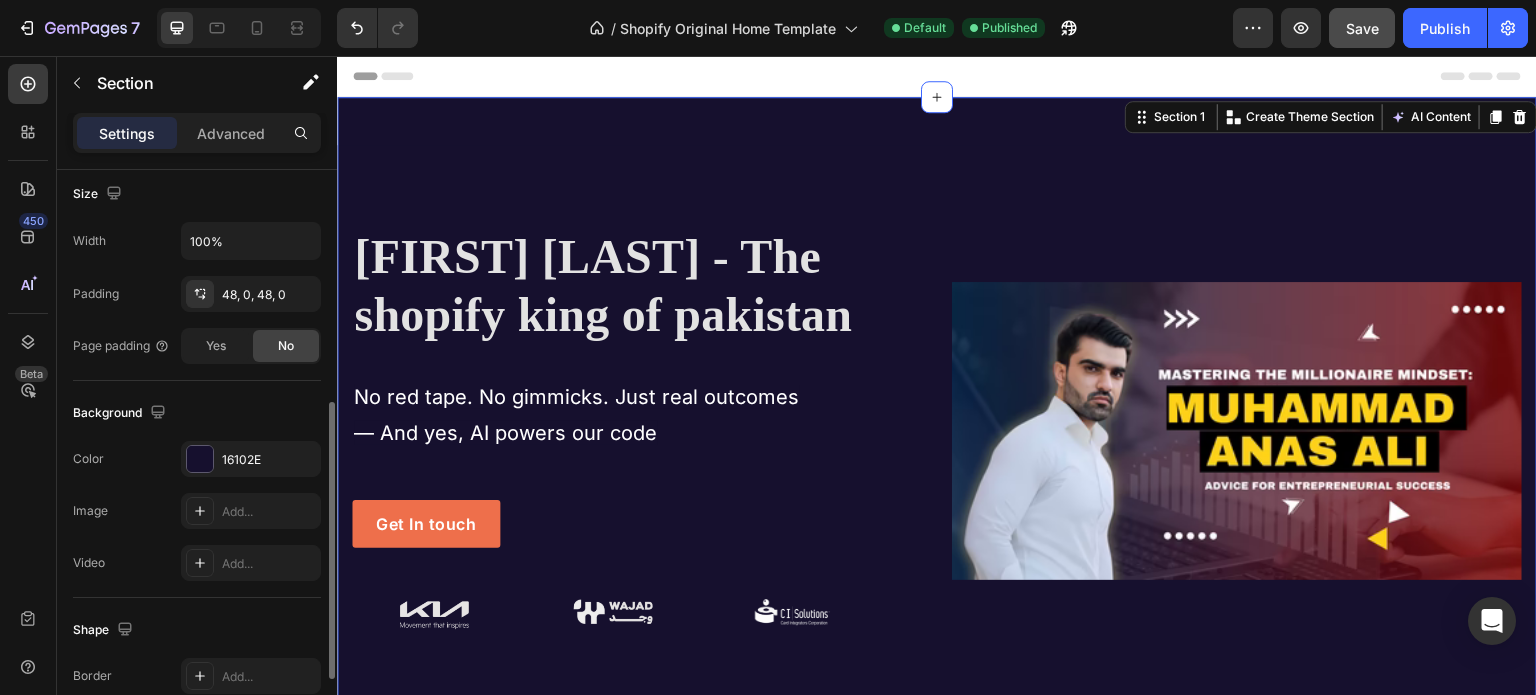 scroll, scrollTop: 456, scrollLeft: 0, axis: vertical 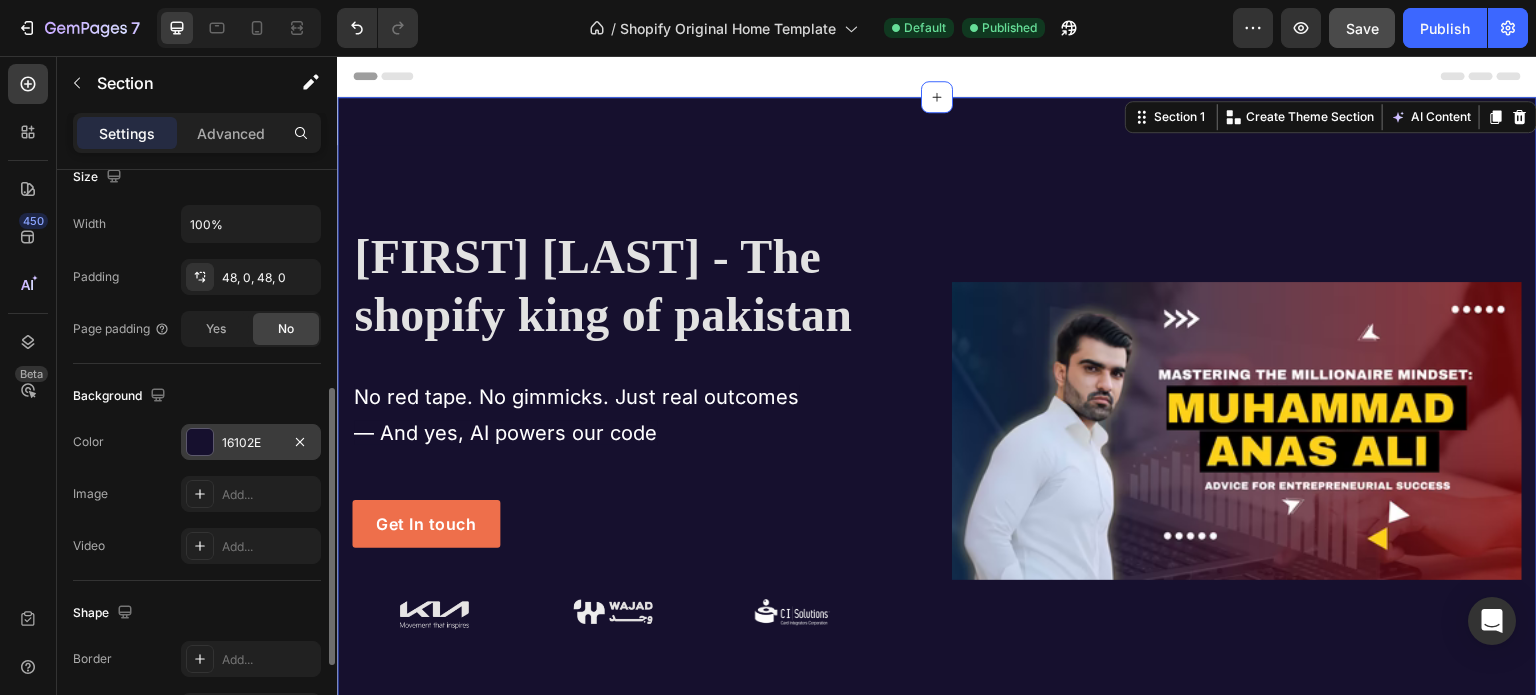 click on "16102E" at bounding box center [251, 443] 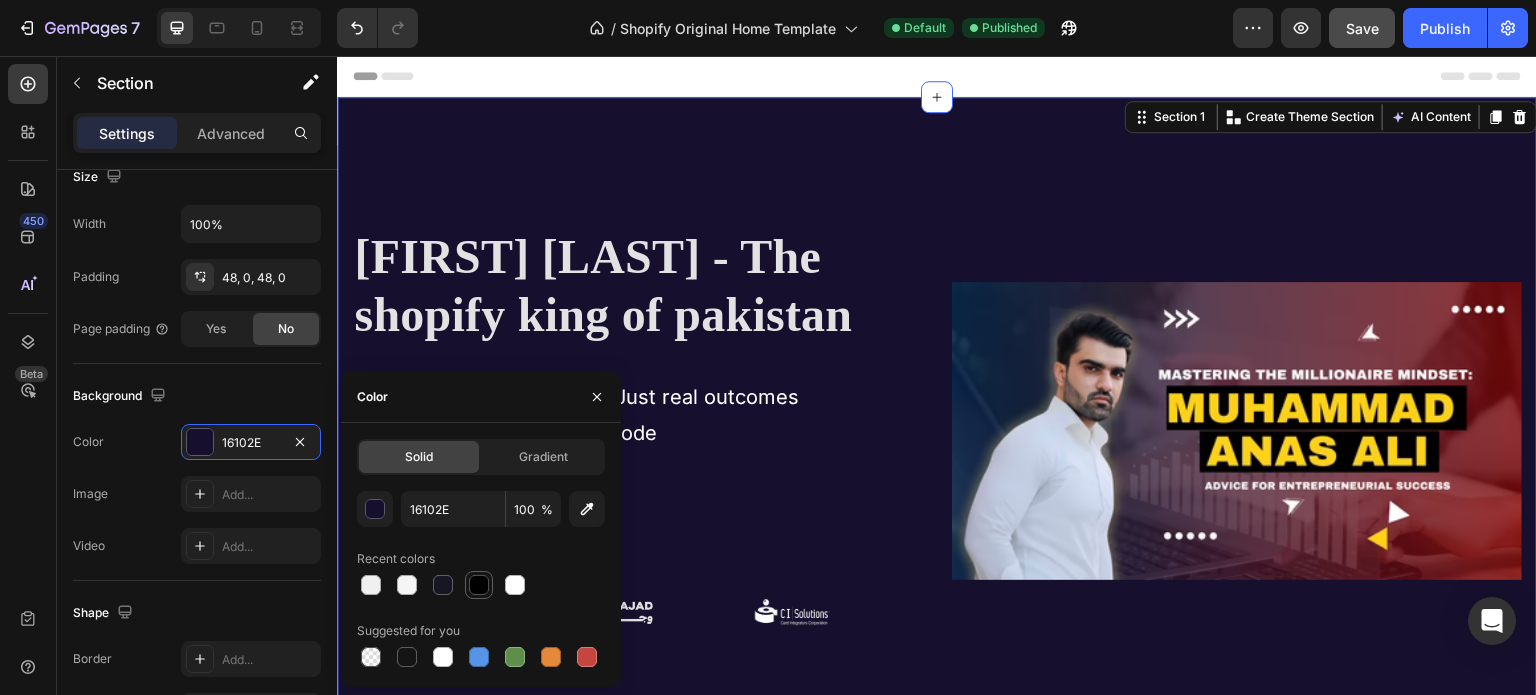 click at bounding box center [479, 585] 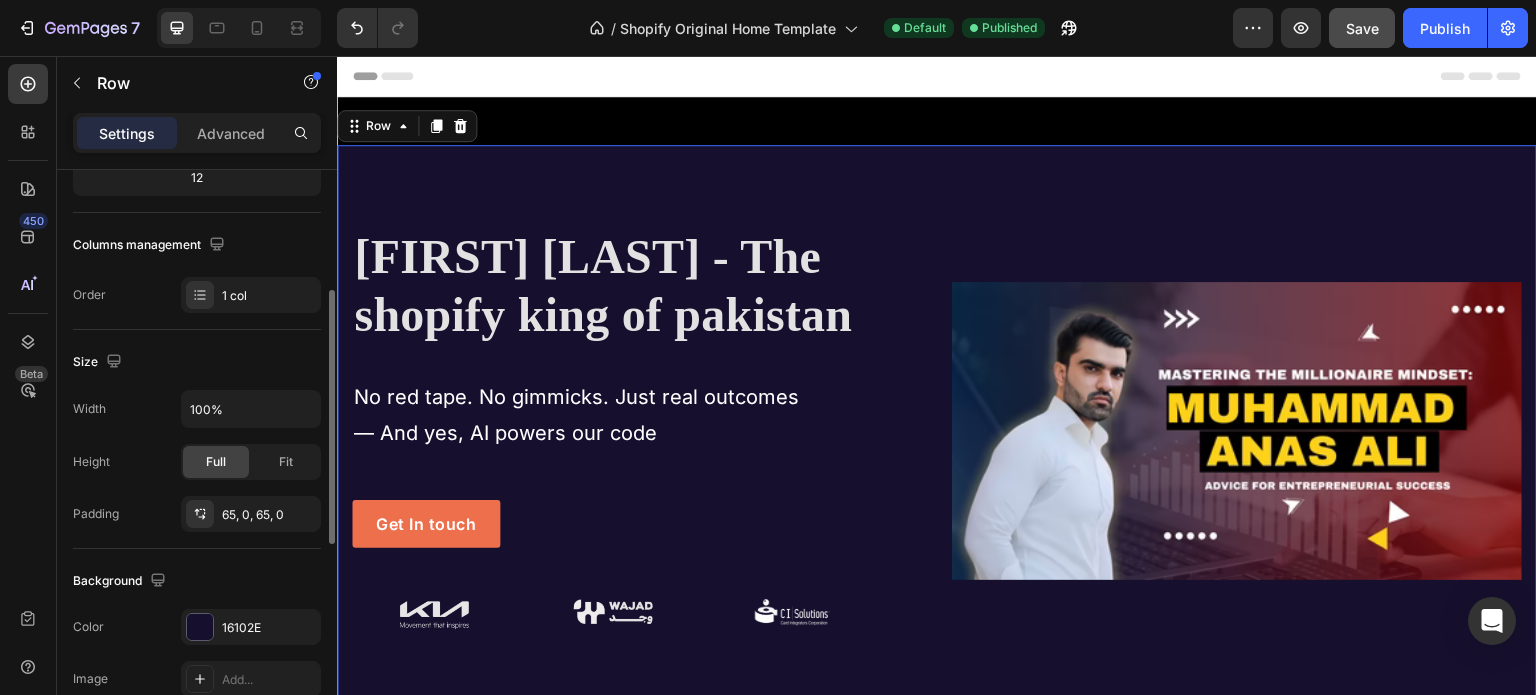 scroll, scrollTop: 272, scrollLeft: 0, axis: vertical 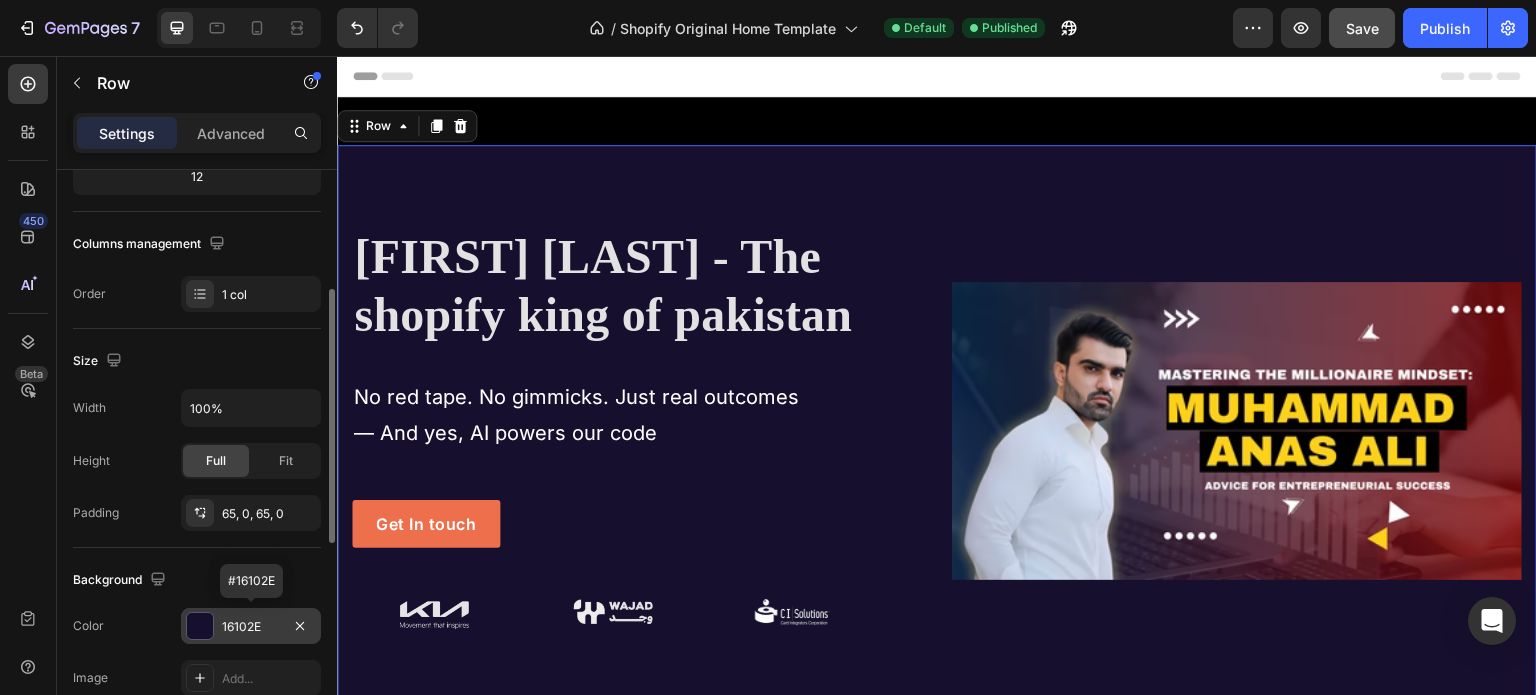 click on "16102E" at bounding box center (251, 627) 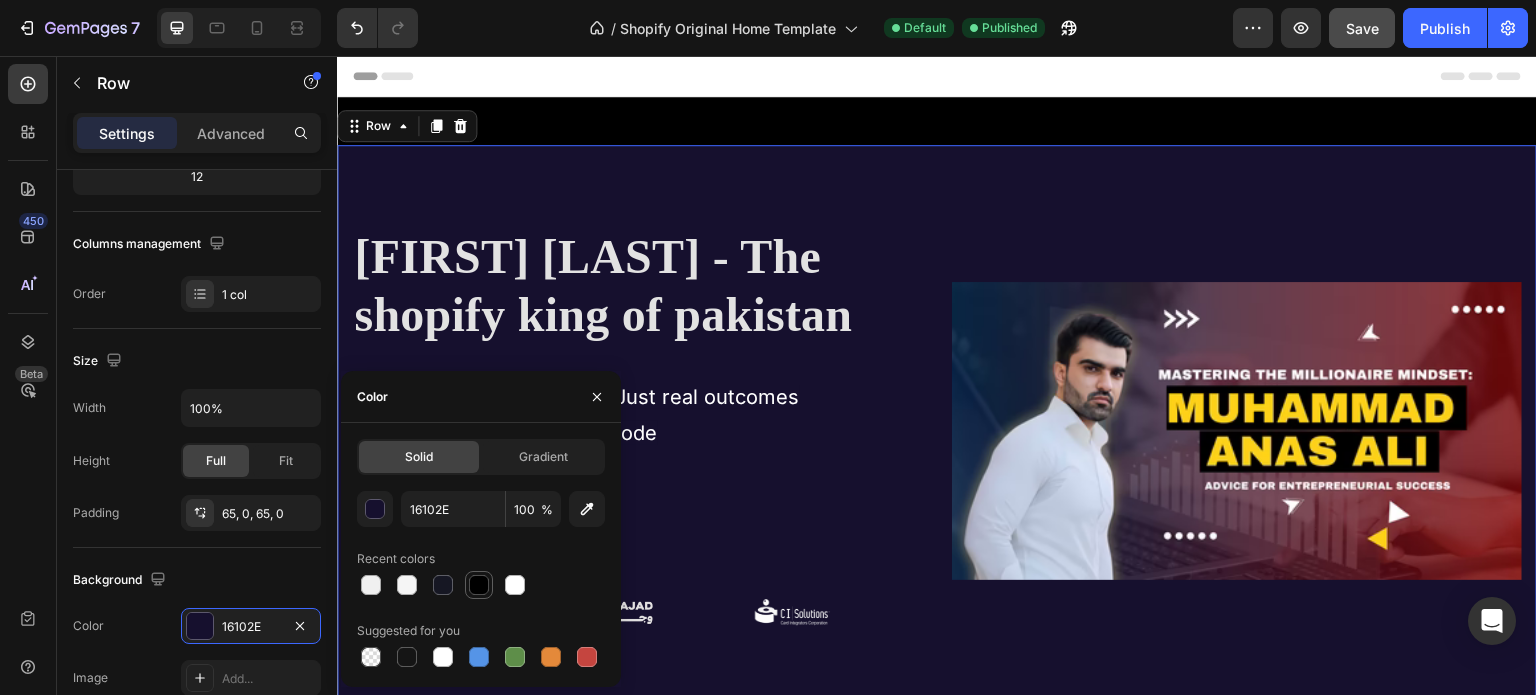 click at bounding box center (479, 585) 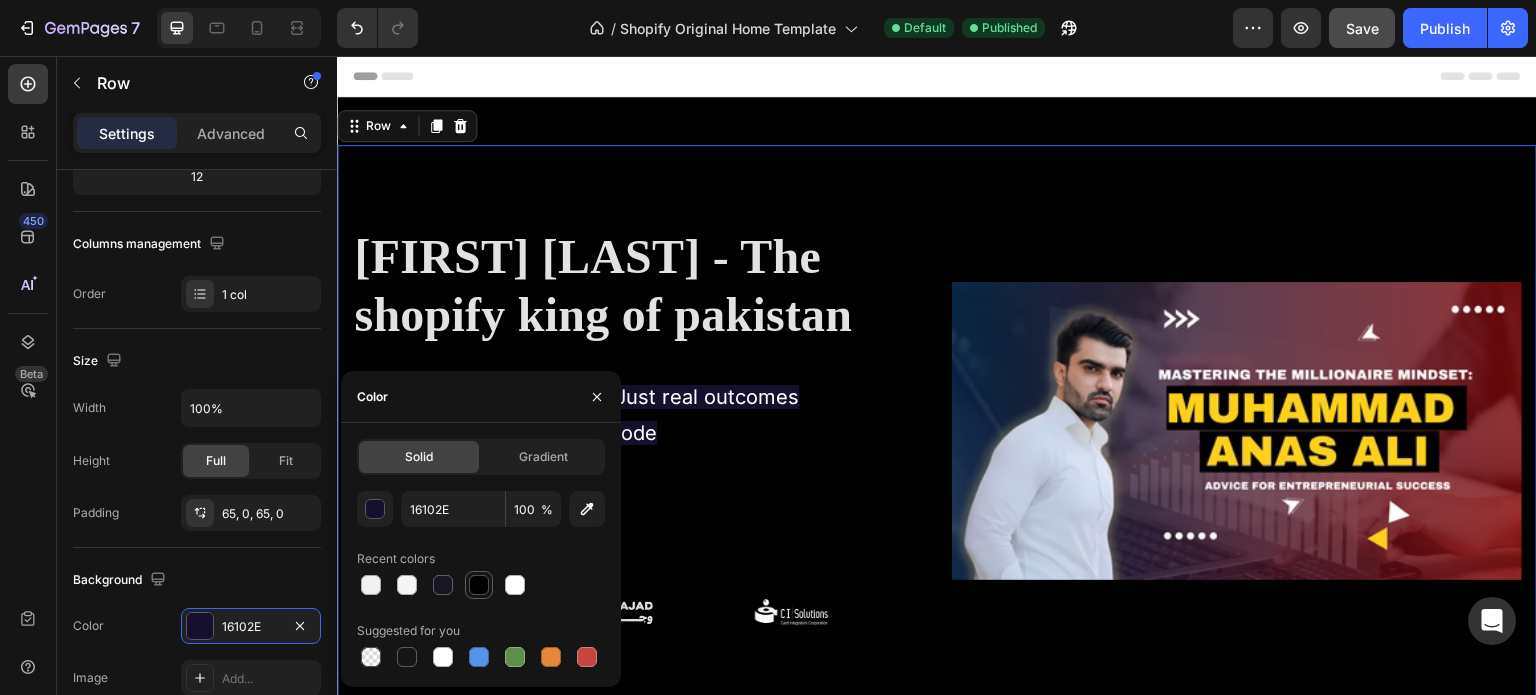 type on "000000" 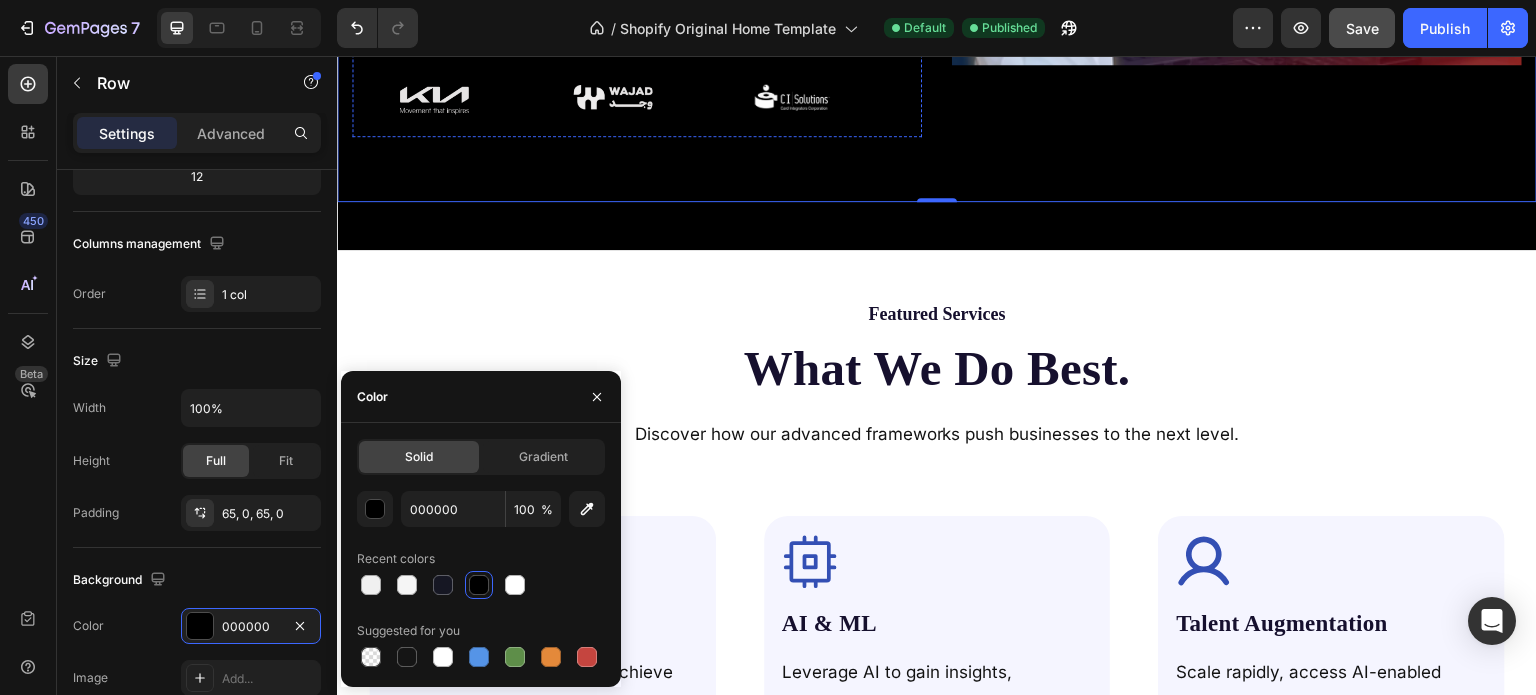scroll, scrollTop: 719, scrollLeft: 0, axis: vertical 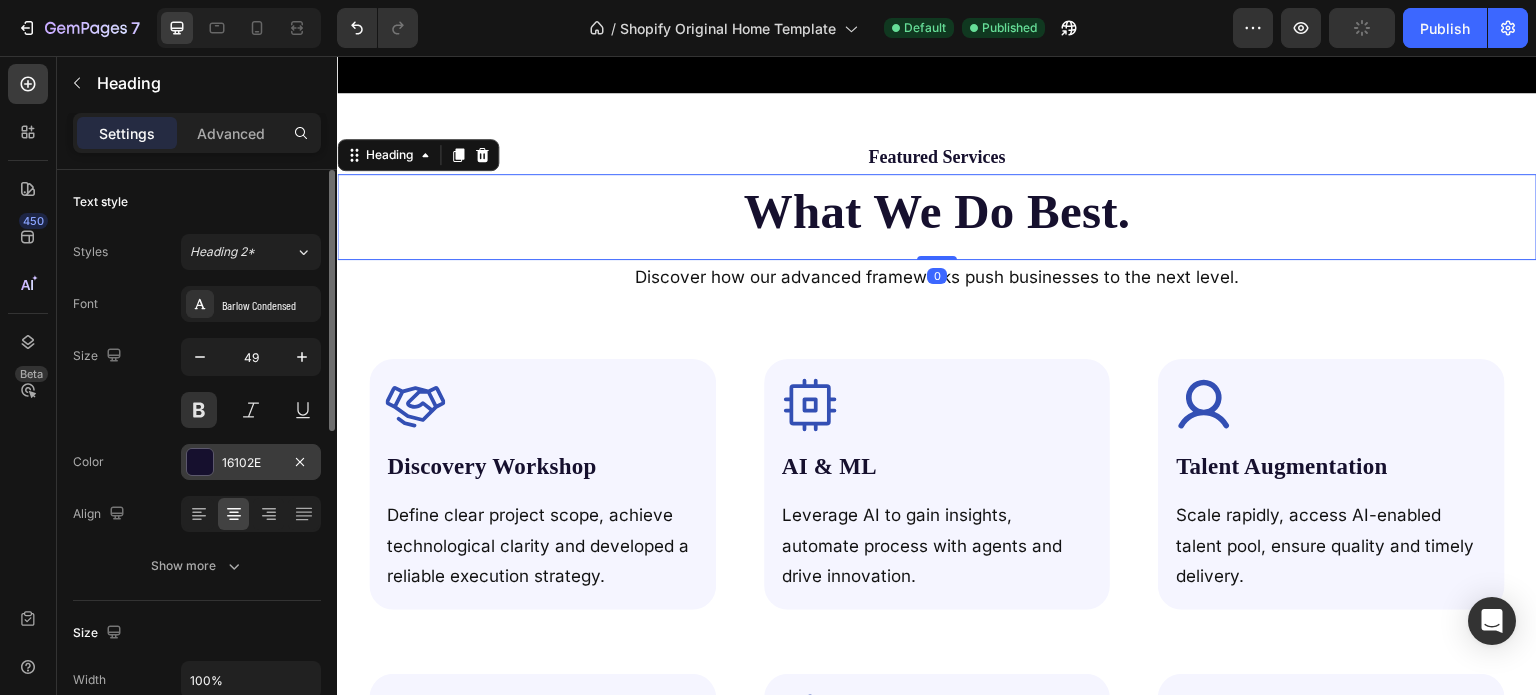 click on "16102E" at bounding box center (251, 463) 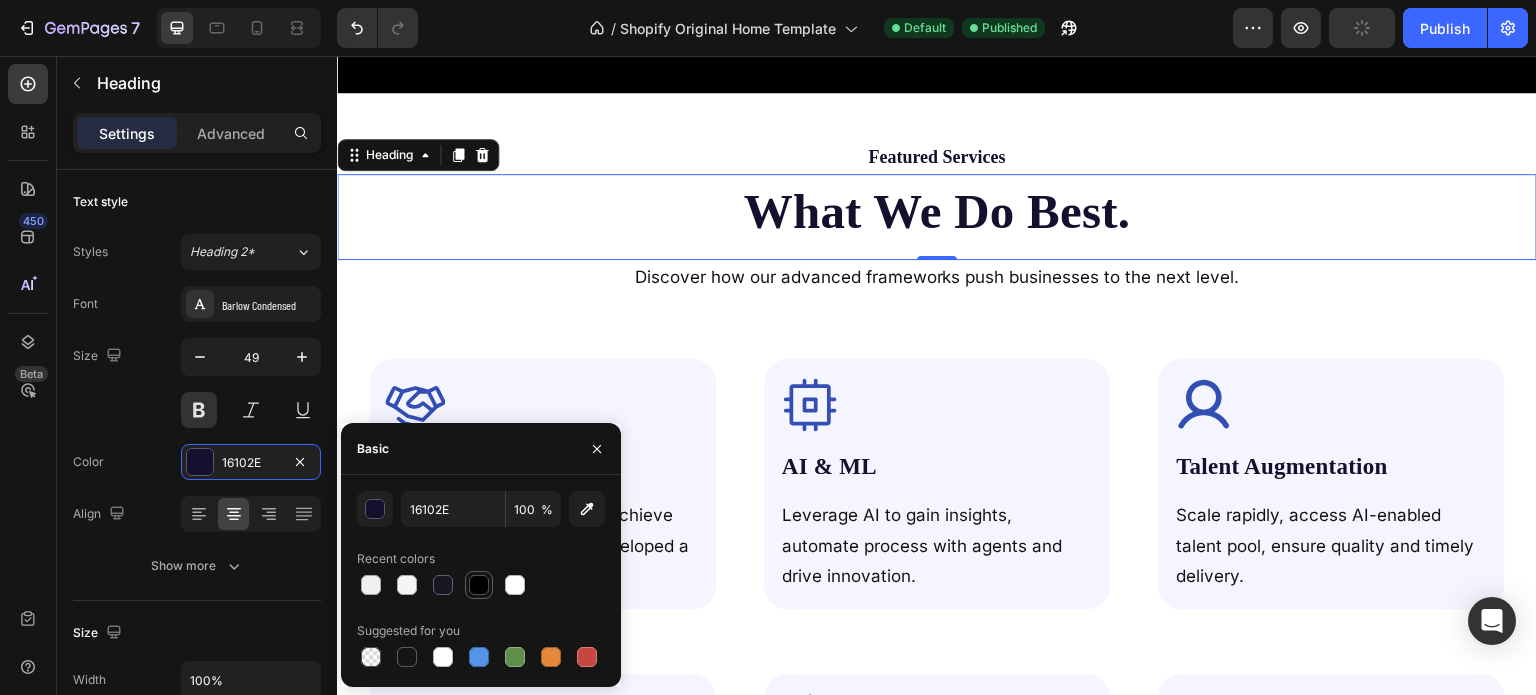 click at bounding box center [479, 585] 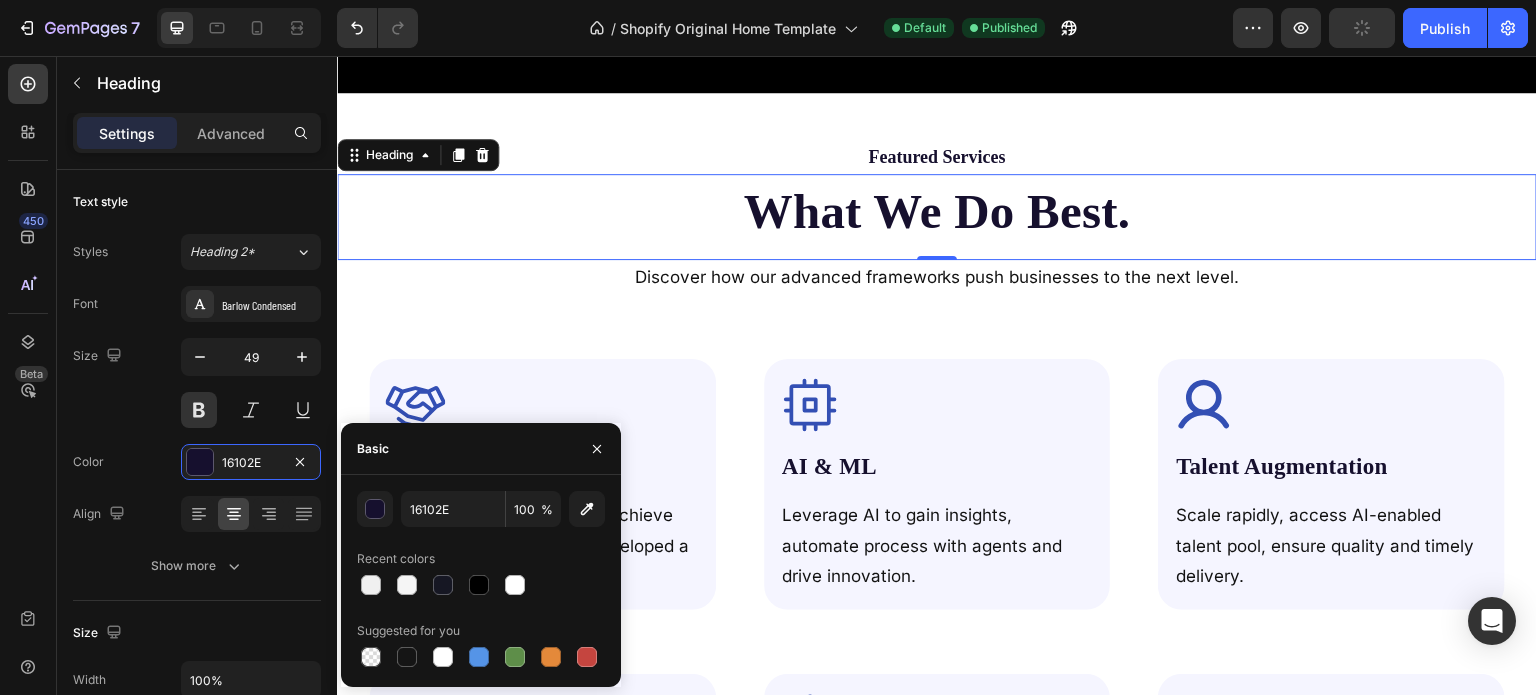 type on "000000" 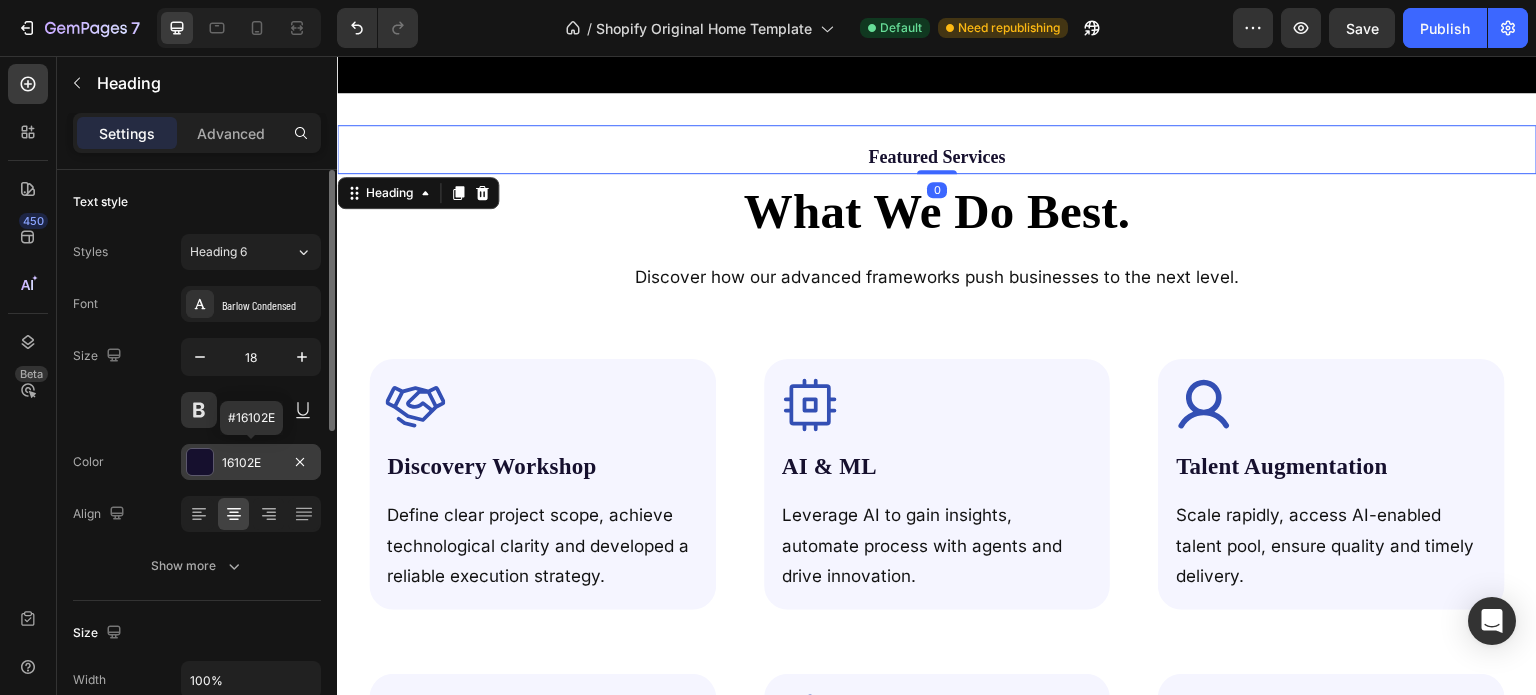 click on "16102E" at bounding box center [251, 463] 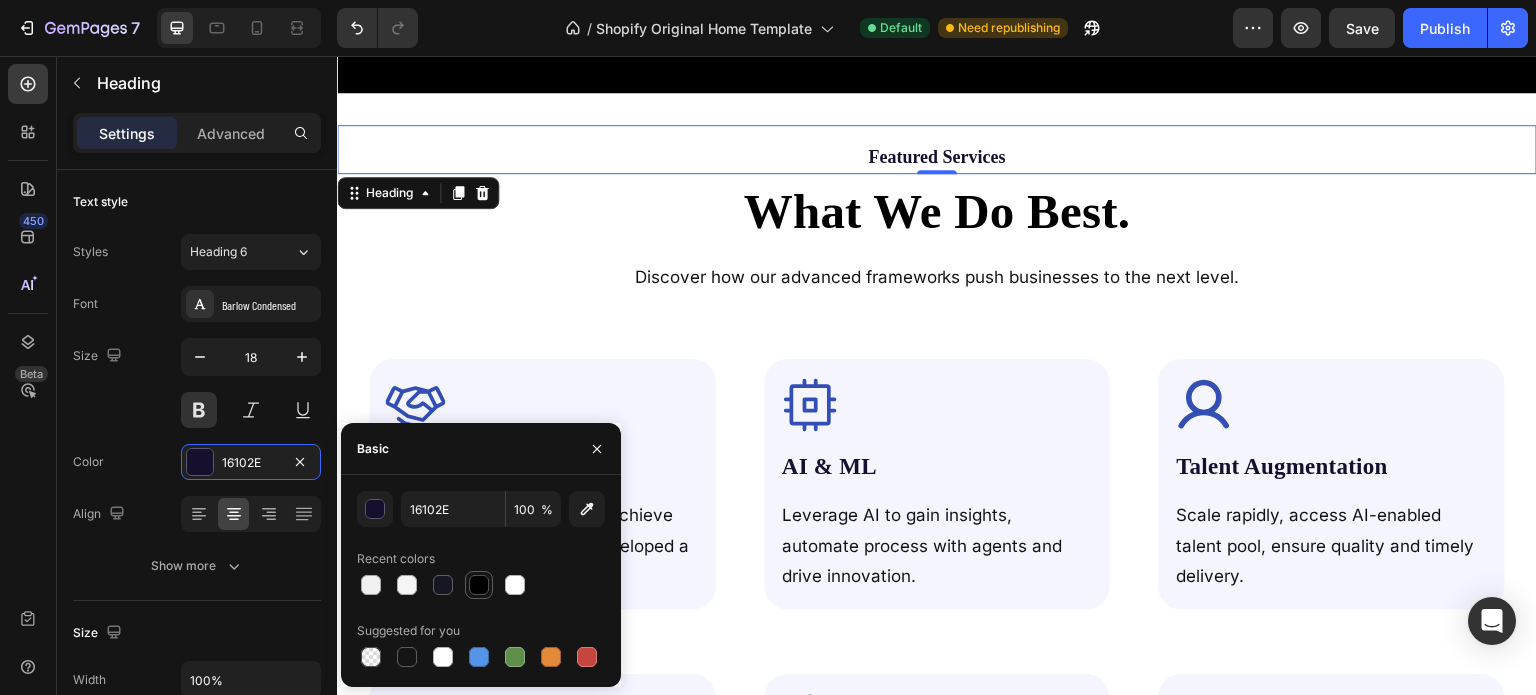 click at bounding box center [479, 585] 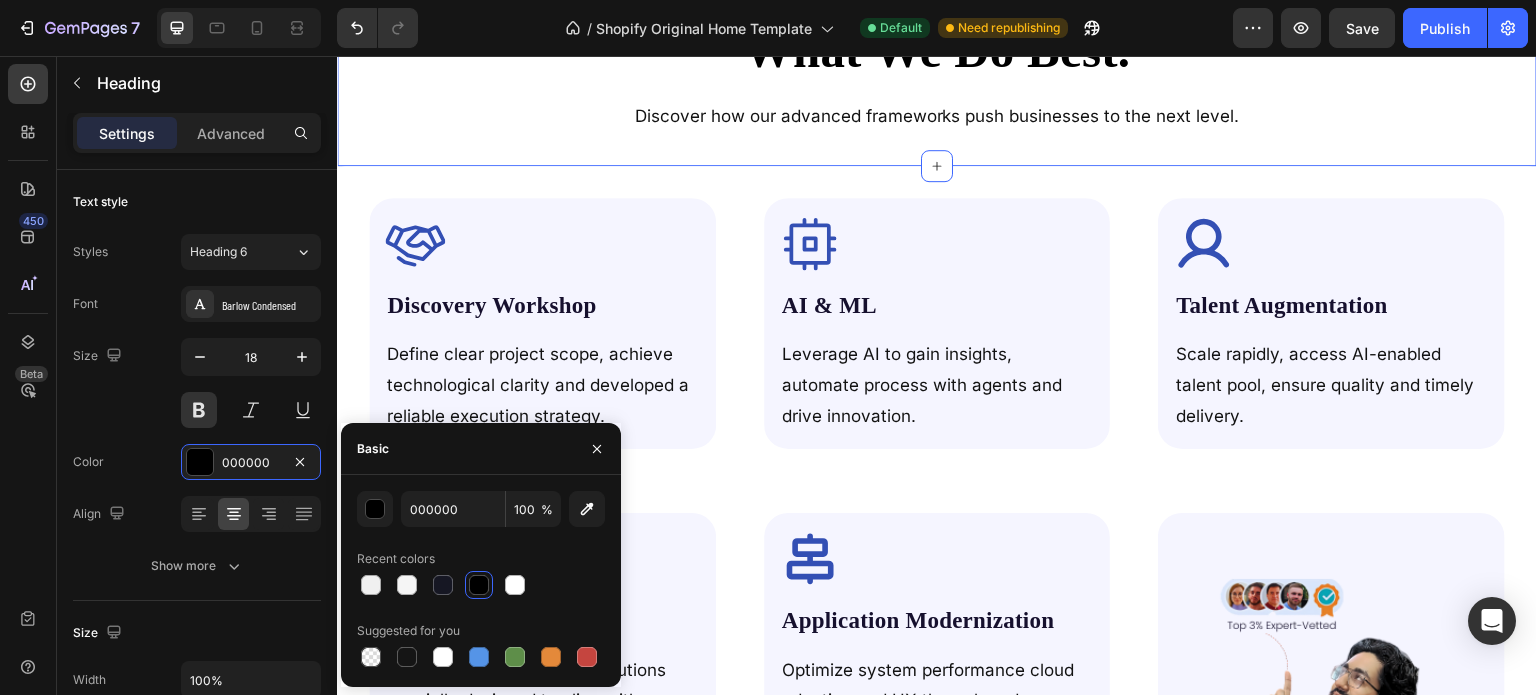 scroll, scrollTop: 842, scrollLeft: 0, axis: vertical 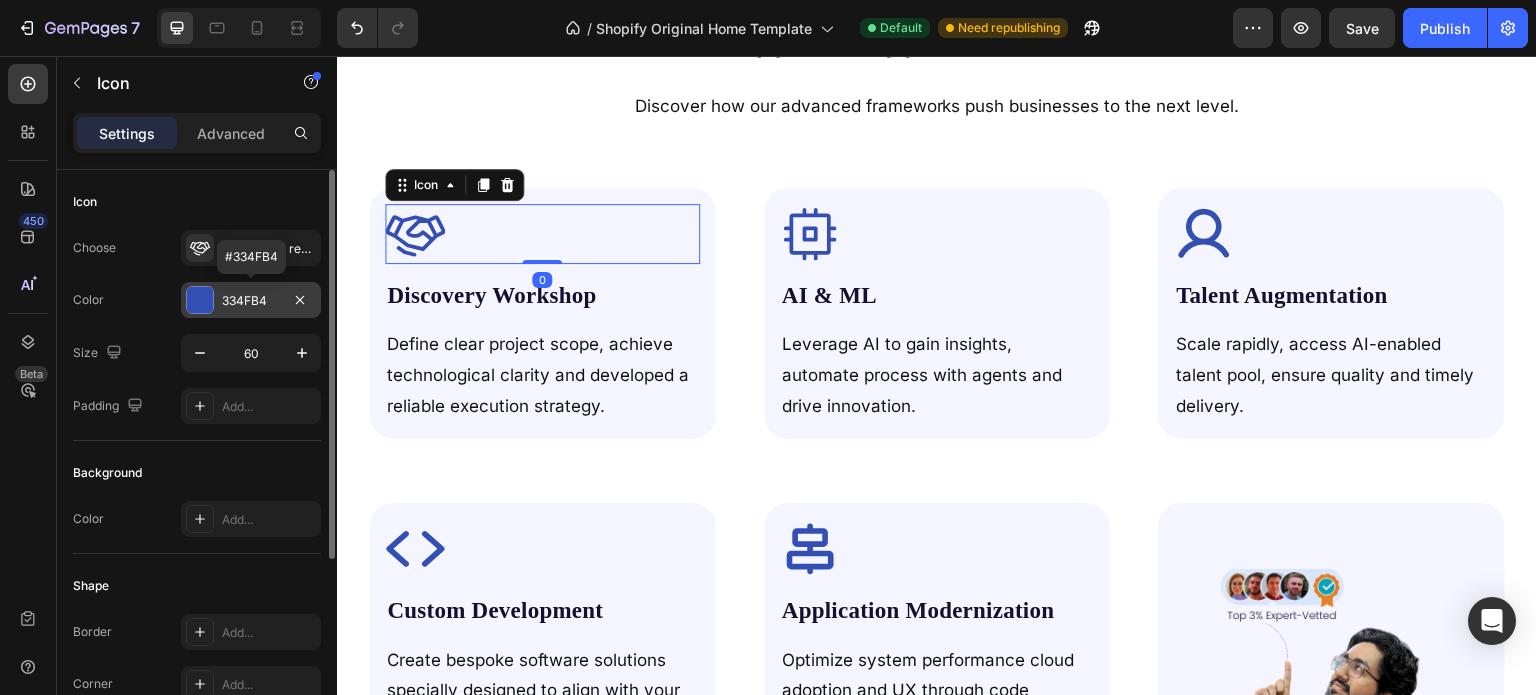 click on "334FB4" at bounding box center (251, 300) 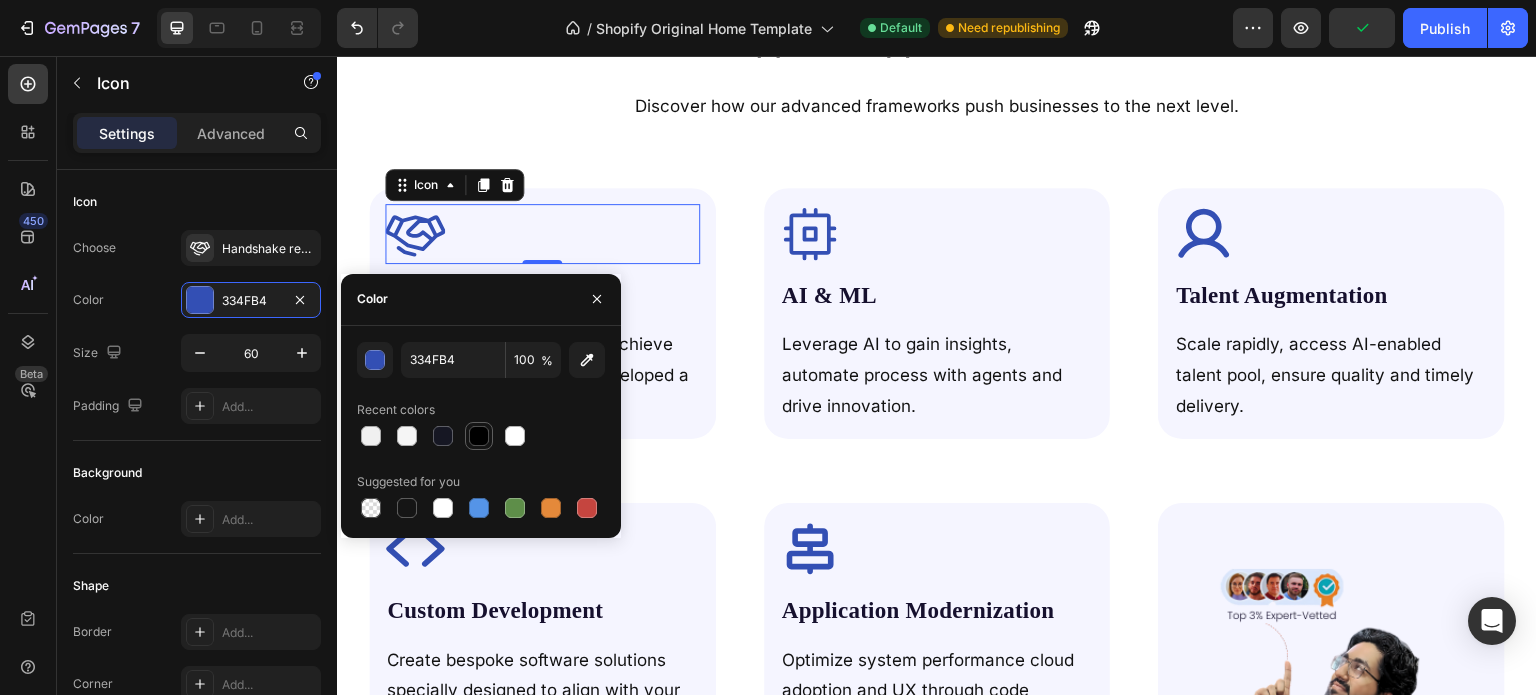 drag, startPoint x: 478, startPoint y: 426, endPoint x: 429, endPoint y: 206, distance: 225.39078 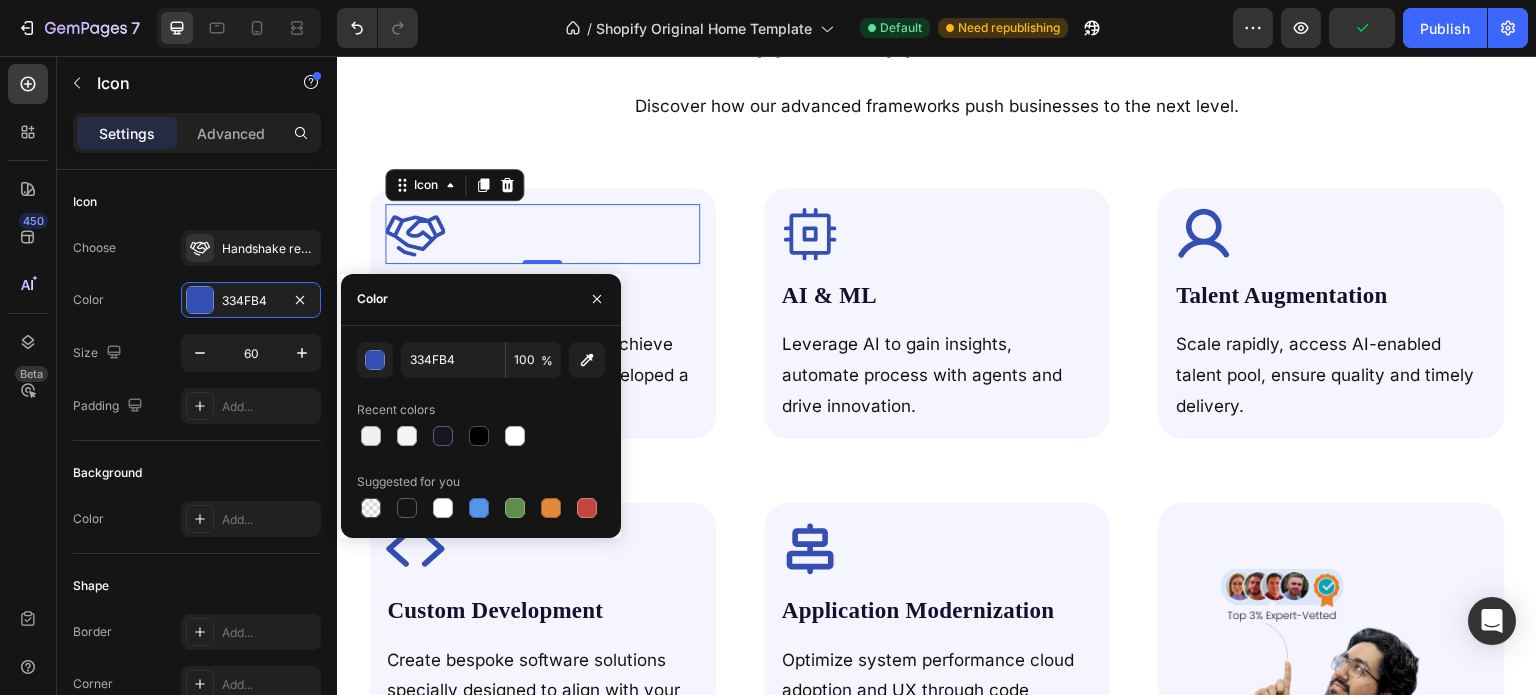 type on "000000" 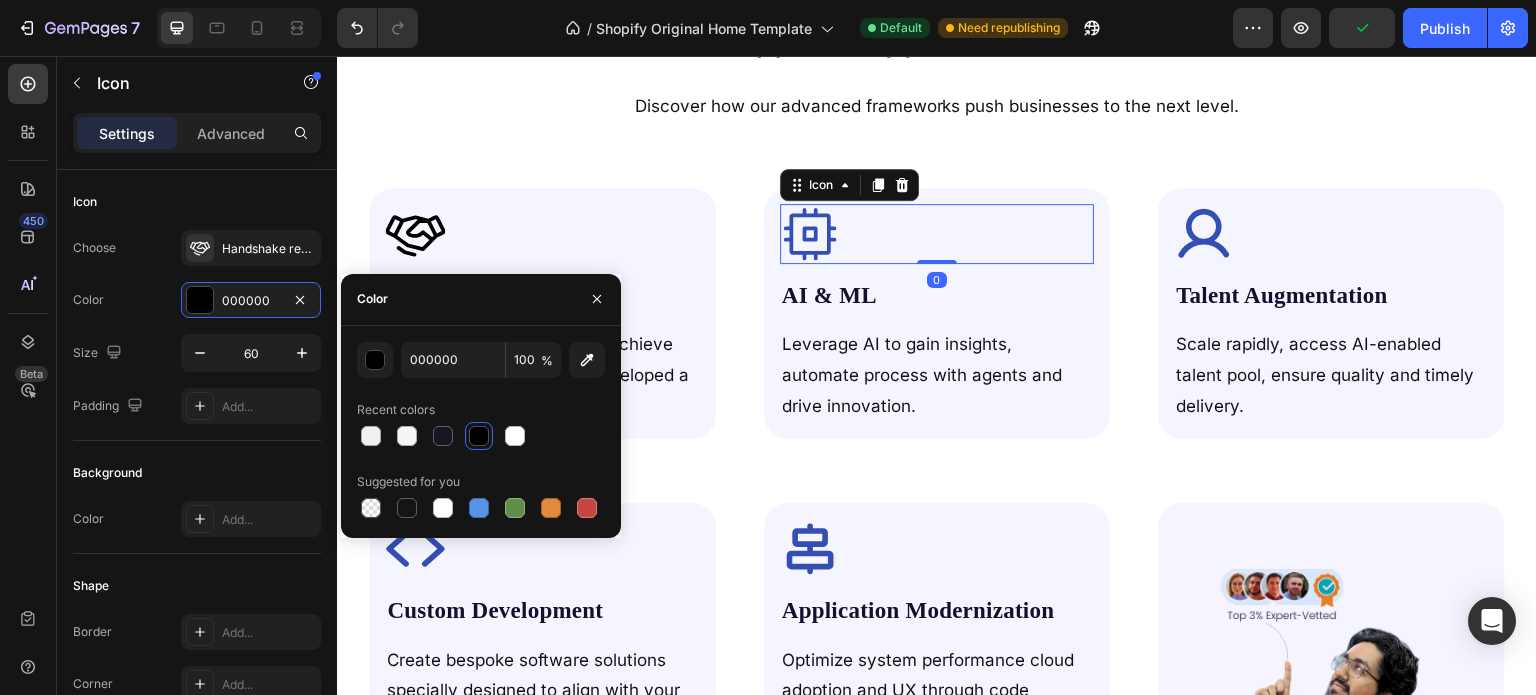 click on "Icon   0" at bounding box center [937, 234] 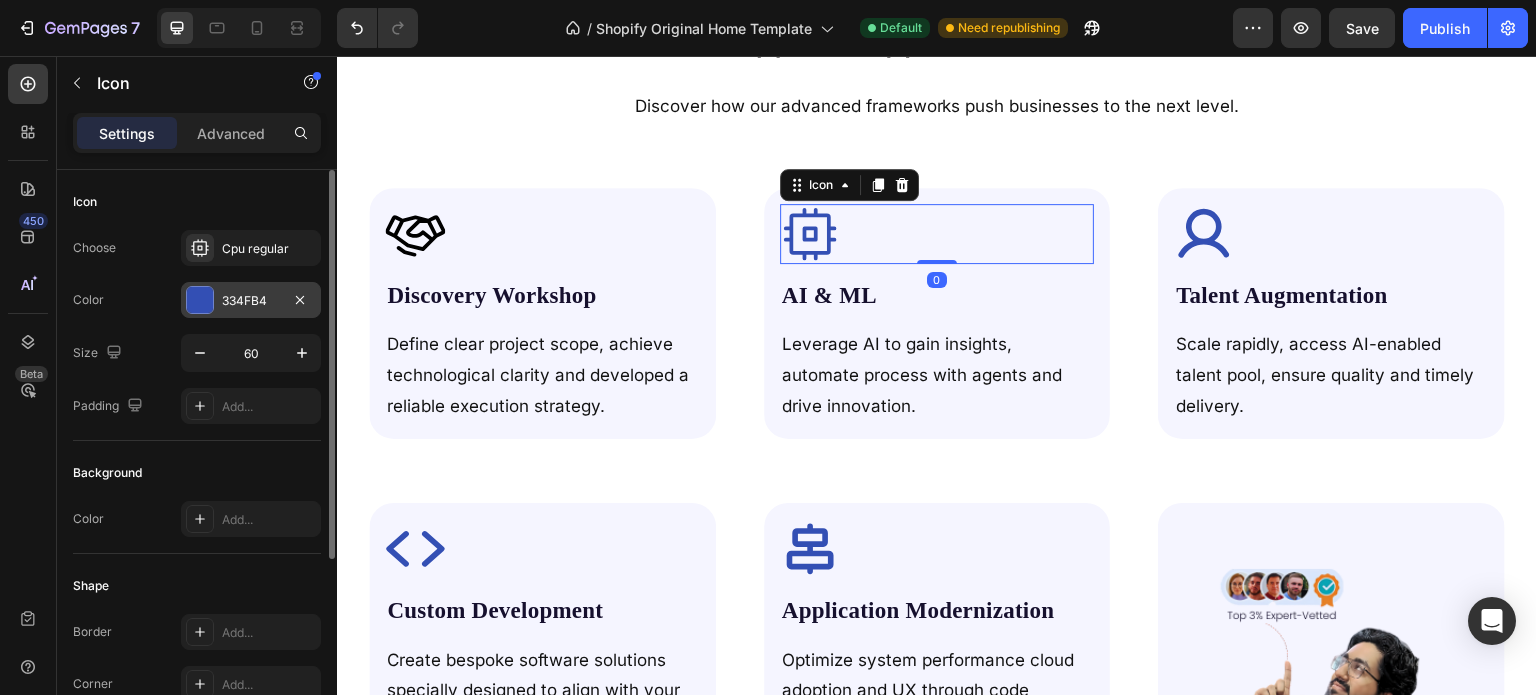 click at bounding box center [200, 300] 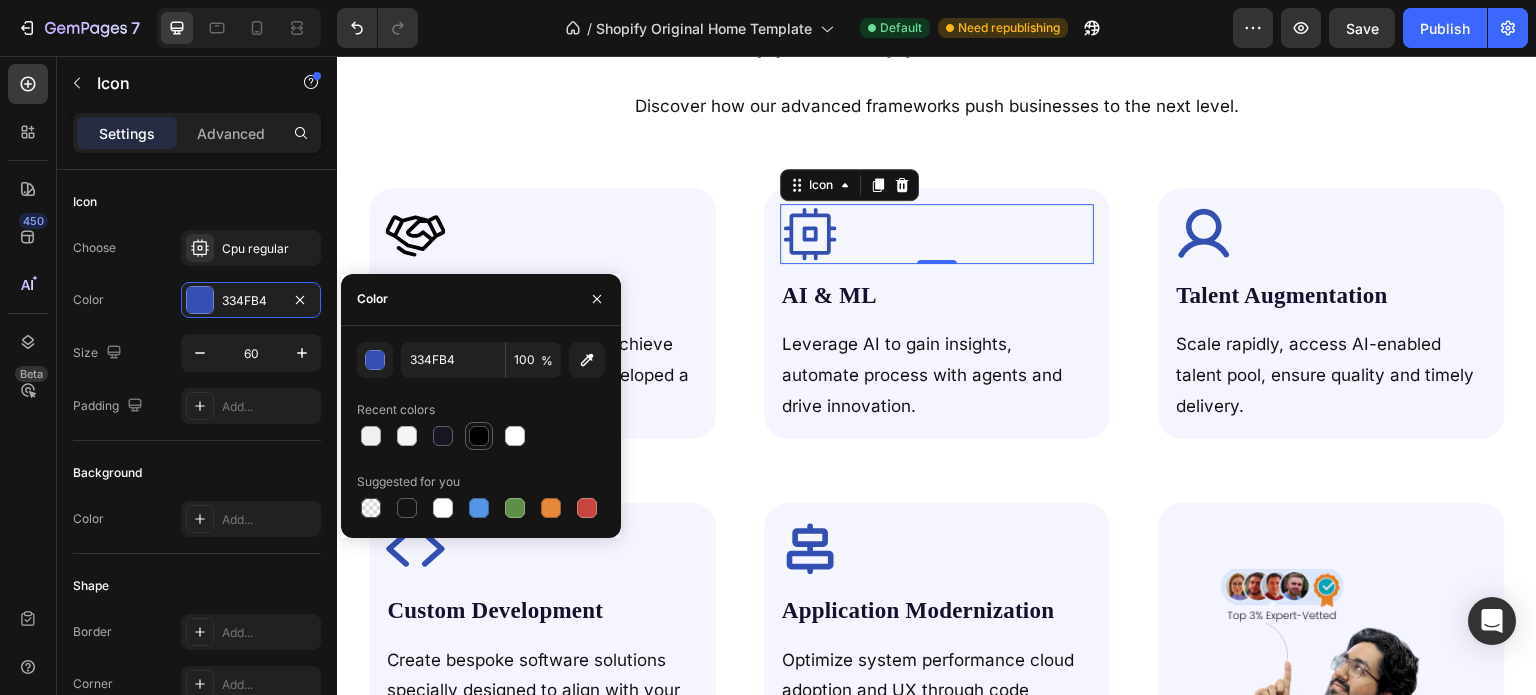click at bounding box center [479, 436] 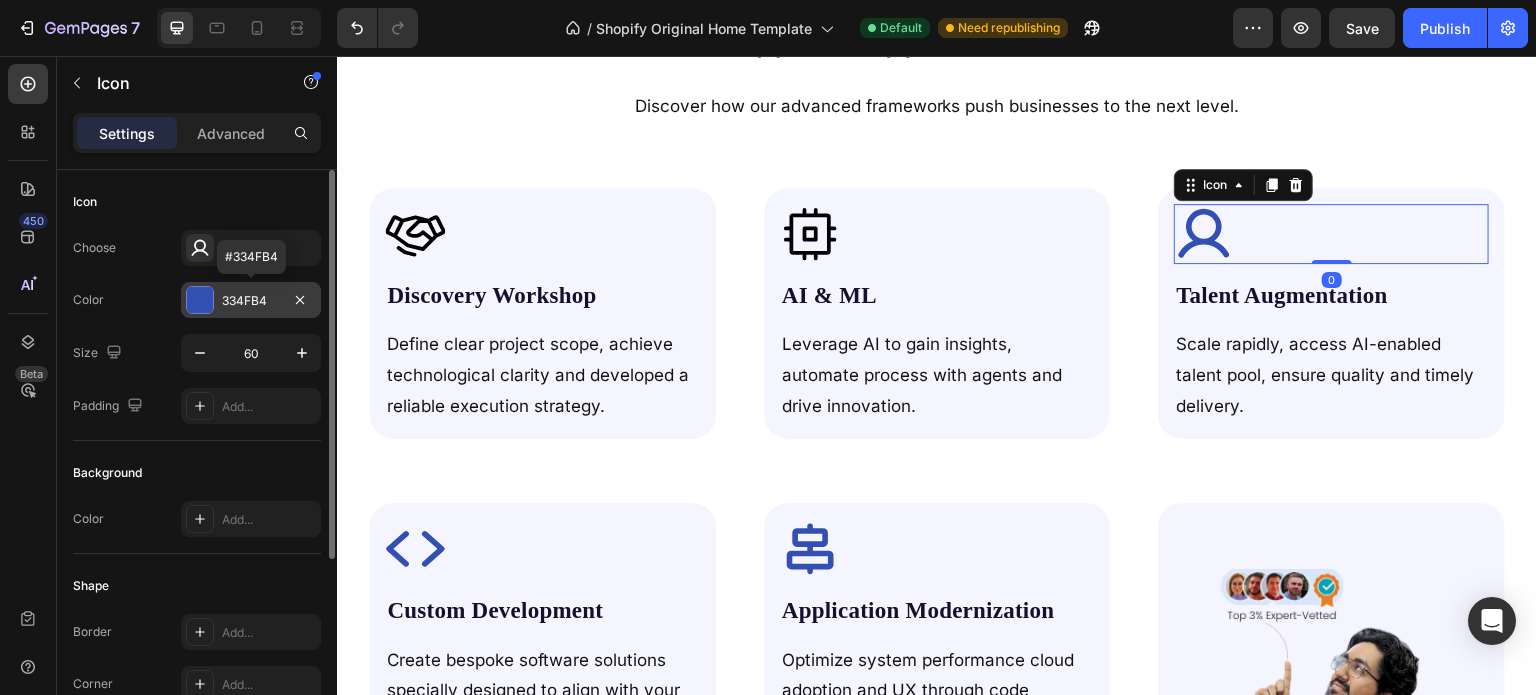 click on "334FB4" at bounding box center [251, 301] 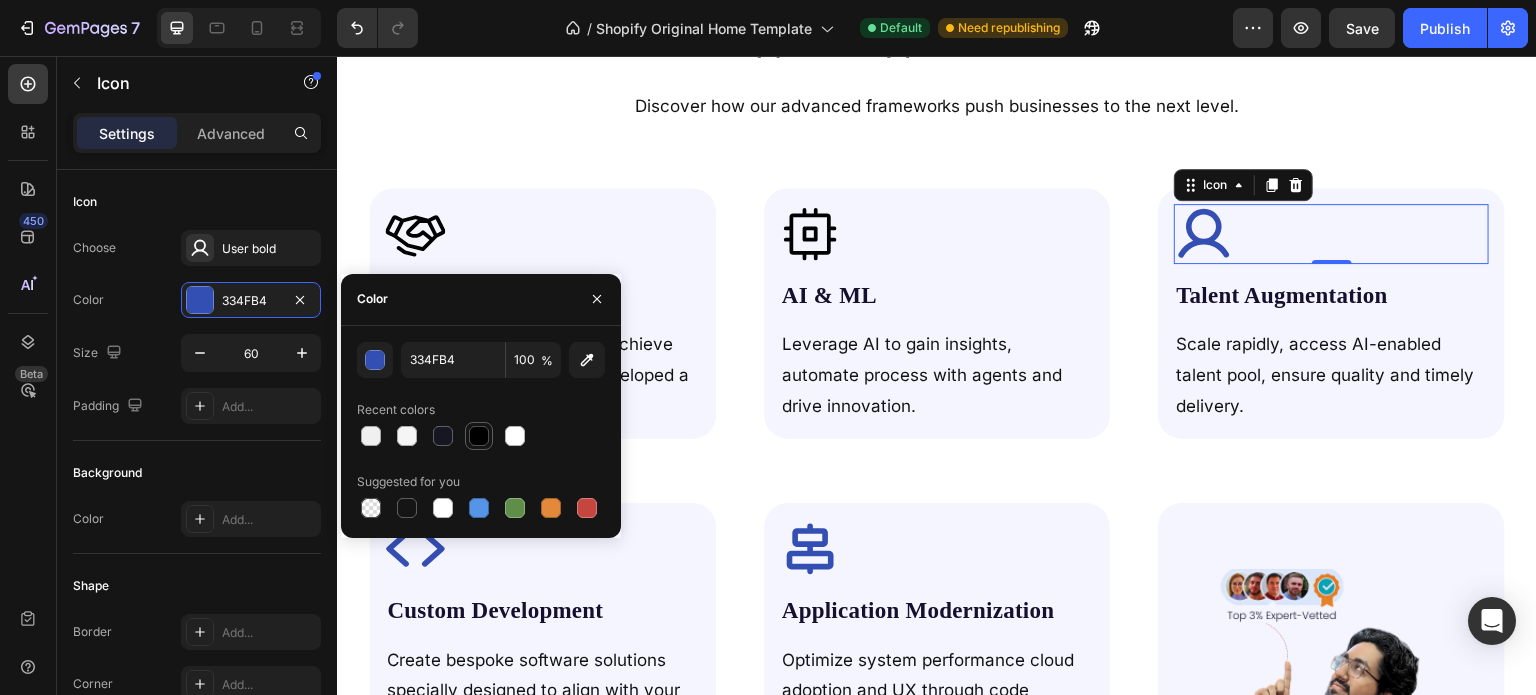 click at bounding box center (479, 436) 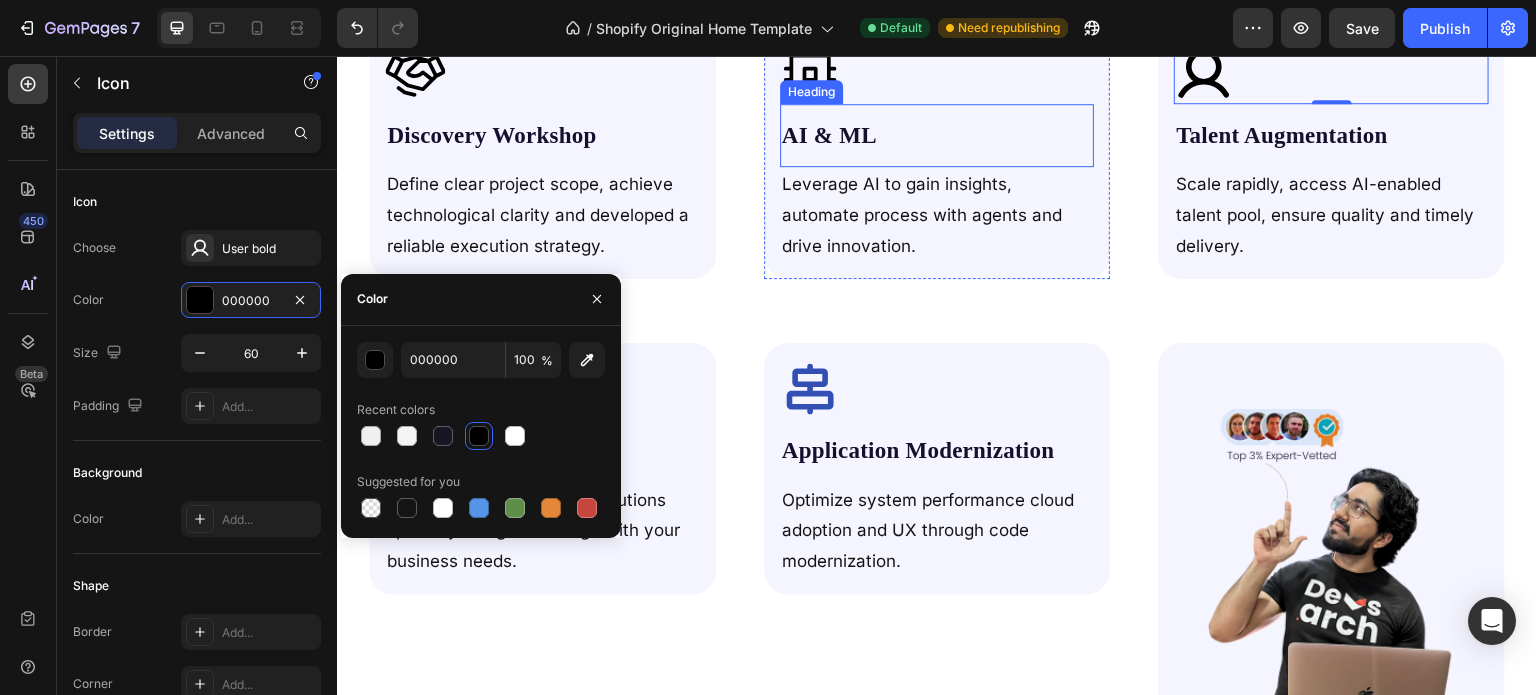 scroll, scrollTop: 1003, scrollLeft: 0, axis: vertical 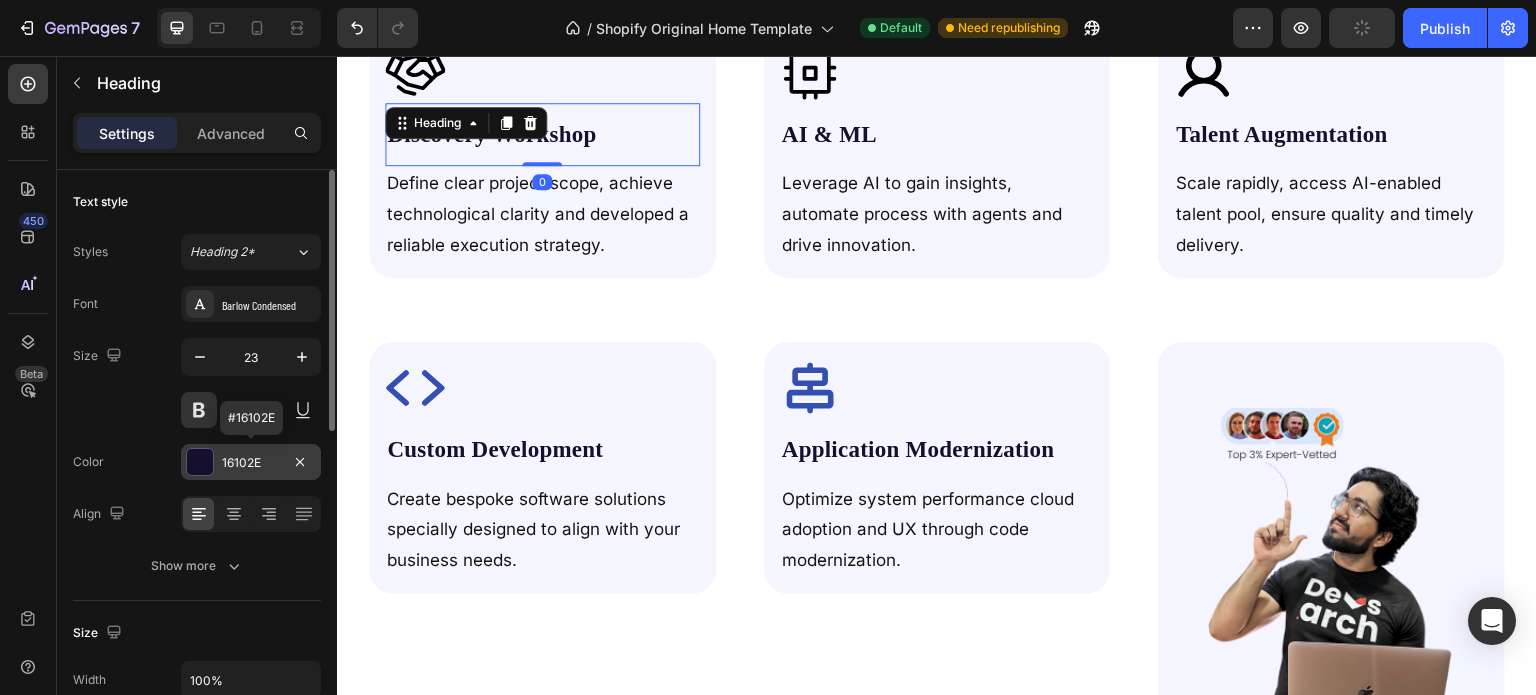click at bounding box center (200, 462) 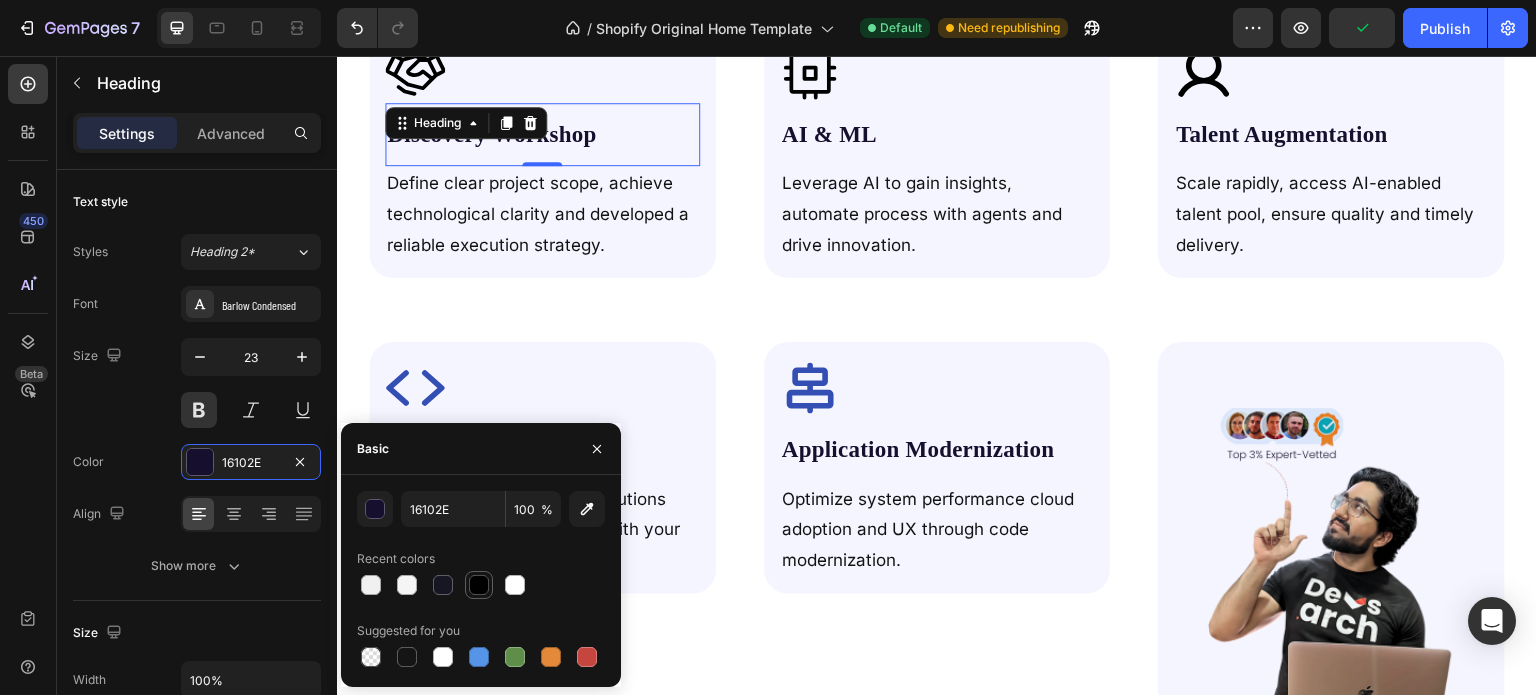 click at bounding box center [479, 585] 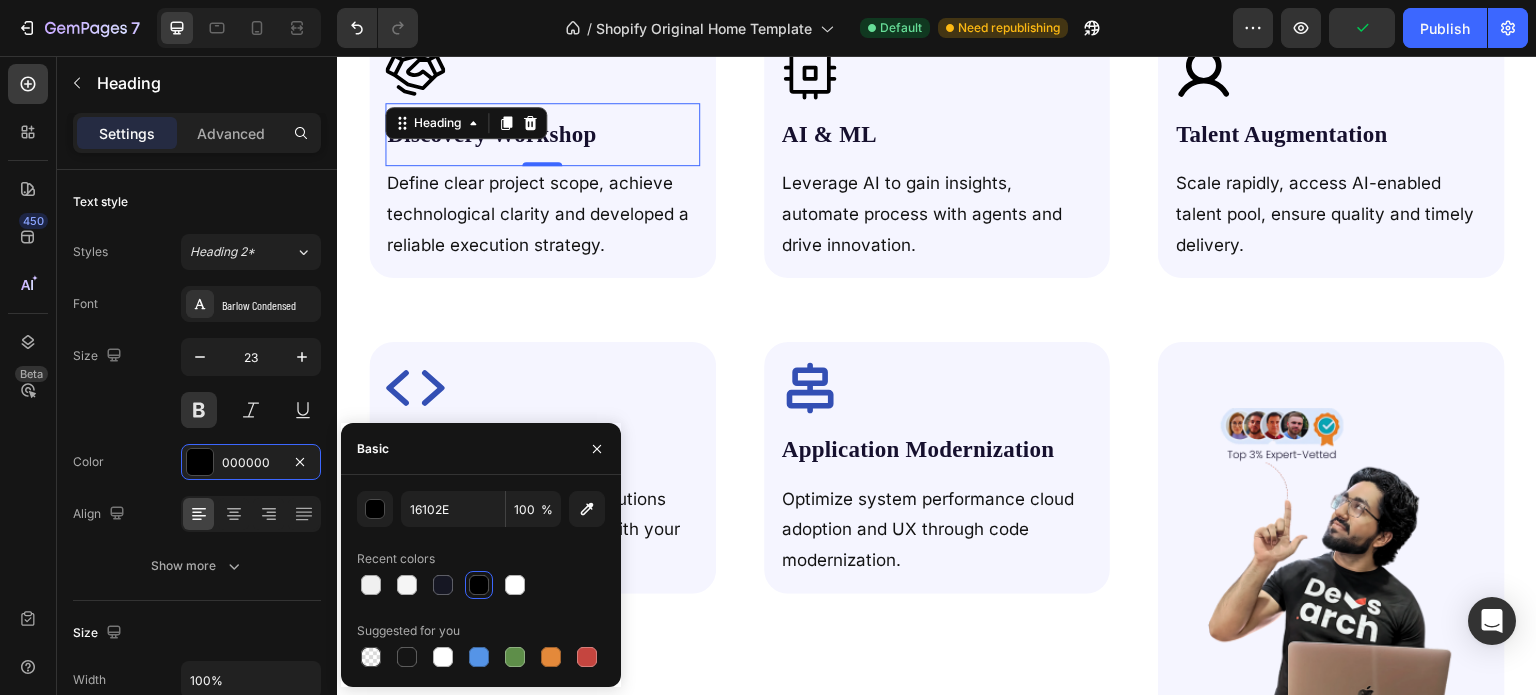 type on "000000" 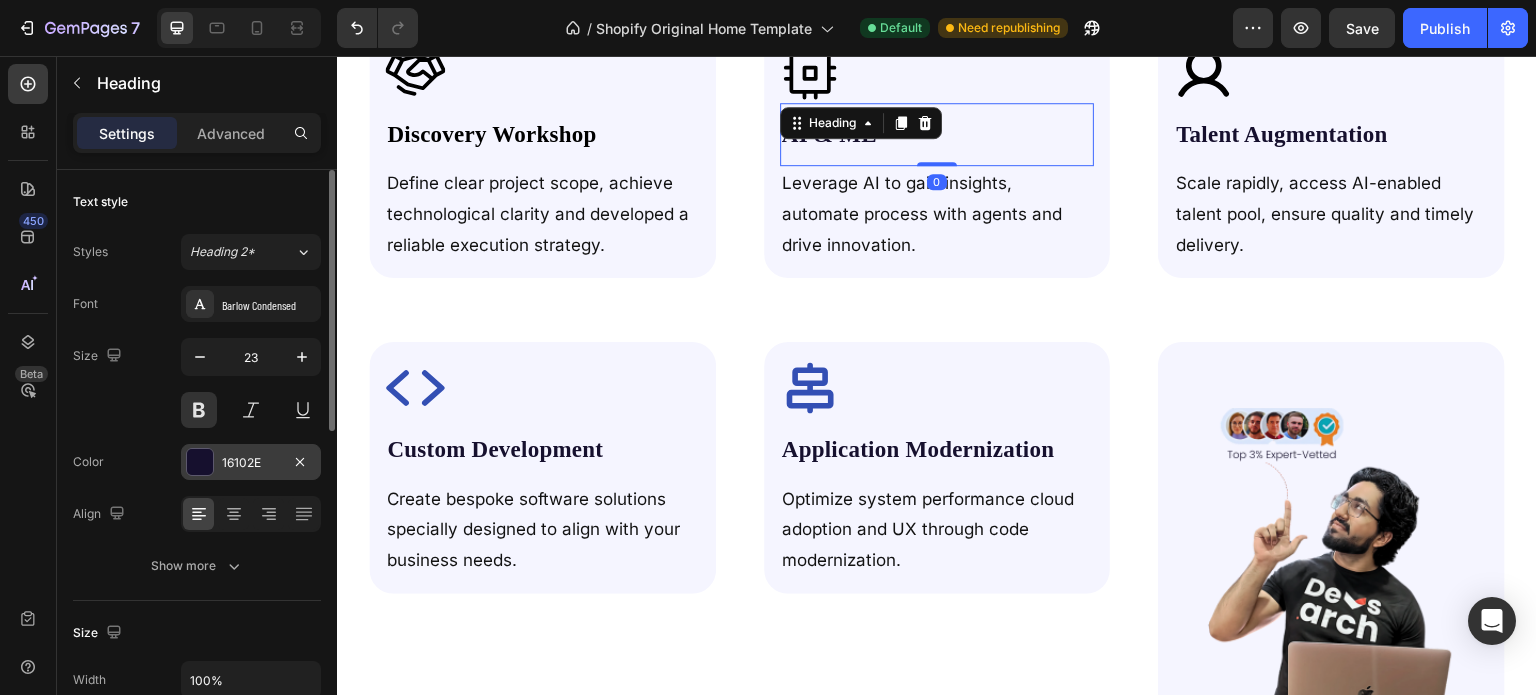 click on "16102E" at bounding box center [251, 463] 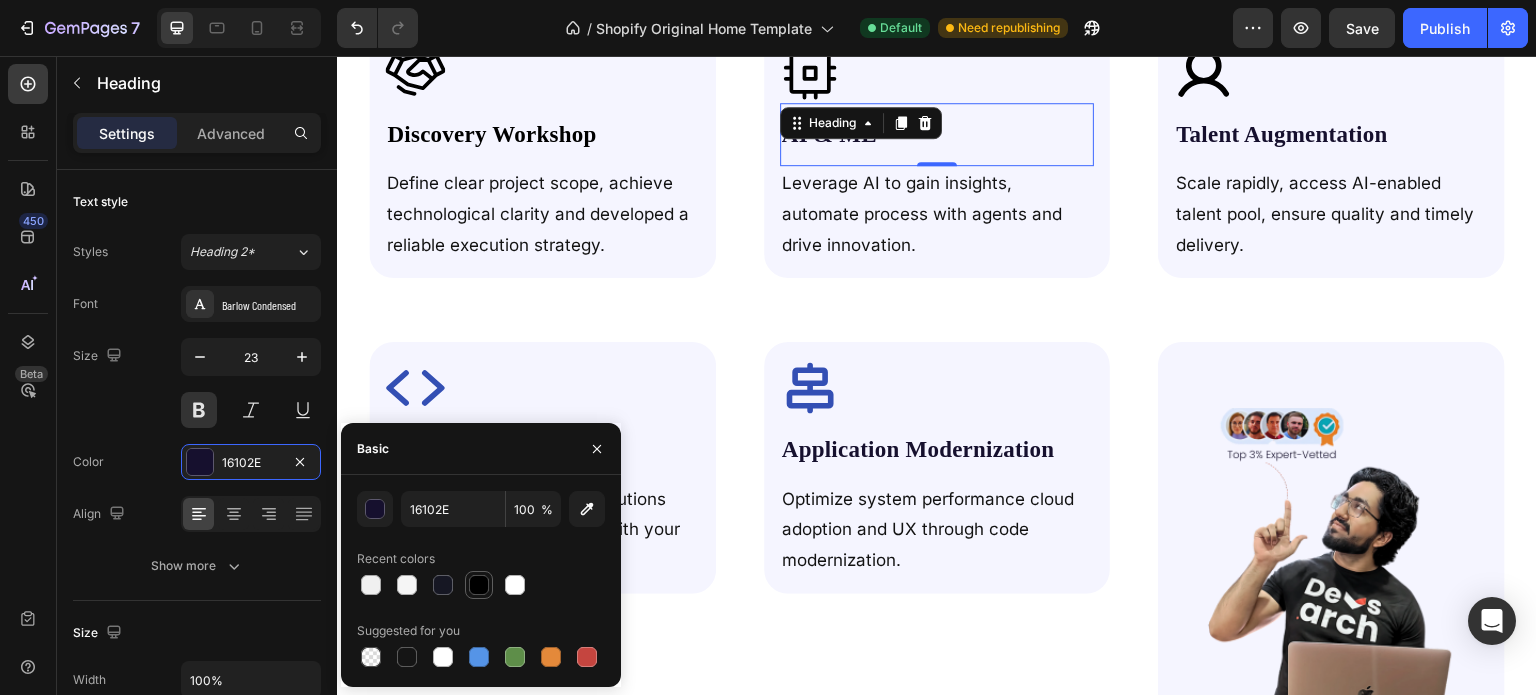click at bounding box center (479, 585) 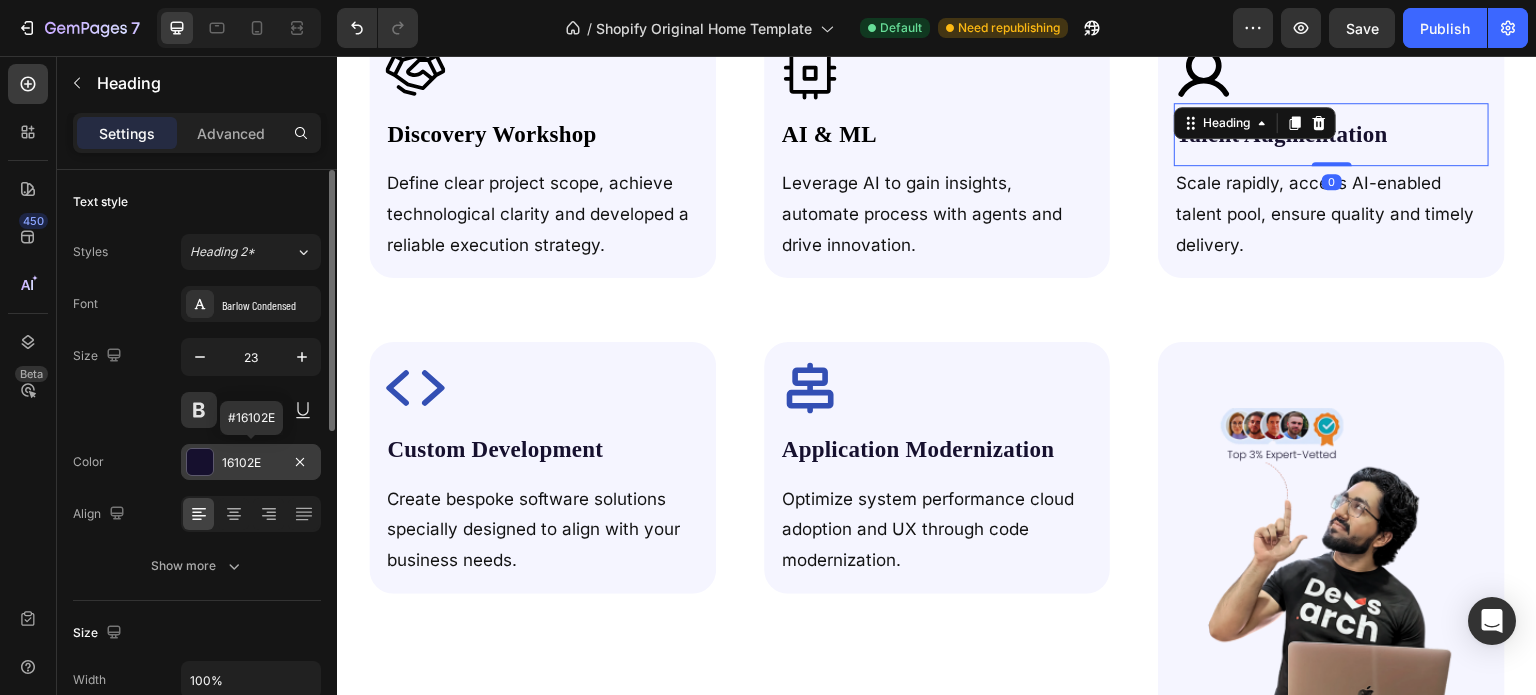 click on "16102E" at bounding box center [251, 462] 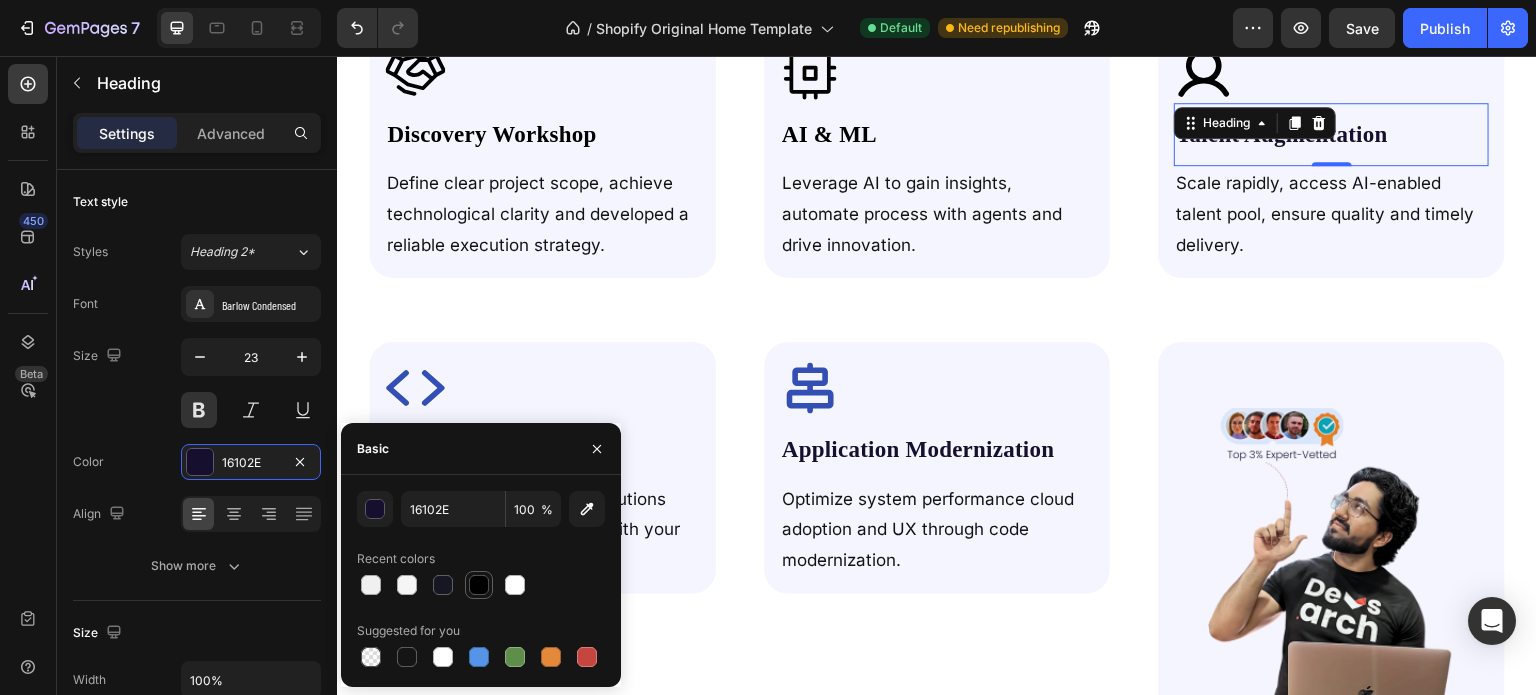 click at bounding box center [479, 585] 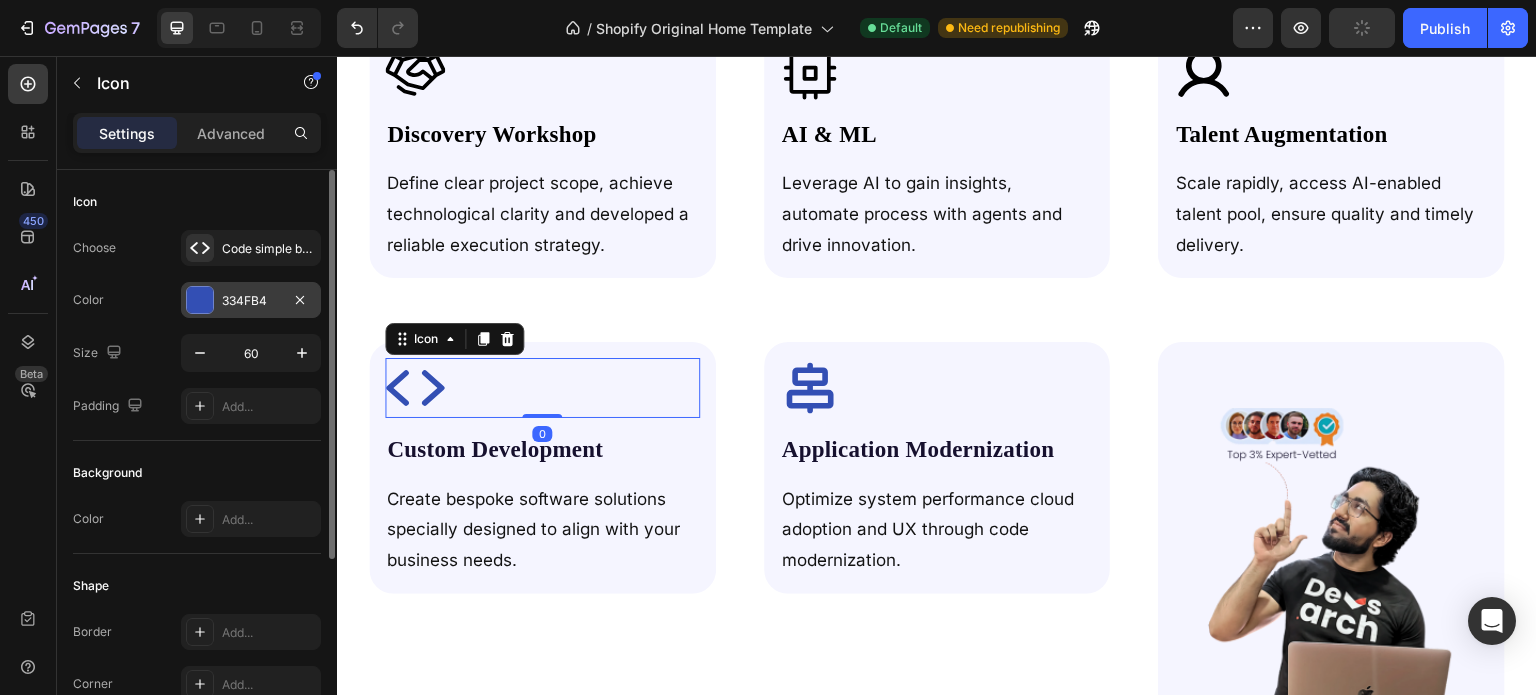 click on "334FB4" at bounding box center [251, 300] 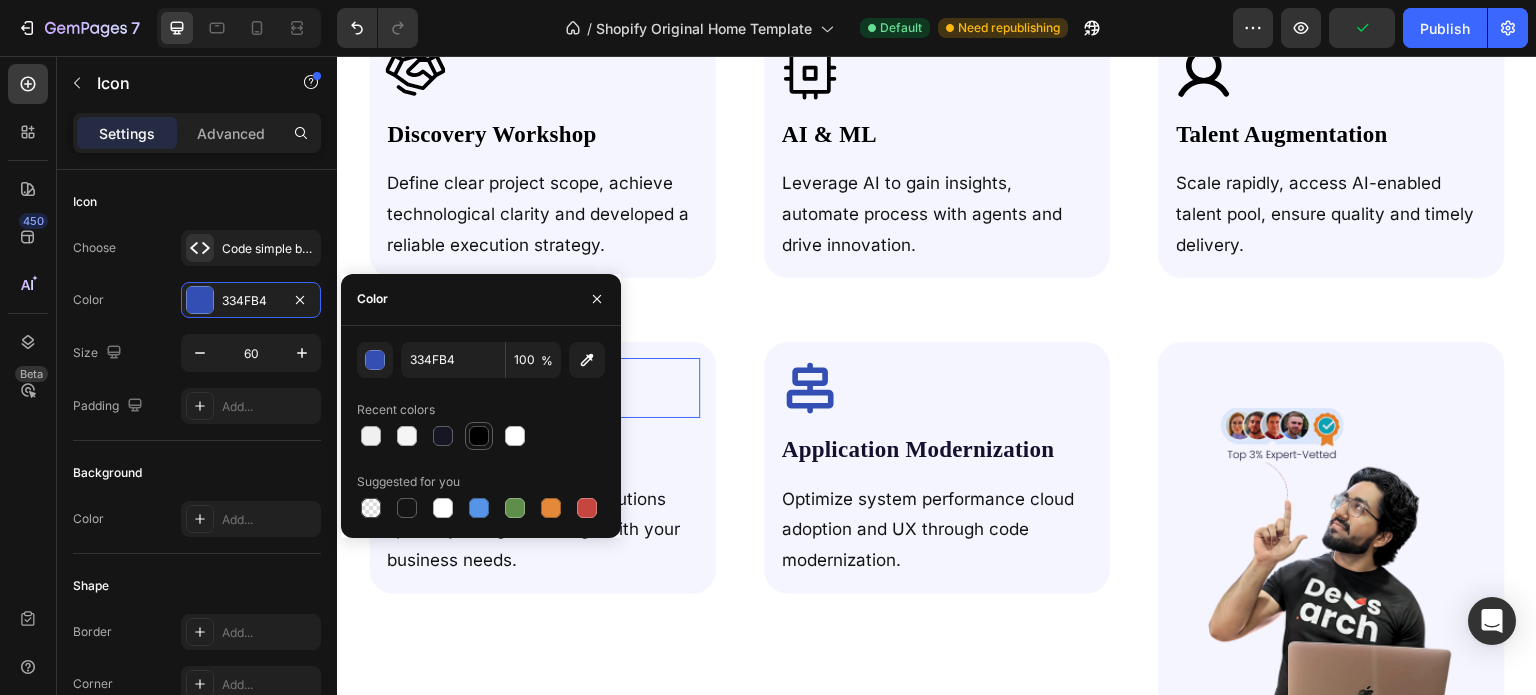 click at bounding box center [479, 436] 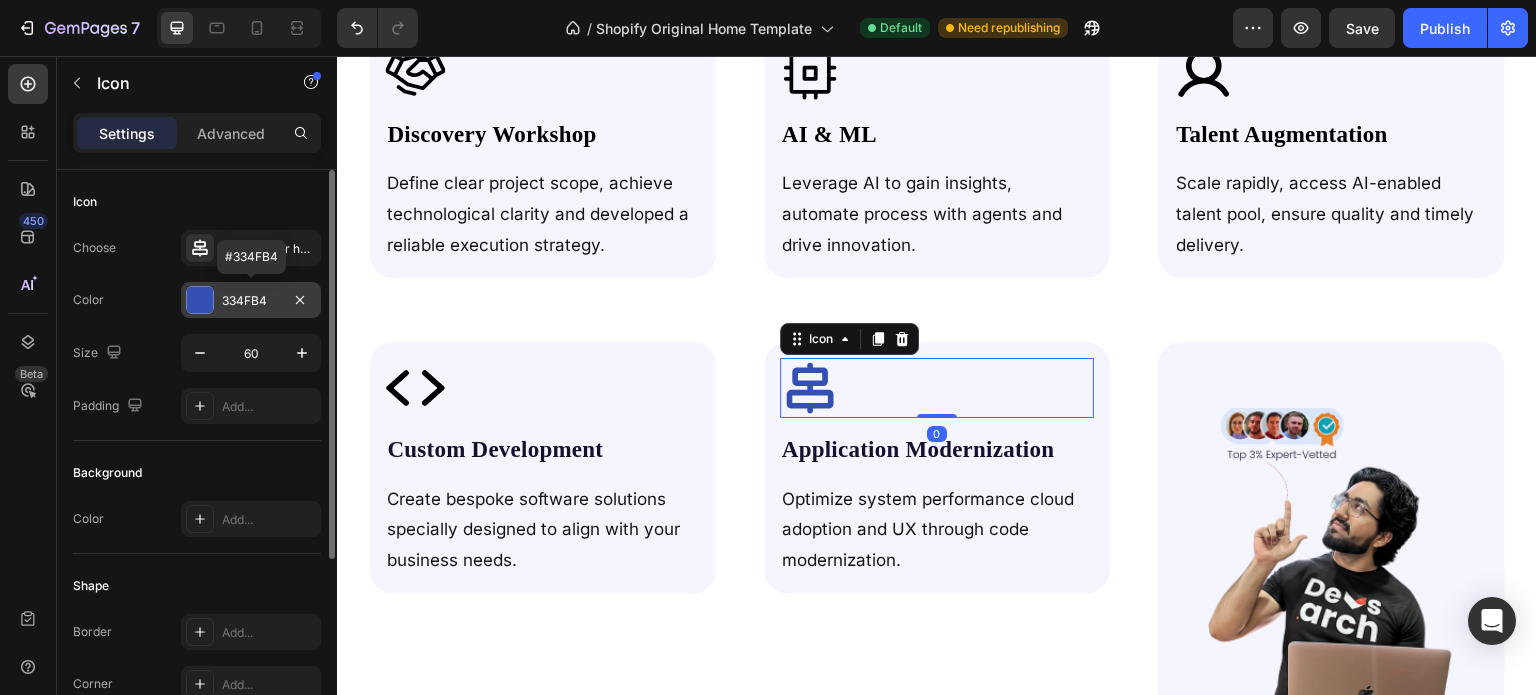 click on "334FB4" at bounding box center [251, 301] 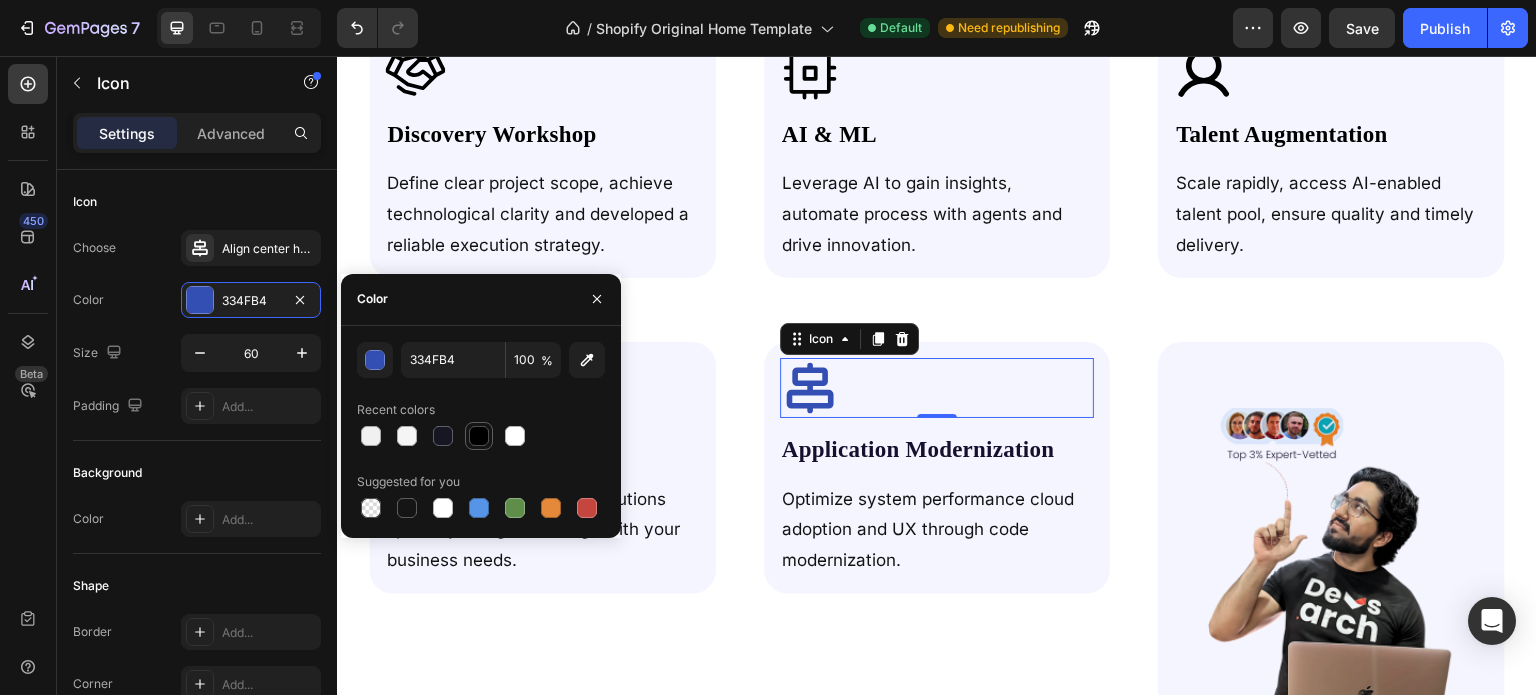 click at bounding box center (479, 436) 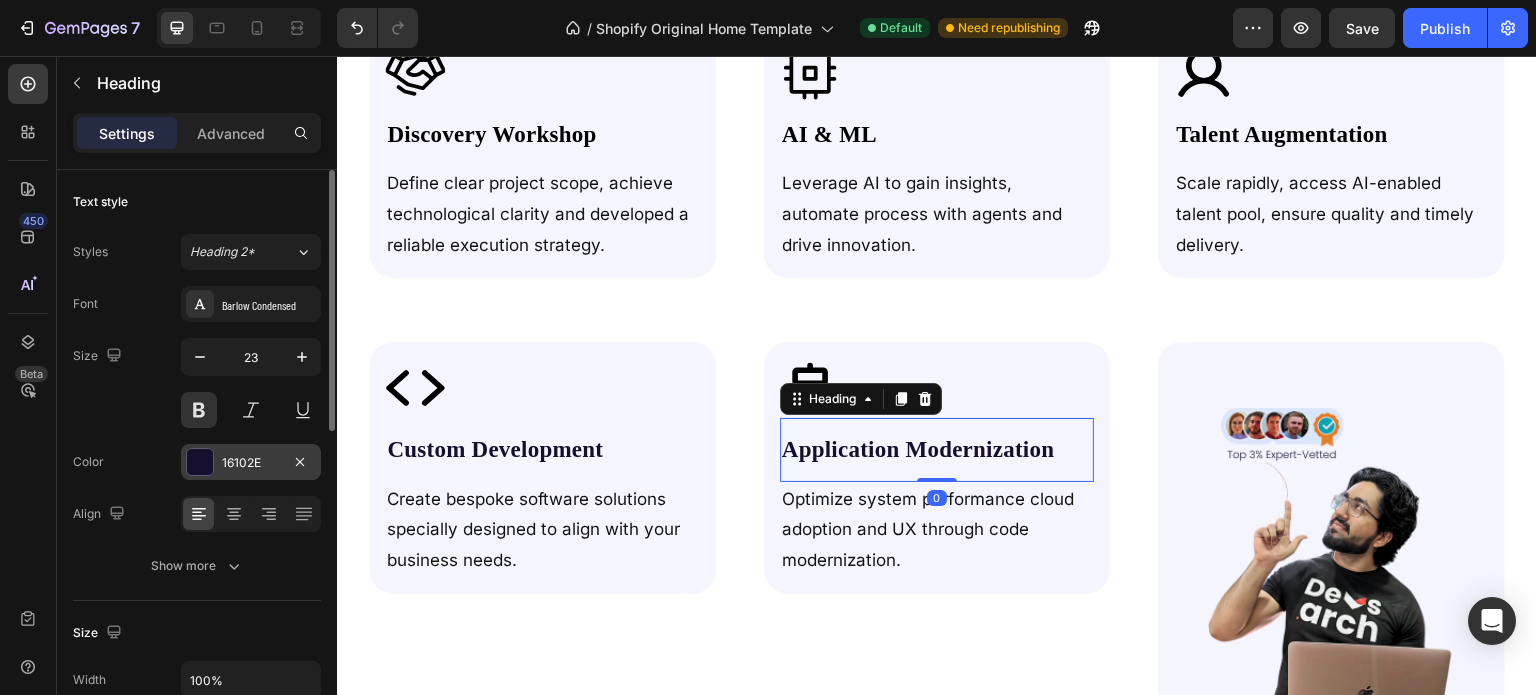 click on "16102E" at bounding box center (251, 463) 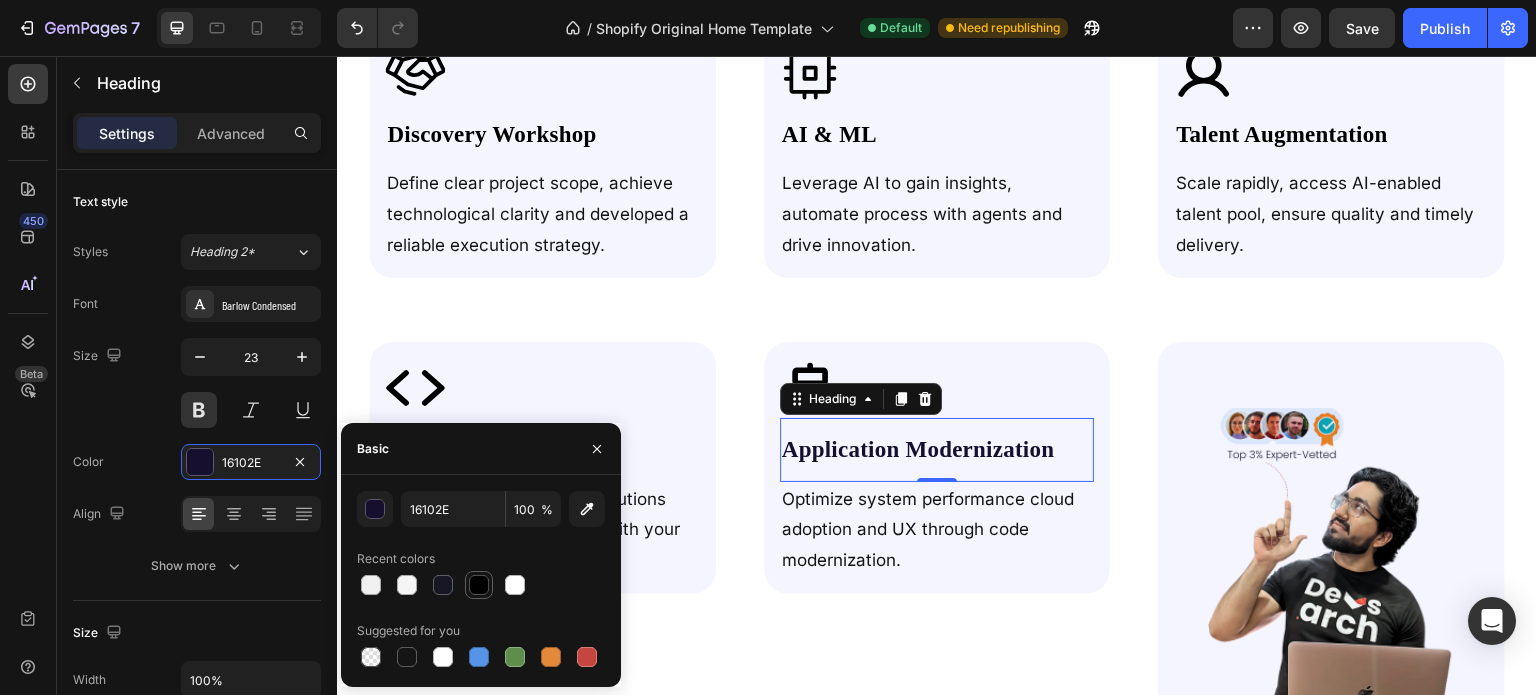 click at bounding box center [479, 585] 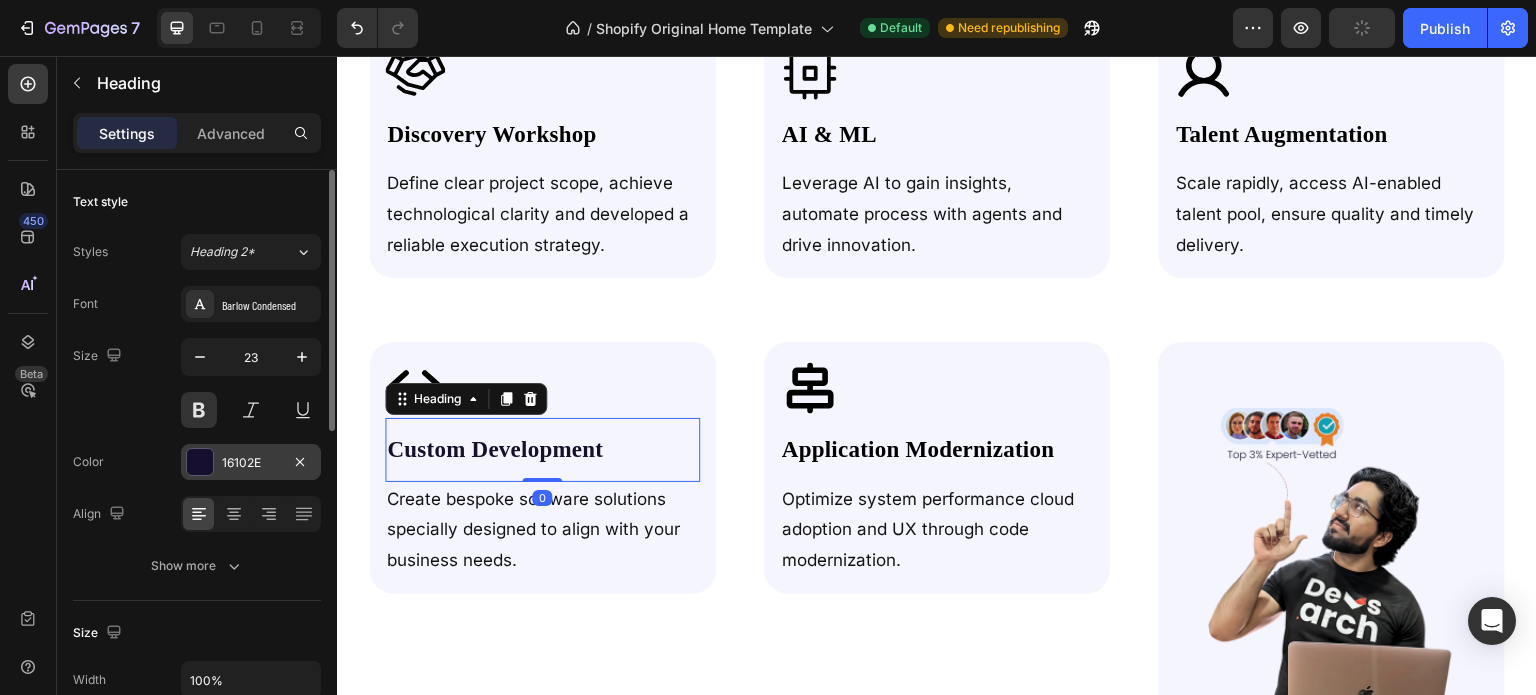 click on "16102E" at bounding box center (251, 463) 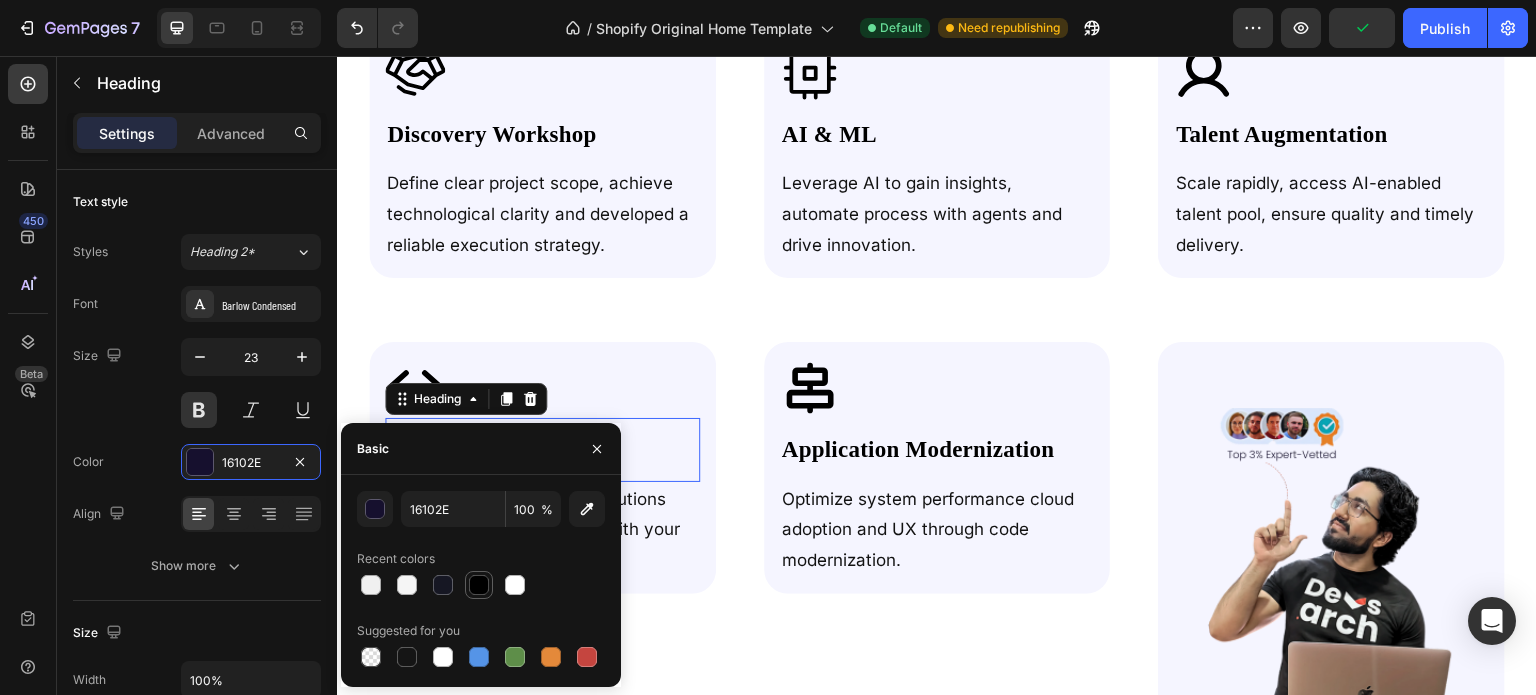drag, startPoint x: 477, startPoint y: 580, endPoint x: 501, endPoint y: 399, distance: 182.58423 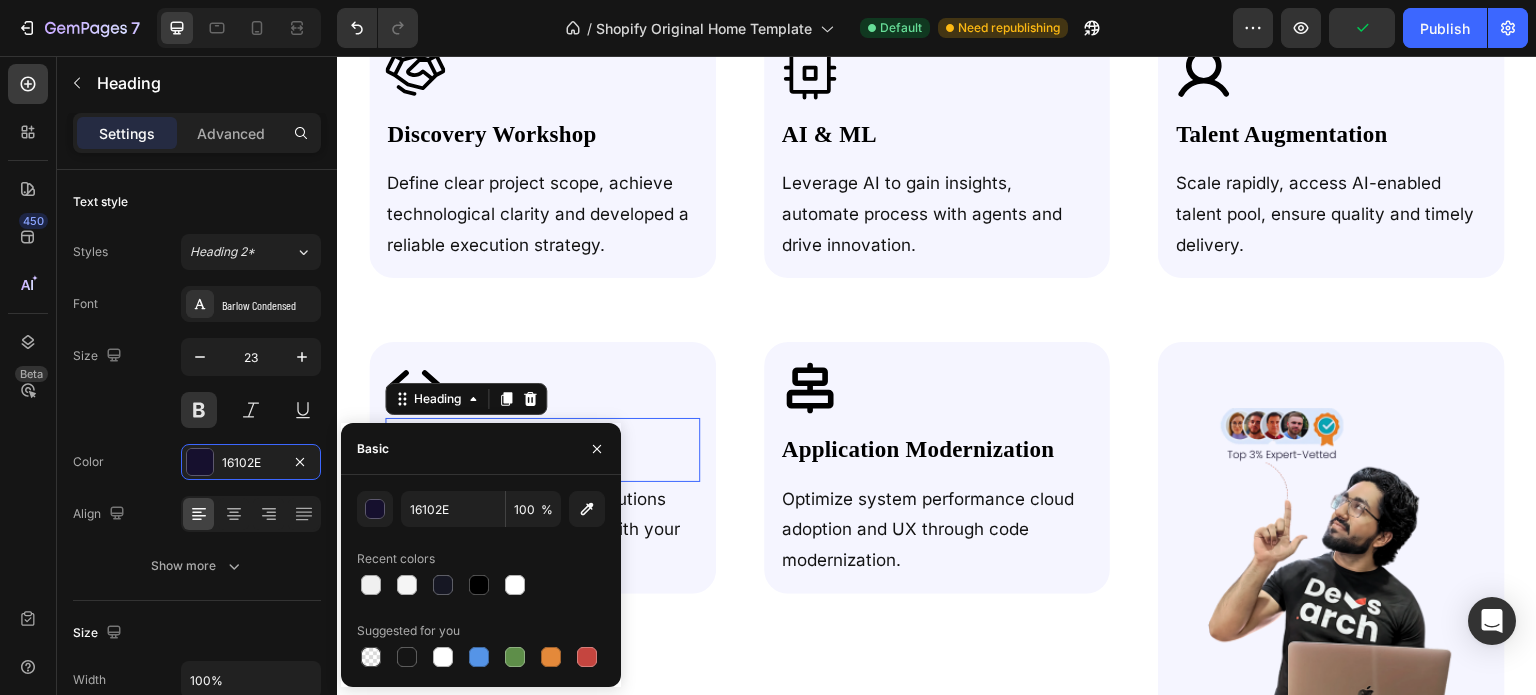 type on "000000" 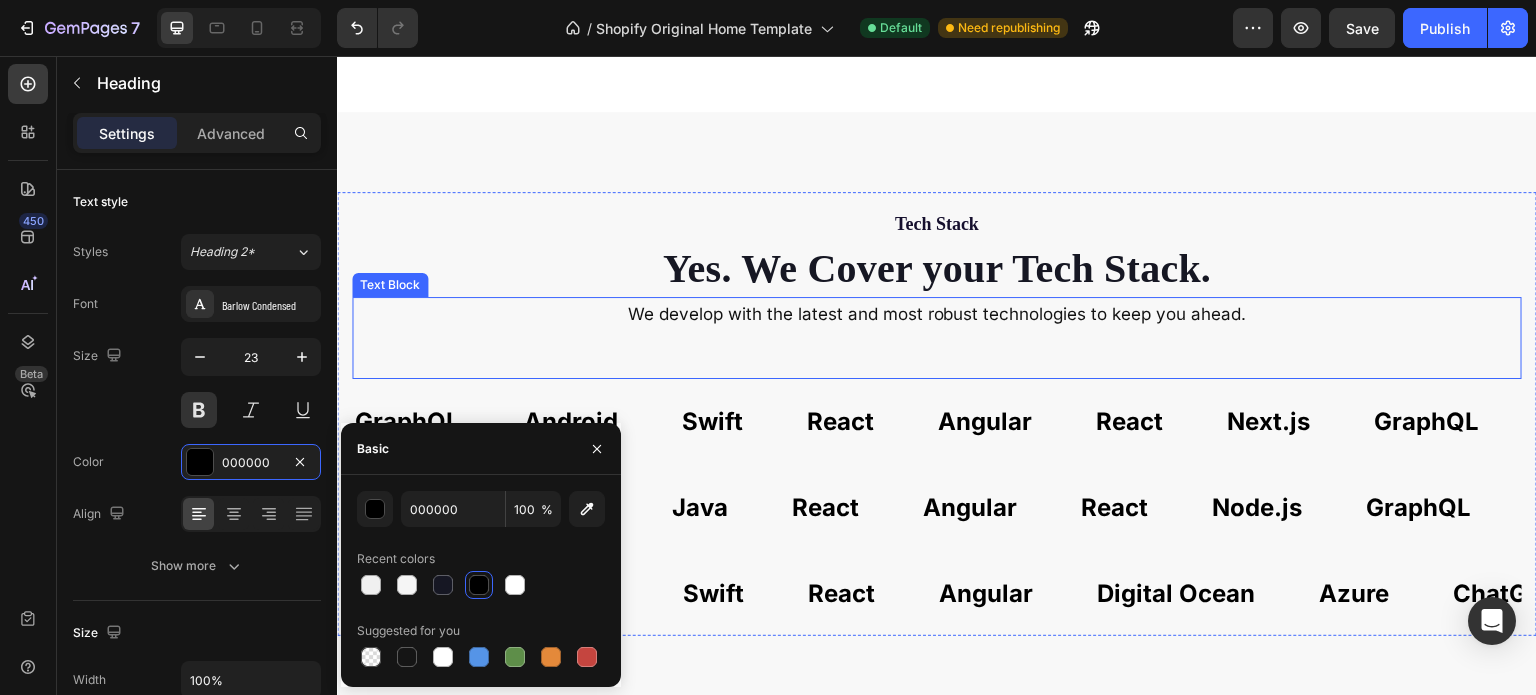 scroll, scrollTop: 2459, scrollLeft: 0, axis: vertical 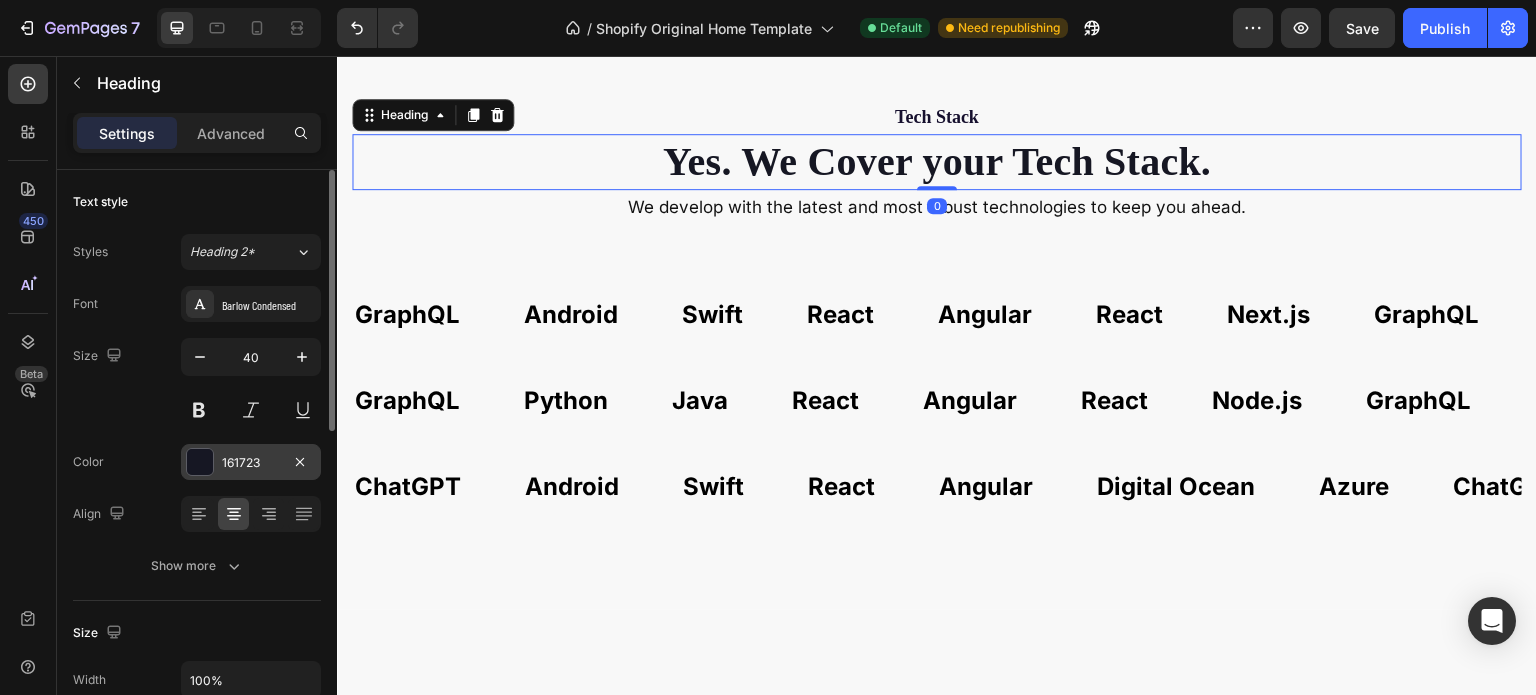 click on "161723" at bounding box center (251, 463) 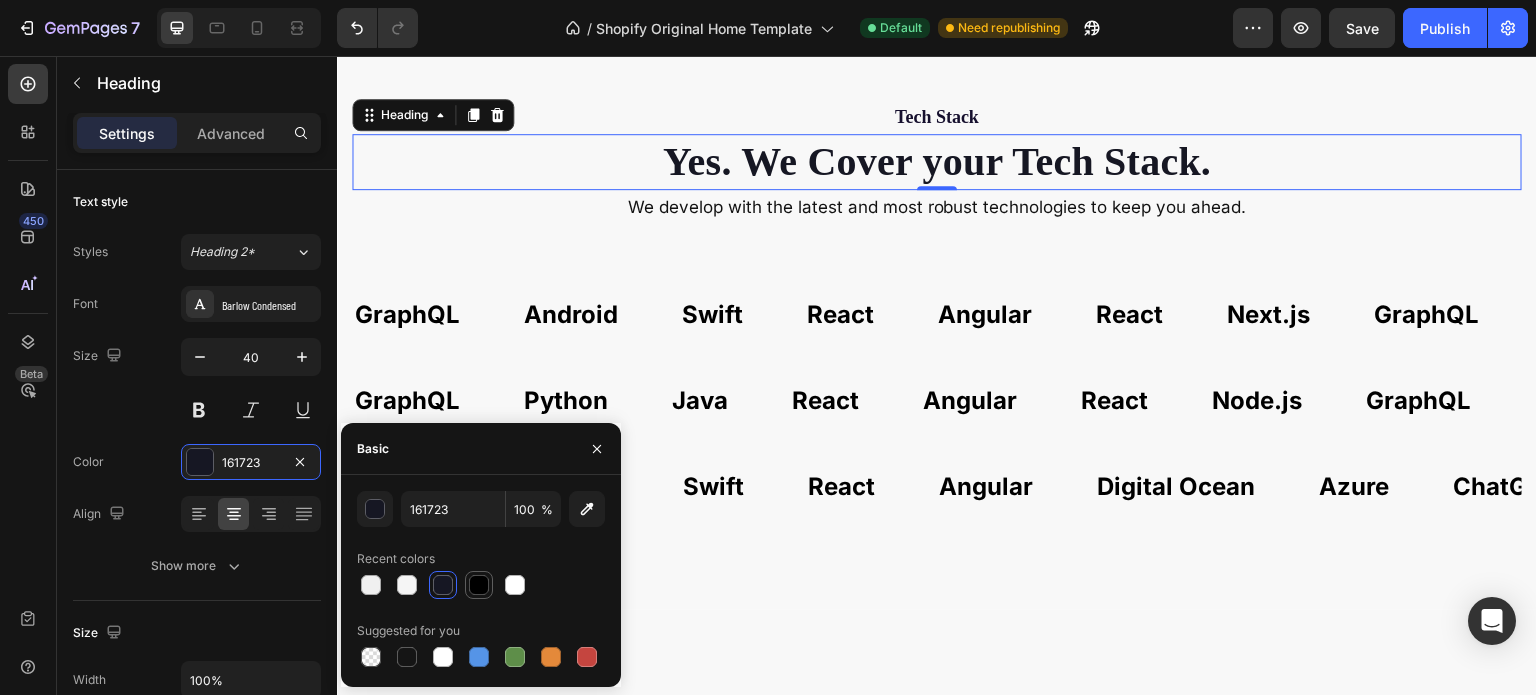 click at bounding box center (479, 585) 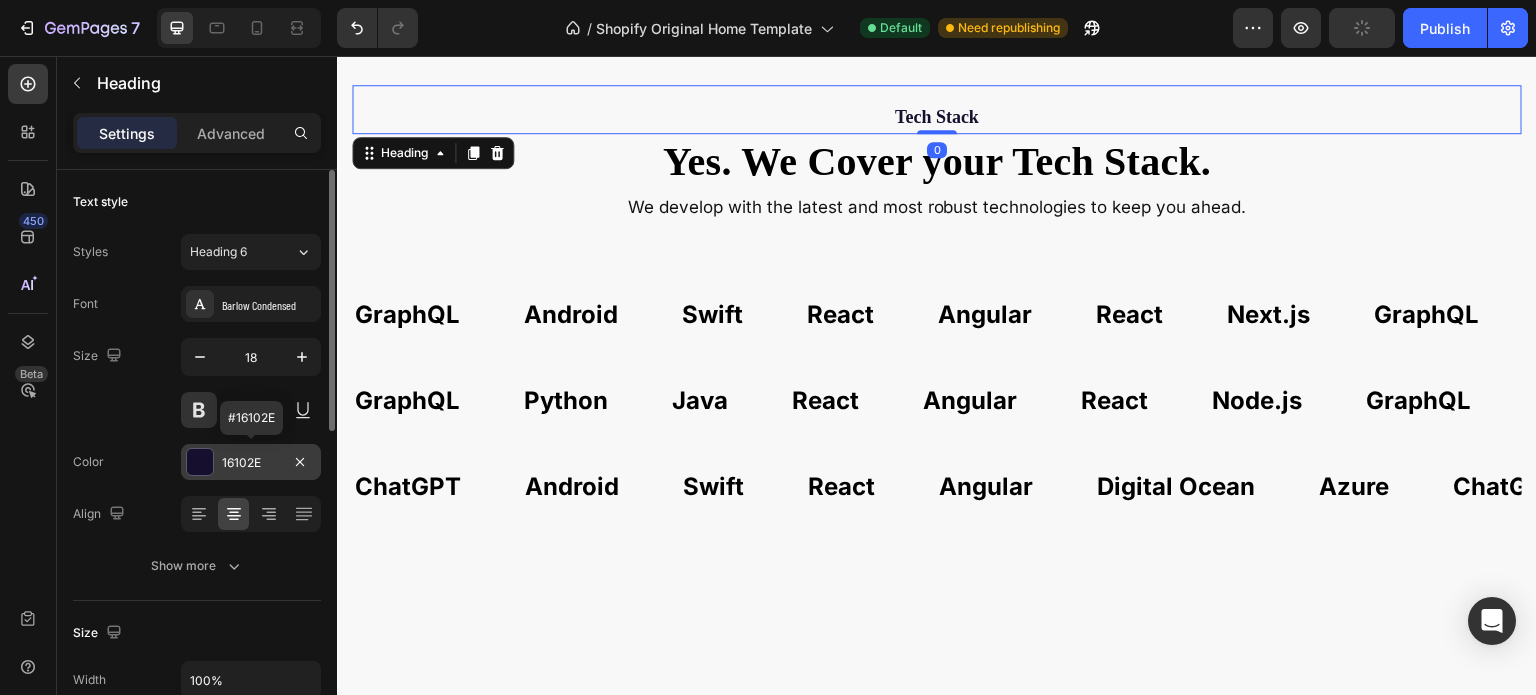 click on "16102E" at bounding box center (251, 462) 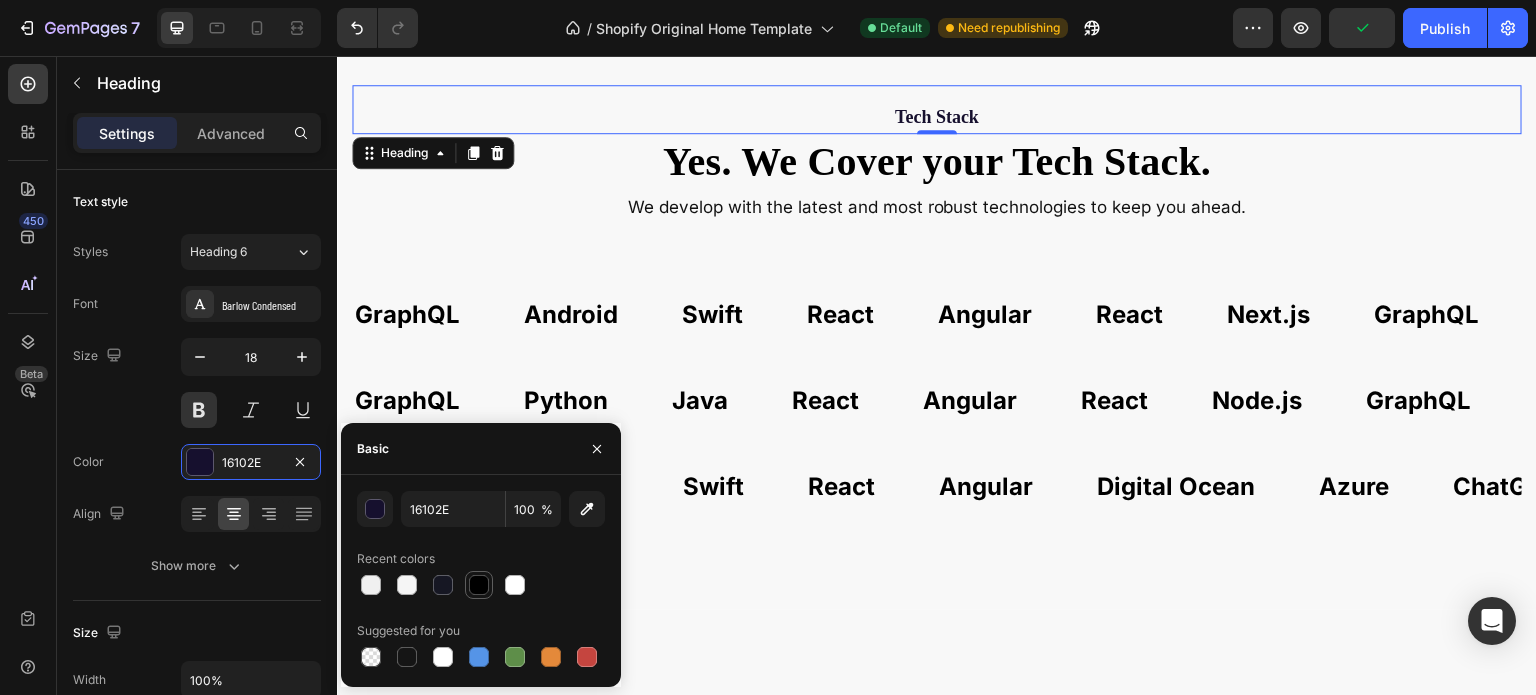 click at bounding box center (479, 585) 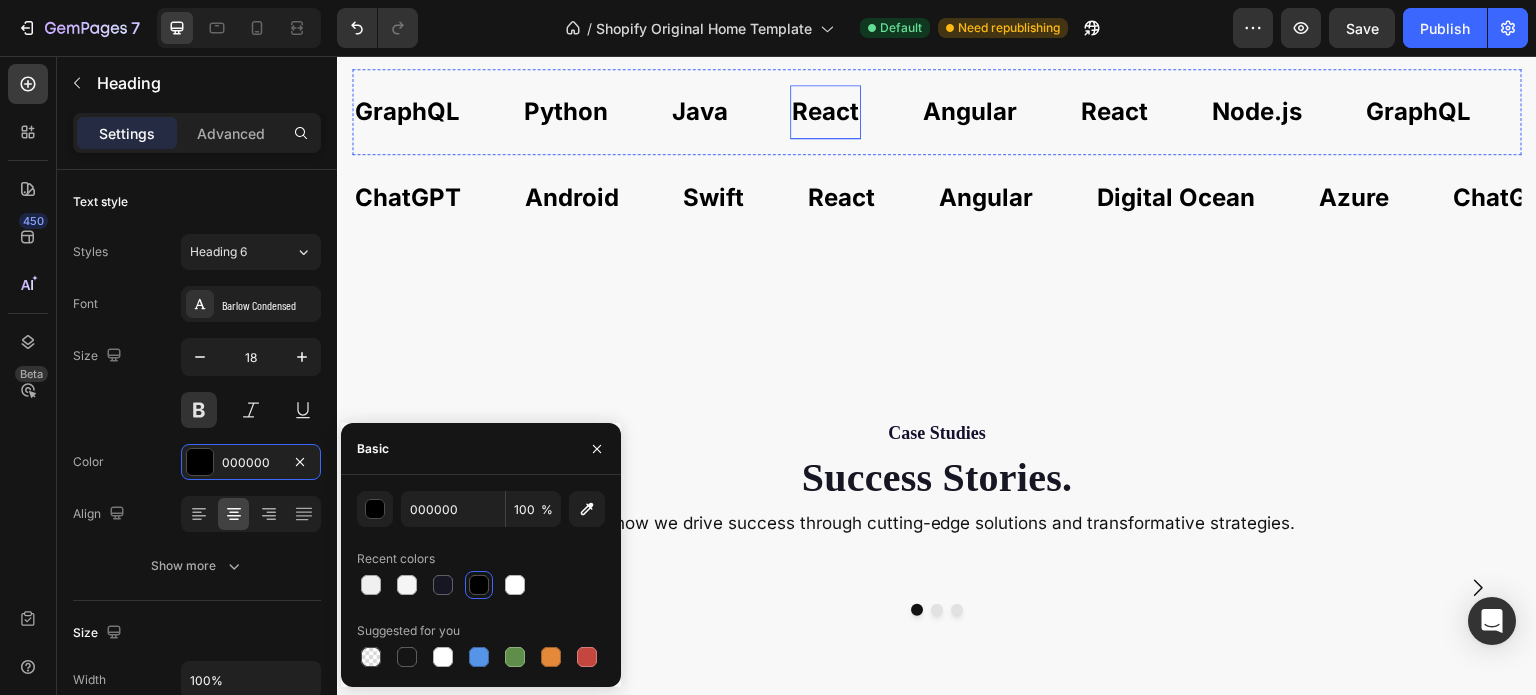 scroll, scrollTop: 2916, scrollLeft: 0, axis: vertical 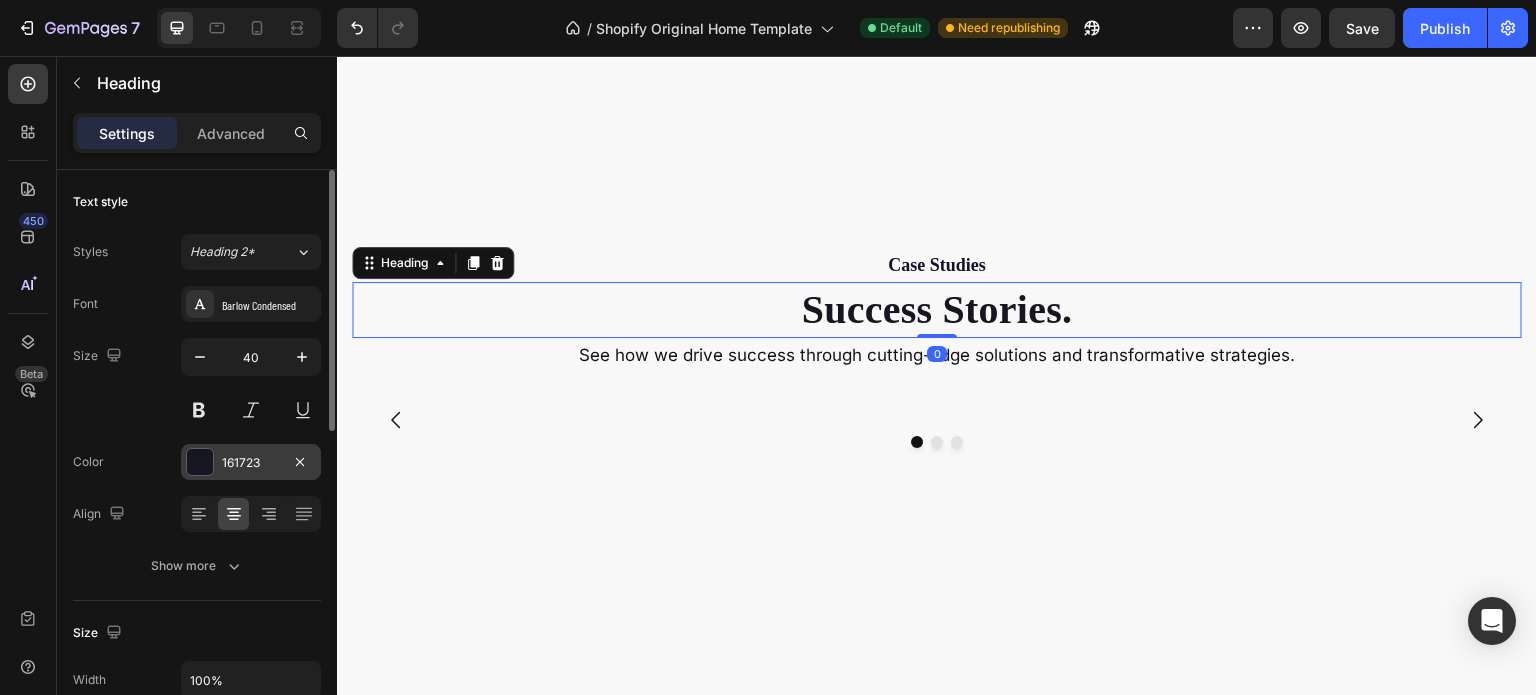 click on "161723" at bounding box center (251, 463) 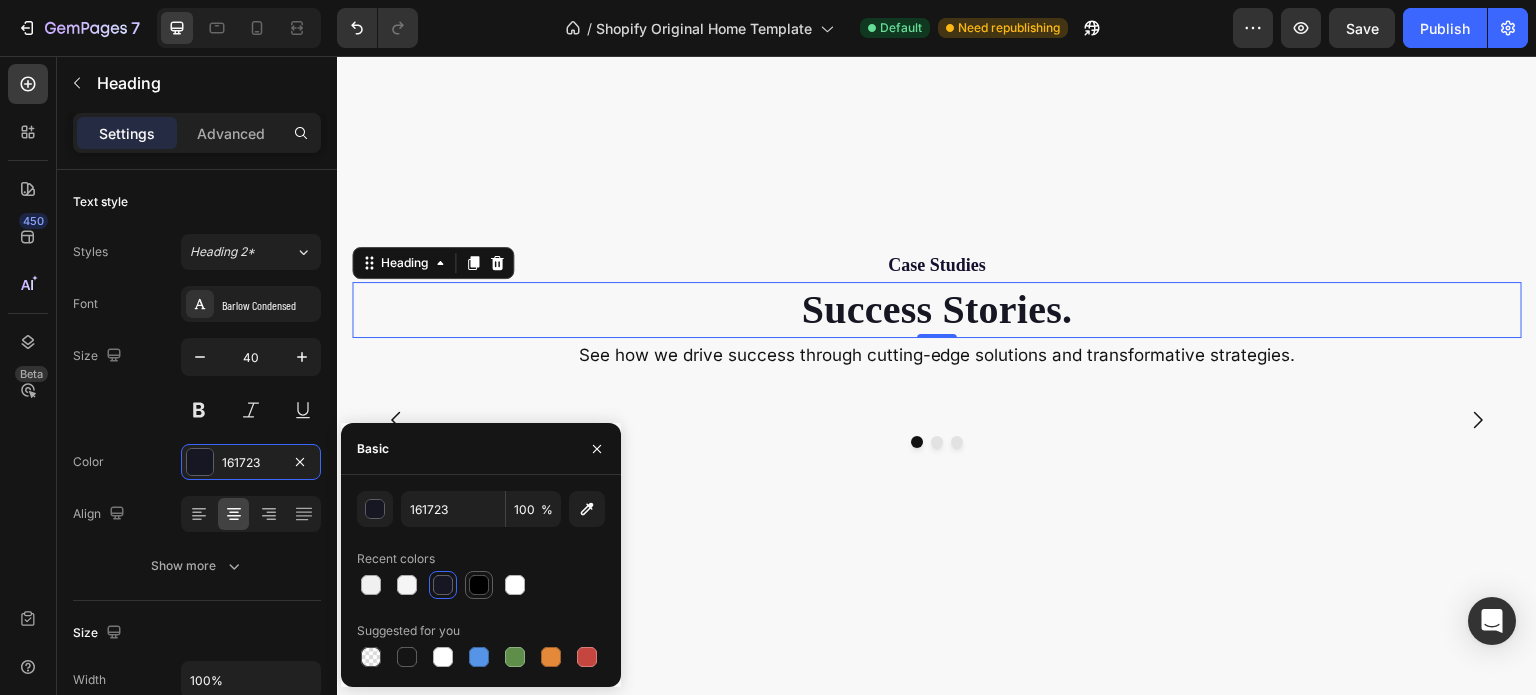 click at bounding box center (479, 585) 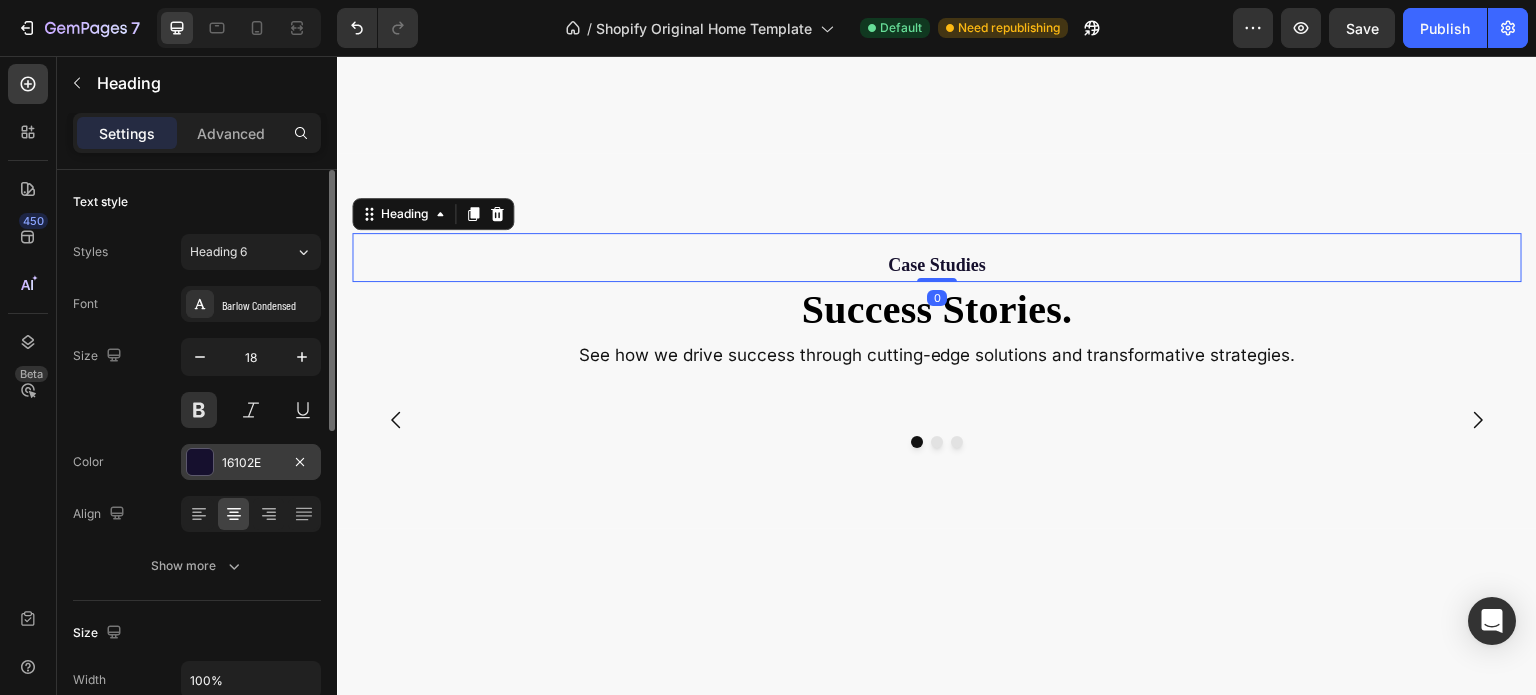 click on "16102E" at bounding box center [251, 462] 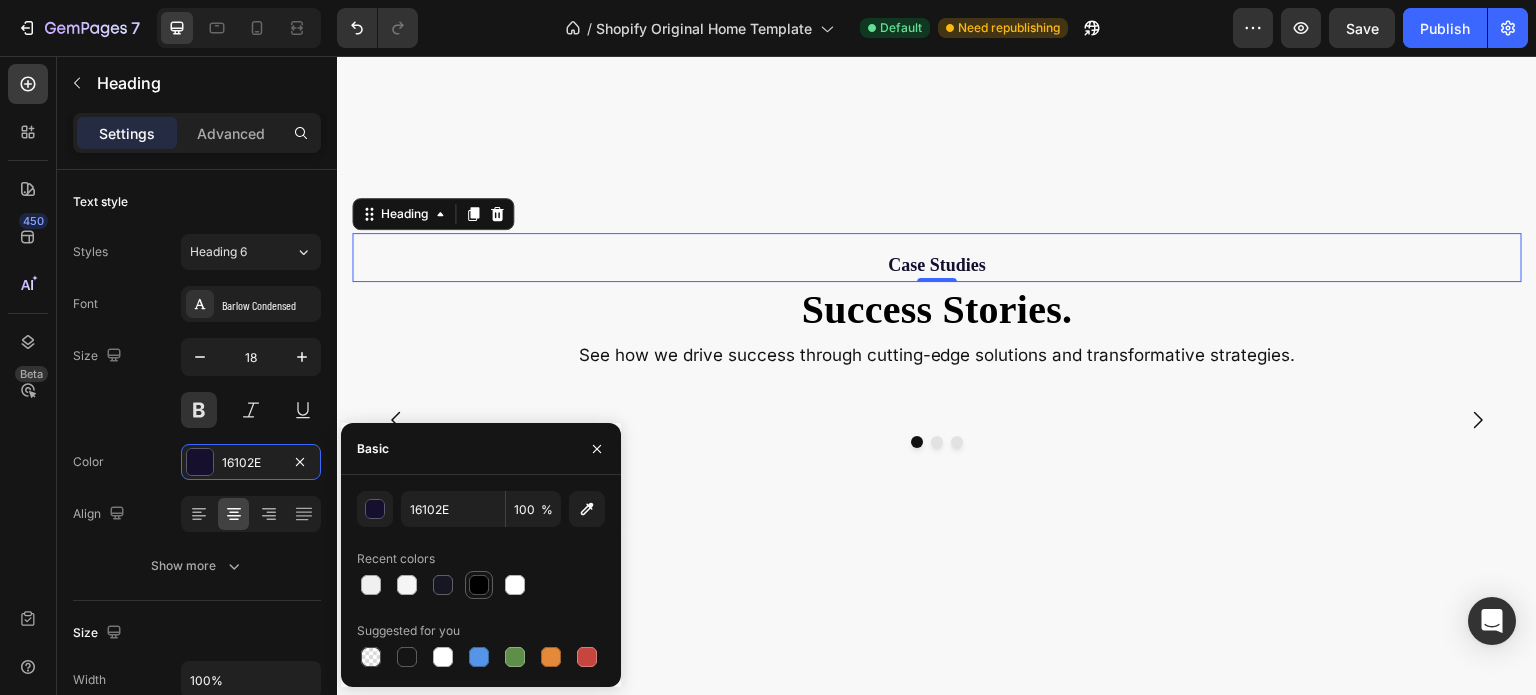 click at bounding box center (479, 585) 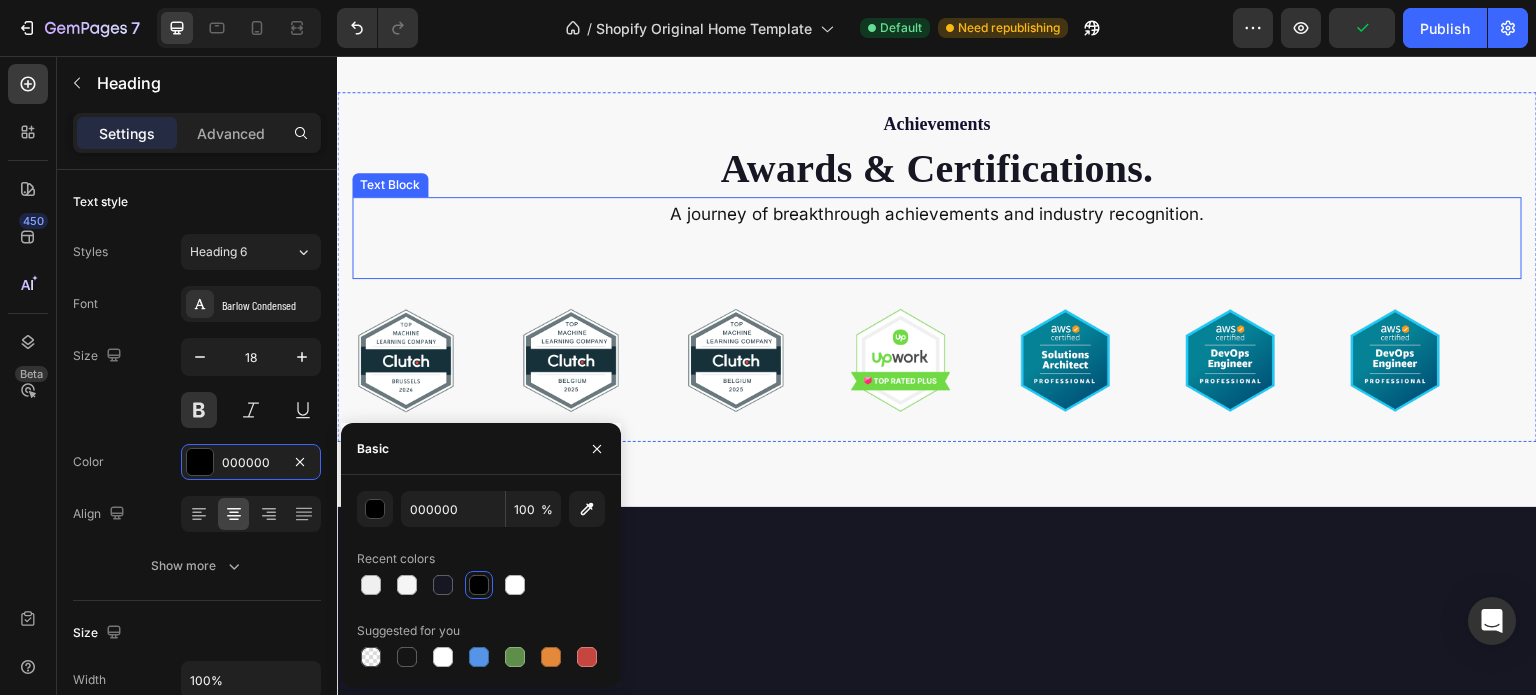 scroll, scrollTop: 3783, scrollLeft: 0, axis: vertical 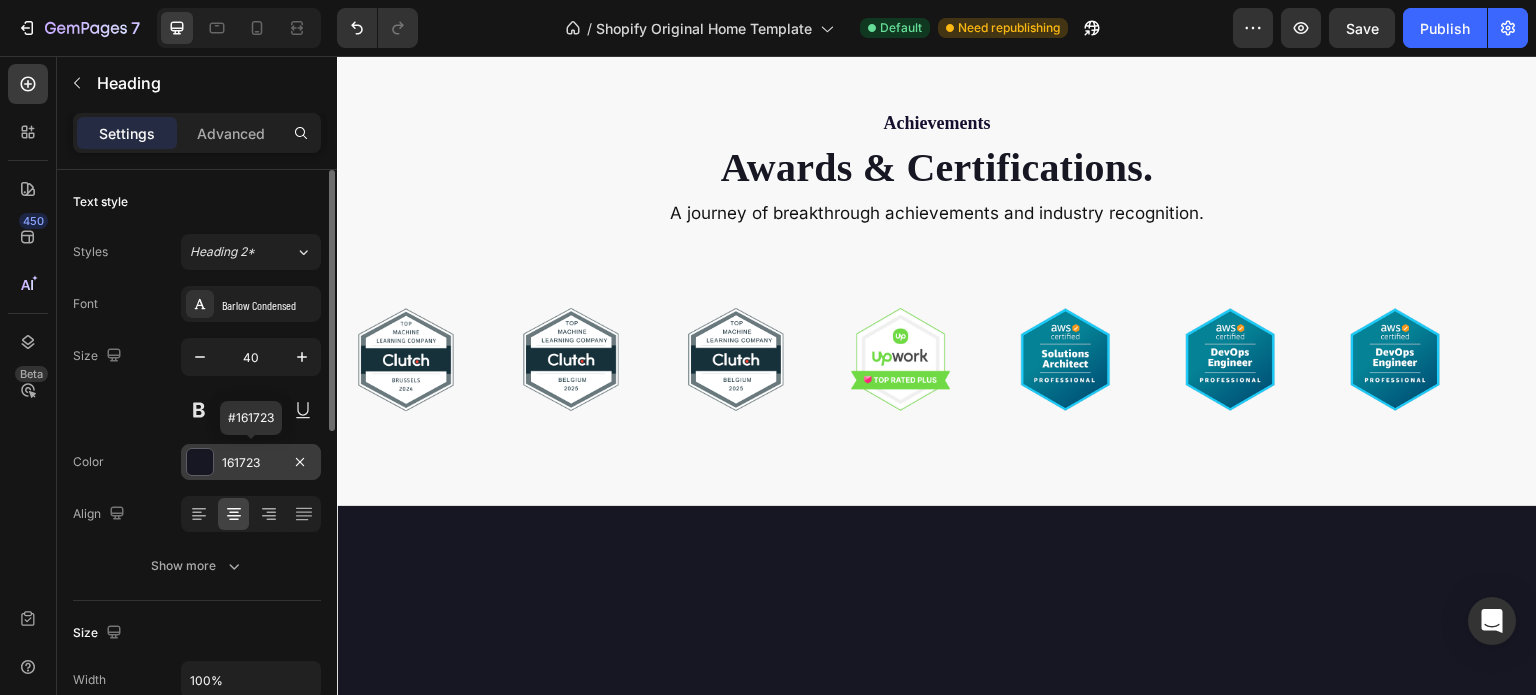 click on "161723" at bounding box center [251, 462] 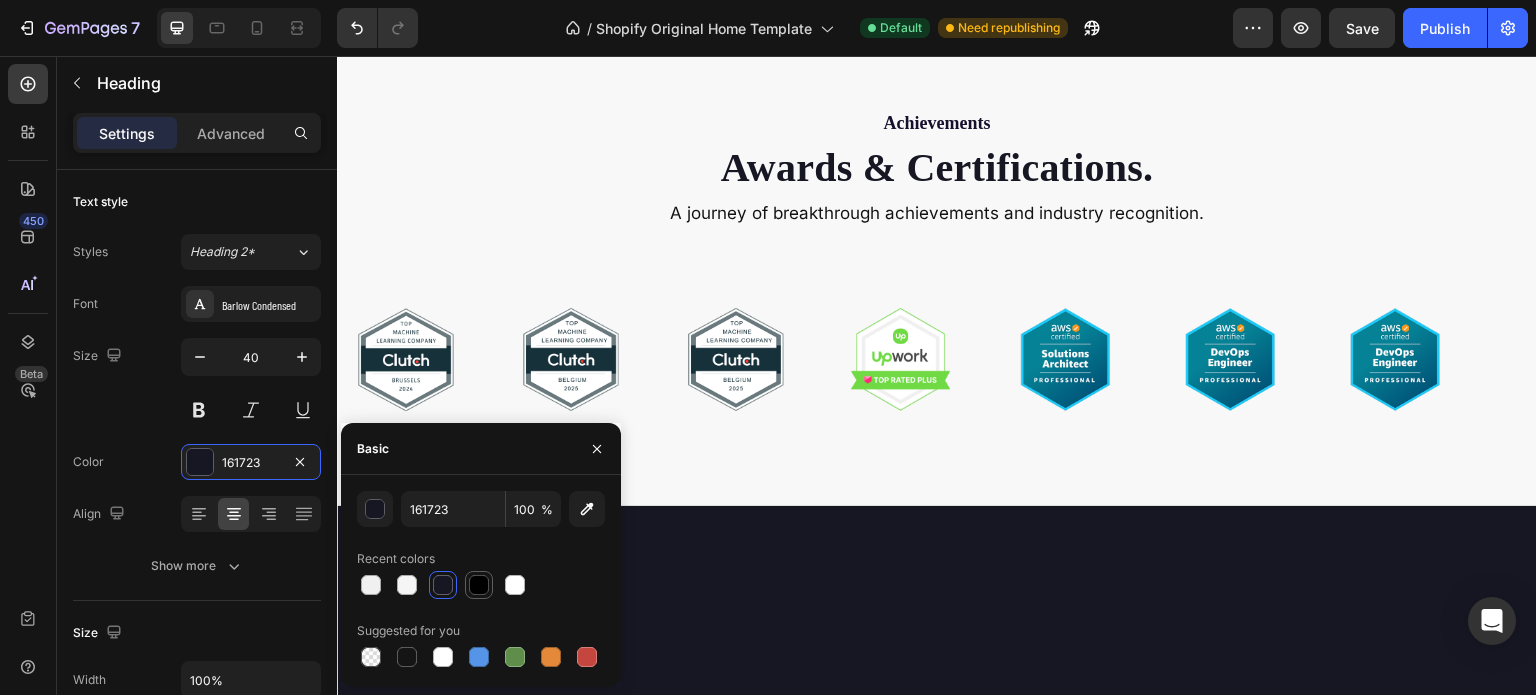 click at bounding box center [479, 585] 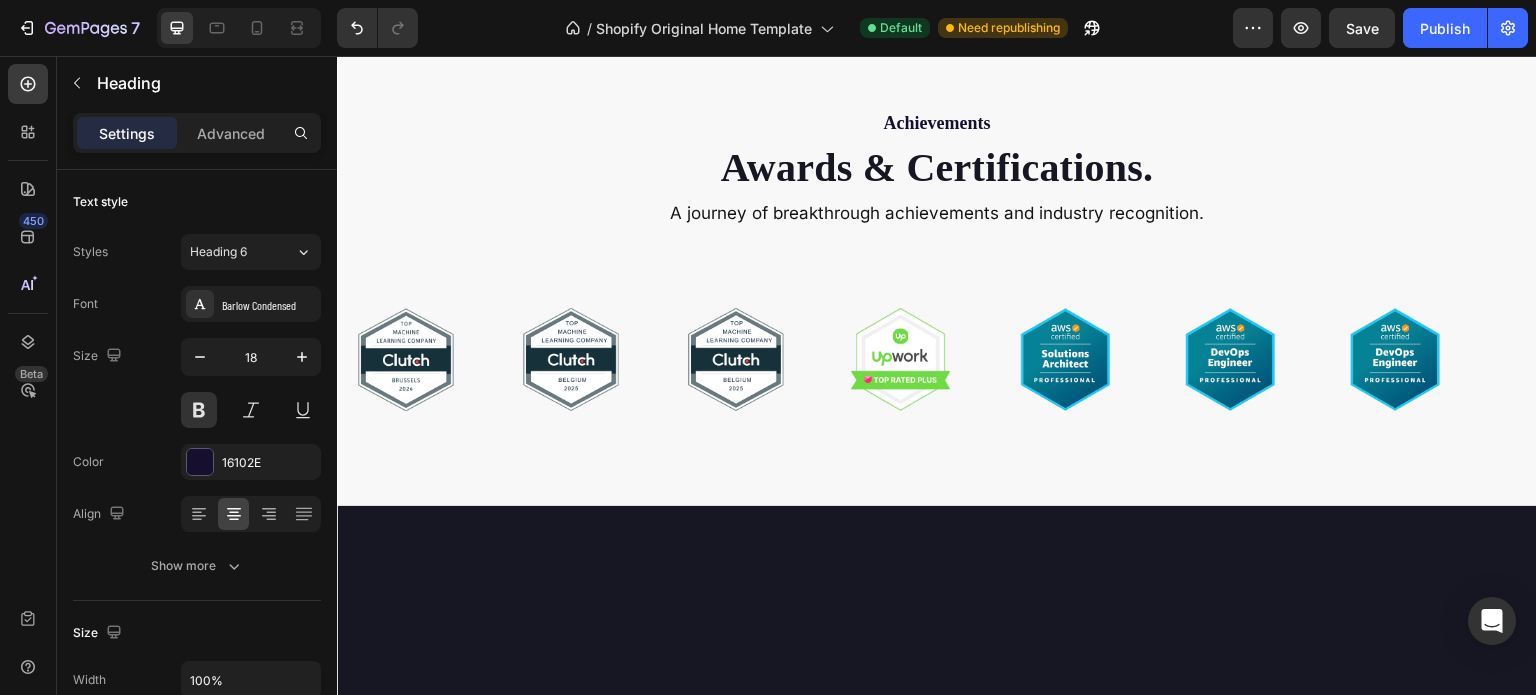 click on "Testimonials" at bounding box center [937, -225] 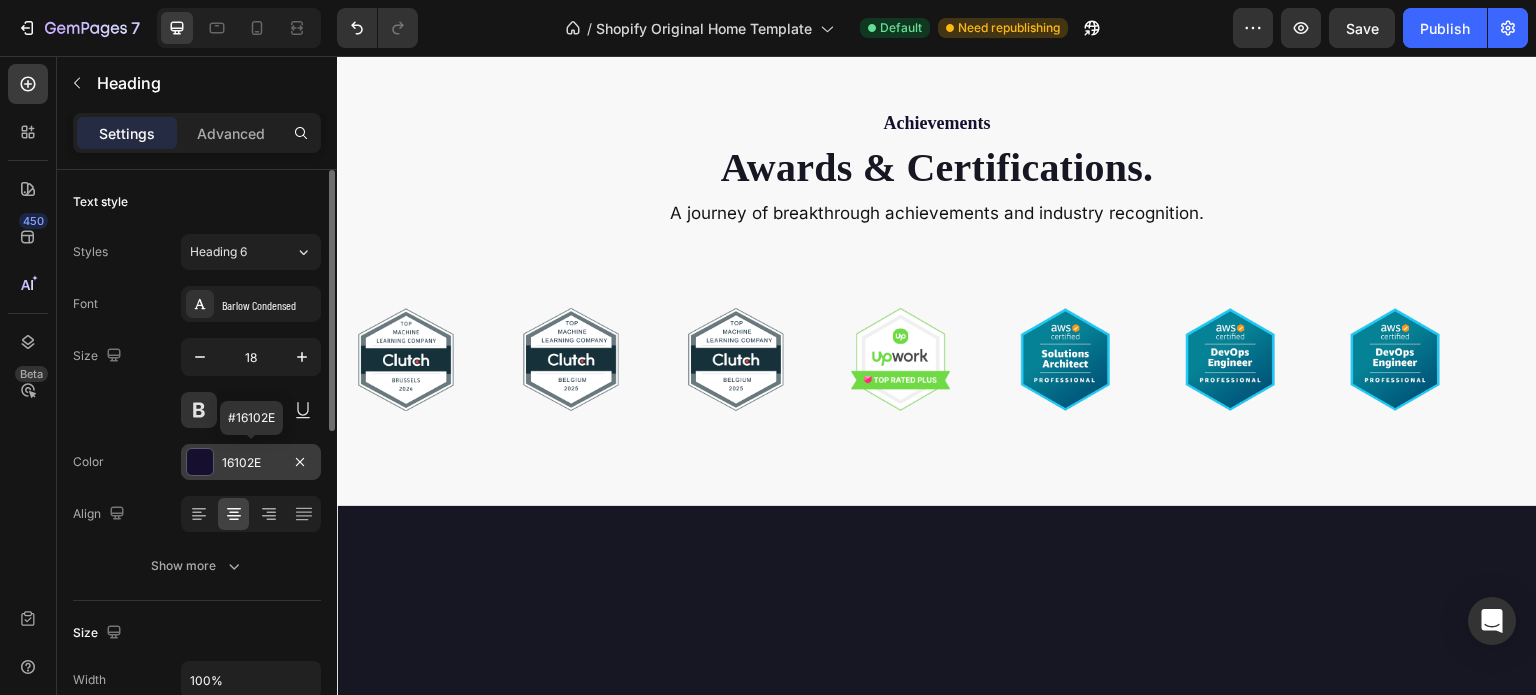 click on "16102E" at bounding box center [251, 462] 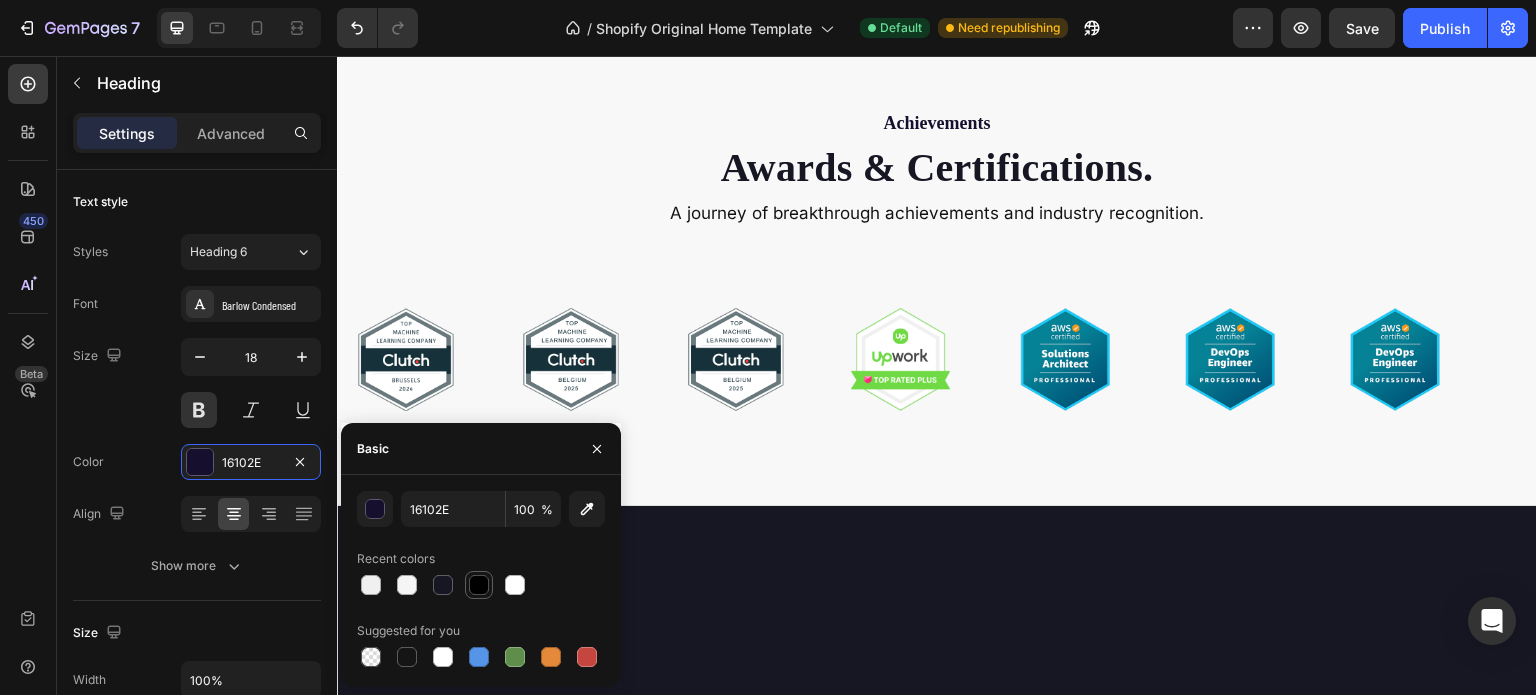 click at bounding box center (479, 585) 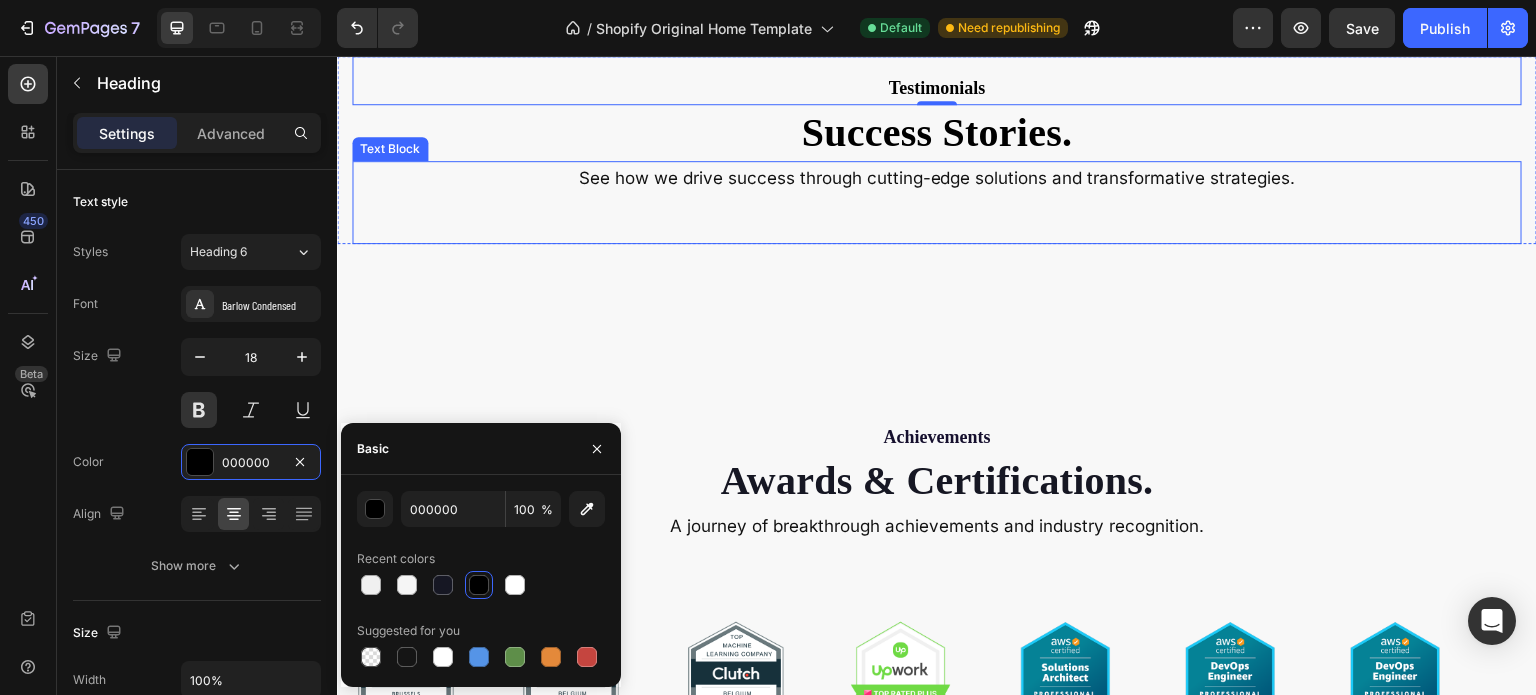 scroll, scrollTop: 3980, scrollLeft: 0, axis: vertical 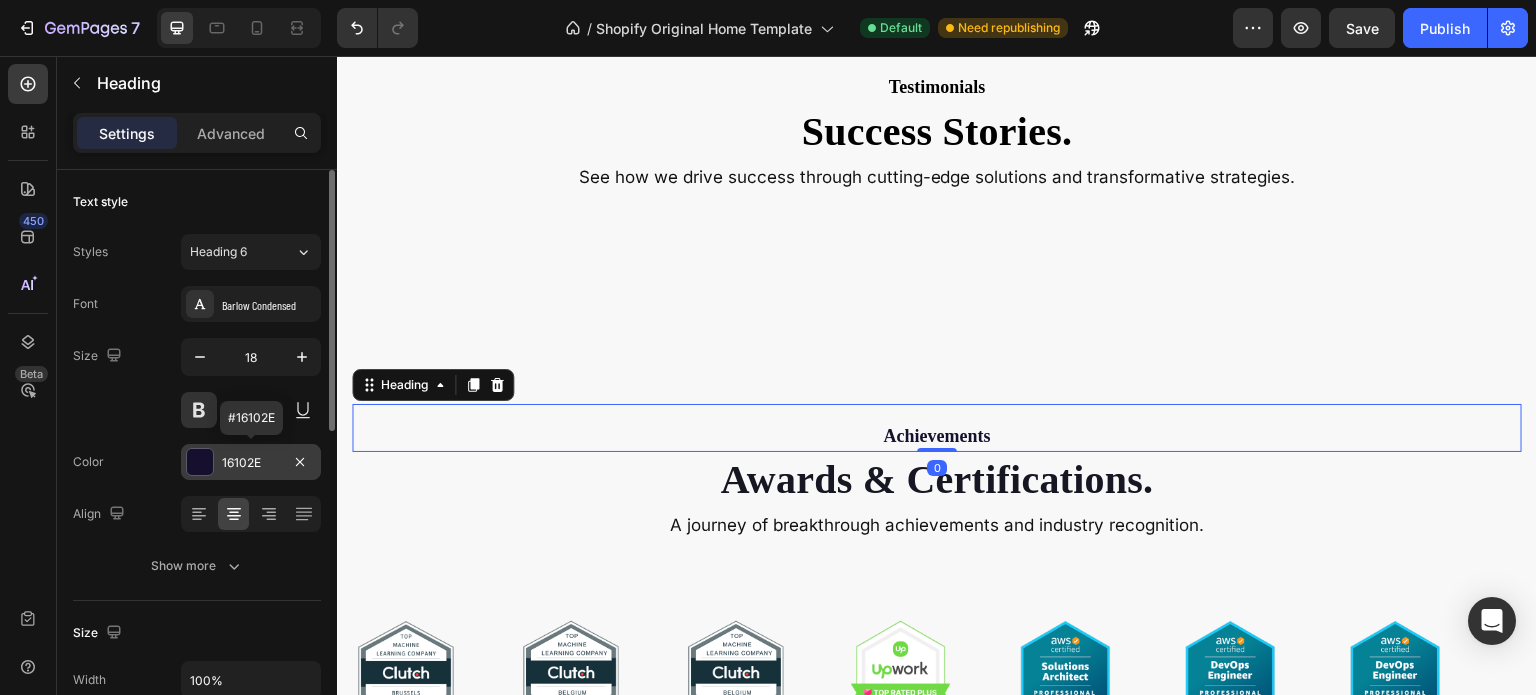 click on "16102E" at bounding box center (251, 463) 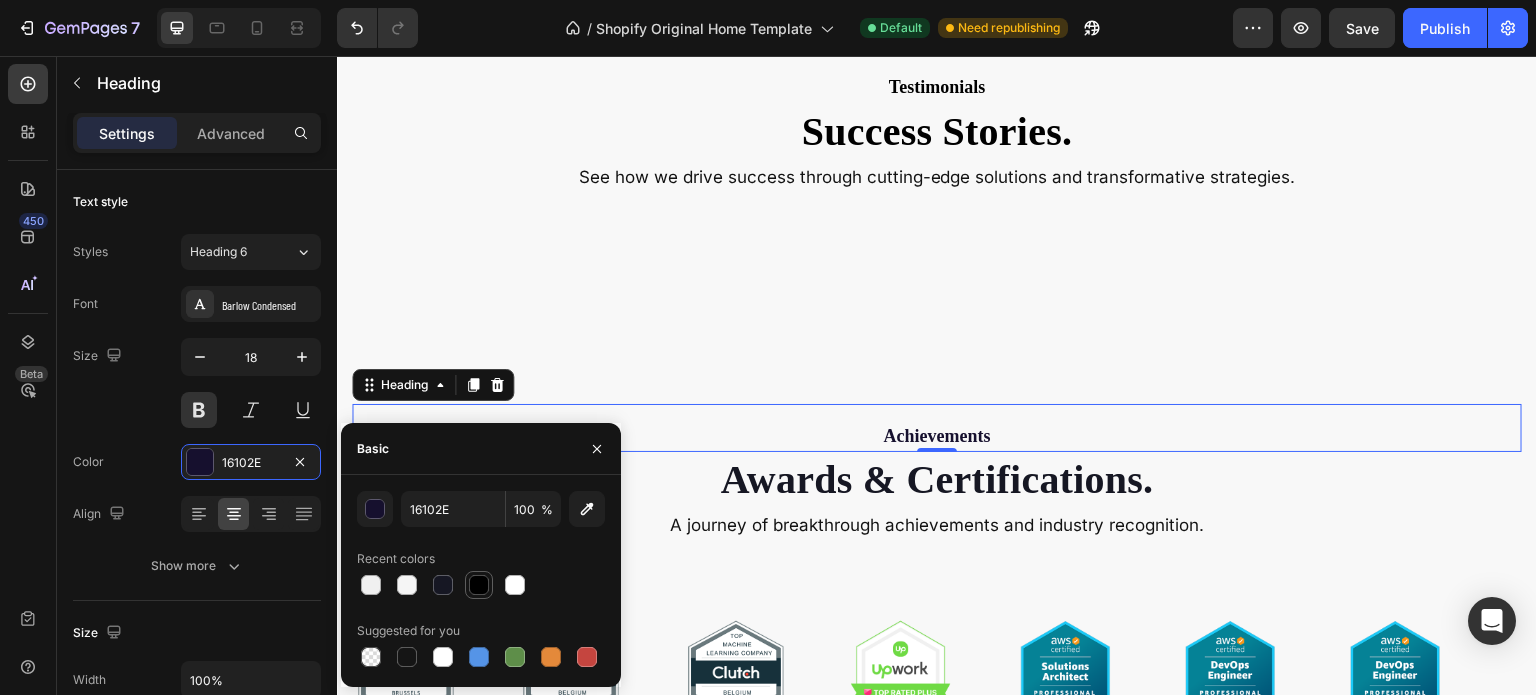 click at bounding box center [479, 585] 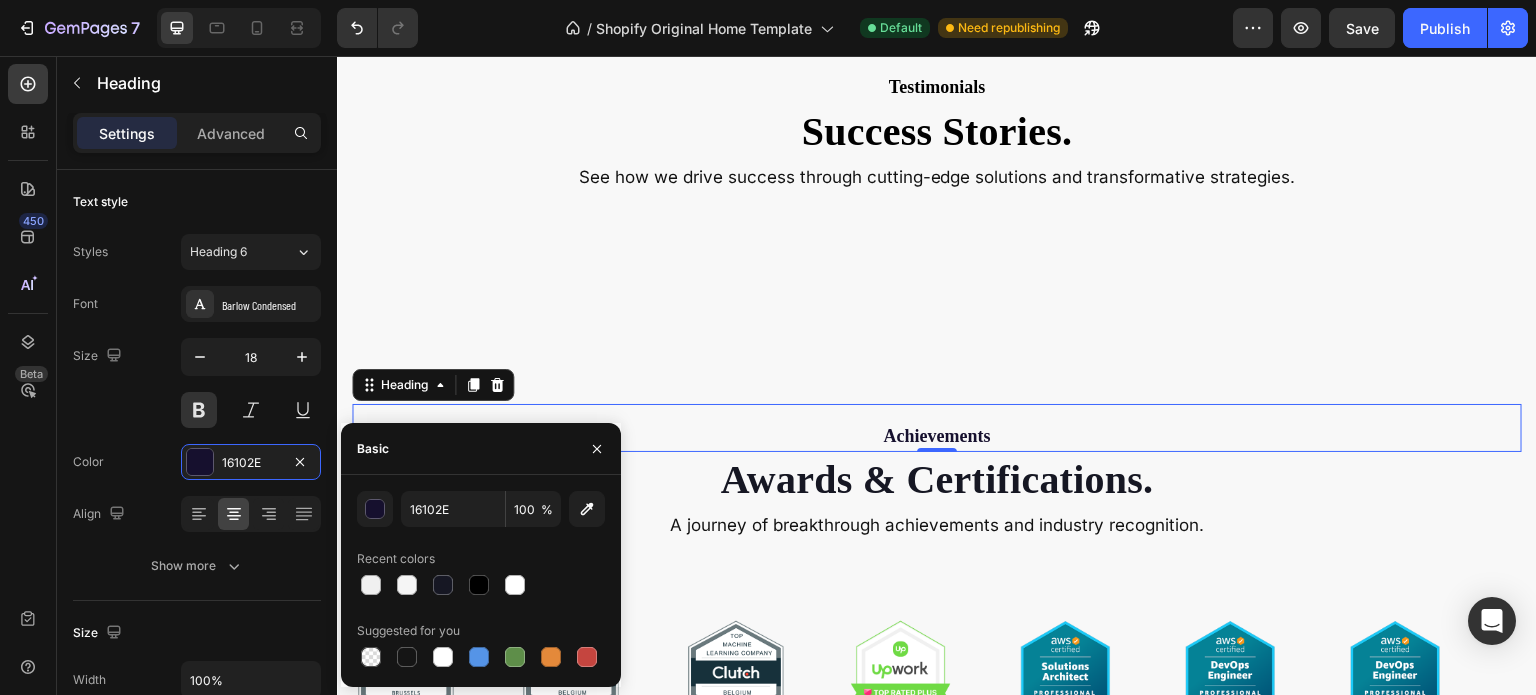 type on "000000" 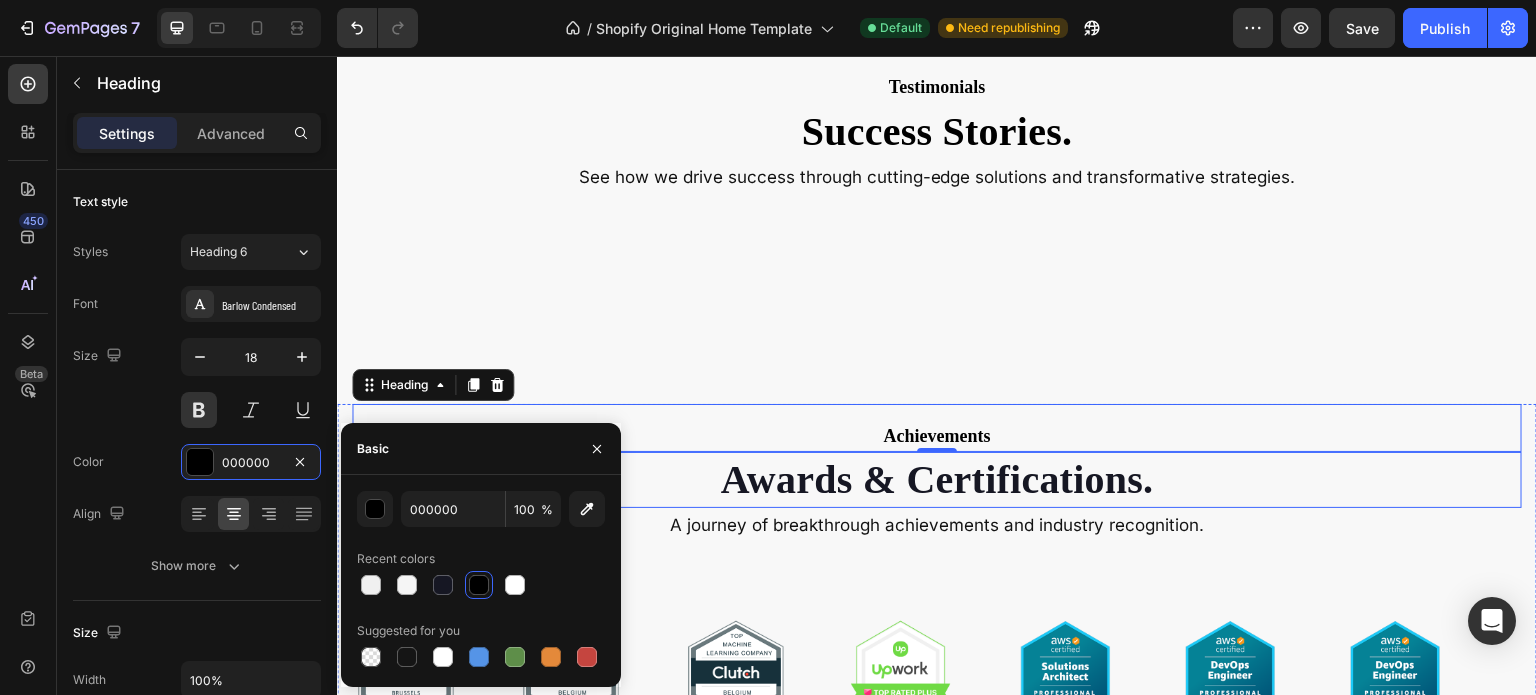 click on "Awards & Certifications." at bounding box center (937, 480) 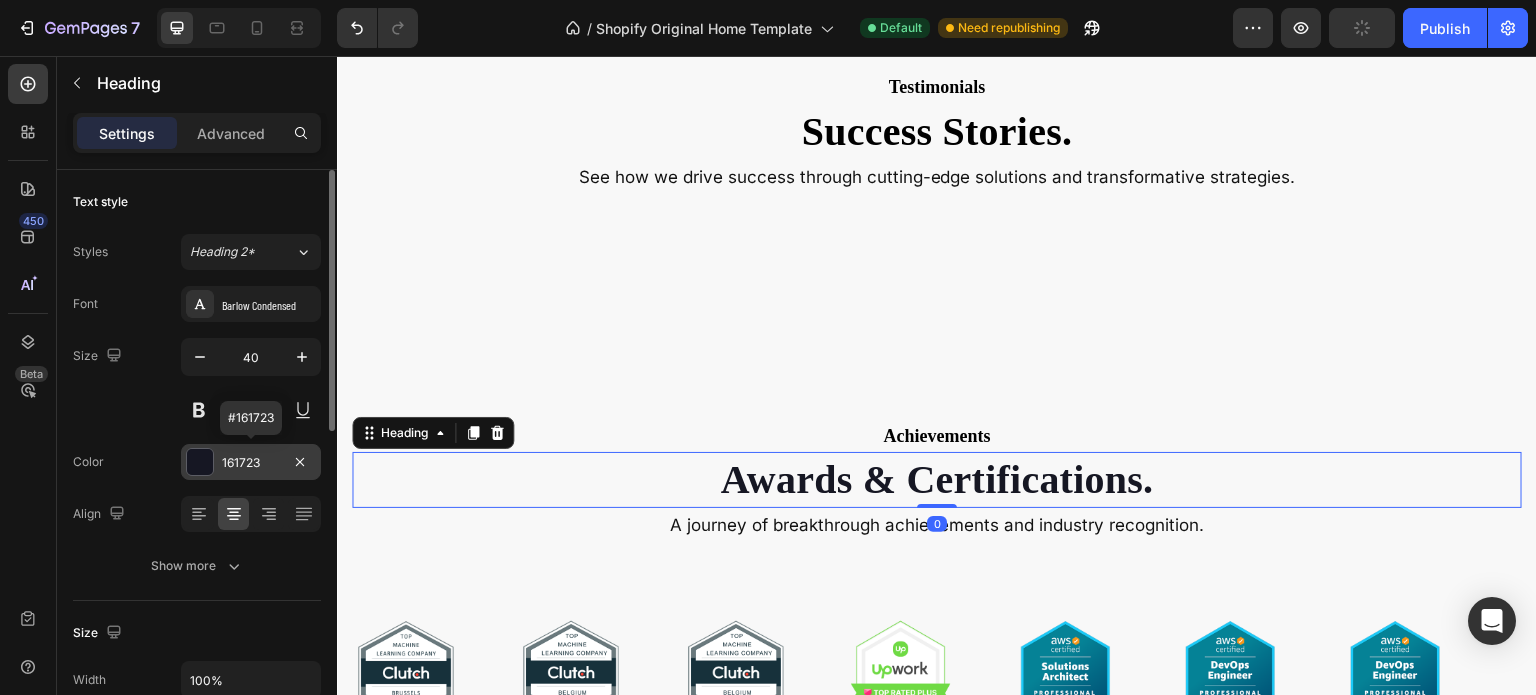 click on "161723" at bounding box center [251, 463] 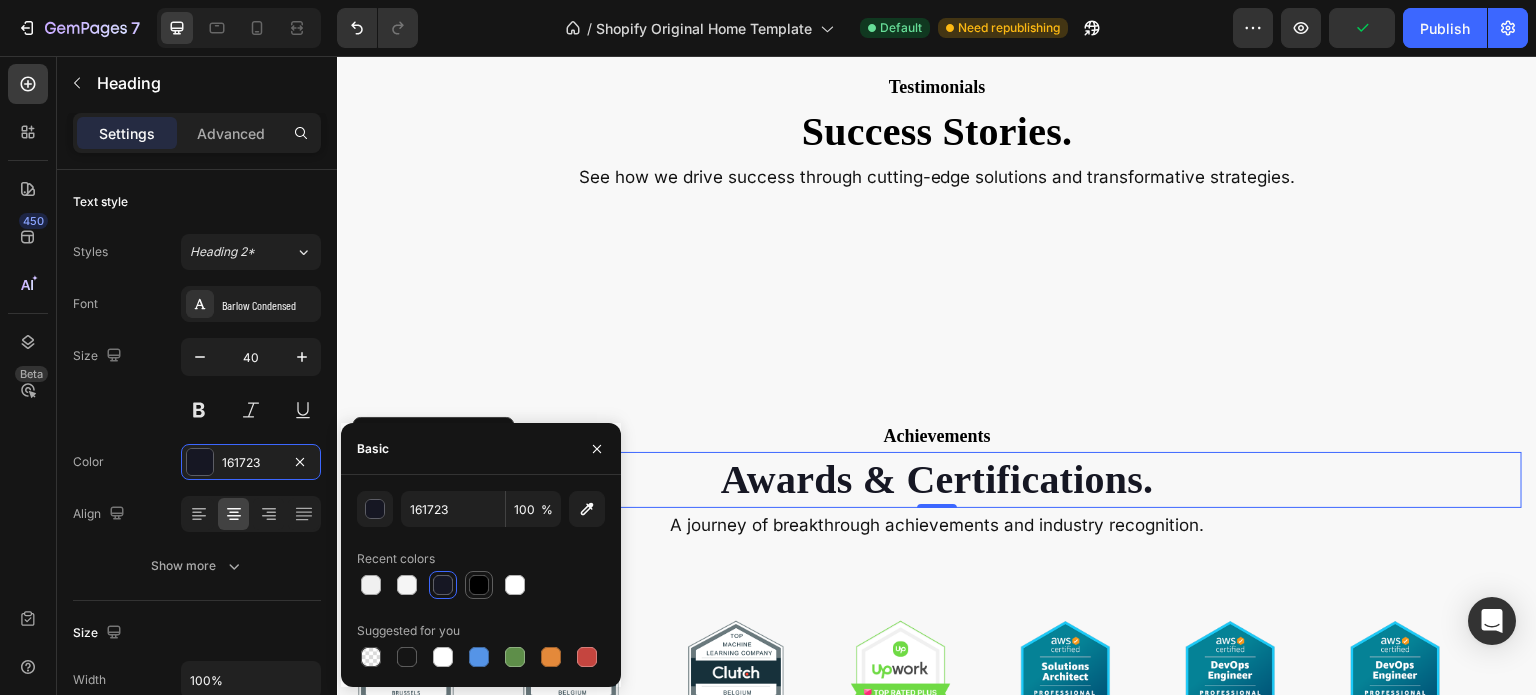 click at bounding box center (479, 585) 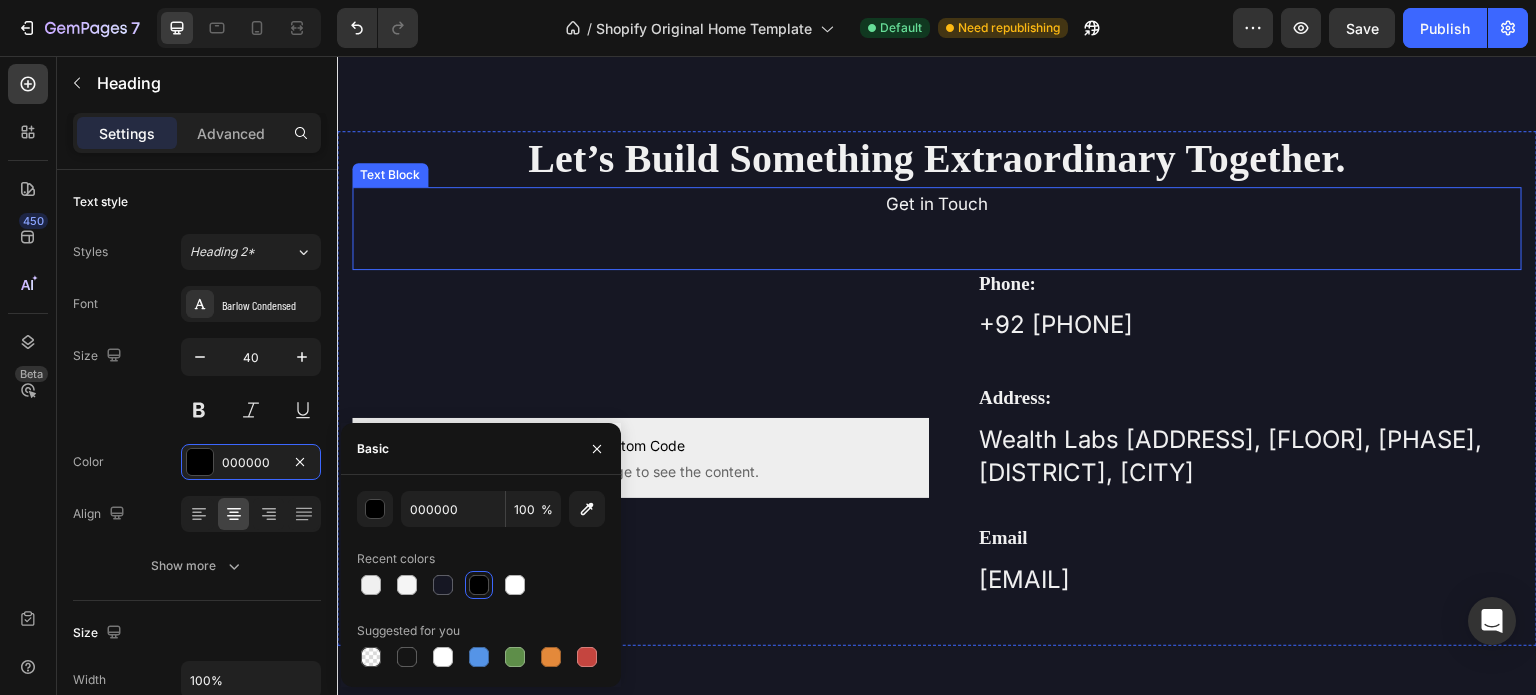 scroll, scrollTop: 4690, scrollLeft: 0, axis: vertical 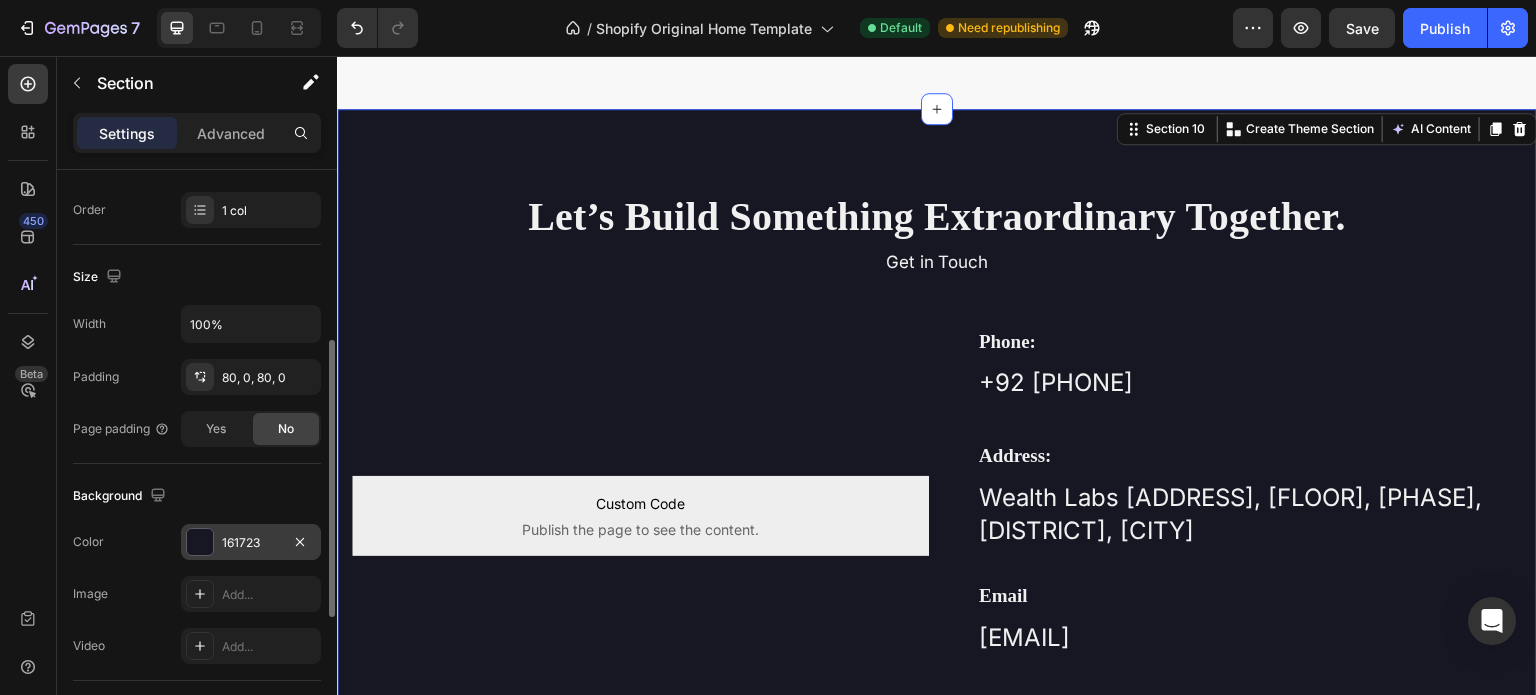 click on "161723" at bounding box center [251, 542] 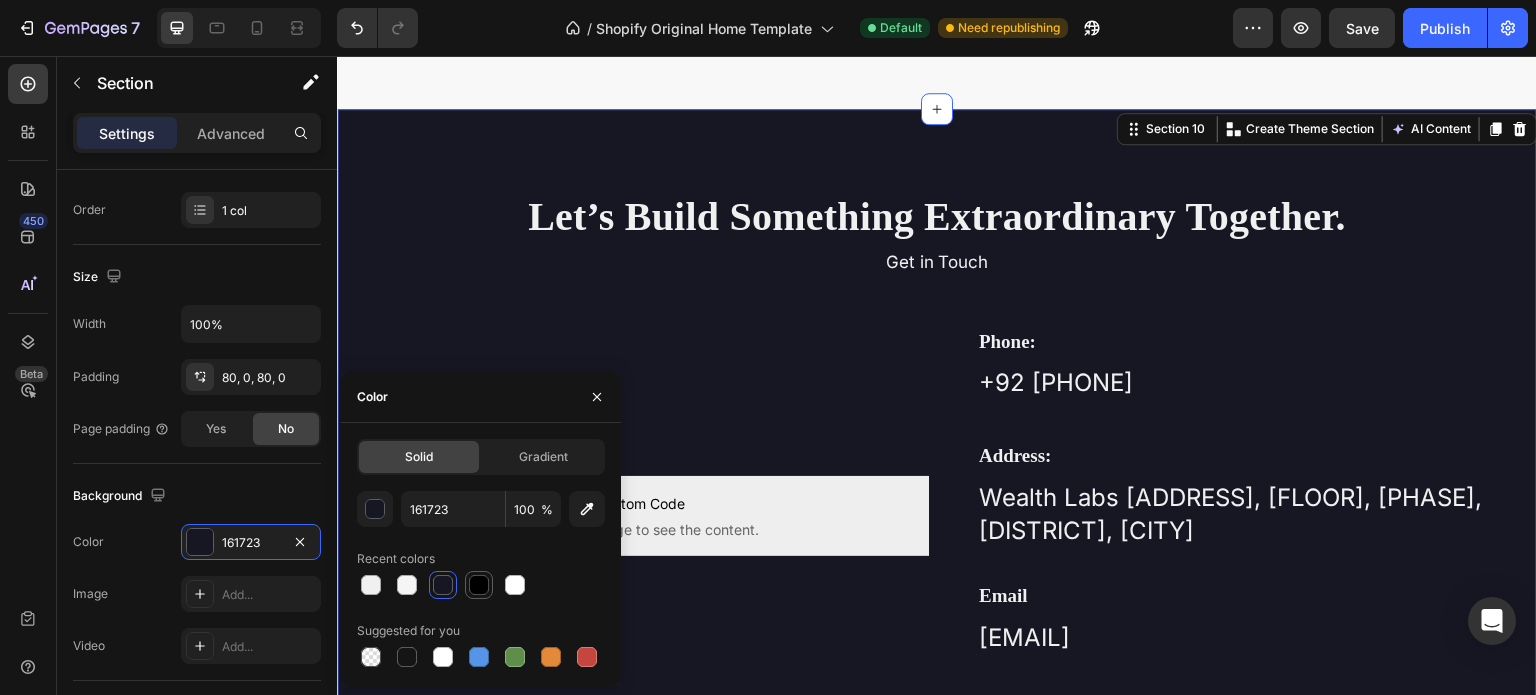 click at bounding box center [479, 585] 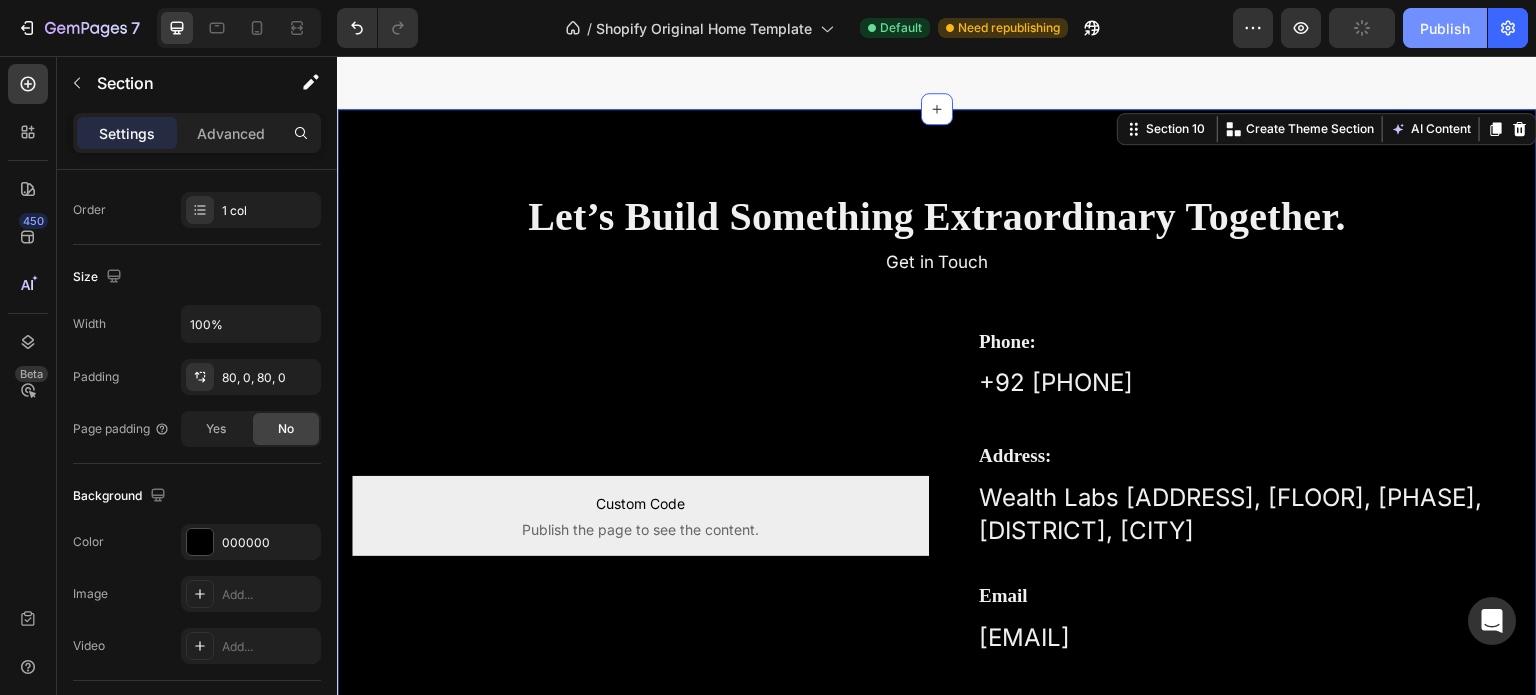 click on "Publish" 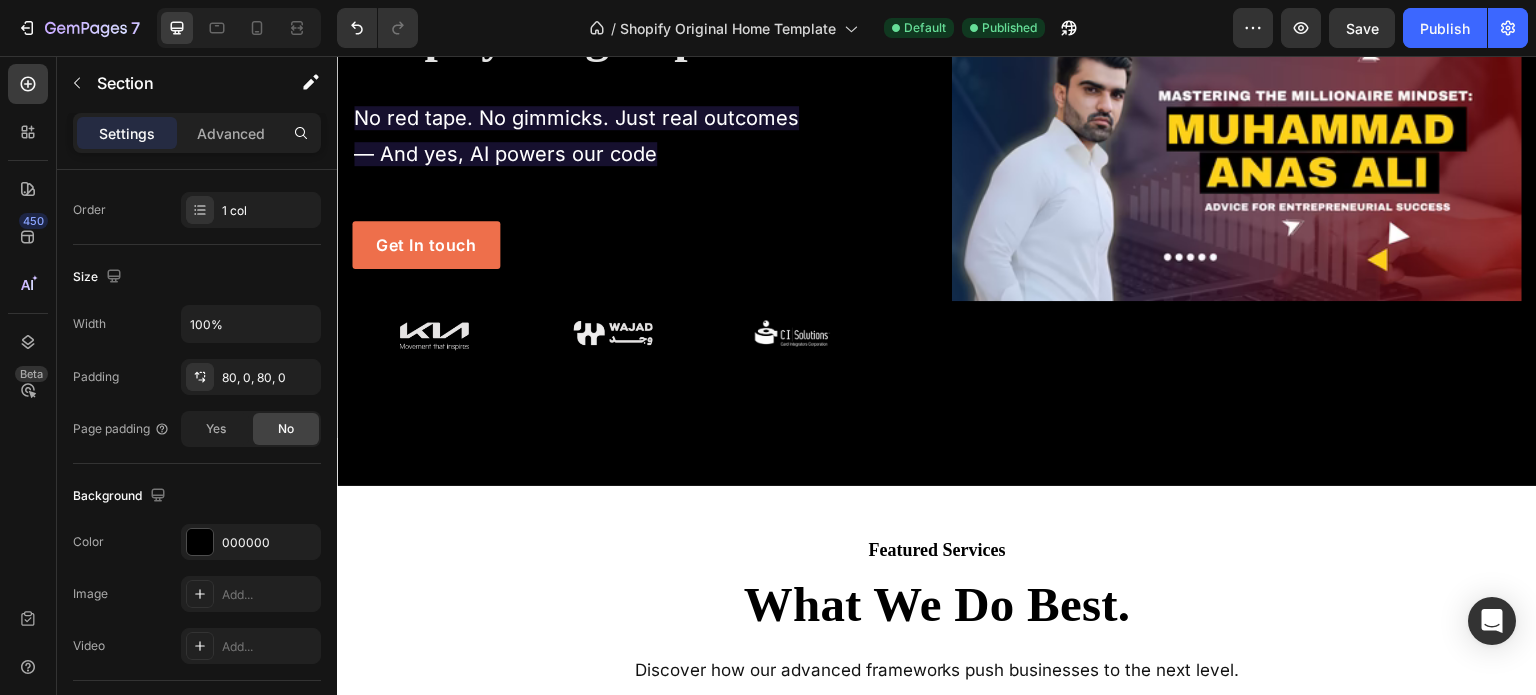 scroll, scrollTop: 0, scrollLeft: 0, axis: both 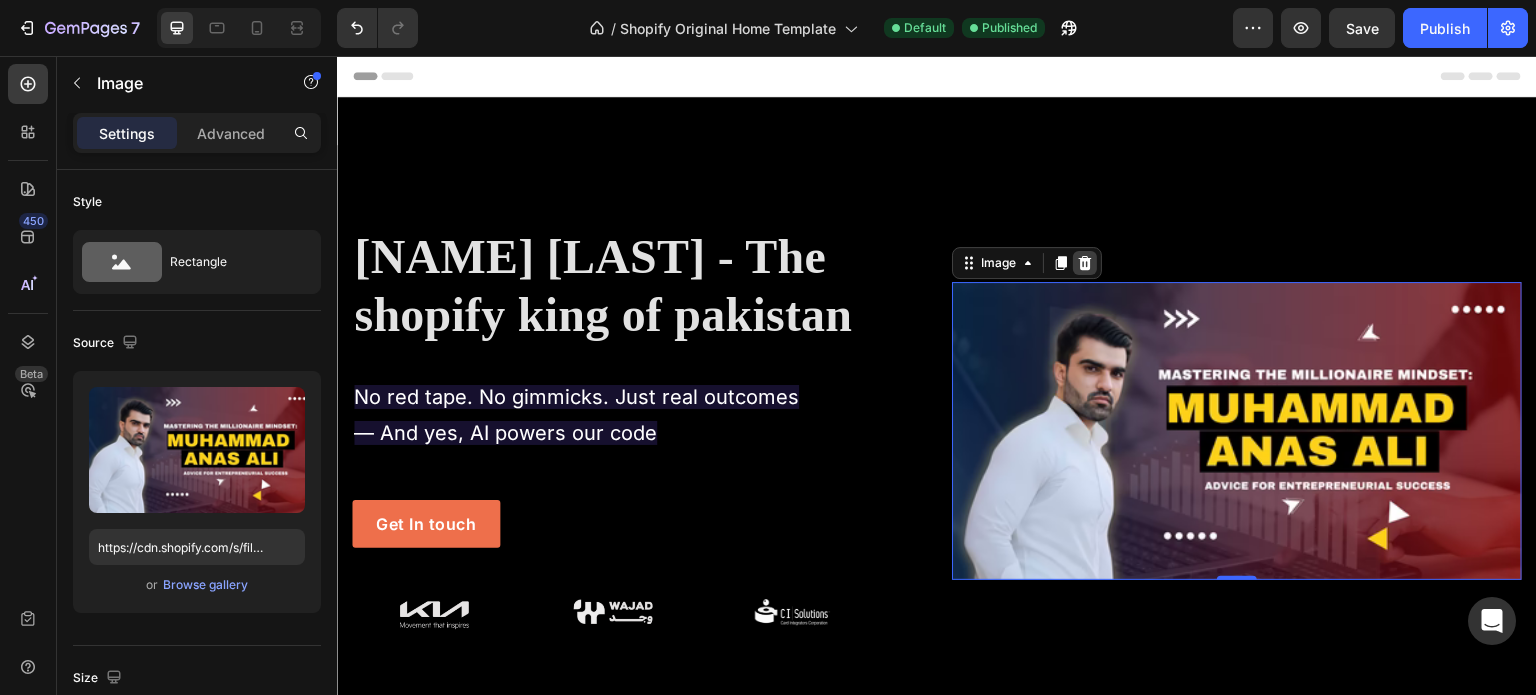 click at bounding box center (1085, 263) 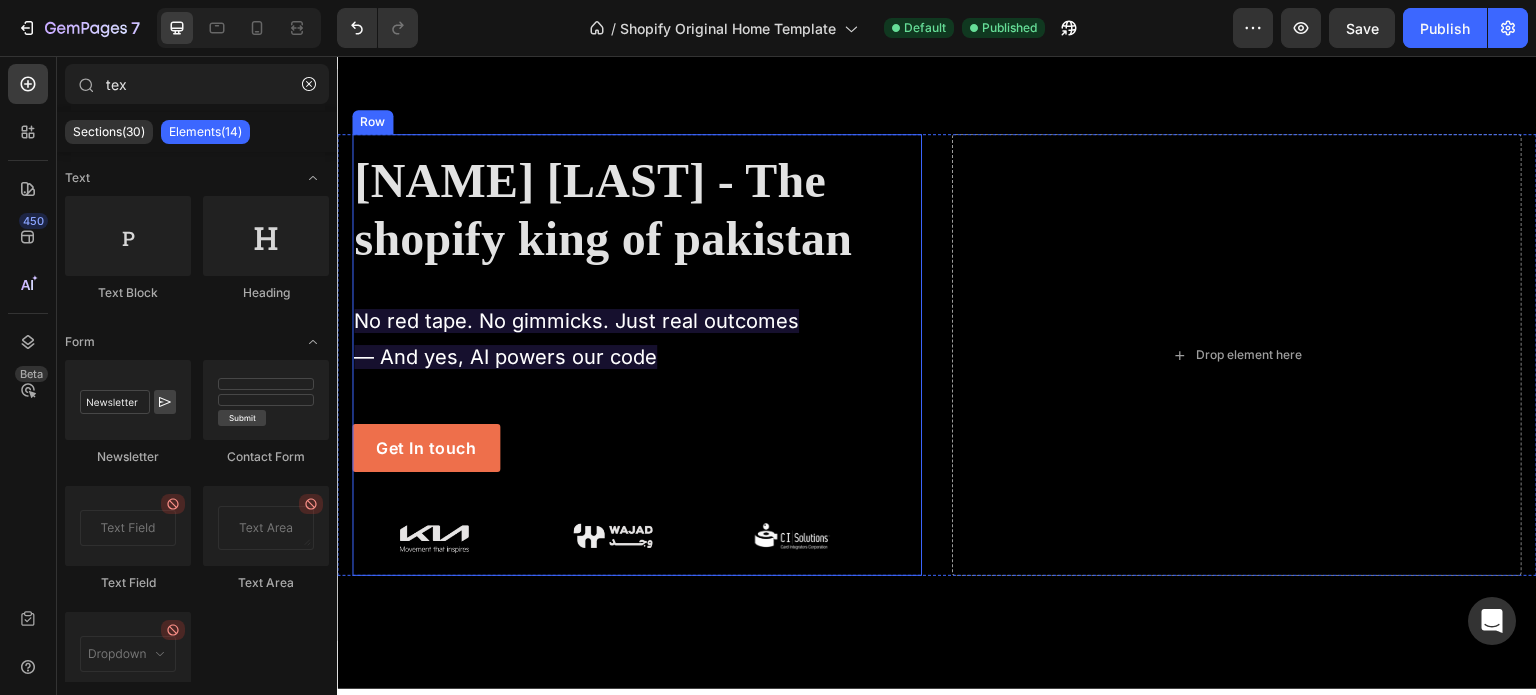 scroll, scrollTop: 72, scrollLeft: 0, axis: vertical 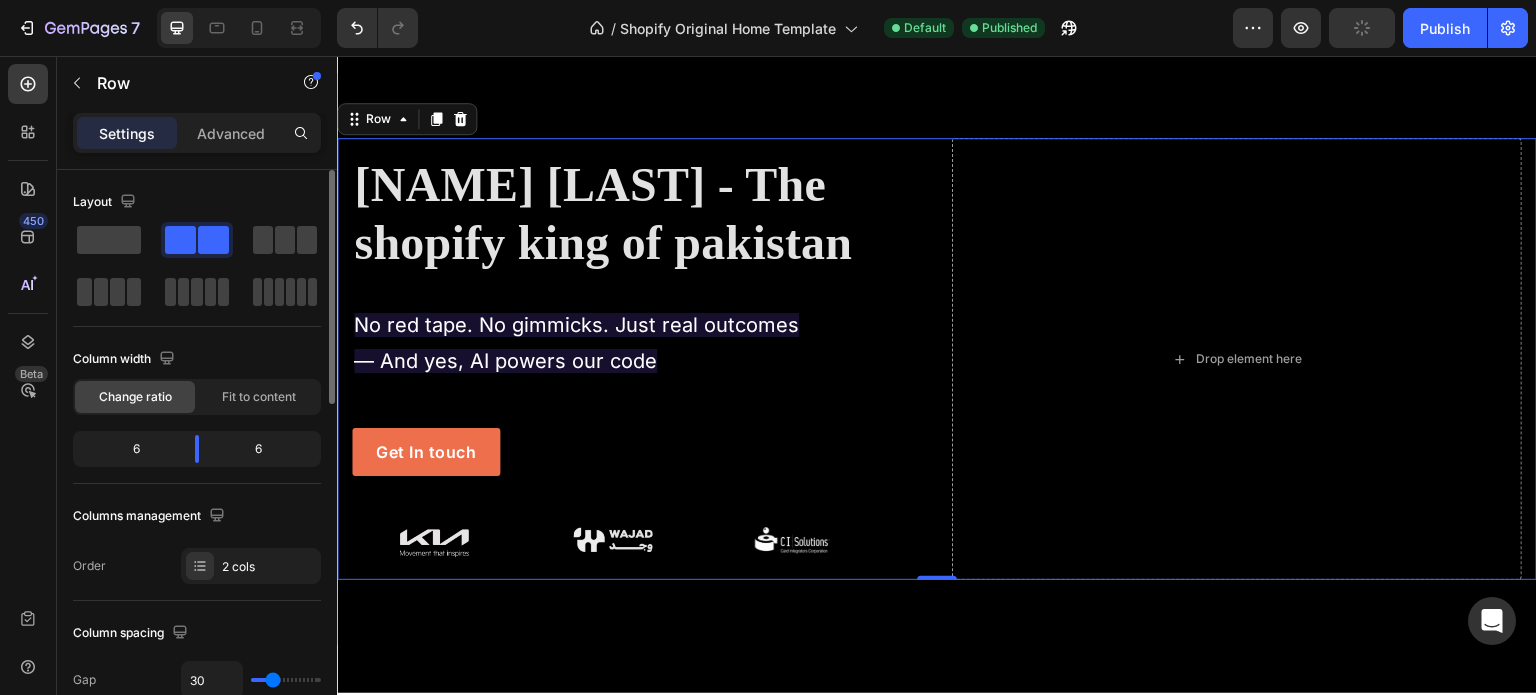 click on "6" 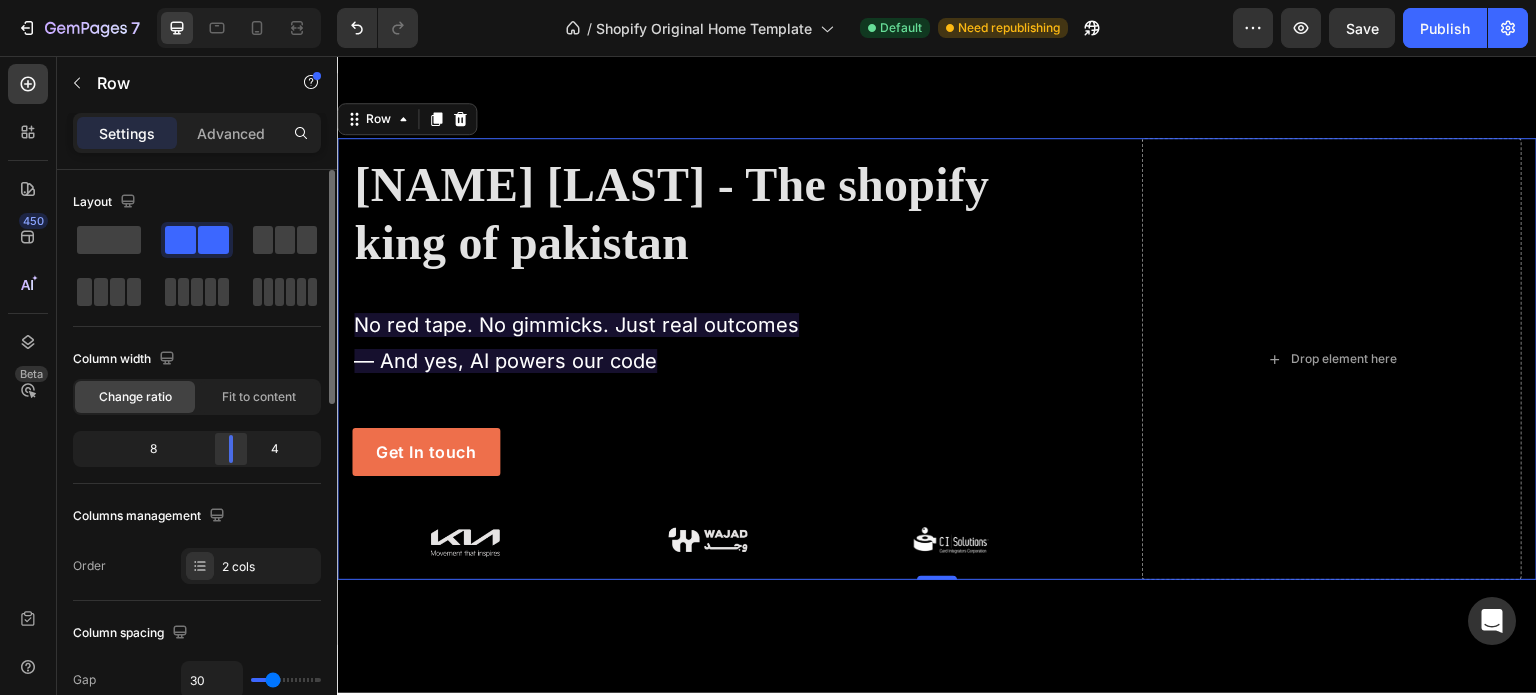 drag, startPoint x: 201, startPoint y: 447, endPoint x: 240, endPoint y: 435, distance: 40.804413 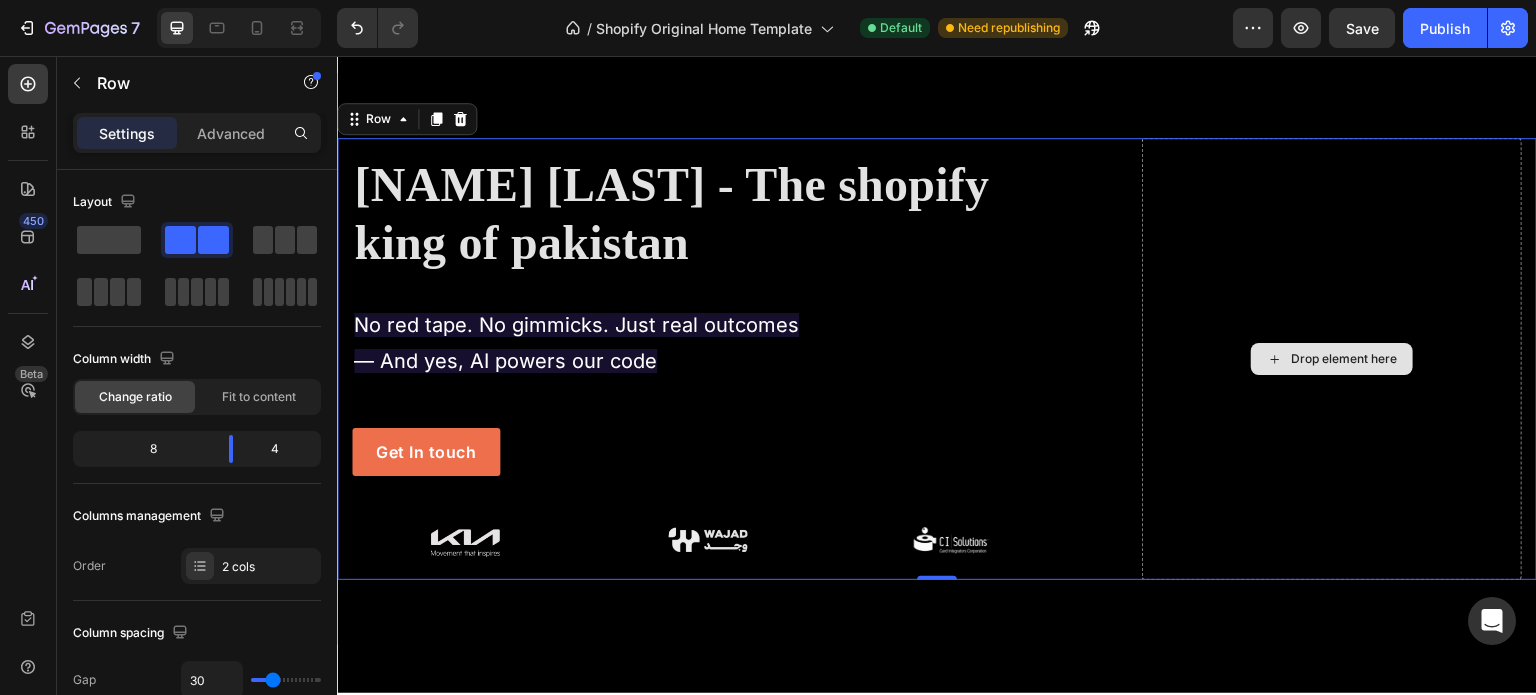 scroll, scrollTop: 192, scrollLeft: 0, axis: vertical 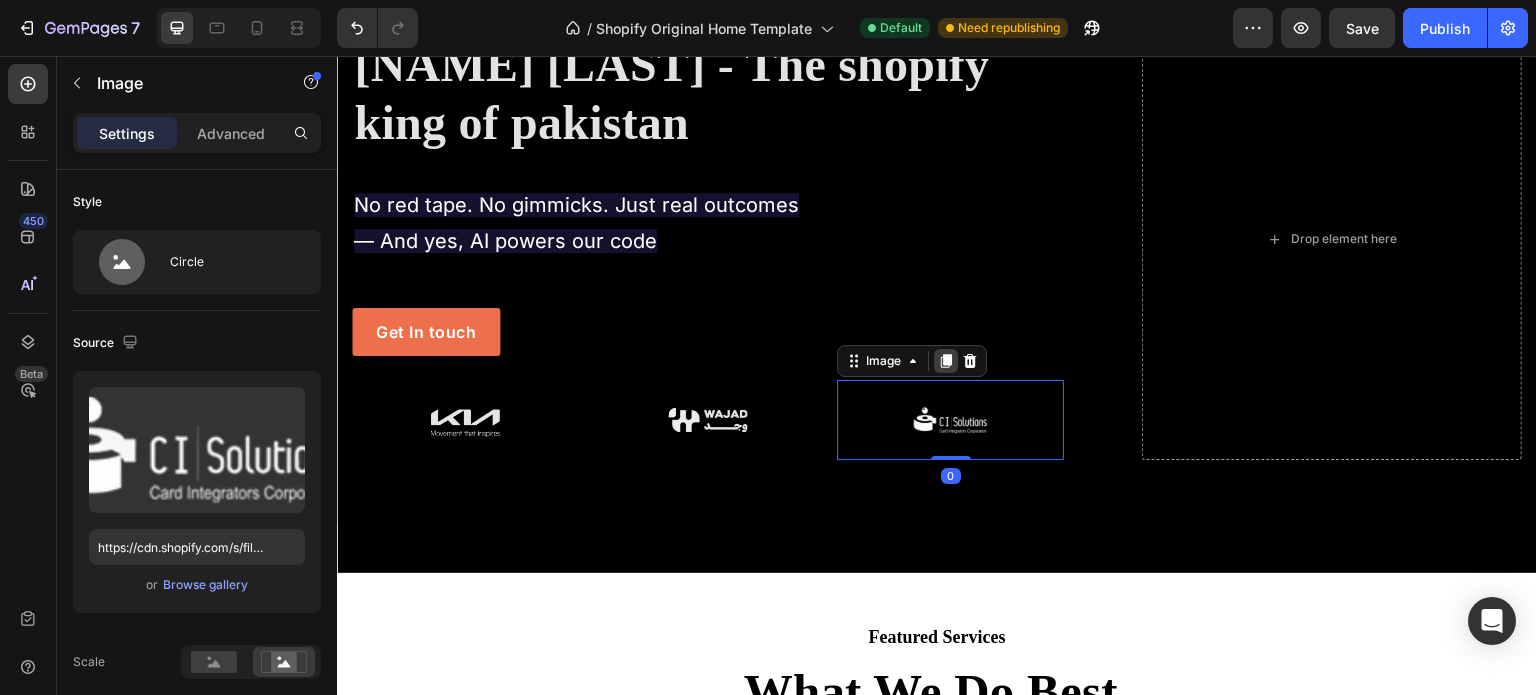 click 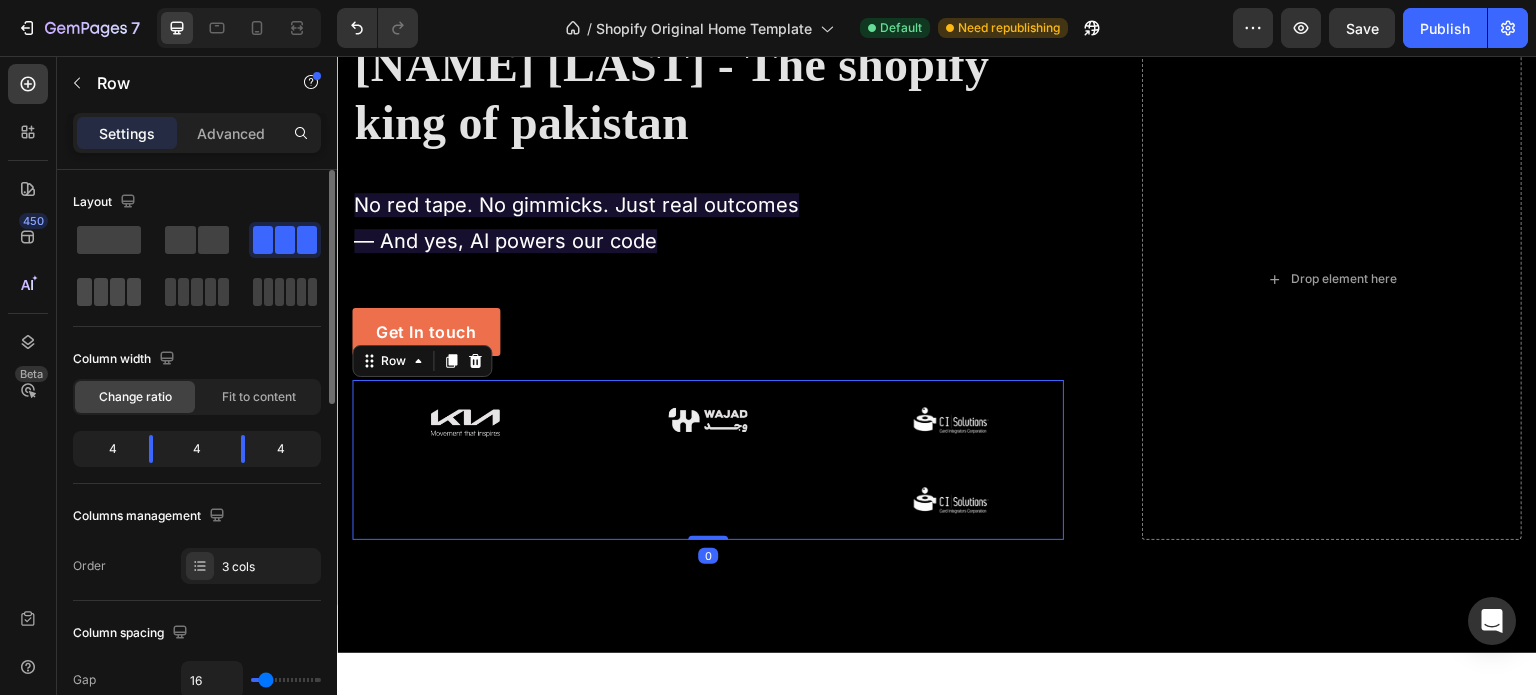 click 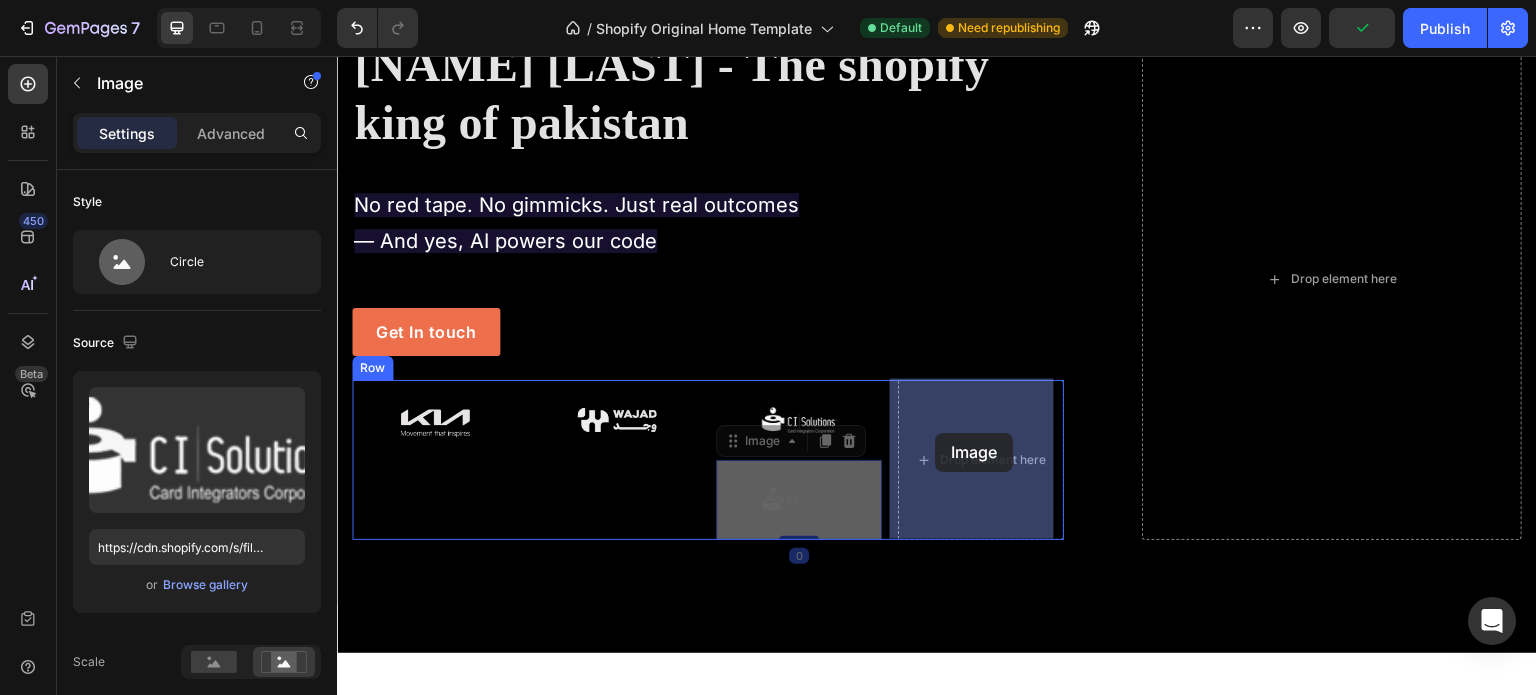drag, startPoint x: 751, startPoint y: 435, endPoint x: 935, endPoint y: 433, distance: 184.01086 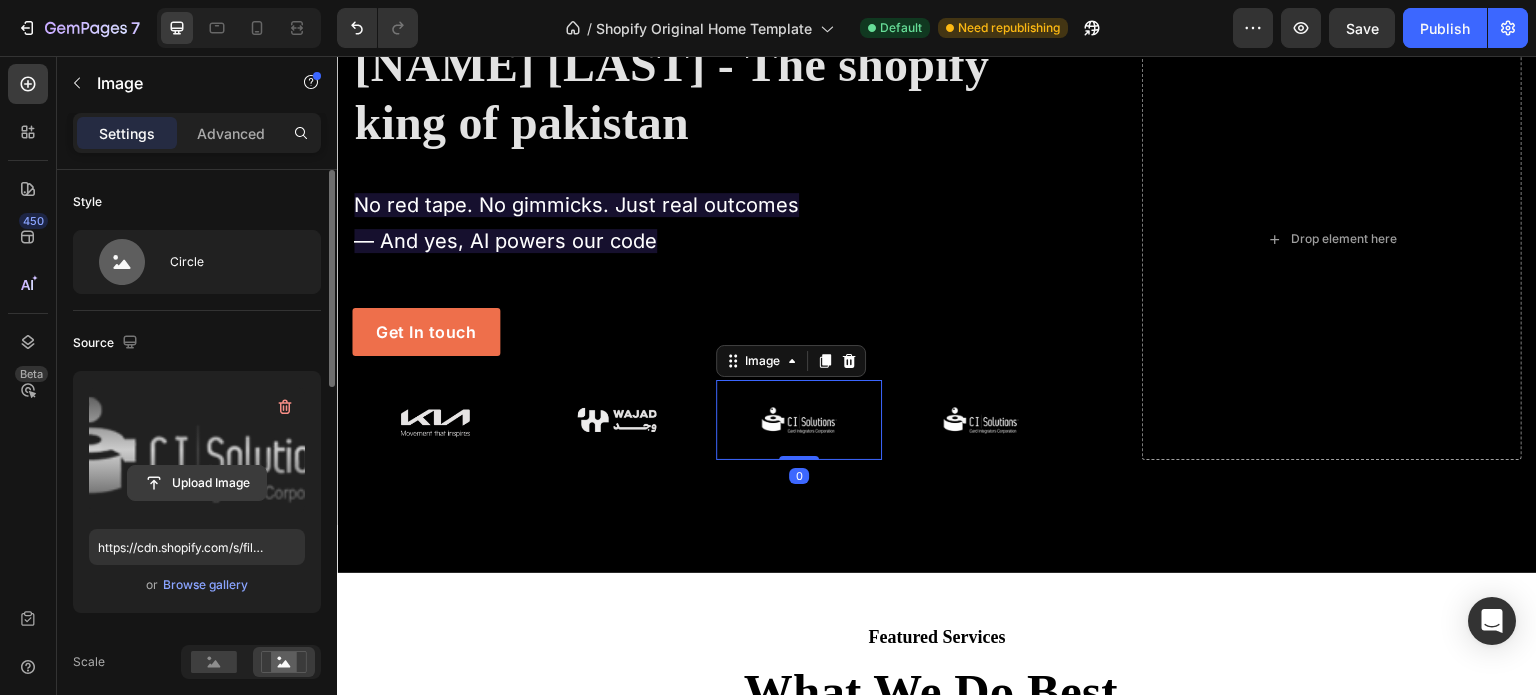 click 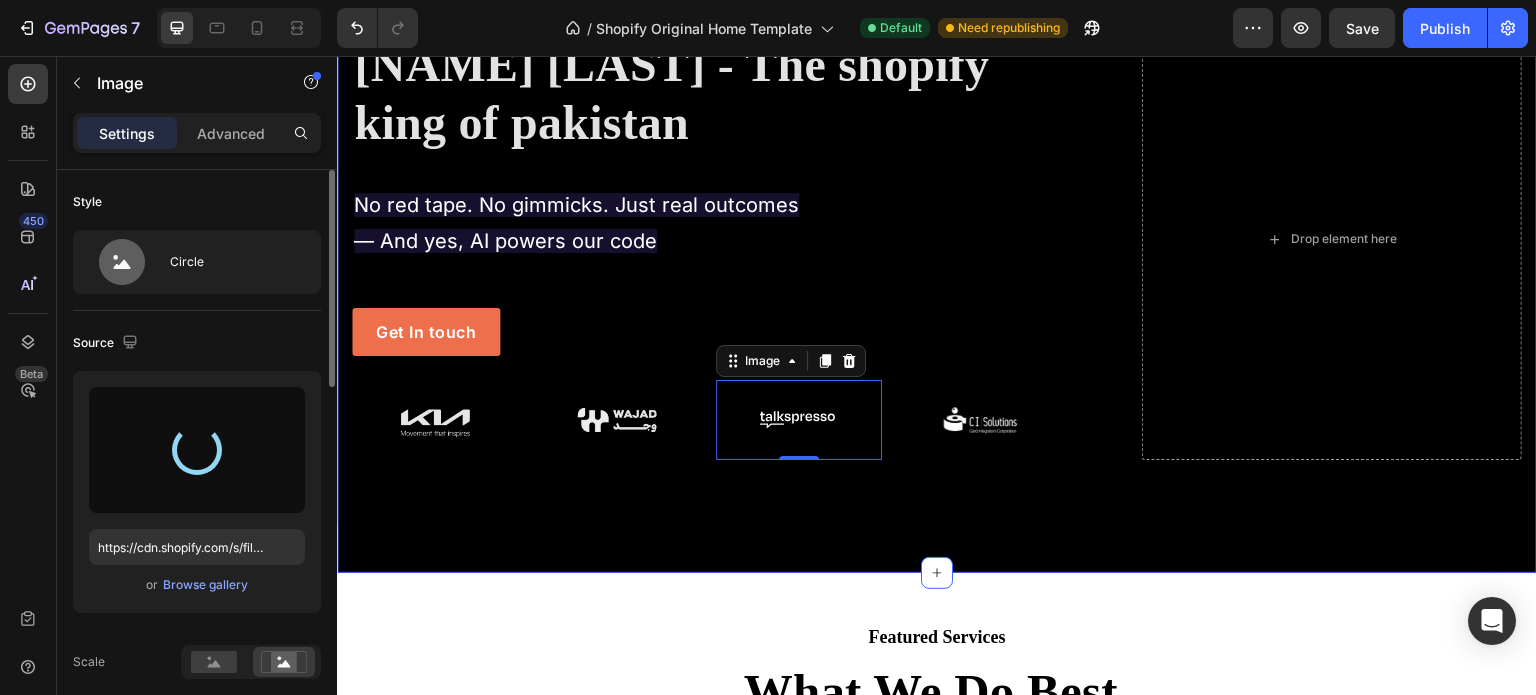 type on "https://files.gempages.net/gempages_578045541112349458-c332c86f-36ae-48a7-9323-1cd3fd614113.svg" 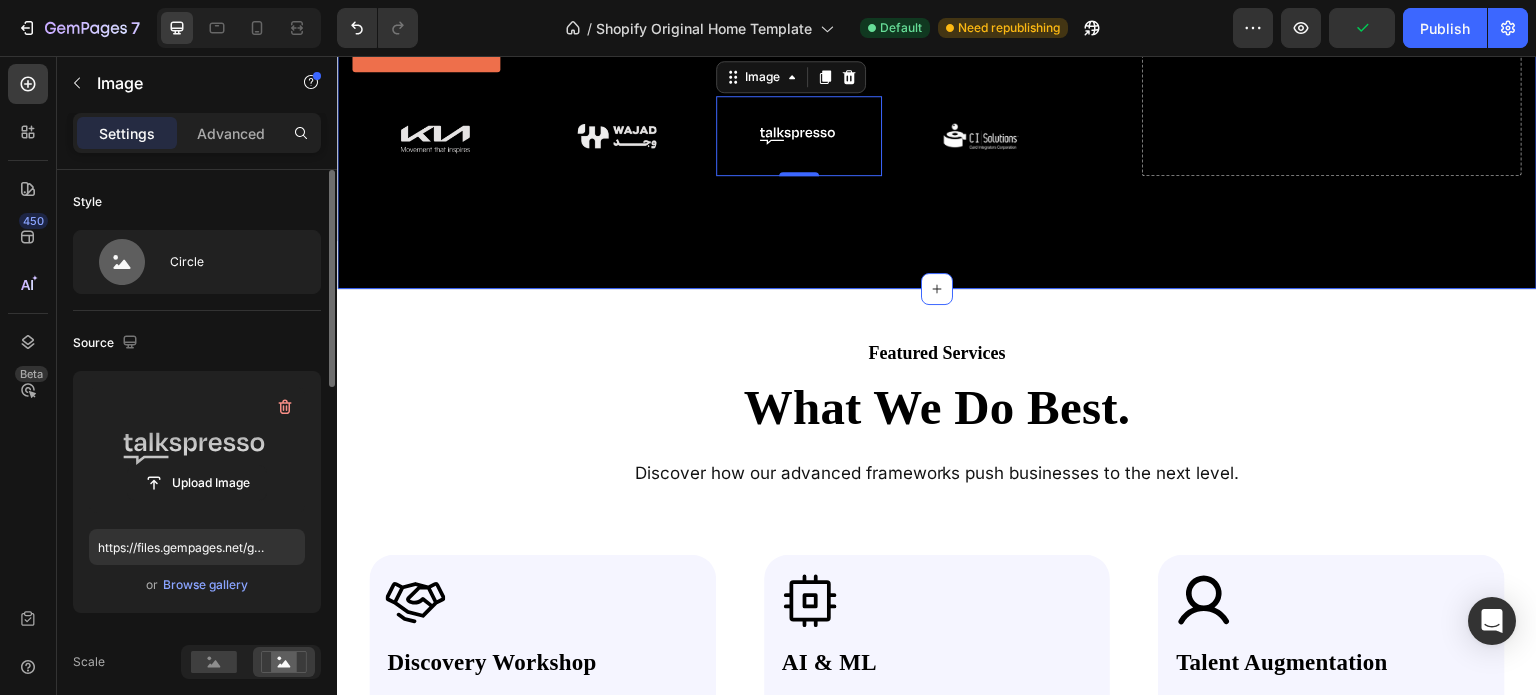 scroll, scrollTop: 332, scrollLeft: 0, axis: vertical 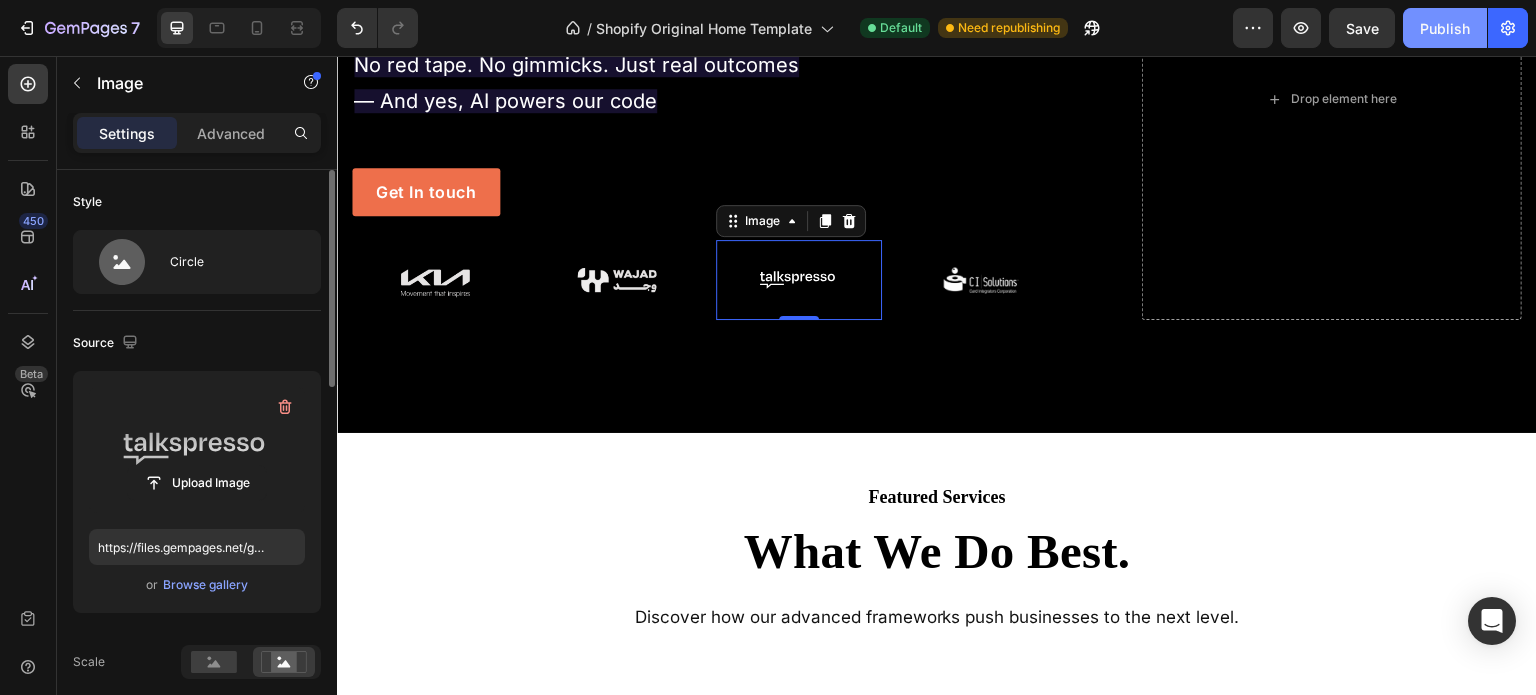 click on "Publish" 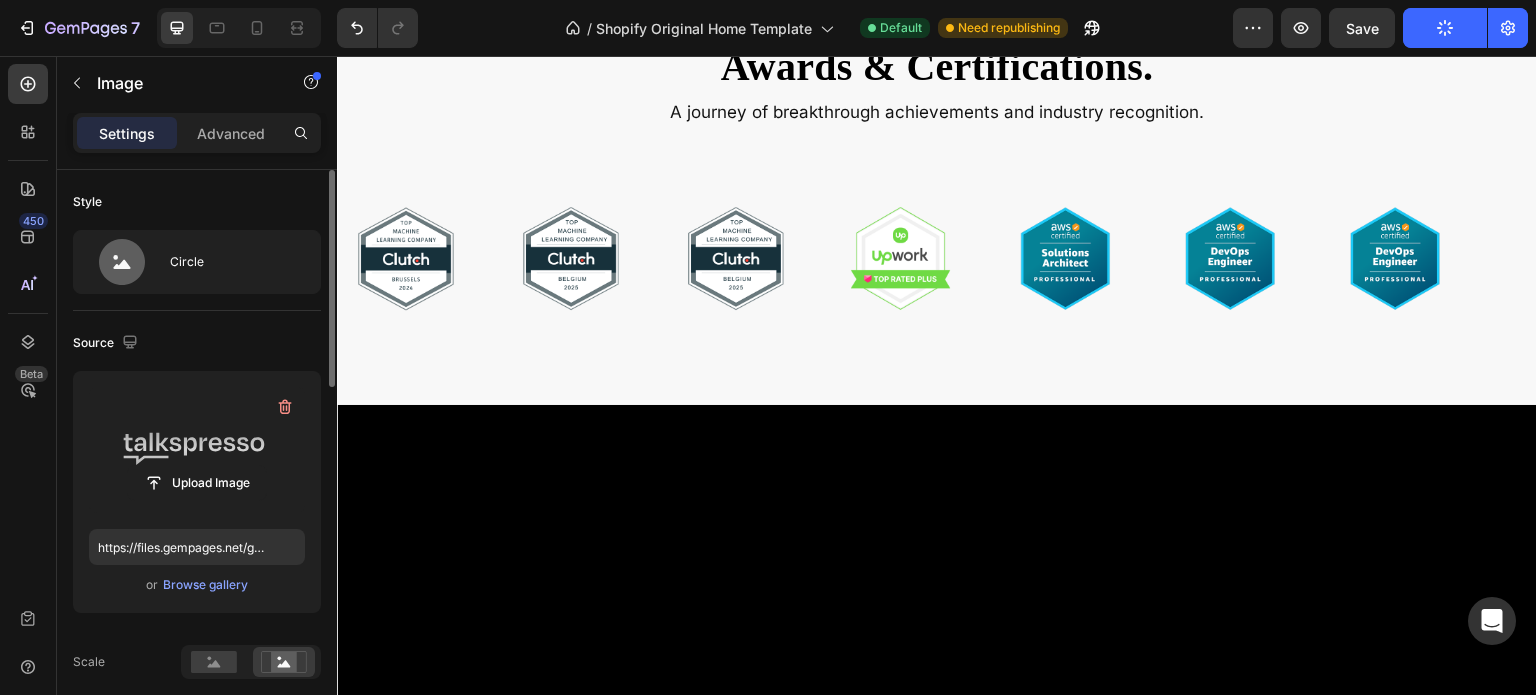 scroll, scrollTop: 3888, scrollLeft: 0, axis: vertical 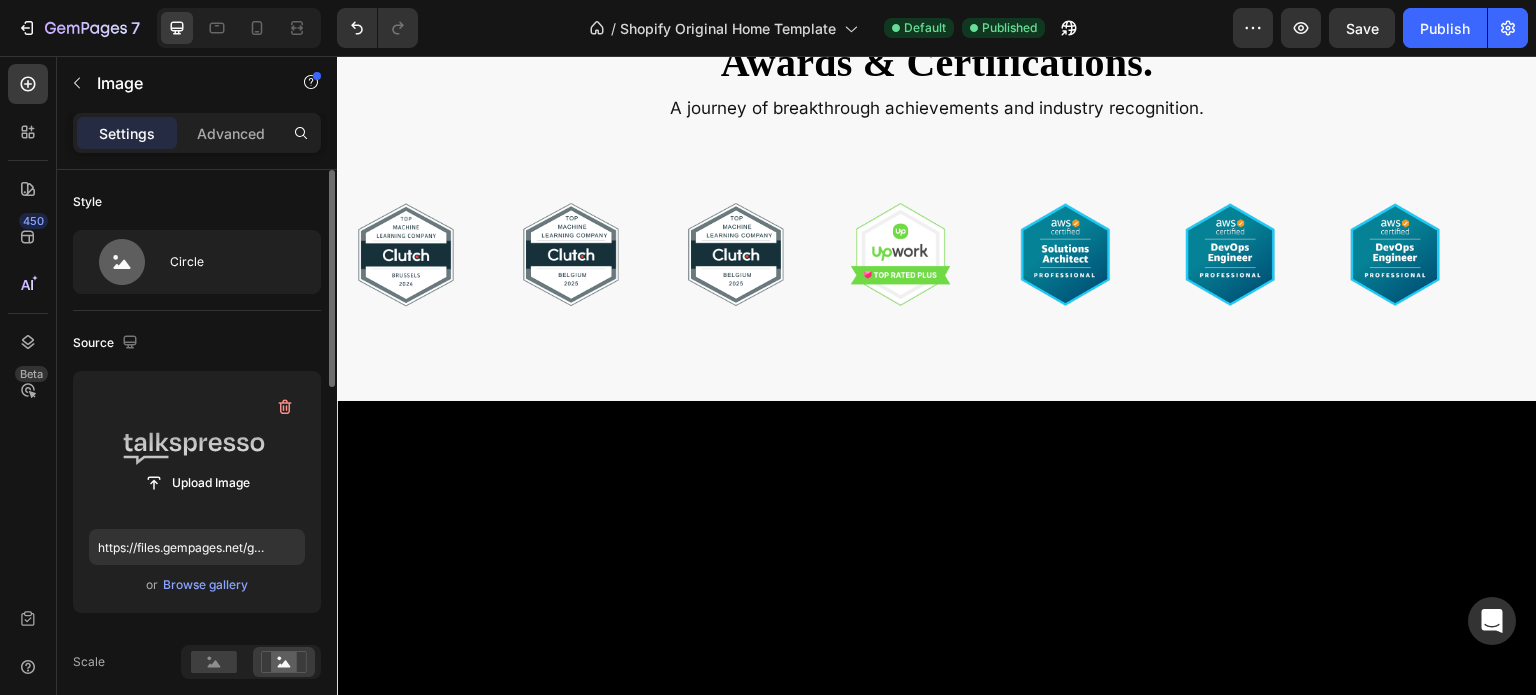 click on "Success Stories." at bounding box center [937, -286] 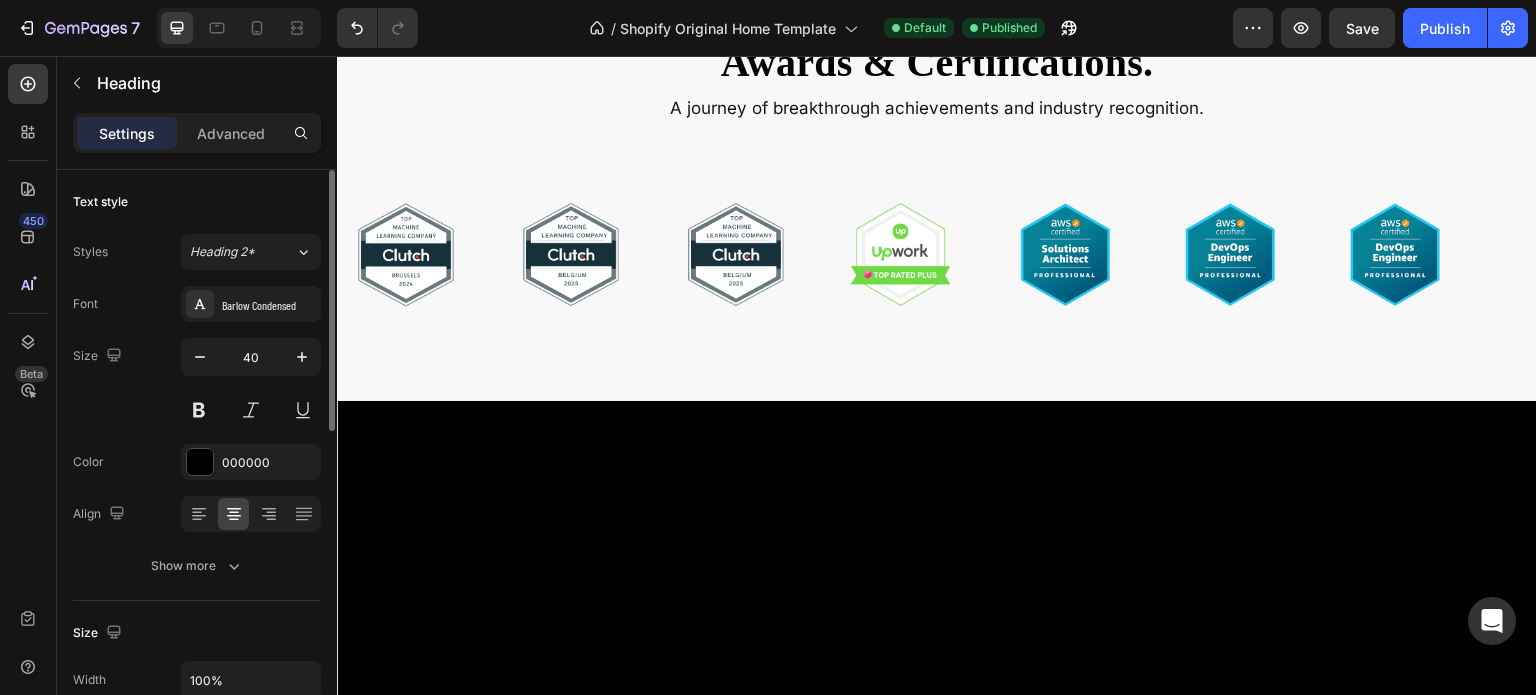 click on "Success Stories." at bounding box center [937, -286] 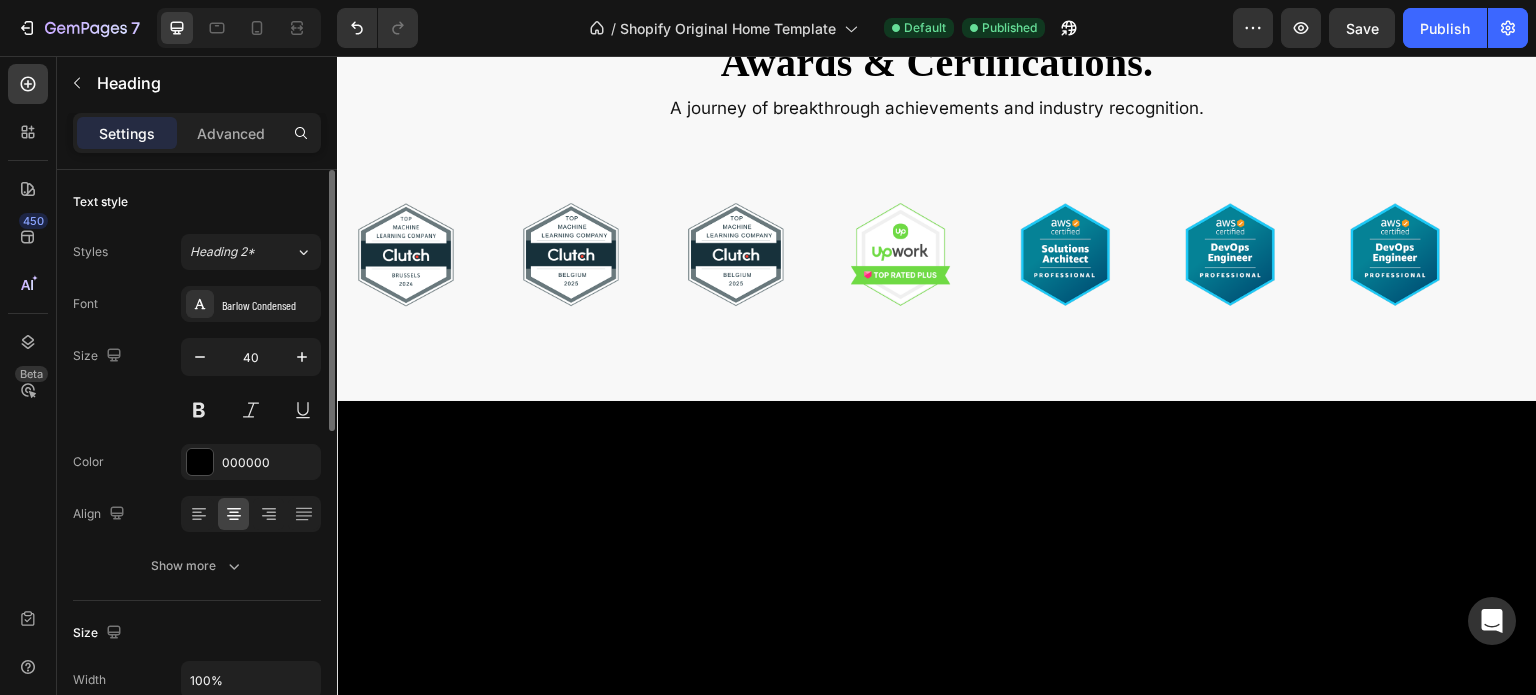 click on "See how we drive success through cutting-edge solutions and transformative strategies." at bounding box center (937, -241) 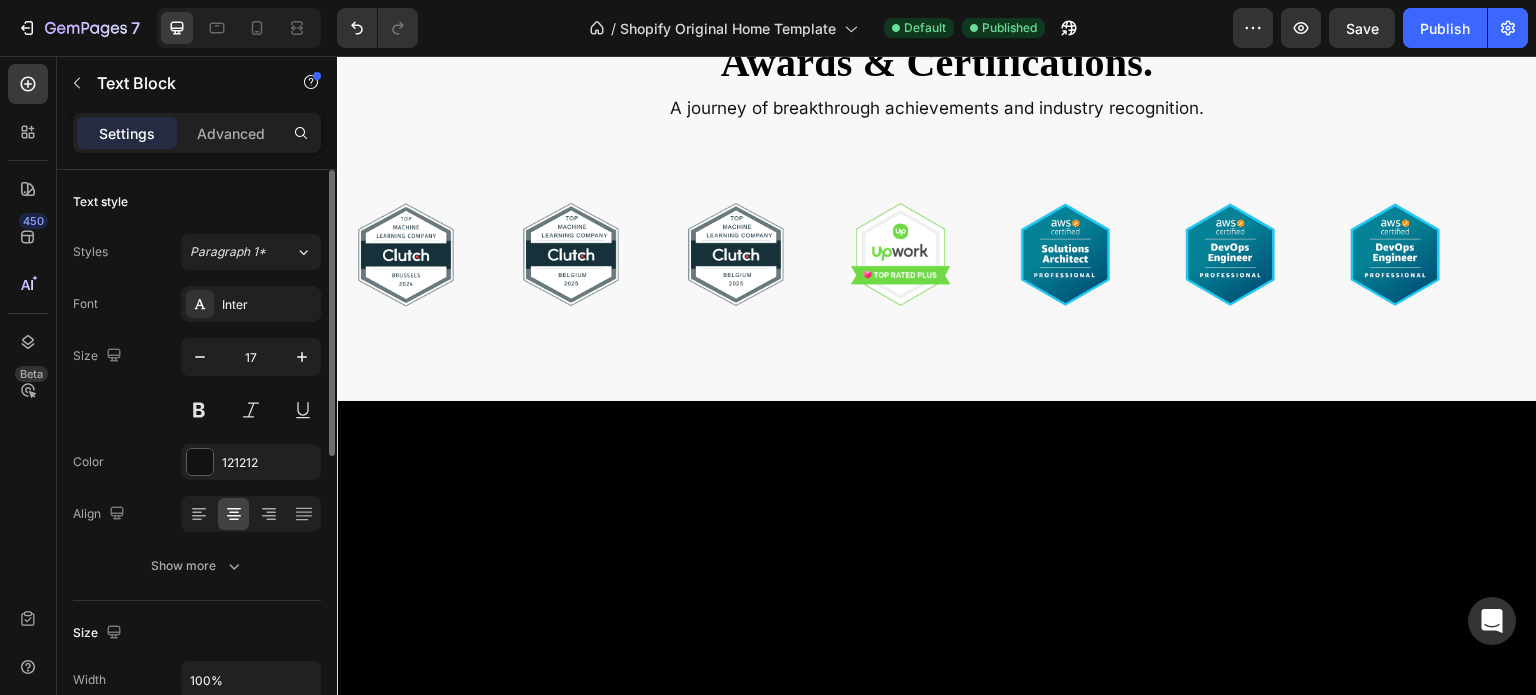 click on "See how we drive success through cutting-edge solutions and transformative strategies." at bounding box center [937, -241] 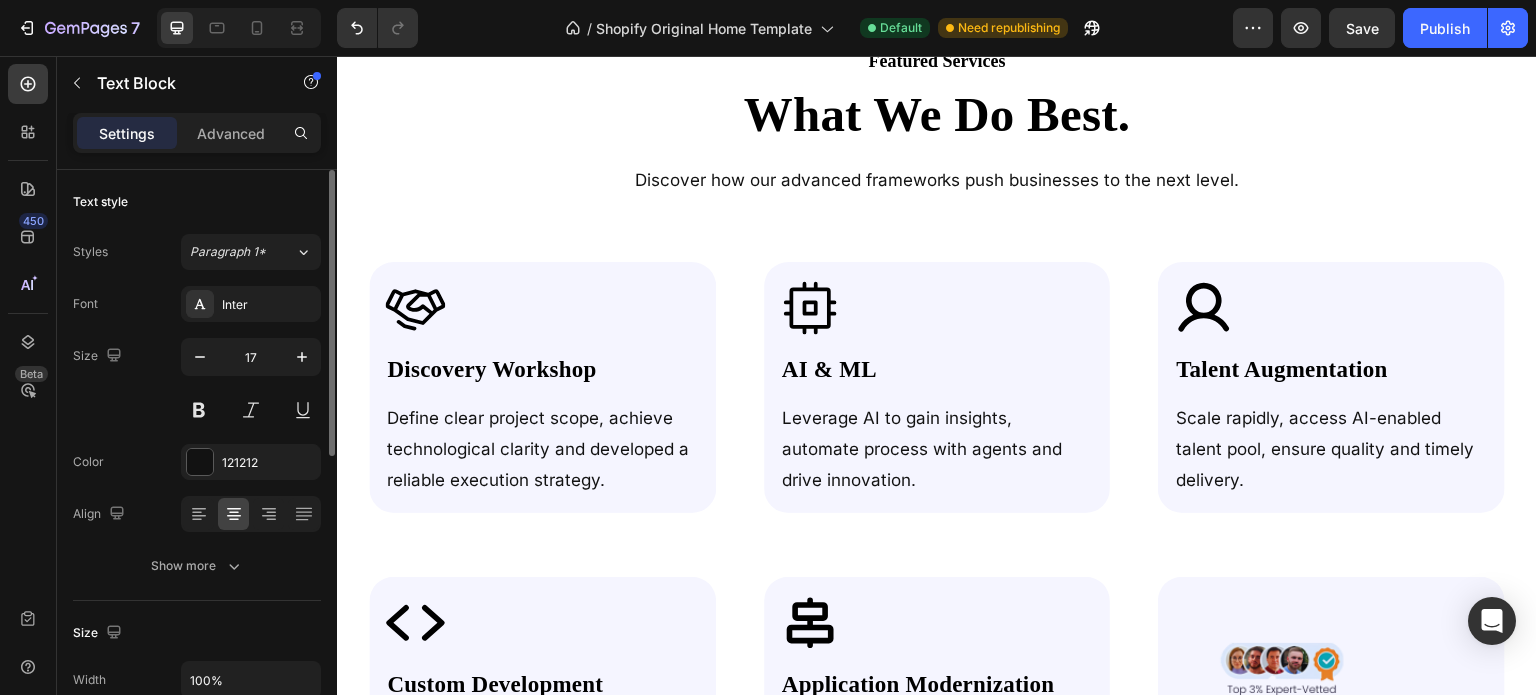 scroll, scrollTop: 768, scrollLeft: 0, axis: vertical 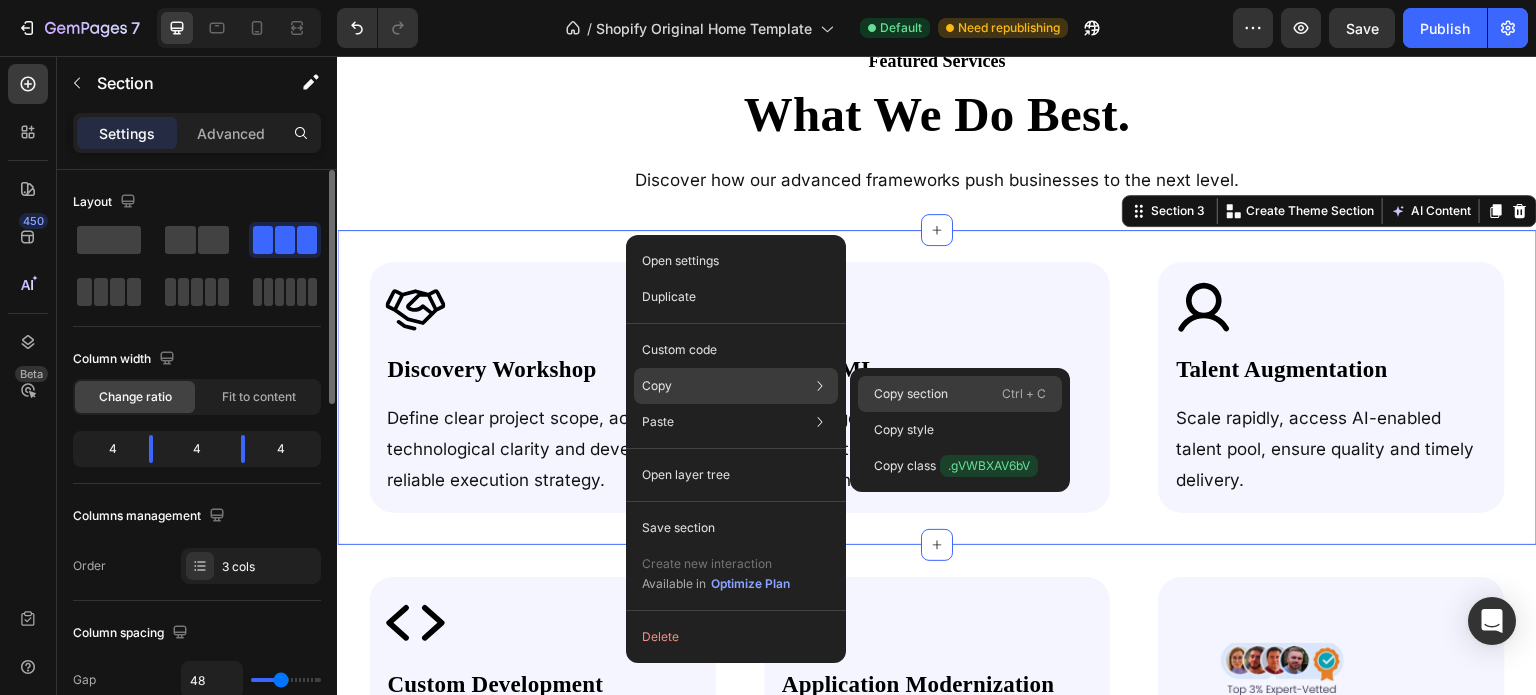 click on "Copy section" at bounding box center (911, 394) 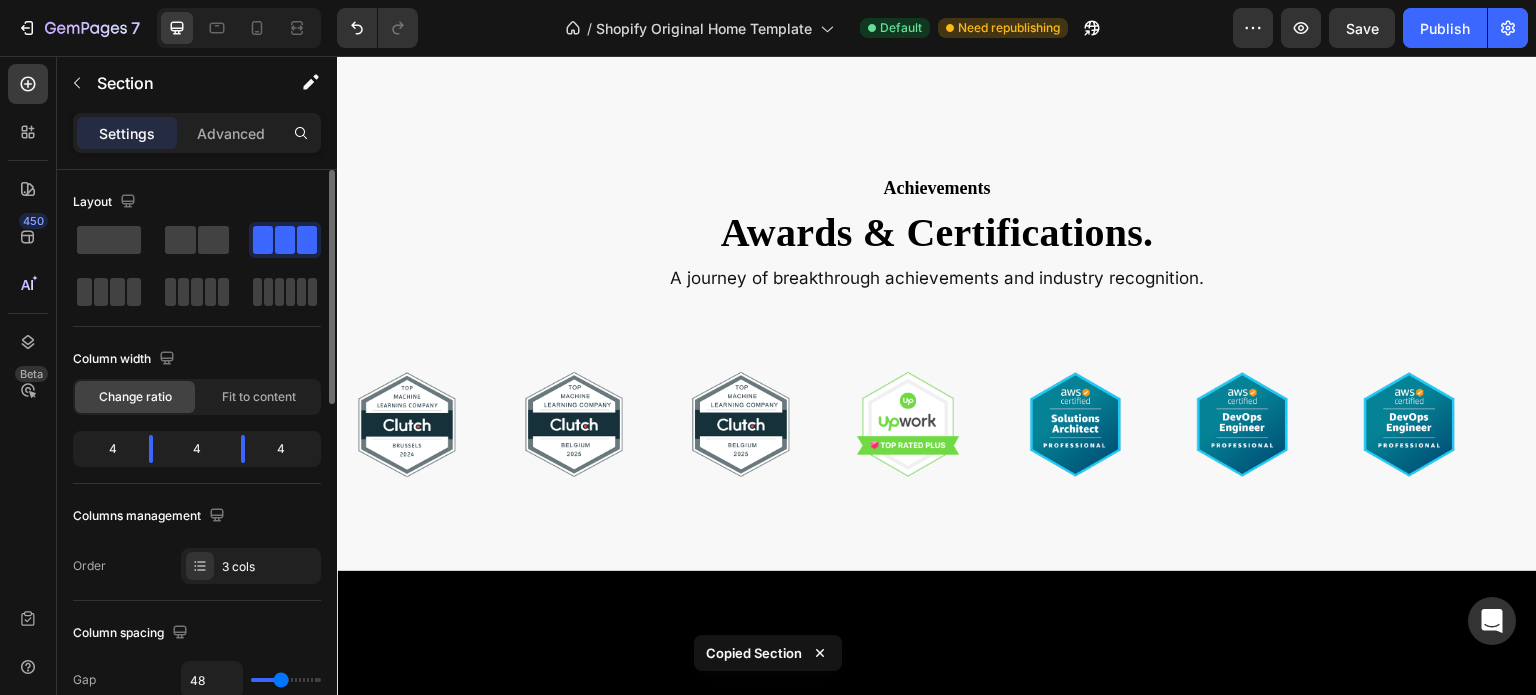 scroll, scrollTop: 3726, scrollLeft: 0, axis: vertical 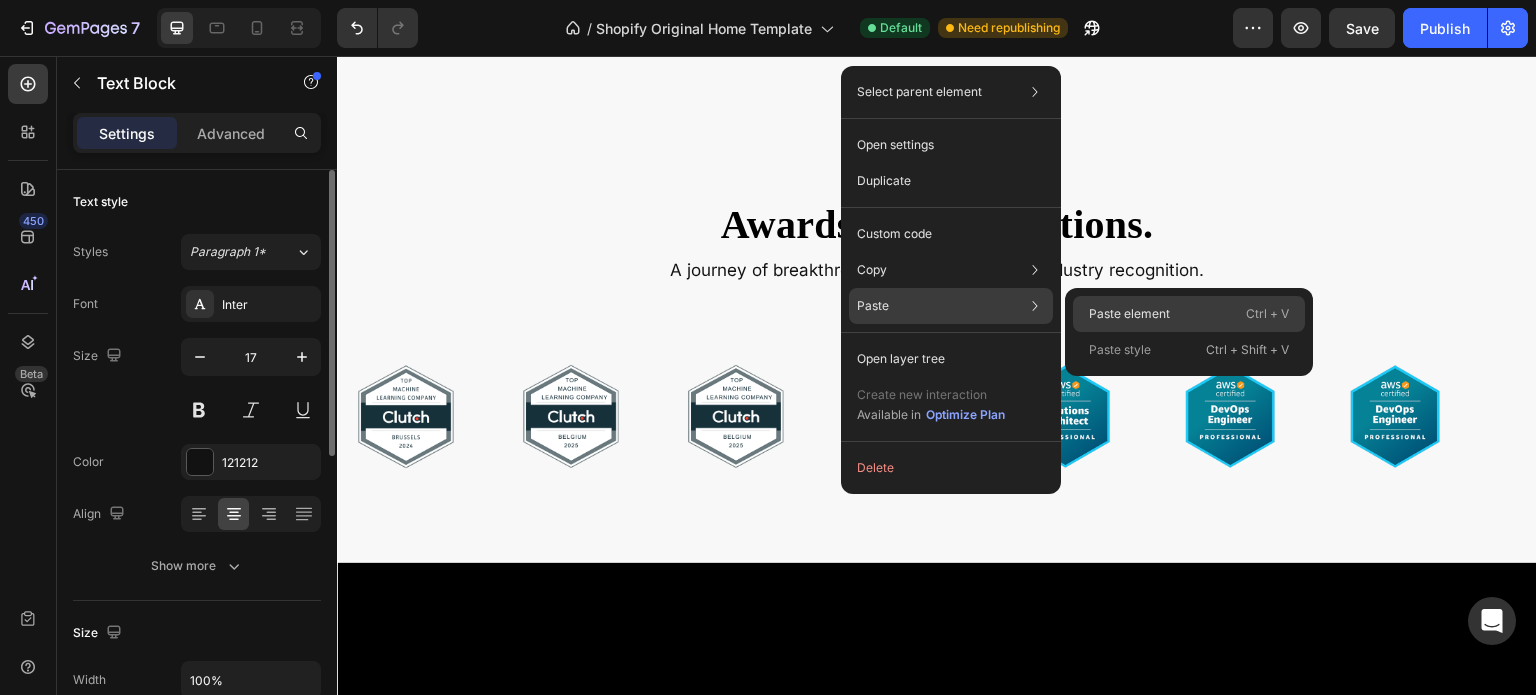 click on "Paste element  Ctrl + V" 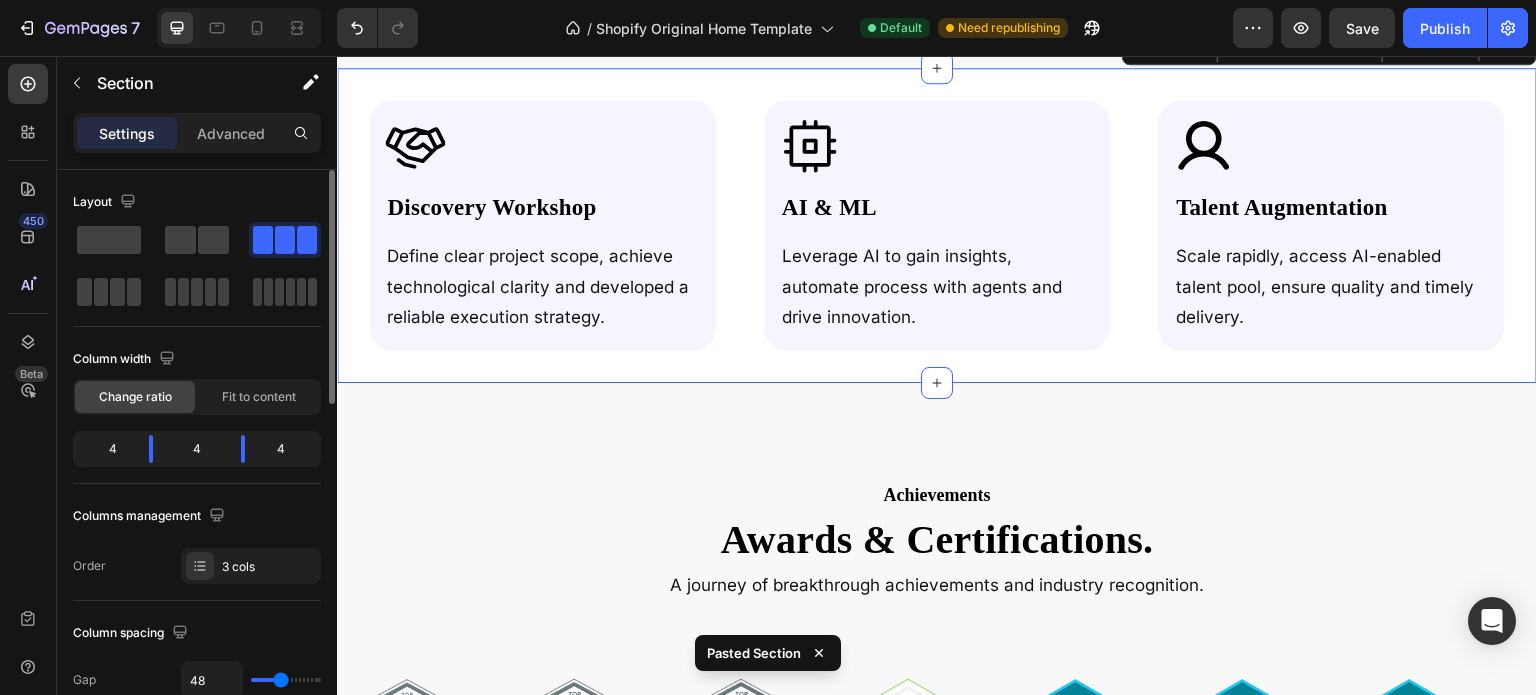scroll, scrollTop: 4125, scrollLeft: 0, axis: vertical 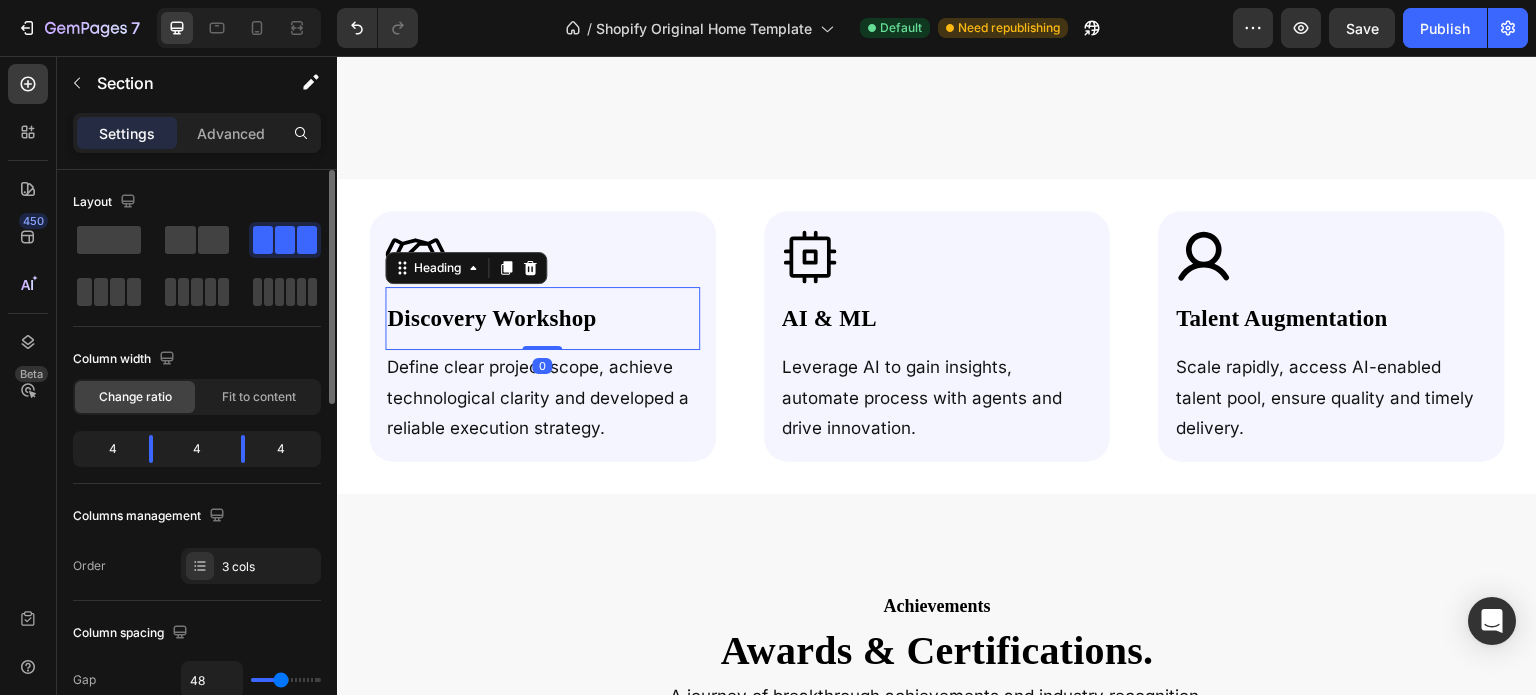 click on "Discovery Workshop" at bounding box center [491, 318] 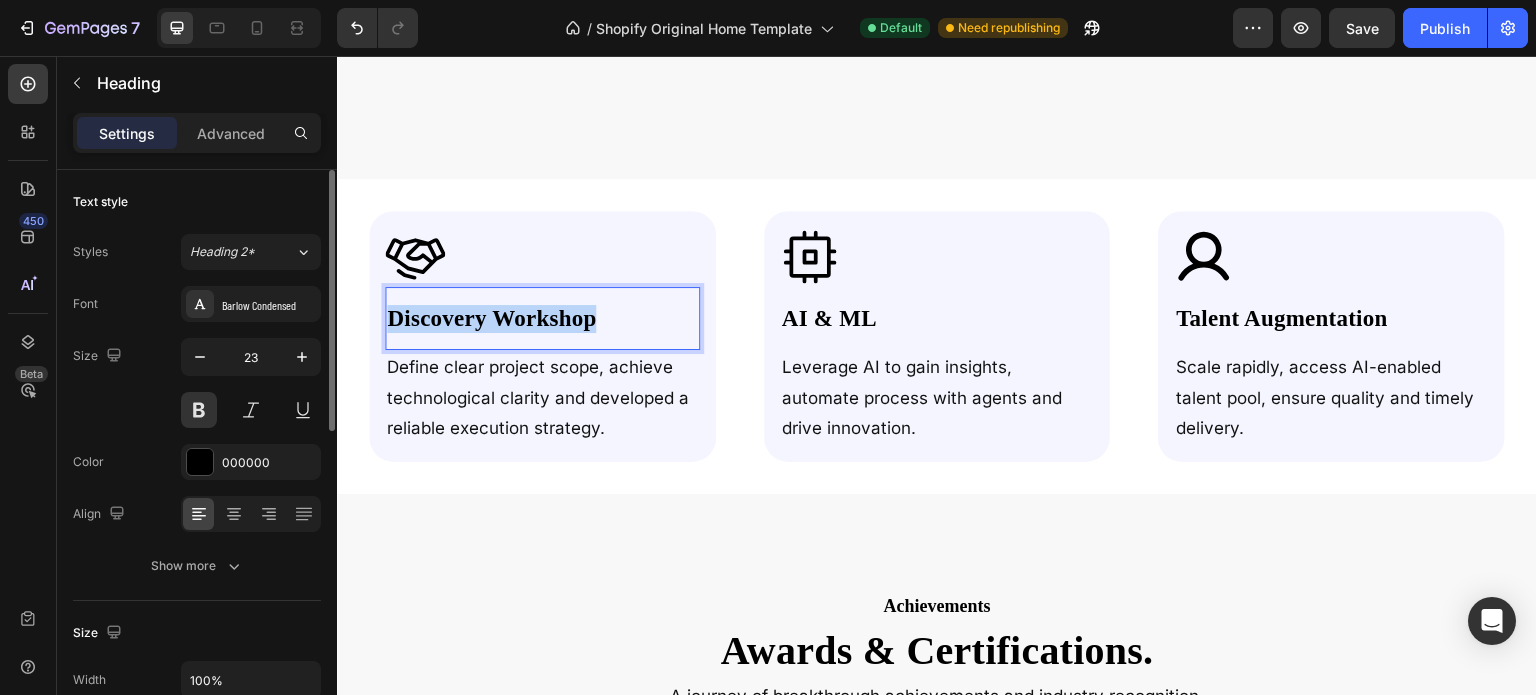 click on "Discovery Workshop" at bounding box center [491, 318] 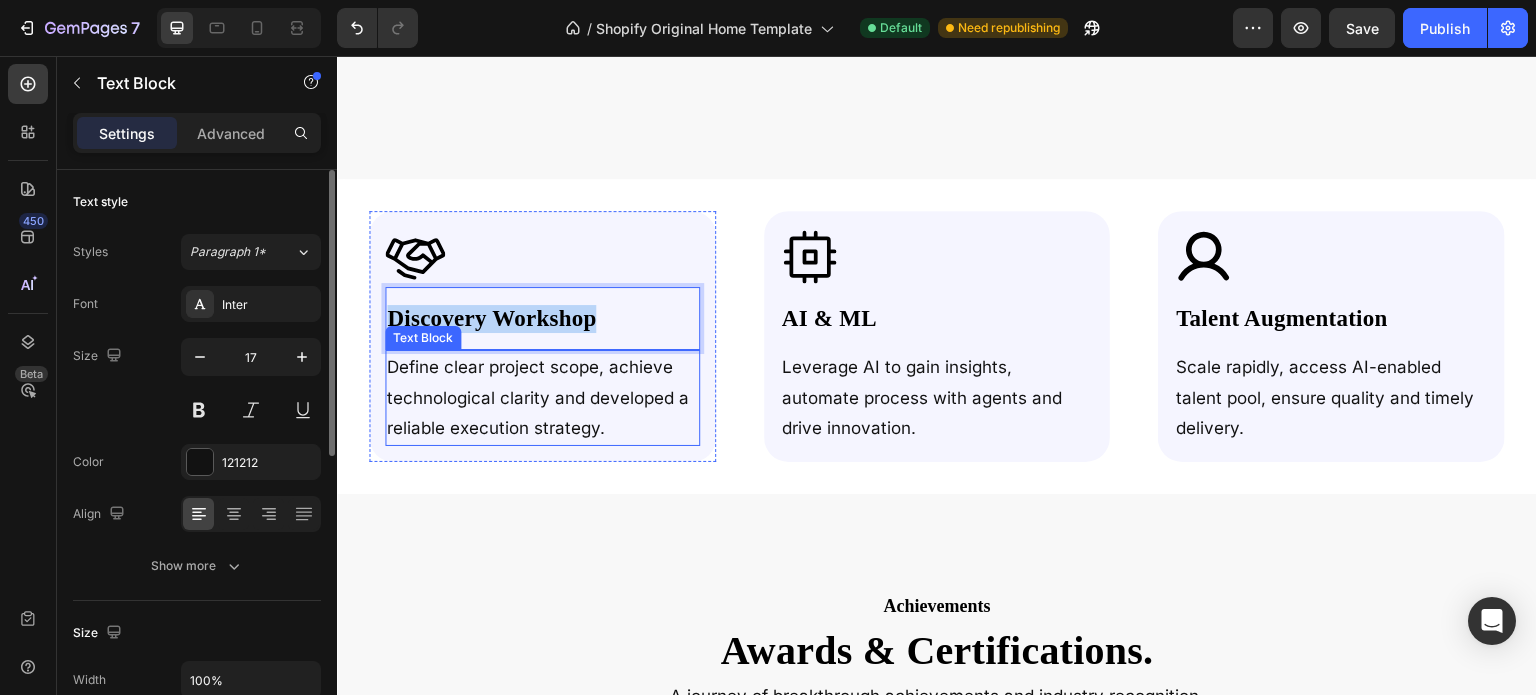 click on "Define clear project scope, achieve technological clarity and developed a reliable execution strategy." at bounding box center [542, 398] 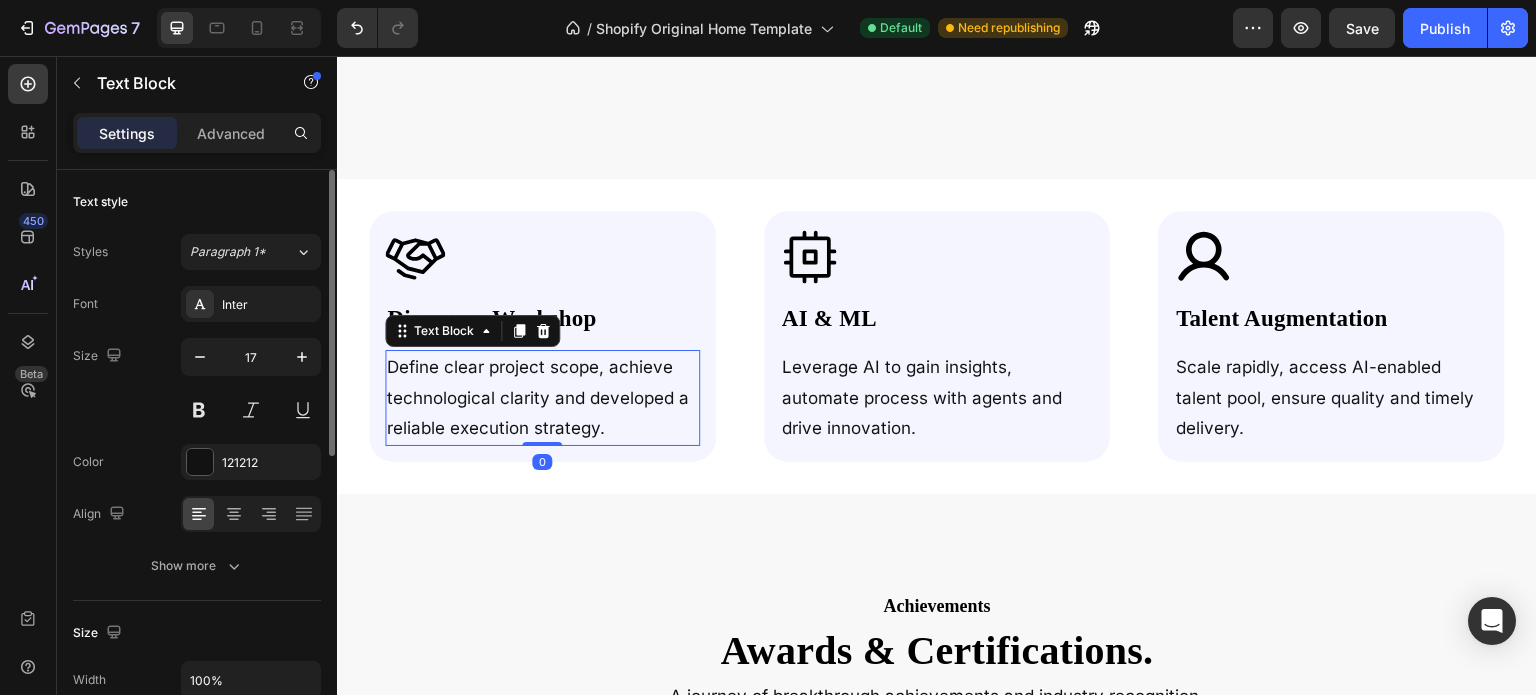 click on "Define clear project scope, achieve technological clarity and developed a reliable execution strategy." at bounding box center (542, 398) 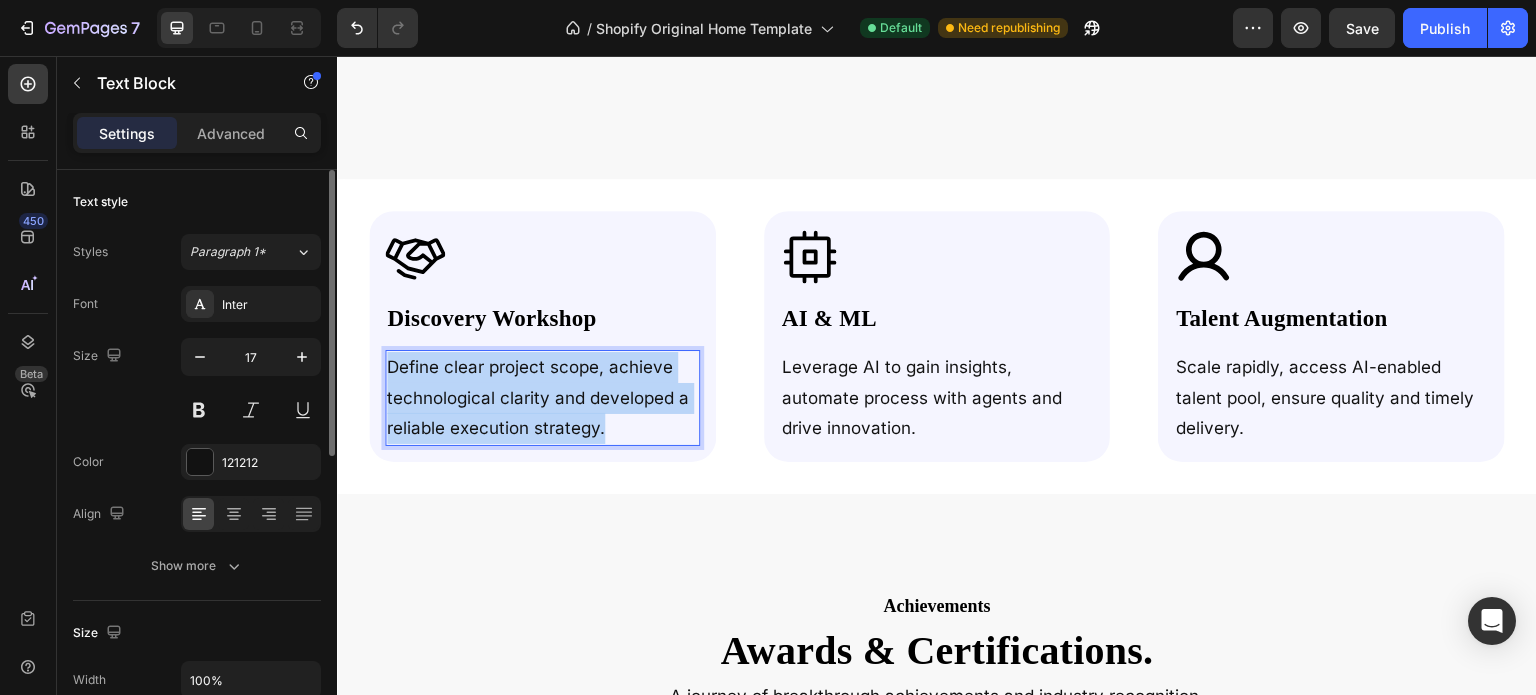 click on "Define clear project scope, achieve technological clarity and developed a reliable execution strategy." at bounding box center (542, 398) 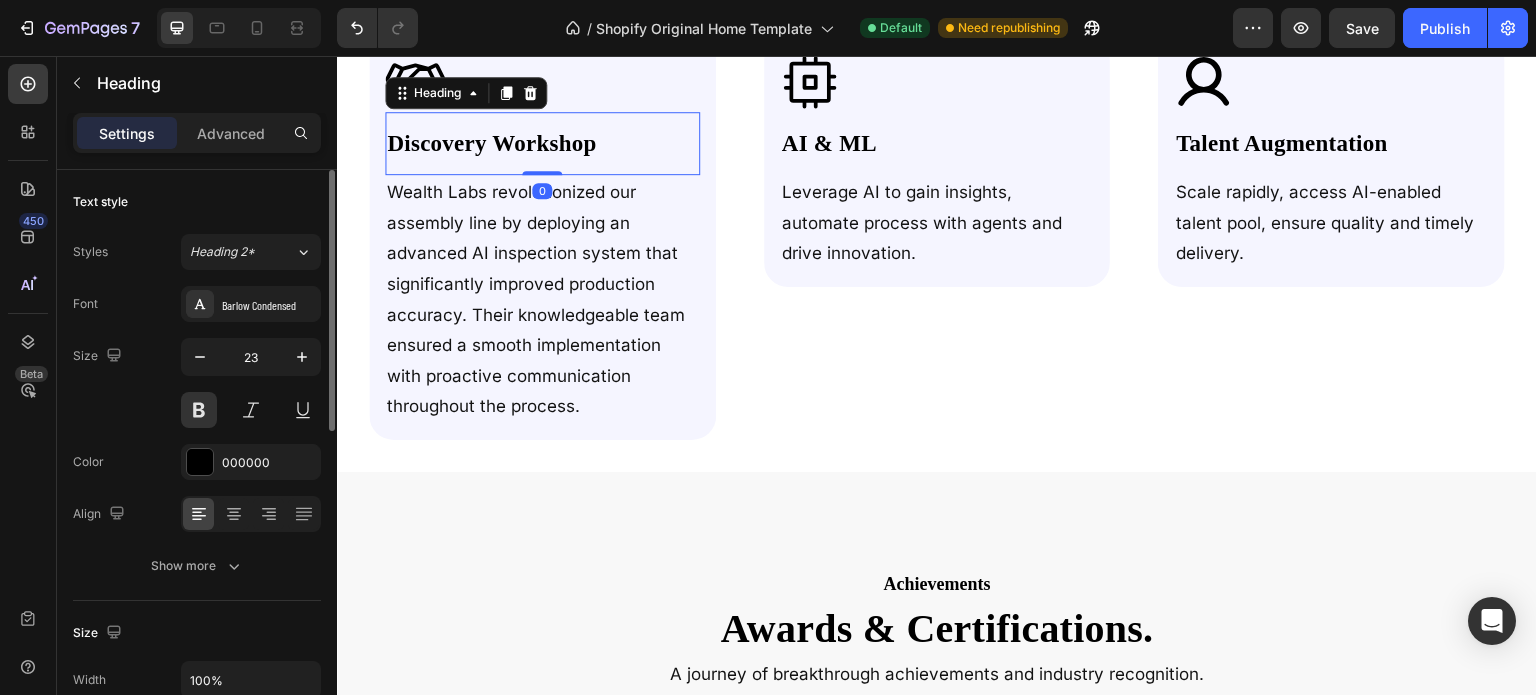 scroll, scrollTop: 4301, scrollLeft: 0, axis: vertical 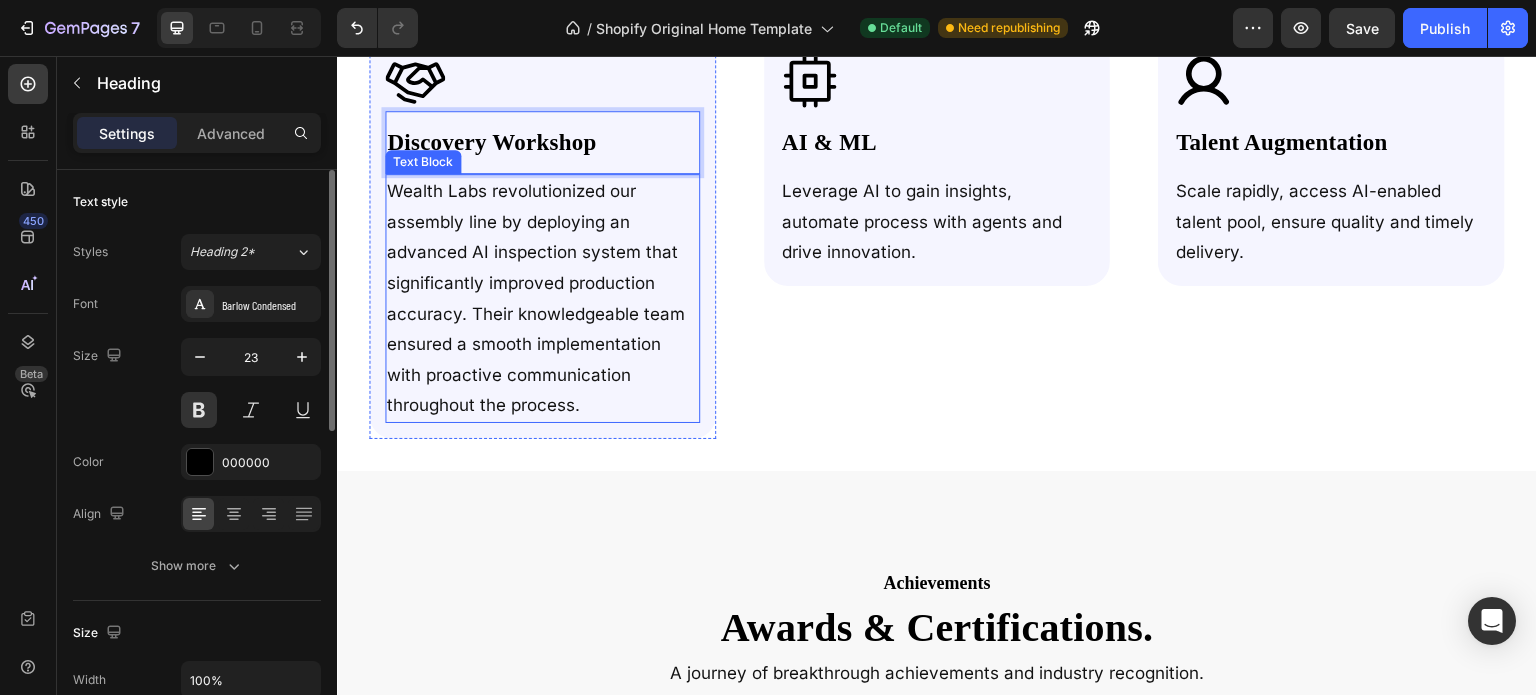 click on "Wealth Labs revolutionized our assembly line by deploying an advanced AI inspection system that significantly improved production accuracy. Their knowledgeable team ensured a smooth implementation with proactive communication throughout the process." at bounding box center (542, 298) 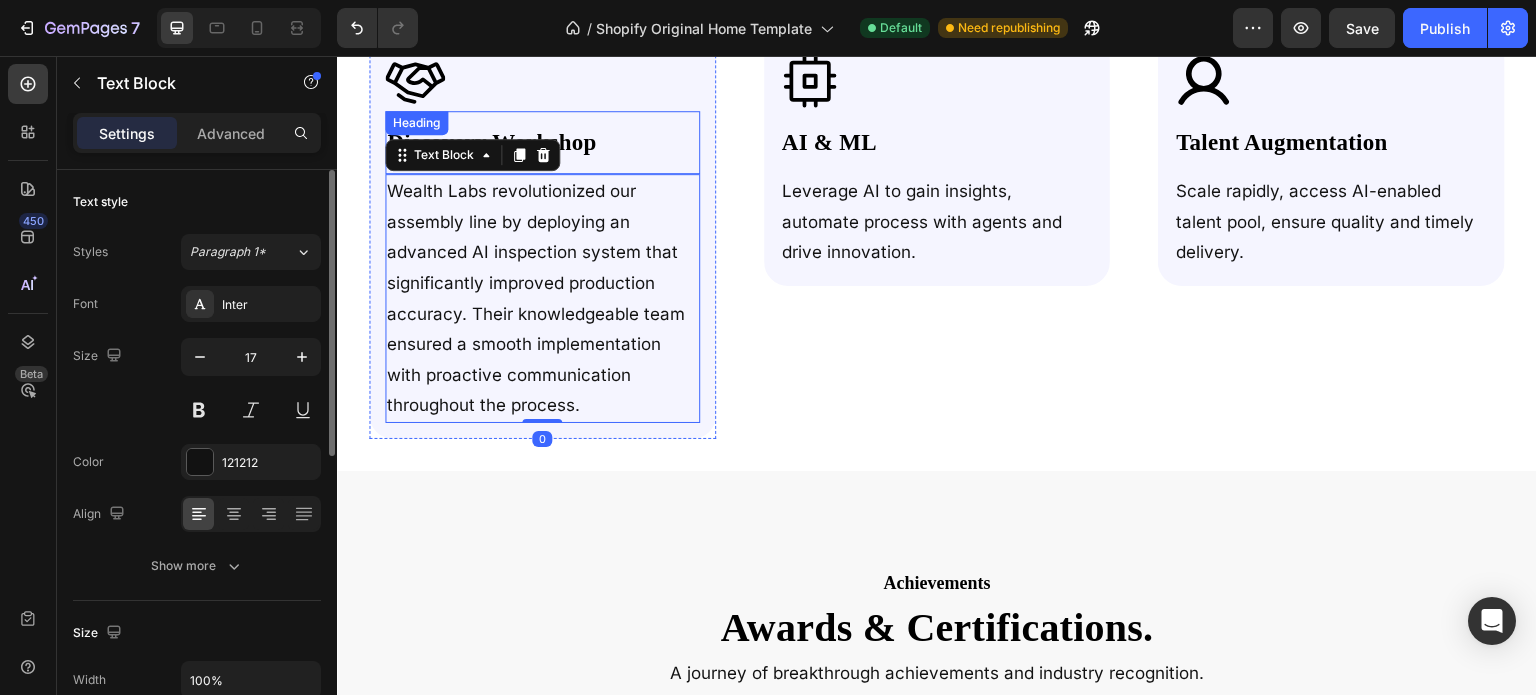 click on "⁠⁠⁠⁠⁠⁠⁠ Discovery Workshop Heading" at bounding box center [542, 143] 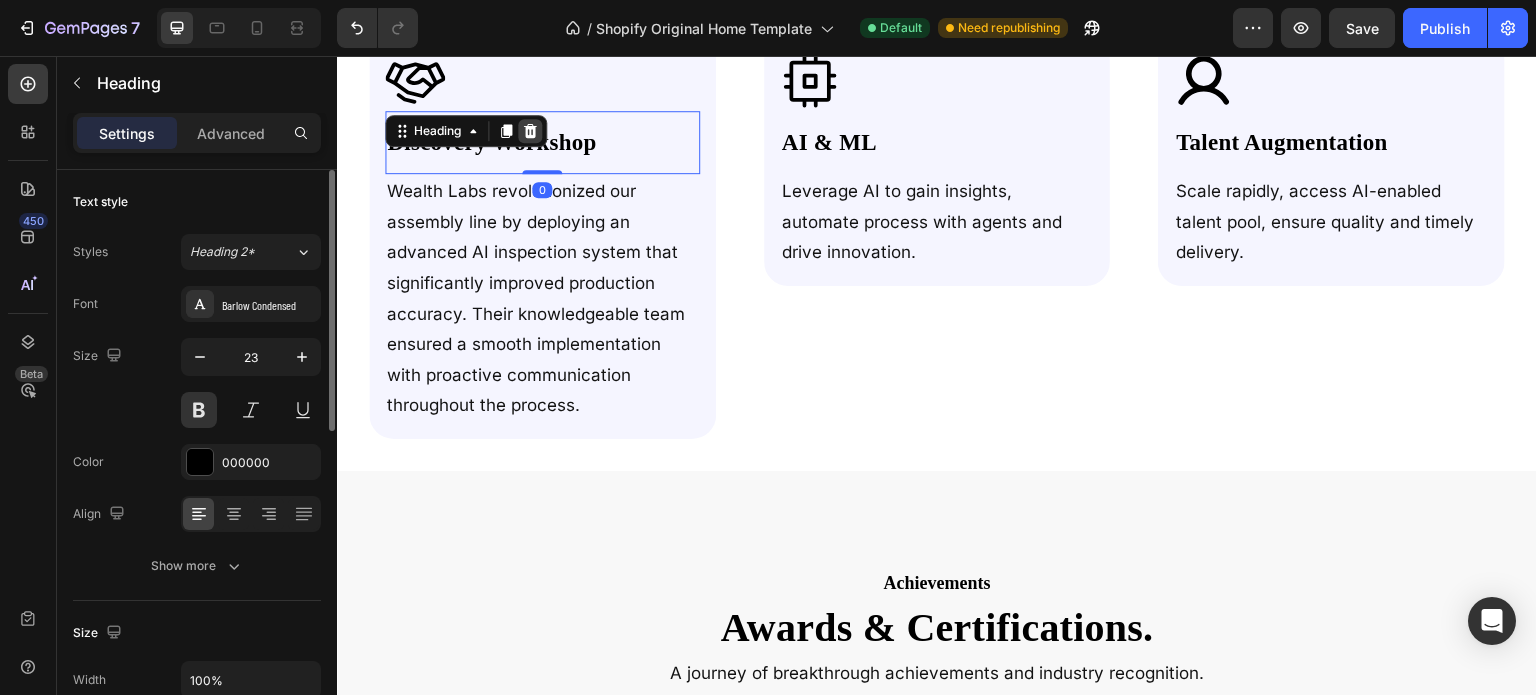 click 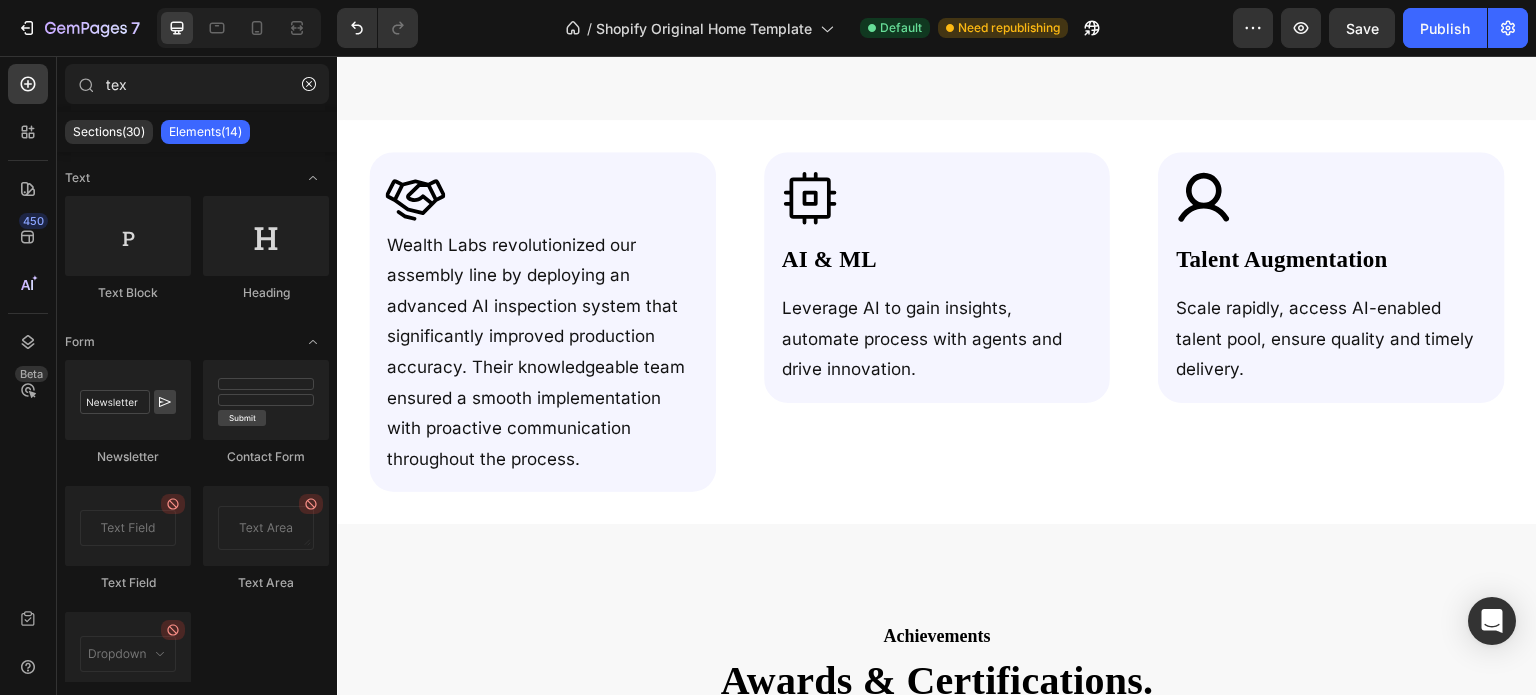 scroll, scrollTop: 4180, scrollLeft: 0, axis: vertical 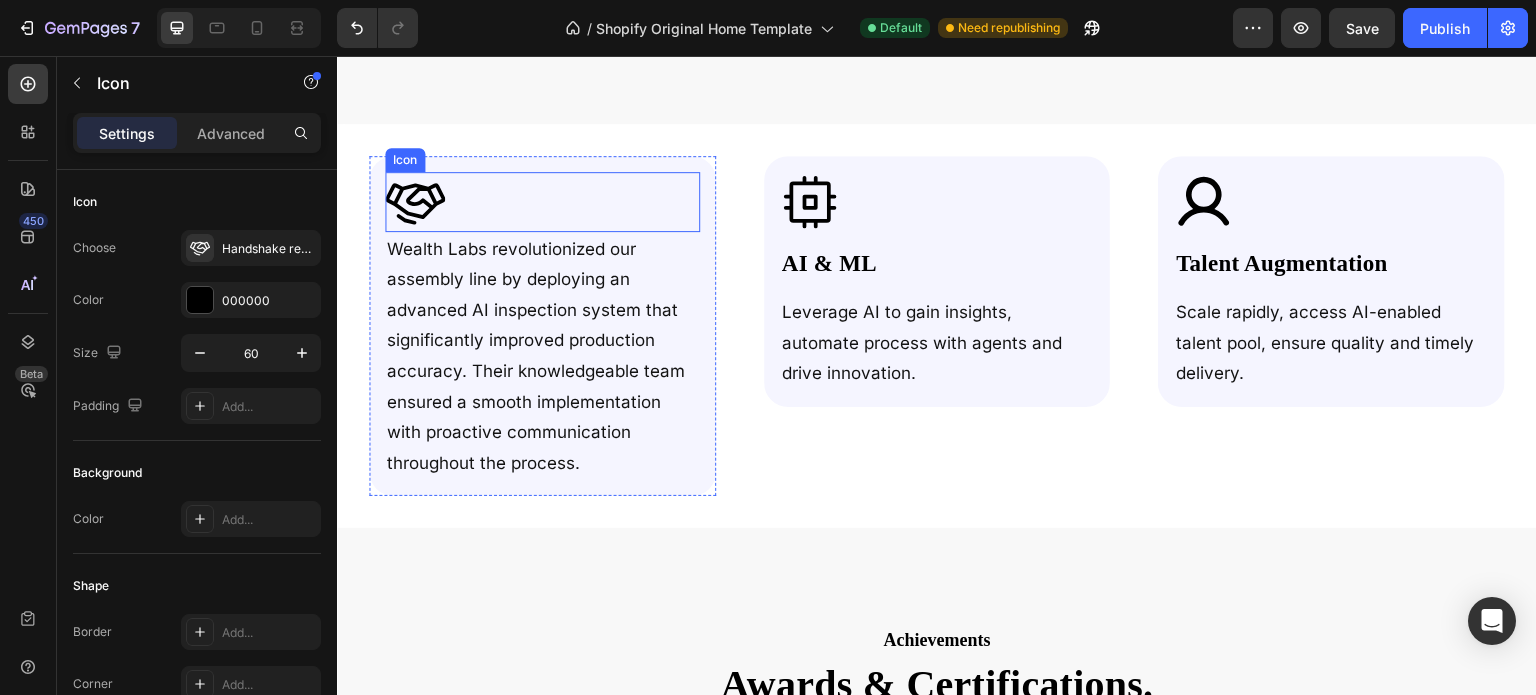 click on "Icon" at bounding box center (542, 202) 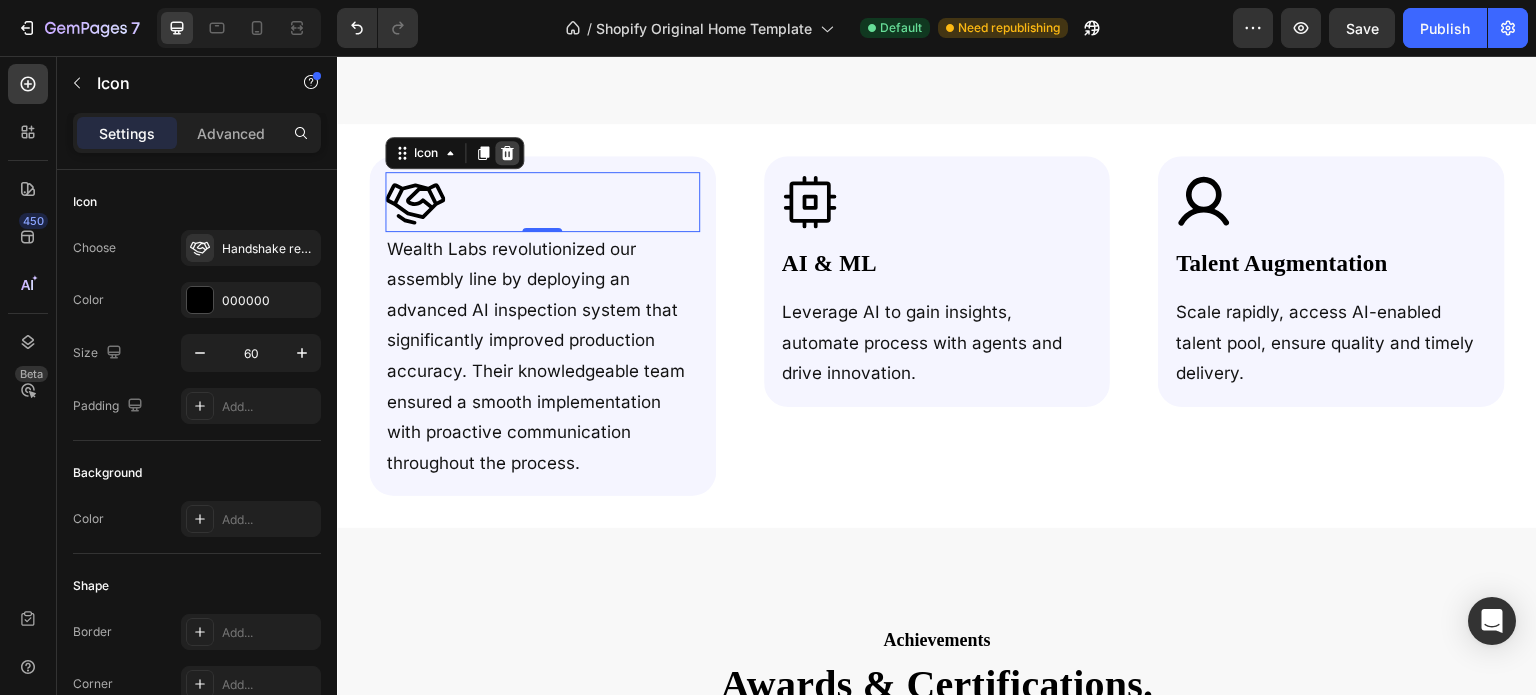 click 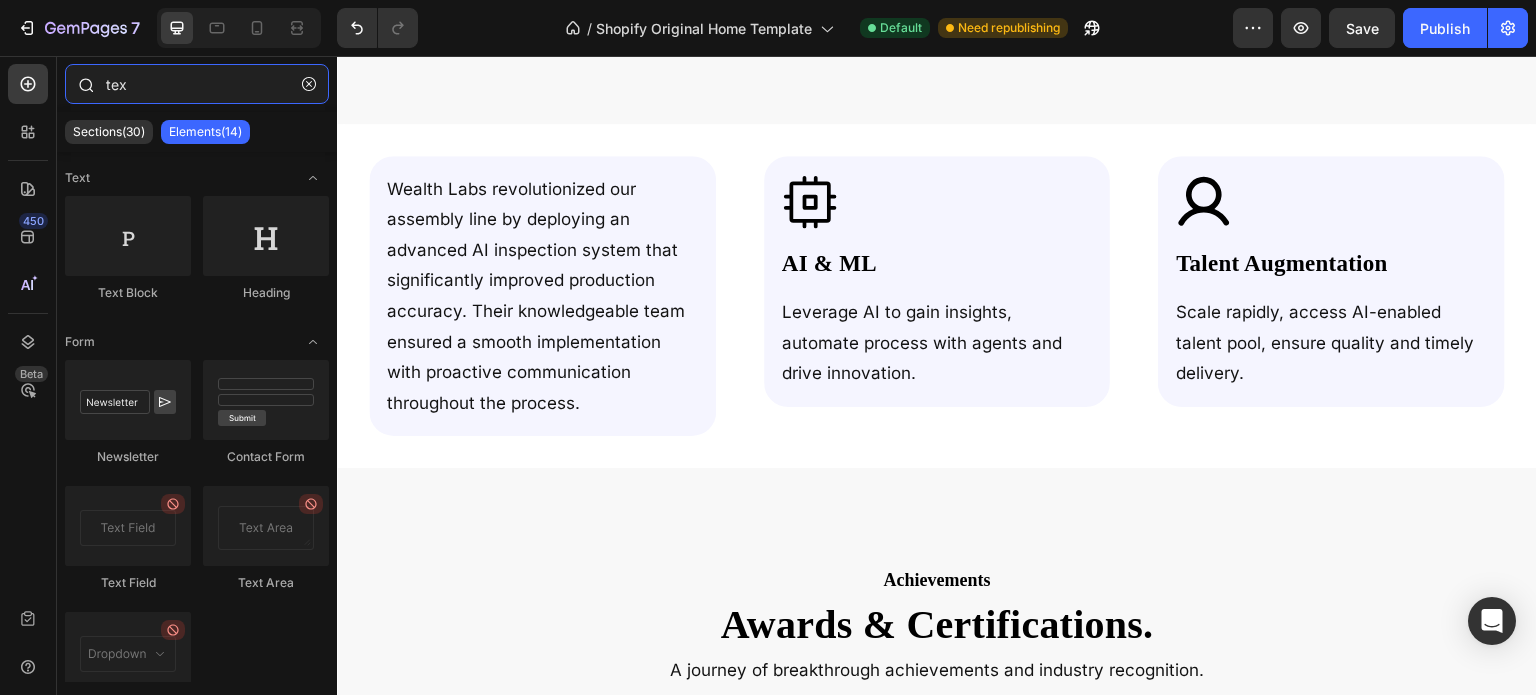click on "tex" at bounding box center [197, 84] 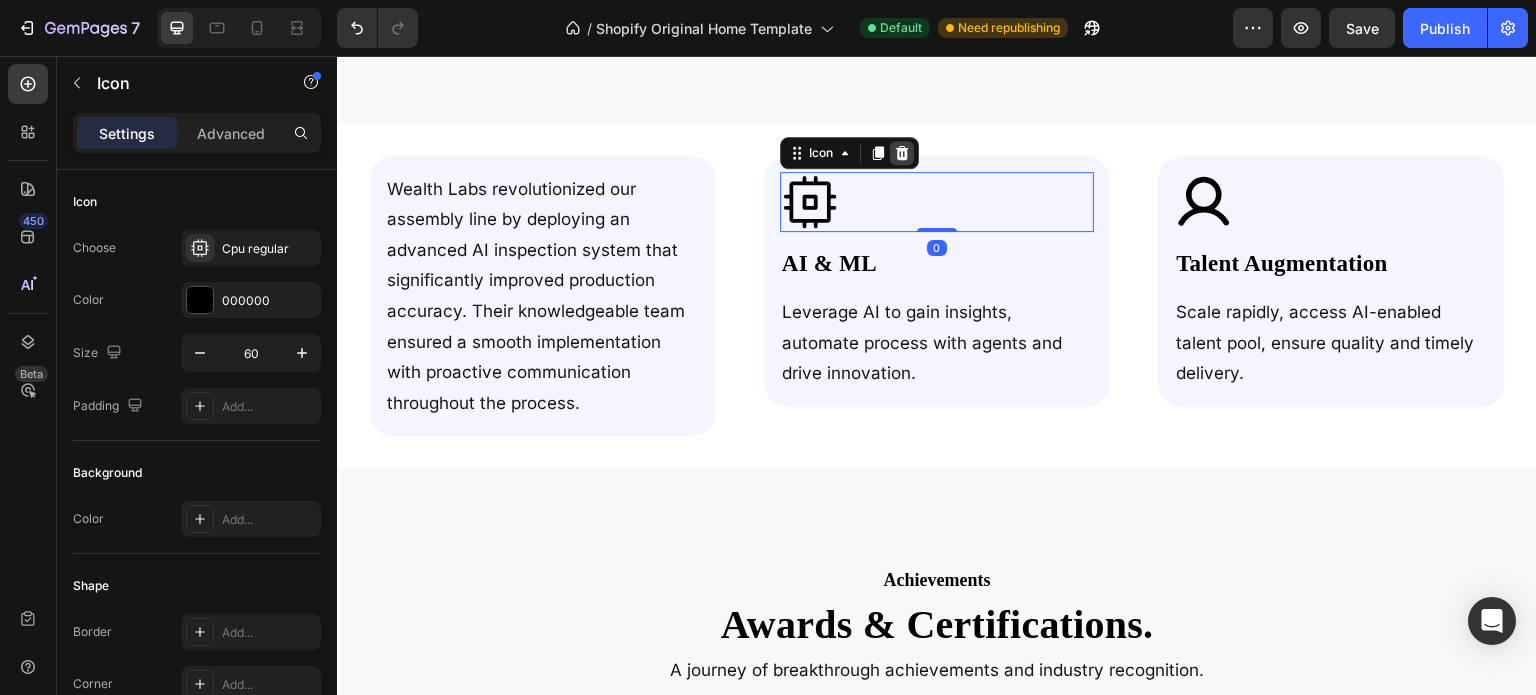 click 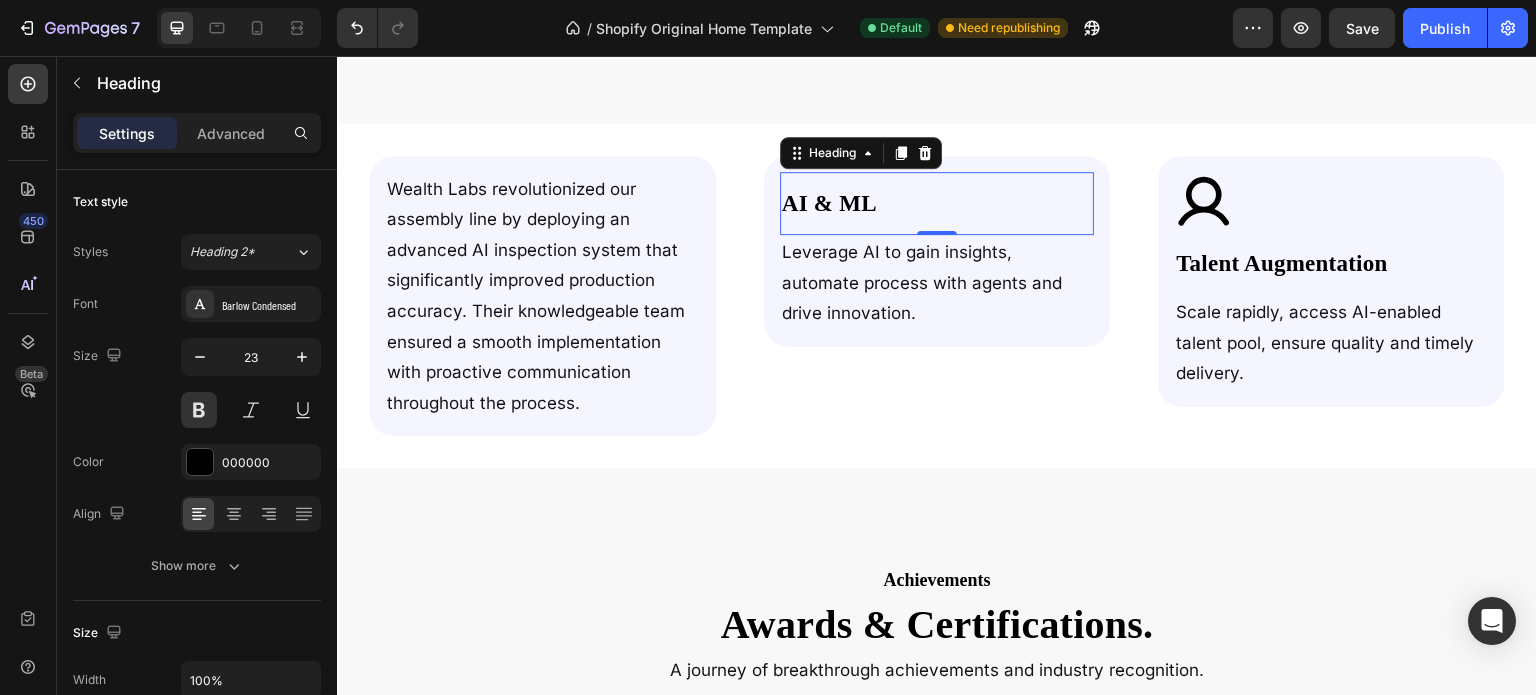 click on "AI & ML" at bounding box center [937, 204] 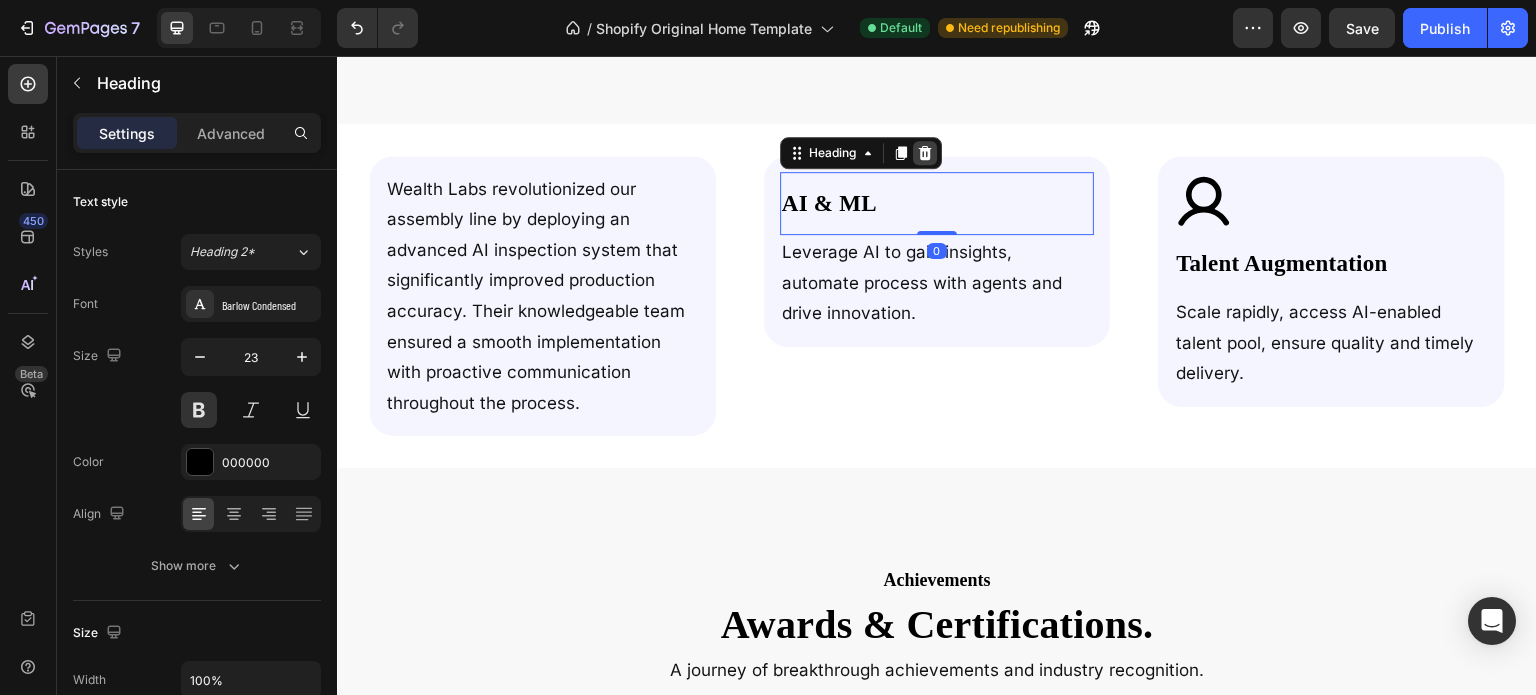 click 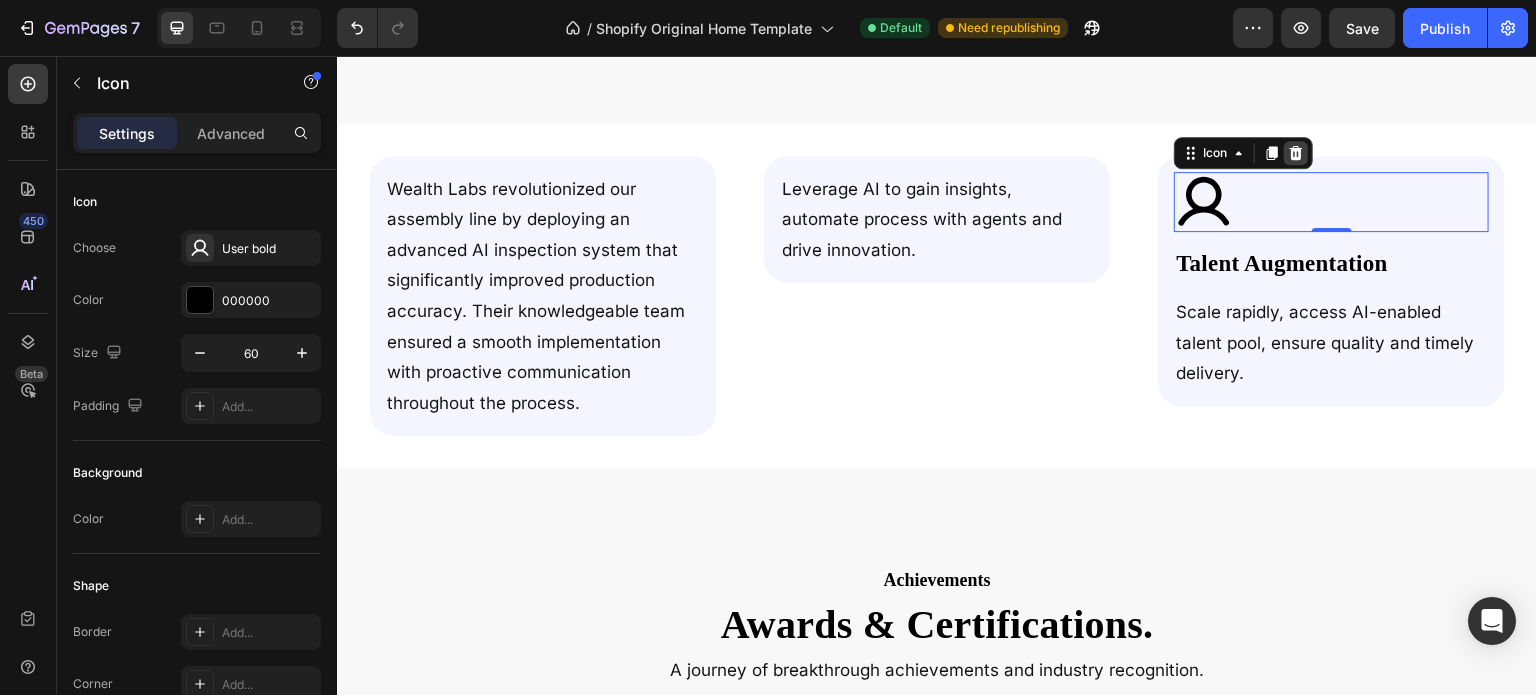 click at bounding box center (1296, 153) 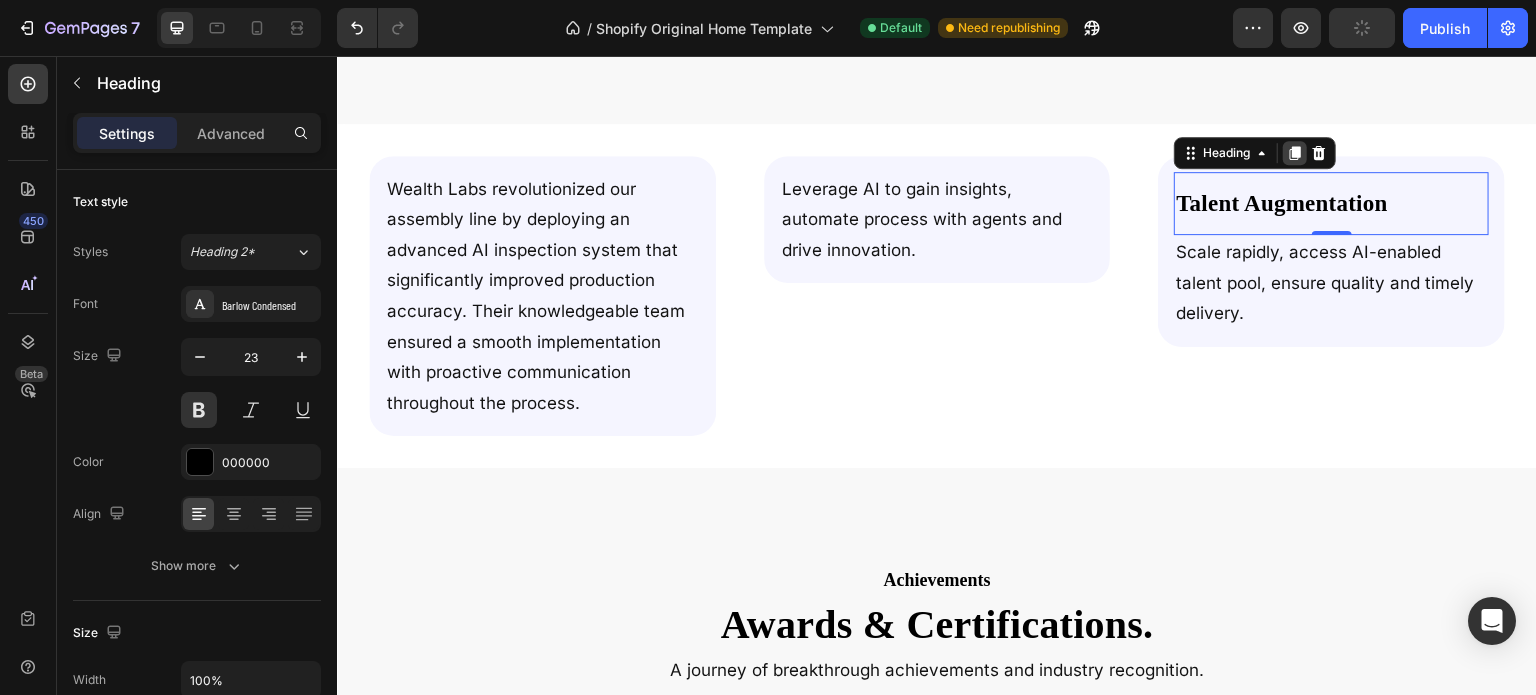 click 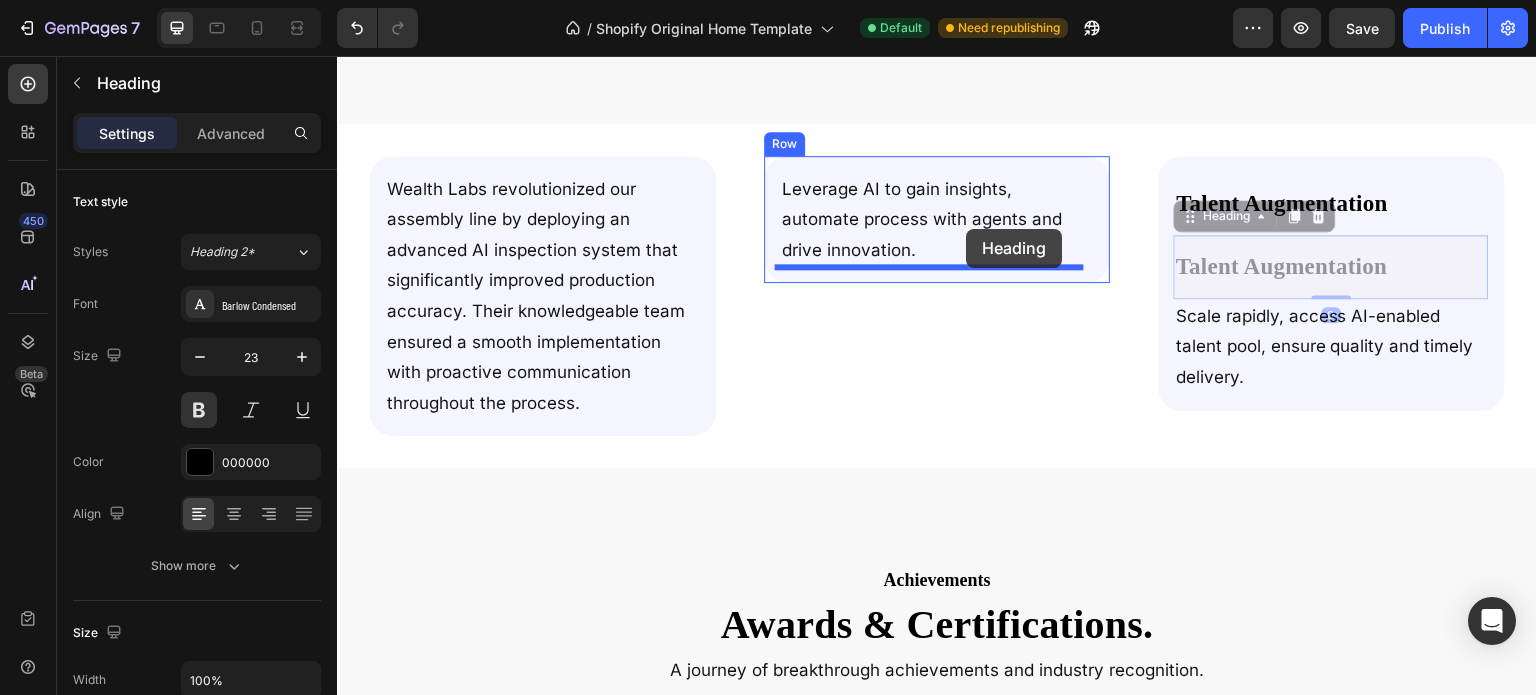 drag, startPoint x: 1198, startPoint y: 218, endPoint x: 967, endPoint y: 229, distance: 231.26175 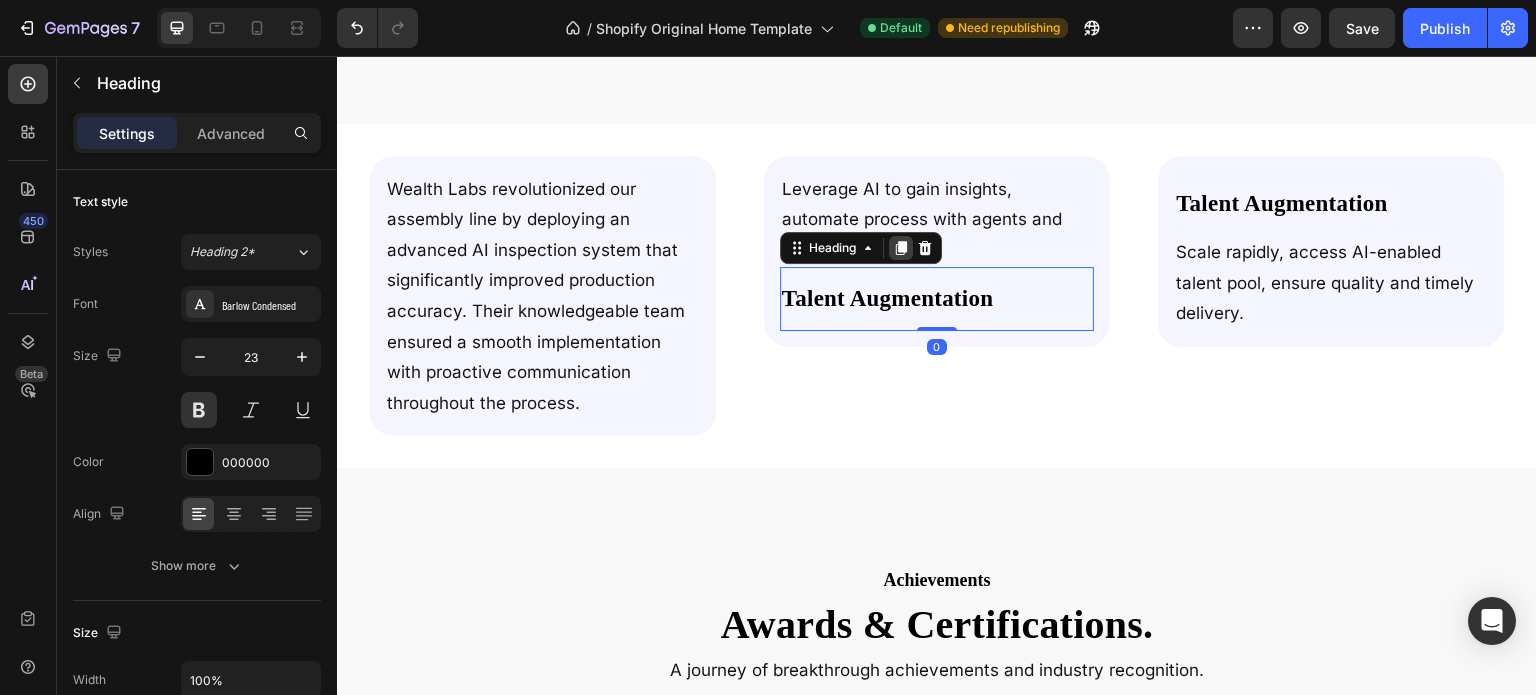 click 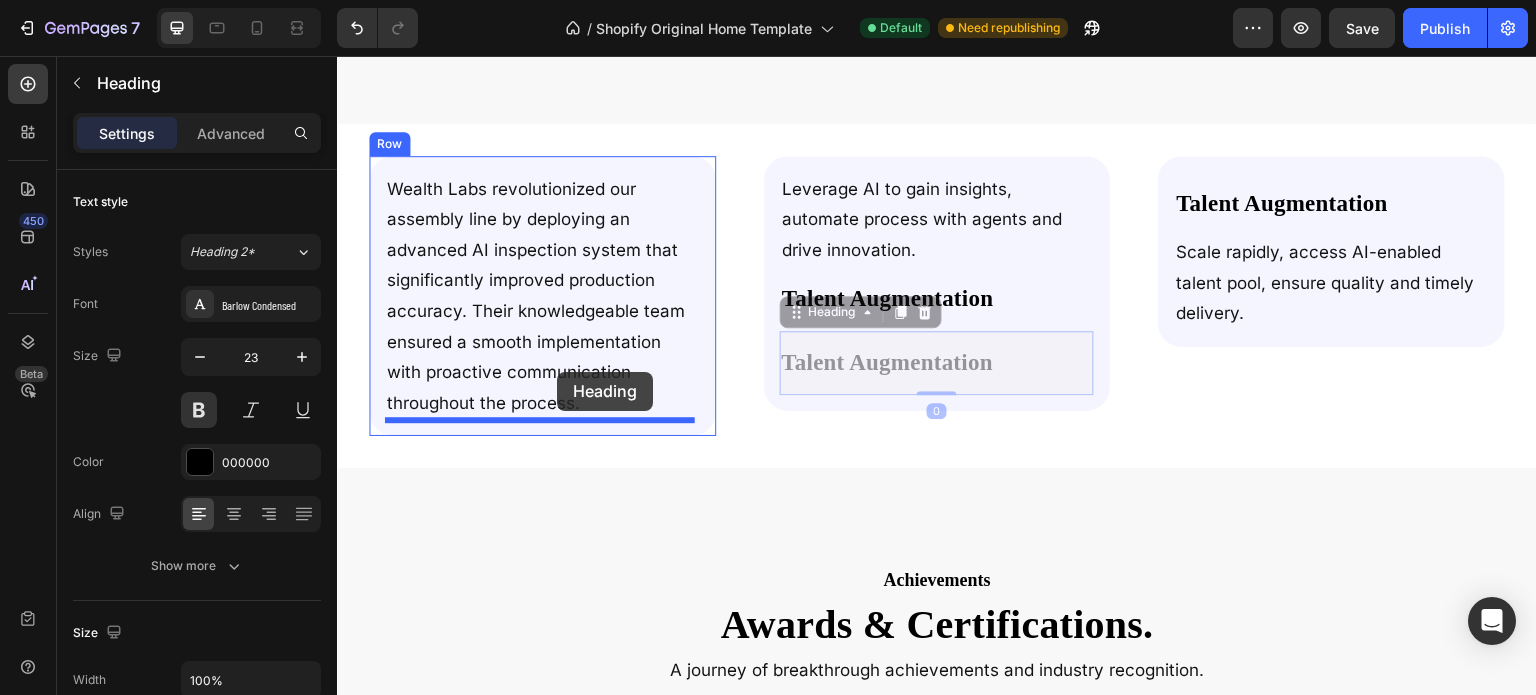 drag, startPoint x: 815, startPoint y: 315, endPoint x: 557, endPoint y: 372, distance: 264.2215 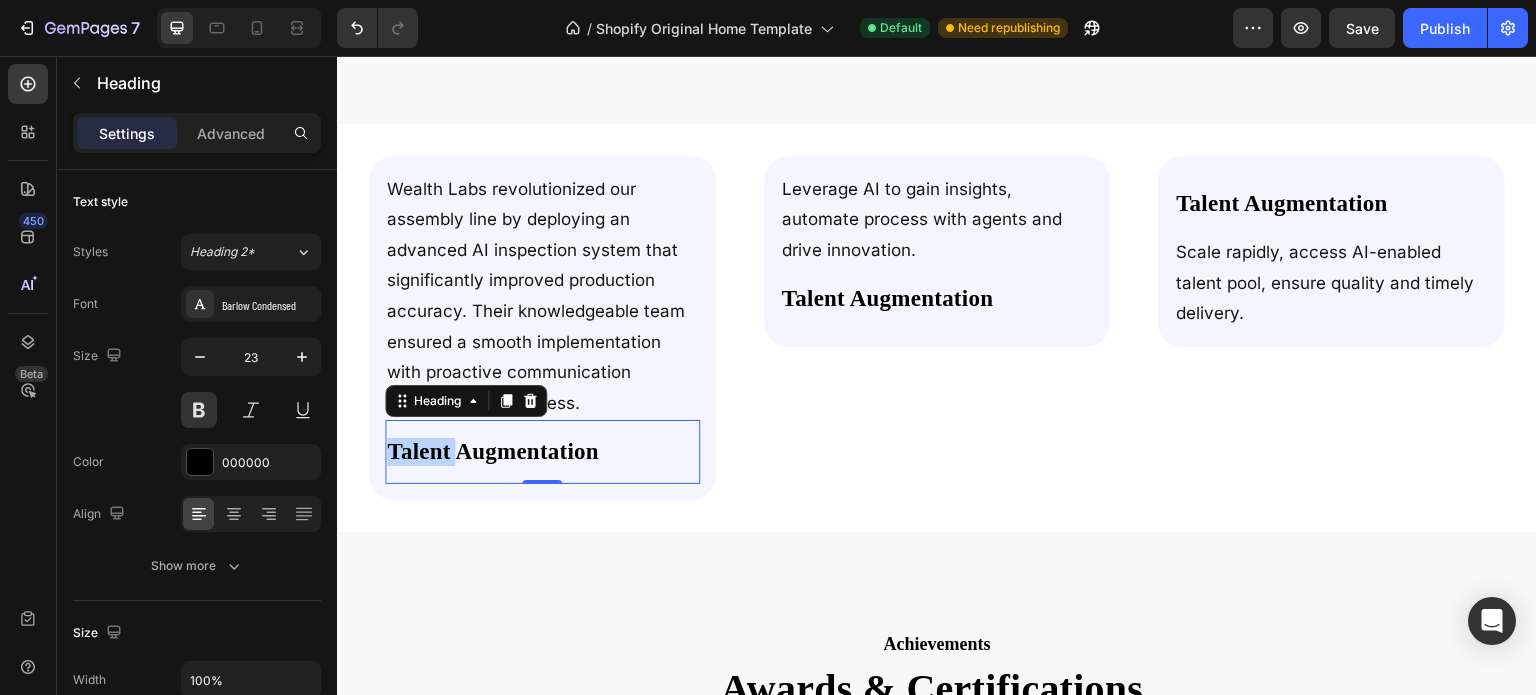 click on "Talent Augmentation" at bounding box center (493, 451) 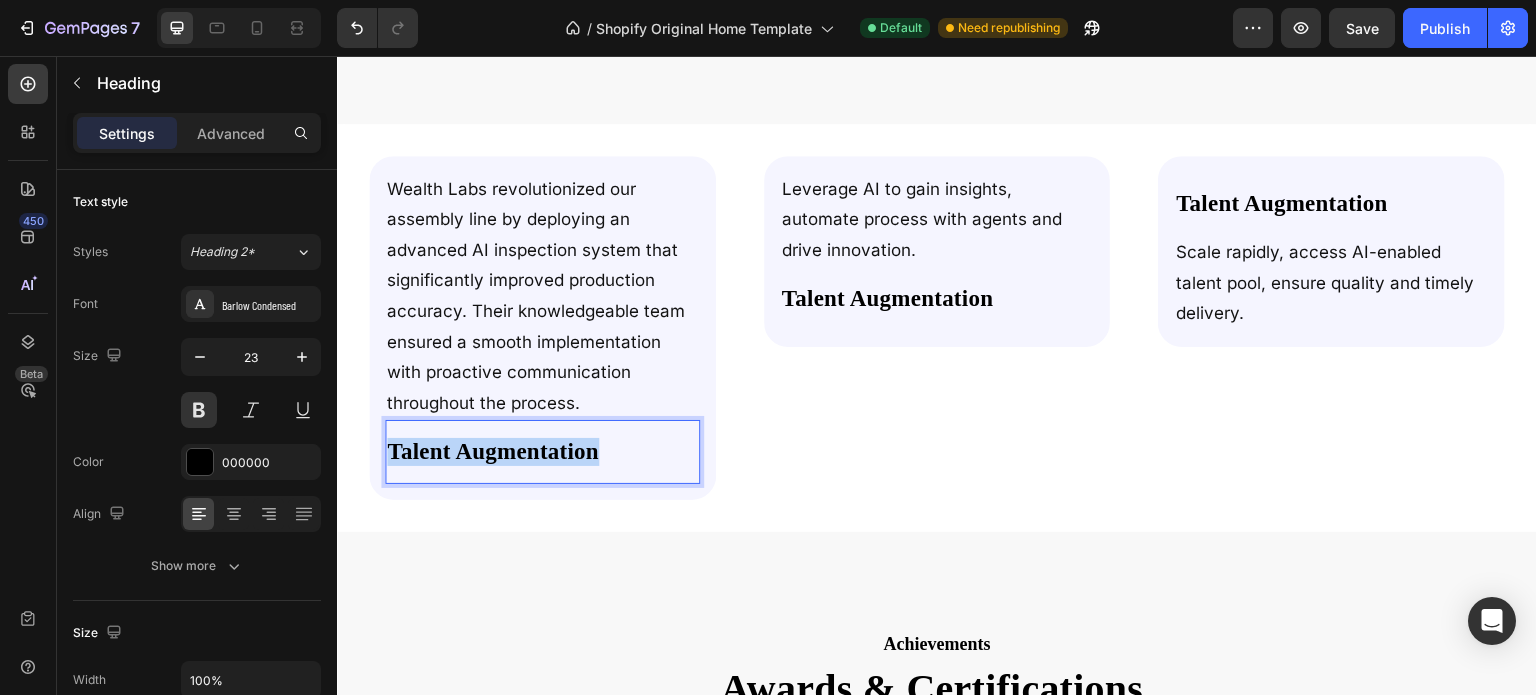 click on "Talent Augmentation" at bounding box center [493, 451] 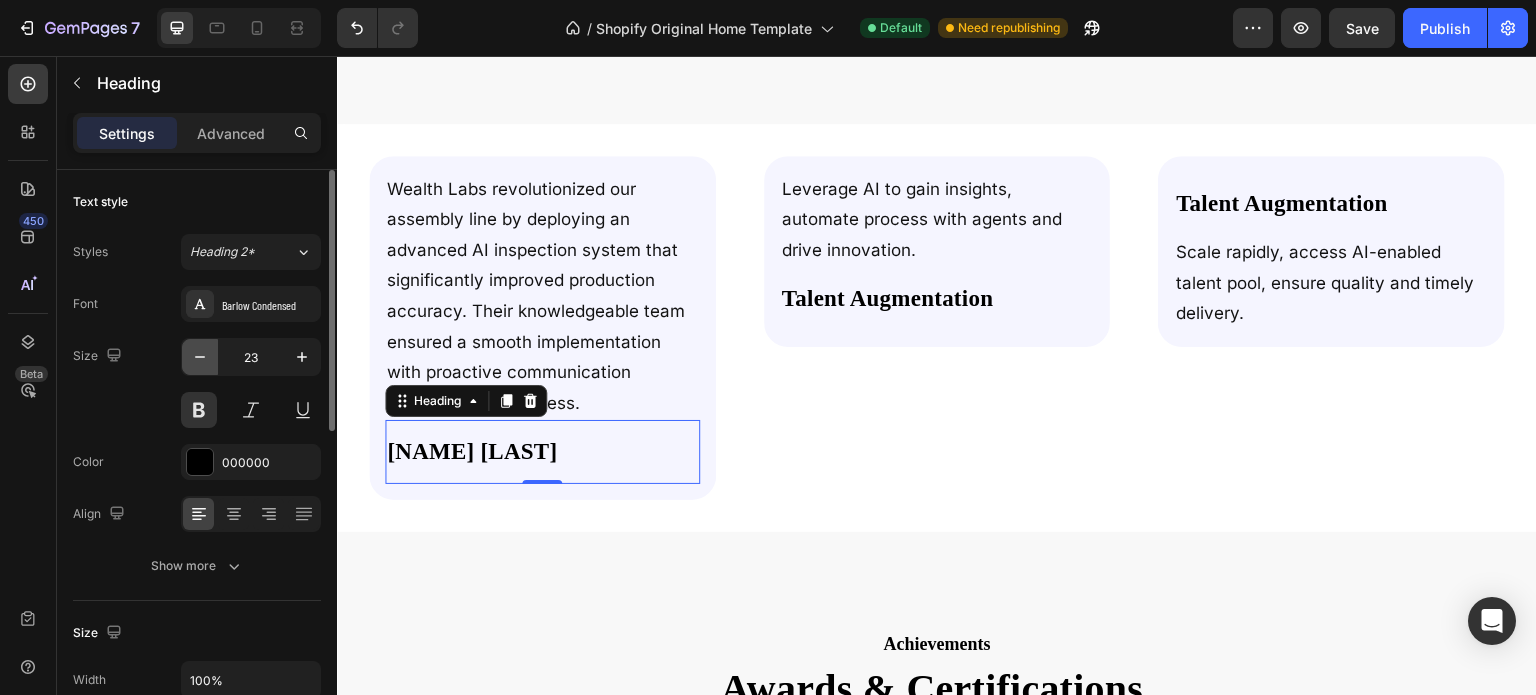 click 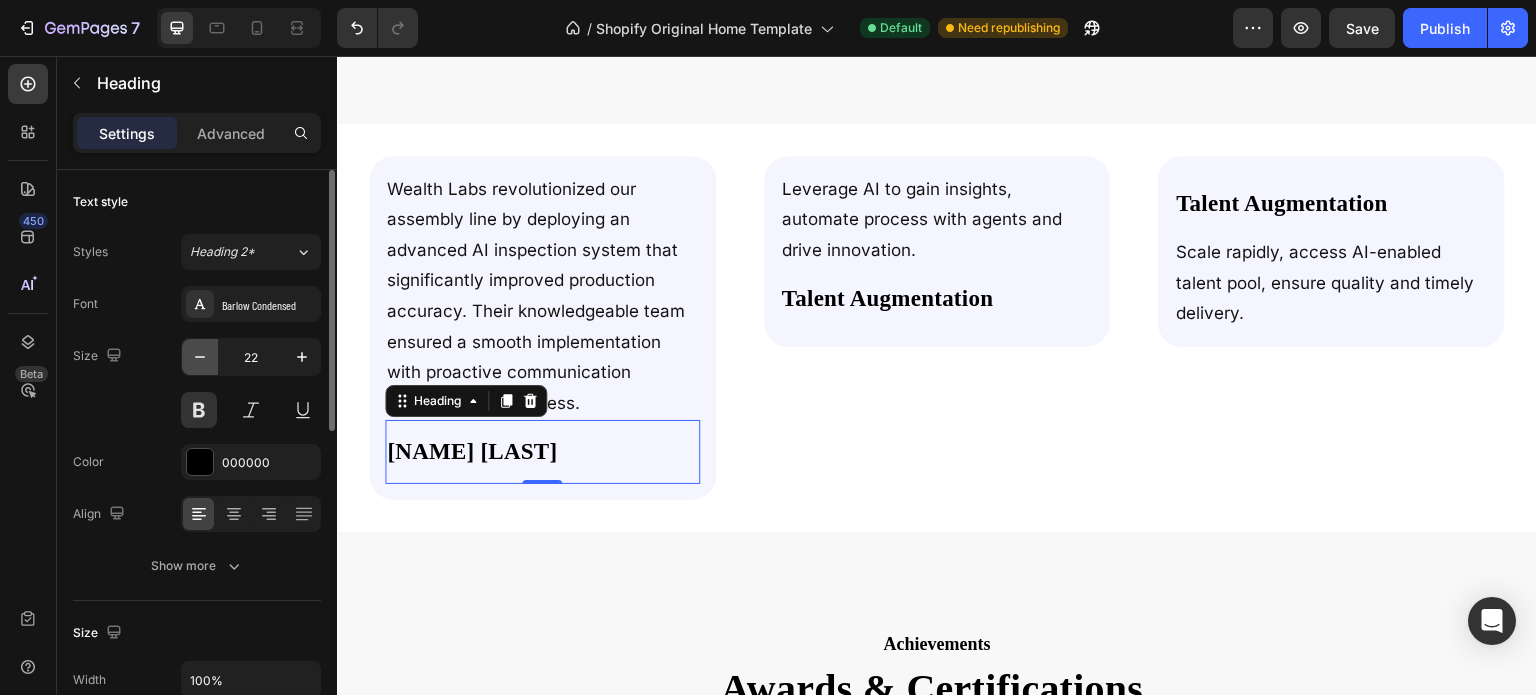 click 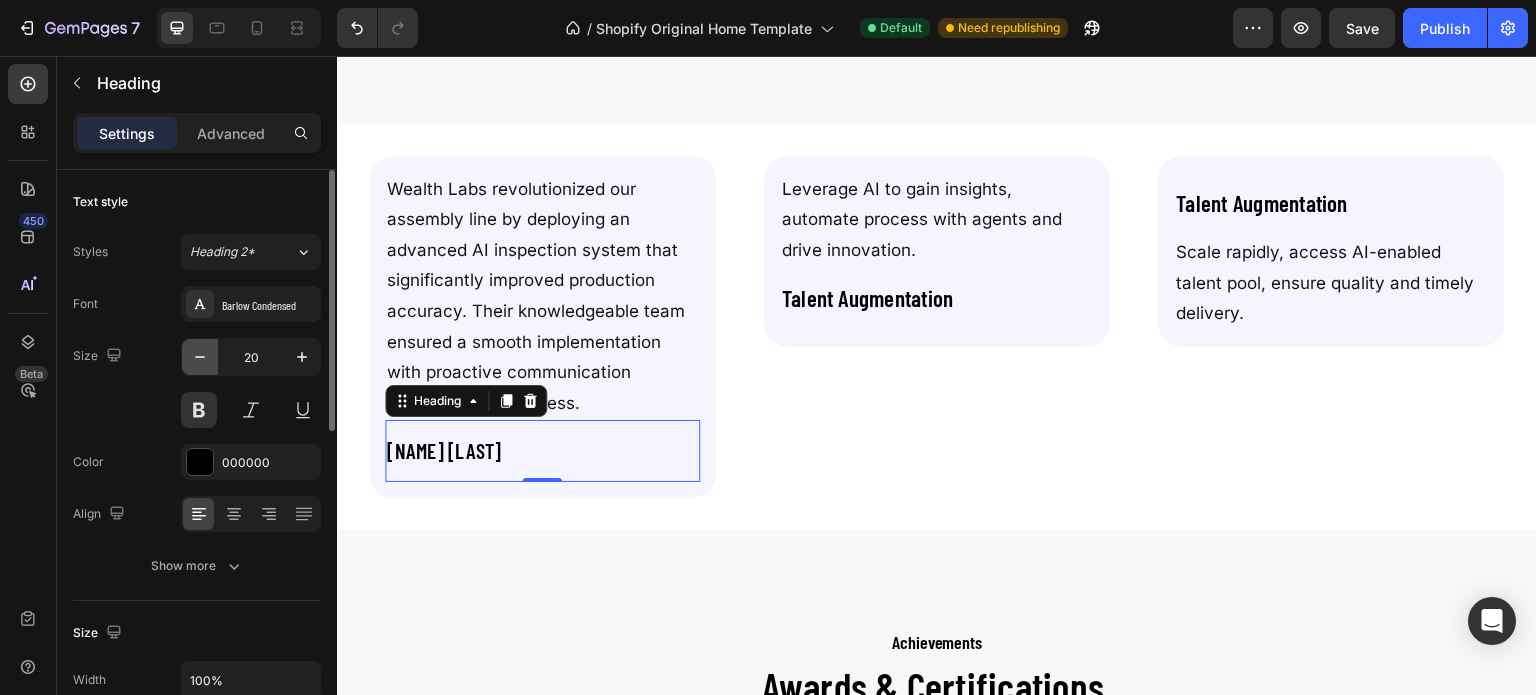 click 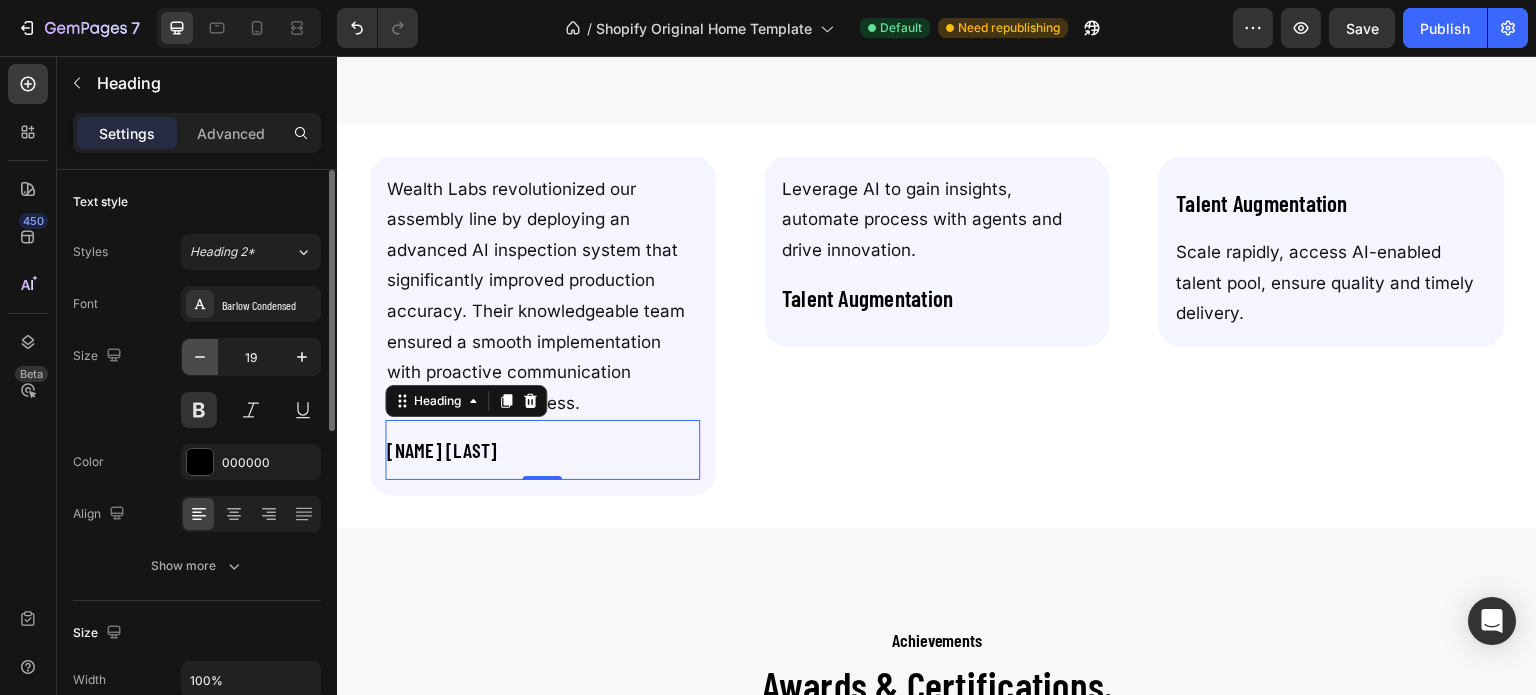 click 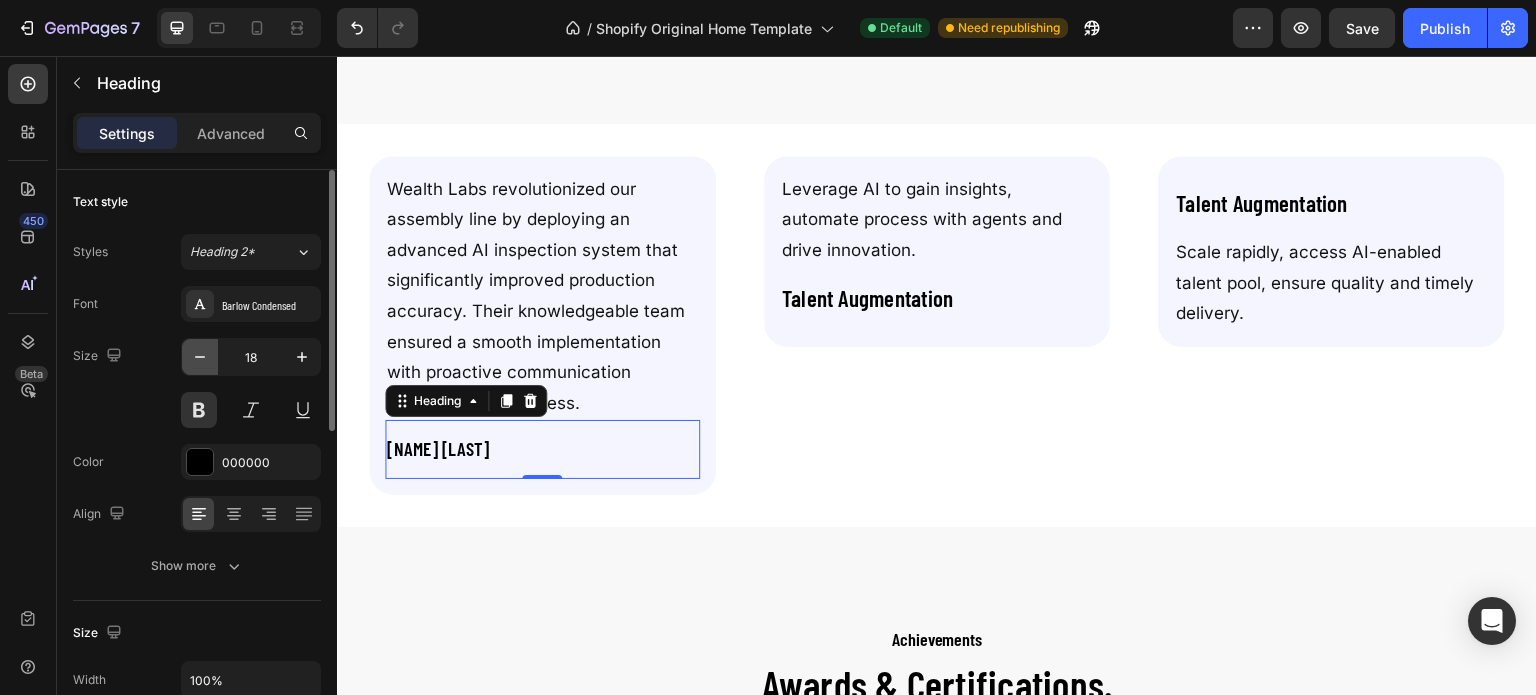 click 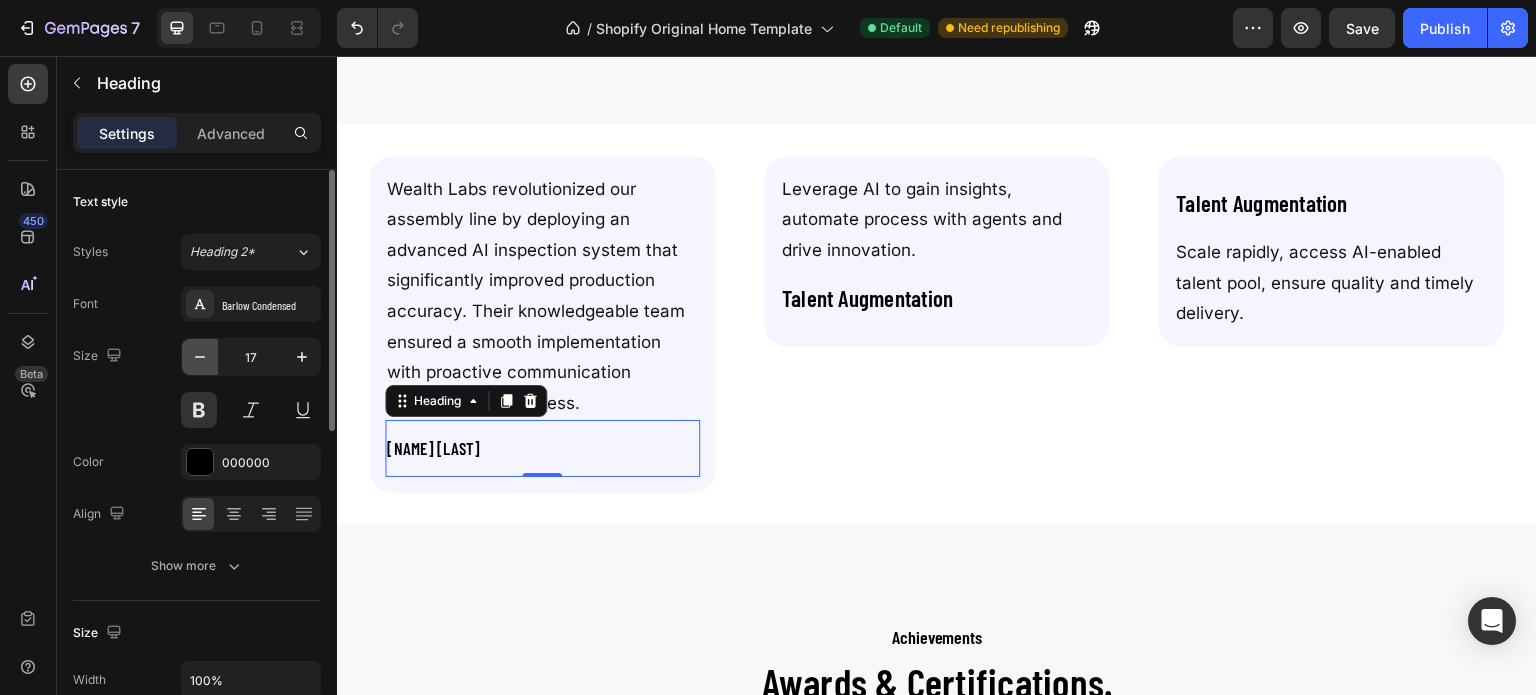 click 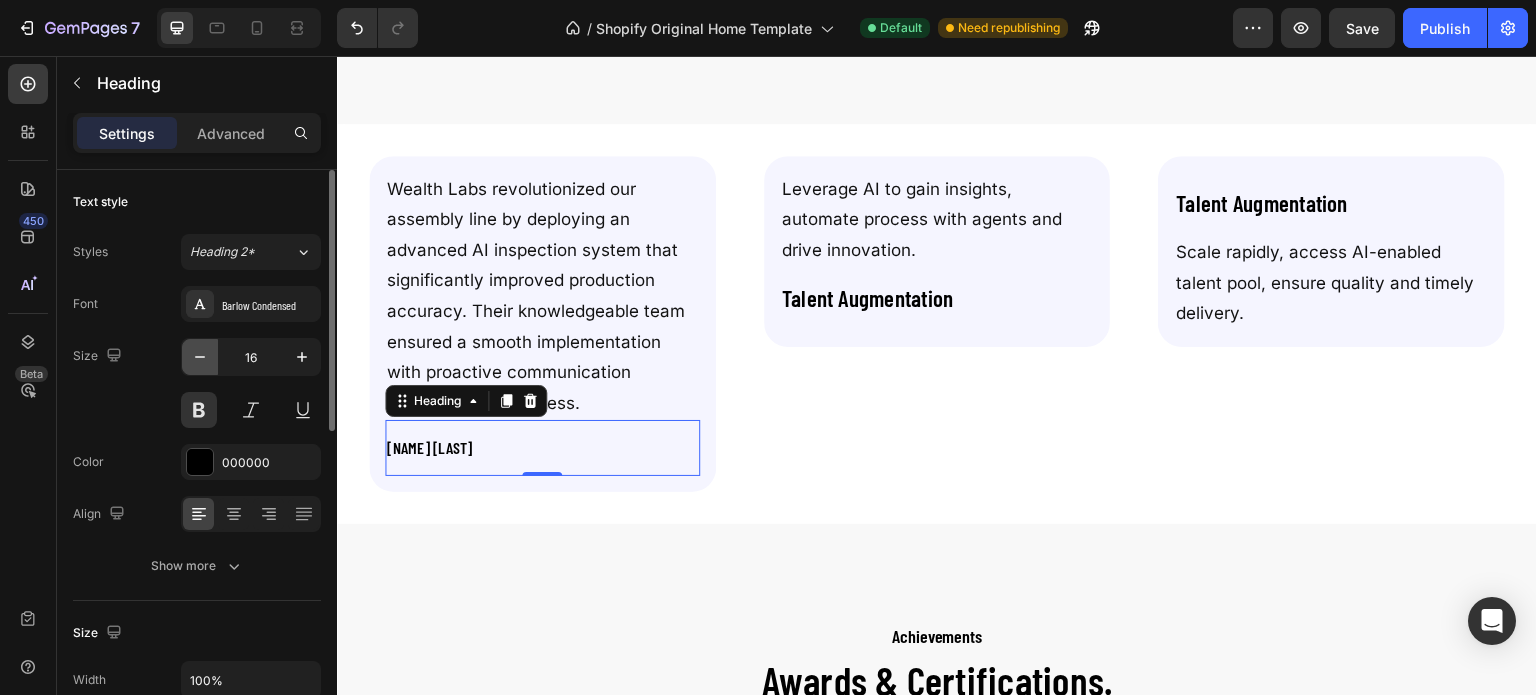 click 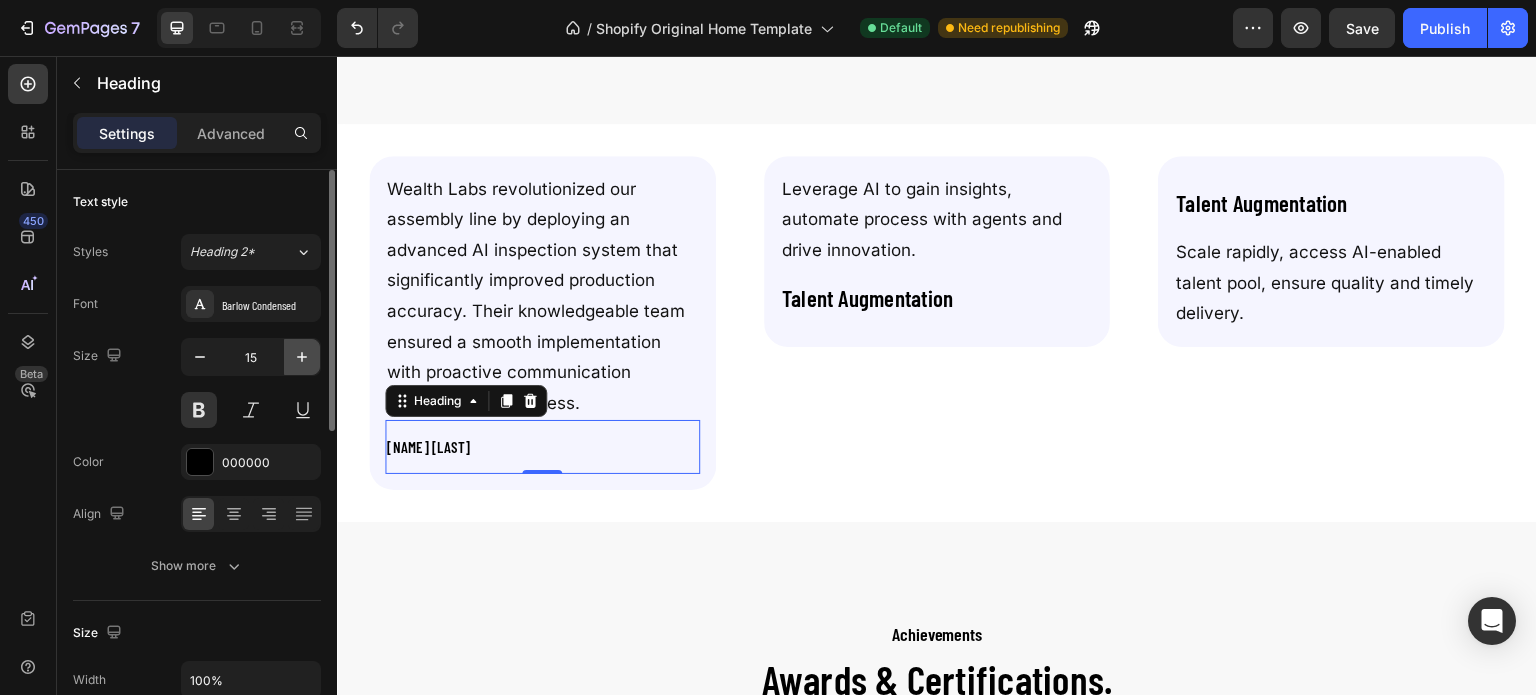 click 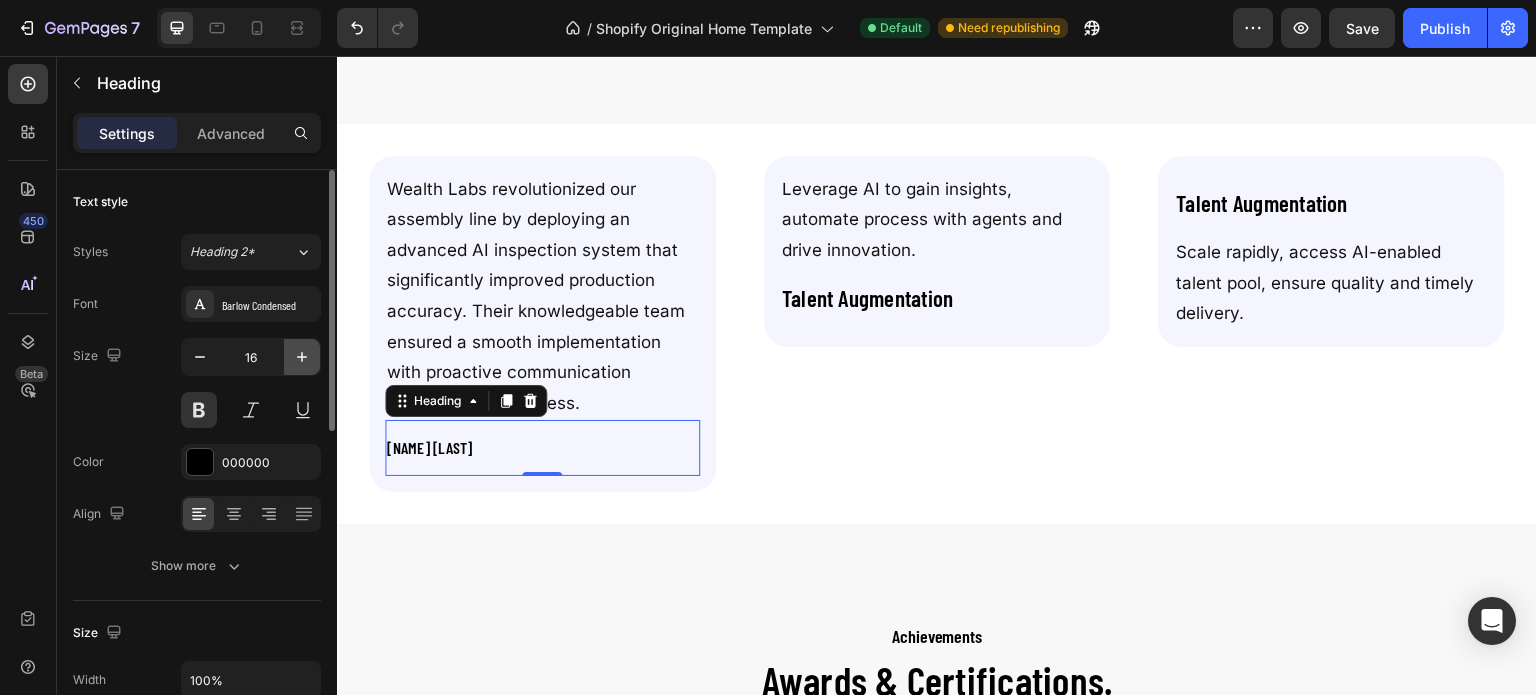 click 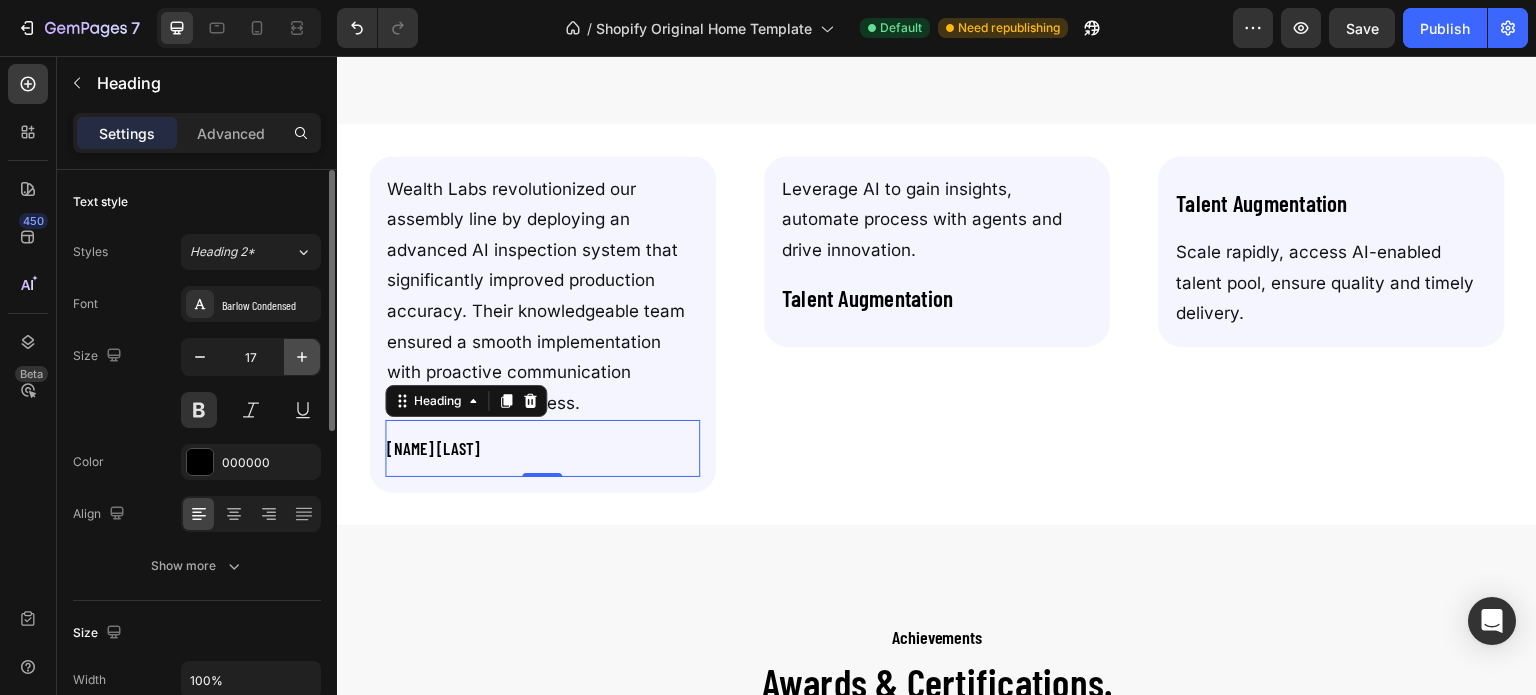 click 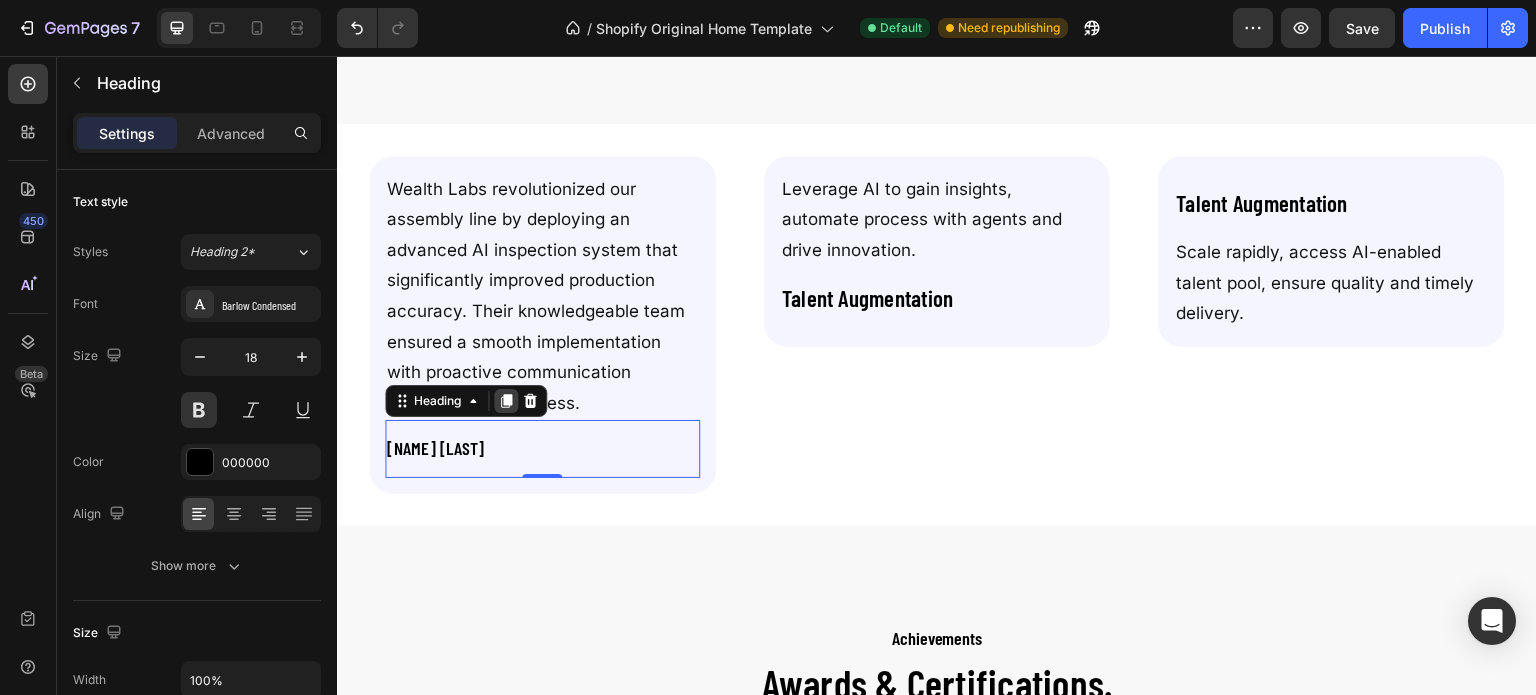 click 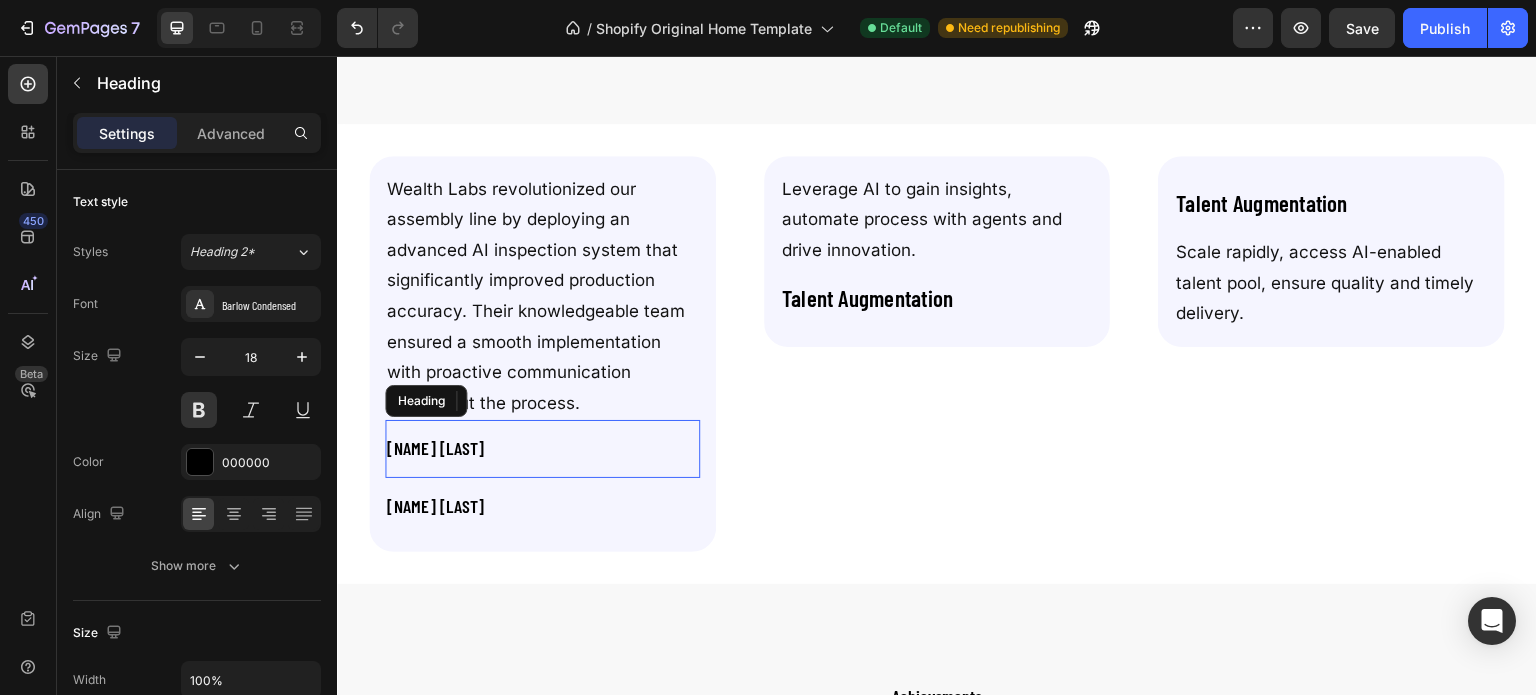 click on "⁠⁠⁠⁠⁠⁠⁠ [NAME] [LAST]" at bounding box center [542, 449] 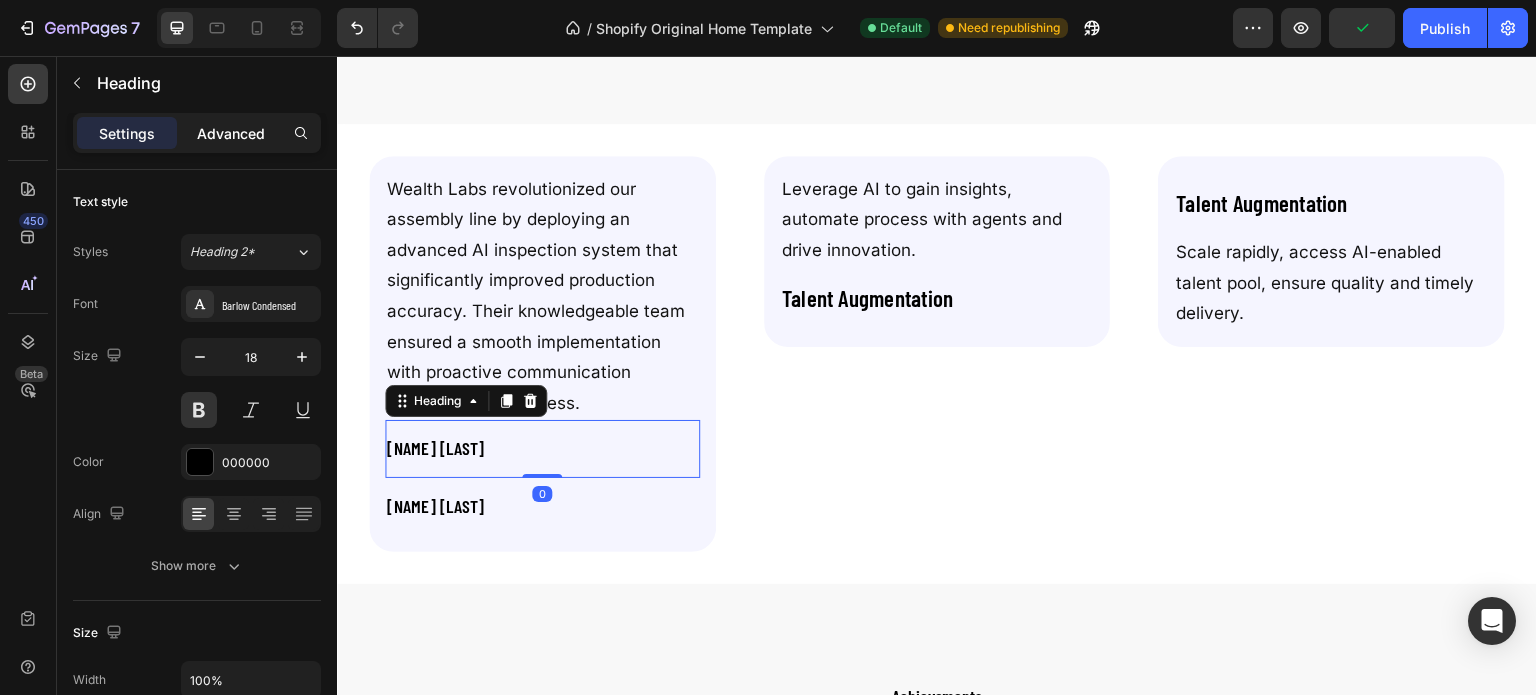 click on "Advanced" 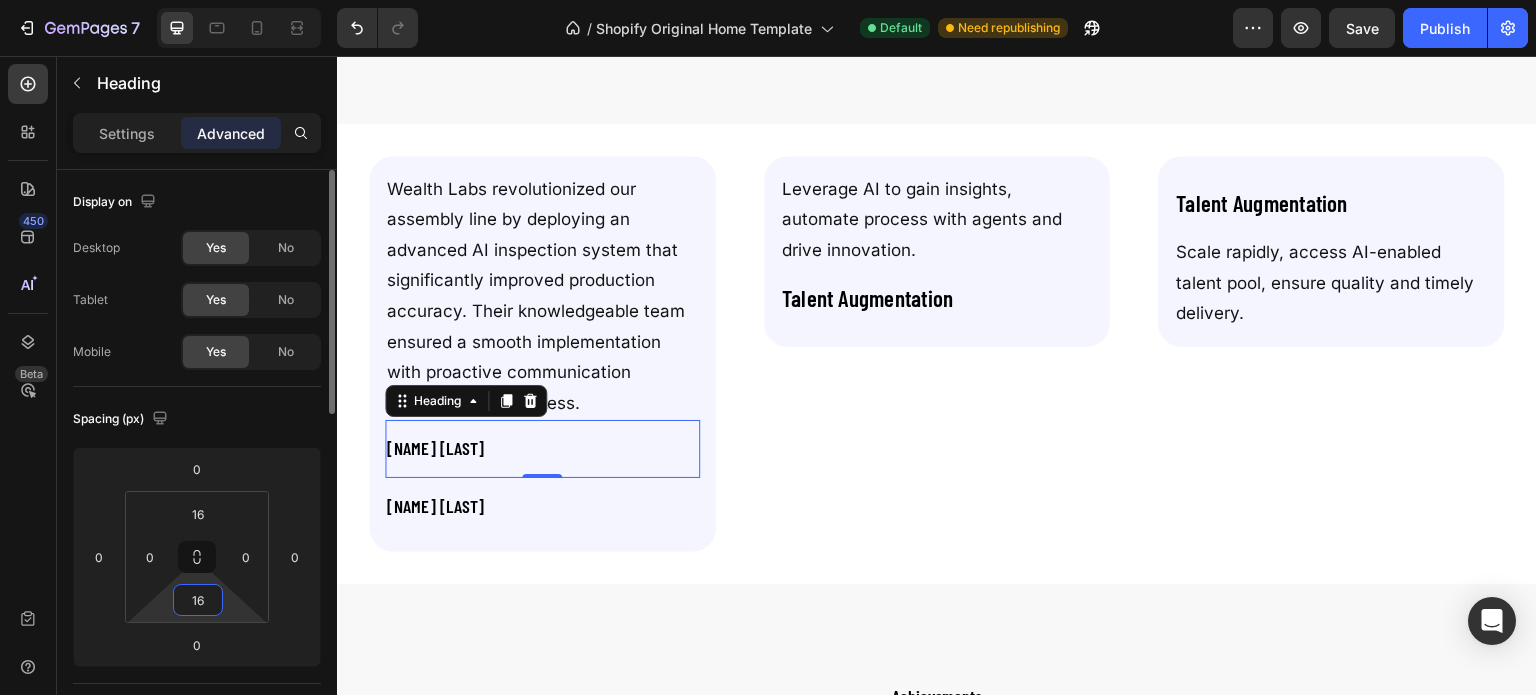 click on "16" at bounding box center (198, 600) 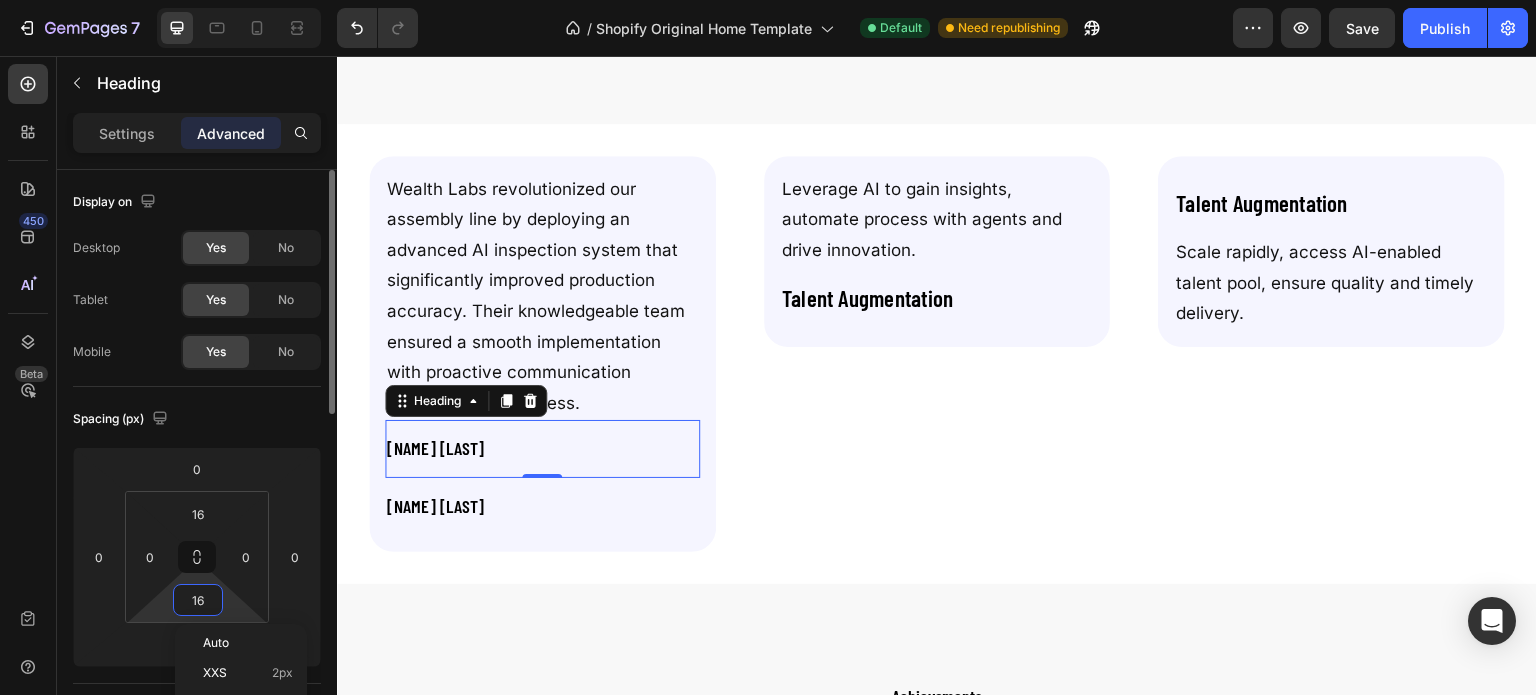 type 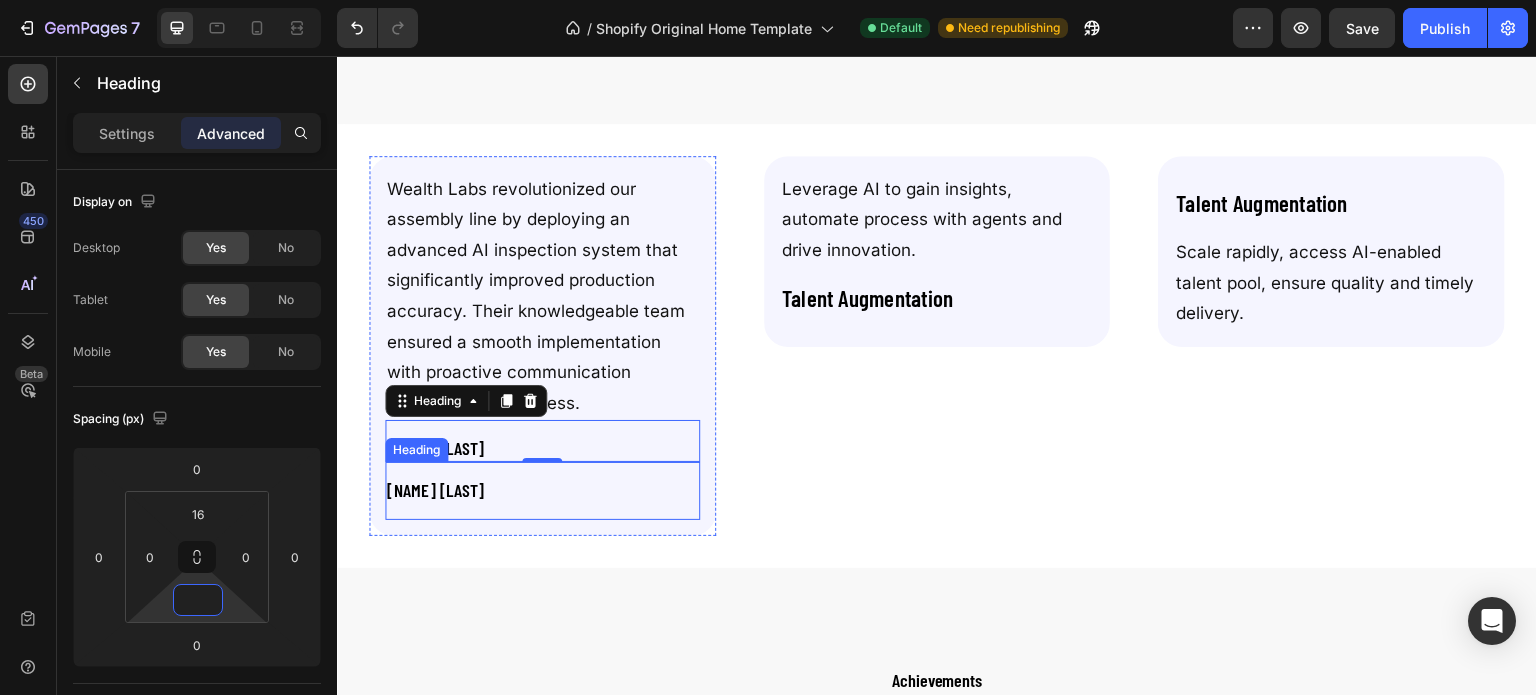 click on "⁠⁠⁠⁠⁠⁠⁠ [NAME] [LAST]" at bounding box center [542, 491] 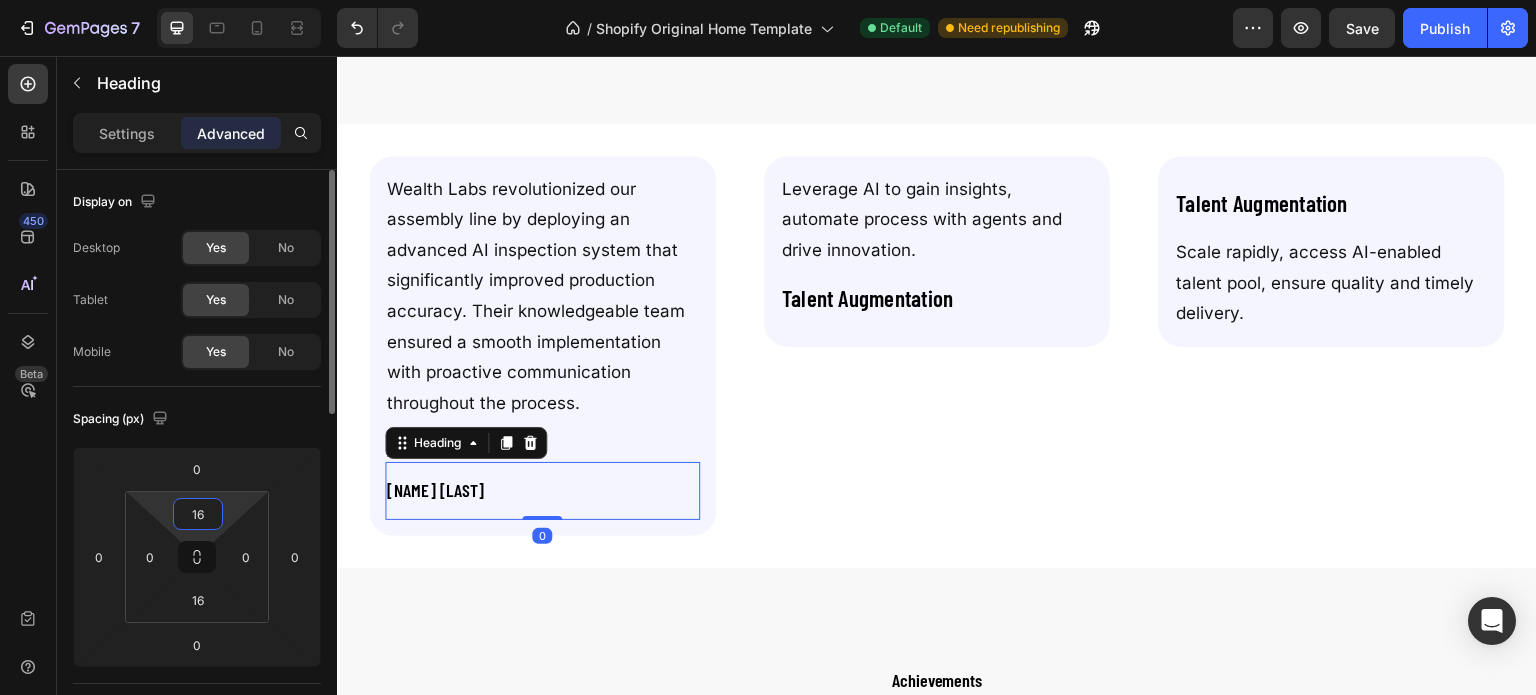 click on "16" at bounding box center (198, 514) 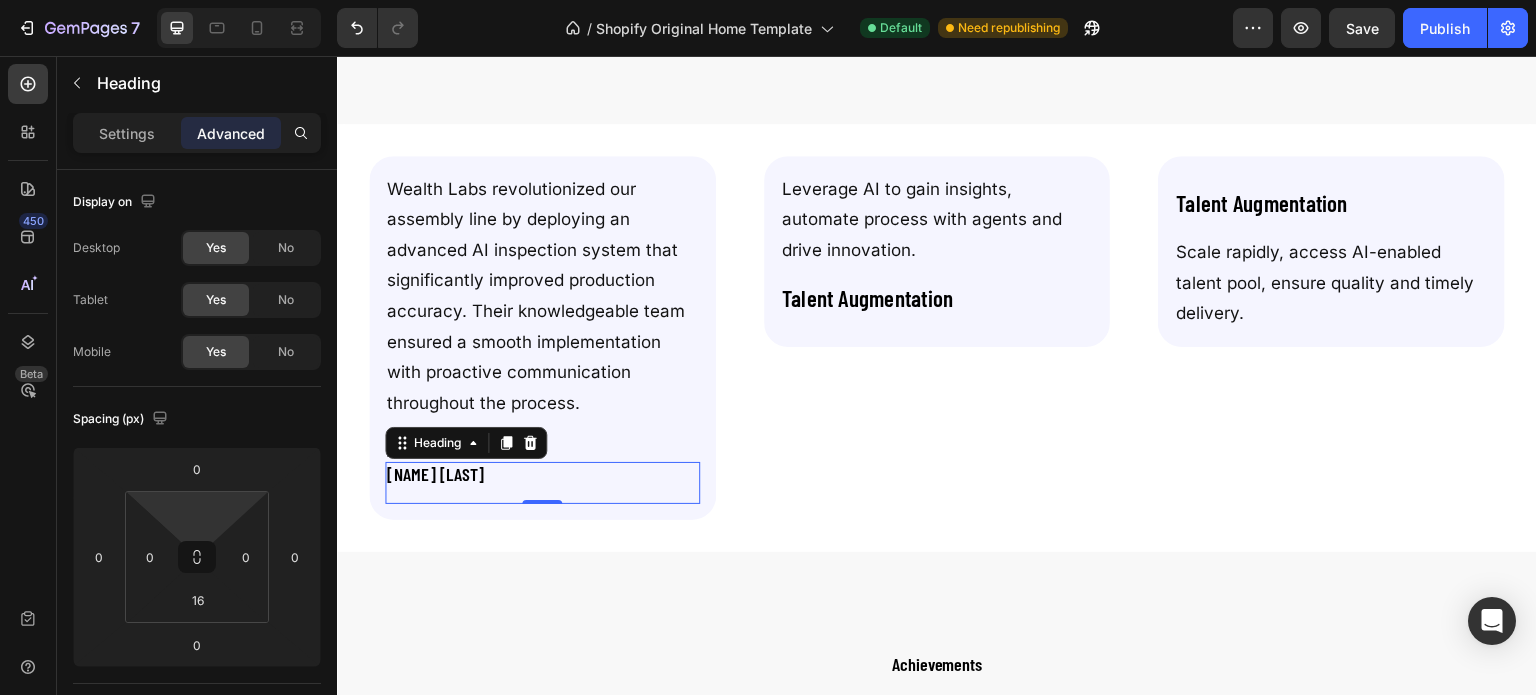 type on "0" 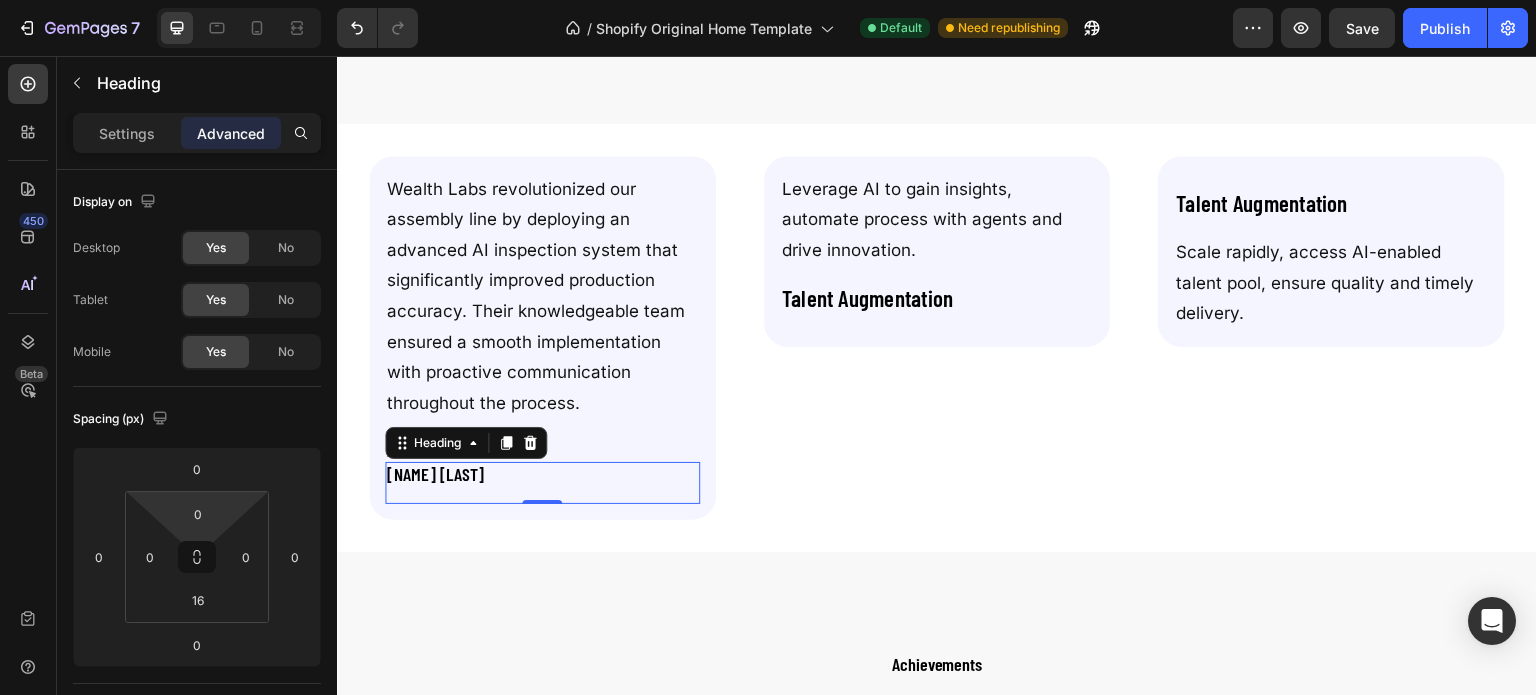 click on "[FIRST] [LAST]" at bounding box center [542, 475] 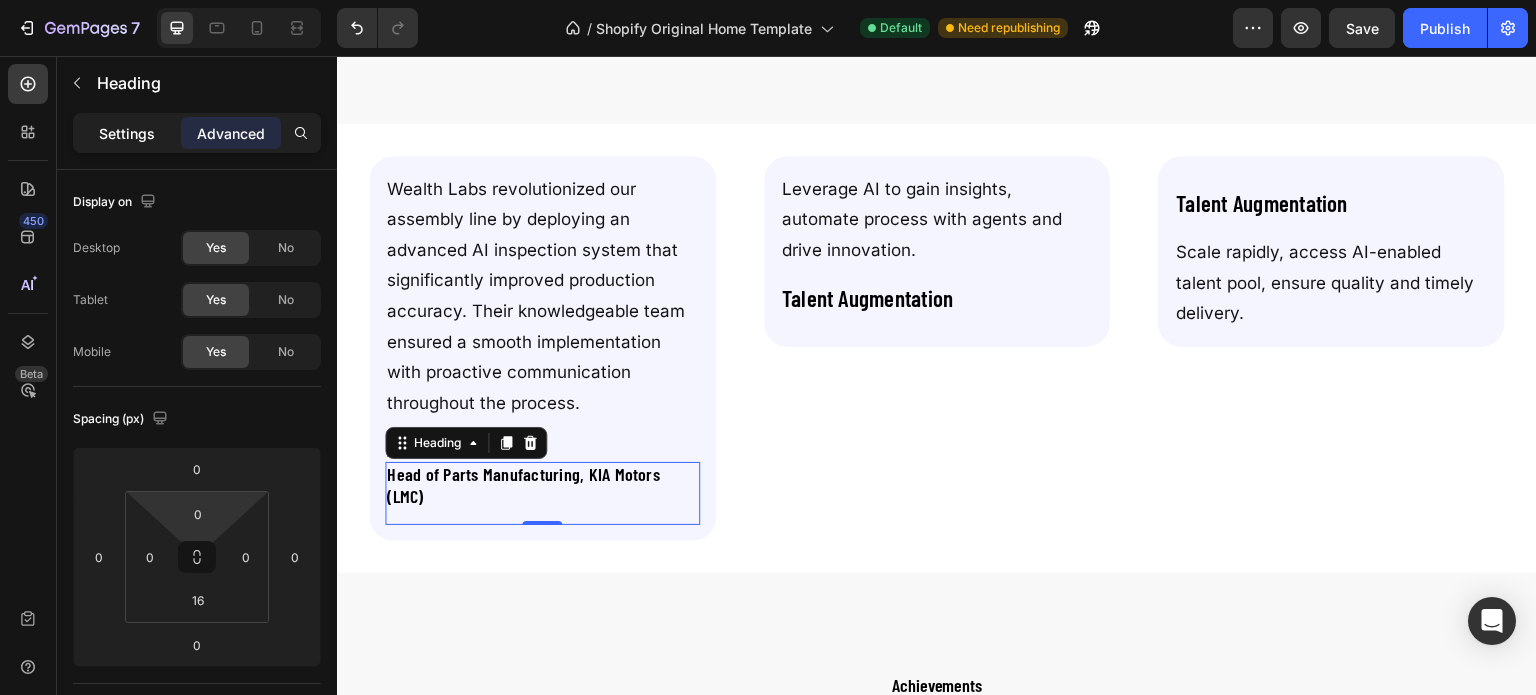 click on "Settings" at bounding box center (127, 133) 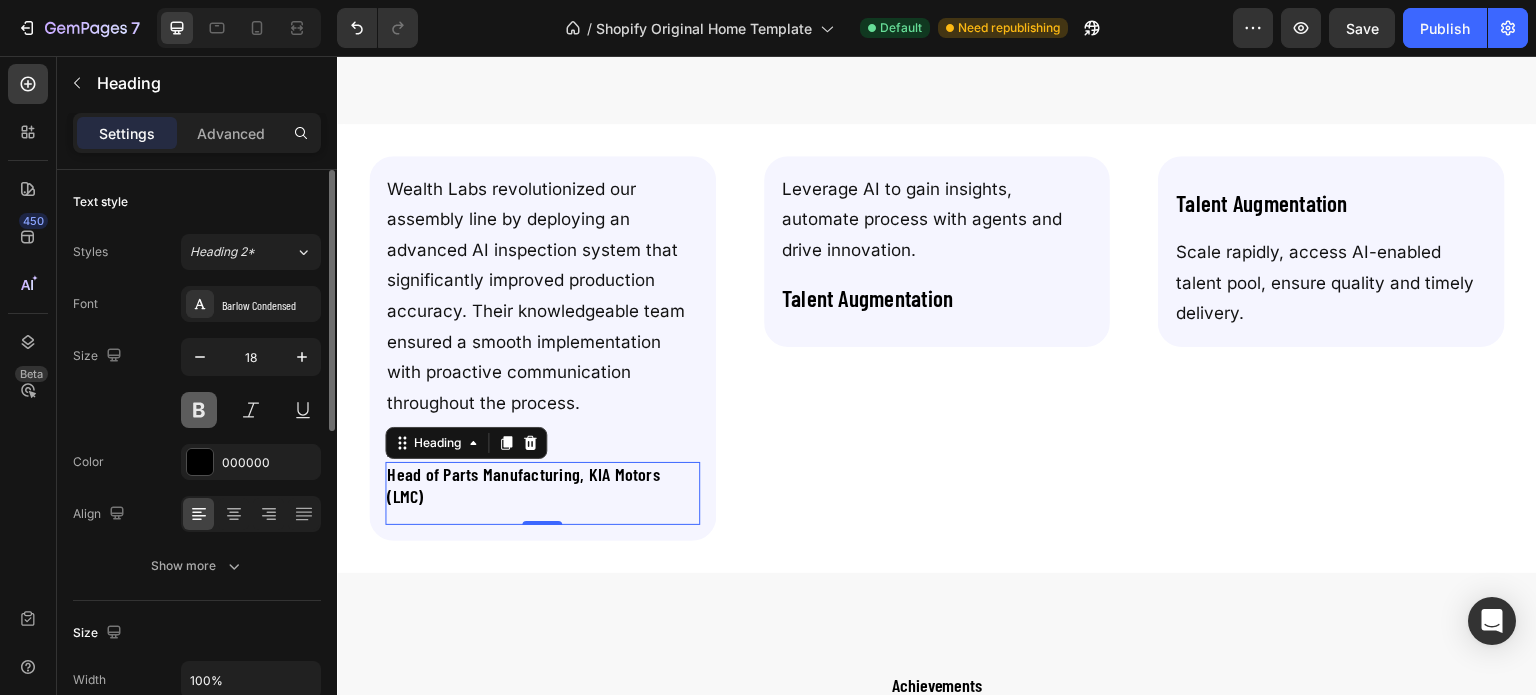 click at bounding box center (199, 410) 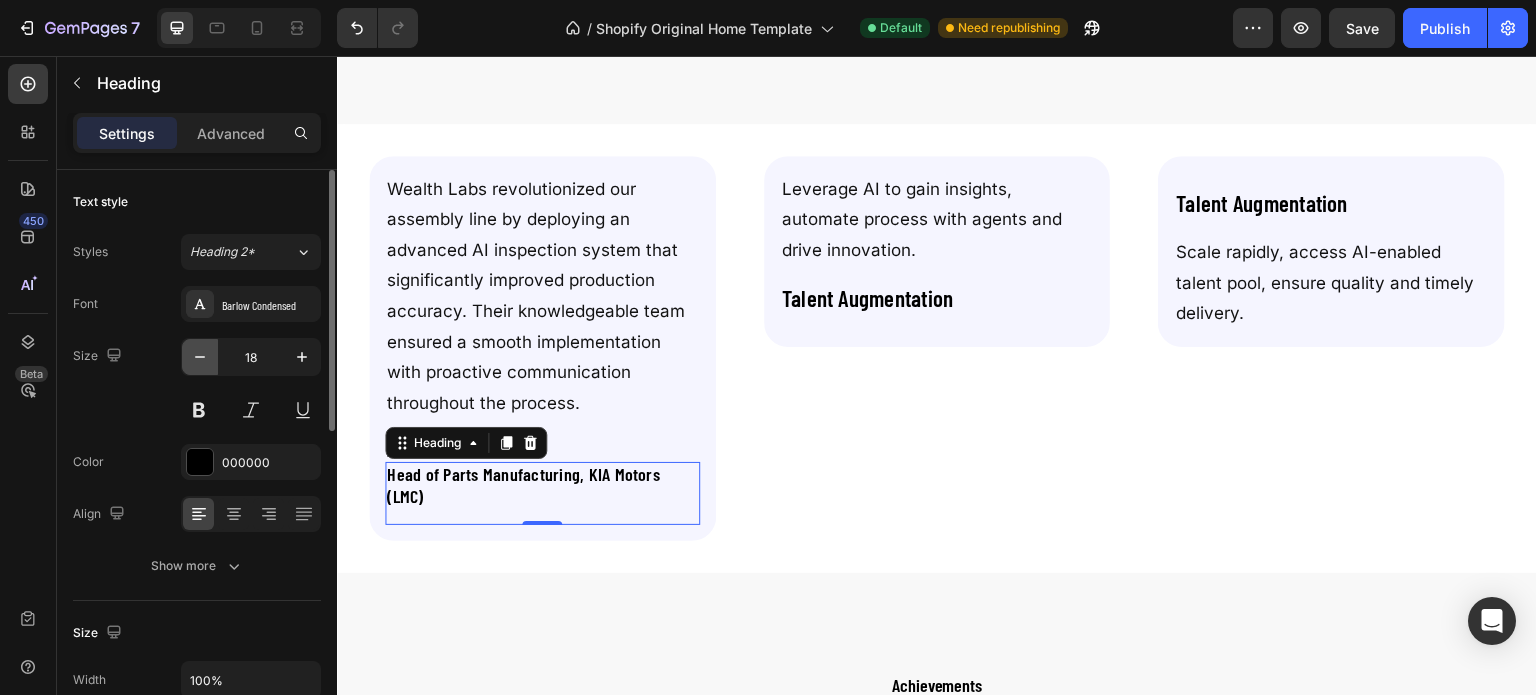 click 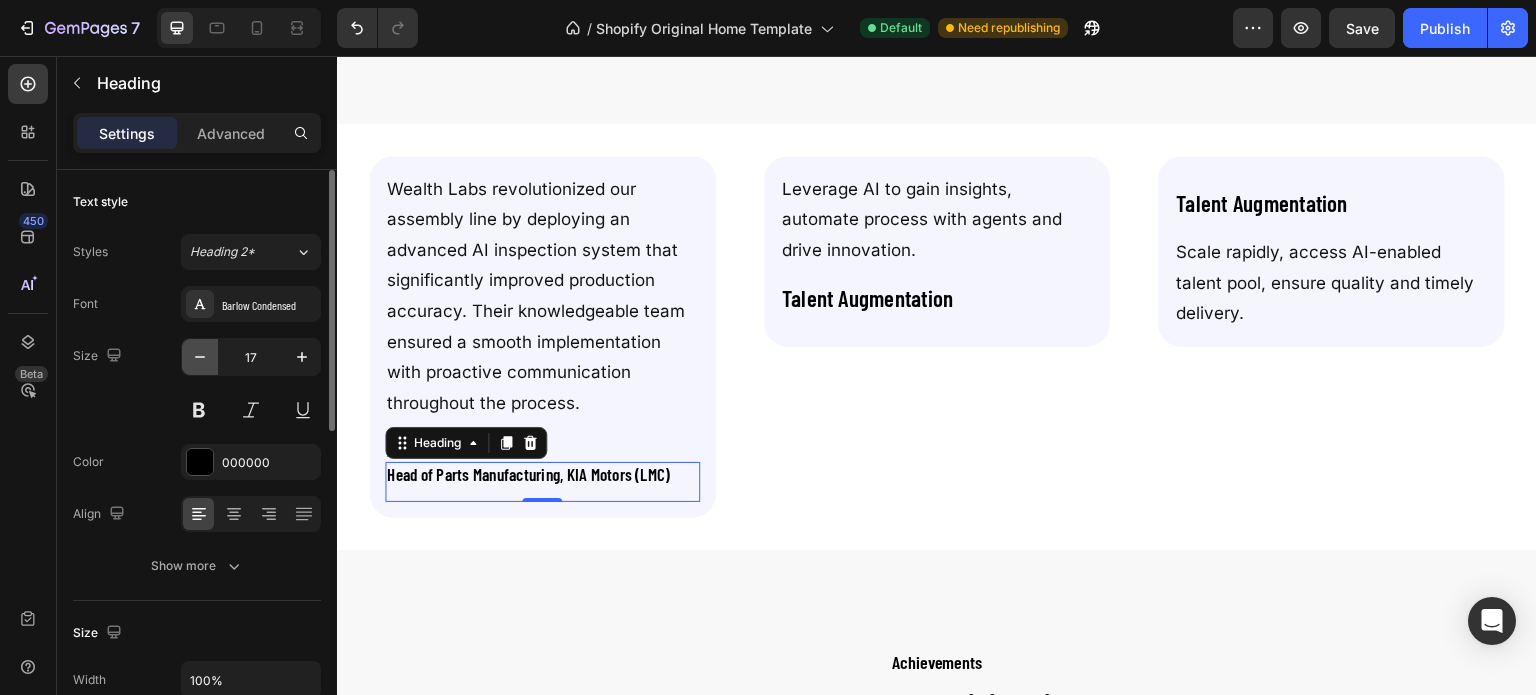 click 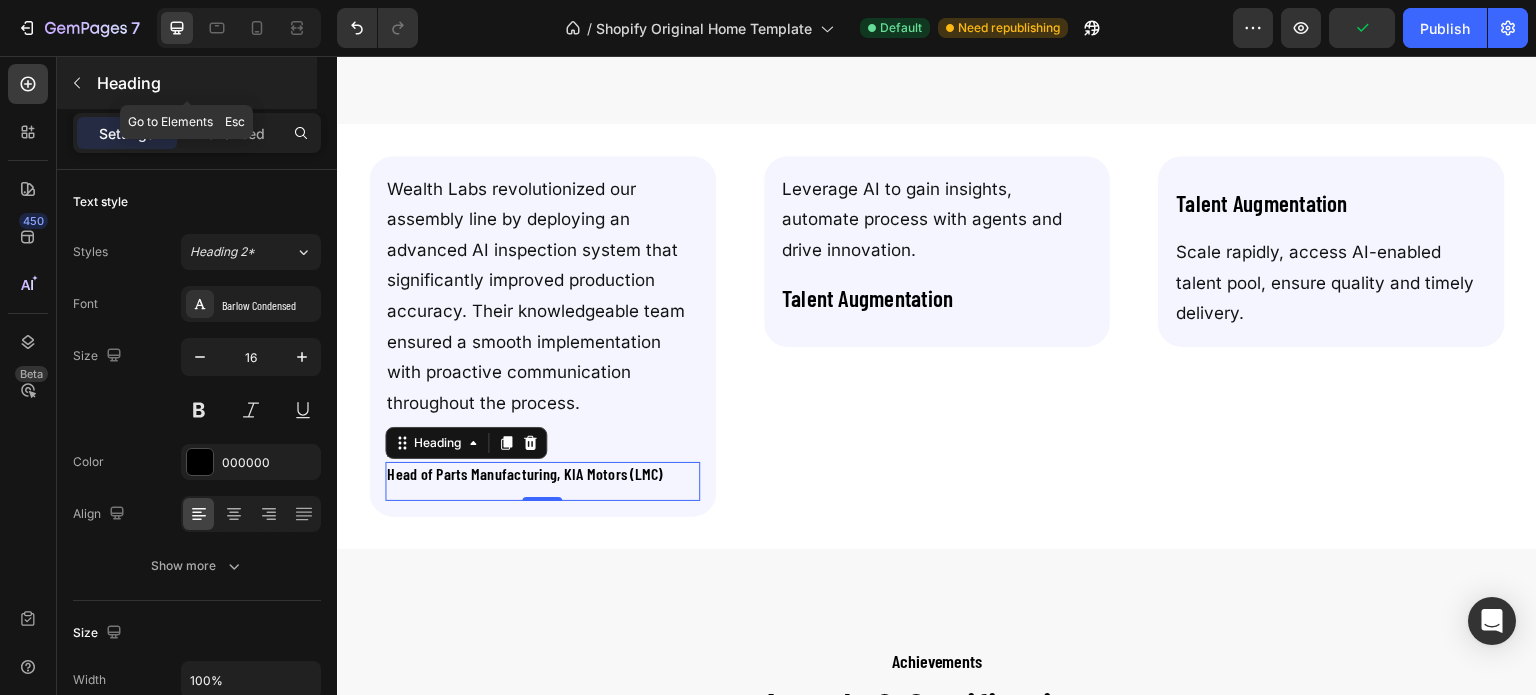 click 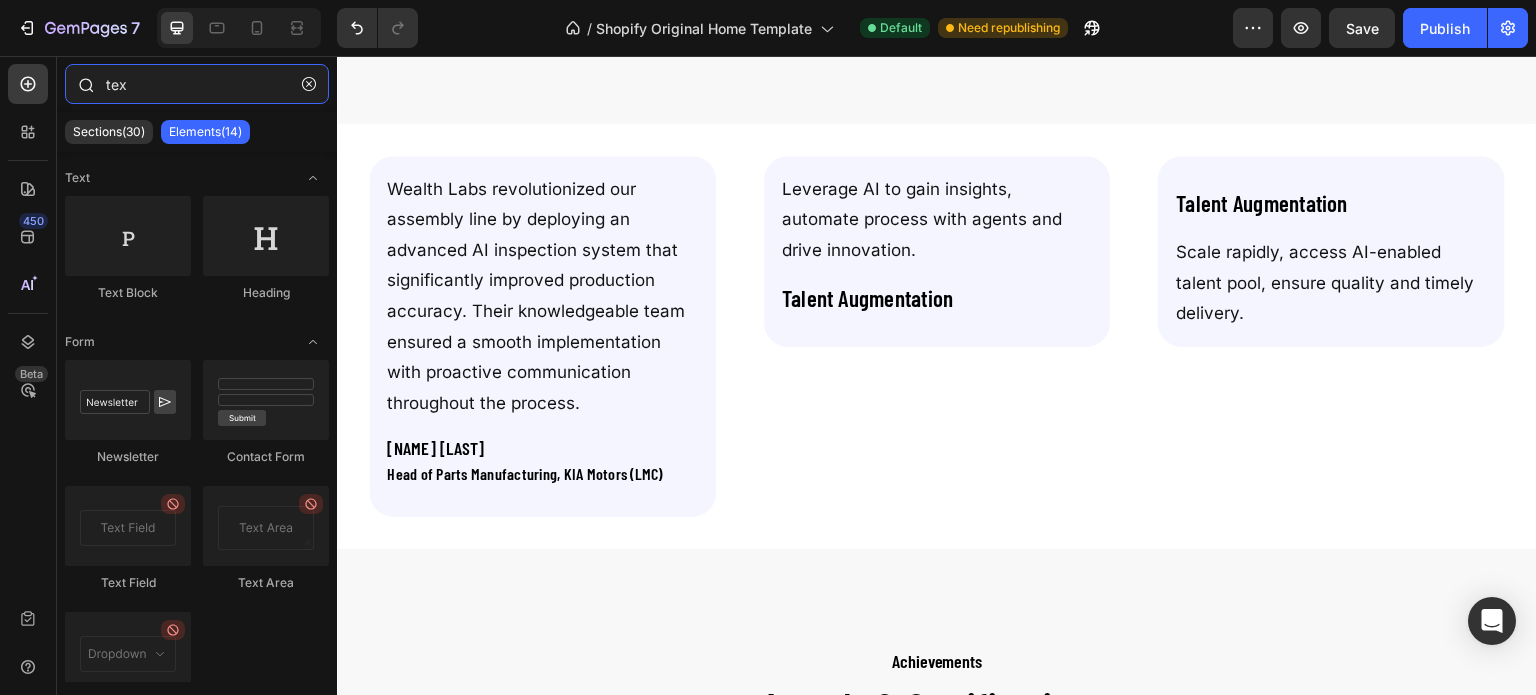 click on "tex" at bounding box center (197, 84) 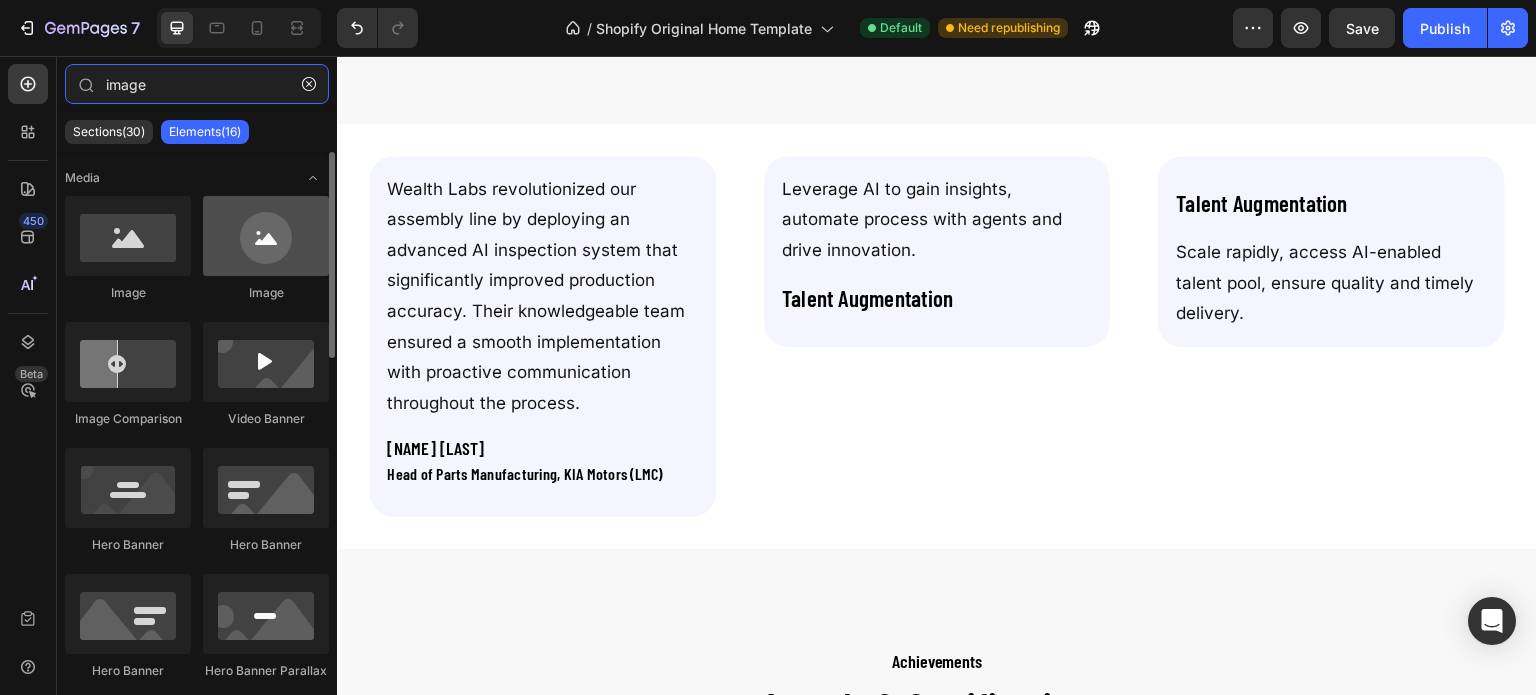 type on "image" 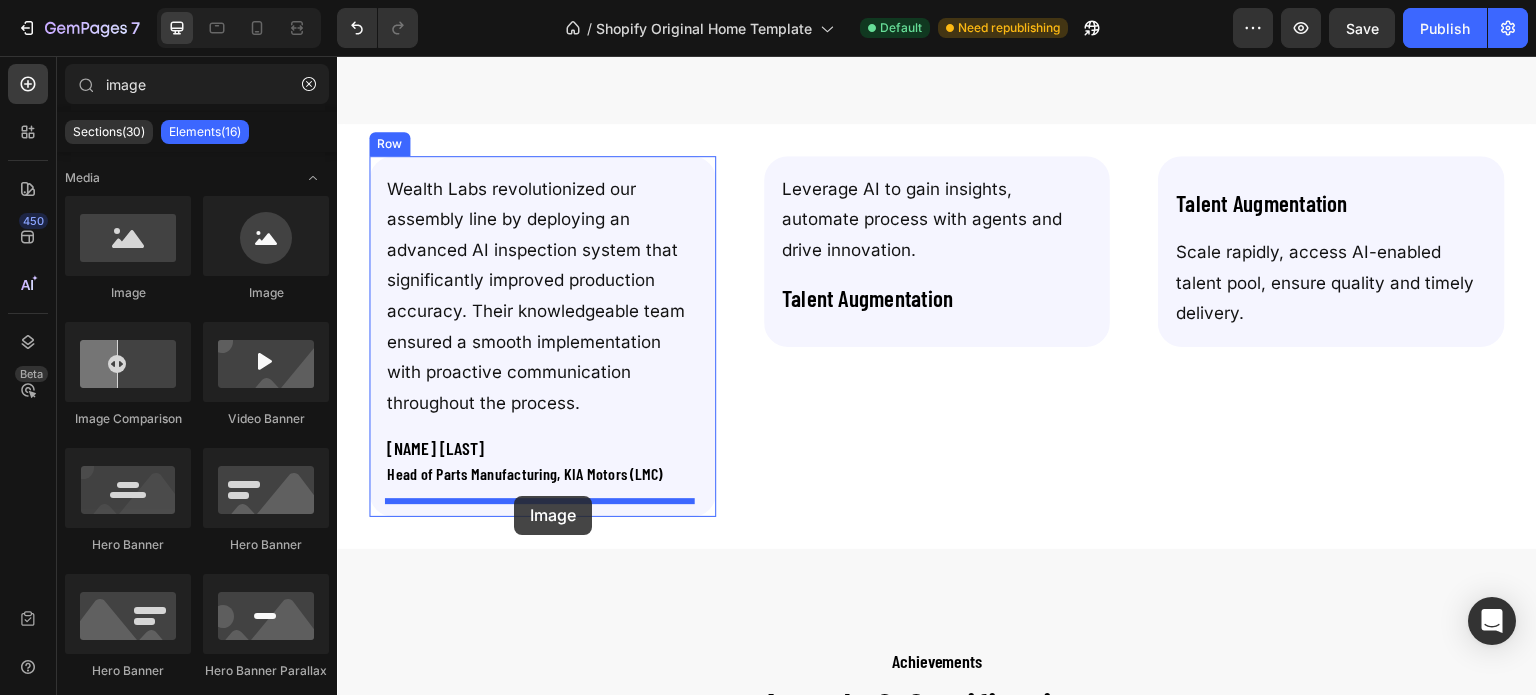 drag, startPoint x: 598, startPoint y: 291, endPoint x: 514, endPoint y: 496, distance: 221.54233 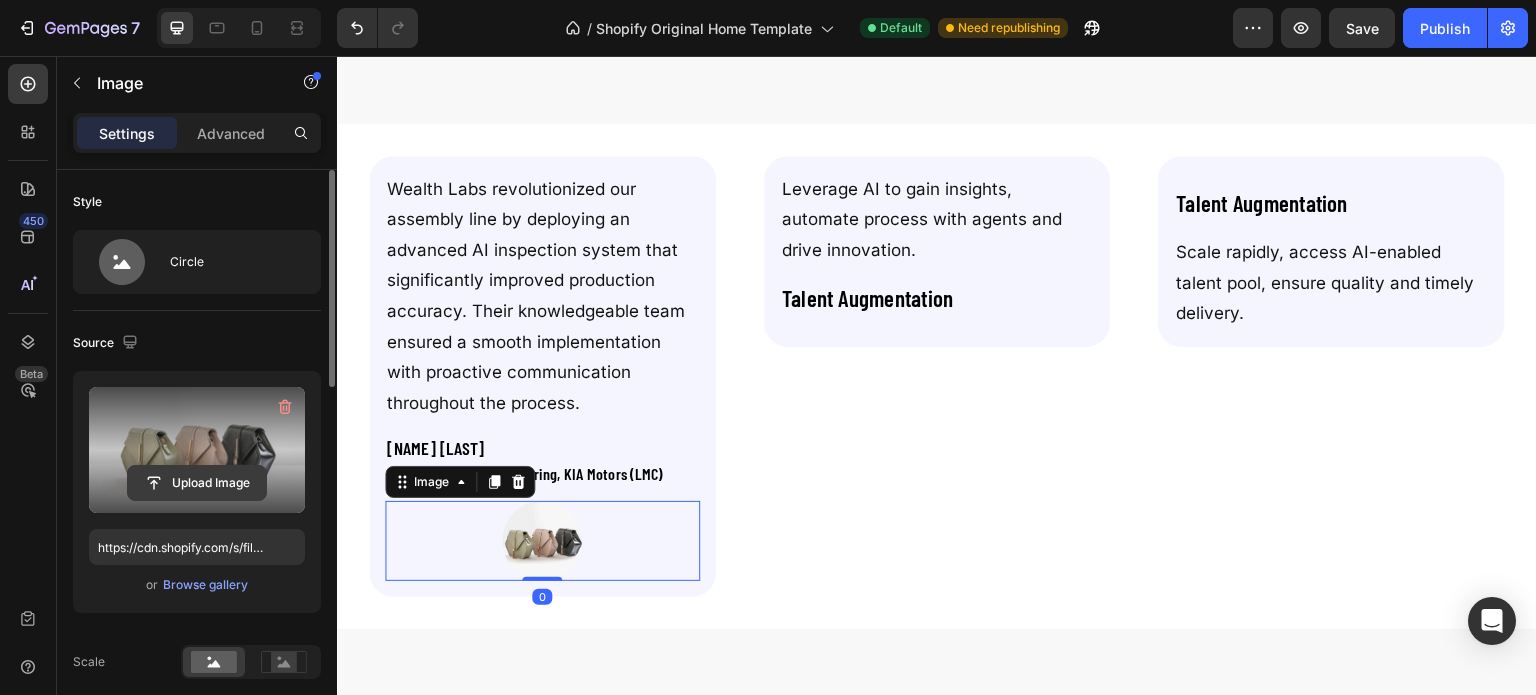click 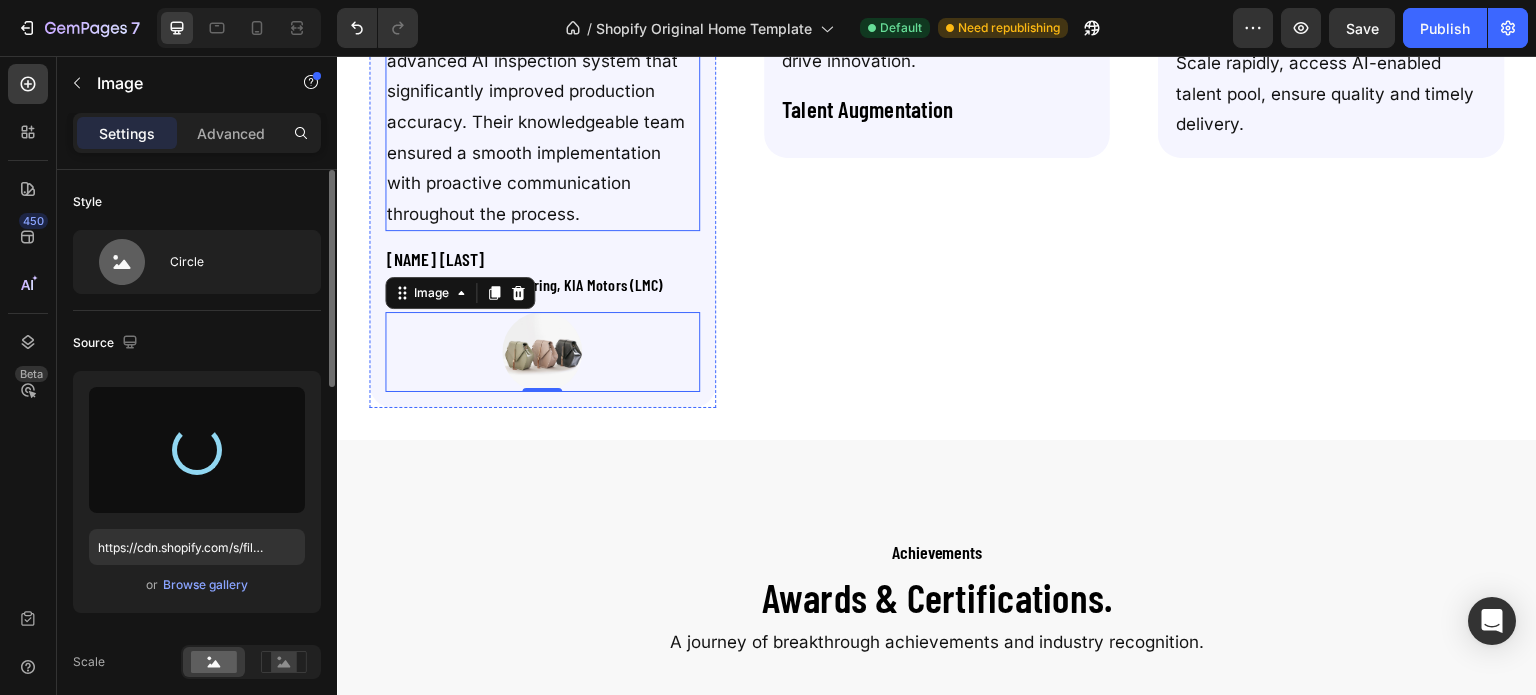 scroll, scrollTop: 4372, scrollLeft: 0, axis: vertical 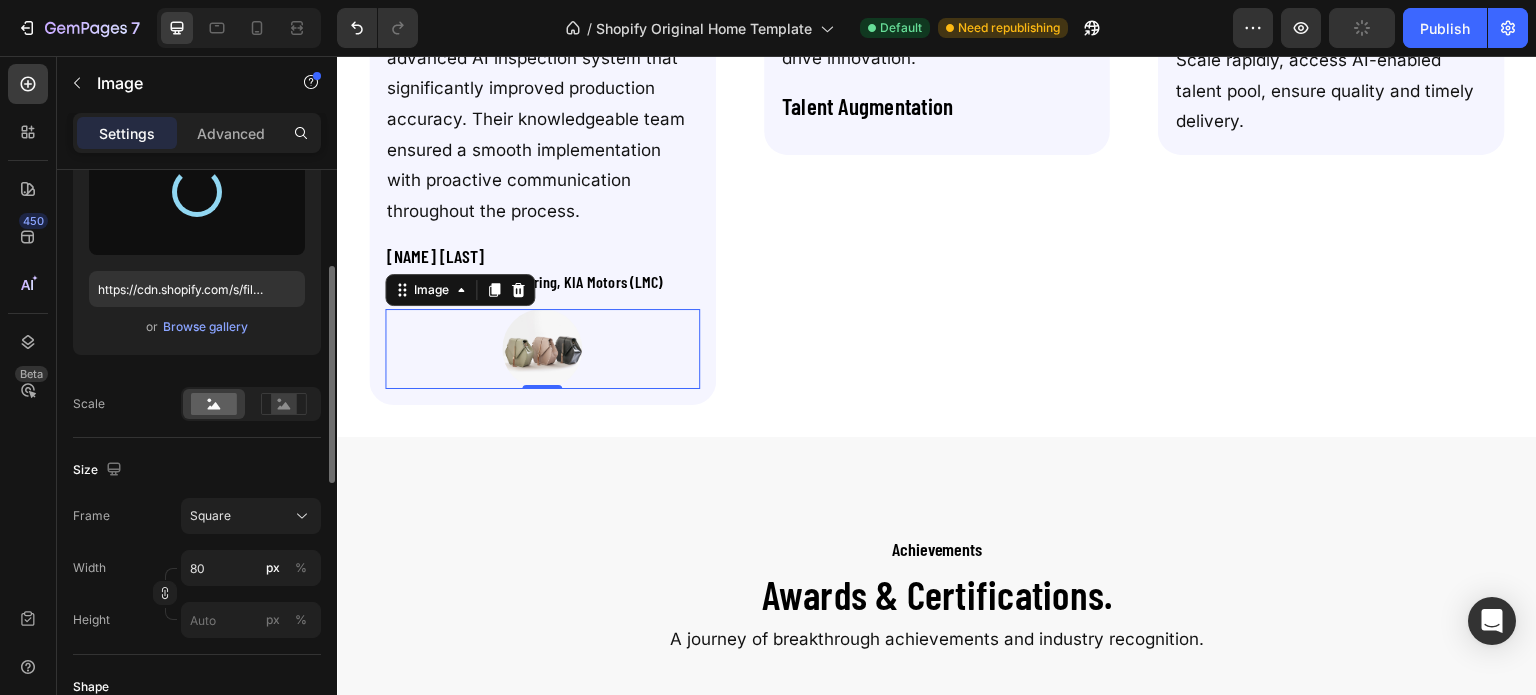 type on "https://cdn.shopify.com/s/files/1/0671/8904/7483/files/gempages_578045541112349458-f8a02b76-e8b2-4546-bddd-aa1e2ea9c958.png" 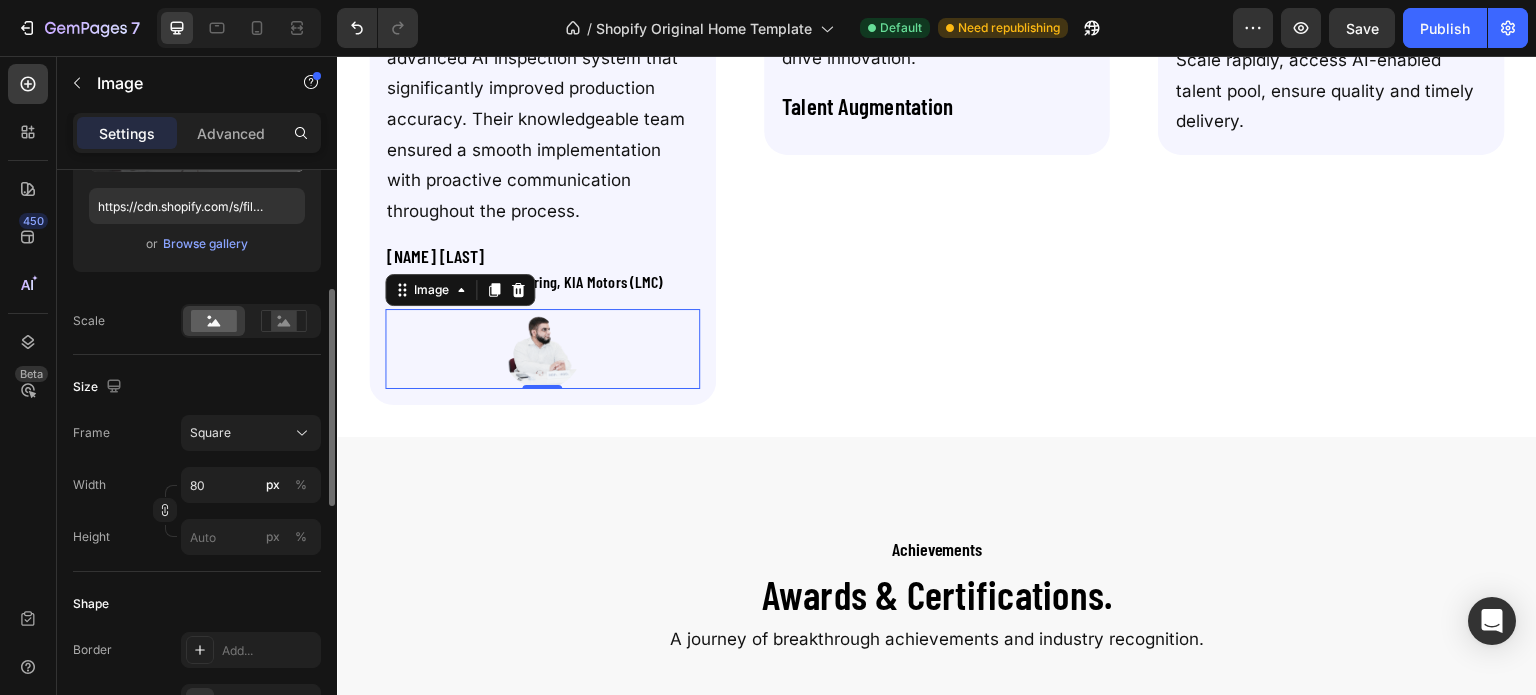 scroll, scrollTop: 354, scrollLeft: 0, axis: vertical 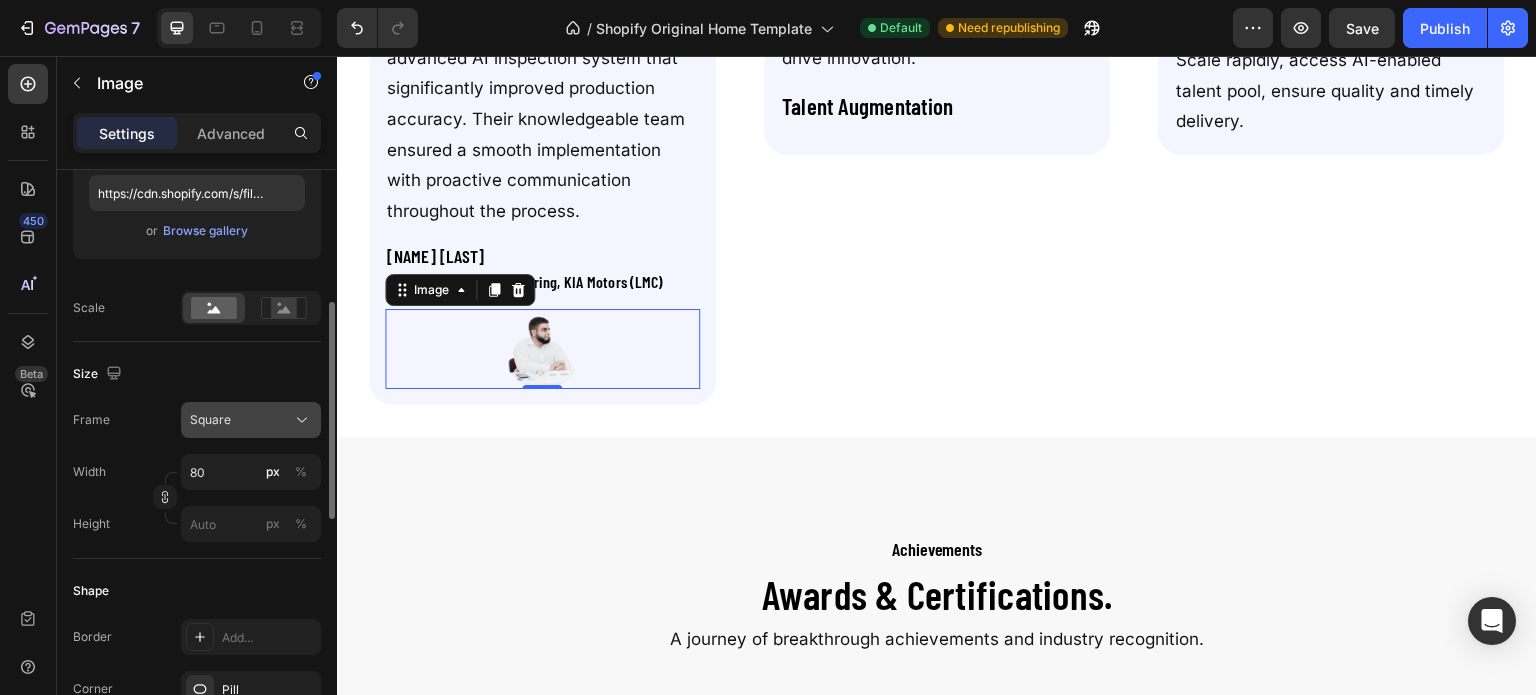 click on "Square" 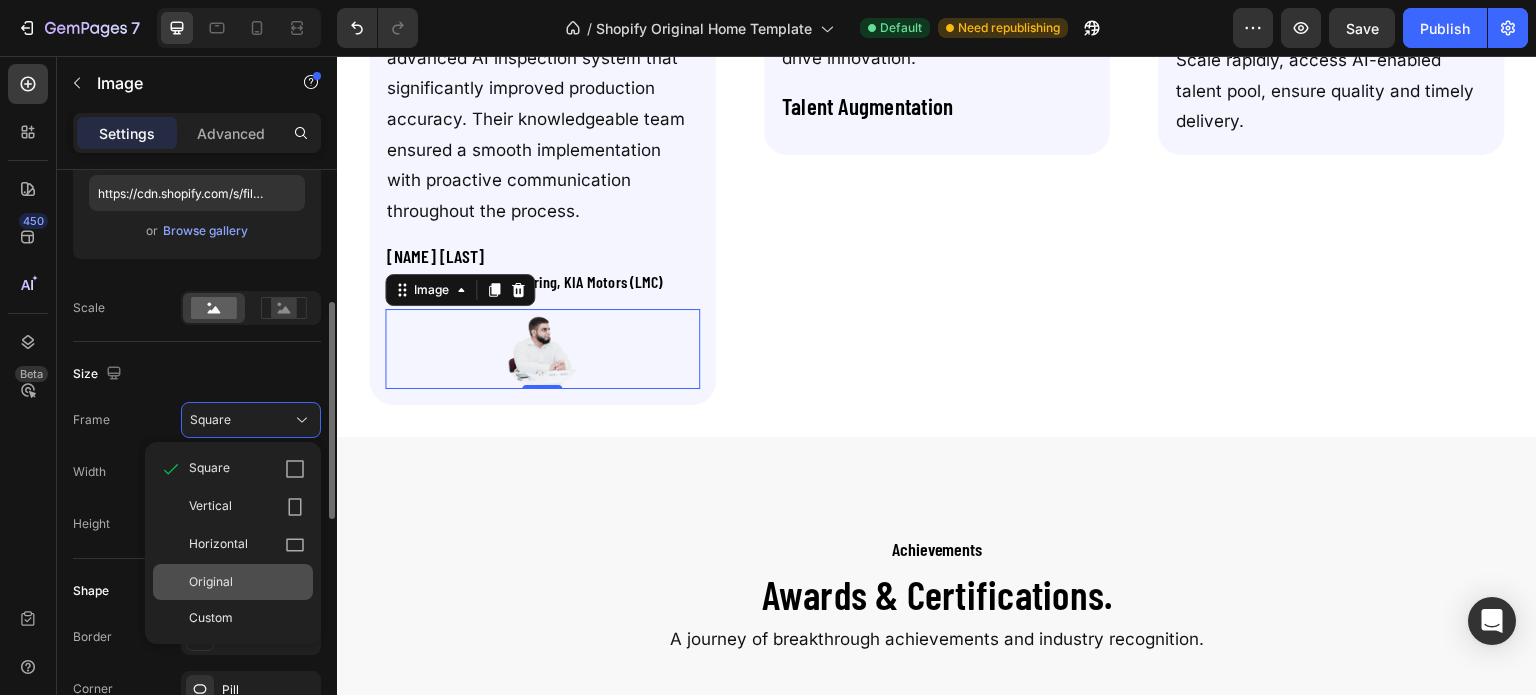 click on "Original" at bounding box center [211, 582] 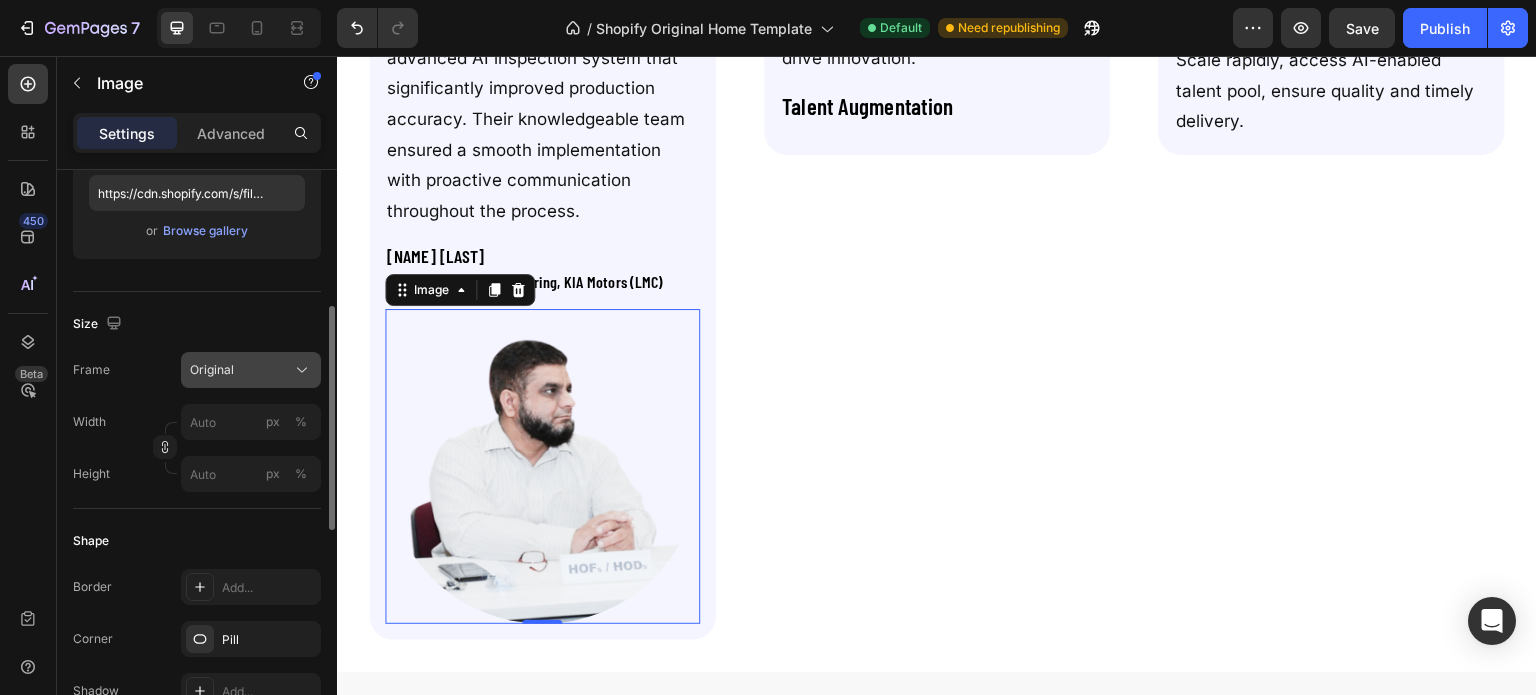 click on "Original" at bounding box center (251, 370) 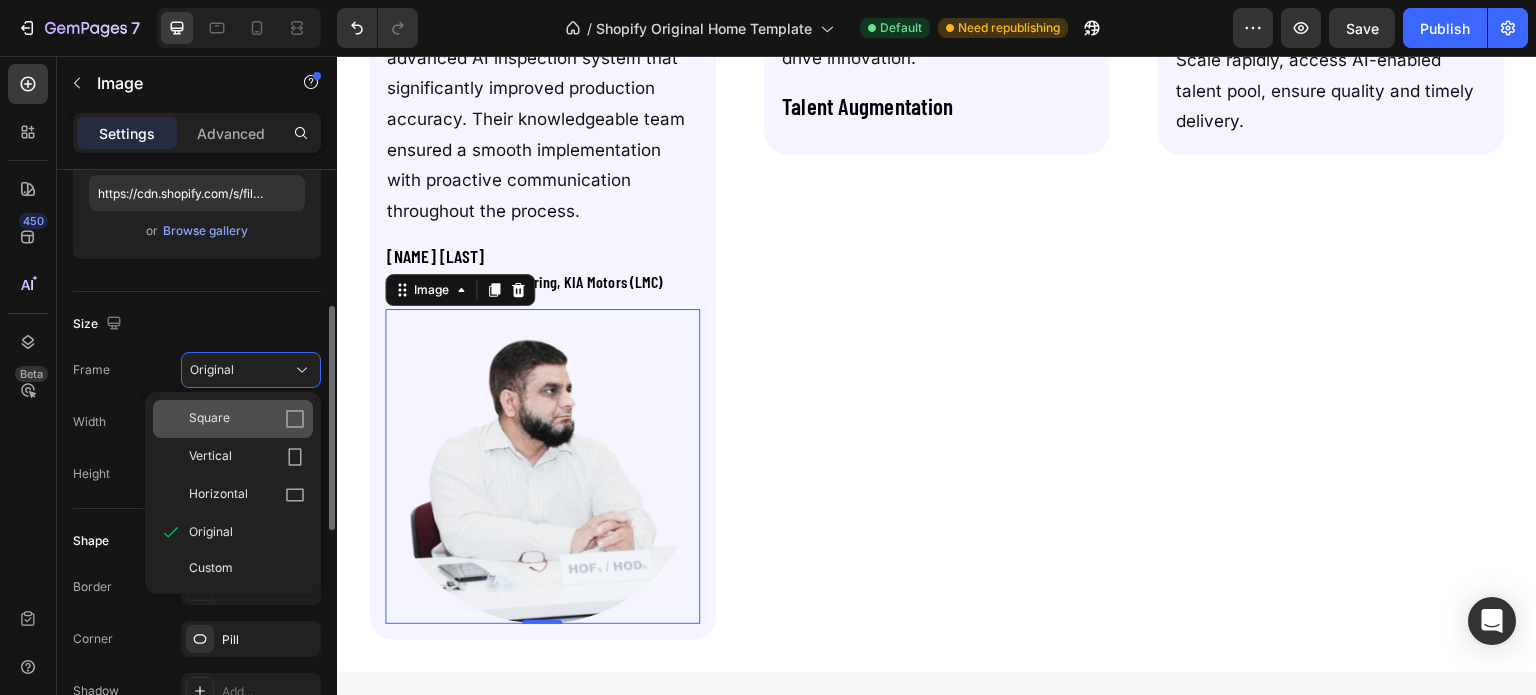 click on "Square" 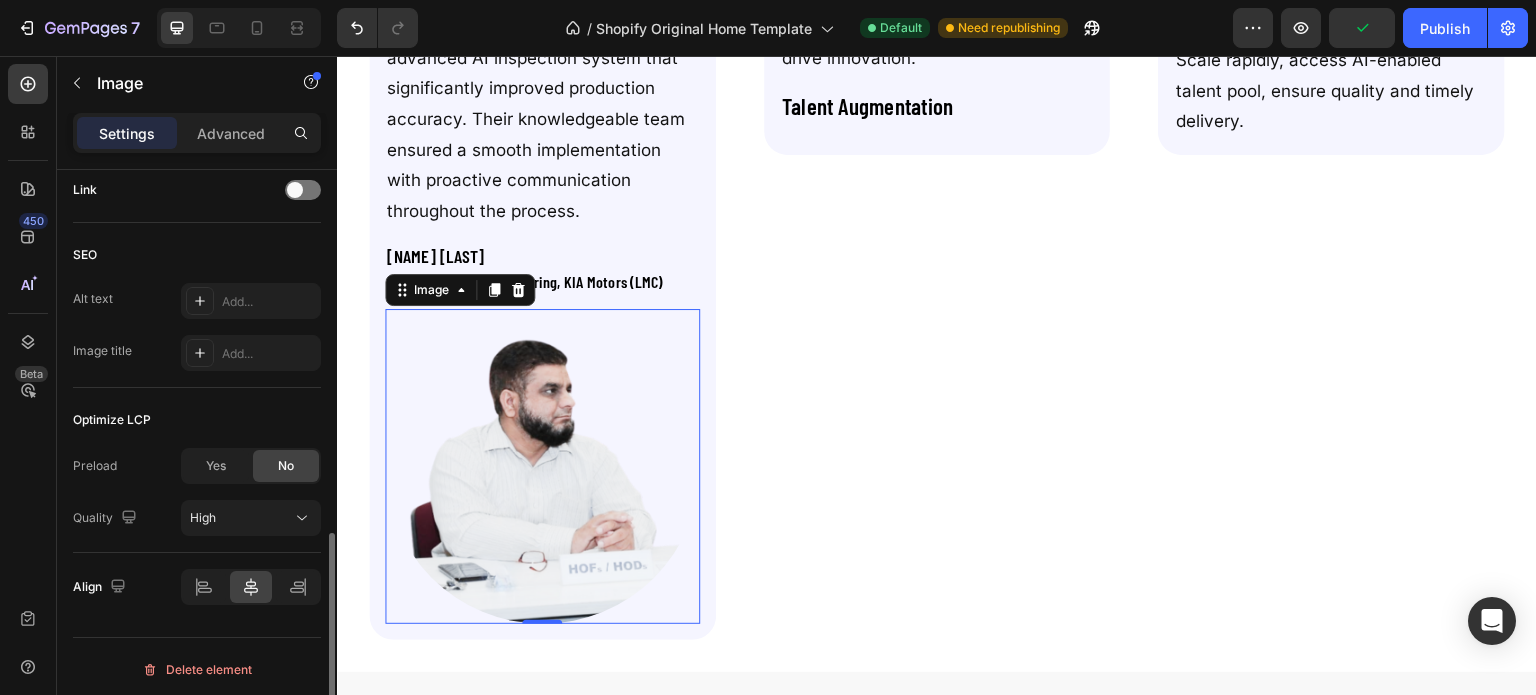 scroll, scrollTop: 976, scrollLeft: 0, axis: vertical 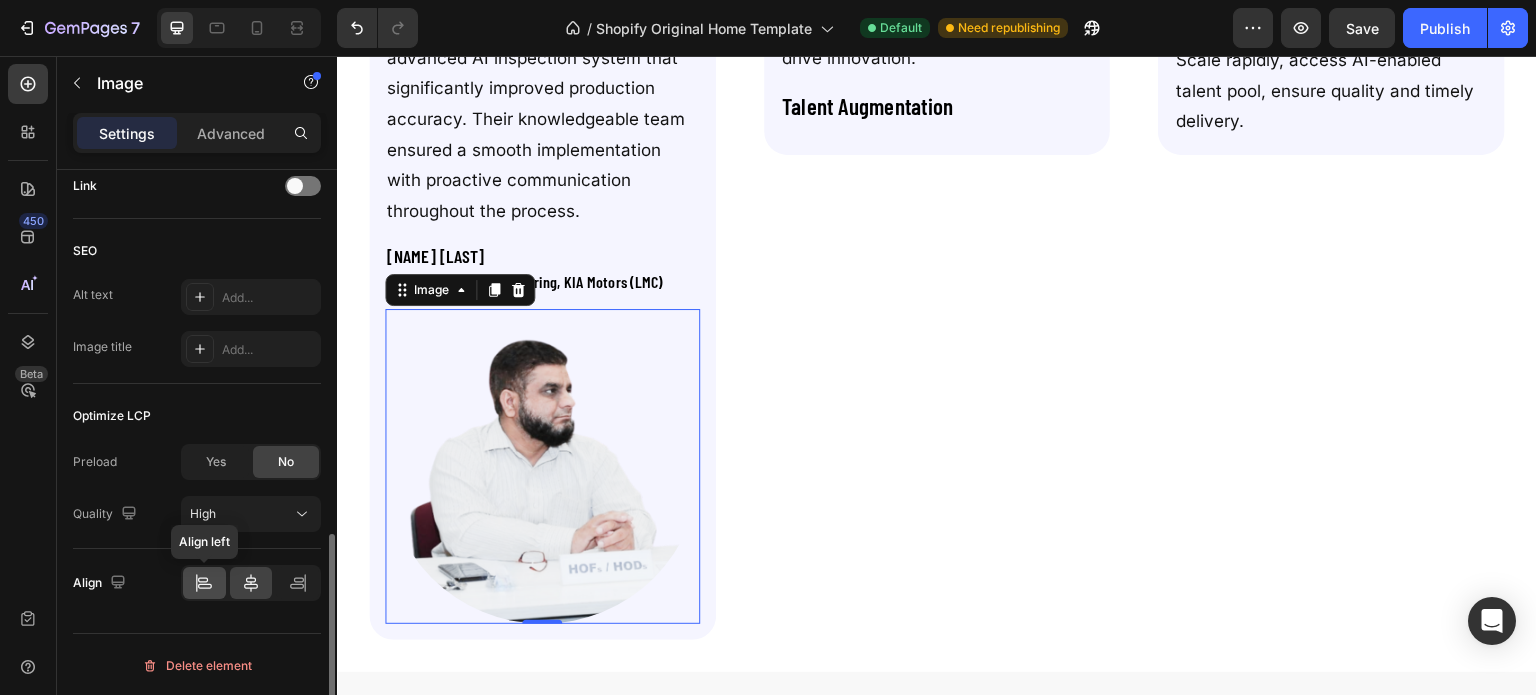 click 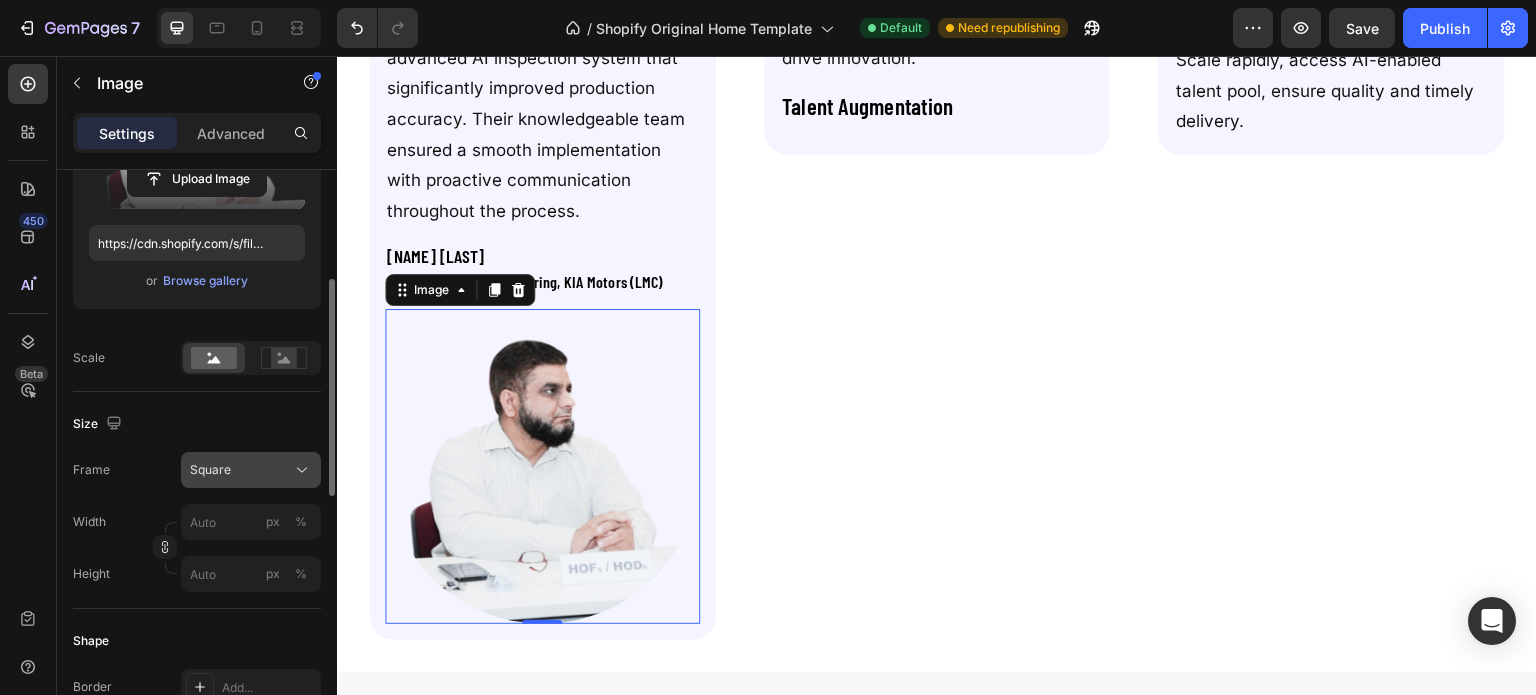 scroll, scrollTop: 310, scrollLeft: 0, axis: vertical 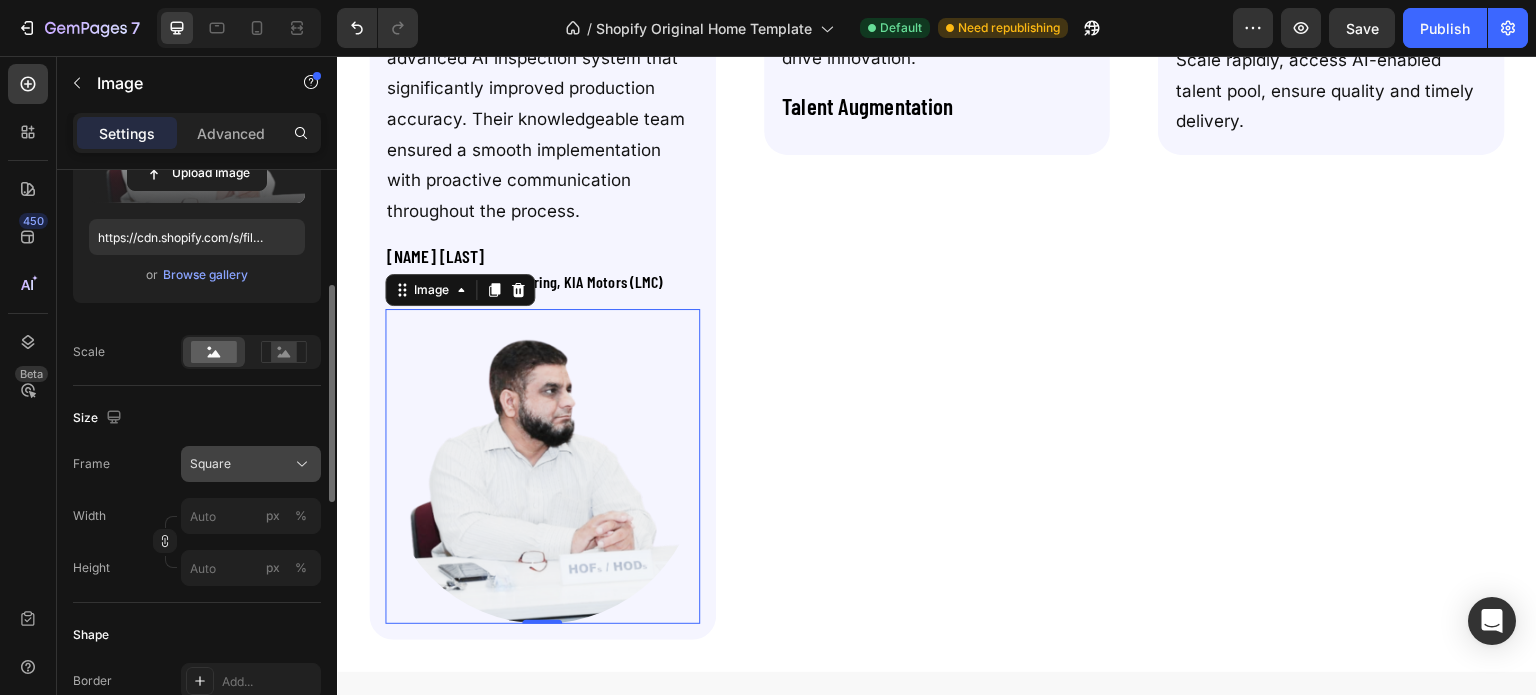 click on "Square" at bounding box center [251, 464] 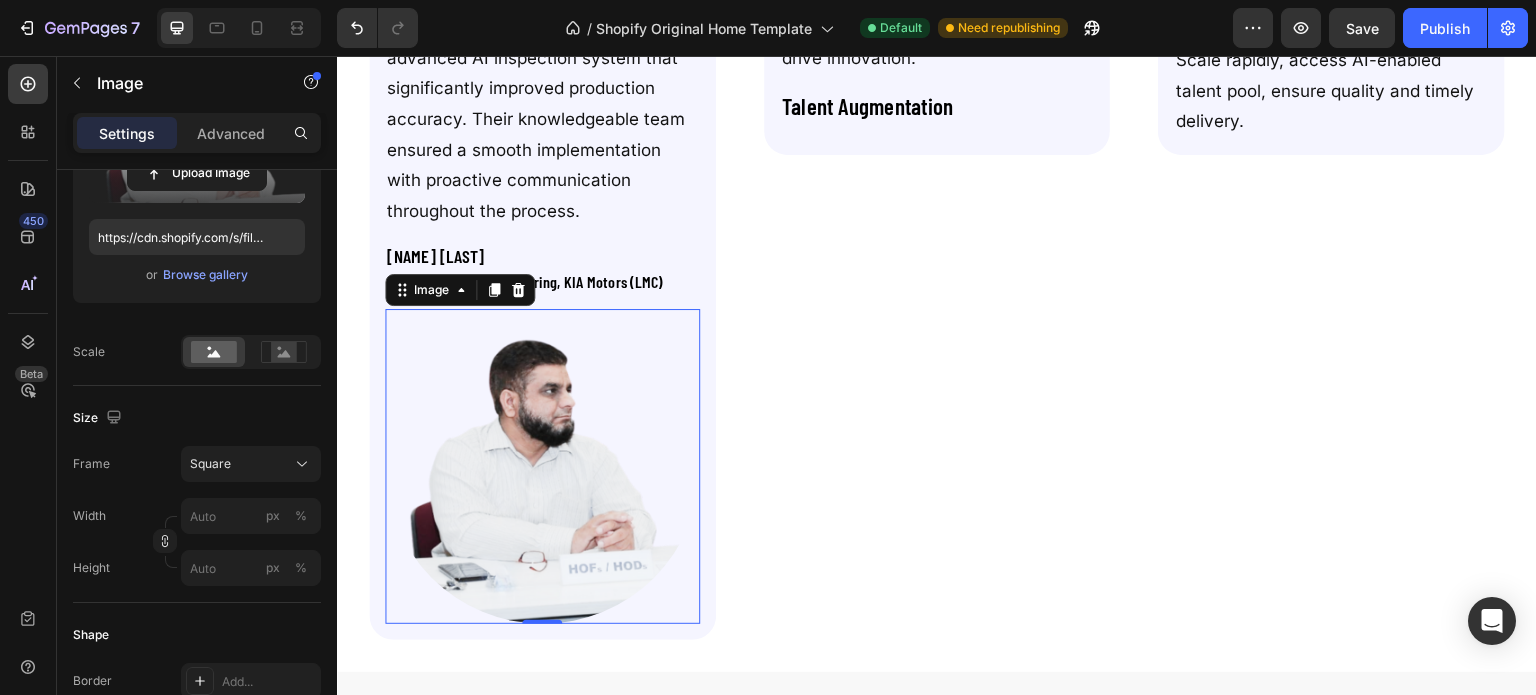 click on "Frame Square" at bounding box center (197, 464) 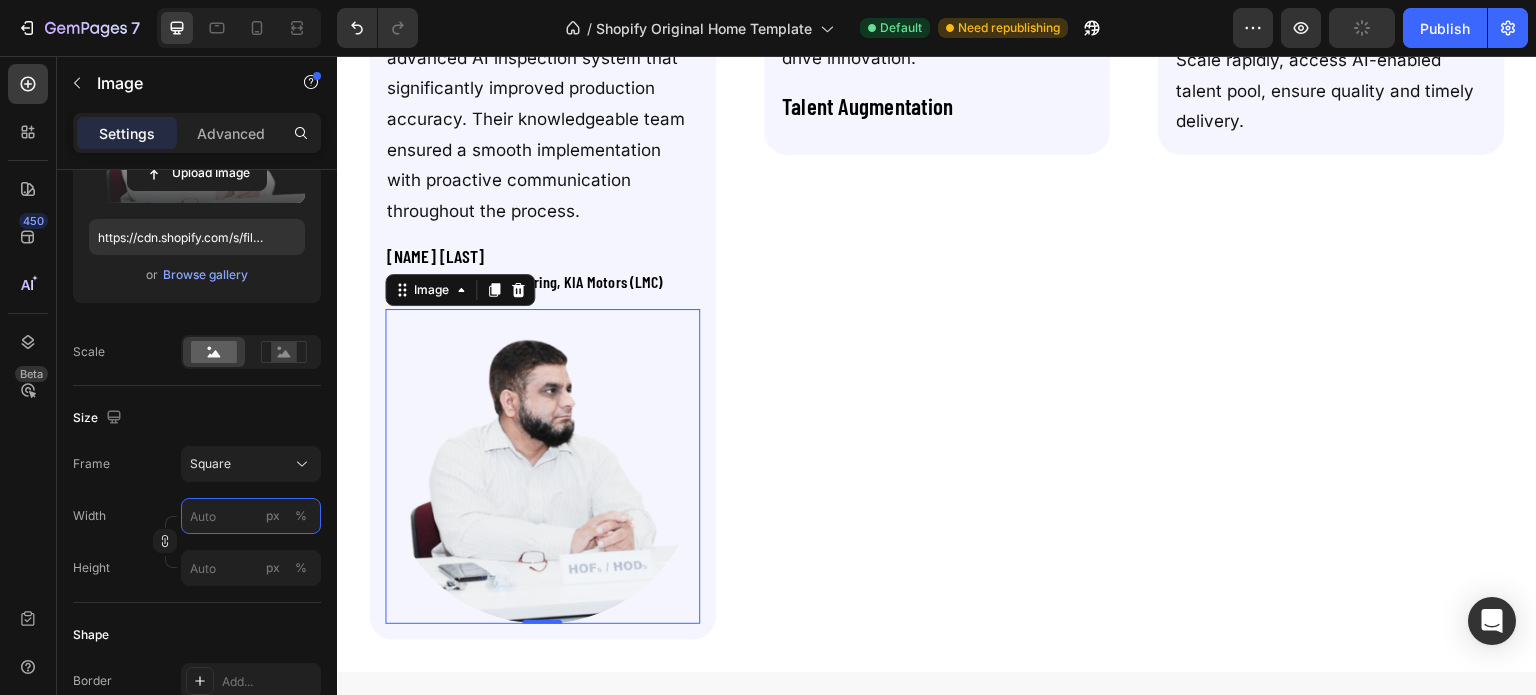 click on "px %" at bounding box center (251, 516) 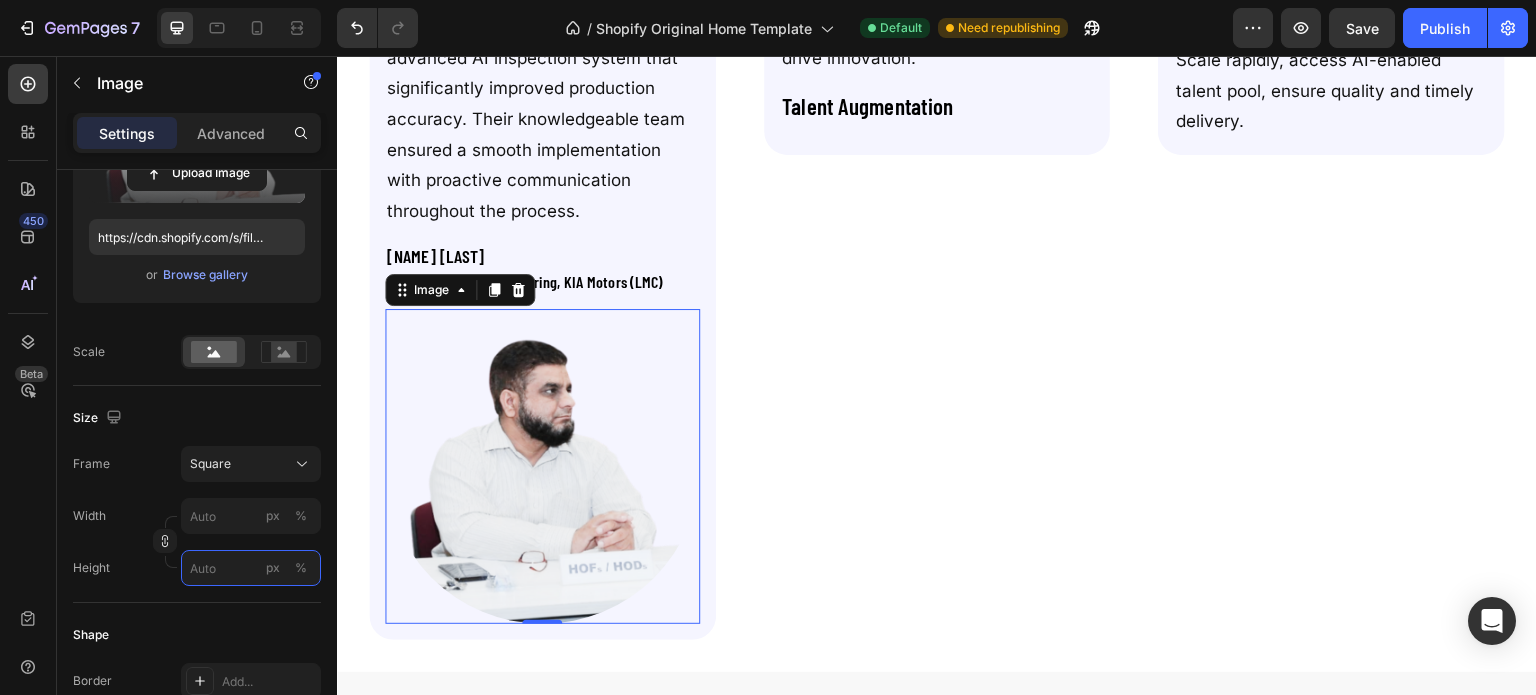 click on "px %" at bounding box center (251, 568) 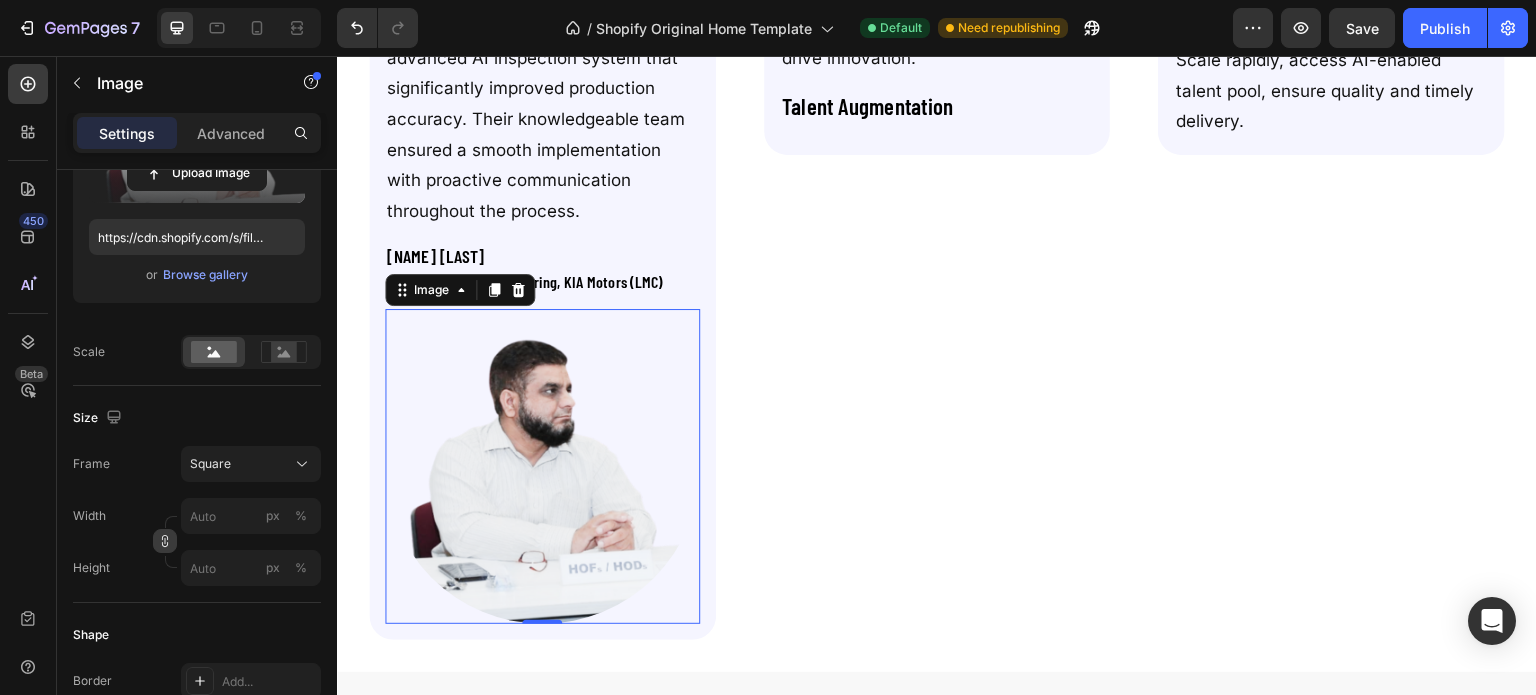 click 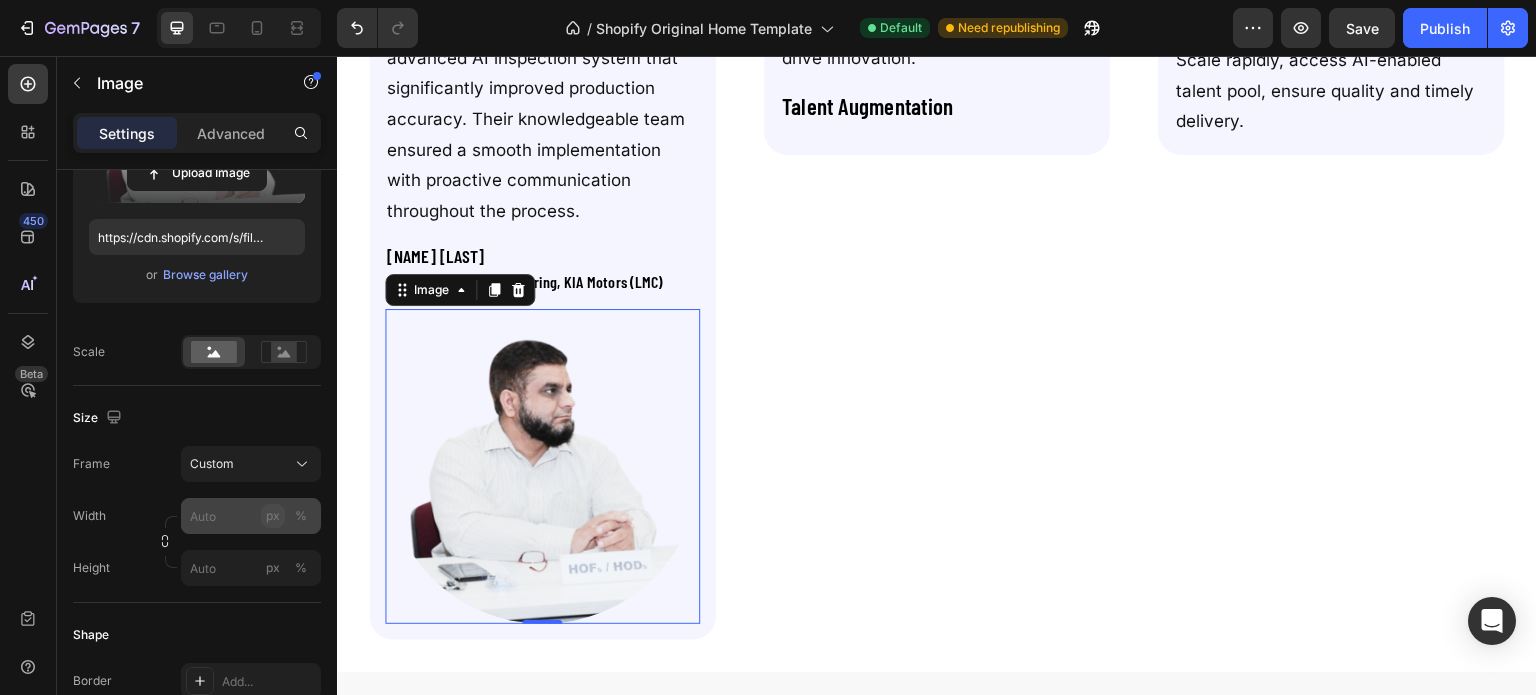 click on "px" at bounding box center (273, 516) 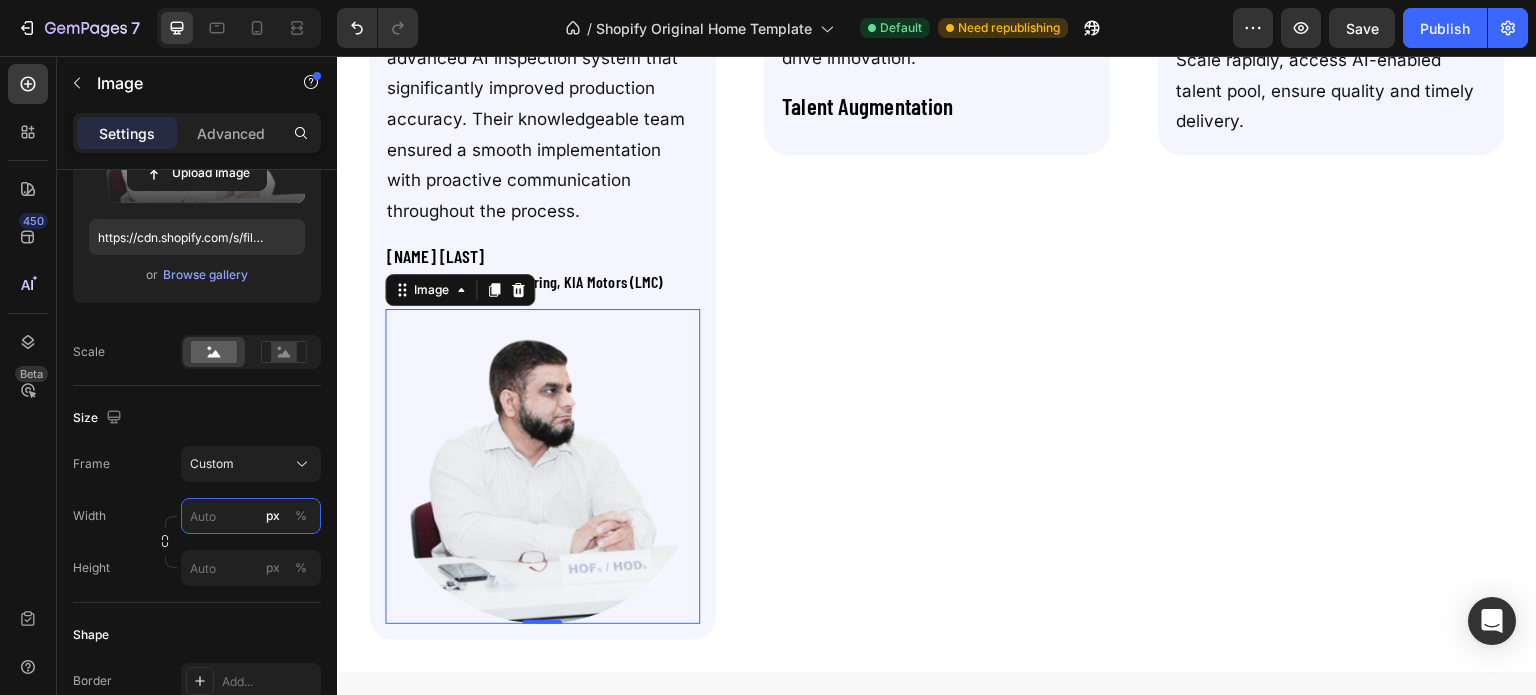 click on "px %" at bounding box center [251, 516] 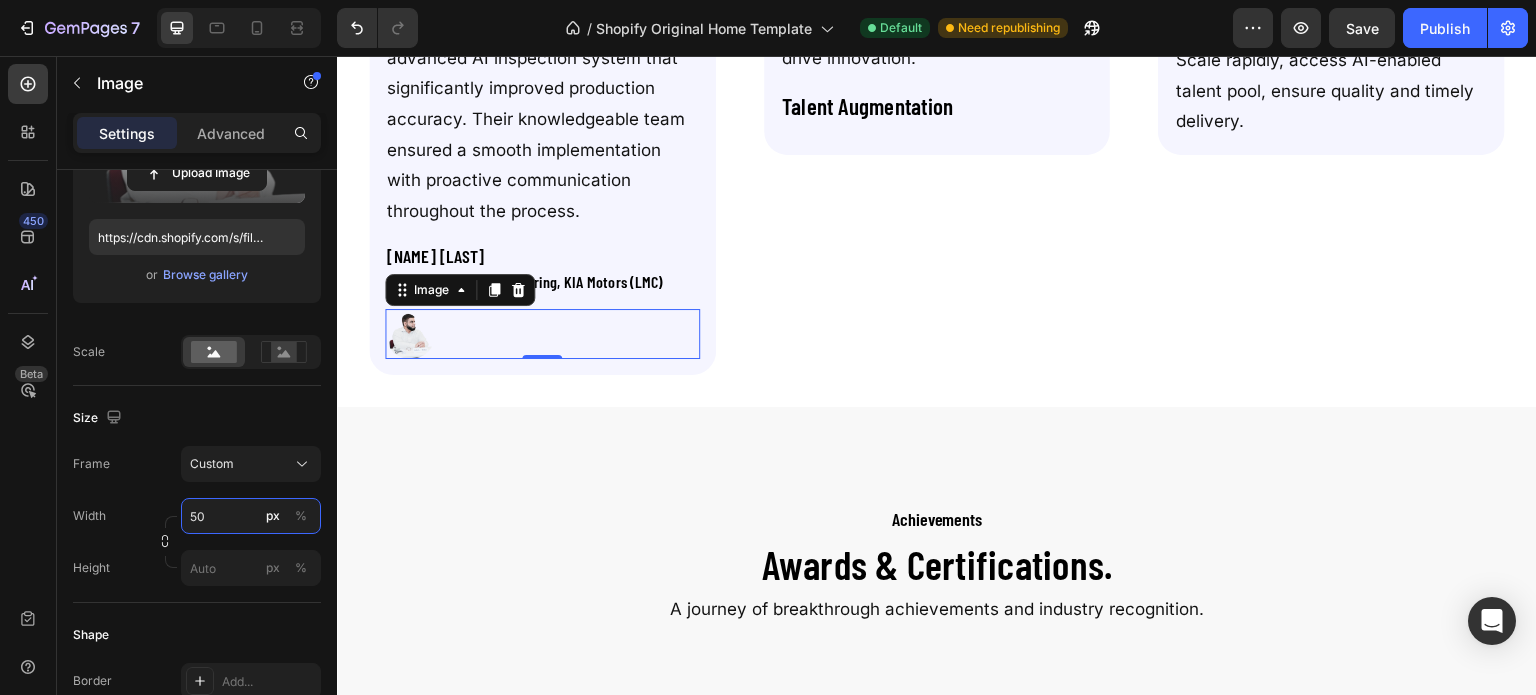 type on "5" 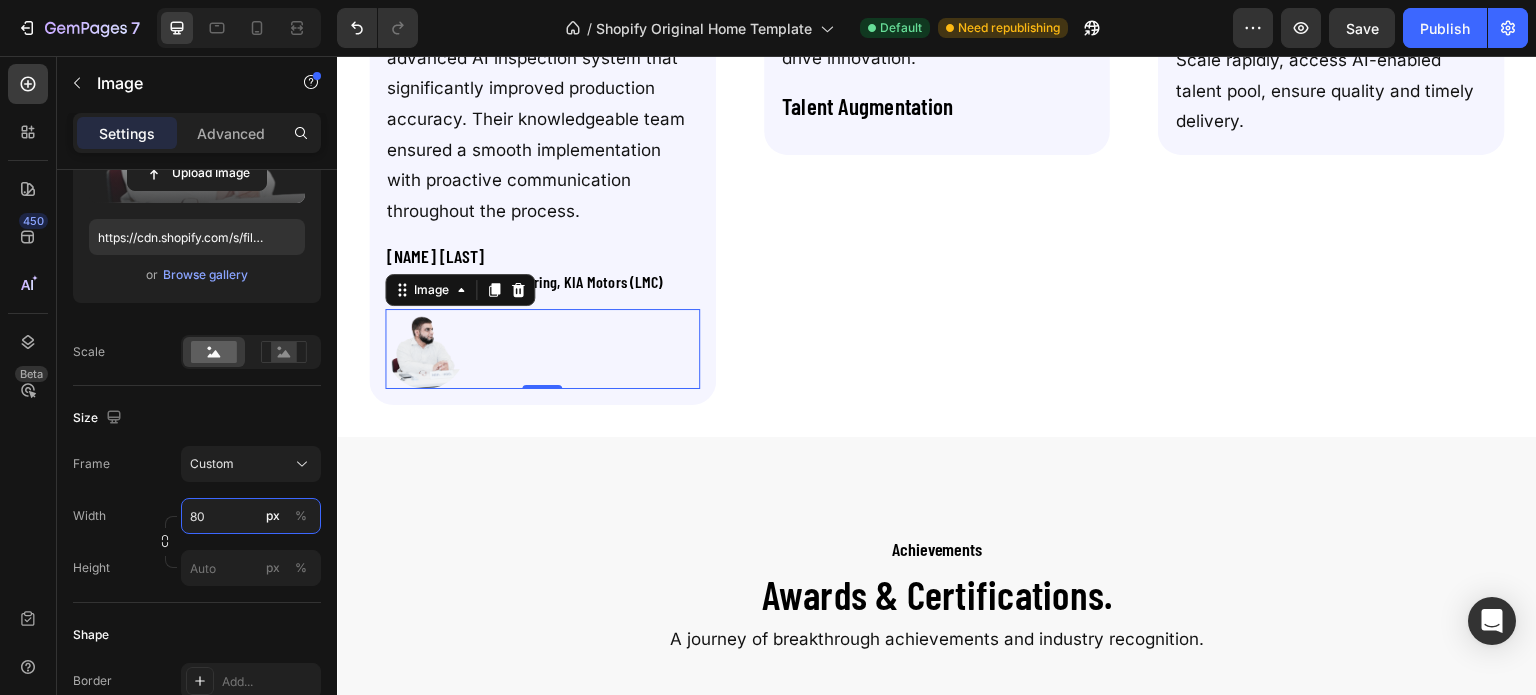 type on "80" 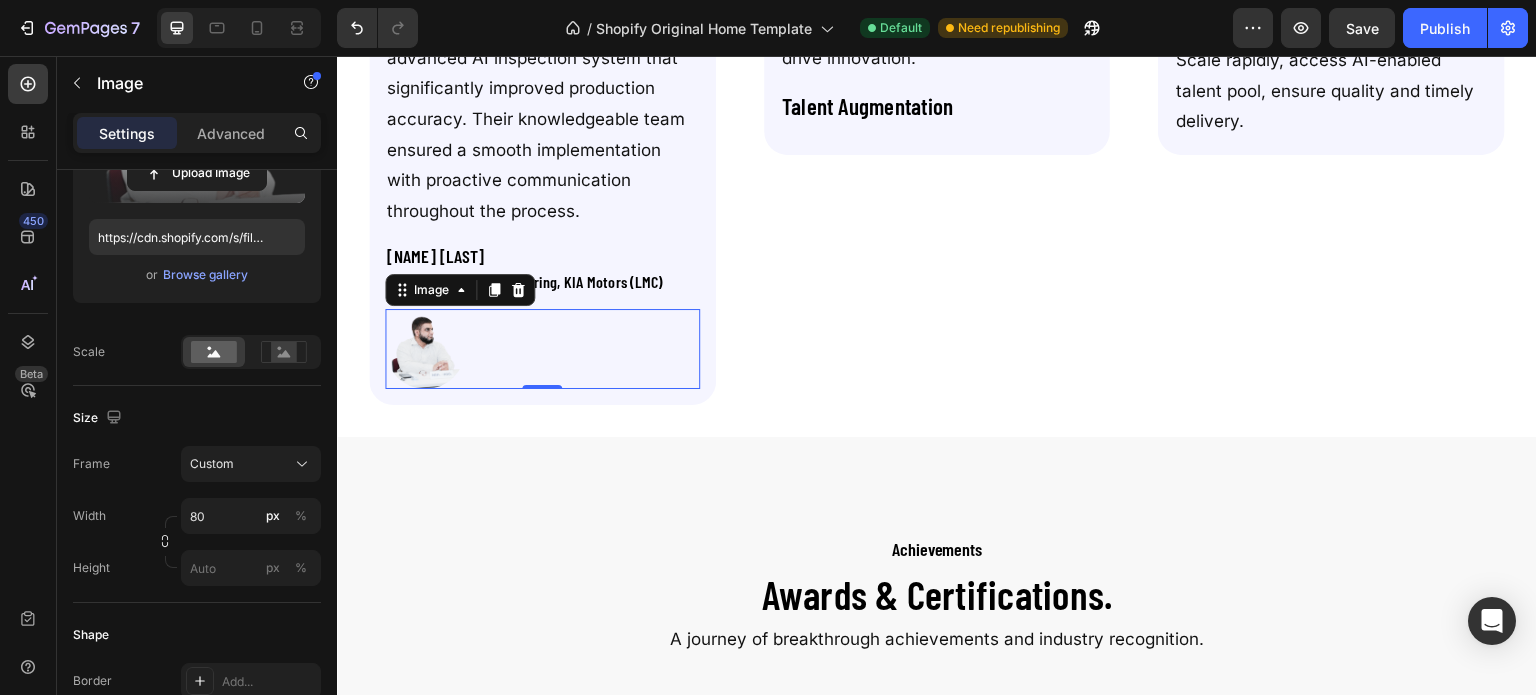 click on "Width 80 px %" at bounding box center (197, 516) 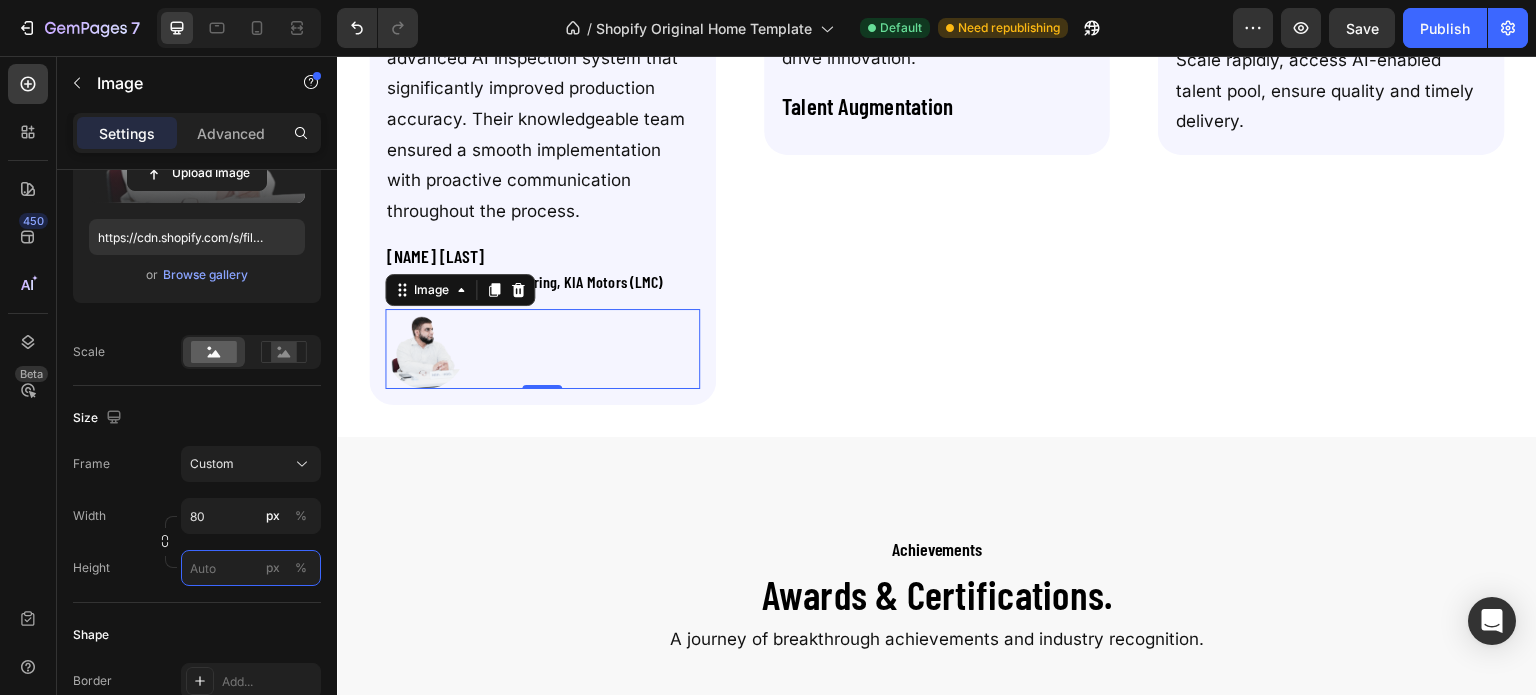 click on "px %" at bounding box center [251, 568] 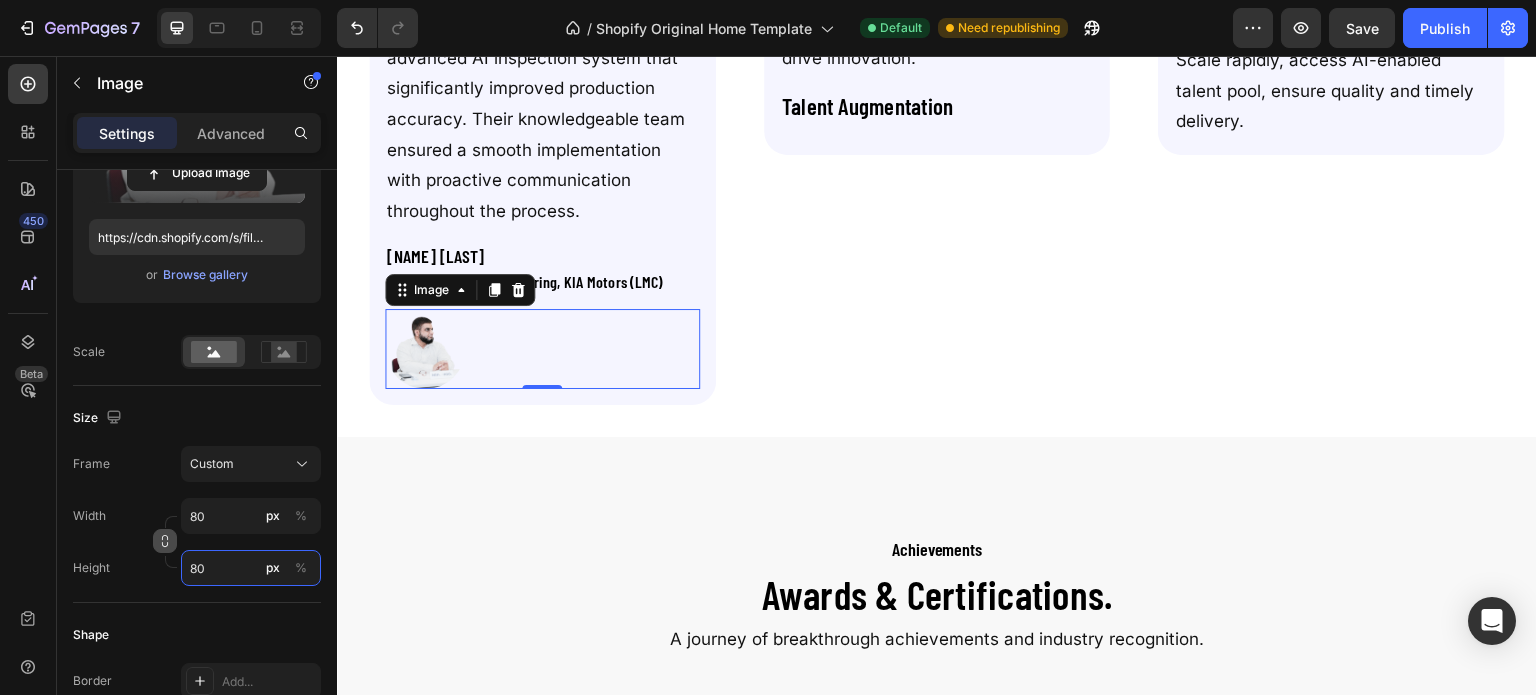 type on "80" 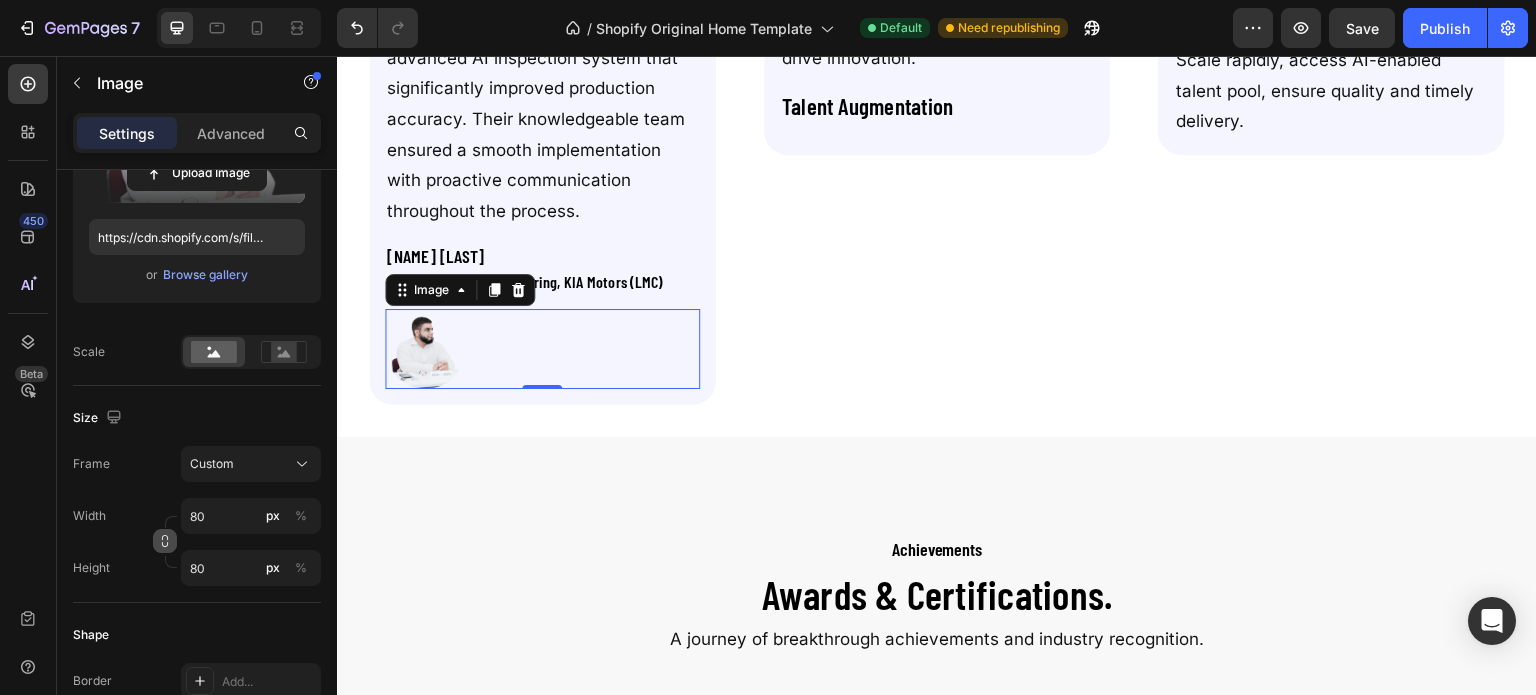 click 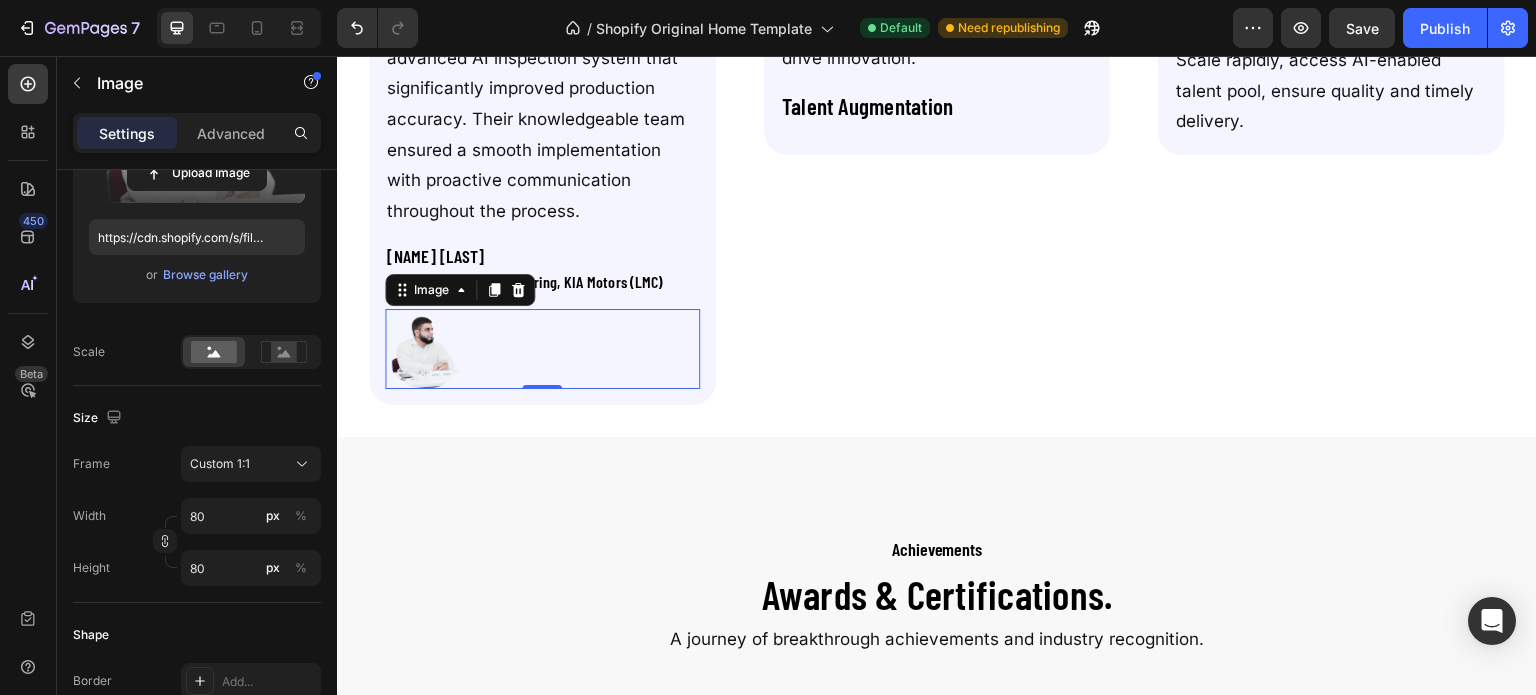 click on "Width 80 px % Height 80 px %" at bounding box center (197, 542) 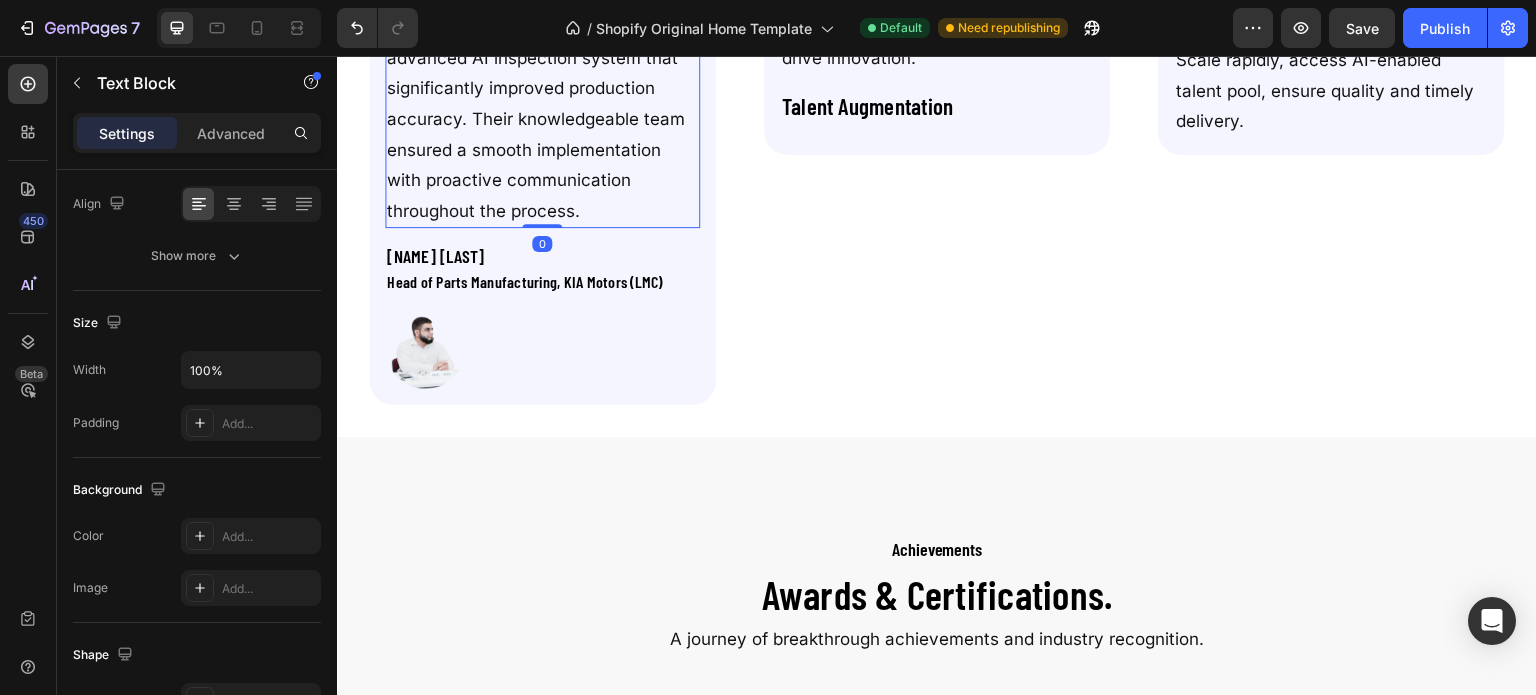 scroll, scrollTop: 0, scrollLeft: 0, axis: both 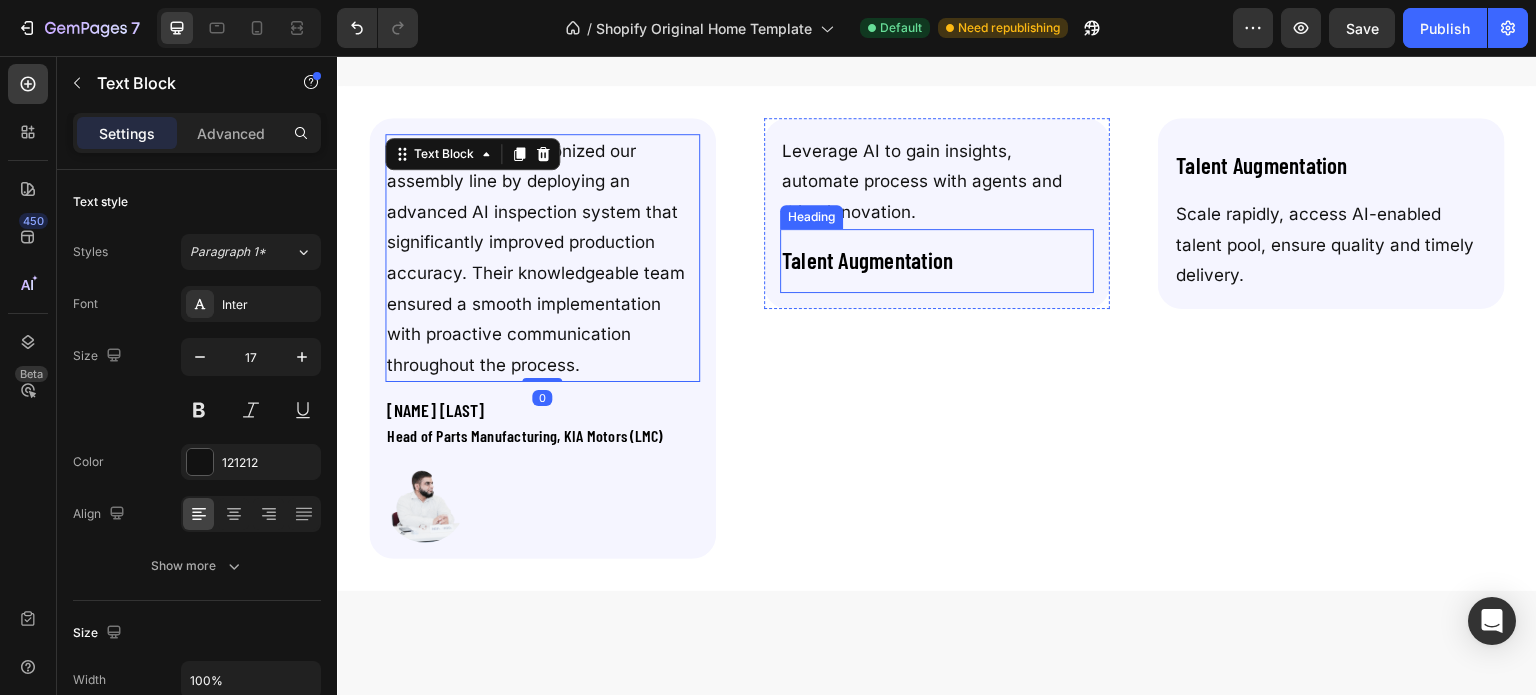 click on "Talent Augmentation Heading" at bounding box center [937, 261] 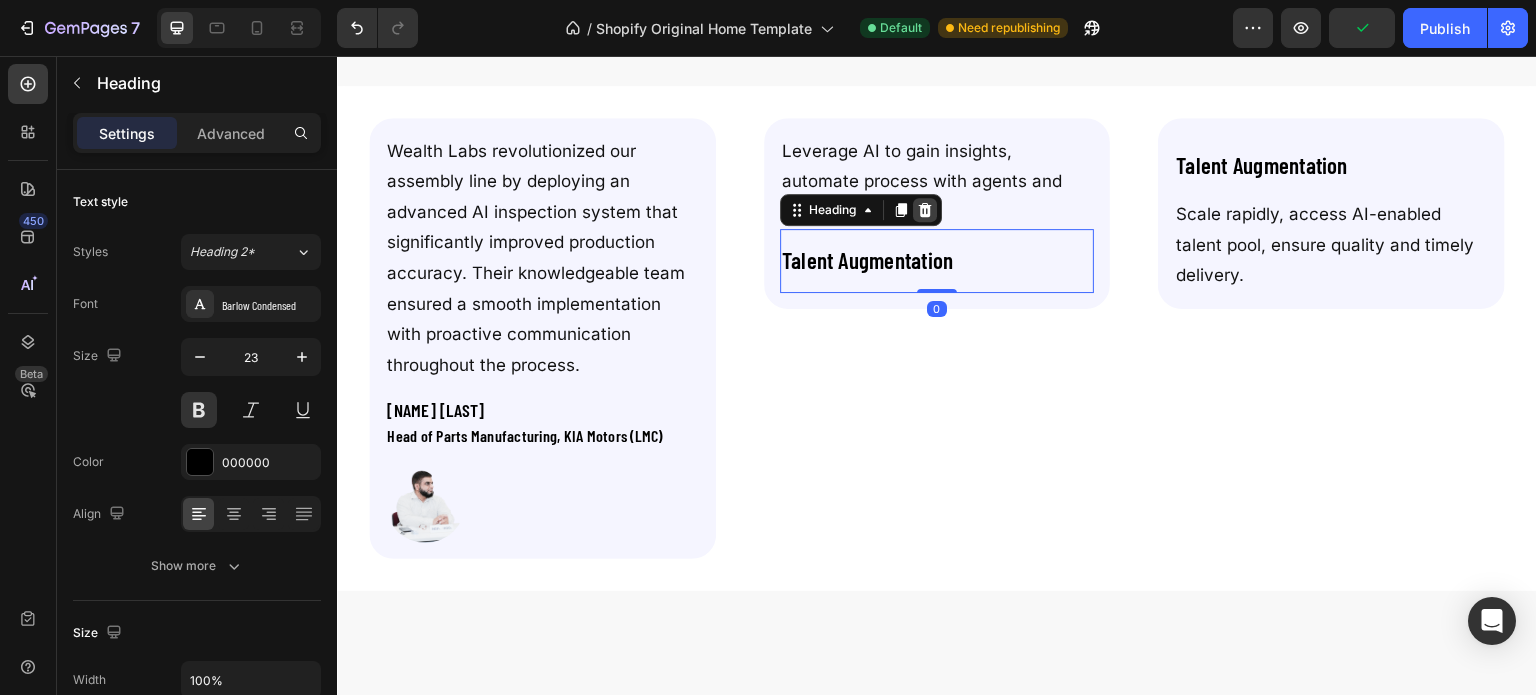 click 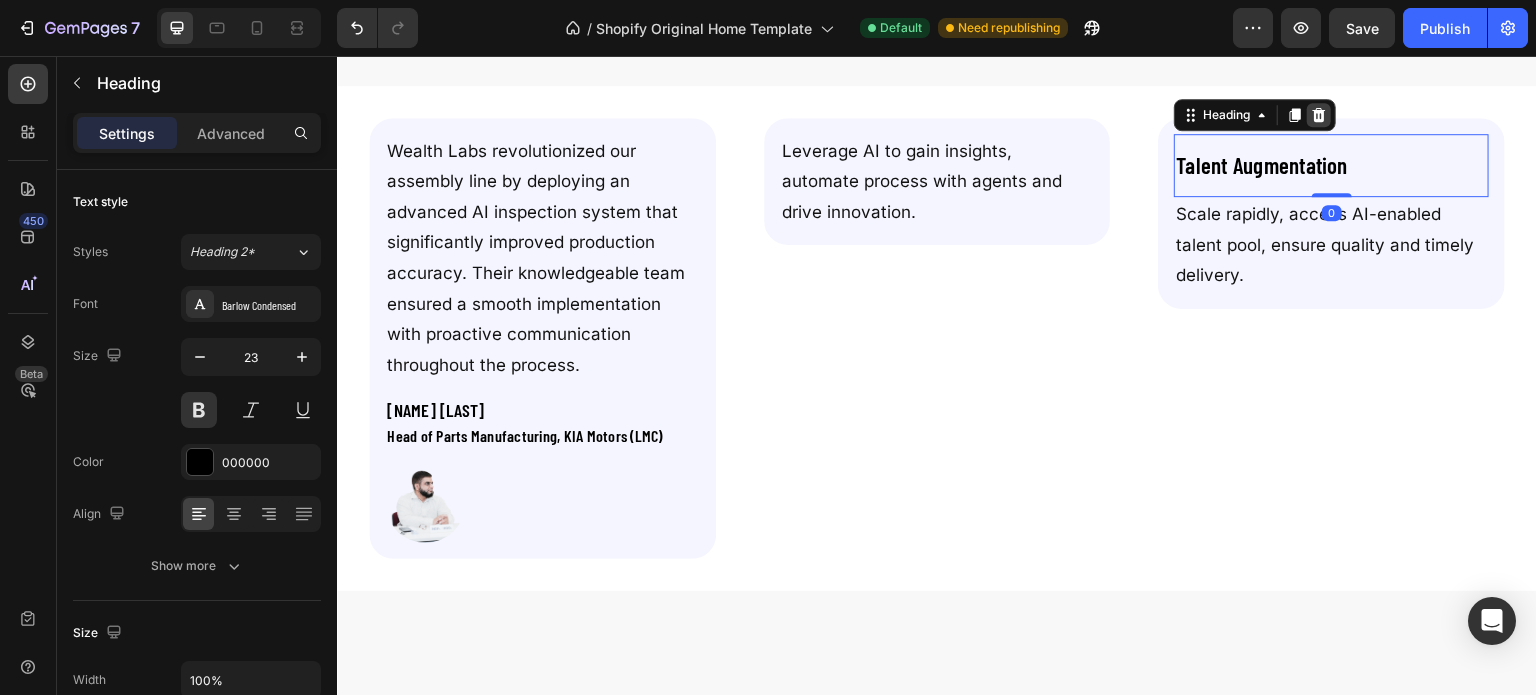 click 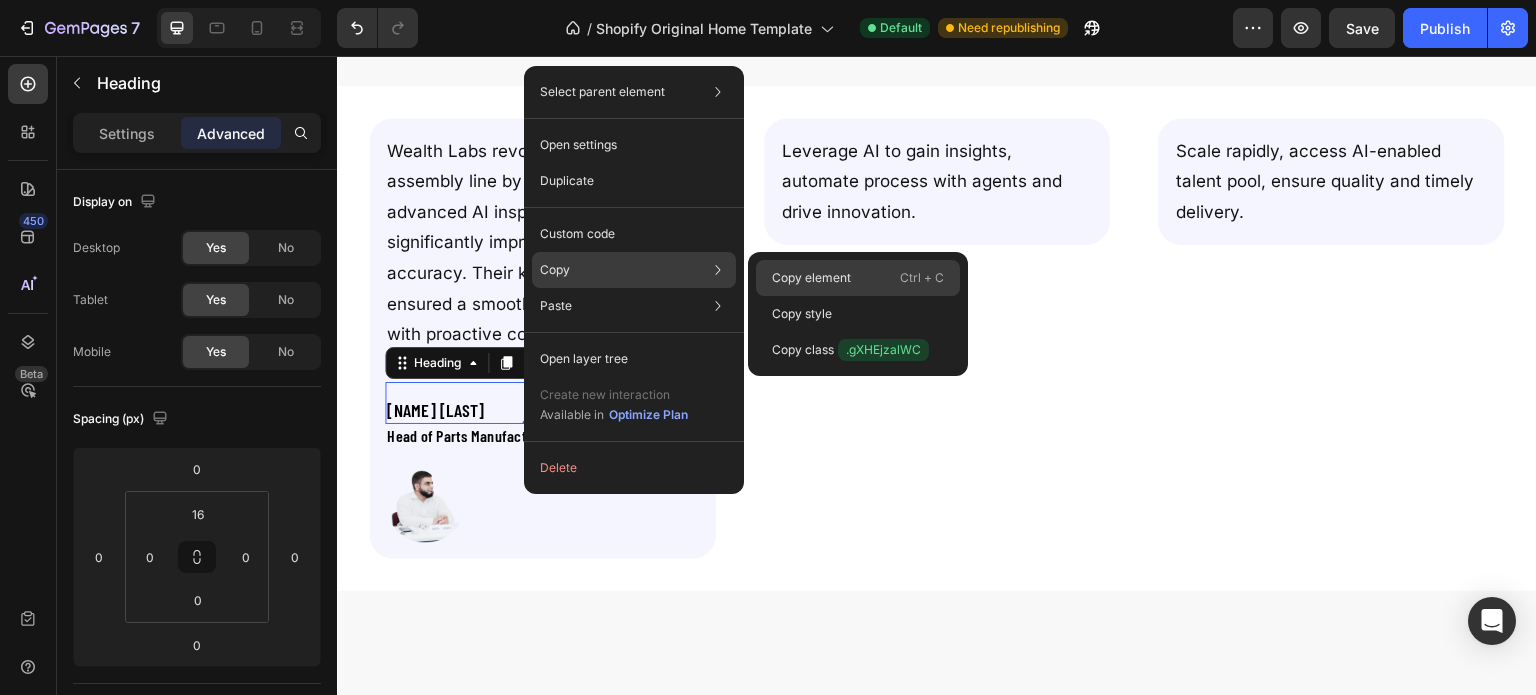 click on "Copy element" at bounding box center (811, 278) 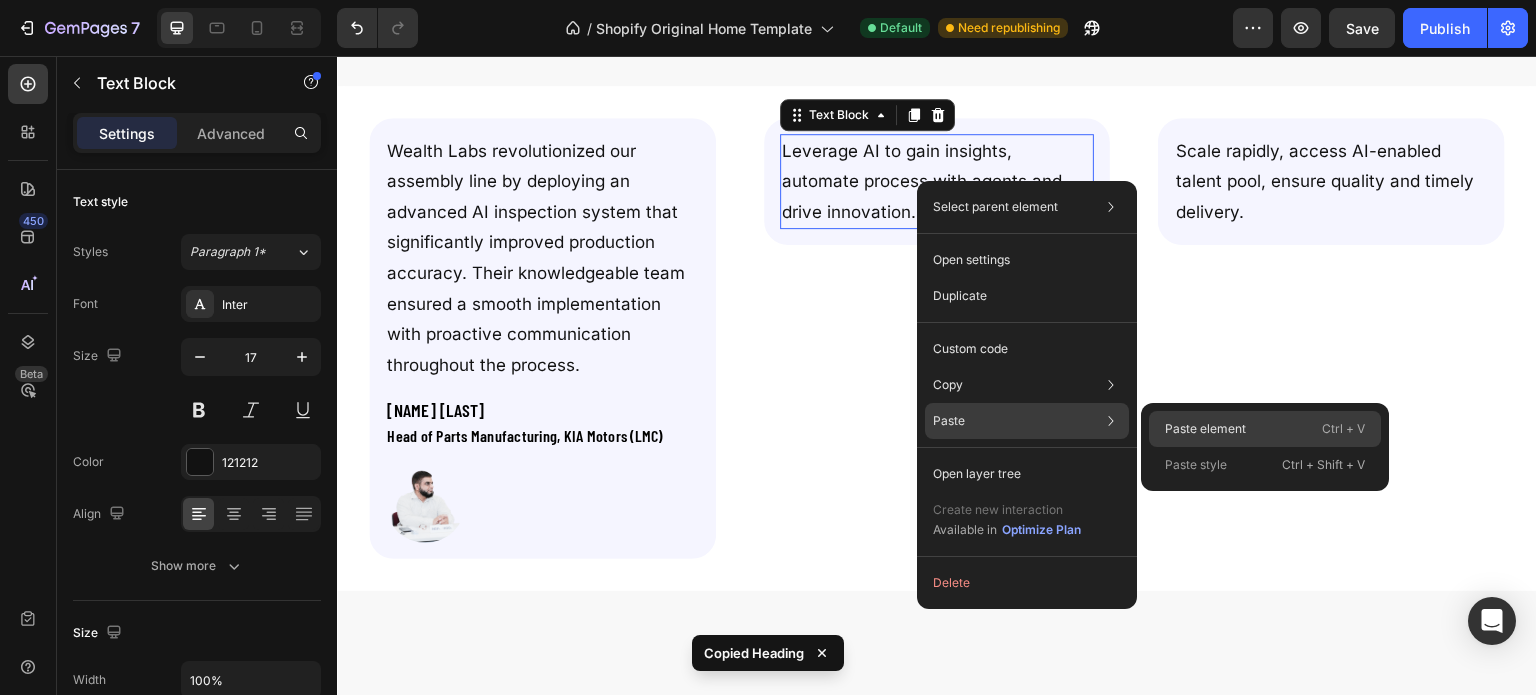 drag, startPoint x: 1190, startPoint y: 438, endPoint x: 296, endPoint y: 428, distance: 894.0559 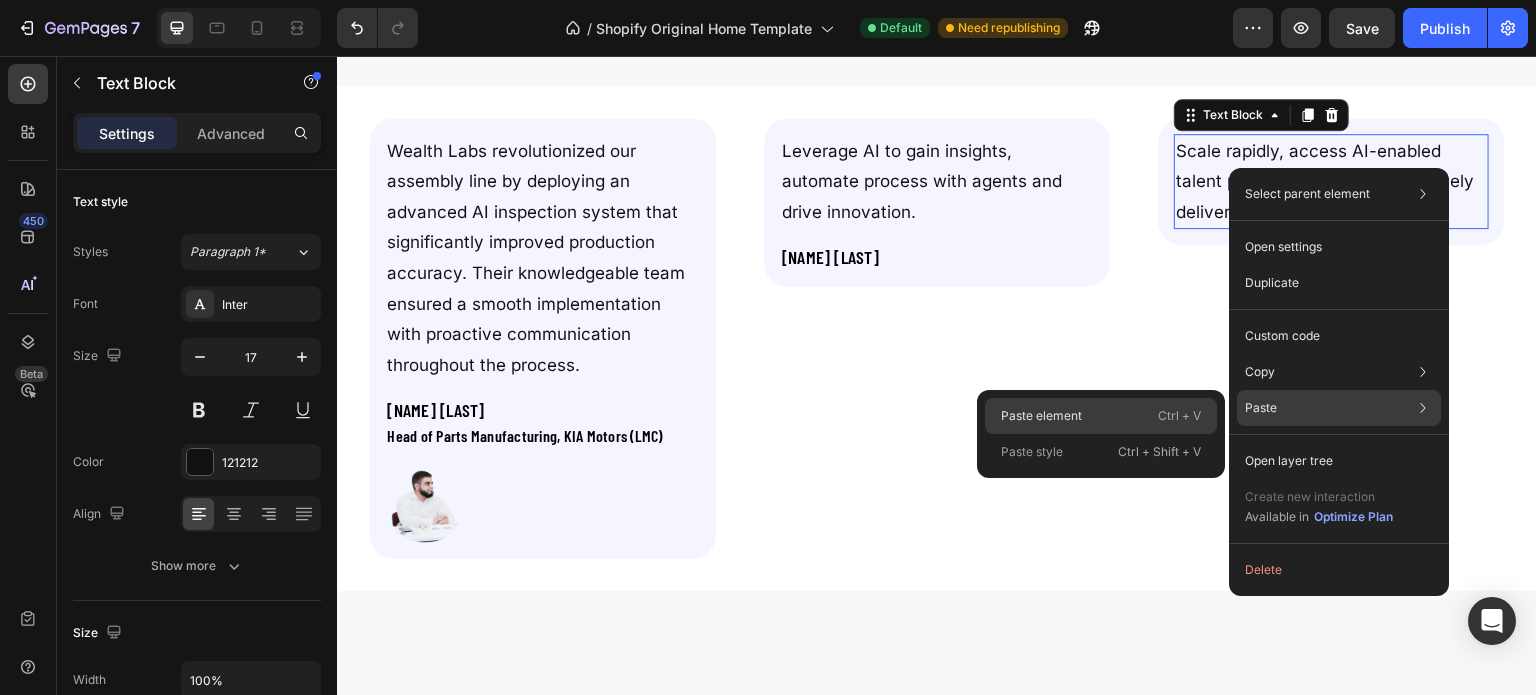 click on "Paste element  Ctrl + V" 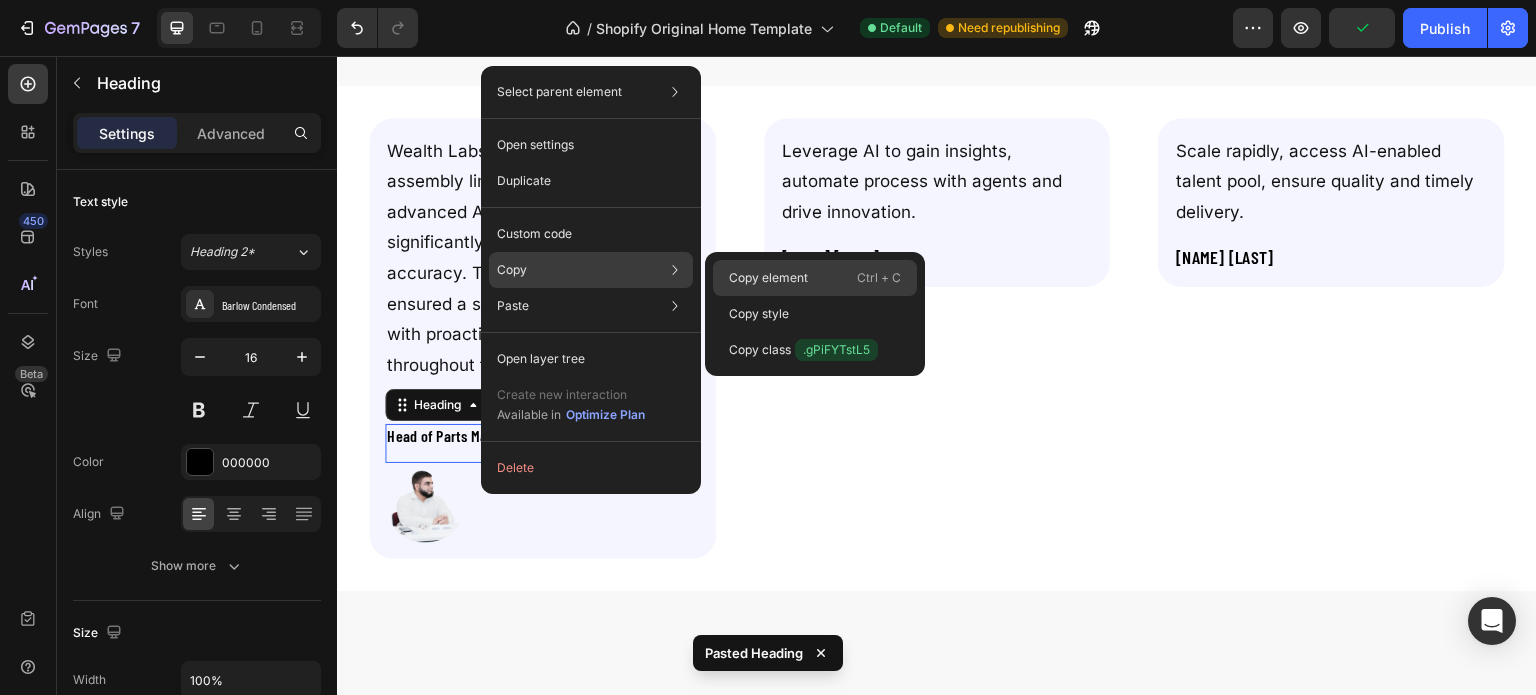 click on "Copy element" at bounding box center [768, 278] 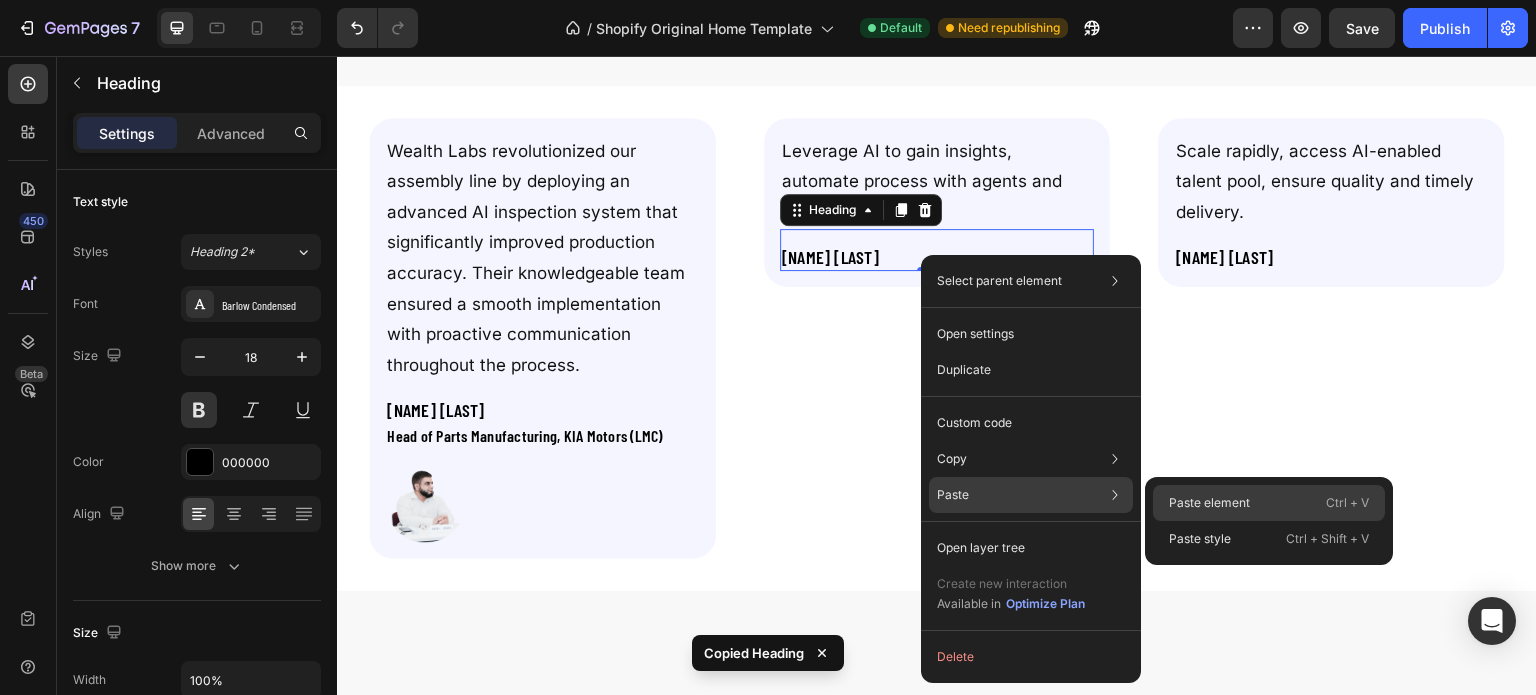 drag, startPoint x: 1190, startPoint y: 506, endPoint x: 894, endPoint y: 184, distance: 437.37854 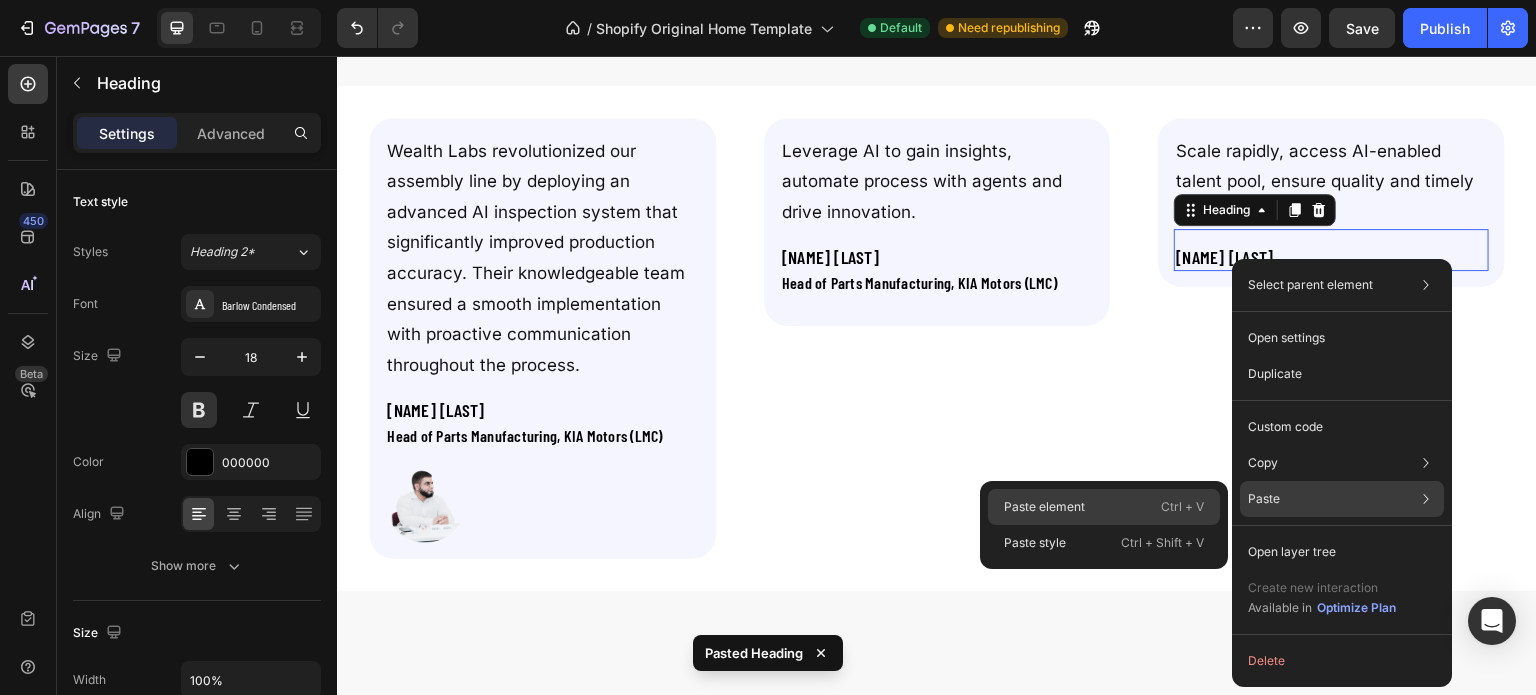 click on "Paste element  Ctrl + V" 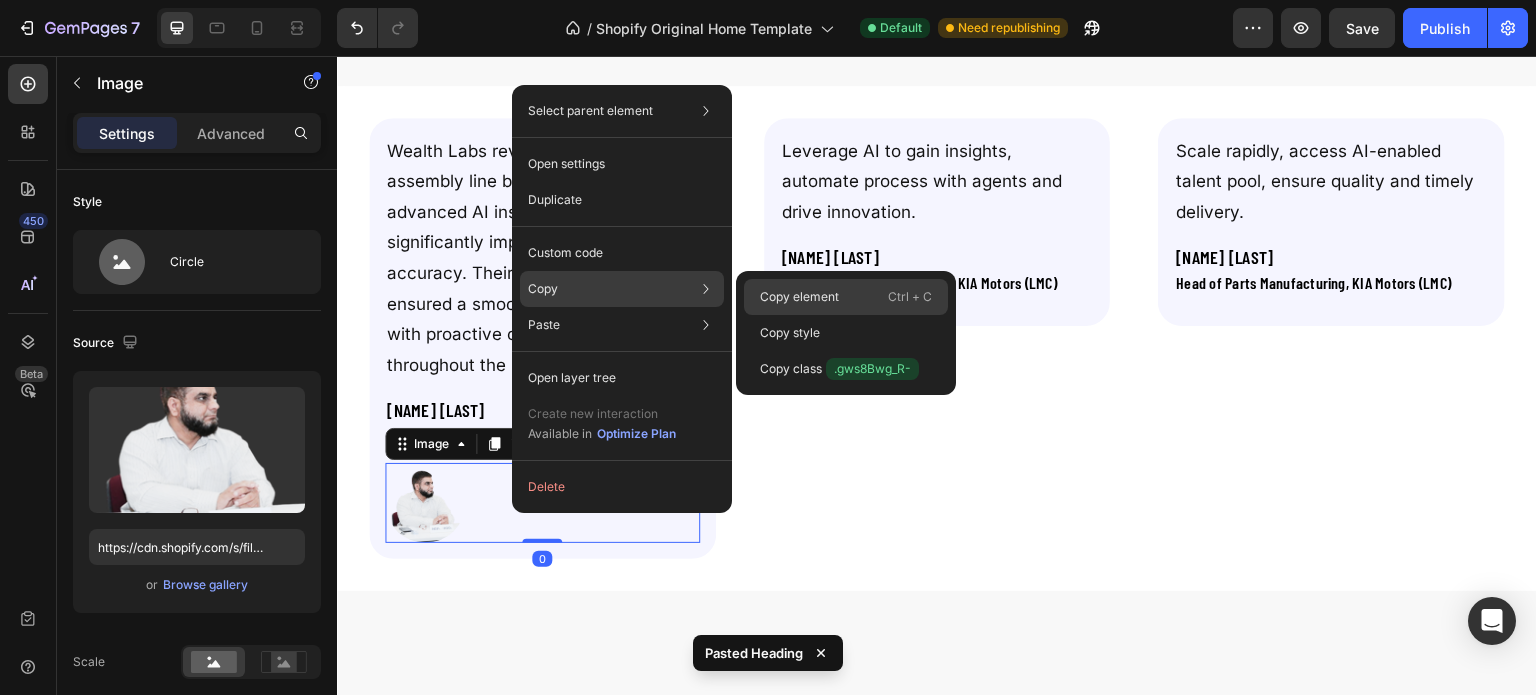 click on "Copy element" at bounding box center [799, 297] 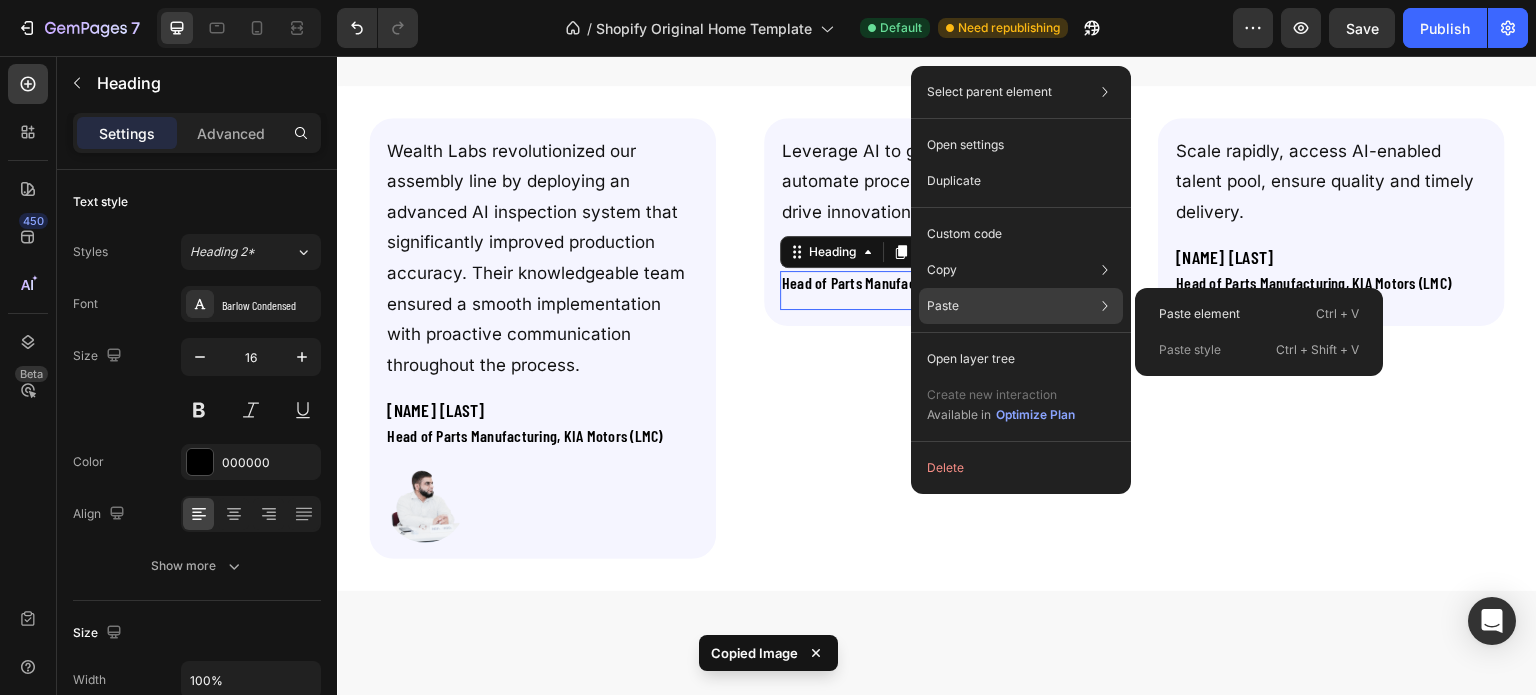 click on "Paste Paste element  Ctrl + V Paste style  Ctrl + Shift + V" 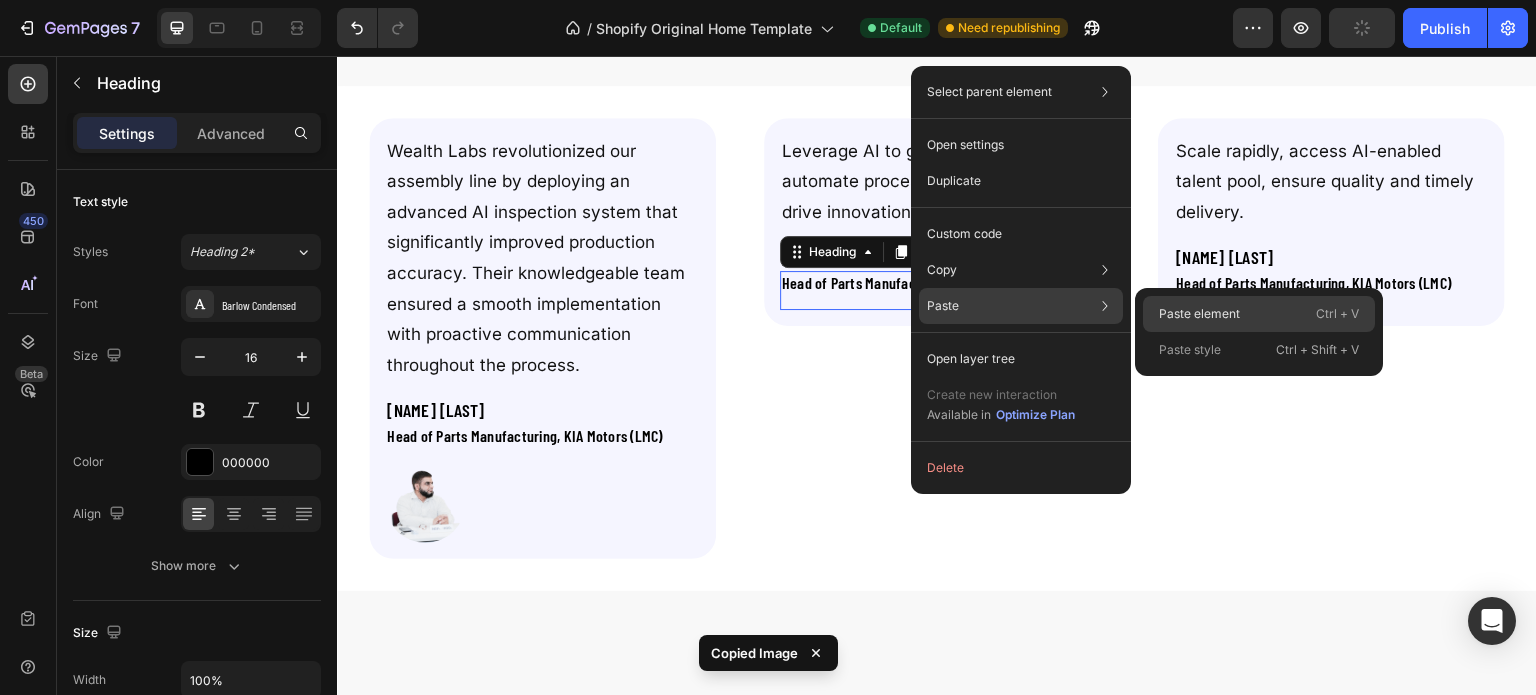 click on "Paste element  Ctrl + V" 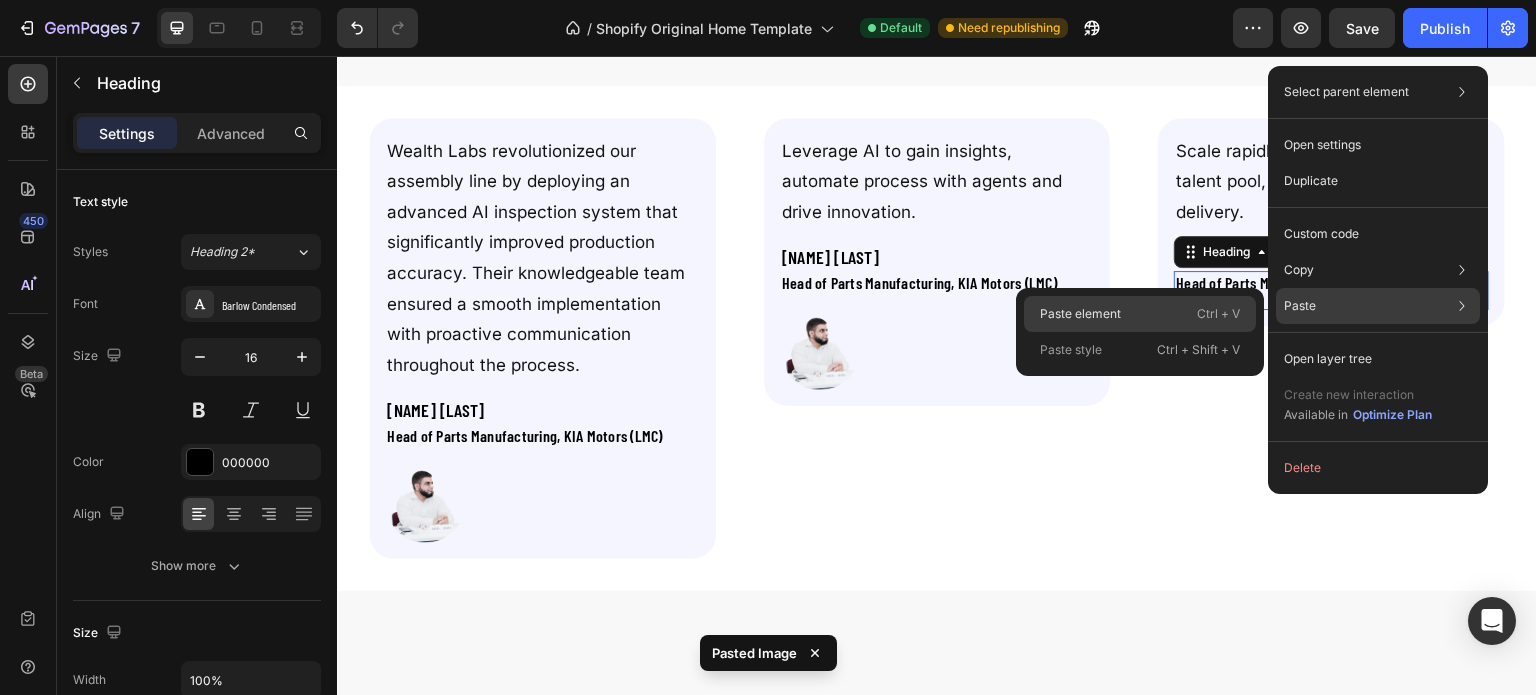 click on "Paste element  Ctrl + V" 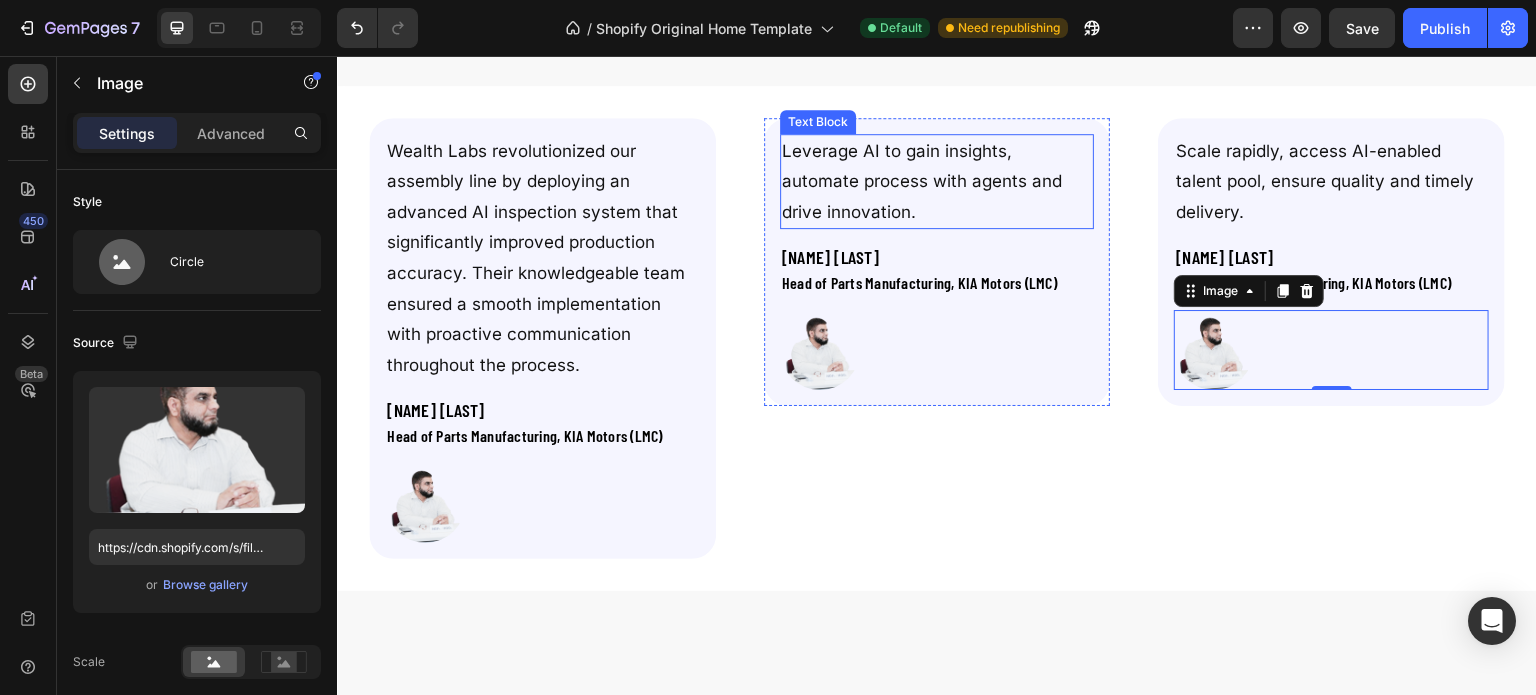 click on "Leverage AI to gain insights, automate process with agents and drive innovation." at bounding box center [937, 182] 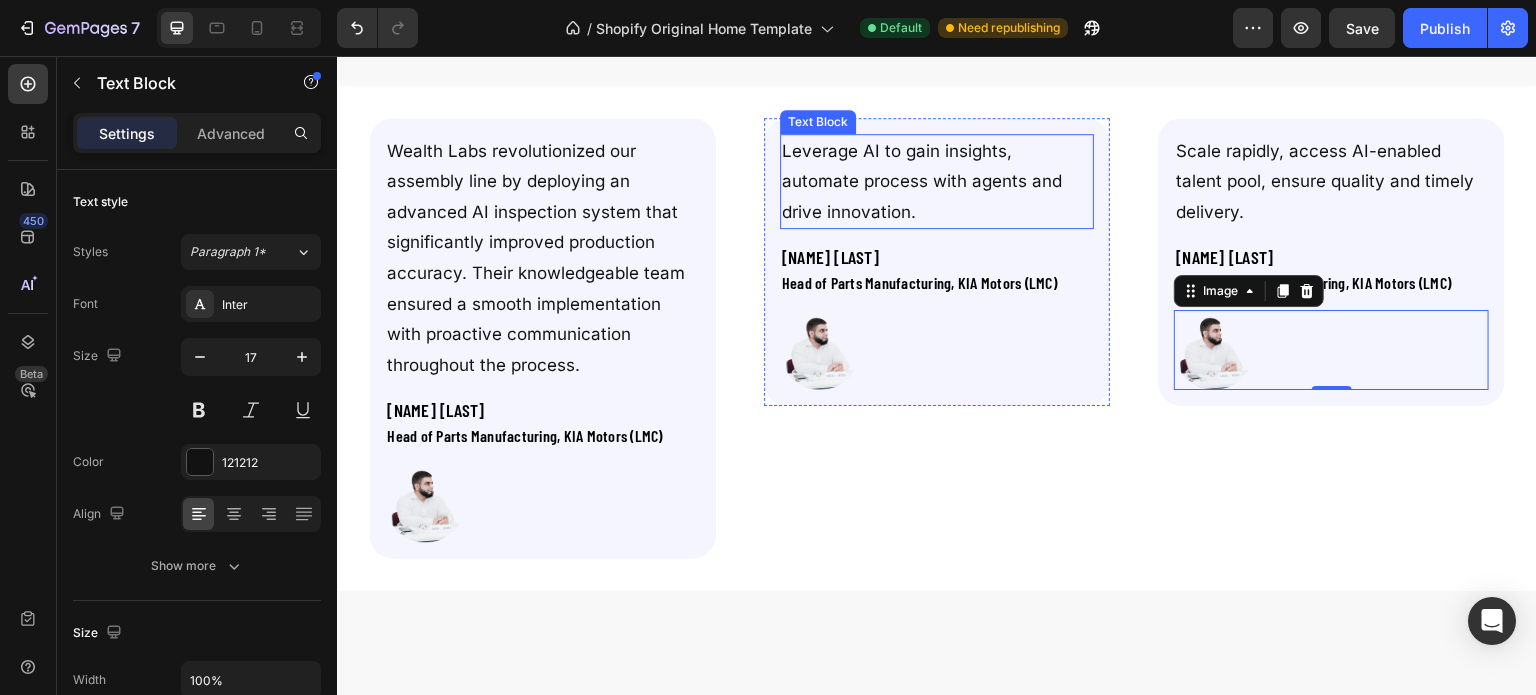 click on "Leverage AI to gain insights, automate process with agents and drive innovation." at bounding box center [937, 182] 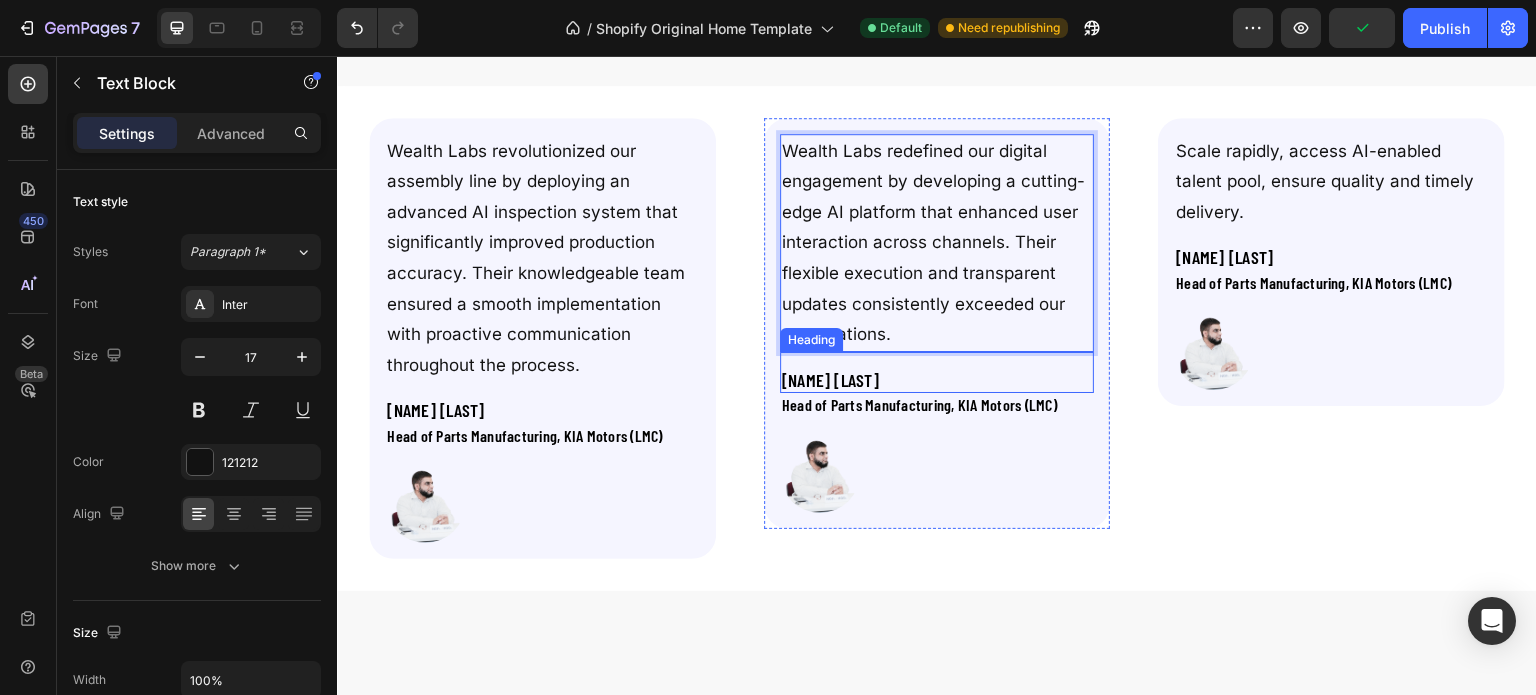 click on "[FIRST] [LAST]" at bounding box center [830, 380] 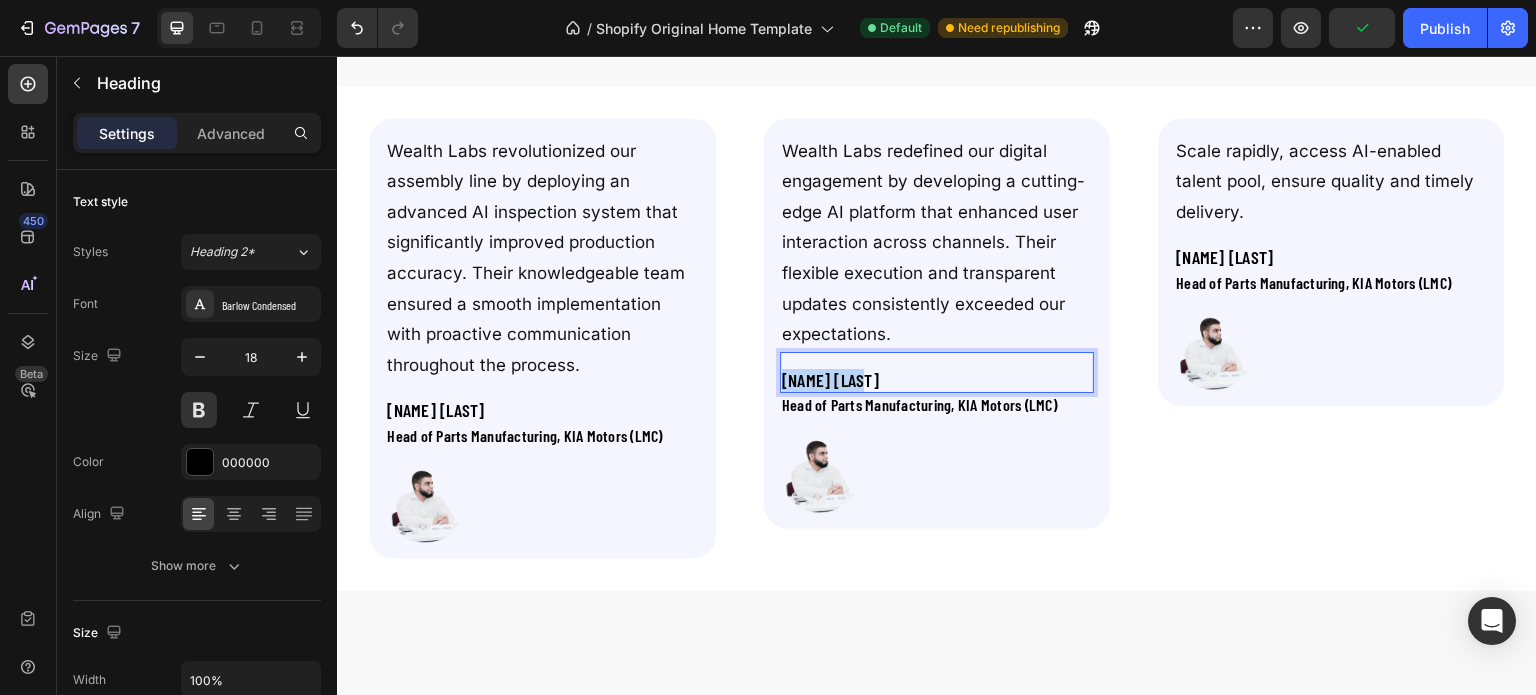 click on "[FIRST] [LAST]" at bounding box center (830, 380) 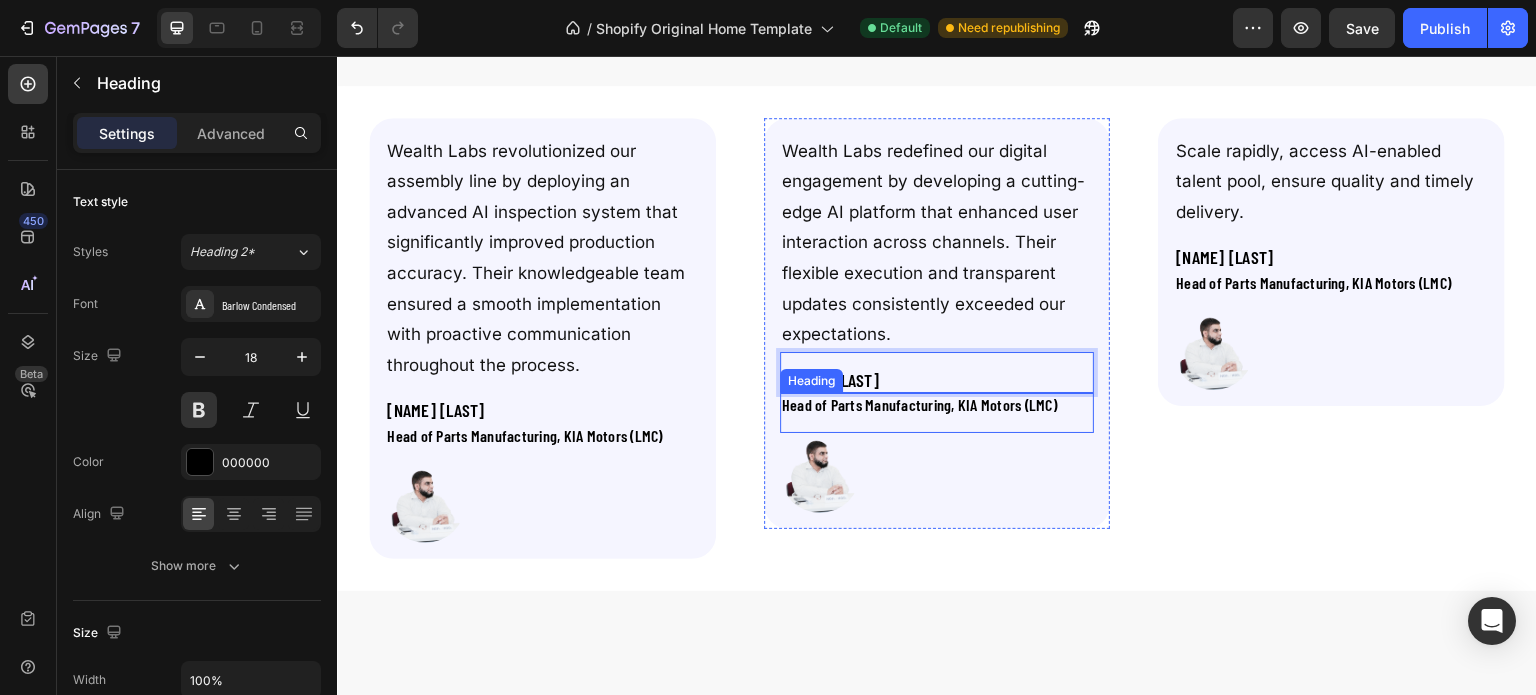 click on "Head of Parts Manufacturing, KIA Motors (LMC)" at bounding box center [919, 404] 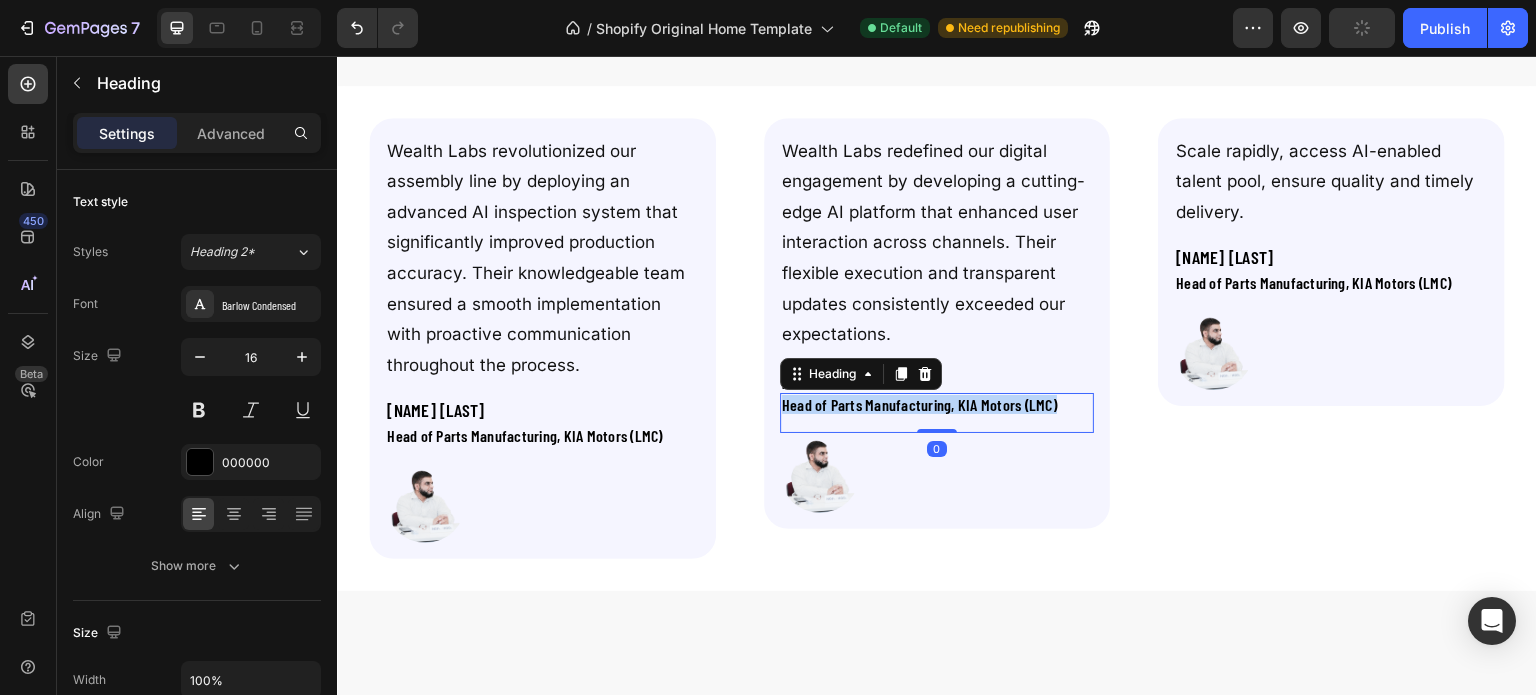 click on "Head of Parts Manufacturing, KIA Motors (LMC)" at bounding box center (919, 404) 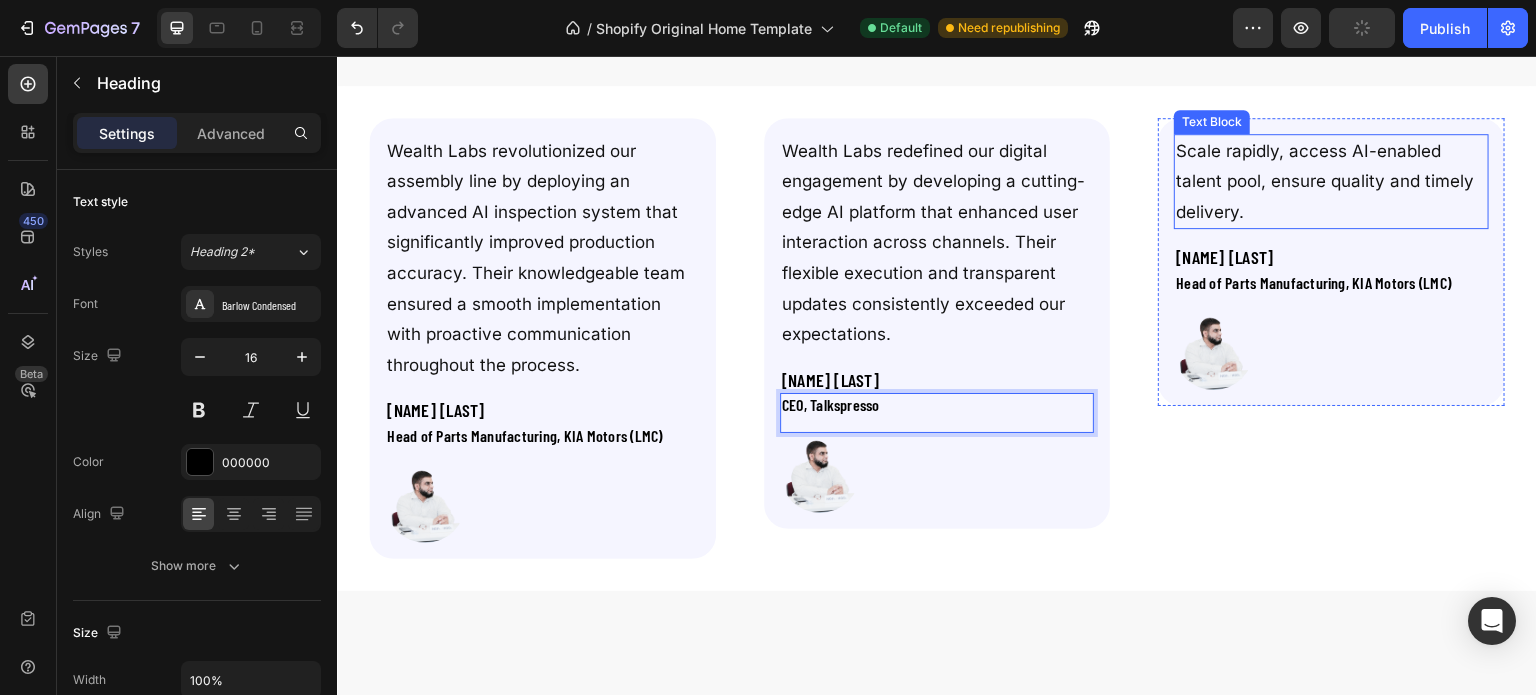 click on "Scale rapidly, access AI-enabled talent pool, ensure quality and timely delivery." at bounding box center [1331, 182] 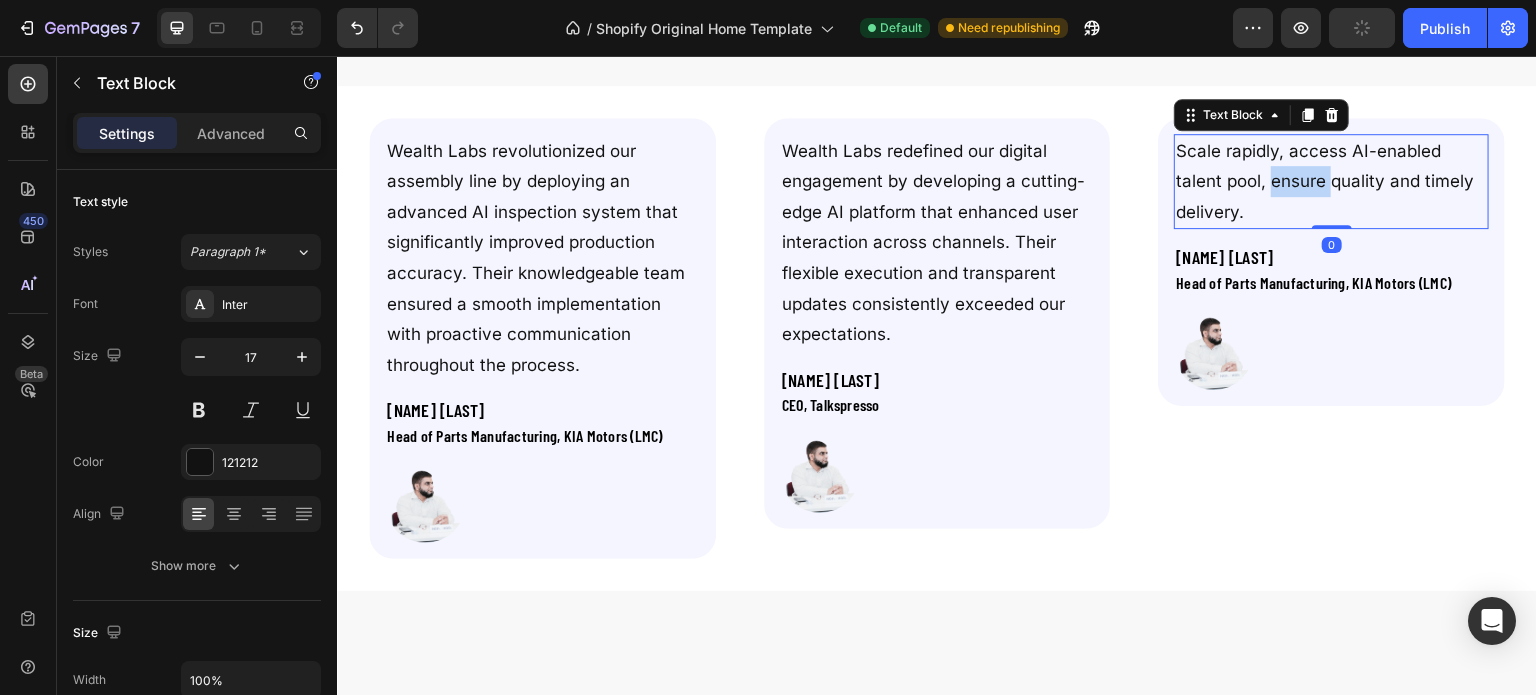 click on "Scale rapidly, access AI-enabled talent pool, ensure quality and timely delivery." at bounding box center [1331, 182] 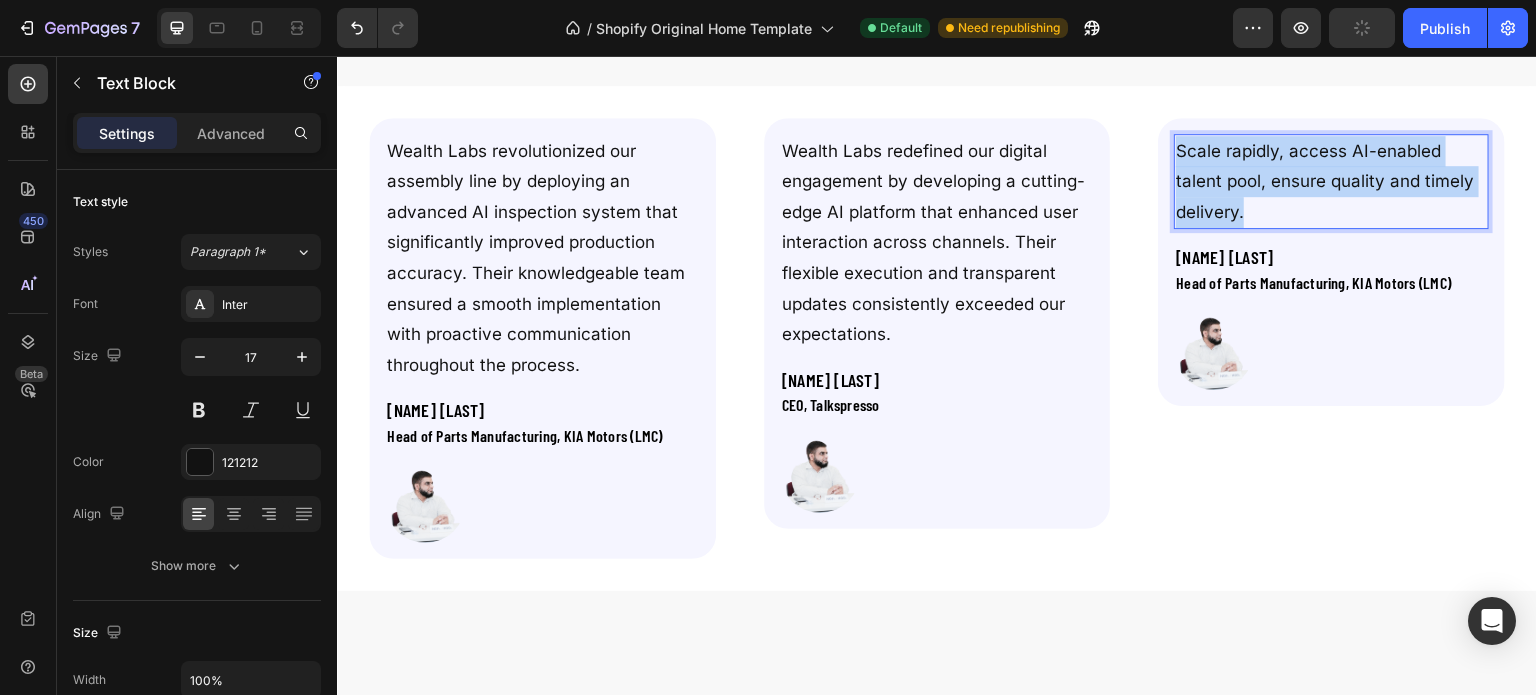 click on "Scale rapidly, access AI-enabled talent pool, ensure quality and timely delivery." at bounding box center (1331, 182) 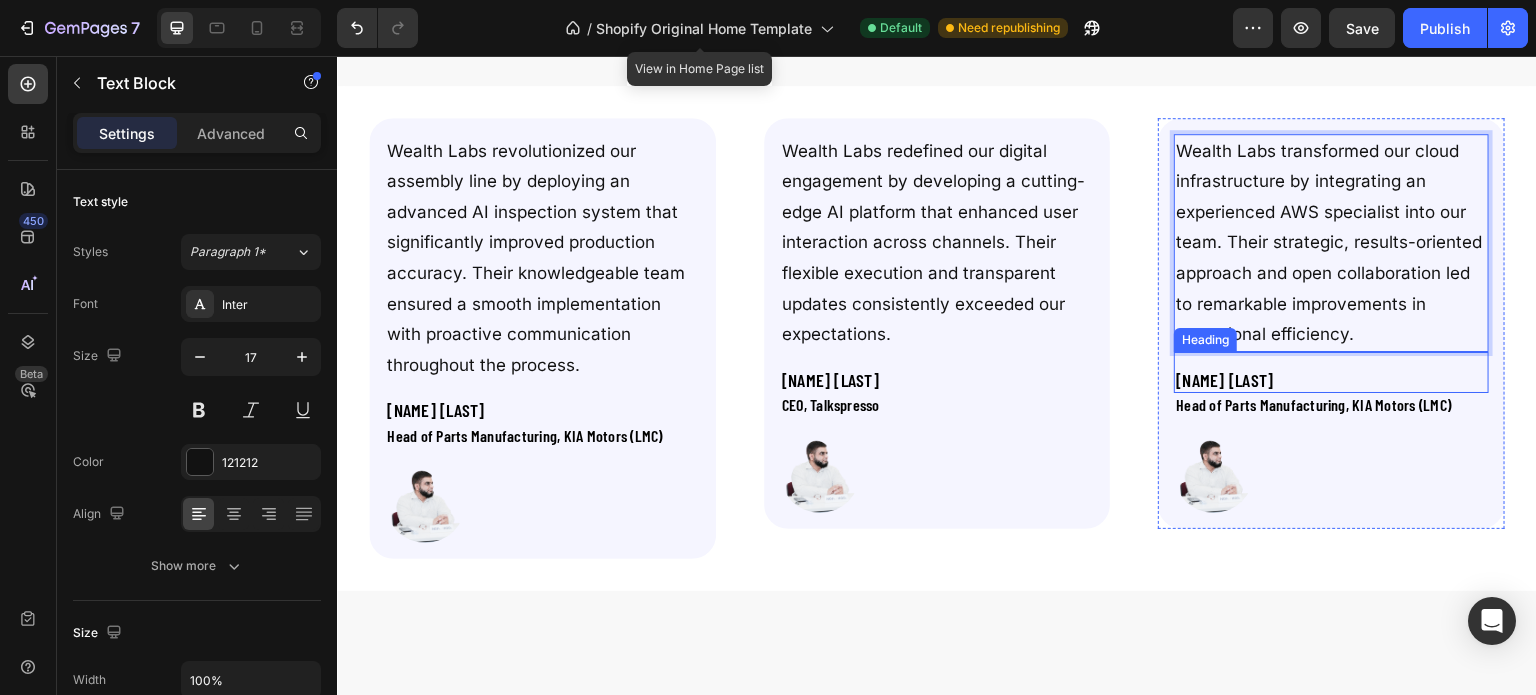 click on "[FIRST] [LAST]" at bounding box center [1224, 380] 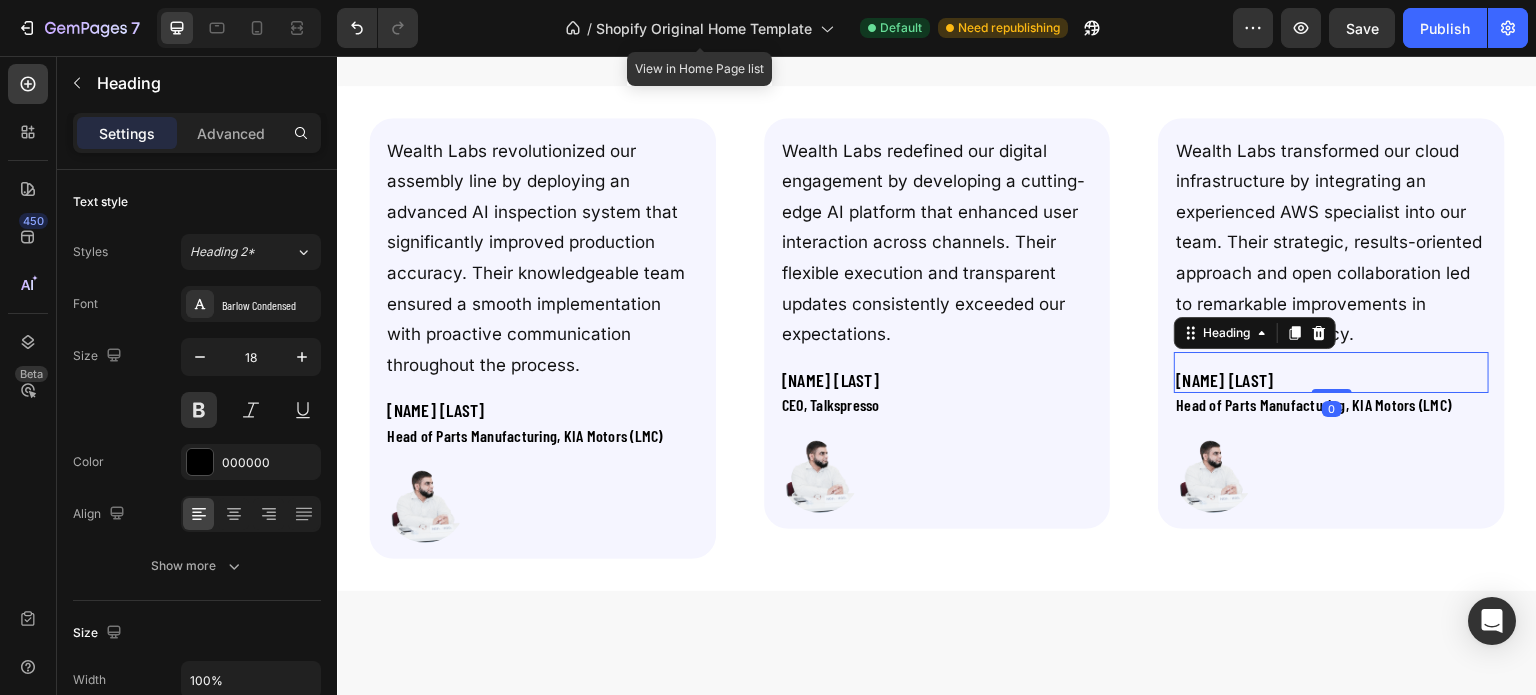 click on "[FIRST] [LAST]" at bounding box center (1224, 380) 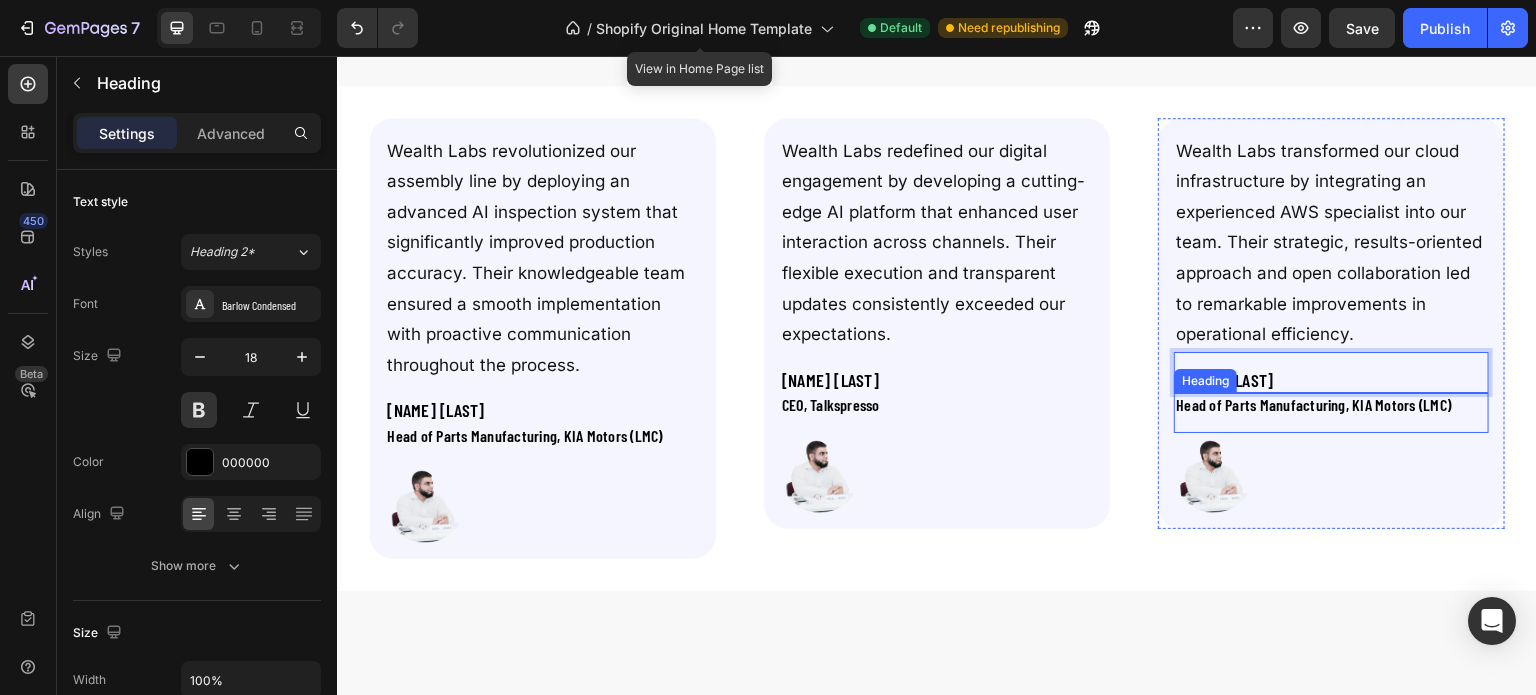 click on "Head of Parts Manufacturing, KIA Motors (LMC)" at bounding box center [1313, 404] 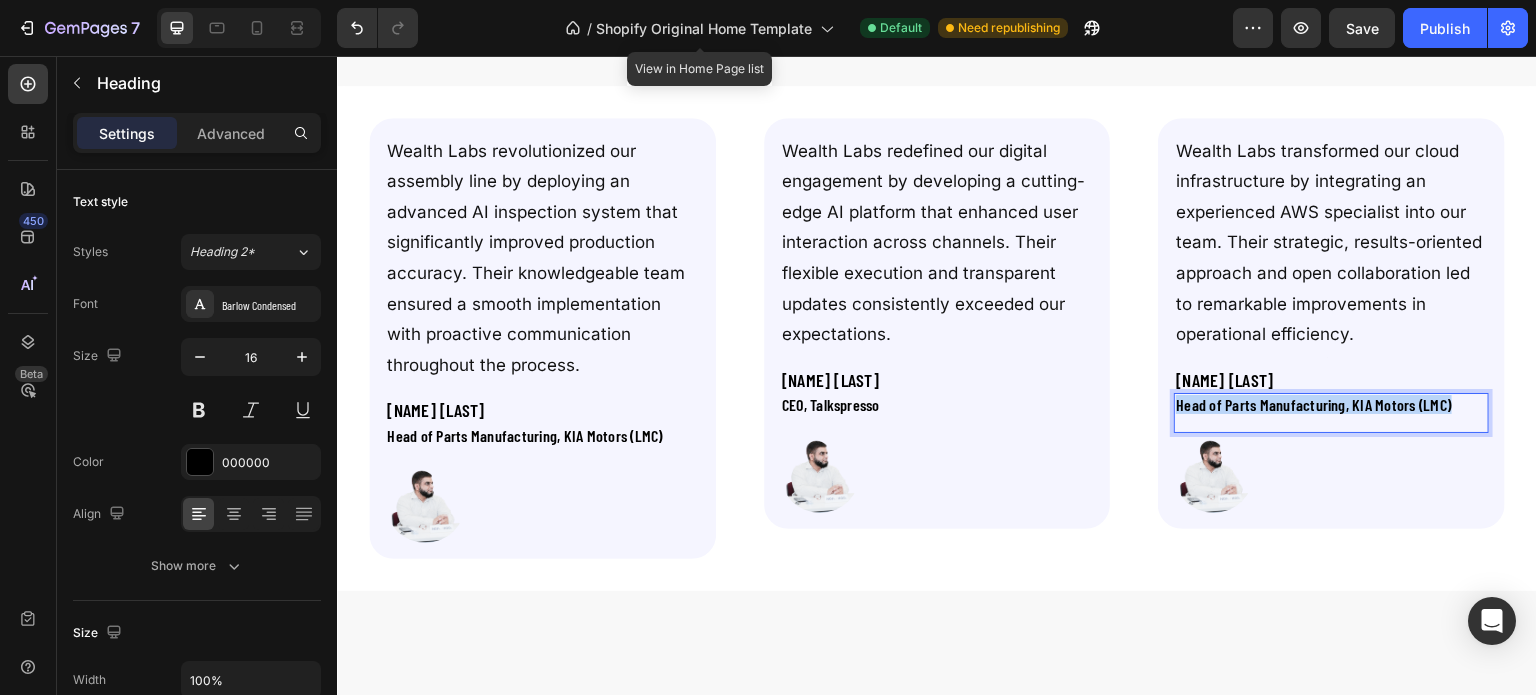 click on "Head of Parts Manufacturing, KIA Motors (LMC)" at bounding box center [1313, 404] 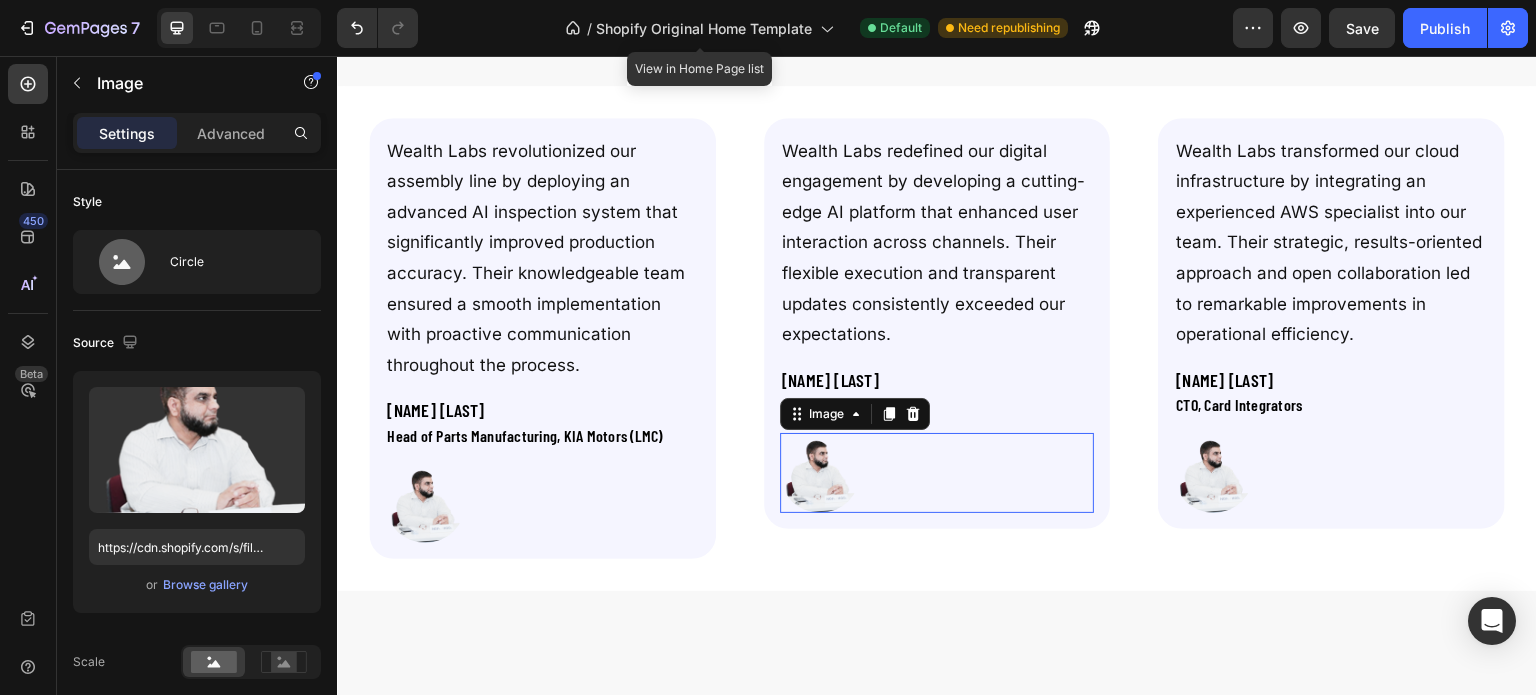 click at bounding box center (820, 473) 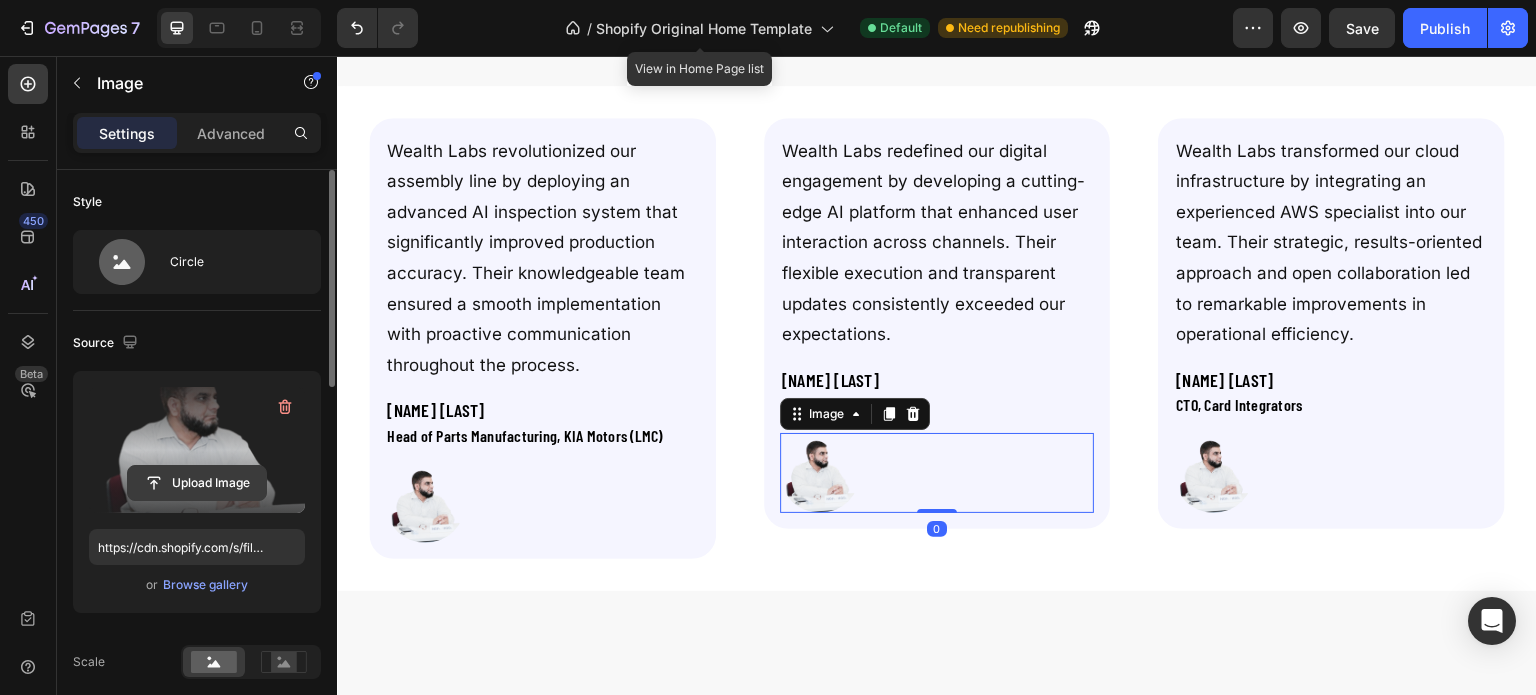 click 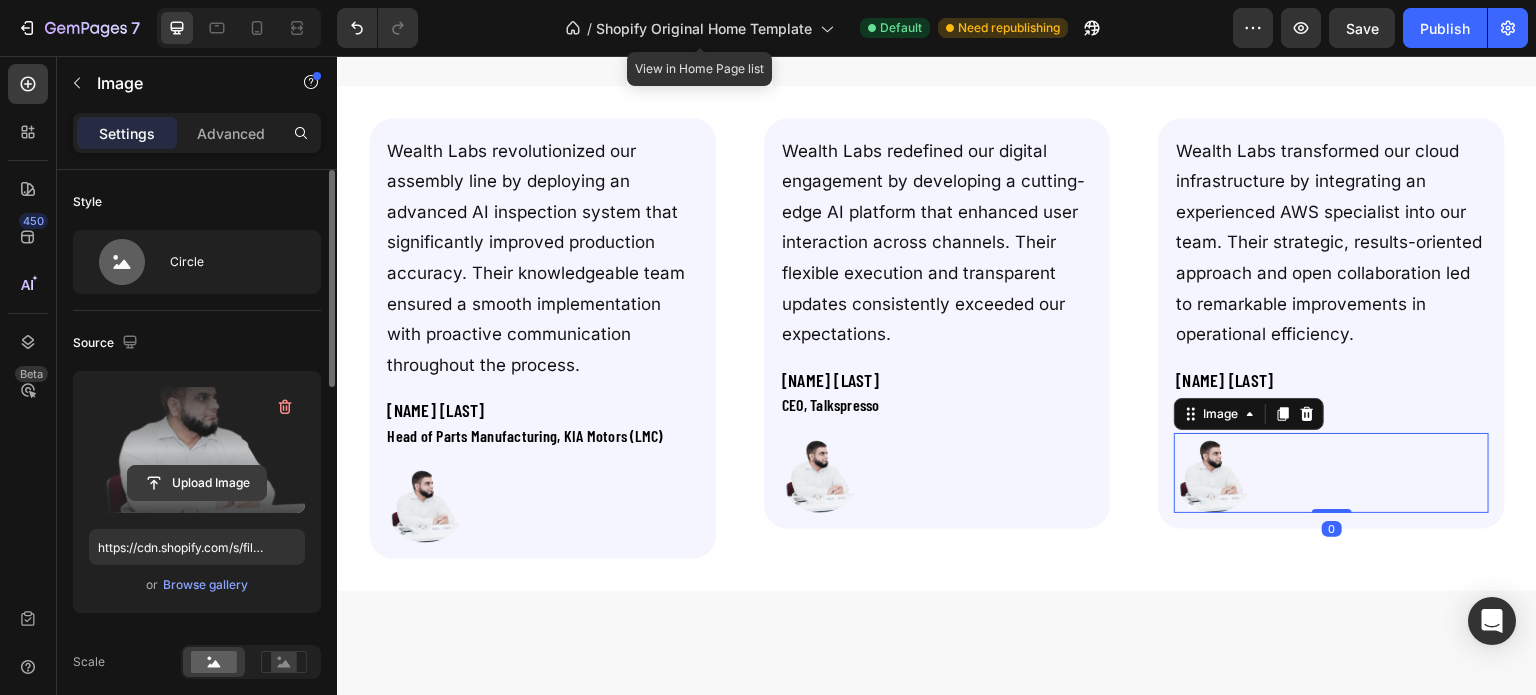 click 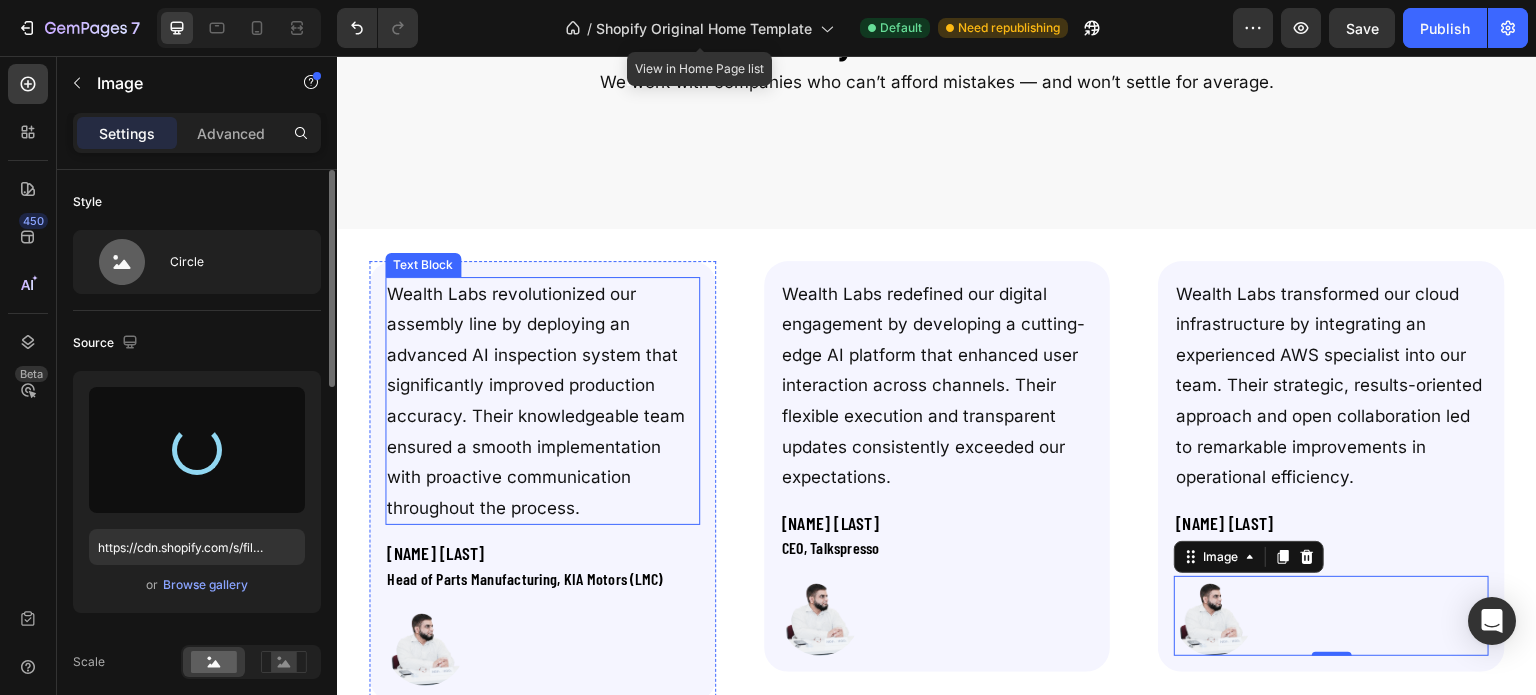 scroll, scrollTop: 4067, scrollLeft: 0, axis: vertical 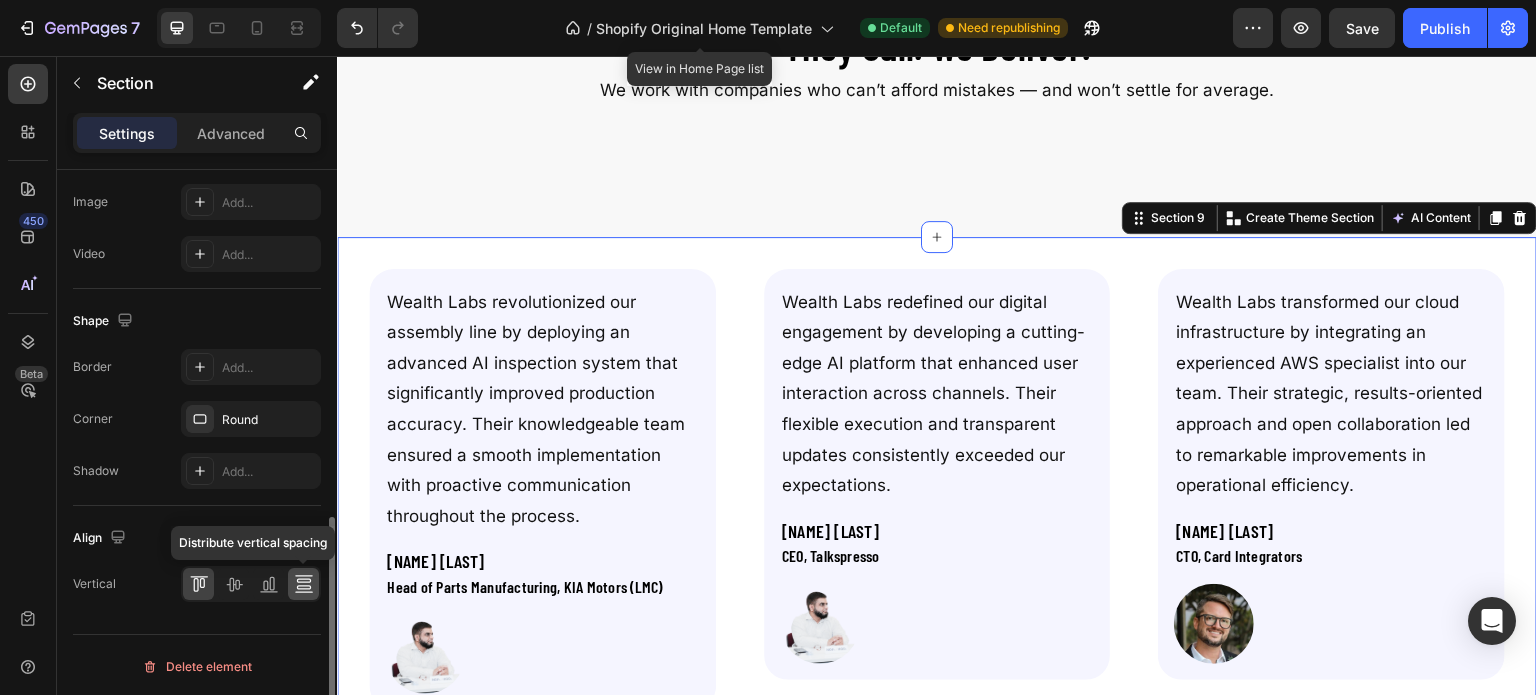 click 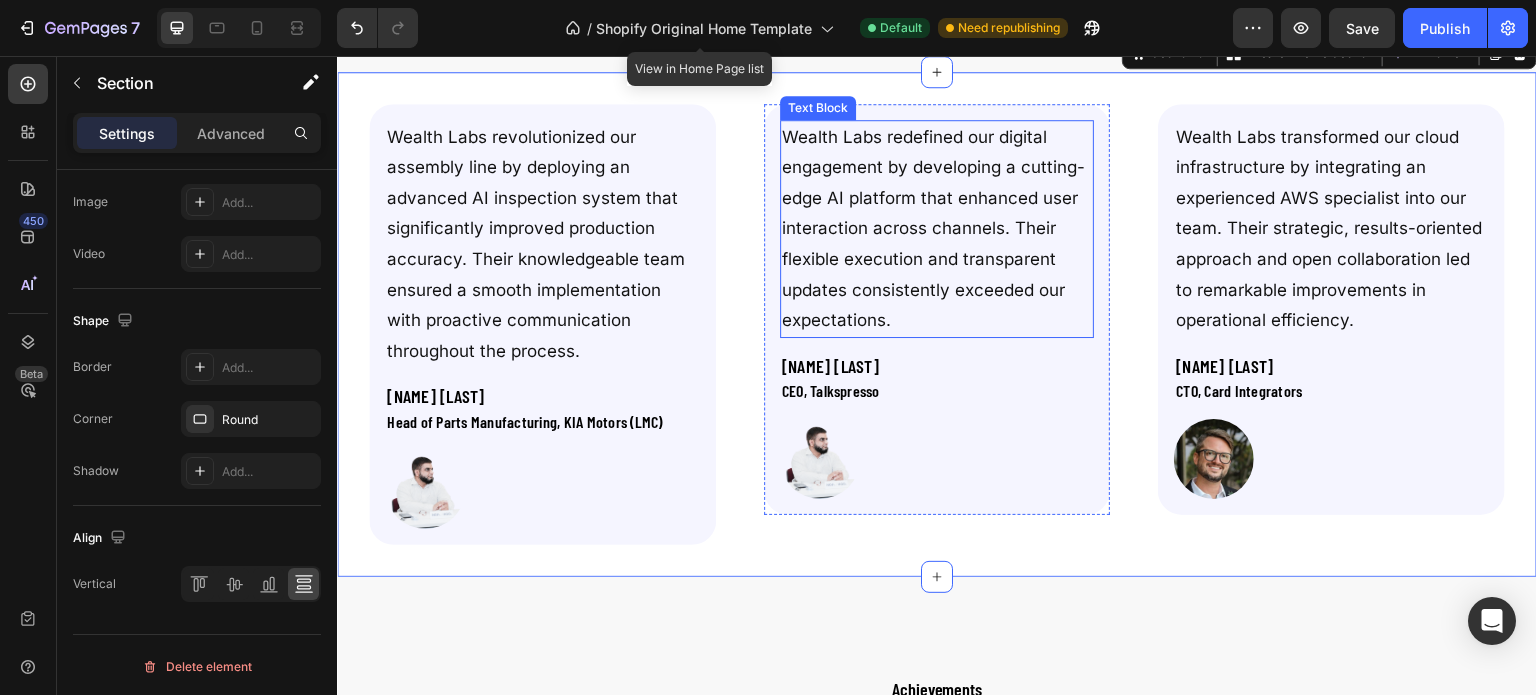 scroll, scrollTop: 4155, scrollLeft: 0, axis: vertical 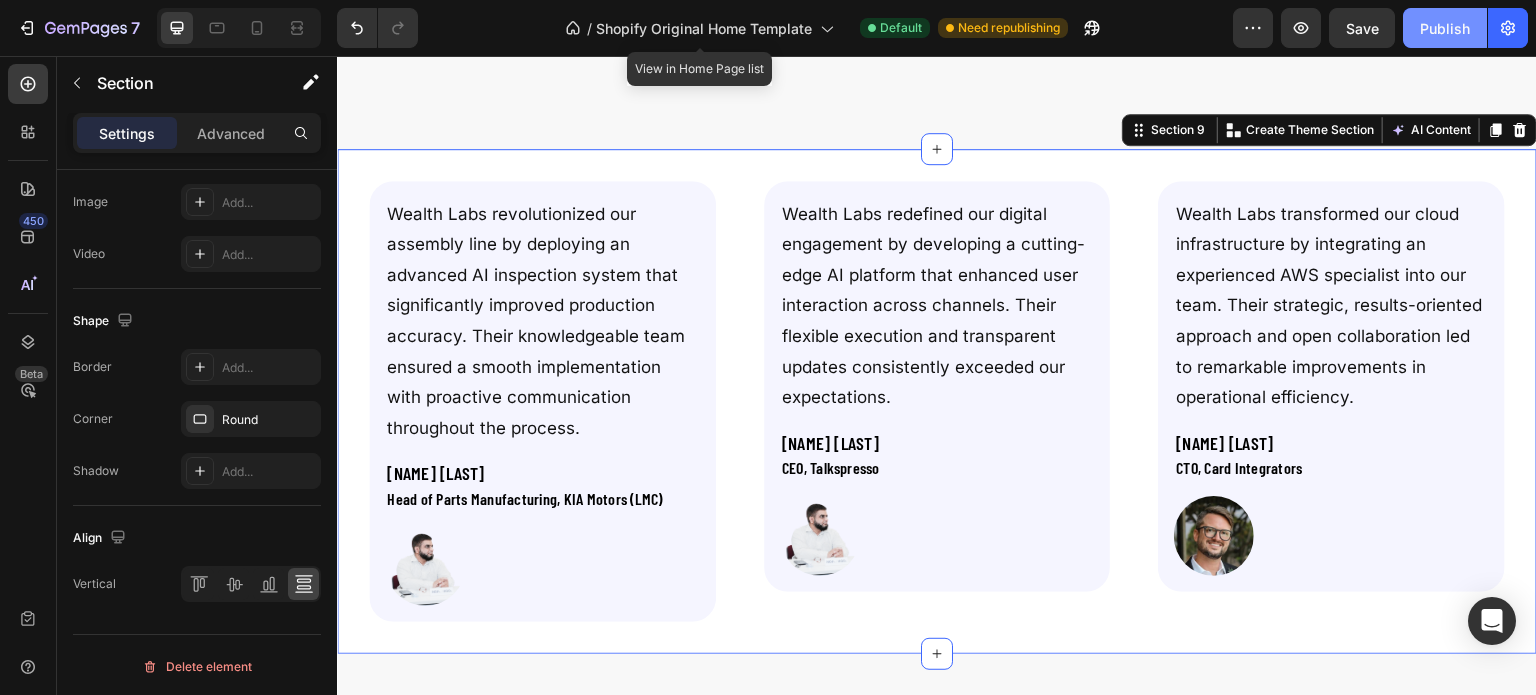 click on "Publish" at bounding box center (1445, 28) 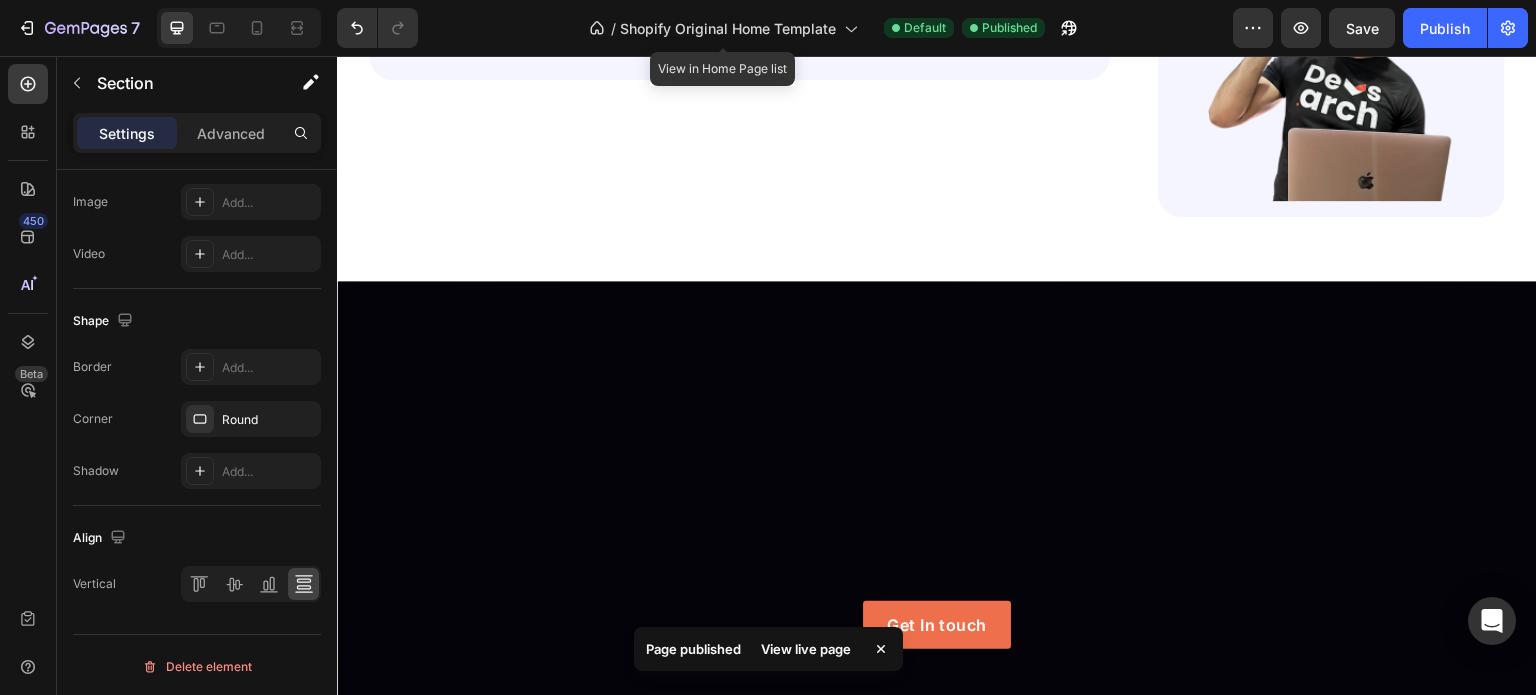 scroll, scrollTop: 1506, scrollLeft: 0, axis: vertical 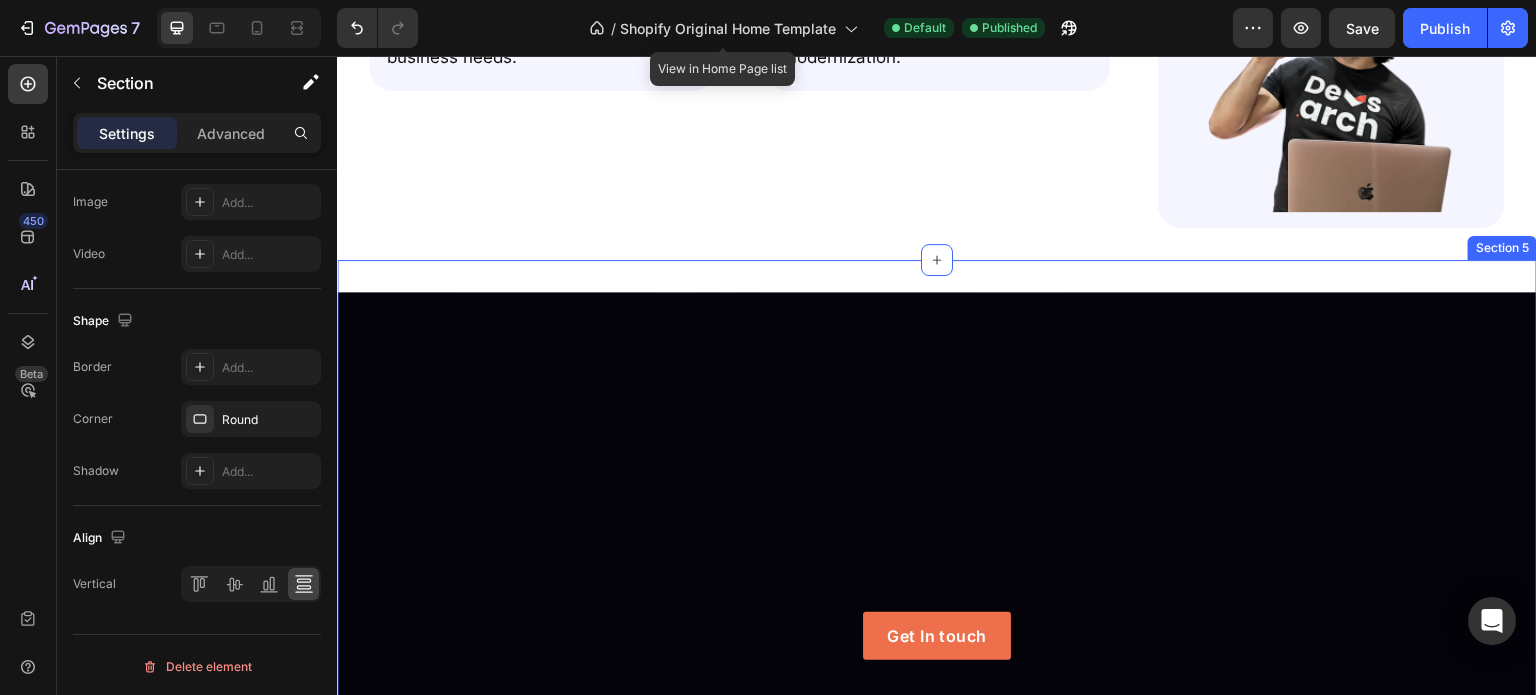 click on "Get In touch Button Hero Banner Section 5" at bounding box center [937, 612] 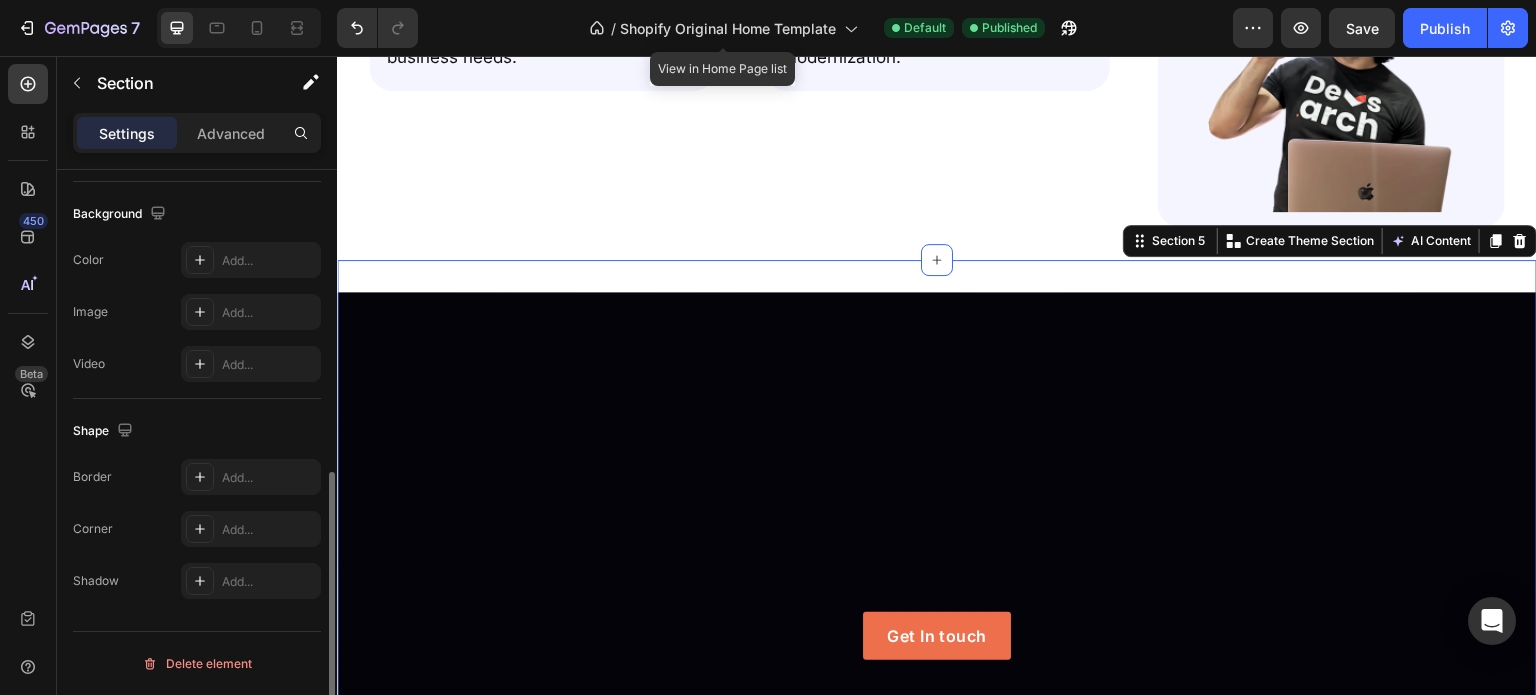 scroll, scrollTop: 636, scrollLeft: 0, axis: vertical 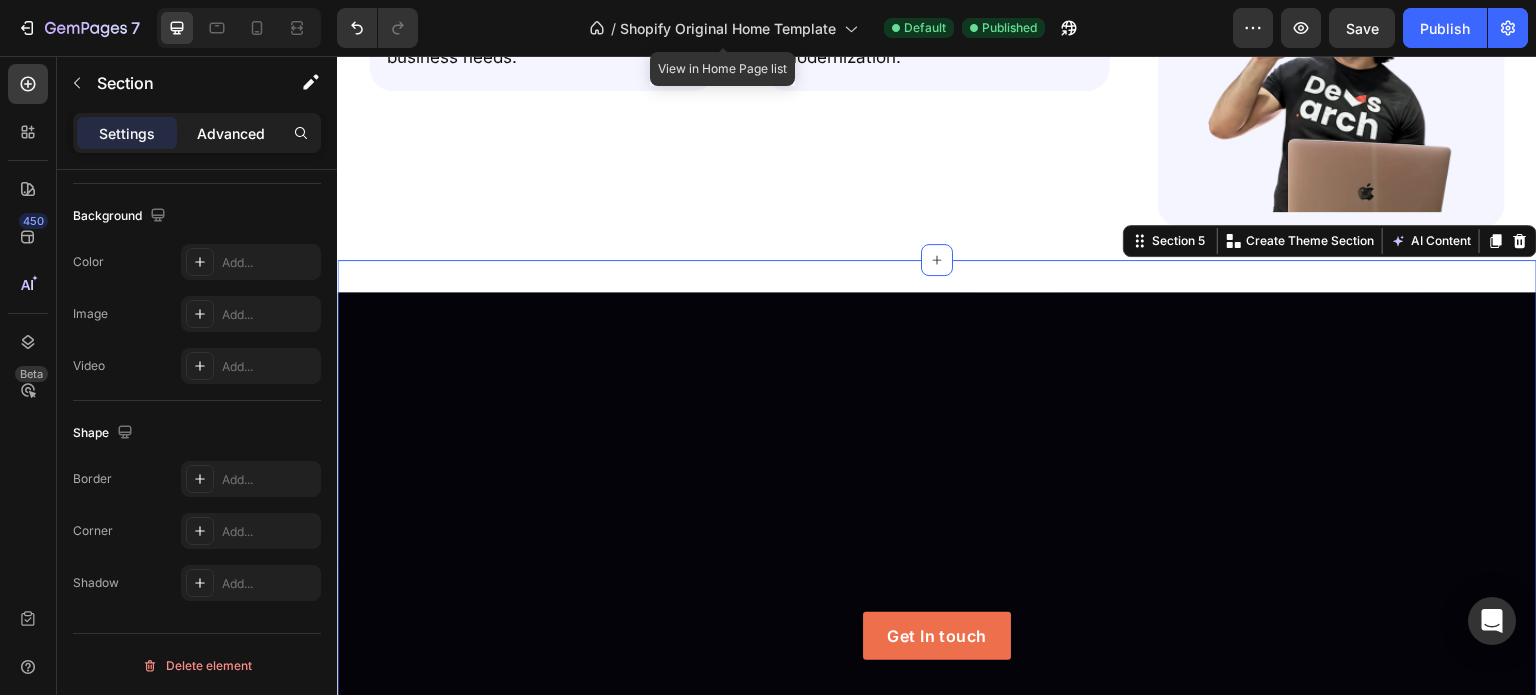click on "Advanced" at bounding box center [231, 133] 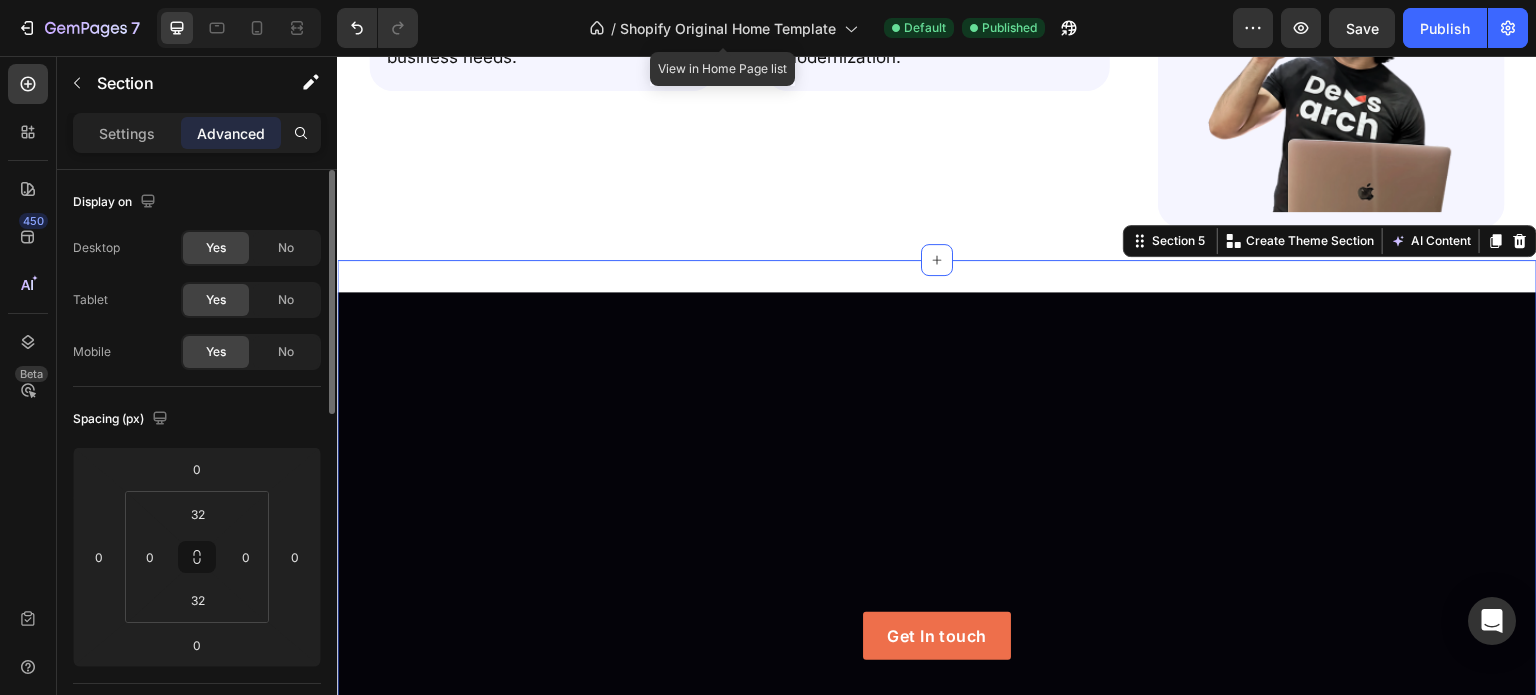 scroll, scrollTop: 0, scrollLeft: 0, axis: both 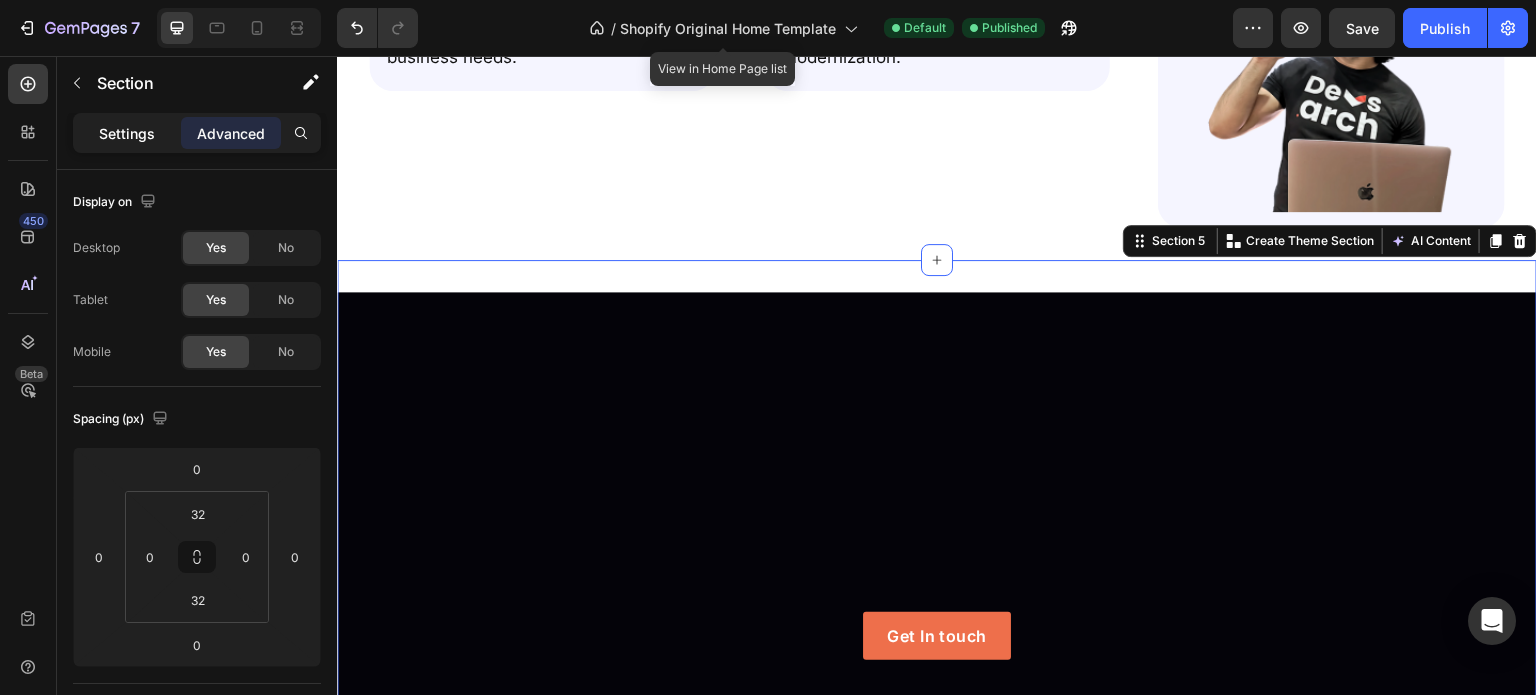 click on "Settings" 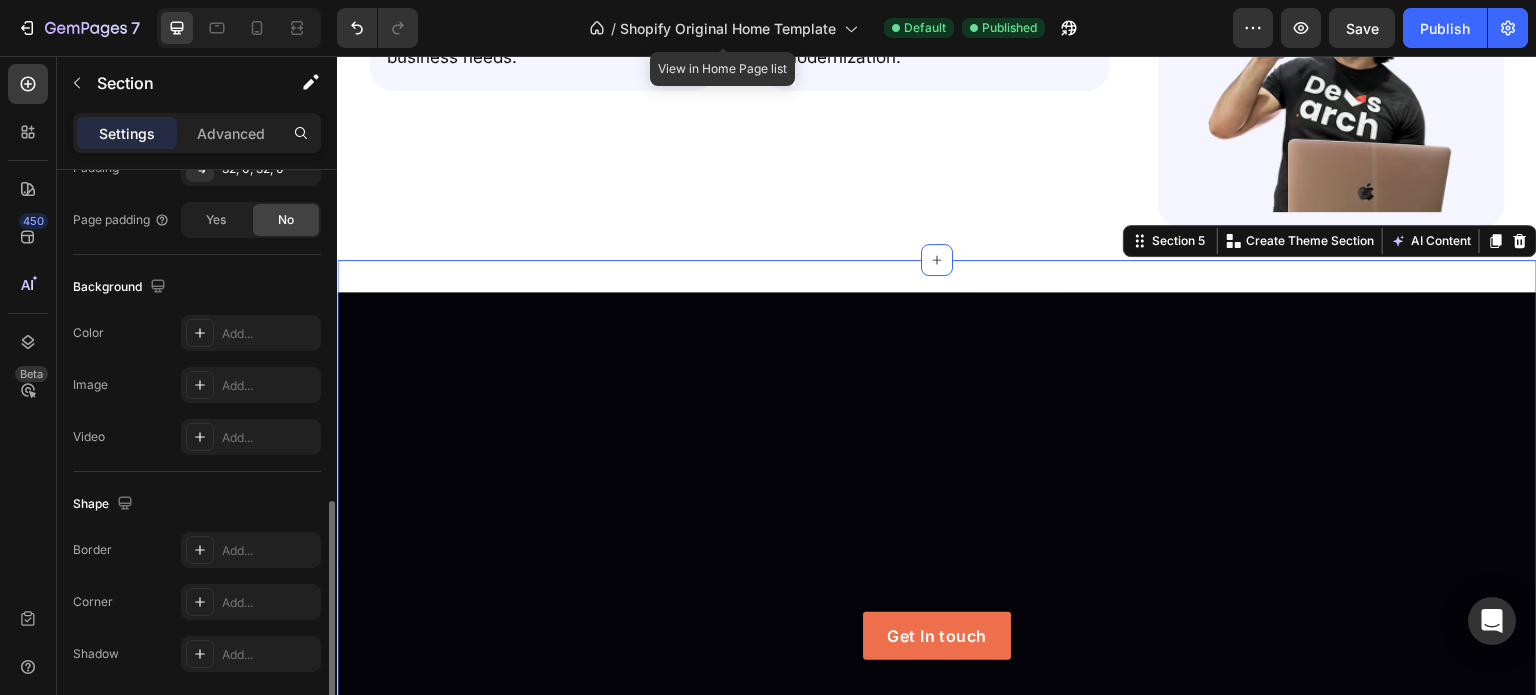 scroll, scrollTop: 636, scrollLeft: 0, axis: vertical 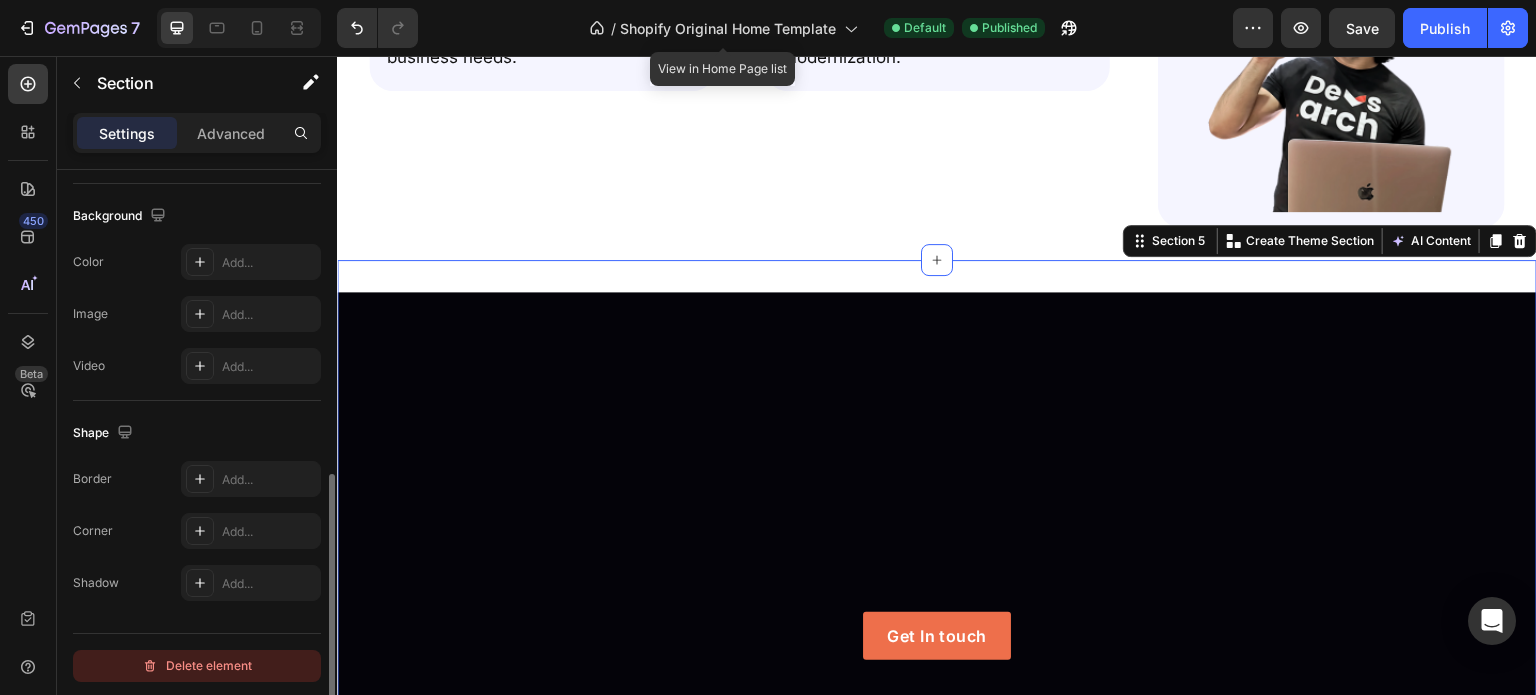 click on "Delete element" at bounding box center (197, 666) 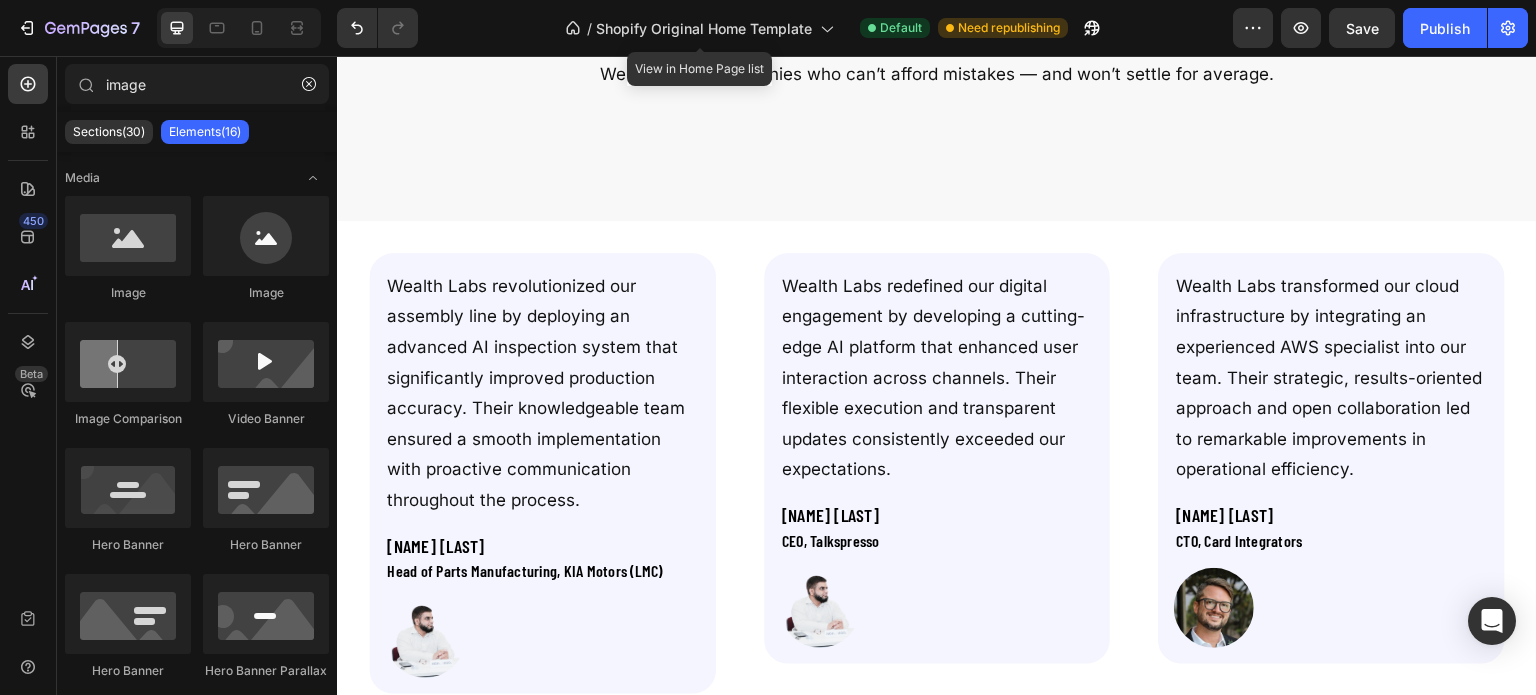 scroll, scrollTop: 3318, scrollLeft: 0, axis: vertical 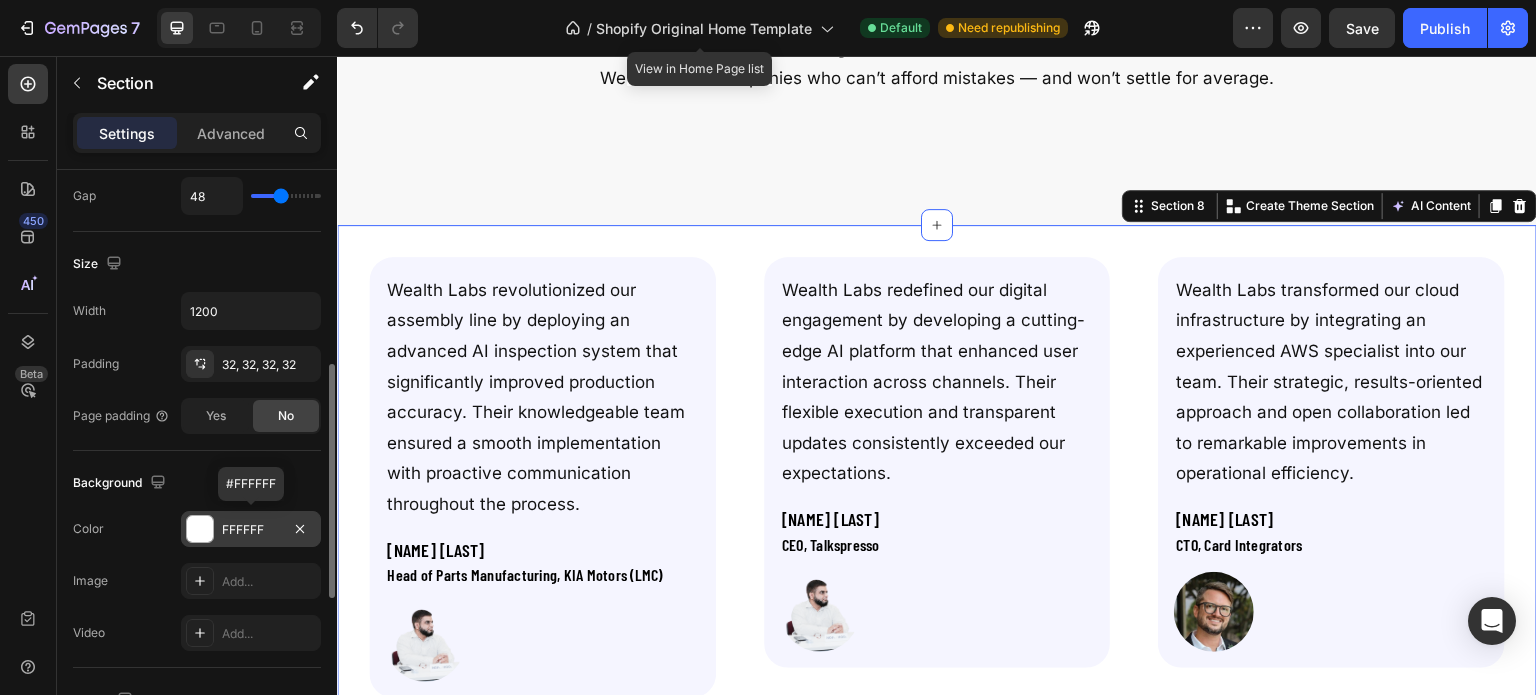 click on "FFFFFF" at bounding box center (251, 530) 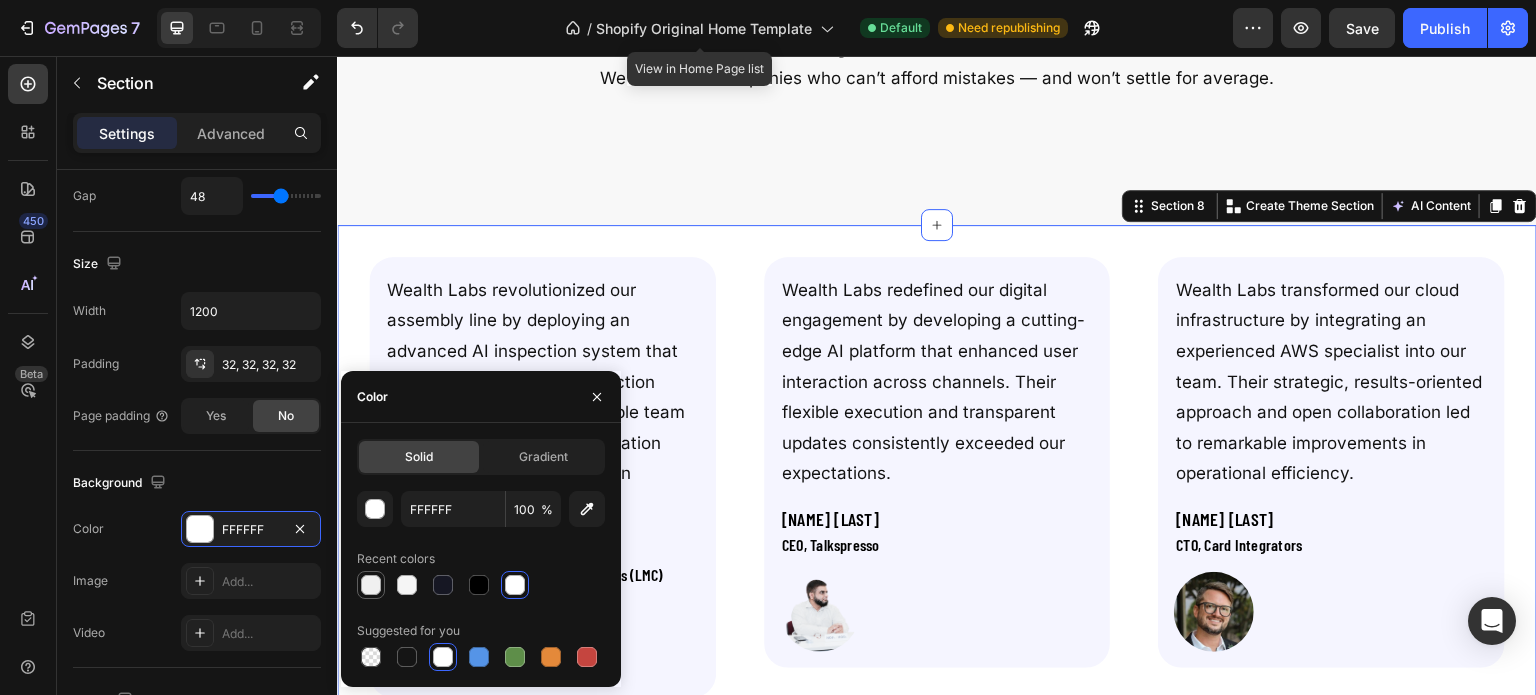 click at bounding box center (371, 585) 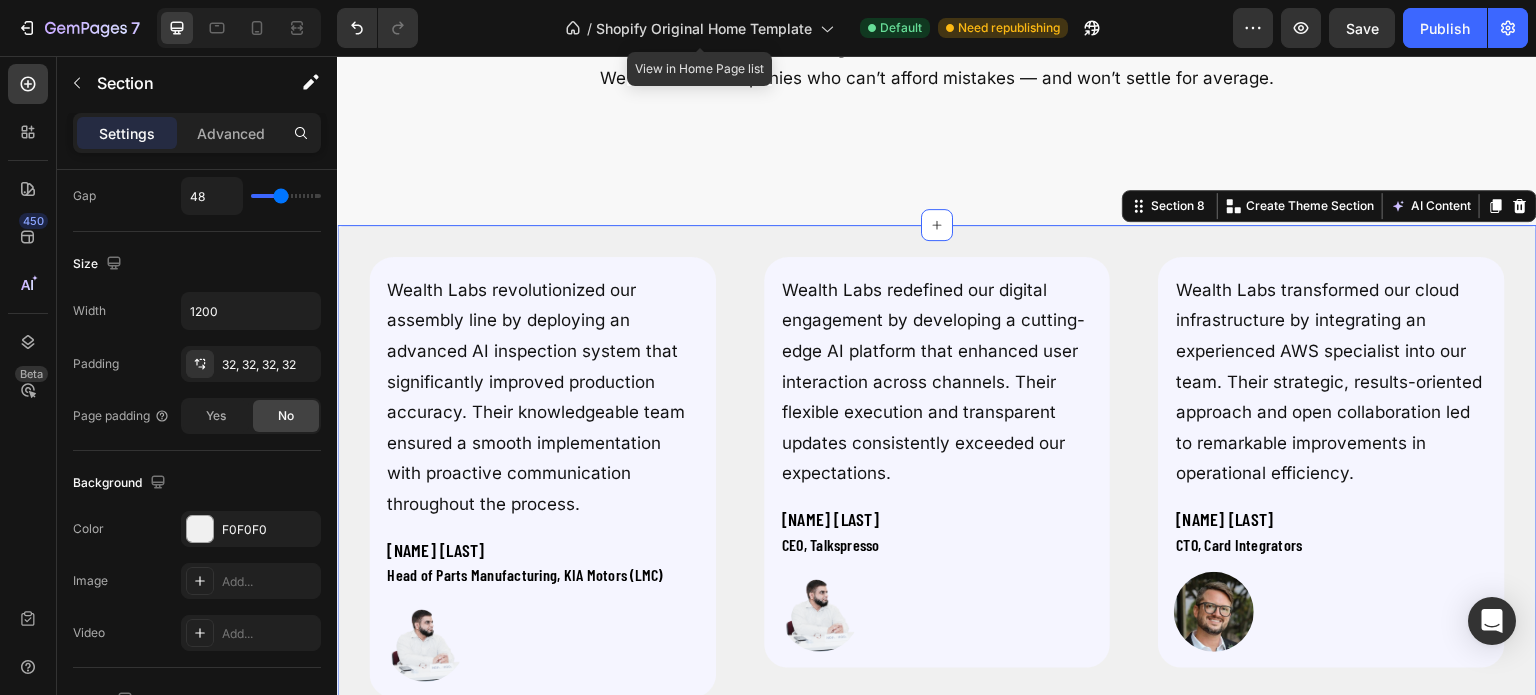 click on "Wealth Labs revolutionized our assembly line by deploying an advanced AI inspection system that significantly improved production accuracy. Their knowledgeable team ensured a smooth implementation with proactive communication throughout the process. Text Block Mazhar Khan Heading Head of Parts Manufacturing, KIA Motors (LMC) Heading Image Row Wealth Labs redefined our digital engagement by developing a cutting-edge AI platform that enhanced user interaction across channels. Their flexible execution and transparent updates consistently exceeded our expectations. Text Block Baron Miller Heading CEO, Talkspresso Heading Image Row Wealth Labs transformed our cloud infrastructure by integrating an experienced AWS specialist into our team. Their strategic, results-oriented approach and open collaboration led to remarkable improvements in operational efficiency. Text Block Brian Slate Heading CTO, Card Integrators Heading Image Row Section 8   You can create reusable sections Create Theme Section AI Content Product" at bounding box center [937, 478] 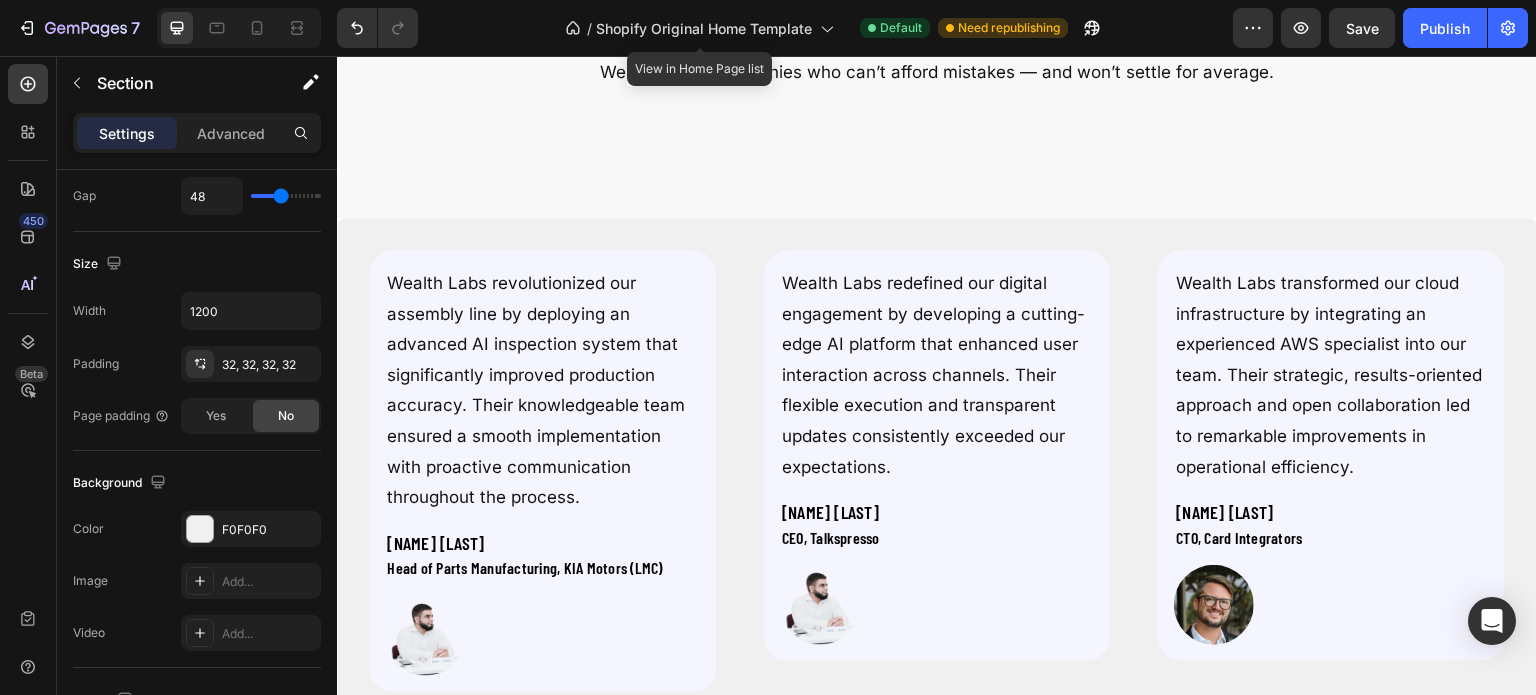 scroll, scrollTop: 3003, scrollLeft: 0, axis: vertical 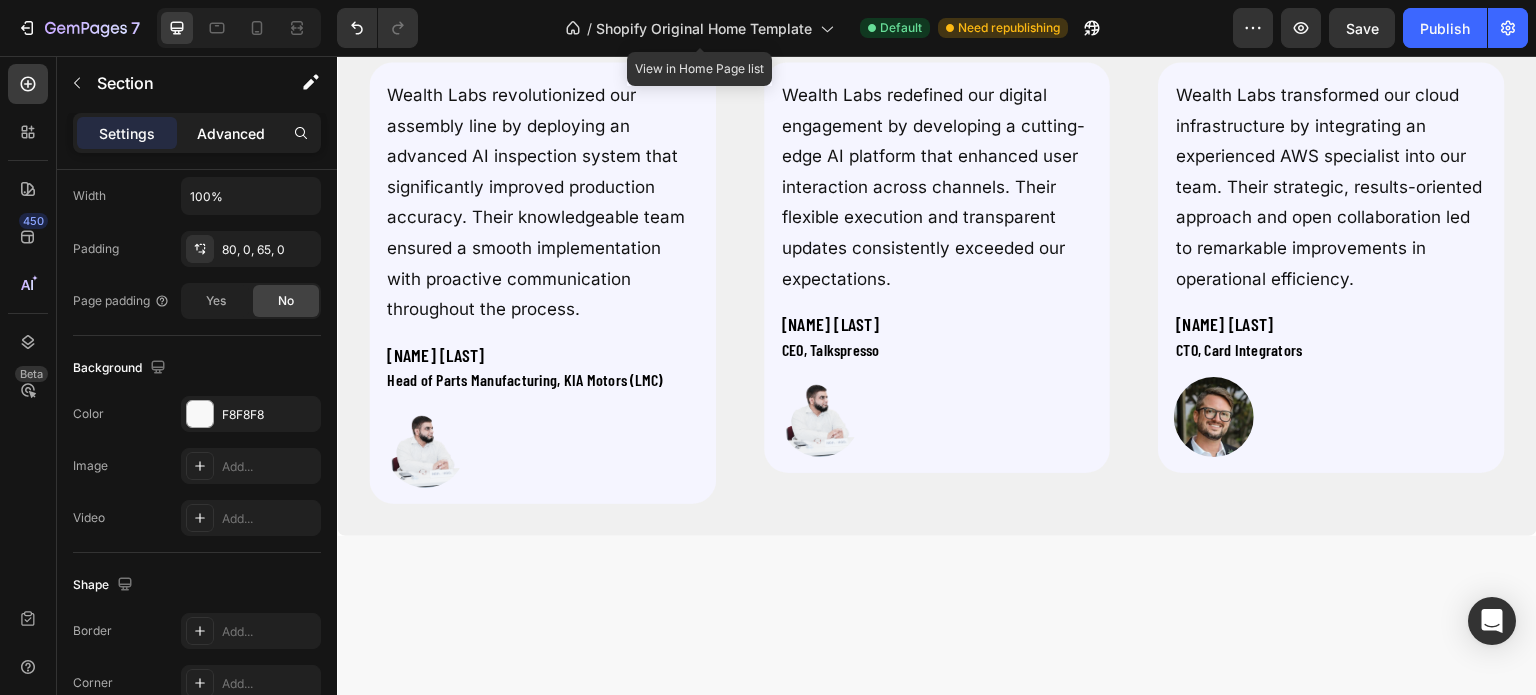 click on "Advanced" at bounding box center [231, 133] 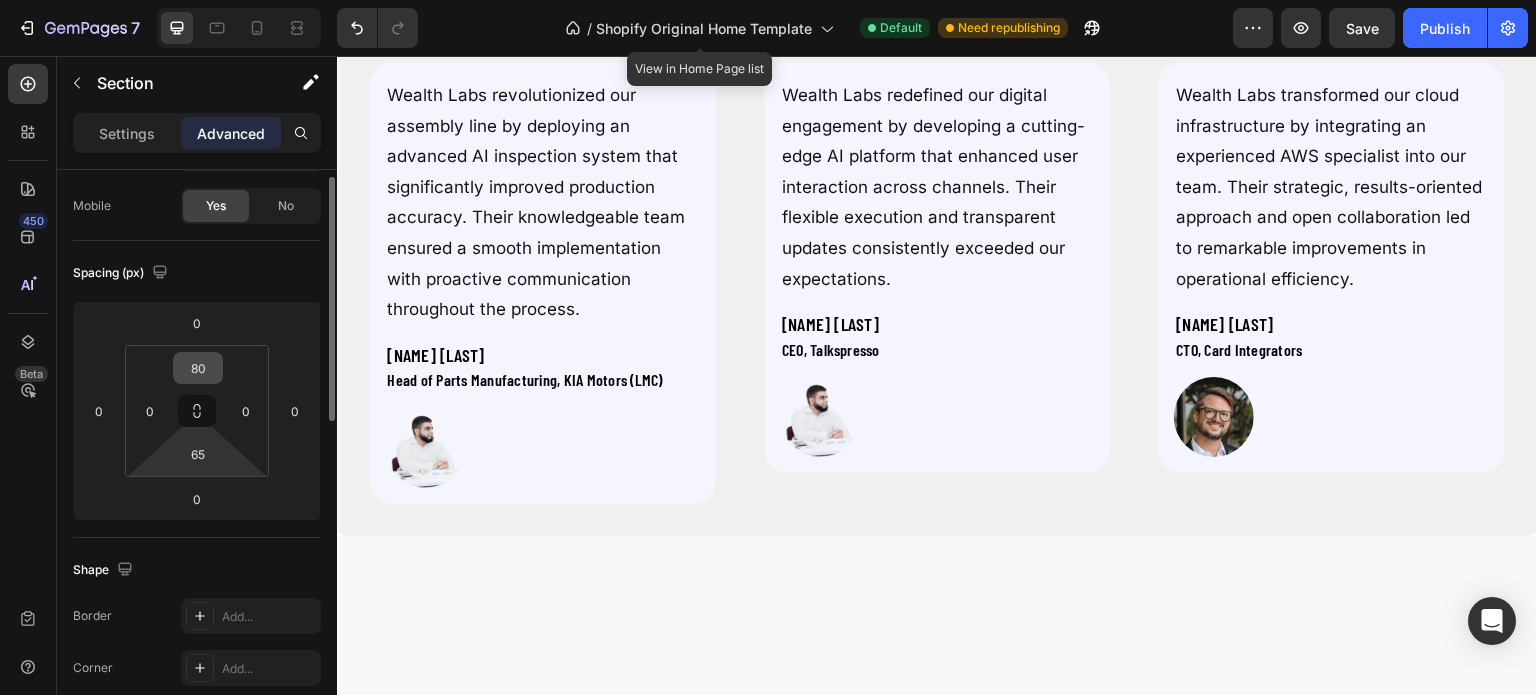 scroll, scrollTop: 100, scrollLeft: 0, axis: vertical 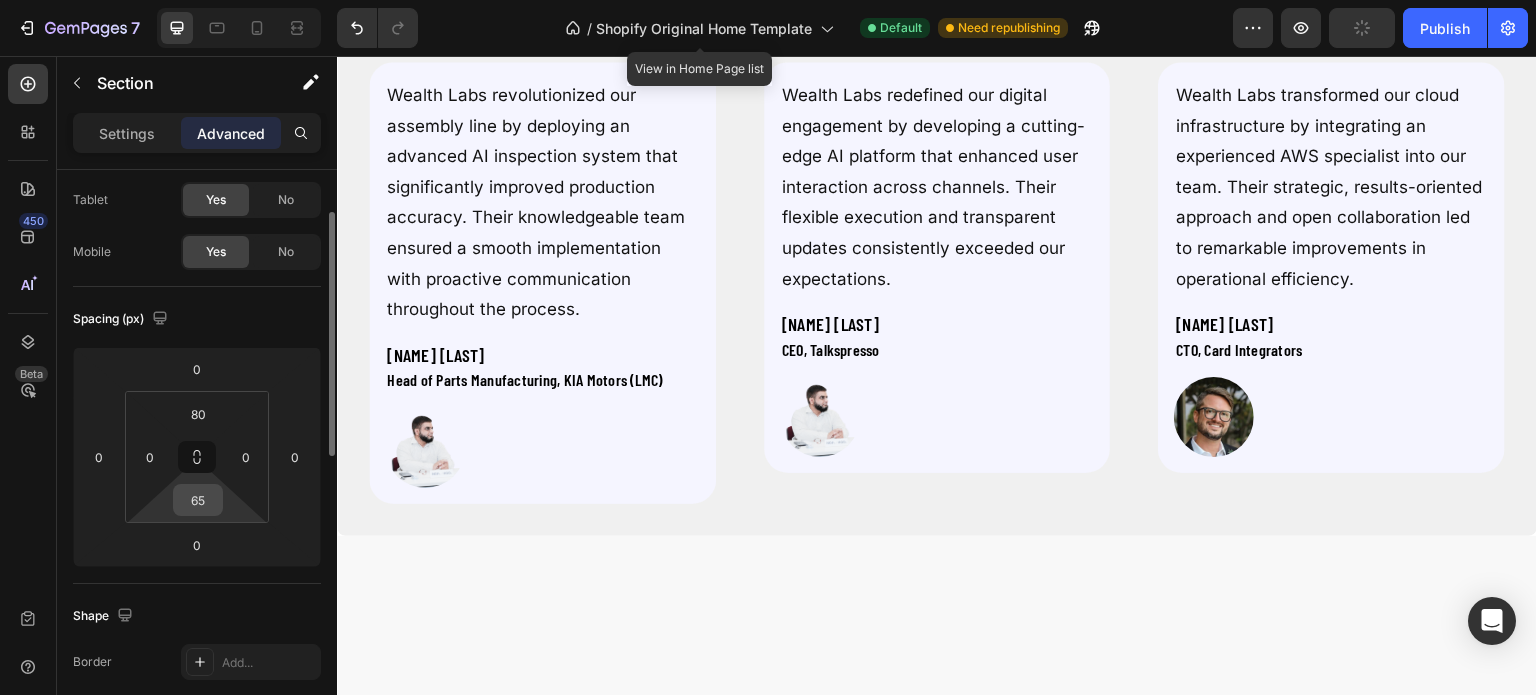 click on "65" at bounding box center [198, 500] 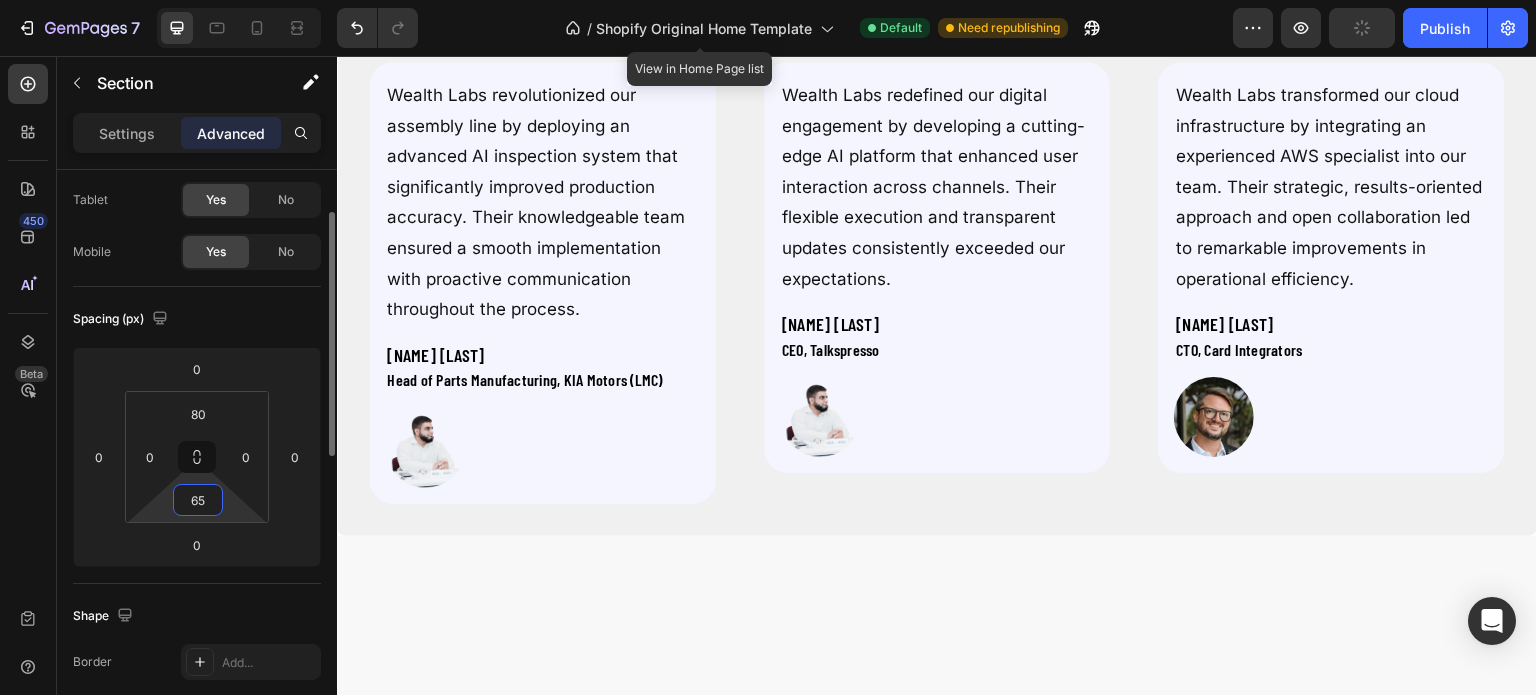 click on "65" at bounding box center [198, 500] 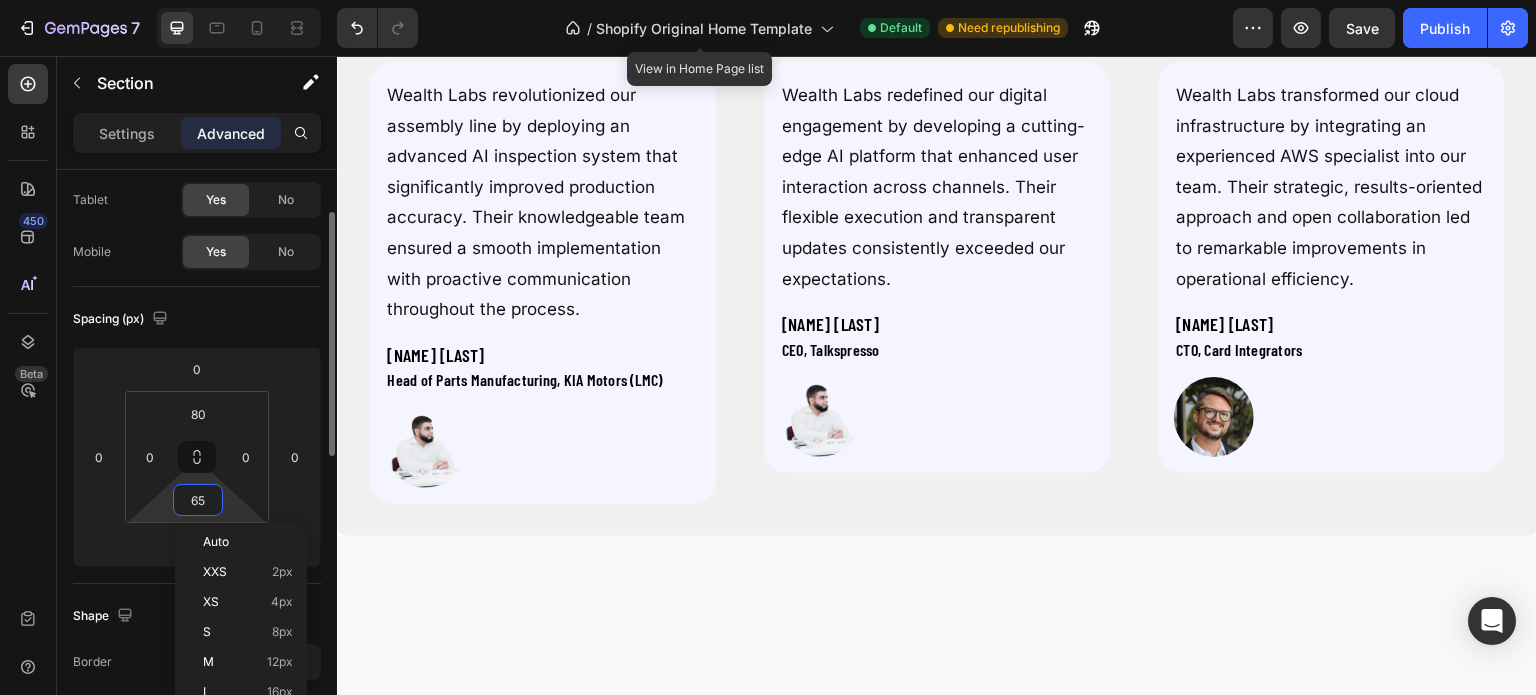 type 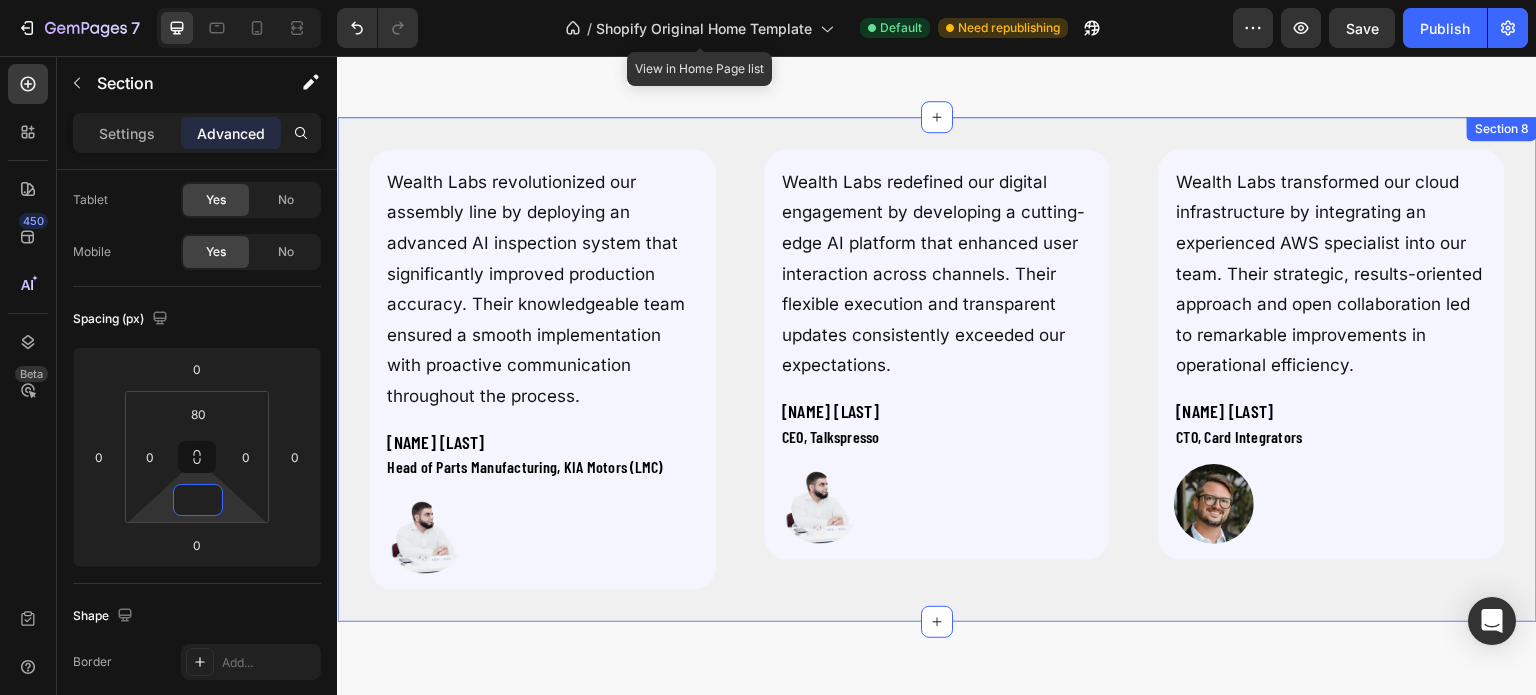 scroll, scrollTop: 3272, scrollLeft: 0, axis: vertical 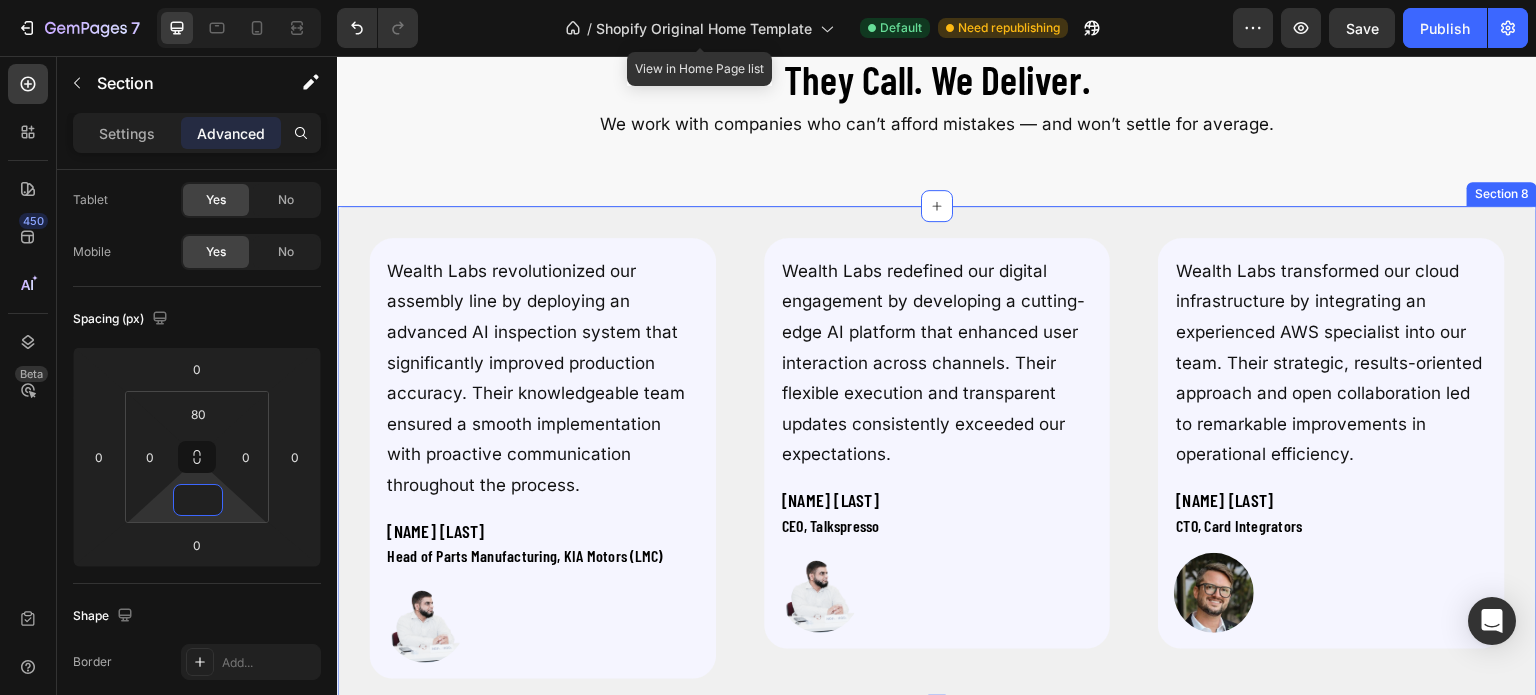 click on "Wealth Labs revolutionized our assembly line by deploying an advanced AI inspection system that significantly improved production accuracy. Their knowledgeable team ensured a smooth implementation with proactive communication throughout the process. Text Block Mazhar Khan Heading Head of Parts Manufacturing, KIA Motors (LMC) Heading Image Row Wealth Labs redefined our digital engagement by developing a cutting-edge AI platform that enhanced user interaction across channels. Their flexible execution and transparent updates consistently exceeded our expectations. Text Block Baron Miller Heading CEO, Talkspresso Heading Image Row Wealth Labs transformed our cloud infrastructure by integrating an experienced AWS specialist into our team. Their strategic, results-oriented approach and open collaboration led to remarkable improvements in operational efficiency. Text Block Brian Slate Heading CTO, Card Integrators Heading Image Row Section 8" at bounding box center (937, 459) 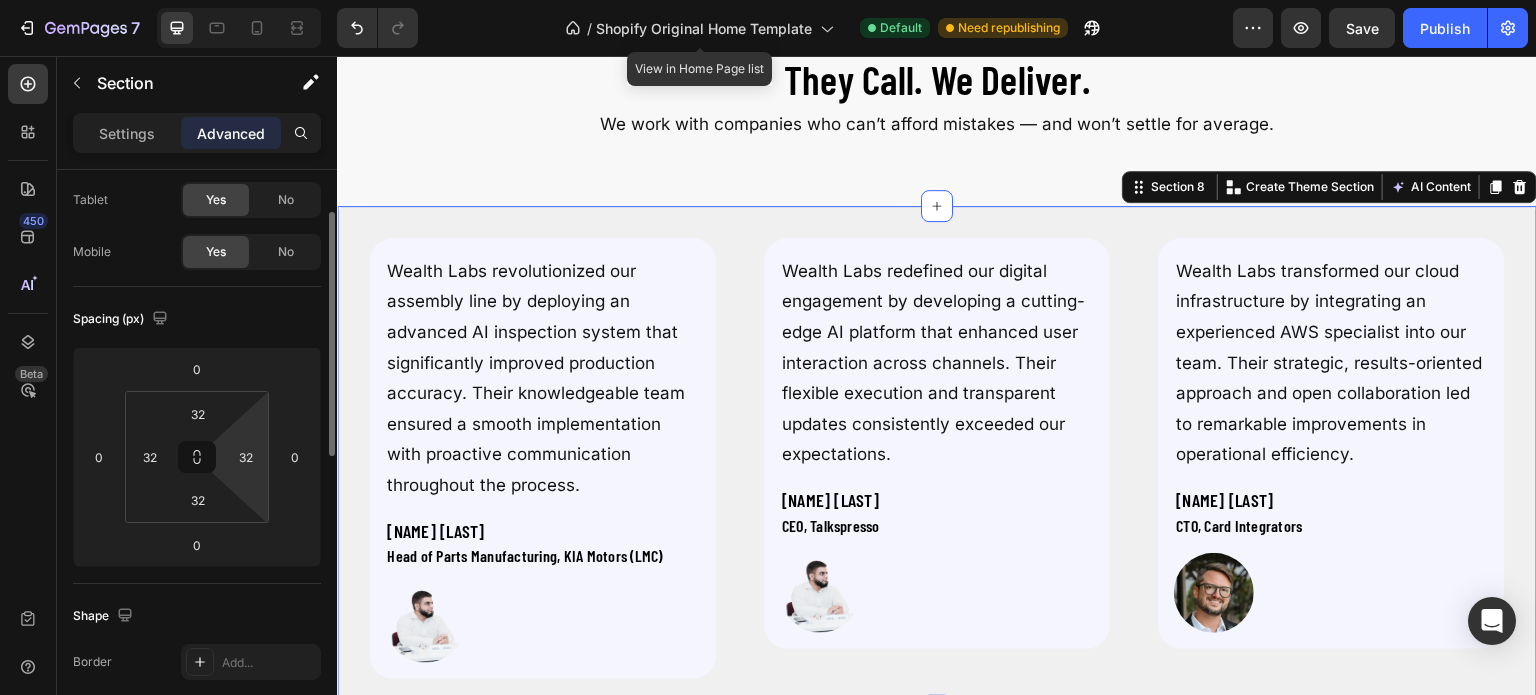 scroll, scrollTop: 100, scrollLeft: 0, axis: vertical 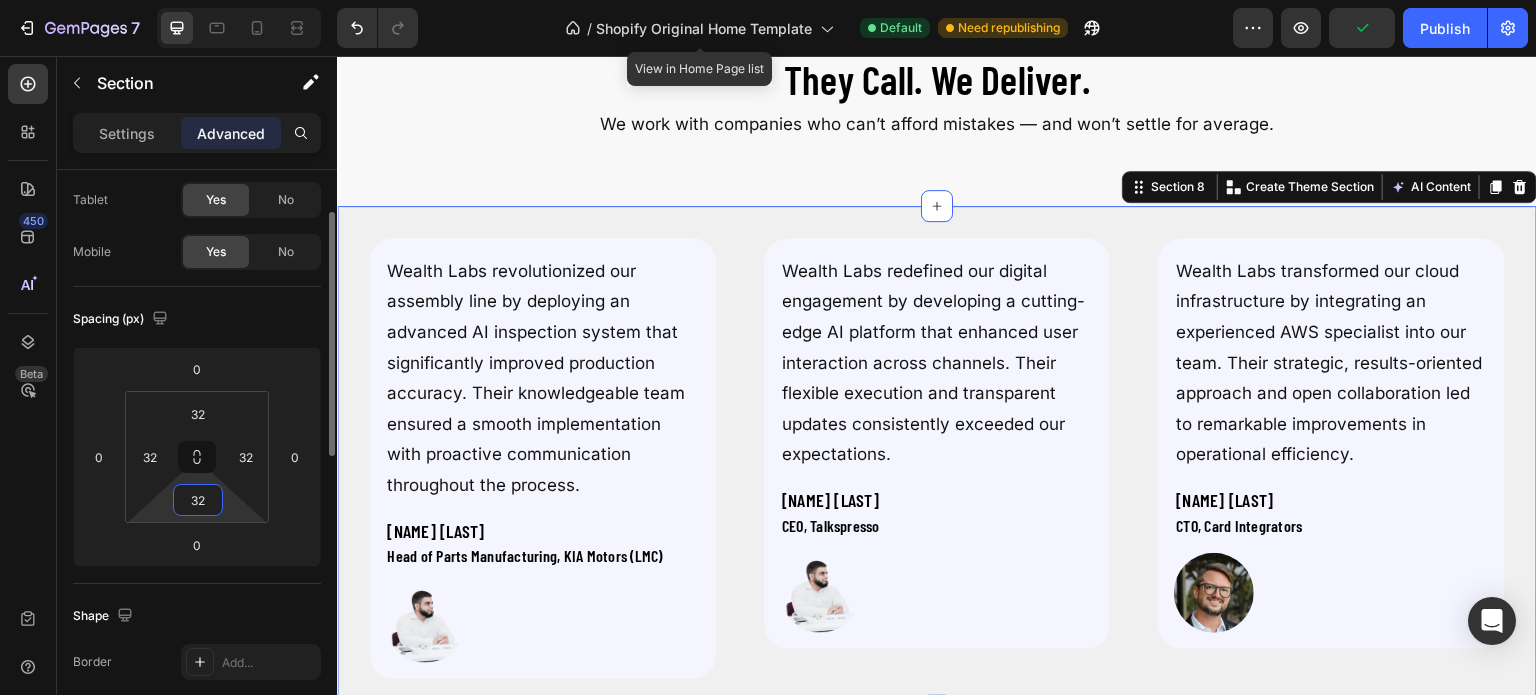 click on "32" at bounding box center [198, 500] 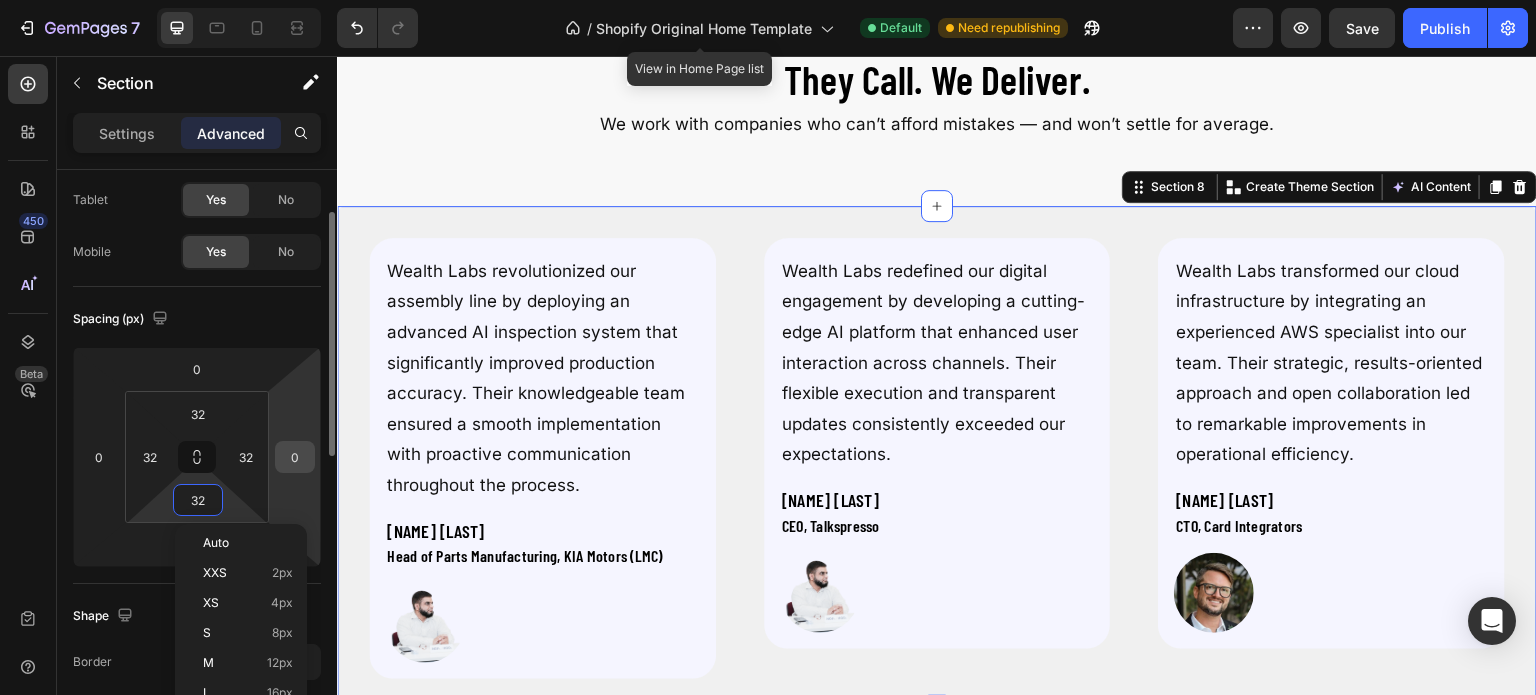 scroll, scrollTop: 198, scrollLeft: 0, axis: vertical 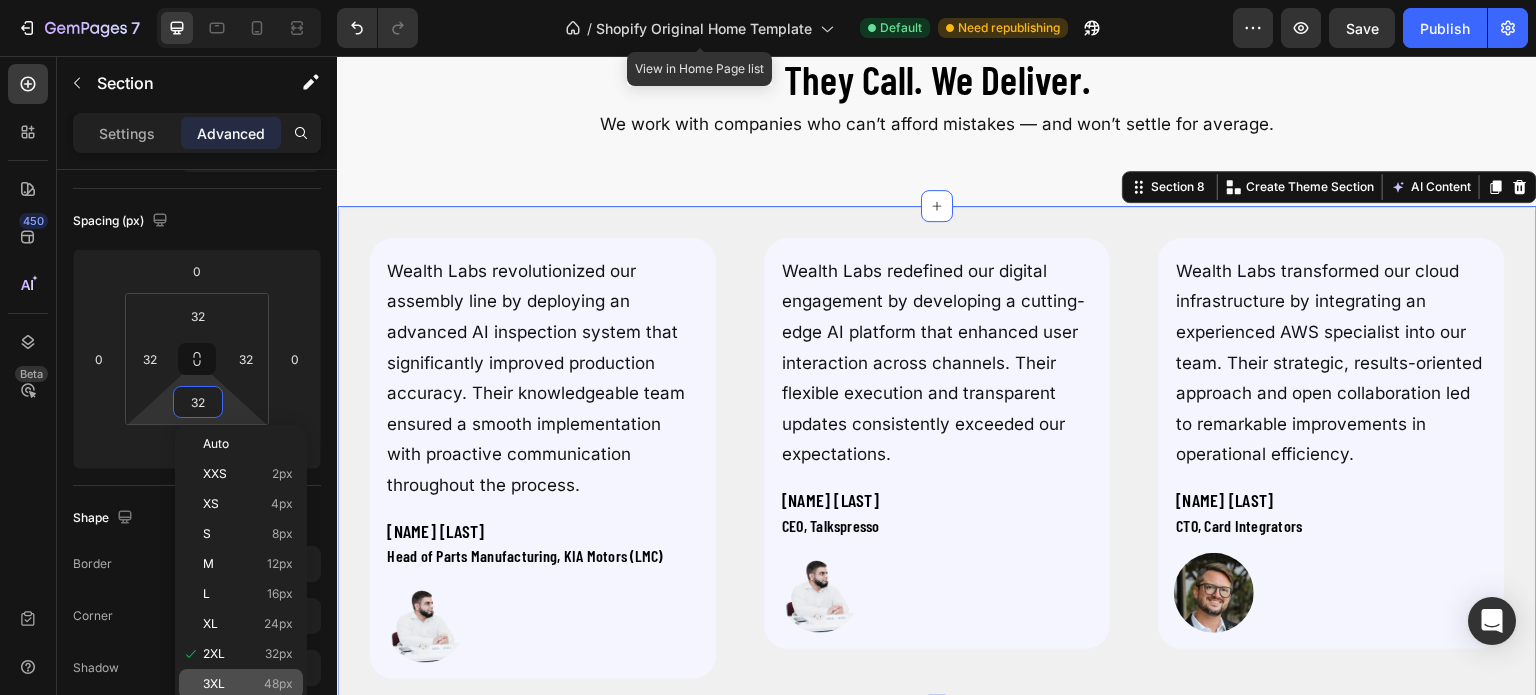 click on "3XL 48px" 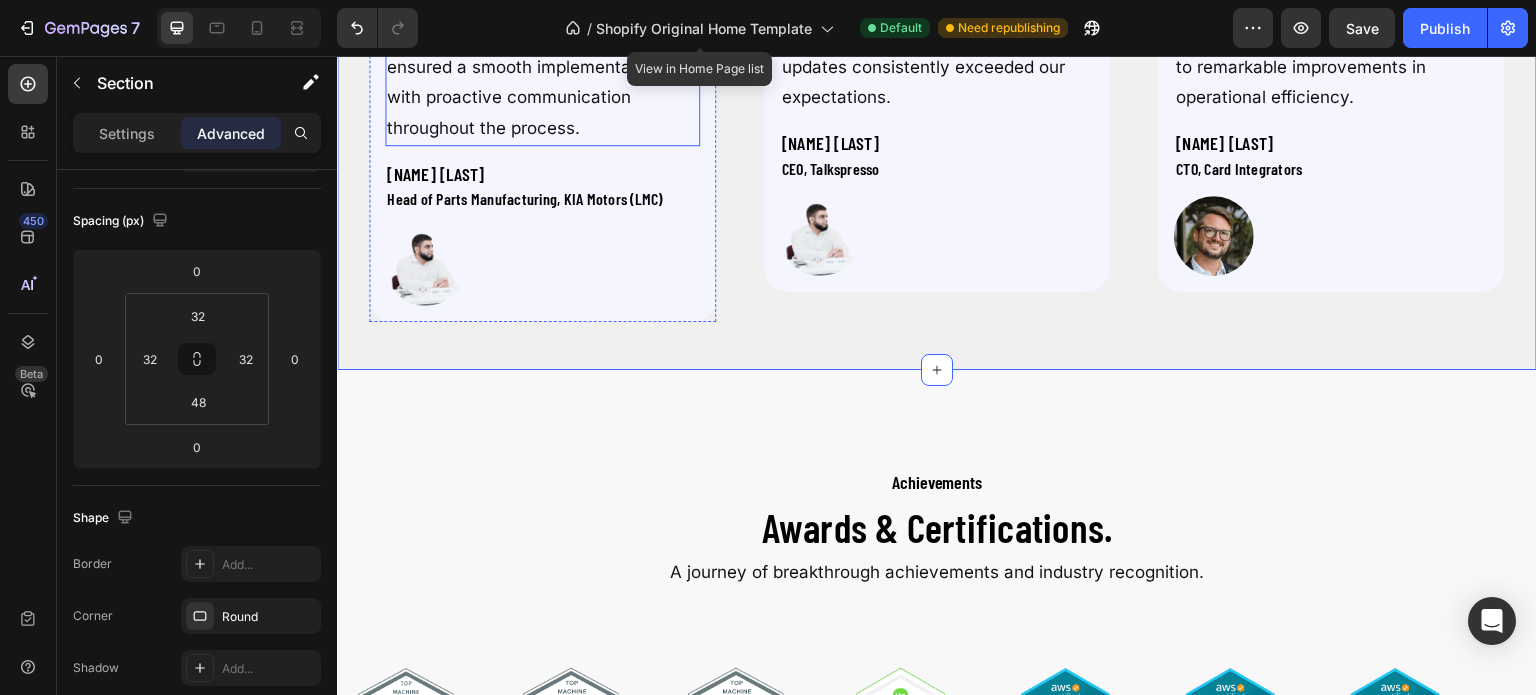 scroll, scrollTop: 3632, scrollLeft: 0, axis: vertical 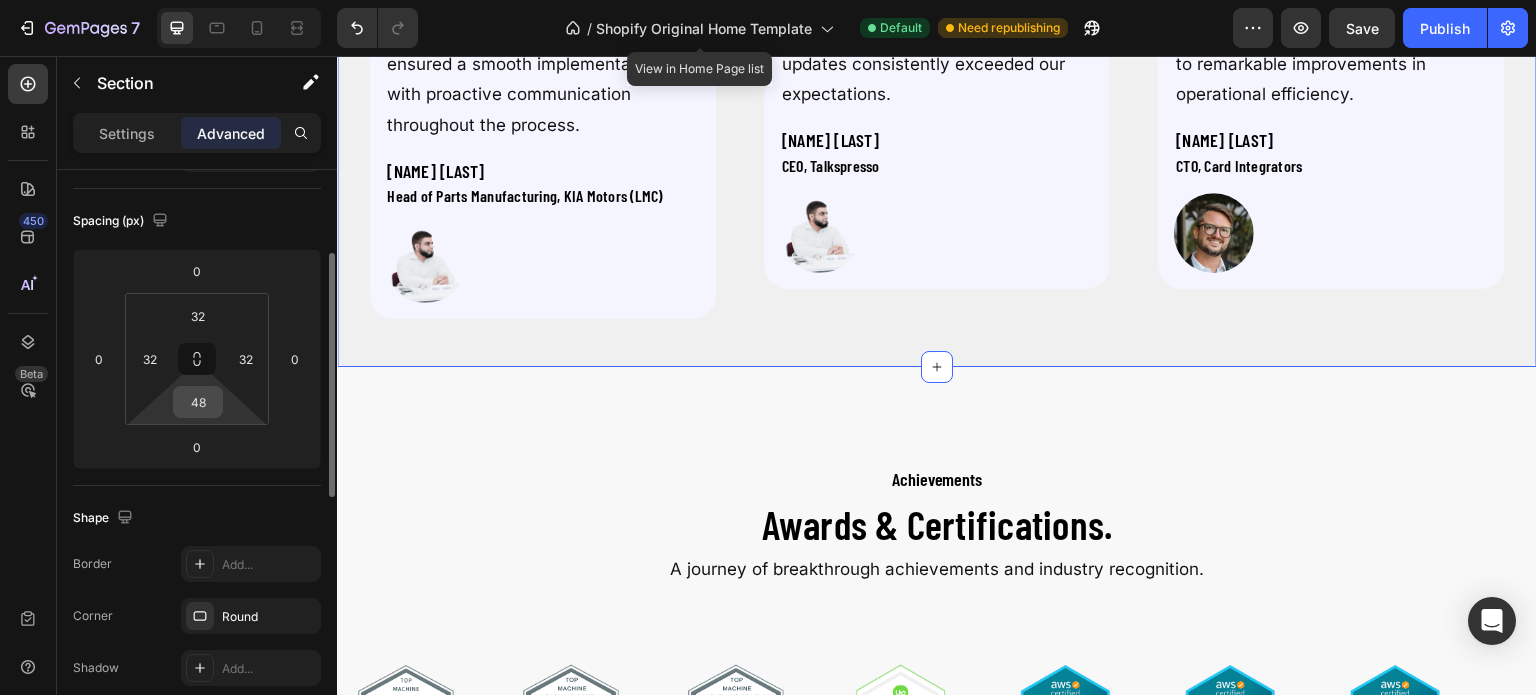 click on "48" at bounding box center [198, 402] 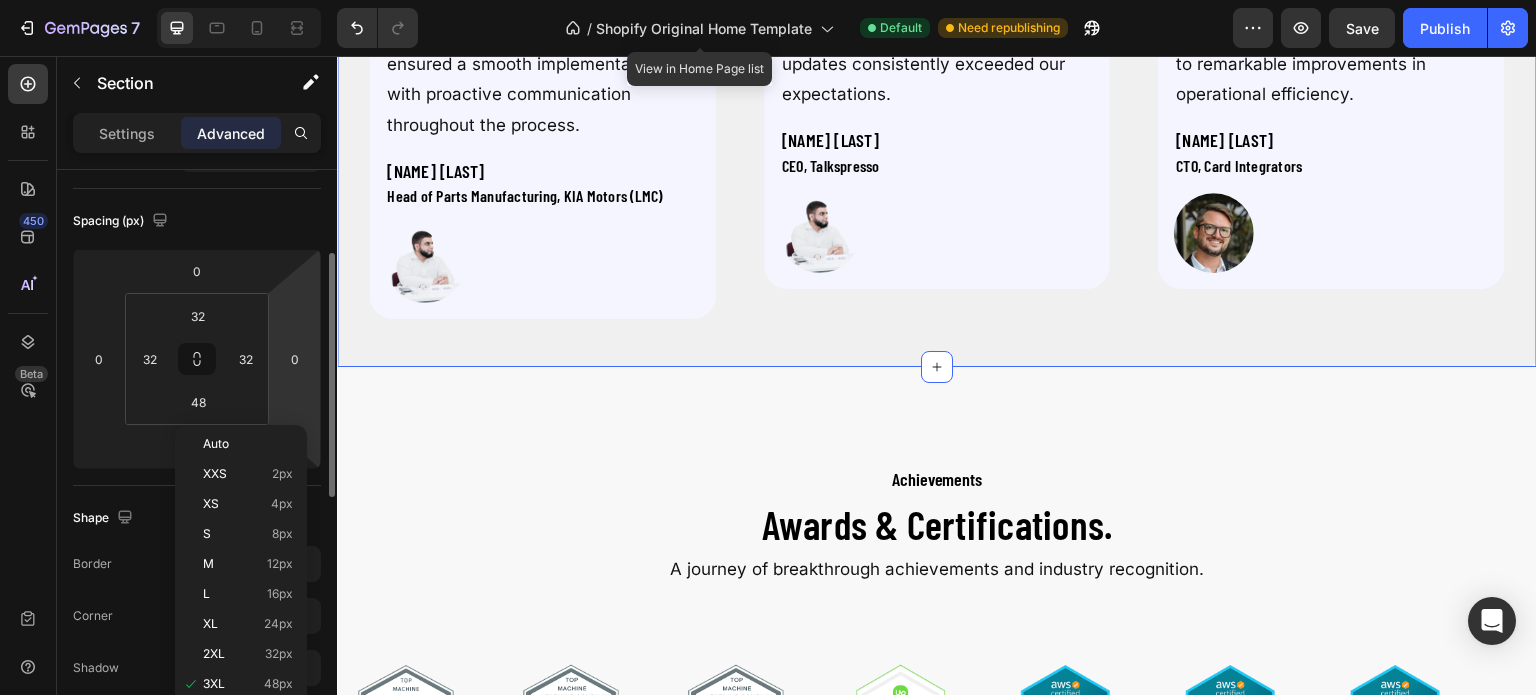 scroll, scrollTop: 236, scrollLeft: 0, axis: vertical 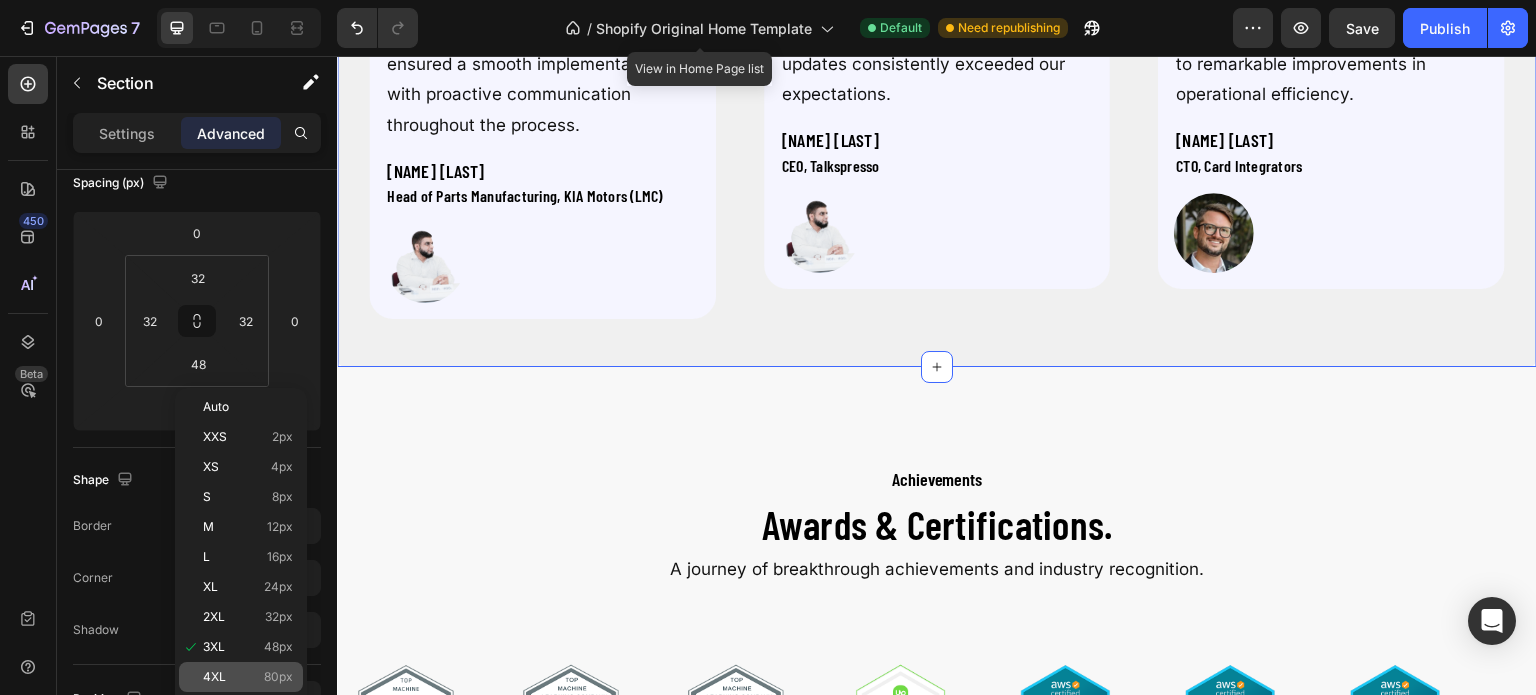 click on "4XL 80px" at bounding box center (248, 677) 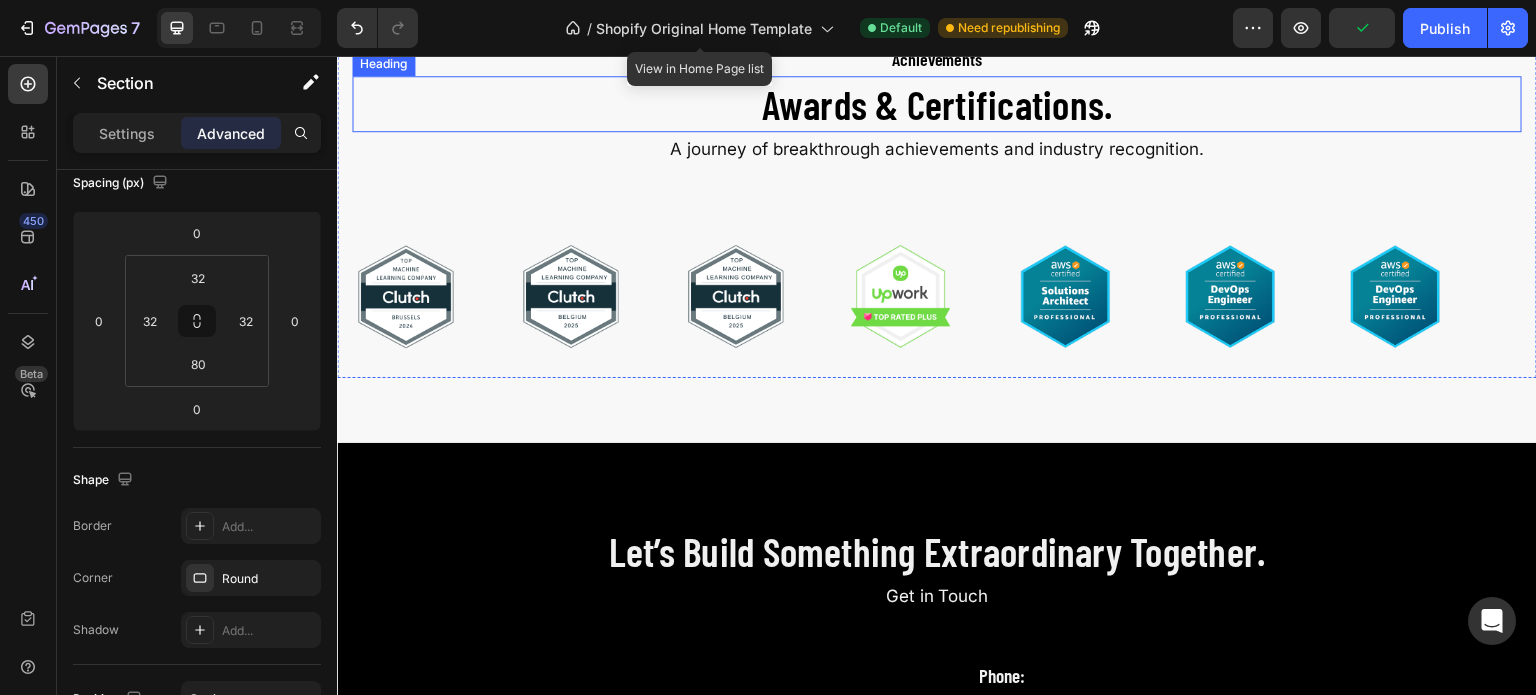 scroll, scrollTop: 4199, scrollLeft: 0, axis: vertical 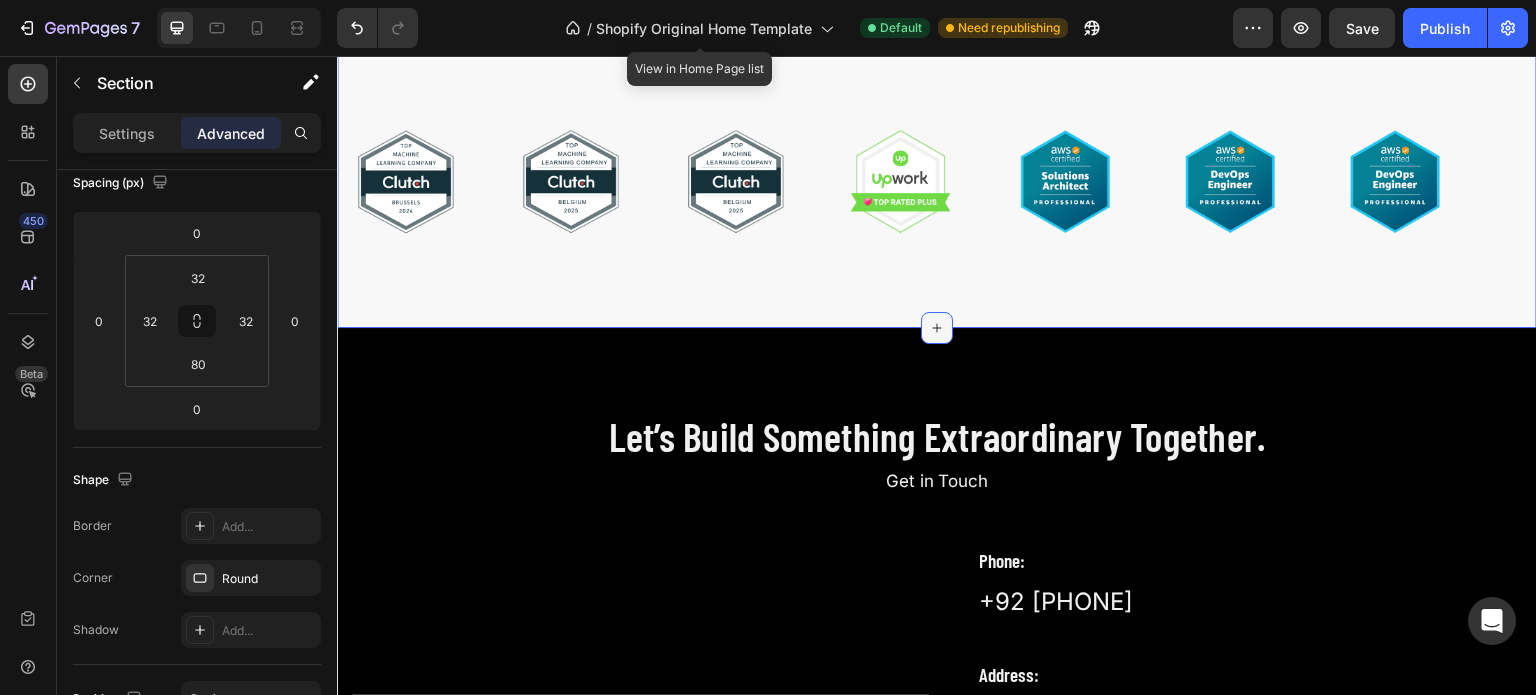 click 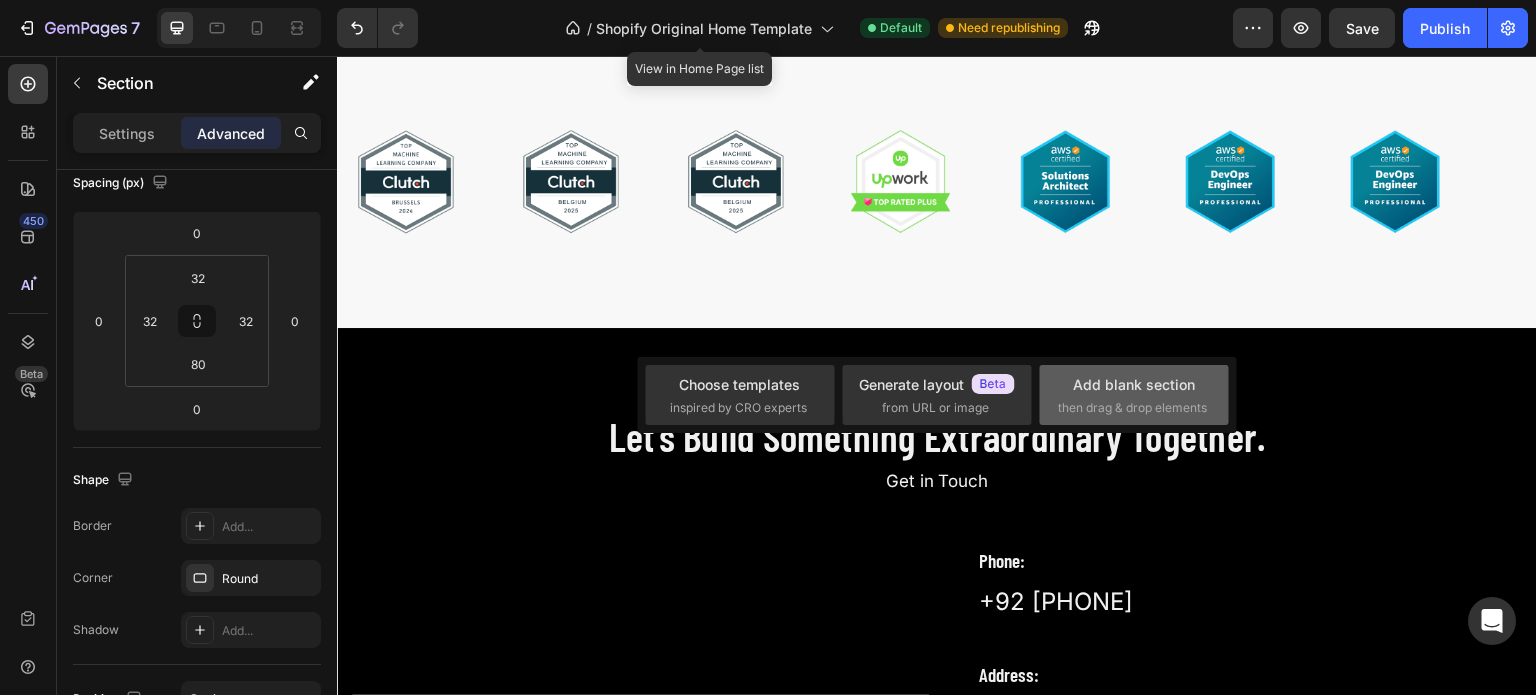 click on "Add blank section" at bounding box center (1134, 384) 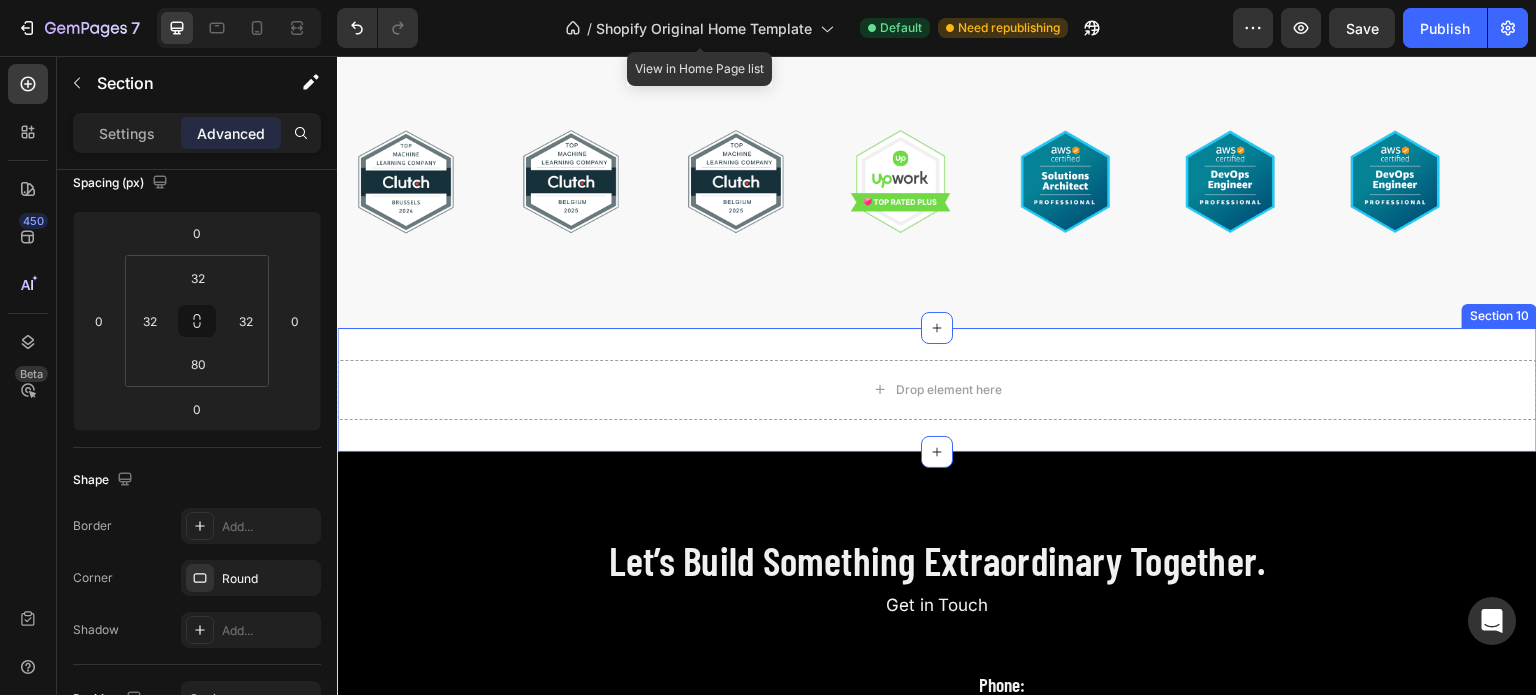 click on "Drop element here Section 10" at bounding box center (937, 390) 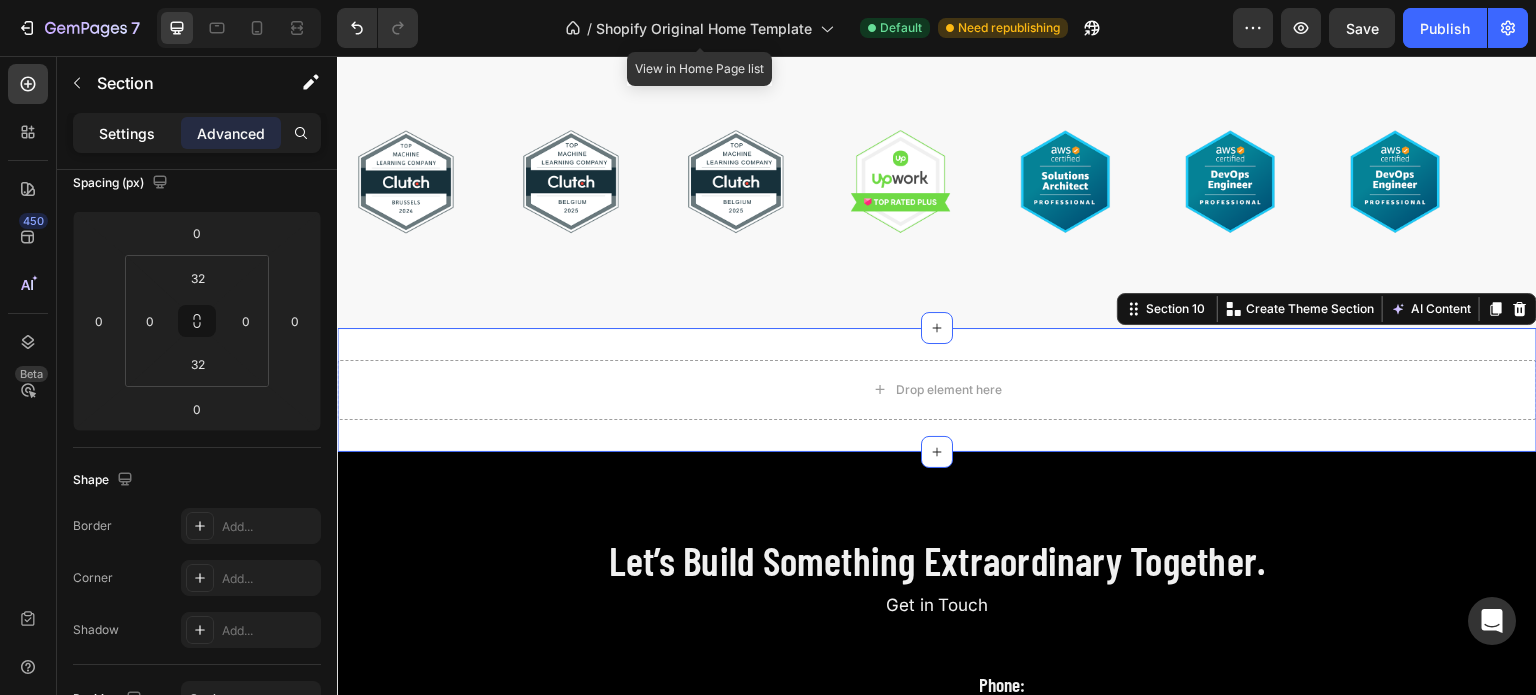 click on "Settings" at bounding box center [127, 133] 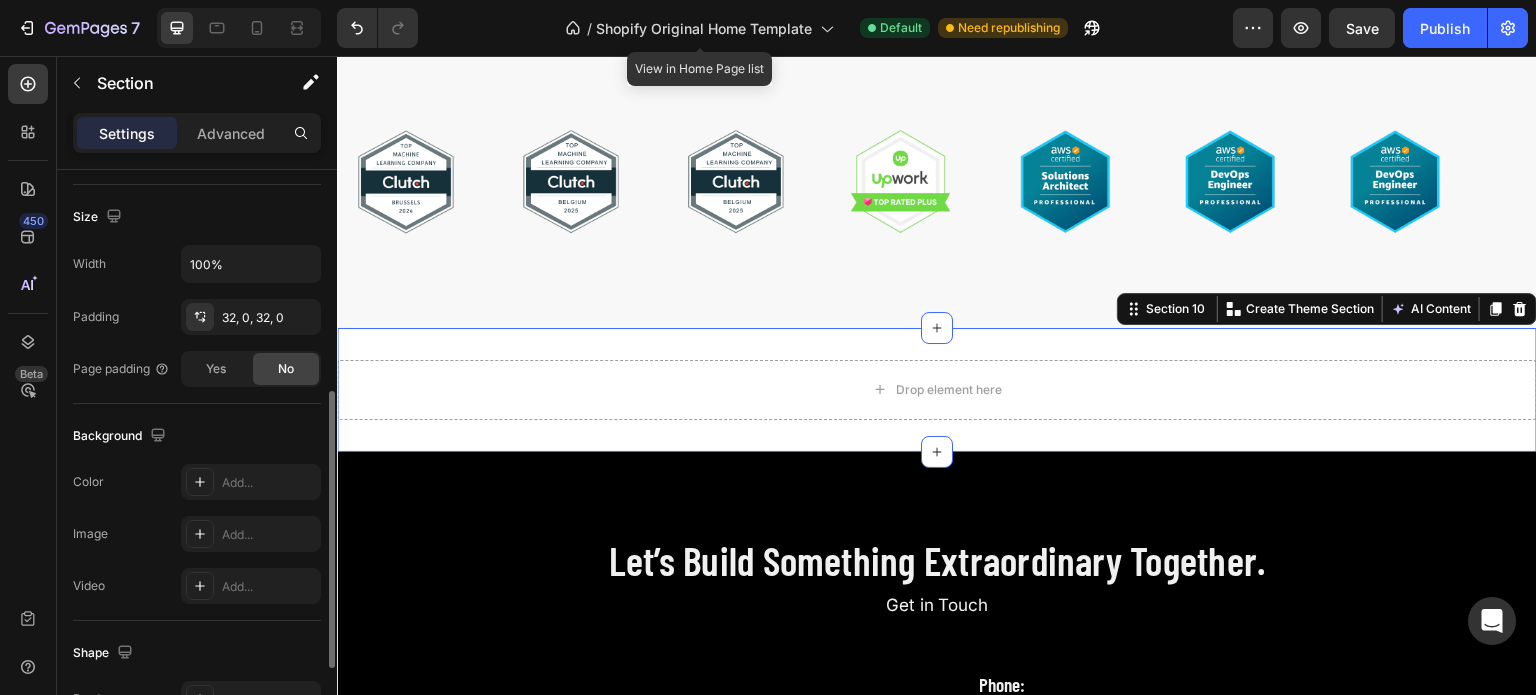 scroll, scrollTop: 431, scrollLeft: 0, axis: vertical 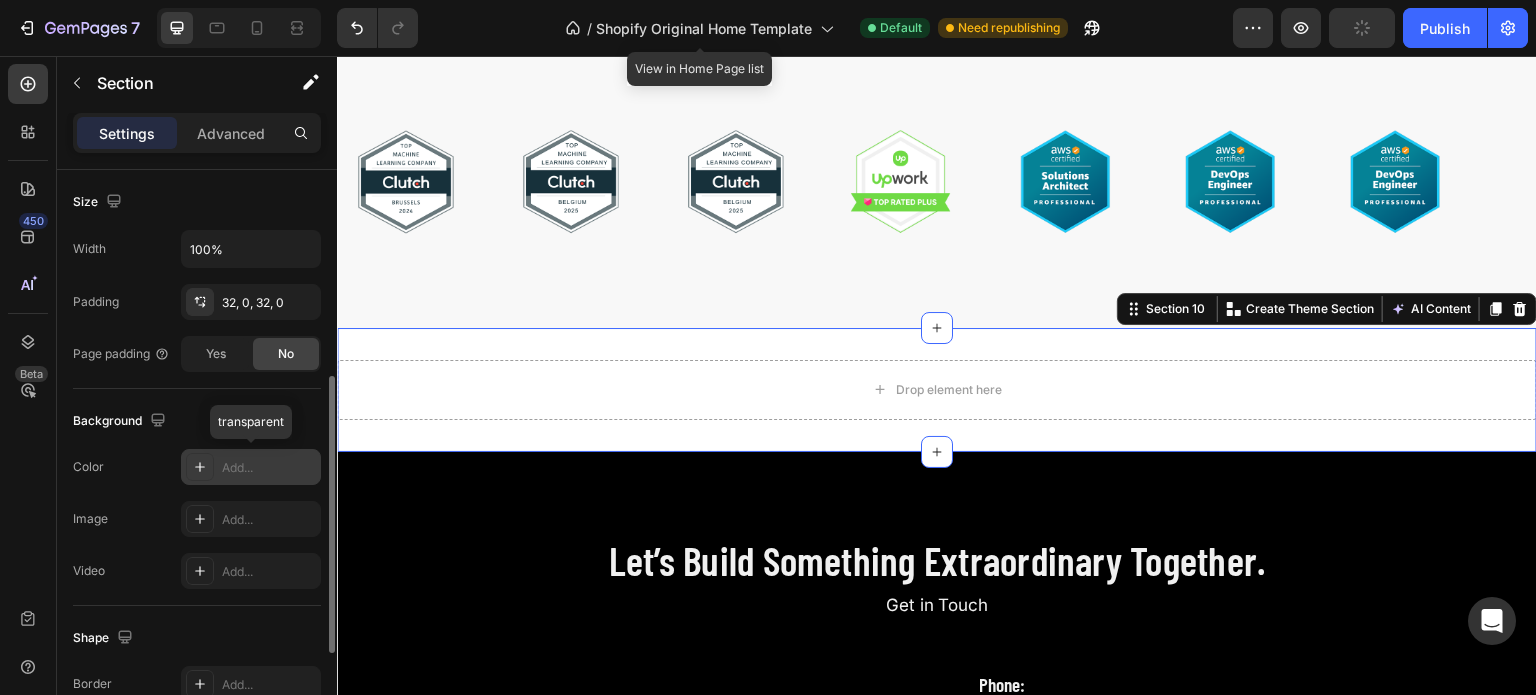 click on "Add..." at bounding box center [251, 467] 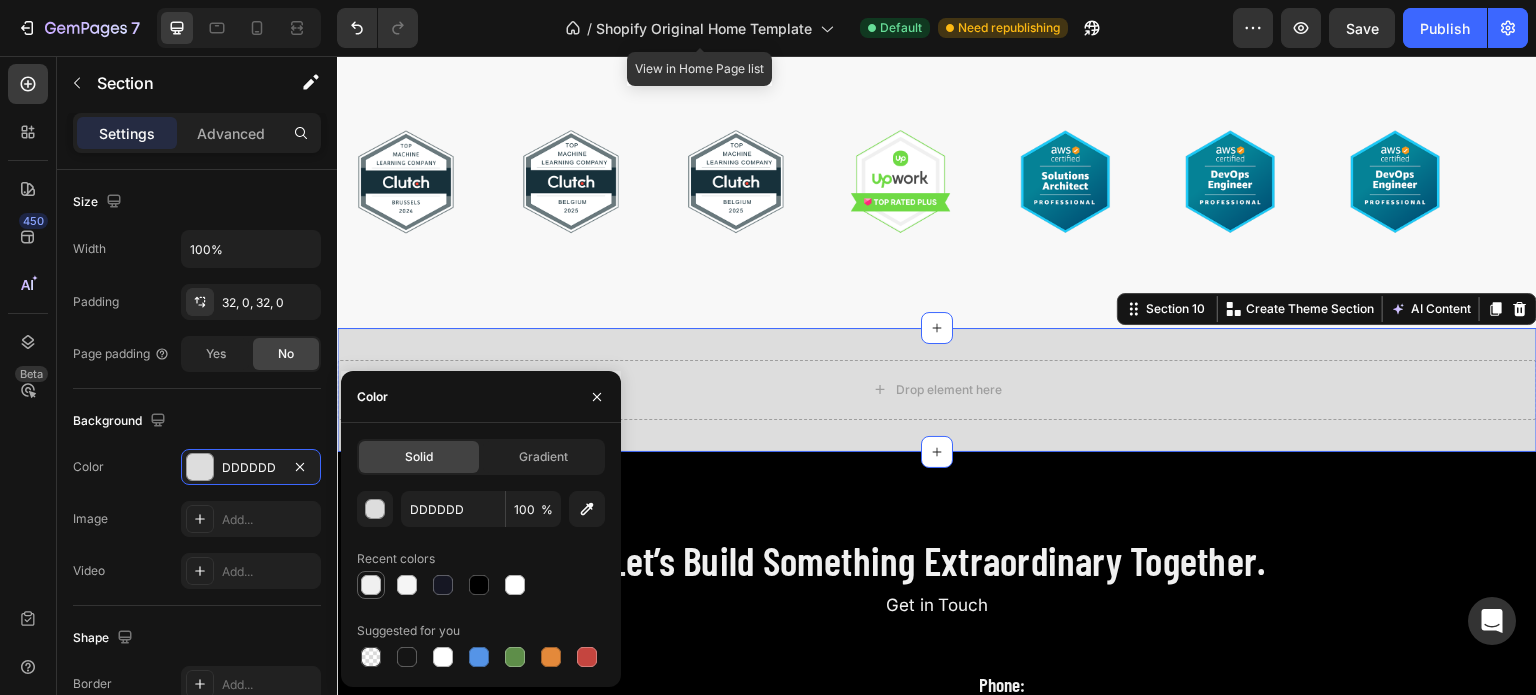 click at bounding box center (371, 585) 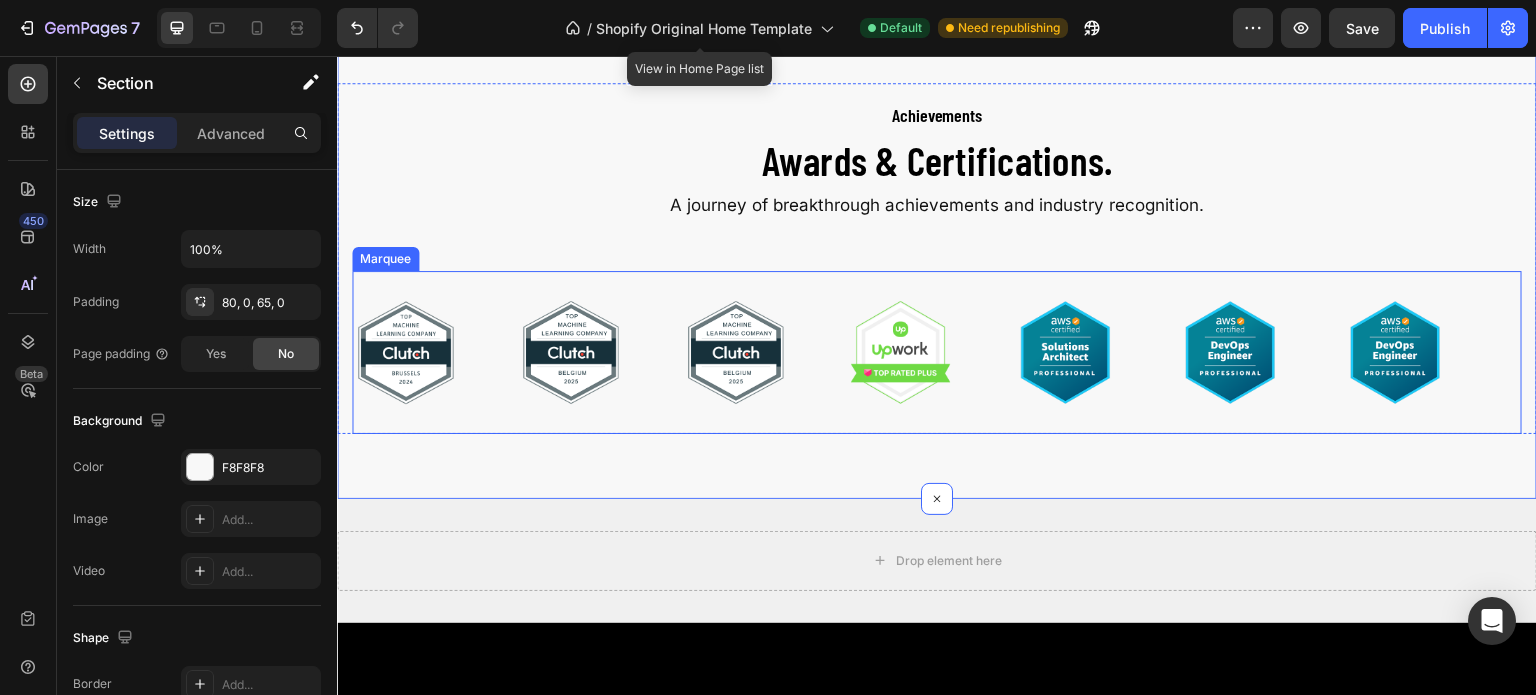 scroll, scrollTop: 4018, scrollLeft: 0, axis: vertical 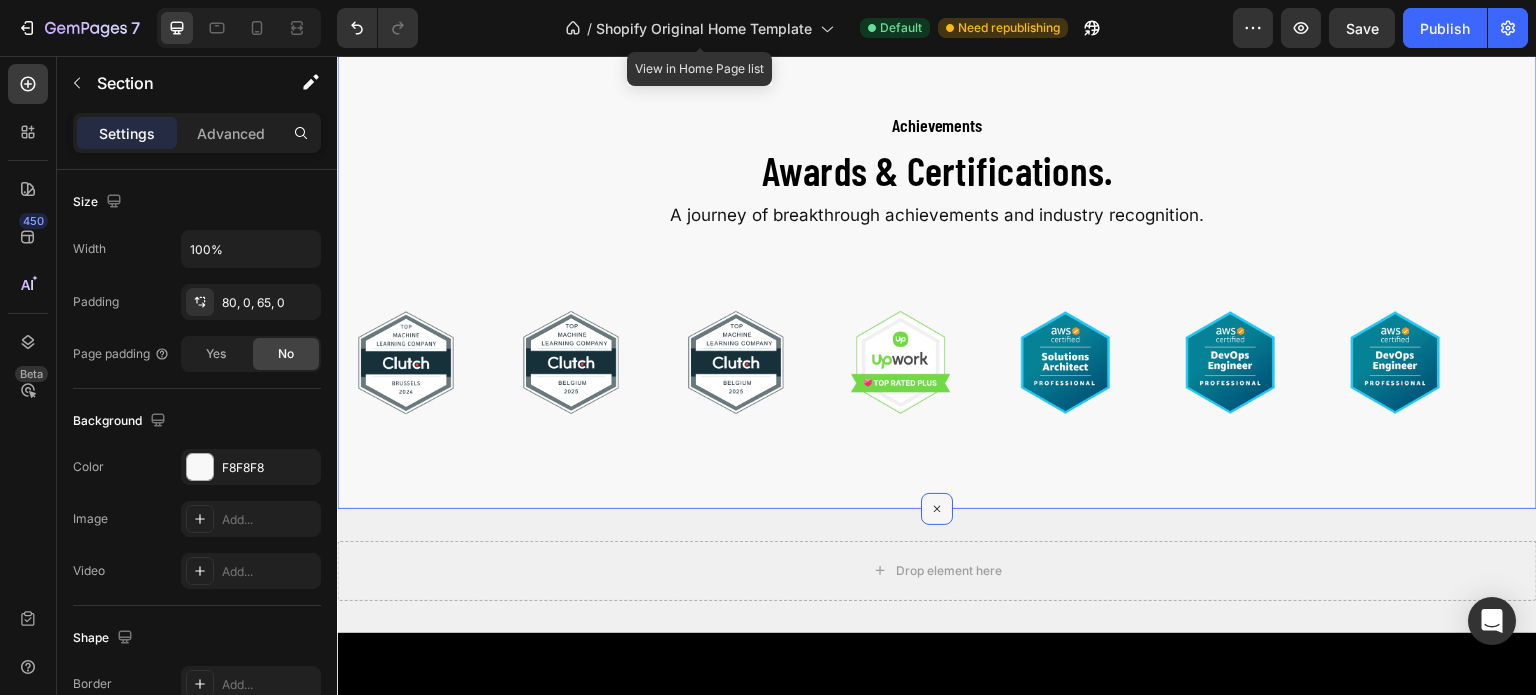 click 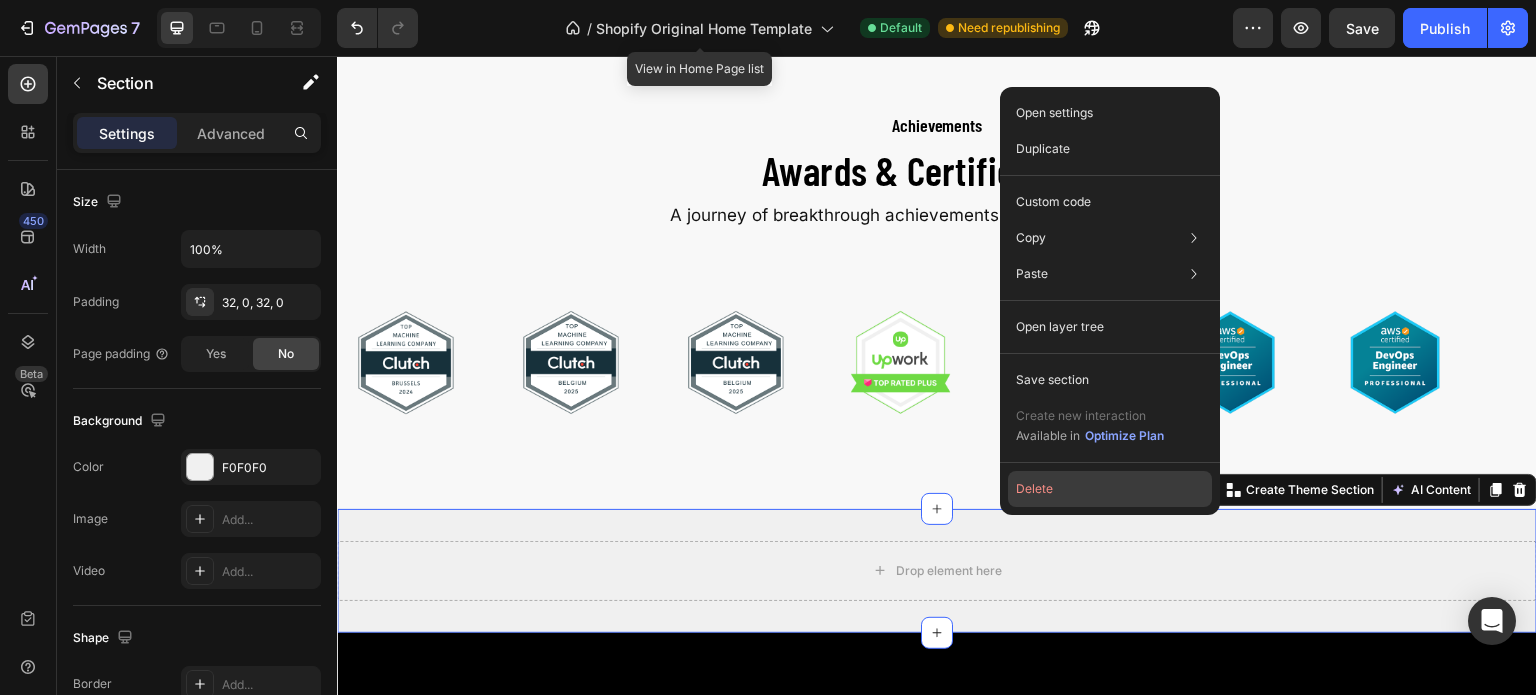 click on "Delete" 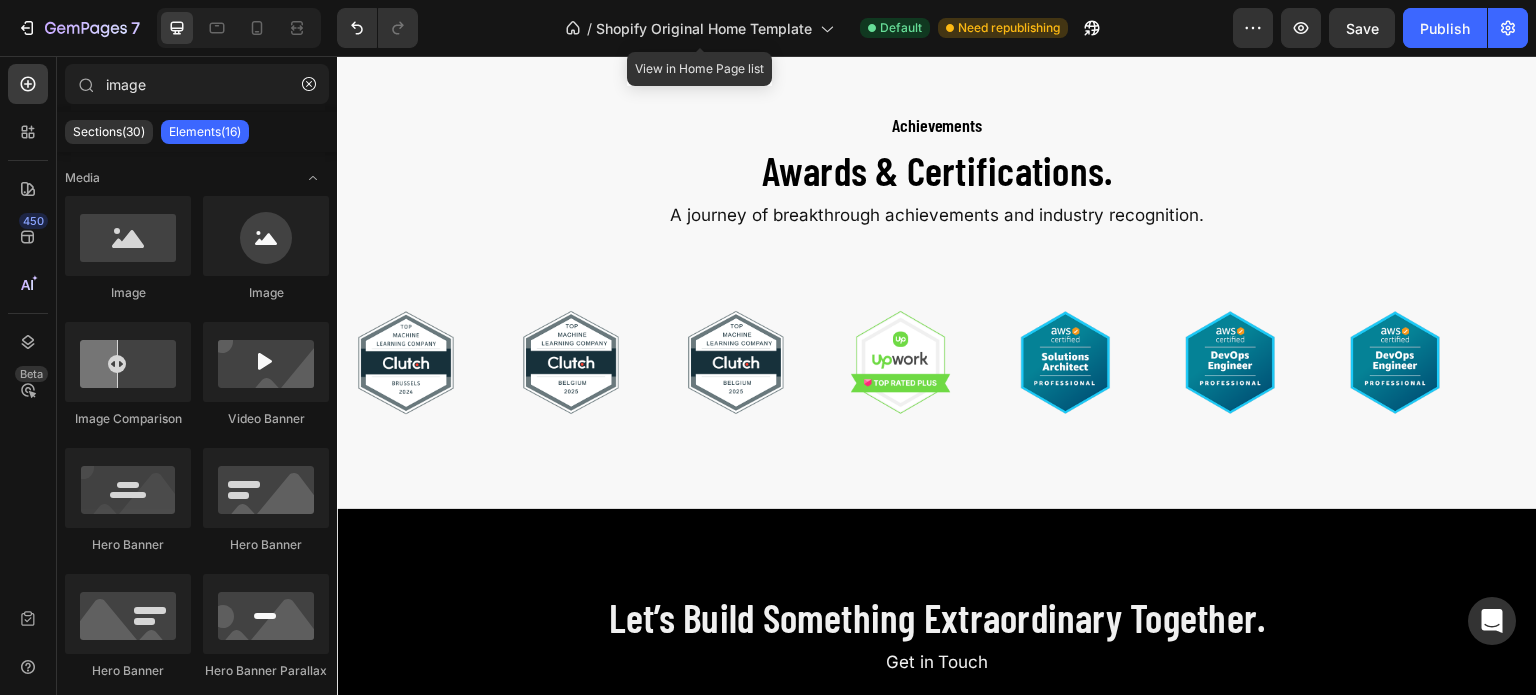 scroll, scrollTop: 3848, scrollLeft: 0, axis: vertical 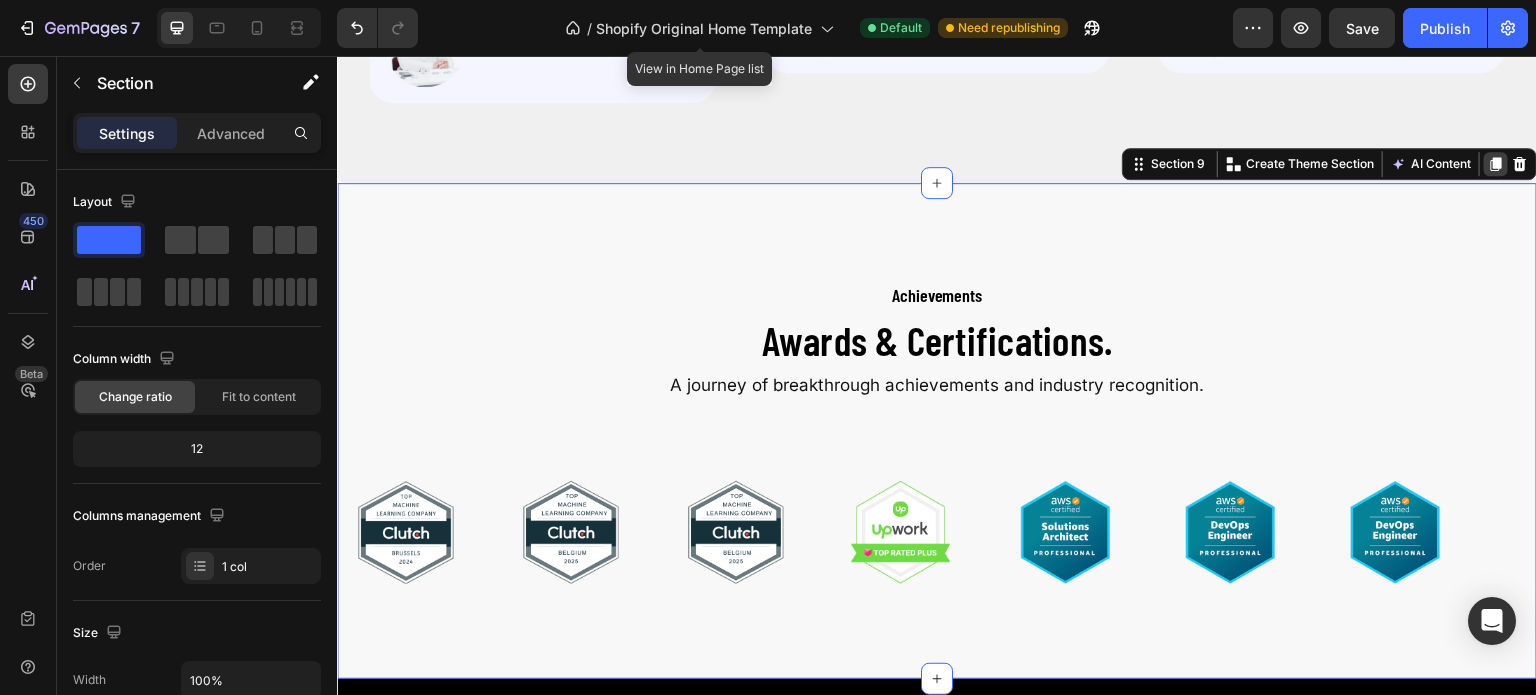 click 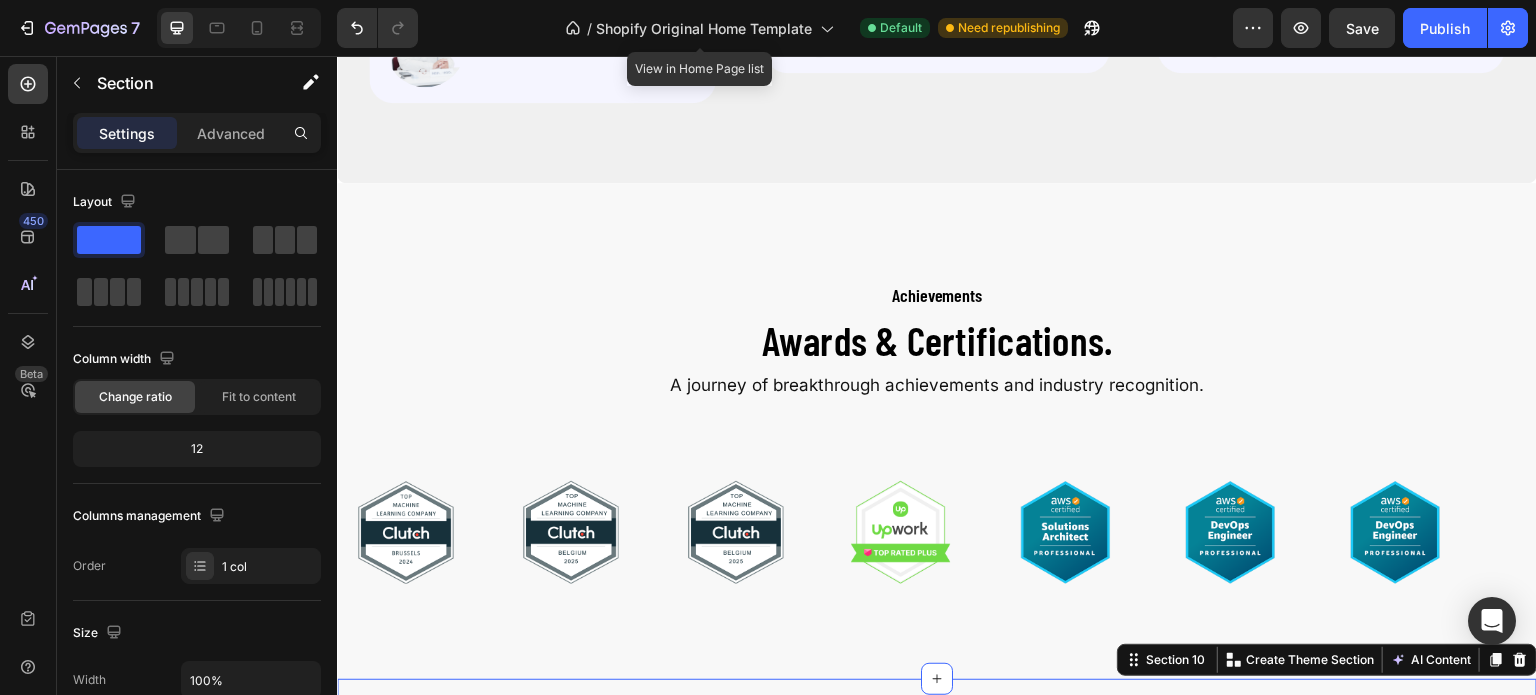 scroll, scrollTop: 431, scrollLeft: 0, axis: vertical 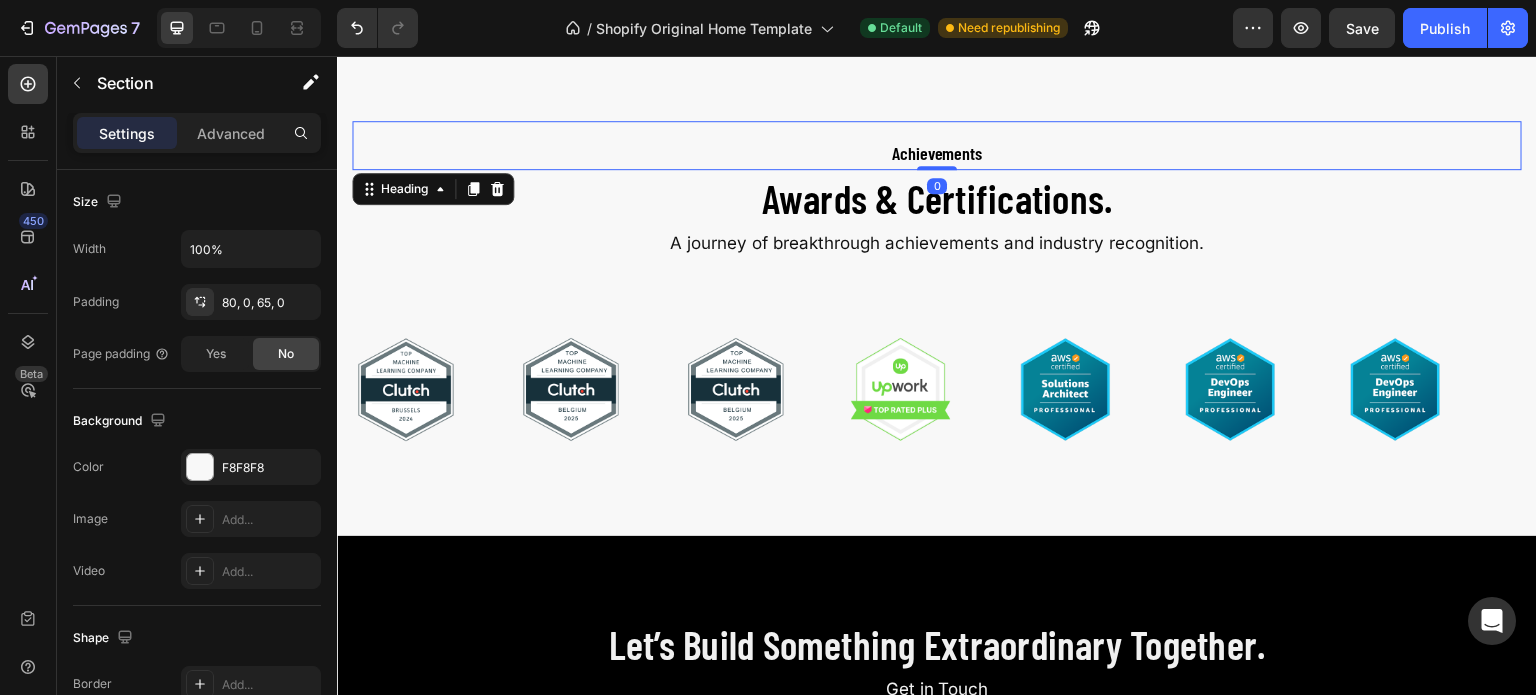 click on "Achievements" at bounding box center [937, 153] 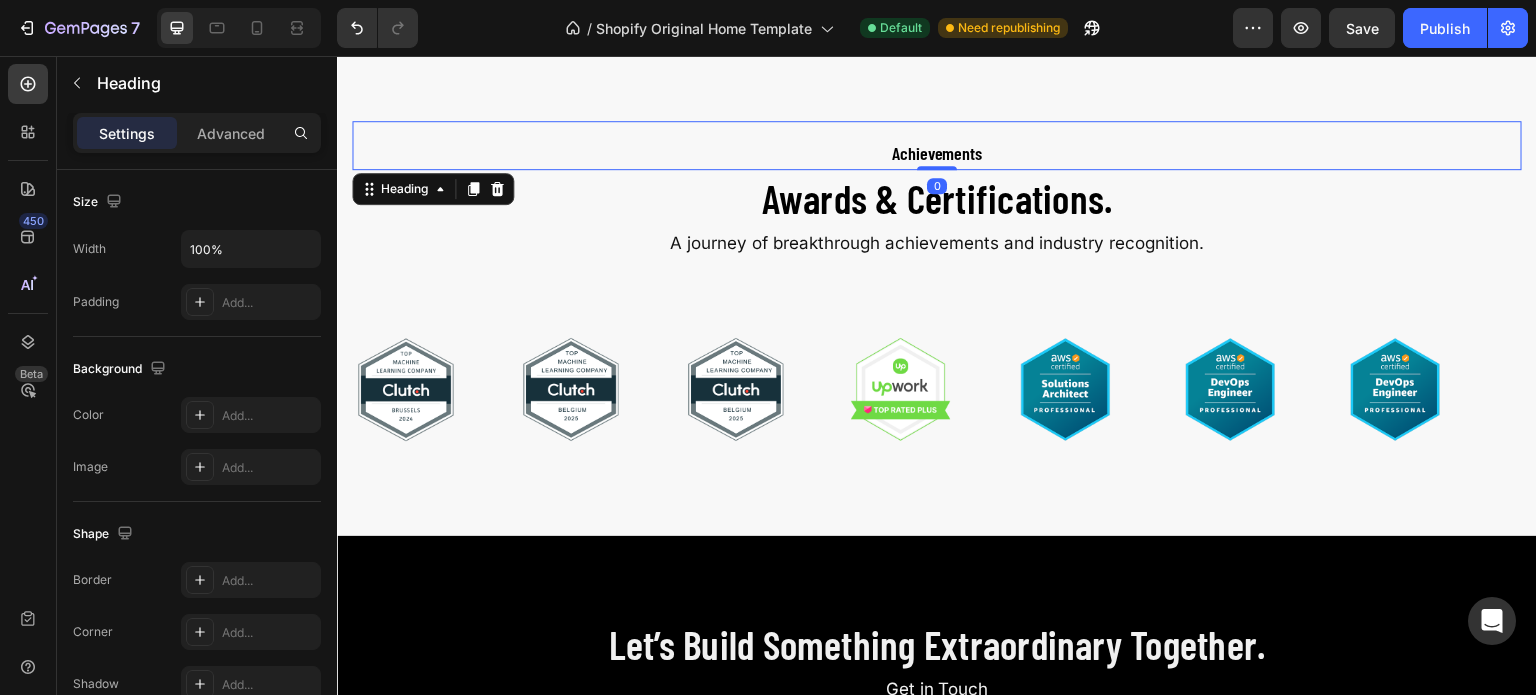 scroll, scrollTop: 0, scrollLeft: 0, axis: both 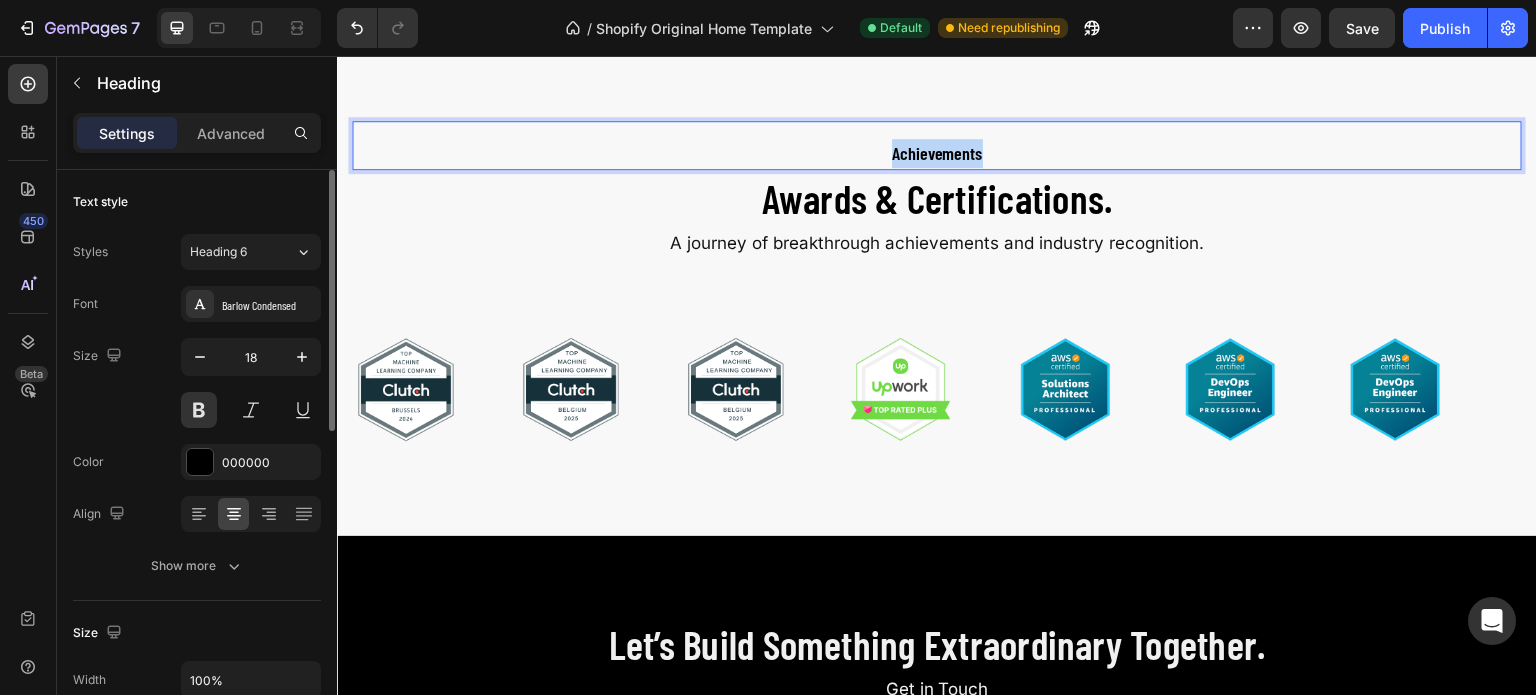 click on "Achievements" at bounding box center (937, 153) 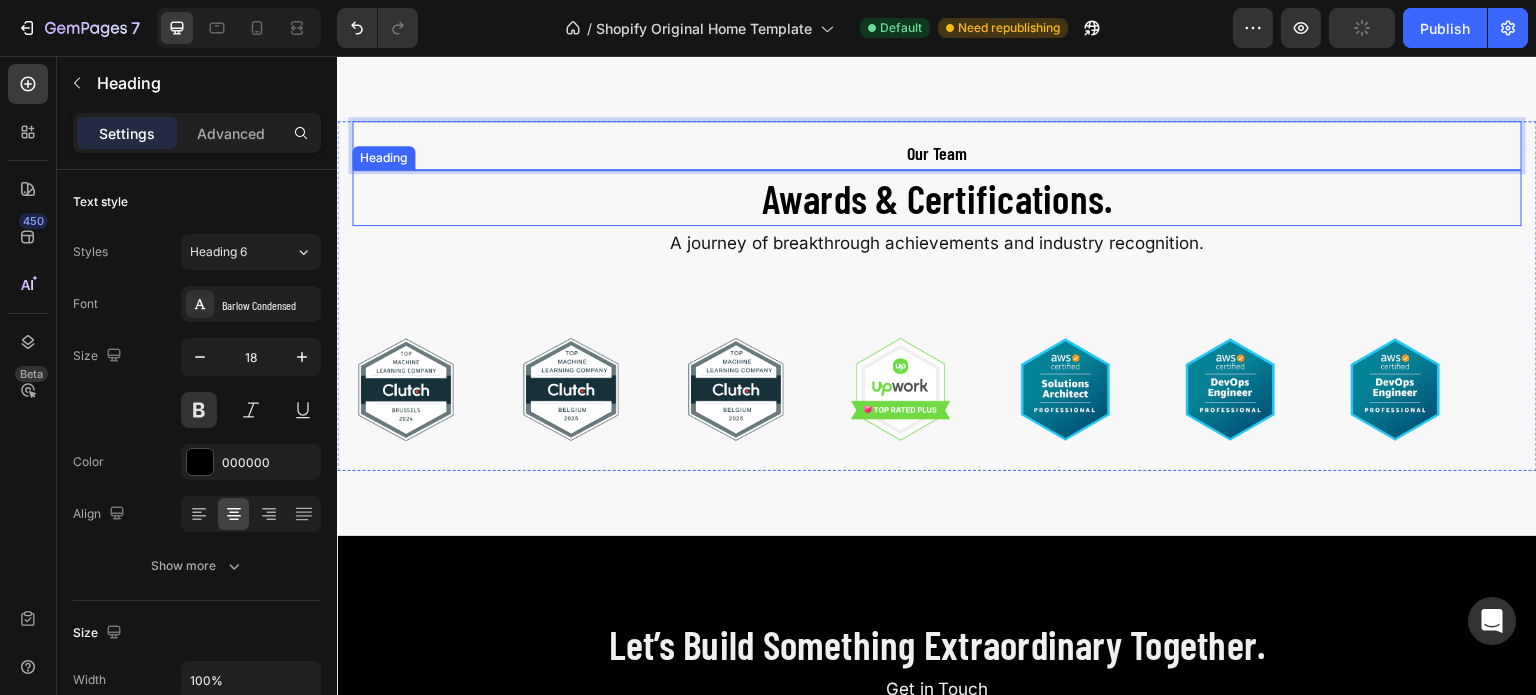 click on "Awards & Certifications." at bounding box center (937, 198) 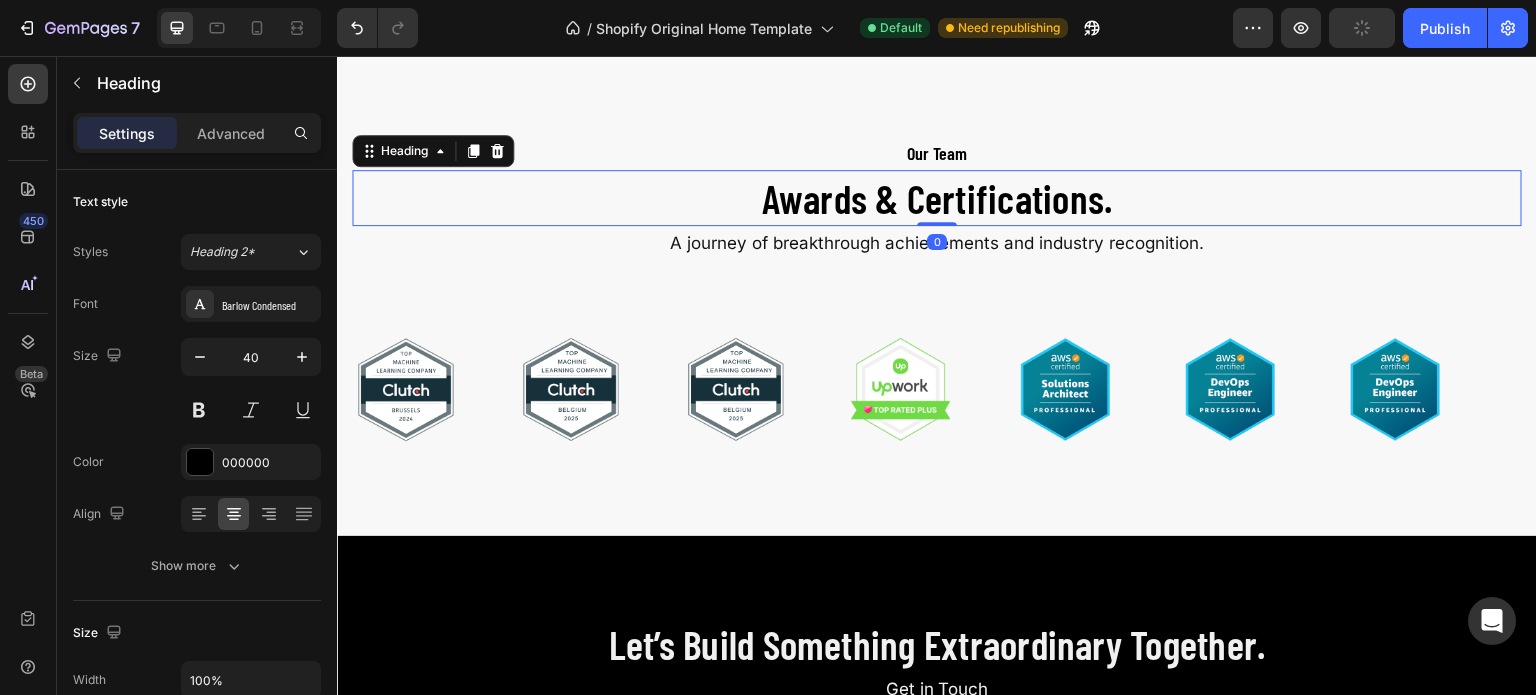 click on "Awards & Certifications." at bounding box center [937, 198] 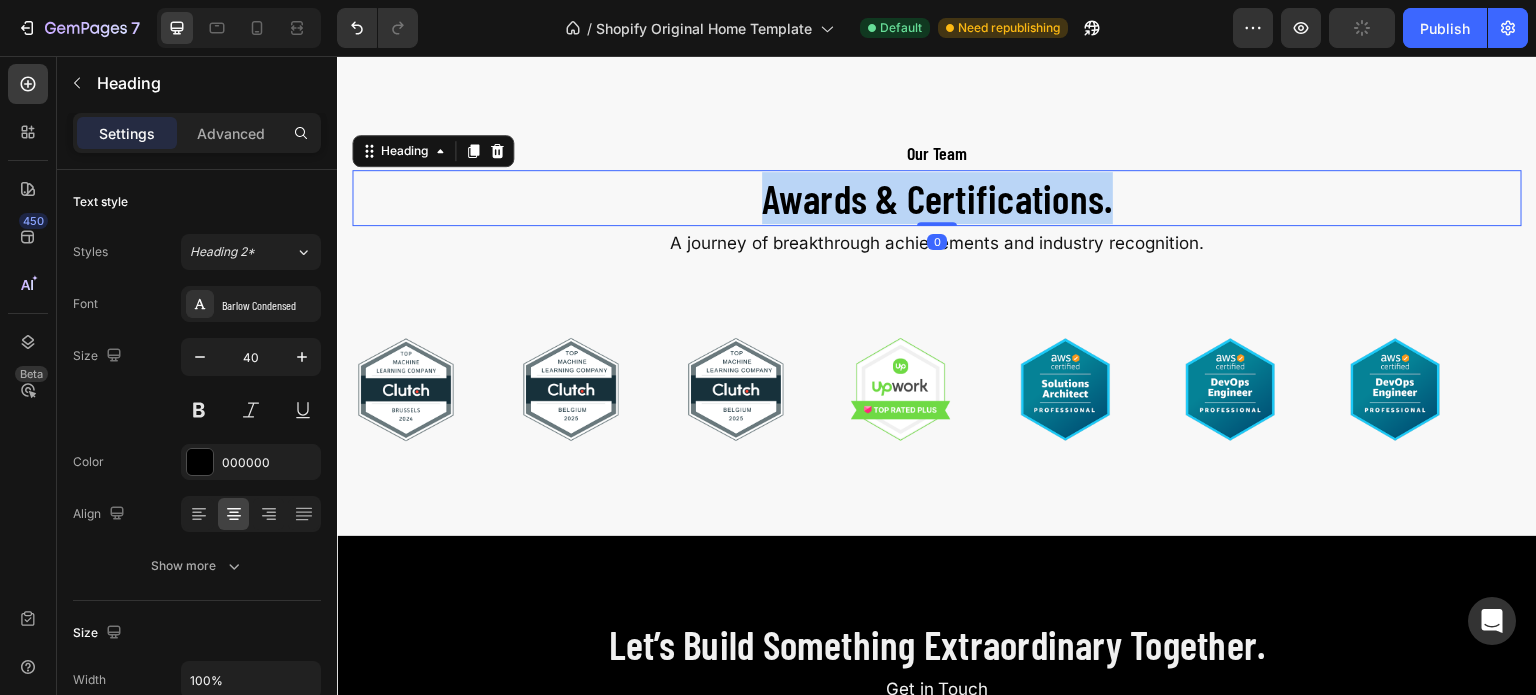 click on "Awards & Certifications." at bounding box center (937, 198) 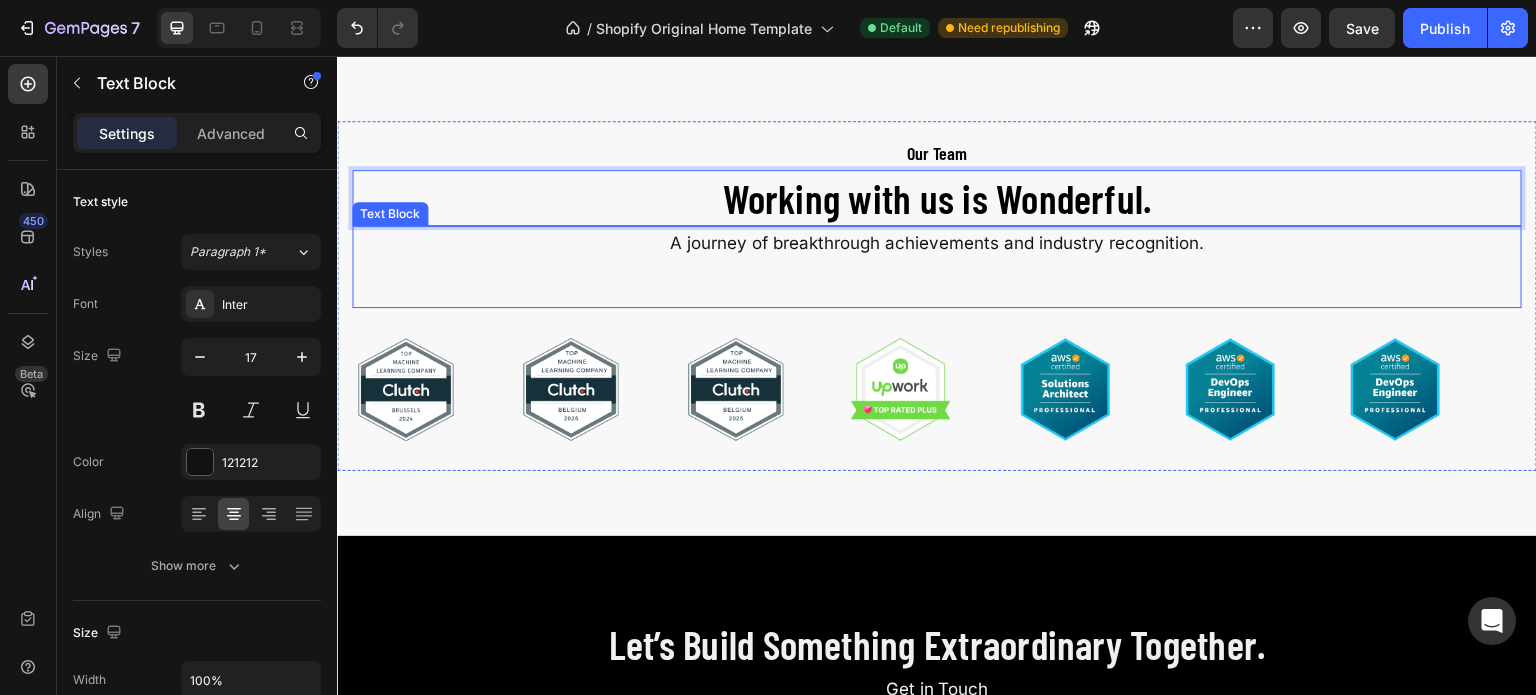 click on "A journey of breakthrough achievements and industry recognition." at bounding box center [937, 243] 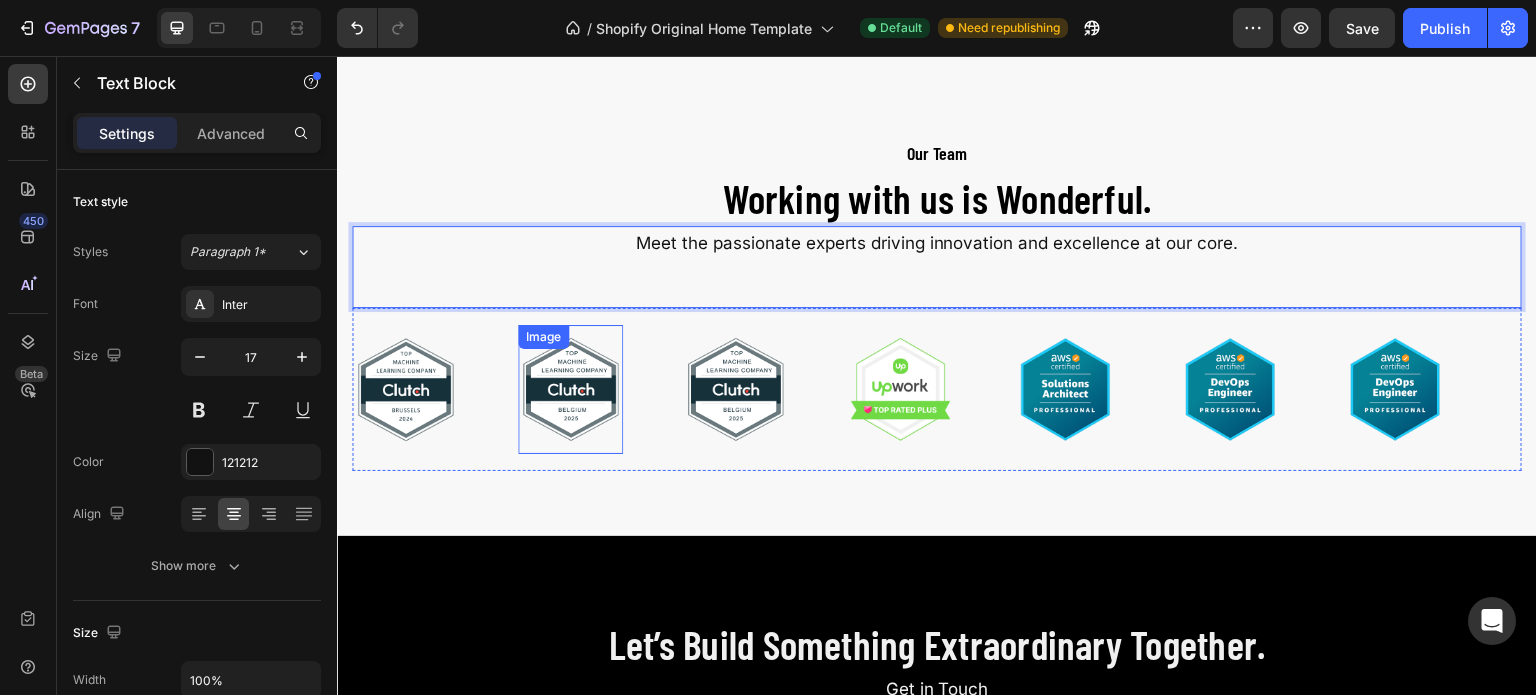 click on "Image" at bounding box center (570, 389) 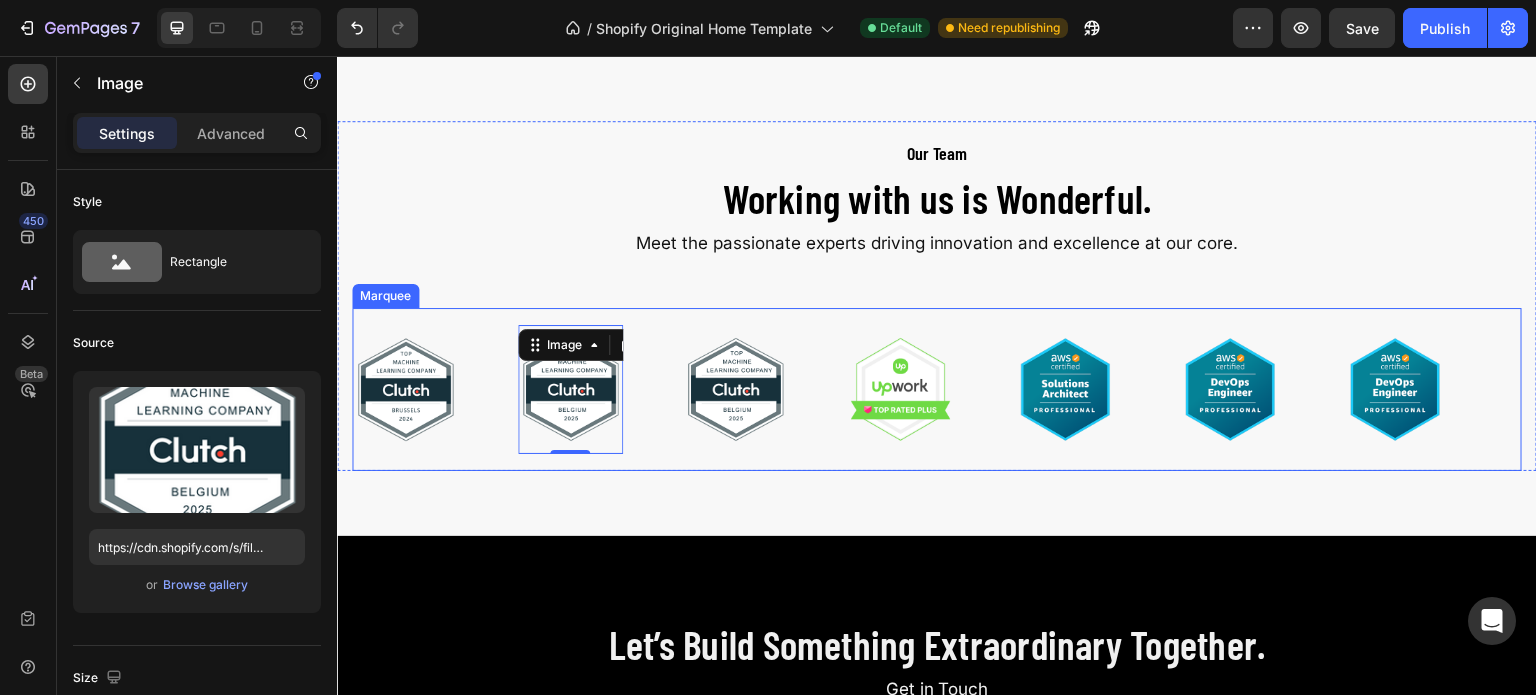 click on "Image Image   0 Image Image Image Image Image Image Image   0 Image Image Image Image Image Marquee" at bounding box center (937, 389) 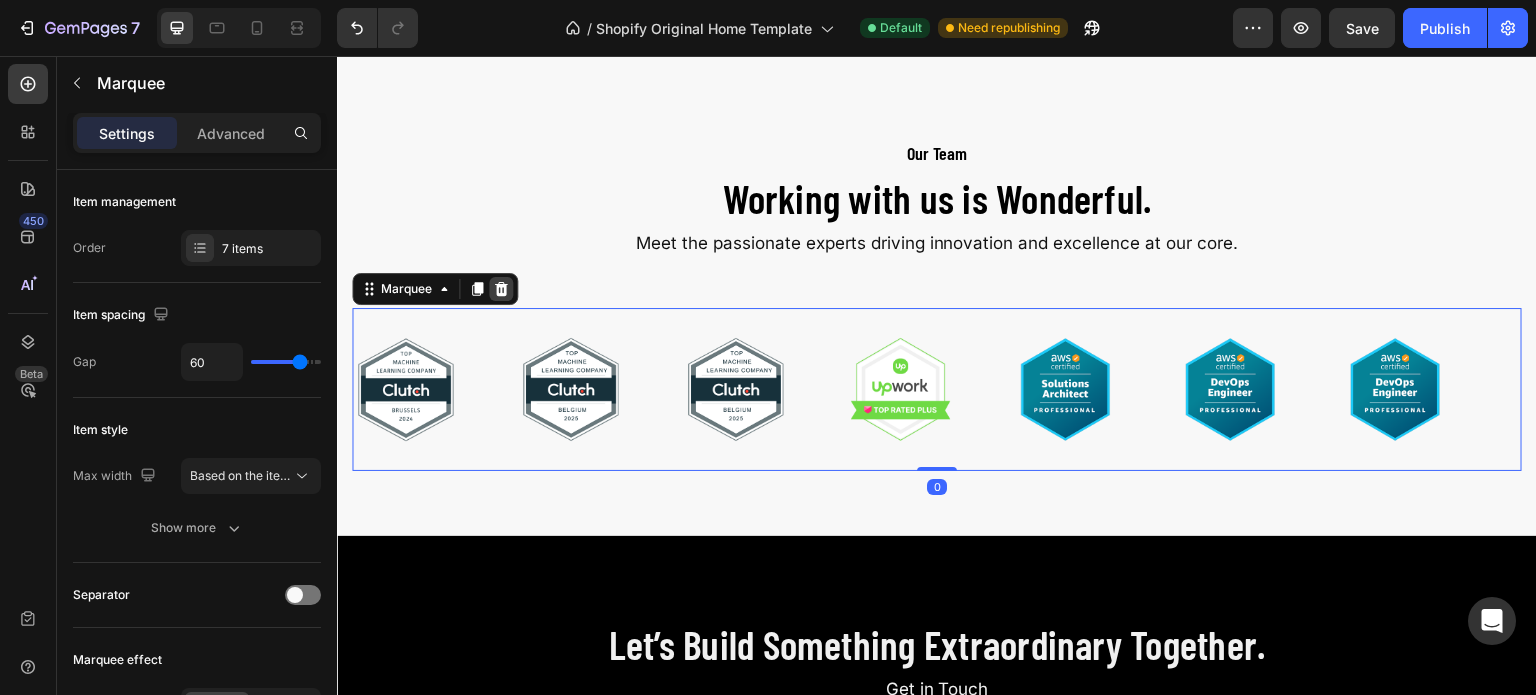click 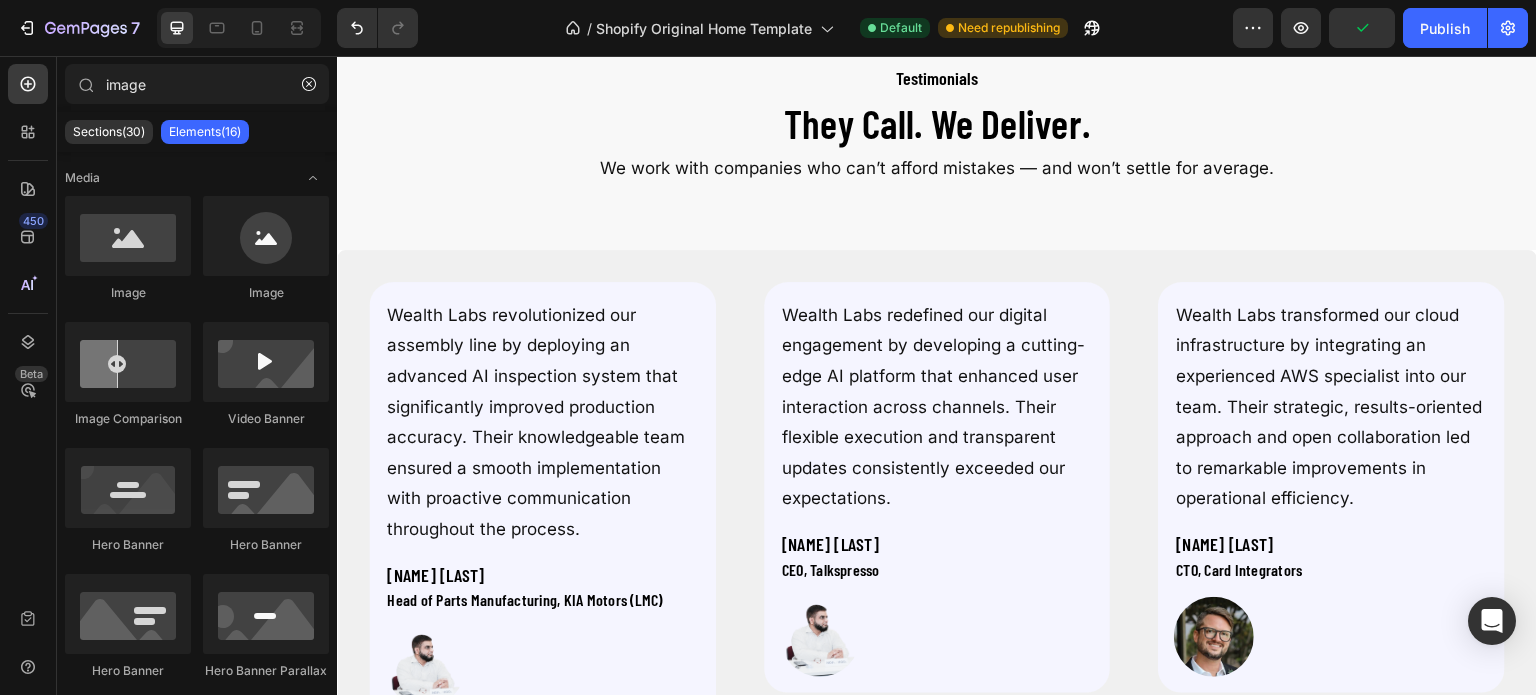 scroll, scrollTop: 3228, scrollLeft: 0, axis: vertical 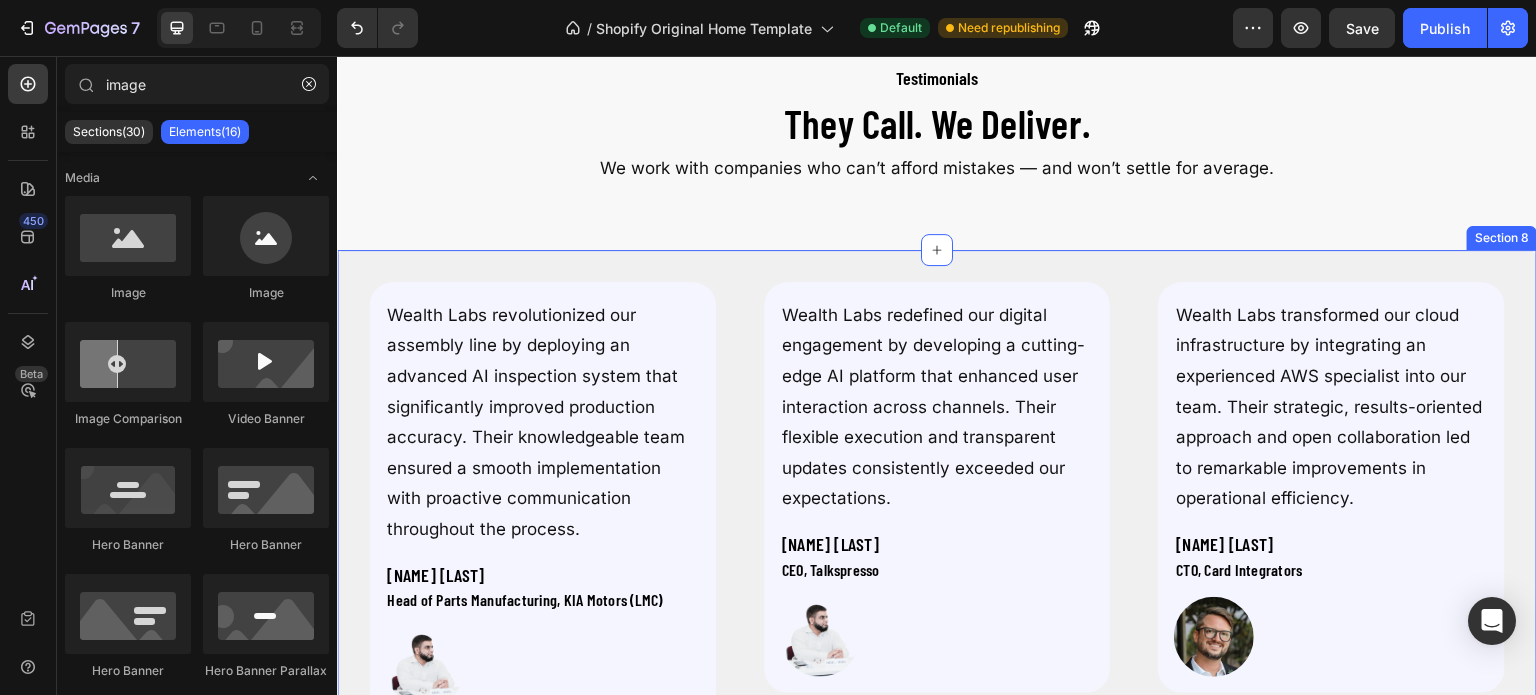 click on "Wealth Labs revolutionized our assembly line by deploying an advanced AI inspection system that significantly improved production accuracy. Their knowledgeable team ensured a smooth implementation with proactive communication throughout the process. Text Block Mazhar Khan Heading Head of Parts Manufacturing, KIA Motors (LMC) Heading Image Row Wealth Labs redefined our digital engagement by developing a cutting-edge AI platform that enhanced user interaction across channels. Their flexible execution and transparent updates consistently exceeded our expectations. Text Block Baron Miller Heading CEO, Talkspresso Heading Image Row Wealth Labs transformed our cloud infrastructure by integrating an experienced AWS specialist into our team. Their strategic, results-oriented approach and open collaboration led to remarkable improvements in operational efficiency. Text Block Brian Slate Heading CTO, Card Integrators Heading Image Row Section 8" at bounding box center [937, 527] 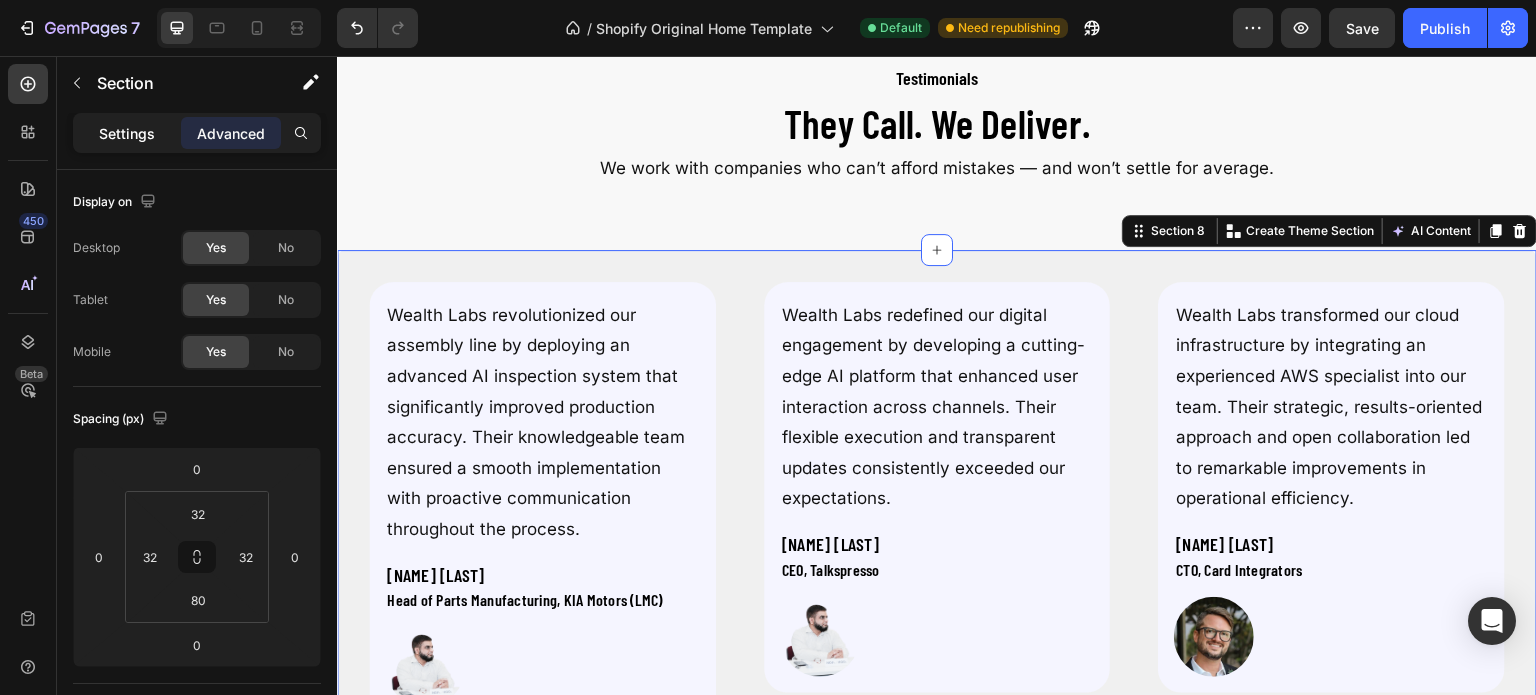 click on "Settings" at bounding box center [127, 133] 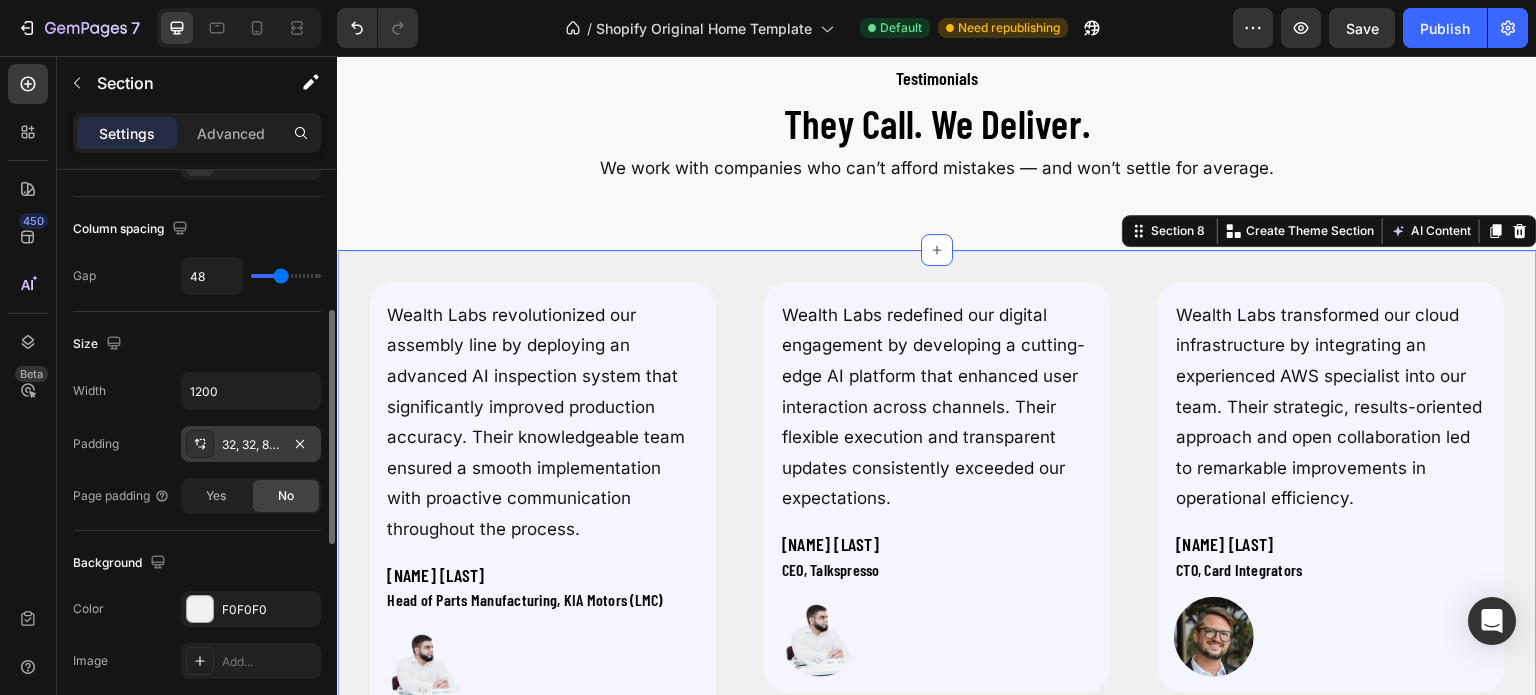 scroll, scrollTop: 407, scrollLeft: 0, axis: vertical 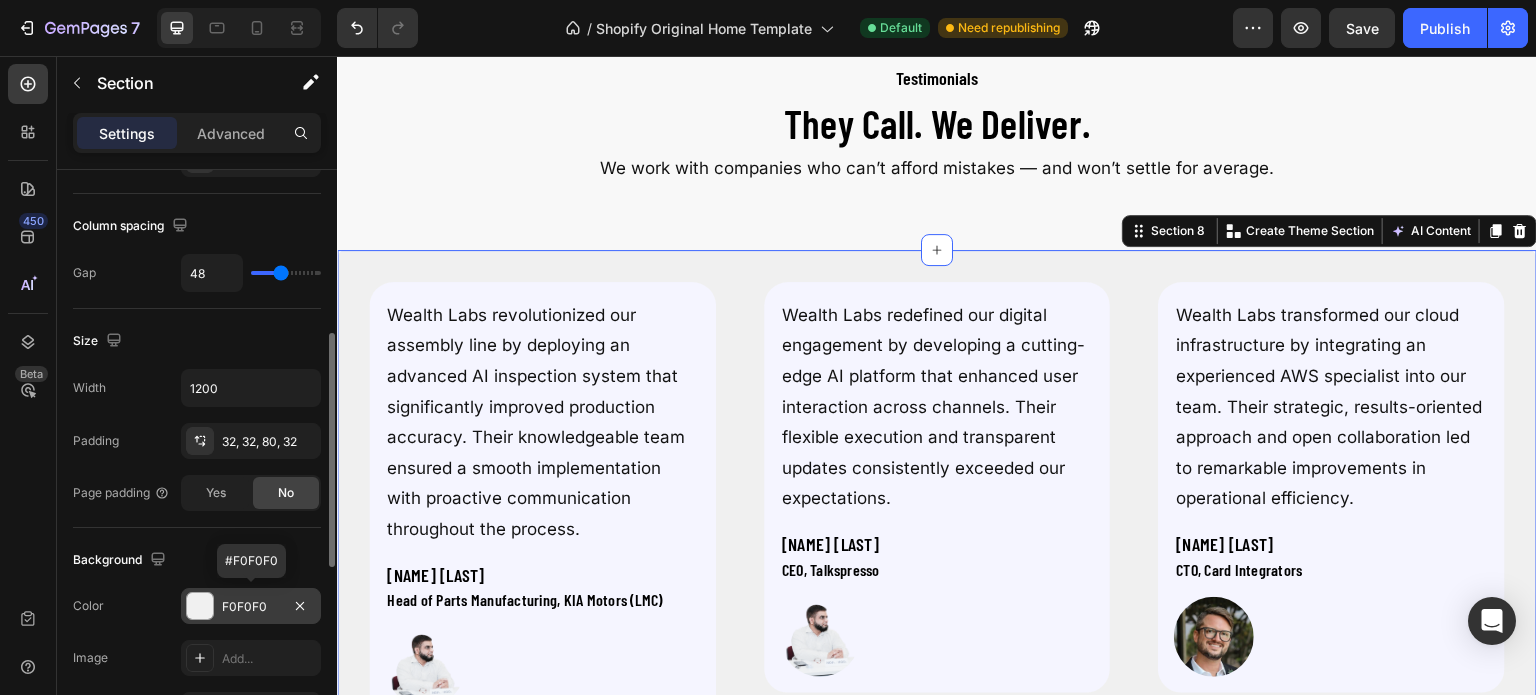 click on "F0F0F0" at bounding box center (251, 606) 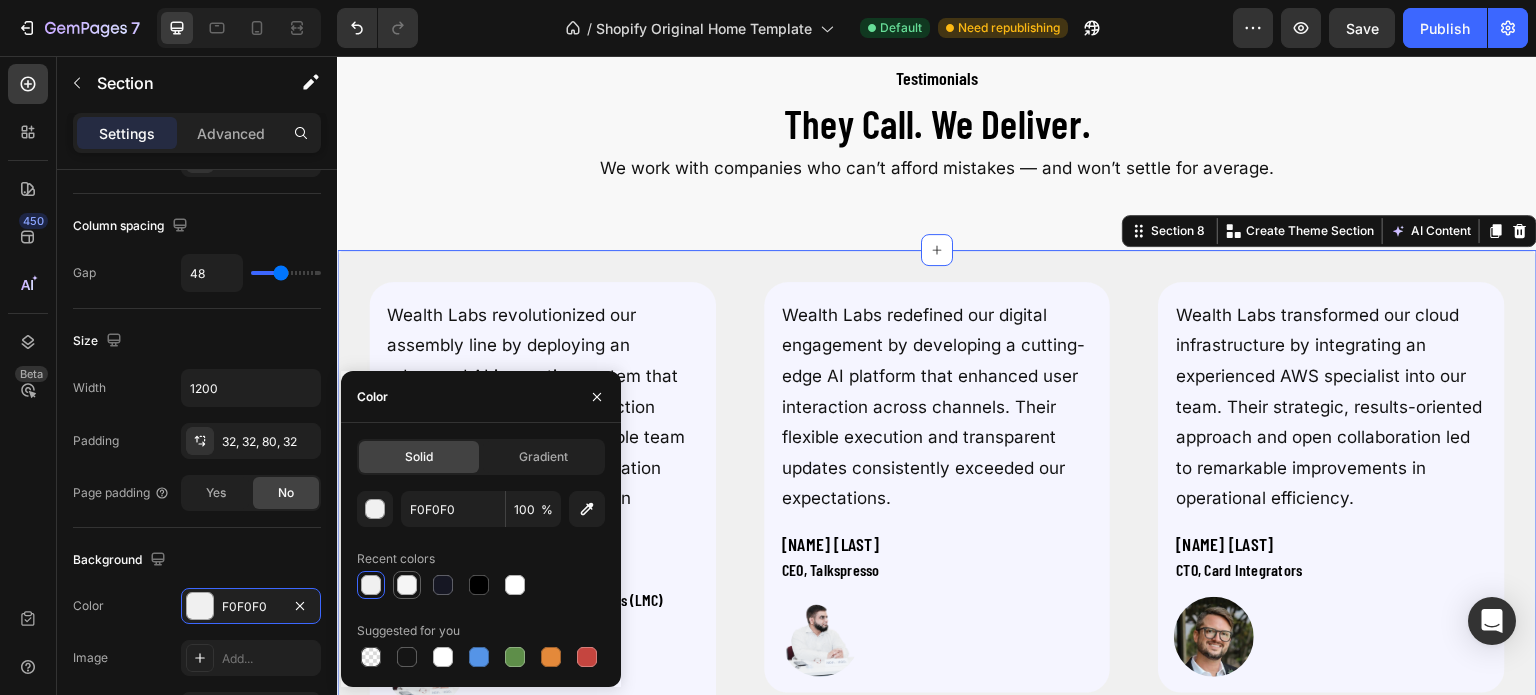 click at bounding box center (407, 585) 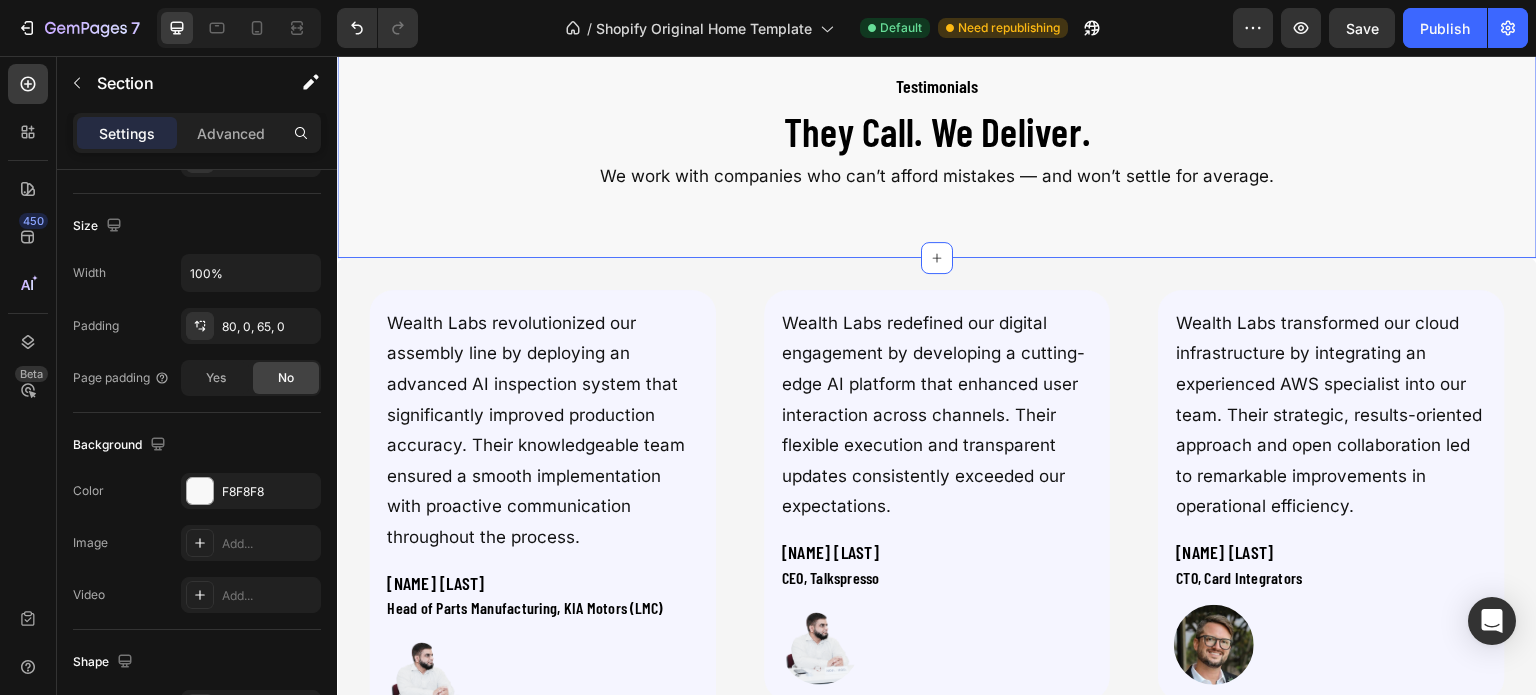 scroll, scrollTop: 2916, scrollLeft: 0, axis: vertical 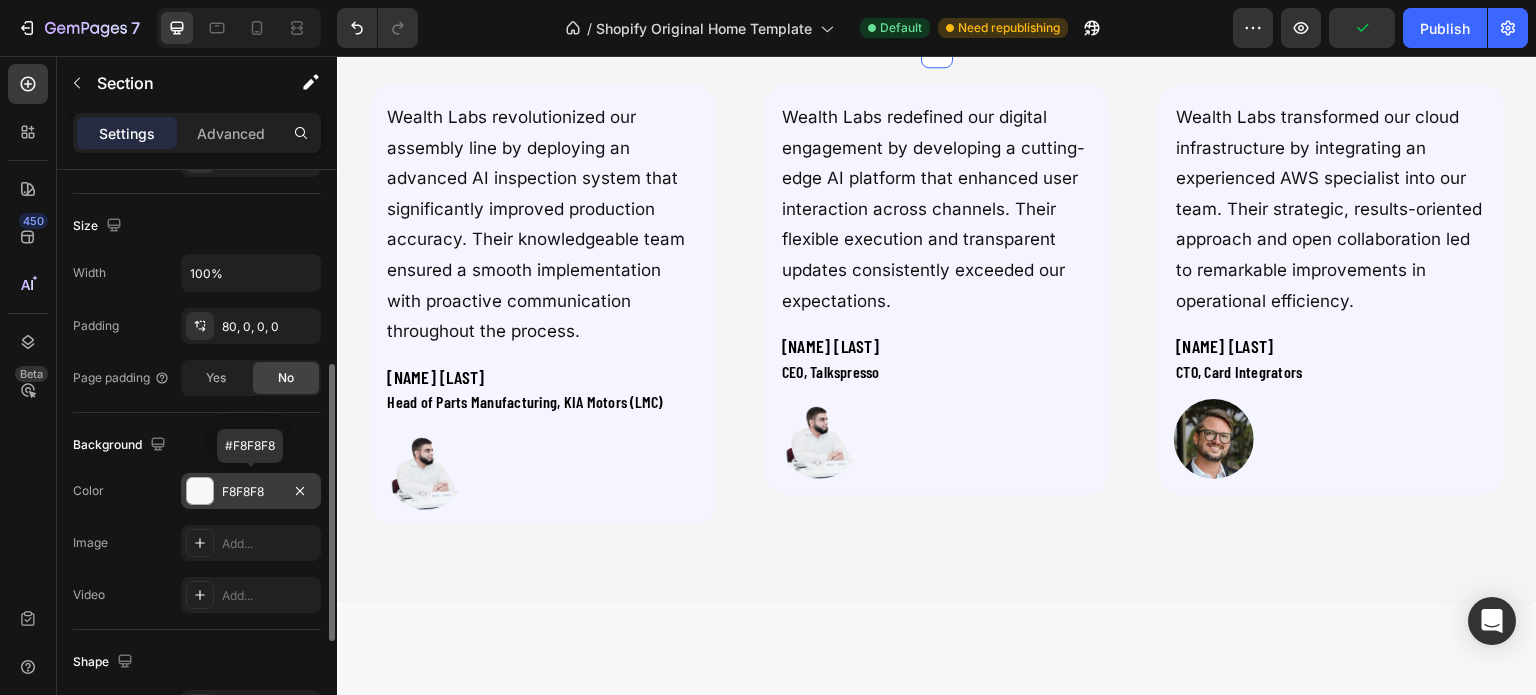 click on "F8F8F8" at bounding box center (251, 492) 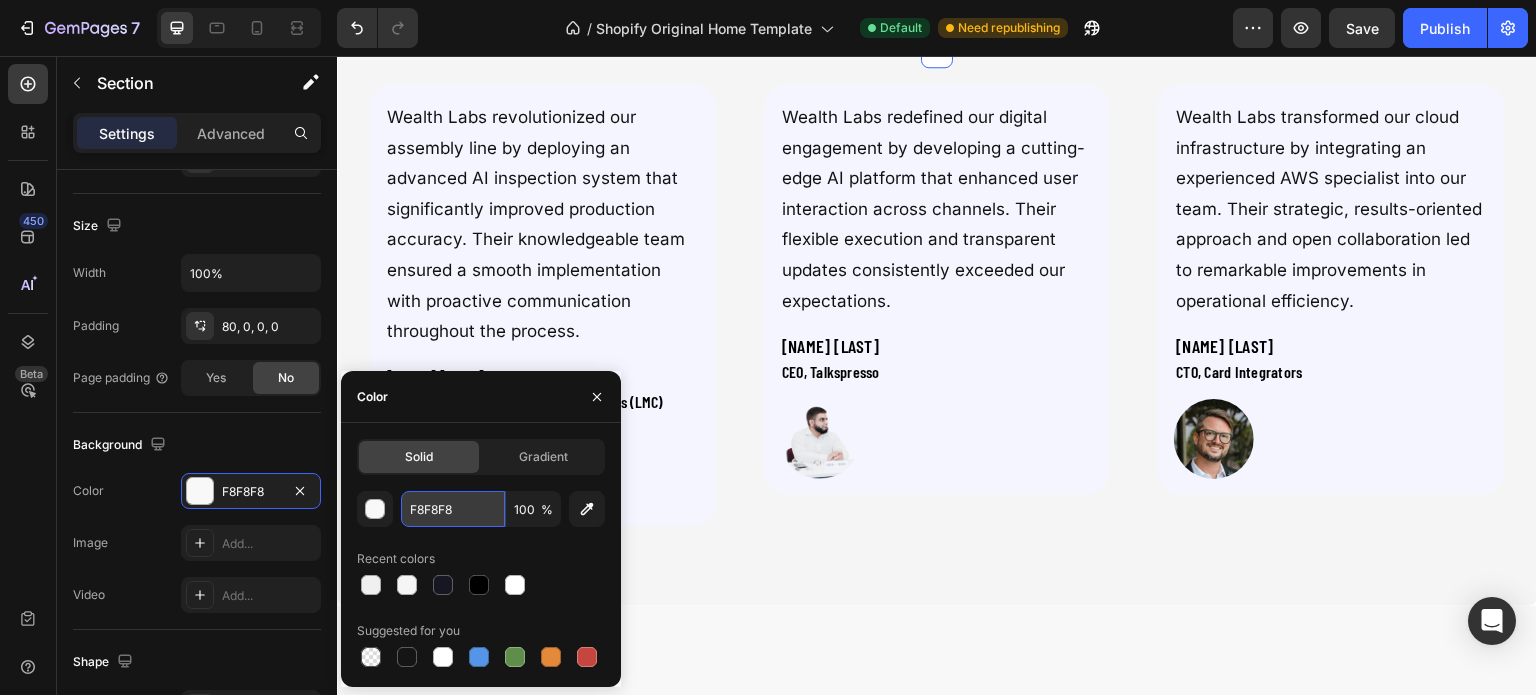 click on "F8F8F8" at bounding box center (453, 509) 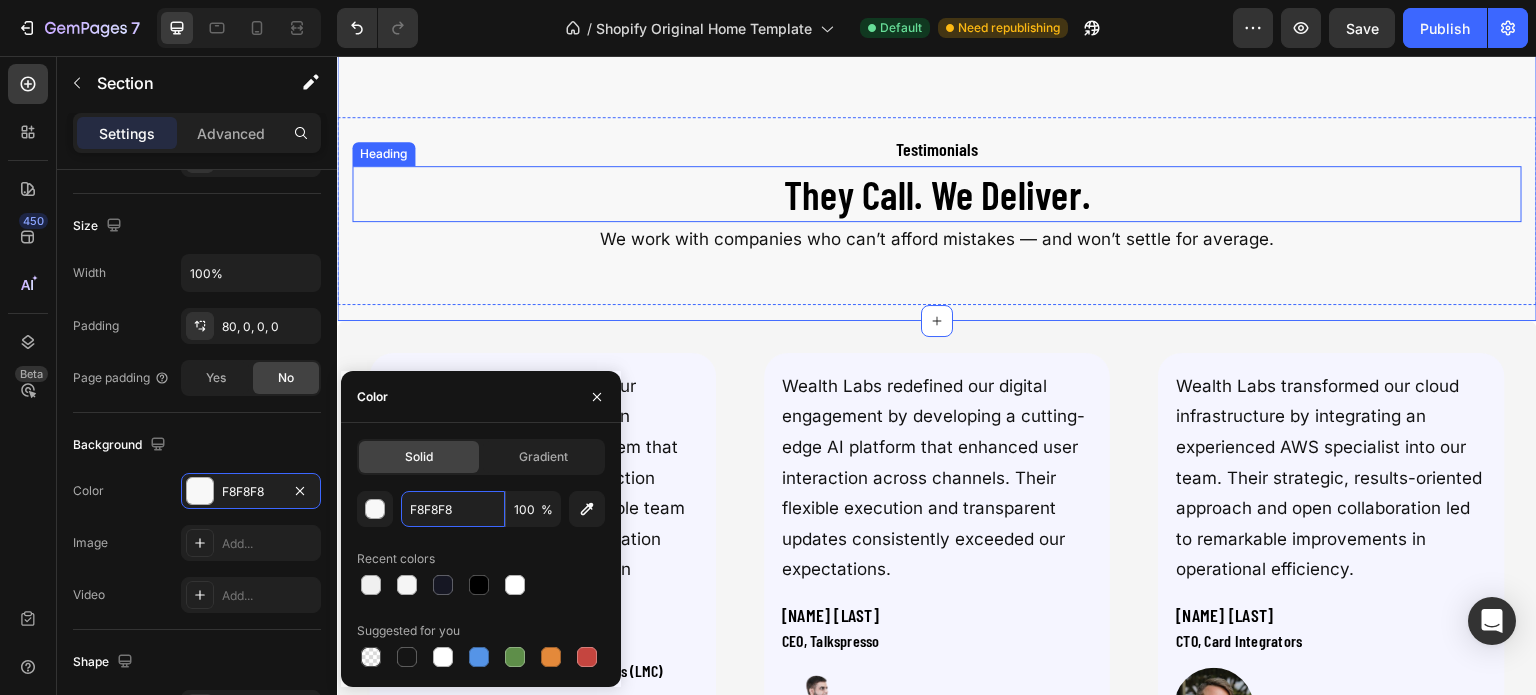 scroll, scrollTop: 3176, scrollLeft: 0, axis: vertical 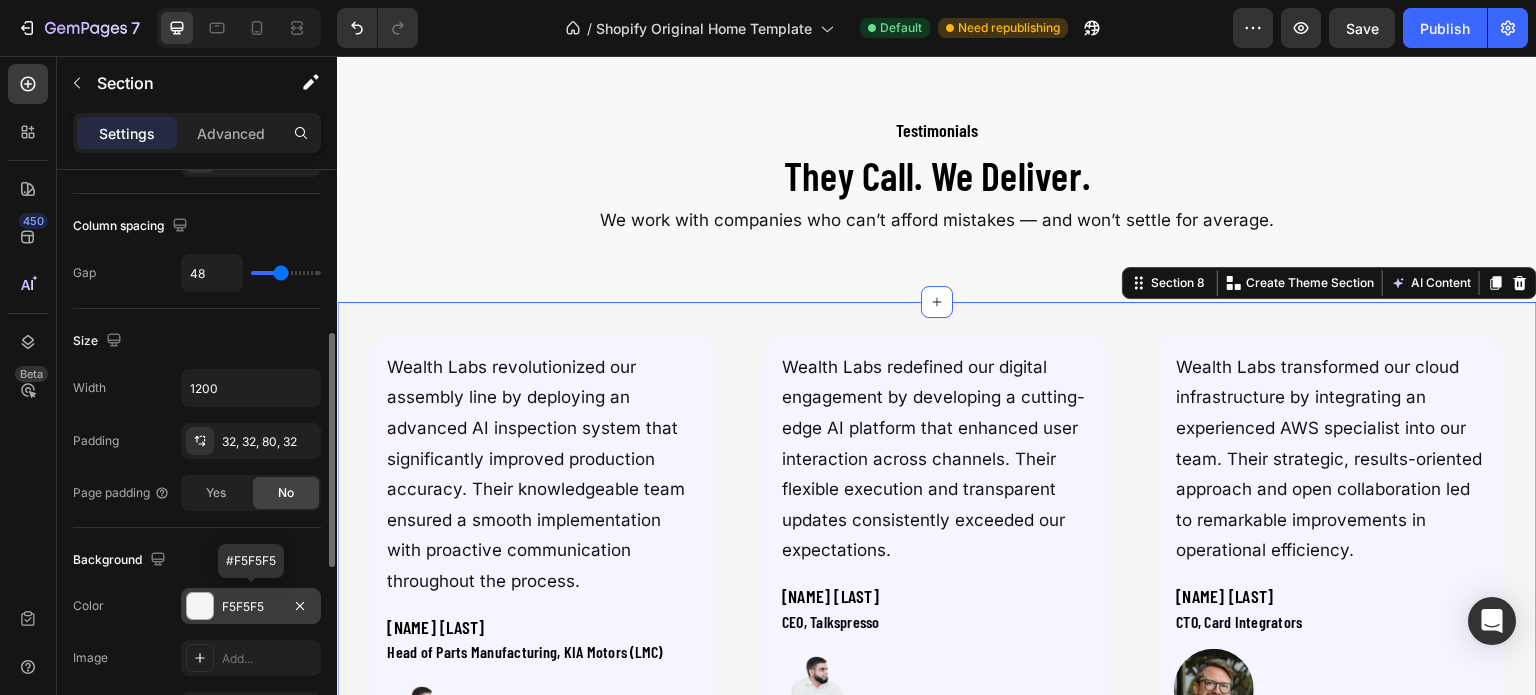click on "F5F5F5" at bounding box center (251, 607) 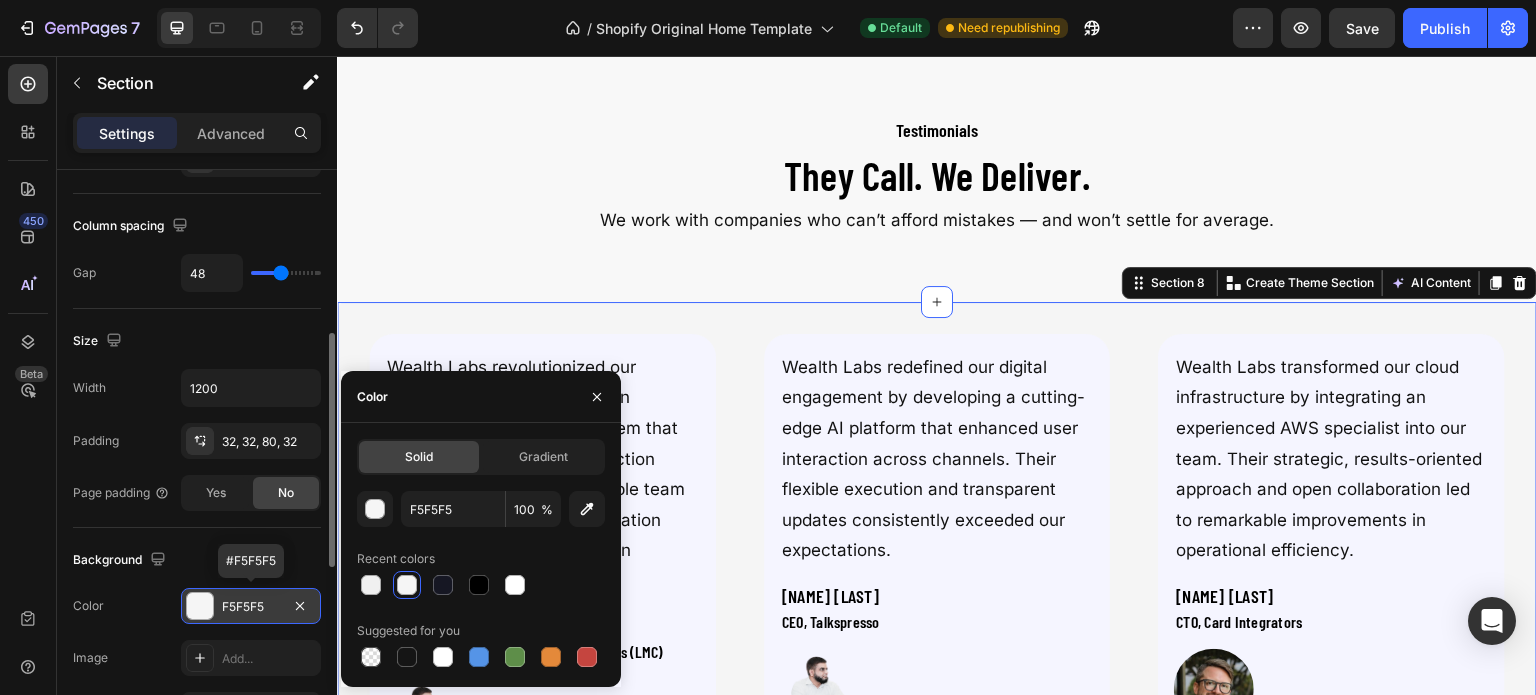 click on "F5F5F5" at bounding box center [251, 607] 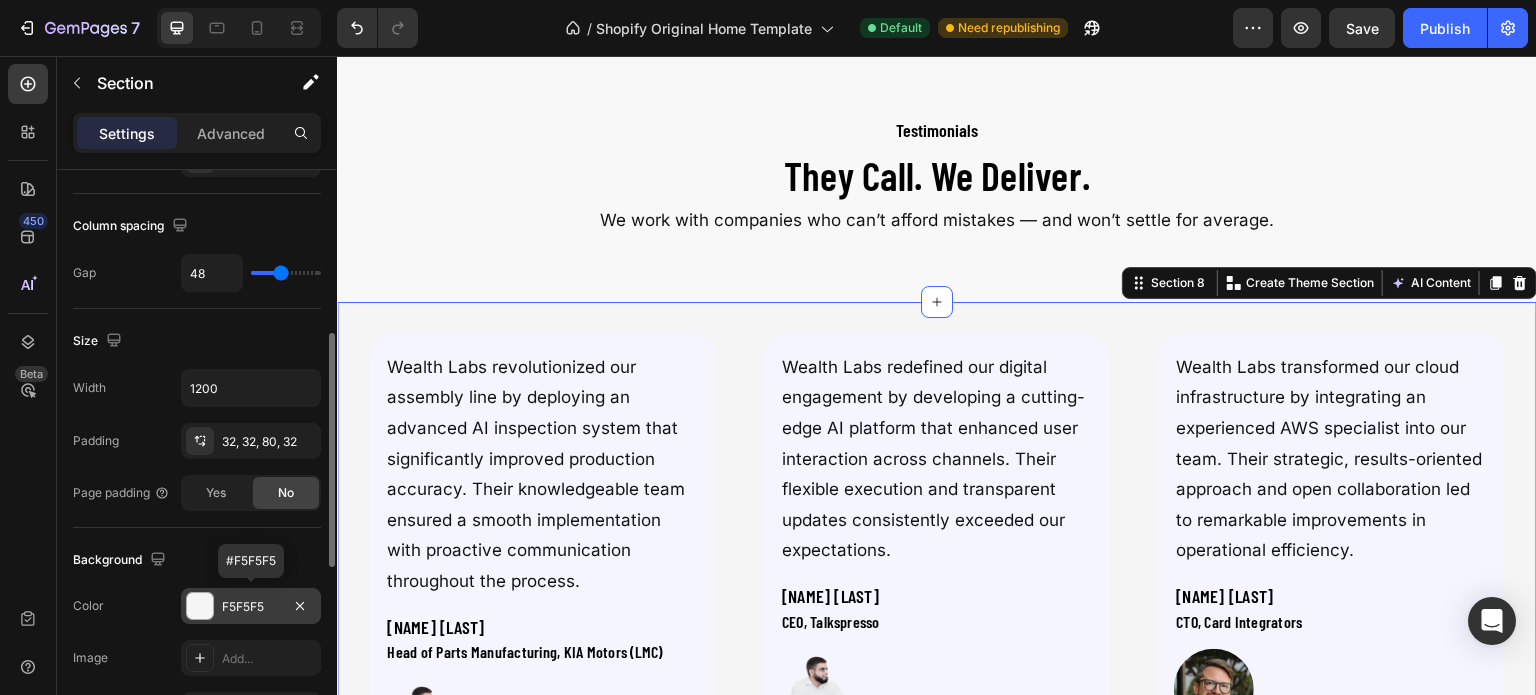 click on "F5F5F5" at bounding box center (251, 607) 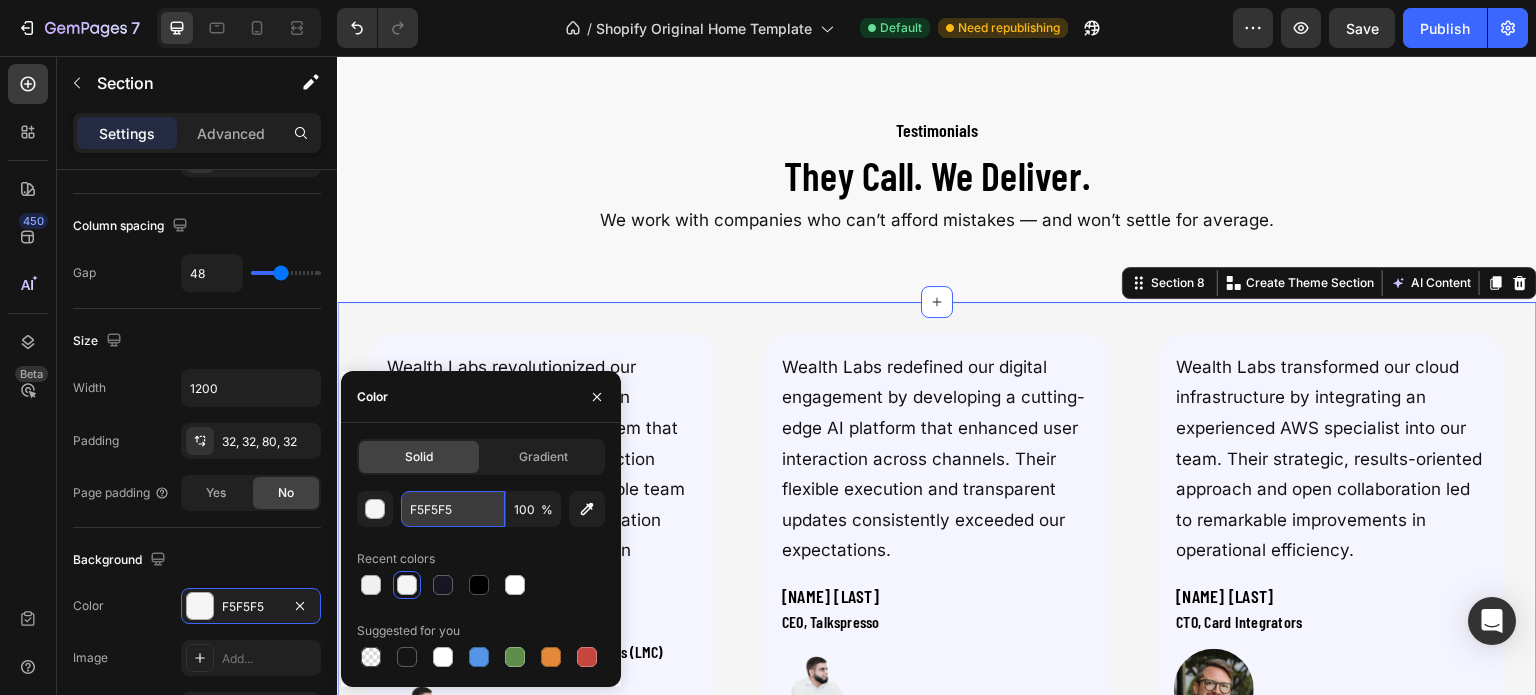click on "F5F5F5" at bounding box center (453, 509) 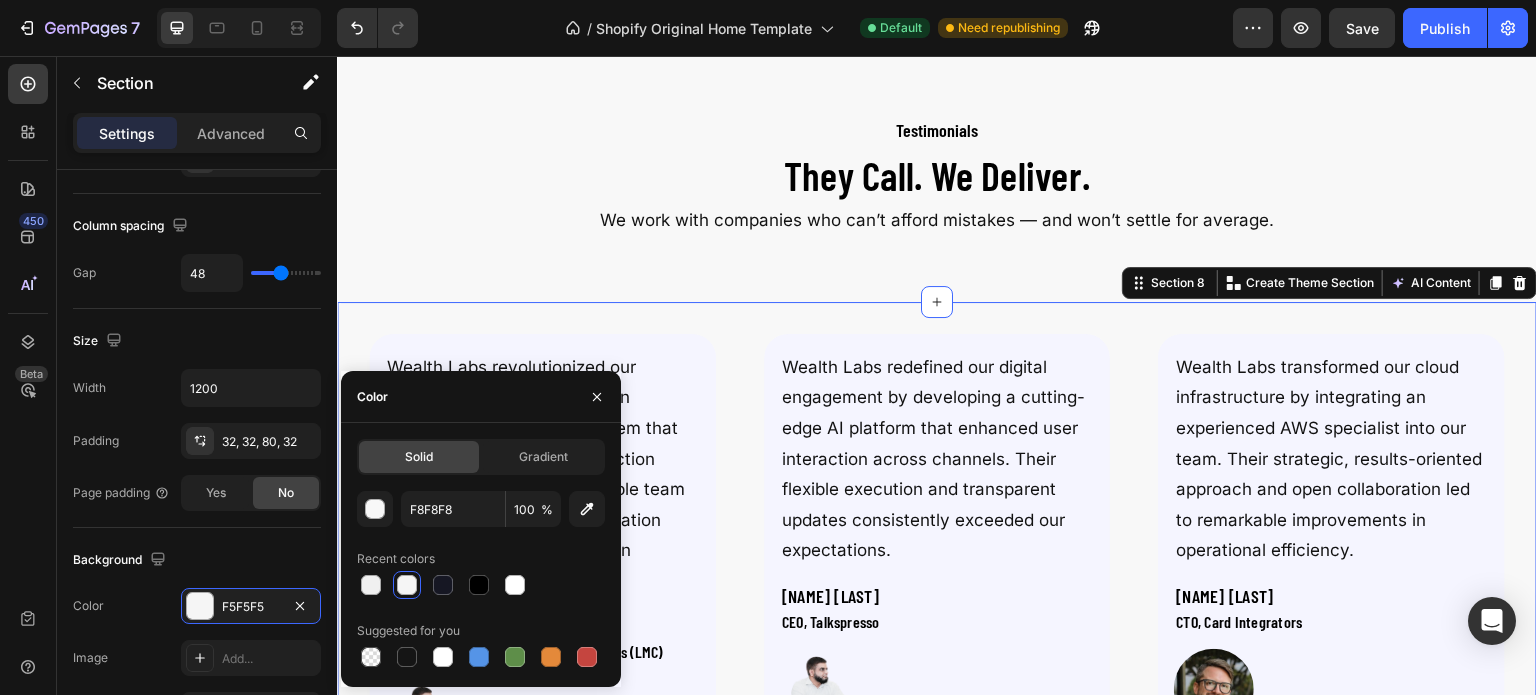 click on "Wealth Labs revolutionized our assembly line by deploying an advanced AI inspection system that significantly improved production accuracy. Their knowledgeable team ensured a smooth implementation with proactive communication throughout the process. Text Block Mazhar Khan Heading Head of Parts Manufacturing, KIA Motors (LMC) Heading Image Row Wealth Labs redefined our digital engagement by developing a cutting-edge AI platform that enhanced user interaction across channels. Their flexible execution and transparent updates consistently exceeded our expectations. Text Block Baron Miller Heading CEO, Talkspresso Heading Image Row Wealth Labs transformed our cloud infrastructure by integrating an experienced AWS specialist into our team. Their strategic, results-oriented approach and open collaboration led to remarkable improvements in operational efficiency. Text Block Brian Slate Heading CTO, Card Integrators Heading Image Row Section 8   You can create reusable sections Create Theme Section AI Content Product" at bounding box center [937, 579] 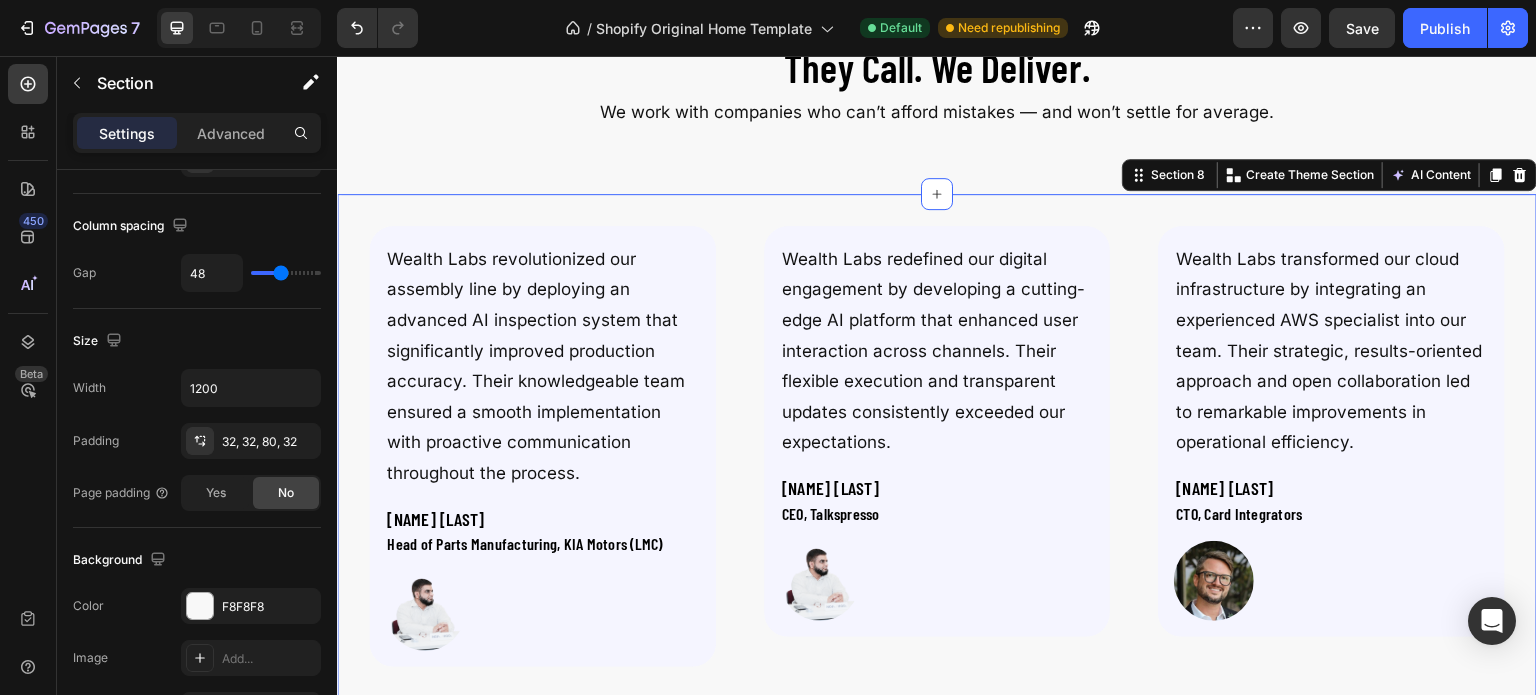 scroll, scrollTop: 3288, scrollLeft: 0, axis: vertical 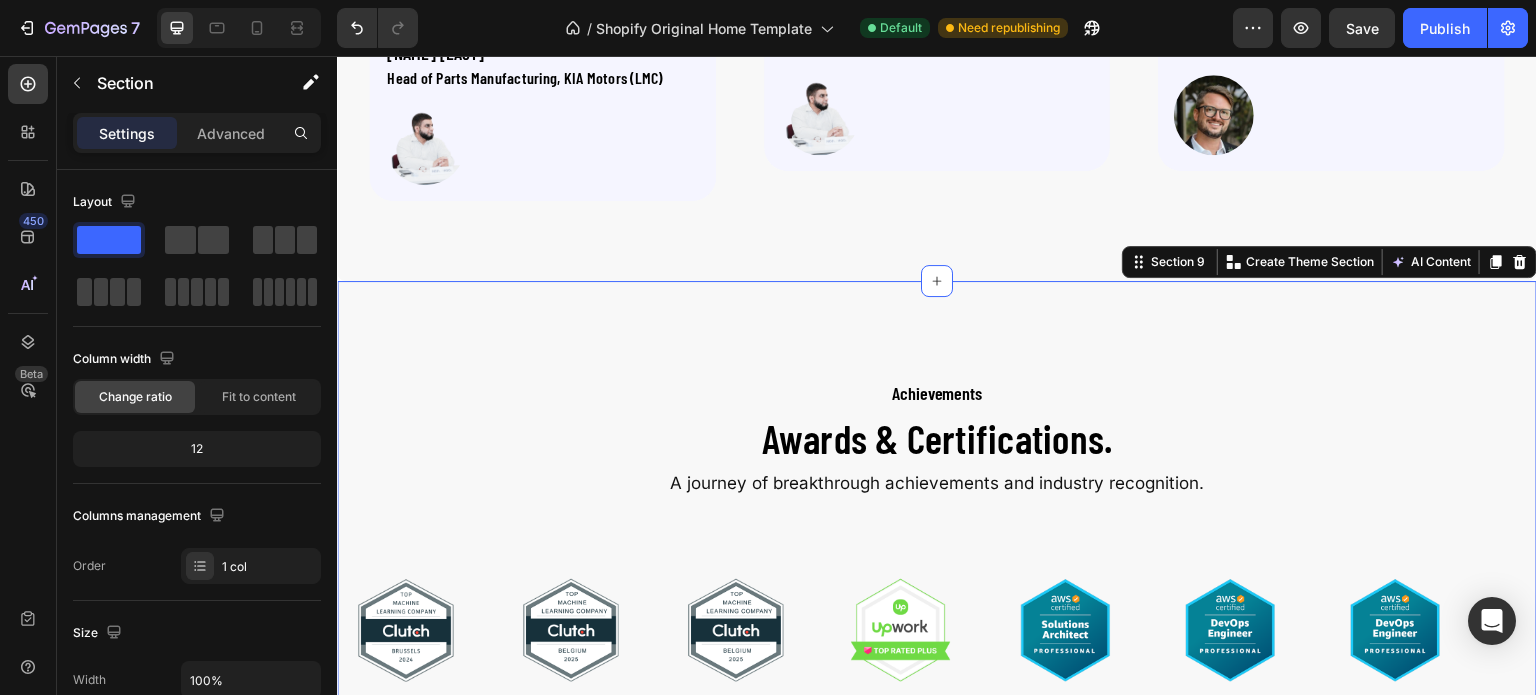 click on "Achievements Heading Awards & Certifications. Heading A journey of breakthrough achievements and industry recognition. Text Block Image Image Image Image Image Image Image Image Image Image Image Image Image Image Marquee Row Section 9   You can create reusable sections Create Theme Section AI Content Write with GemAI What would you like to describe here? Tone and Voice Persuasive Product Show more Generate" at bounding box center [937, 529] 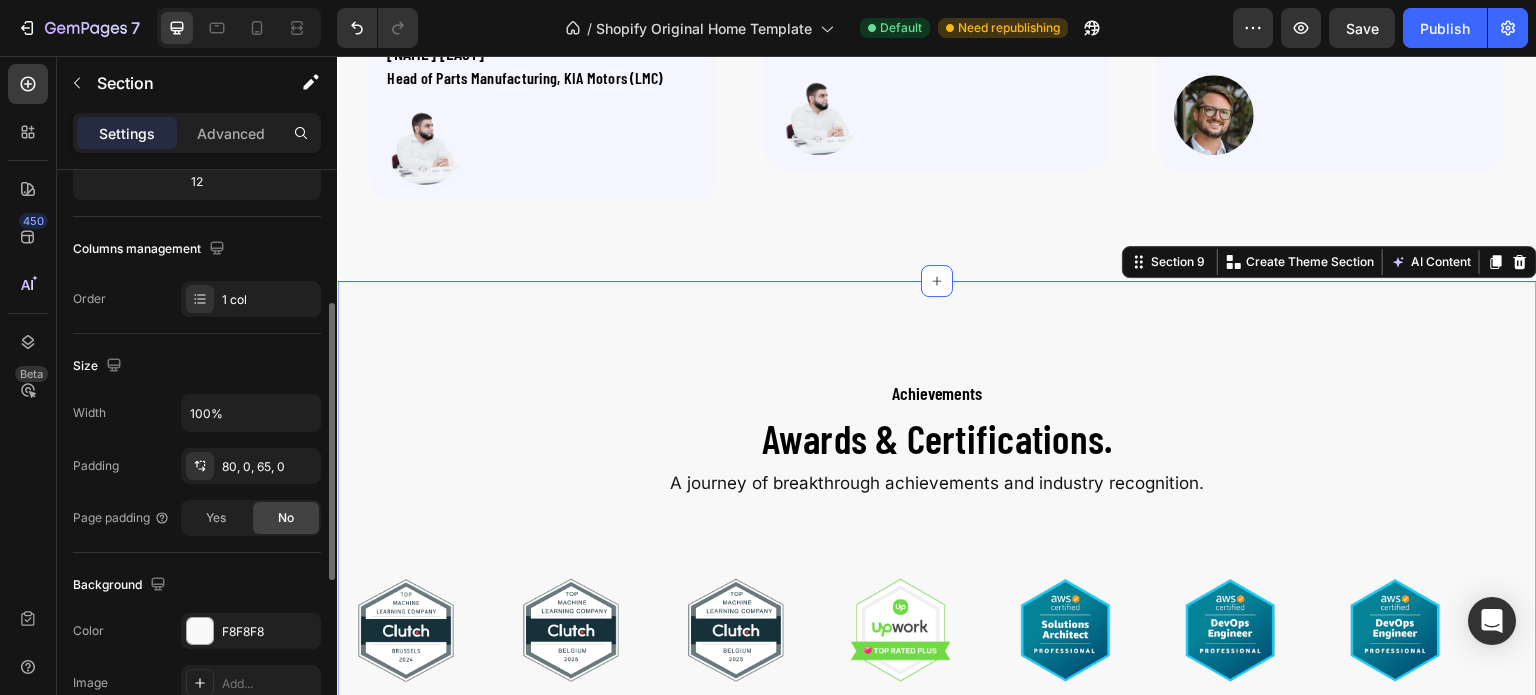 scroll, scrollTop: 271, scrollLeft: 0, axis: vertical 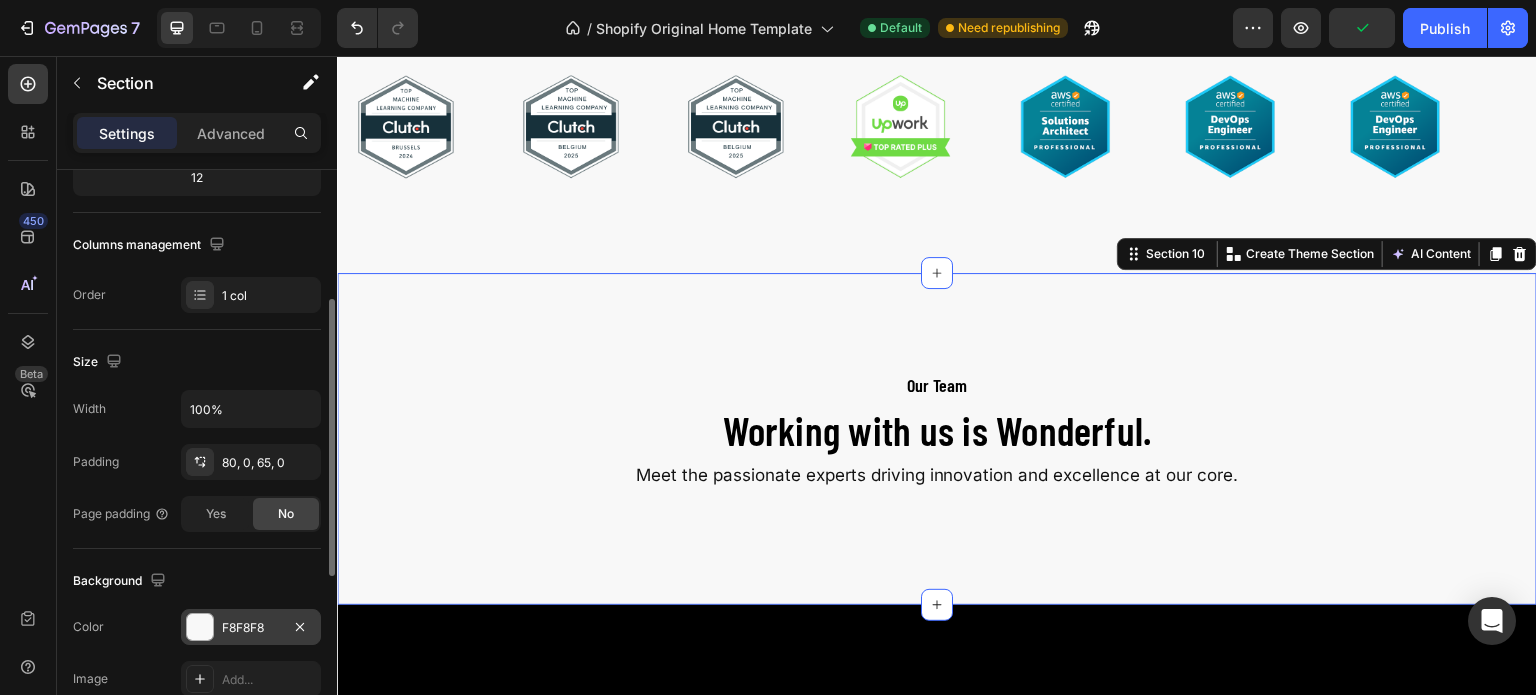 click on "F8F8F8" at bounding box center [251, 627] 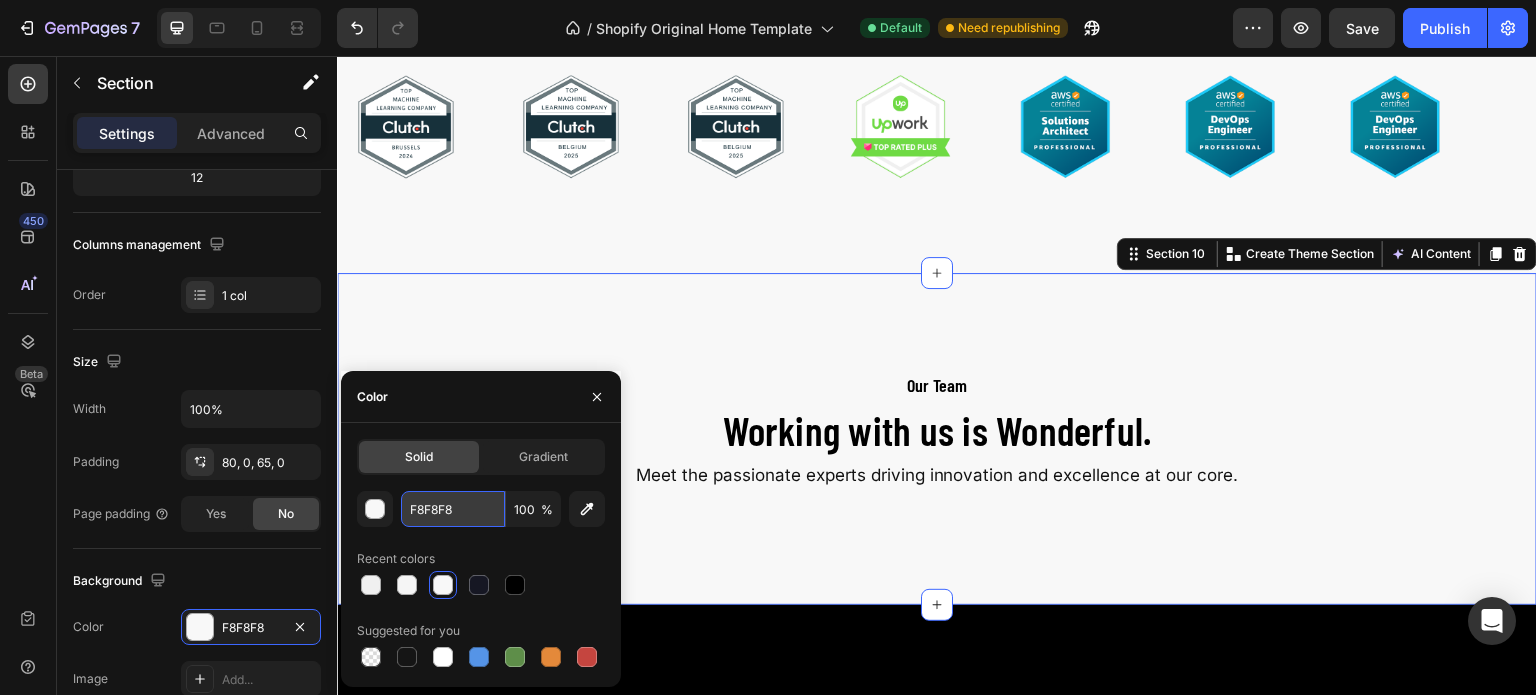 click on "F8F8F8" at bounding box center [453, 509] 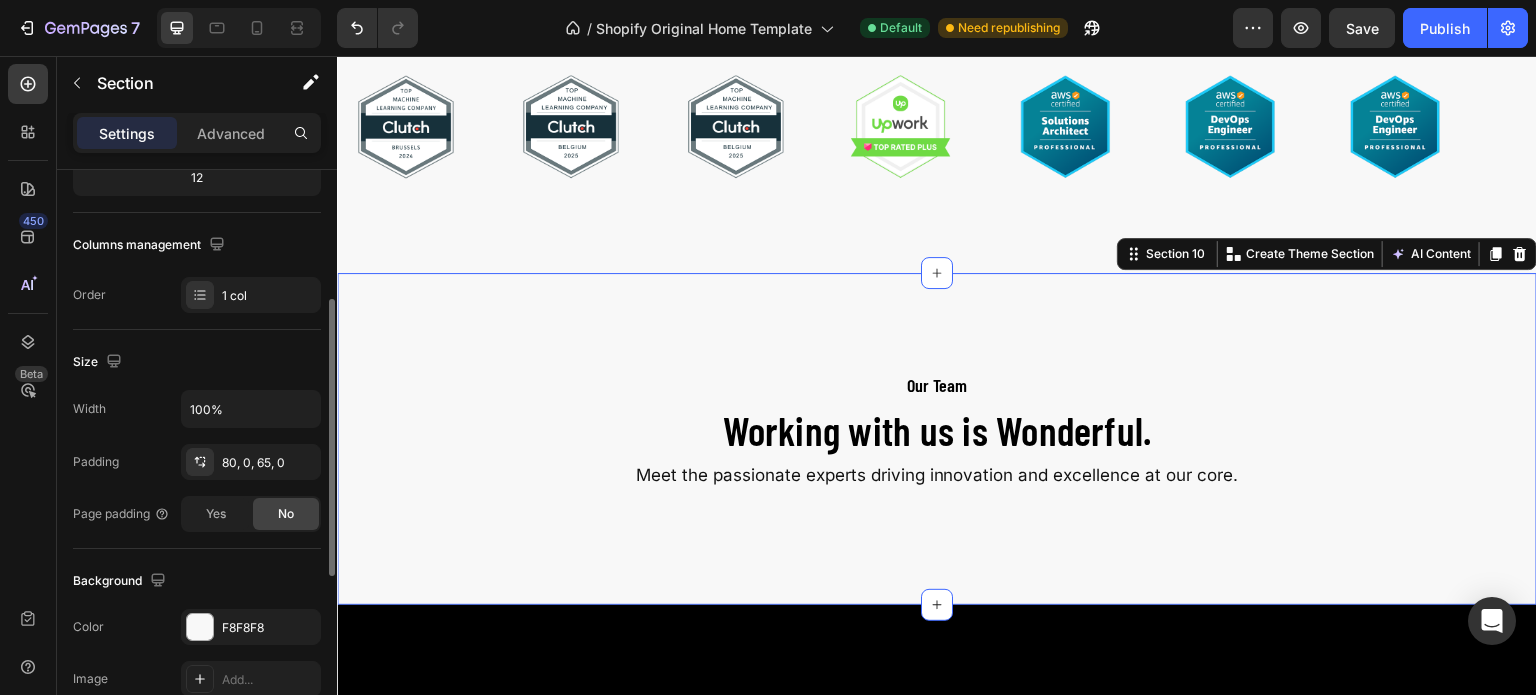 click on "Background The changes might be hidden by  the video. Color F8F8F8 Image Add... Video Add..." 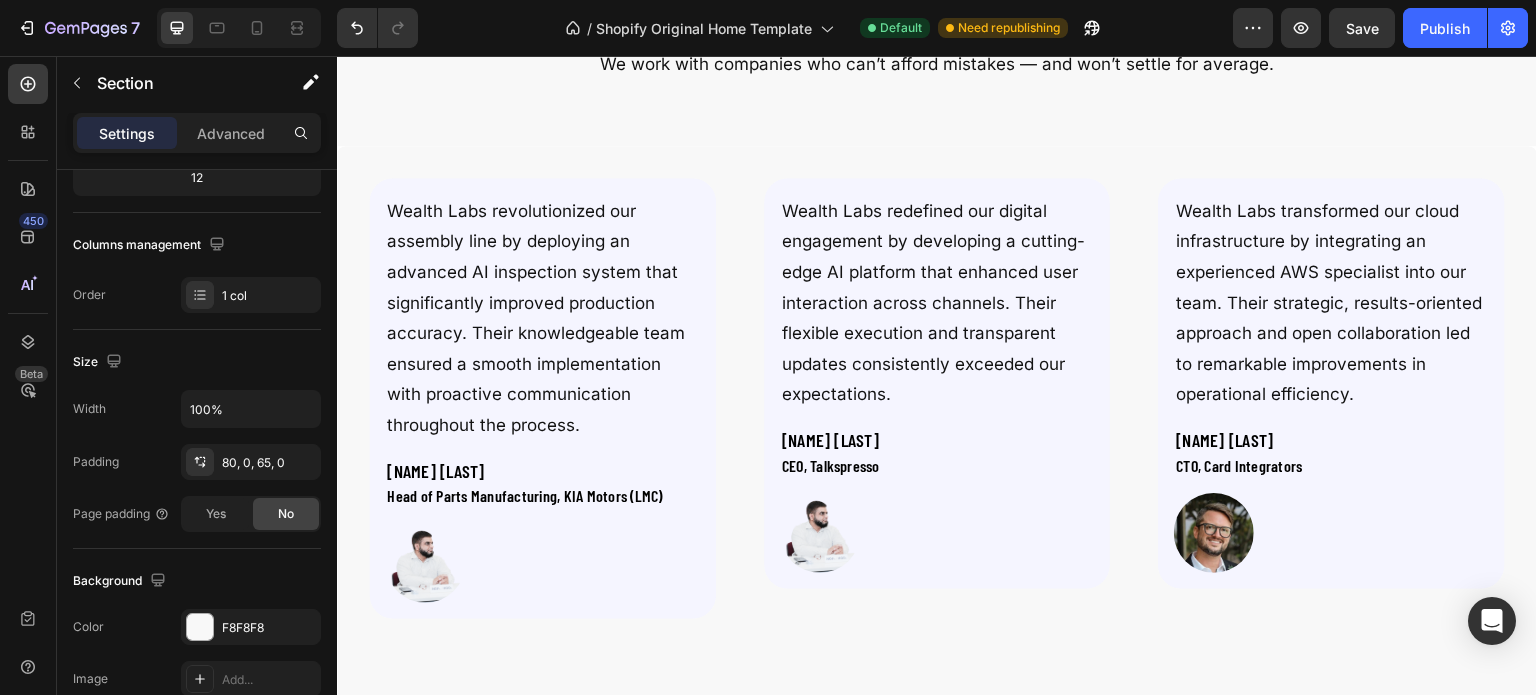 scroll, scrollTop: 3278, scrollLeft: 0, axis: vertical 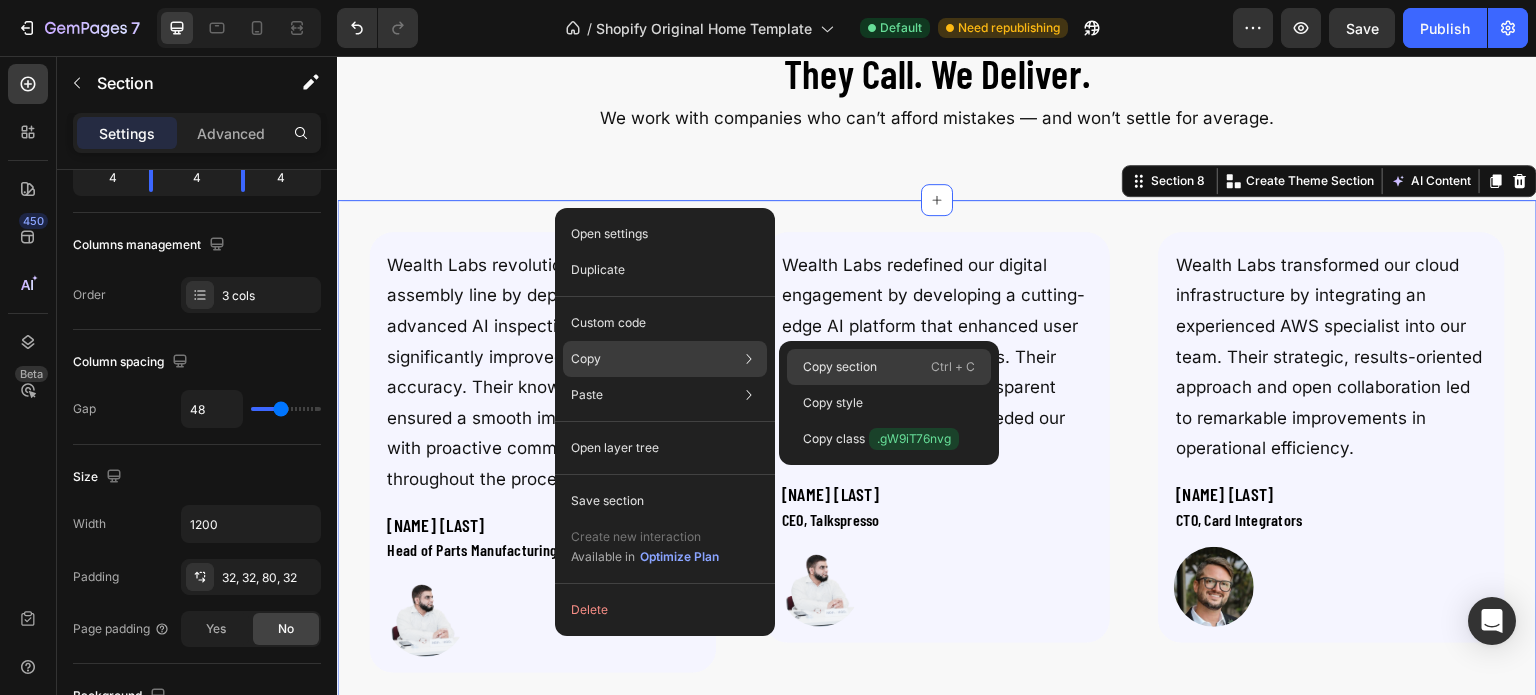 click on "Copy section" at bounding box center (840, 367) 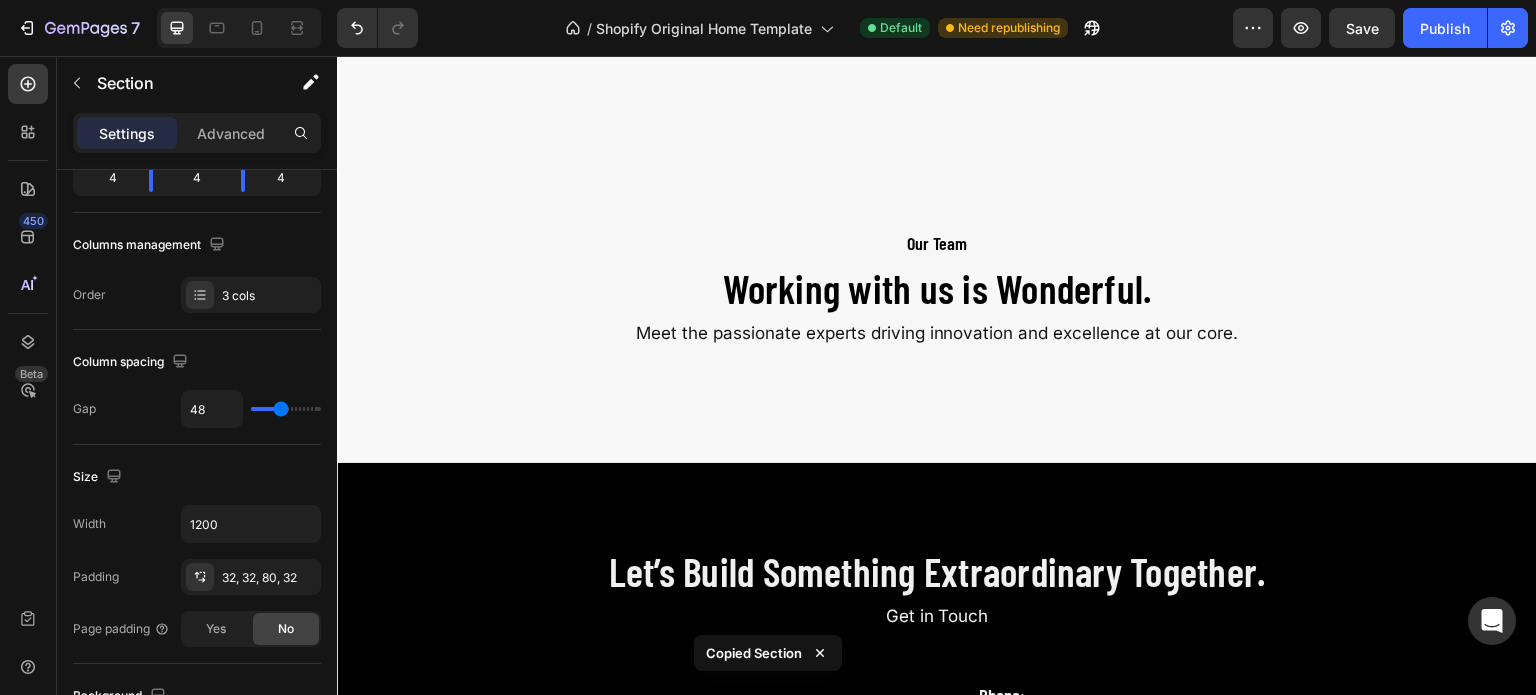 scroll, scrollTop: 4398, scrollLeft: 0, axis: vertical 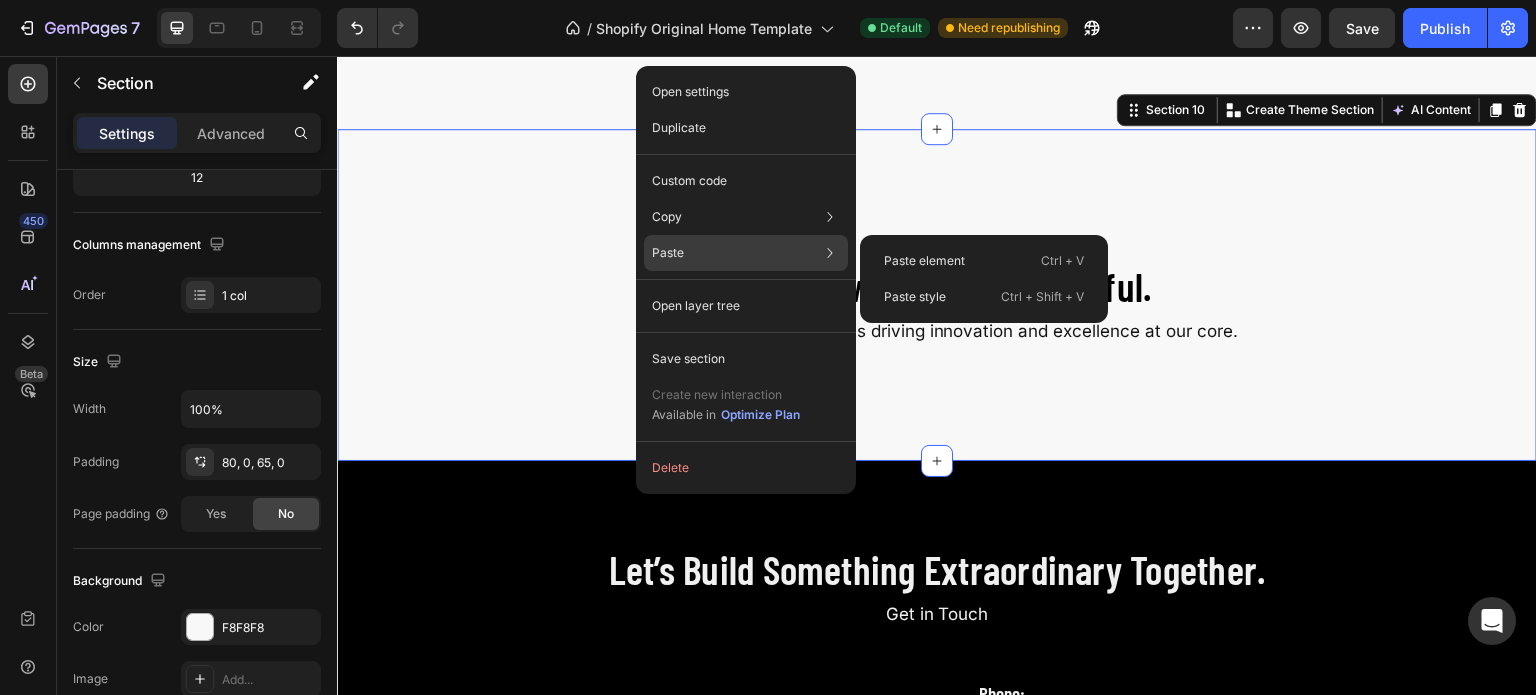 click on "Paste Paste element  Ctrl + V Paste style  Ctrl + Shift + V" 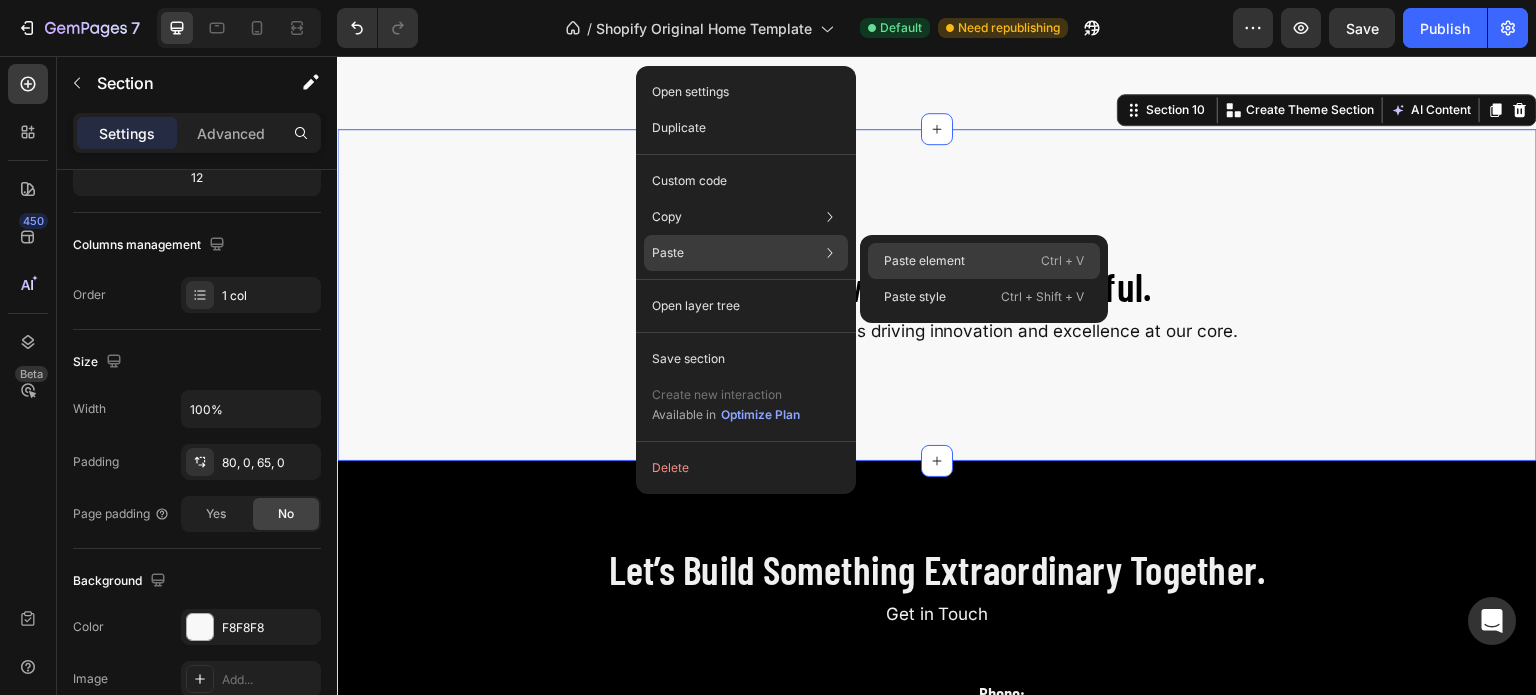 click on "Paste element  Ctrl + V" 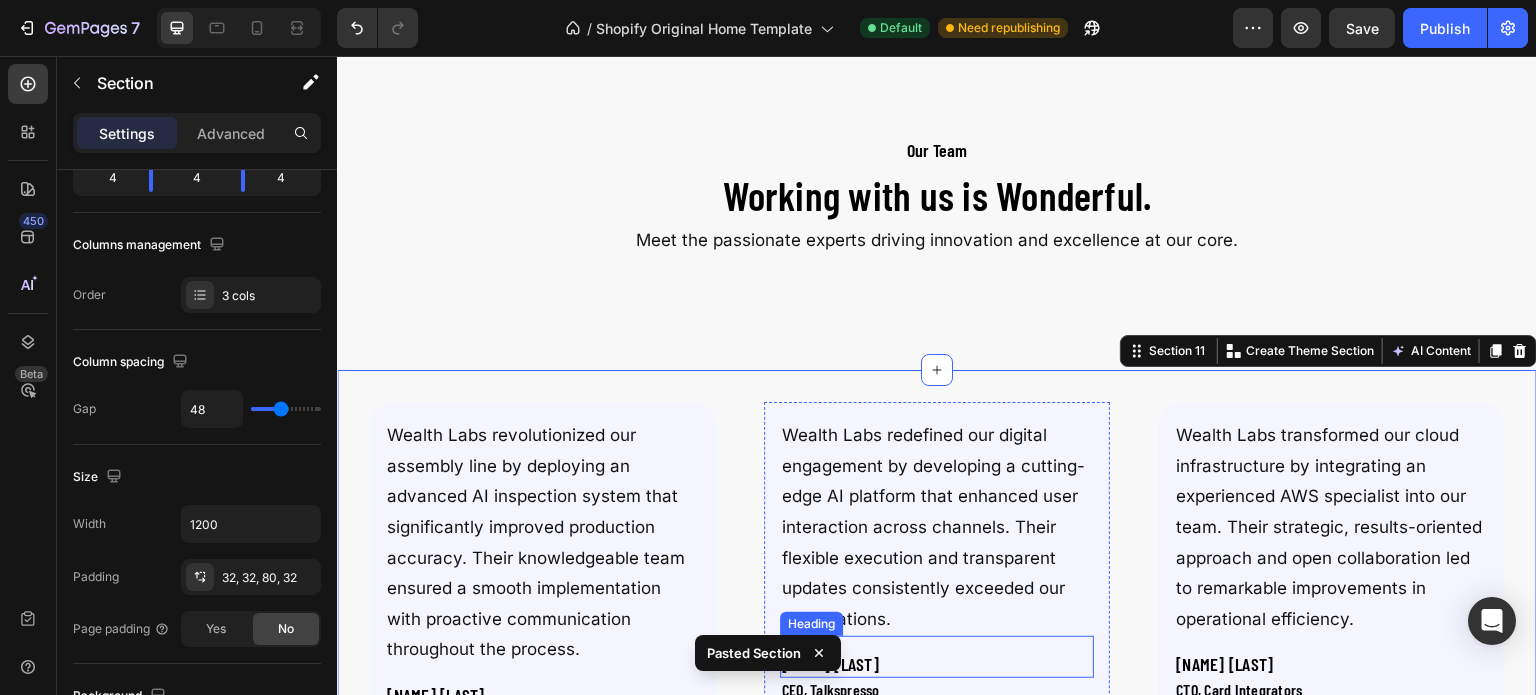 scroll, scrollTop: 4427, scrollLeft: 0, axis: vertical 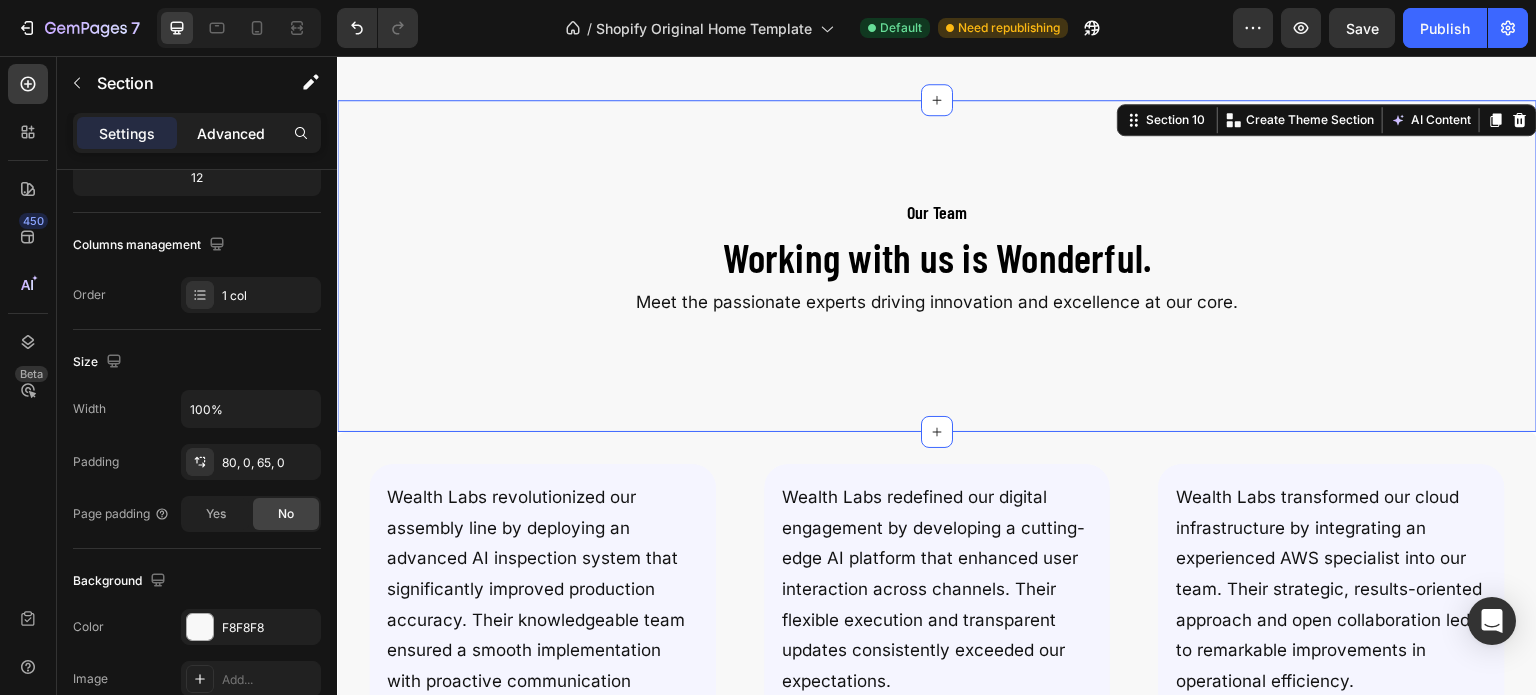 click on "Advanced" 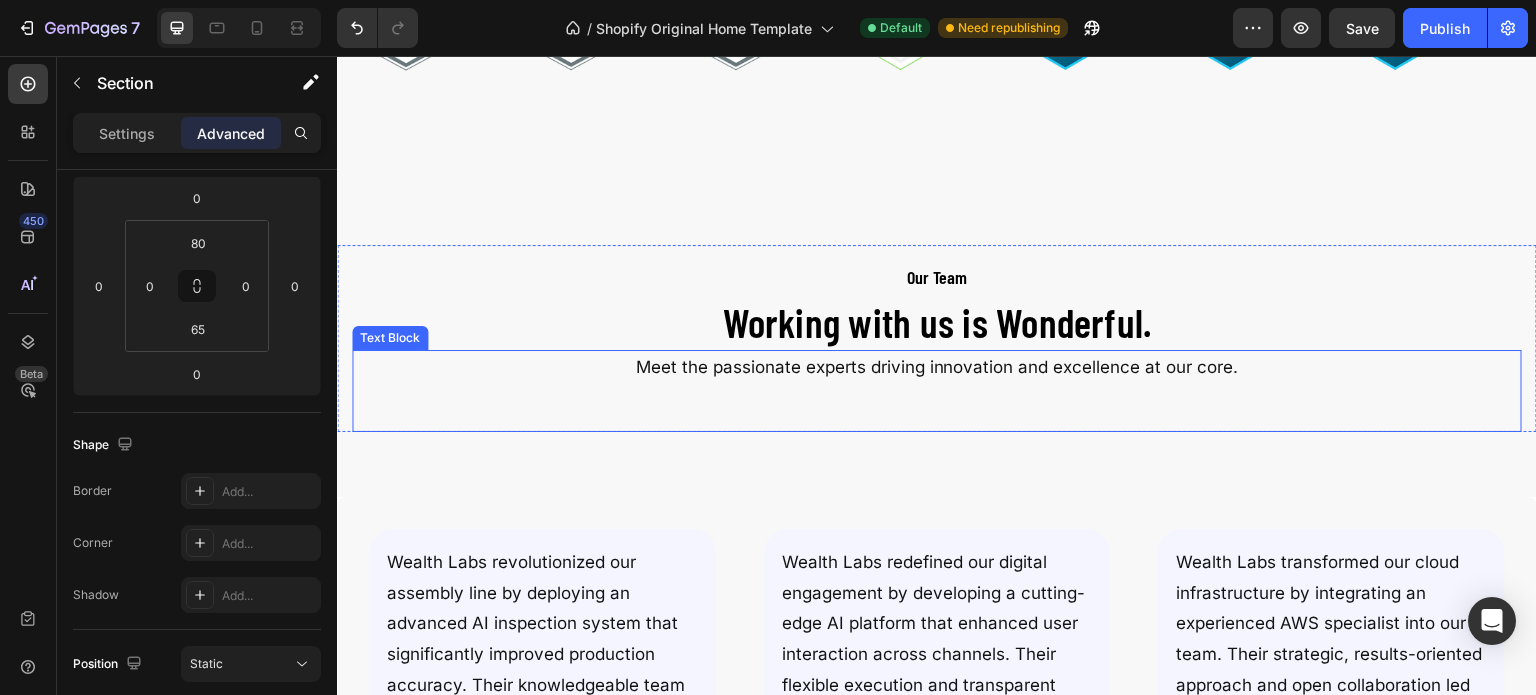 scroll, scrollTop: 4376, scrollLeft: 0, axis: vertical 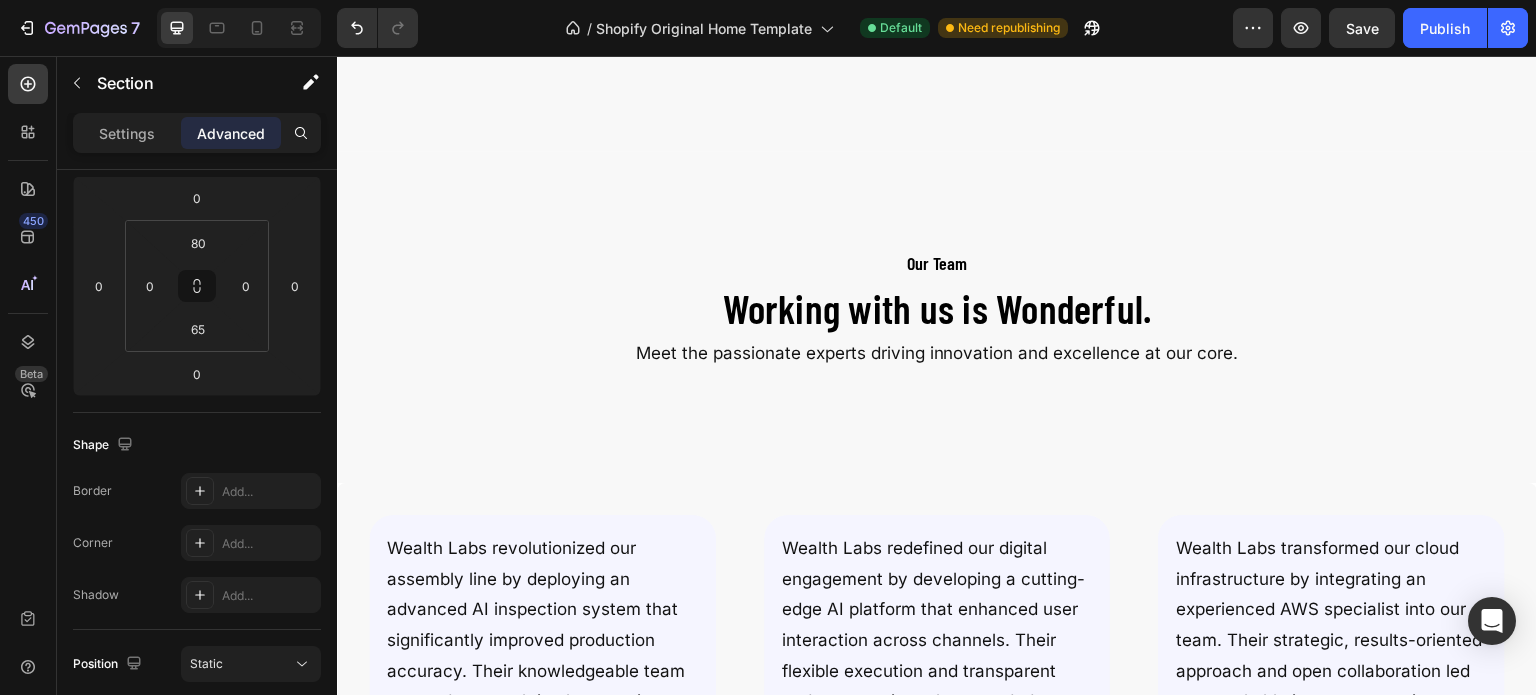 click on "Our Team Heading Working with us is Wonderful. Heading Meet the passionate experts driving innovation and excellence at our core. Text Block Row Section 10" at bounding box center (937, 317) 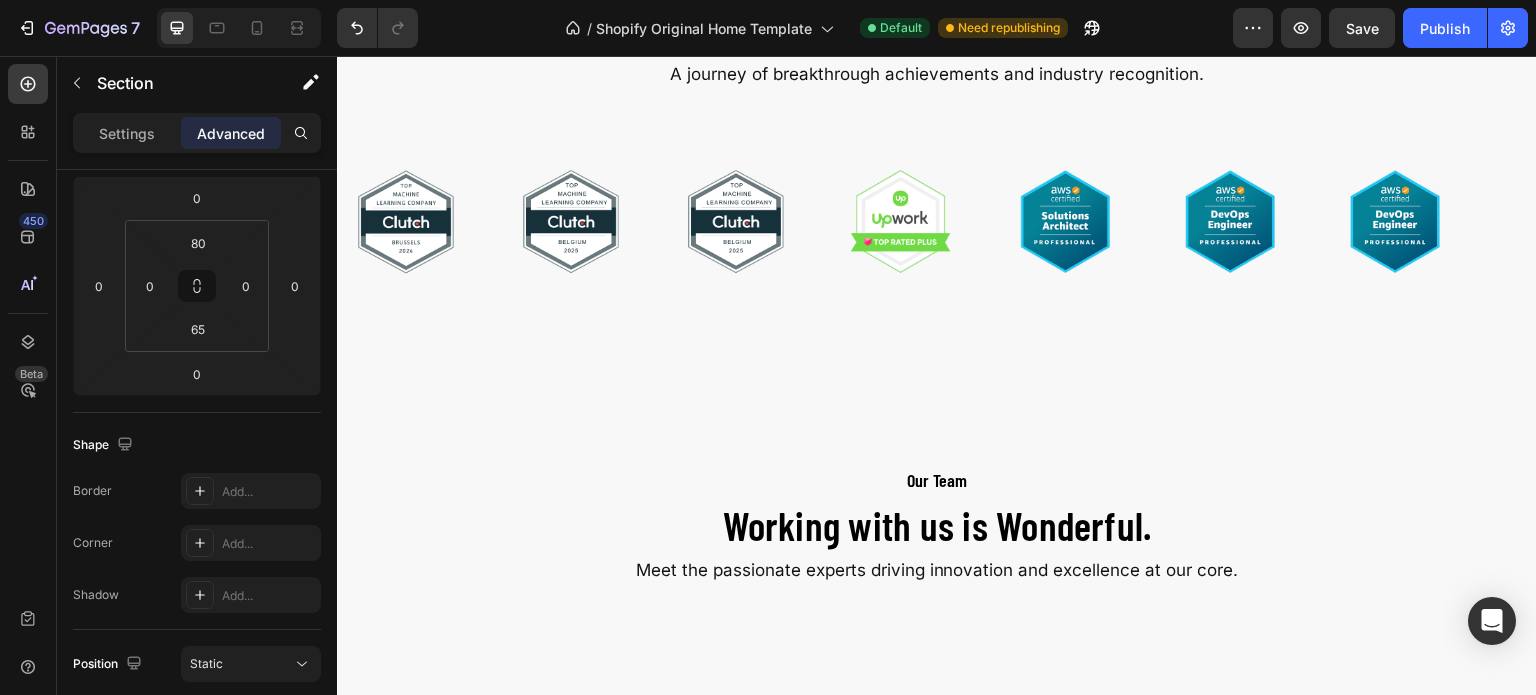 scroll, scrollTop: 4156, scrollLeft: 0, axis: vertical 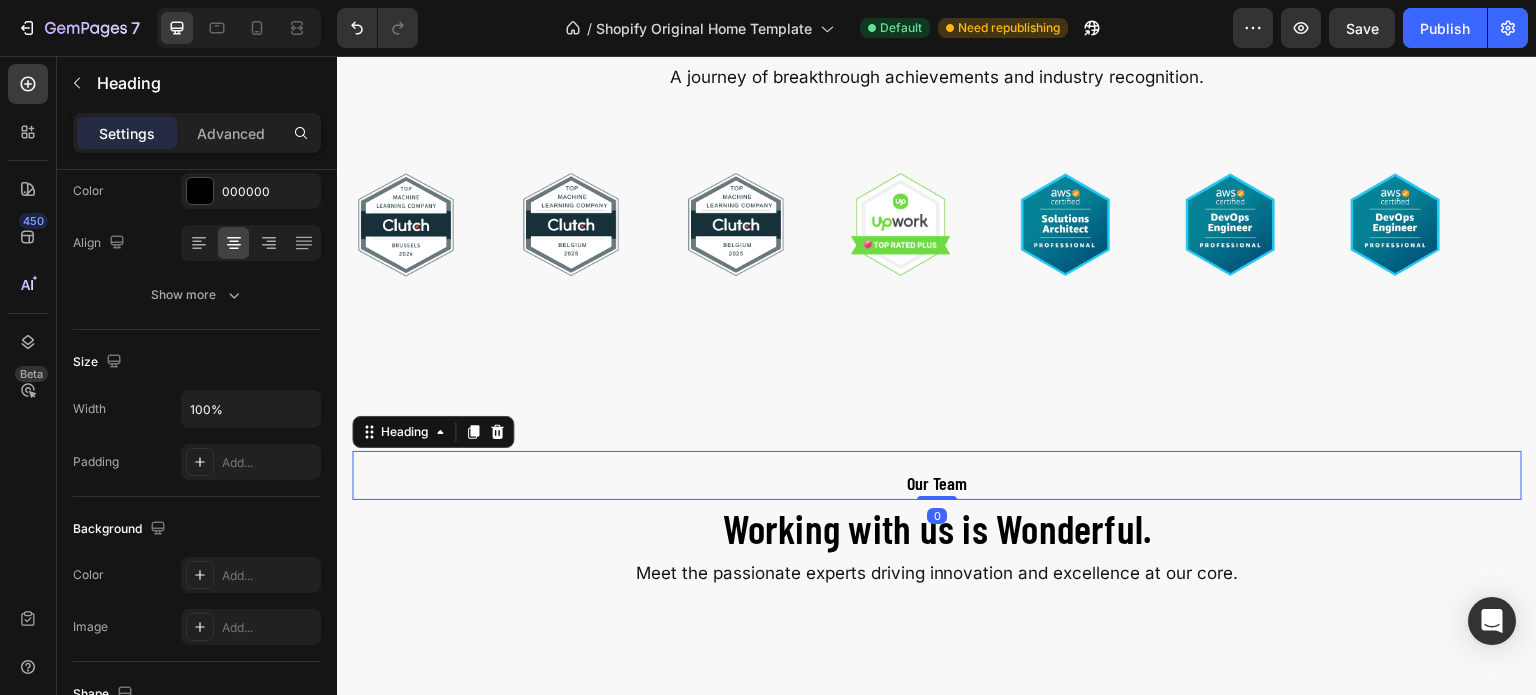 click on "Our Team Heading   0" at bounding box center [937, 475] 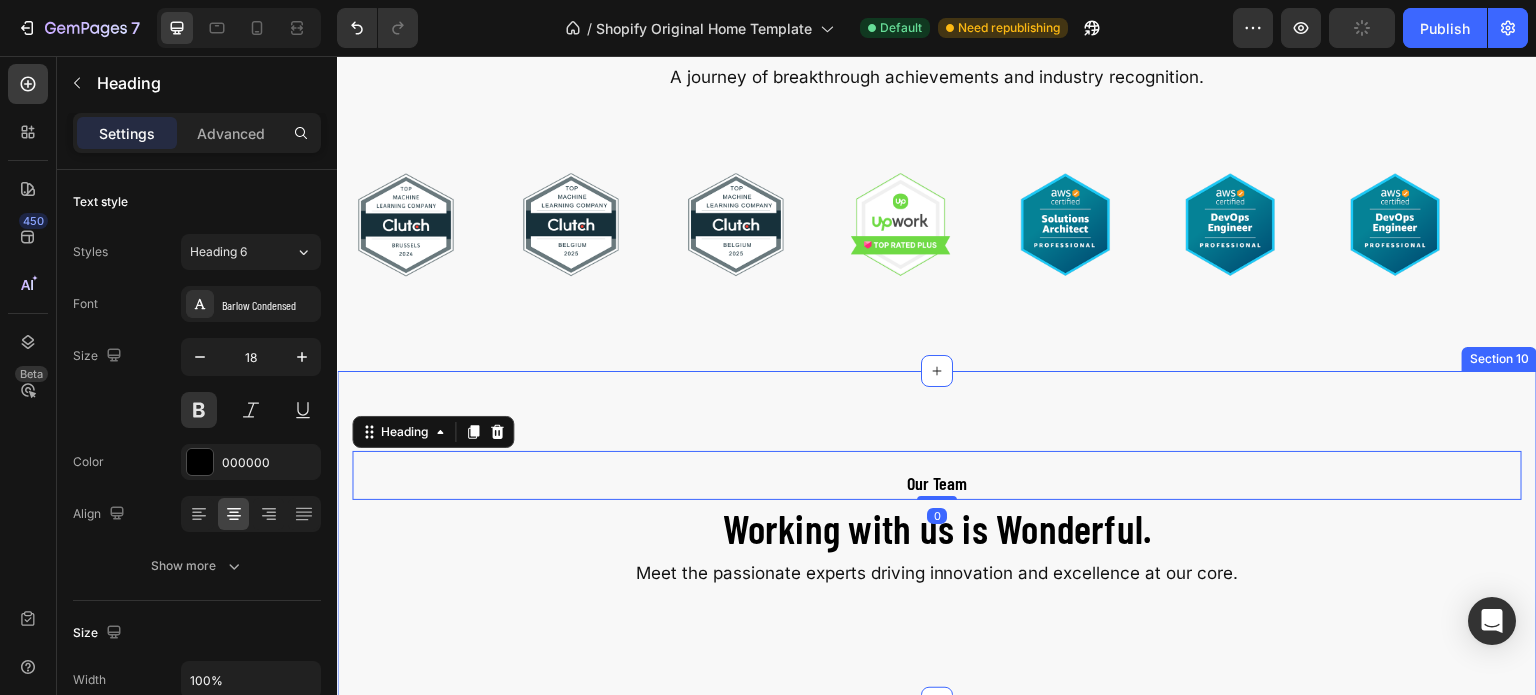click on "Our Team Heading   0 Working with us is Wonderful. Heading Meet the passionate experts driving innovation and excellence at our core. Text Block Row Section 10" at bounding box center (937, 537) 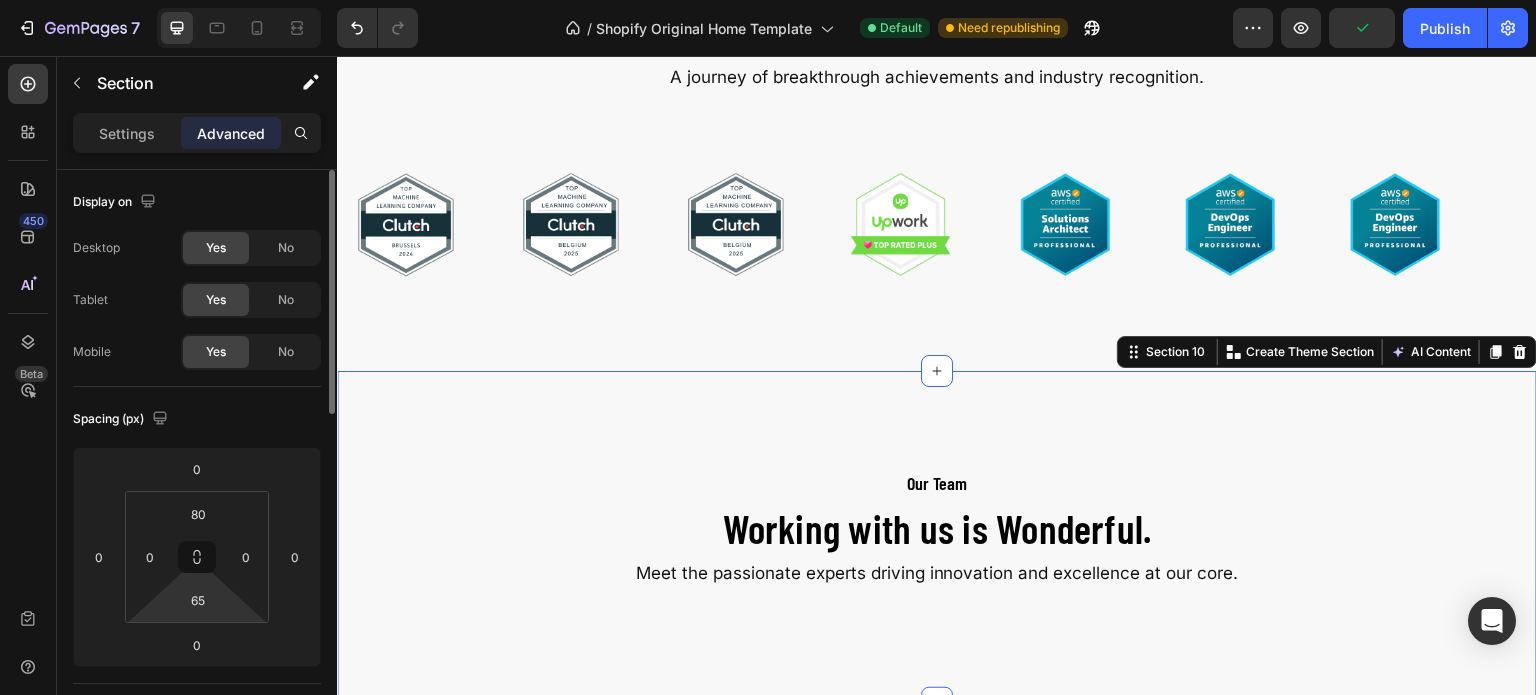 click on "65" at bounding box center (198, 600) 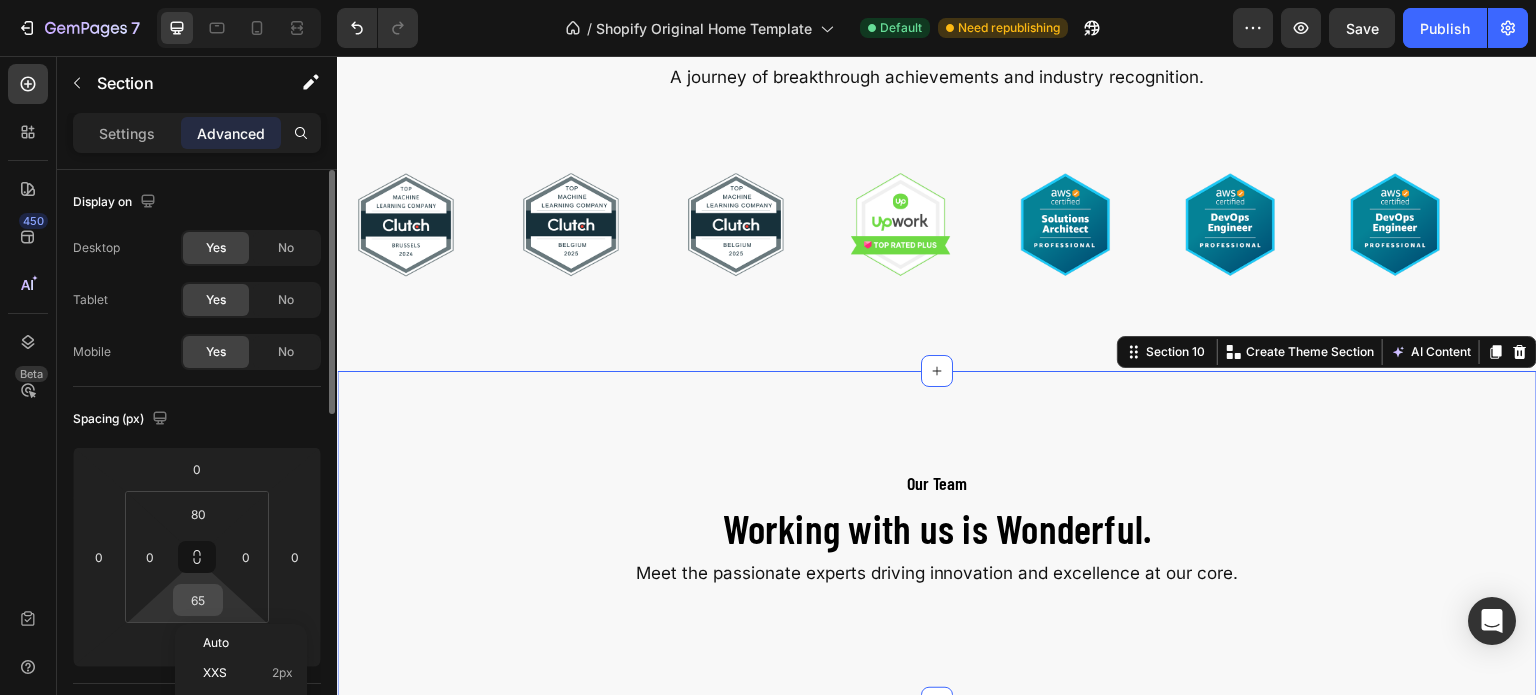 click on "65" at bounding box center [198, 600] 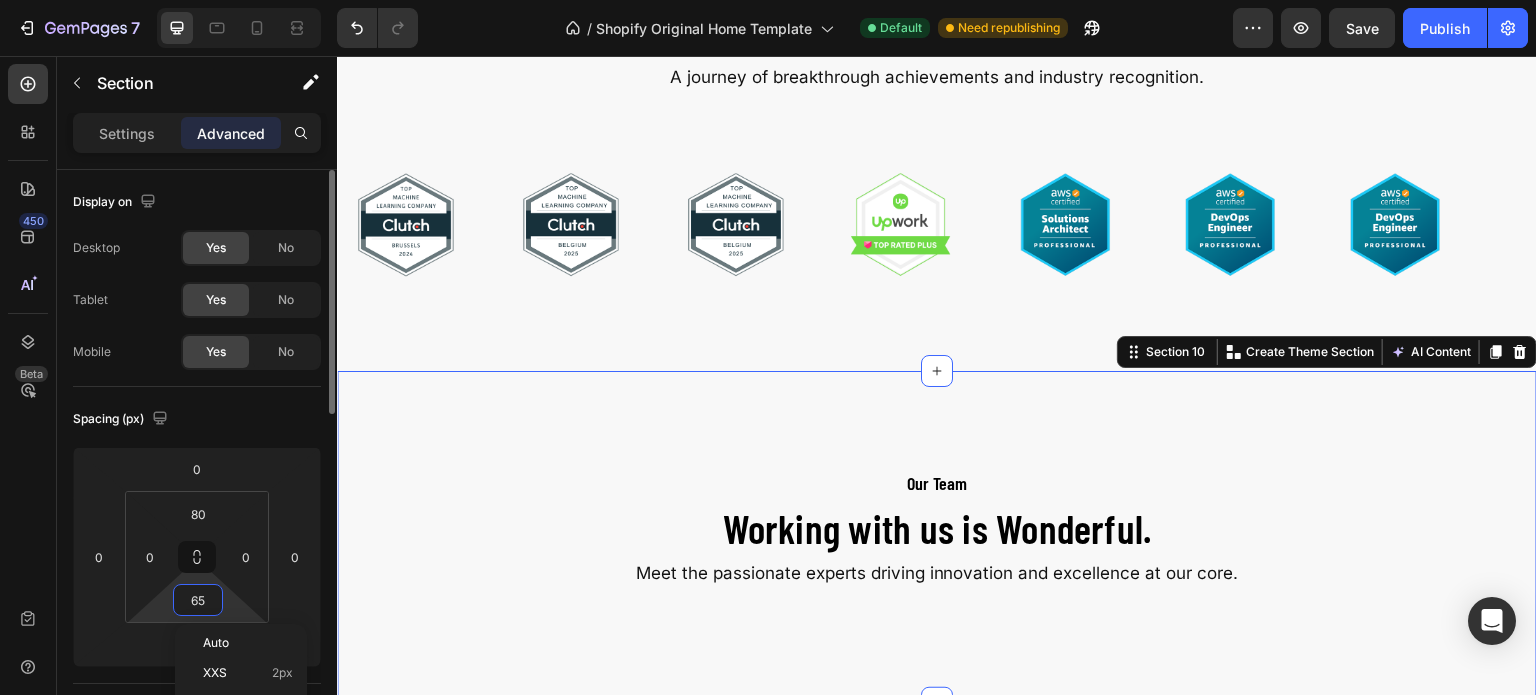 click on "65" at bounding box center [198, 600] 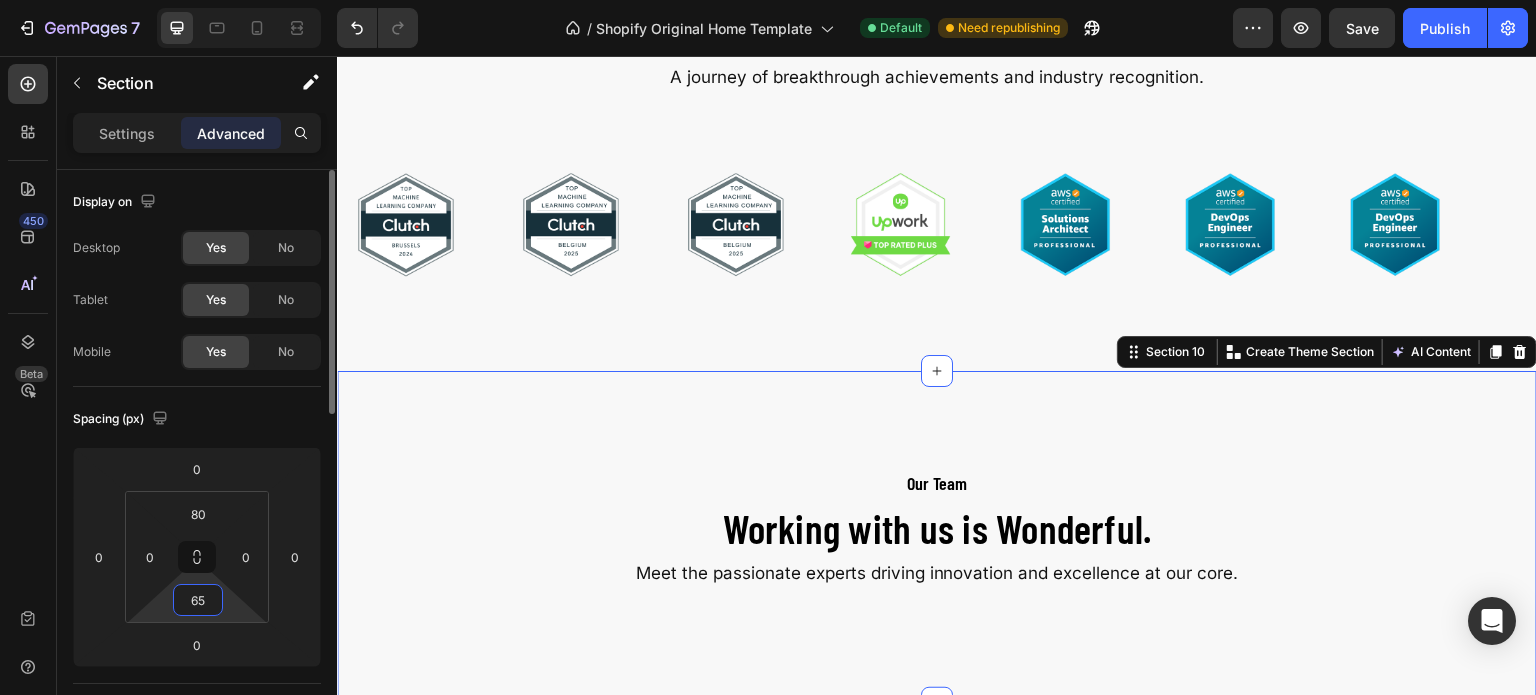 click on "65" at bounding box center [198, 600] 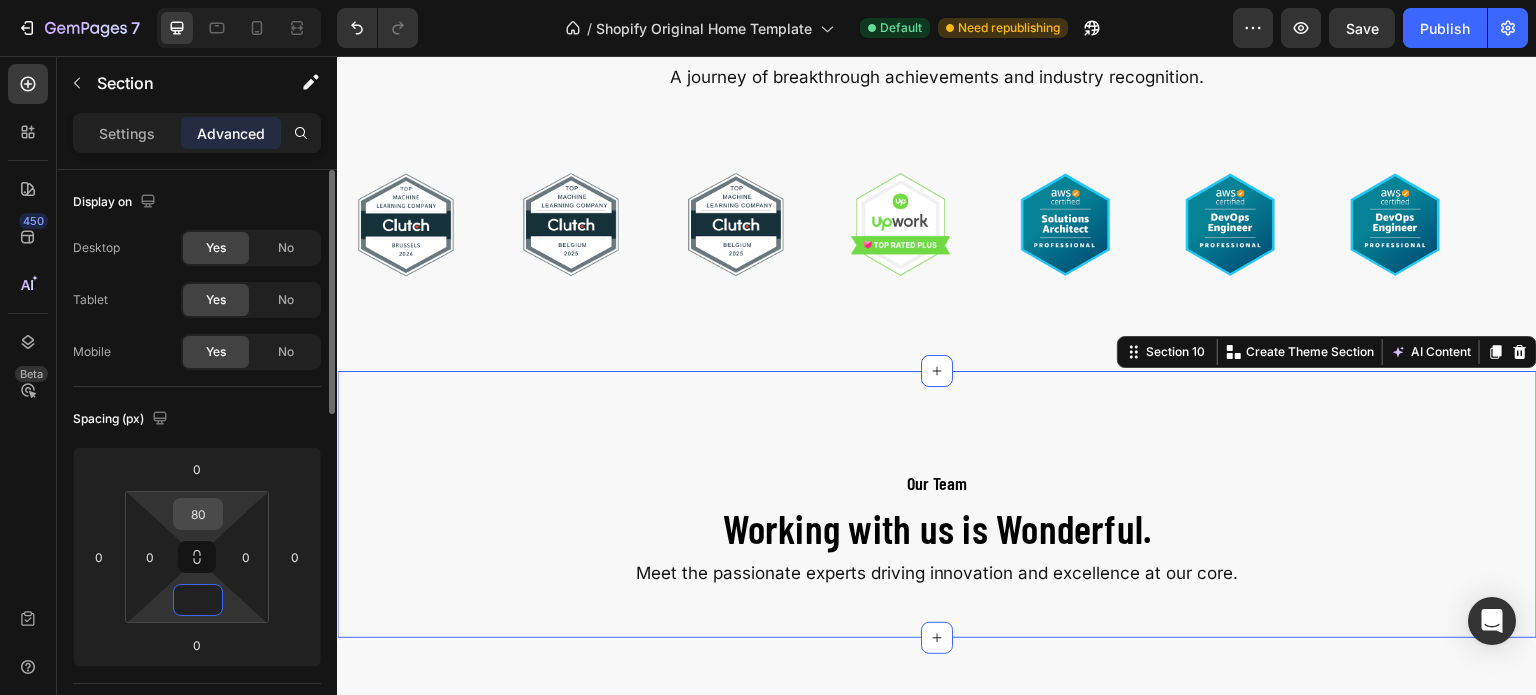 type on "0" 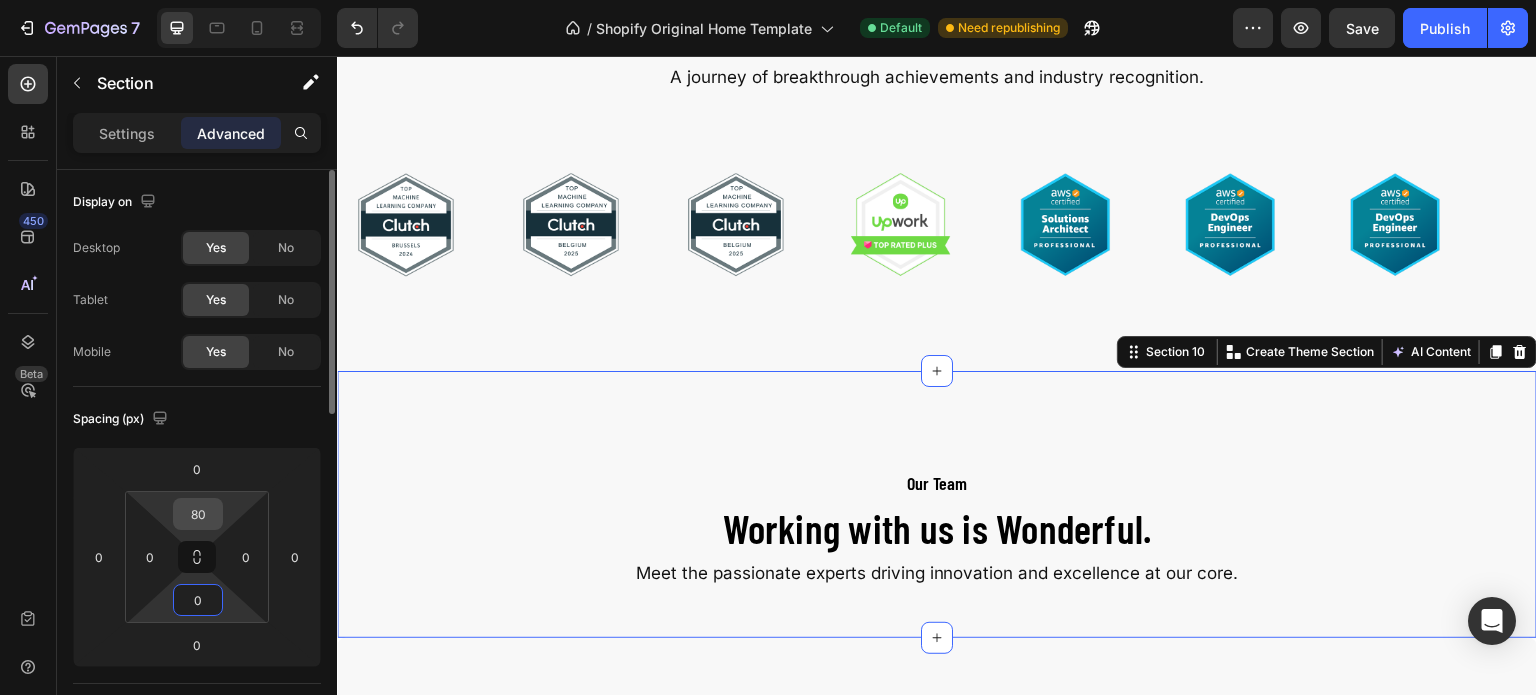 click on "80" at bounding box center (198, 514) 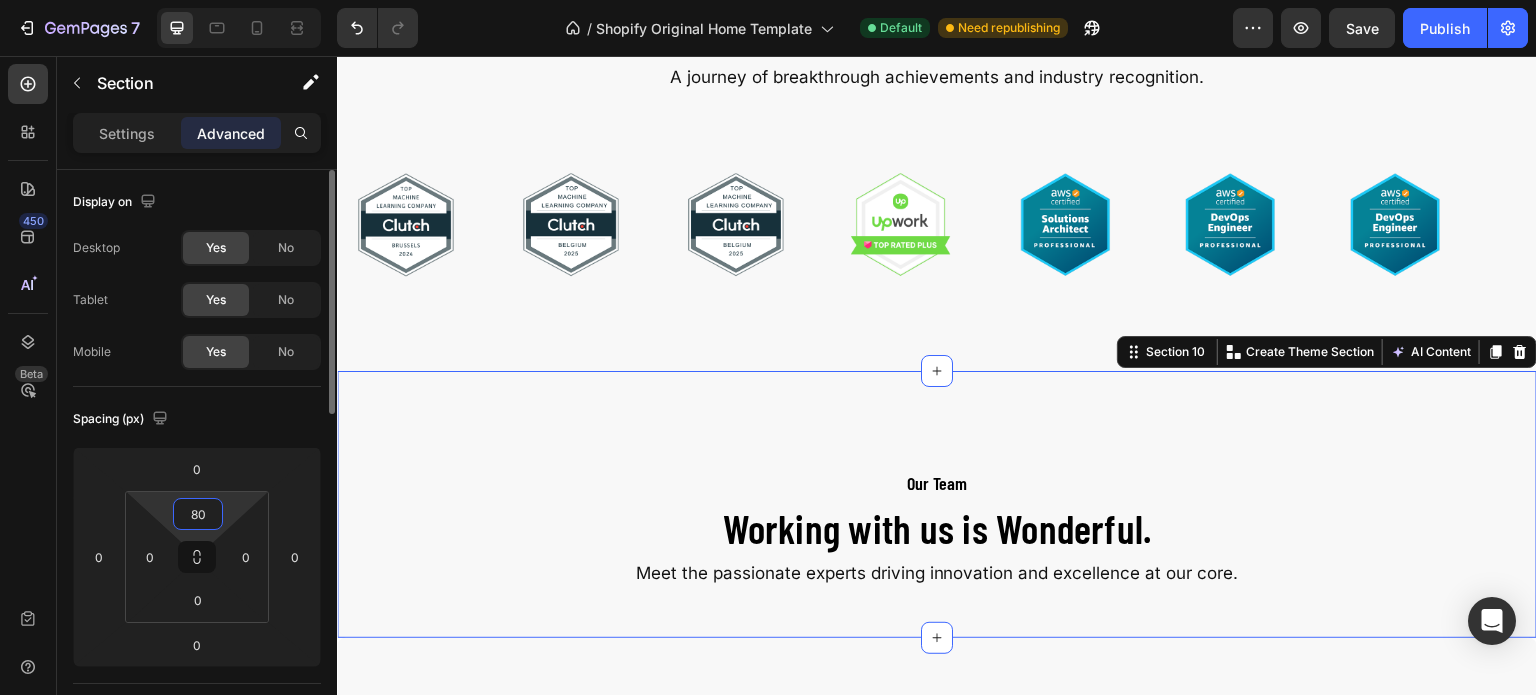 click on "80" at bounding box center (198, 514) 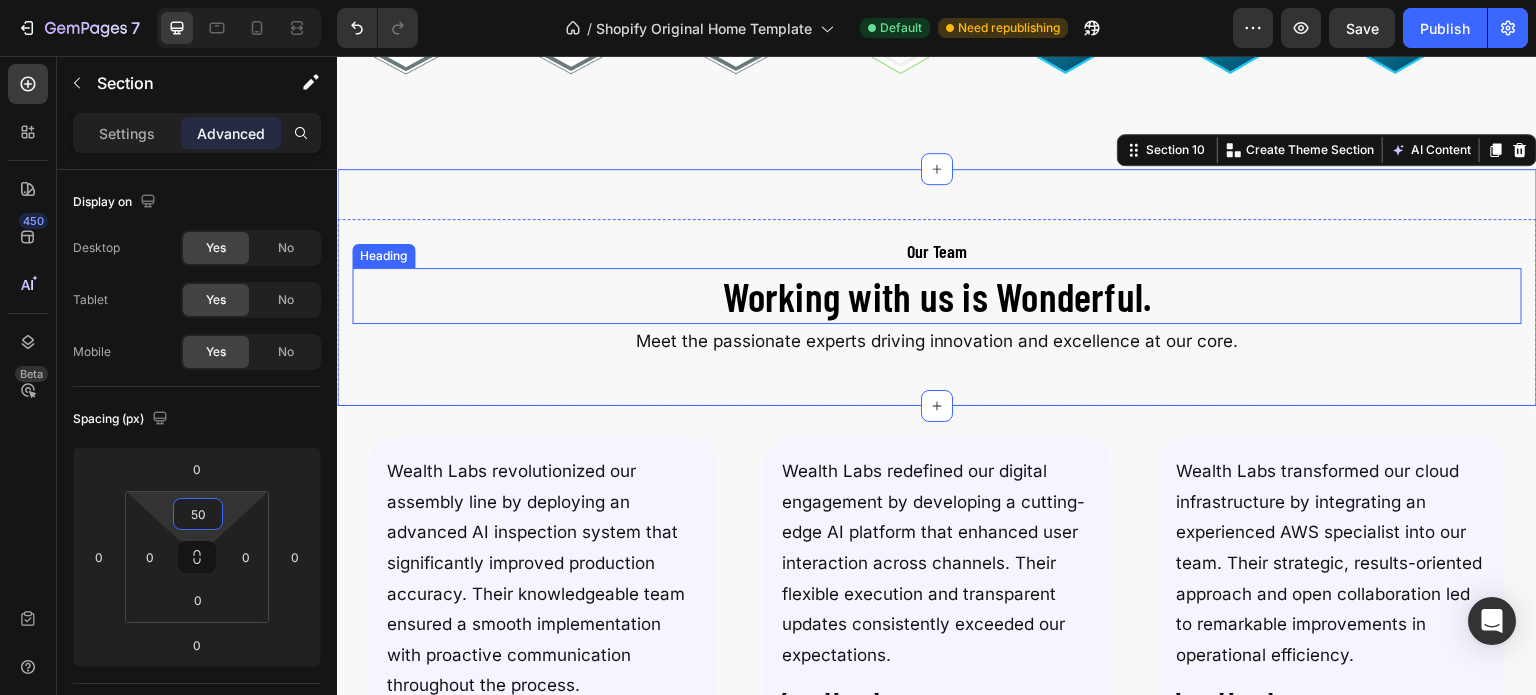 scroll, scrollTop: 4454, scrollLeft: 0, axis: vertical 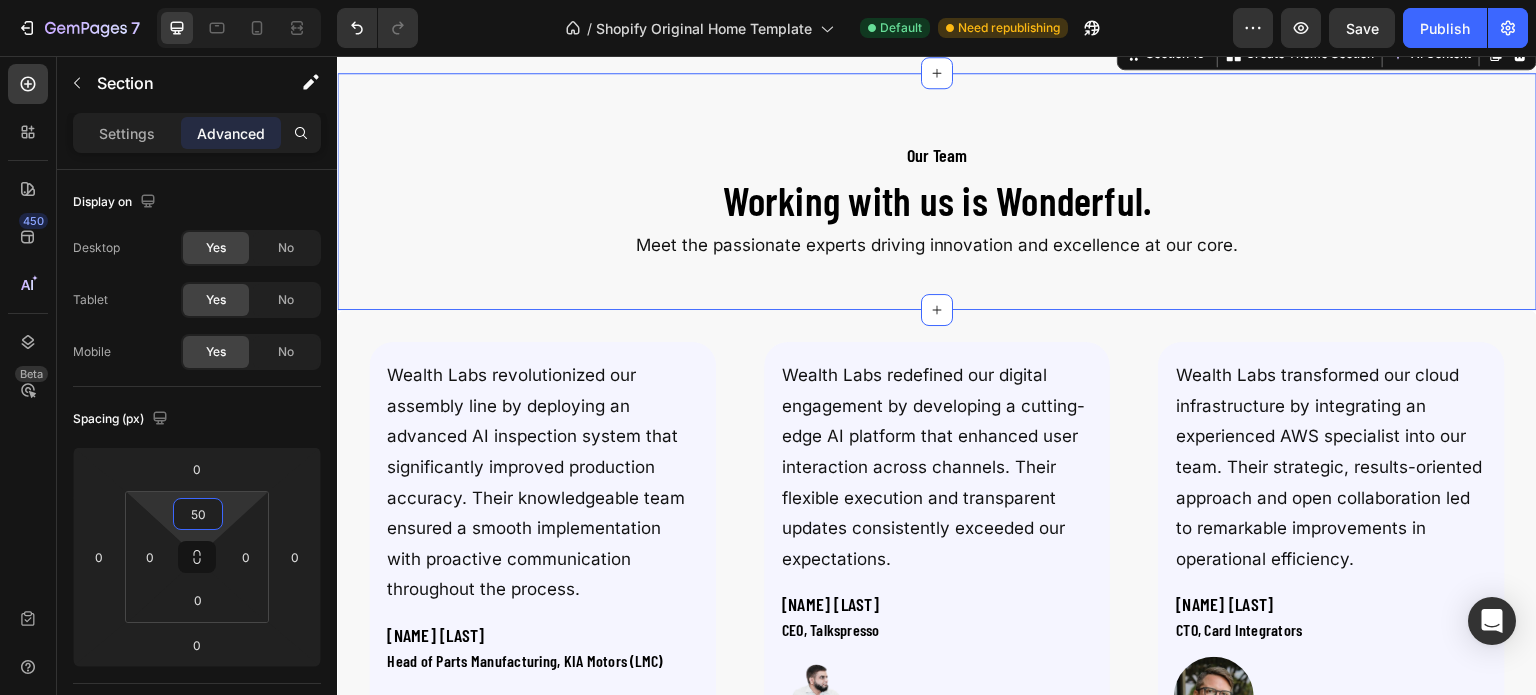 type on "50" 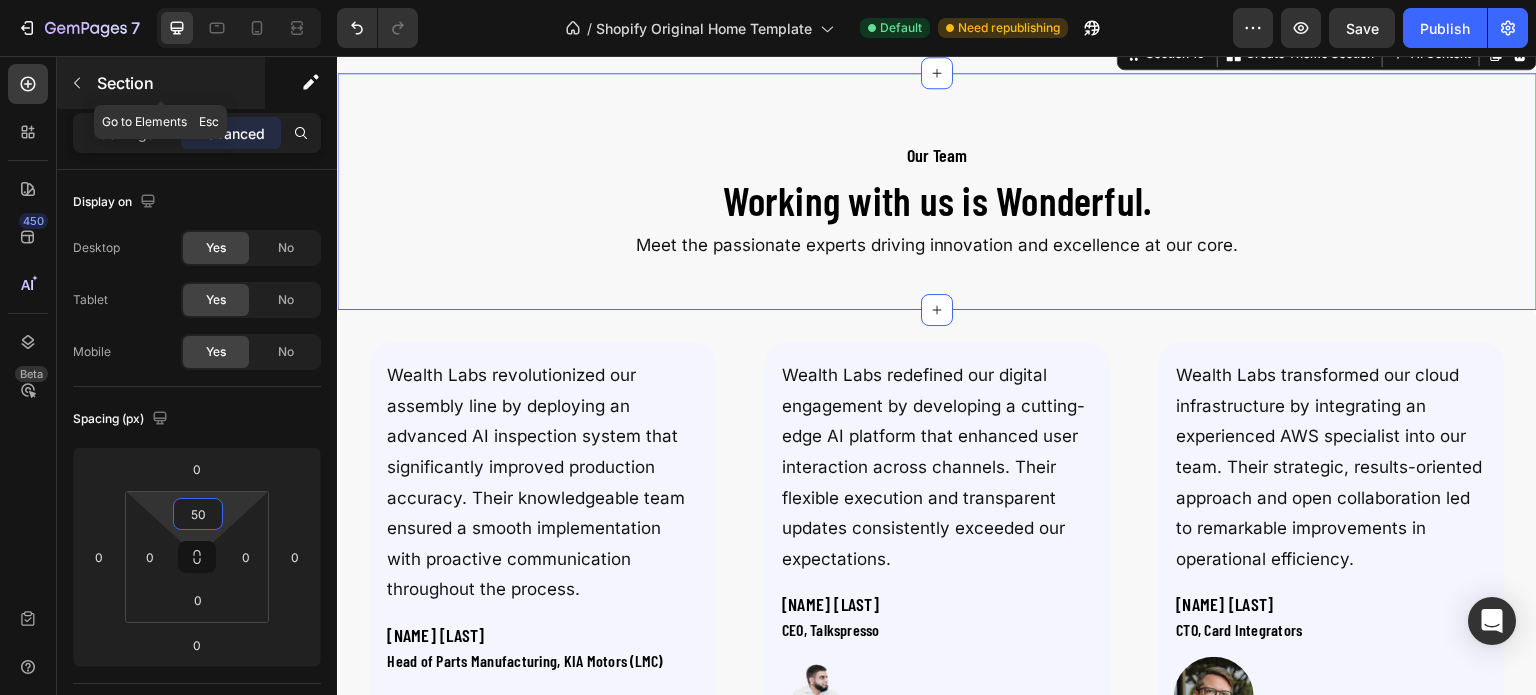 click 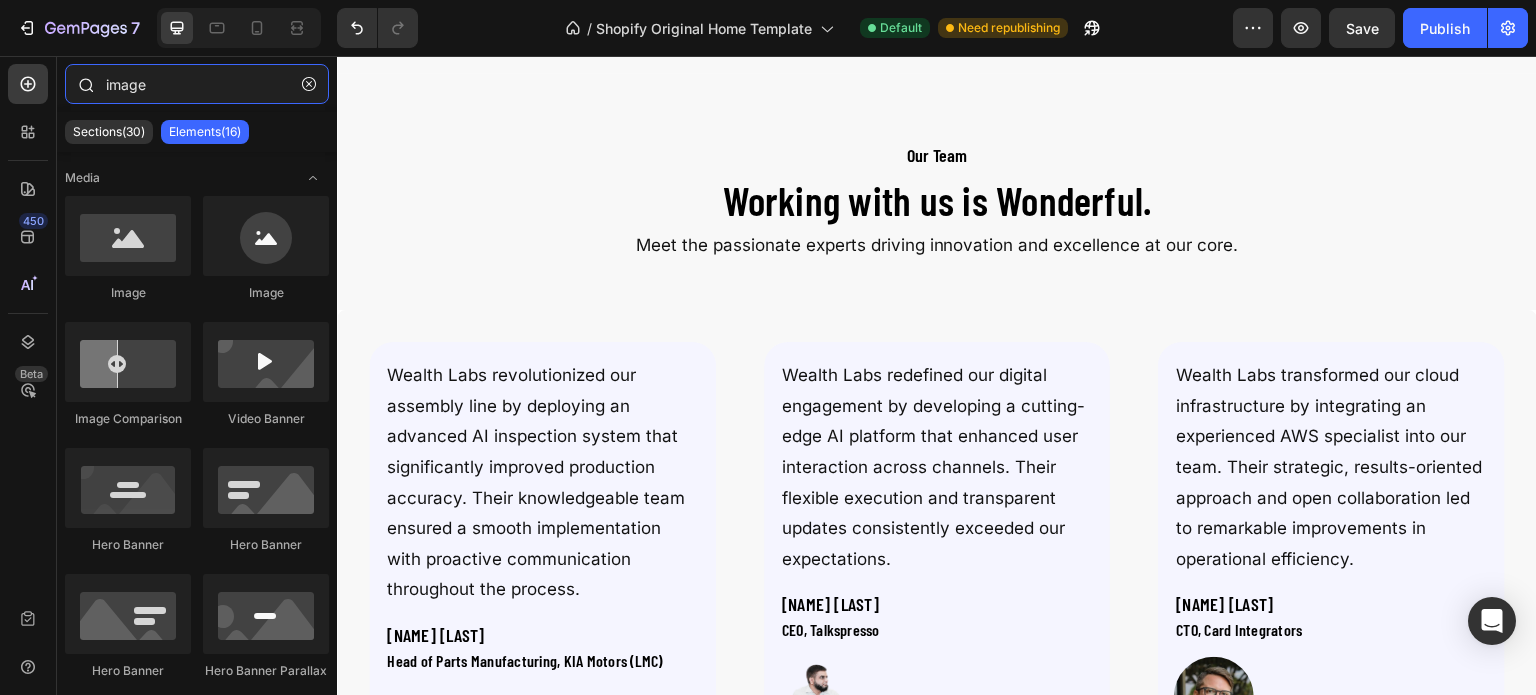 click on "image" at bounding box center [197, 84] 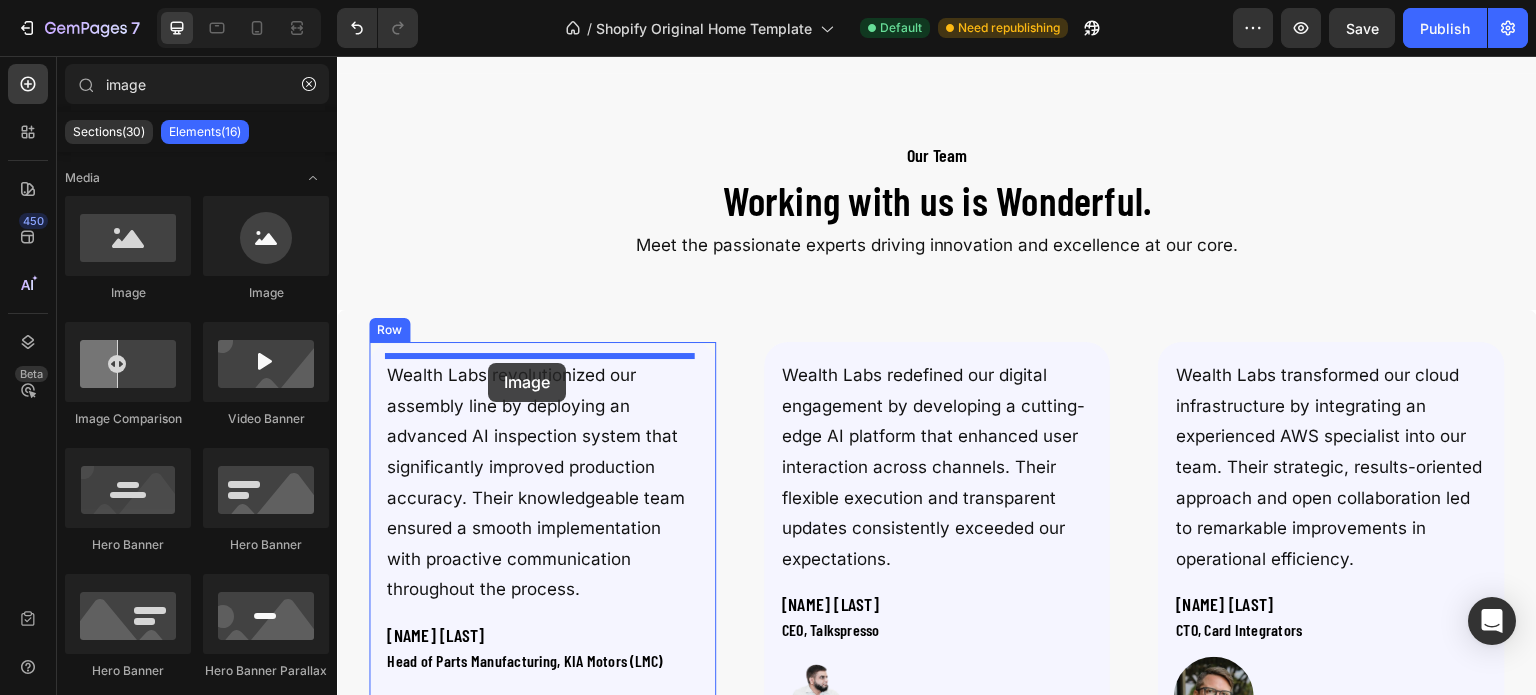 drag, startPoint x: 493, startPoint y: 283, endPoint x: 488, endPoint y: 363, distance: 80.1561 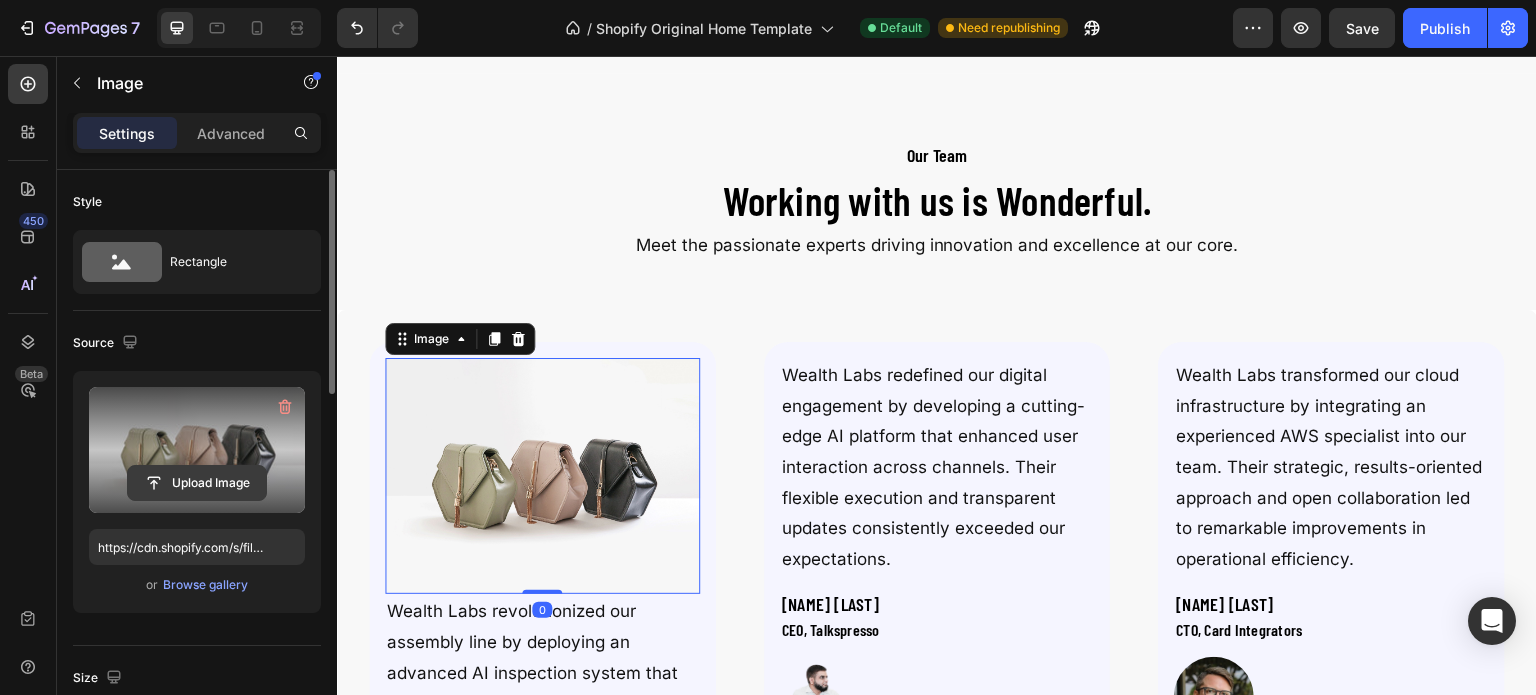 click 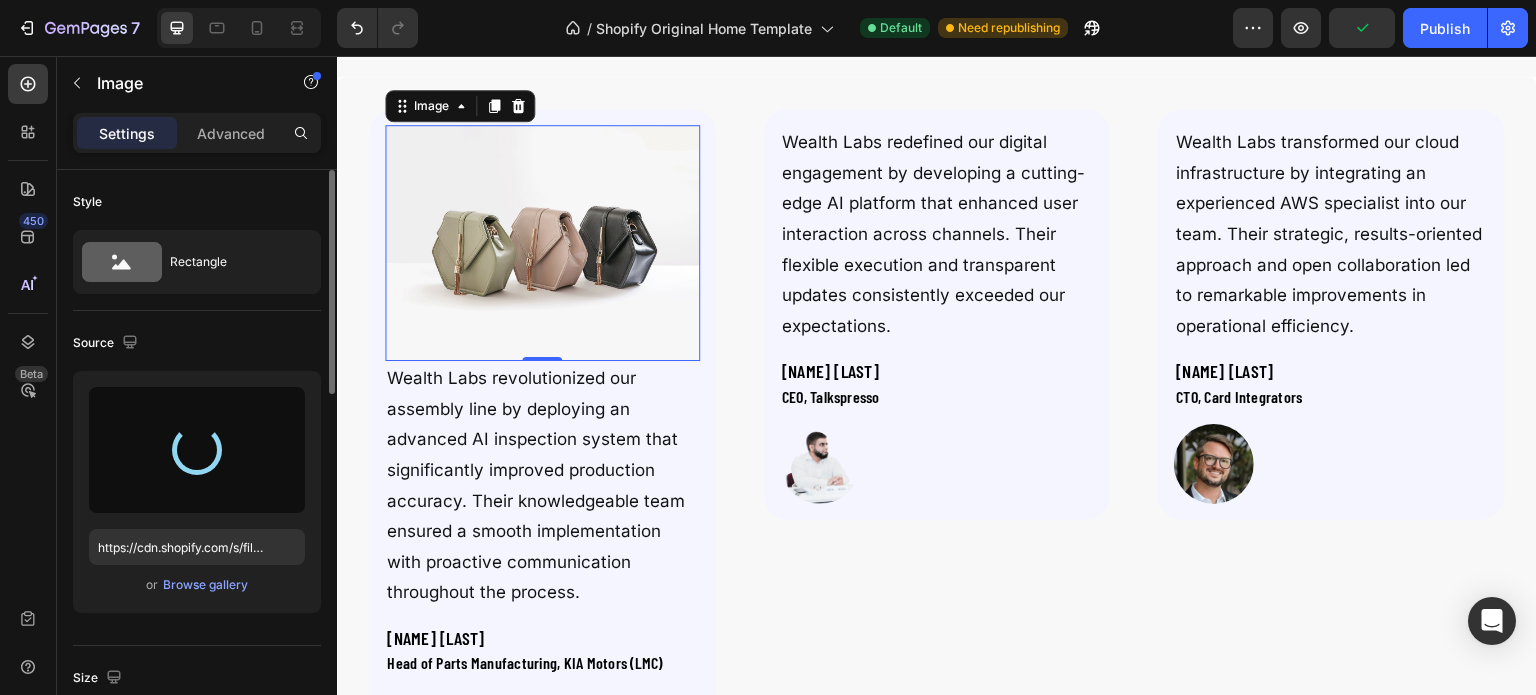 scroll, scrollTop: 4692, scrollLeft: 0, axis: vertical 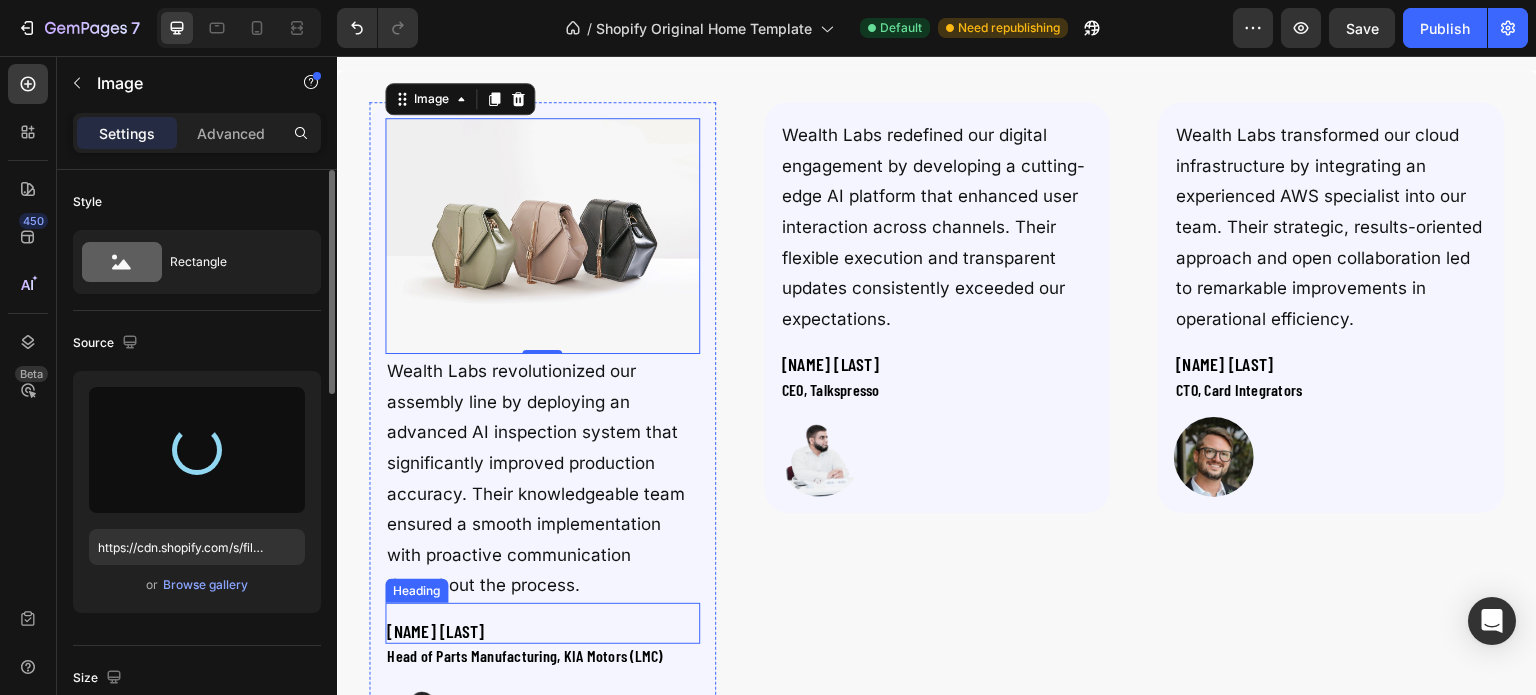 type on "https://cdn.shopify.com/s/files/1/0671/8904/7483/files/gempages_578045541112349458-6d4023ad-a604-4d8b-ac73-614bd889041d.png" 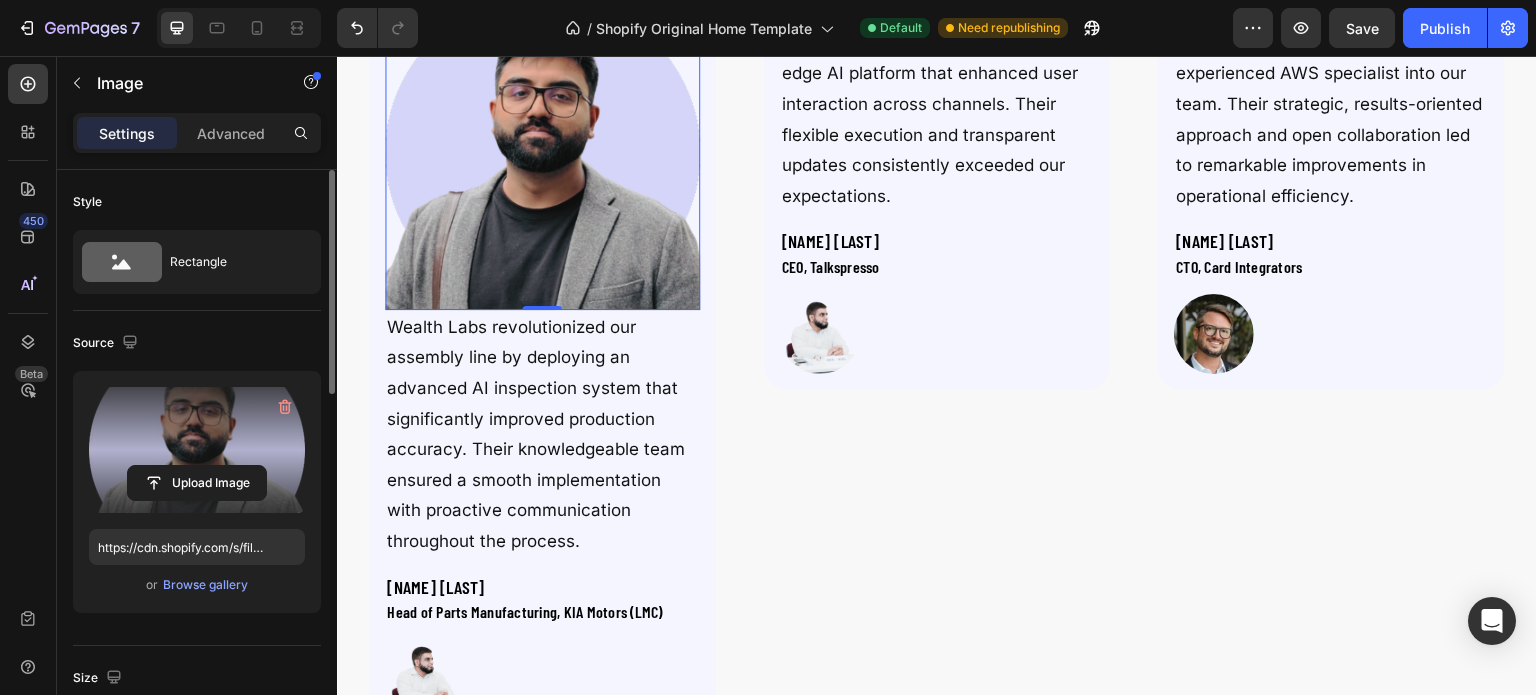 scroll, scrollTop: 4818, scrollLeft: 0, axis: vertical 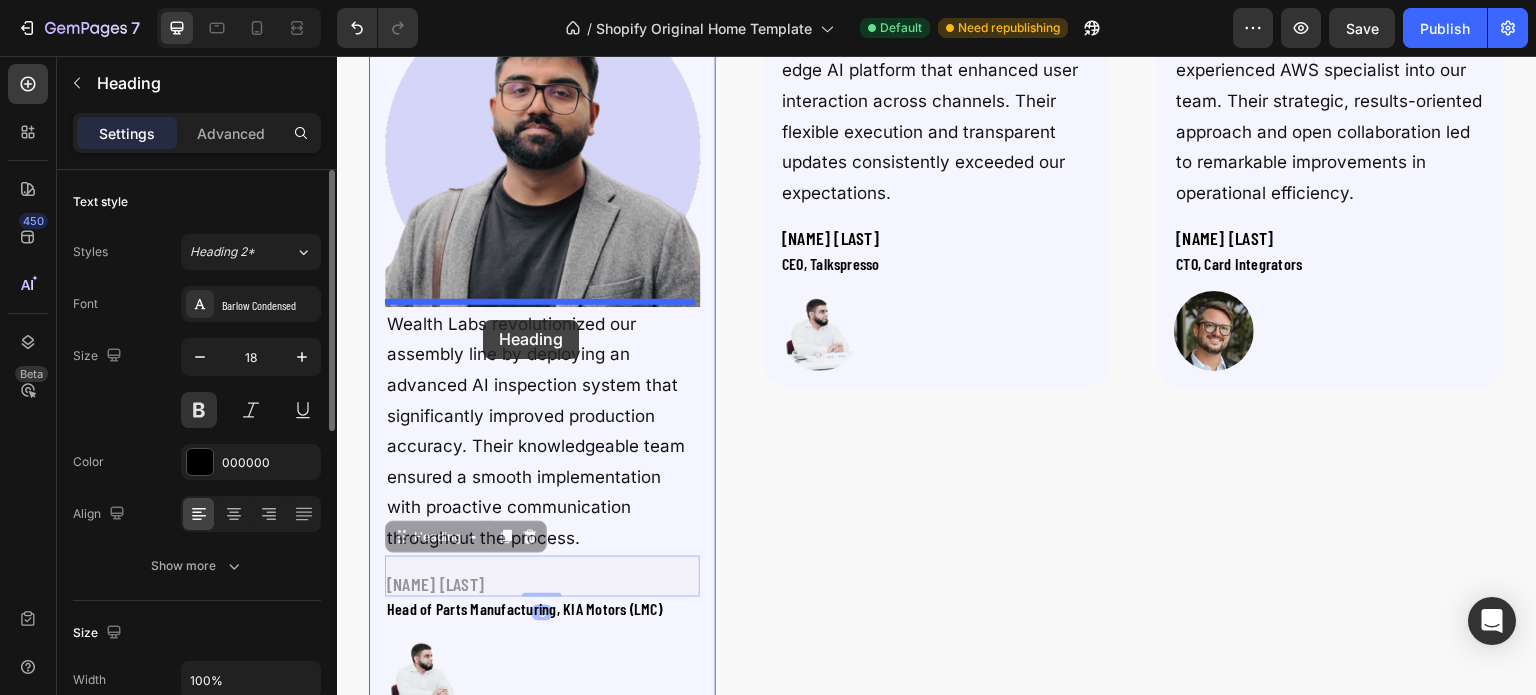 drag, startPoint x: 420, startPoint y: 537, endPoint x: 483, endPoint y: 320, distance: 225.96017 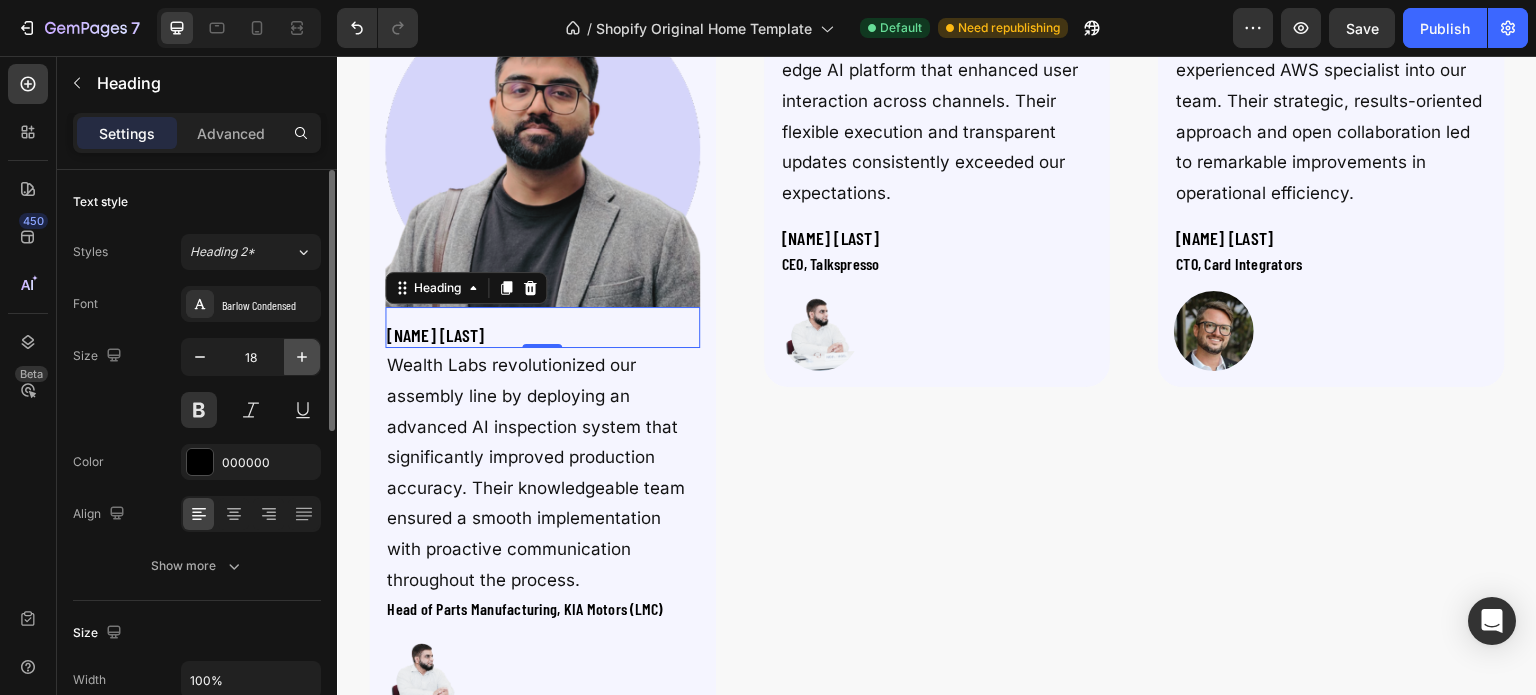 click 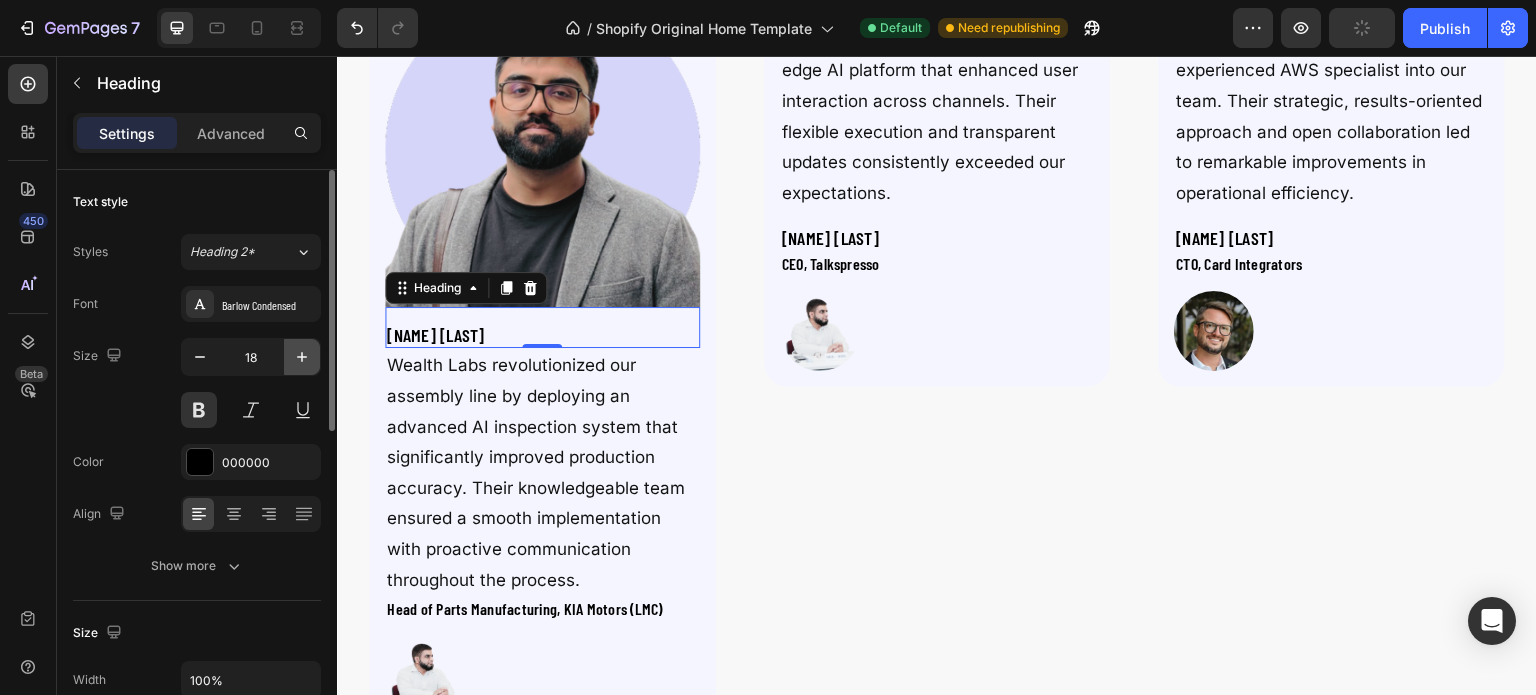click 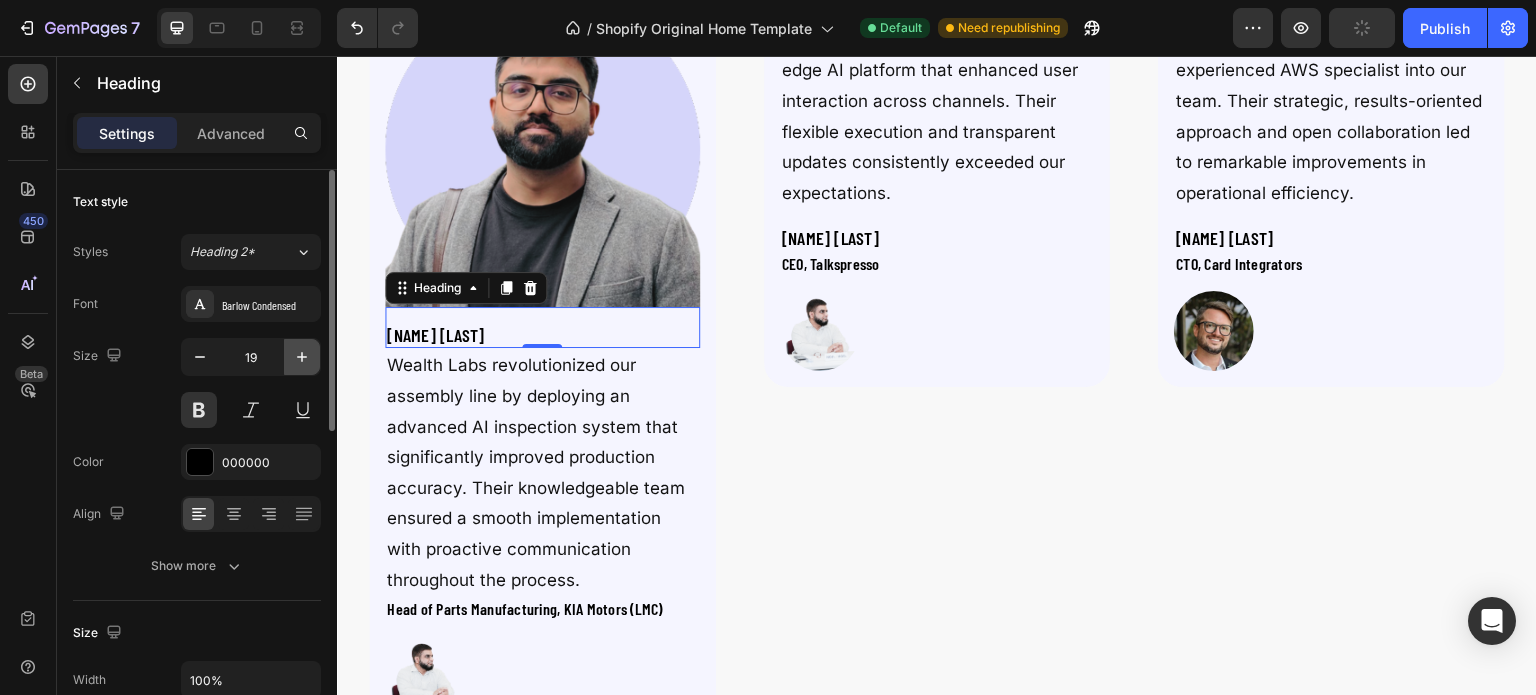 click 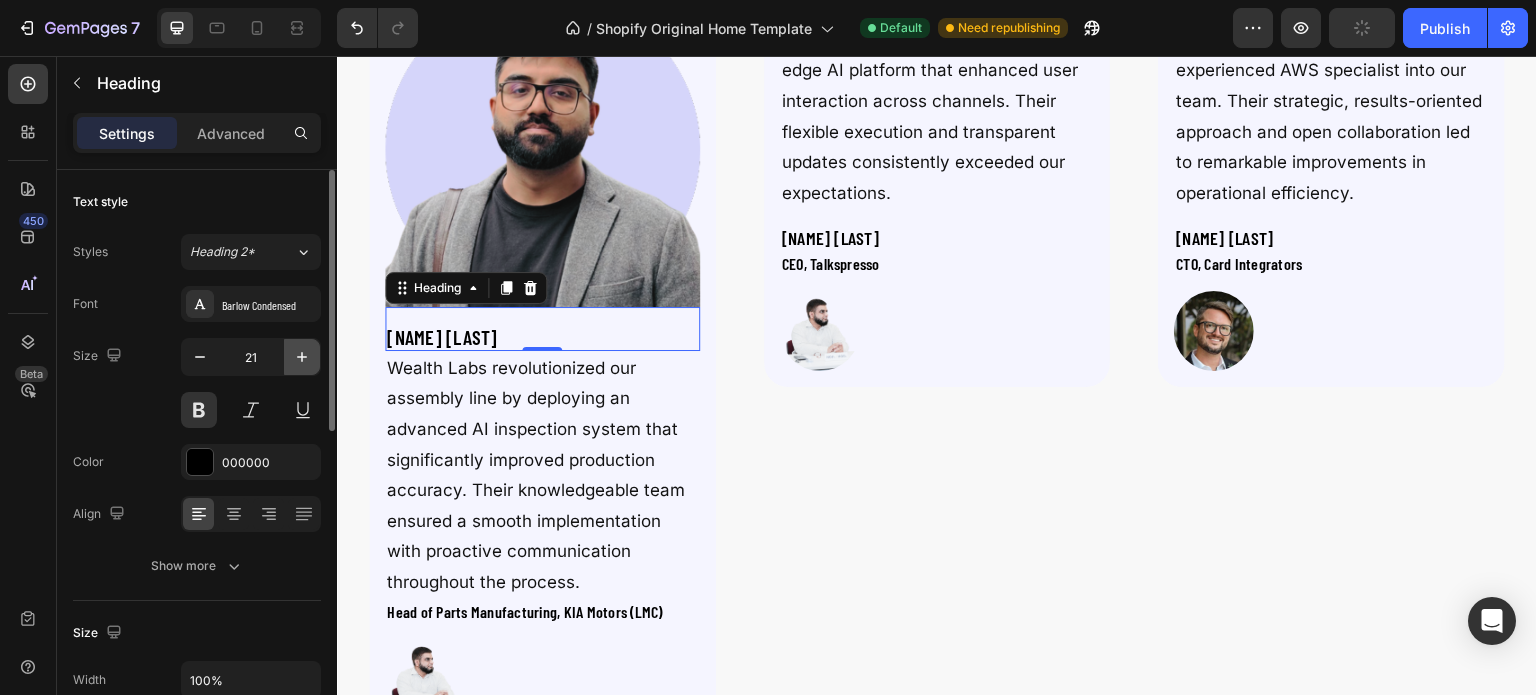 click 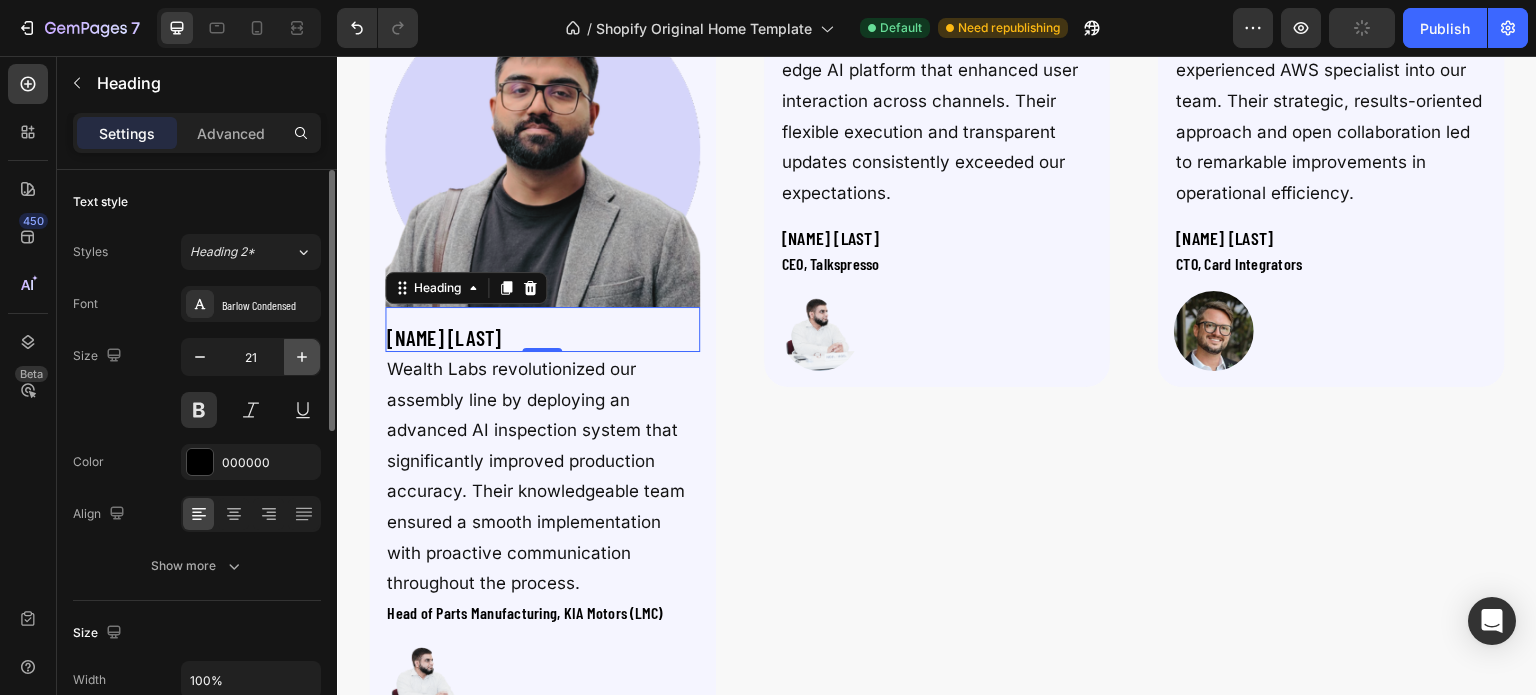 click 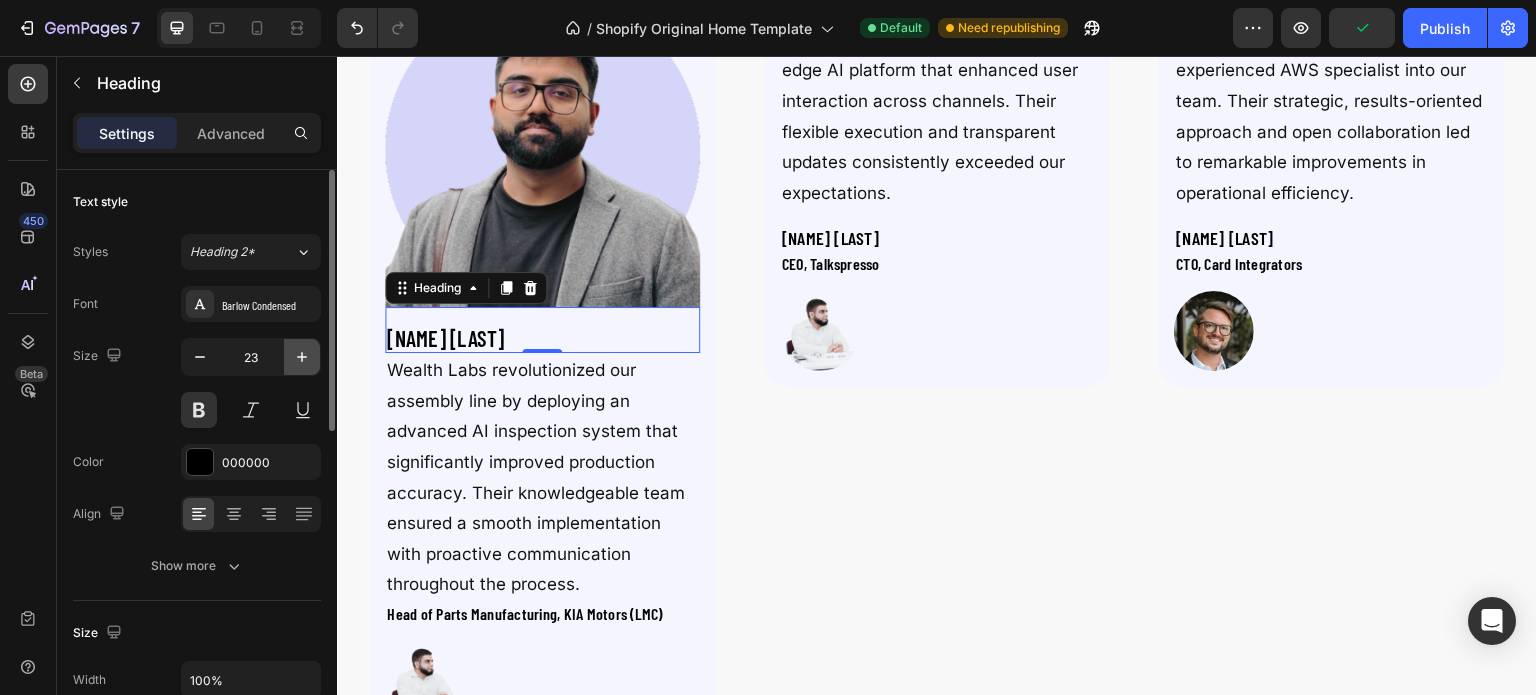 click 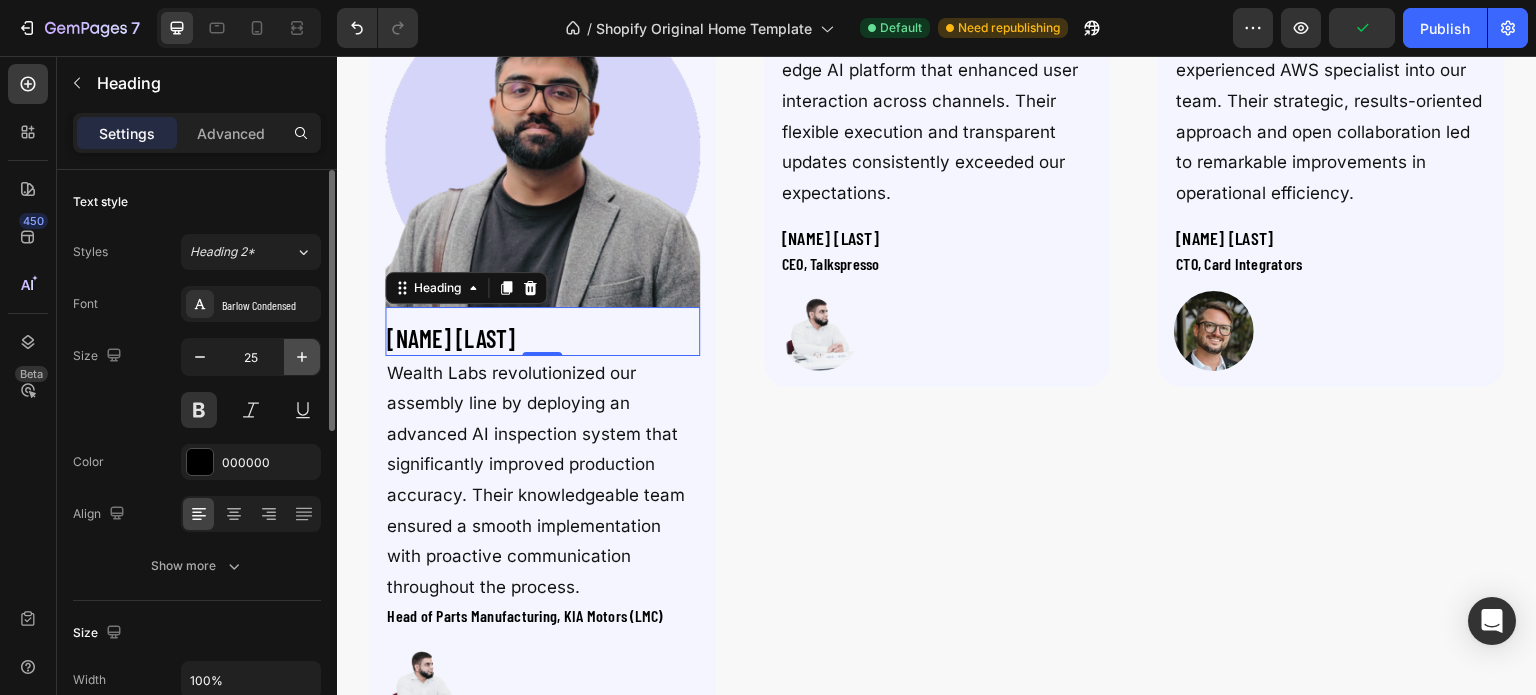 click 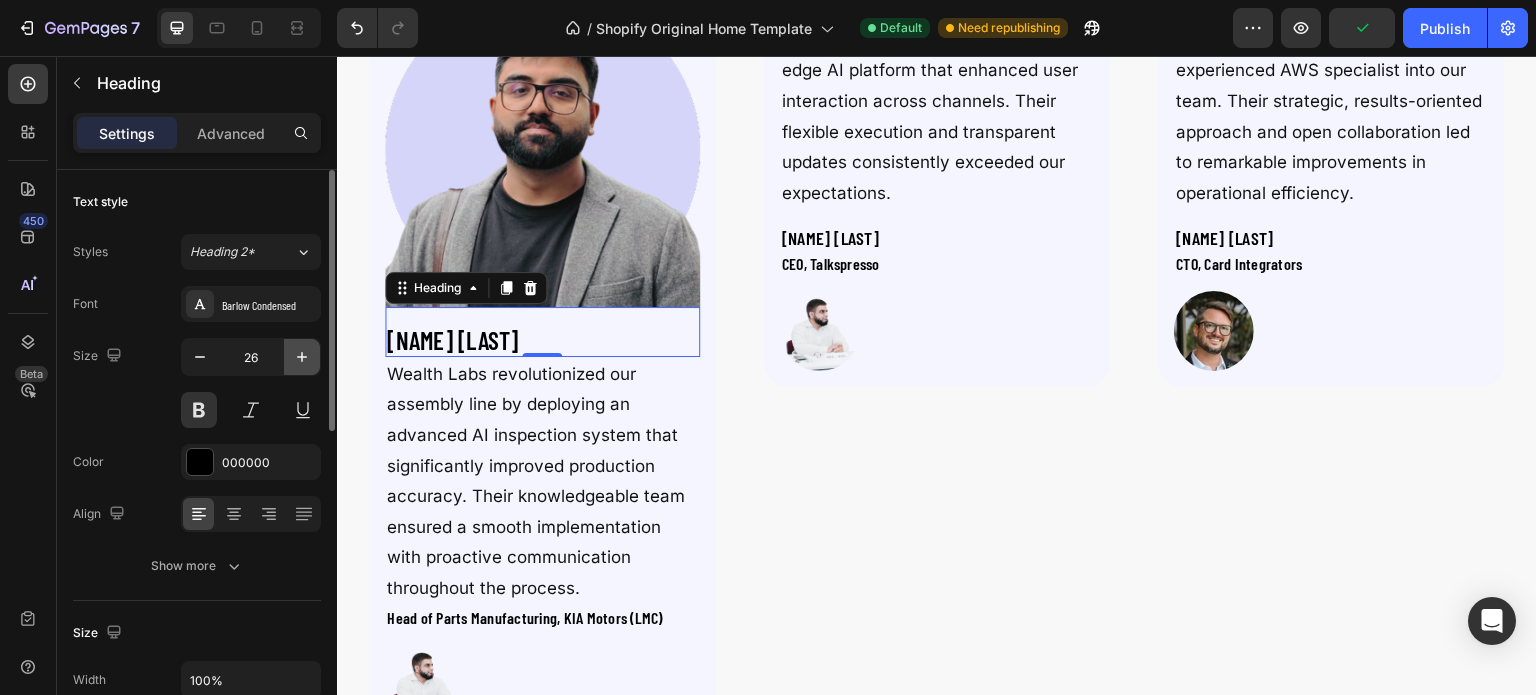 click 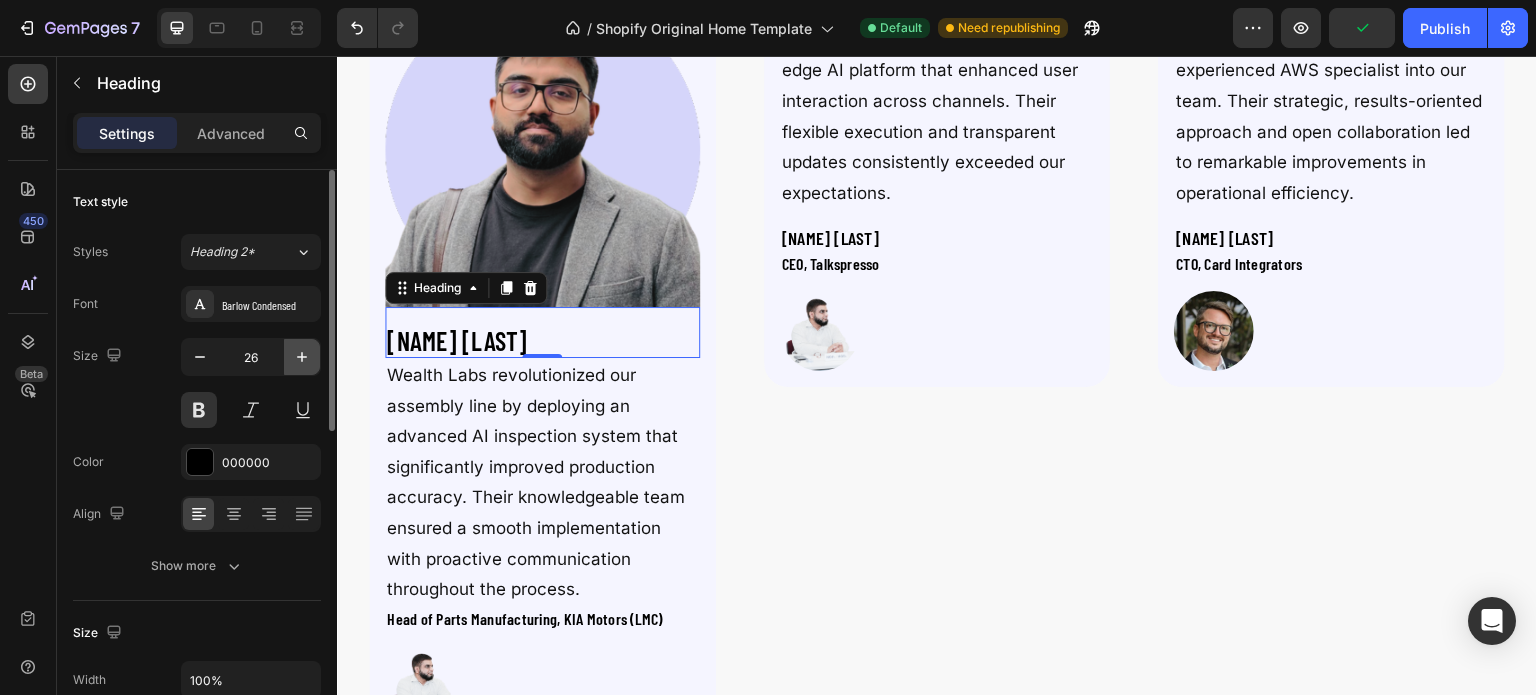 type on "27" 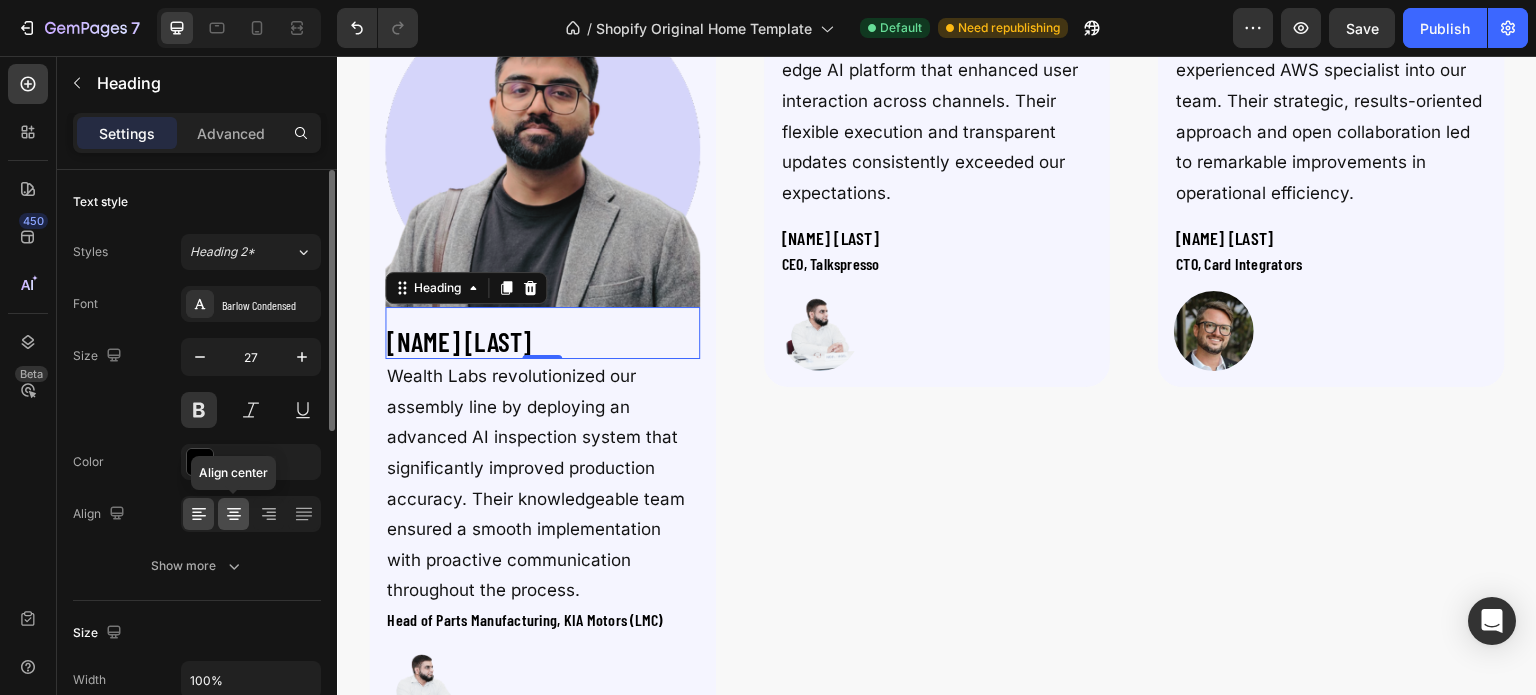 click 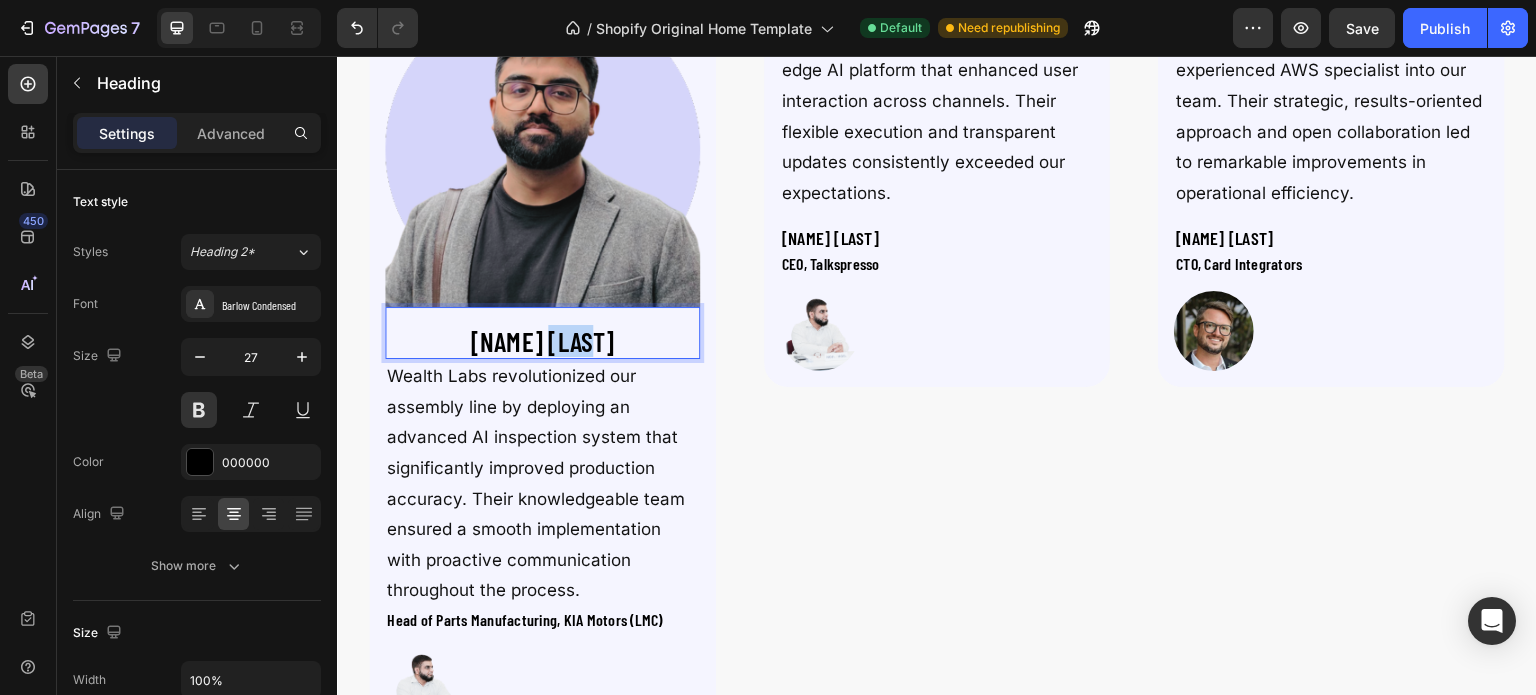 click on "[FIRST] [LAST]" at bounding box center (542, 341) 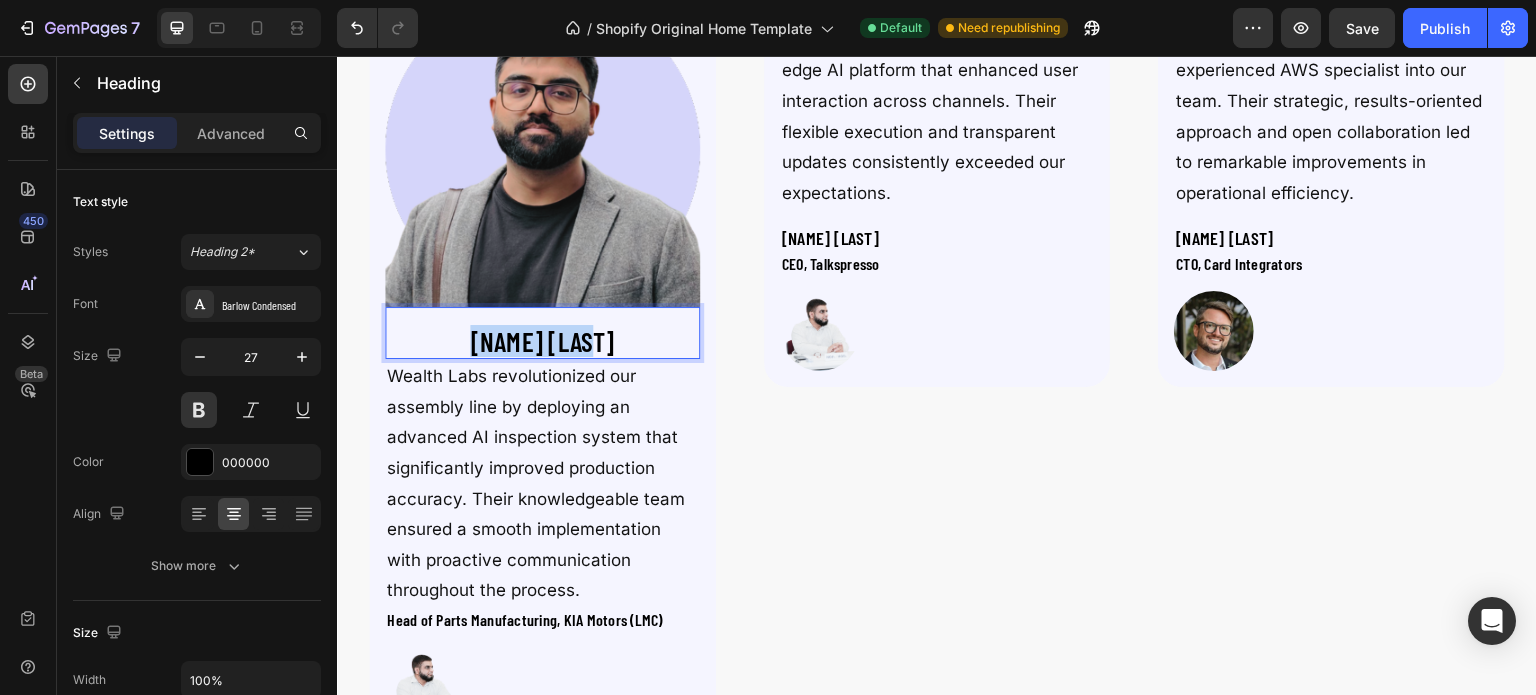 click on "[FIRST] [LAST]" at bounding box center (542, 341) 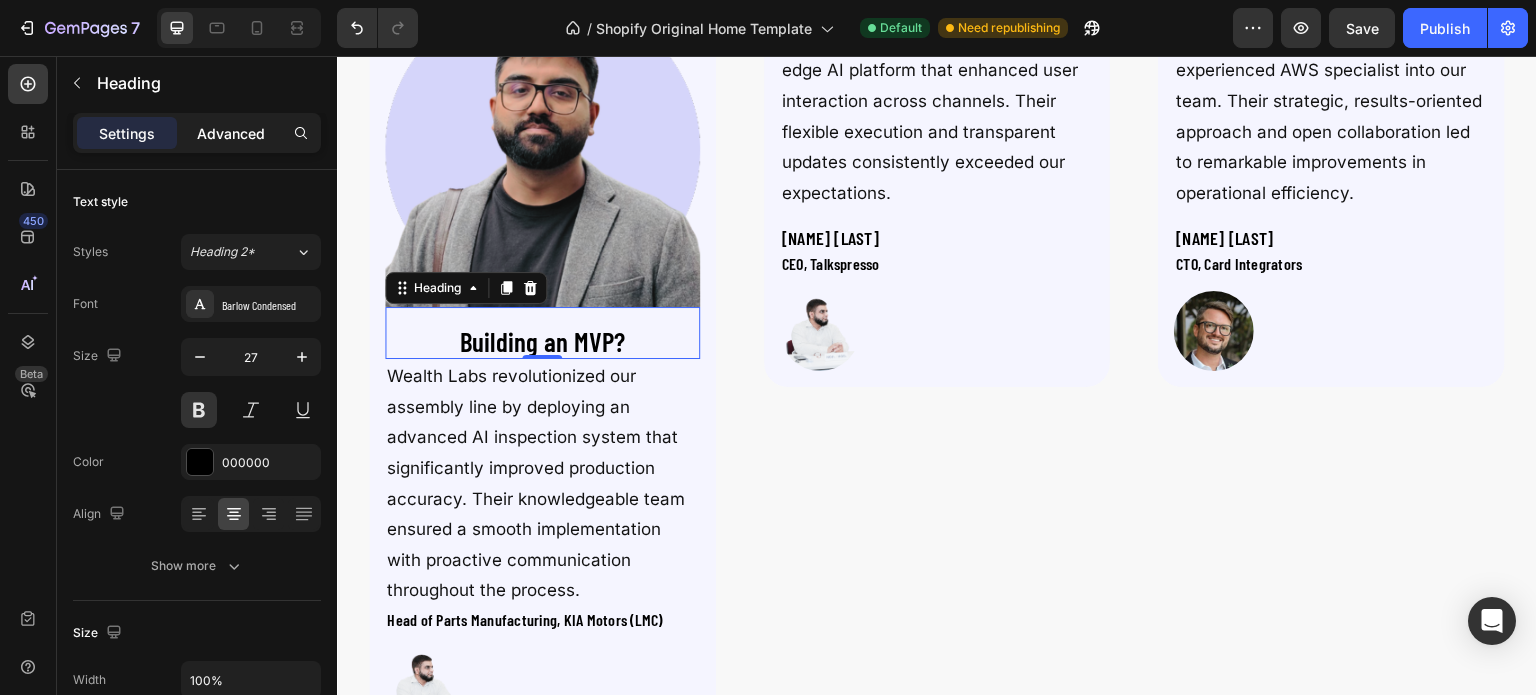 click on "Advanced" at bounding box center [231, 133] 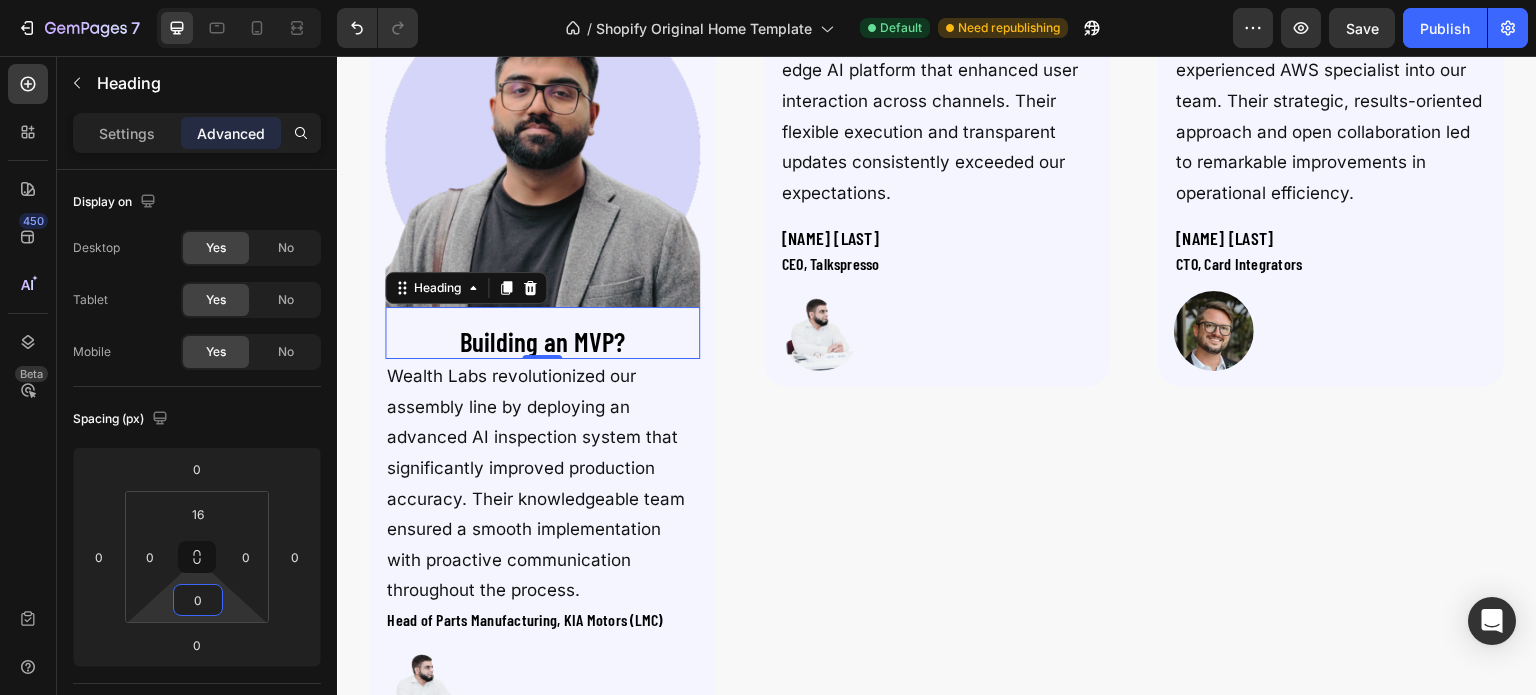 click on "0" at bounding box center [198, 600] 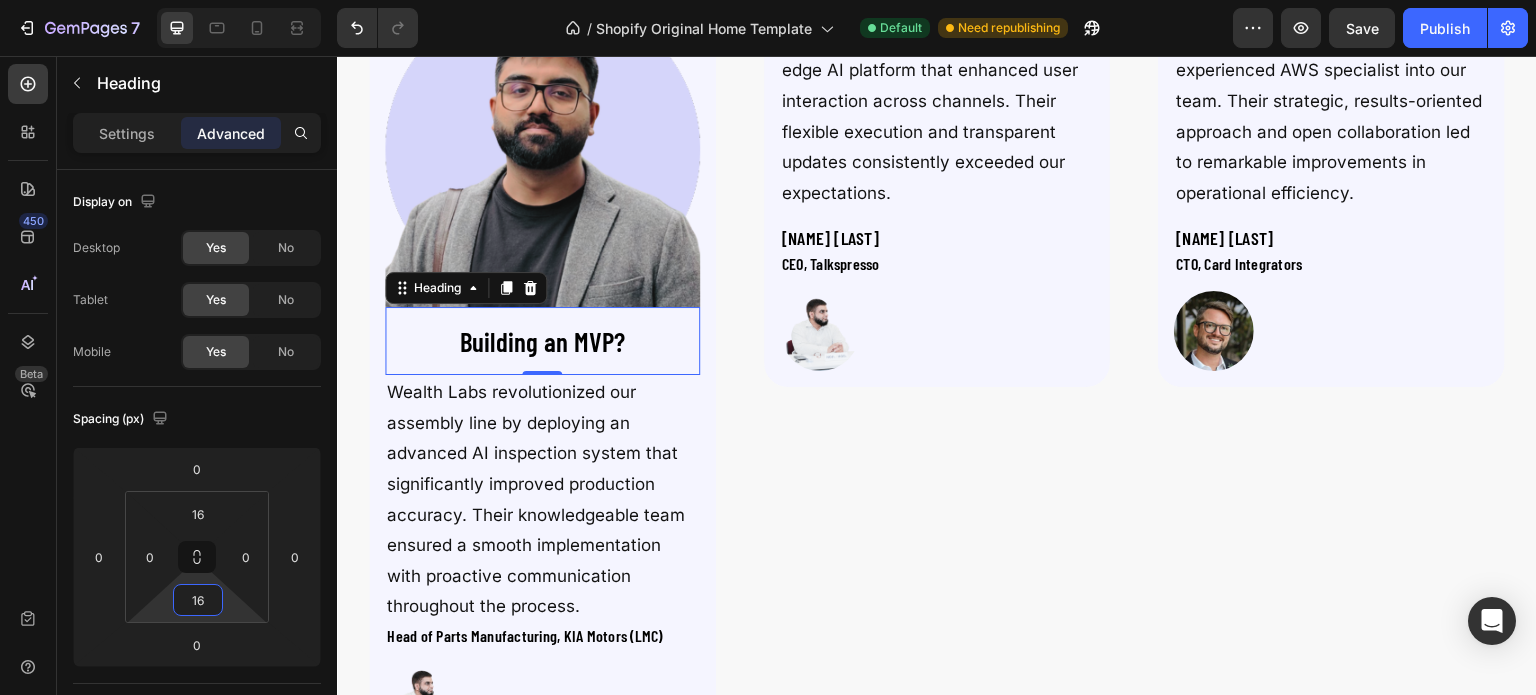 type on "16" 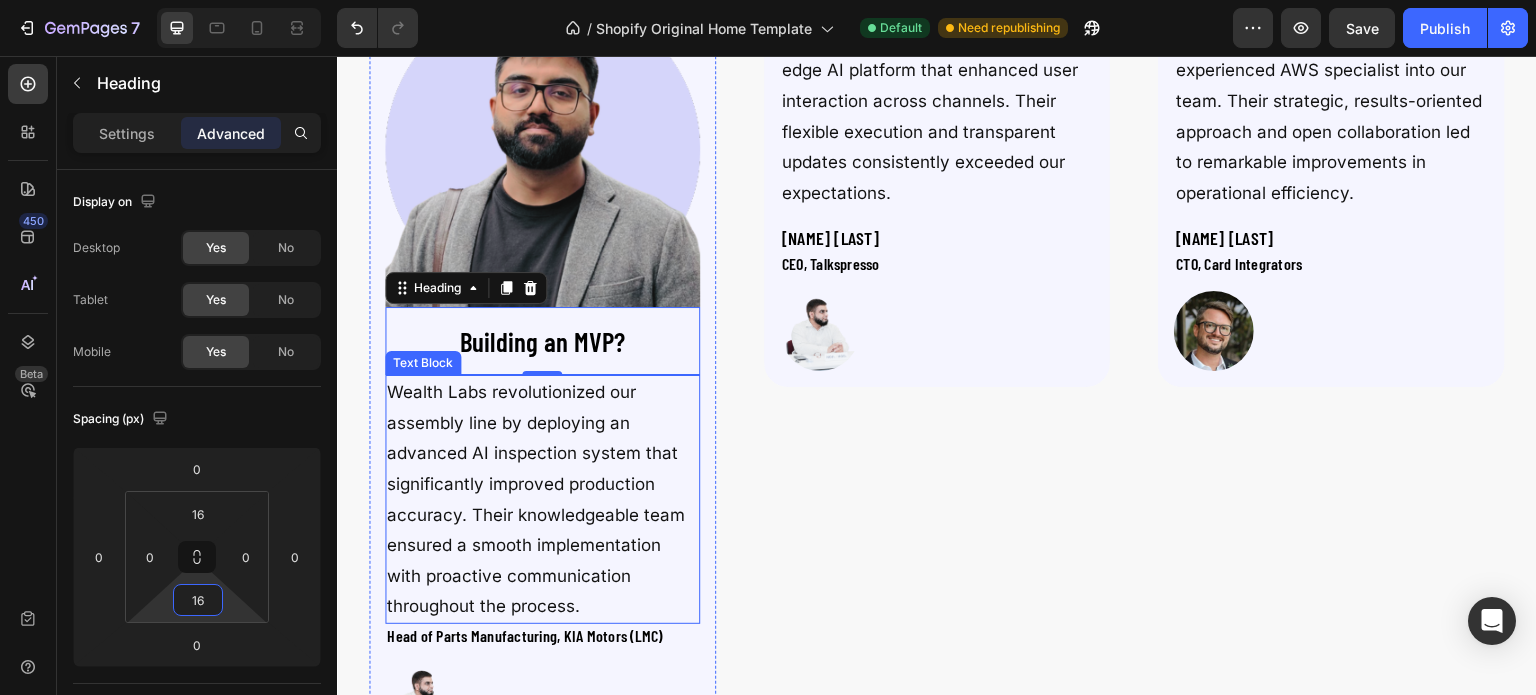 click on "Wealth Labs revolutionized our assembly line by deploying an advanced AI inspection system that significantly improved production accuracy. Their knowledgeable team ensured a smooth implementation with proactive communication throughout the process." at bounding box center (542, 499) 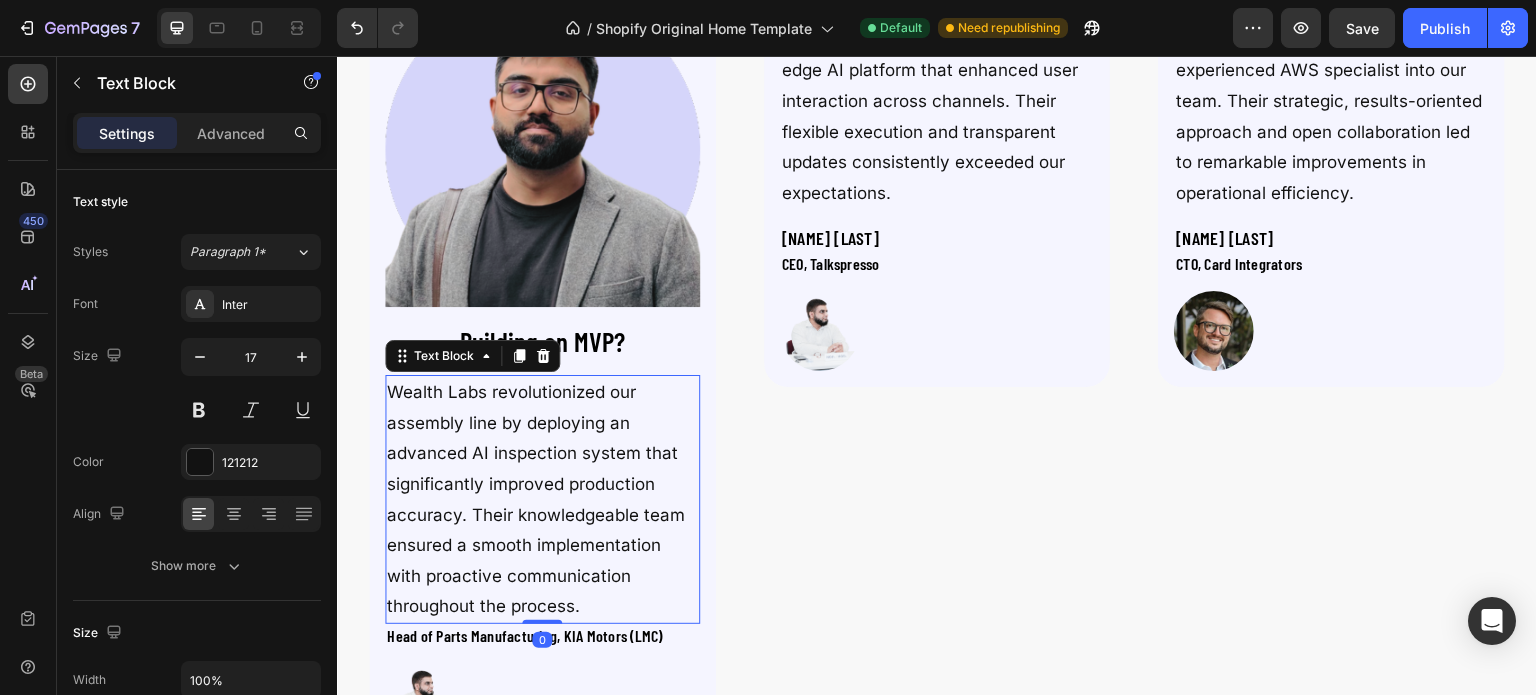 click on "Wealth Labs revolutionized our assembly line by deploying an advanced AI inspection system that significantly improved production accuracy. Their knowledgeable team ensured a smooth implementation with proactive communication throughout the process." at bounding box center [542, 499] 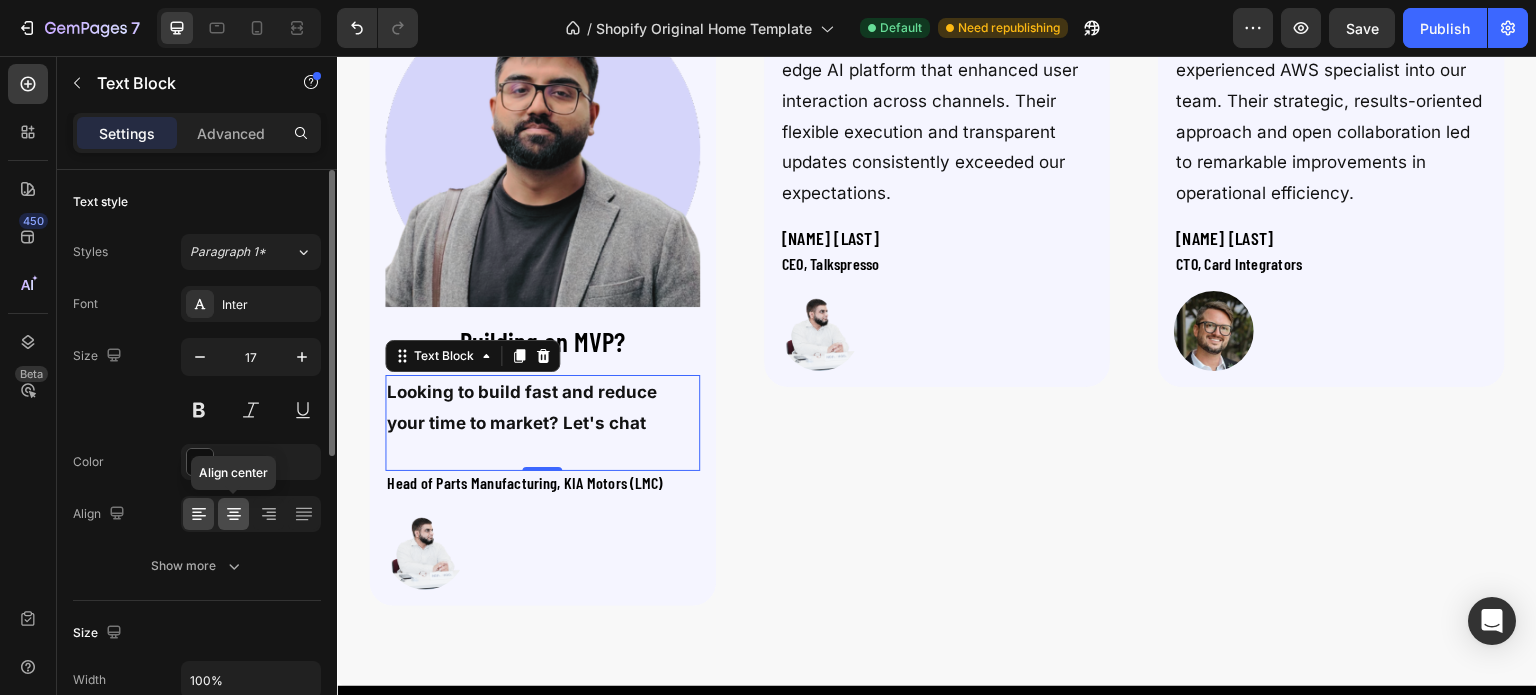 click 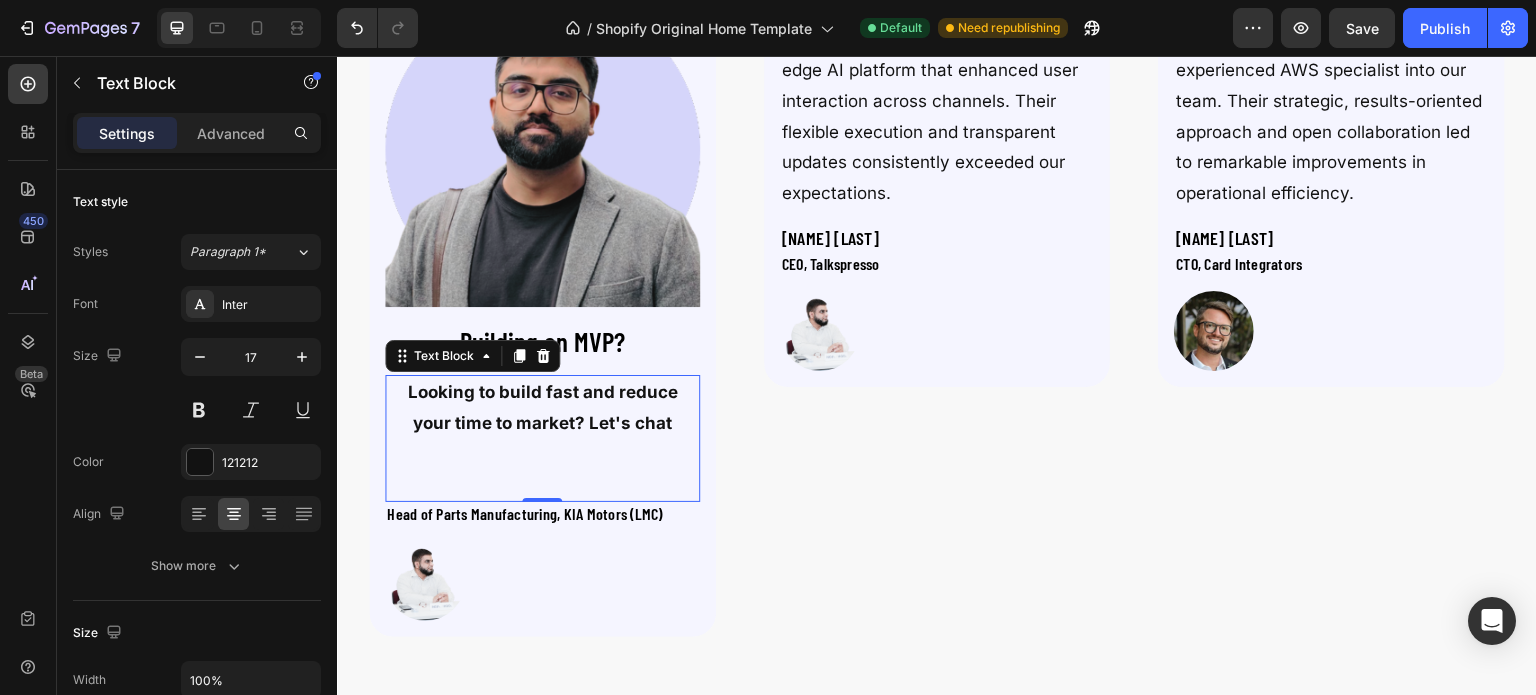 click on "Looking to build fast and reduce your time to market? Let's chat" at bounding box center [542, 407] 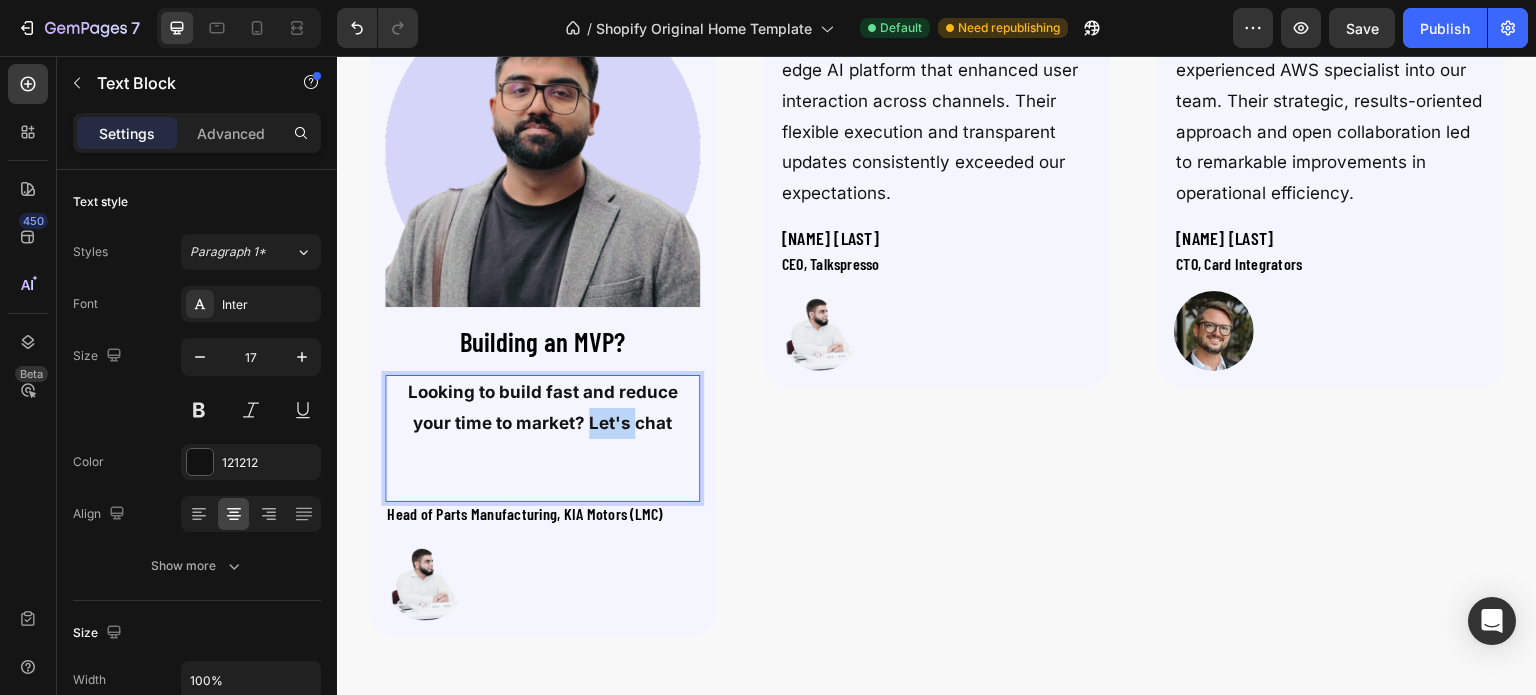 click on "Looking to build fast and reduce your time to market? Let's chat" at bounding box center (542, 407) 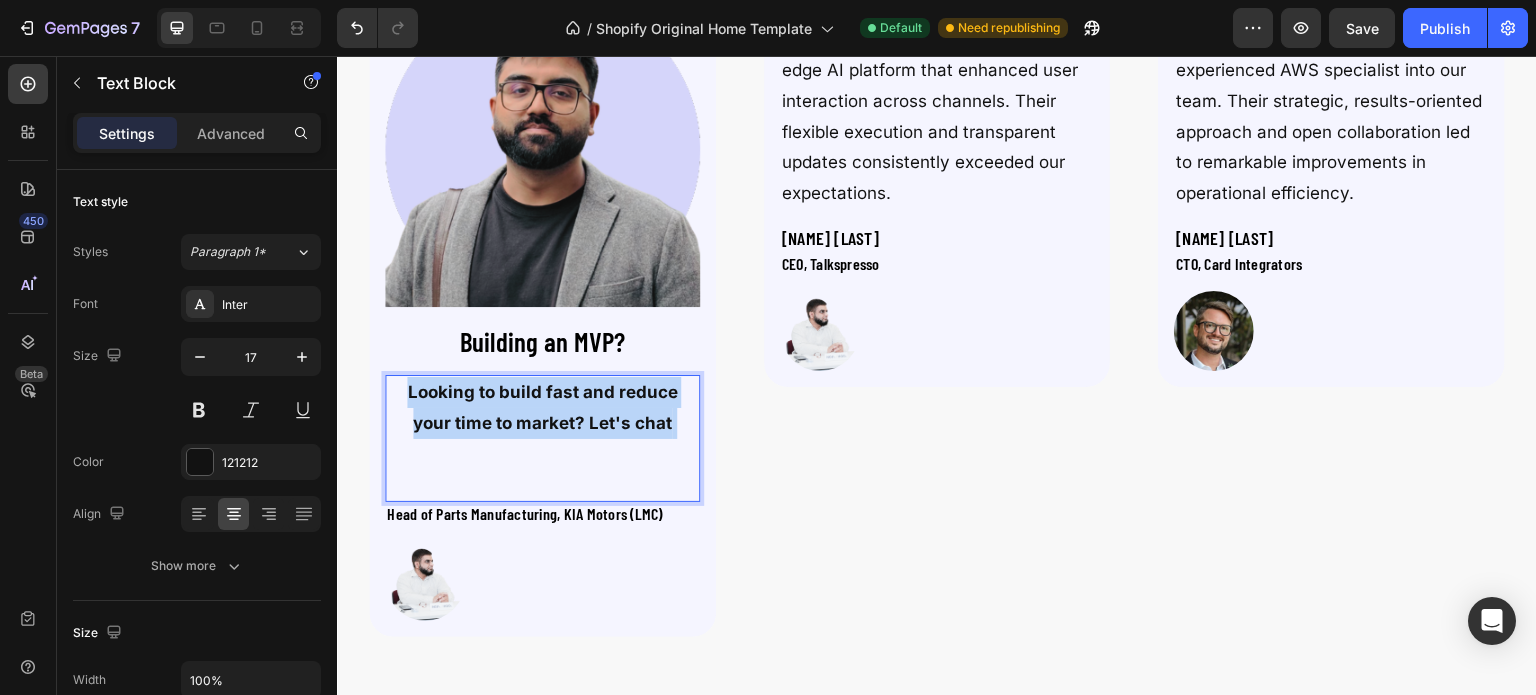 click on "Looking to build fast and reduce your time to market? Let's chat" at bounding box center (542, 407) 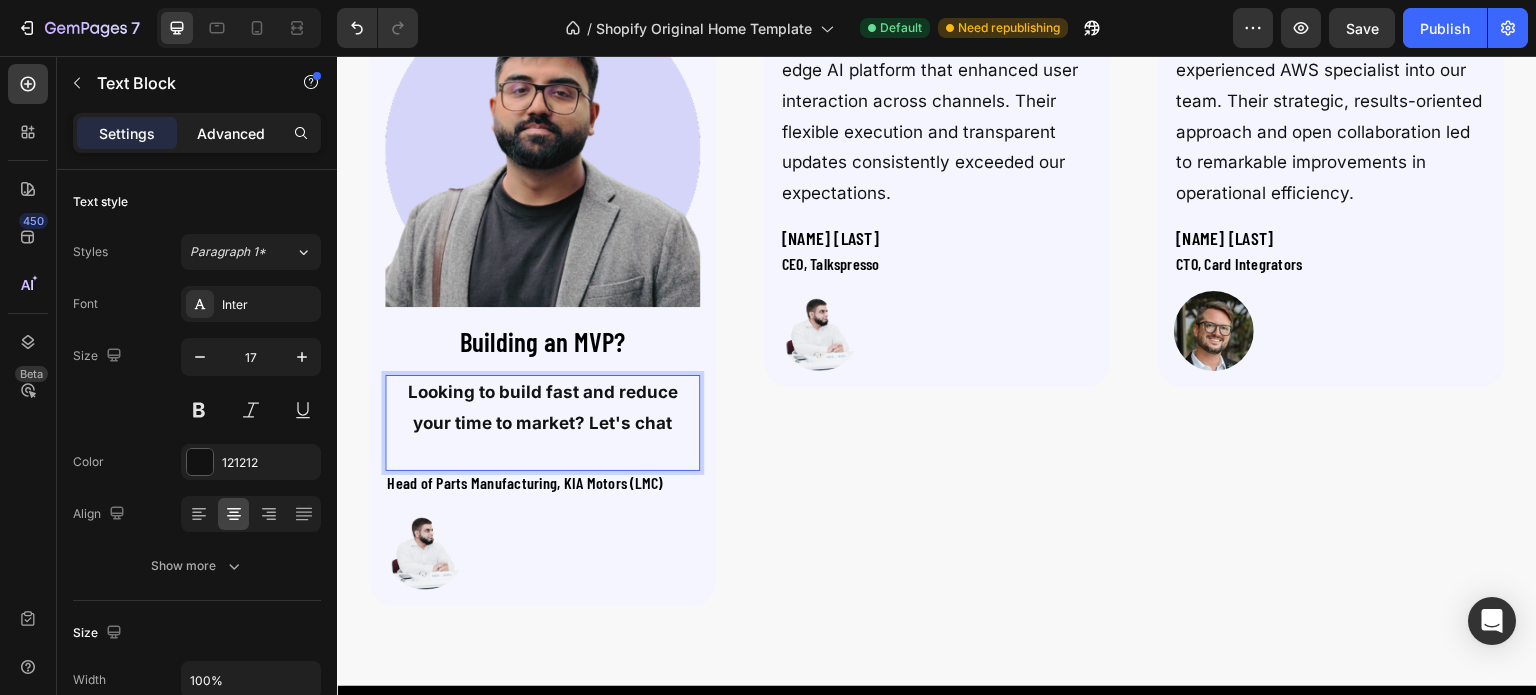 click on "Advanced" 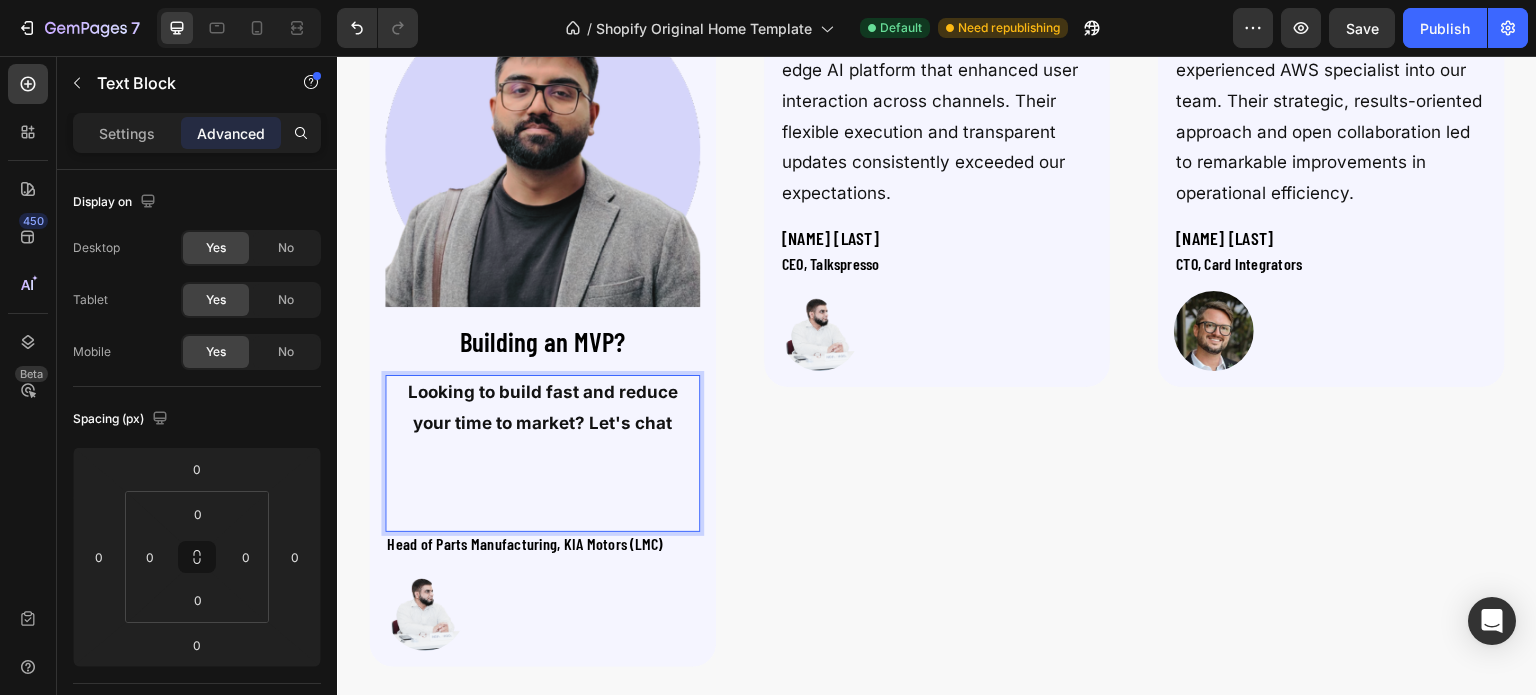 click on "Looking to build fast and reduce your time to market? Let's chat" at bounding box center [542, 453] 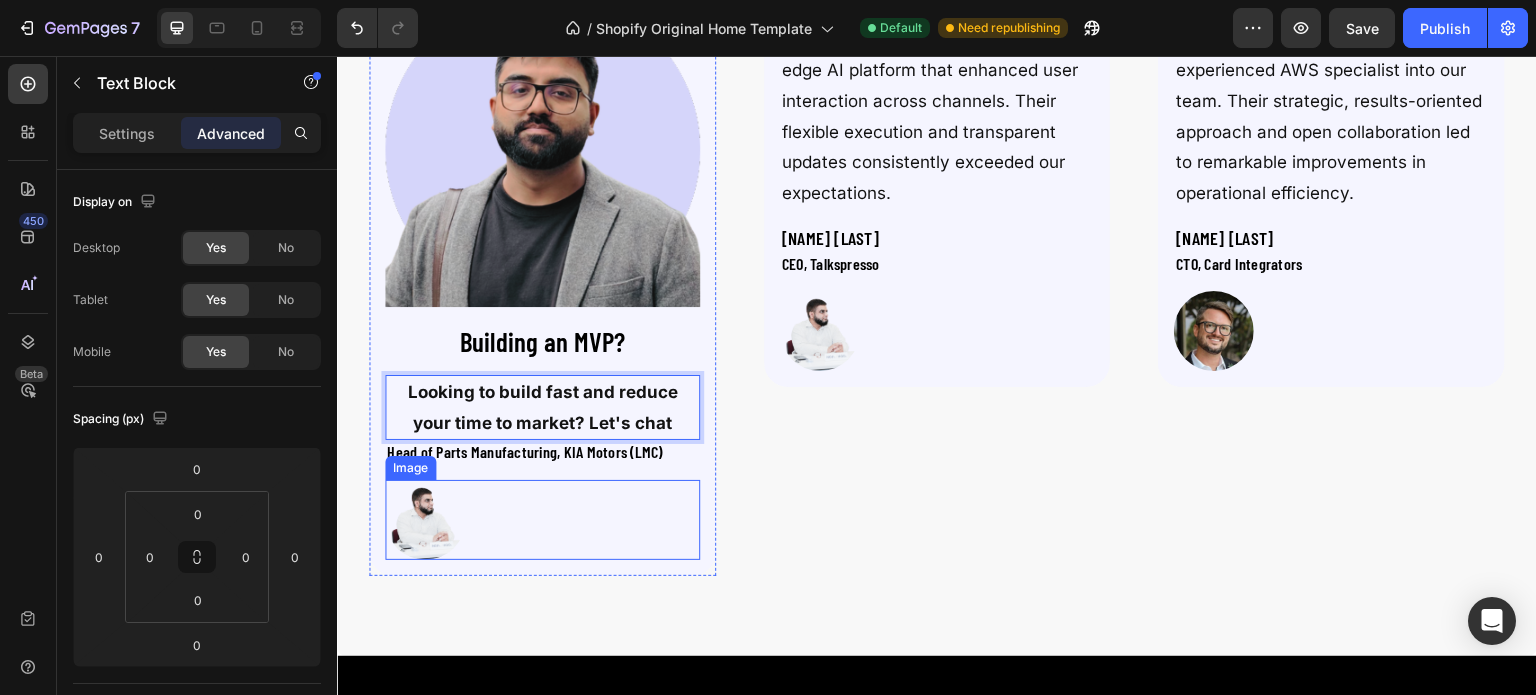 click at bounding box center (542, 520) 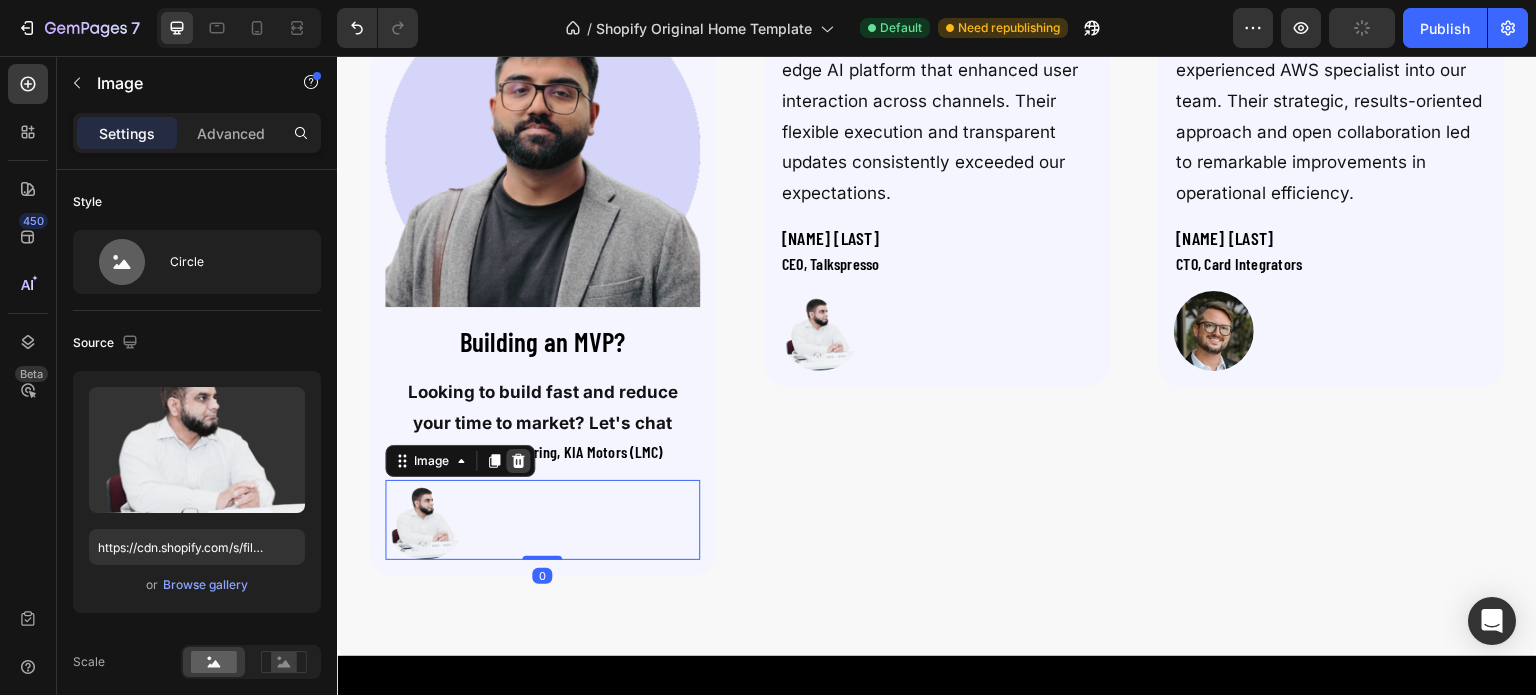 click 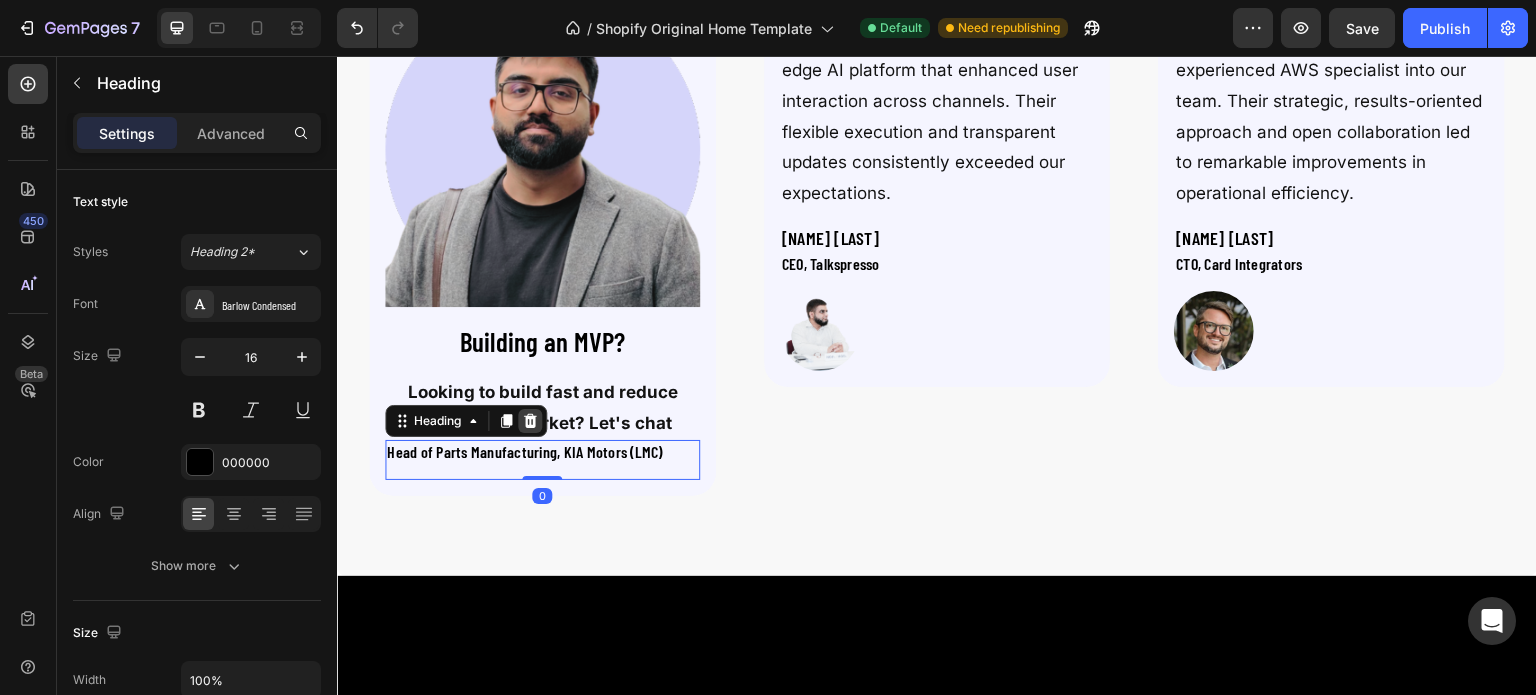 click 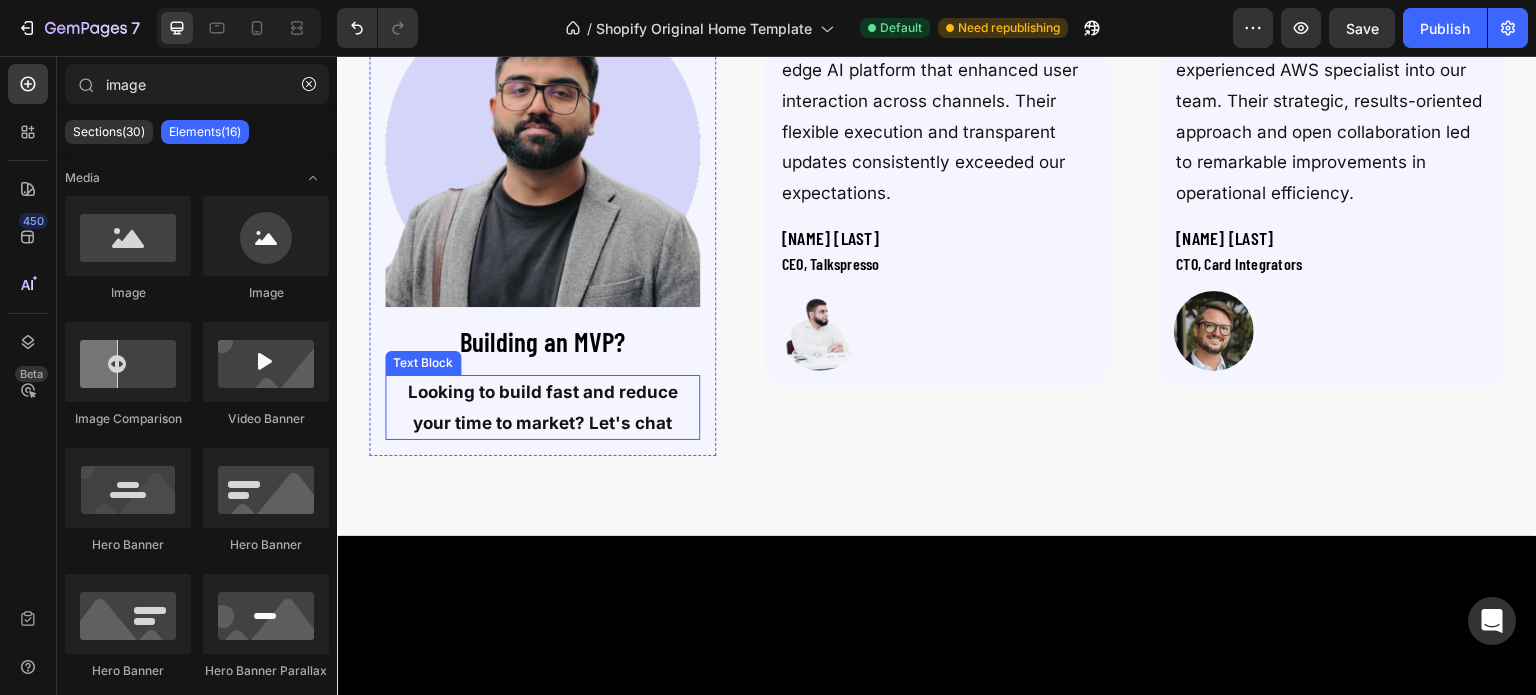 click on "Looking to build fast and reduce your time to market? Let's chat" at bounding box center (542, 407) 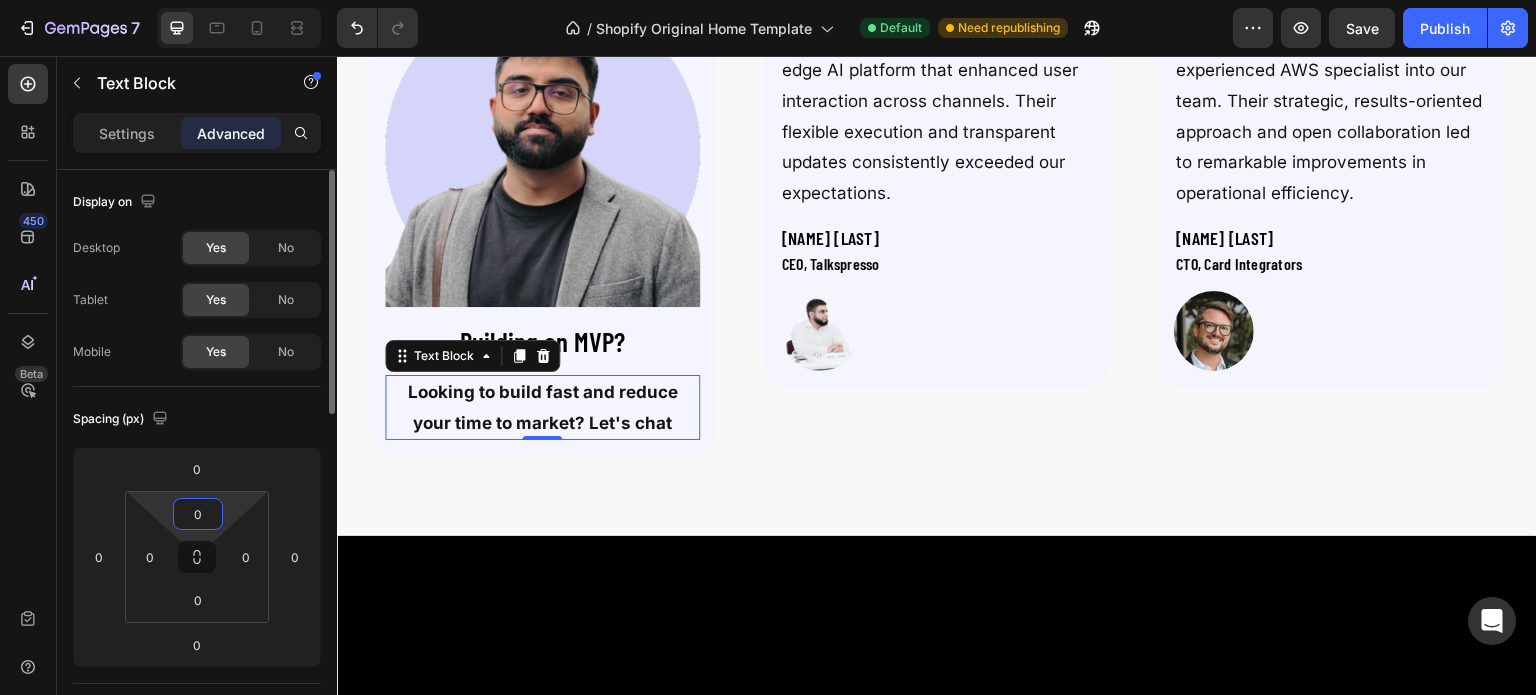 click on "0" at bounding box center (198, 514) 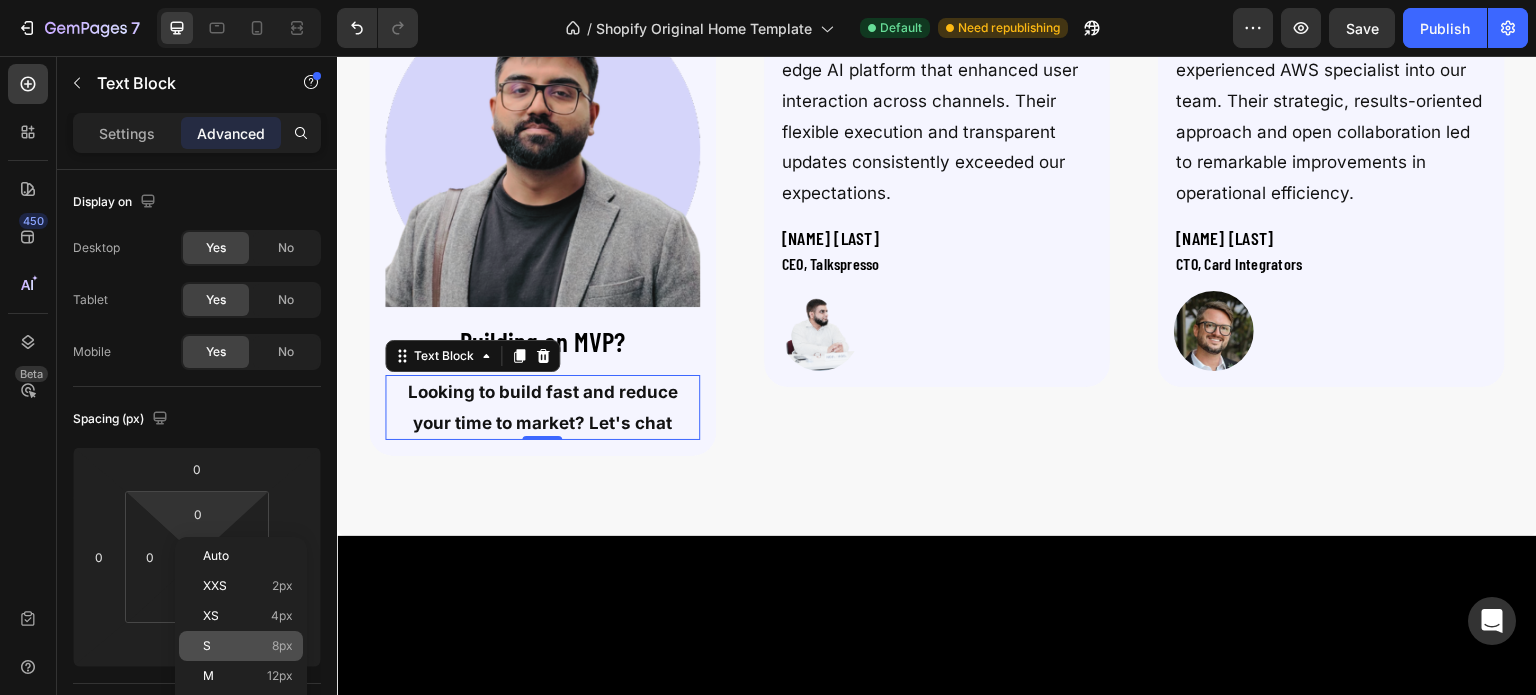 click on "S 8px" at bounding box center (248, 646) 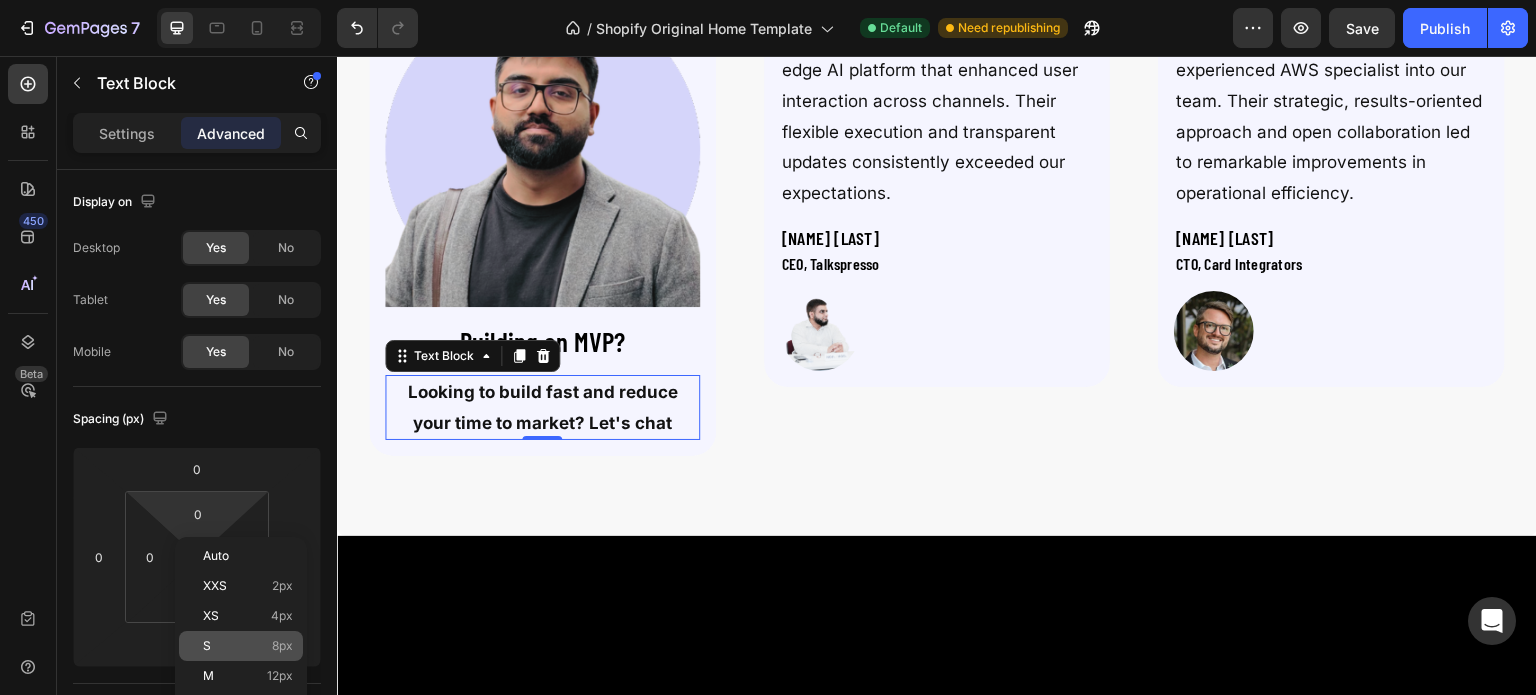 type on "8" 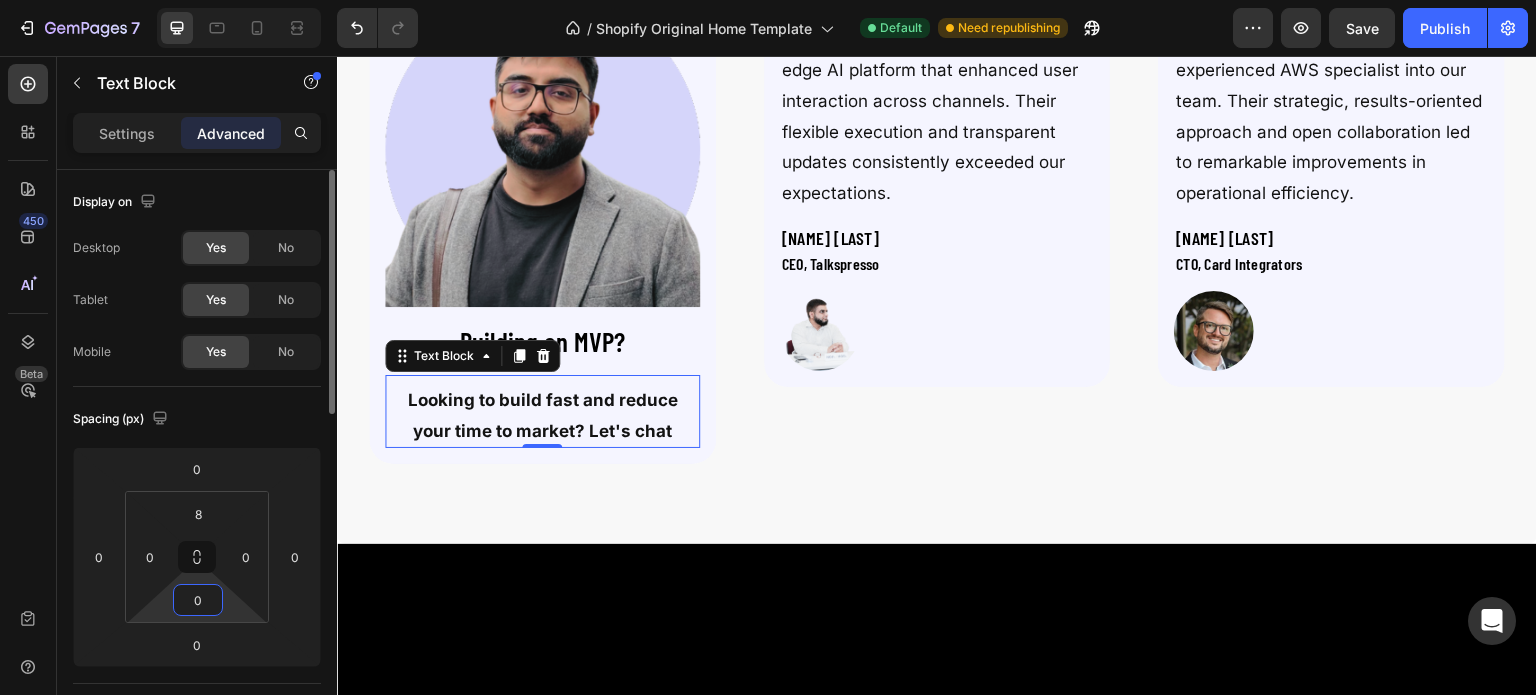 click on "0" at bounding box center [198, 600] 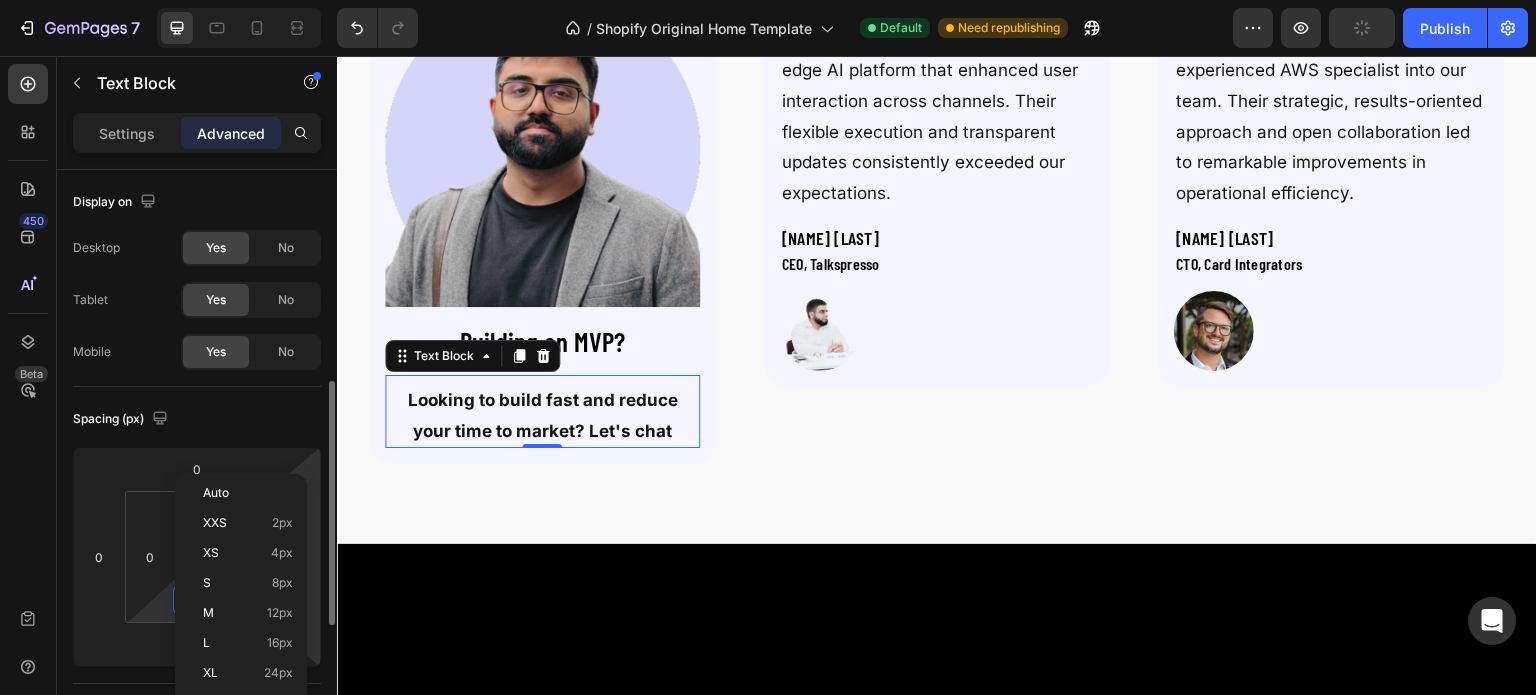 scroll, scrollTop: 149, scrollLeft: 0, axis: vertical 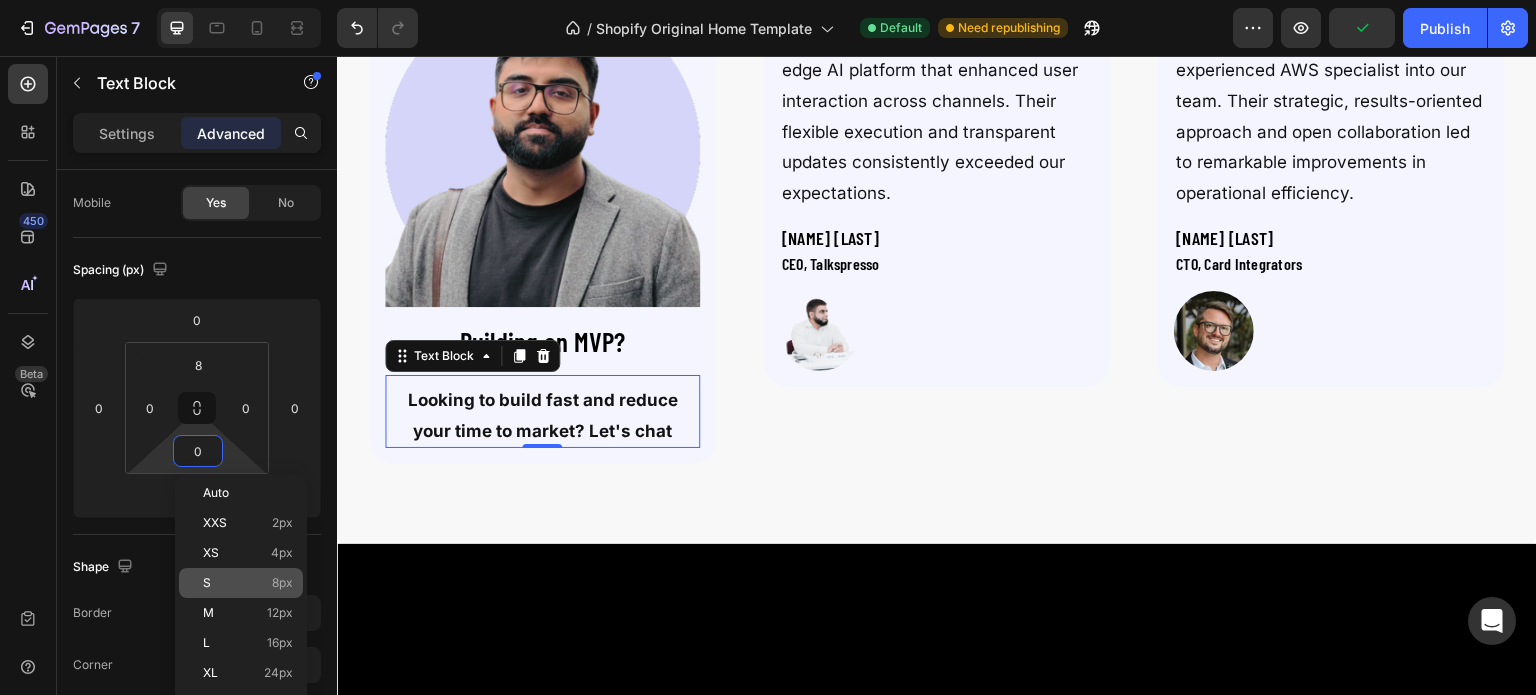 click on "S 8px" at bounding box center (248, 583) 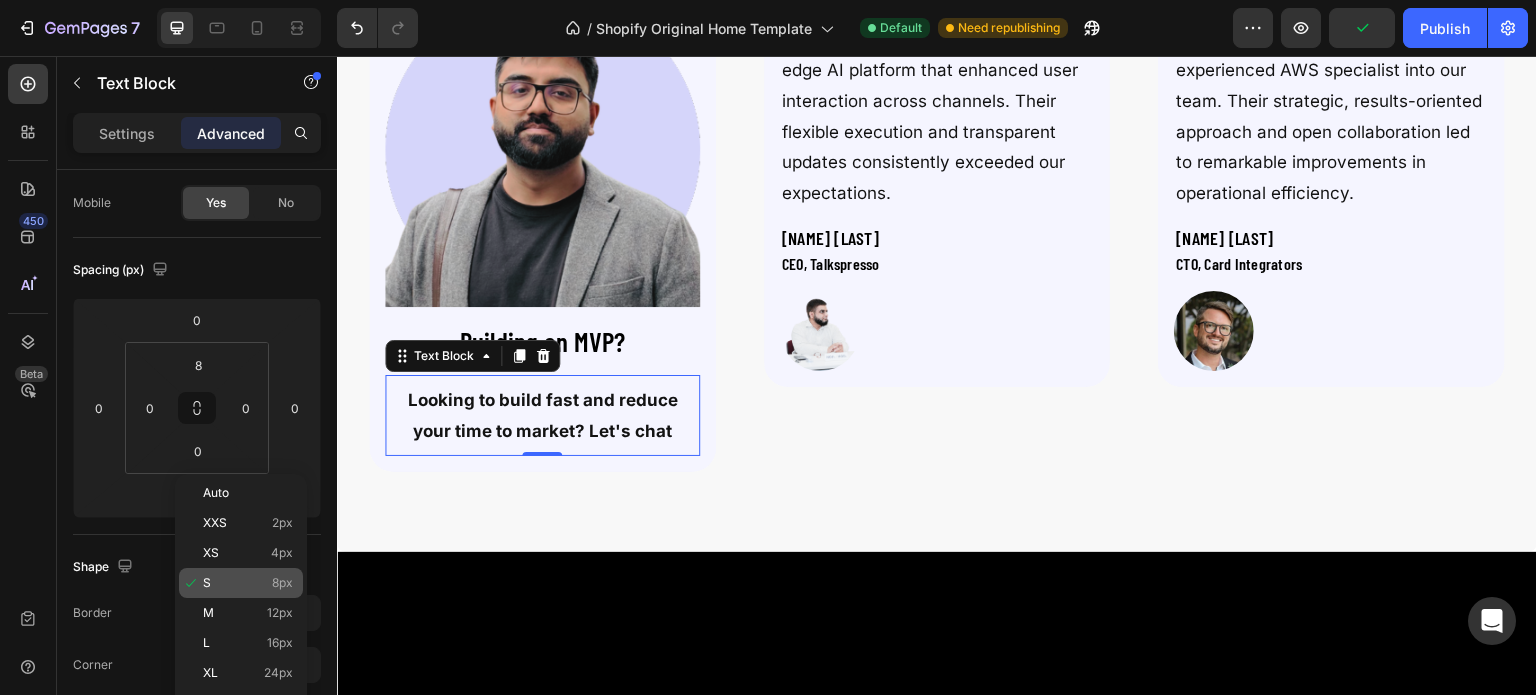 type on "8" 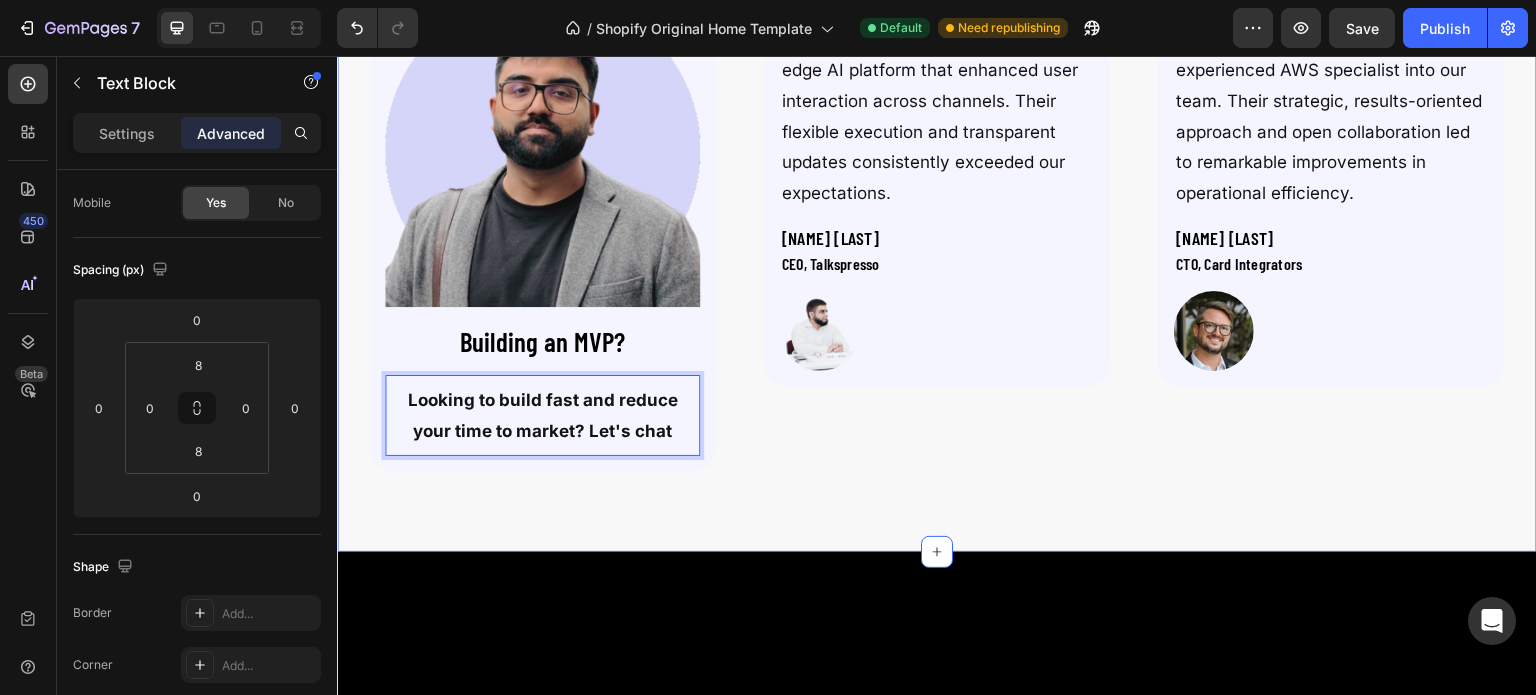 click on "Wealth Labs redefined our digital engagement by developing a cutting-edge AI platform that enhanced user interaction across channels. Their flexible execution and transparent updates consistently exceeded our expectations. Text Block Baron Miller Heading CEO, Talkspresso Heading Image Row" at bounding box center (937, 224) 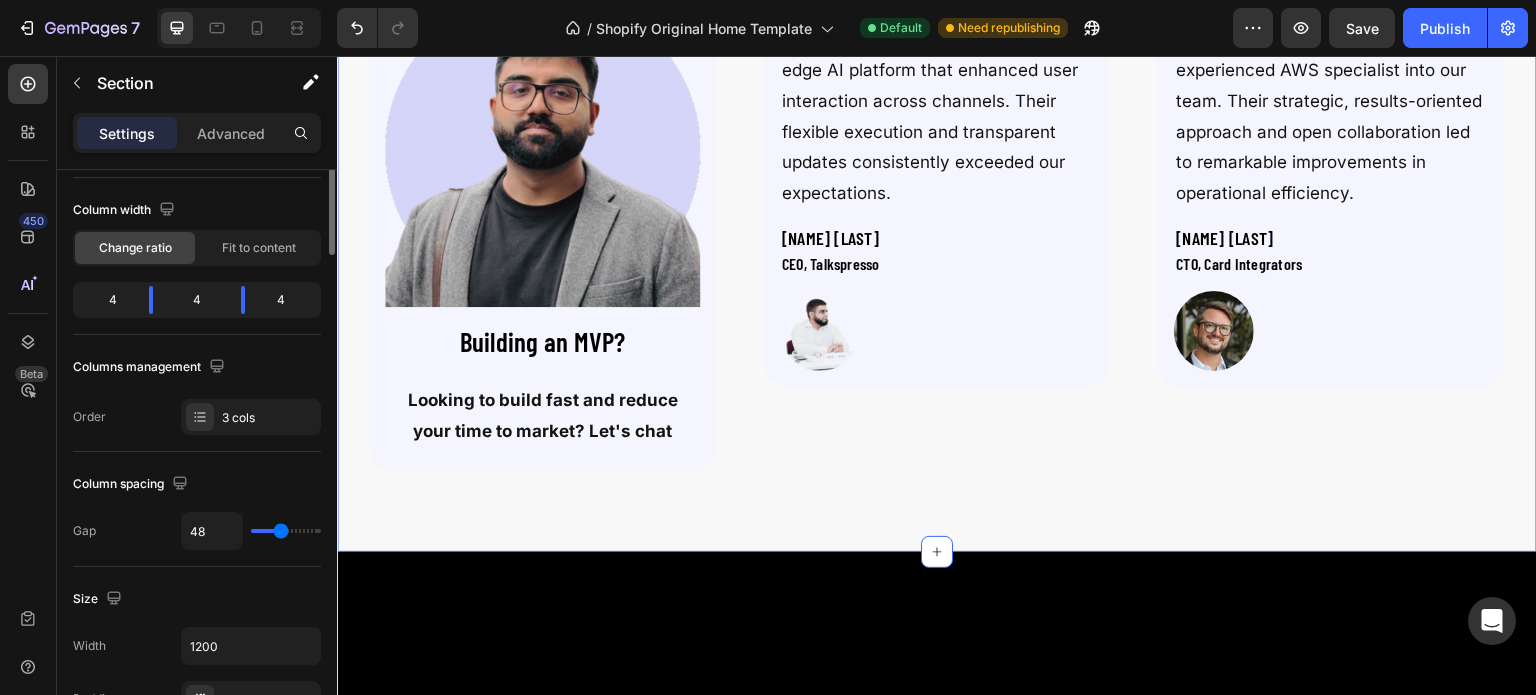 scroll, scrollTop: 0, scrollLeft: 0, axis: both 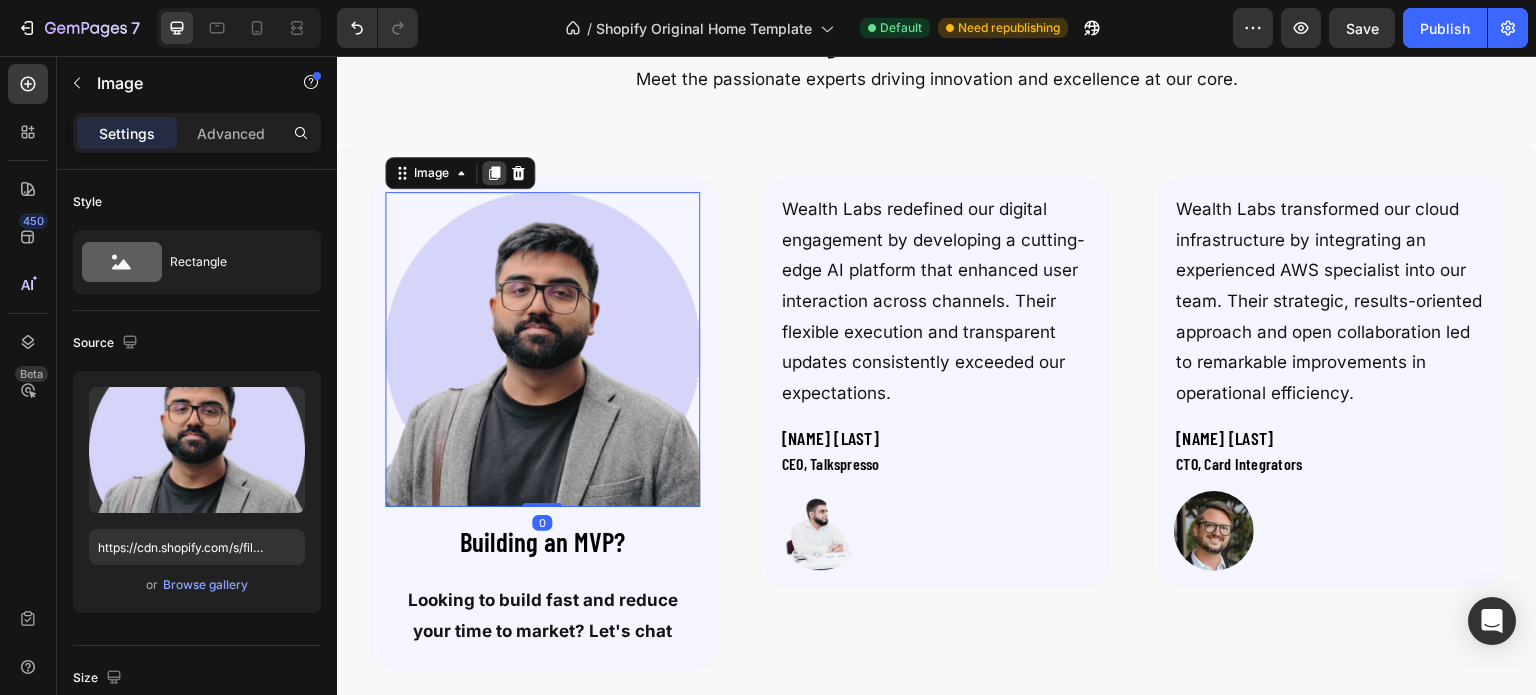 click 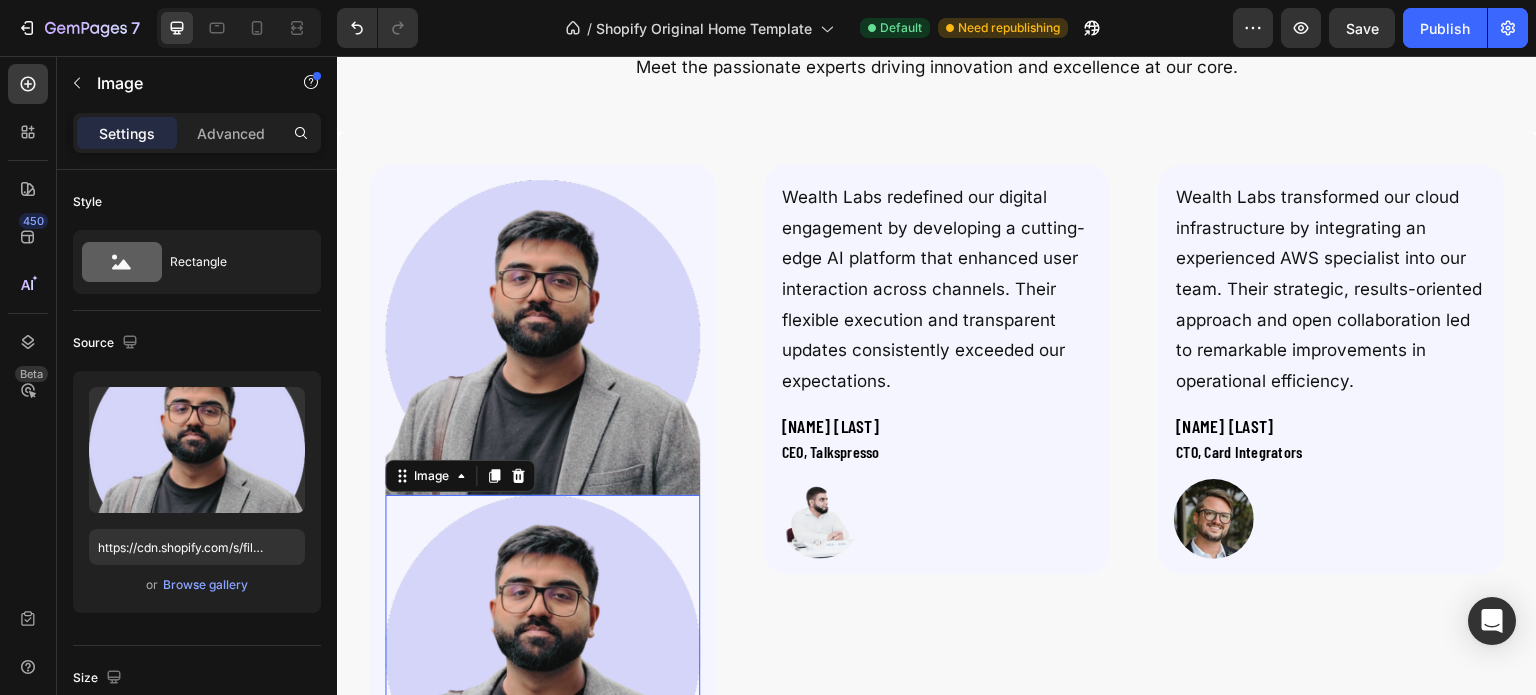 scroll, scrollTop: 4629, scrollLeft: 0, axis: vertical 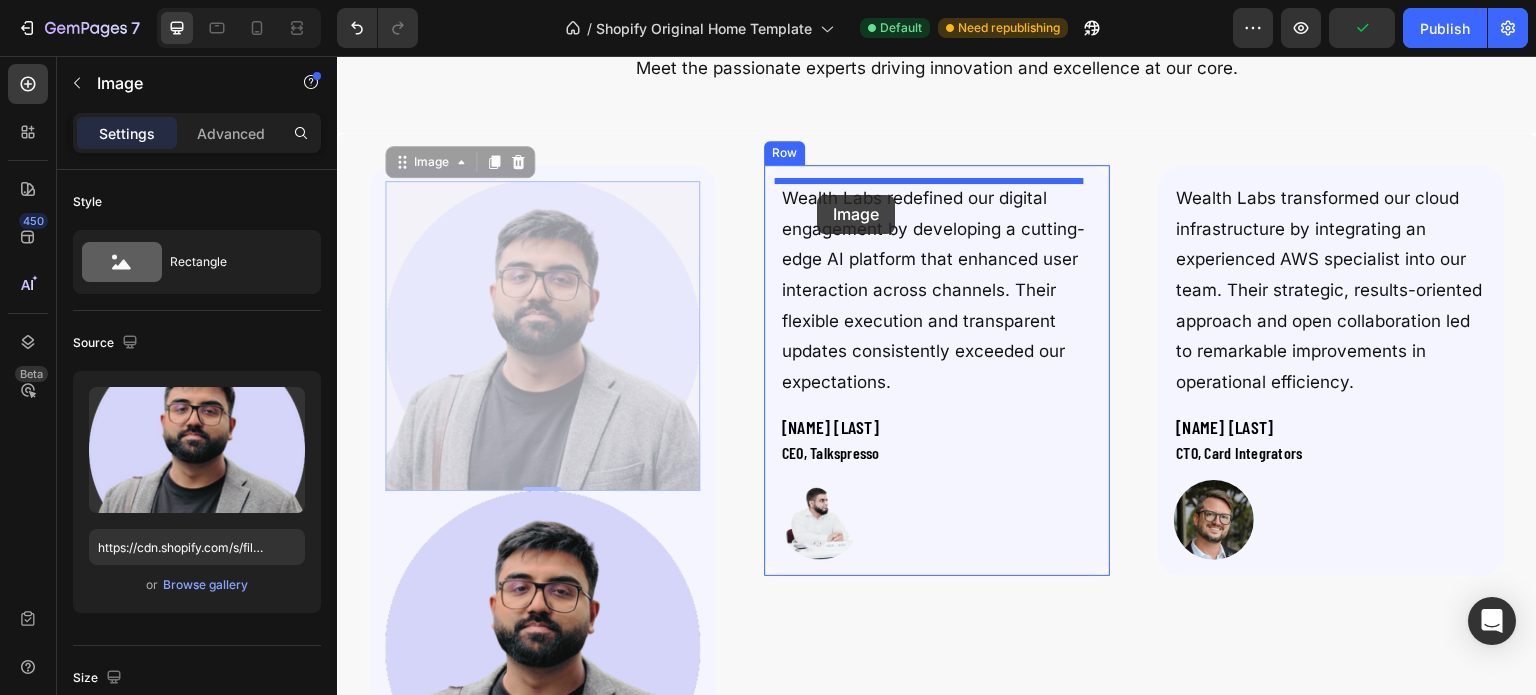 drag, startPoint x: 417, startPoint y: 157, endPoint x: 817, endPoint y: 195, distance: 401.80093 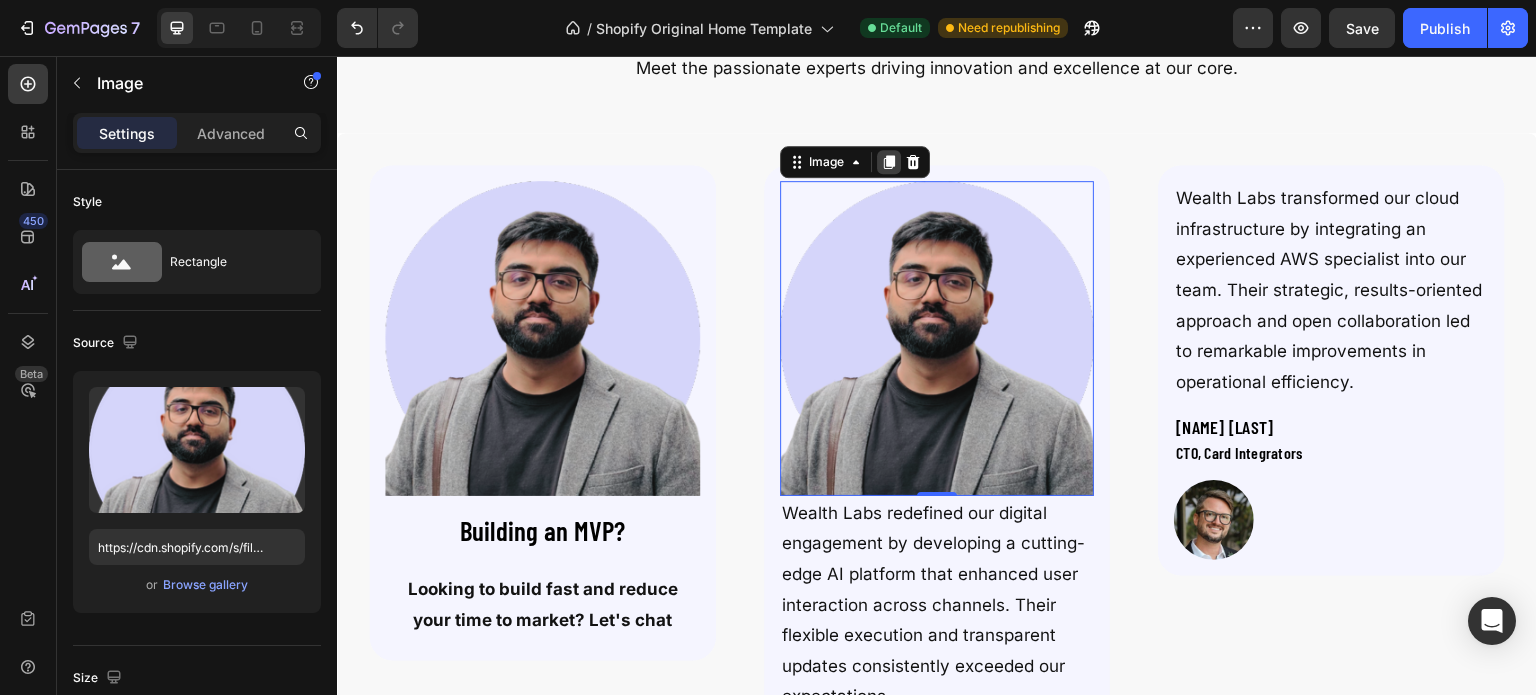 click 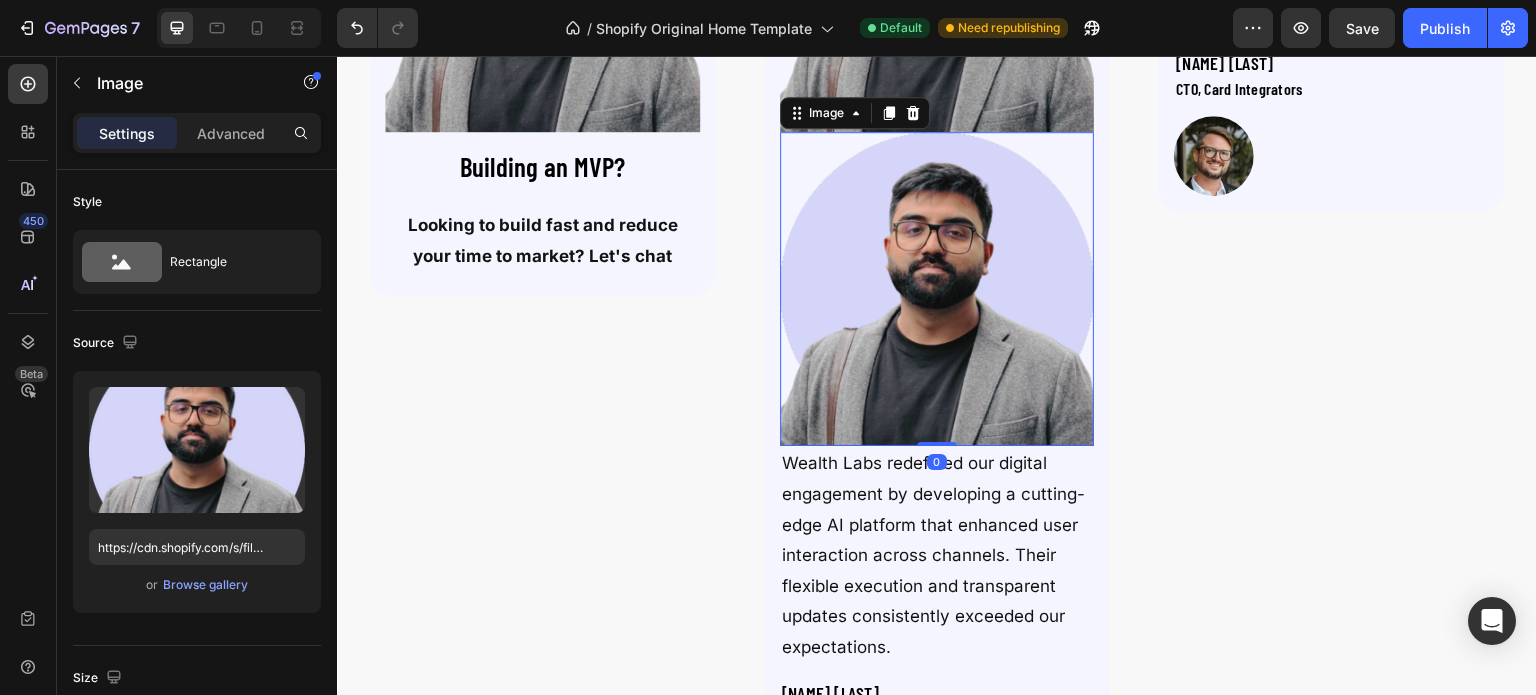 scroll, scrollTop: 4640, scrollLeft: 0, axis: vertical 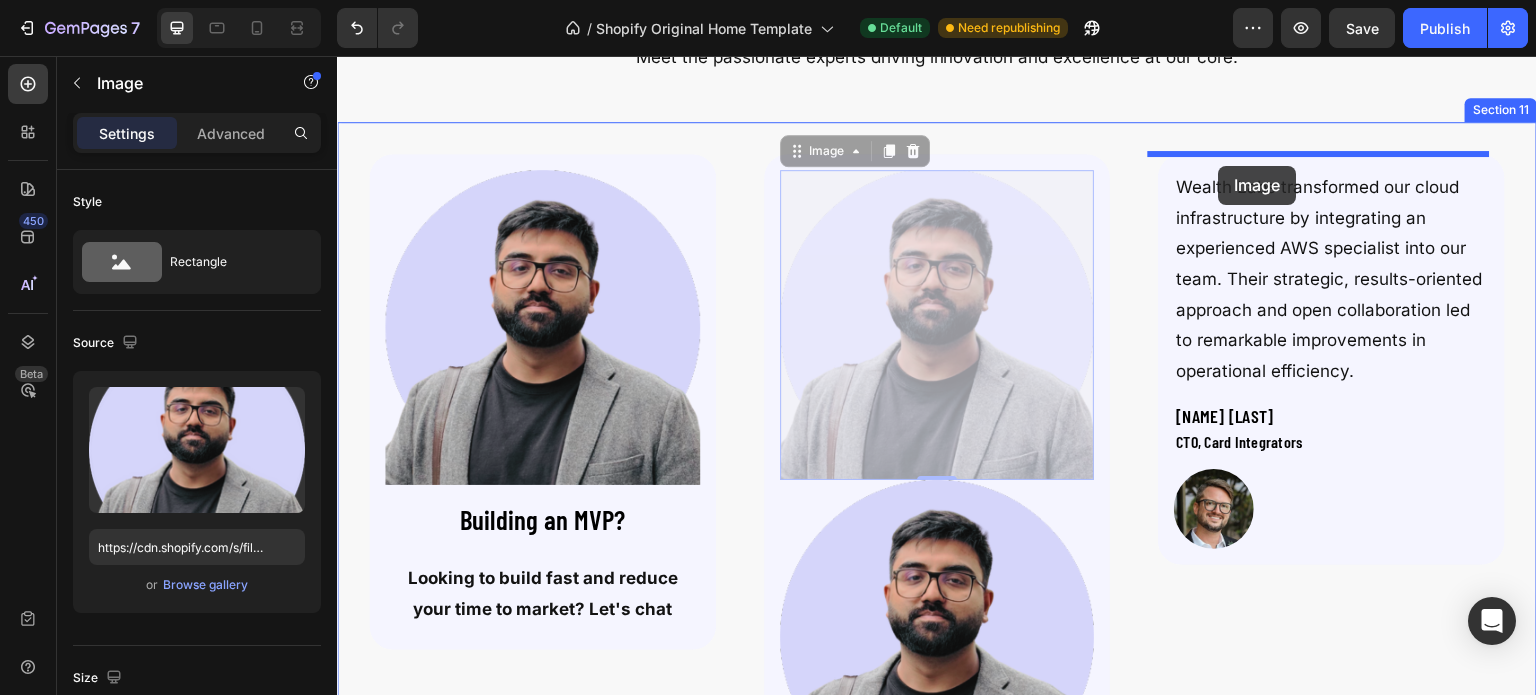 drag, startPoint x: 815, startPoint y: 152, endPoint x: 1219, endPoint y: 166, distance: 404.2425 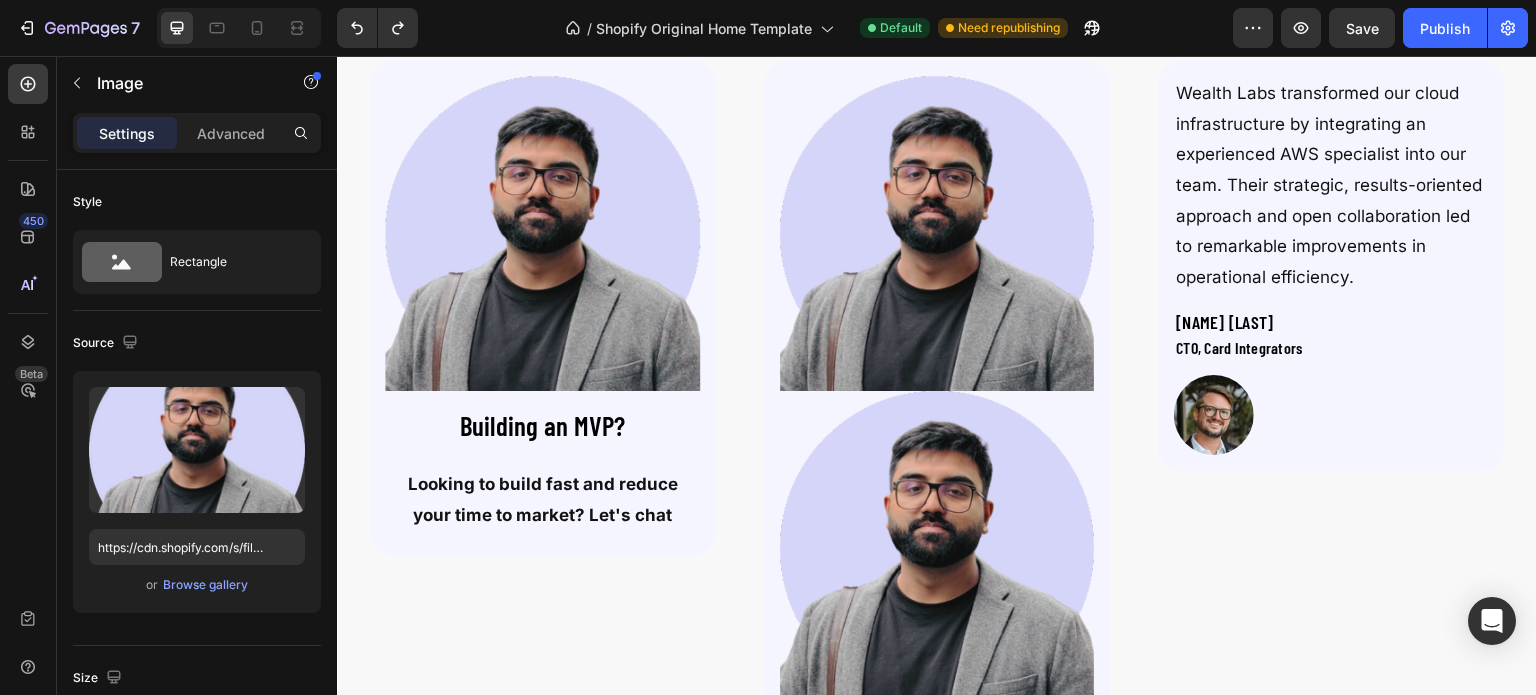 scroll, scrollTop: 4620, scrollLeft: 0, axis: vertical 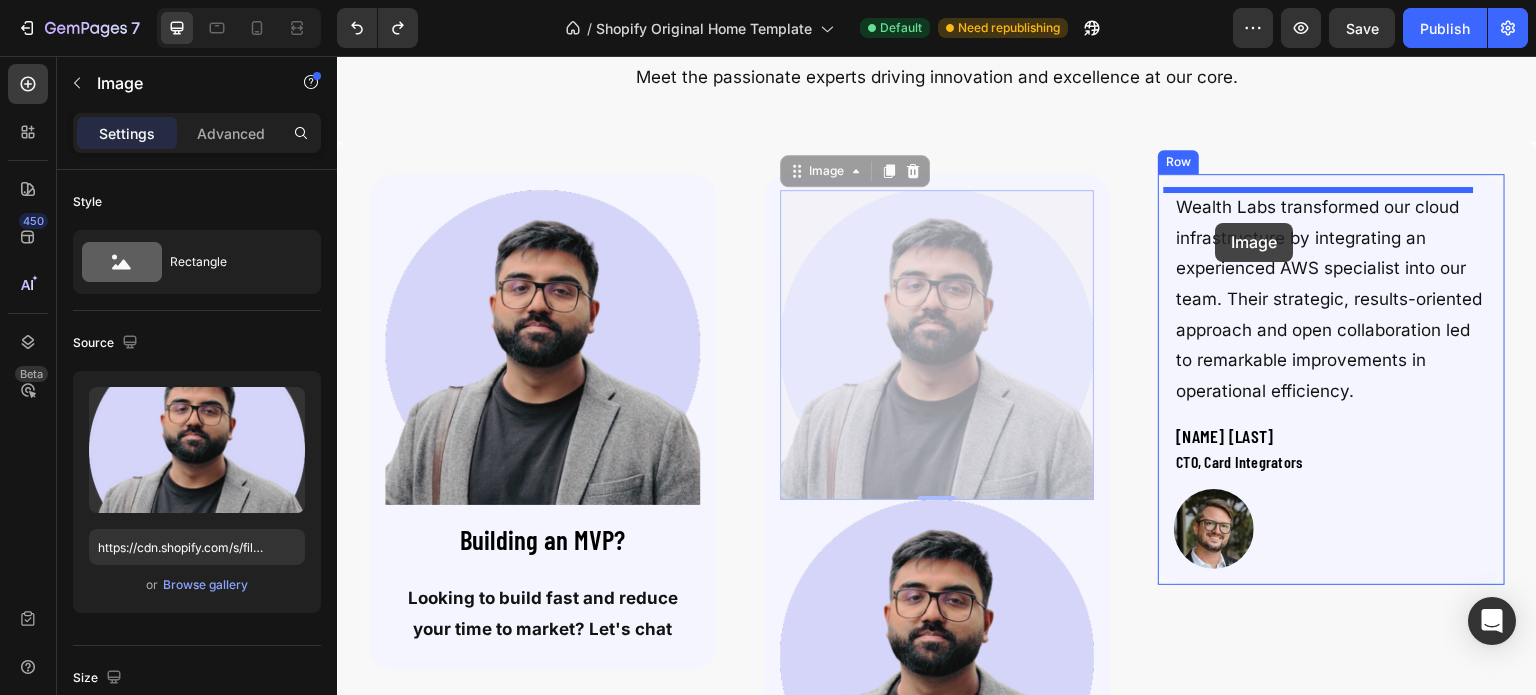 drag, startPoint x: 805, startPoint y: 174, endPoint x: 1216, endPoint y: 223, distance: 413.9106 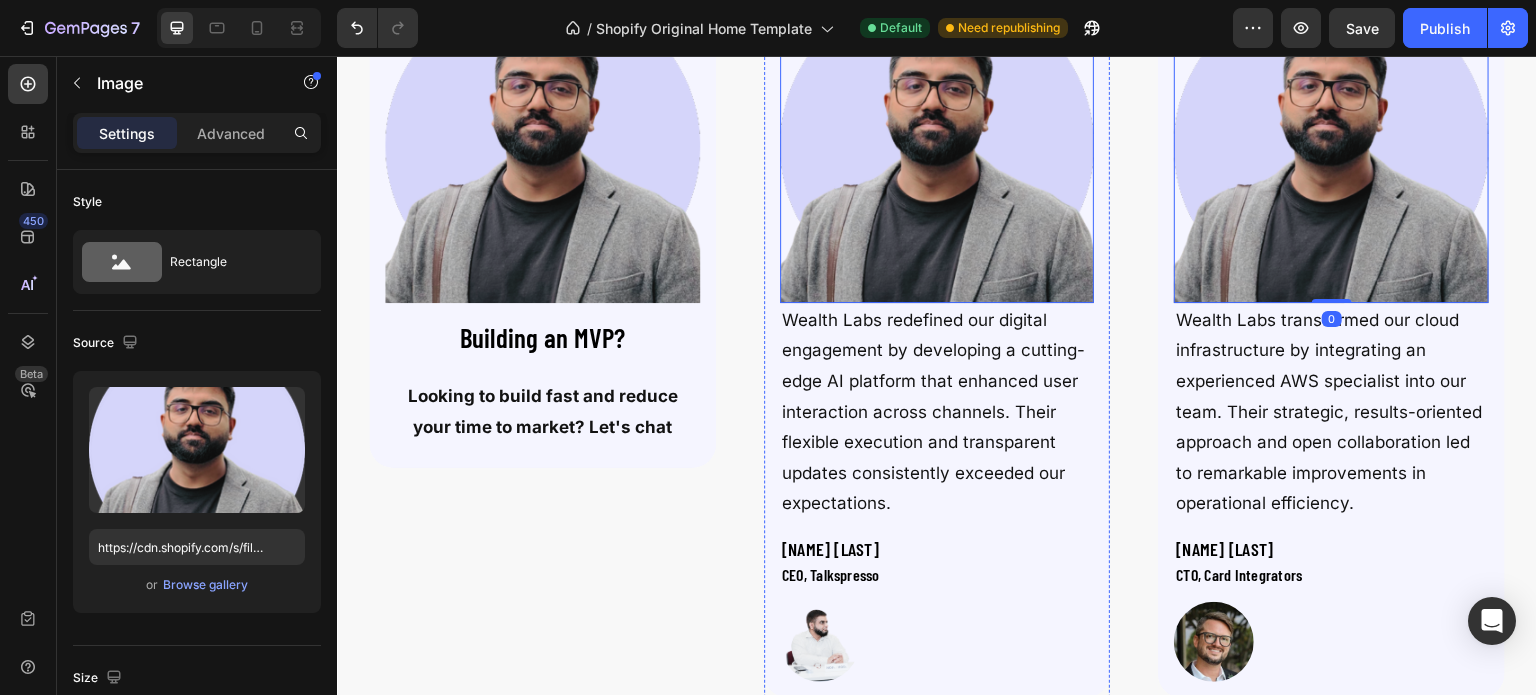 scroll, scrollTop: 4829, scrollLeft: 0, axis: vertical 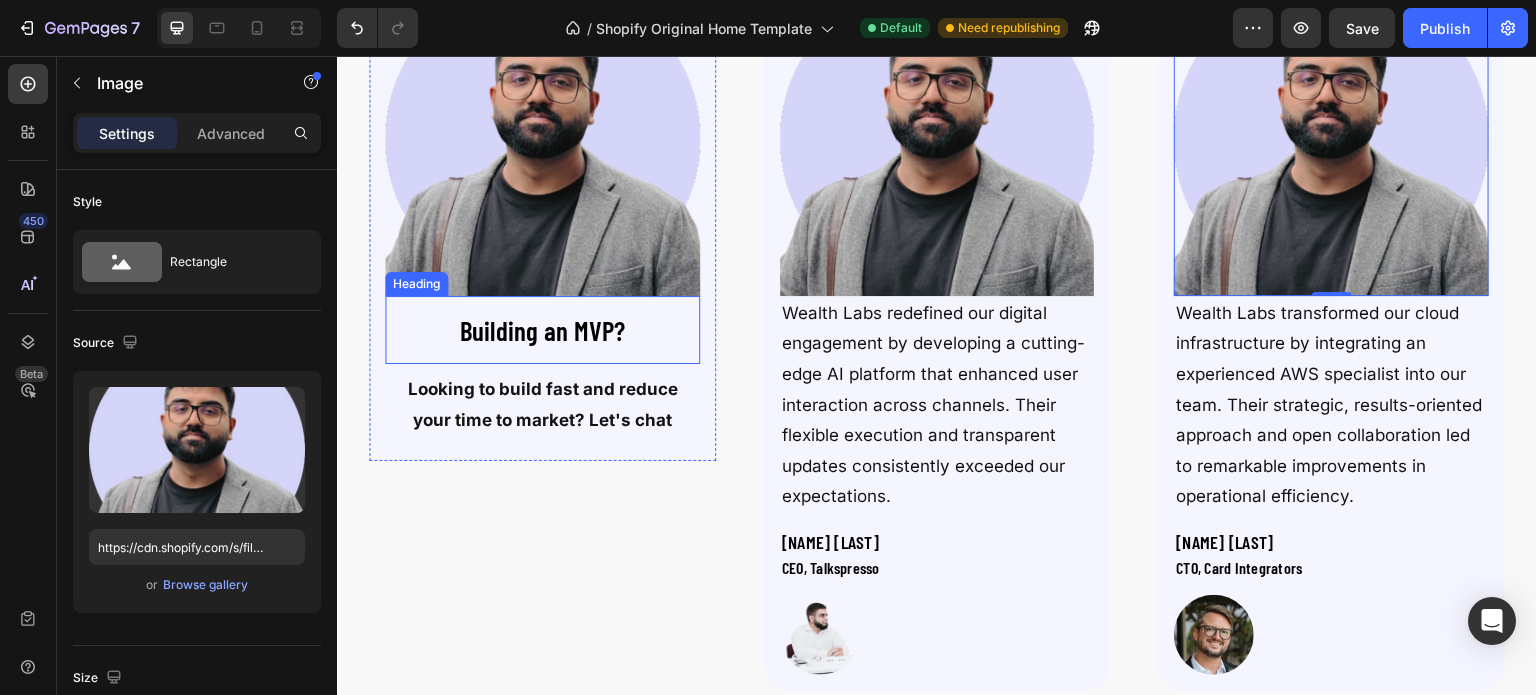 click on "Building an MVP?" at bounding box center [542, 330] 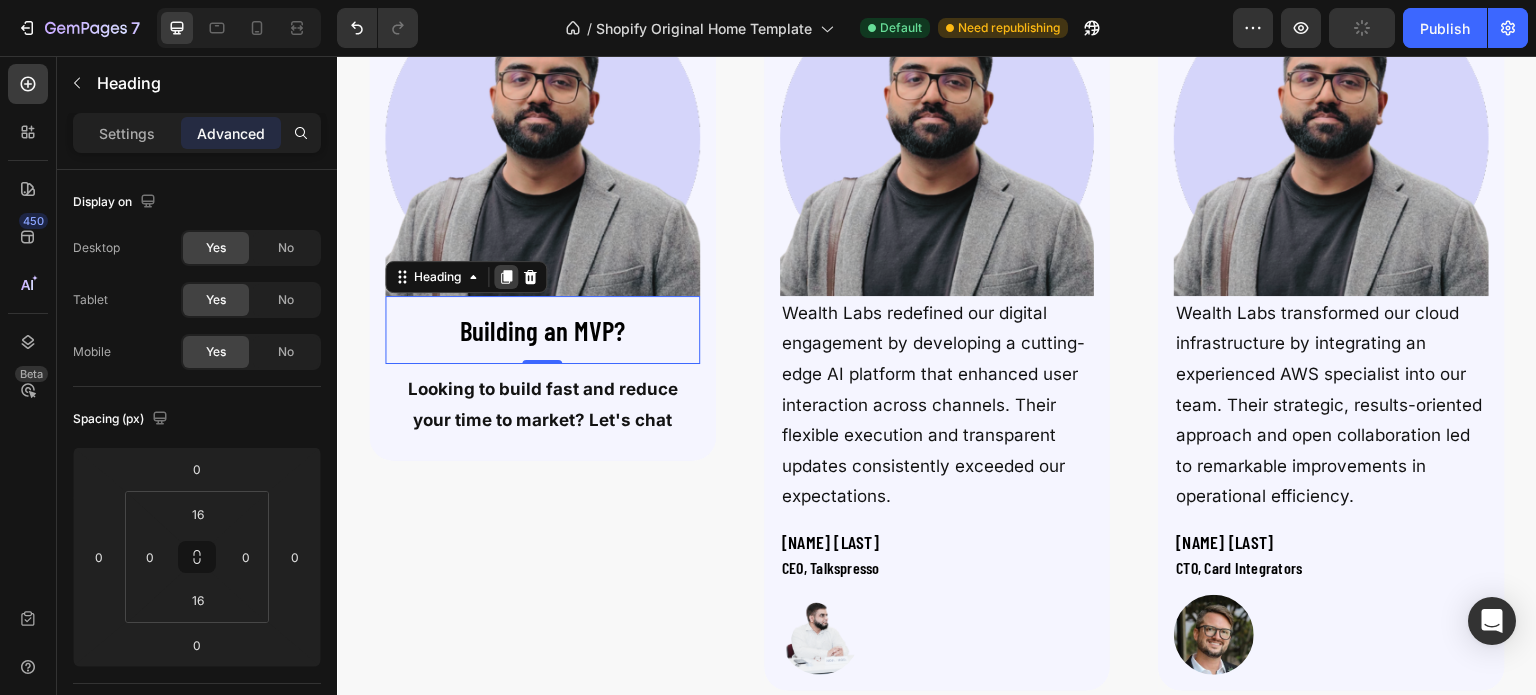 click 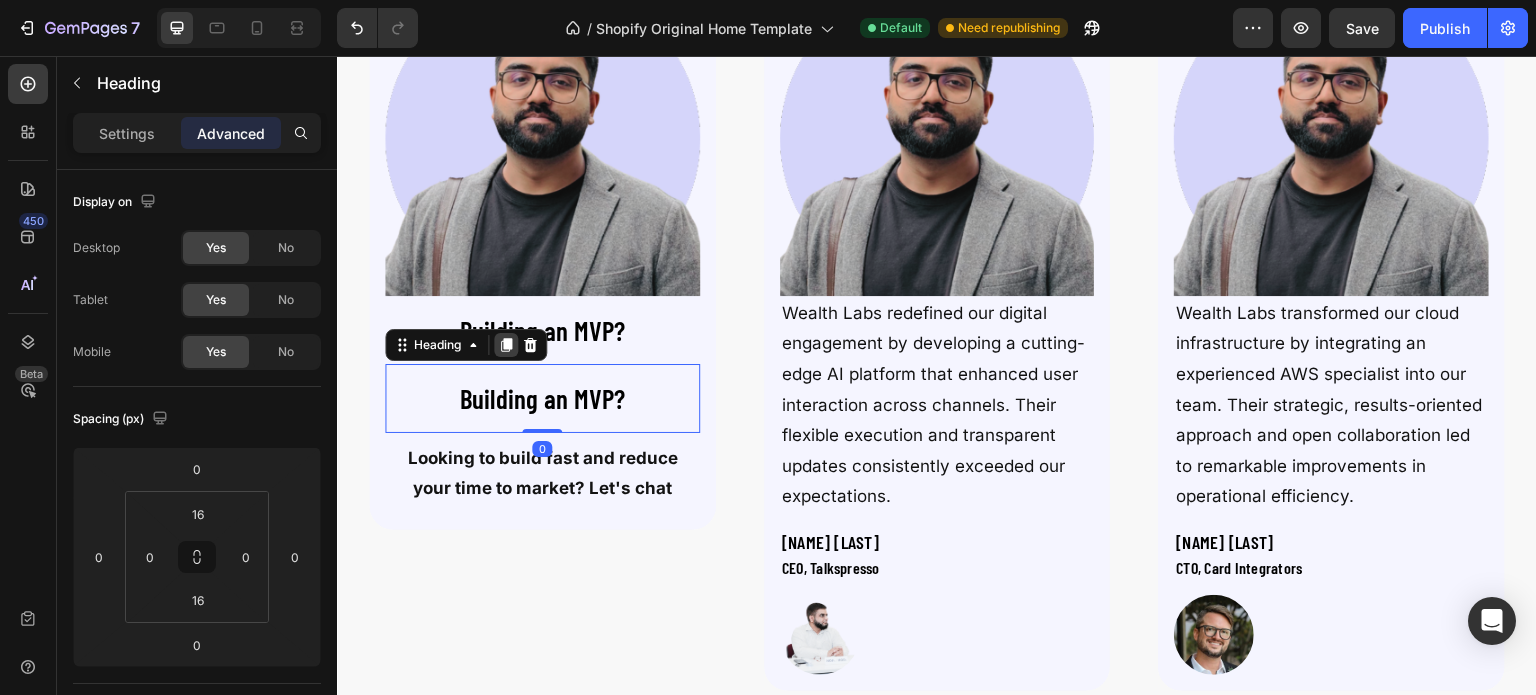 click 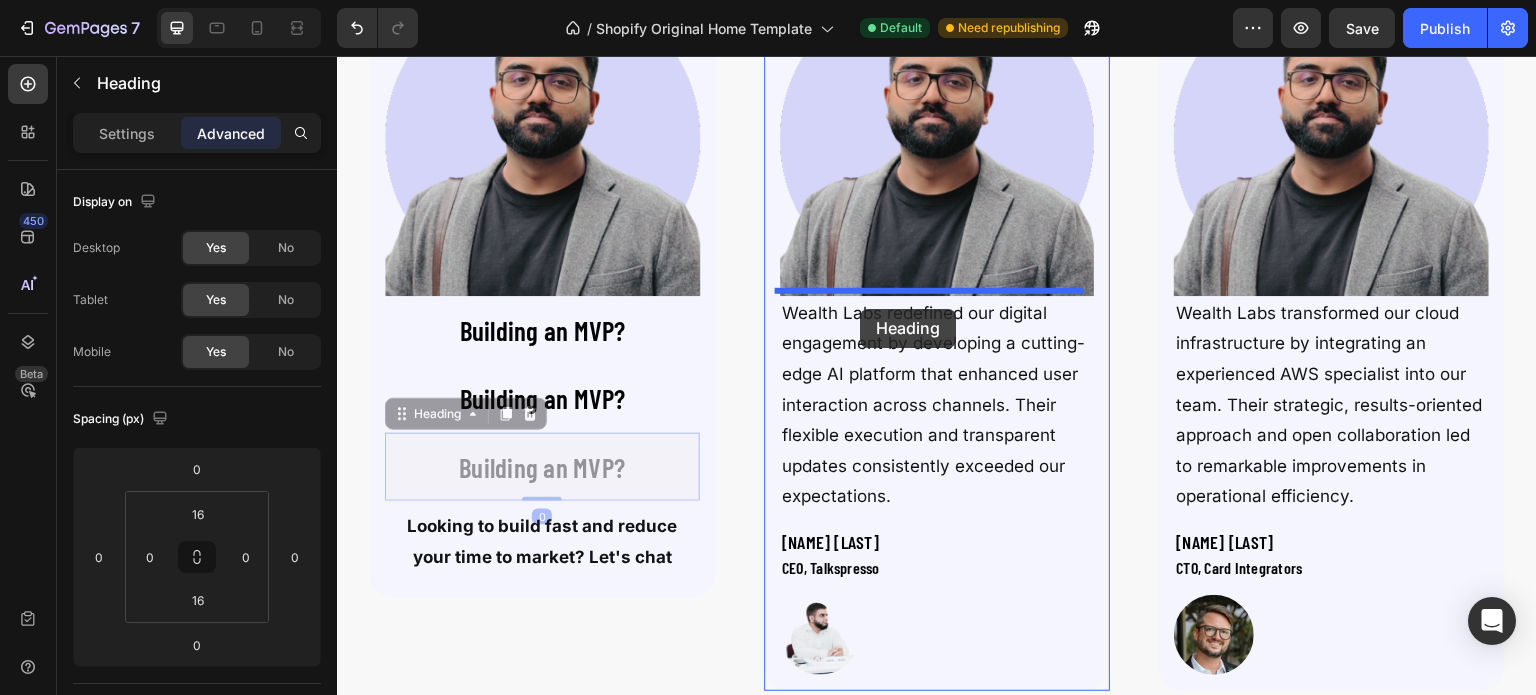 drag, startPoint x: 424, startPoint y: 405, endPoint x: 860, endPoint y: 309, distance: 446.44373 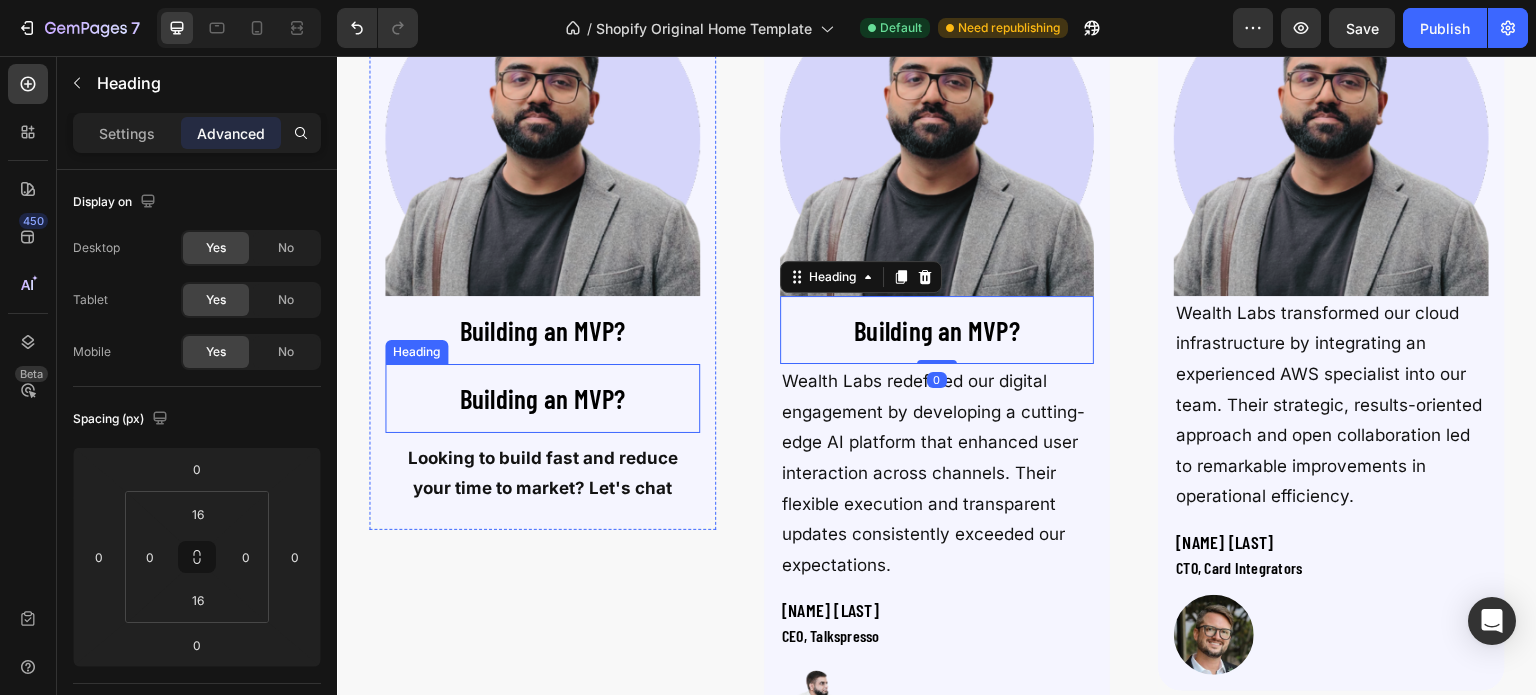 click on "Building an MVP?" at bounding box center [542, 398] 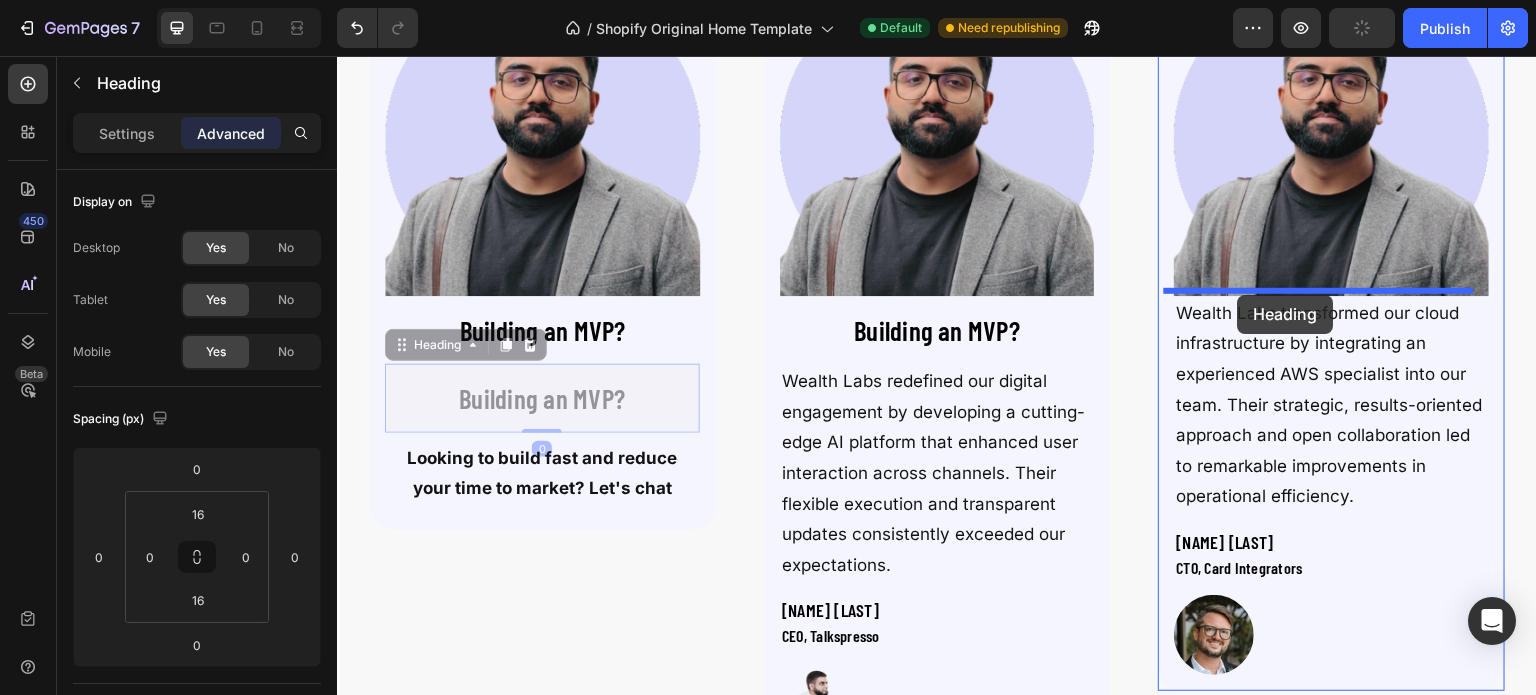 drag, startPoint x: 428, startPoint y: 343, endPoint x: 1238, endPoint y: 295, distance: 811.42096 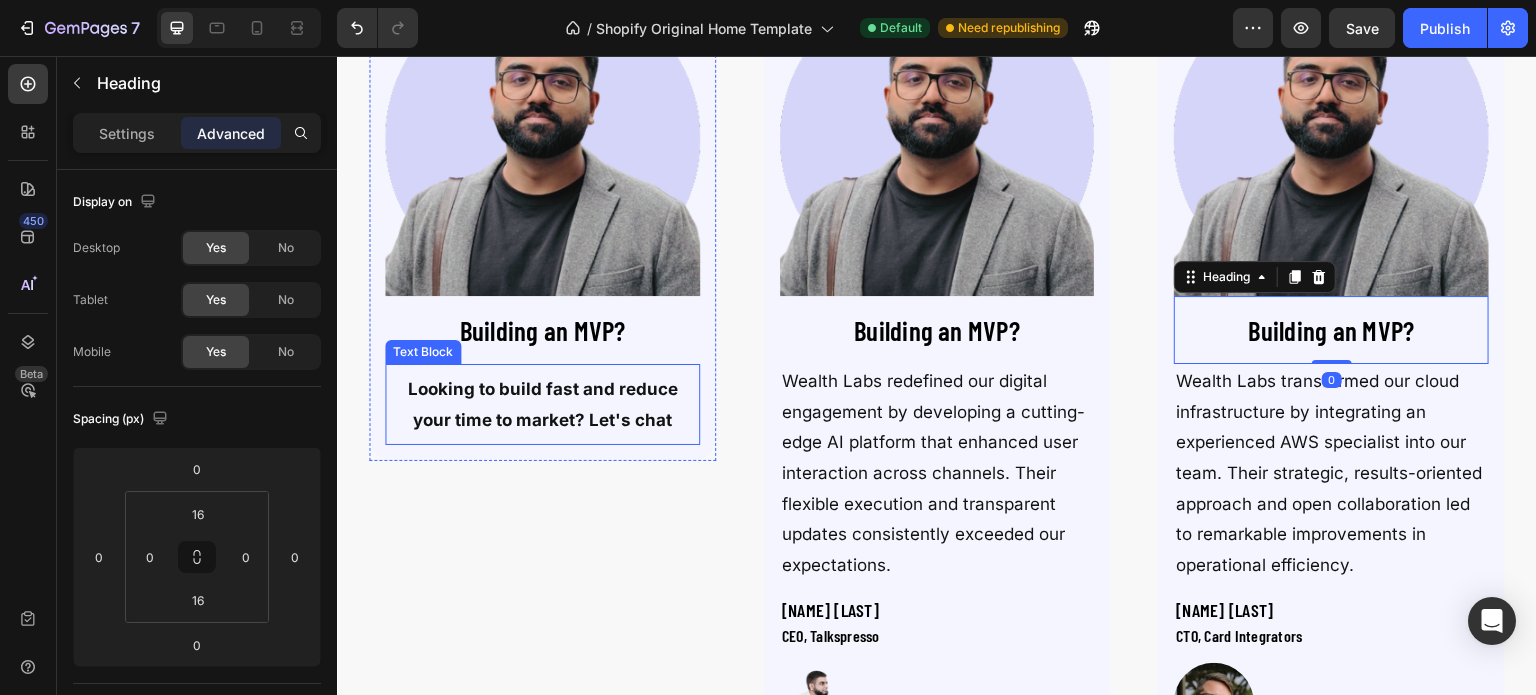 click on "Looking to build fast and reduce your time to market? Let's chat" at bounding box center (542, 404) 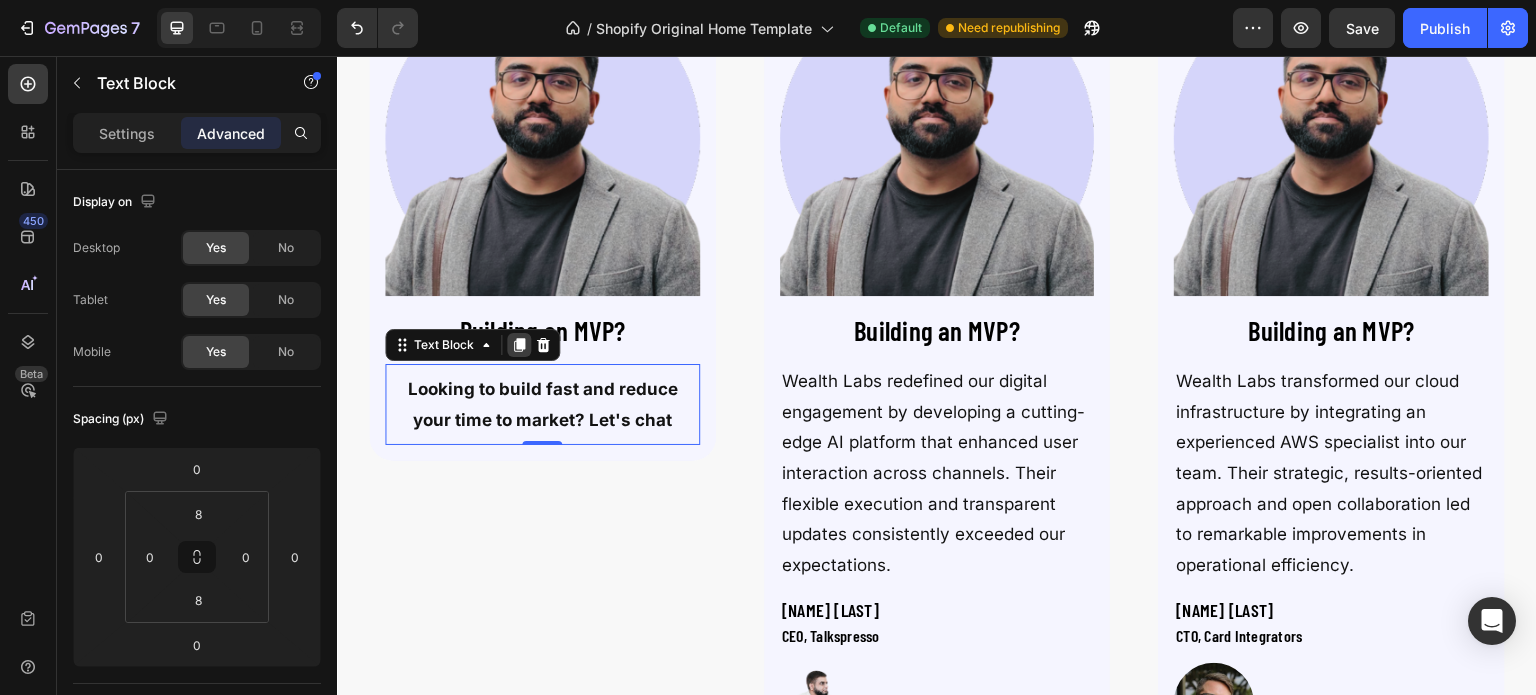 click 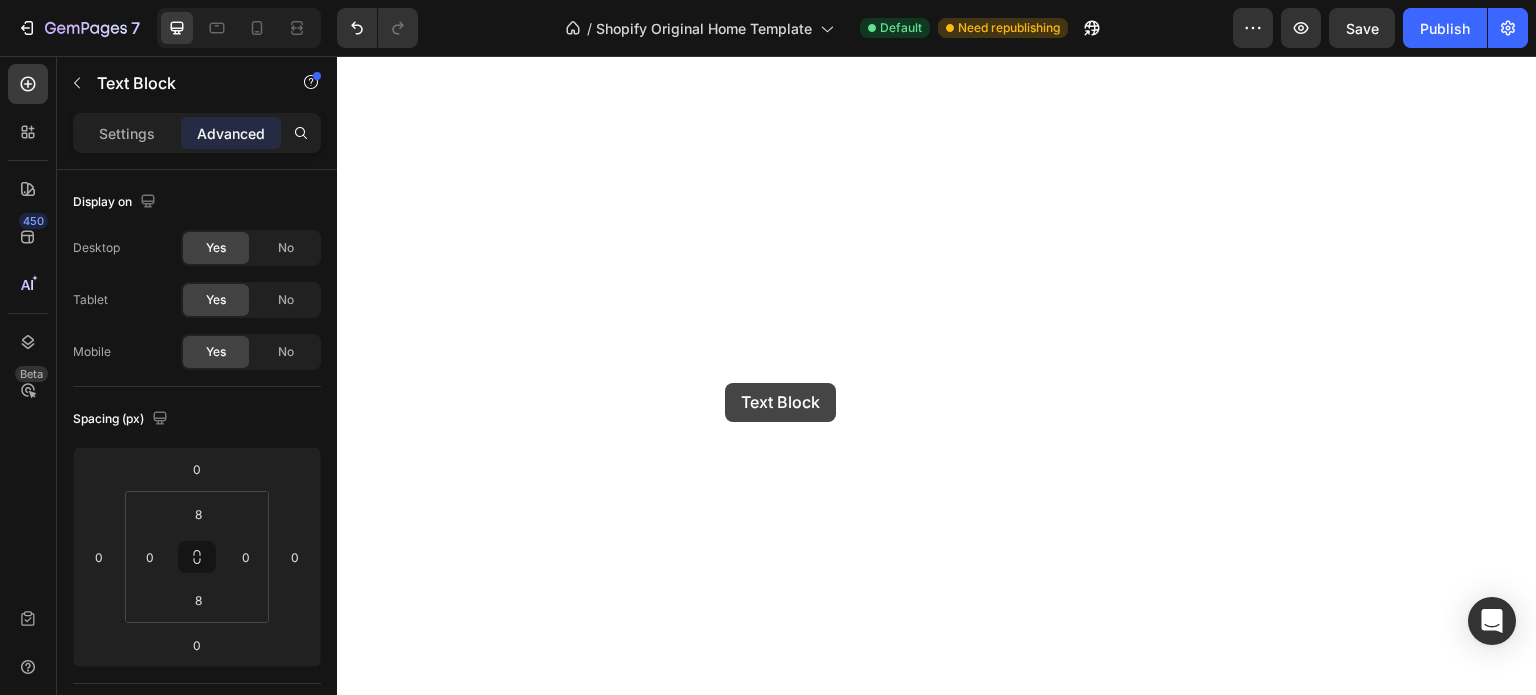 scroll, scrollTop: 0, scrollLeft: 0, axis: both 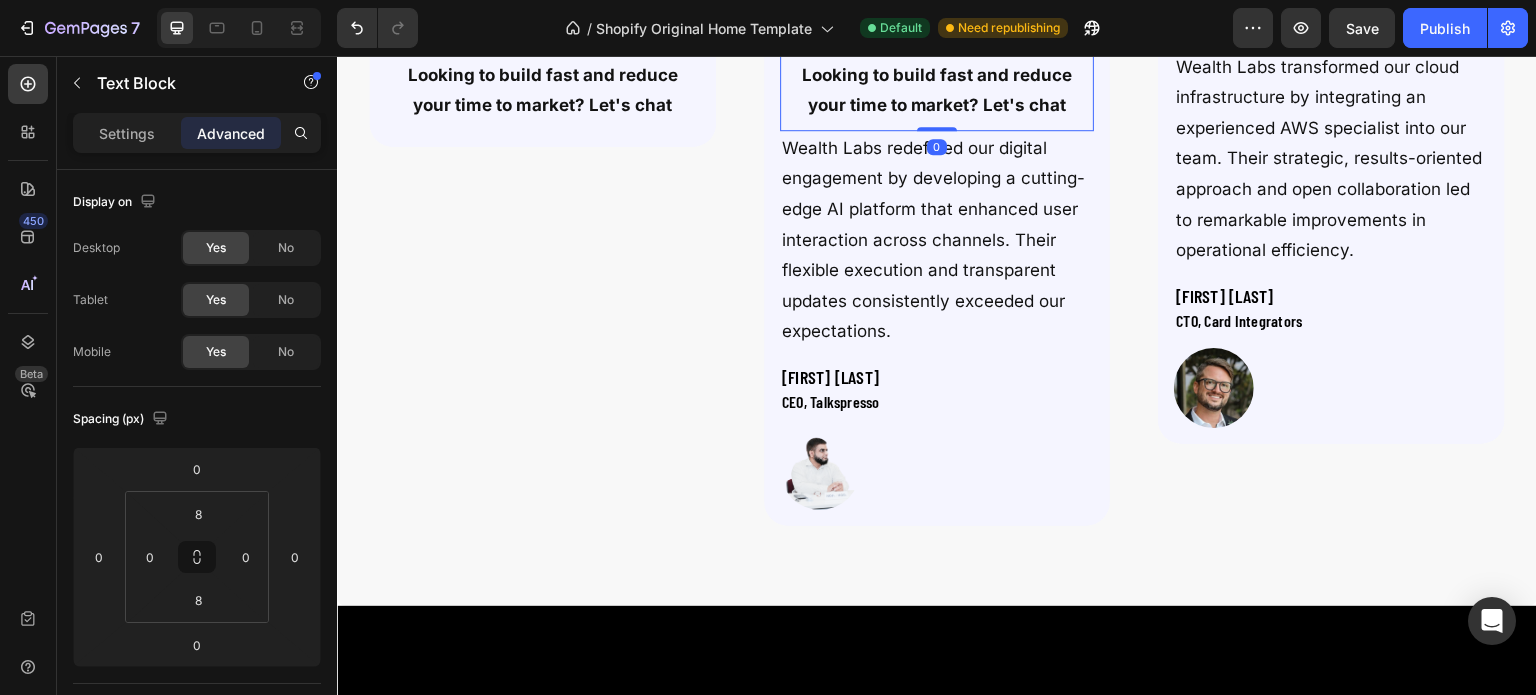 click 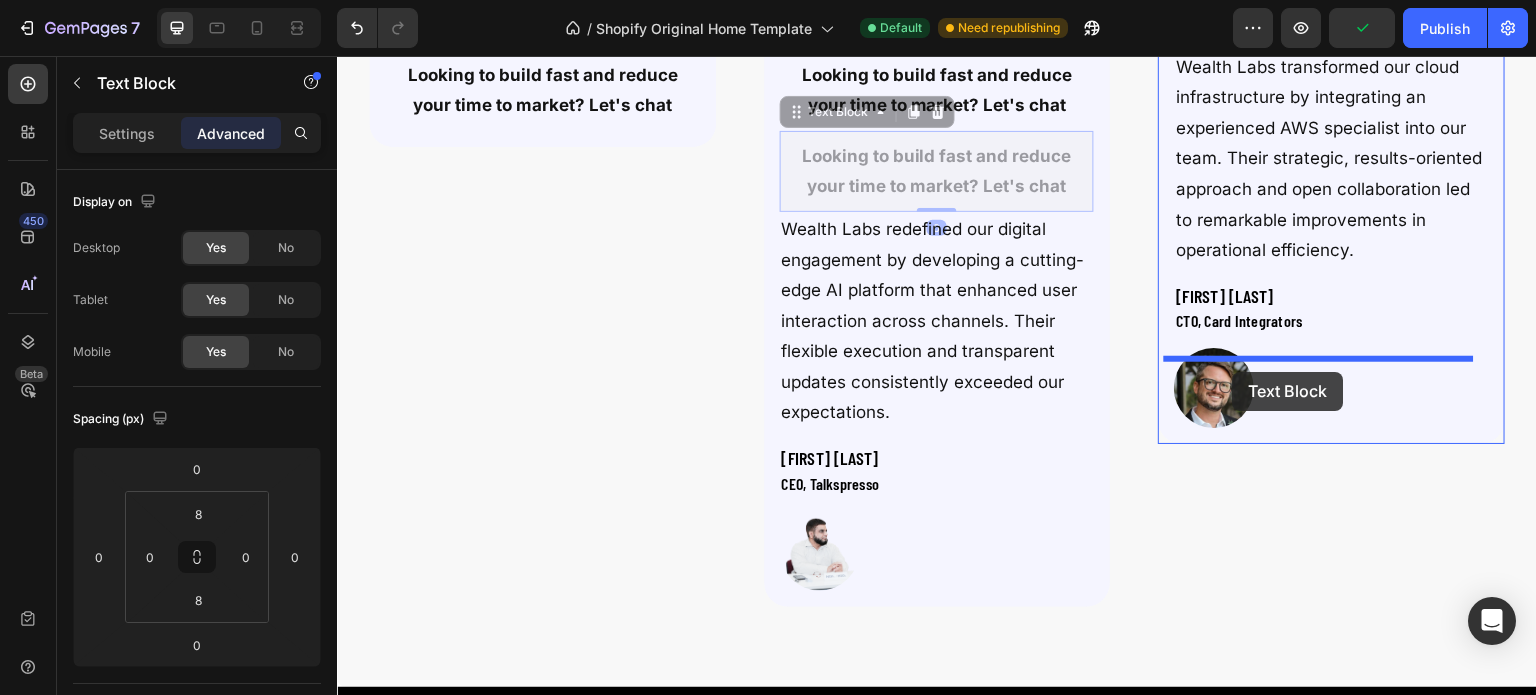 drag, startPoint x: 814, startPoint y: 422, endPoint x: 1234, endPoint y: 372, distance: 422.96573 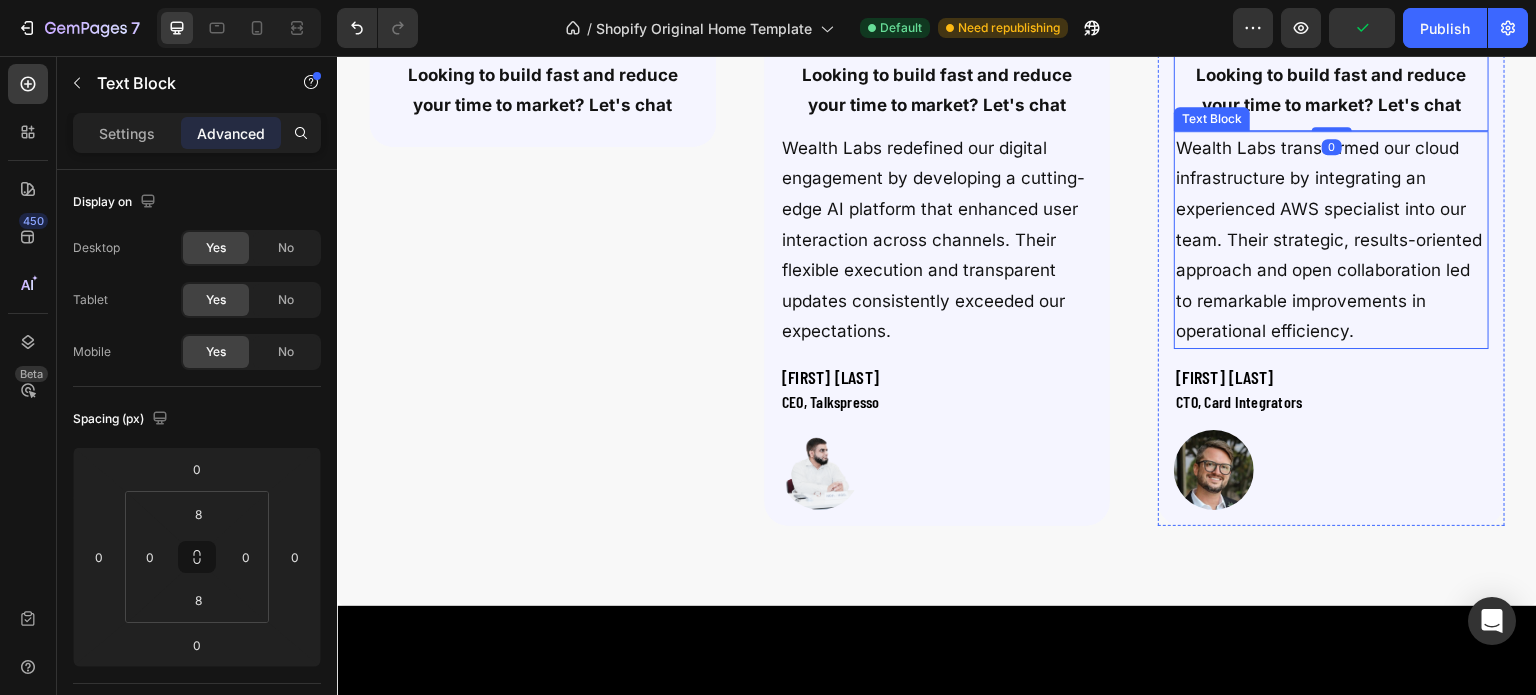click on "Wealth Labs transformed our cloud infrastructure by integrating an experienced AWS specialist into our team. Their strategic, results-oriented approach and open collaboration led to remarkable improvements in operational efficiency." at bounding box center [1331, 240] 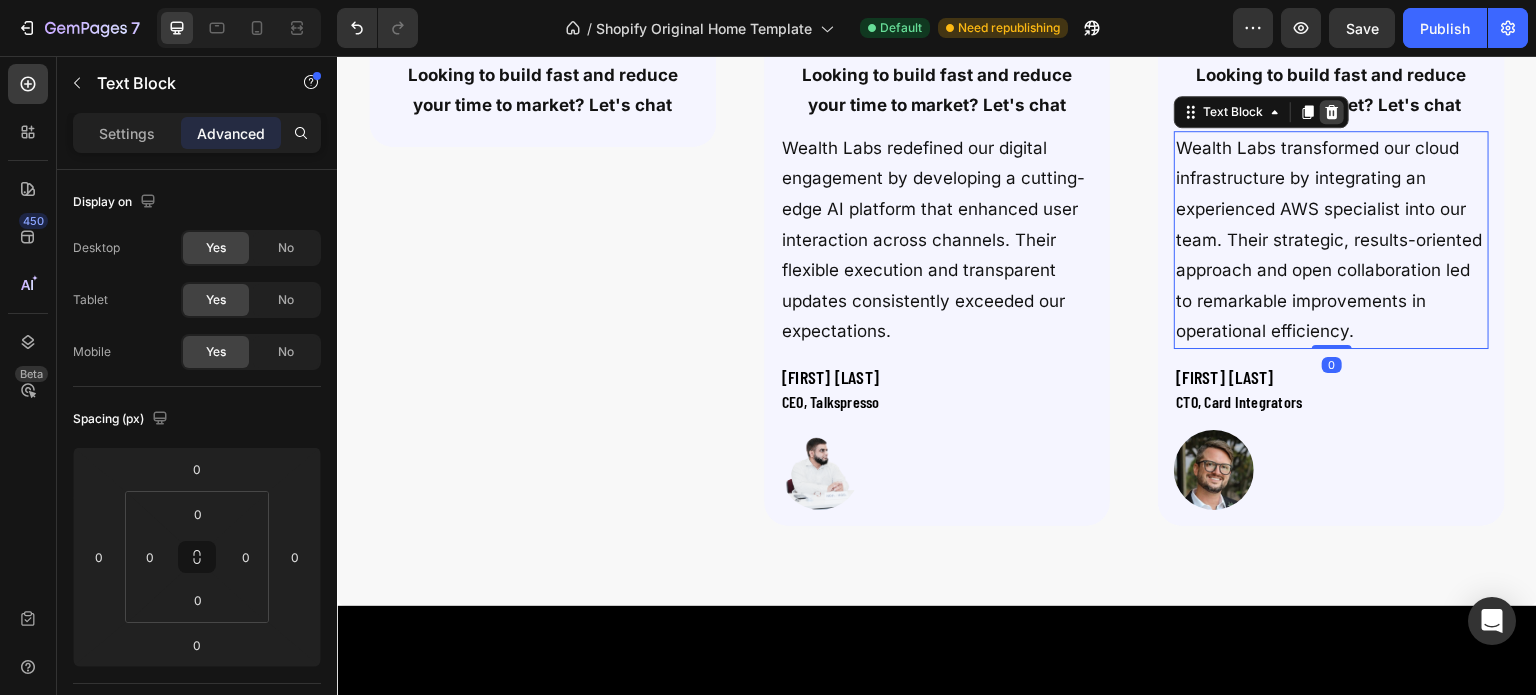 click 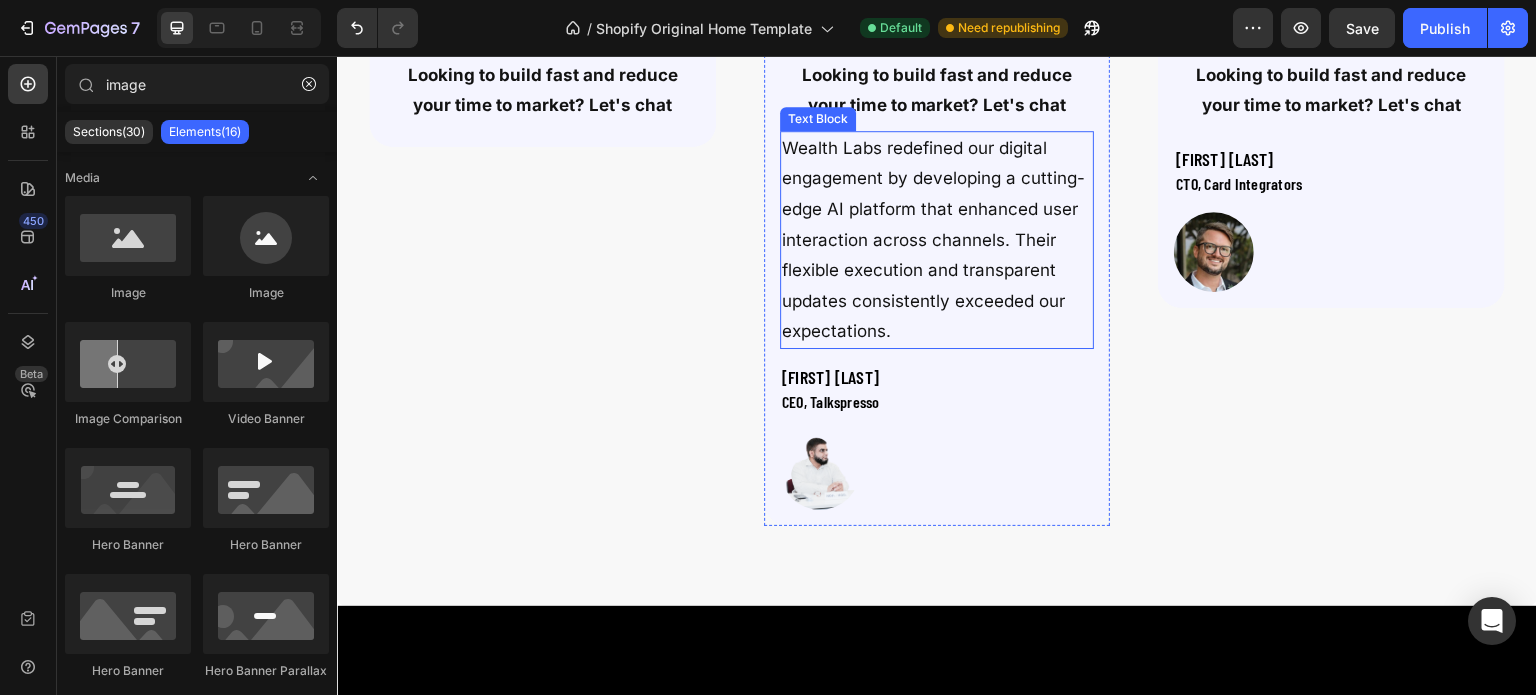 click on "Wealth Labs redefined our digital engagement by developing a cutting-edge AI platform that enhanced user interaction across channels. Their flexible execution and transparent updates consistently exceeded our expectations." at bounding box center [937, 240] 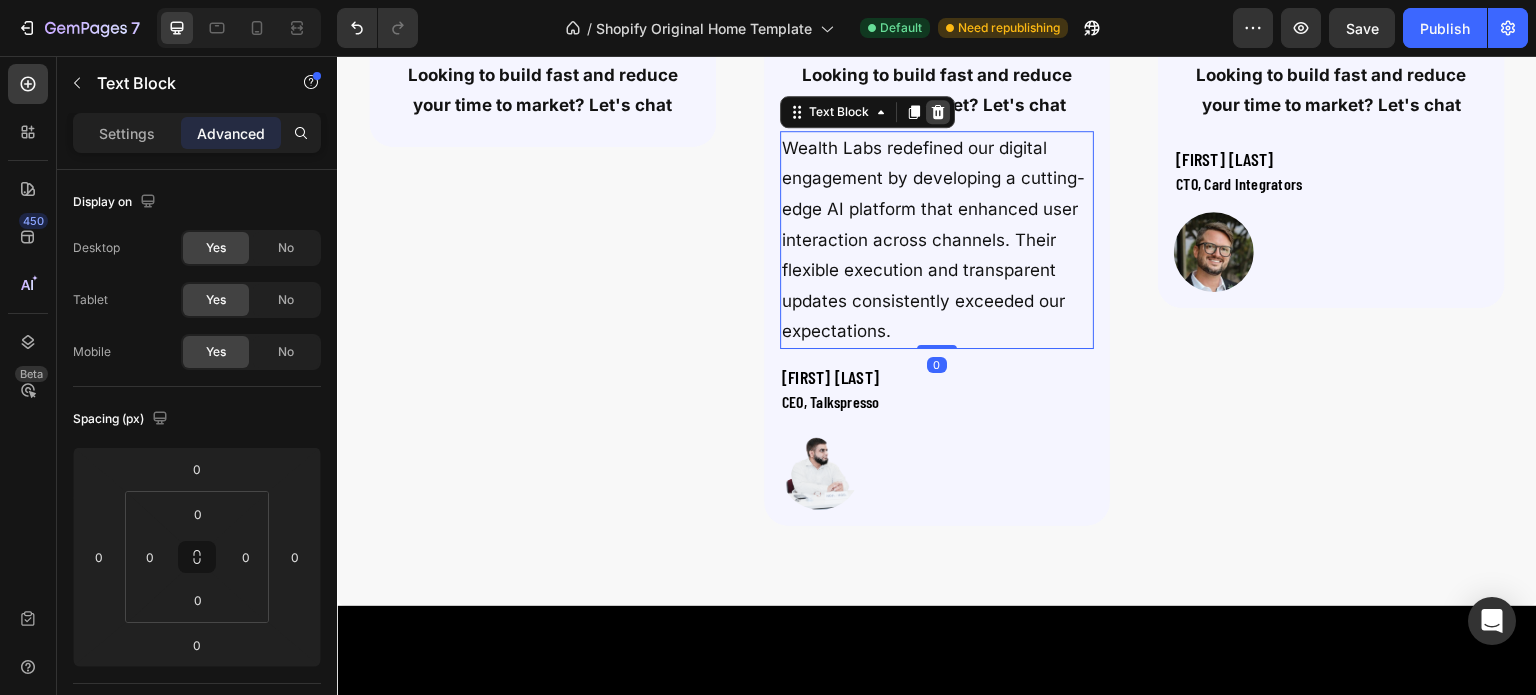 click at bounding box center [938, 112] 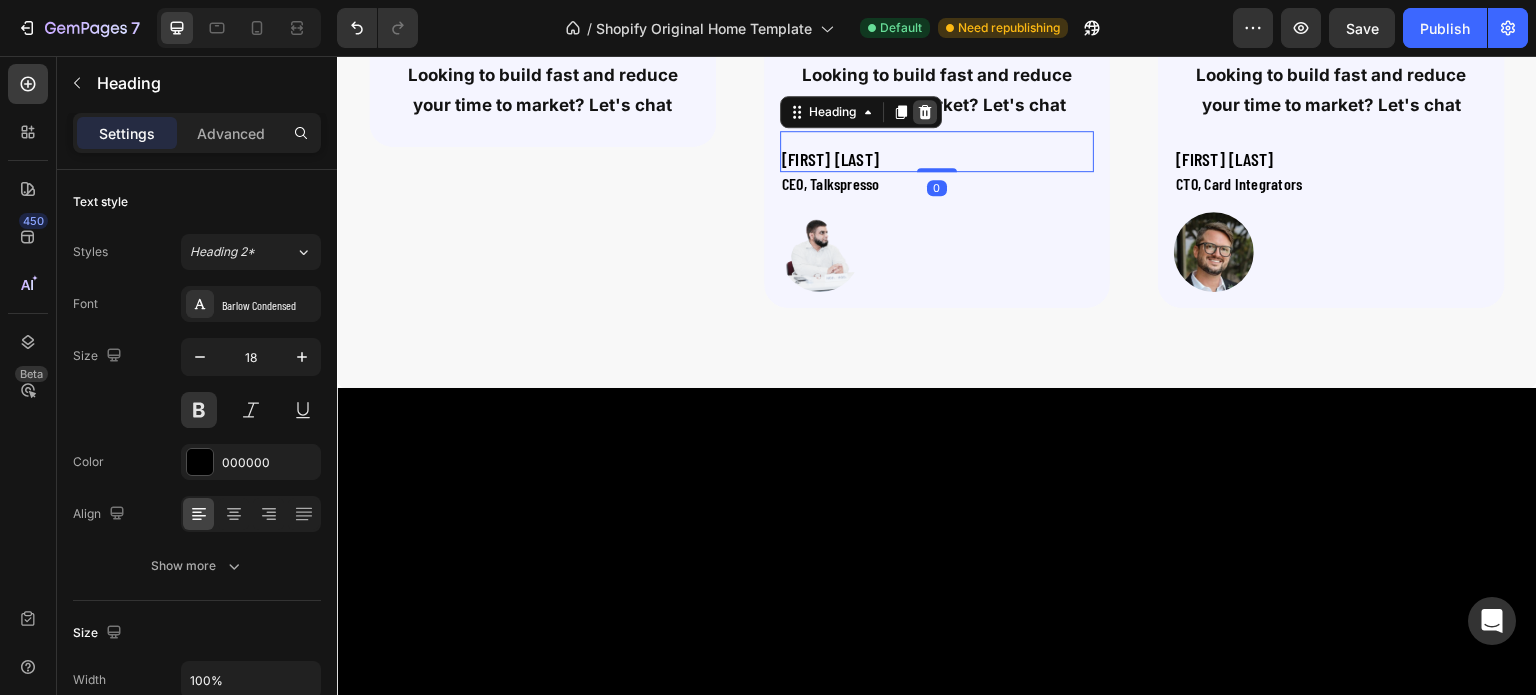 click 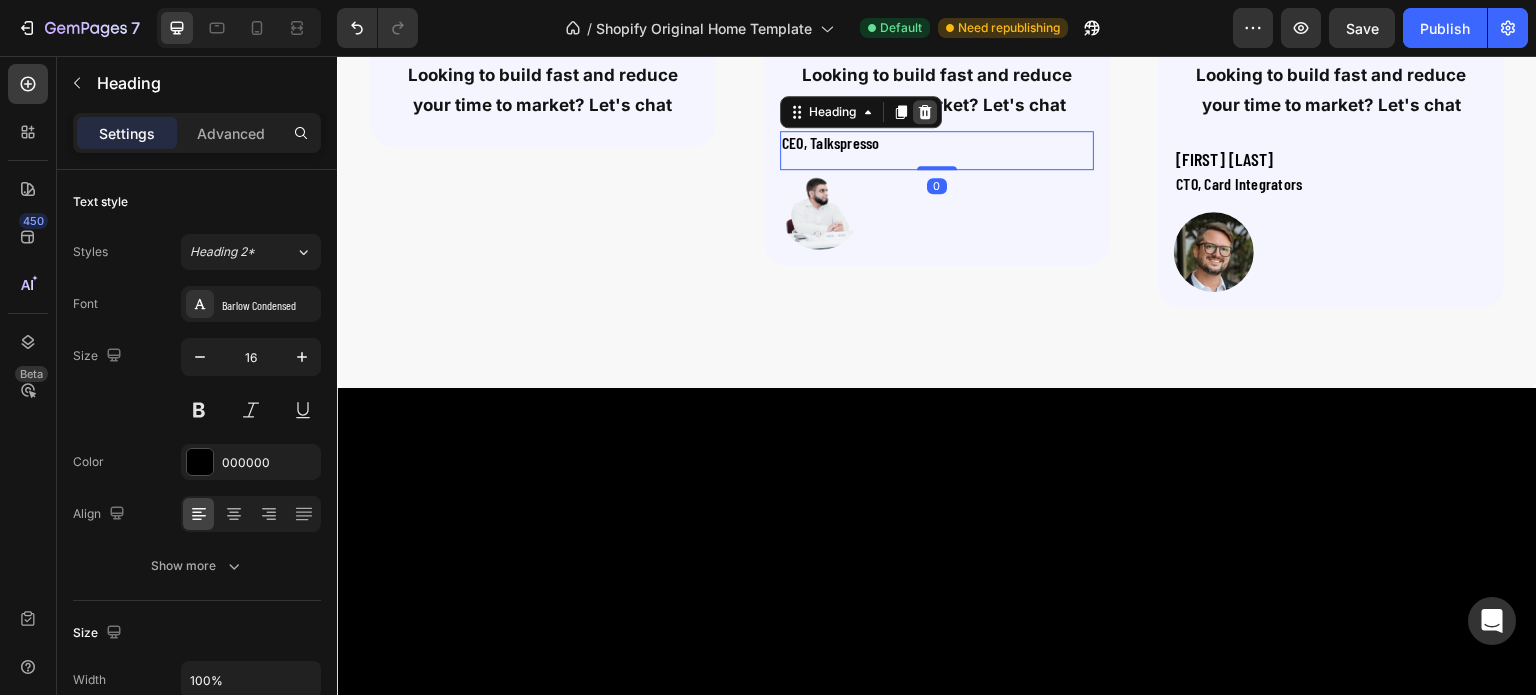 click 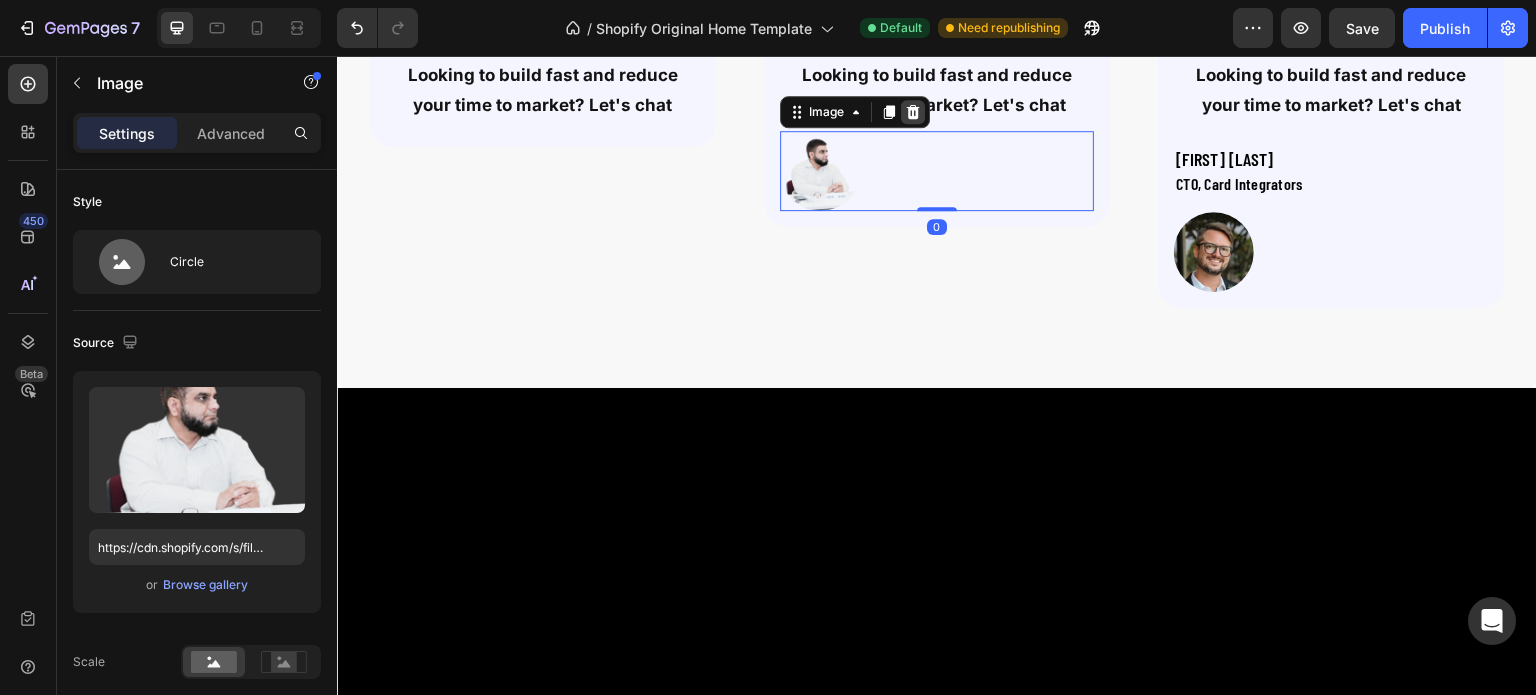 click 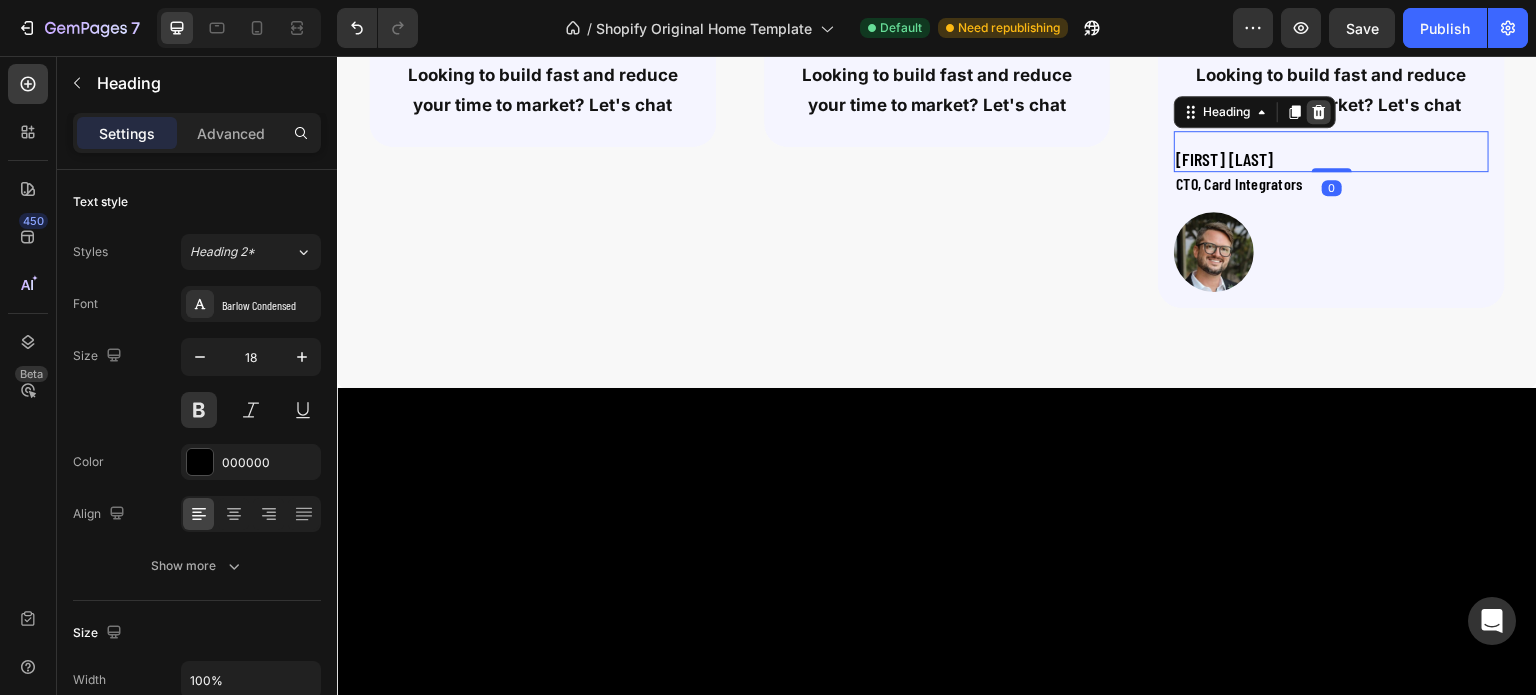 click 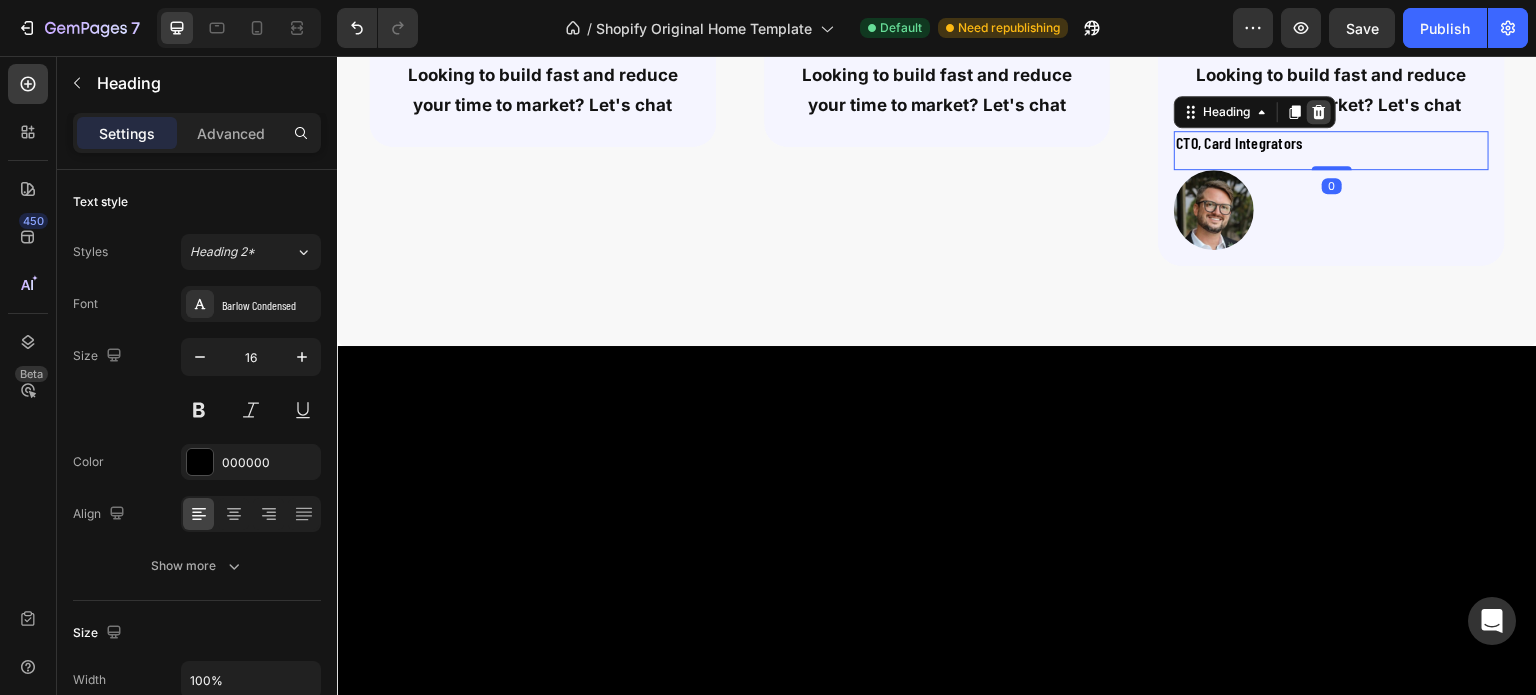 click 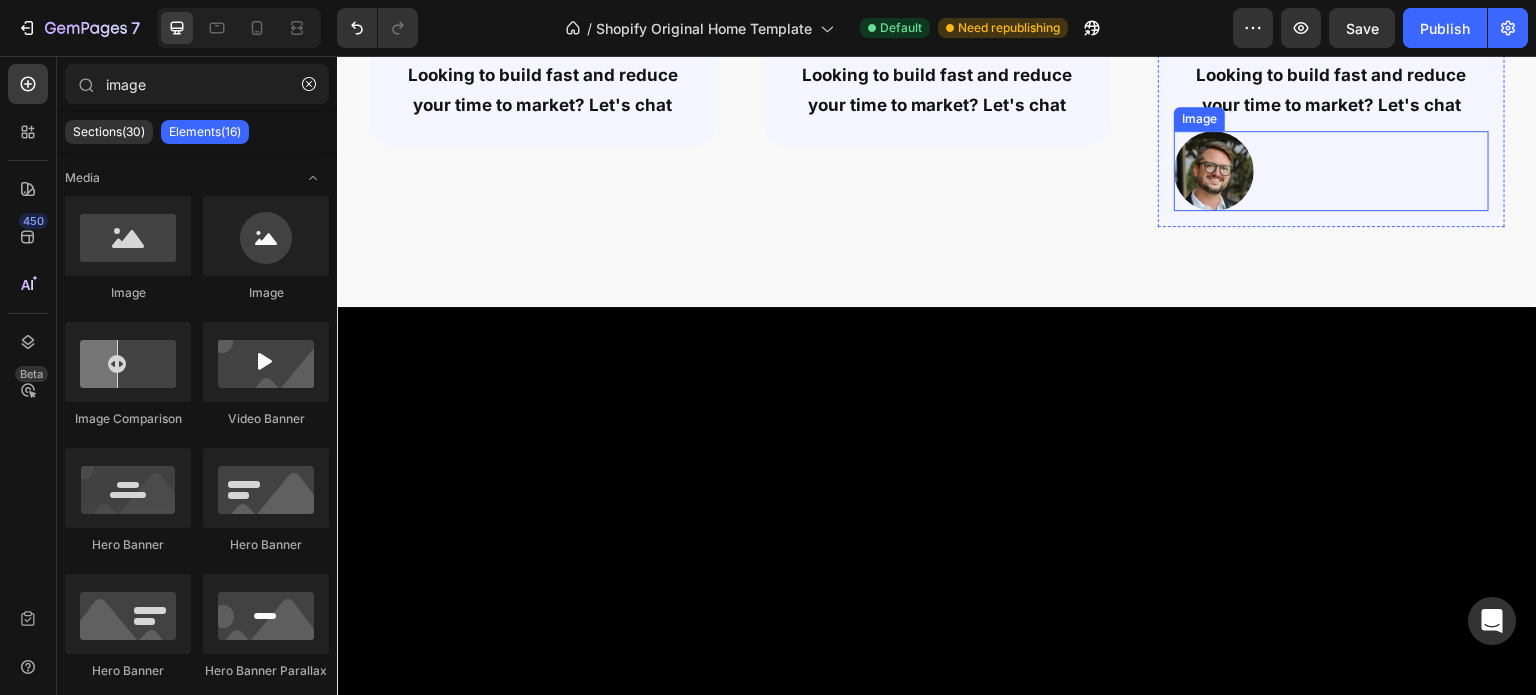 click at bounding box center (1331, 171) 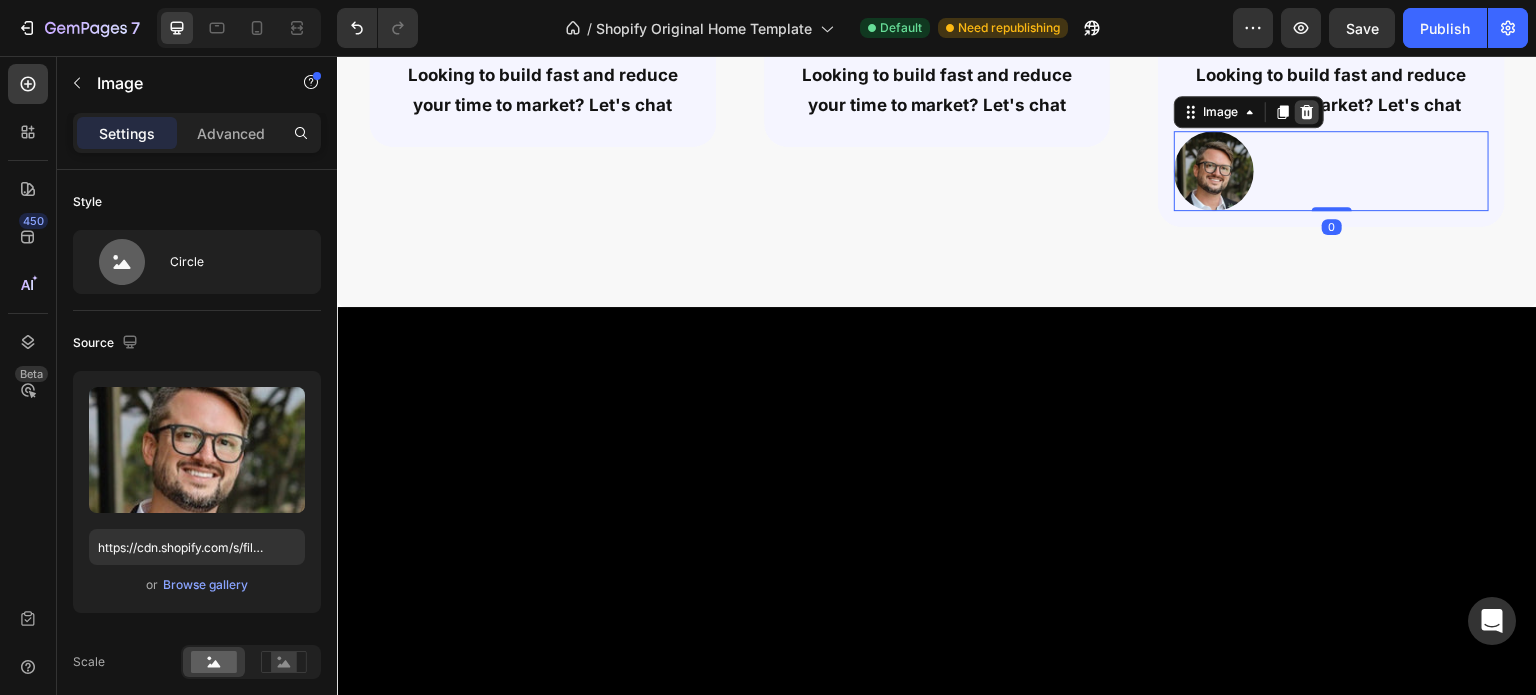 click 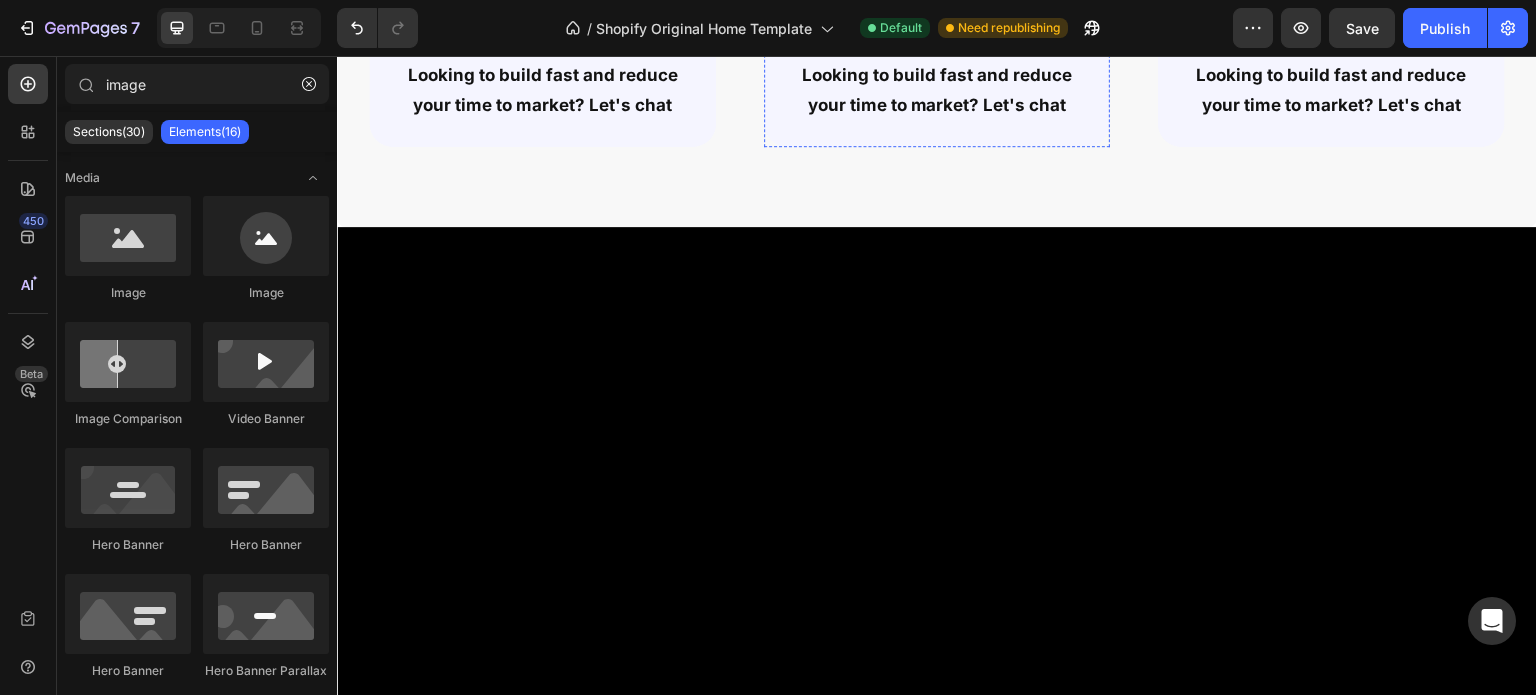 click on "Building an MVP?" at bounding box center (937, 15) 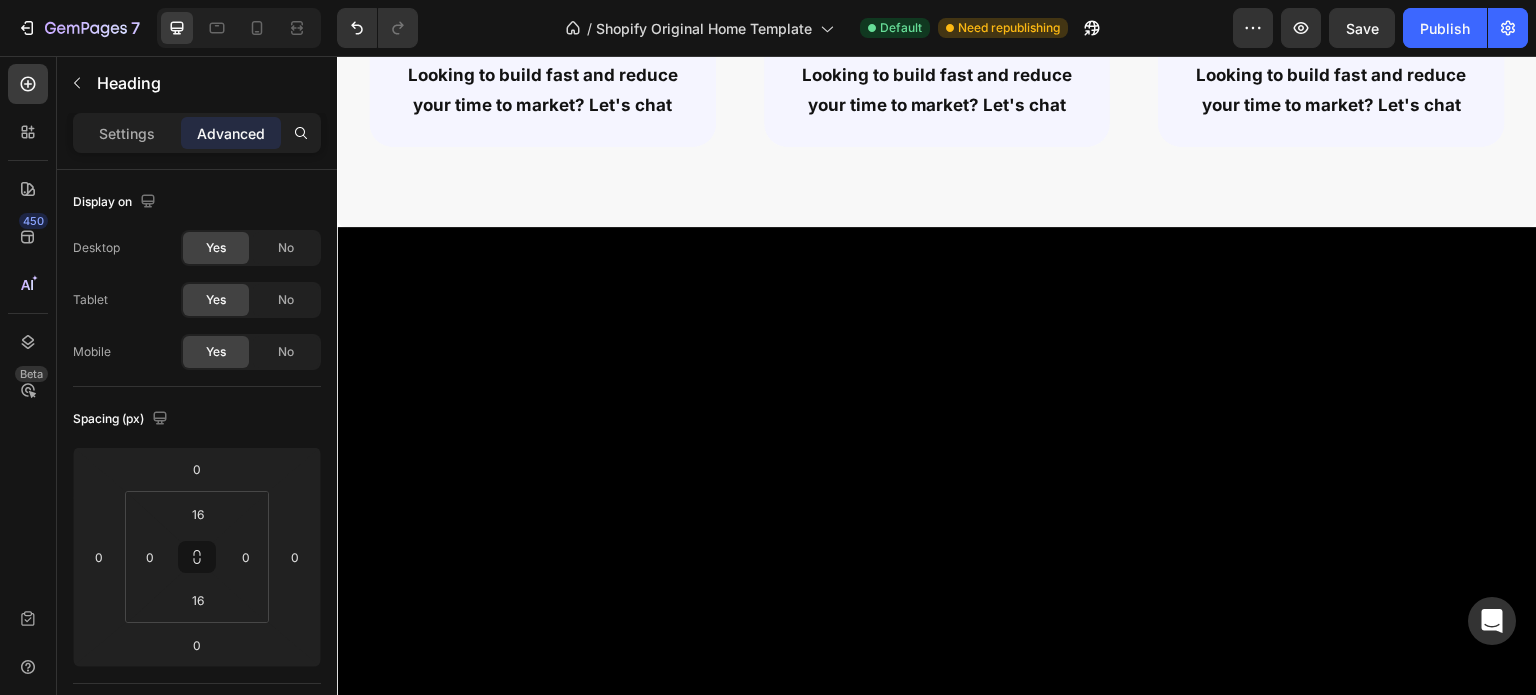 click on "Building an MVP?" at bounding box center (937, 15) 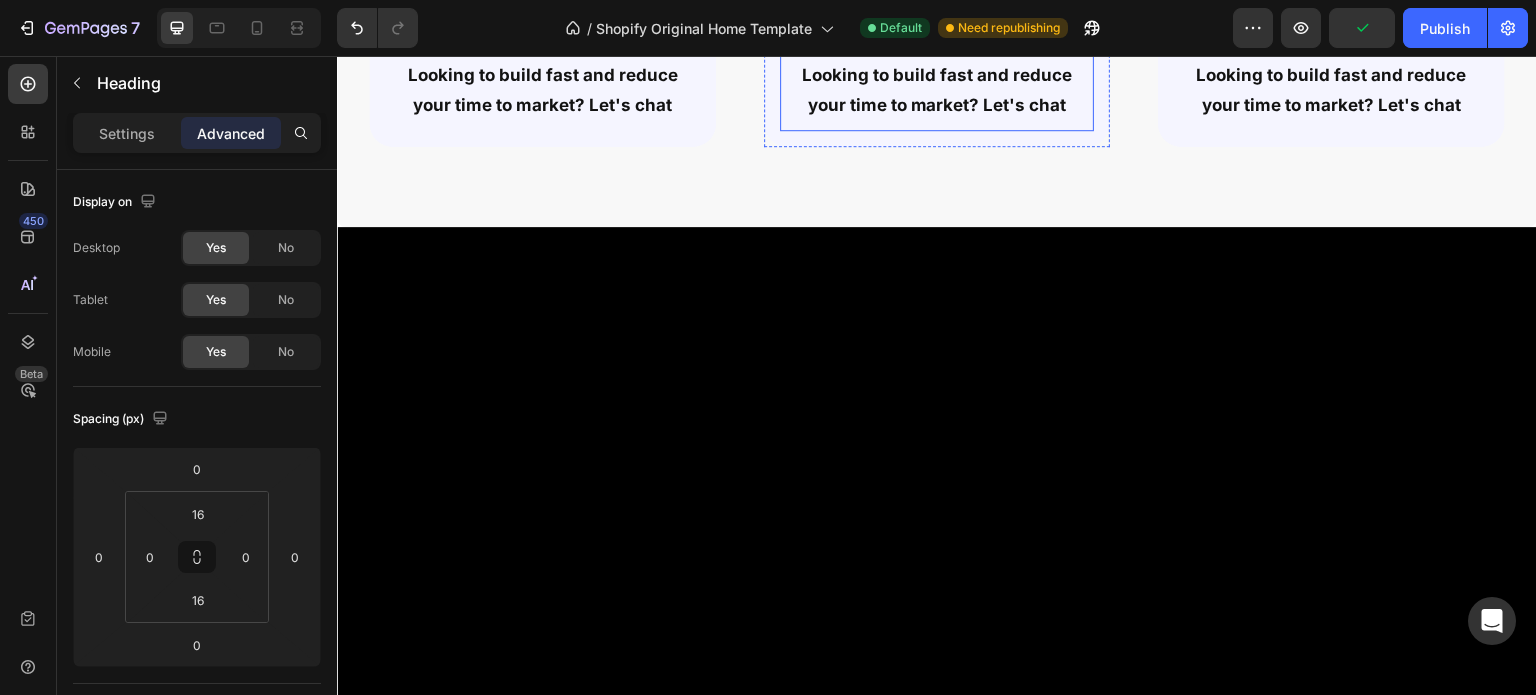 click on "Looking to build fast and reduce your time to market? Let's chat" at bounding box center [937, 90] 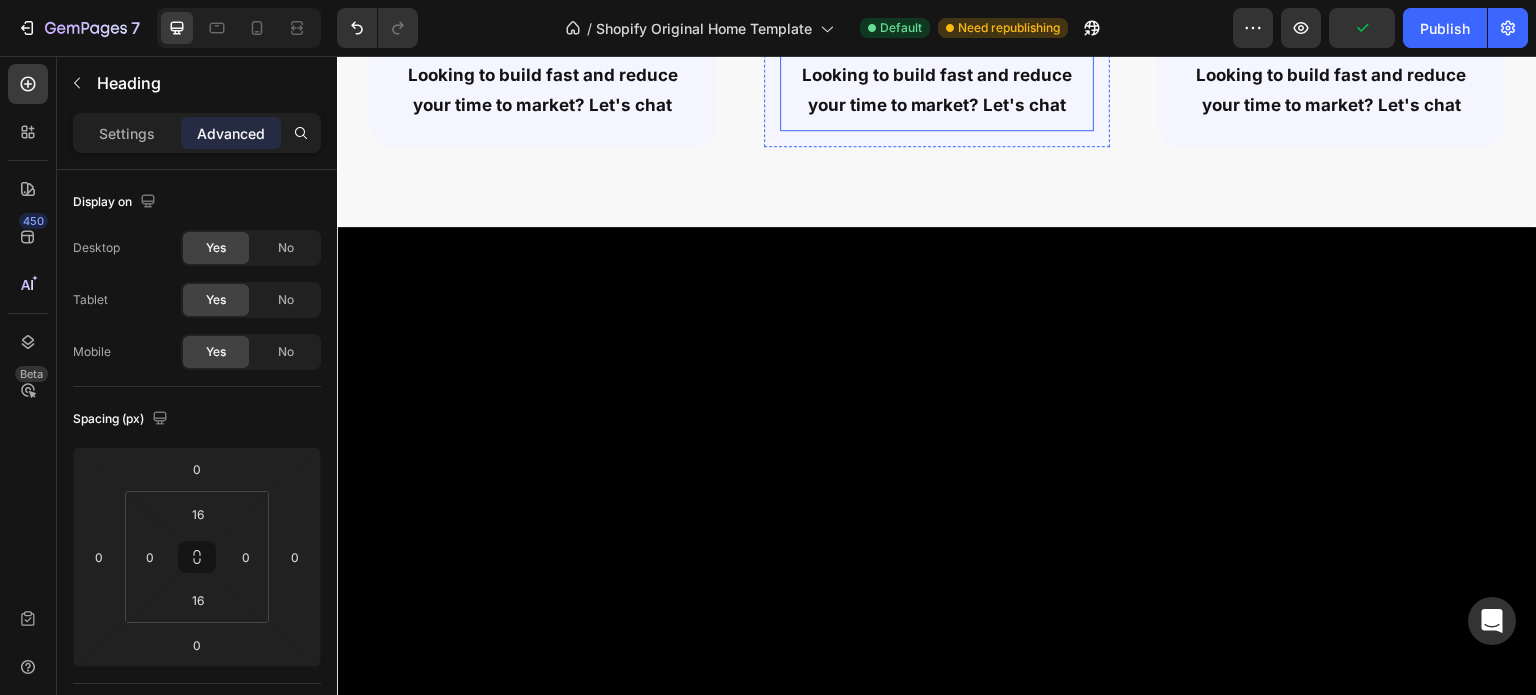 click on "Looking to build fast and reduce your time to market? Let's chat" at bounding box center (937, 90) 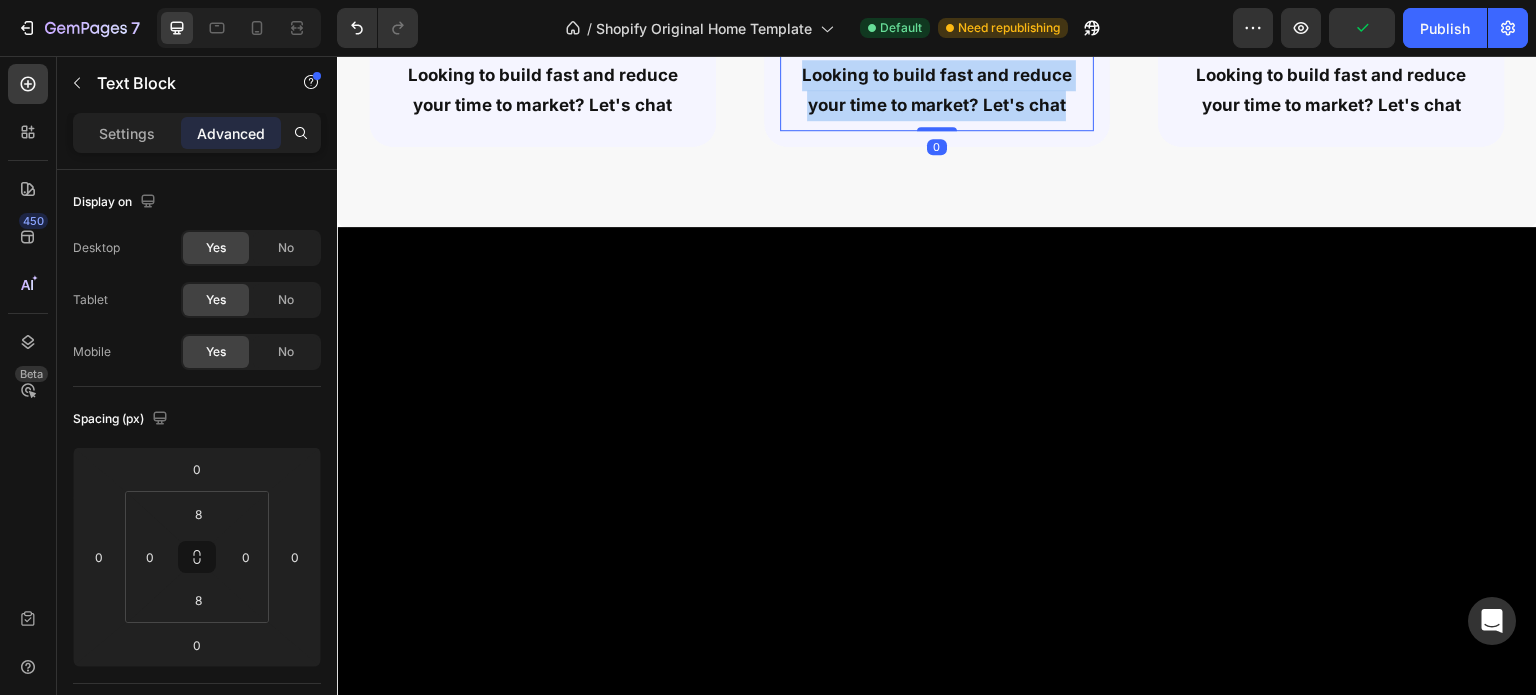click on "Looking to build fast and reduce your time to market? Let's chat" at bounding box center [937, 90] 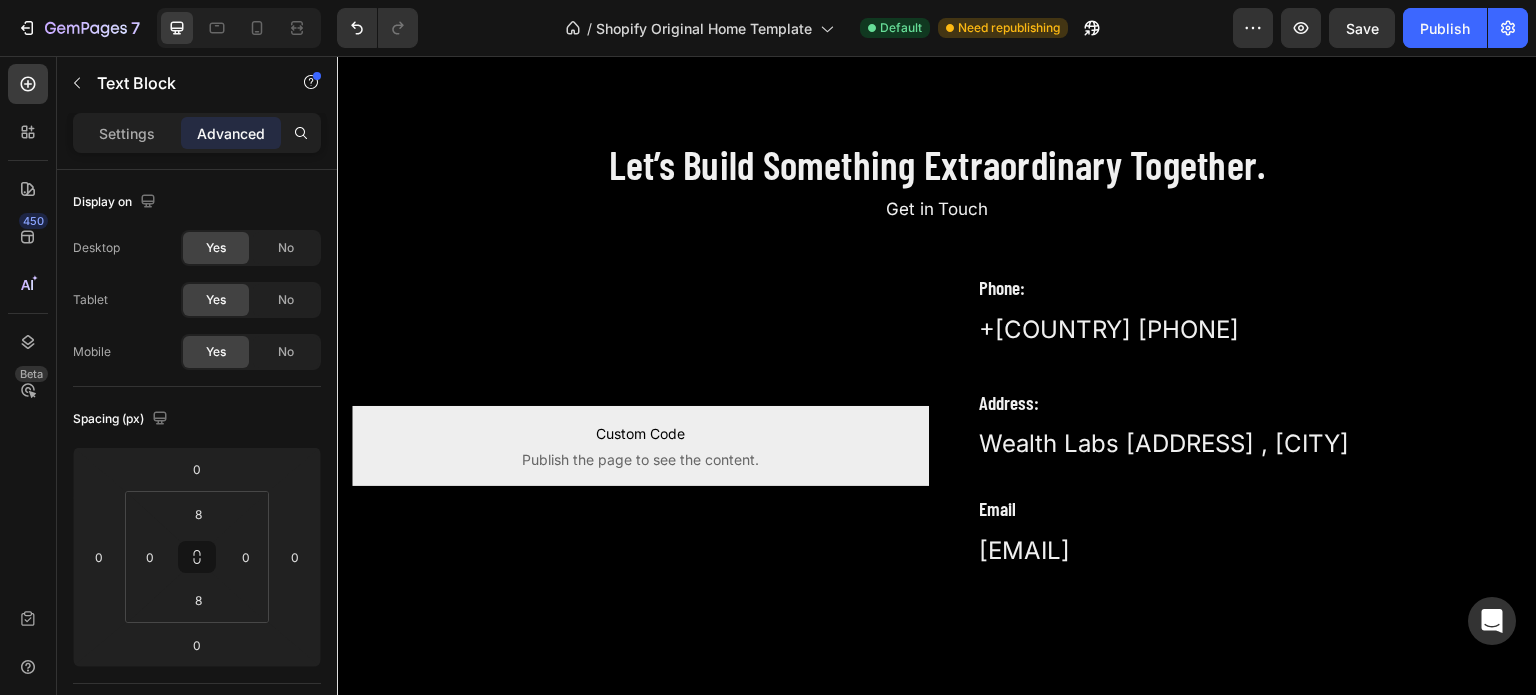 scroll, scrollTop: 5001, scrollLeft: 0, axis: vertical 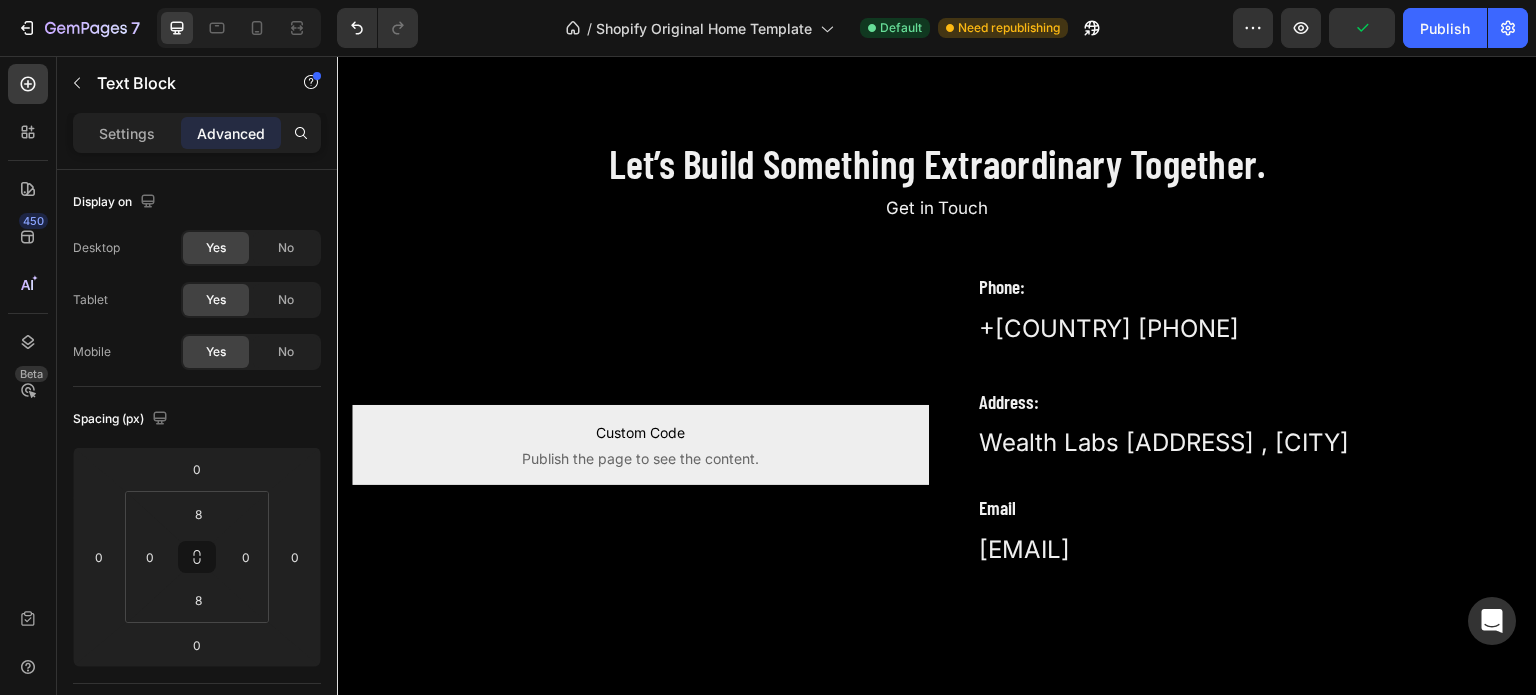 click on "Building an MVP?" at bounding box center (1332, -157) 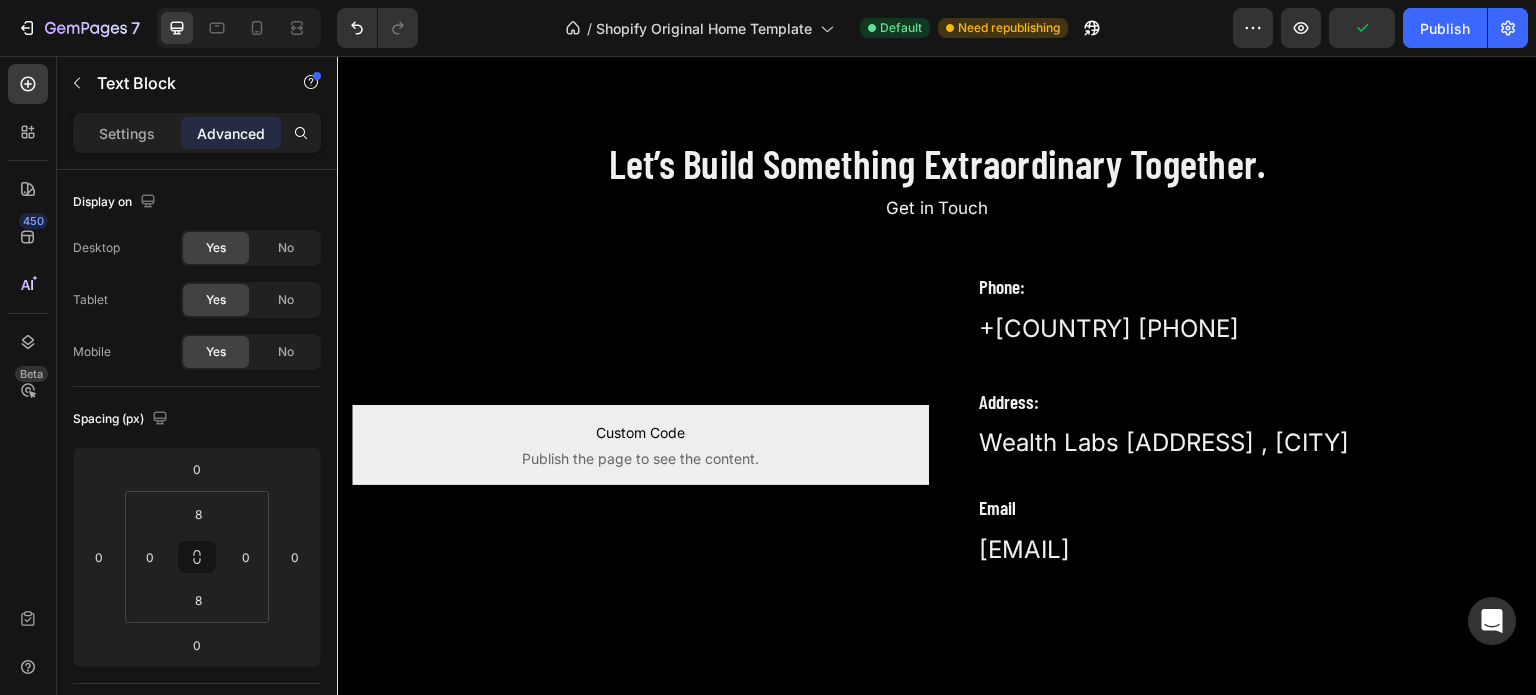 click on "Heading" at bounding box center (1210, -171) 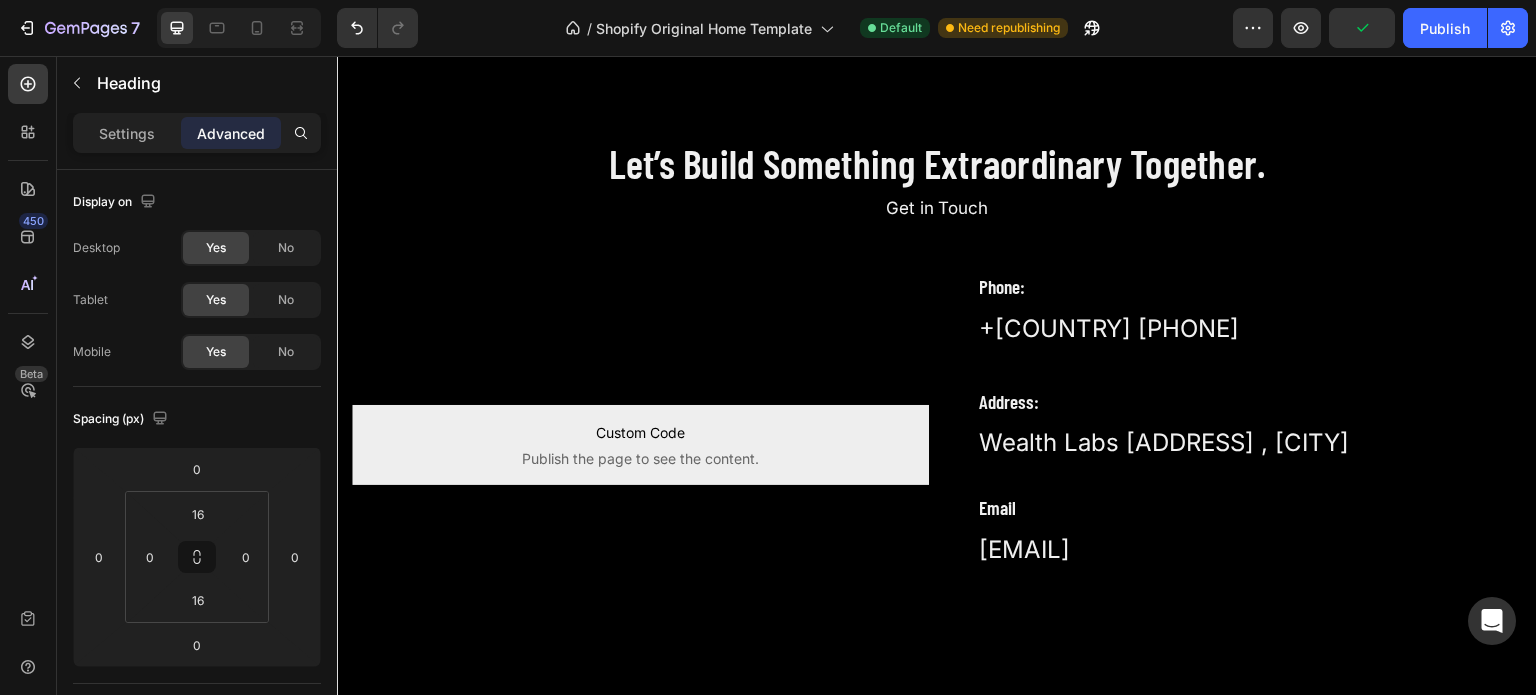 click on "Heading" at bounding box center (1226, -171) 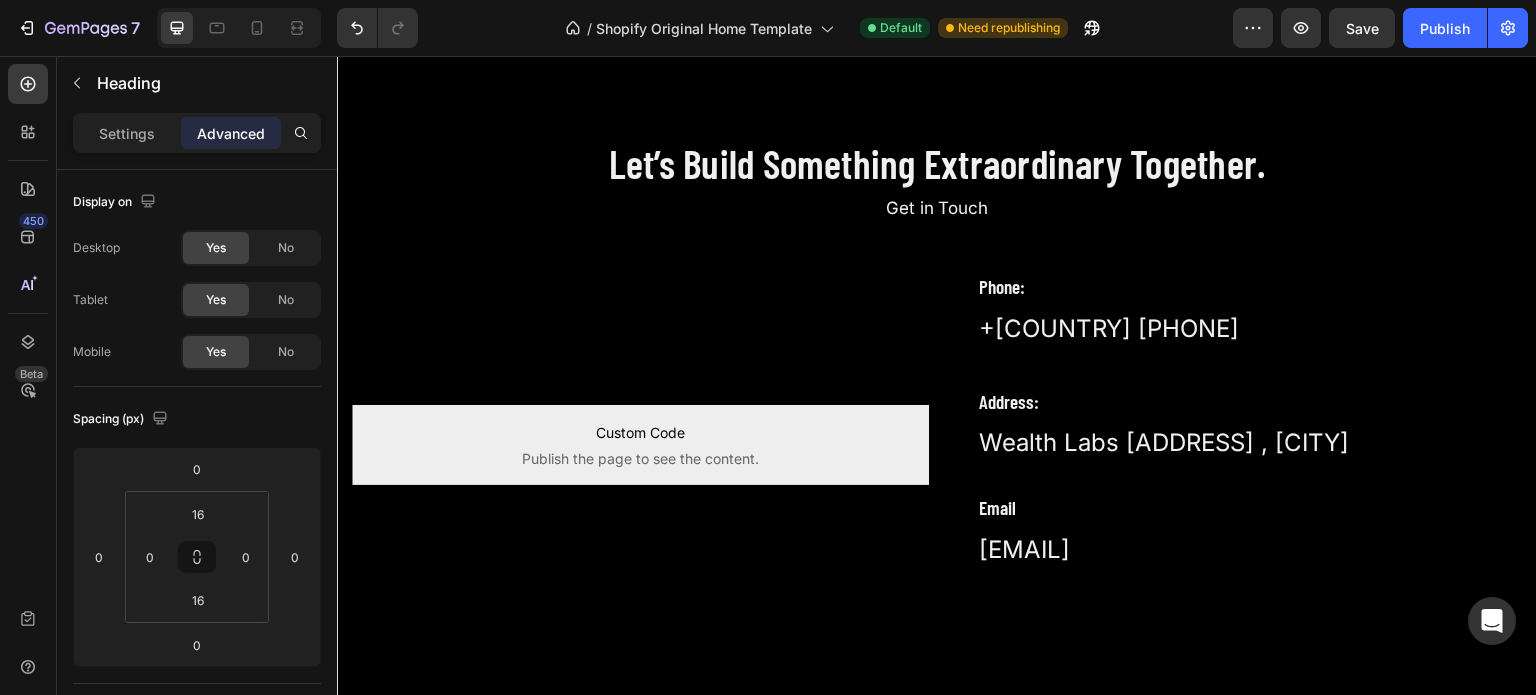 click on "Building an MVP?" at bounding box center [1332, -157] 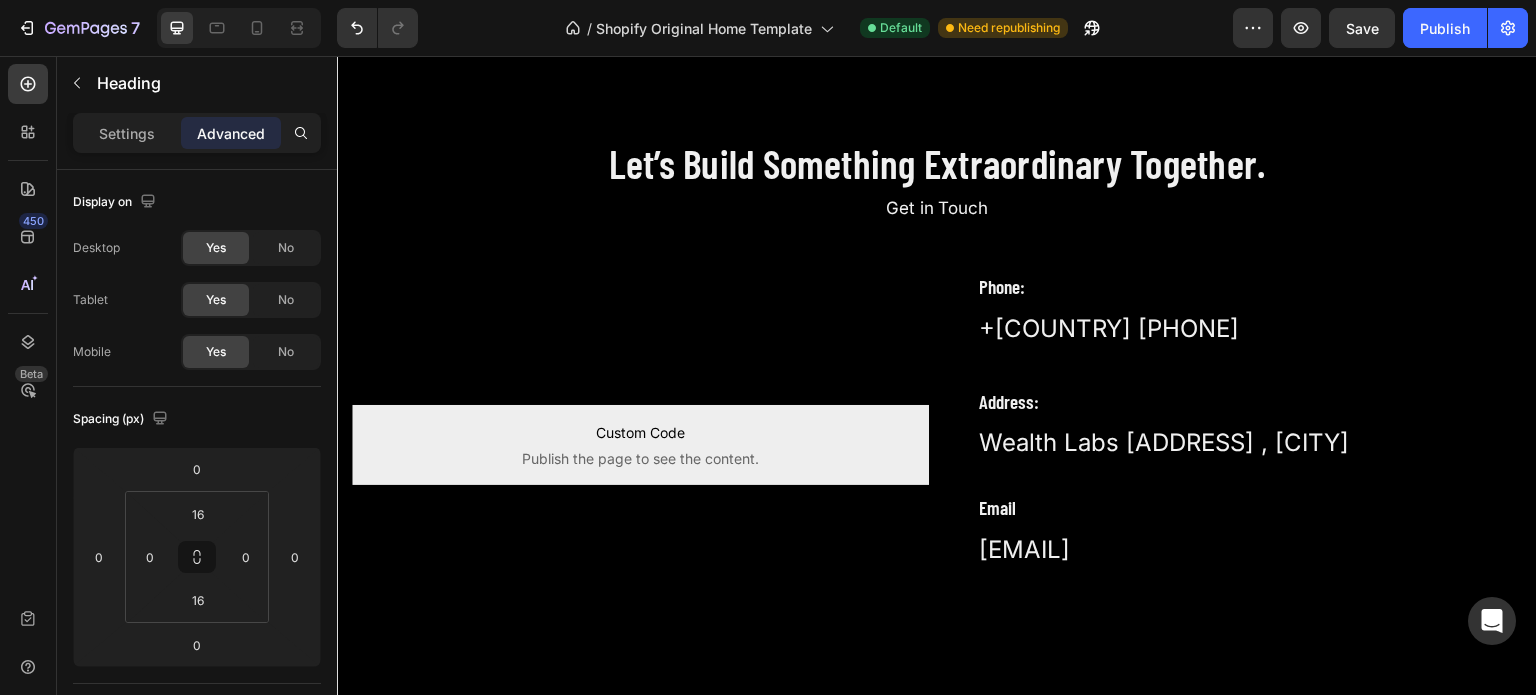 click on "Building an MVP?" at bounding box center (1332, -157) 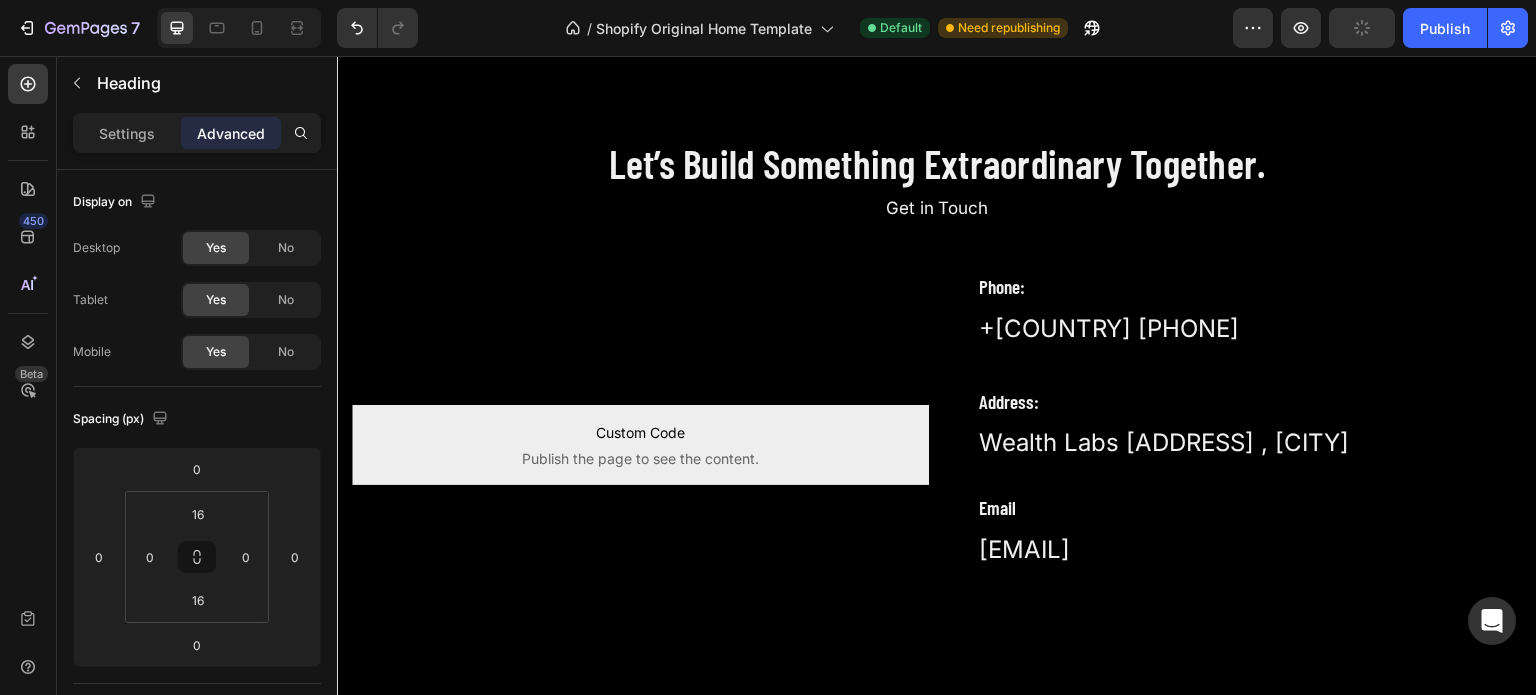 click on "Looking to build fast and reduce your time to market? Let's chat" at bounding box center [1331, -82] 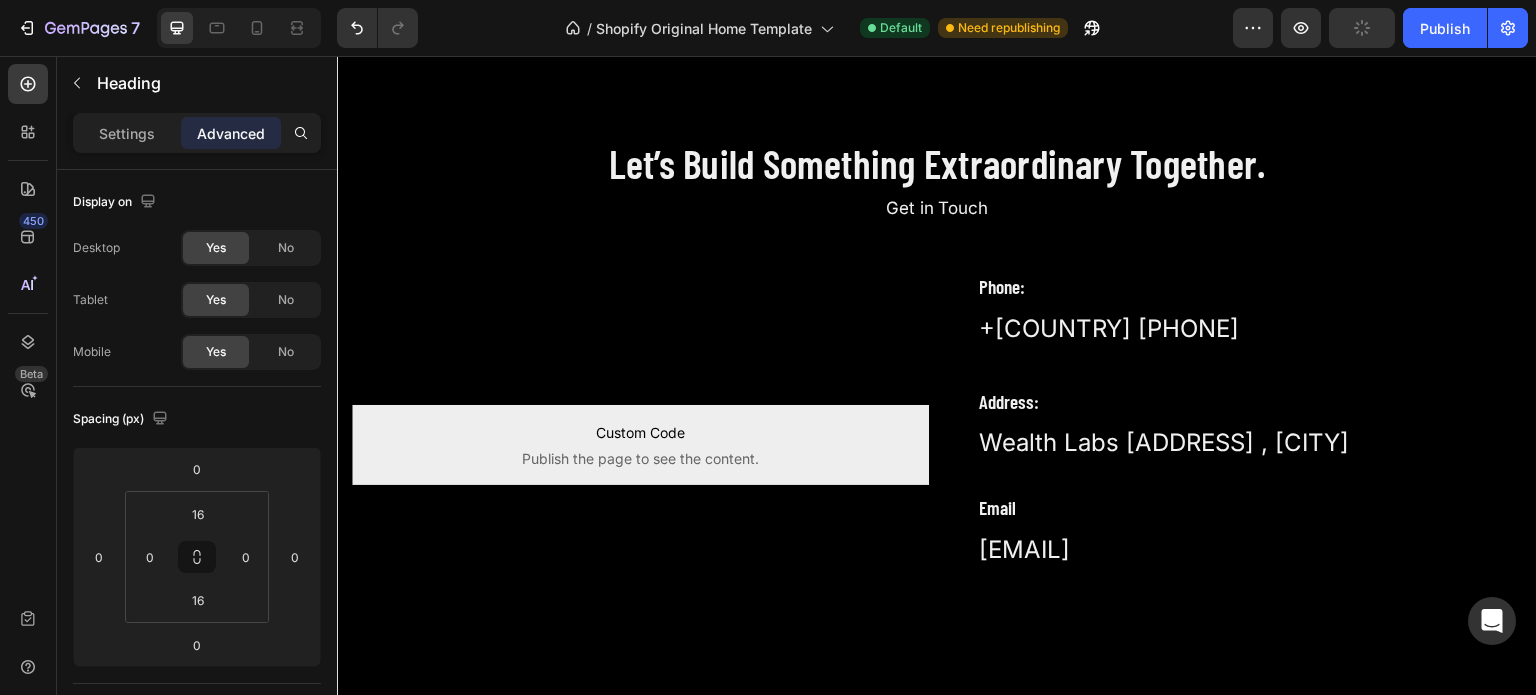 click on "Looking to build fast and reduce your time to market? Let's chat" at bounding box center (1331, -82) 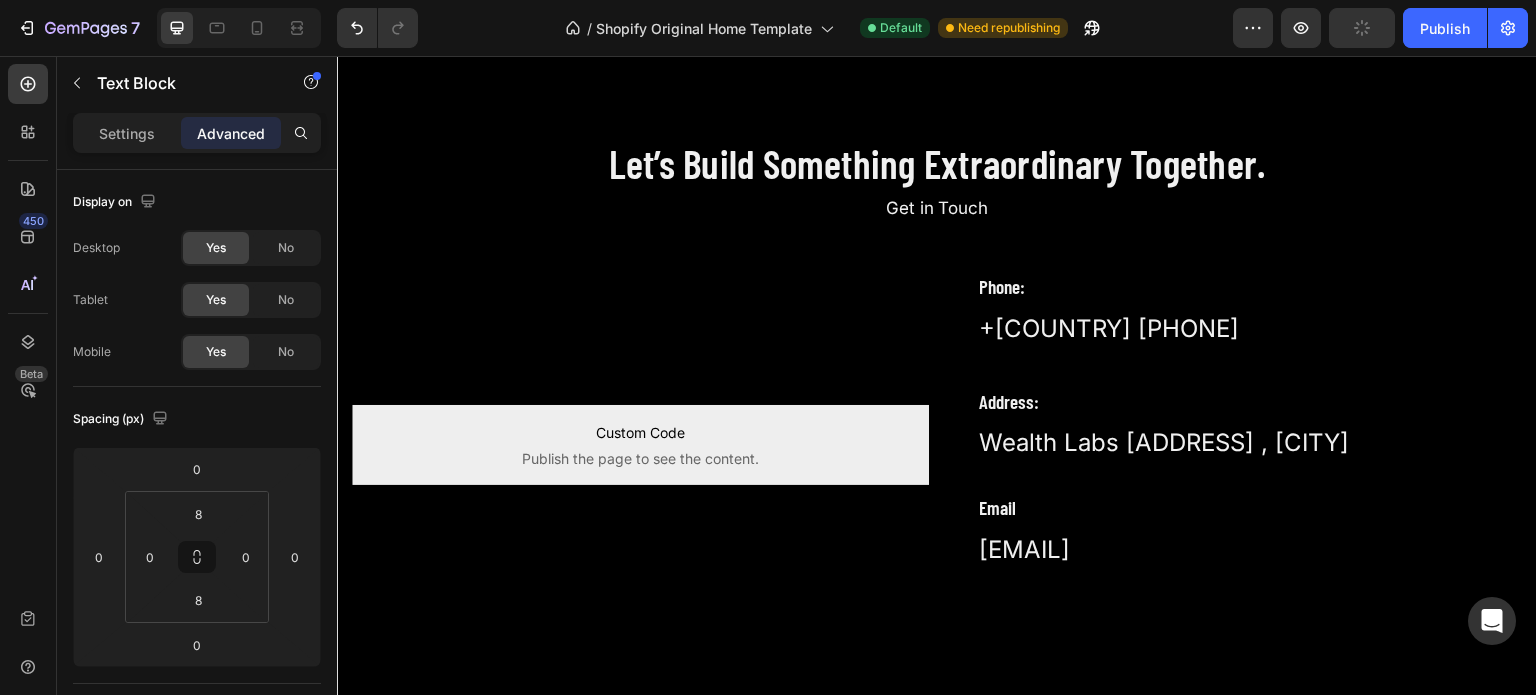 click on "Looking to build fast and reduce your time to market? Let's chat" at bounding box center (1331, -82) 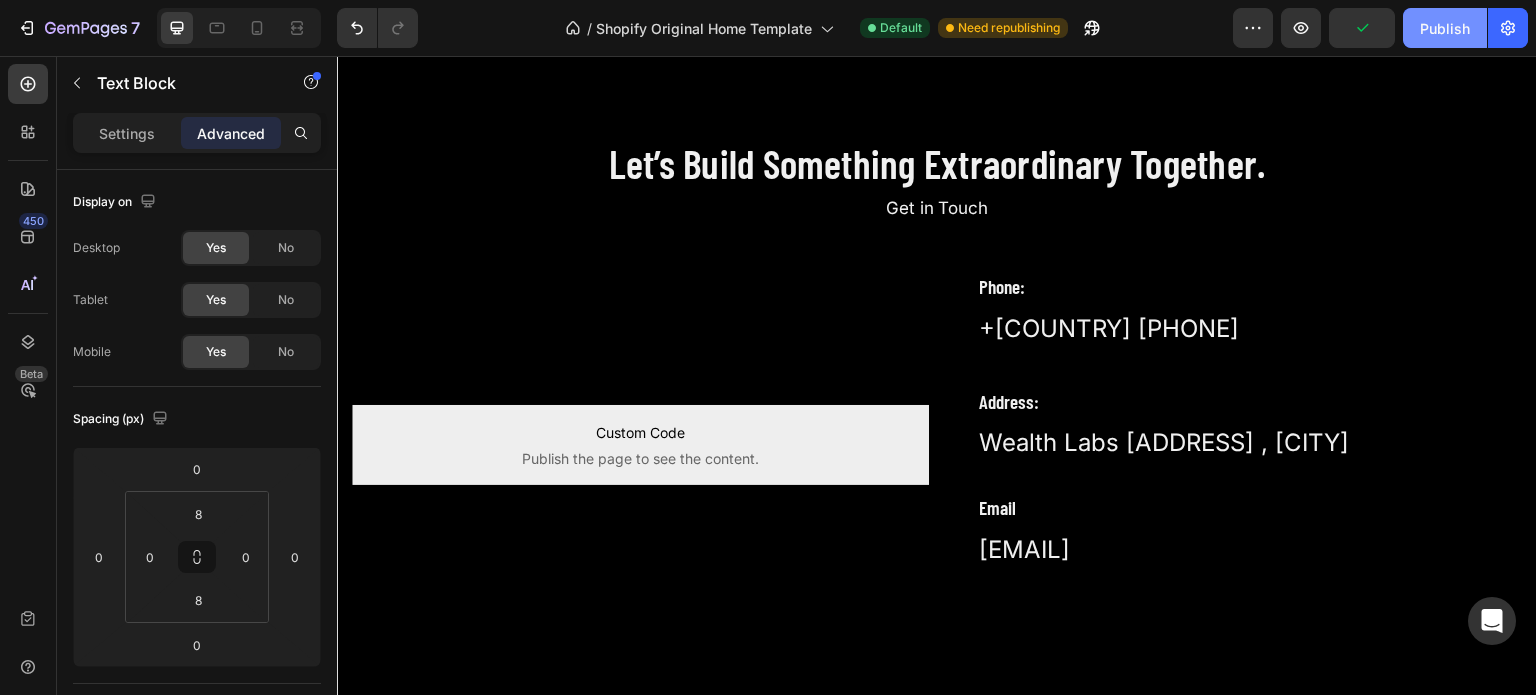 click on "Publish" 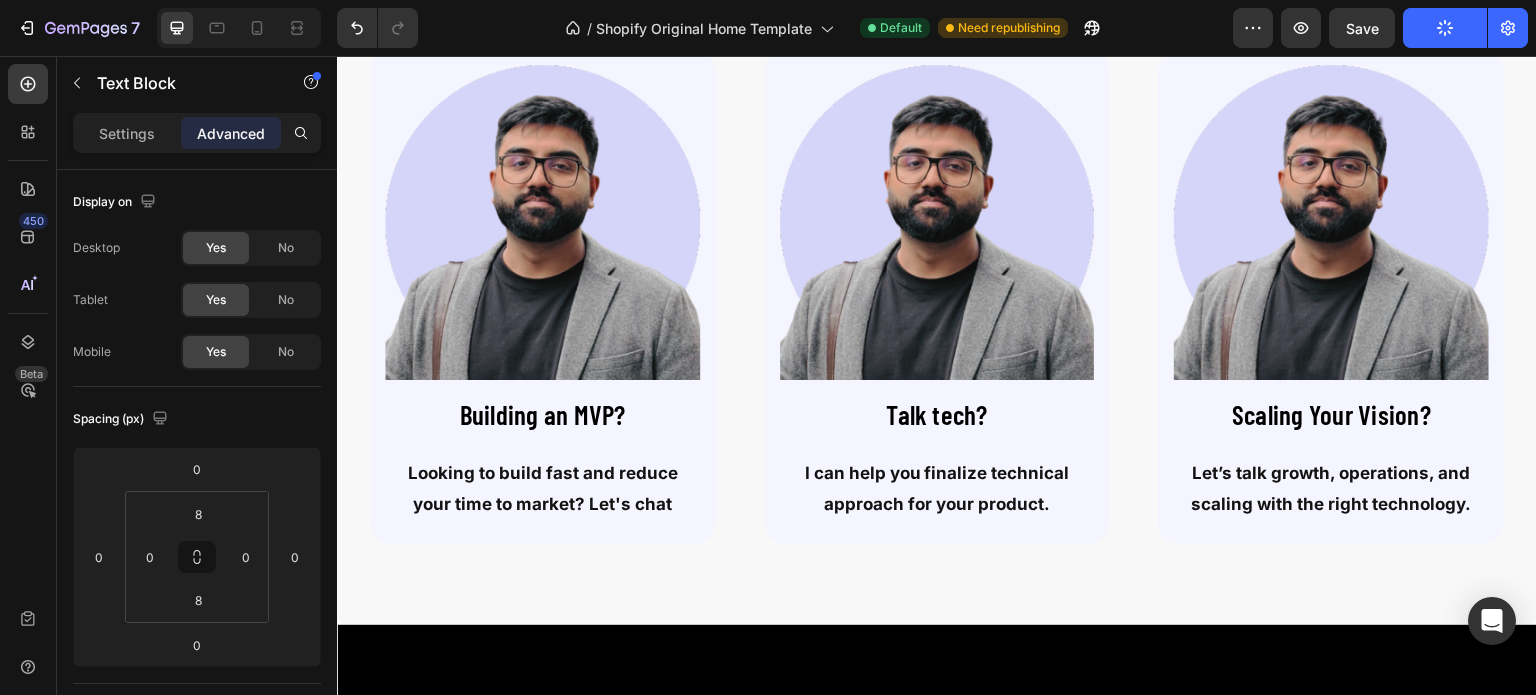 scroll, scrollTop: 4746, scrollLeft: 0, axis: vertical 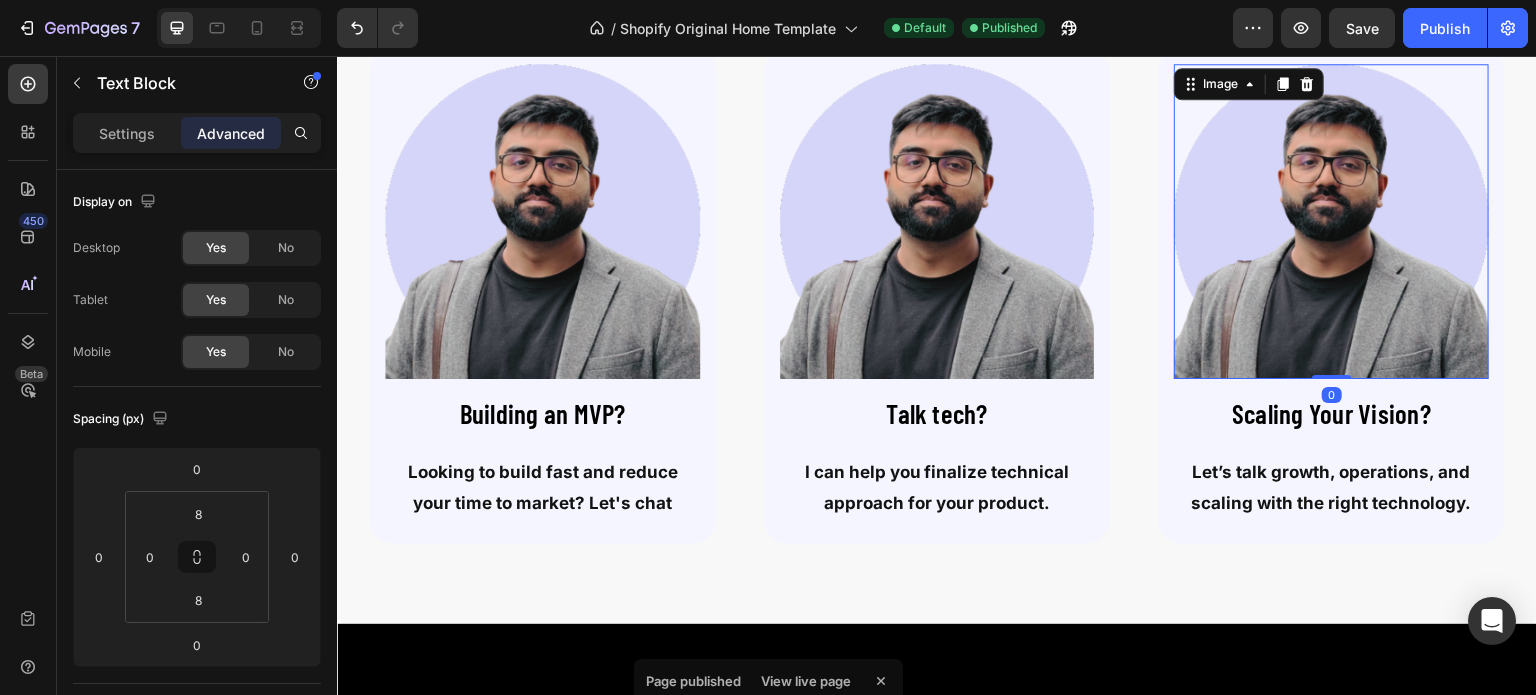 click at bounding box center (1331, 221) 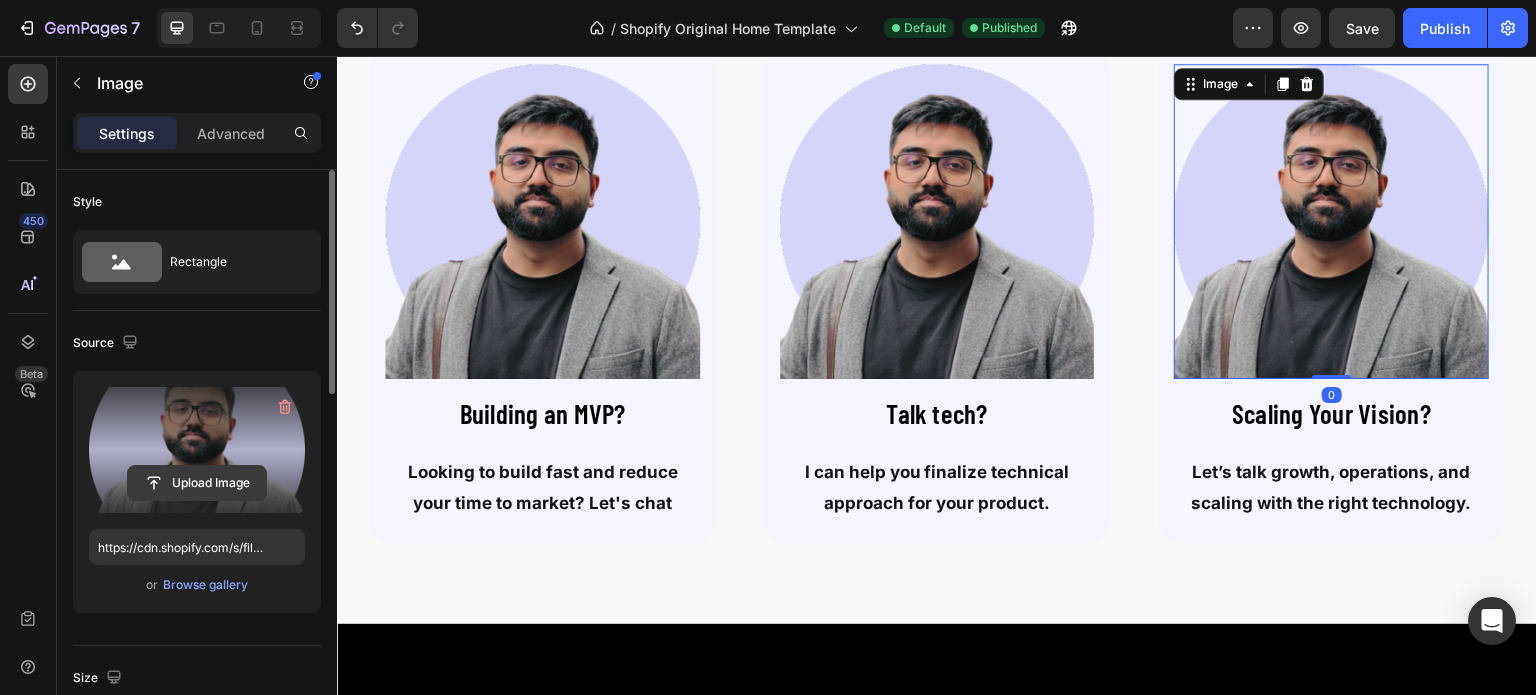 click 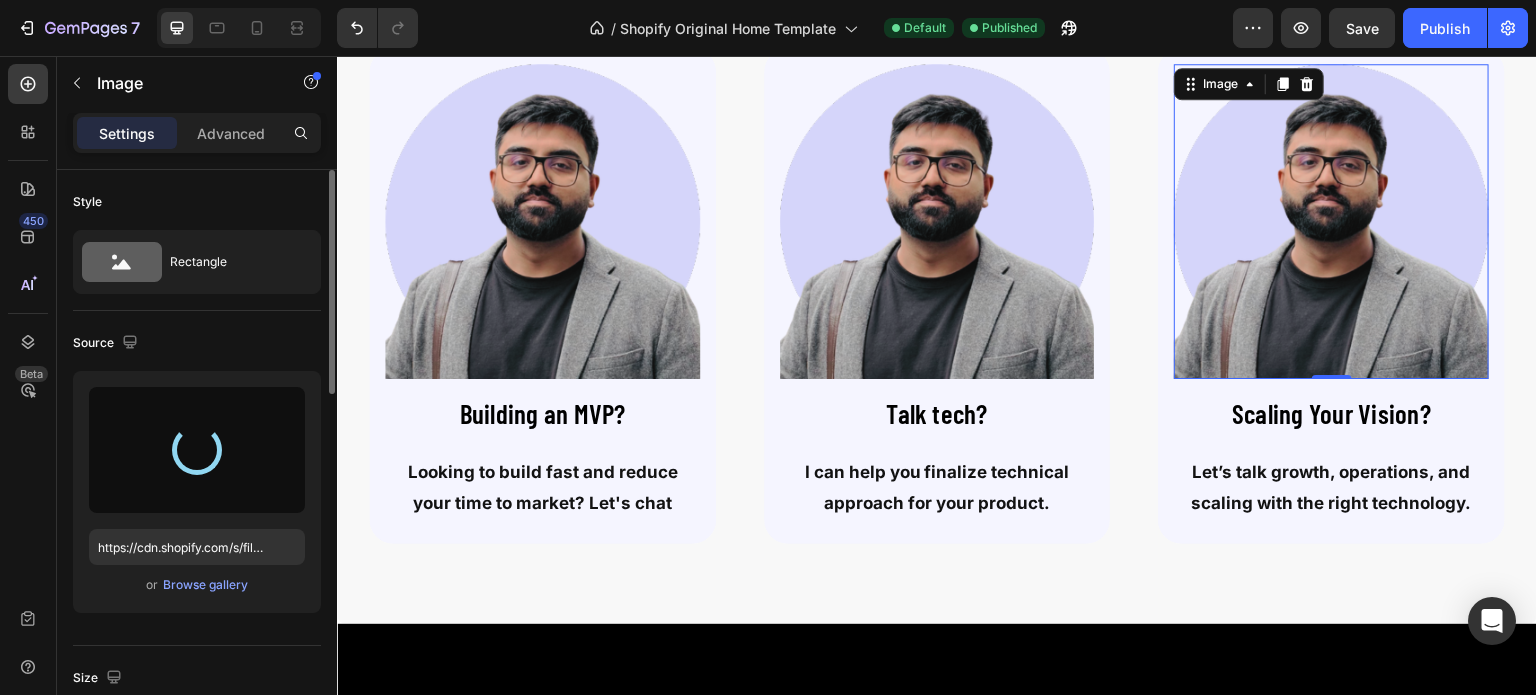 type on "https://cdn.shopify.com/s/files/1/0671/8904/7483/files/gempages_578045541112349458-1eabd6cf-ff1a-45f6-9aca-4fa48bec53f8.png" 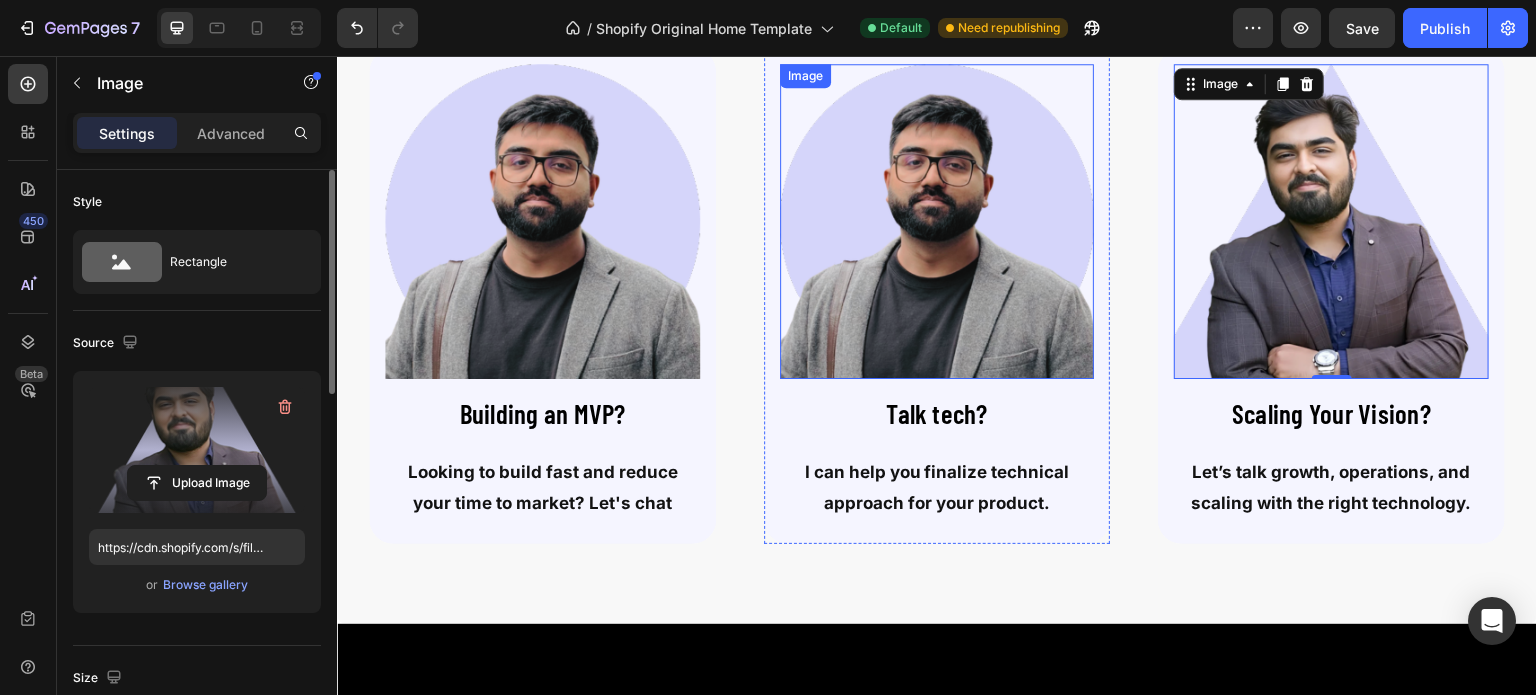 click at bounding box center [937, 221] 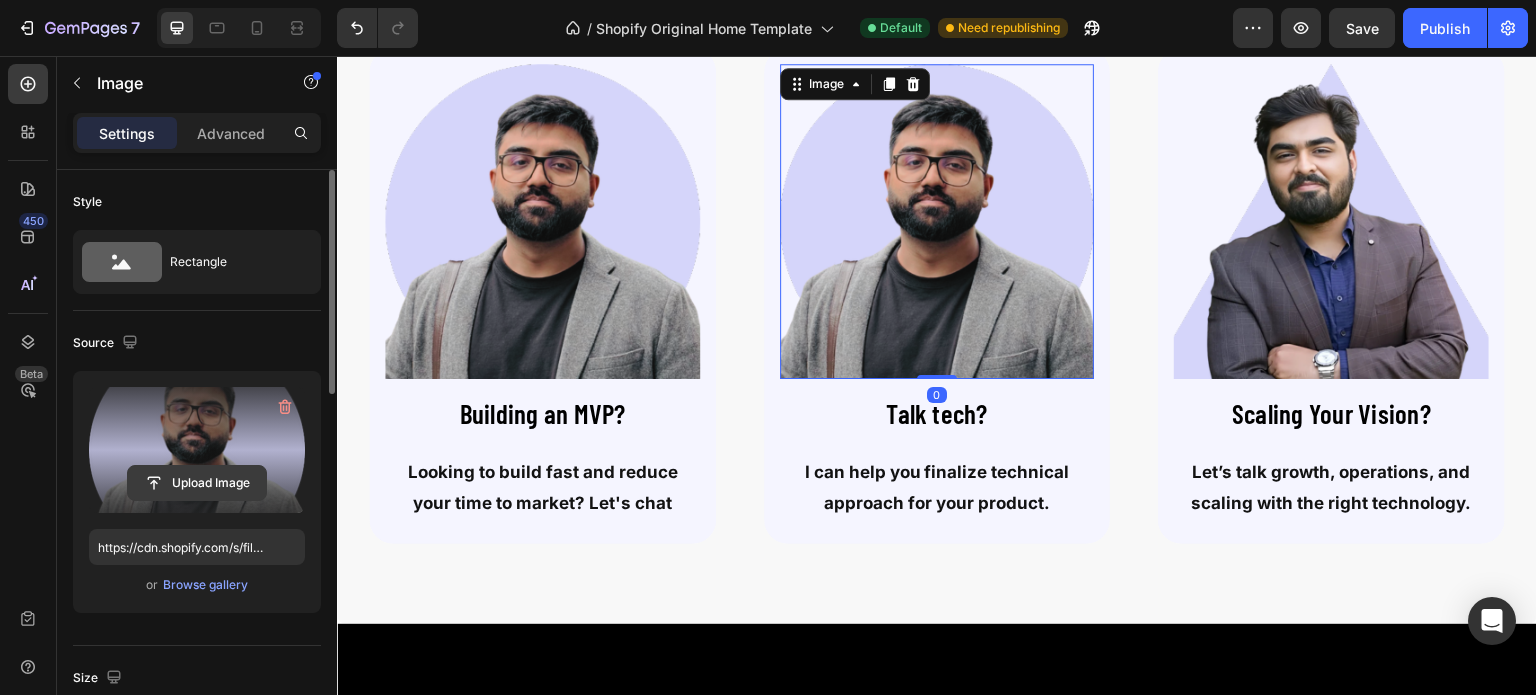 click 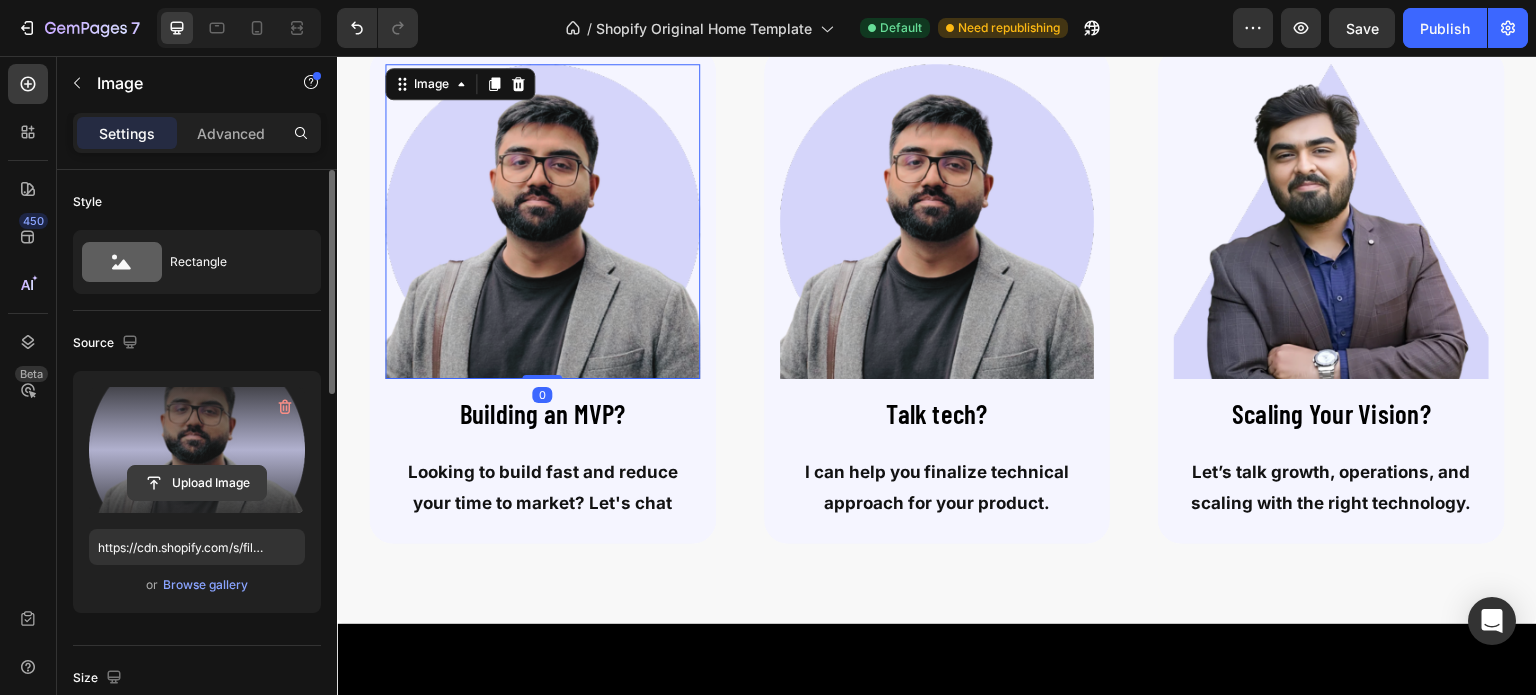 click 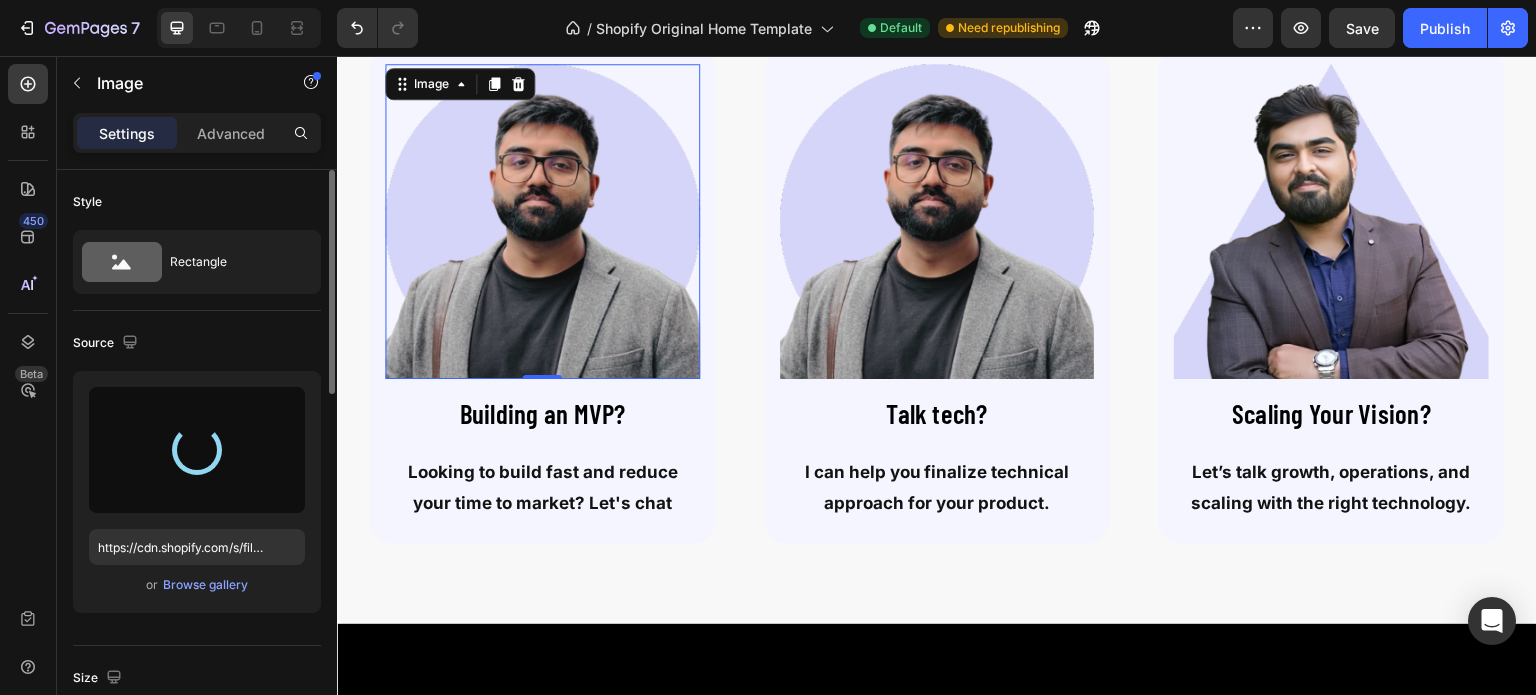 type on "https://cdn.shopify.com/s/files/1/0671/8904/7483/files/gempages_578045541112349458-41760ebc-92ed-4b6f-9cbf-ff278048a510.jpg" 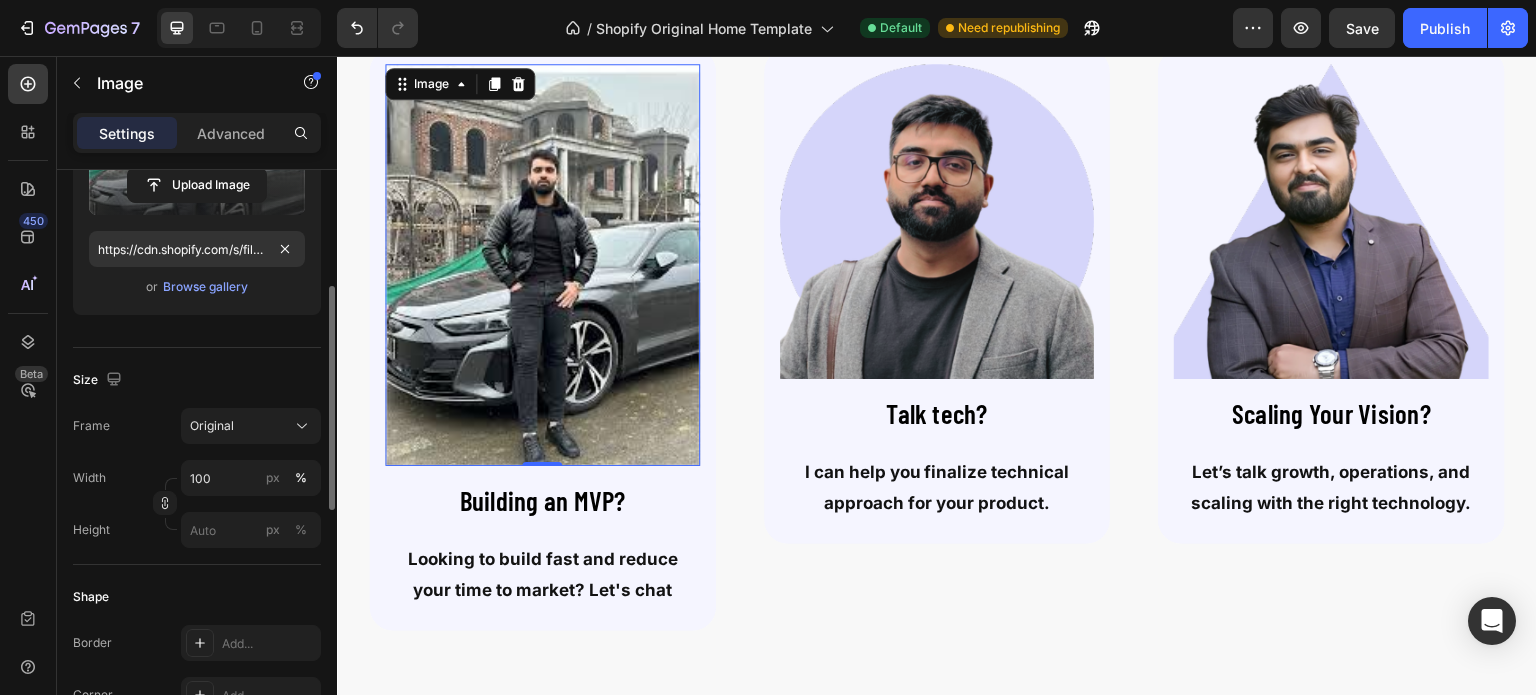 scroll, scrollTop: 299, scrollLeft: 0, axis: vertical 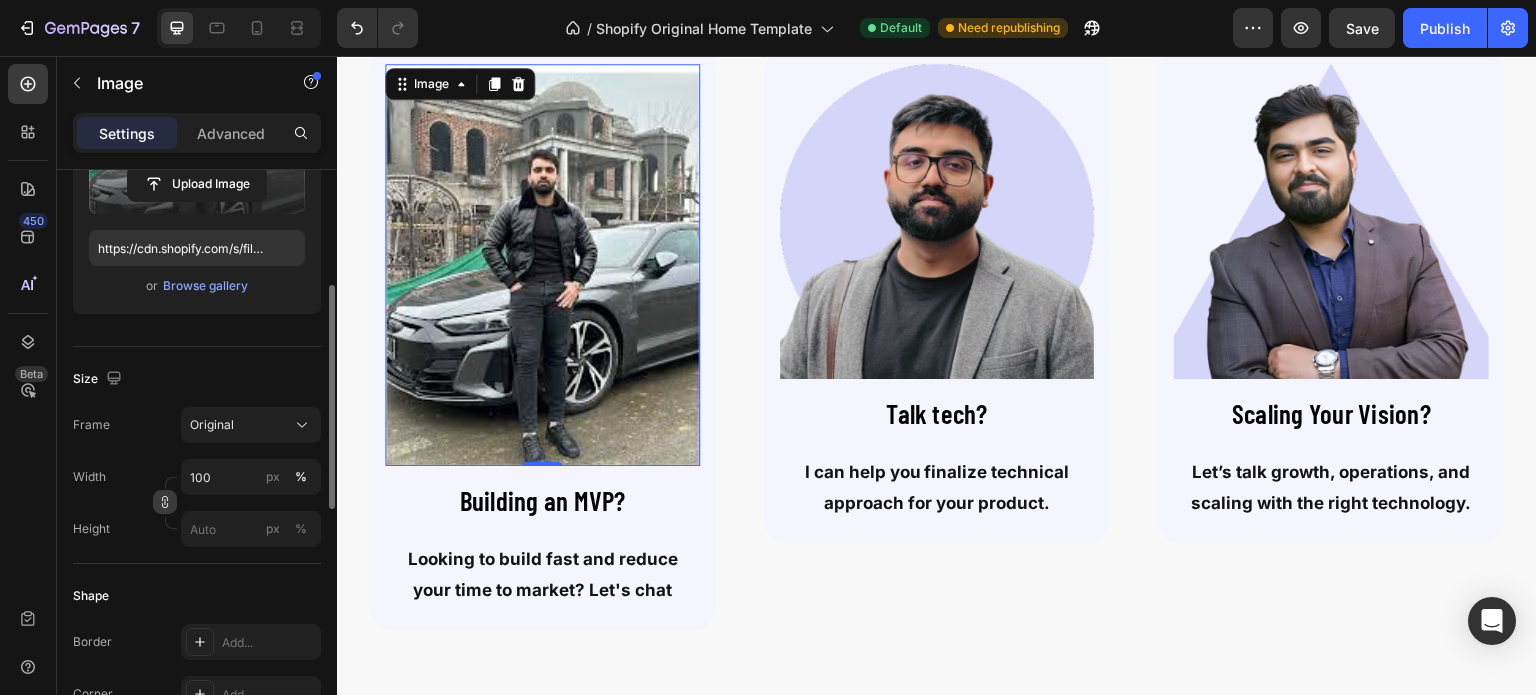 click 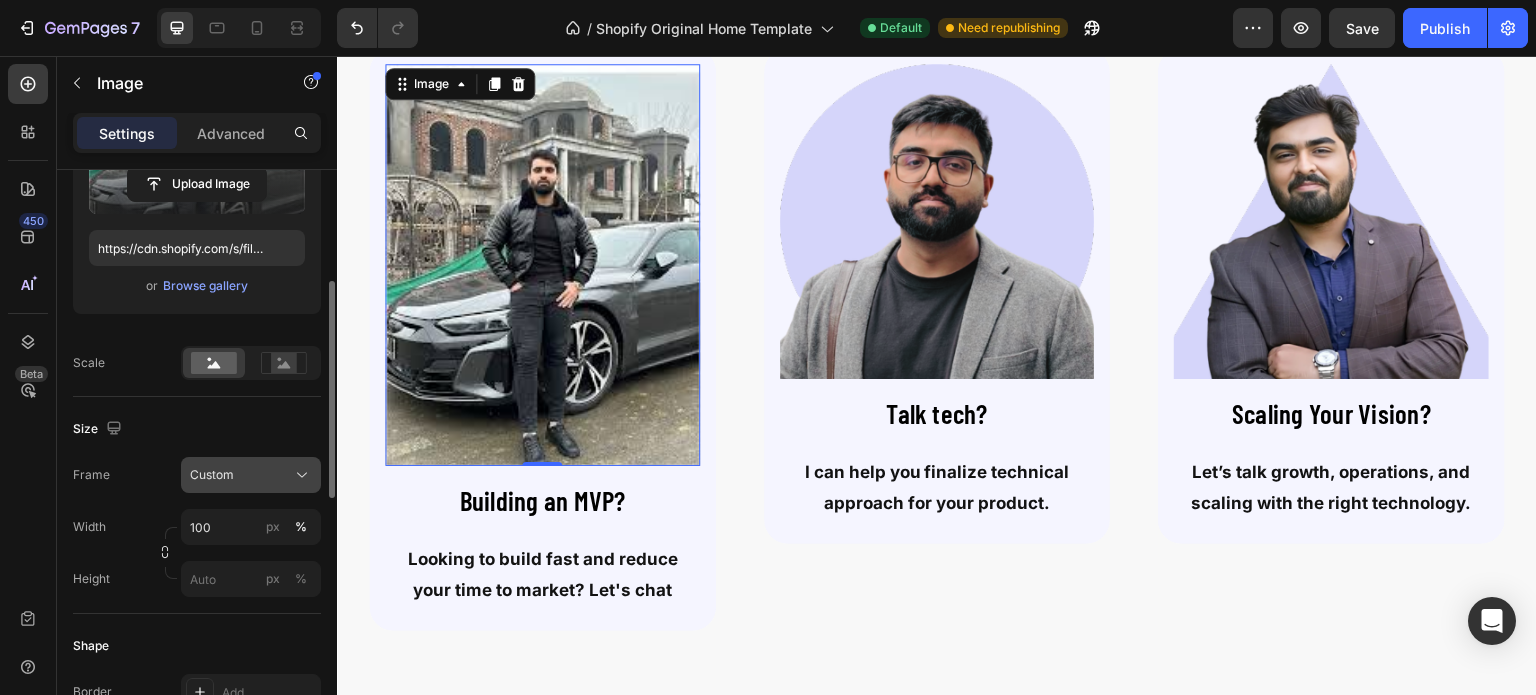 click on "Custom" at bounding box center [251, 475] 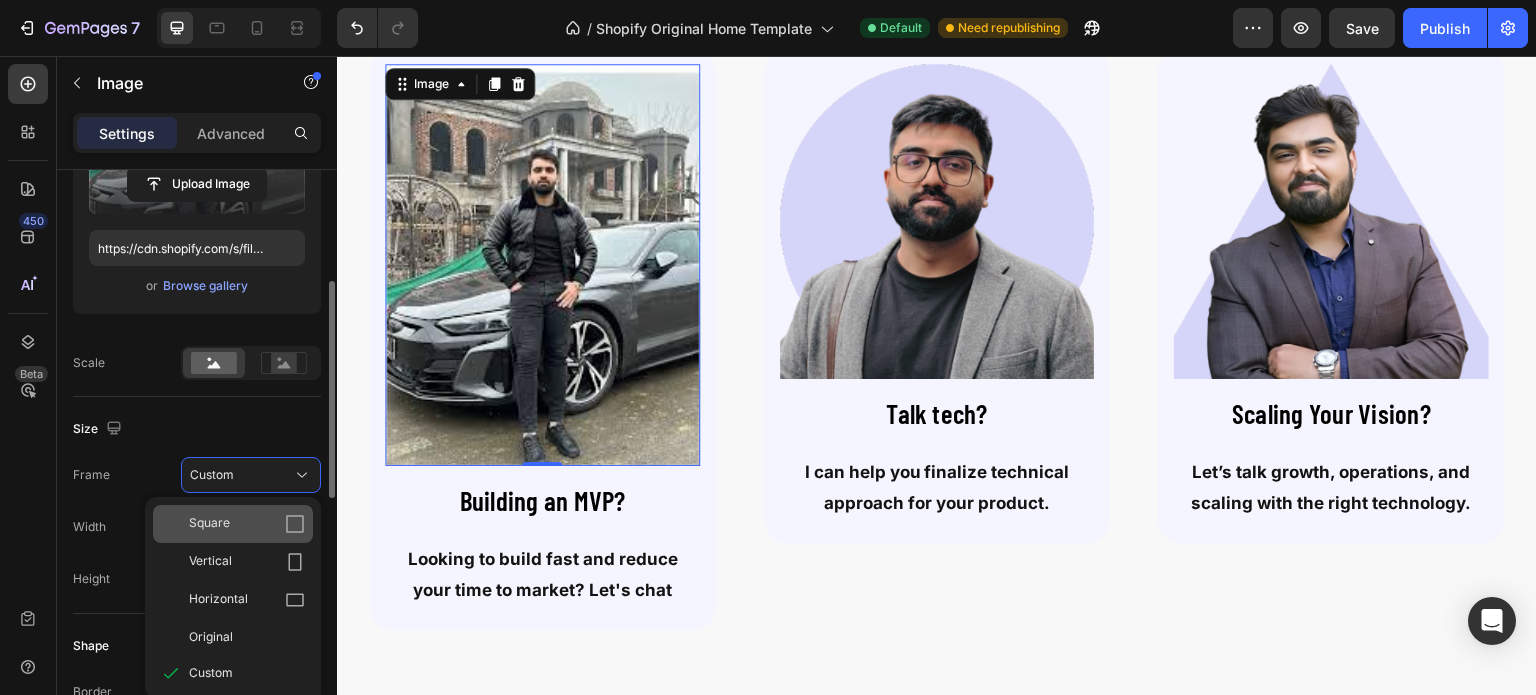 click on "Square" at bounding box center [209, 524] 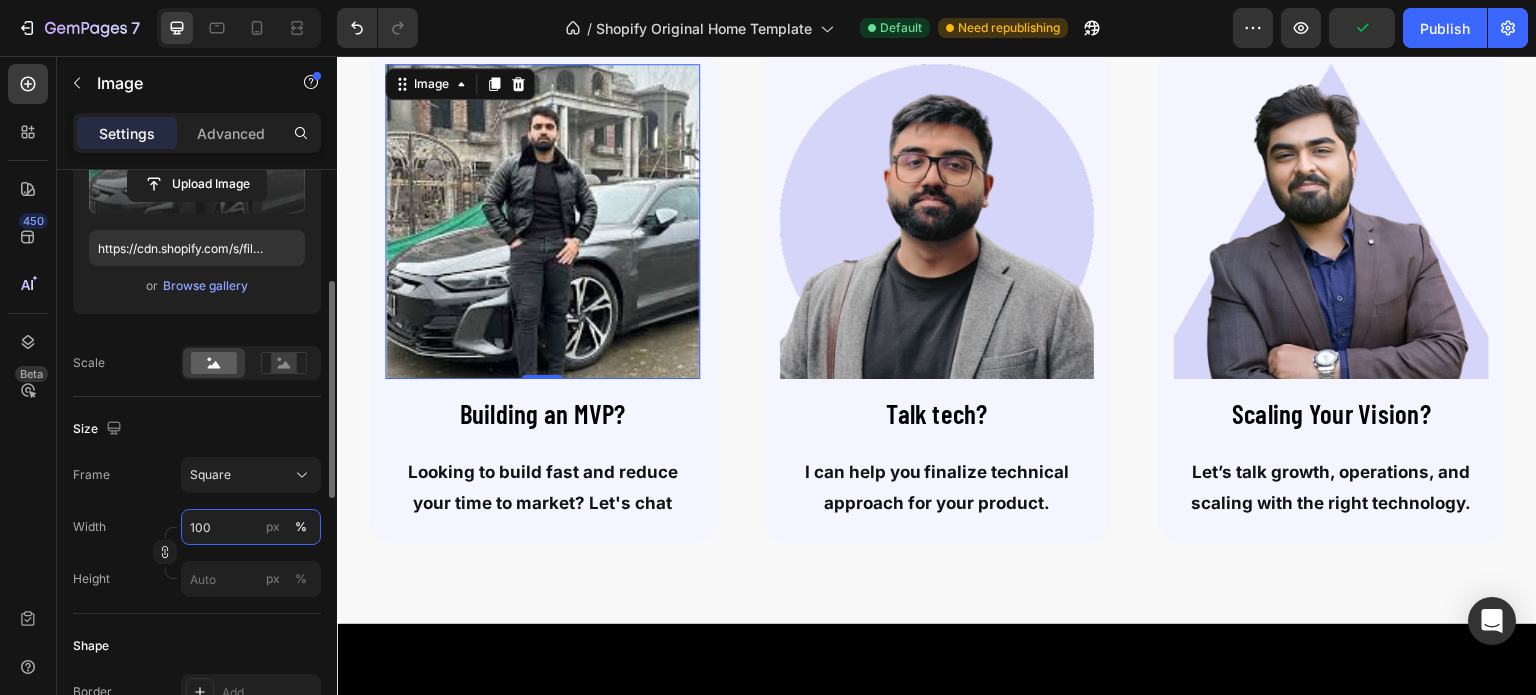 click on "100" at bounding box center [251, 527] 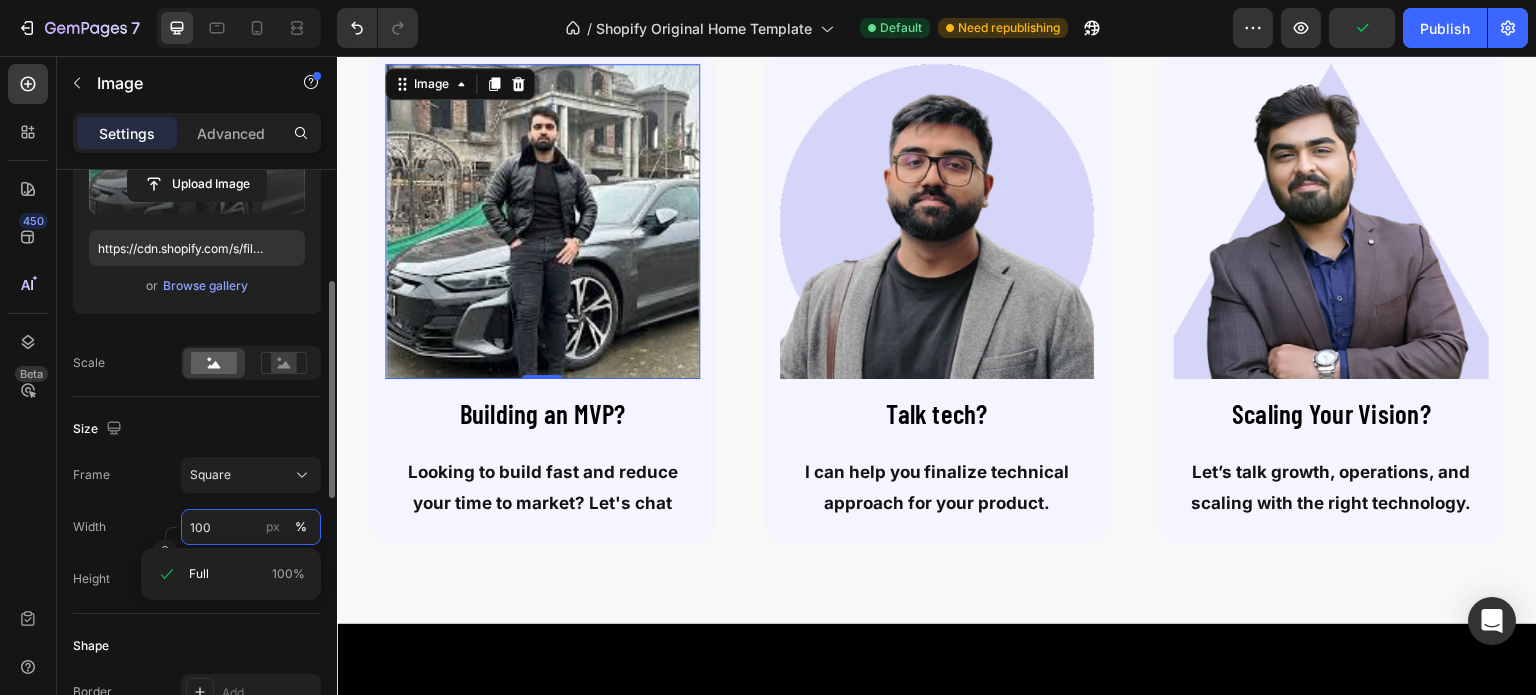 click on "100" at bounding box center [251, 527] 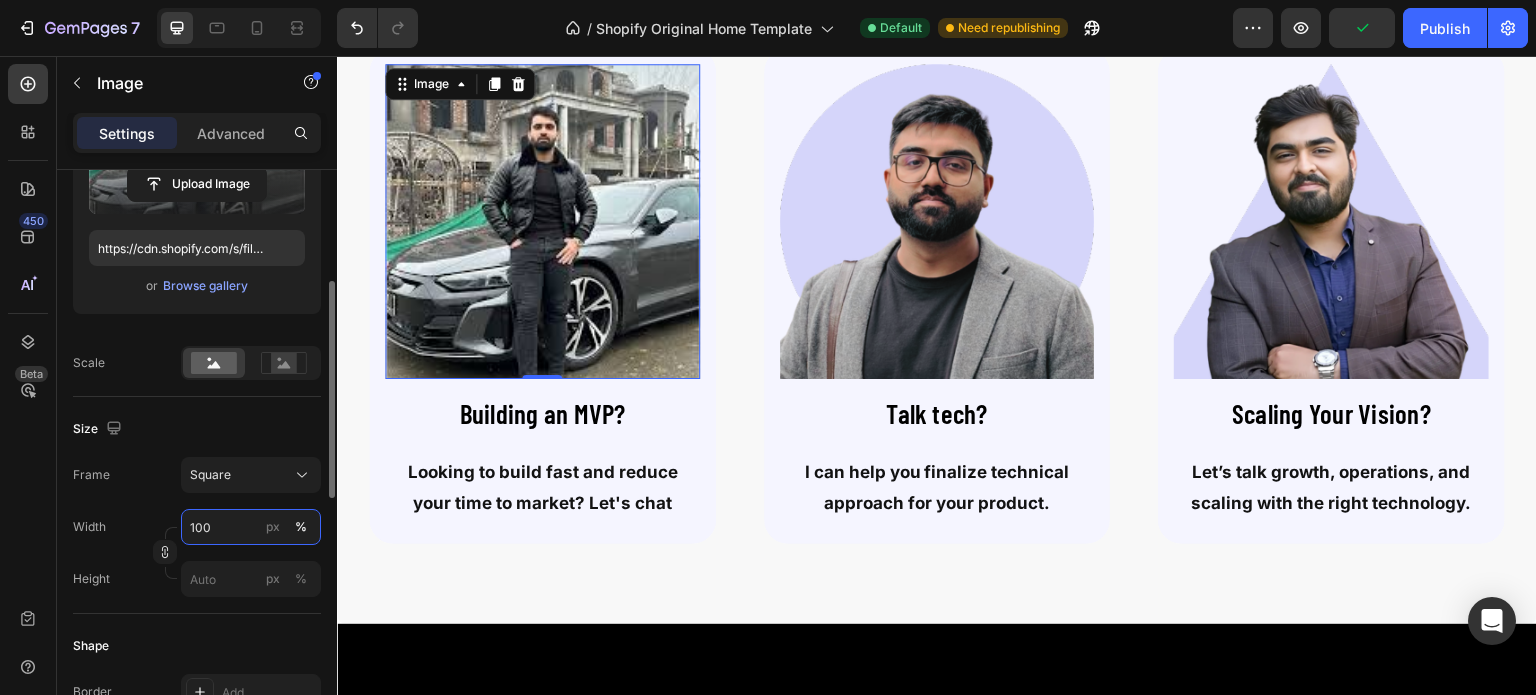 click on "100" at bounding box center [251, 527] 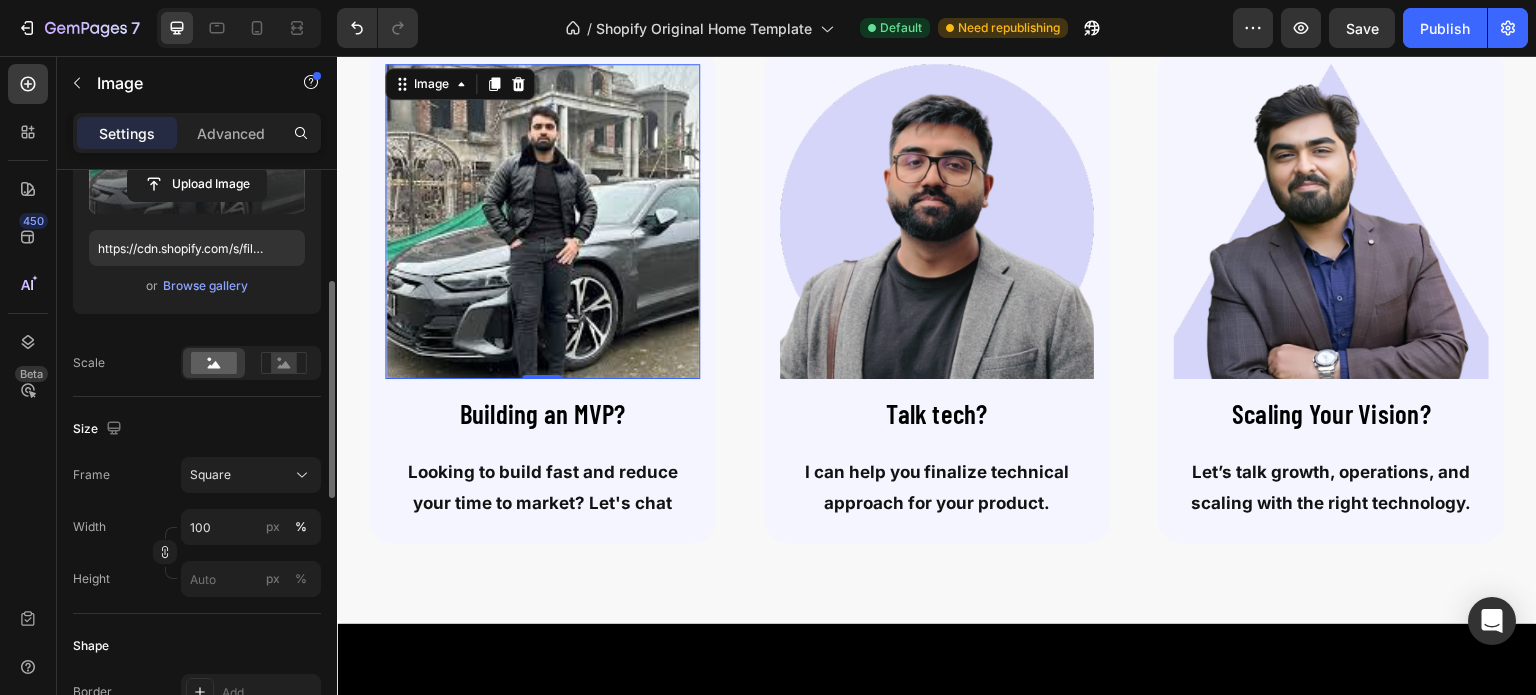 click on "Height px %" at bounding box center (197, 579) 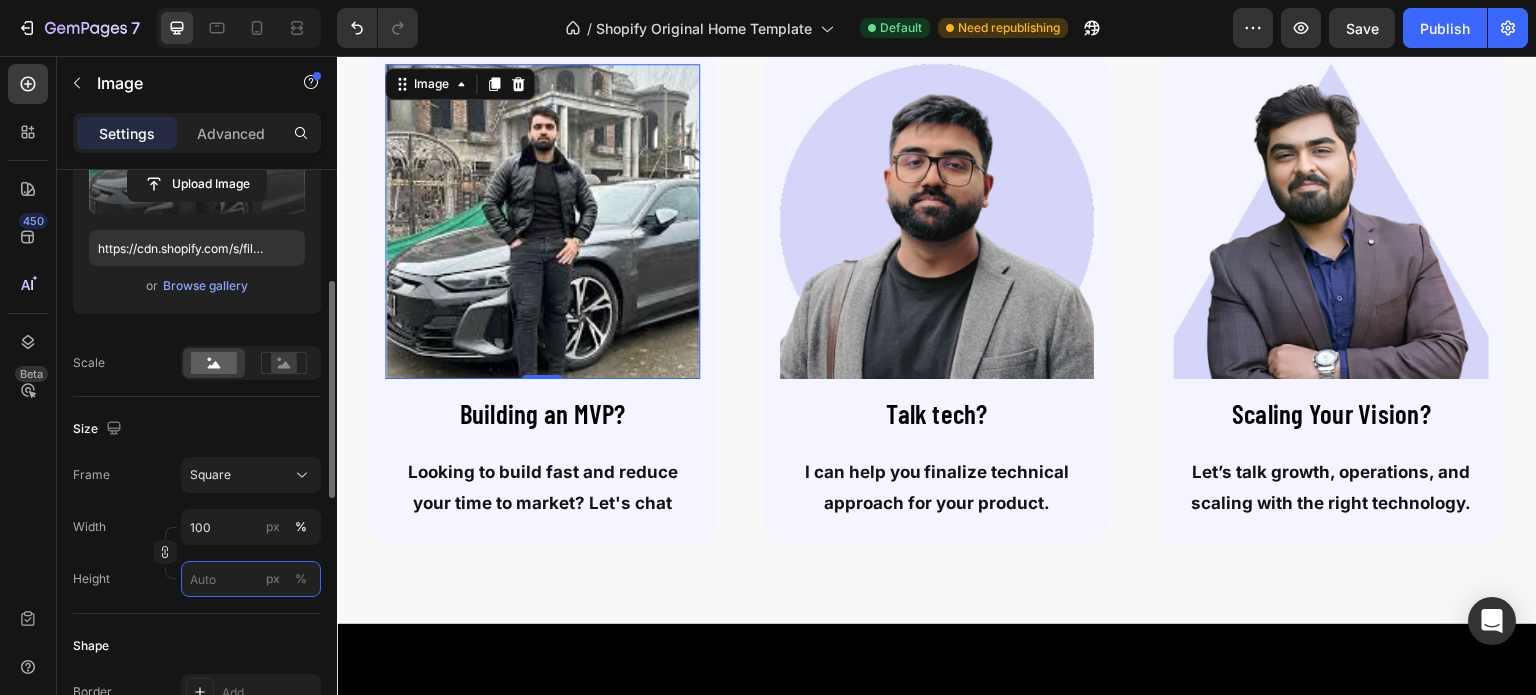 click on "px %" at bounding box center [251, 579] 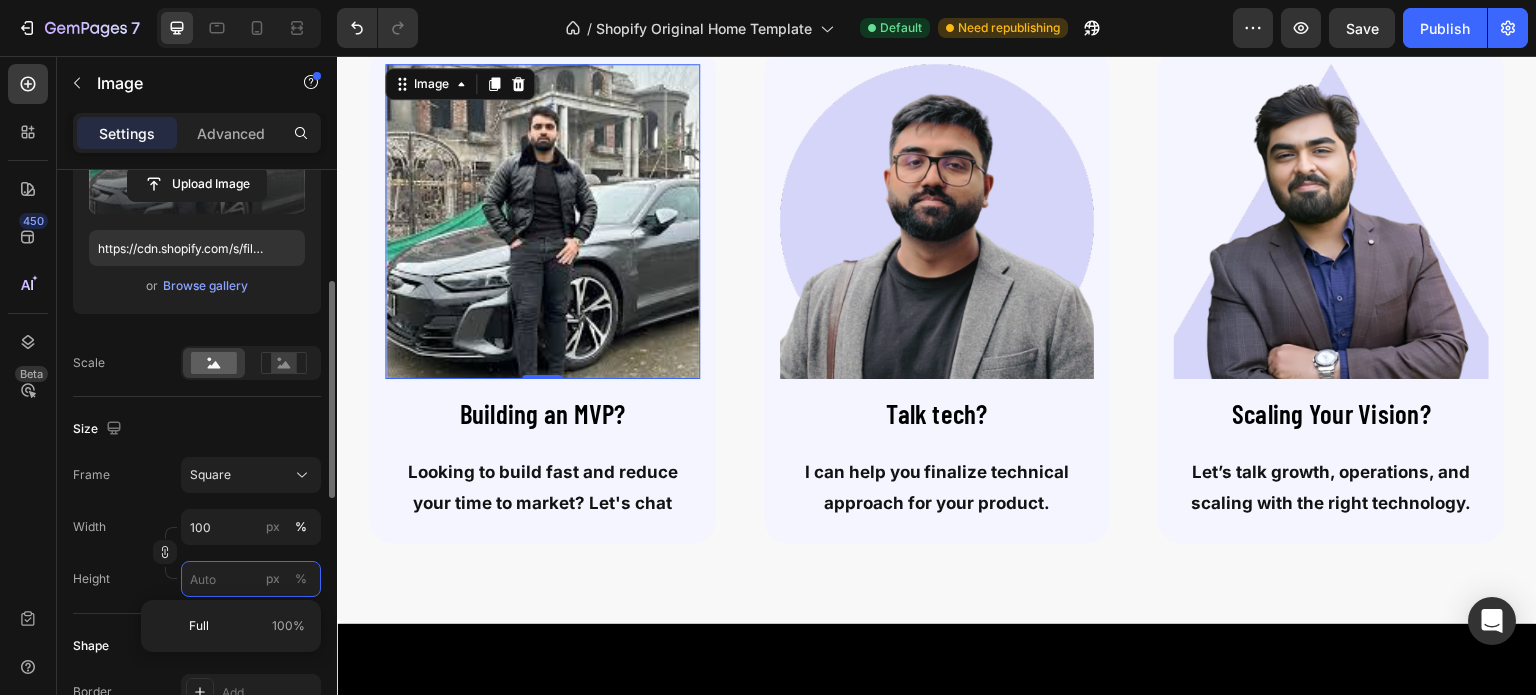 type on "1" 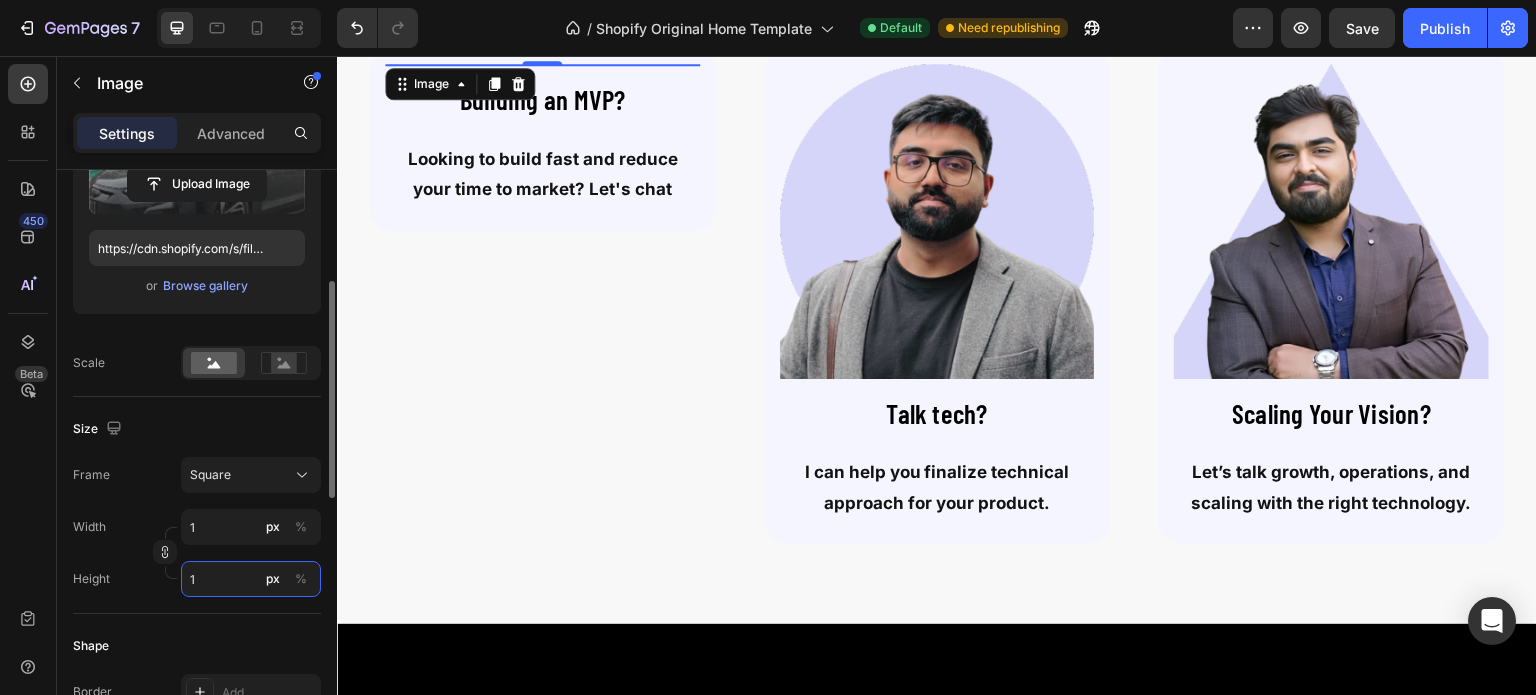 type on "10" 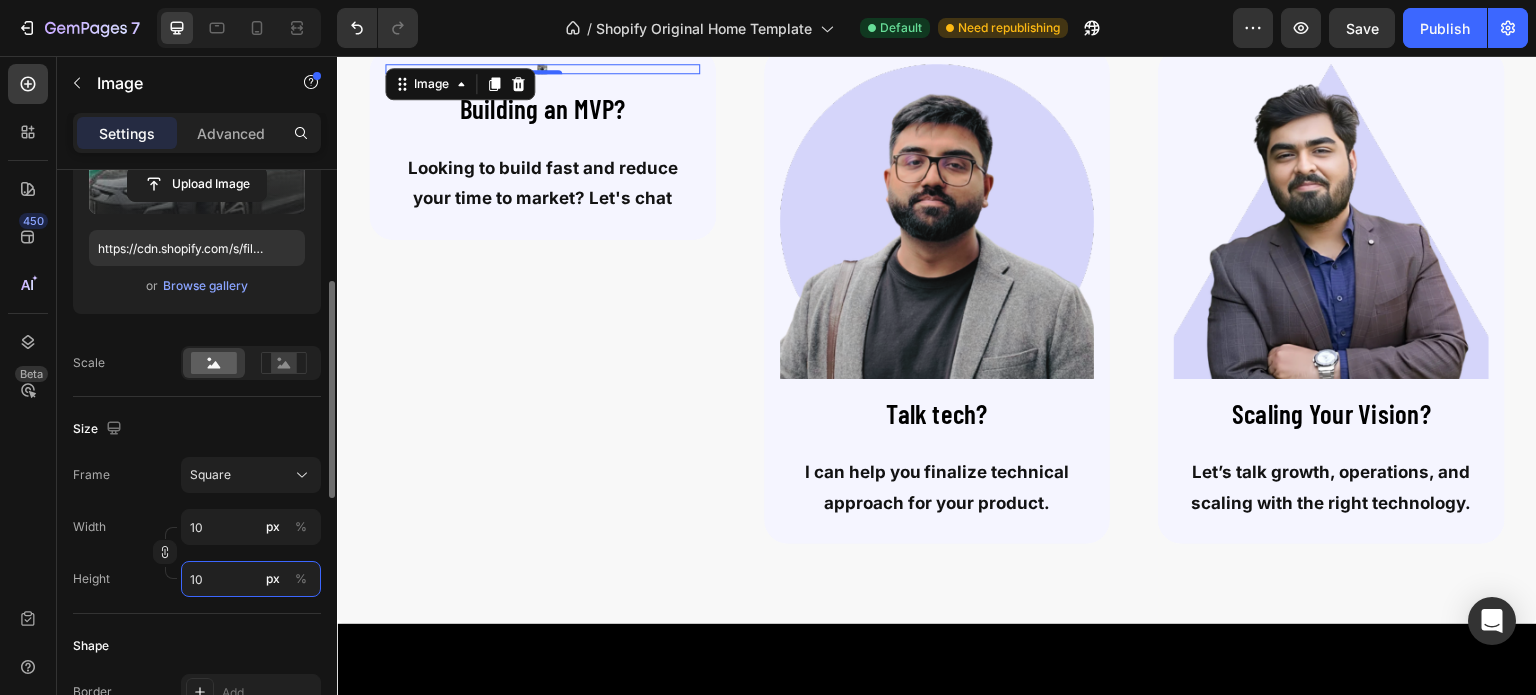 type on "100" 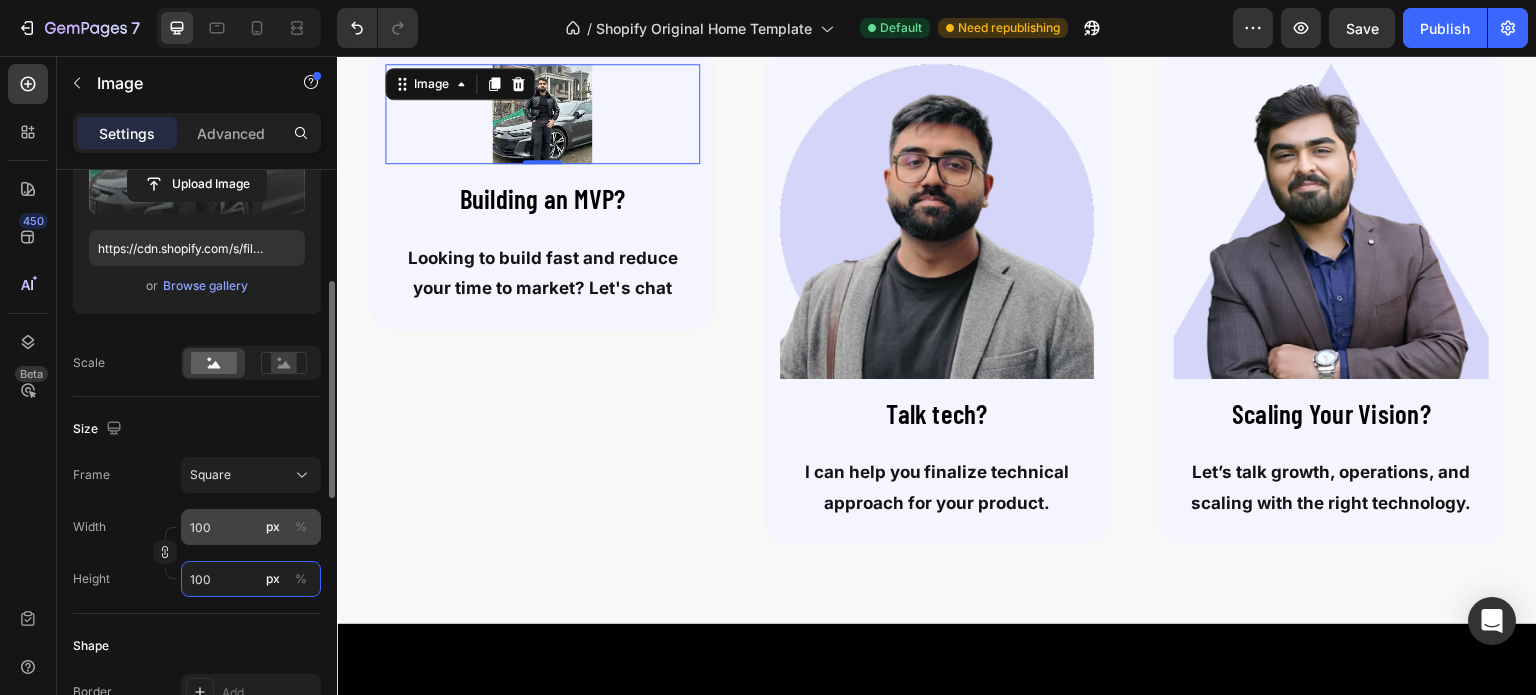 type on "100" 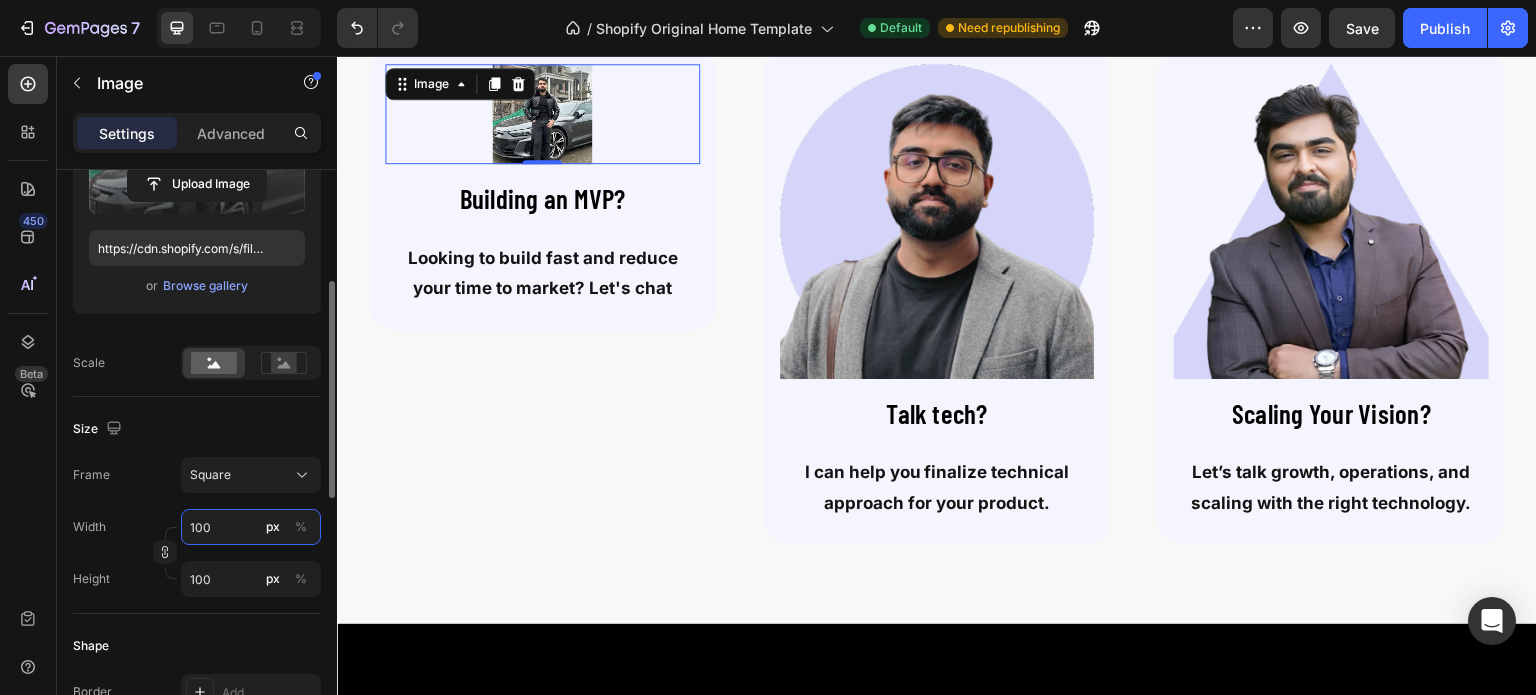 click on "100" at bounding box center (251, 527) 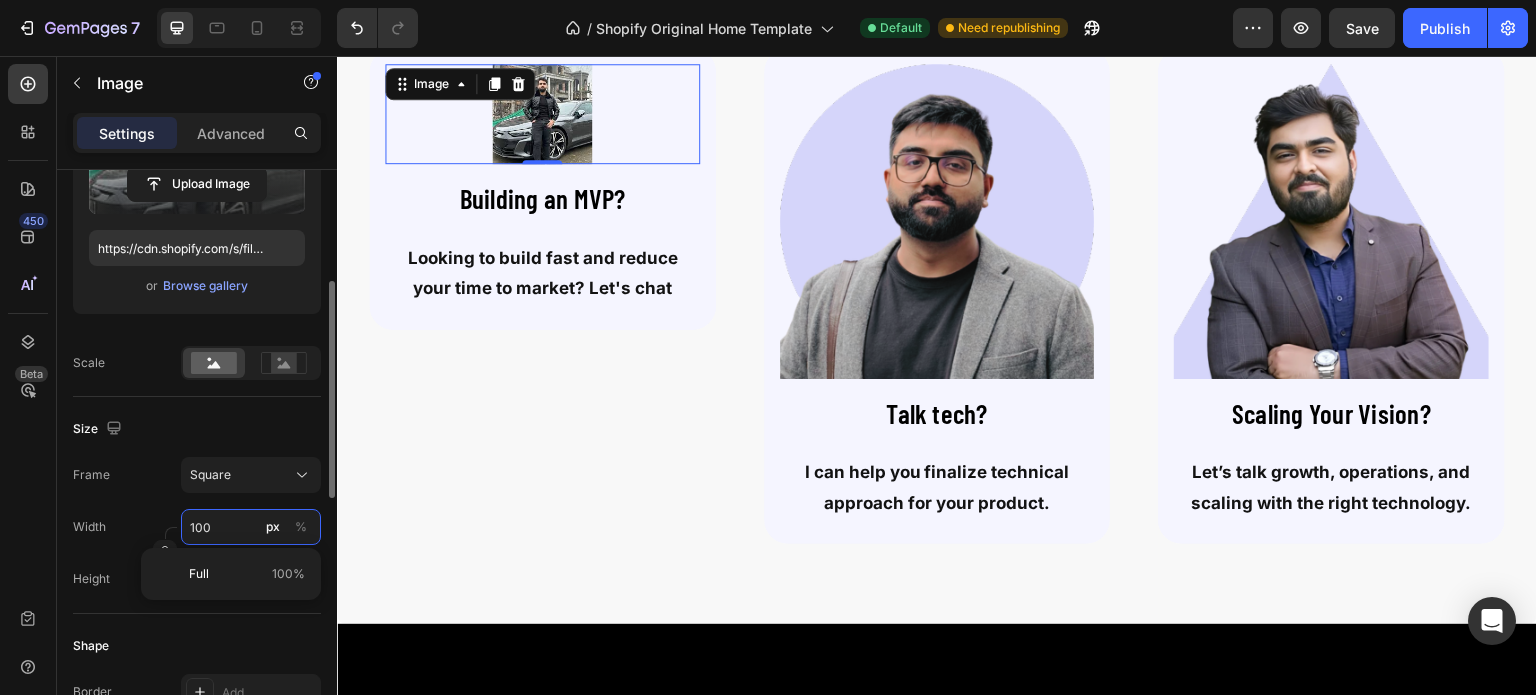 type on "4" 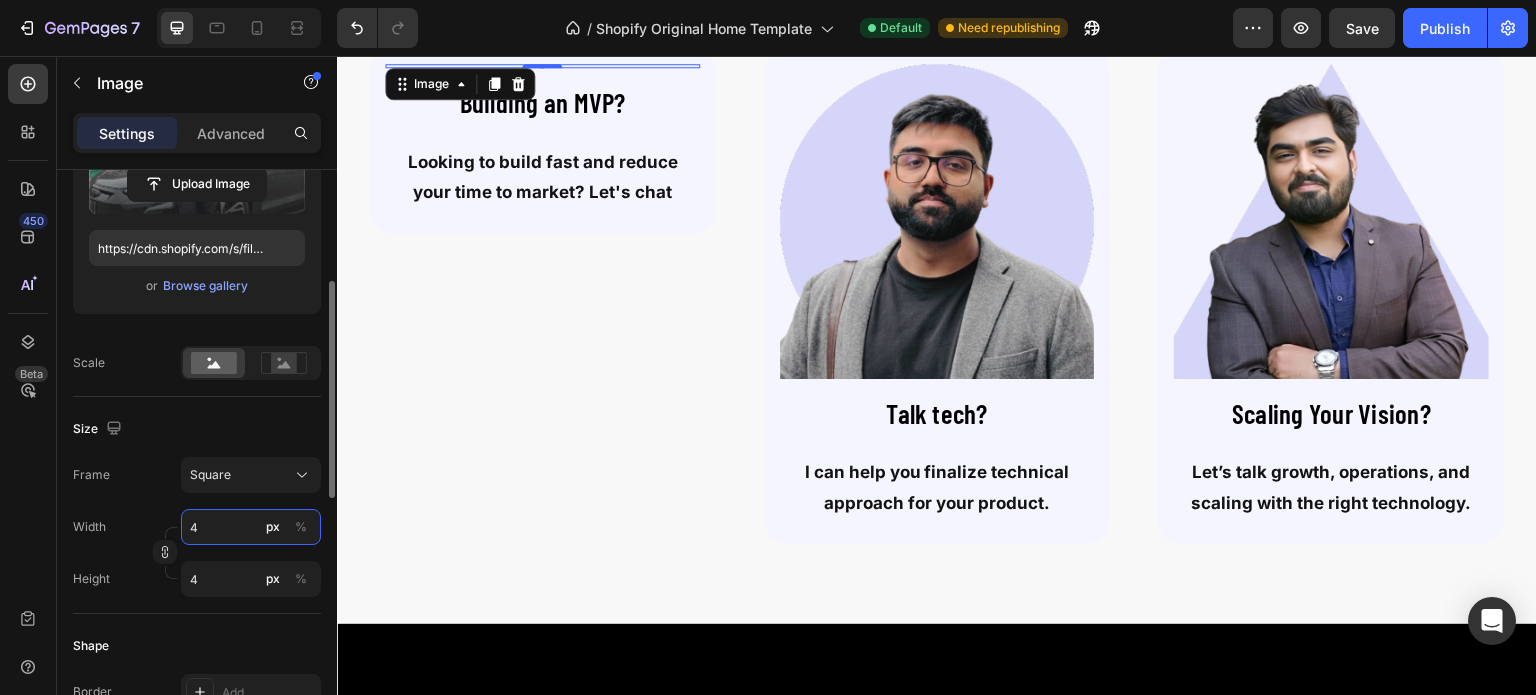type on "40" 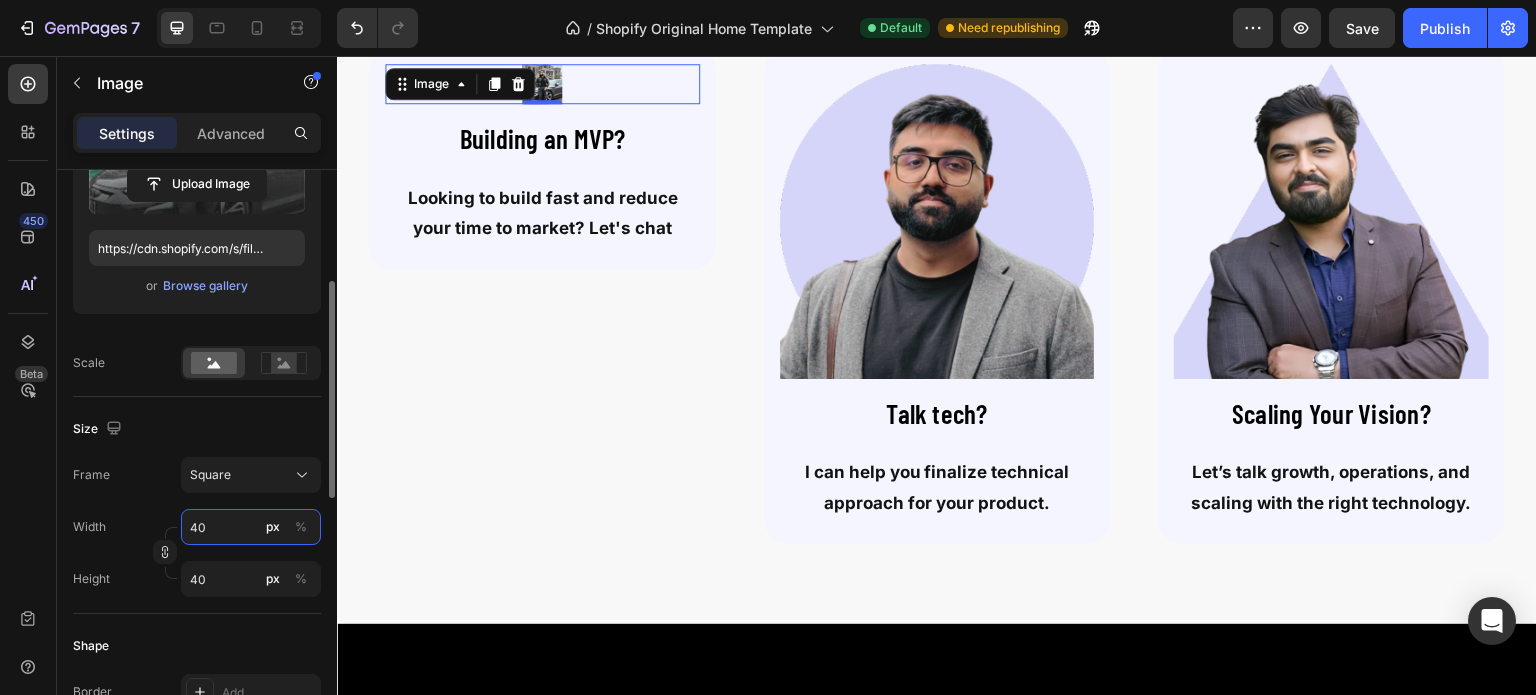 type on "400" 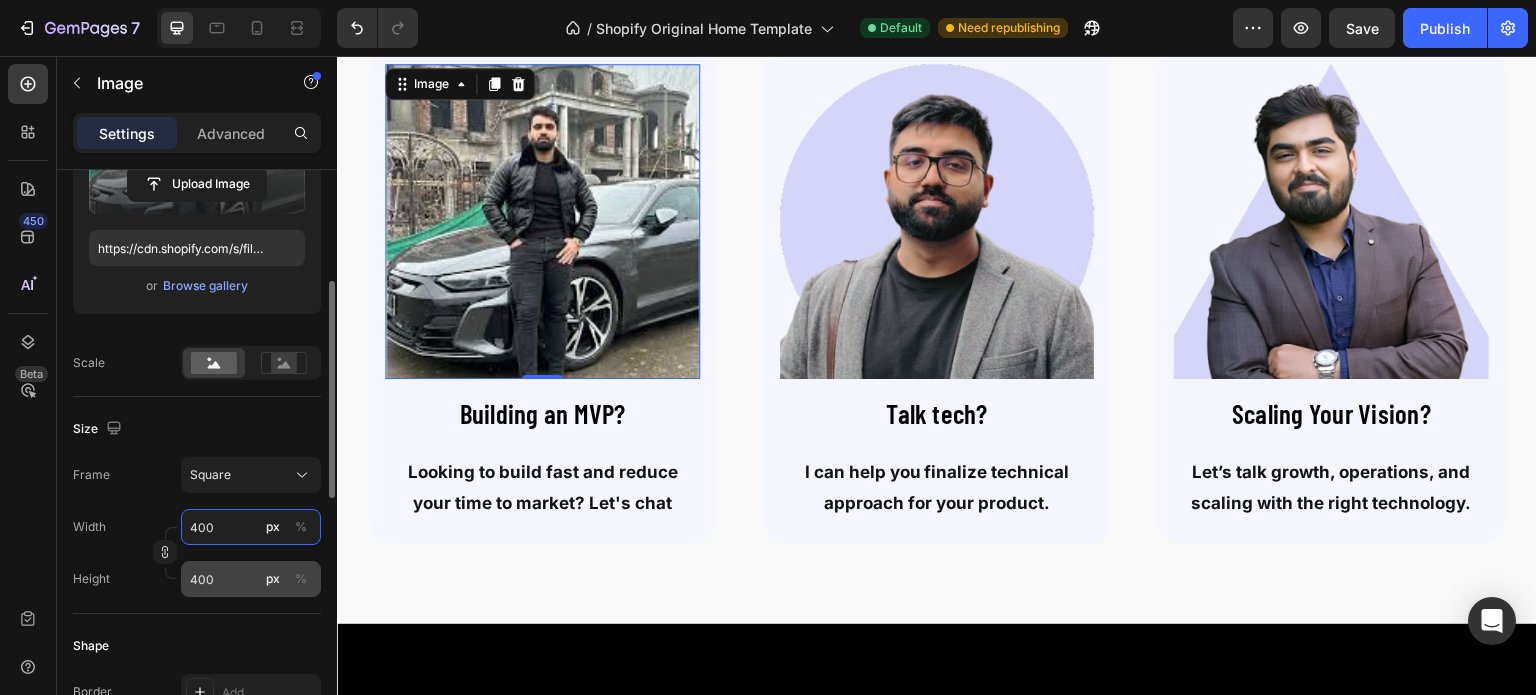 type on "400" 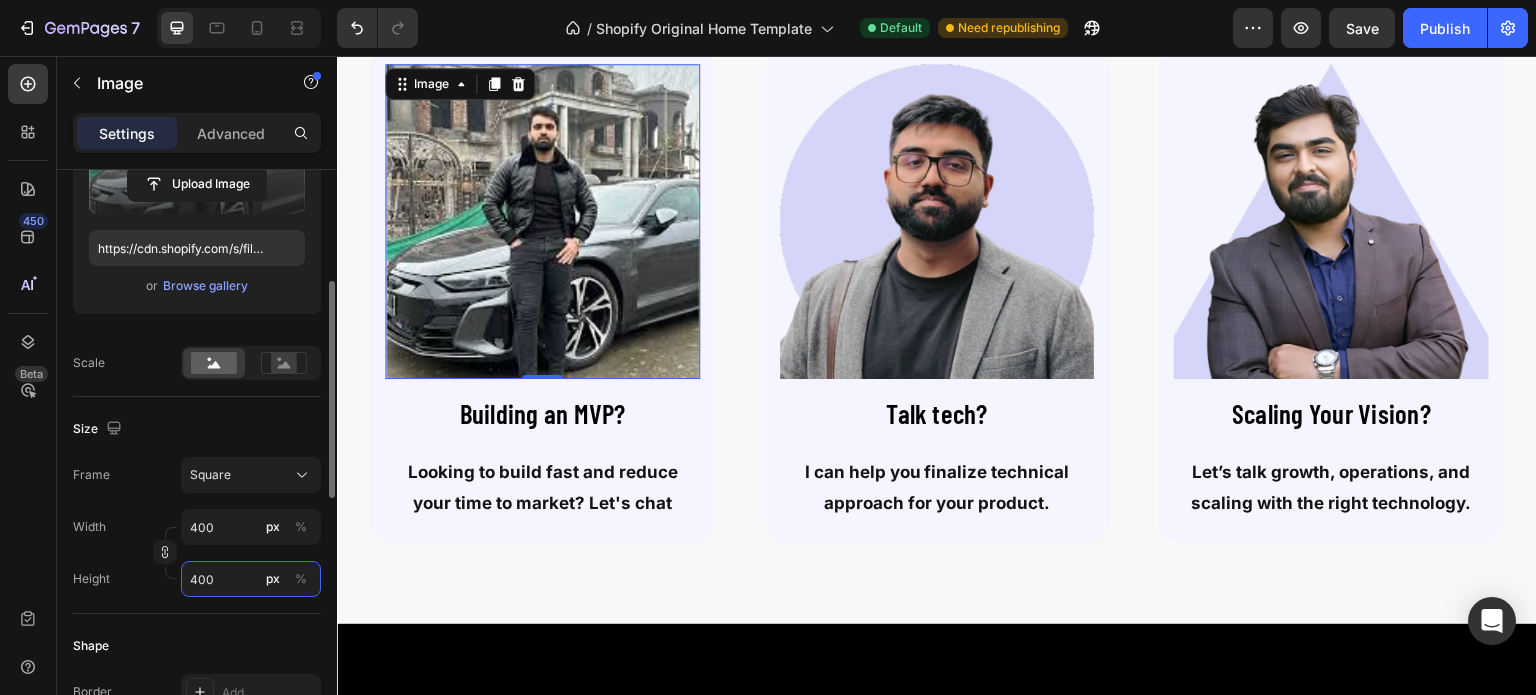 click on "400" at bounding box center [251, 579] 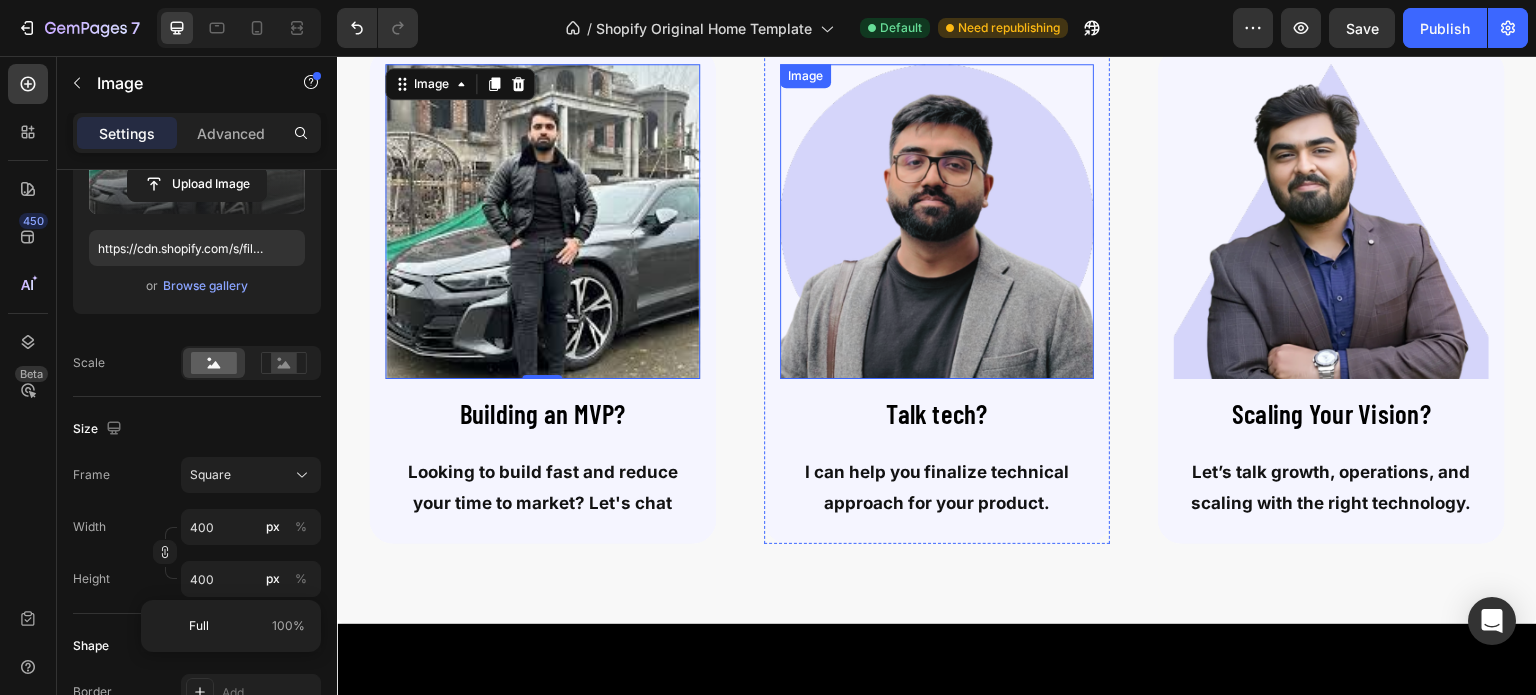 click at bounding box center (937, 221) 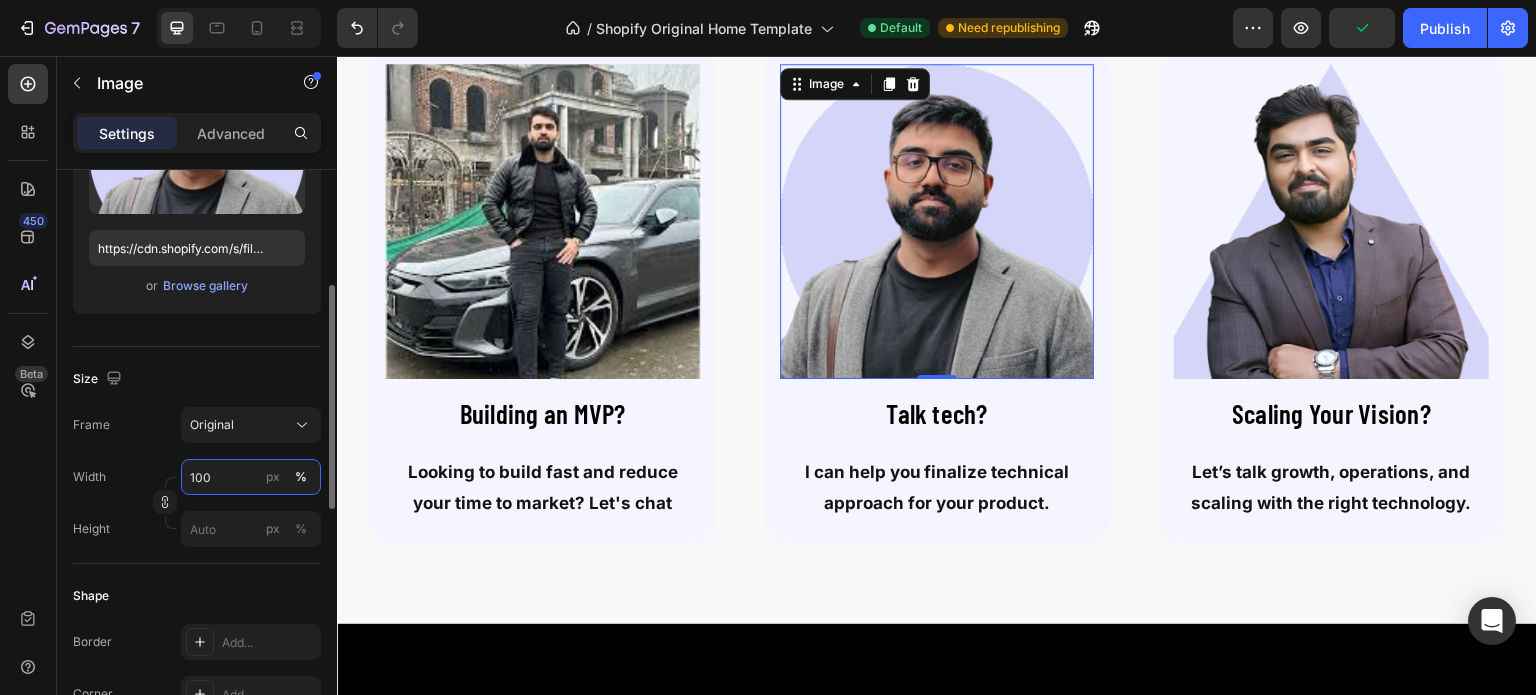 click on "100" at bounding box center (251, 477) 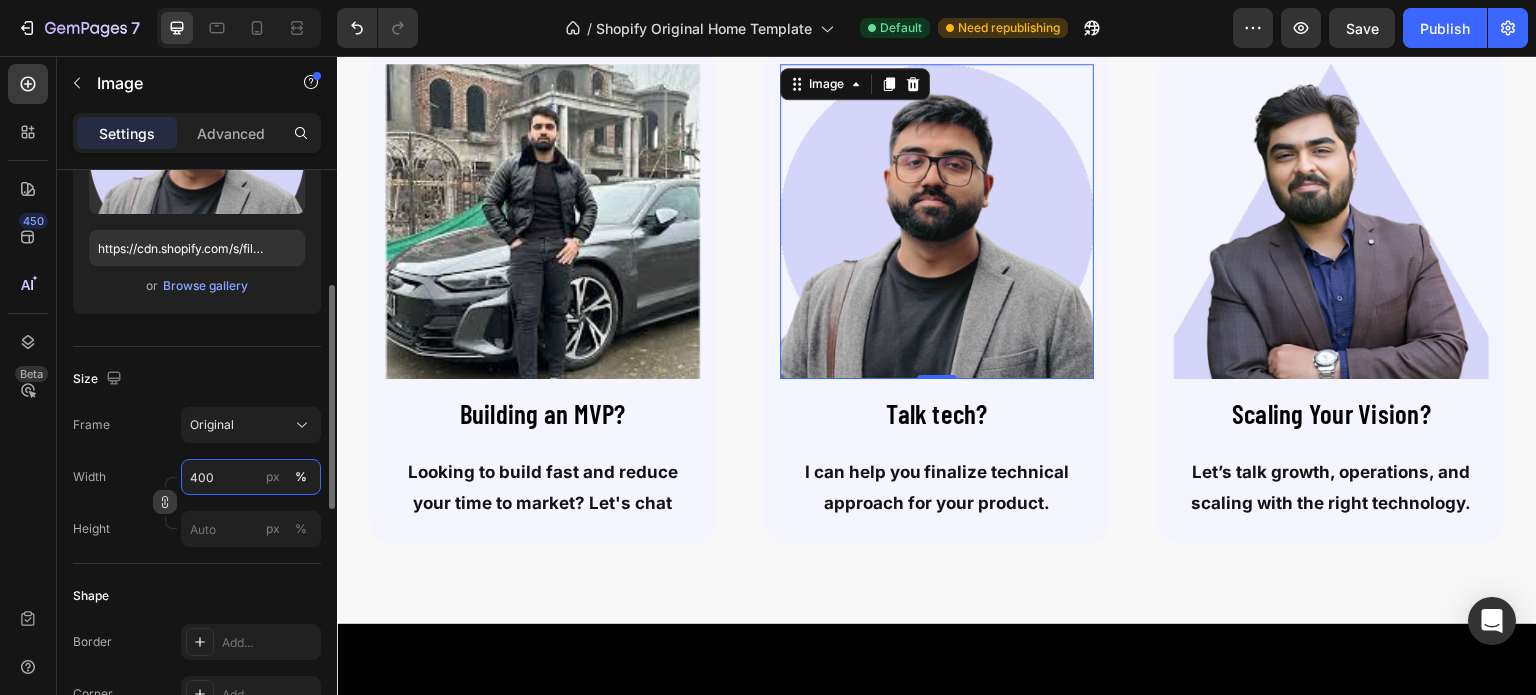 type on "400" 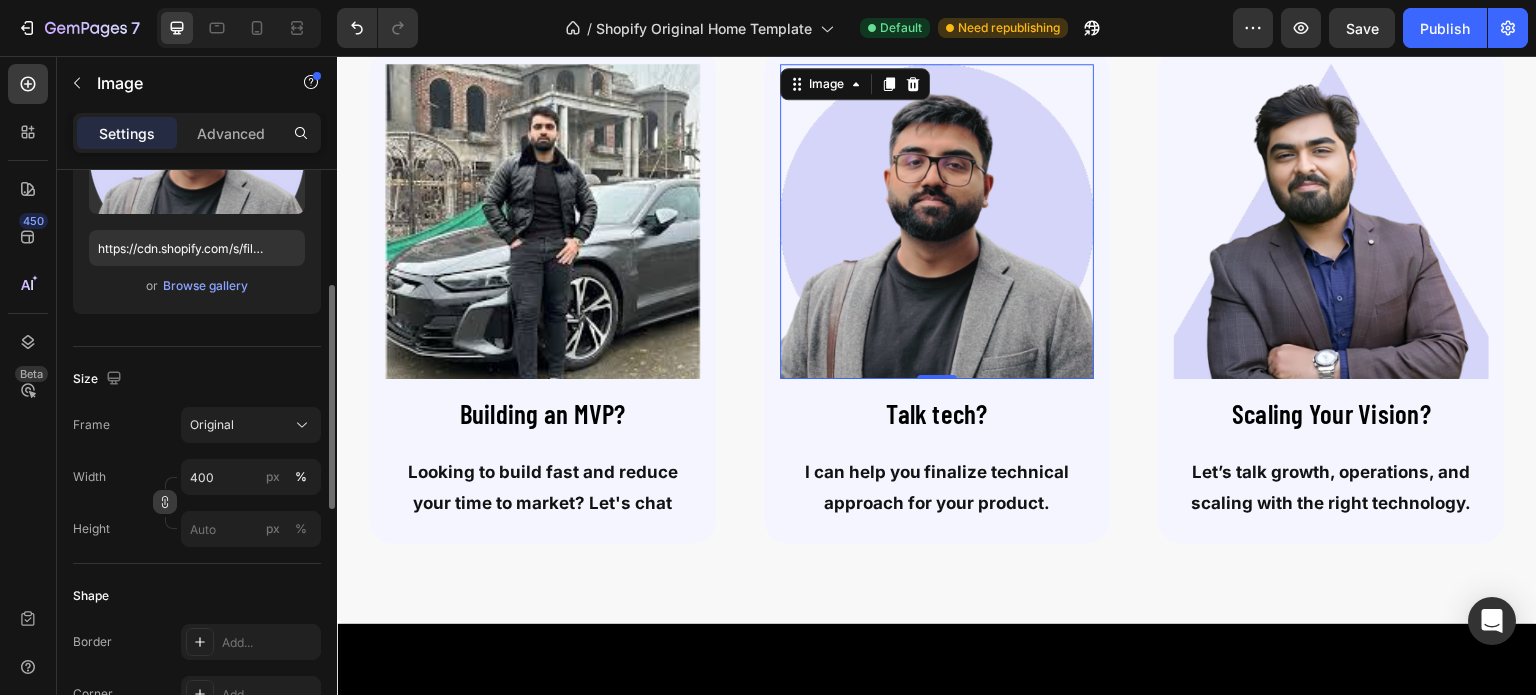 click 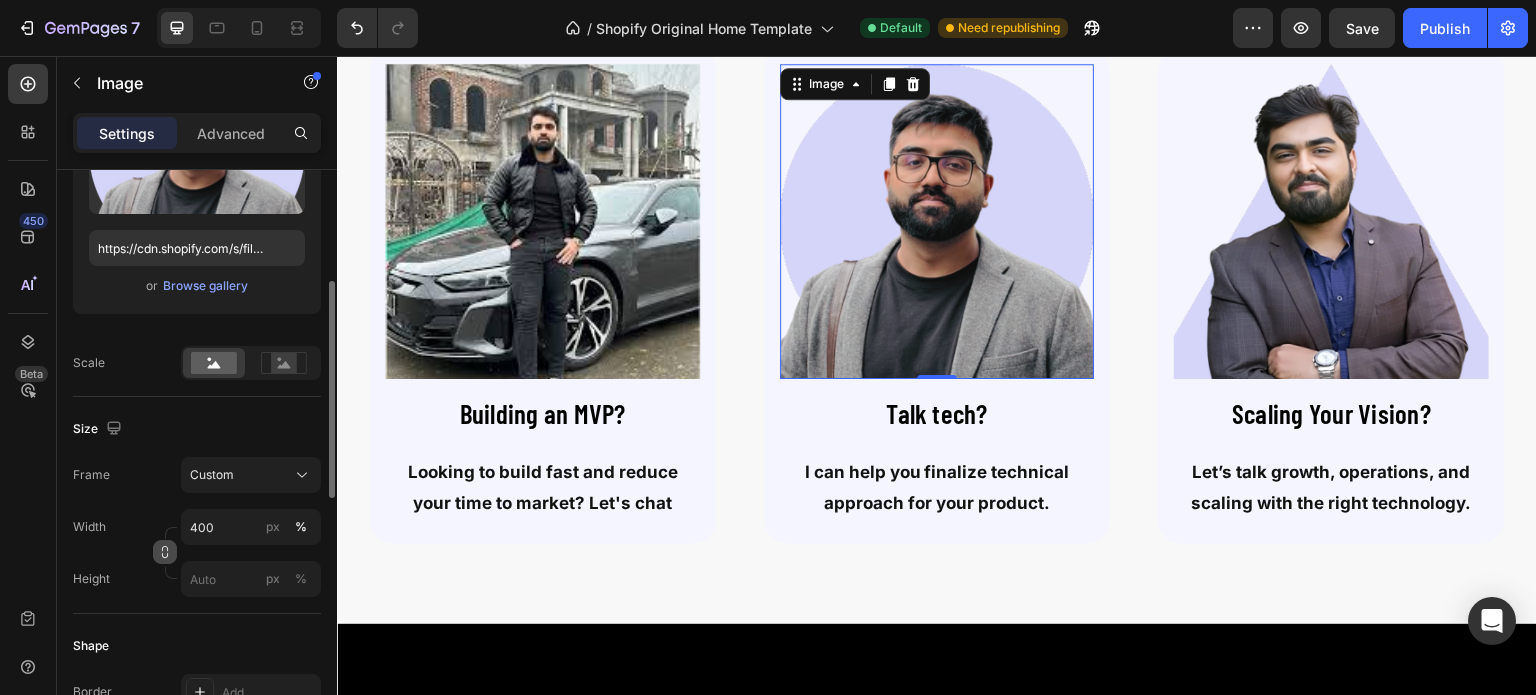 click 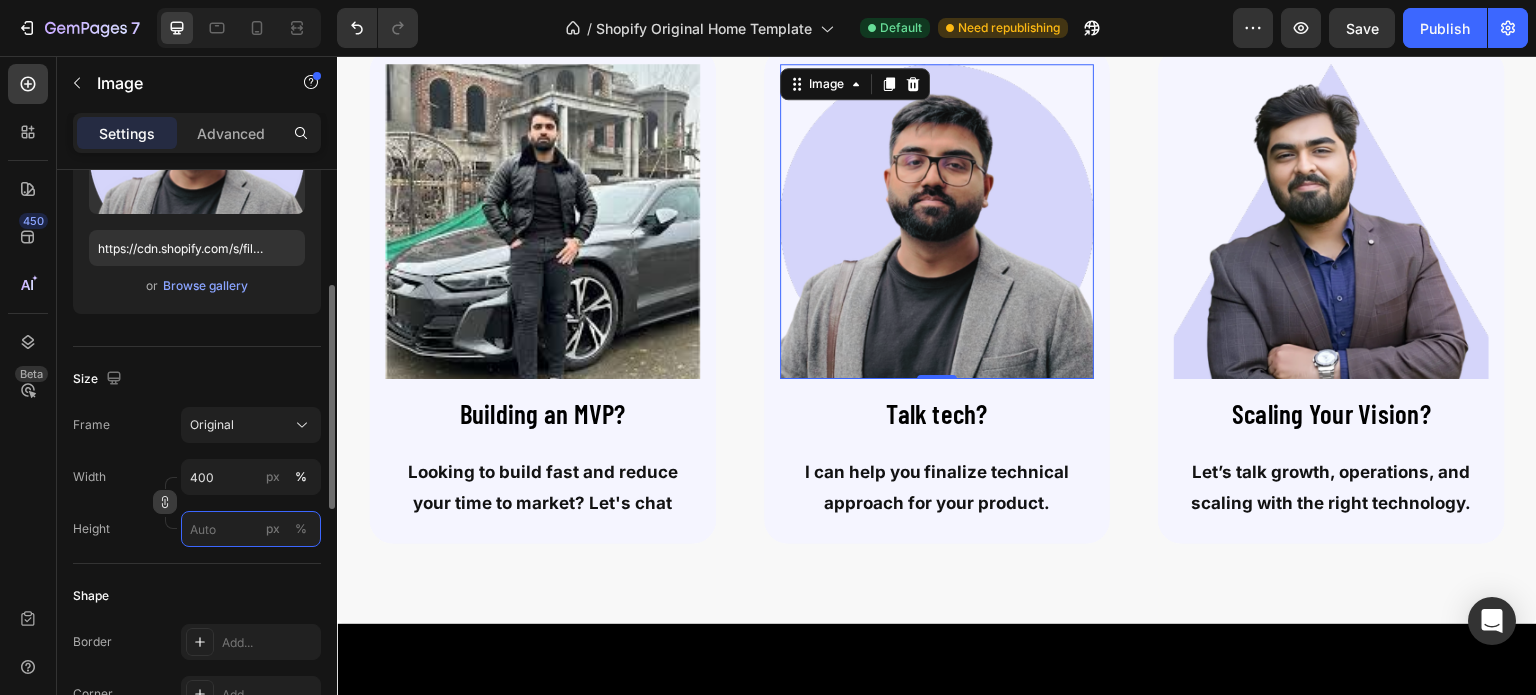 click on "px %" at bounding box center (251, 529) 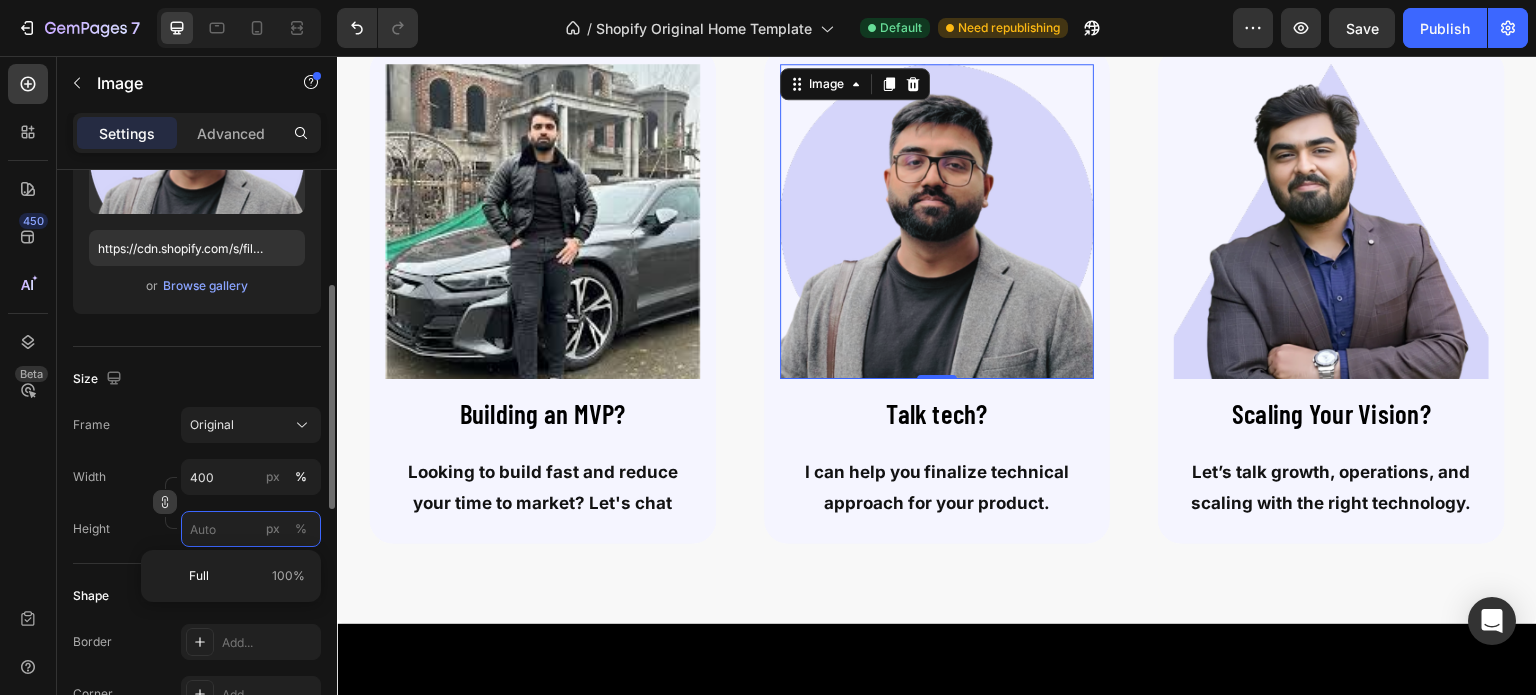 type 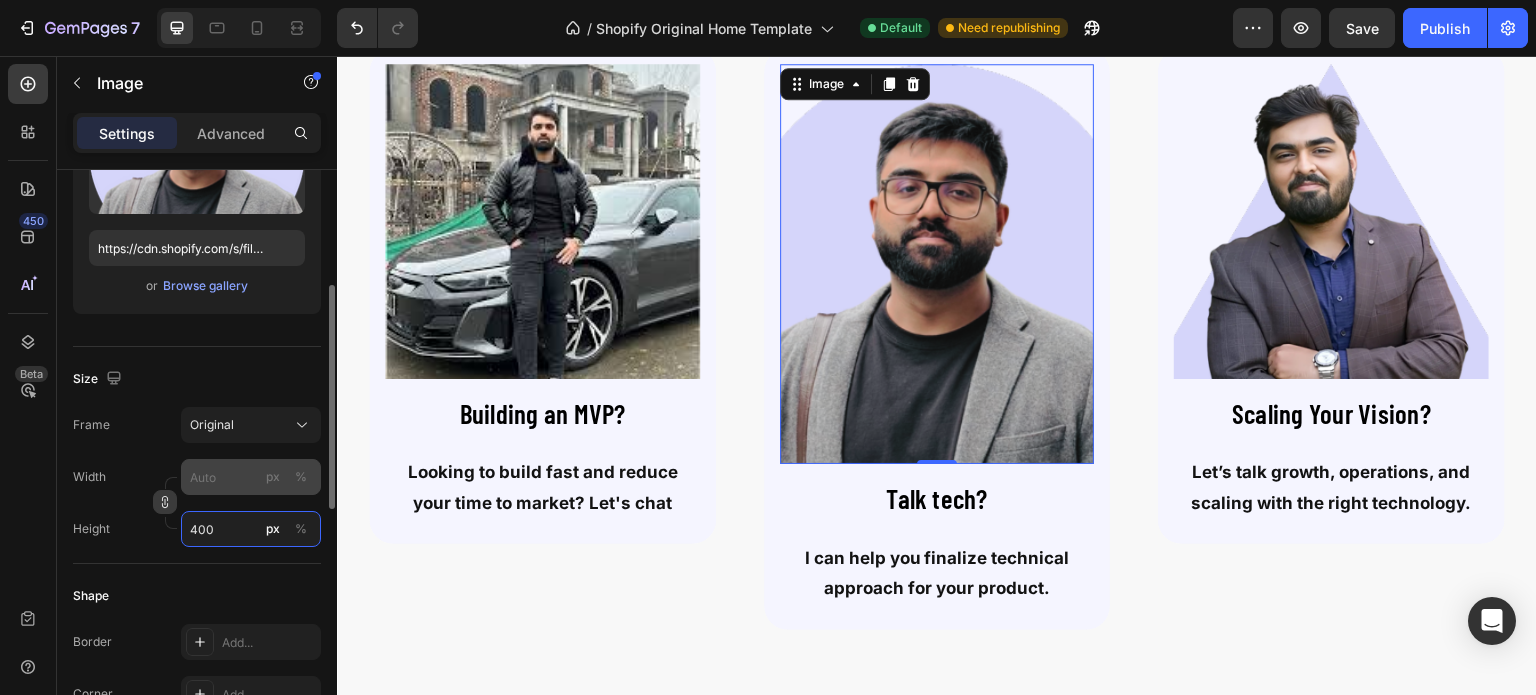type on "400" 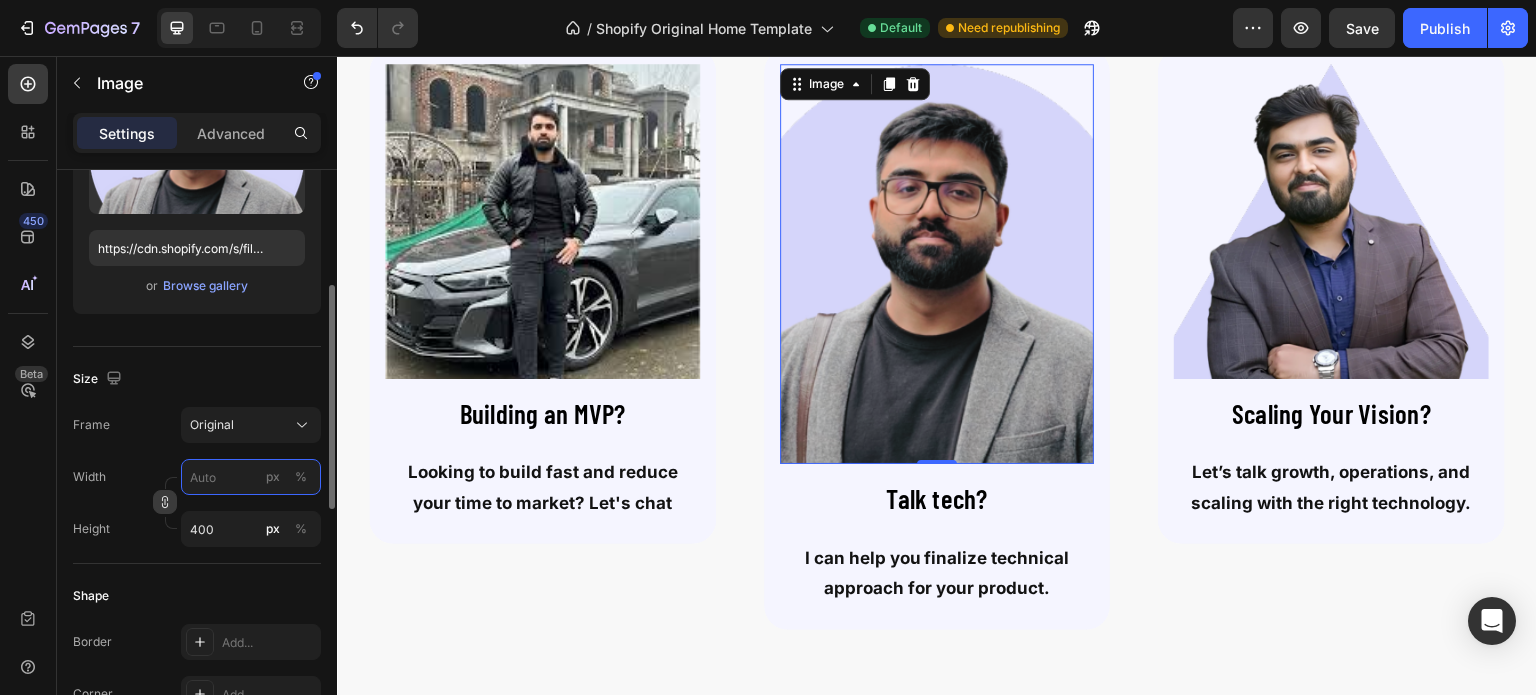 click on "px %" at bounding box center (251, 477) 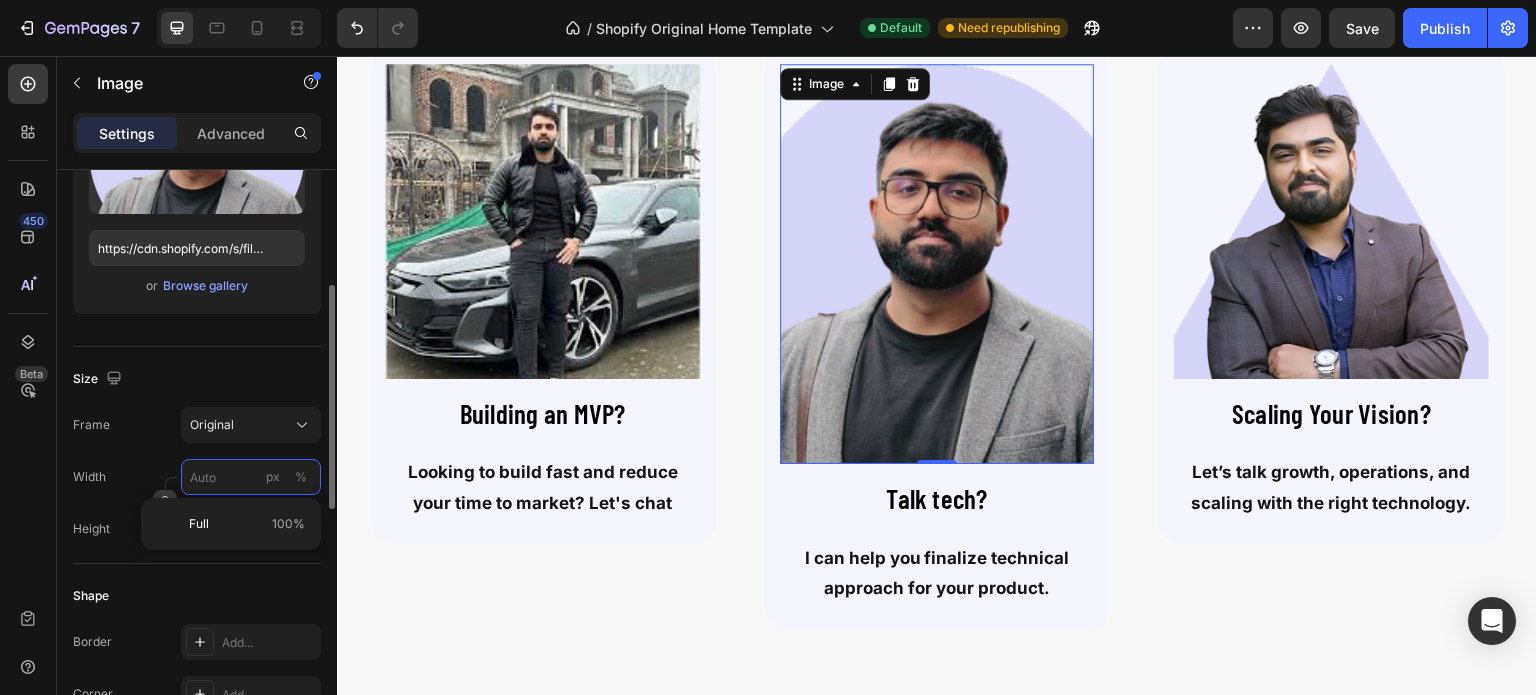 type on "4" 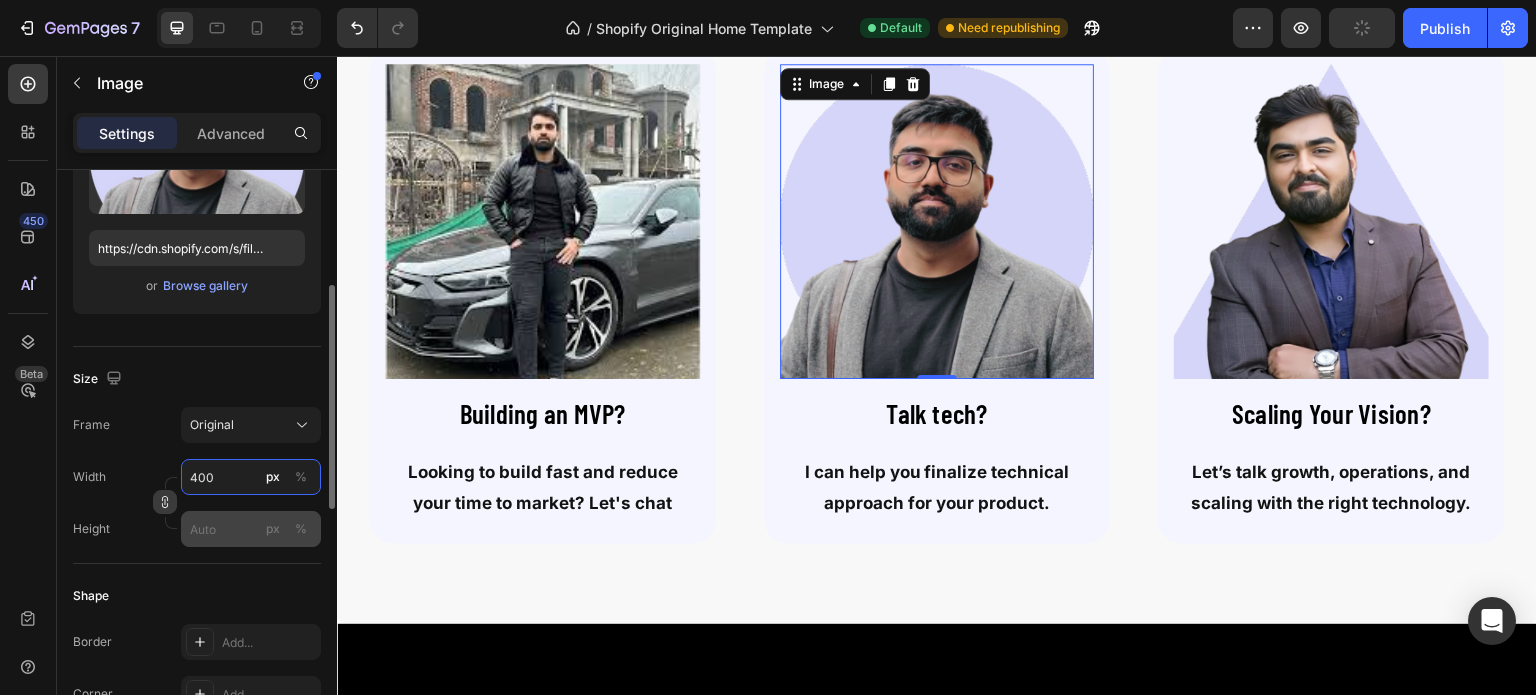 type on "400" 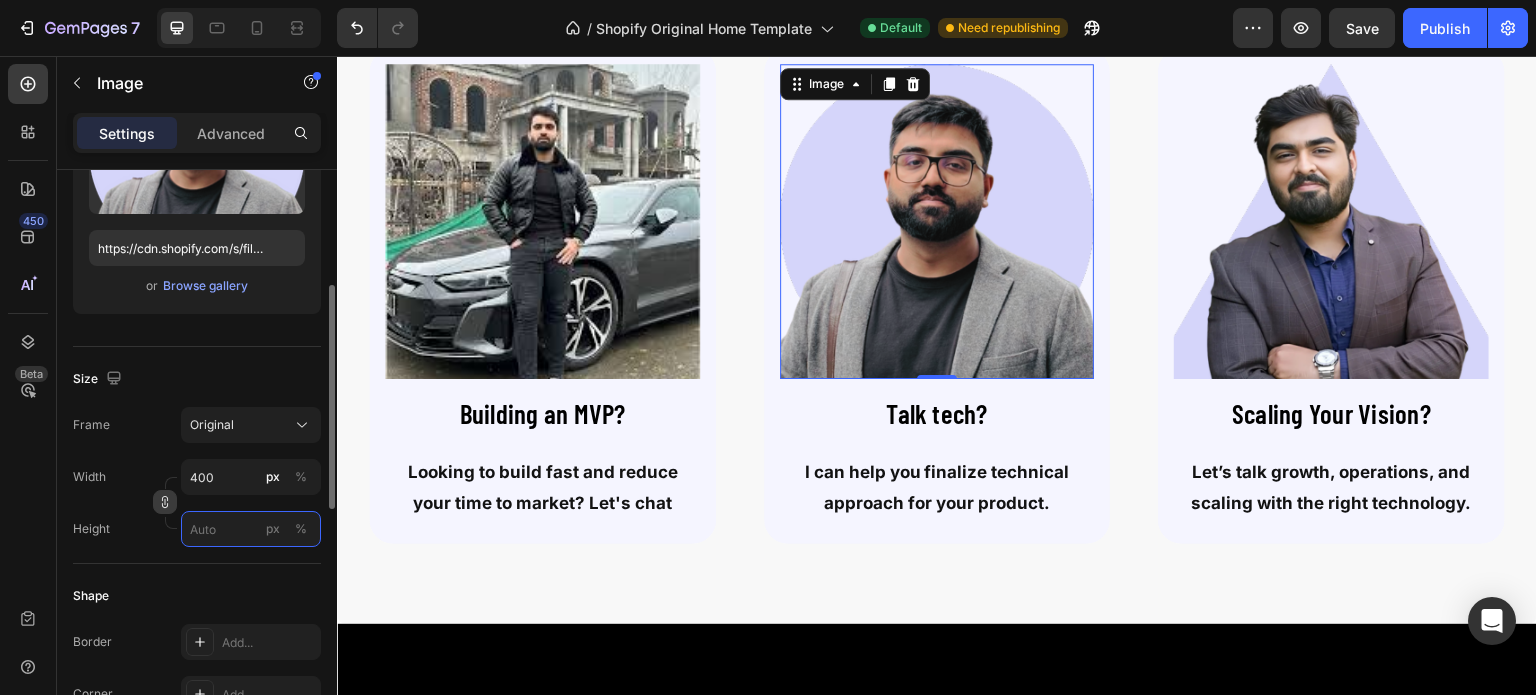 click on "px %" at bounding box center (251, 529) 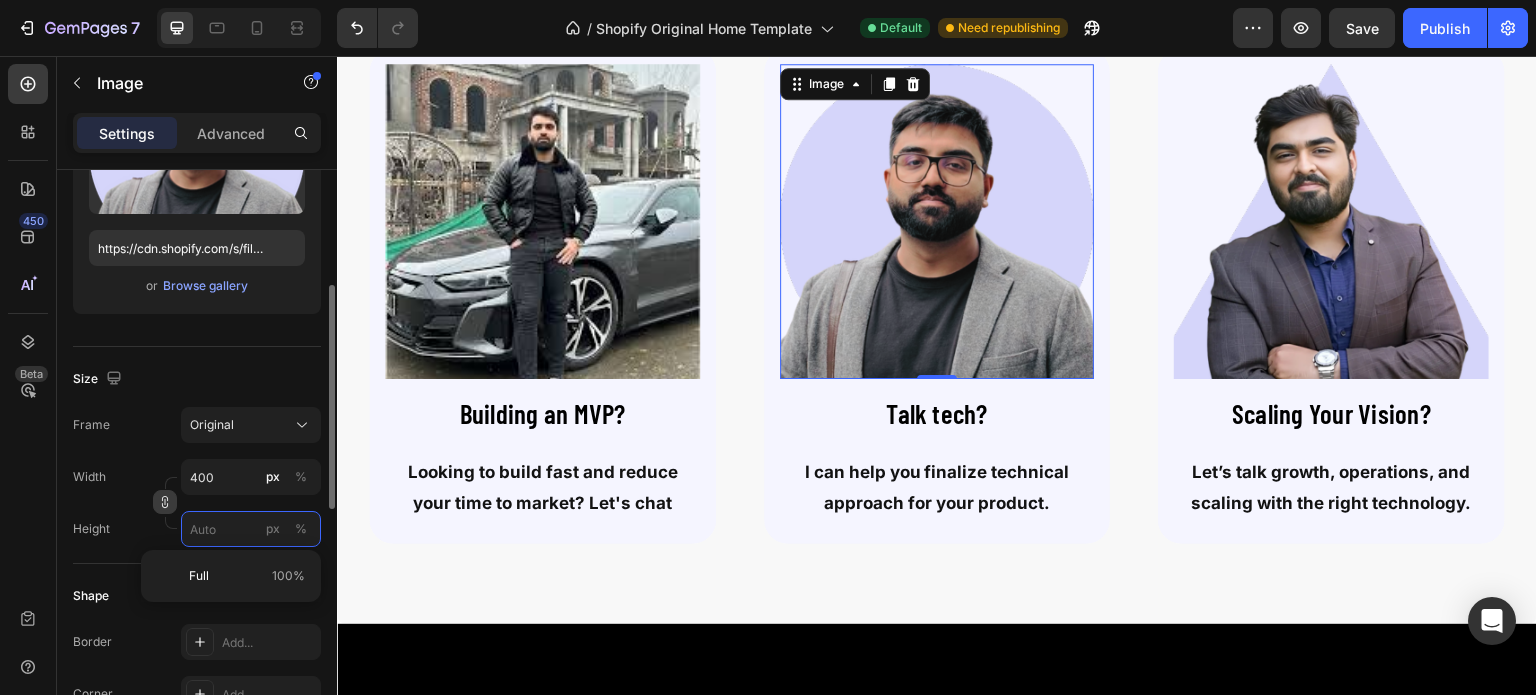 type 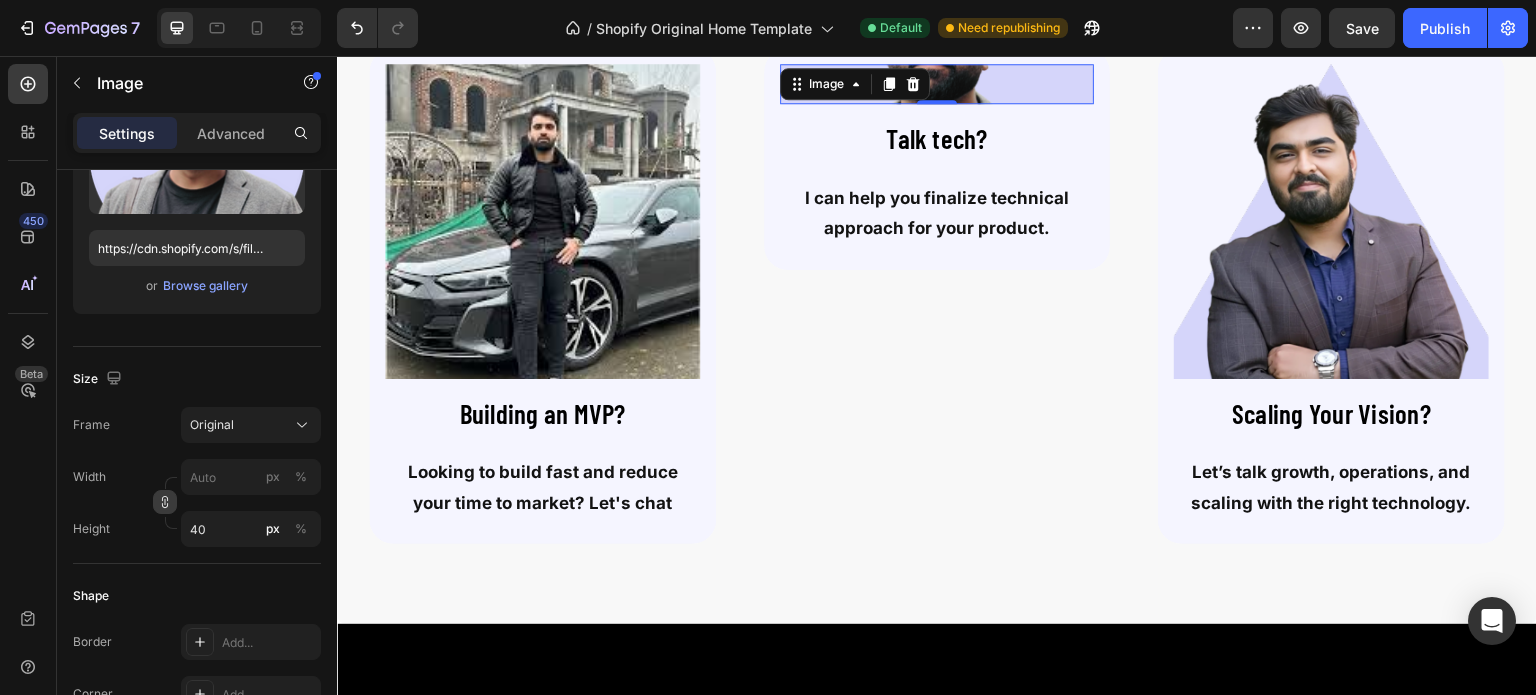 click 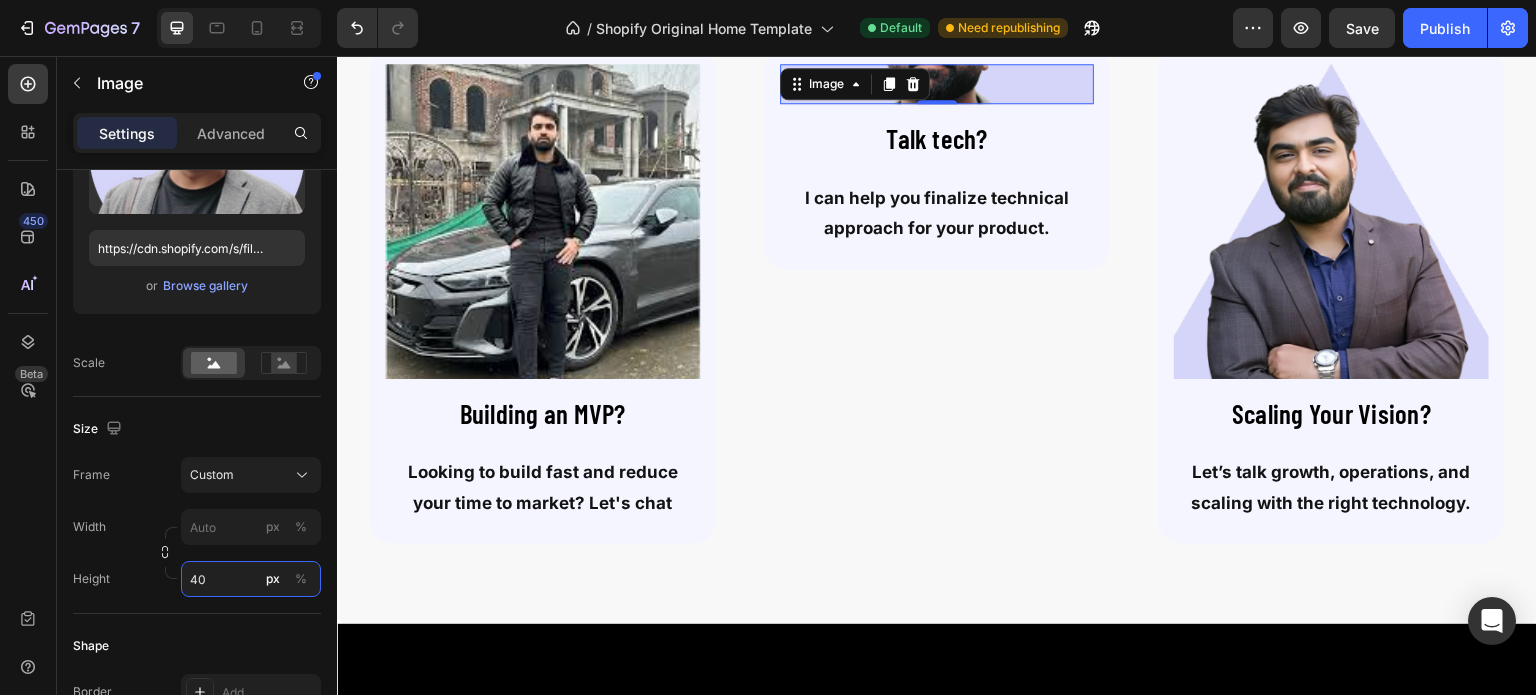 click on "40" at bounding box center (251, 579) 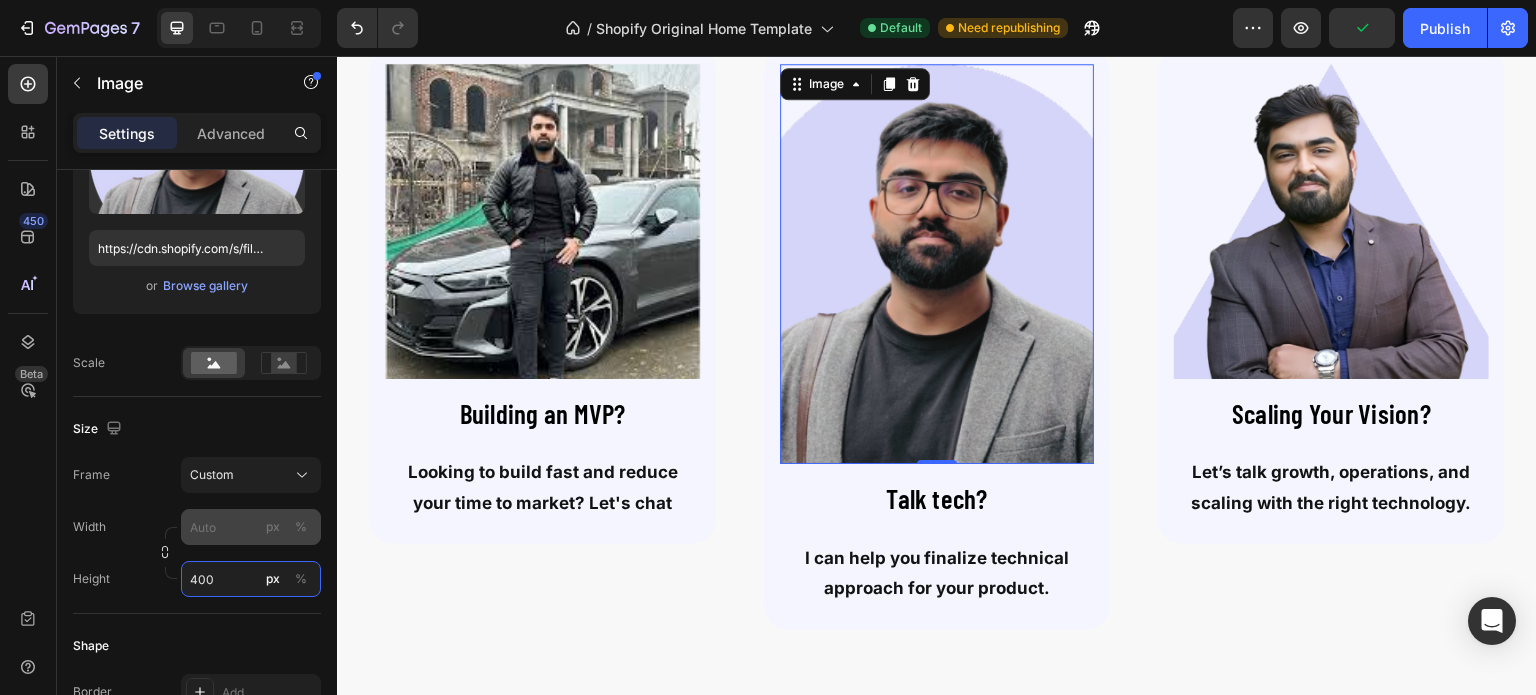 type on "400" 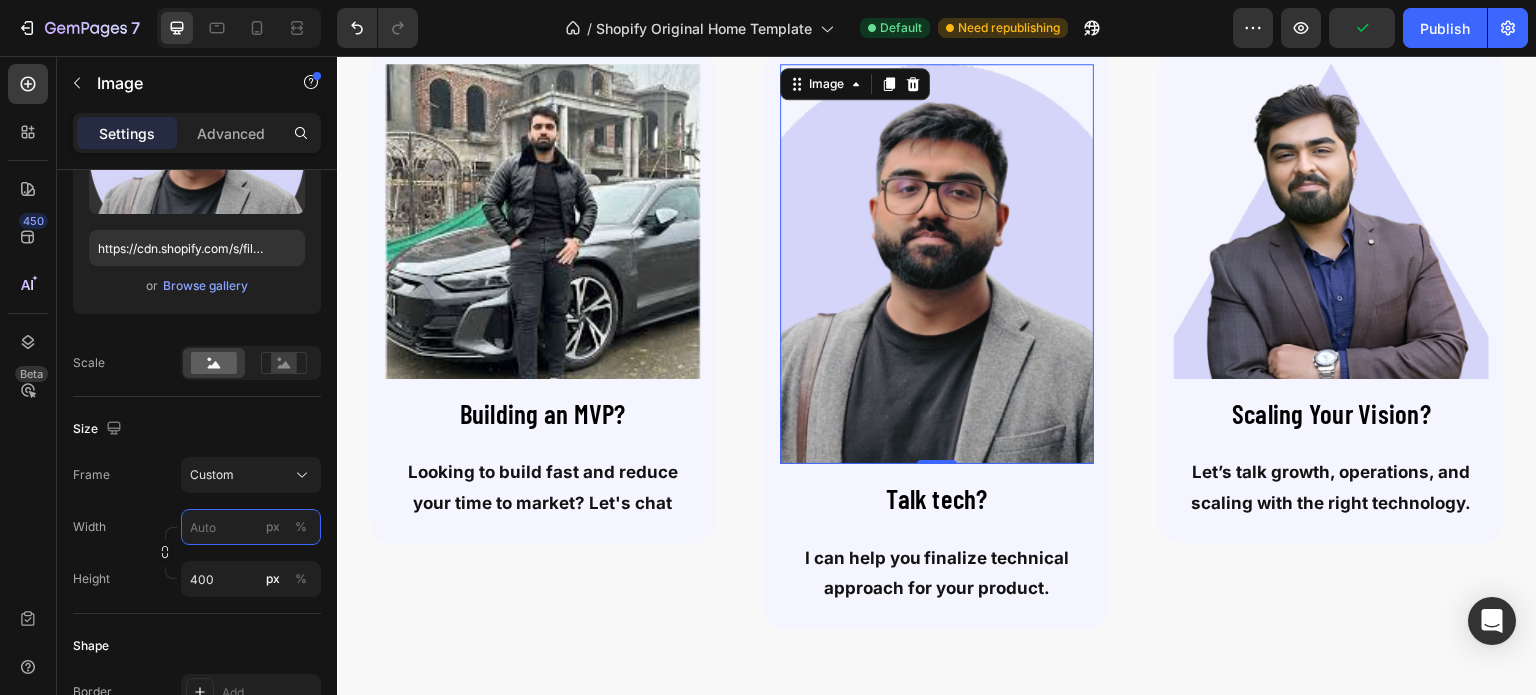 click on "px %" at bounding box center [251, 527] 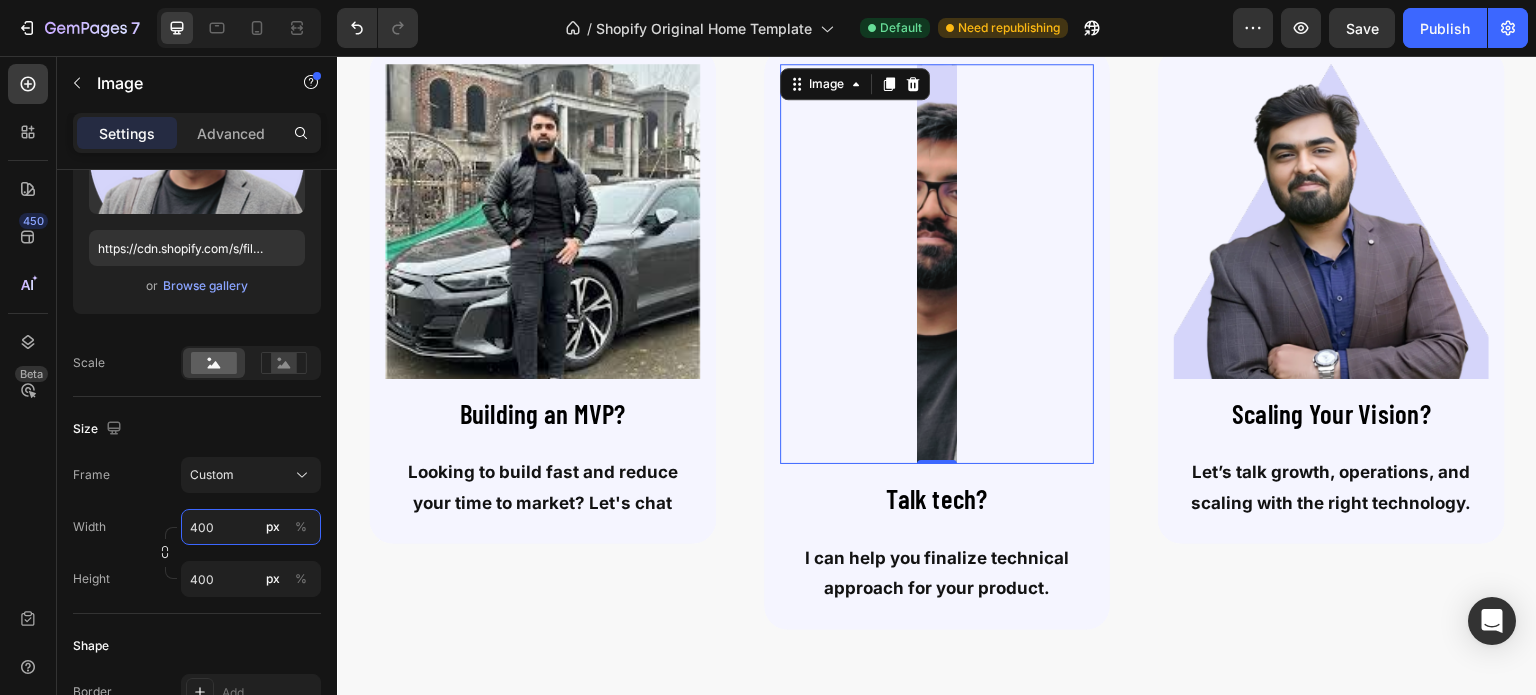 type on "400" 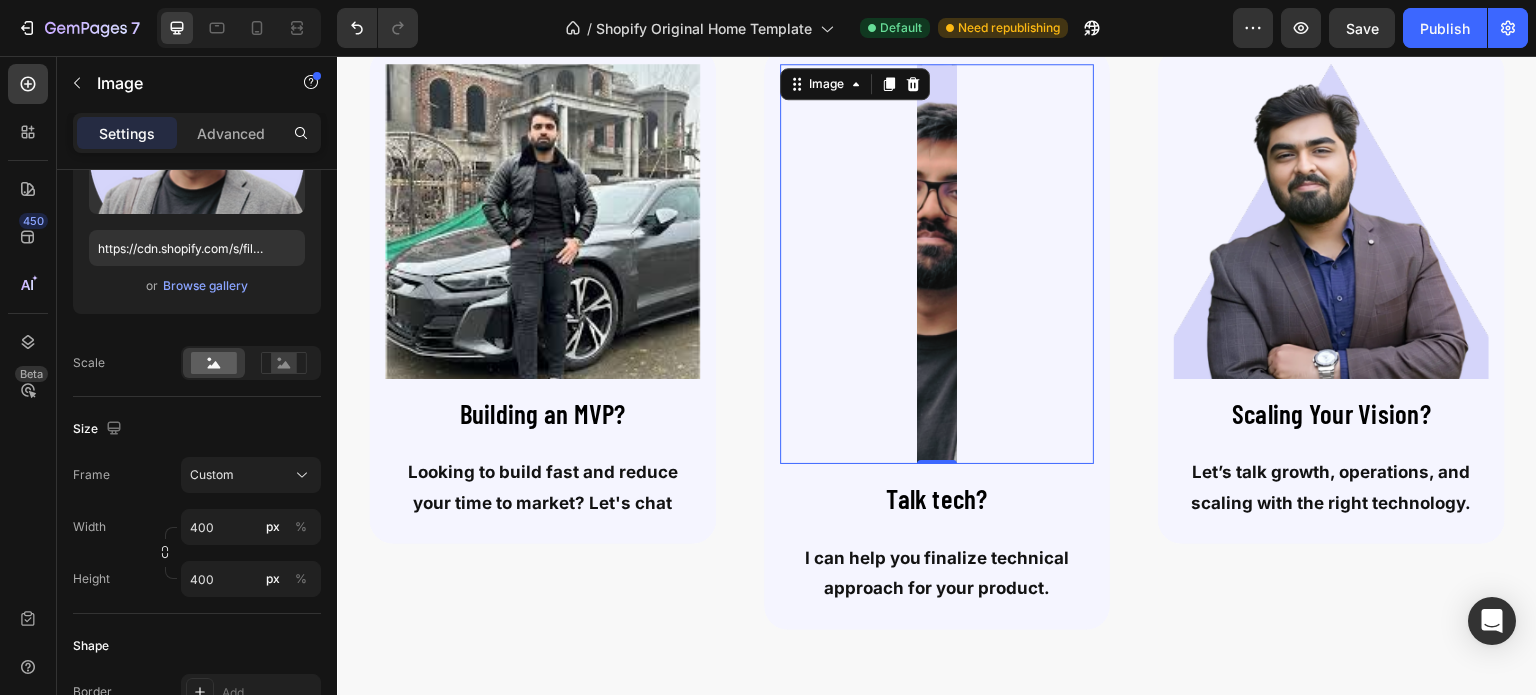 click on "Width 400 px %" at bounding box center (197, 527) 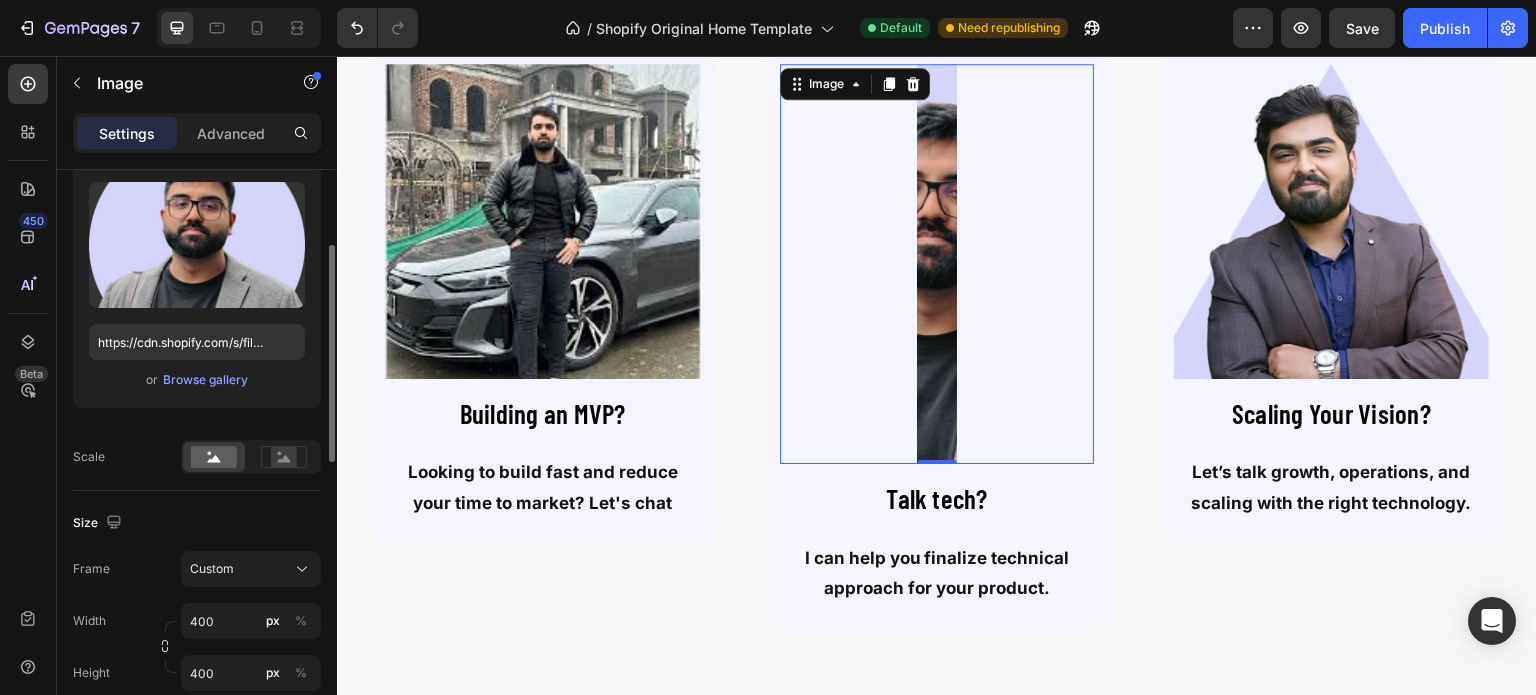 scroll, scrollTop: 204, scrollLeft: 0, axis: vertical 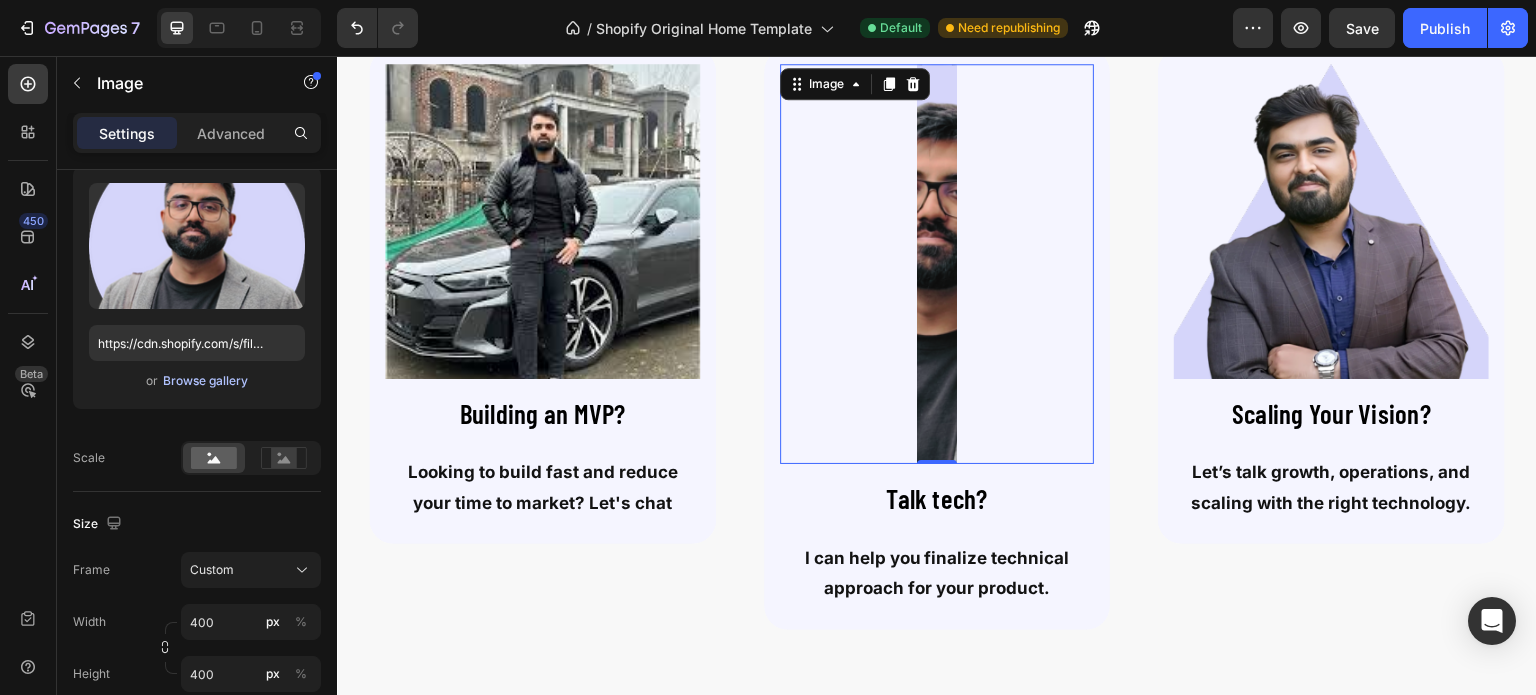 click on "Browse gallery" at bounding box center (205, 381) 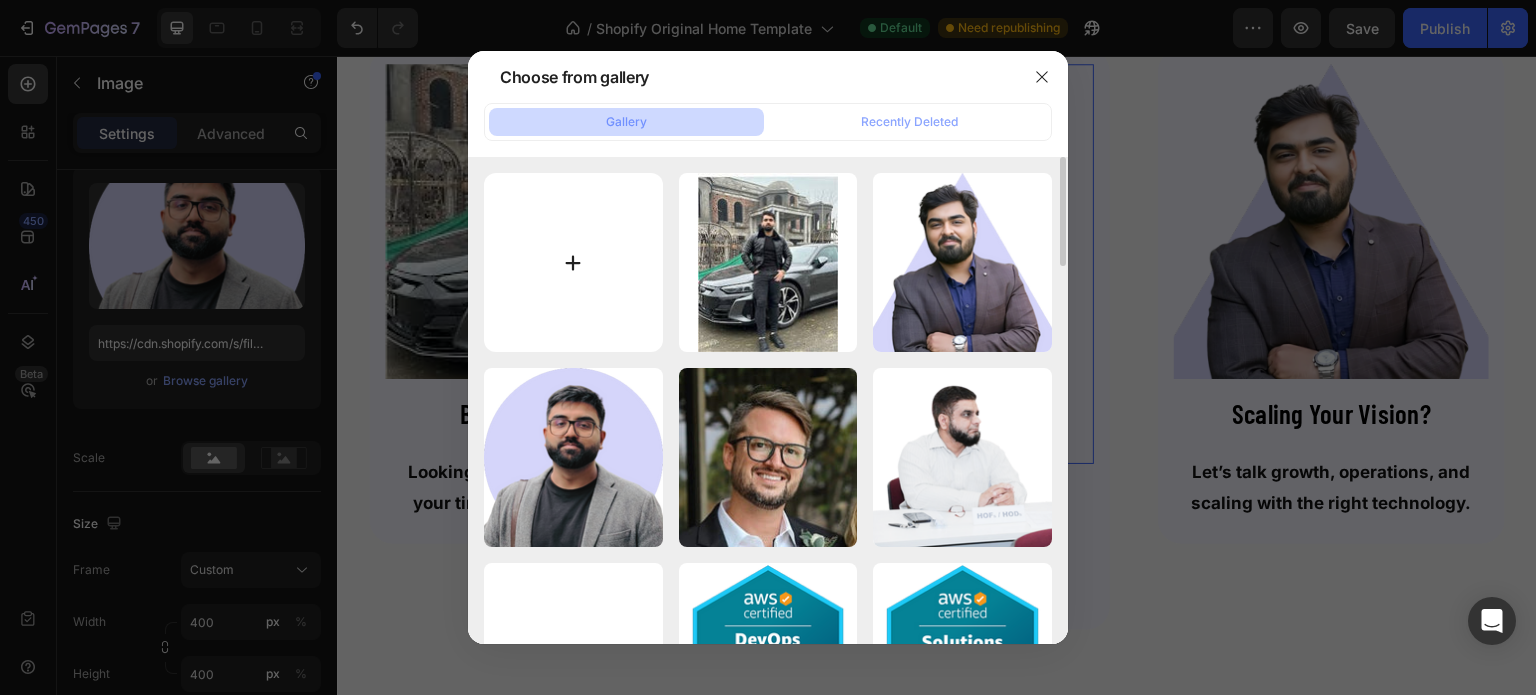 click at bounding box center [573, 262] 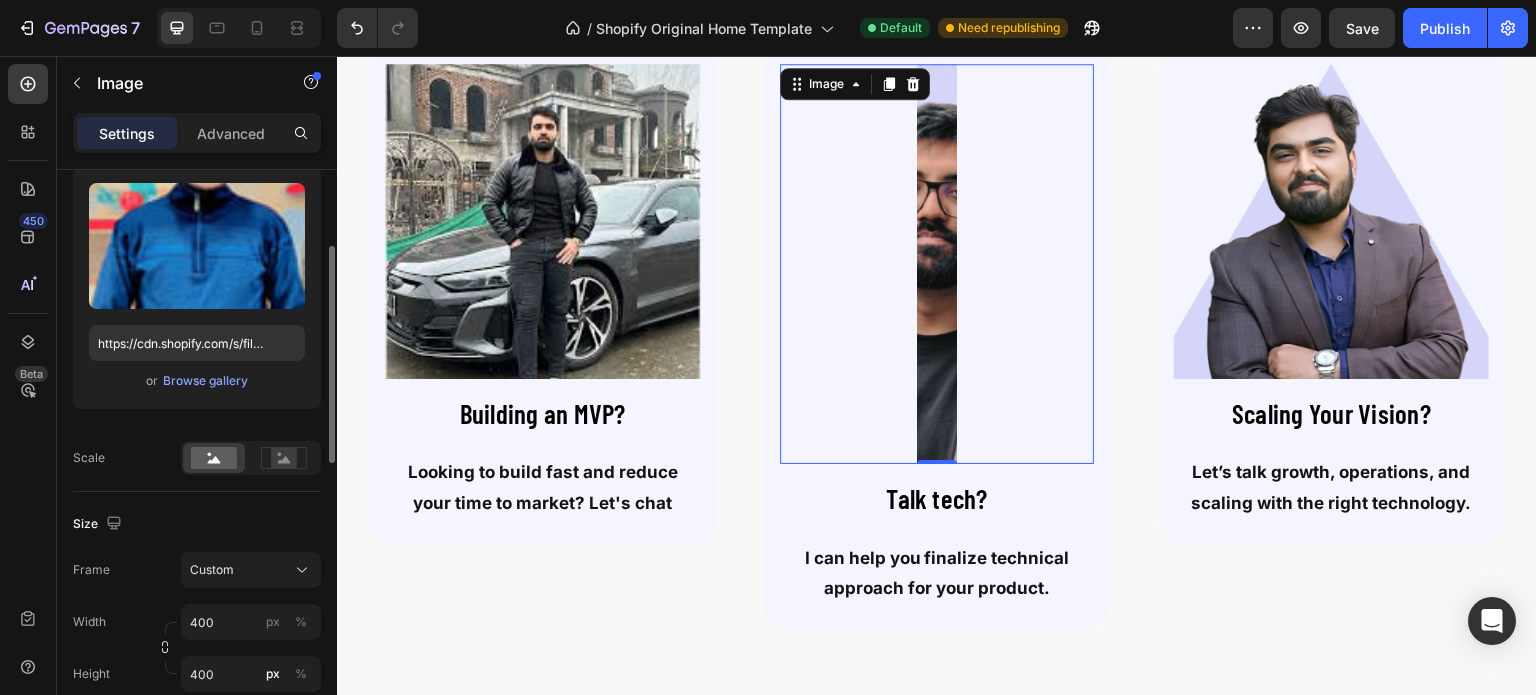 type on "https://cdn.shopify.com/s/files/1/0671/8904/7483/files/gempages_578045541112349458-5e4b6d72-ecda-4351-8be8-468a04ef48a2.jpg" 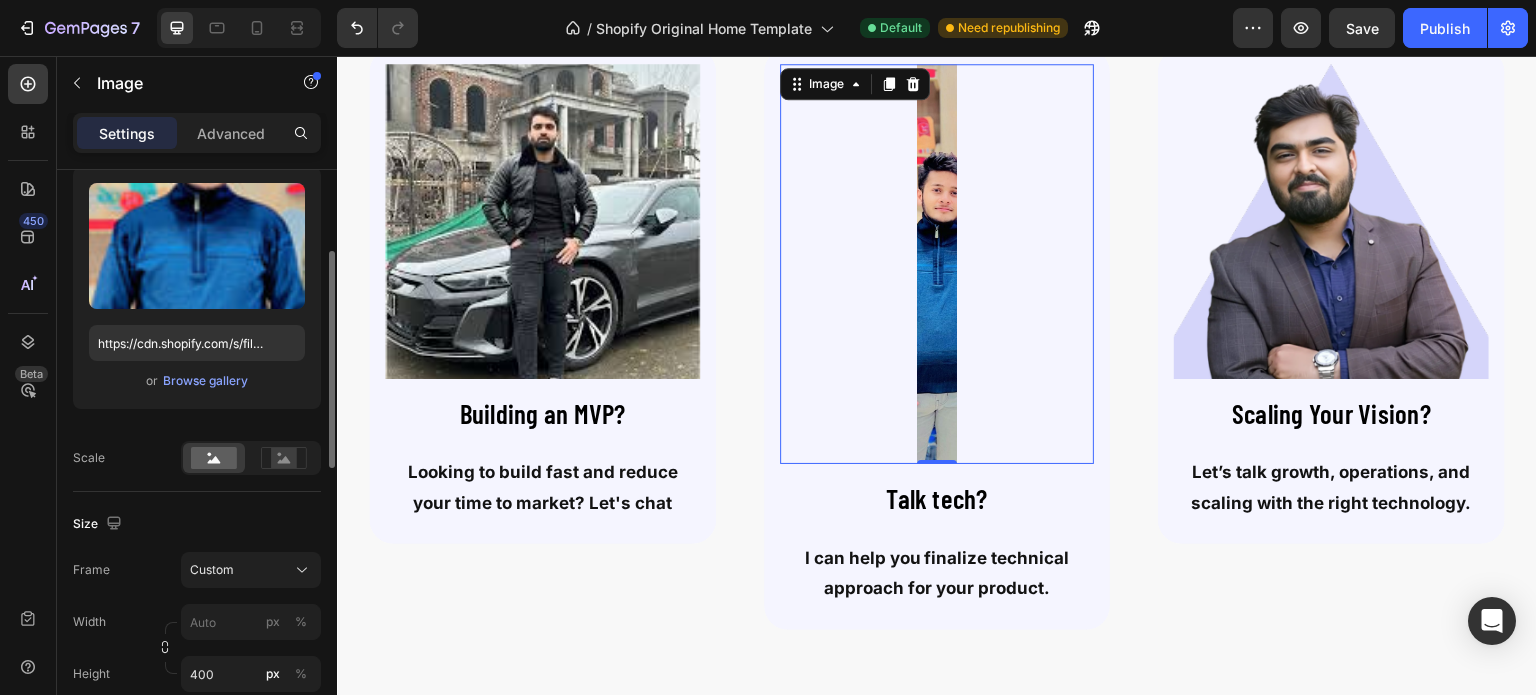scroll, scrollTop: 208, scrollLeft: 0, axis: vertical 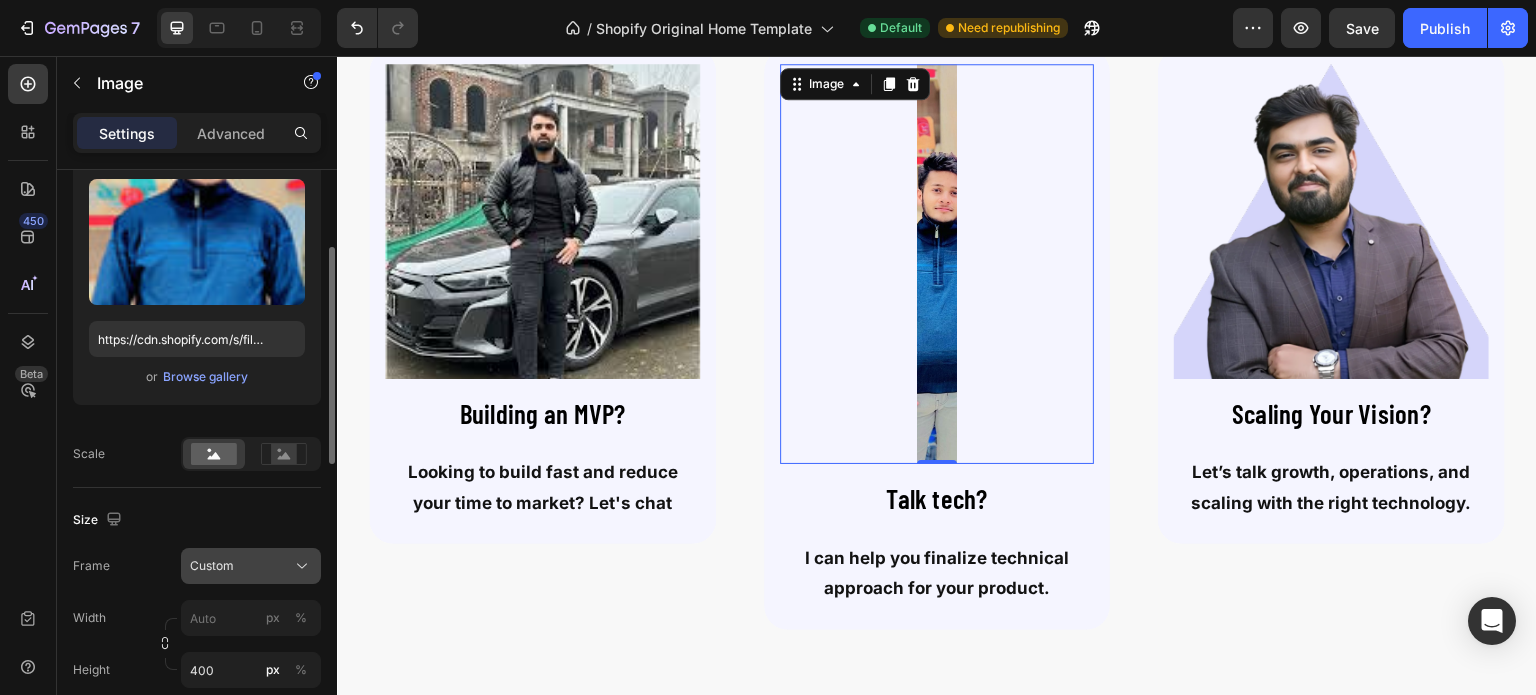 click on "Custom" at bounding box center (212, 566) 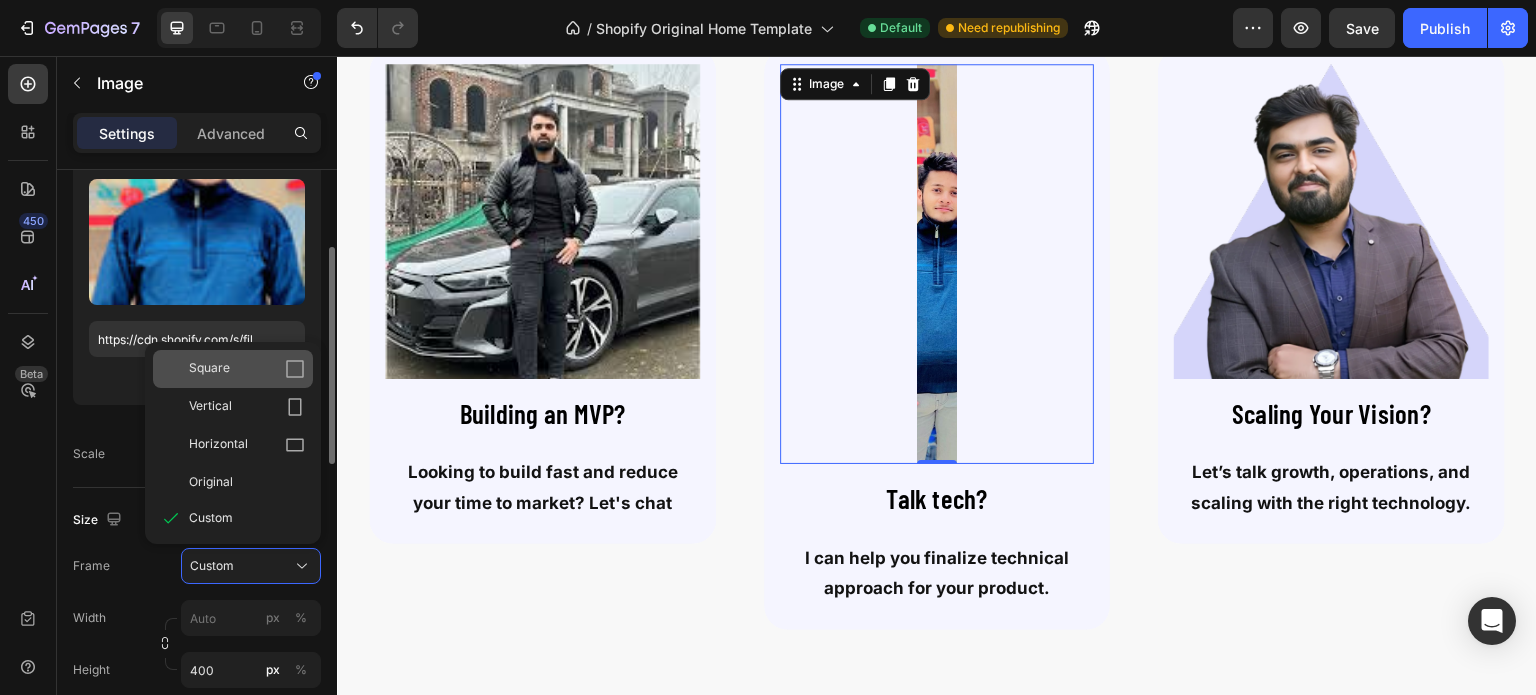 click on "Square" at bounding box center (209, 369) 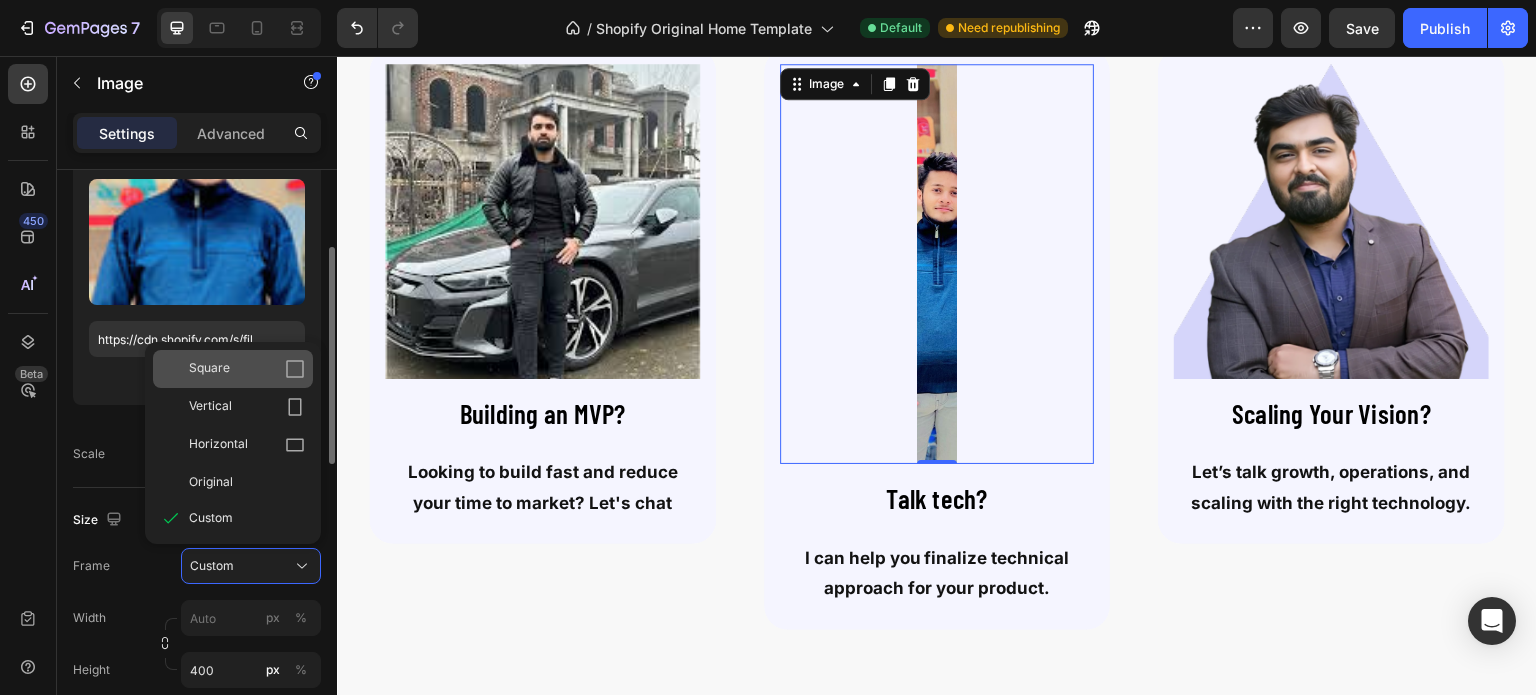 type on "400" 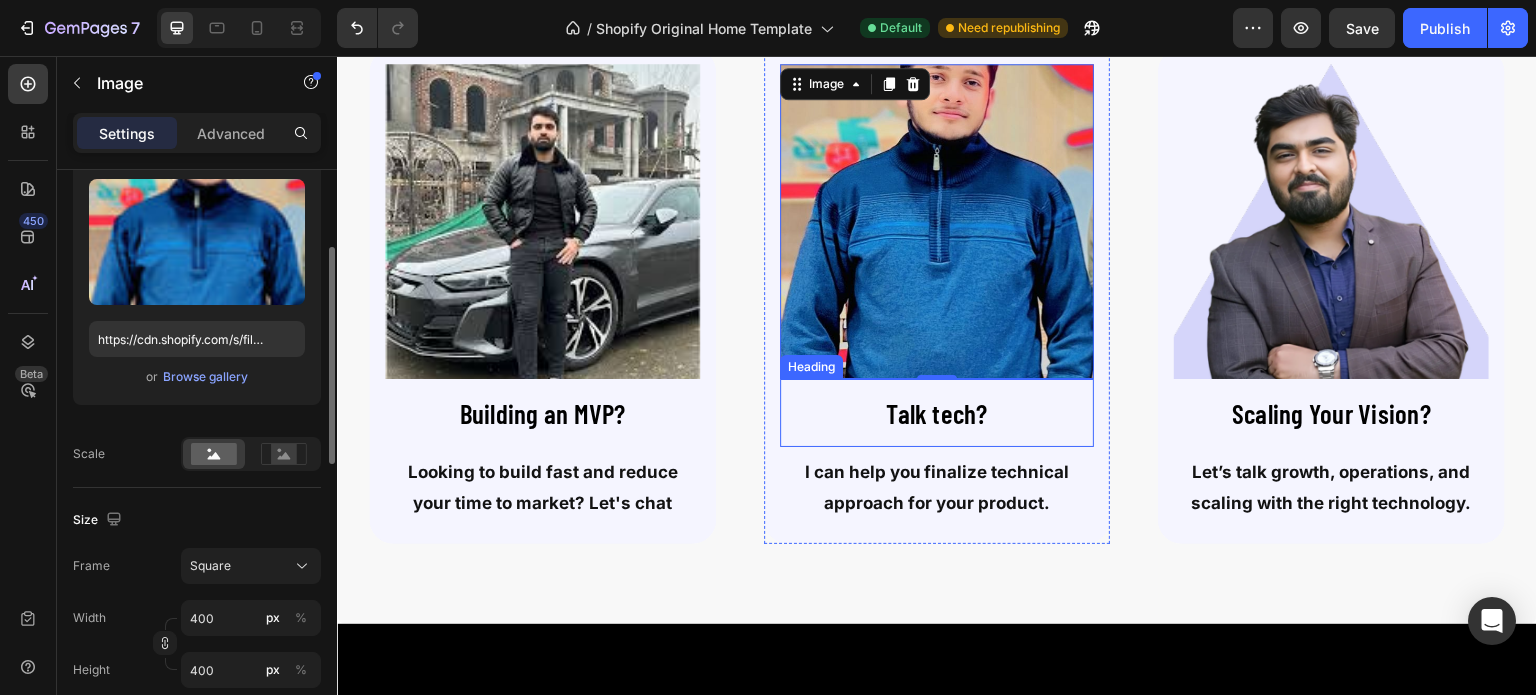scroll, scrollTop: 4672, scrollLeft: 0, axis: vertical 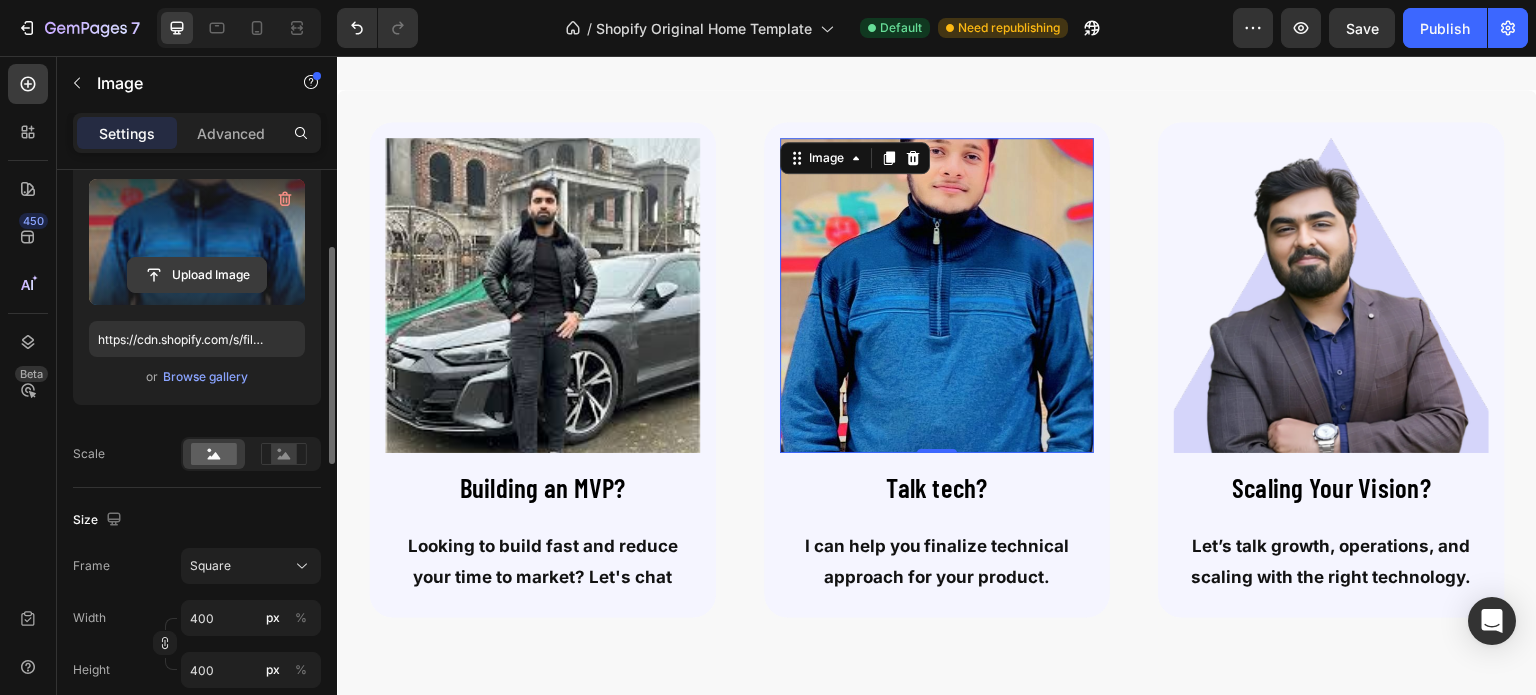 click 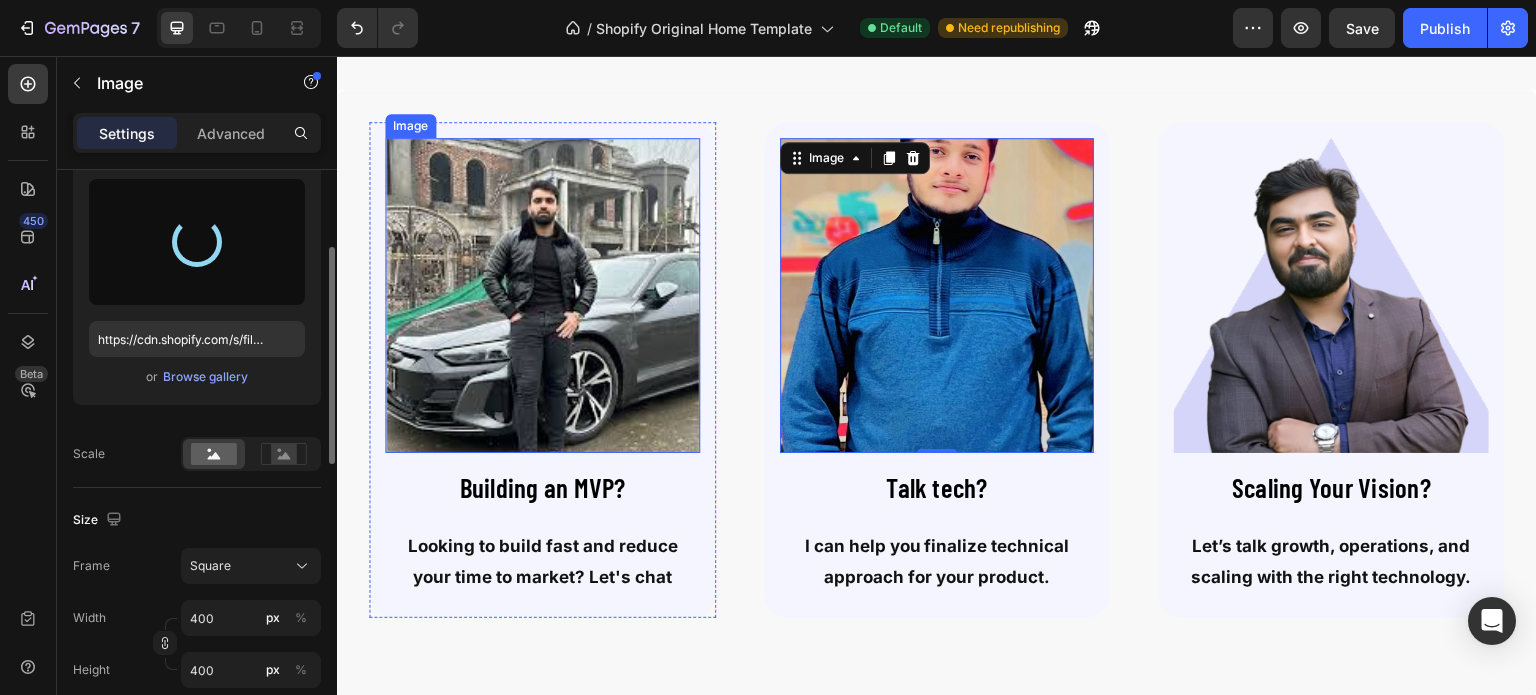 type on "https://cdn.shopify.com/s/files/1/0671/8904/7483/files/gempages_578045541112349458-a4050ace-de08-40cb-9585-78ef071c9a6c.jpg" 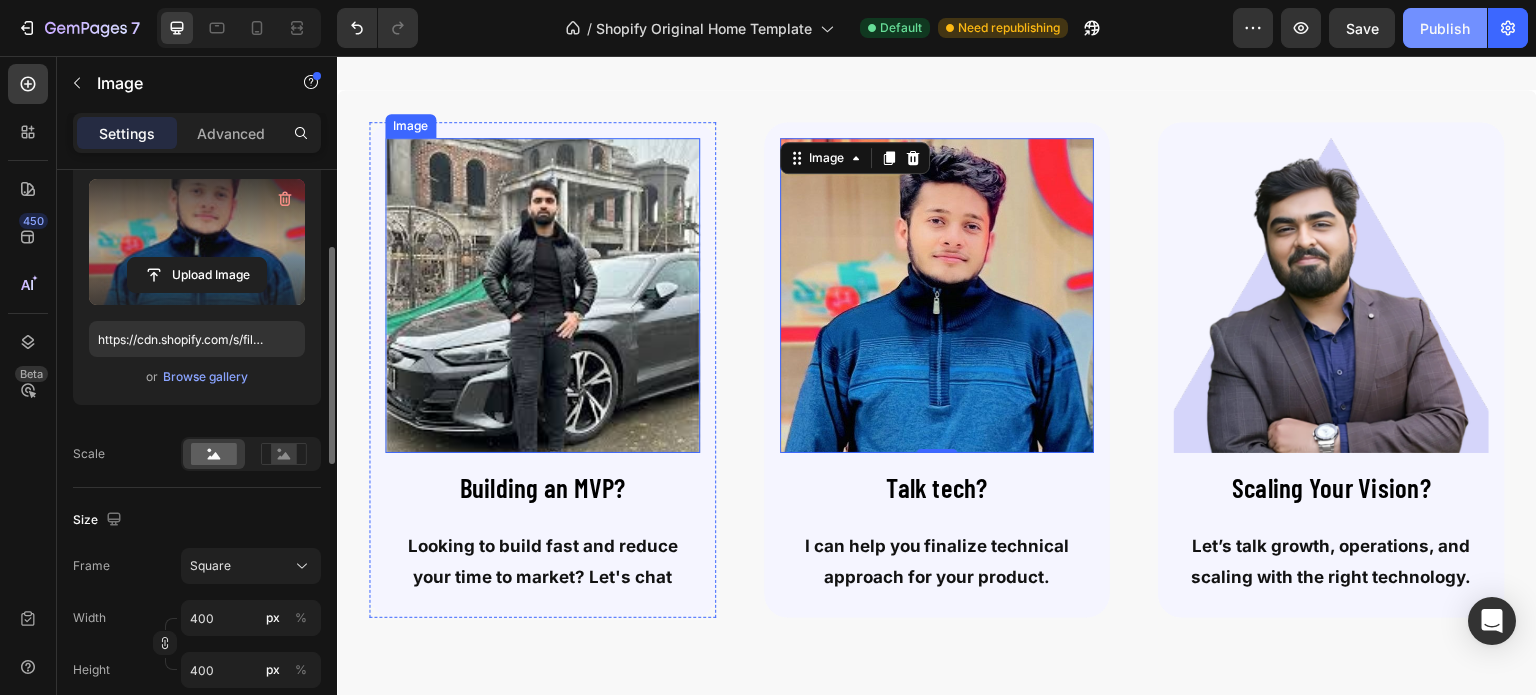click on "Publish" at bounding box center [1445, 28] 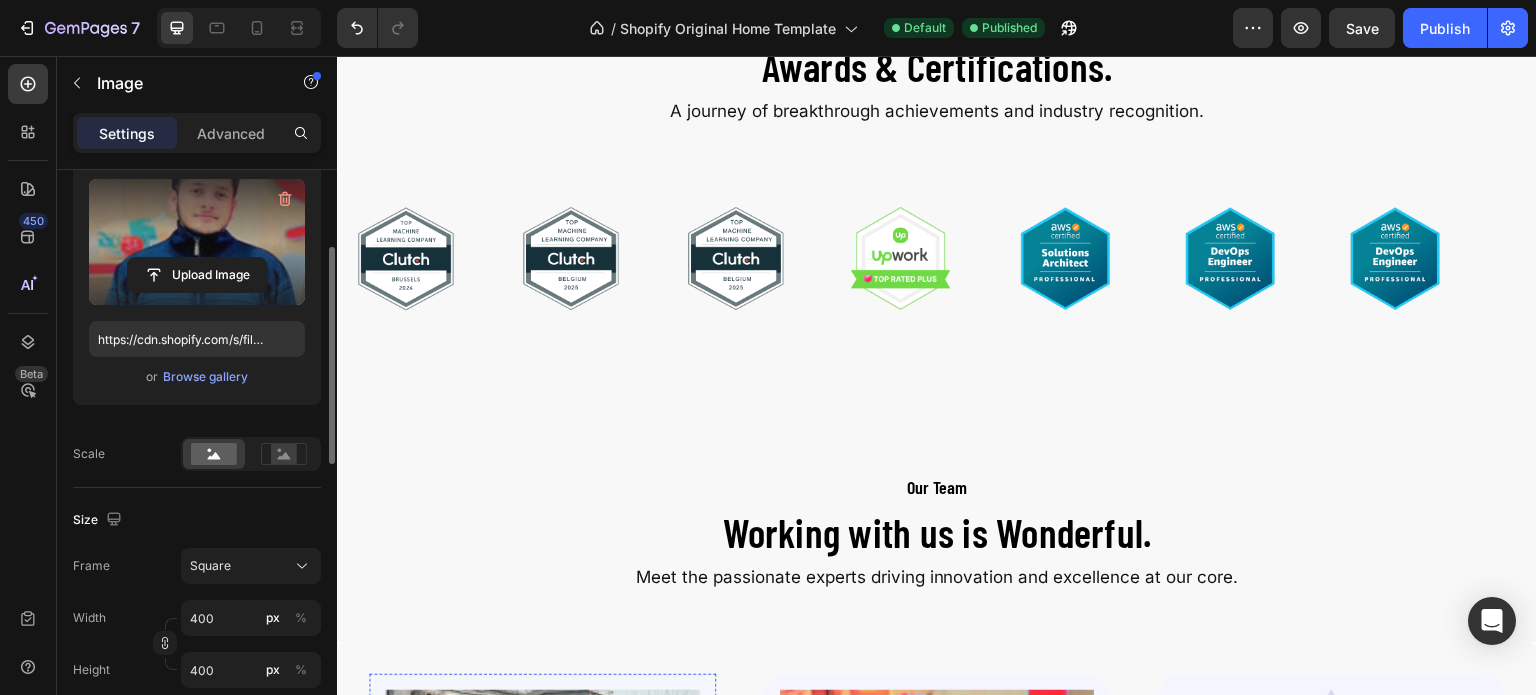 scroll, scrollTop: 4120, scrollLeft: 0, axis: vertical 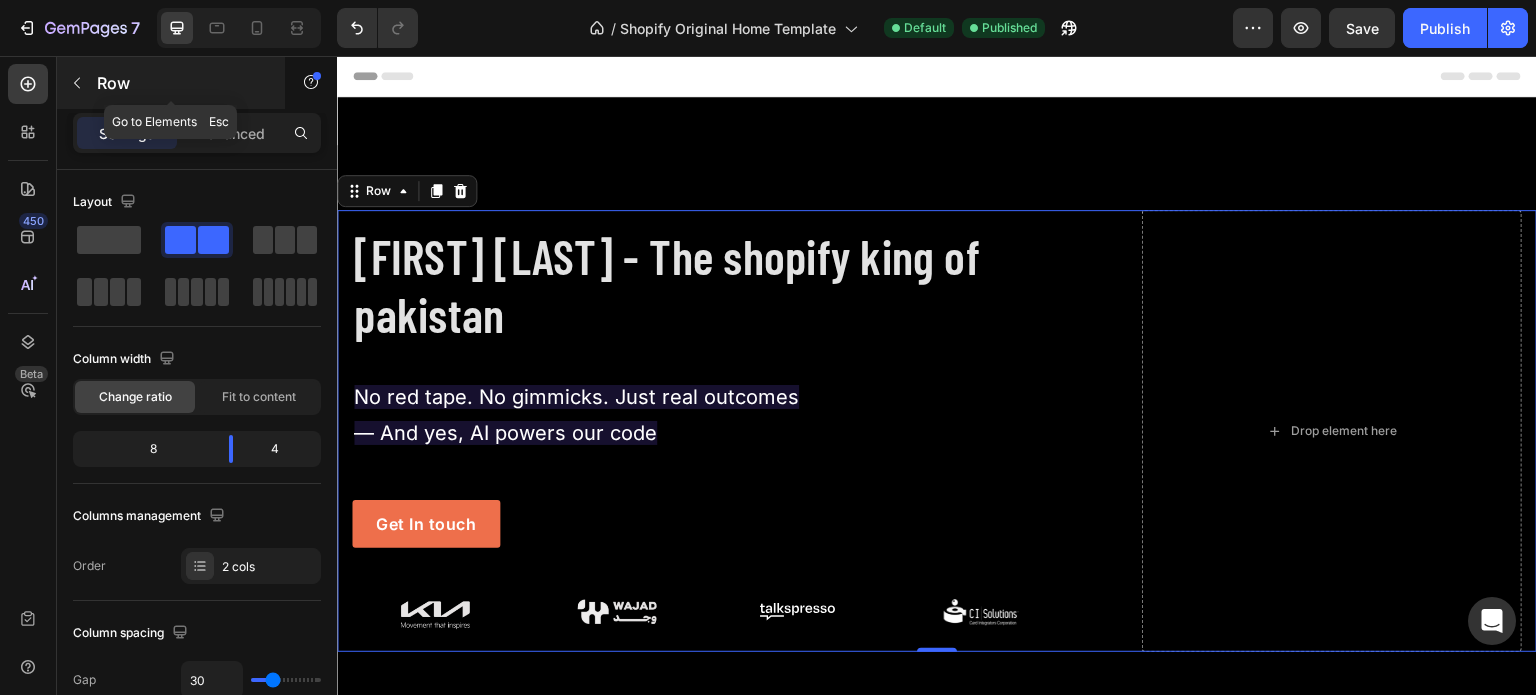 click 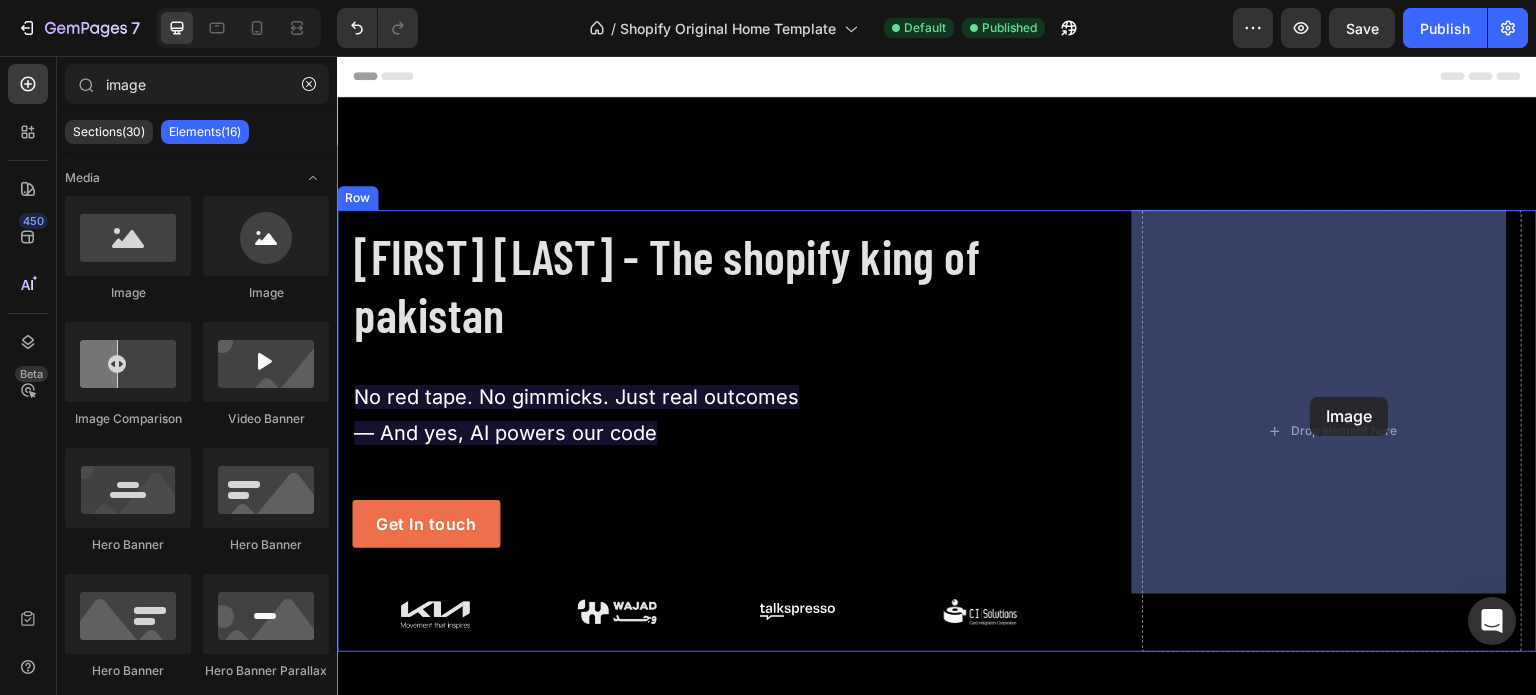 drag, startPoint x: 473, startPoint y: 296, endPoint x: 1310, endPoint y: 397, distance: 843.0718 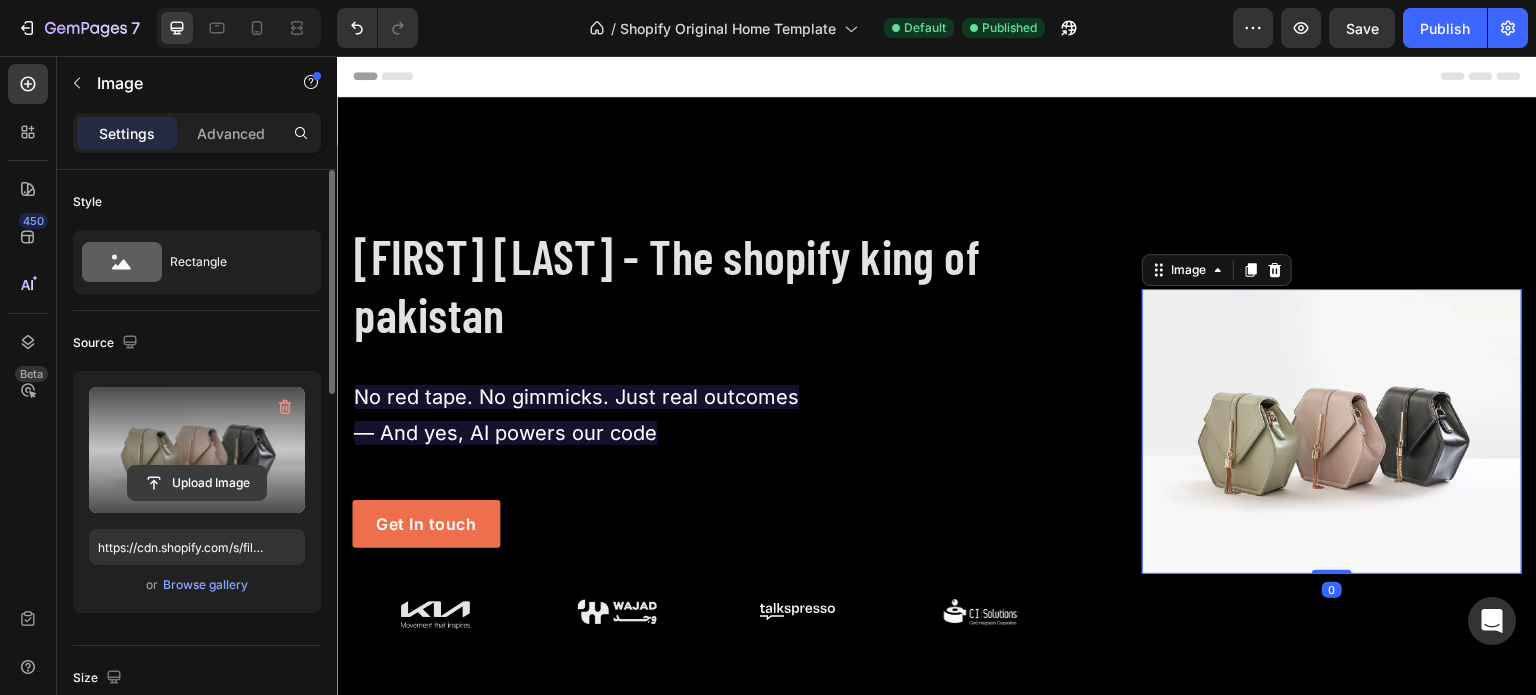 click 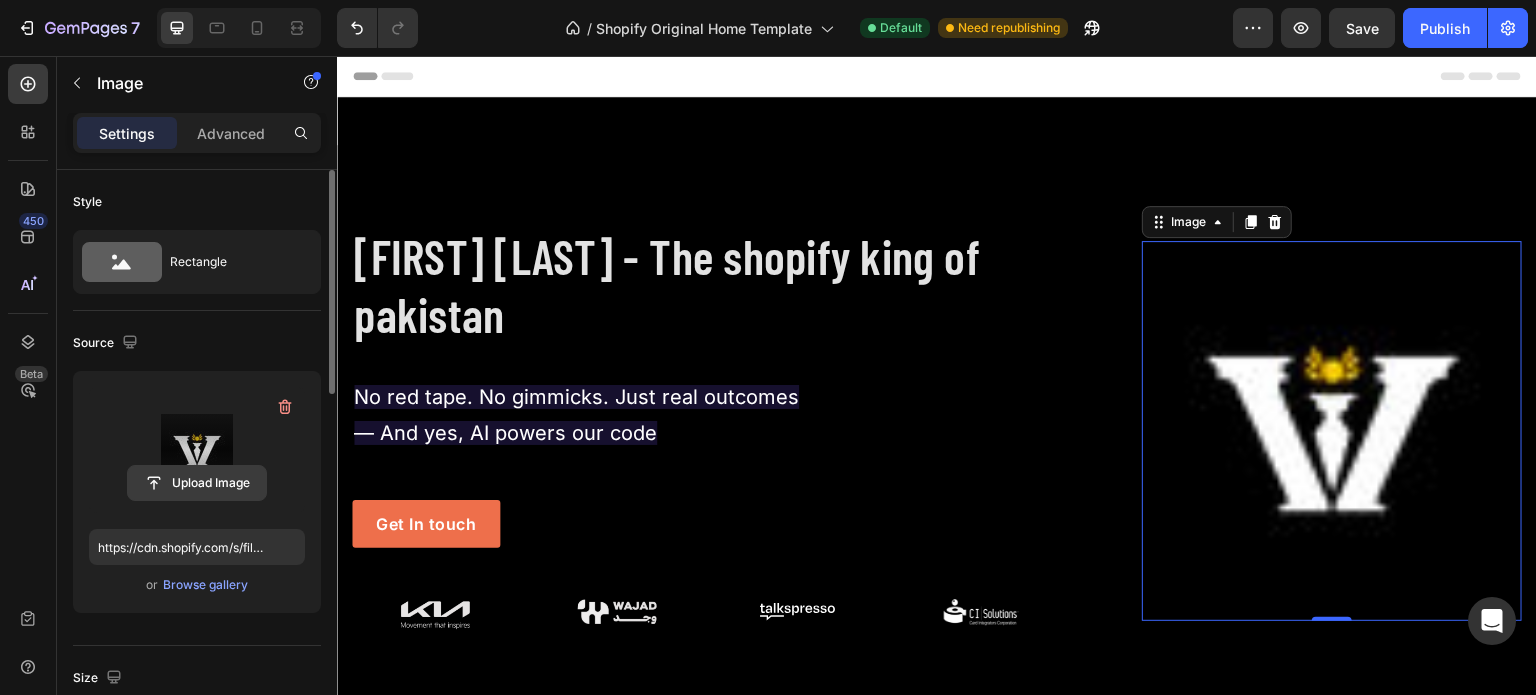 click 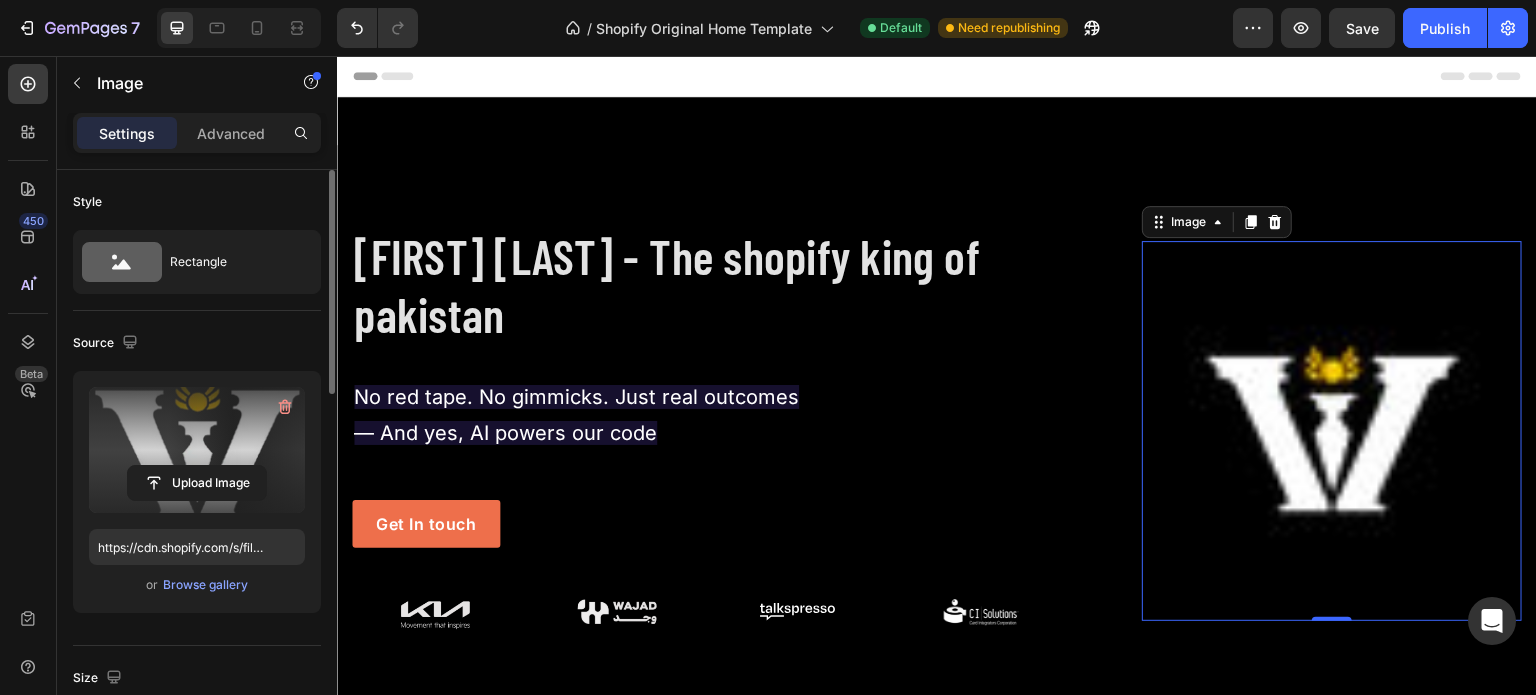 type on "https://cdn.shopify.com/s/files/1/0671/8904/7483/files/gempages_578045541112349458-645a5b9b-7cd9-4f8d-85ba-d818906e3b23.webp" 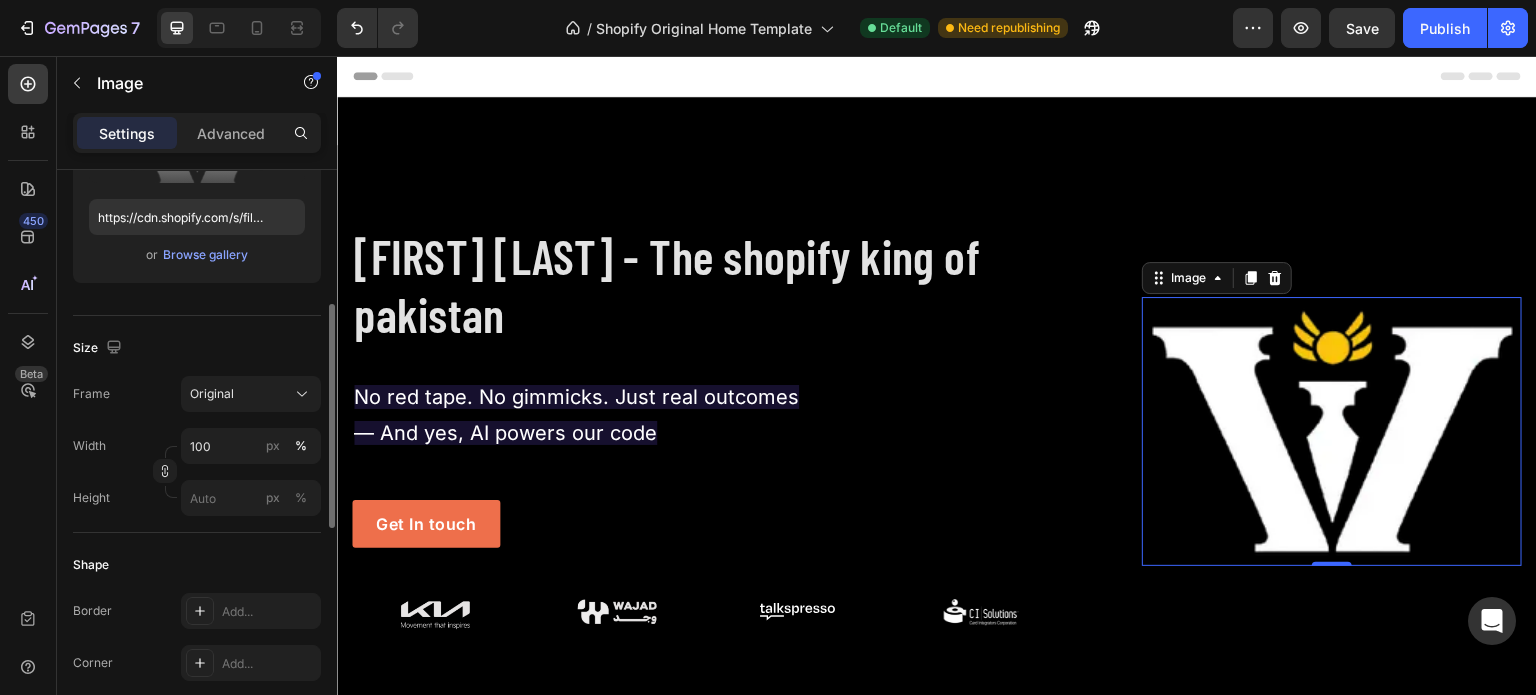 scroll, scrollTop: 335, scrollLeft: 0, axis: vertical 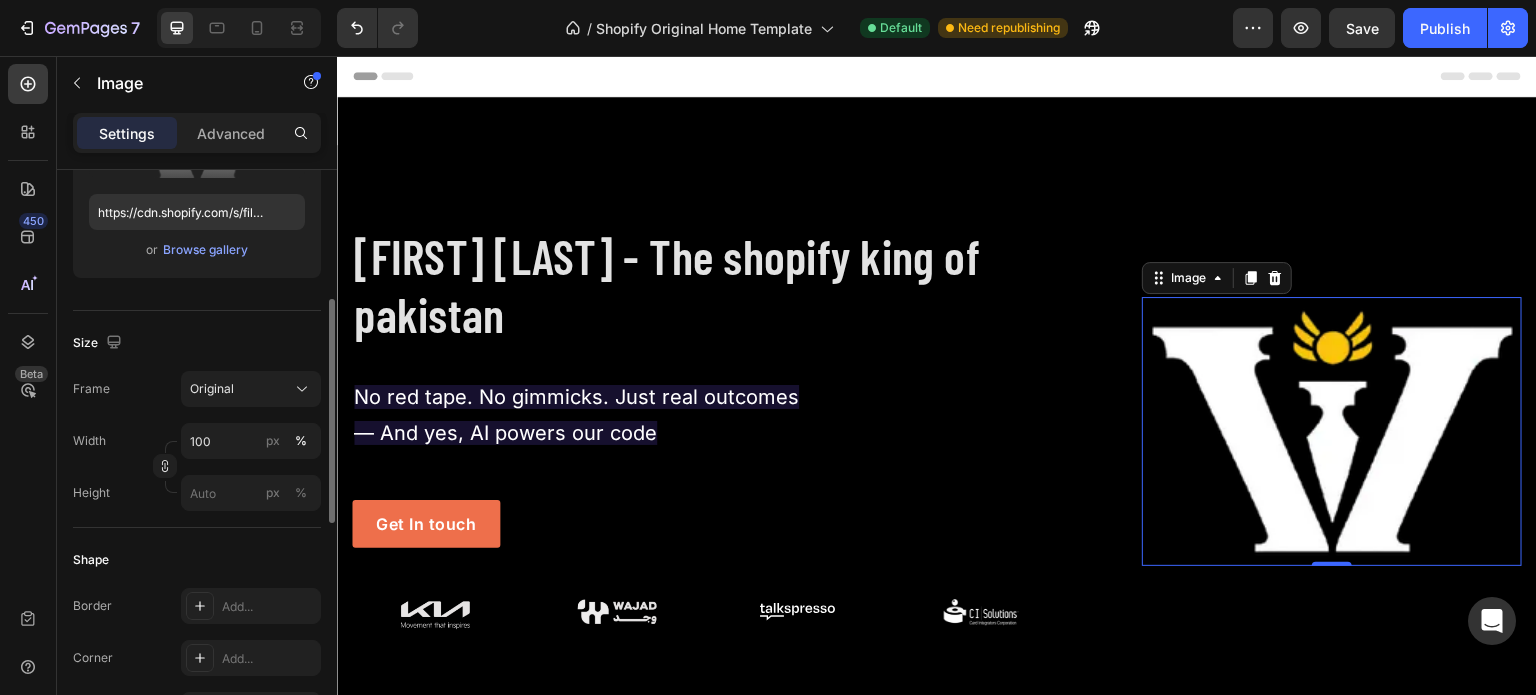 click on "Original" at bounding box center (251, 389) 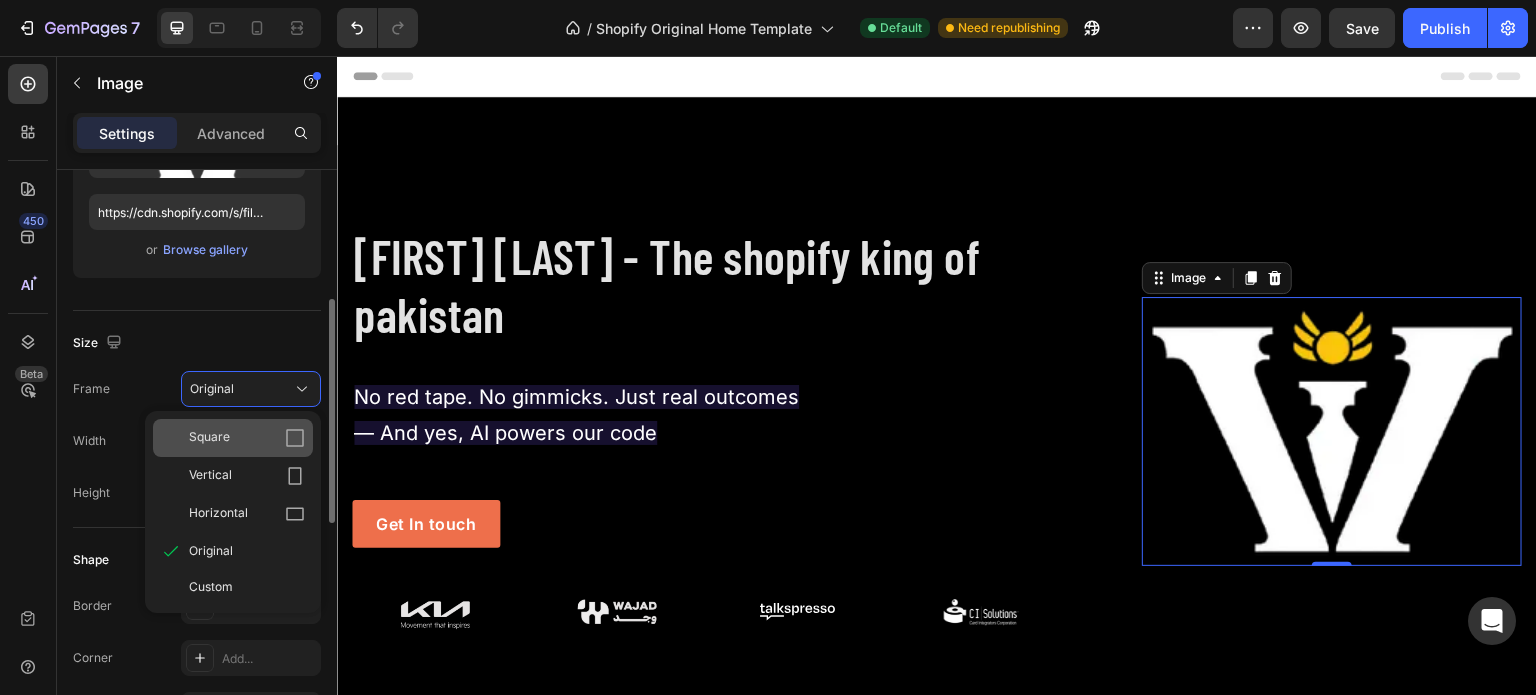 click on "Square" at bounding box center (209, 438) 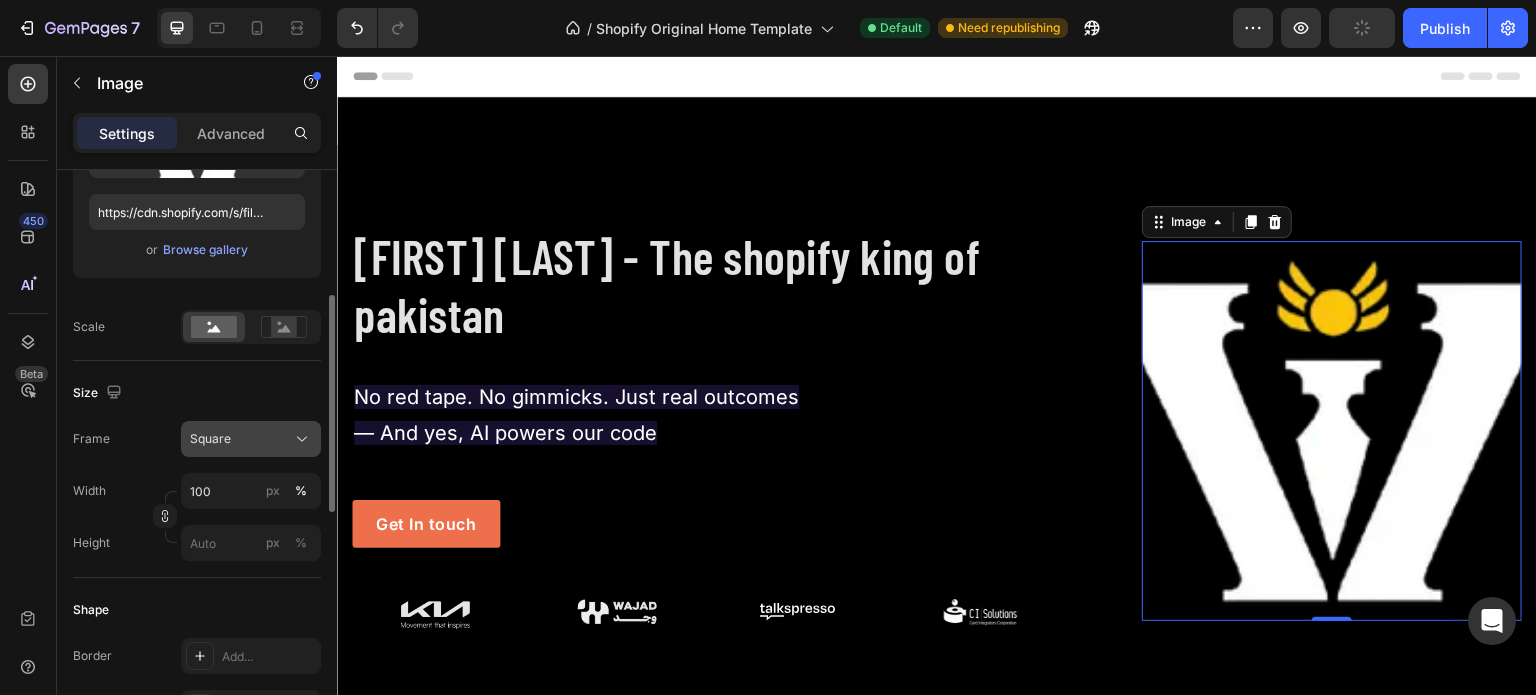 click on "Square" at bounding box center (210, 439) 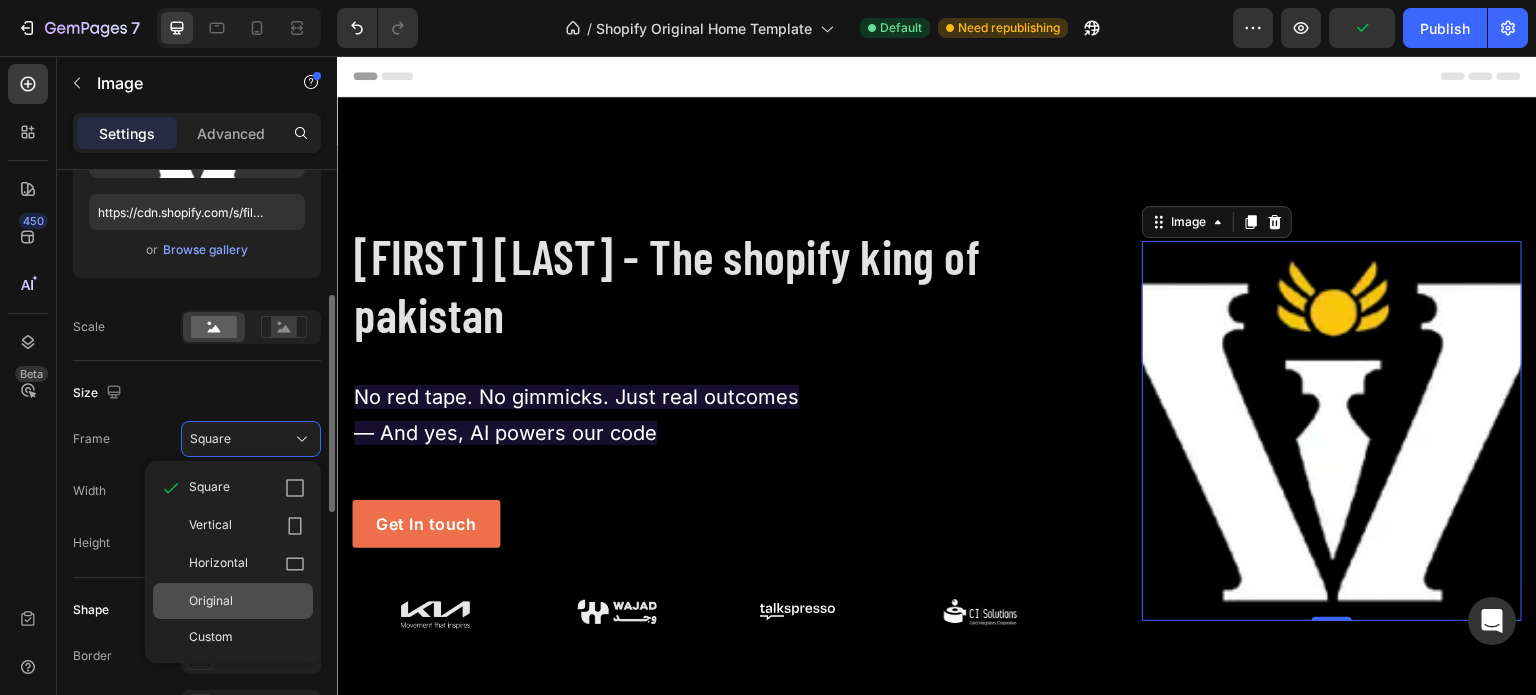 click on "Original" 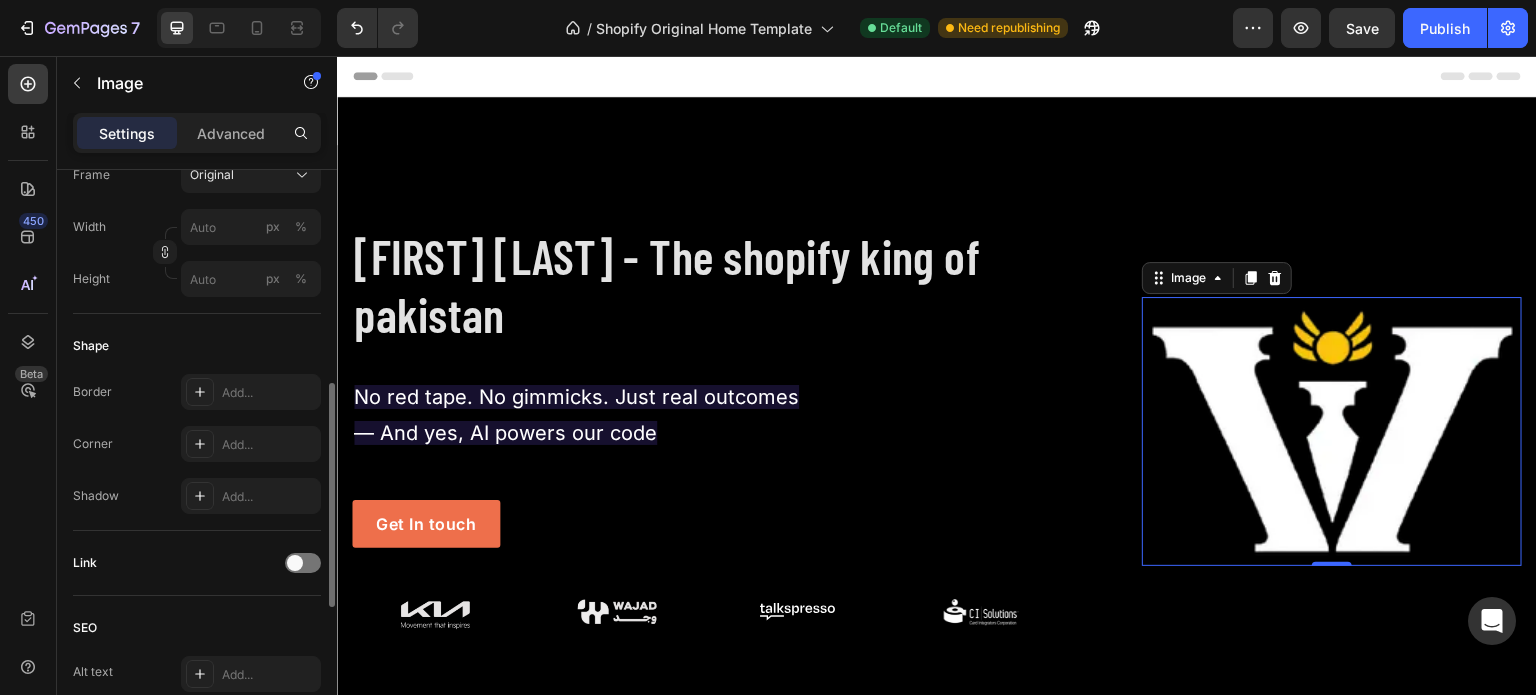 scroll, scrollTop: 550, scrollLeft: 0, axis: vertical 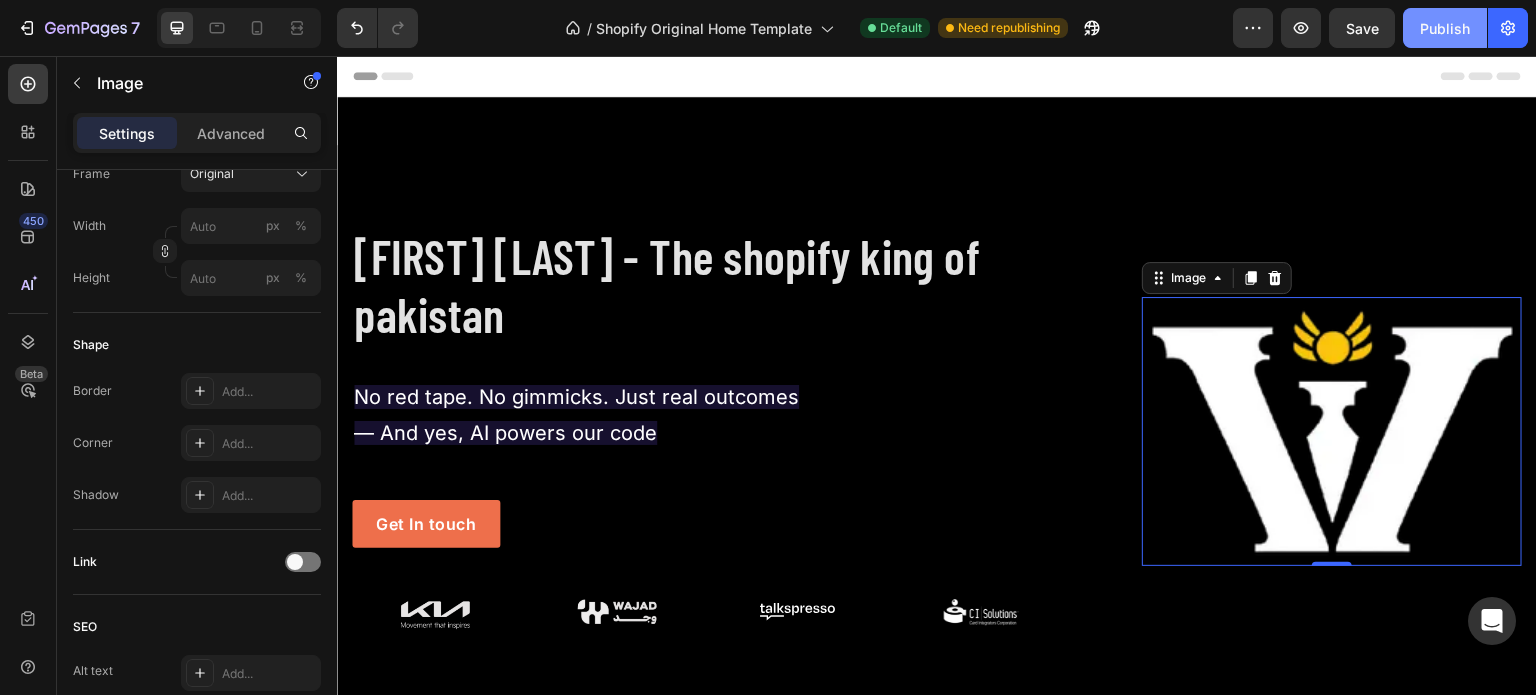 click on "Publish" at bounding box center (1445, 28) 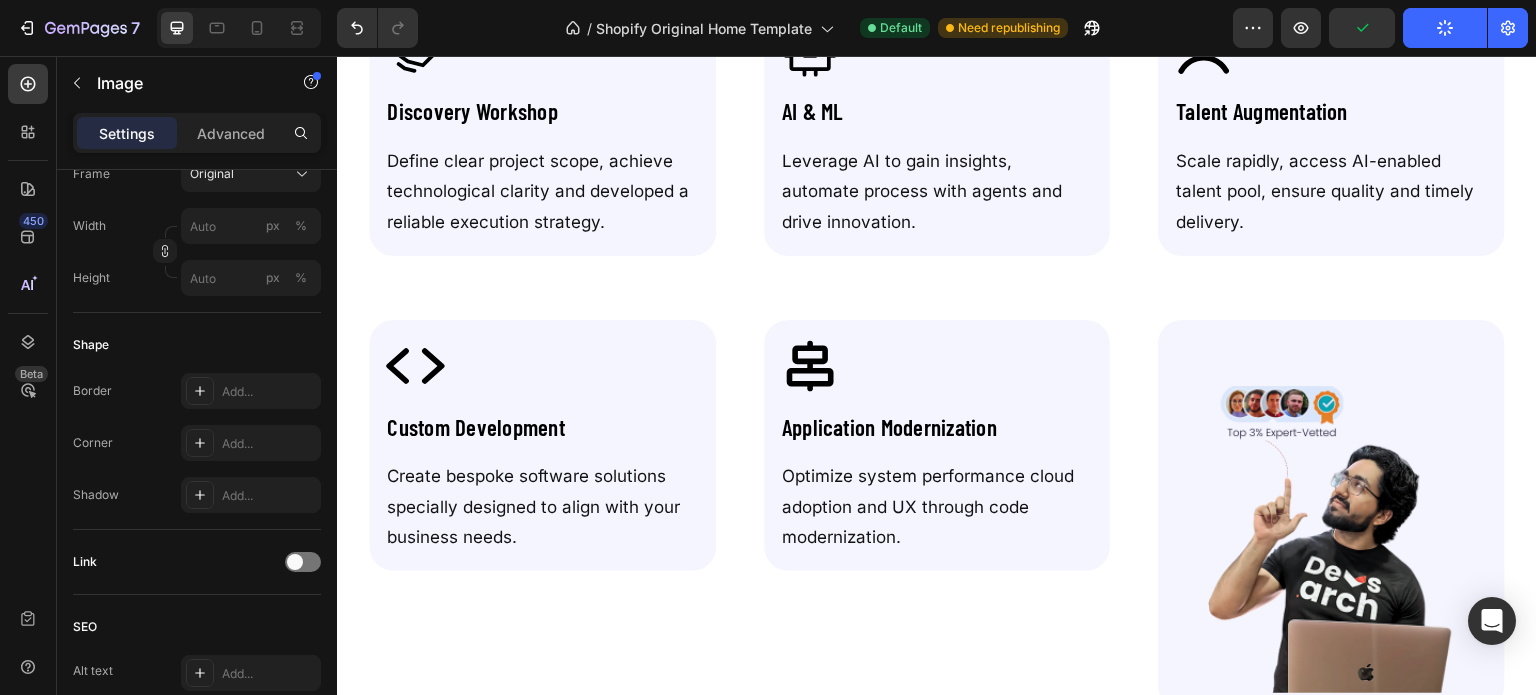 scroll, scrollTop: 1696, scrollLeft: 0, axis: vertical 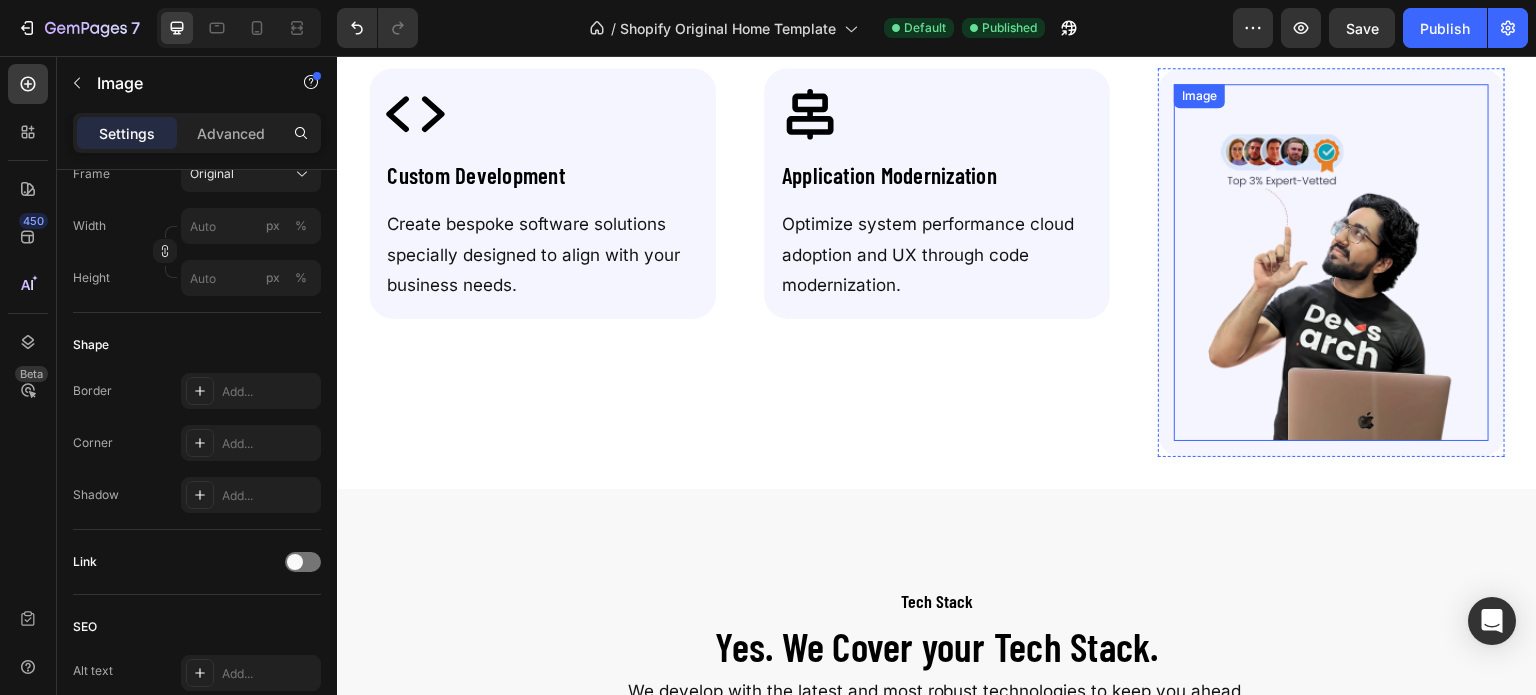 click at bounding box center [1331, 262] 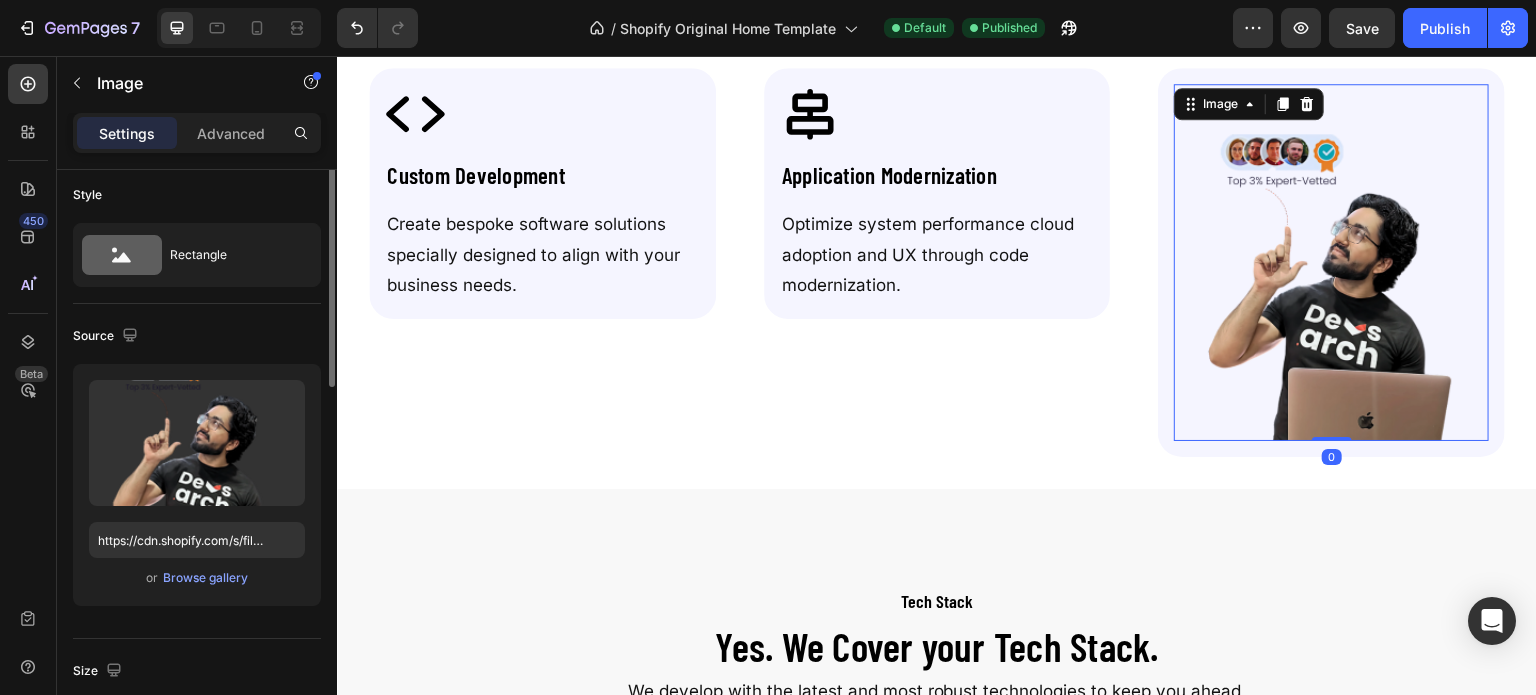 scroll, scrollTop: 0, scrollLeft: 0, axis: both 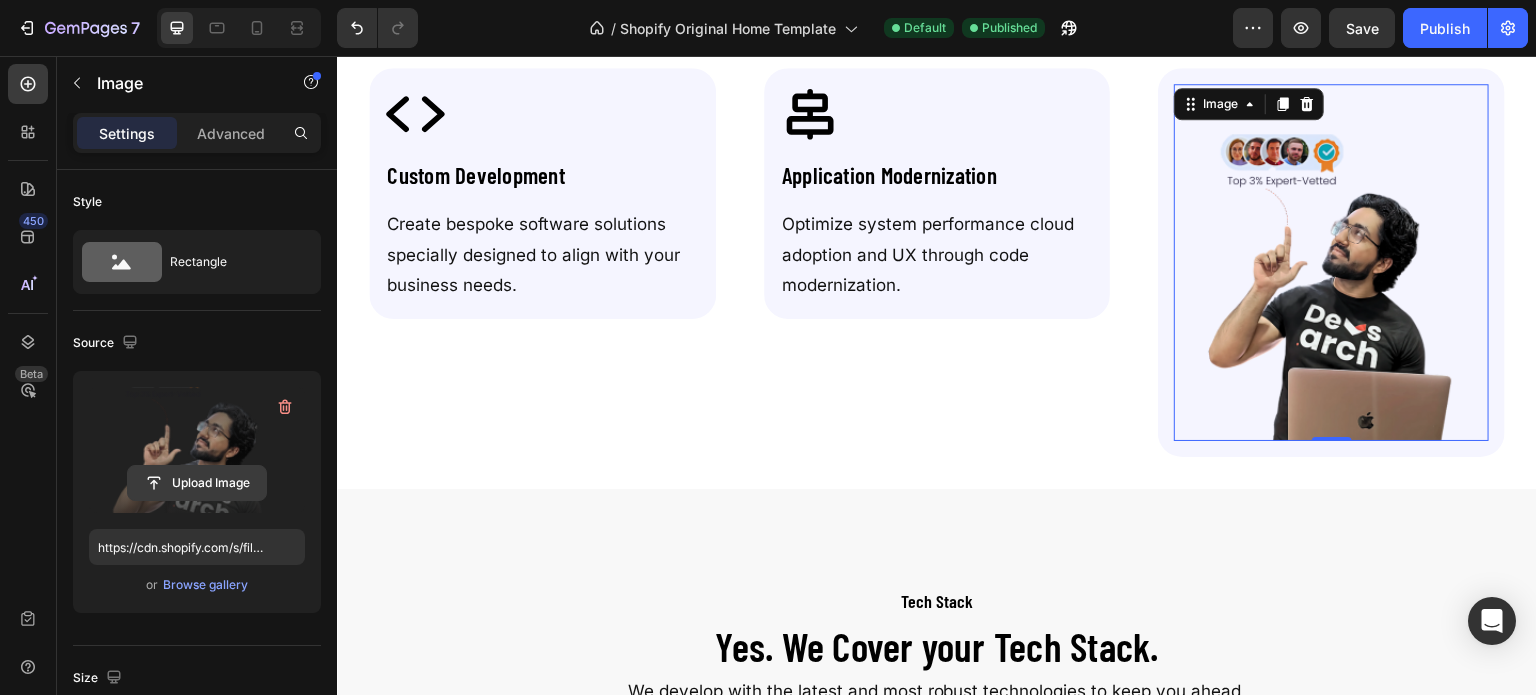 click 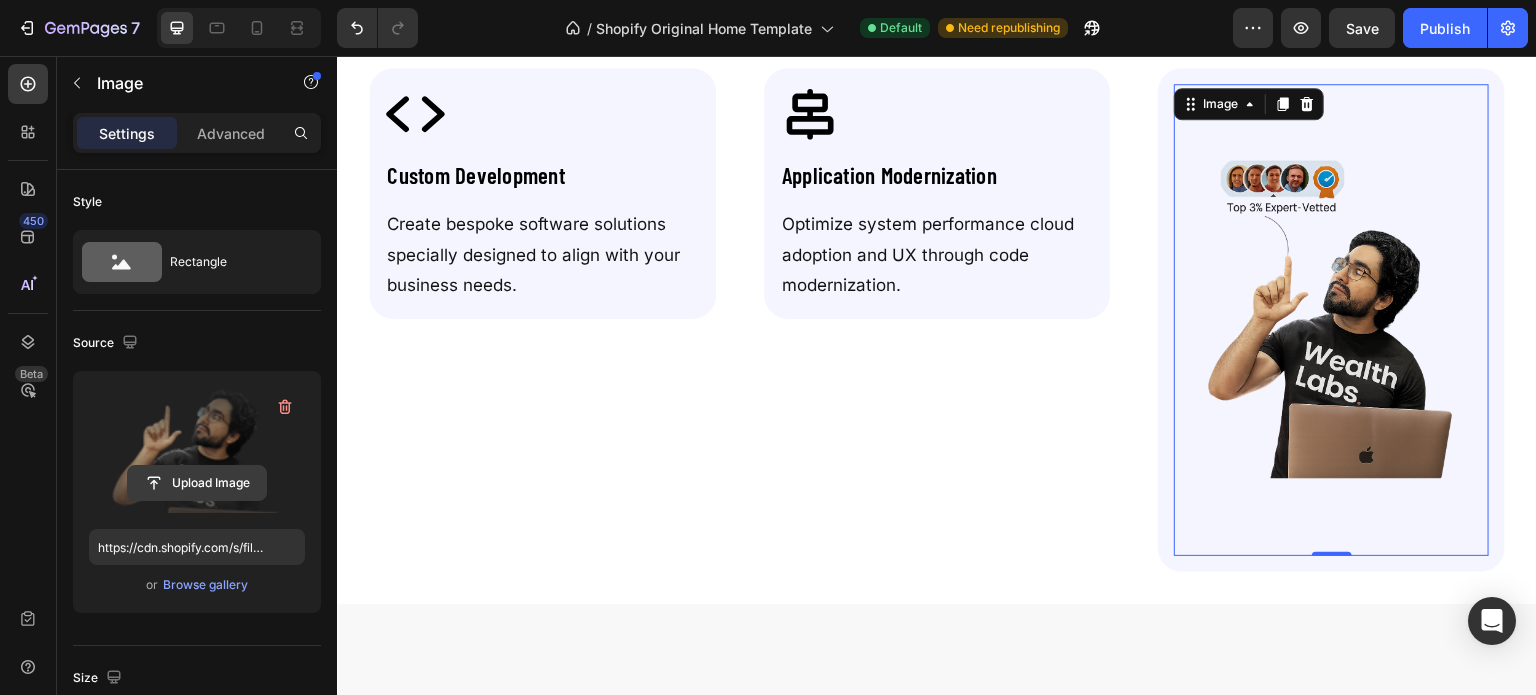 click 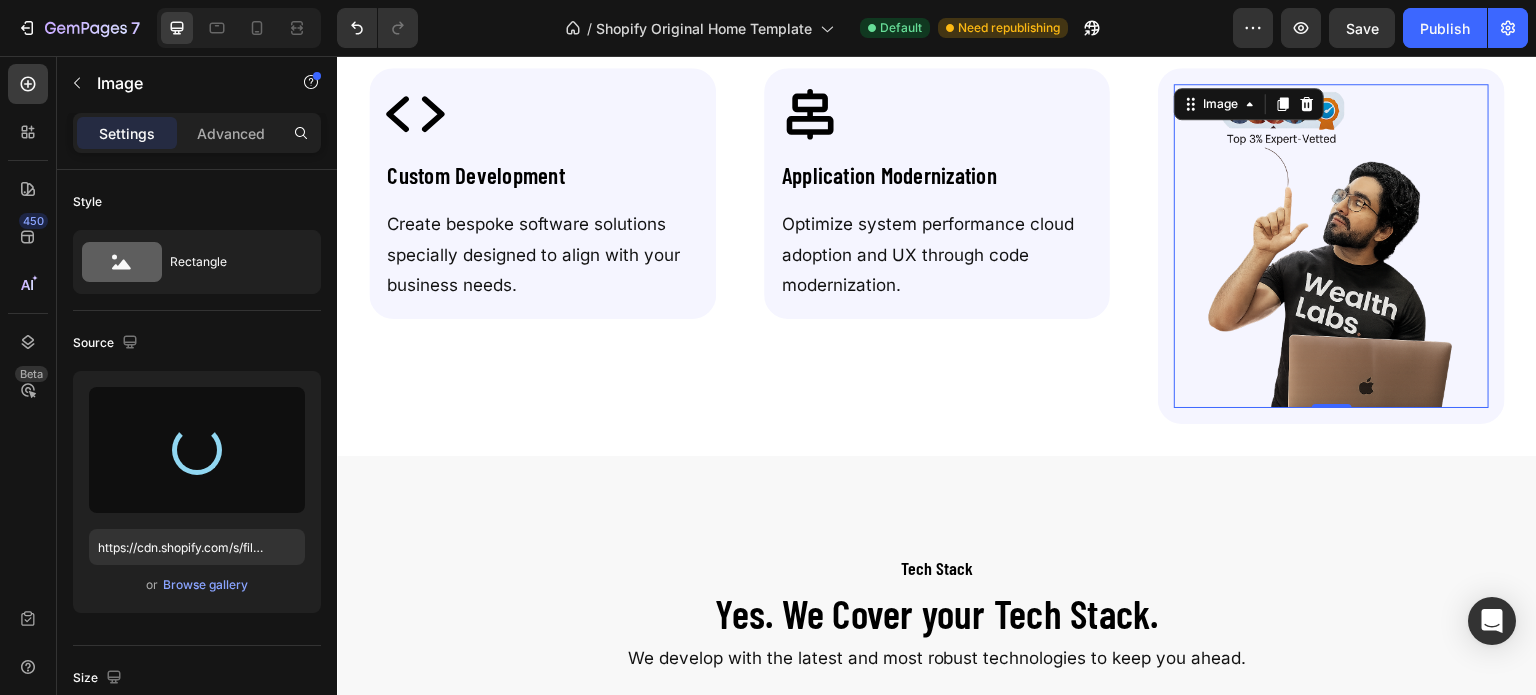 type on "https://cdn.shopify.com/s/files/1/0671/8904/7483/files/gempages_578045541112349458-e134bd7a-ee52-4076-a0ab-239cedf697ec.png" 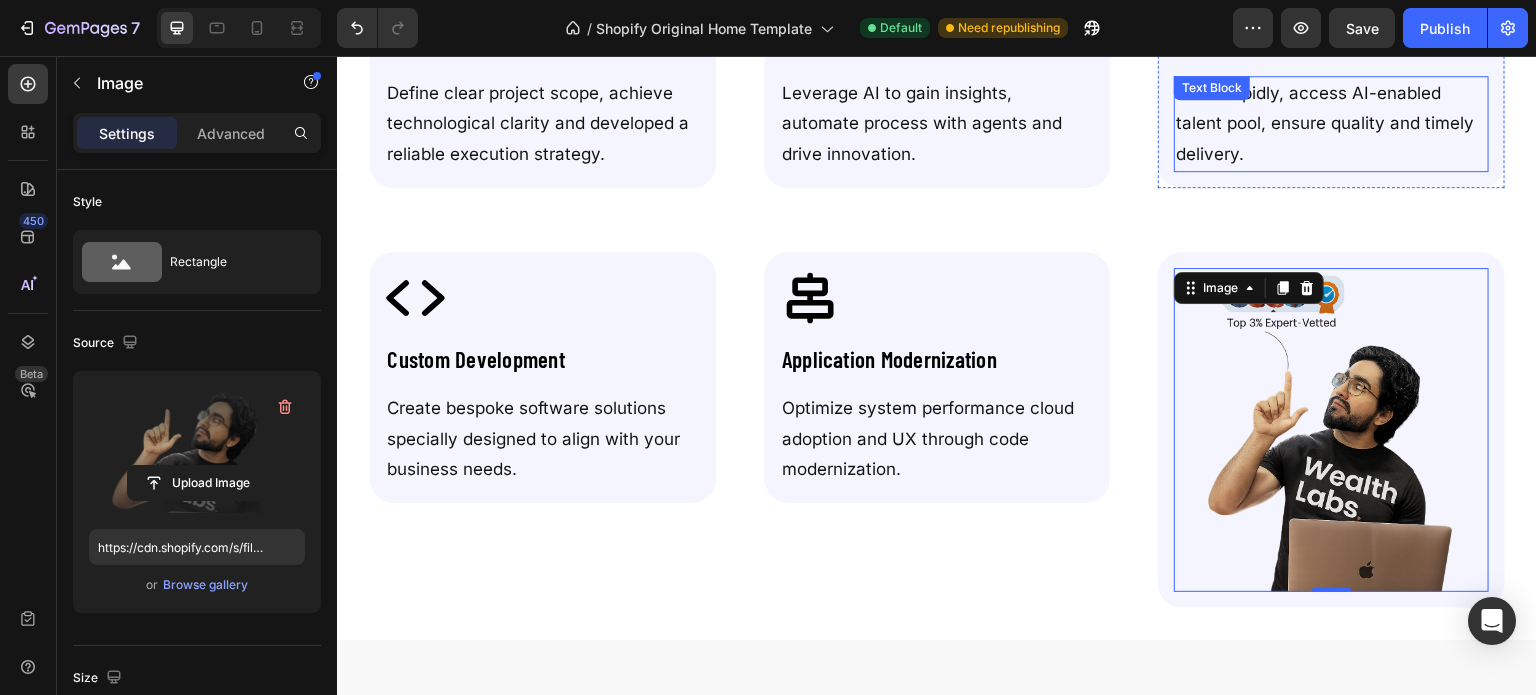 scroll, scrollTop: 1028, scrollLeft: 0, axis: vertical 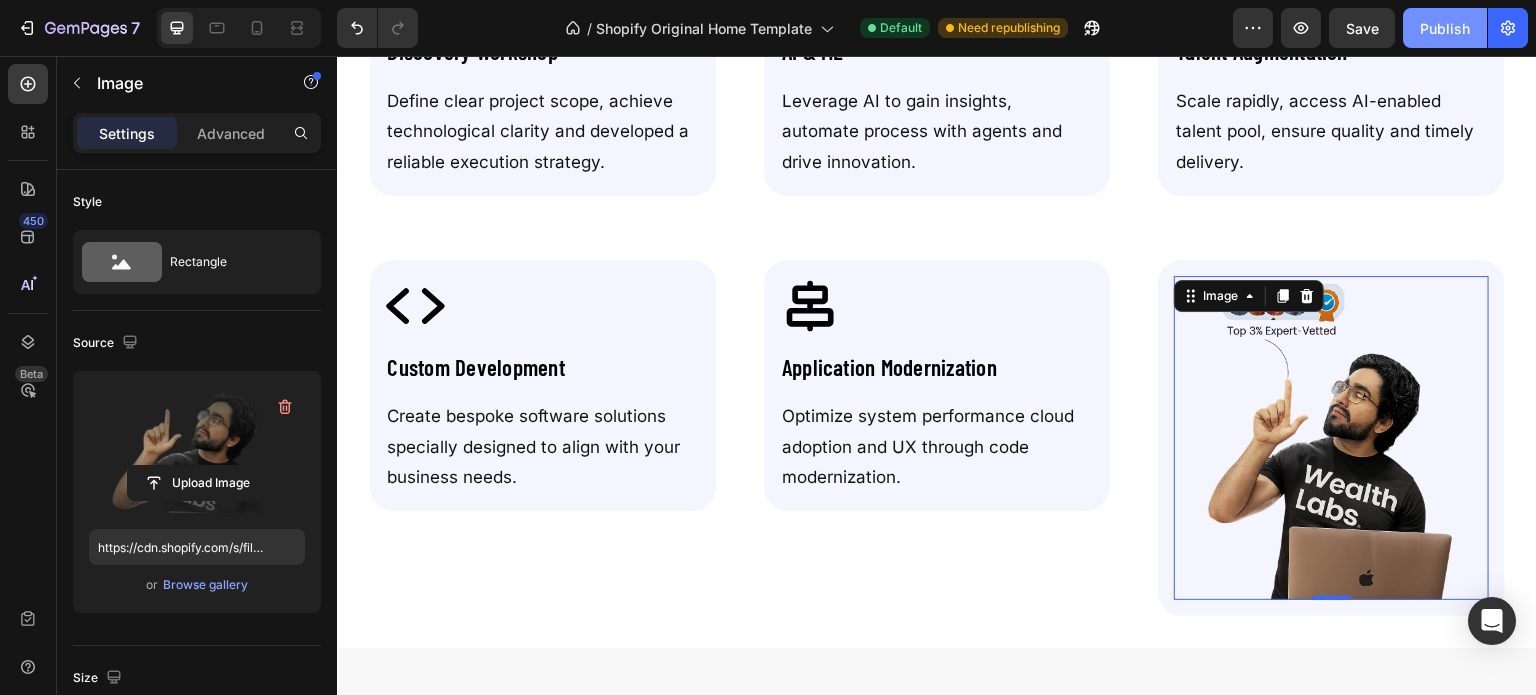 click on "Publish" at bounding box center [1445, 28] 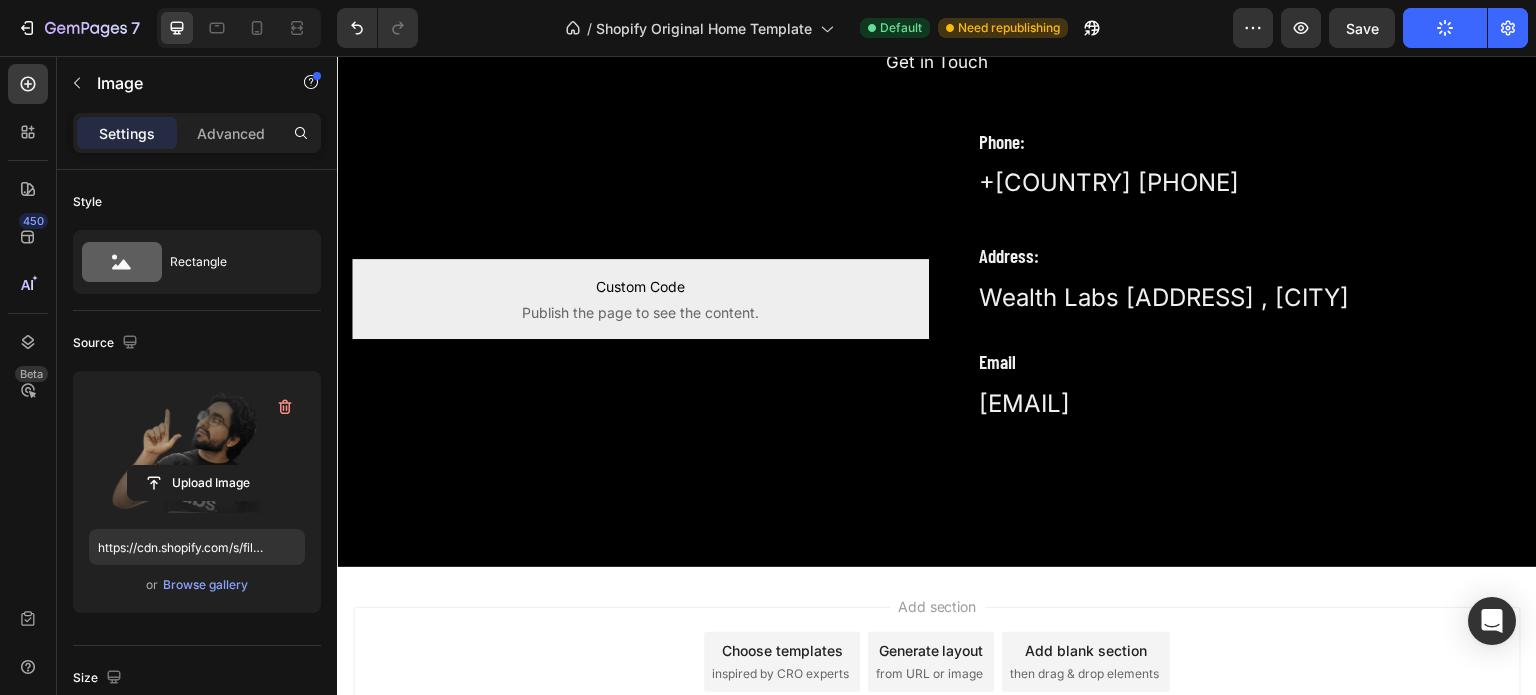 scroll, scrollTop: 5568, scrollLeft: 0, axis: vertical 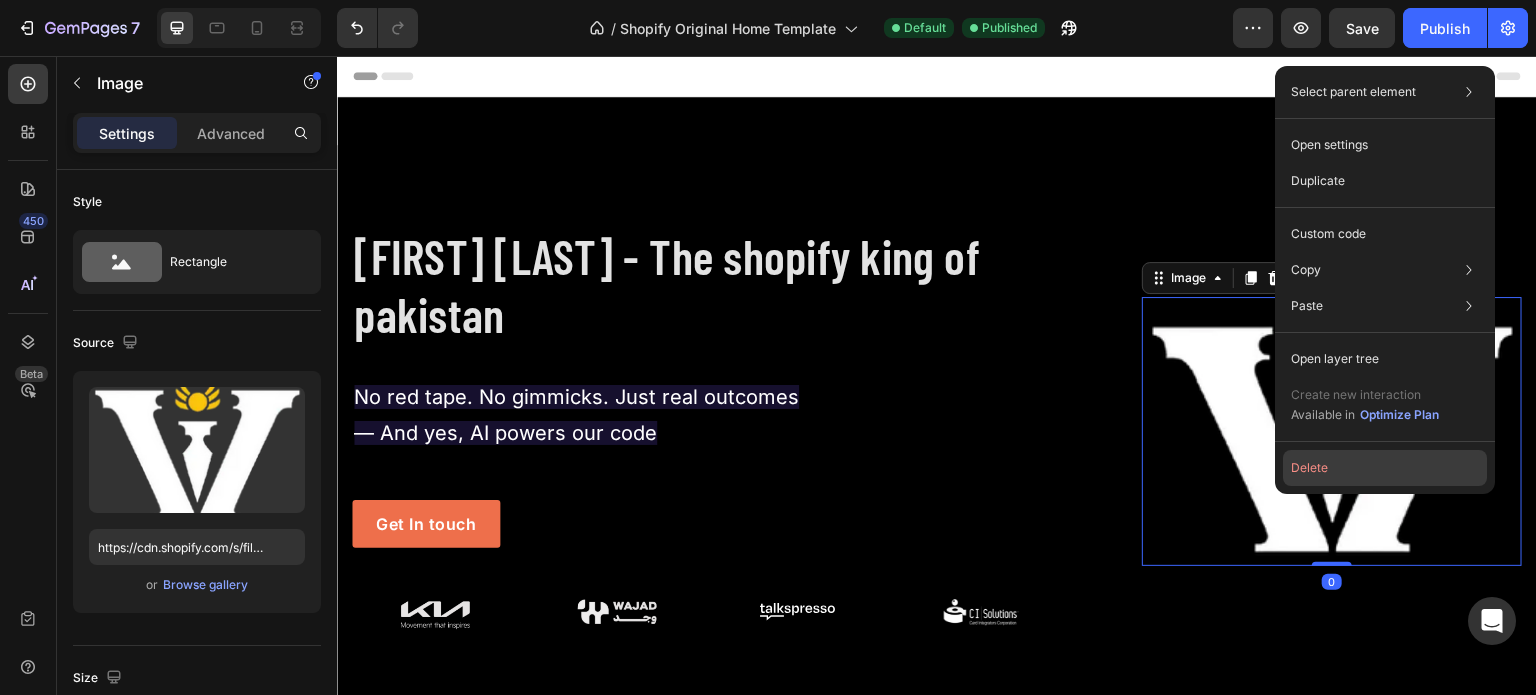 click on "Delete" 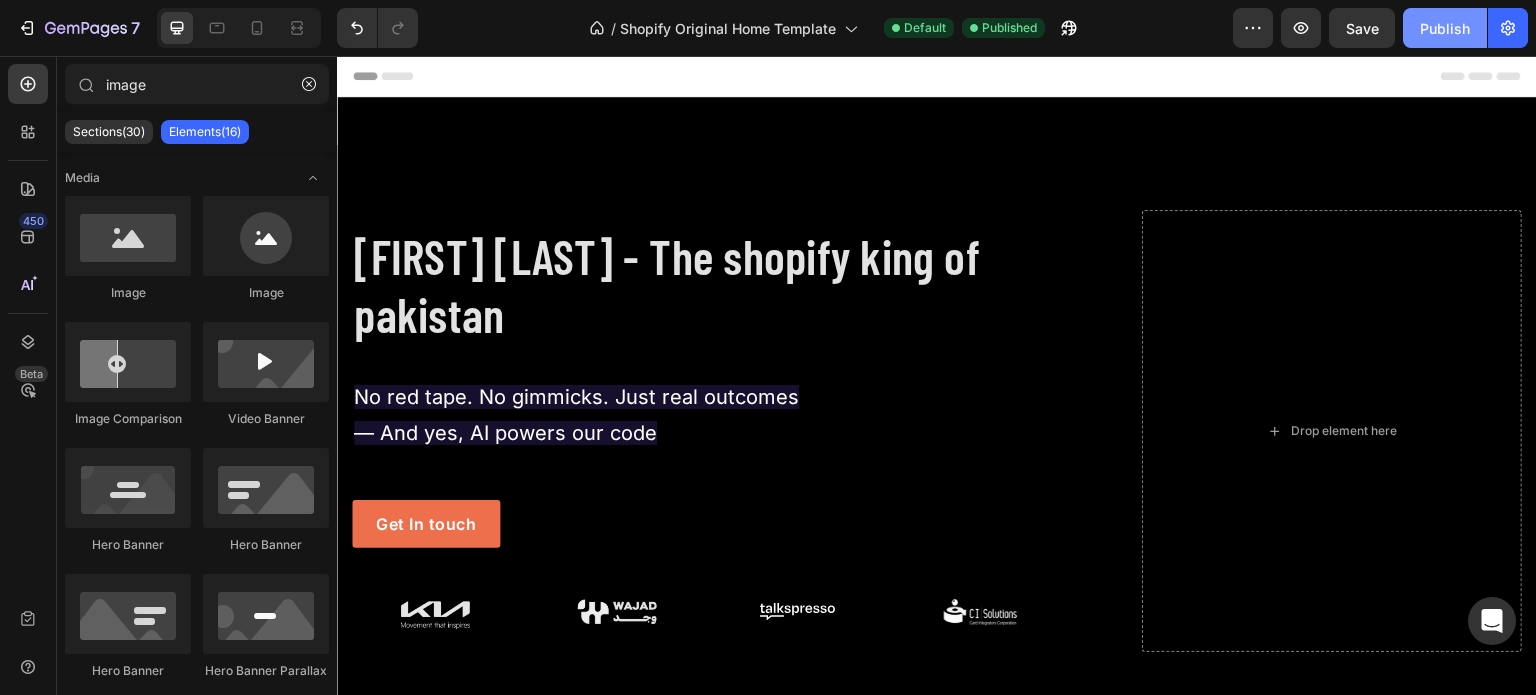 click on "Publish" at bounding box center [1445, 28] 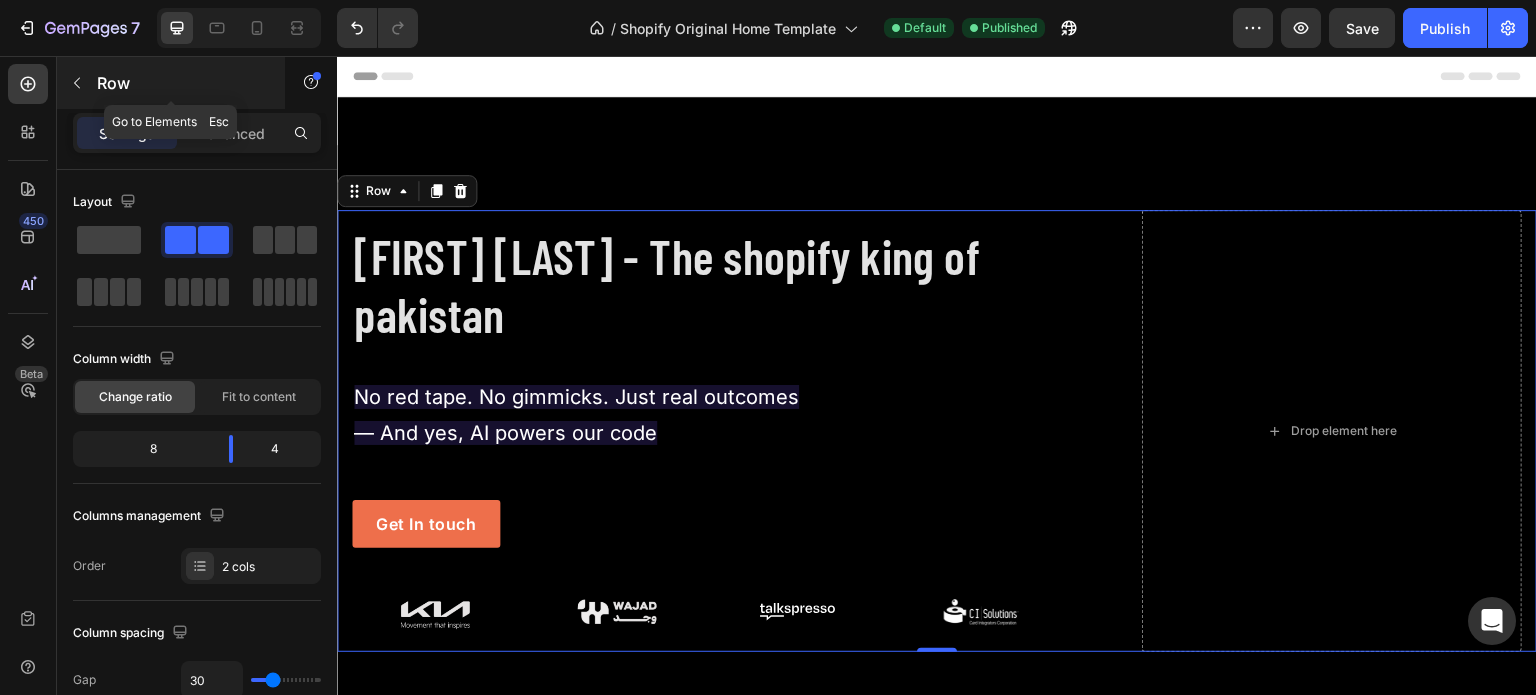 click 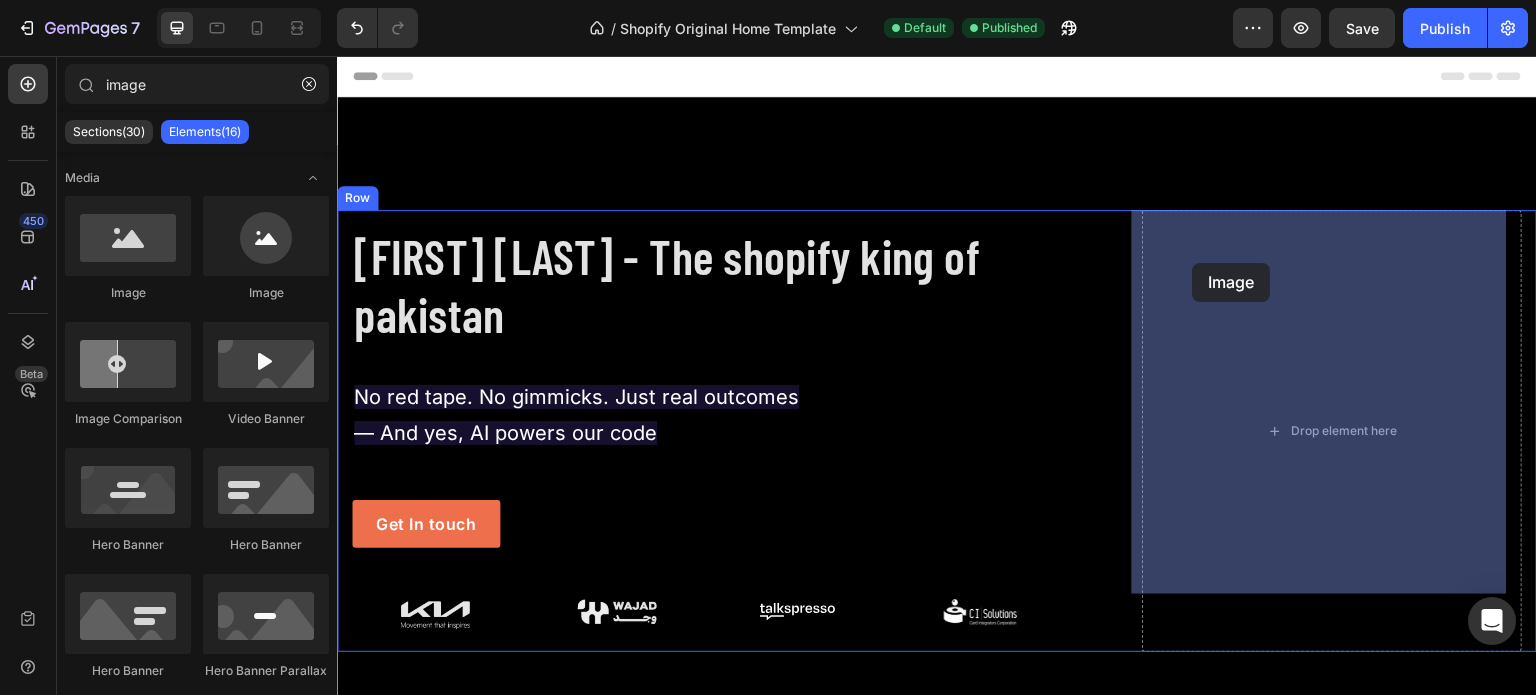 drag, startPoint x: 465, startPoint y: 296, endPoint x: 1147, endPoint y: 235, distance: 684.7226 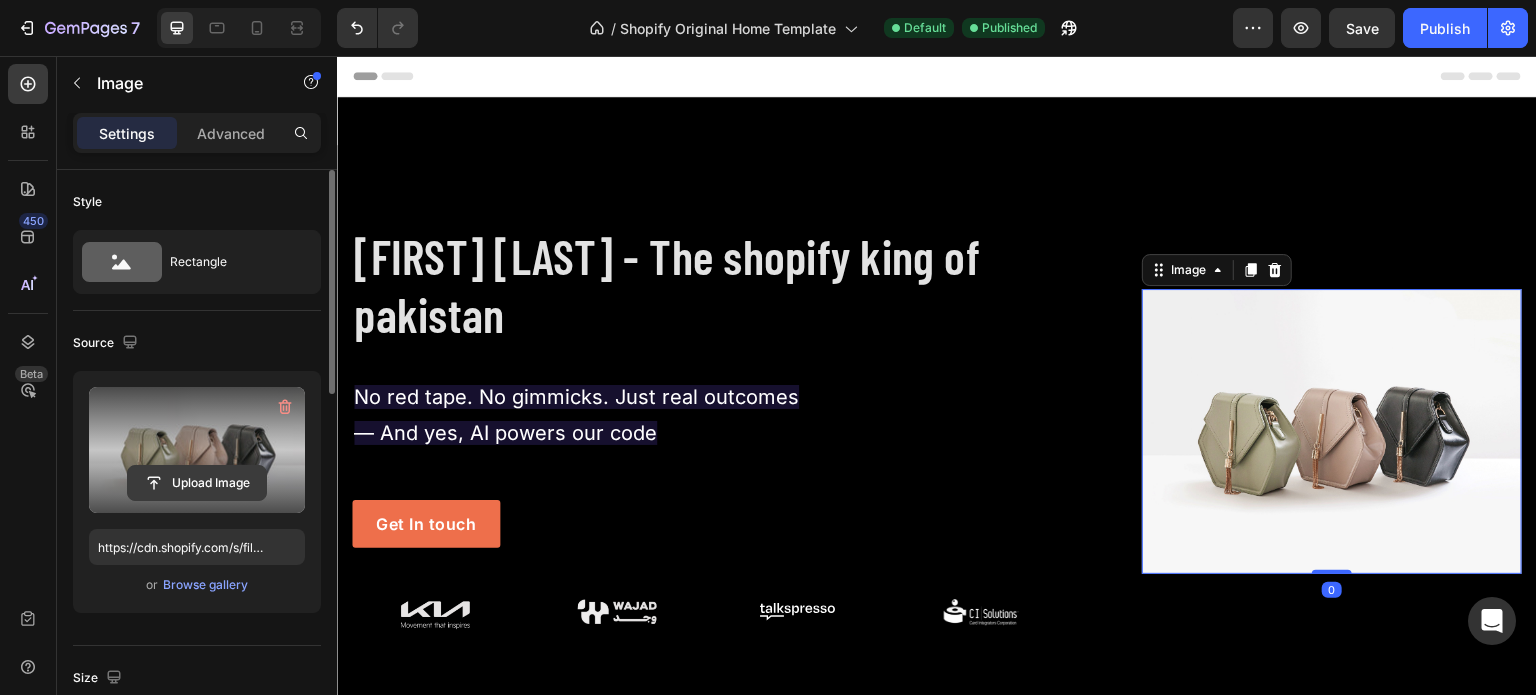 click 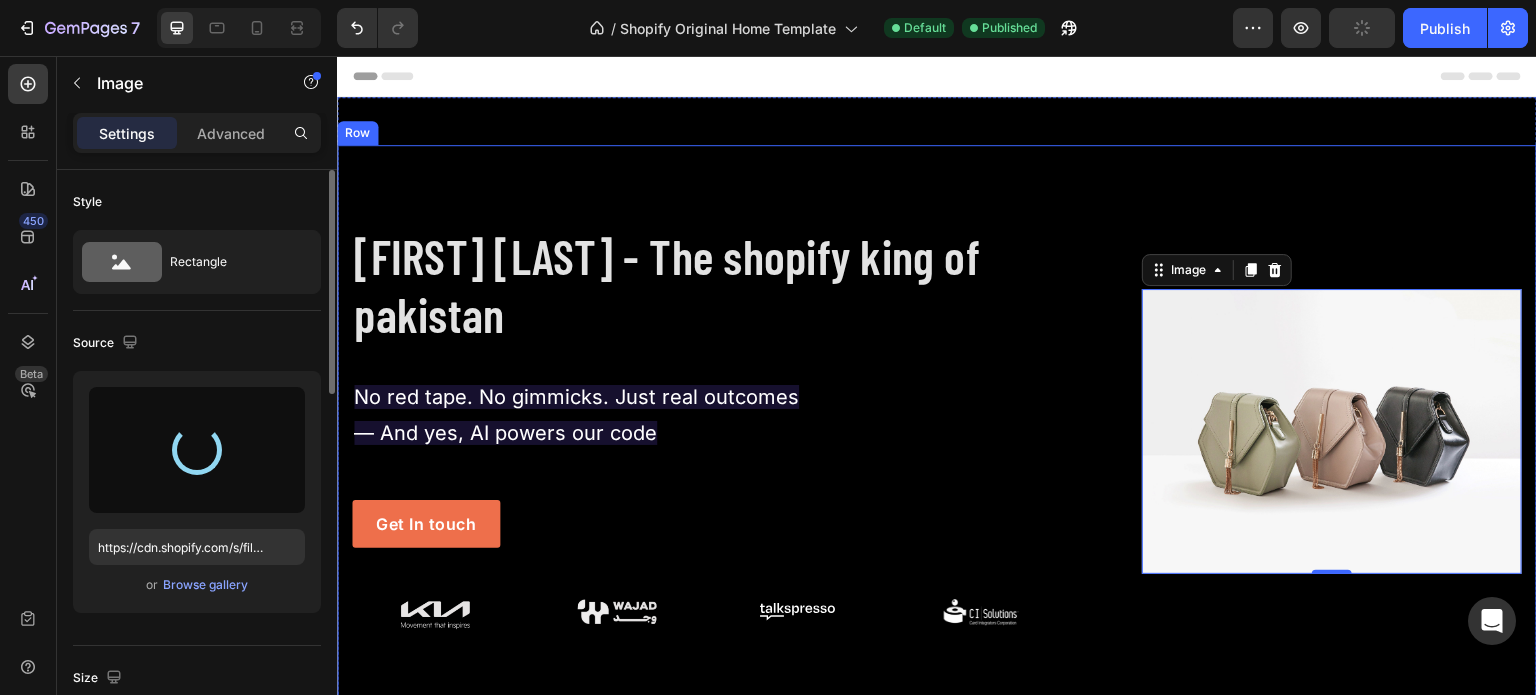 click on "[FIRST] [LAST] - The shopify king of pakistan Heading No red tape. No gimmicks. Just real outcomes — And yes, AI powers our code Text Block Get In touch Button Image Image Image Image Row Row Image   0 Row Row" at bounding box center (937, 431) 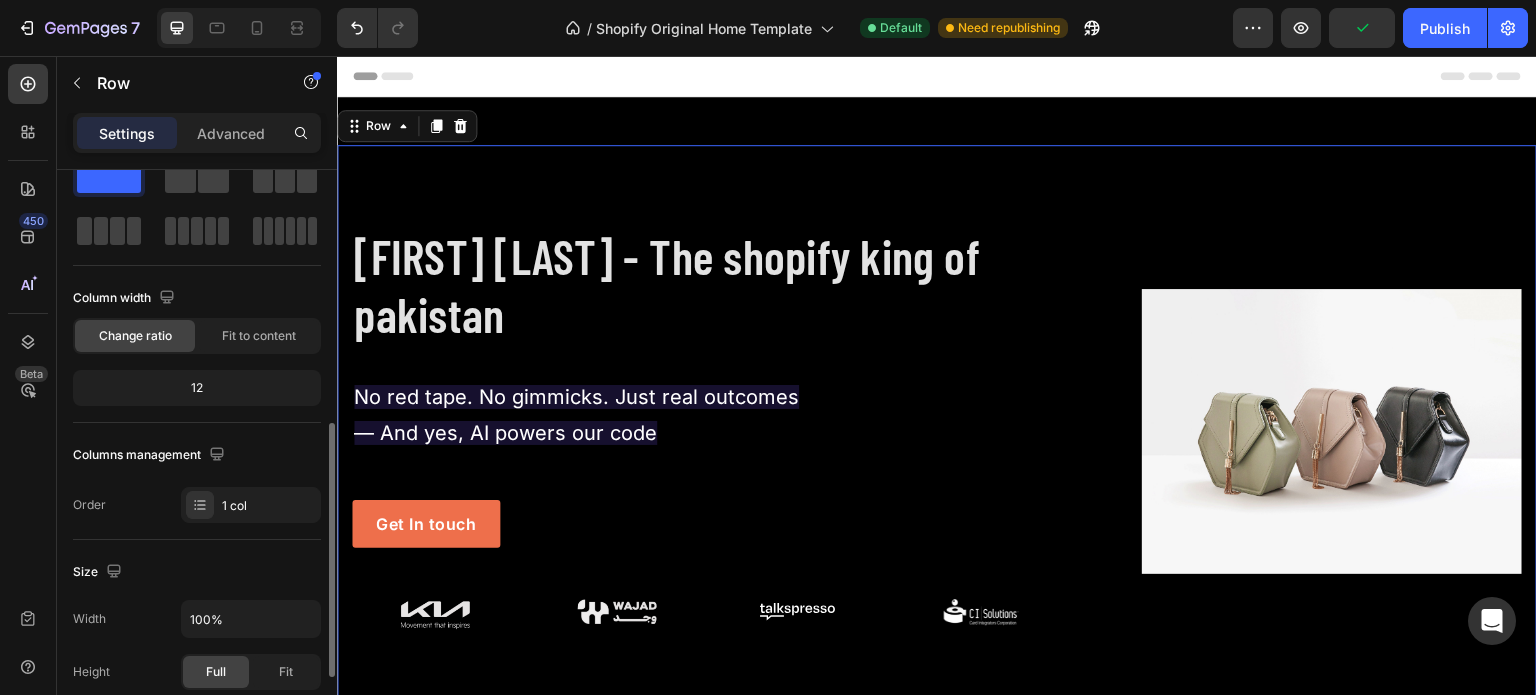 scroll, scrollTop: 237, scrollLeft: 0, axis: vertical 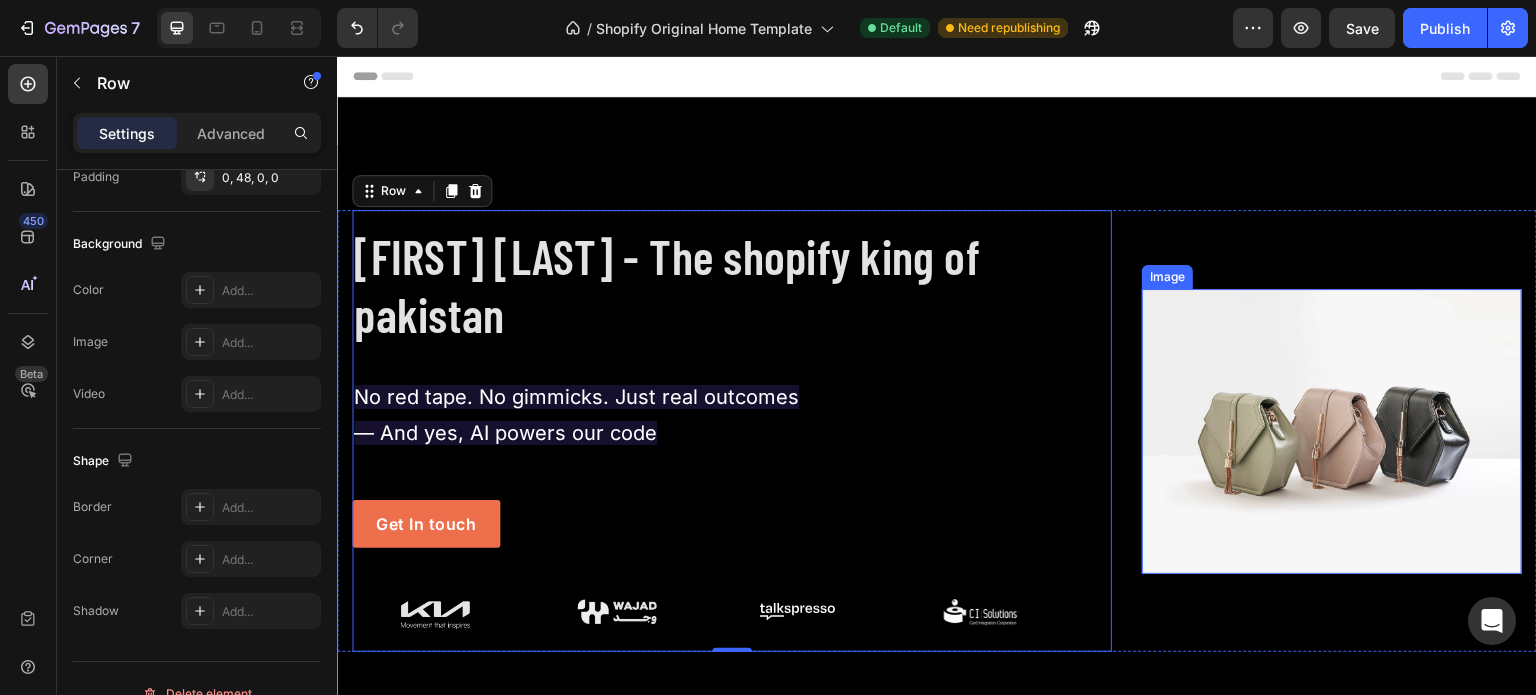 click at bounding box center (1332, 431) 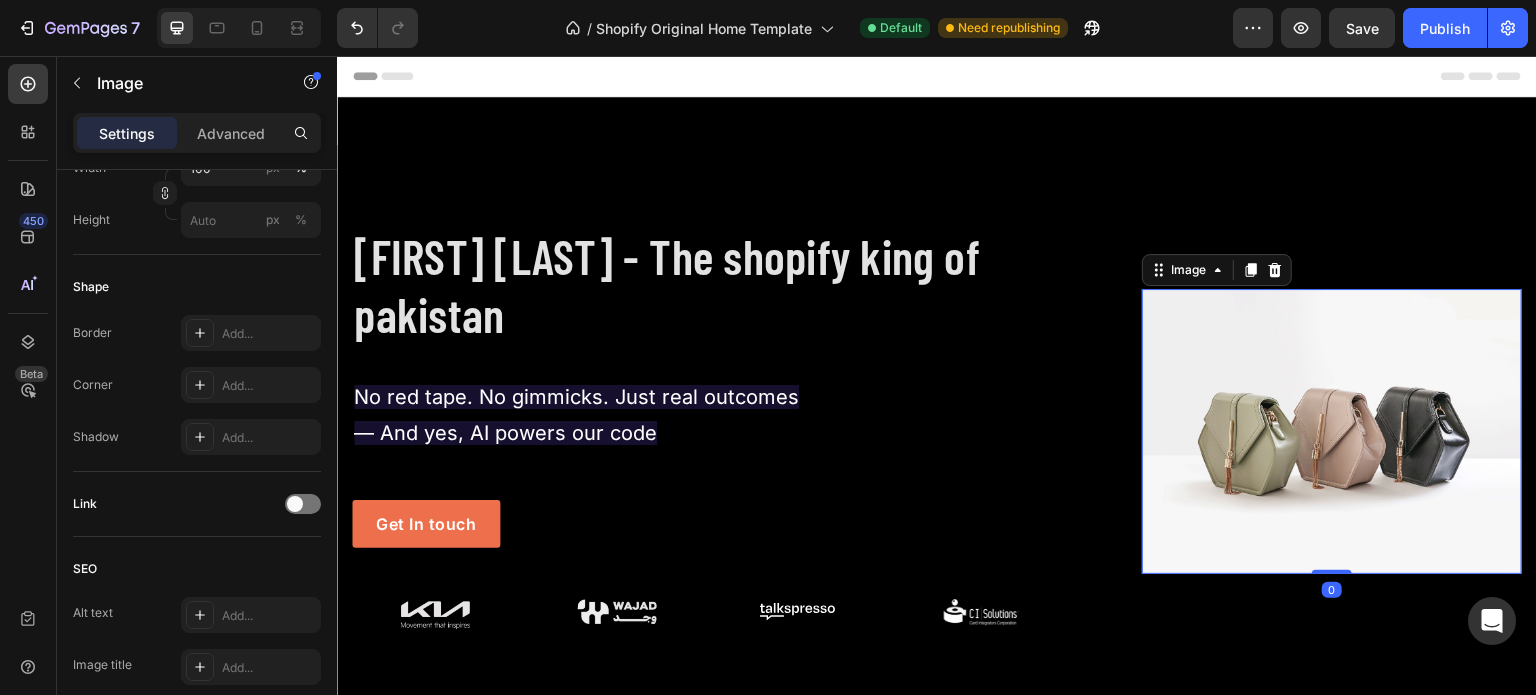 scroll, scrollTop: 0, scrollLeft: 0, axis: both 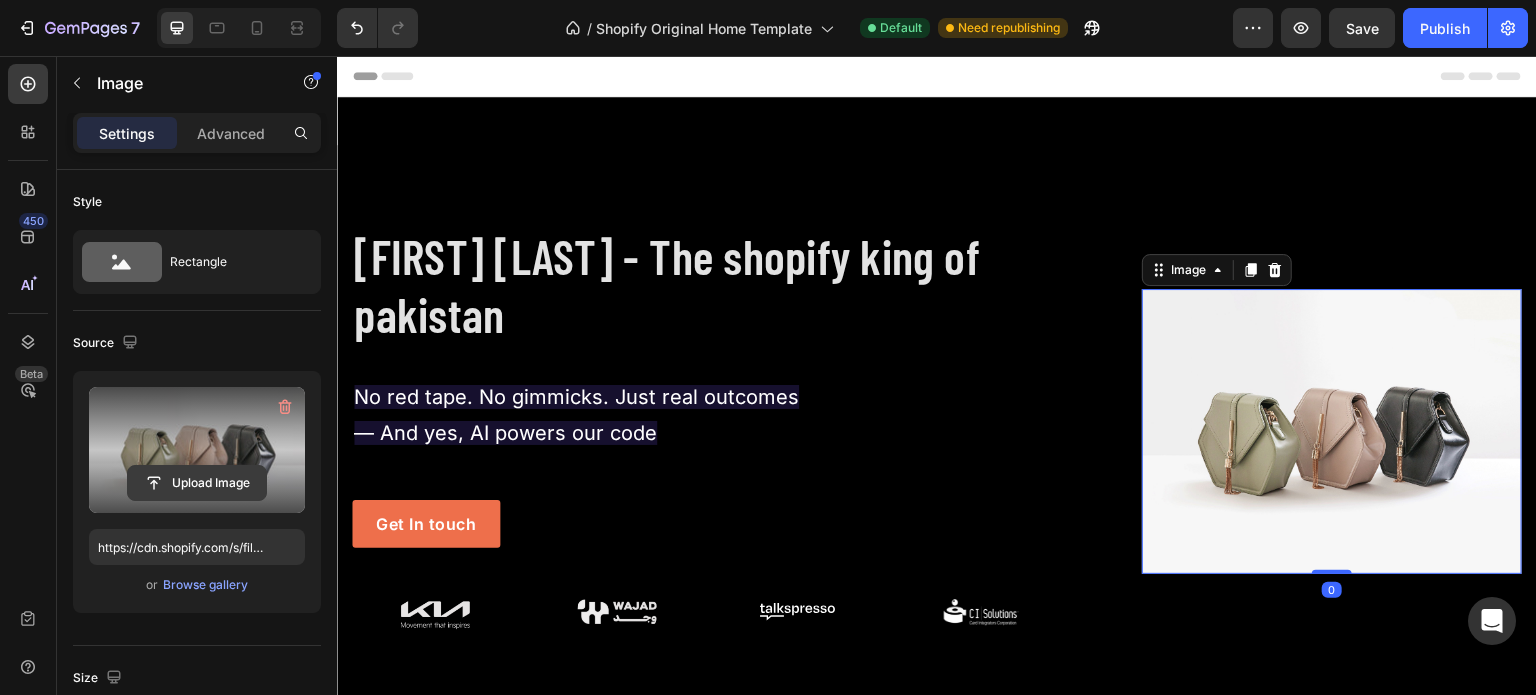 click on "Upload Image" at bounding box center [197, 483] 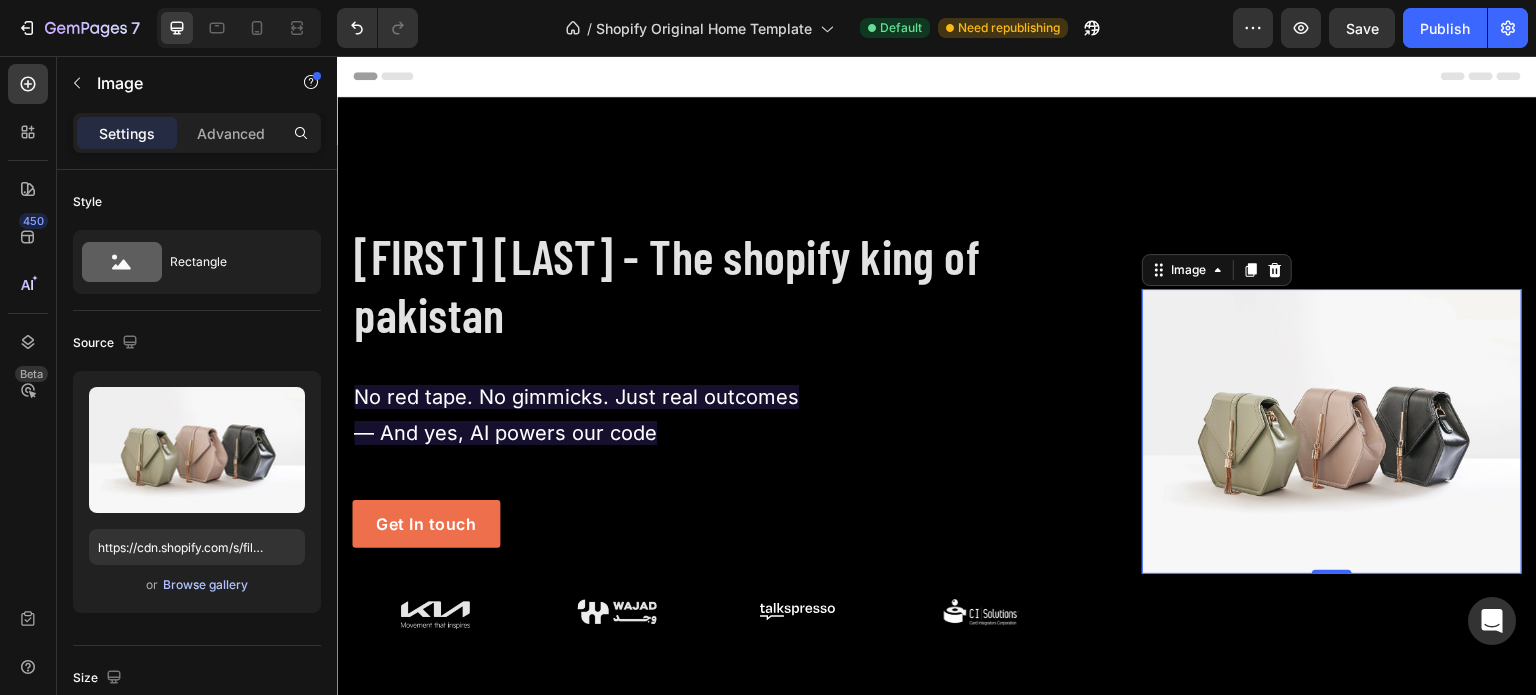 click on "Browse gallery" at bounding box center (205, 585) 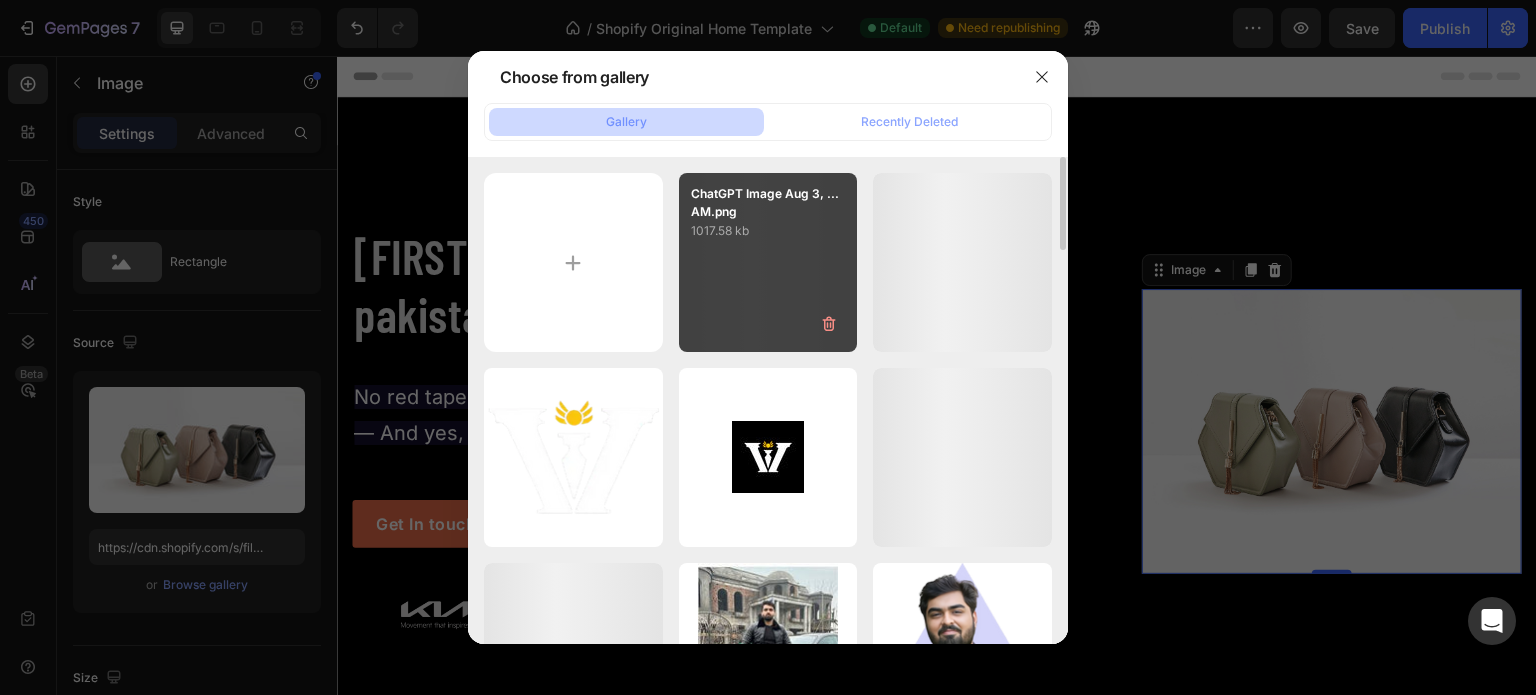 click on "ChatGPT Image Aug 3, ...AM.png" at bounding box center [768, 203] 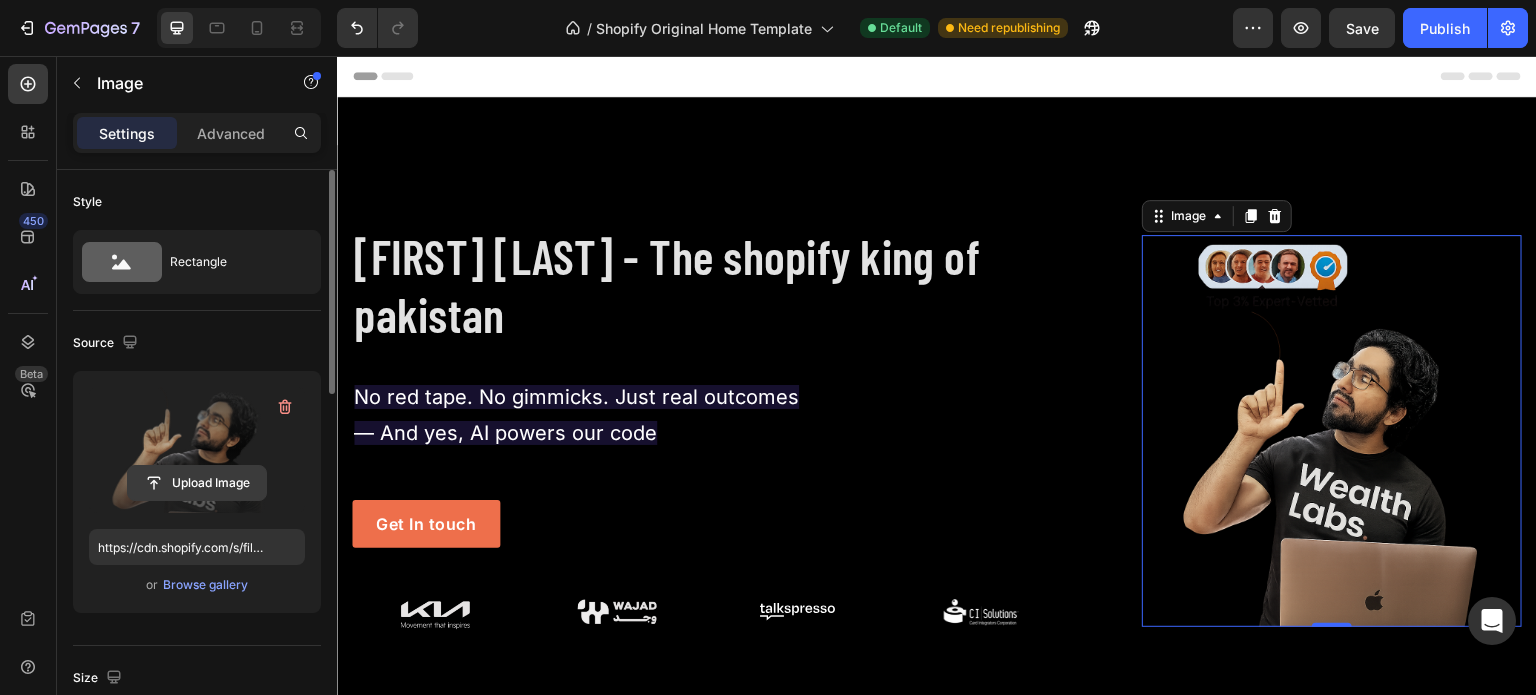click 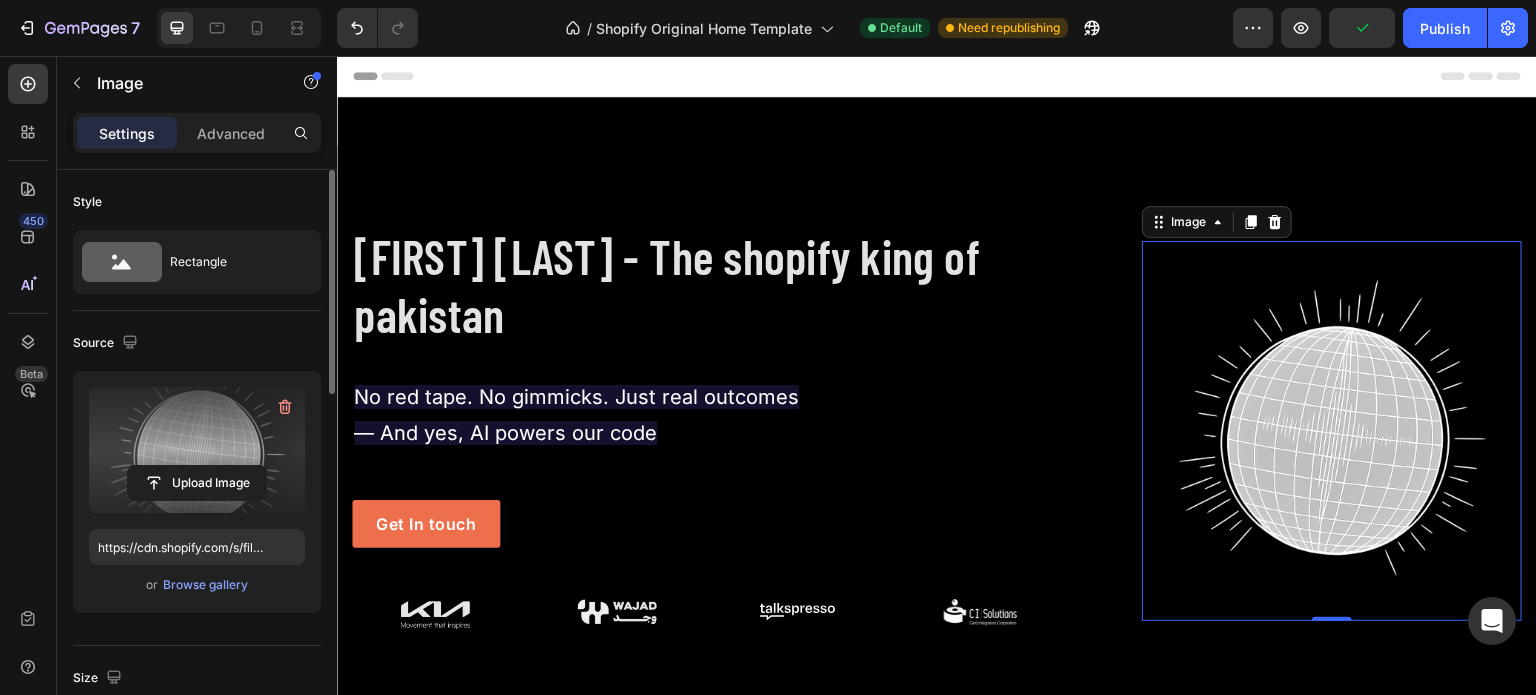 type on "https://cdn.shopify.com/s/files/1/0671/8904/7483/files/gempages_578045541112349458-eb7014cb-3a25-4a28-9f11-ad23f9d8f38f.png" 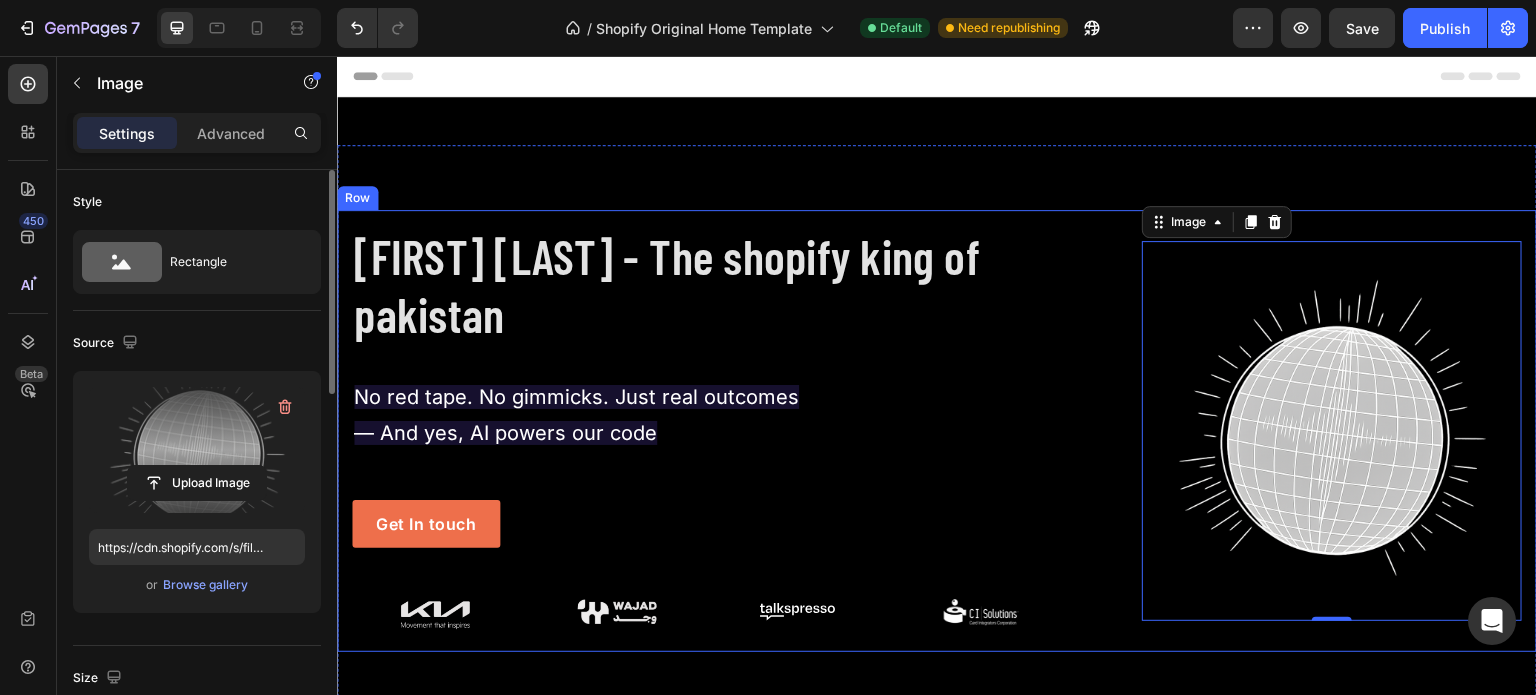 click on "[FIRST] [LAST] - The shopify king of pakistan Heading No red tape. No gimmicks. Just real outcomes — And yes, AI powers our code Text Block Get In touch Button Image Image Image Image Row Row Image   0 Row" at bounding box center (937, 431) 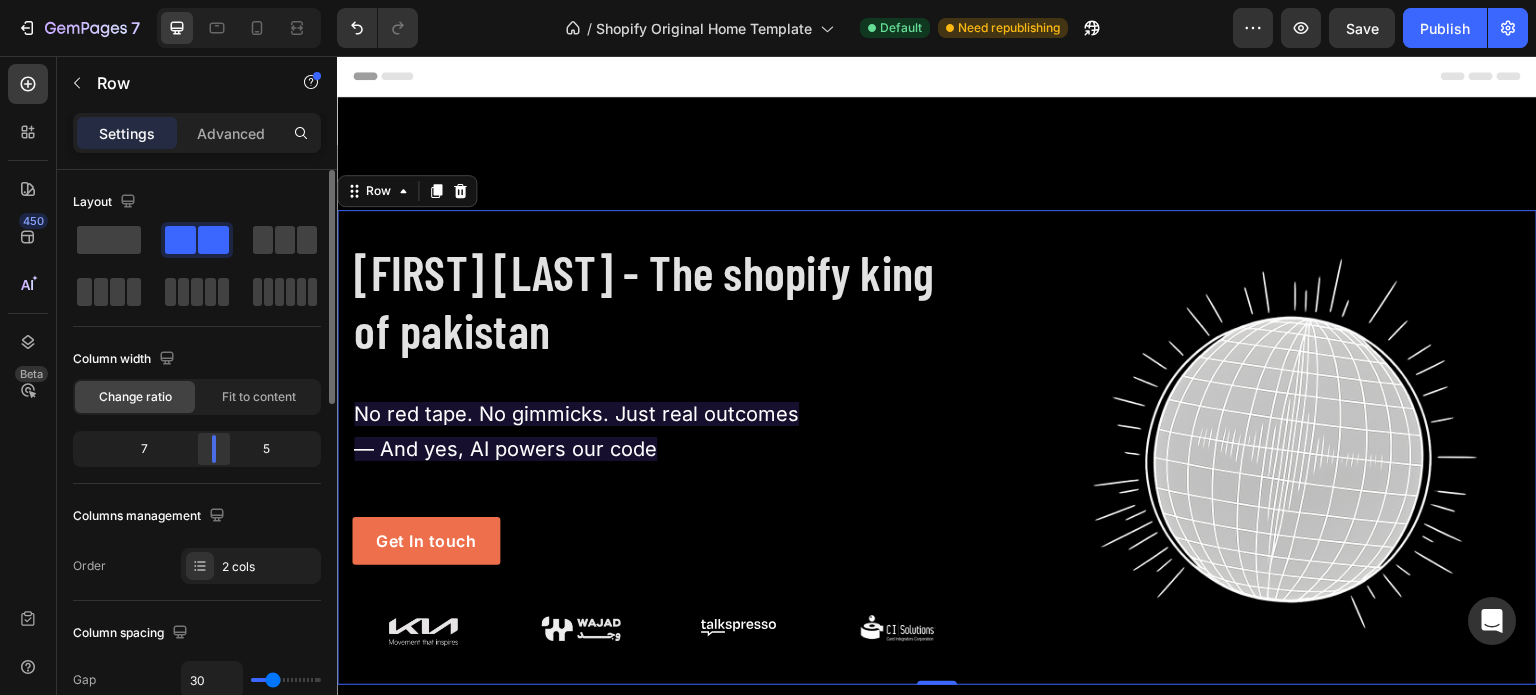drag, startPoint x: 235, startPoint y: 446, endPoint x: 695, endPoint y: 212, distance: 516.09686 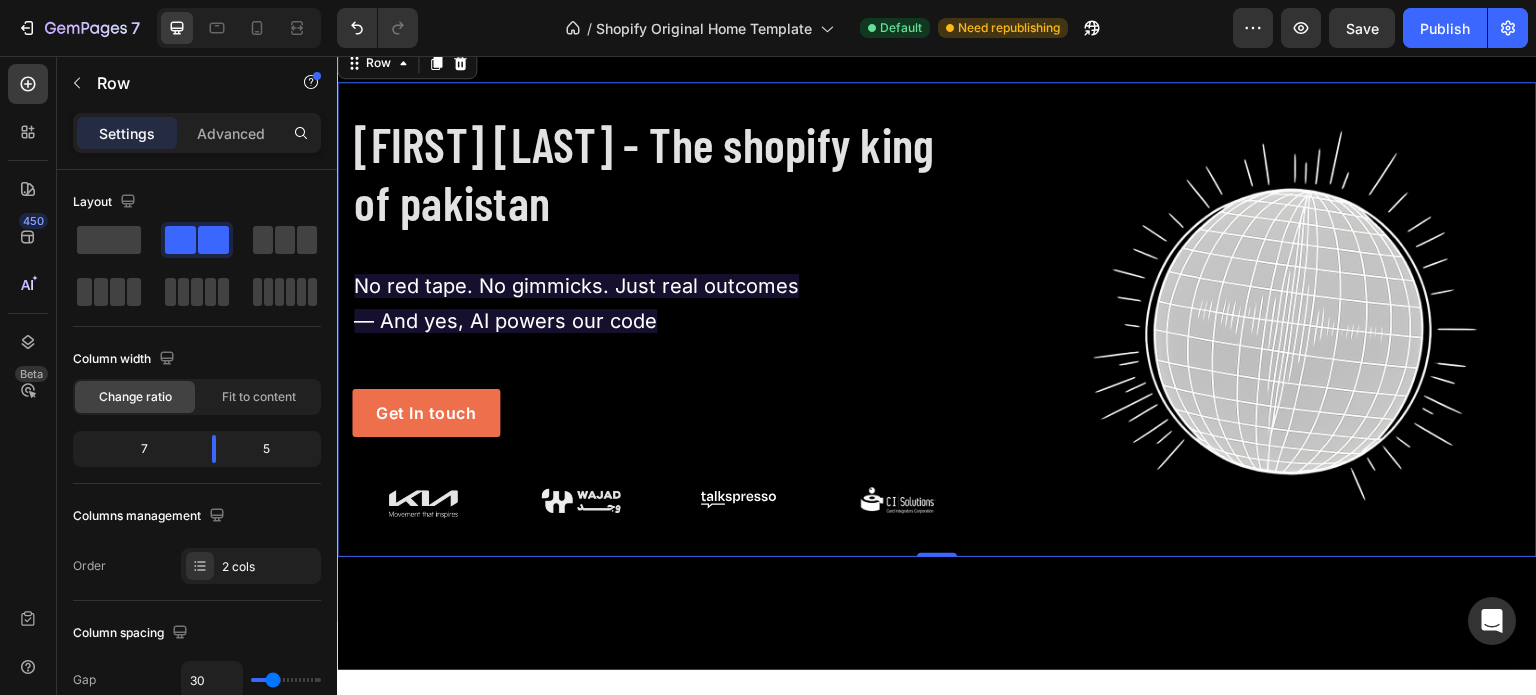 scroll, scrollTop: 28, scrollLeft: 0, axis: vertical 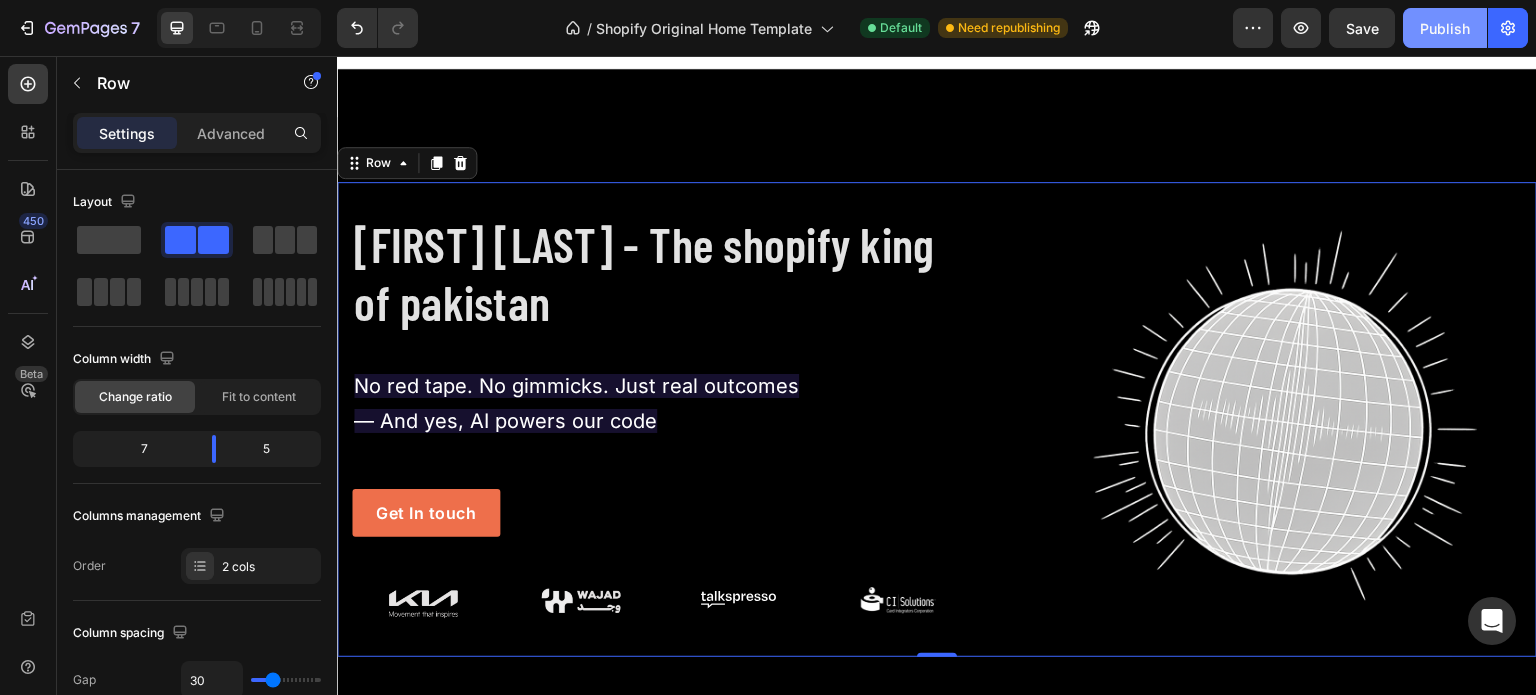 click on "Publish" at bounding box center [1445, 28] 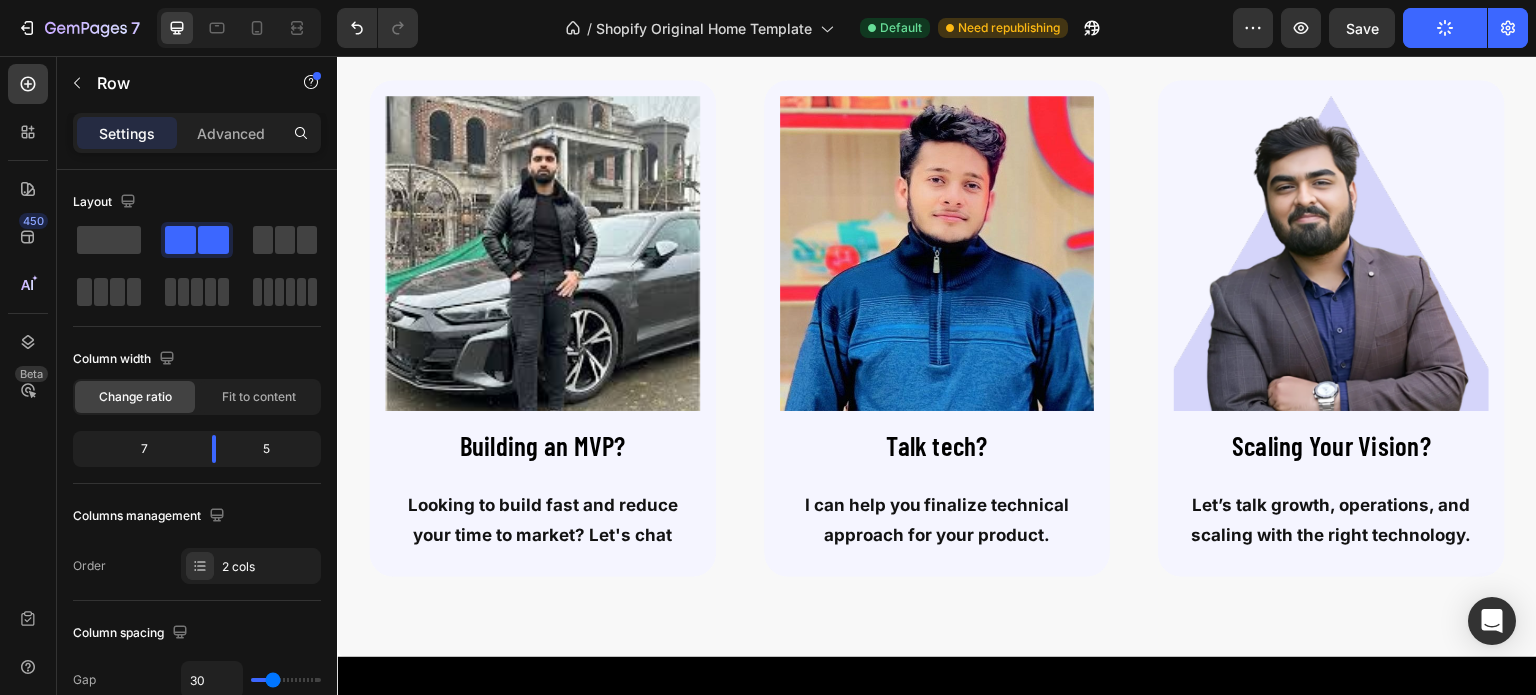 scroll, scrollTop: 4742, scrollLeft: 0, axis: vertical 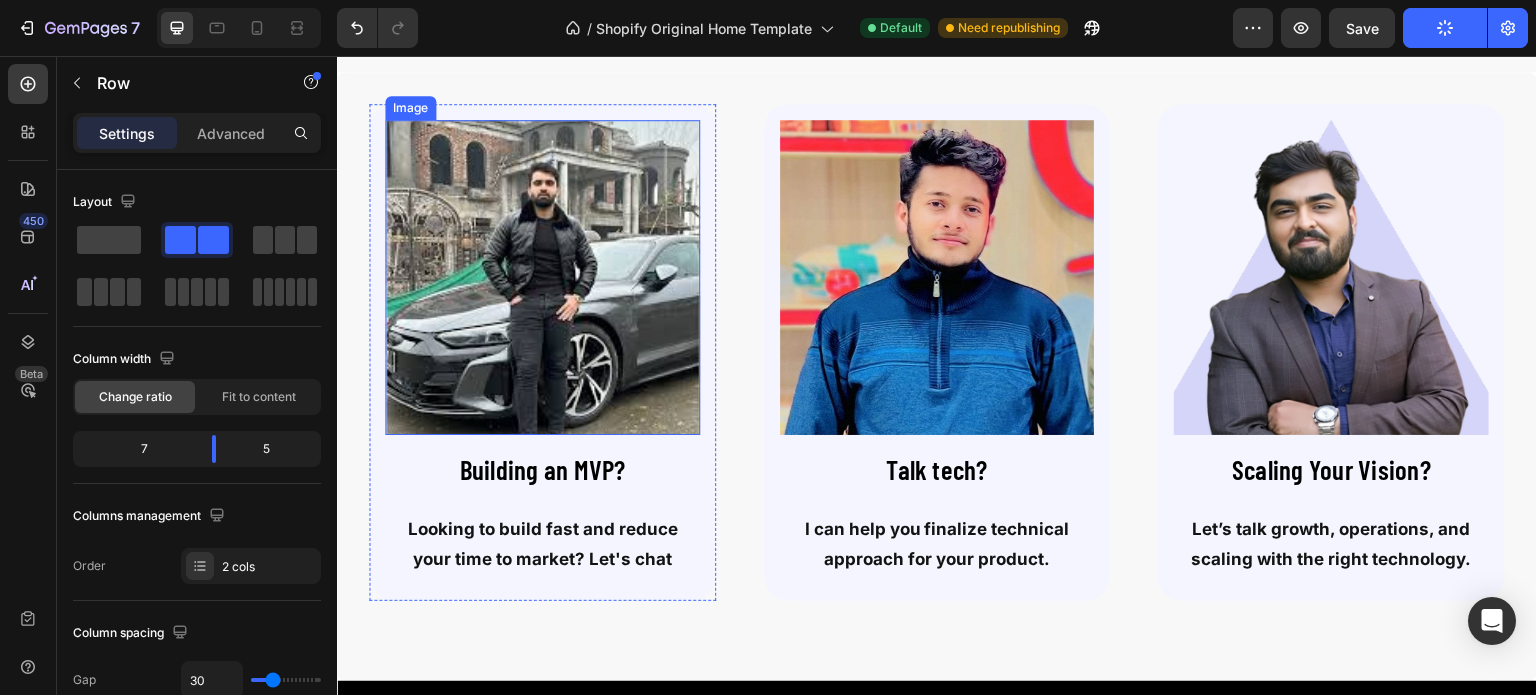 click at bounding box center [542, 277] 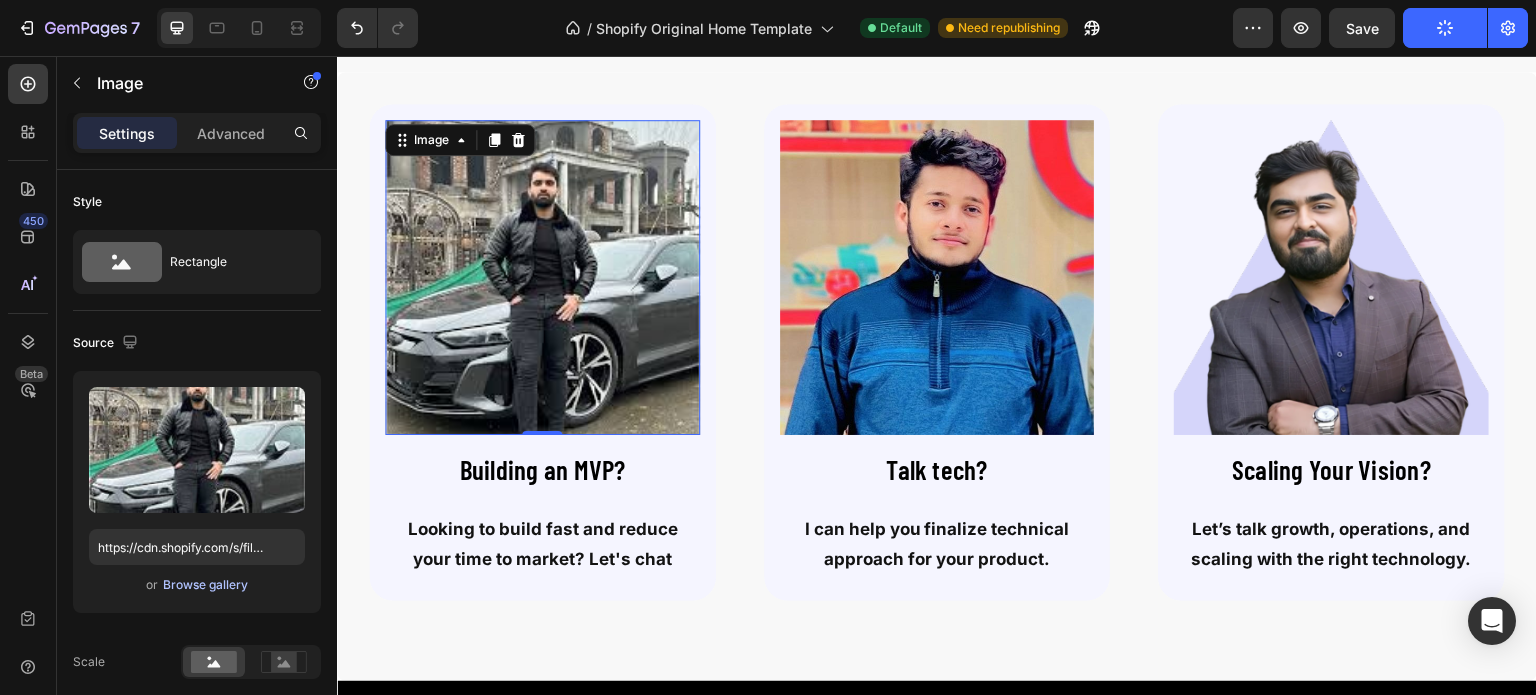click on "Browse gallery" at bounding box center (205, 585) 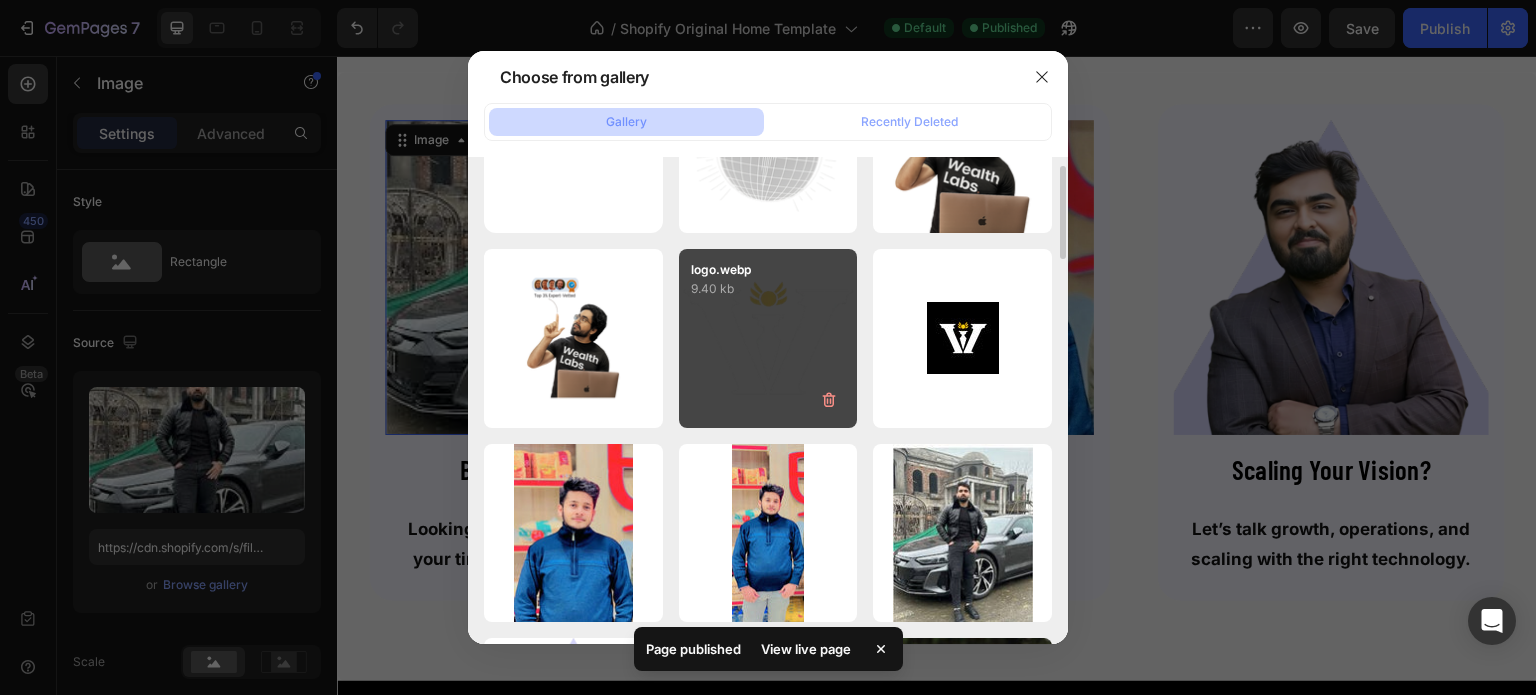 scroll, scrollTop: 122, scrollLeft: 0, axis: vertical 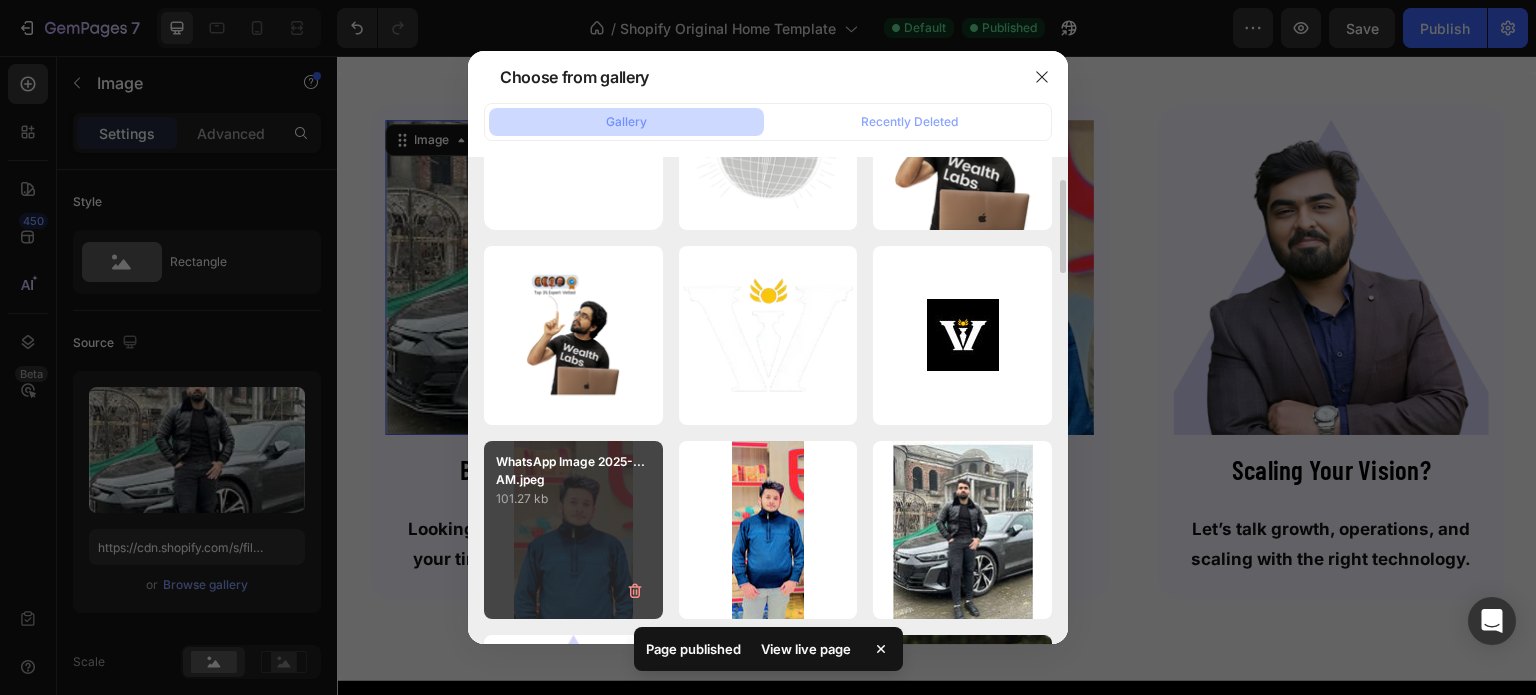 click on "WhatsApp Image 2025-...AM.jpeg 101.27 kb" at bounding box center [573, 530] 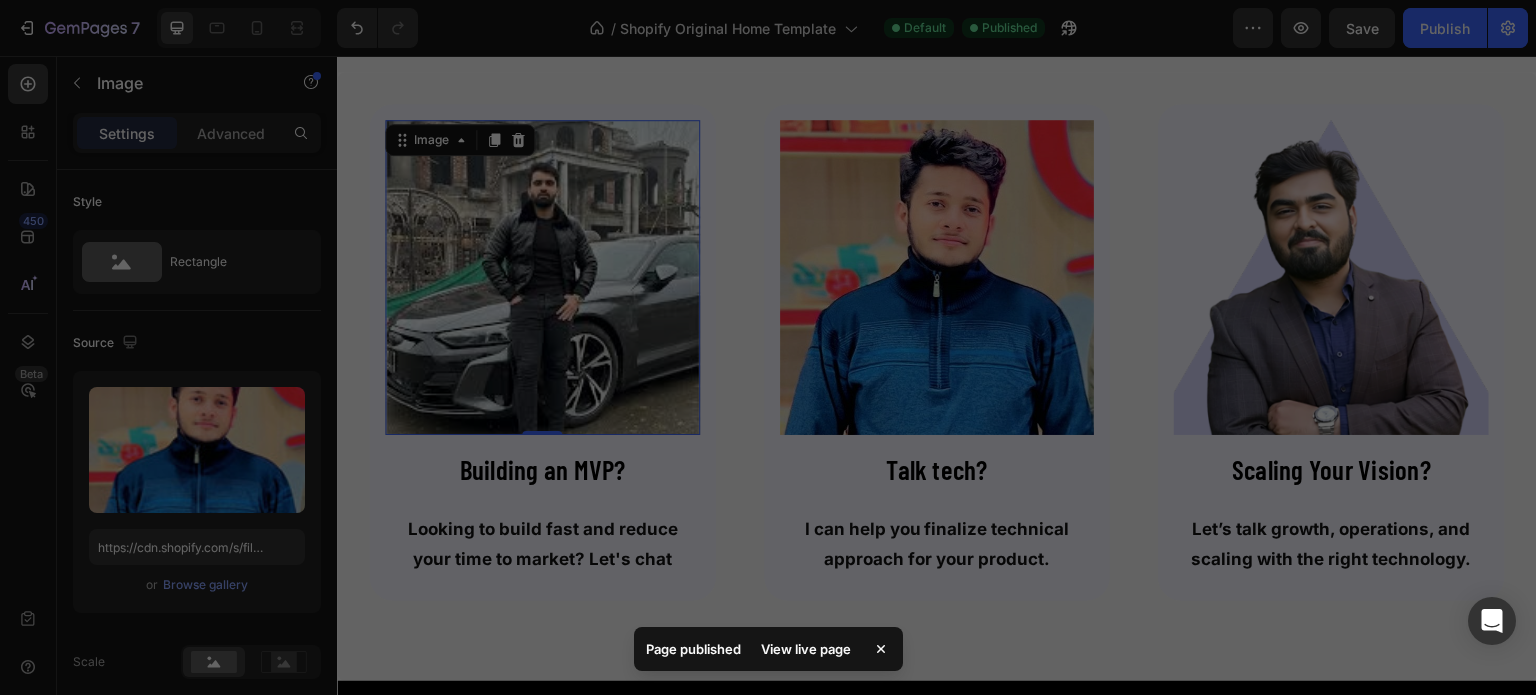 type on "https://cdn.shopify.com/s/files/1/0671/8904/7483/files/gempages_578045541112349458-a4050ace-de08-40cb-9585-78ef071c9a6c.jpg" 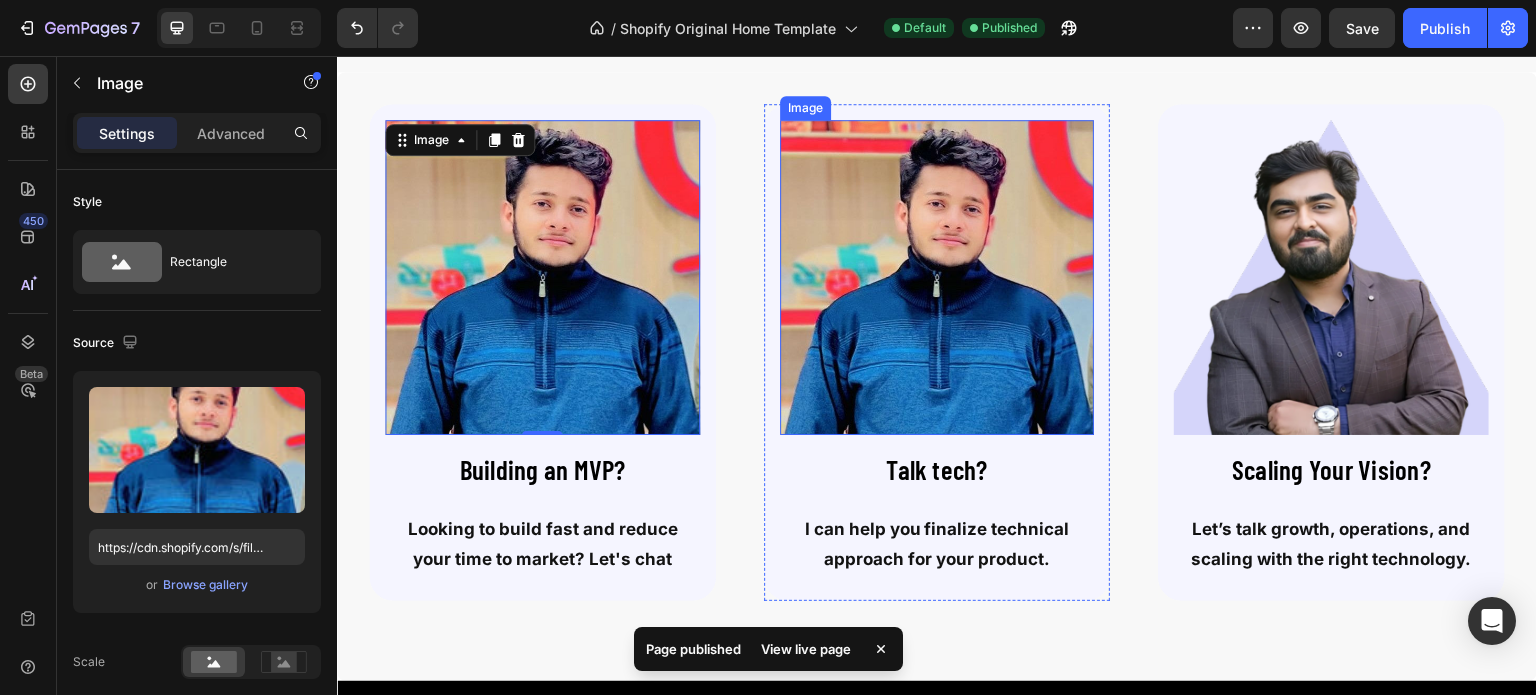 click at bounding box center [937, 277] 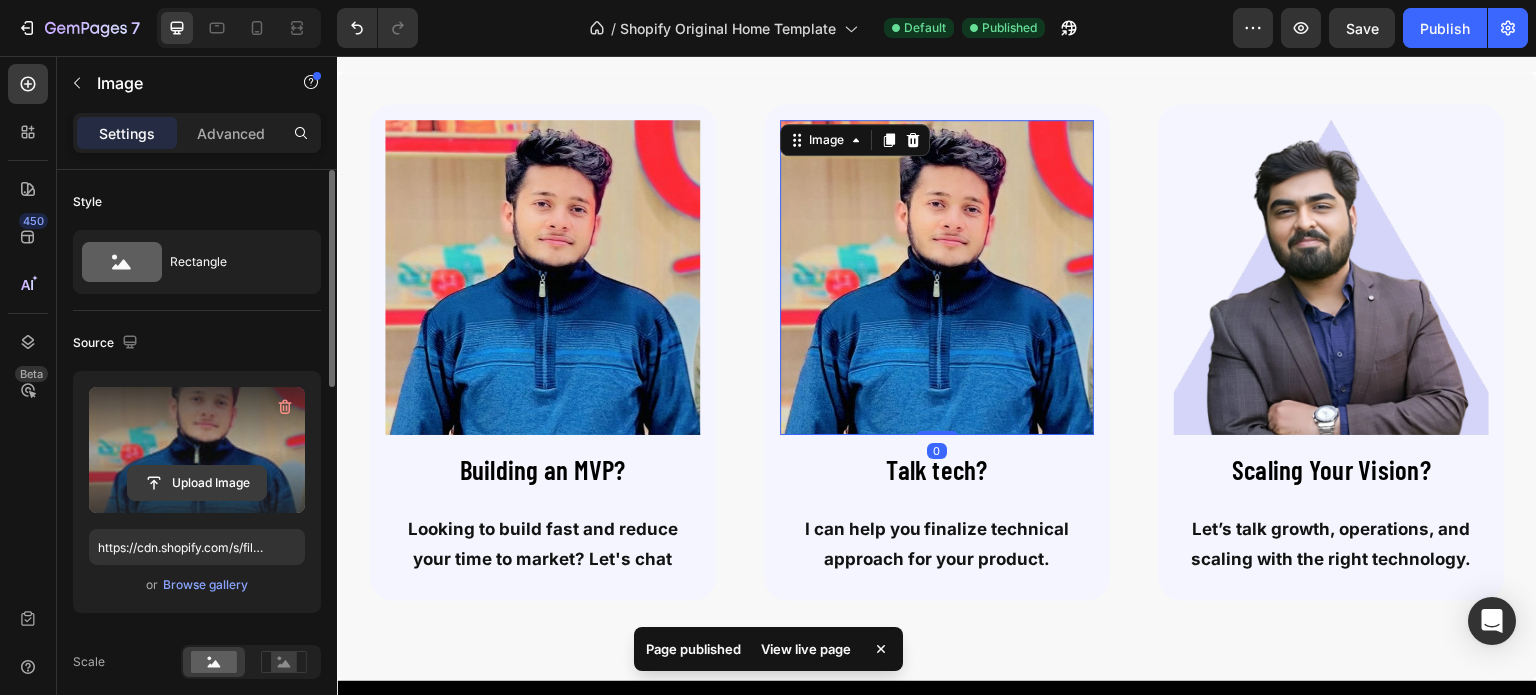 click 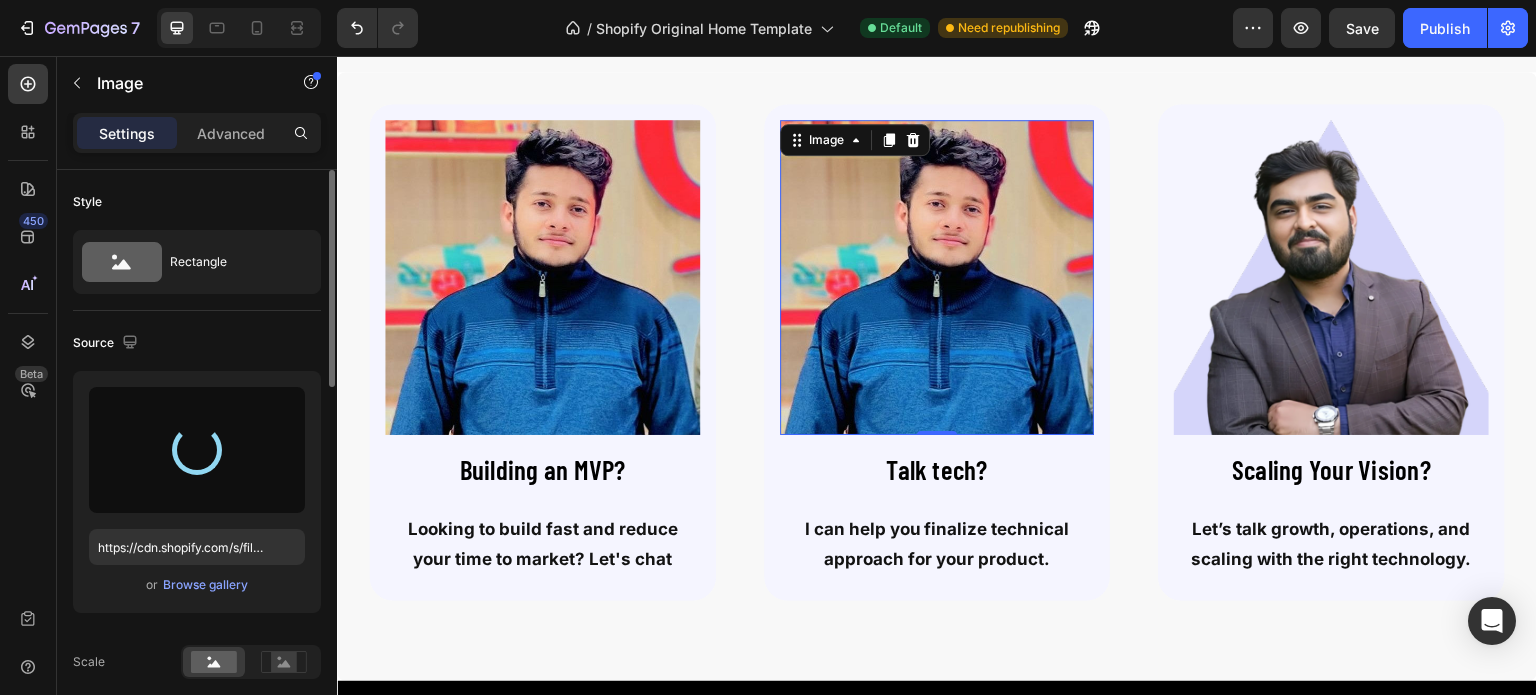 type on "https://cdn.shopify.com/s/files/1/0671/8904/7483/files/gempages_578045541112349458-844f288e-8817-4ec4-b502-ad7d7039cb8b.jpg" 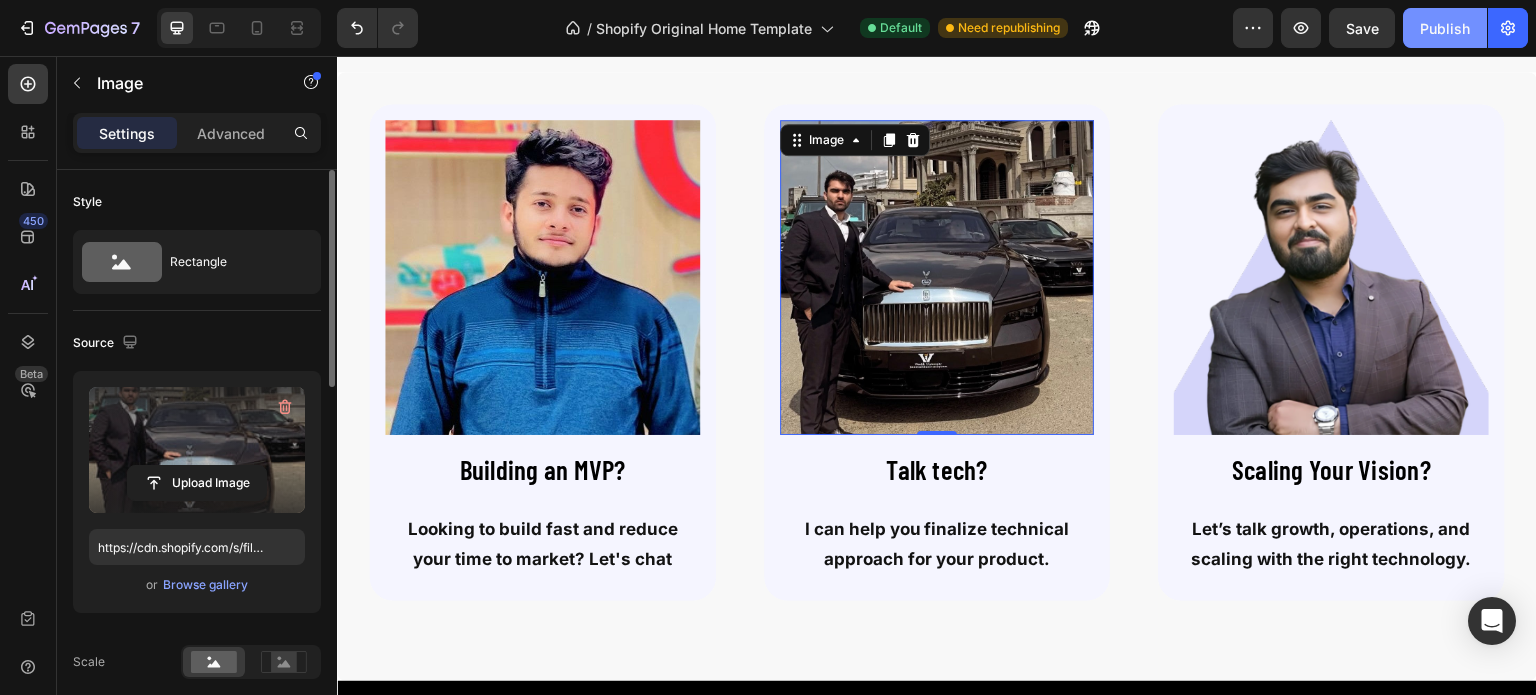 click on "Publish" 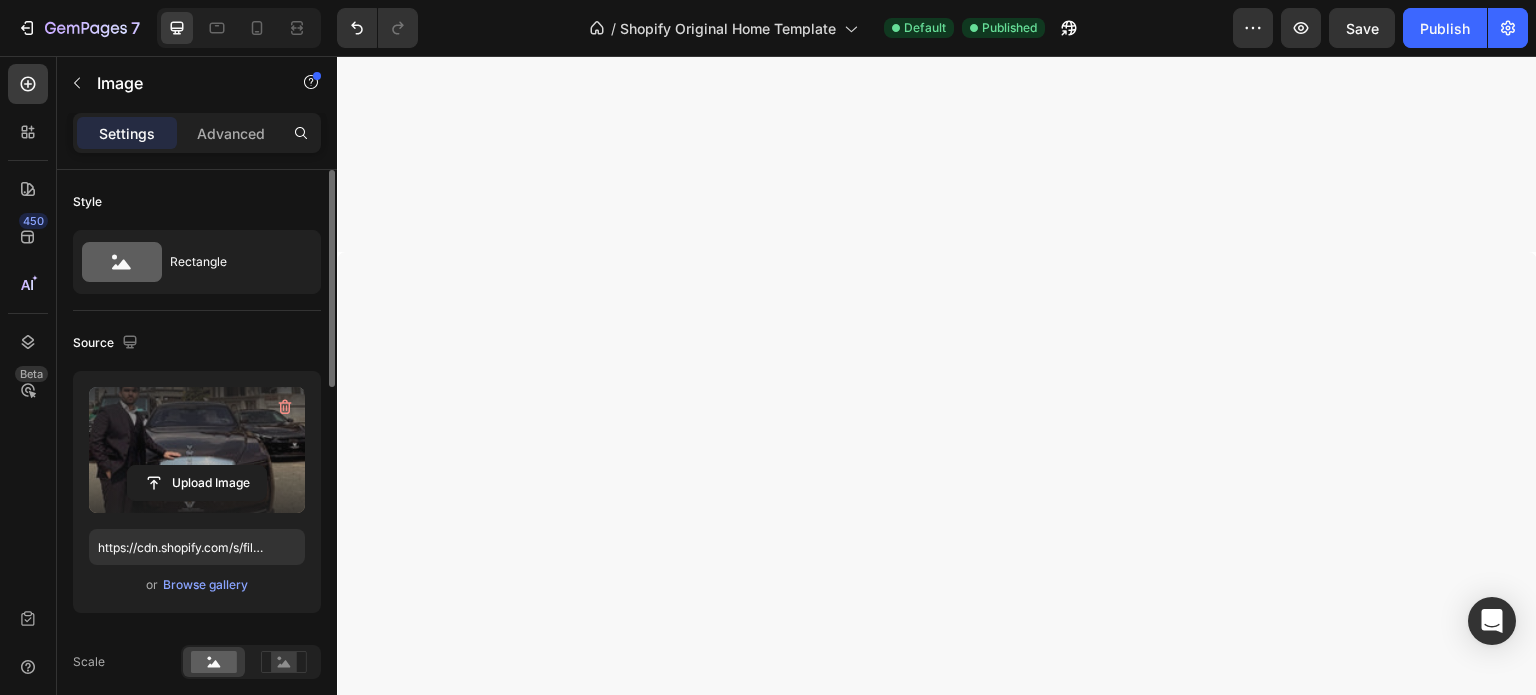 scroll, scrollTop: 0, scrollLeft: 0, axis: both 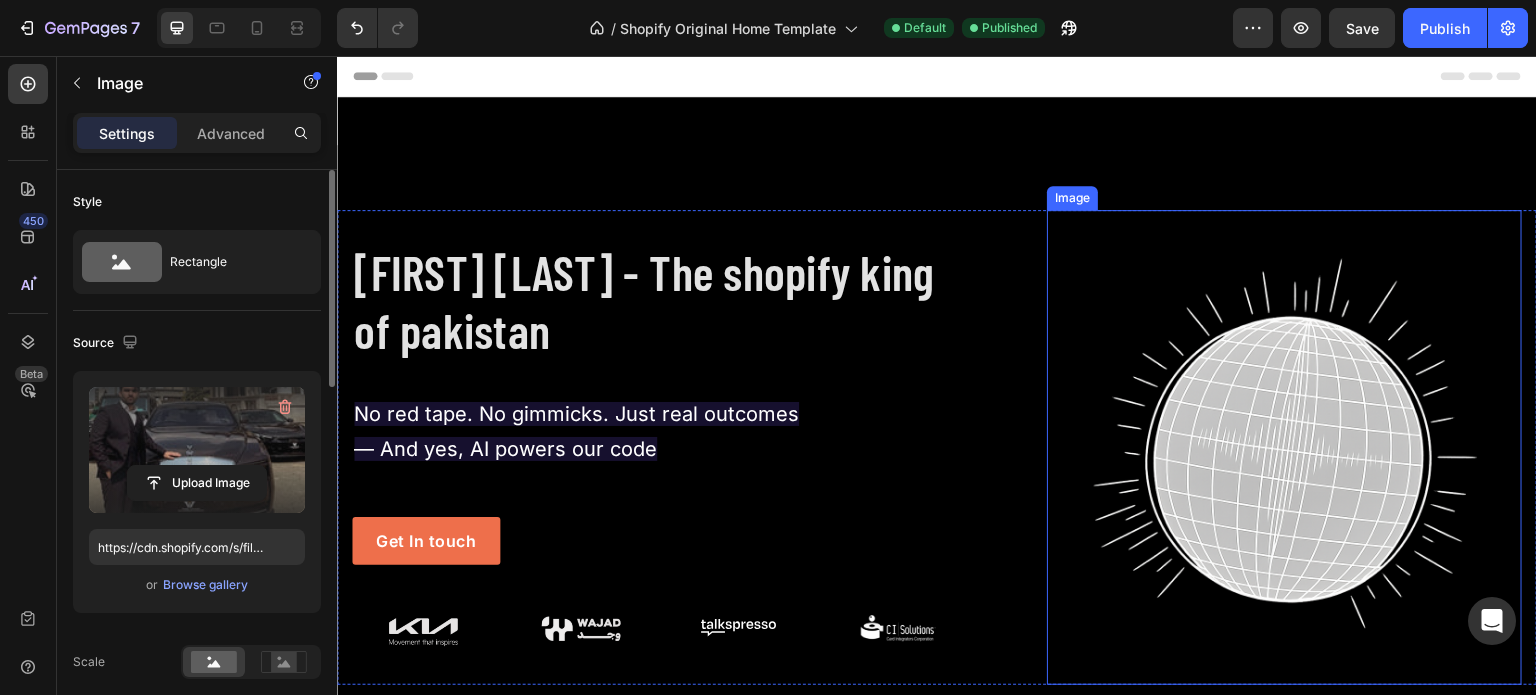 click at bounding box center [1284, 447] 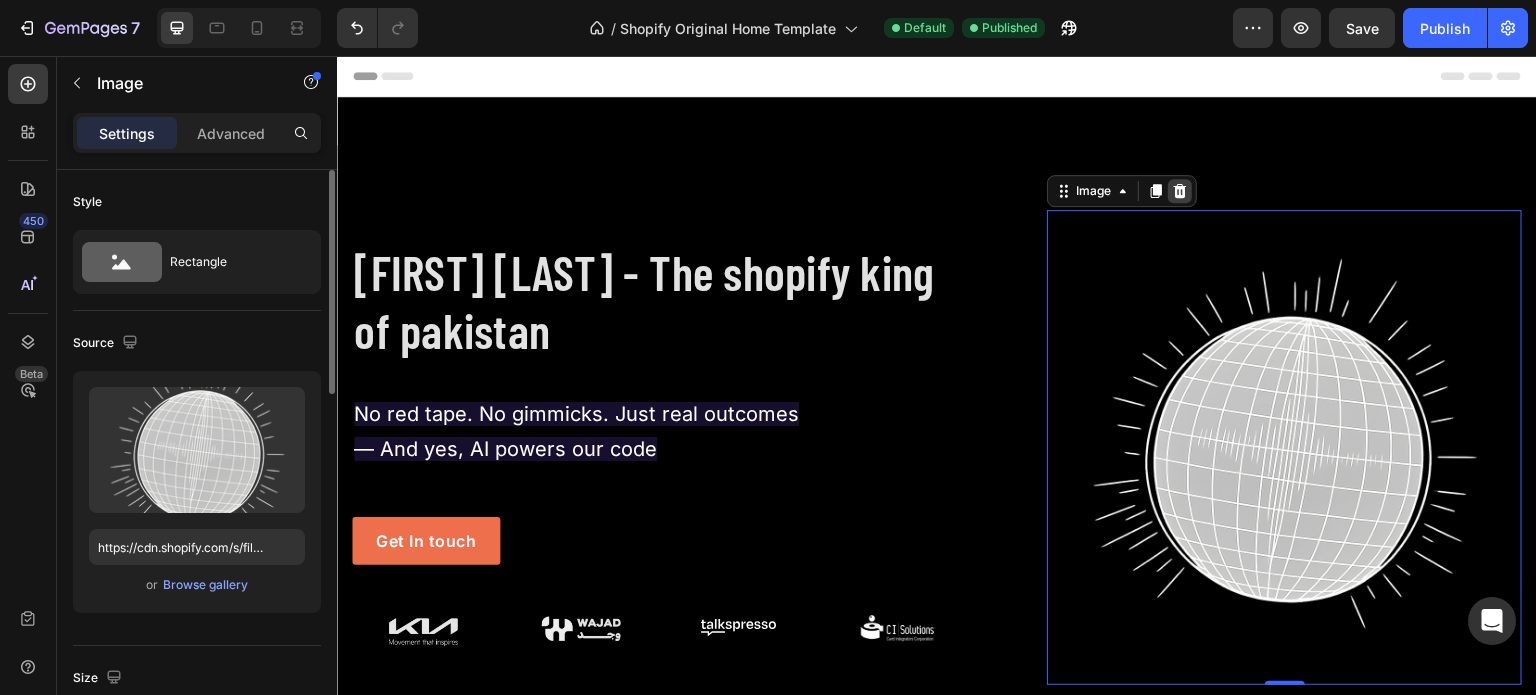 click 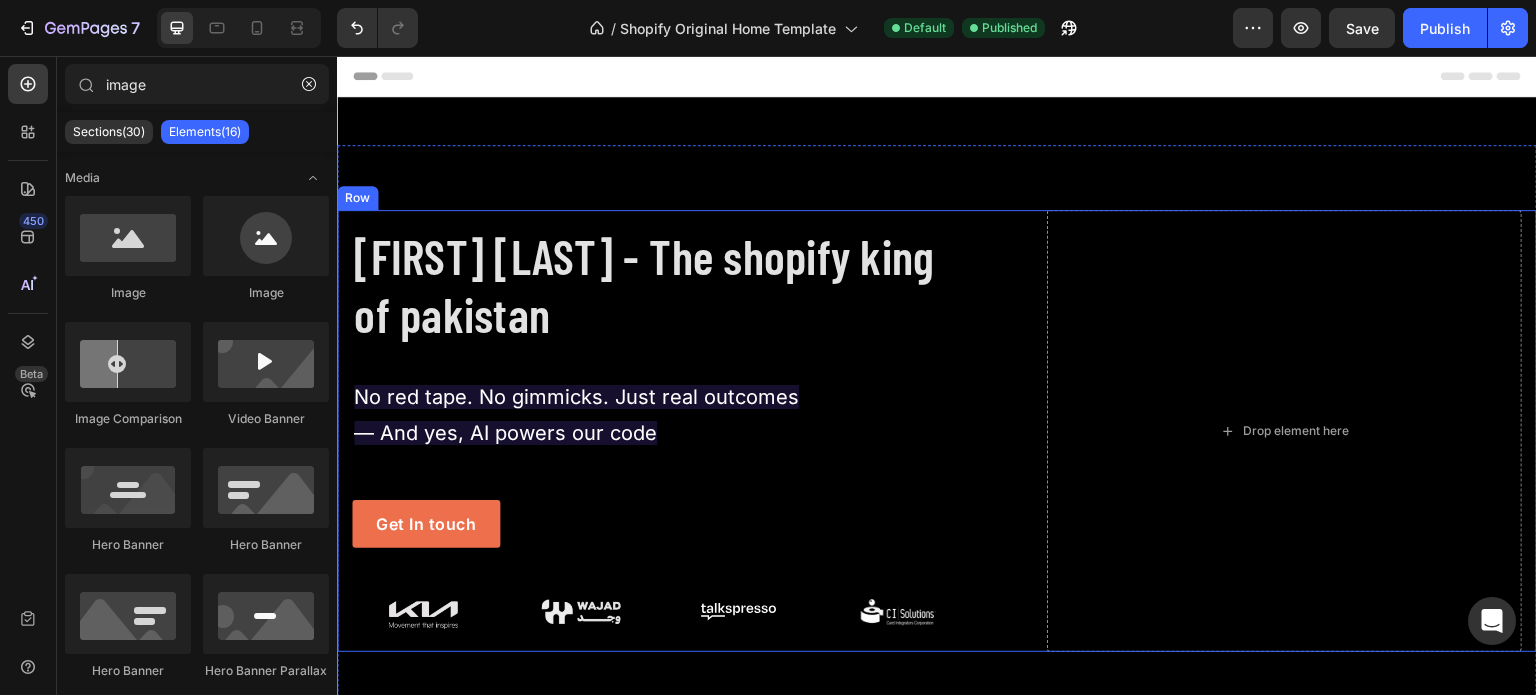 click on "[FIRST] [LAST] - The shopify king of pakistan Heading No red tape. No gimmicks. Just real outcomes — And yes, AI powers our code Text Block Get In touch Button Image Image Image Image Row Row
Drop element here Row" at bounding box center [937, 431] 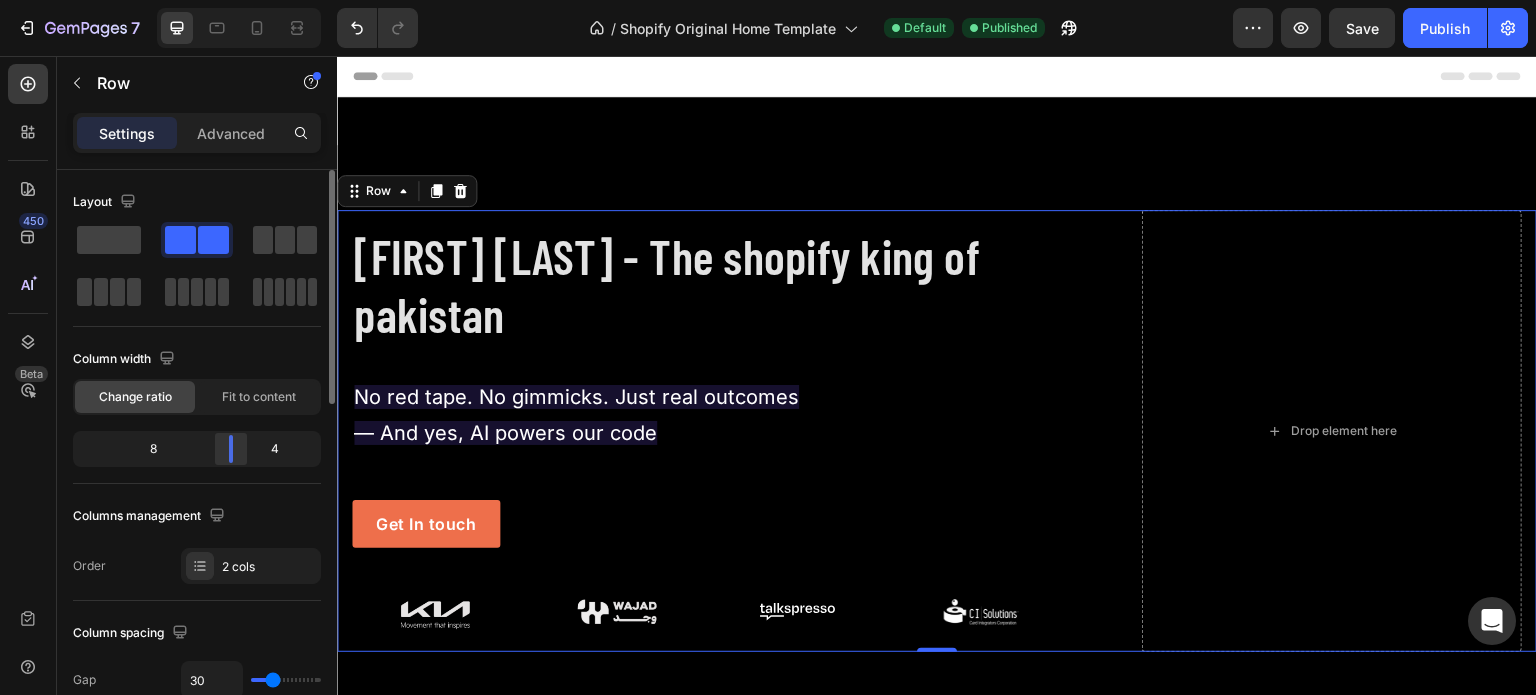 drag, startPoint x: 212, startPoint y: 448, endPoint x: 240, endPoint y: 457, distance: 29.410883 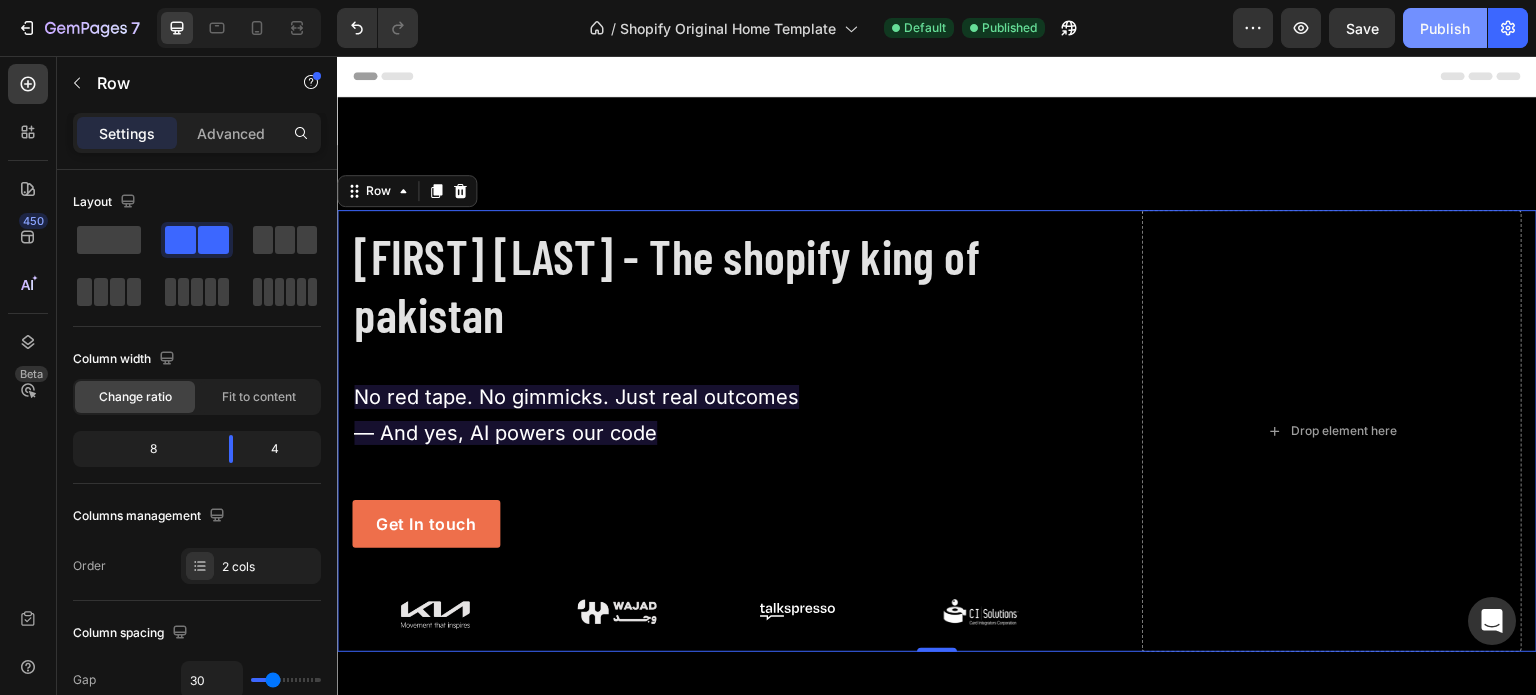 click on "Publish" at bounding box center (1445, 28) 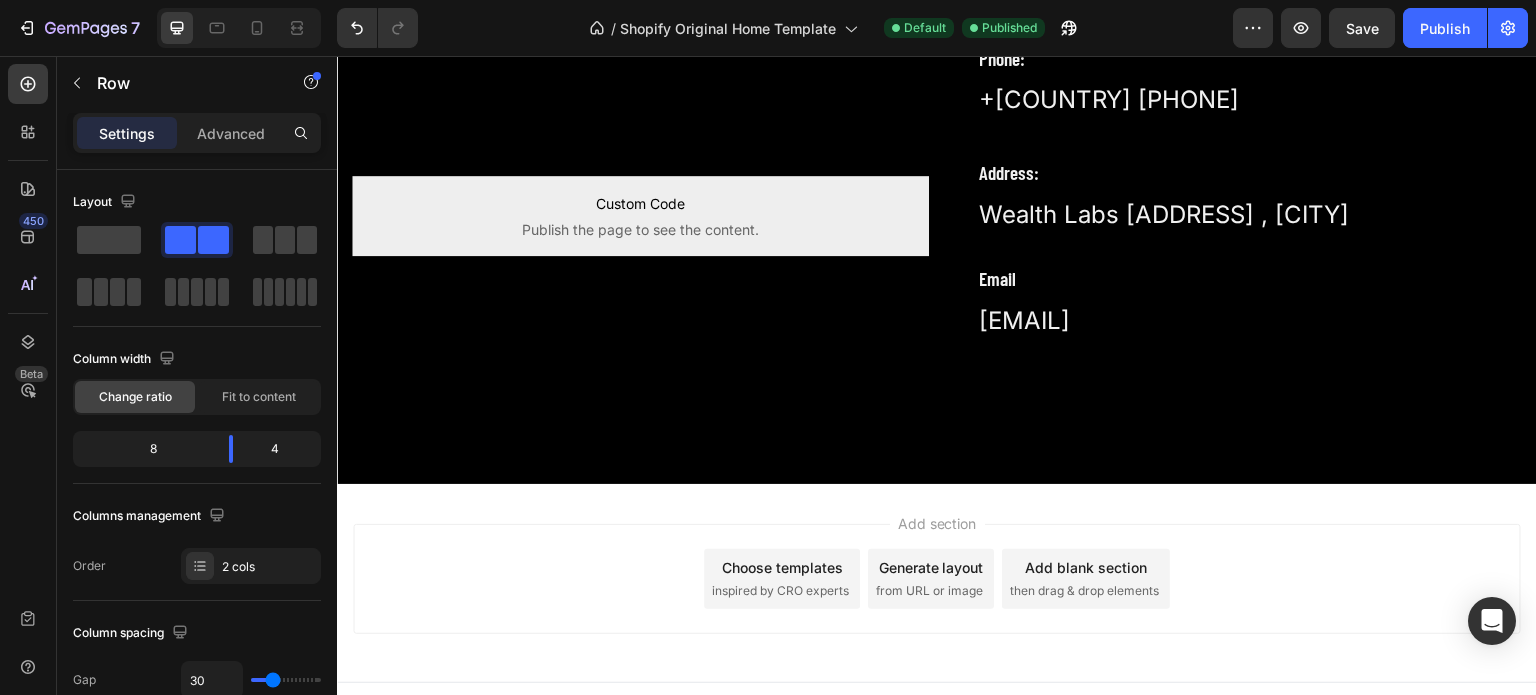 scroll, scrollTop: 5508, scrollLeft: 0, axis: vertical 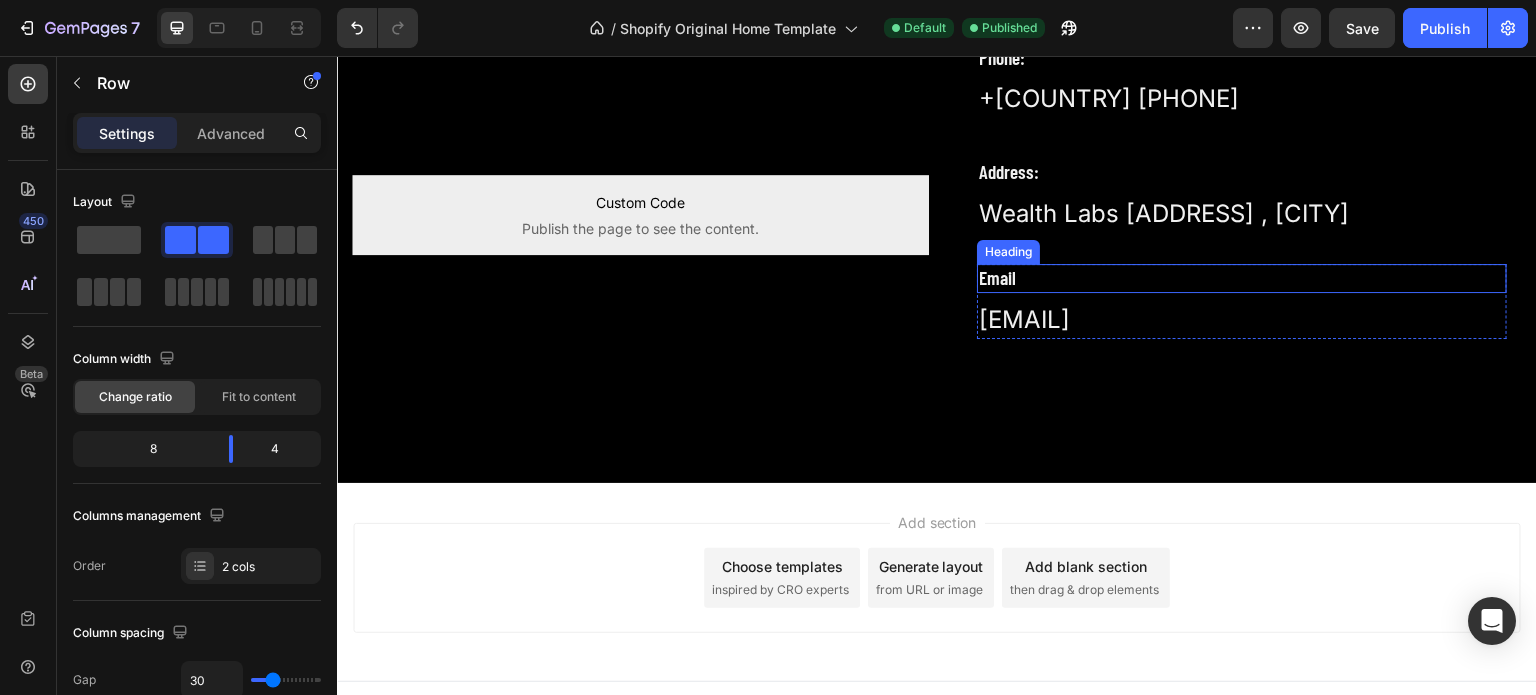 click on "Email" at bounding box center [1242, 278] 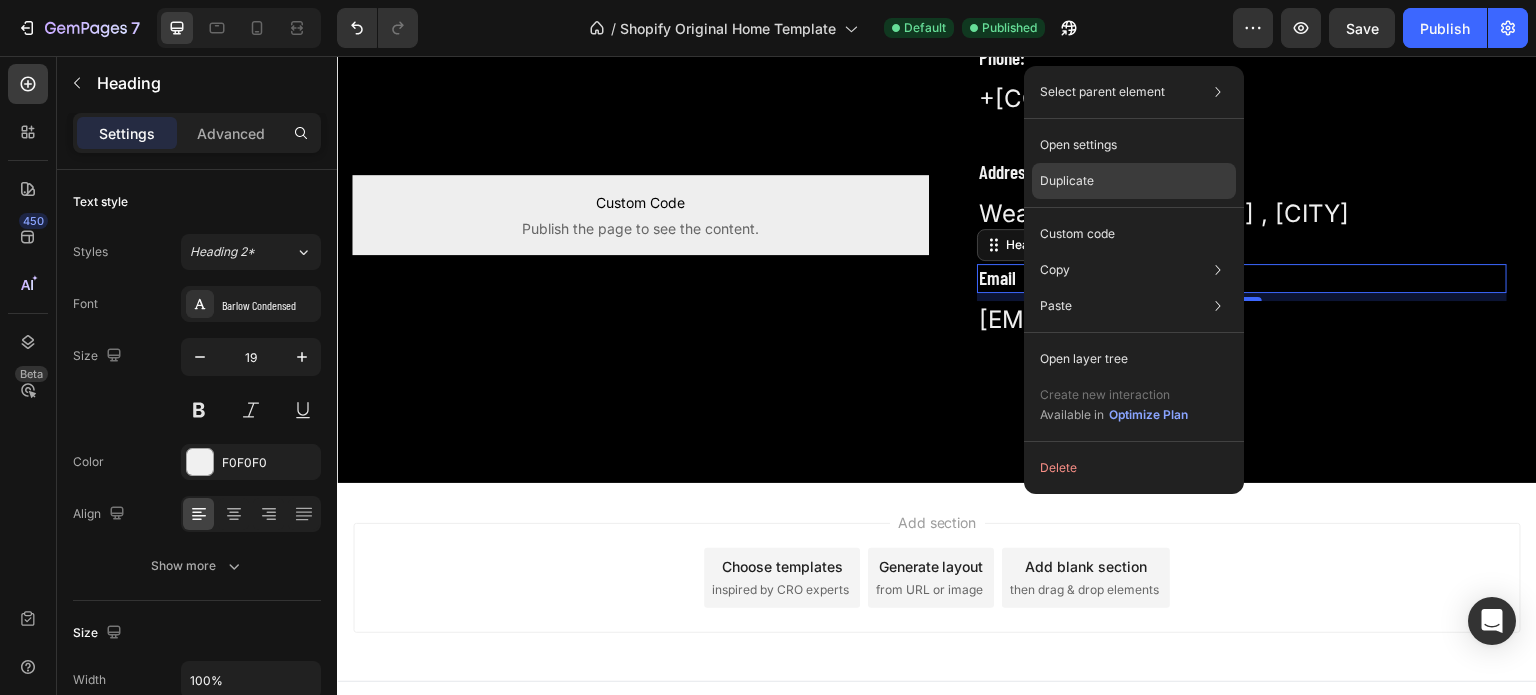 drag, startPoint x: 1107, startPoint y: 181, endPoint x: 759, endPoint y: 183, distance: 348.00574 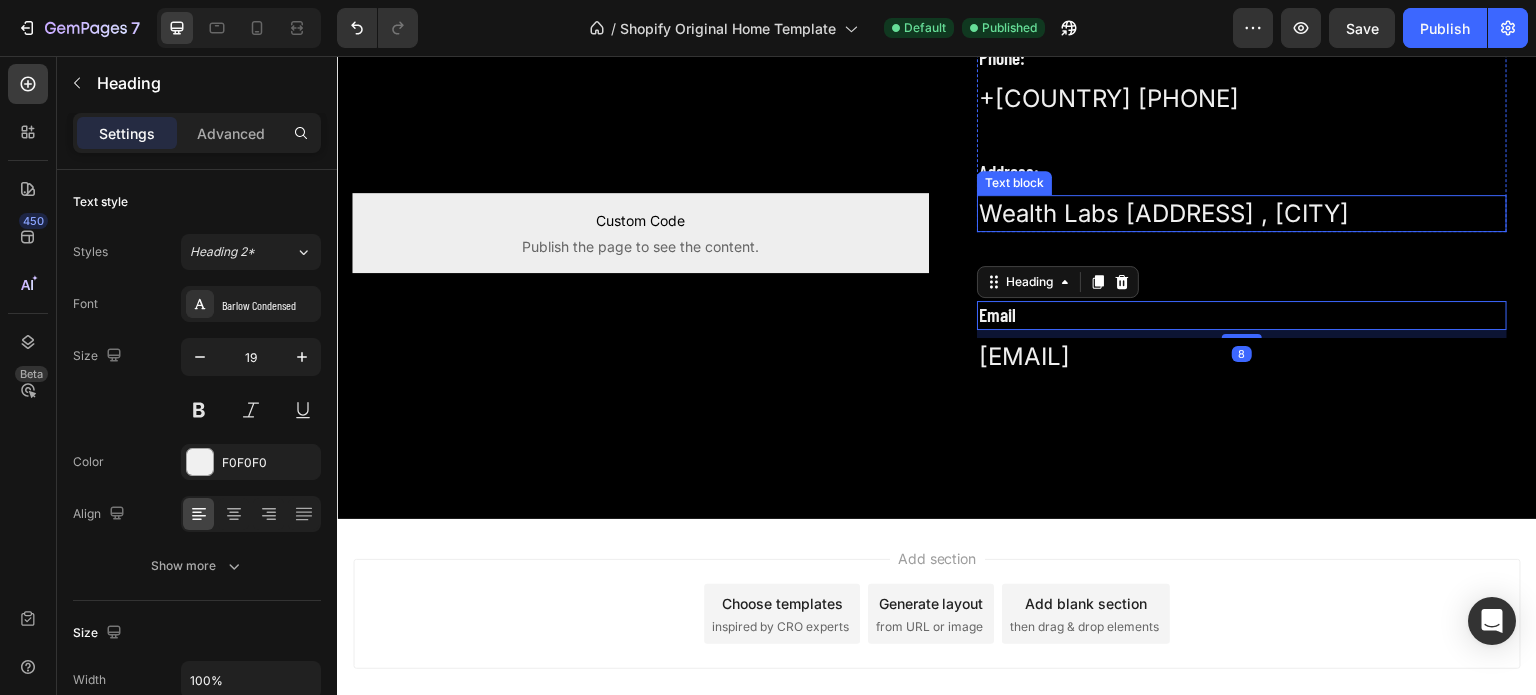 scroll, scrollTop: 5526, scrollLeft: 0, axis: vertical 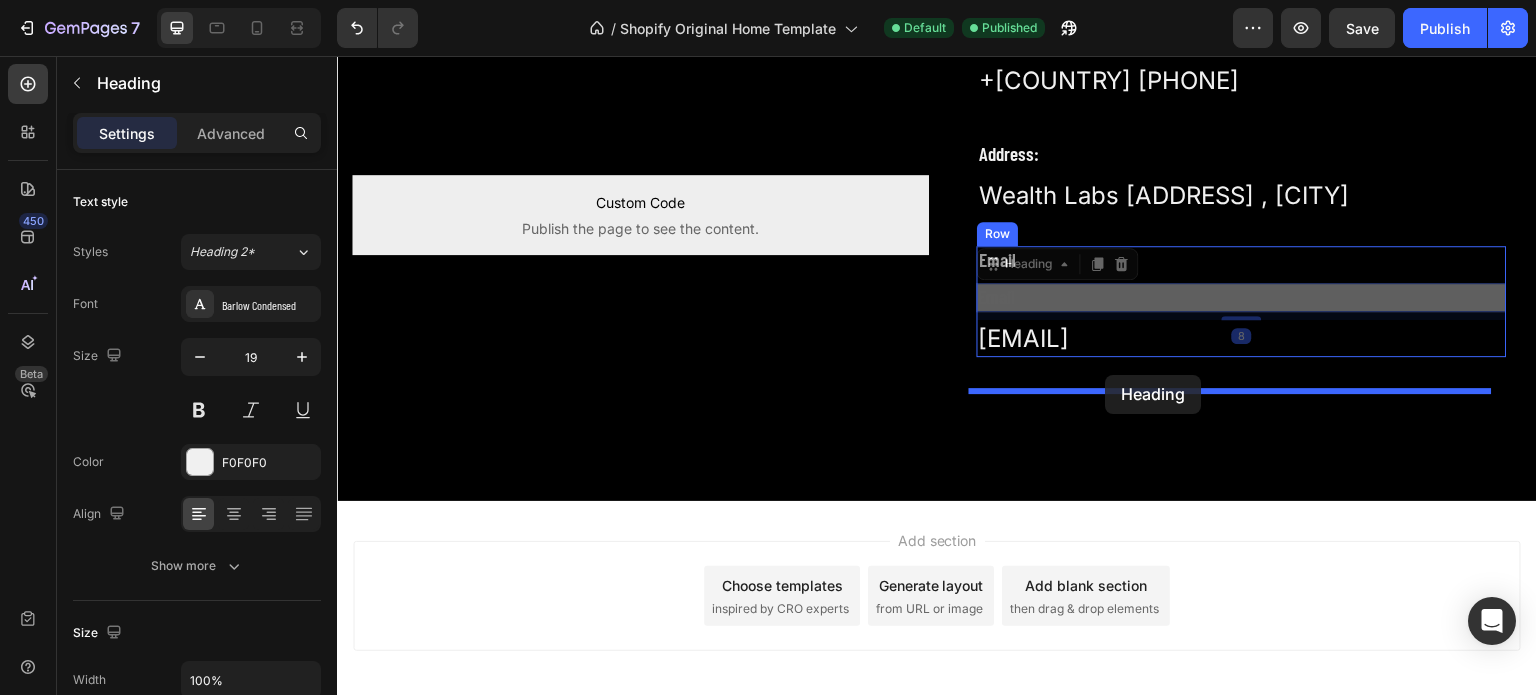 drag, startPoint x: 1015, startPoint y: 295, endPoint x: 1106, endPoint y: 375, distance: 121.16518 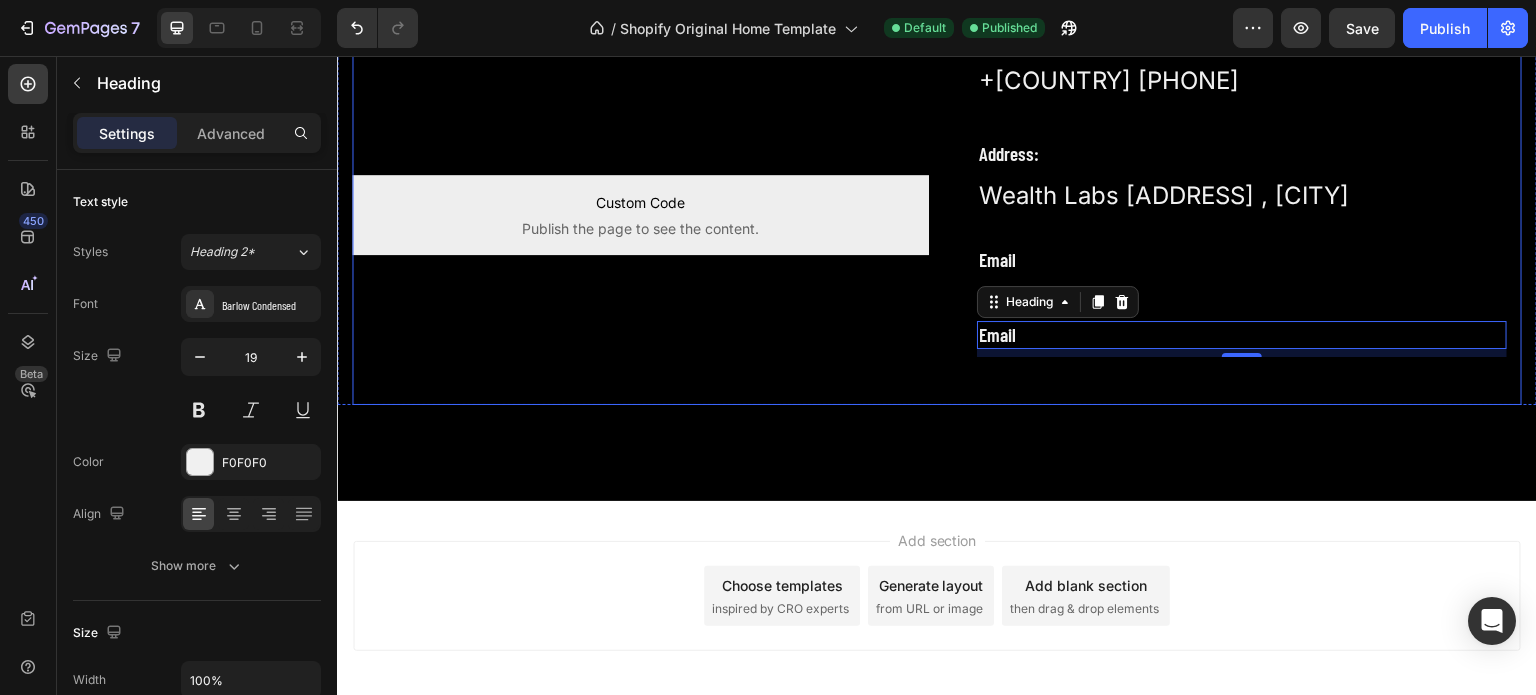 click on "Custom Code
Publish the page to see the content.
Custom Code" at bounding box center [640, 216] 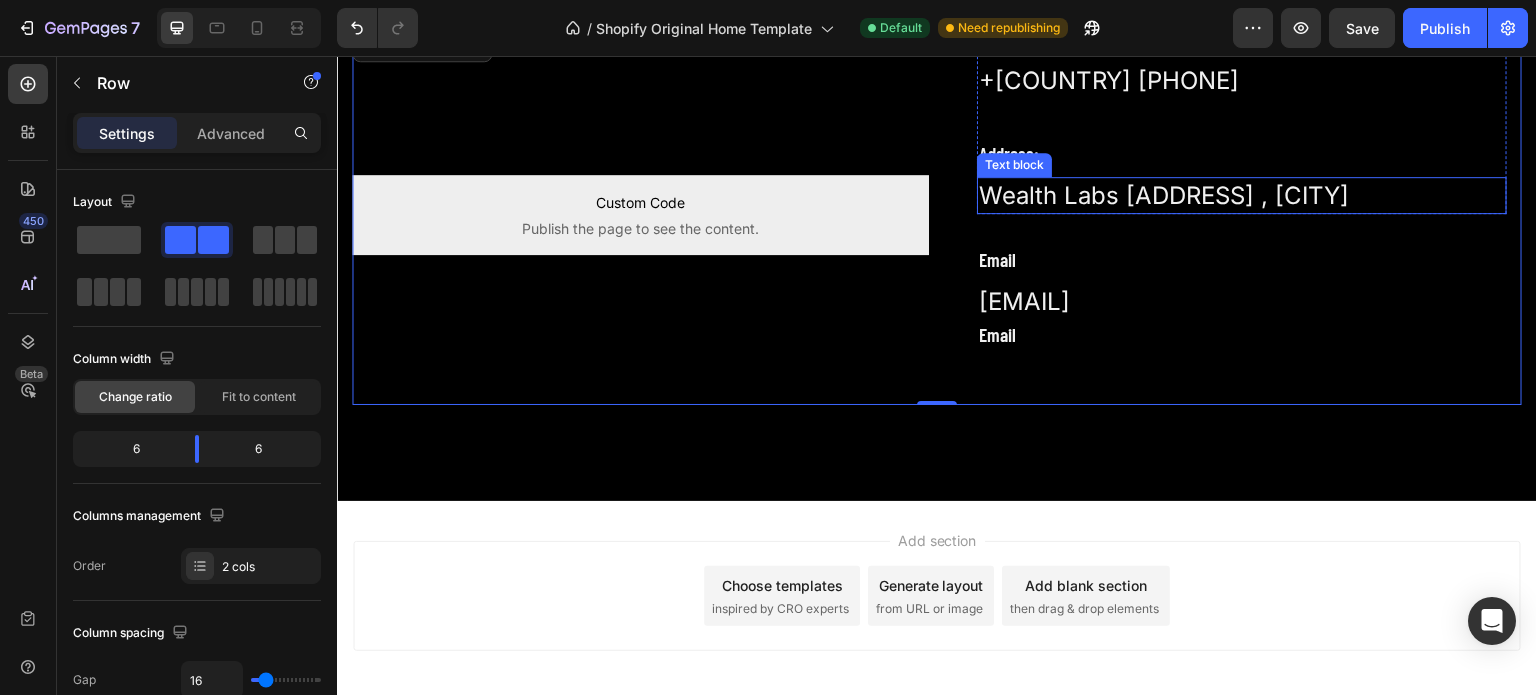 click on "Wealth Labs [ADDRESS] , [CITY]" at bounding box center [1242, 196] 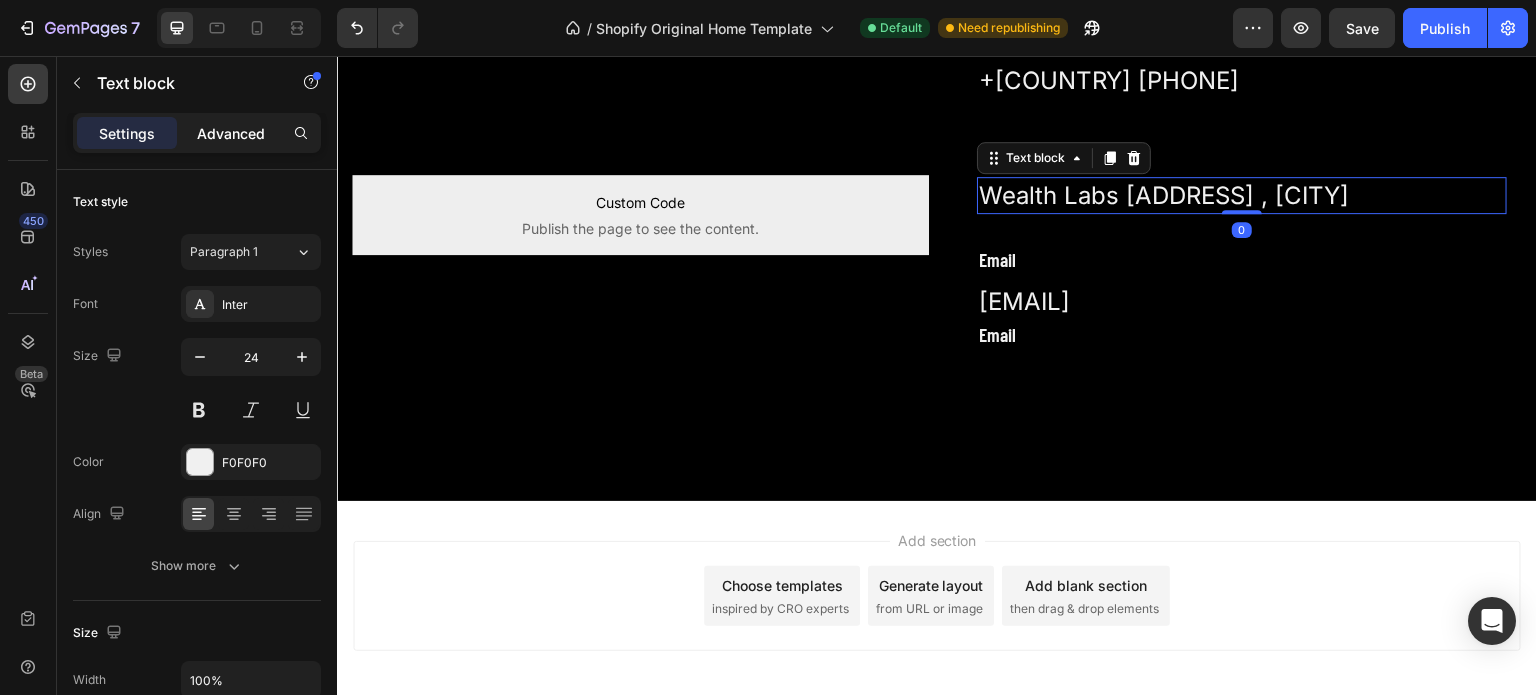 click on "Advanced" at bounding box center [231, 133] 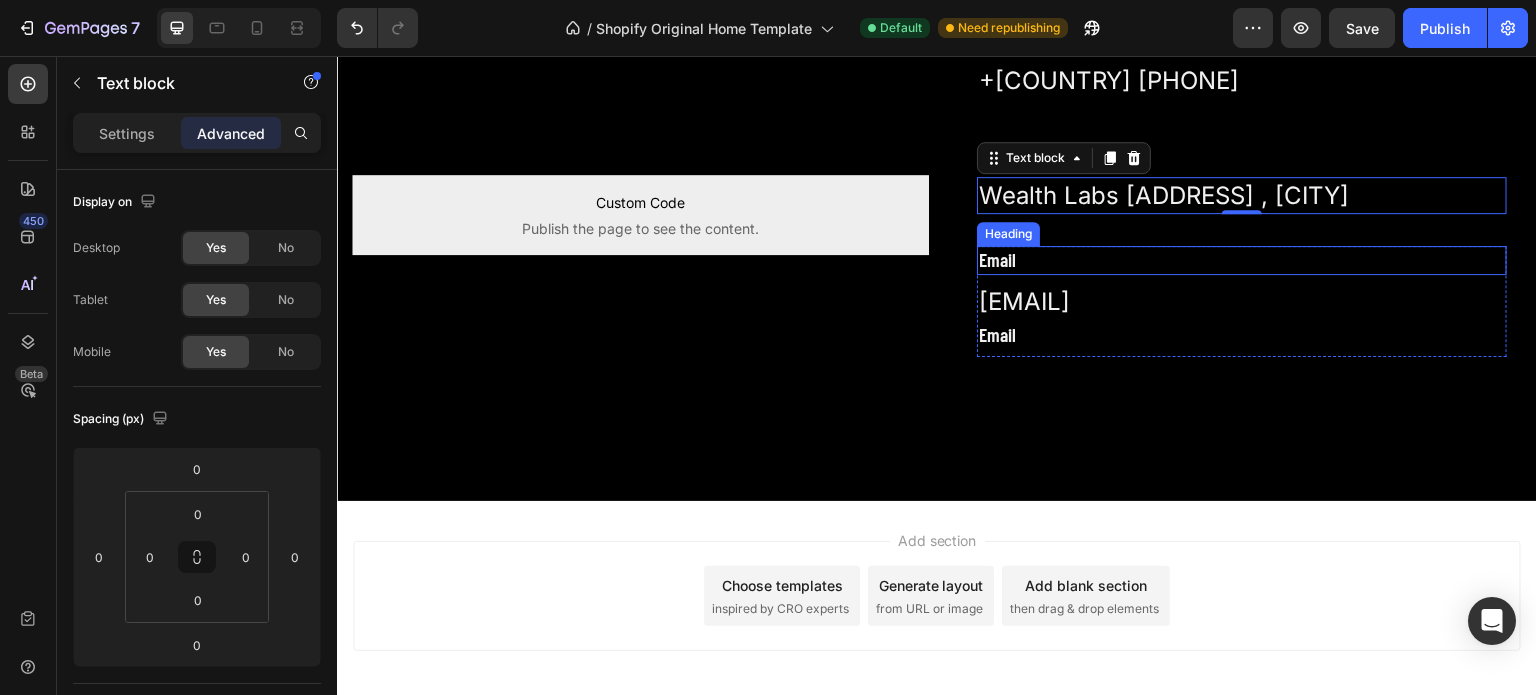 click on "Email" at bounding box center (1242, 260) 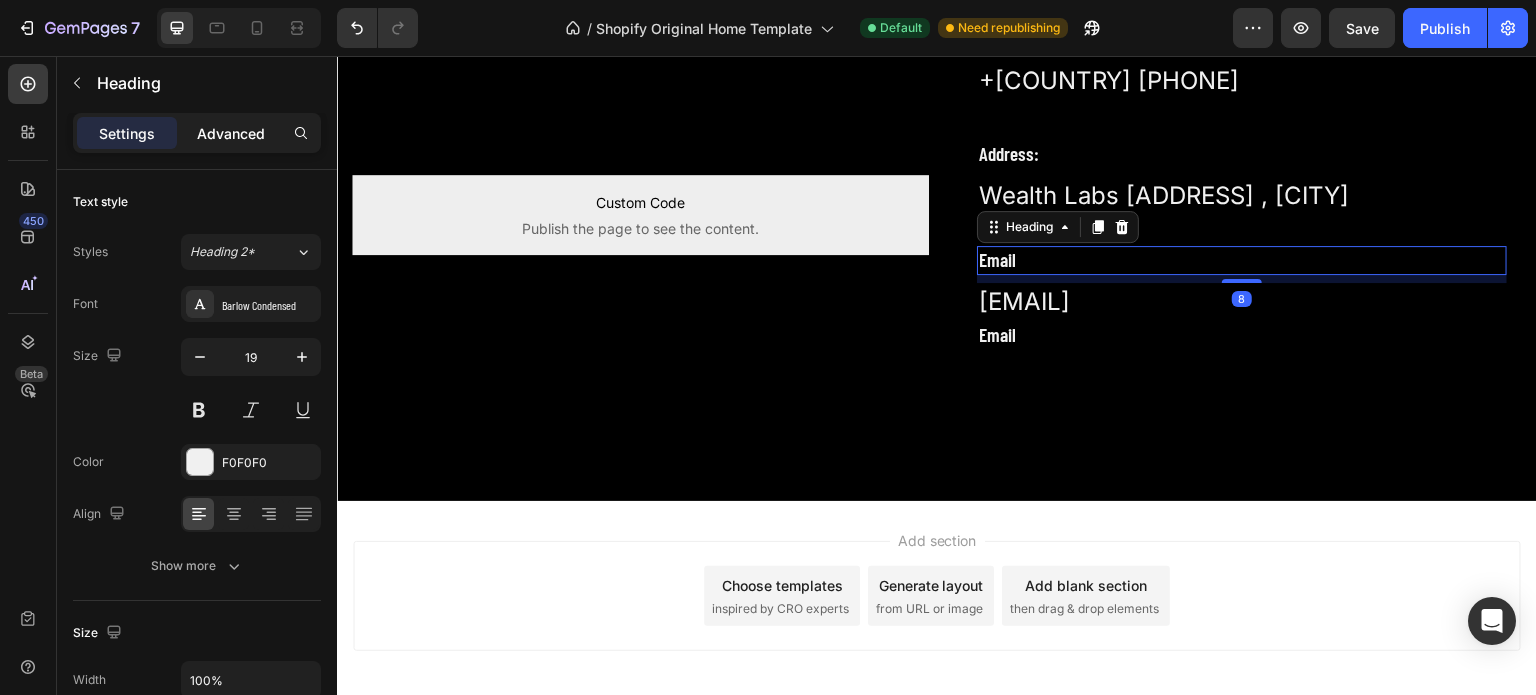 click on "Advanced" at bounding box center [231, 133] 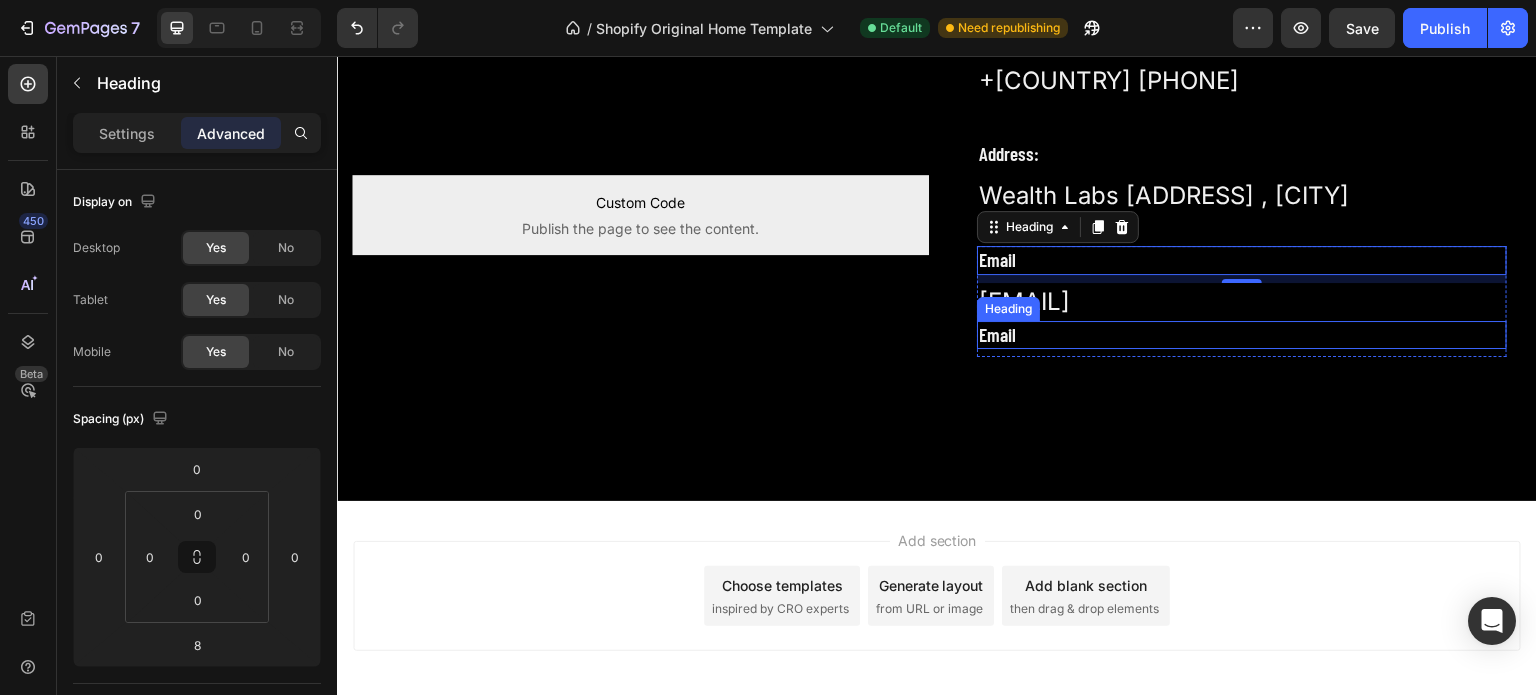 click on "Email" at bounding box center (1242, 335) 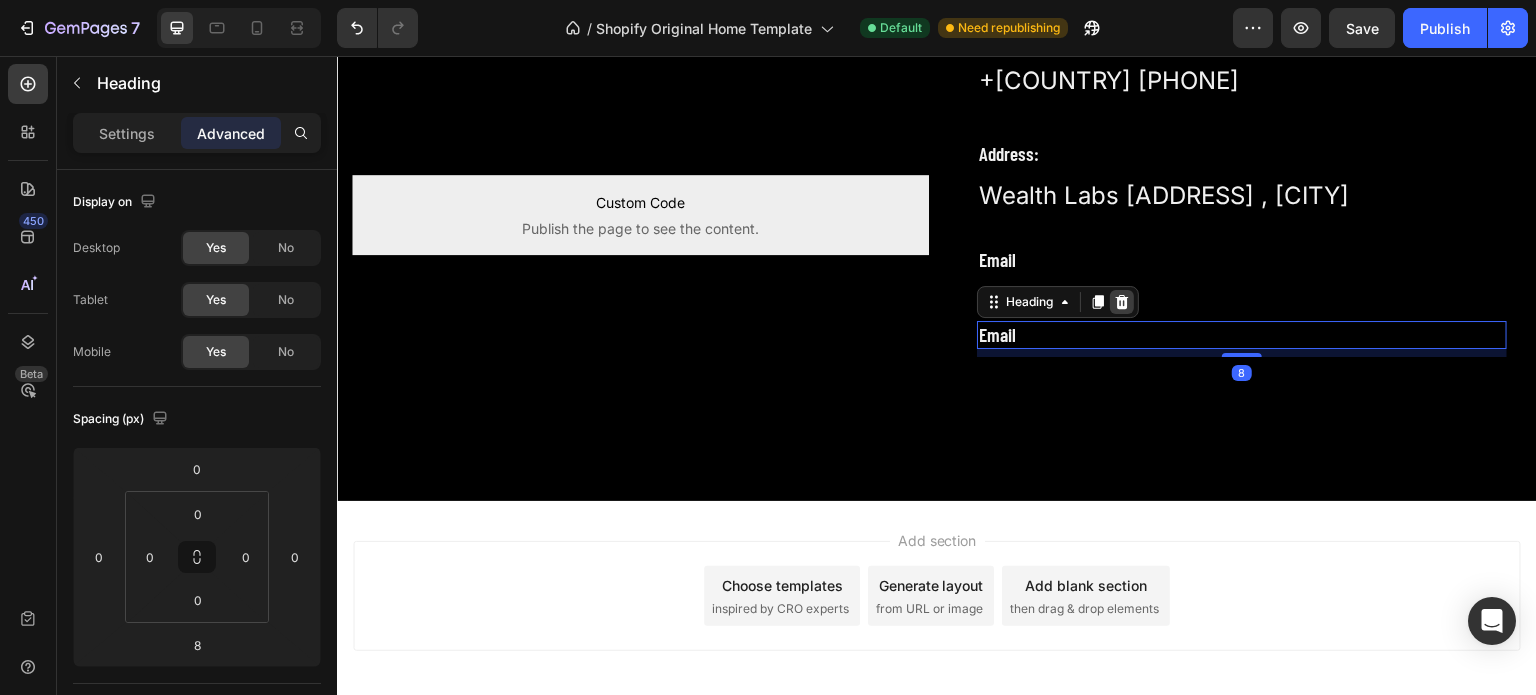 click 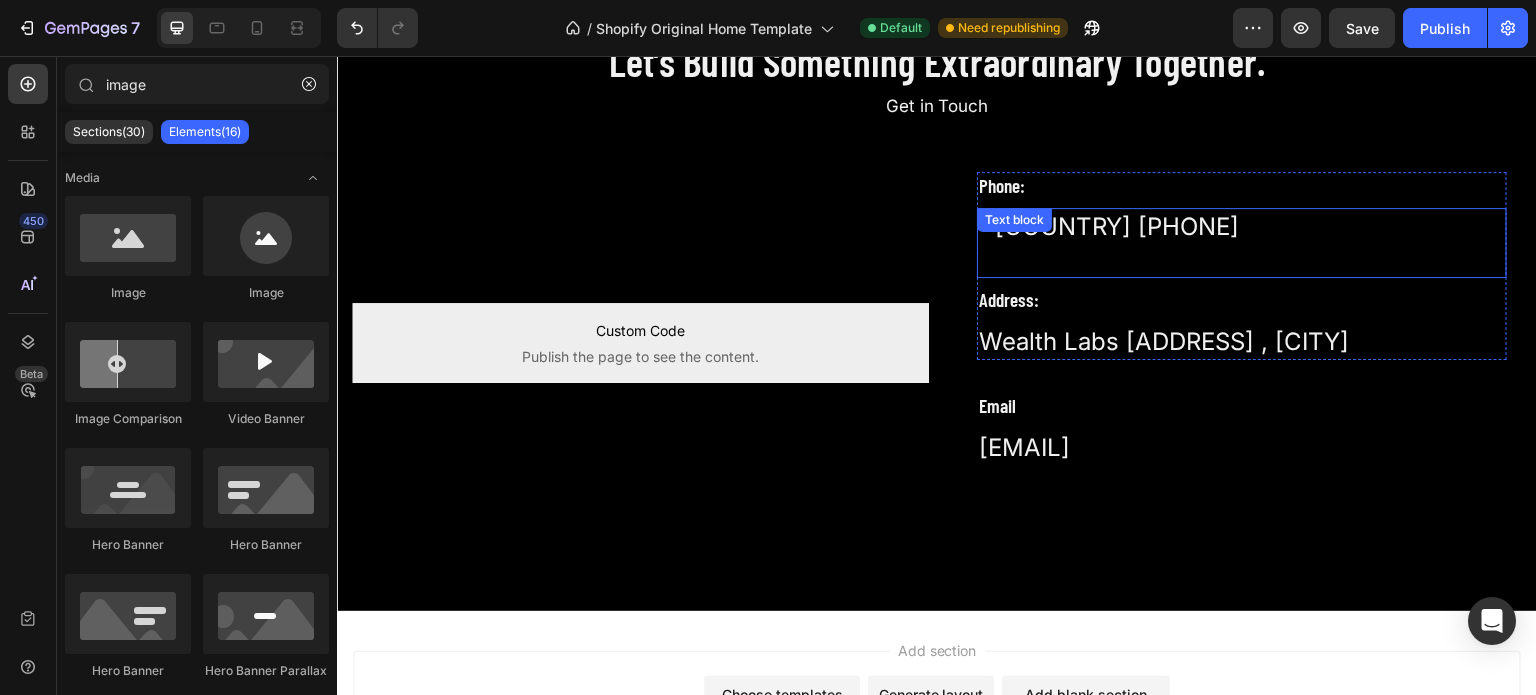 scroll, scrollTop: 5376, scrollLeft: 0, axis: vertical 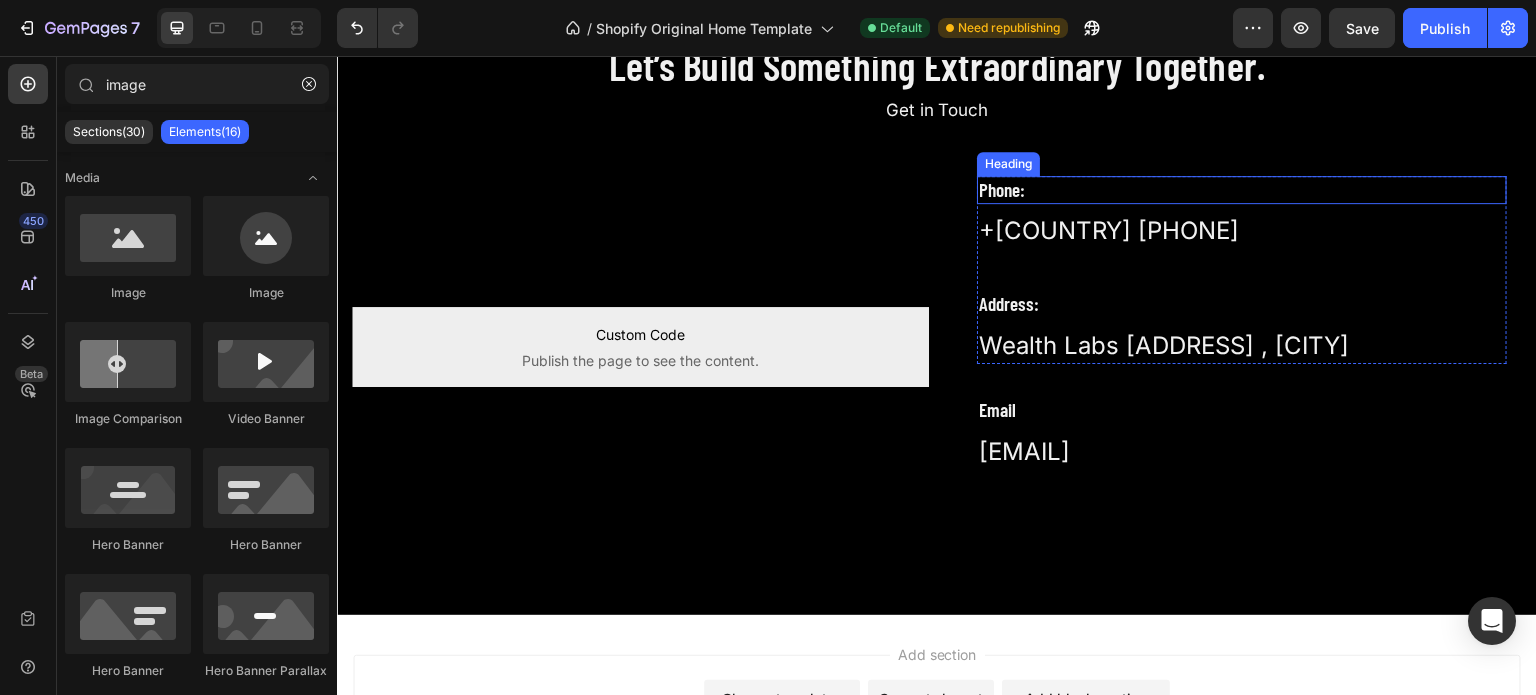 click on "Phone:" at bounding box center [1242, 190] 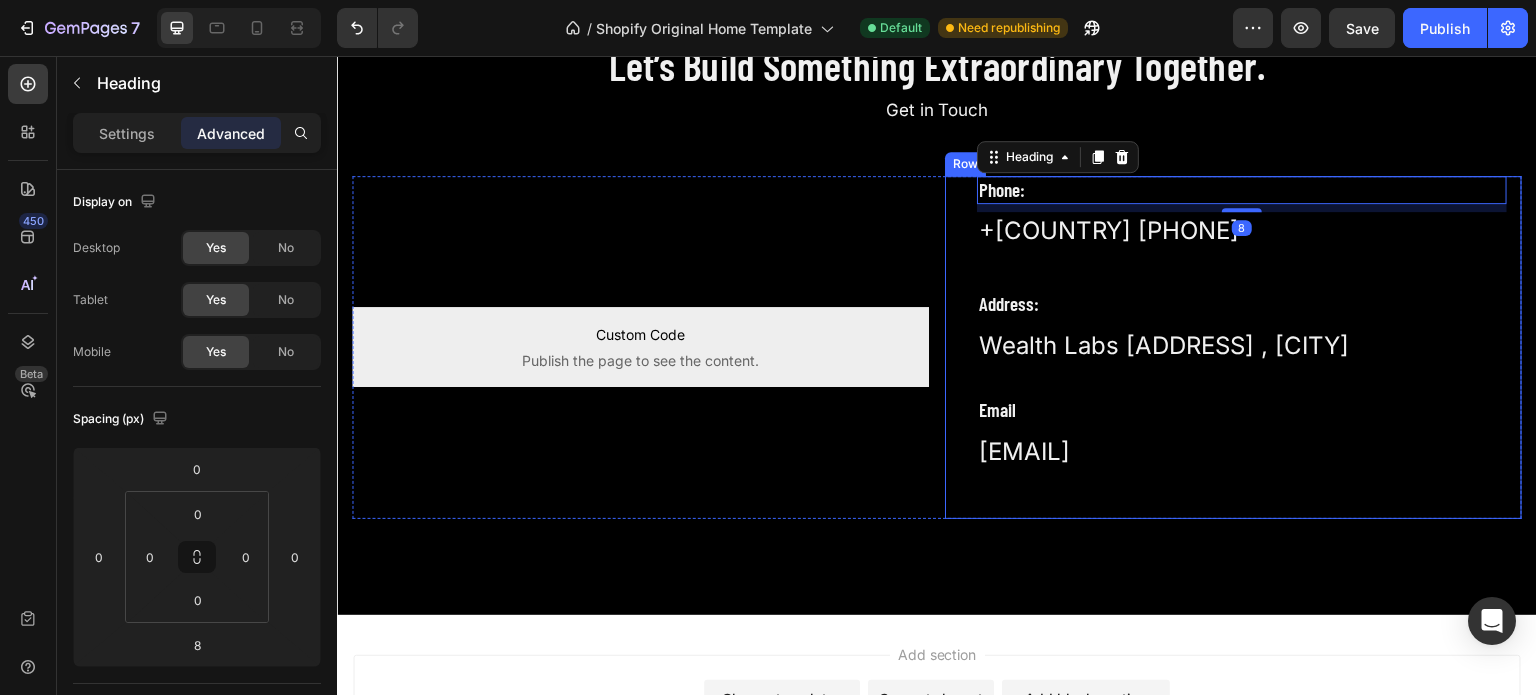 click on "Phone: Heading   8 +[COUNTRY] [PHONE] Text block Address: Heading Wealth Labs [ADDRESS] , [CITY] Text block Row Email Heading [EMAIL] Text block Row Row" at bounding box center (1233, 347) 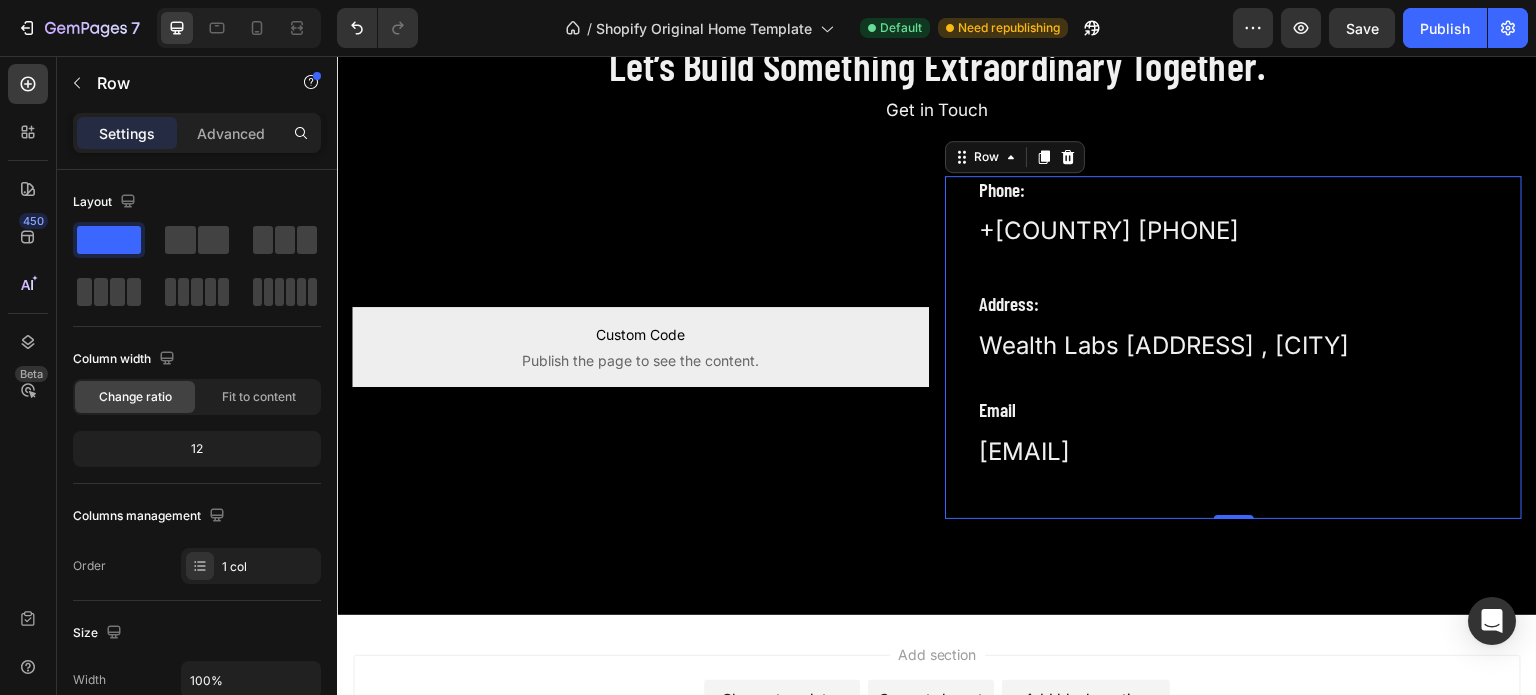 click on "Custom Code
Publish the page to see the content.
Custom Code" at bounding box center (640, 347) 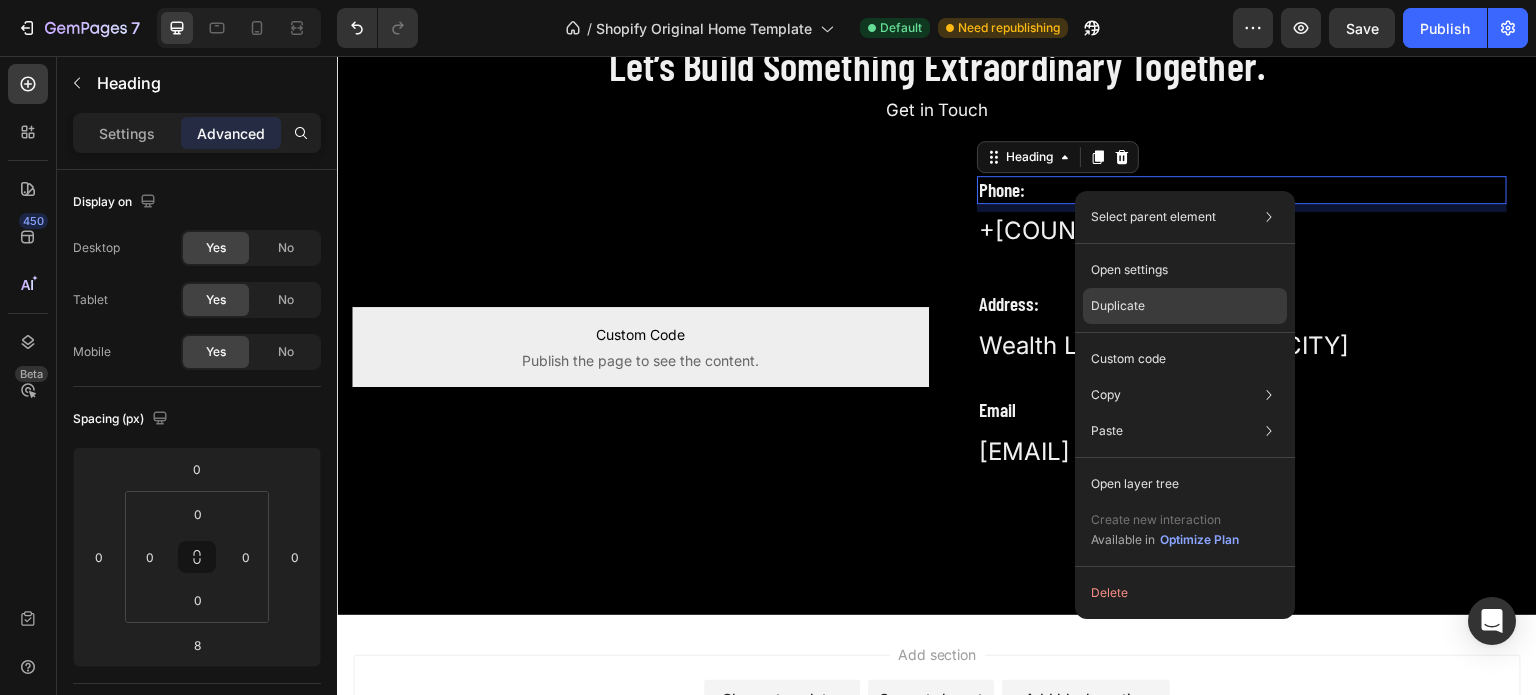 click on "Duplicate" at bounding box center [1118, 306] 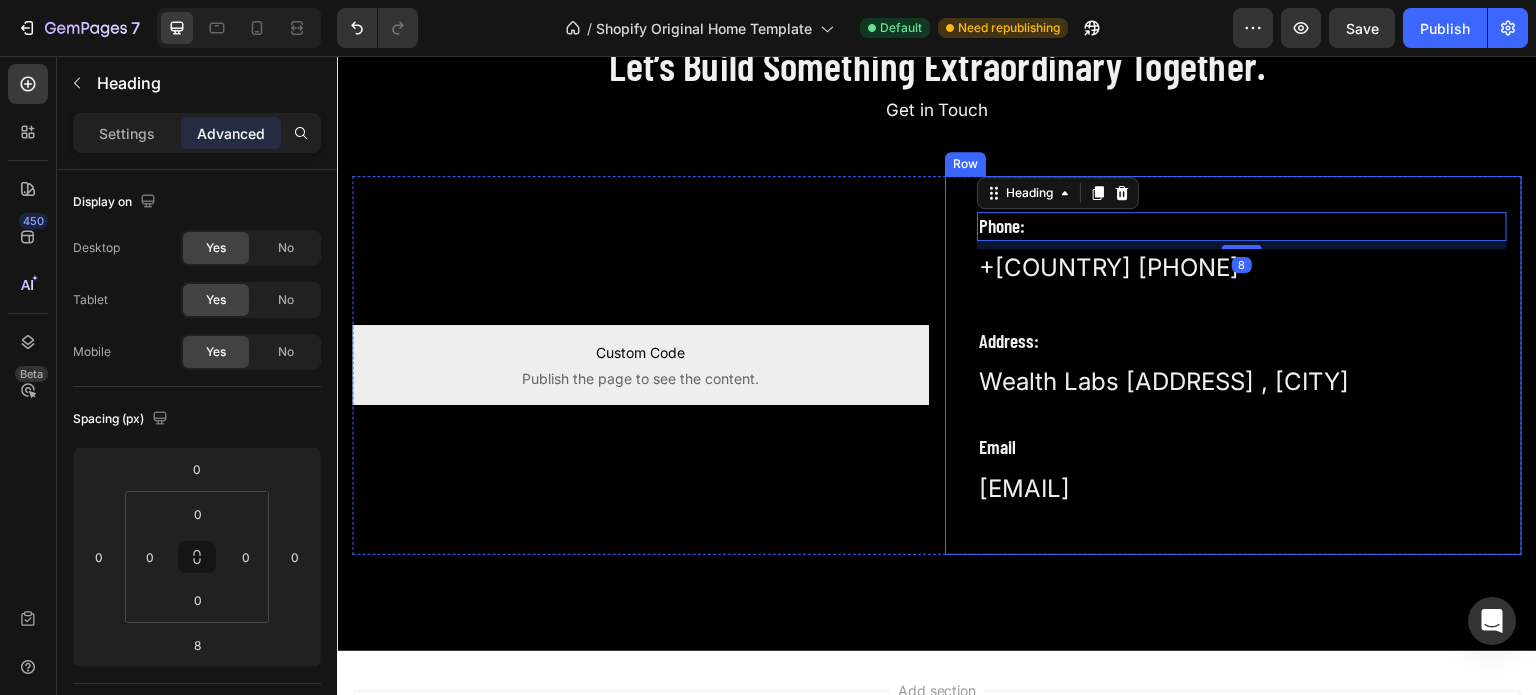 click on "Phone: Heading Phone: Heading   8 +[COUNTRY] [PHONE] Text block Address: Heading Wealth Labs [ADDRESS] , [CITY] Text block Row Email Heading [EMAIL] Text block Row Row" at bounding box center [1233, 366] 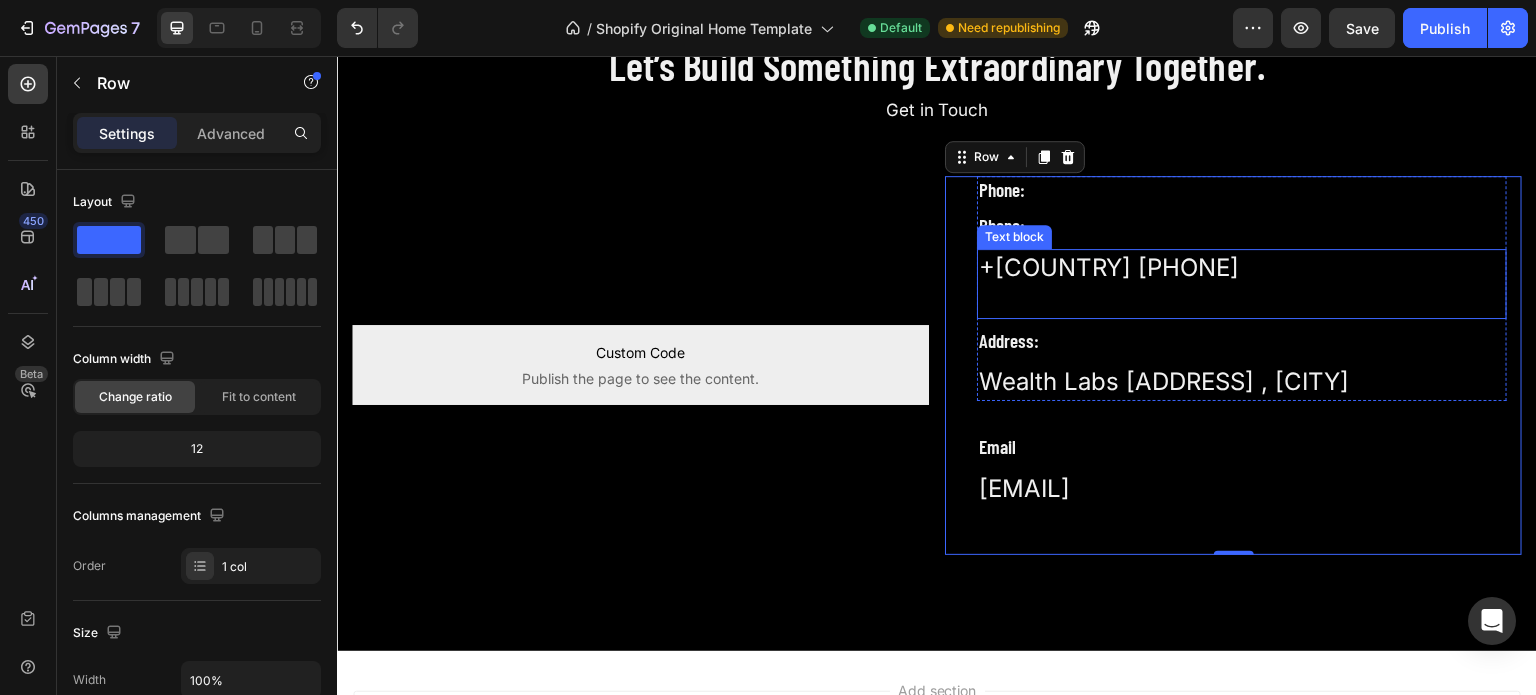 click on "+[COUNTRY] [PHONE]" at bounding box center [1242, 268] 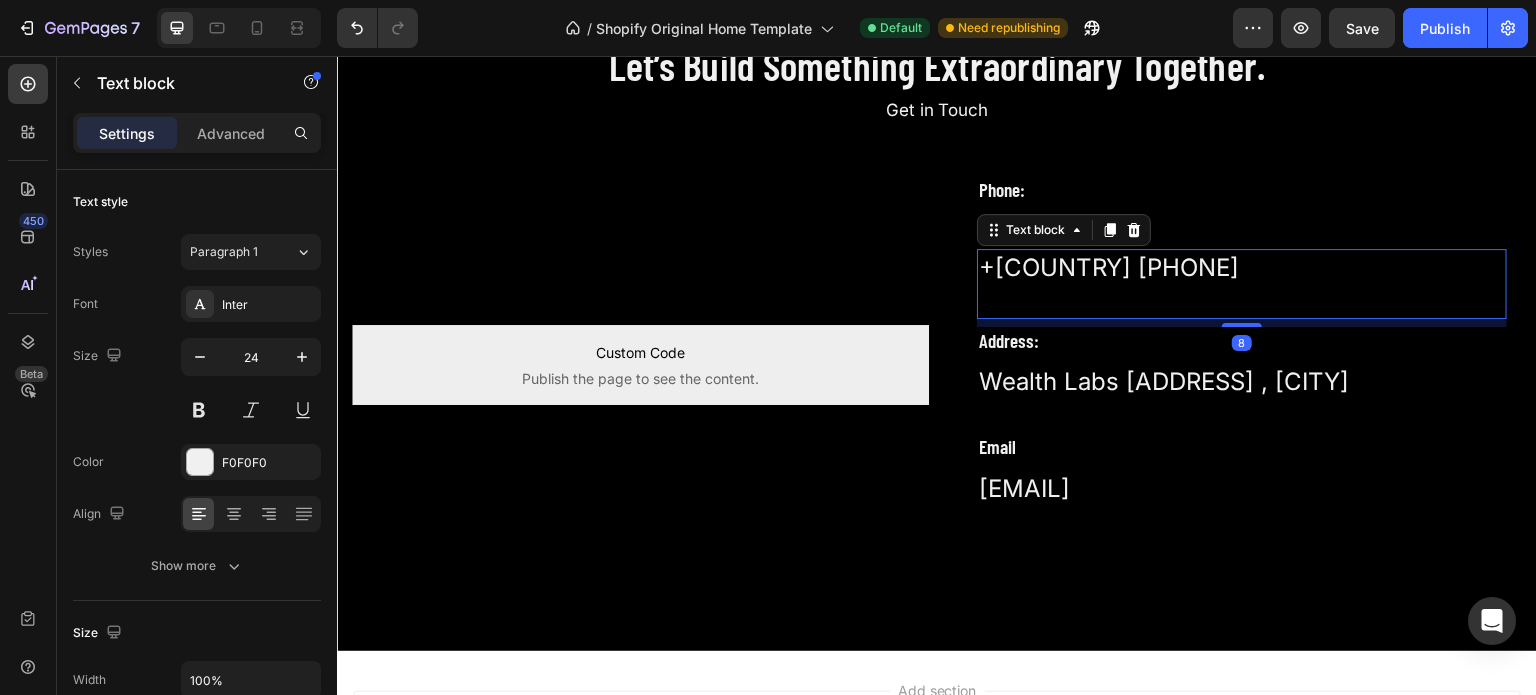 click on "+[COUNTRY] [PHONE]" at bounding box center (1242, 268) 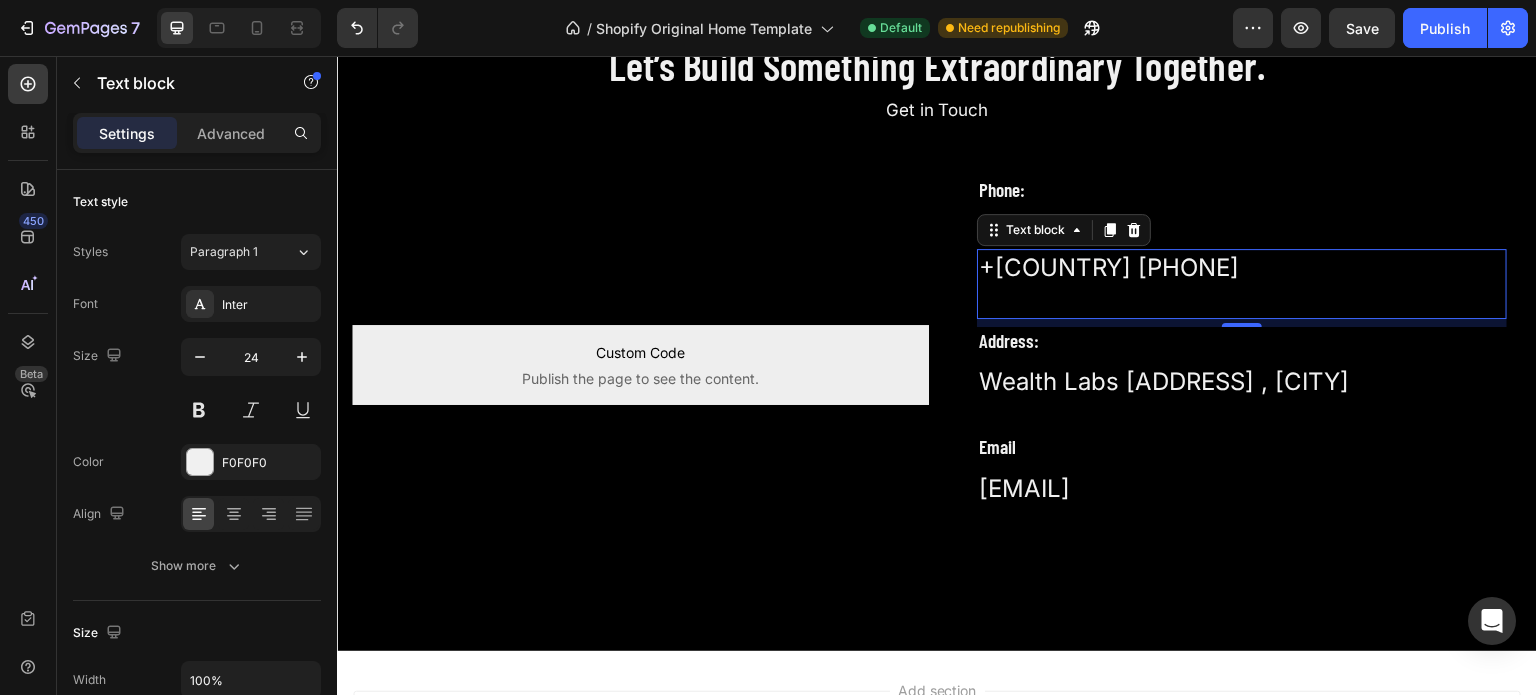 click on "+[COUNTRY] [PHONE] Text block   8" at bounding box center (1242, 284) 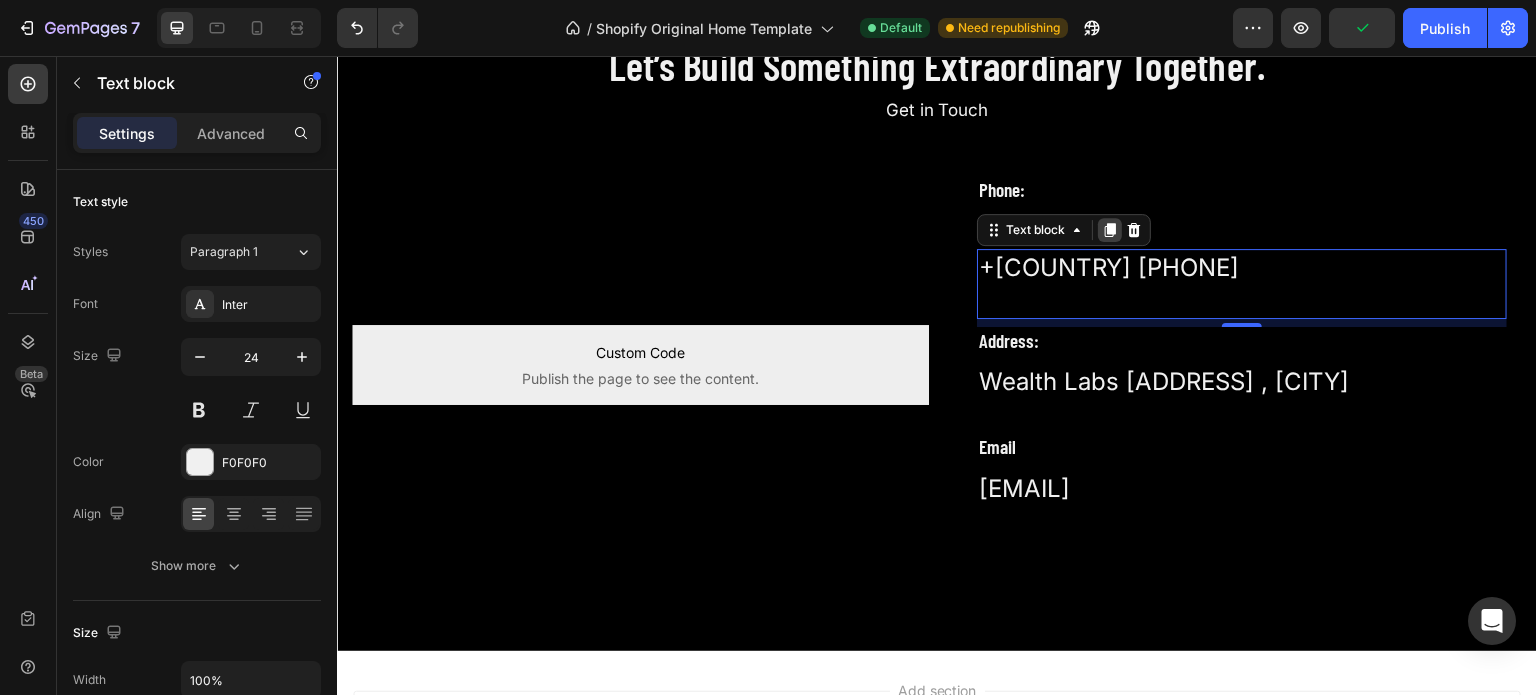 click 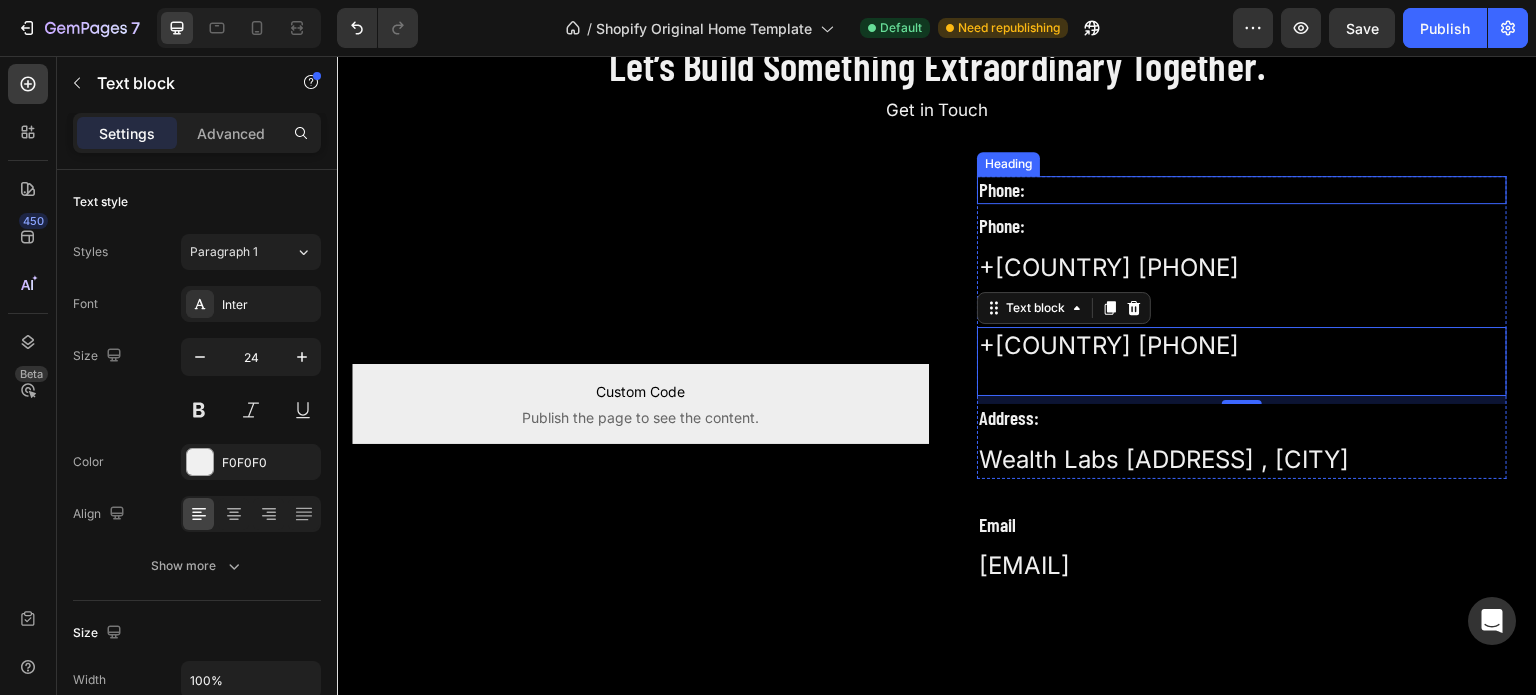 click on "Phone:" at bounding box center (1242, 190) 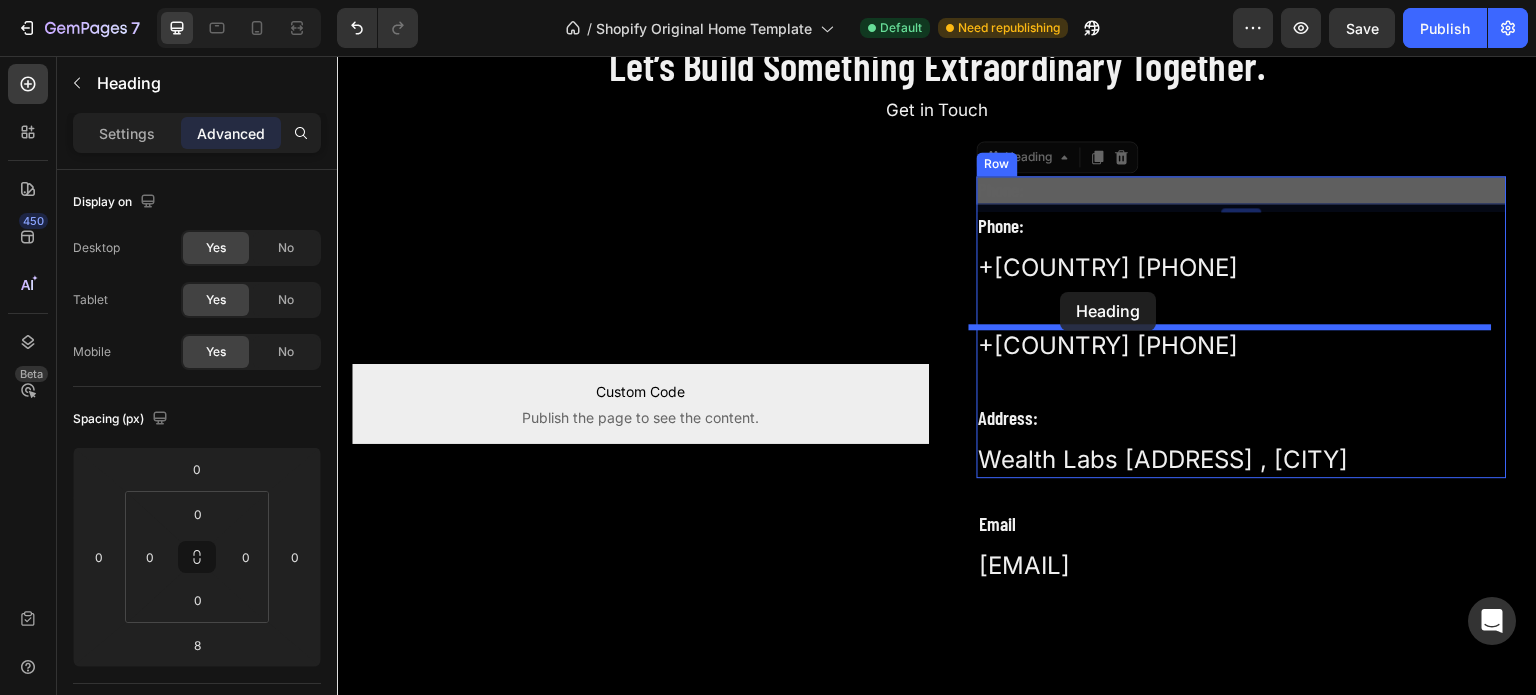 drag, startPoint x: 1007, startPoint y: 159, endPoint x: 1061, endPoint y: 292, distance: 143.54442 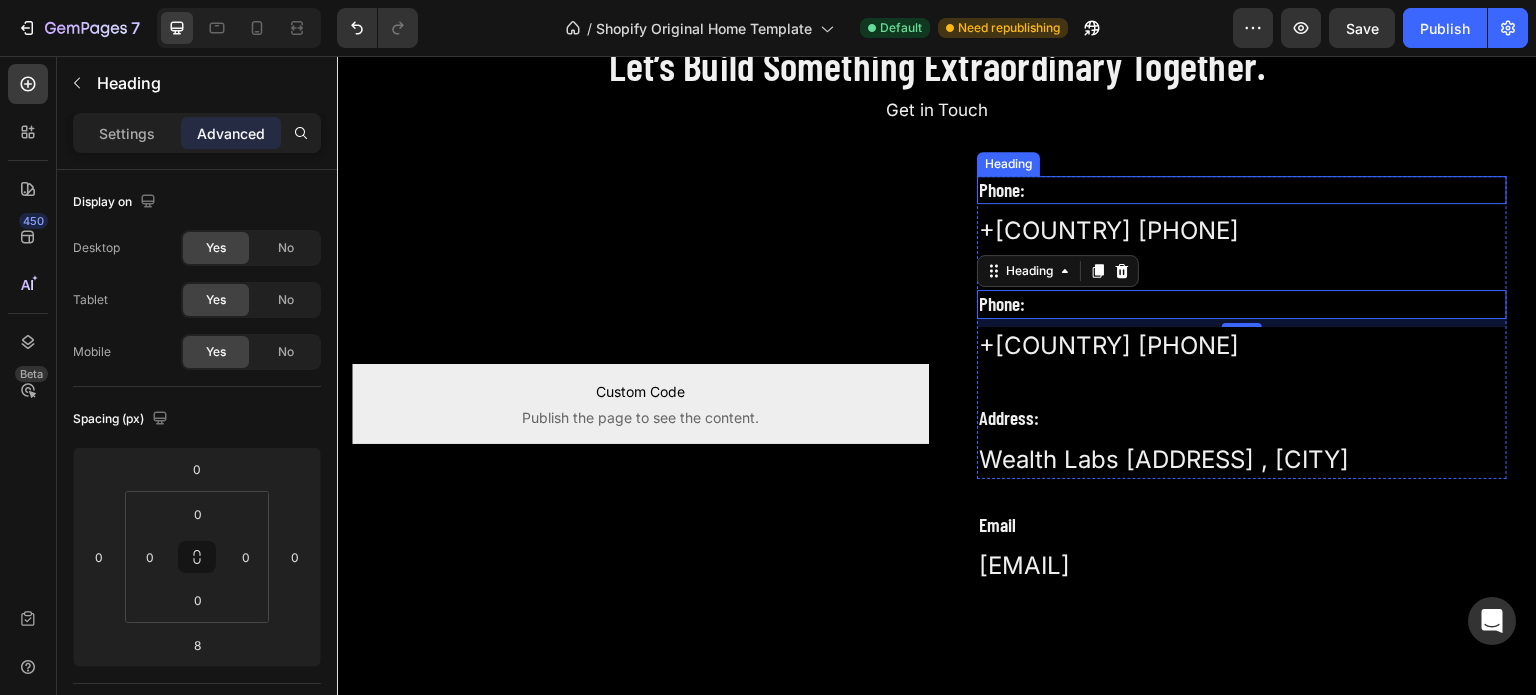click on "Phone:" at bounding box center [1242, 190] 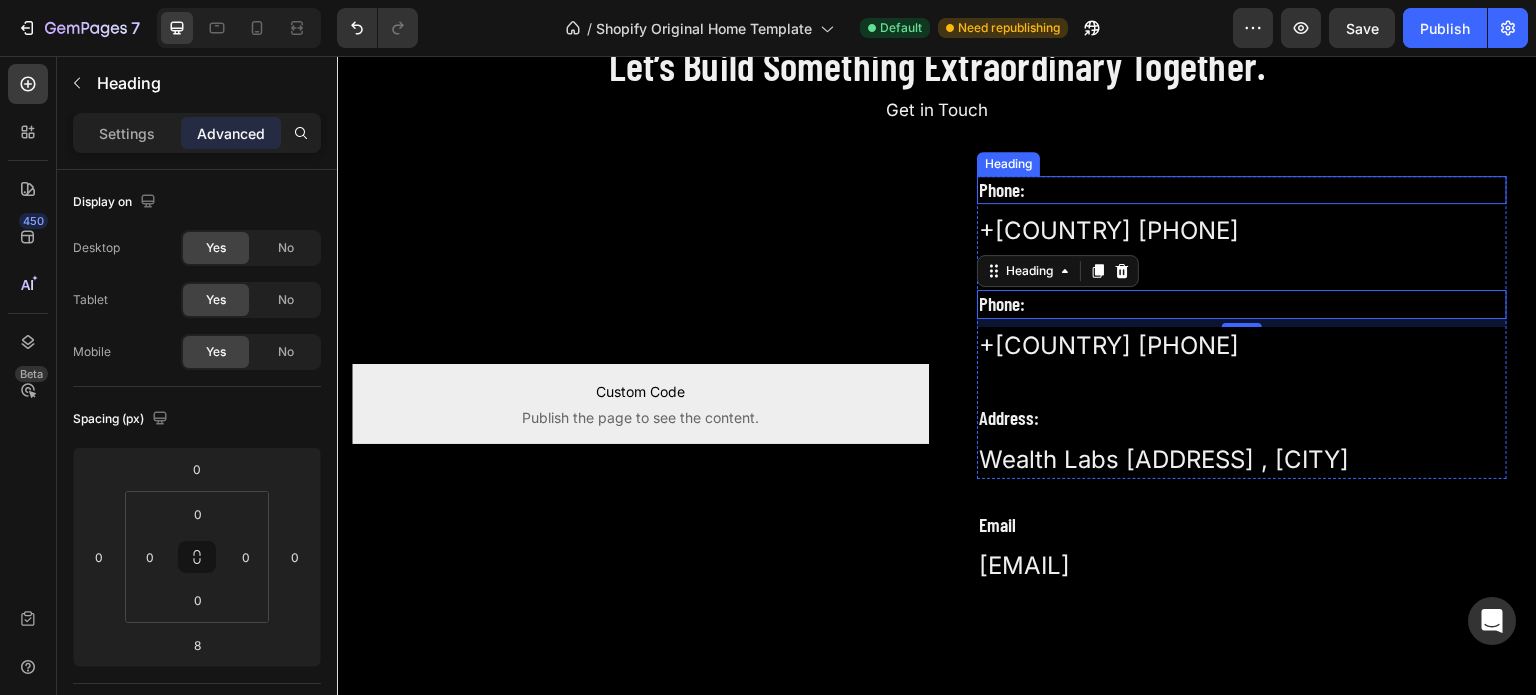click on "Phone:" at bounding box center [1242, 190] 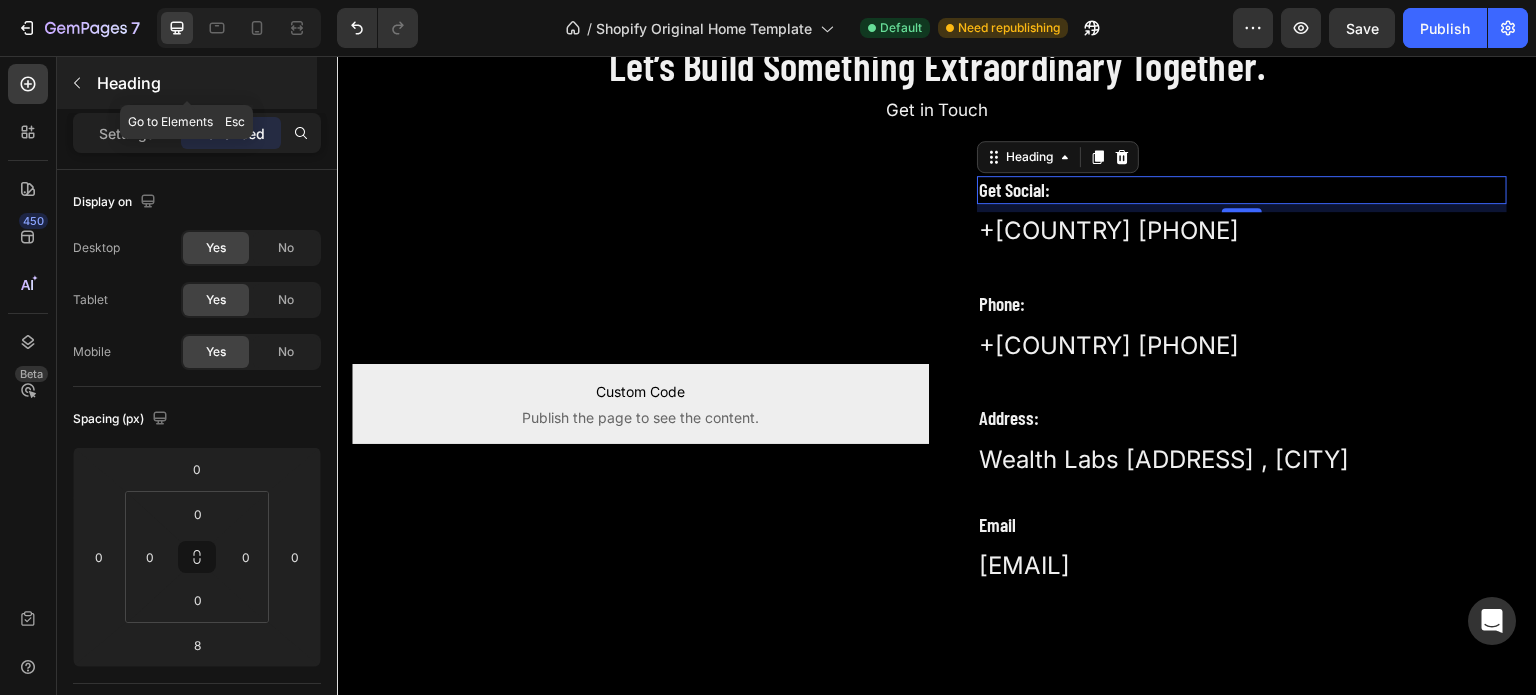 click 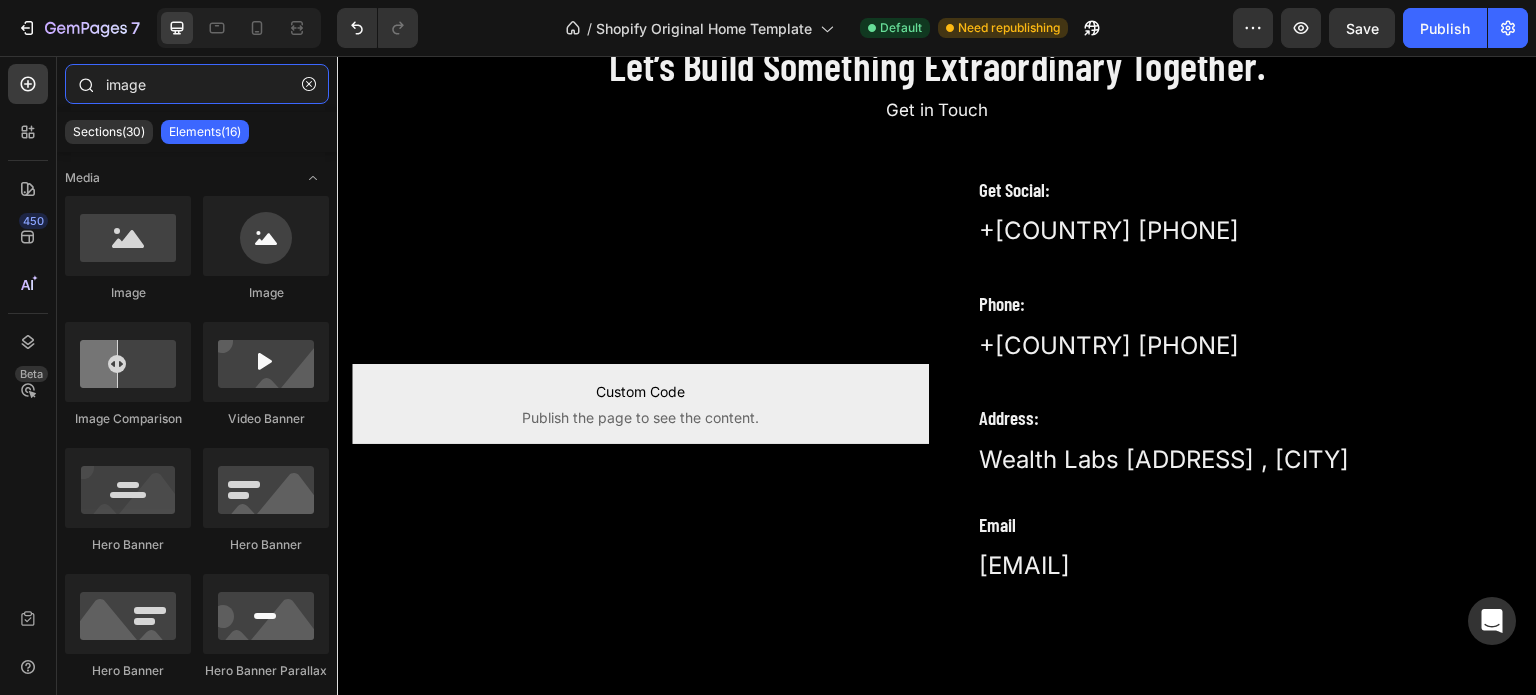 click on "image" at bounding box center (197, 84) 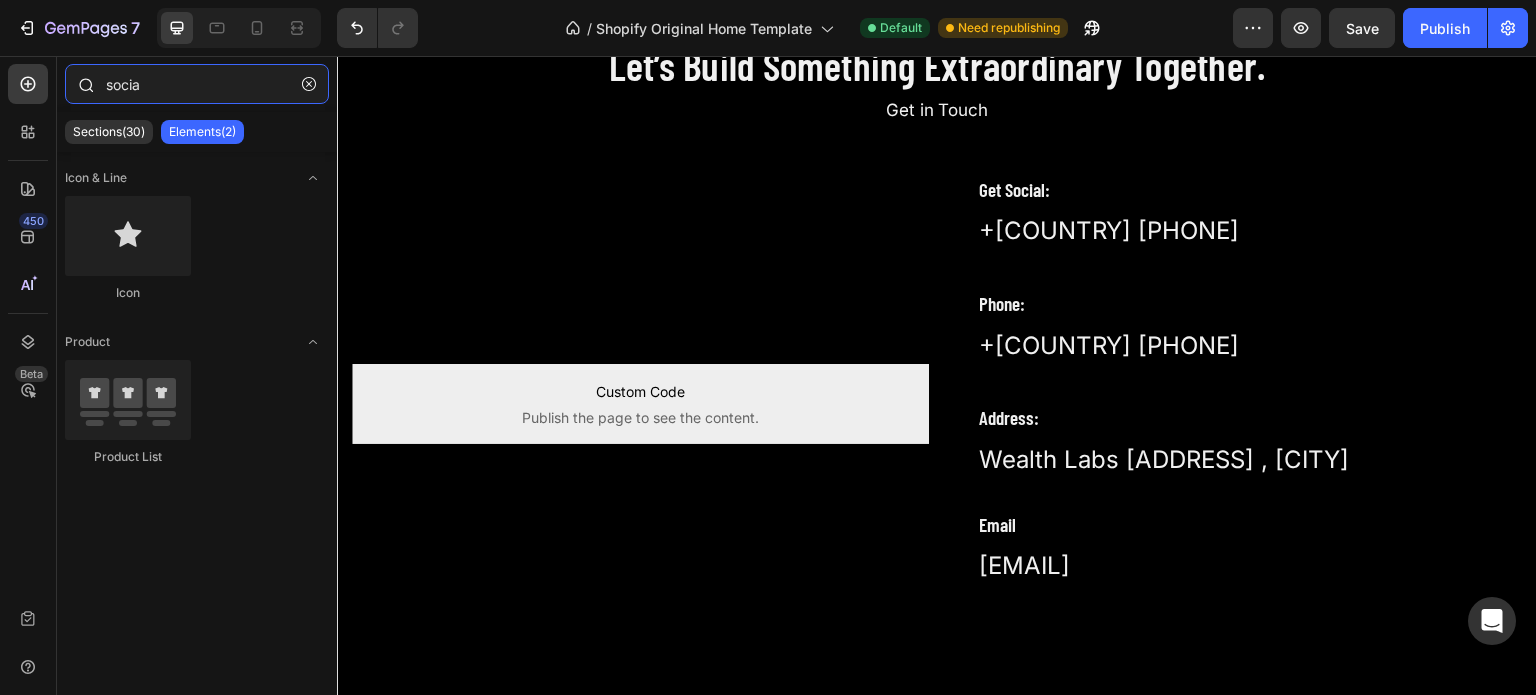 click on "socia" at bounding box center [197, 84] 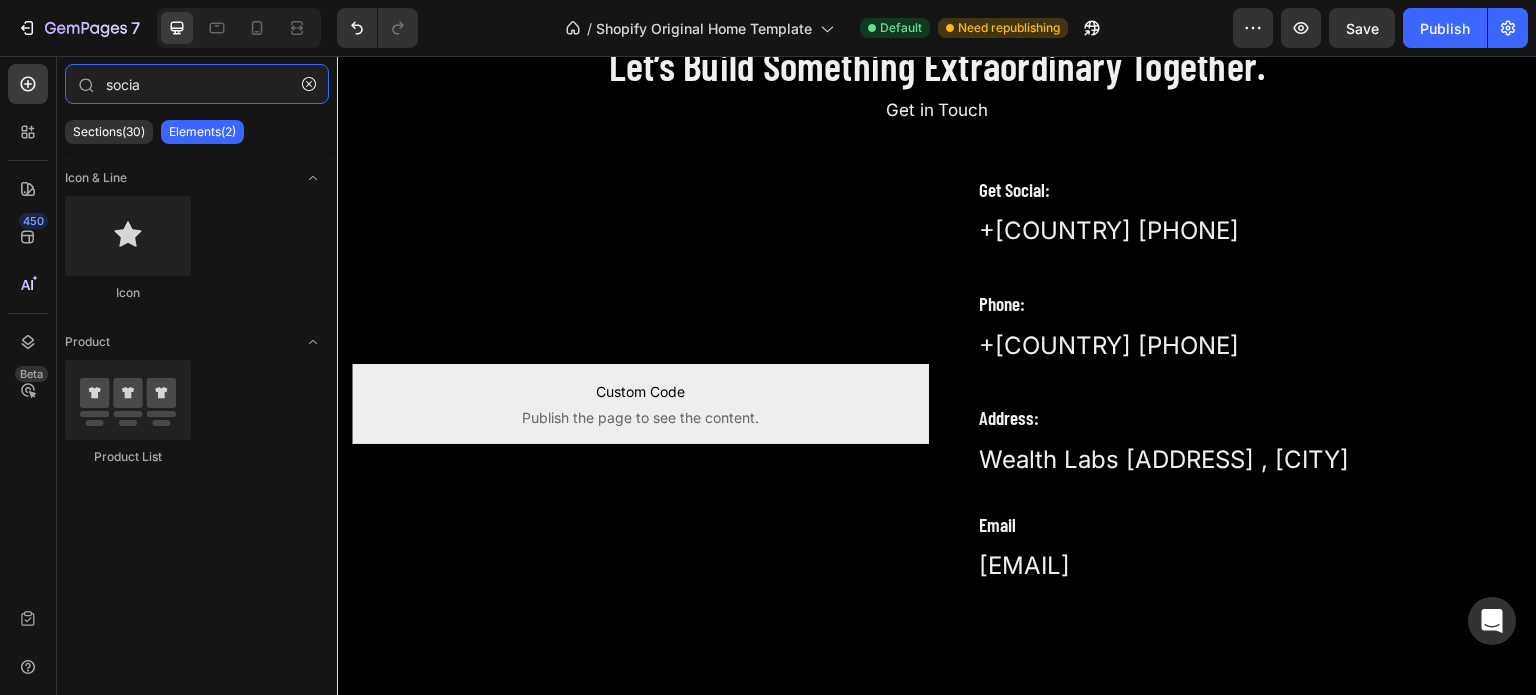type on "socia" 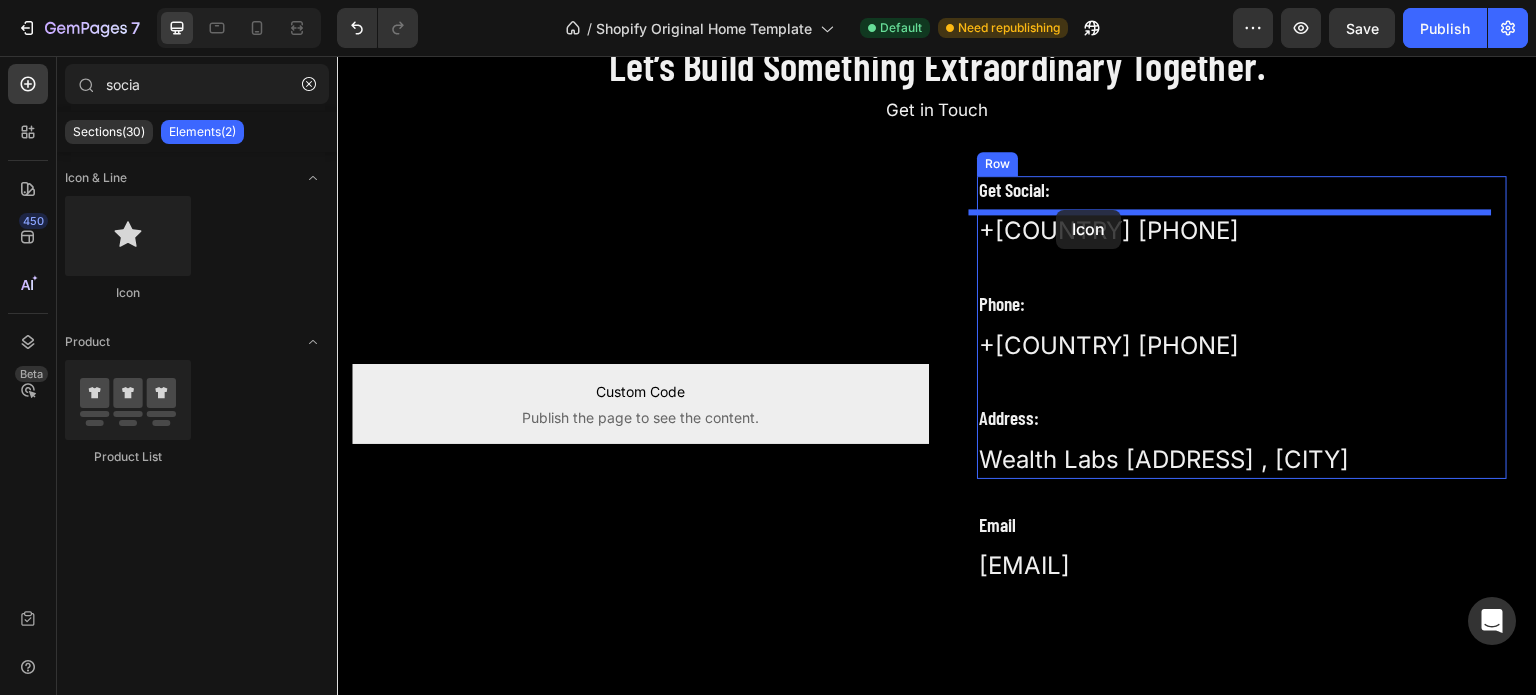 drag, startPoint x: 463, startPoint y: 275, endPoint x: 1057, endPoint y: 208, distance: 597.76666 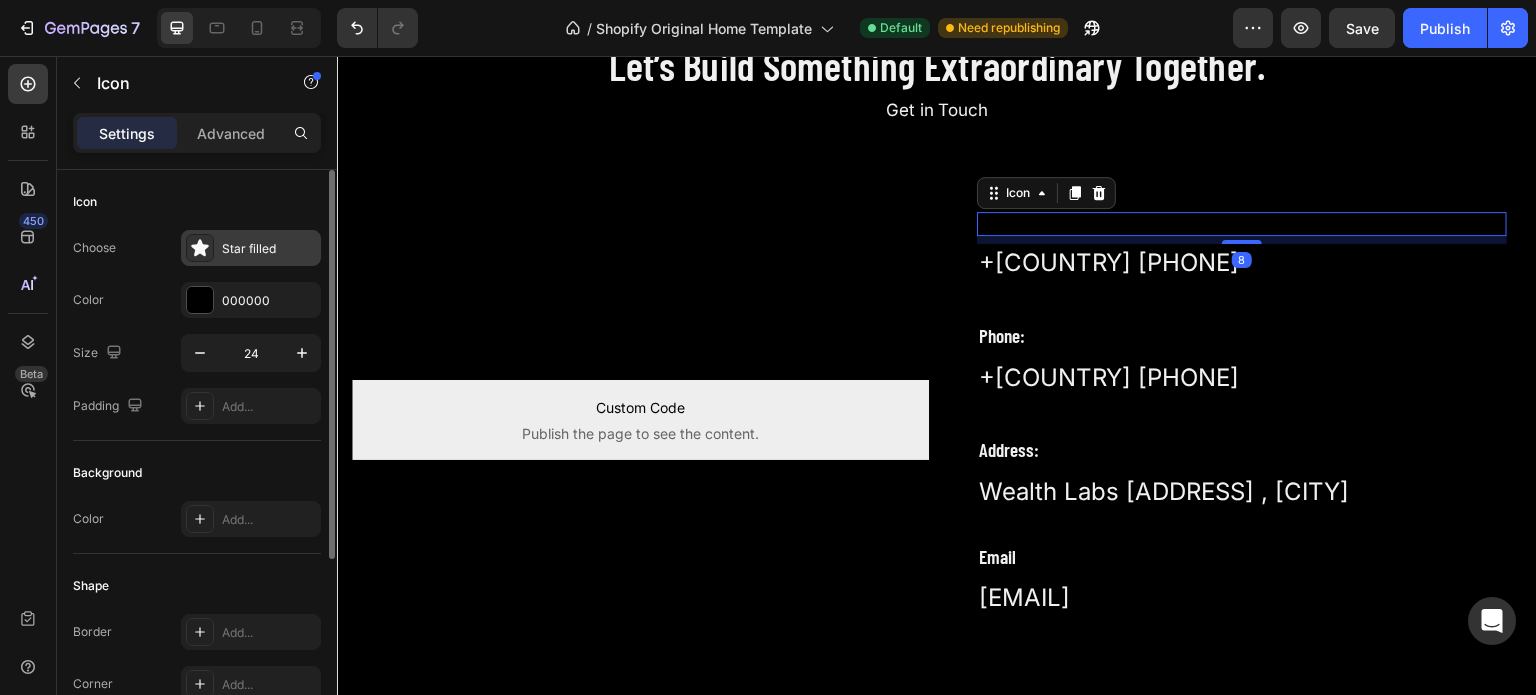 click at bounding box center (200, 248) 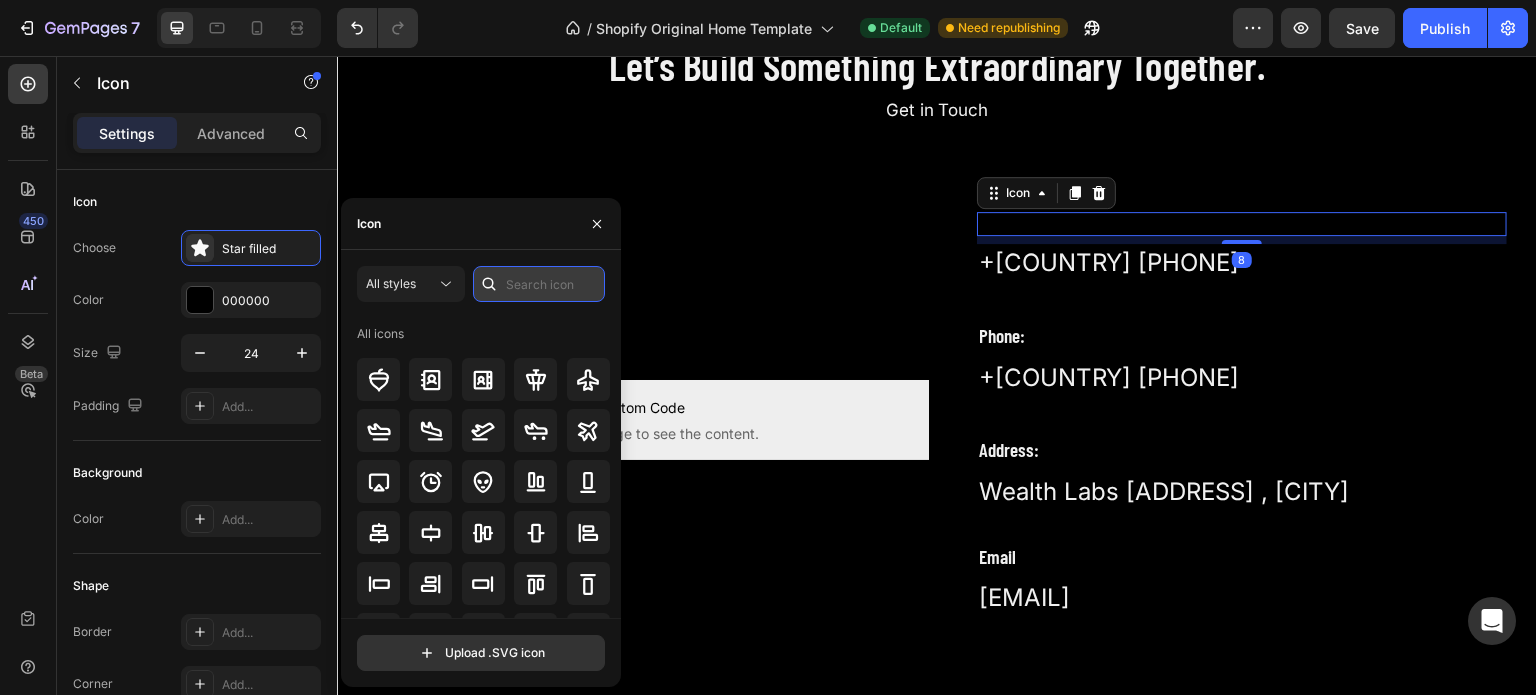 click at bounding box center [539, 284] 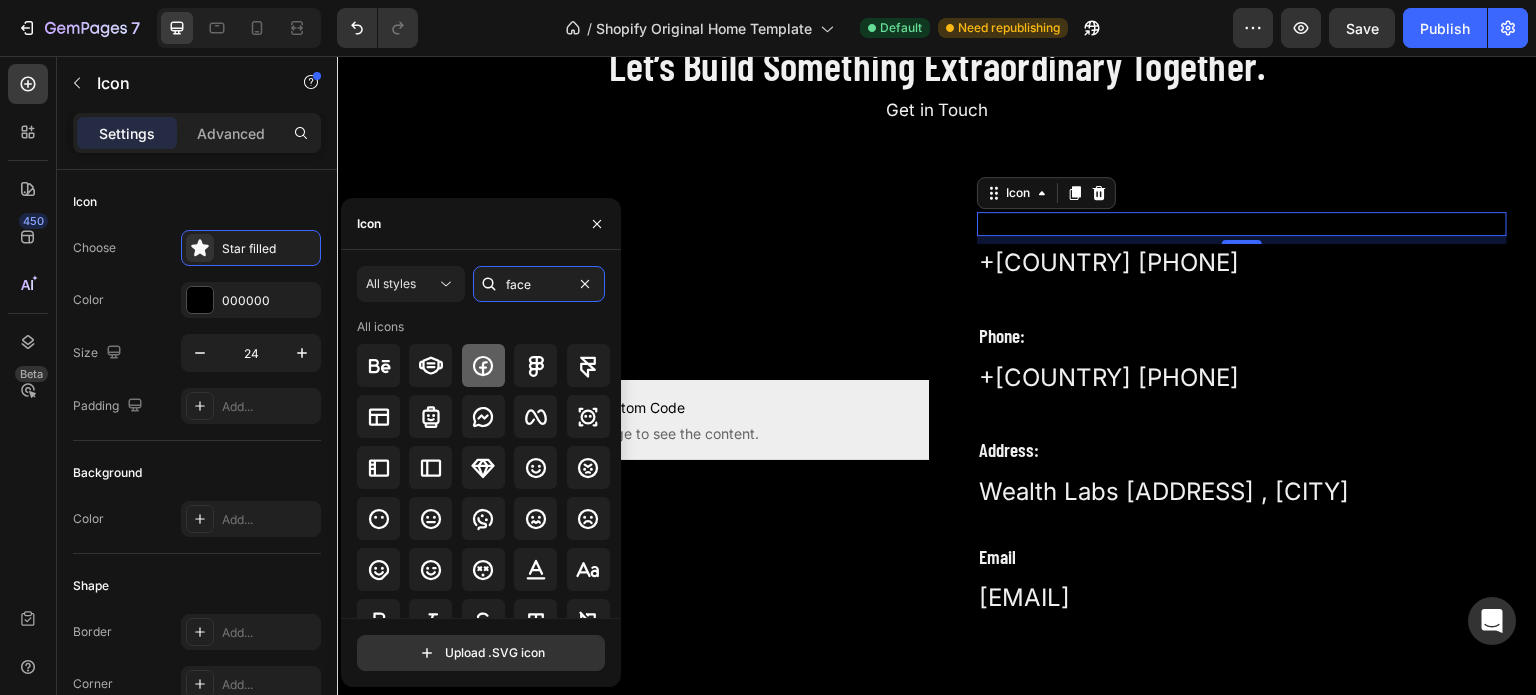 type on "face" 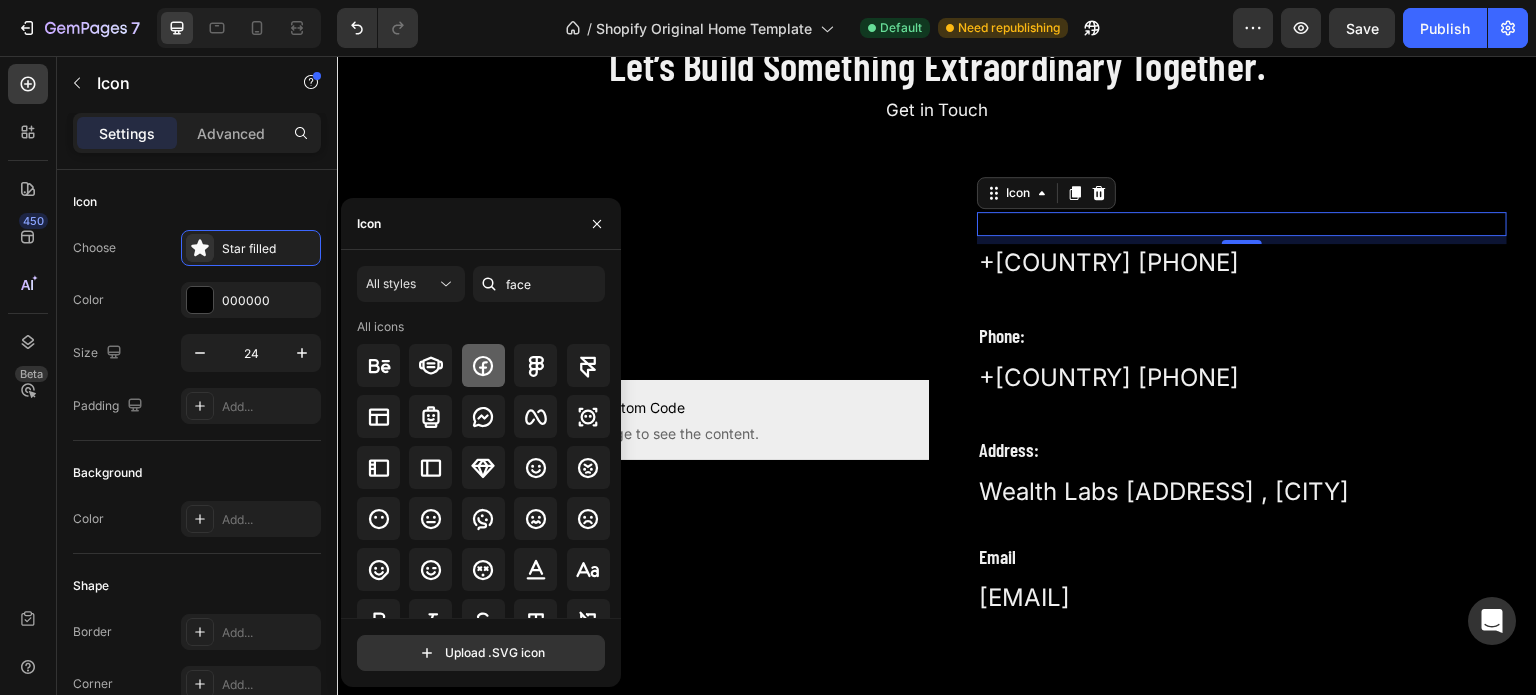 click 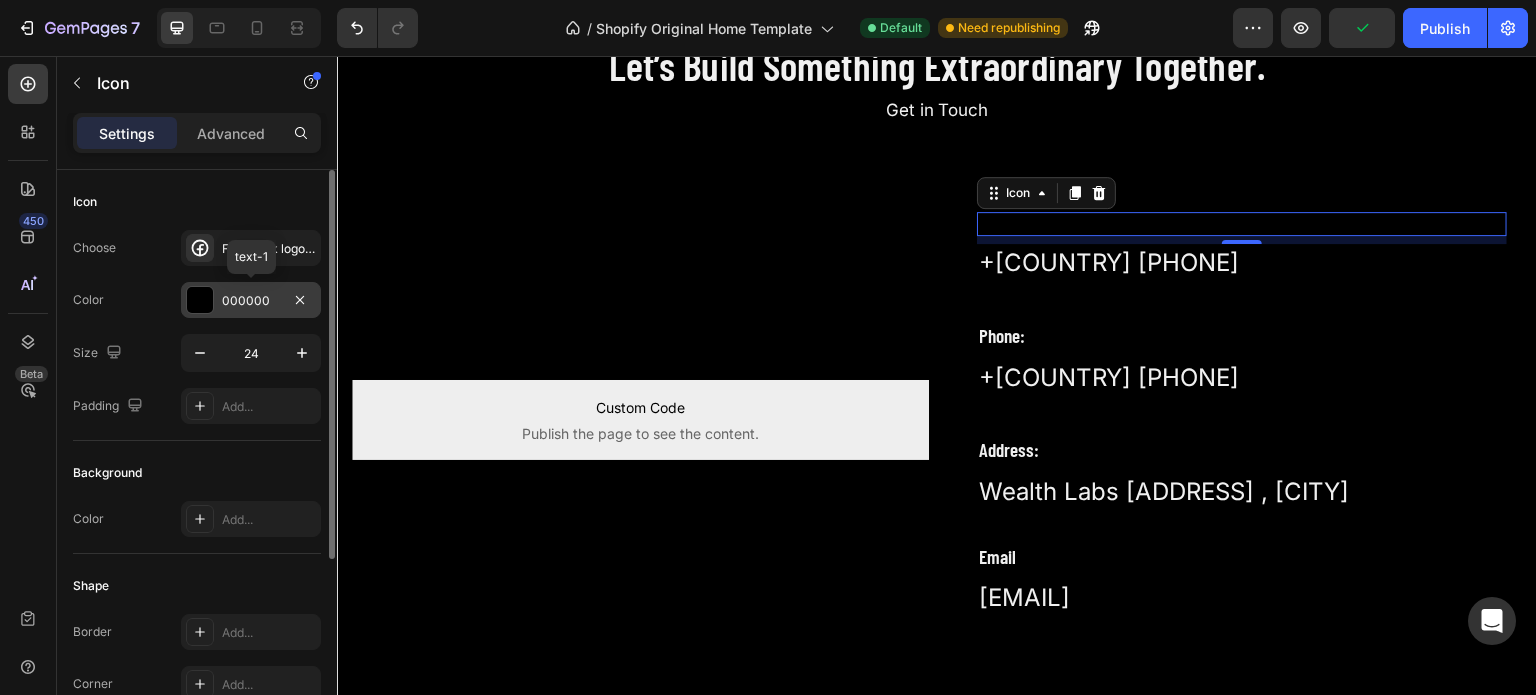 click at bounding box center (200, 300) 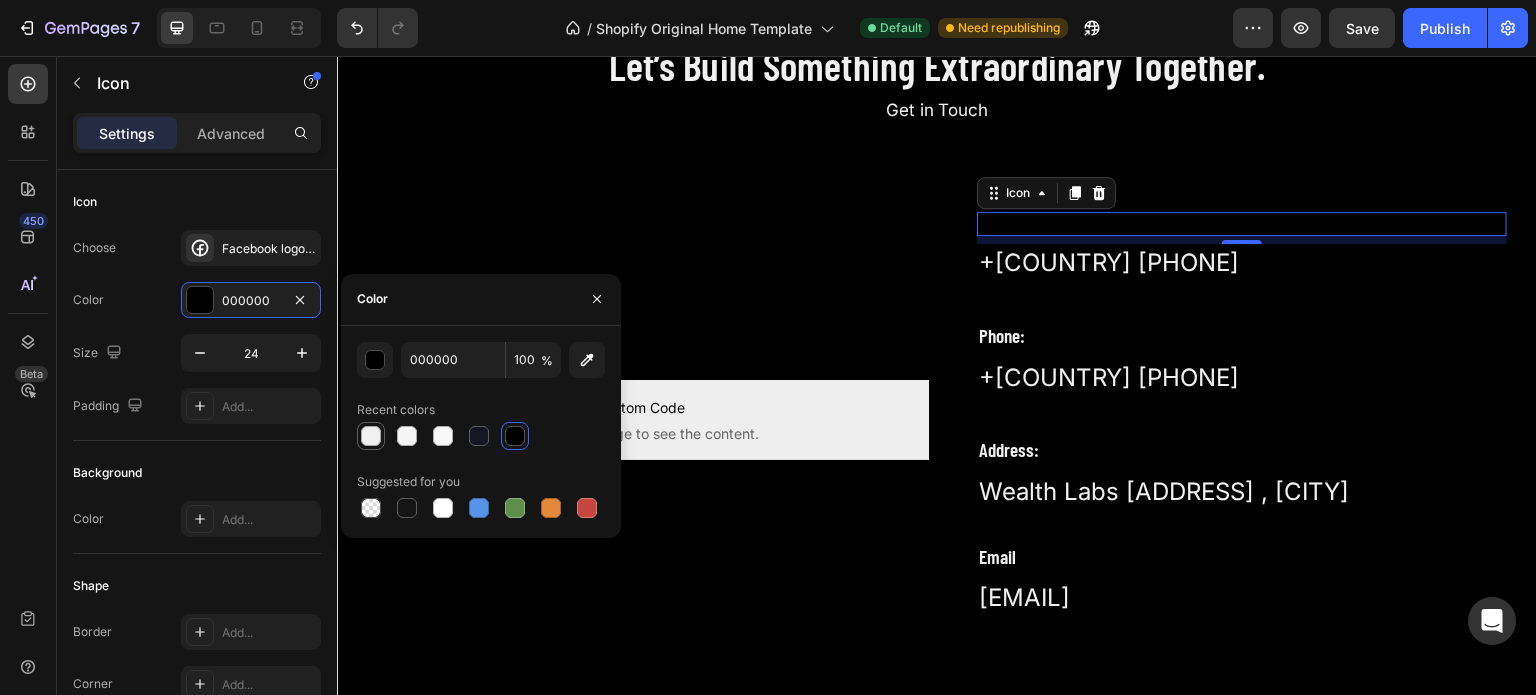 click at bounding box center [371, 436] 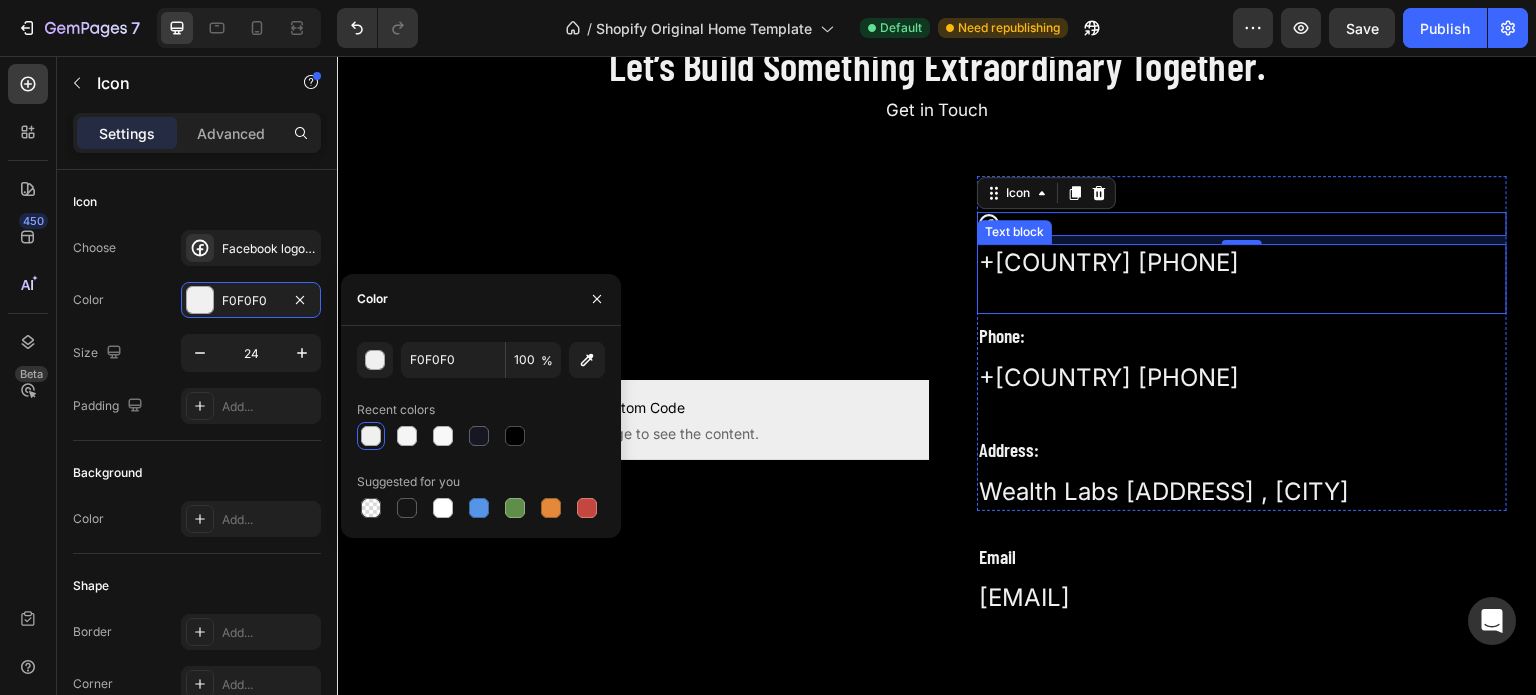click on "+[COUNTRY] [PHONE]" at bounding box center (1242, 263) 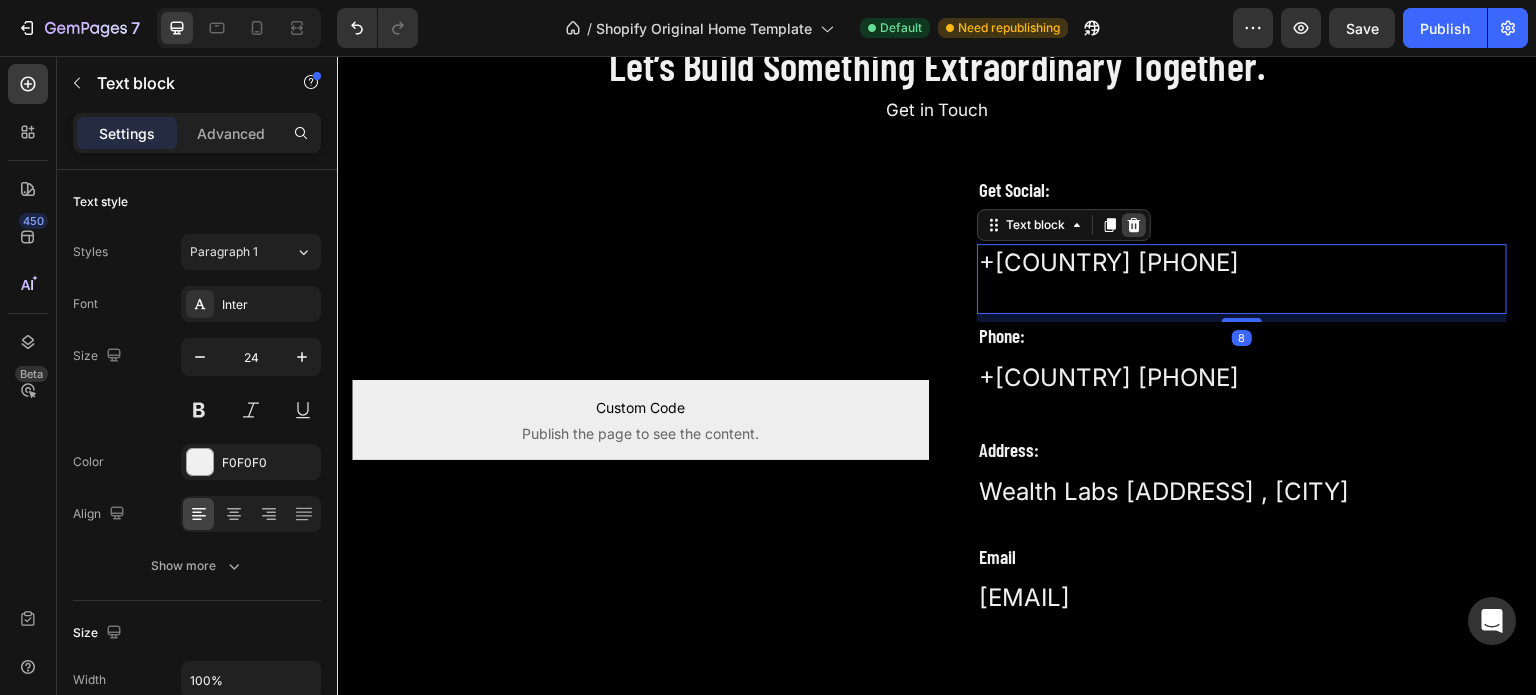 click at bounding box center [1134, 225] 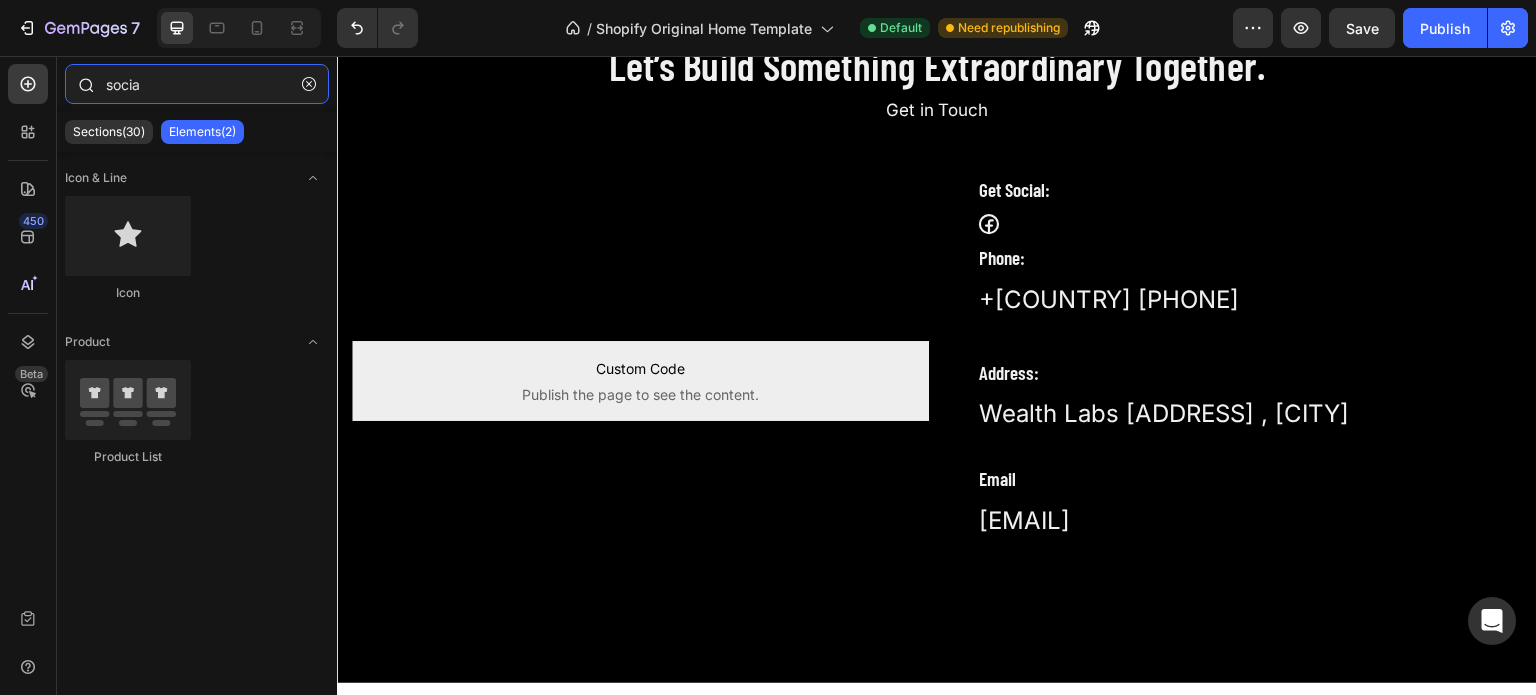 click on "socia" at bounding box center (197, 84) 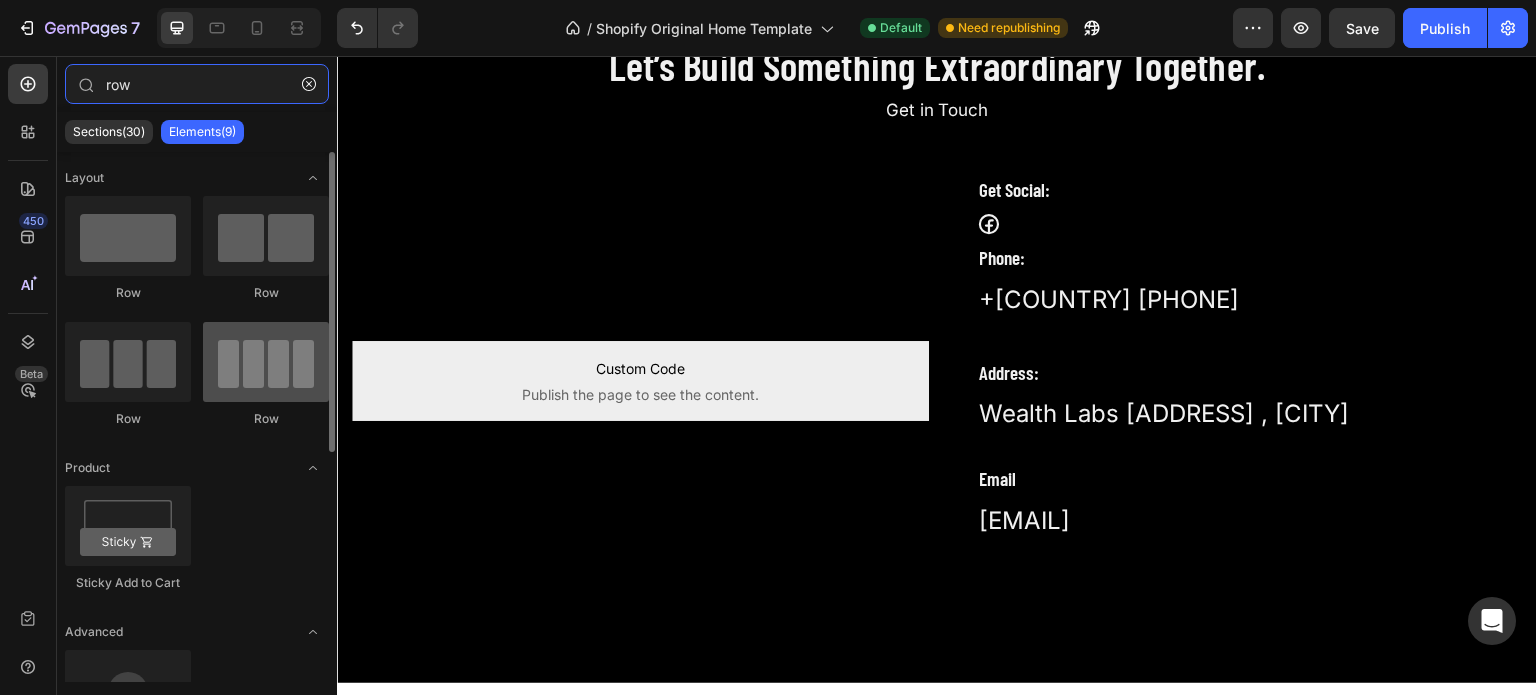 type on "row" 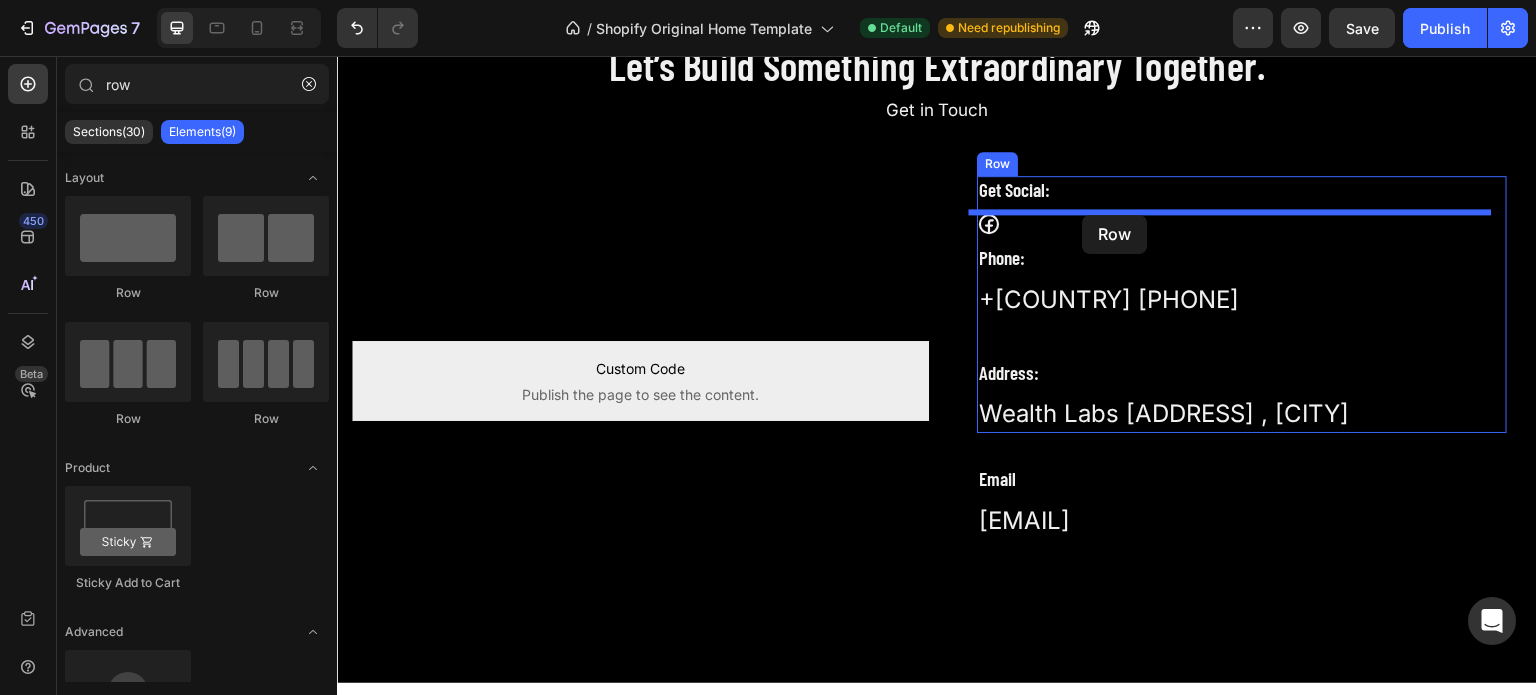 drag, startPoint x: 586, startPoint y: 417, endPoint x: 1083, endPoint y: 215, distance: 536.48206 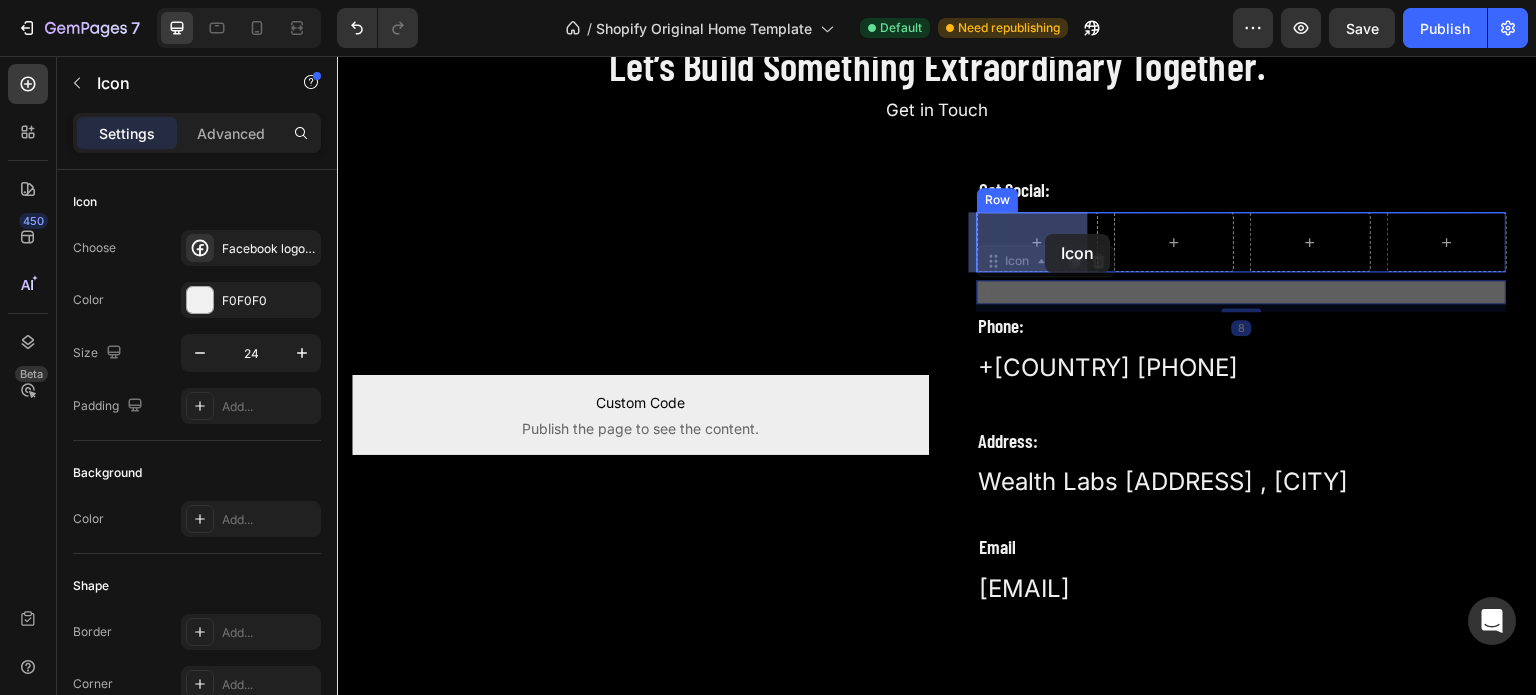 drag, startPoint x: 985, startPoint y: 284, endPoint x: 1046, endPoint y: 234, distance: 78.873314 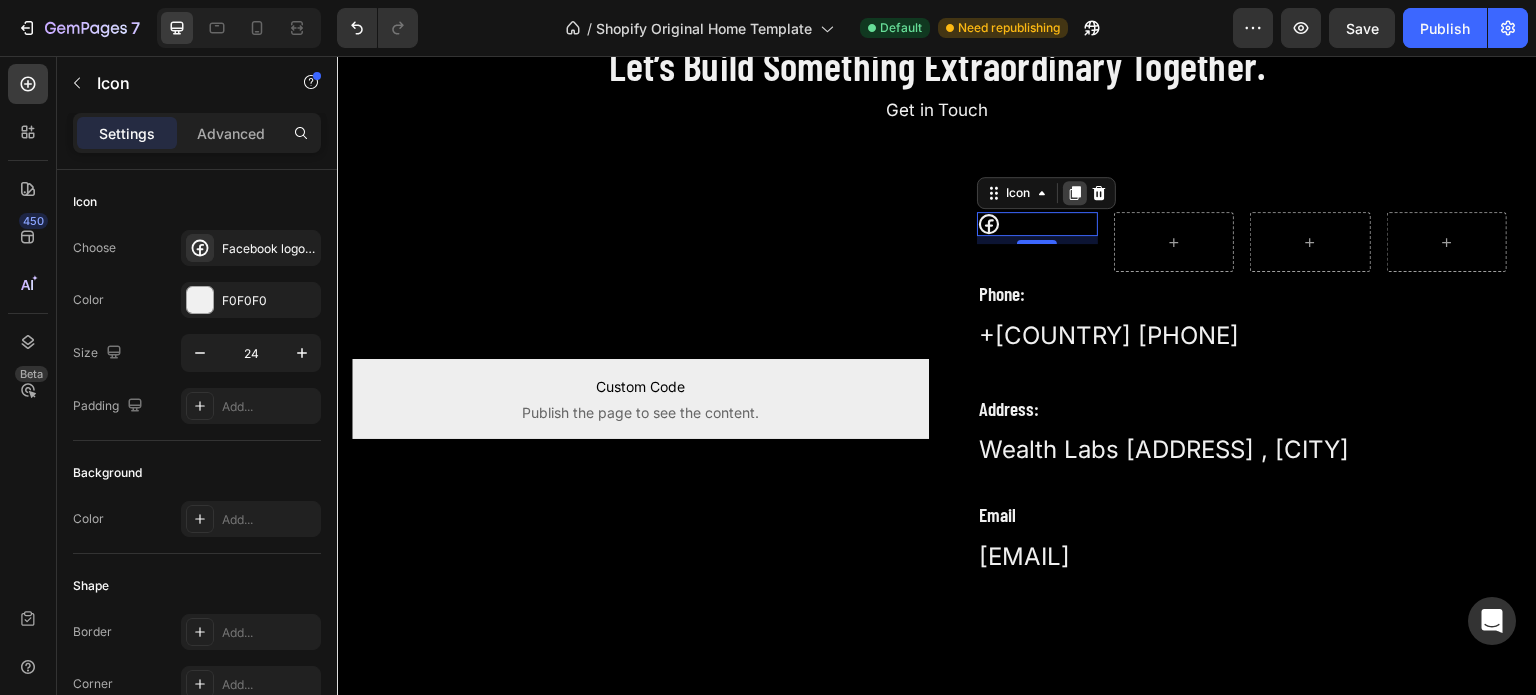 click 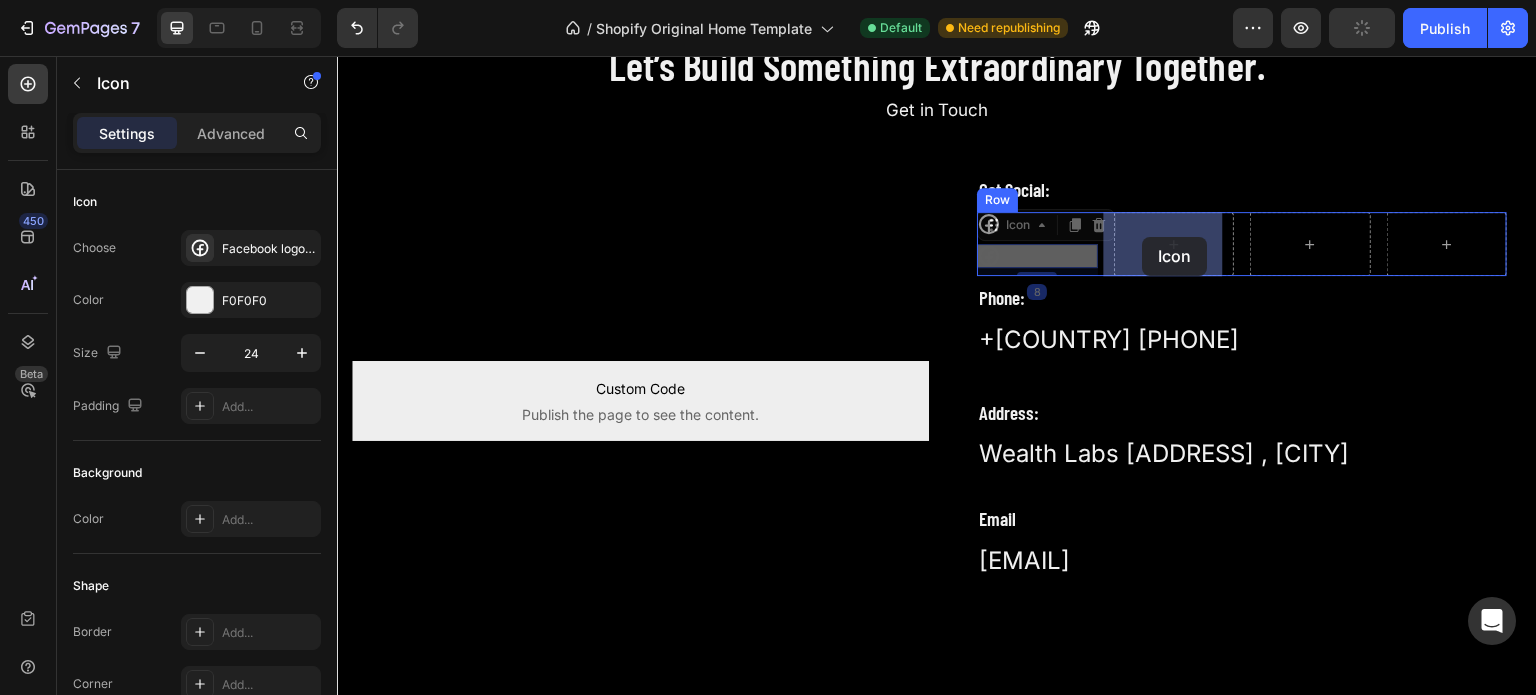 drag, startPoint x: 1012, startPoint y: 227, endPoint x: 1143, endPoint y: 237, distance: 131.38112 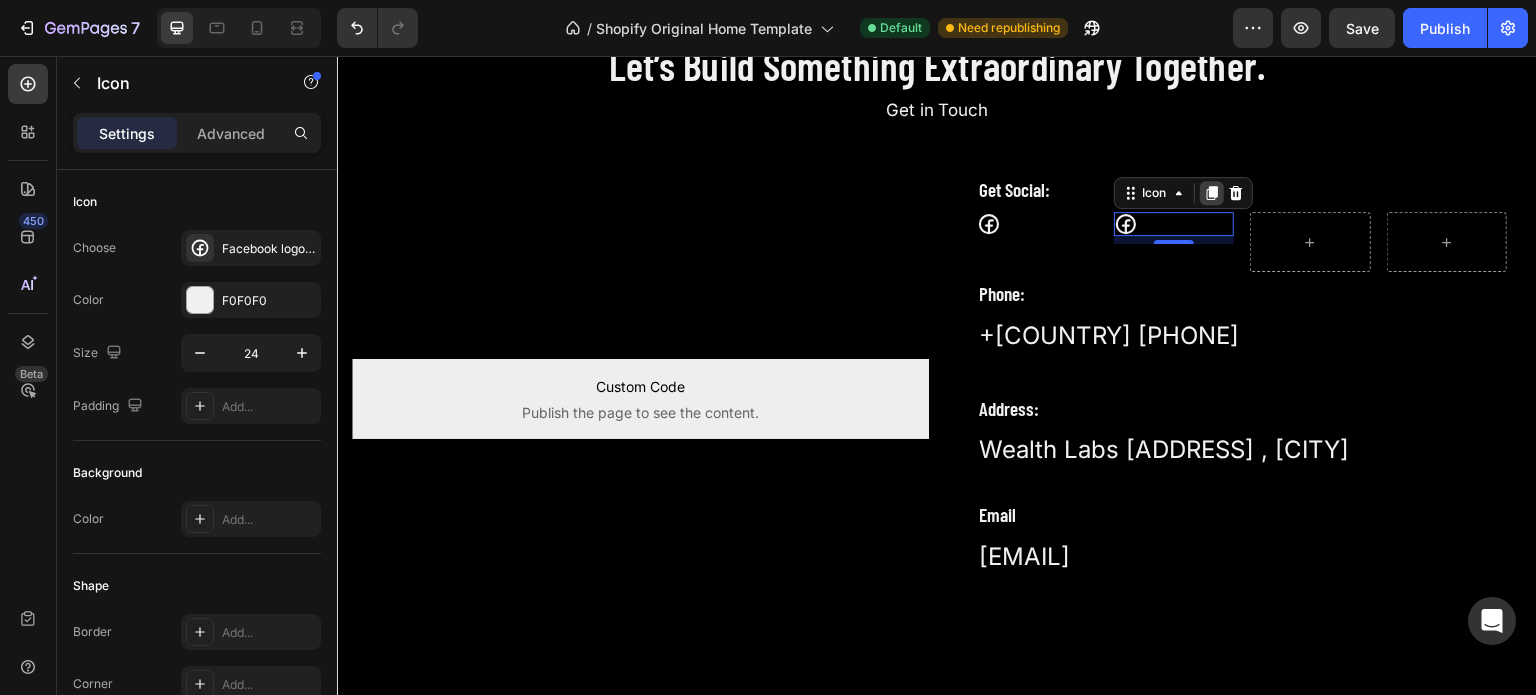 click 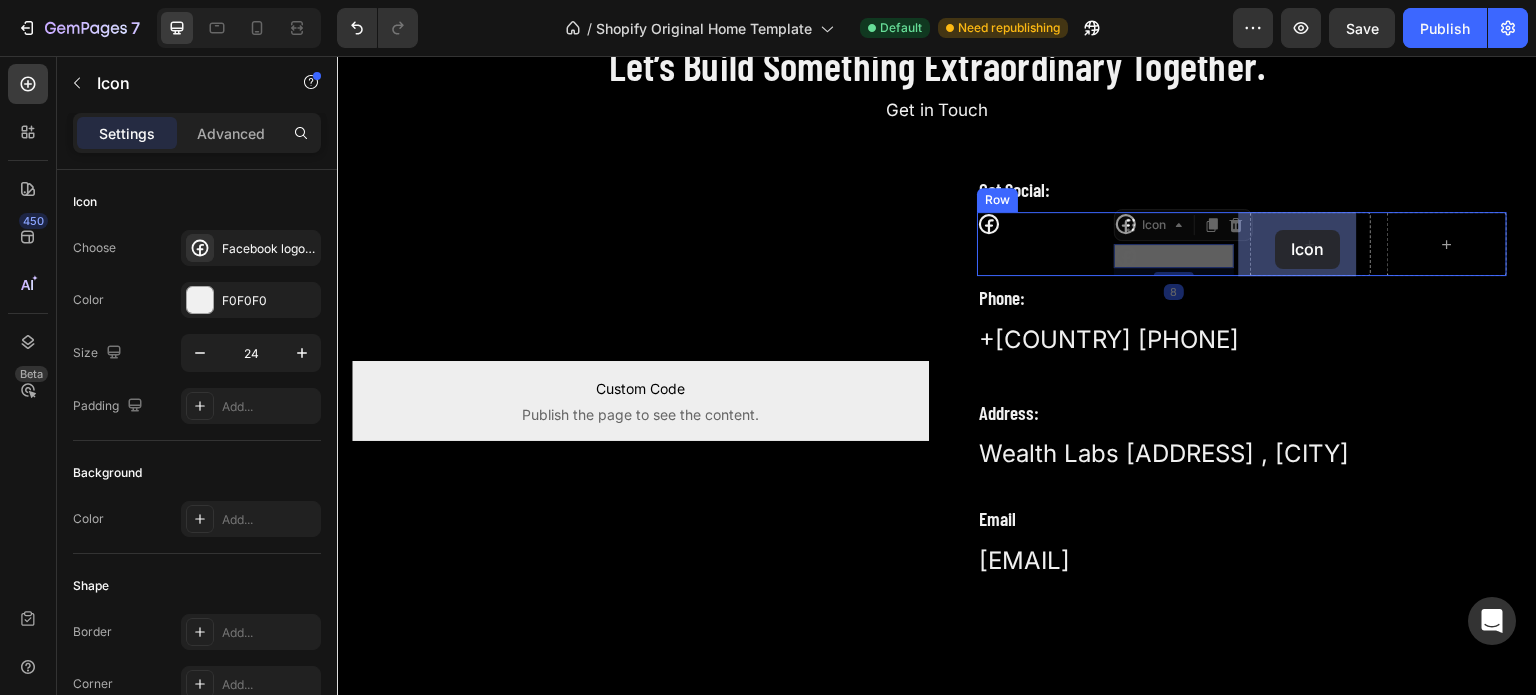 drag, startPoint x: 1133, startPoint y: 225, endPoint x: 1276, endPoint y: 230, distance: 143.08739 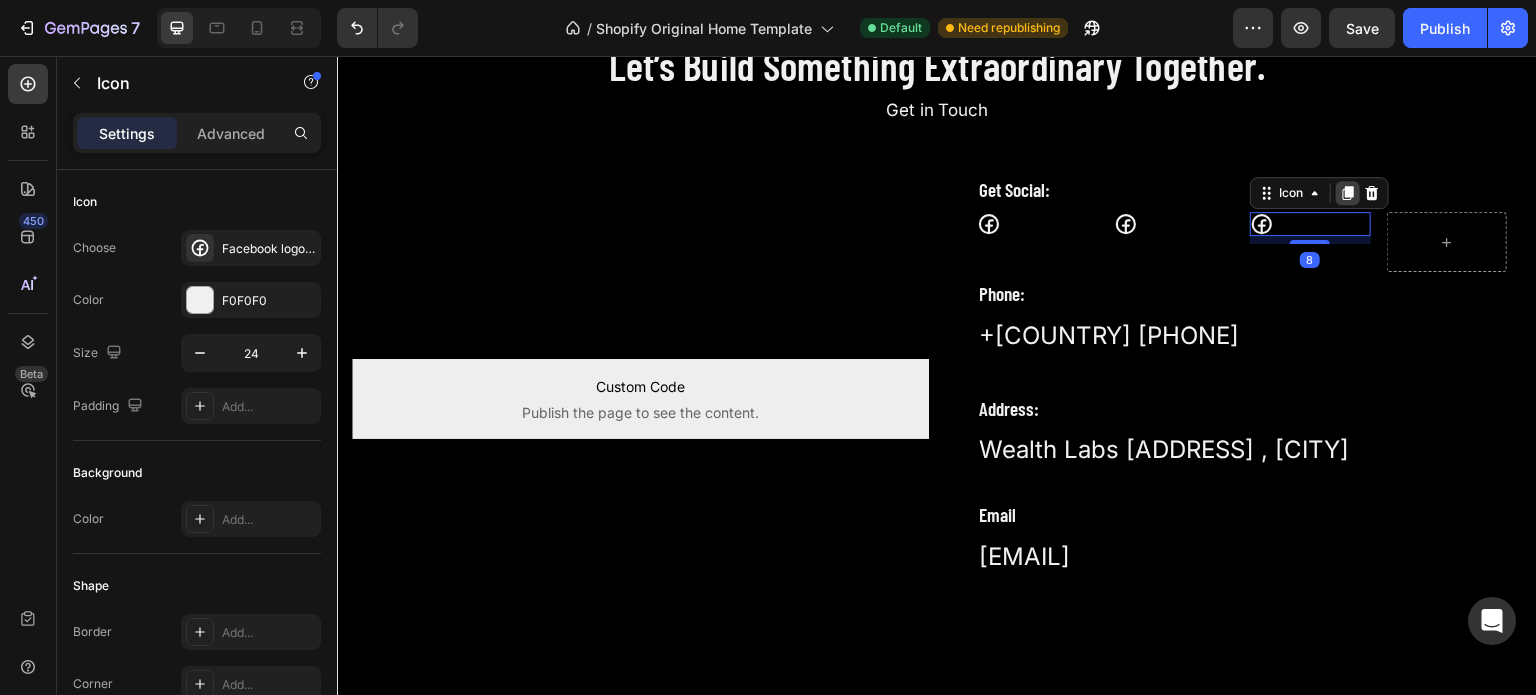 click 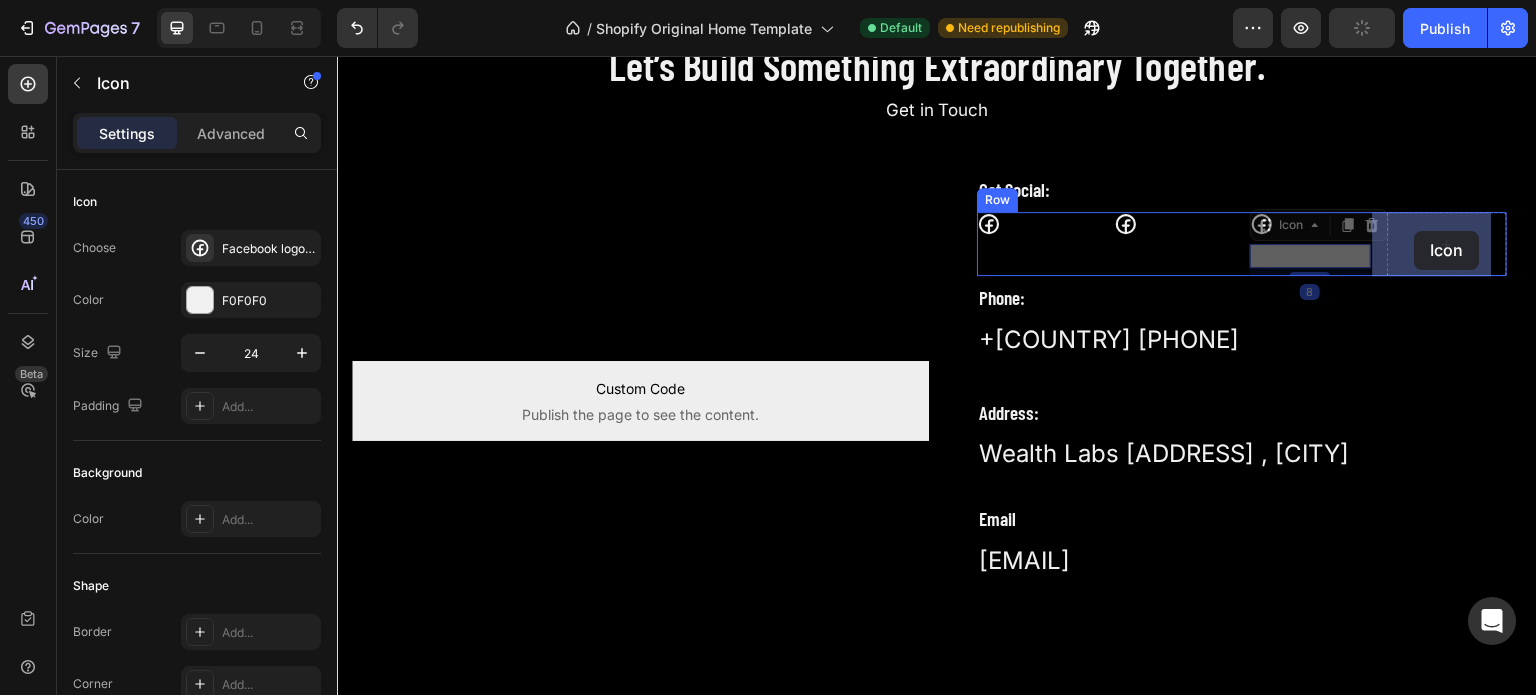 drag, startPoint x: 1275, startPoint y: 229, endPoint x: 1415, endPoint y: 231, distance: 140.01428 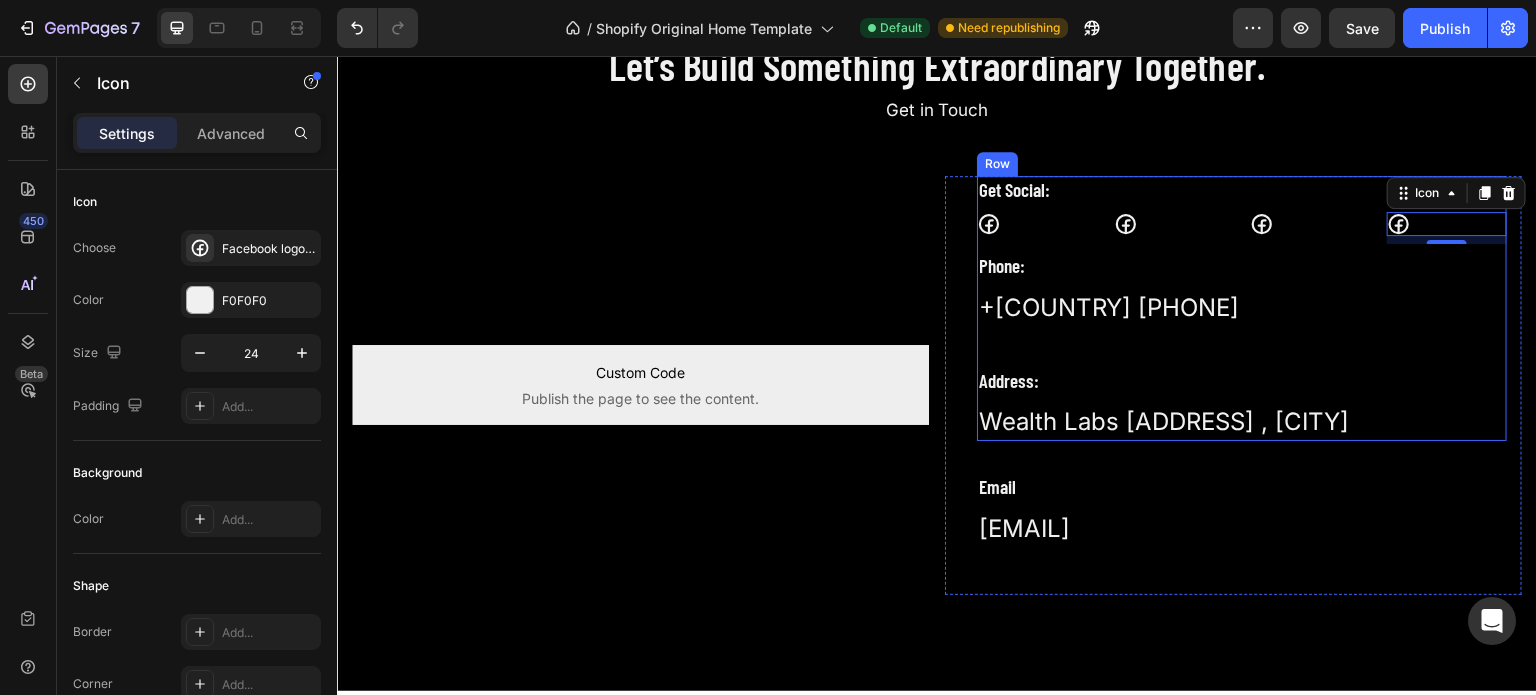 click on "Get Social: Heading
Icon
Icon
Icon
Icon   8 Row Phone: Heading +[COUNTRY] [PHONE] Text block Address: Heading Wealth Labs [ADDRESS] , [CITY] Text block" at bounding box center (1242, 308) 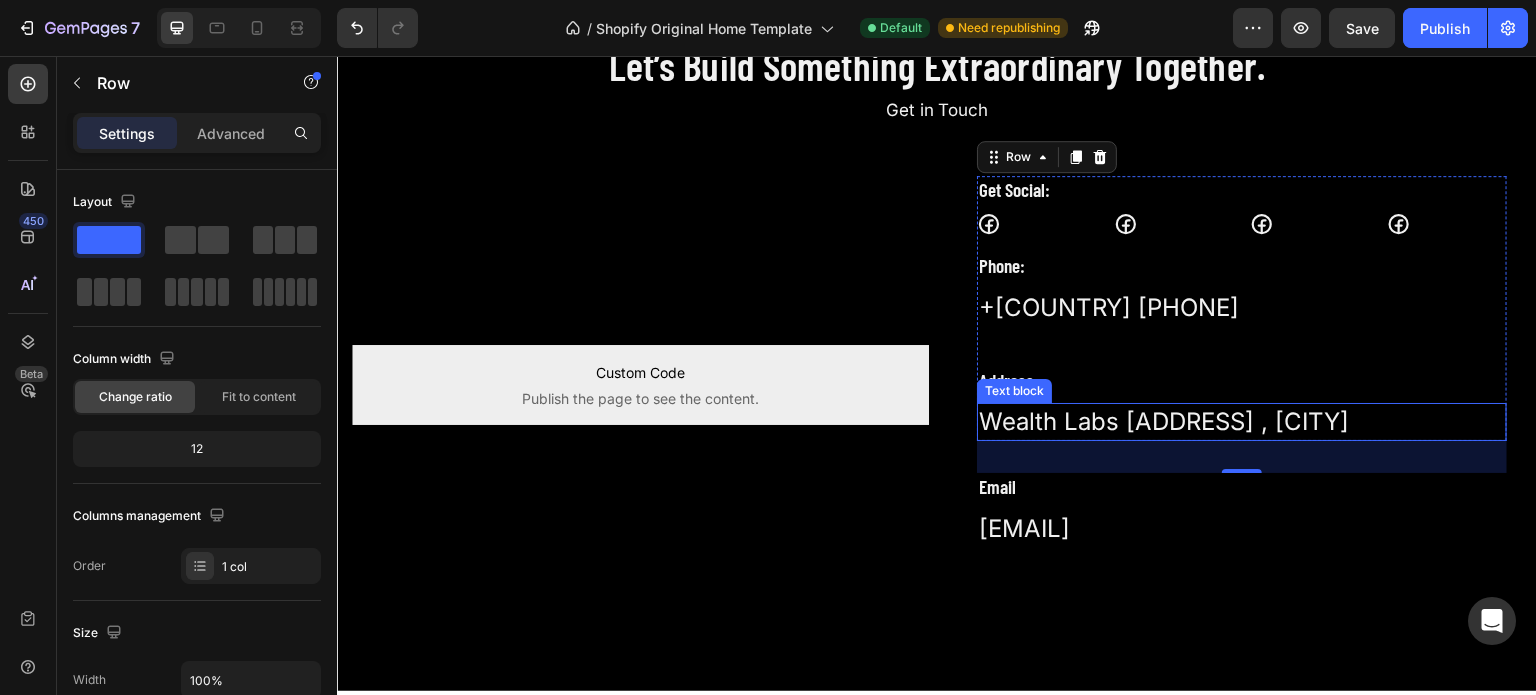 click on "Wealth Labs [ADDRESS] , [CITY]" at bounding box center [1242, 422] 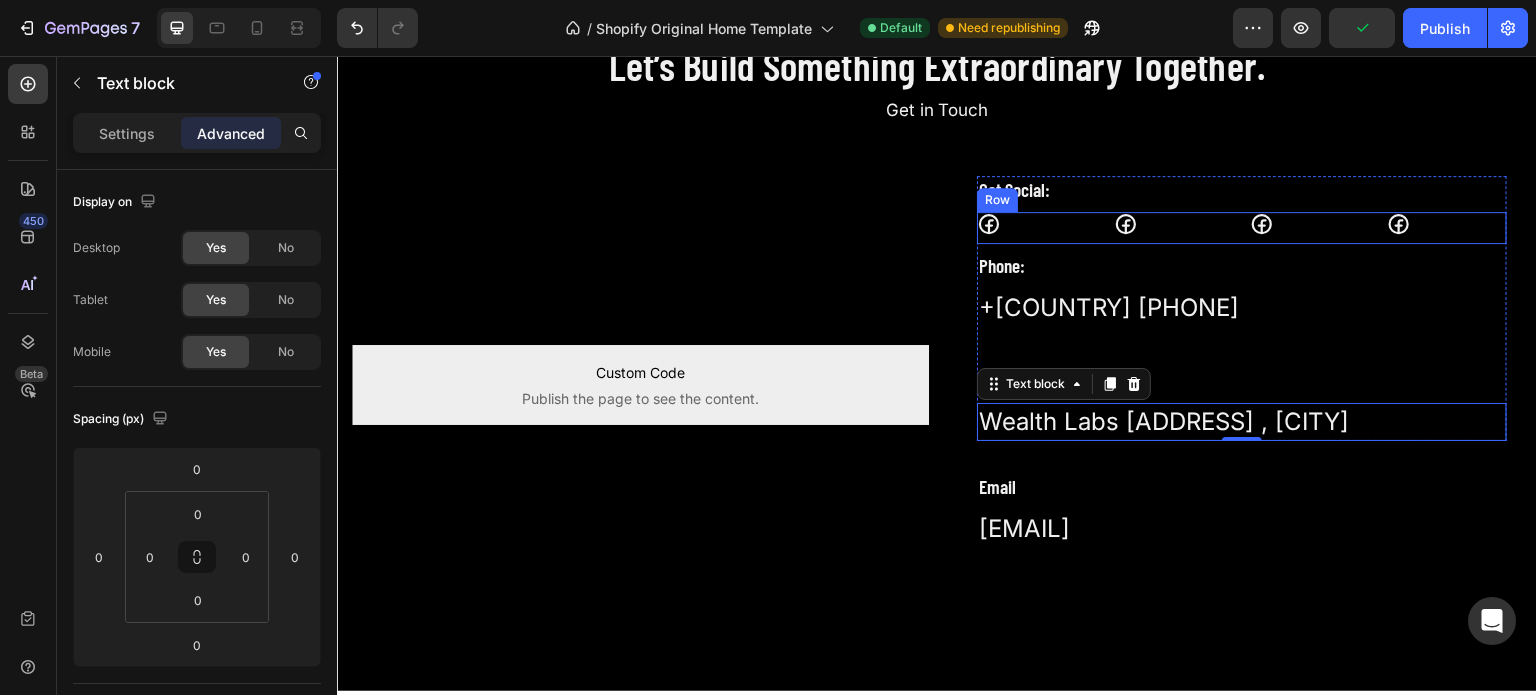 click on "Icon
Icon
Icon
Icon Row" at bounding box center (1242, 228) 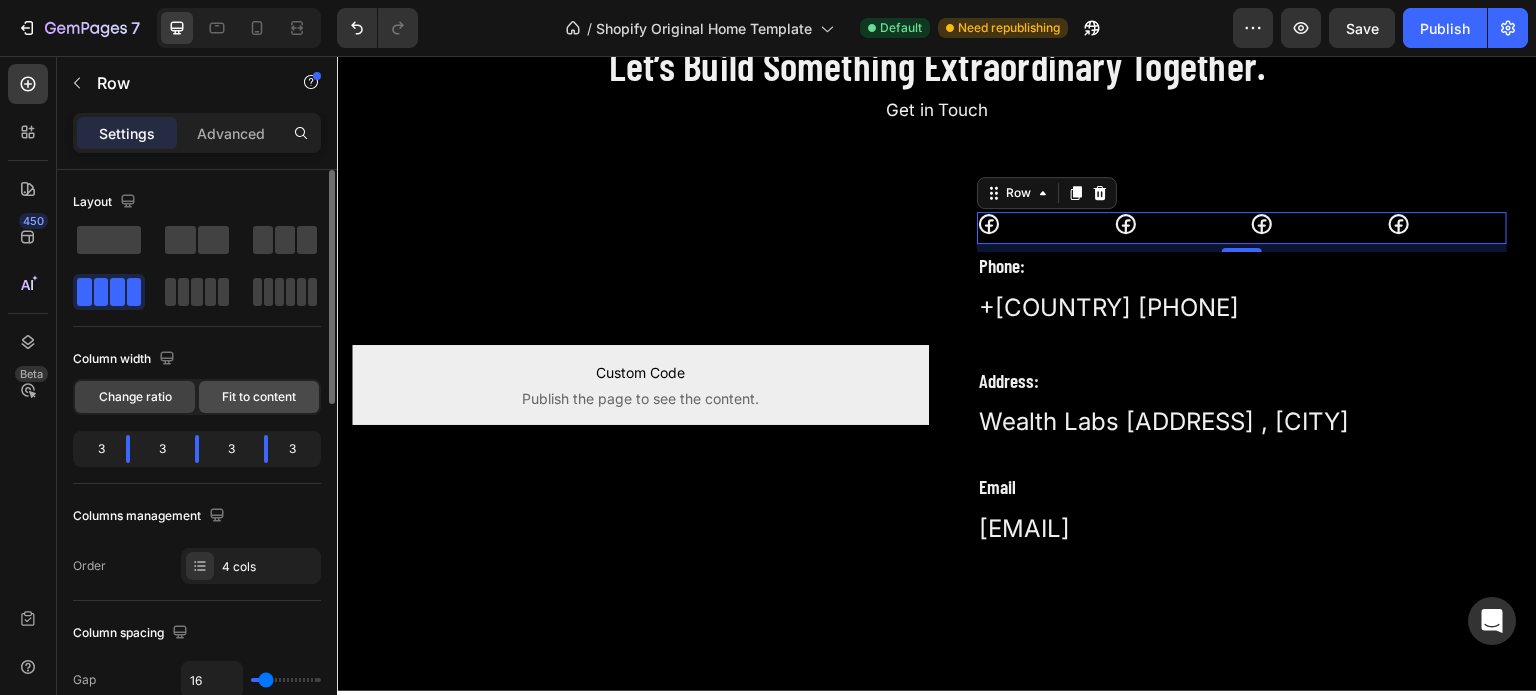 click on "Fit to content" 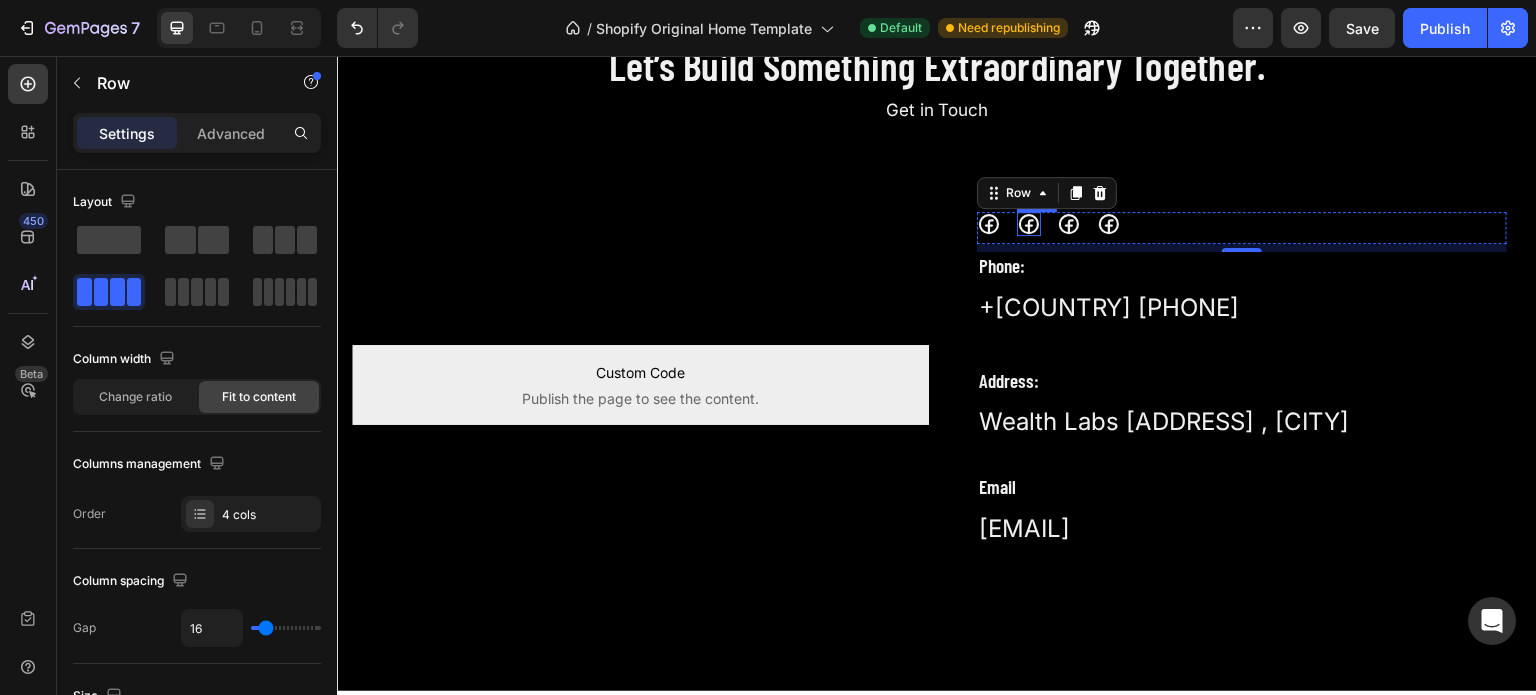 click 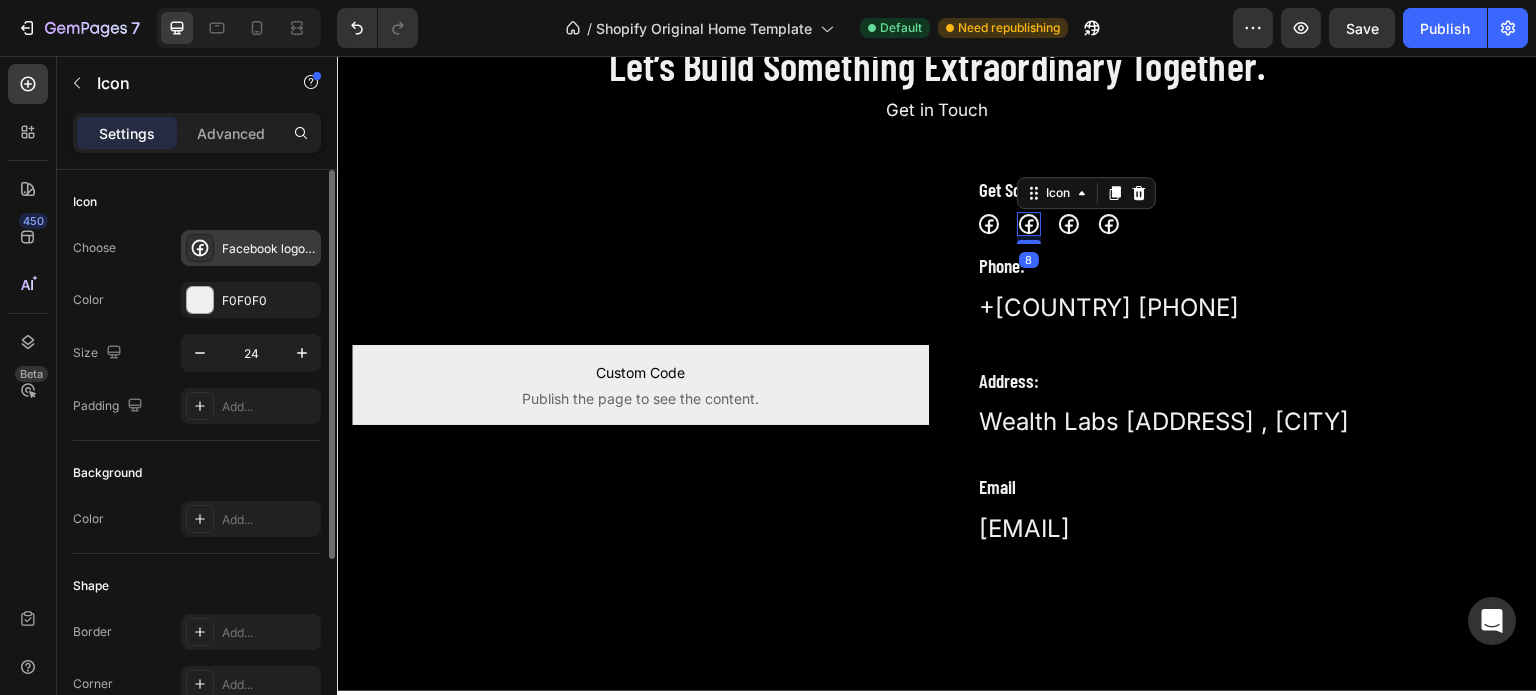 click on "Facebook logo bold" at bounding box center [251, 248] 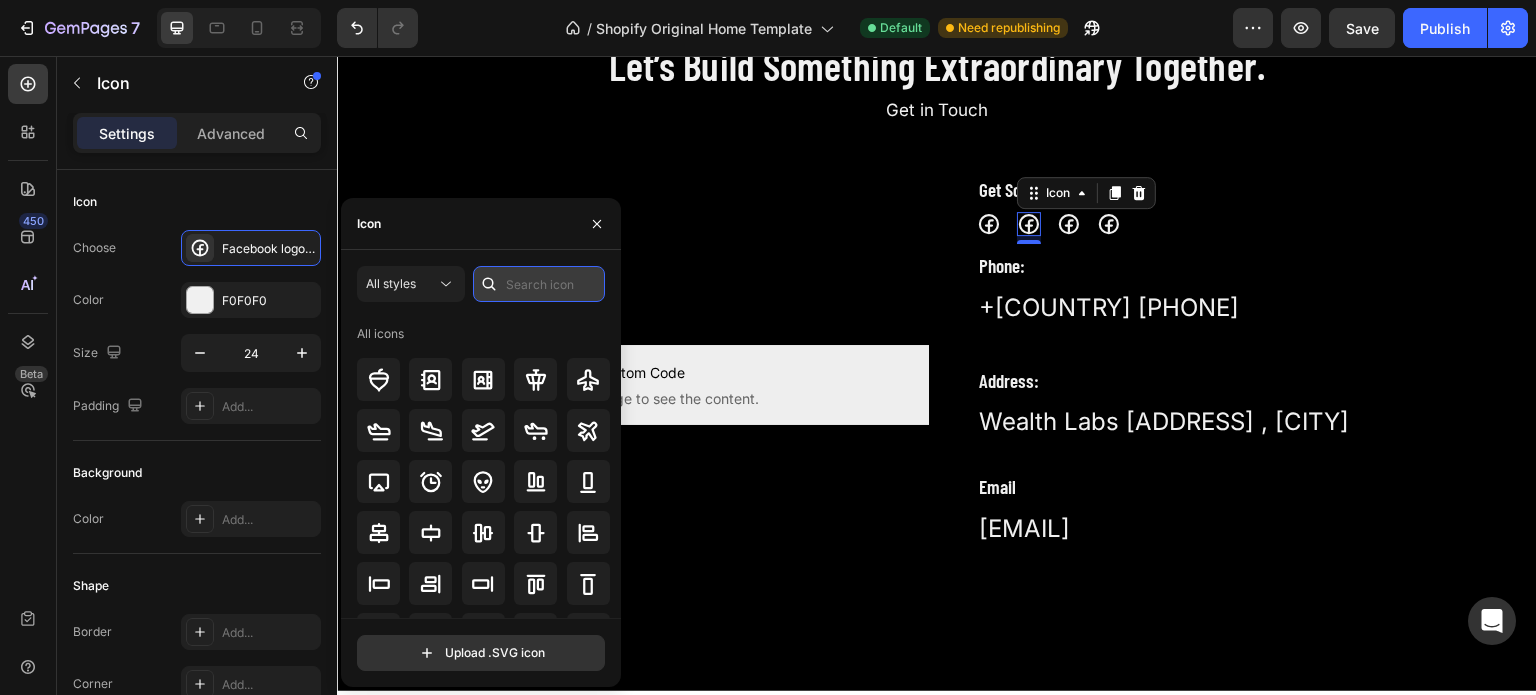 click at bounding box center (539, 284) 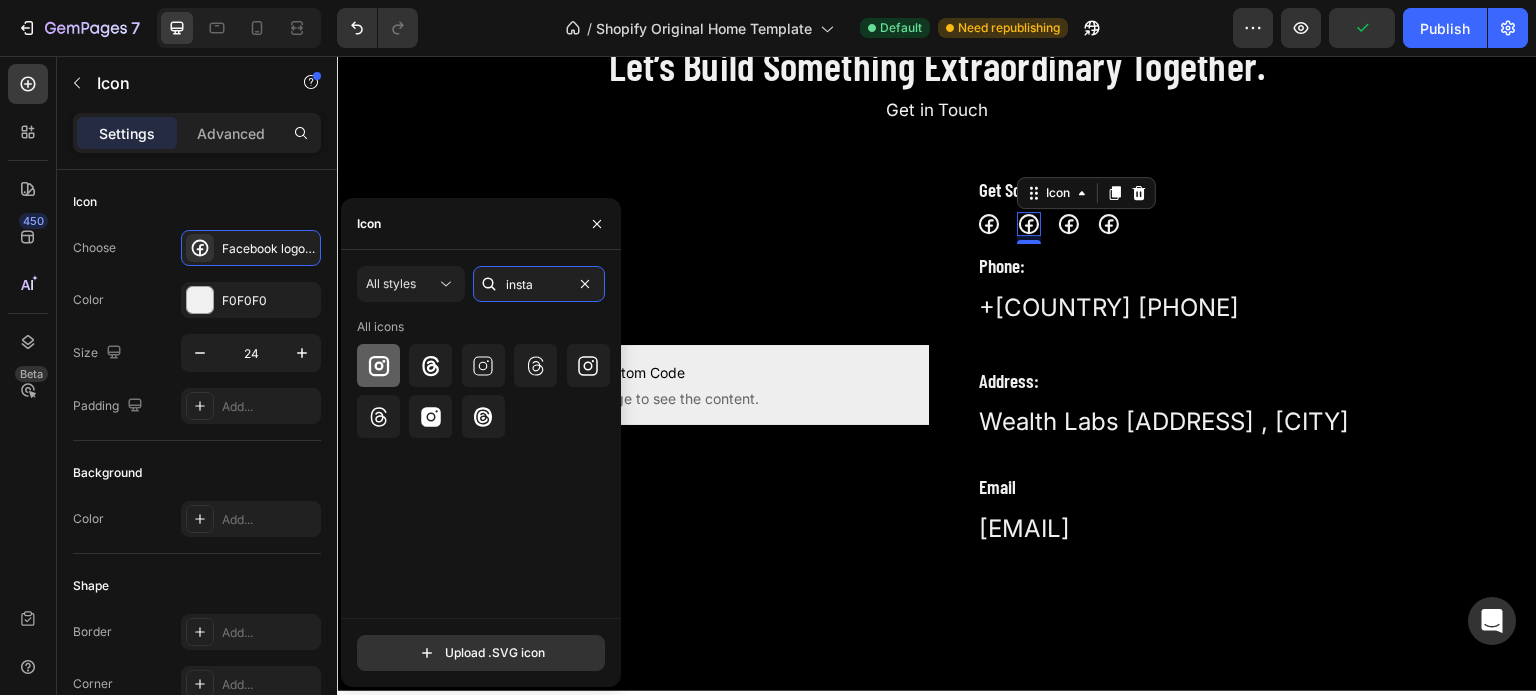 type on "insta" 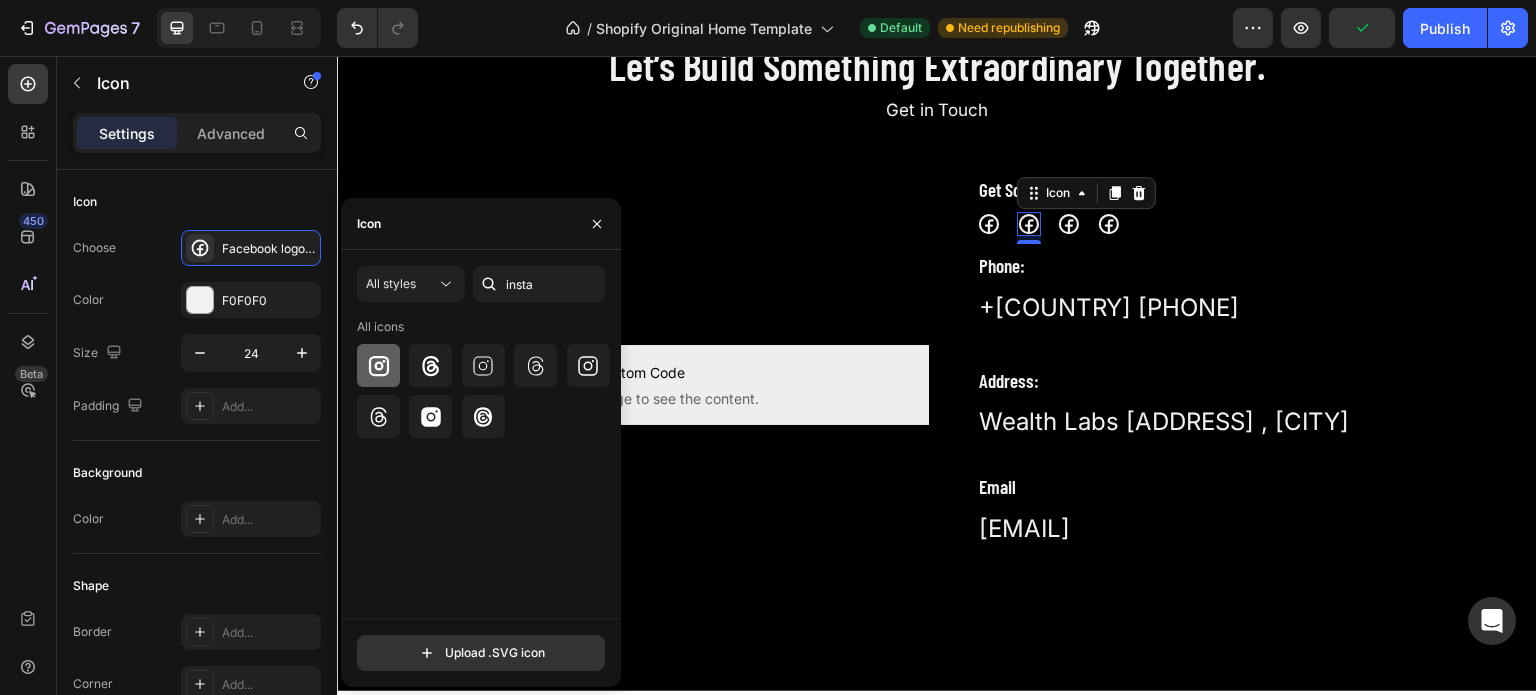 click 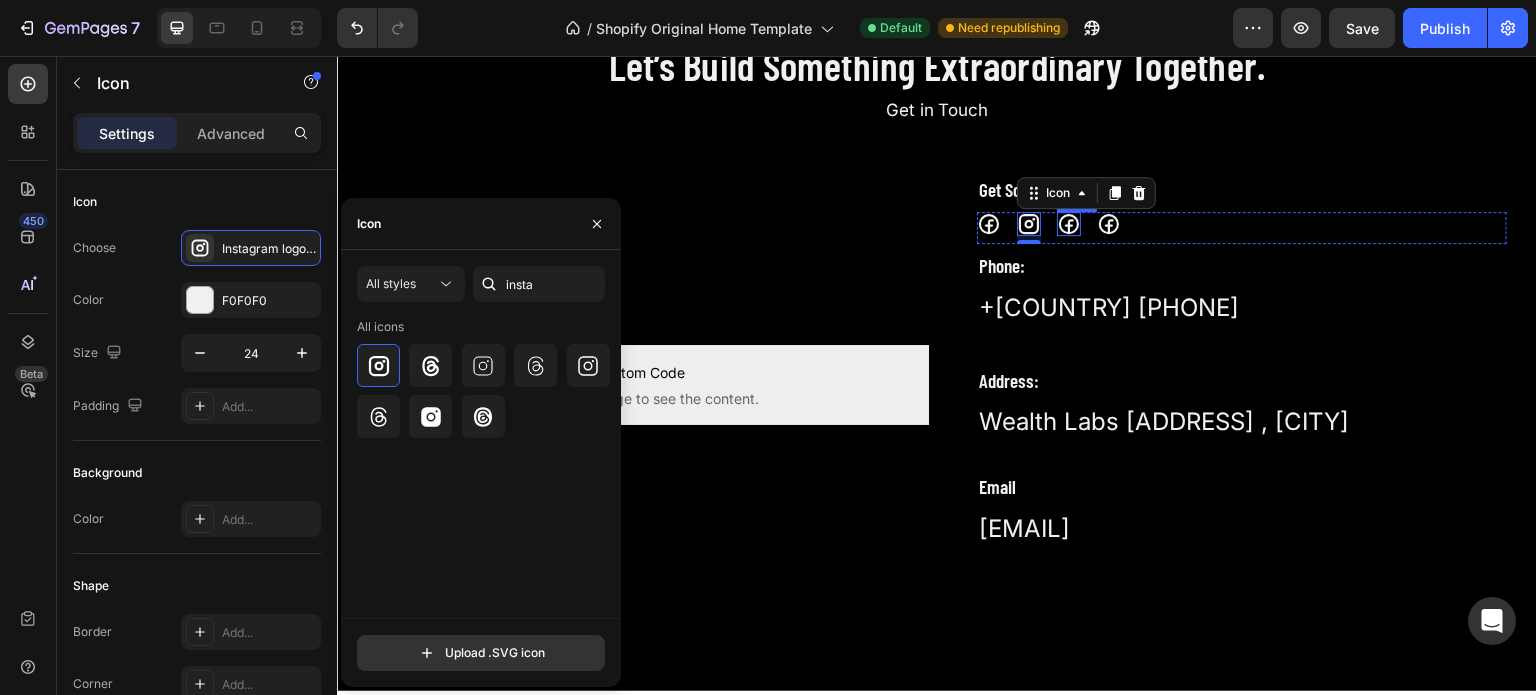 click 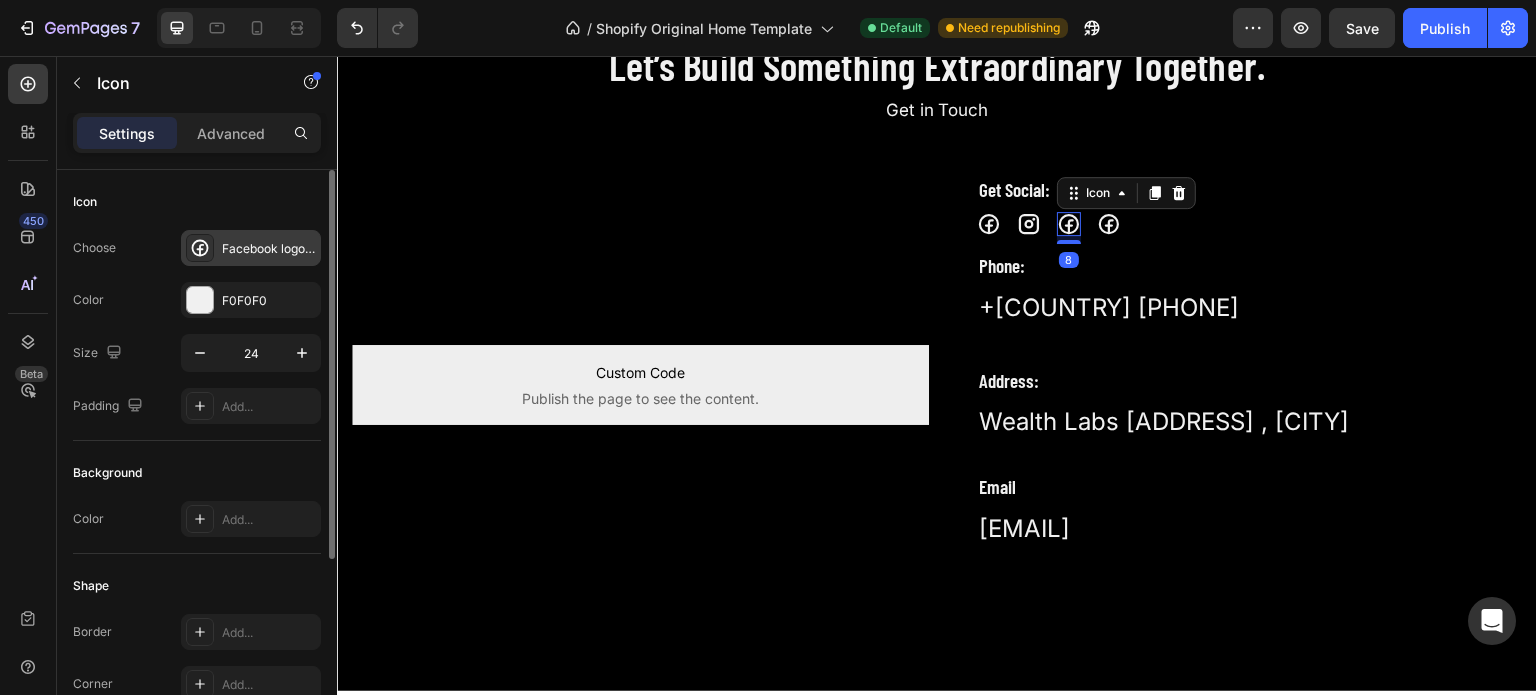 click on "Facebook logo bold" at bounding box center [269, 249] 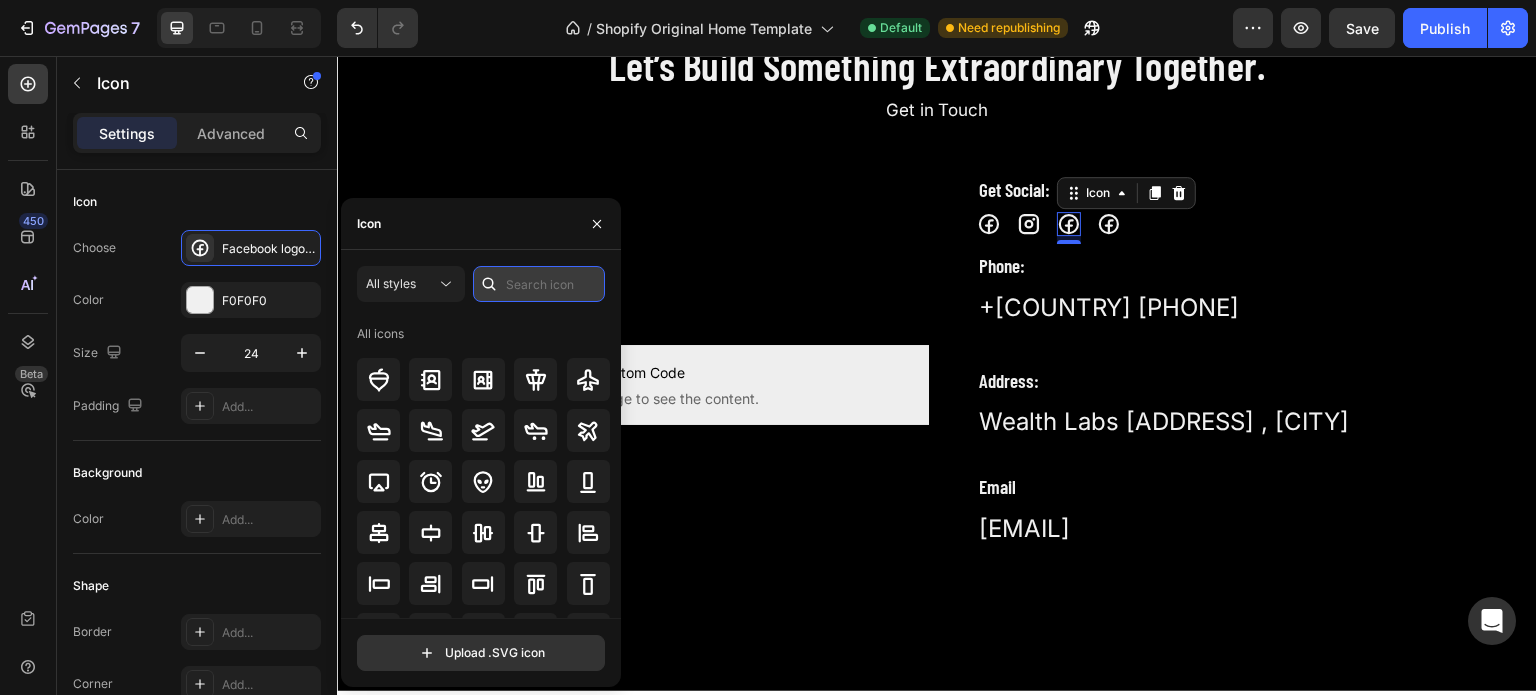 click at bounding box center [539, 284] 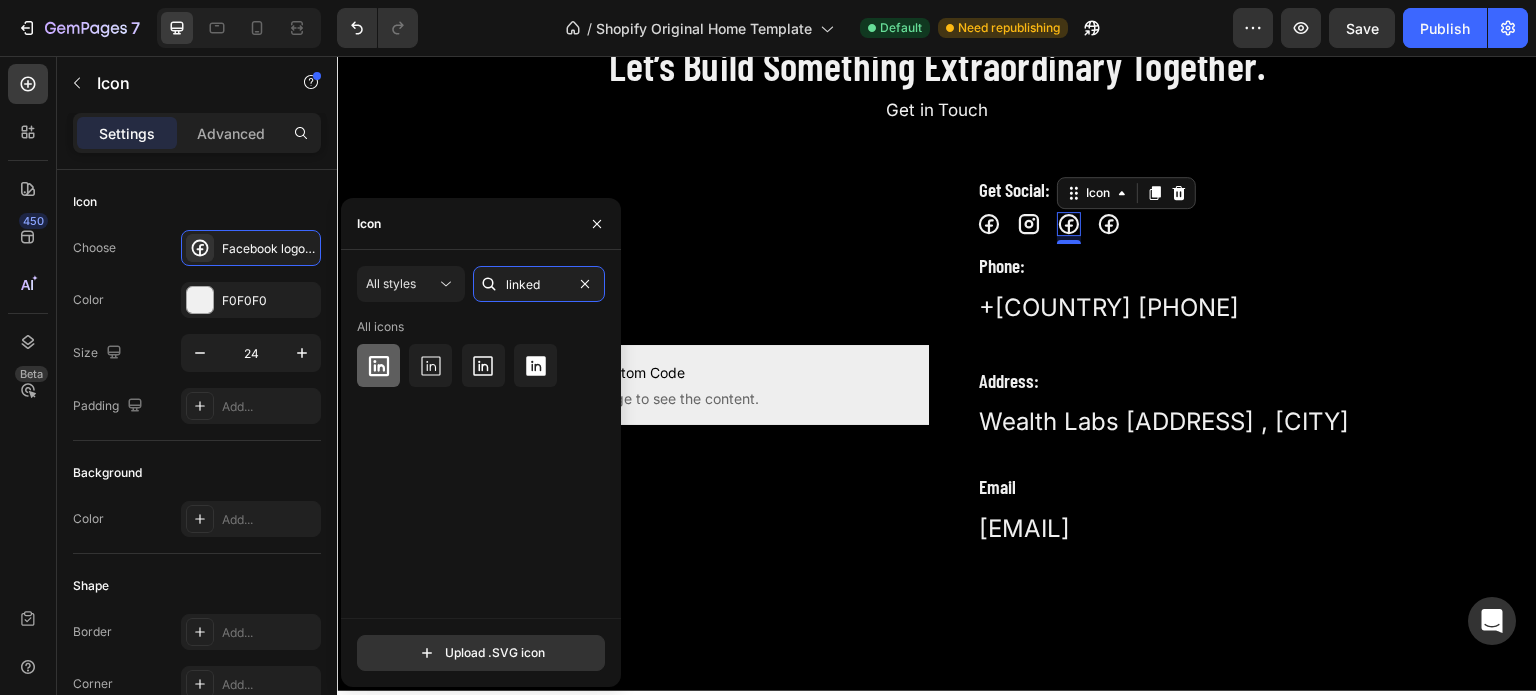 type on "linked" 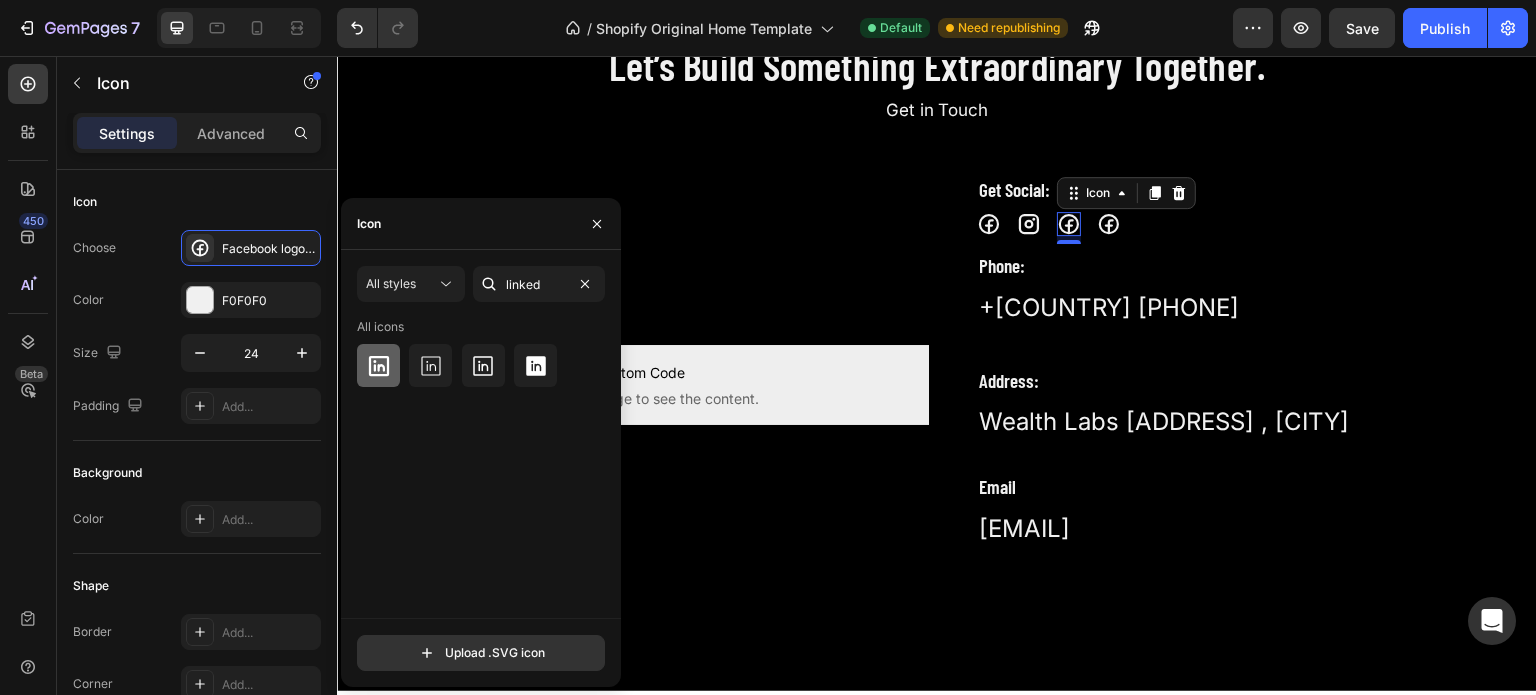 click 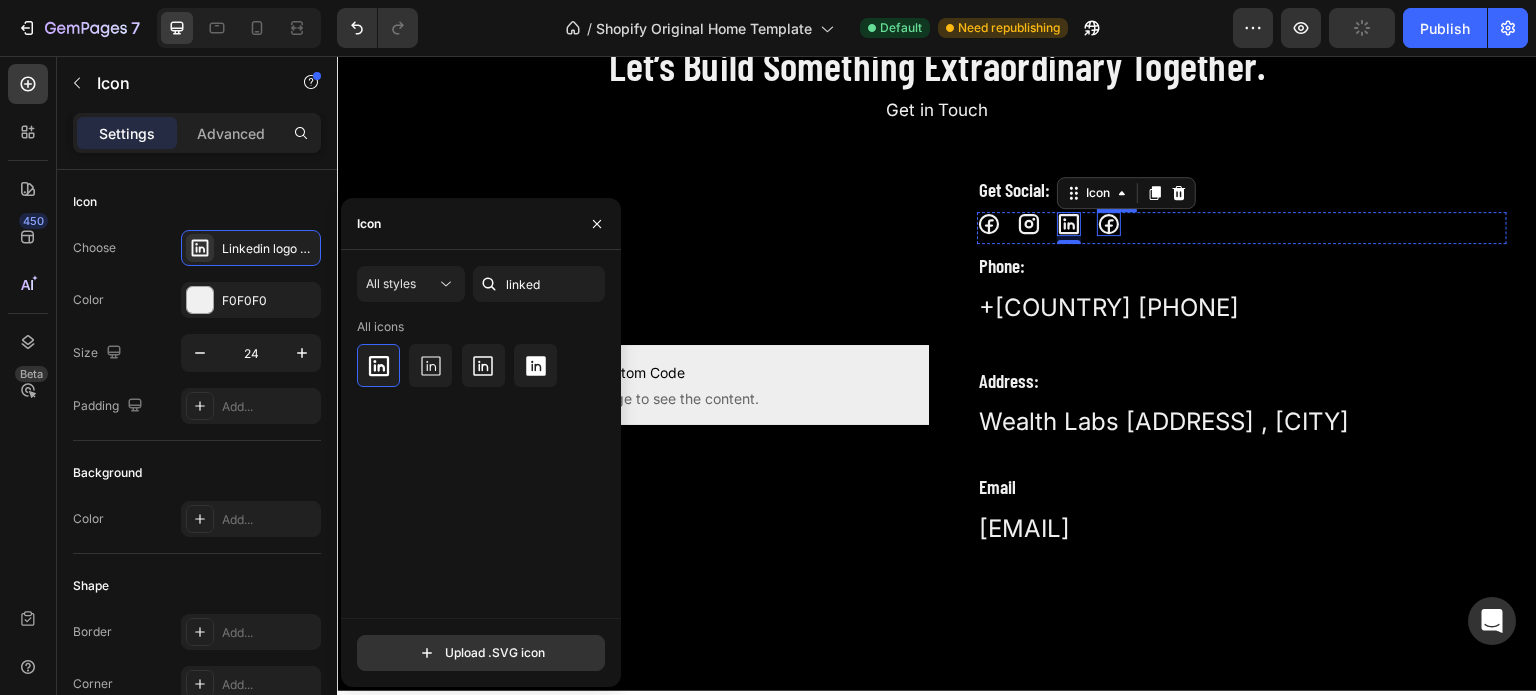 click 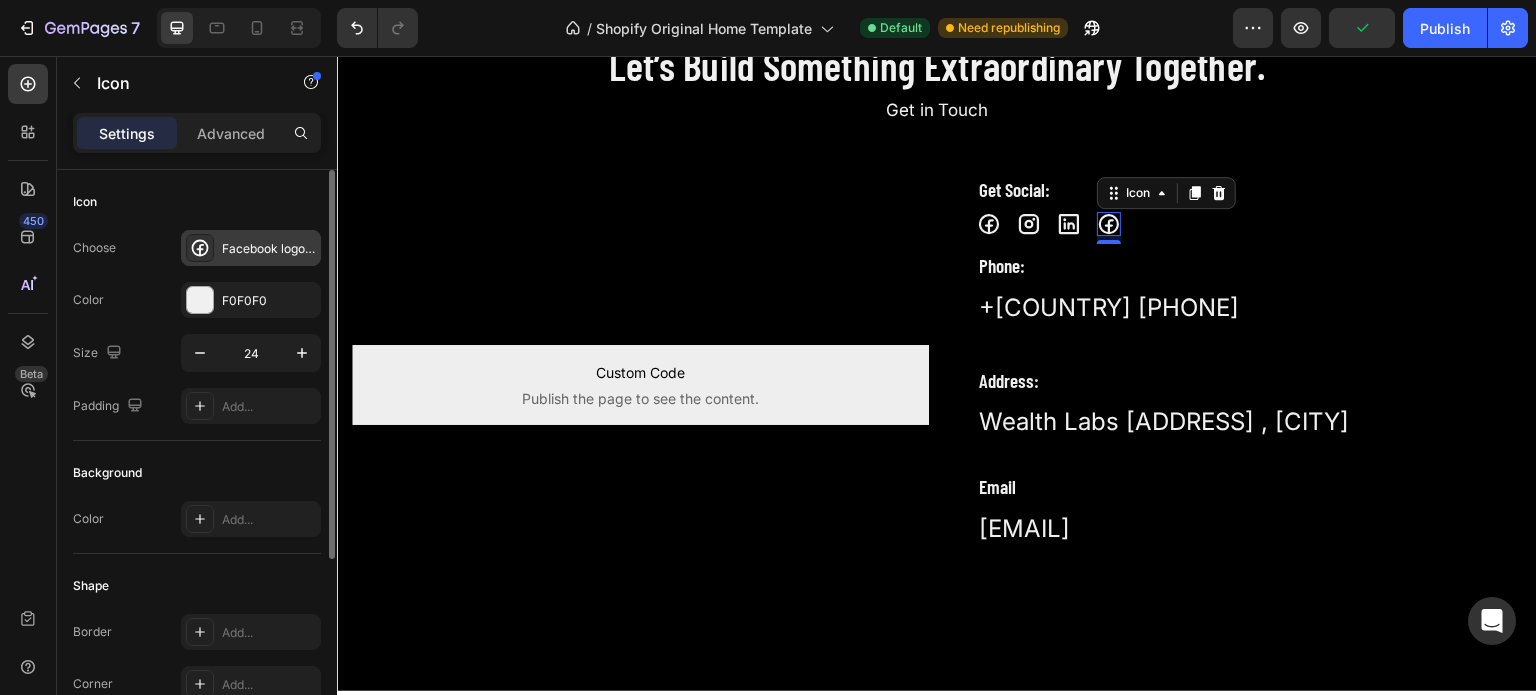 click on "Facebook logo bold" at bounding box center [269, 249] 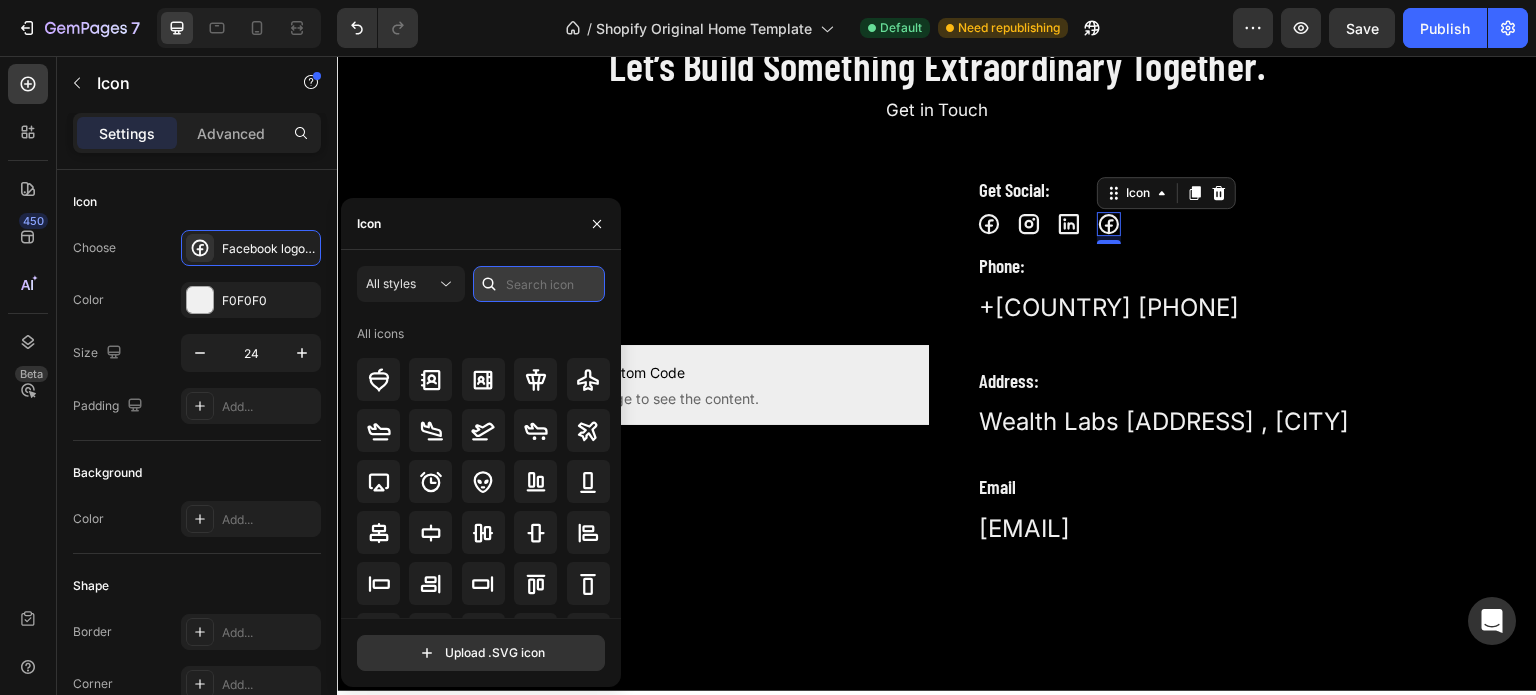 click at bounding box center (539, 284) 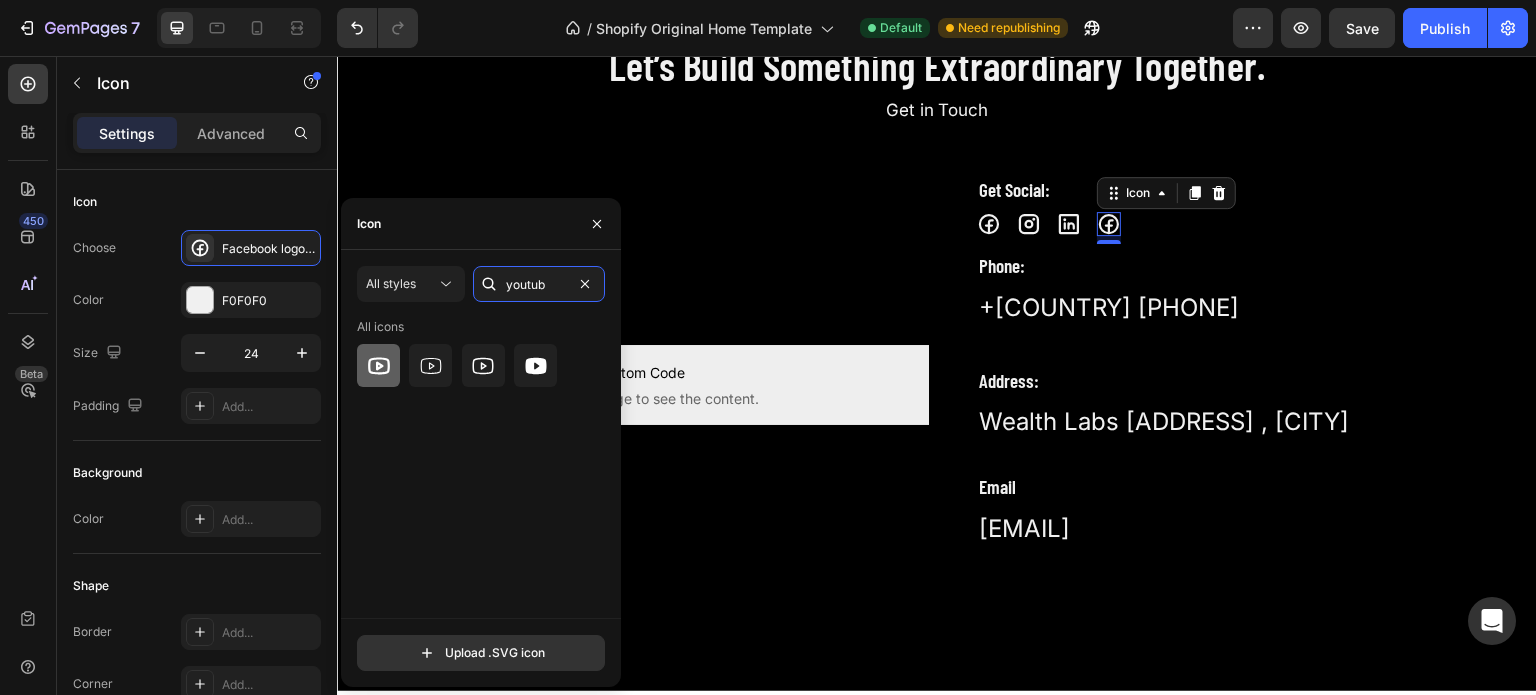 type on "youtub" 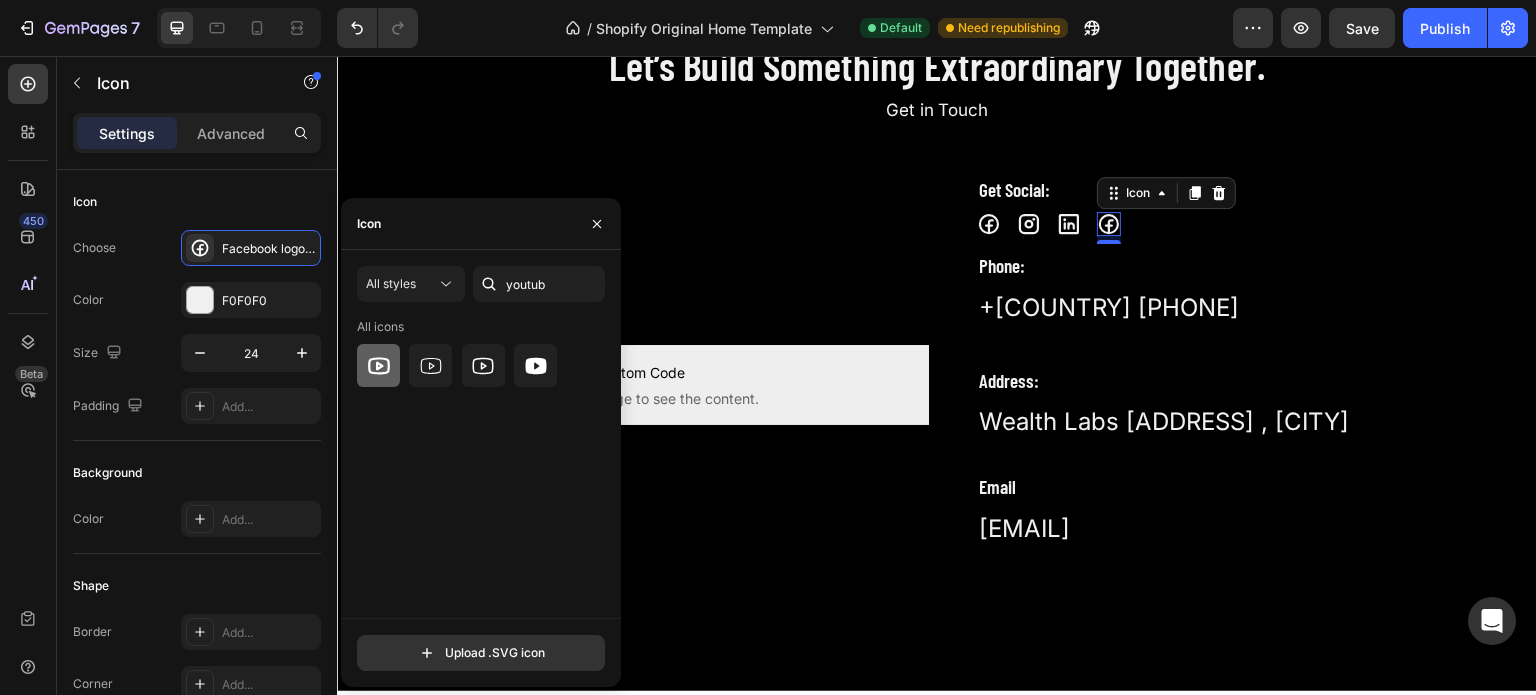 click 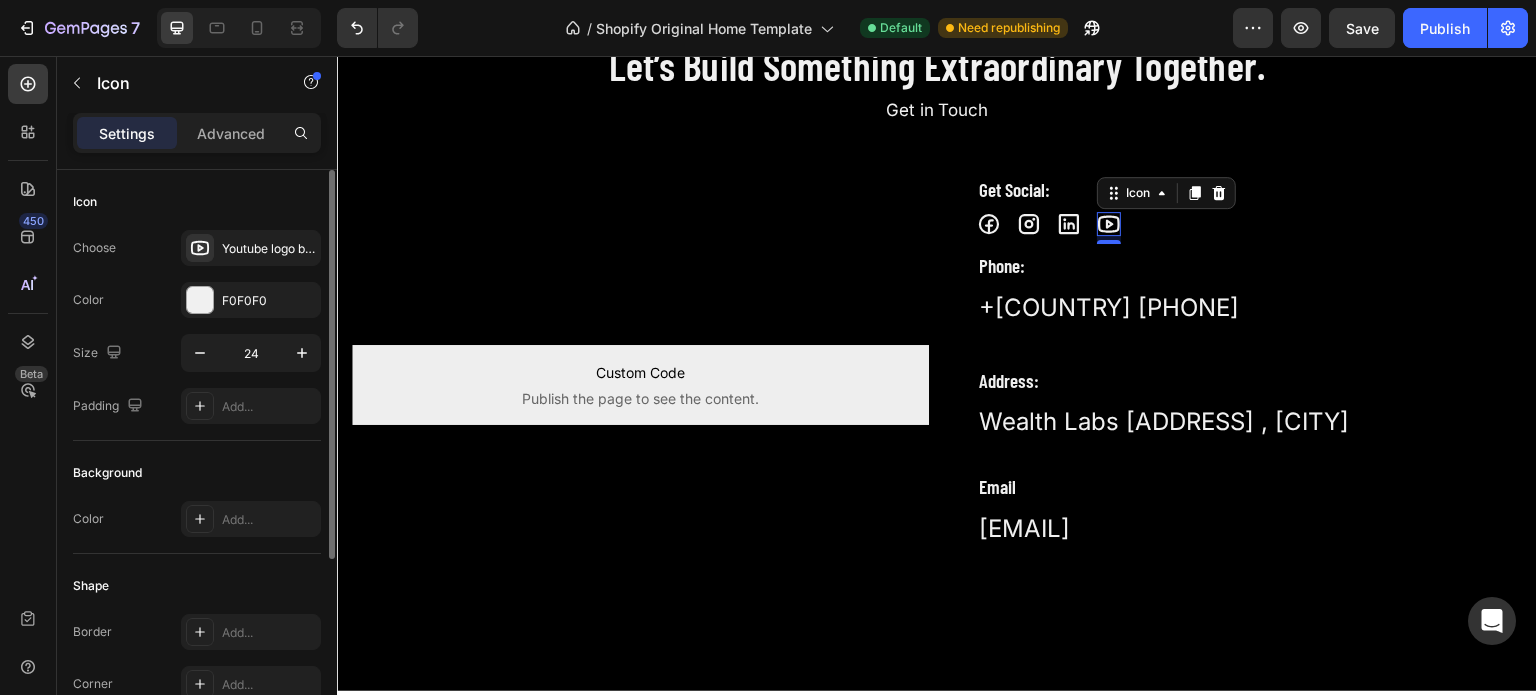 click on "Background" at bounding box center (197, 473) 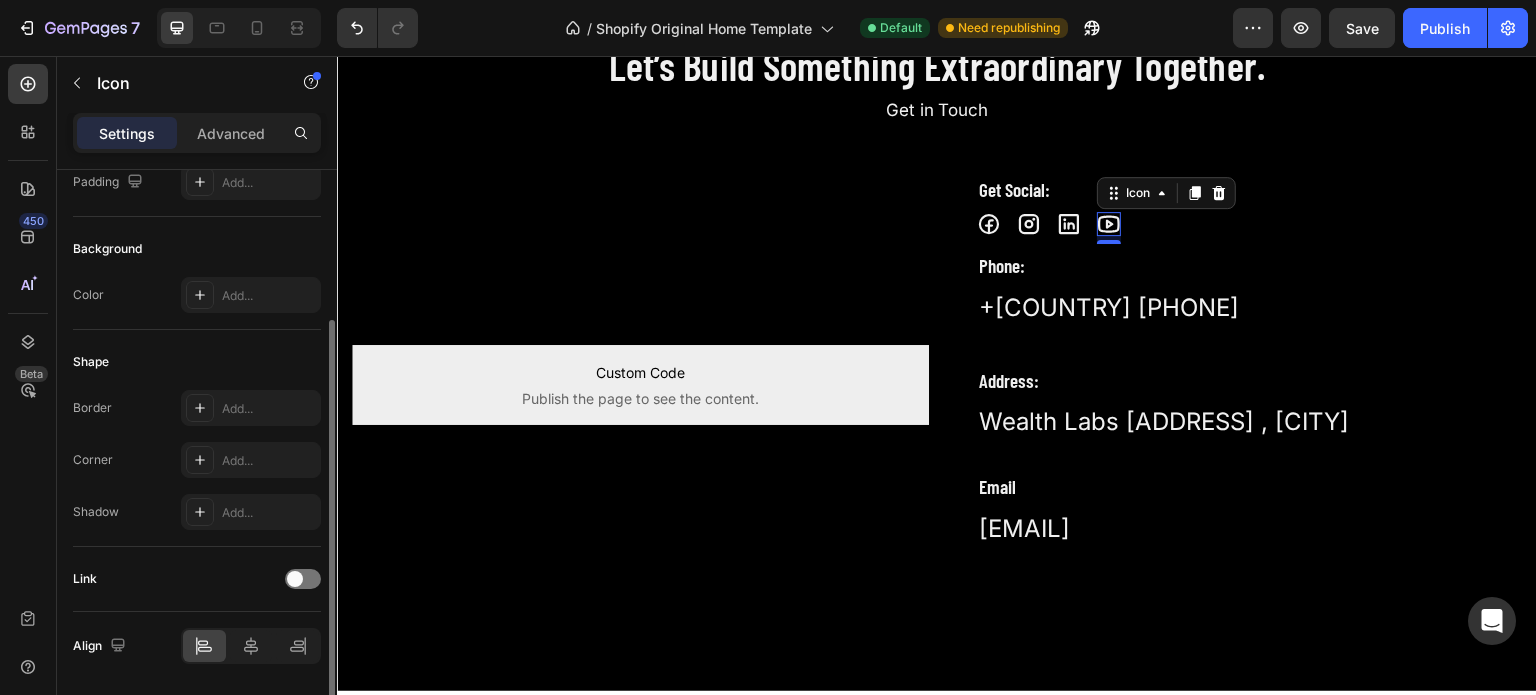 scroll, scrollTop: 287, scrollLeft: 0, axis: vertical 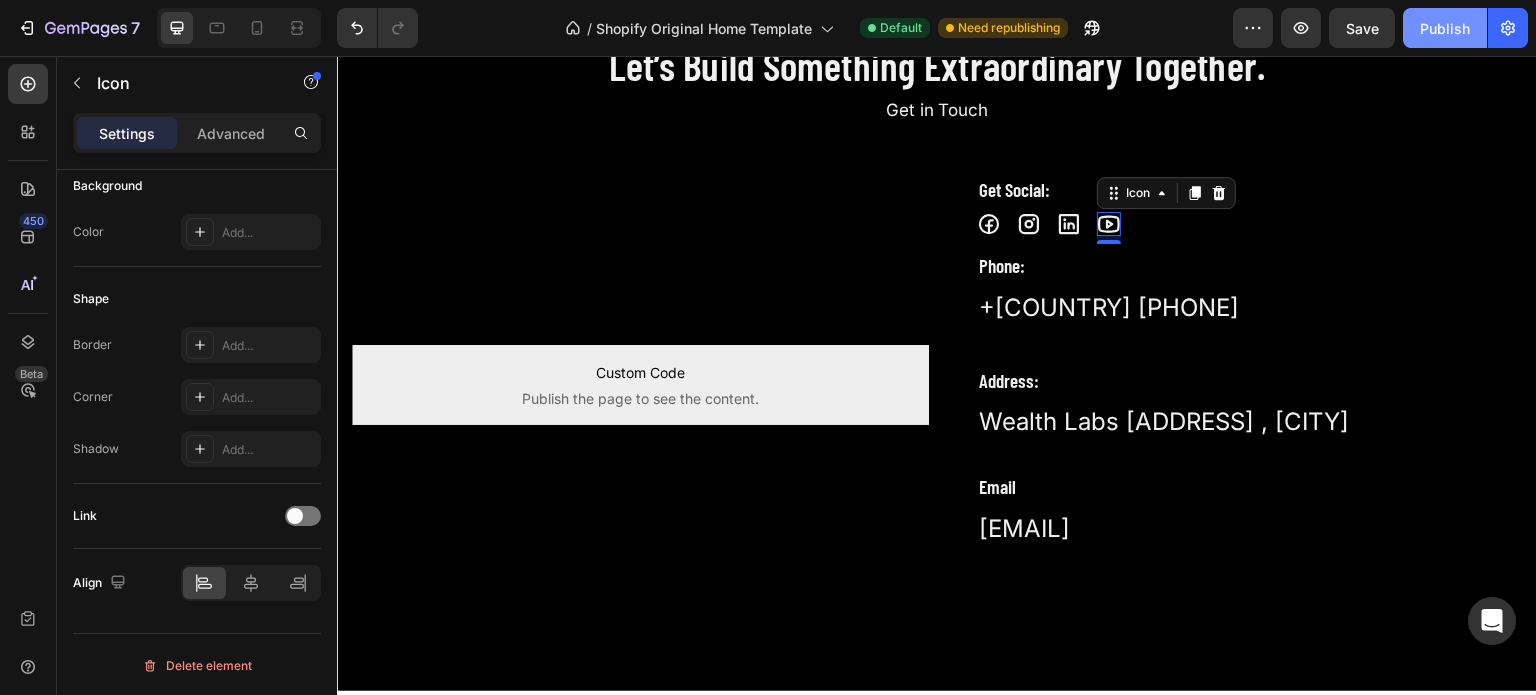 click on "Publish" at bounding box center (1445, 28) 